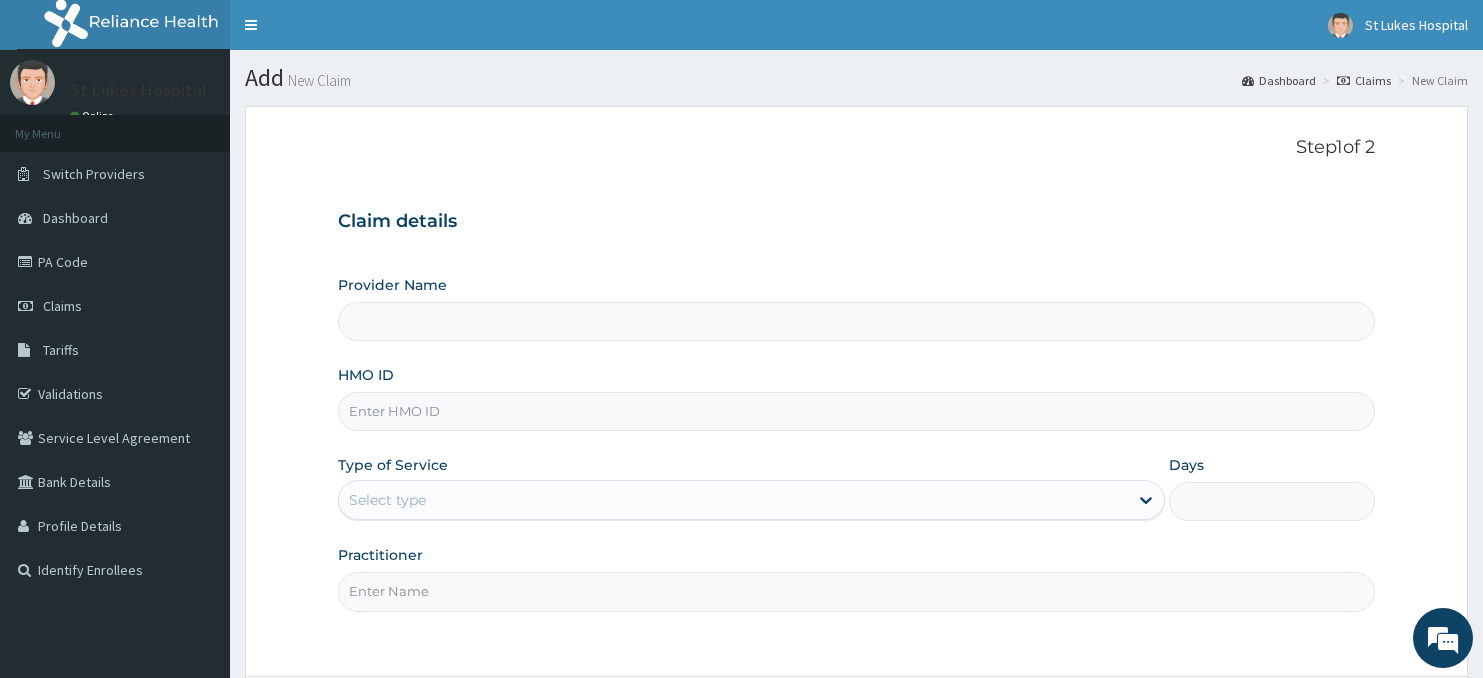 scroll, scrollTop: 0, scrollLeft: 0, axis: both 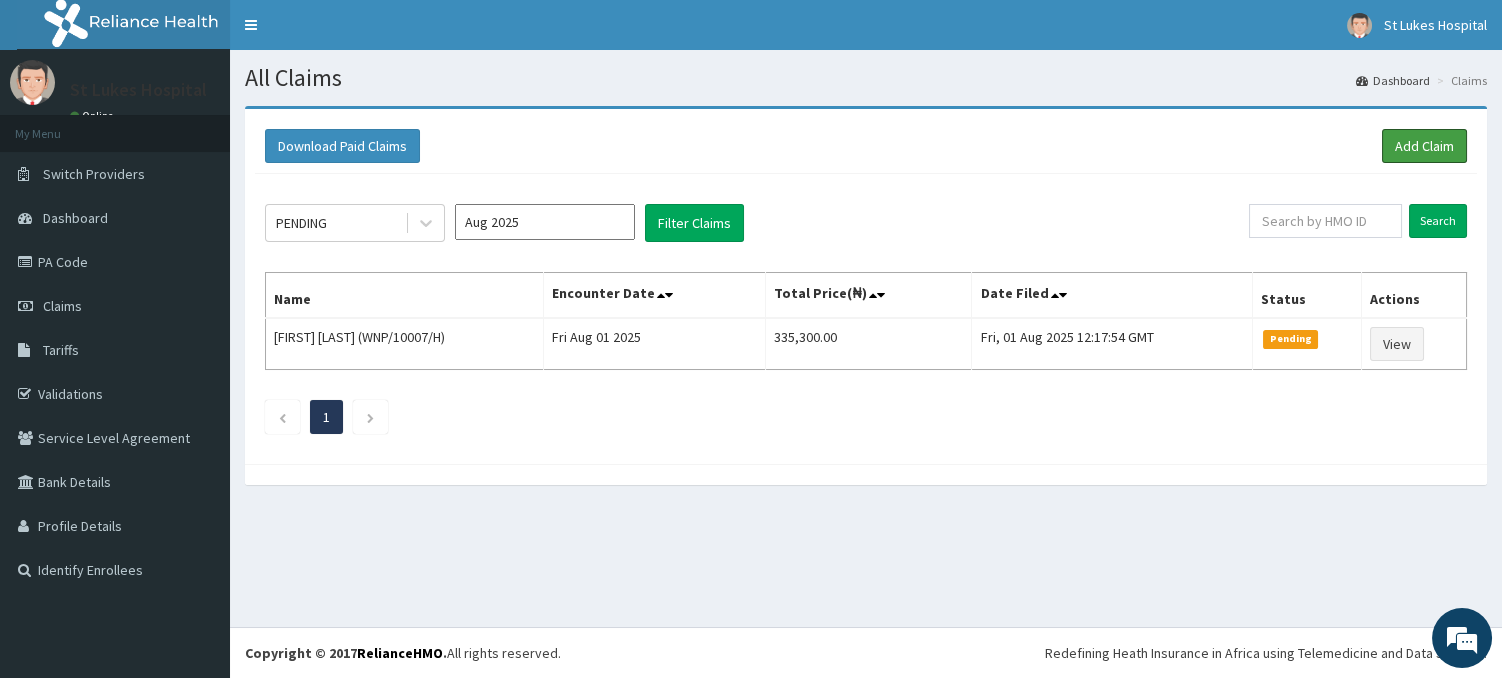 click on "Add Claim" at bounding box center [1424, 146] 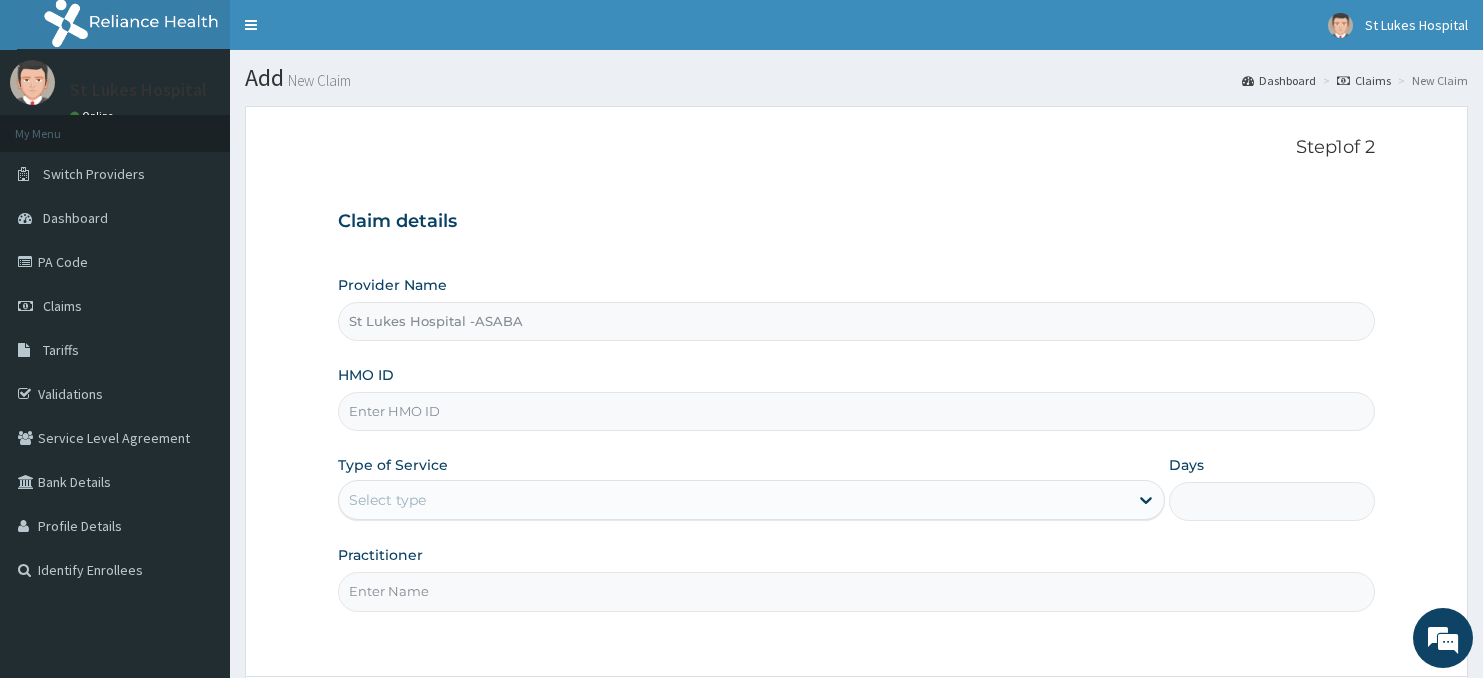 scroll, scrollTop: 0, scrollLeft: 0, axis: both 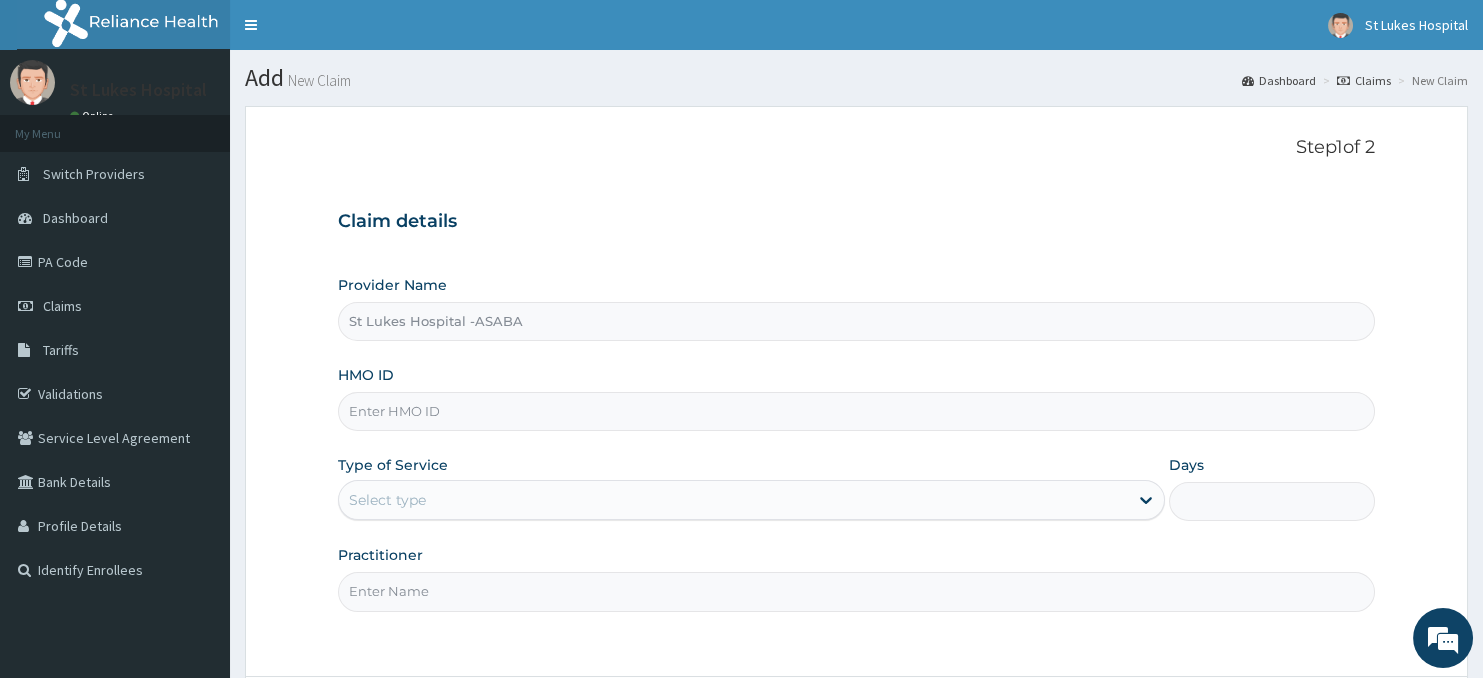 click on "HMO ID" at bounding box center (857, 411) 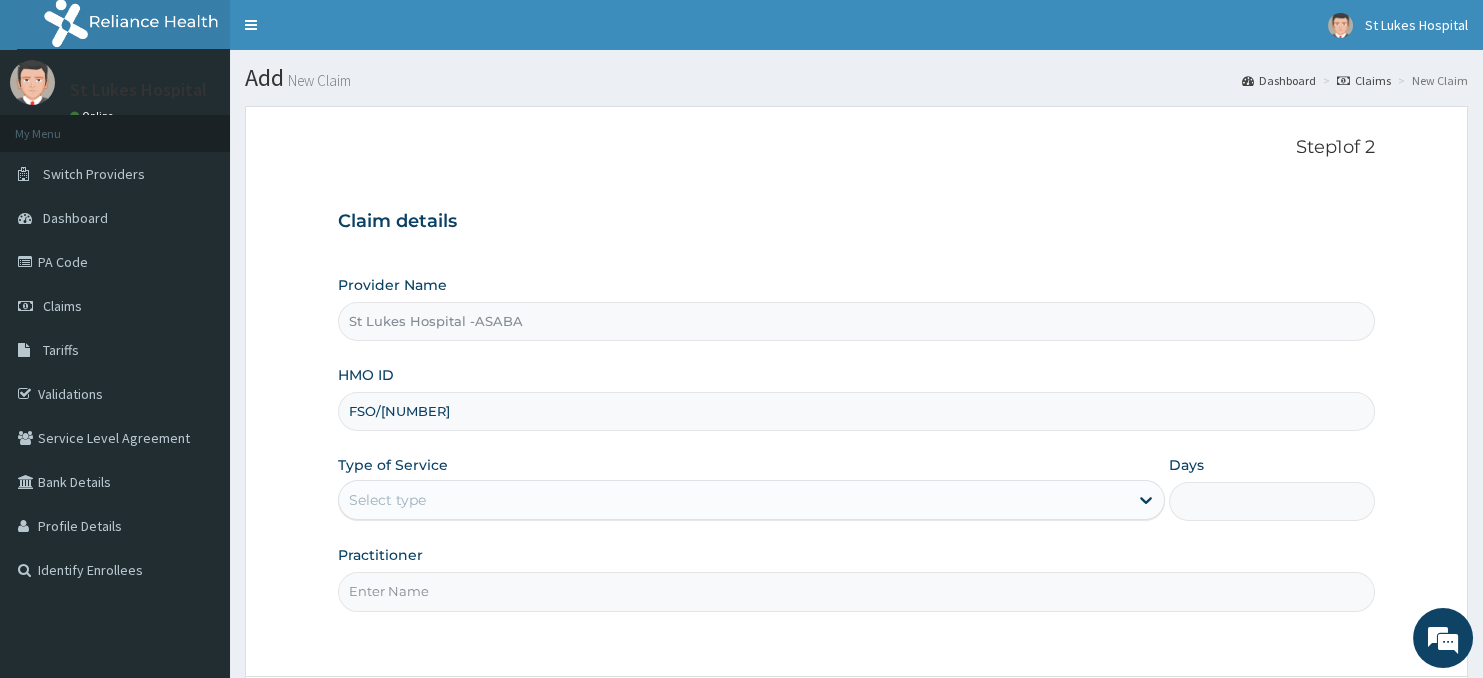 scroll, scrollTop: 0, scrollLeft: 0, axis: both 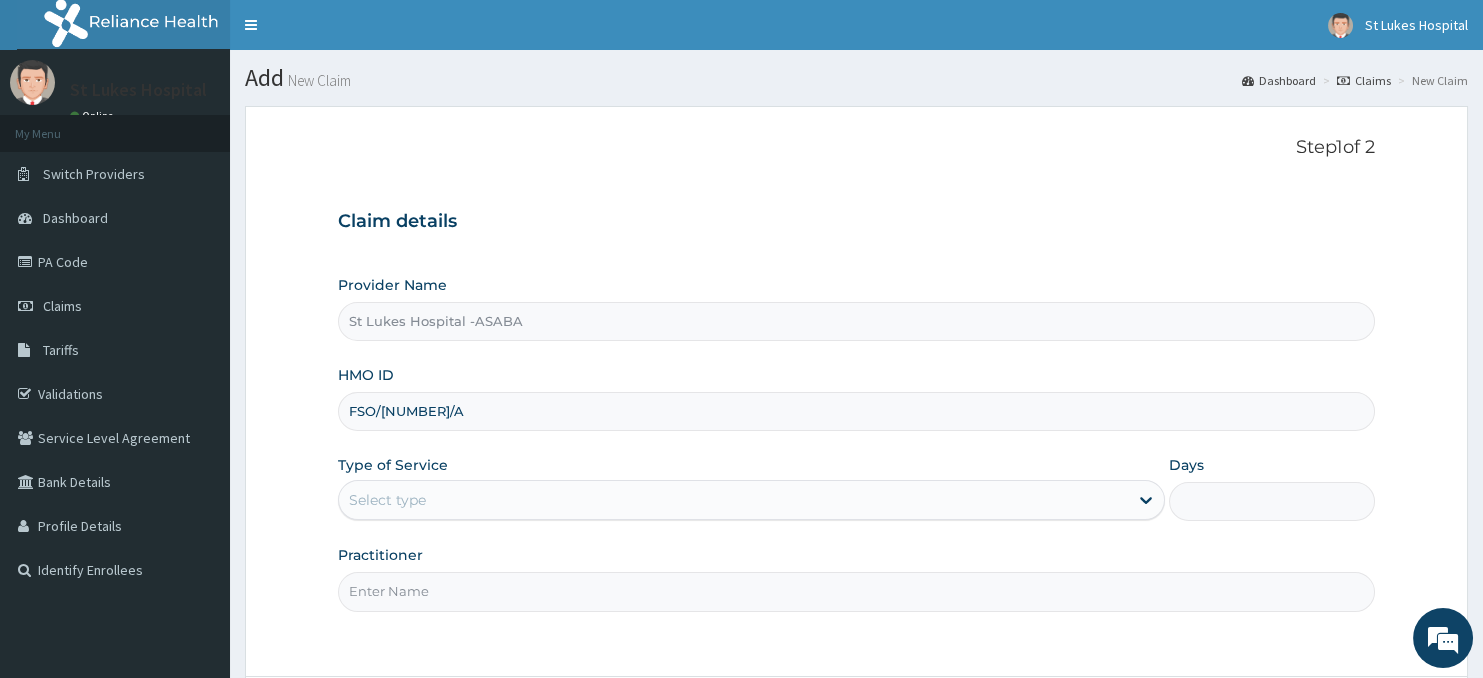 type on "FSO/[NUMBER]/A" 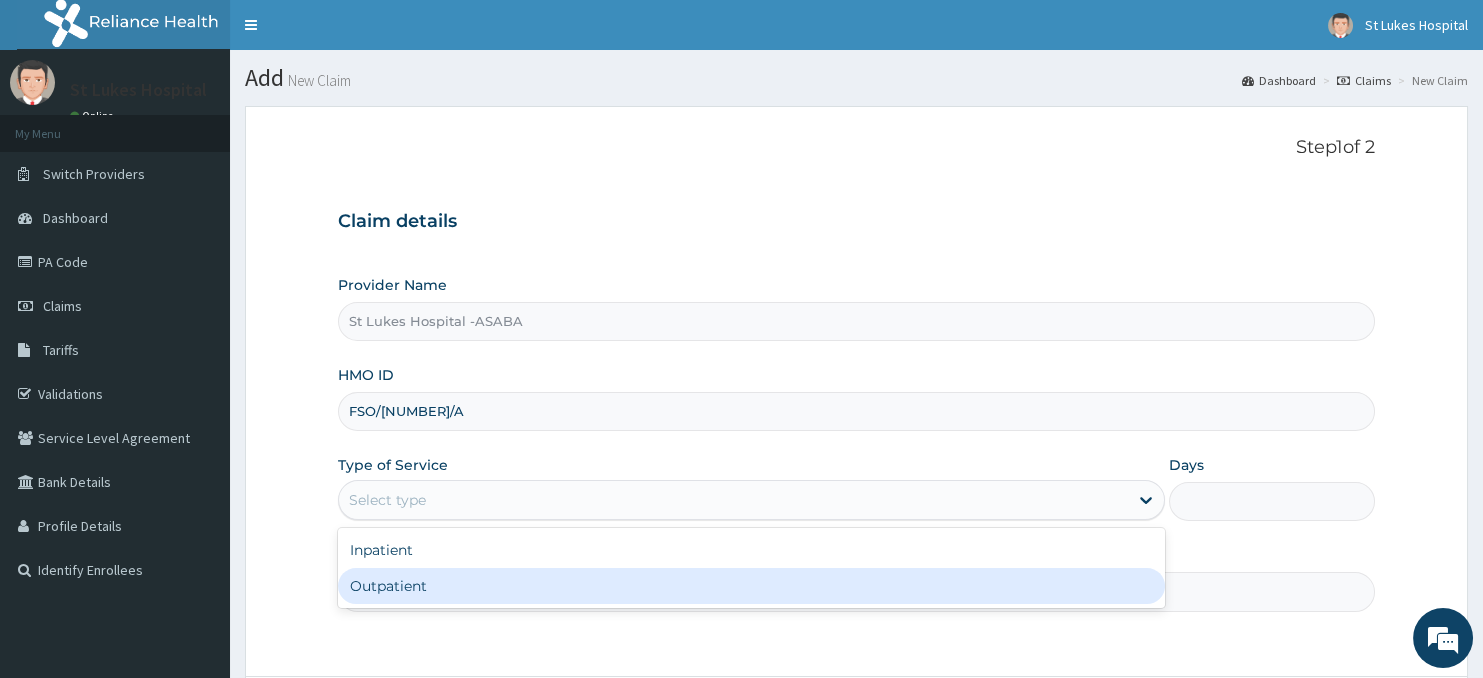 click on "Outpatient" at bounding box center (751, 586) 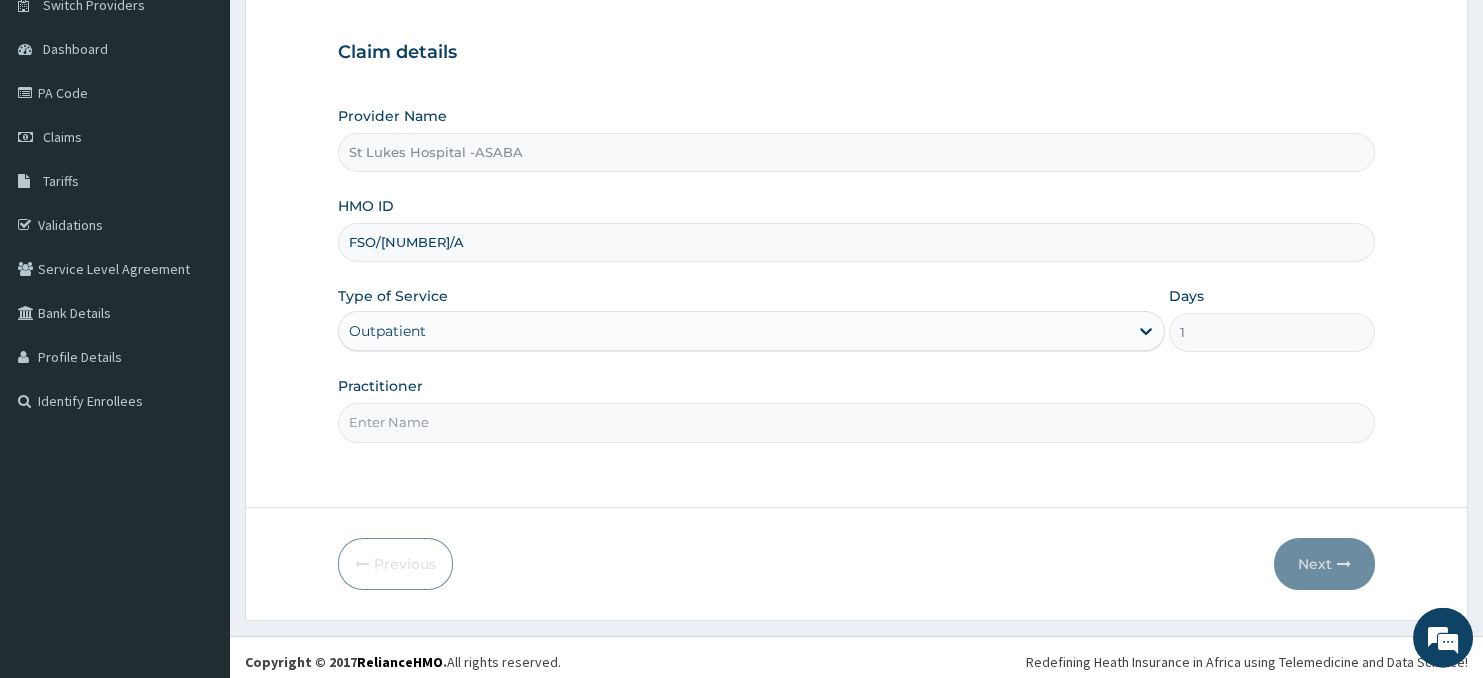 scroll, scrollTop: 178, scrollLeft: 0, axis: vertical 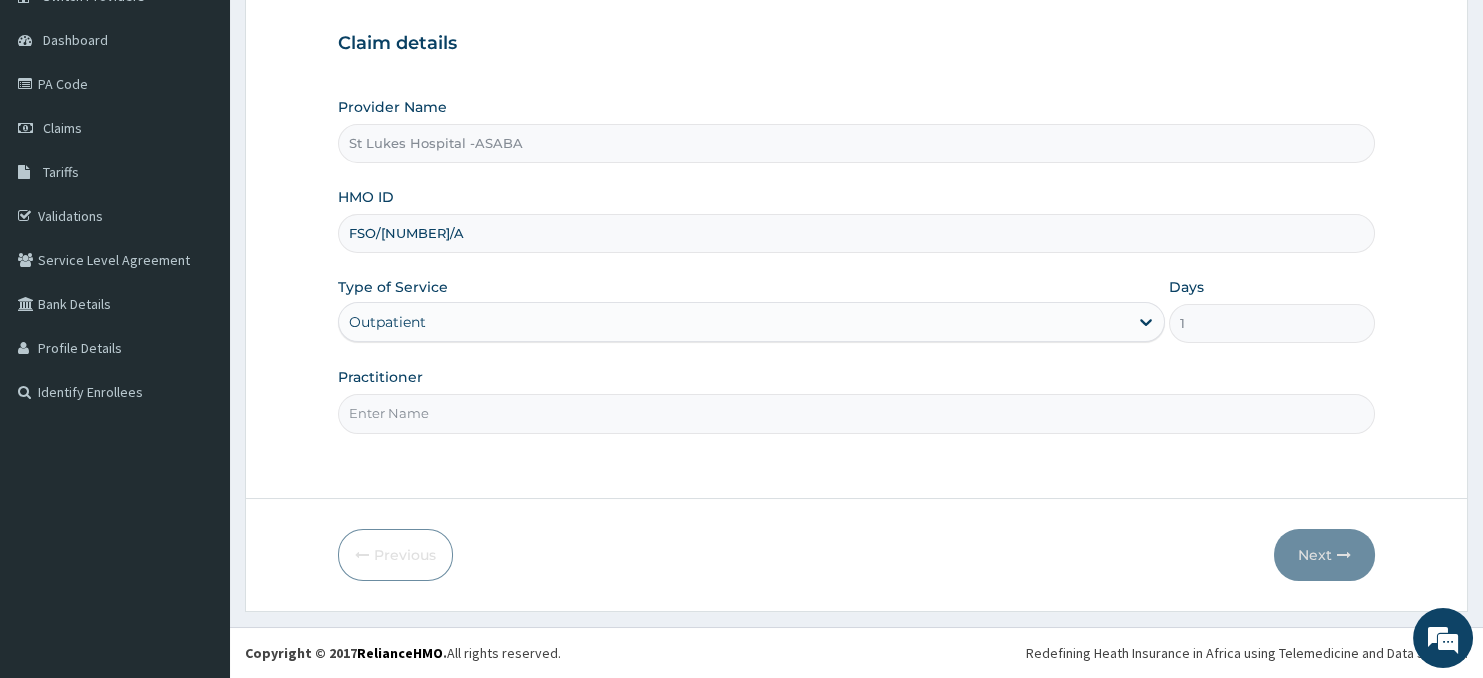 click on "Practitioner" at bounding box center [857, 413] 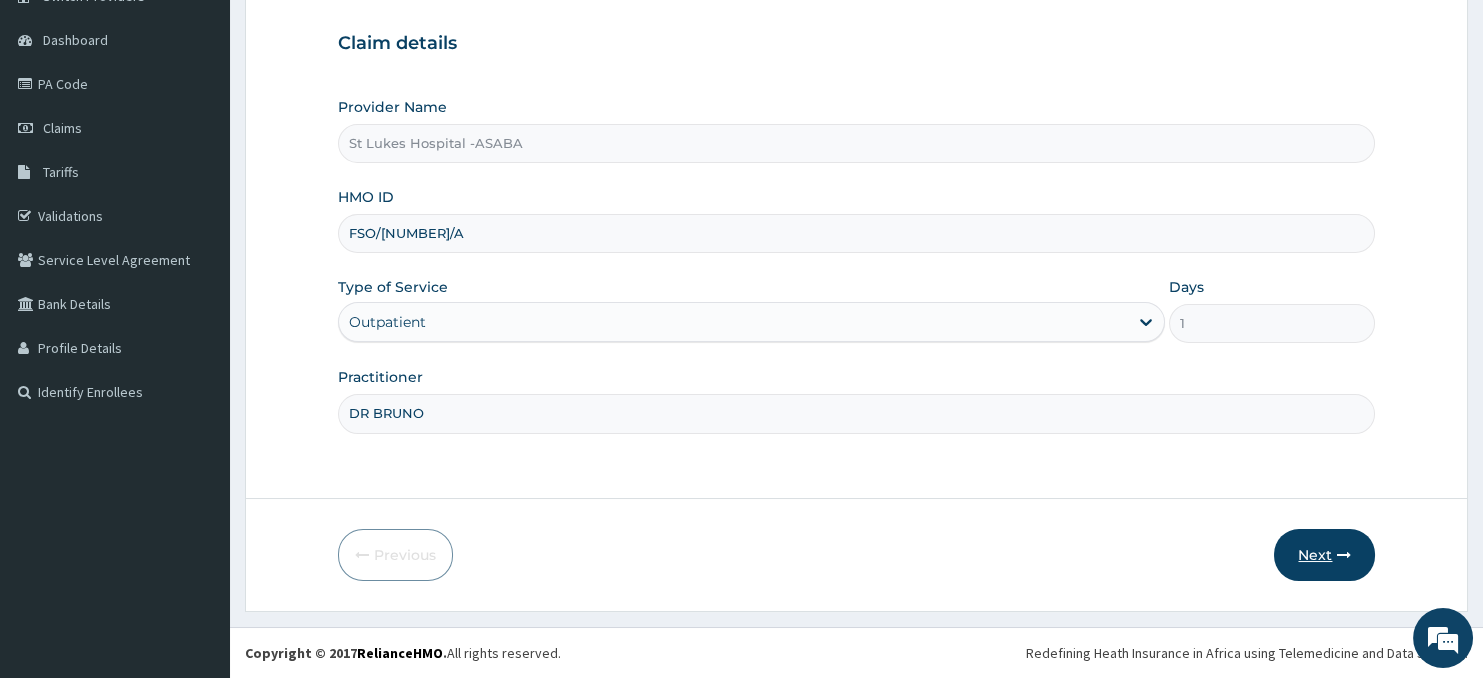 type on "DR BRUNO" 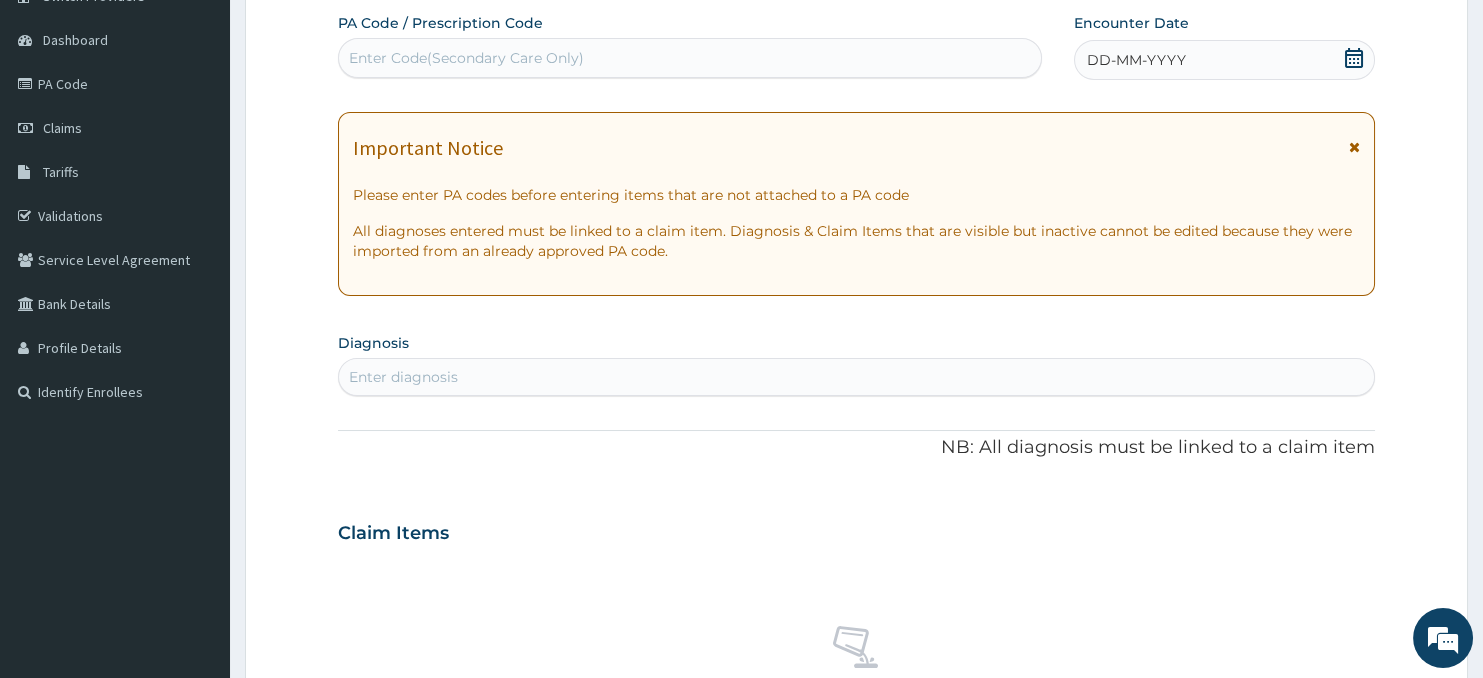 click on "Enter Code(Secondary Care Only)" at bounding box center [690, 58] 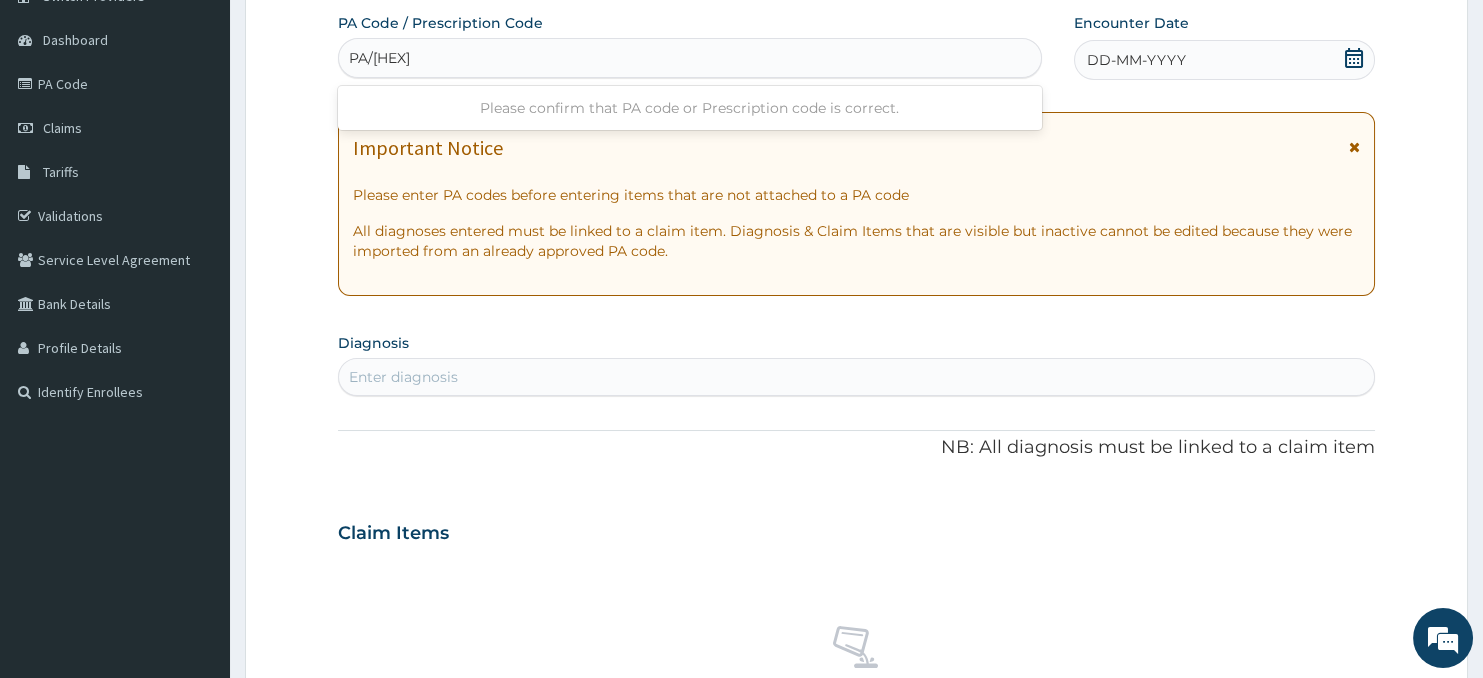 type on "PA/D8F1CC" 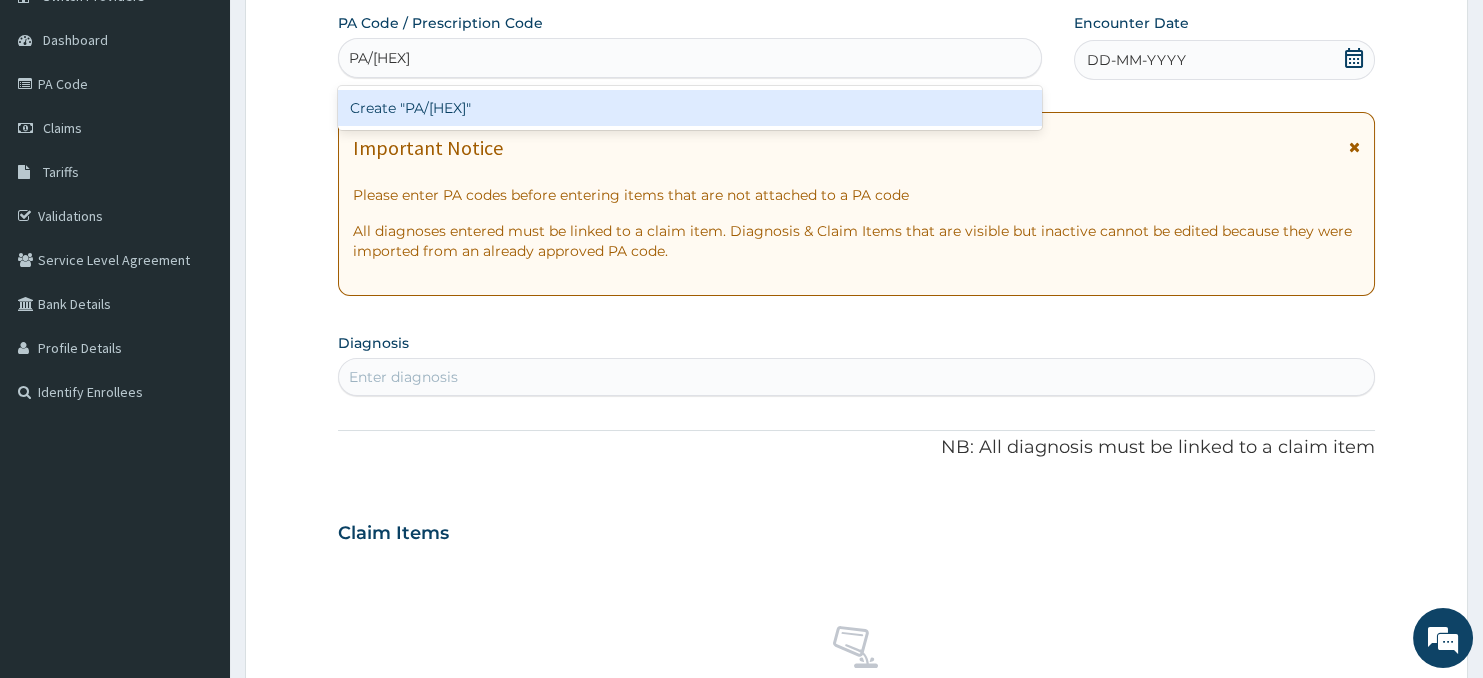 click on "Create "PA/D8F1CC"" at bounding box center (690, 108) 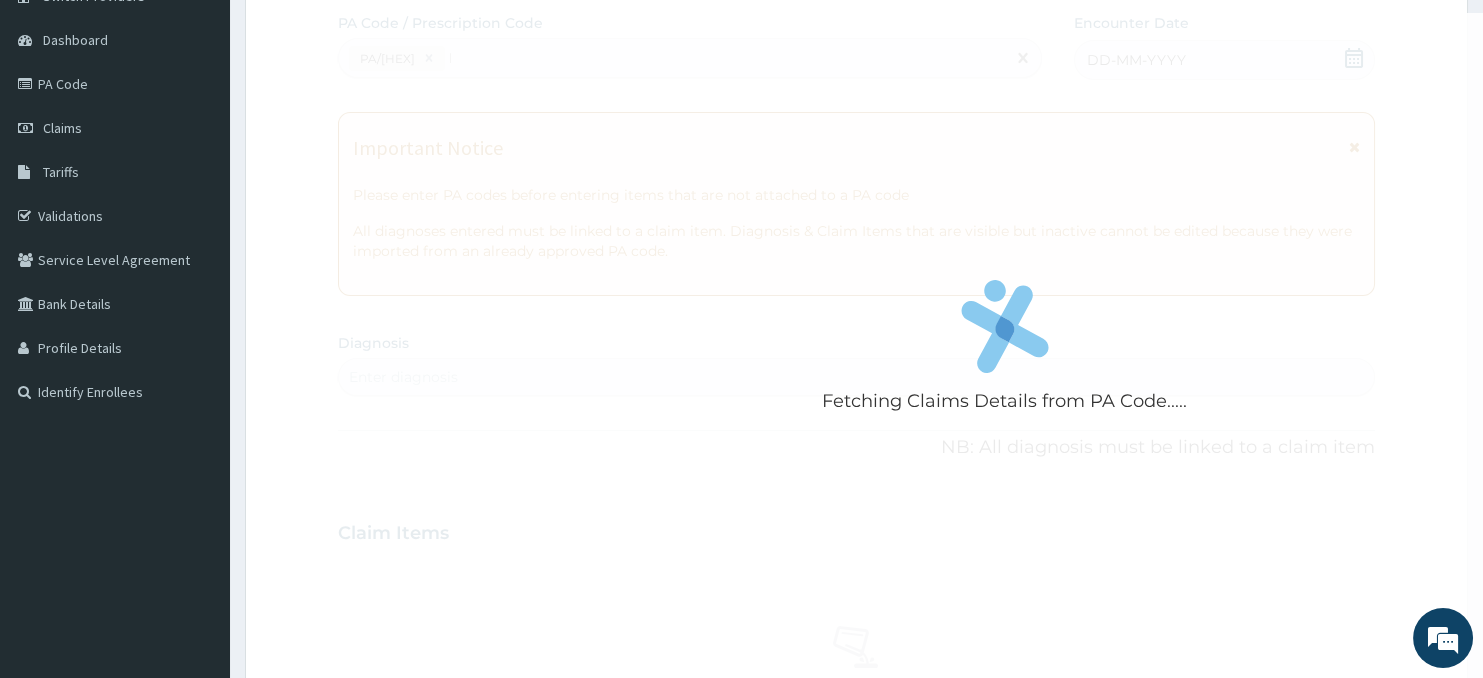type 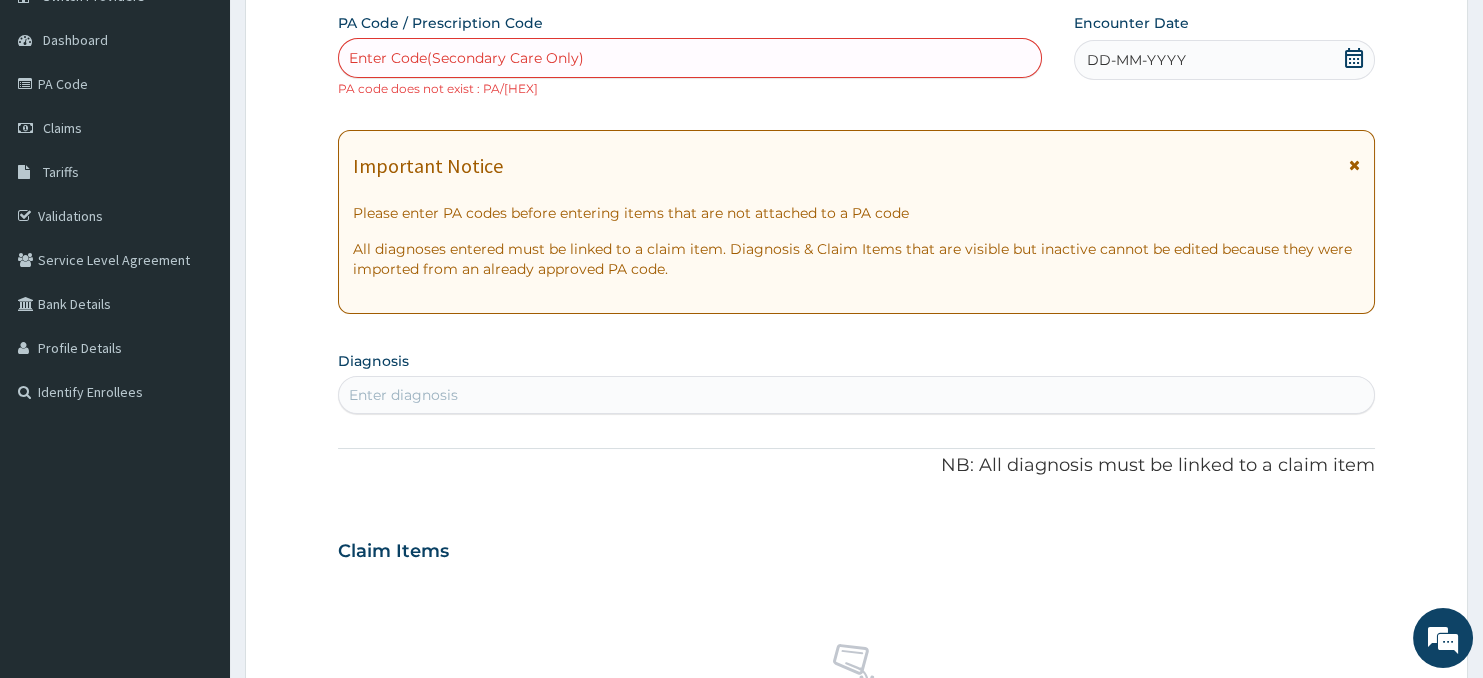 scroll, scrollTop: 769, scrollLeft: 0, axis: vertical 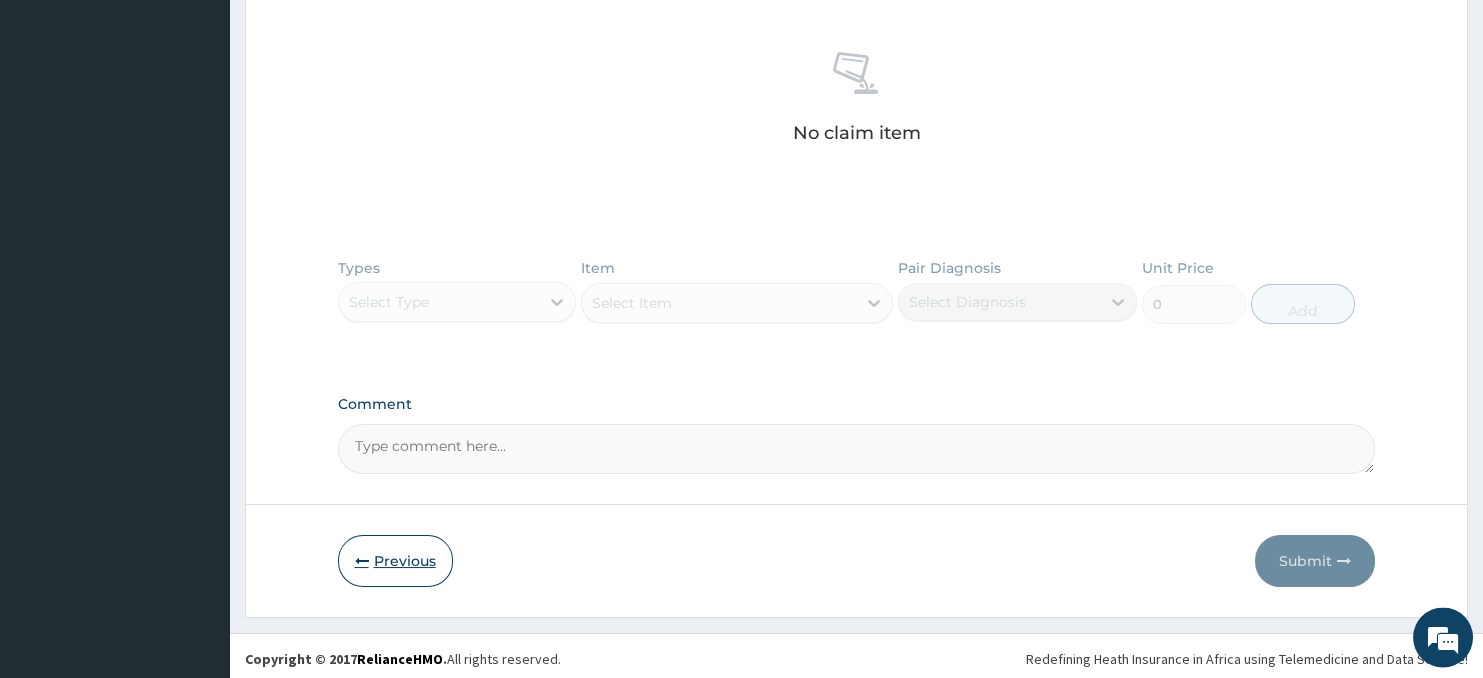 click on "Previous" at bounding box center [395, 562] 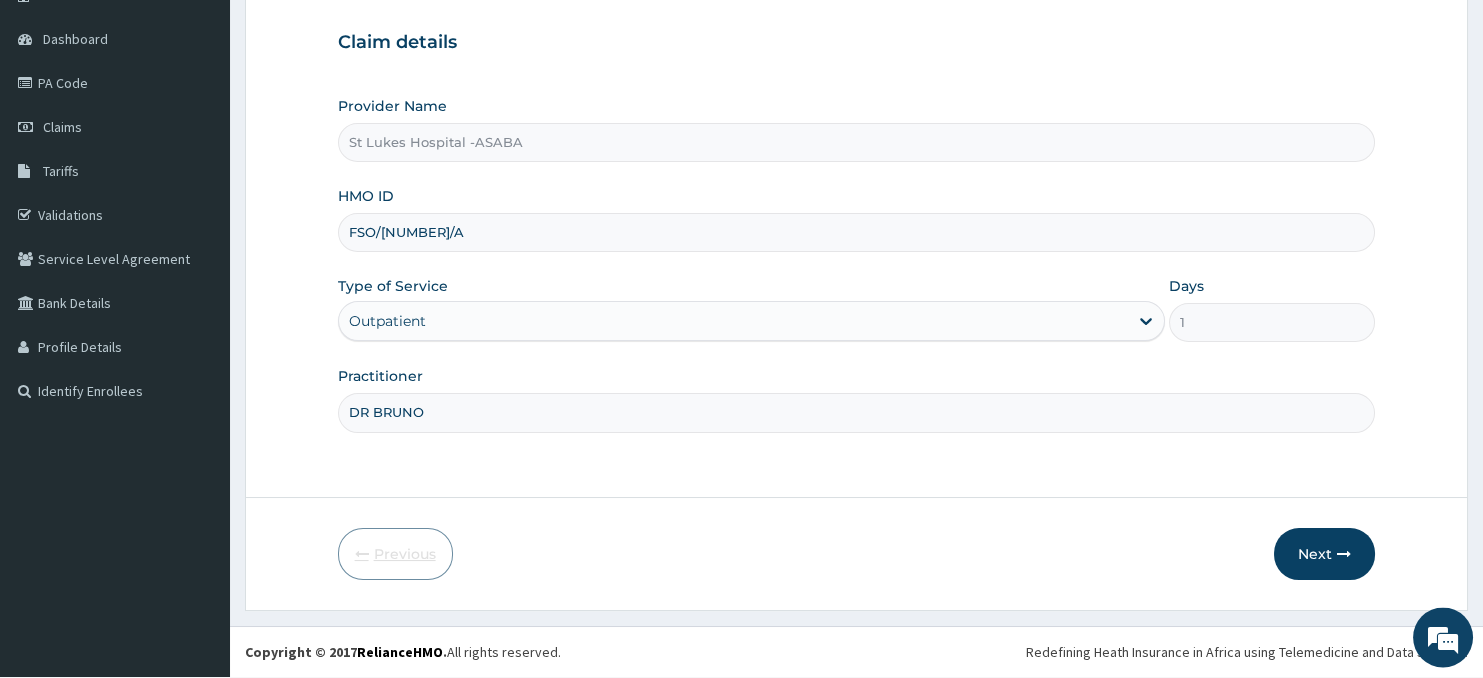 scroll, scrollTop: 178, scrollLeft: 0, axis: vertical 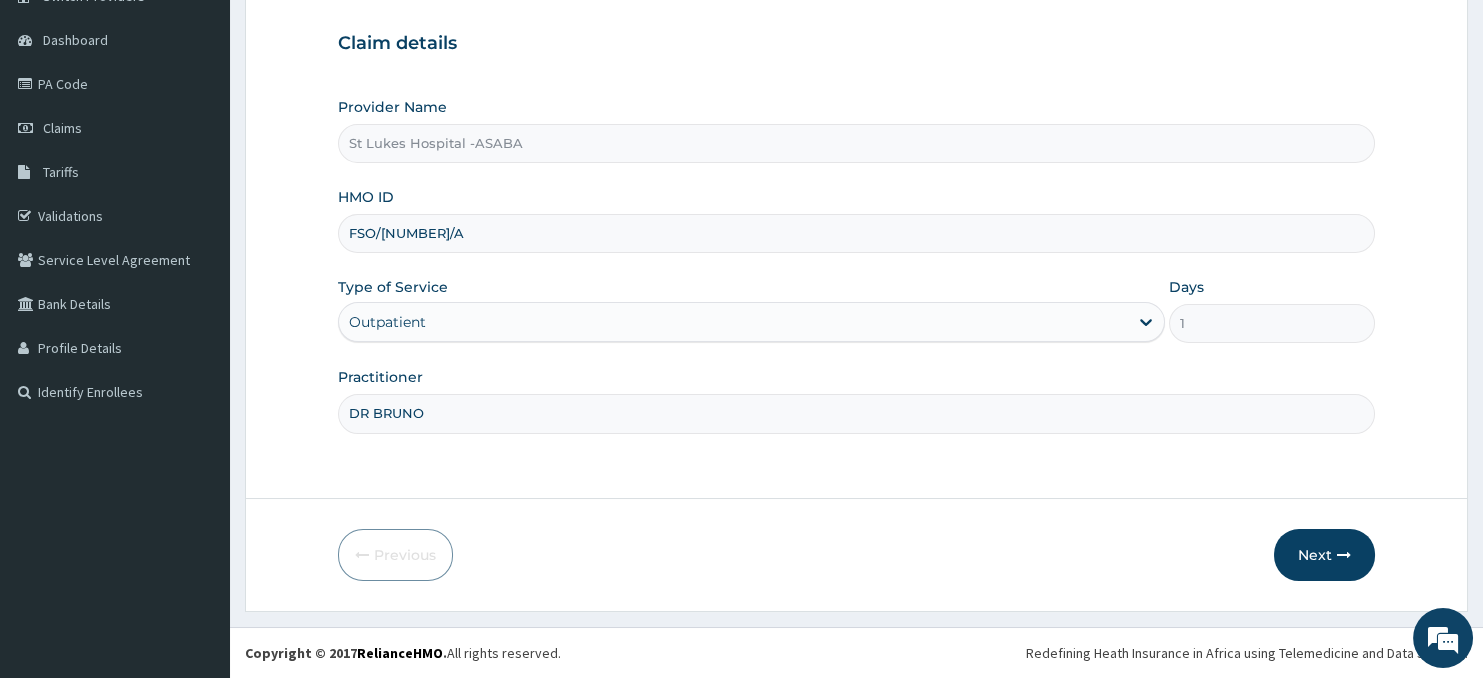 click on "FSO/10008/A" at bounding box center [857, 233] 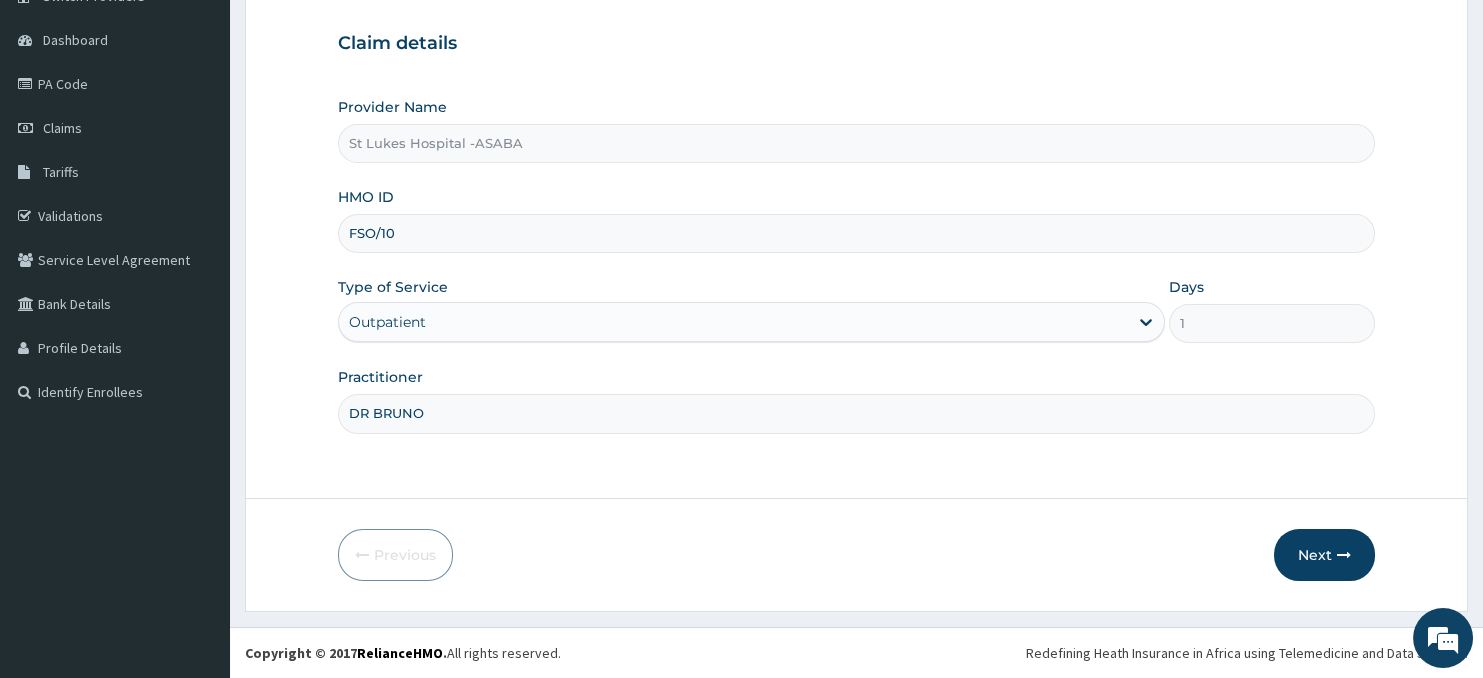 click on "Type of Service Outpatient" at bounding box center (751, 310) 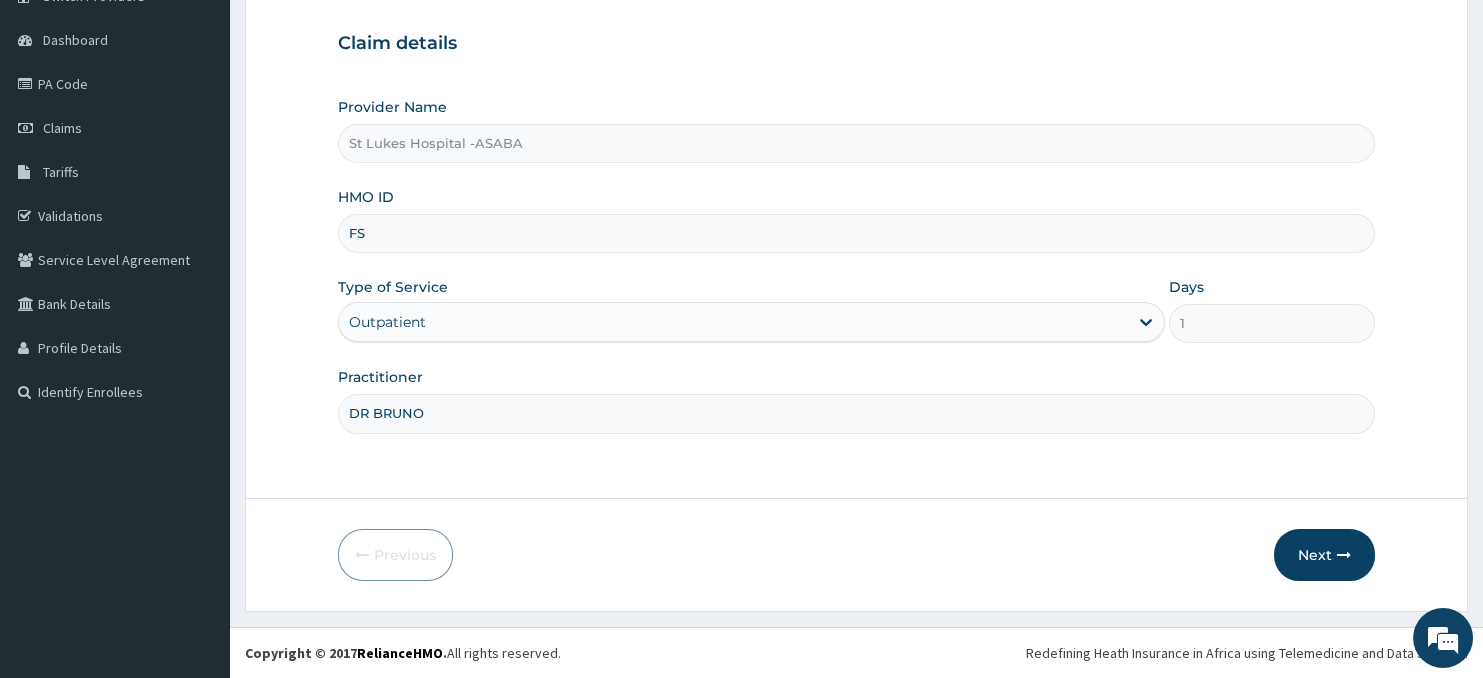 type on "F" 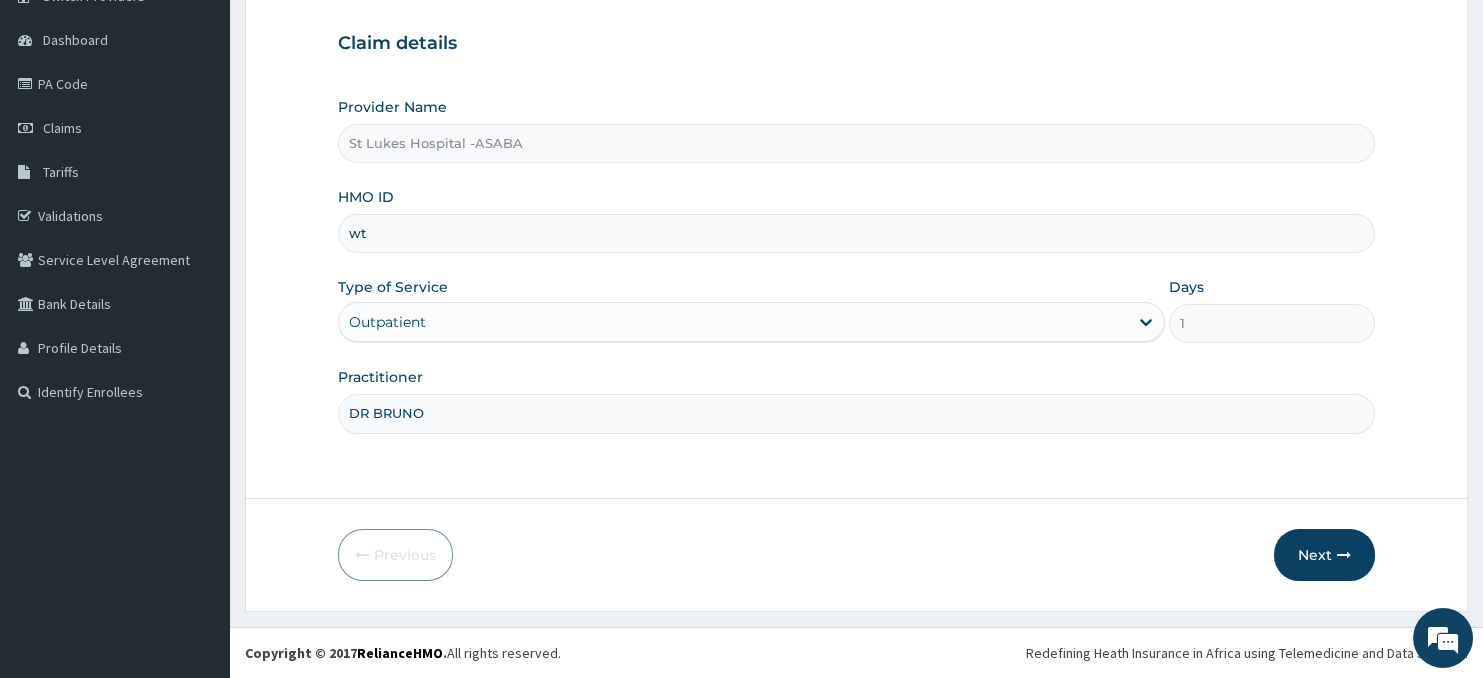 type on "w" 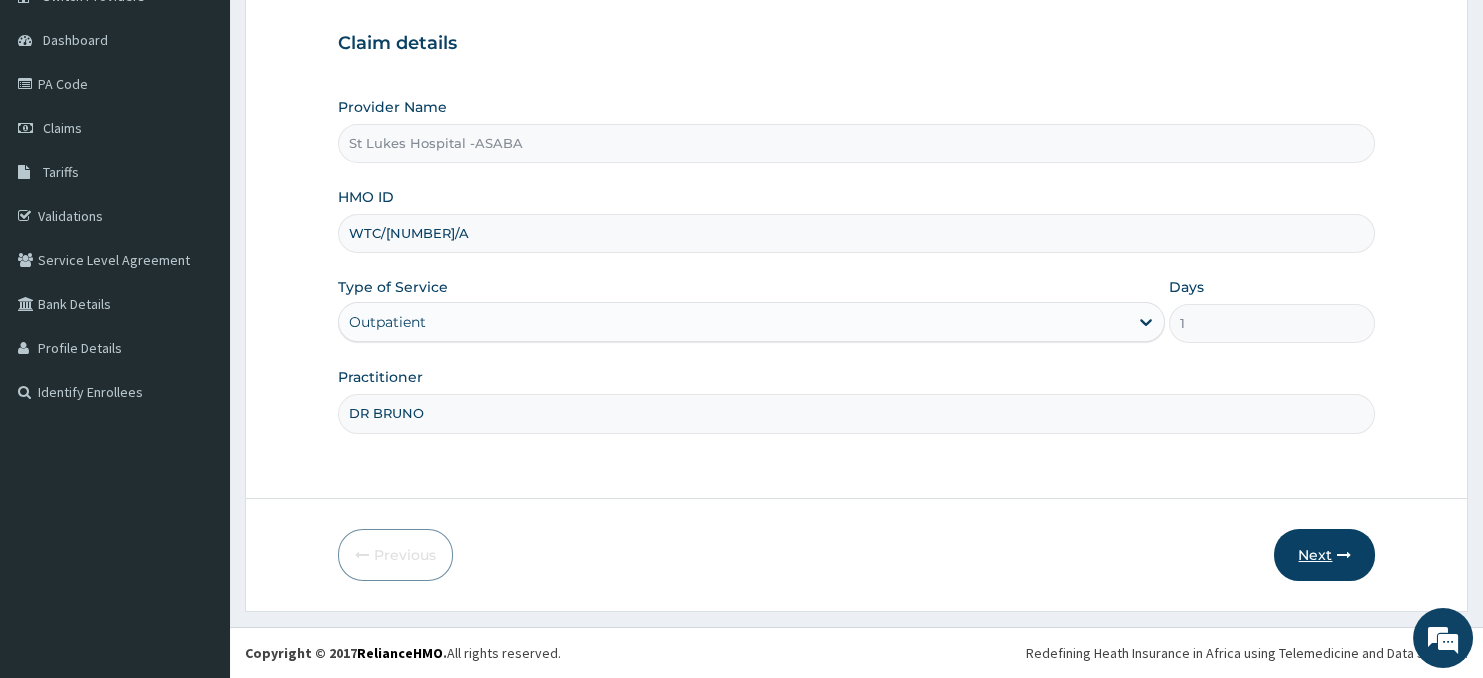 type on "WTC/10033/A" 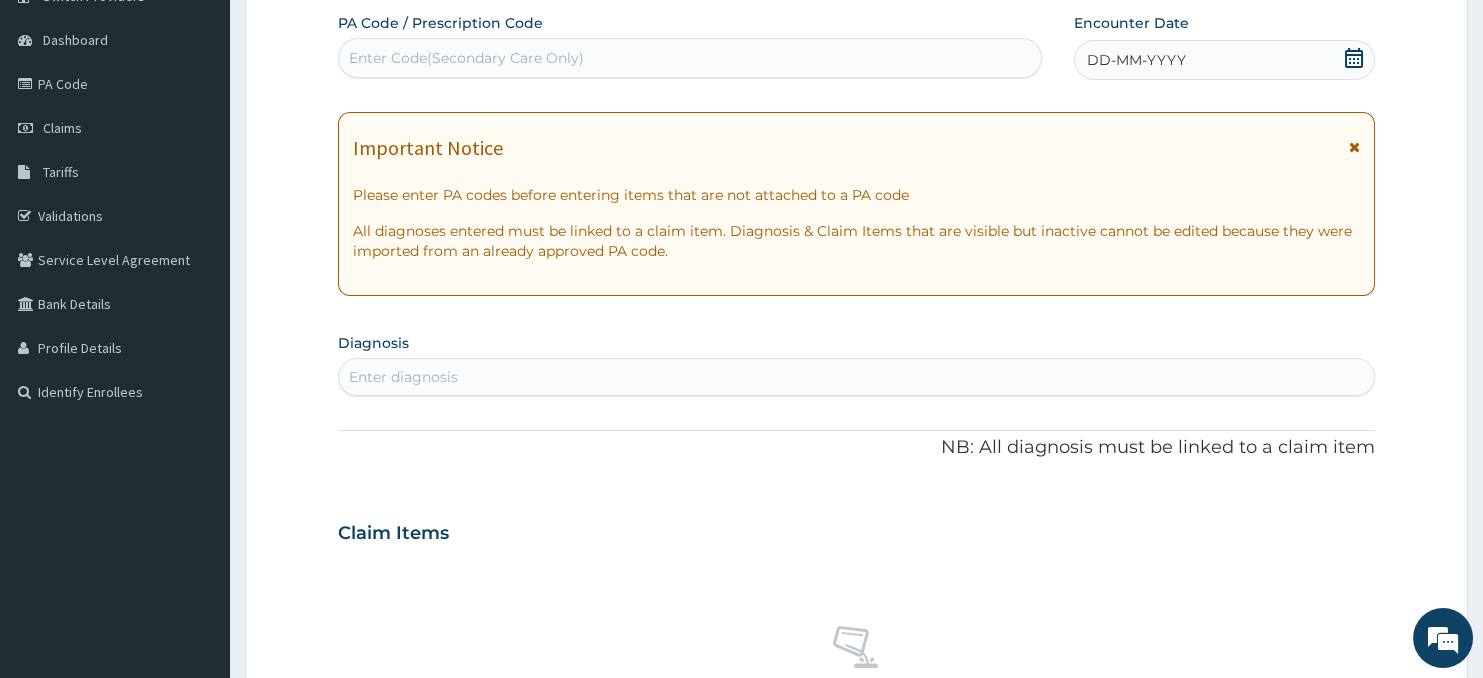 click on "Enter Code(Secondary Care Only)" at bounding box center (690, 58) 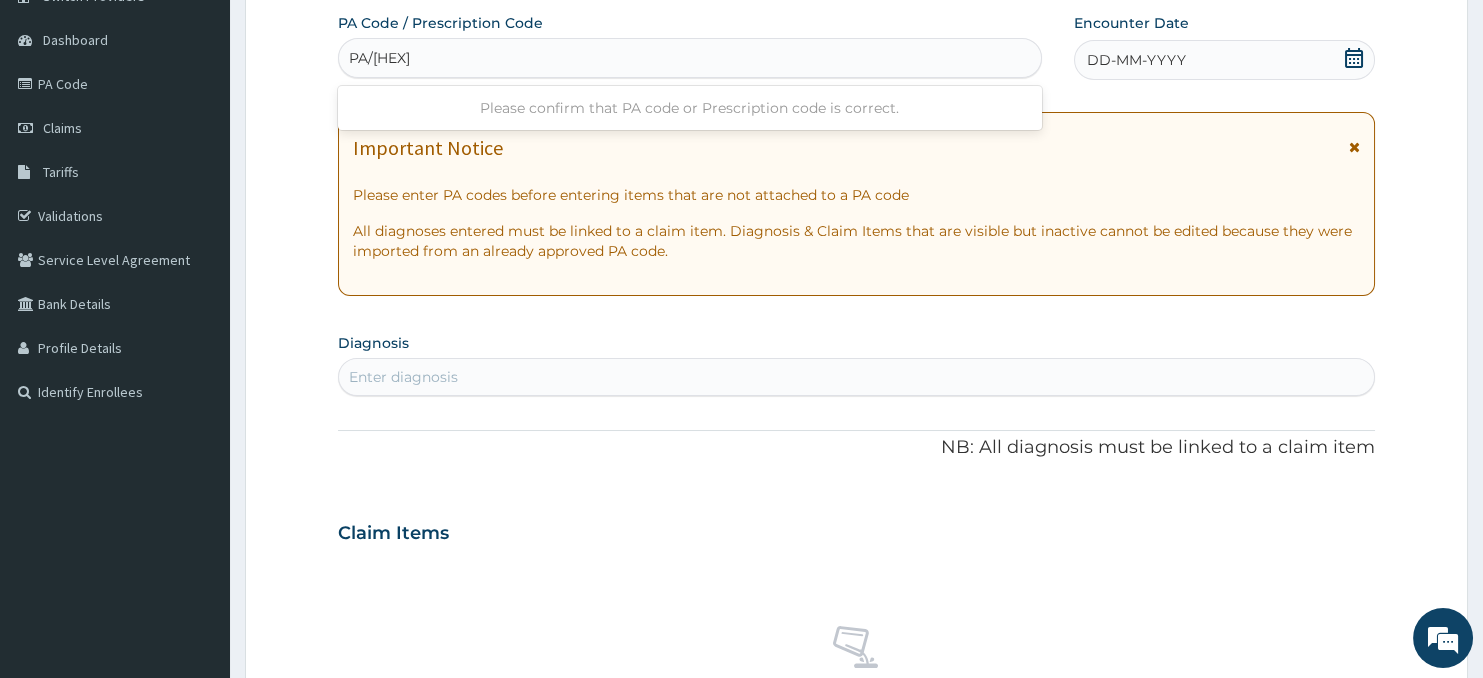 type on "PA/490C8D" 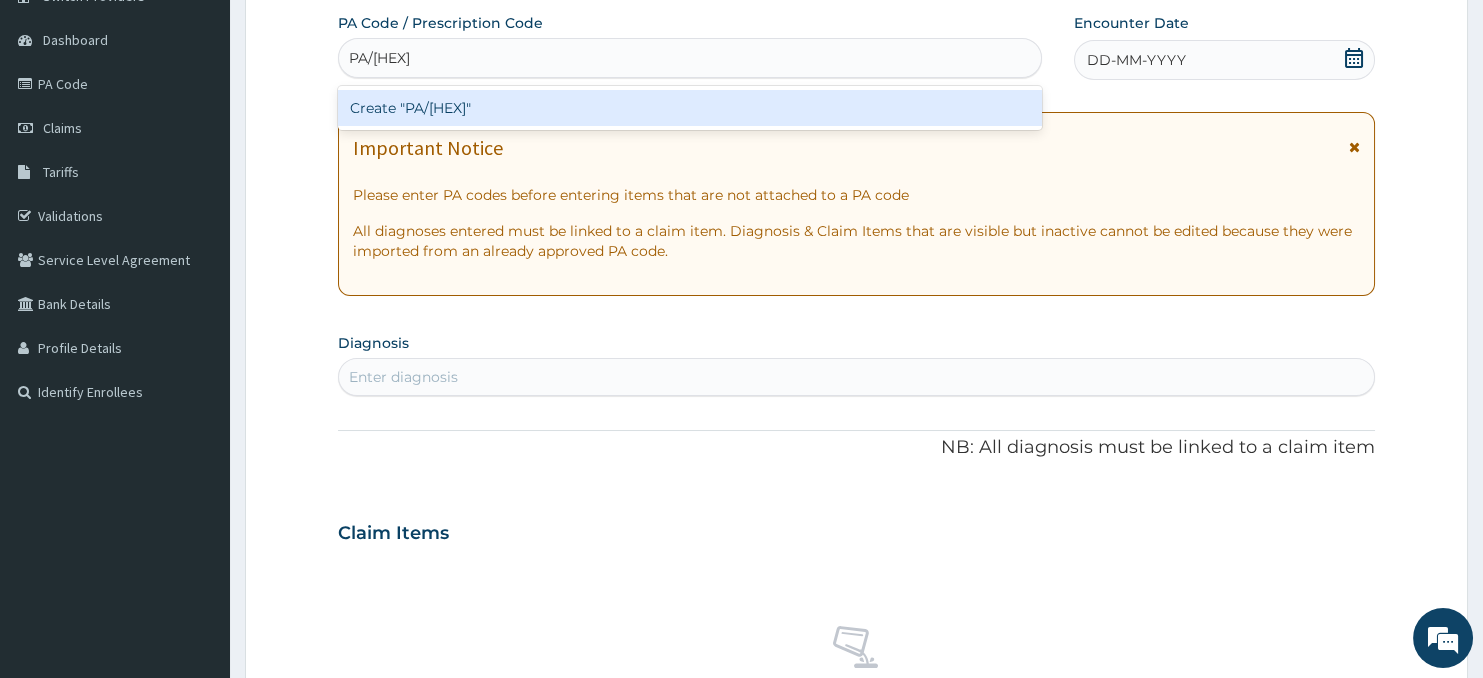 click on "Create "PA/490C8D"" at bounding box center [690, 108] 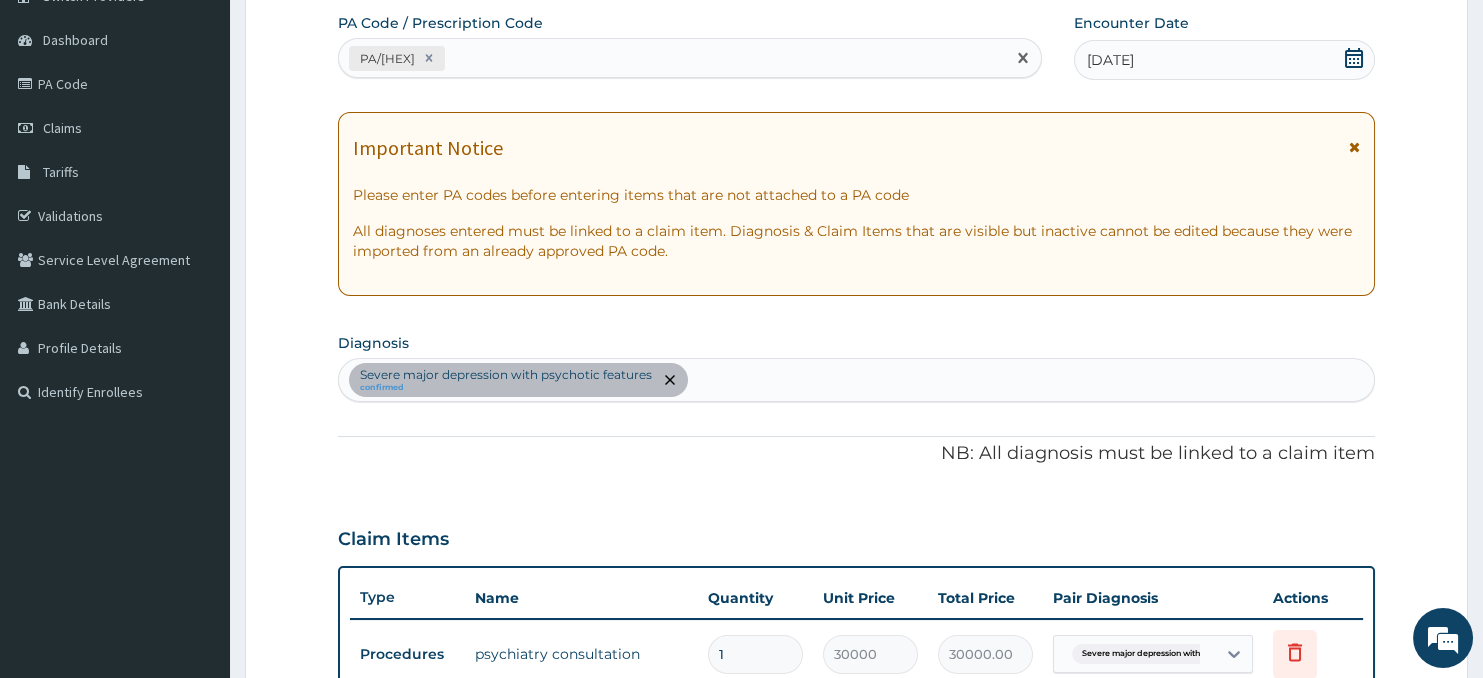 click on "PA/490C8D" at bounding box center [672, 58] 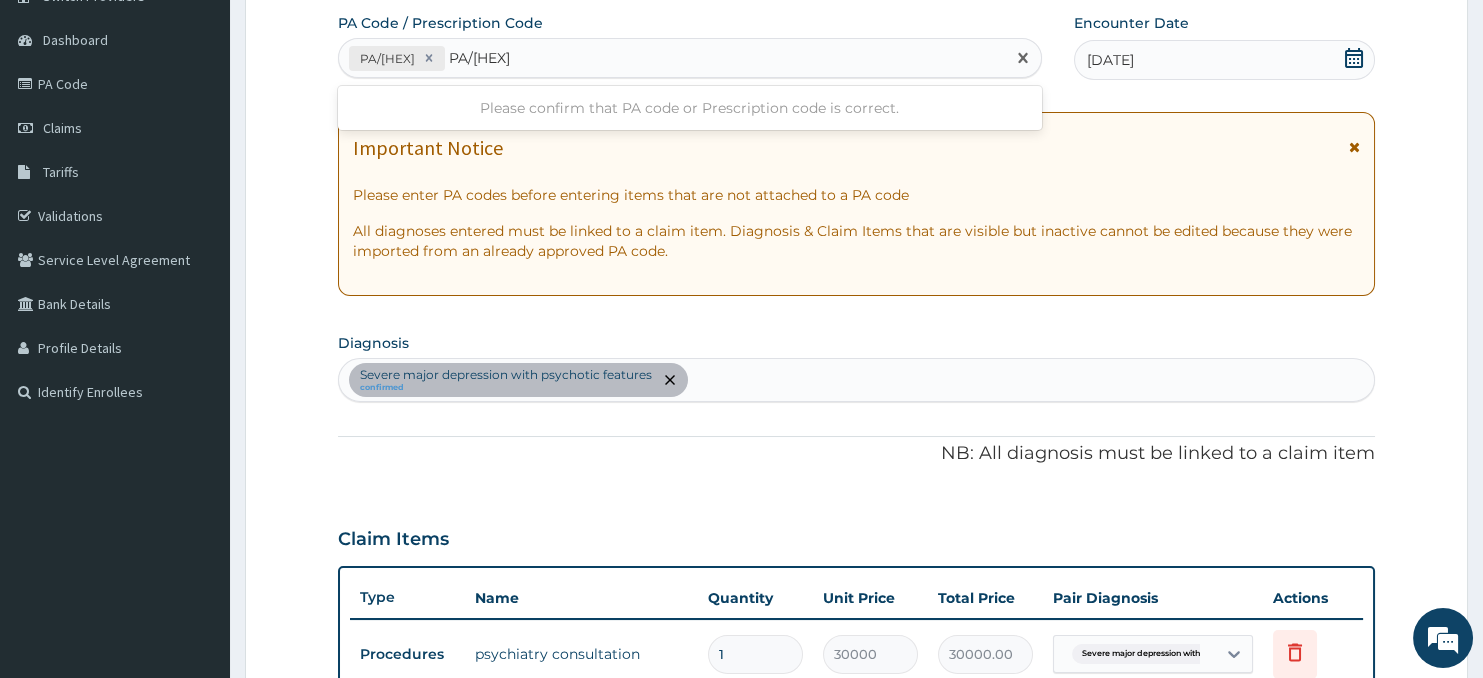 type on "PA/2CFA0B" 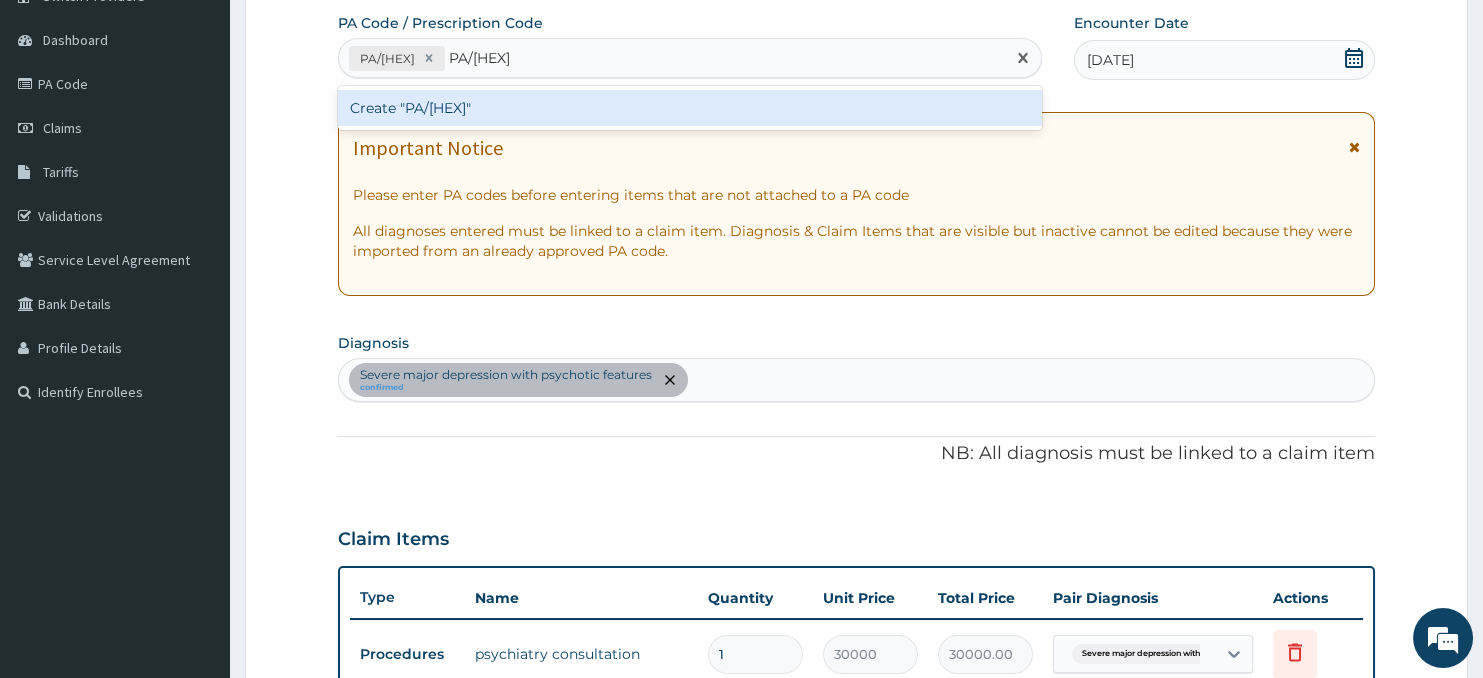 click on "Create "PA/2CFA0B"" at bounding box center (690, 108) 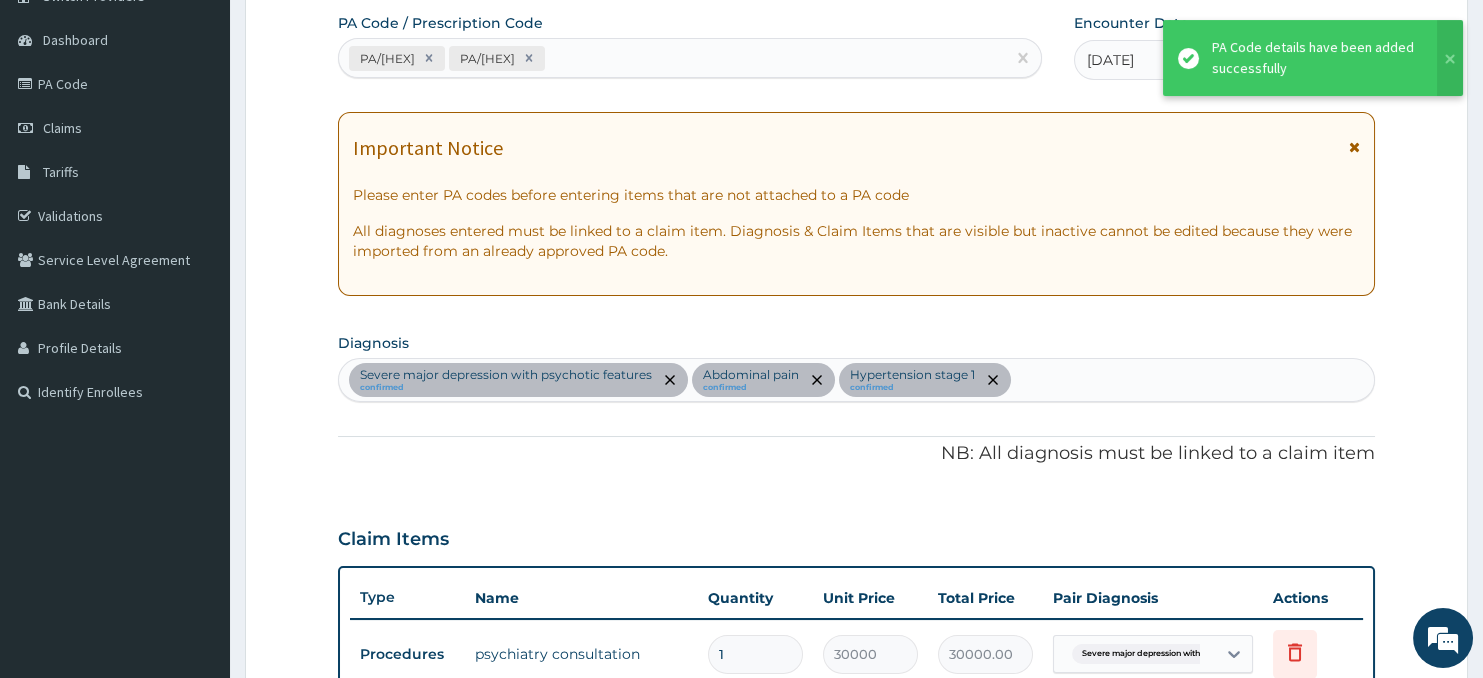 scroll, scrollTop: 629, scrollLeft: 0, axis: vertical 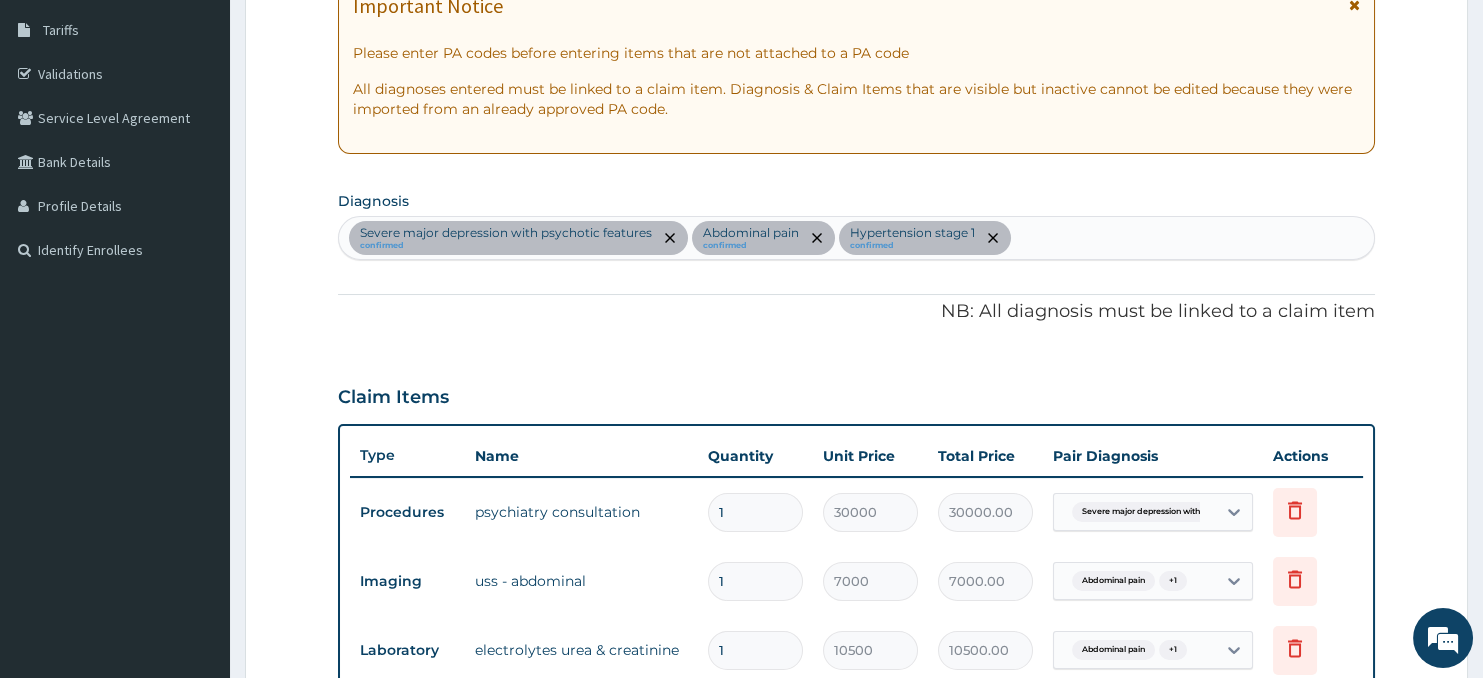 click on "Severe major depression with psychotic features confirmed Abdominal pain confirmed Hypertension stage 1 confirmed" at bounding box center (857, 238) 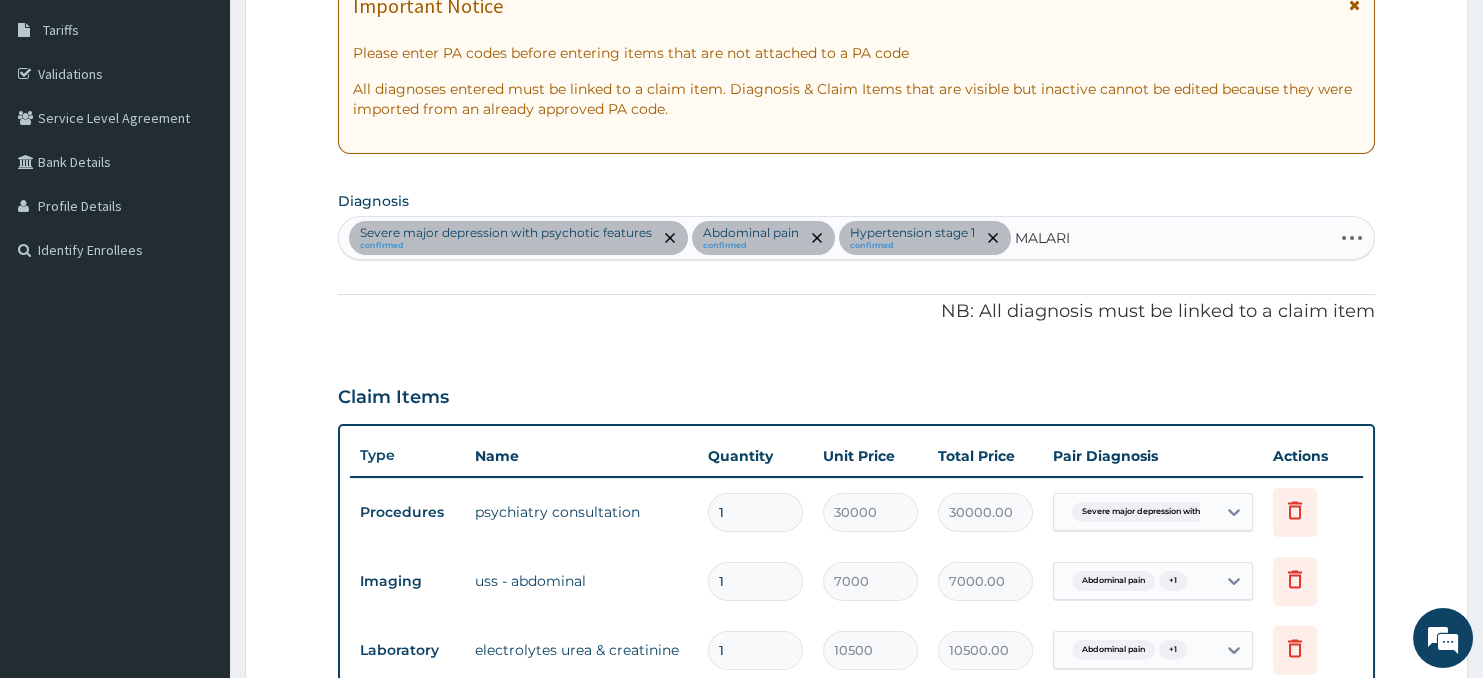 type on "MALARIA" 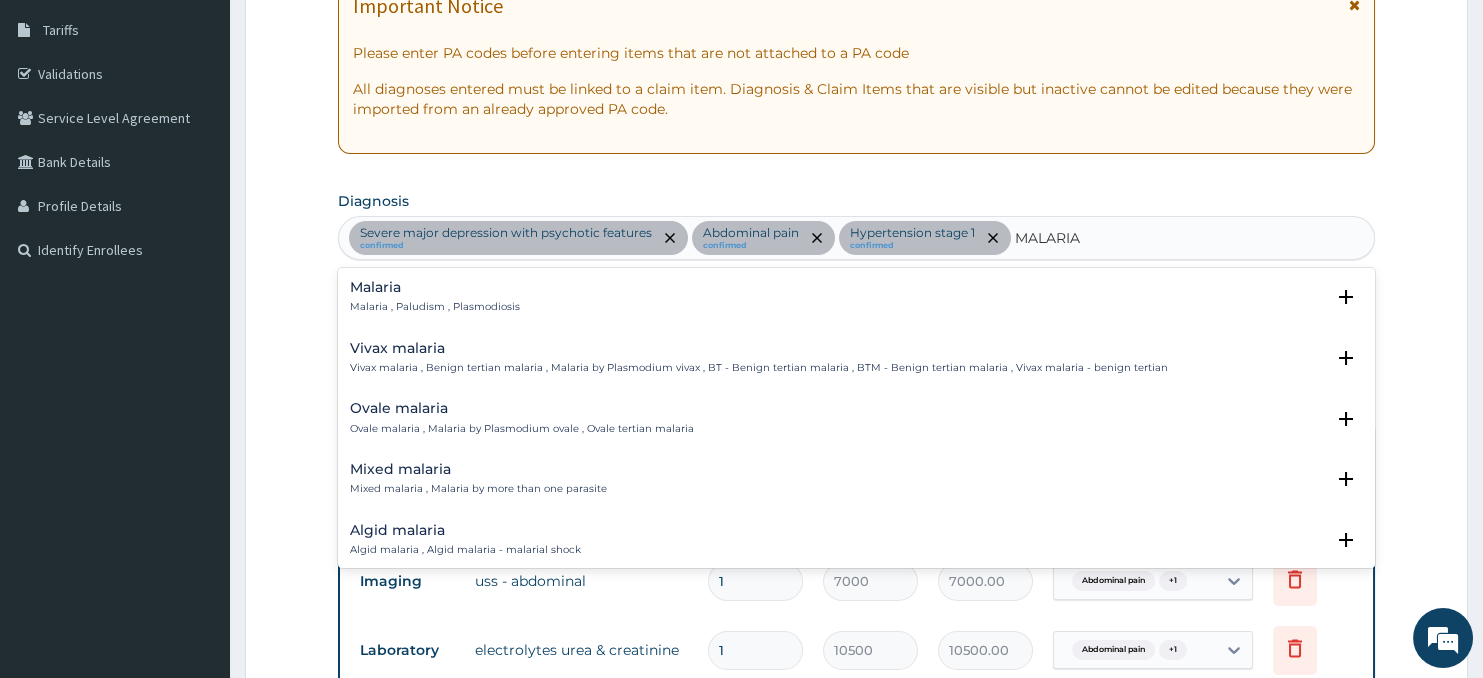 click on "Malaria" at bounding box center (435, 287) 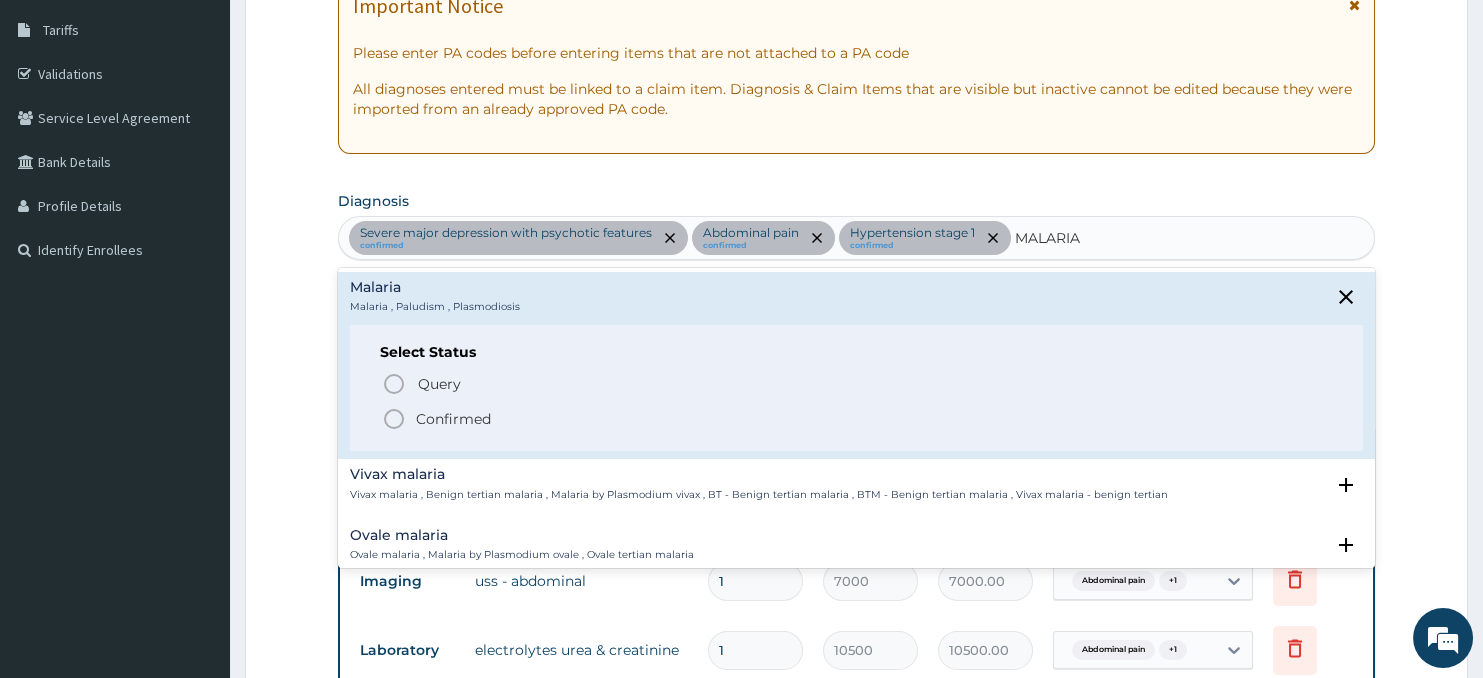 click 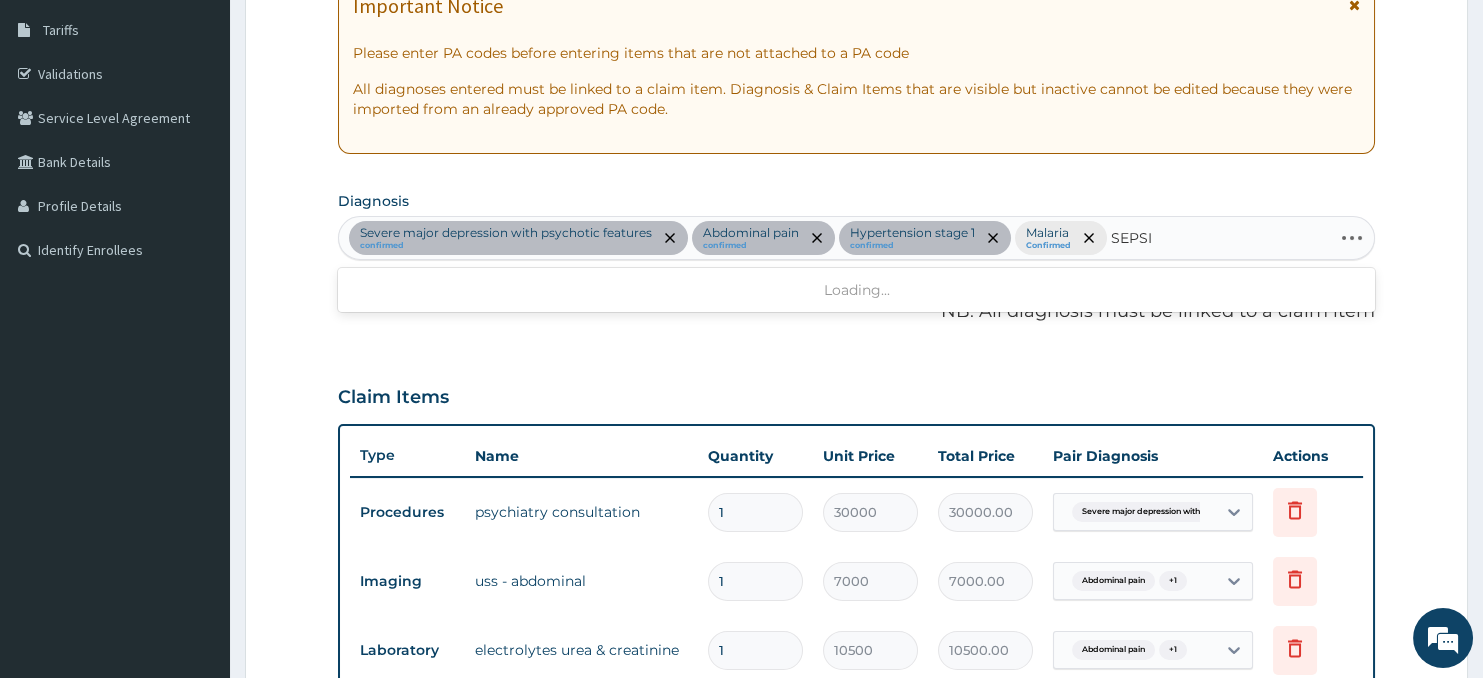 type on "SEPSIS" 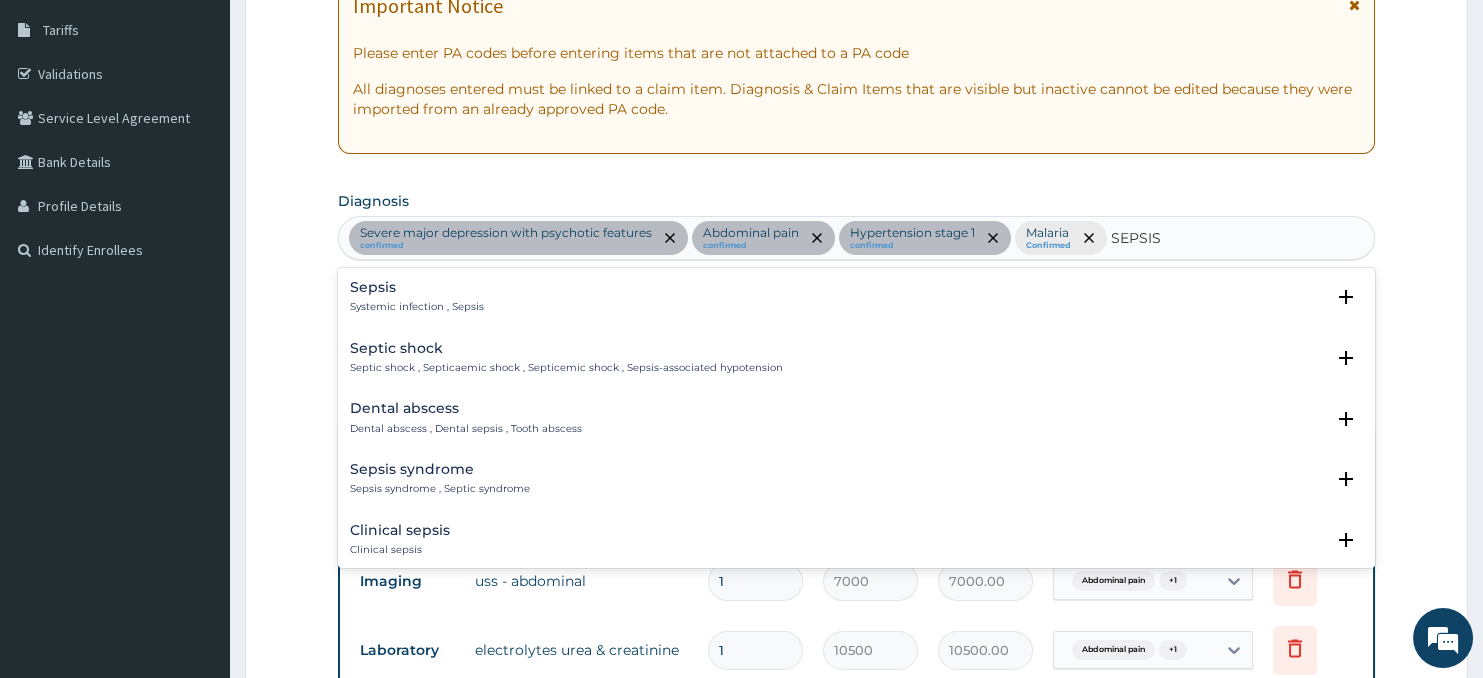 click on "Systemic infection , Sepsis" at bounding box center (417, 307) 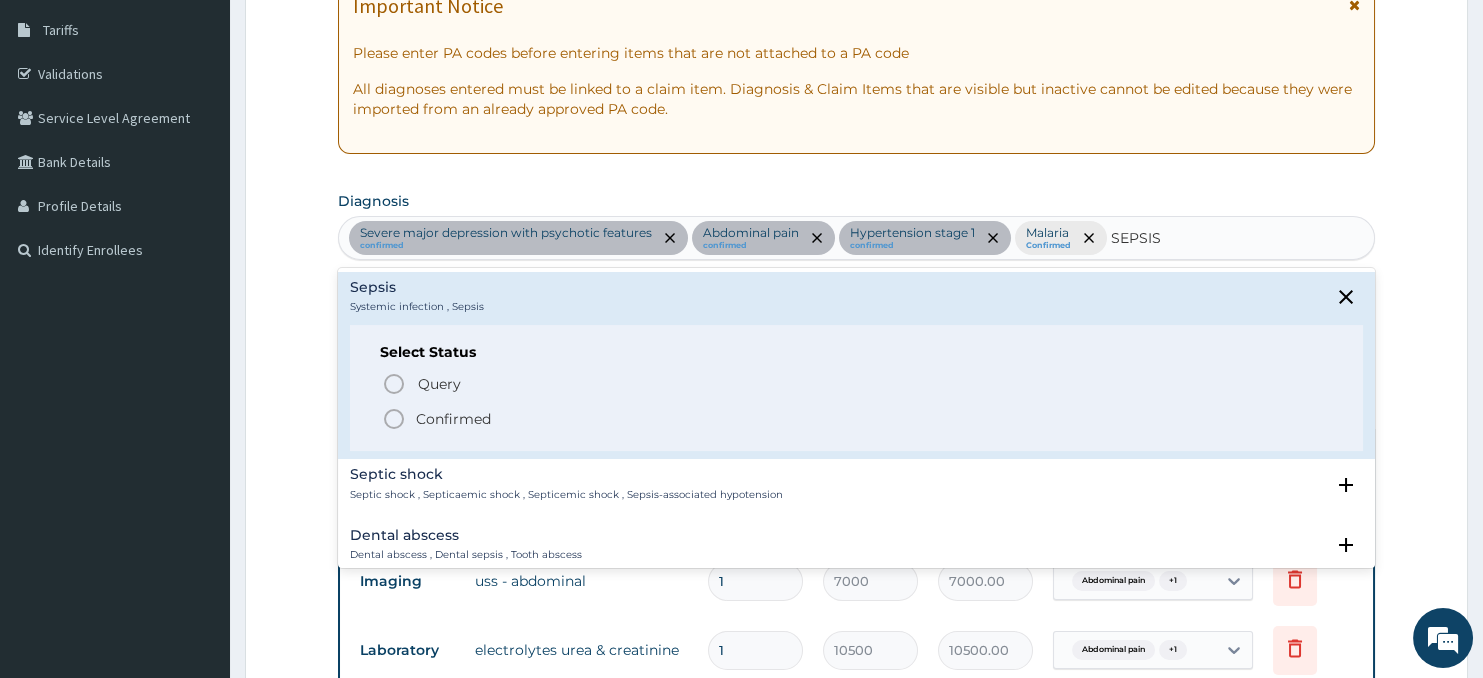 click 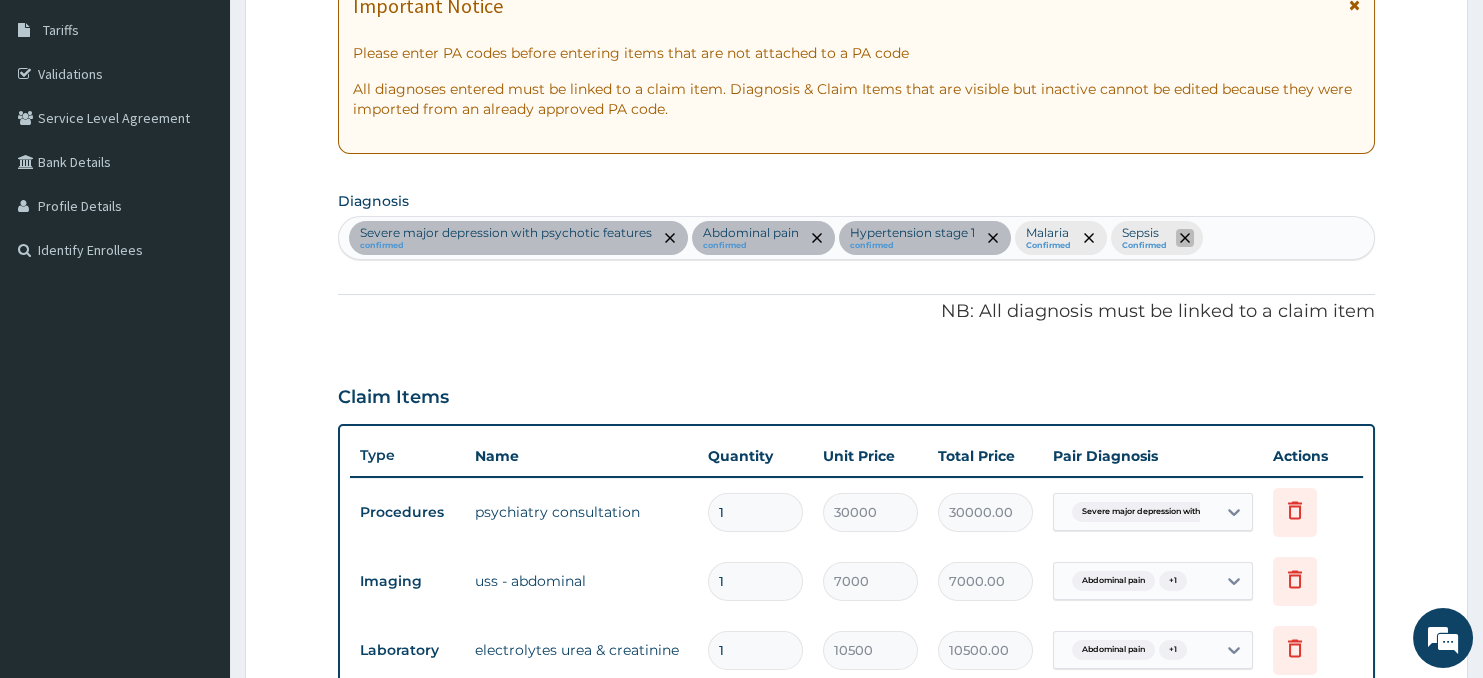 click 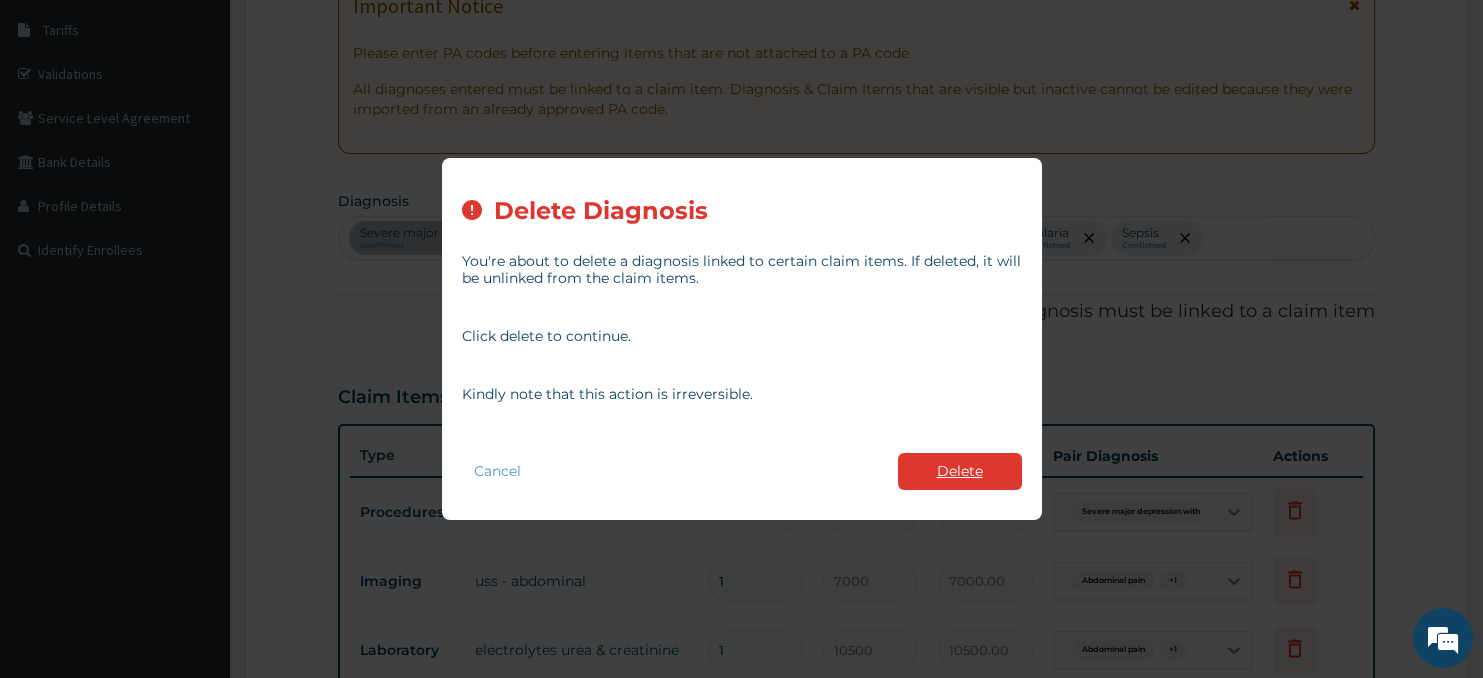click on "Delete" at bounding box center [960, 471] 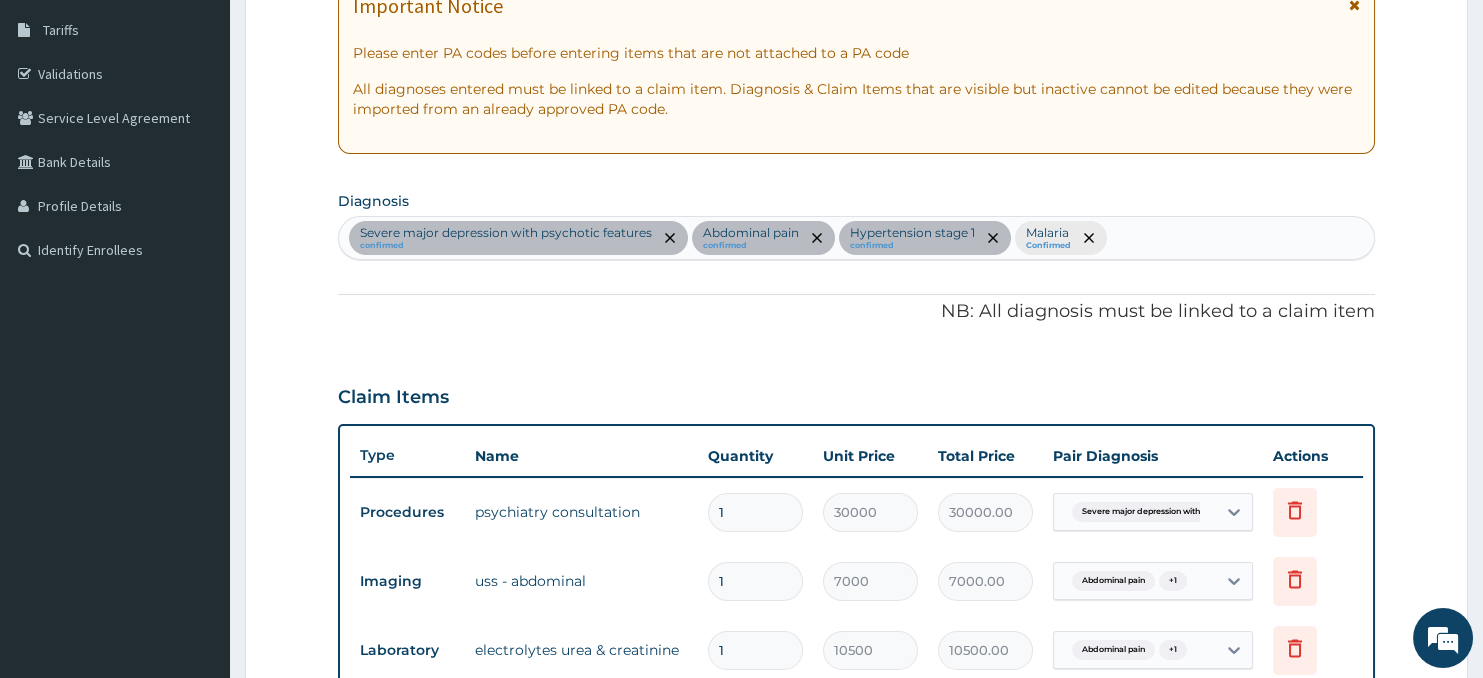 click on "Severe major depression with psychotic features confirmed Abdominal pain confirmed Hypertension stage 1 confirmed Malaria Confirmed" at bounding box center (857, 238) 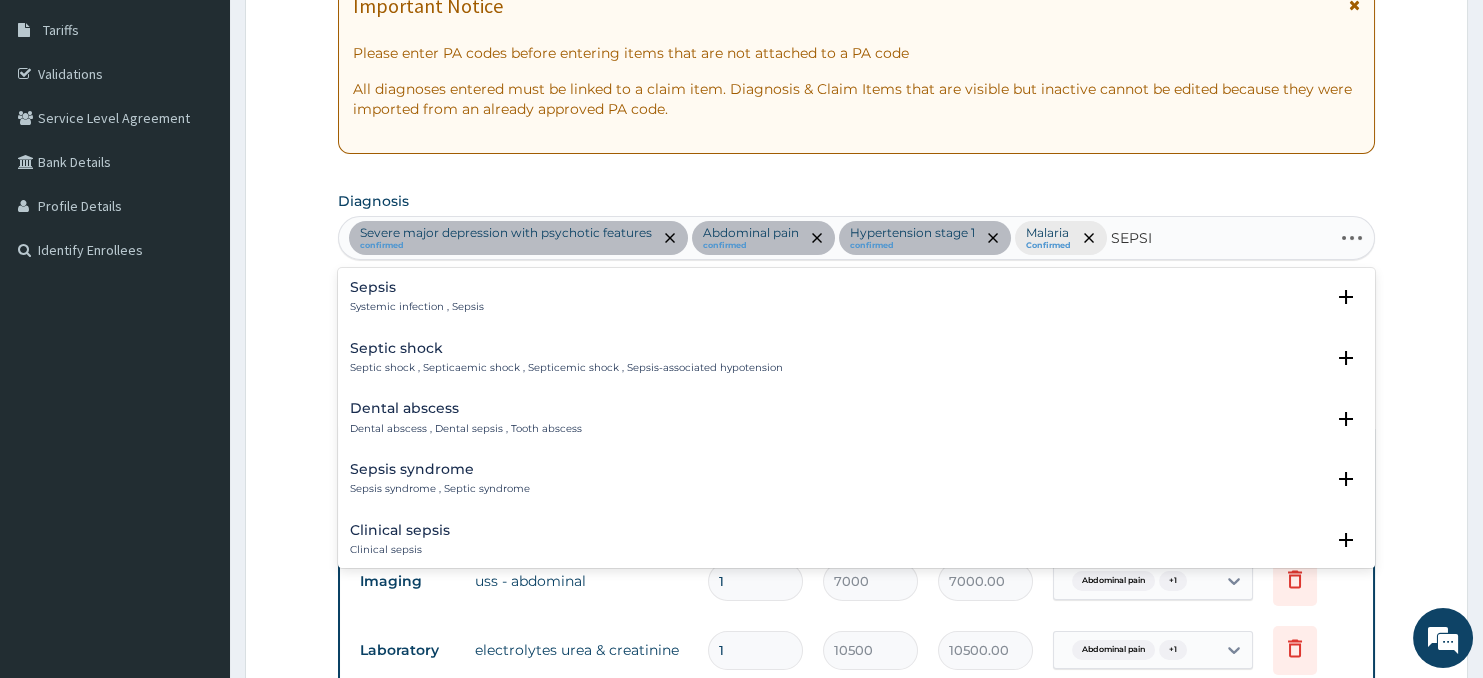 type on "SEPSIS" 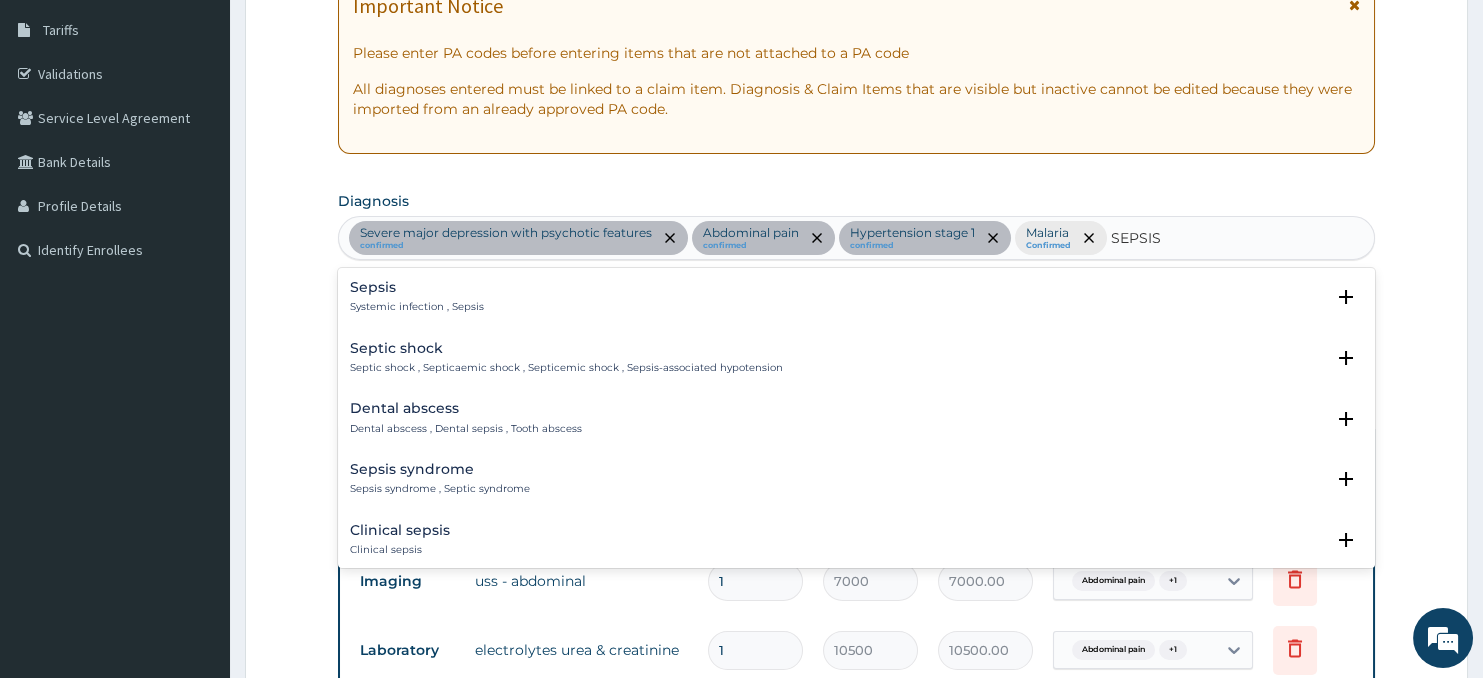 click on "Sepsis" at bounding box center (417, 287) 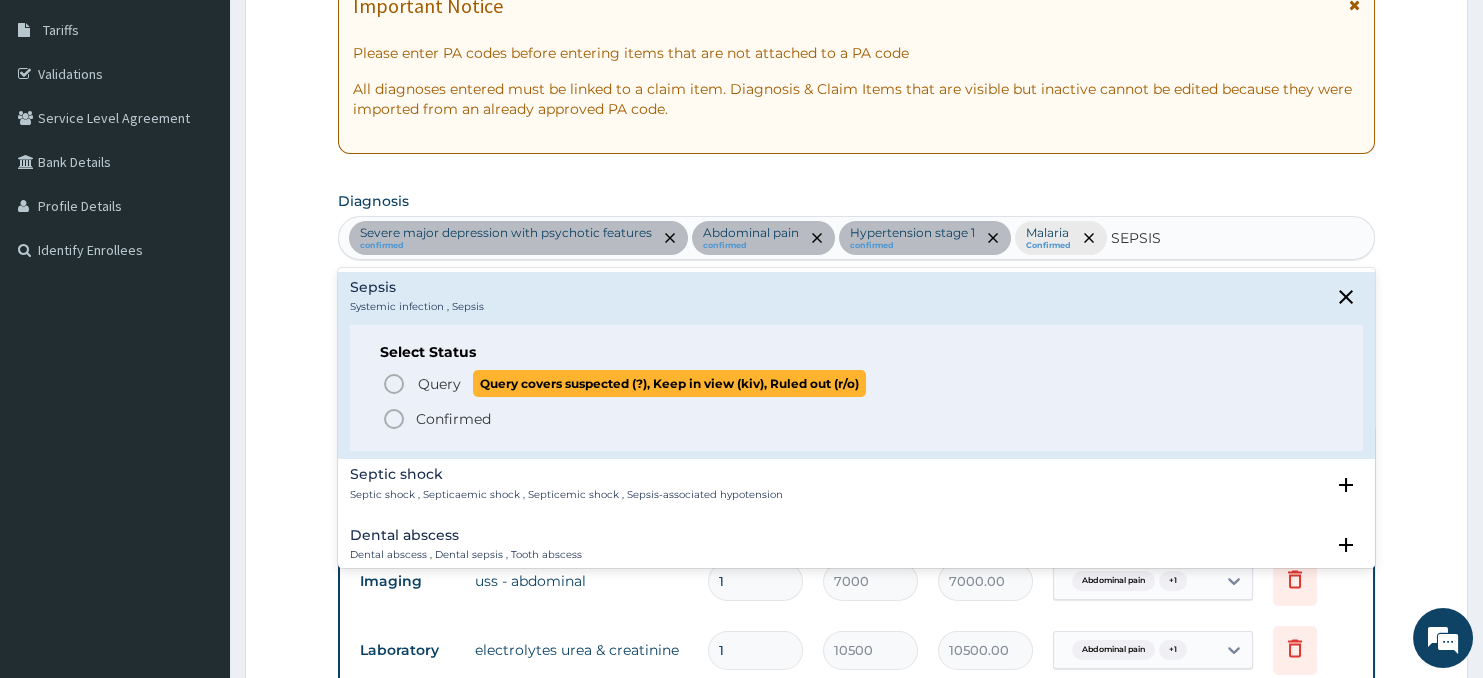 click 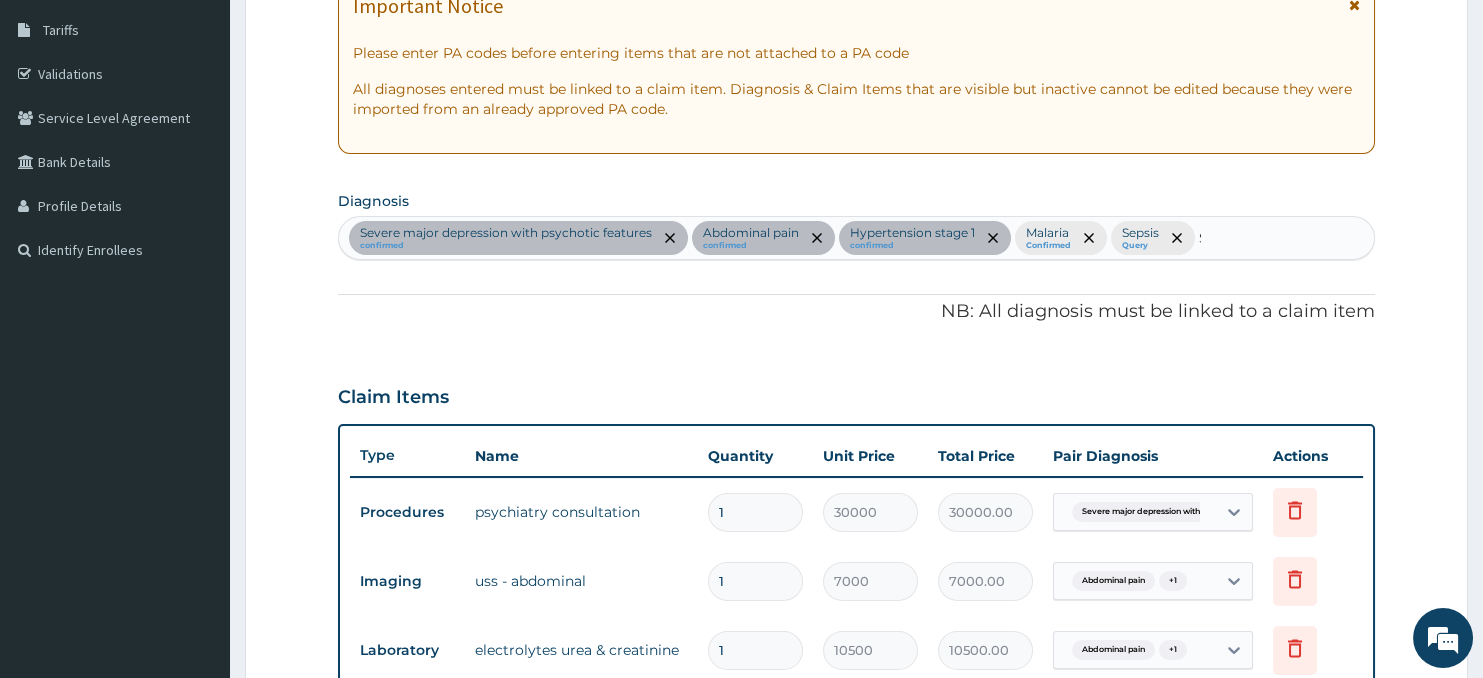 type 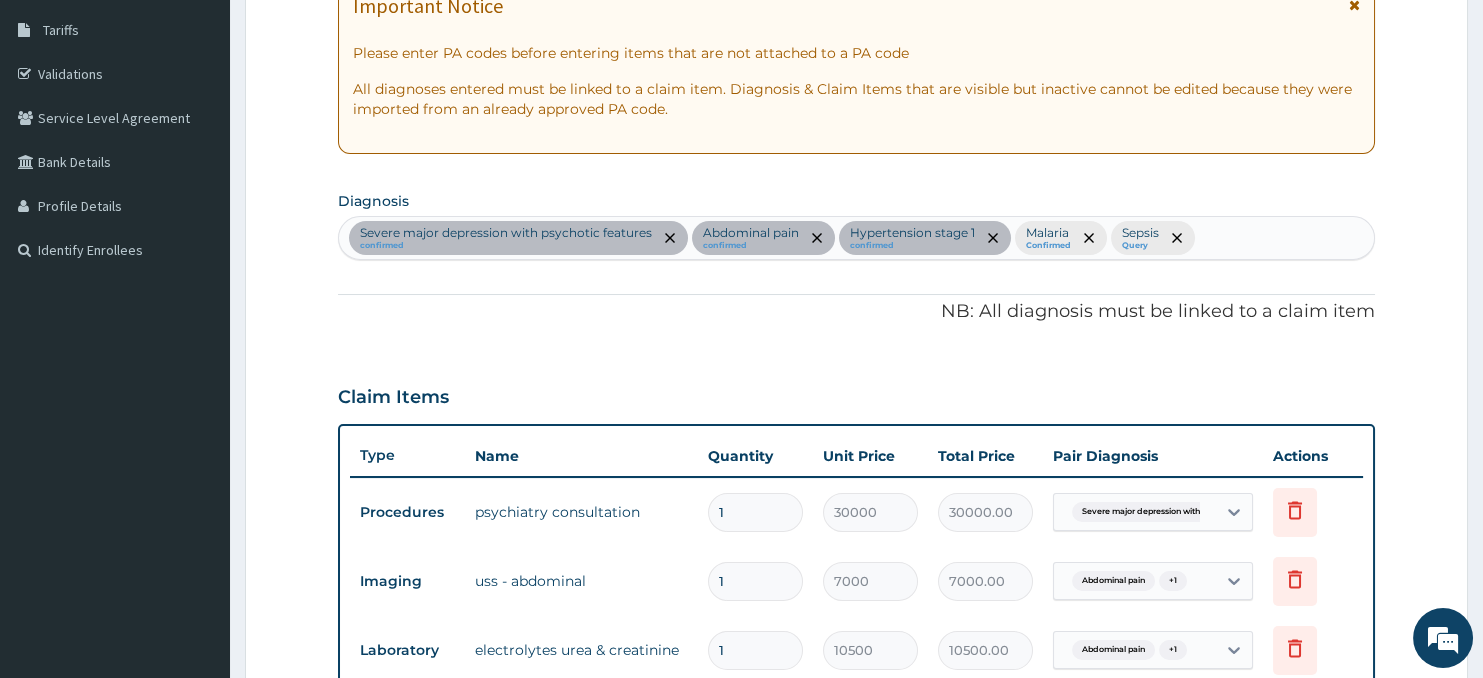 click on "Step  2  of 2 PA Code / Prescription Code PA/490C8D PA/2CFA0B Encounter Date 05-02-2025 Important Notice Please enter PA codes before entering items that are not attached to a PA code   All diagnoses entered must be linked to a claim item. Diagnosis & Claim Items that are visible but inactive cannot be edited because they were imported from an already approved PA code. Diagnosis option Sepsis, selected.   Select is focused ,type to refine list, press Down to open the menu,  press left to focus selected values Severe major depression with psychotic features confirmed Abdominal pain confirmed Hypertension stage 1 confirmed Malaria Confirmed Sepsis Query NB: All diagnosis must be linked to a claim item Claim Items Type Name Quantity Unit Price Total Price Pair Diagnosis Actions Procedures psychiatry consultation 1 30000 30000.00 Severe major depression with p... Delete Imaging uss - abdominal 1 7000 7000.00 Abdominal pain  + 1 Delete Laboratory 1 10500 10500.00  + 1 Delete" at bounding box center (856, 442) 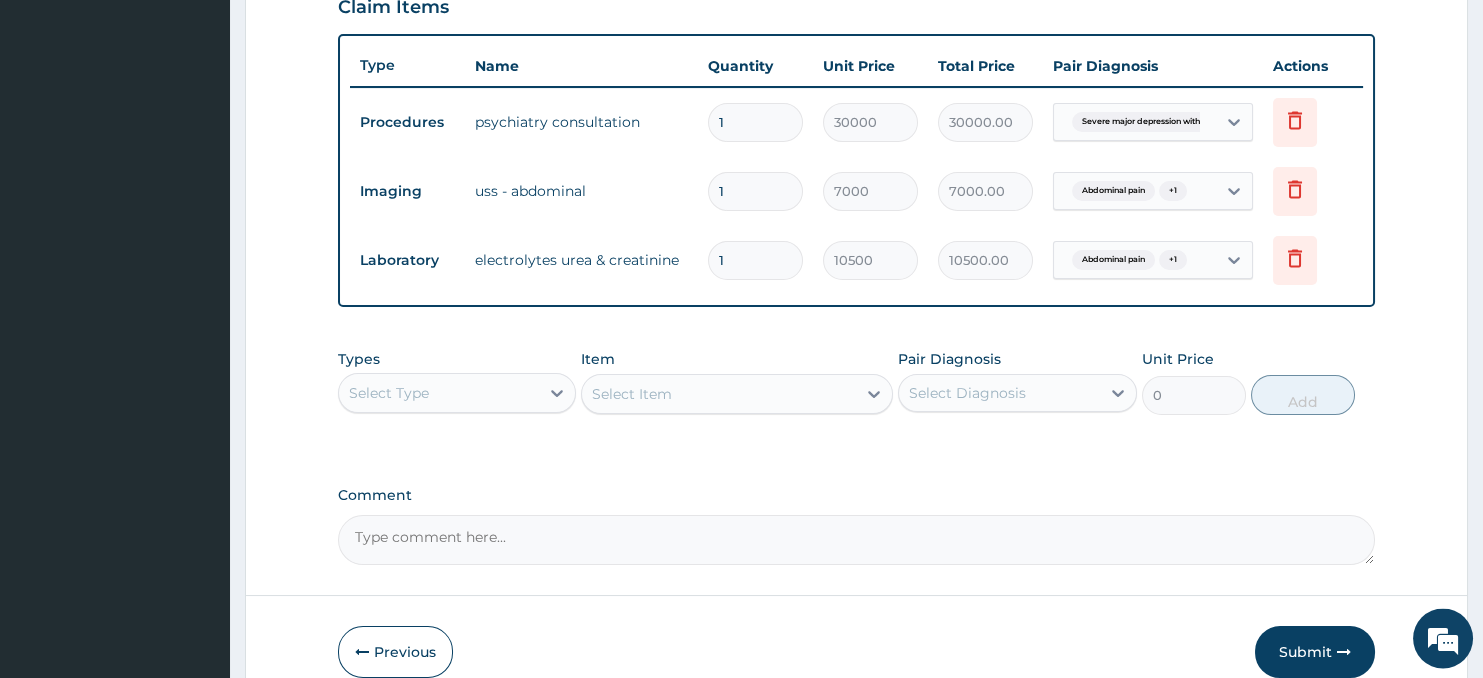 scroll, scrollTop: 805, scrollLeft: 0, axis: vertical 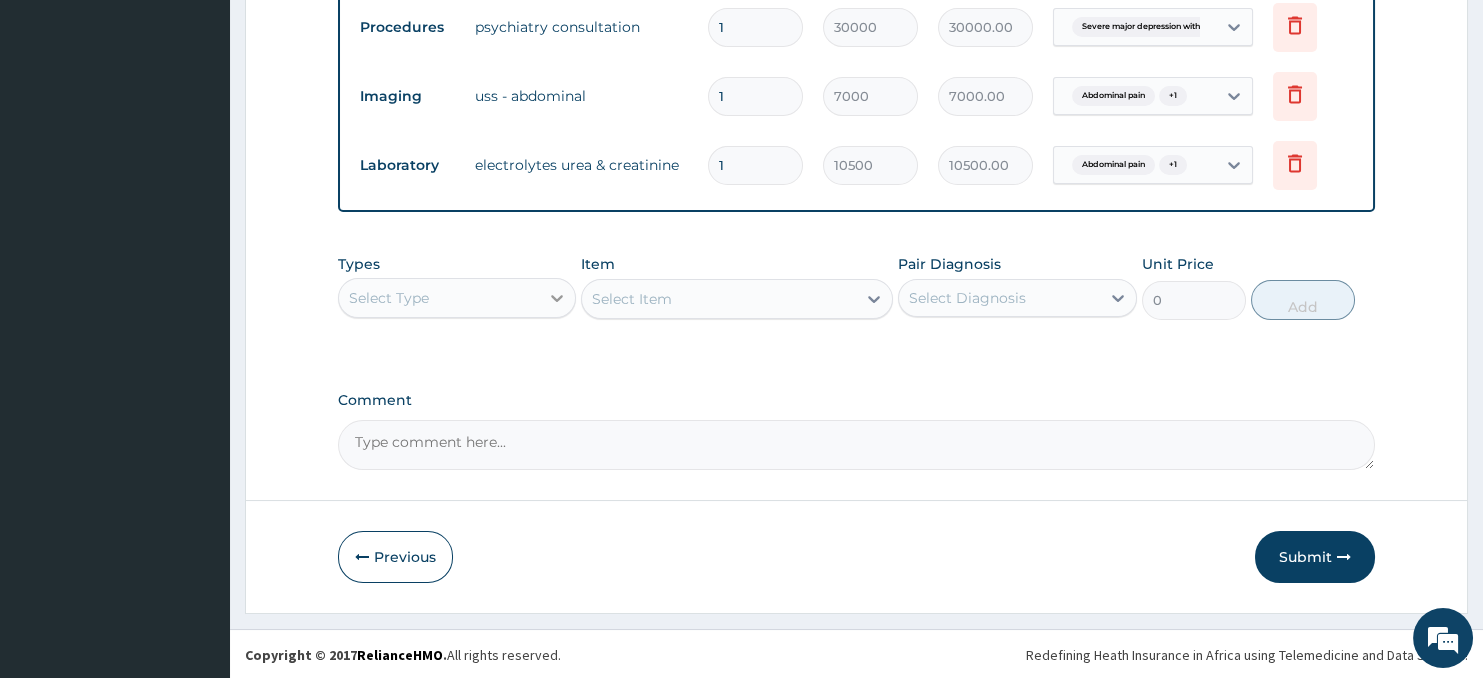 click 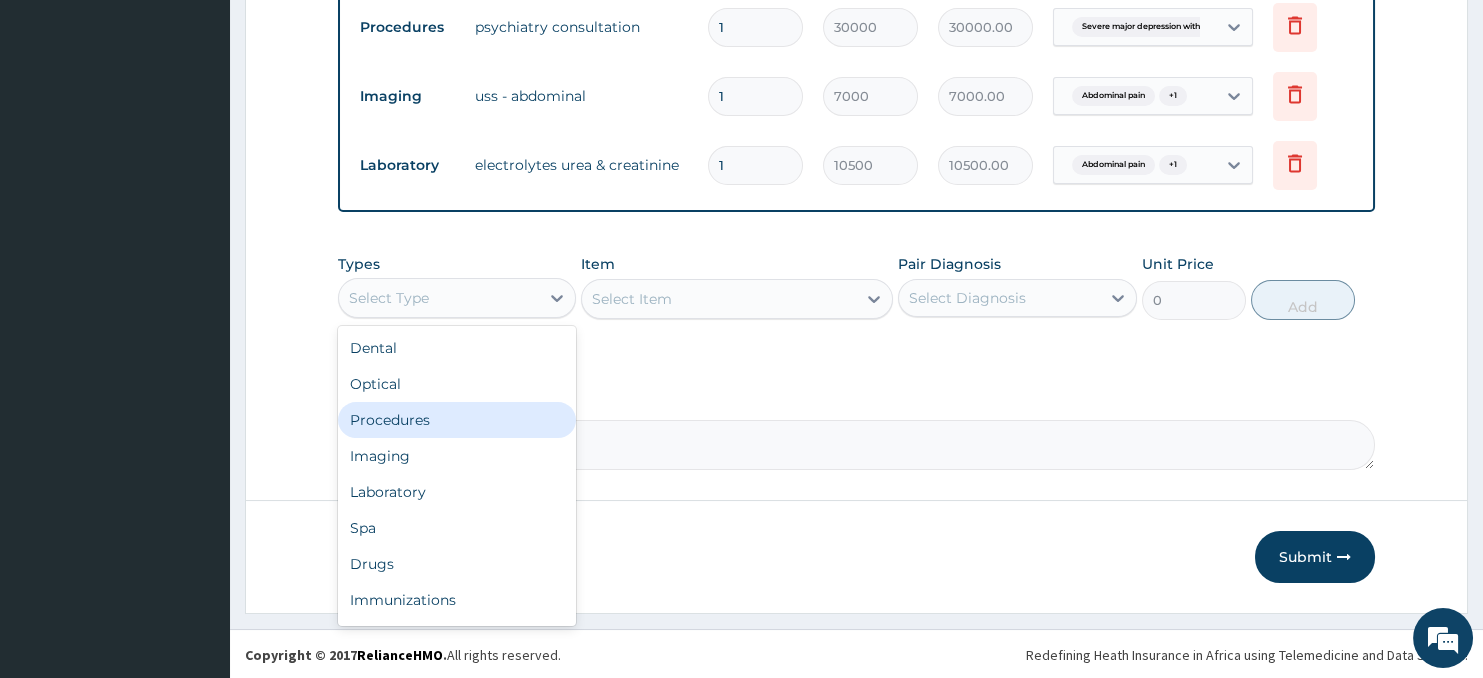 click on "Procedures" at bounding box center (457, 420) 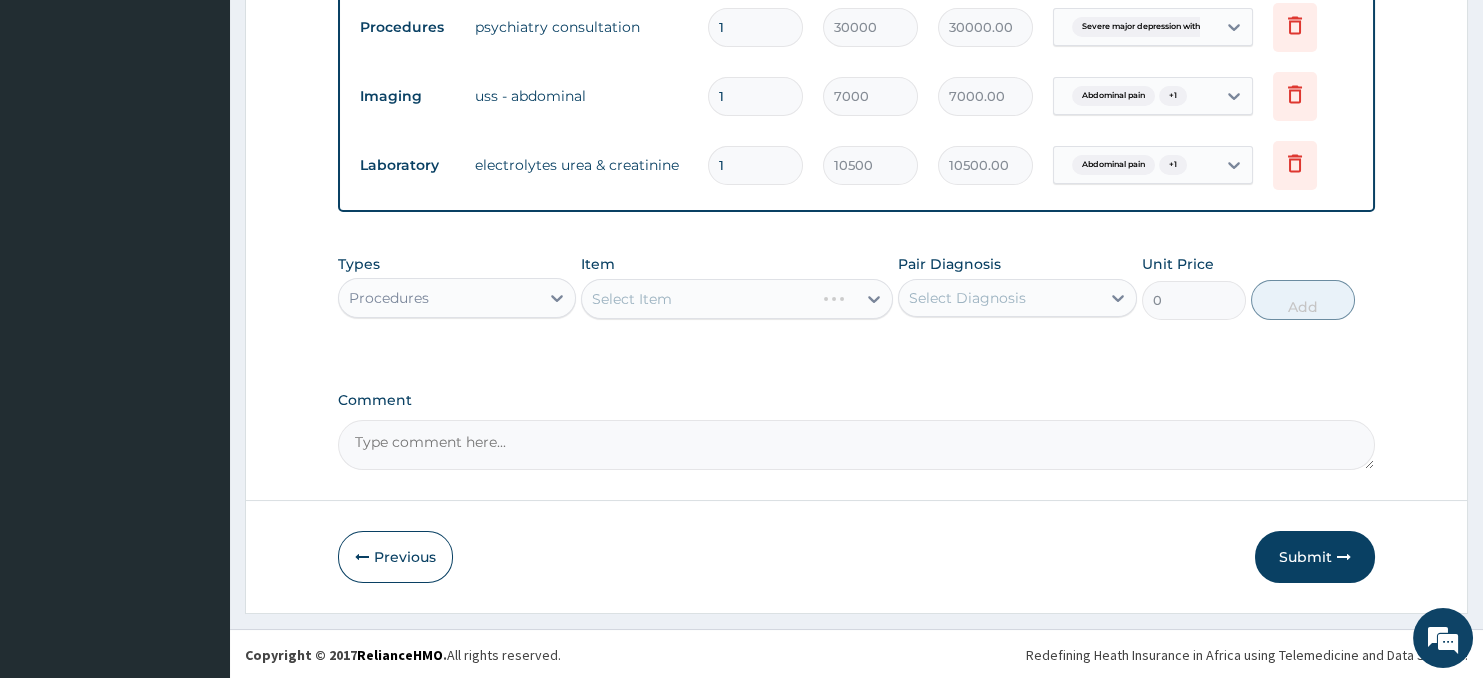 click on "Select Item" at bounding box center [736, 299] 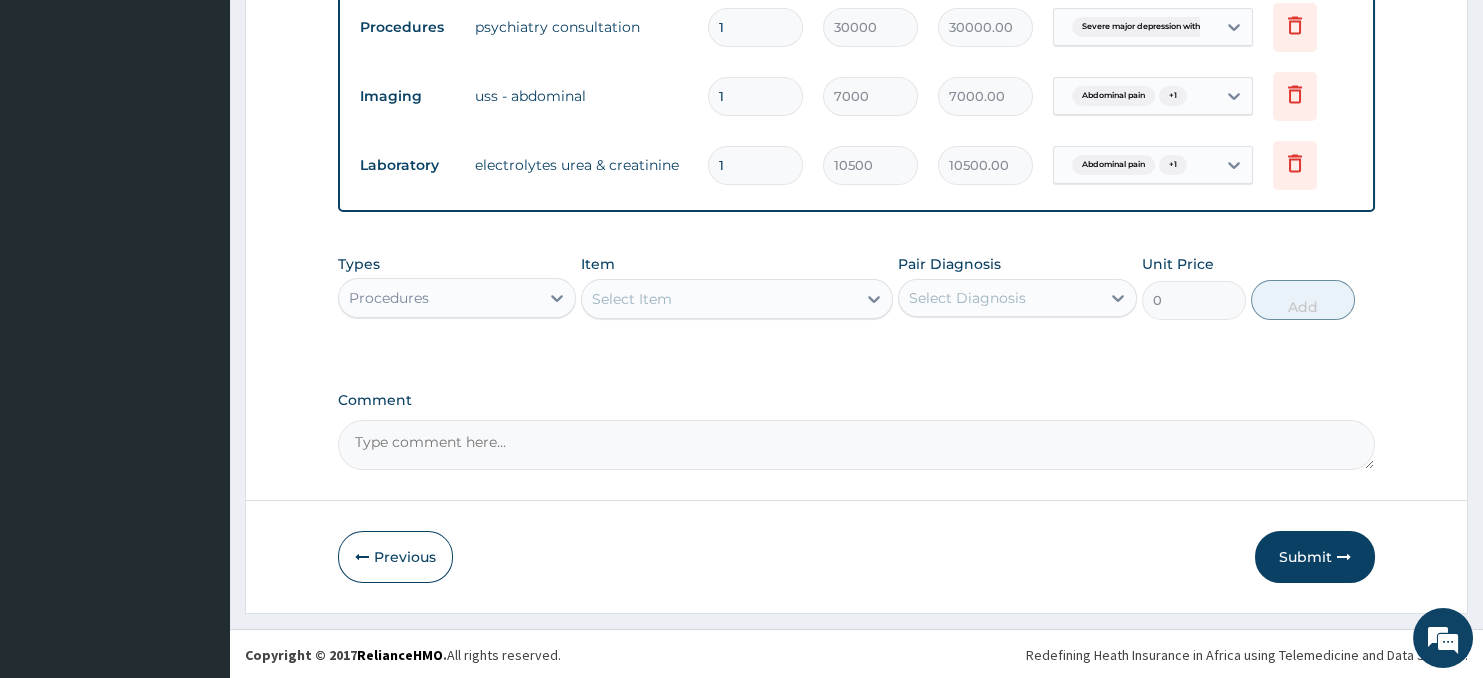 click on "Select Item" at bounding box center (718, 299) 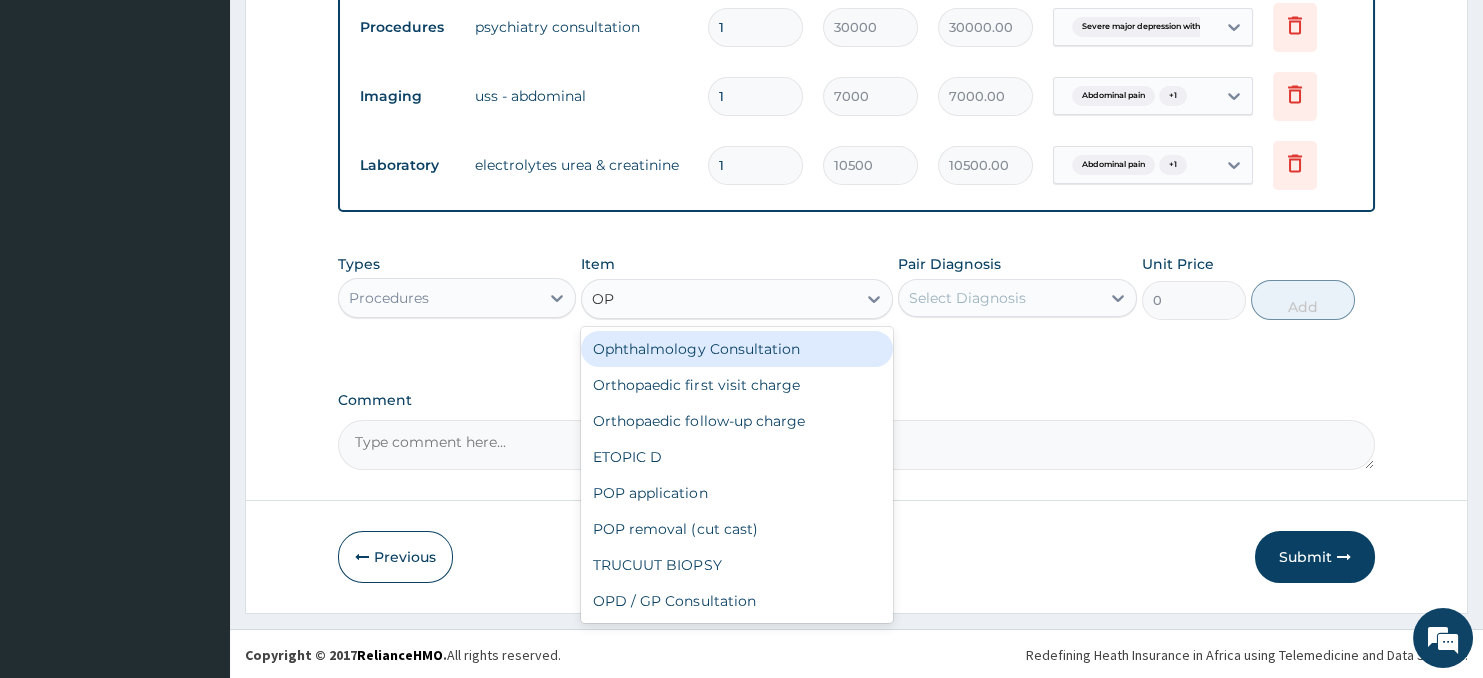 type on "OPD" 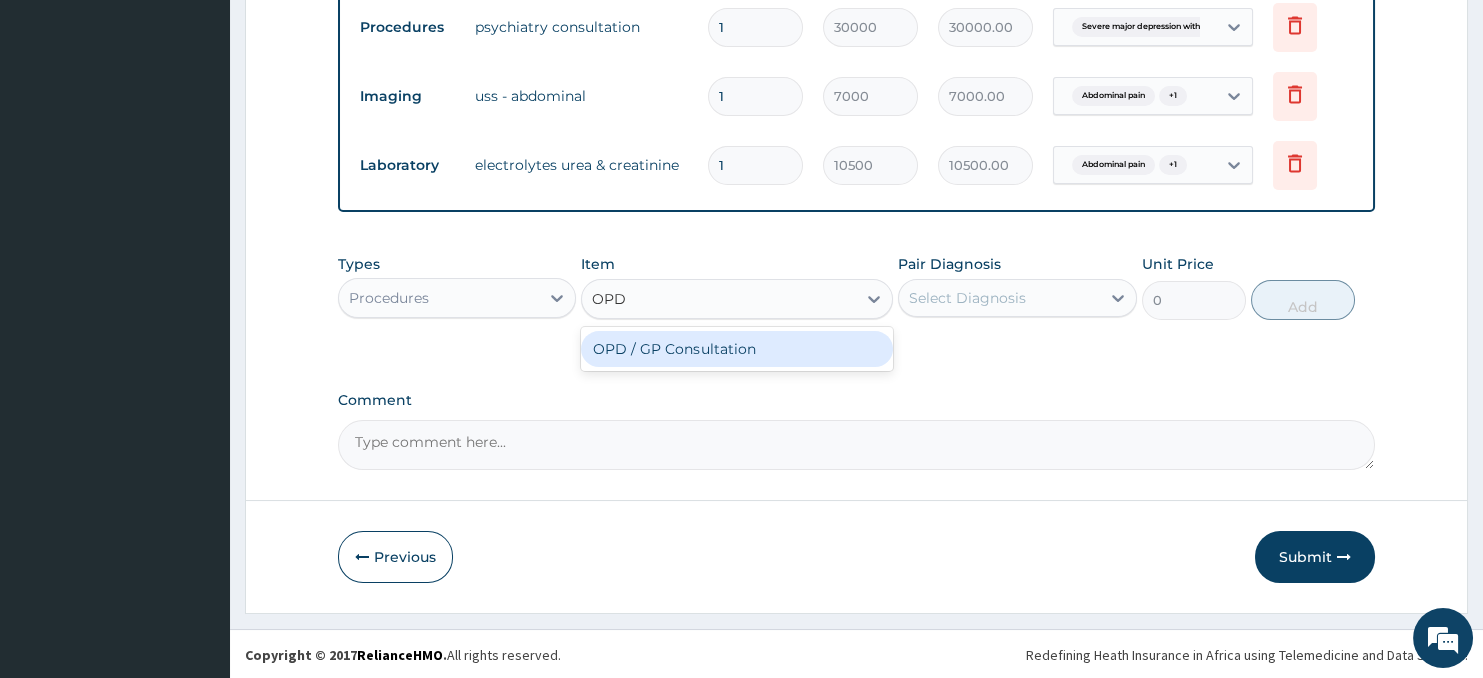 click on "OPD / GP Consultation" at bounding box center [736, 349] 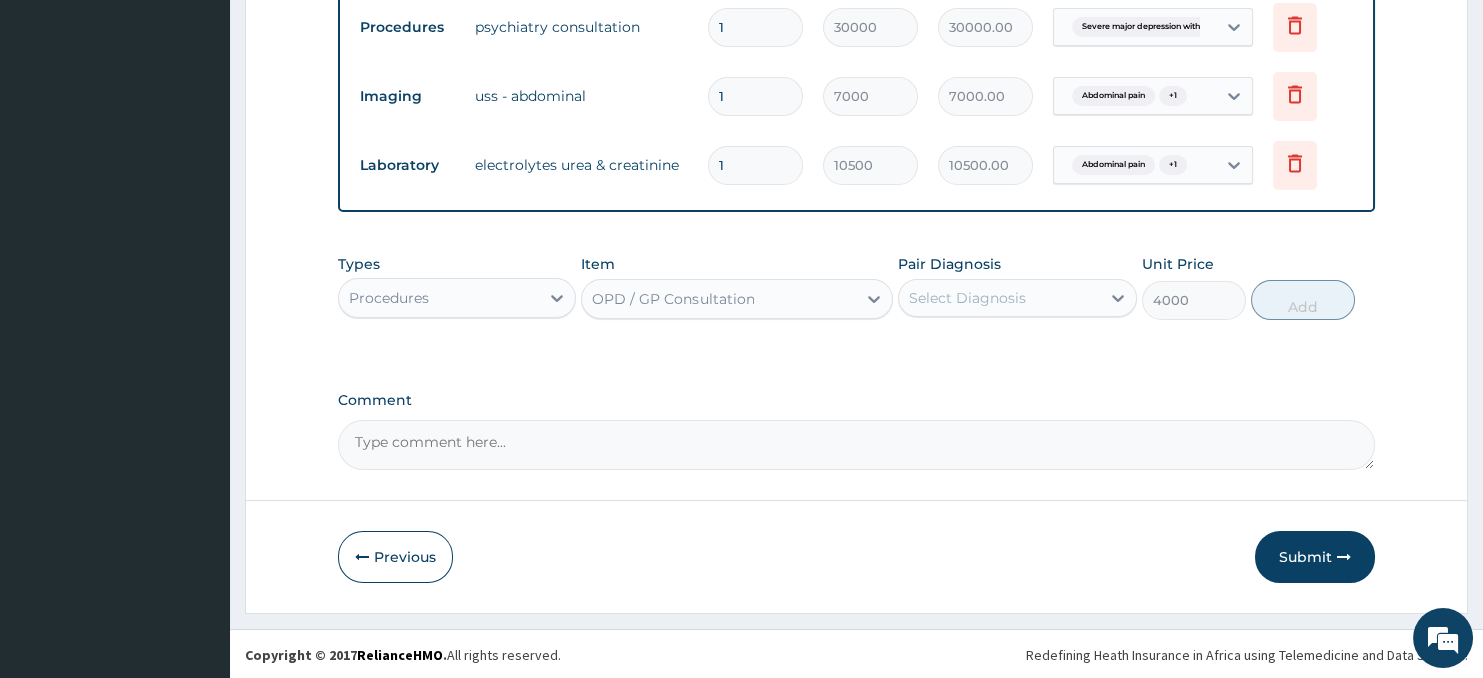 type 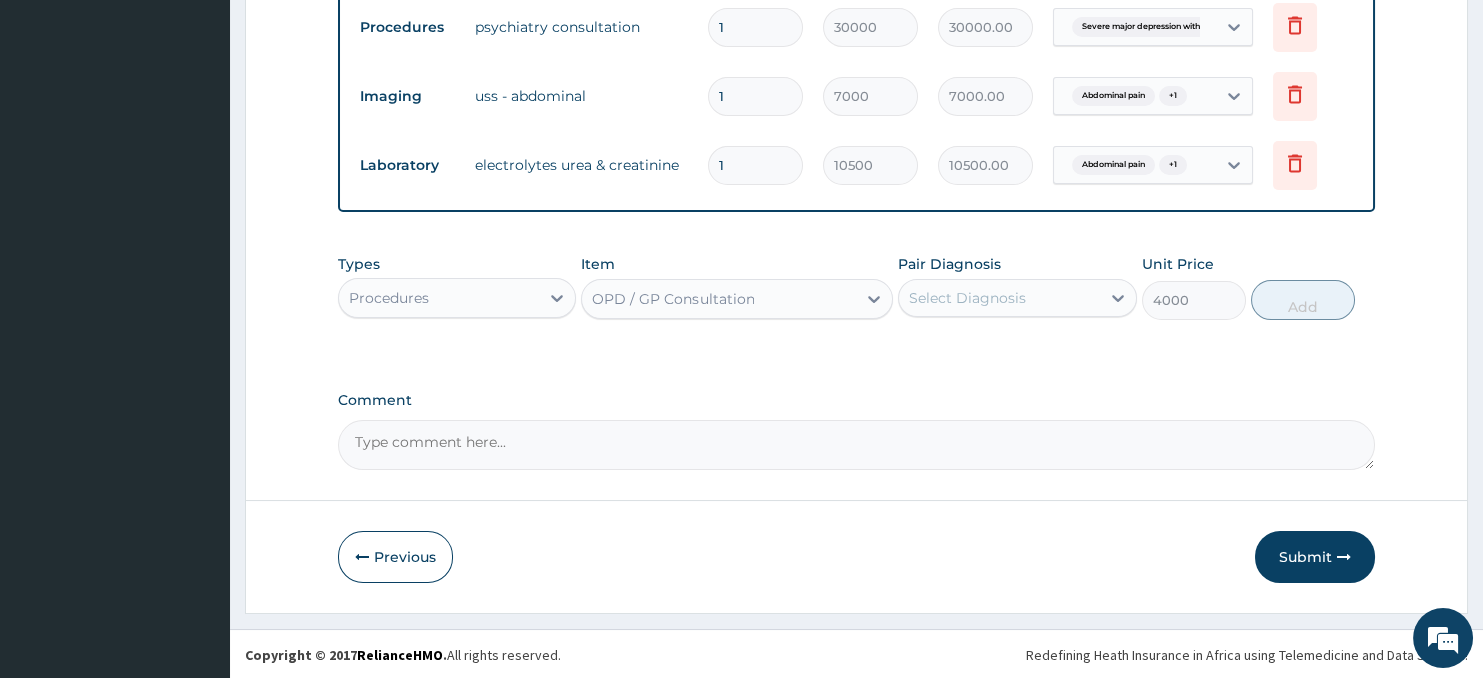 click on "Select Diagnosis" at bounding box center (967, 298) 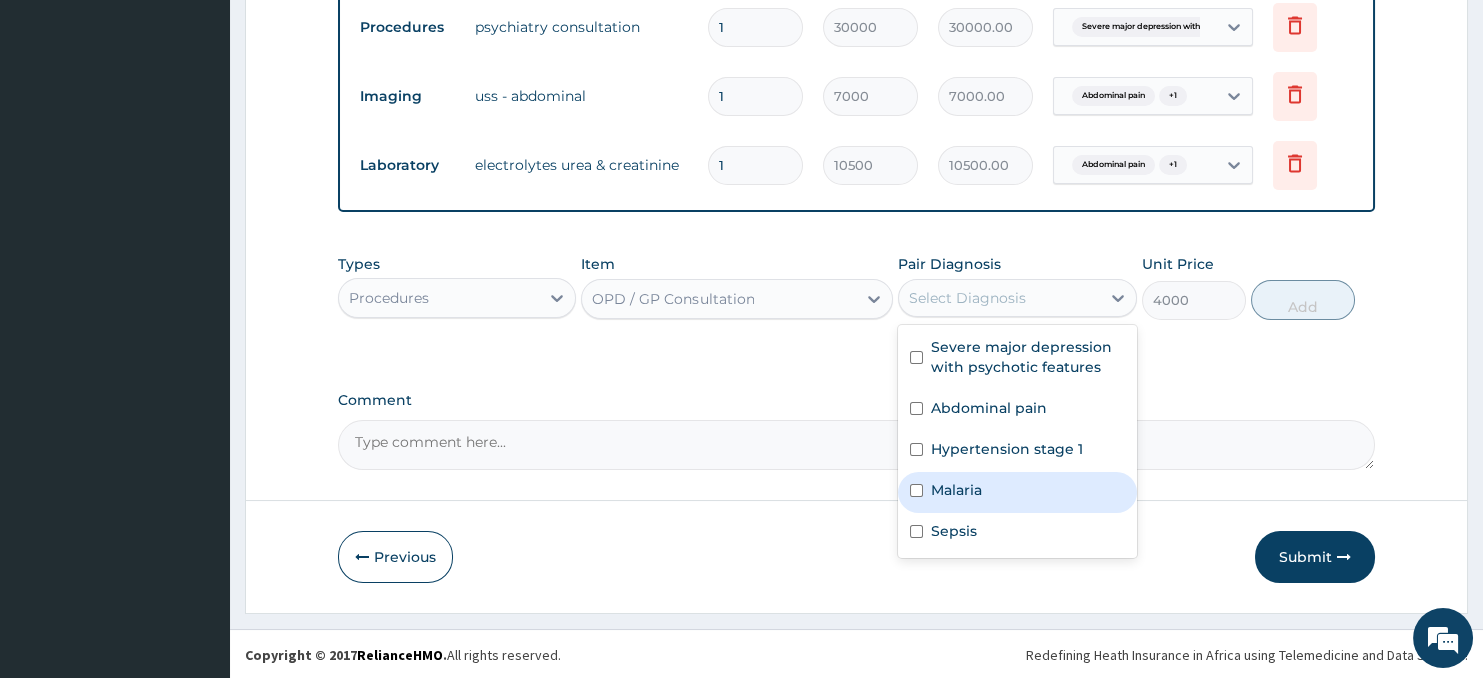 click on "Malaria" at bounding box center (1017, 492) 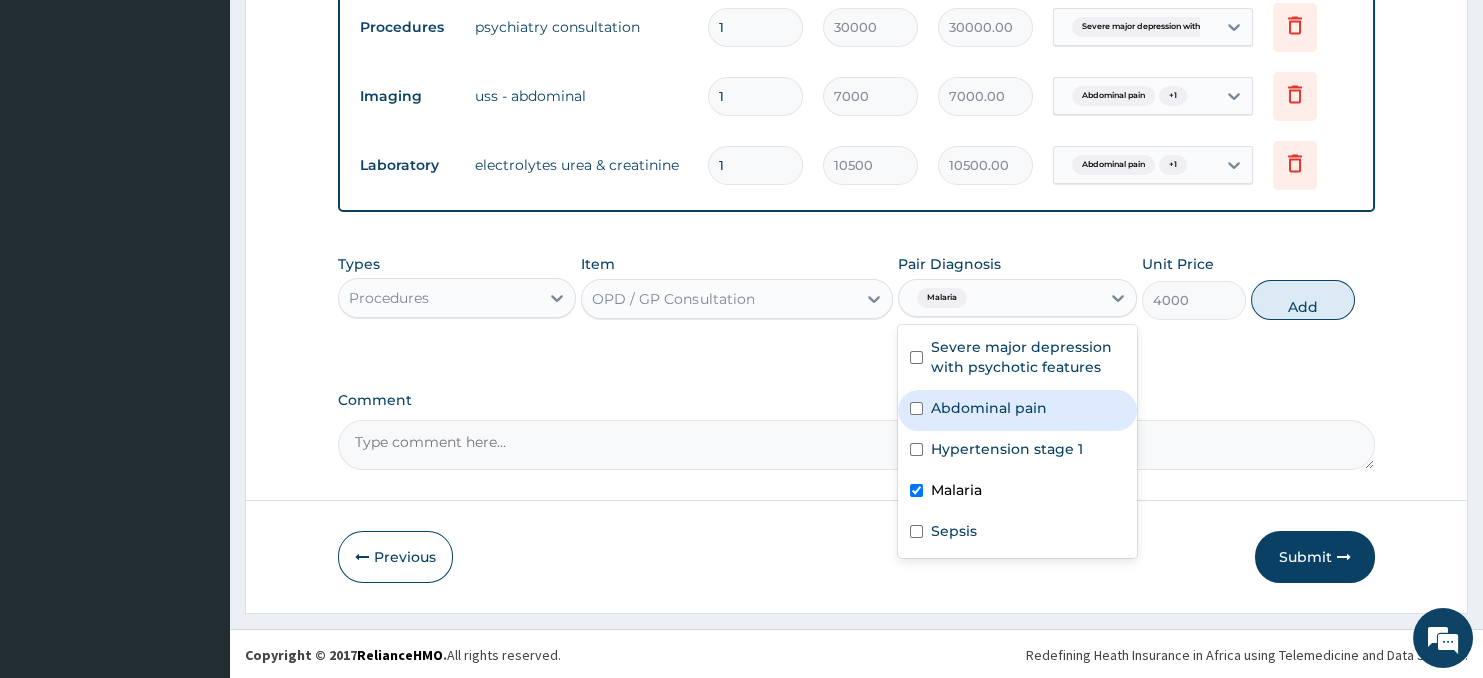 checkbox on "true" 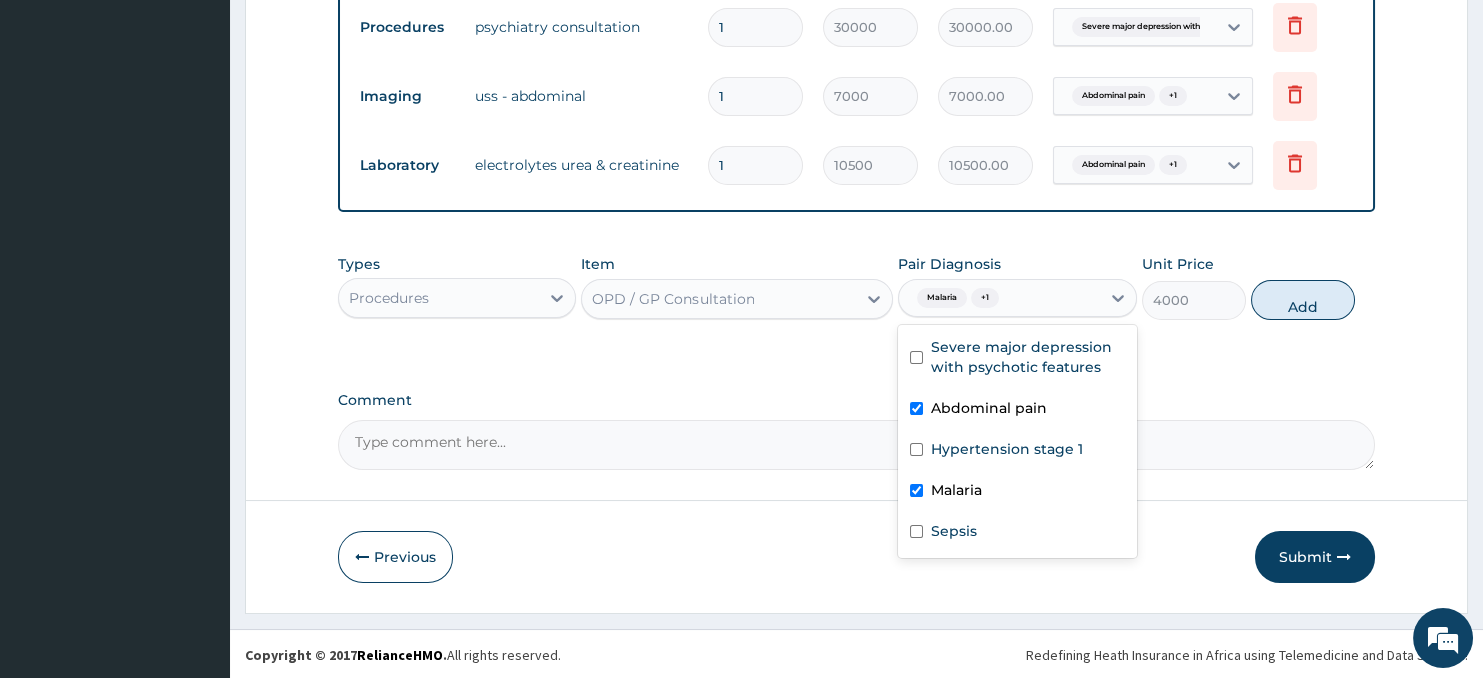 checkbox on "true" 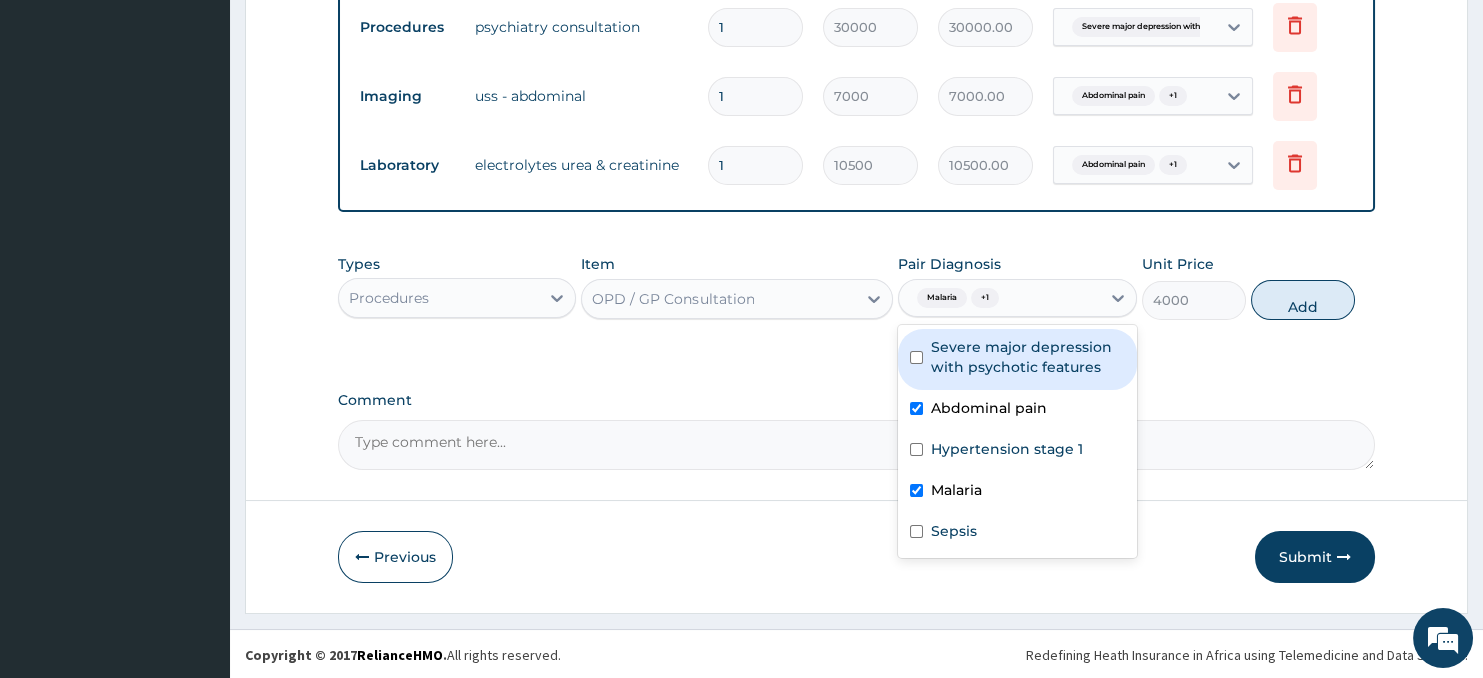 click on "Severe major depression with psychotic features" at bounding box center (1028, 357) 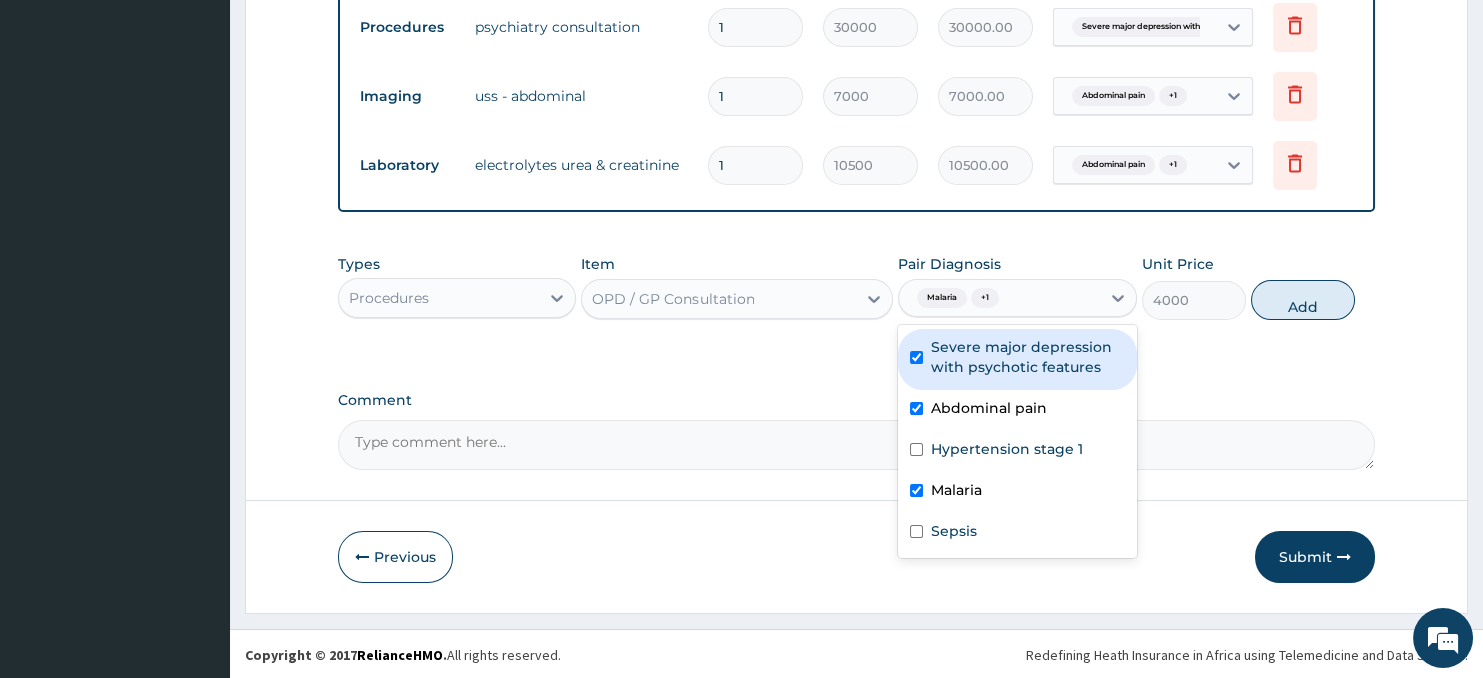checkbox on "true" 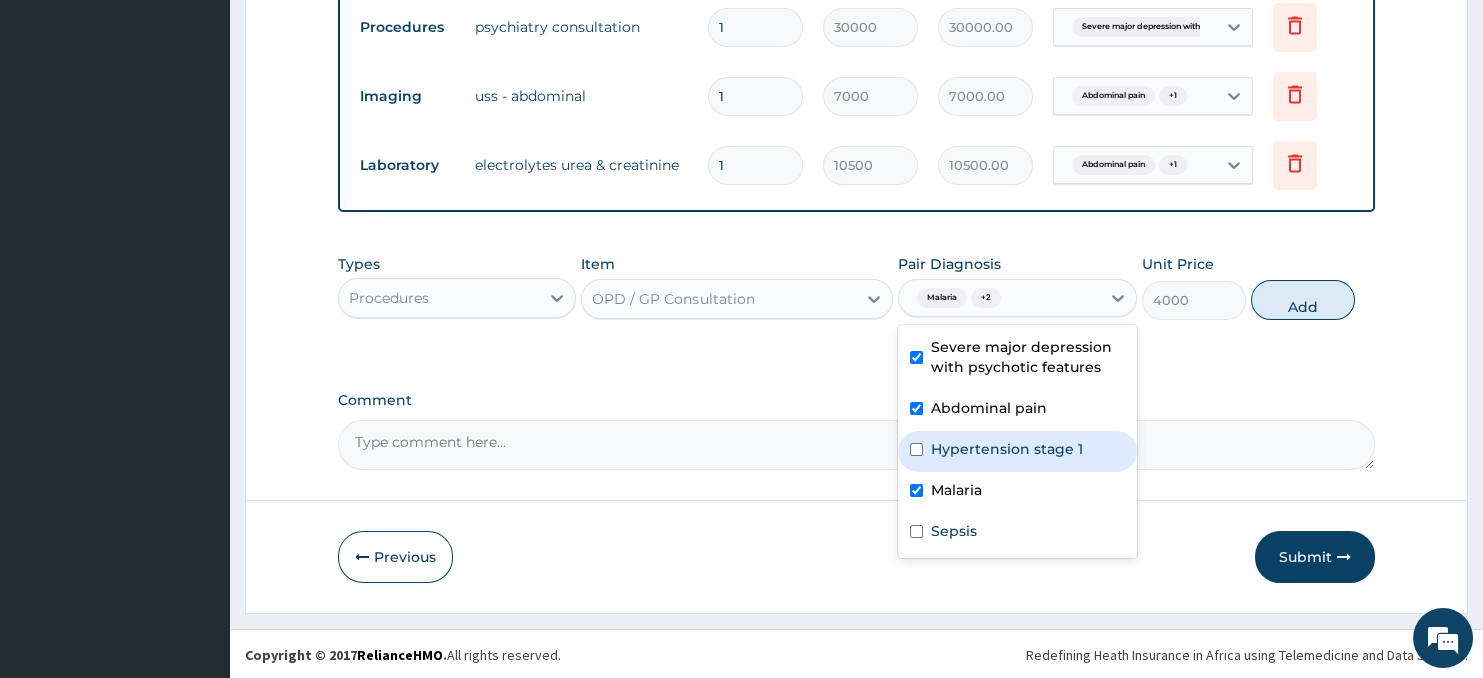click on "Hypertension stage 1" at bounding box center (1017, 451) 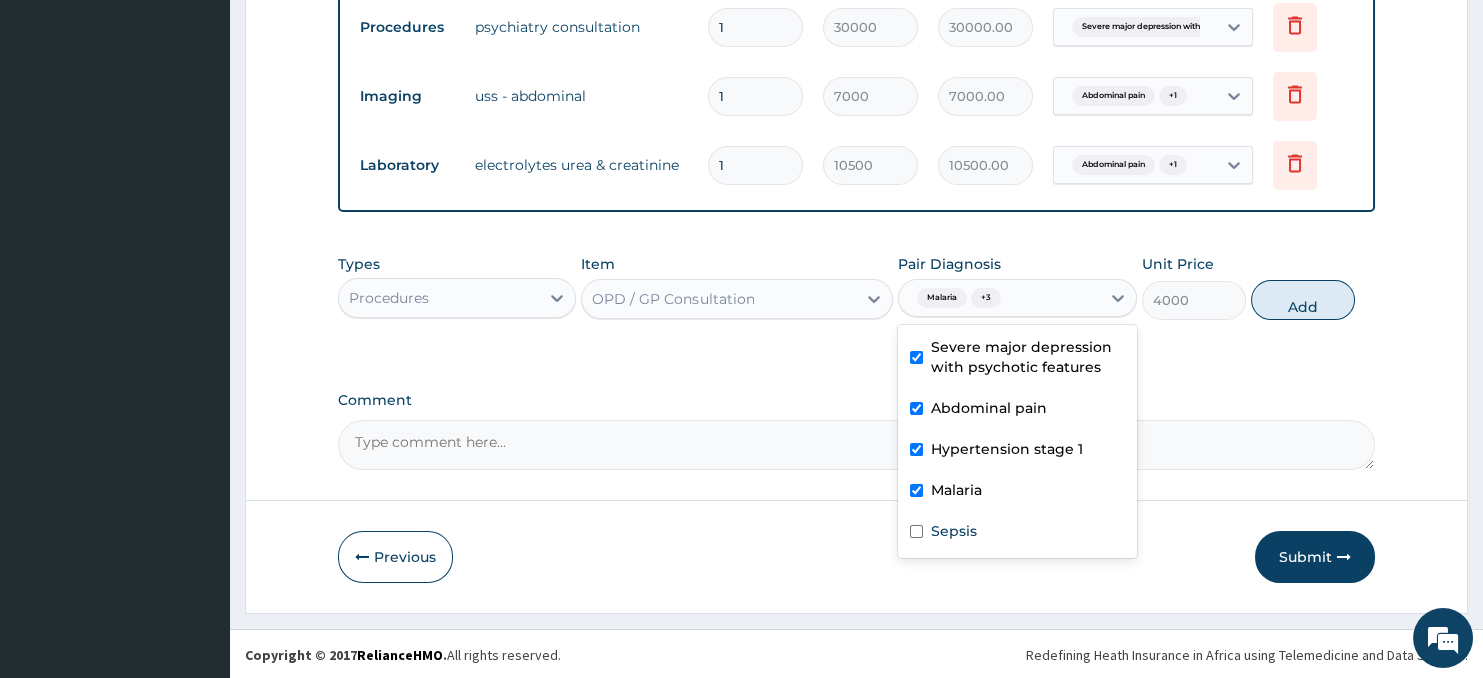 checkbox on "true" 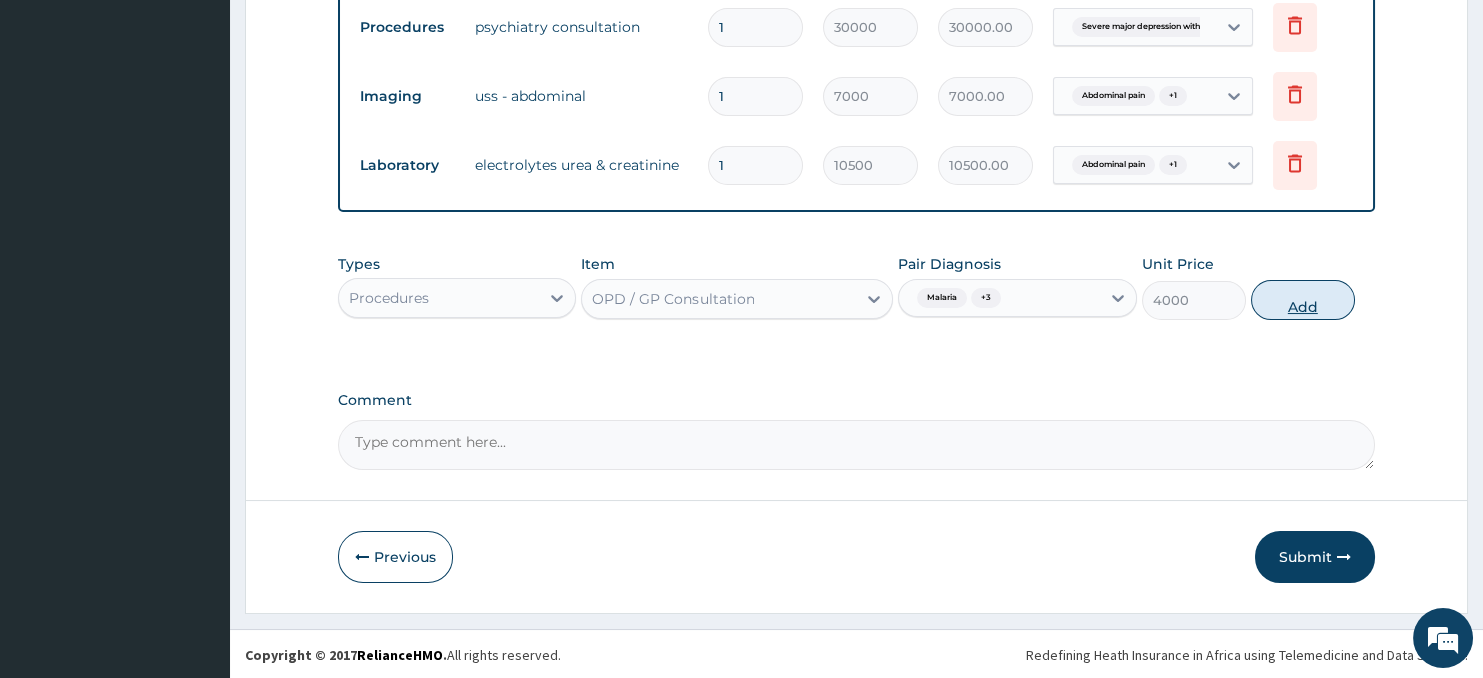 click on "Add" at bounding box center [1303, 300] 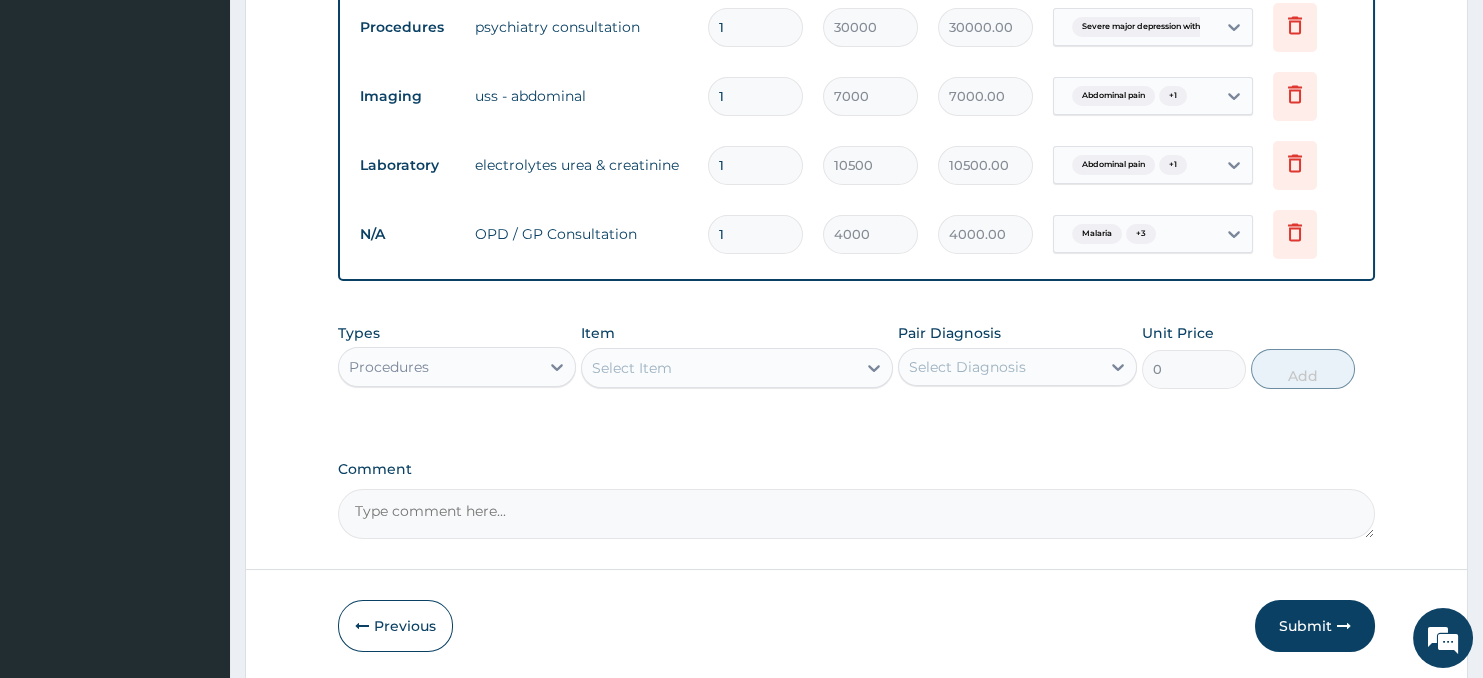 click on "Procedures" at bounding box center [439, 367] 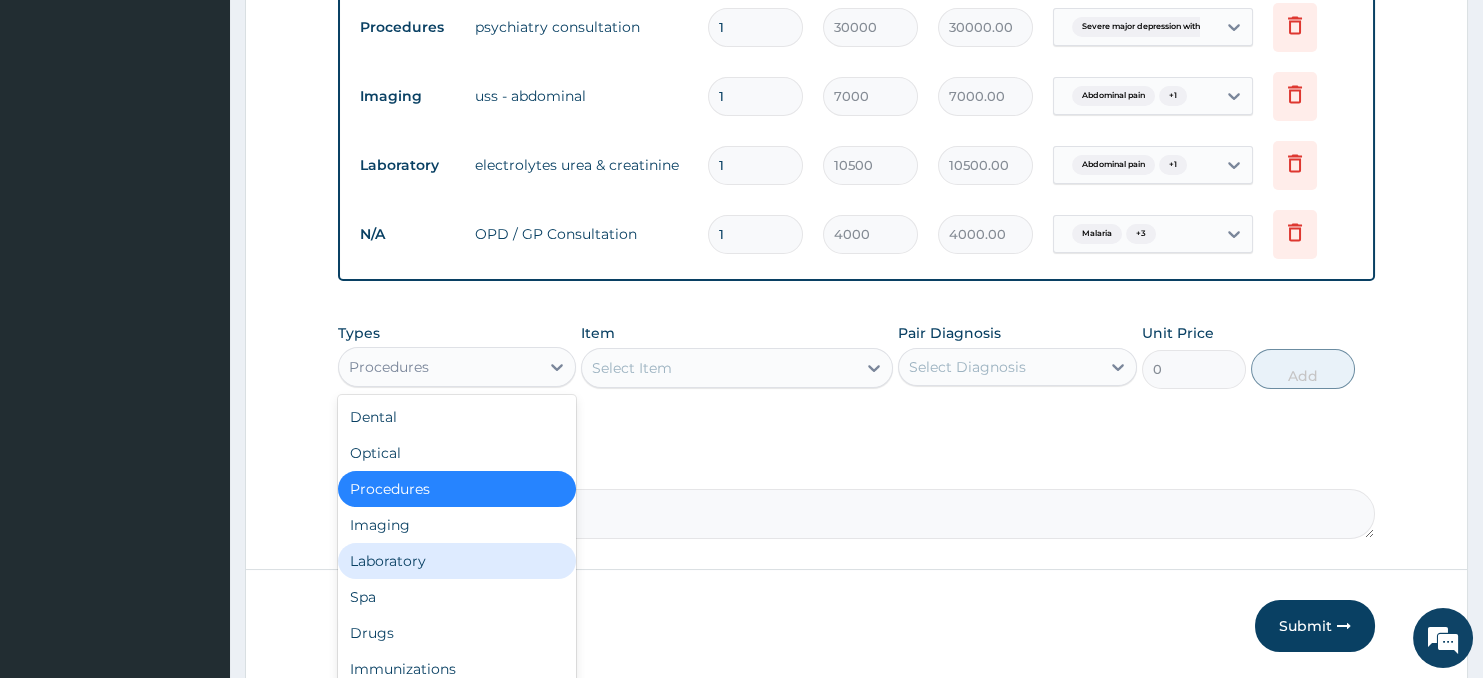 click on "Laboratory" at bounding box center (457, 561) 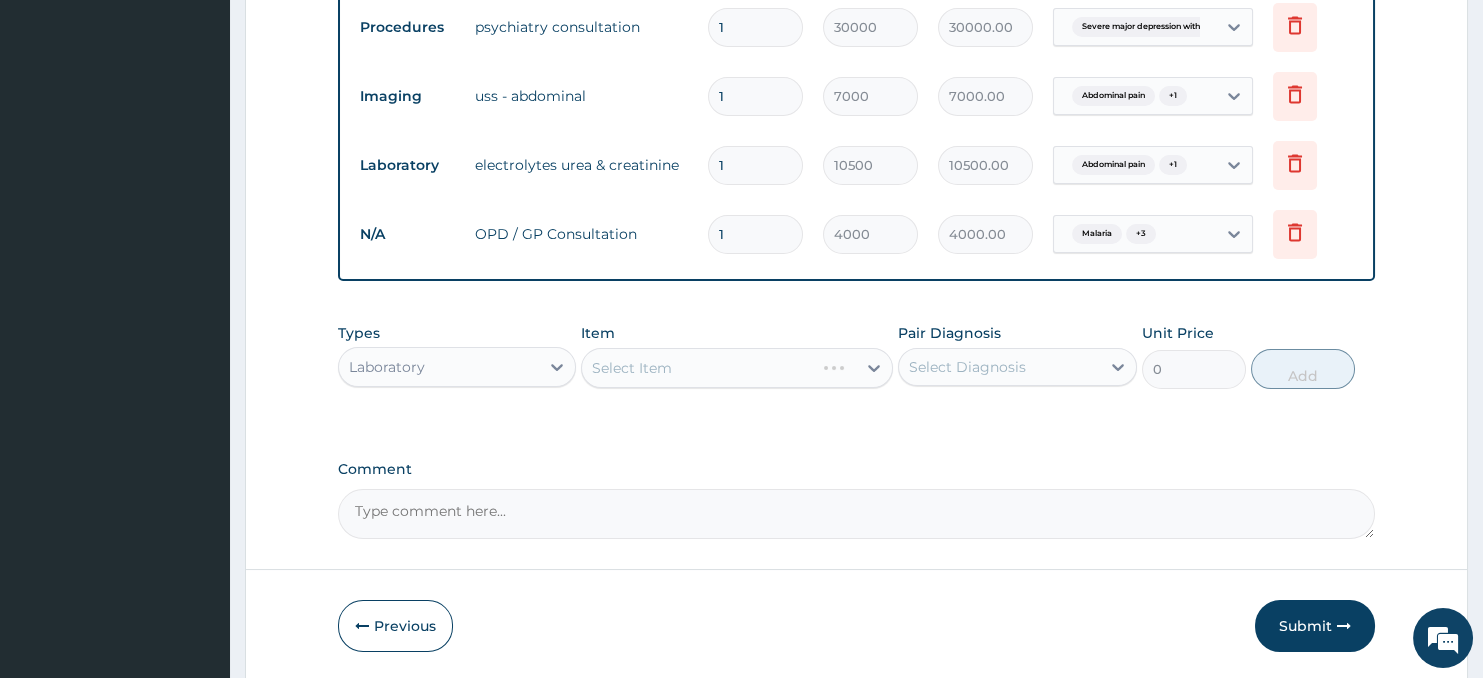 click on "Select Item" at bounding box center (736, 368) 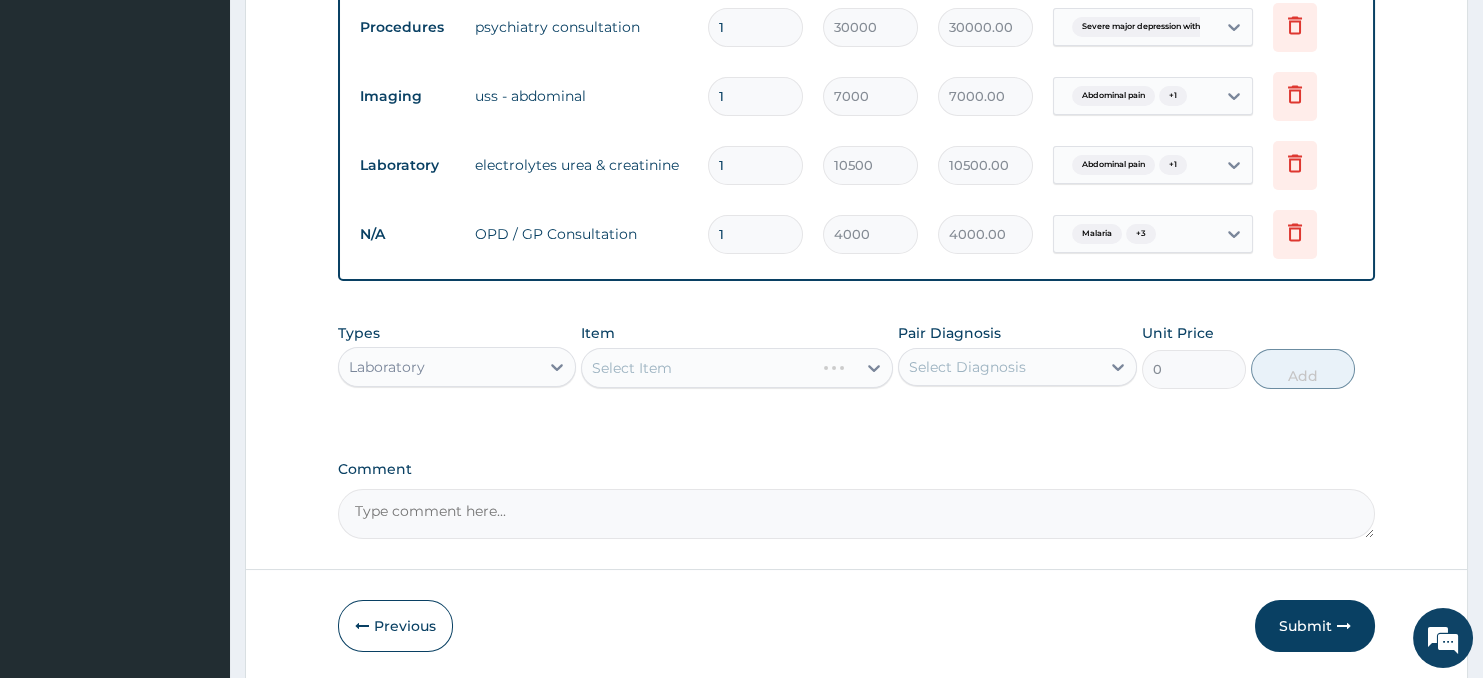 click on "Select Item" at bounding box center (736, 368) 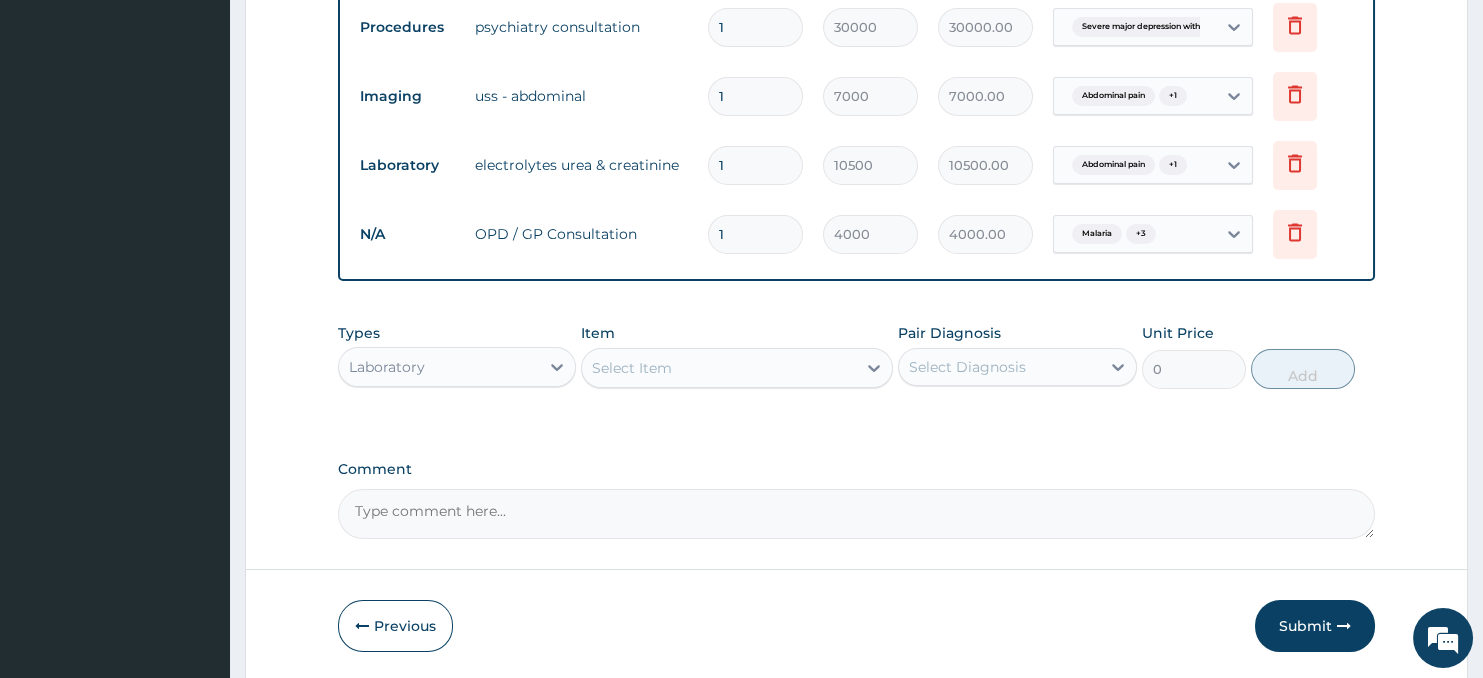 click on "Select Item" at bounding box center (718, 368) 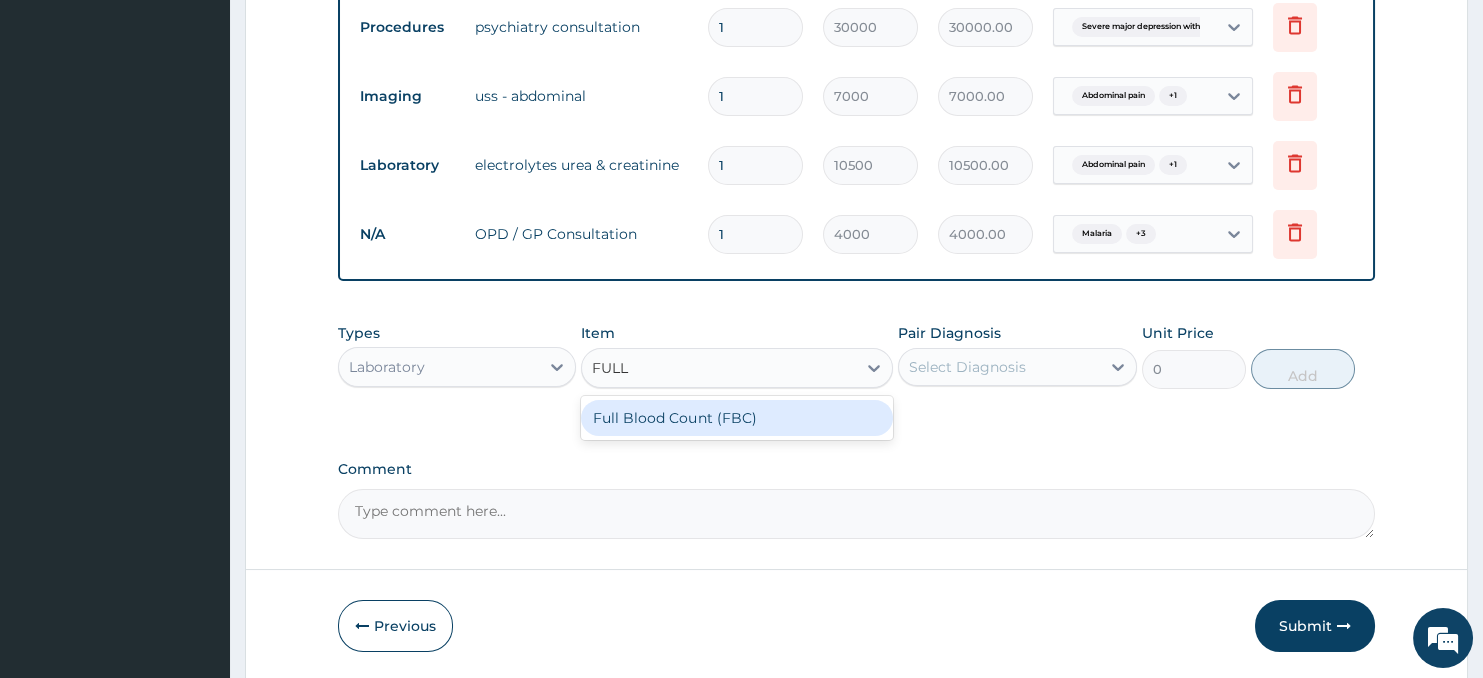 type on "FULL B" 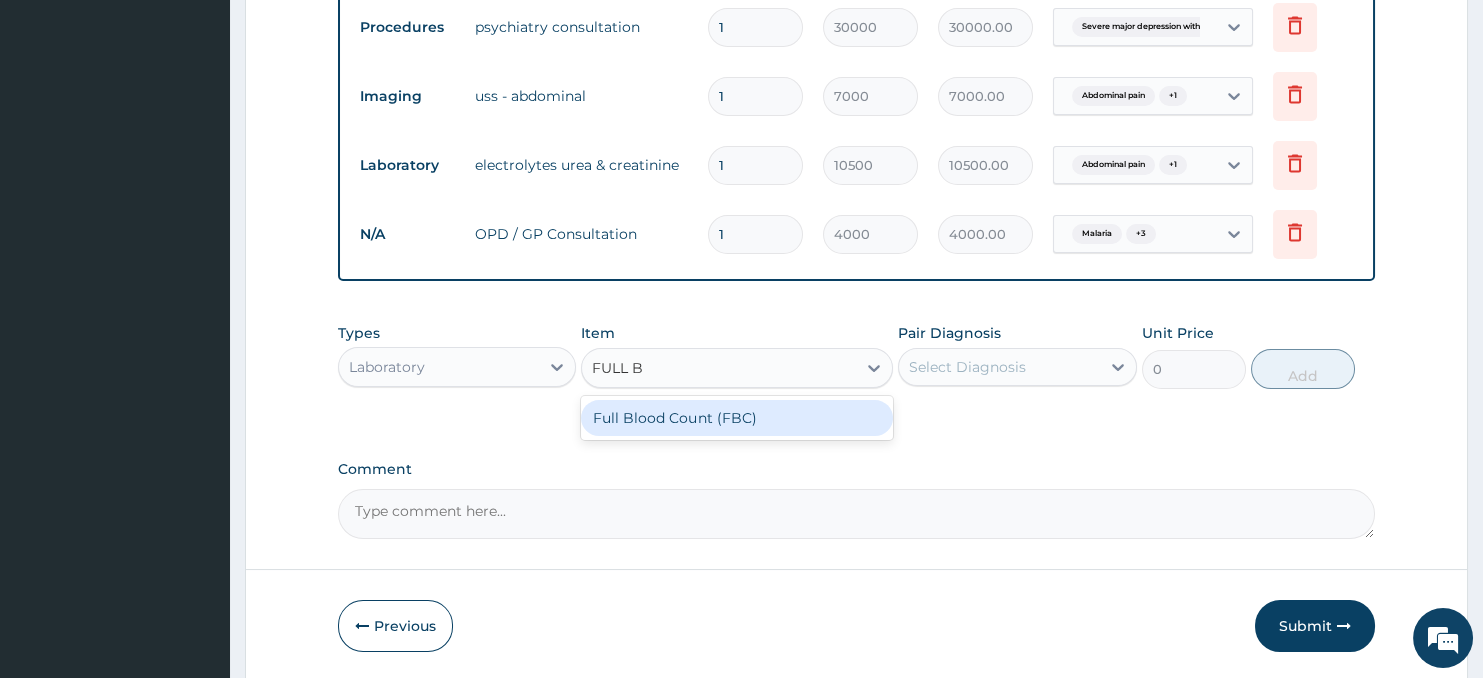 click on "Full Blood Count (FBC)" at bounding box center (736, 418) 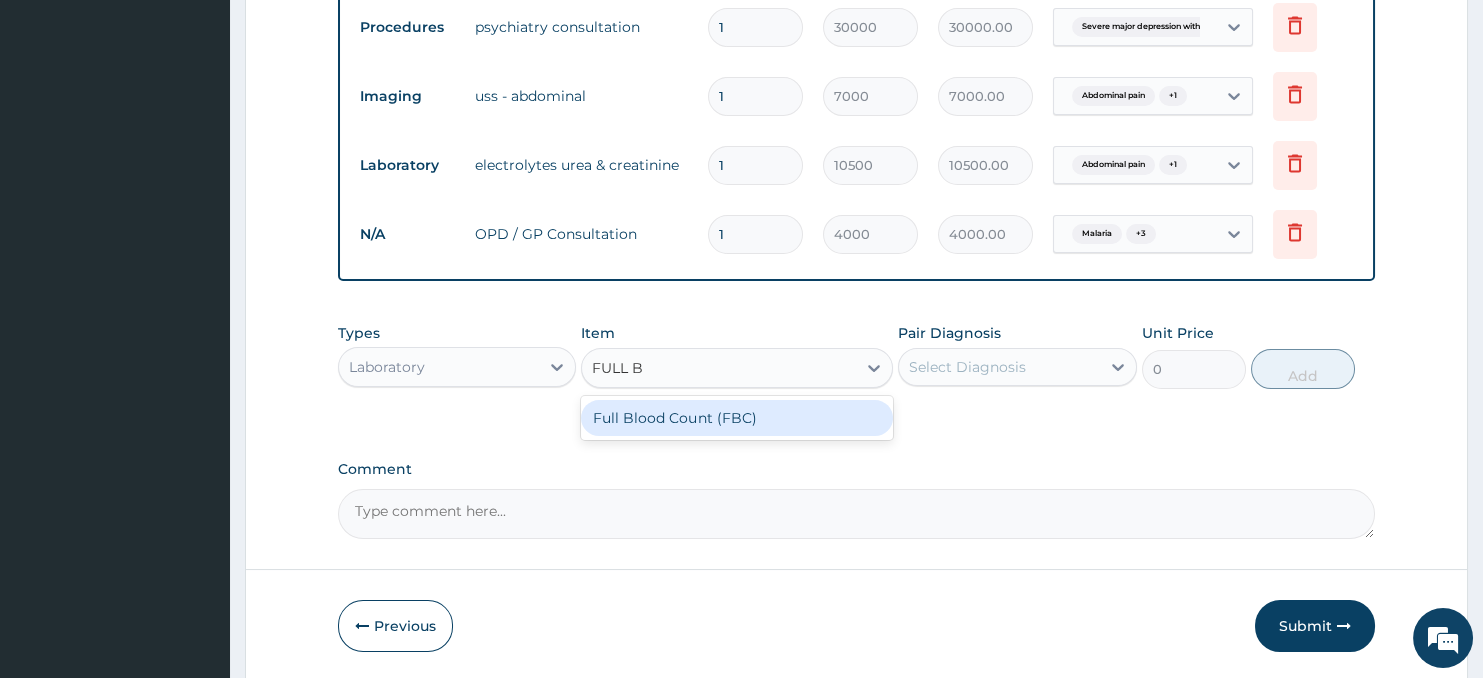 type 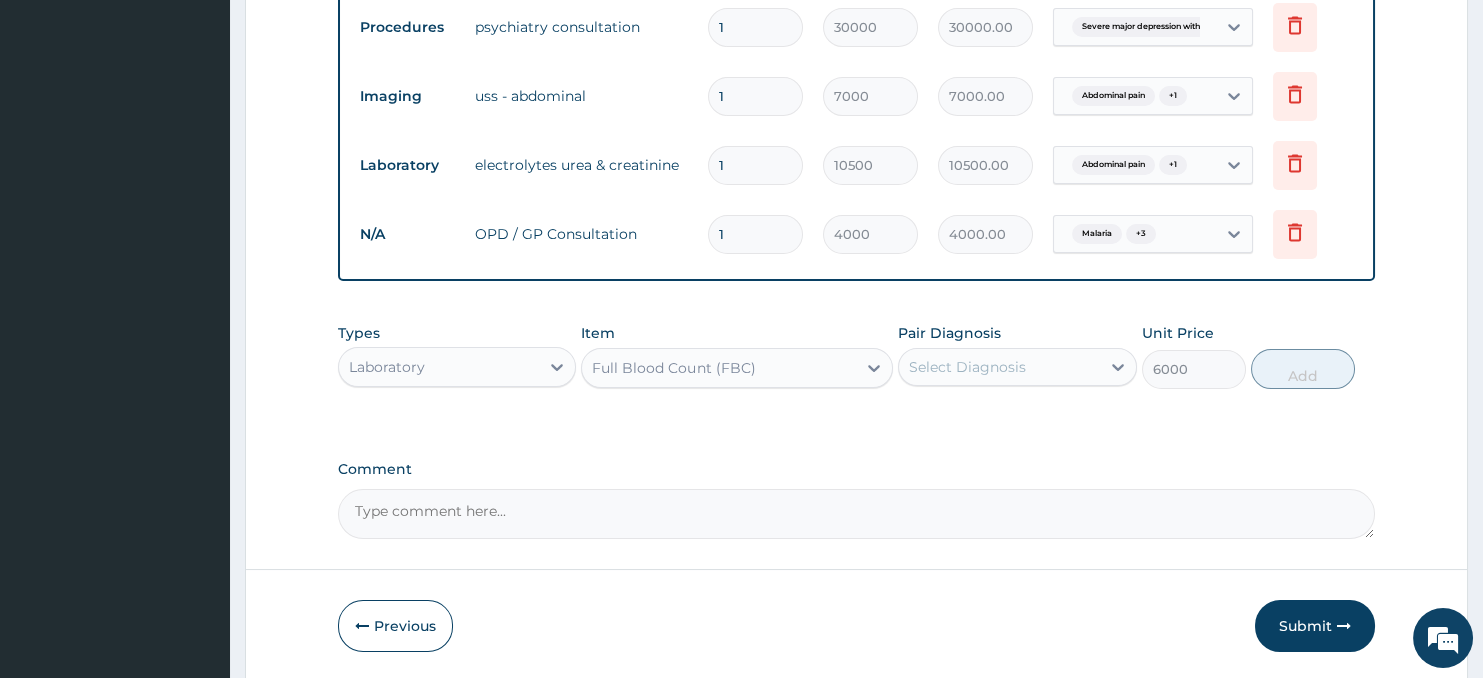 click on "Select Diagnosis" at bounding box center (967, 367) 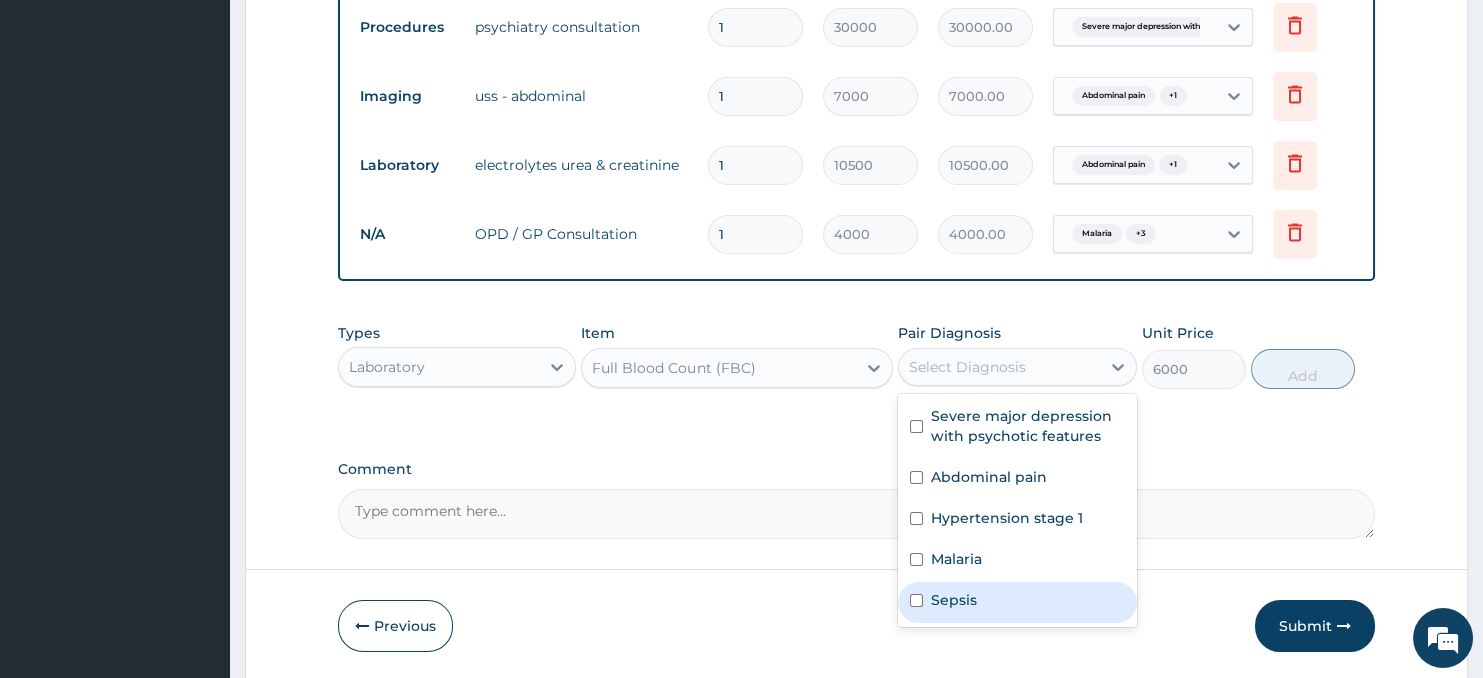 click on "Sepsis" at bounding box center [954, 600] 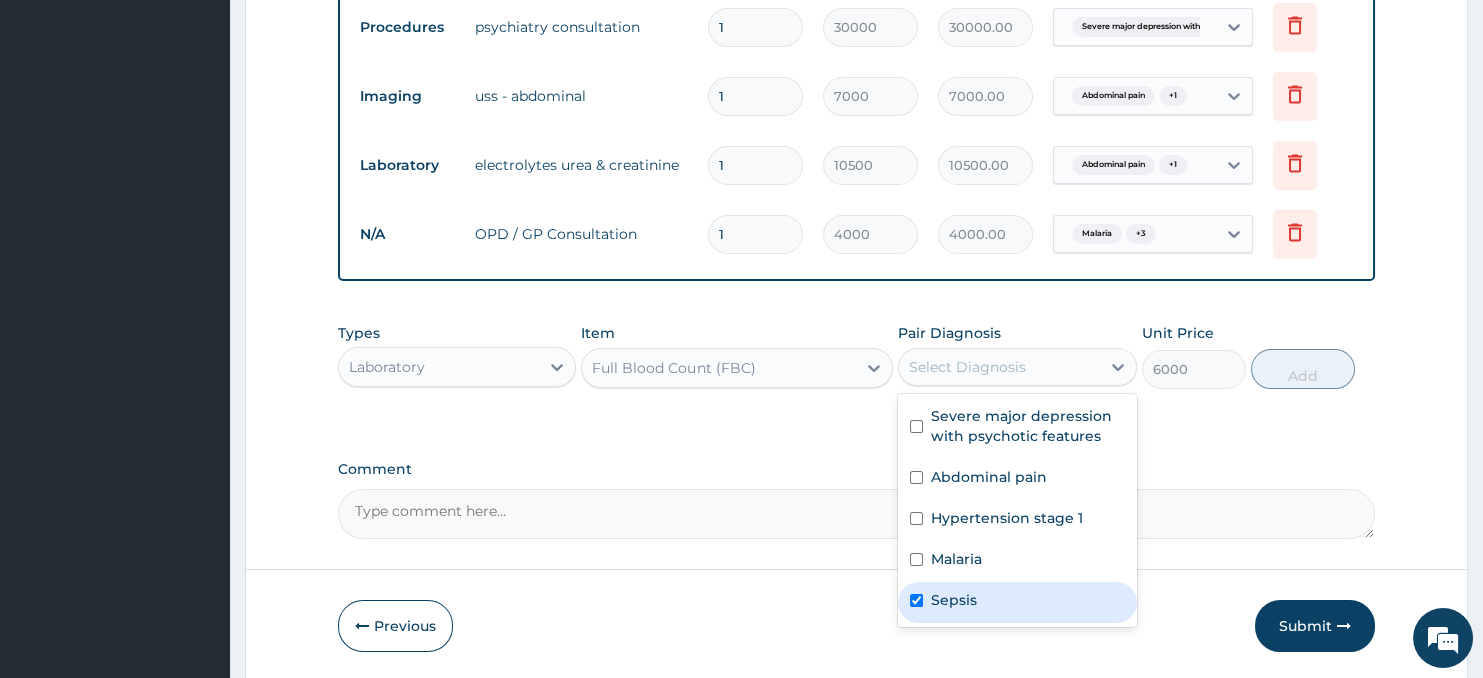 checkbox on "true" 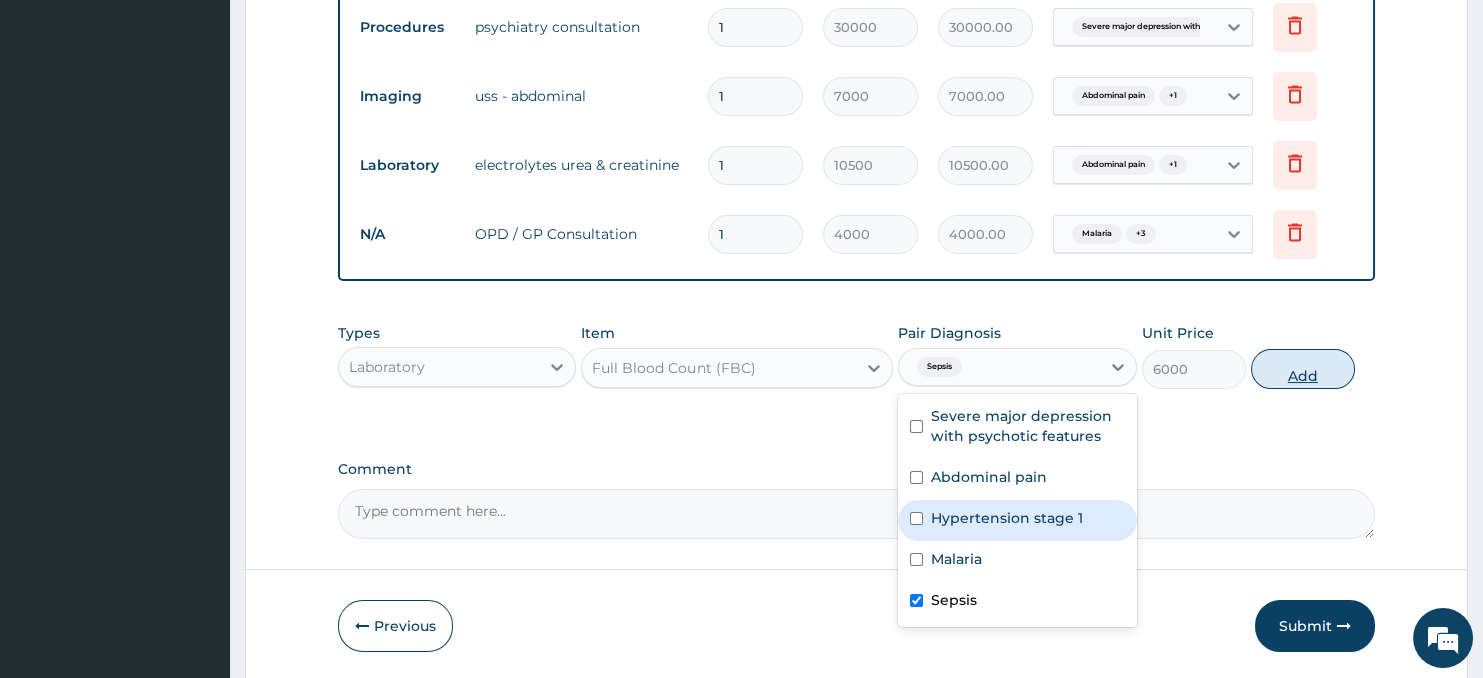 click on "Add" at bounding box center (1303, 369) 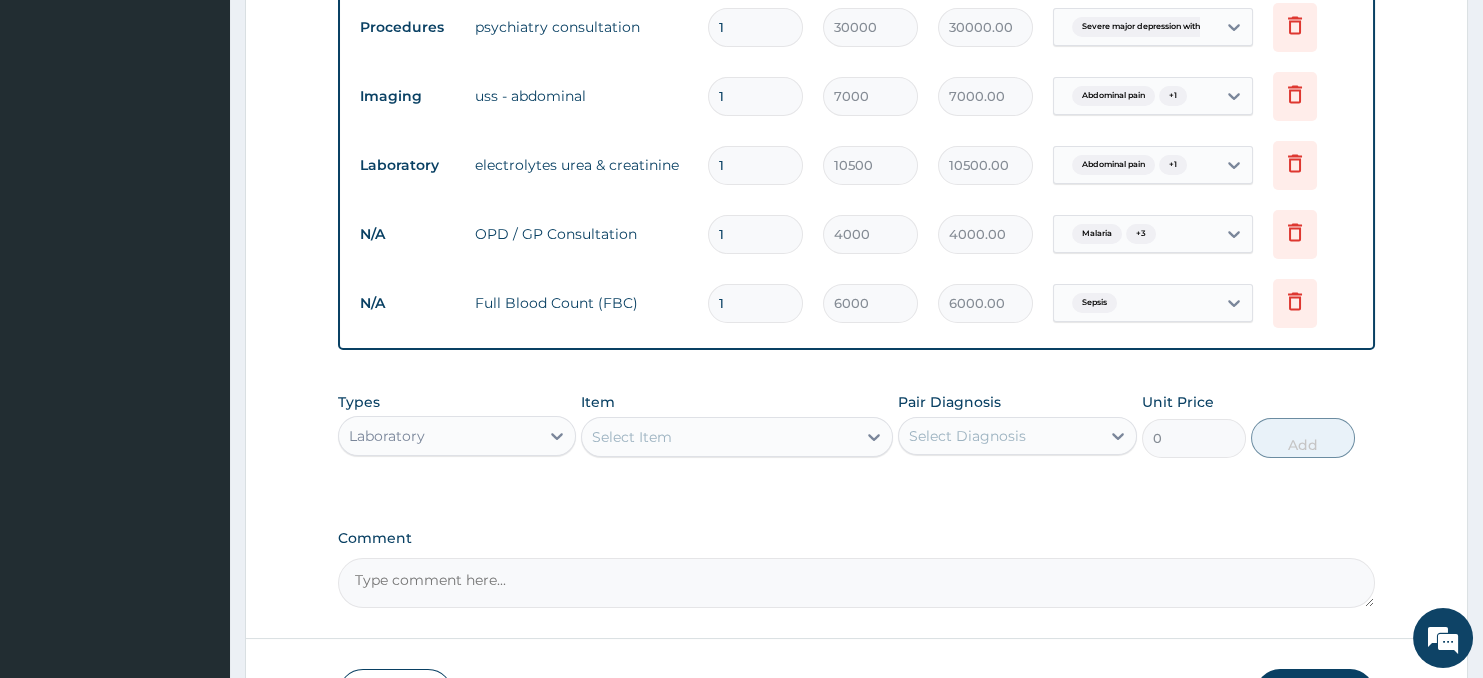 click on "Select Item" at bounding box center (718, 437) 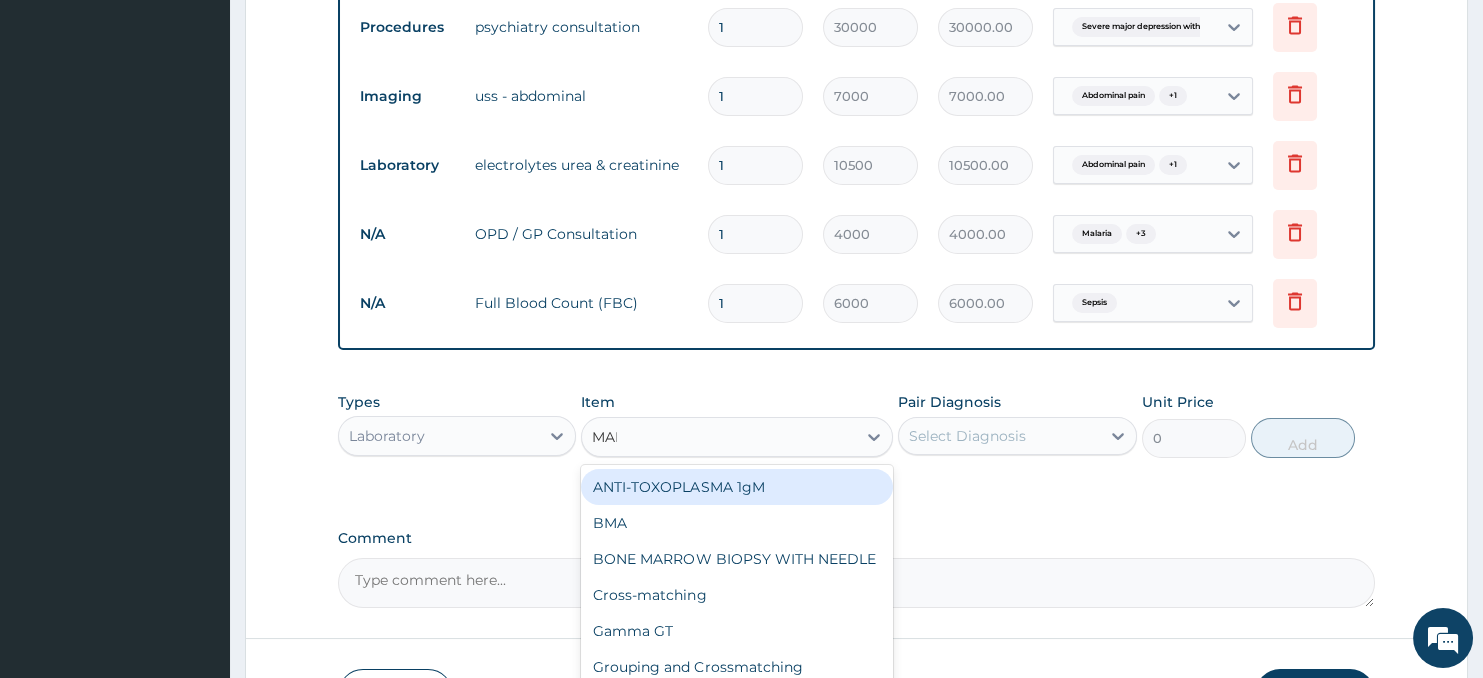 type on "MALA" 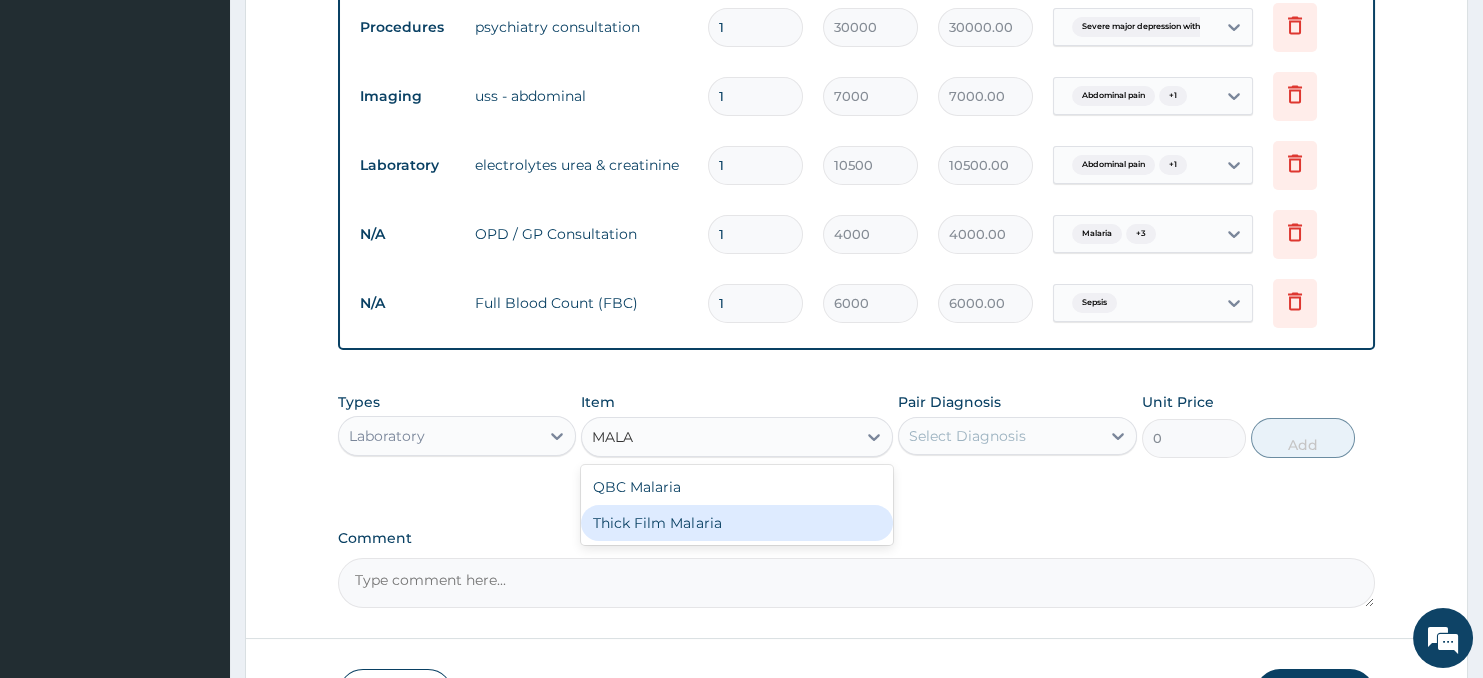 click on "Thick Film Malaria" at bounding box center [736, 523] 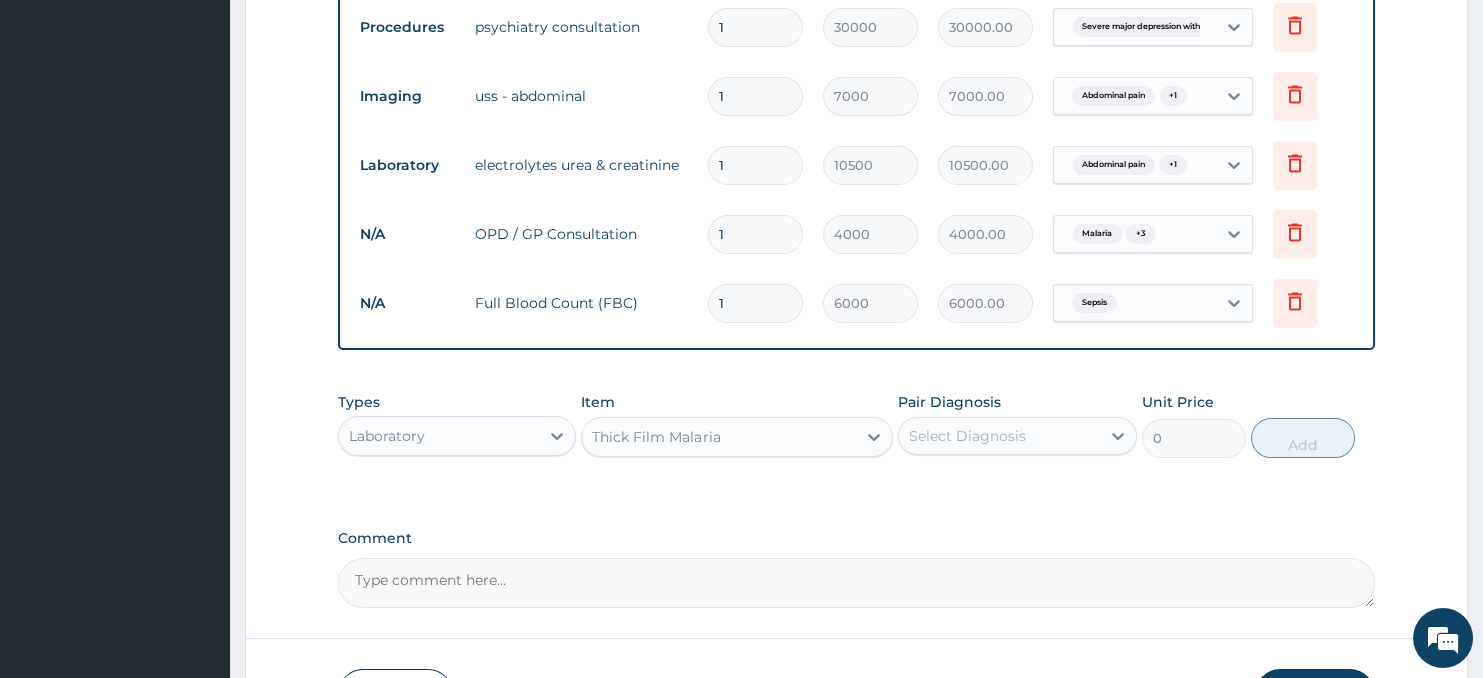 type 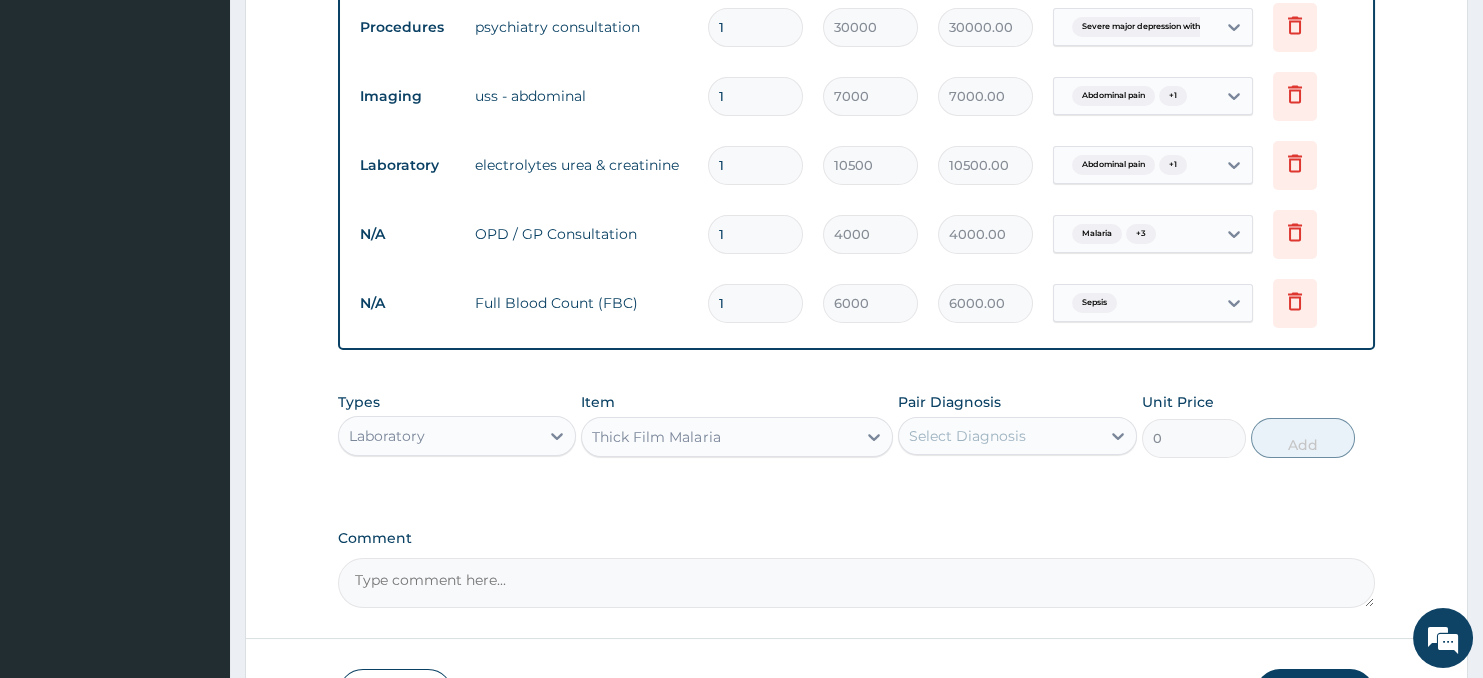 type on "2000" 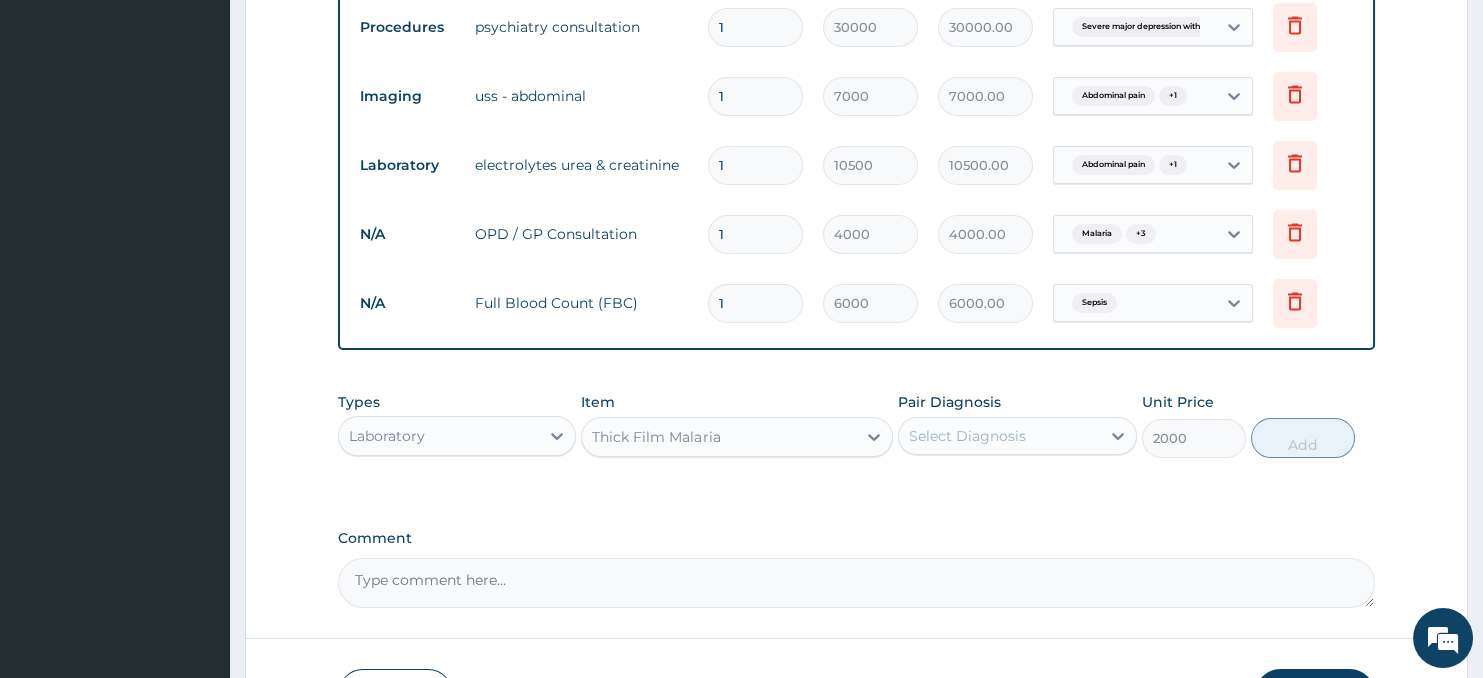 click on "Select Diagnosis" at bounding box center (967, 436) 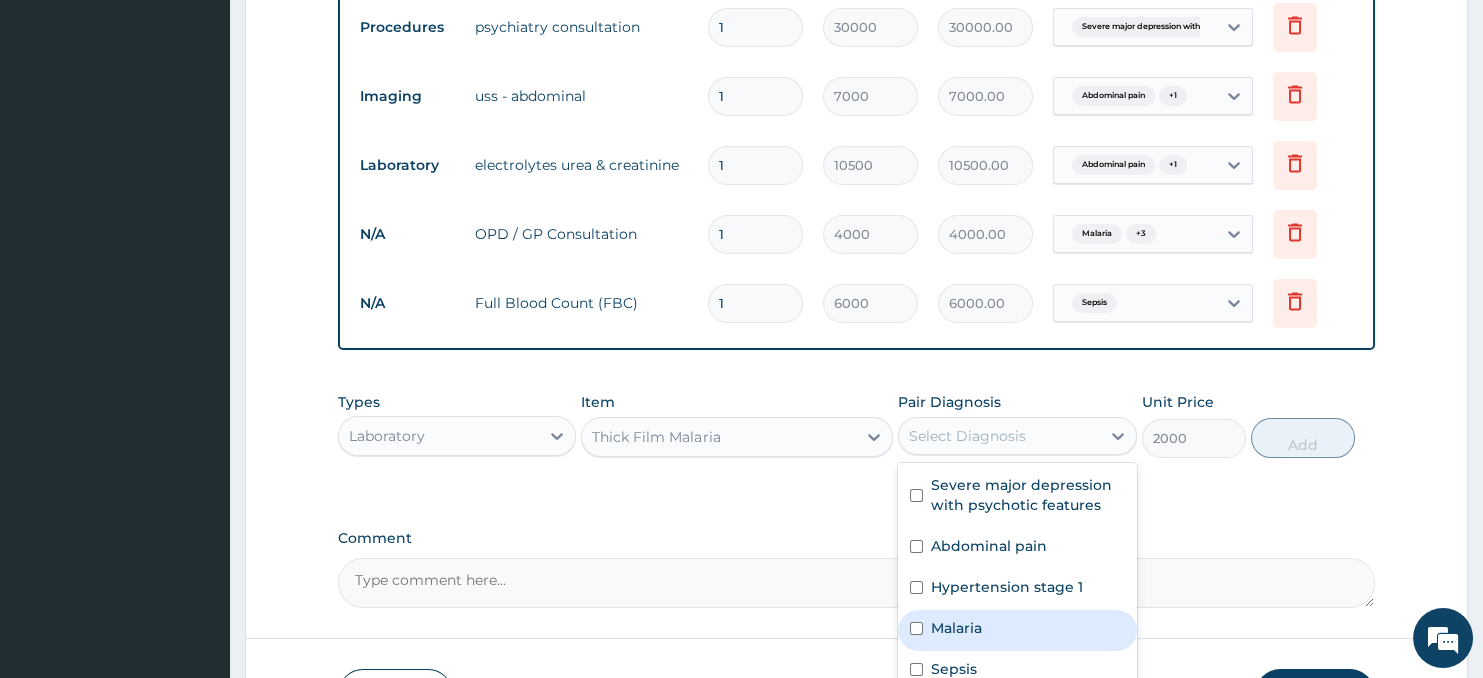 click on "Malaria" at bounding box center [956, 628] 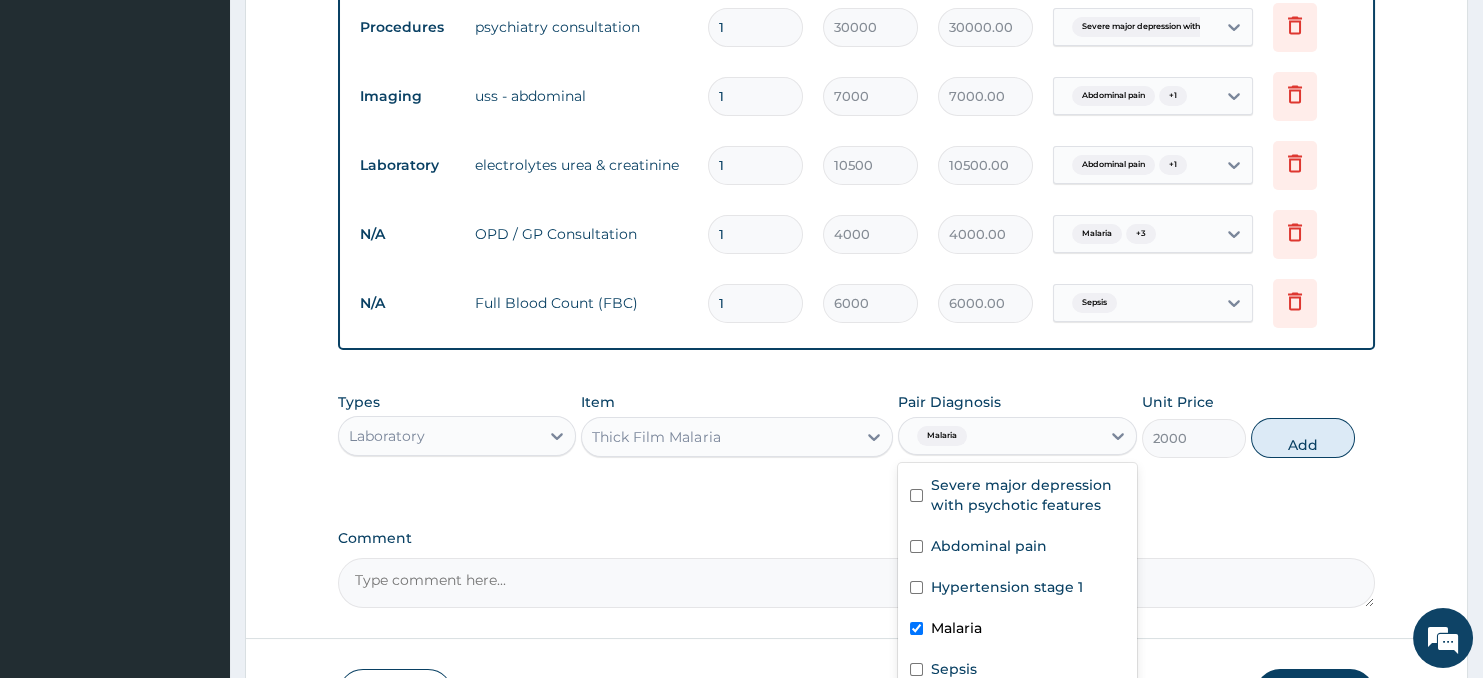 checkbox on "true" 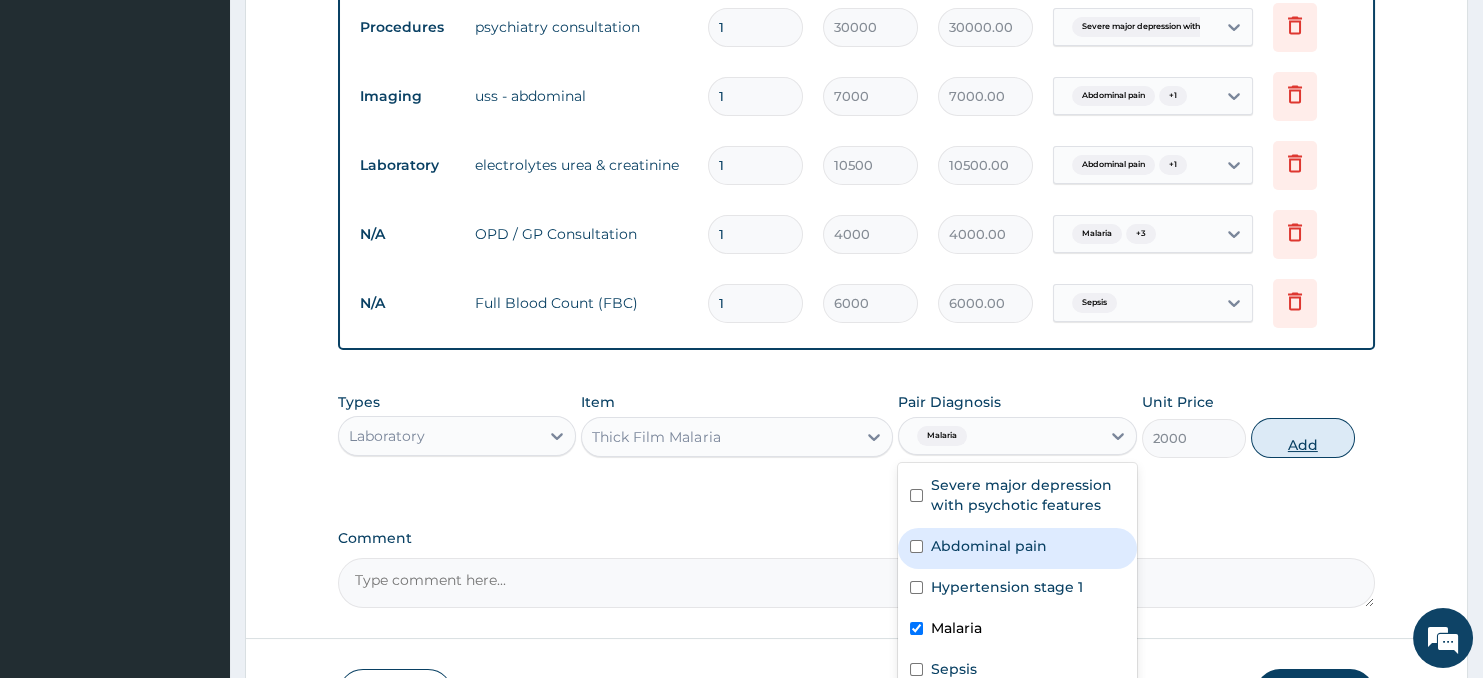 click on "Add" at bounding box center [1303, 438] 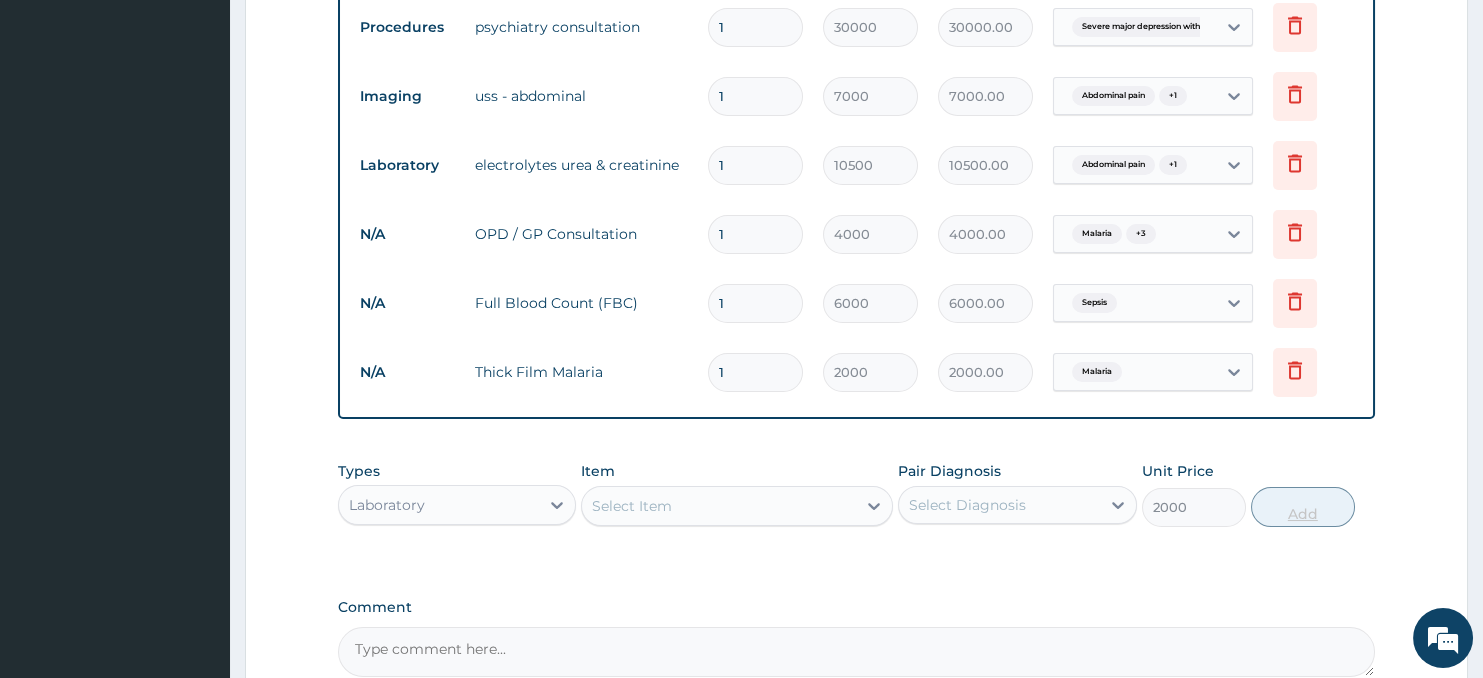 type on "0" 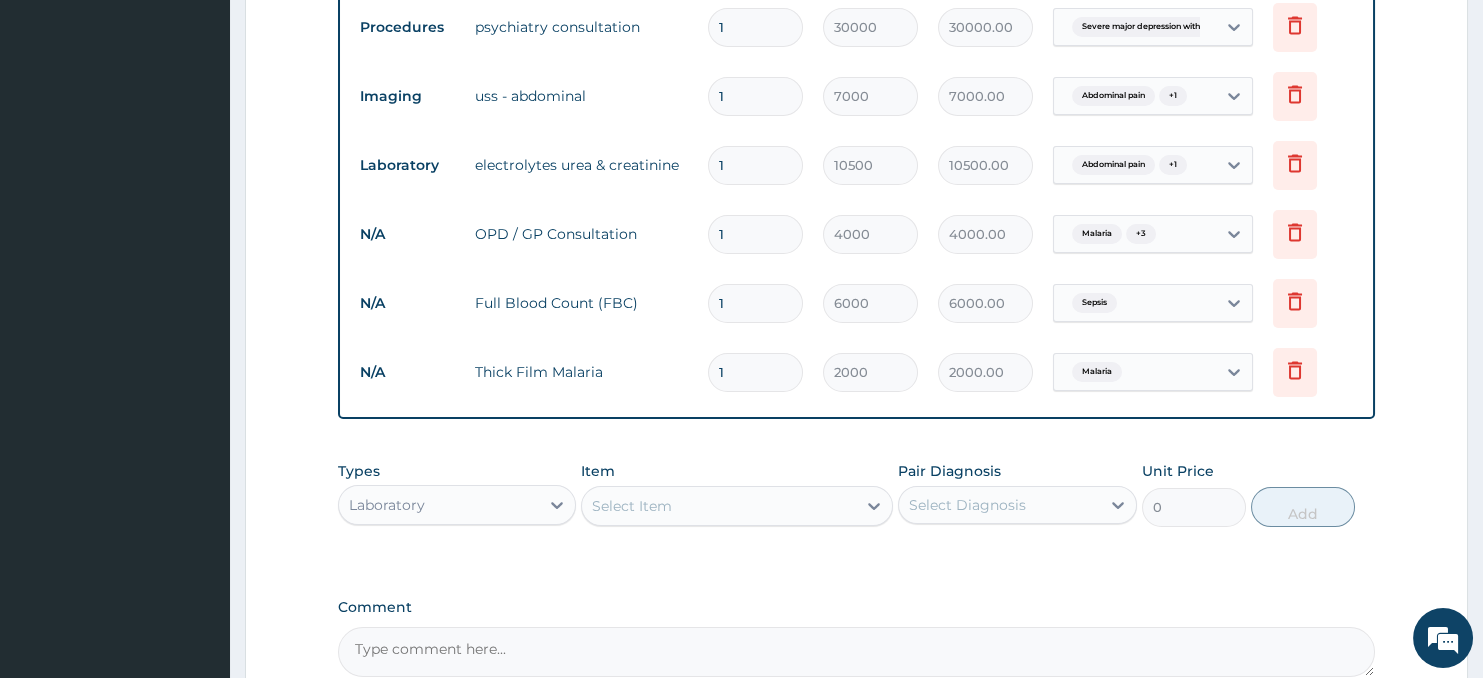 scroll, scrollTop: 1012, scrollLeft: 0, axis: vertical 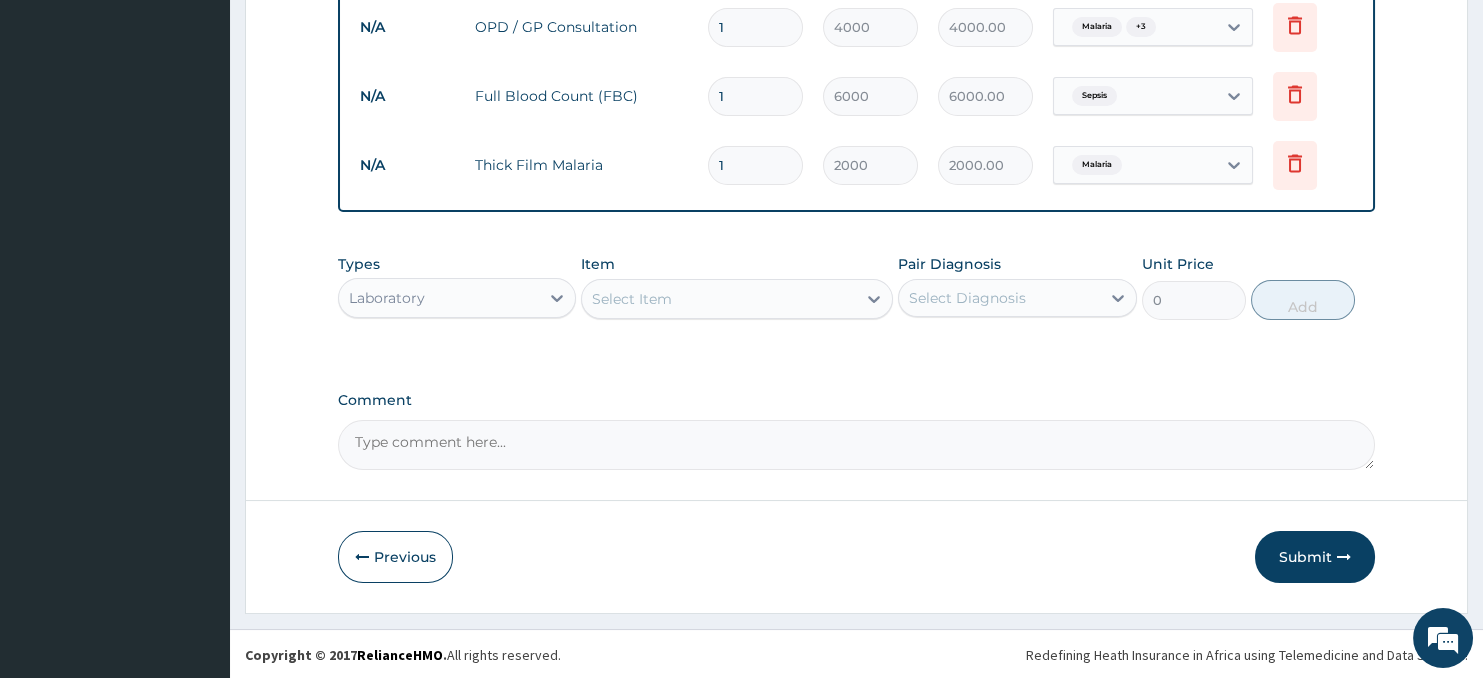 click on "Laboratory" at bounding box center (439, 298) 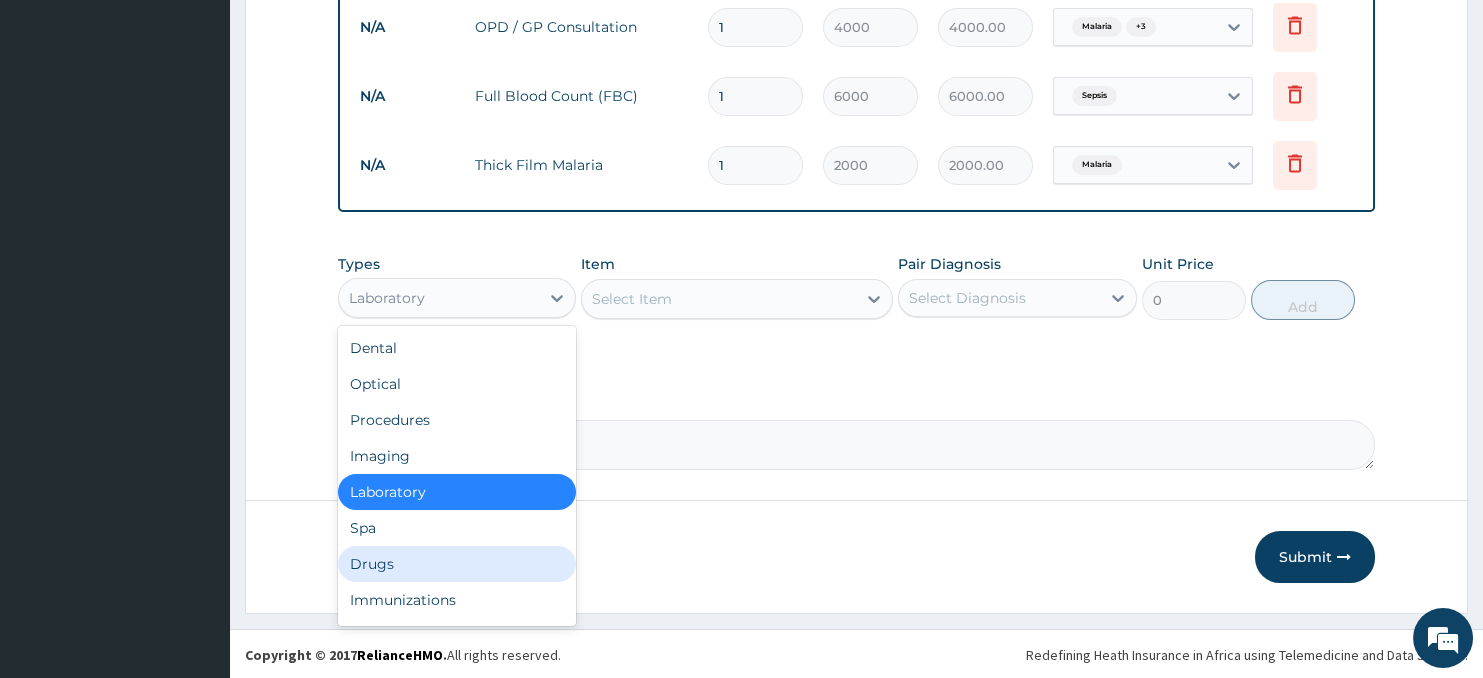 click on "Drugs" at bounding box center (457, 564) 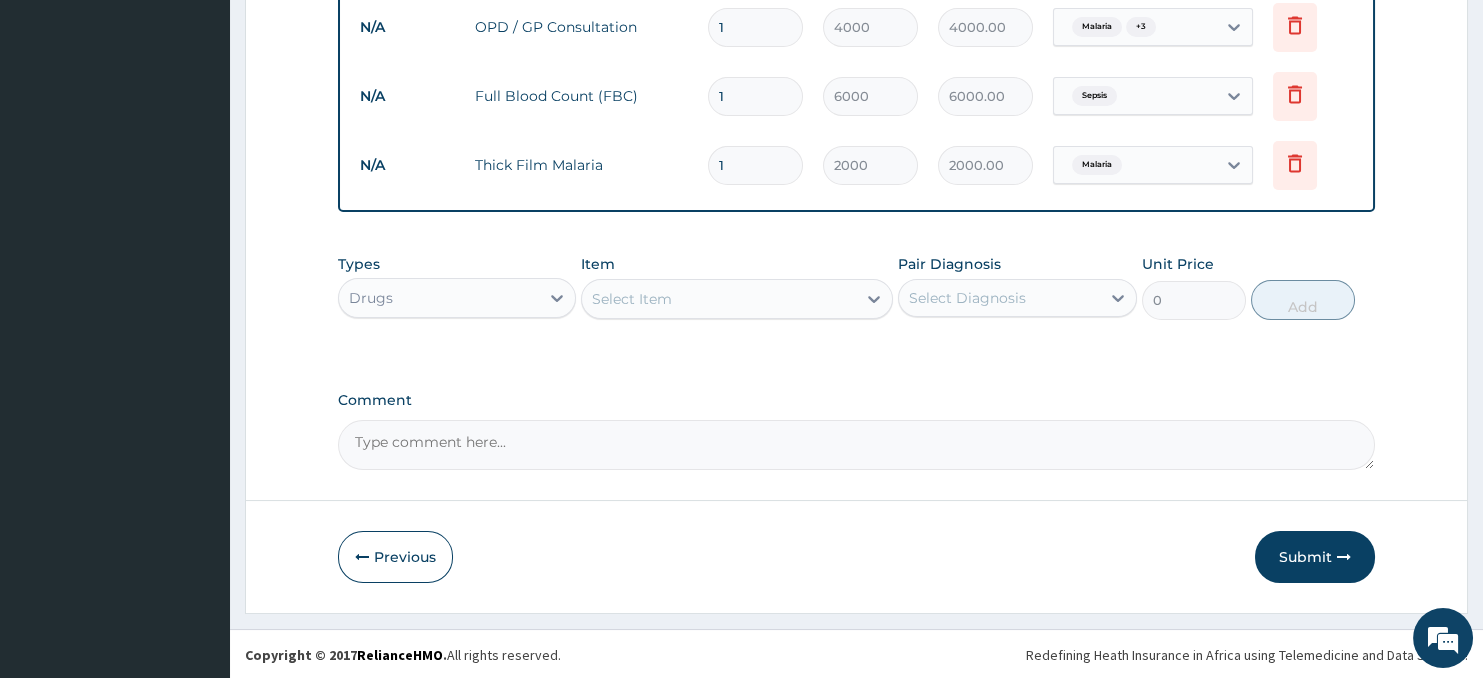 click on "Select Item" at bounding box center (718, 299) 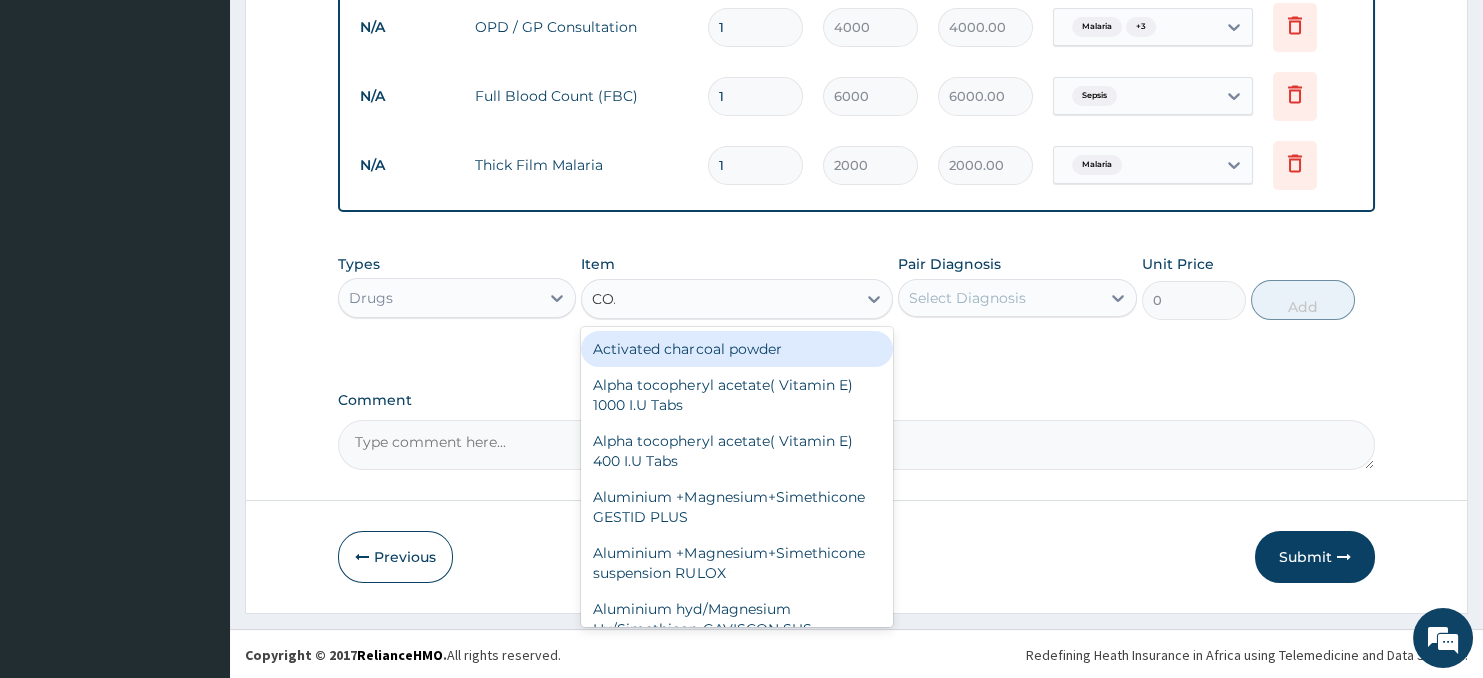 type on "COAR" 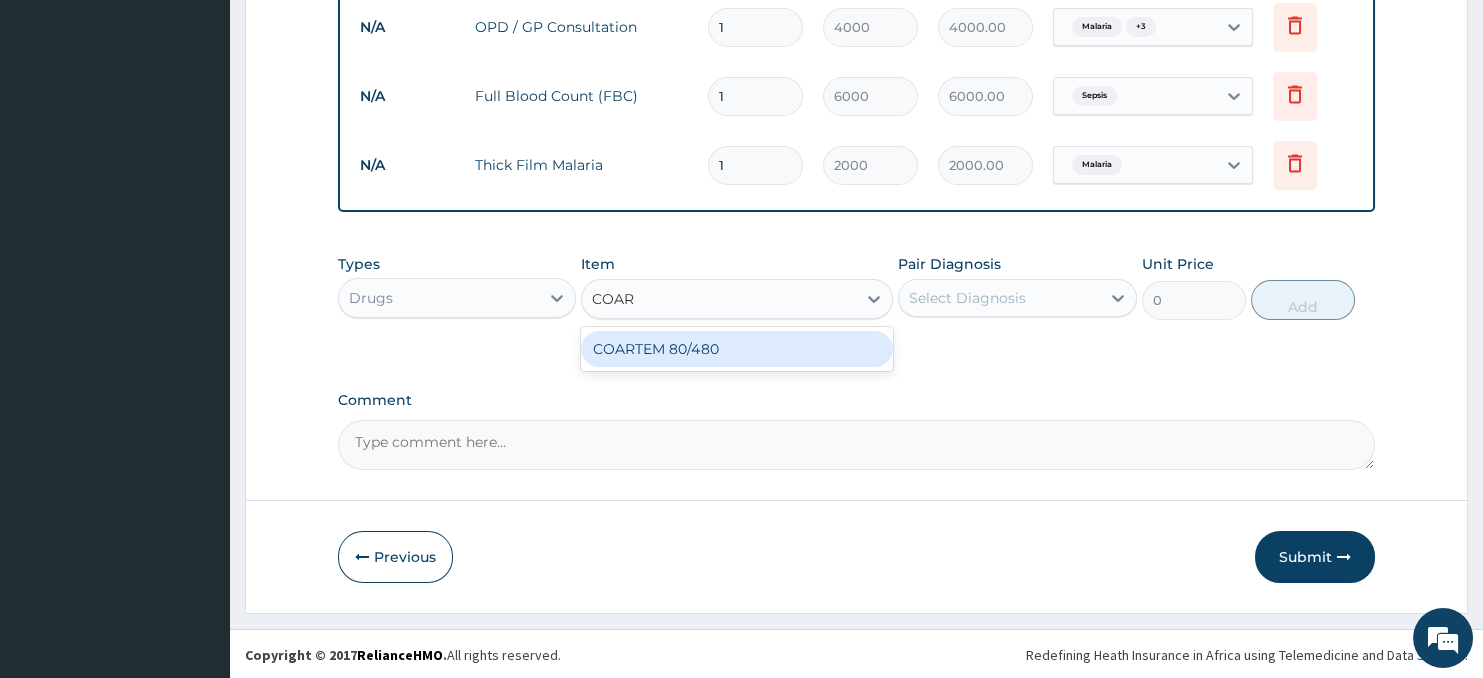 click on "COARTEM 80/480" at bounding box center [736, 349] 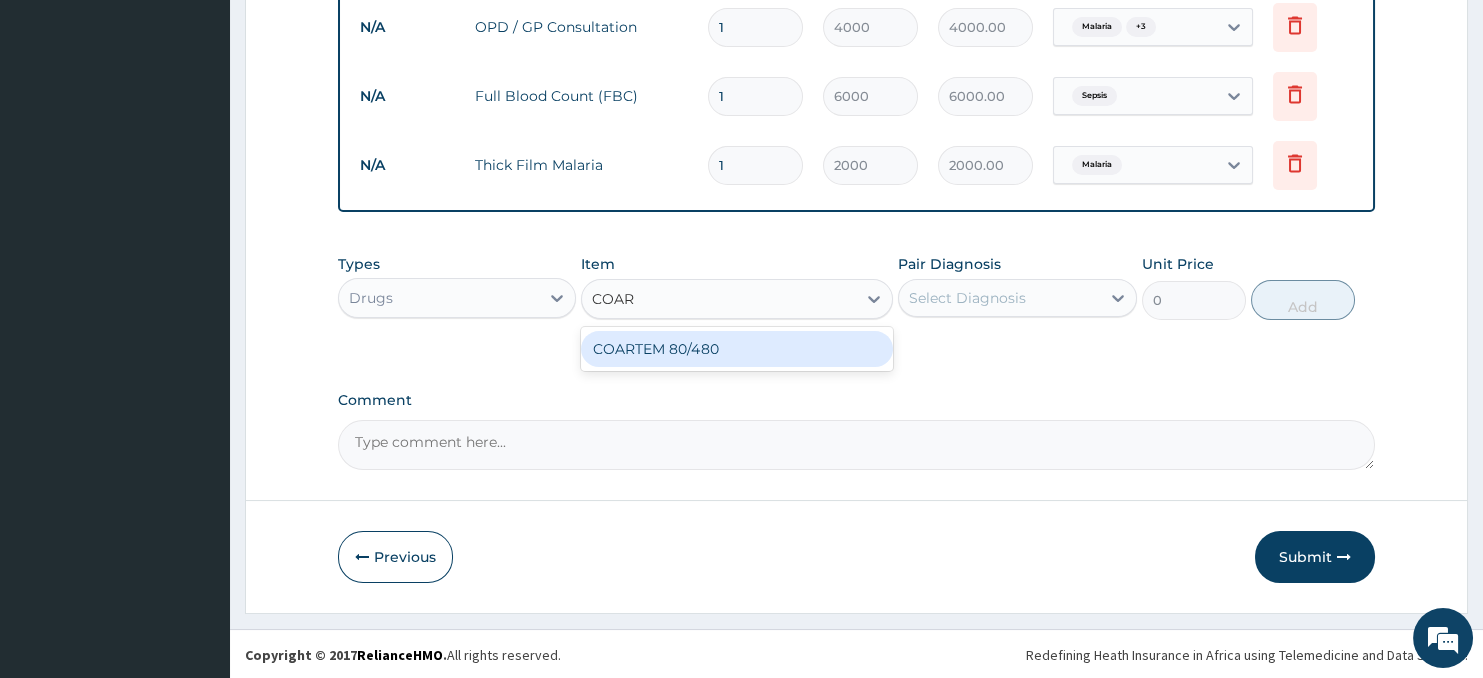 type 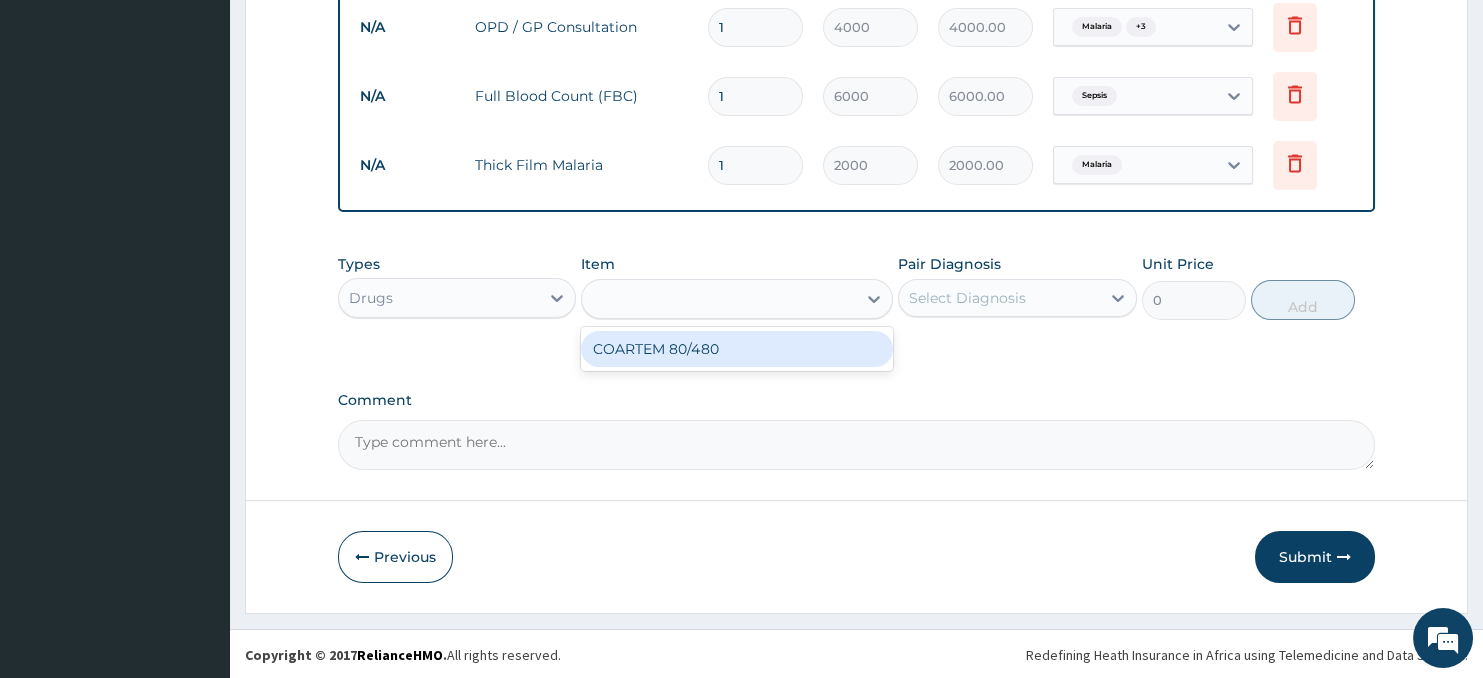 type on "4500" 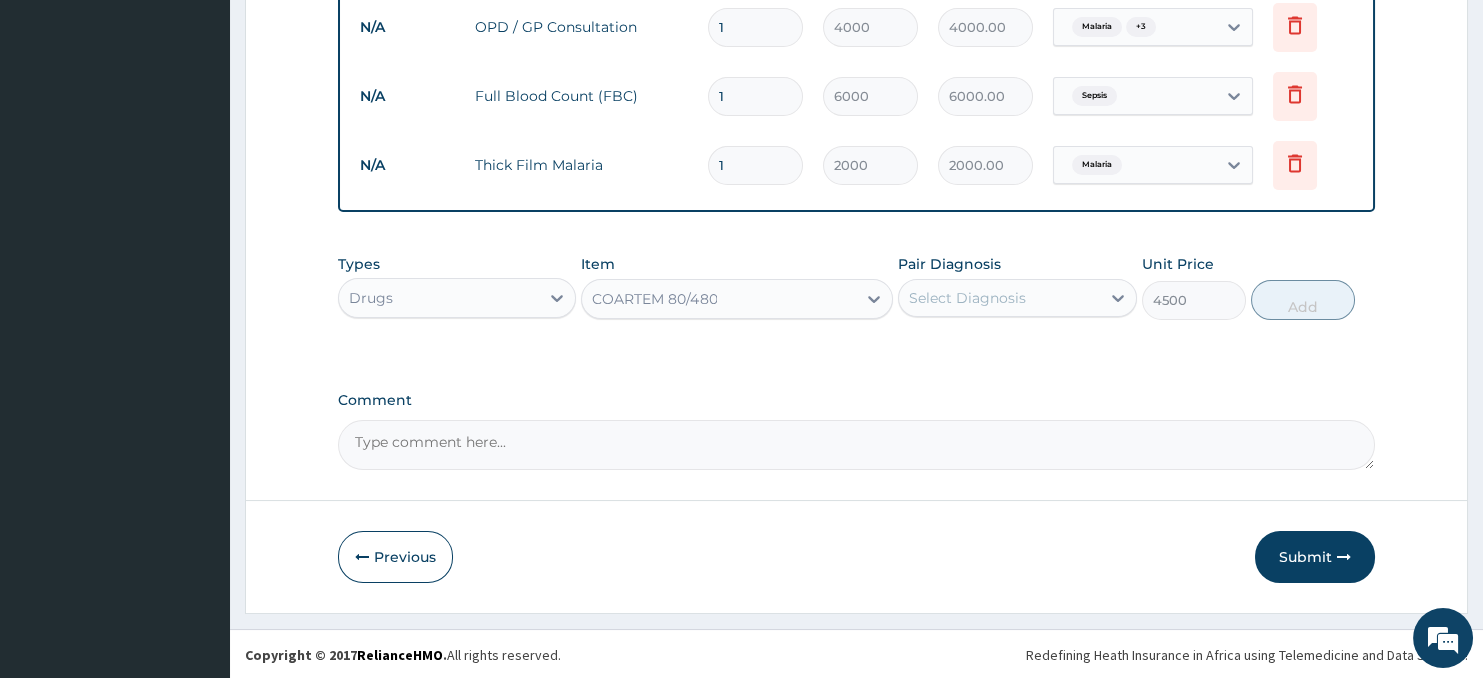 click on "Select Diagnosis" at bounding box center [967, 298] 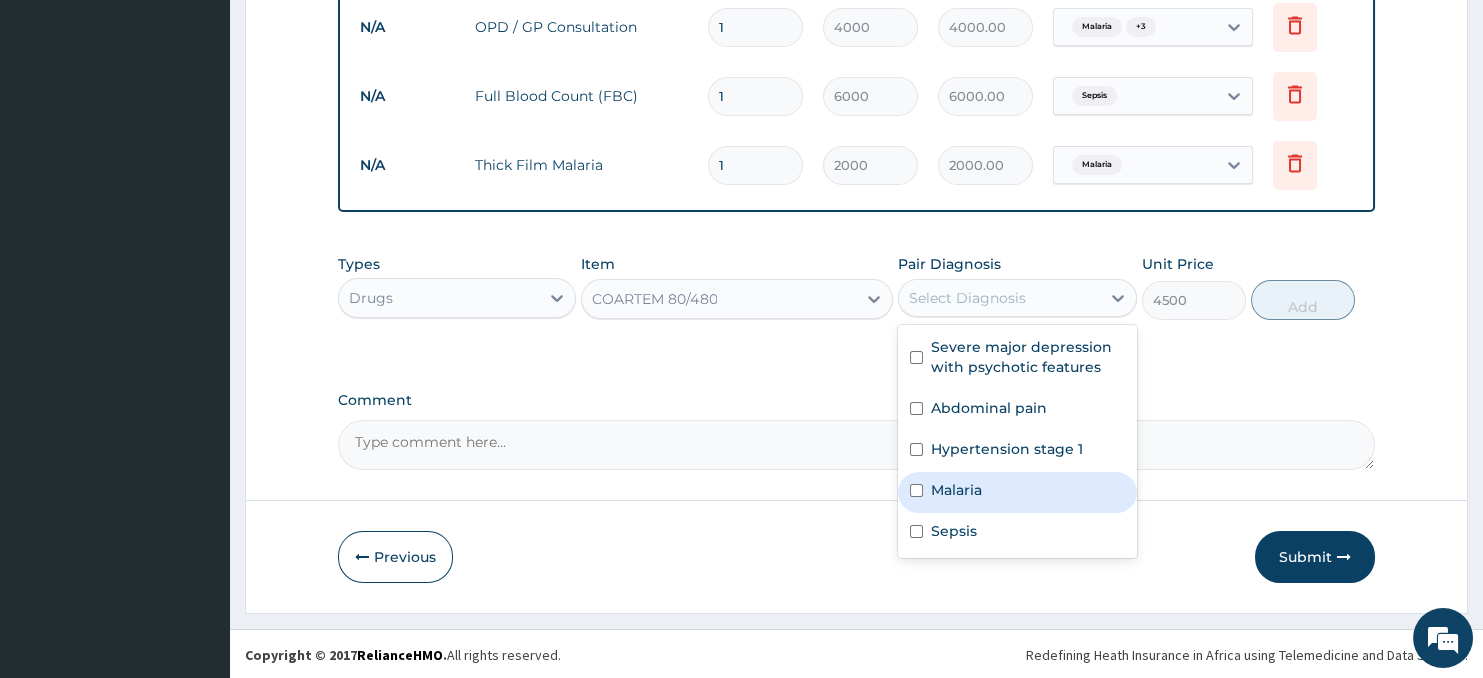 click on "Malaria" at bounding box center [956, 490] 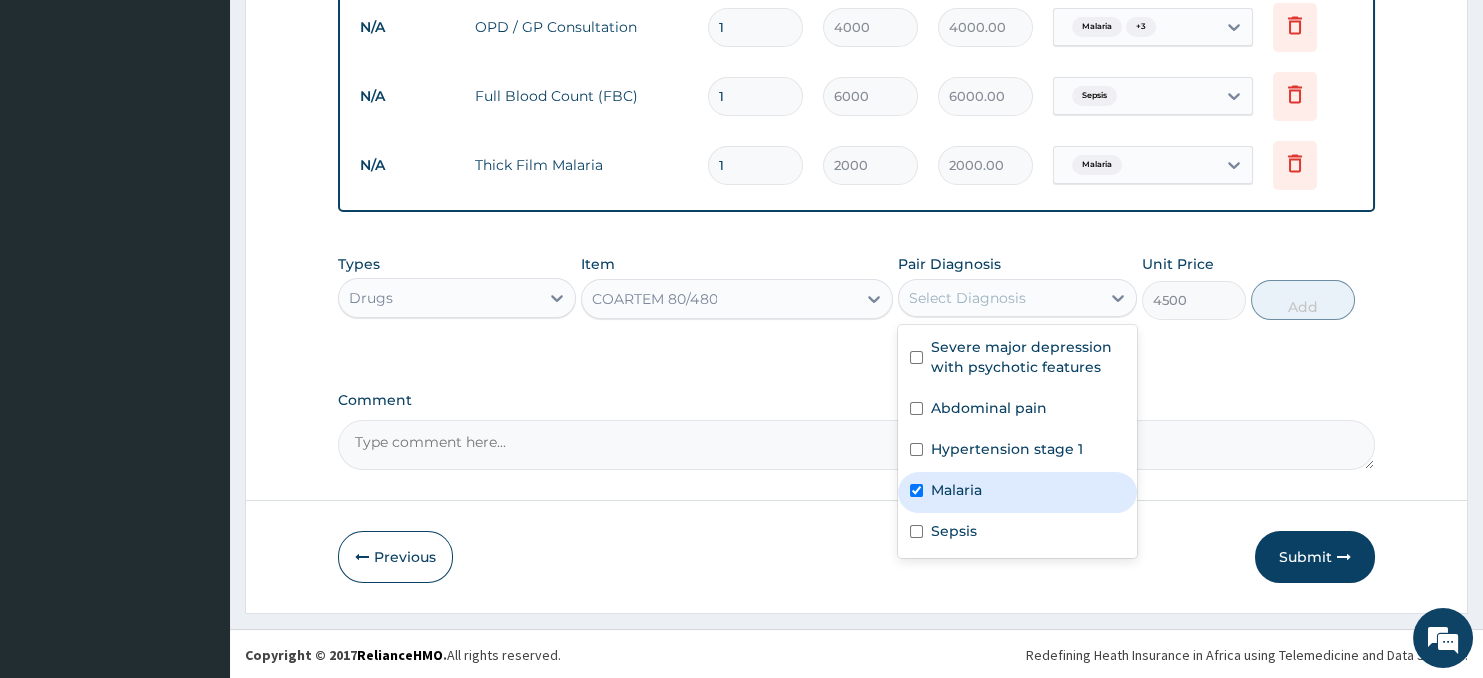 checkbox on "true" 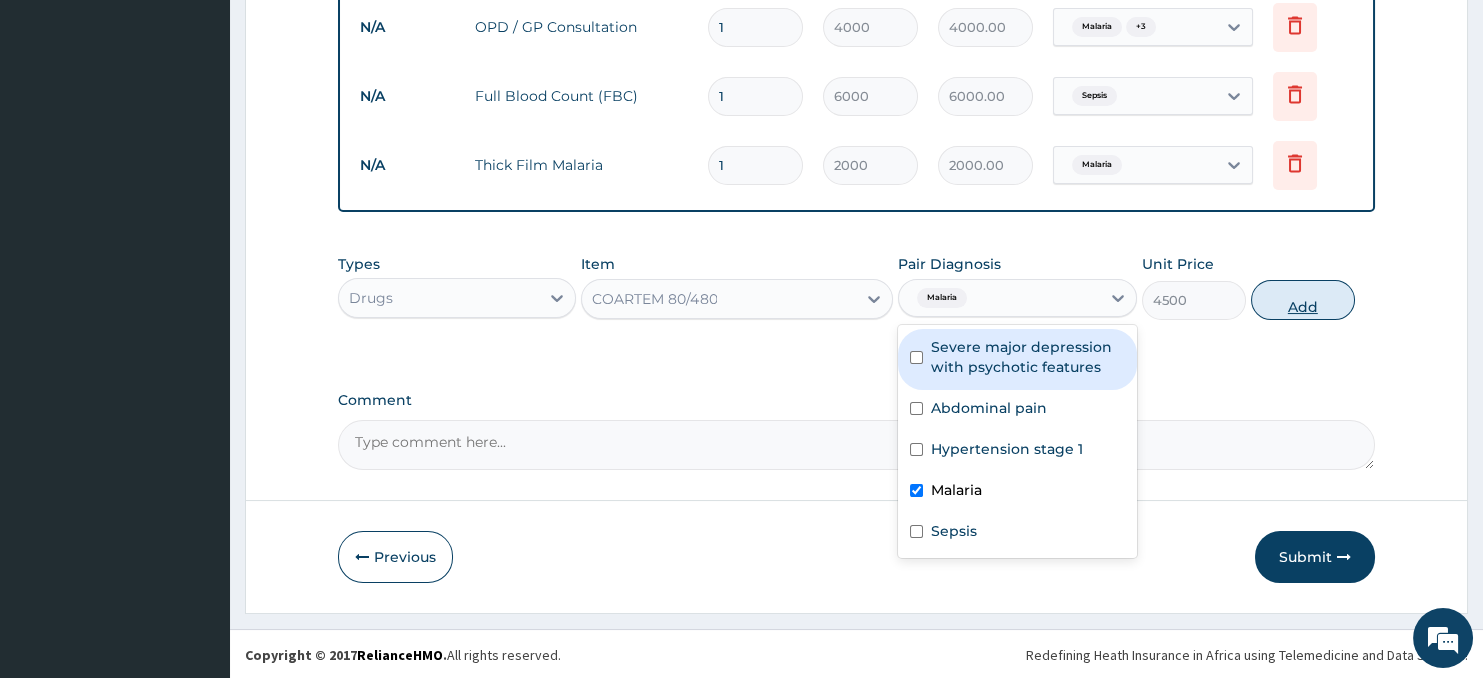 click on "Add" at bounding box center [1303, 300] 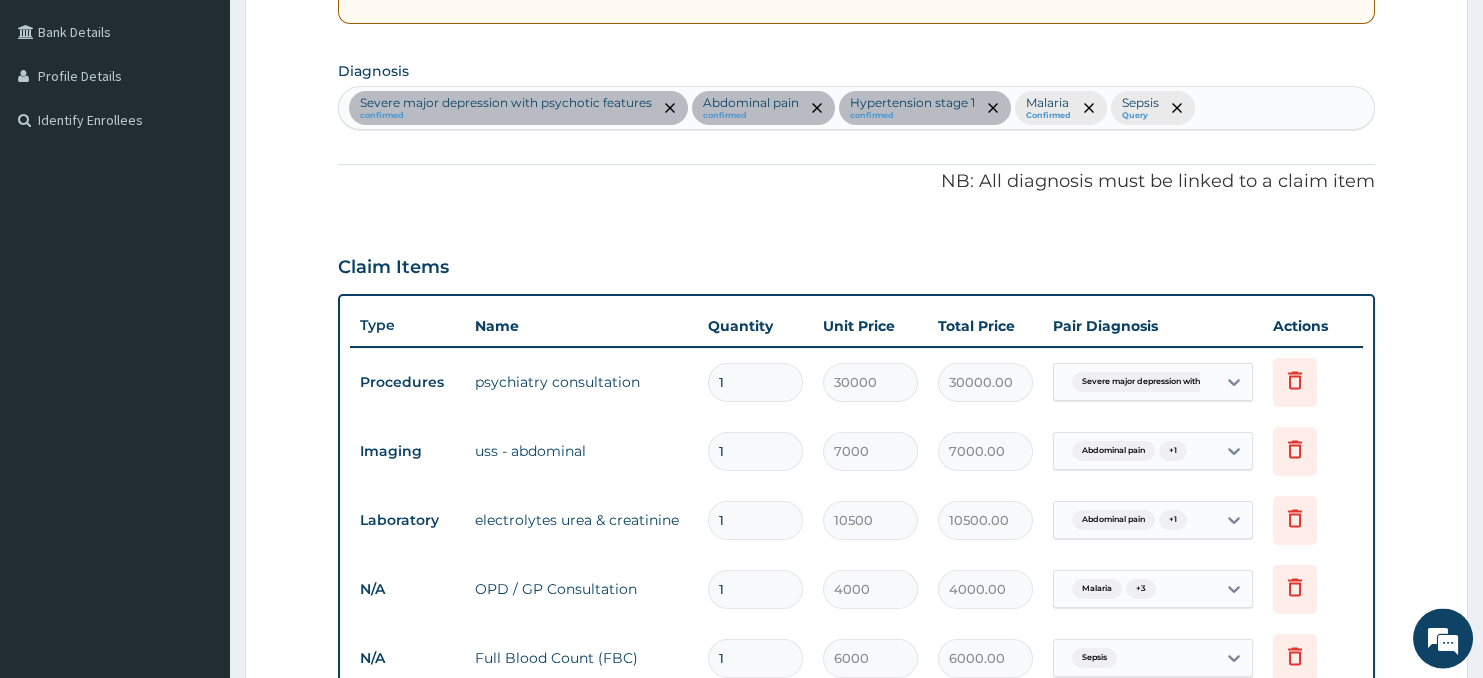 scroll, scrollTop: 369, scrollLeft: 0, axis: vertical 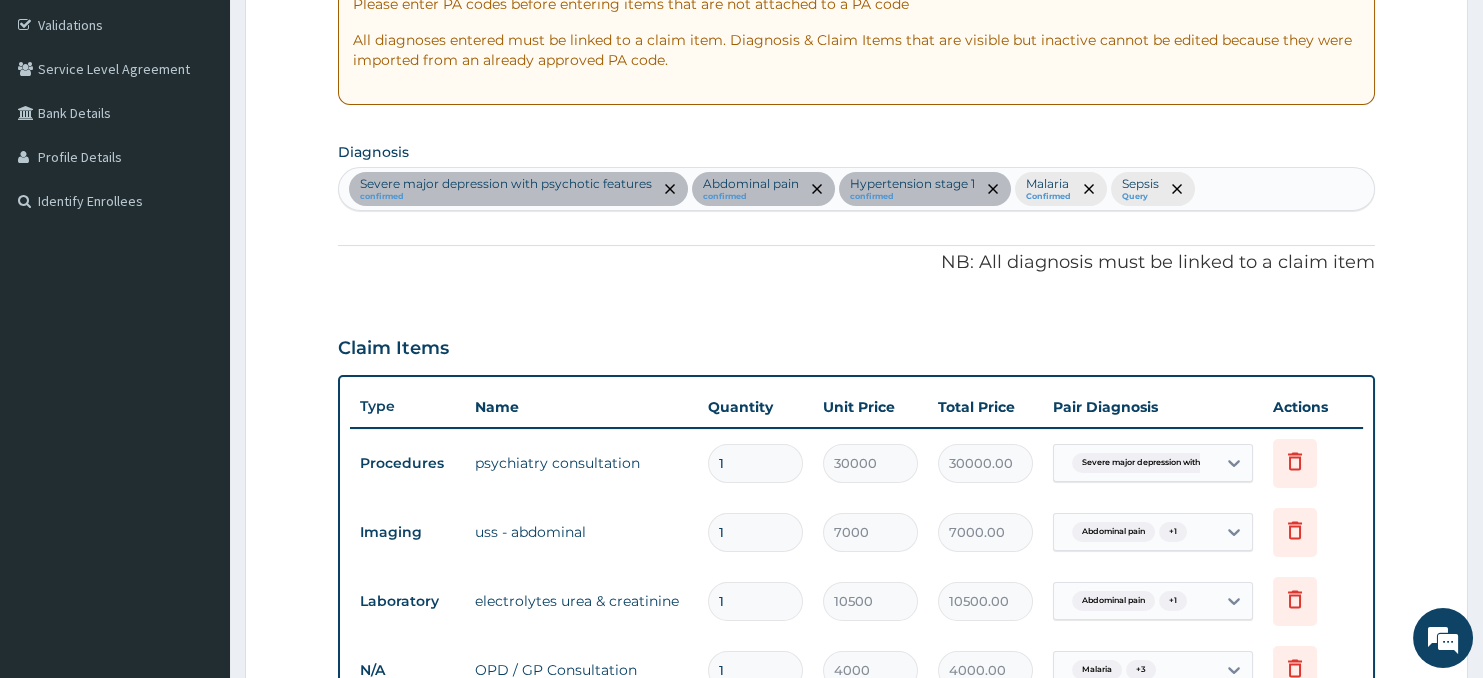 click on "Severe major depression with psychotic features confirmed Abdominal pain confirmed Hypertension stage 1 confirmed Malaria Confirmed Sepsis Query" at bounding box center [857, 189] 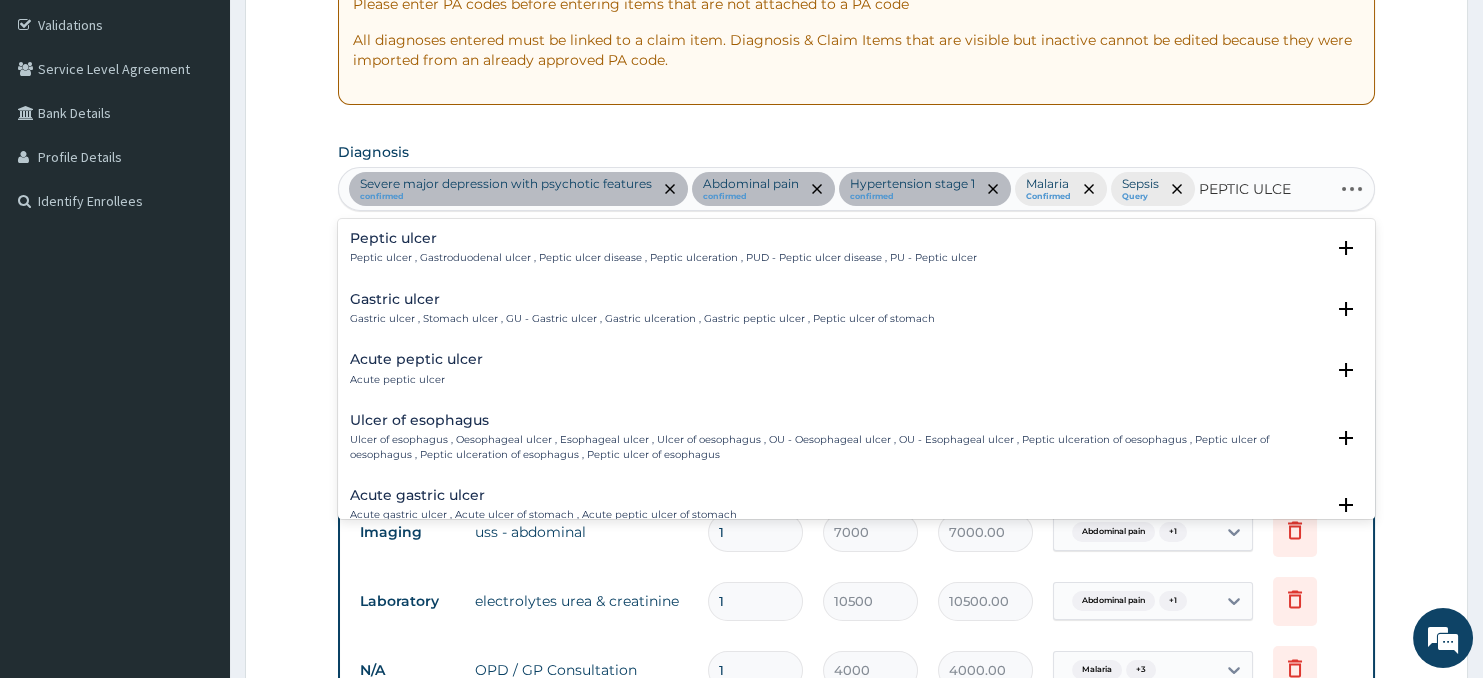 type on "PEPTIC ULCER" 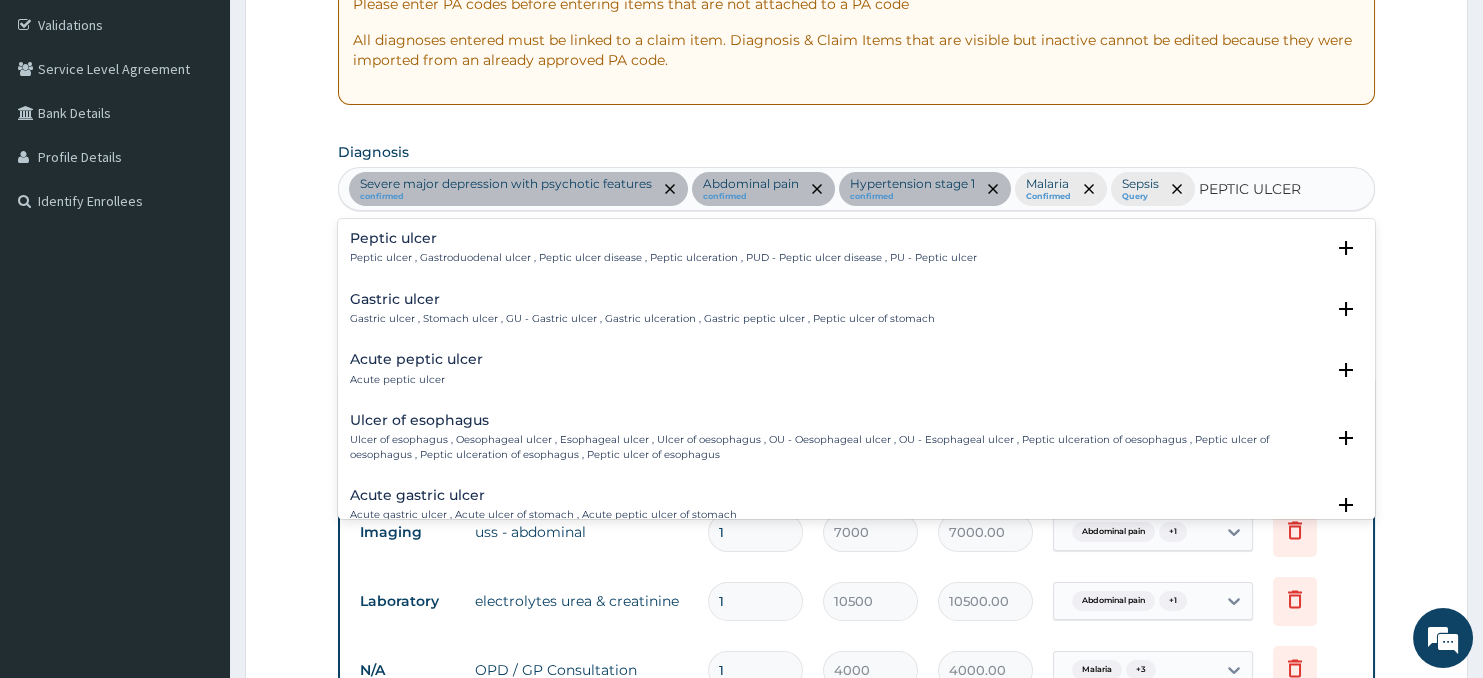 click on "Peptic ulcer" at bounding box center (663, 238) 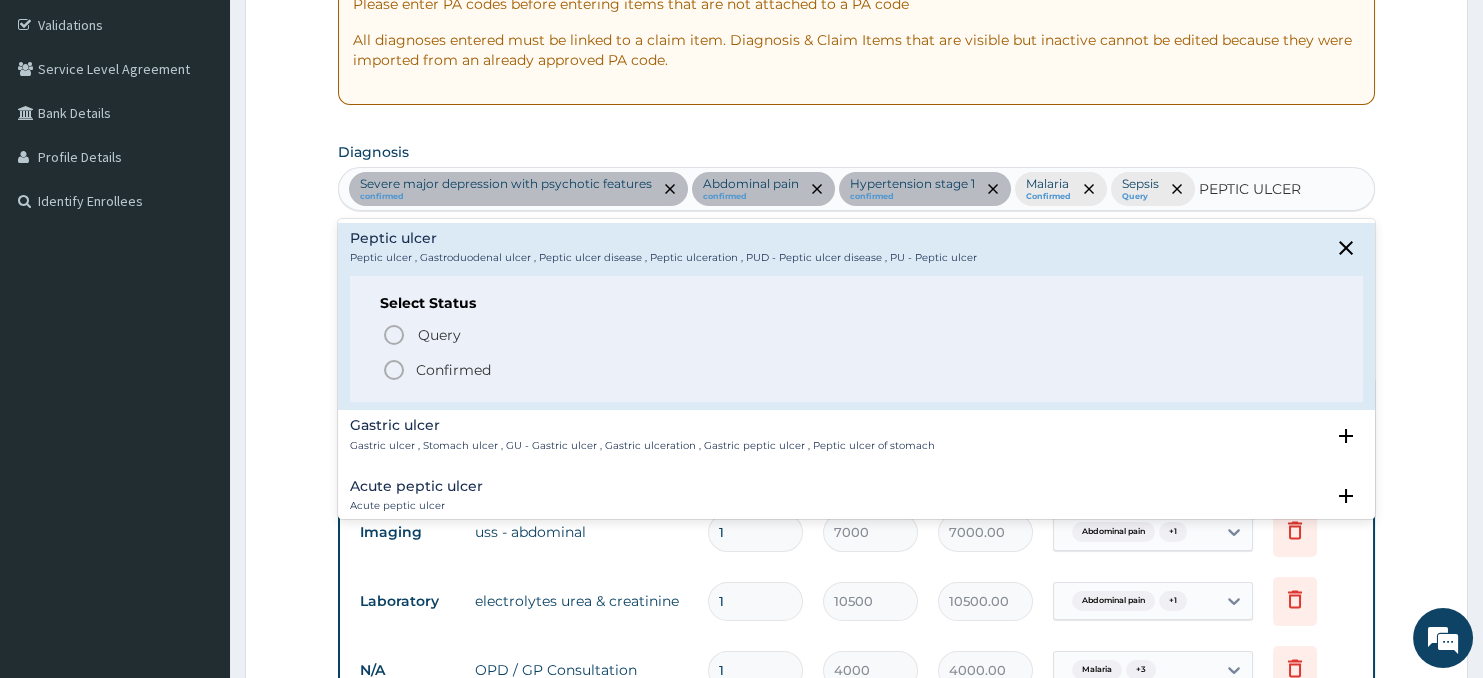 click 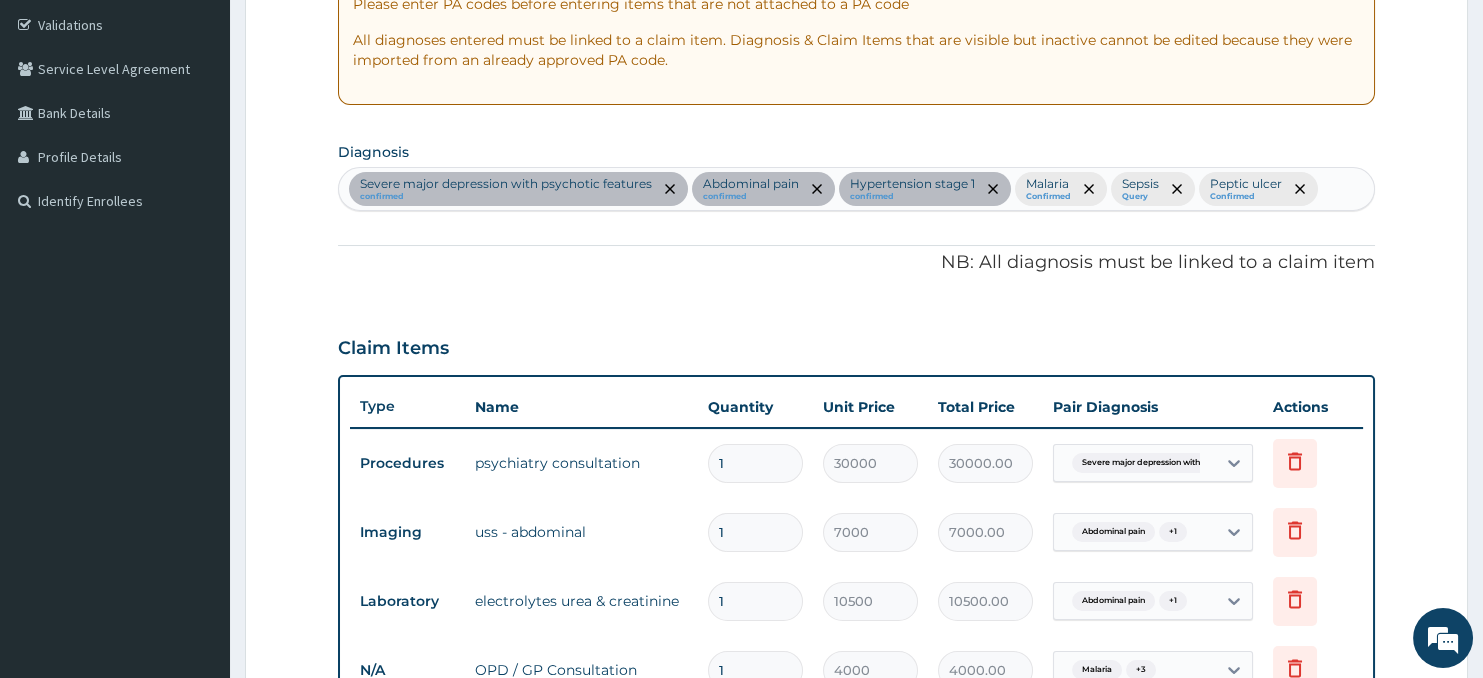 scroll, scrollTop: 1009, scrollLeft: 0, axis: vertical 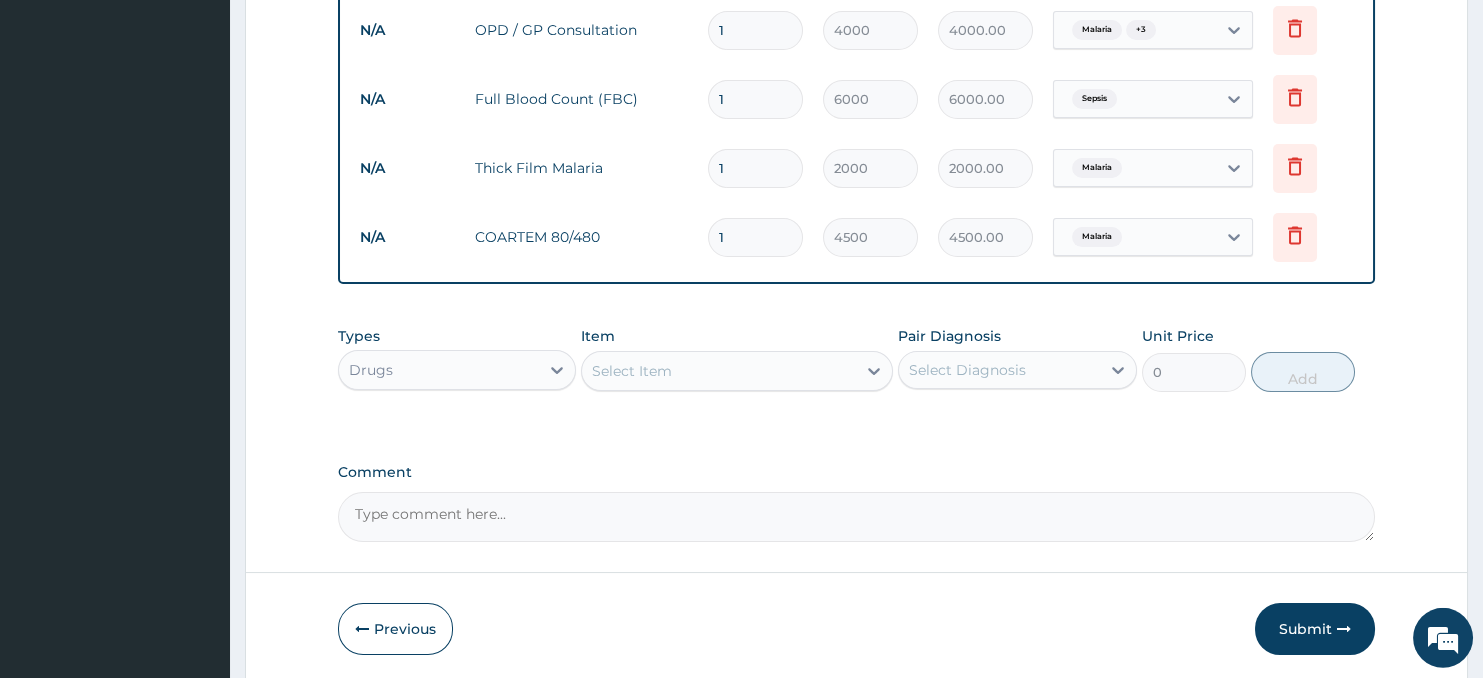 click on "Select Item" at bounding box center (718, 371) 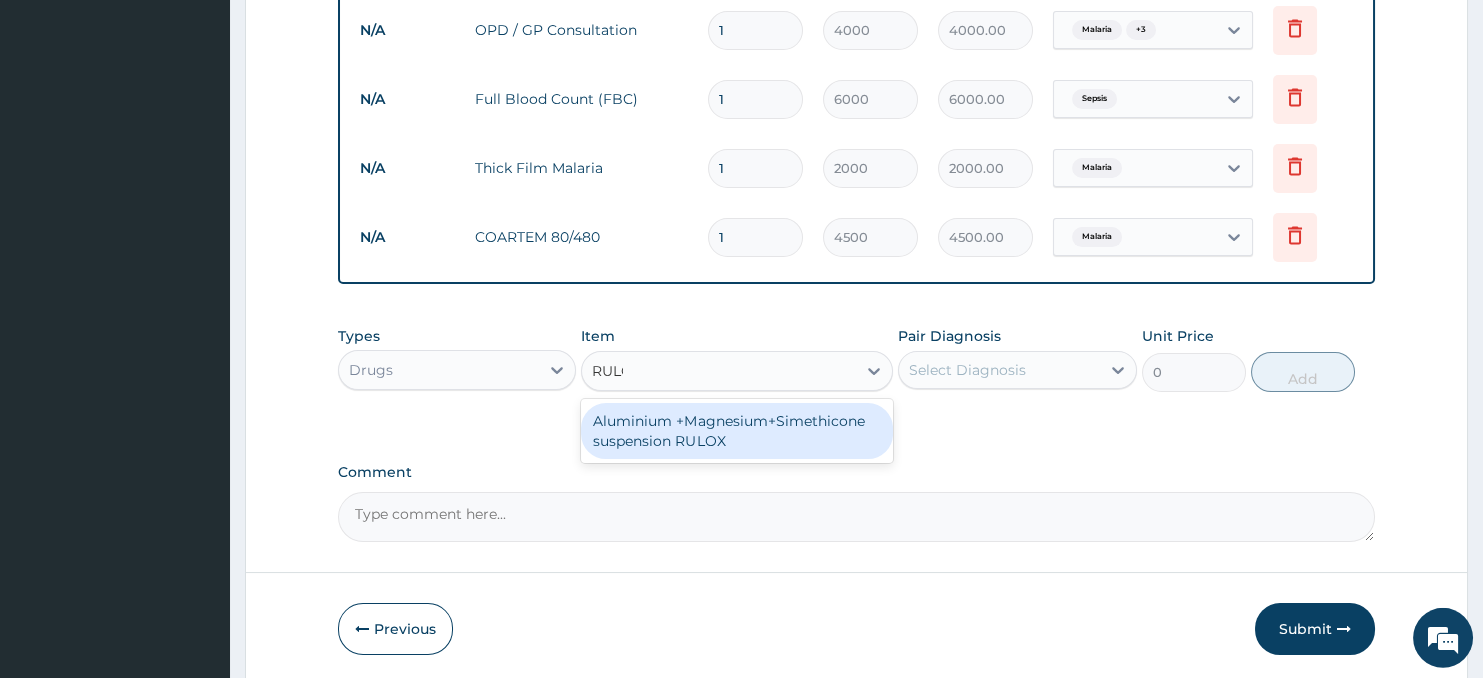 type on "RULOX" 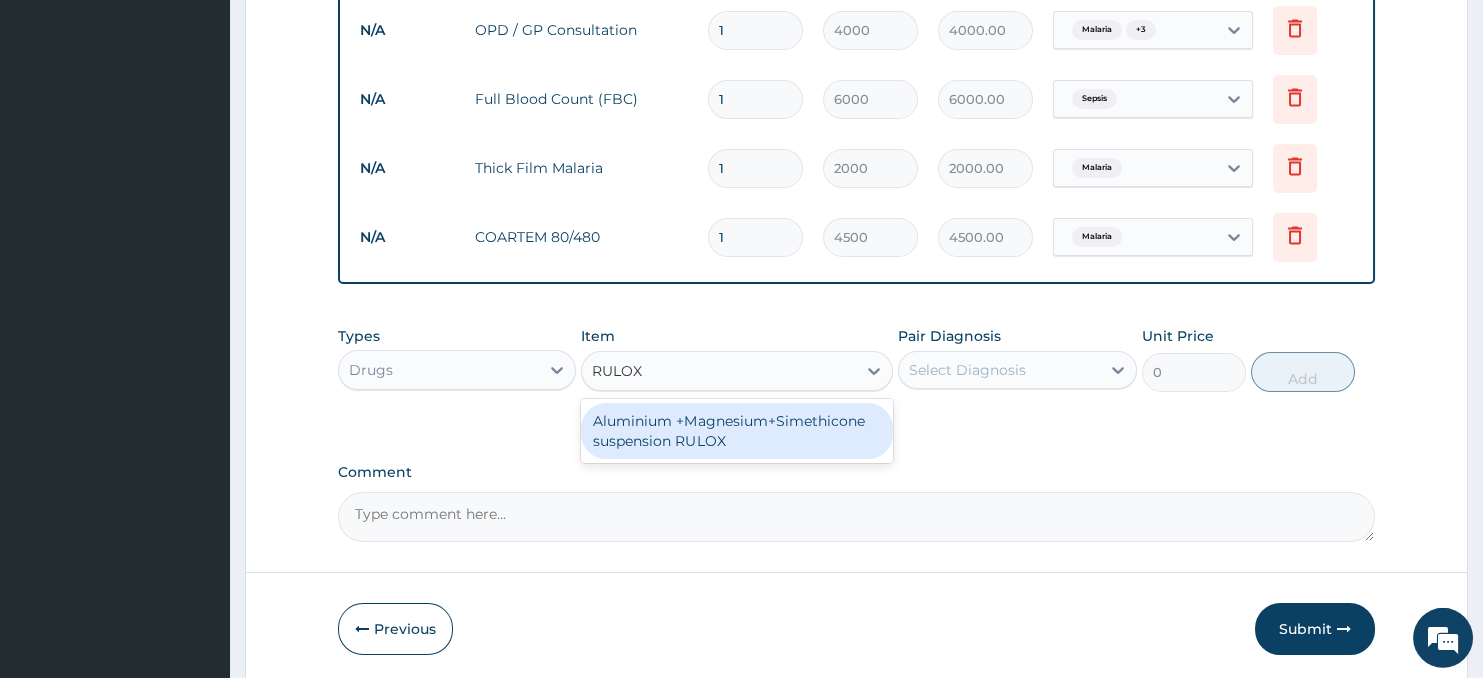 click on "Aluminium +Magnesium+Simethicone suspension RULOX" at bounding box center (736, 431) 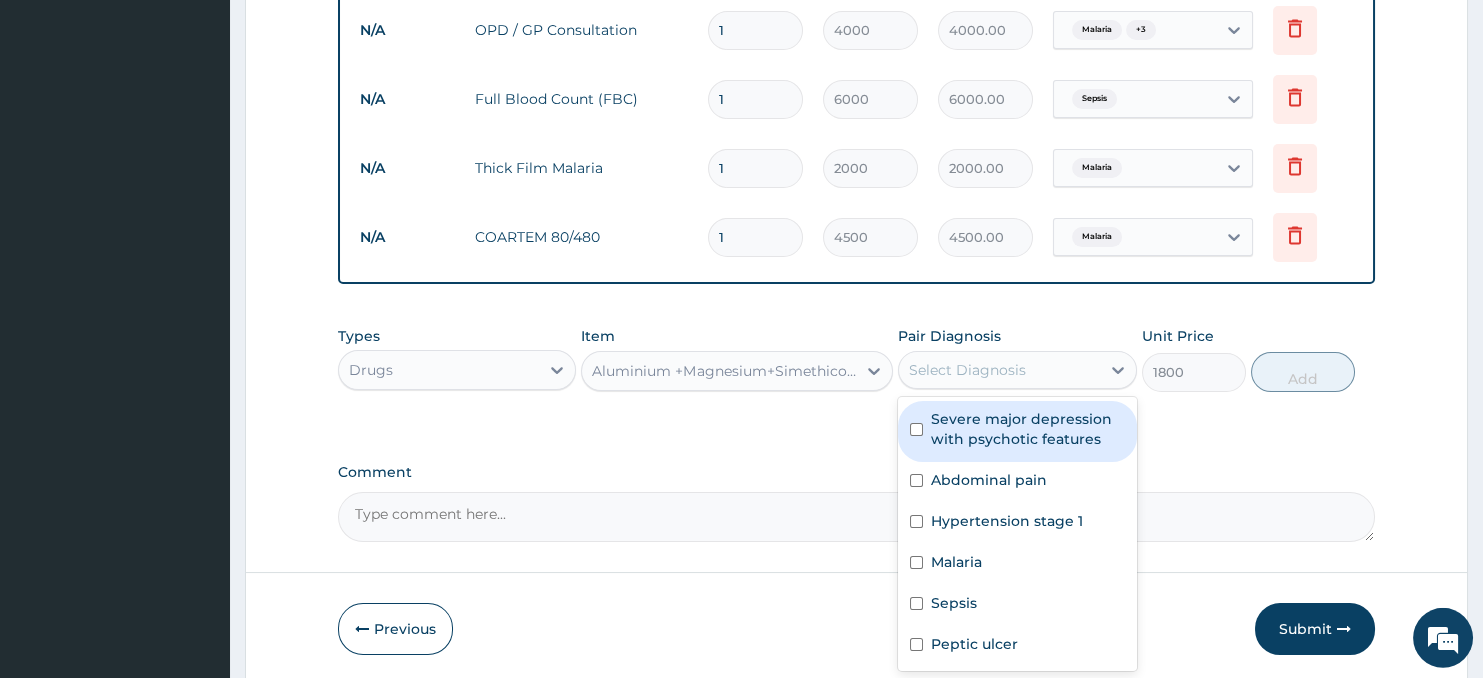 click on "Select Diagnosis" at bounding box center (967, 370) 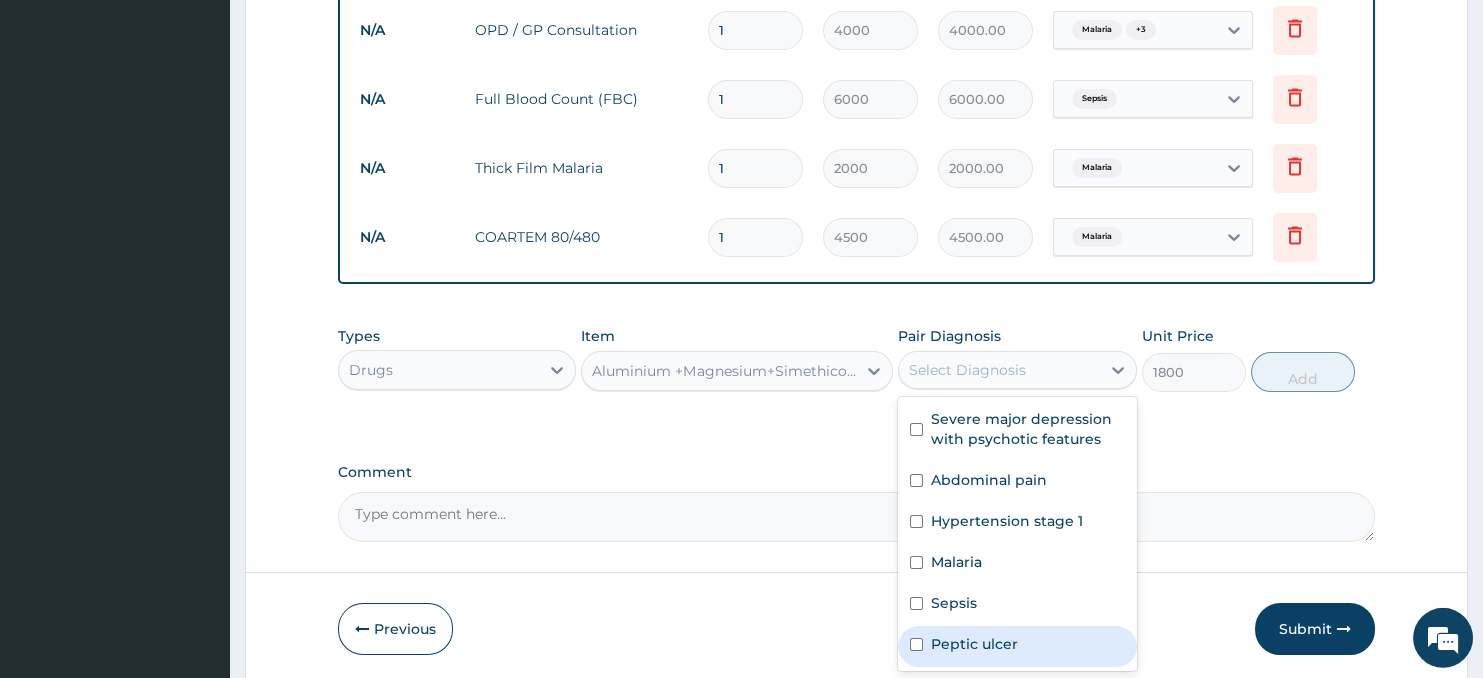 click on "Peptic ulcer" at bounding box center (974, 644) 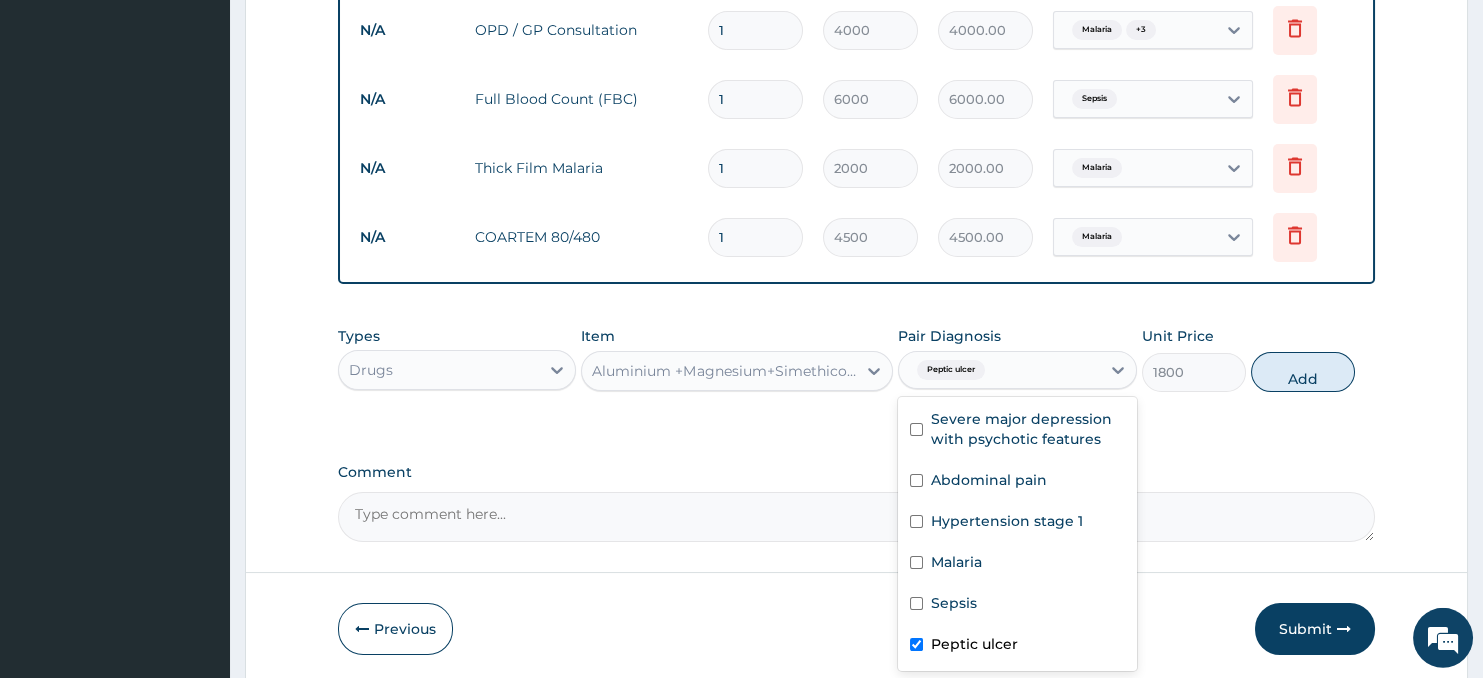 checkbox on "true" 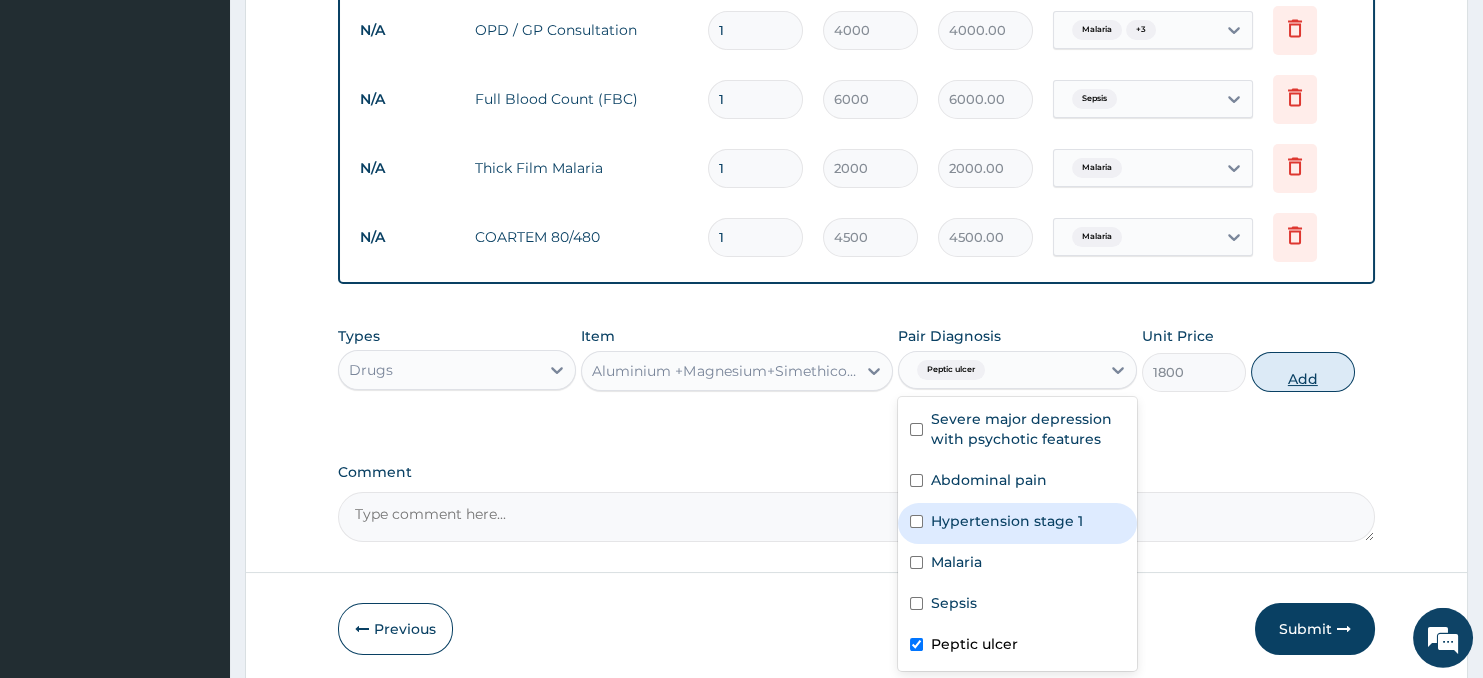 click on "Add" at bounding box center [1303, 372] 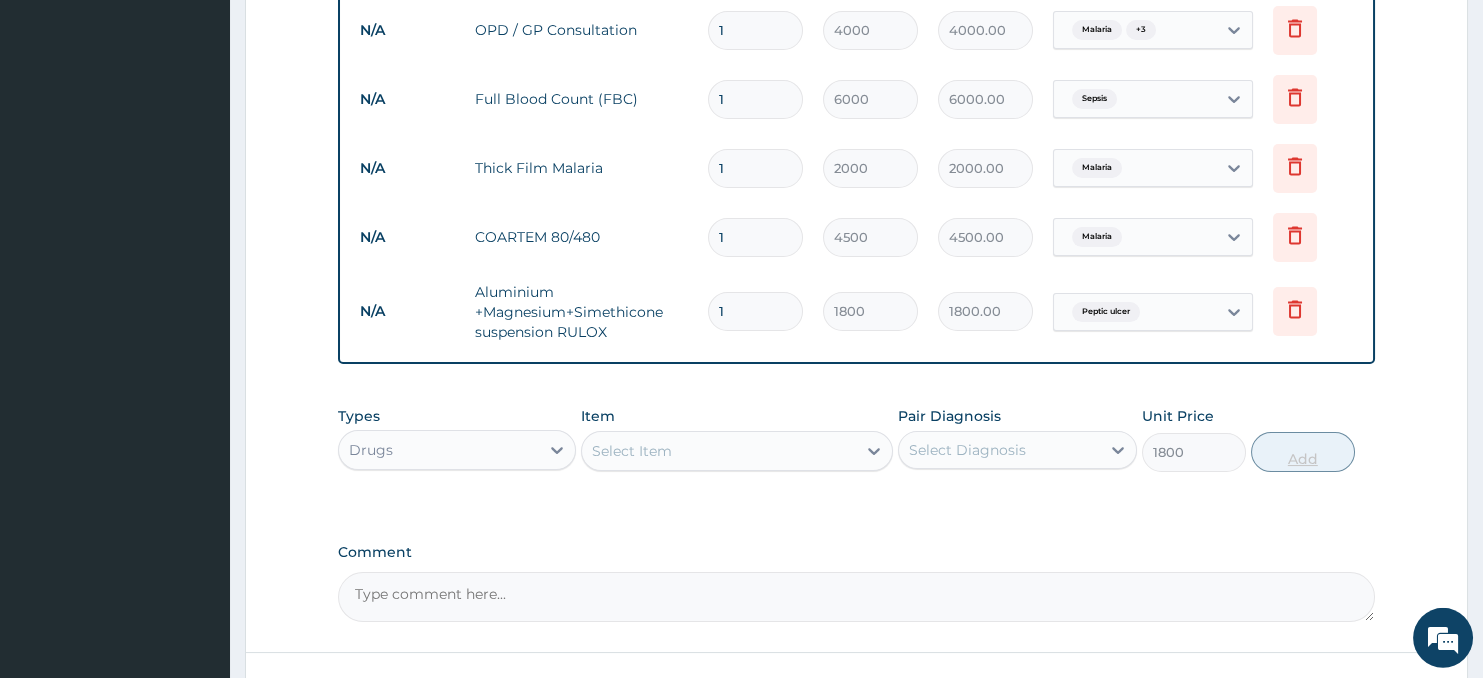 type on "0" 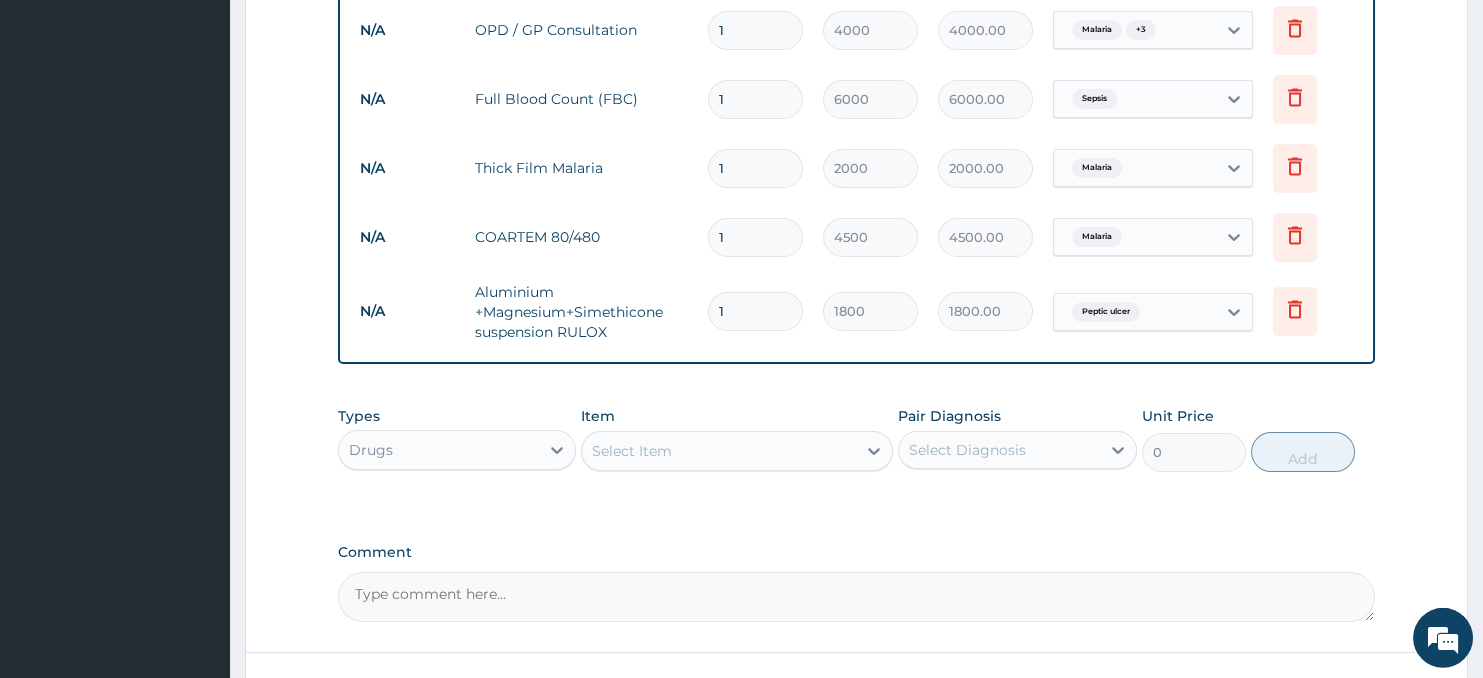 click on "Select Item" at bounding box center [718, 451] 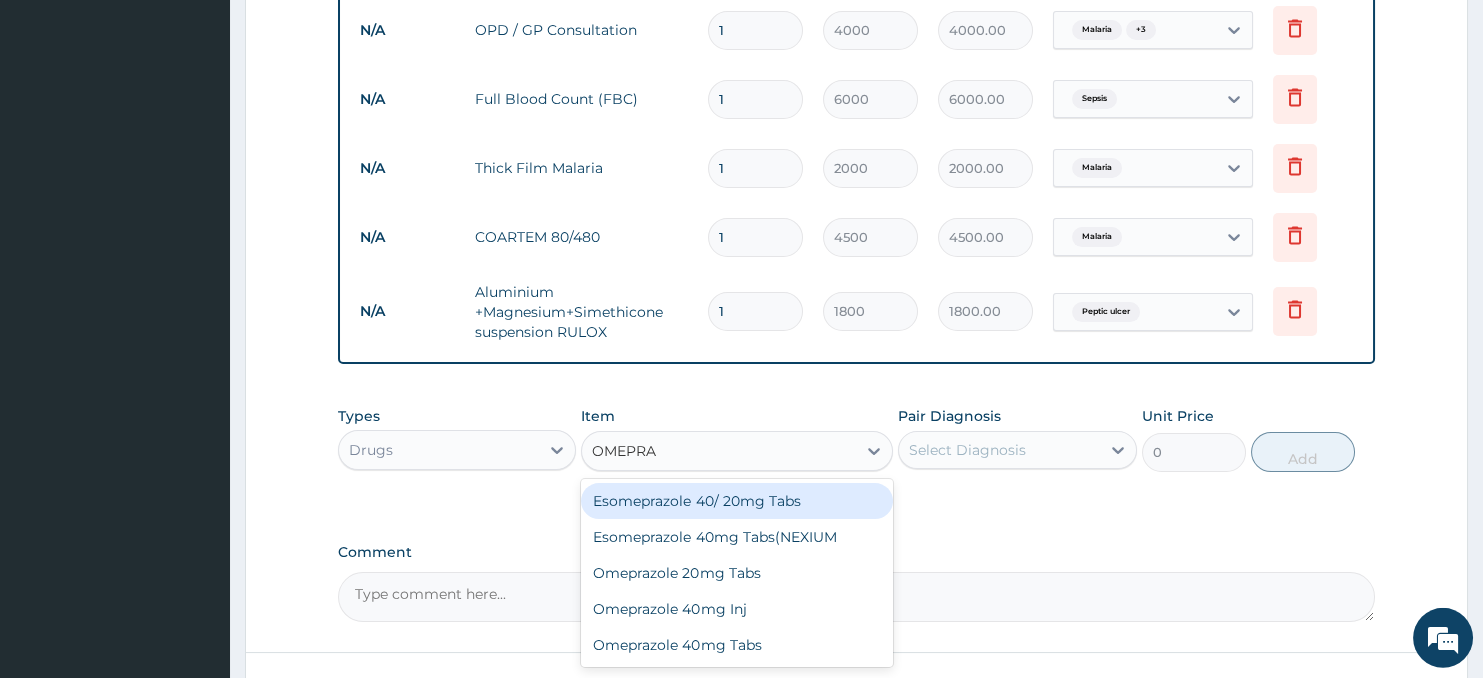 type on "OMEPRAZ" 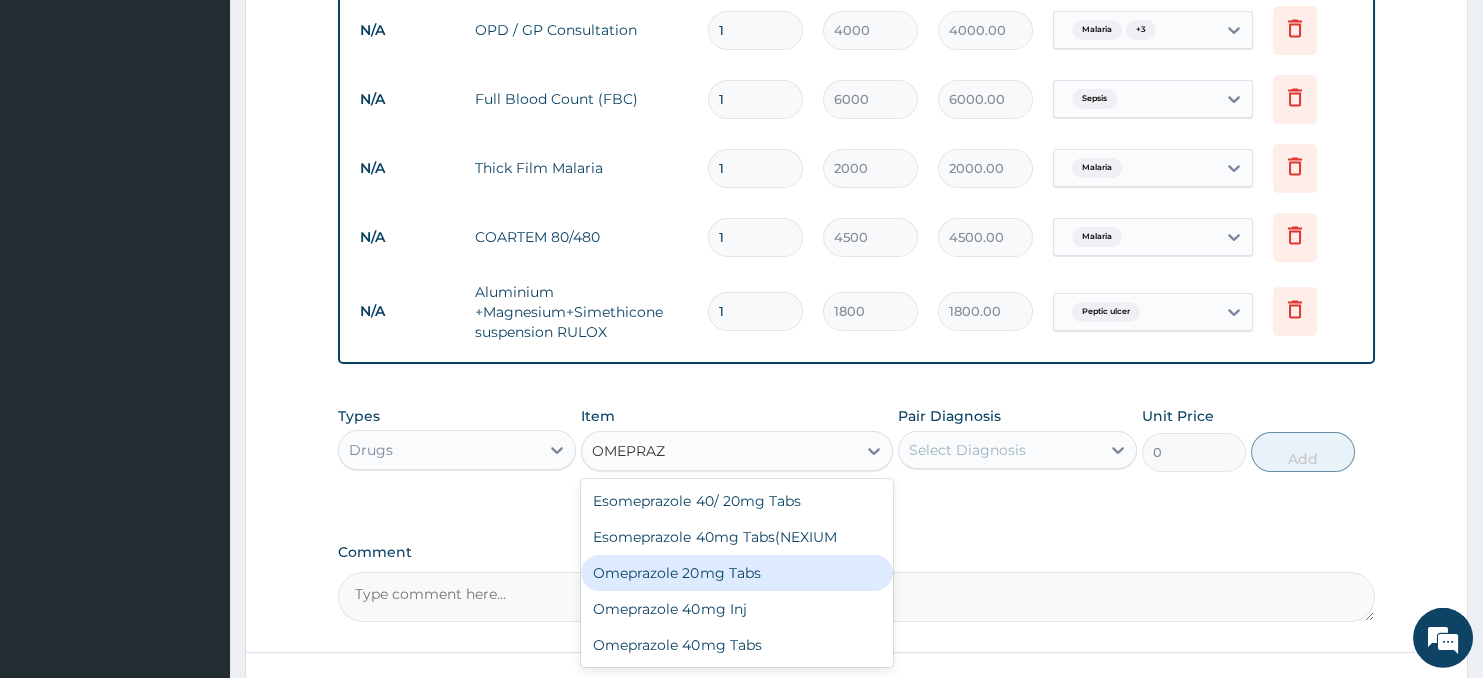 click on "Omeprazole 20mg Tabs" at bounding box center (736, 573) 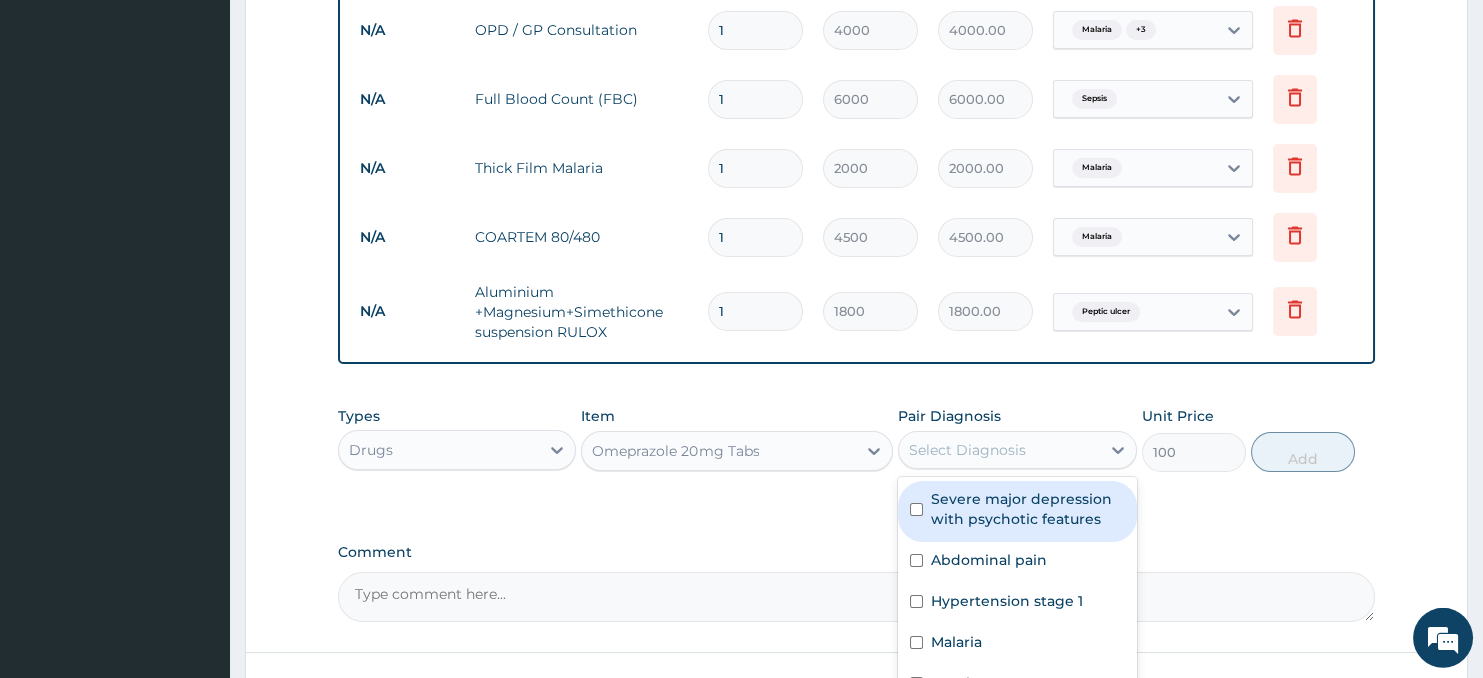 click on "Select Diagnosis" at bounding box center (999, 450) 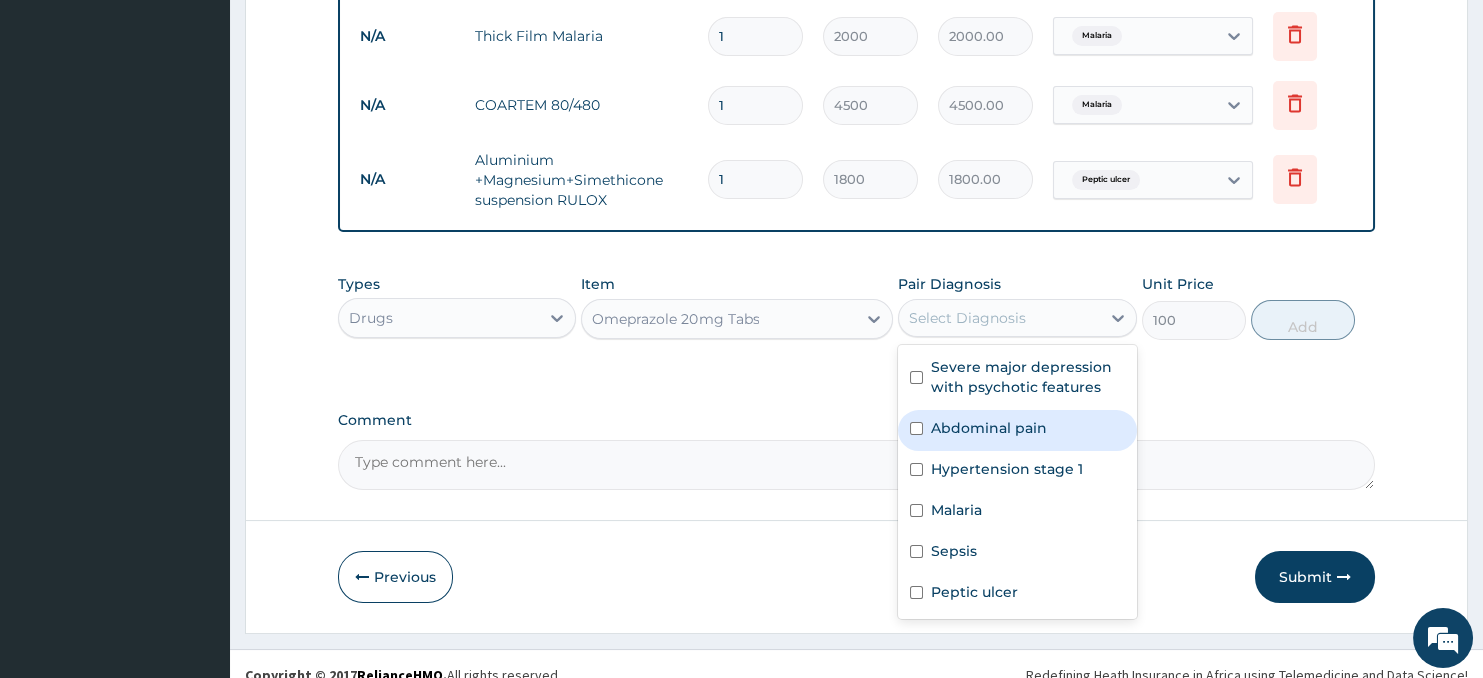 scroll, scrollTop: 1161, scrollLeft: 0, axis: vertical 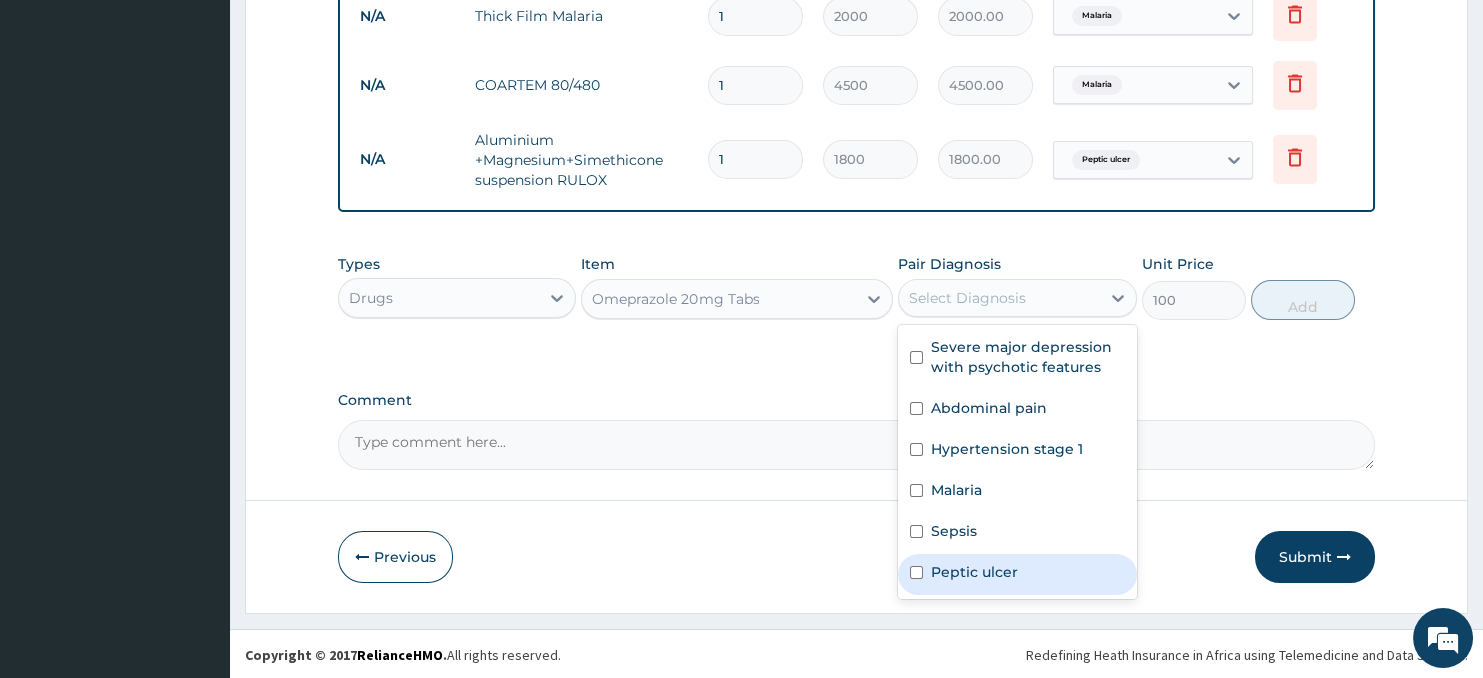 click on "Peptic ulcer" at bounding box center [974, 572] 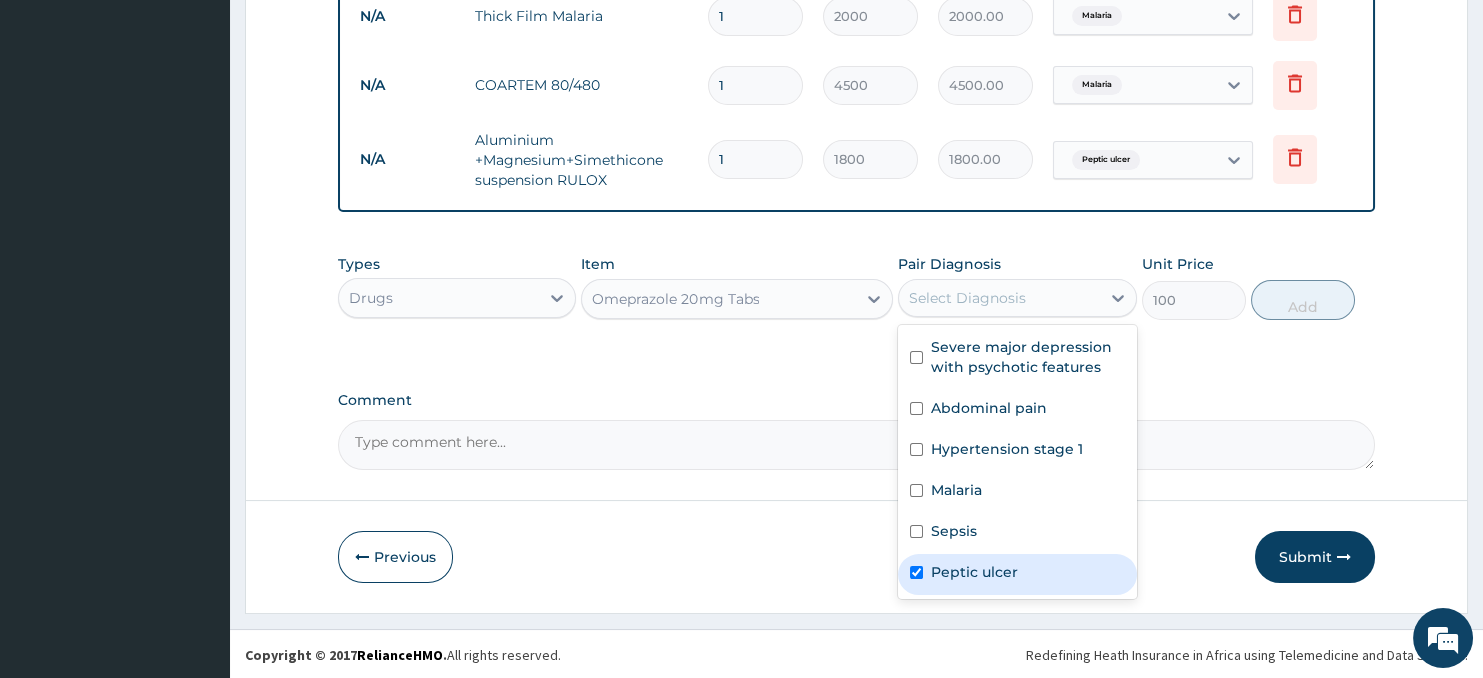 checkbox on "true" 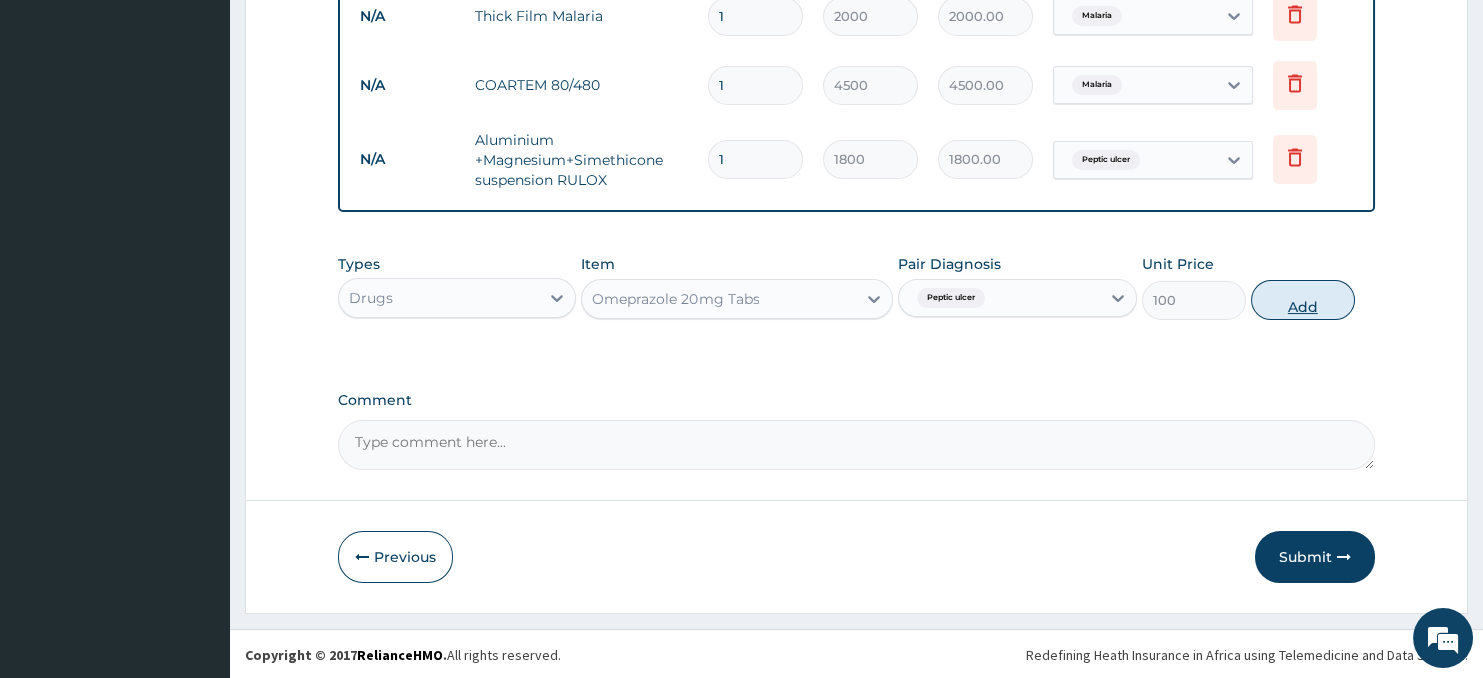 click on "Add" at bounding box center [1303, 300] 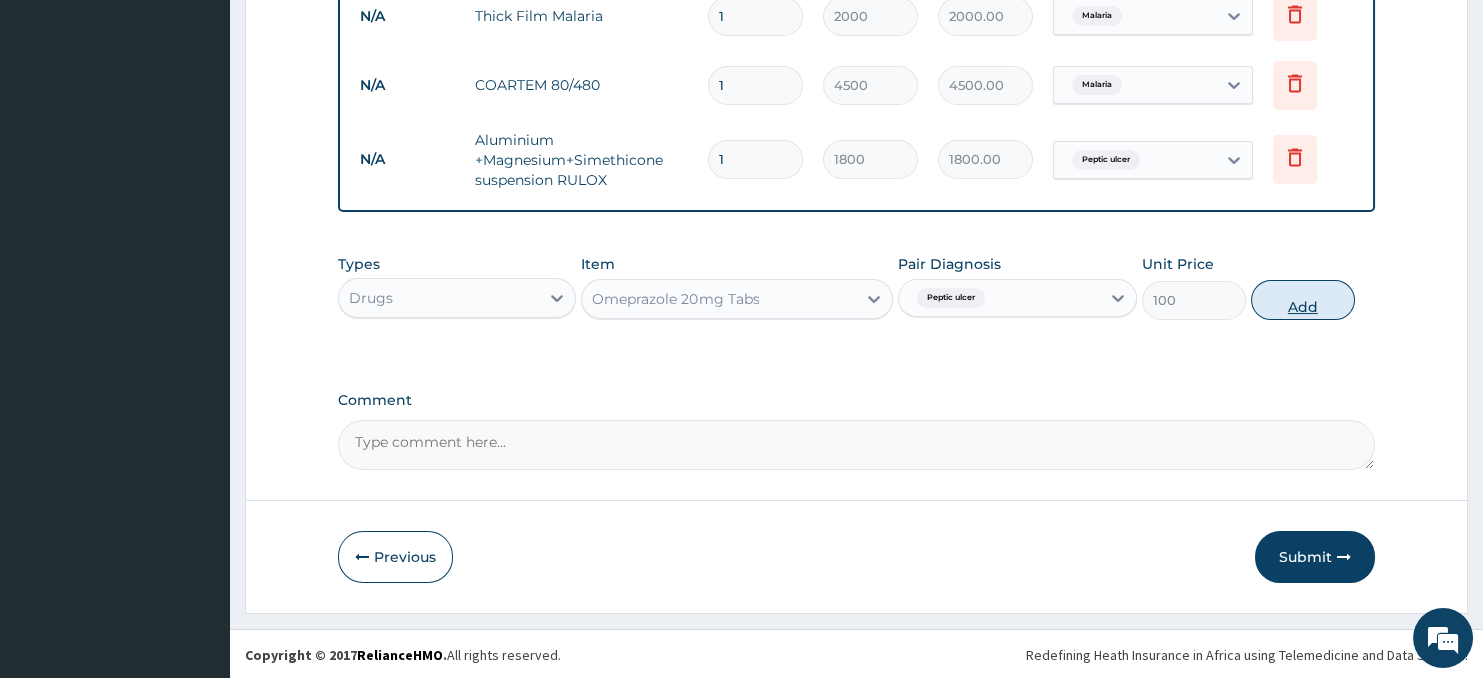 type on "0" 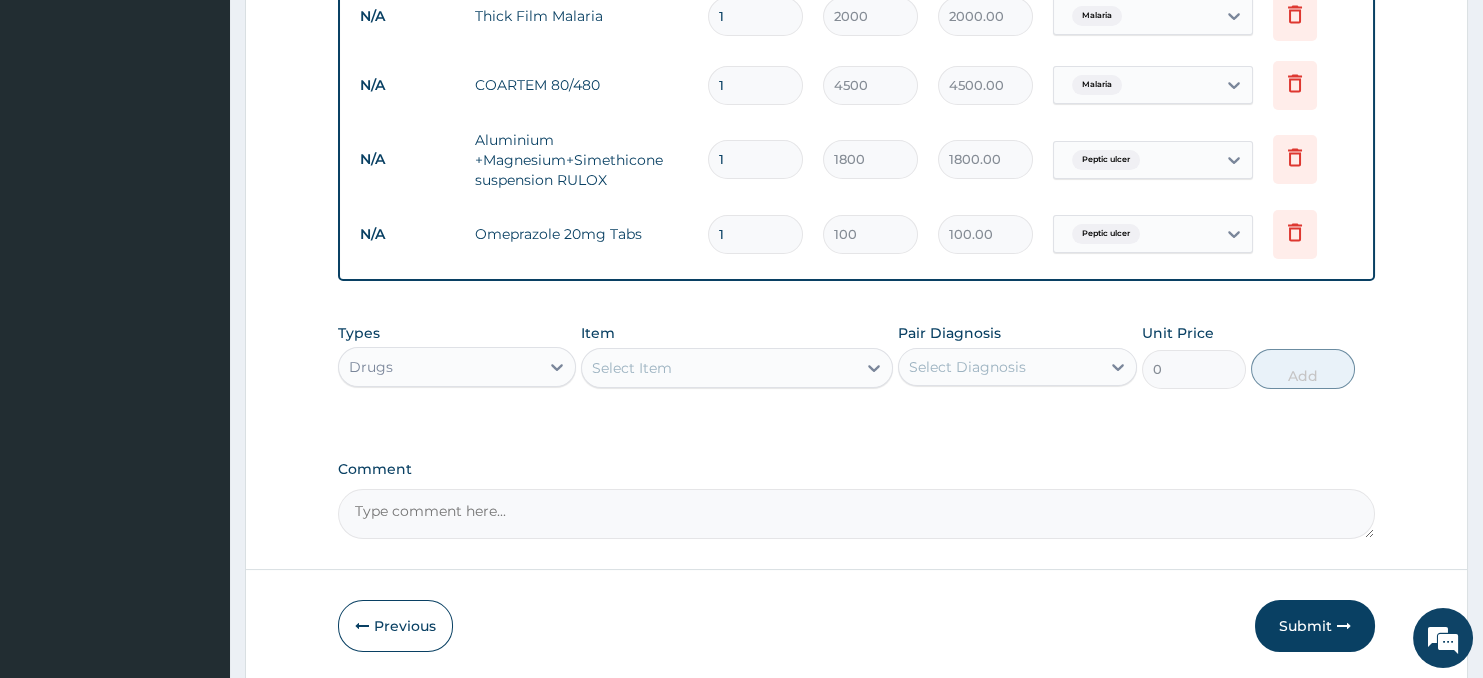click on "1" at bounding box center [755, 234] 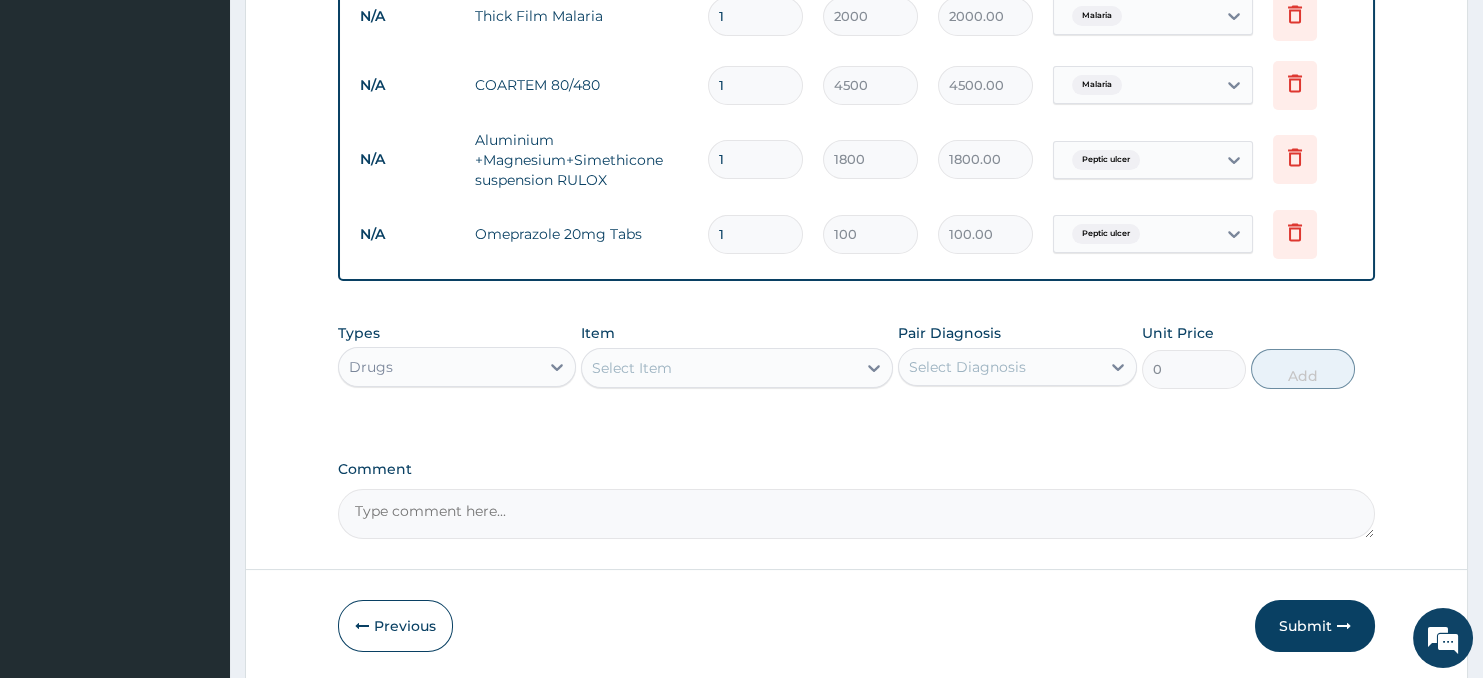 type 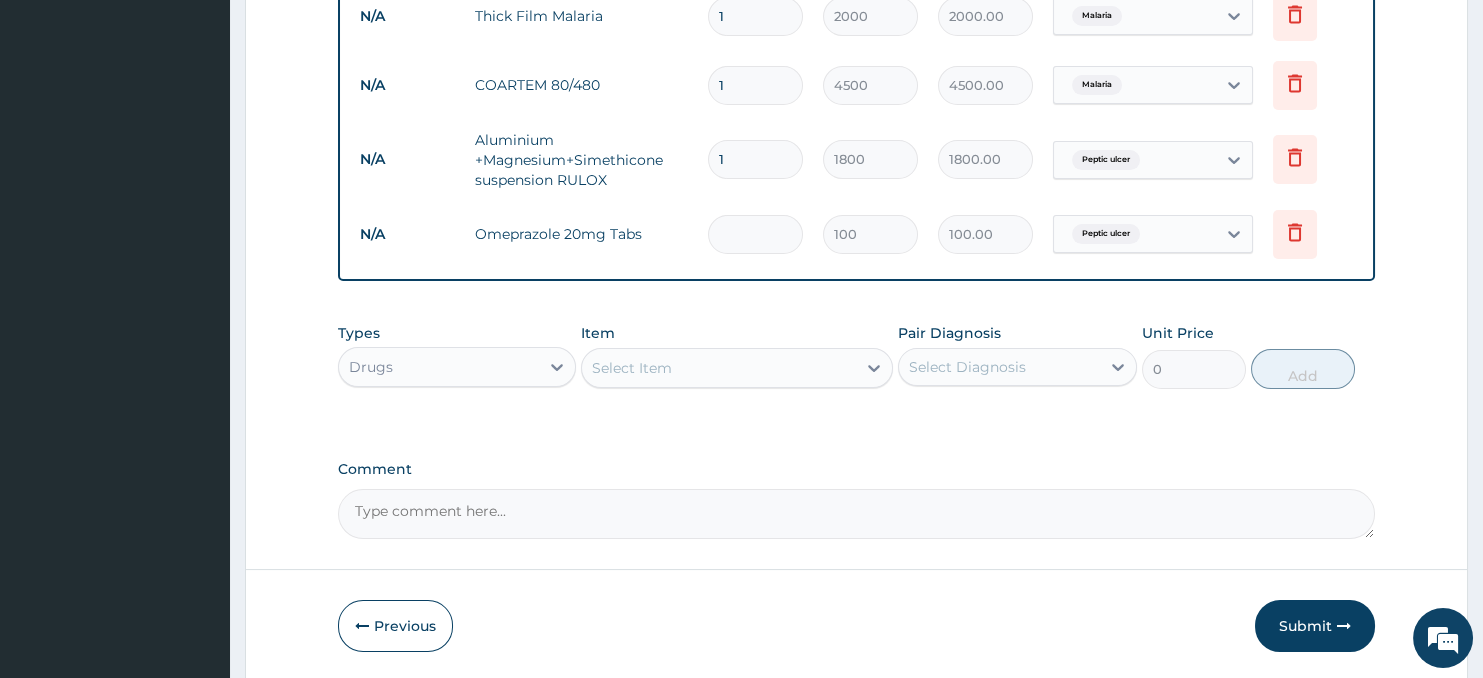 type on "0.00" 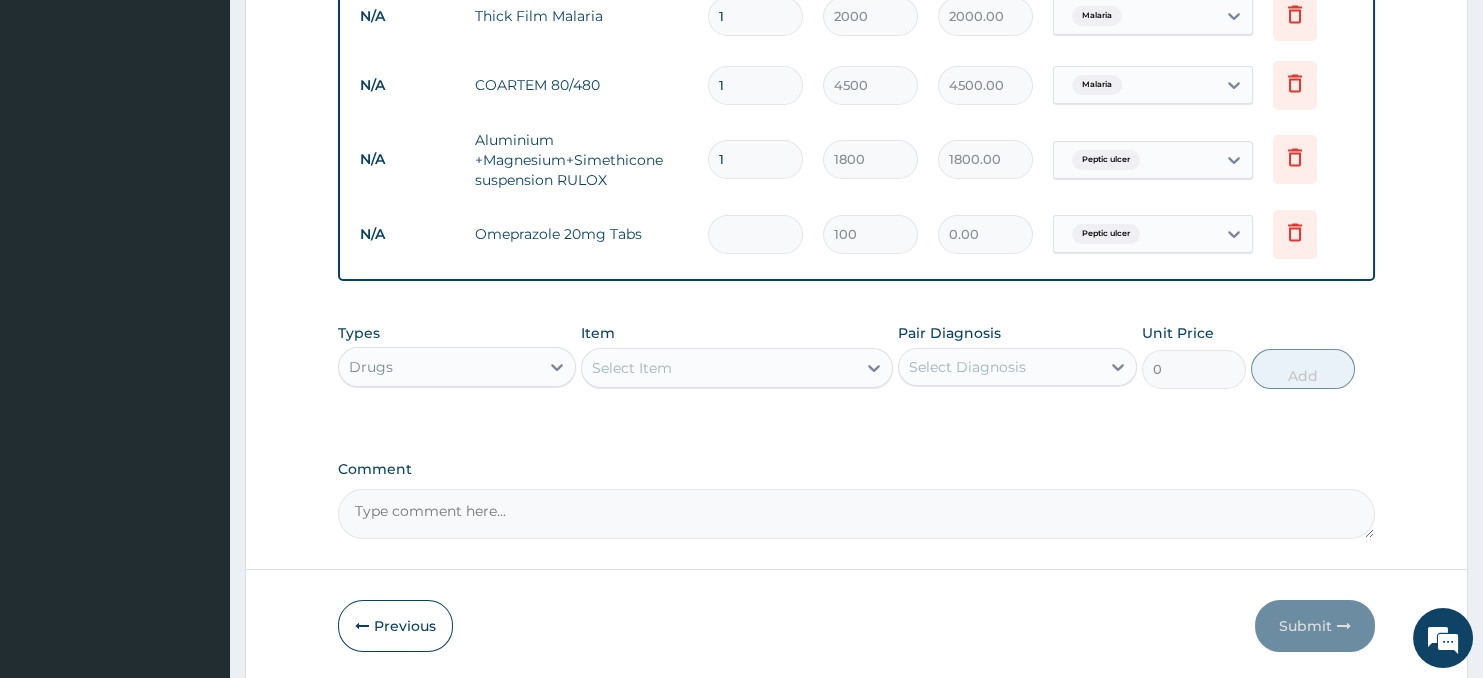 type on "2" 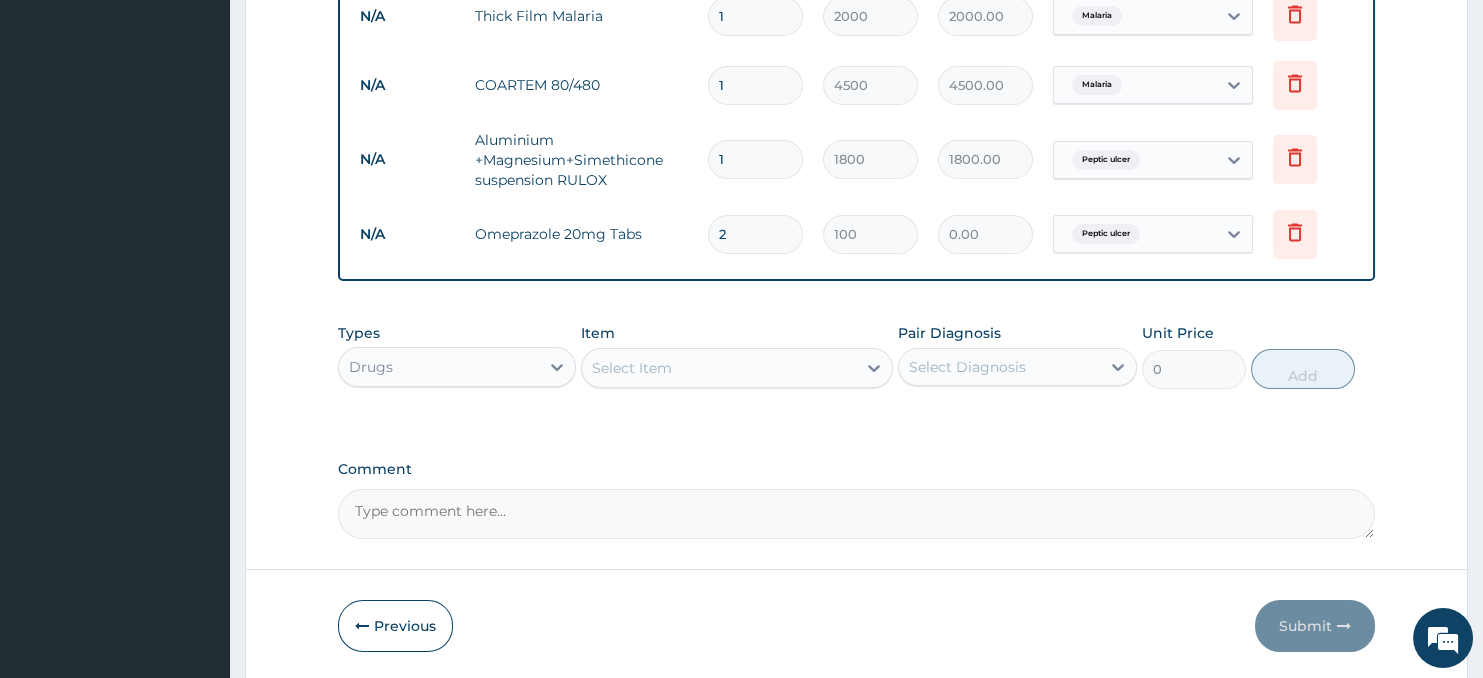 type on "200.00" 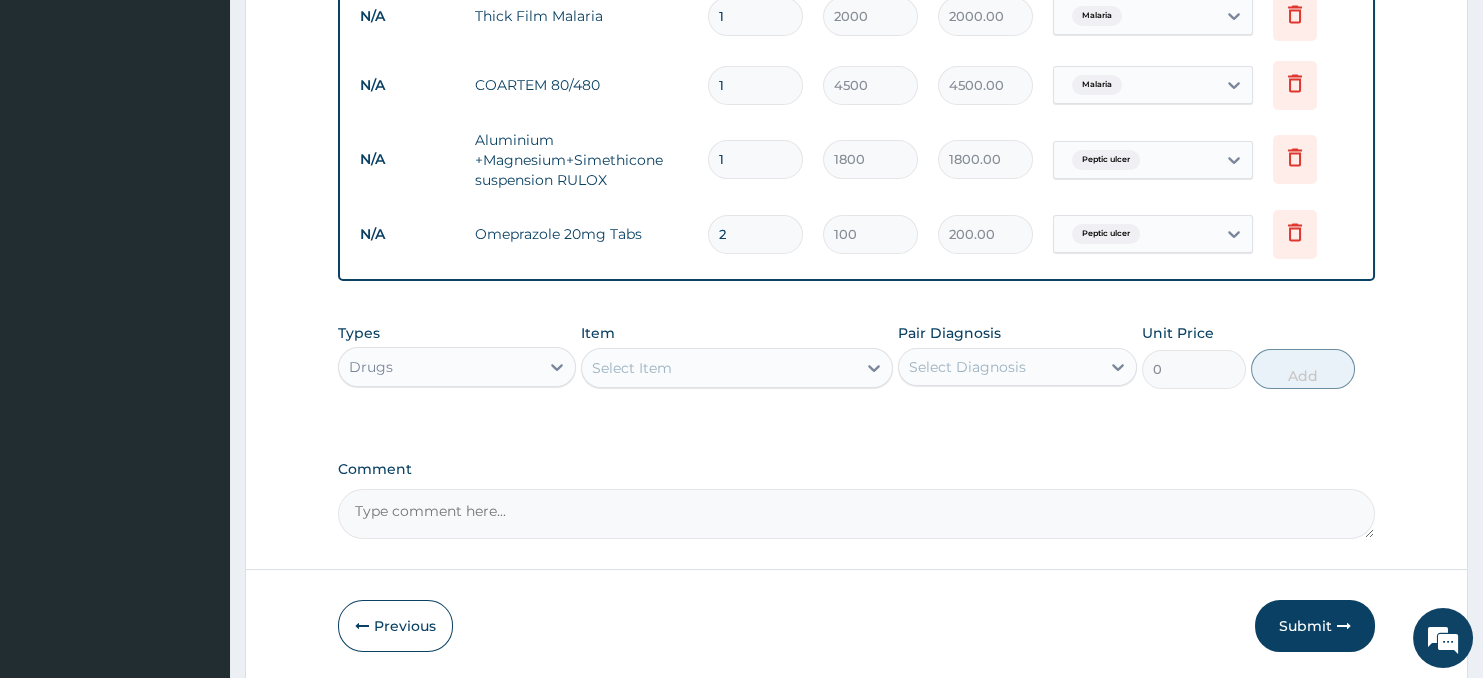 type on "28" 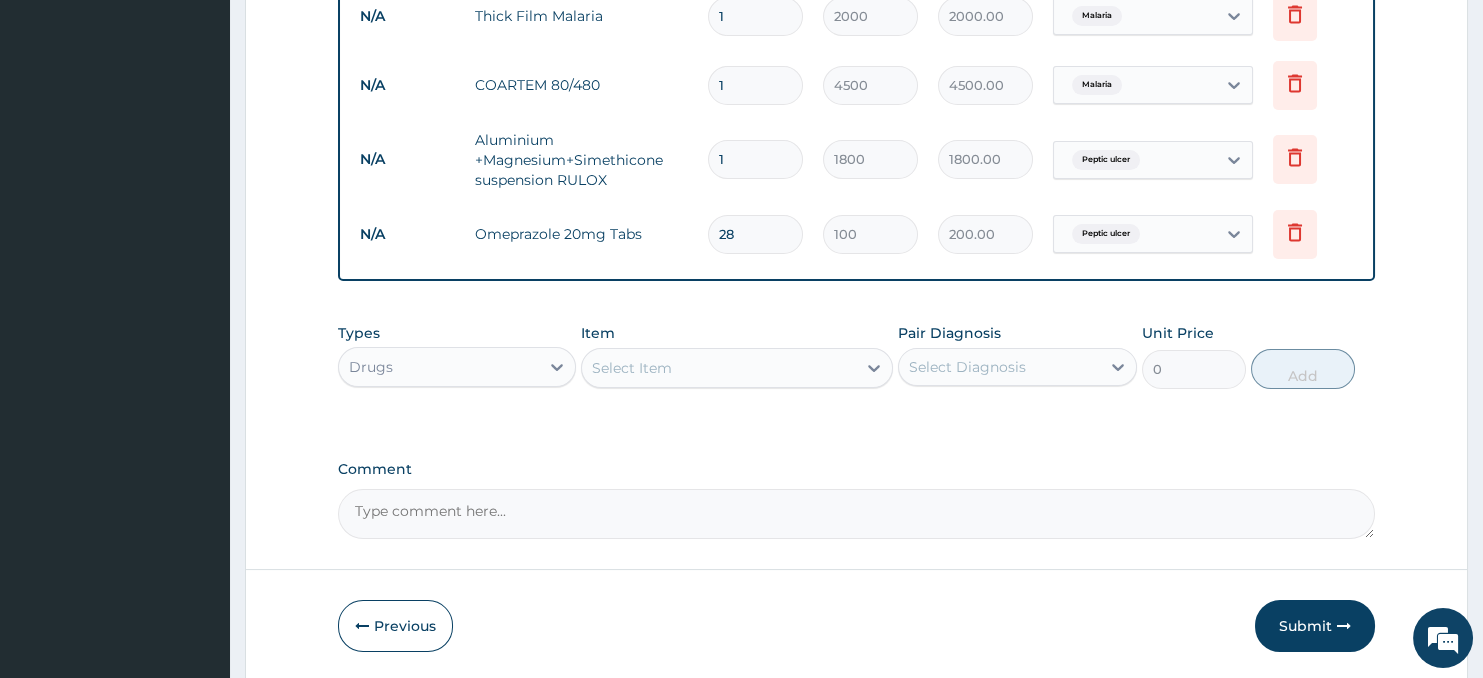 type on "2800.00" 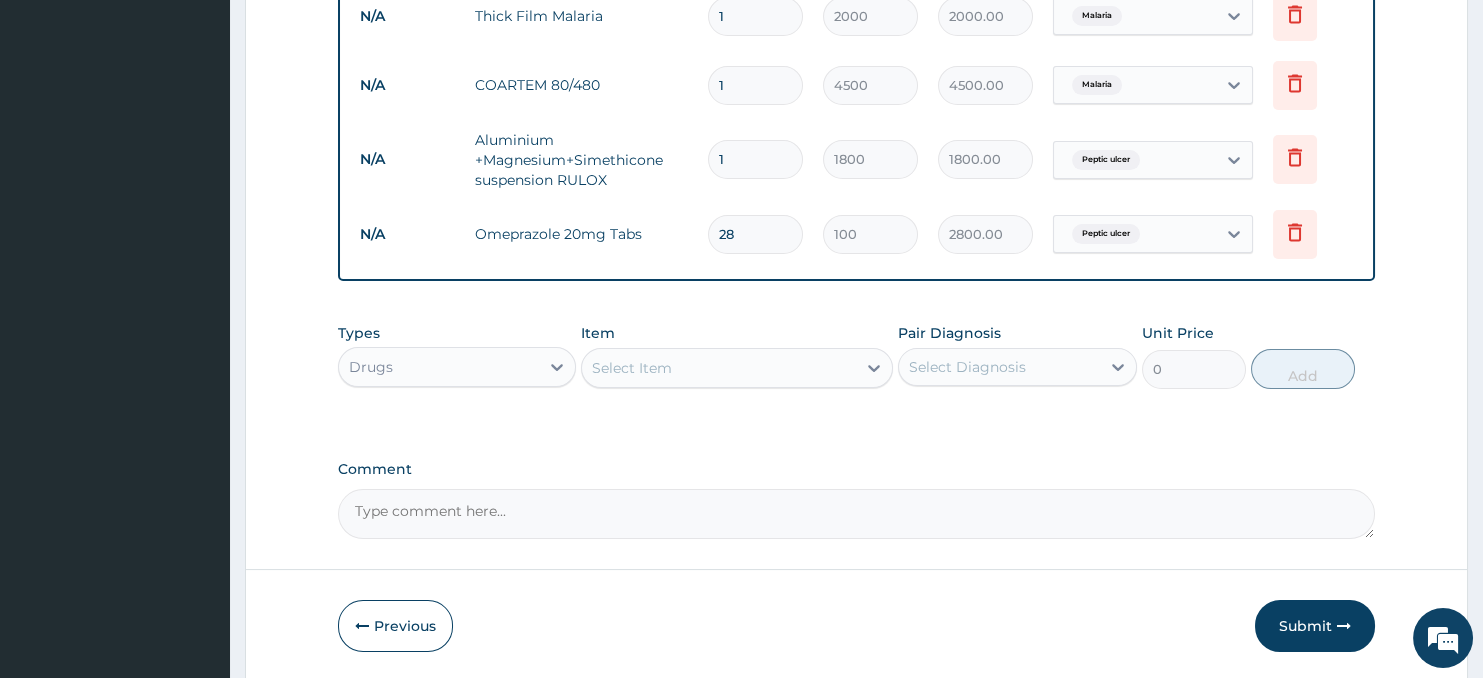 scroll, scrollTop: 1230, scrollLeft: 0, axis: vertical 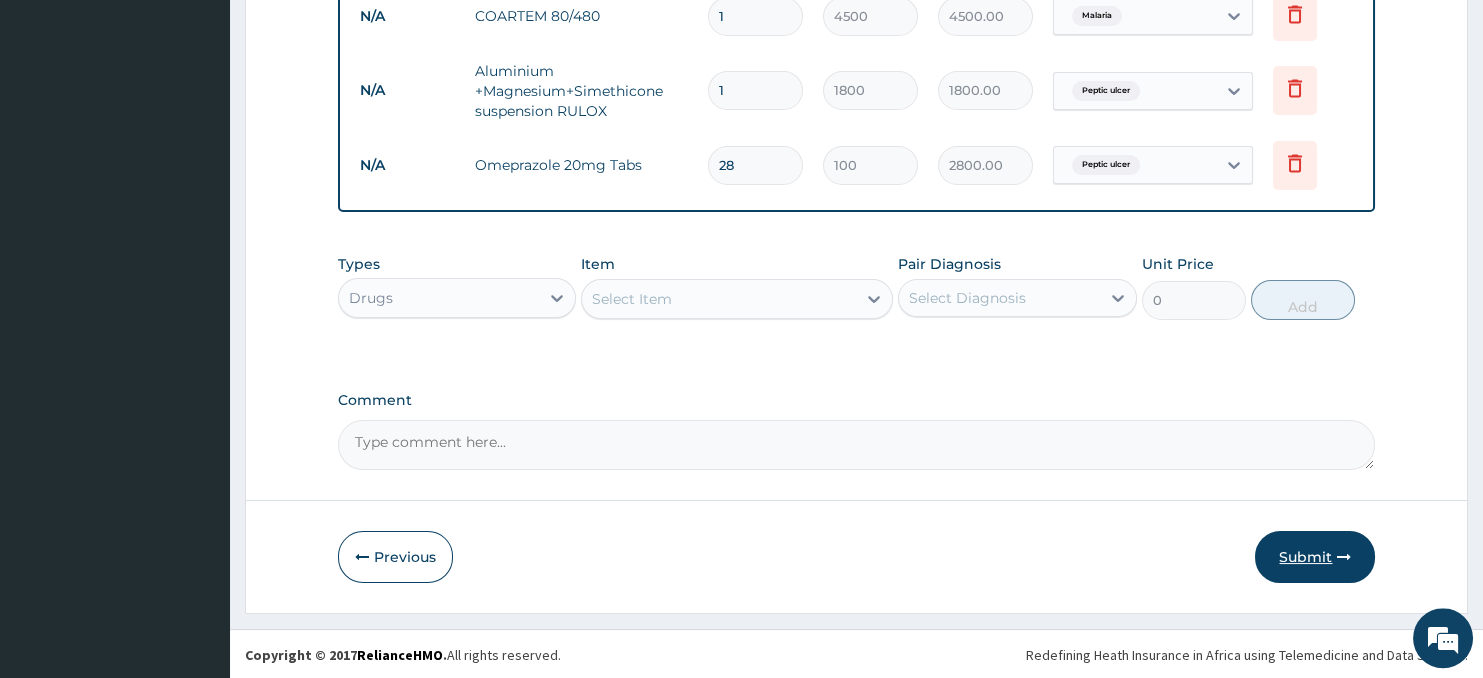 type on "28" 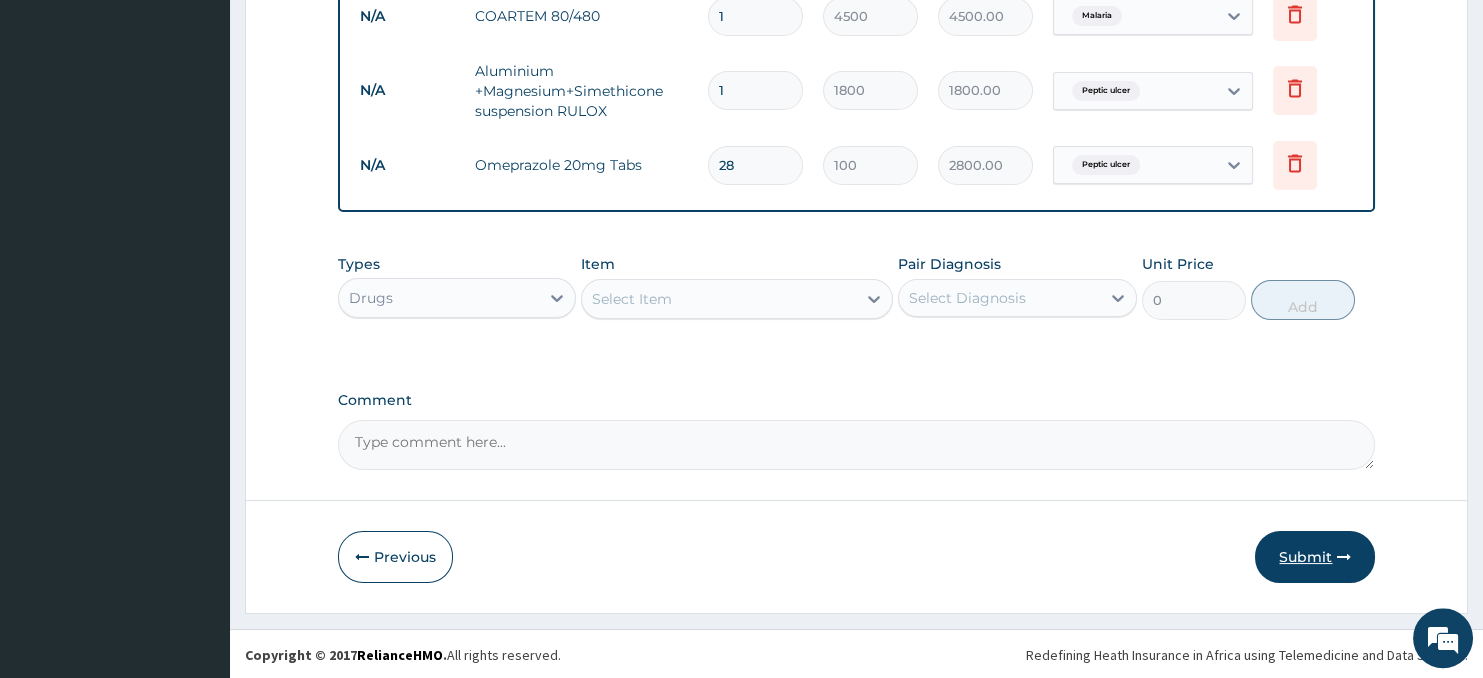 click on "Submit" at bounding box center [1315, 557] 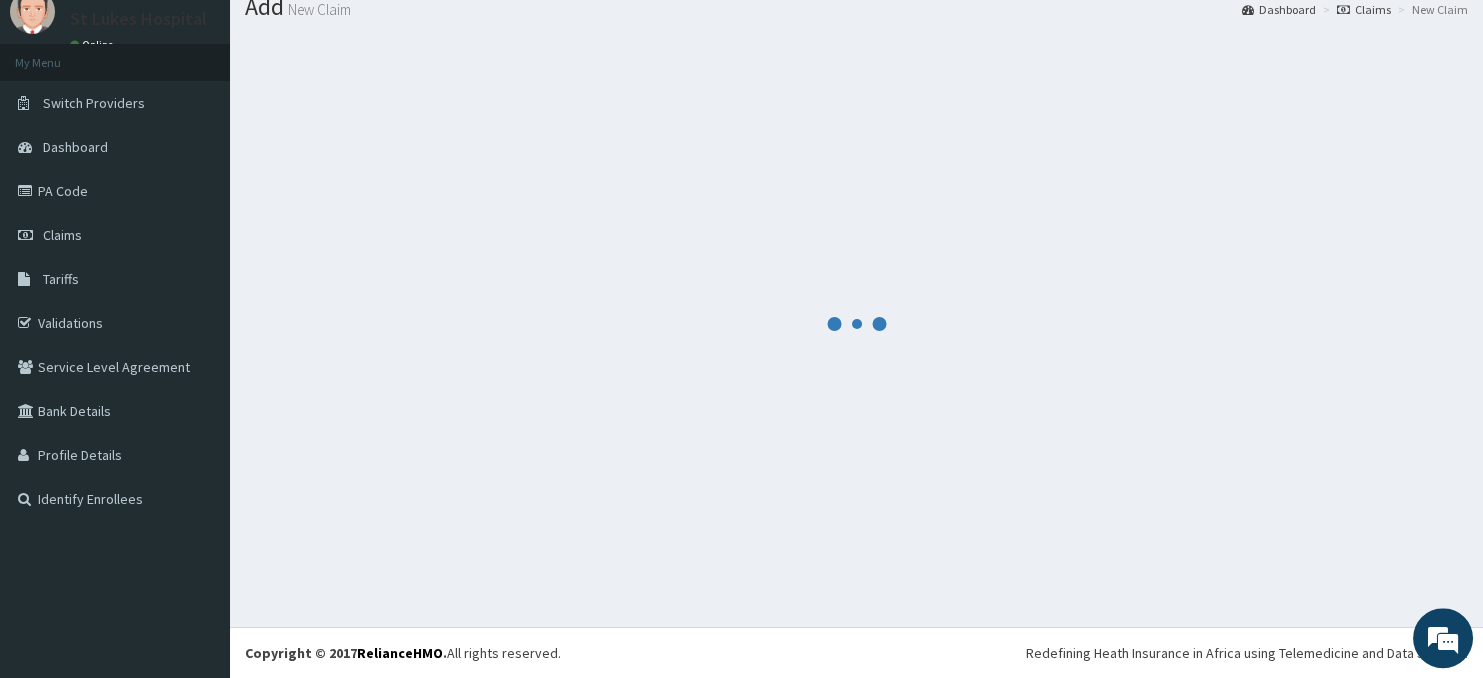 scroll, scrollTop: 70, scrollLeft: 0, axis: vertical 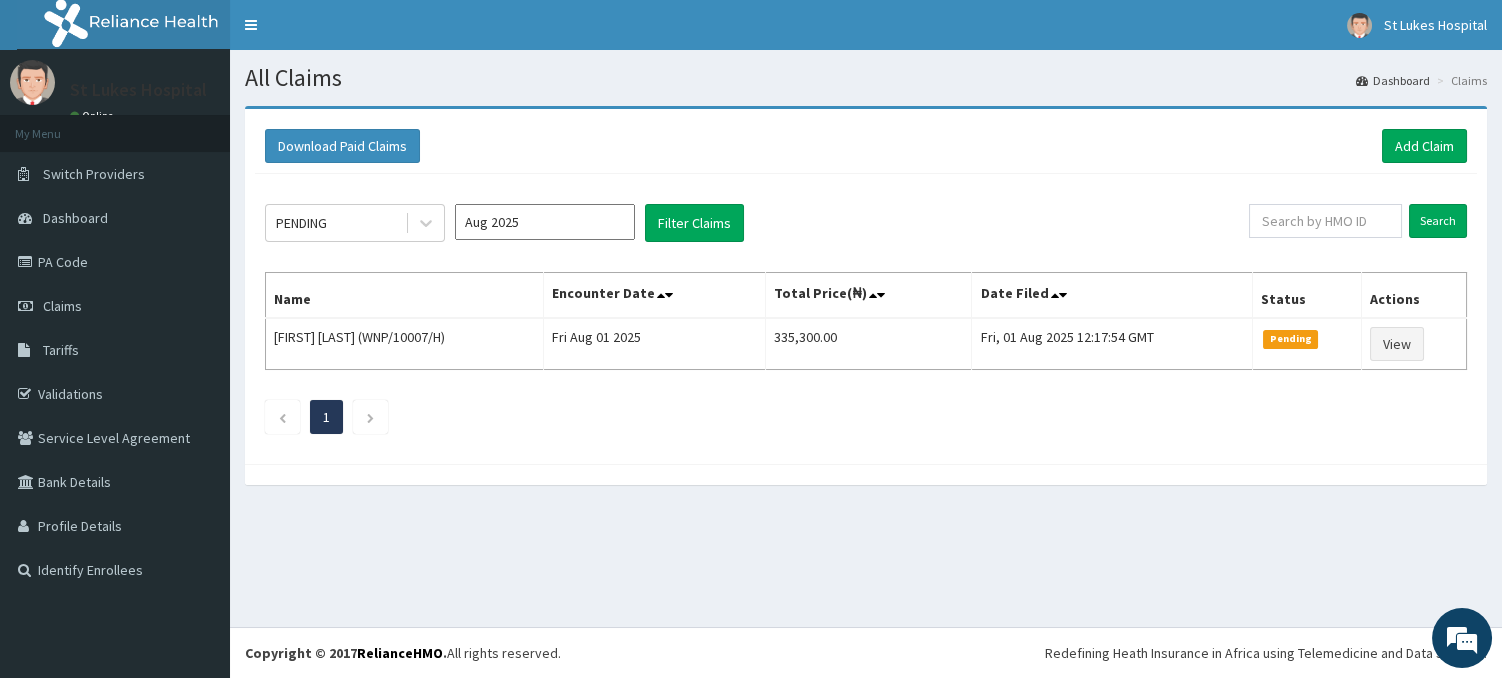 click on "Aug 2025" at bounding box center (545, 222) 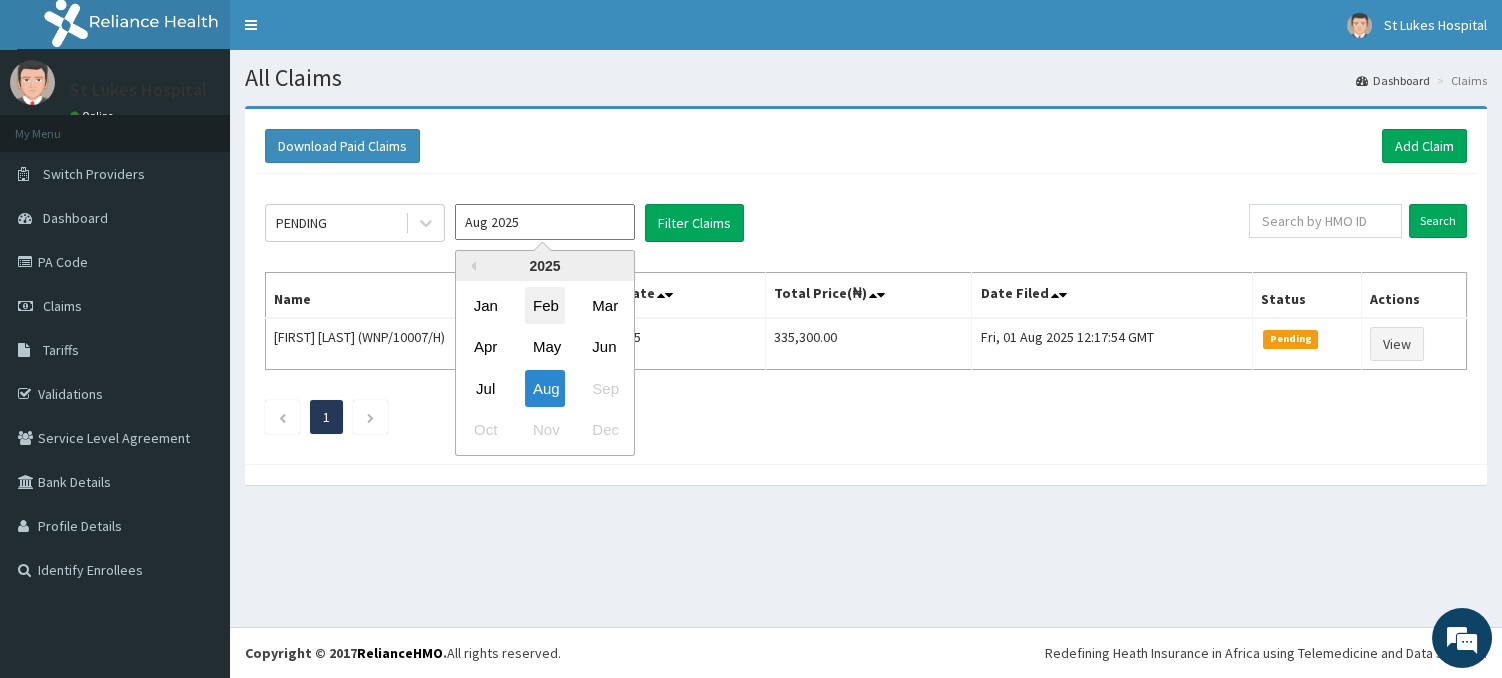 click on "Feb" at bounding box center (545, 305) 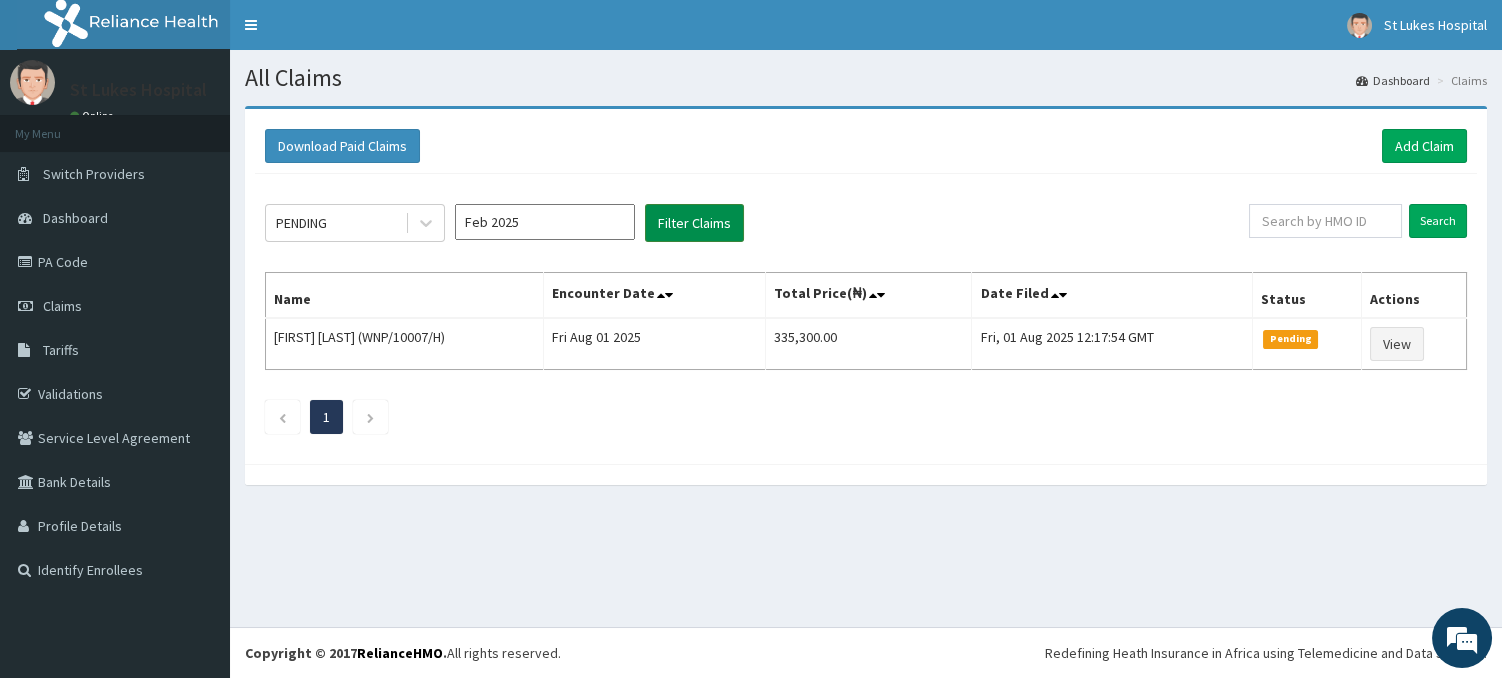 click on "Filter Claims" at bounding box center (694, 223) 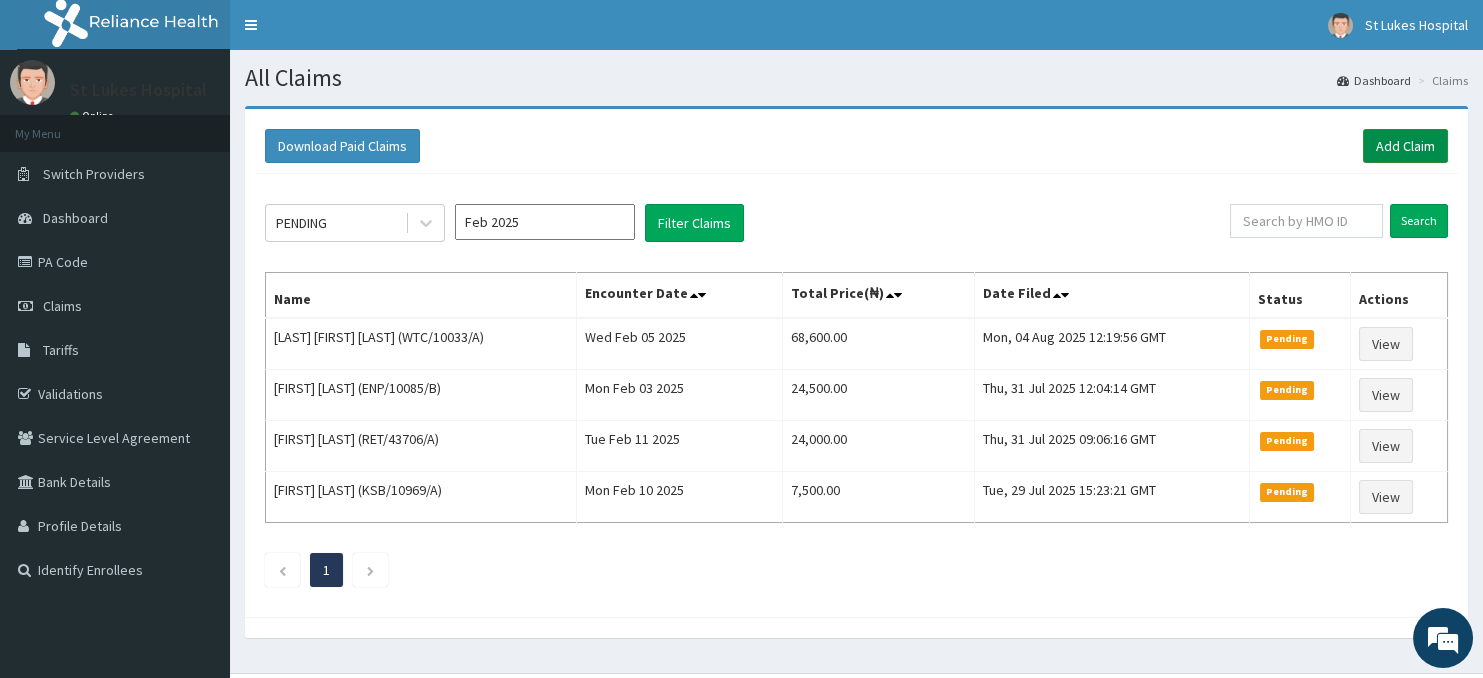 click on "Add Claim" at bounding box center [1405, 146] 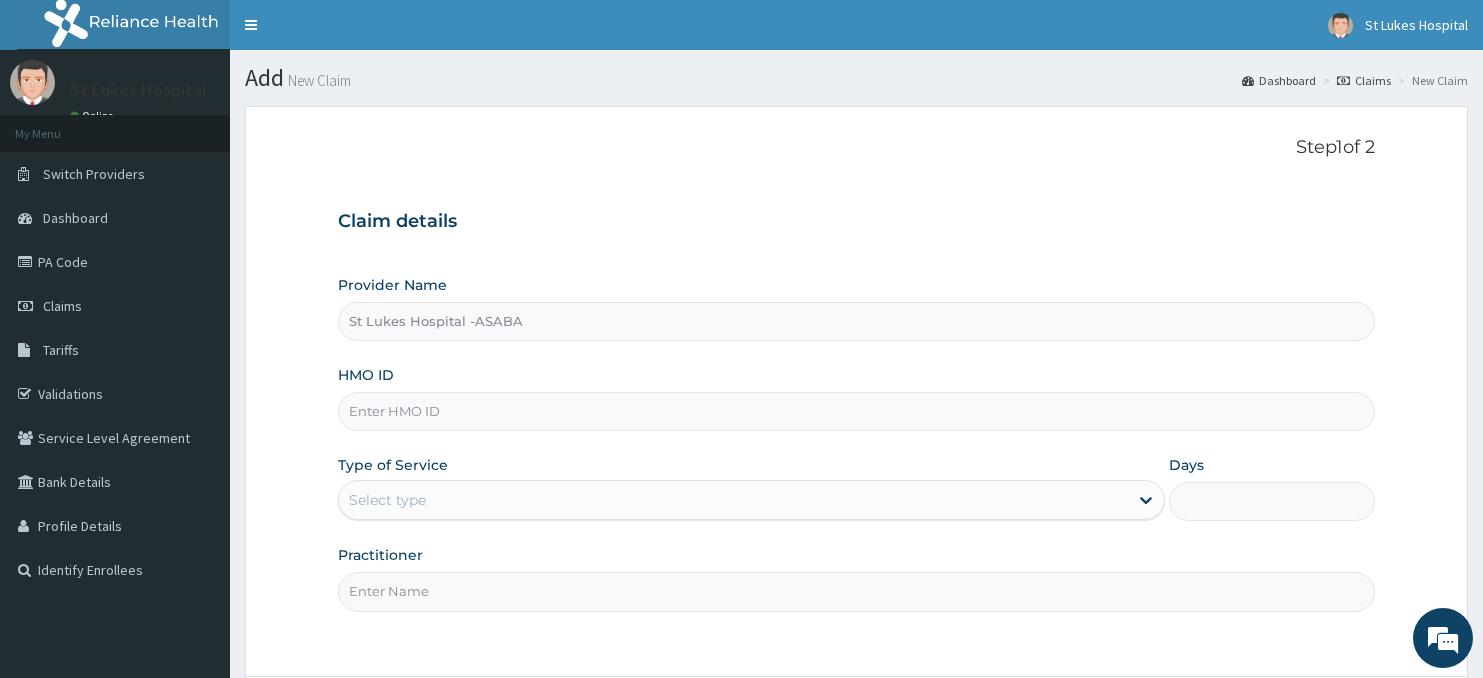 scroll, scrollTop: 0, scrollLeft: 0, axis: both 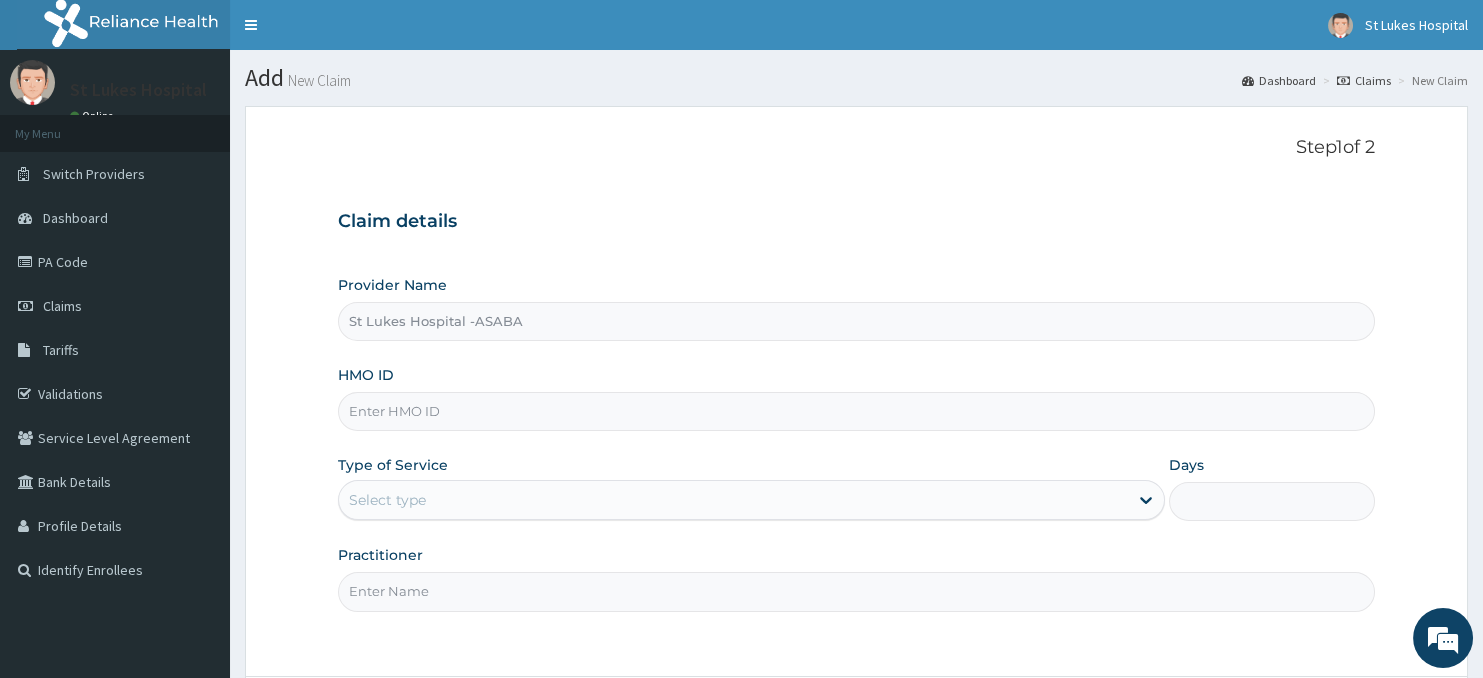 click on "HMO ID" at bounding box center (857, 411) 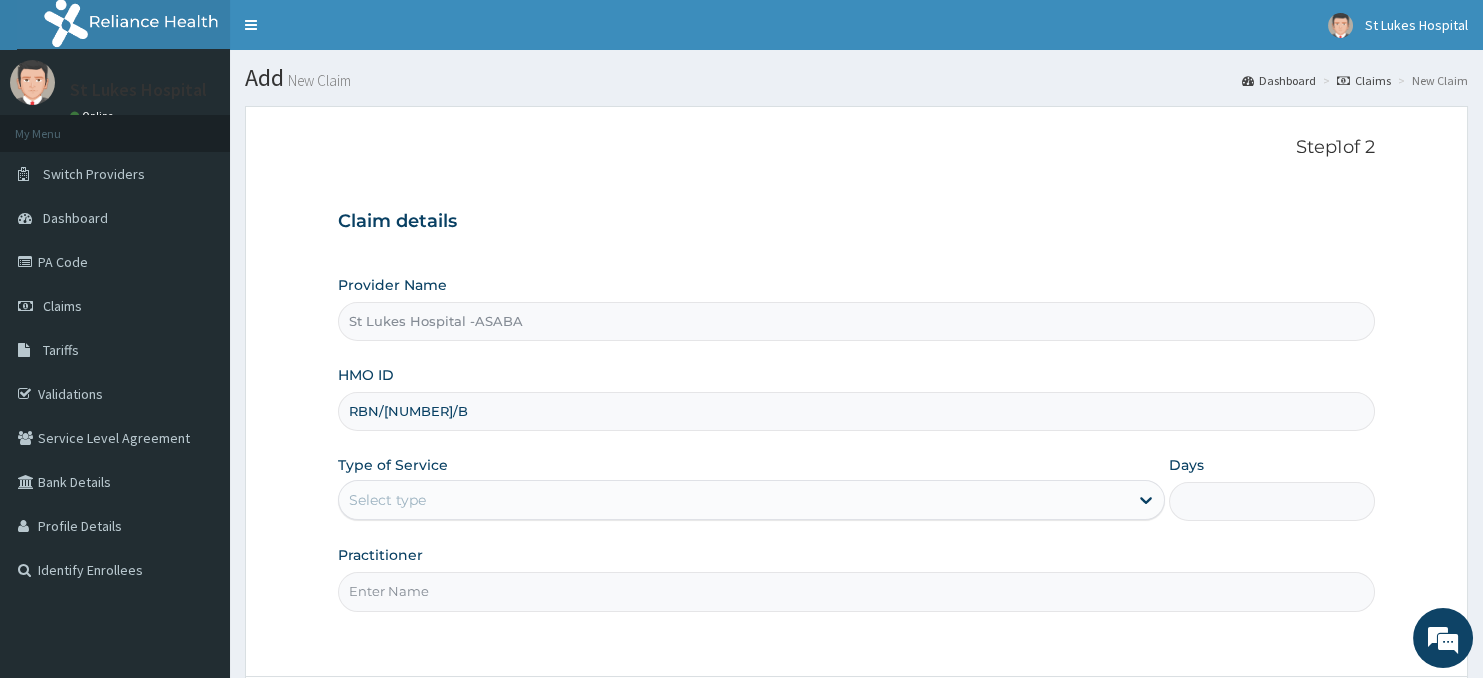 scroll, scrollTop: 0, scrollLeft: 0, axis: both 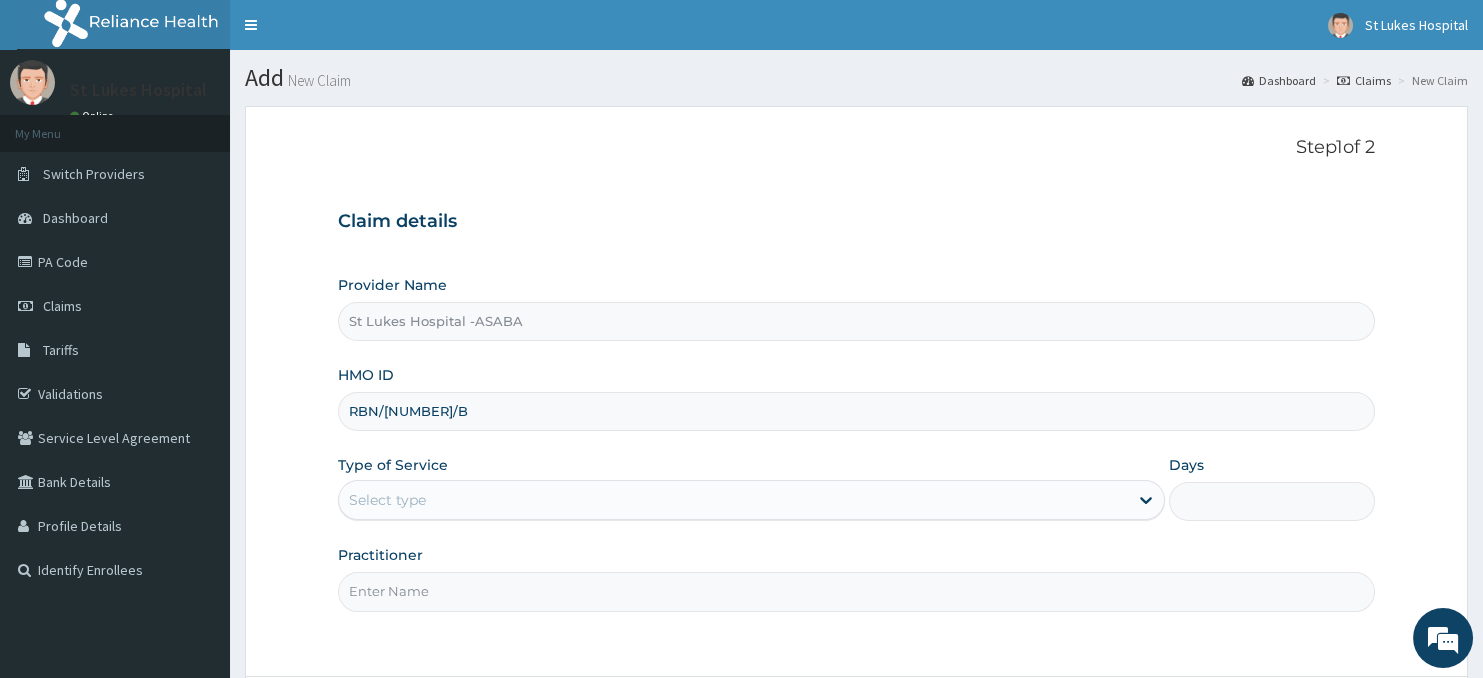 type on "RBN/[NUMBER]/B" 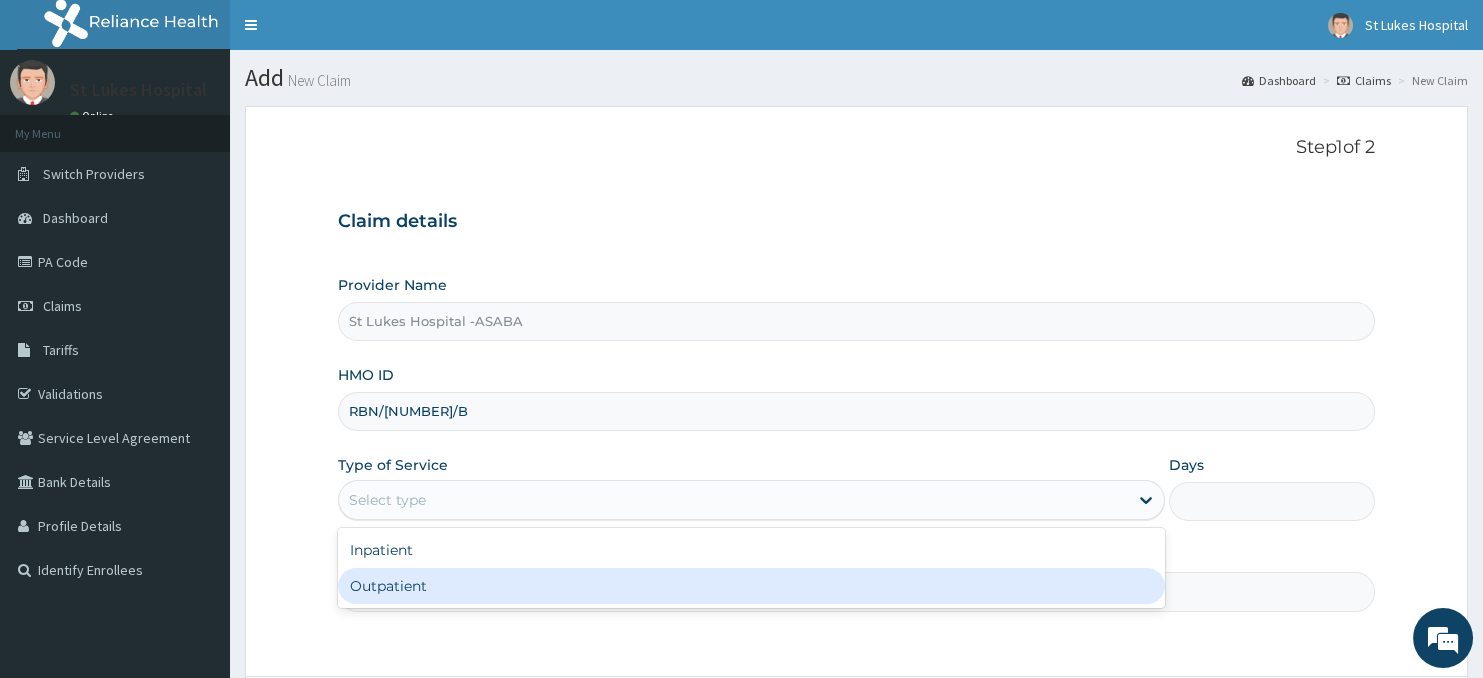 click on "Outpatient" at bounding box center [751, 586] 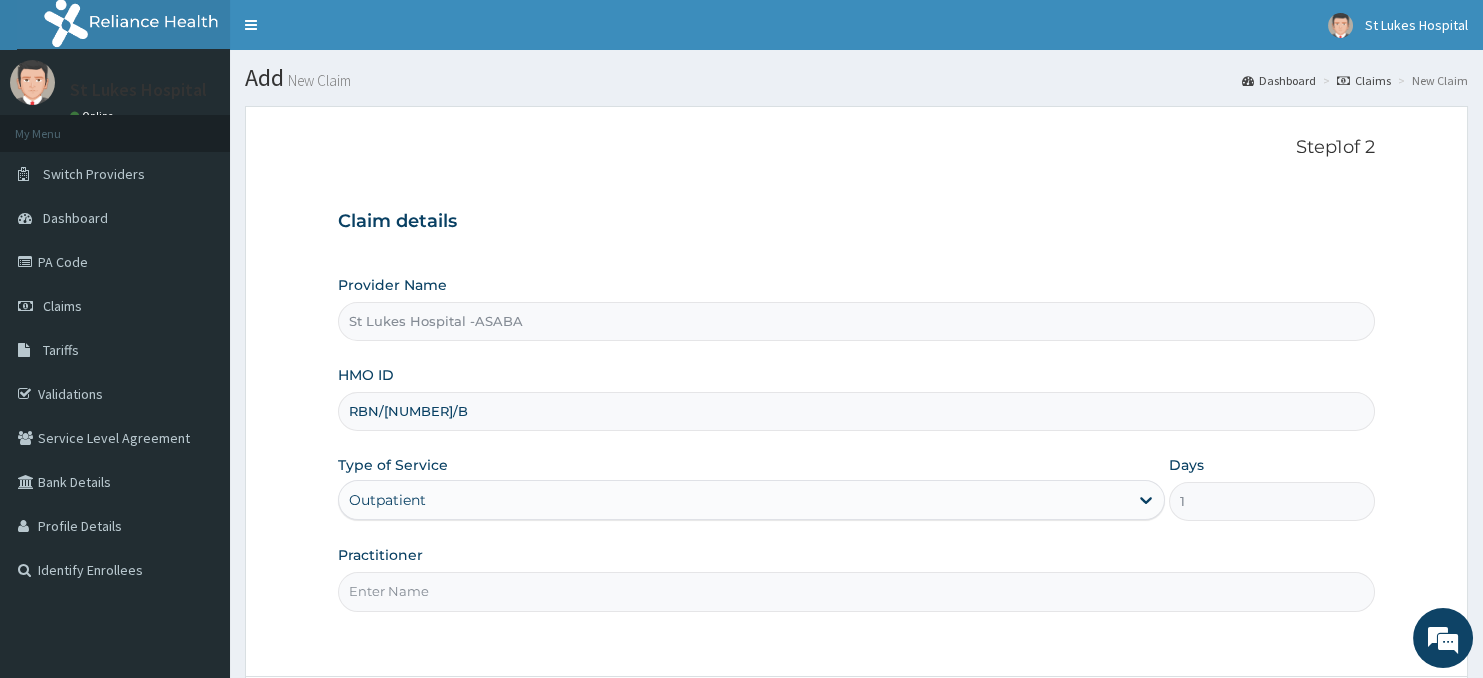 click on "Practitioner" at bounding box center [857, 591] 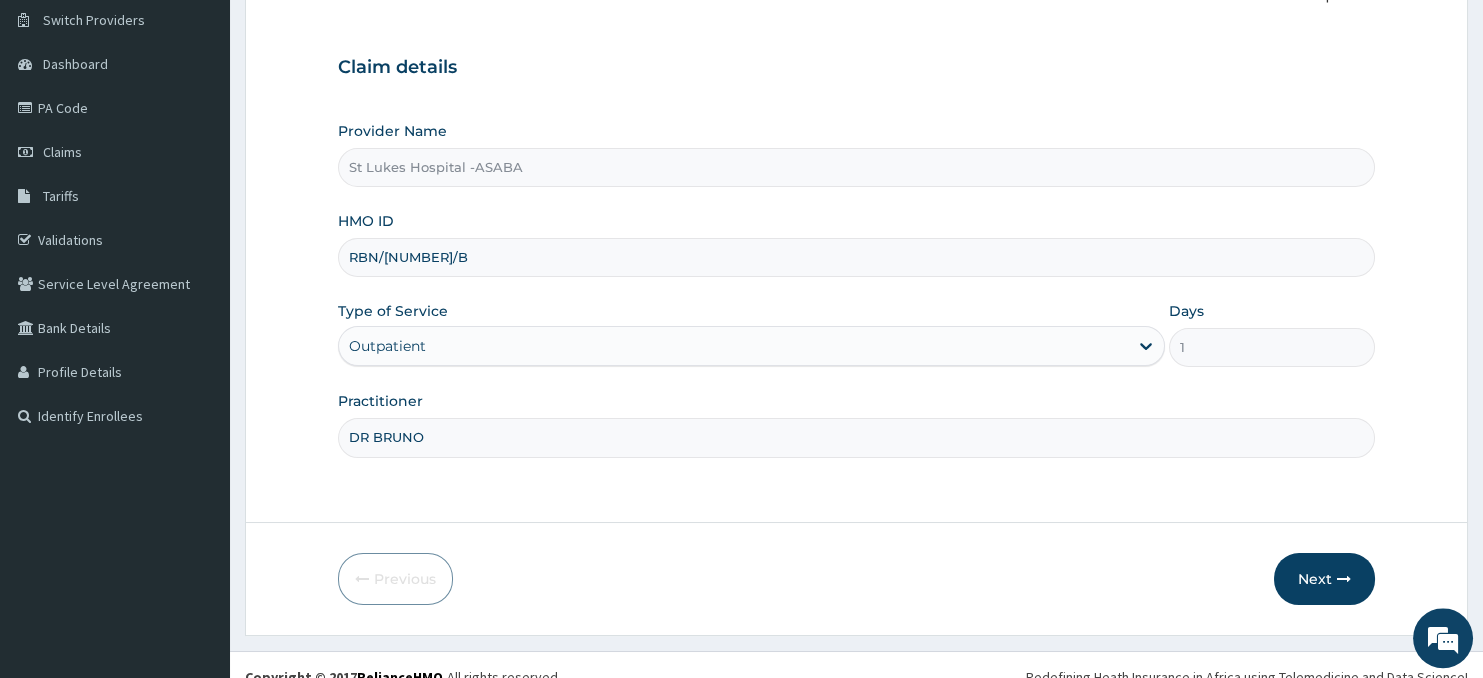 scroll, scrollTop: 178, scrollLeft: 0, axis: vertical 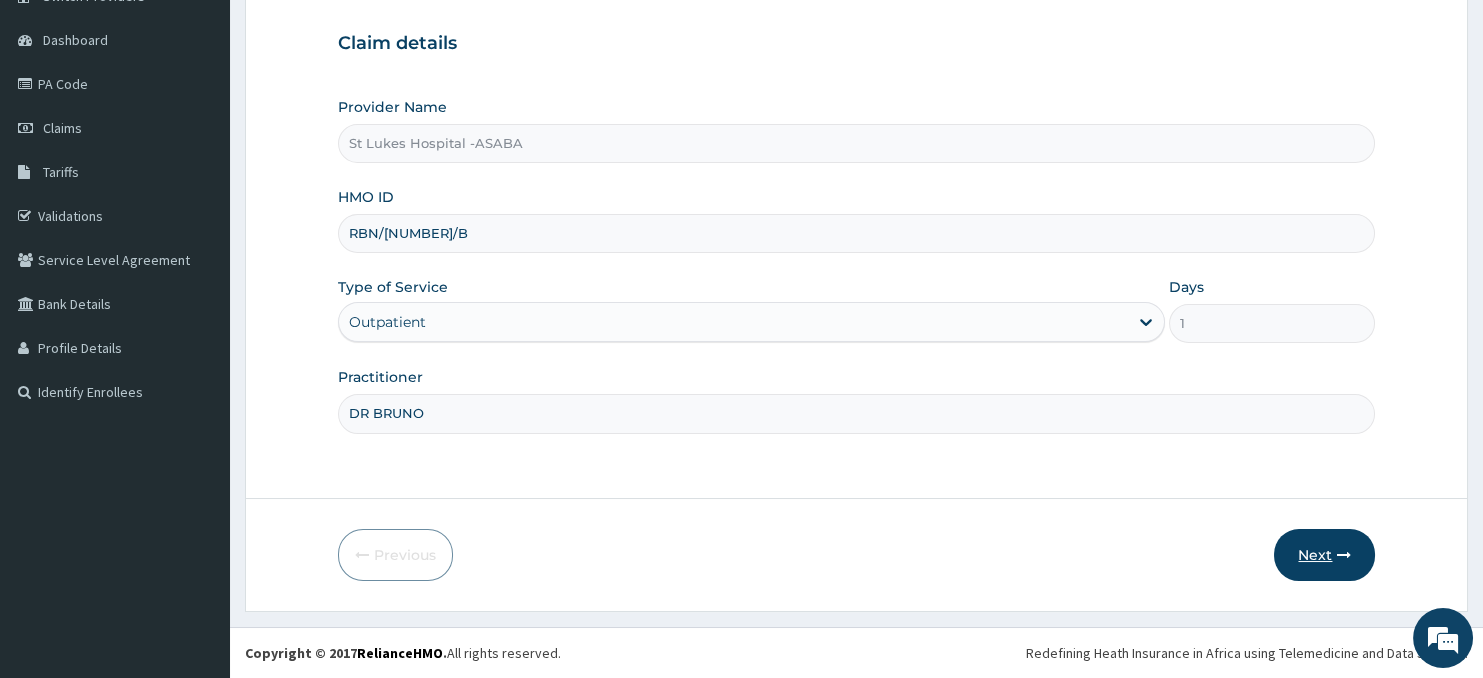 type on "DR BRUNO" 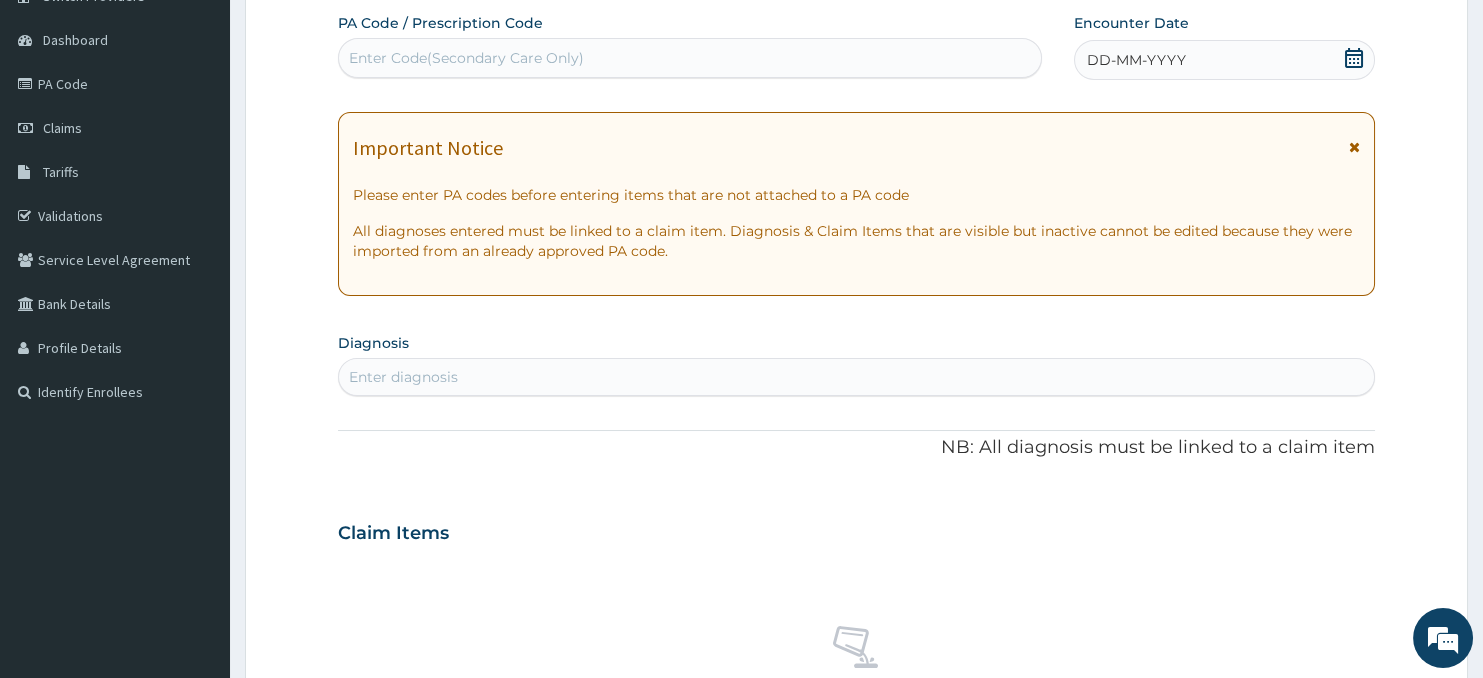 click on "Enter Code(Secondary Care Only)" at bounding box center [690, 58] 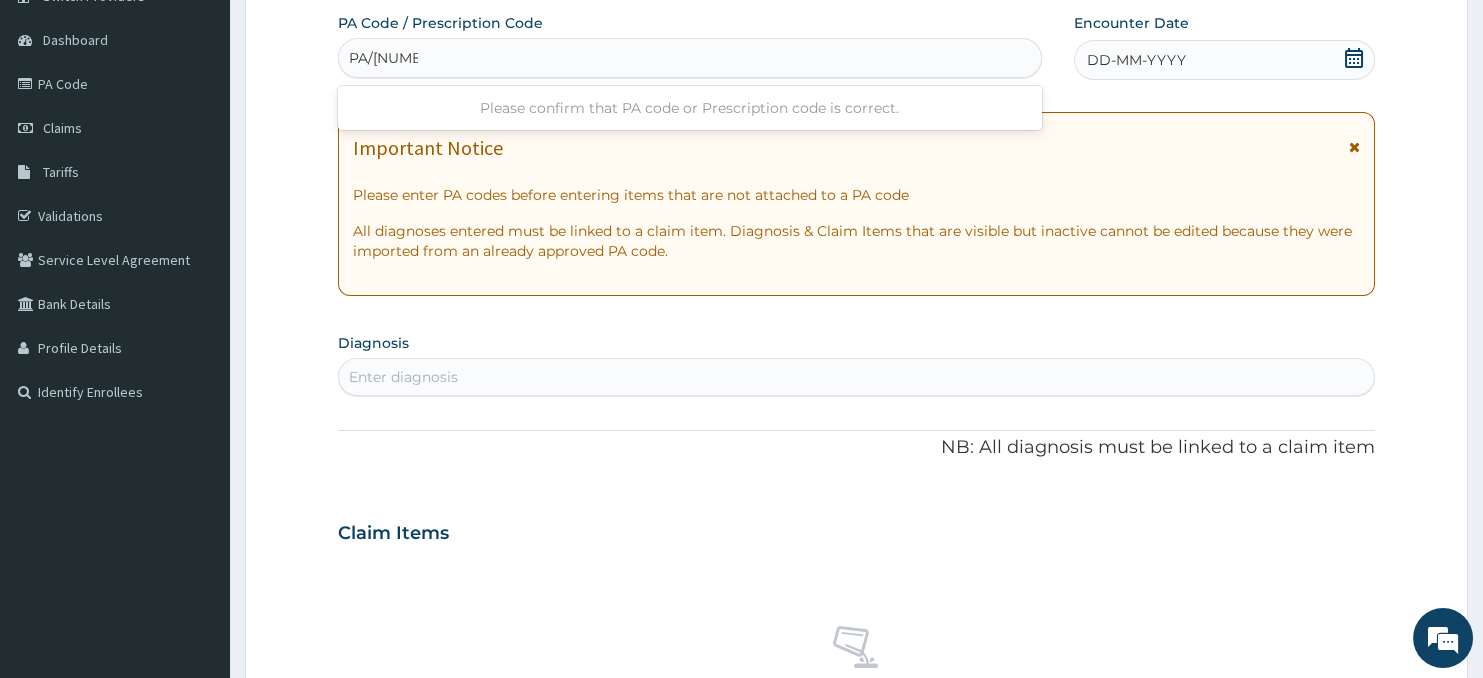type on "PA/230505" 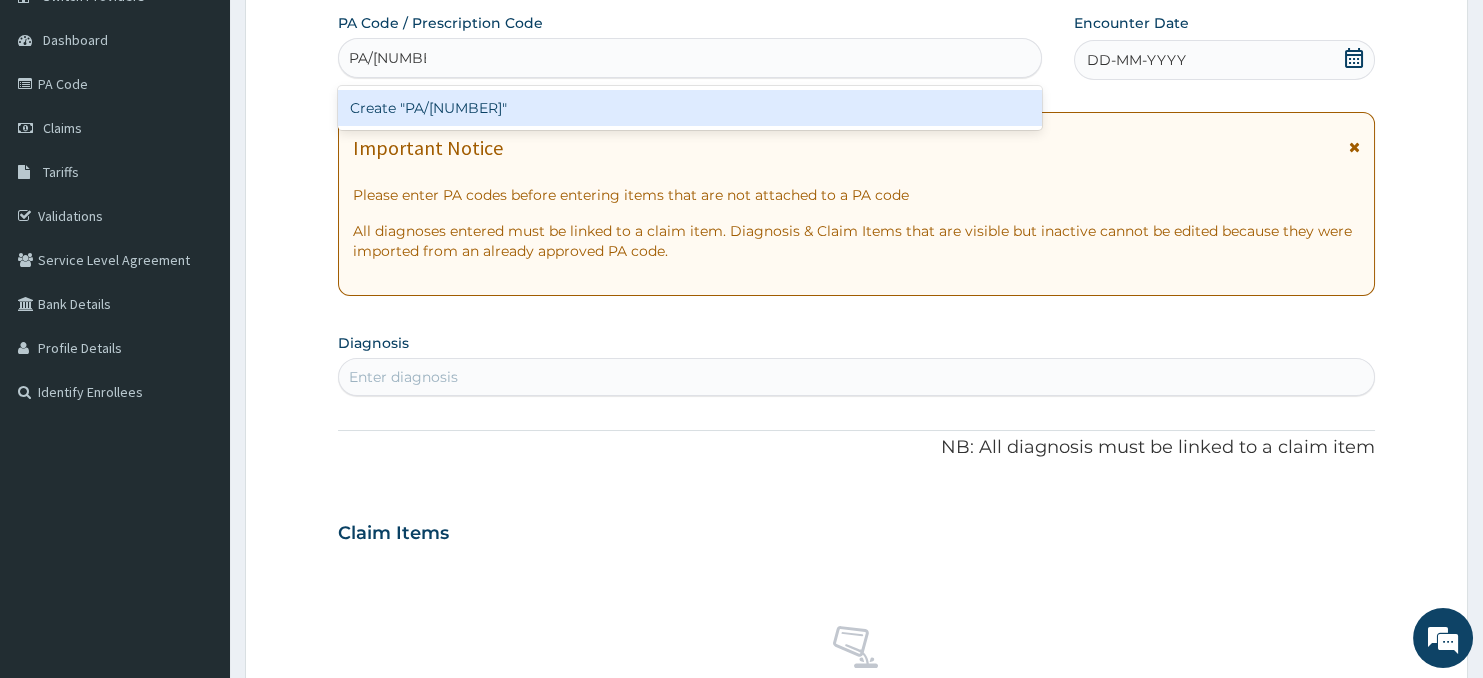 click on "Create "PA/230505"" at bounding box center [690, 108] 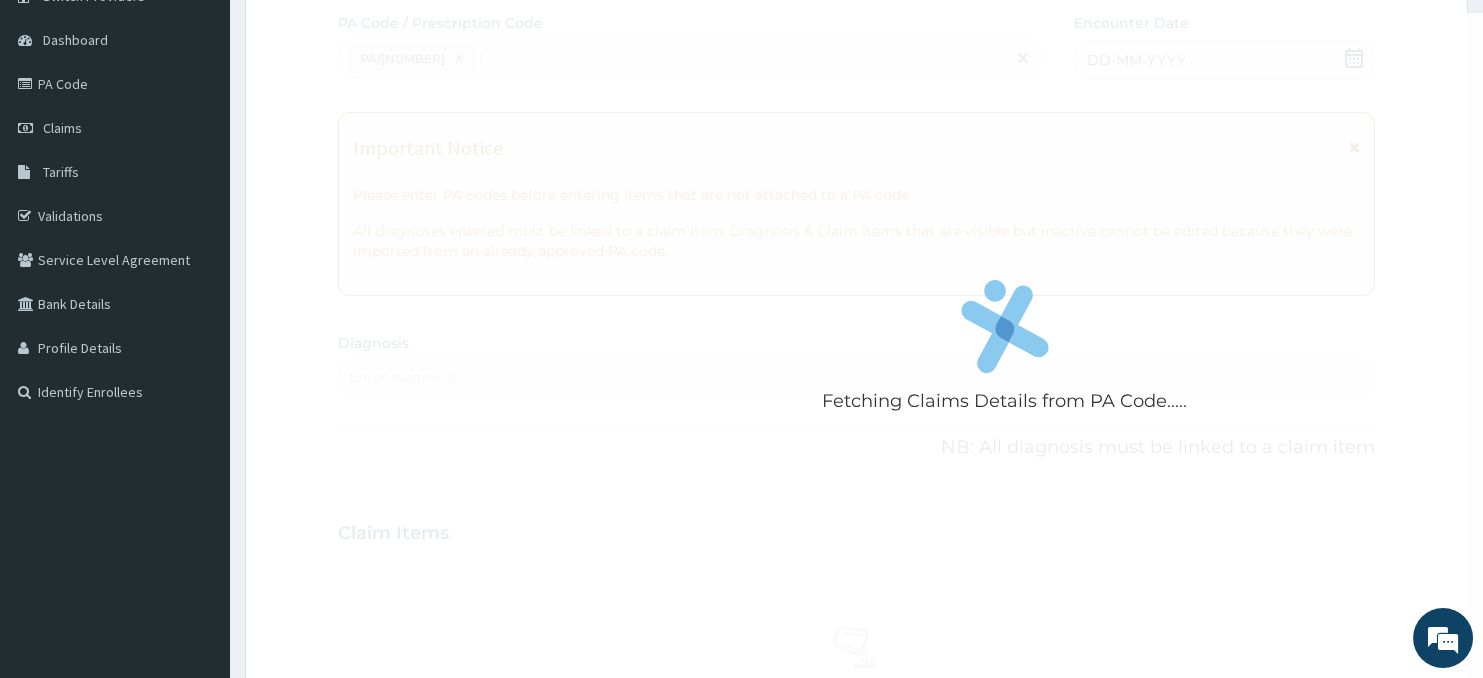 type 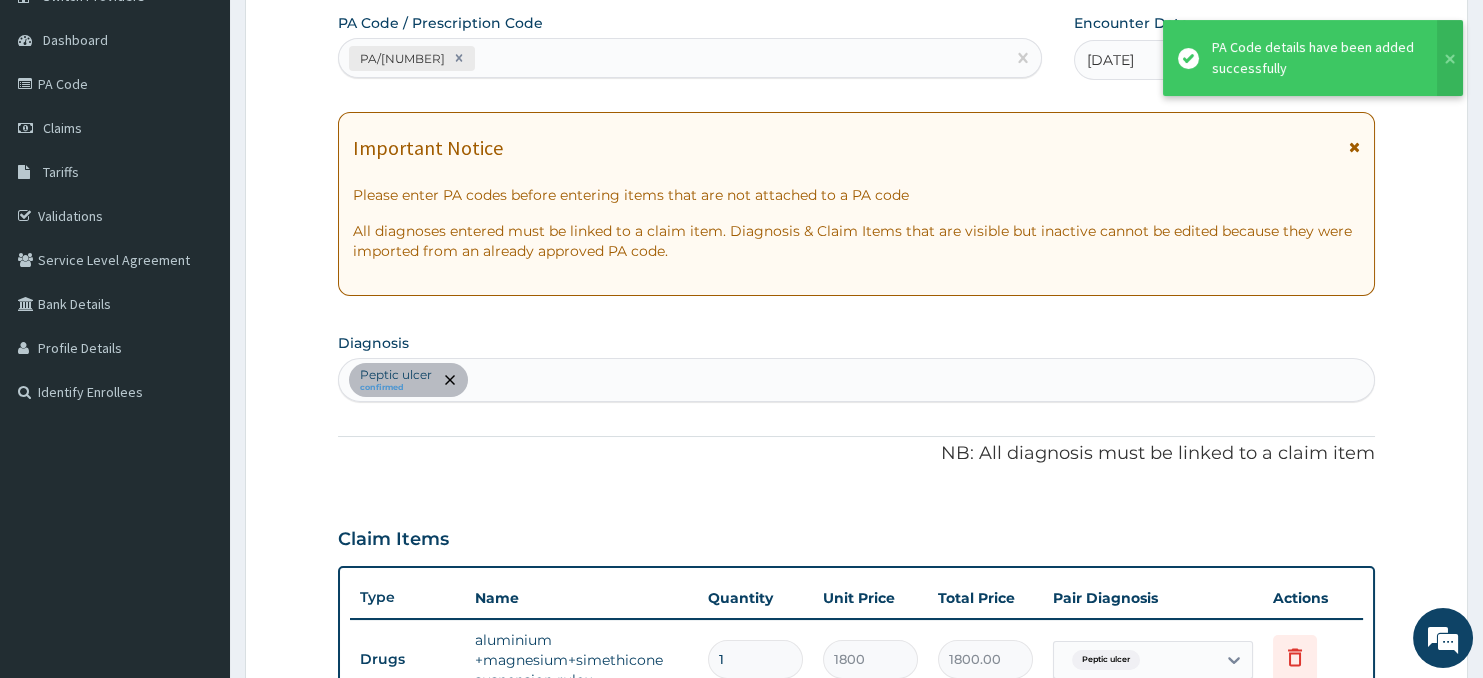 scroll, scrollTop: 571, scrollLeft: 0, axis: vertical 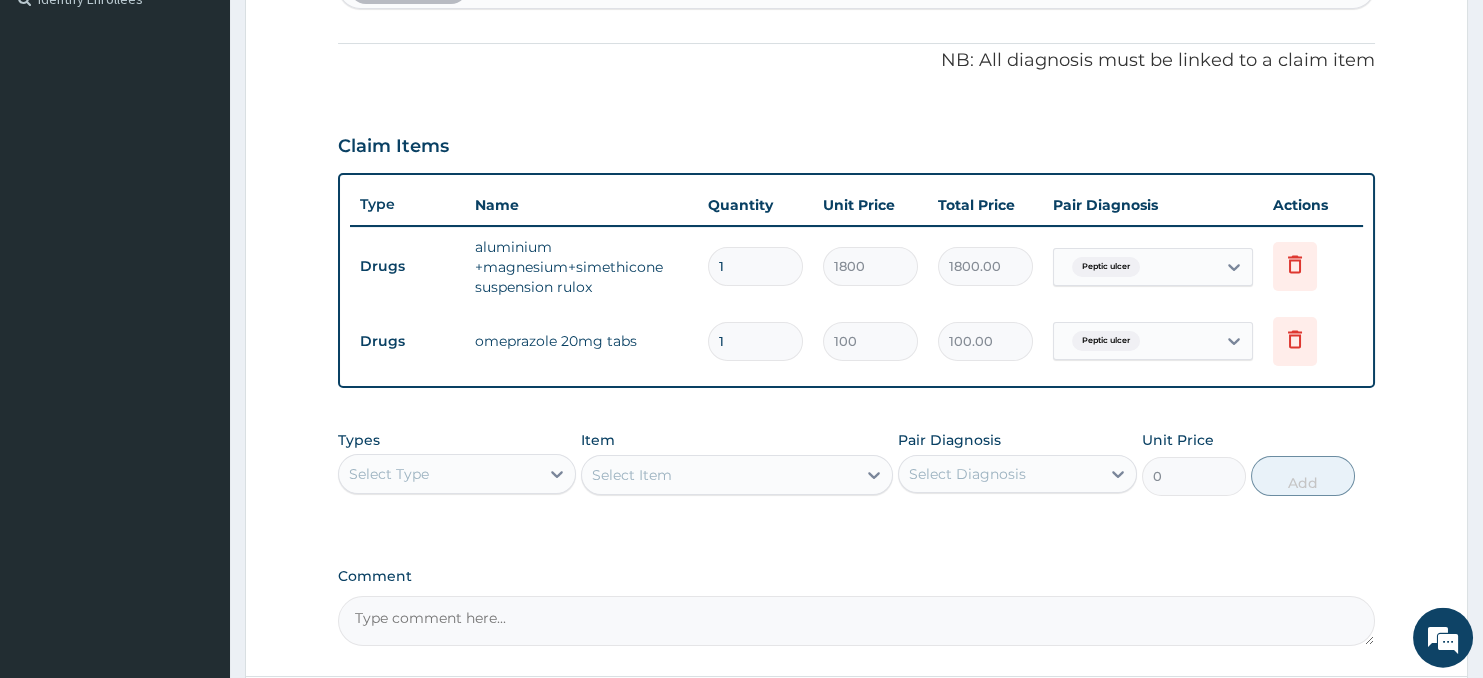 click on "1" at bounding box center (755, 341) 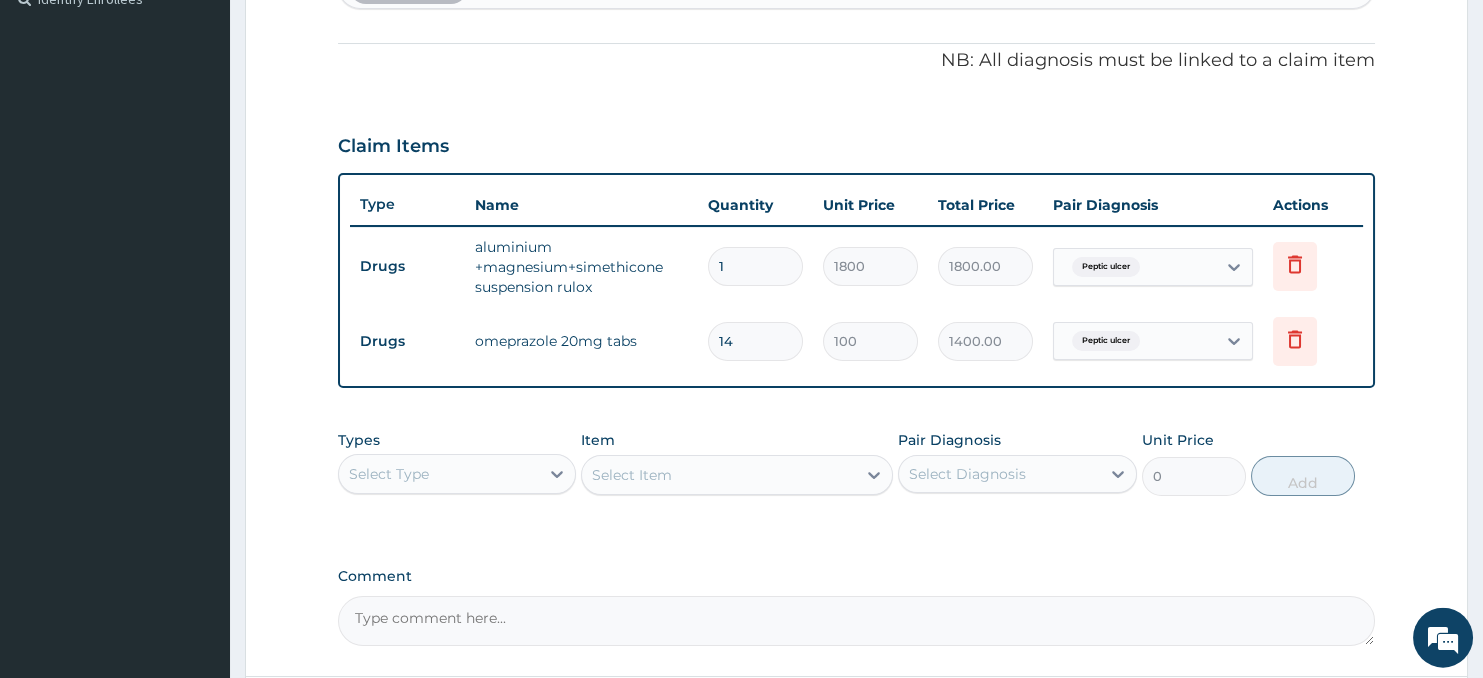 scroll, scrollTop: 83, scrollLeft: 0, axis: vertical 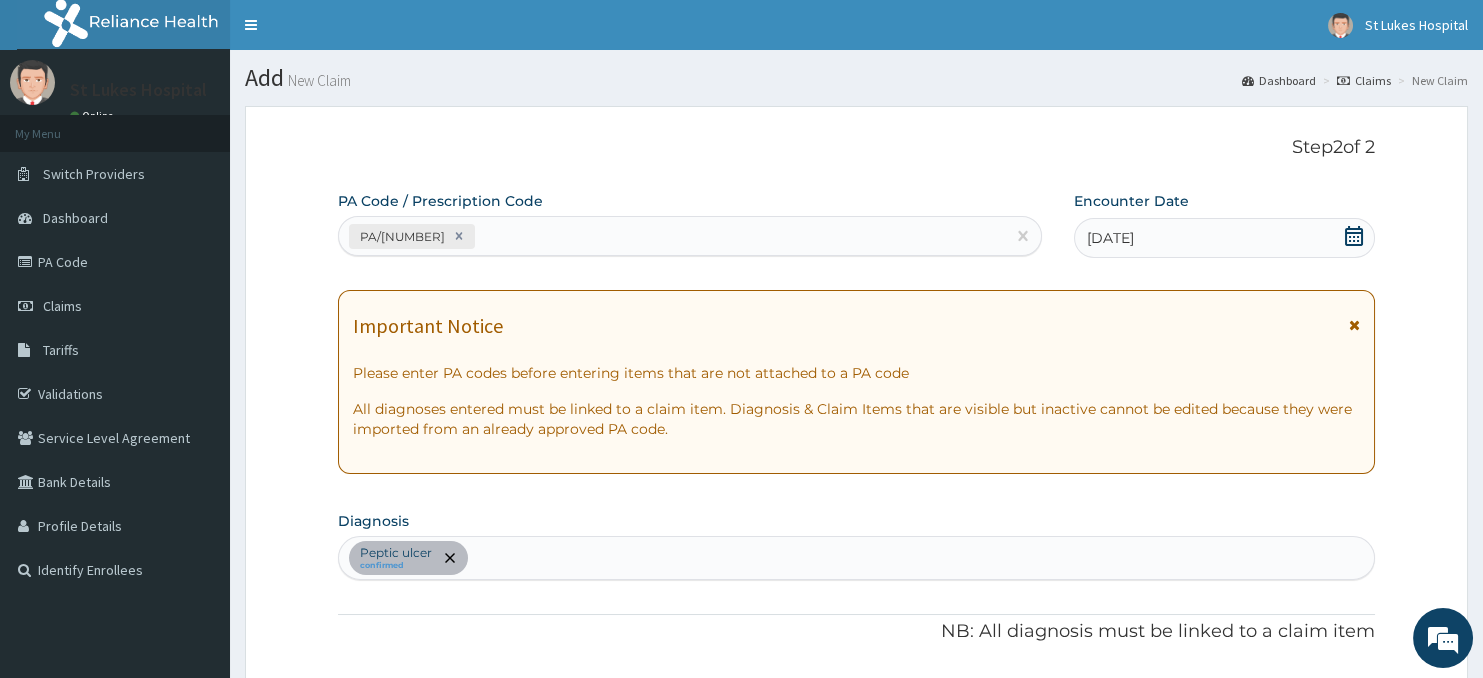 type on "14" 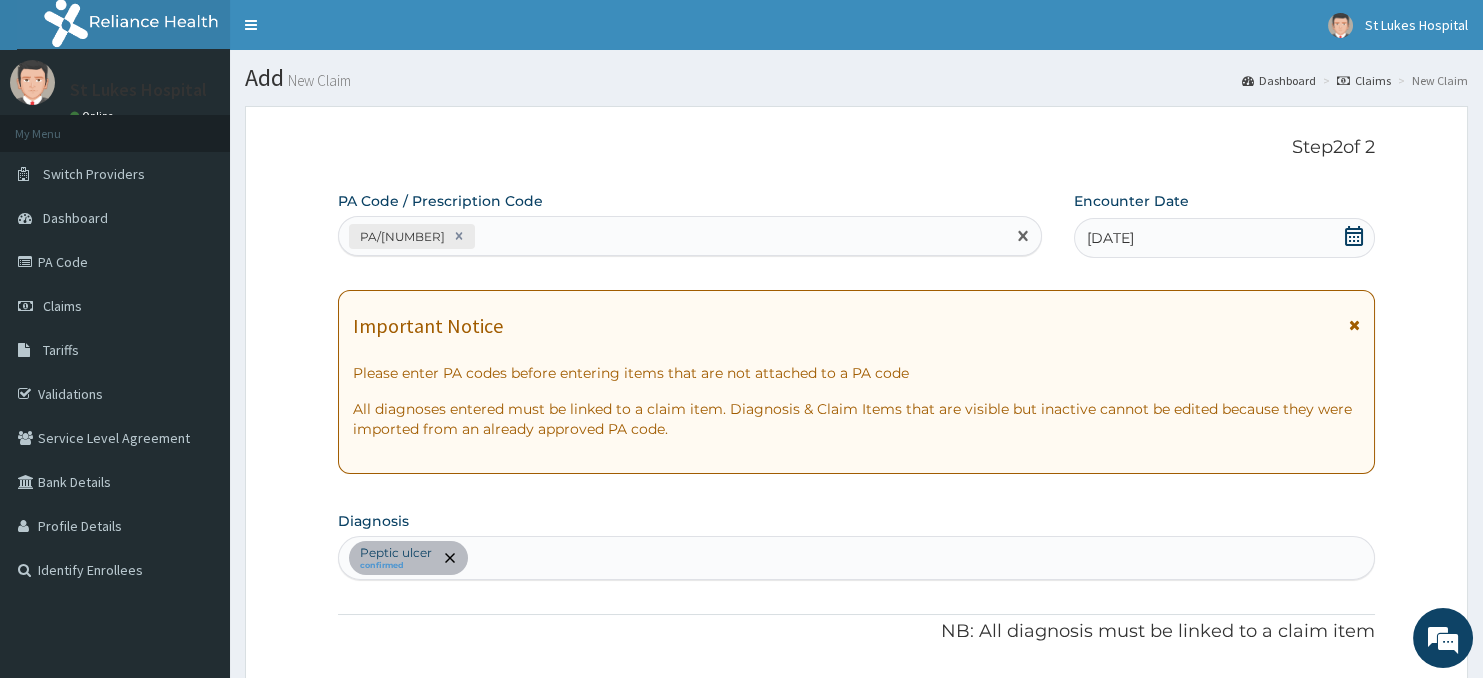 click on "PA/230505" at bounding box center (672, 236) 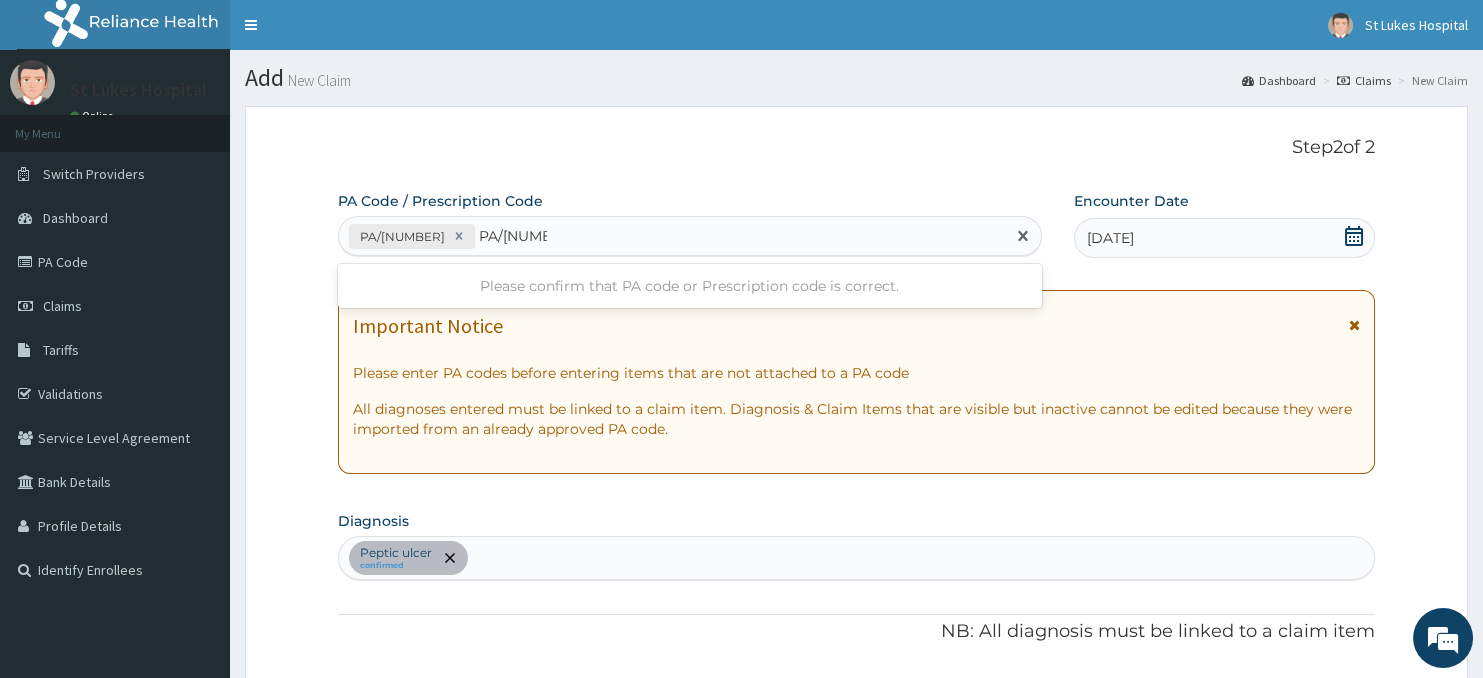 type on "PA/06523B" 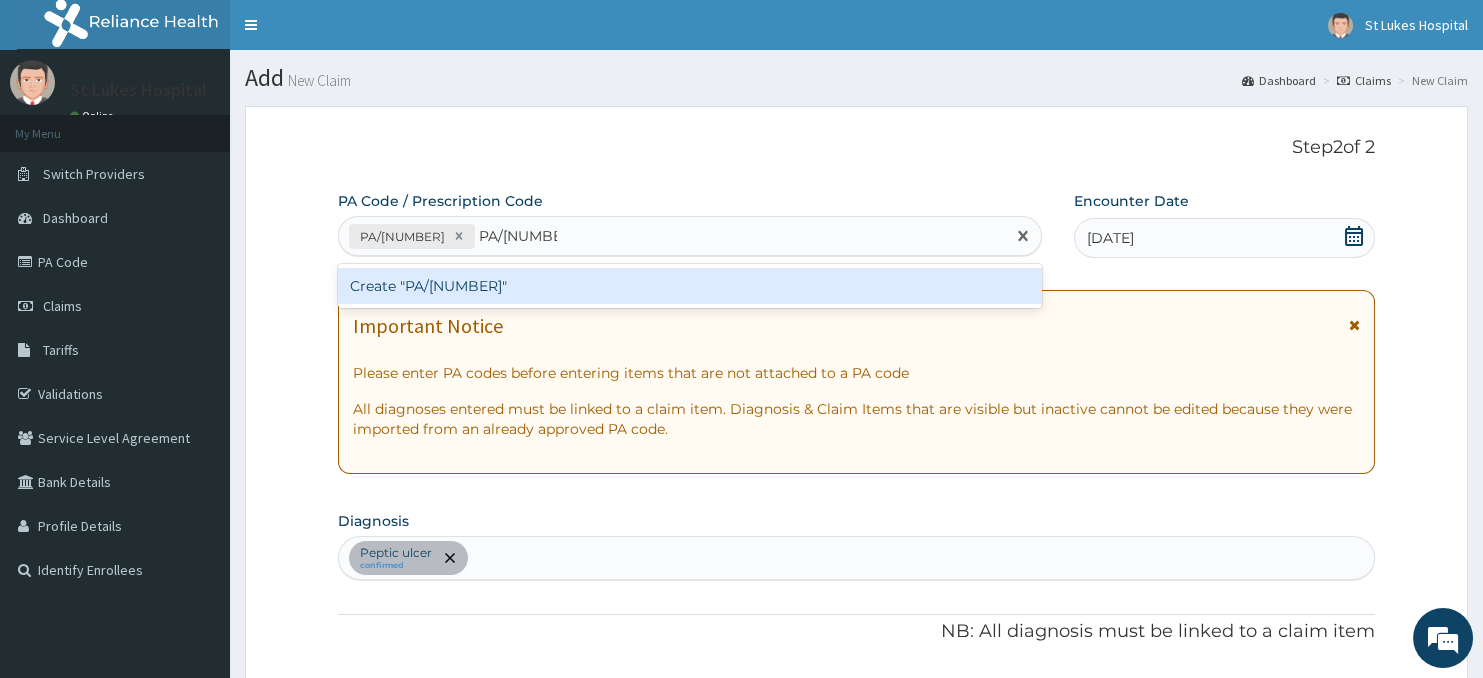 click on "Create "PA/06523B"" at bounding box center [690, 286] 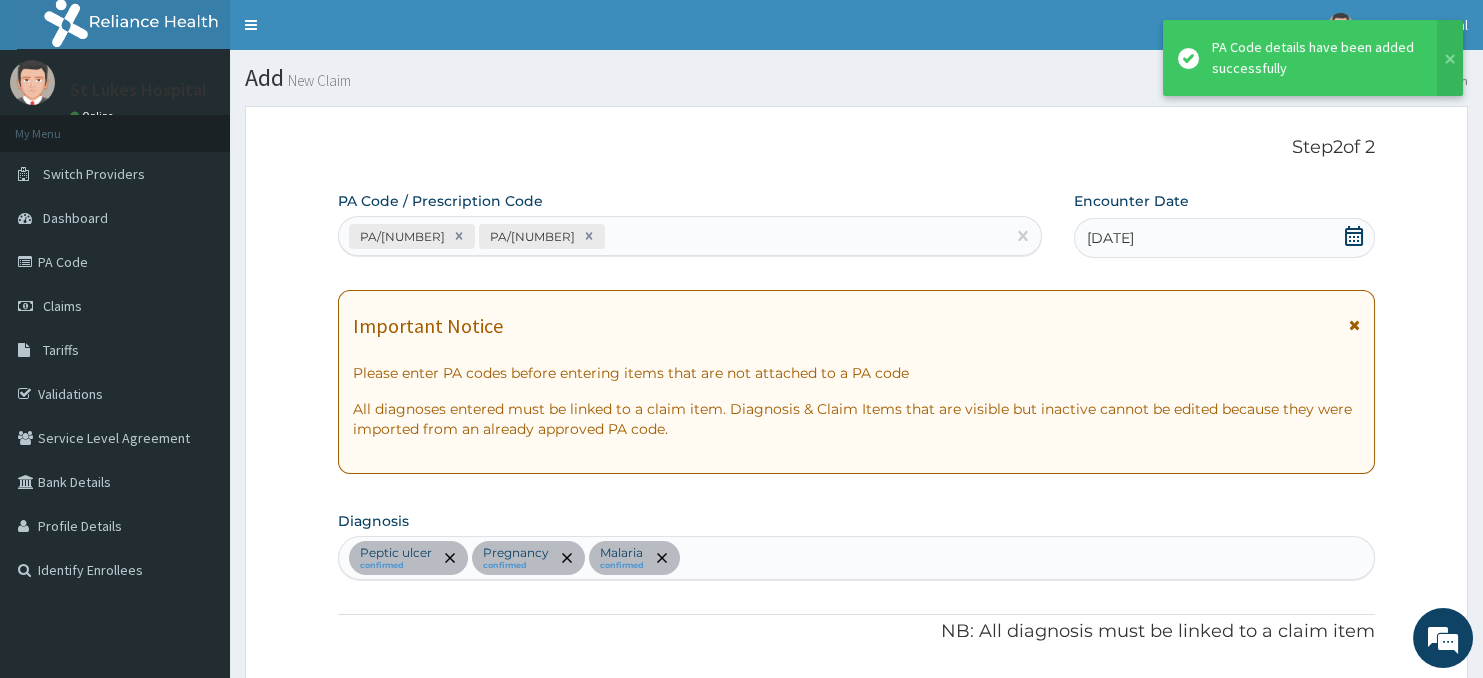 scroll, scrollTop: 640, scrollLeft: 0, axis: vertical 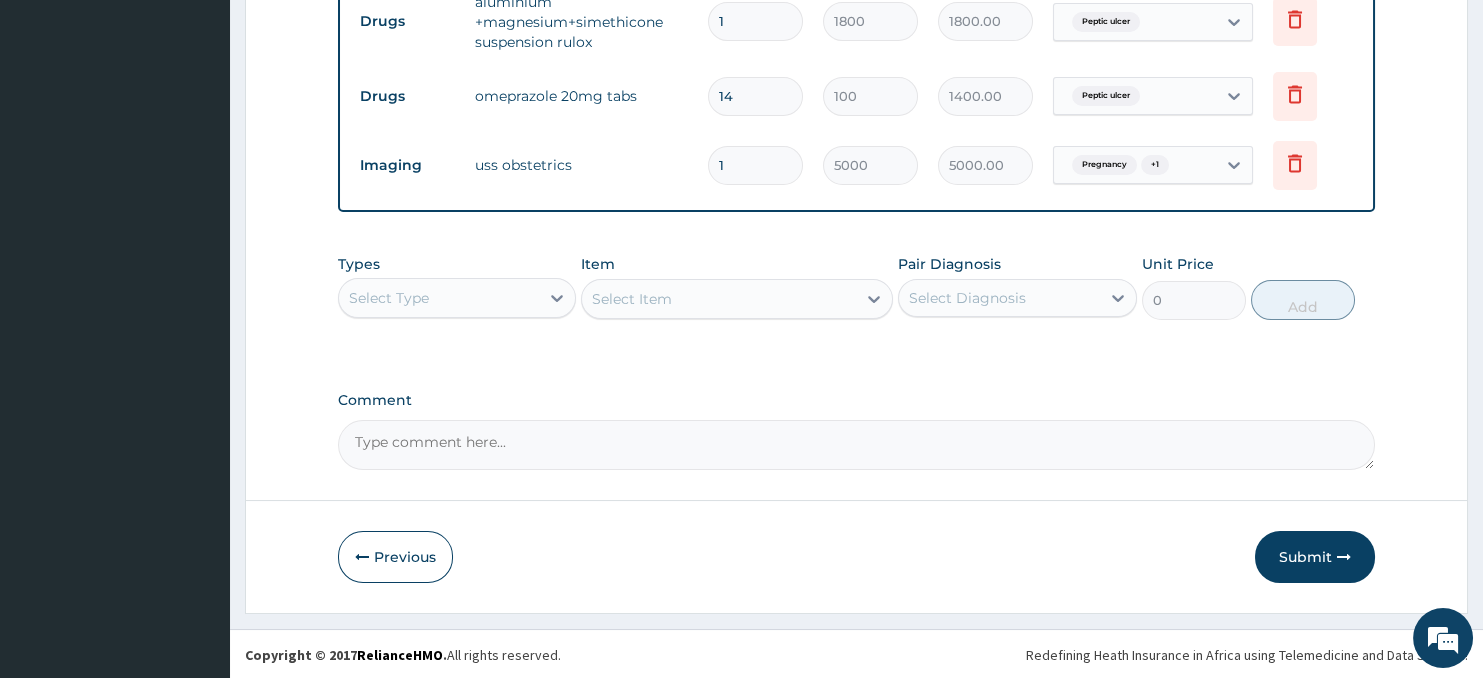 click on "Select Type" at bounding box center (439, 298) 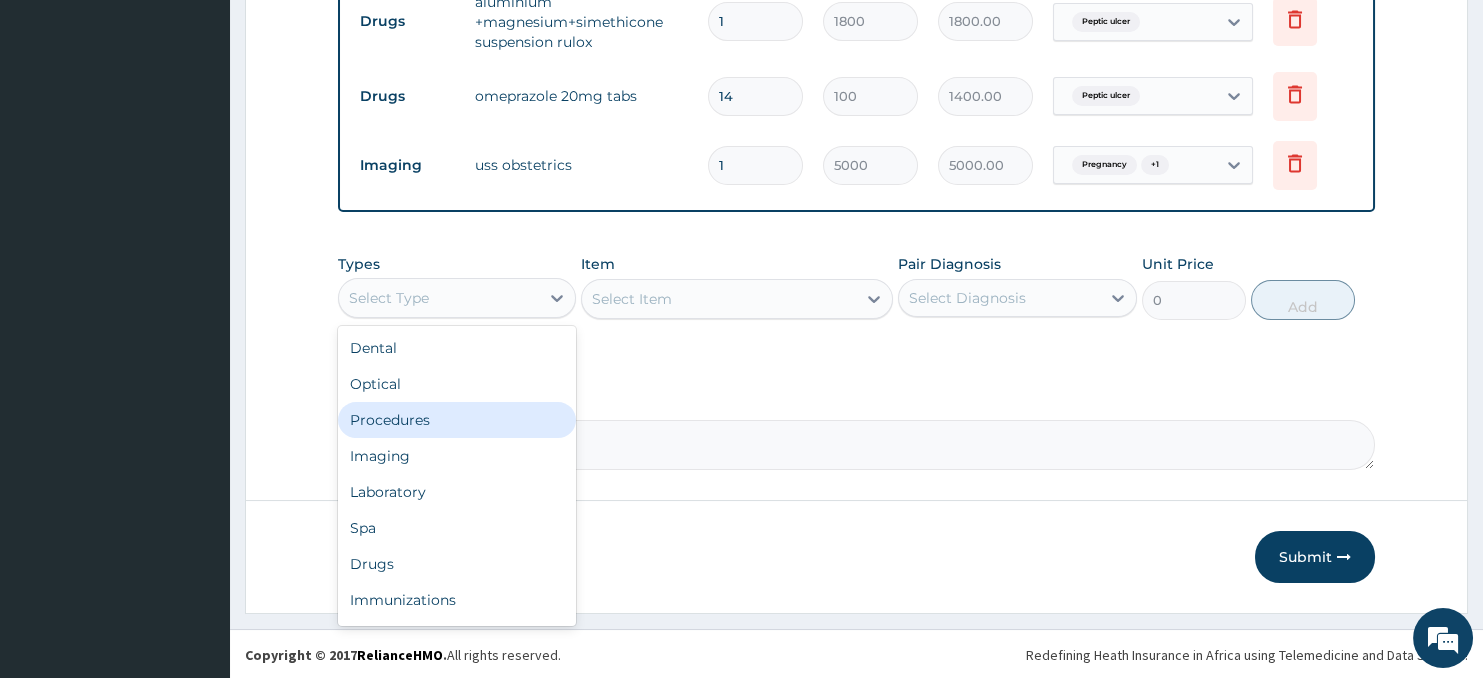 click on "Procedures" at bounding box center [457, 420] 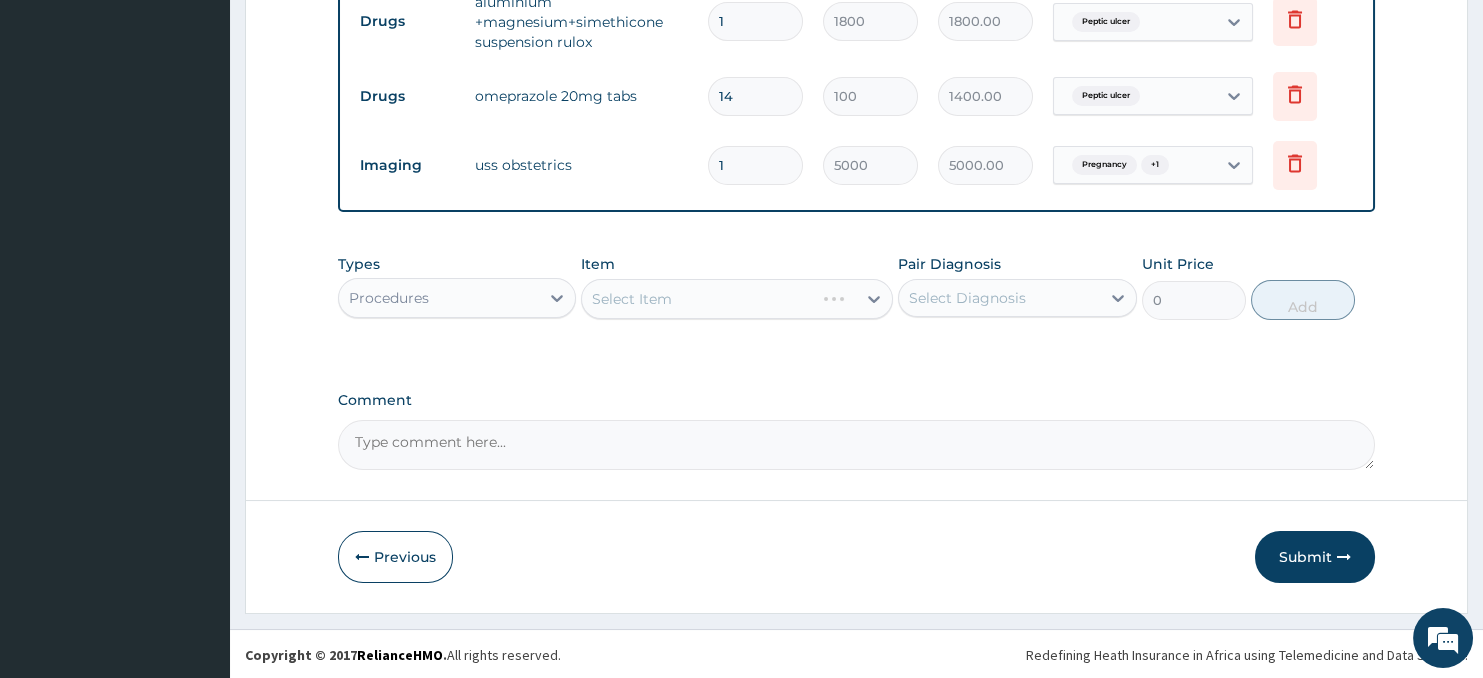 click on "Select Item" at bounding box center (736, 299) 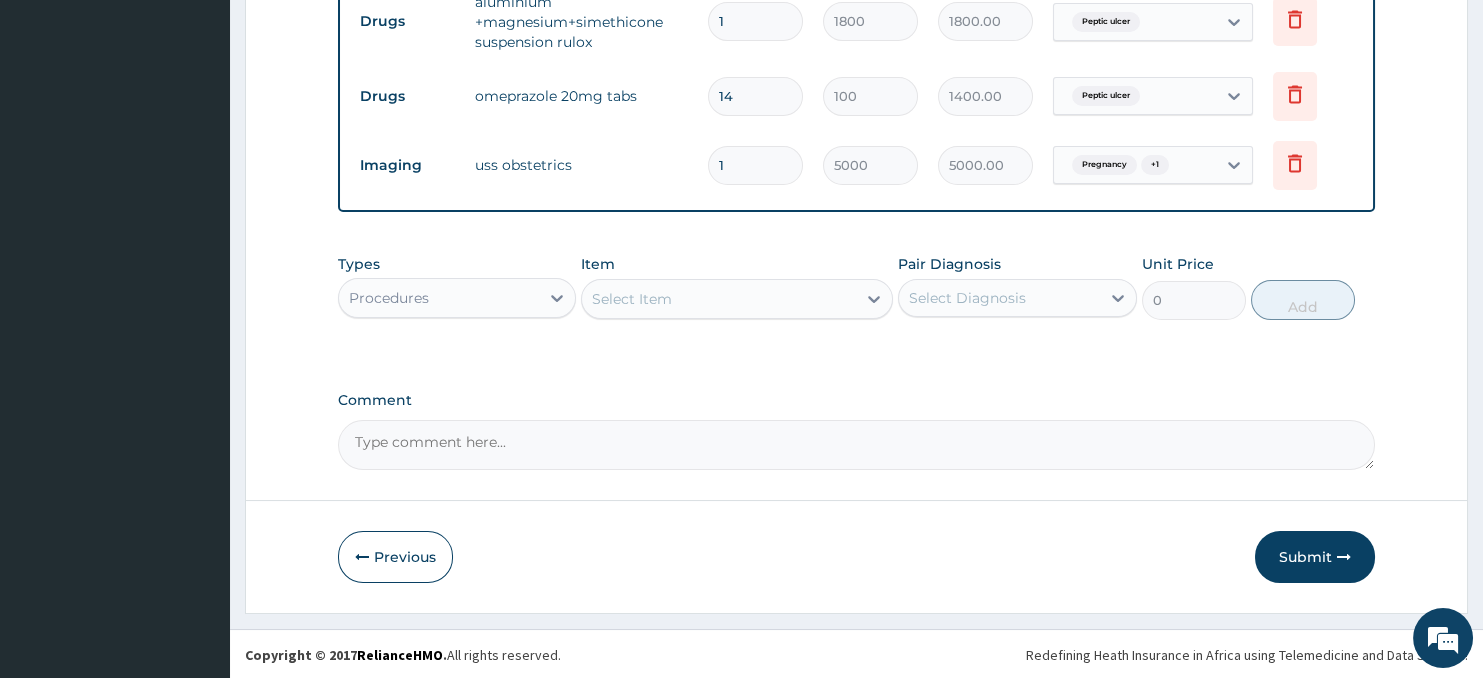 click on "Select Item" at bounding box center [718, 299] 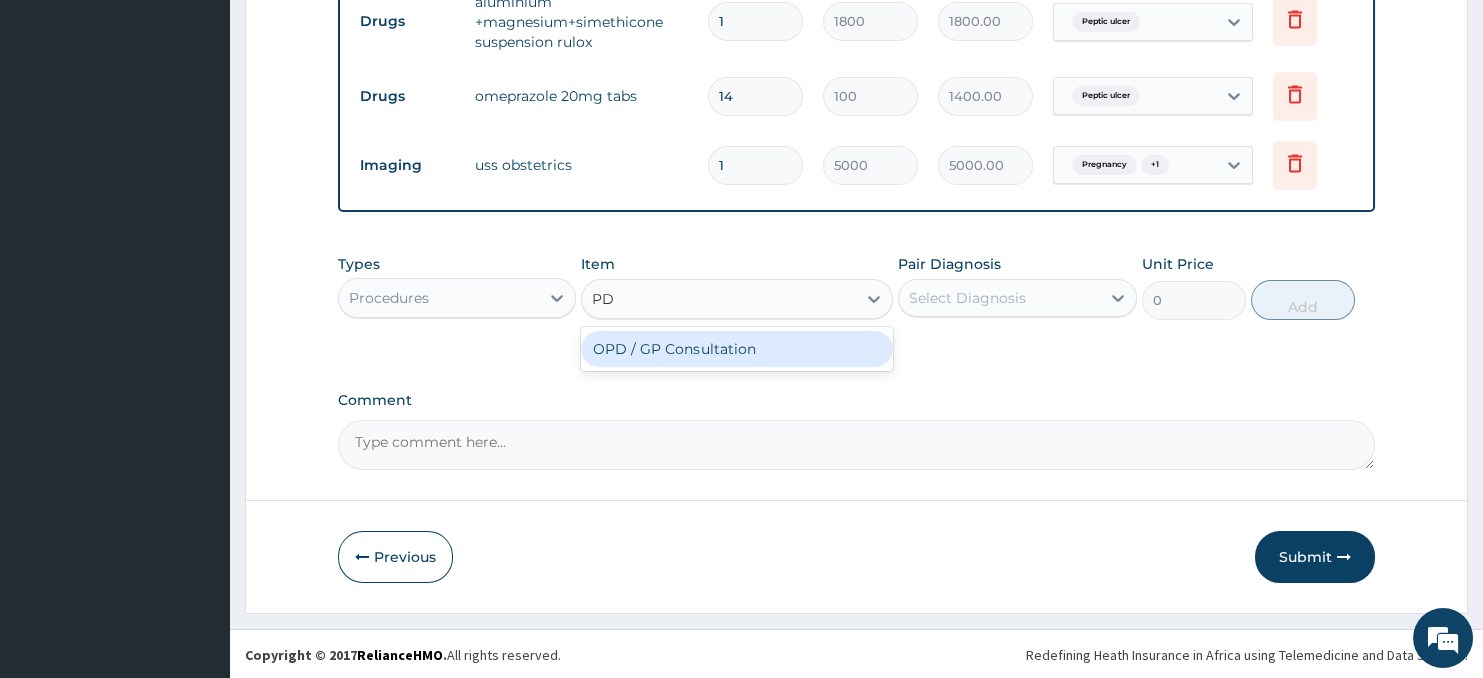 type on "P" 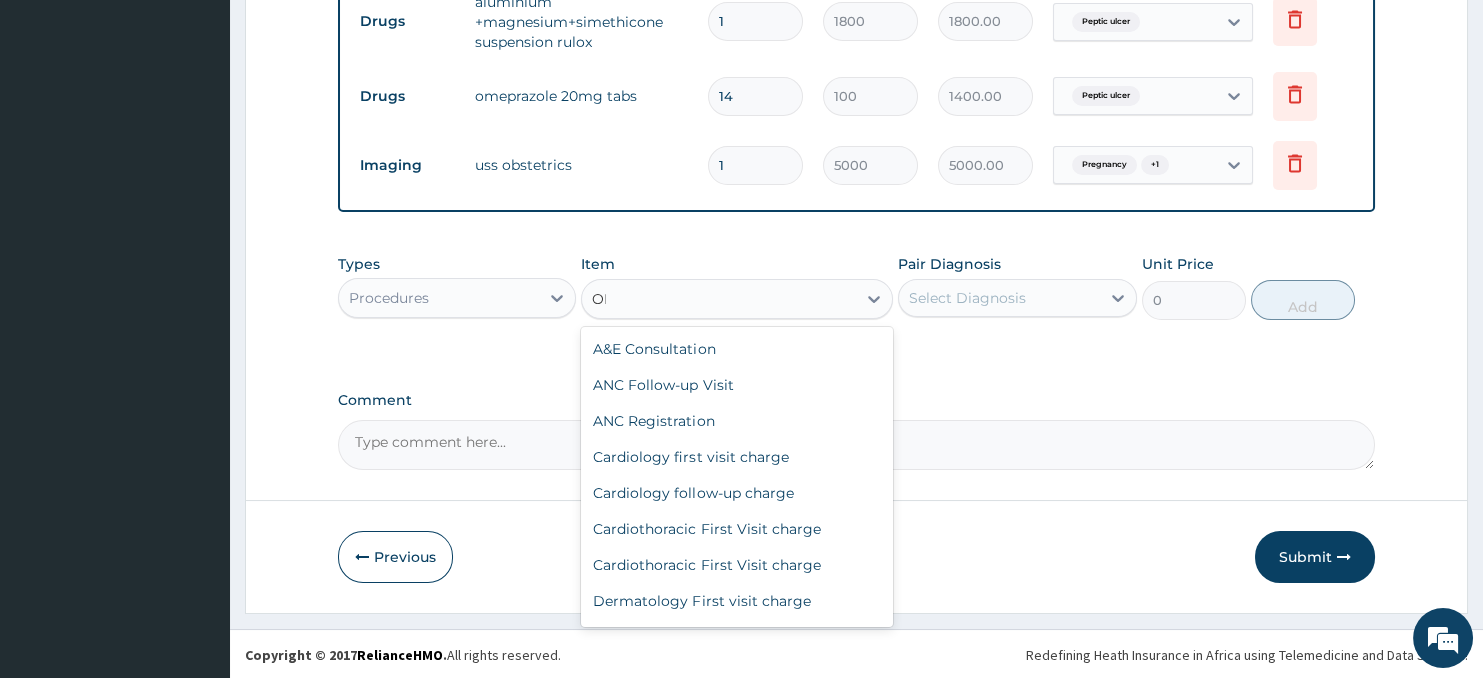 type on "OPD" 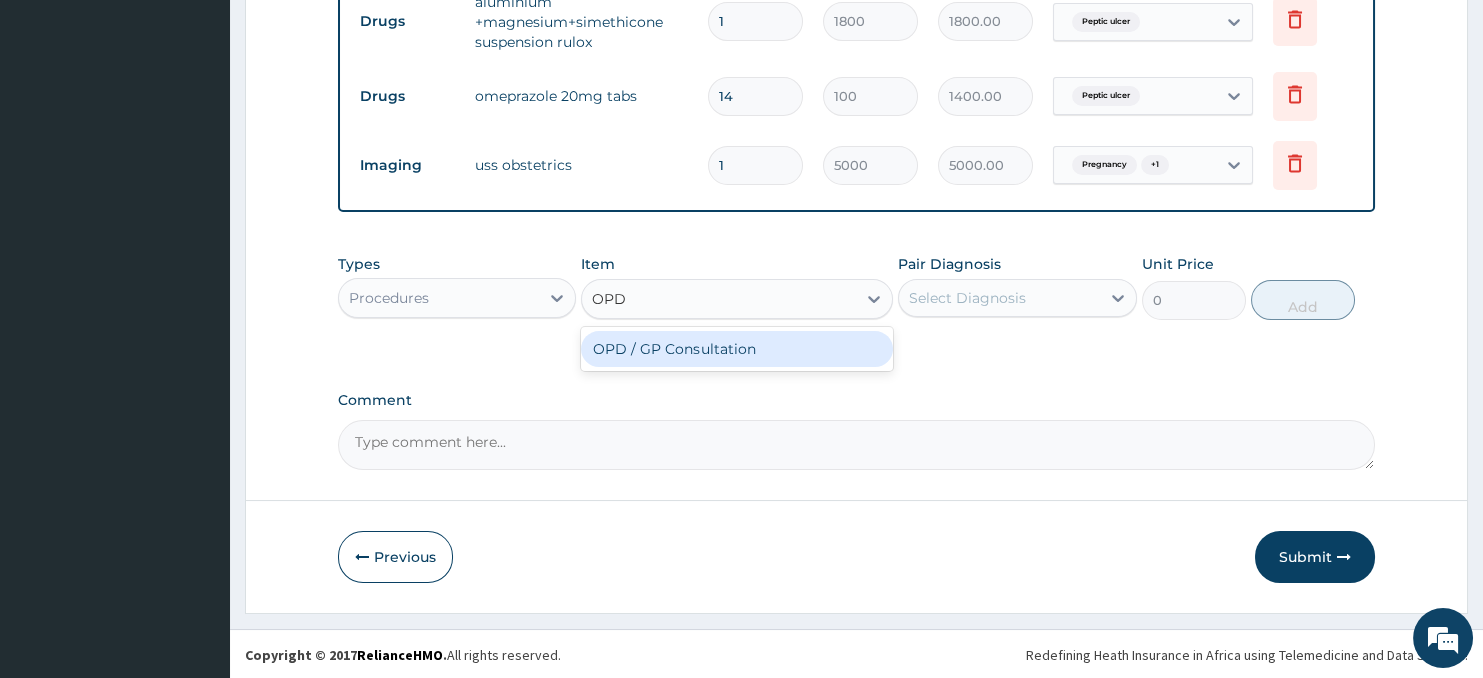 click on "OPD / GP Consultation" at bounding box center [736, 349] 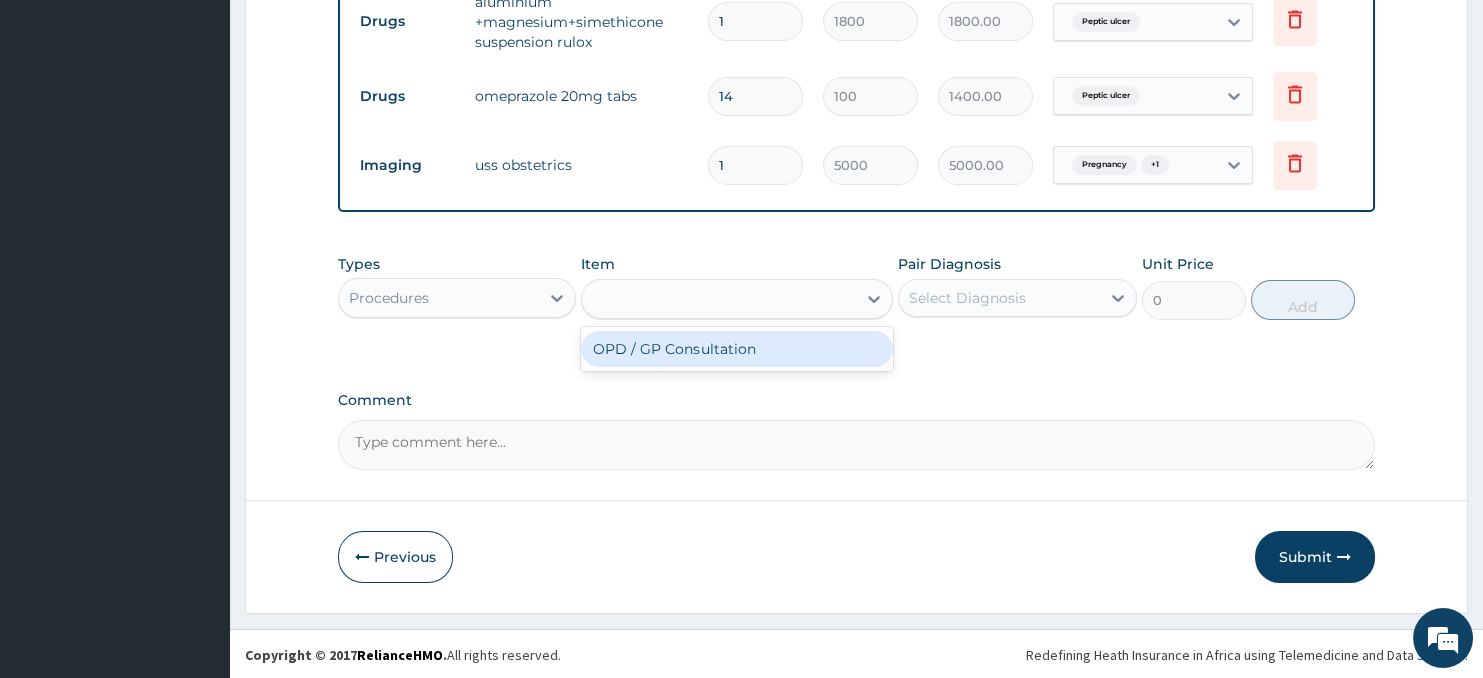 type on "4000" 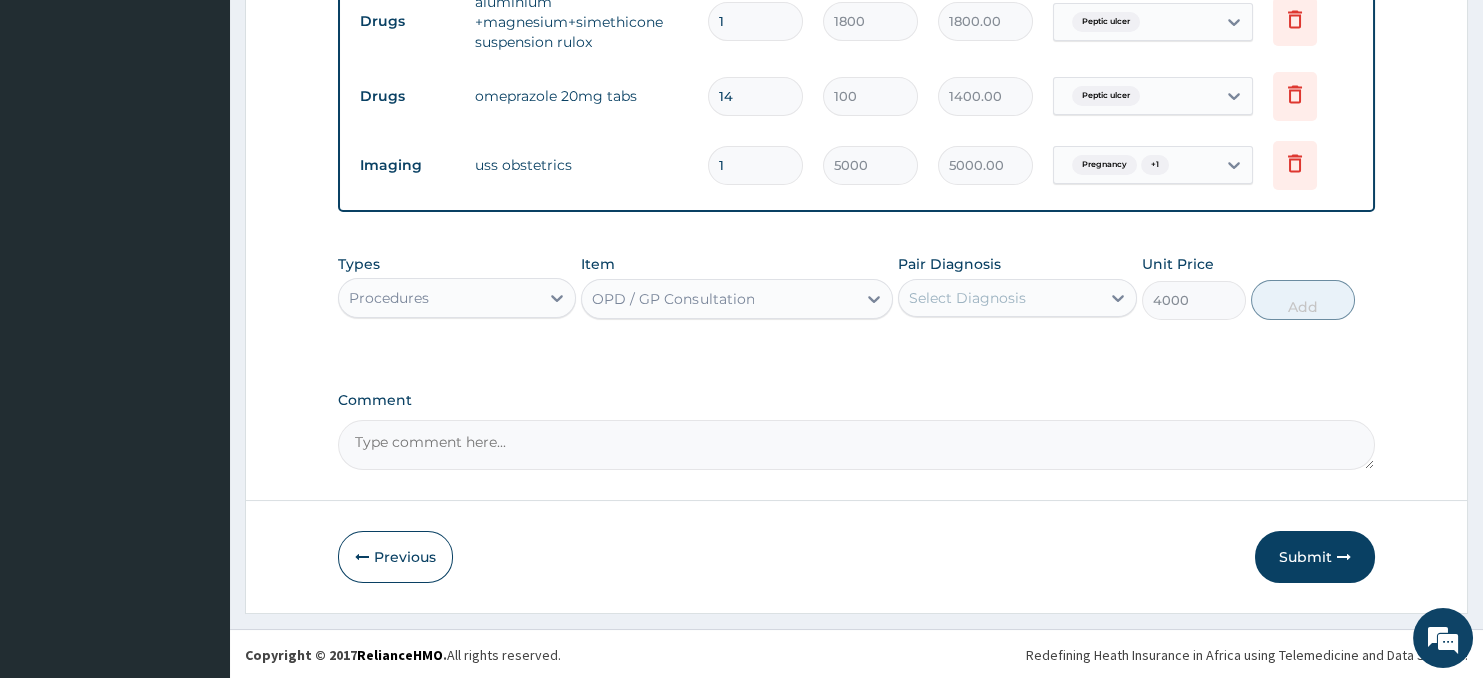 click on "Select Diagnosis" at bounding box center [967, 298] 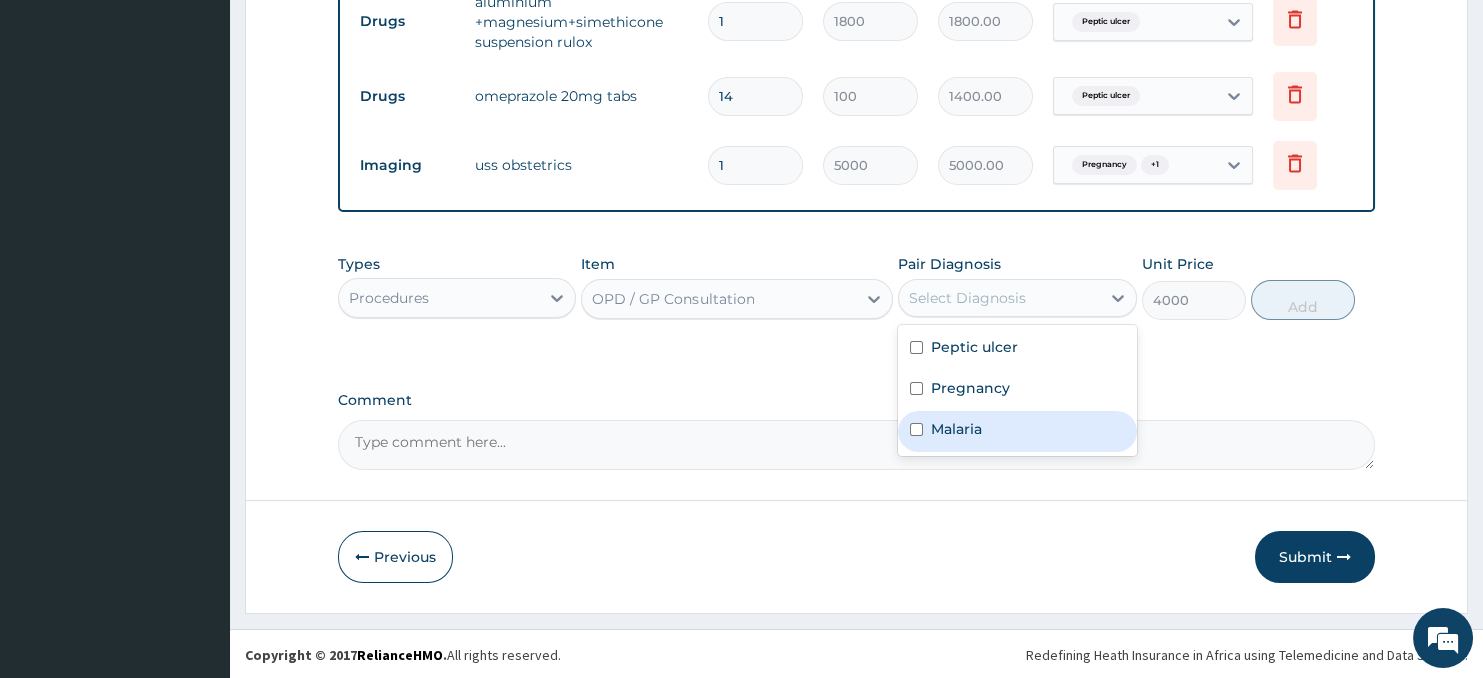 click on "Peptic ulcer Pregnancy Malaria" at bounding box center (1017, 390) 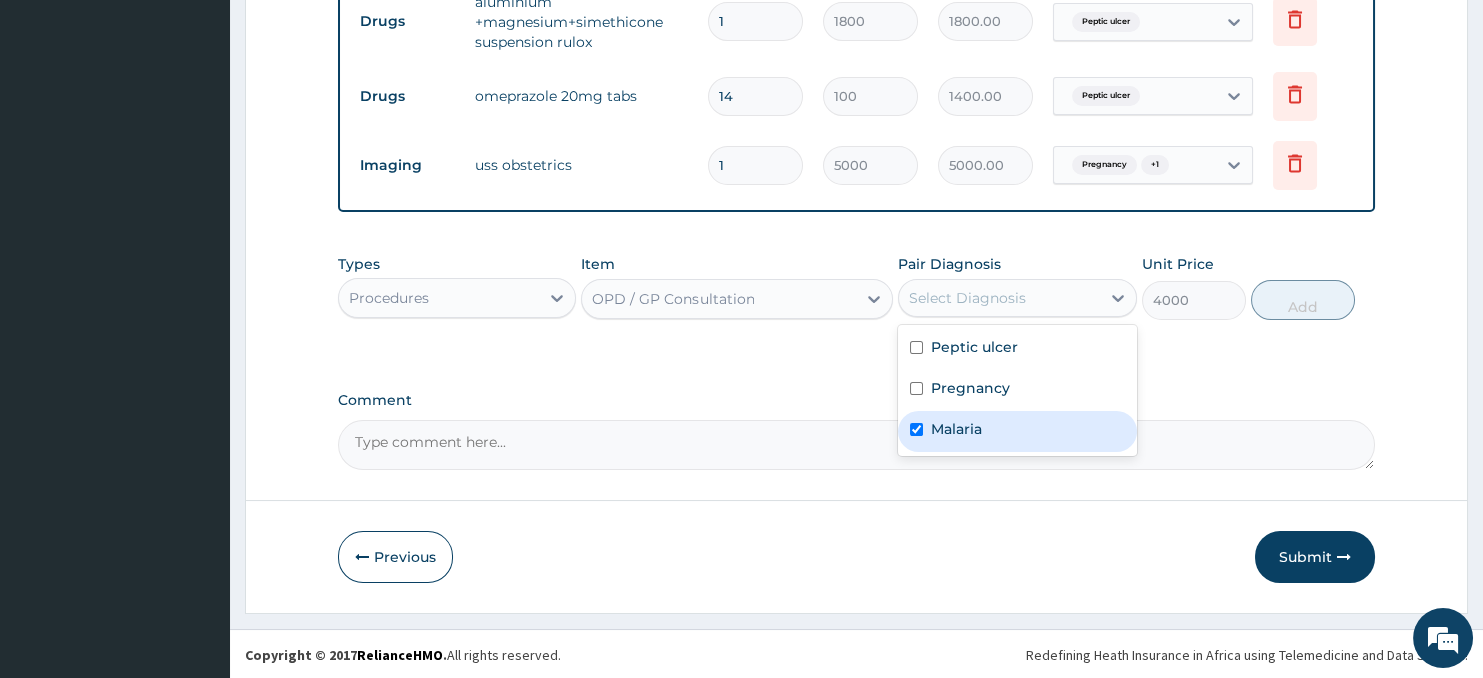 checkbox on "true" 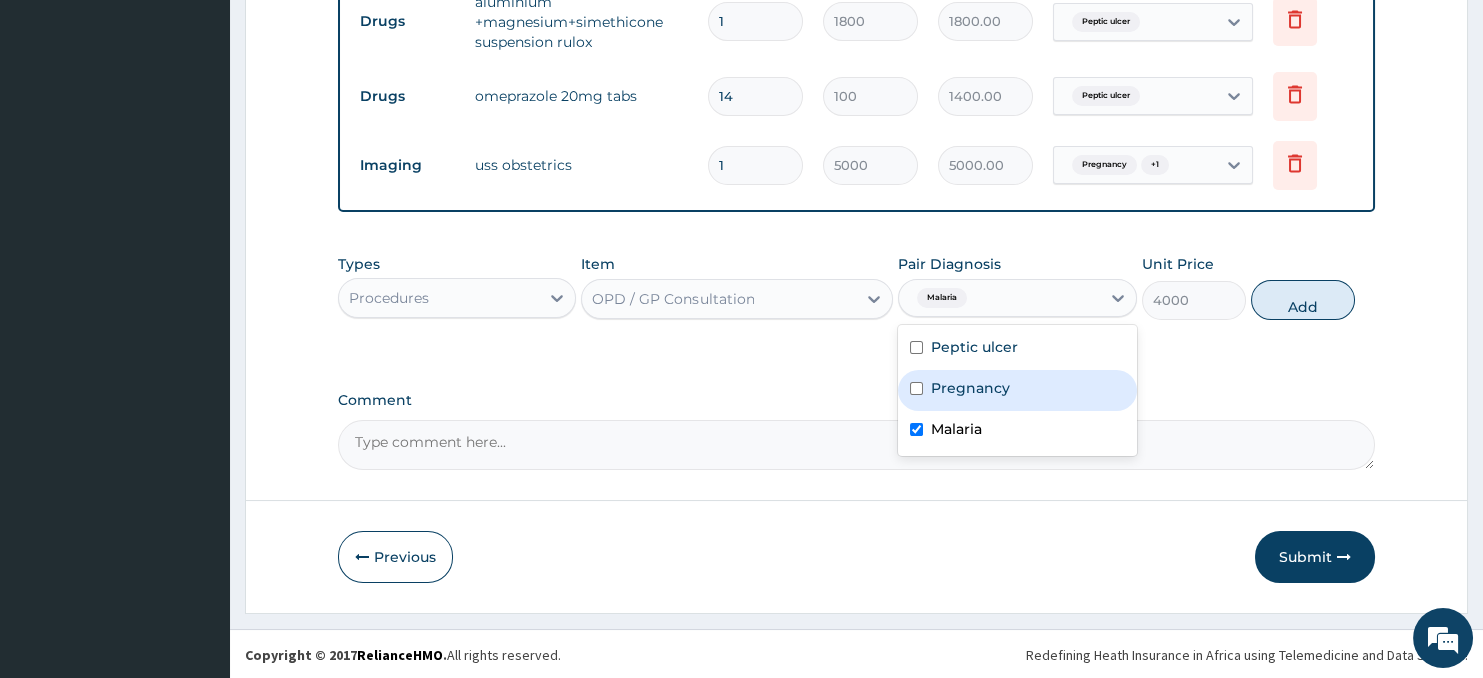 click on "Pregnancy" at bounding box center (970, 388) 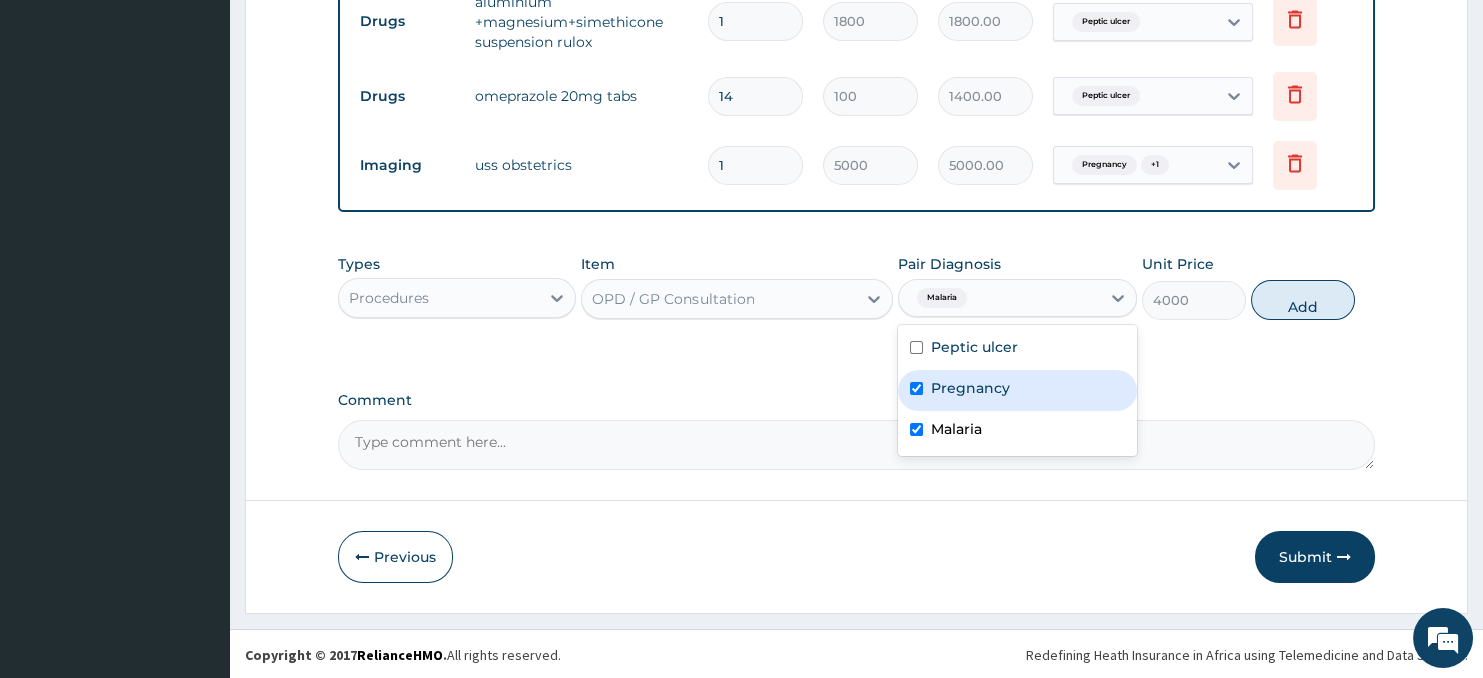 checkbox on "true" 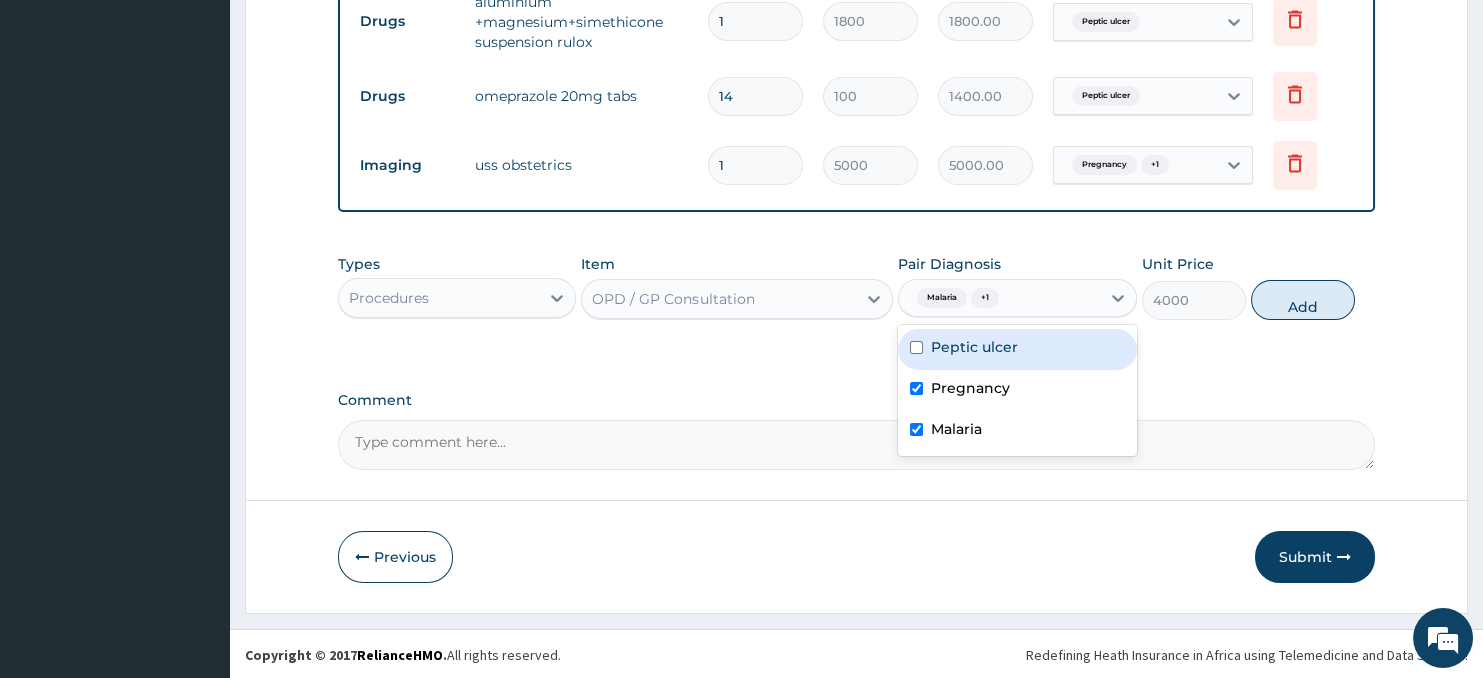 click on "Peptic ulcer" at bounding box center [1017, 349] 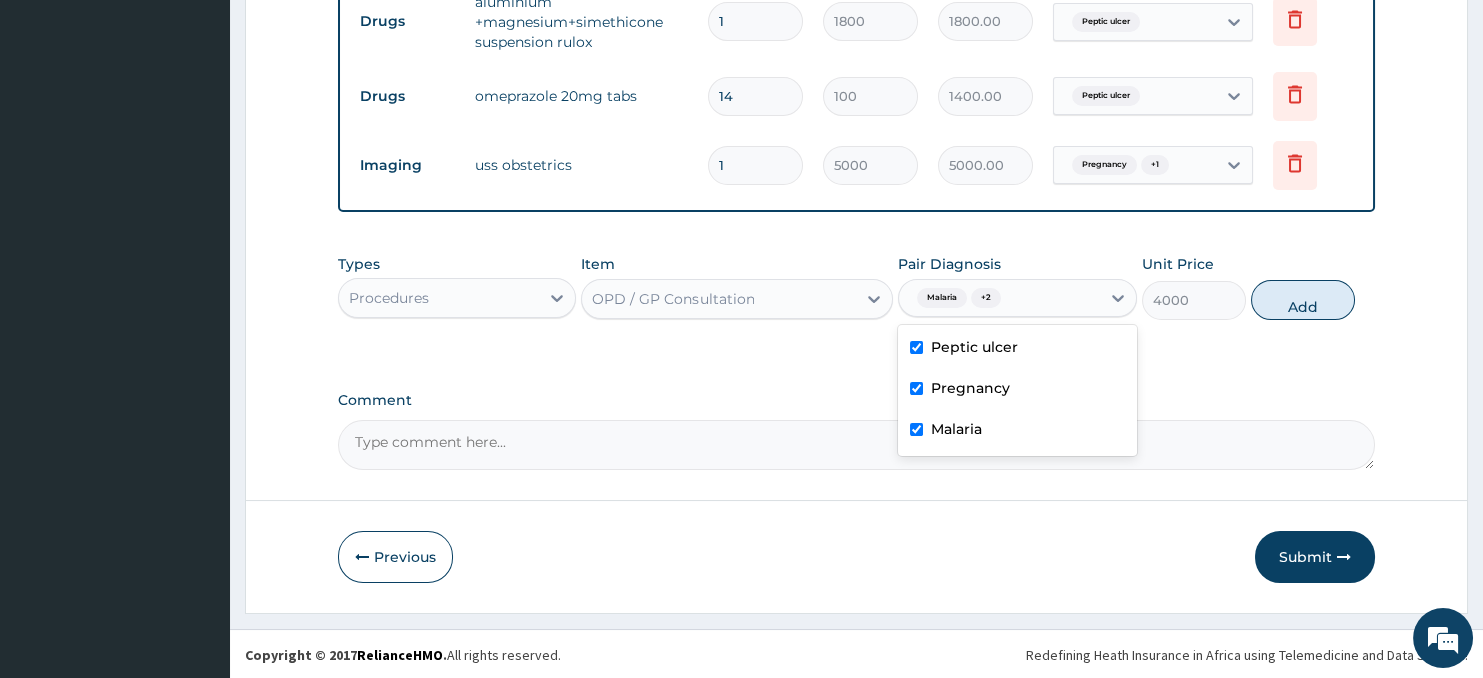 checkbox on "true" 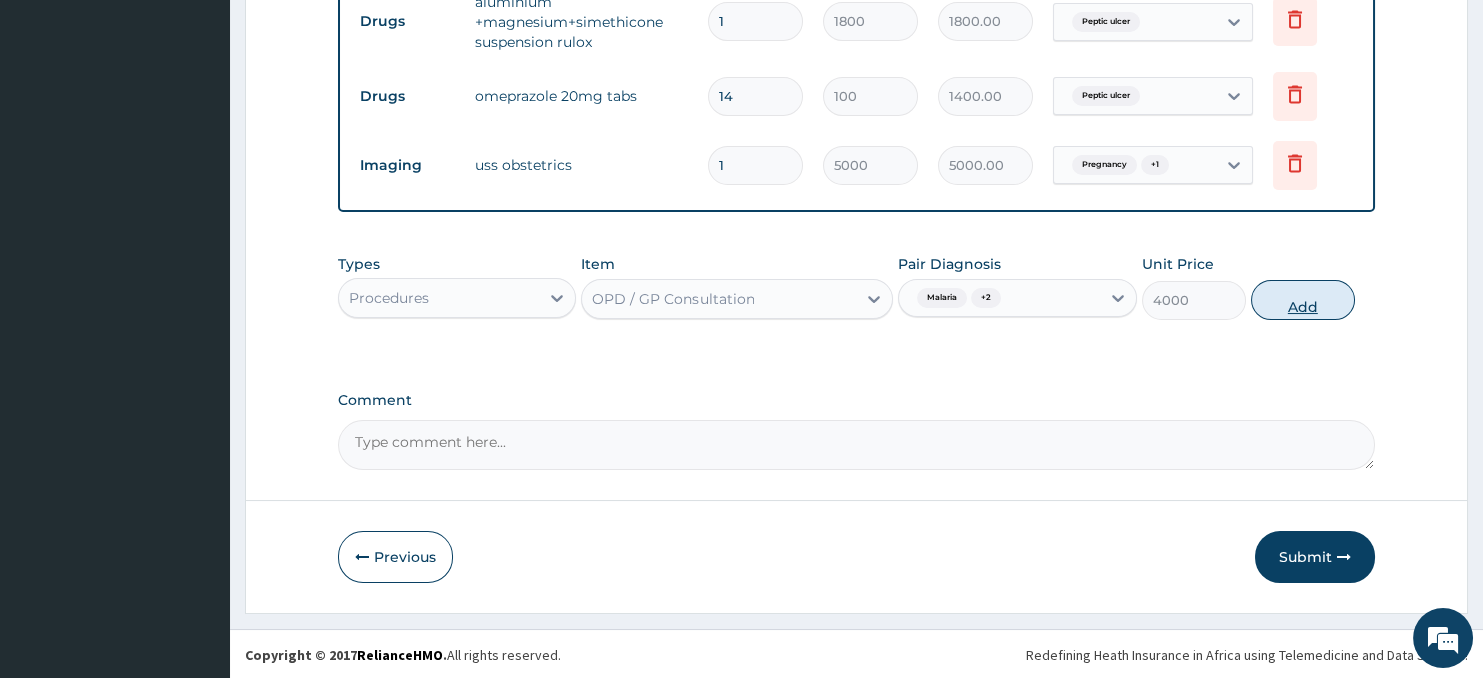 click on "Add" at bounding box center (1303, 300) 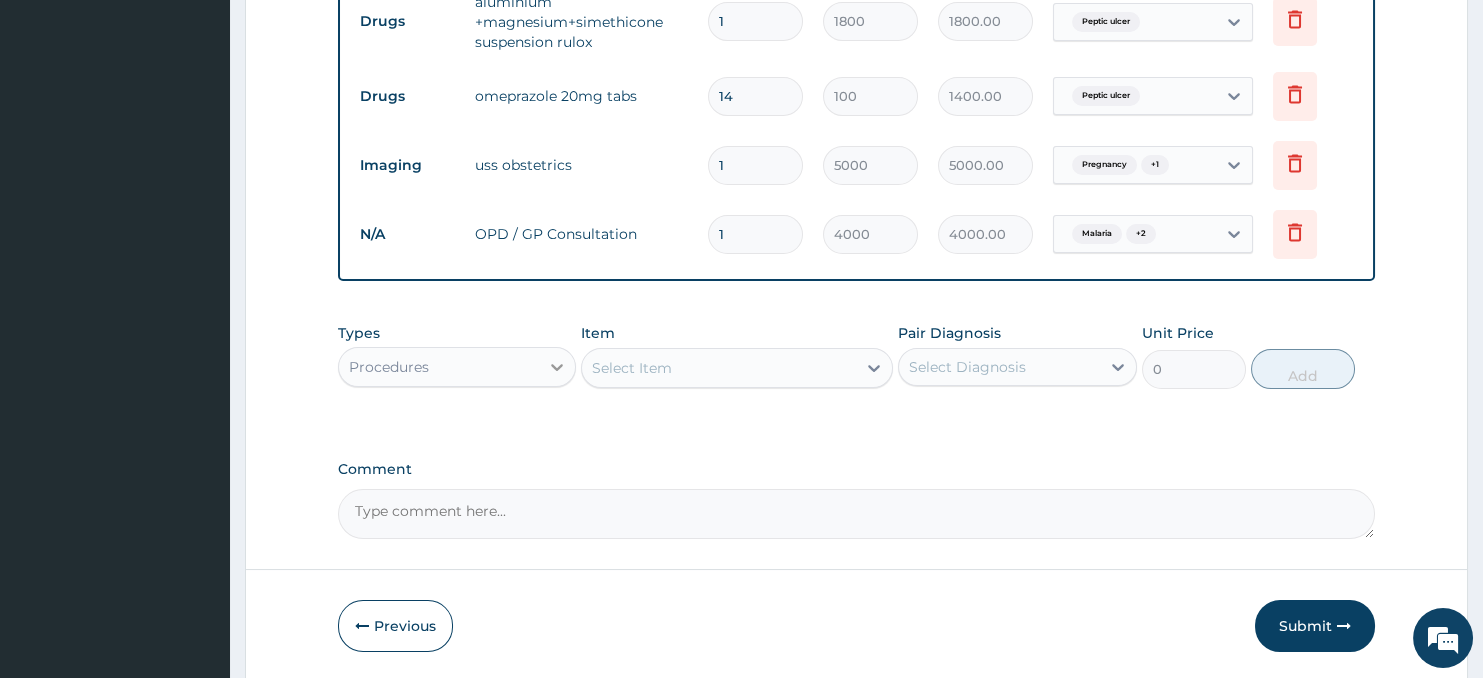 click 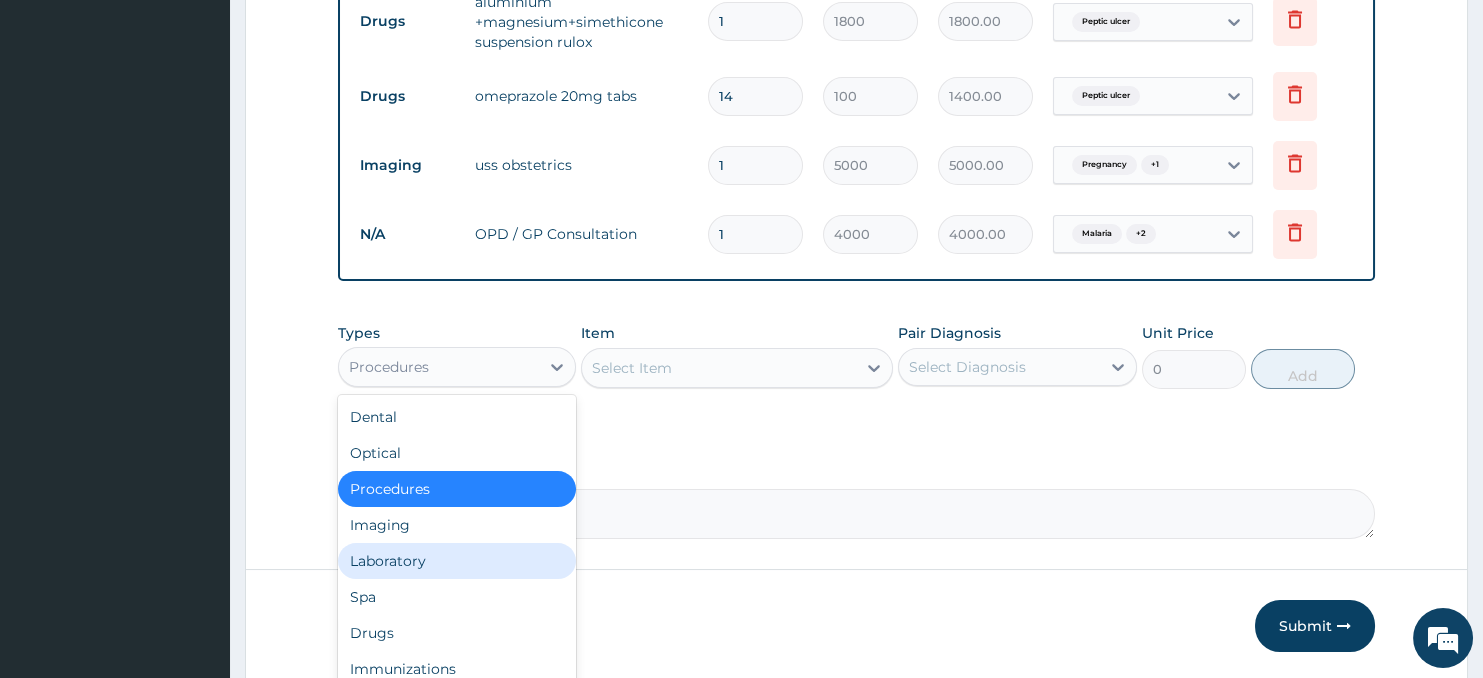 click on "Laboratory" at bounding box center (457, 561) 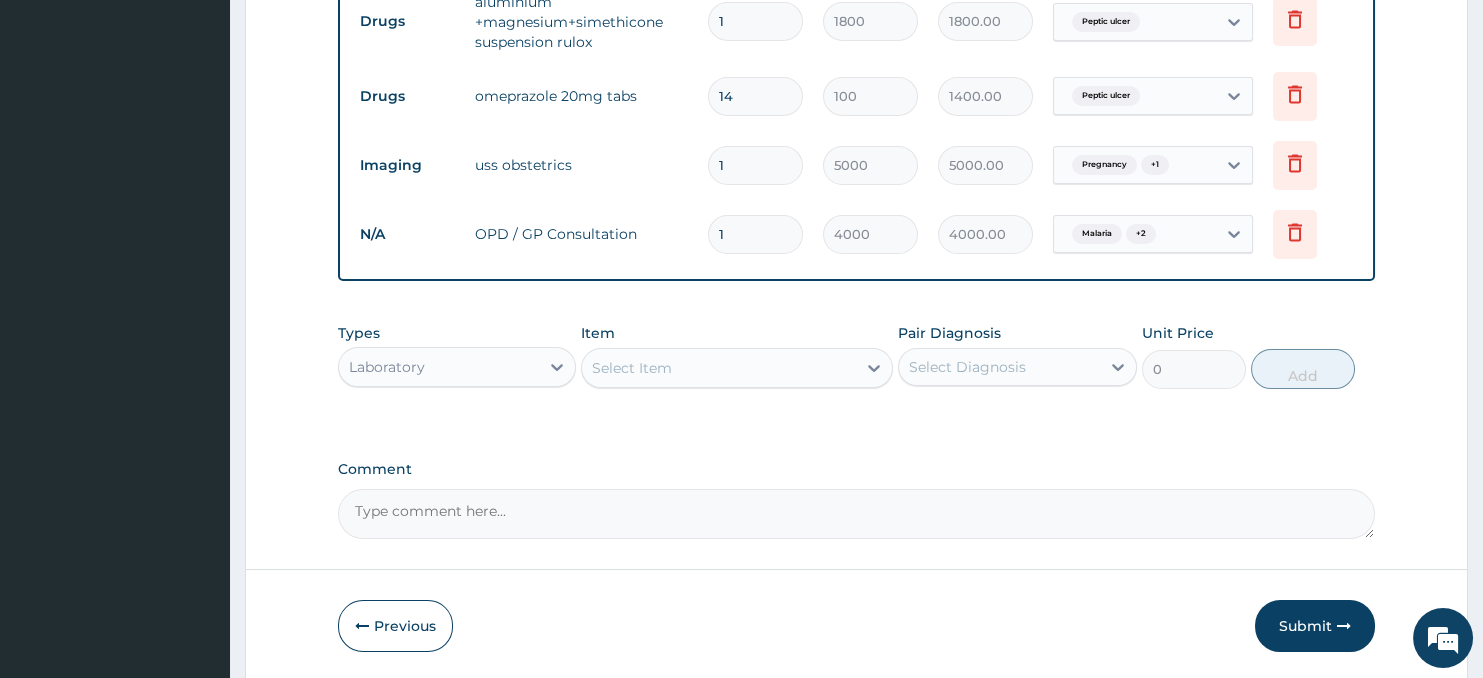 click on "Step  2  of 2 PA Code / Prescription Code PA/230505 PA/06523B Encounter Date 05-02-2025 Important Notice Please enter PA codes before entering items that are not attached to a PA code   All diagnoses entered must be linked to a claim item. Diagnosis & Claim Items that are visible but inactive cannot be edited because they were imported from an already approved PA code. Diagnosis Peptic ulcer confirmed Pregnancy confirmed Malaria confirmed NB: All diagnosis must be linked to a claim item Claim Items Type Name Quantity Unit Price Total Price Pair Diagnosis Actions Drugs aluminium +magnesium+simethicone suspension rulox 1 1800 1800.00 Peptic ulcer Delete Drugs omeprazole 20mg tabs 14 100 1400.00 Peptic ulcer Delete Imaging uss obstetrics 1 5000 5000.00 Pregnancy  + 1 Delete N/A OPD / GP Consultation 1 4000 4000.00 Malaria  + 2 Delete Types option Laboratory, selected.   Select is focused ,type to refine list, press Down to open the menu,  Laboratory Item Select Item 0 Add" at bounding box center (856, -14) 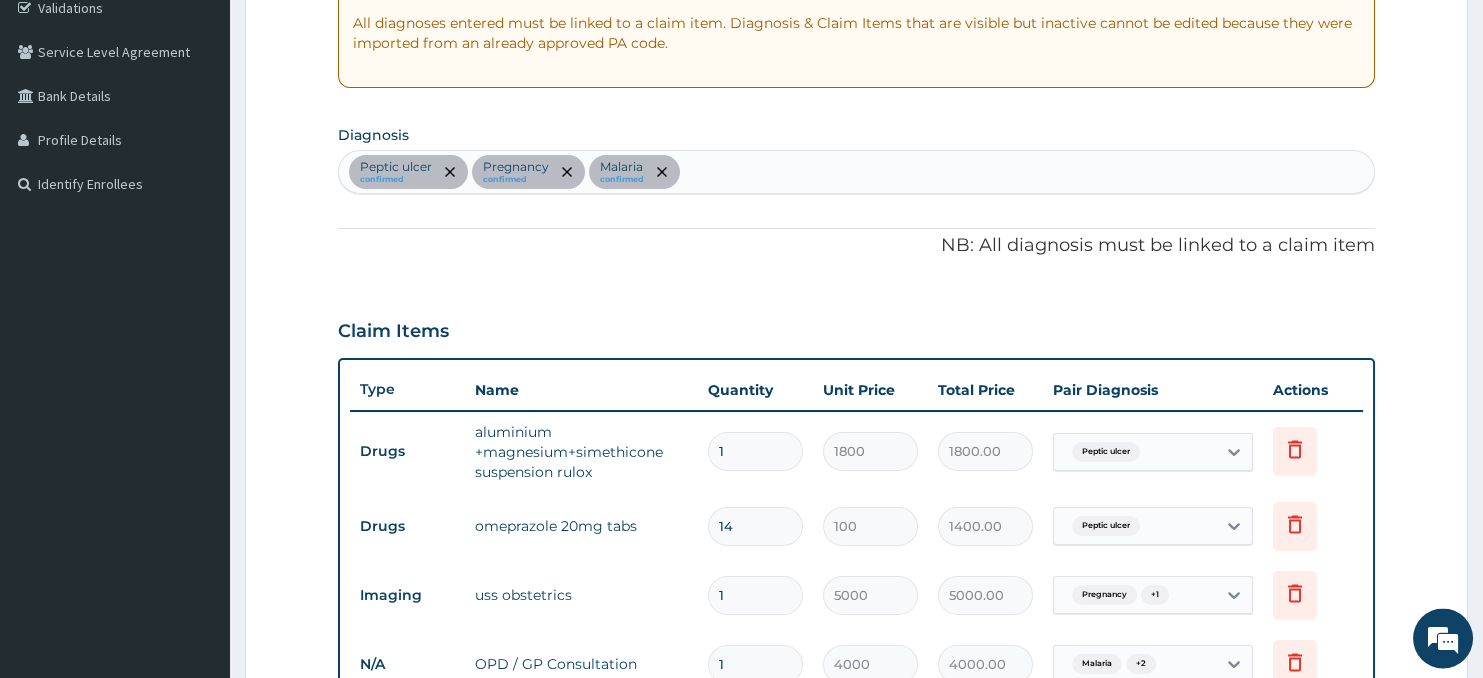 scroll, scrollTop: 333, scrollLeft: 0, axis: vertical 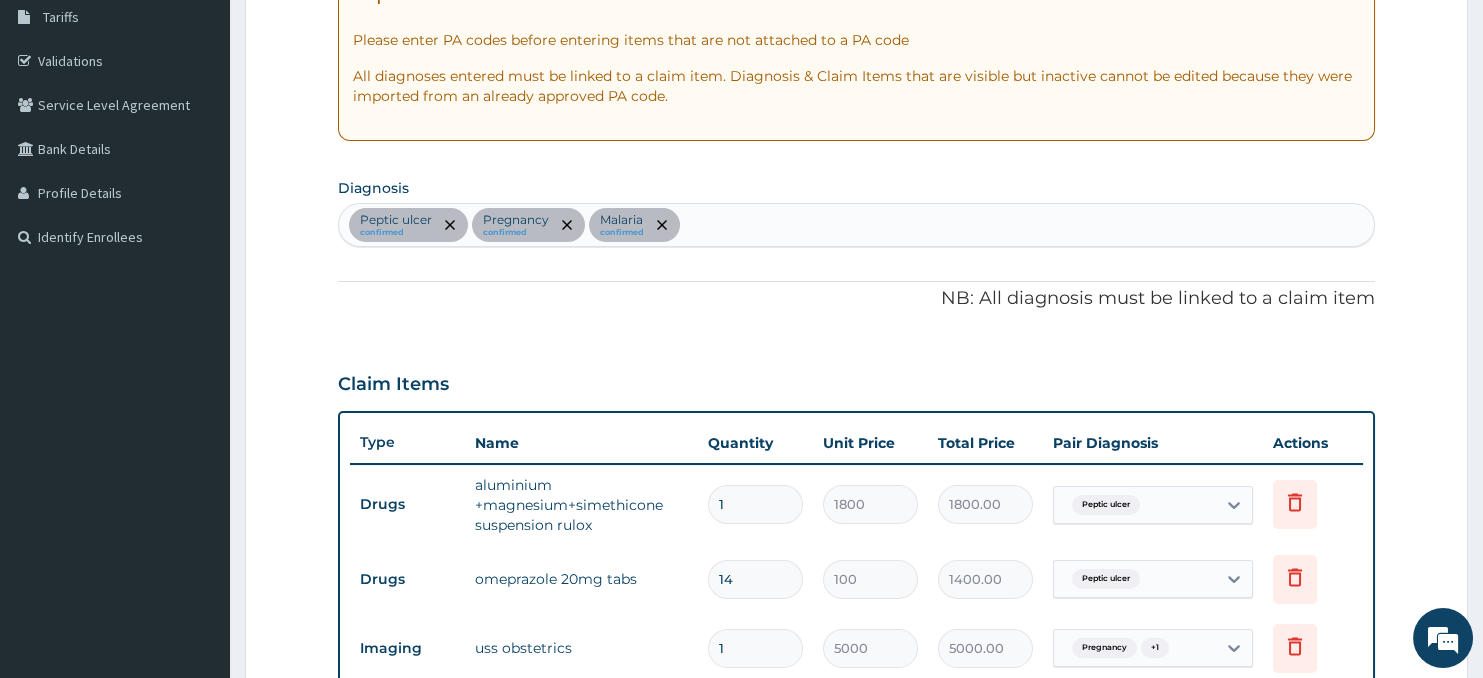 click on "Peptic ulcer confirmed Pregnancy confirmed Malaria confirmed" at bounding box center [857, 225] 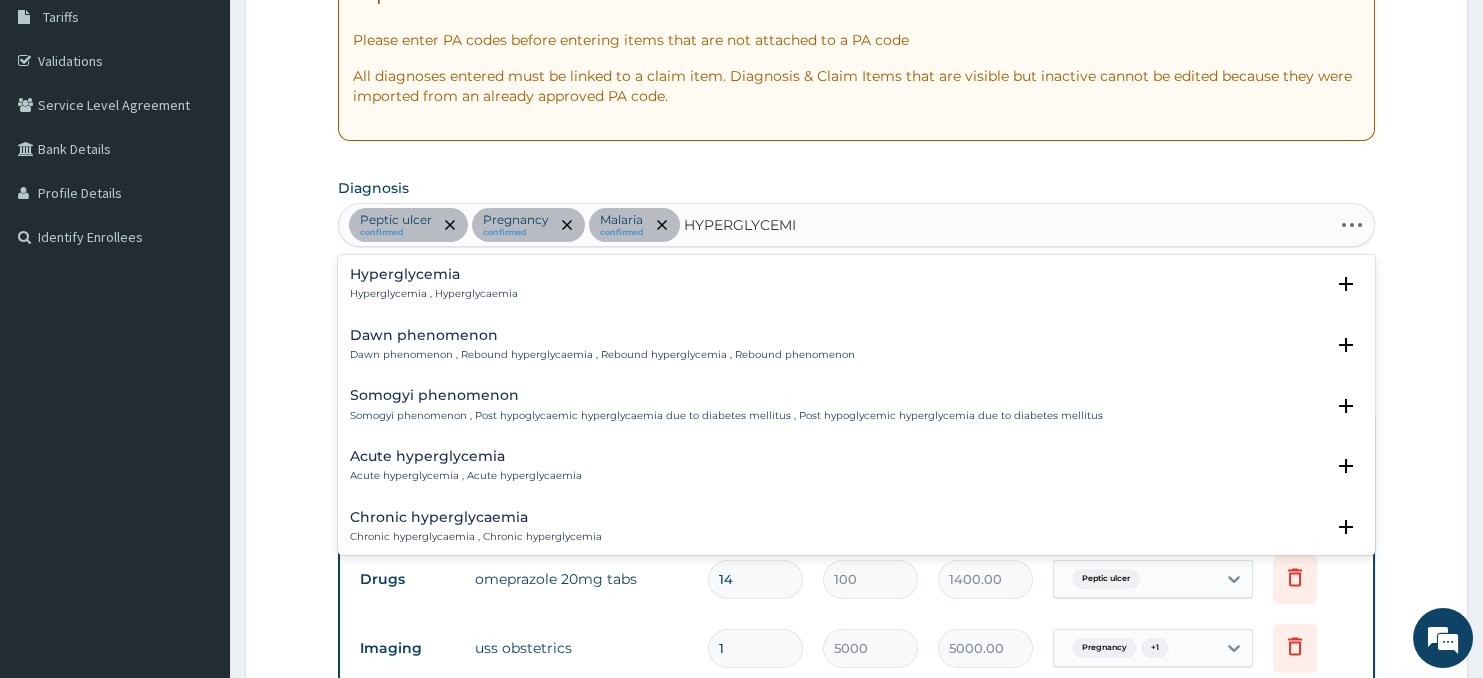 type on "HYPERGLYCEMIA" 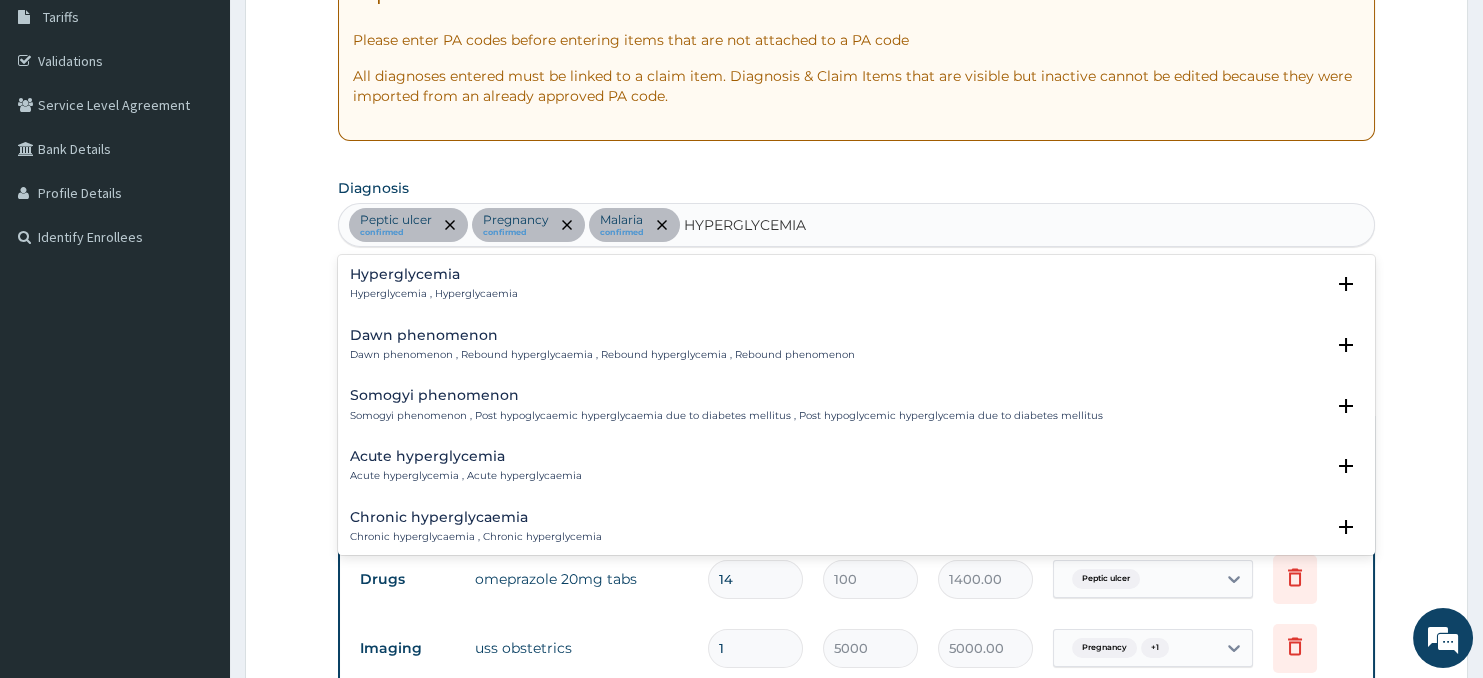 click on "Hyperglycemia" at bounding box center [434, 274] 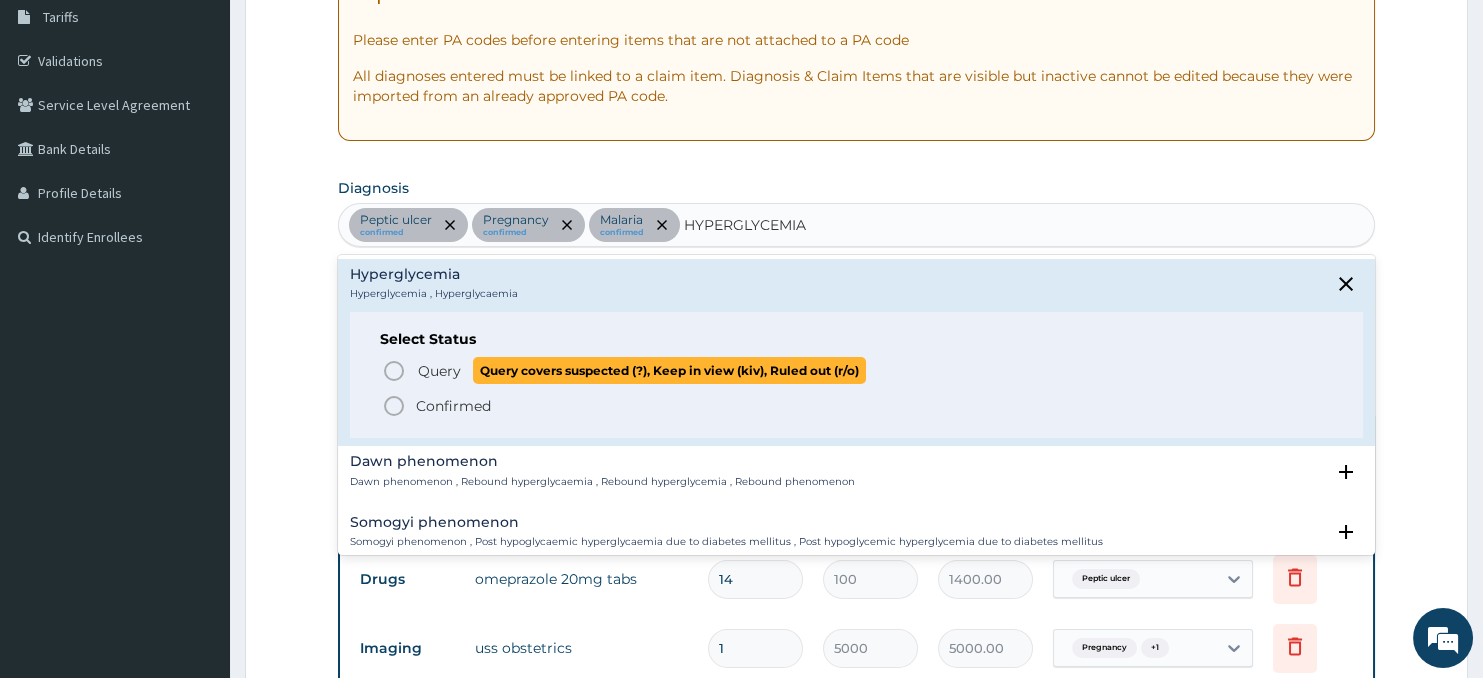 click 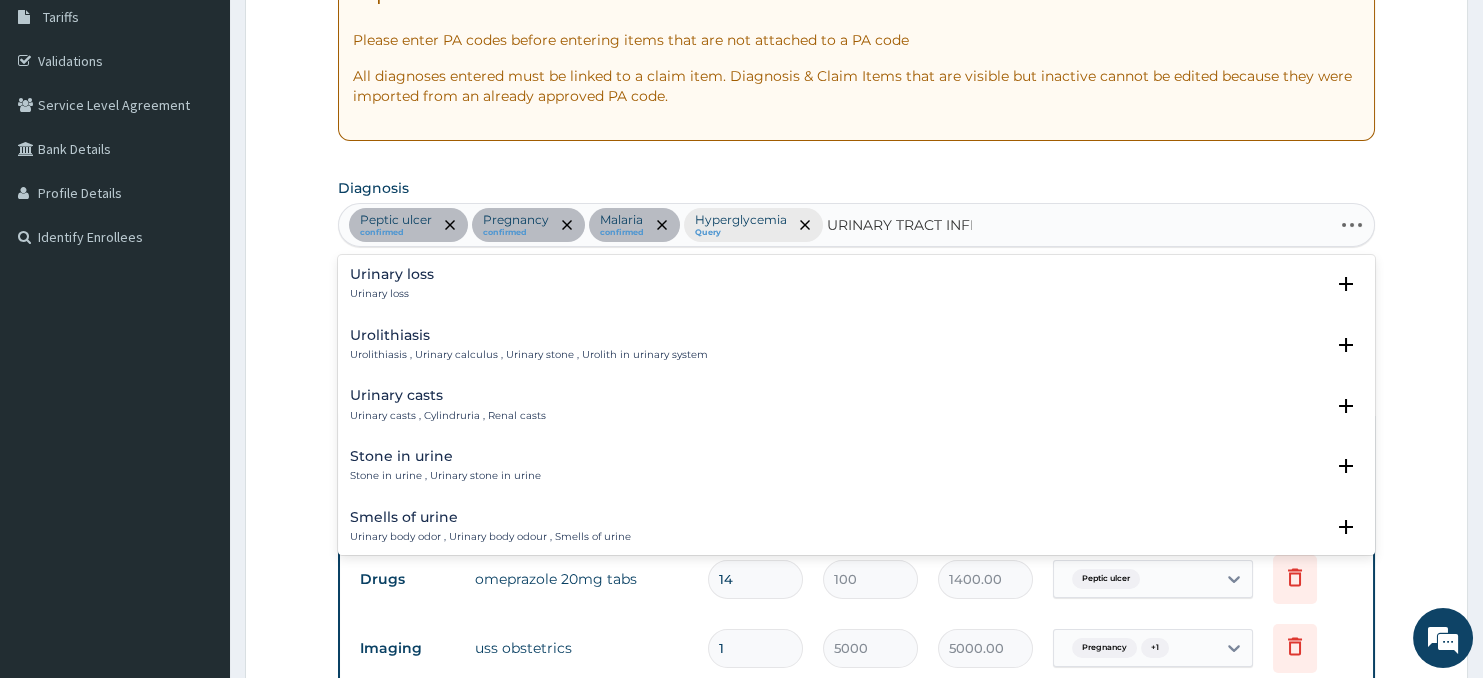 type on "URINARY TRACT INFEC" 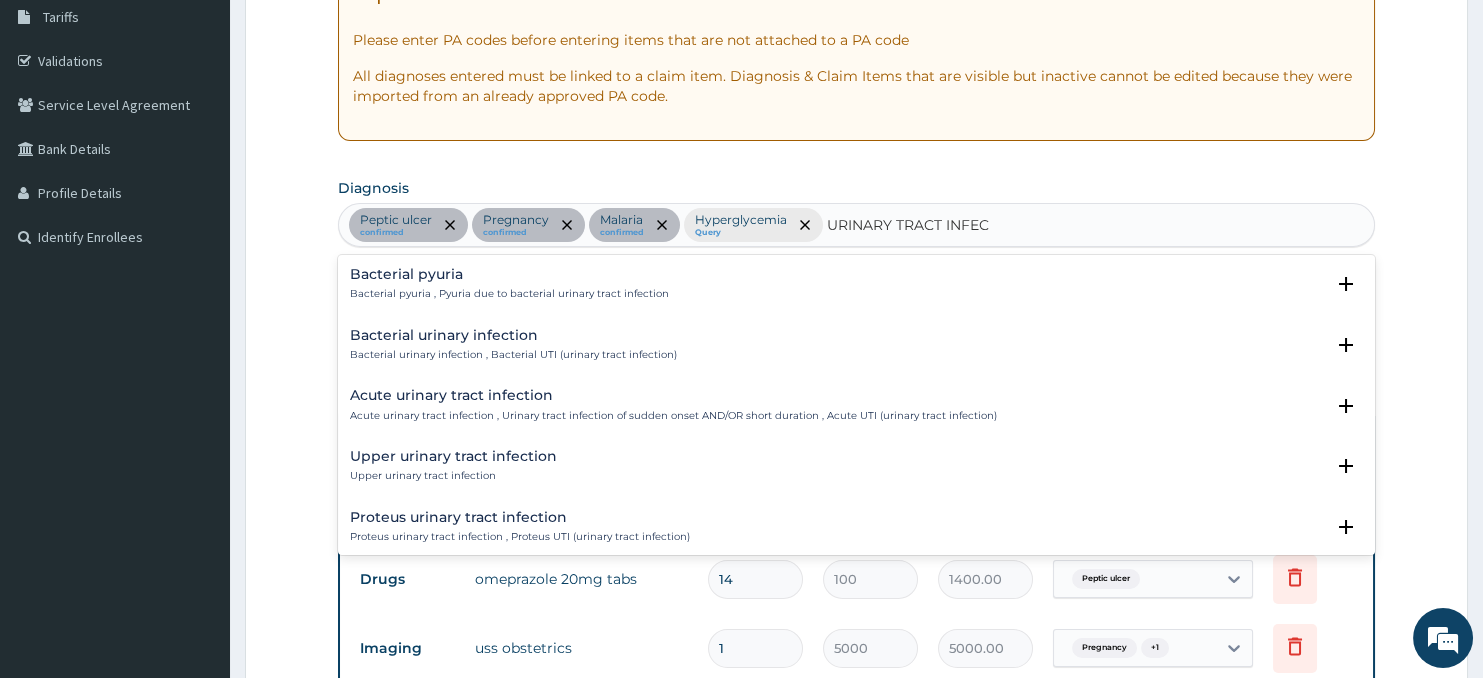 click on "Bacterial urinary infection Bacterial urinary infection , Bacterial UTI (urinary tract infection) Select Status Query Query covers suspected (?), Keep in view (kiv), Ruled out (r/o) Confirmed" at bounding box center [857, 350] 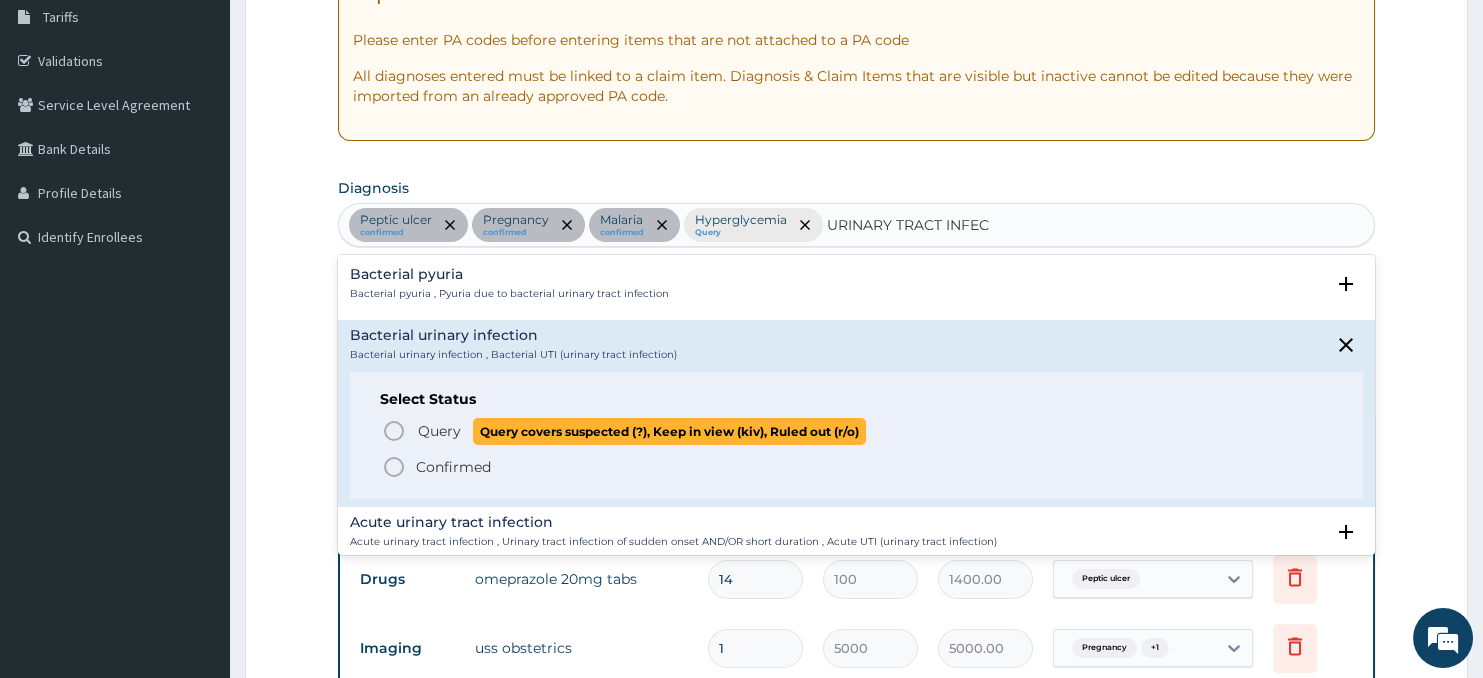 click 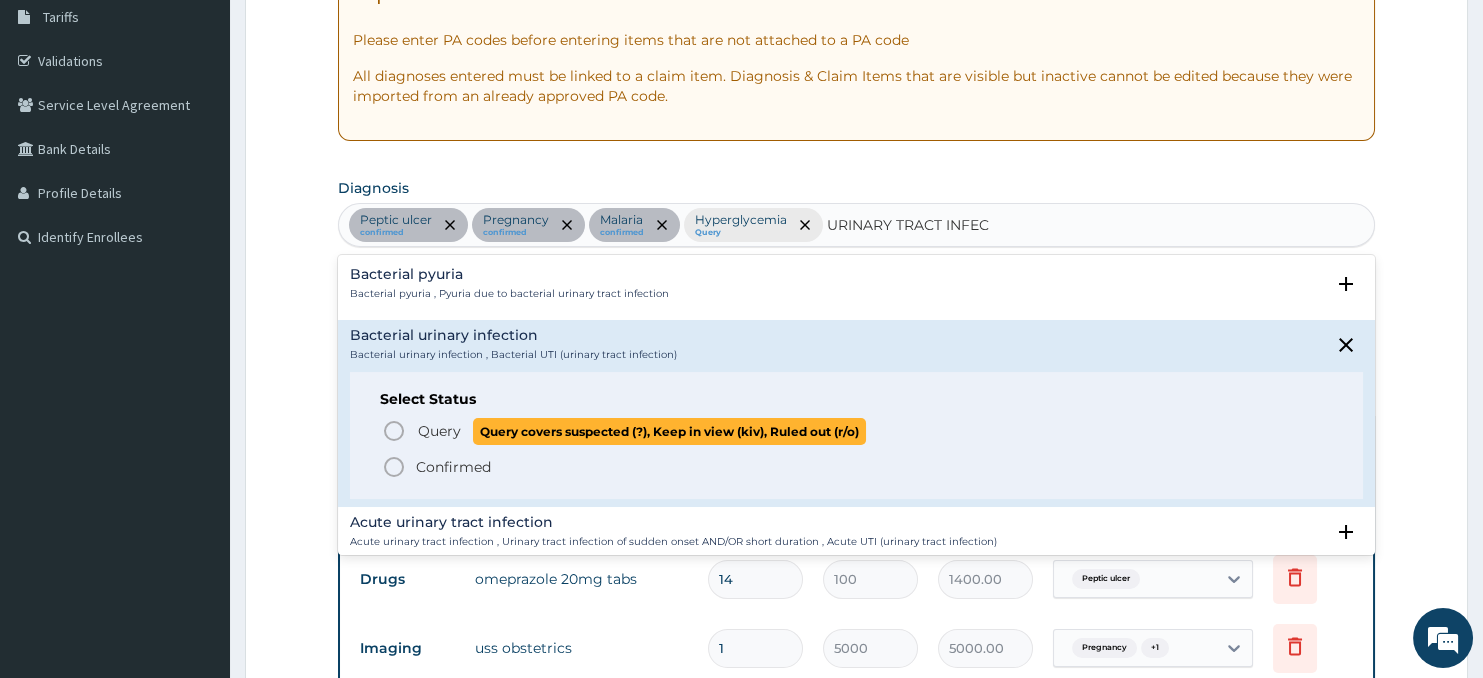 type 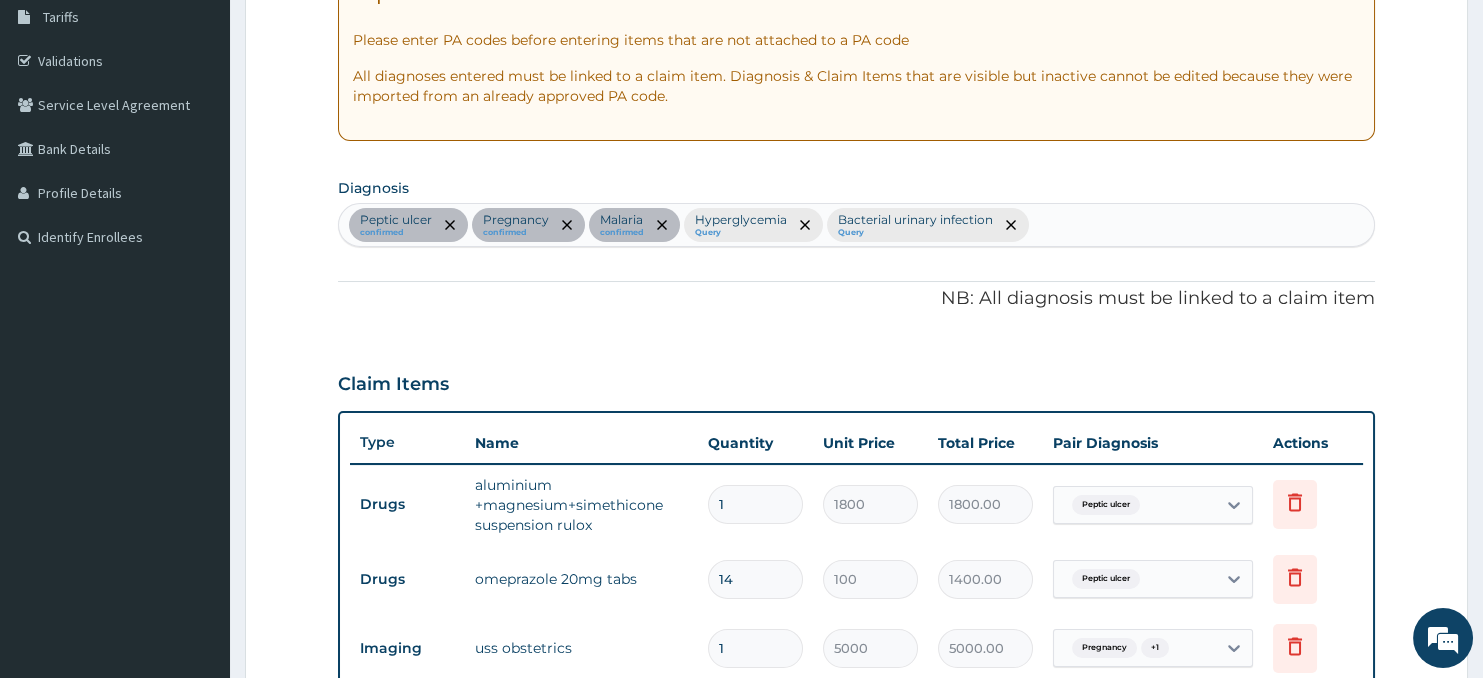 scroll, scrollTop: 884, scrollLeft: 0, axis: vertical 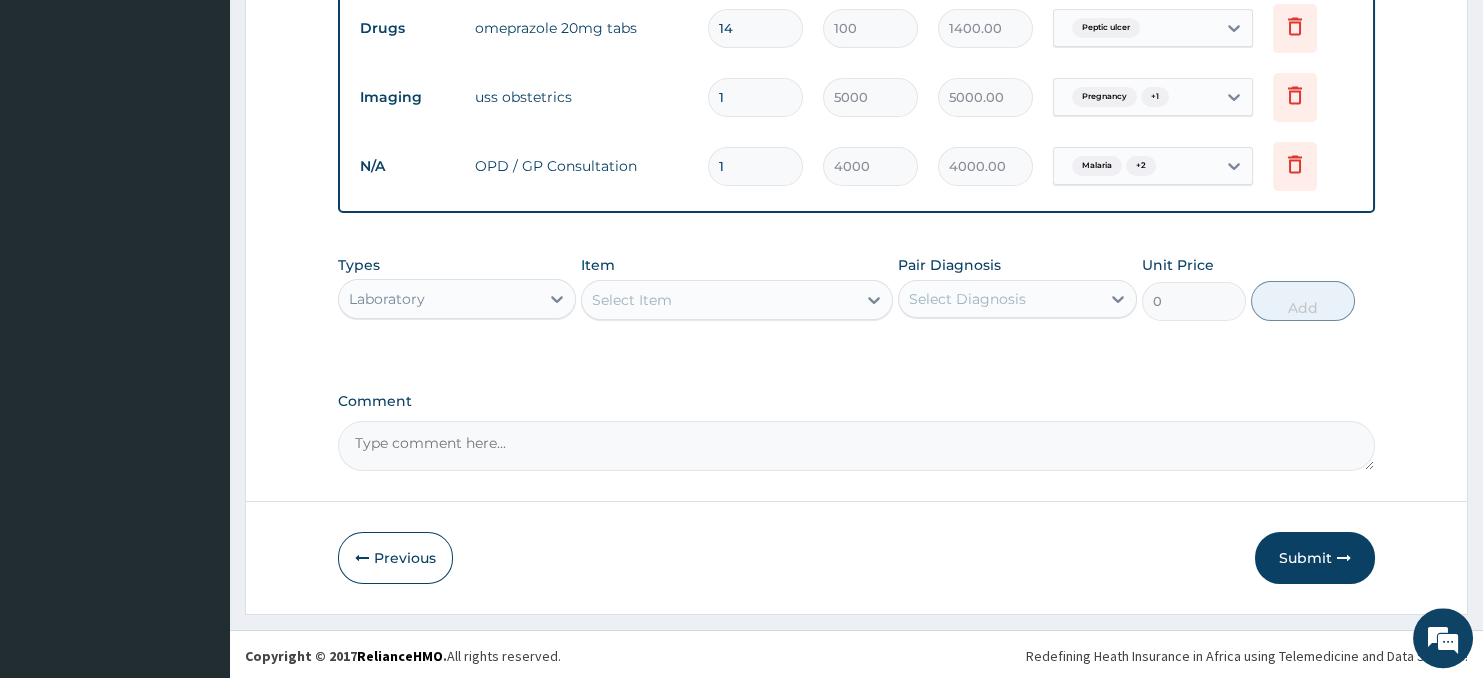 click on "Select Item" at bounding box center [718, 300] 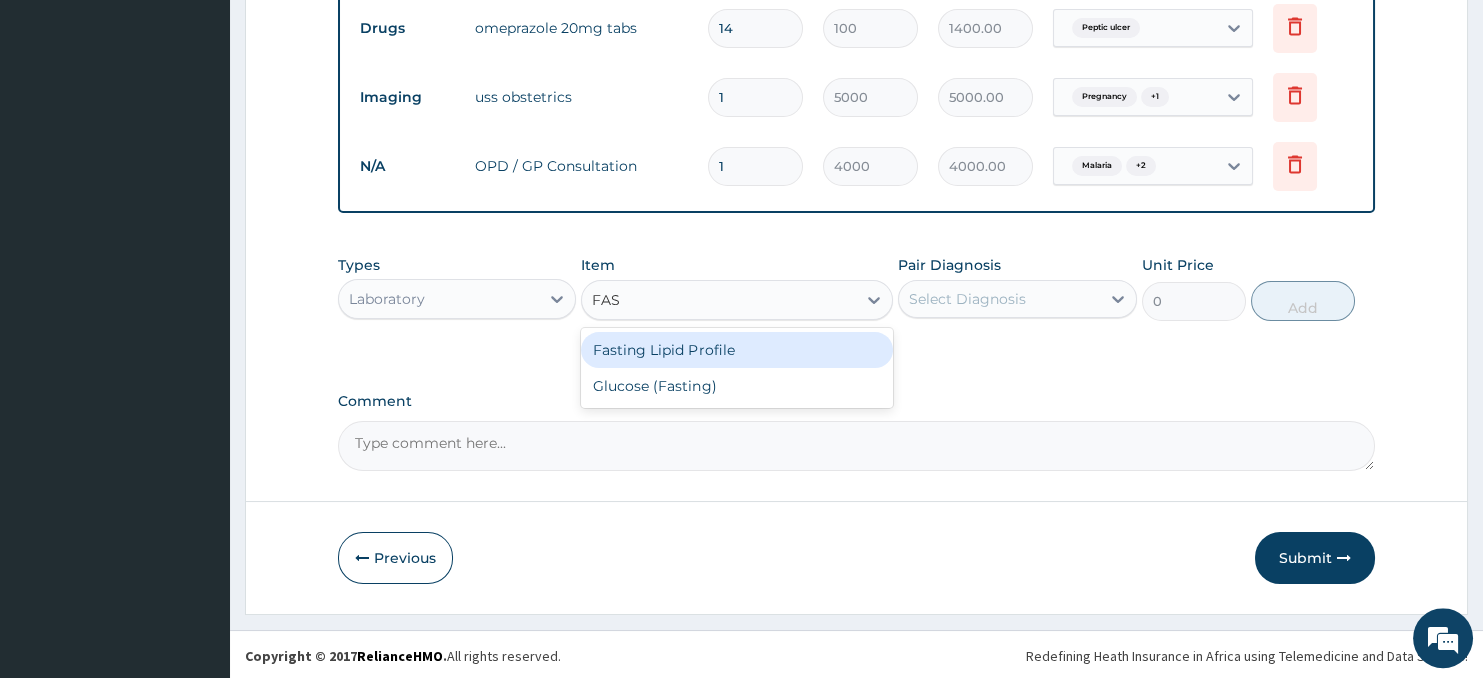 type on "FAST" 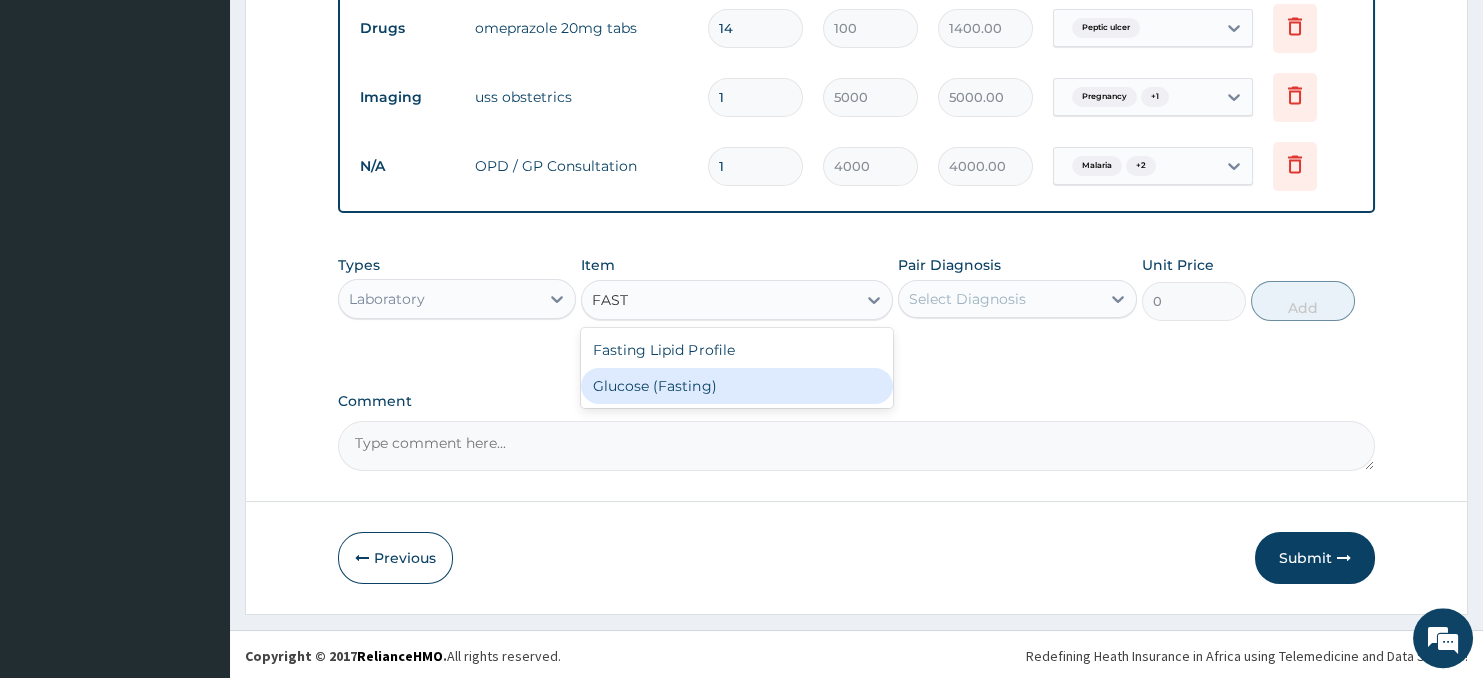 click on "Glucose (Fasting)" at bounding box center (736, 386) 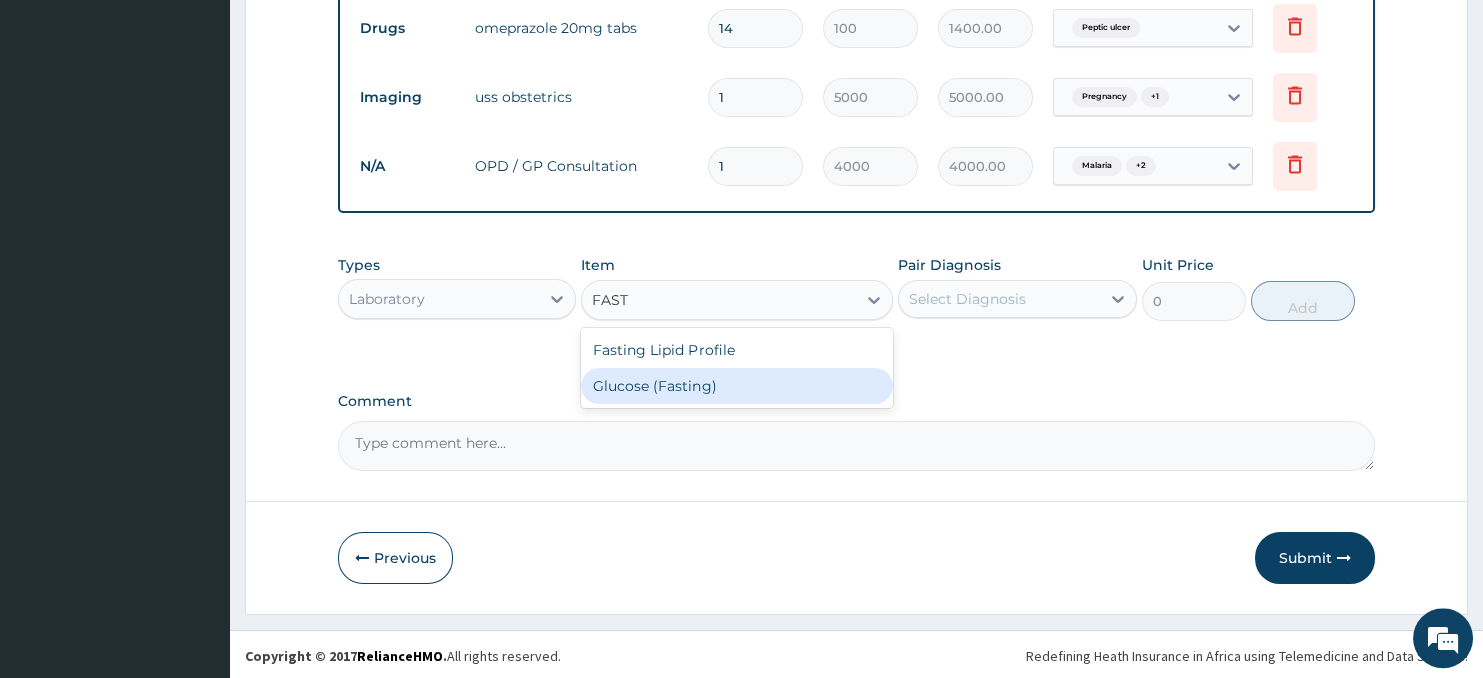 type 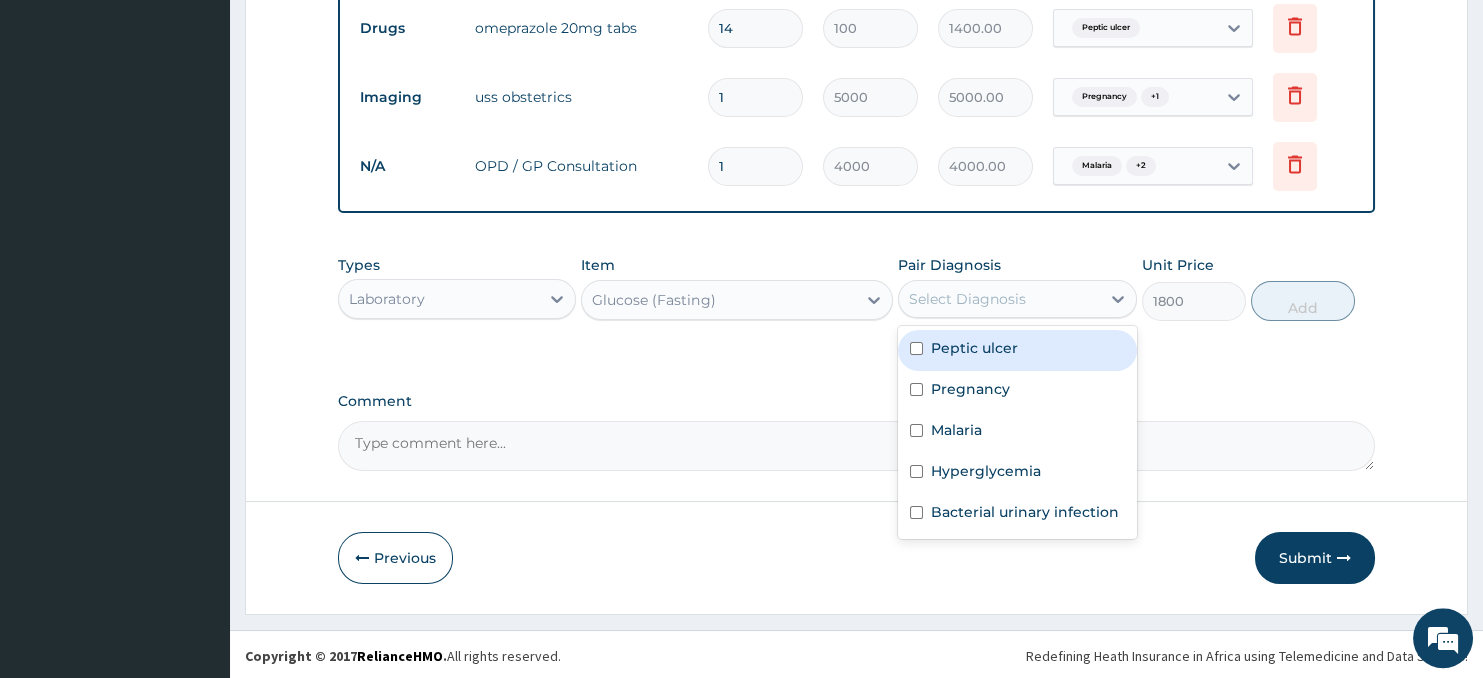 click on "Select Diagnosis" at bounding box center (967, 299) 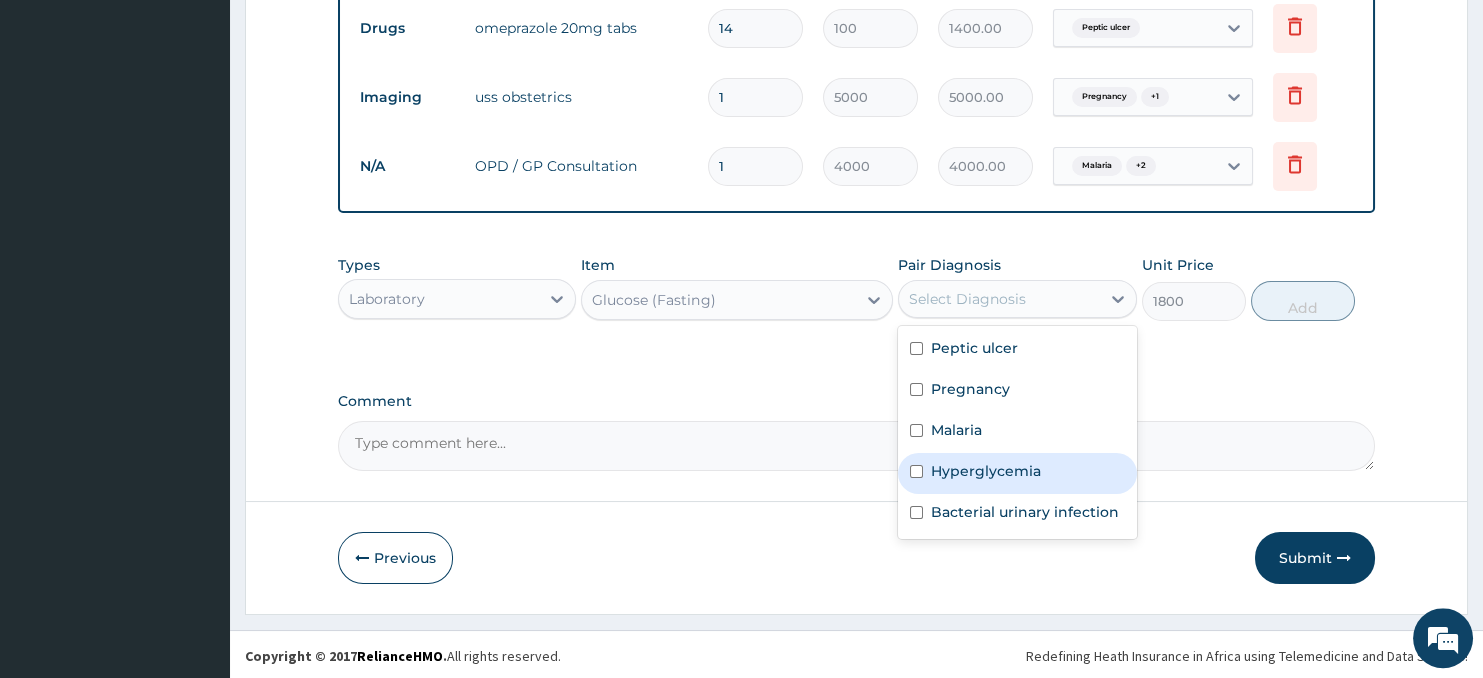 click on "Hyperglycemia" at bounding box center (986, 471) 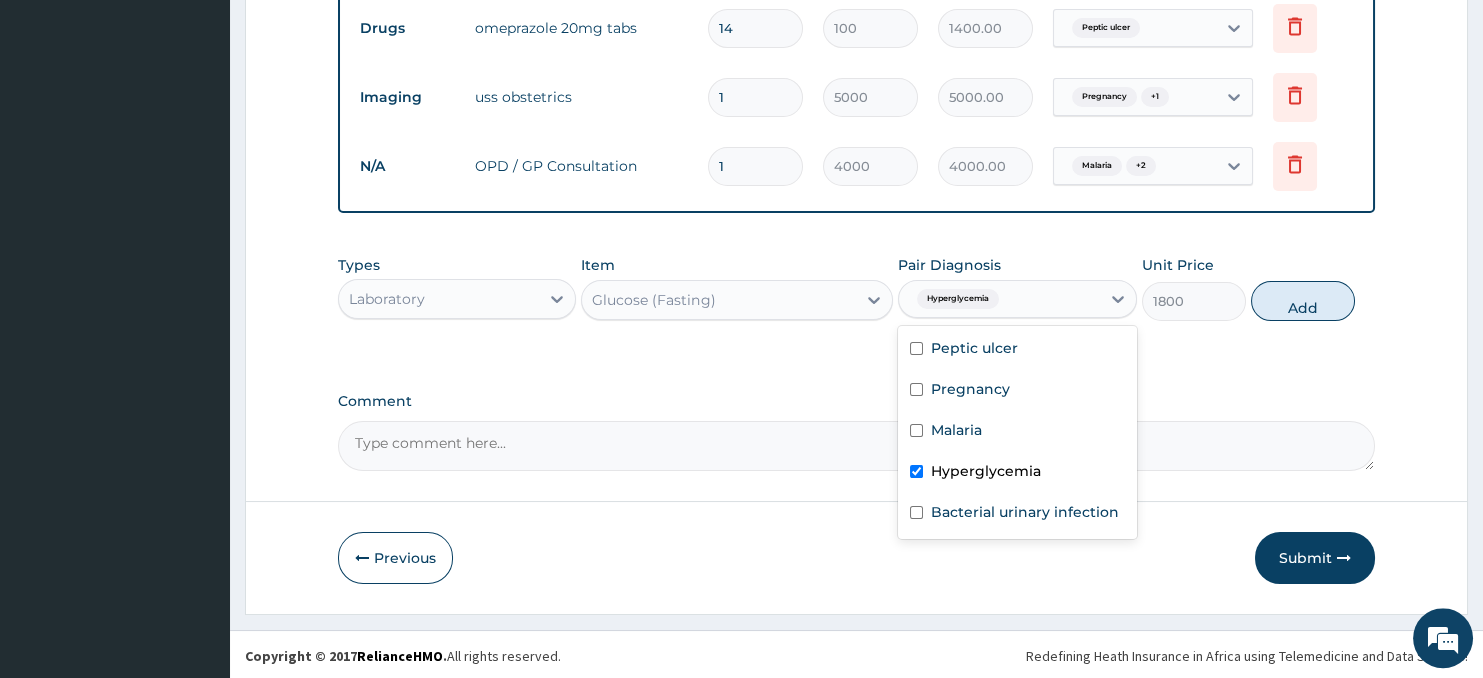 checkbox on "true" 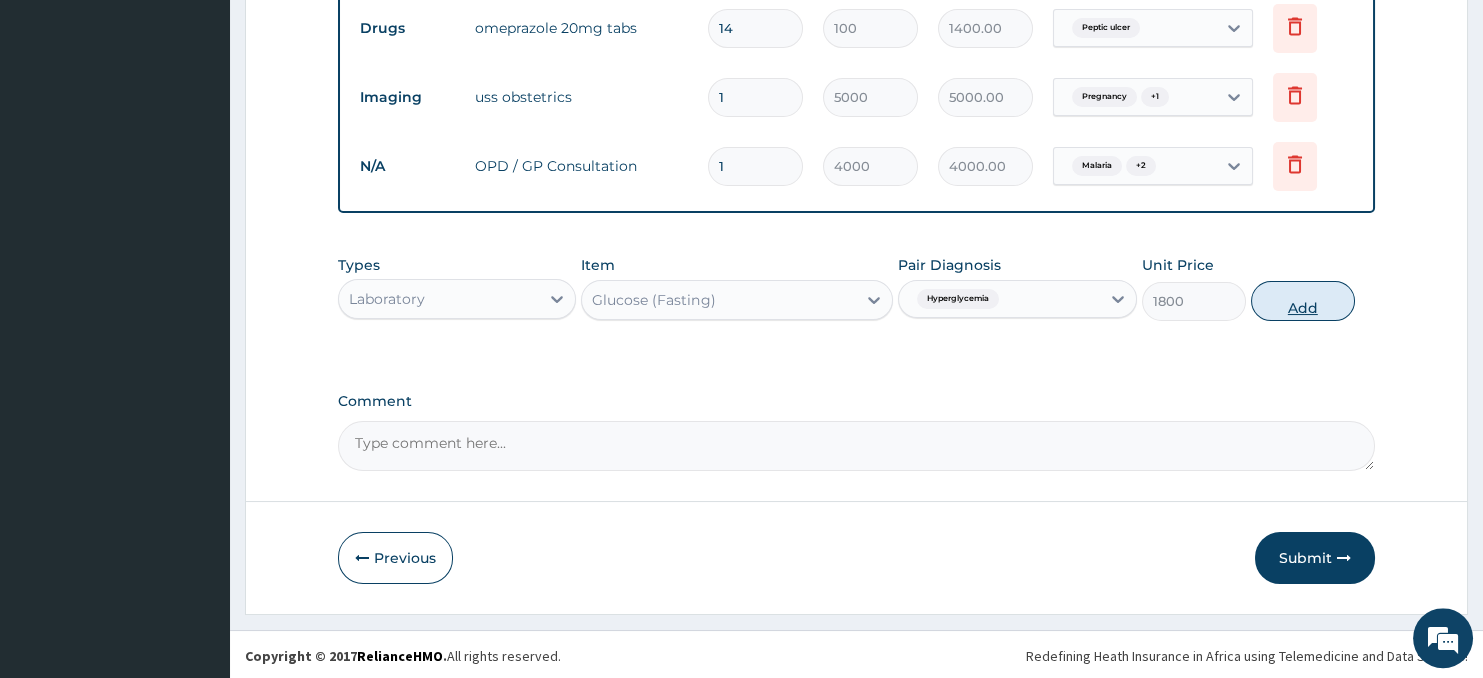 click on "Add" at bounding box center (1303, 301) 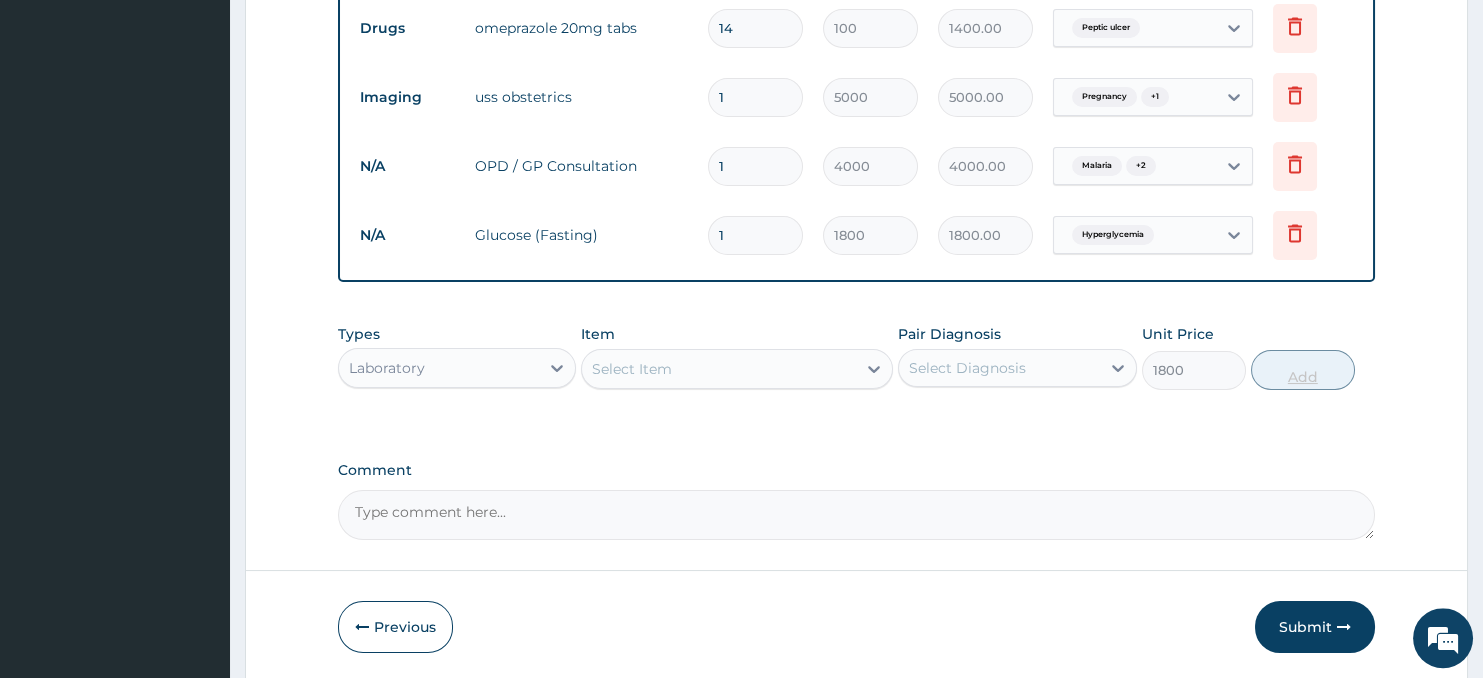 type on "0" 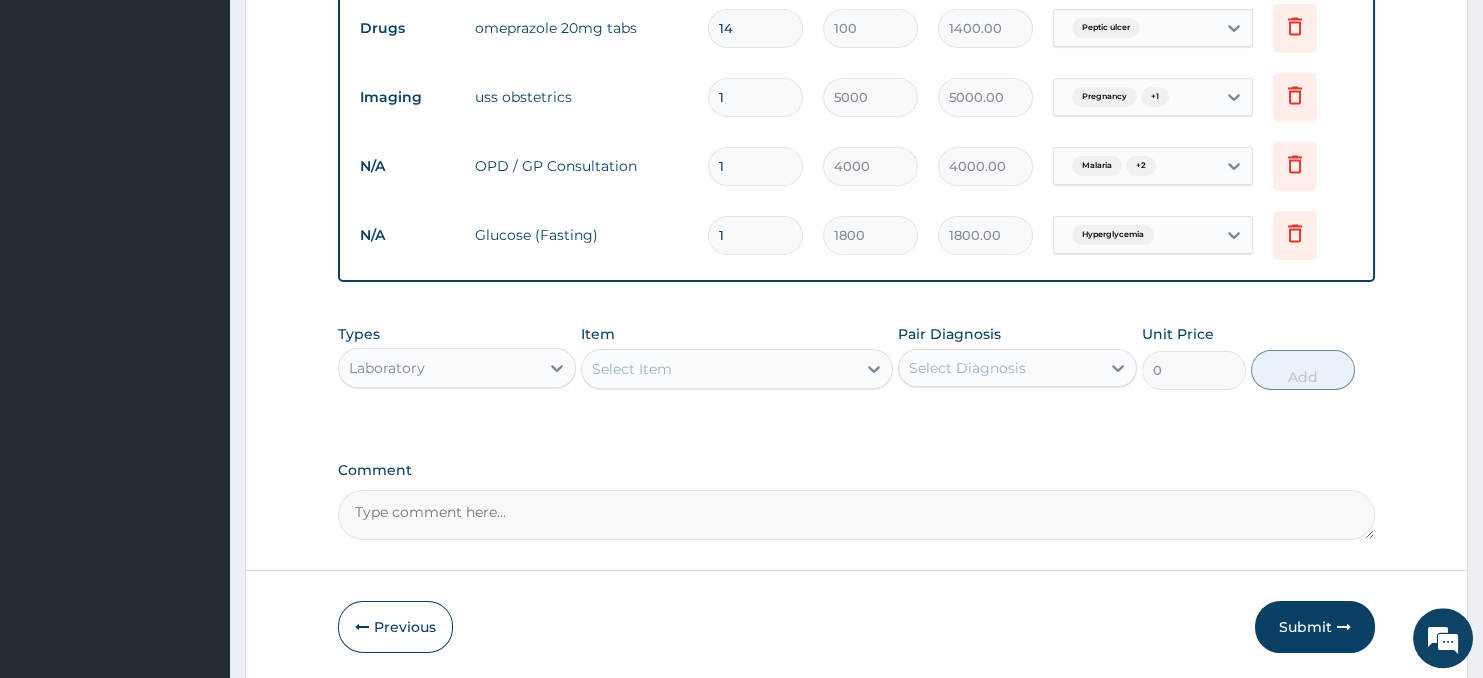 click on "Select Item" at bounding box center (718, 369) 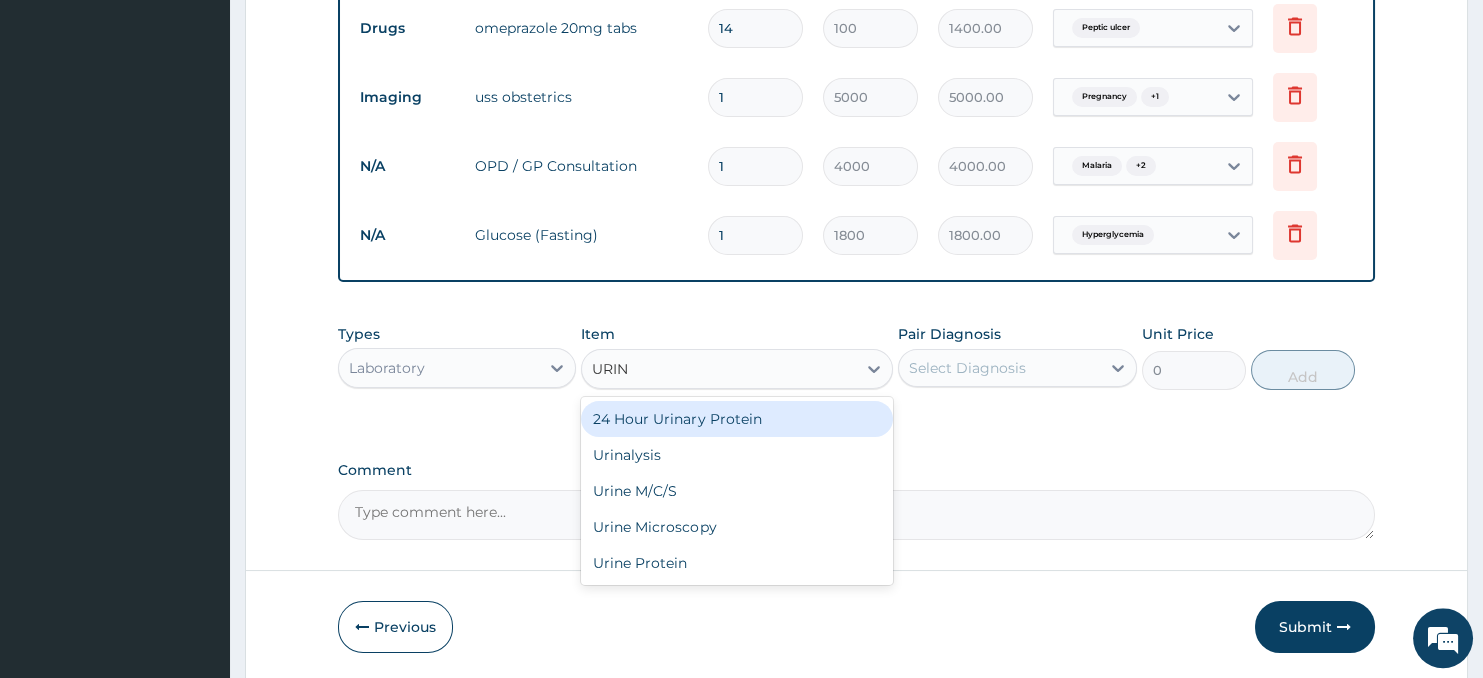 type on "URINA" 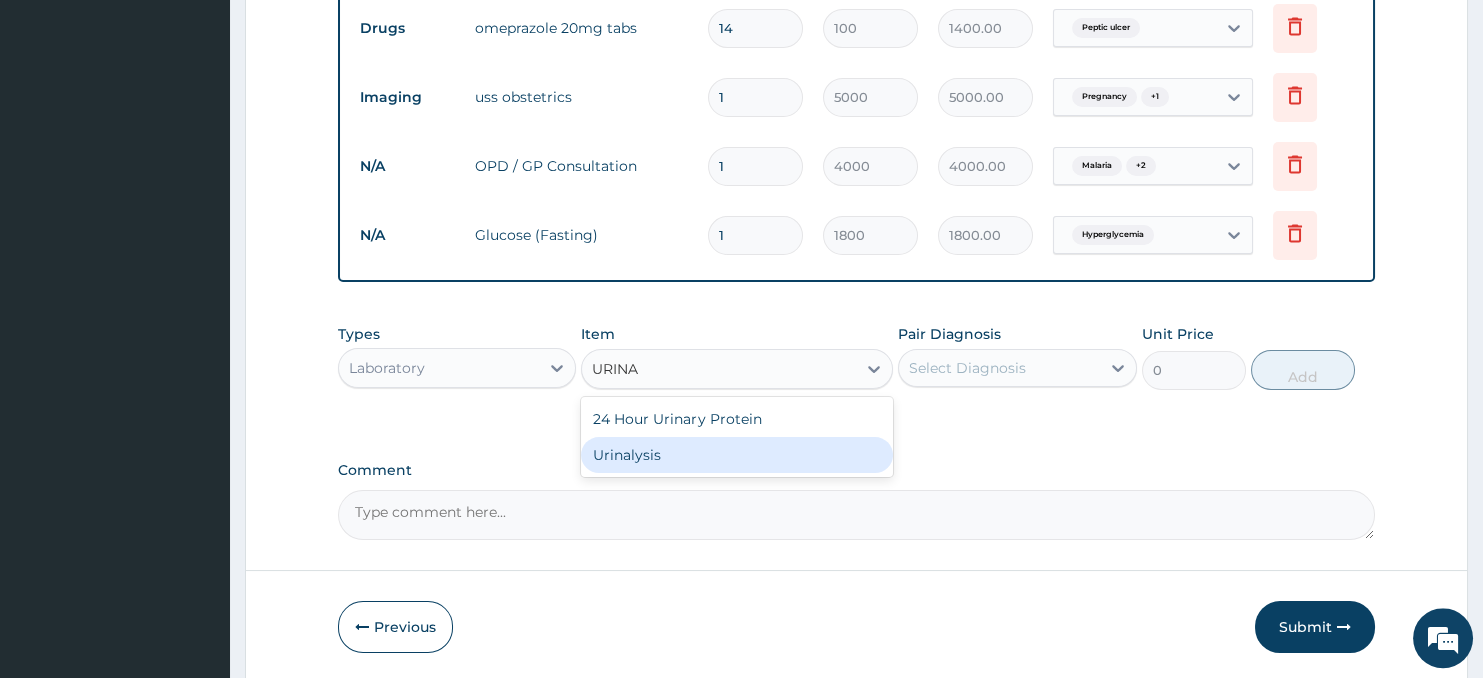 click on "Urinalysis" at bounding box center [736, 455] 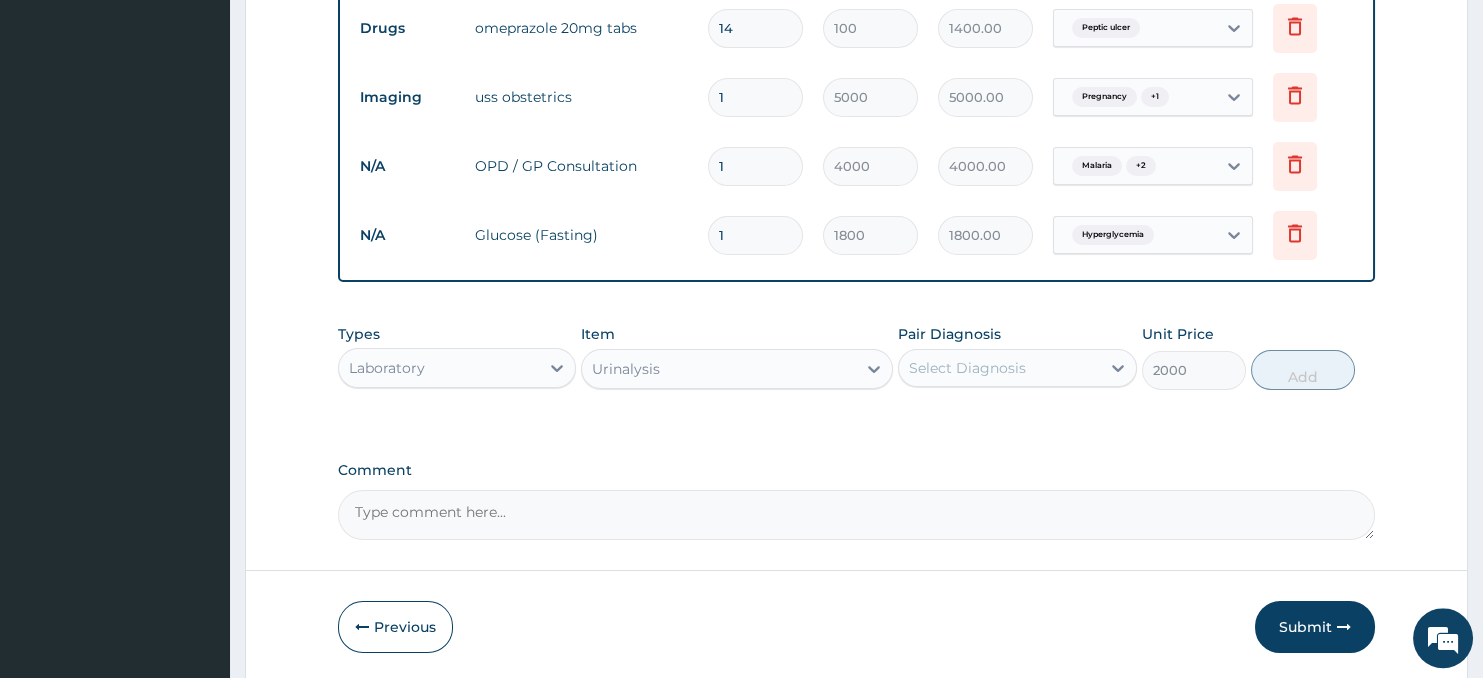 click on "Select Diagnosis" at bounding box center (967, 368) 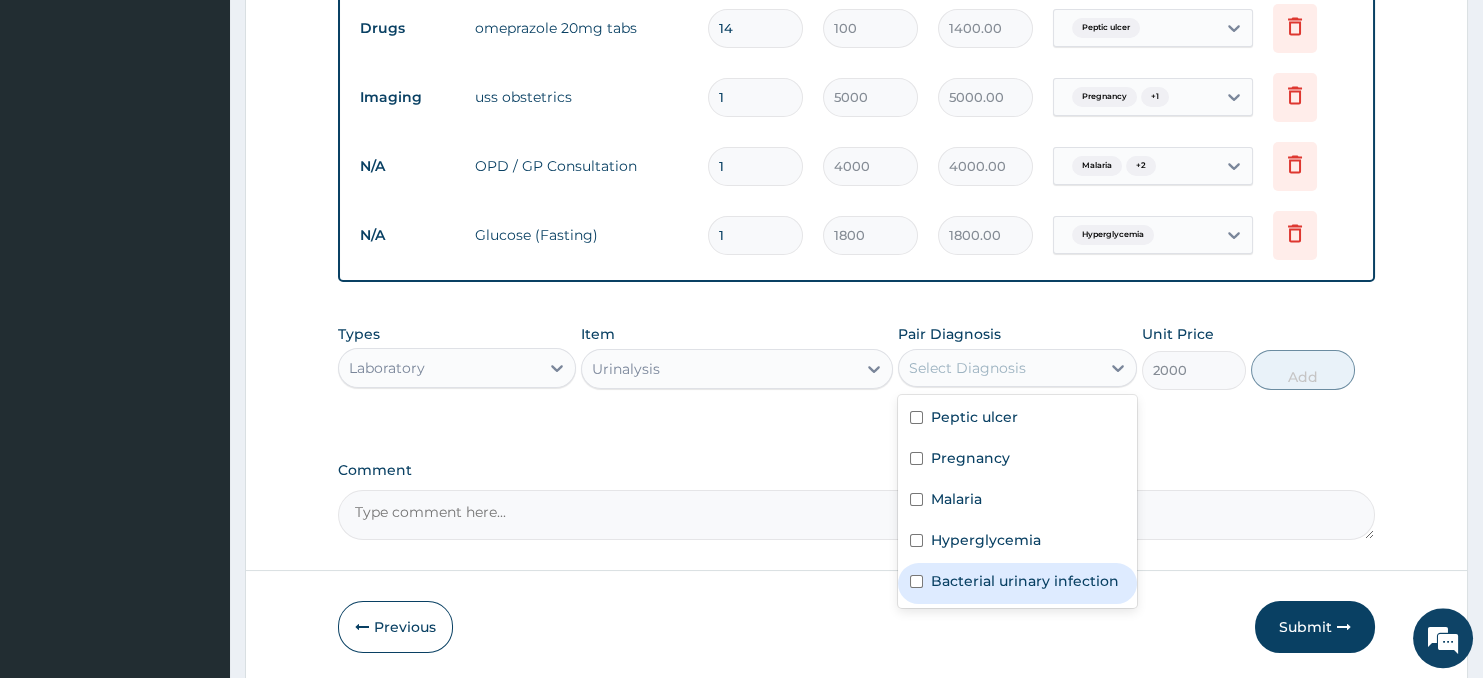 click on "Bacterial urinary infection" at bounding box center [1025, 581] 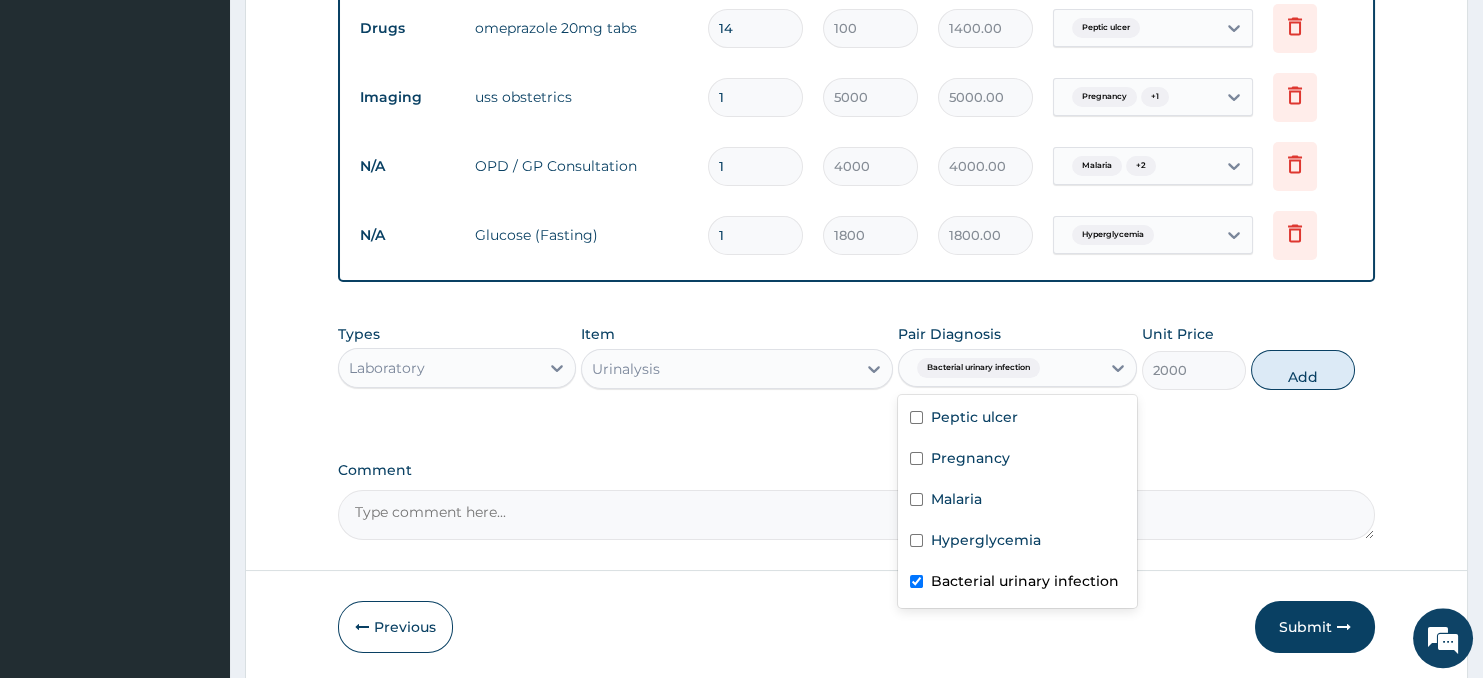 checkbox on "true" 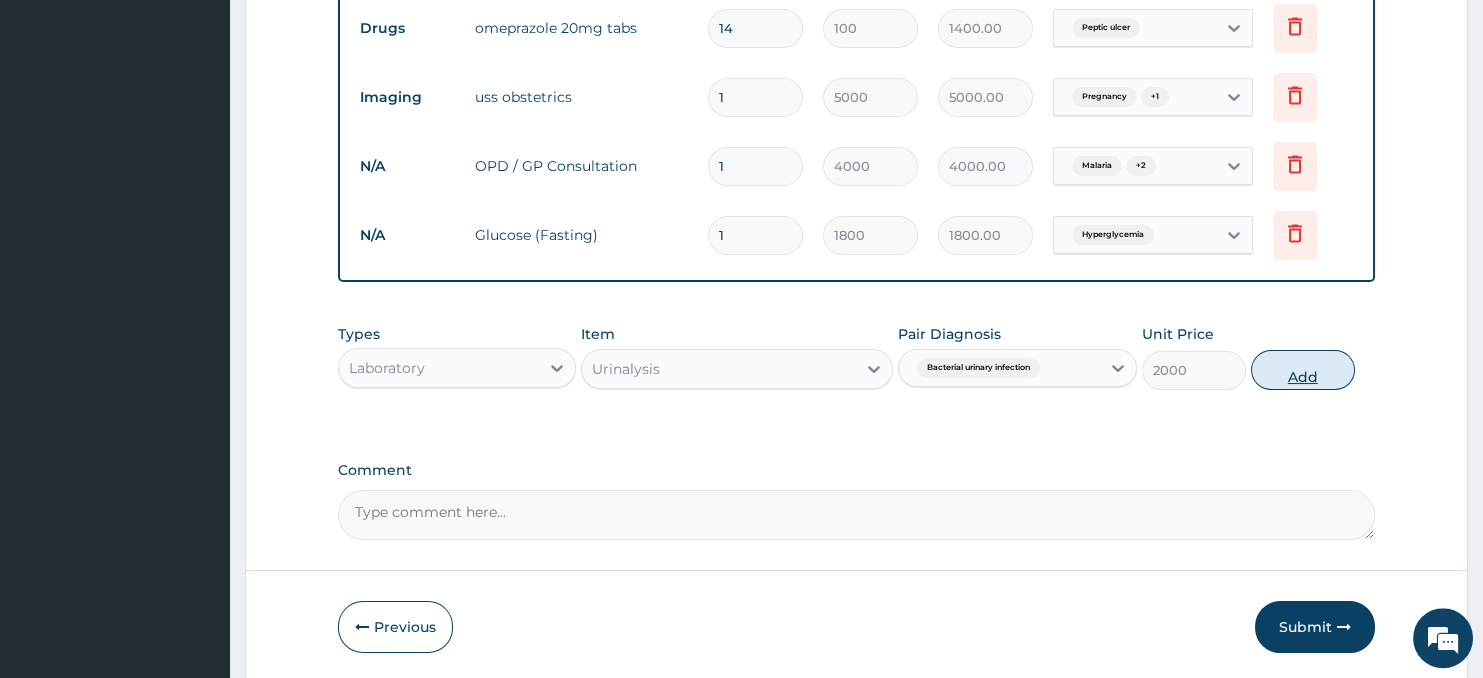 click on "Add" at bounding box center (1303, 370) 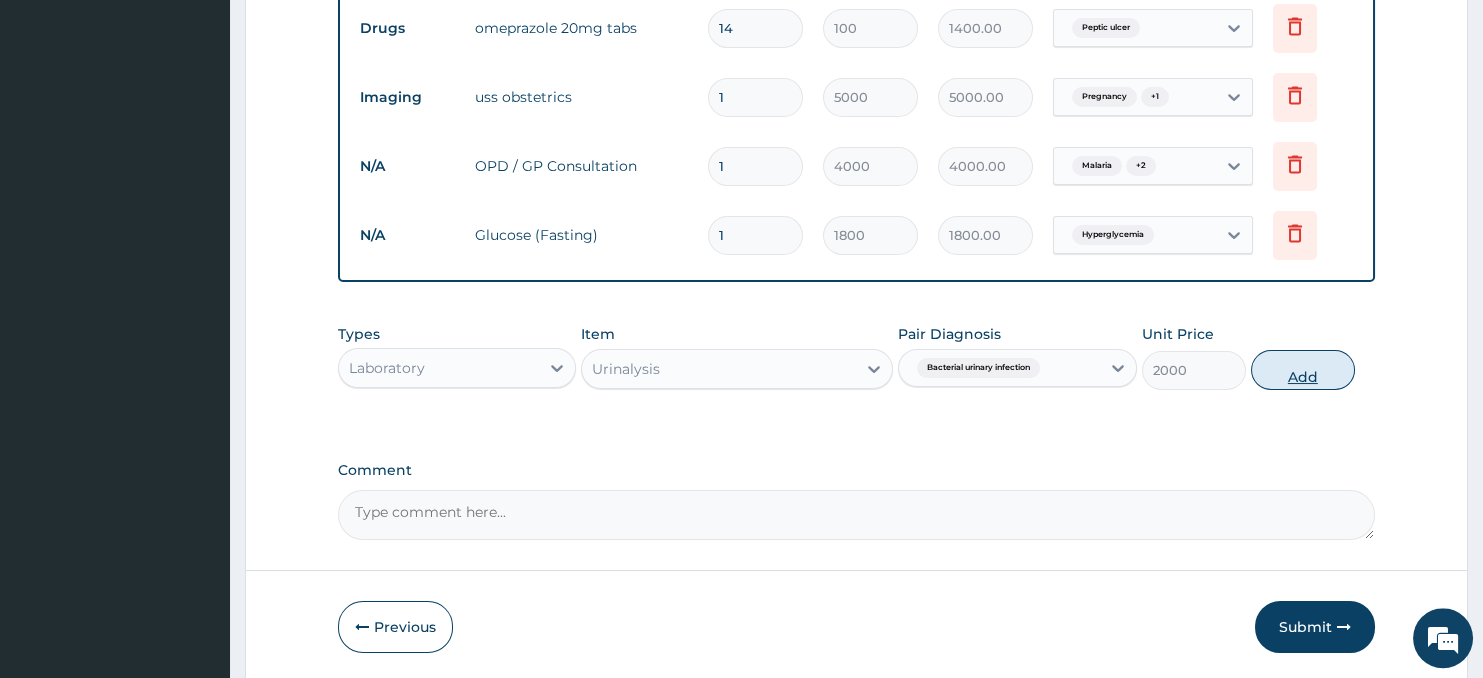 type on "0" 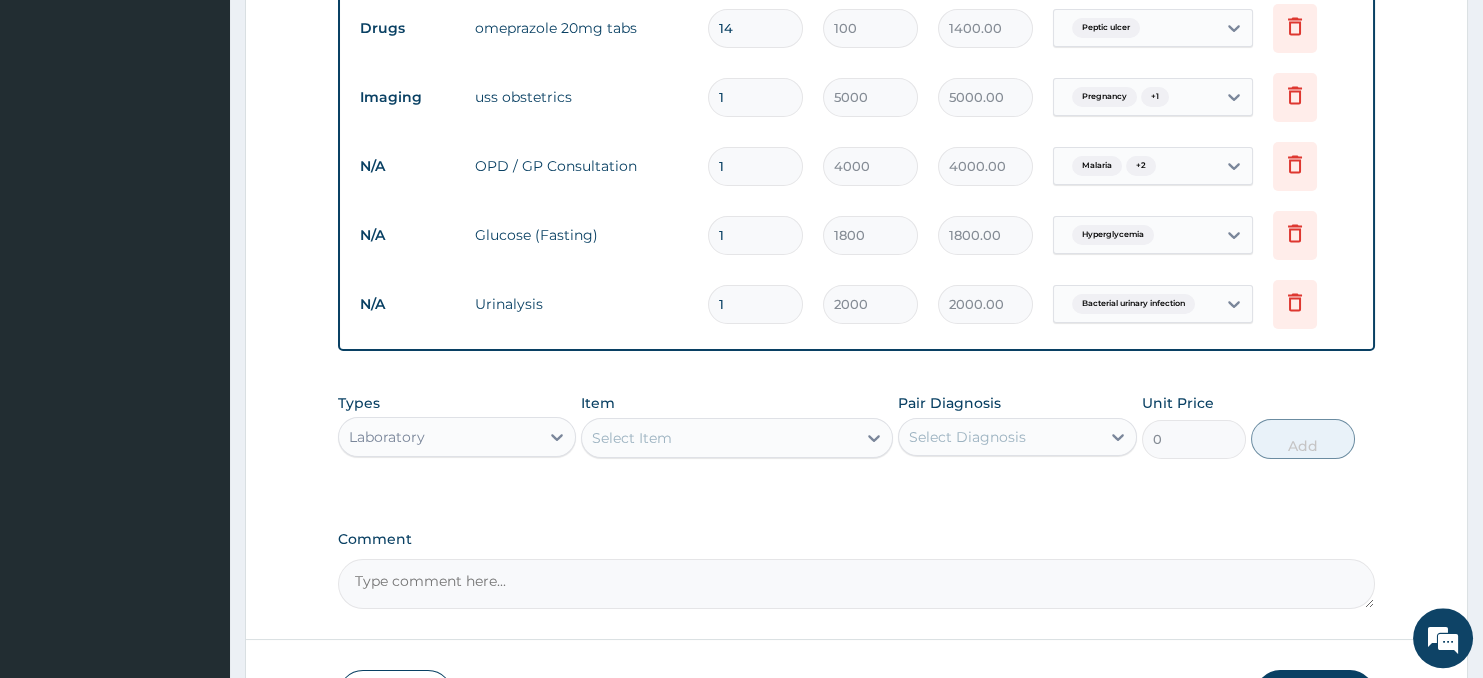 scroll, scrollTop: 1019, scrollLeft: 0, axis: vertical 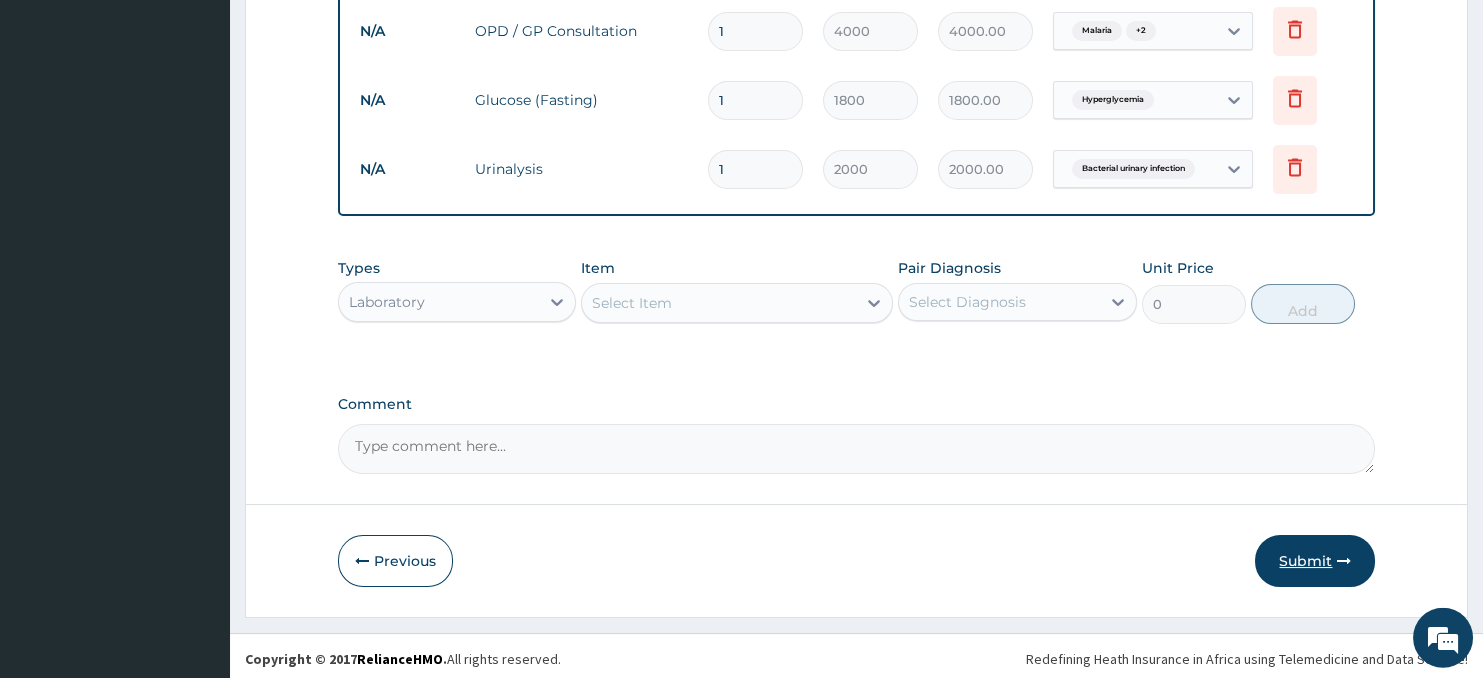 click on "Submit" at bounding box center (1315, 561) 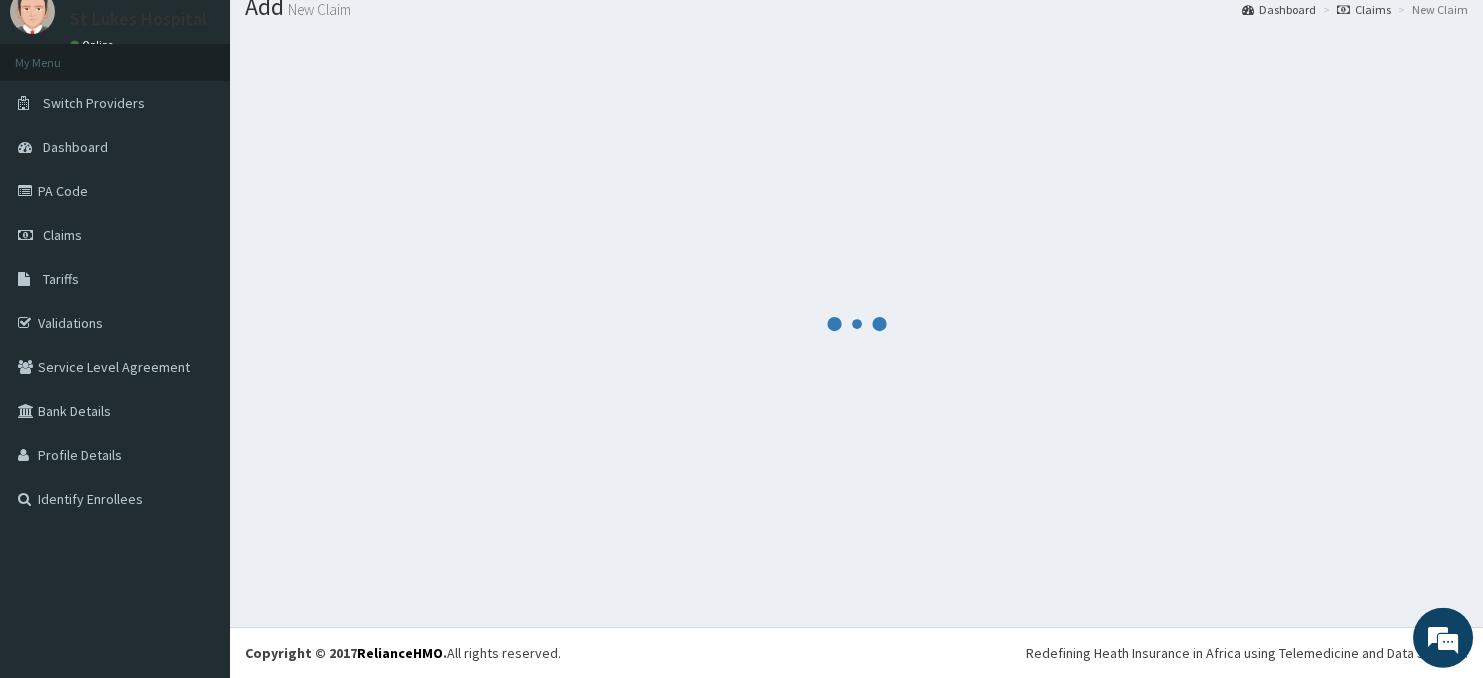scroll, scrollTop: 70, scrollLeft: 0, axis: vertical 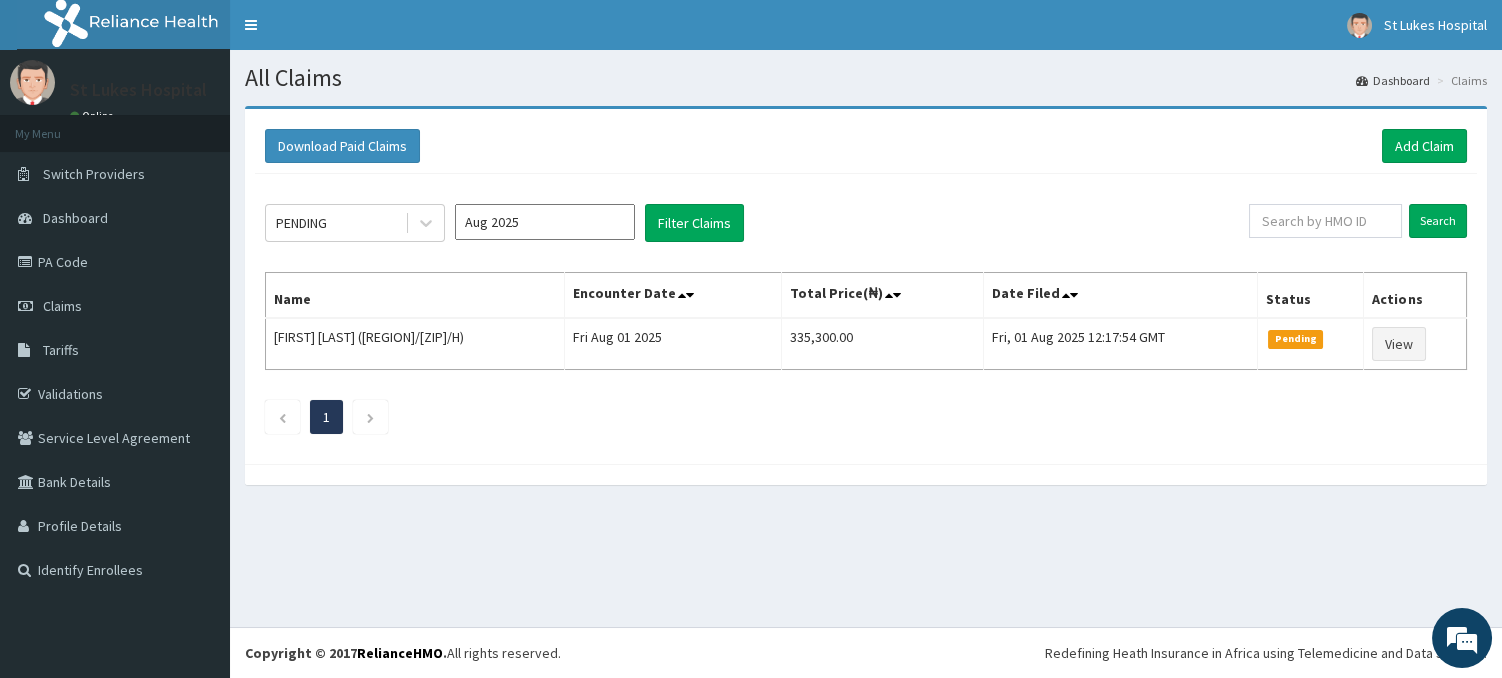 click on "Aug 2025" at bounding box center (545, 222) 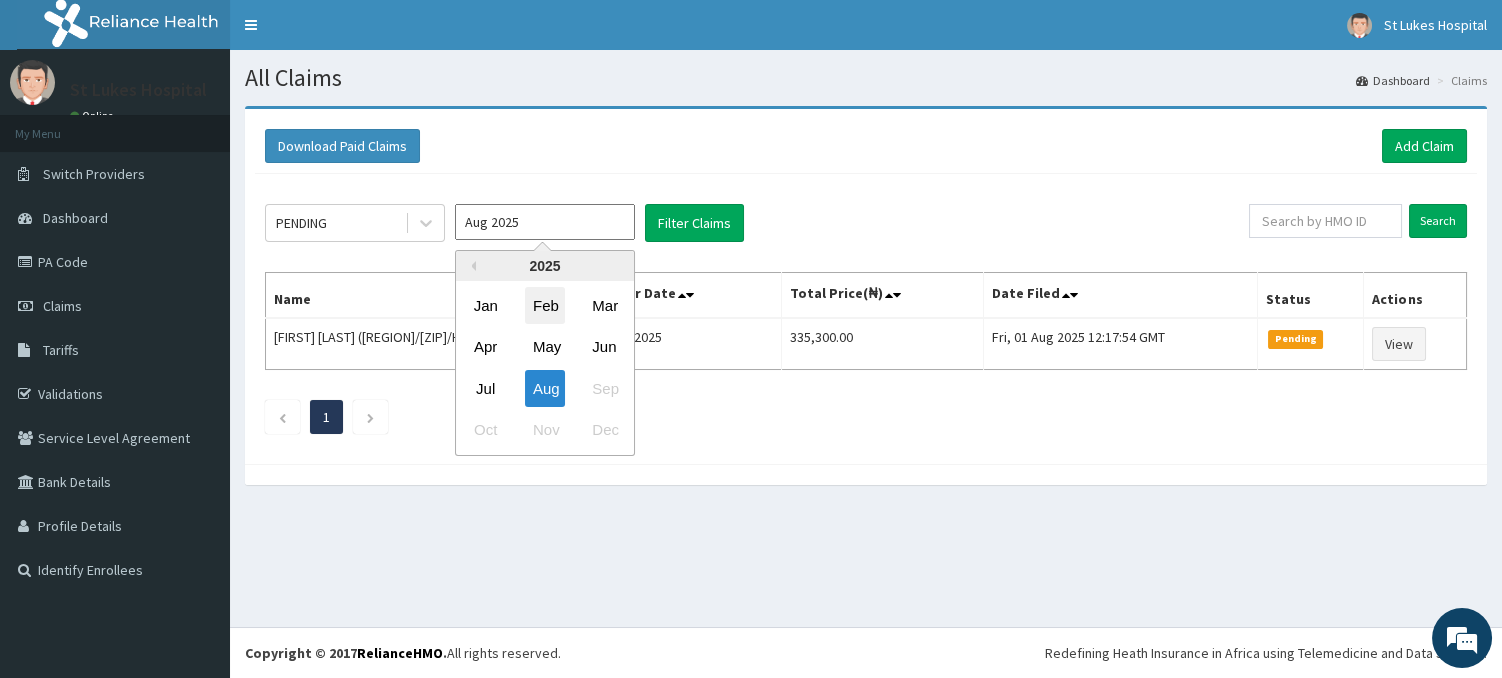 click on "Feb" at bounding box center [545, 305] 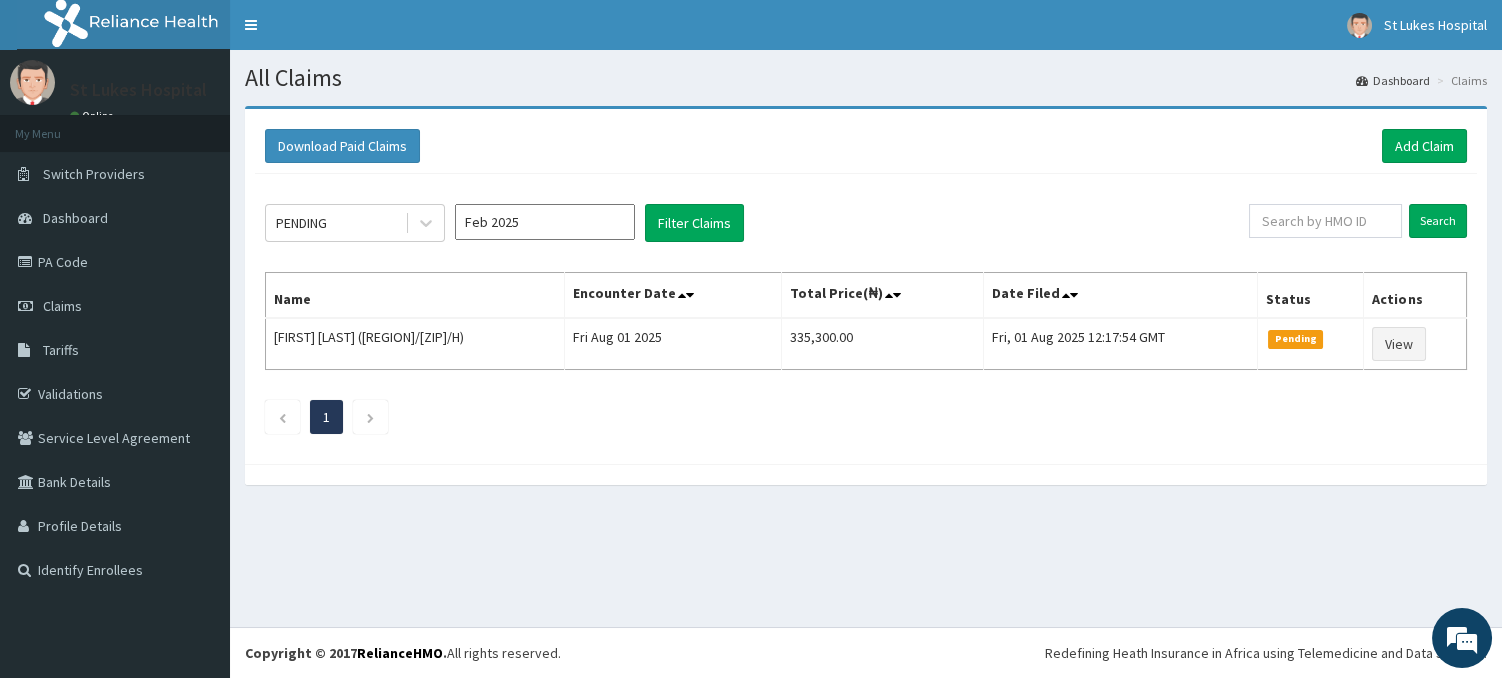 type on "Feb 2025" 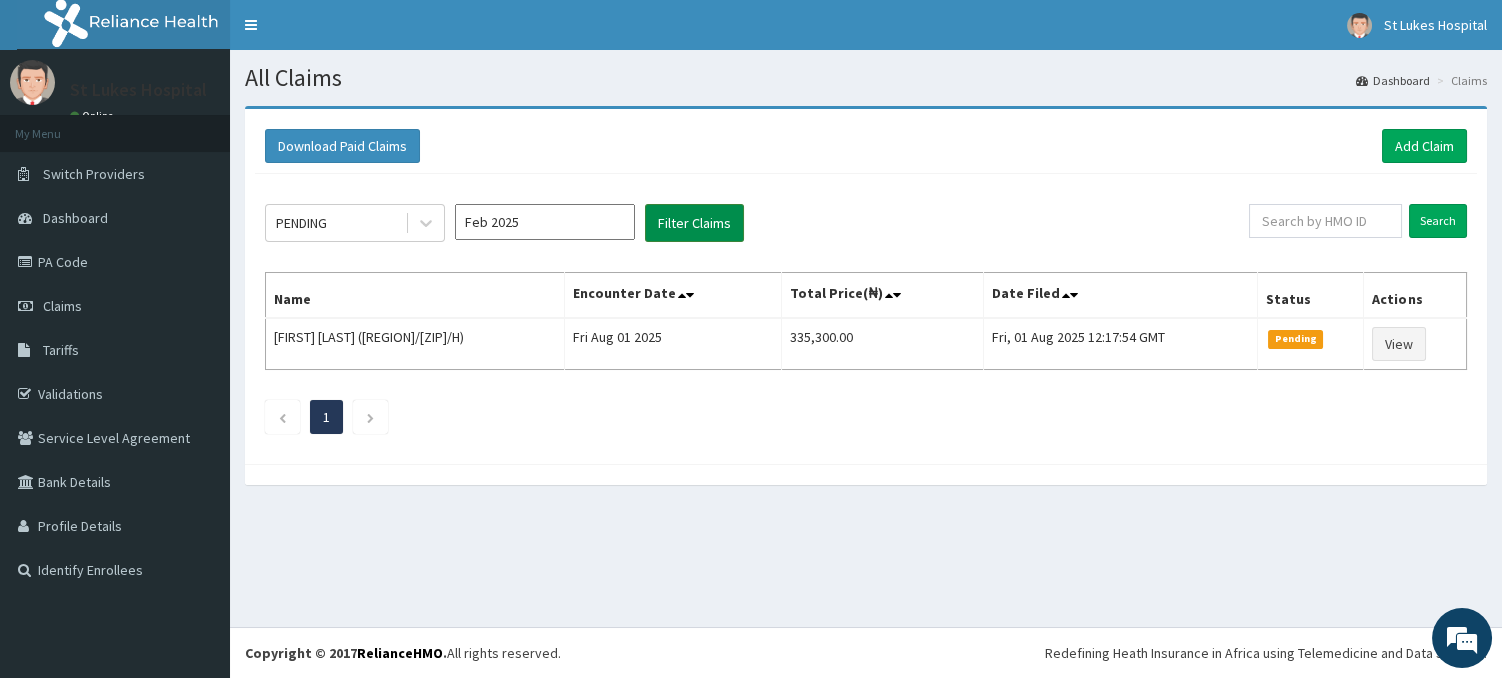 click on "Filter Claims" at bounding box center [694, 223] 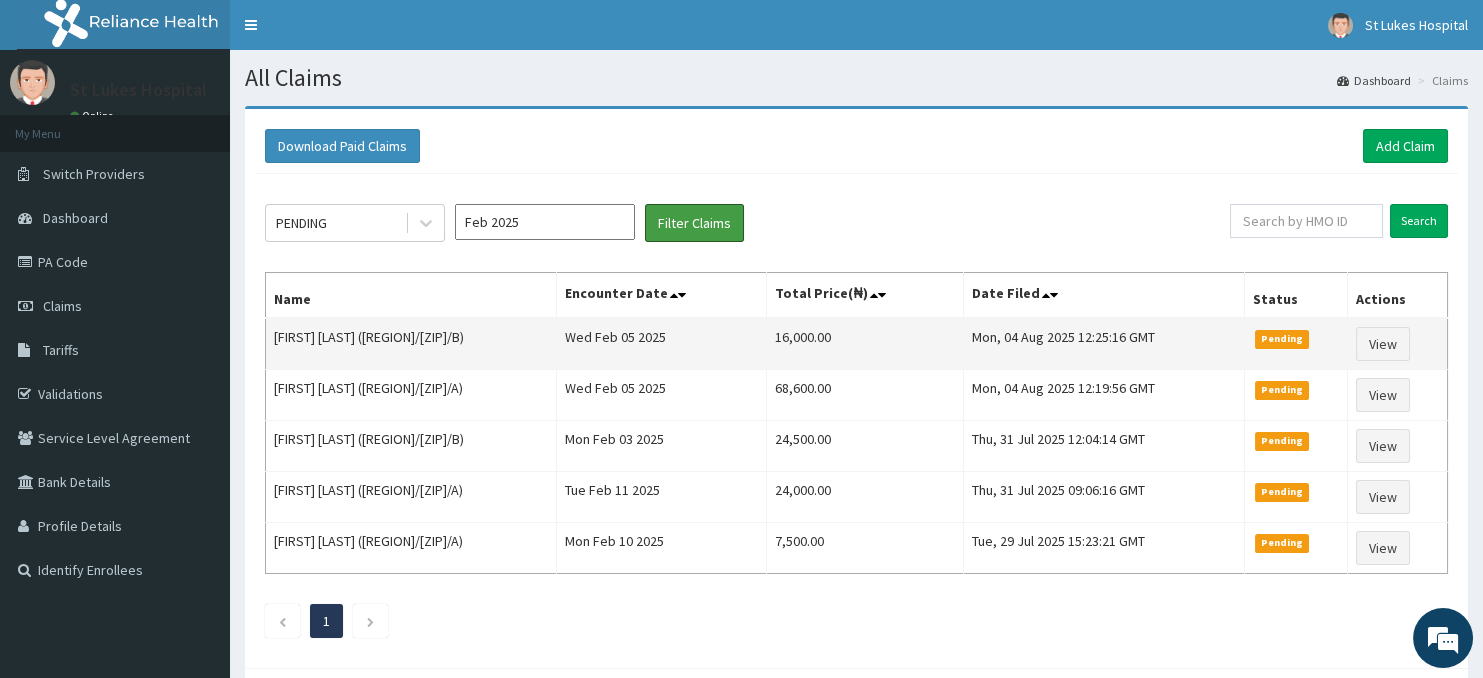 scroll, scrollTop: 0, scrollLeft: 0, axis: both 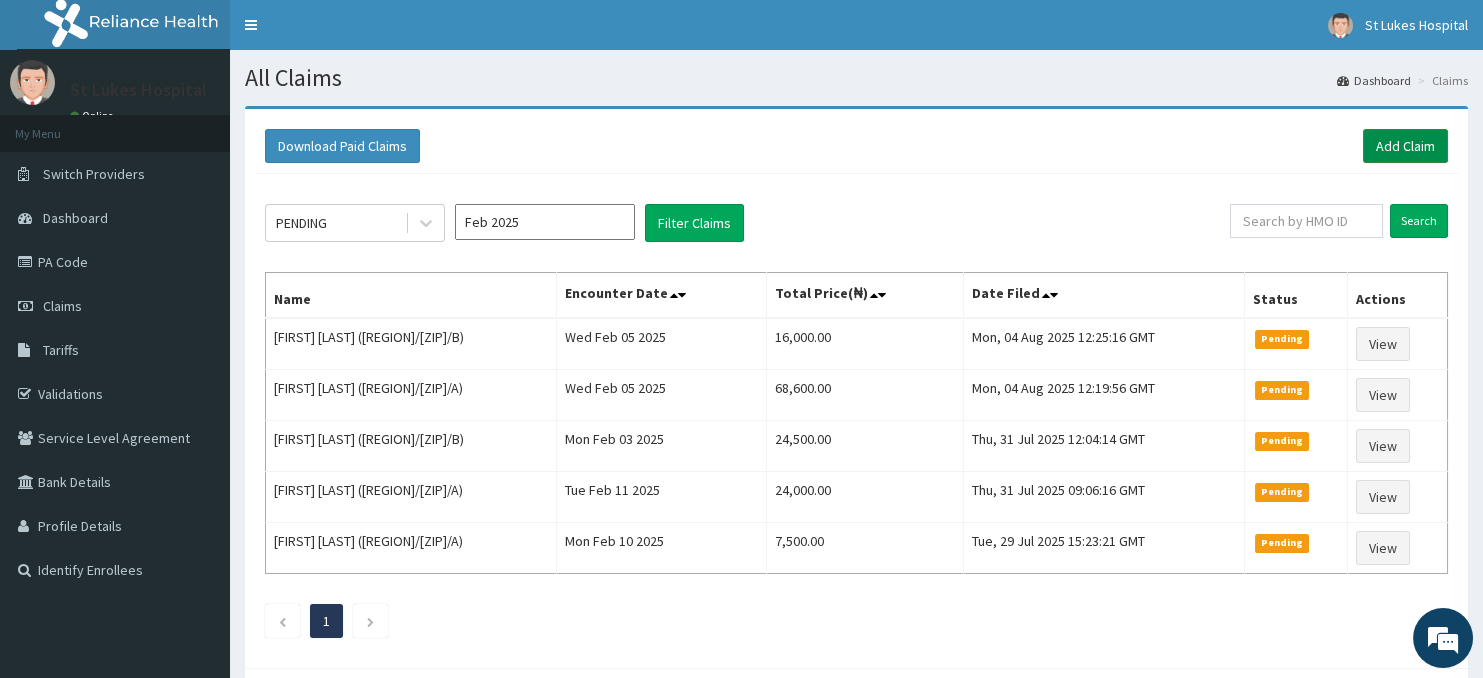 click on "Add Claim" at bounding box center [1405, 146] 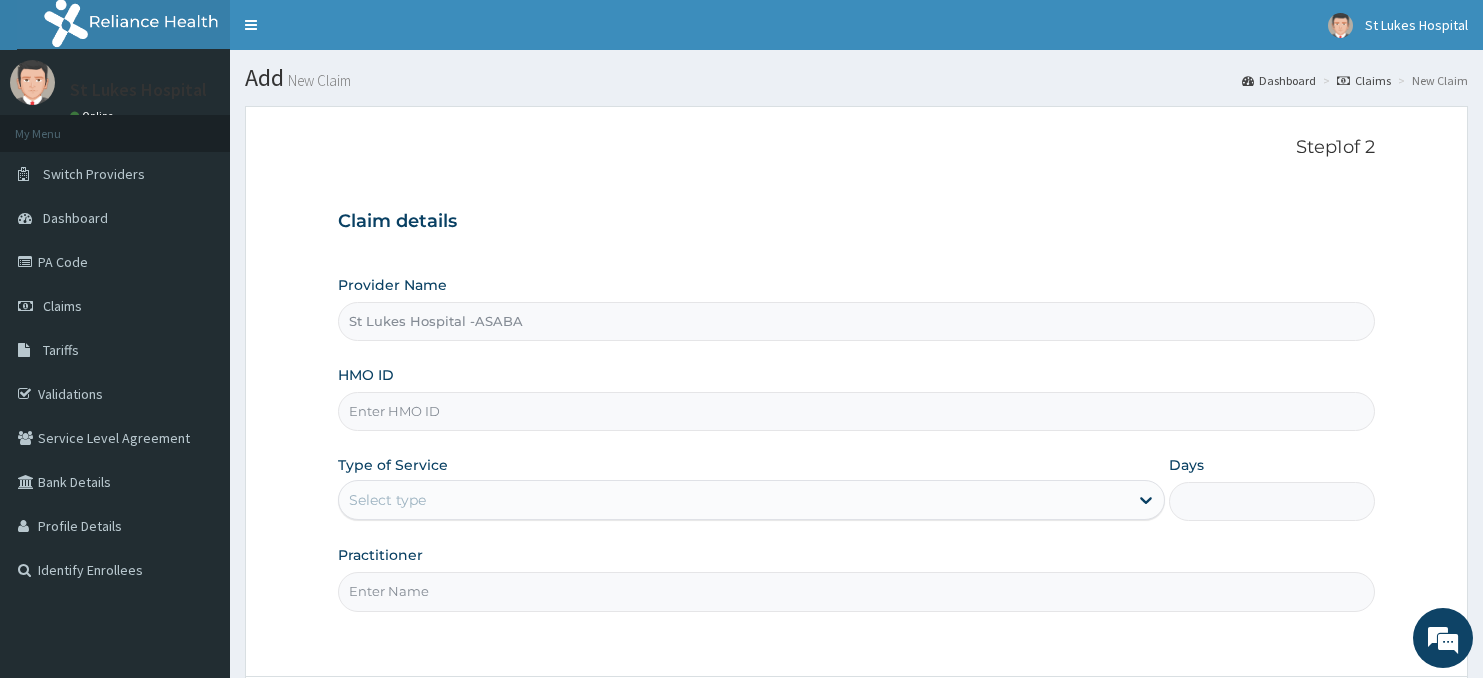 click on "HMO ID" at bounding box center (857, 411) 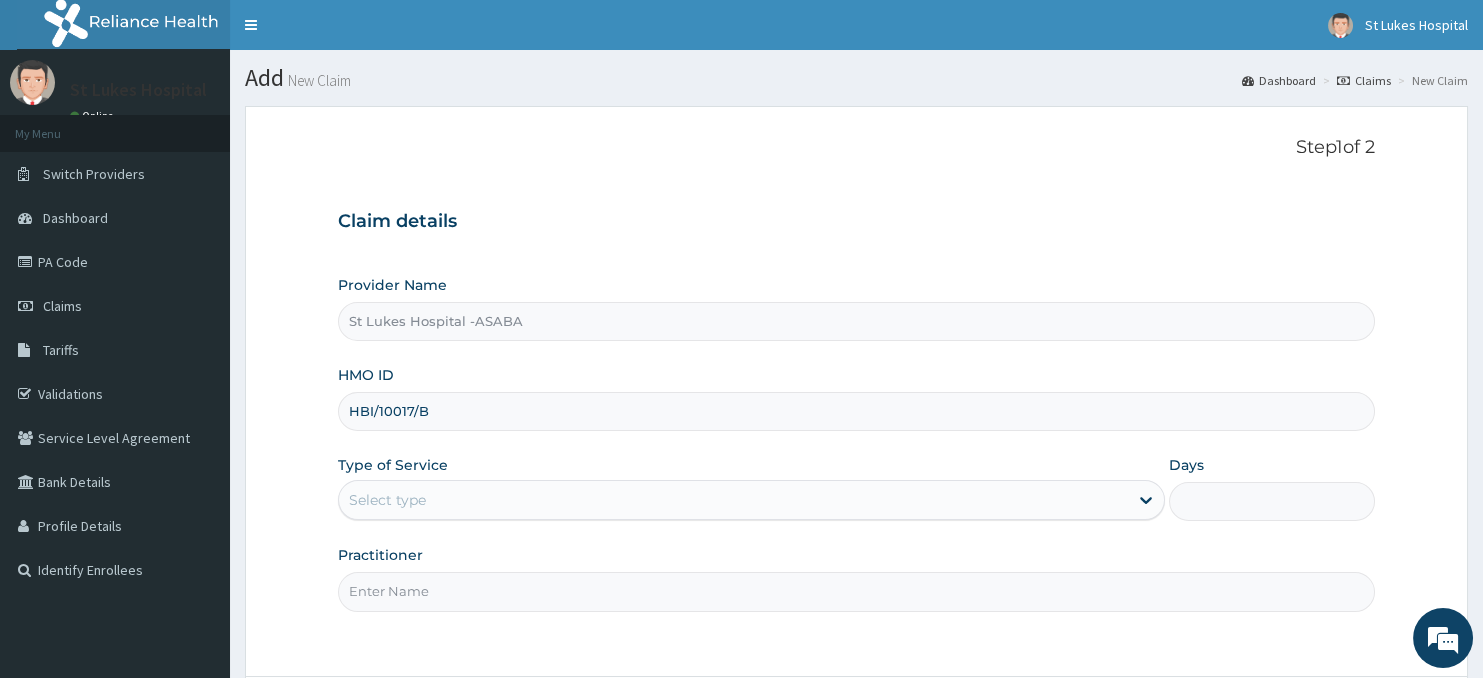 type on "HBI/10017/B" 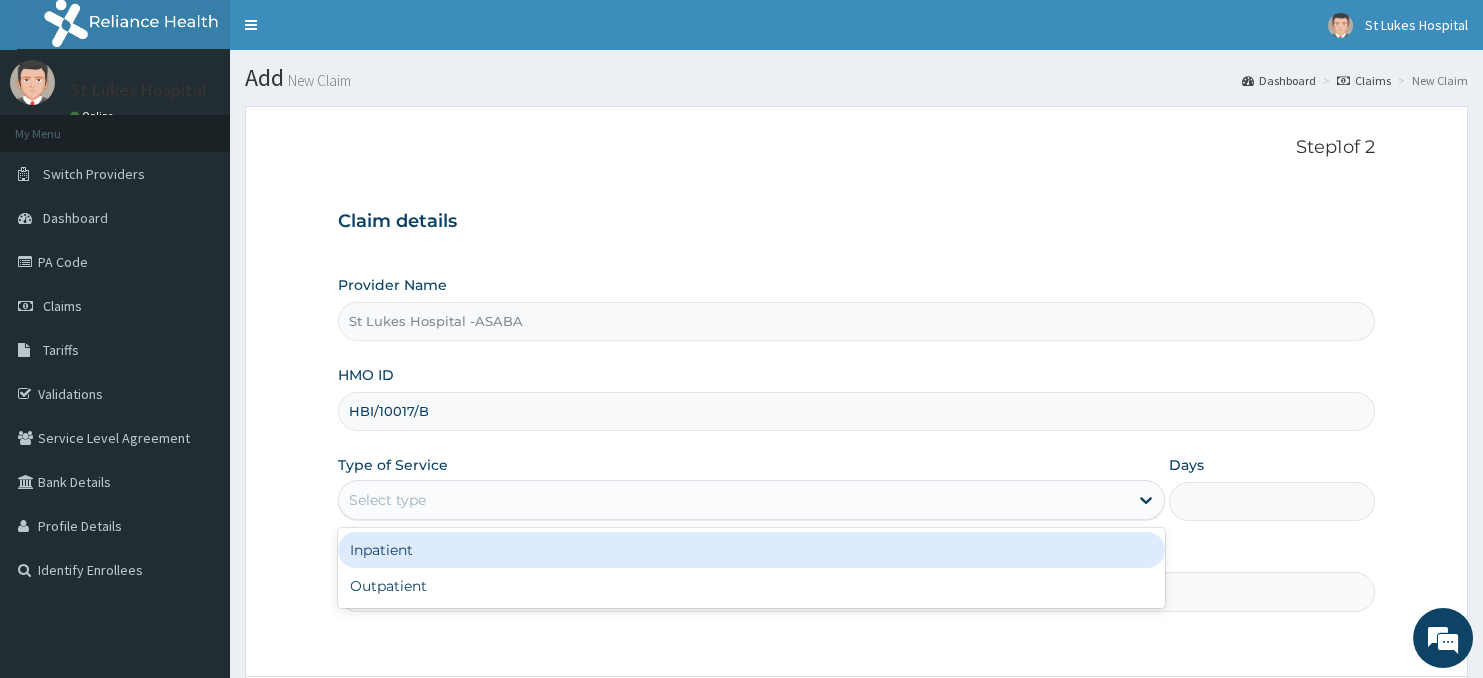scroll, scrollTop: 0, scrollLeft: 0, axis: both 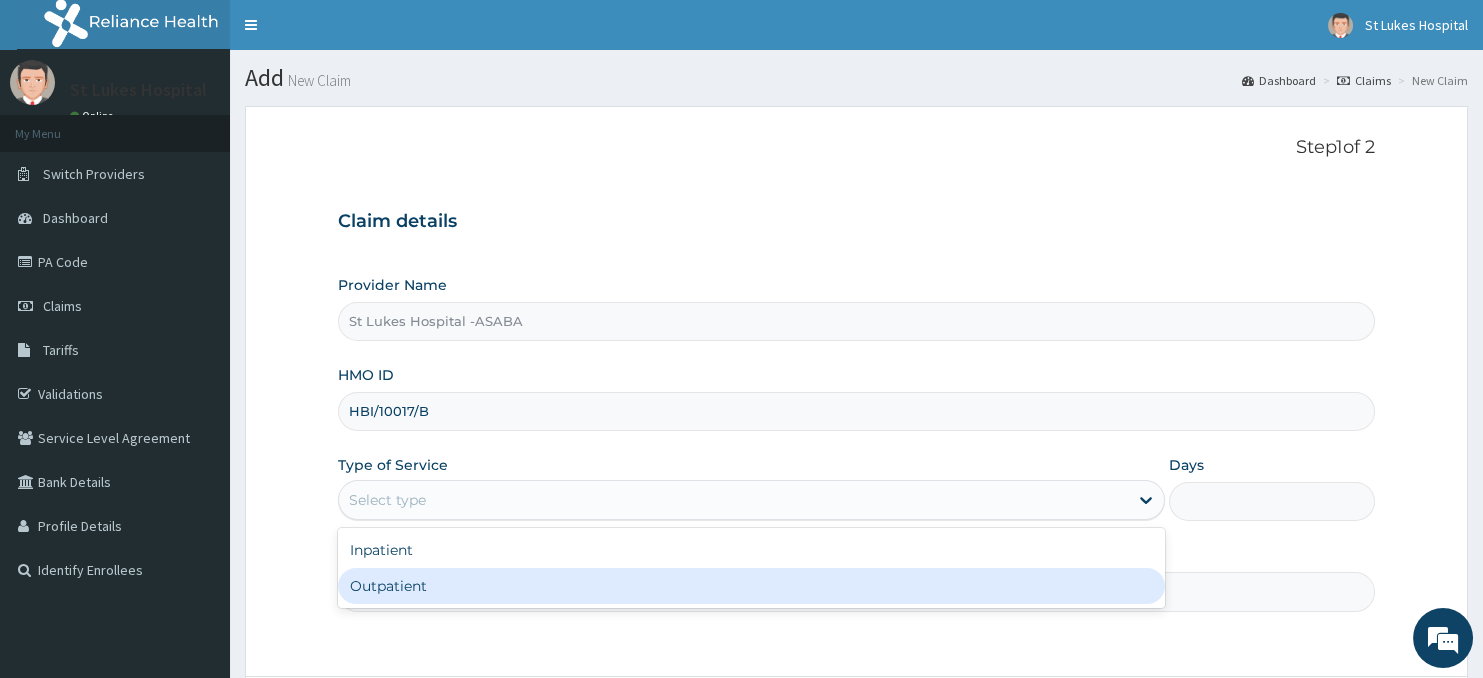 click on "Outpatient" at bounding box center [751, 586] 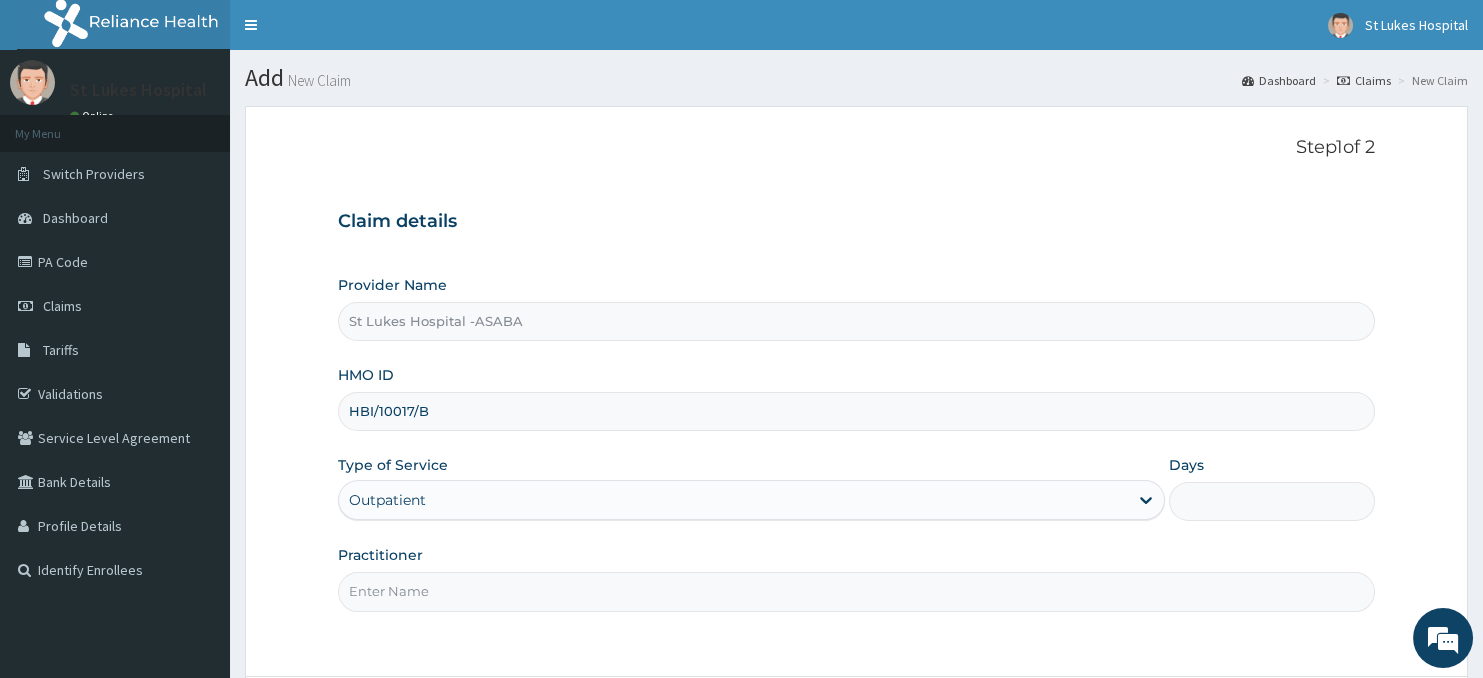 type on "1" 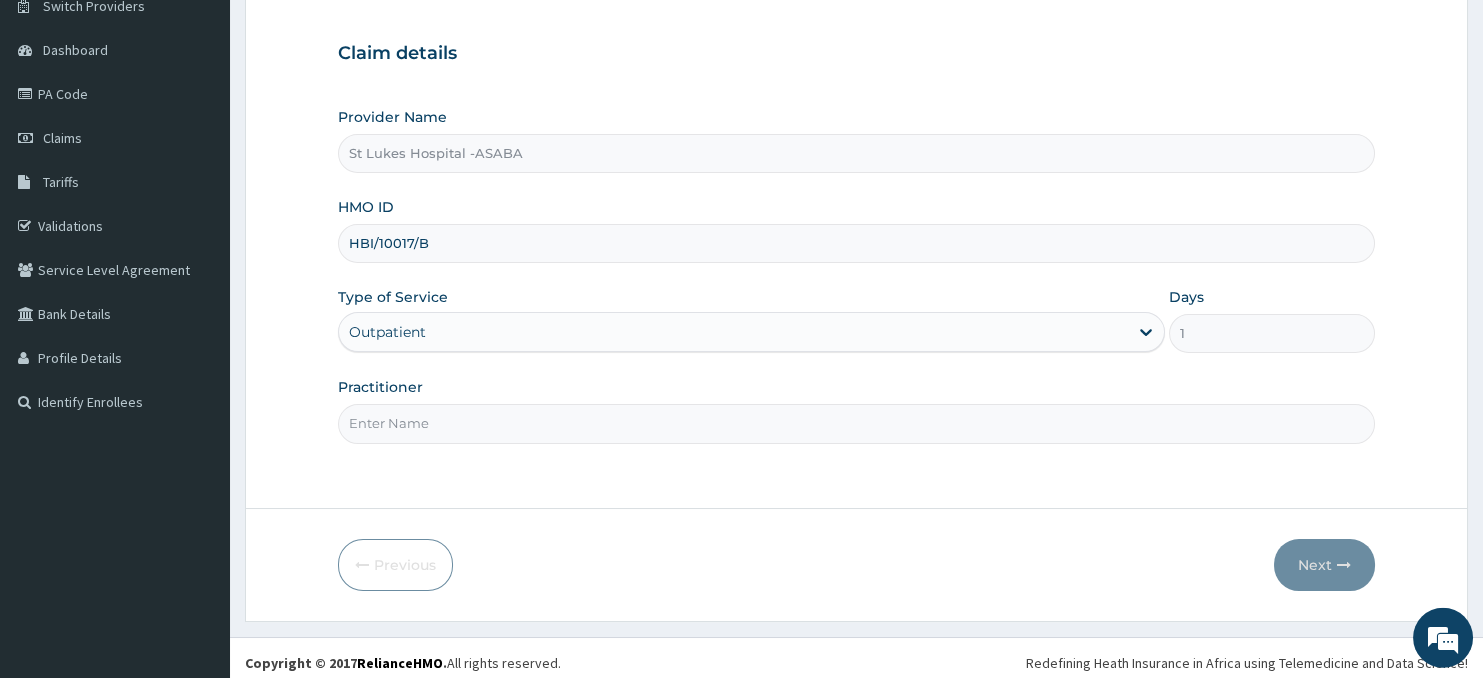 scroll, scrollTop: 178, scrollLeft: 0, axis: vertical 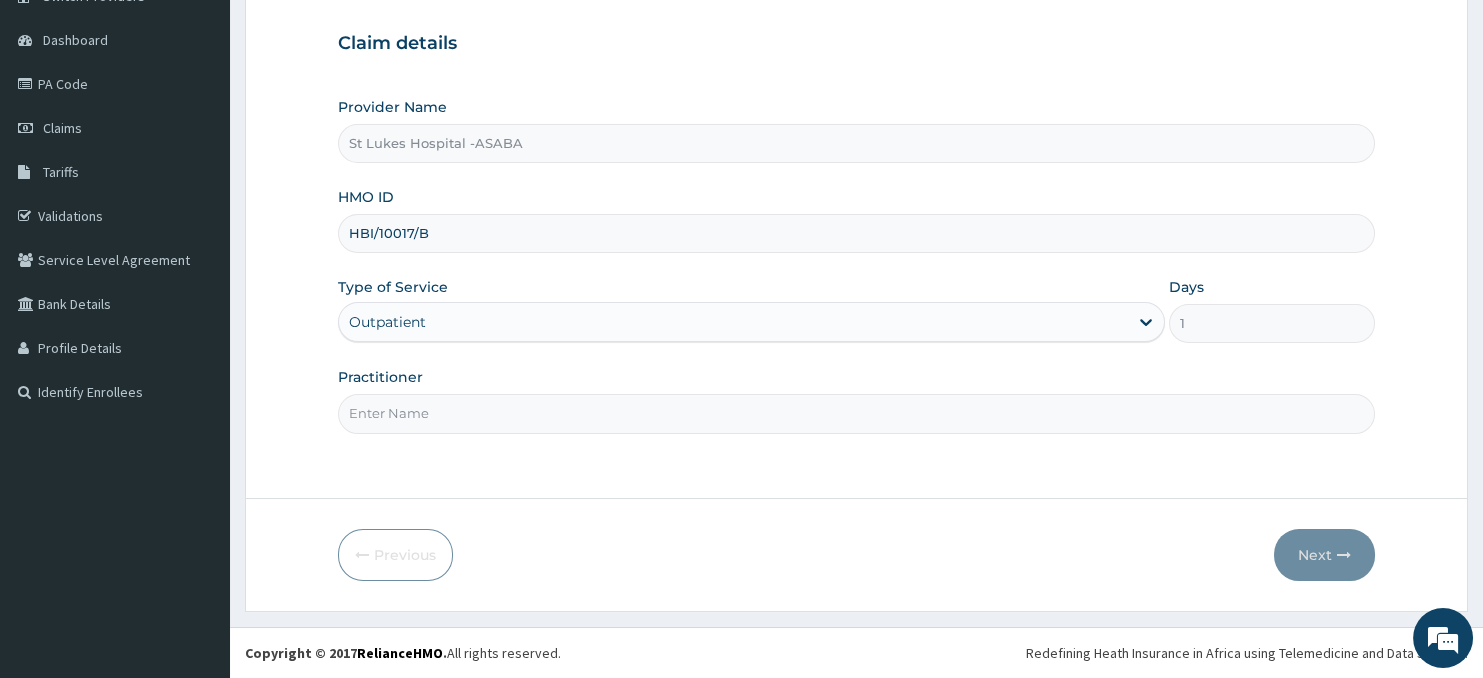 click on "Practitioner" at bounding box center [857, 413] 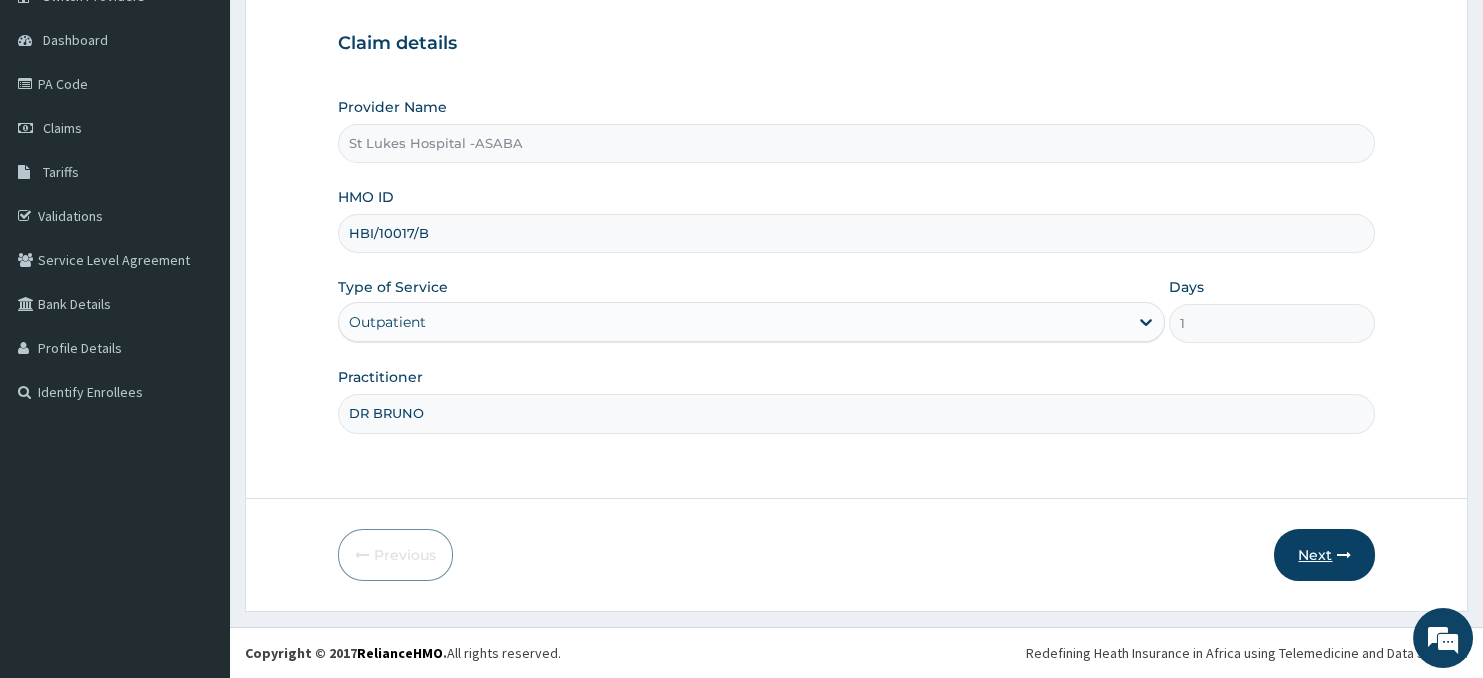 type on "DR BRUNO" 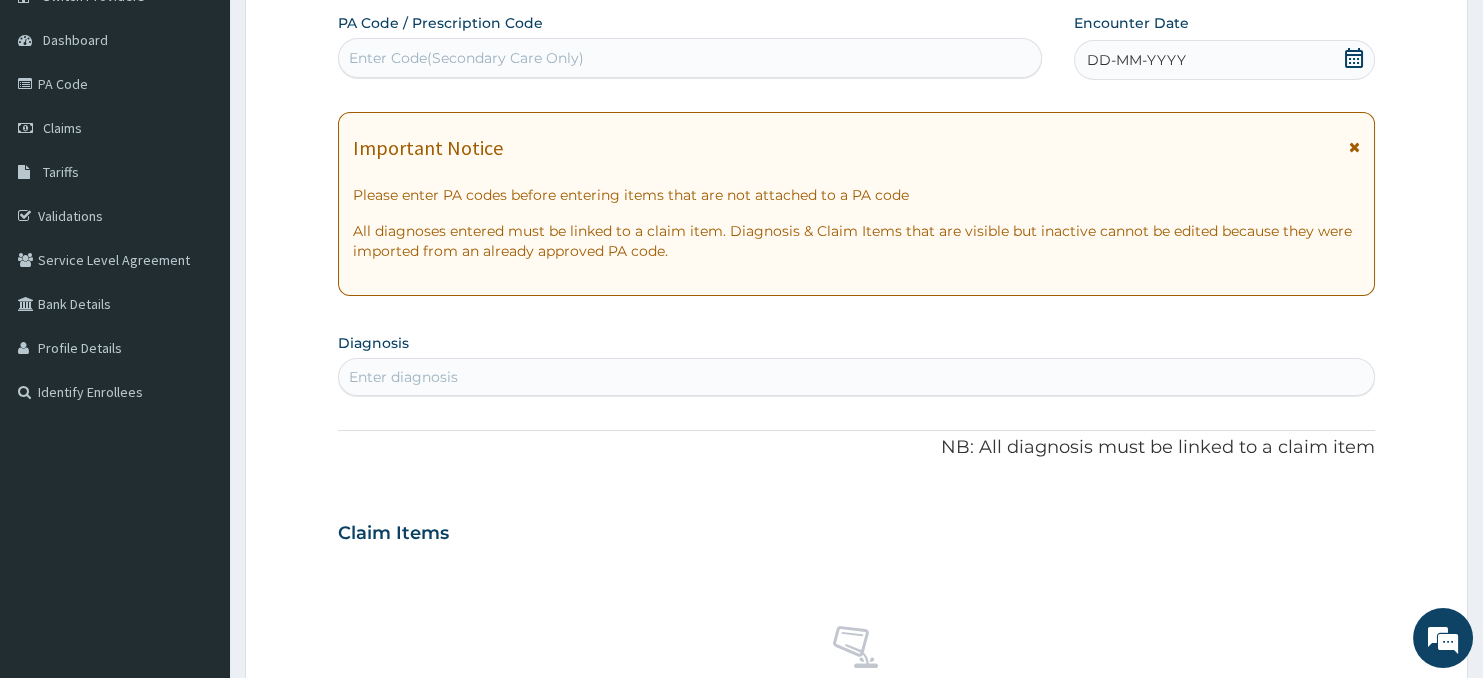 click on "Enter Code(Secondary Care Only)" at bounding box center (690, 58) 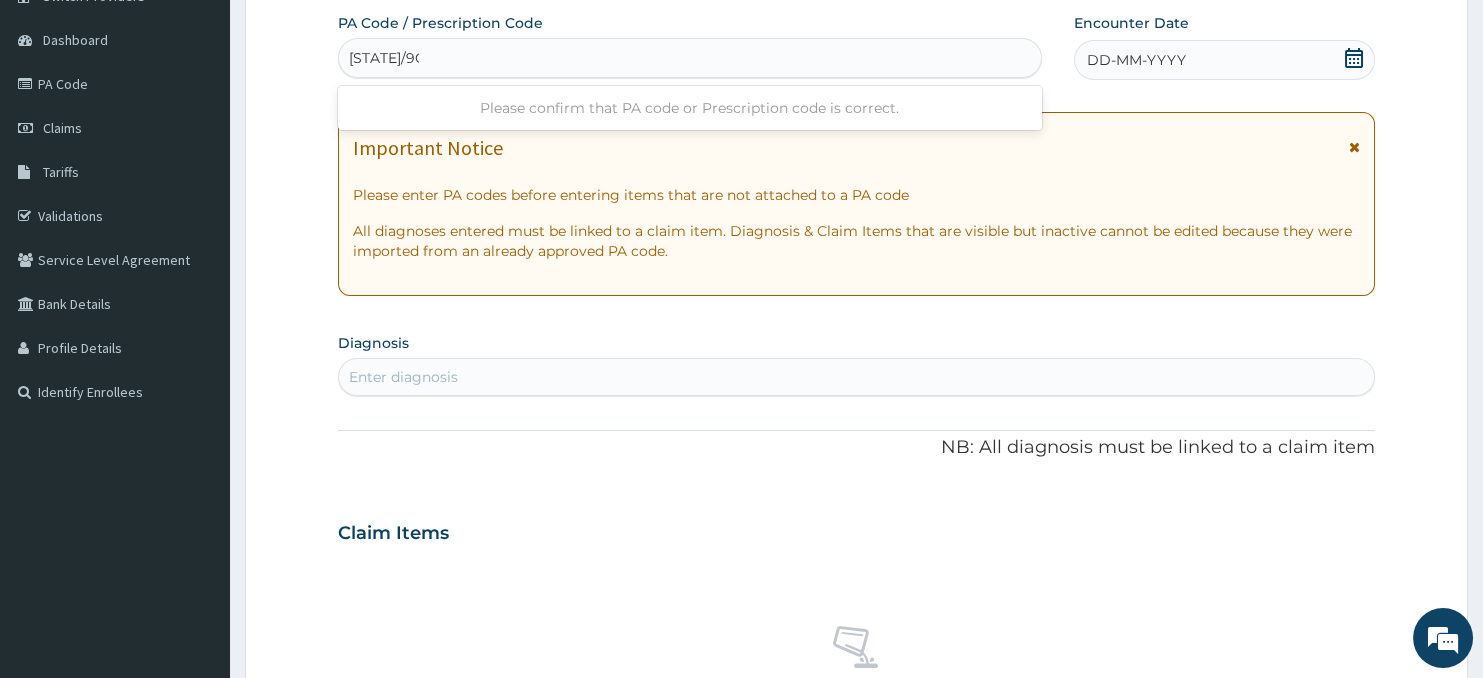 type on "PA/9CD1FB" 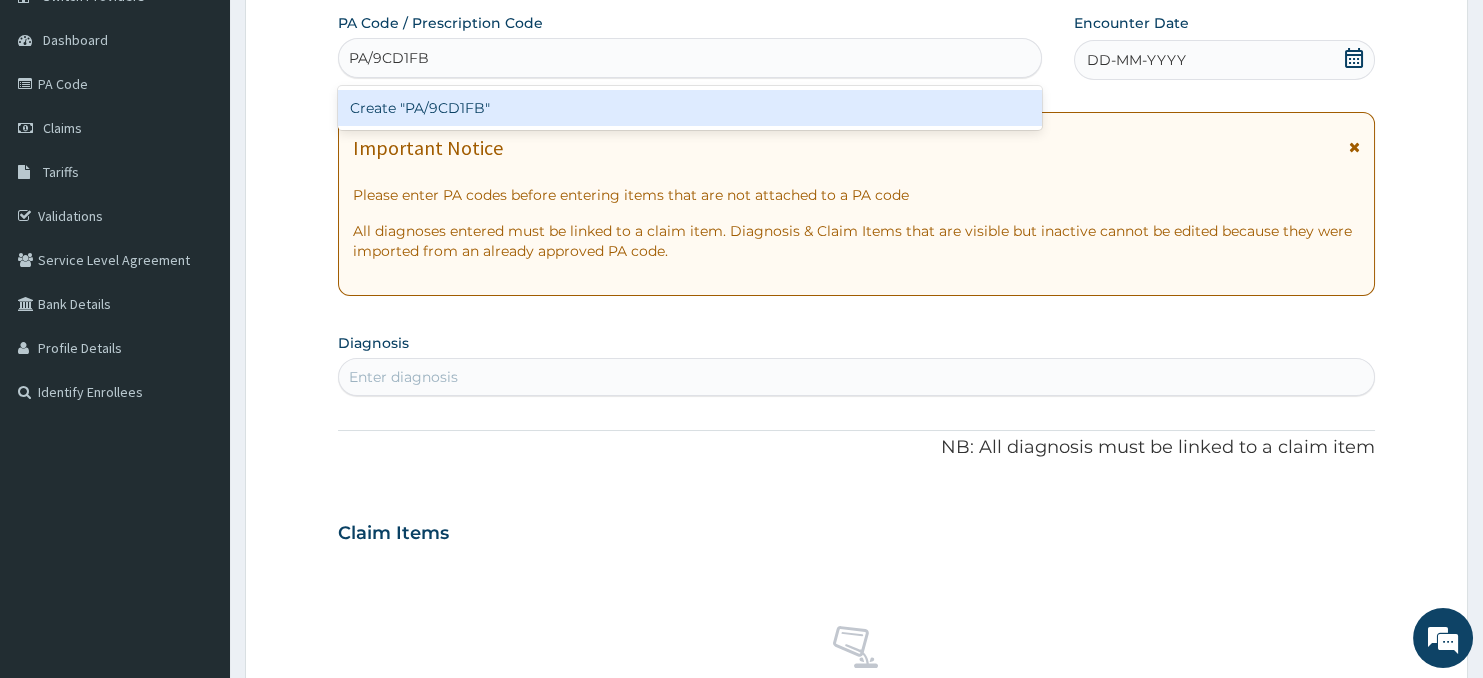 click on "Create "PA/9CD1FB"" at bounding box center [690, 108] 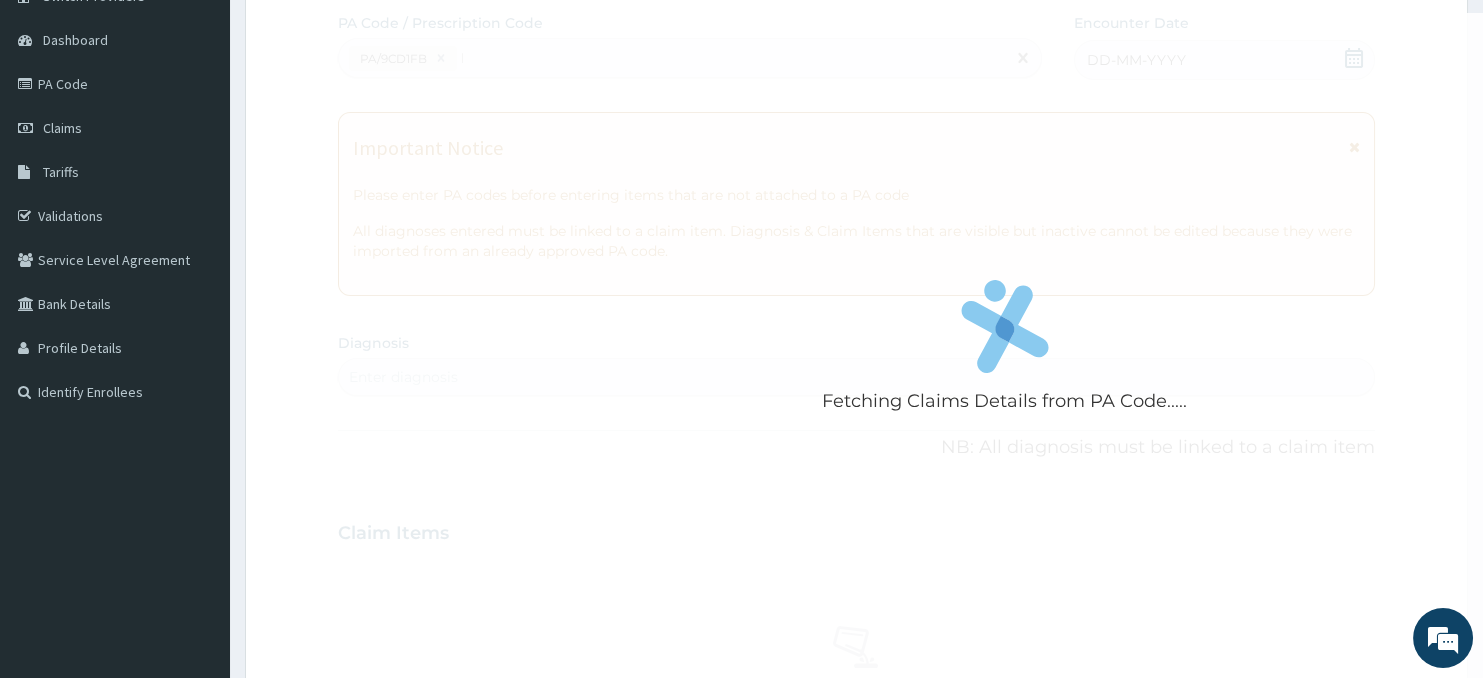 type 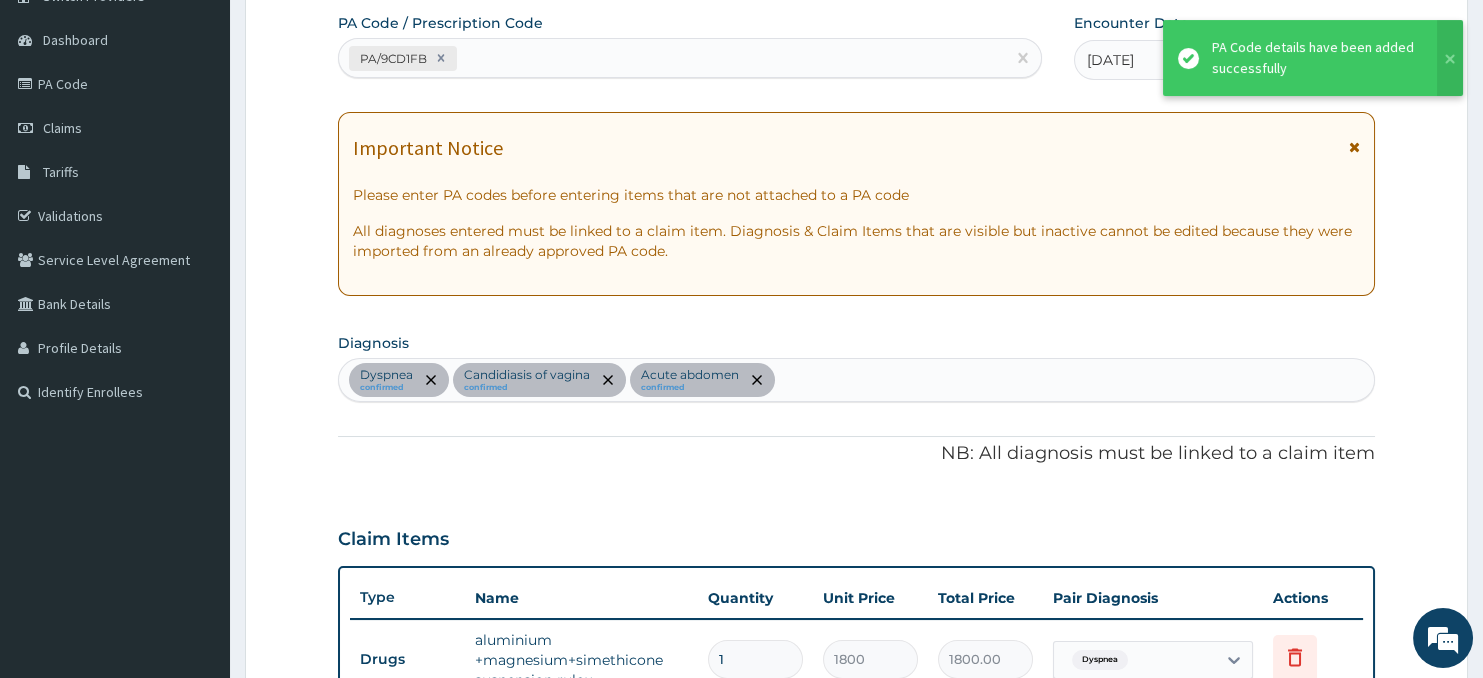 scroll, scrollTop: 710, scrollLeft: 0, axis: vertical 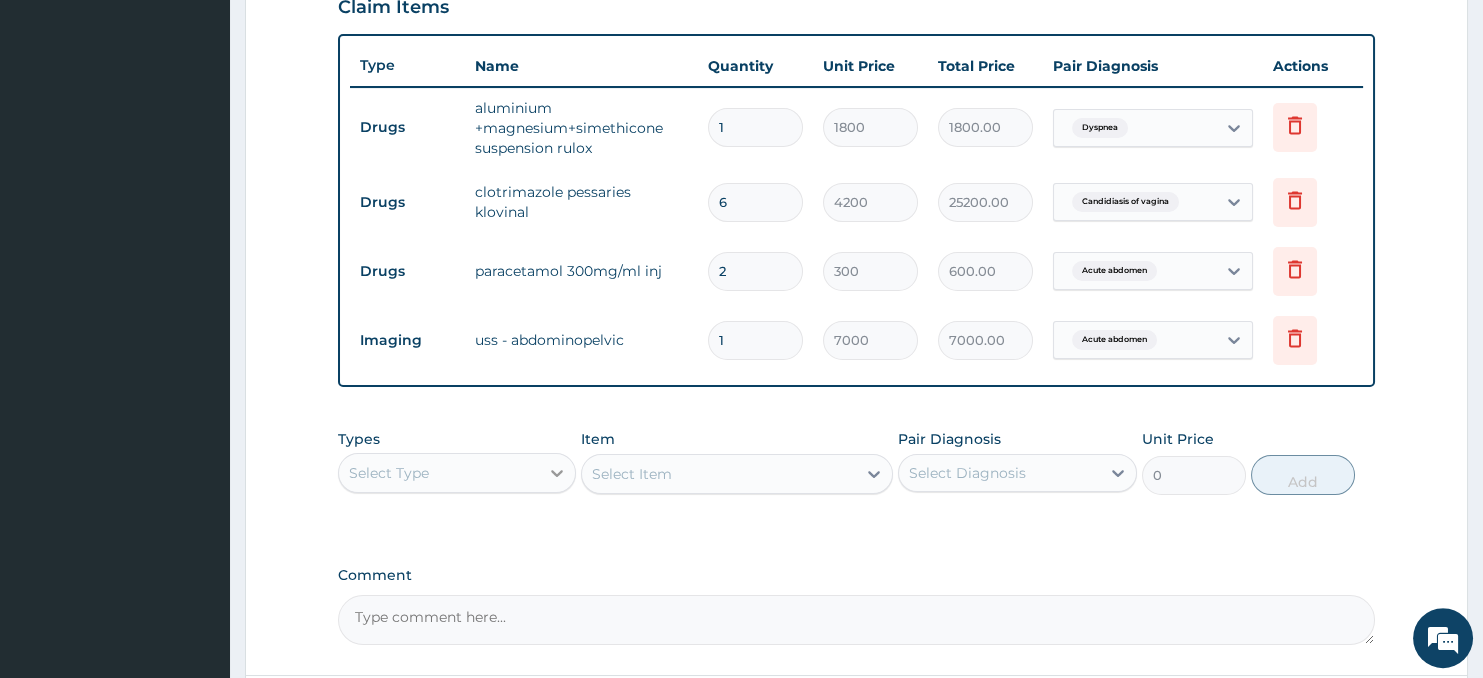 click at bounding box center (557, 473) 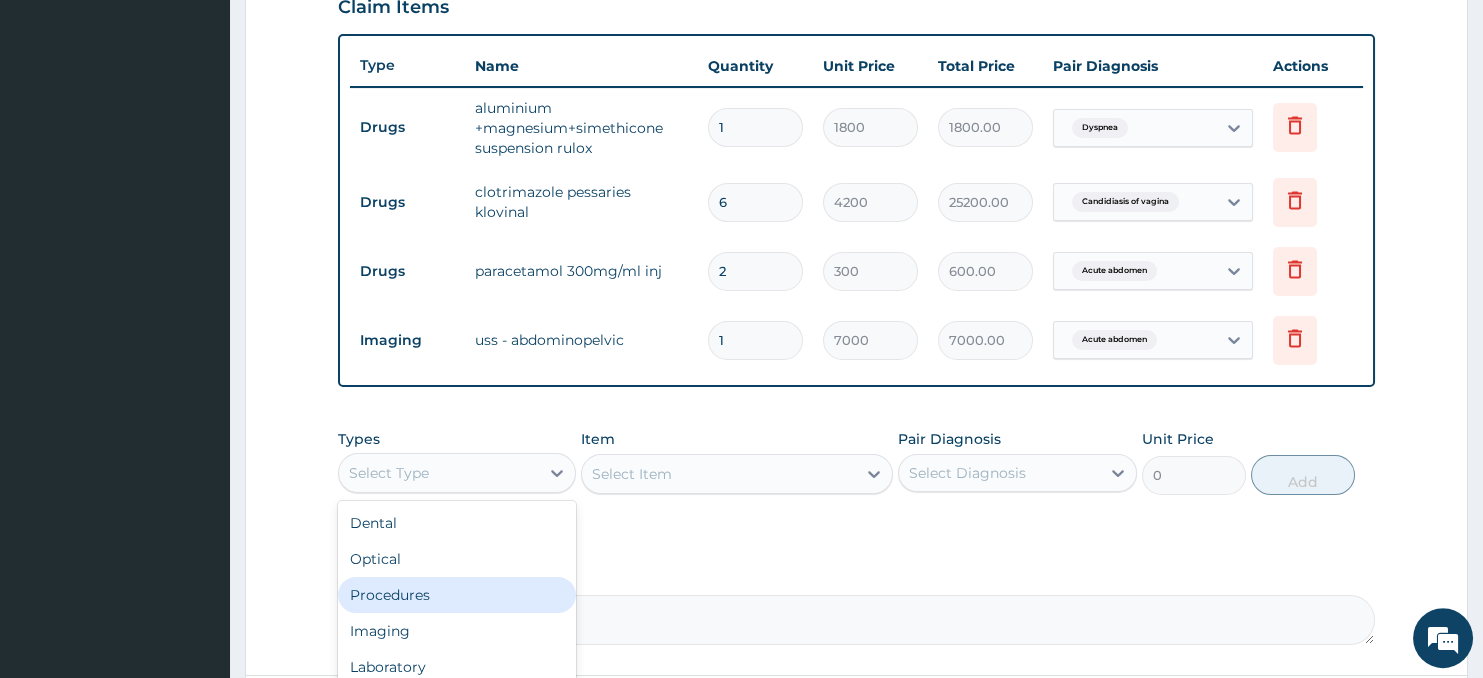click on "Procedures" at bounding box center [457, 595] 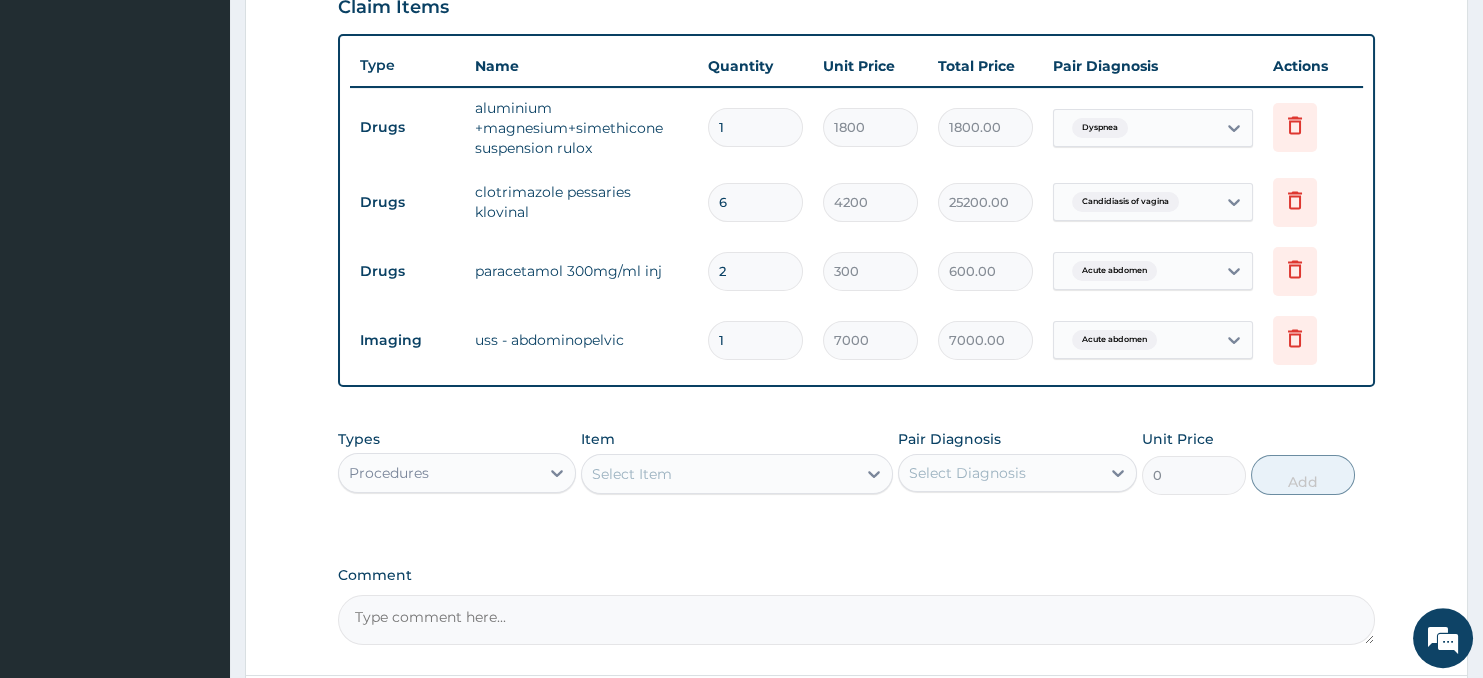click on "Select Item" at bounding box center [718, 474] 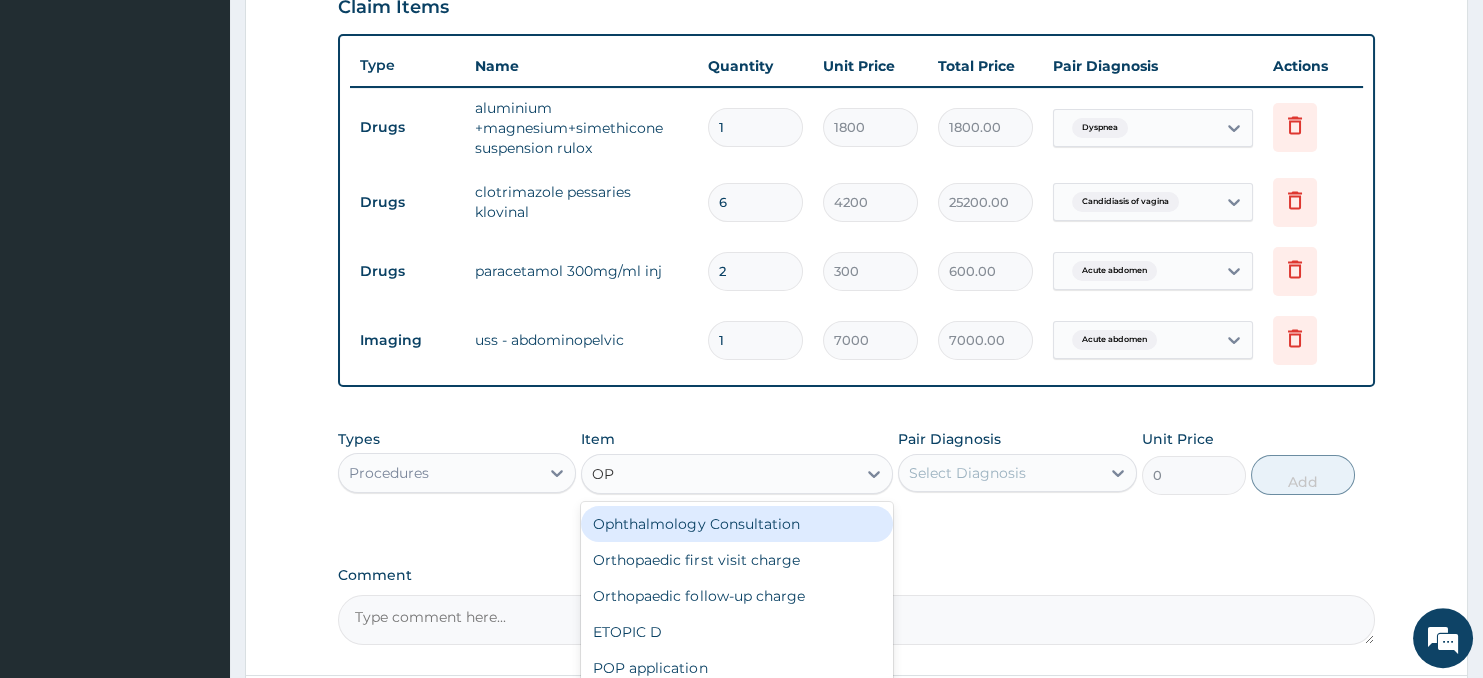 type on "OPD" 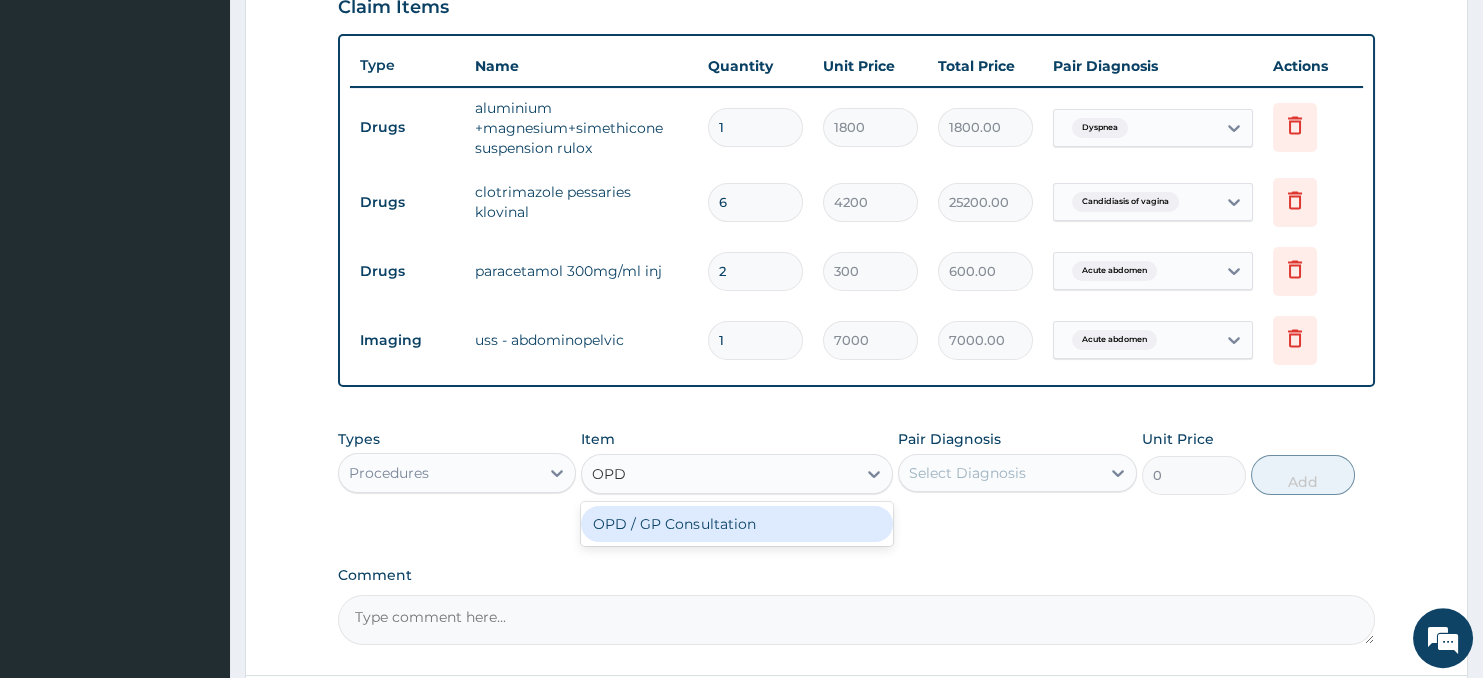 click on "OPD / GP Consultation" at bounding box center (736, 524) 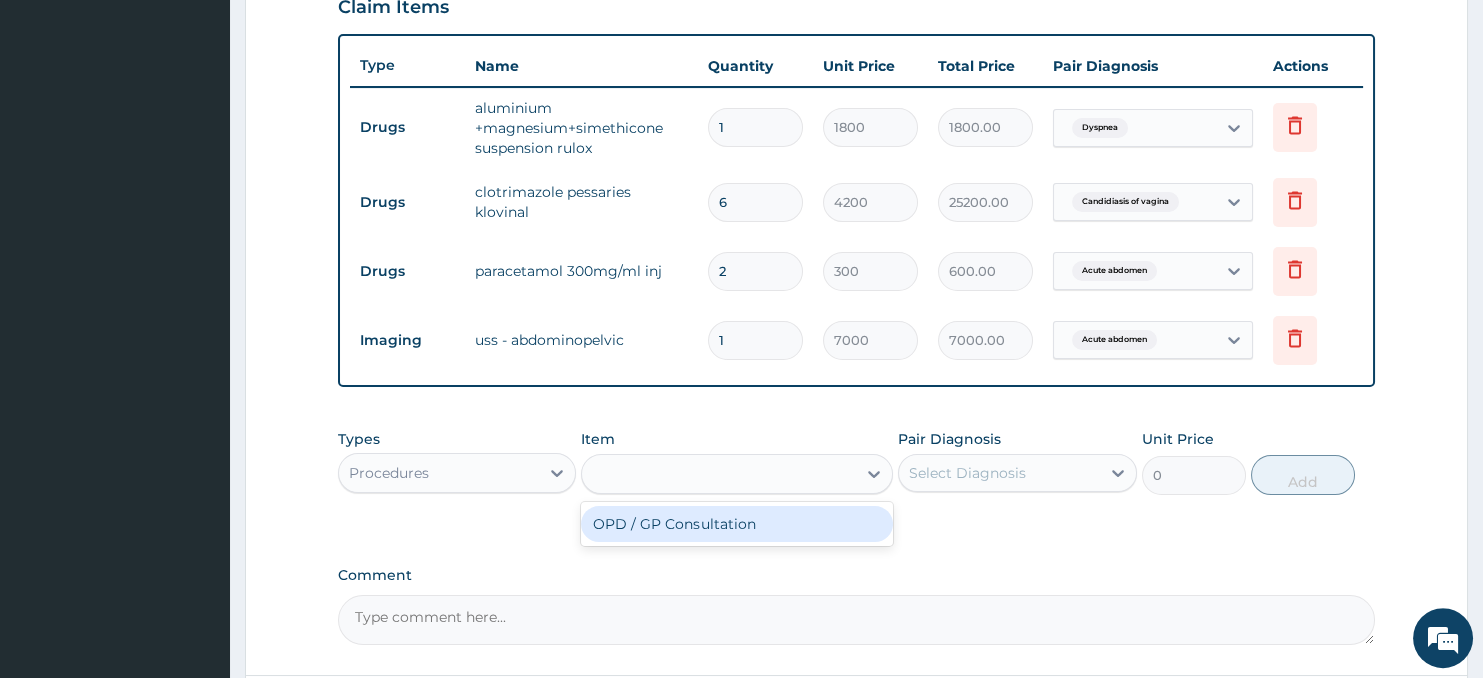 type on "4000" 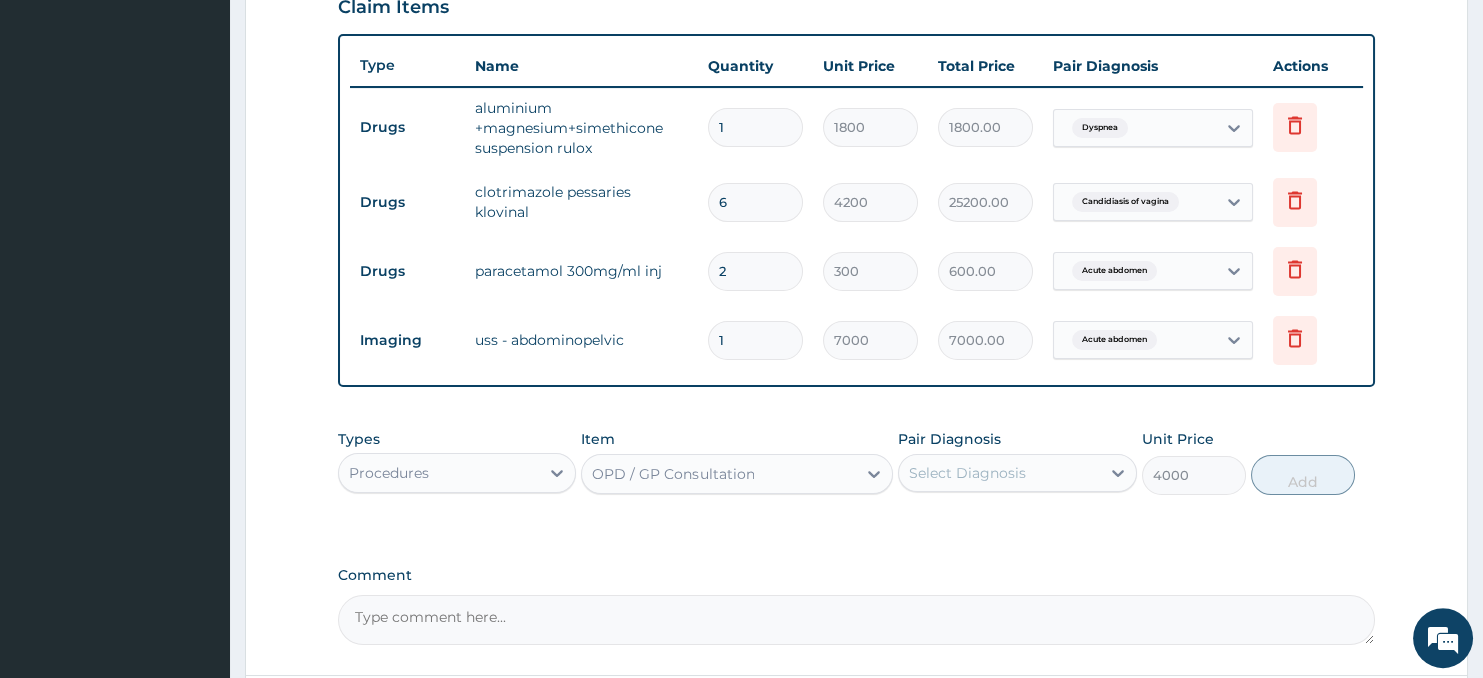 click on "Select Diagnosis" at bounding box center (967, 473) 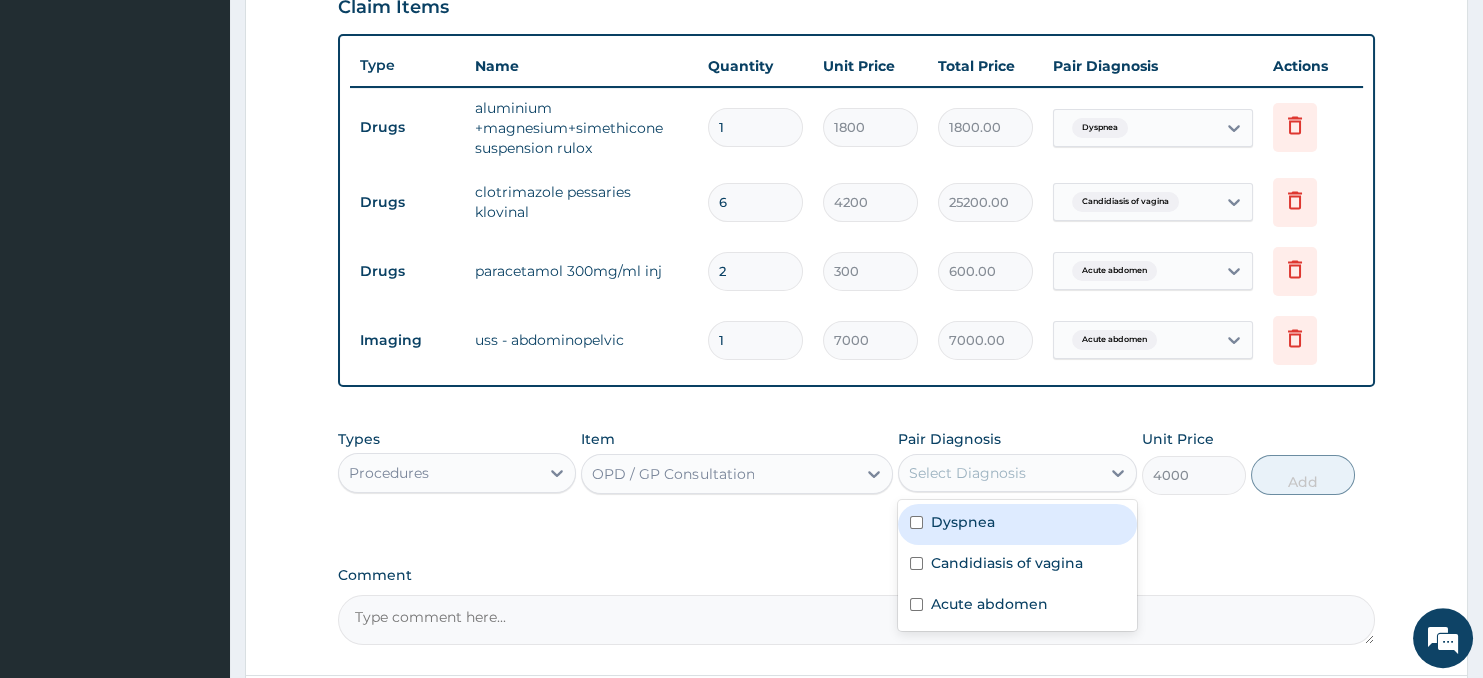 click on "Dyspnea" at bounding box center (1017, 524) 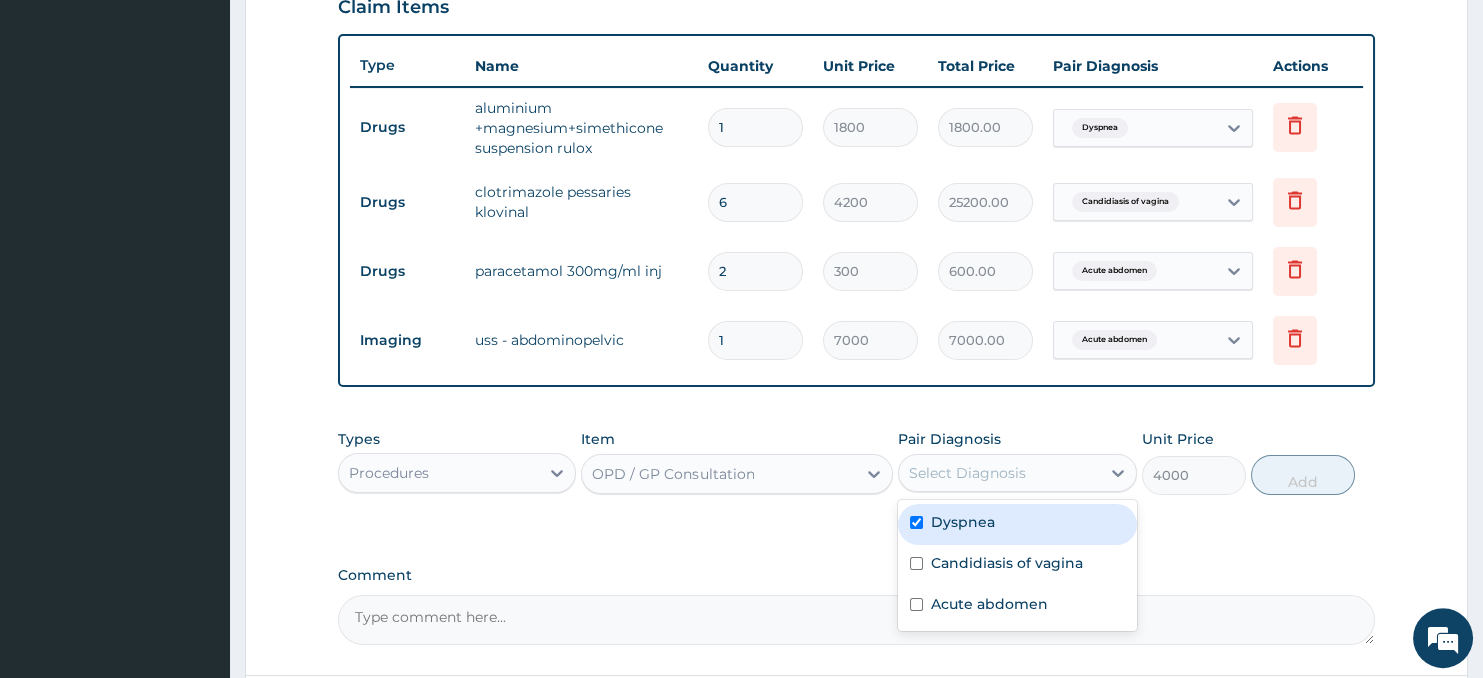 checkbox on "true" 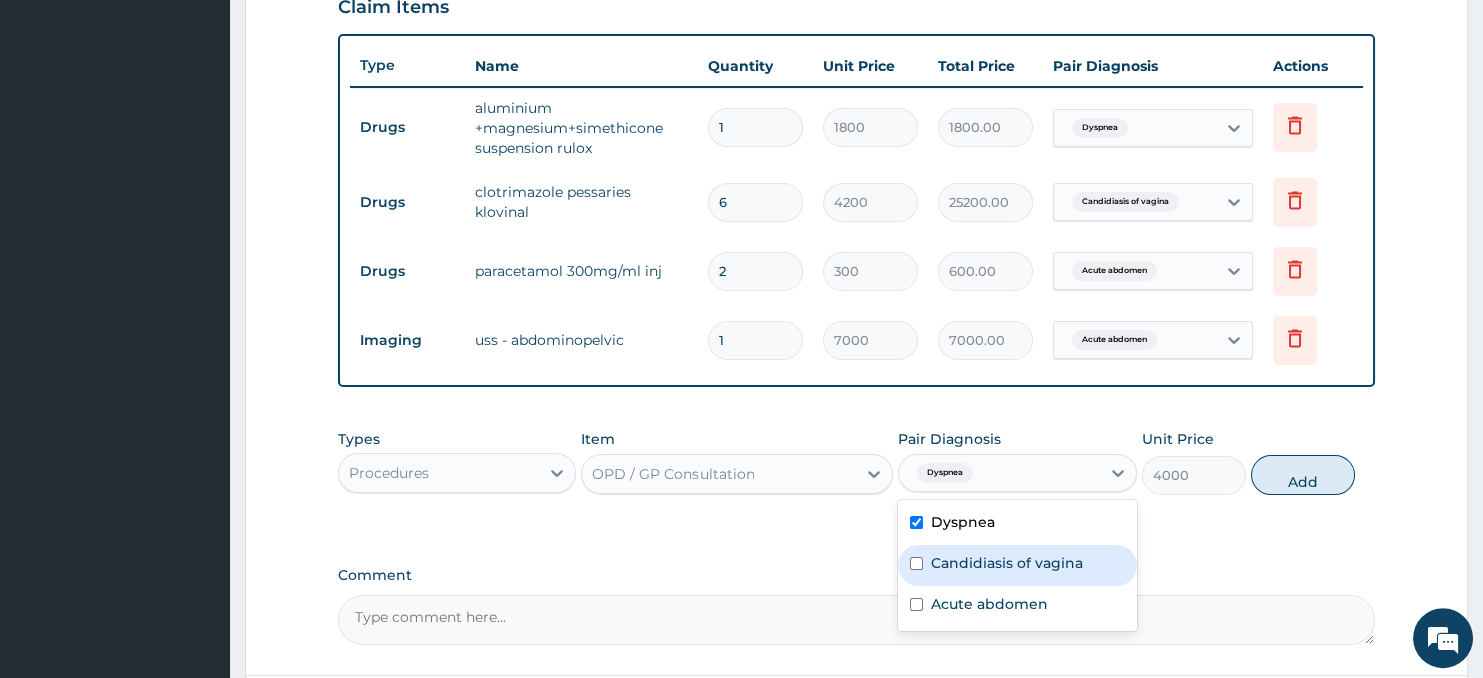 click on "Candidiasis of vagina" at bounding box center [1007, 563] 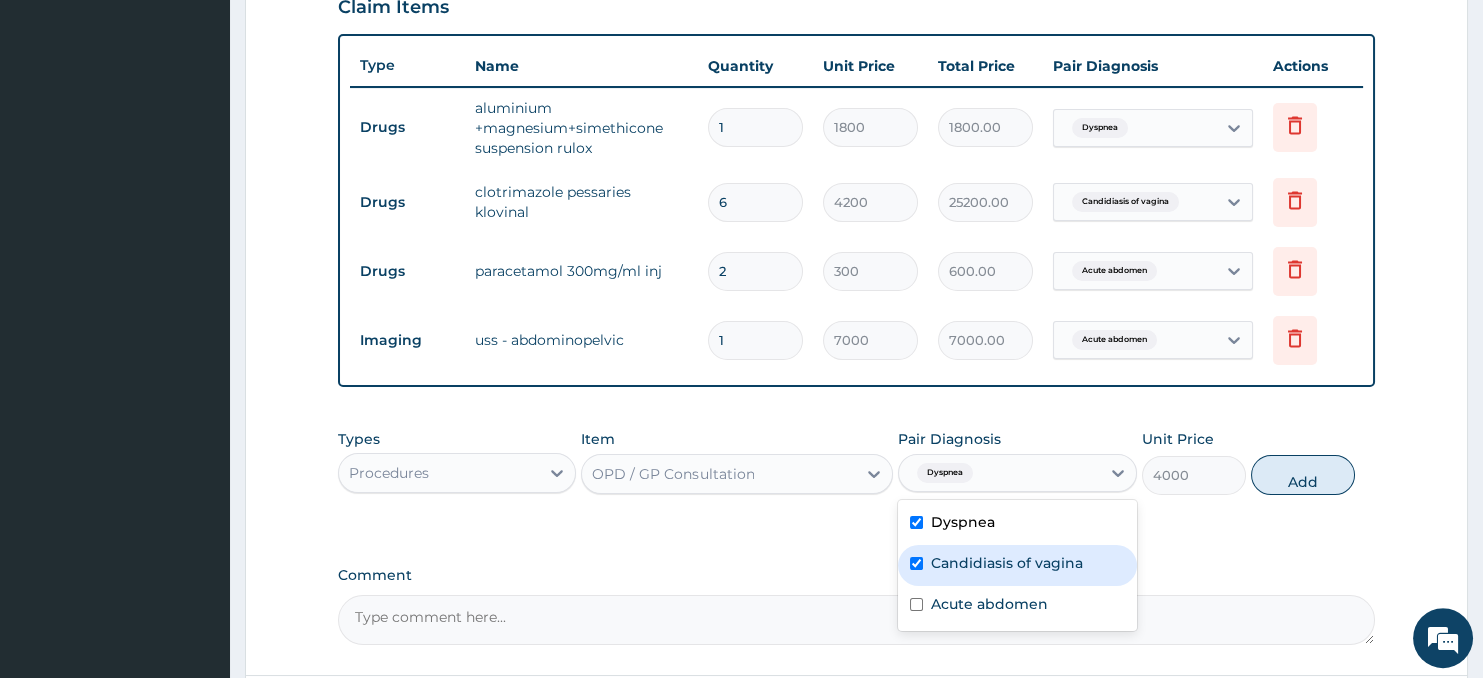 checkbox on "true" 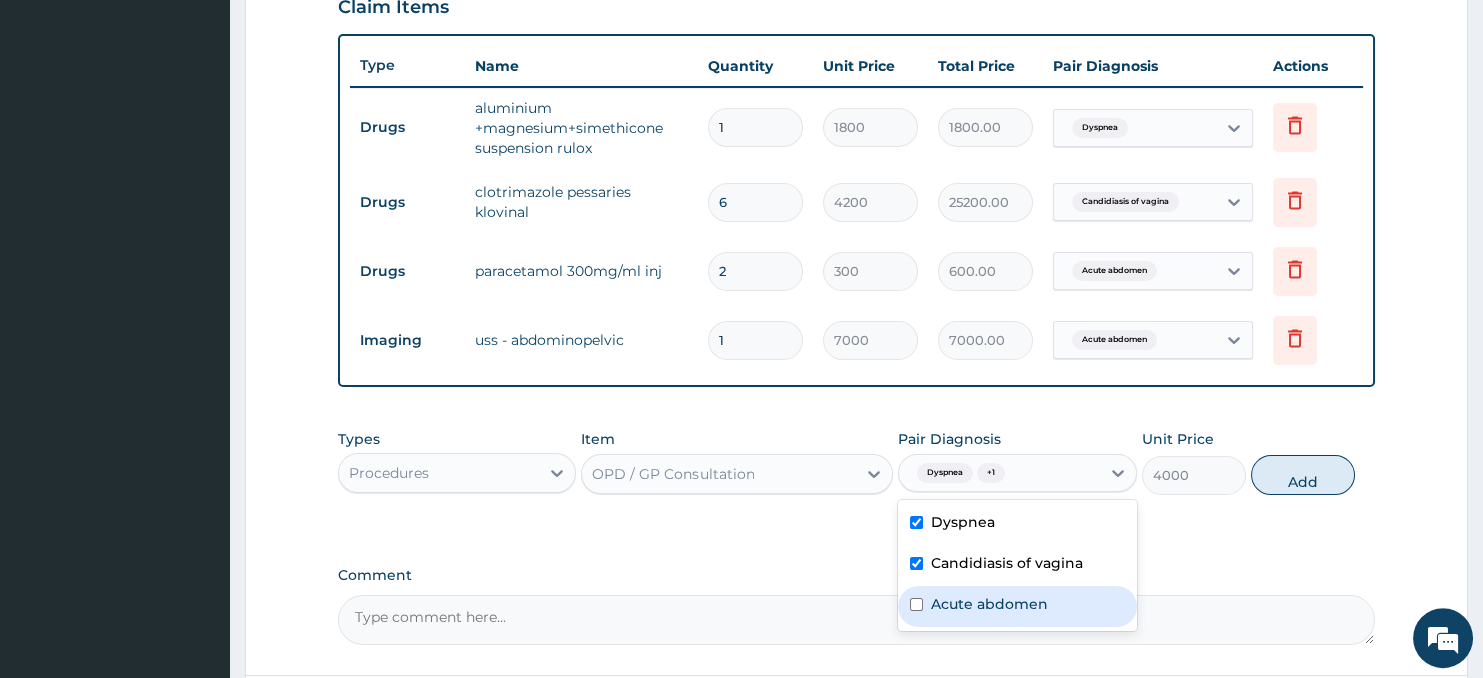click on "Acute abdomen" at bounding box center [989, 604] 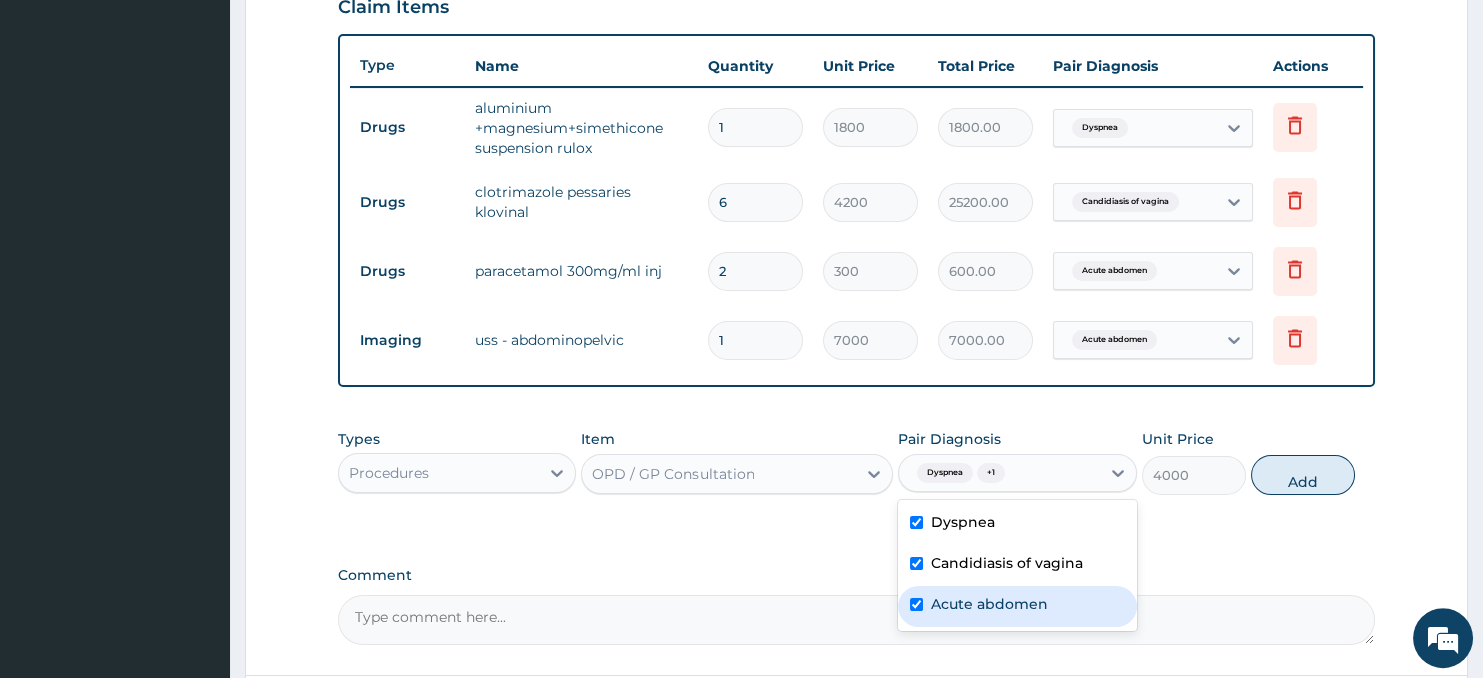 checkbox on "true" 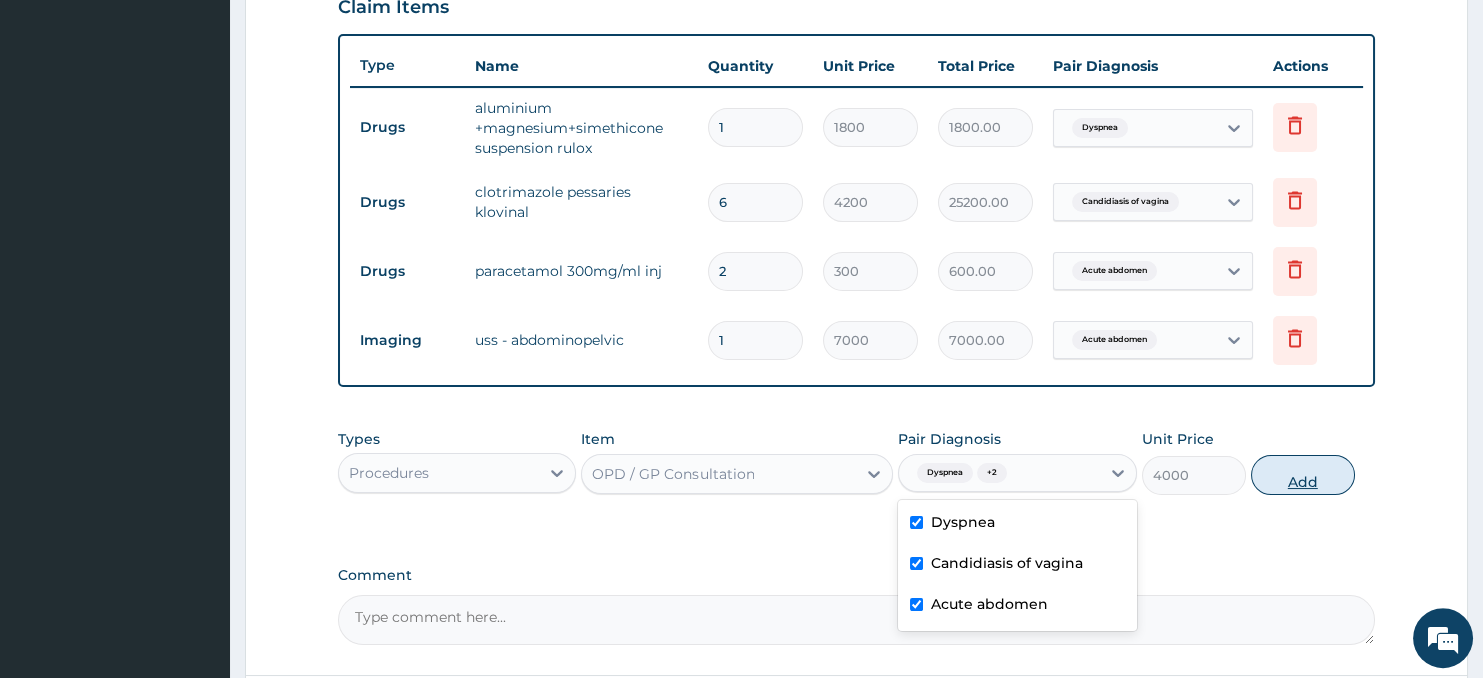 click on "Add" at bounding box center [1303, 475] 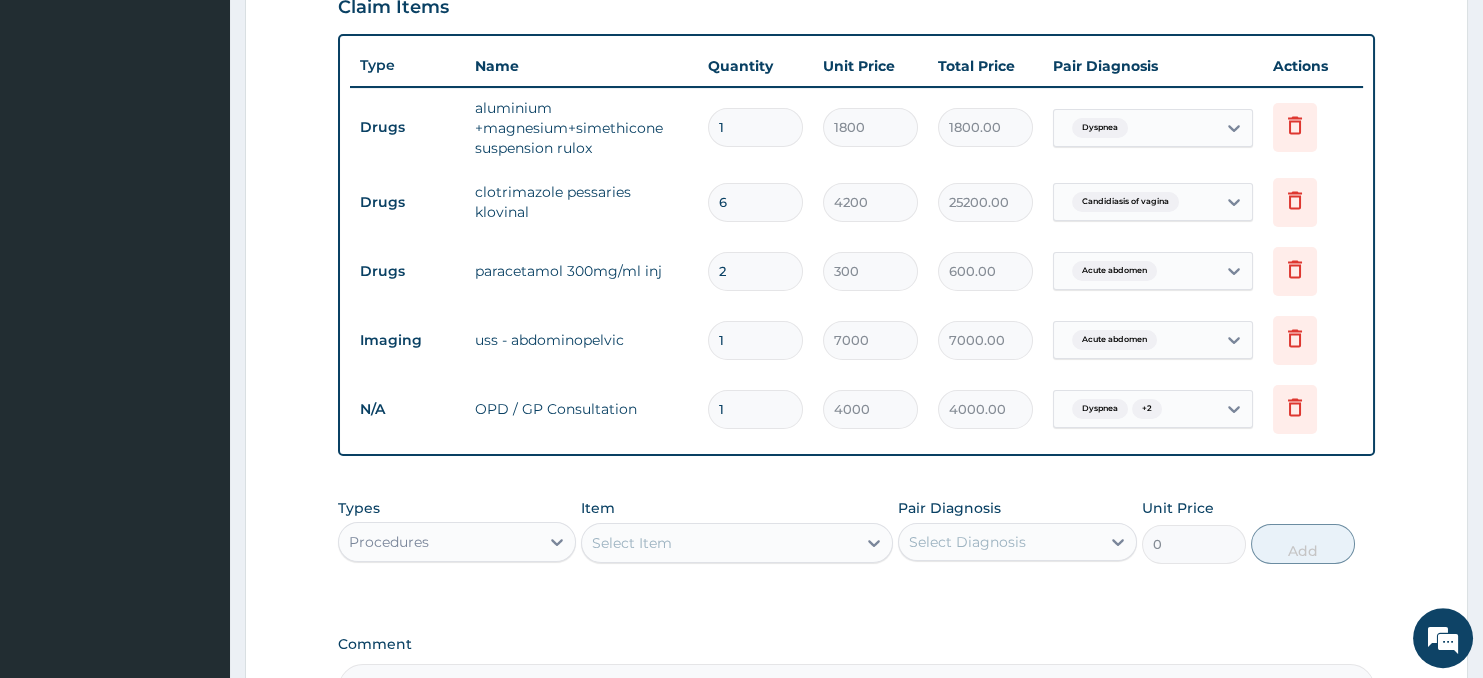 scroll, scrollTop: 954, scrollLeft: 0, axis: vertical 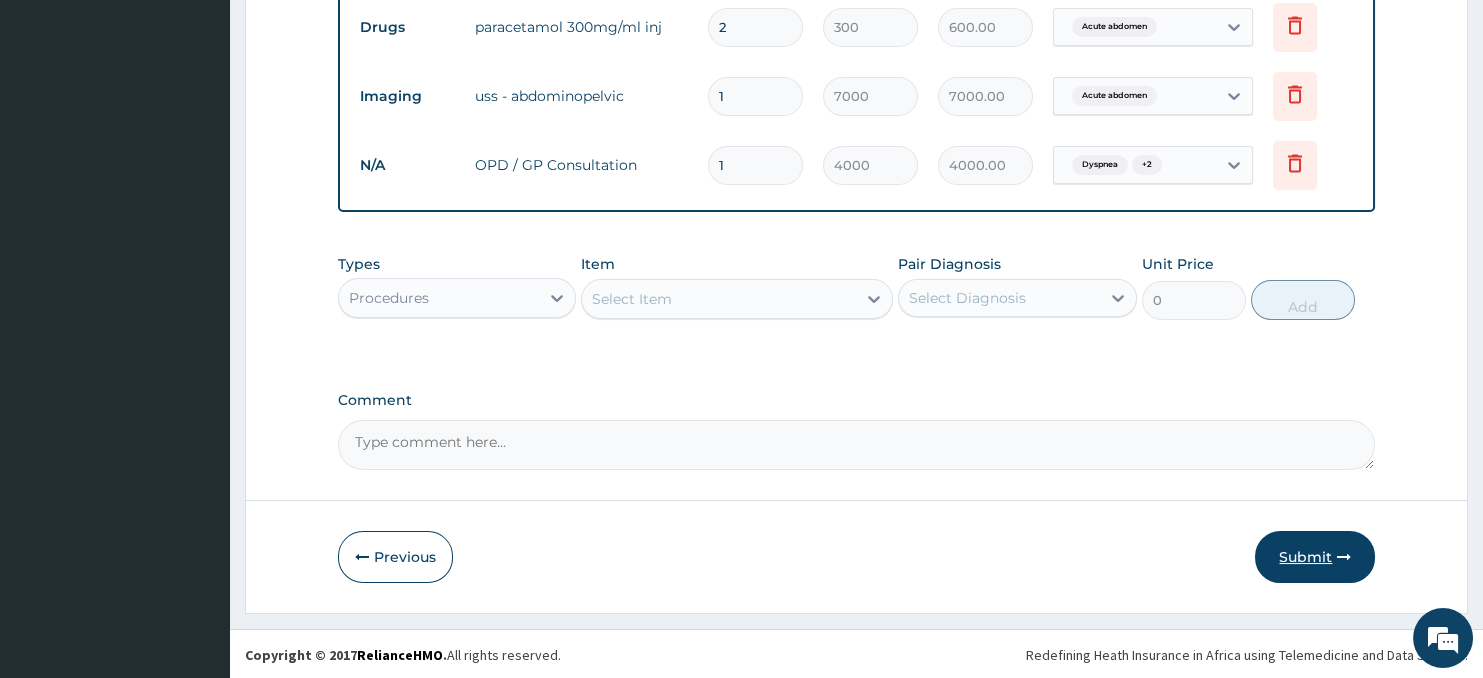 click on "Submit" at bounding box center (1315, 557) 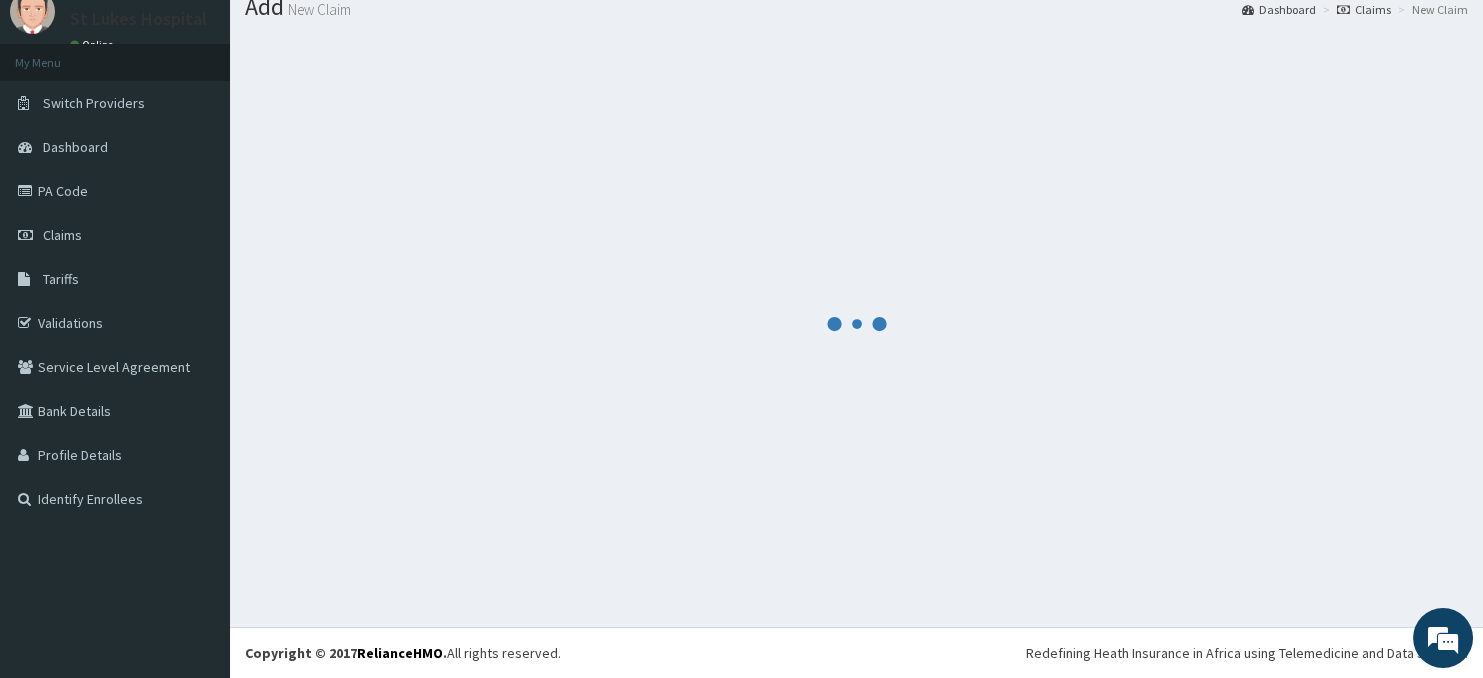 scroll, scrollTop: 70, scrollLeft: 0, axis: vertical 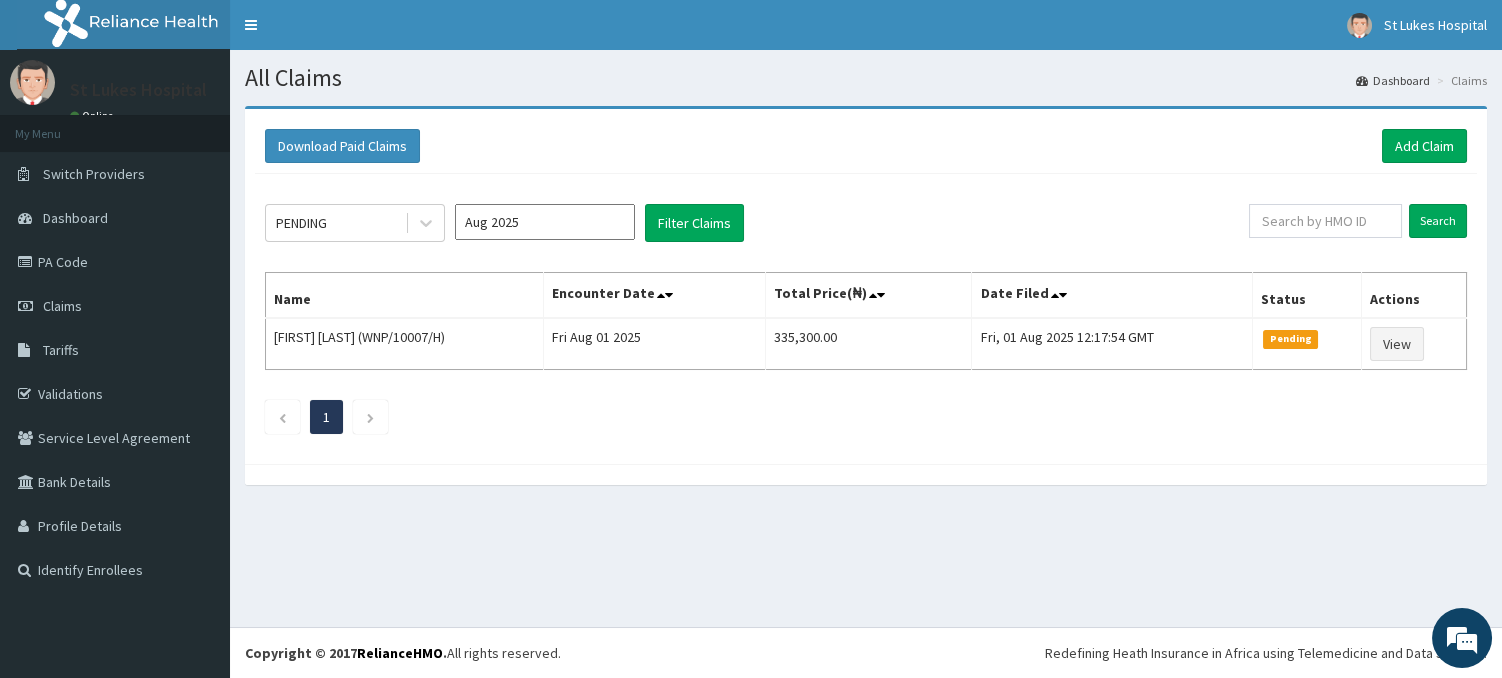 click on "Aug 2025" at bounding box center (545, 222) 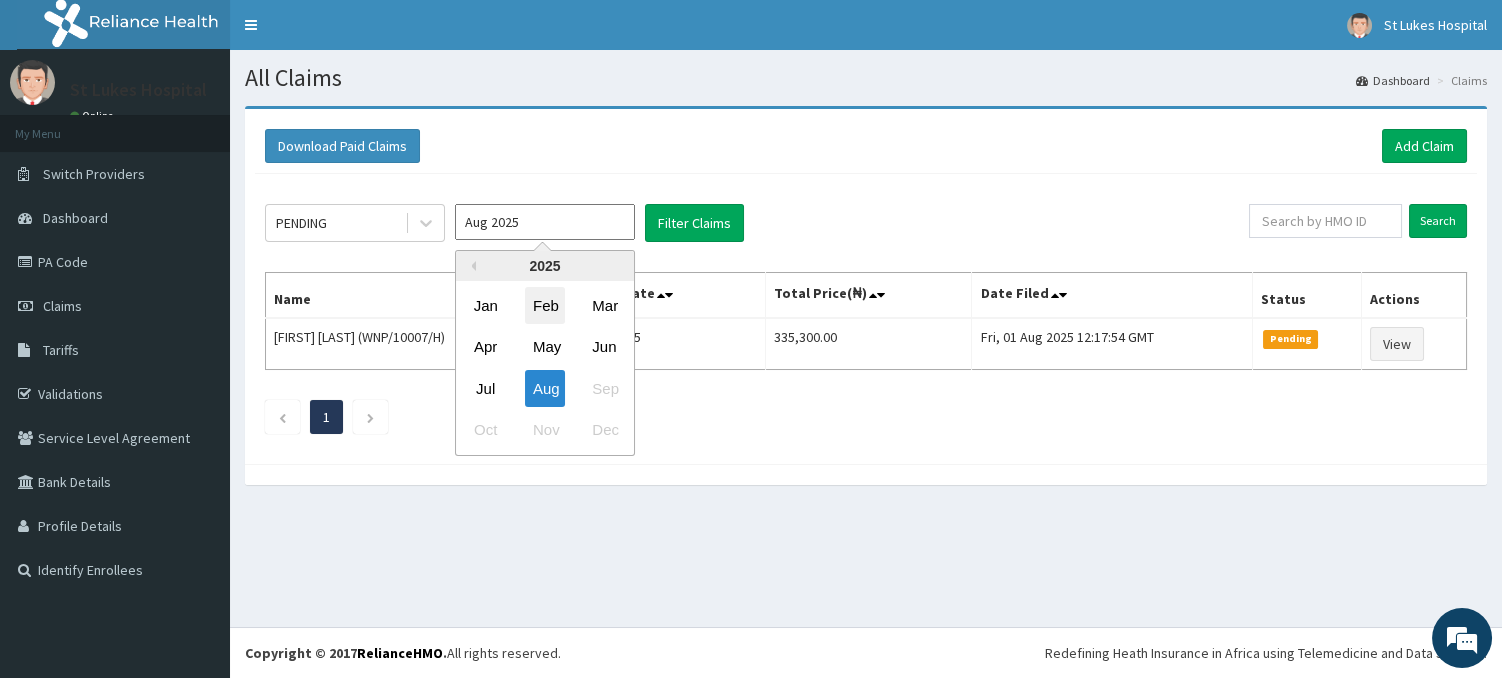 click on "Feb" at bounding box center [545, 305] 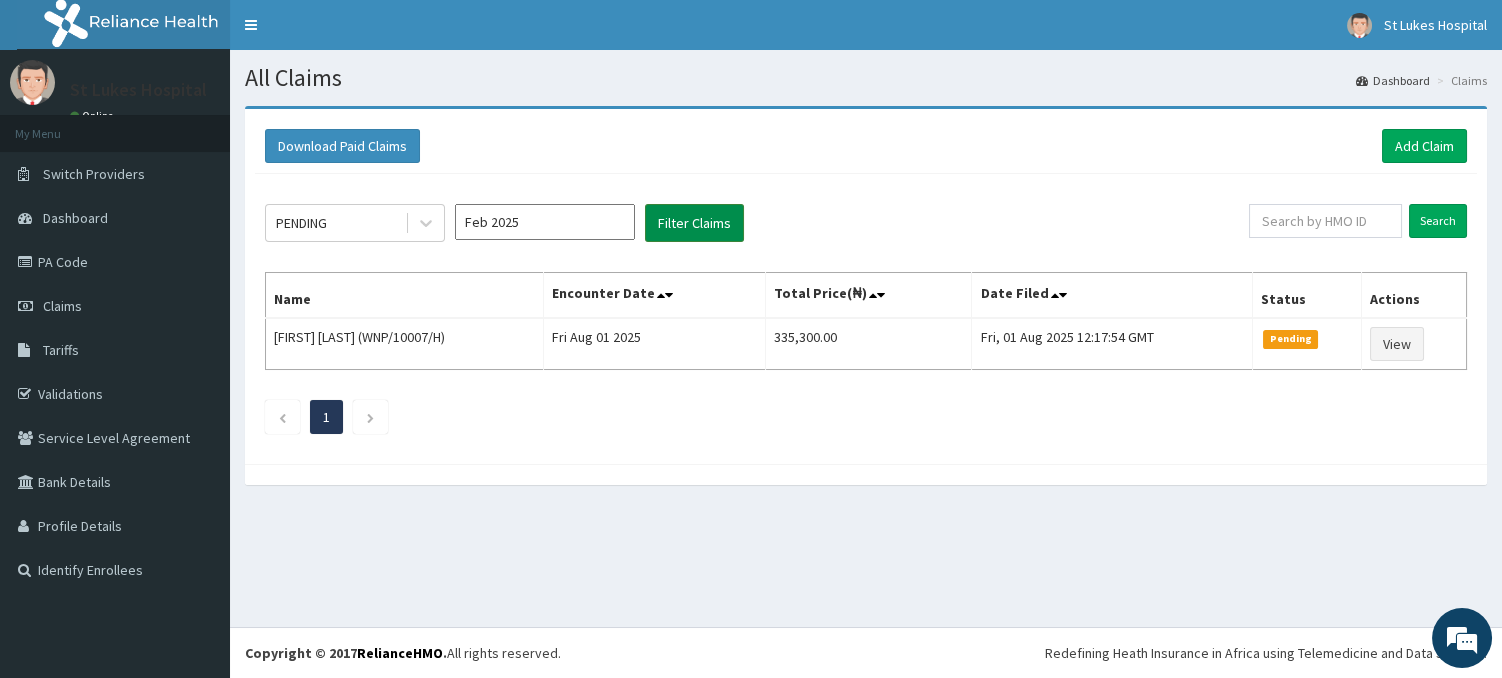 click on "Filter Claims" at bounding box center (694, 223) 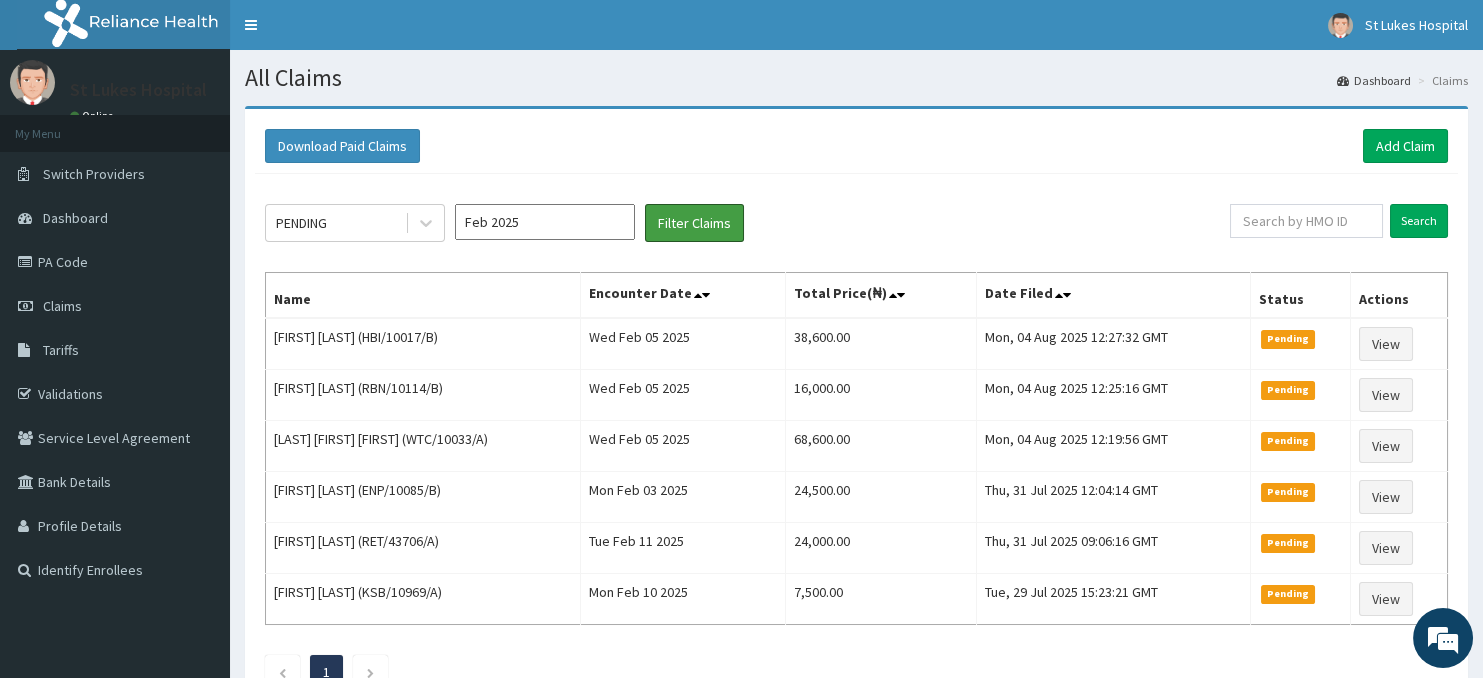scroll, scrollTop: 0, scrollLeft: 0, axis: both 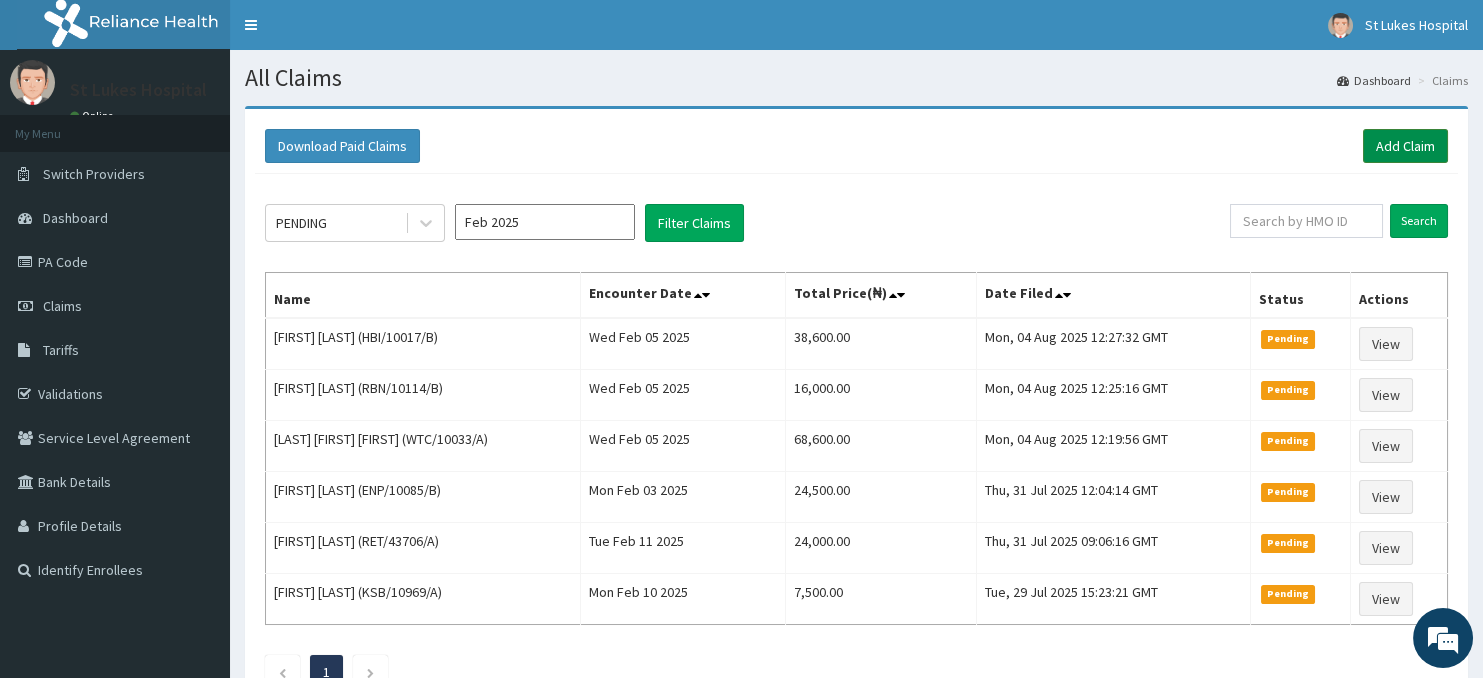 click on "Add Claim" at bounding box center (1405, 146) 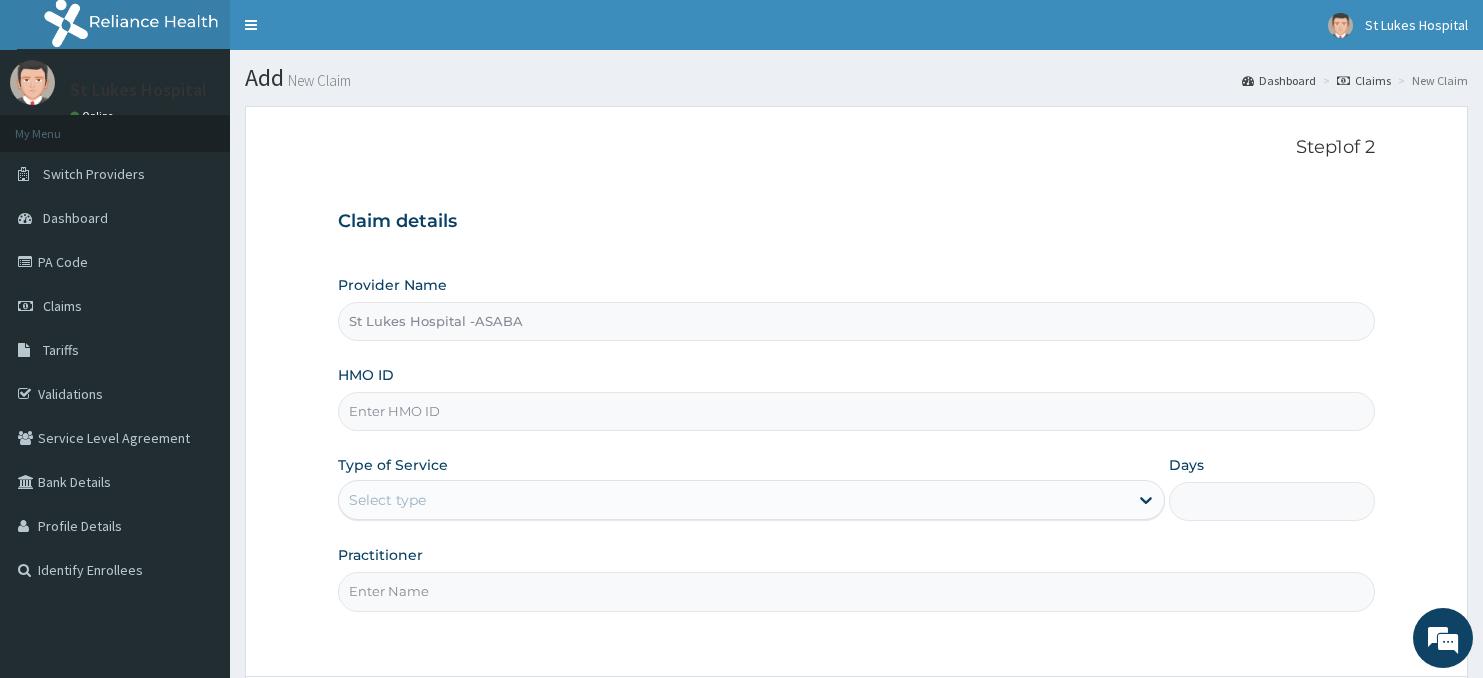 scroll, scrollTop: 0, scrollLeft: 0, axis: both 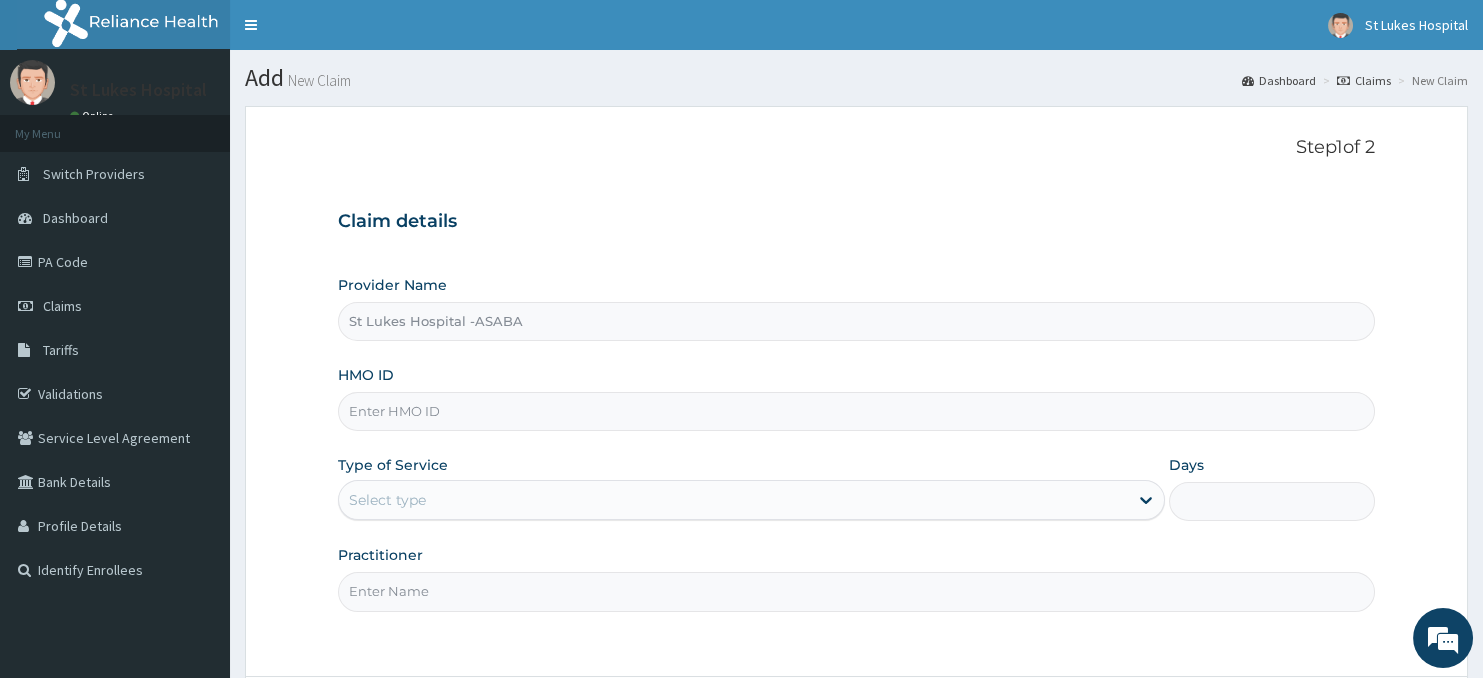 click on "HMO ID" at bounding box center (857, 411) 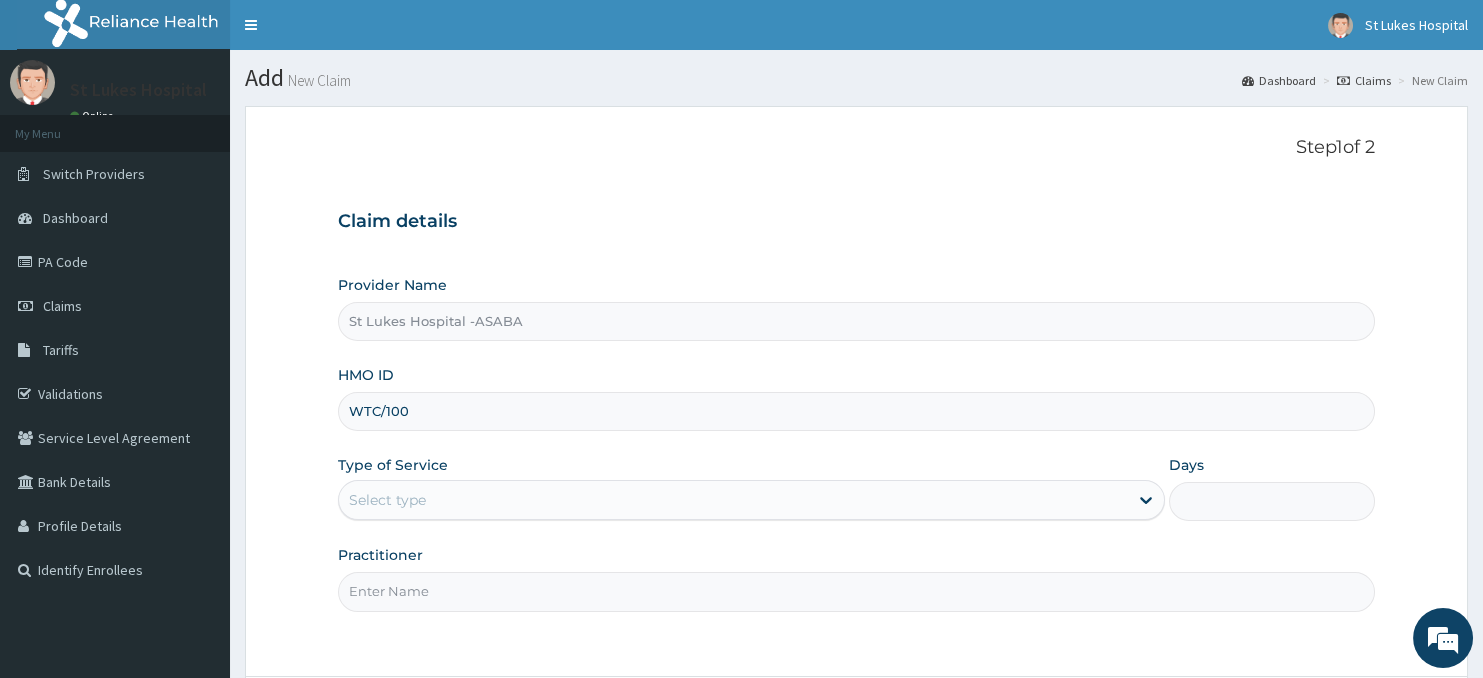 scroll, scrollTop: 0, scrollLeft: 0, axis: both 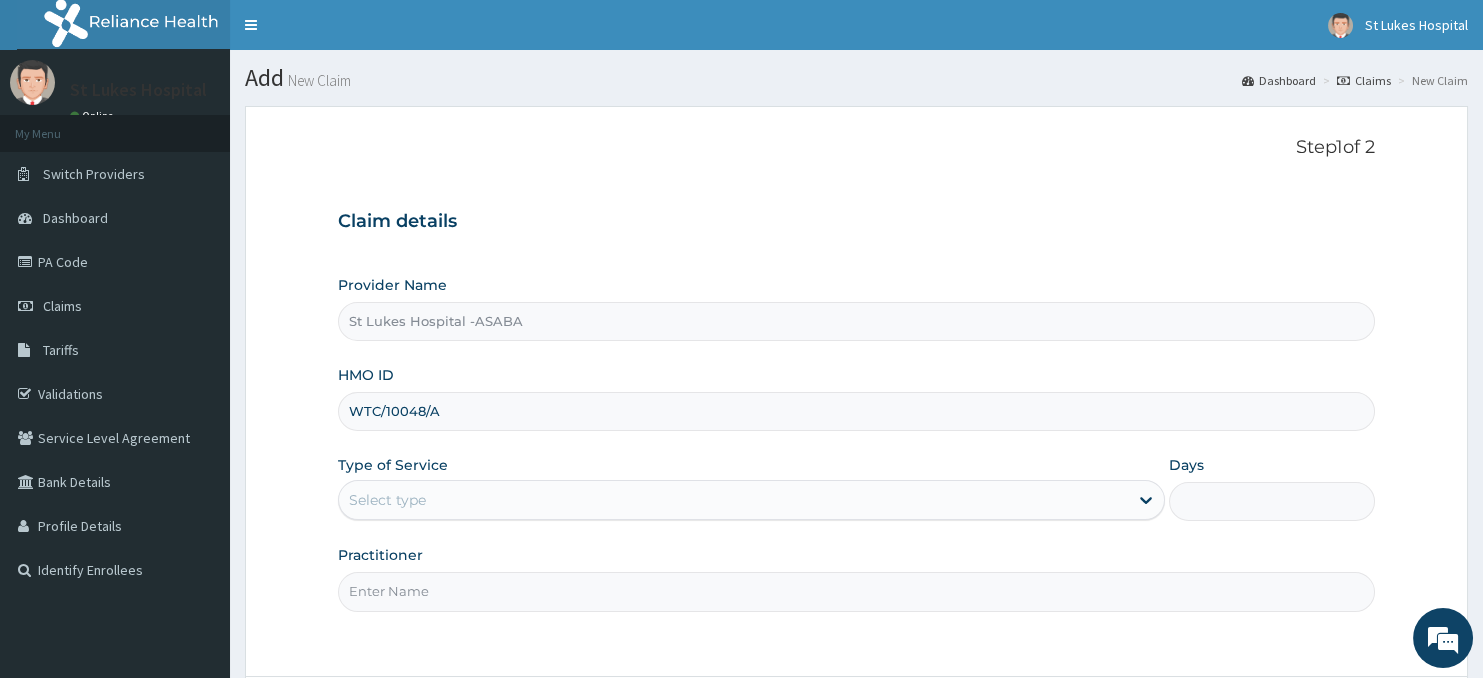 type on "WTC/10048/A" 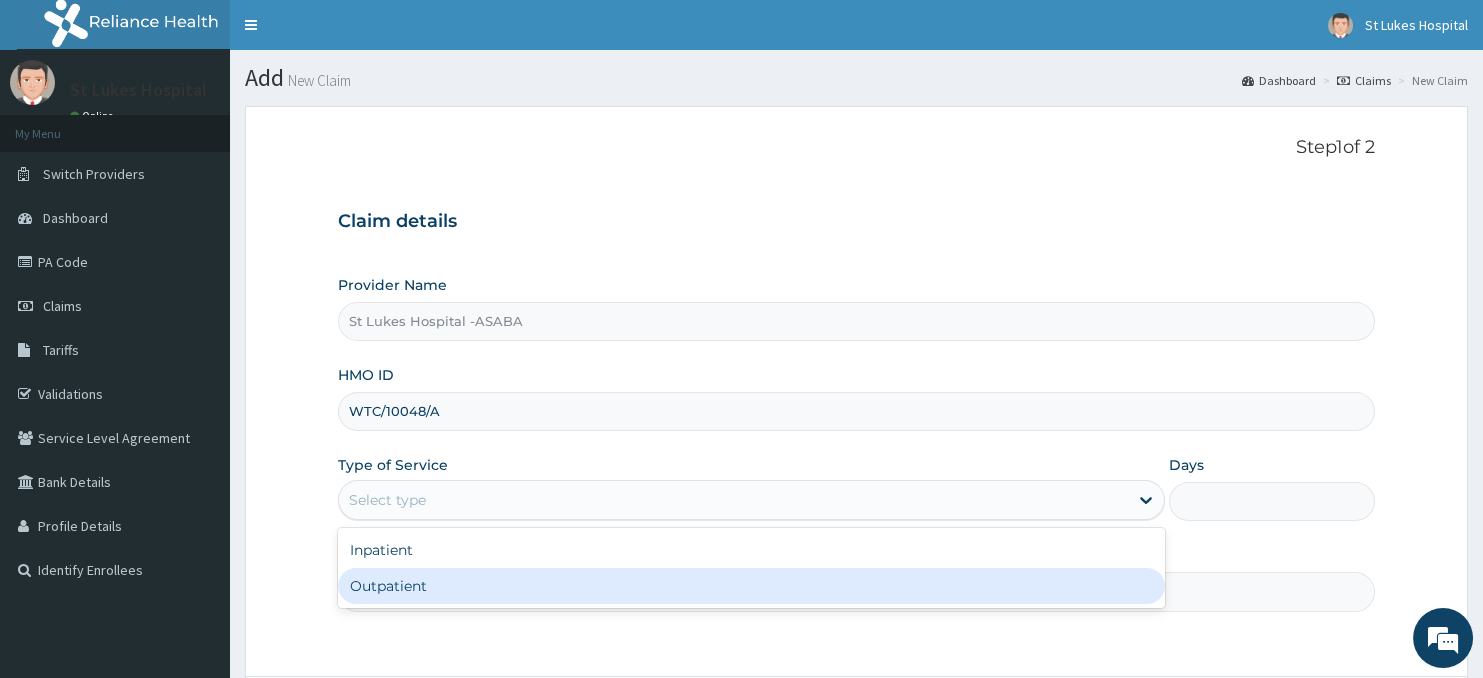 click on "Outpatient" at bounding box center [751, 586] 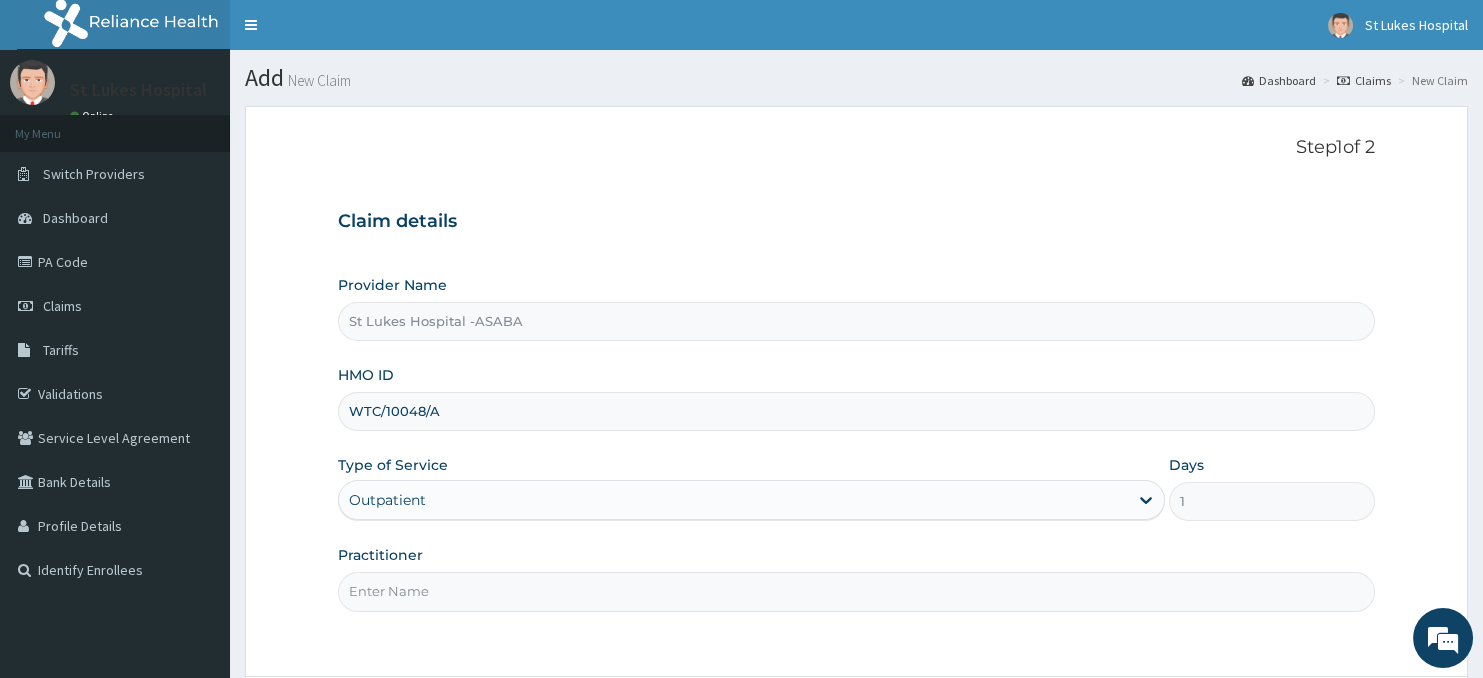 click on "Practitioner" at bounding box center (857, 591) 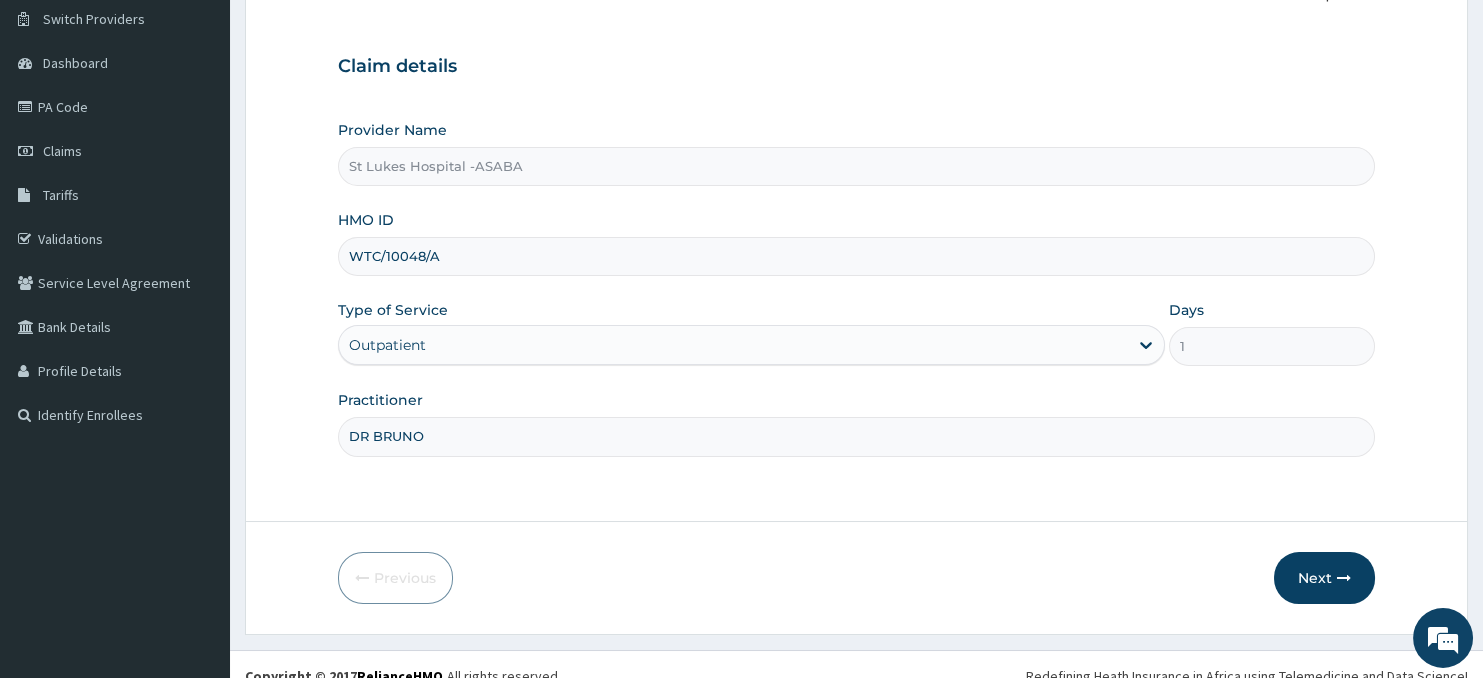 scroll, scrollTop: 176, scrollLeft: 0, axis: vertical 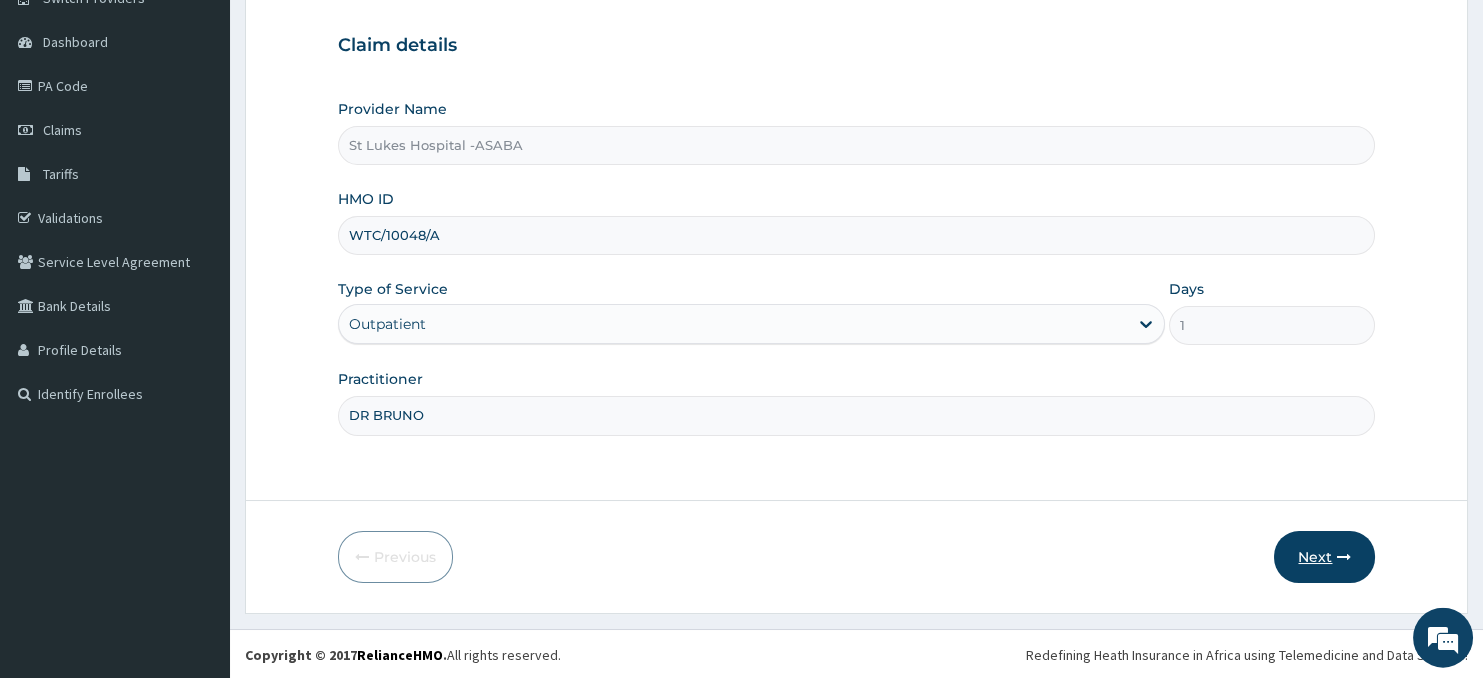 type on "DR BRUNO" 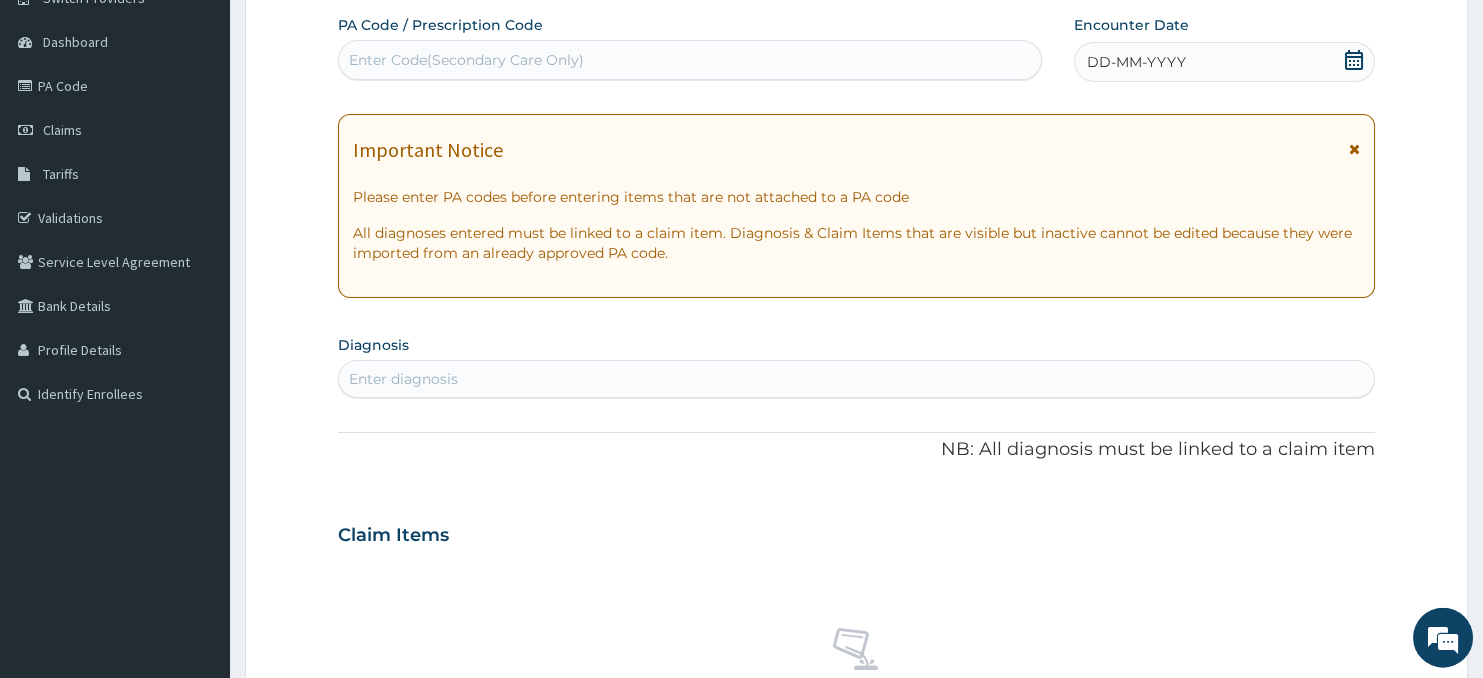 click on "Enter Code(Secondary Care Only)" at bounding box center (690, 60) 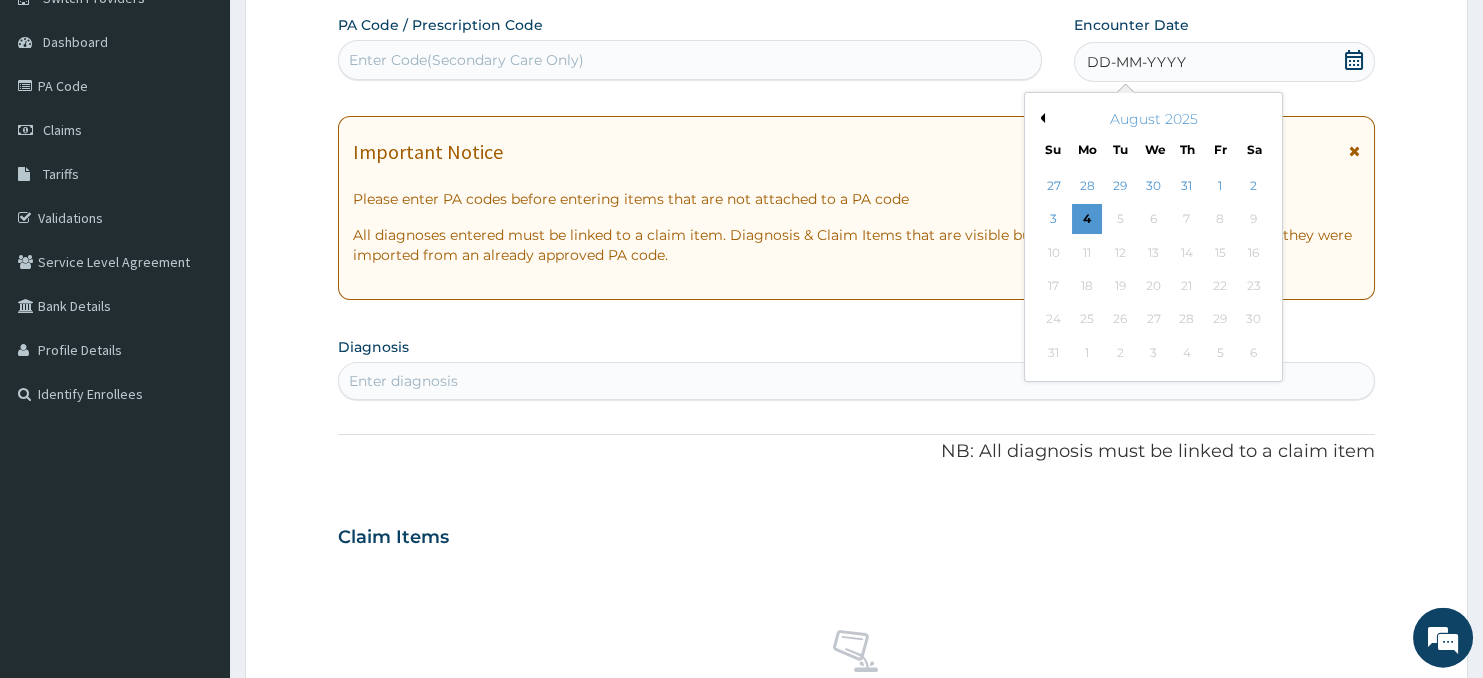 click on "Previous Month" at bounding box center (1040, 118) 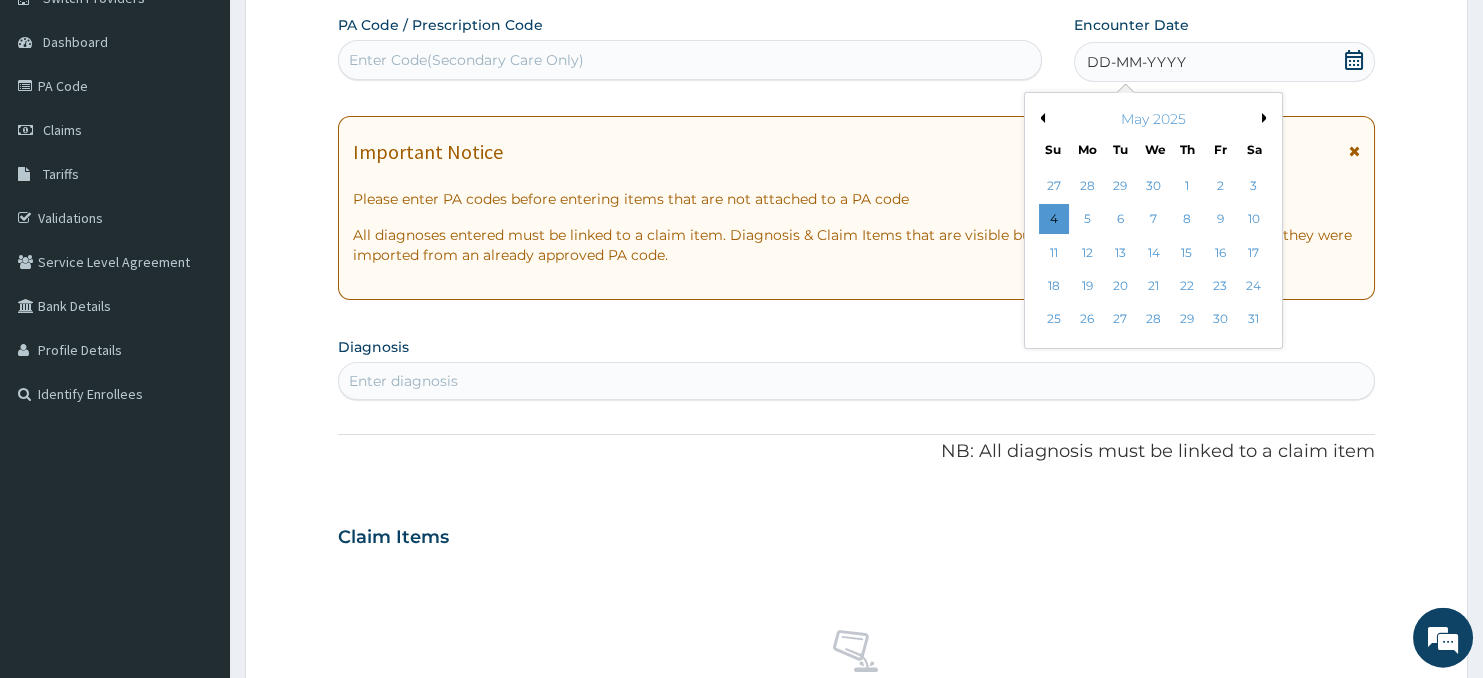 click on "Previous Month" at bounding box center (1040, 118) 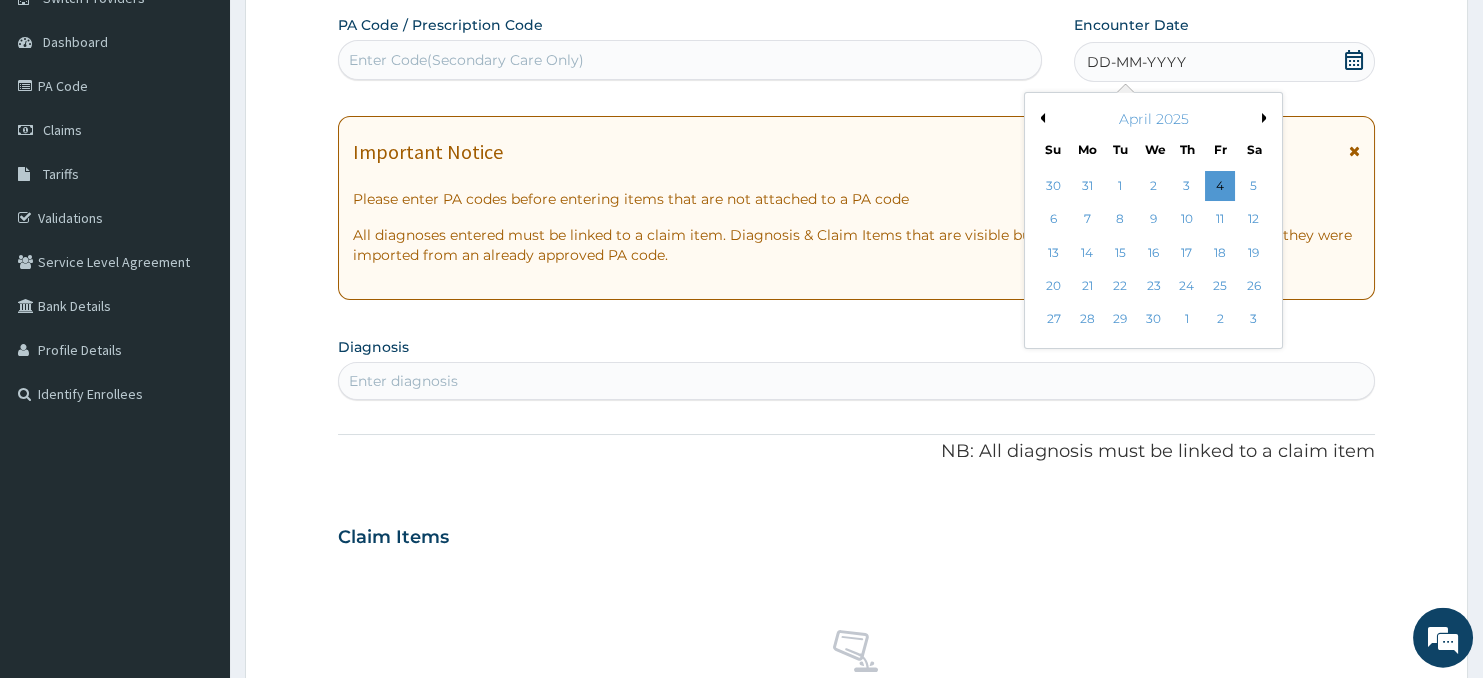 click on "Previous Month" at bounding box center (1040, 118) 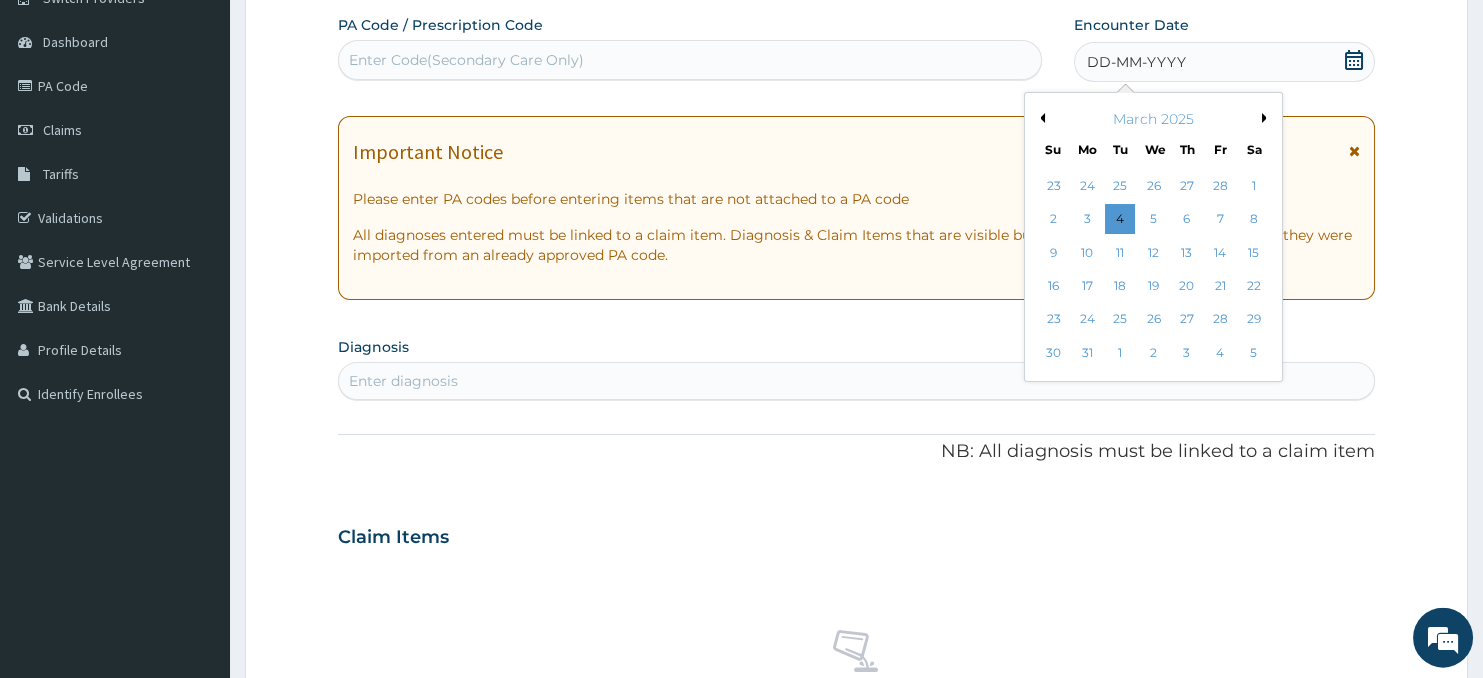click on "Previous Month" at bounding box center [1040, 118] 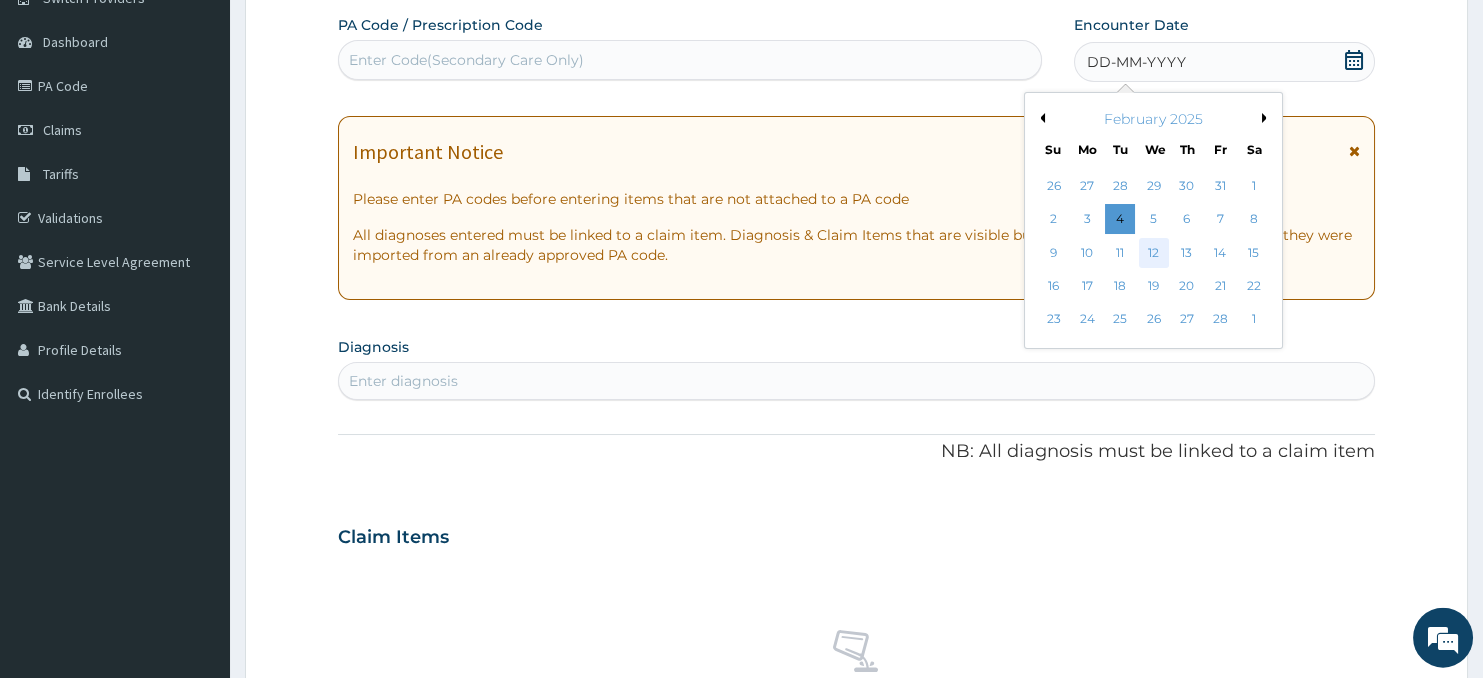 click on "12" at bounding box center (1153, 253) 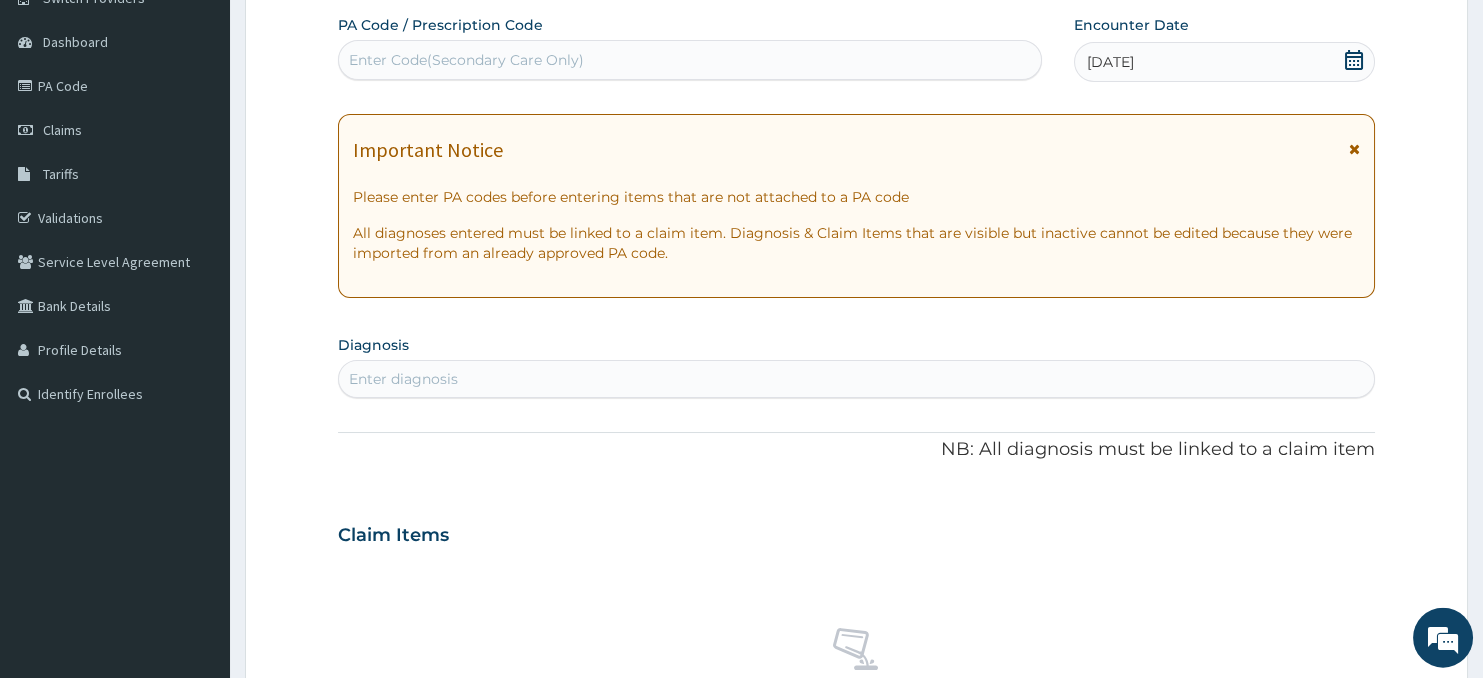 click on "Enter diagnosis" at bounding box center [857, 379] 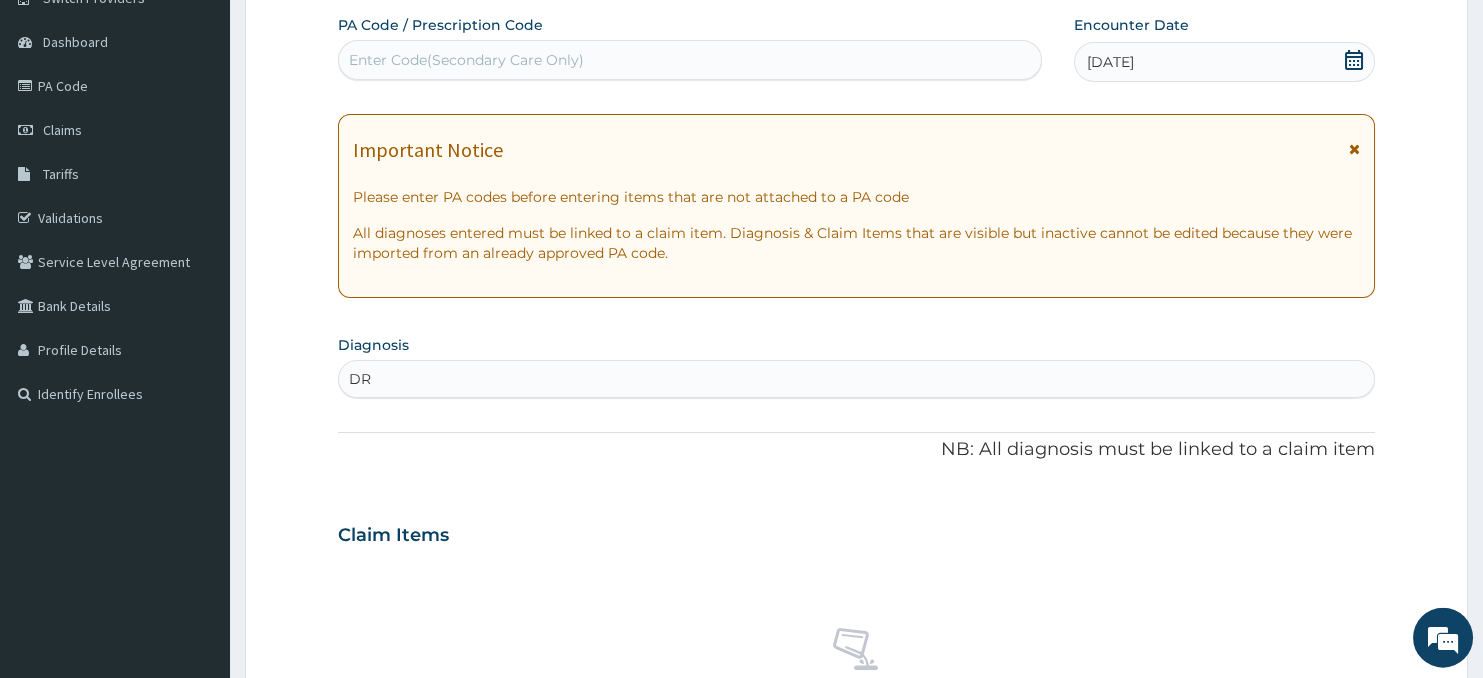 type on "D" 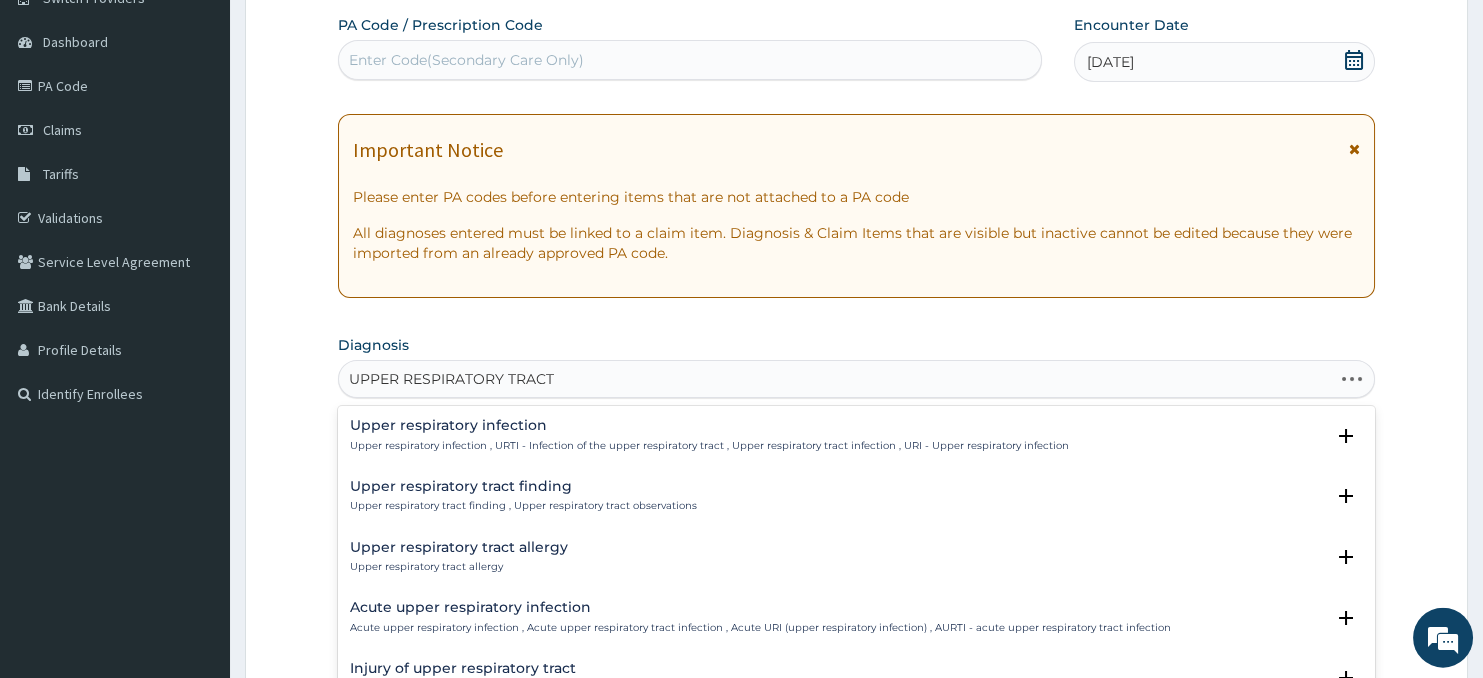 type on "UPPER RESPIRATORY TRACT I" 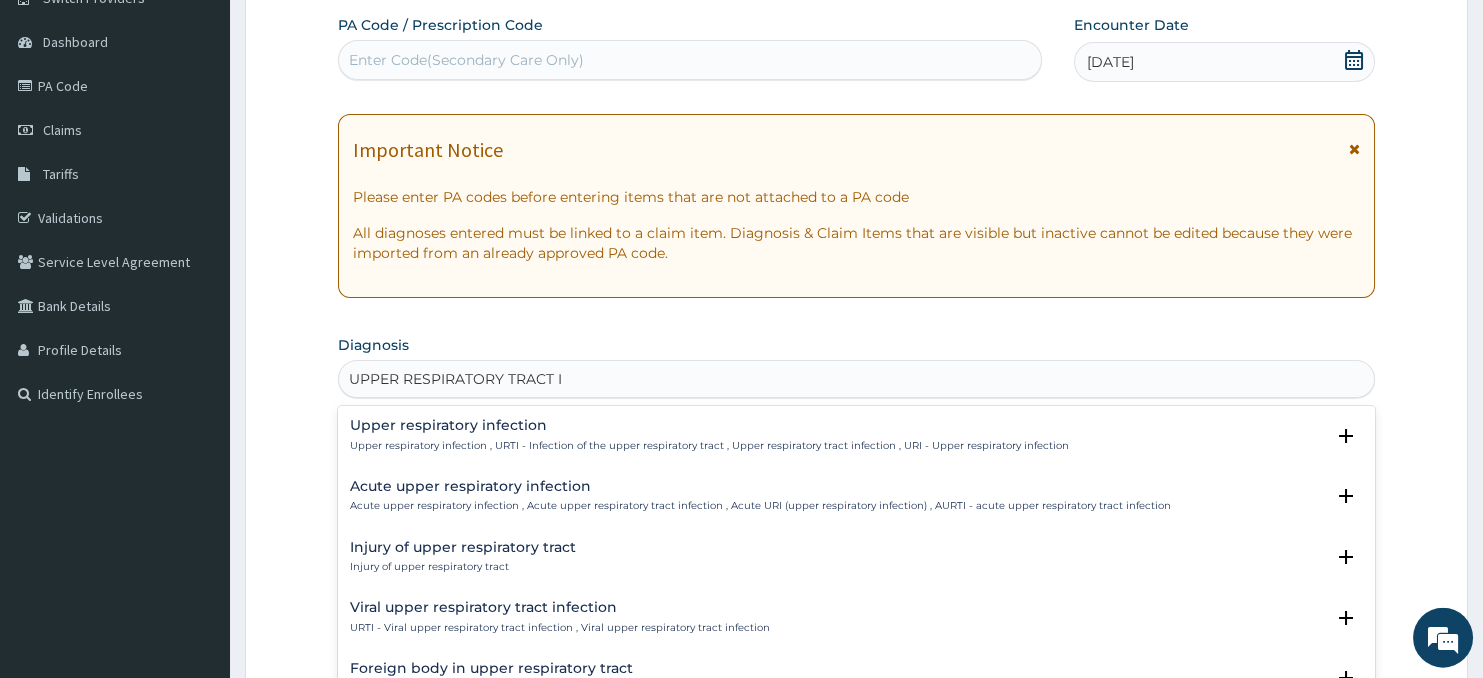 click on "Upper respiratory infection" at bounding box center [709, 425] 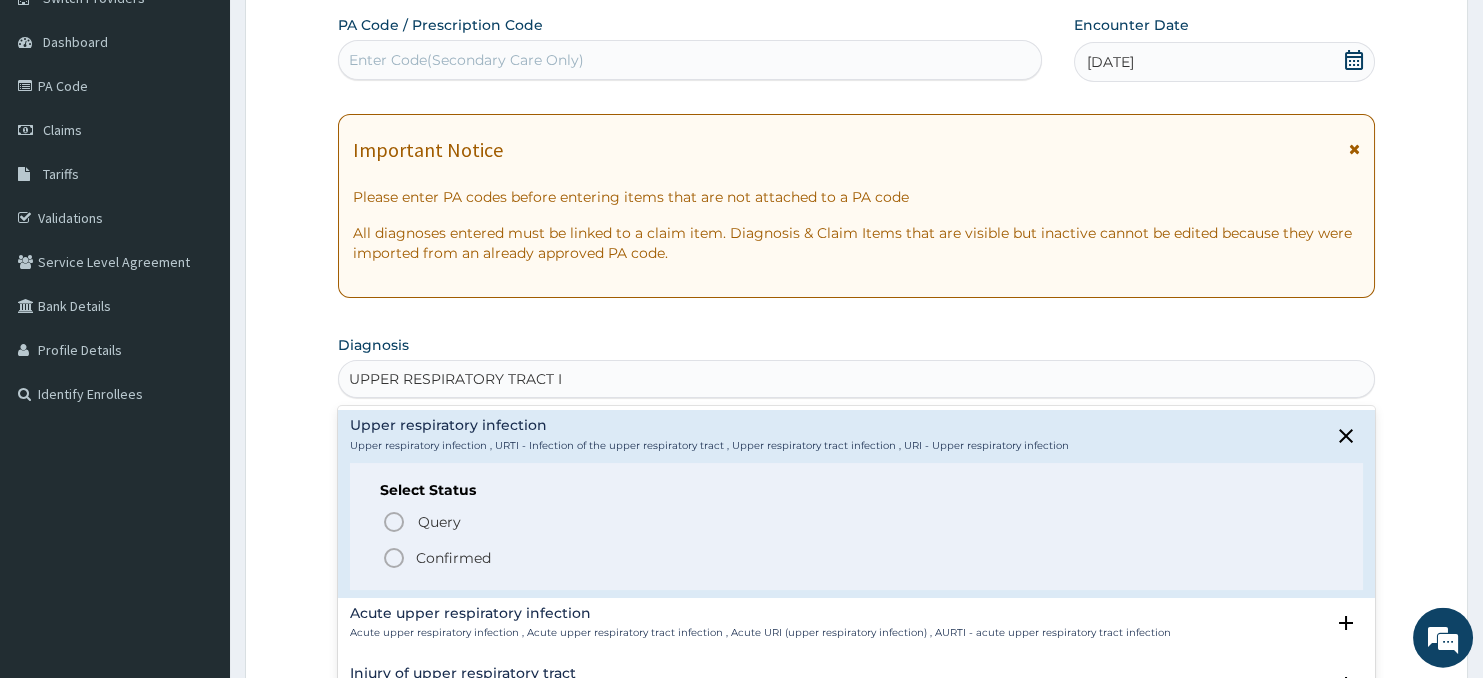 click 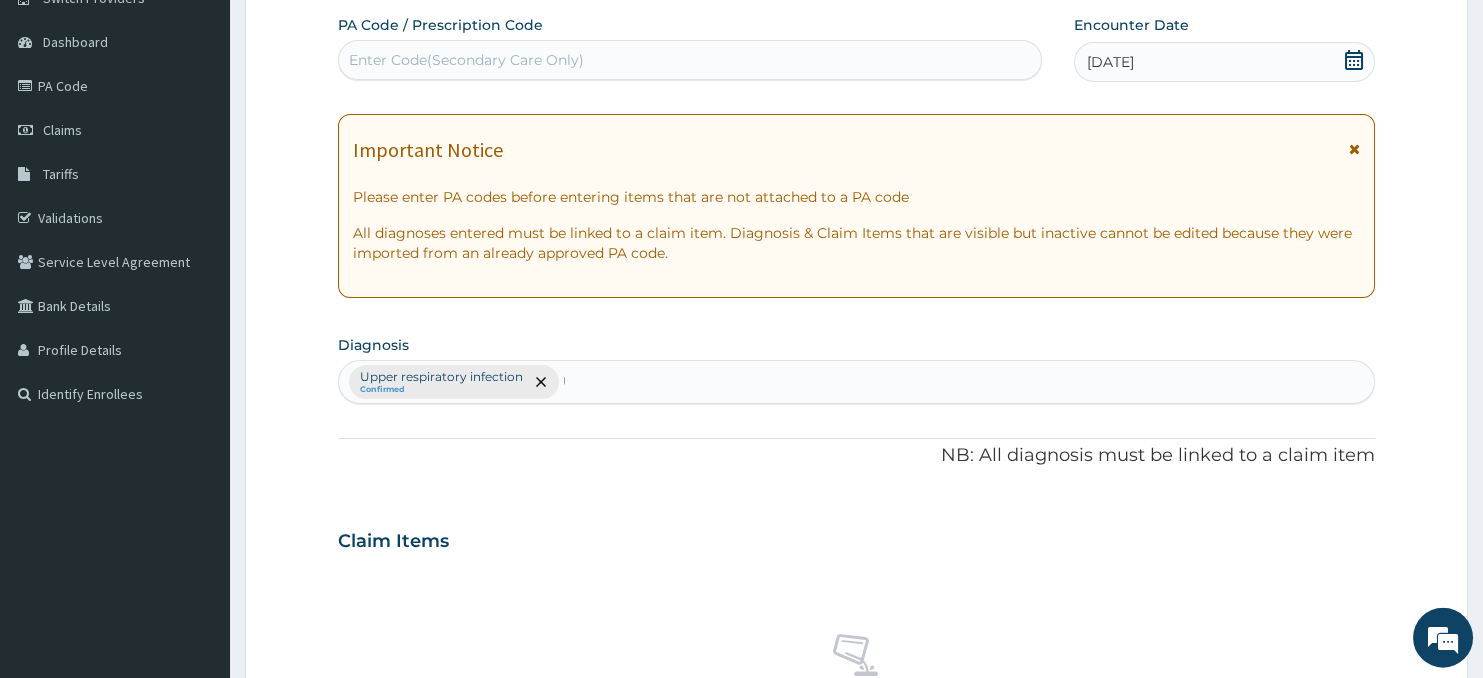 type 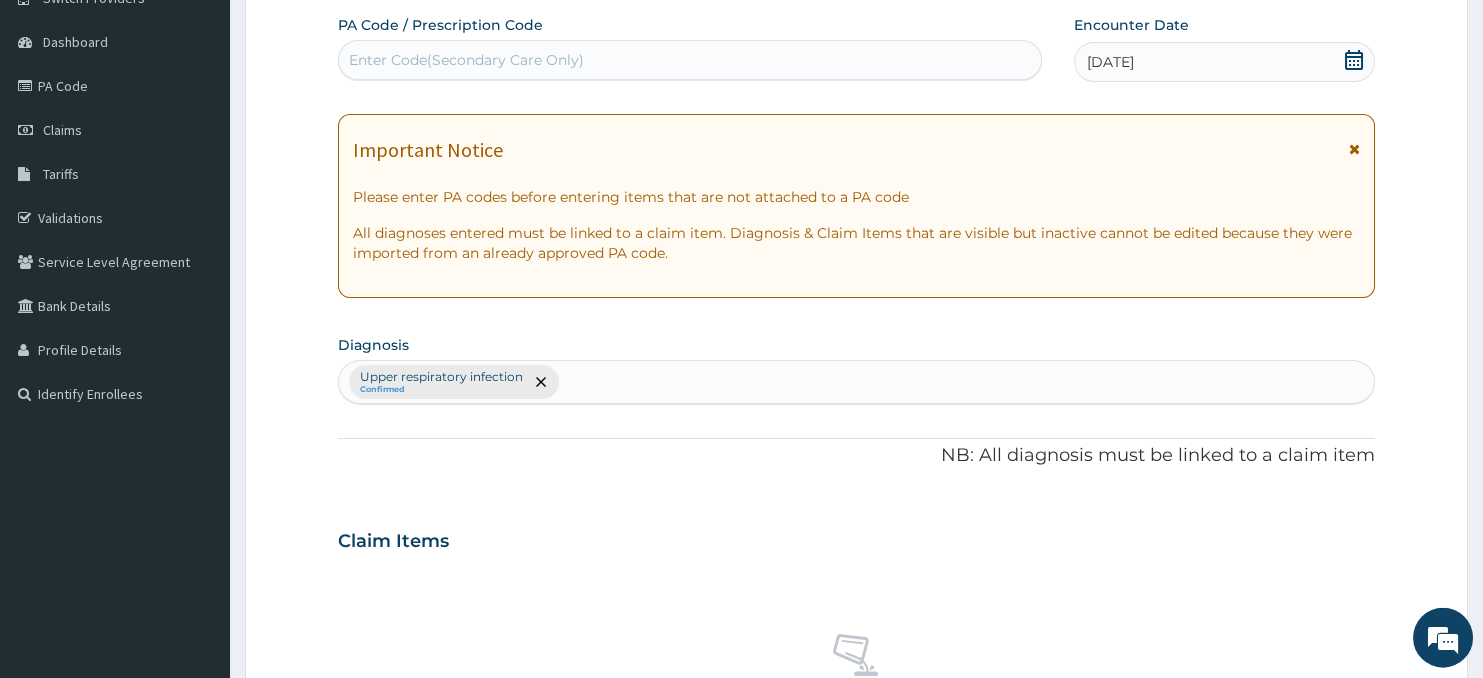 scroll, scrollTop: 764, scrollLeft: 0, axis: vertical 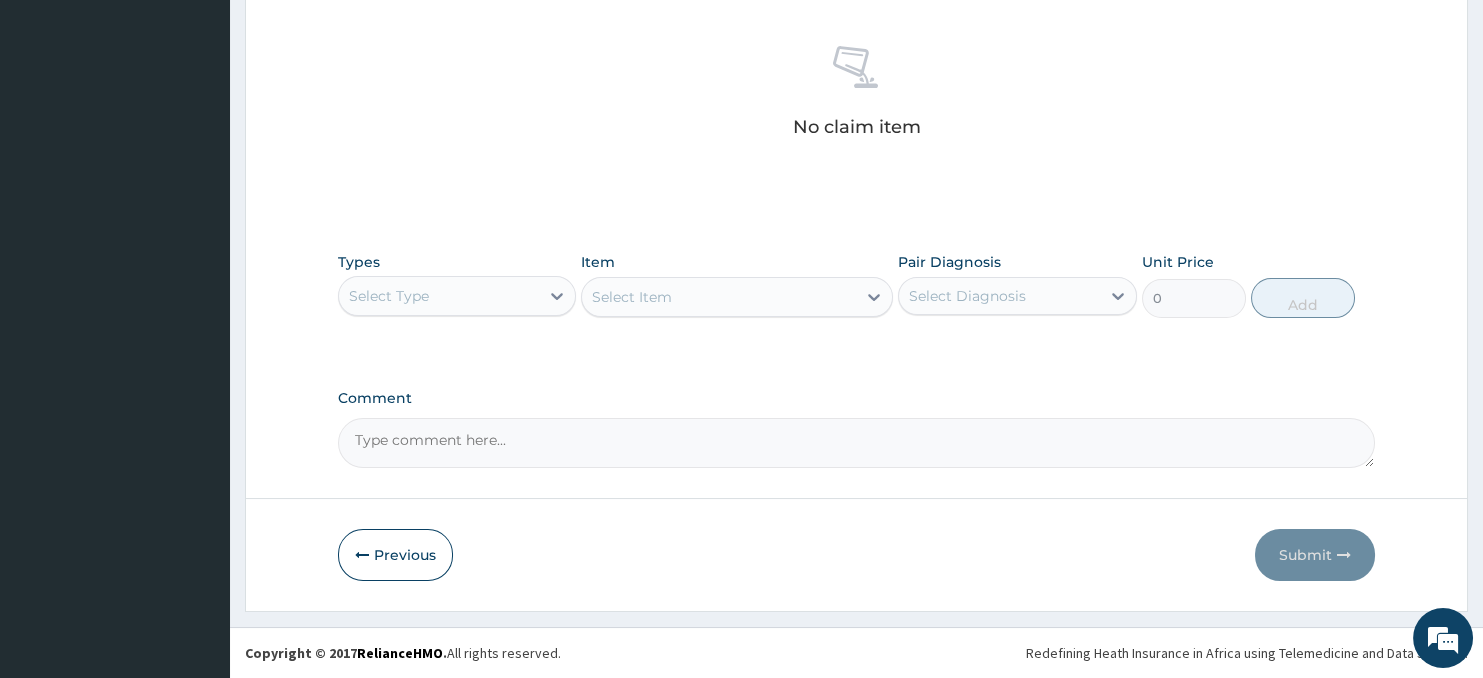 click on "Select Type" at bounding box center (439, 296) 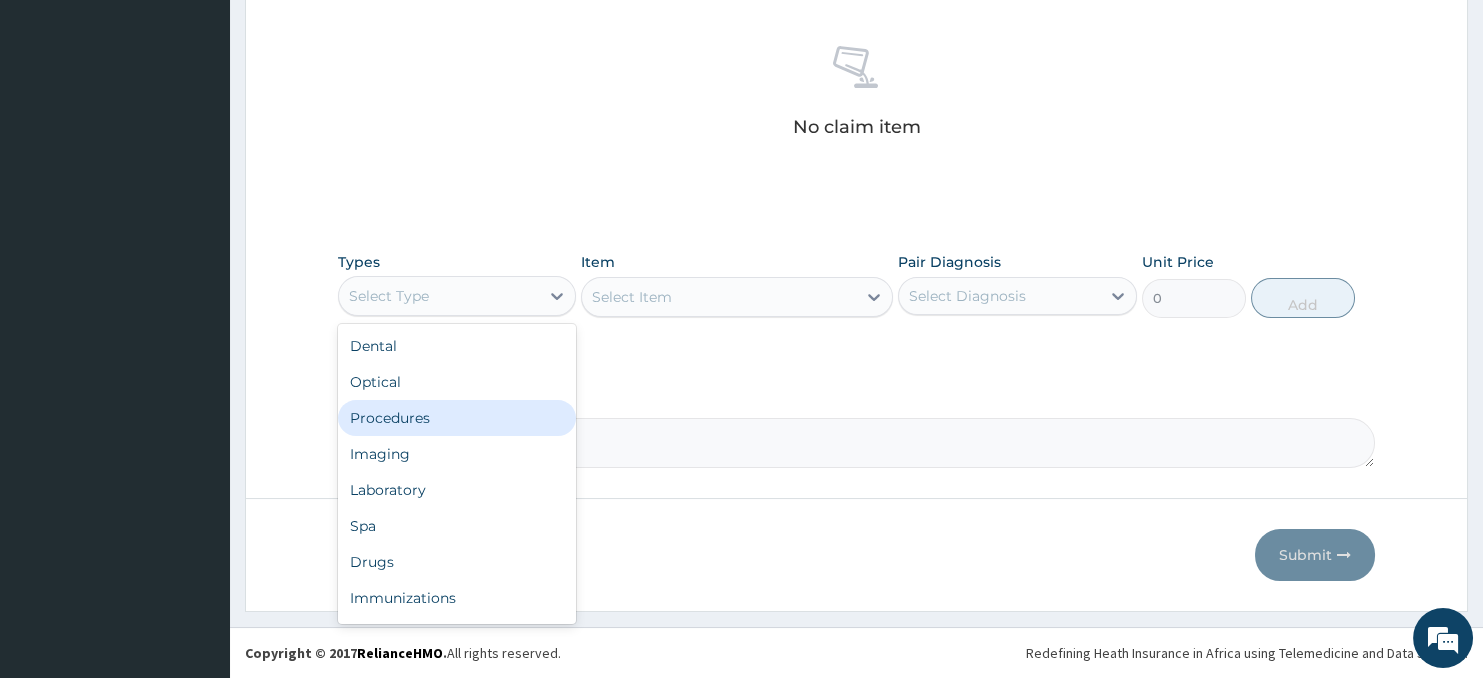 click on "Procedures" at bounding box center (457, 418) 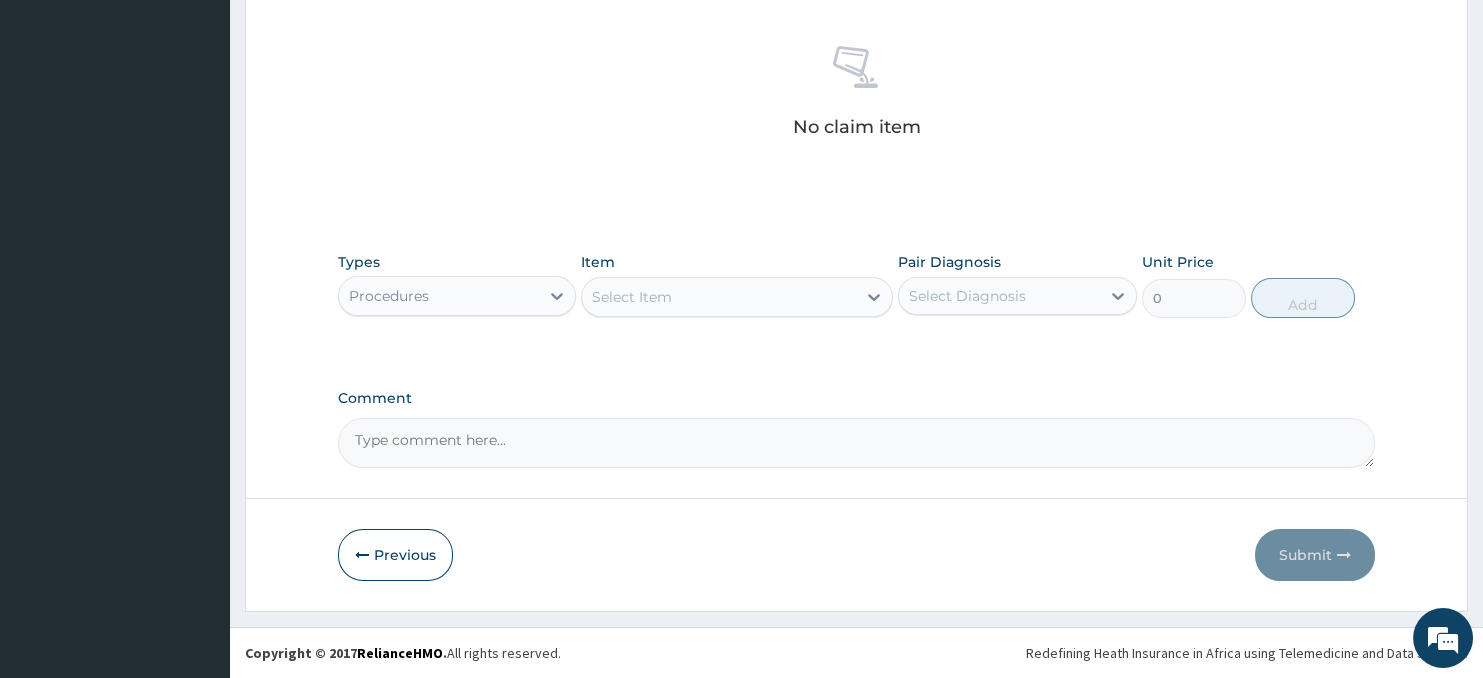 click on "Select Item" at bounding box center [718, 297] 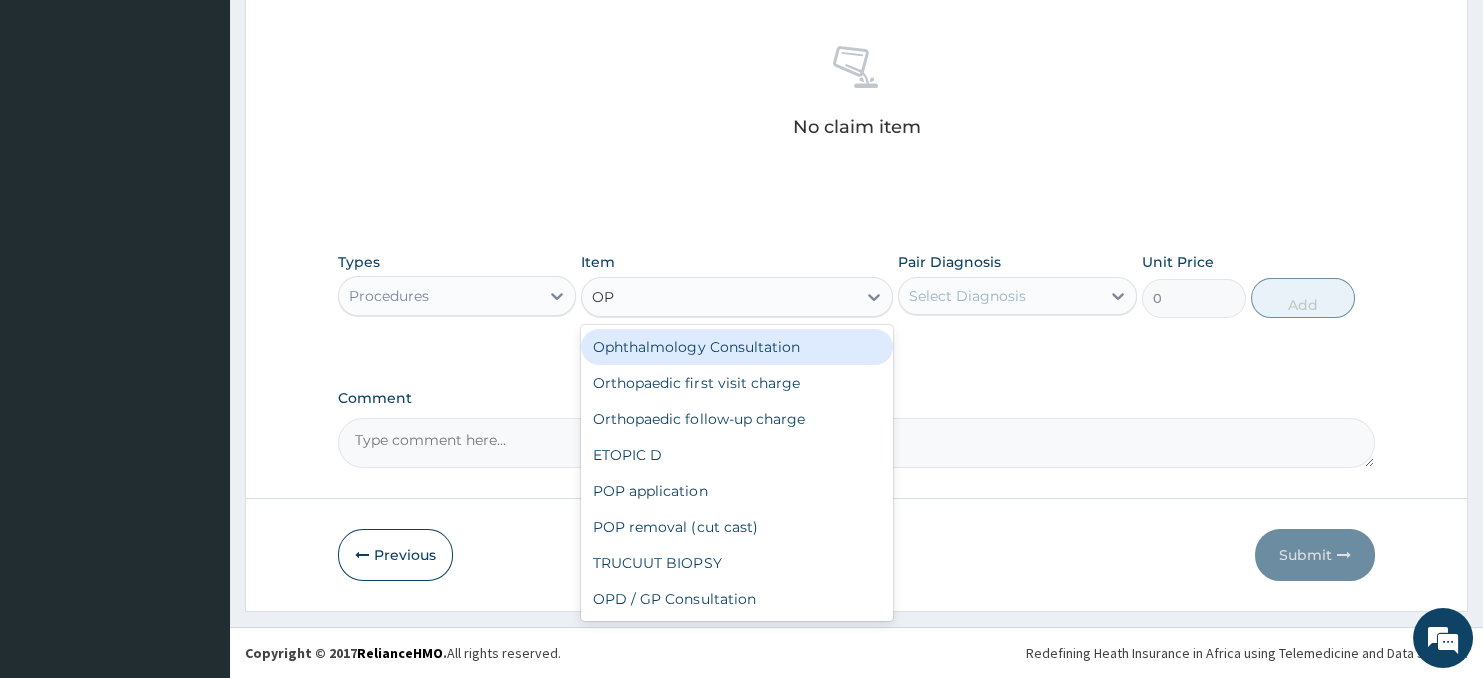 type on "OPD" 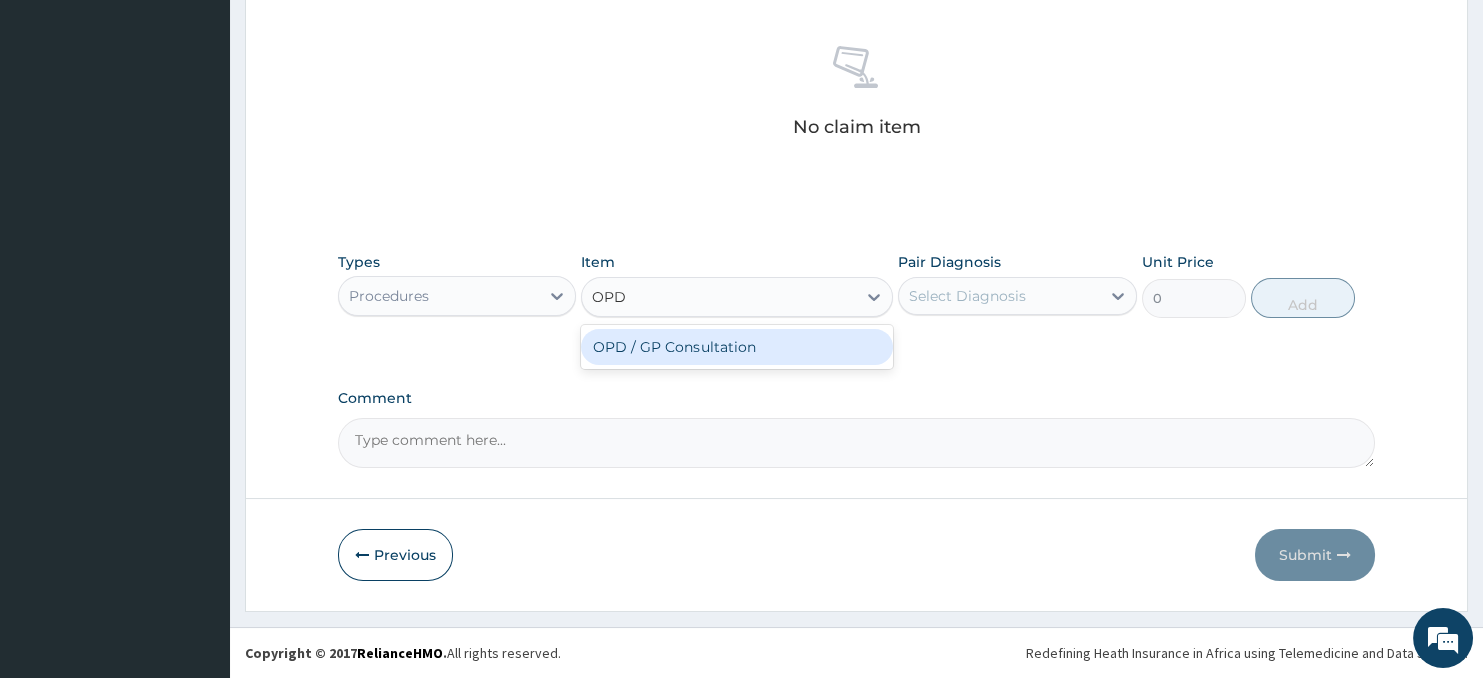 click on "OPD / GP Consultation" at bounding box center (736, 347) 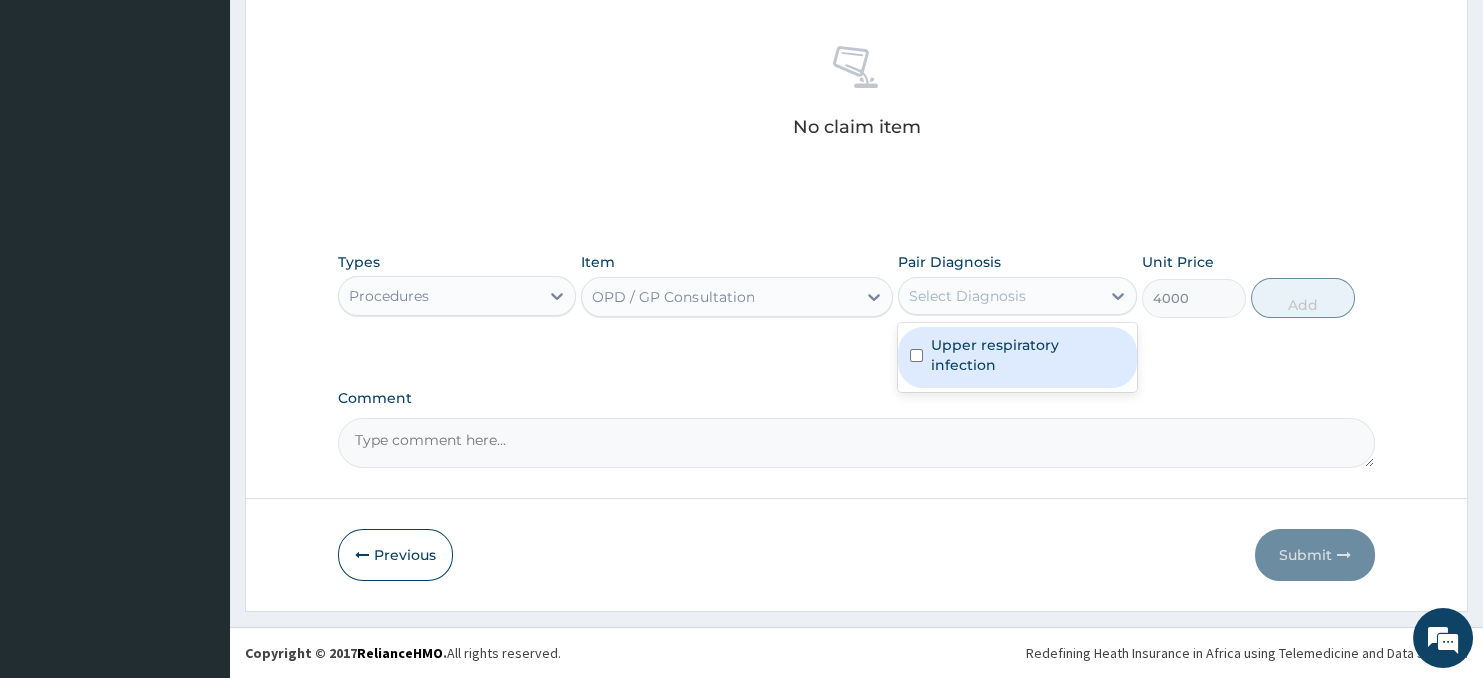 click on "Select Diagnosis" at bounding box center [999, 296] 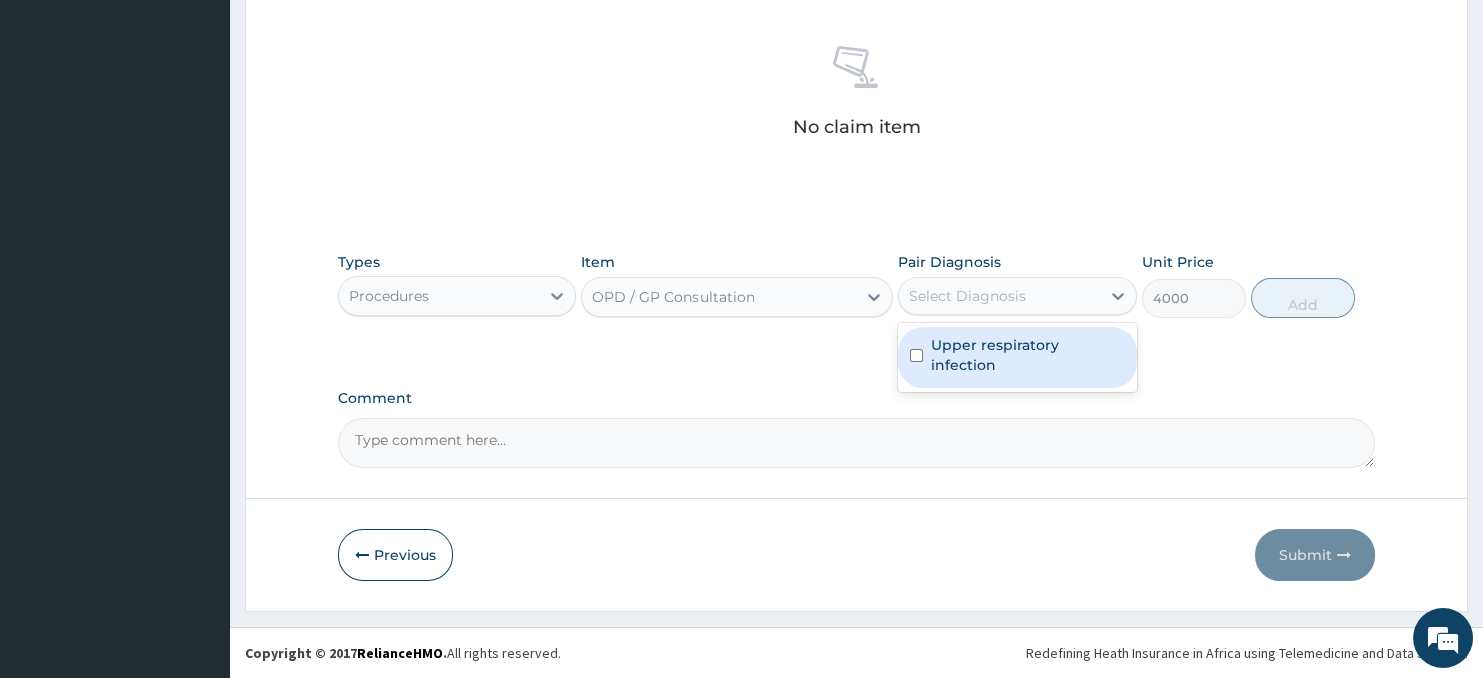 click on "Upper respiratory infection" at bounding box center [1028, 355] 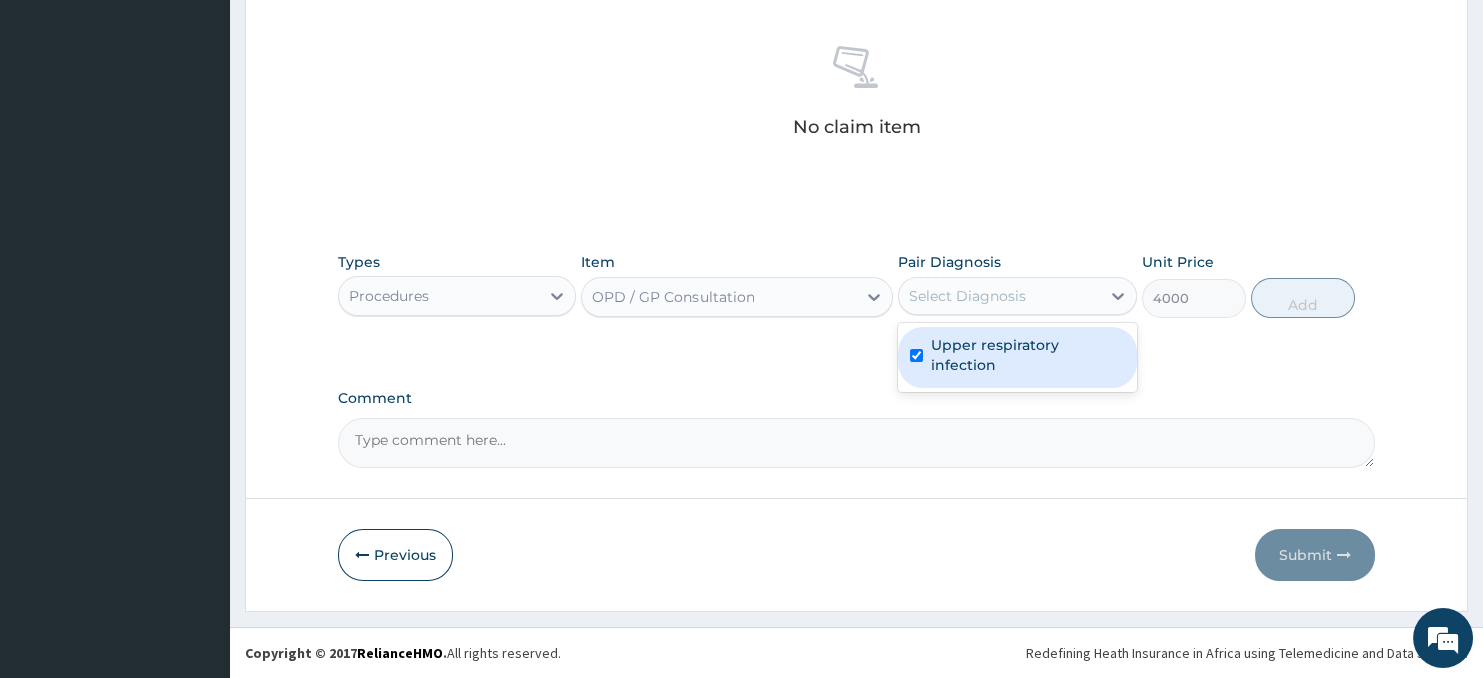 checkbox on "true" 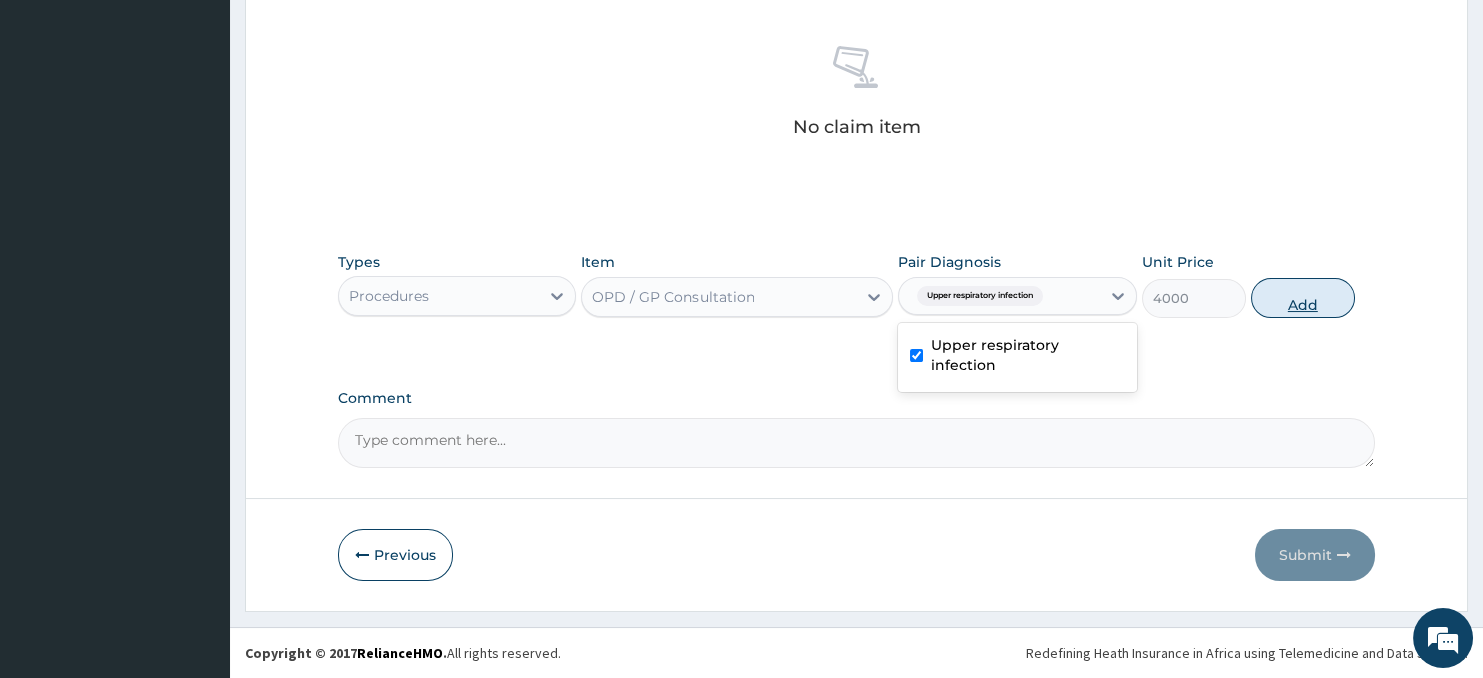 click on "Add" at bounding box center [1303, 298] 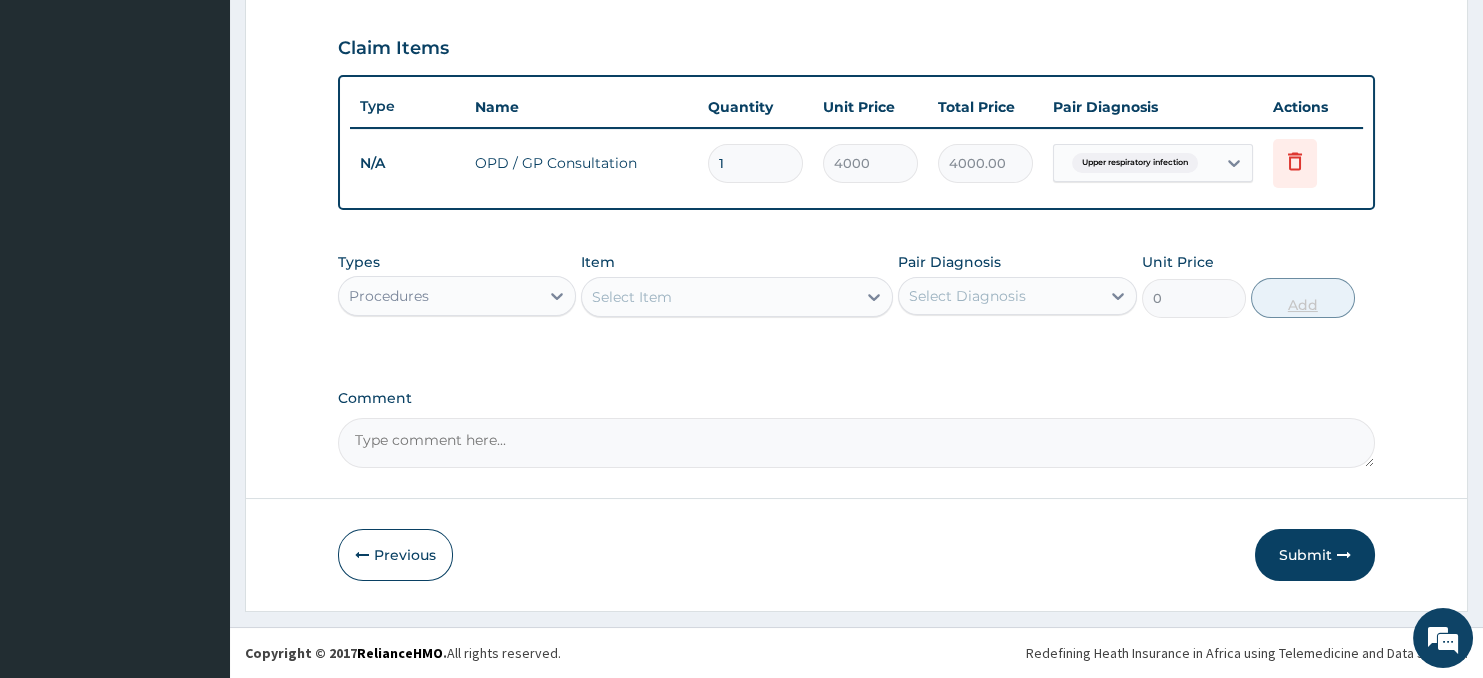 scroll, scrollTop: 667, scrollLeft: 0, axis: vertical 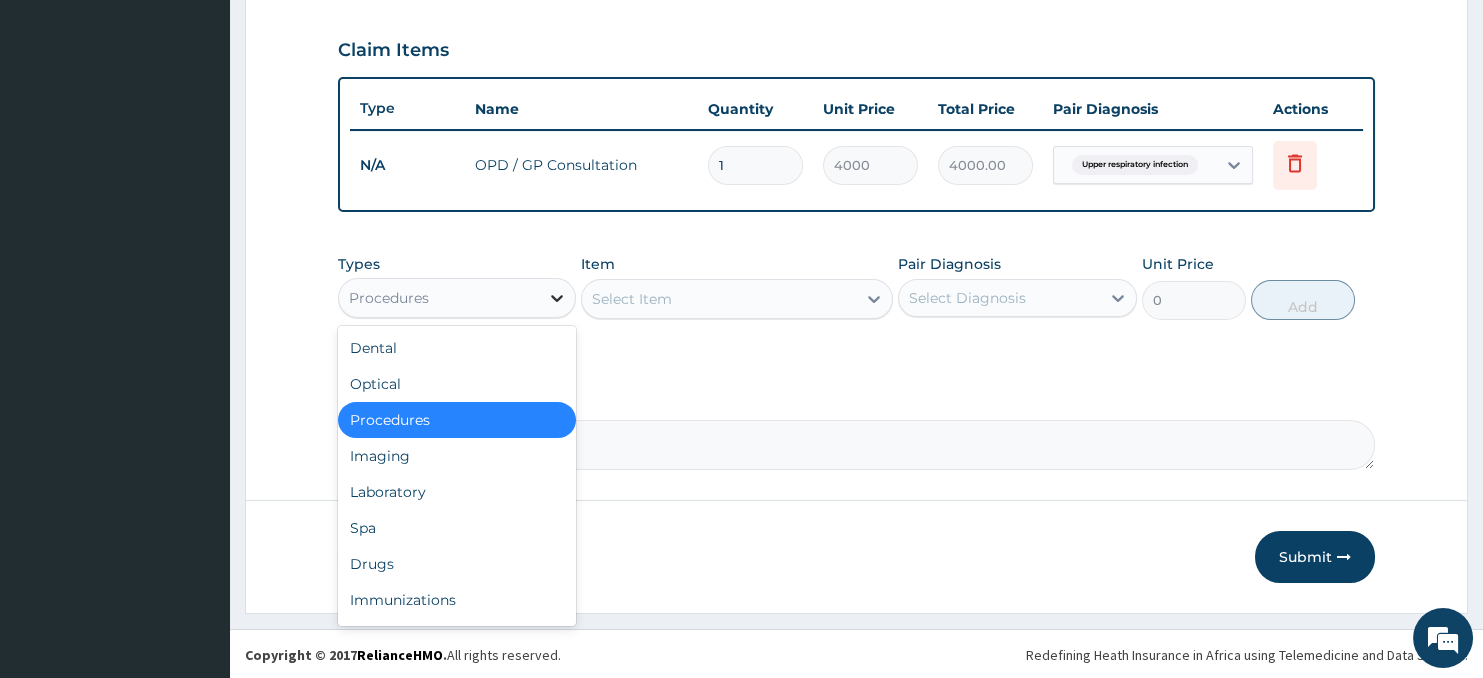 click at bounding box center (557, 298) 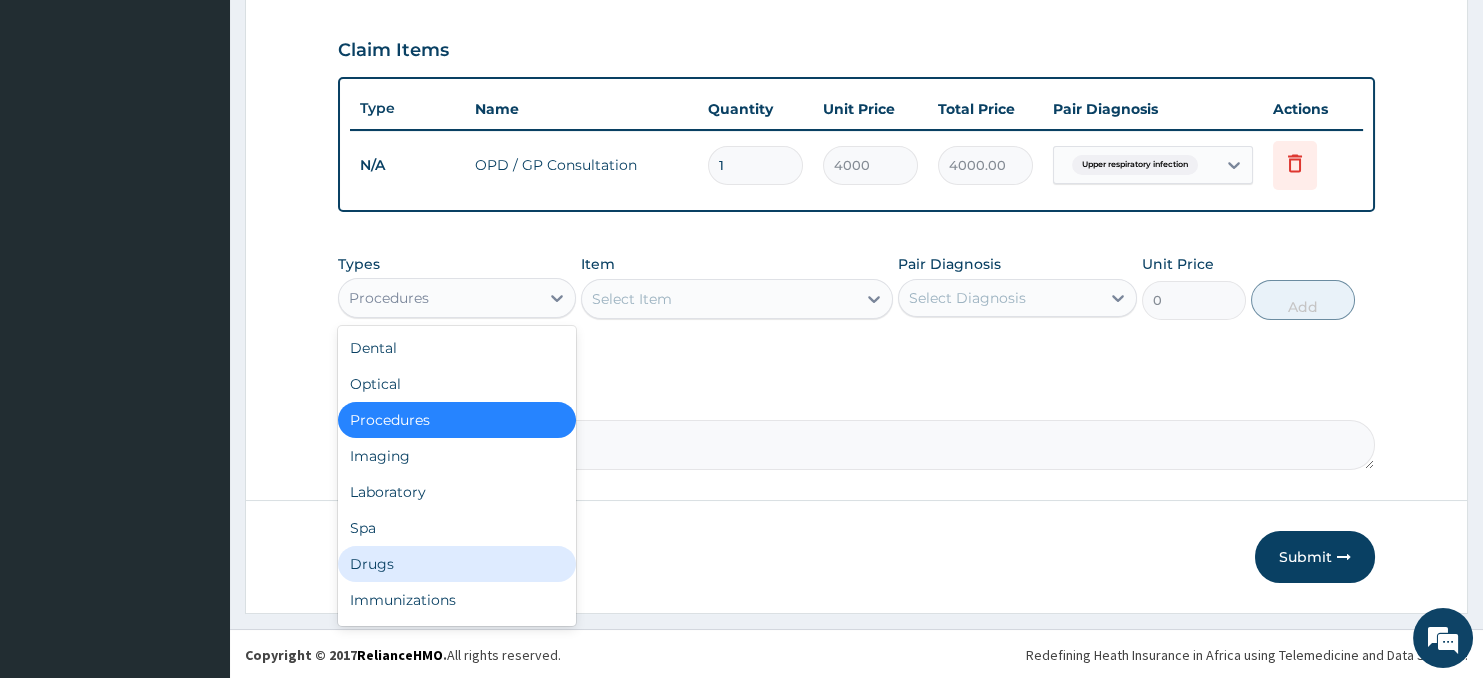 click on "Drugs" at bounding box center [457, 564] 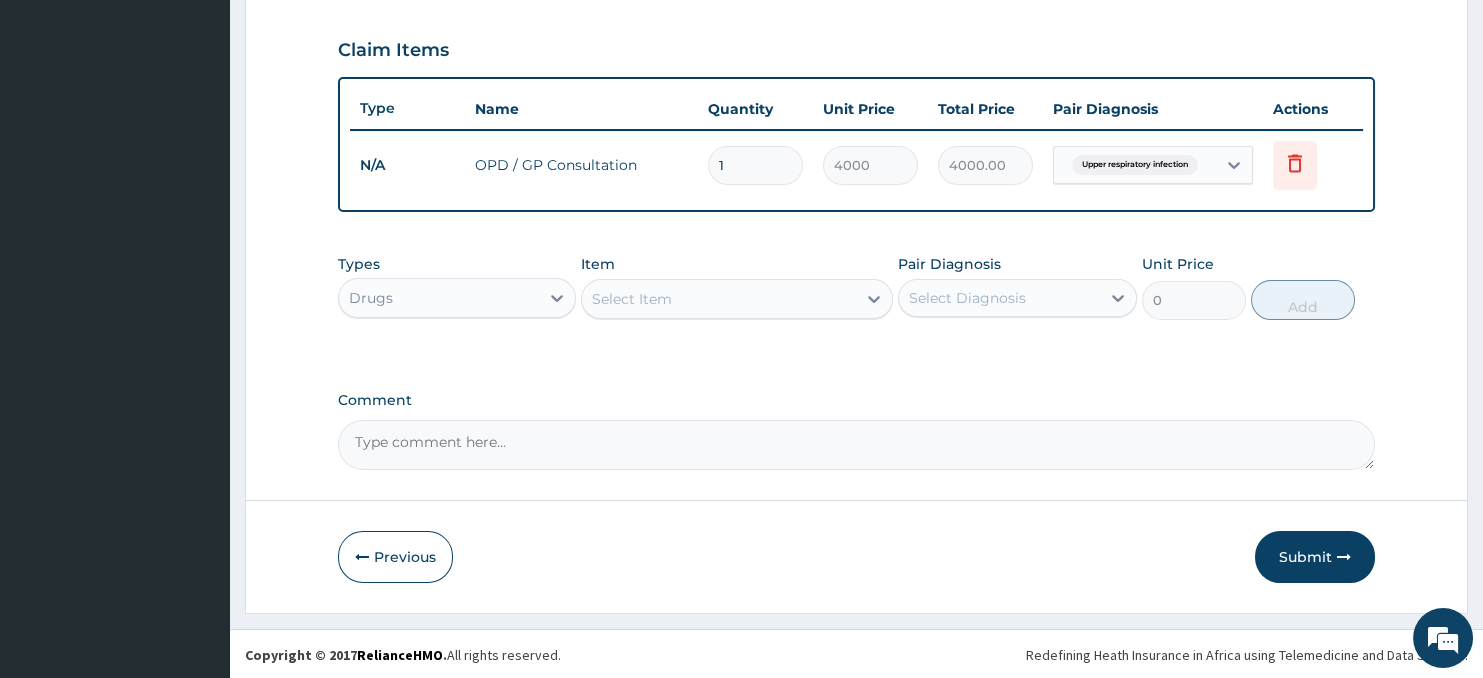 click on "Select Item" at bounding box center (718, 299) 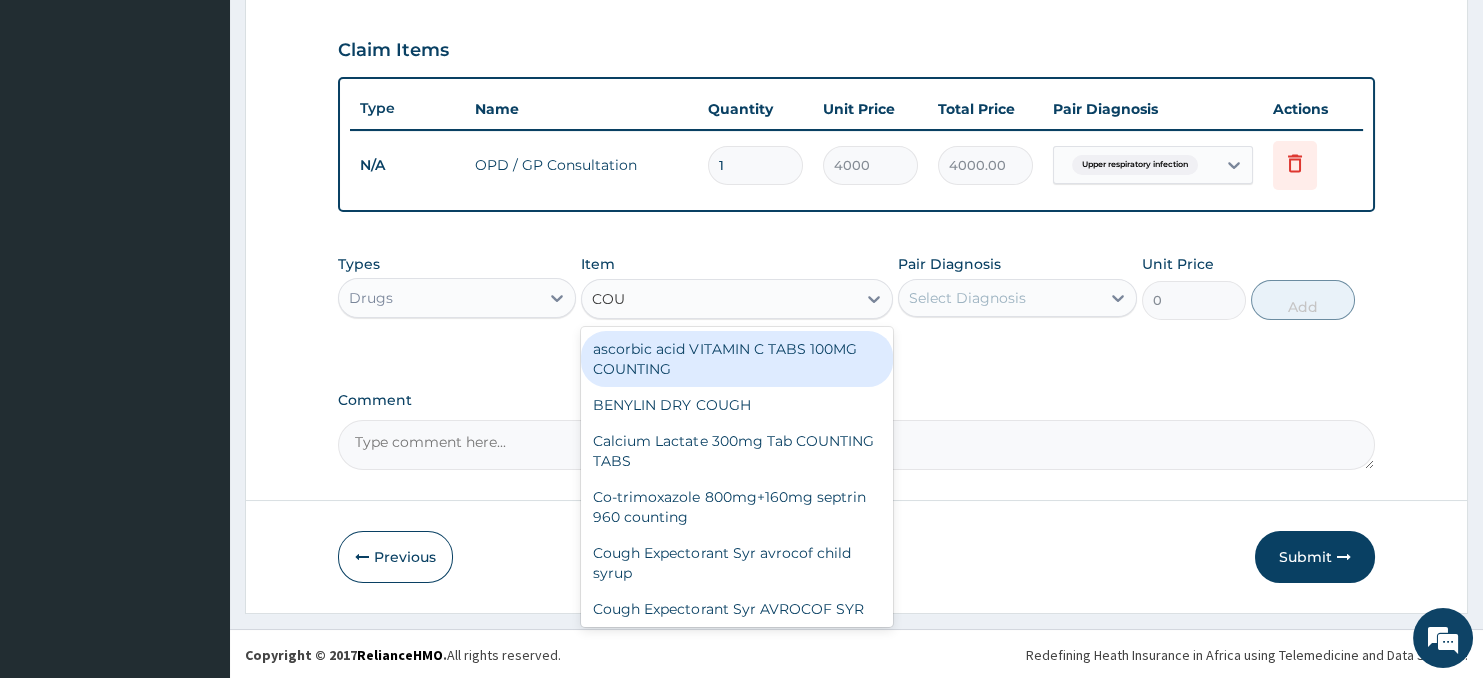 type on "COUG" 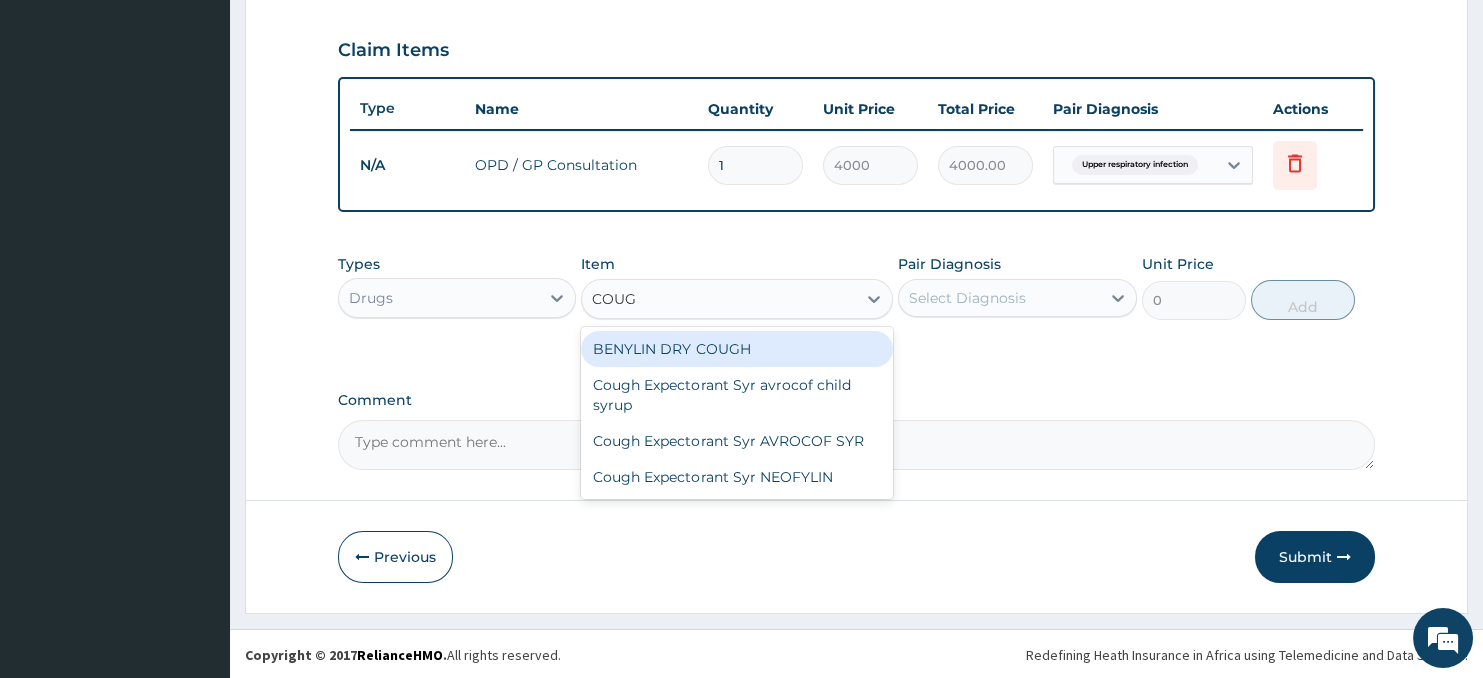 click on "BENYLIN DRY COUGH" at bounding box center [736, 349] 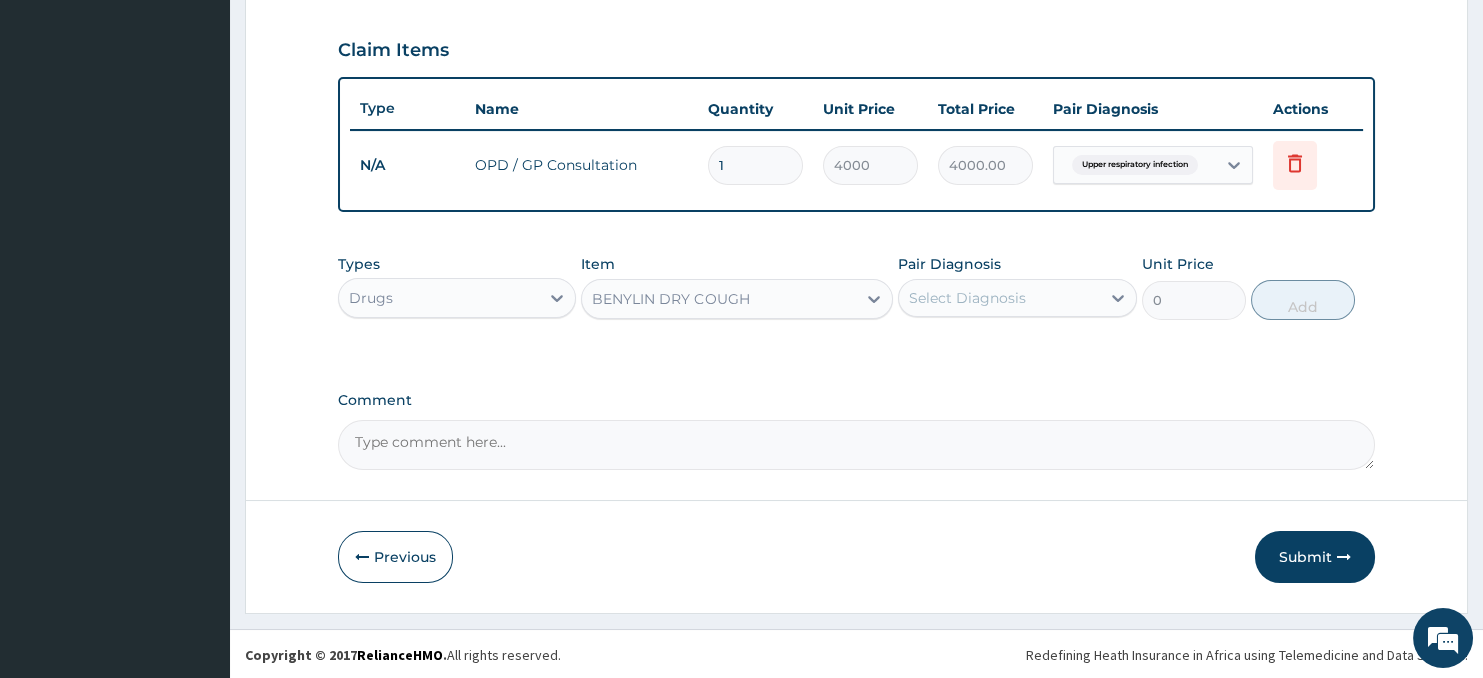 type 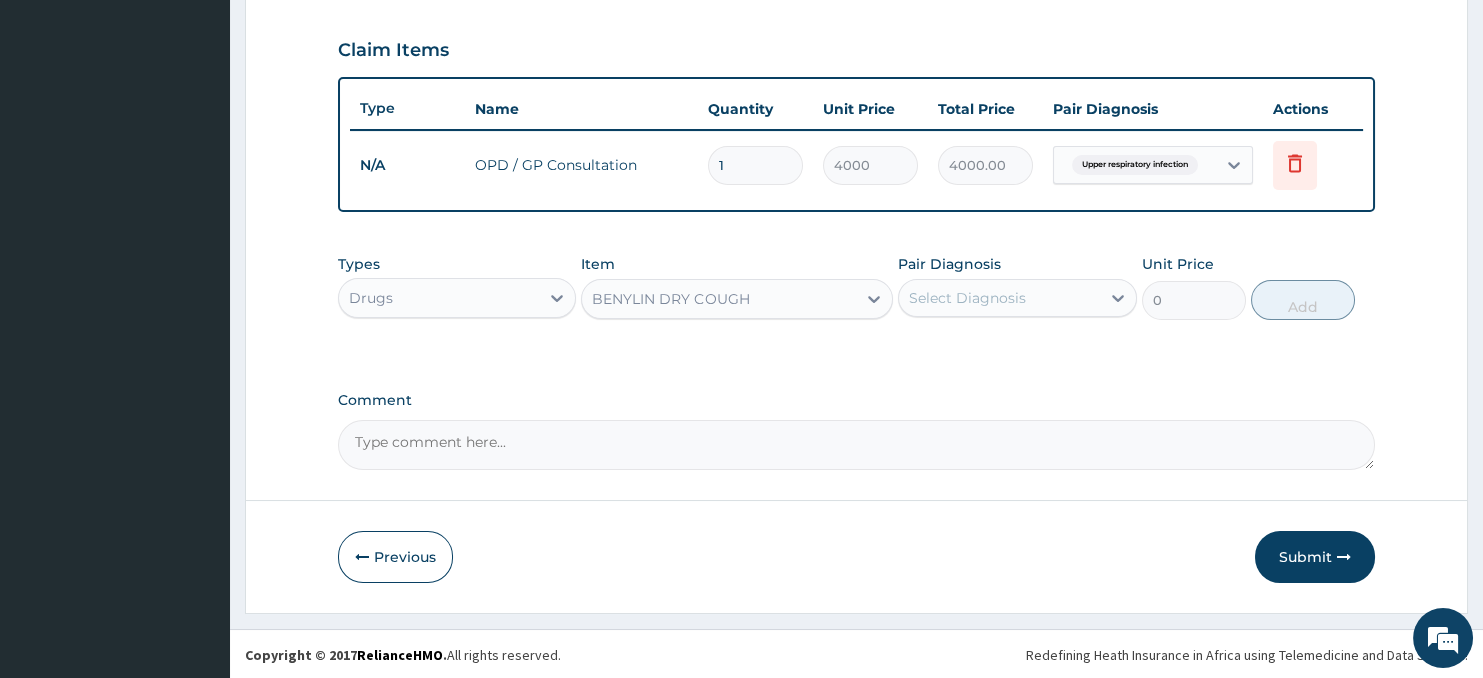 type on "4800" 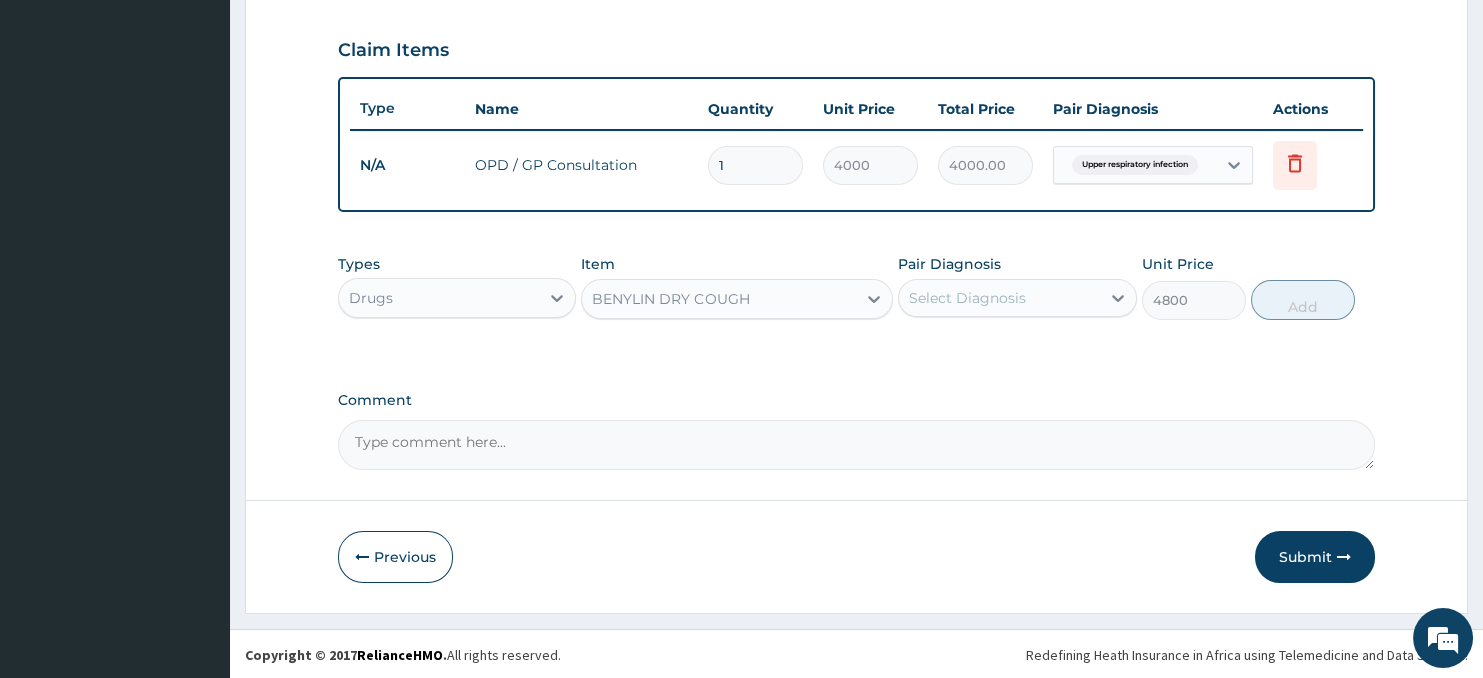 click on "Select Diagnosis" at bounding box center (967, 298) 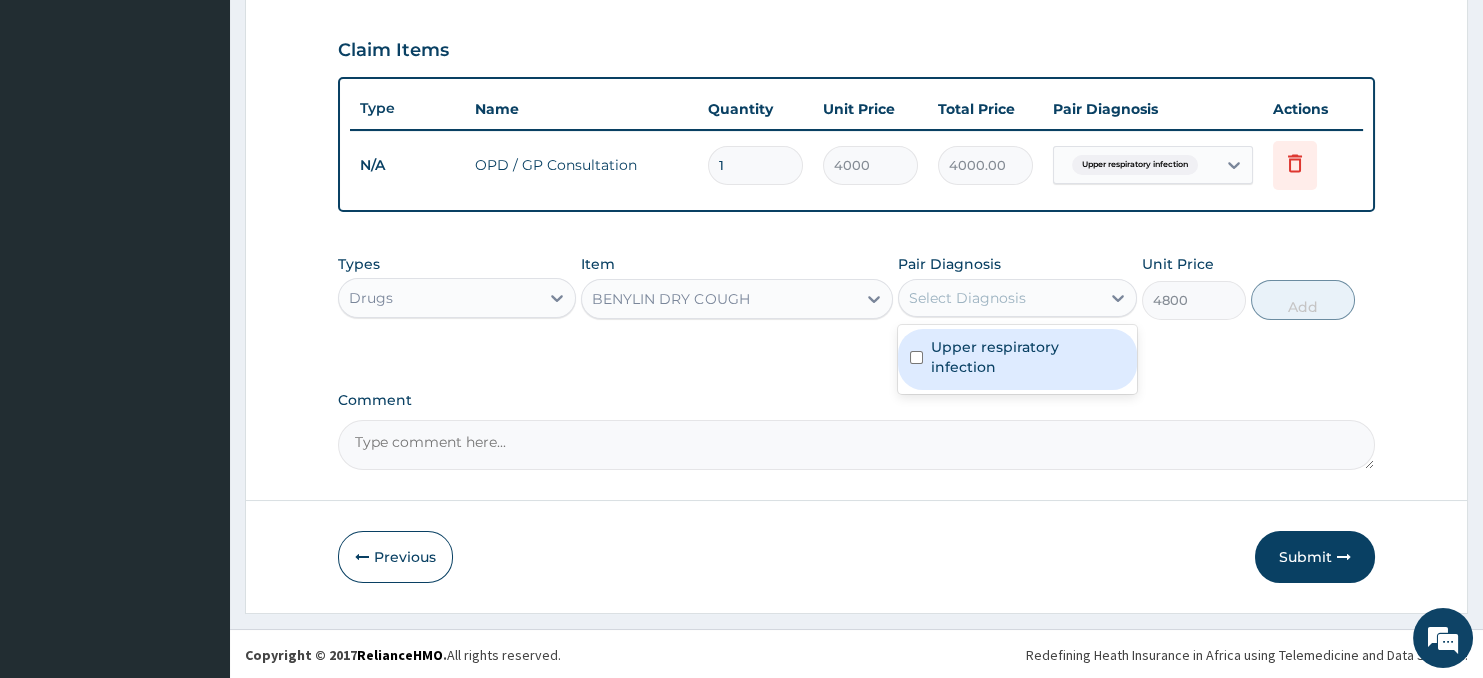 click on "Upper respiratory infection" at bounding box center [1028, 357] 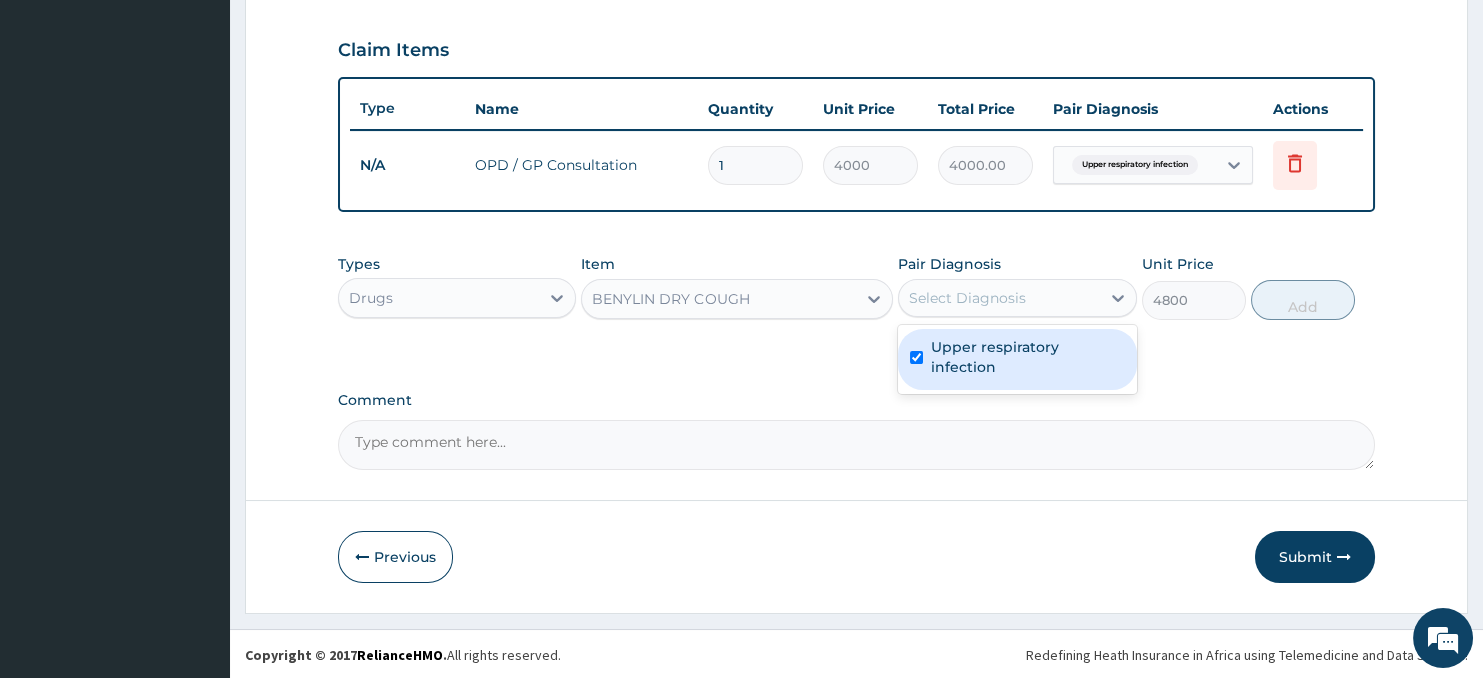 checkbox on "true" 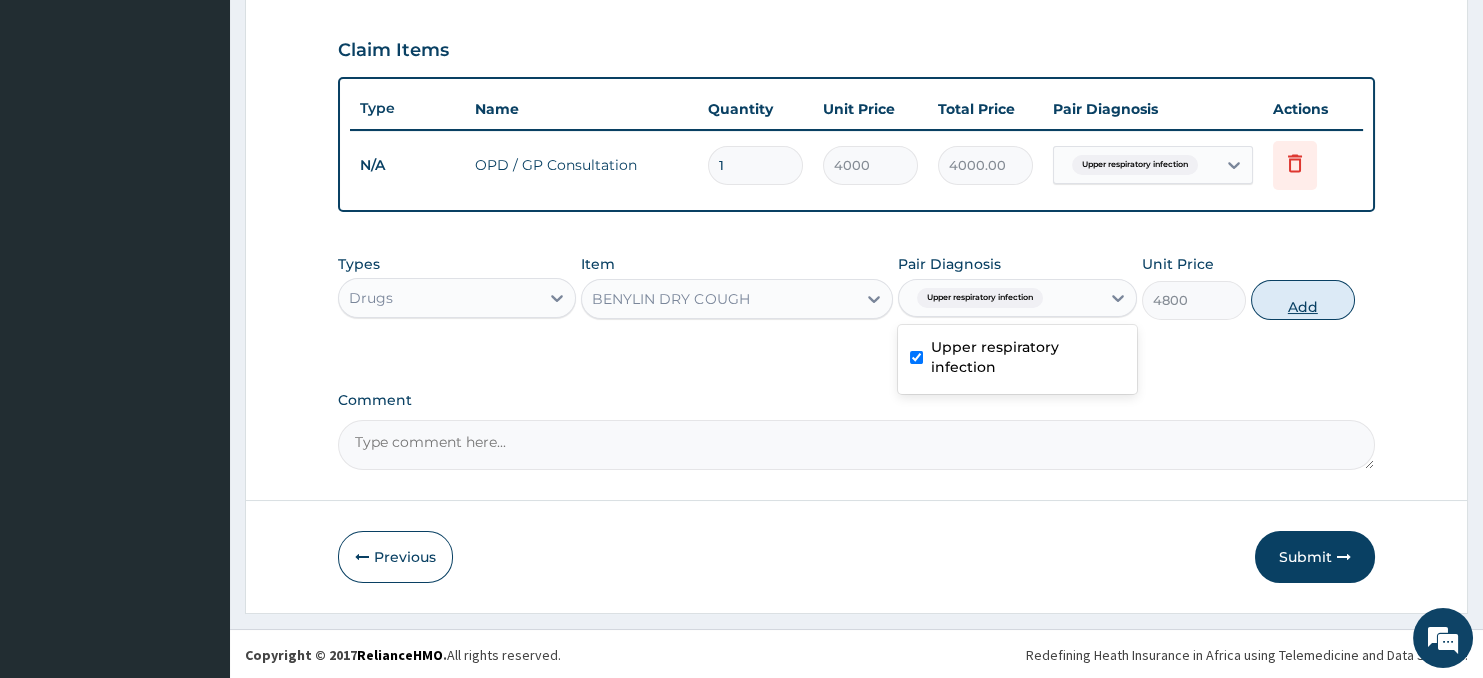 click on "Add" at bounding box center (1303, 300) 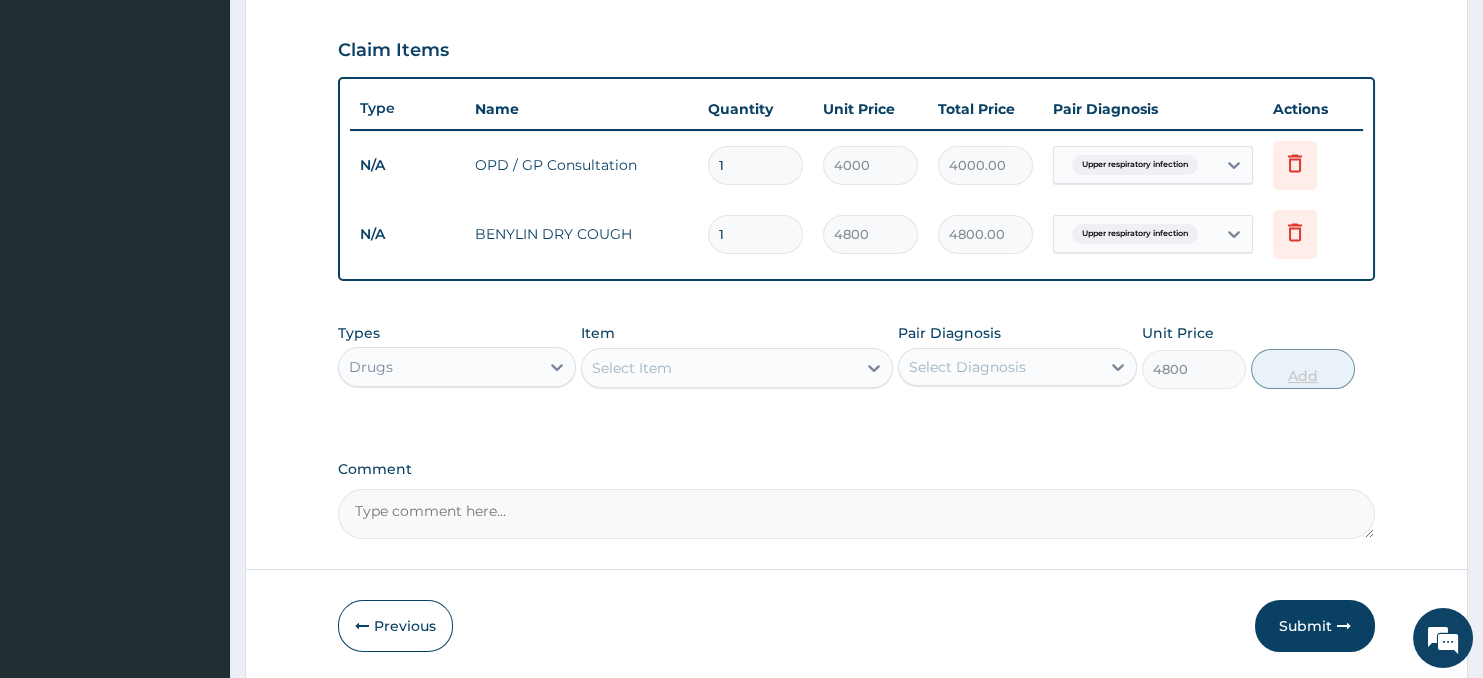 type on "0" 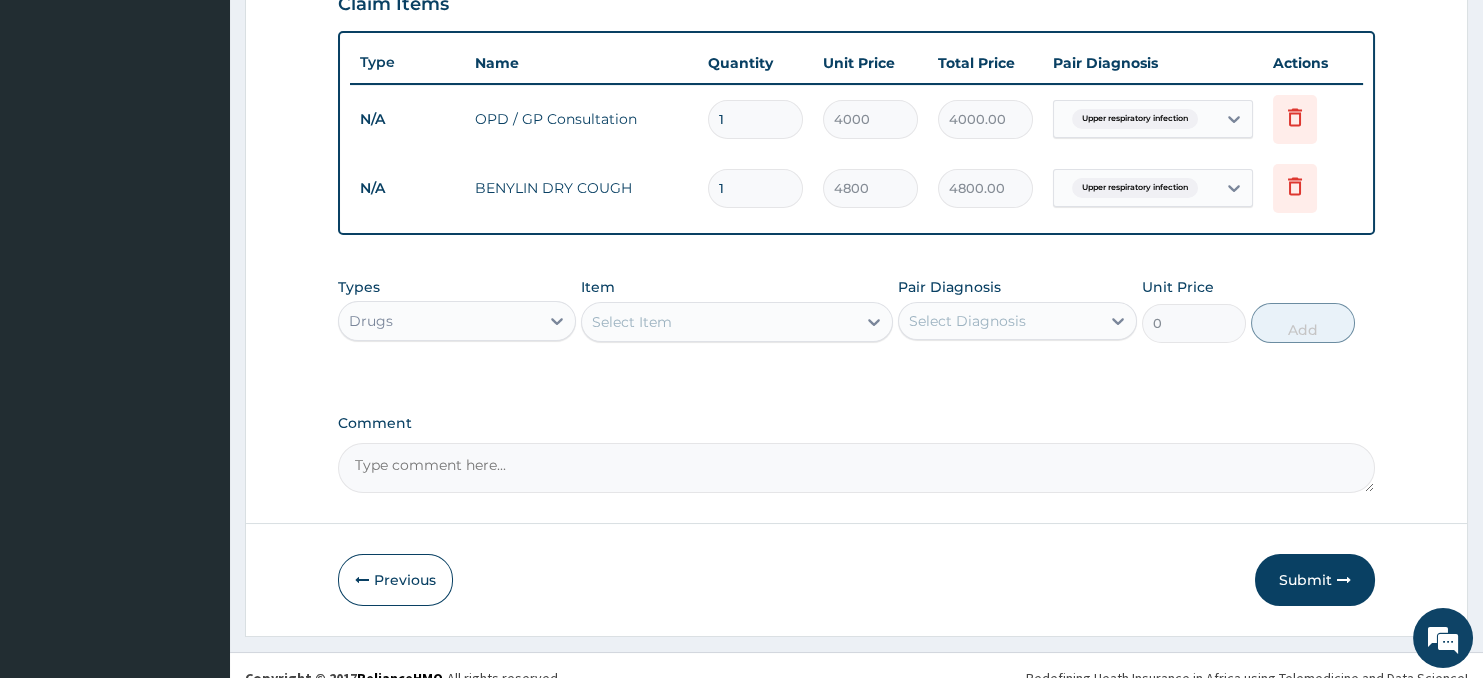 scroll, scrollTop: 735, scrollLeft: 0, axis: vertical 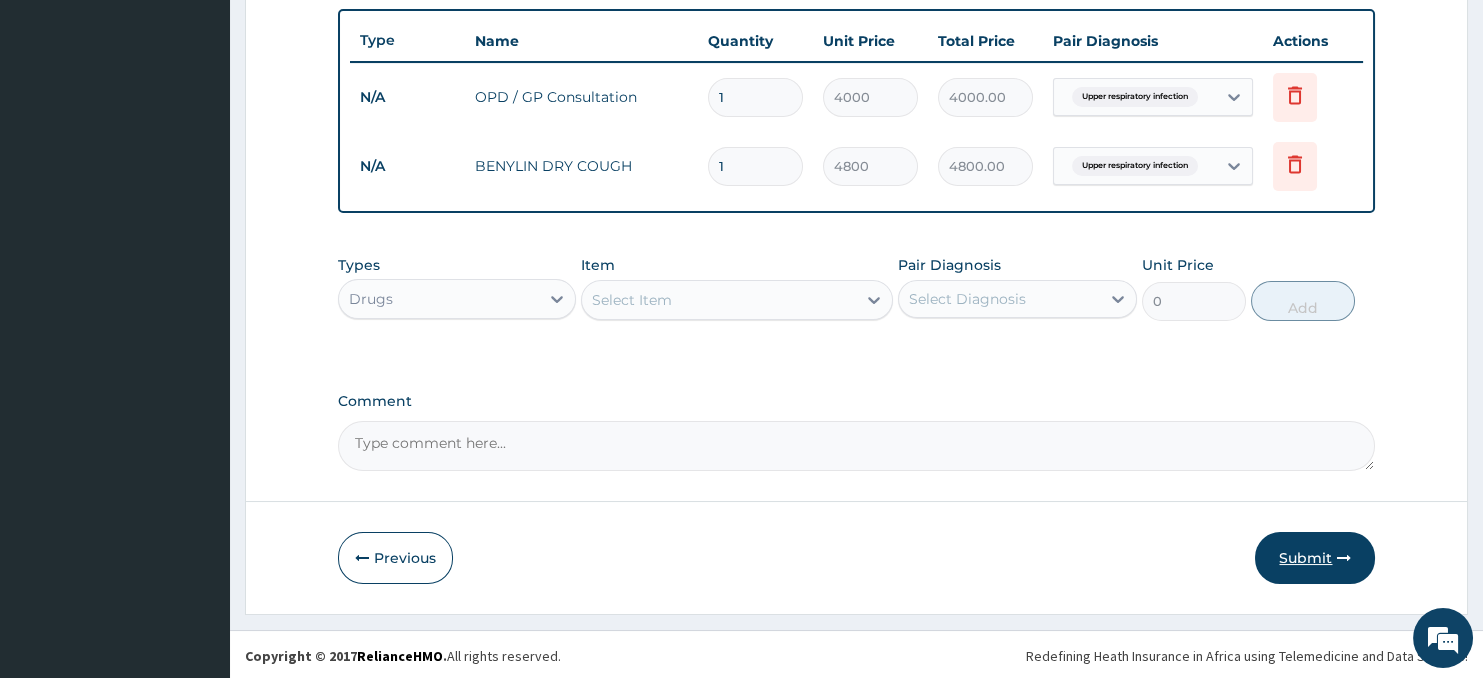 click on "Submit" at bounding box center (1315, 558) 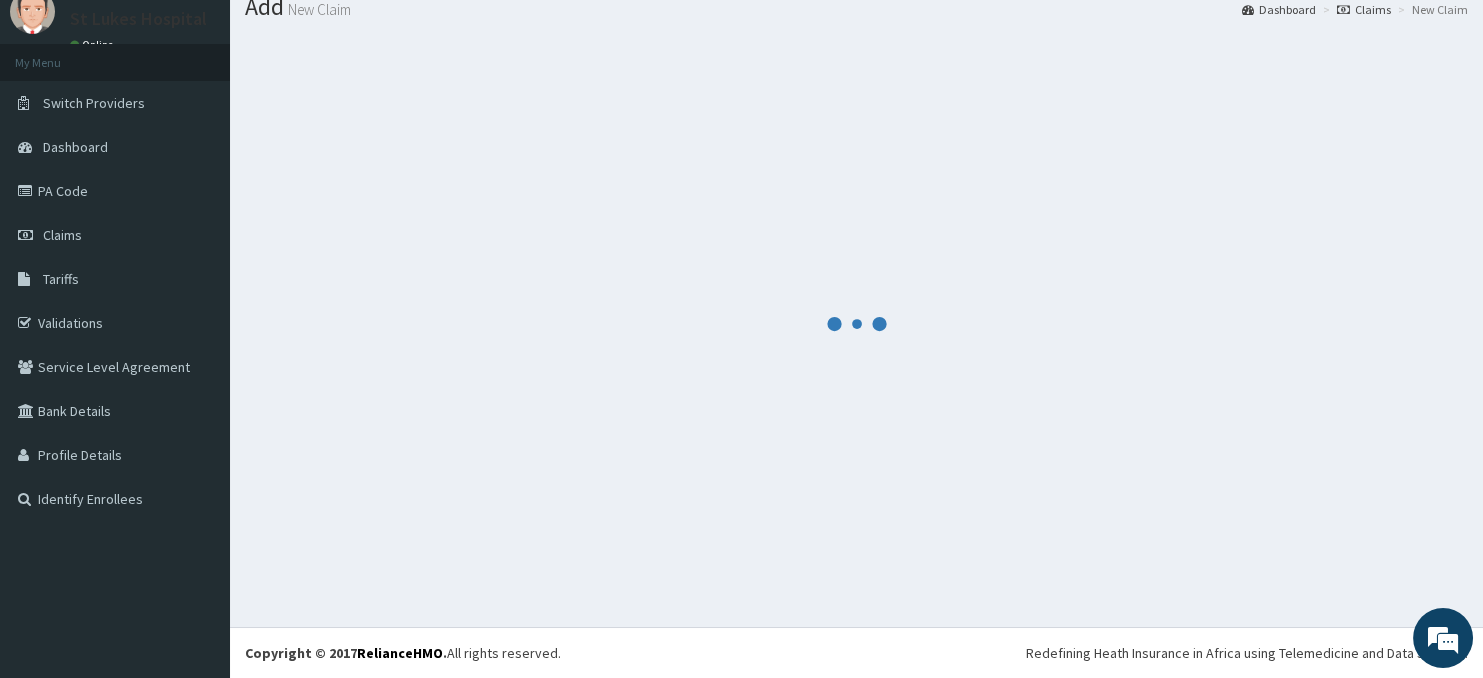 scroll, scrollTop: 70, scrollLeft: 0, axis: vertical 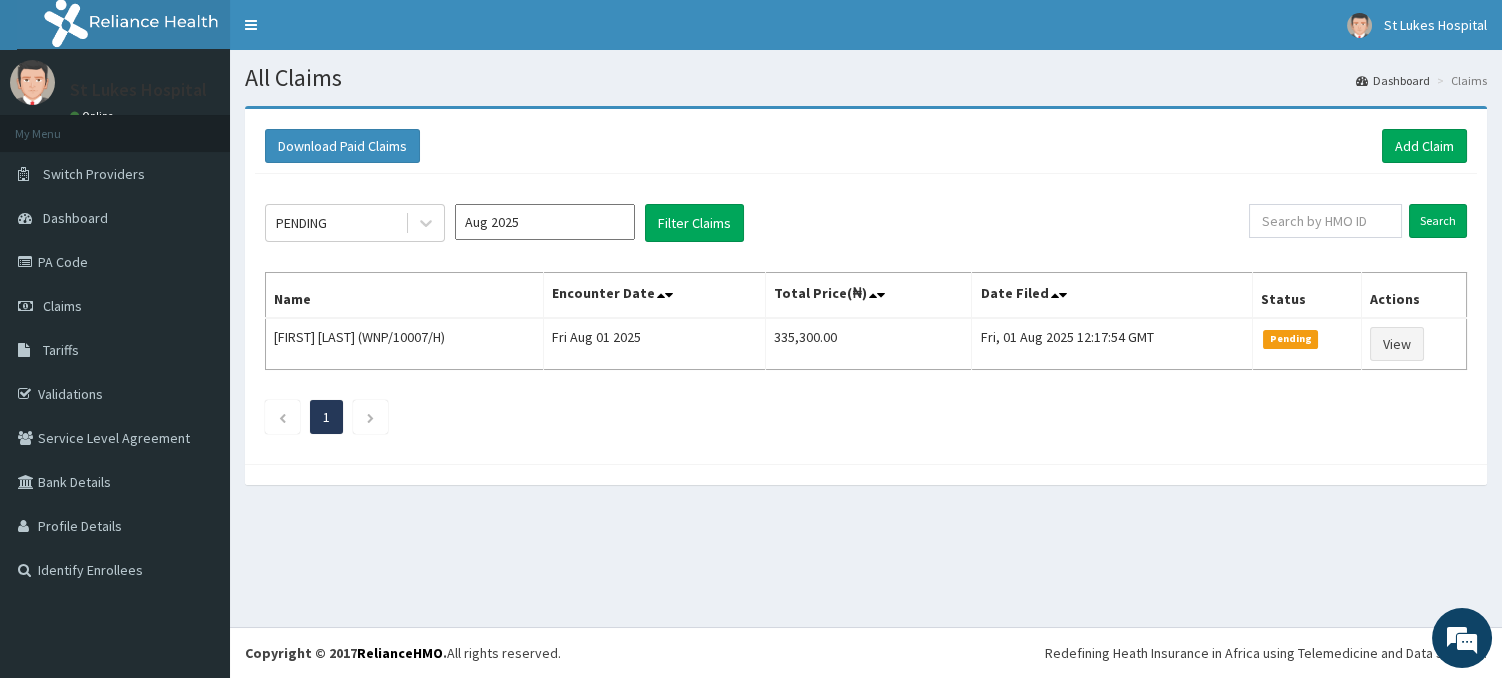 click on "Aug 2025" at bounding box center [545, 222] 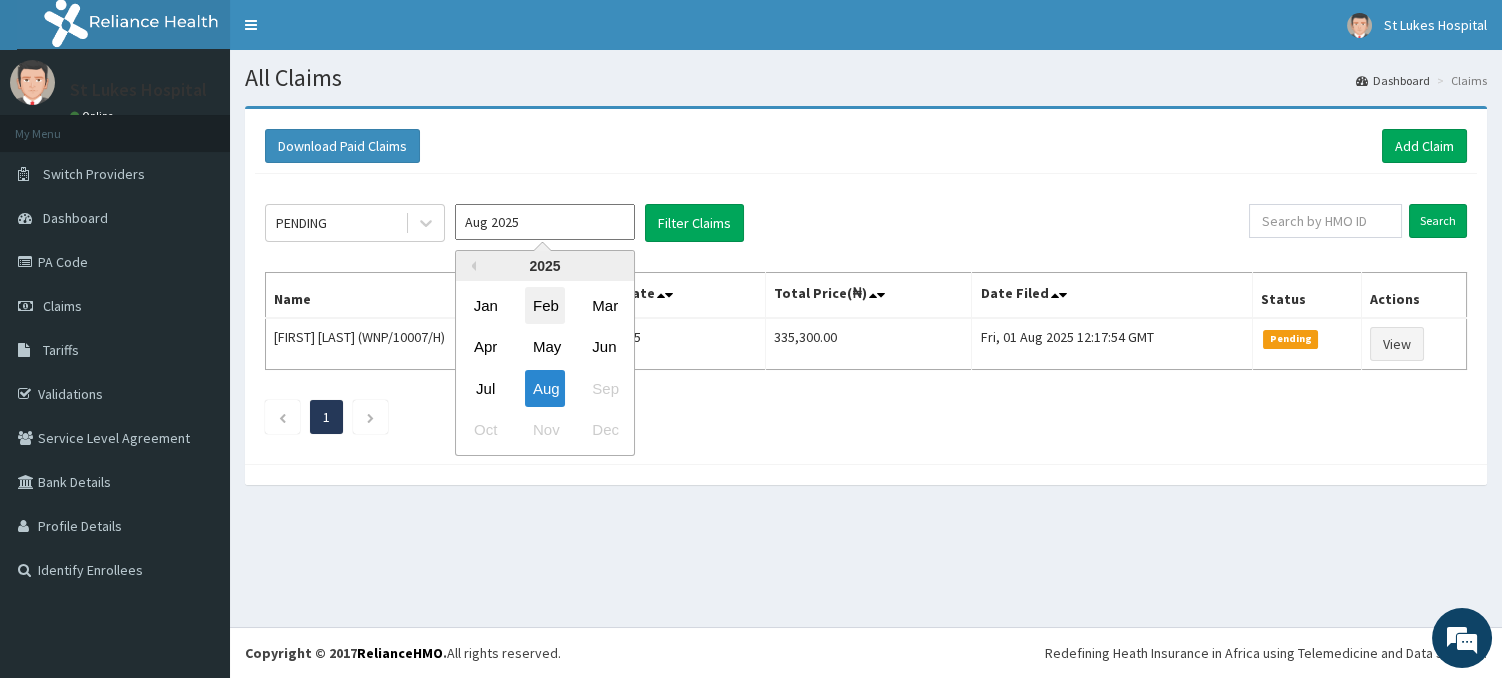 click on "Feb" at bounding box center (545, 305) 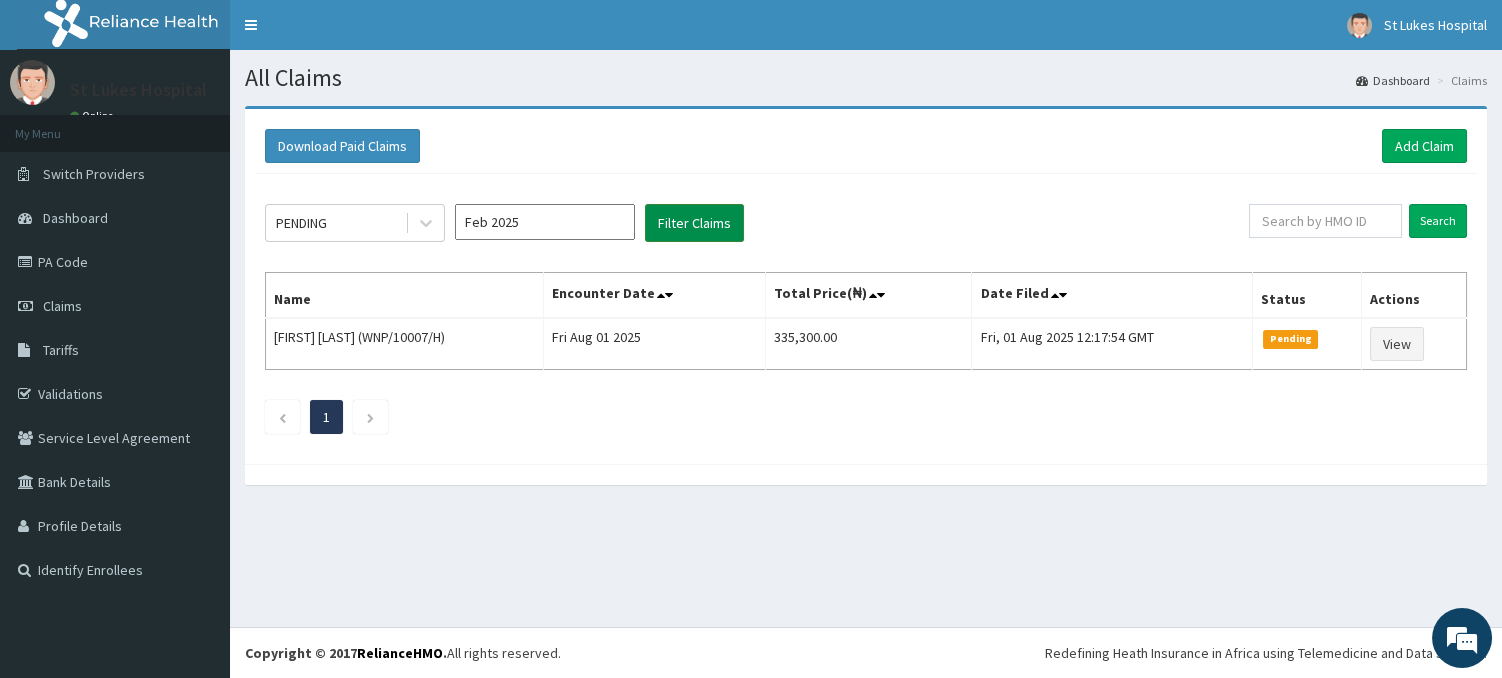 click on "Filter Claims" at bounding box center [694, 223] 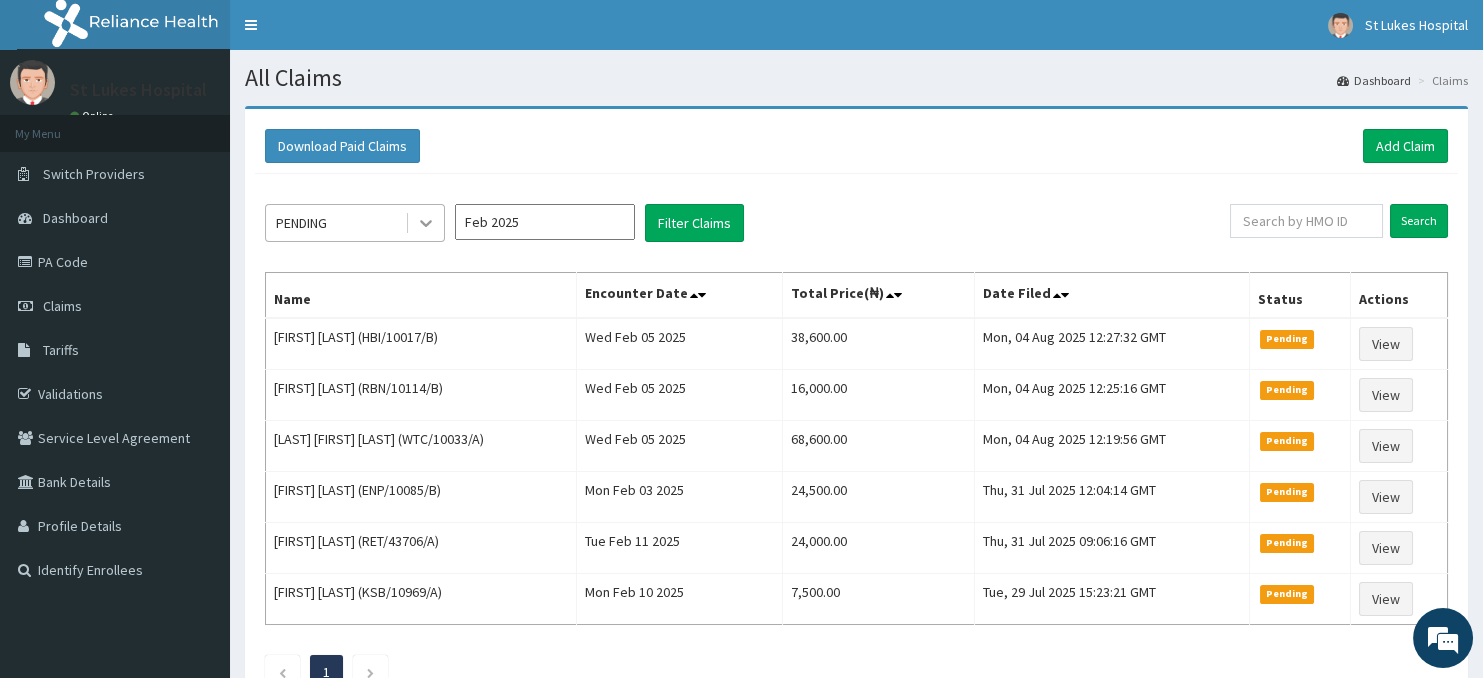 click 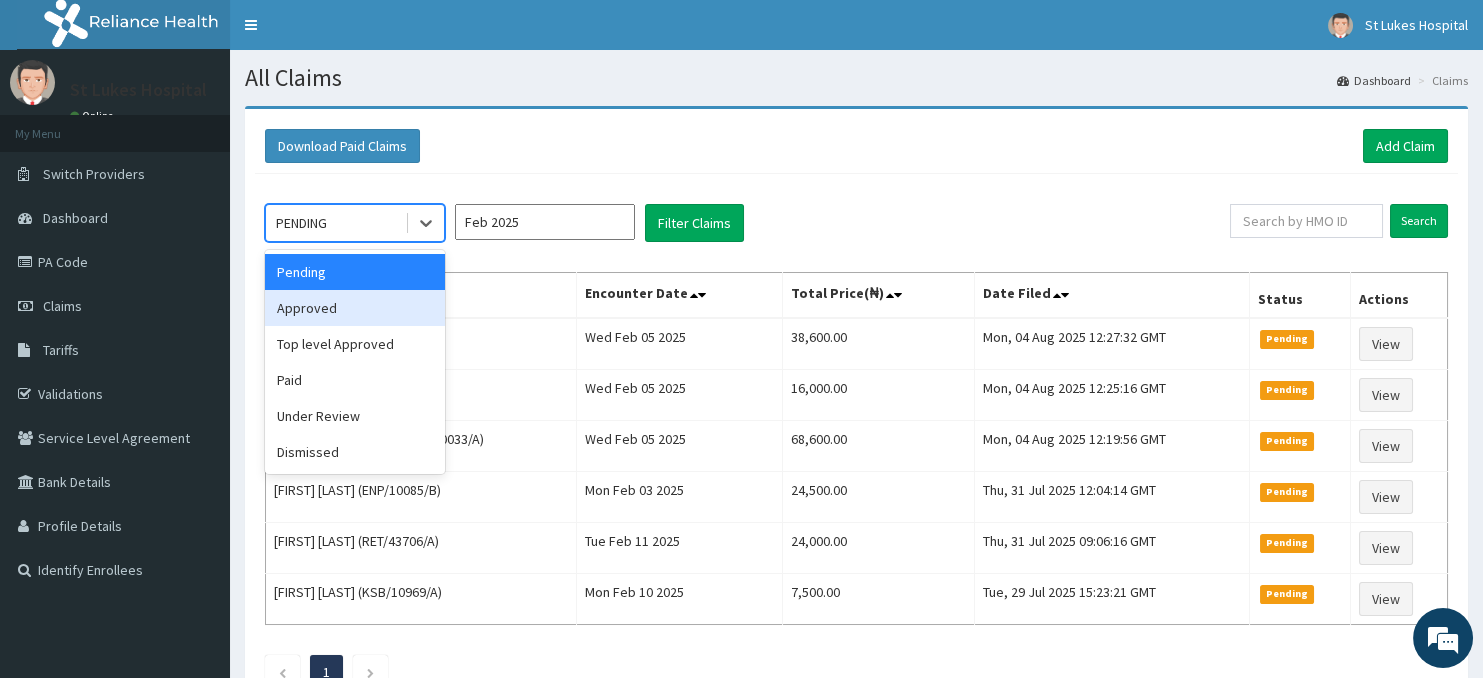 click on "Approved" at bounding box center (355, 308) 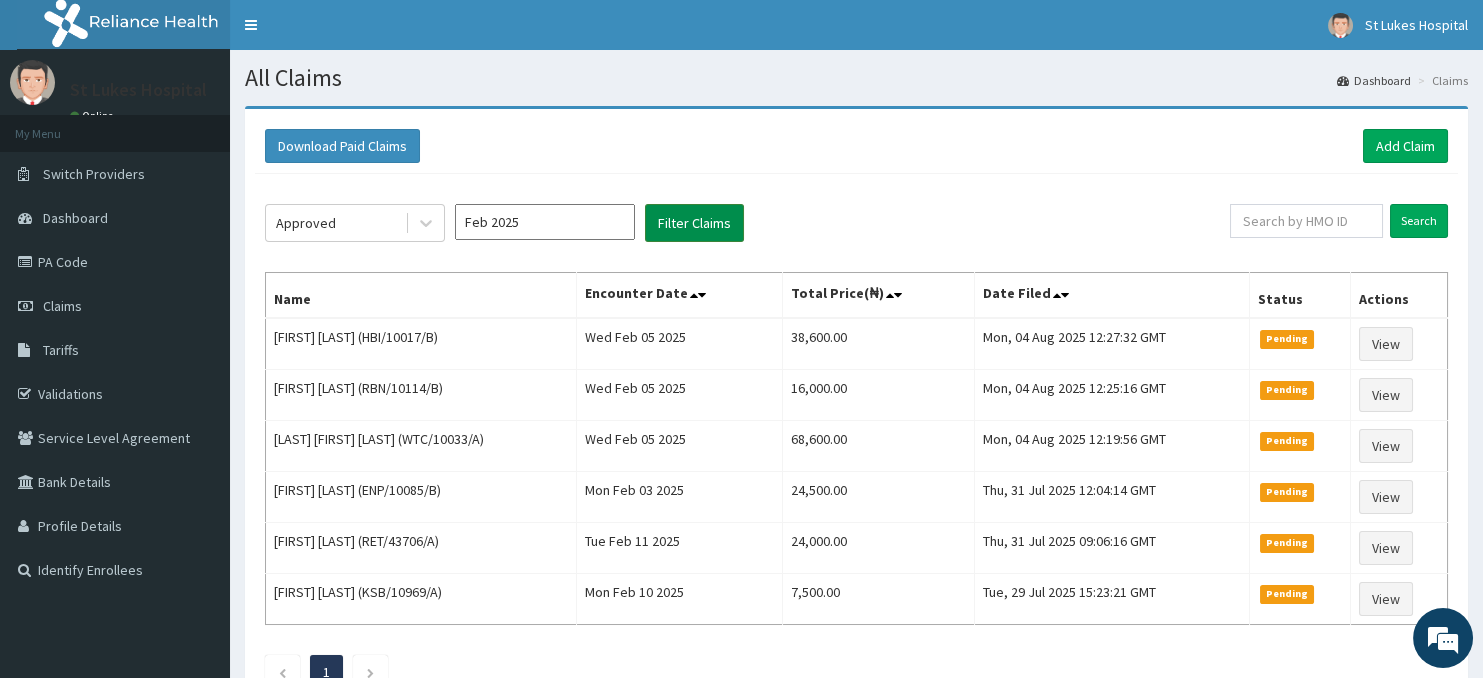 click on "Filter Claims" at bounding box center [694, 223] 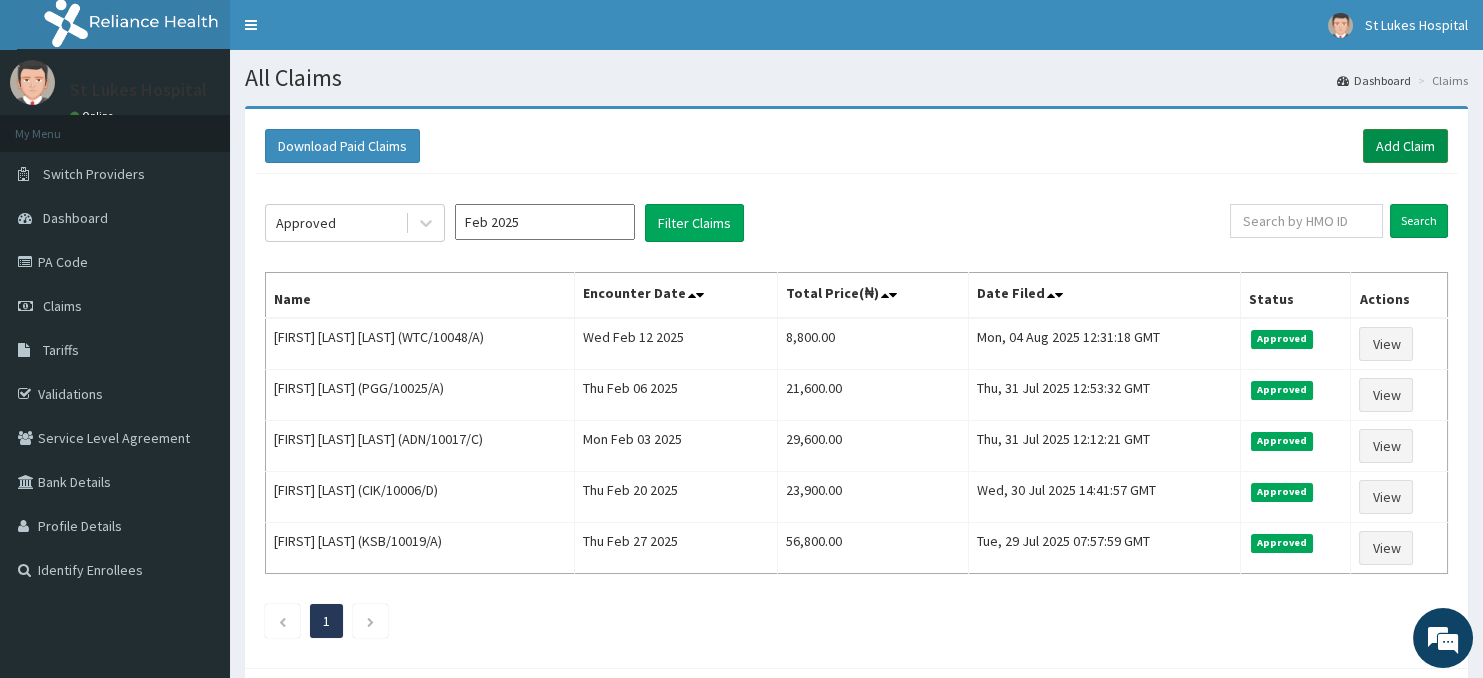 click on "Add Claim" at bounding box center (1405, 146) 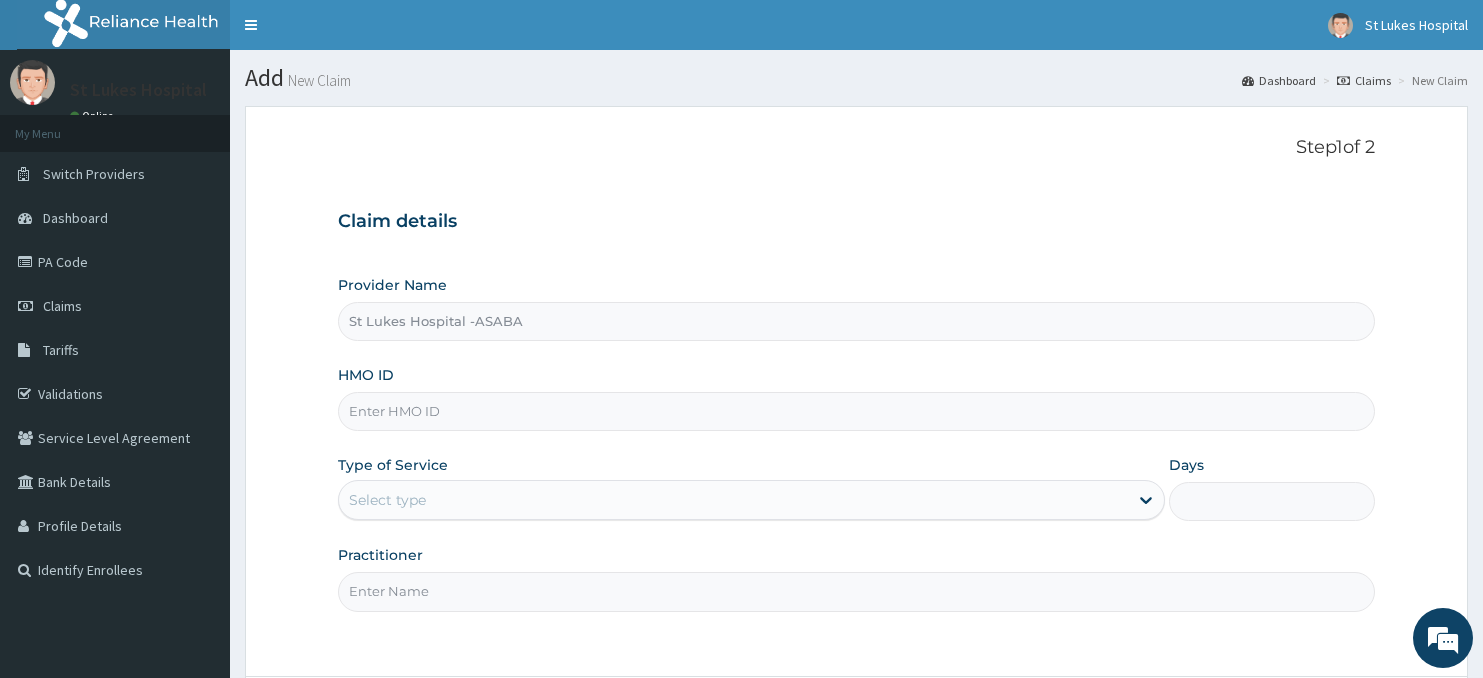 scroll, scrollTop: 0, scrollLeft: 0, axis: both 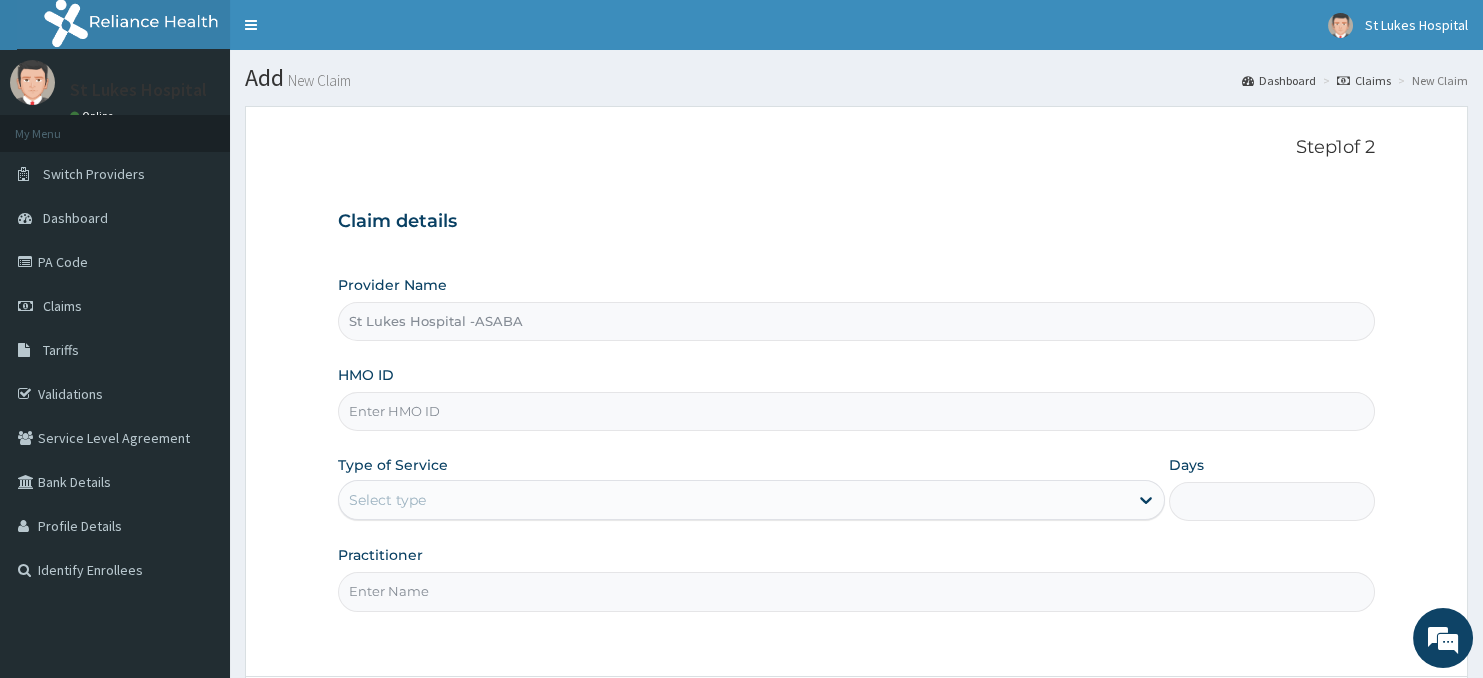 click on "HMO ID" at bounding box center [857, 411] 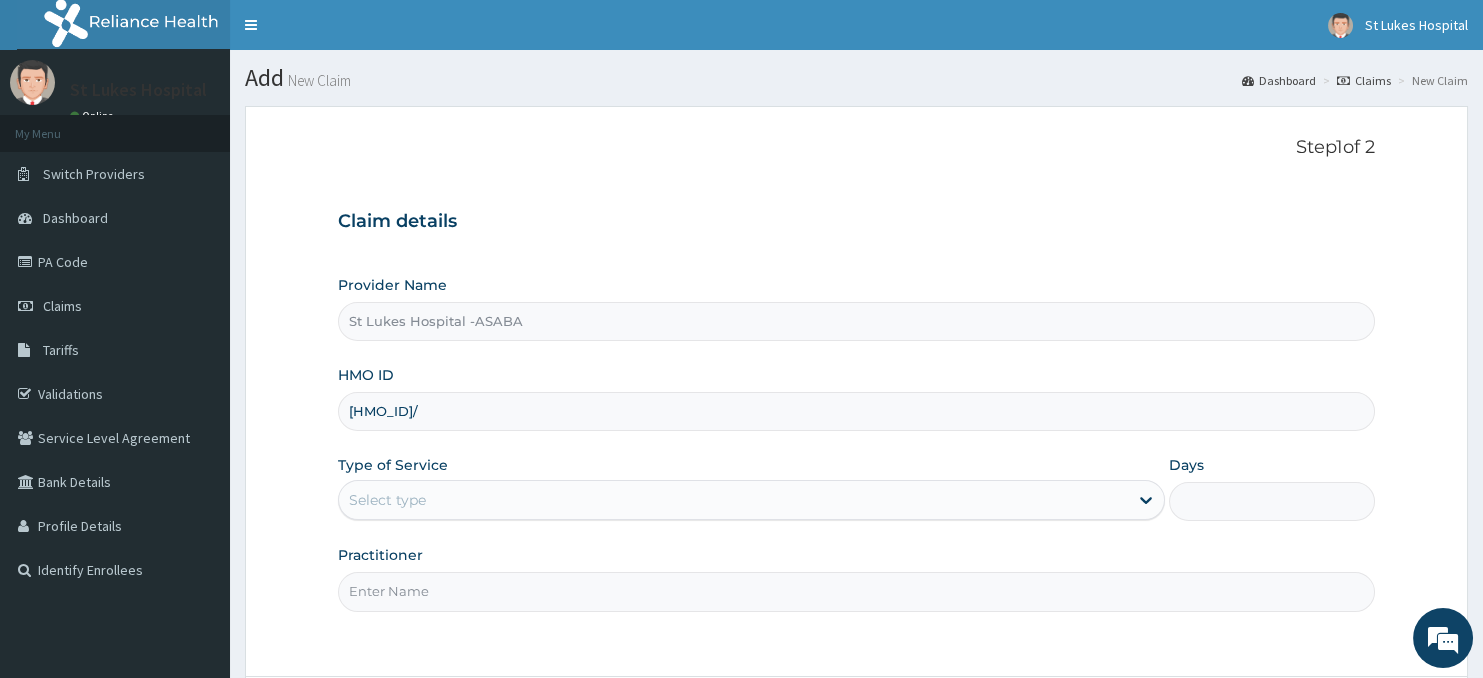 scroll, scrollTop: 0, scrollLeft: 0, axis: both 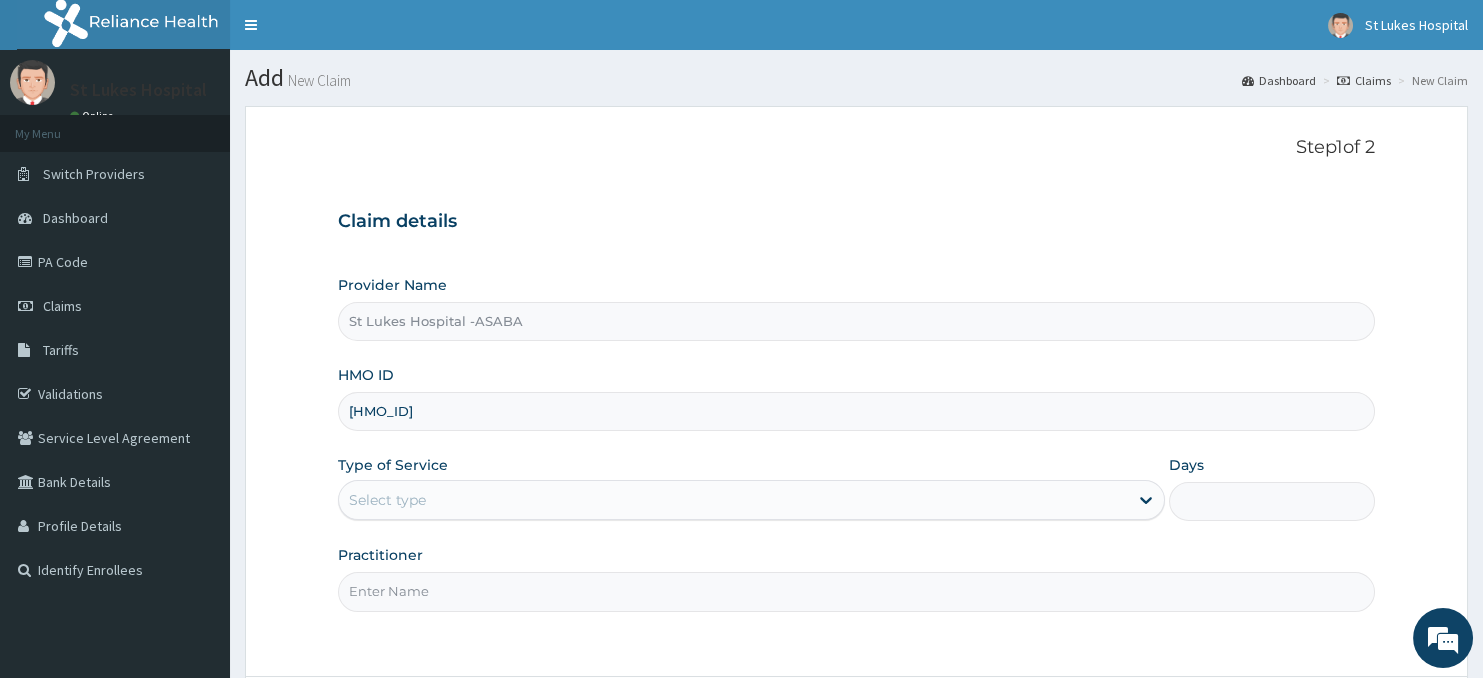 type on "CYU/10008/A" 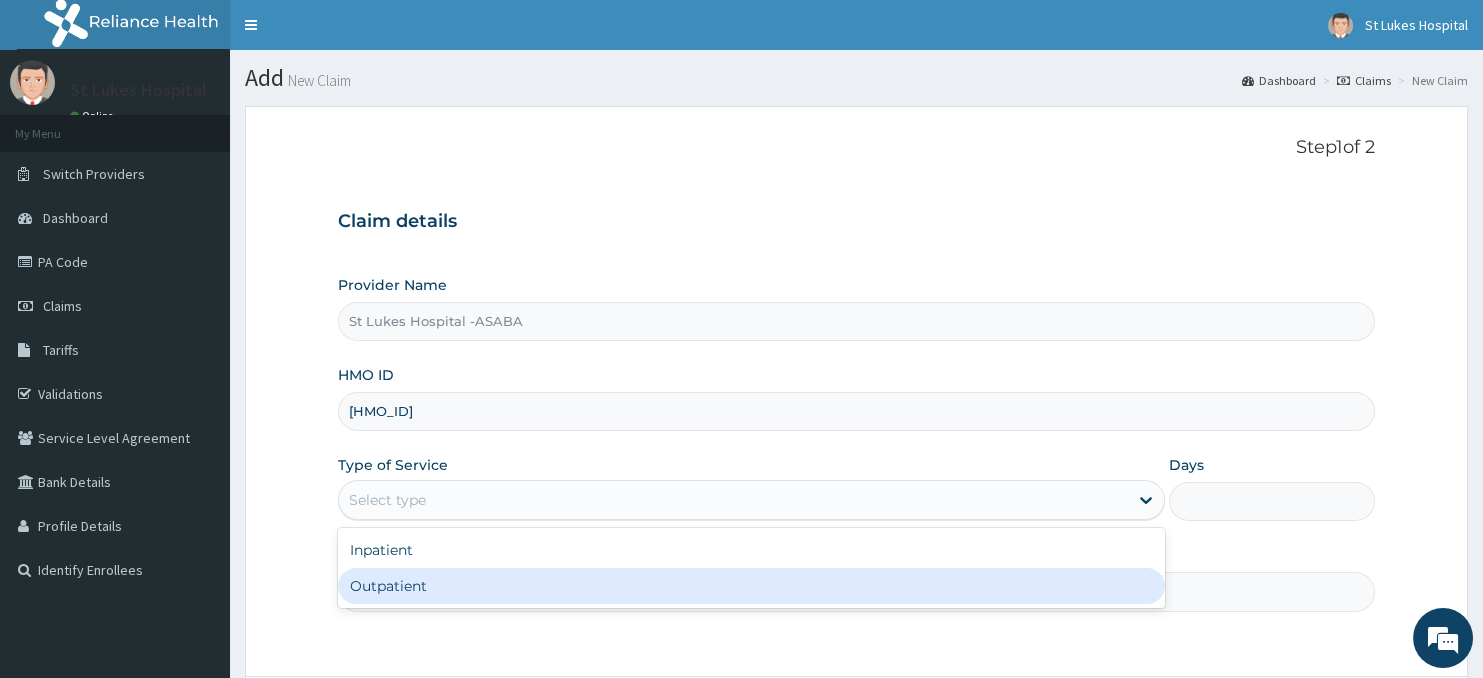click on "Outpatient" at bounding box center [751, 586] 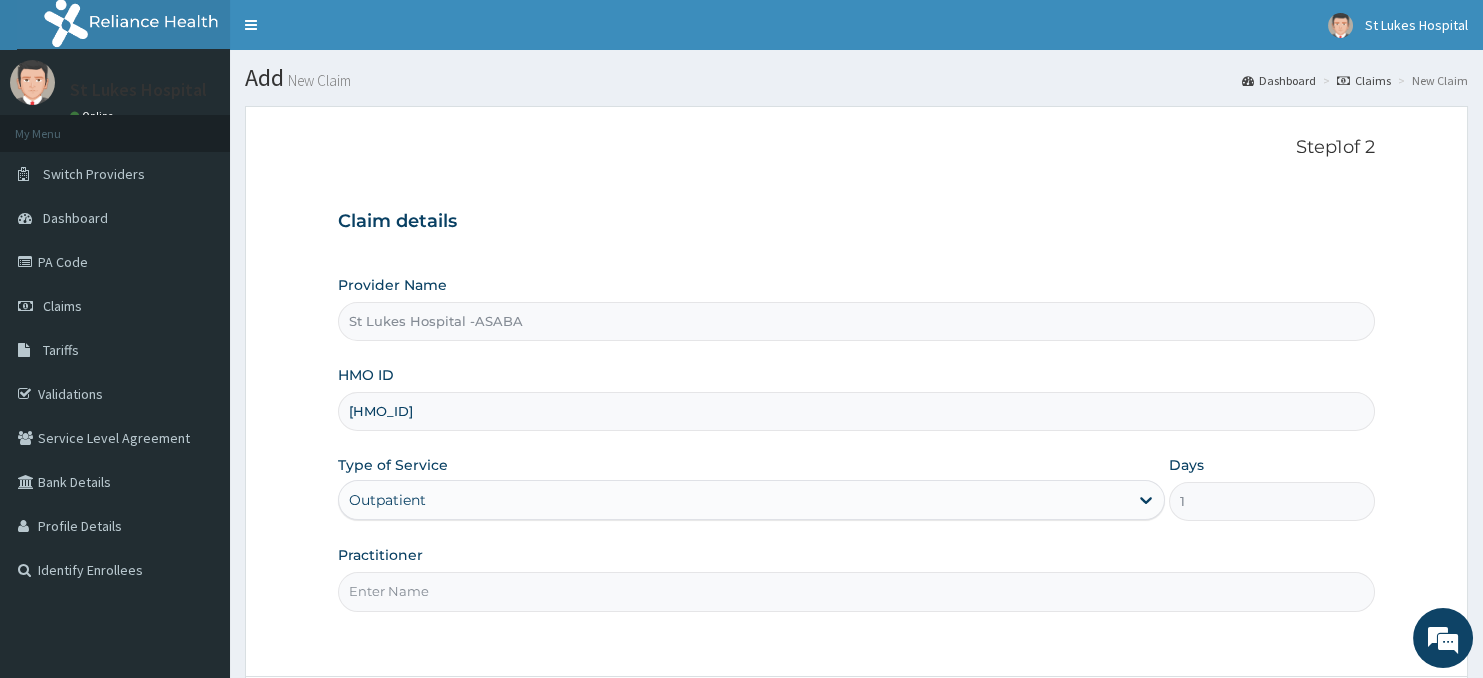 click on "Practitioner" at bounding box center [857, 591] 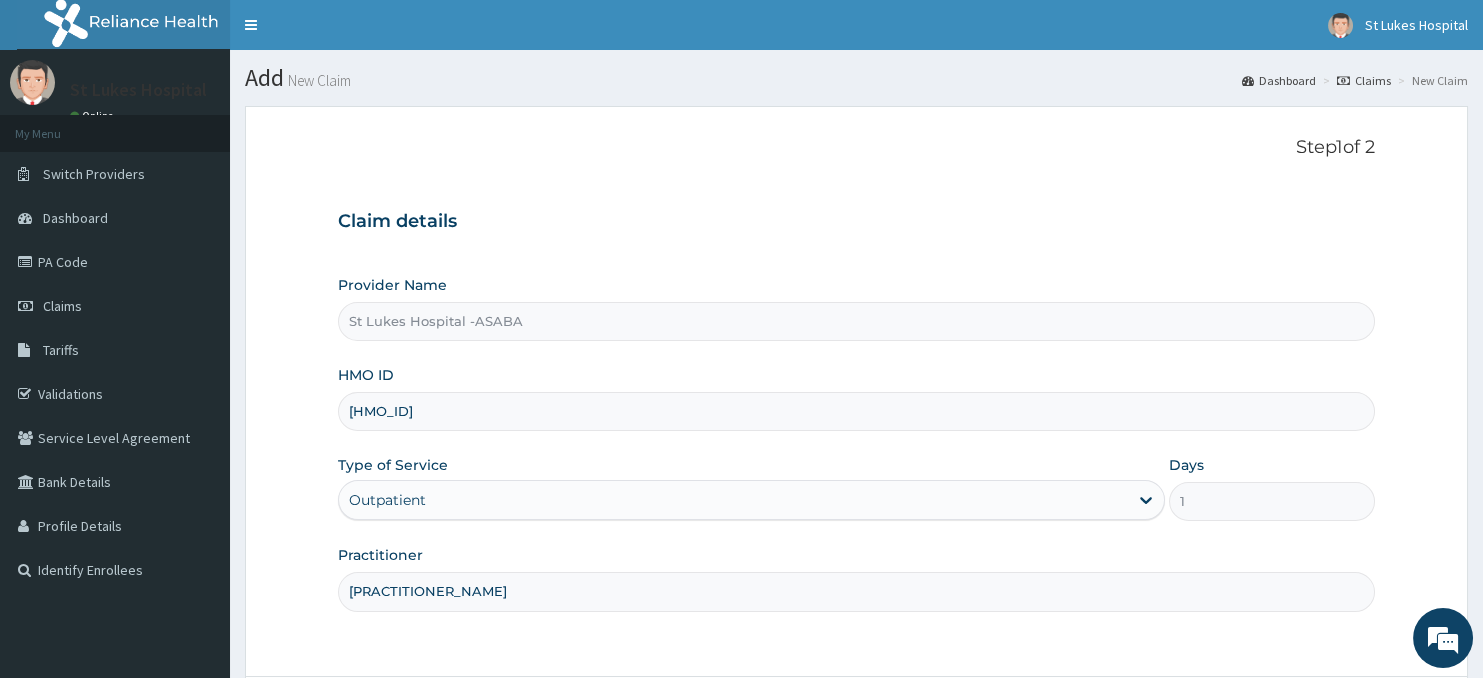 type on "DR JERRY" 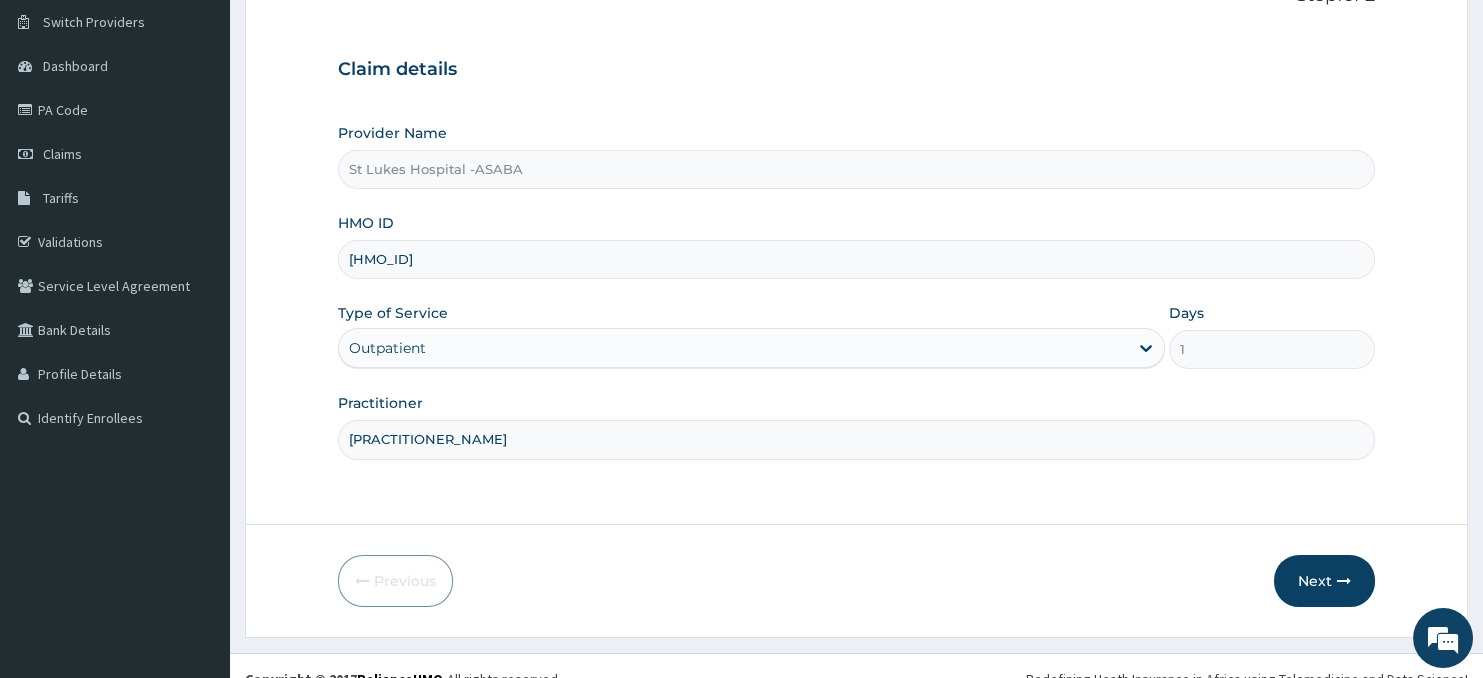 scroll, scrollTop: 178, scrollLeft: 0, axis: vertical 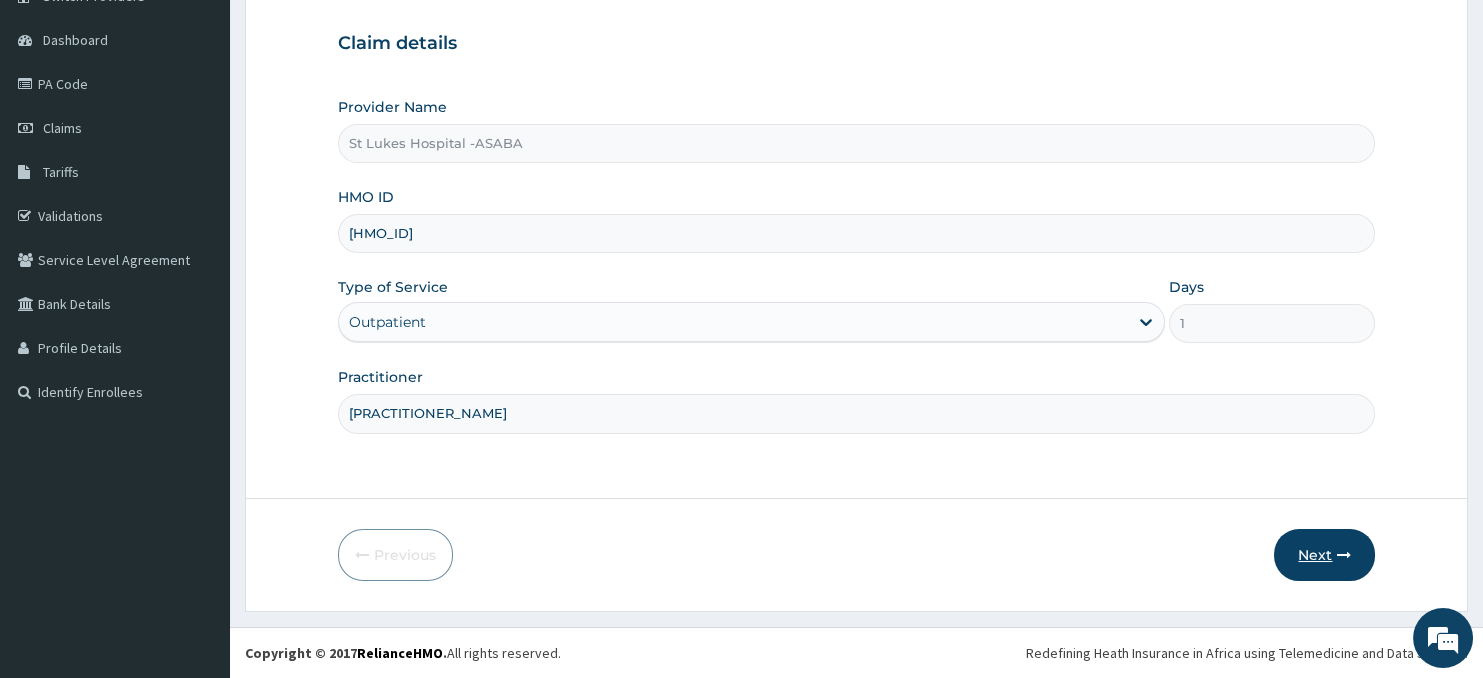 click on "Next" at bounding box center [1324, 555] 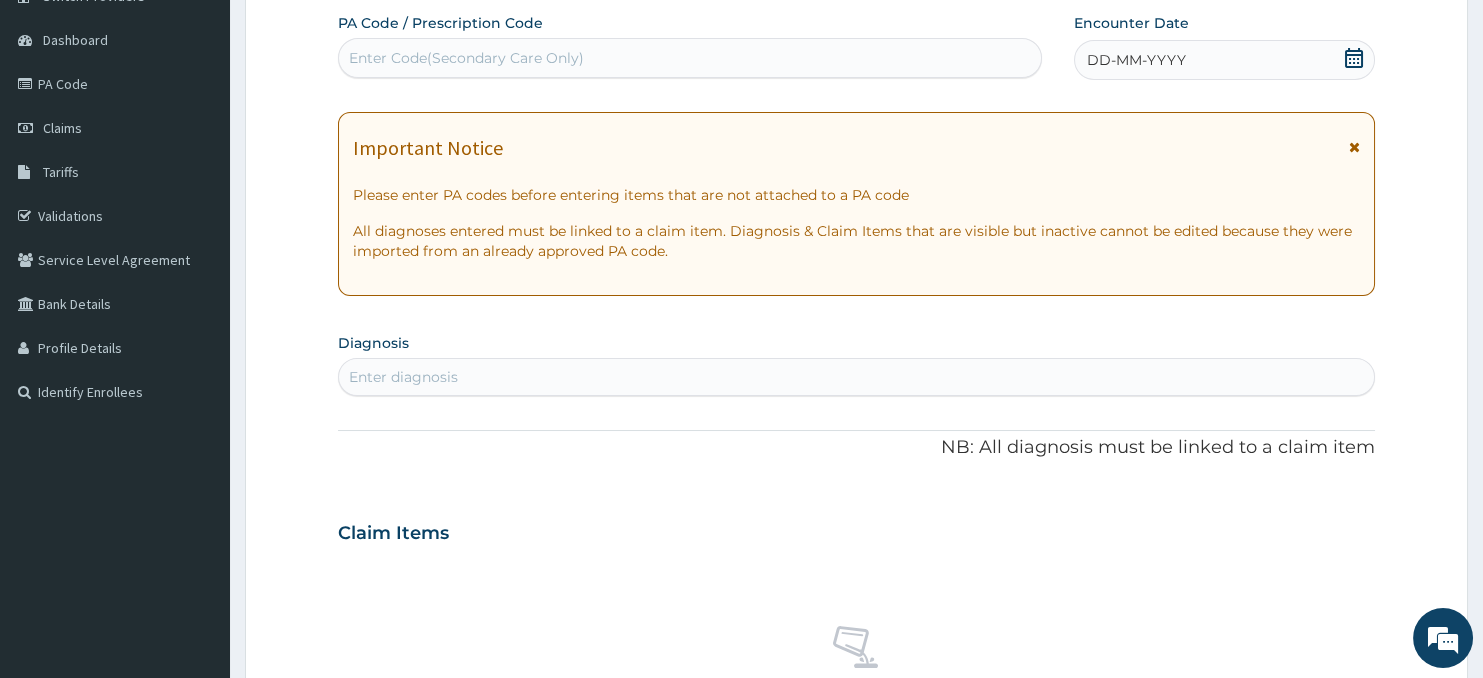click on "Enter Code(Secondary Care Only)" at bounding box center [690, 58] 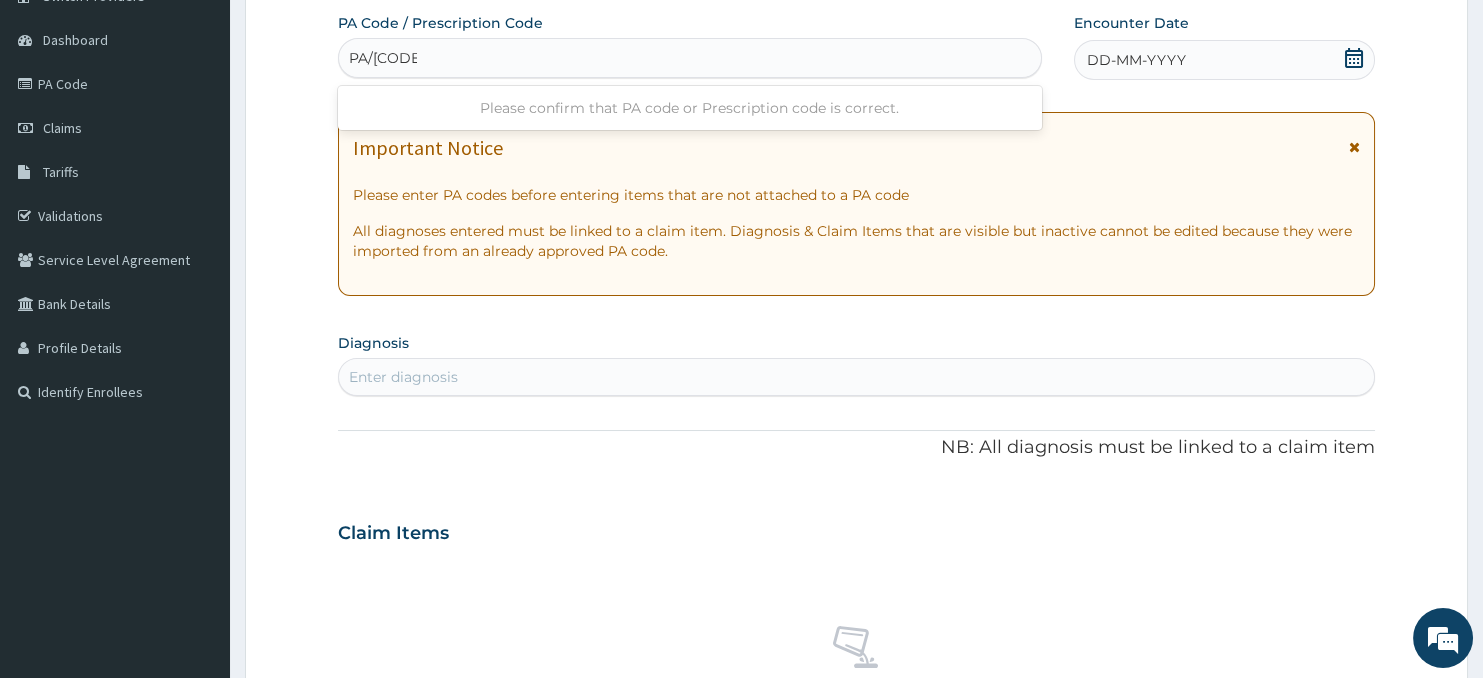type on "PA/6326F6" 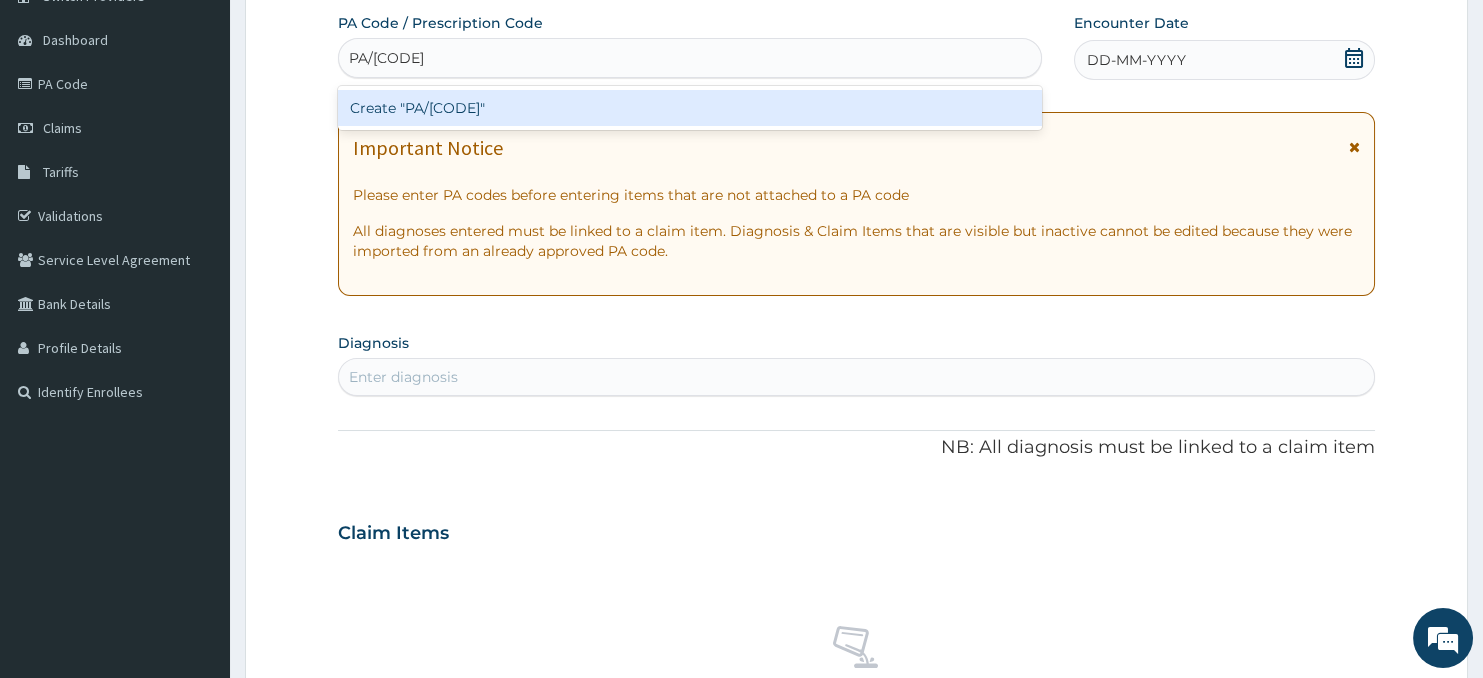 click on "Create "PA/6326F6"" at bounding box center (690, 108) 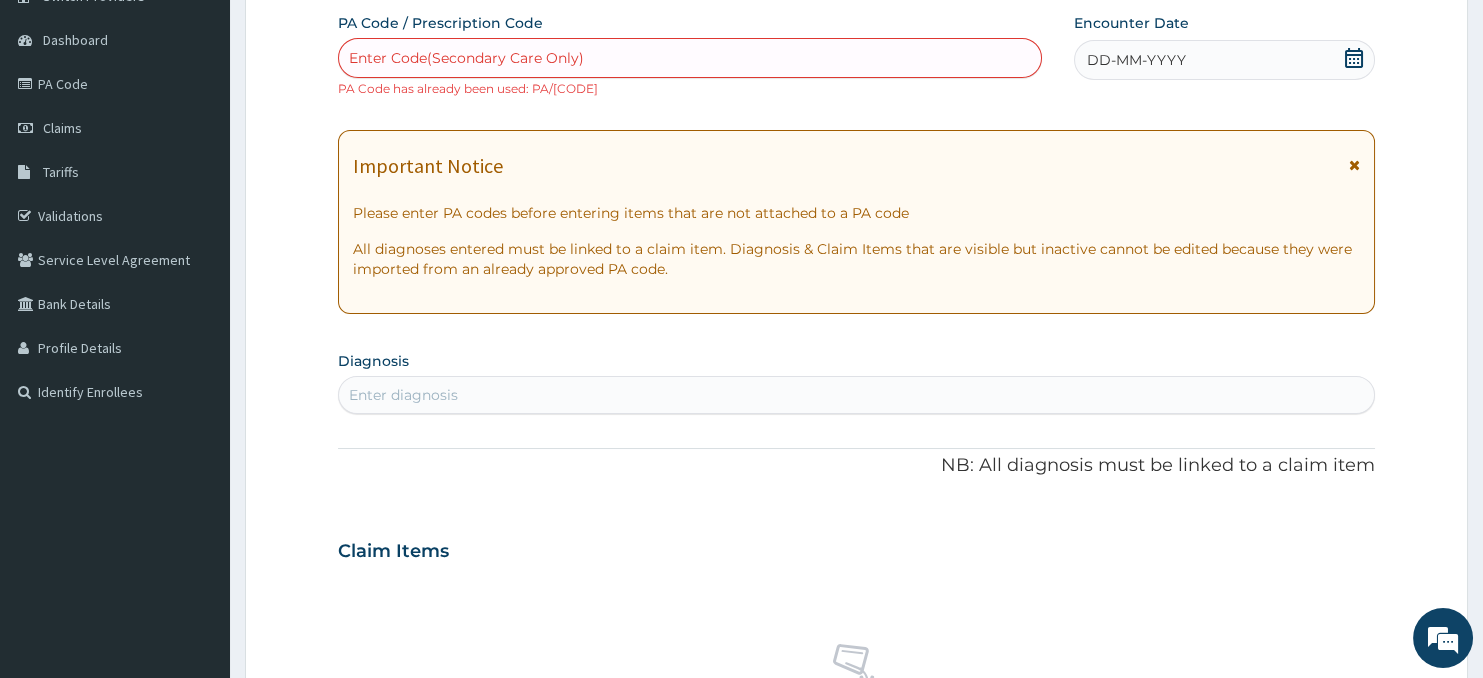 click on "DD-MM-YYYY" at bounding box center (1225, 60) 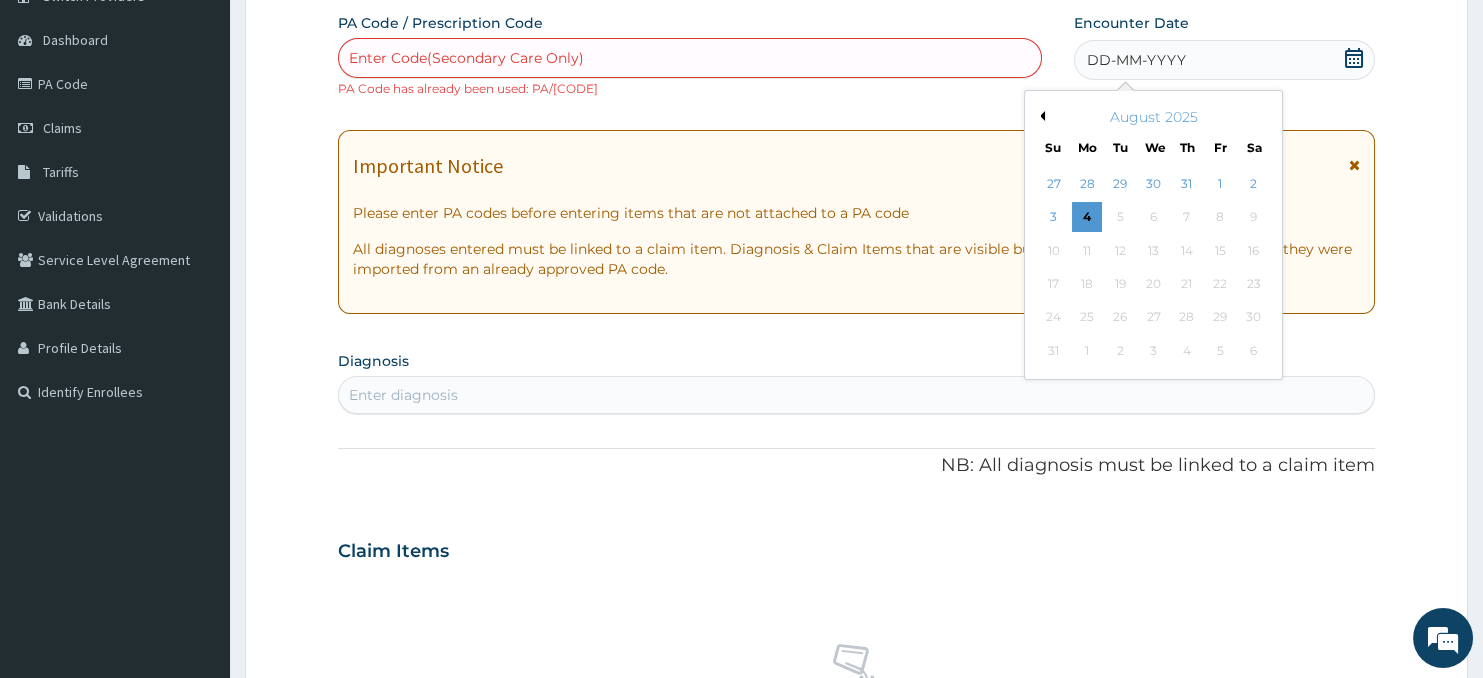 click on "Previous Month" at bounding box center (1040, 116) 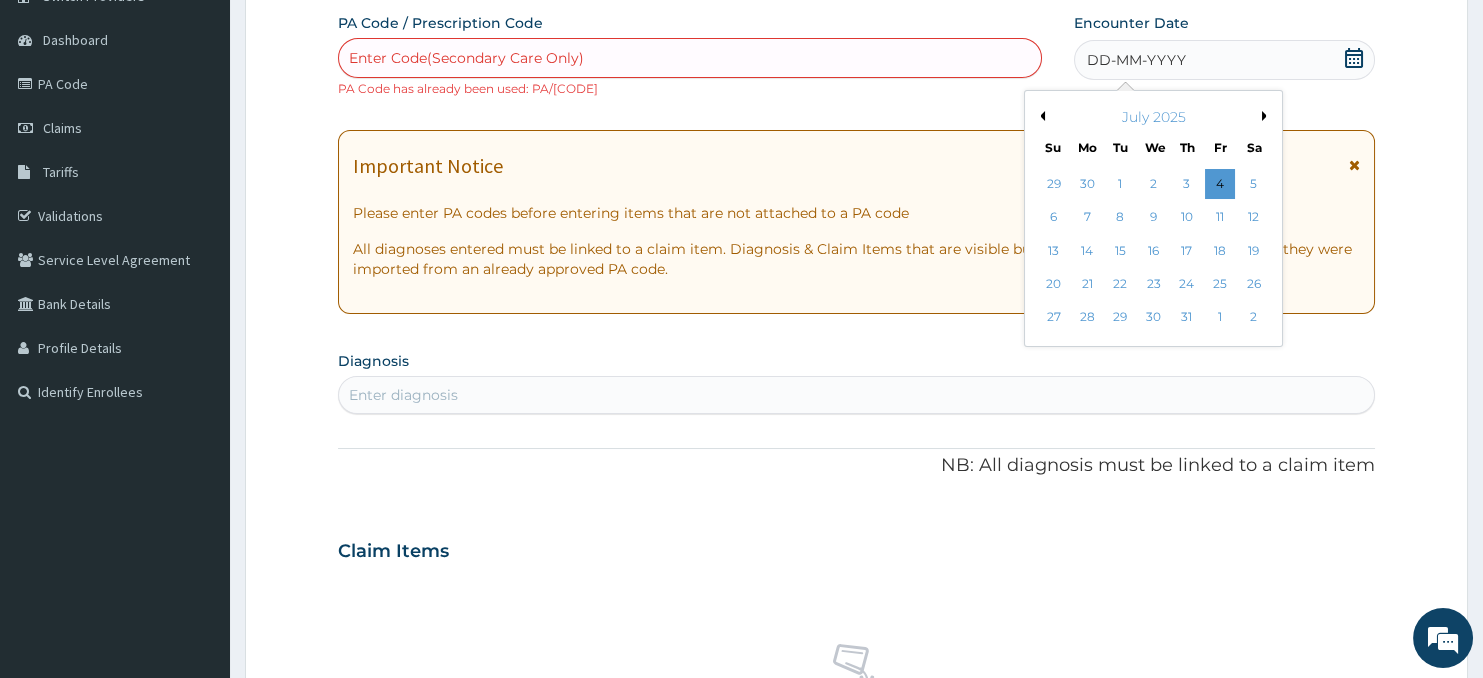 click on "Previous Month" at bounding box center [1040, 116] 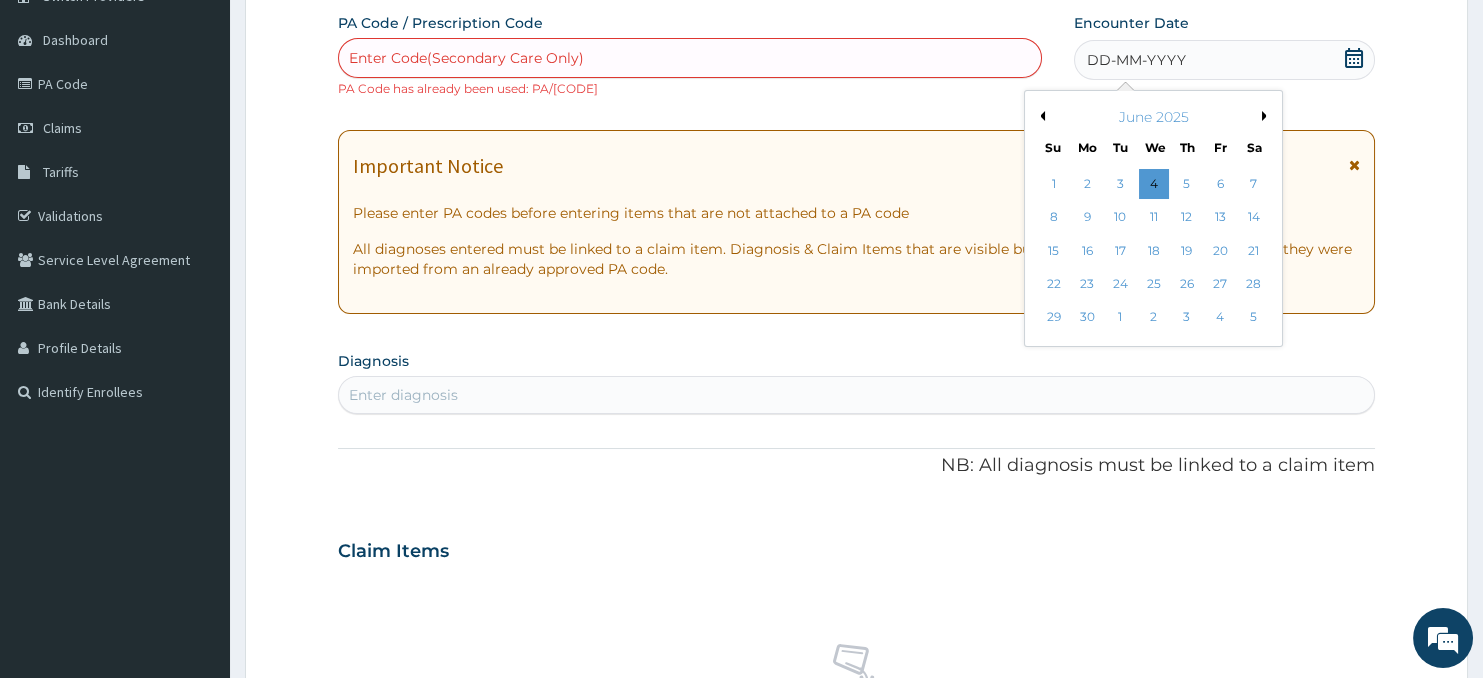 click on "Previous Month" at bounding box center [1040, 116] 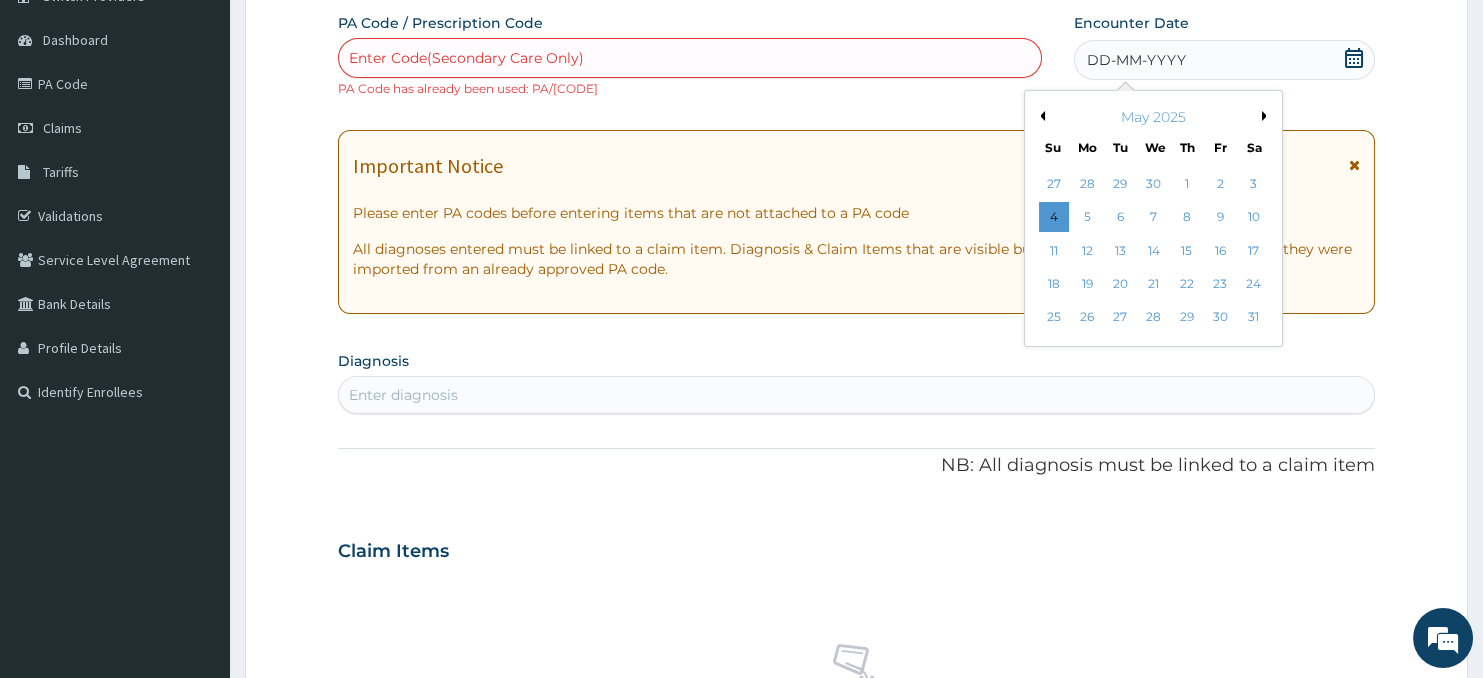 click on "Previous Month" at bounding box center (1040, 116) 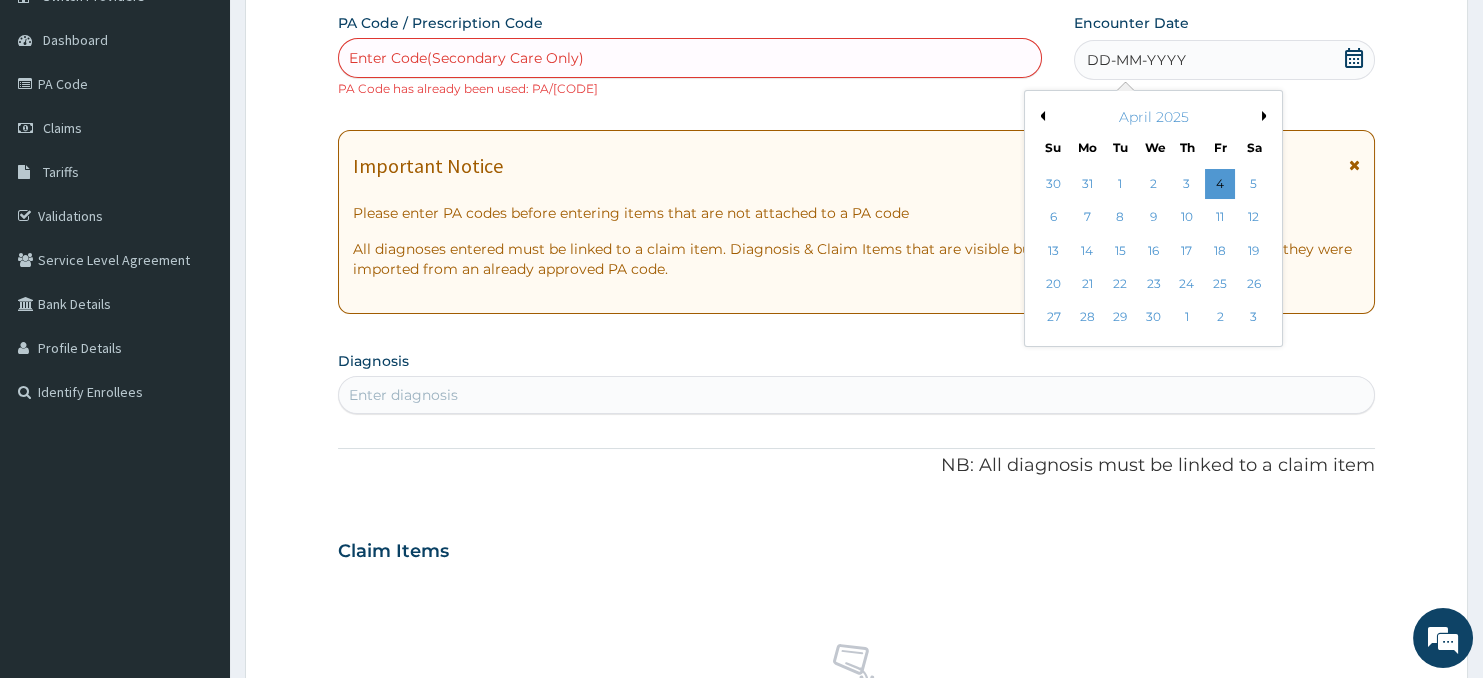 click on "Previous Month" at bounding box center (1040, 116) 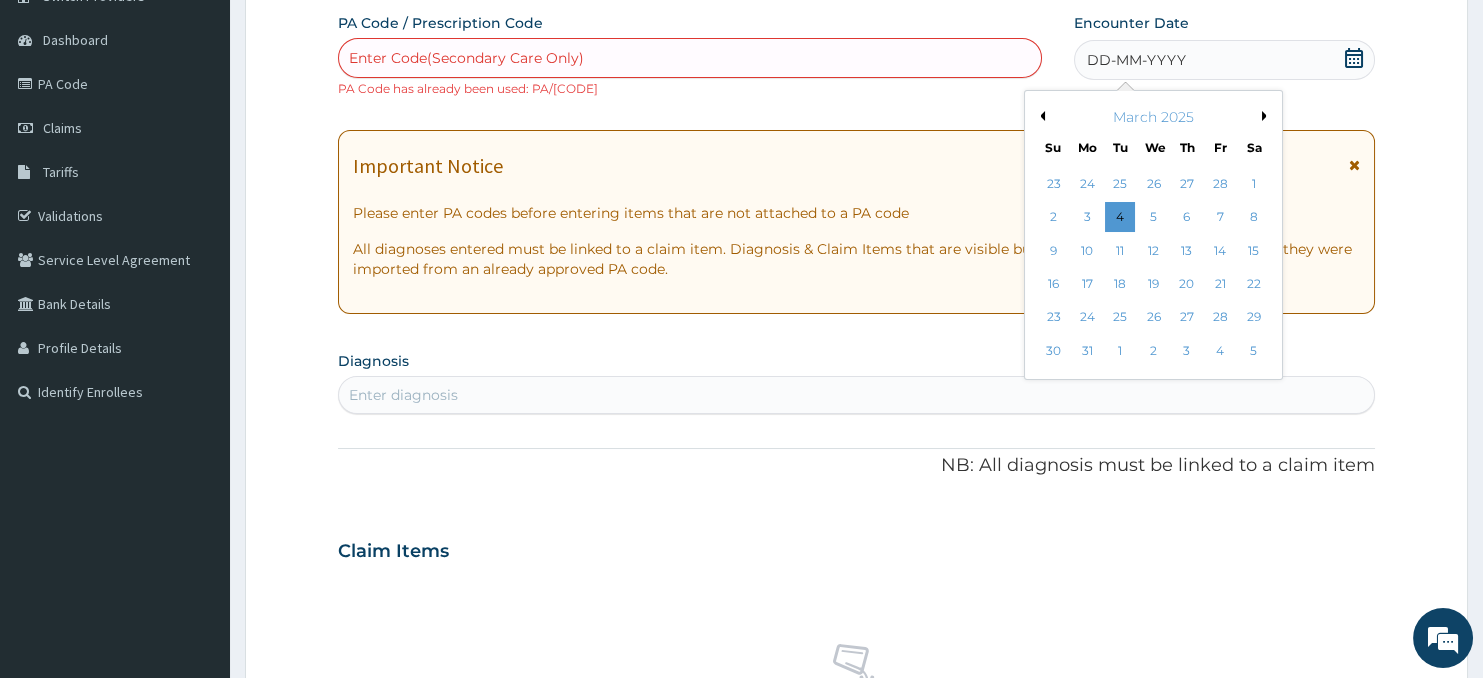 click on "Previous Month" at bounding box center [1040, 116] 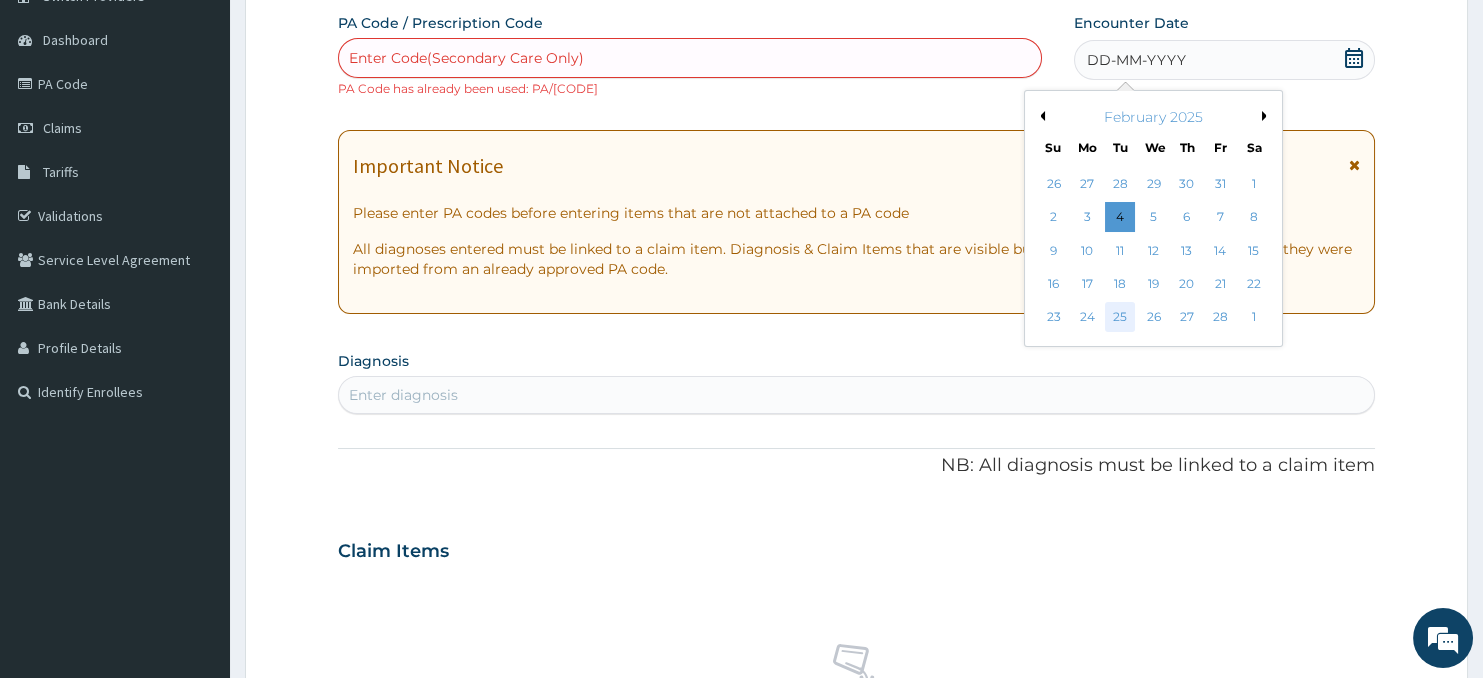 click on "25" at bounding box center [1120, 318] 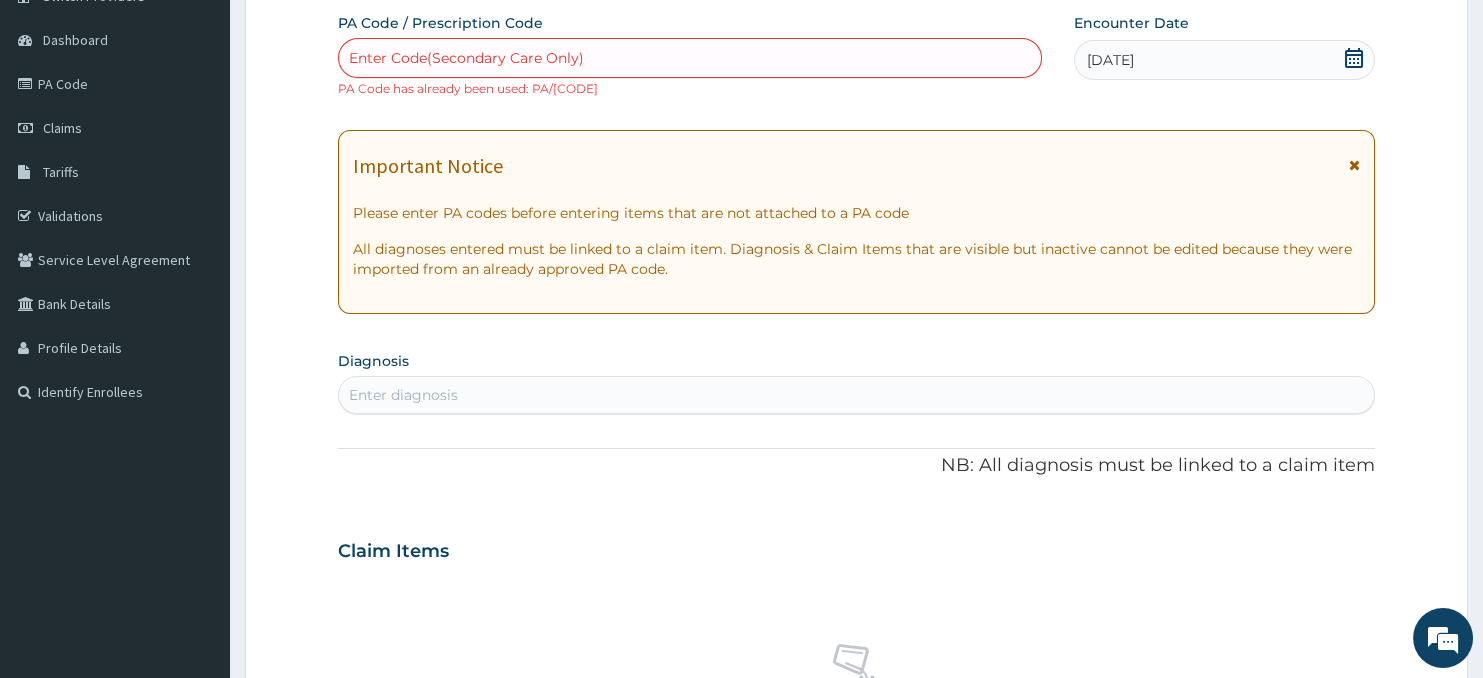 click on "Enter diagnosis" at bounding box center [857, 395] 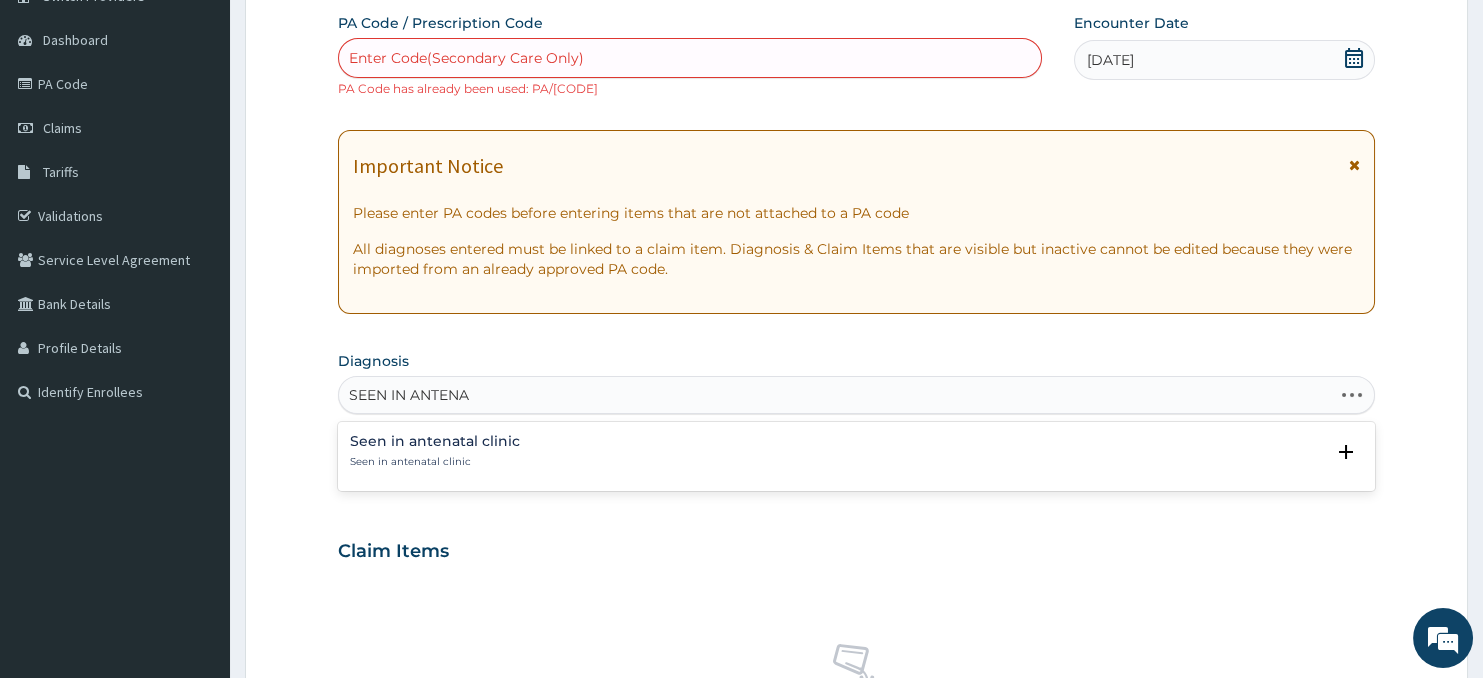 type on "SEEN IN ANTENAT" 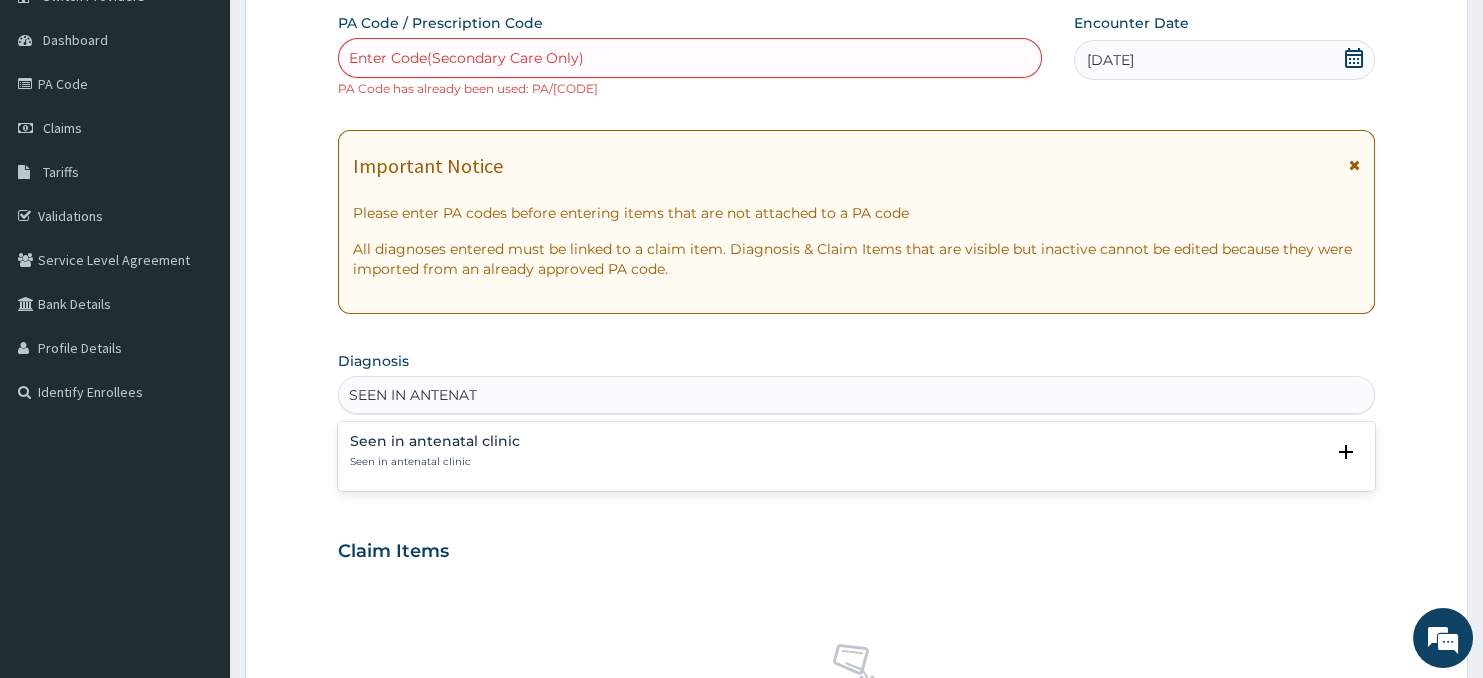 click on "Seen in antenatal clinic" at bounding box center [435, 441] 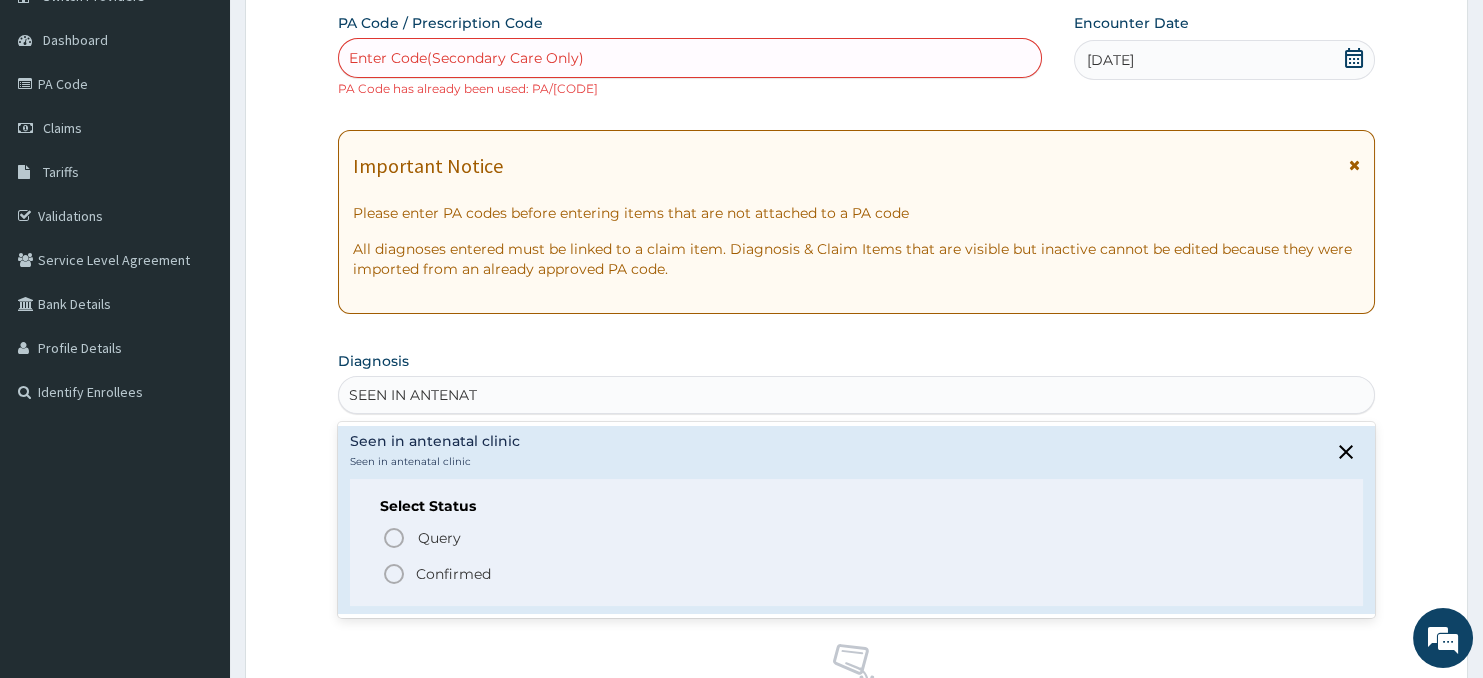 click 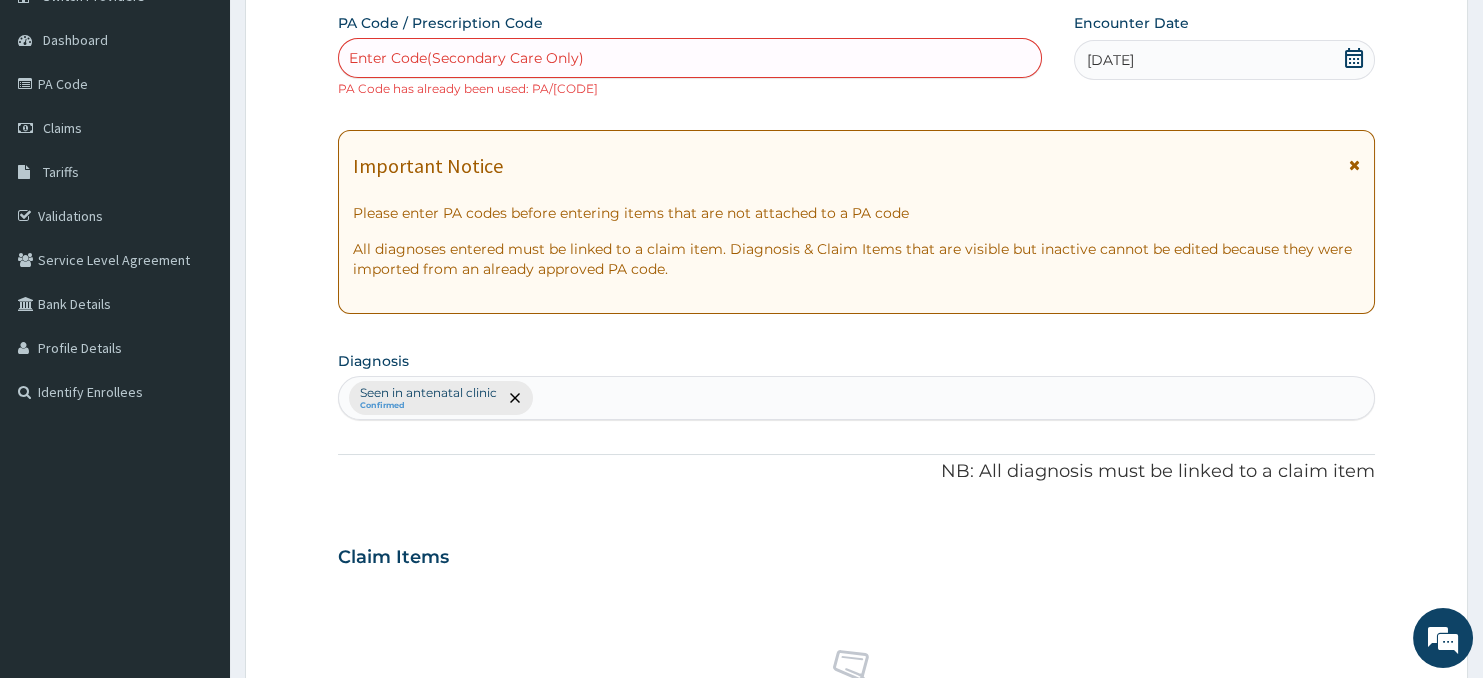 click on "Step  2  of 2 PA Code / Prescription Code Enter Code(Secondary Care Only) PA Code has already been used: PA/6326F6 Encounter Date 25-02-2025 Important Notice Please enter PA codes before entering items that are not attached to a PA code   All diagnoses entered must be linked to a claim item. Diagnosis & Claim Items that are visible but inactive cannot be edited because they were imported from an already approved PA code. Diagnosis option Seen in antenatal clinic, selected.   Select is focused ,type to refine list, press Down to open the menu,  press left to focus selected values Seen in antenatal clinic Confirmed NB: All diagnosis must be linked to a claim item Claim Items No claim item Types Select Type Item Select Item Pair Diagnosis Select Diagnosis Unit Price 0 Add Comment     Previous   Submit" at bounding box center (856, 571) 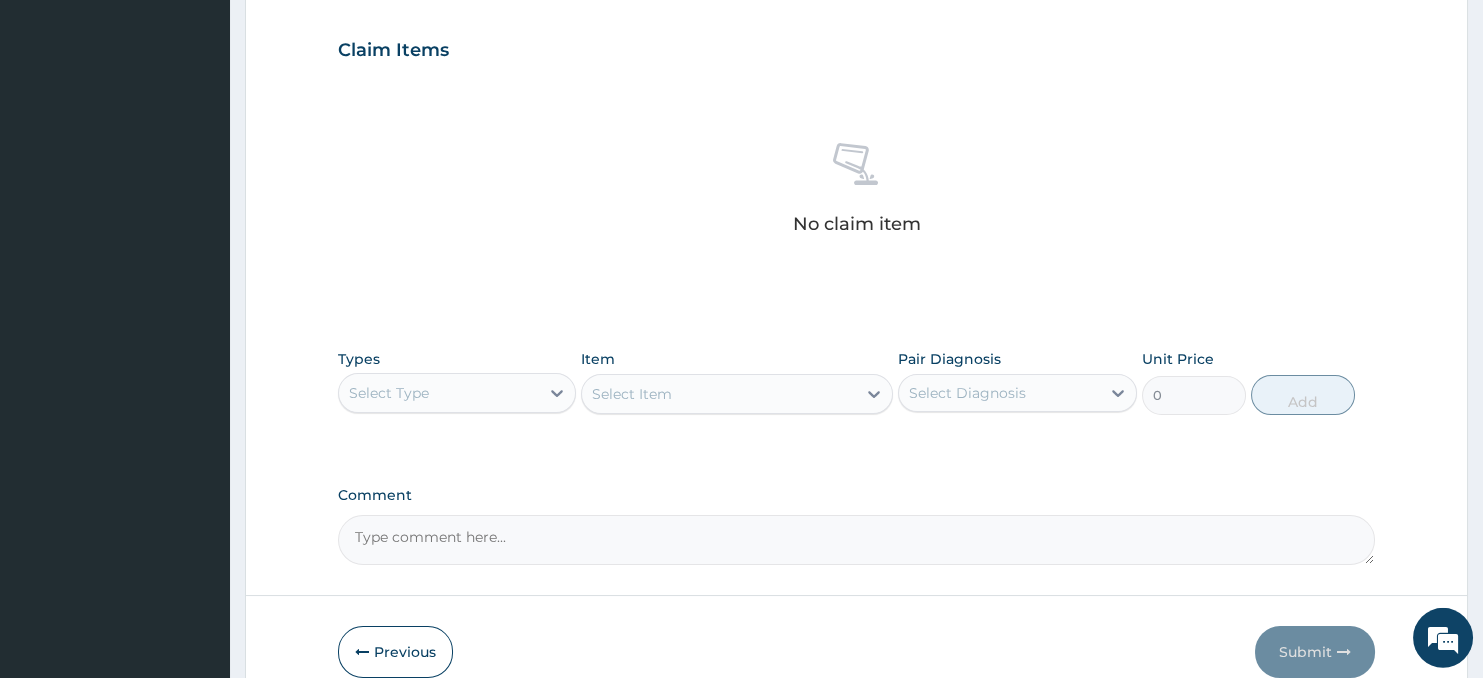 scroll, scrollTop: 782, scrollLeft: 0, axis: vertical 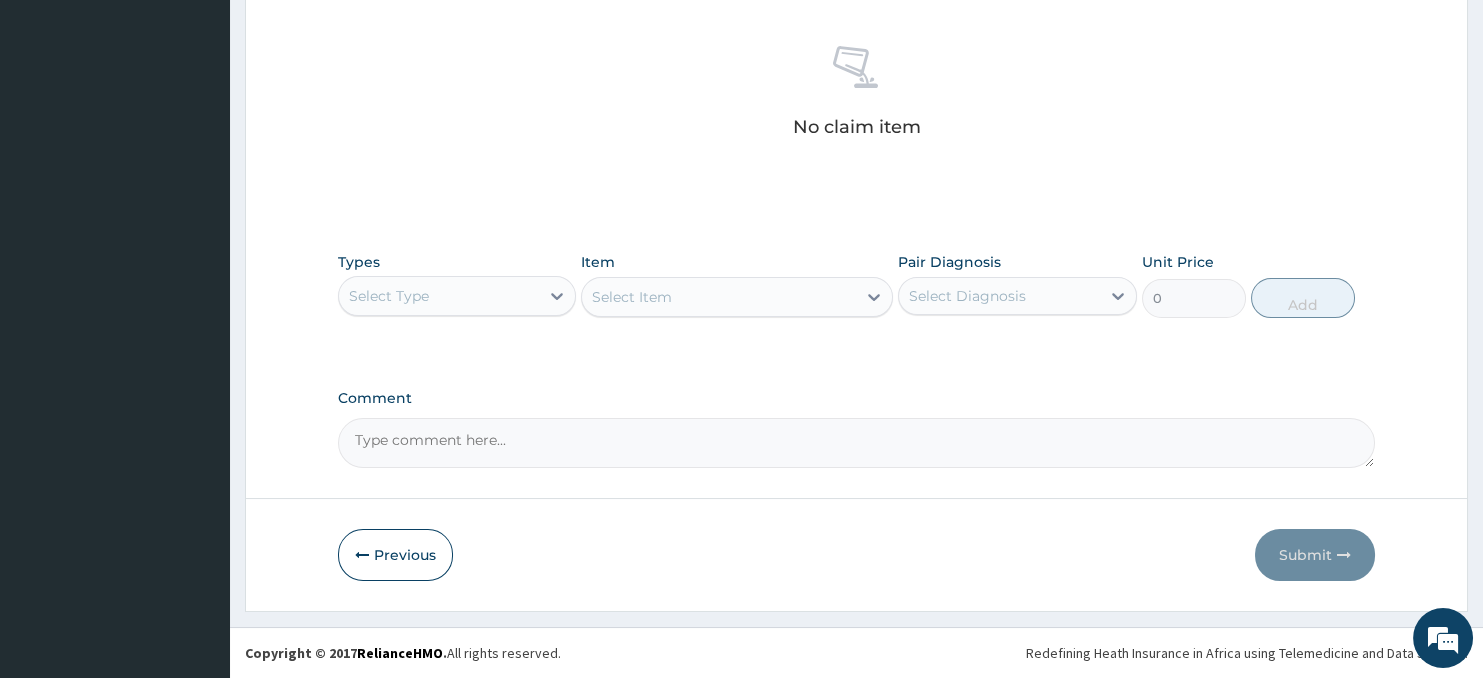 click on "Select Type" at bounding box center (439, 296) 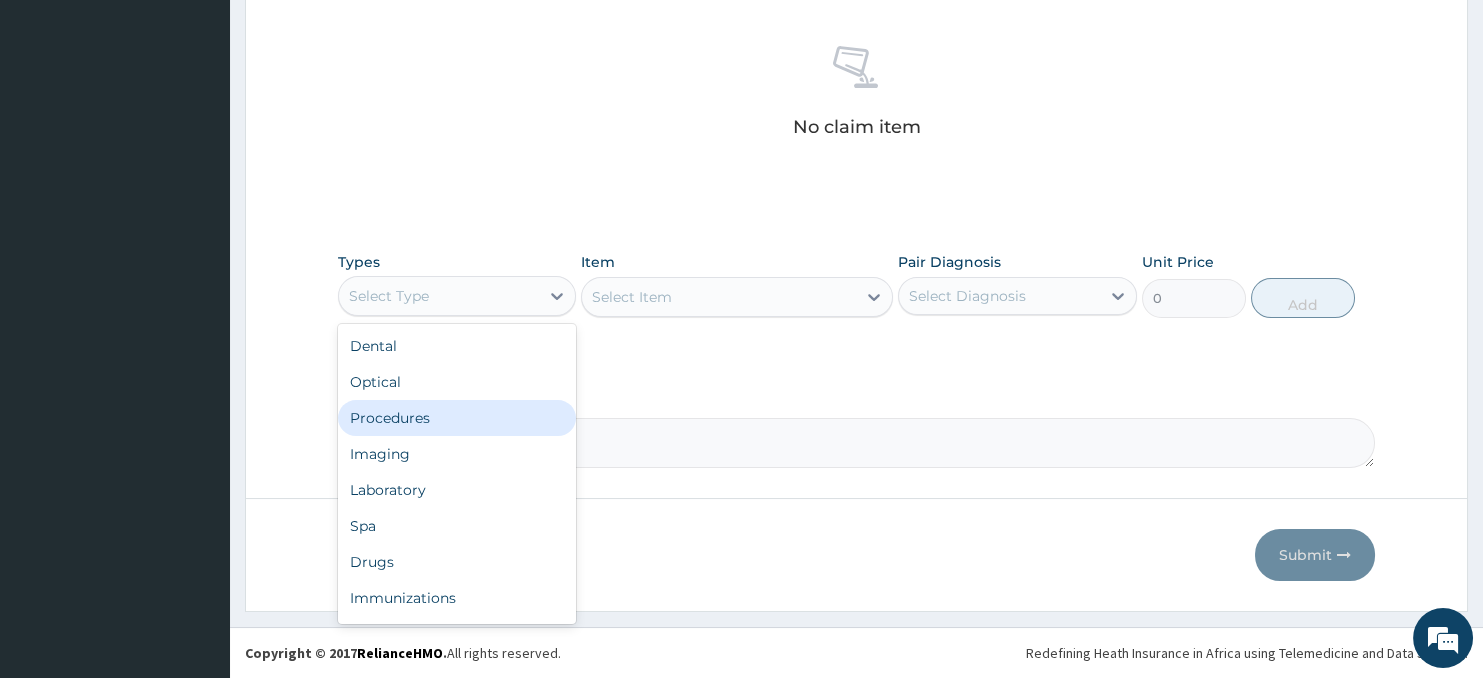 click on "Procedures" at bounding box center (457, 418) 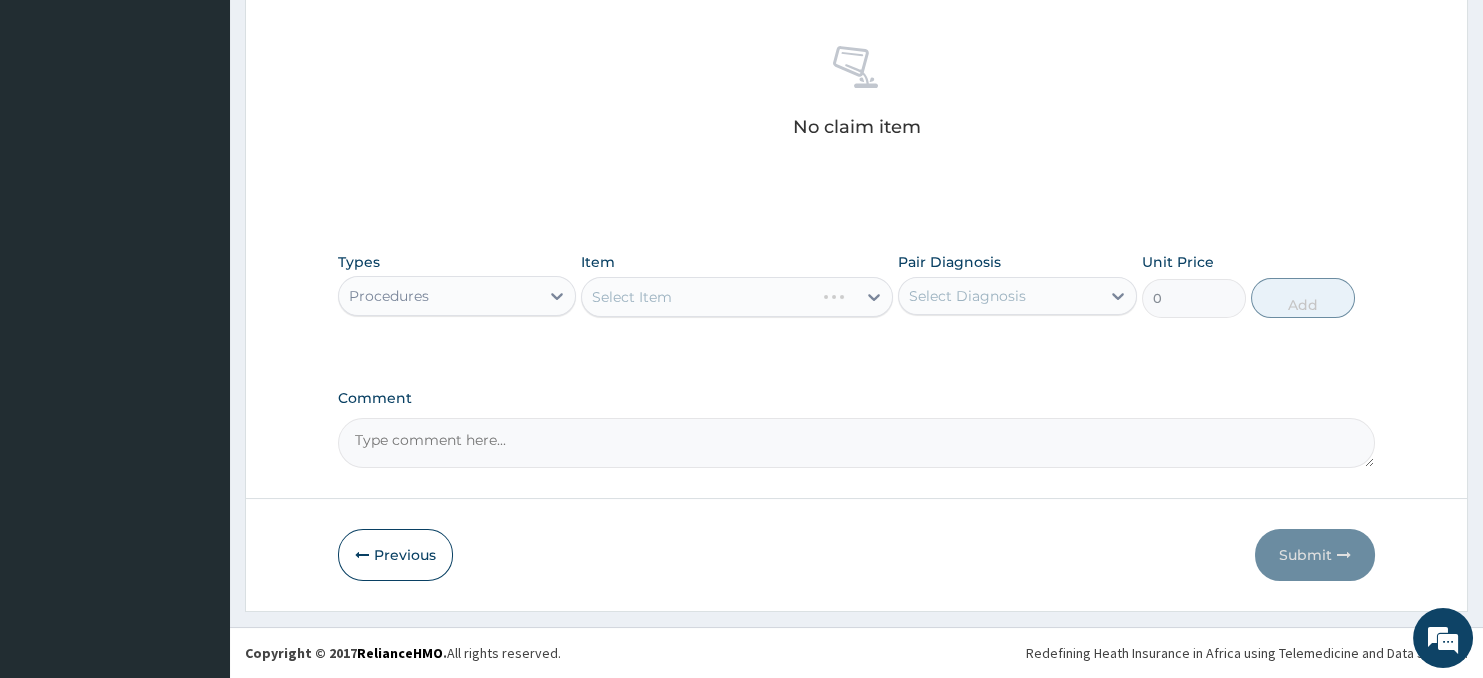 click on "Select Item" at bounding box center (736, 297) 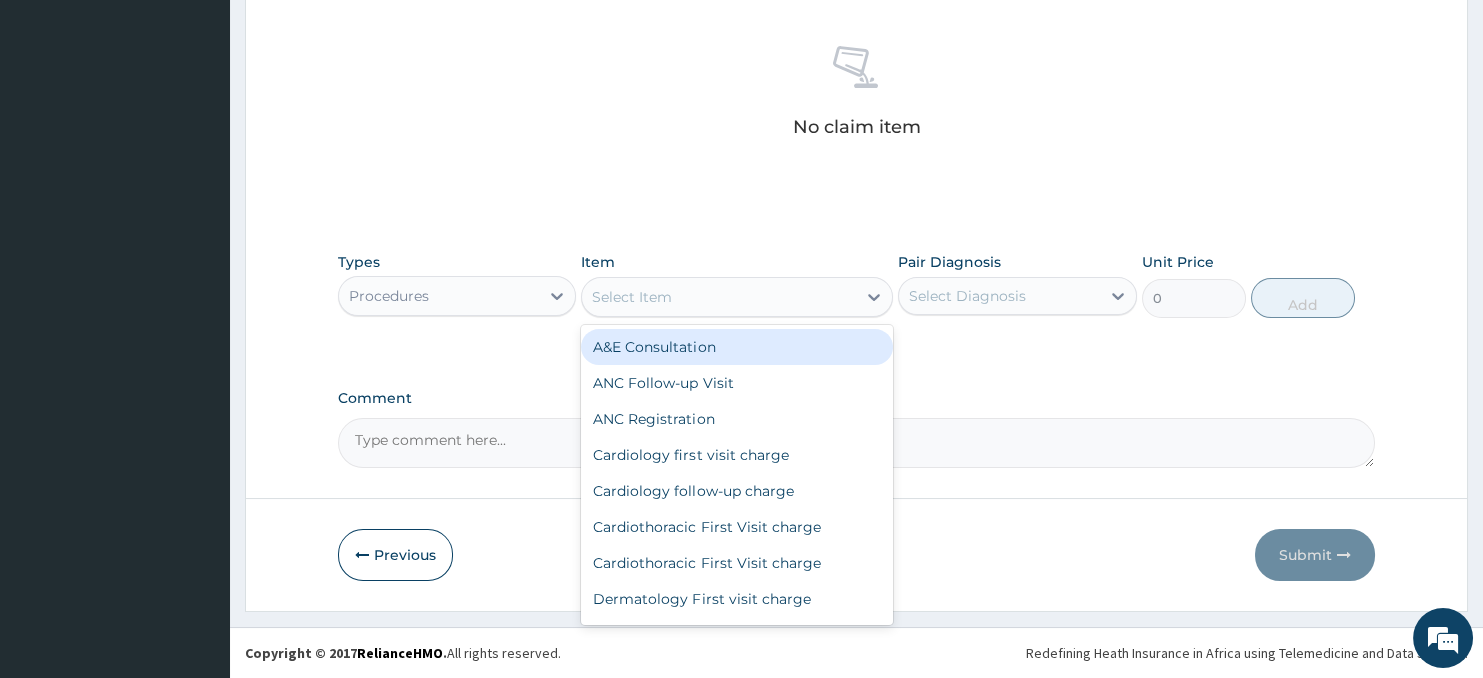 click on "Select Item" at bounding box center [718, 297] 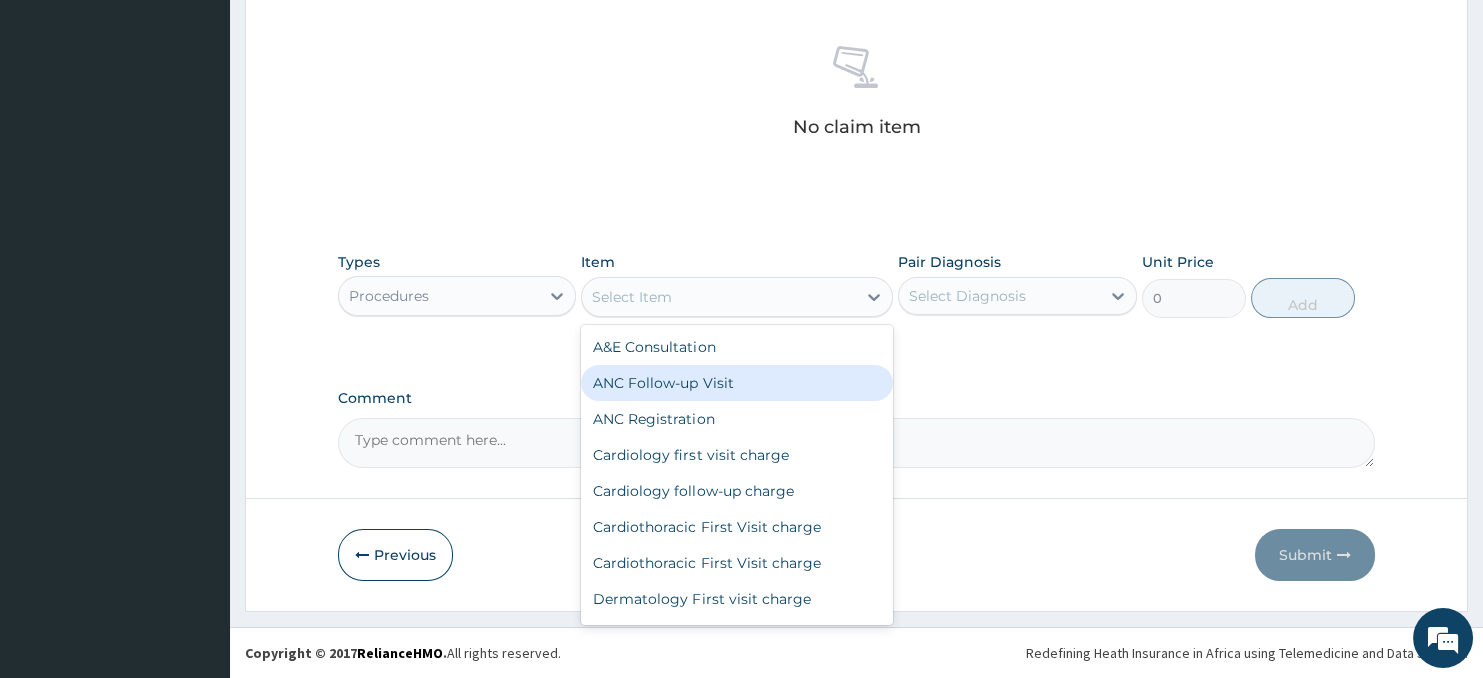 click on "ANC Follow-up Visit" at bounding box center (736, 383) 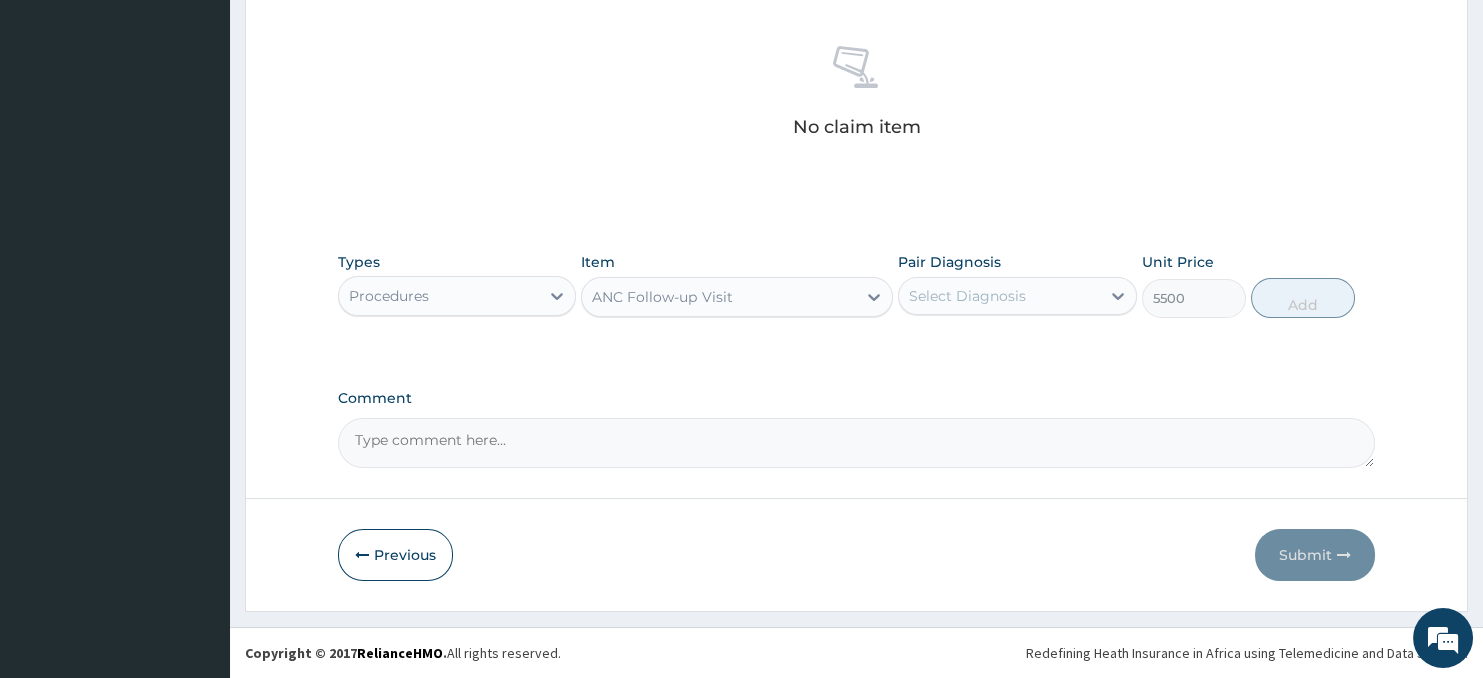 type on "5500" 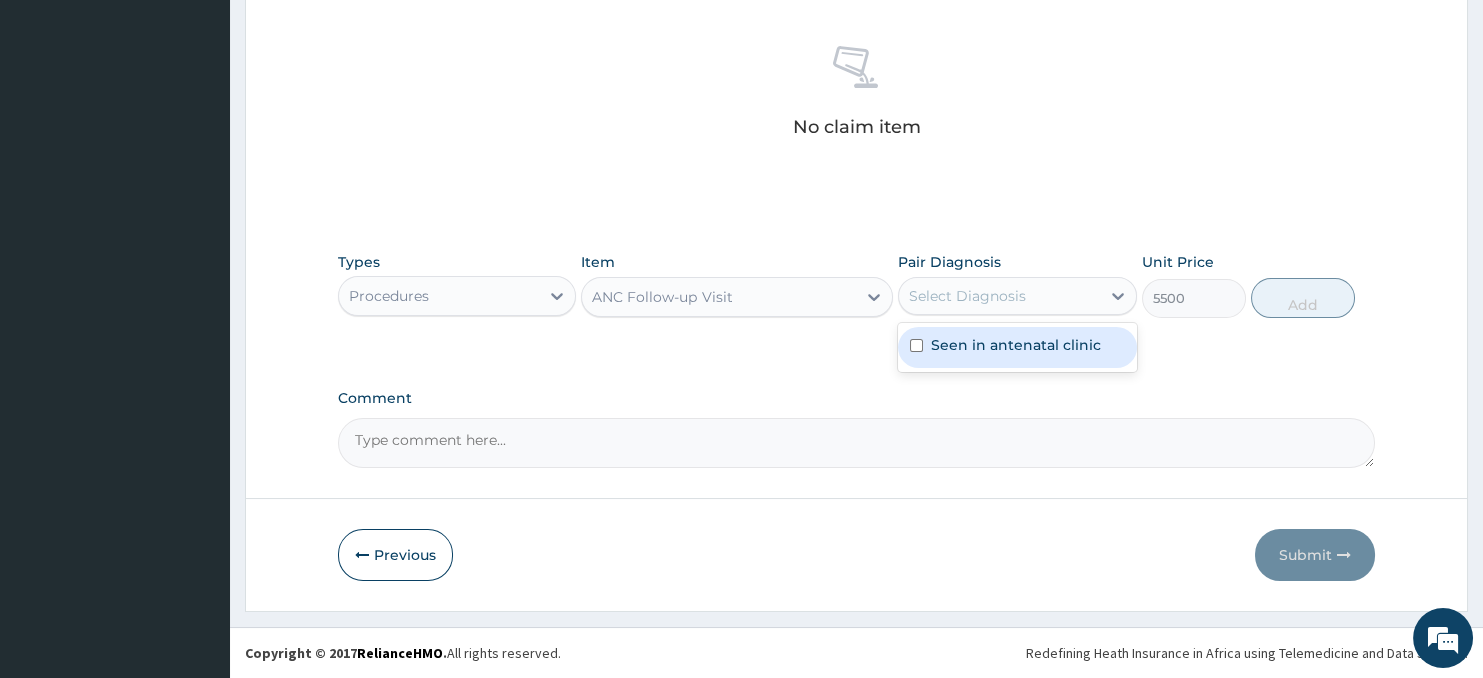 click on "Seen in antenatal clinic" at bounding box center (1016, 345) 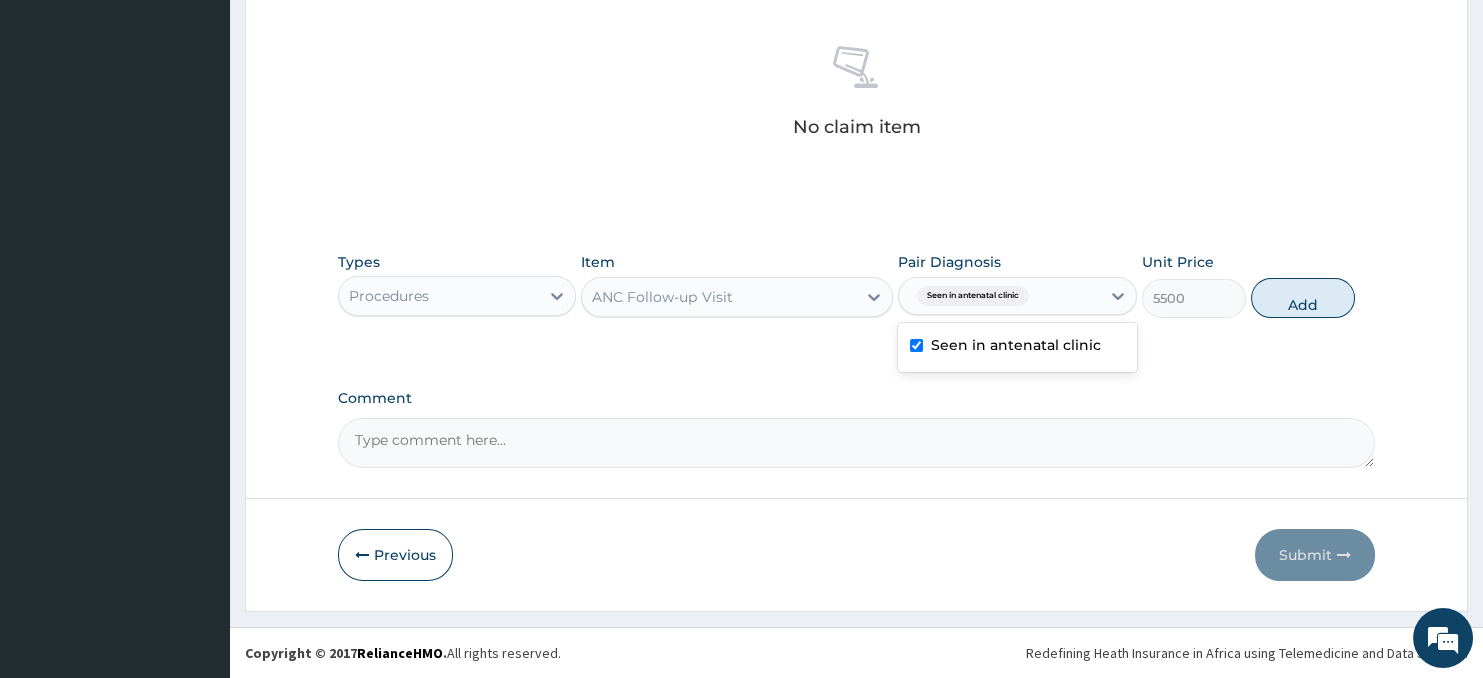checkbox on "true" 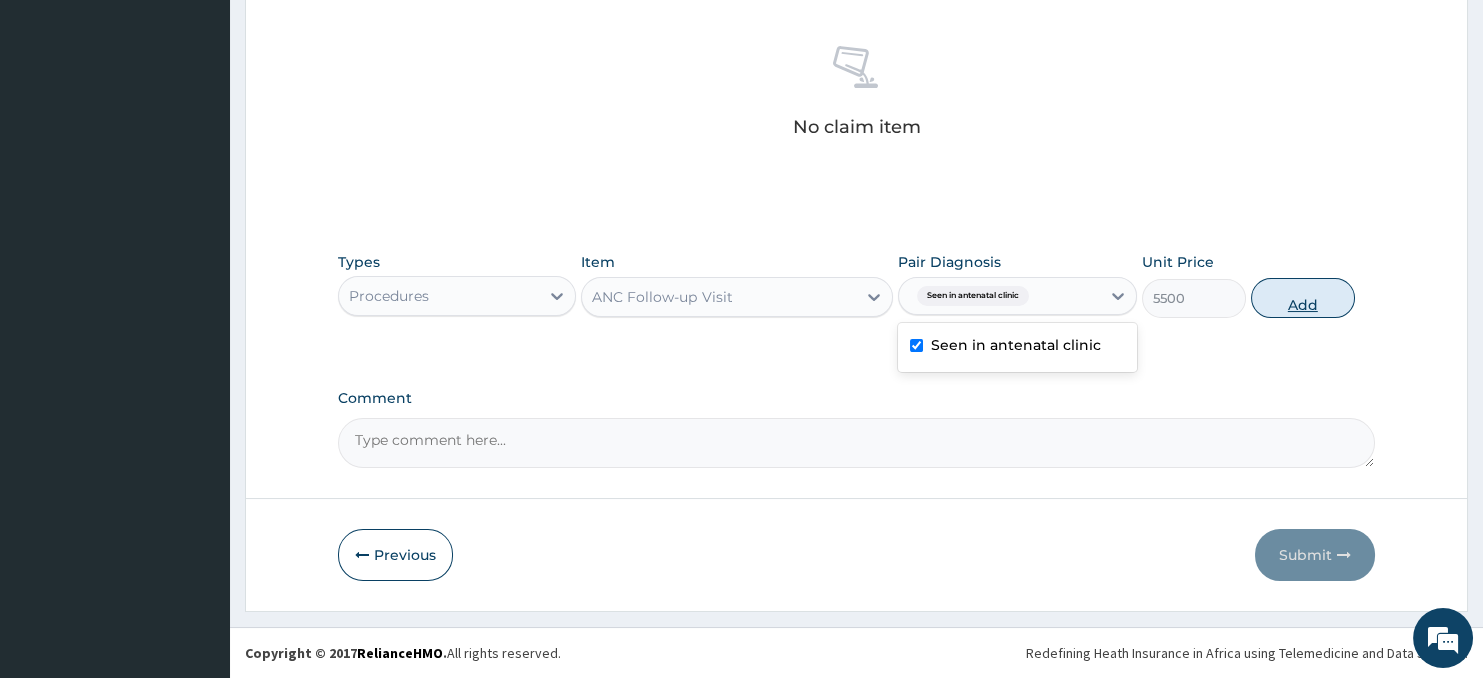 click on "Add" at bounding box center [1303, 298] 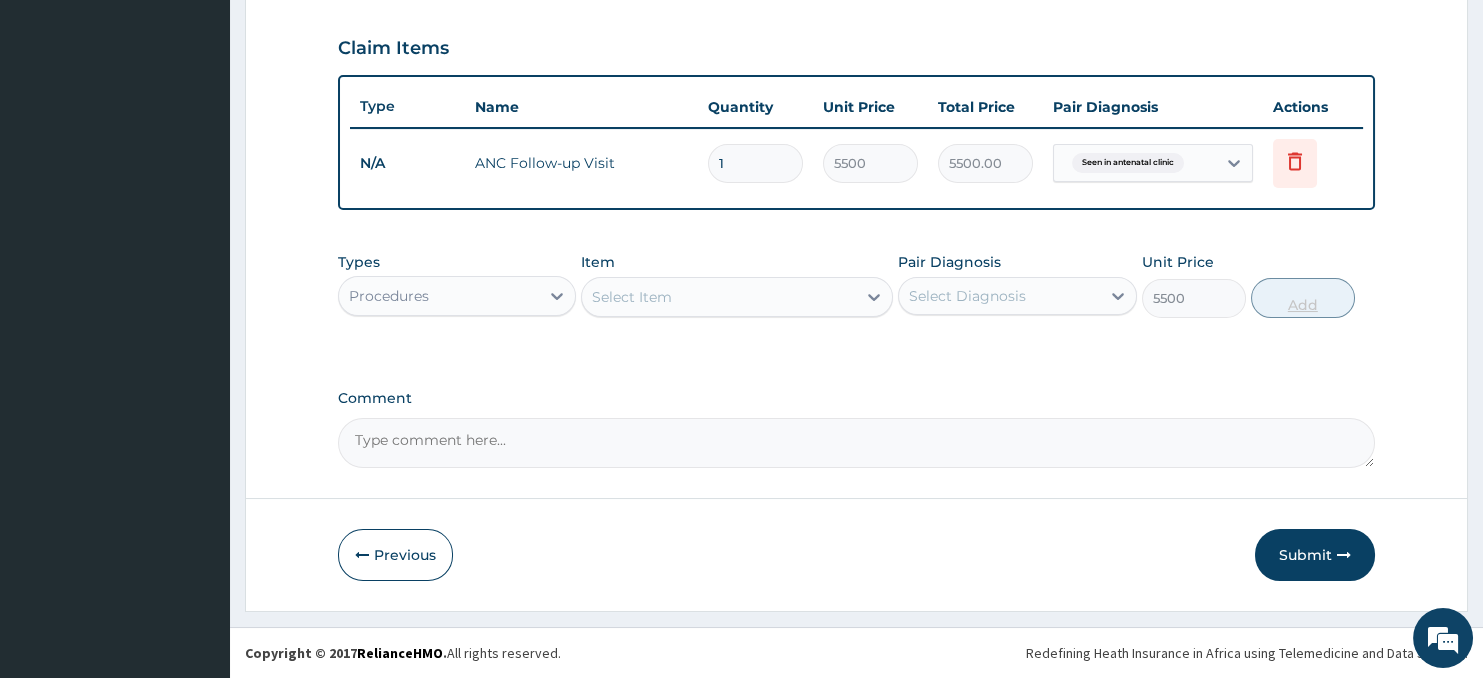 type on "0" 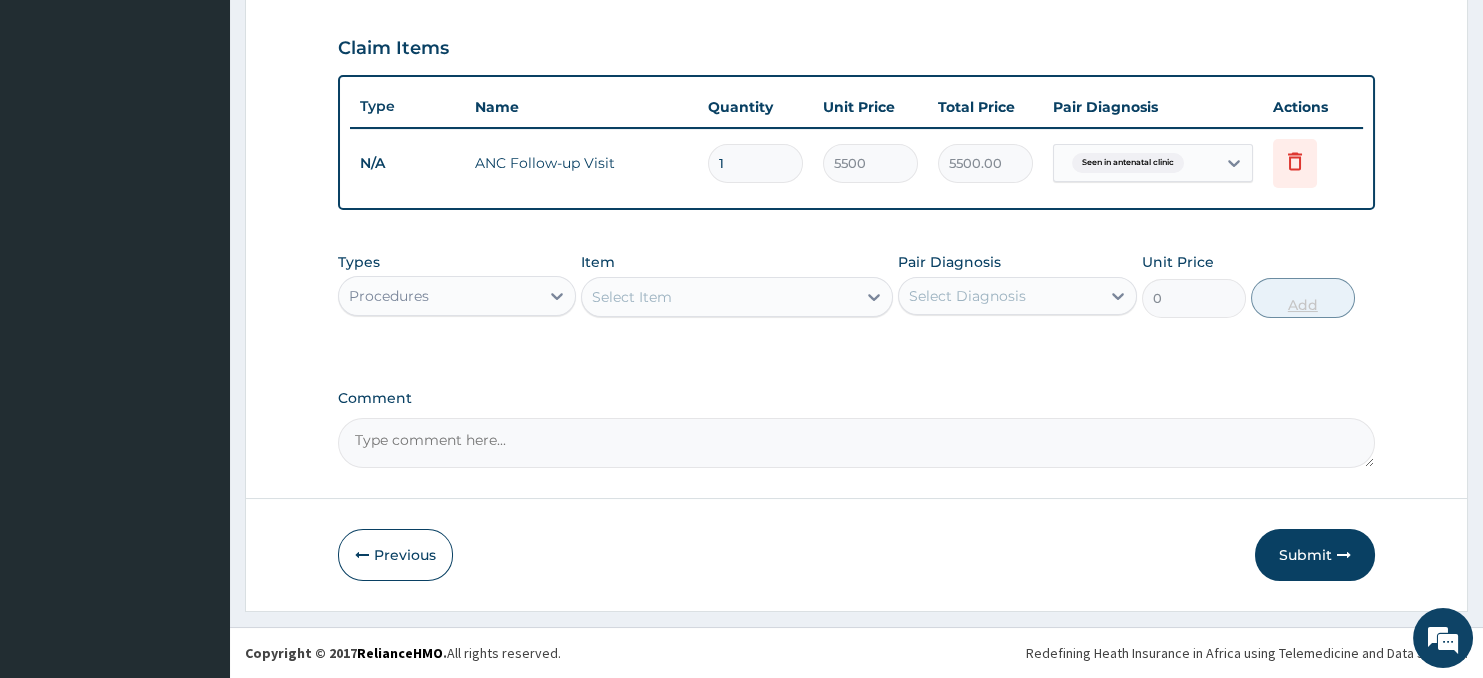 scroll, scrollTop: 685, scrollLeft: 0, axis: vertical 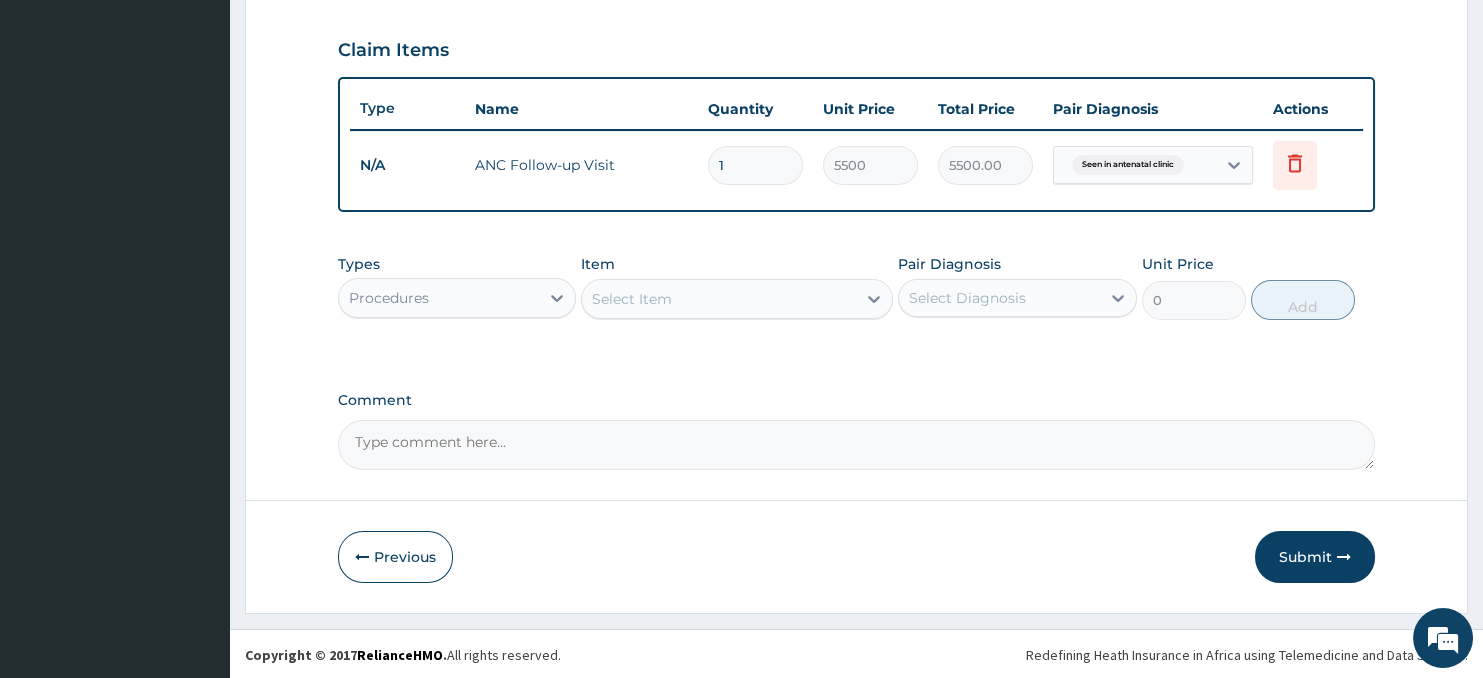 click on "Comment" at bounding box center [857, 445] 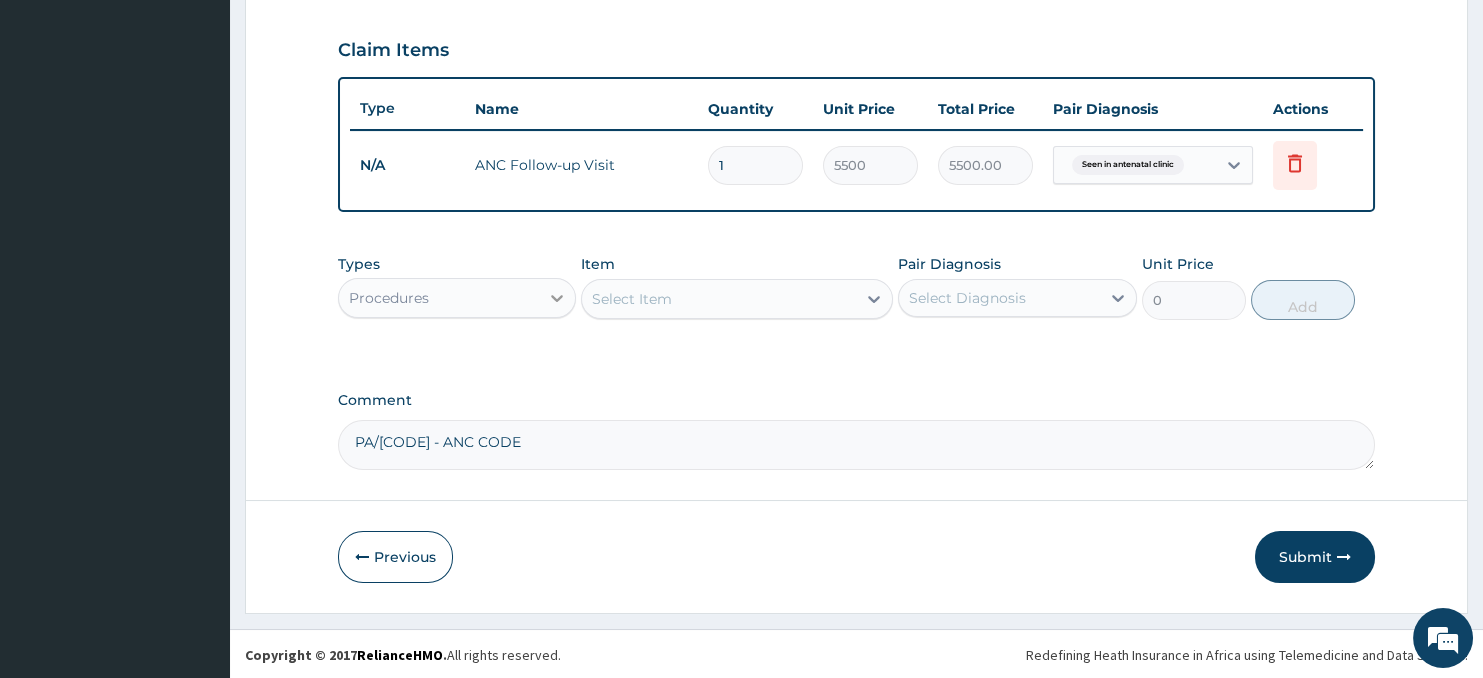 type on "PA/6326F6 - ANC CODE" 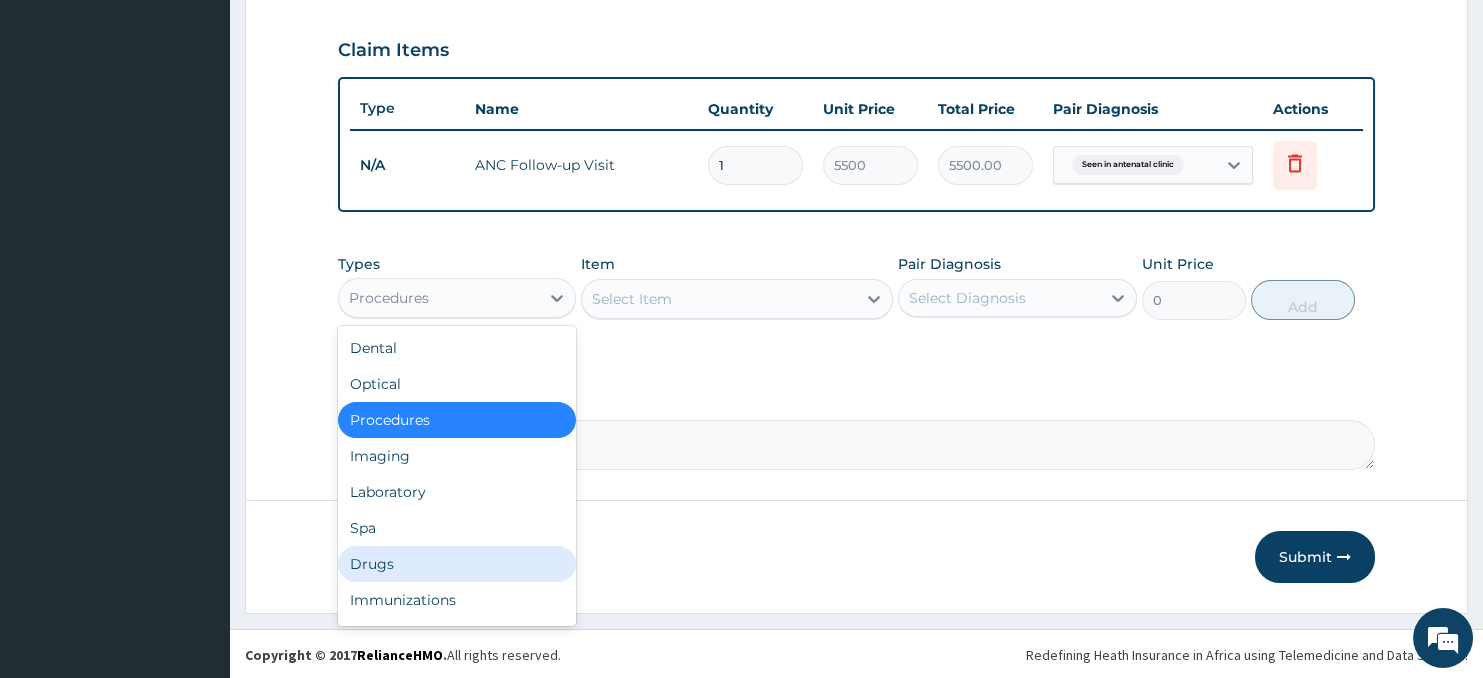 click on "Drugs" at bounding box center (457, 564) 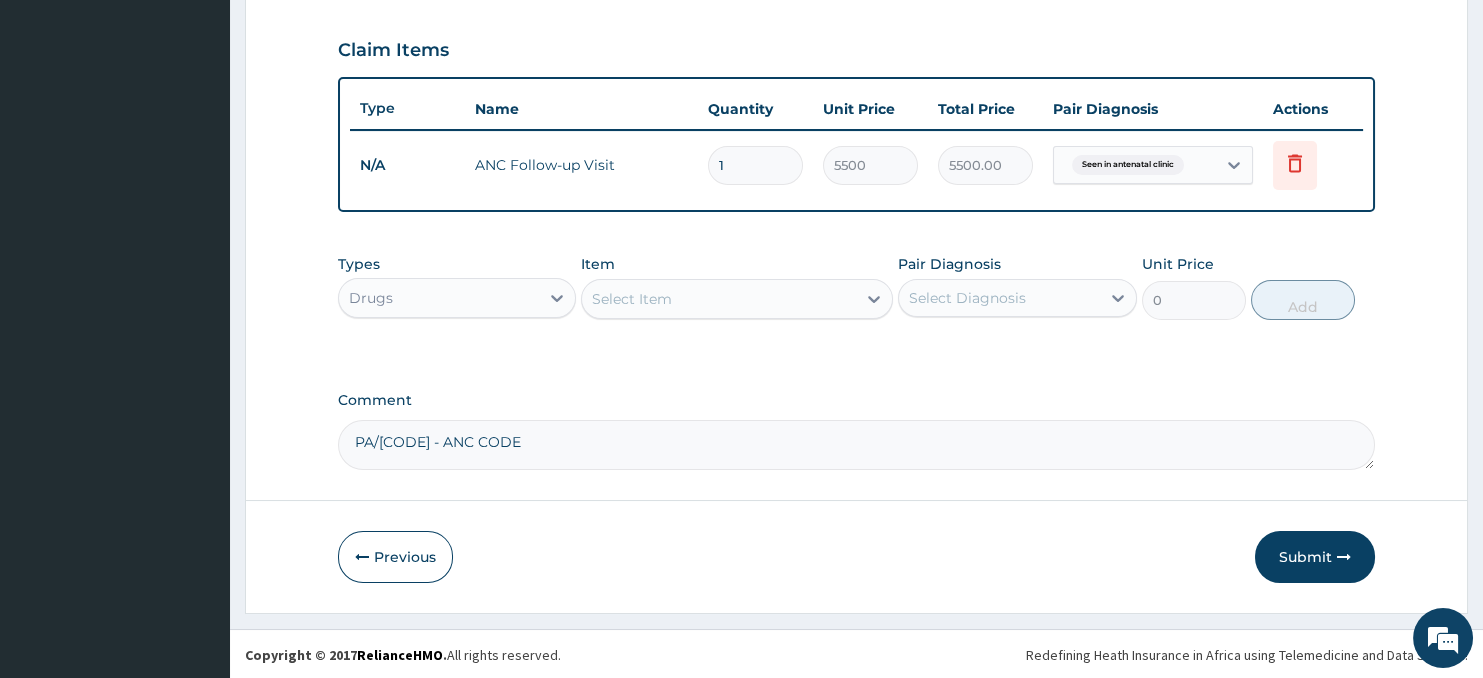 click on "Select Item" at bounding box center (718, 299) 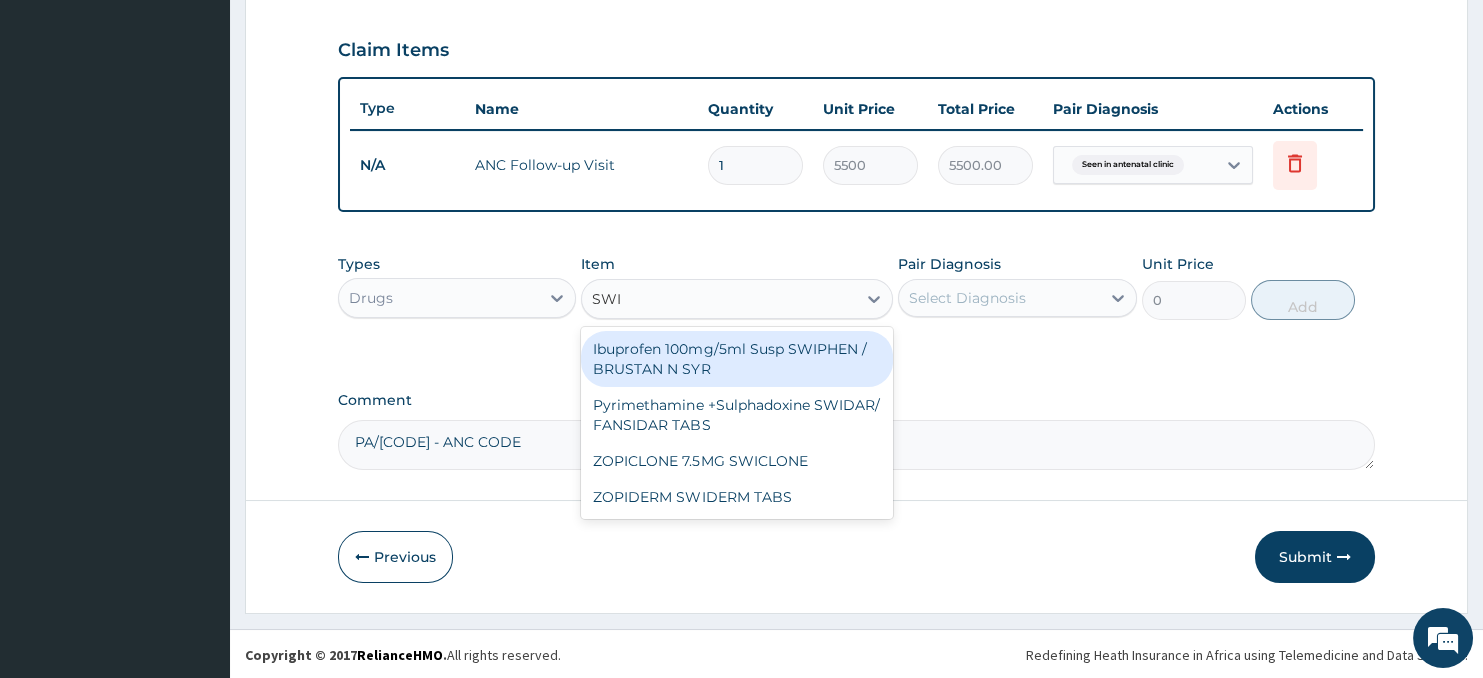 type on "SWID" 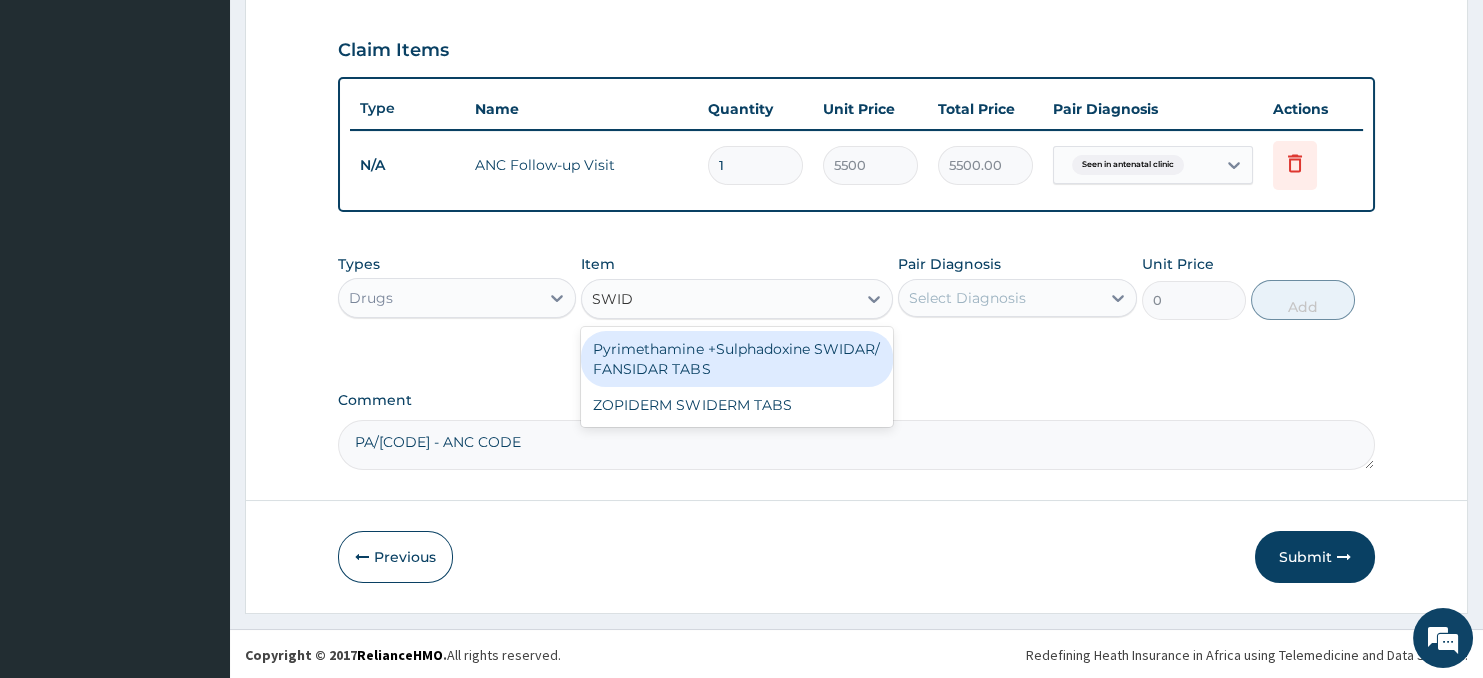 click on "Pyrimethamine +Sulphadoxine SWIDAR/ FANSIDAR TABS" at bounding box center (736, 359) 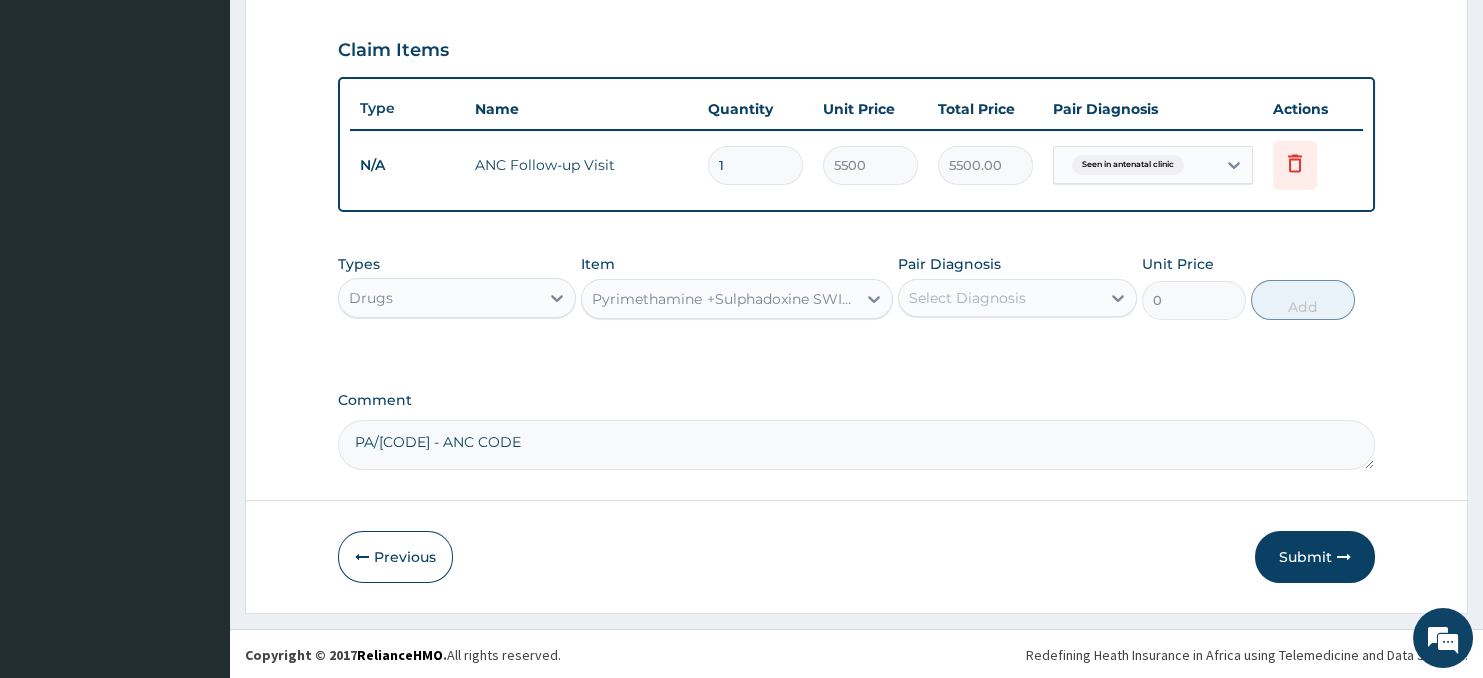 type 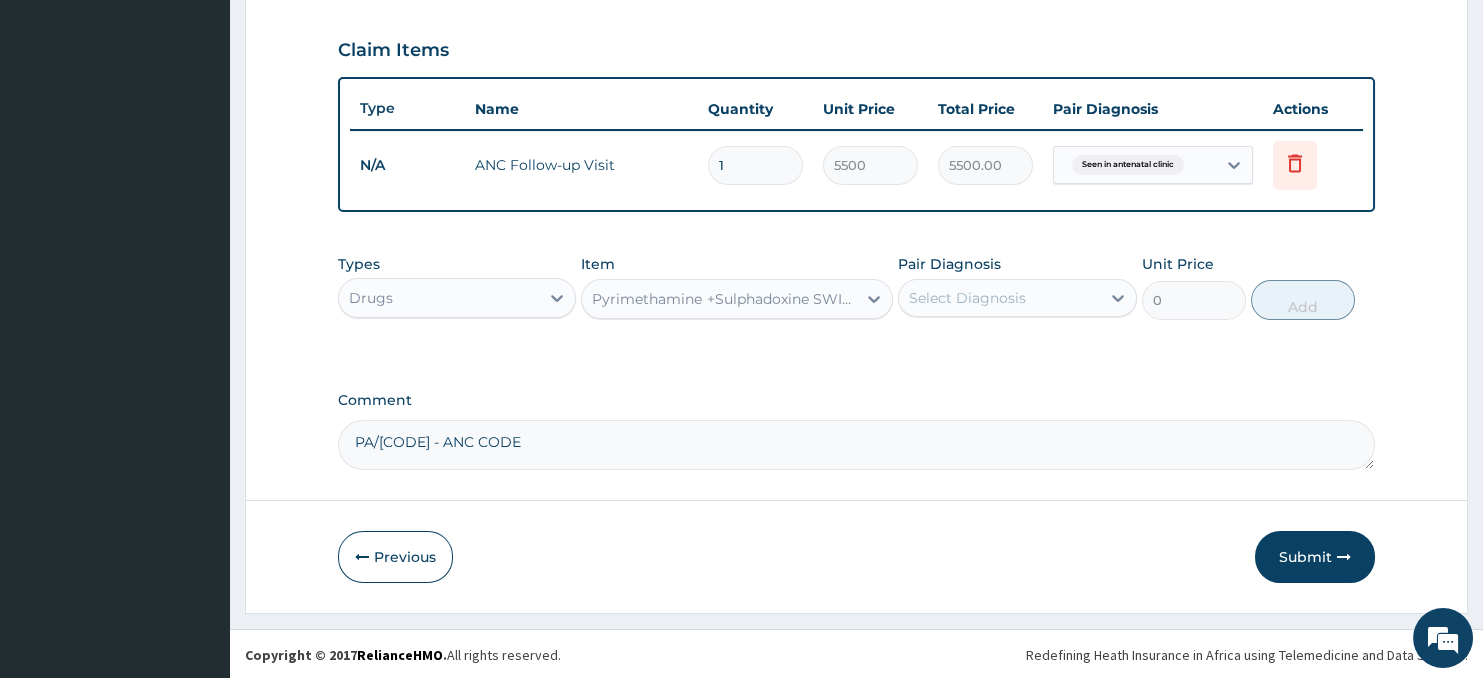 type on "600" 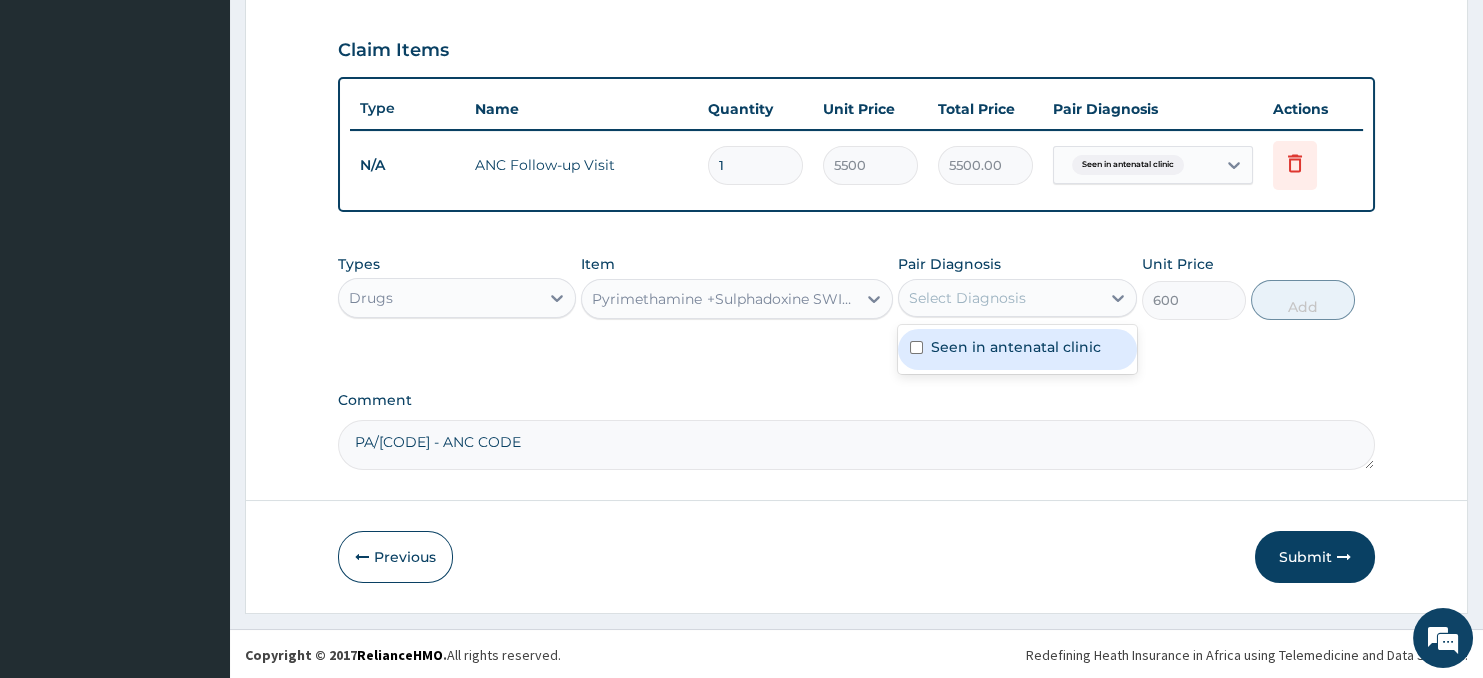 click on "Select Diagnosis" at bounding box center [967, 298] 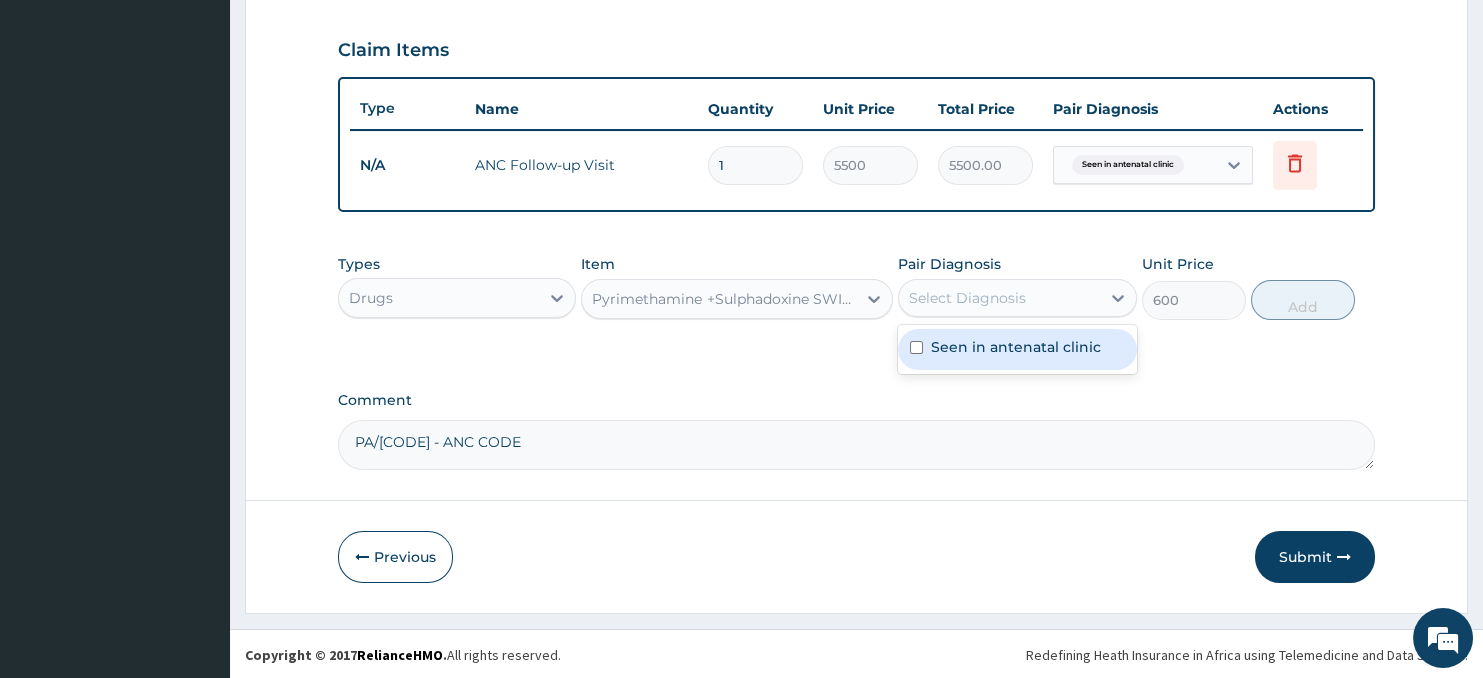 click on "Seen in antenatal clinic" at bounding box center (1017, 349) 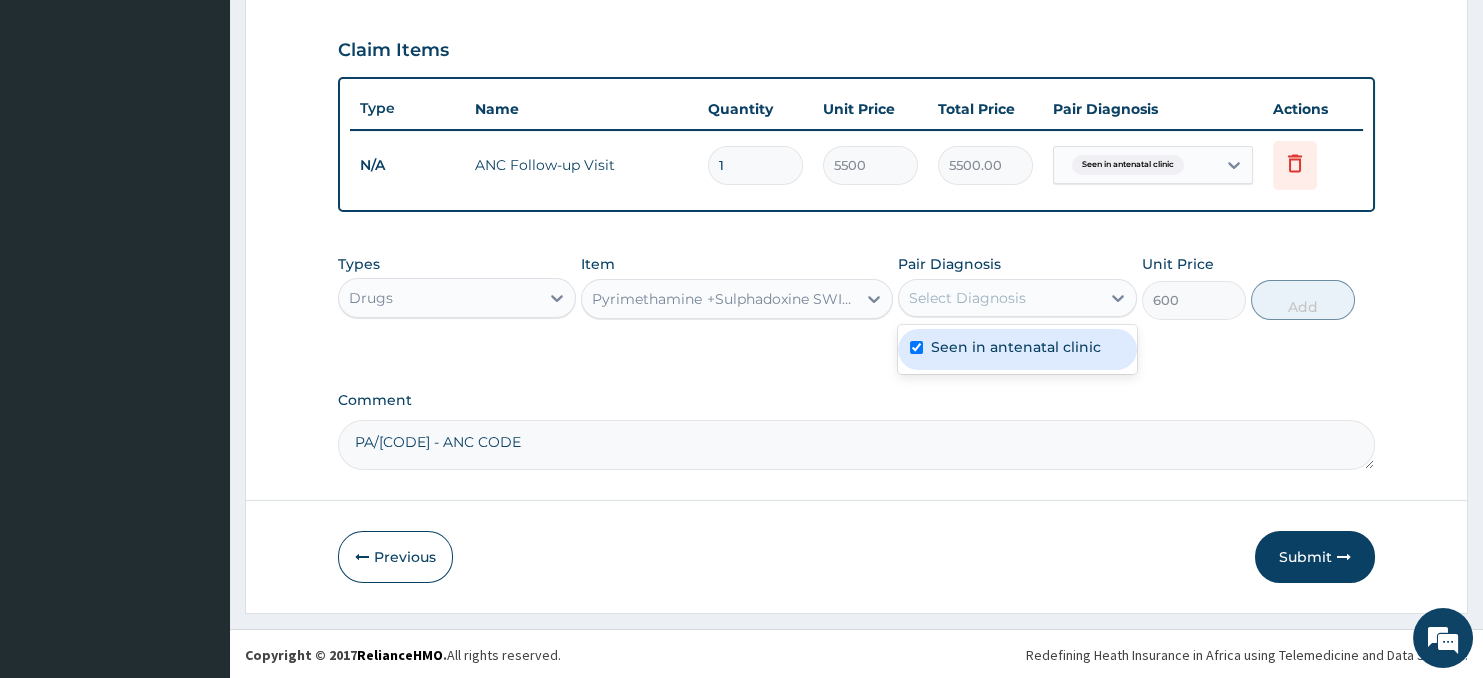 checkbox on "true" 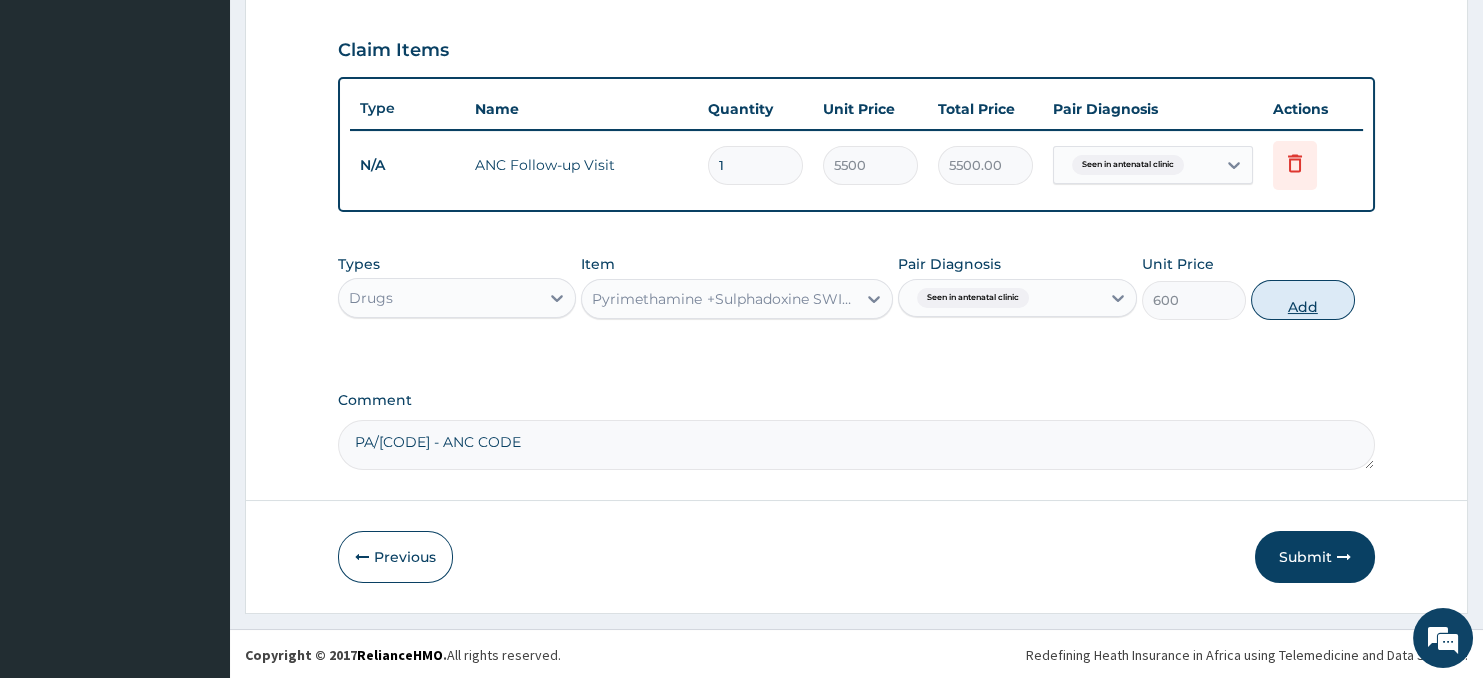 click on "Add" at bounding box center (1303, 300) 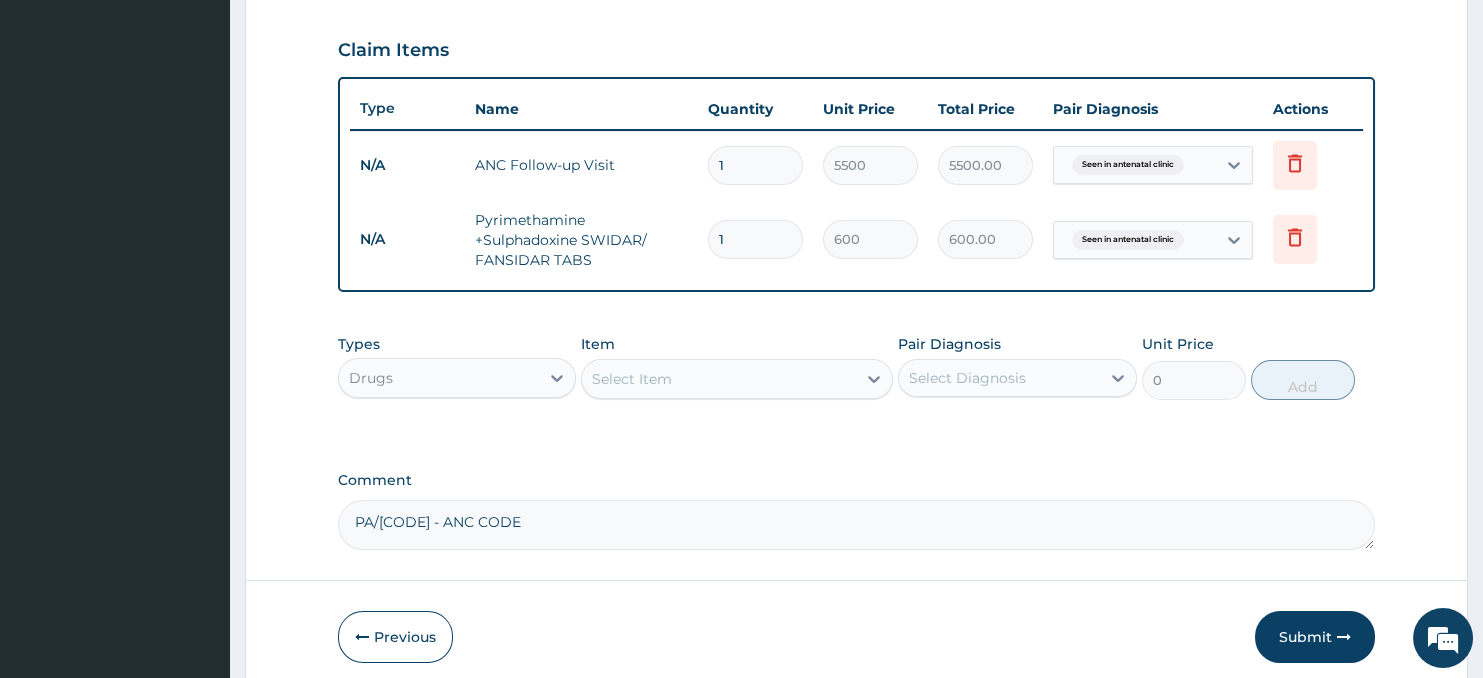 click on "1" at bounding box center (755, 239) 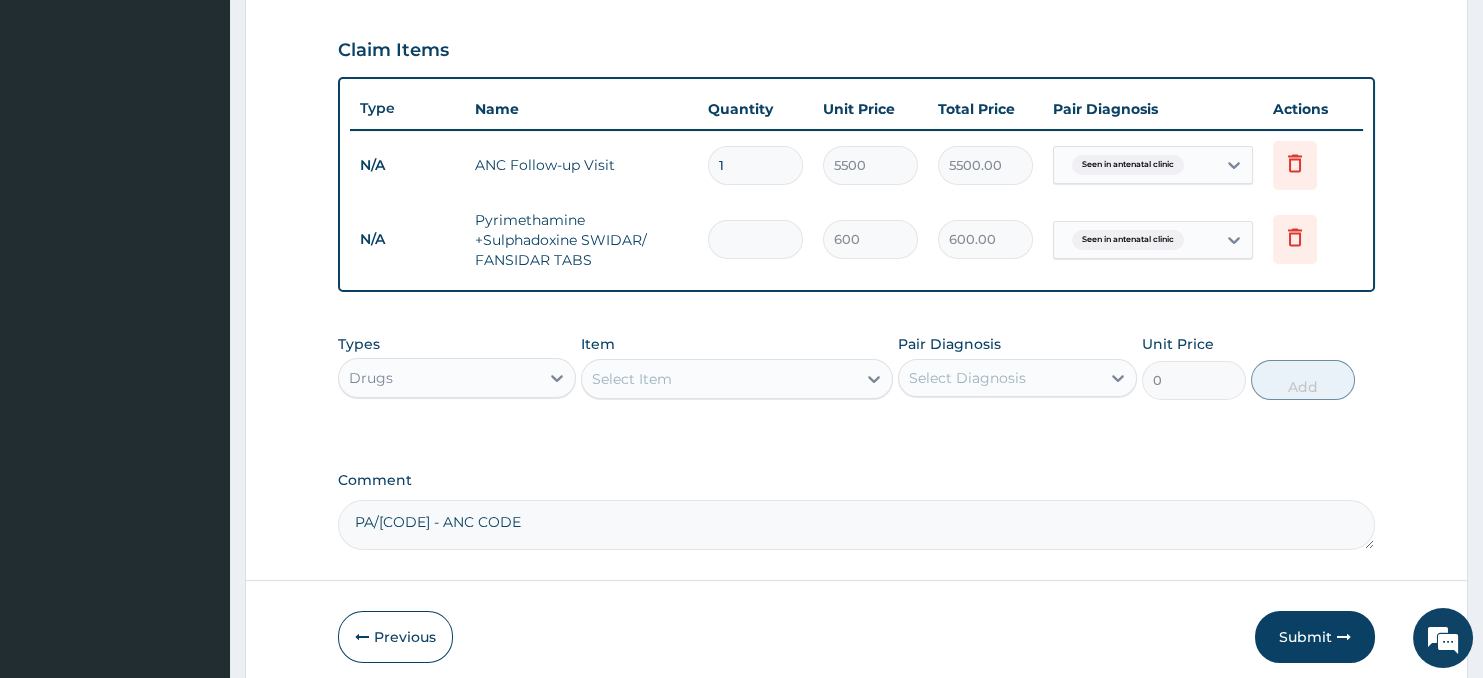 type on "0.00" 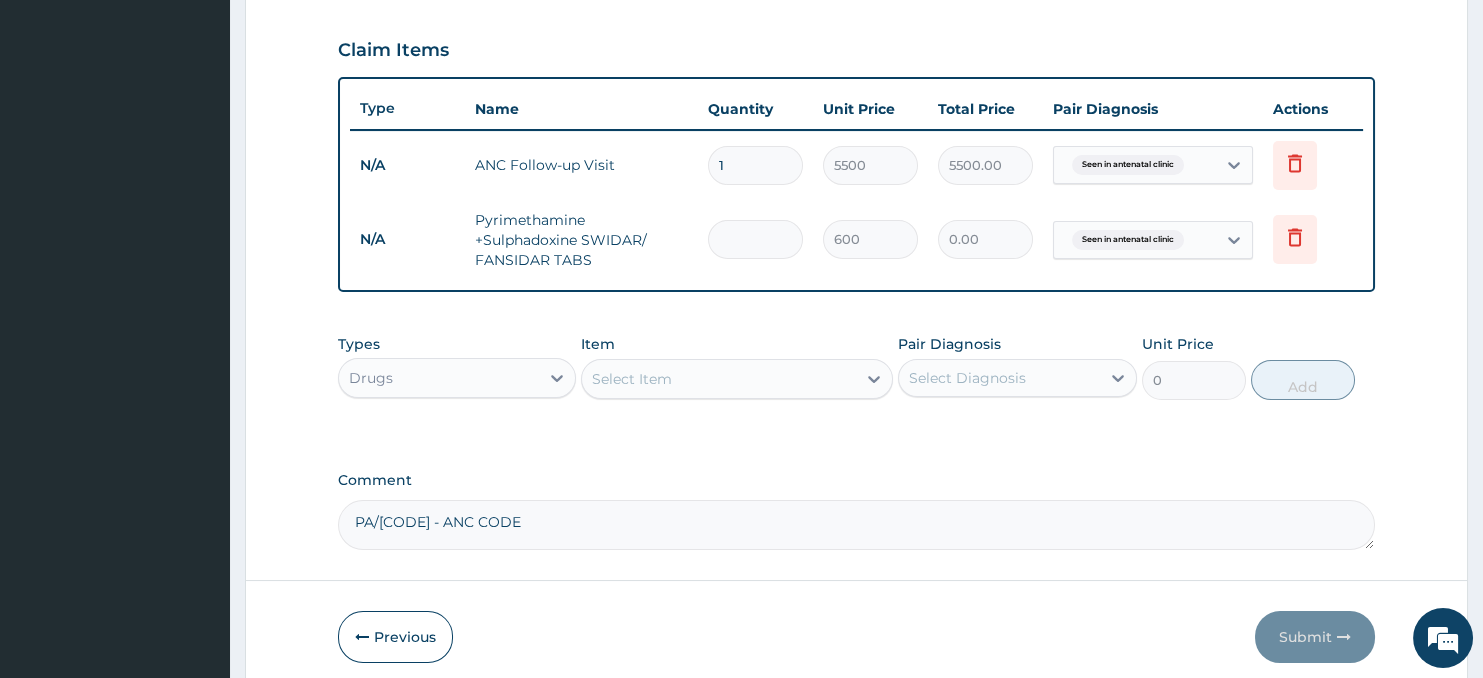 type on "3" 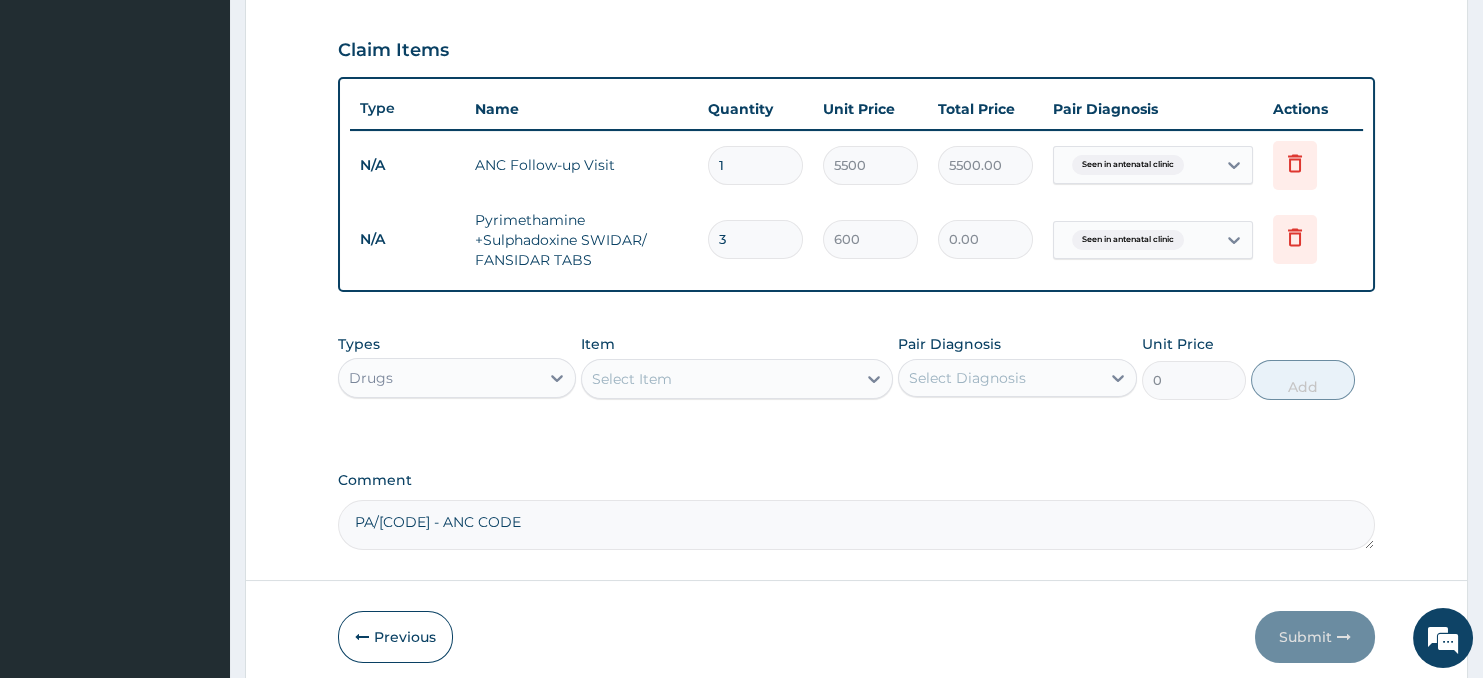 type on "1800.00" 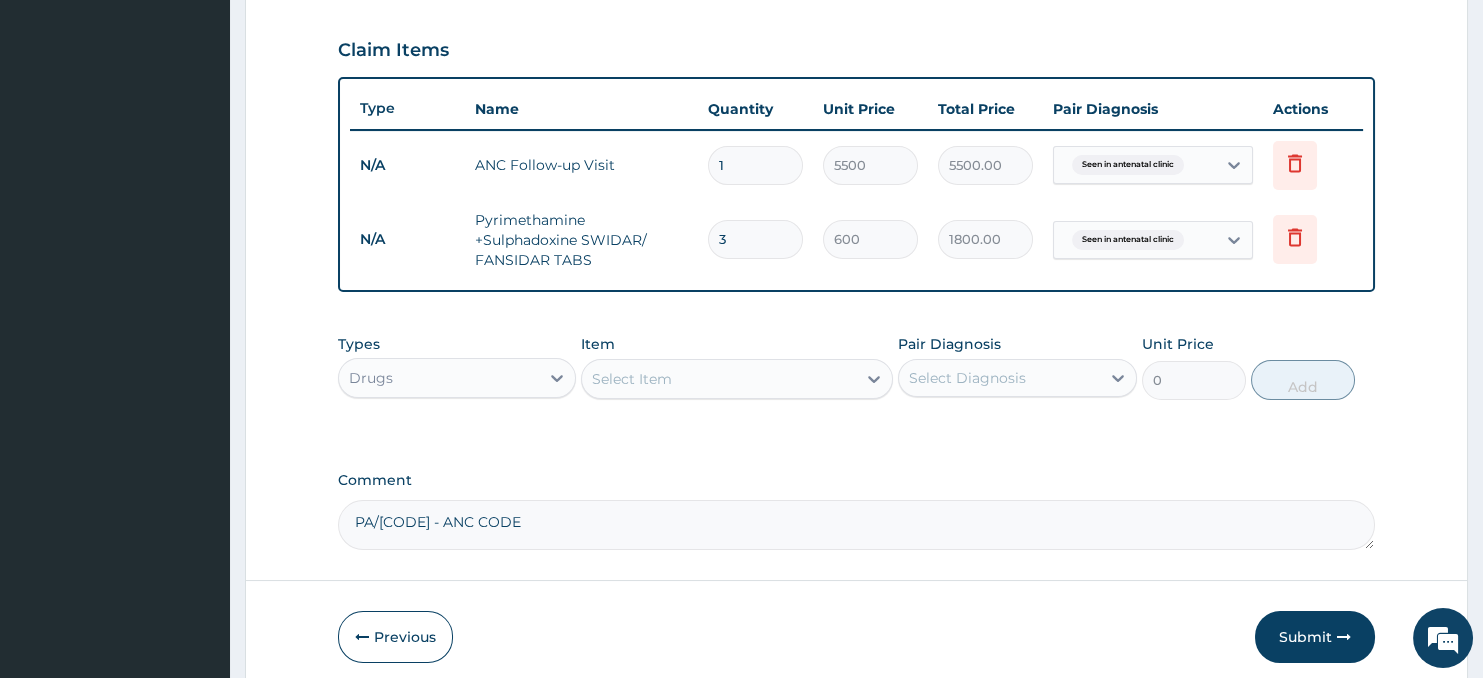 type on "3" 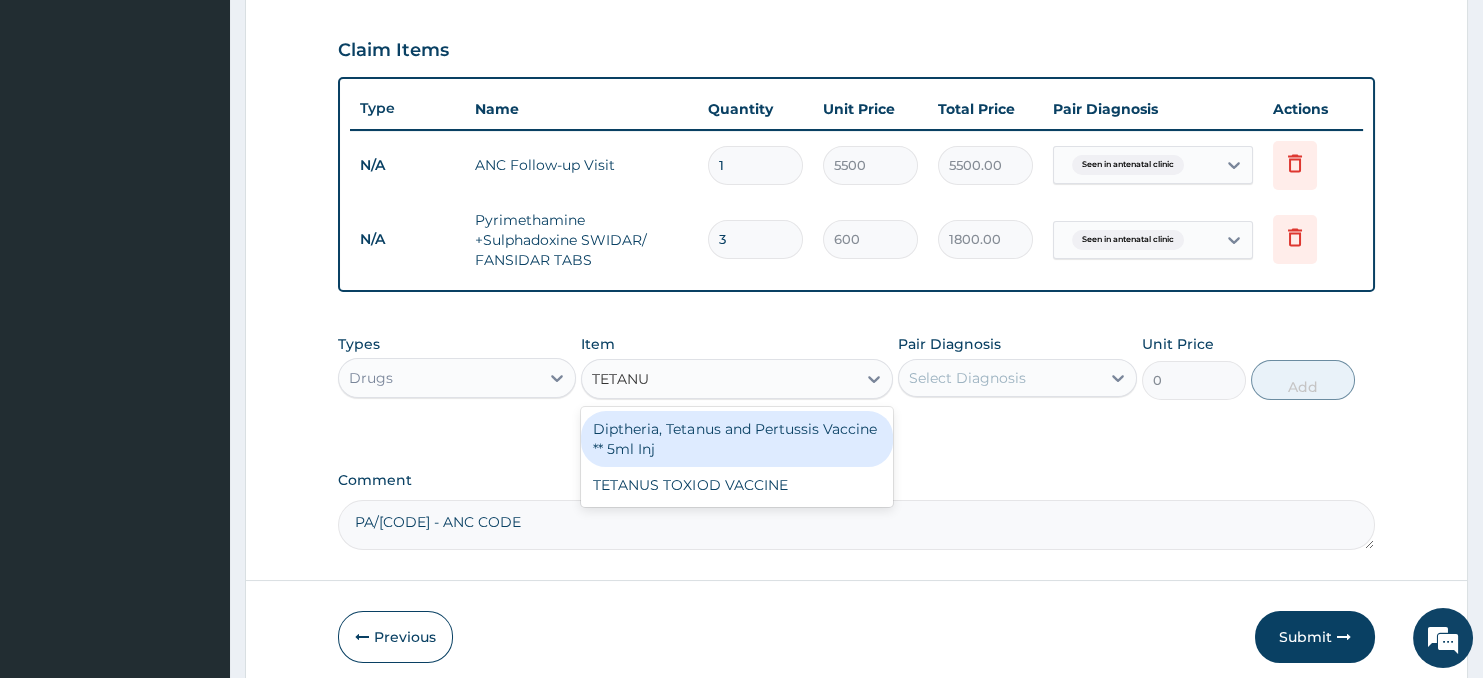 type on "TETANUS" 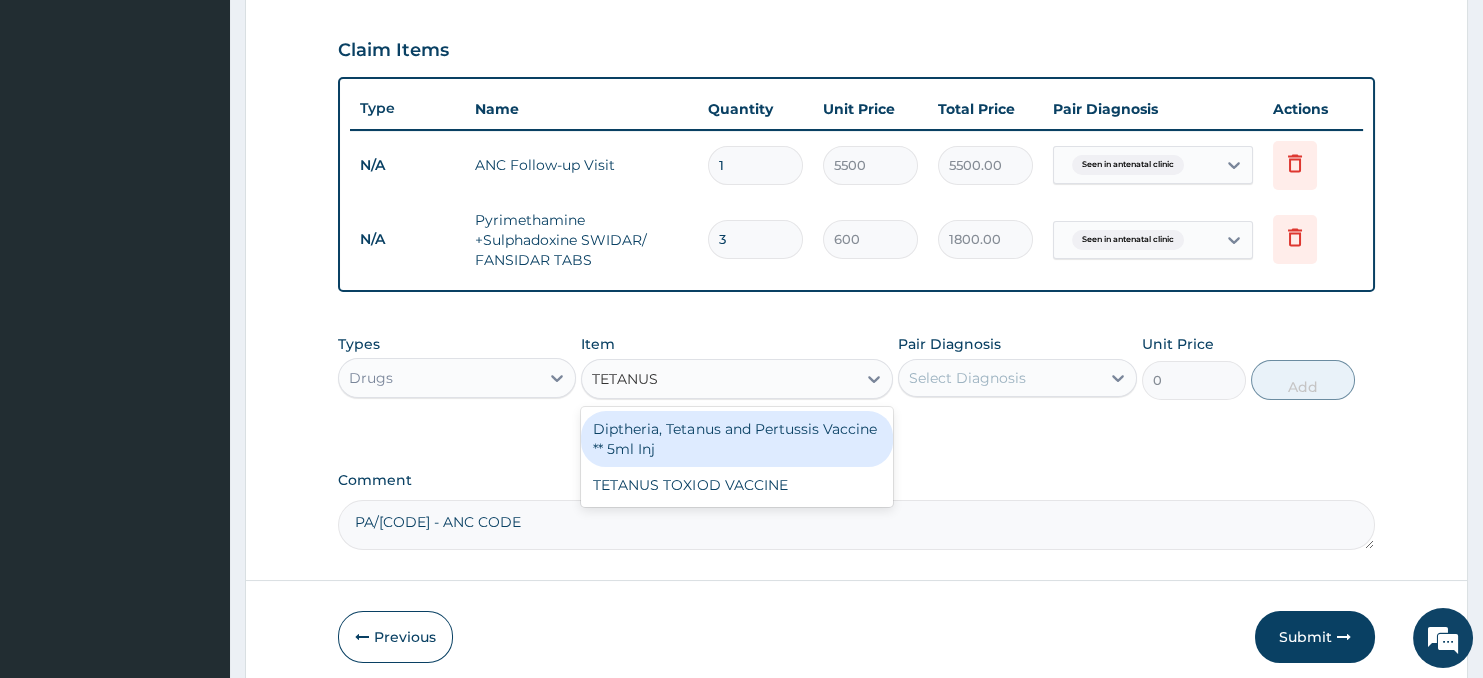 click on "Diptheria, Tetanus and Pertussis Vaccine ** 5ml Inj" at bounding box center [736, 439] 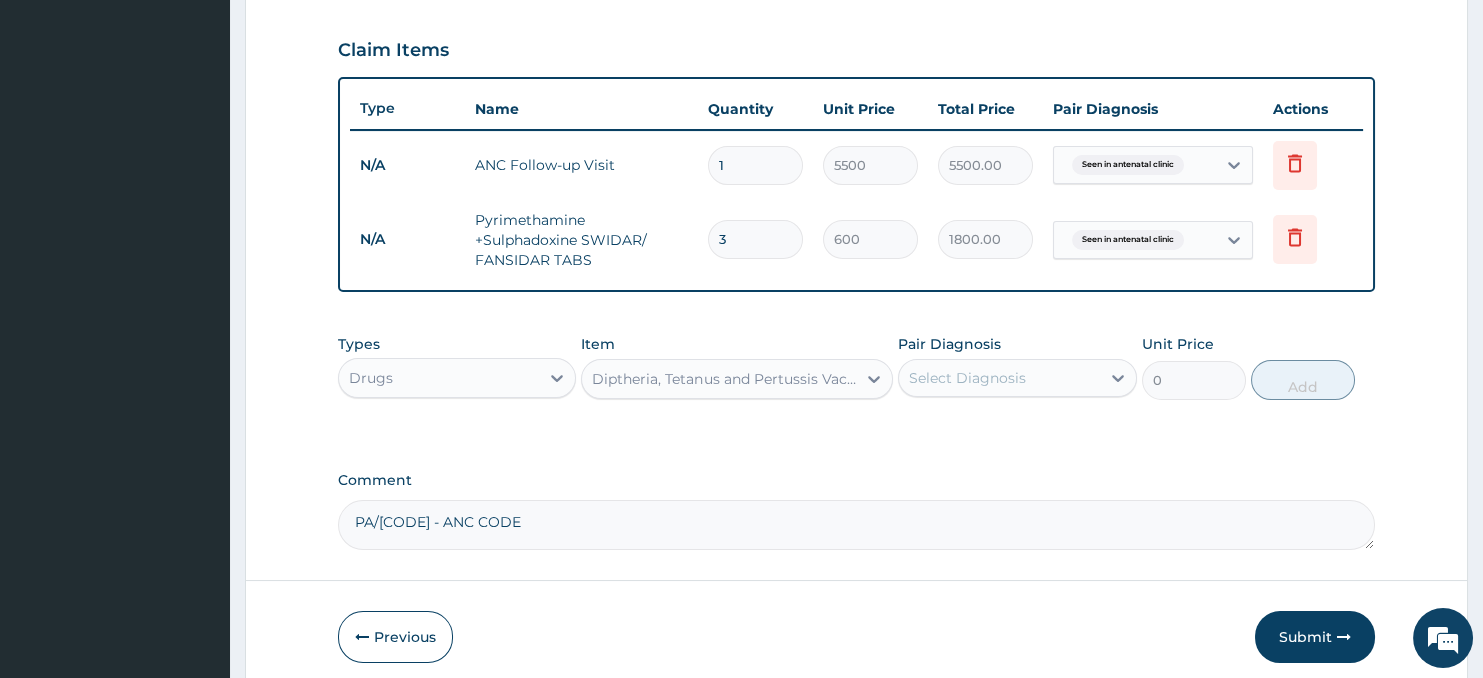 type 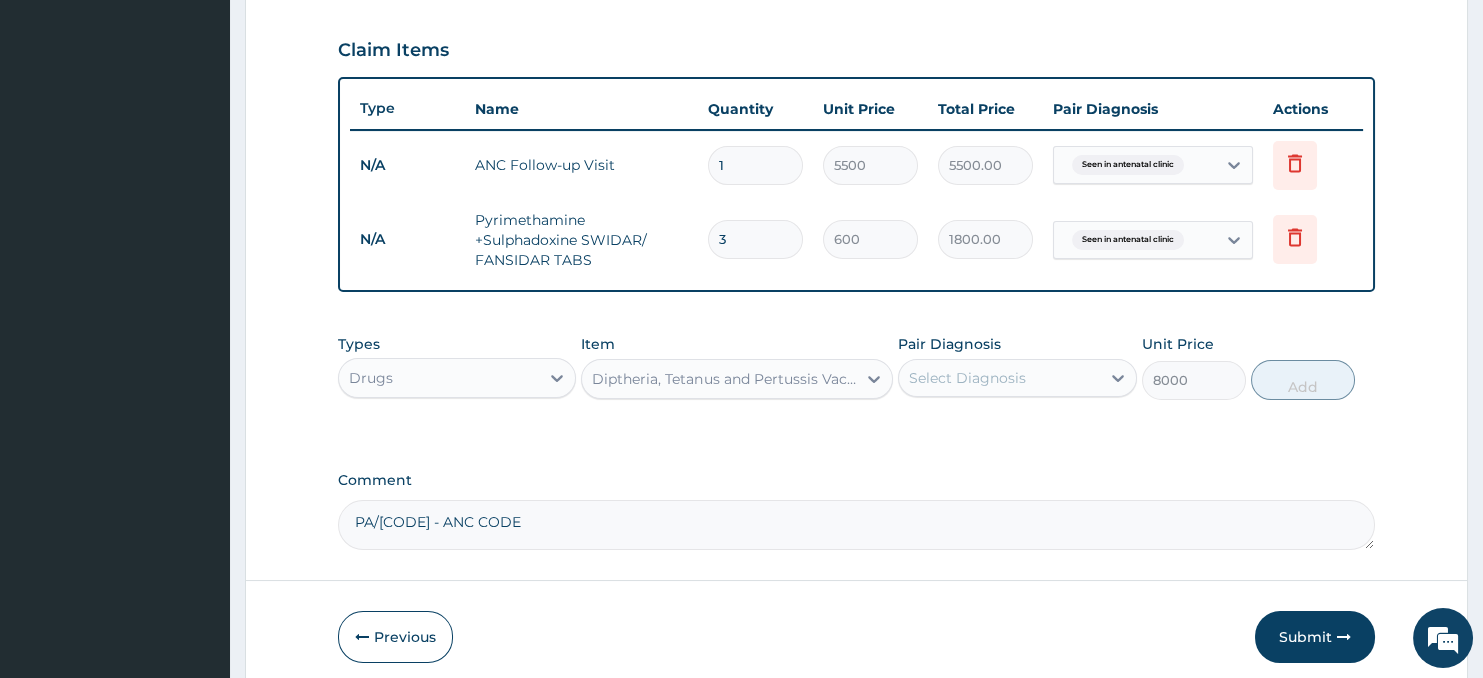 click on "Diptheria, Tetanus and Pertussis Vaccine ** 5ml Inj" at bounding box center (724, 379) 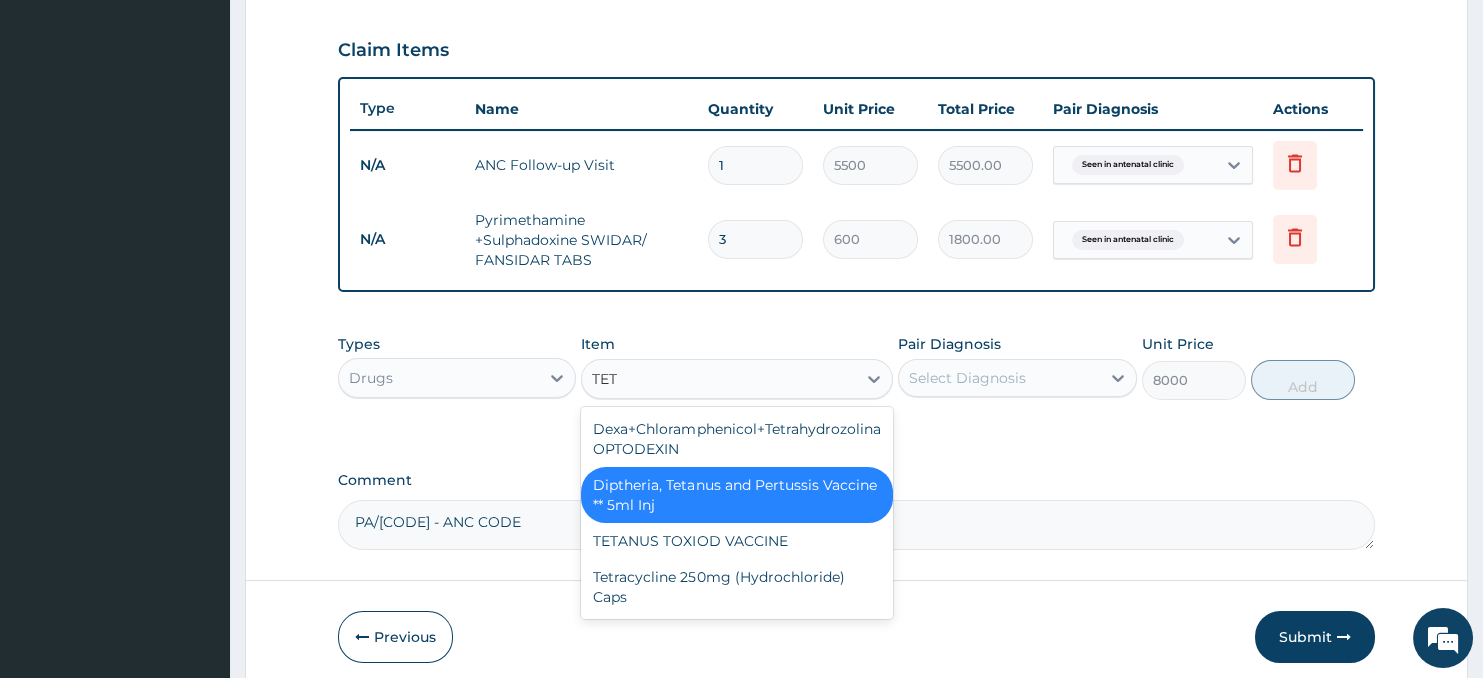 scroll, scrollTop: 0, scrollLeft: 0, axis: both 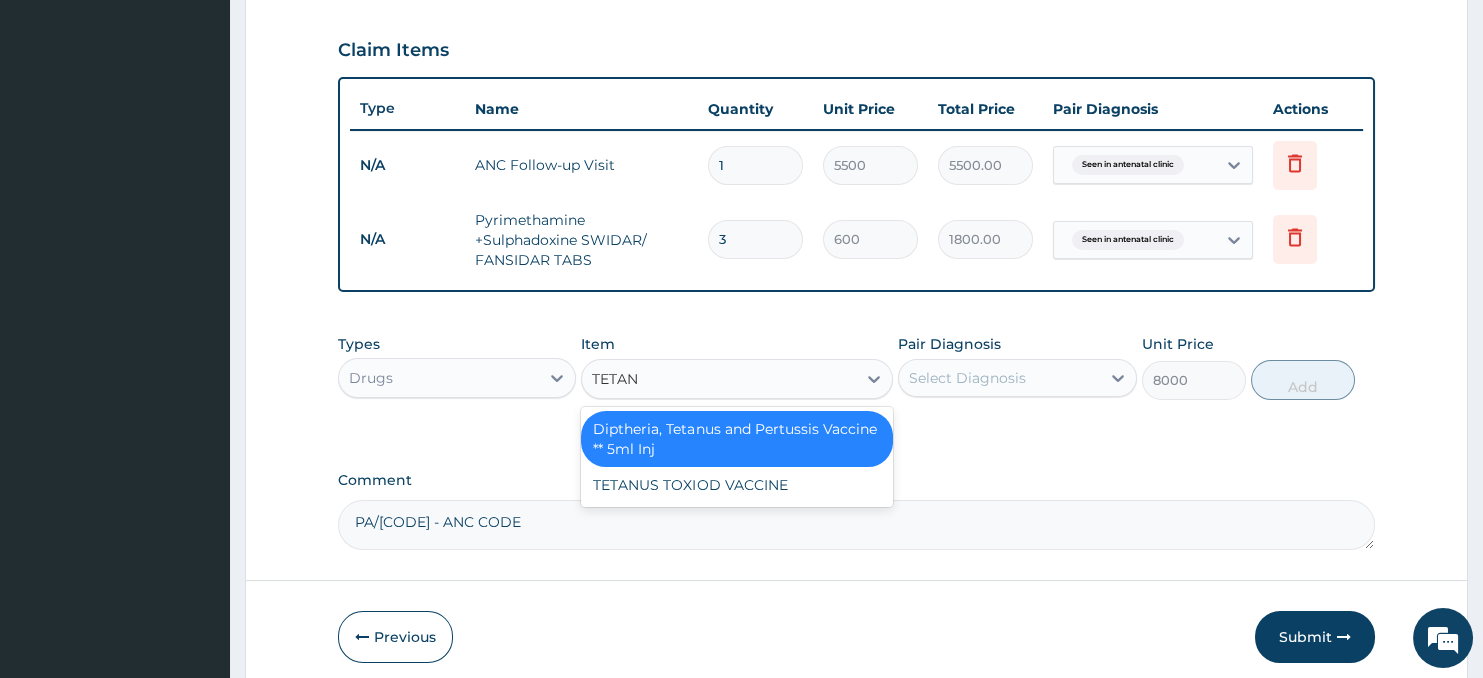 type on "TETANU" 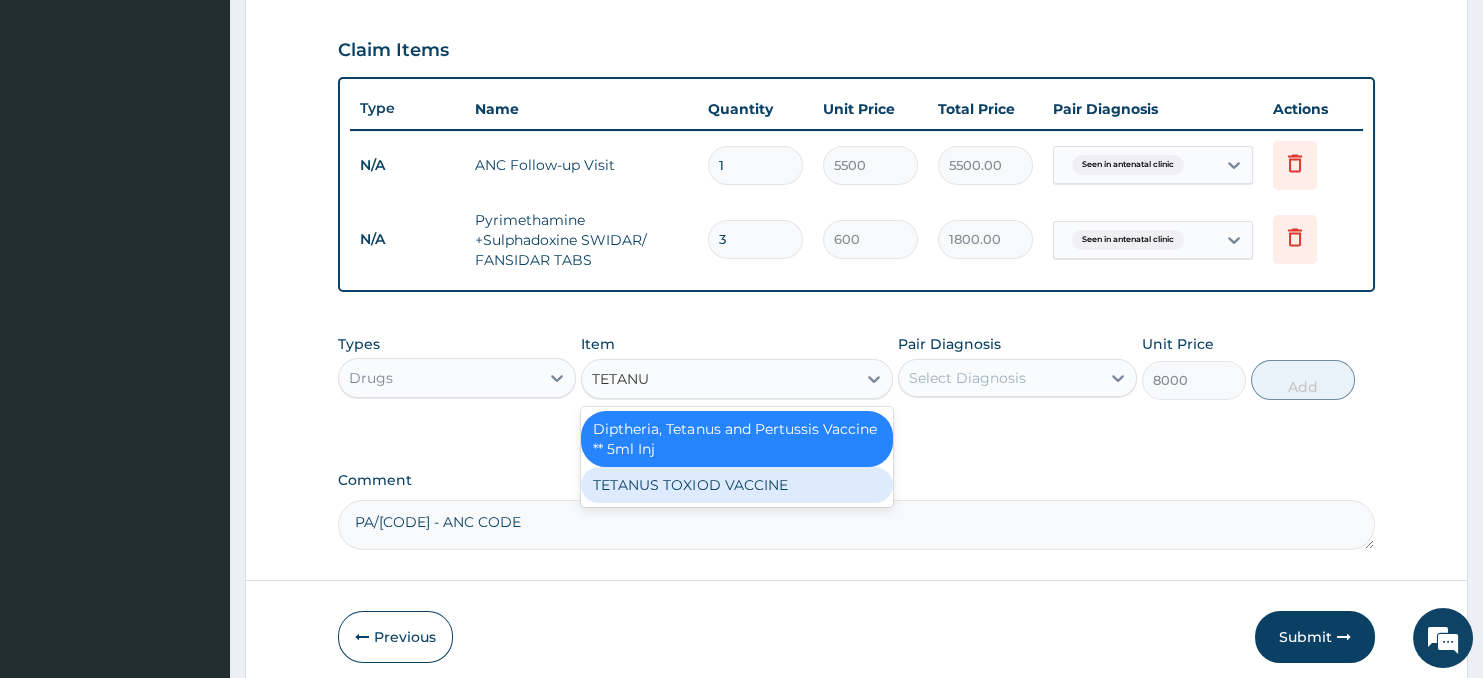 click on "TETANUS TOXIOD VACCINE" at bounding box center (736, 485) 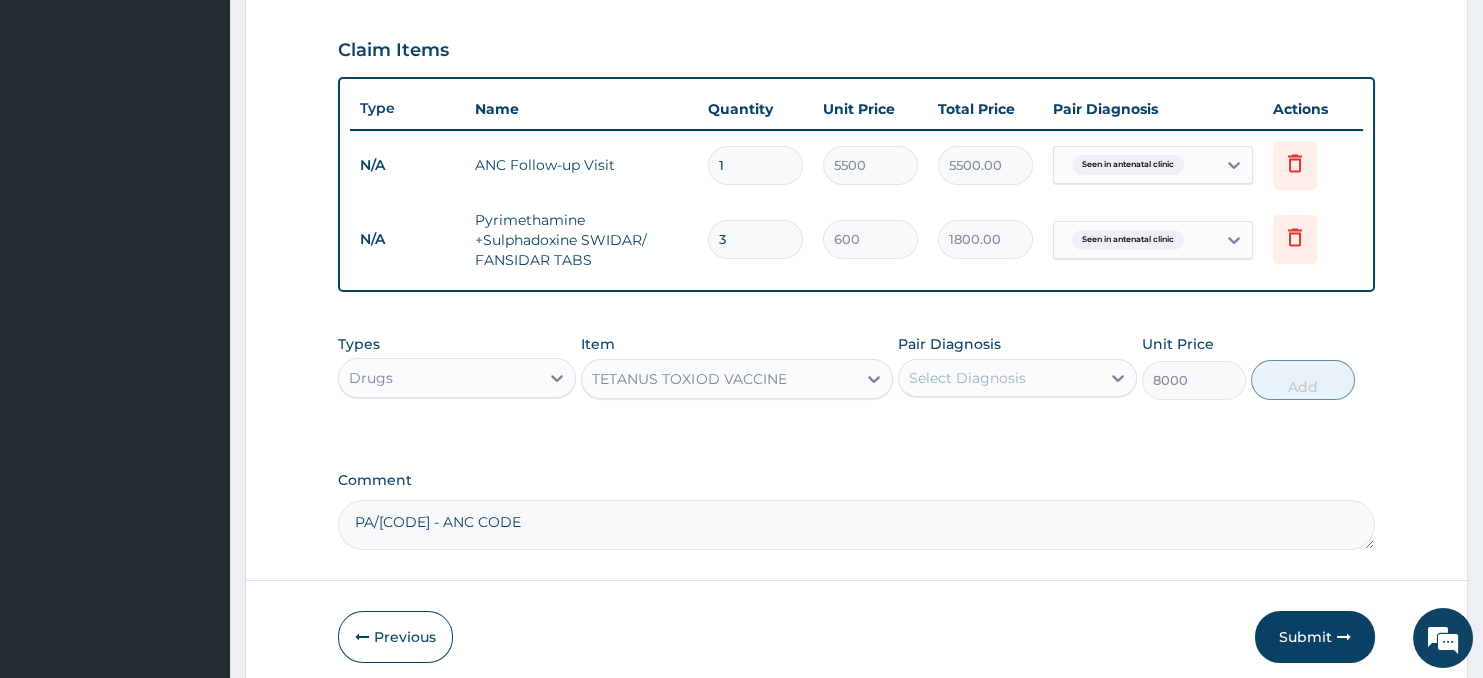 type 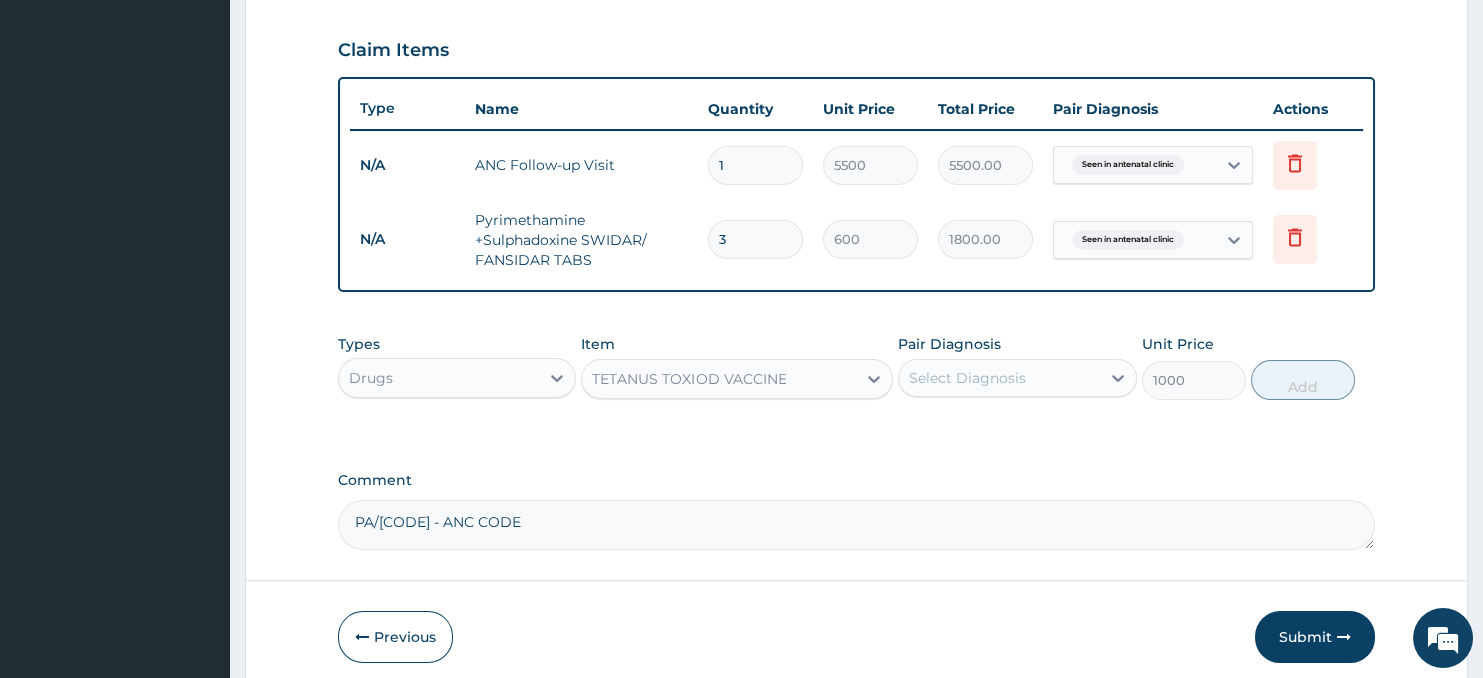 click on "Select Diagnosis" at bounding box center (999, 378) 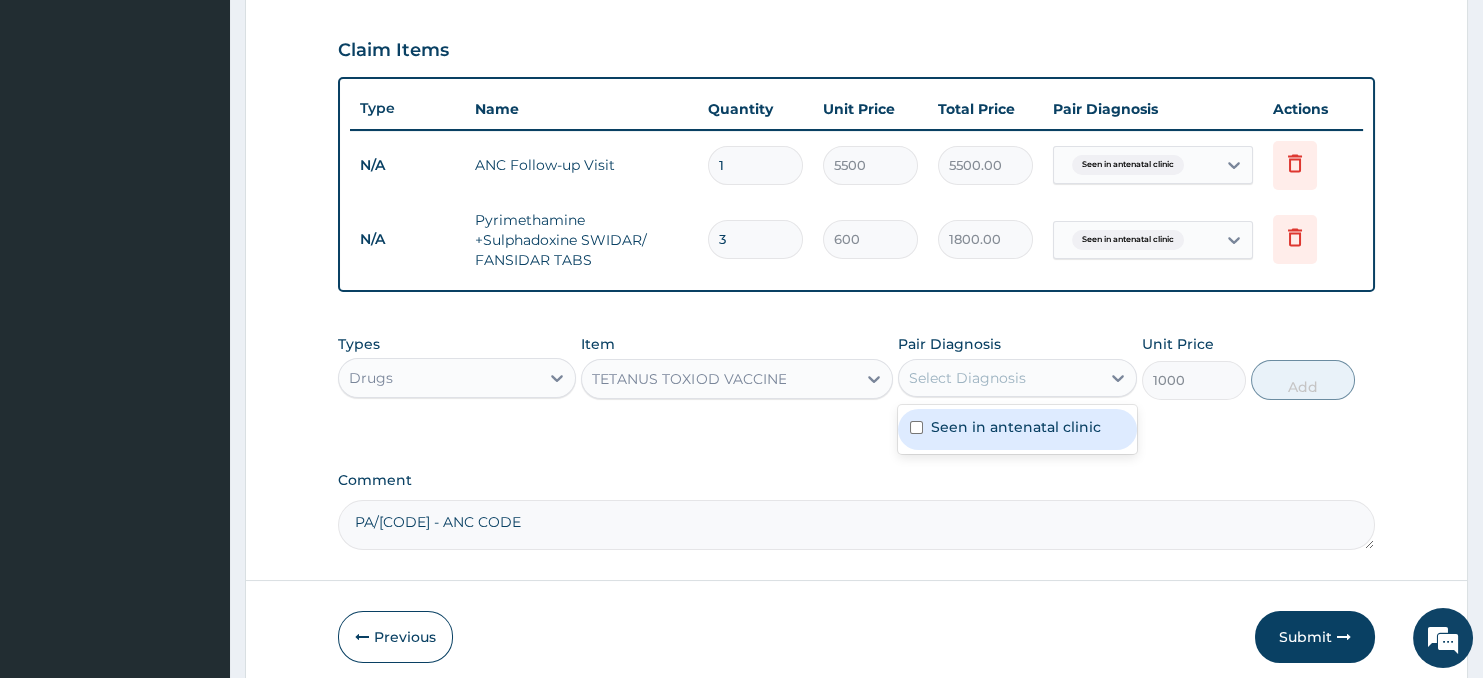 click on "Seen in antenatal clinic" at bounding box center [1017, 429] 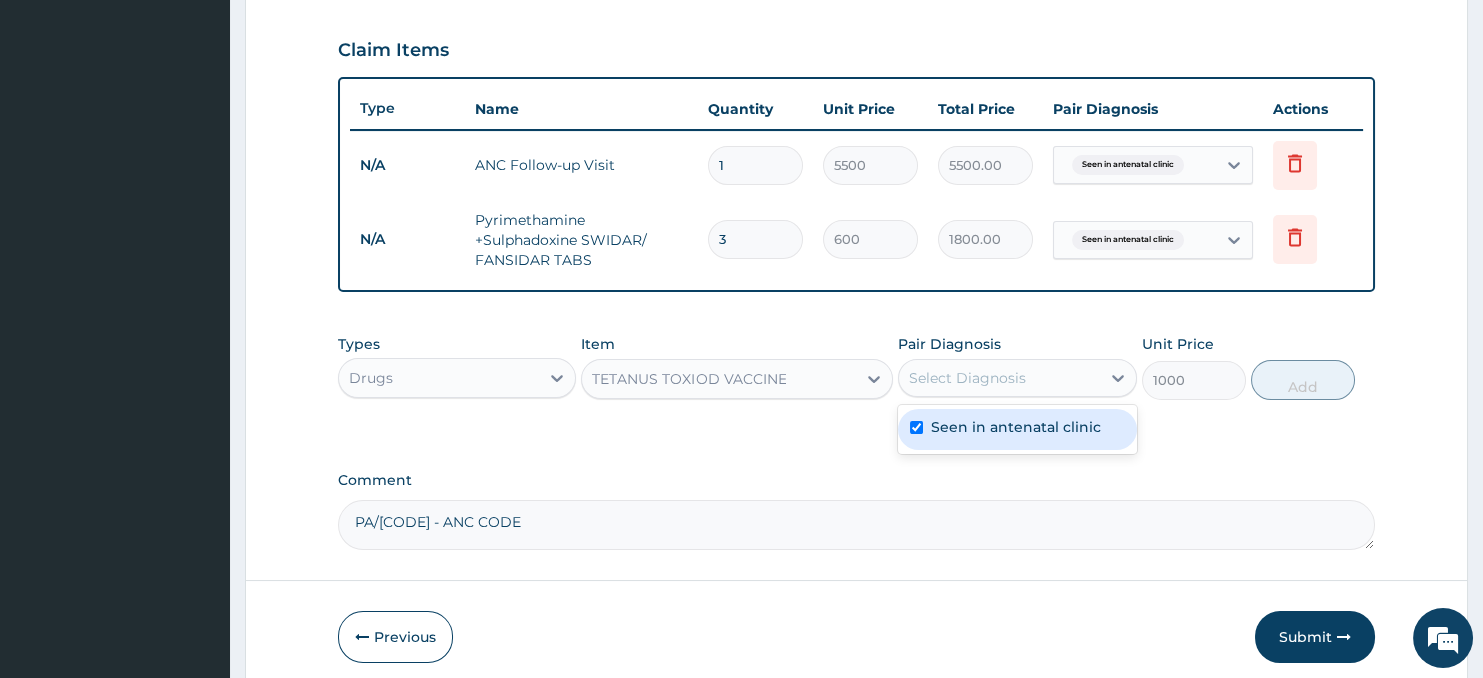 checkbox on "true" 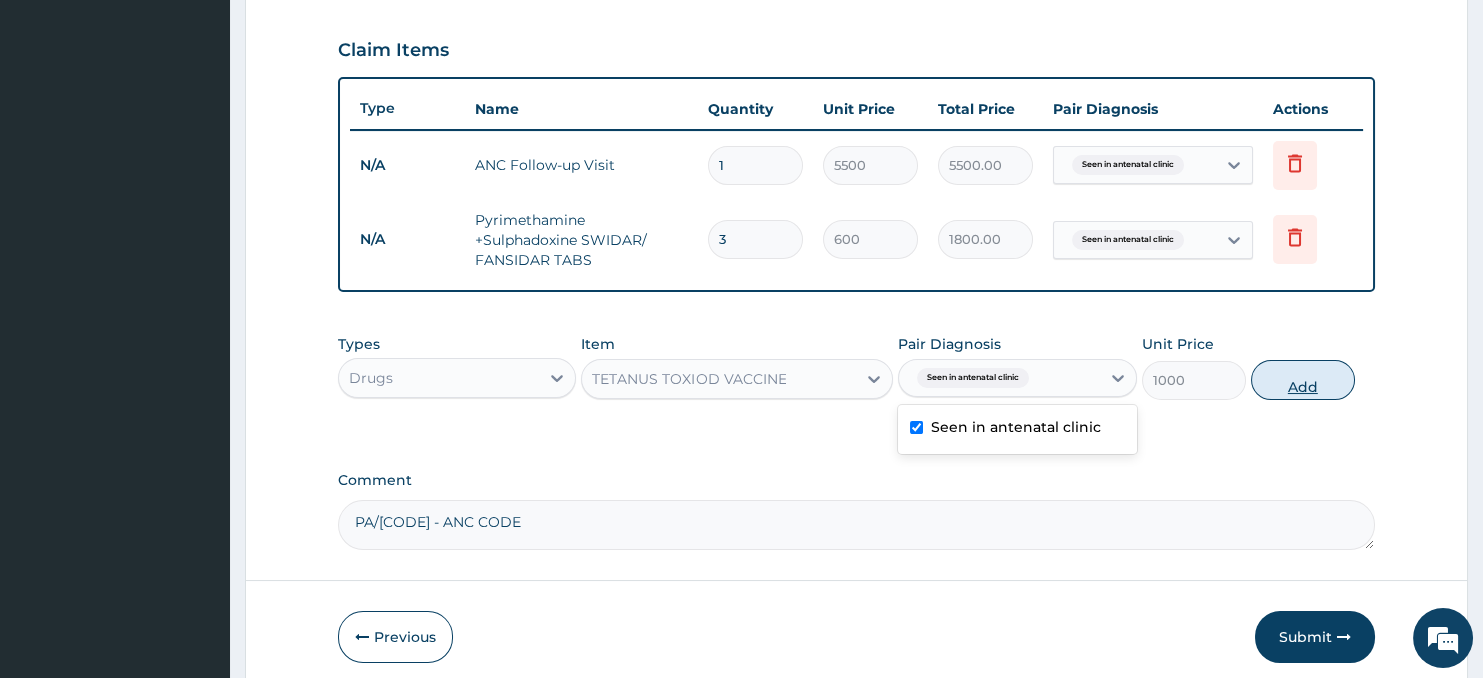 click on "Add" at bounding box center [1303, 380] 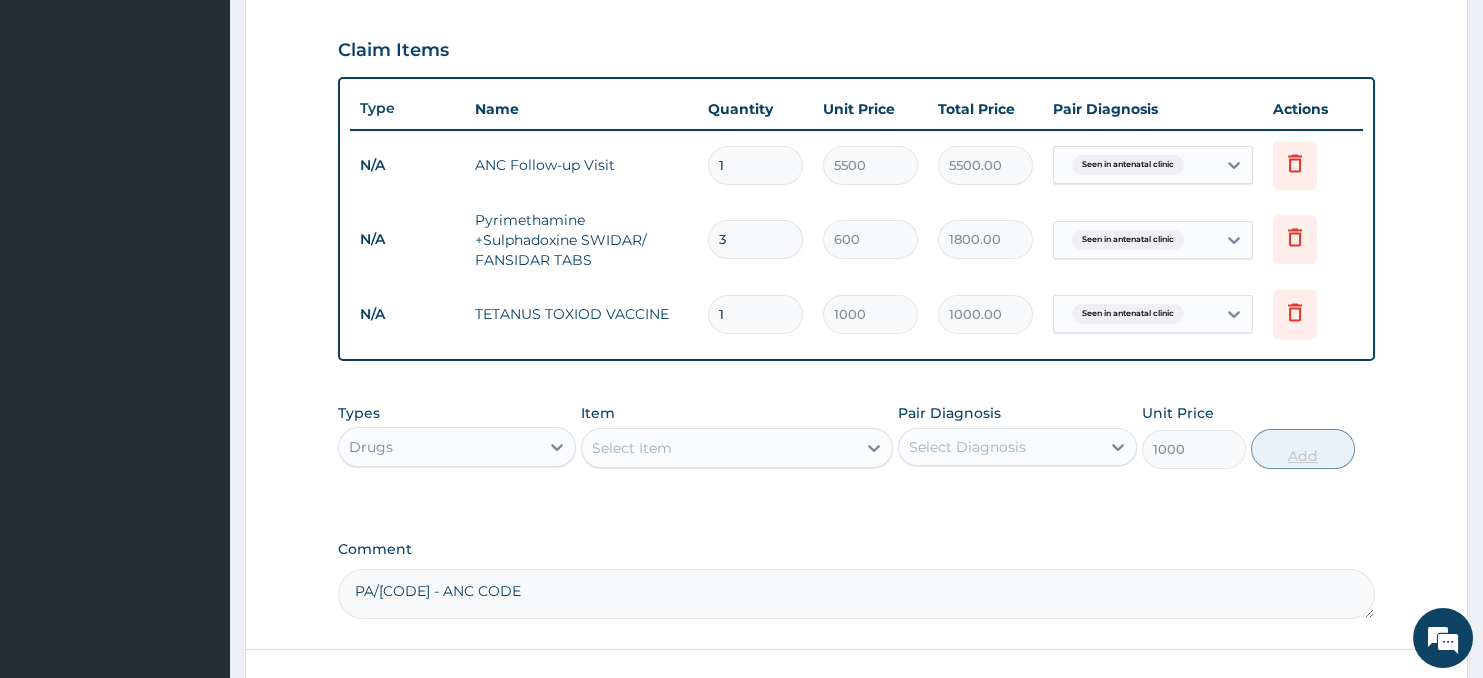 type on "0" 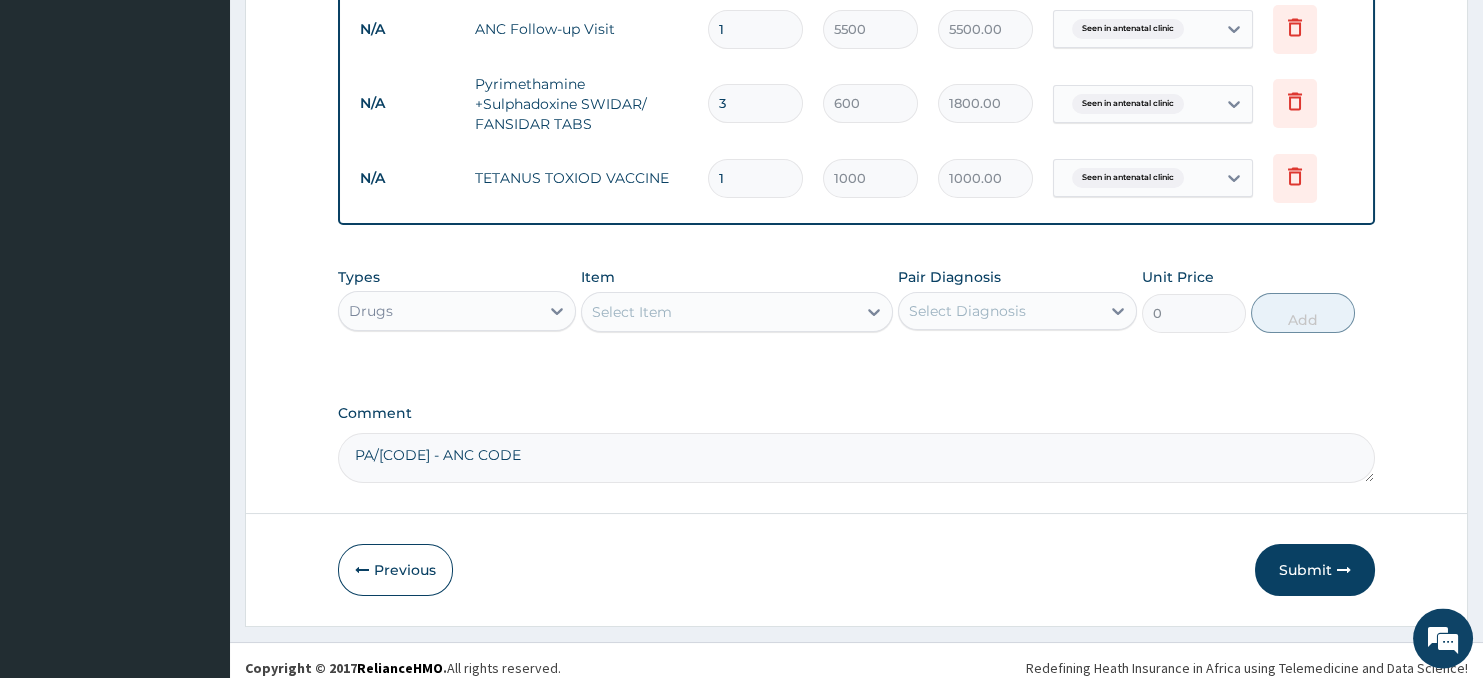 scroll, scrollTop: 834, scrollLeft: 0, axis: vertical 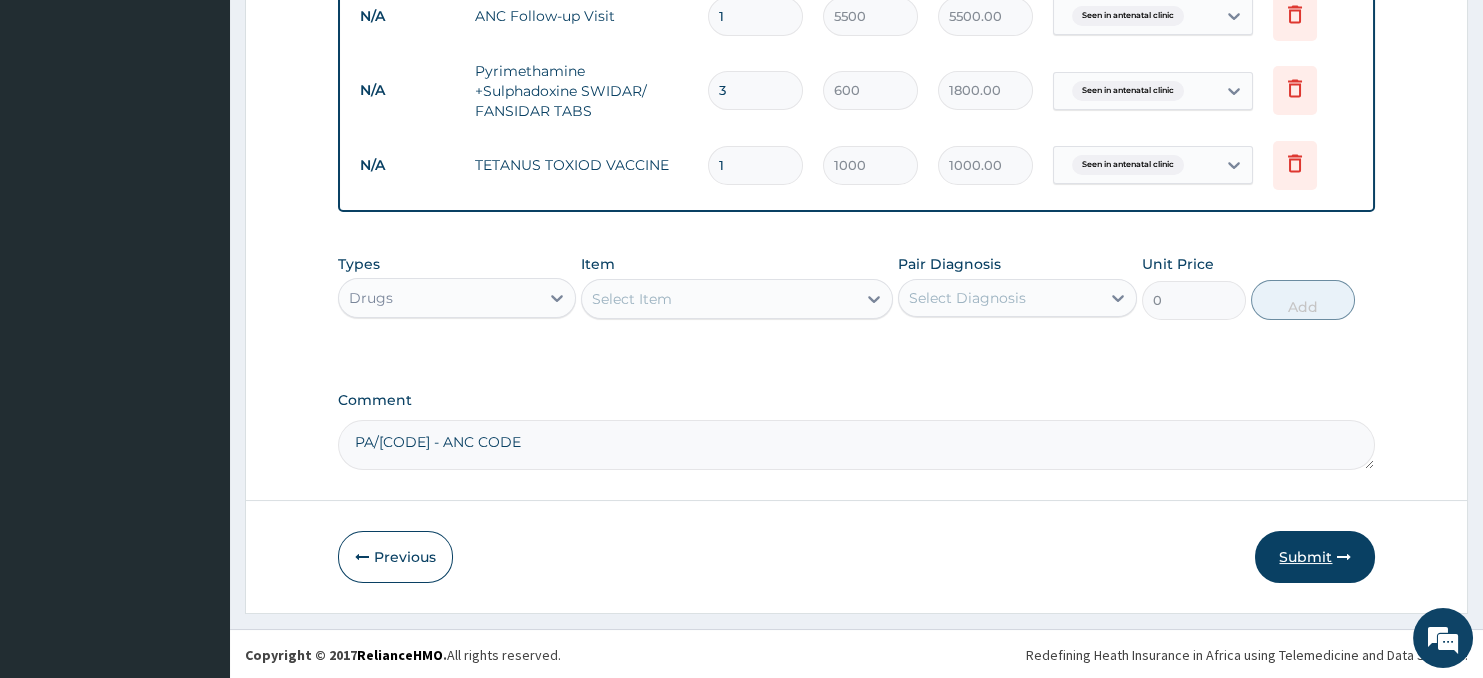 click on "Submit" at bounding box center [1315, 557] 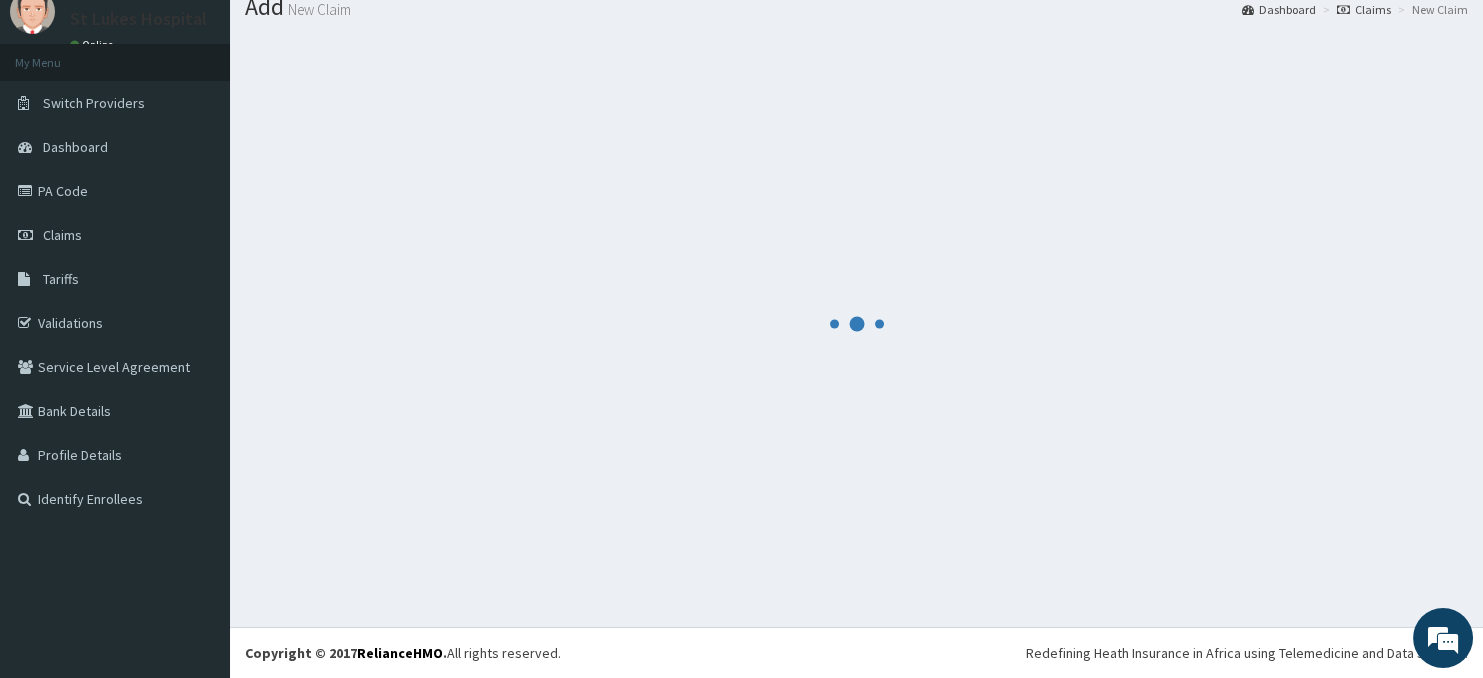 scroll, scrollTop: 70, scrollLeft: 0, axis: vertical 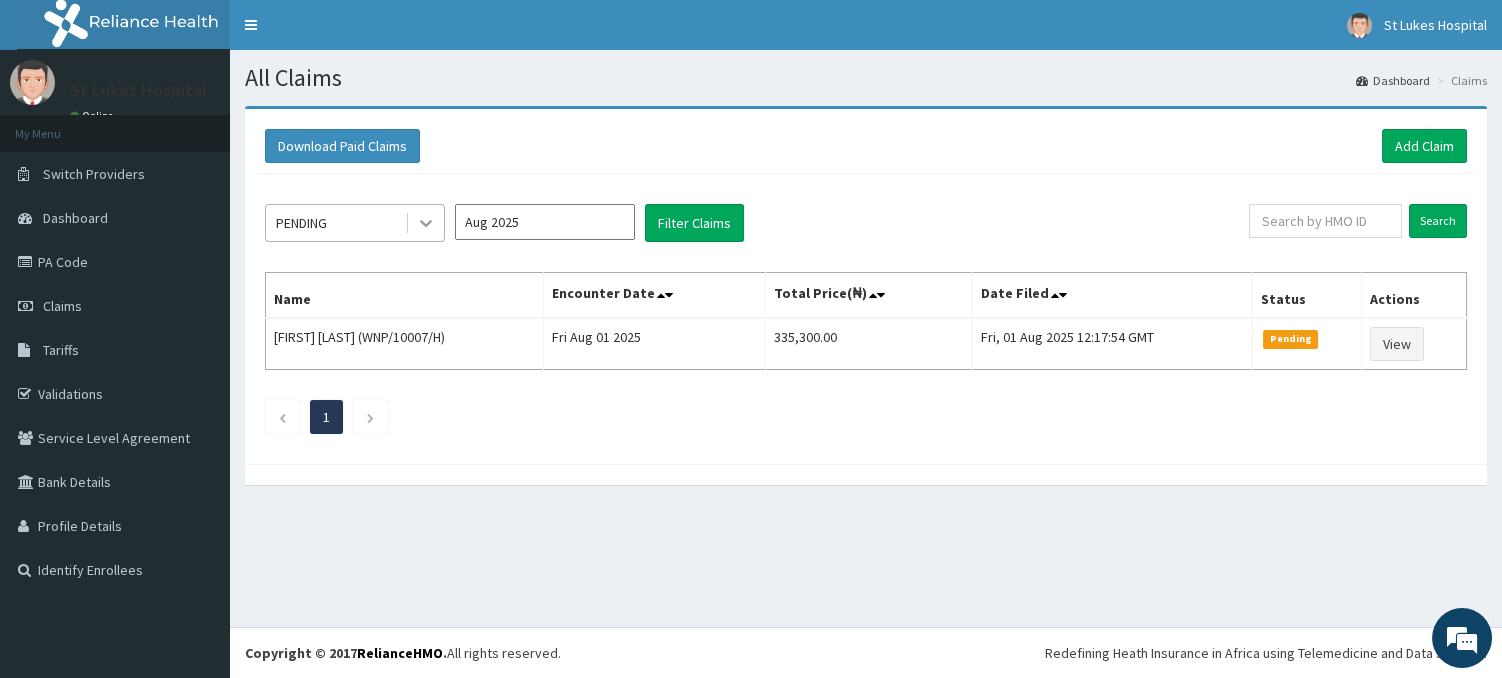 click 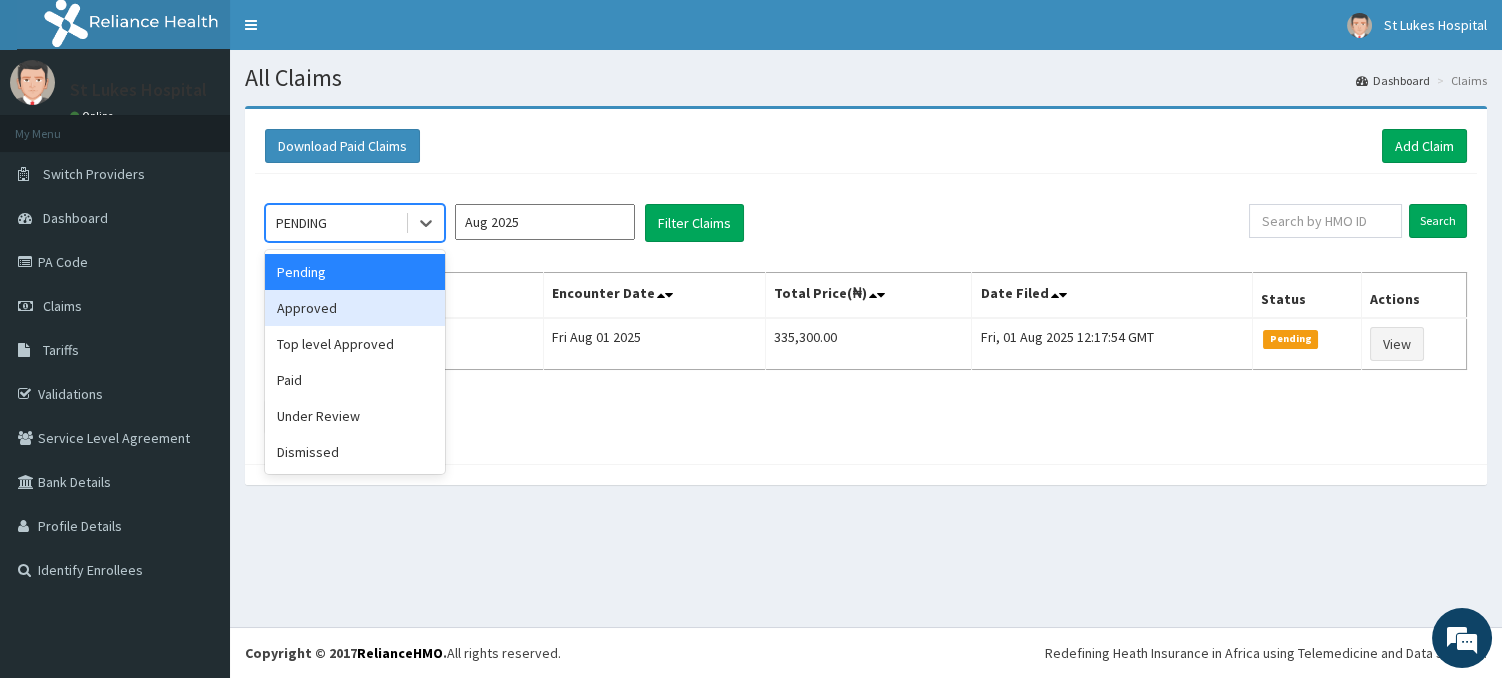 click on "Approved" at bounding box center [355, 308] 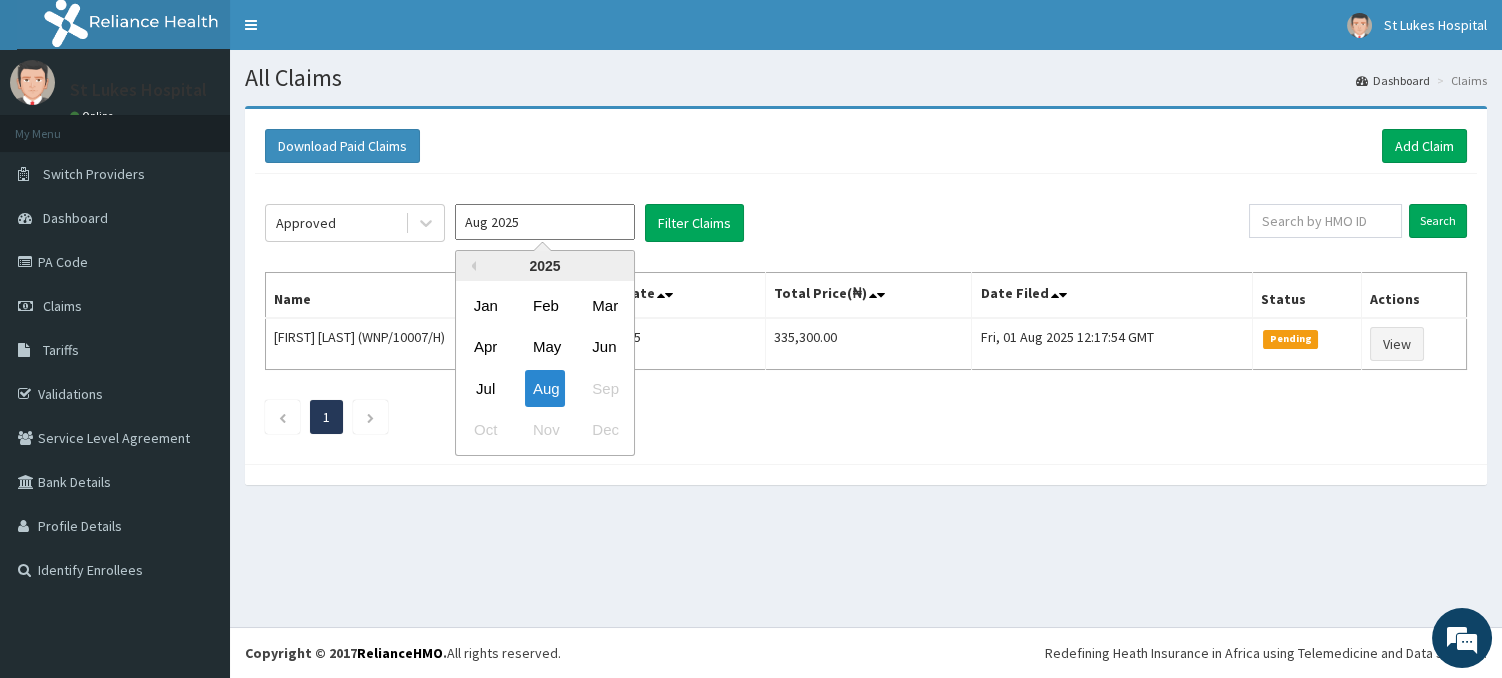 click on "Aug 2025" at bounding box center [545, 222] 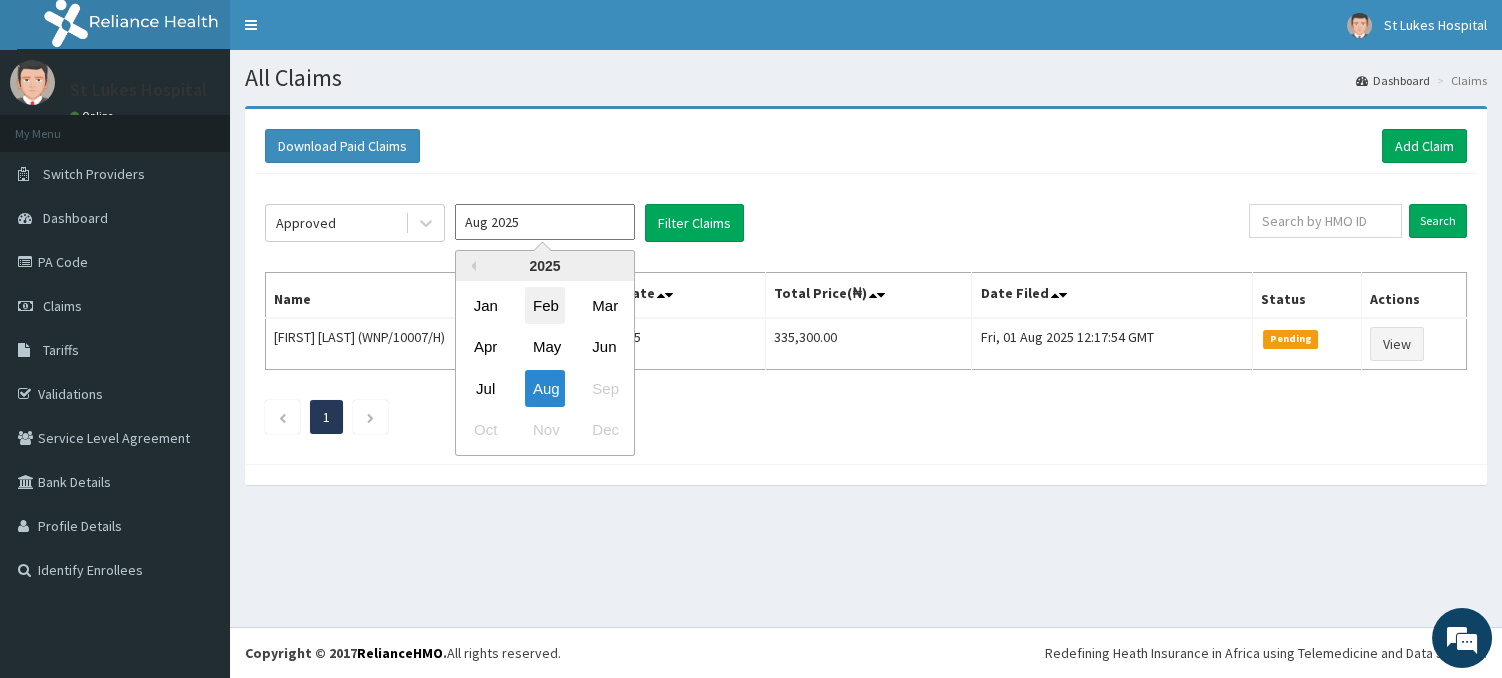 click on "Feb" at bounding box center (545, 305) 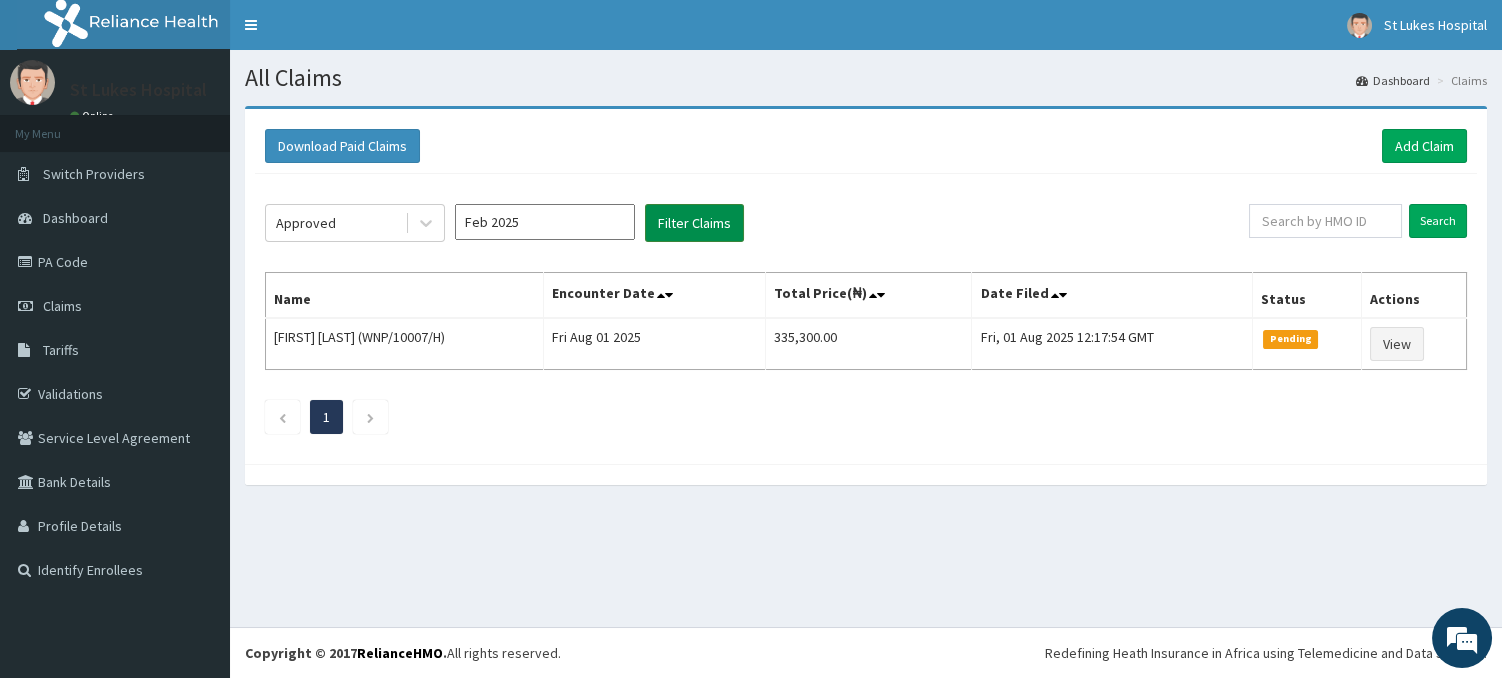 click on "Filter Claims" at bounding box center [694, 223] 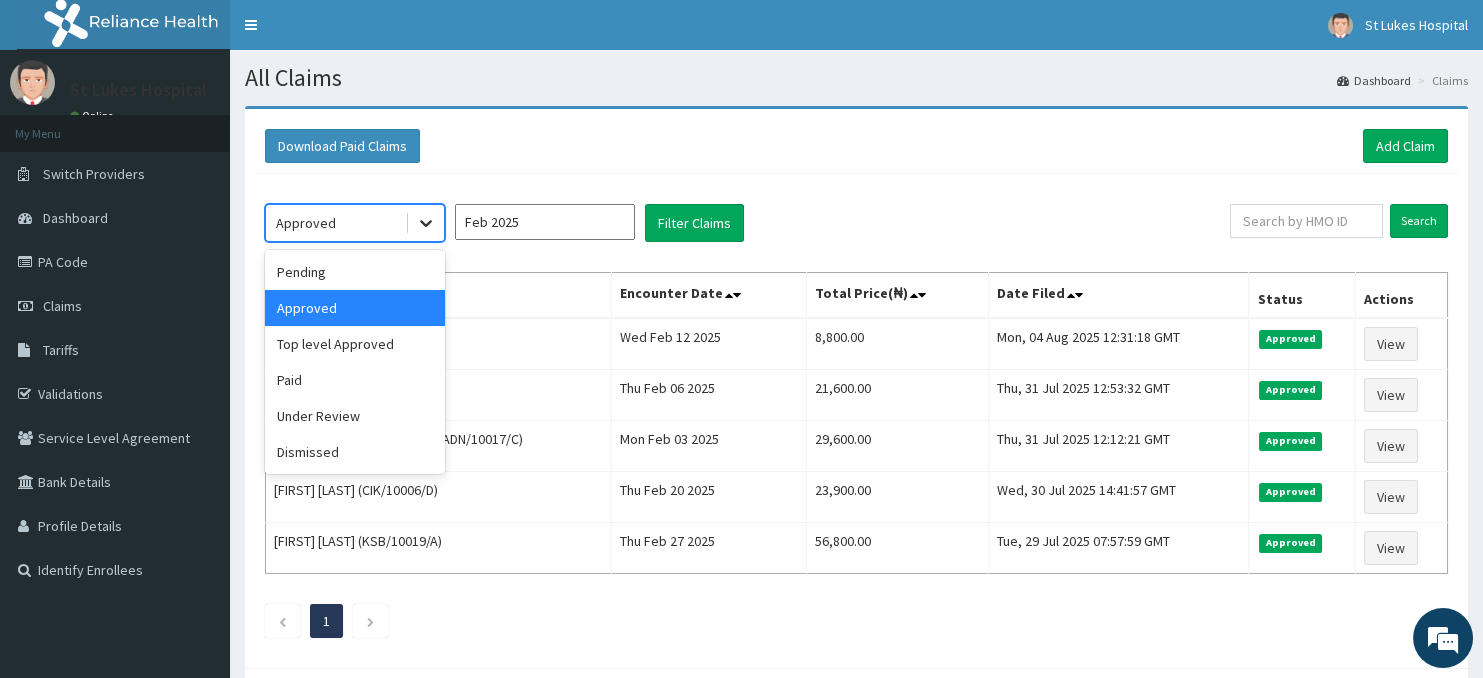 click at bounding box center (426, 223) 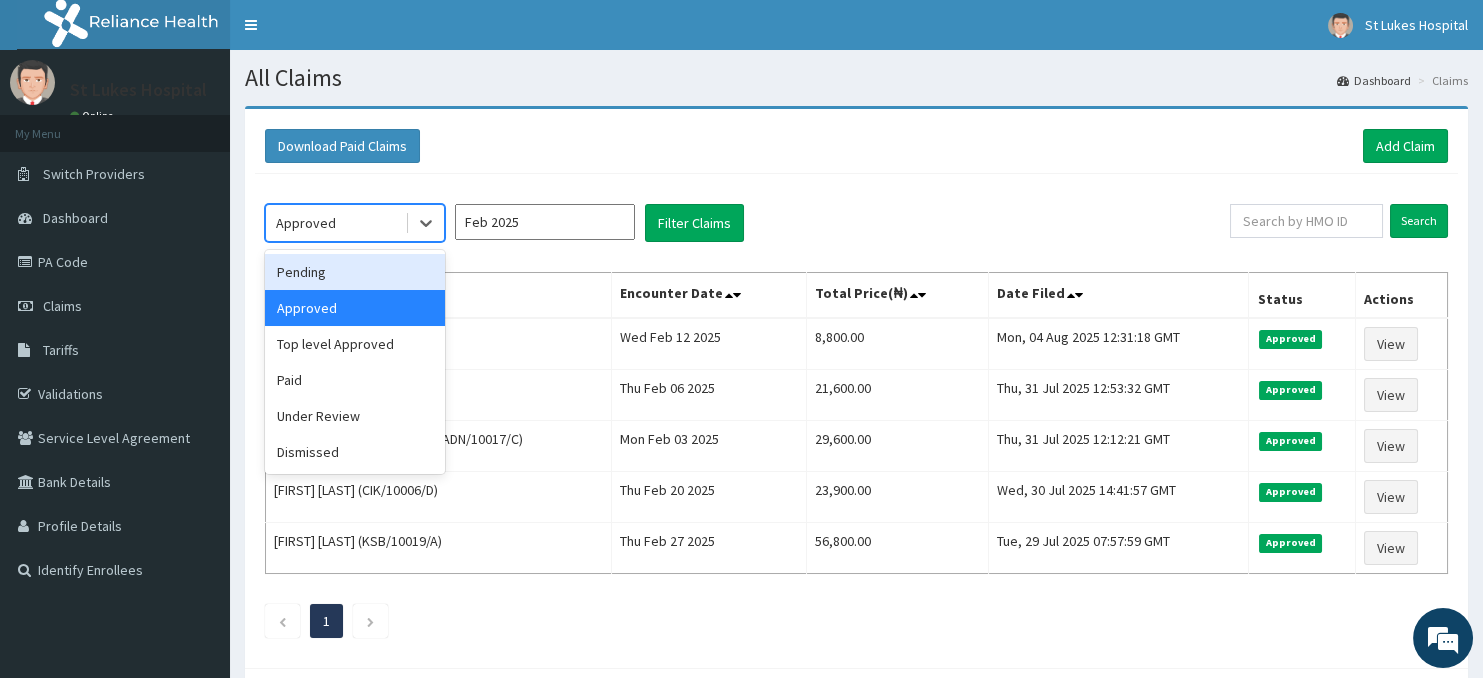 click on "Pending" at bounding box center (355, 272) 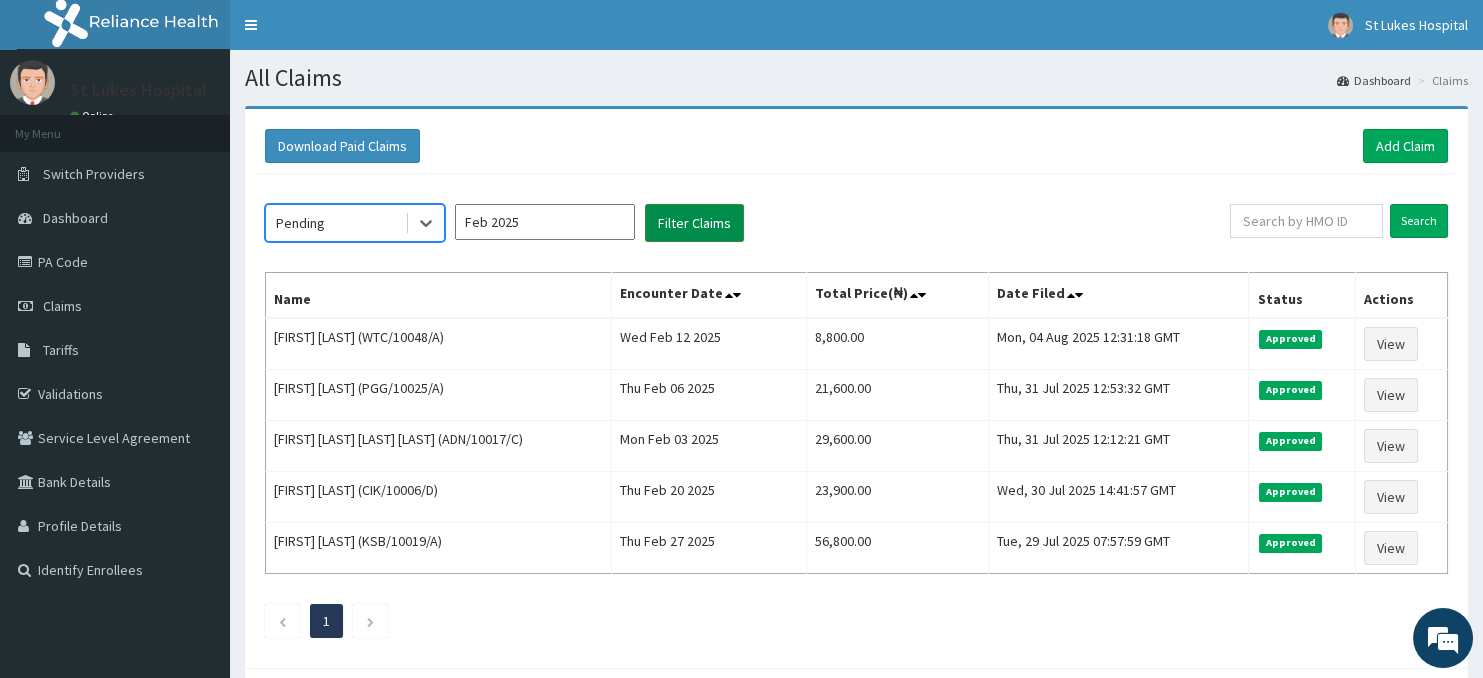 click on "Filter Claims" at bounding box center (694, 223) 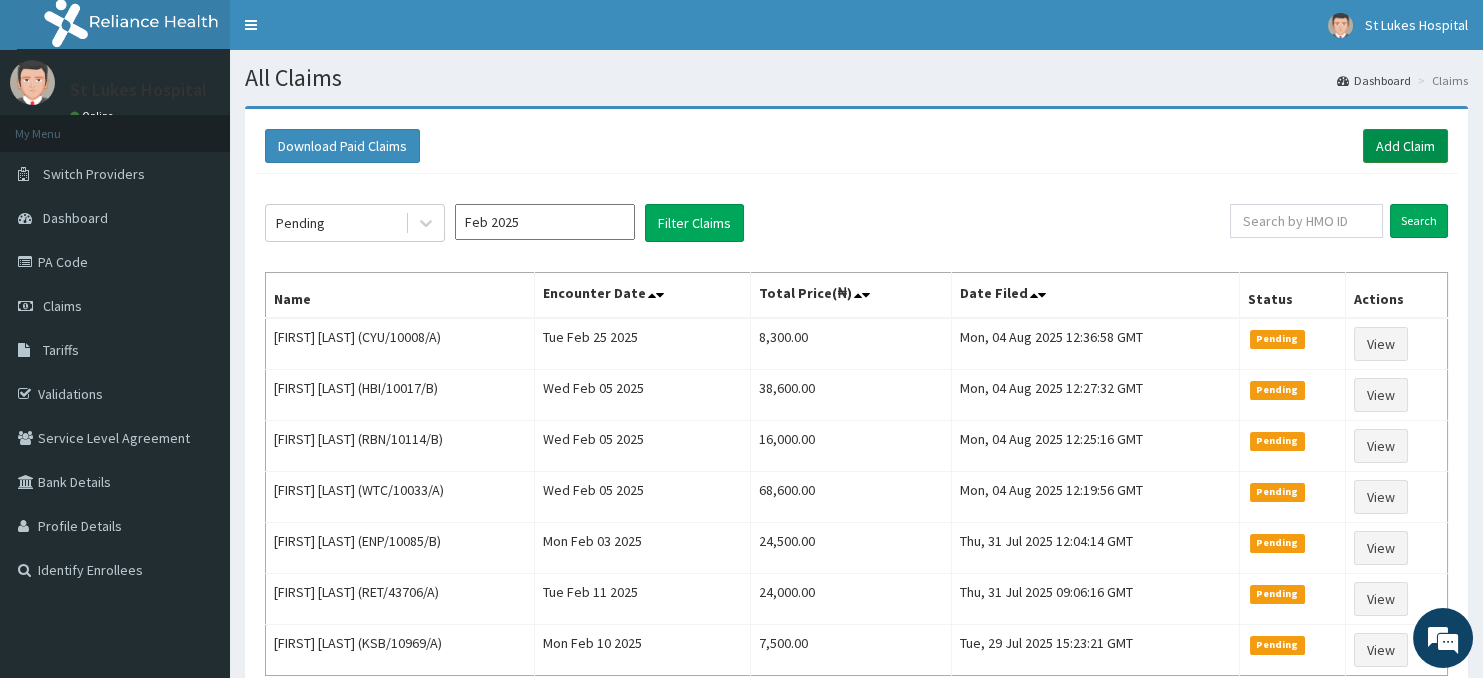 click on "Add Claim" at bounding box center (1405, 146) 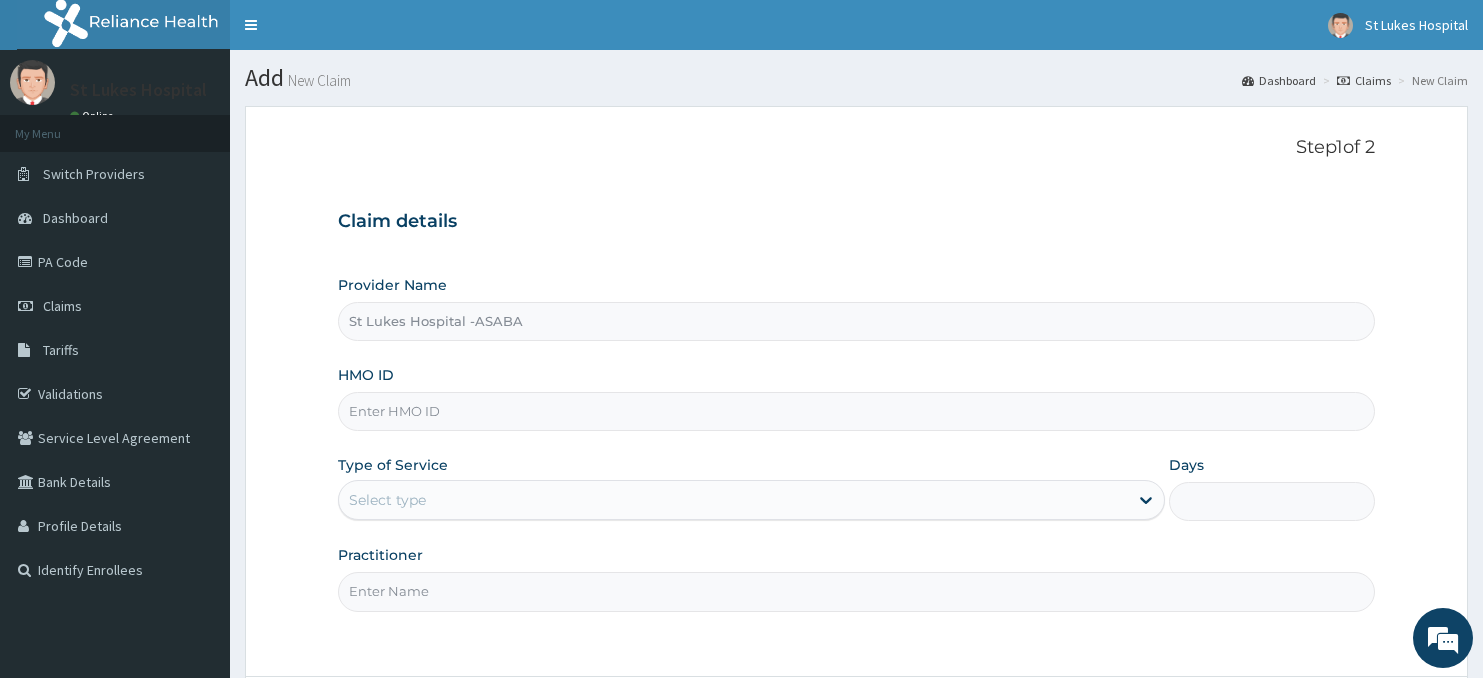 scroll, scrollTop: 0, scrollLeft: 0, axis: both 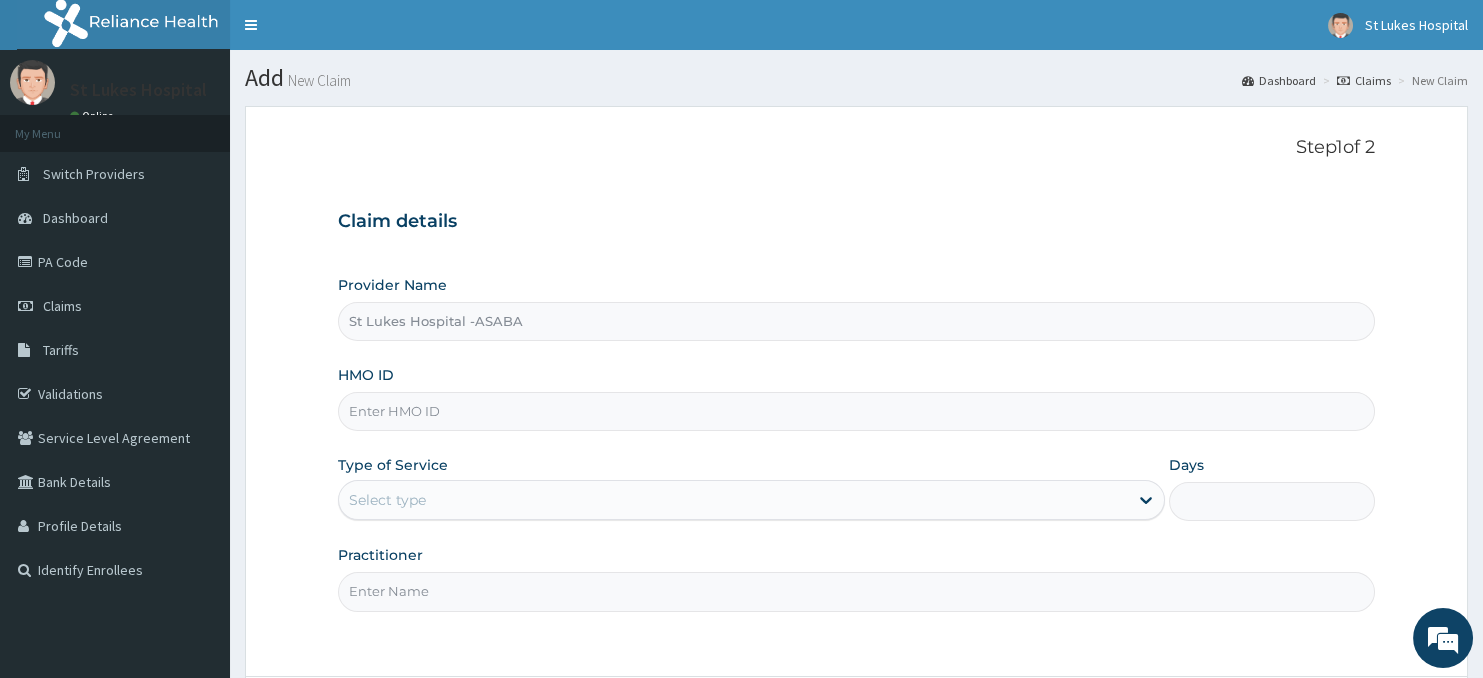 click on "HMO ID" at bounding box center [857, 411] 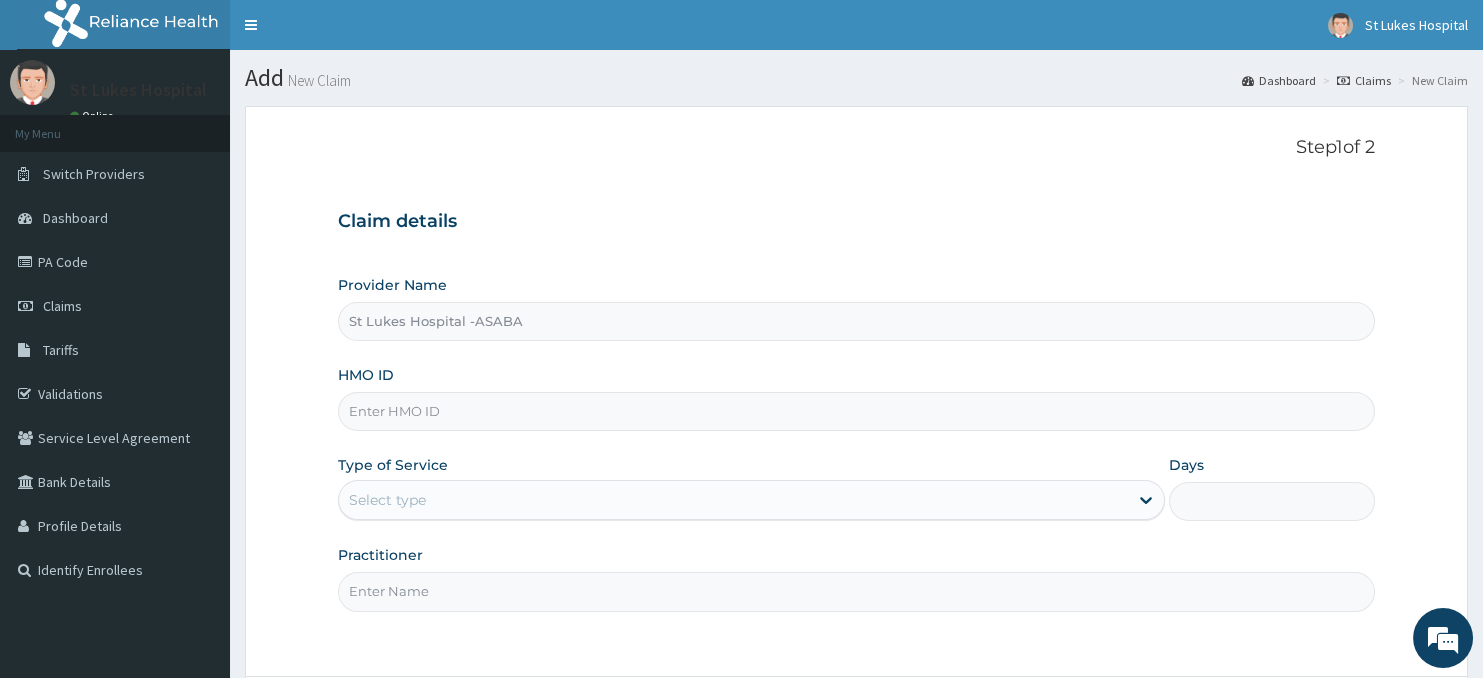 scroll, scrollTop: 0, scrollLeft: 0, axis: both 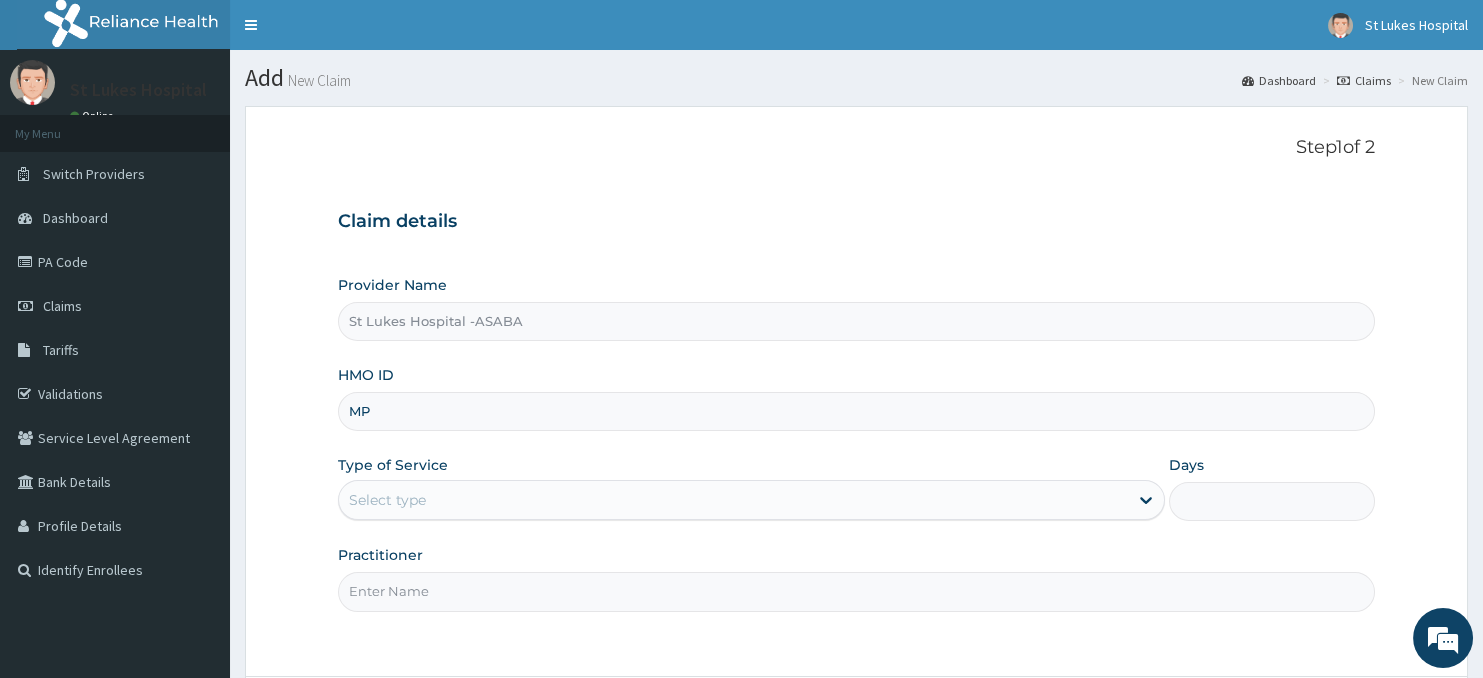 type on "M" 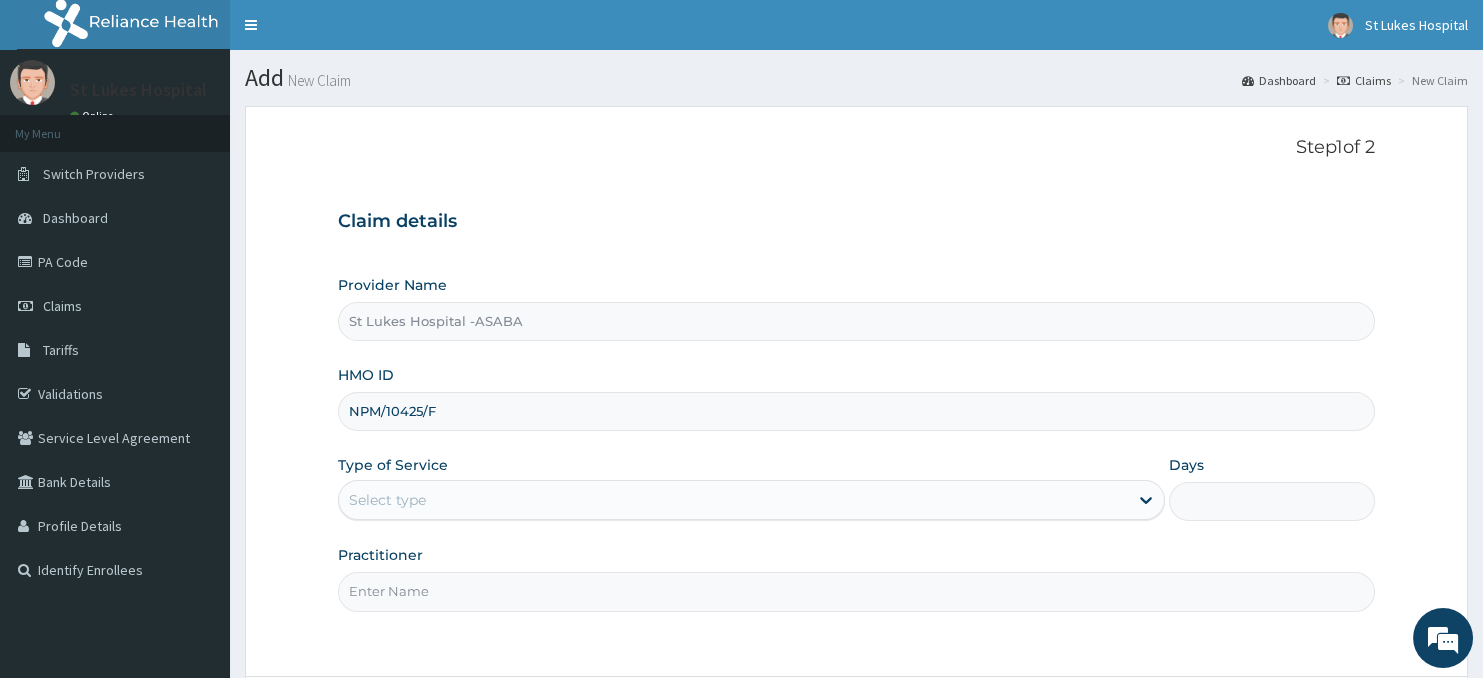 type on "NPM/10425/F" 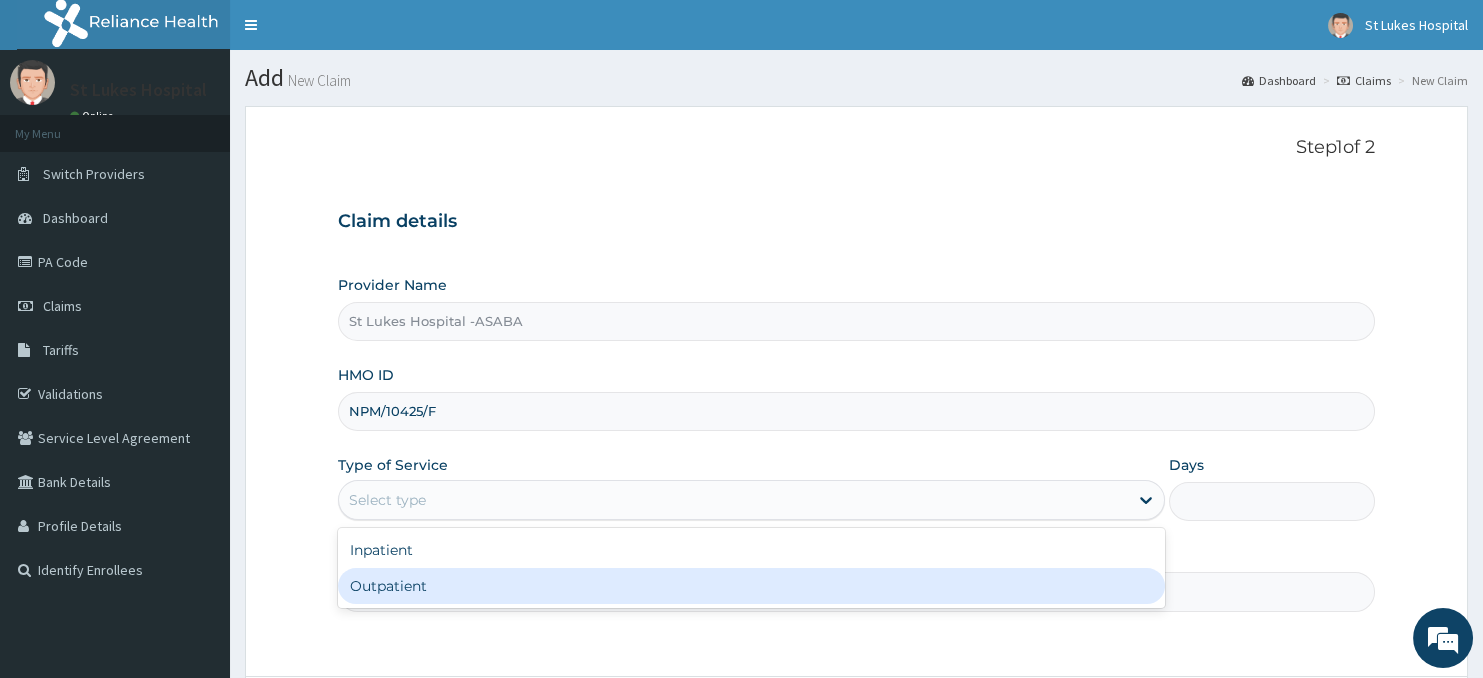 click on "Outpatient" at bounding box center [751, 586] 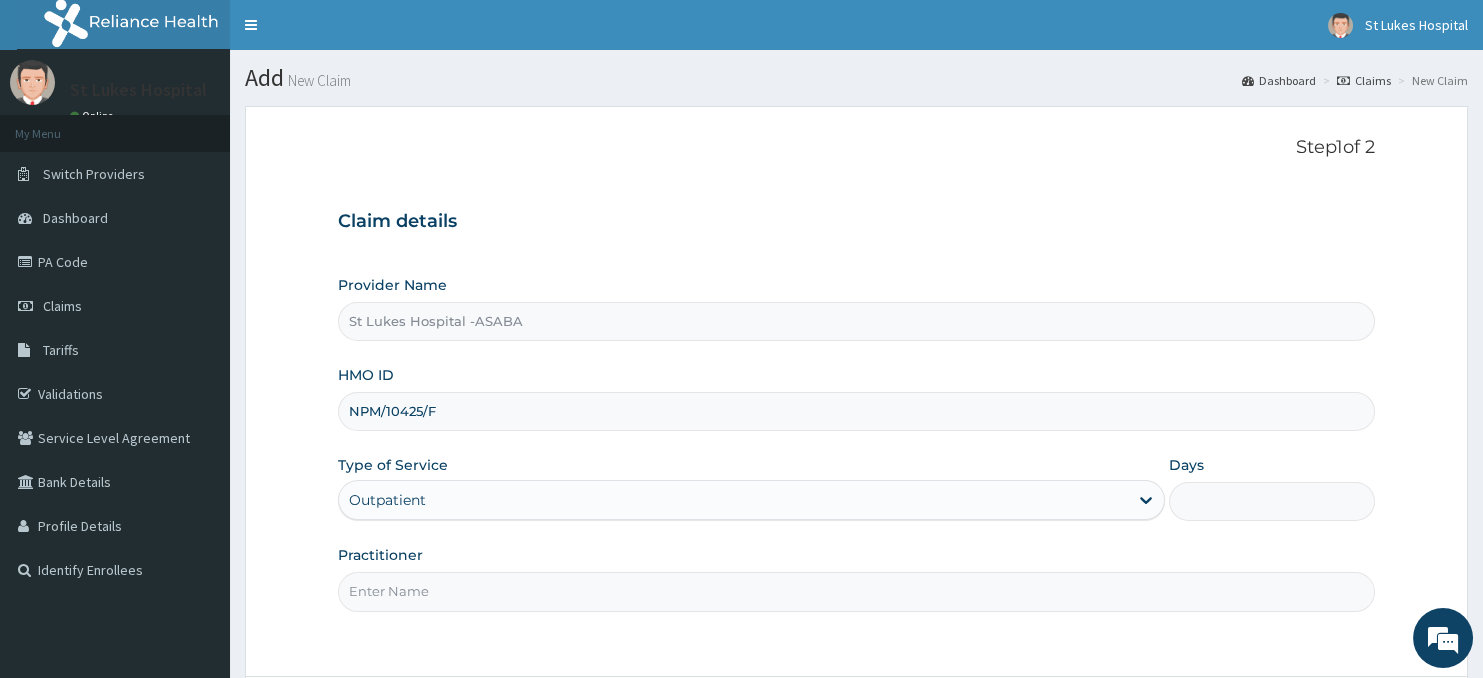type on "1" 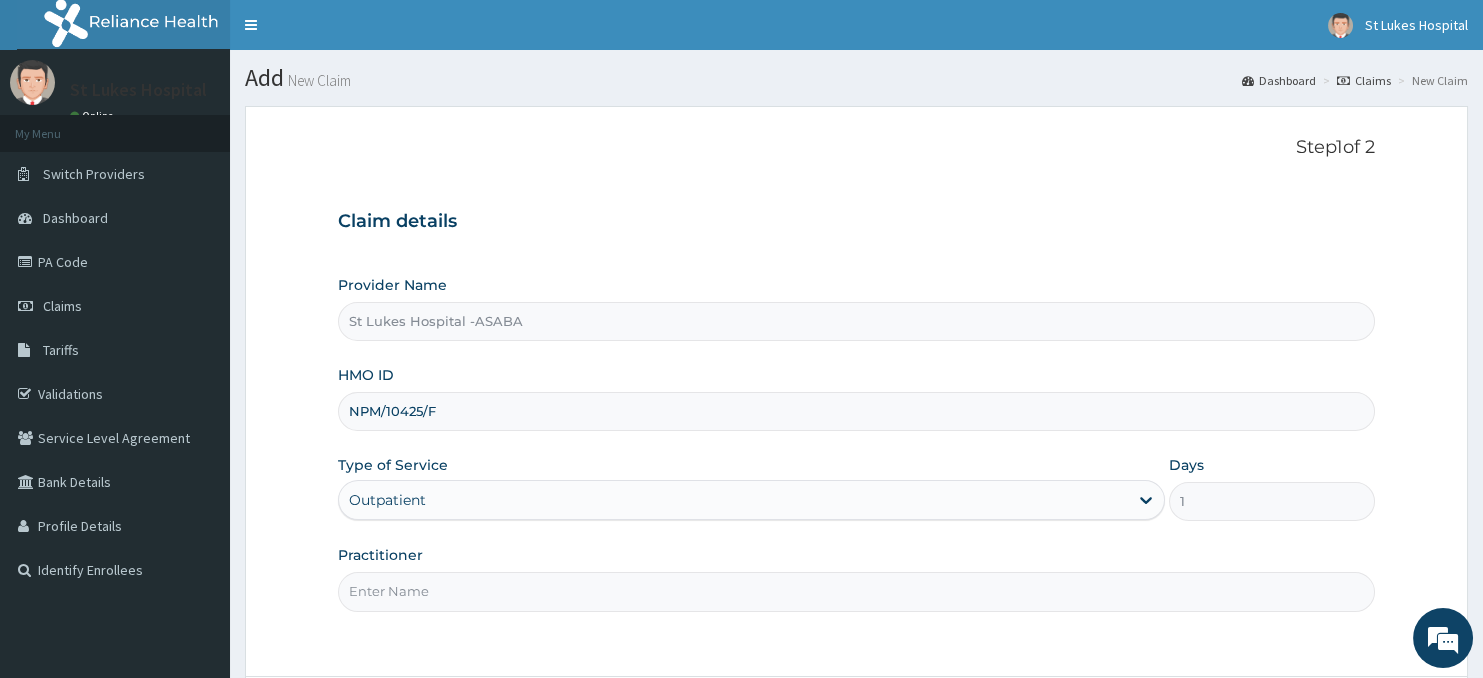 click on "Practitioner" at bounding box center [857, 591] 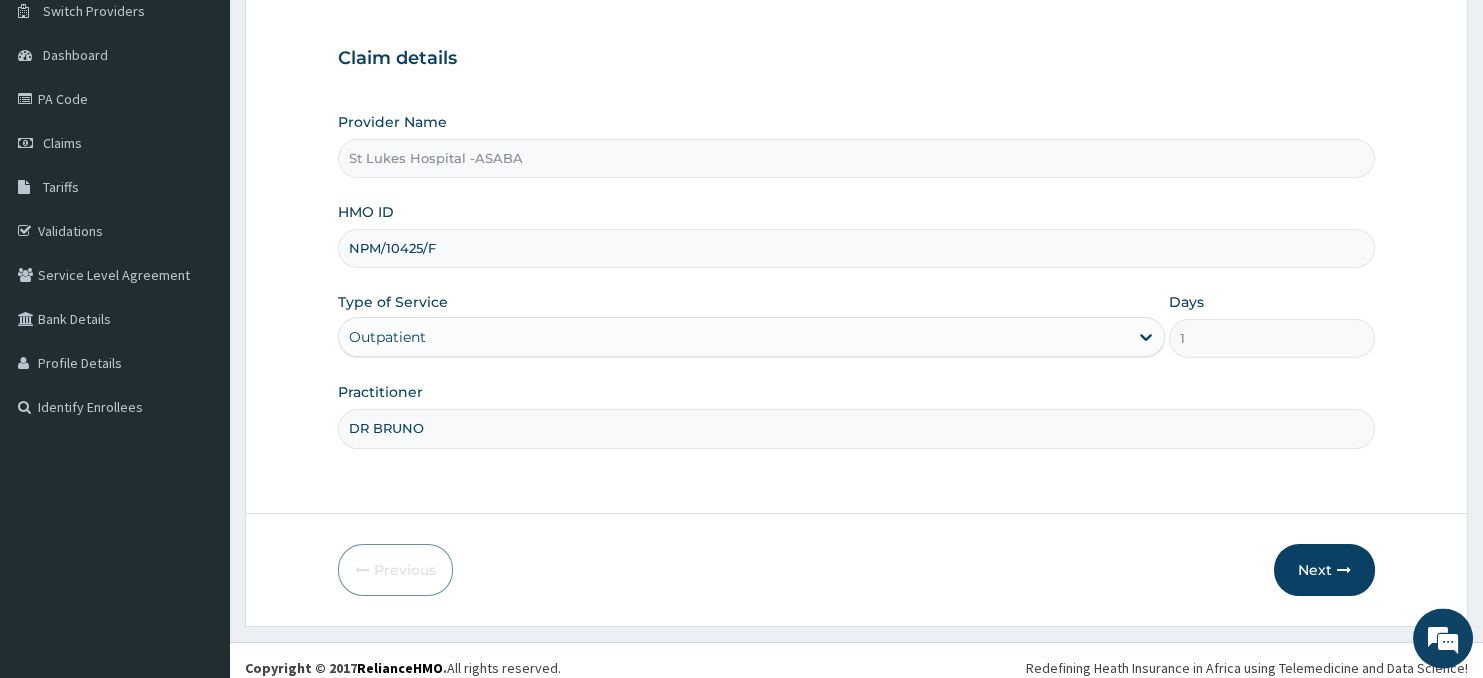 scroll, scrollTop: 178, scrollLeft: 0, axis: vertical 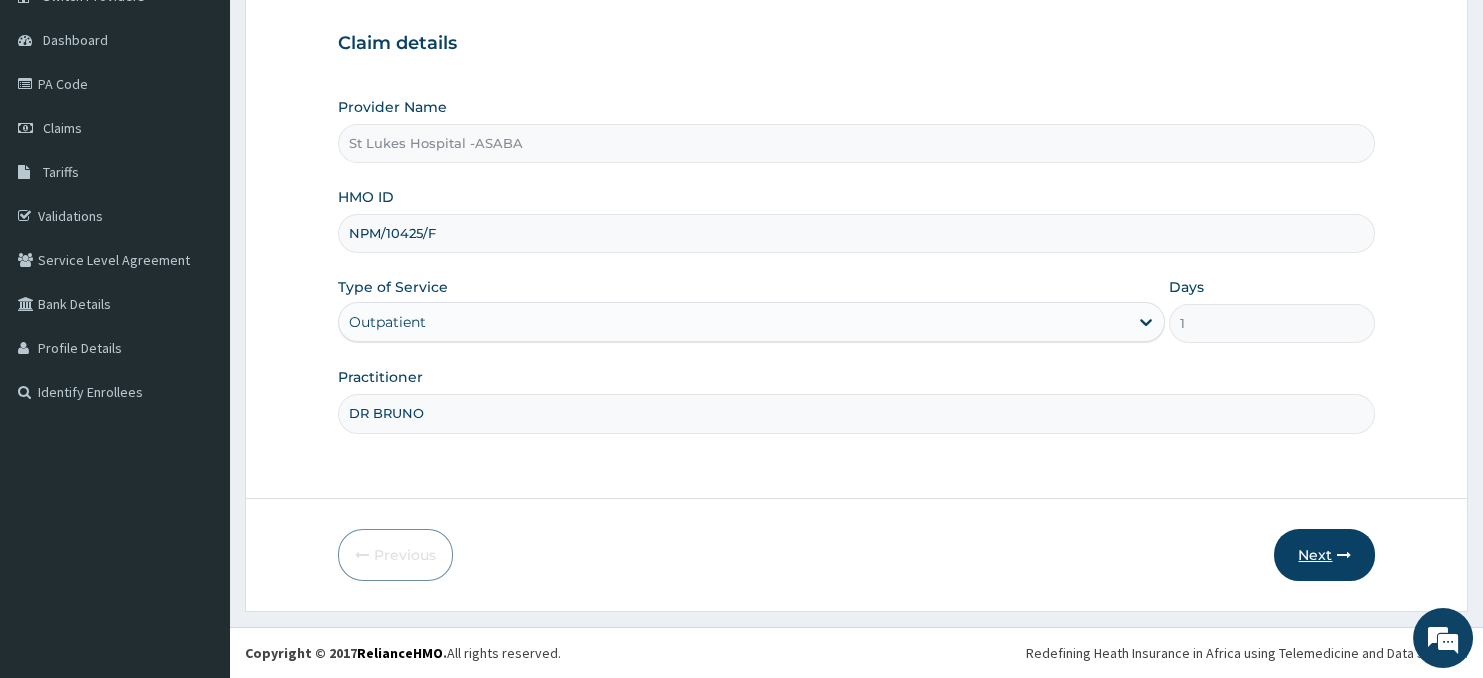 type on "DR BRUNO" 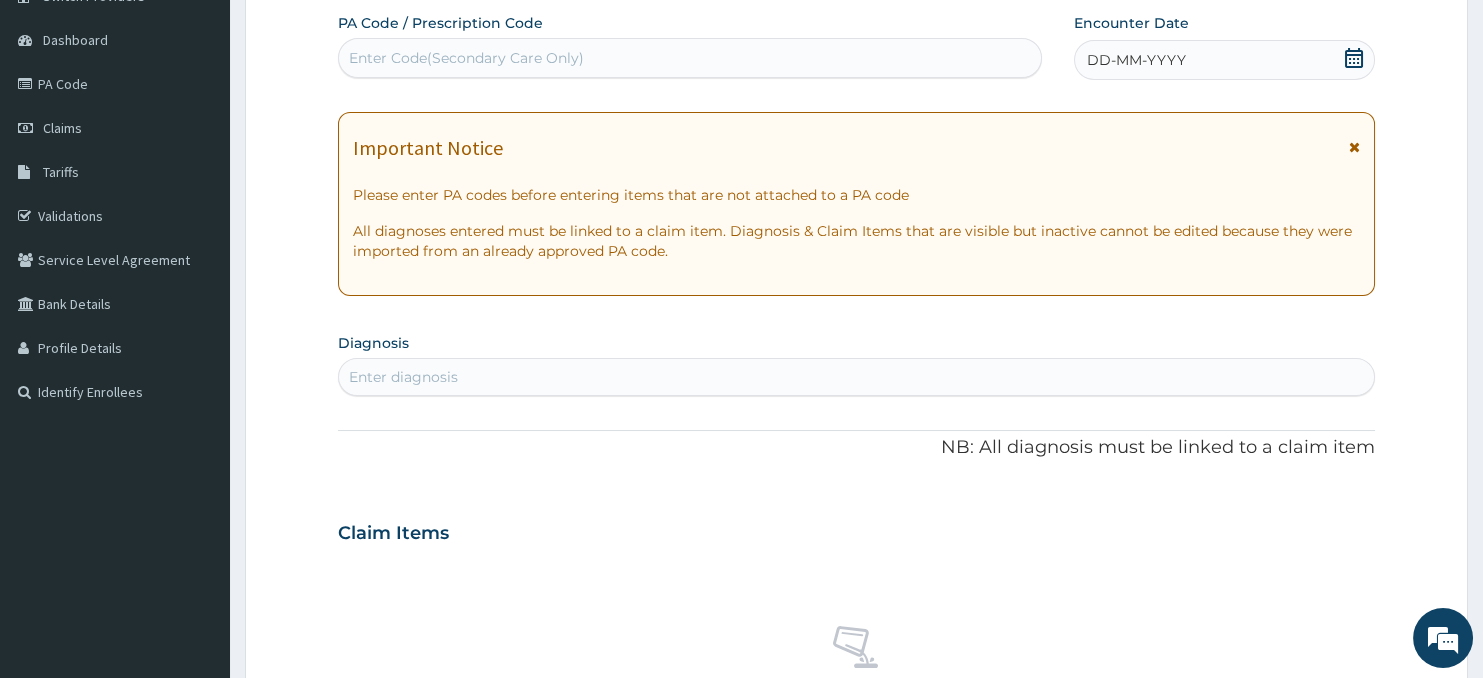 click on "Enter Code(Secondary Care Only)" at bounding box center (690, 58) 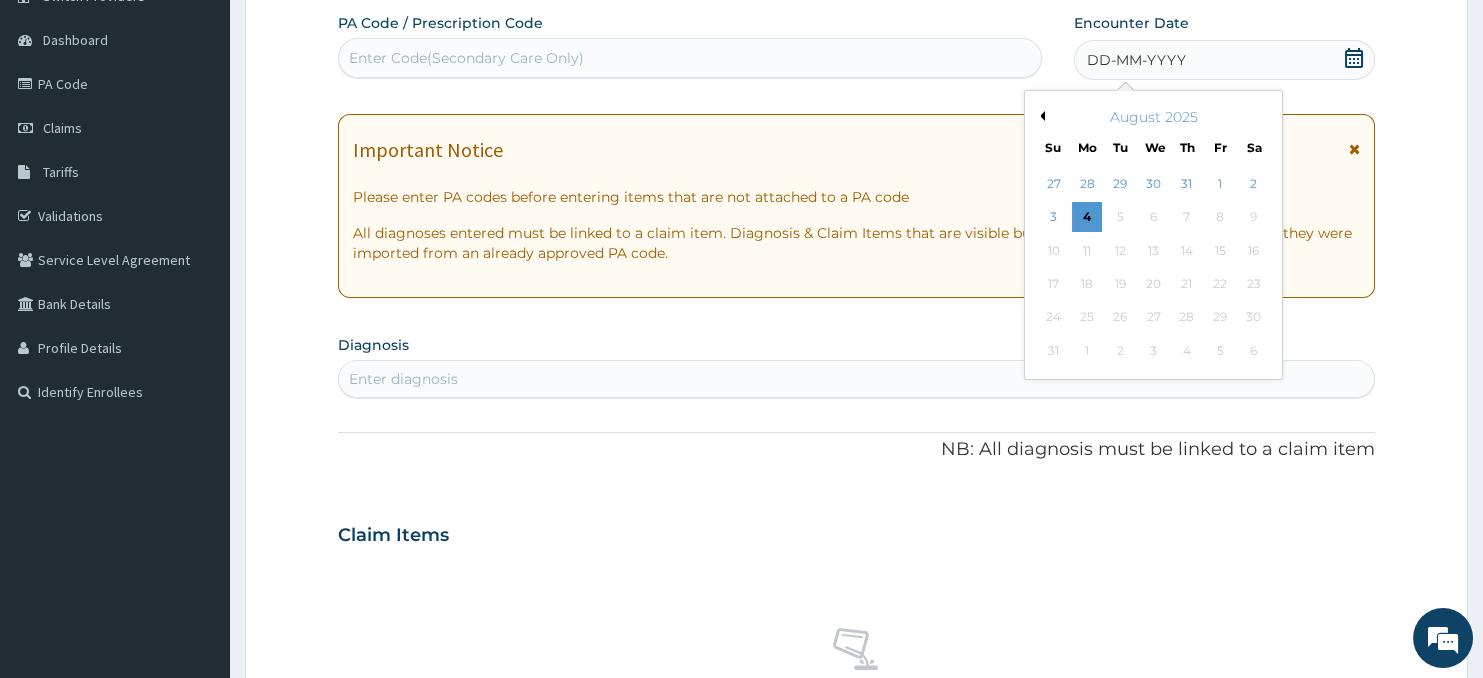 click on "Previous Month" at bounding box center (1040, 116) 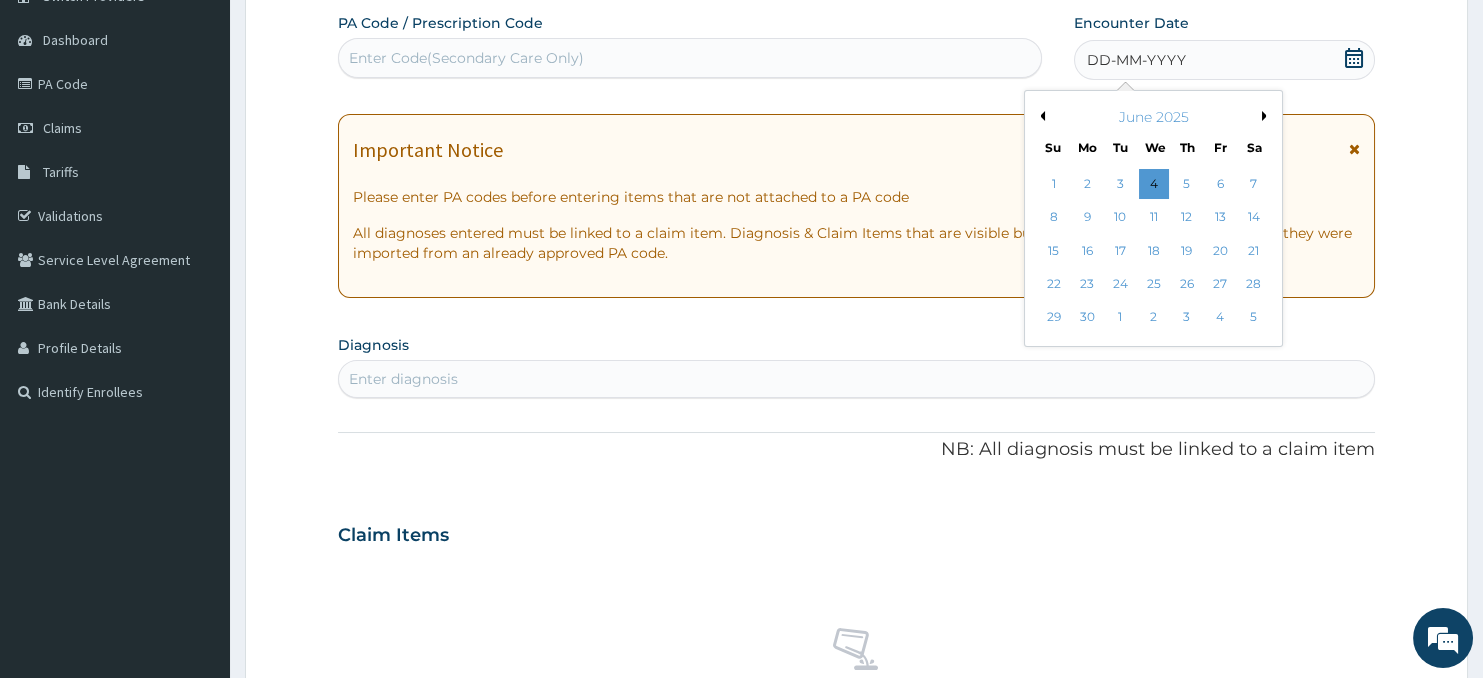 click on "Previous Month" at bounding box center (1040, 116) 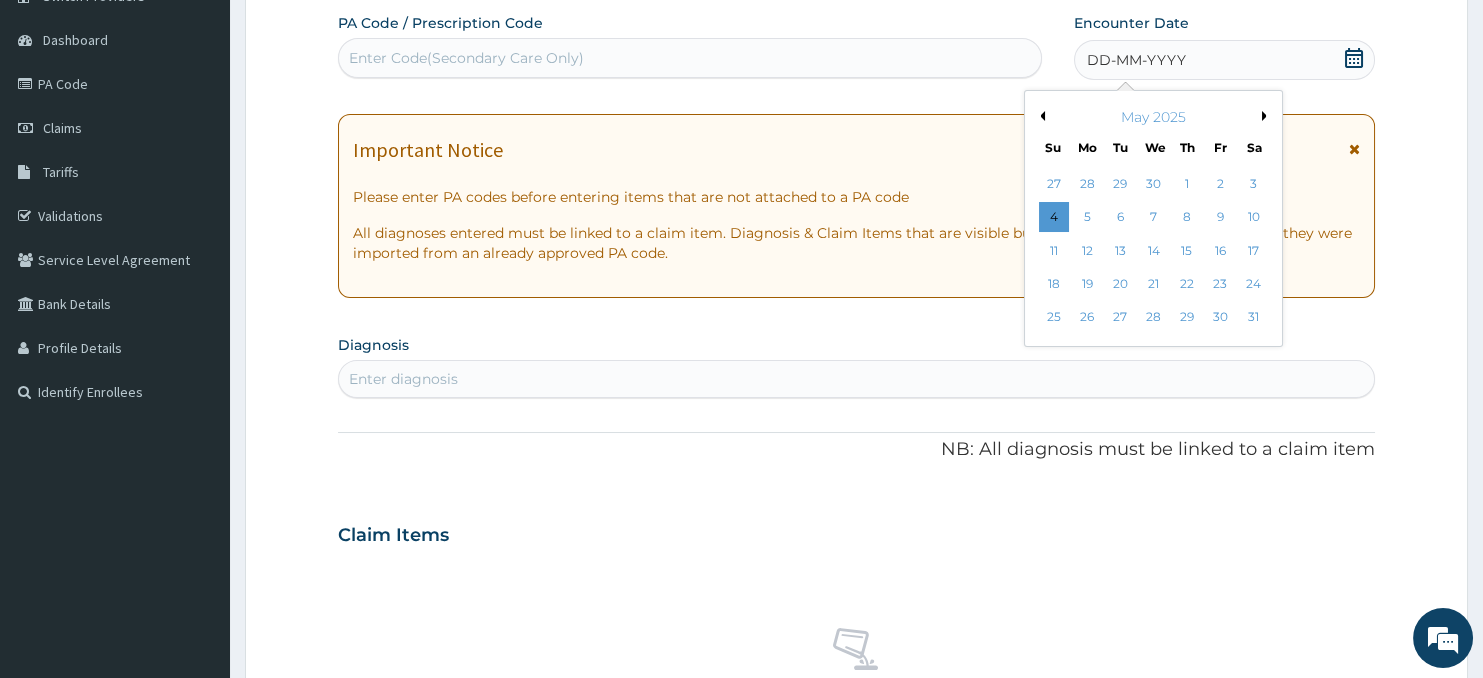 click on "Previous Month" at bounding box center (1040, 116) 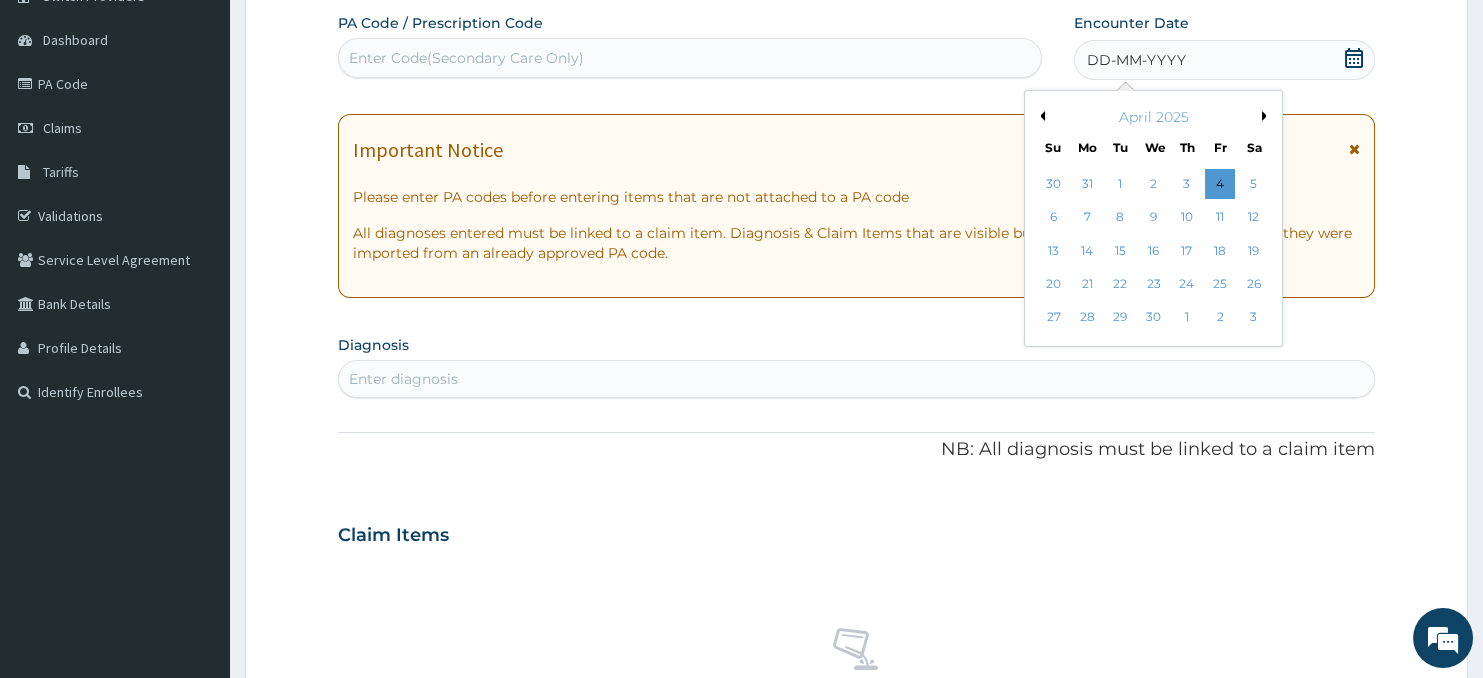 click on "Previous Month" at bounding box center (1040, 116) 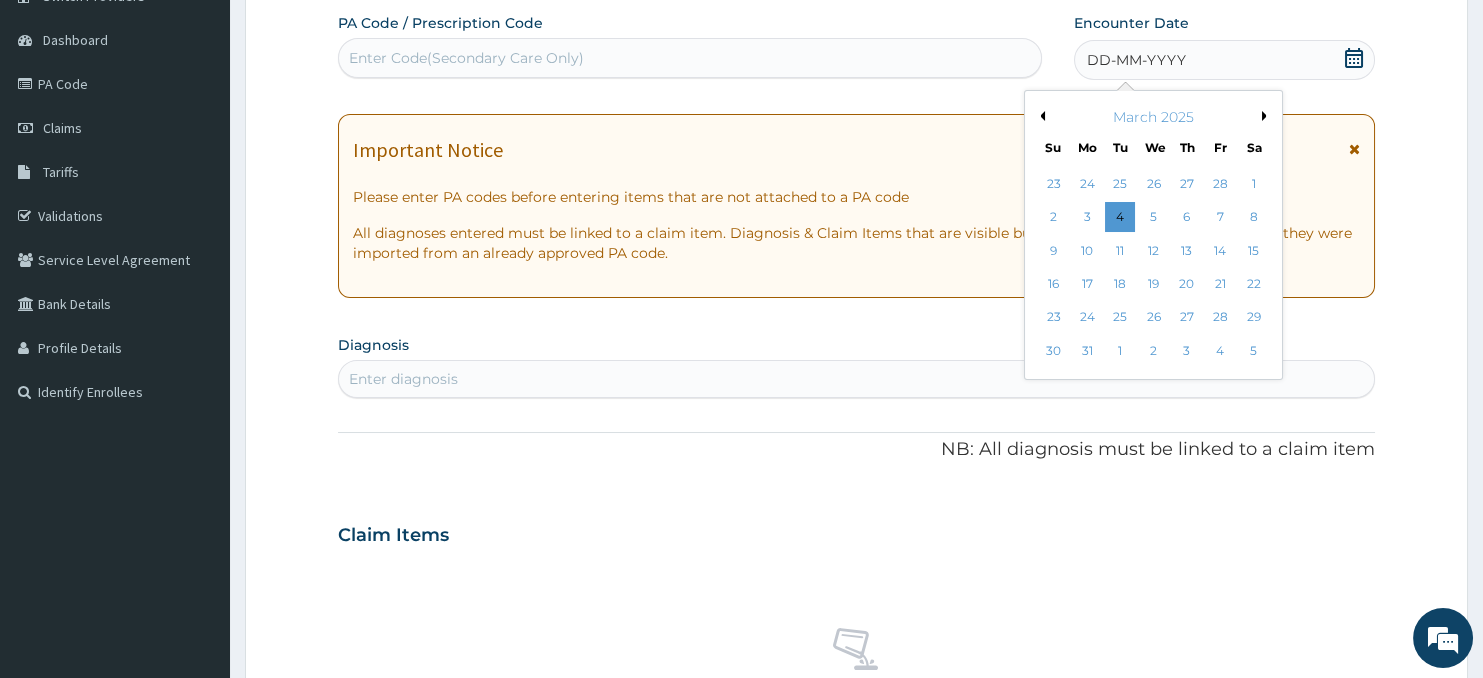 click on "Previous Month" at bounding box center (1040, 116) 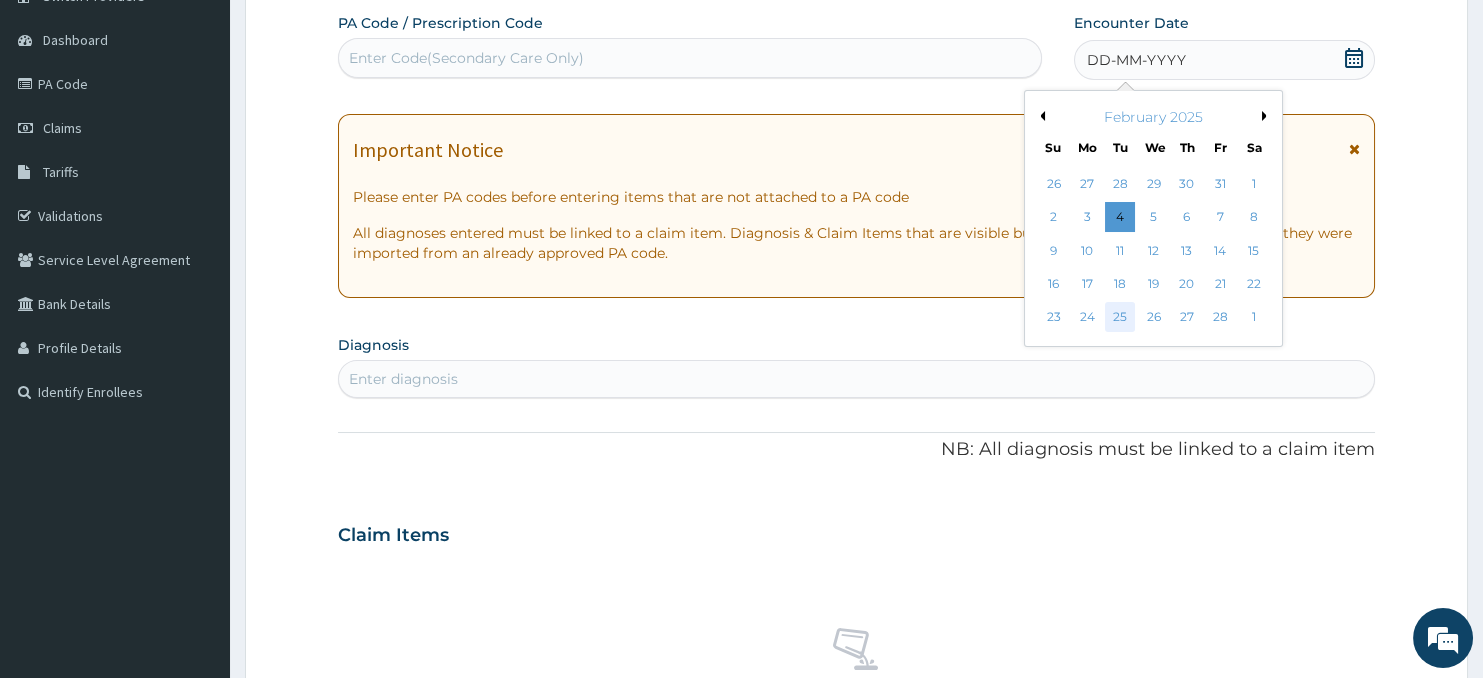 click on "25" at bounding box center (1120, 318) 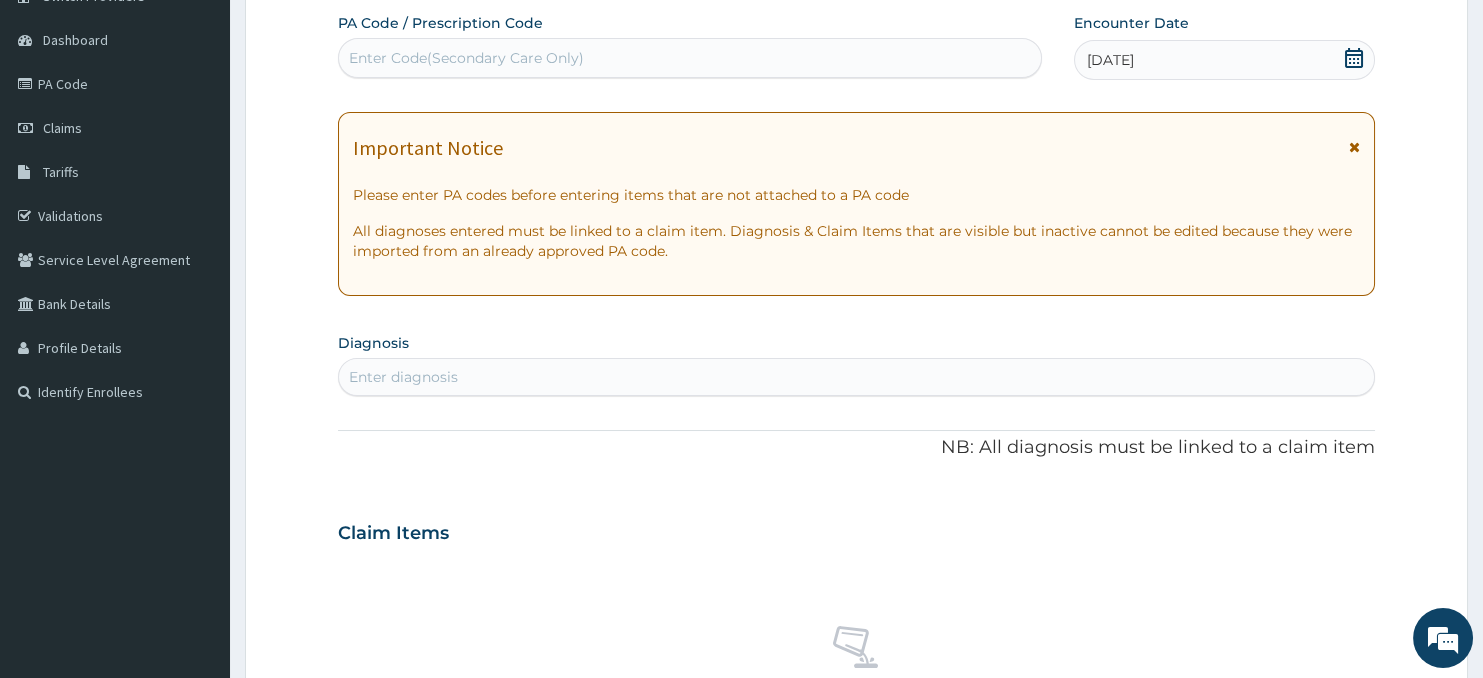 click on "Enter diagnosis" at bounding box center (857, 377) 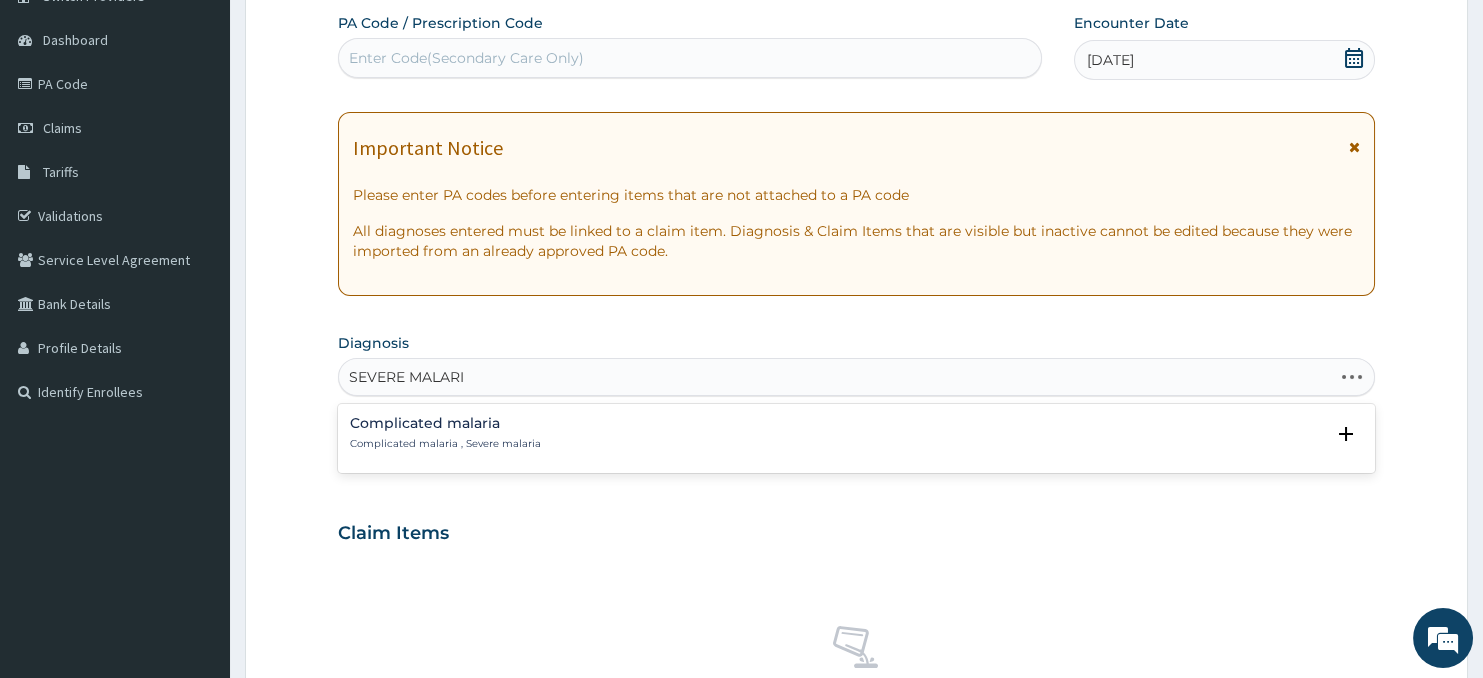 type on "SEVERE MALARIA" 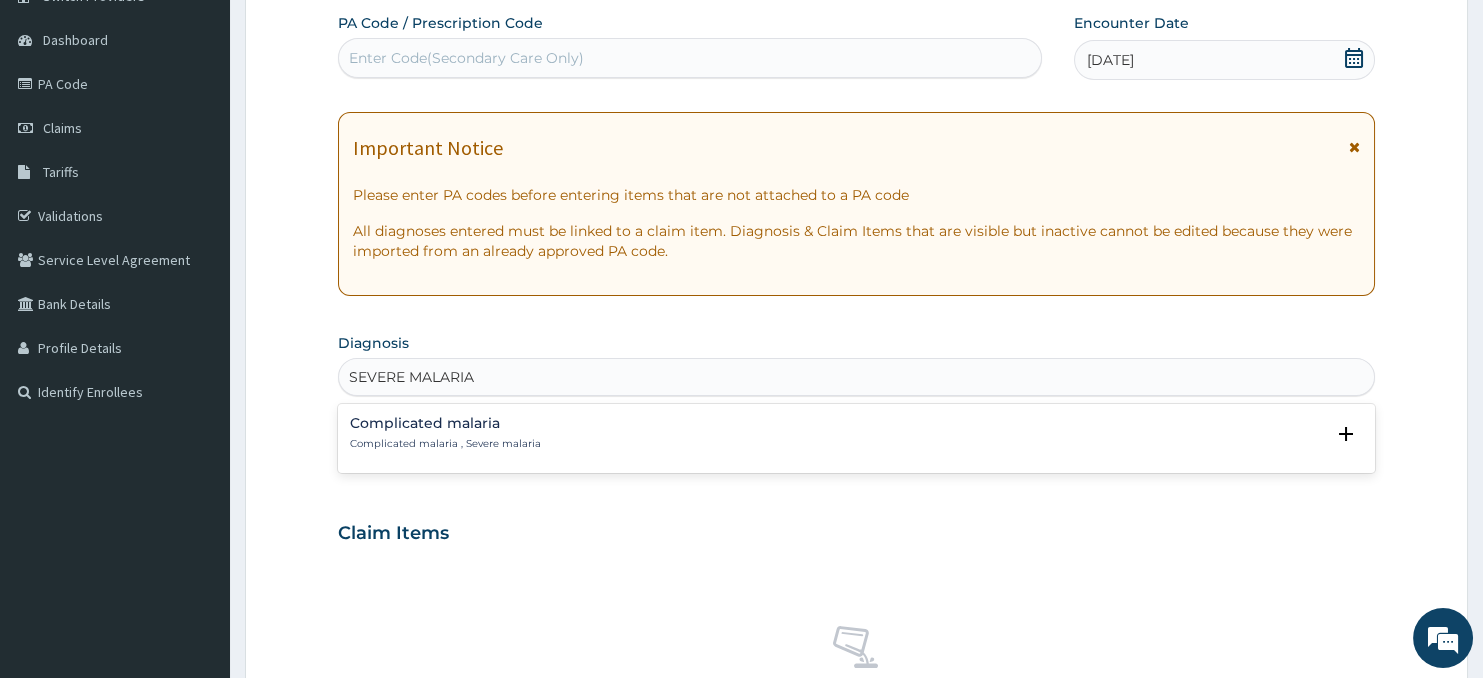 click on "Complicated malaria , Severe malaria" at bounding box center [445, 444] 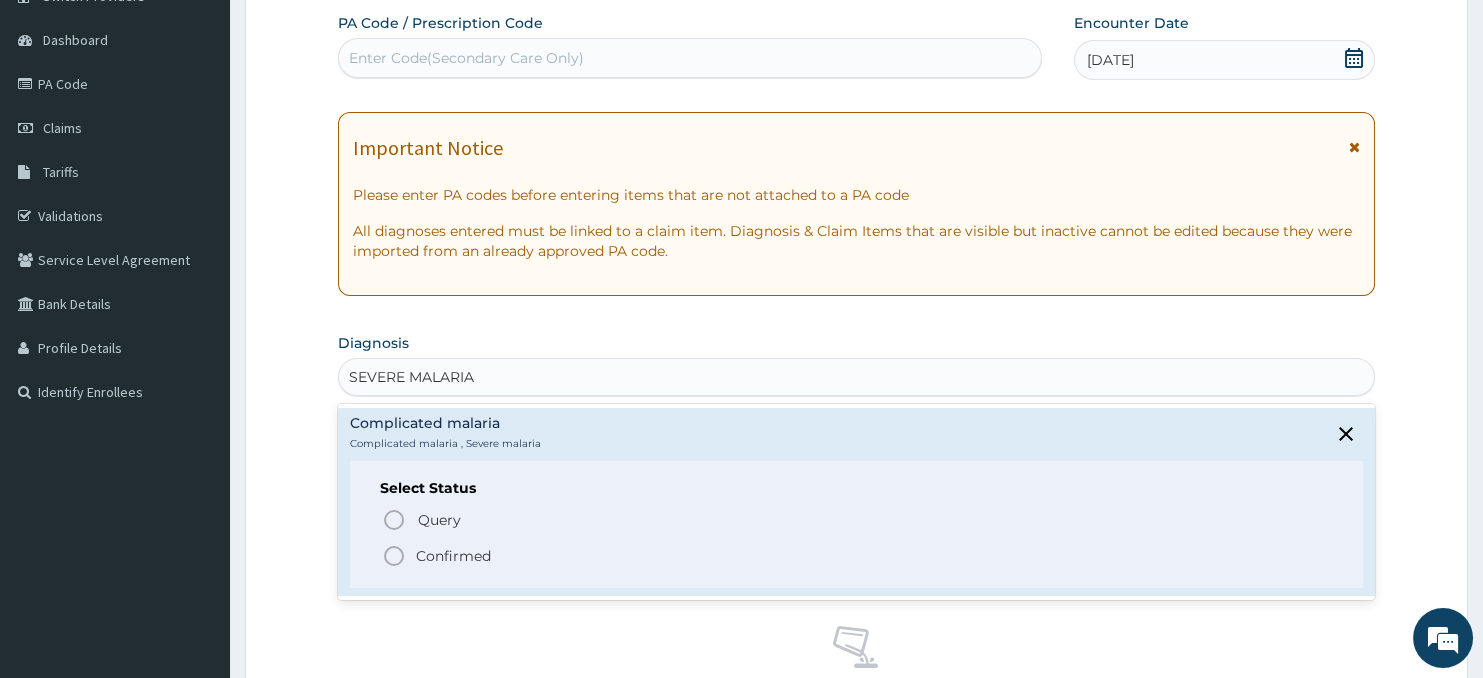 click 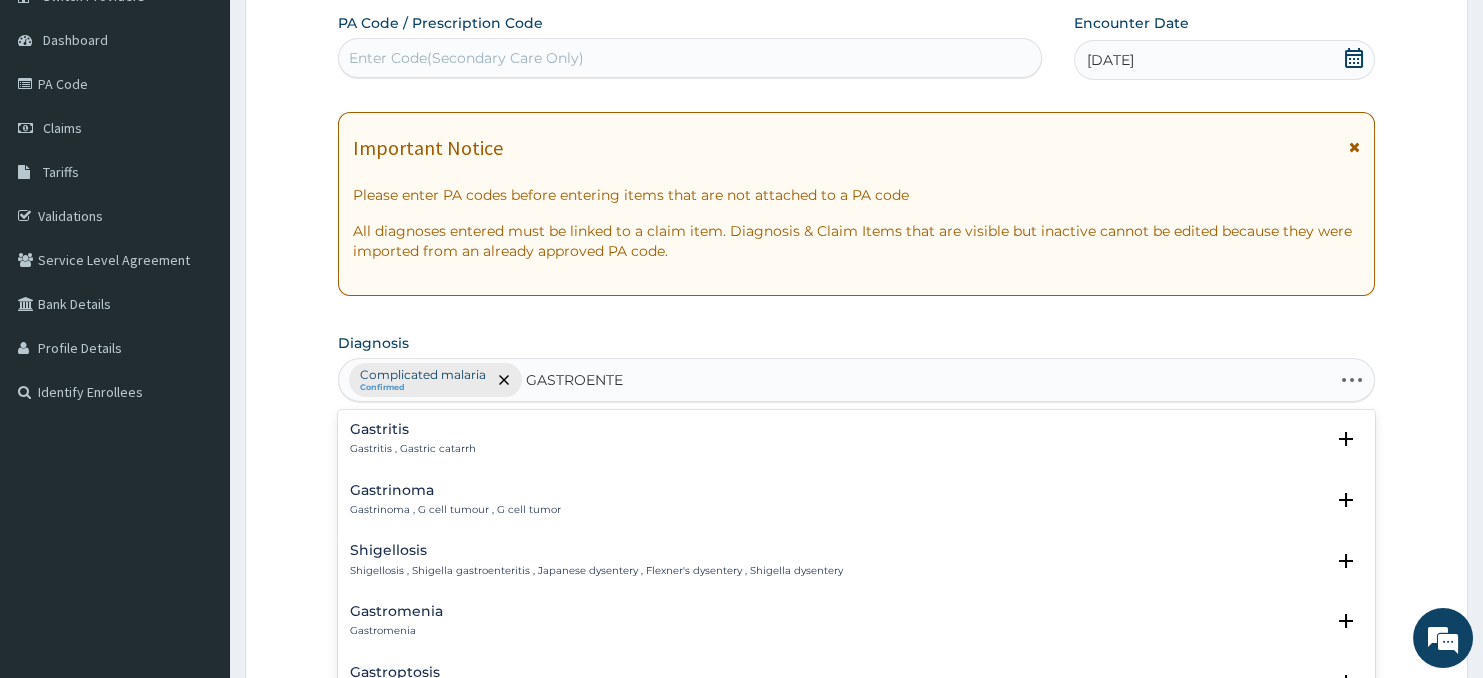 type on "GASTROENTER" 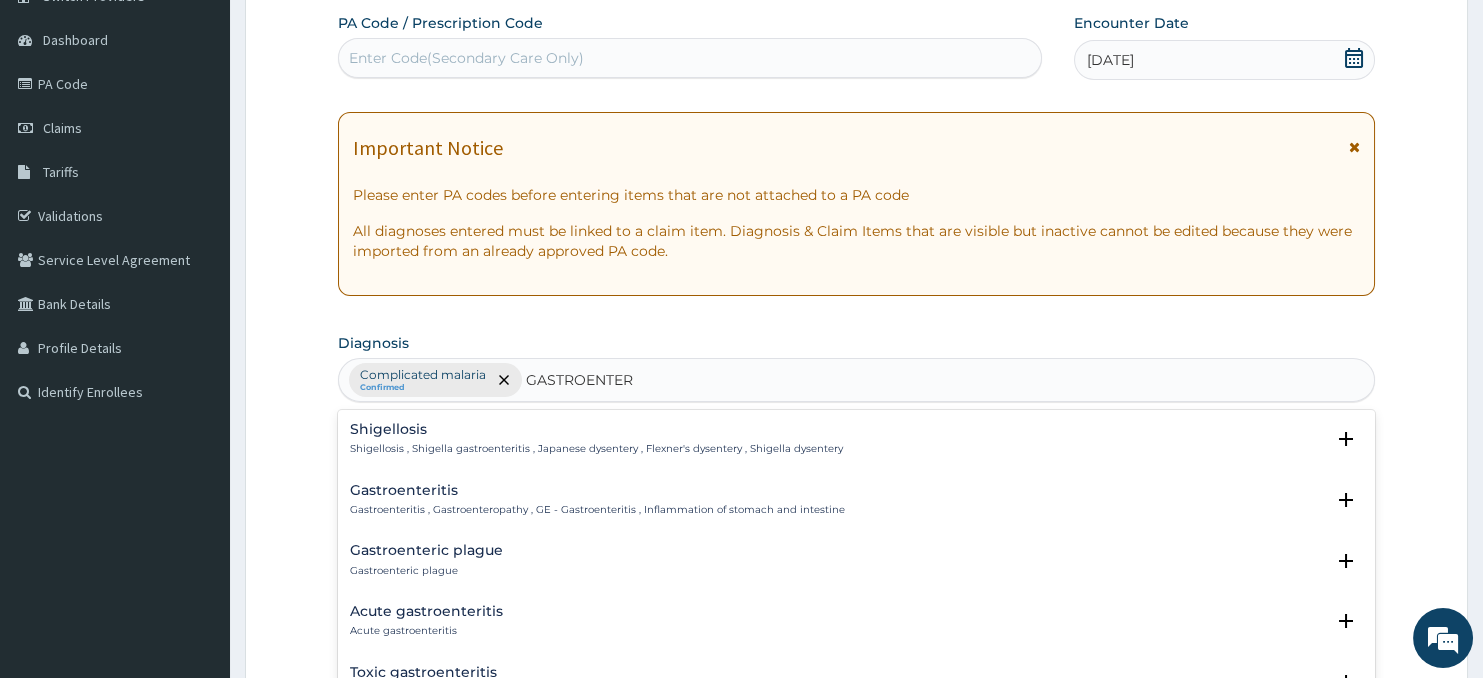 click on "Gastroenteritis" at bounding box center [597, 490] 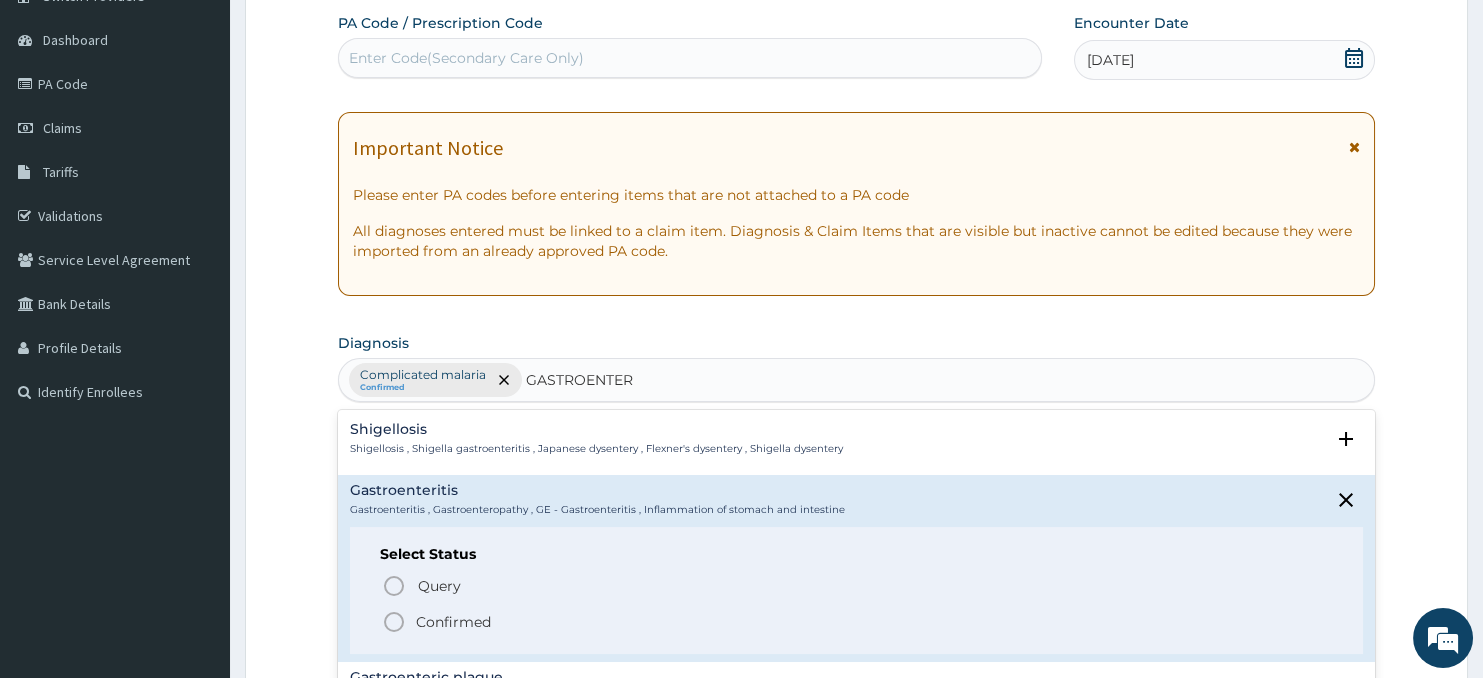 click 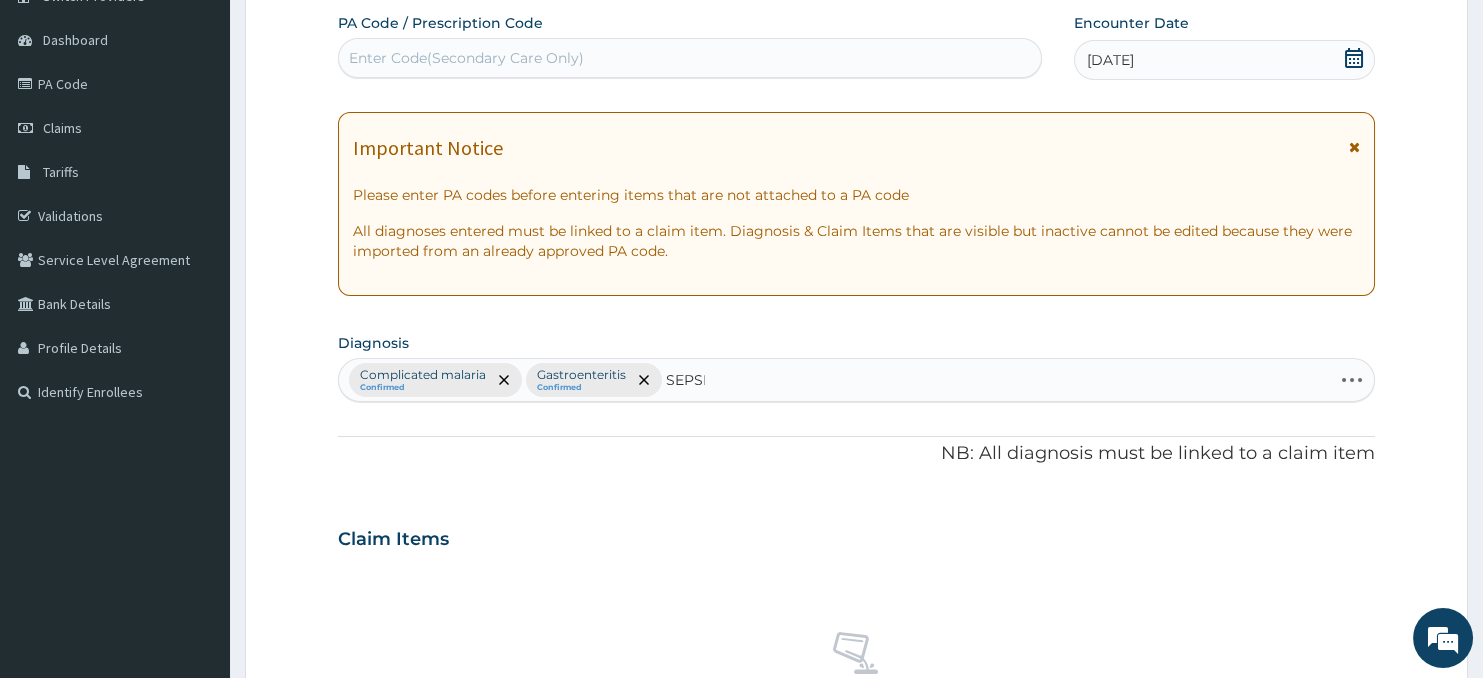 type on "SEPSIS" 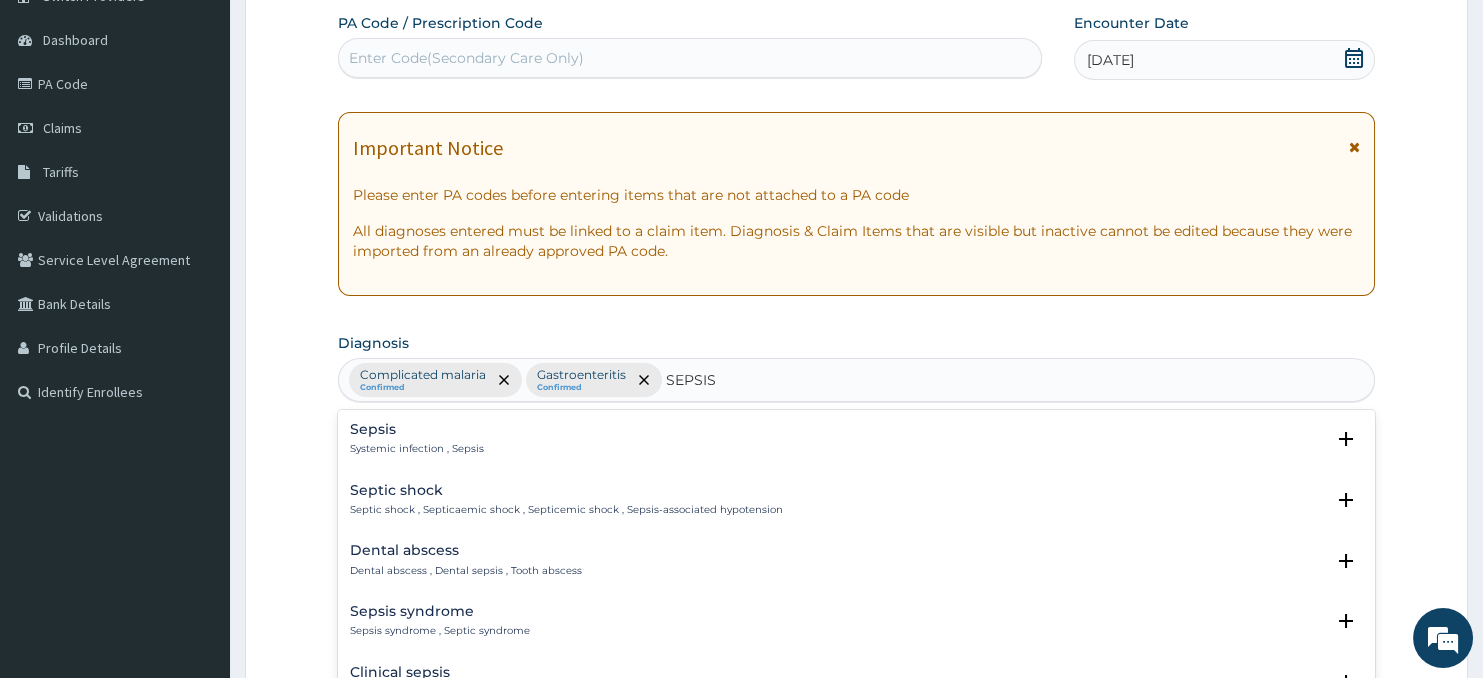 click on "Sepsis Systemic infection , Sepsis" at bounding box center [417, 439] 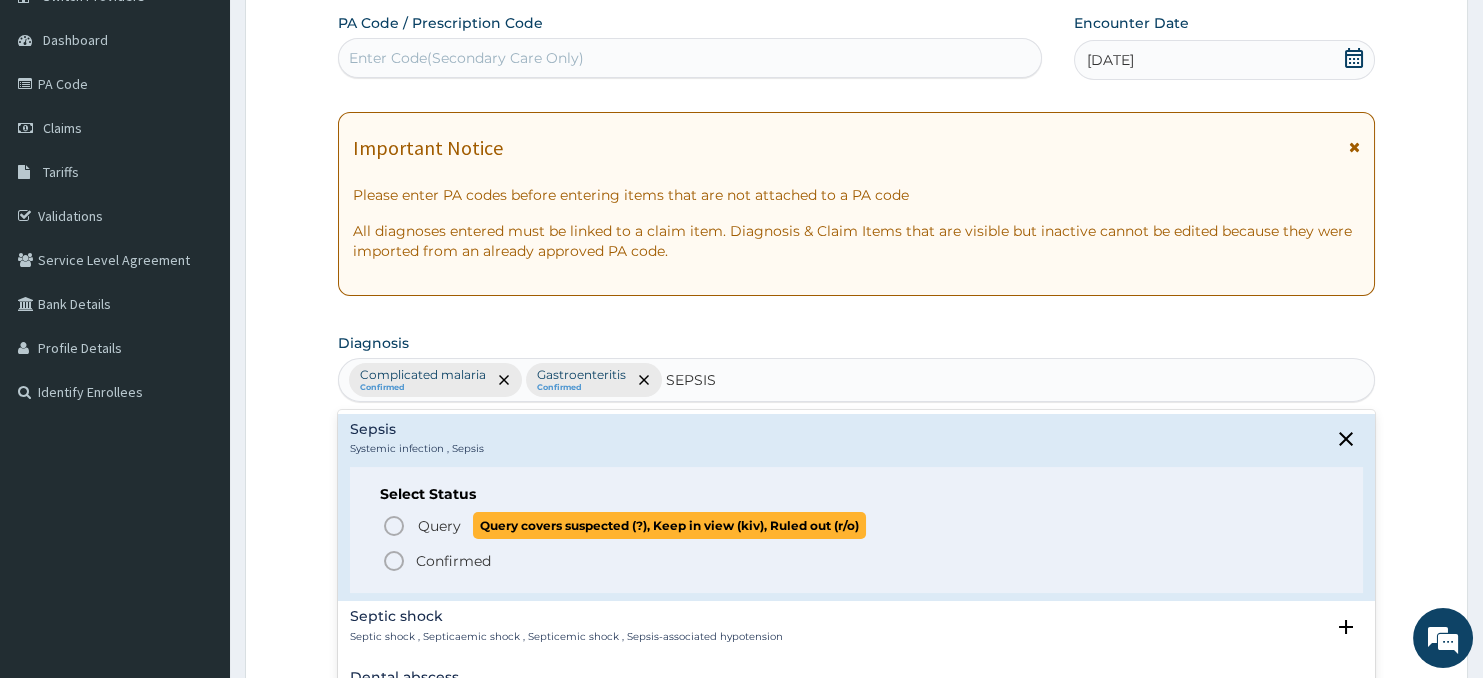 click 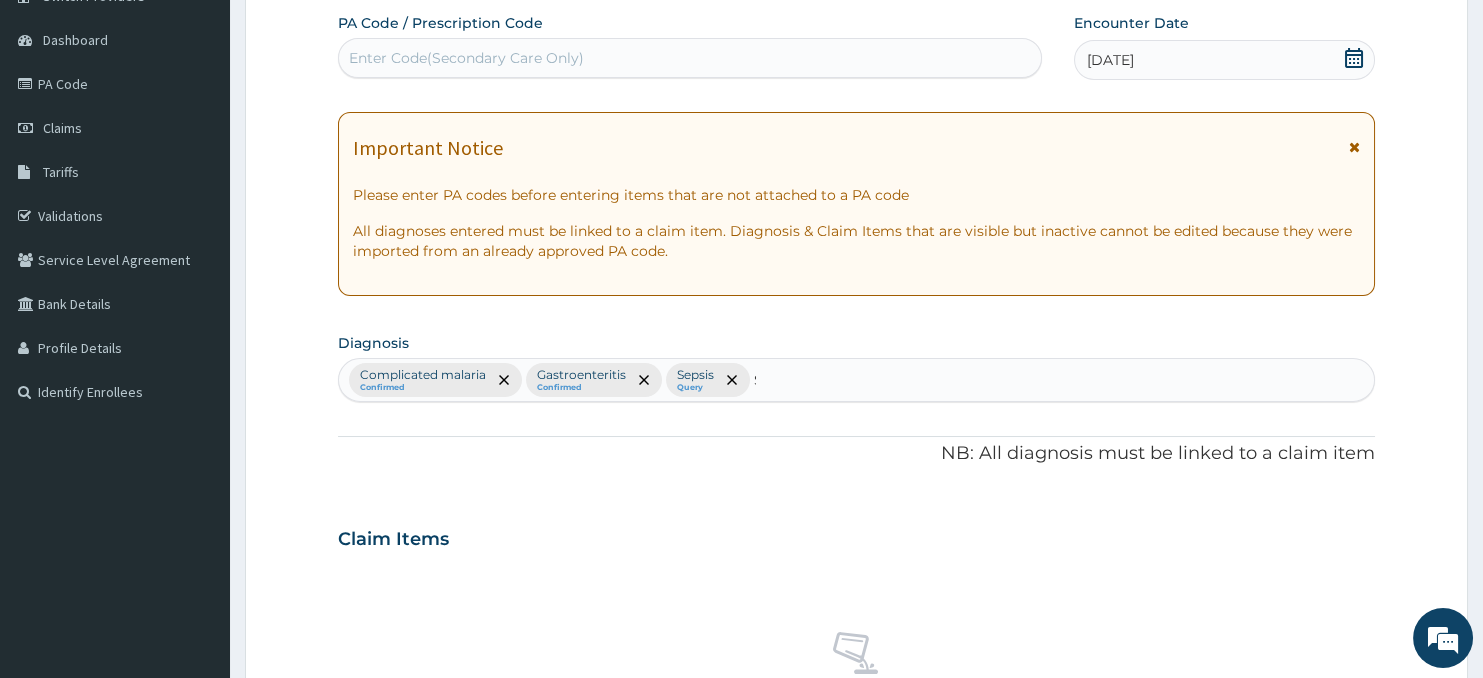type 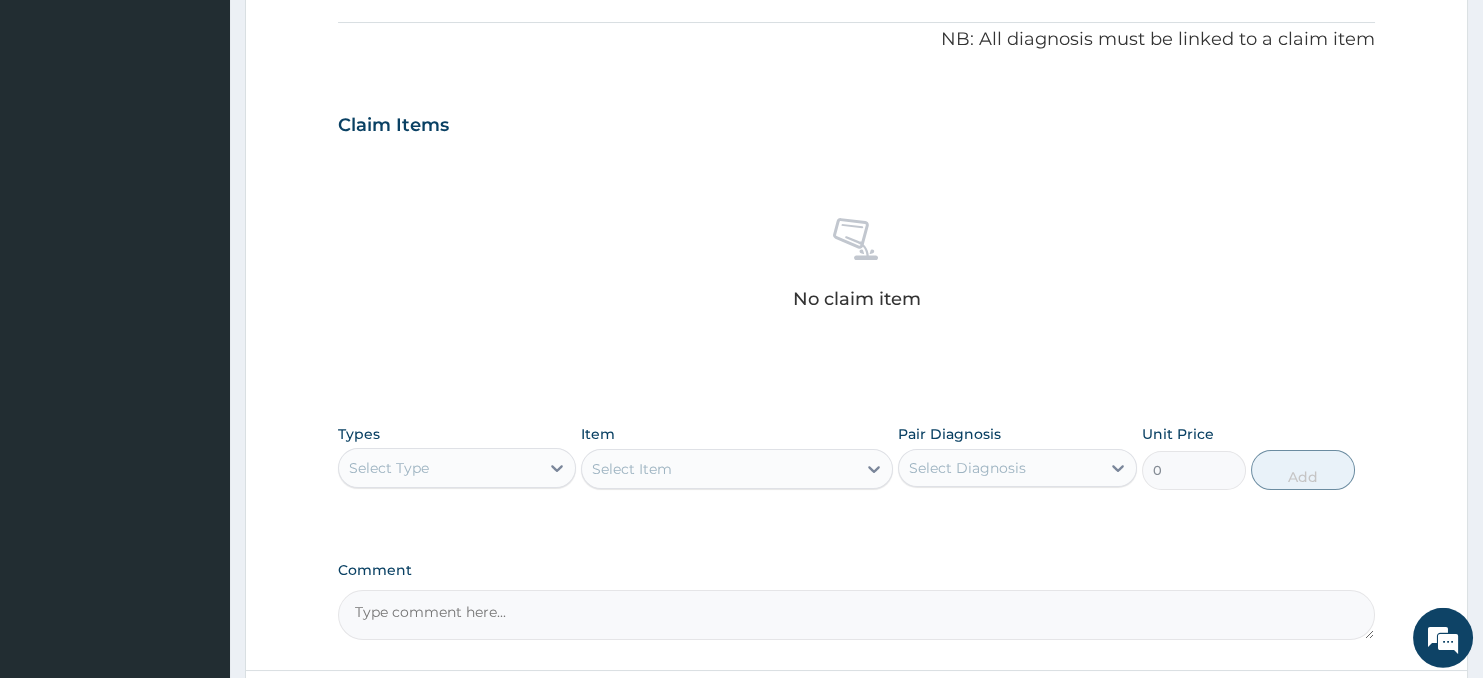 scroll, scrollTop: 764, scrollLeft: 0, axis: vertical 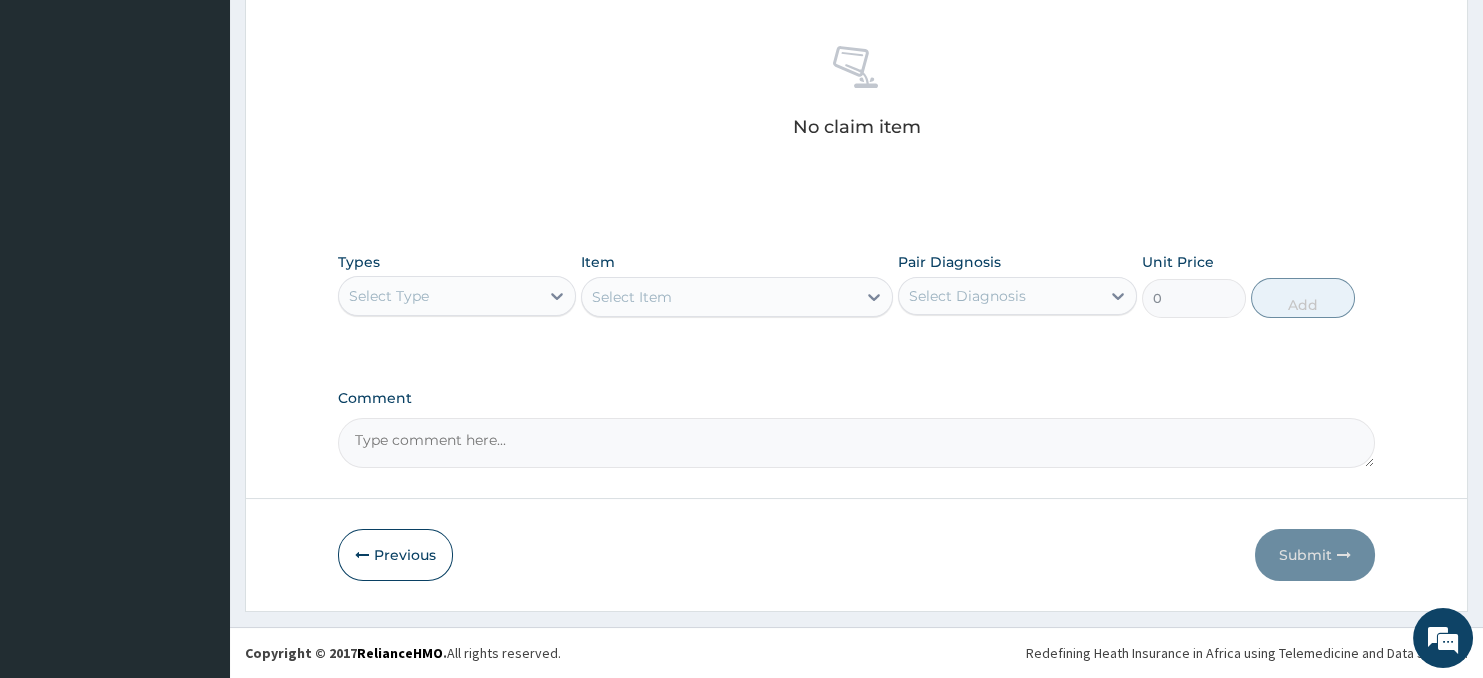click on "Select Type" at bounding box center (439, 296) 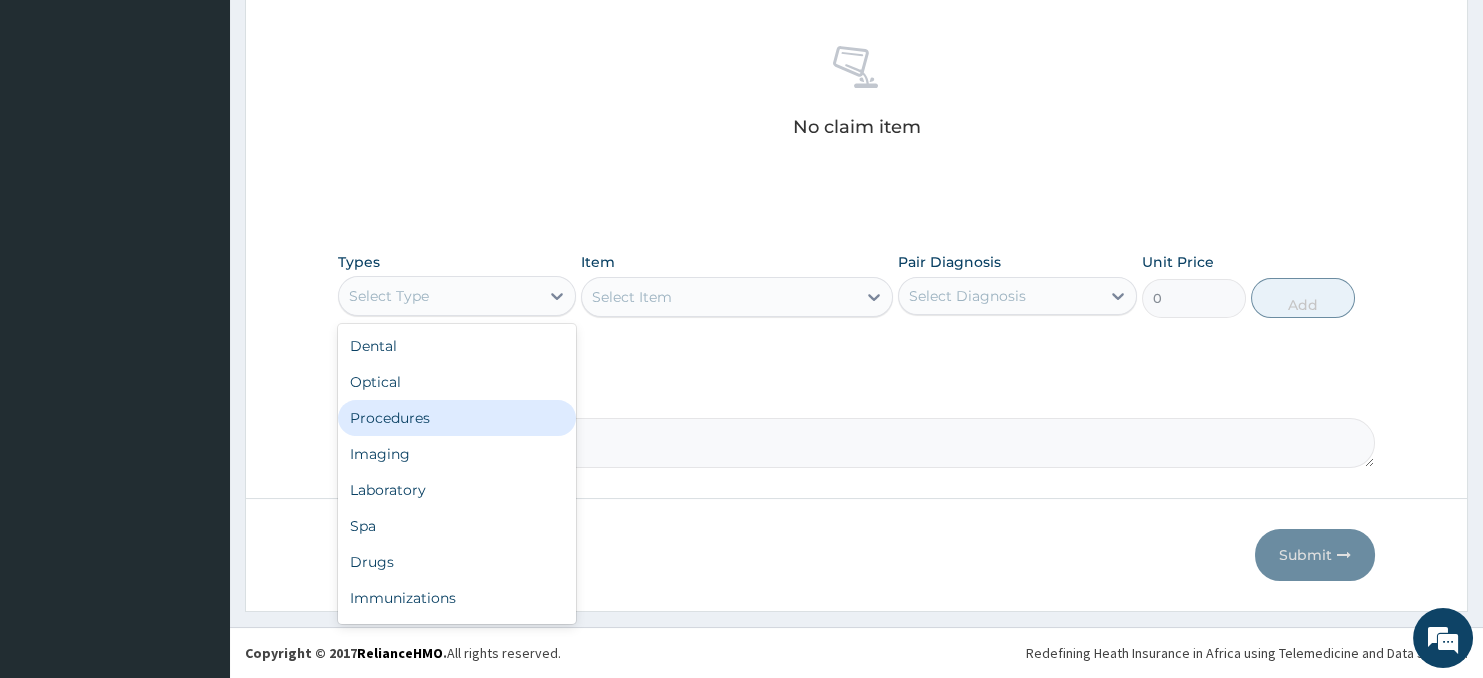 click on "Procedures" at bounding box center [457, 418] 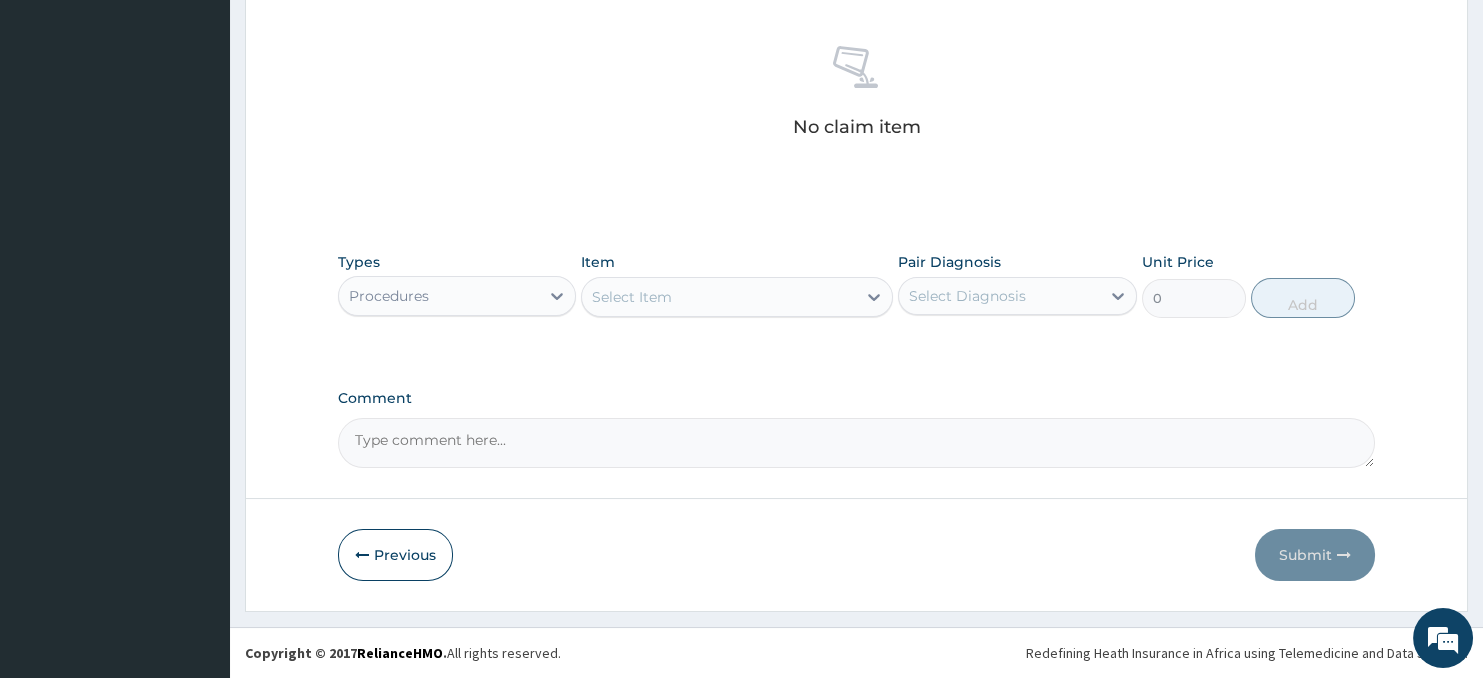 click on "Select Item" at bounding box center (718, 297) 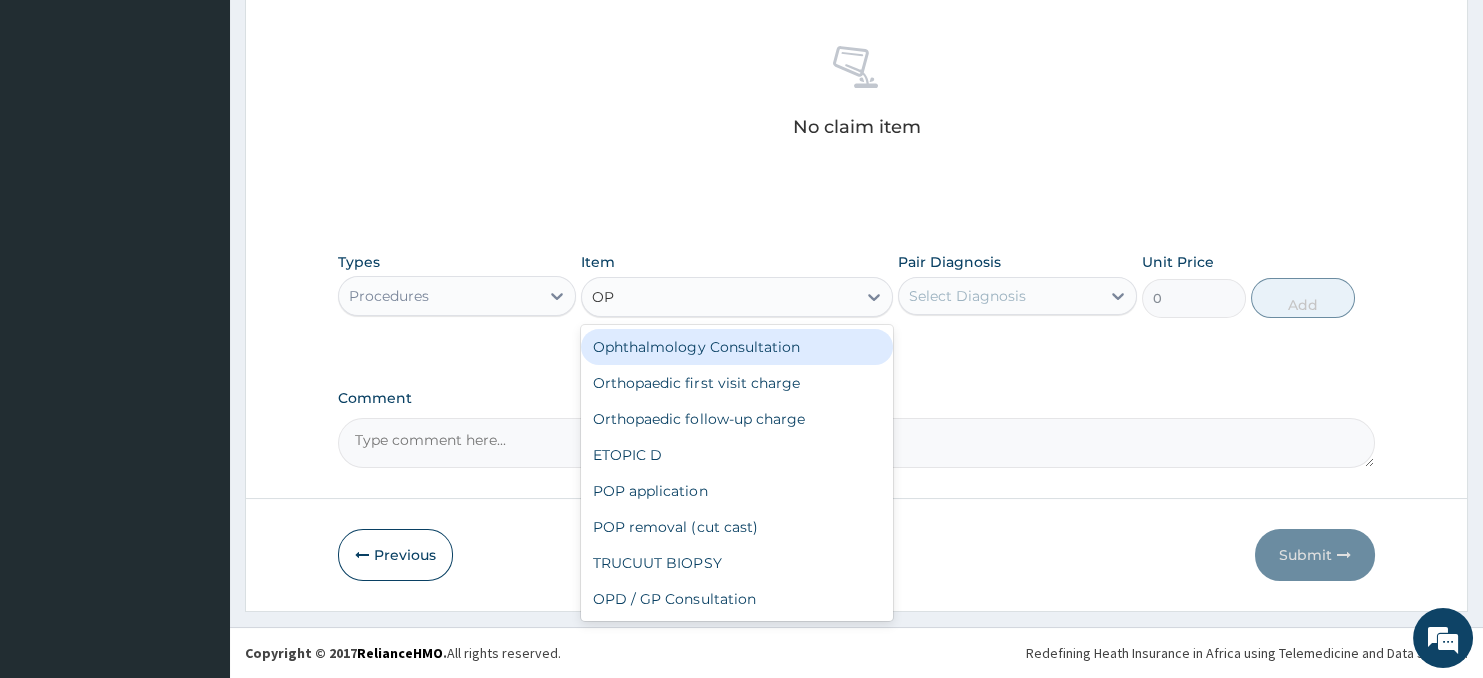 type on "OPD" 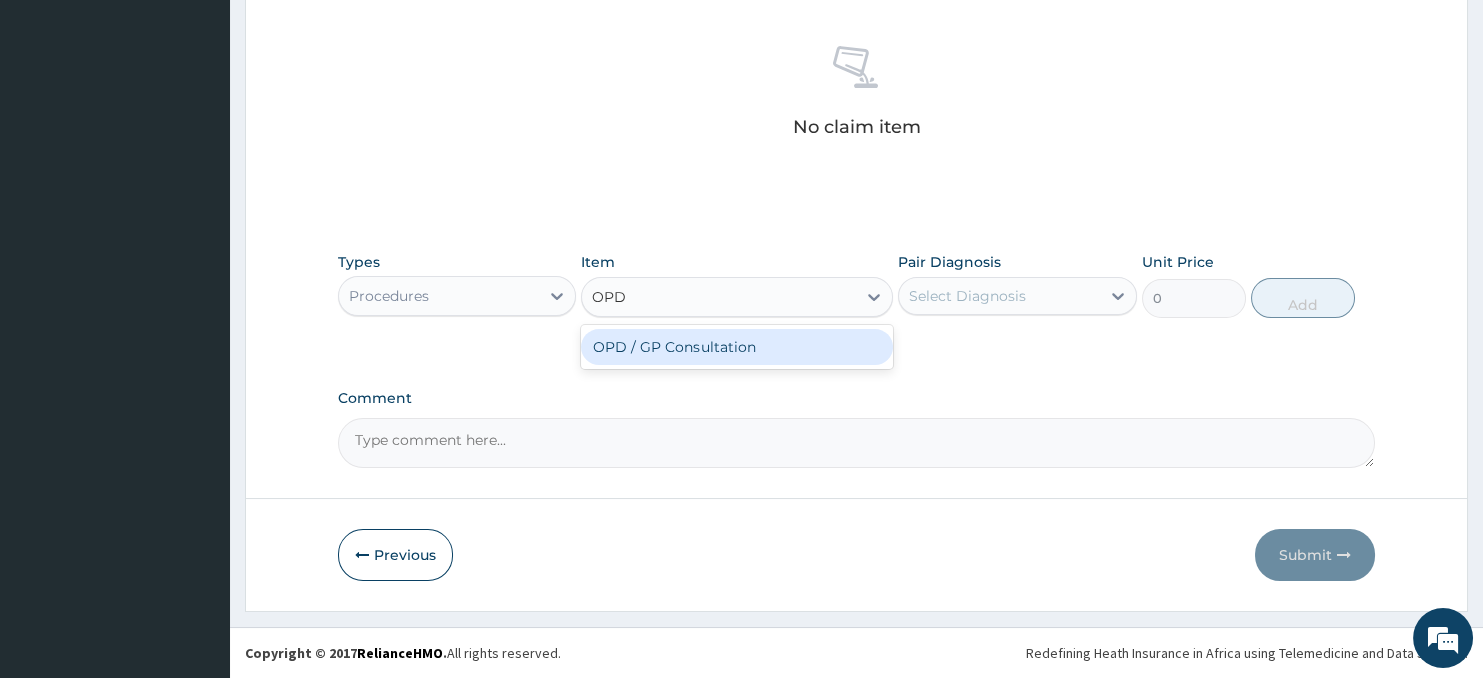 click on "OPD / GP Consultation" at bounding box center [736, 347] 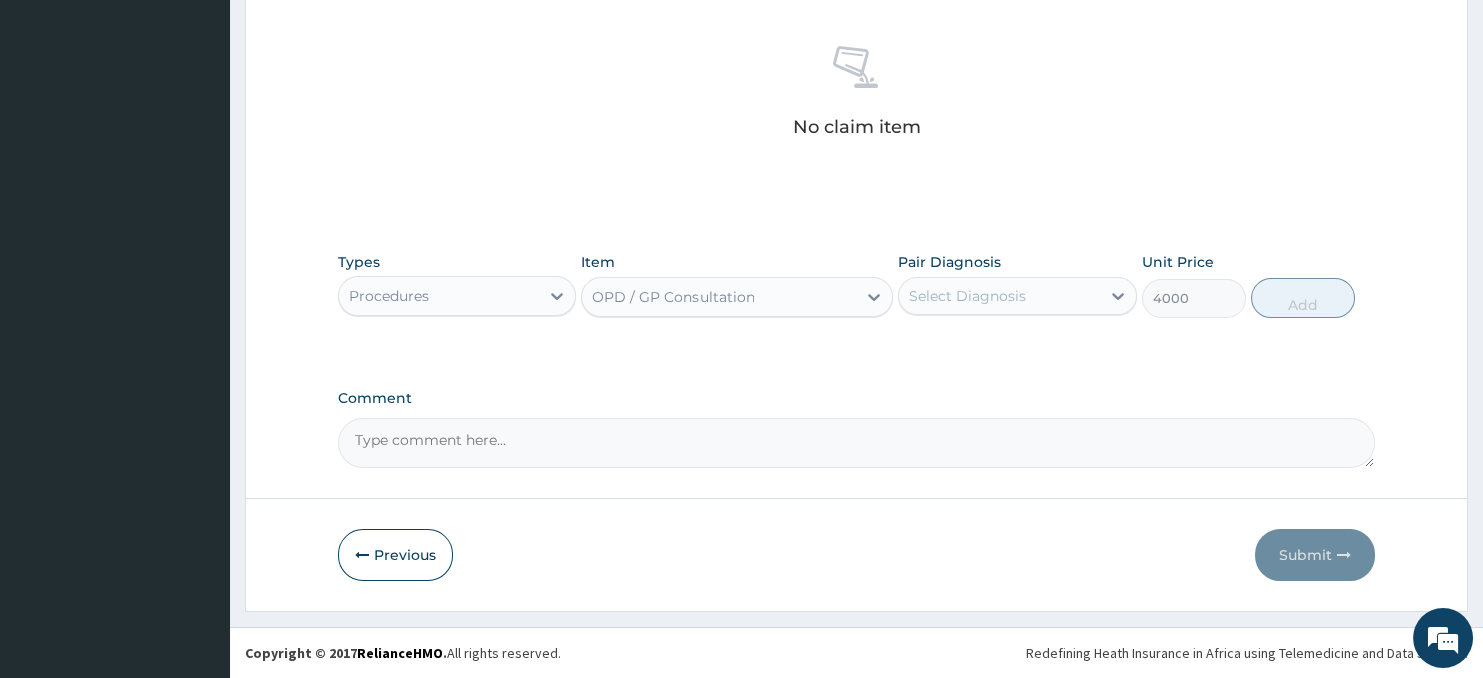type 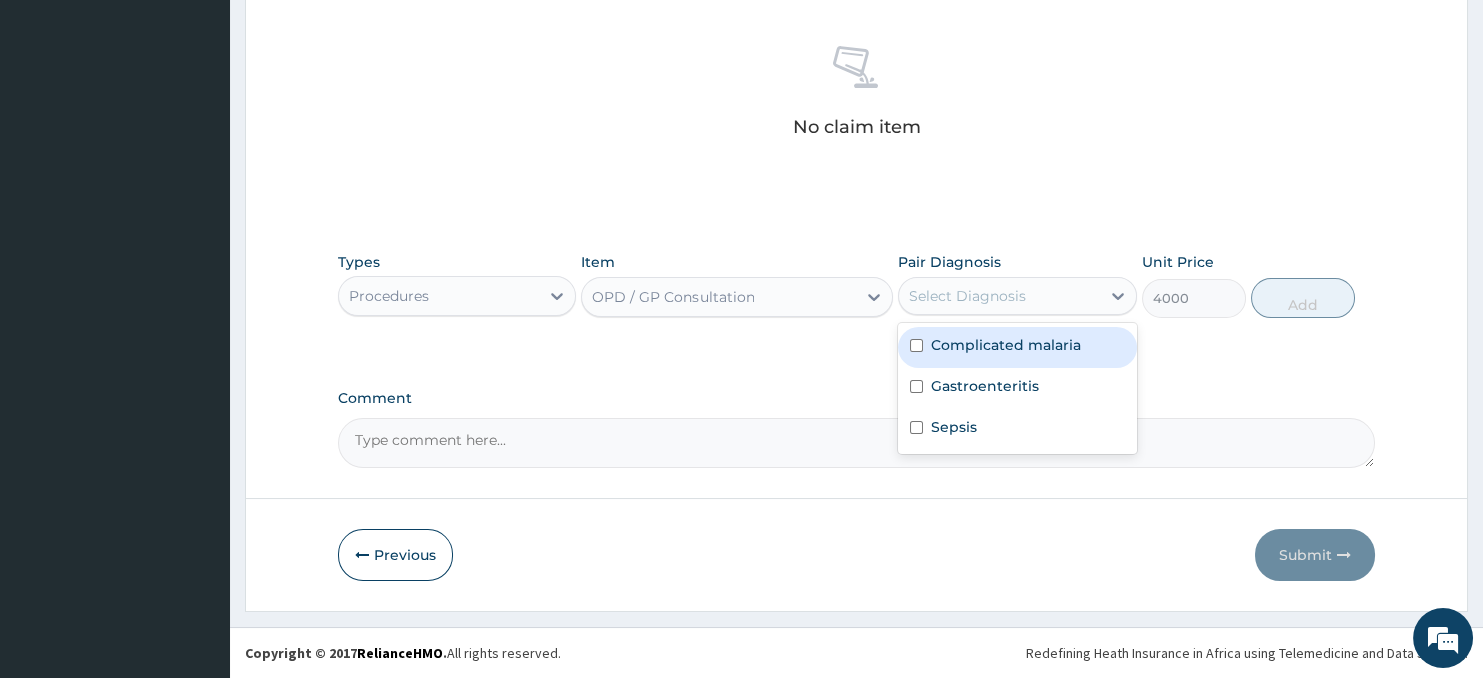 click on "Select Diagnosis" at bounding box center [967, 296] 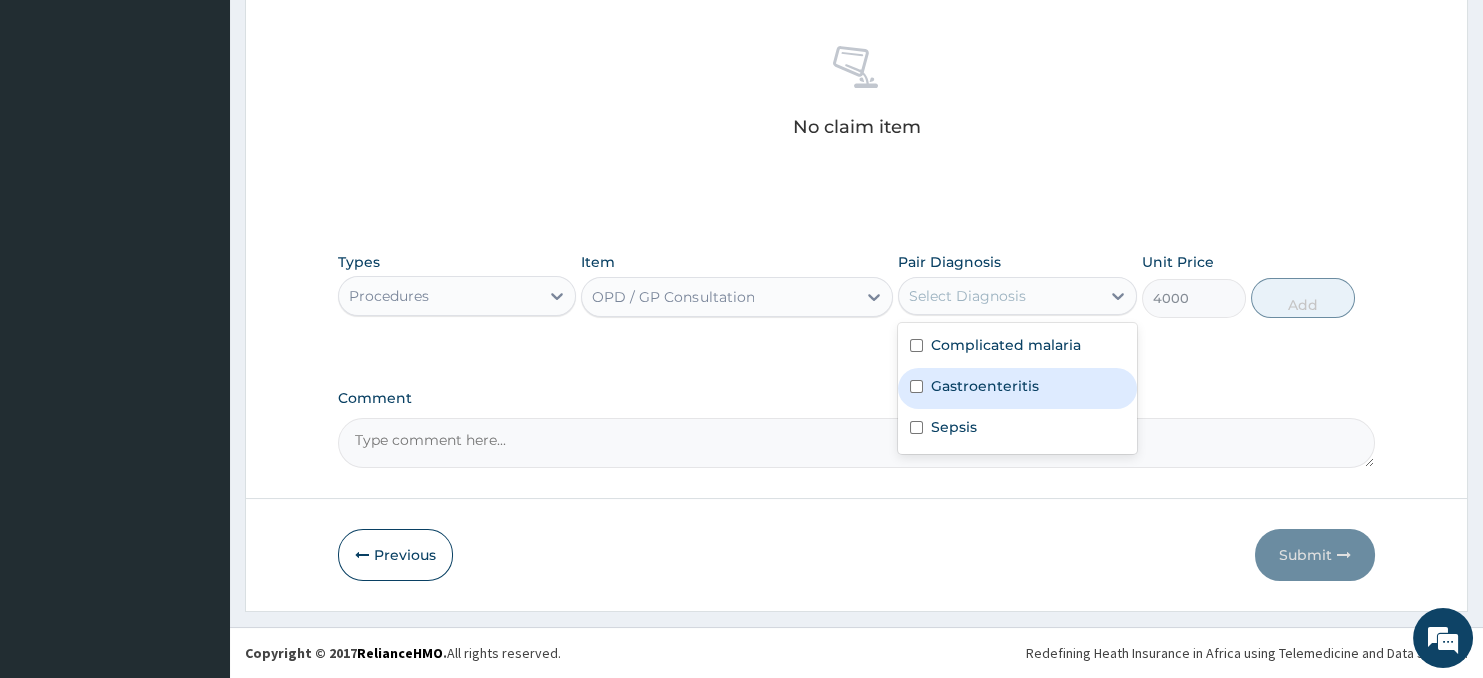 click on "Gastroenteritis" at bounding box center (1017, 388) 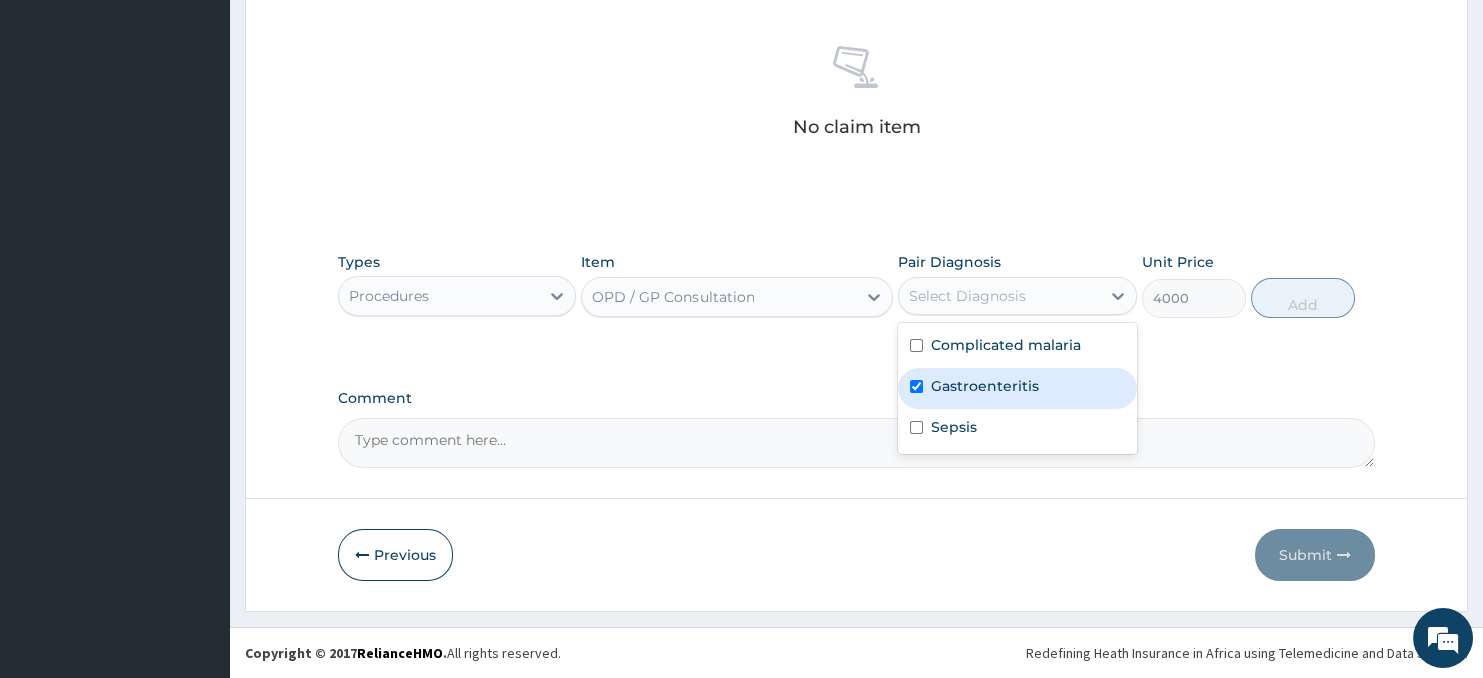 checkbox on "true" 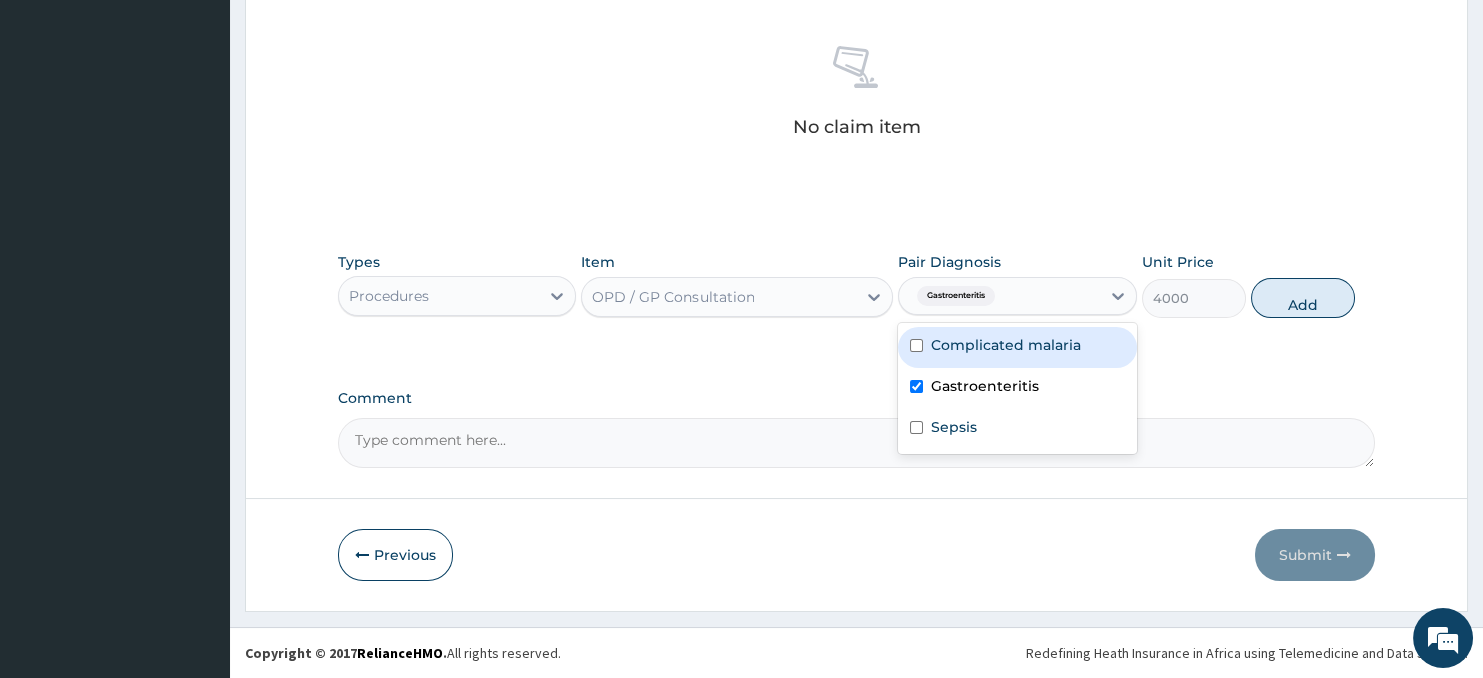 click on "Complicated malaria" at bounding box center [1017, 347] 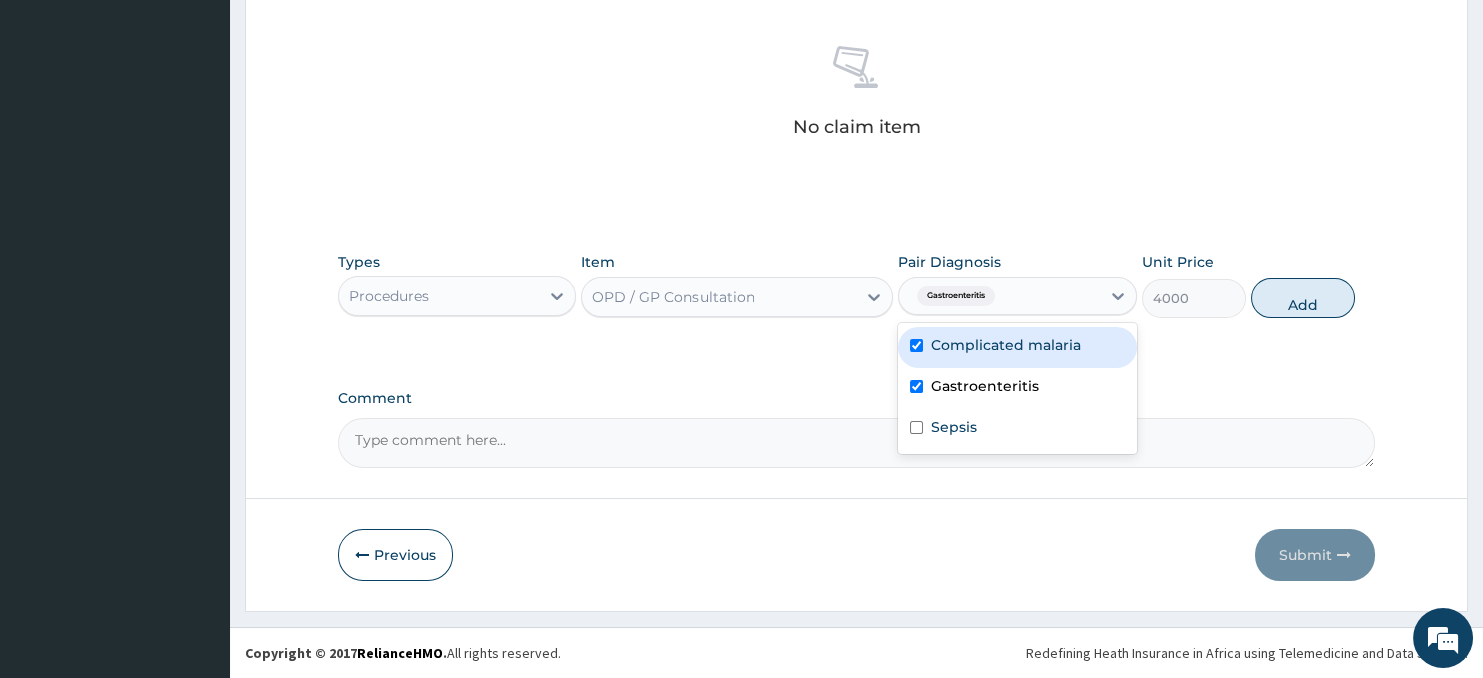 checkbox on "true" 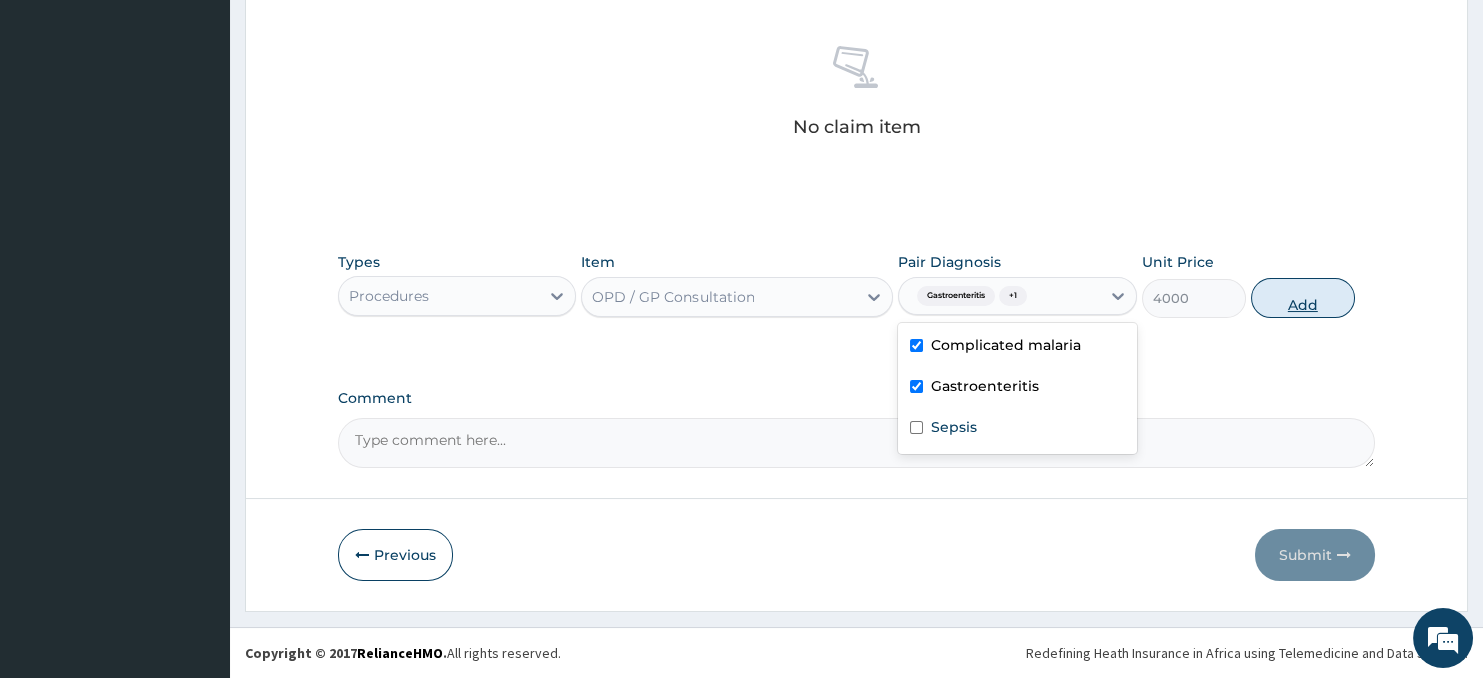 click on "Add" at bounding box center [1303, 298] 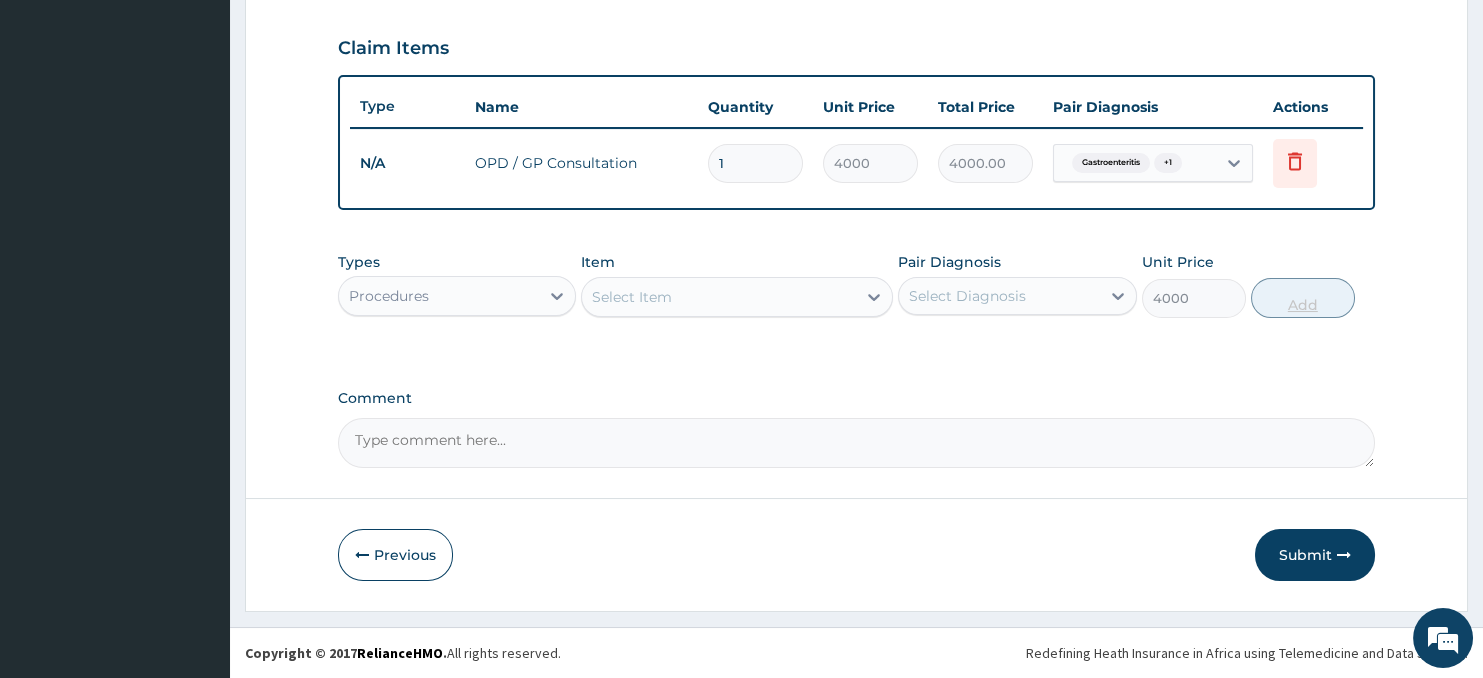 type on "0" 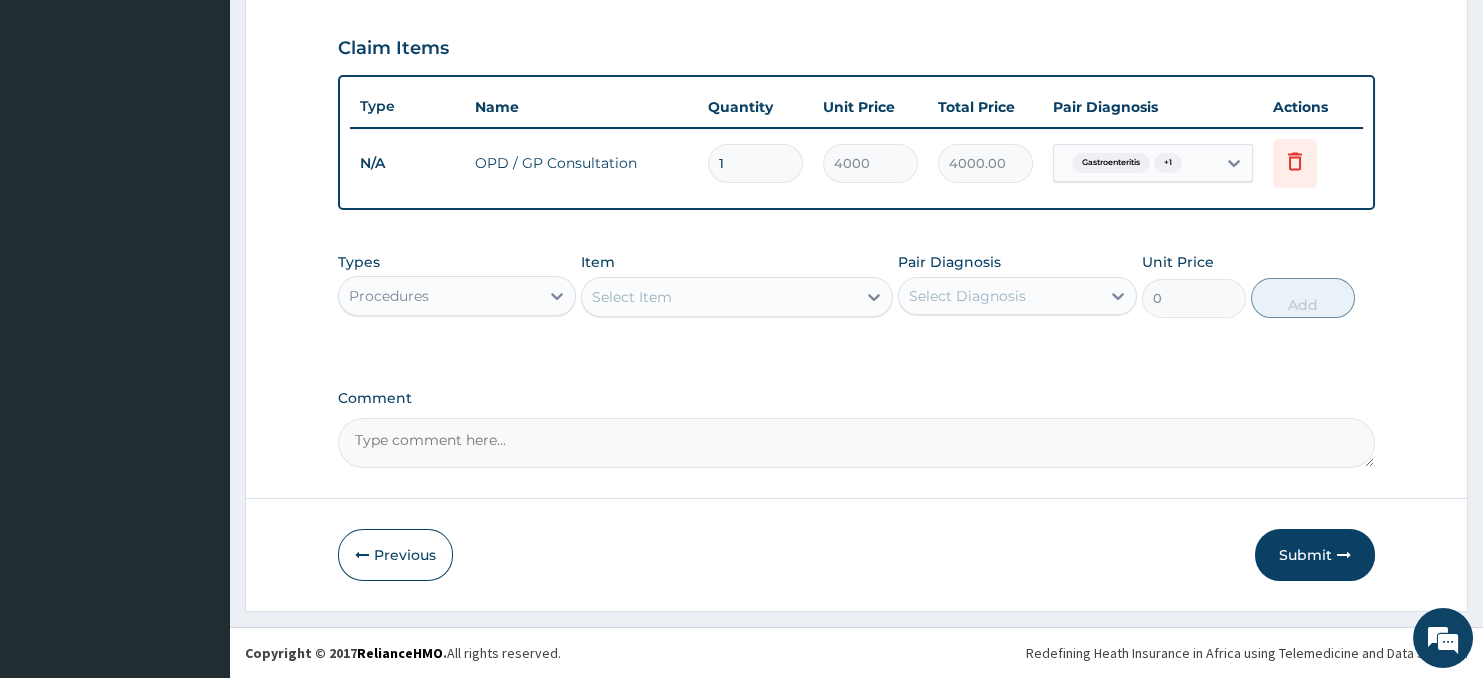 scroll, scrollTop: 667, scrollLeft: 0, axis: vertical 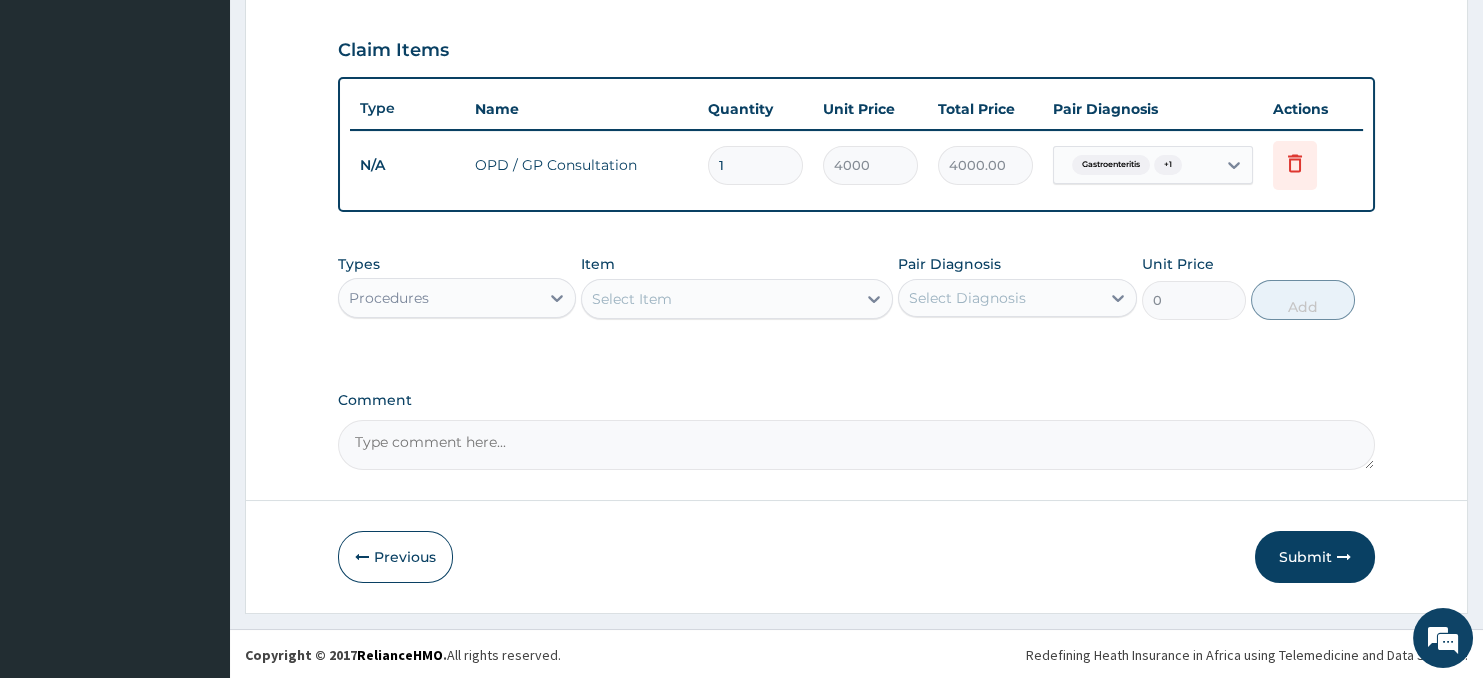 click on "Select Item" at bounding box center [736, 299] 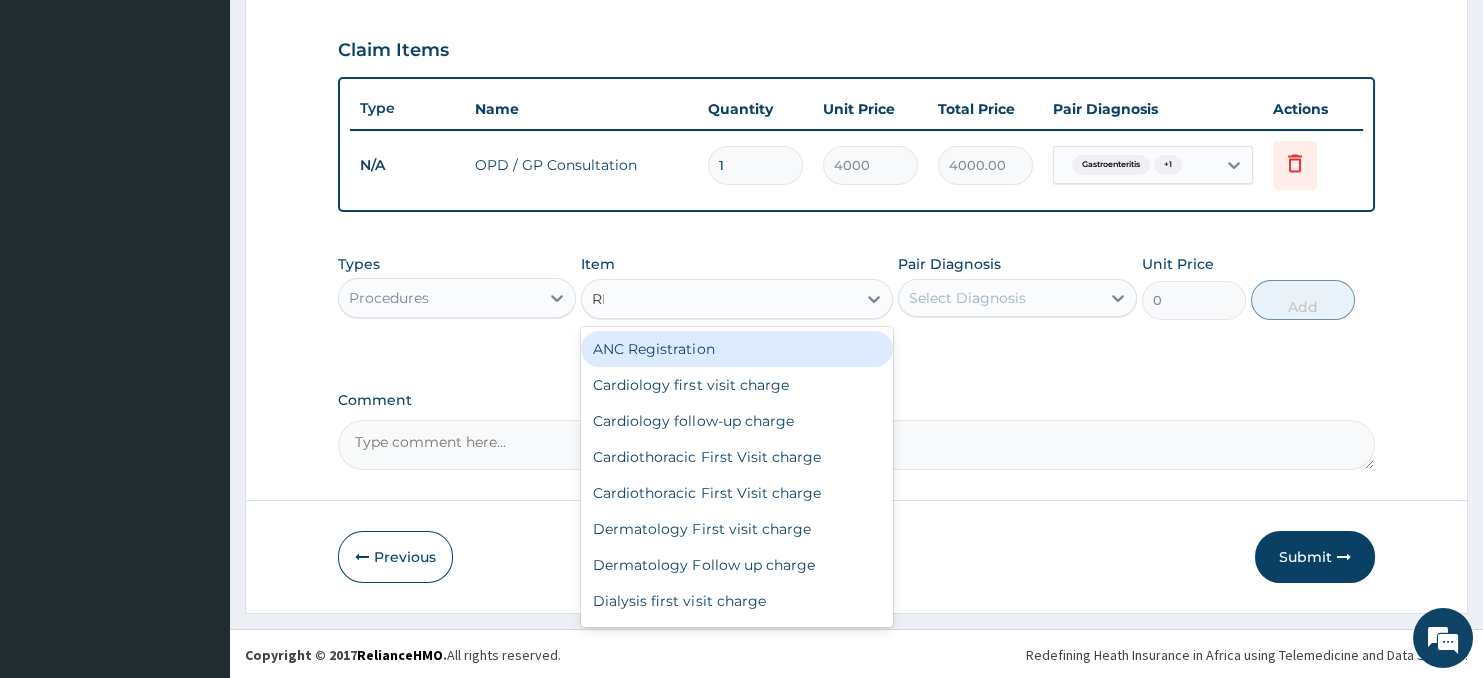 type on "REG" 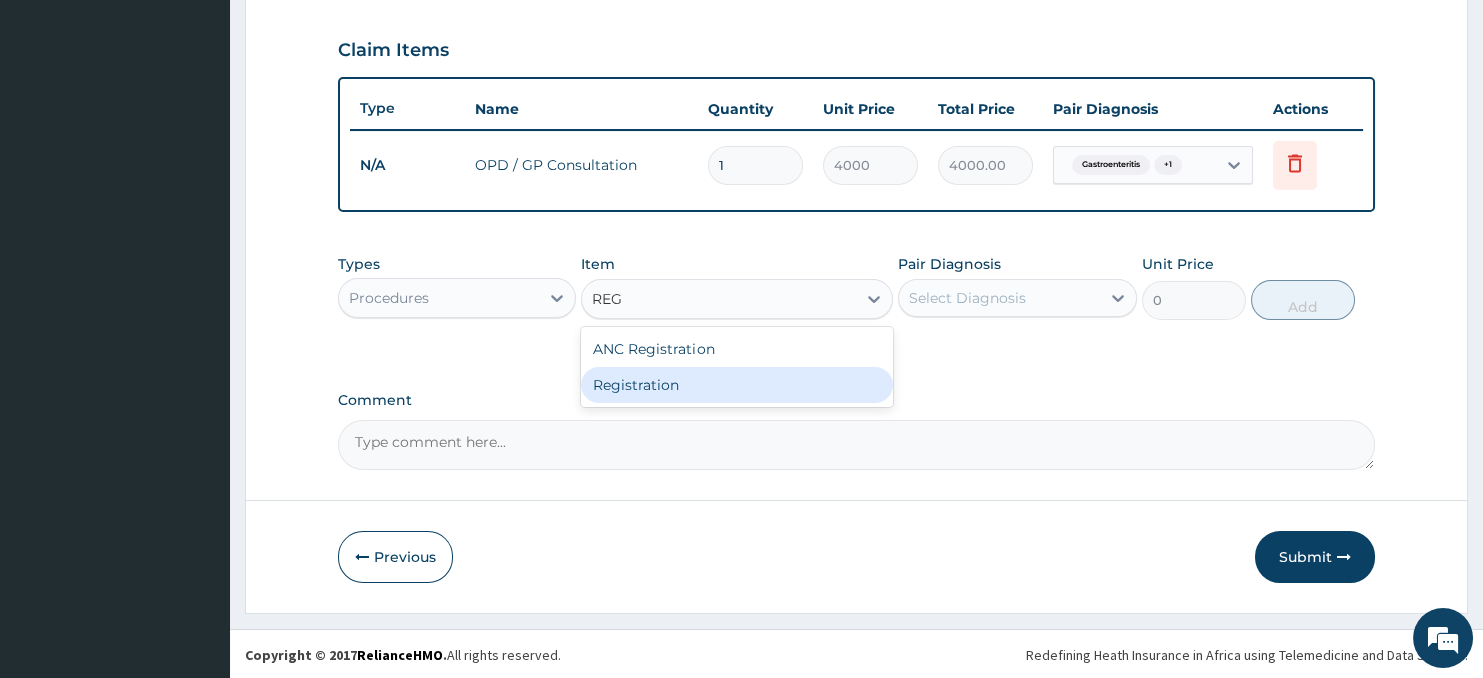 click on "Registration" at bounding box center [736, 385] 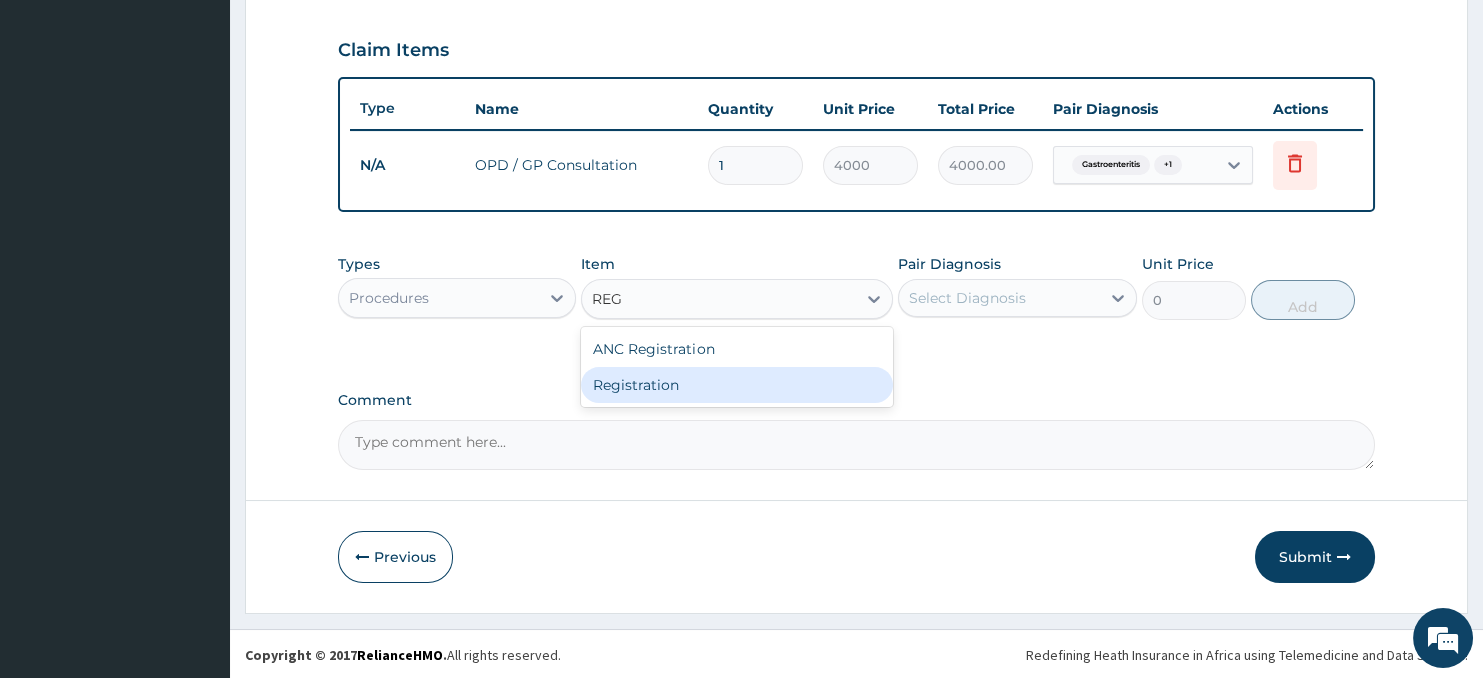 type 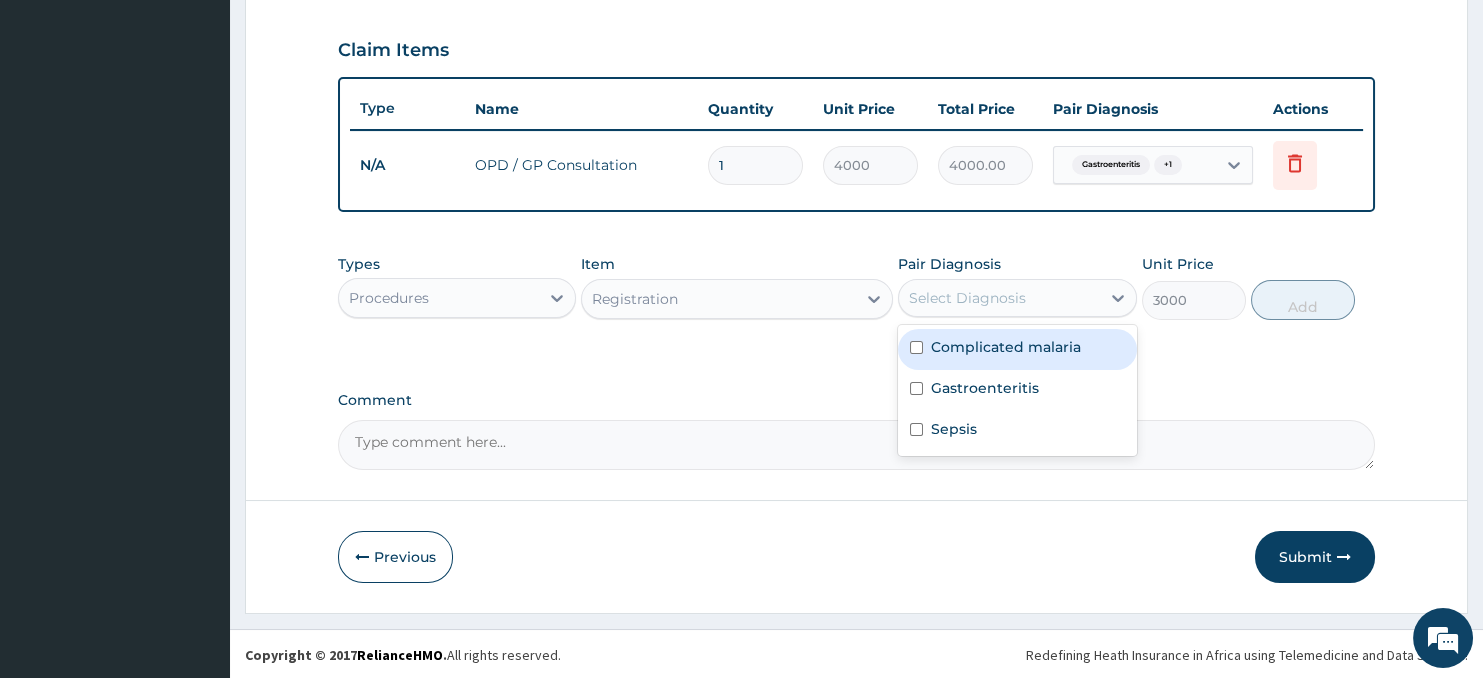 click on "Select Diagnosis" at bounding box center (999, 298) 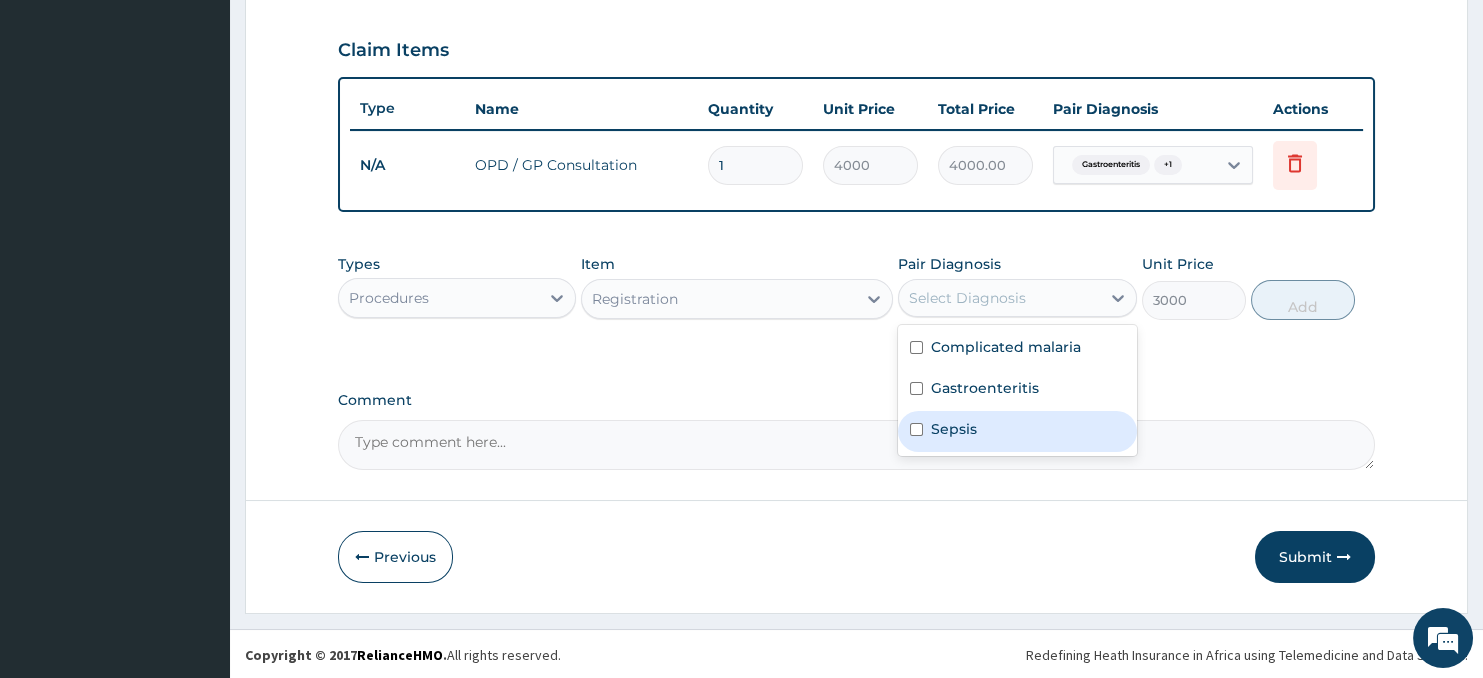 click on "Sepsis" at bounding box center (1017, 431) 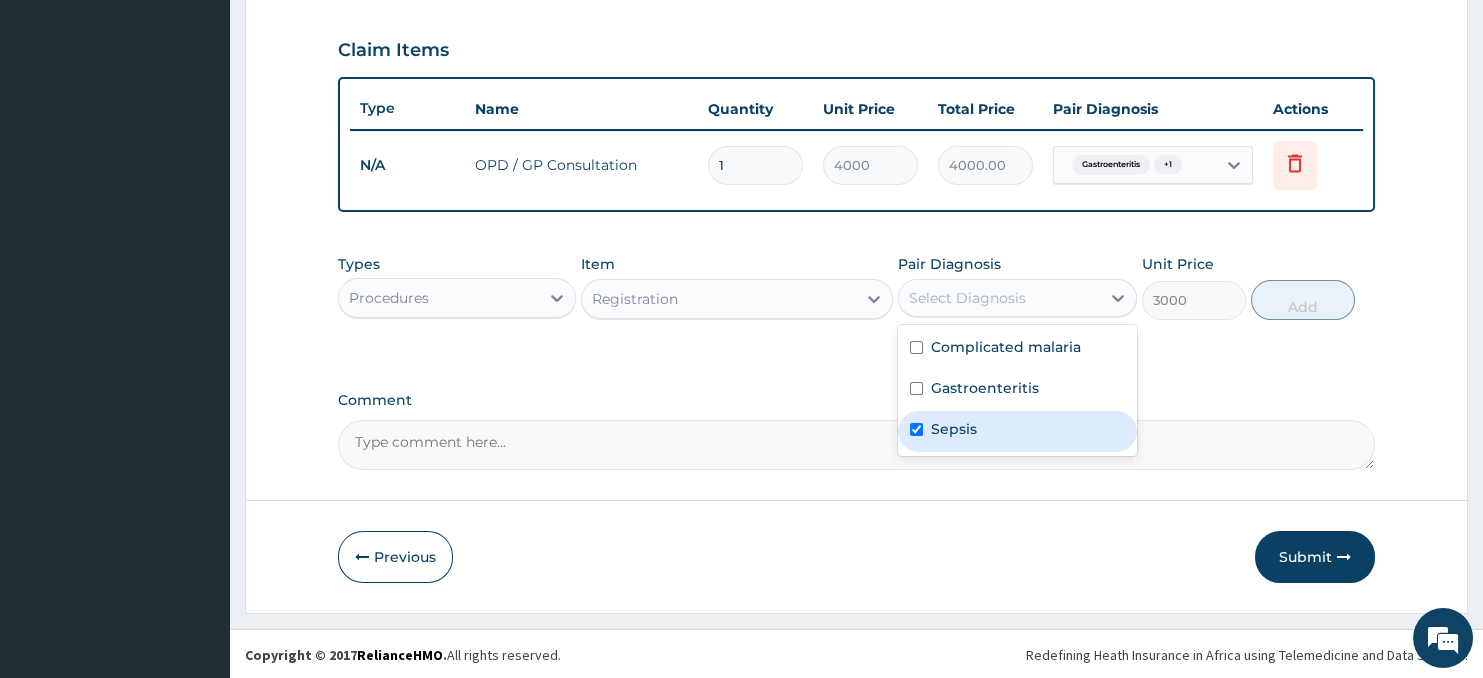 checkbox on "true" 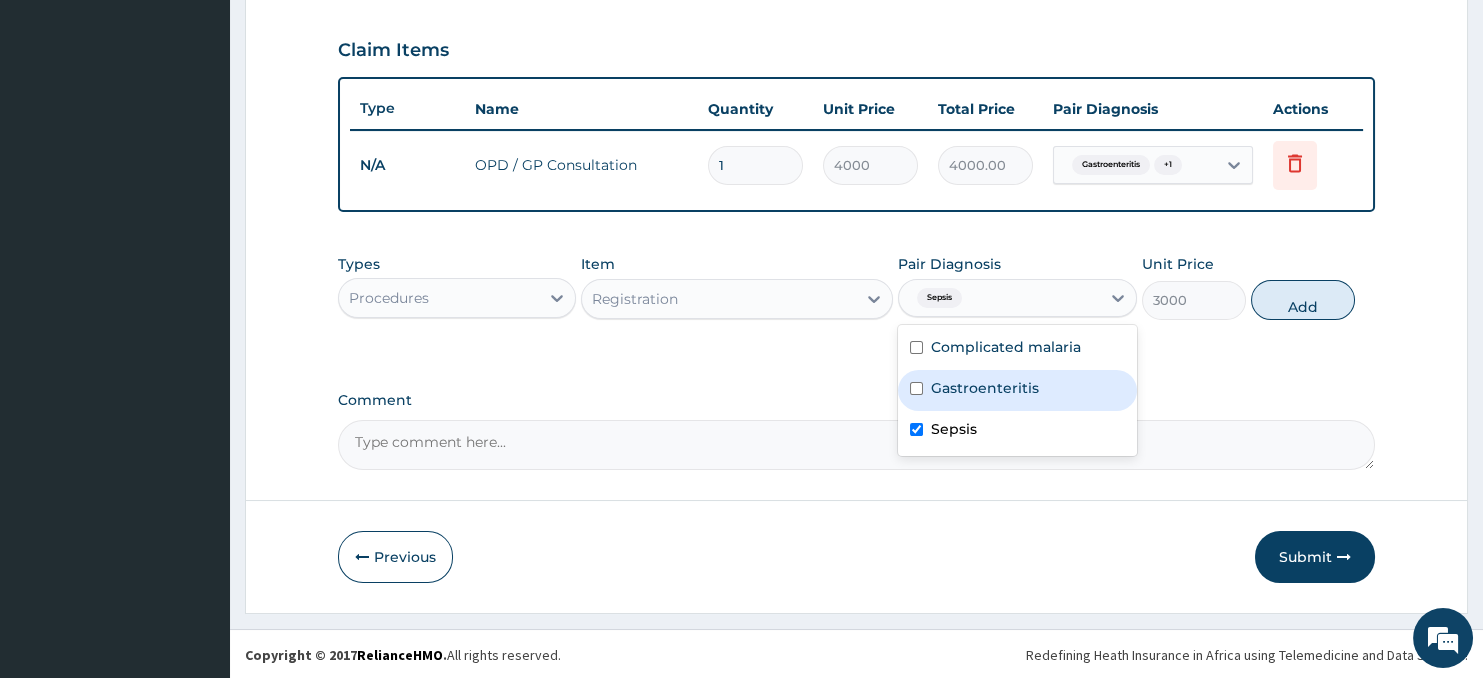 click on "Gastroenteritis" at bounding box center (985, 388) 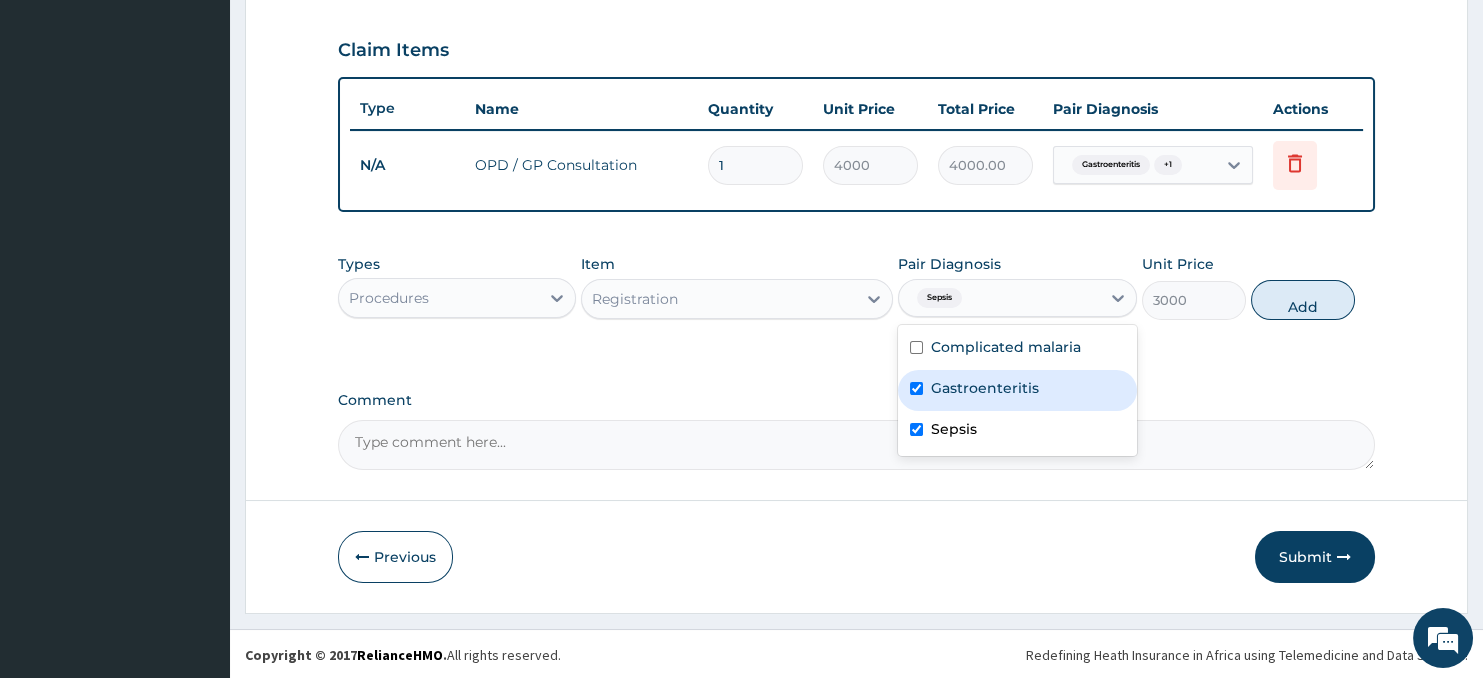 checkbox on "true" 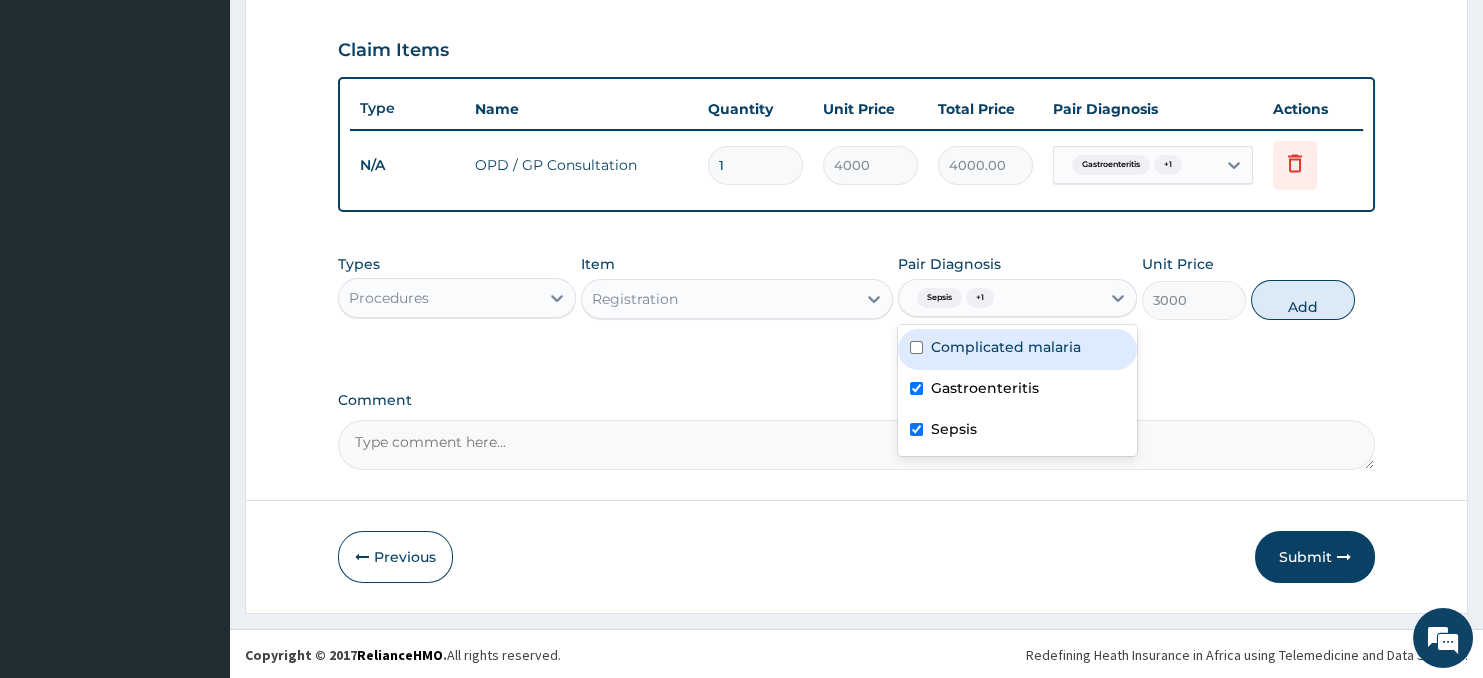 click on "Complicated malaria" at bounding box center [1017, 349] 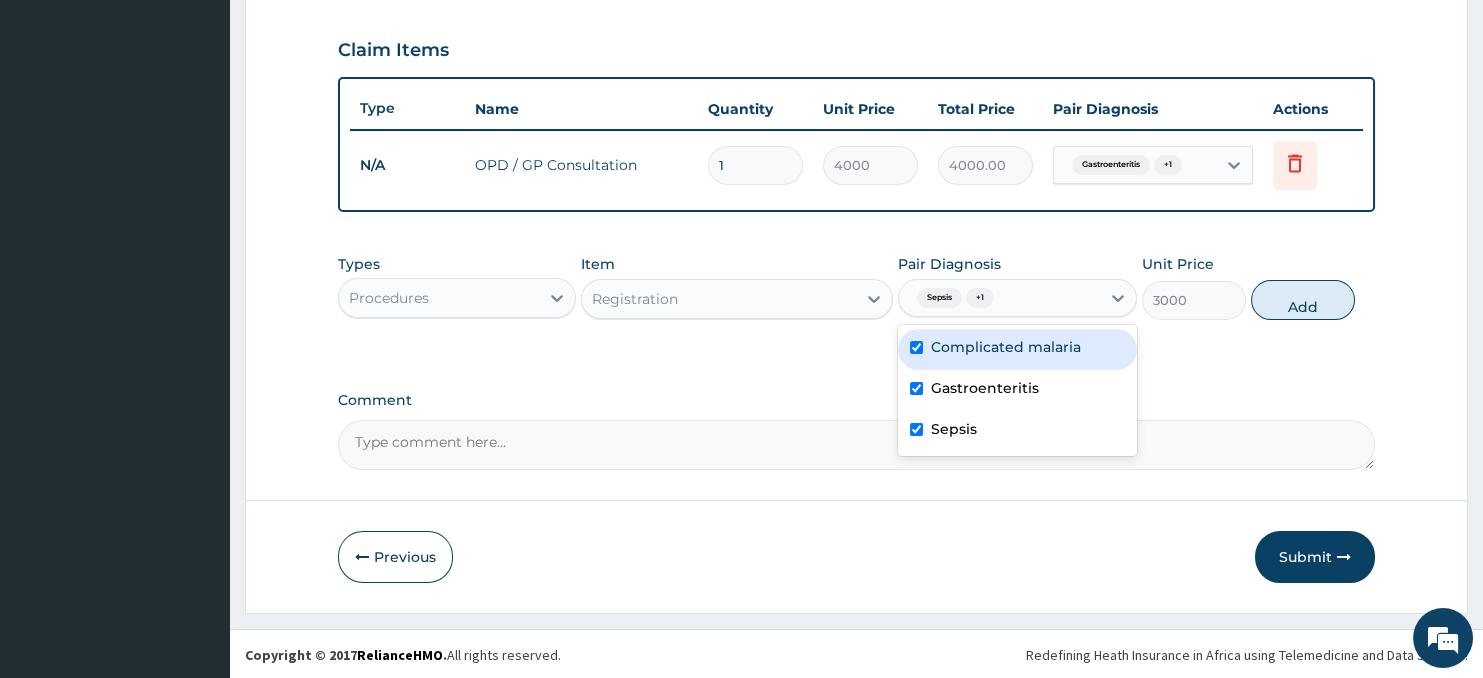 checkbox on "true" 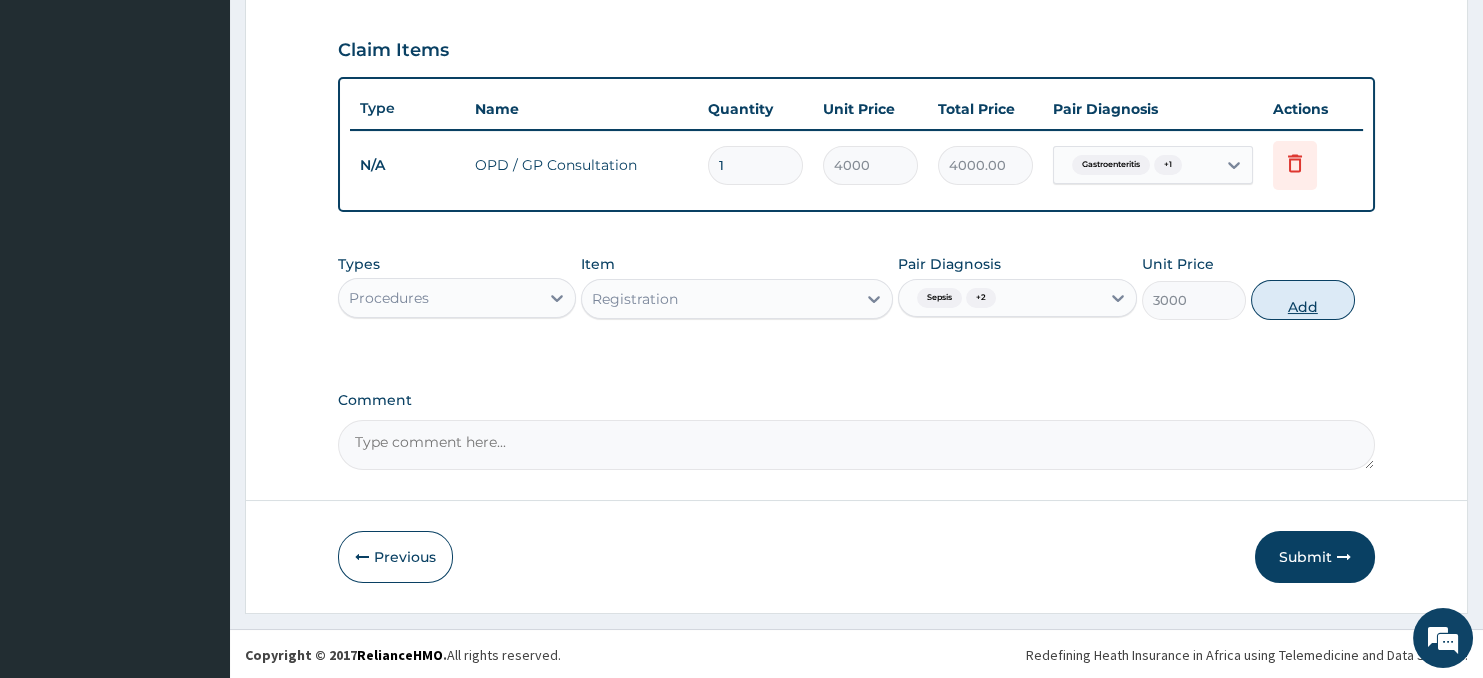 click on "Add" at bounding box center [1303, 300] 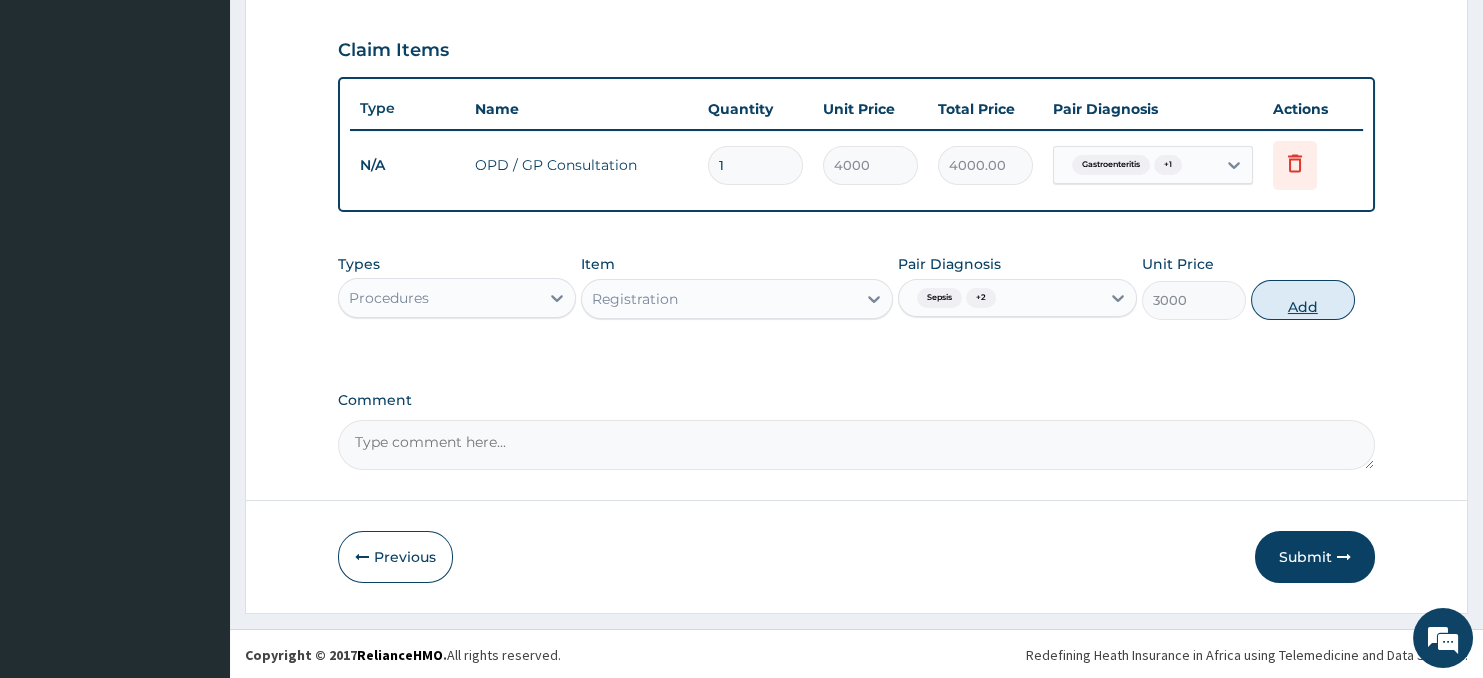 type on "0" 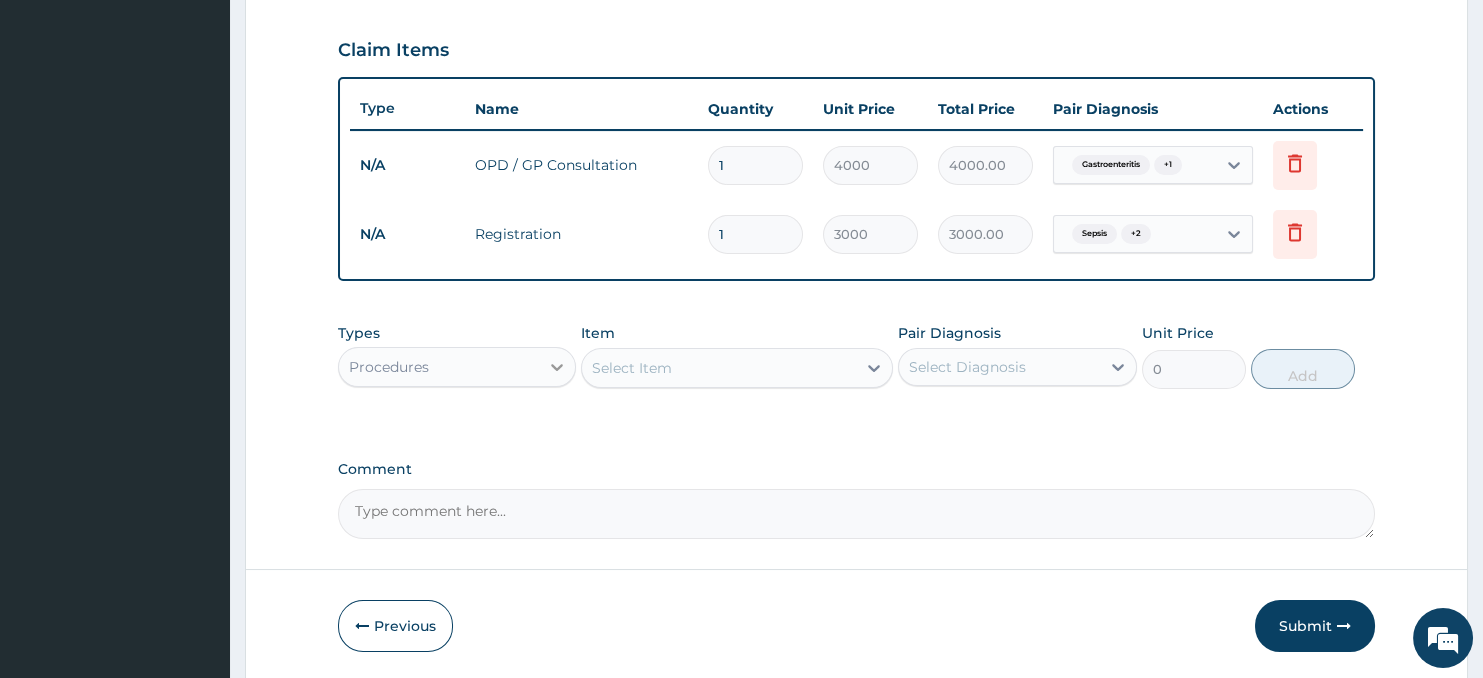 click at bounding box center [557, 367] 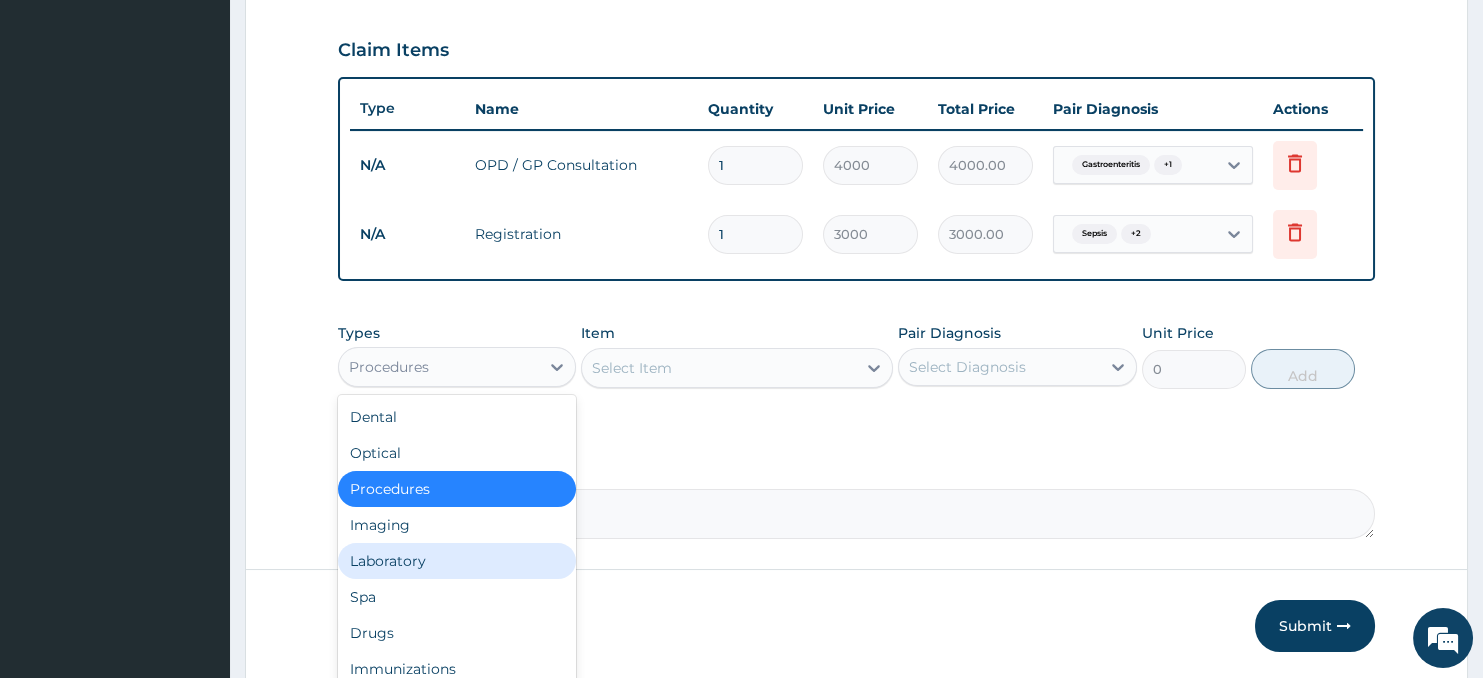 click on "Laboratory" at bounding box center (457, 561) 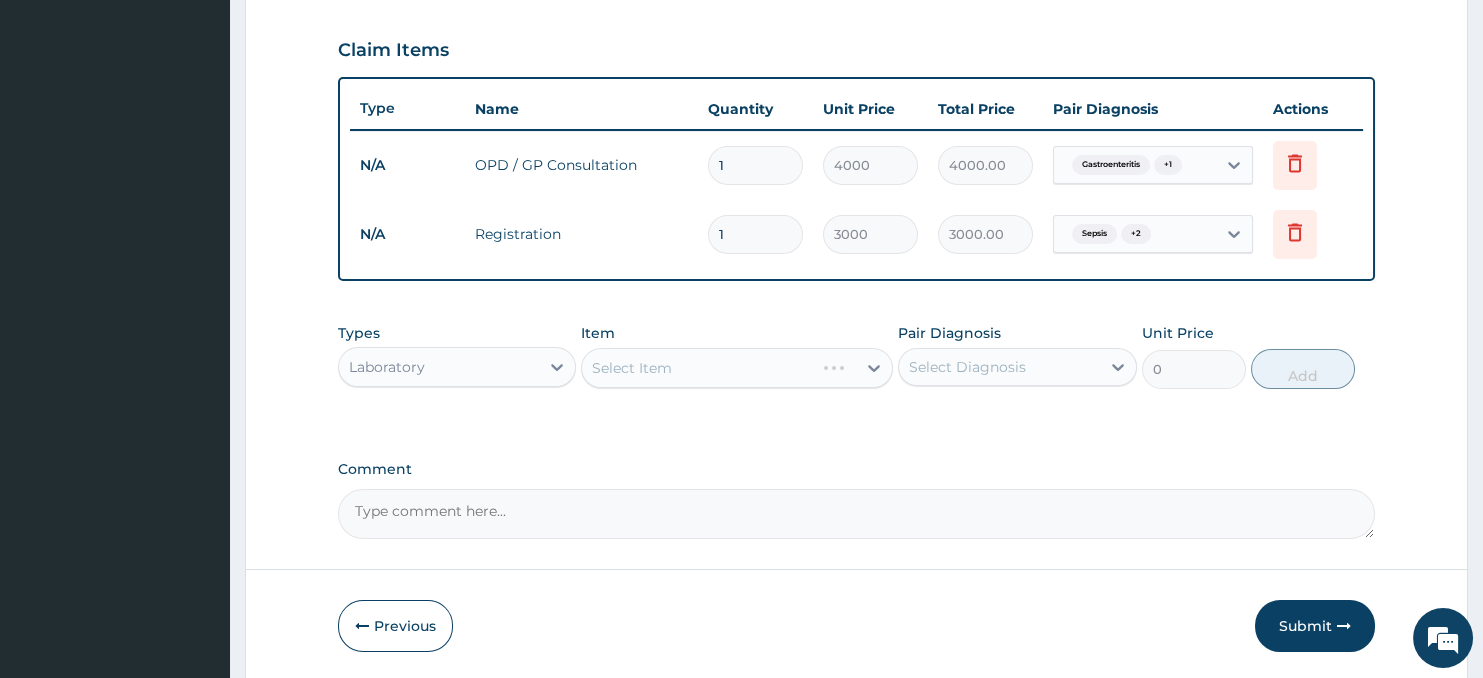 click on "Select Item" at bounding box center (736, 368) 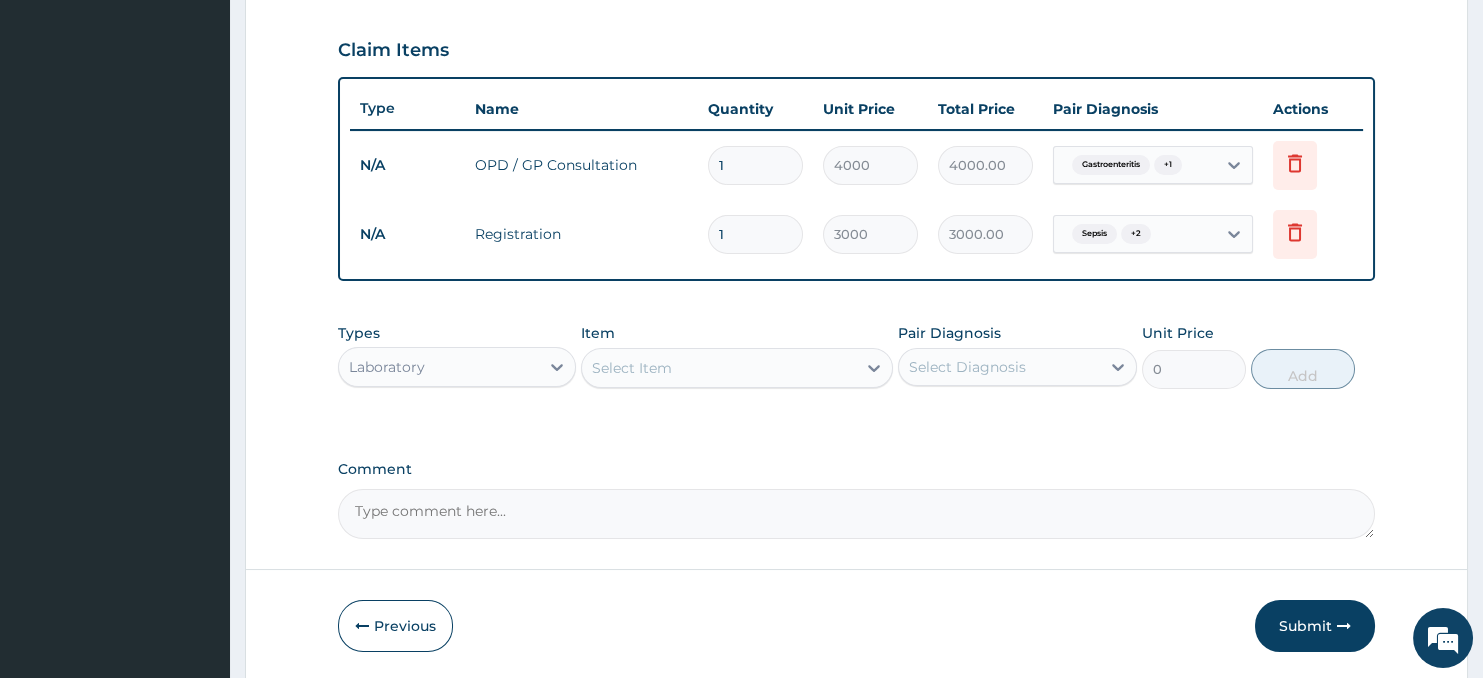click on "Select Item" at bounding box center [718, 368] 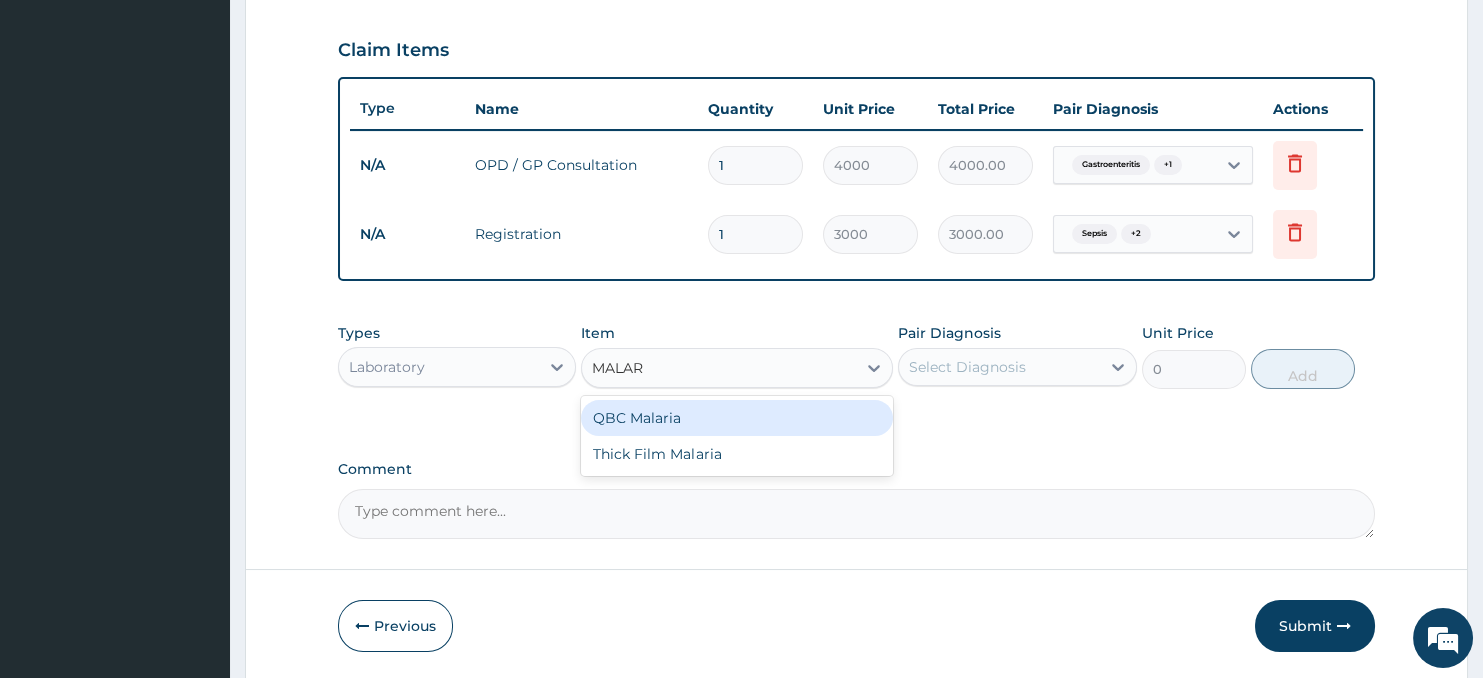 type on "MALARI" 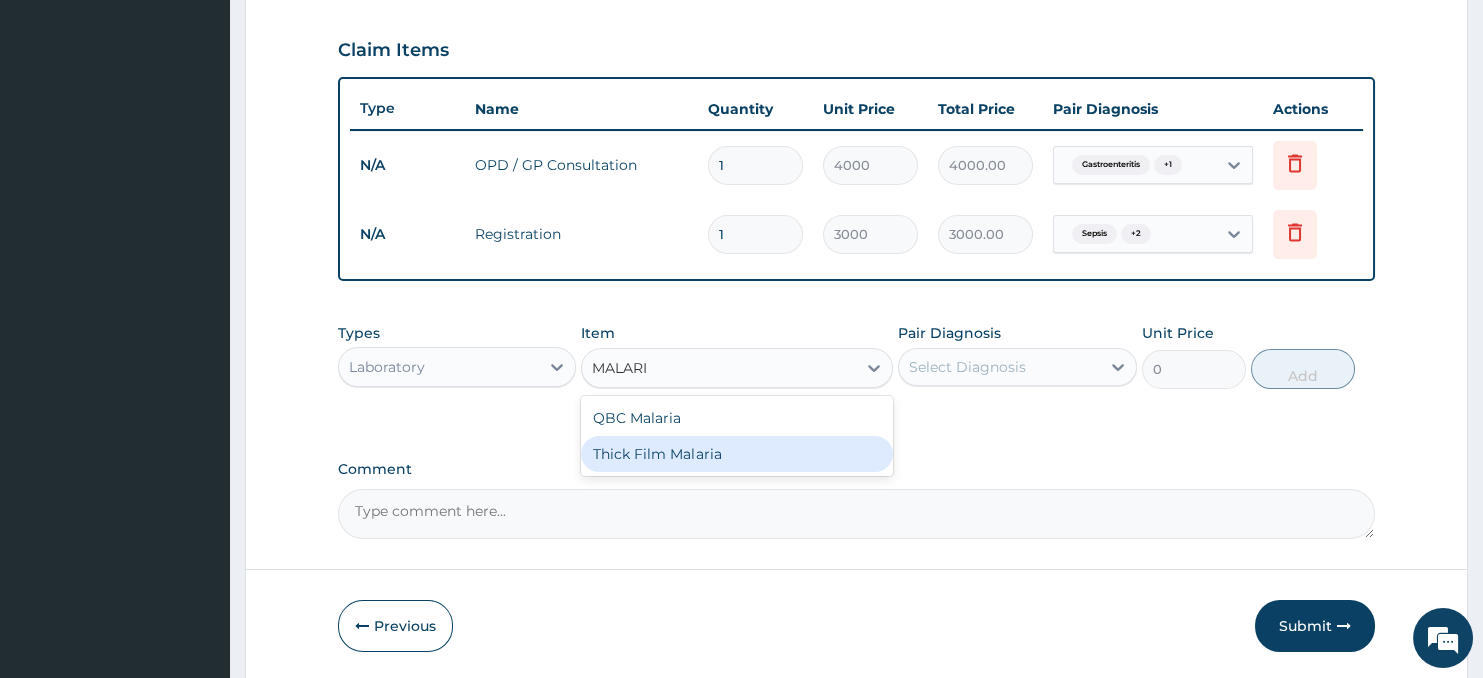 click on "QBC Malaria Thick Film Malaria" at bounding box center [736, 436] 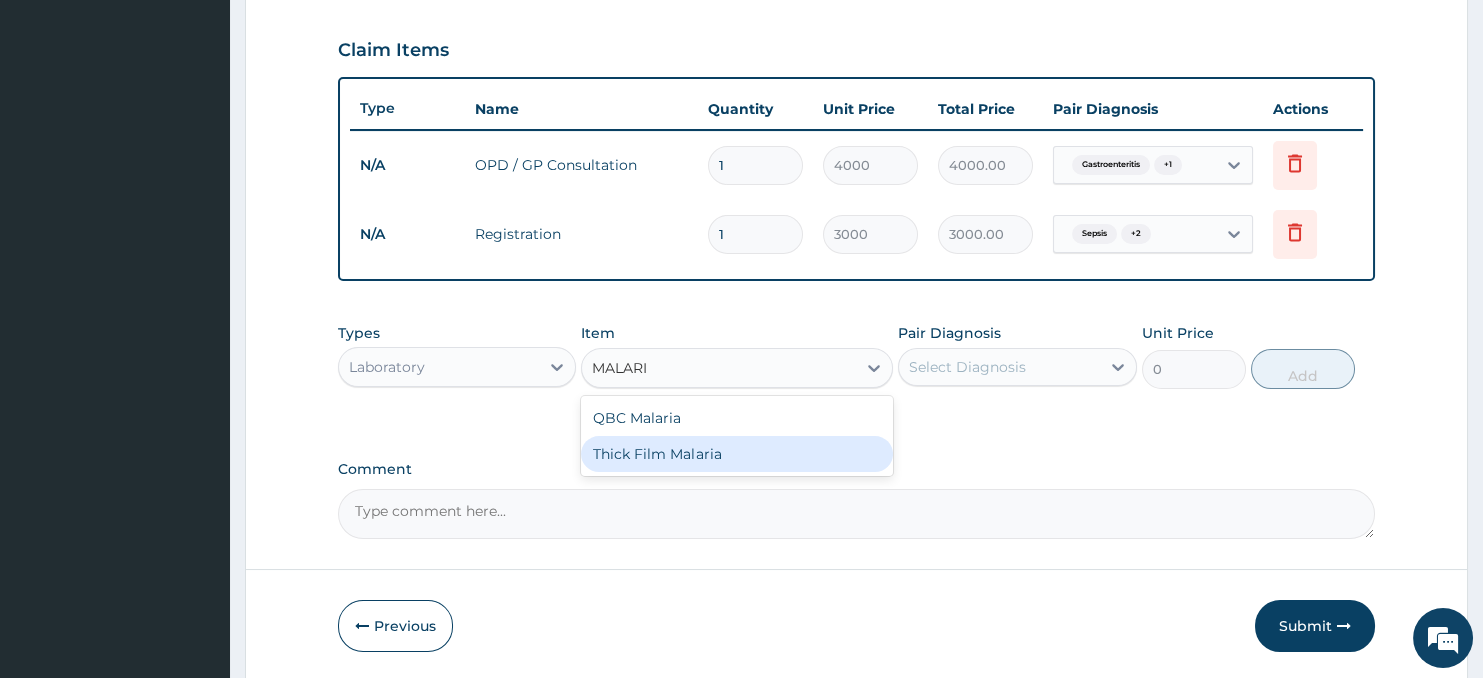 type 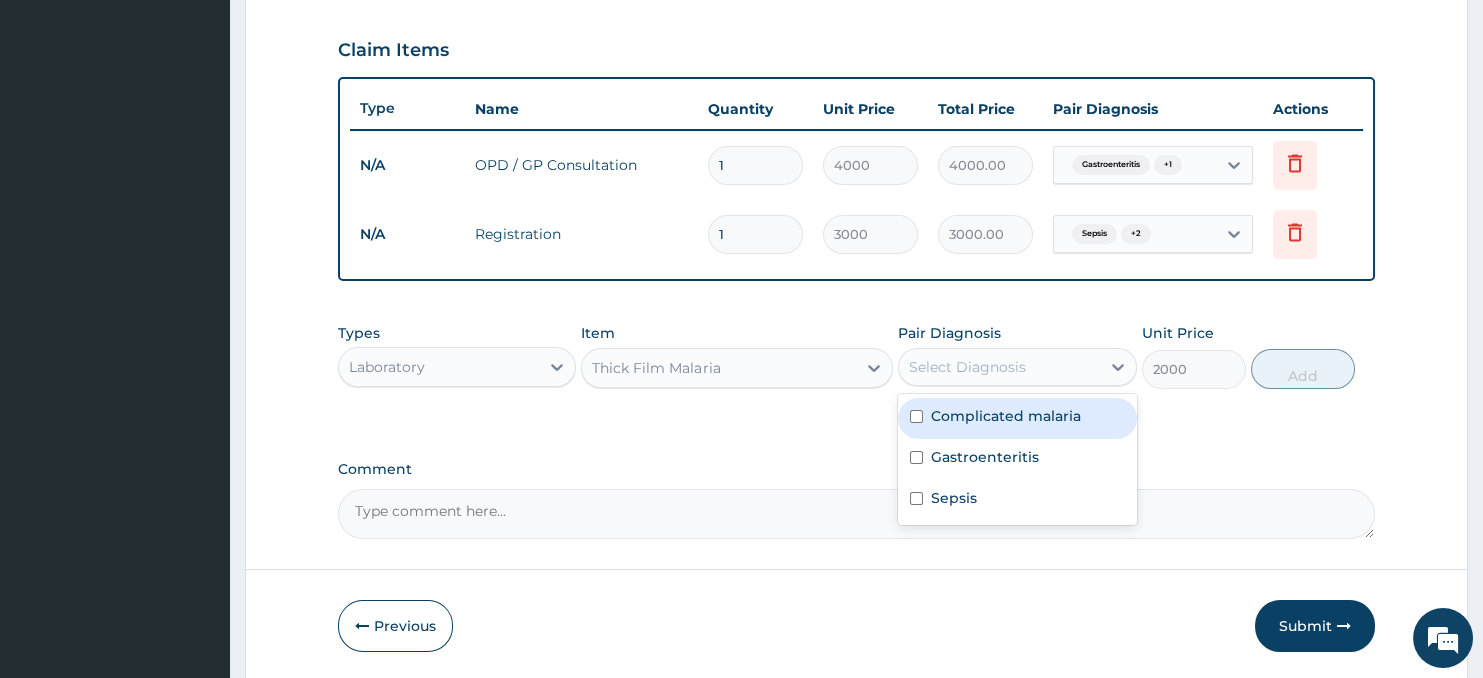 click on "Select Diagnosis" at bounding box center [999, 367] 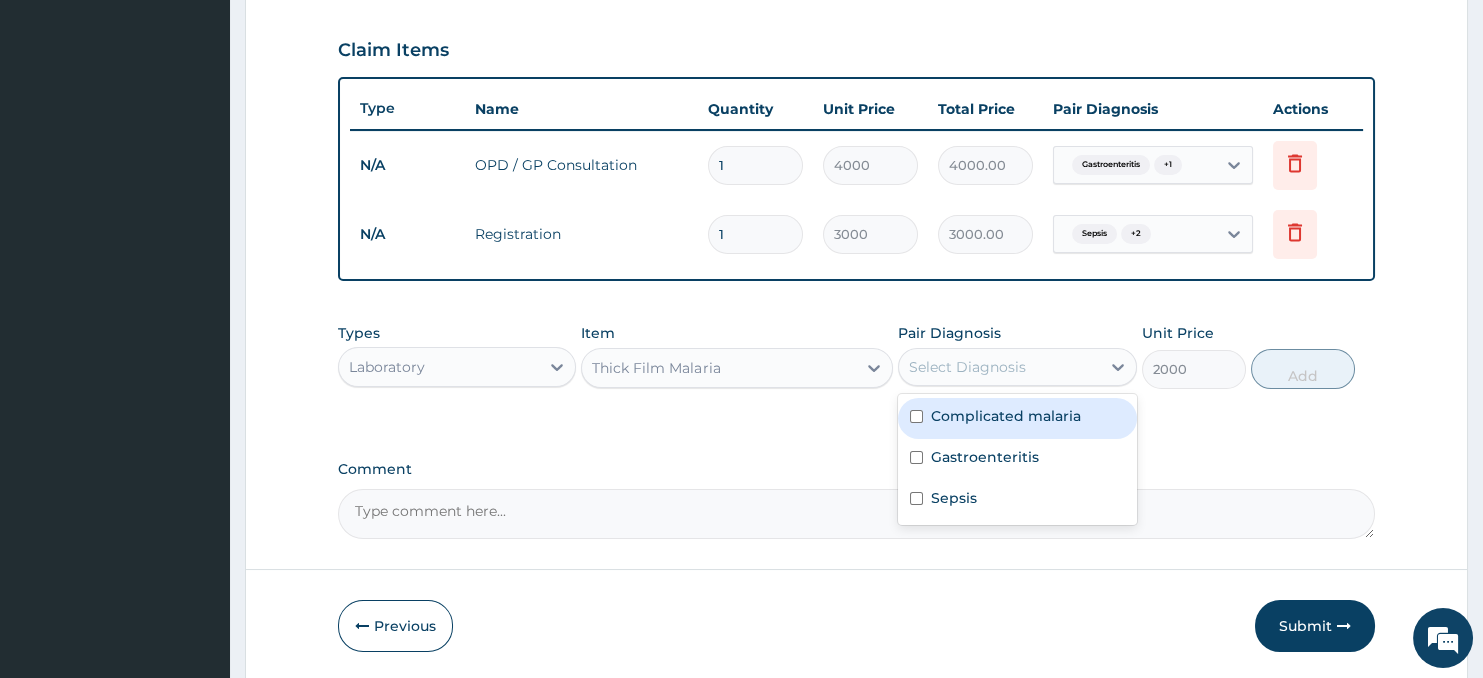 click on "Complicated malaria" at bounding box center (1006, 416) 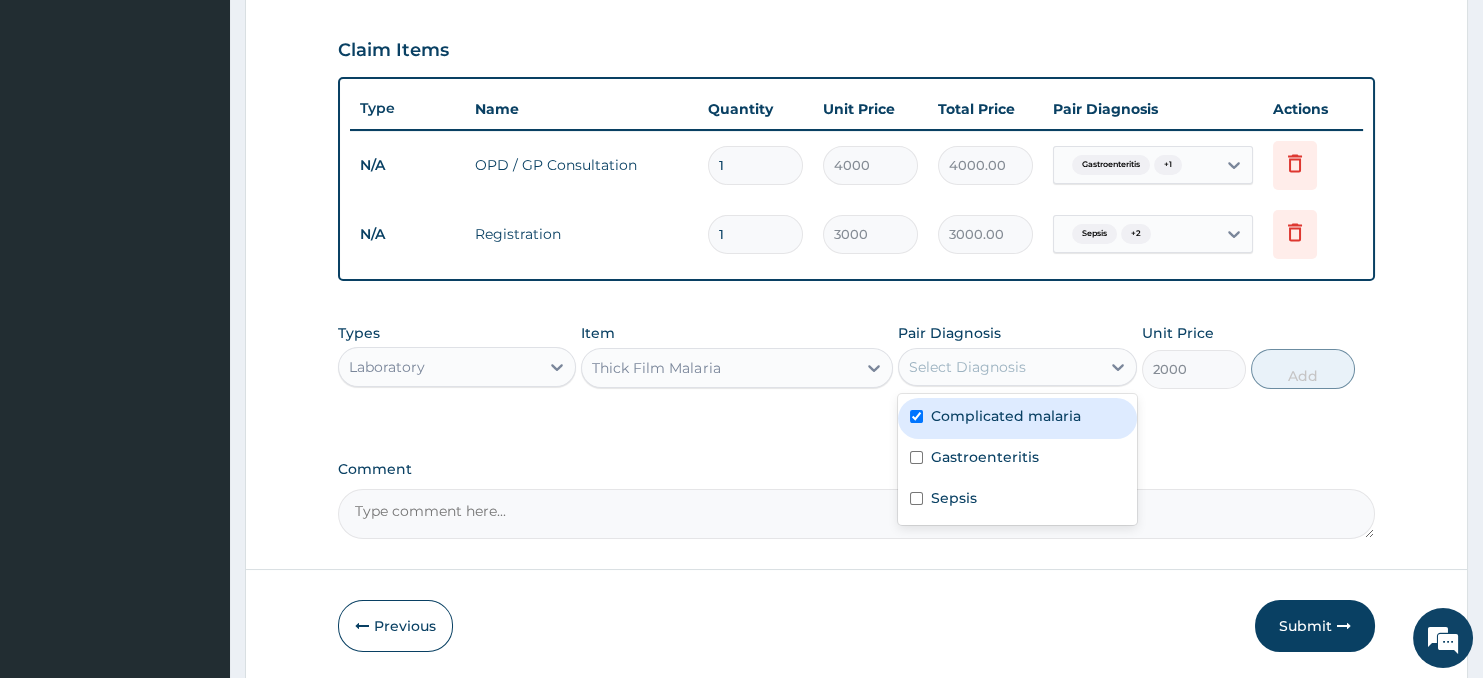 checkbox on "true" 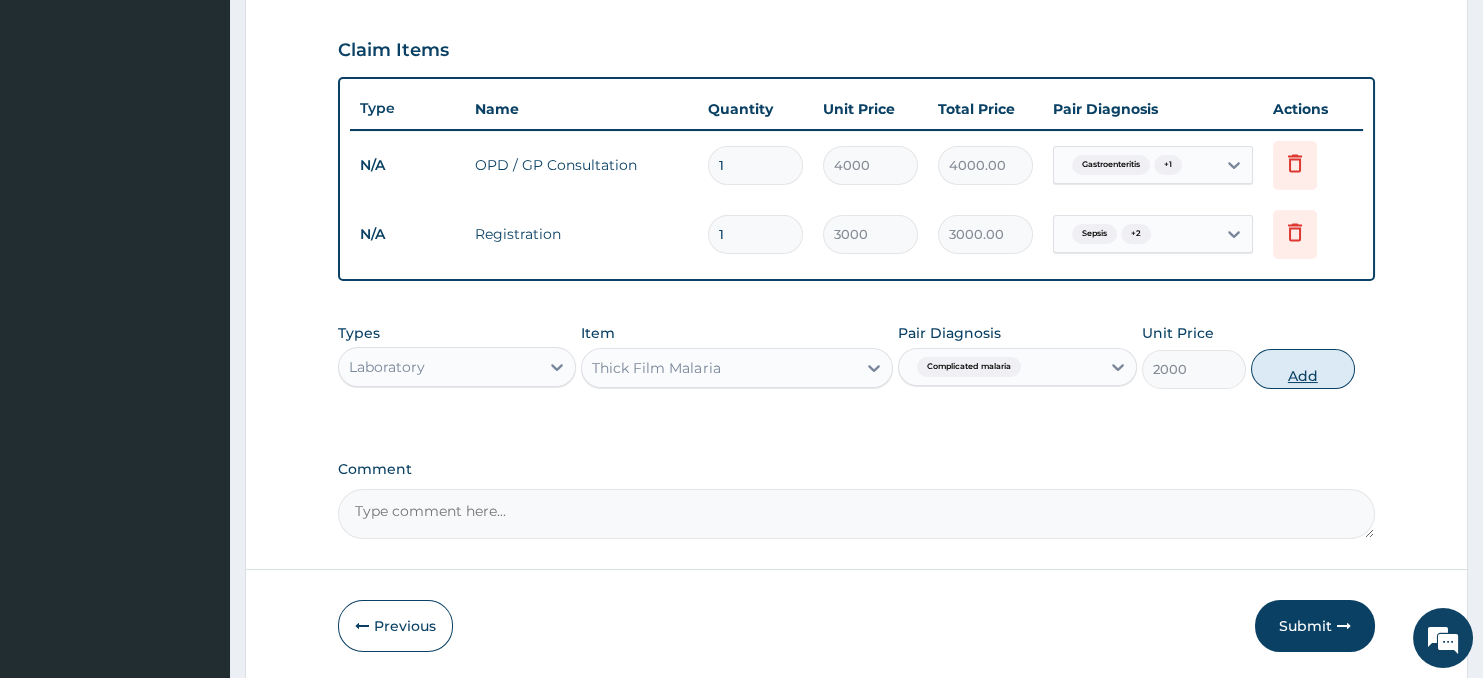 click on "Add" at bounding box center [1303, 369] 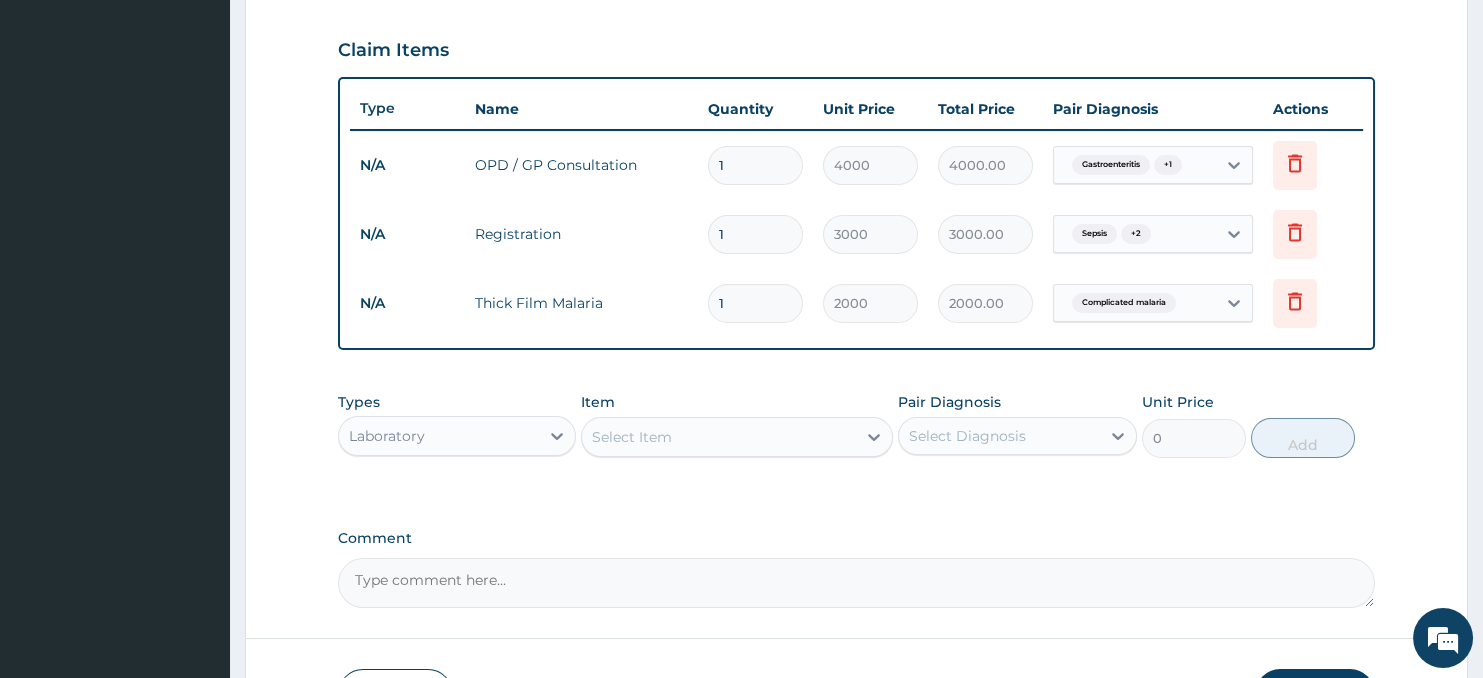 click on "Select Item" at bounding box center [718, 437] 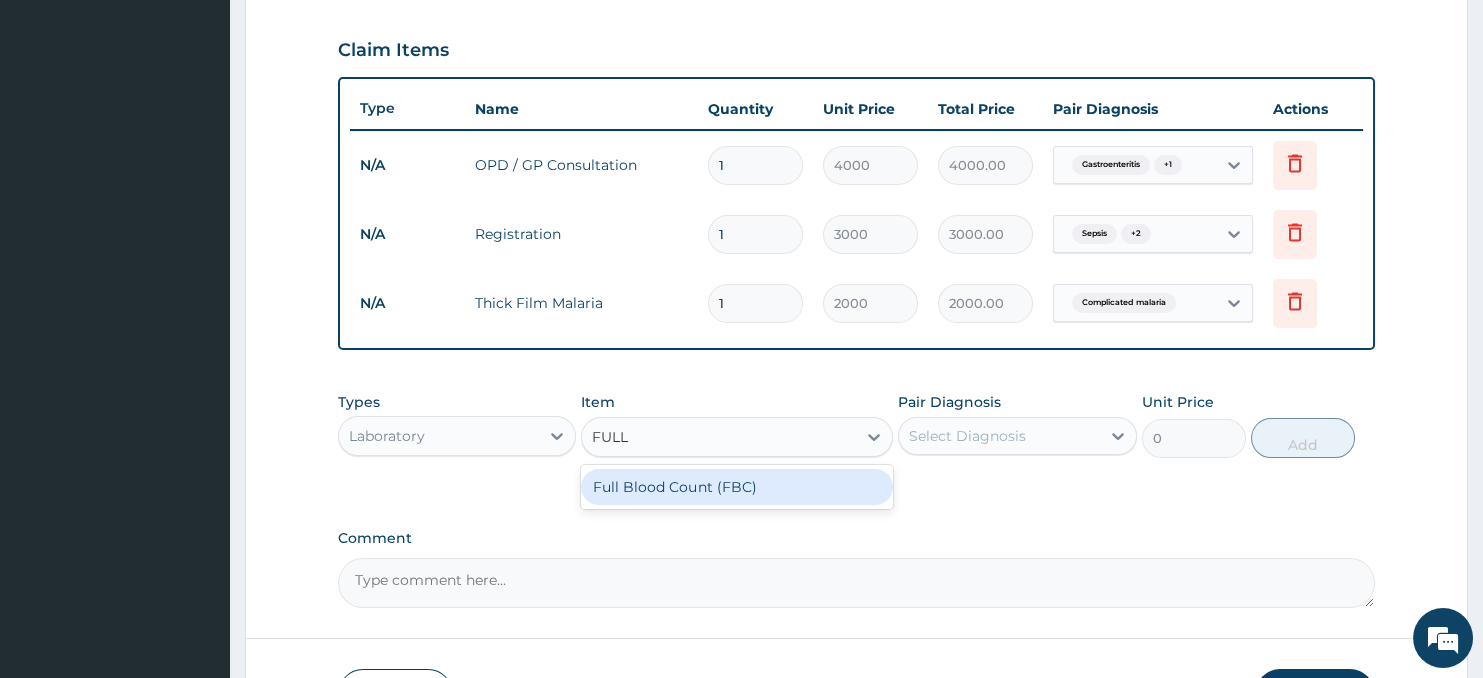 type on "FULL B" 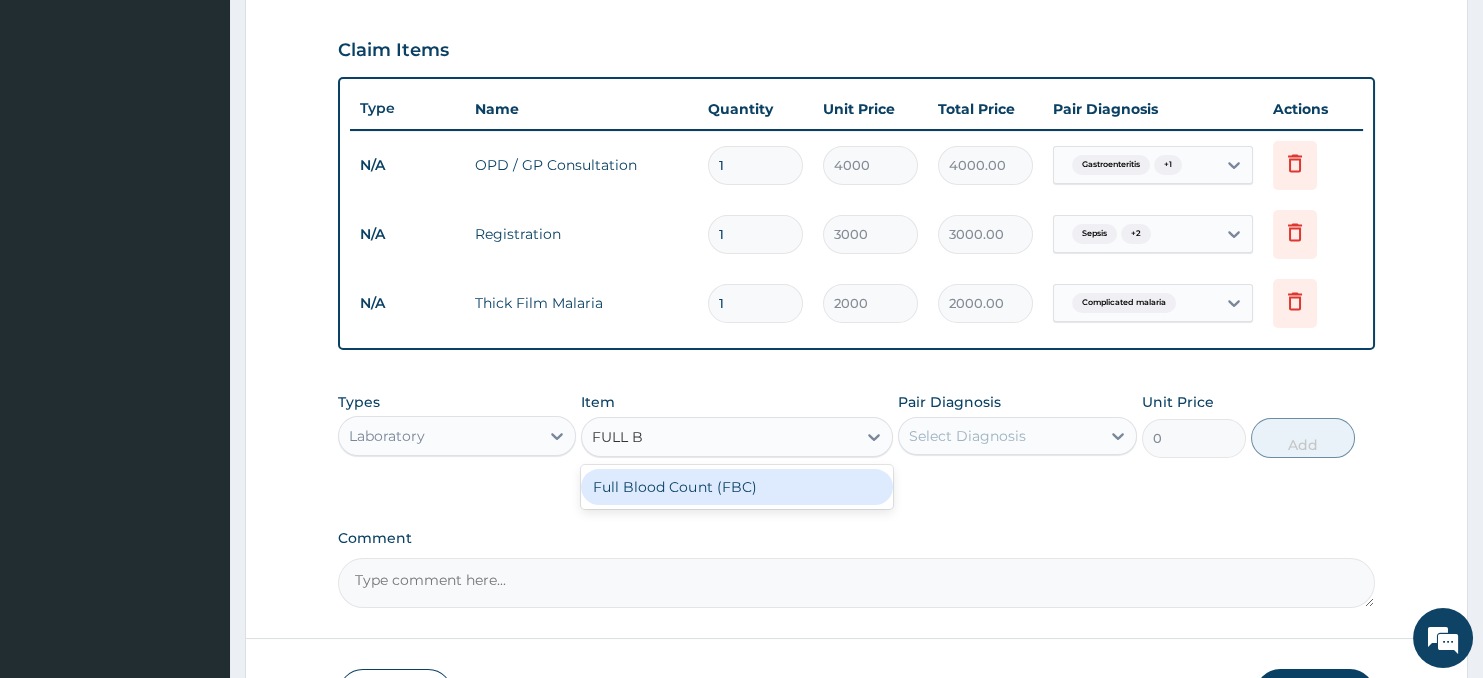 click on "Full Blood Count (FBC)" at bounding box center (736, 487) 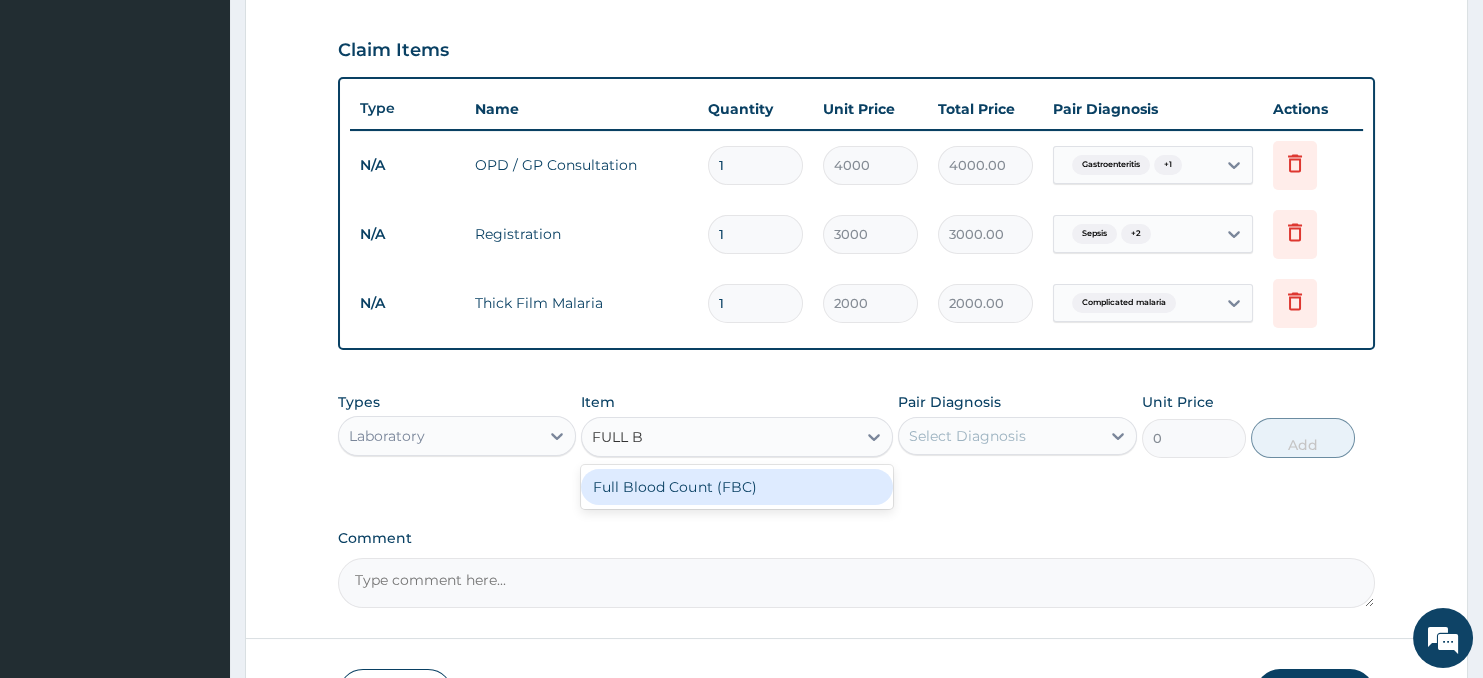 type 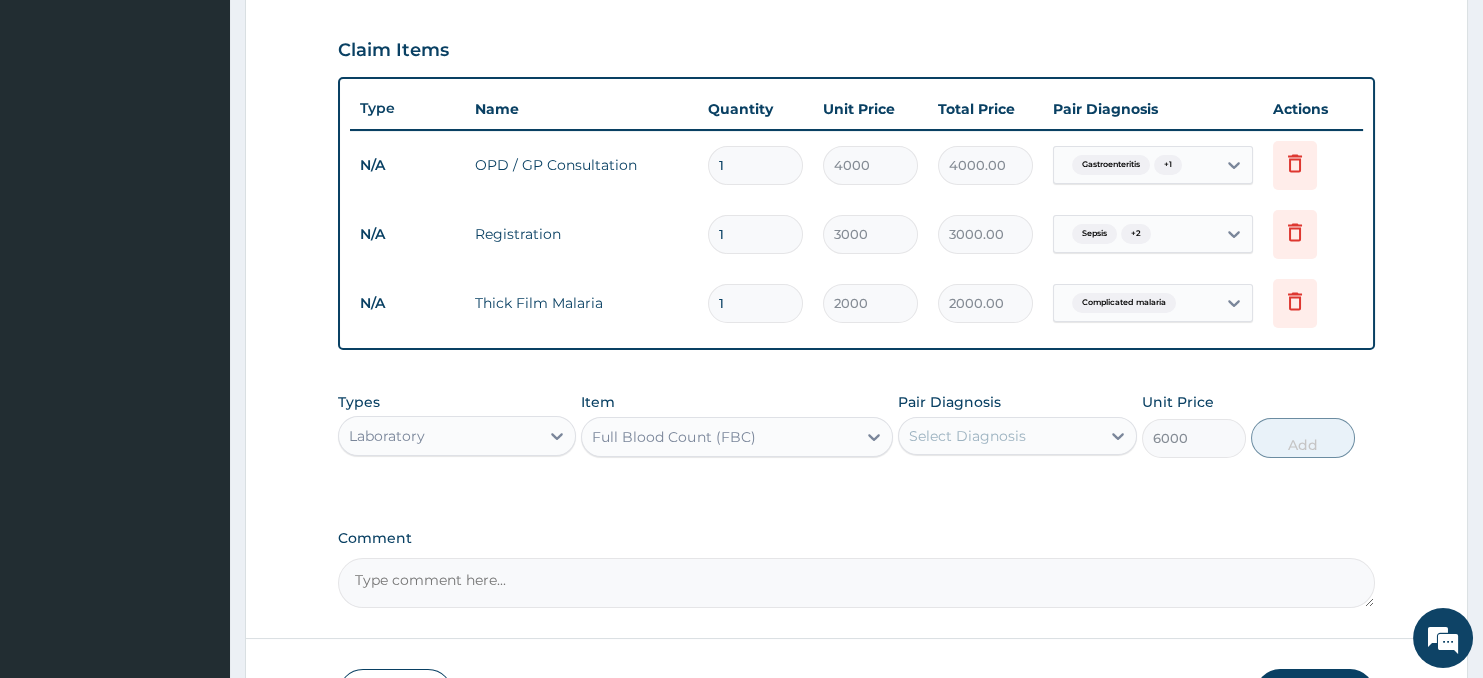 click on "Select Diagnosis" at bounding box center (967, 436) 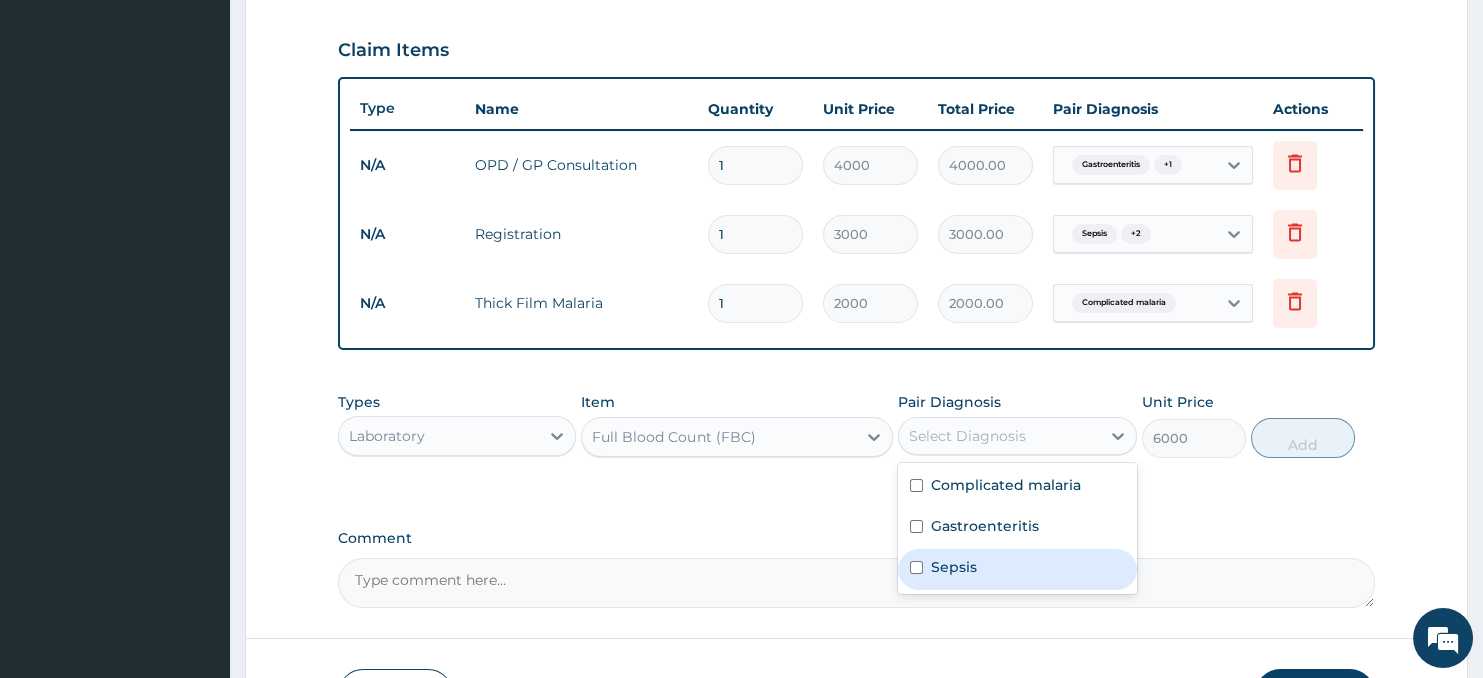 click on "Sepsis" at bounding box center (1017, 569) 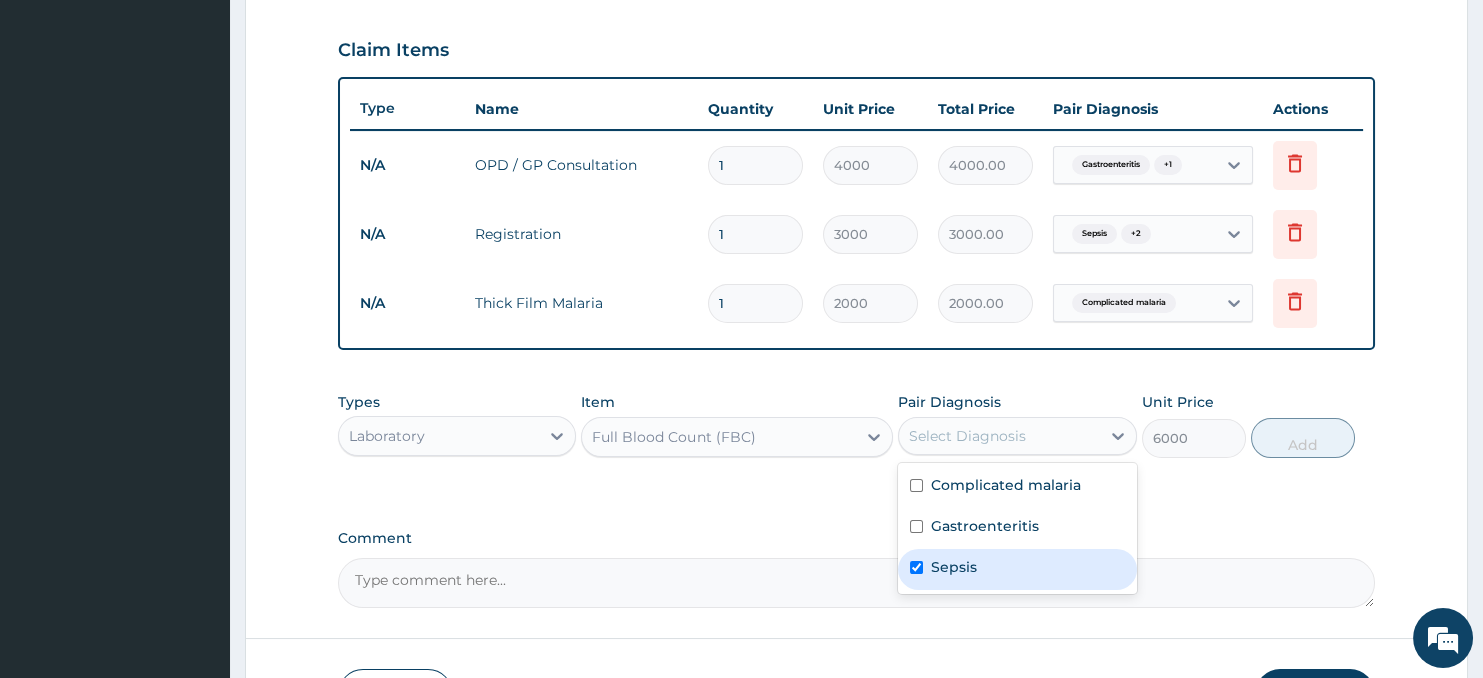 checkbox on "true" 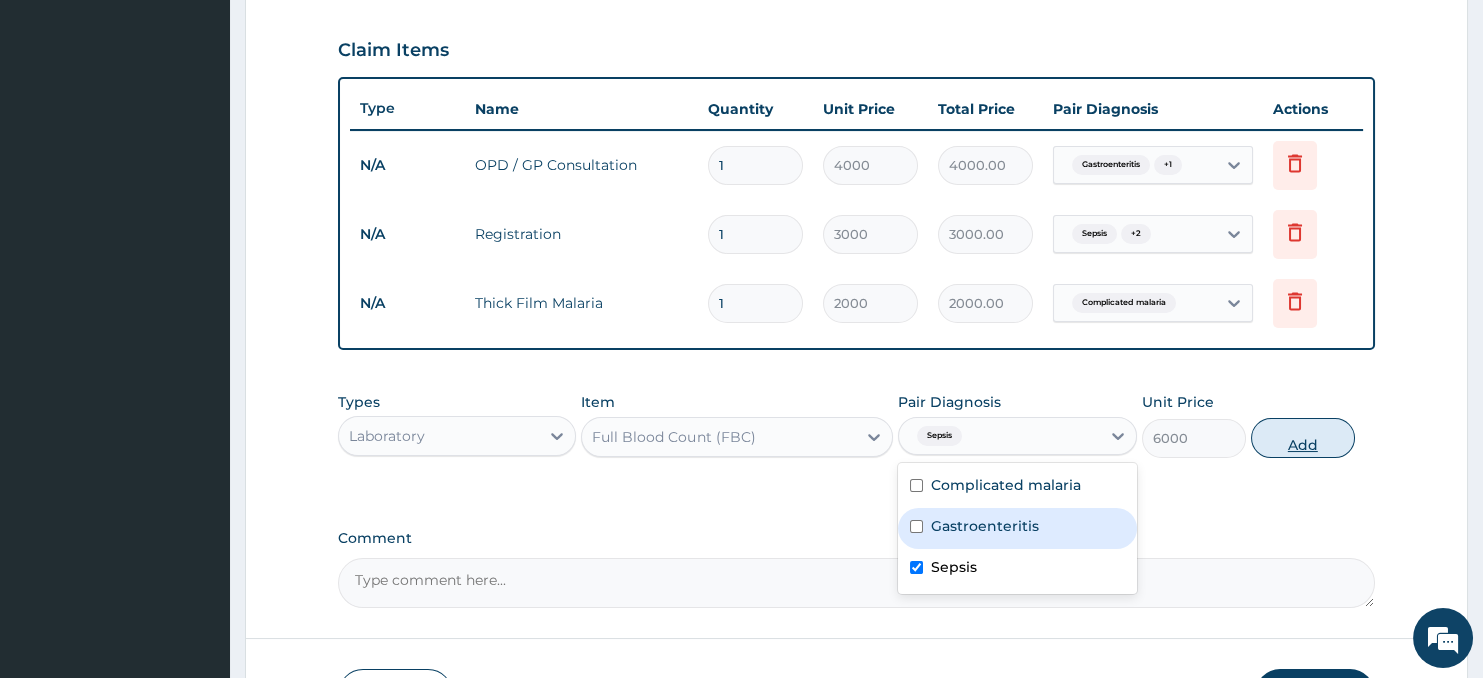 click on "Add" at bounding box center [1303, 438] 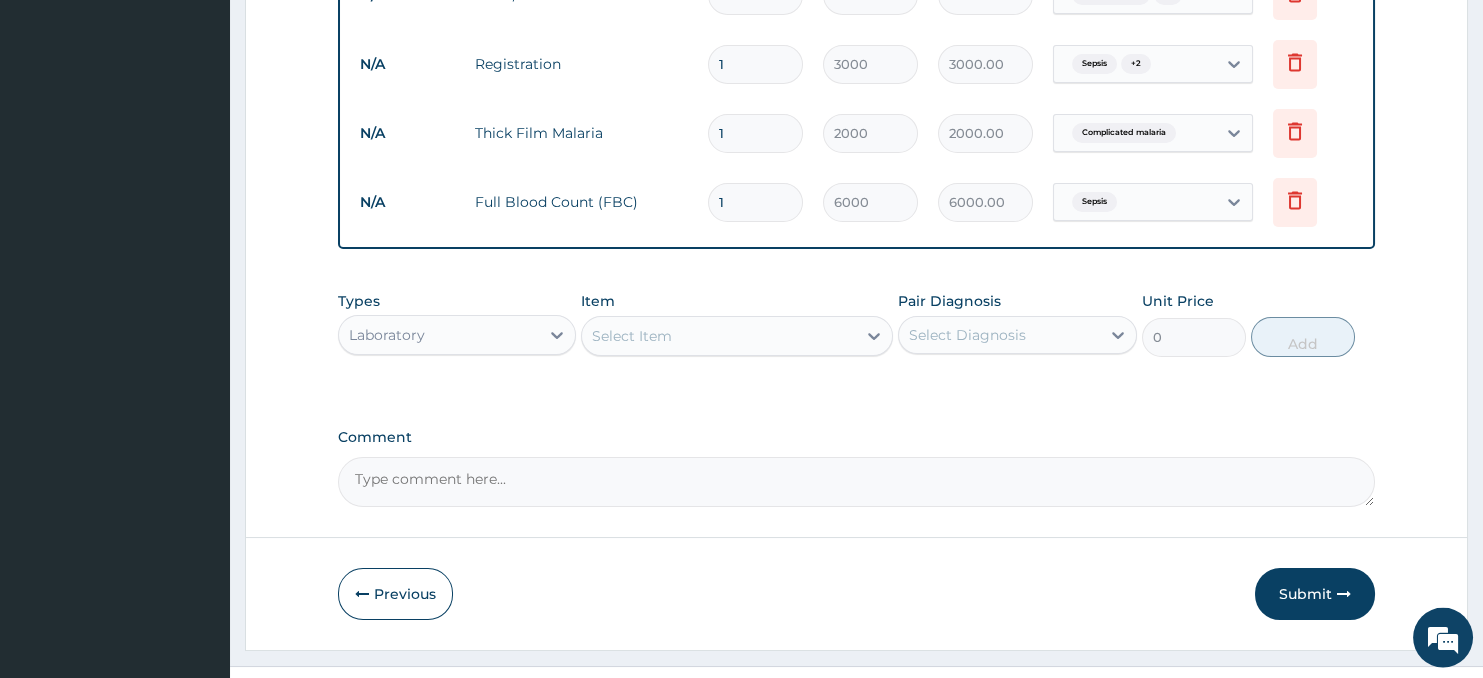 scroll, scrollTop: 874, scrollLeft: 0, axis: vertical 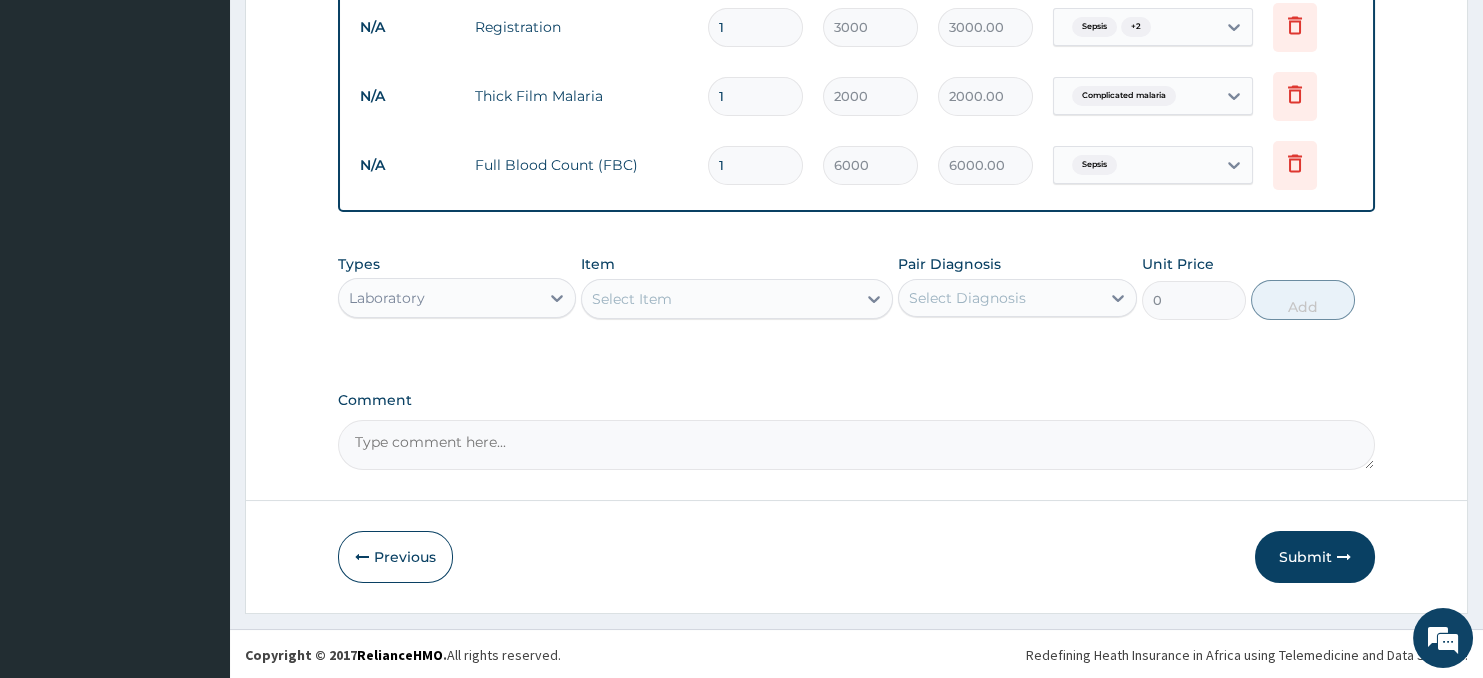 click on "Laboratory" at bounding box center [439, 298] 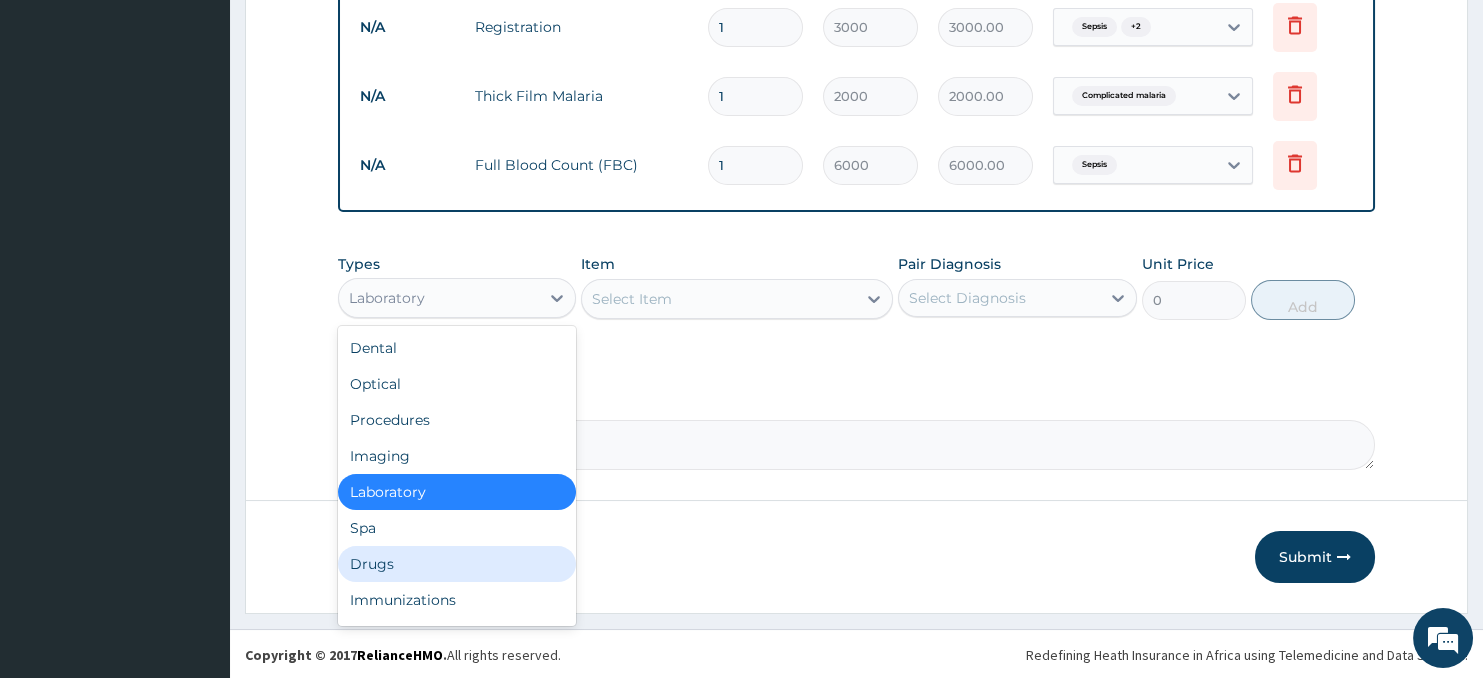 click on "Drugs" at bounding box center [457, 564] 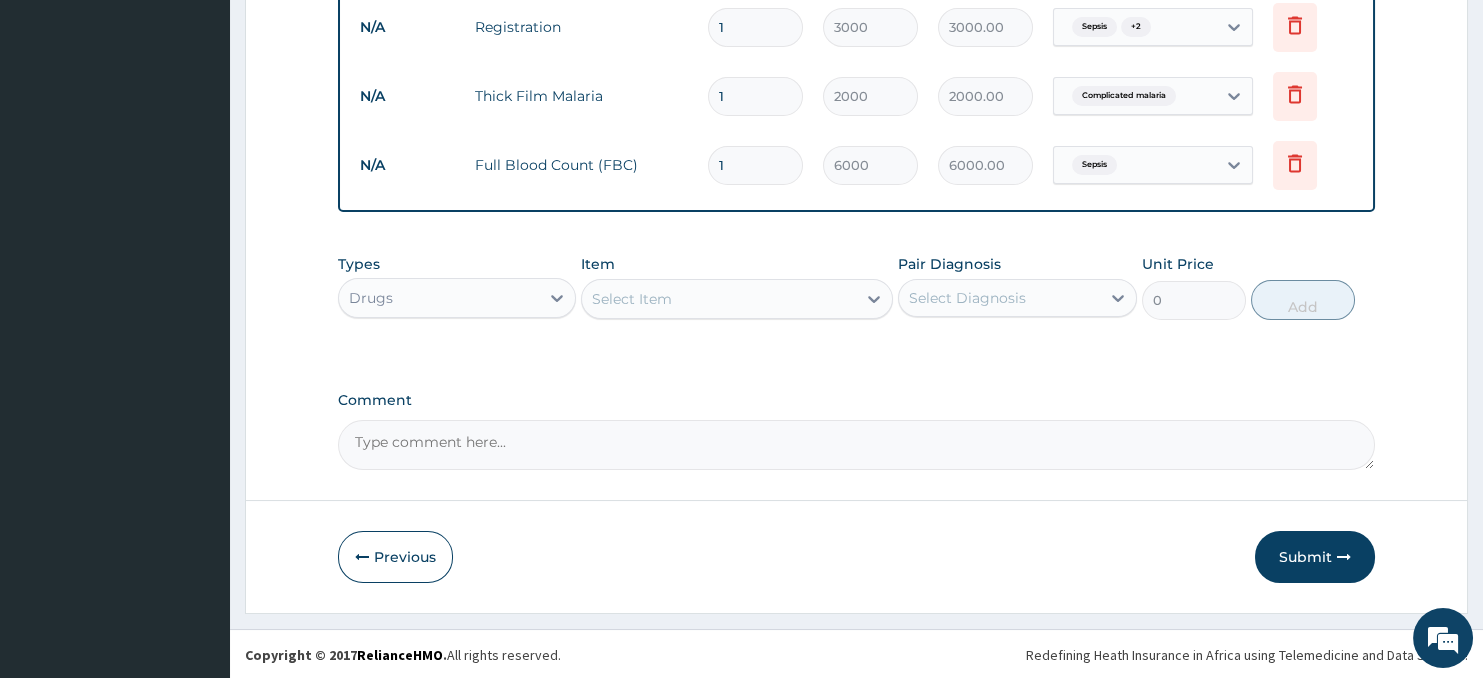 click on "Select Item" at bounding box center (718, 299) 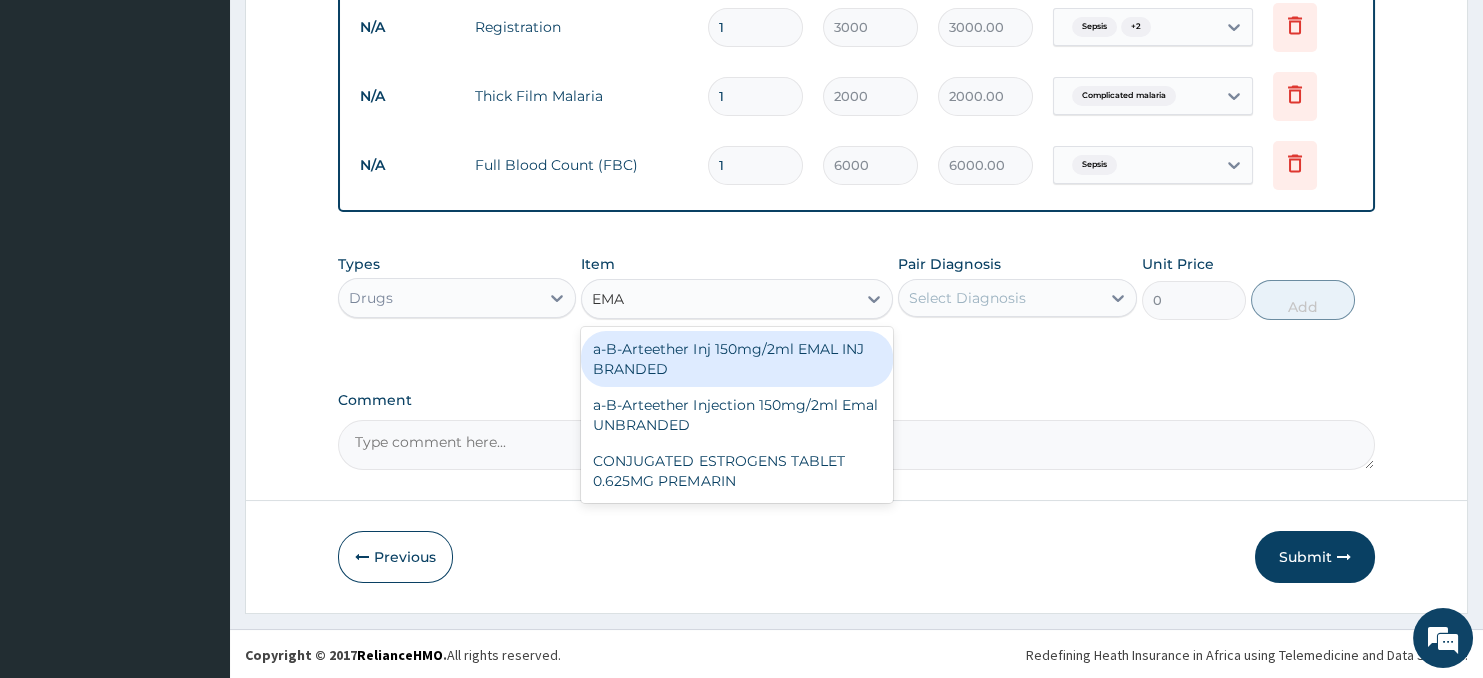 type on "EMAL" 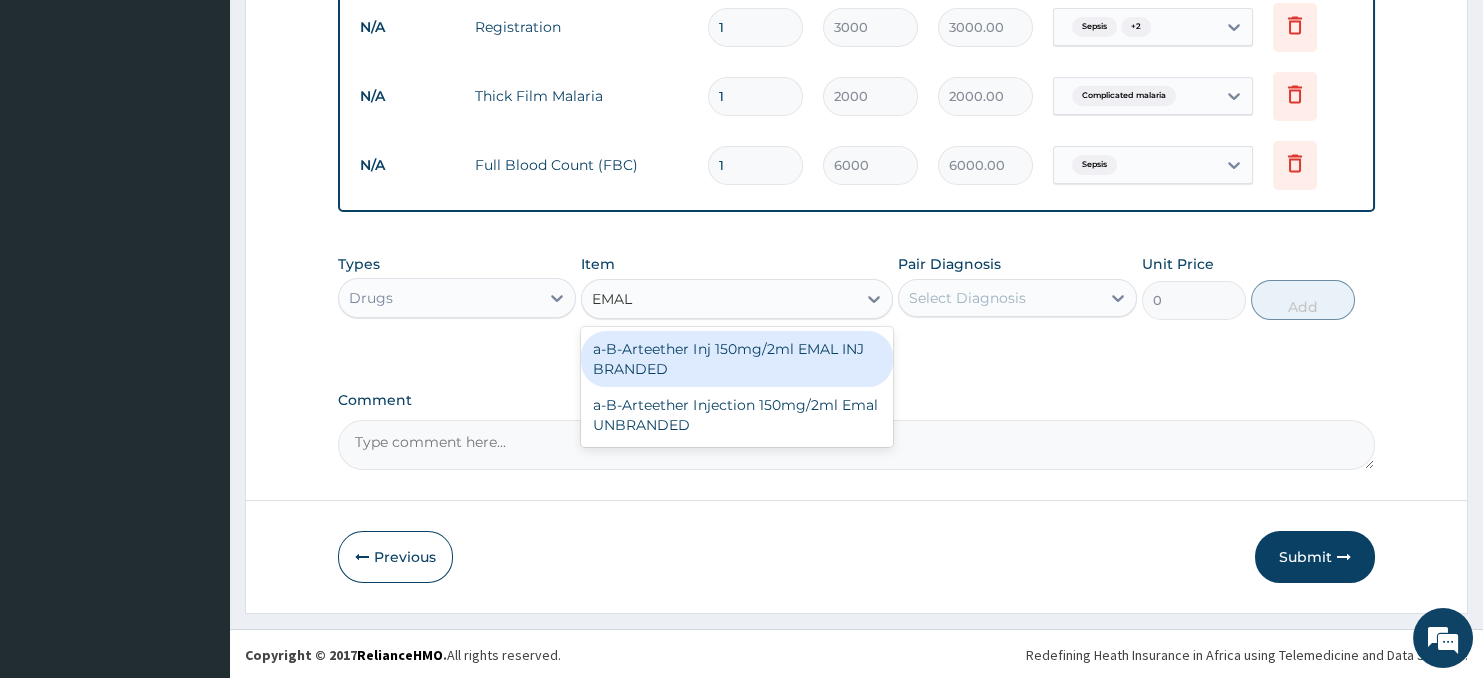 click on "a-B-Arteether Inj 150mg/2ml EMAL INJ BRANDED" at bounding box center [736, 359] 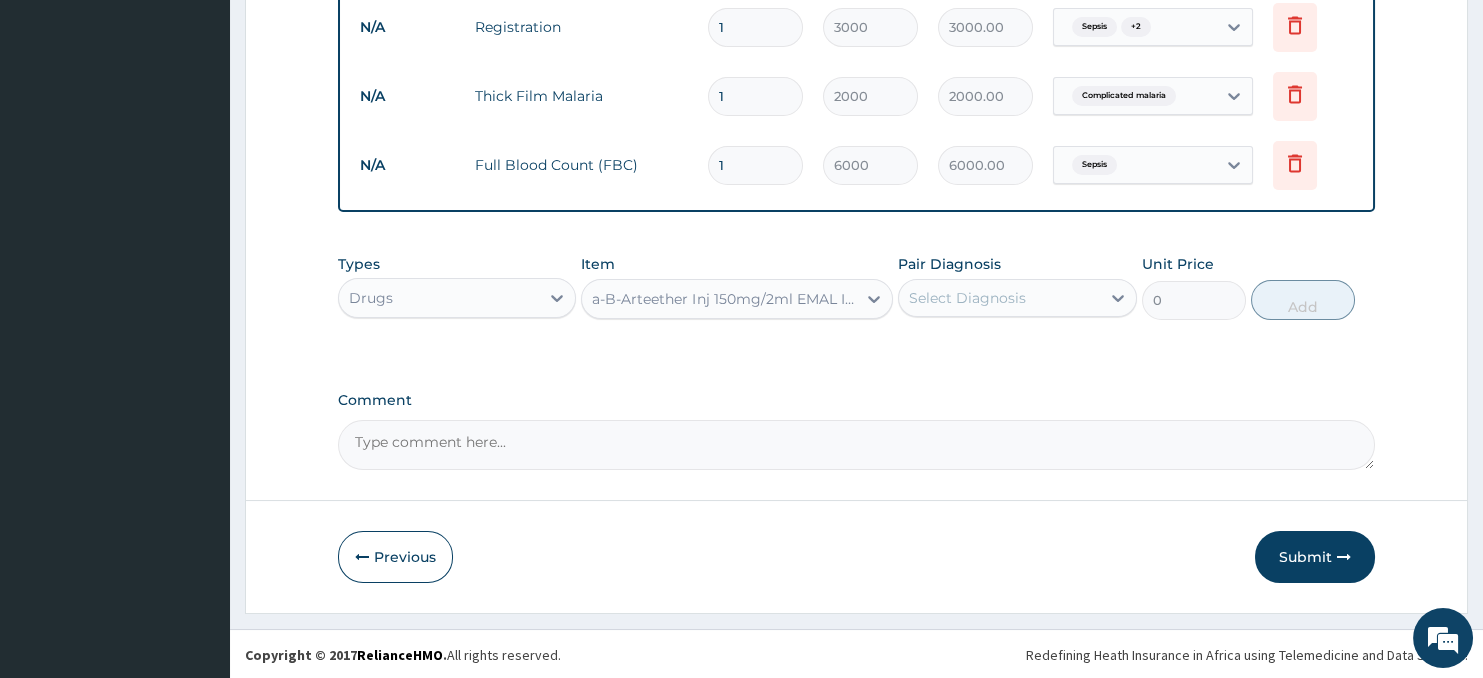 type 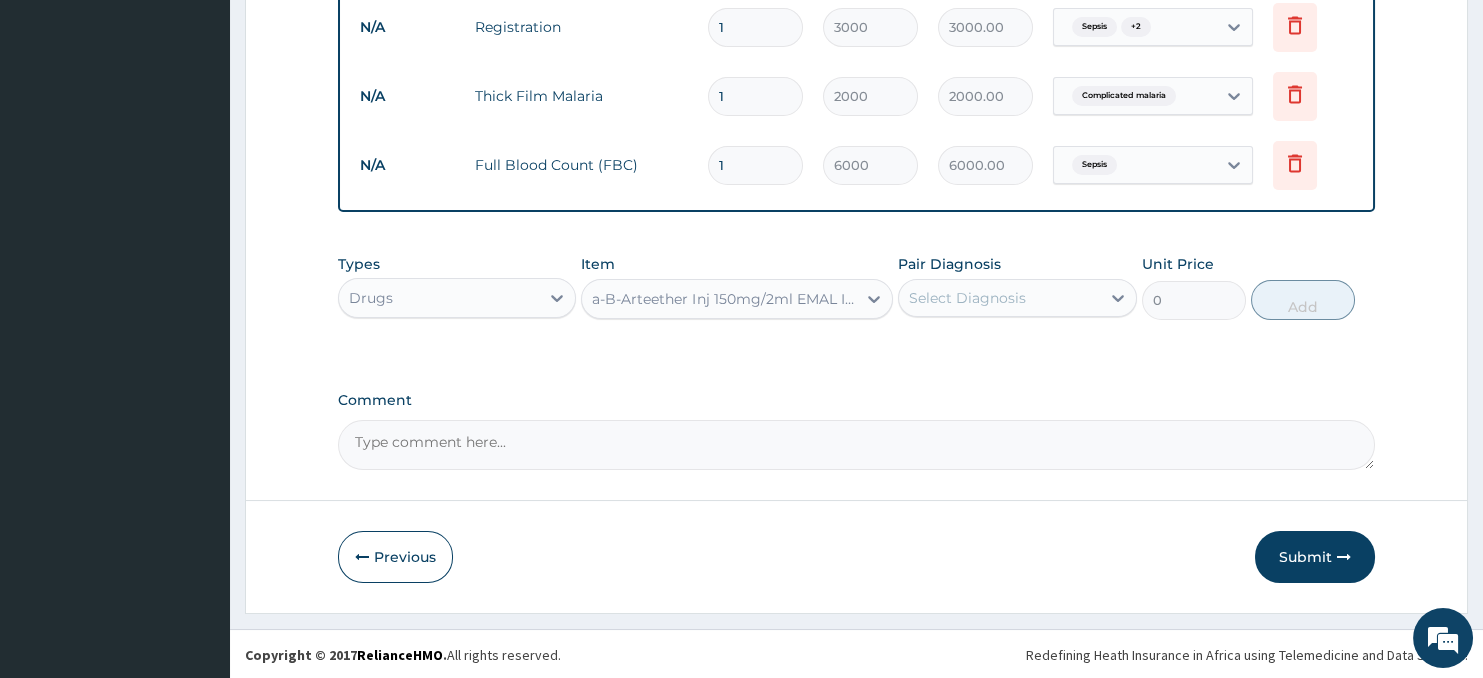 type on "2000" 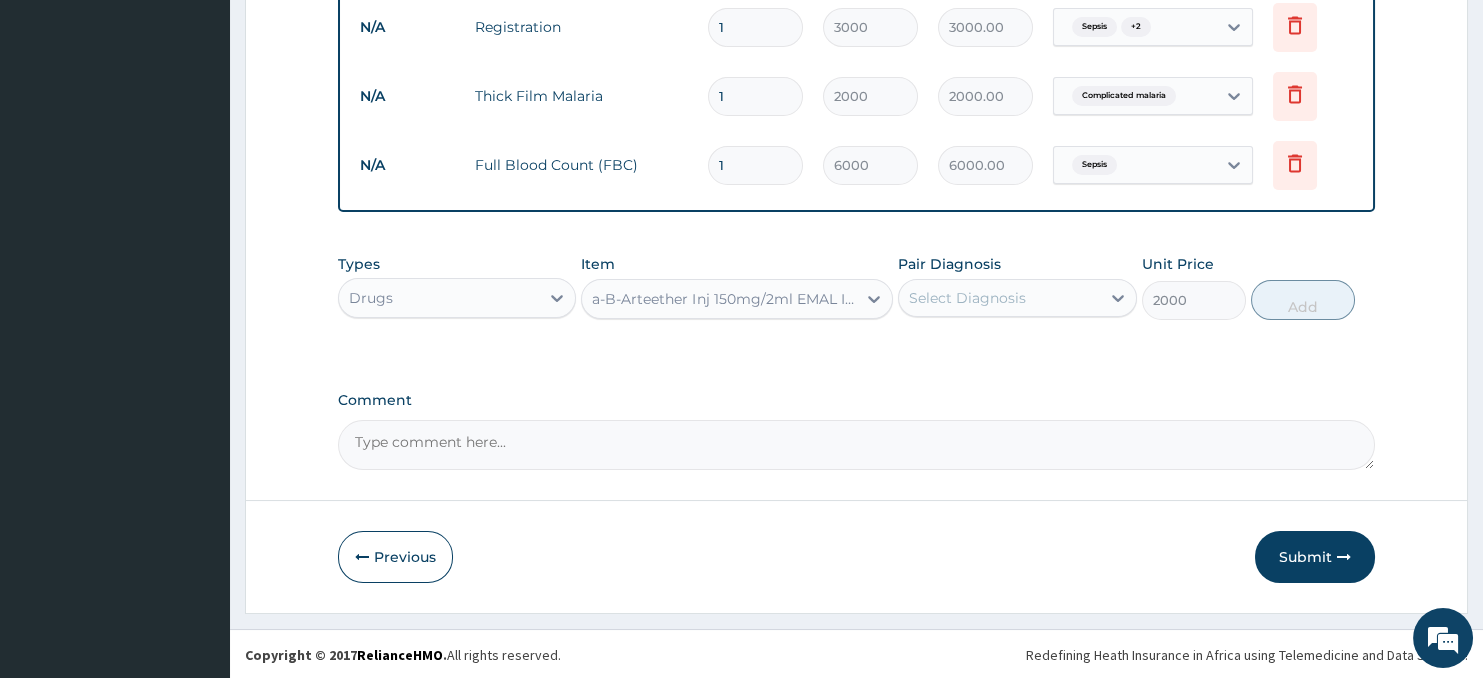 click on "Select Diagnosis" at bounding box center [967, 298] 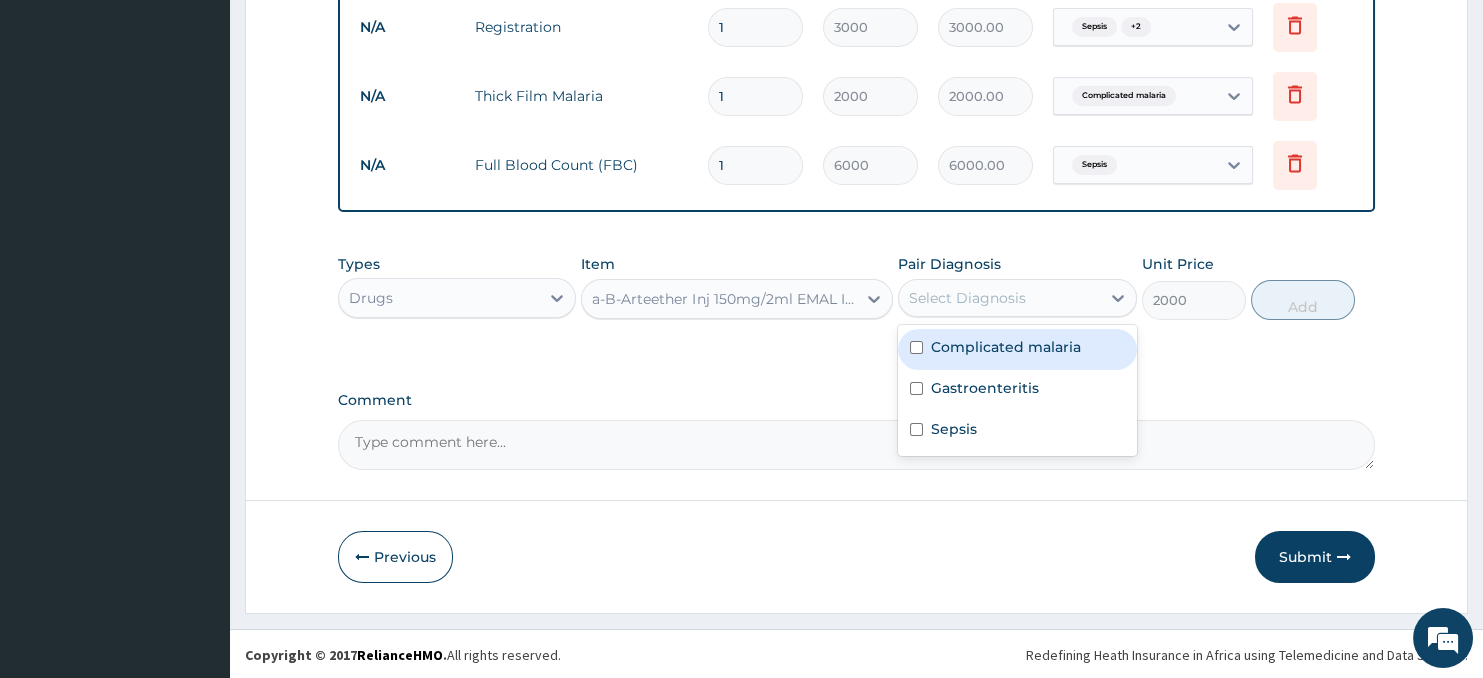 click on "Complicated malaria" at bounding box center (1006, 347) 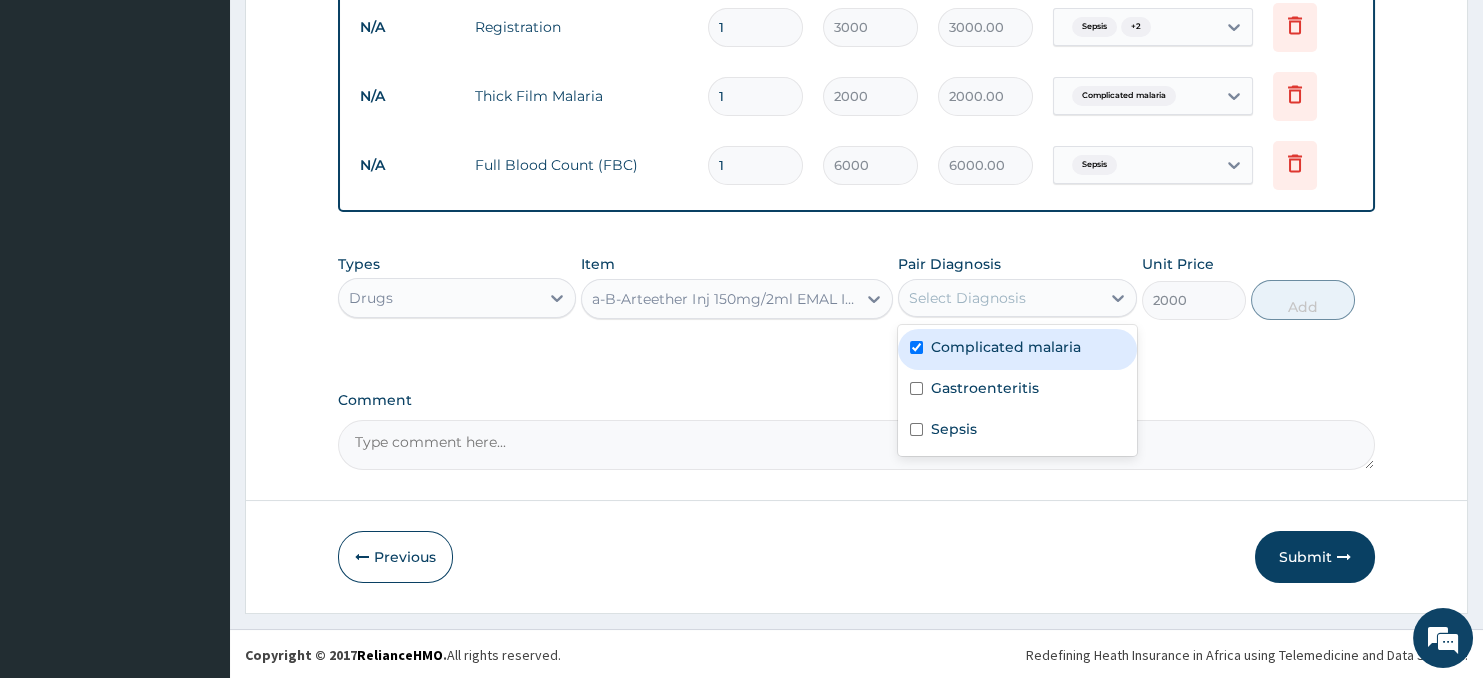 checkbox on "true" 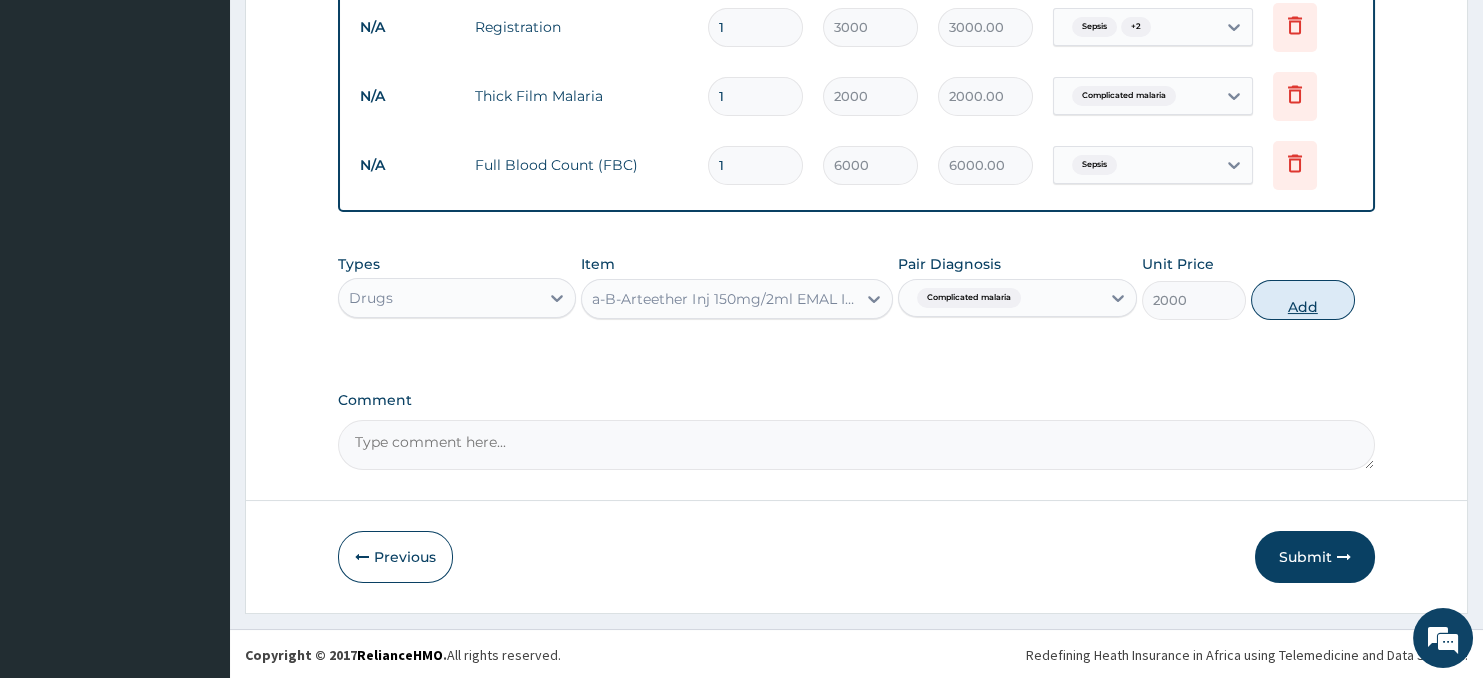 click on "Add" at bounding box center (1303, 300) 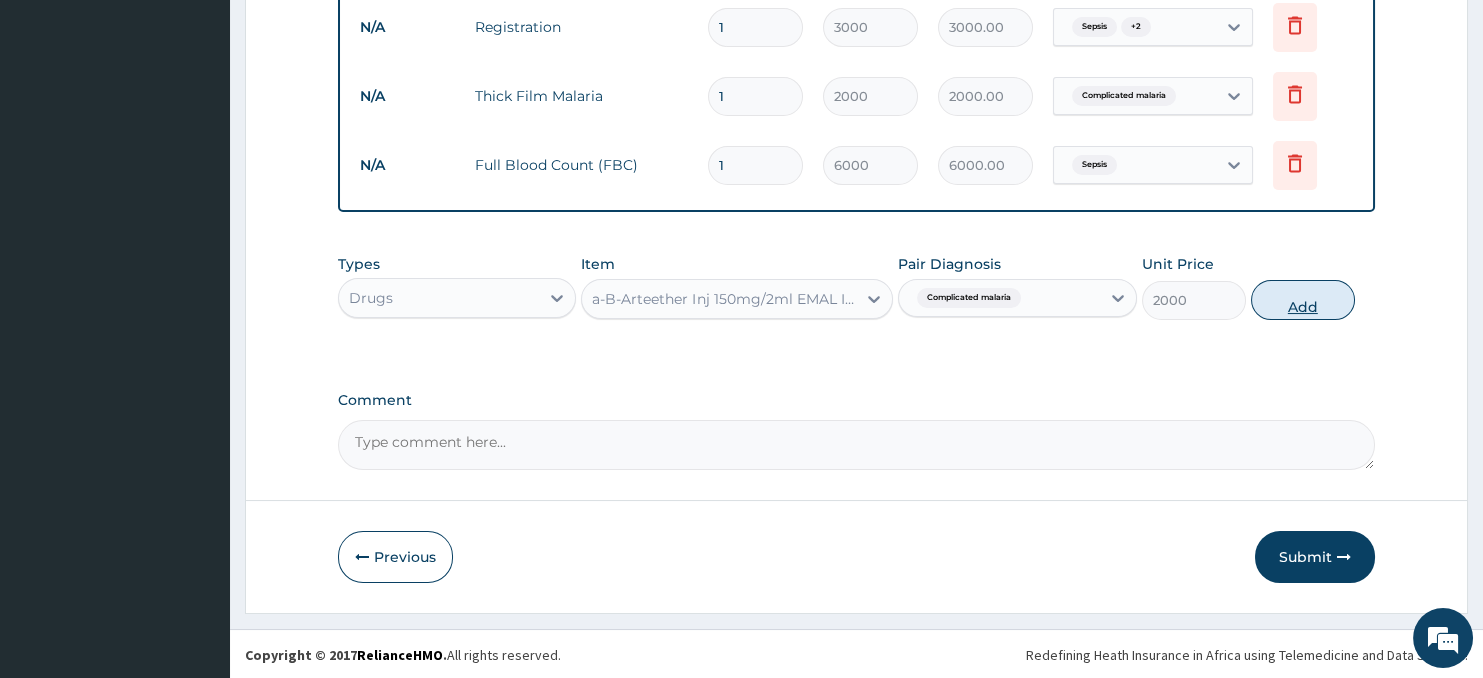 type on "0" 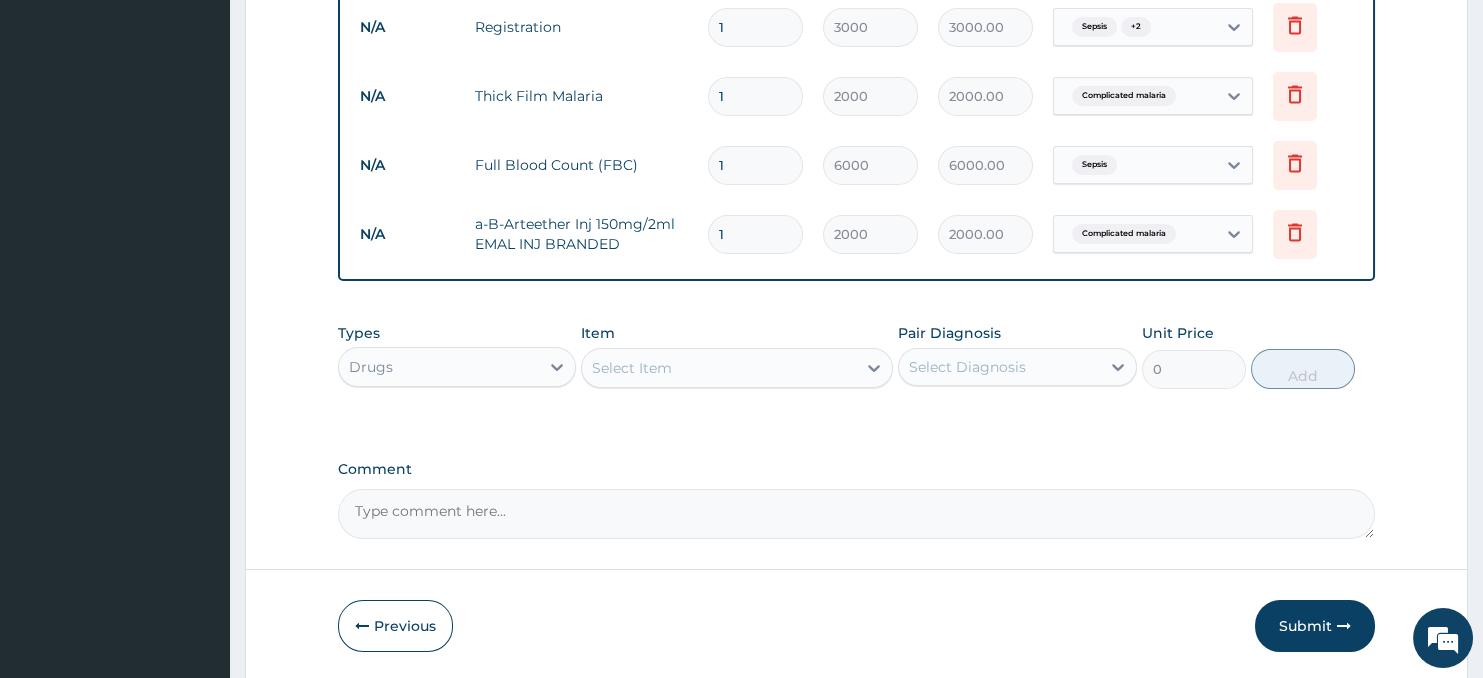 click on "1" at bounding box center [755, 234] 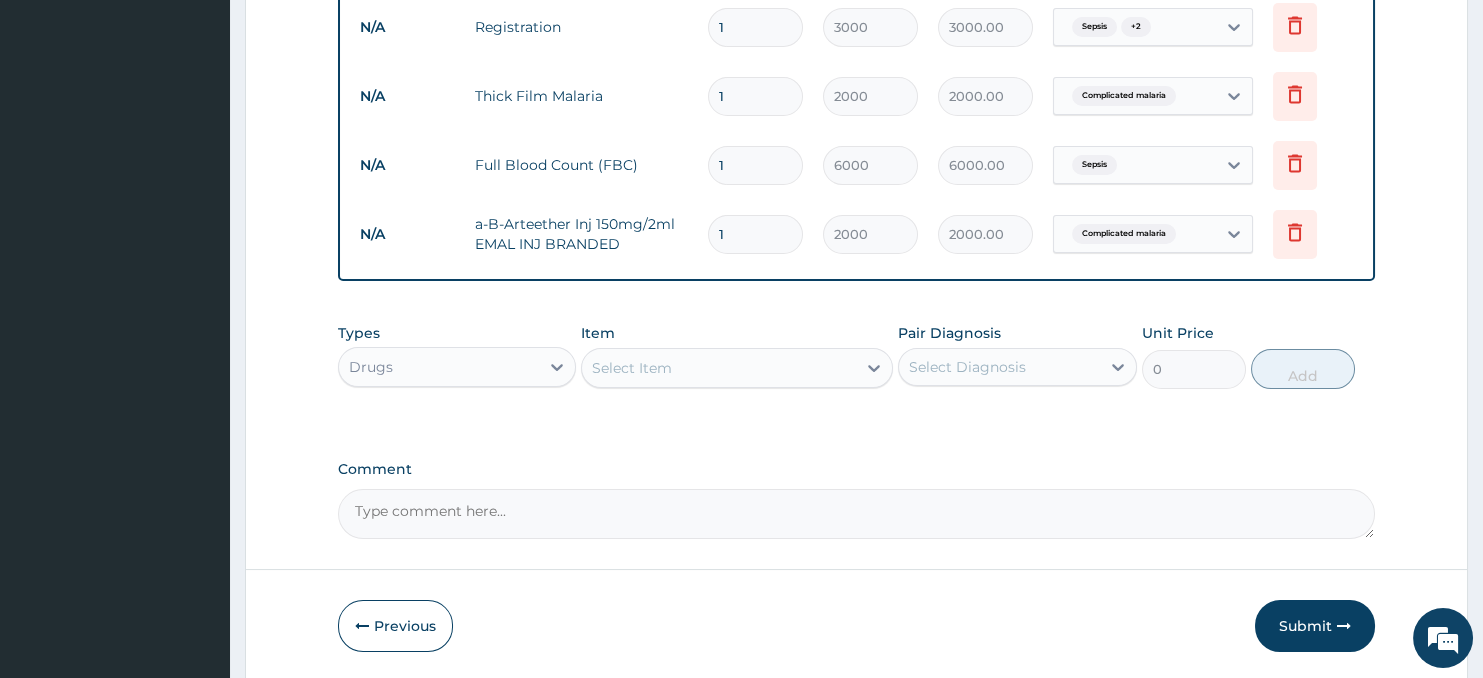 type 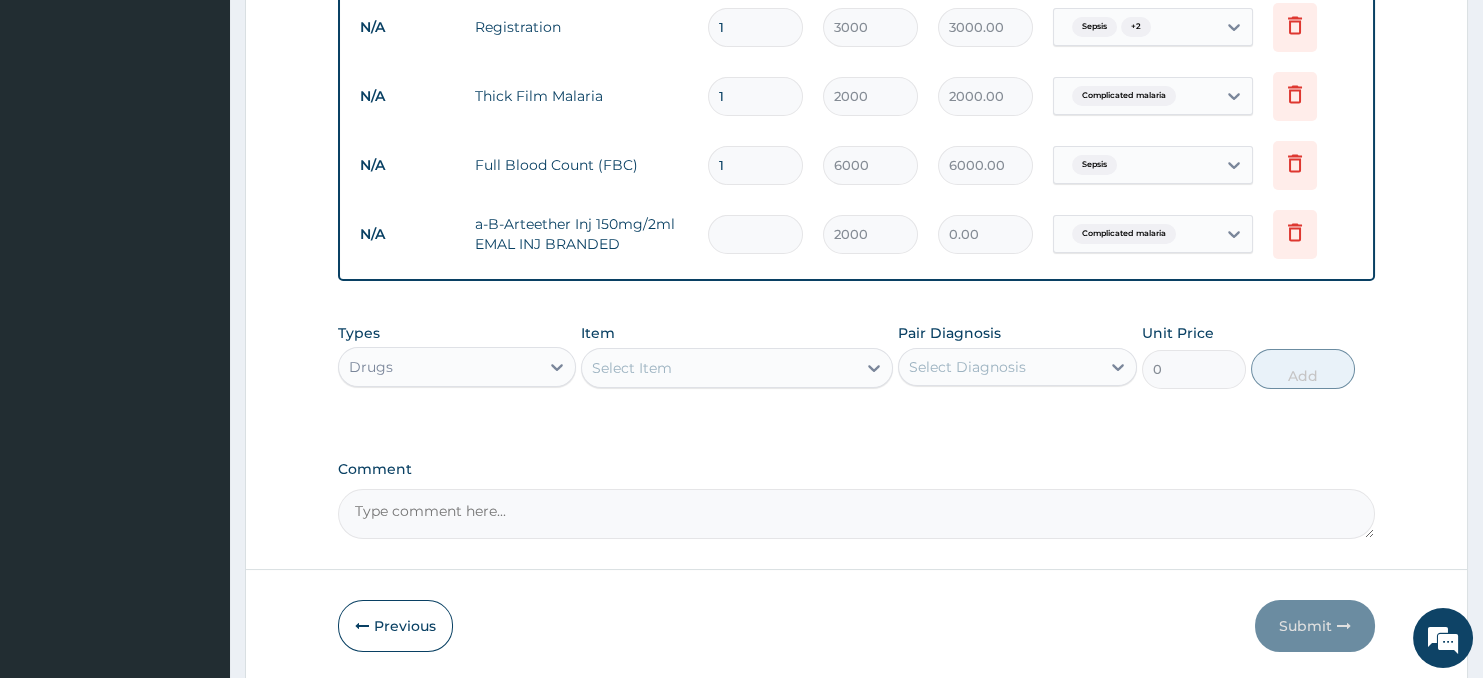 type on "3" 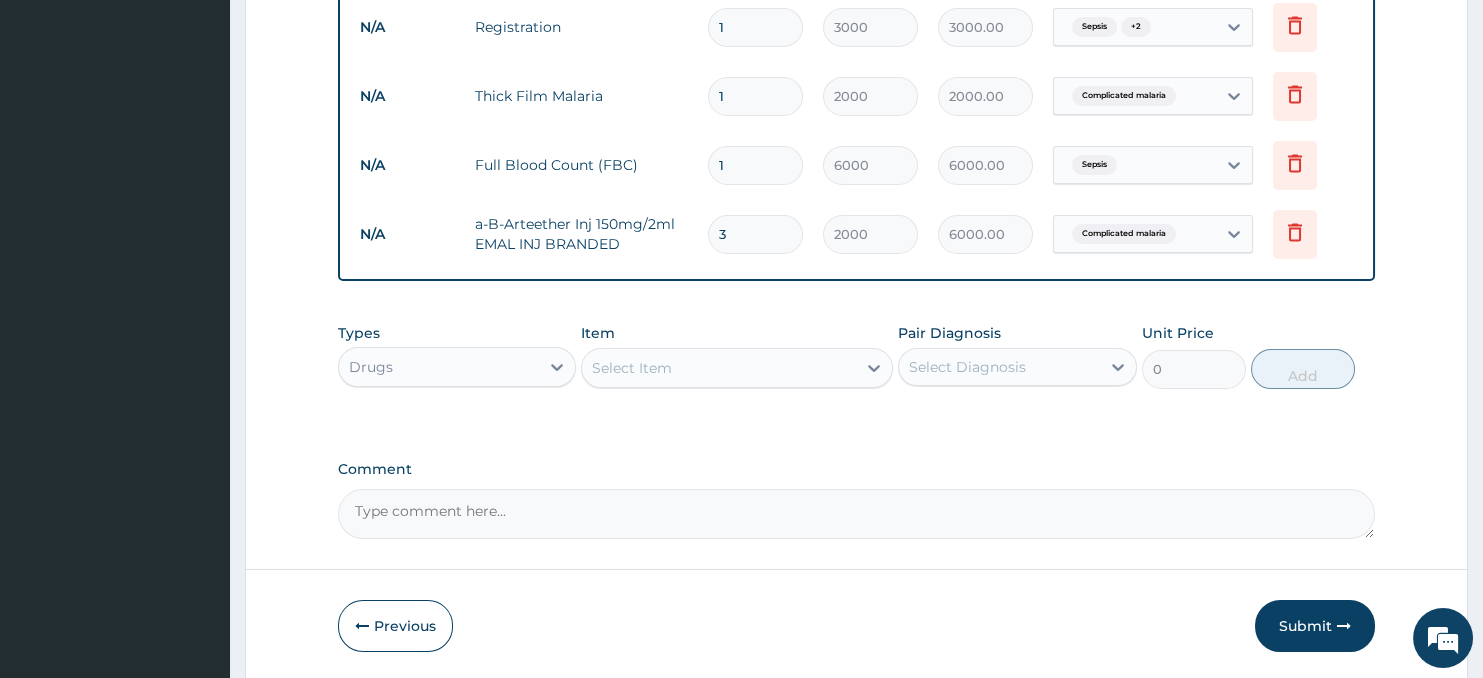 type on "3" 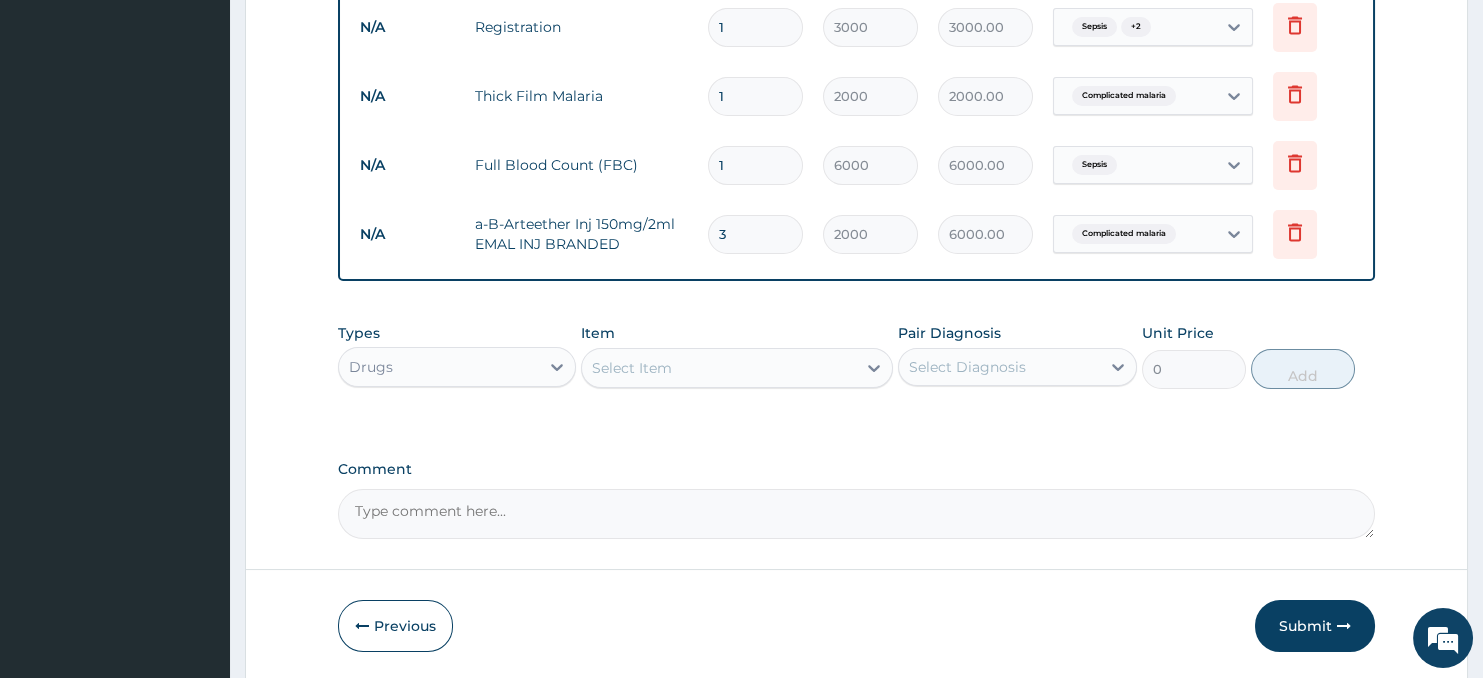 click on "Select Item" at bounding box center (718, 368) 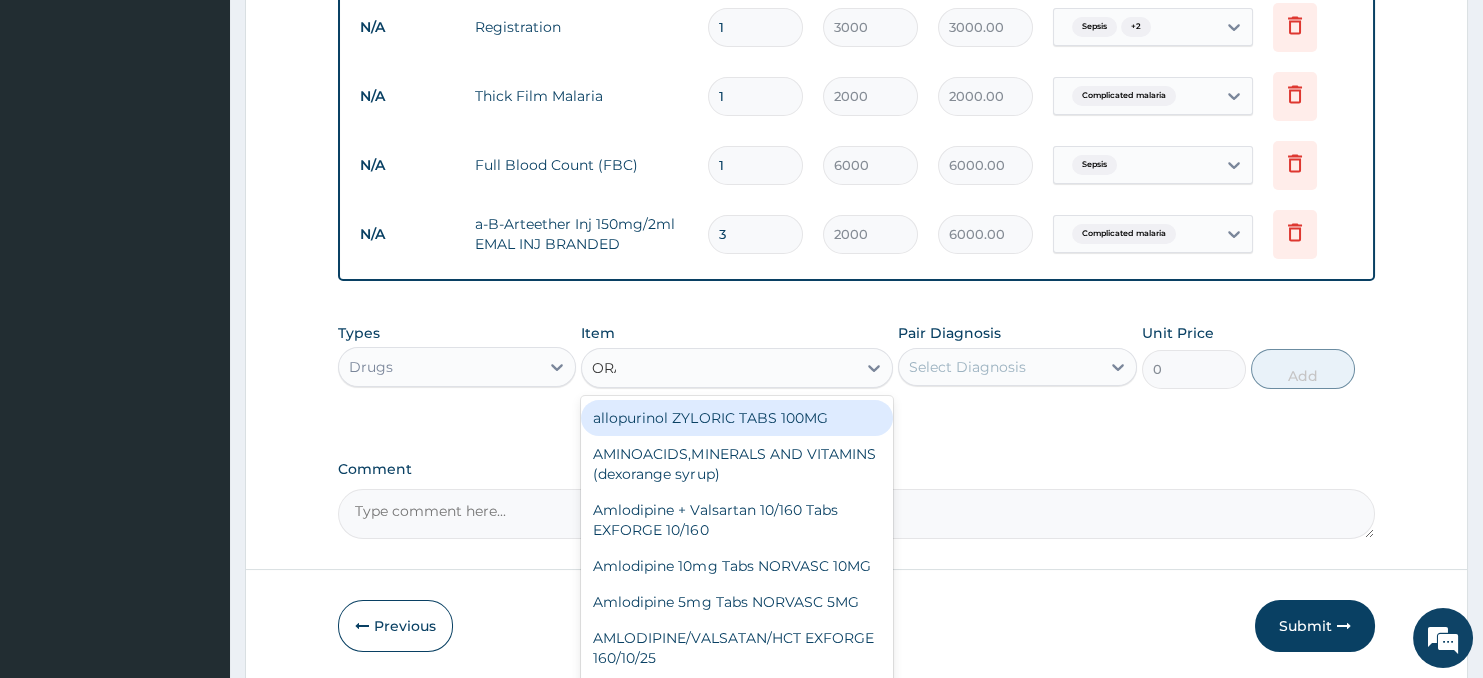type on "ORAL" 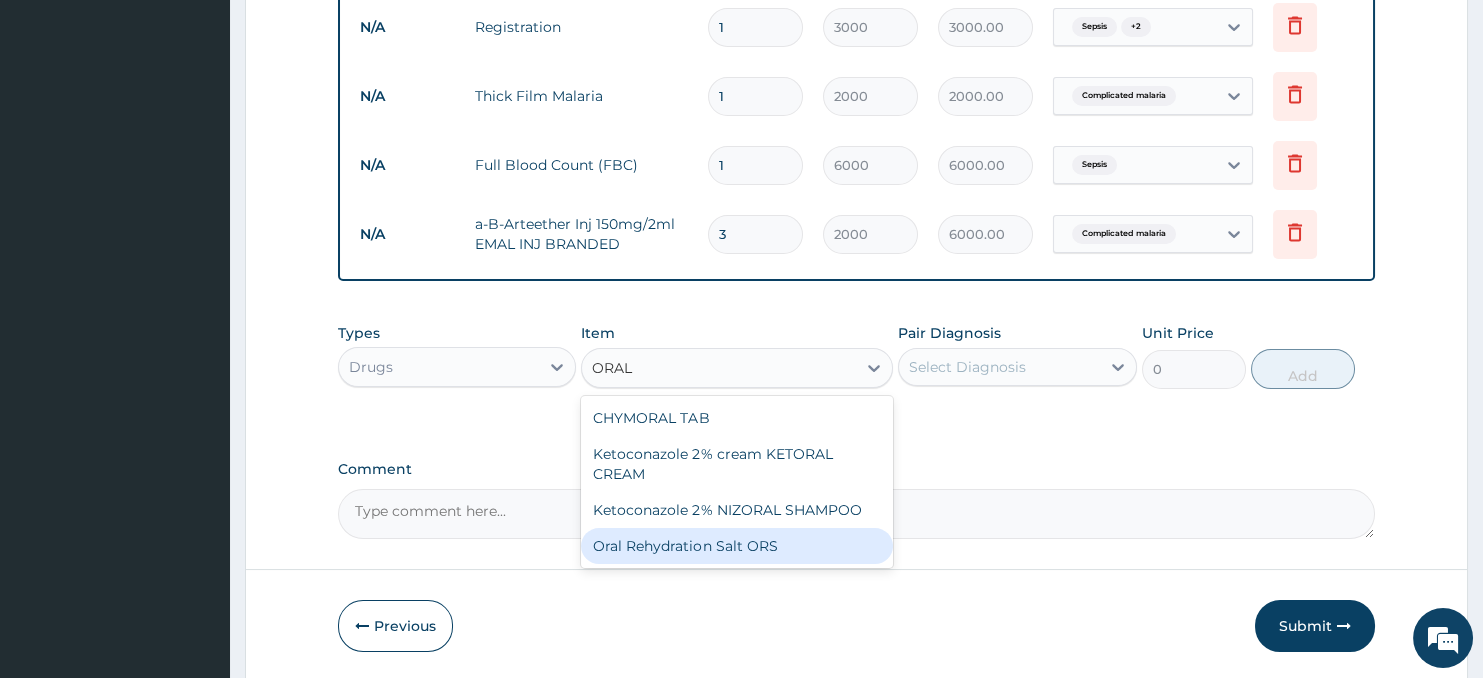 click on "Oral Rehydration Salt ORS" at bounding box center (736, 546) 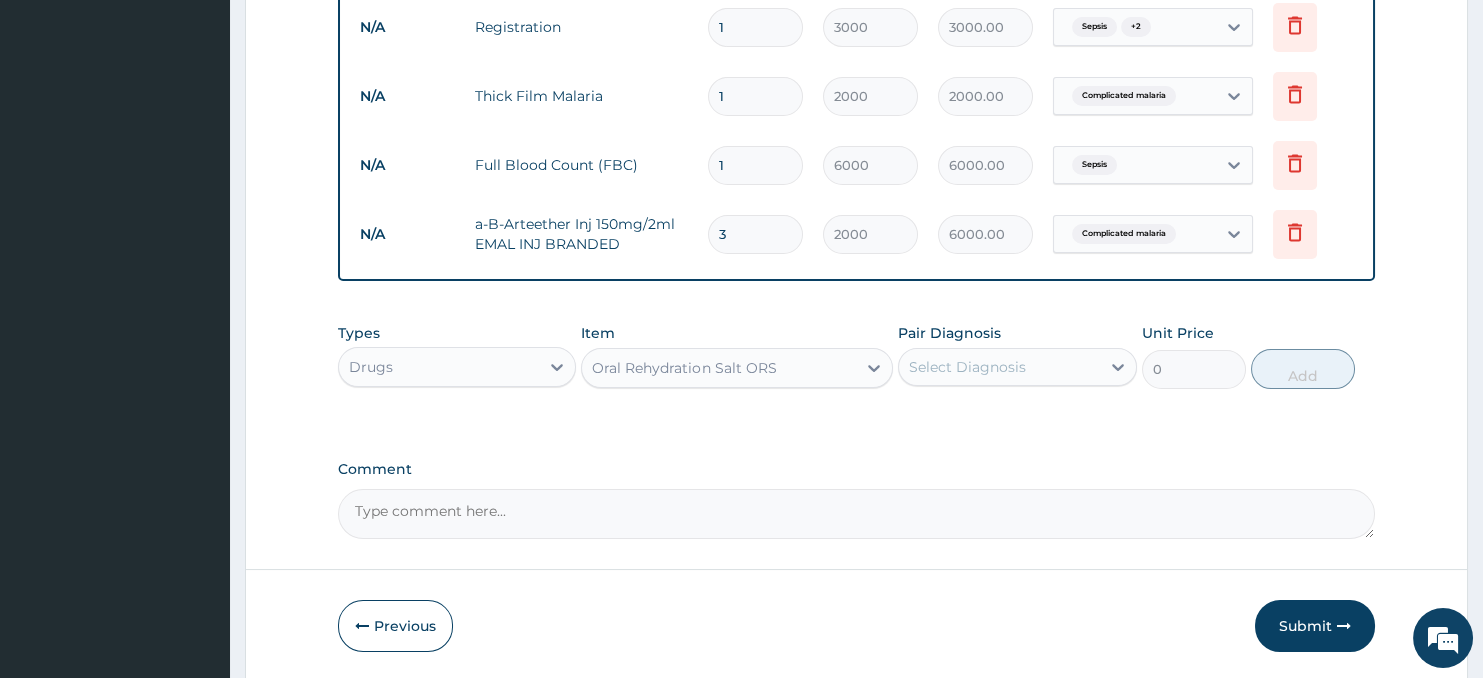 type 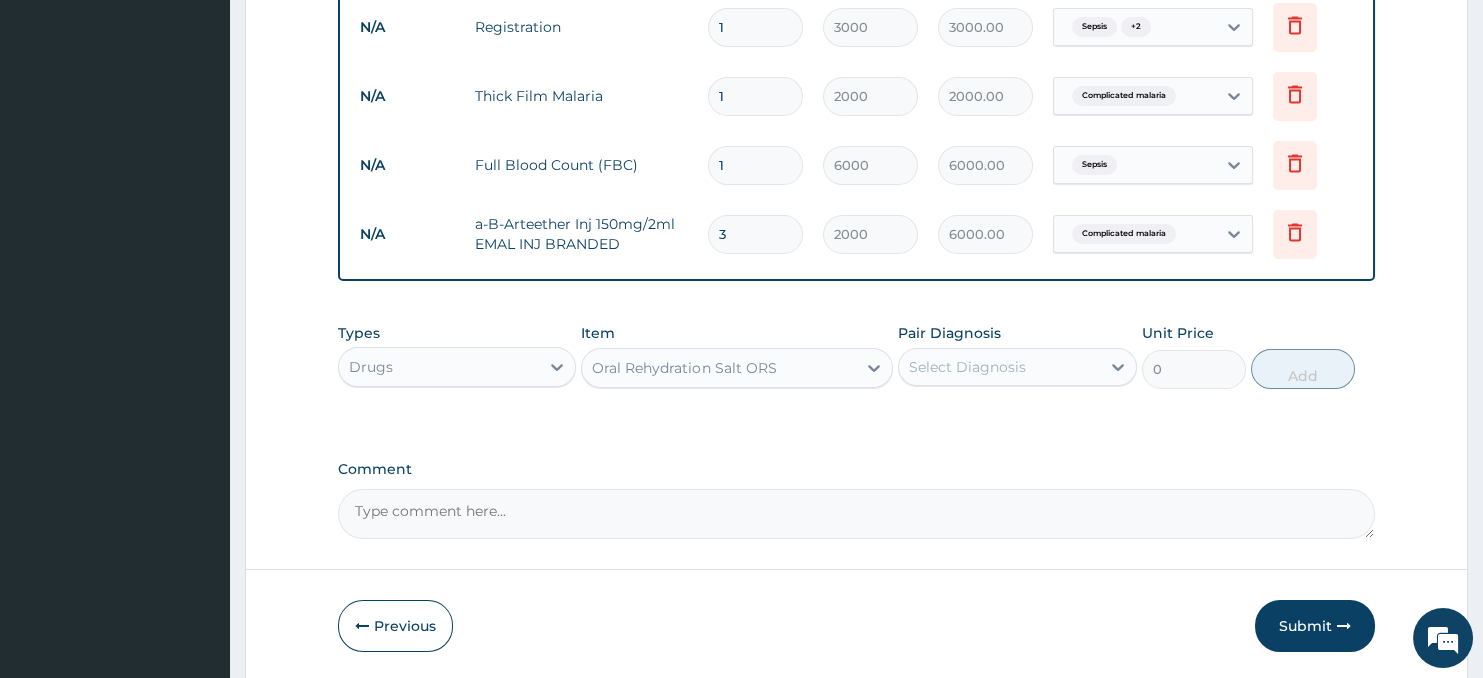 type on "200" 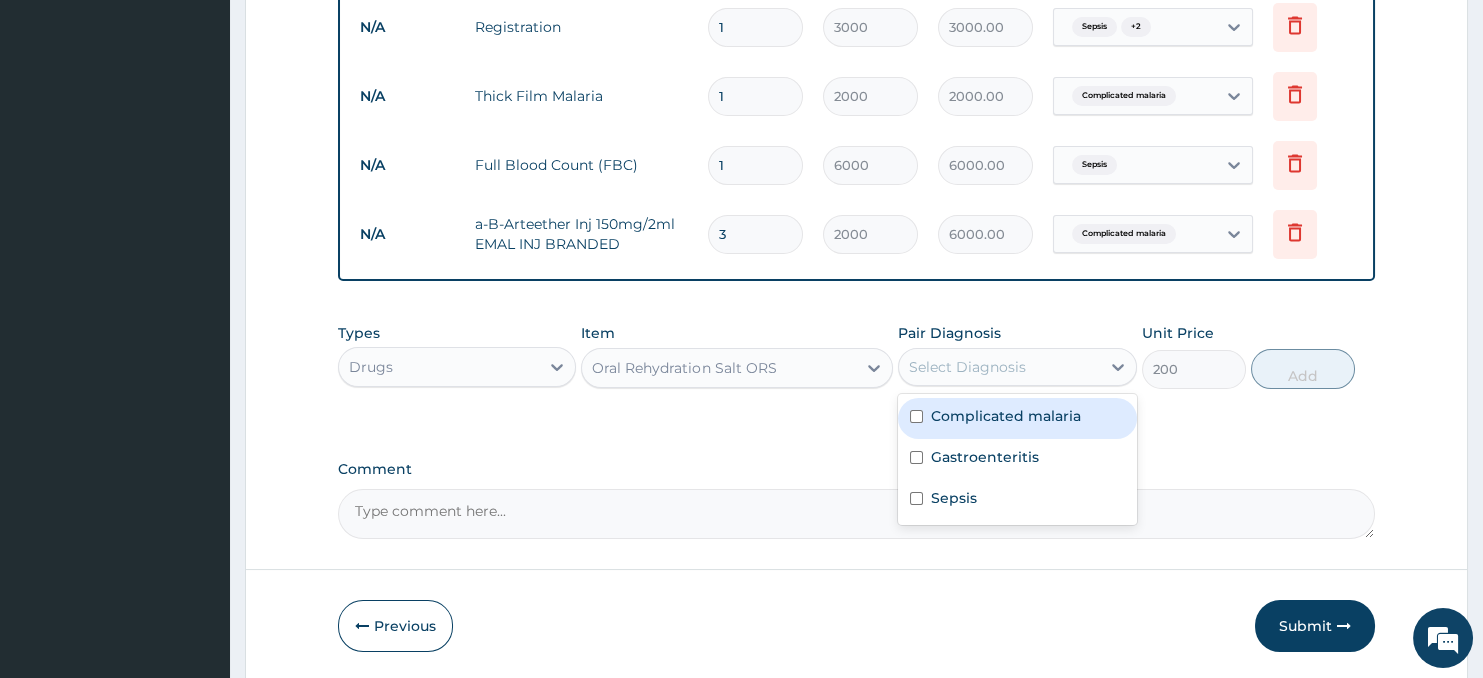 click on "Select Diagnosis" at bounding box center (999, 367) 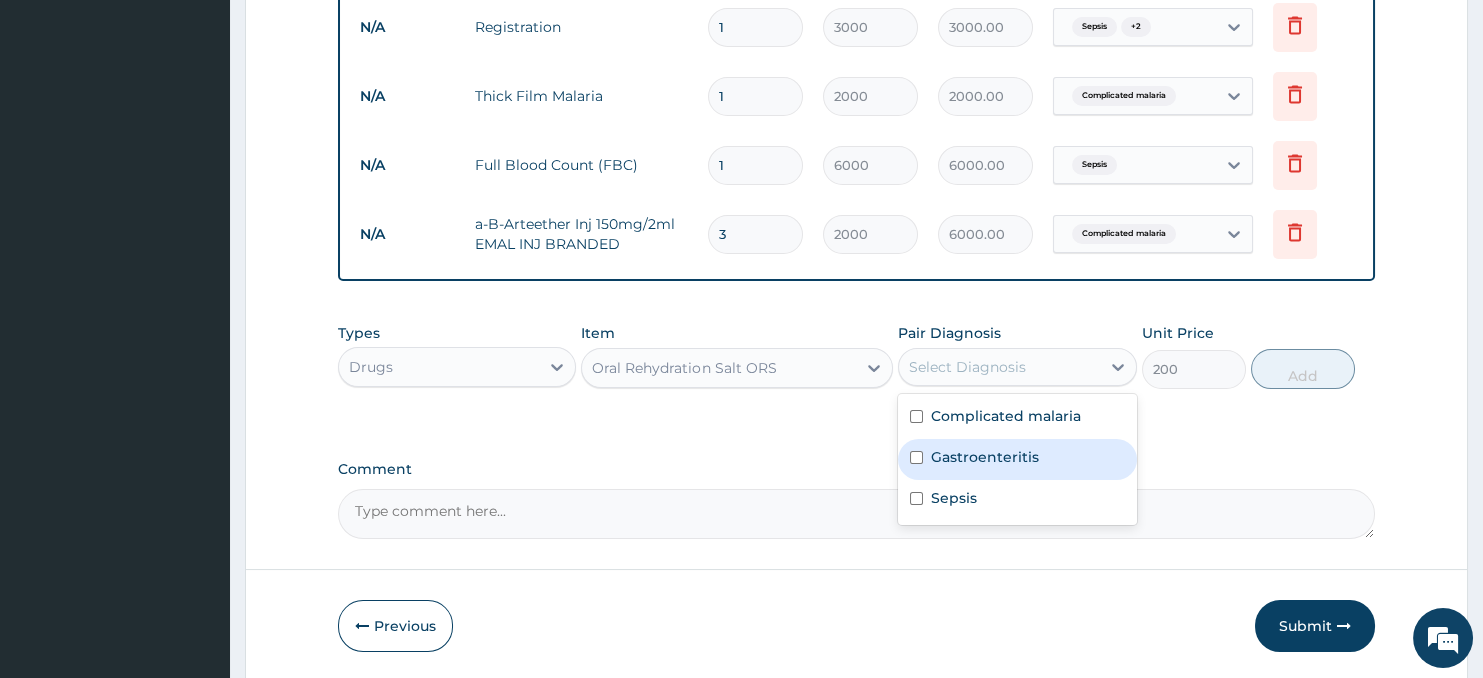 click on "Gastroenteritis" at bounding box center (985, 457) 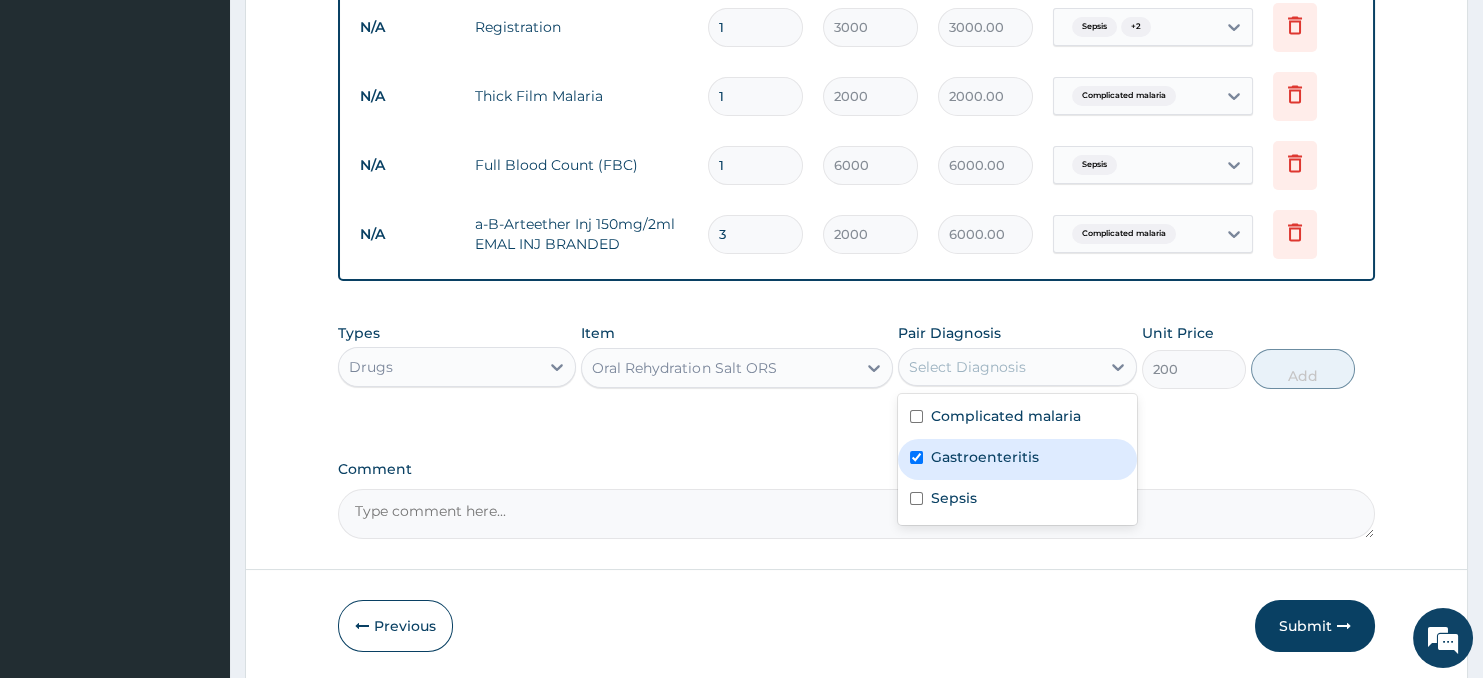 checkbox on "true" 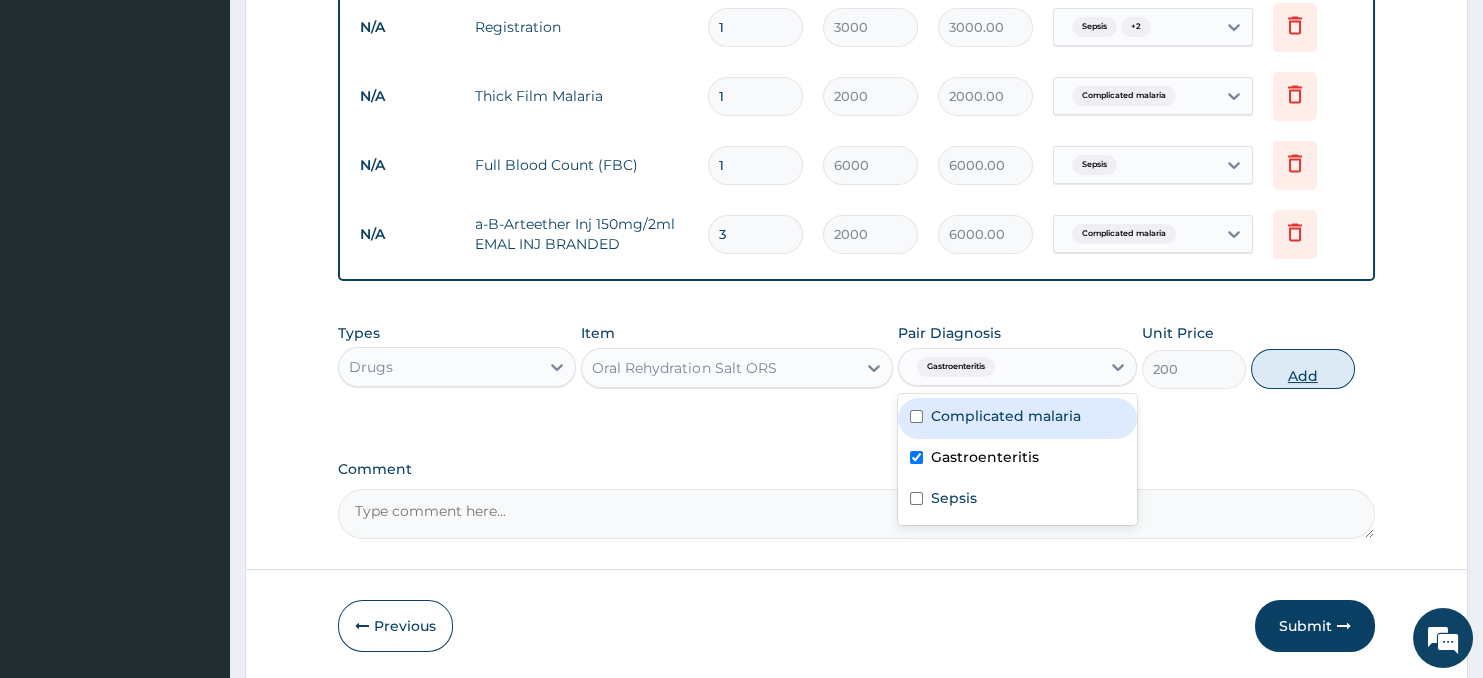 click on "Add" at bounding box center (1303, 369) 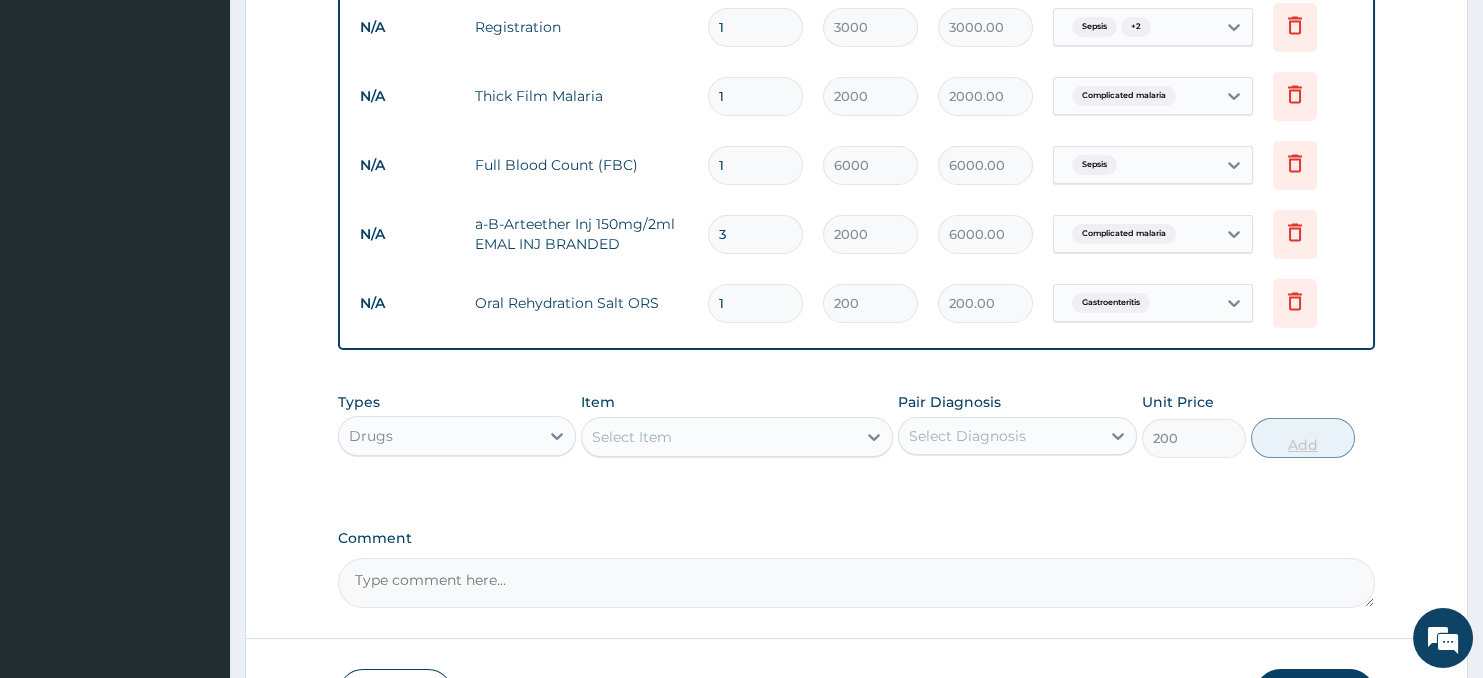 type on "0" 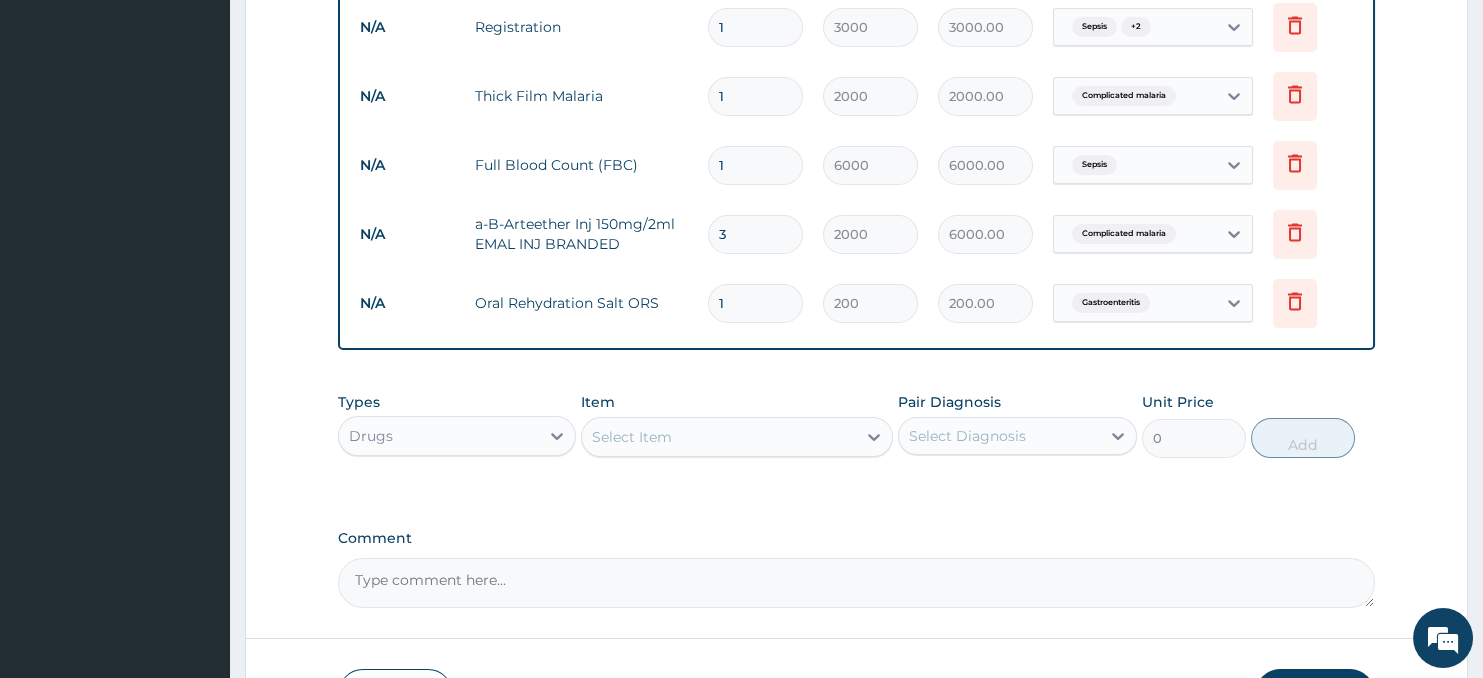 click on "1" at bounding box center [755, 303] 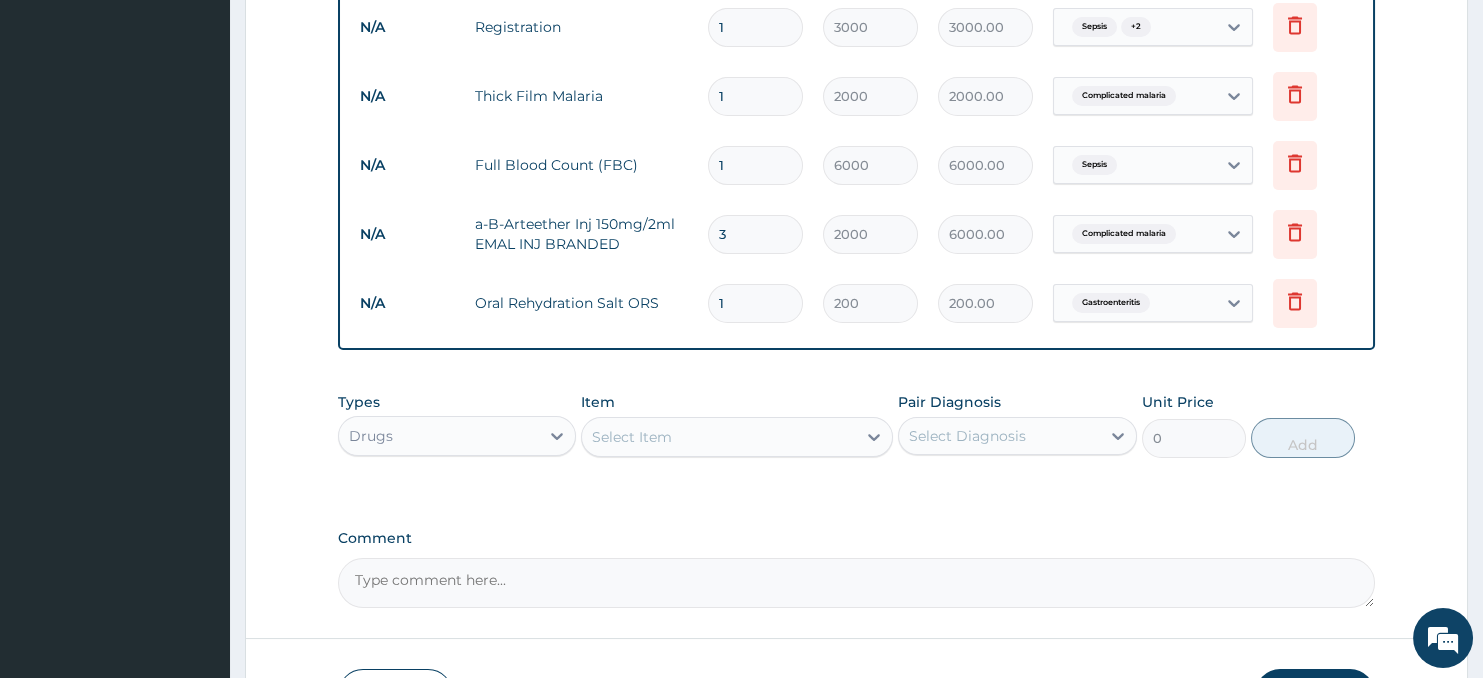 type 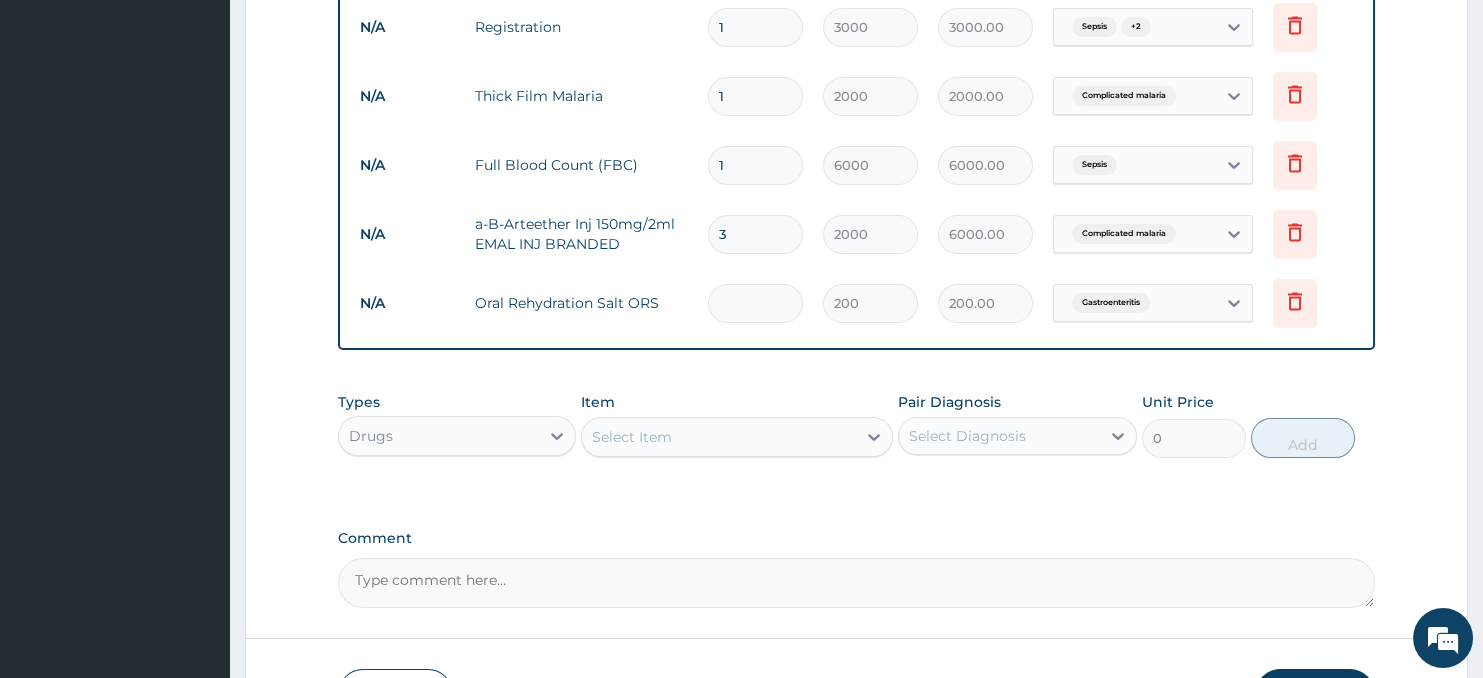 type on "0.00" 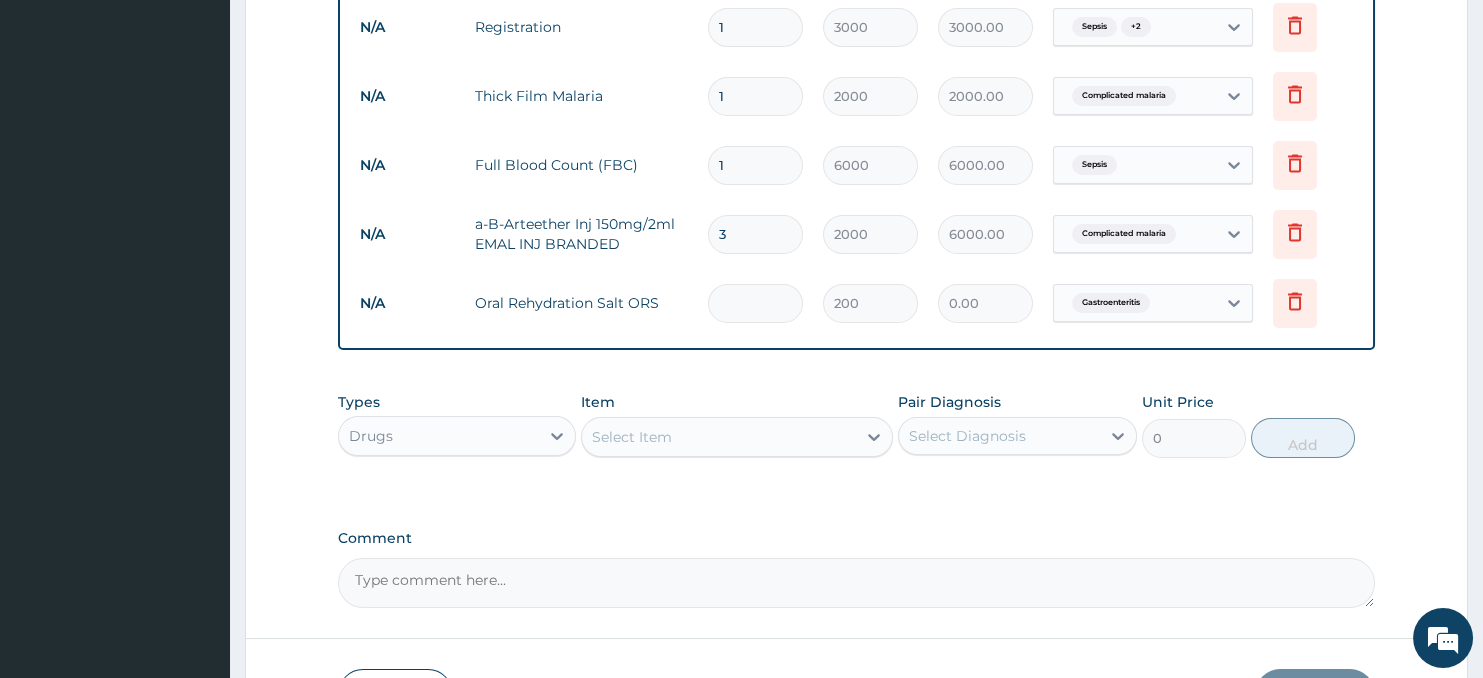 type on "3" 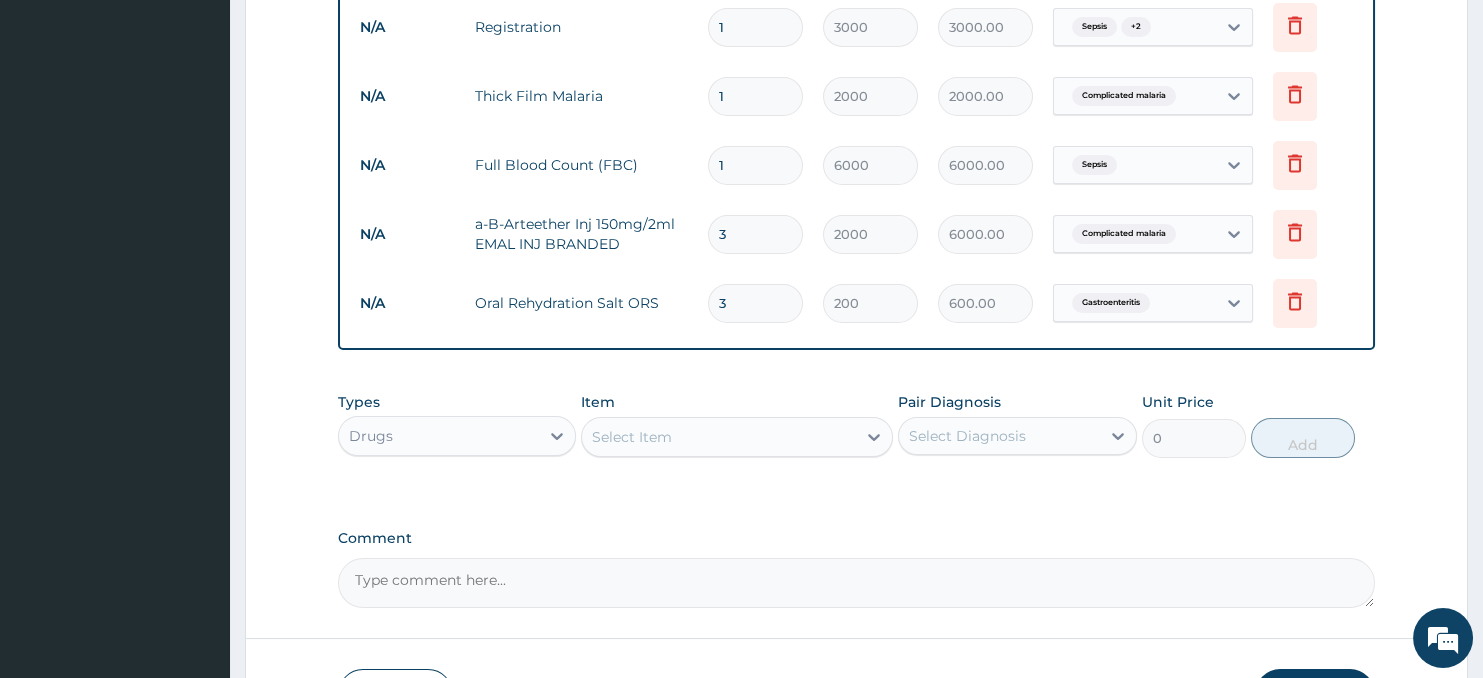 type on "3" 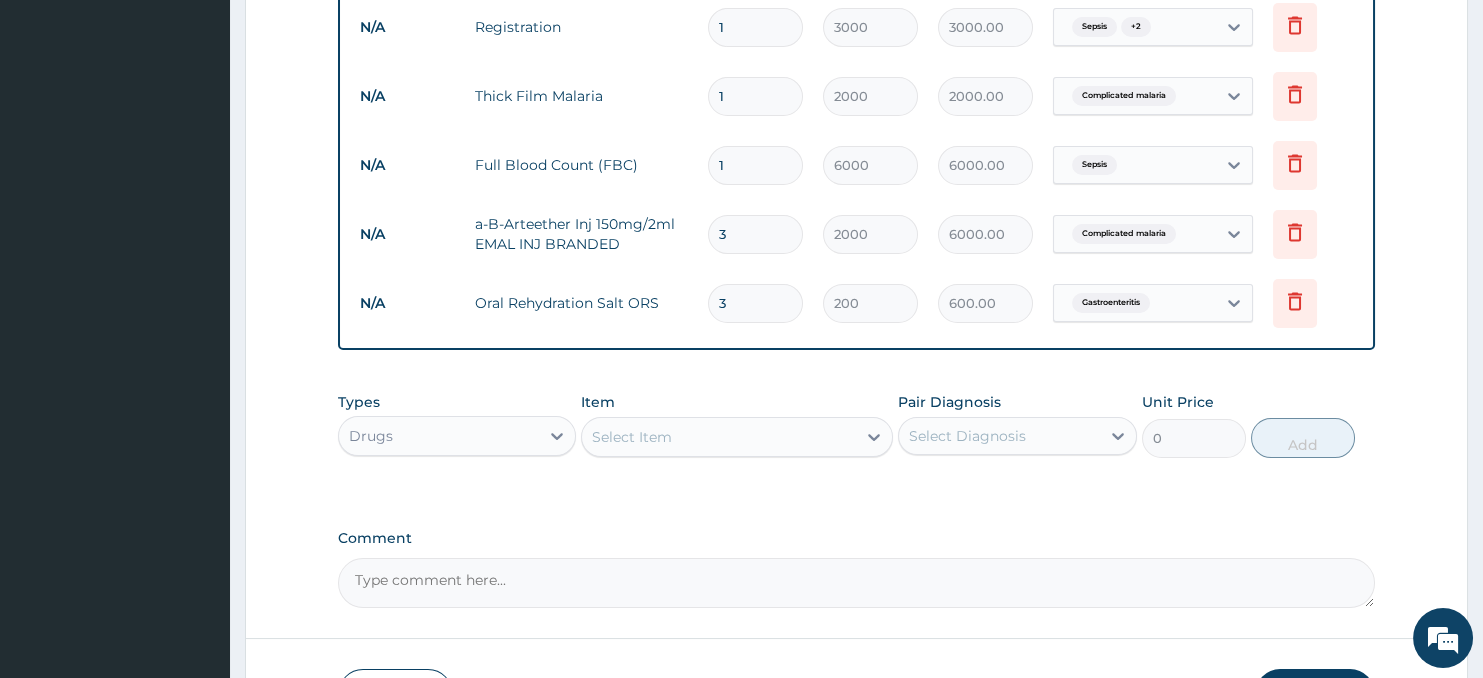 click on "Select Item" at bounding box center (718, 437) 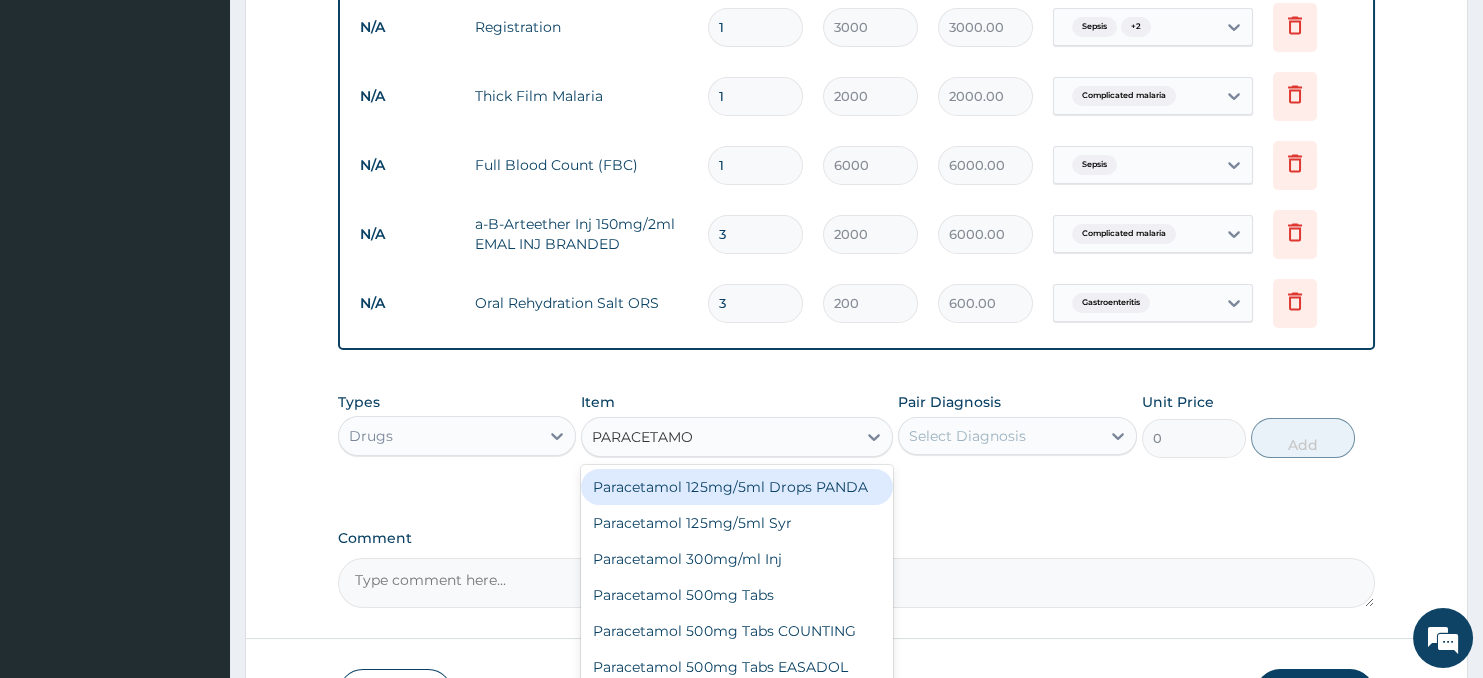 type on "PARACETAMOL" 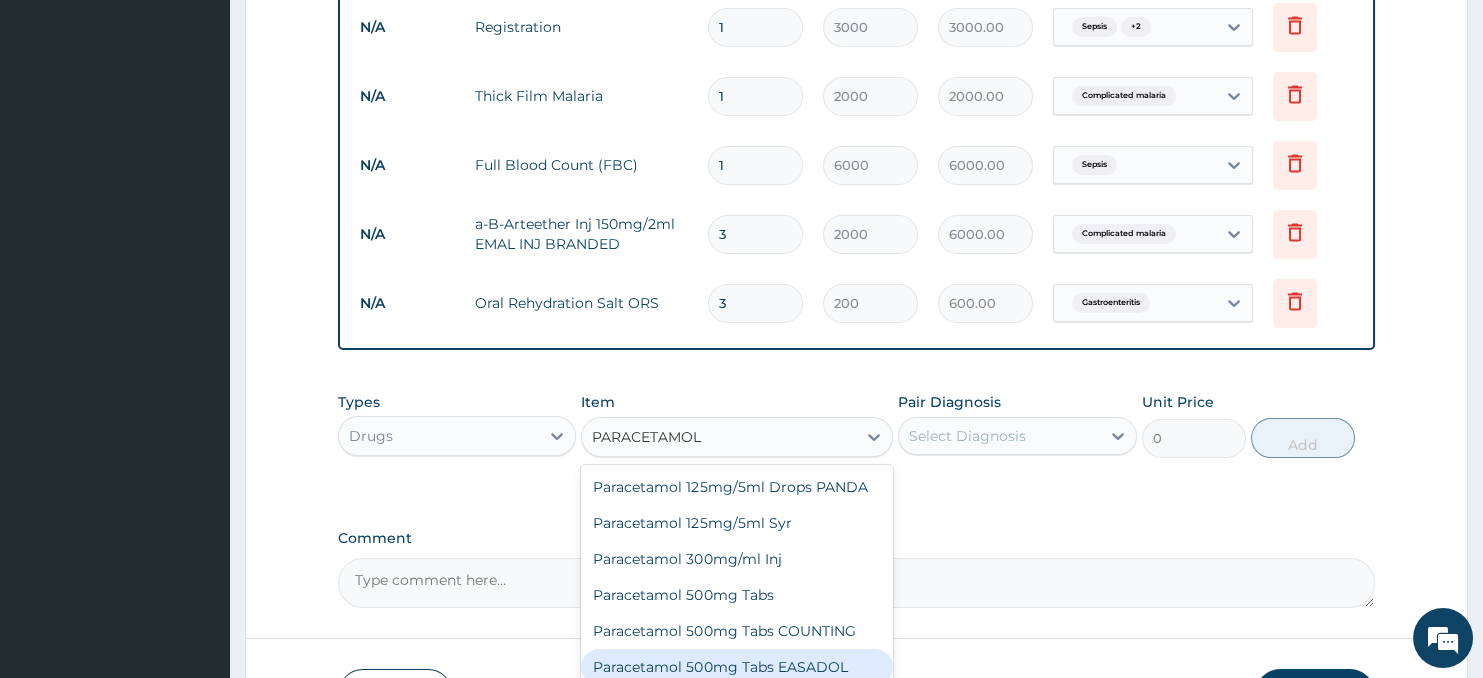click on "Paracetamol 500mg Tabs EASADOL" at bounding box center [736, 667] 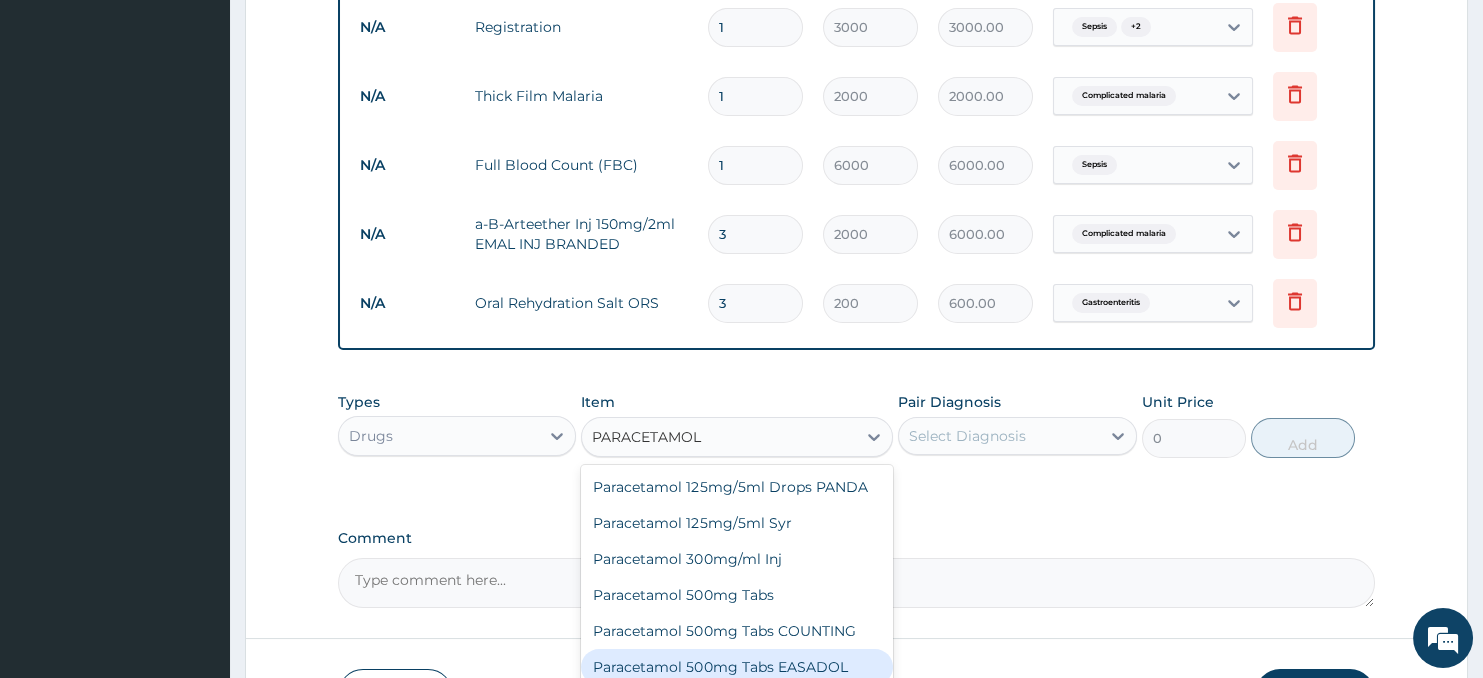 type 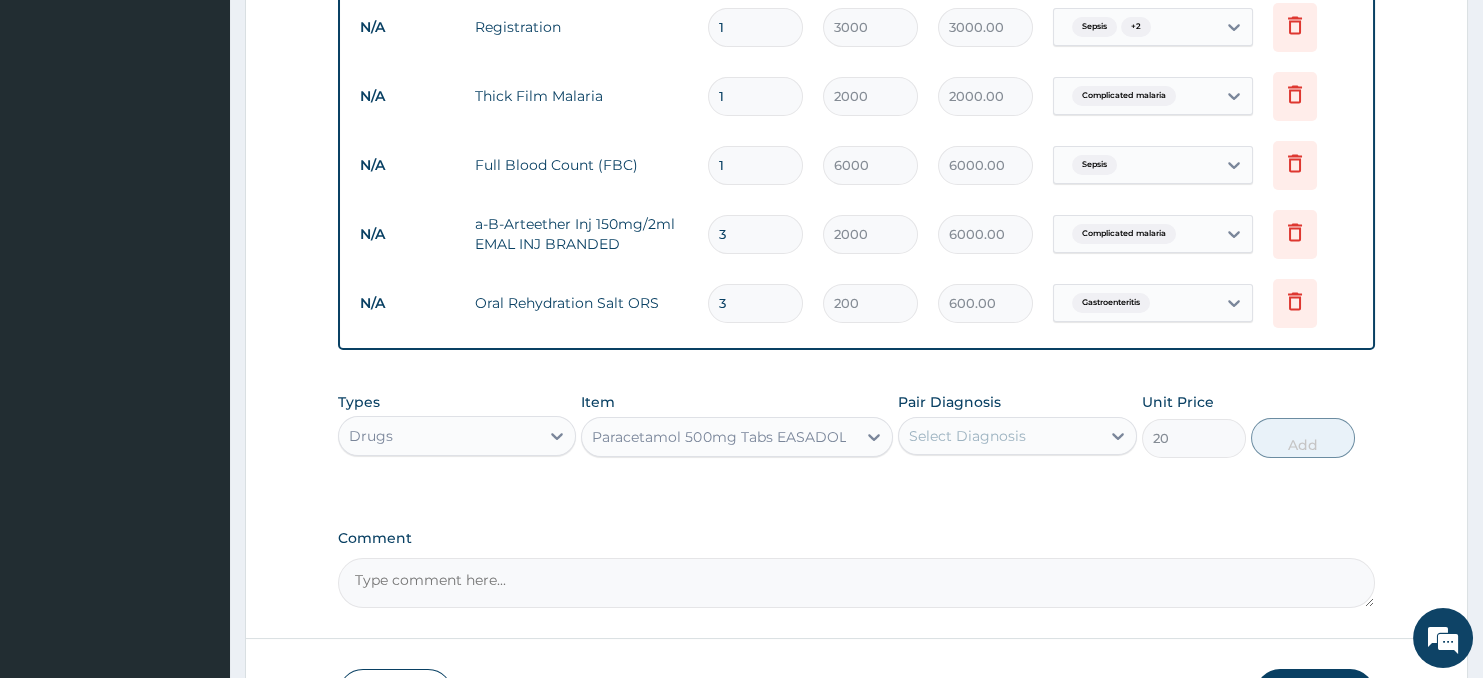 click on "Select Diagnosis" at bounding box center [967, 436] 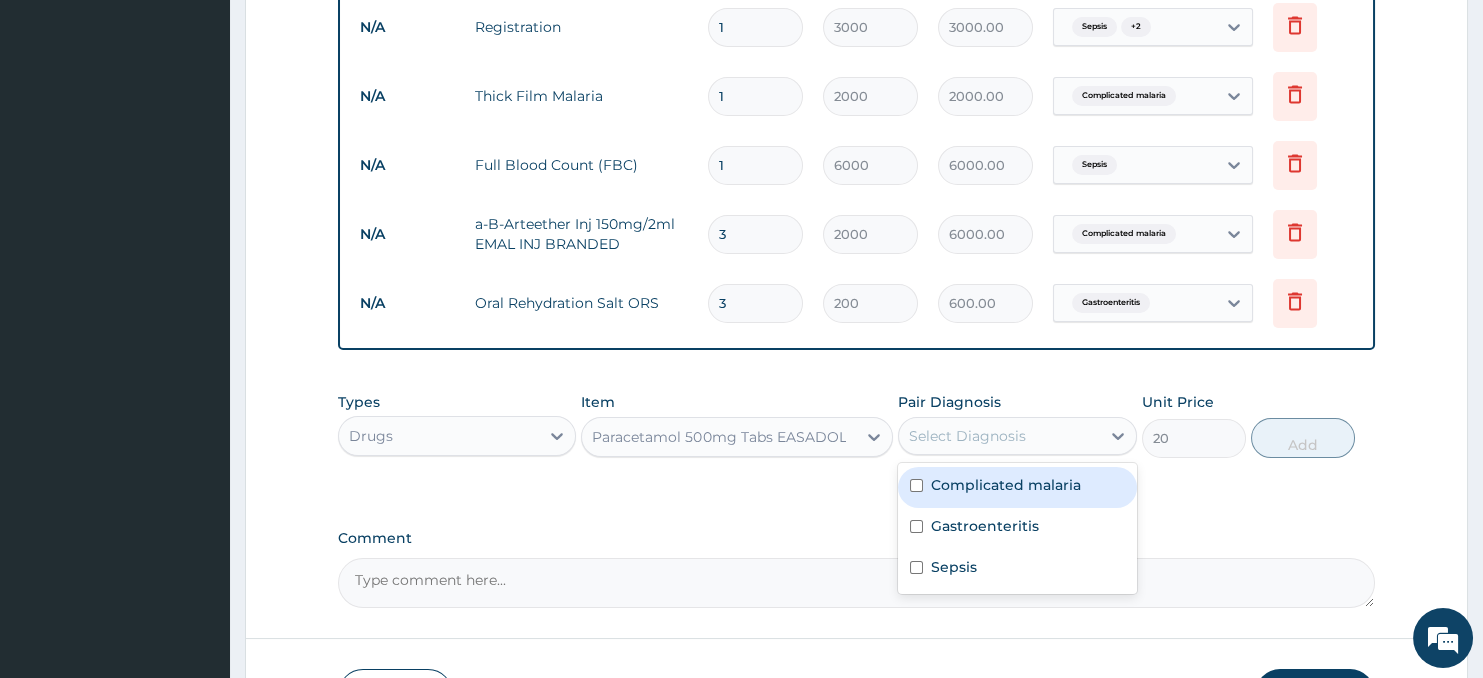 click on "Complicated malaria" at bounding box center (1017, 487) 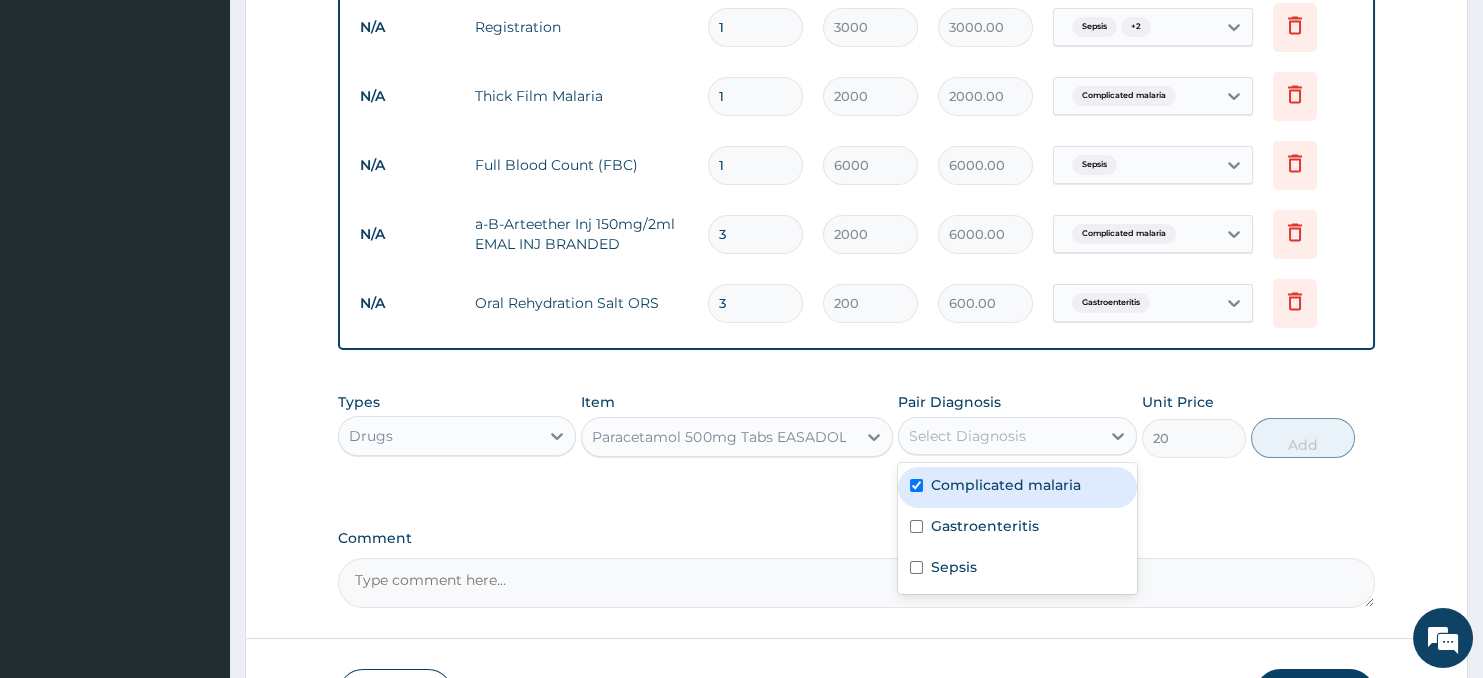 checkbox on "true" 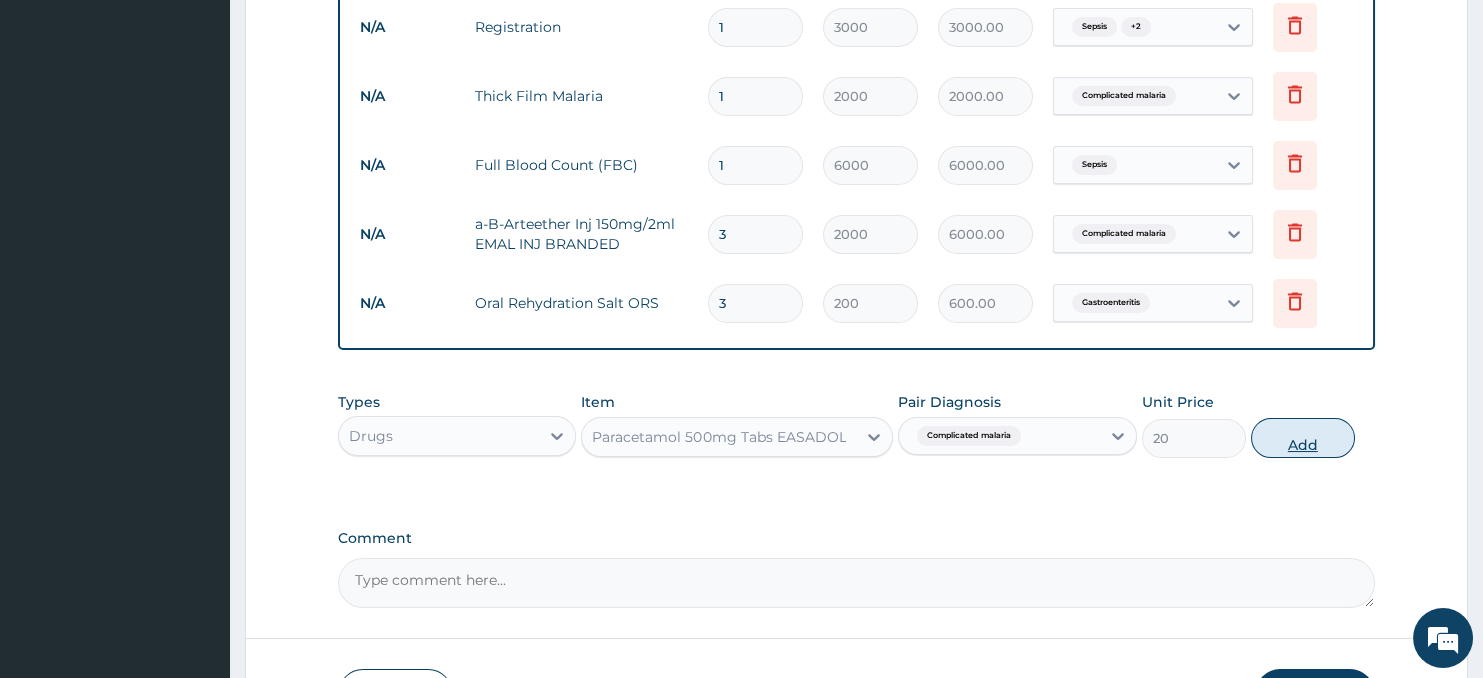 click on "Add" at bounding box center (1303, 438) 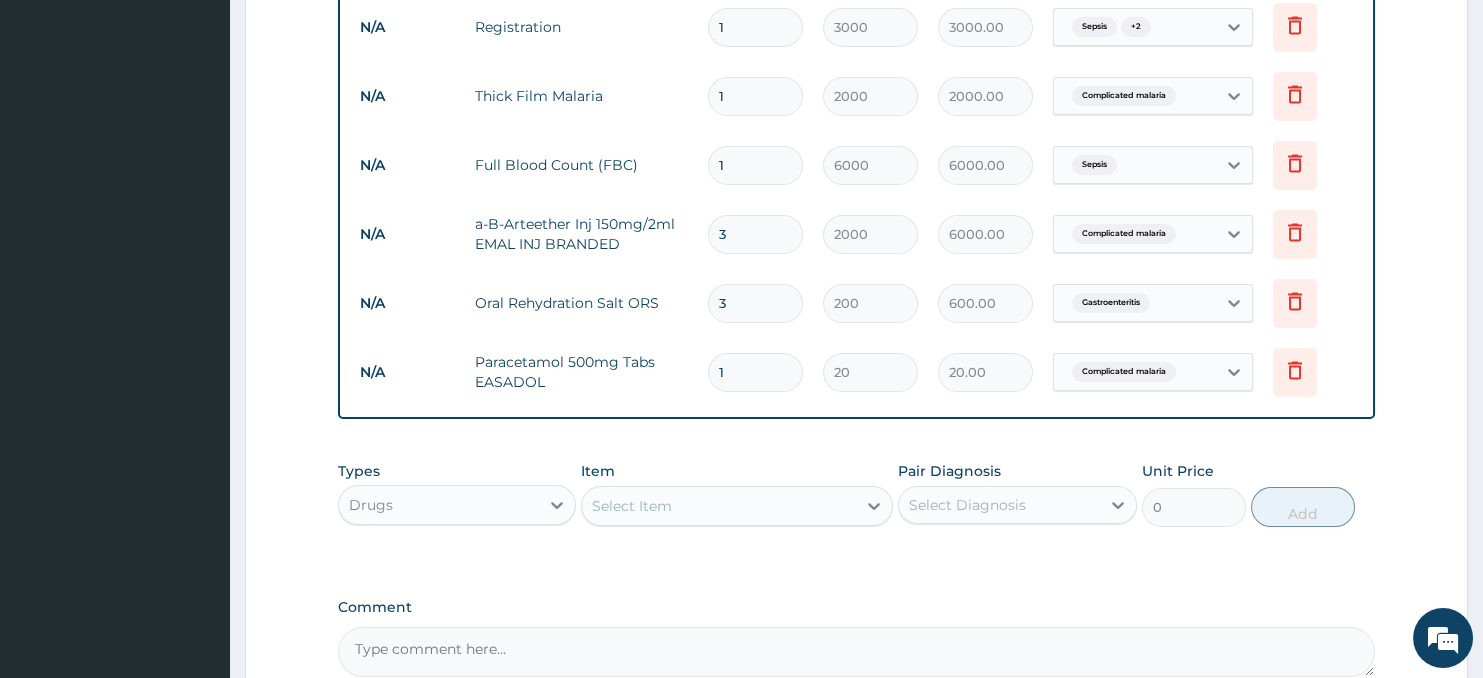 click on "1" at bounding box center [755, 372] 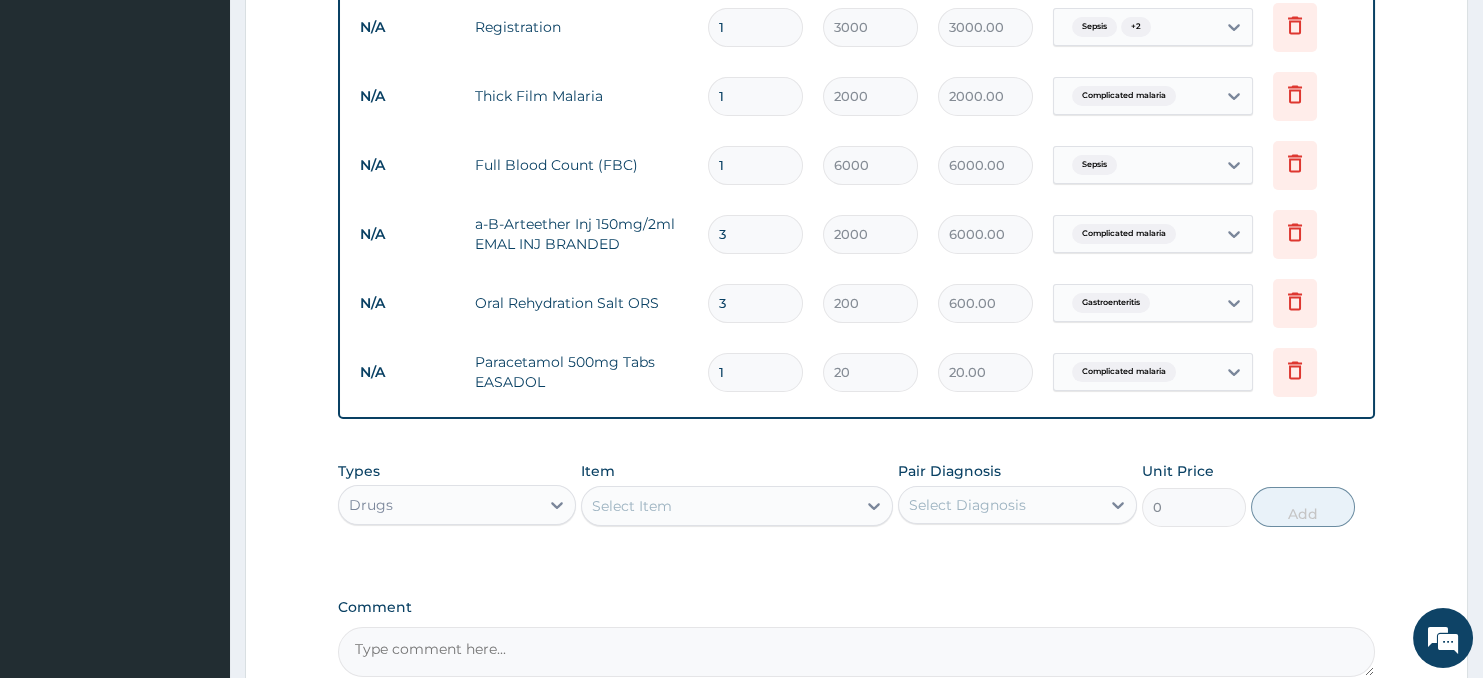 type on "18" 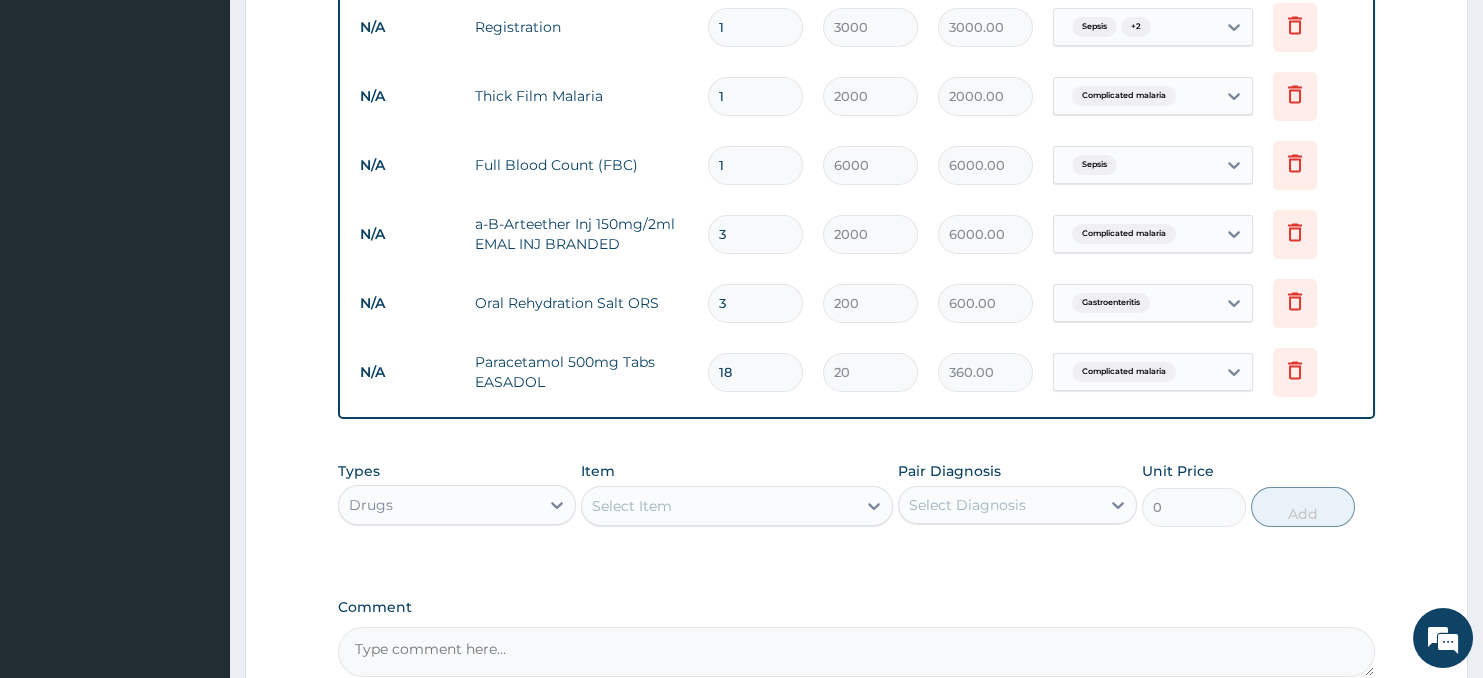 type on "1" 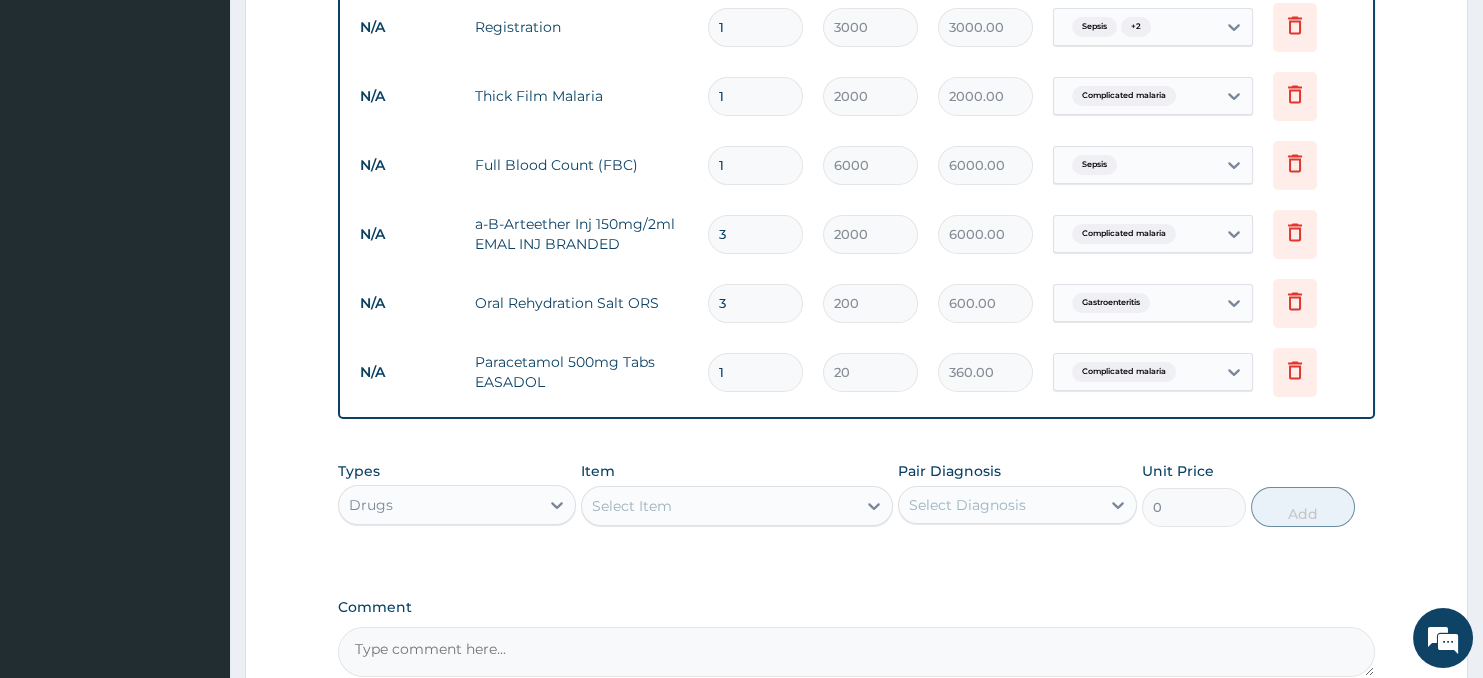 type on "20.00" 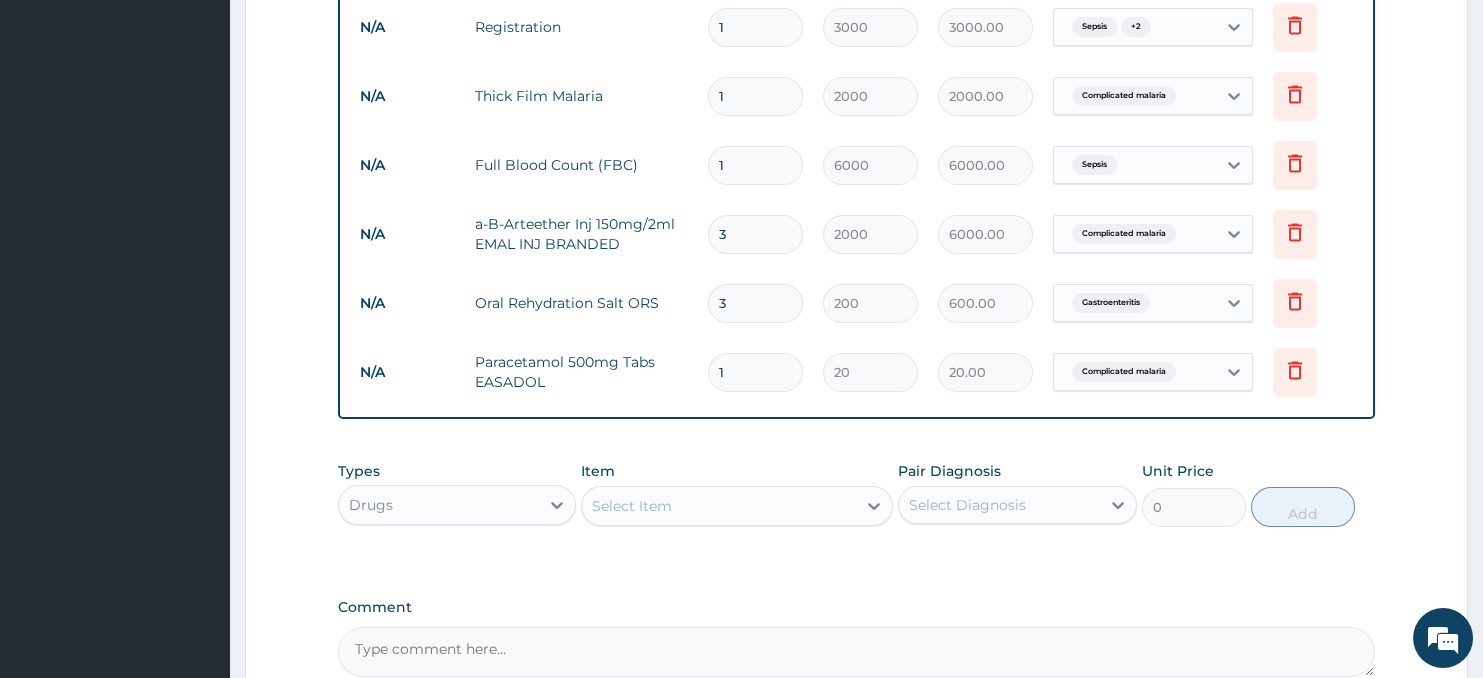 type 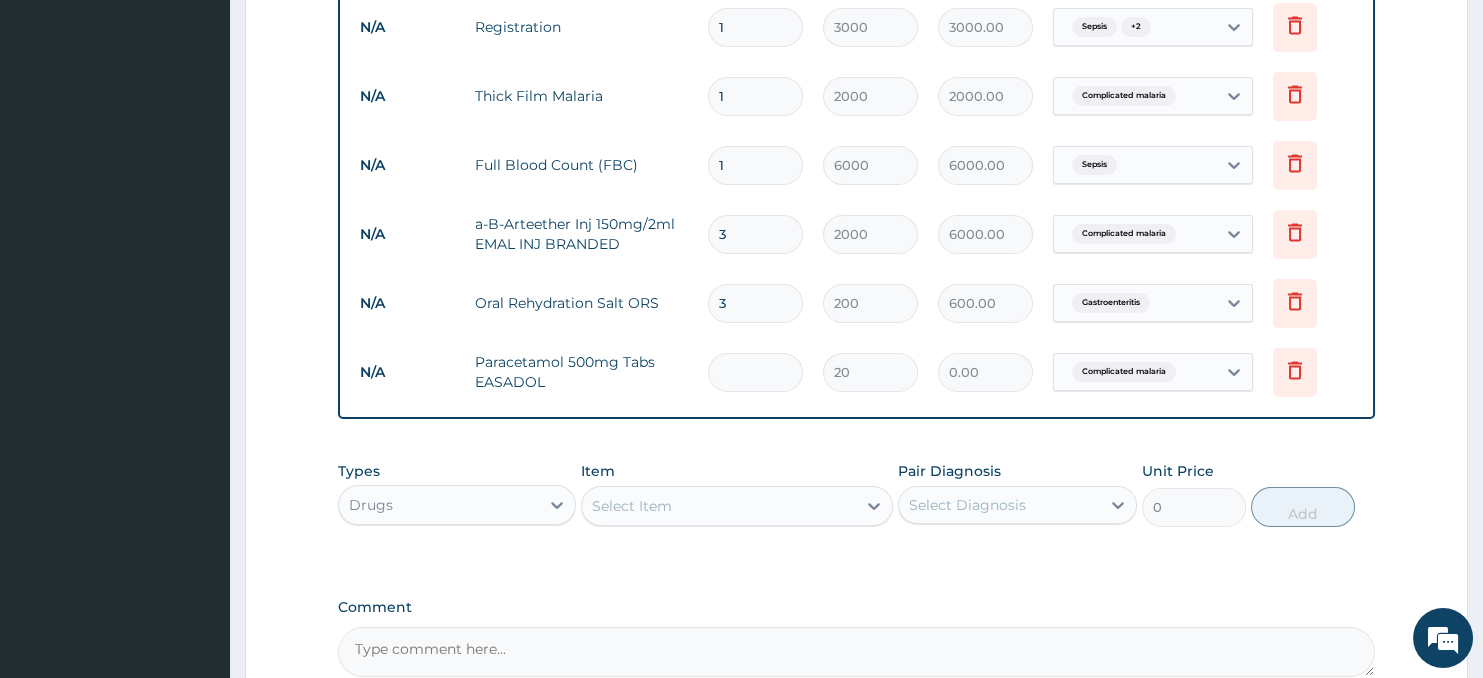 type on "2" 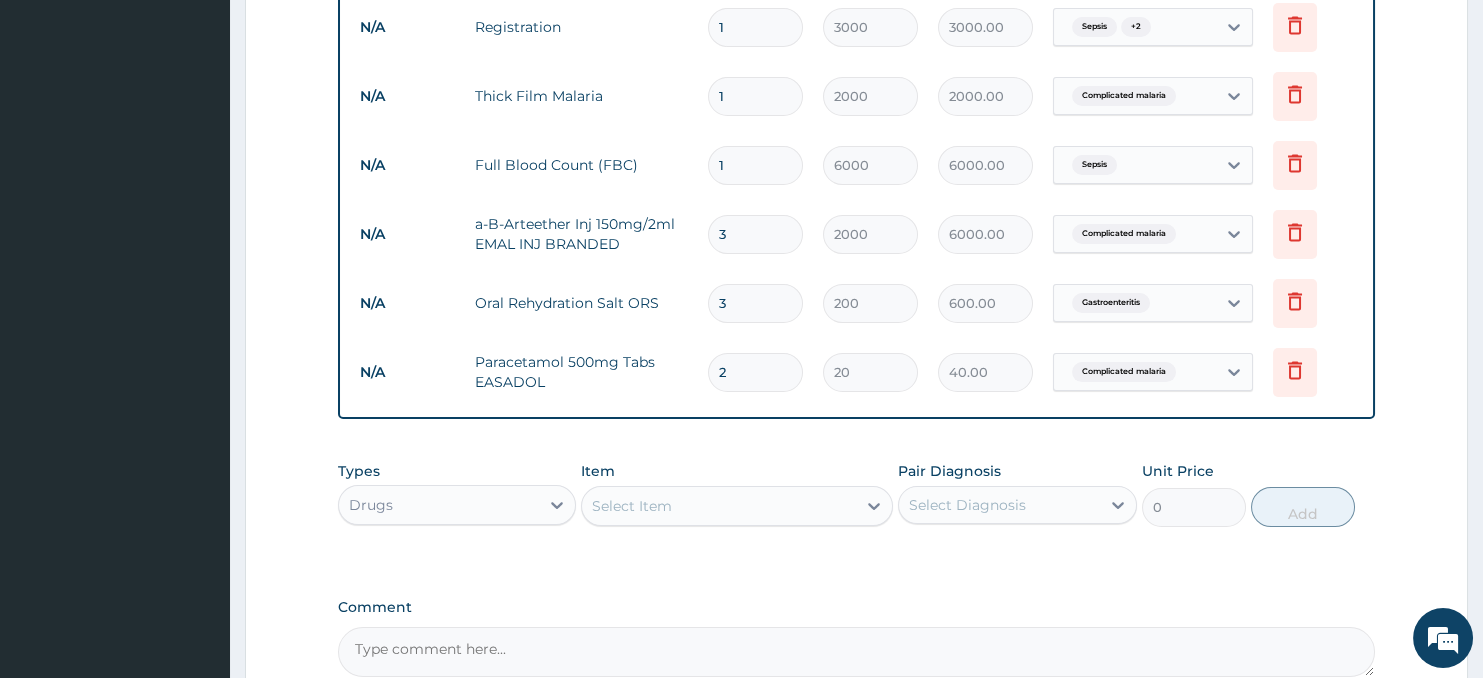 type on "20" 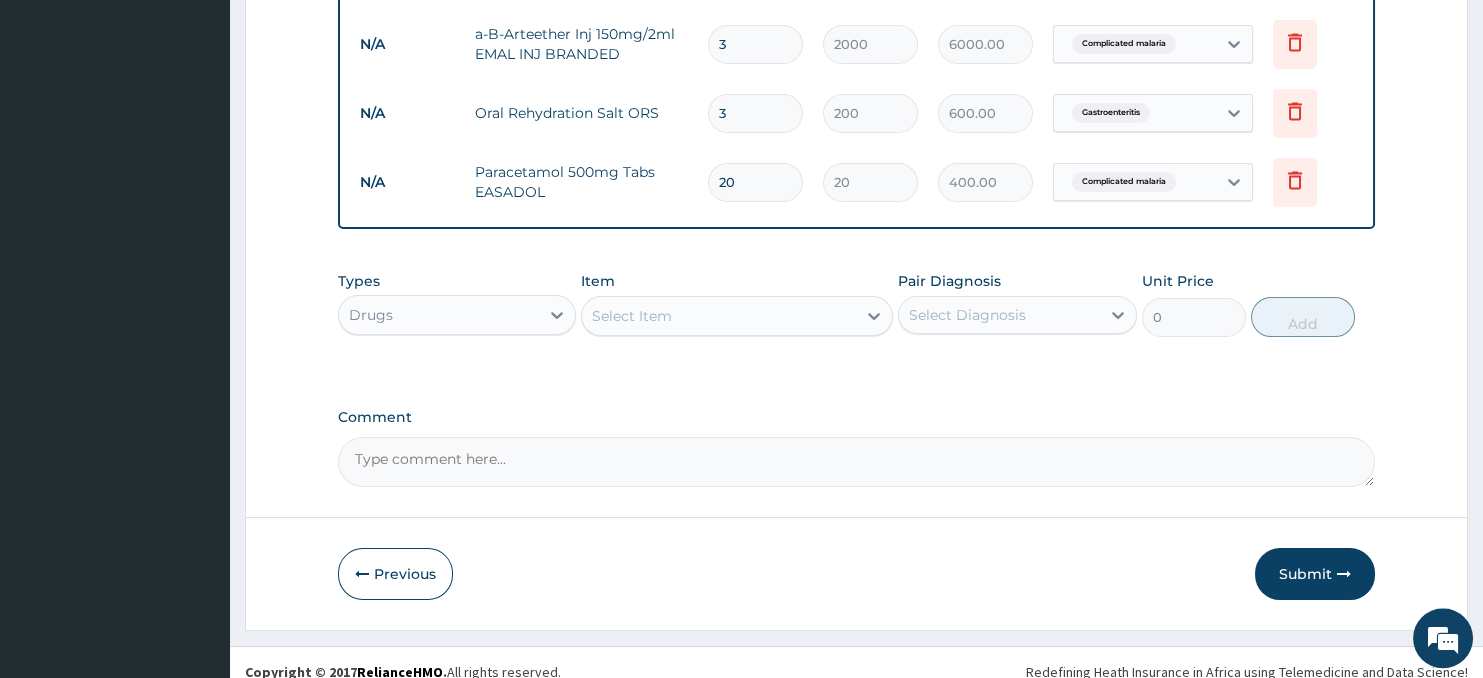 scroll, scrollTop: 1080, scrollLeft: 0, axis: vertical 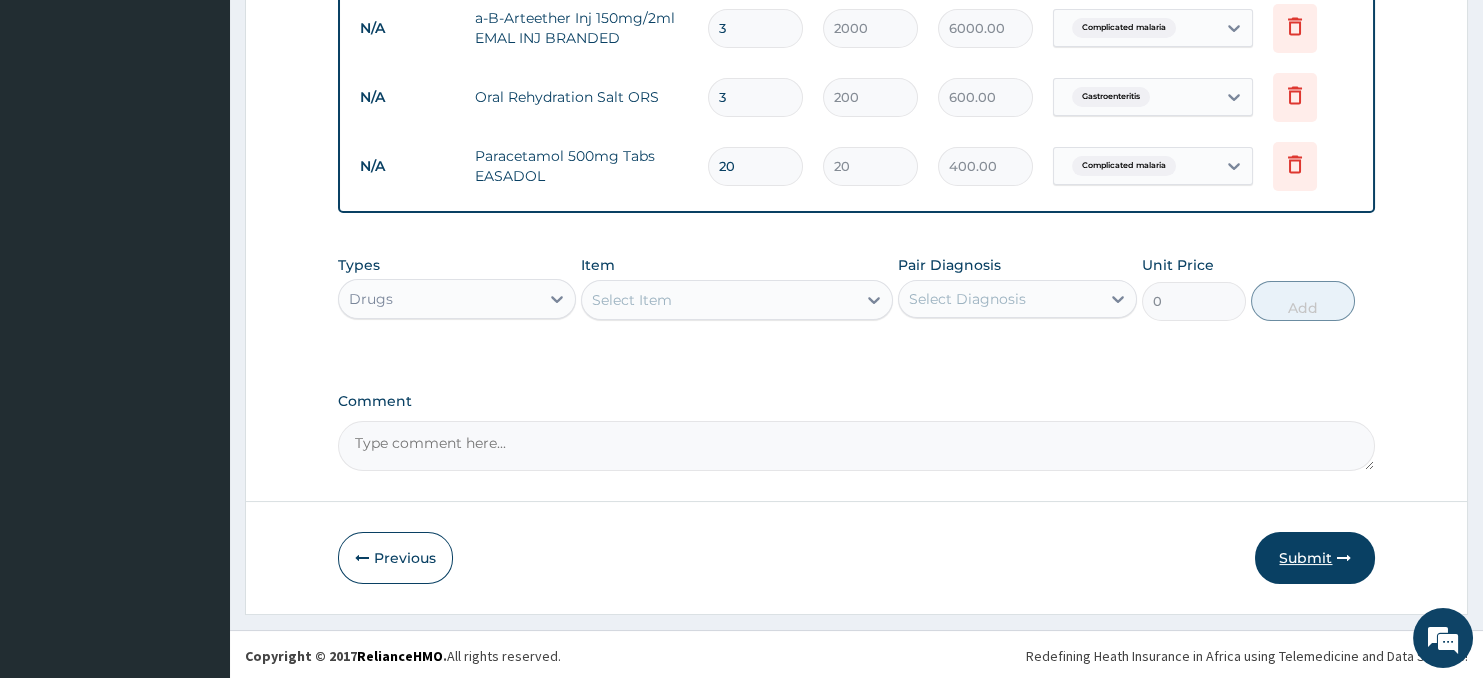 type on "20" 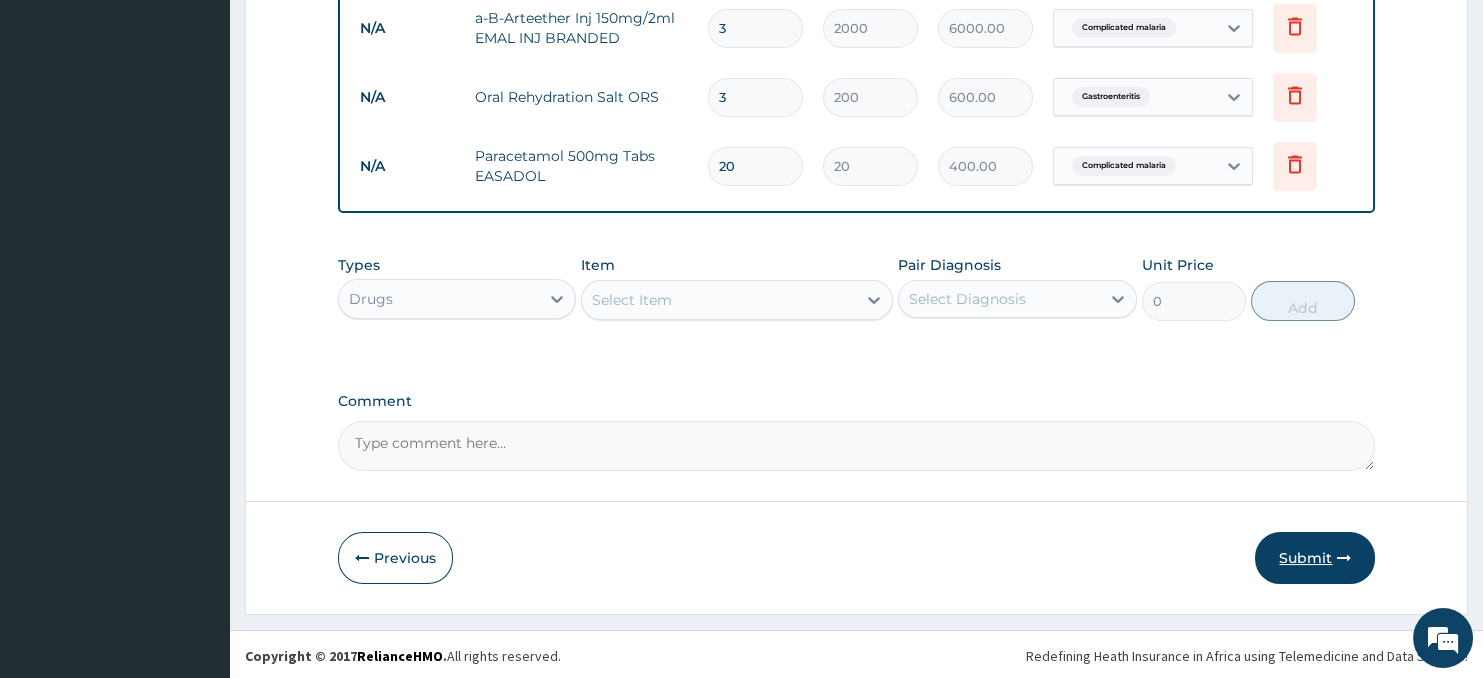 click on "Submit" at bounding box center [1315, 558] 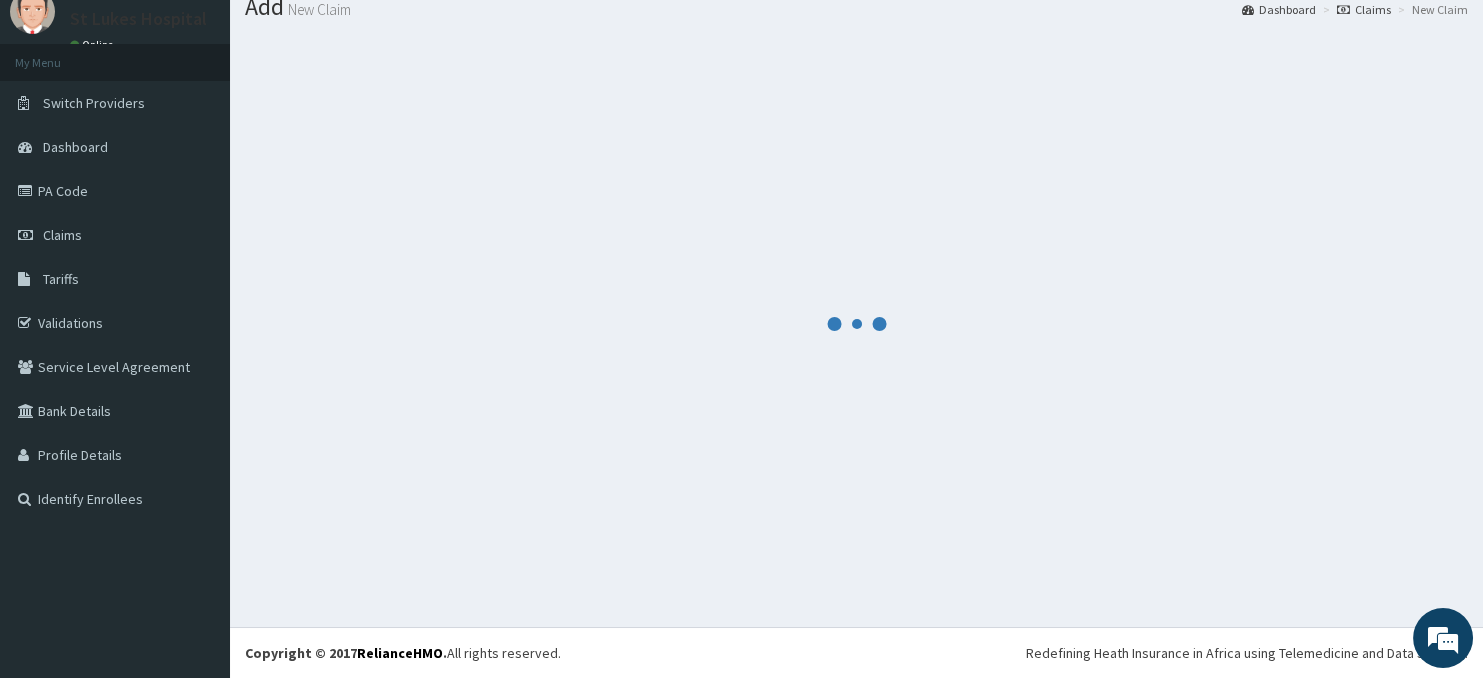 scroll, scrollTop: 70, scrollLeft: 0, axis: vertical 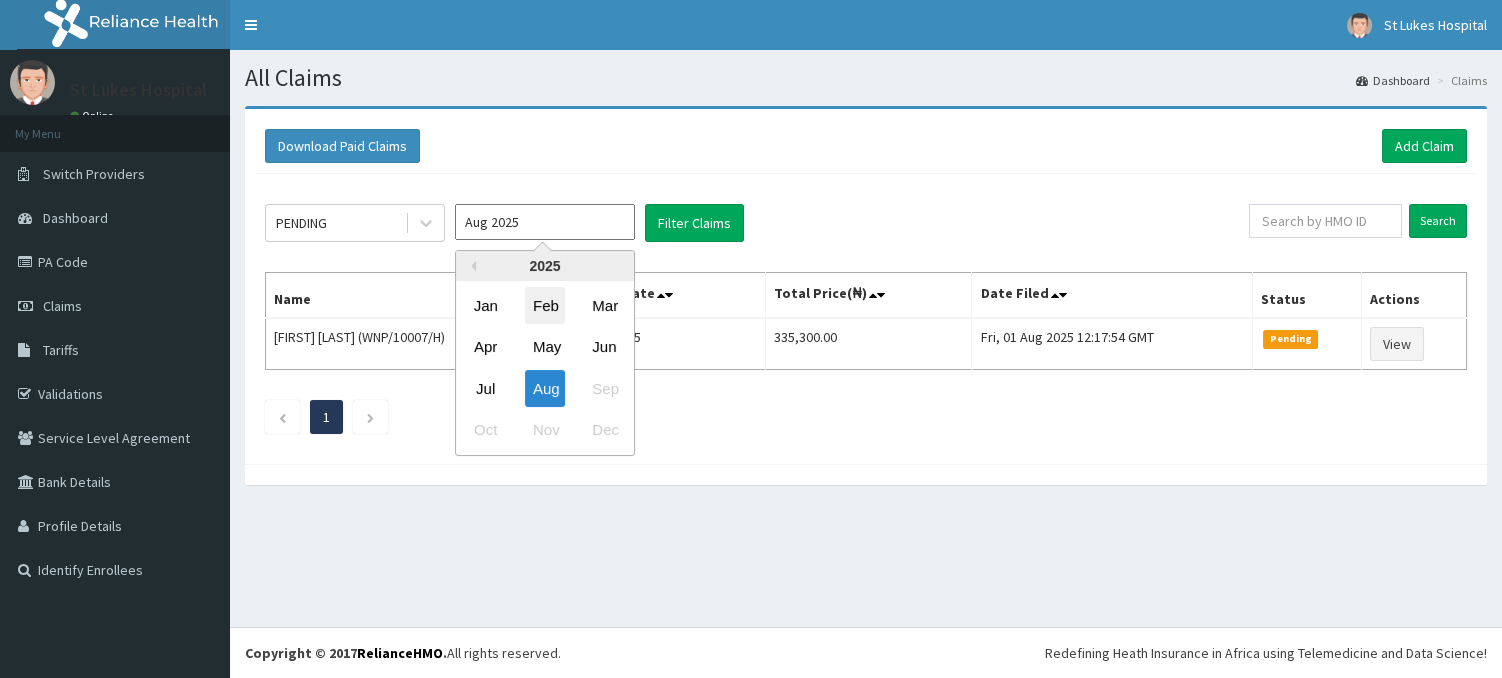 click on "Feb" at bounding box center [545, 305] 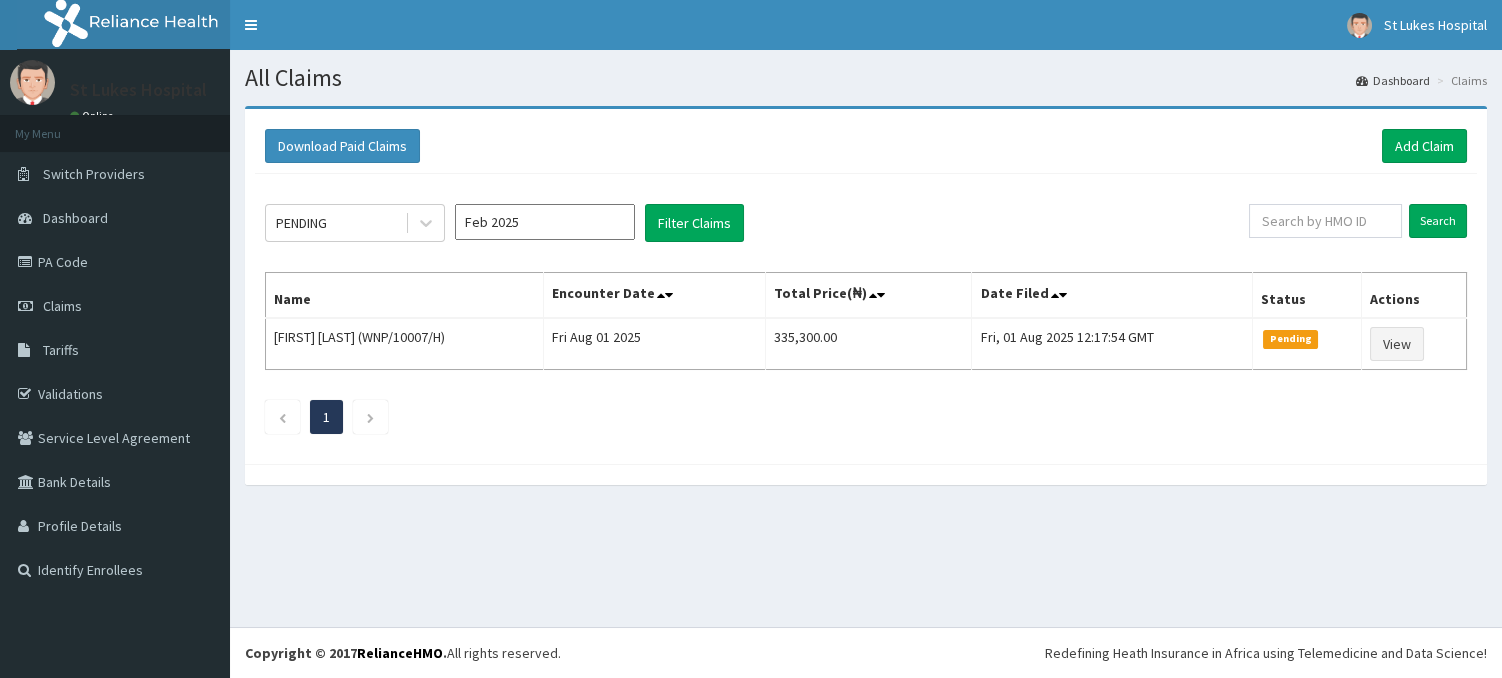 type on "Feb 2025" 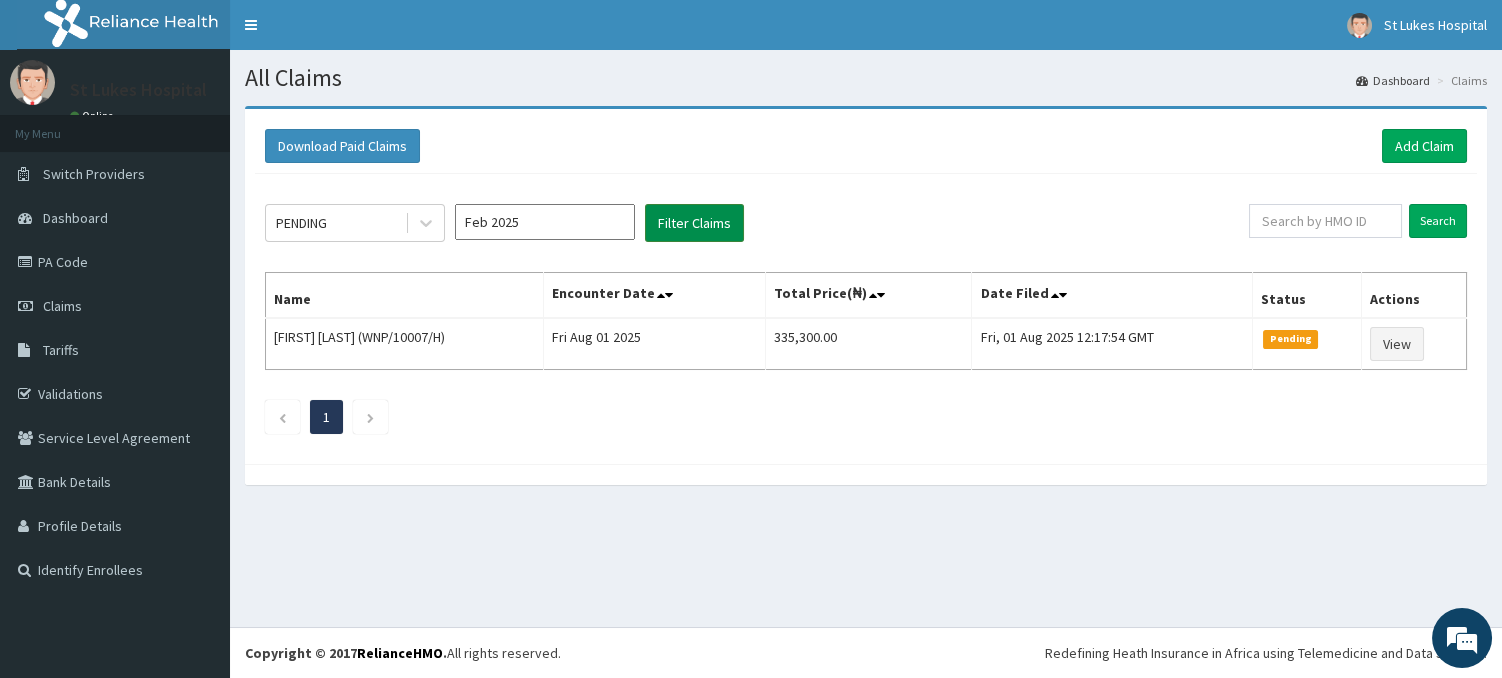 click on "Filter Claims" at bounding box center [694, 223] 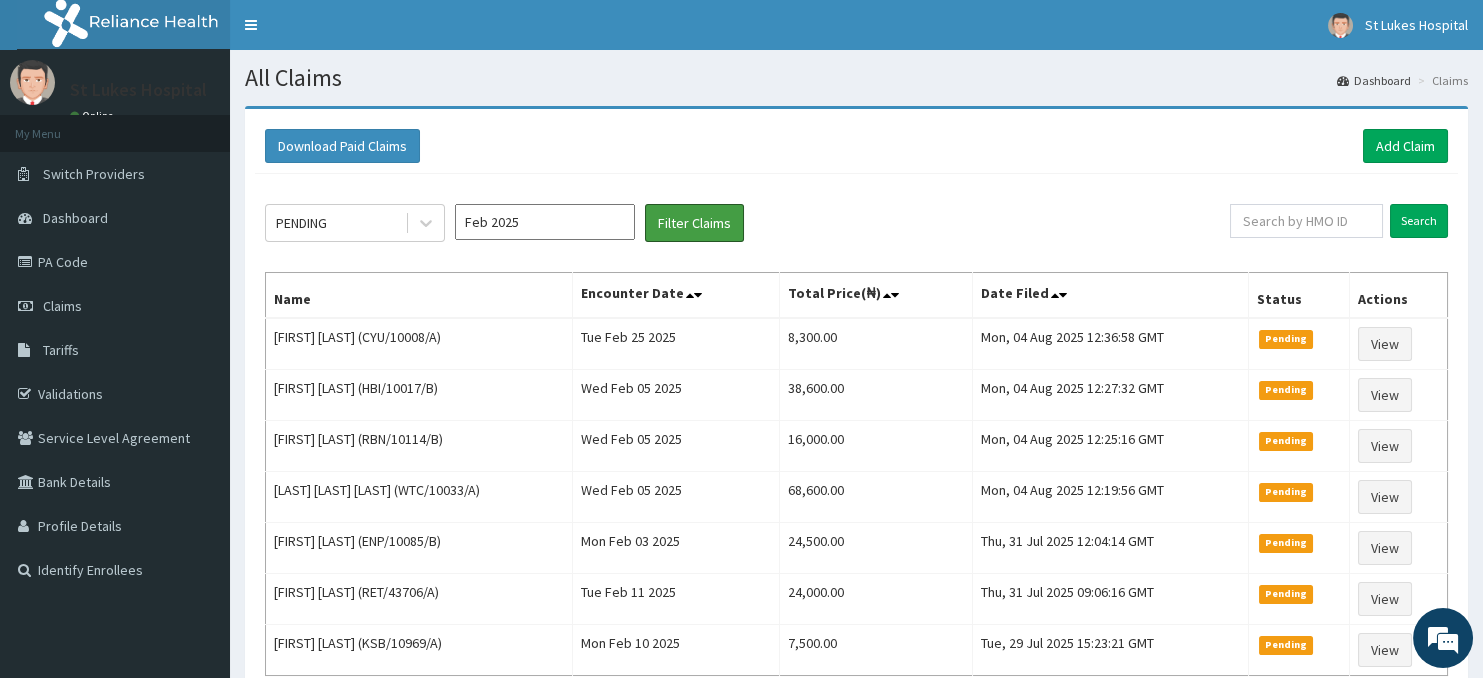 scroll, scrollTop: 0, scrollLeft: 0, axis: both 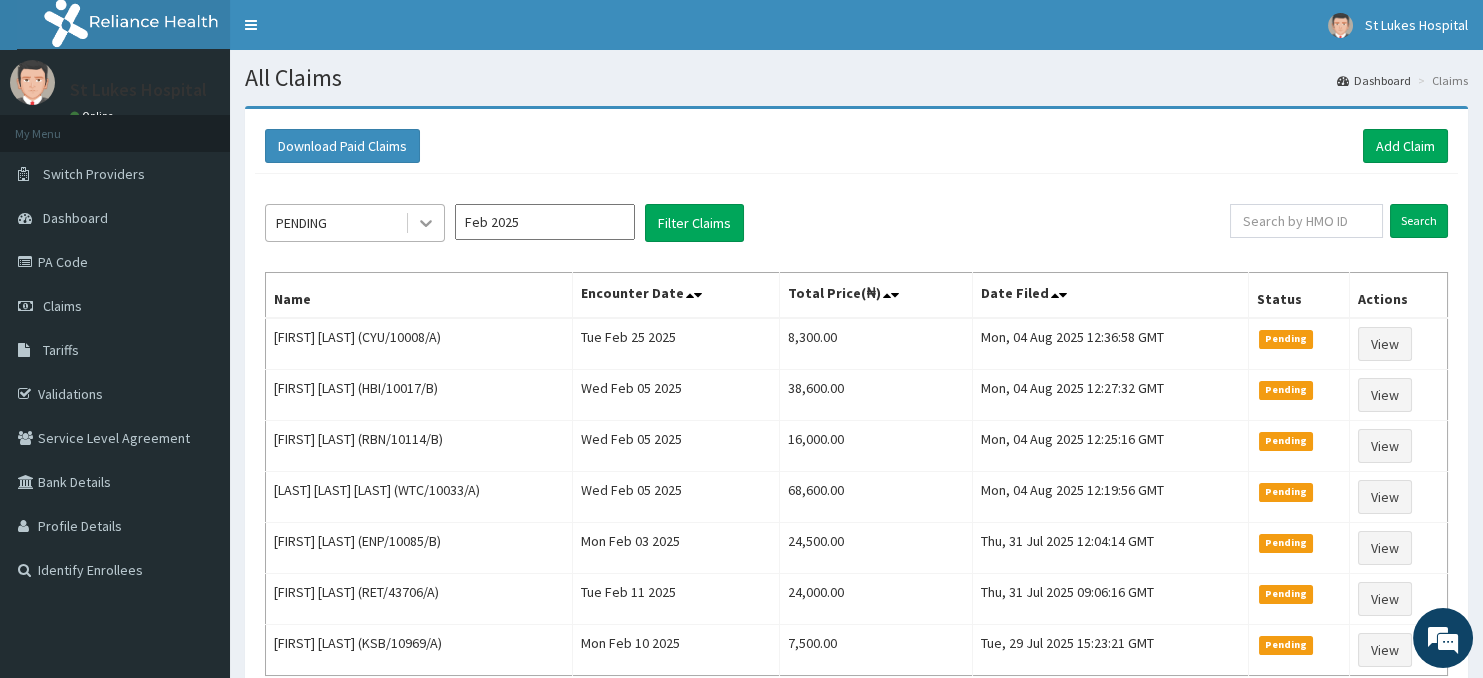 click 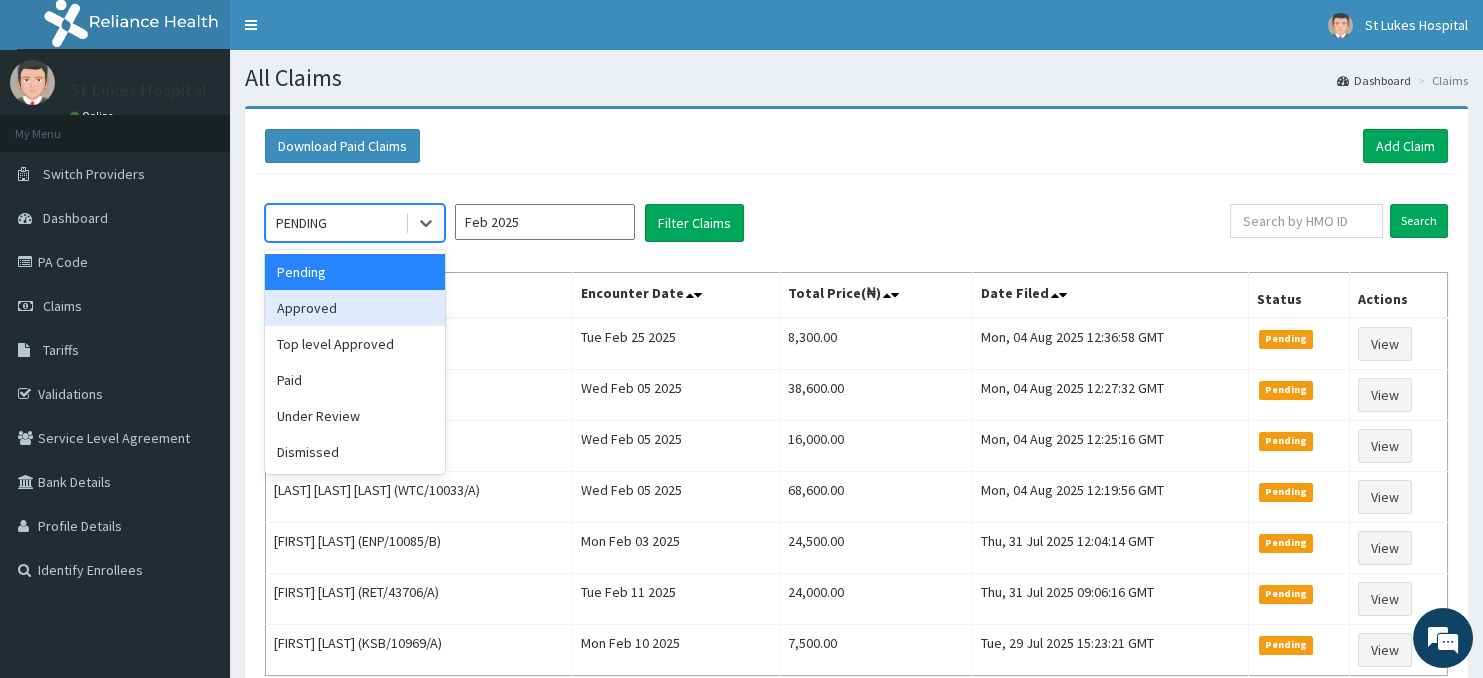 click on "Approved" at bounding box center [355, 308] 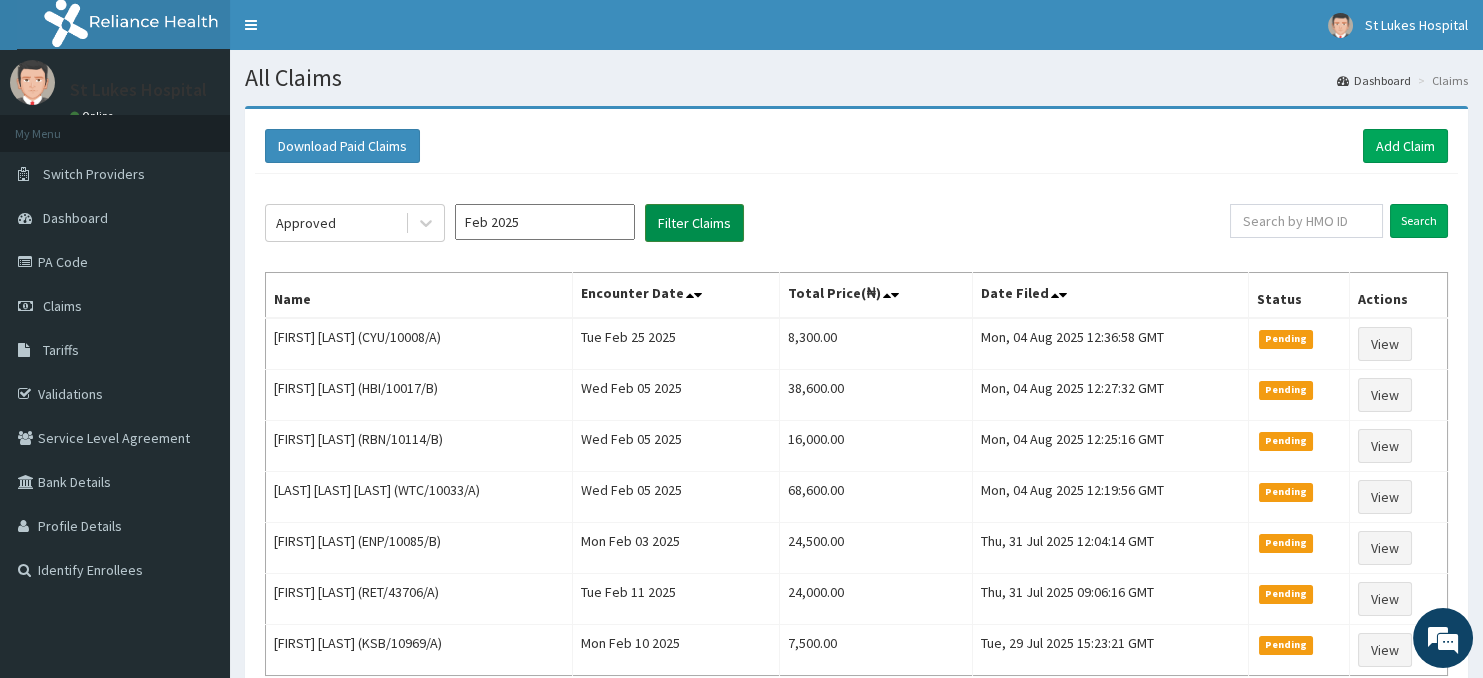 click on "Filter Claims" at bounding box center (694, 223) 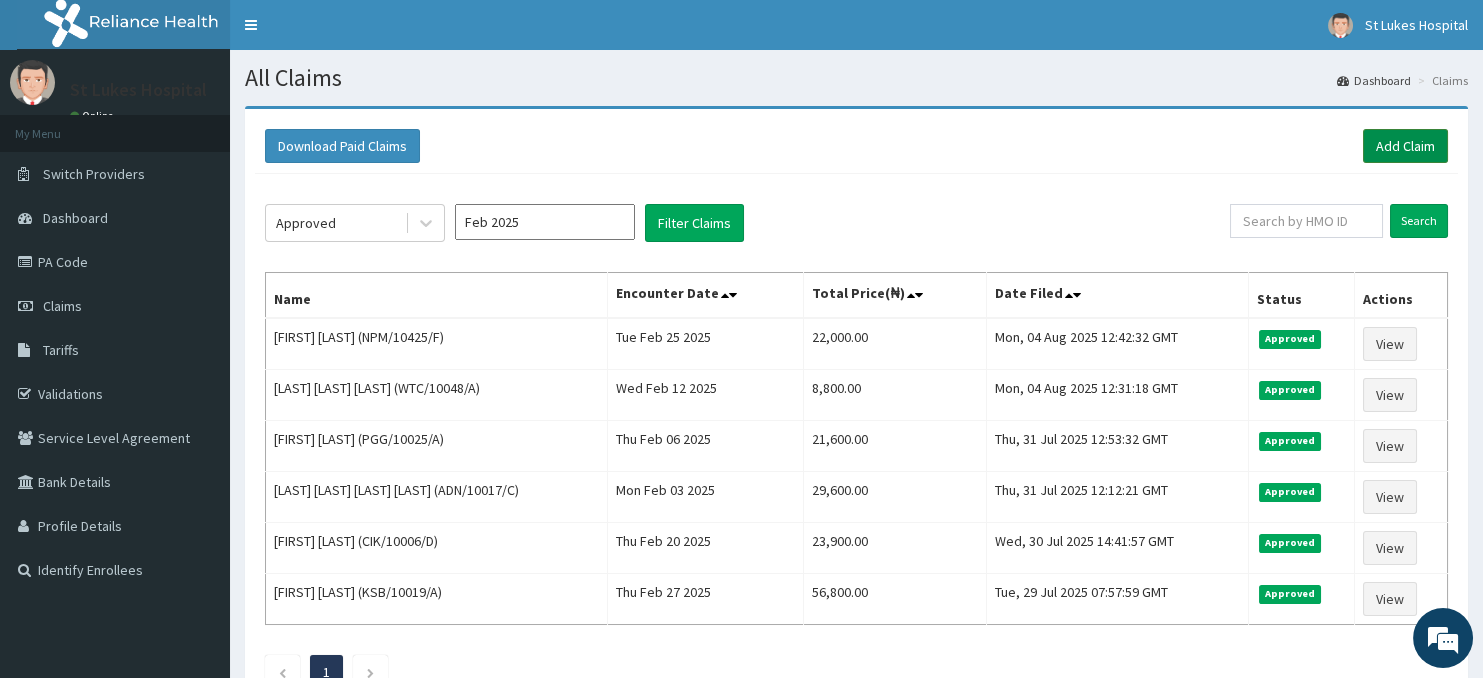 click on "Add Claim" at bounding box center [1405, 146] 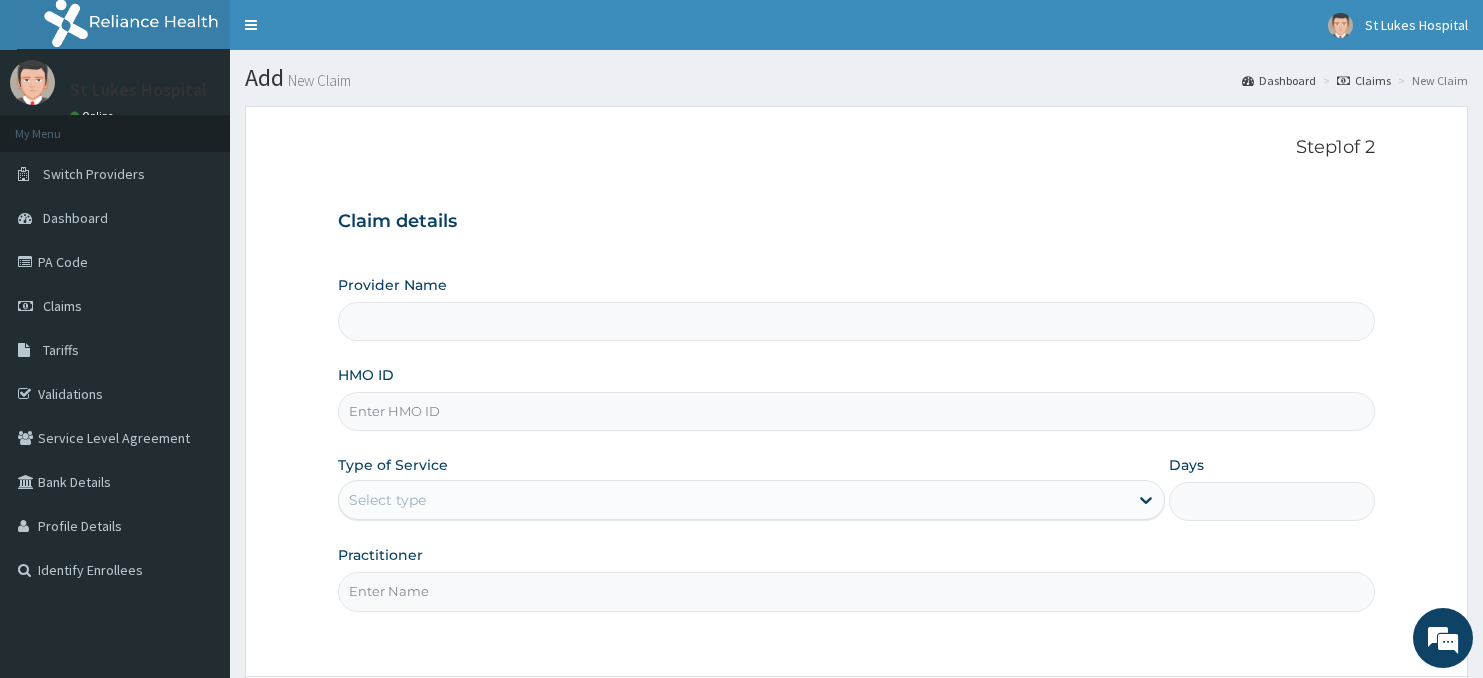 scroll, scrollTop: 0, scrollLeft: 0, axis: both 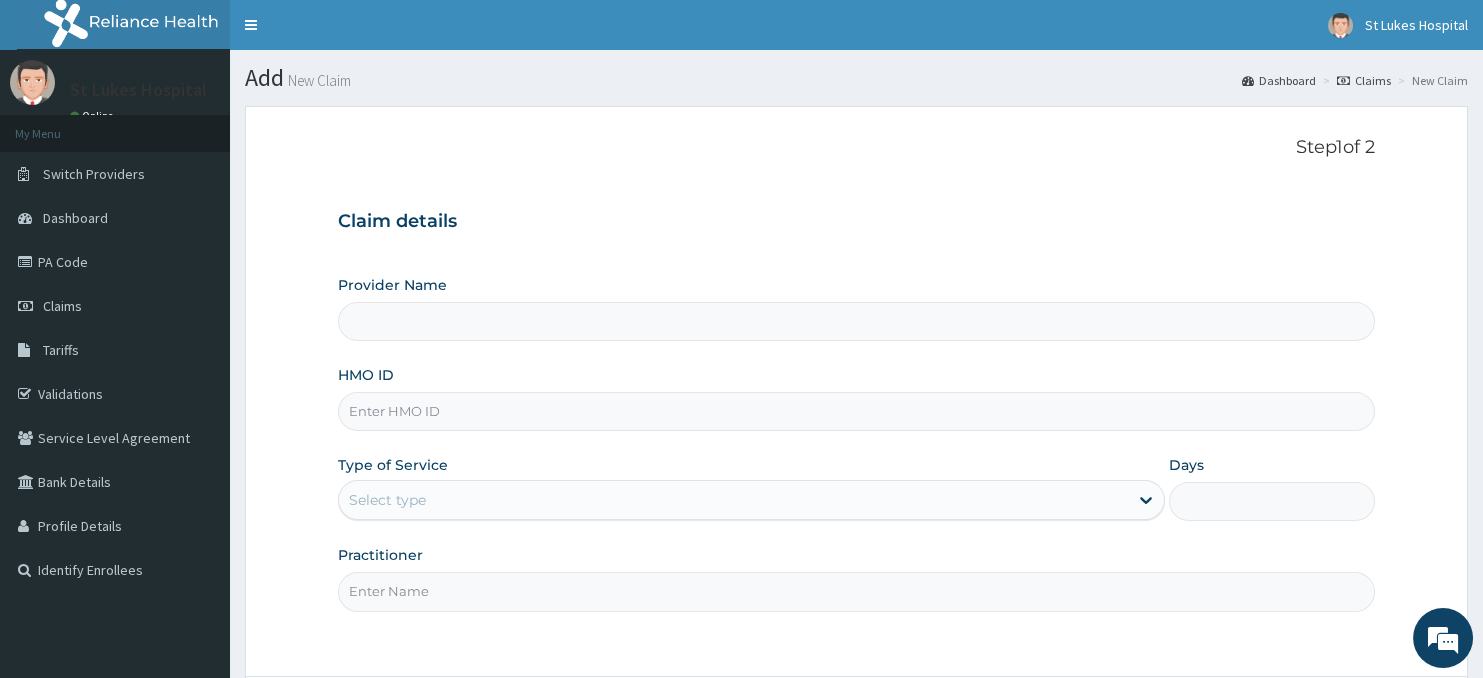 type on "St Lukes Hospital -ASABA" 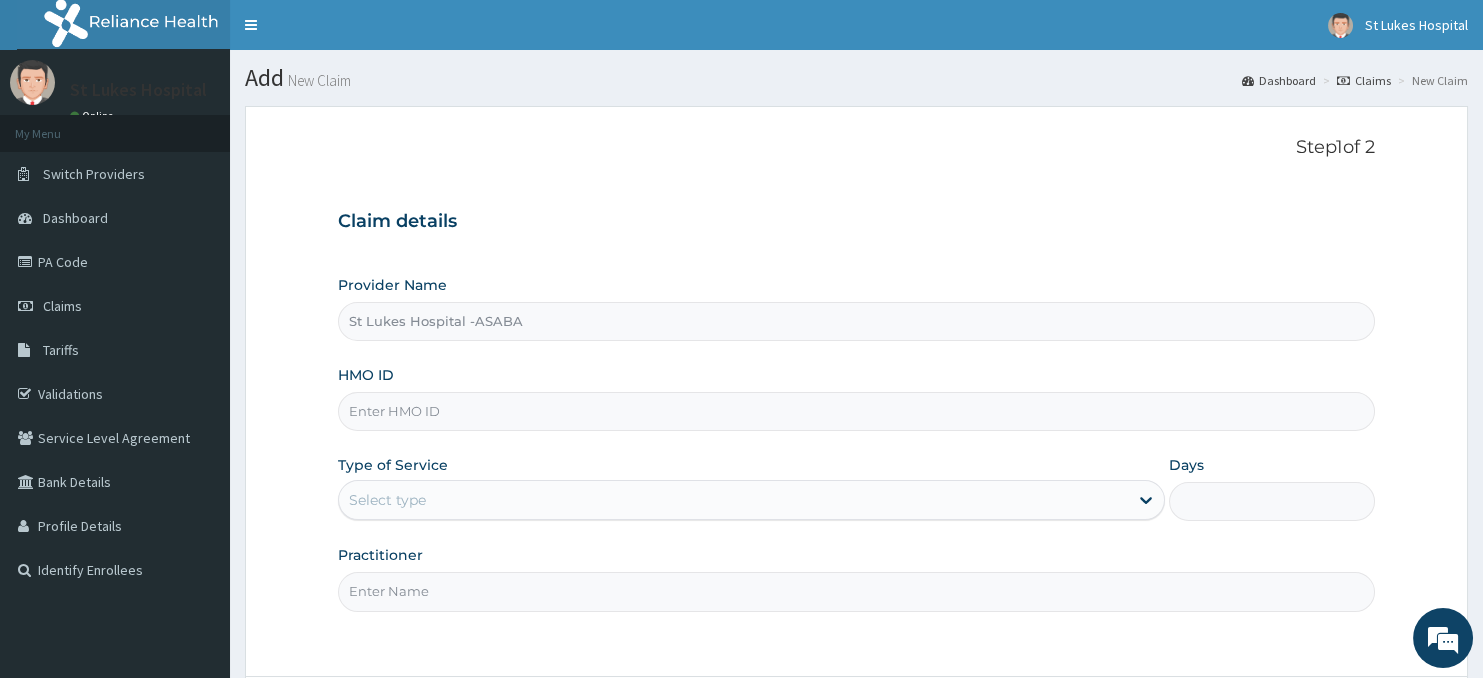 click on "HMO ID" at bounding box center (857, 411) 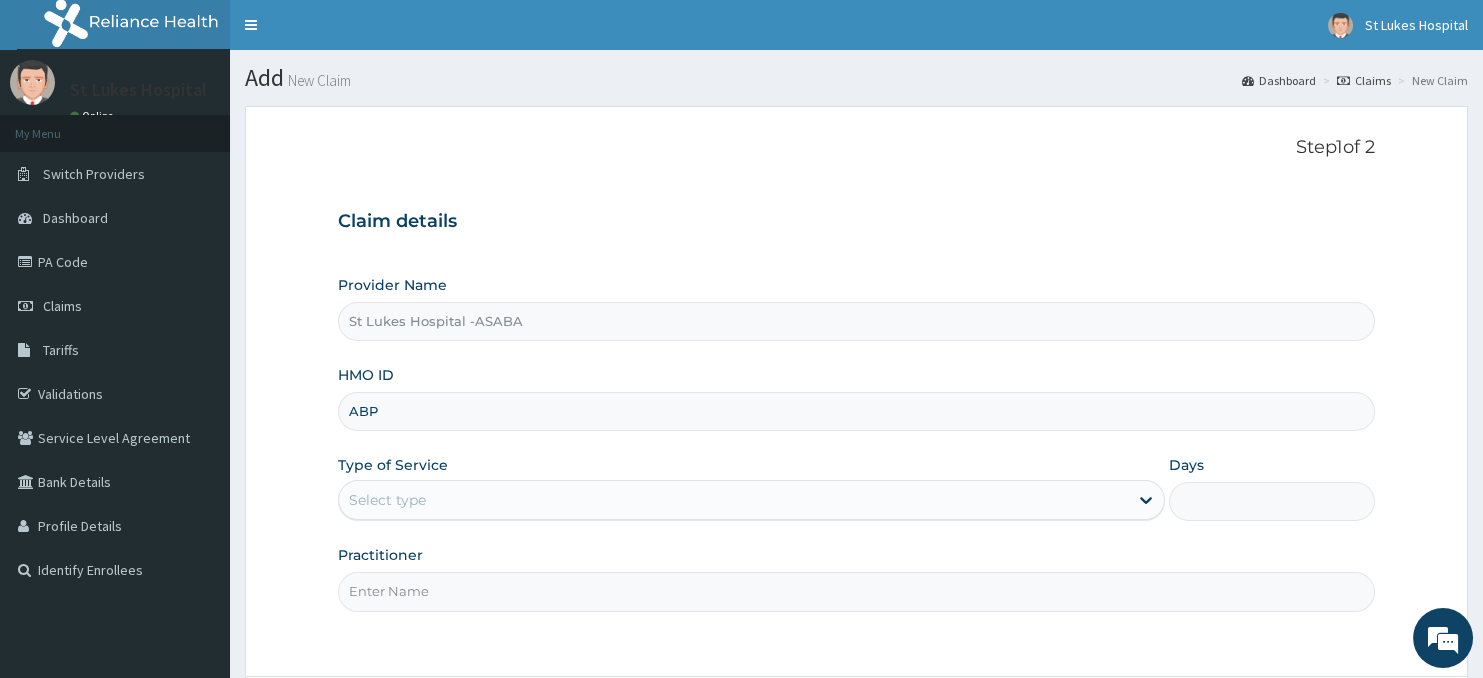 scroll, scrollTop: 0, scrollLeft: 0, axis: both 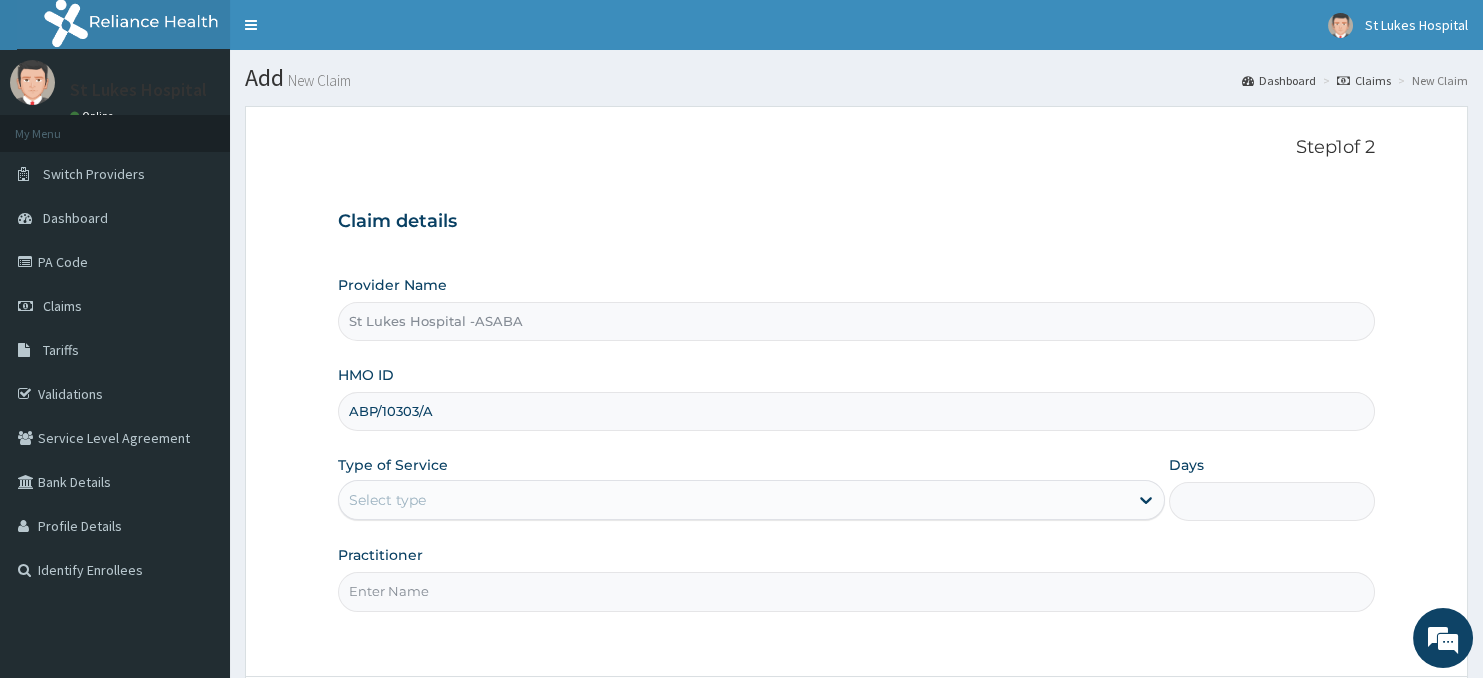 type on "ABP/10303/A" 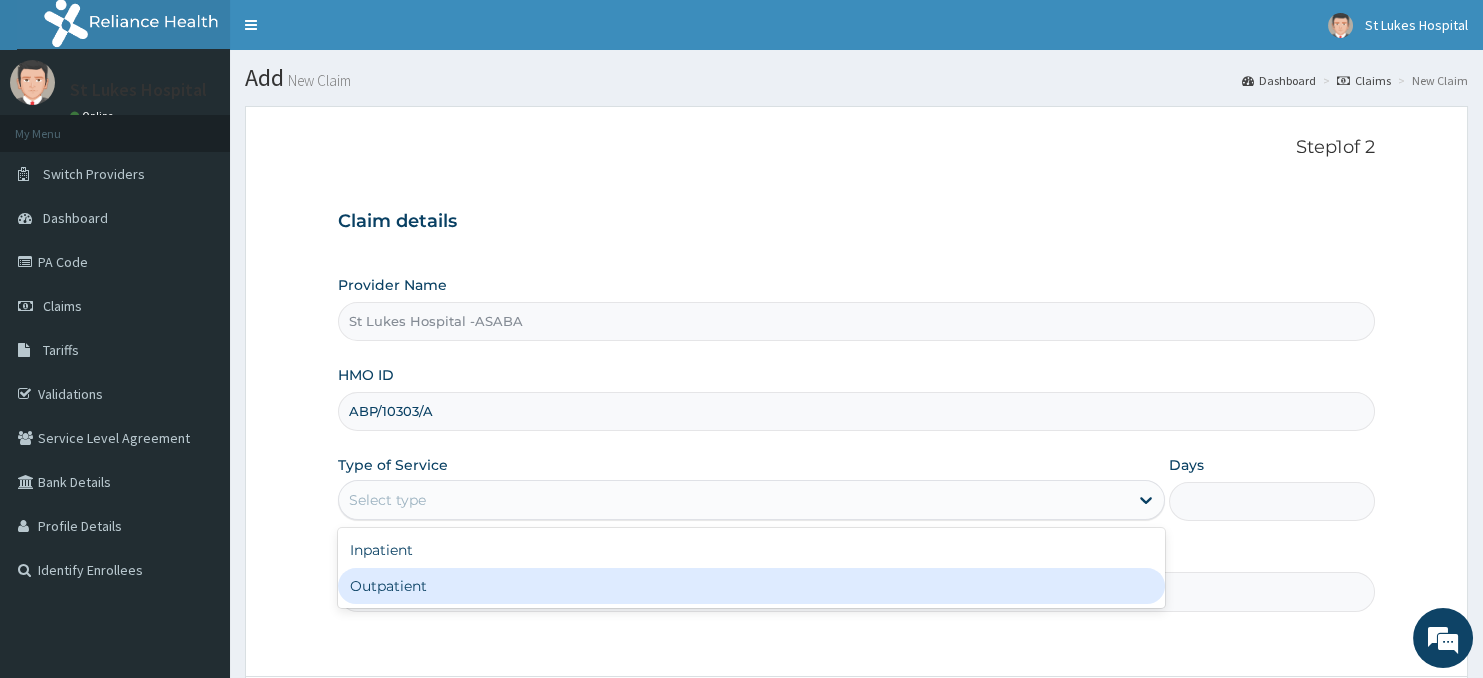 click on "Outpatient" at bounding box center (751, 586) 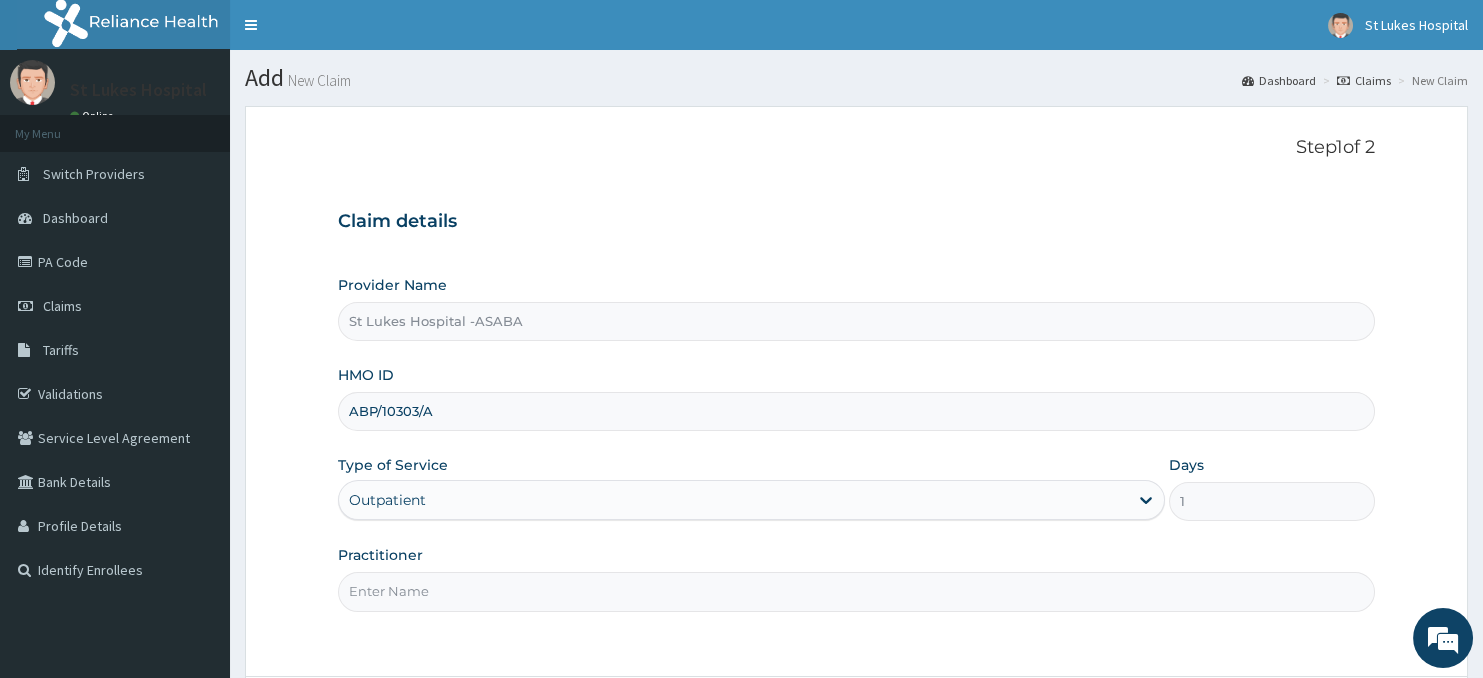 click on "Practitioner" at bounding box center [857, 591] 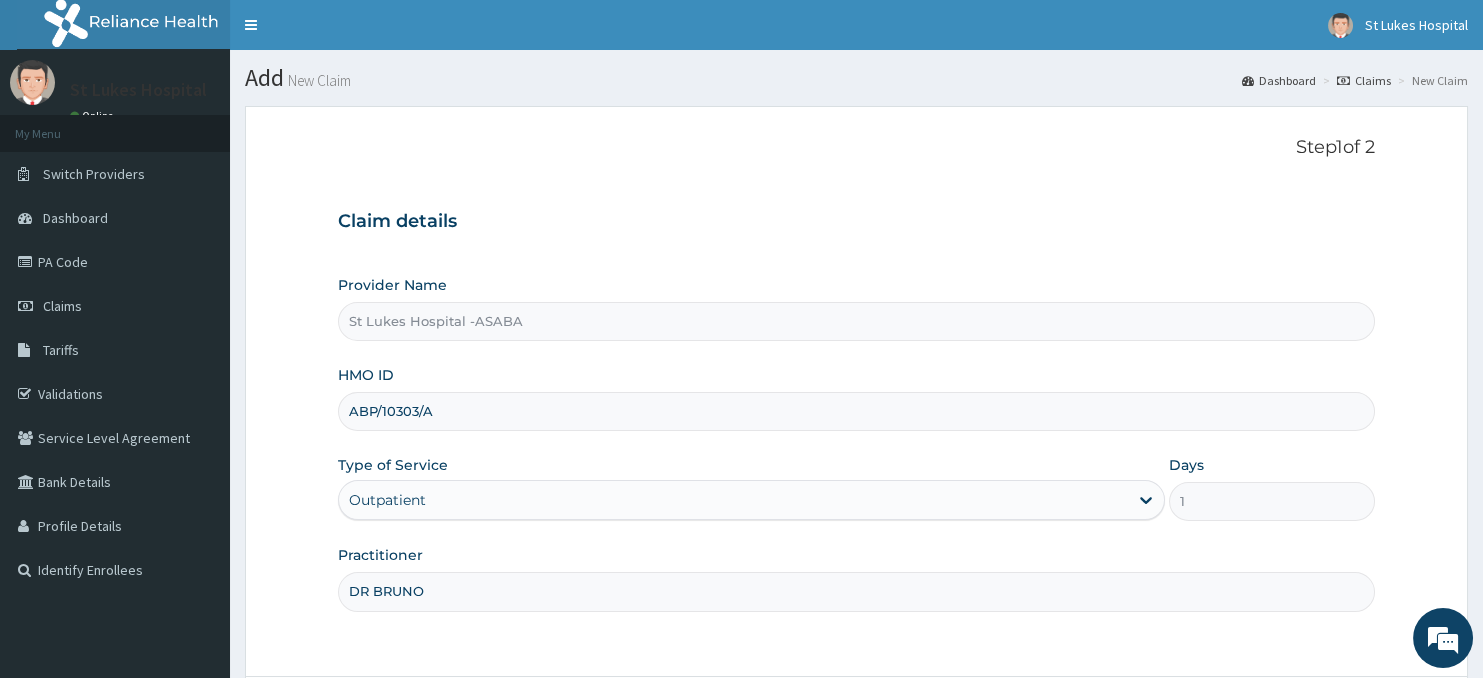 type on "DR BRUNO" 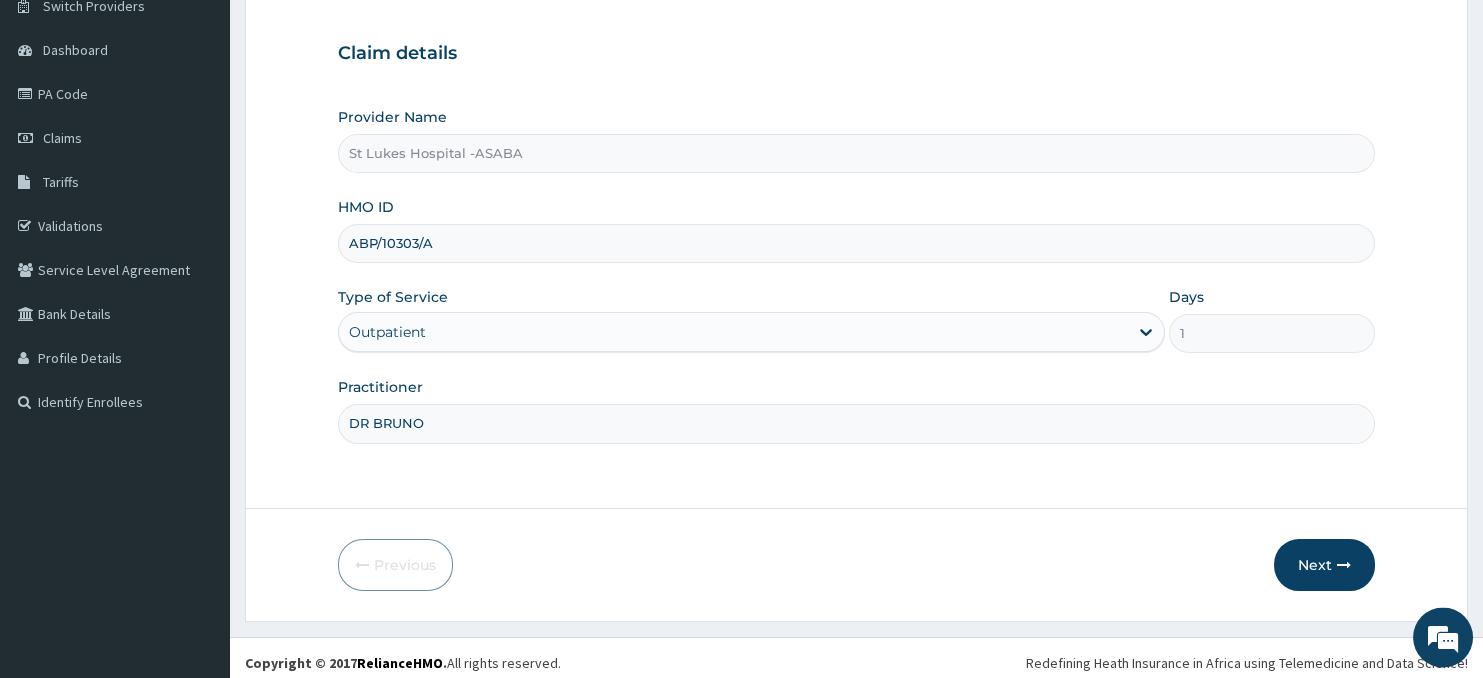 scroll, scrollTop: 178, scrollLeft: 0, axis: vertical 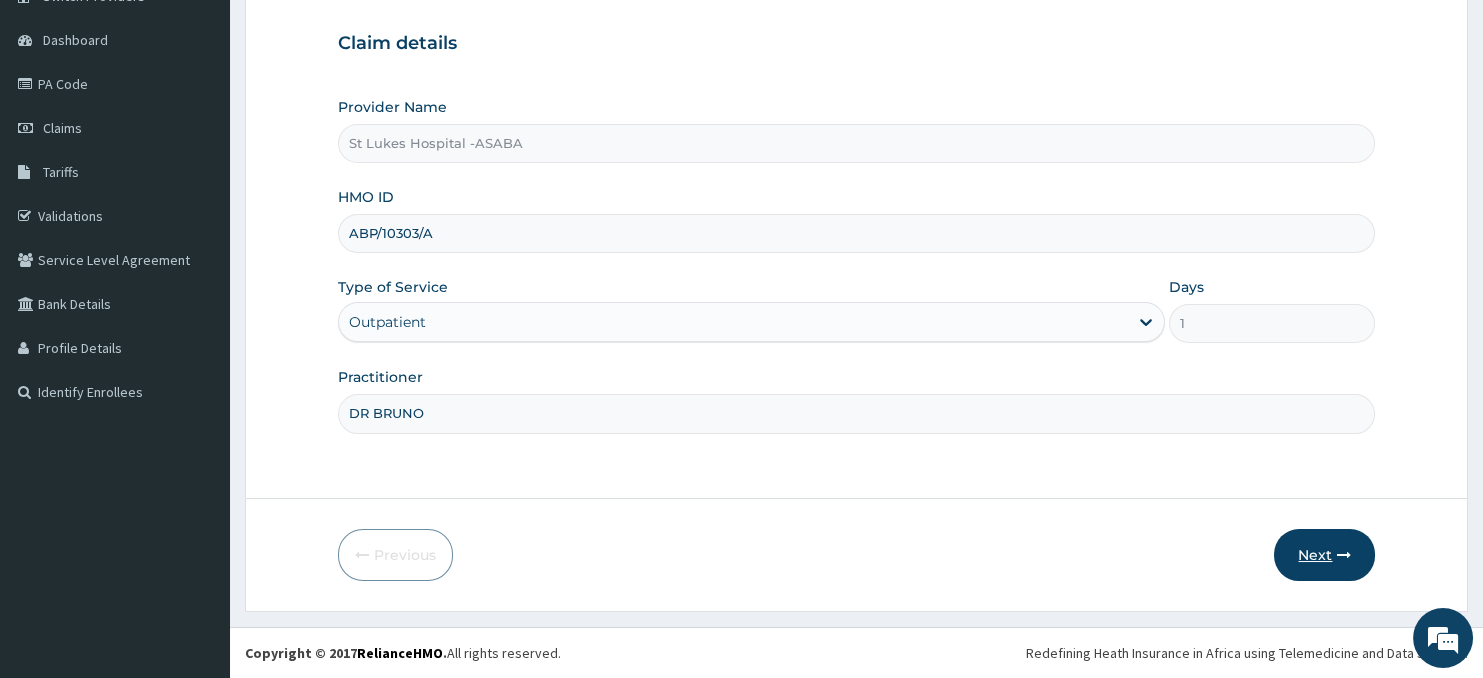 click on "Next" at bounding box center [1324, 555] 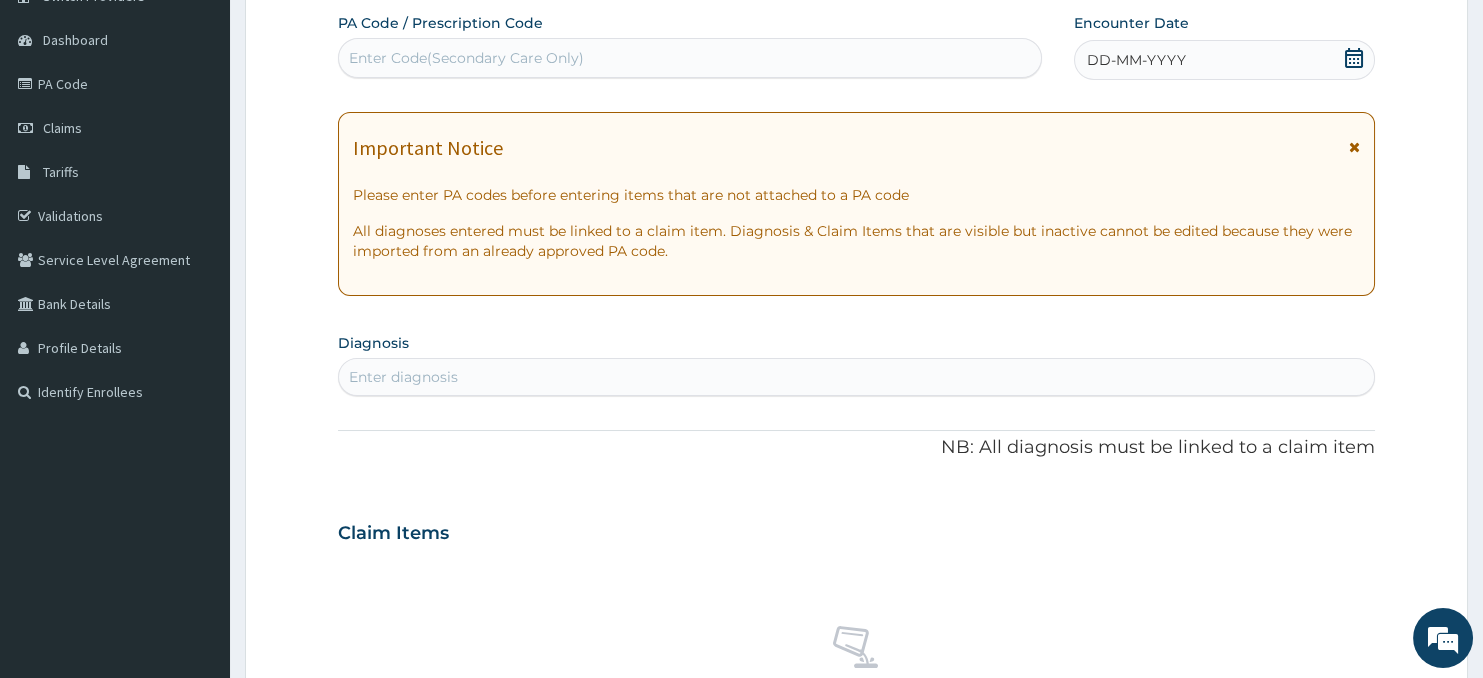 click on "Enter Code(Secondary Care Only)" at bounding box center (690, 58) 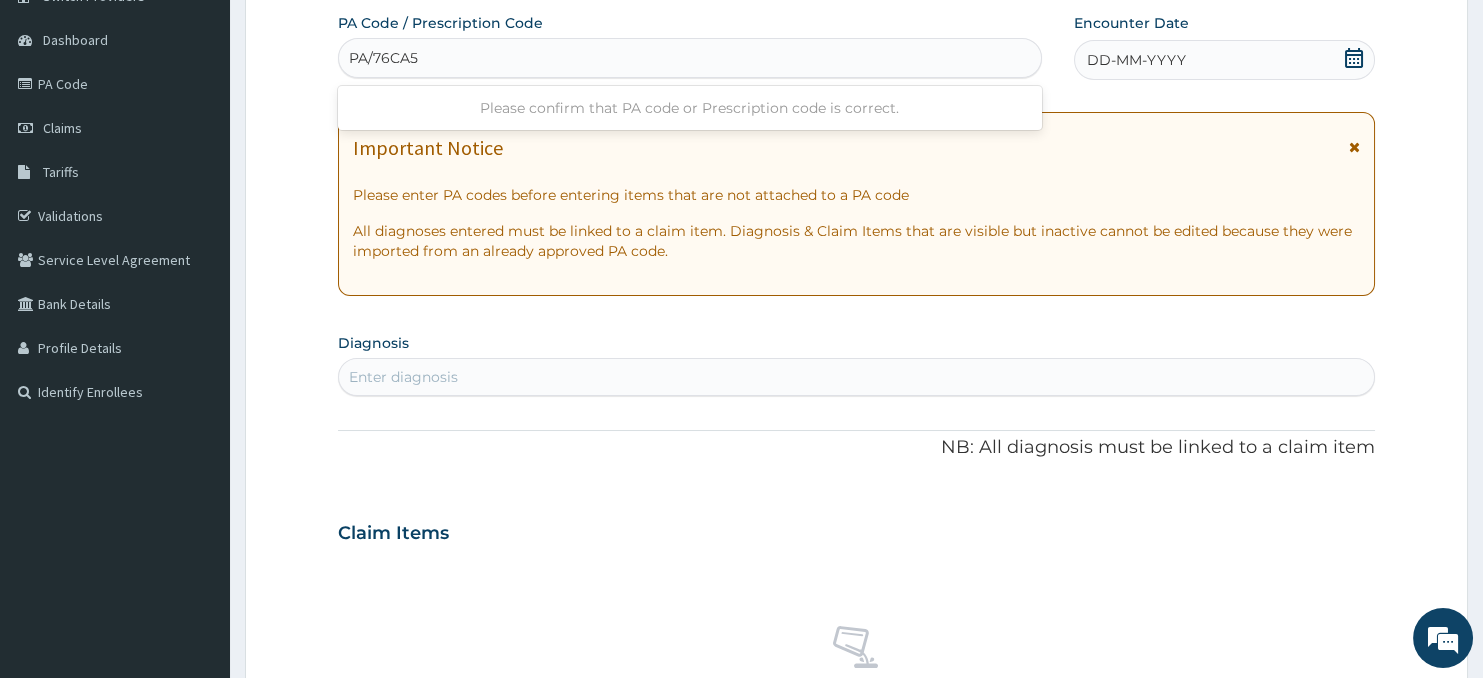 type on "PA/76CA5A" 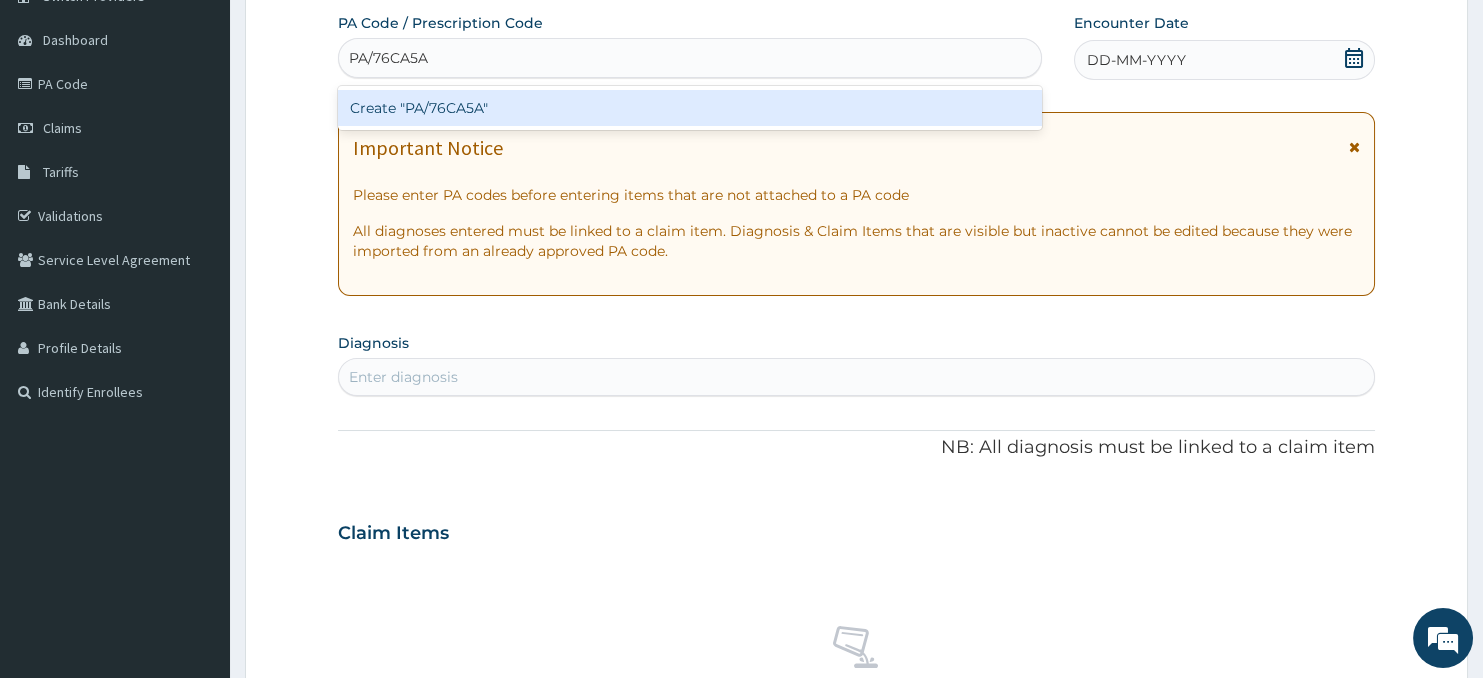 click on "Create "PA/76CA5A"" at bounding box center [690, 108] 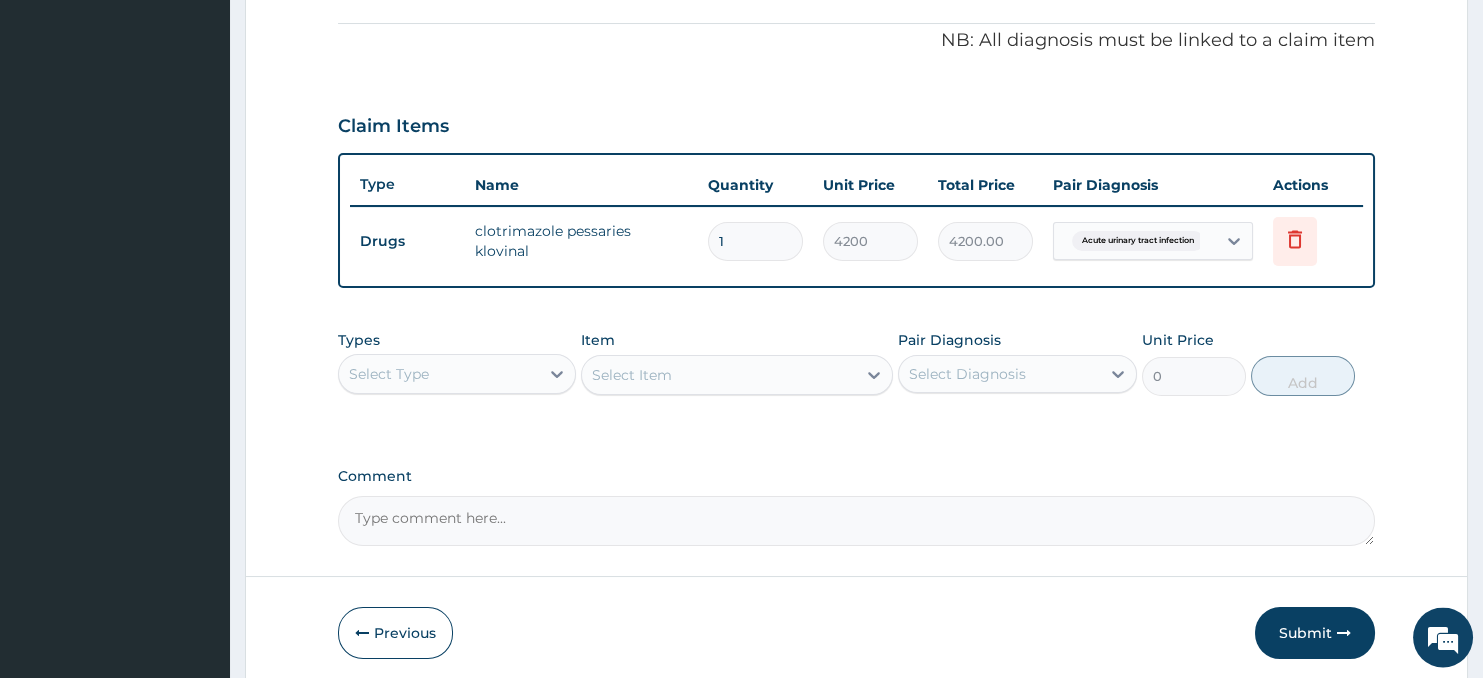 scroll, scrollTop: 667, scrollLeft: 0, axis: vertical 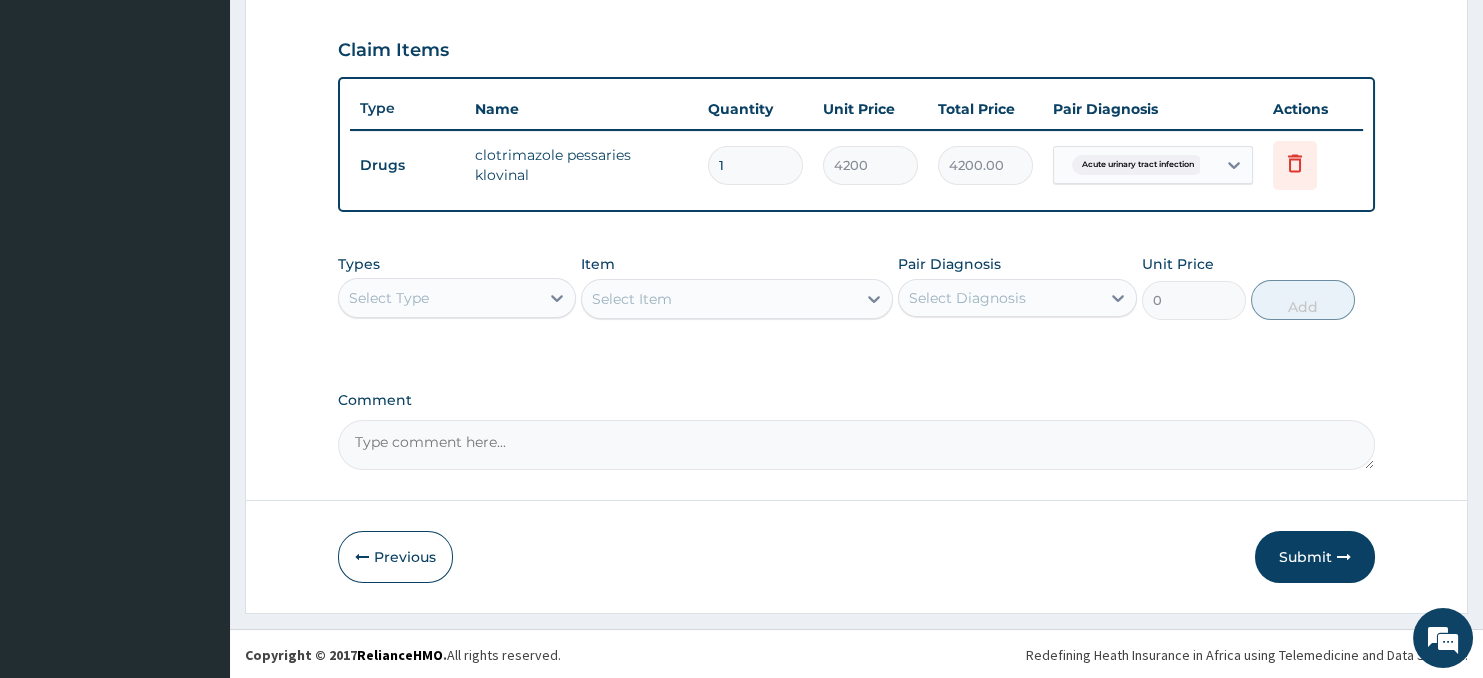 click on "Select Type" at bounding box center [439, 298] 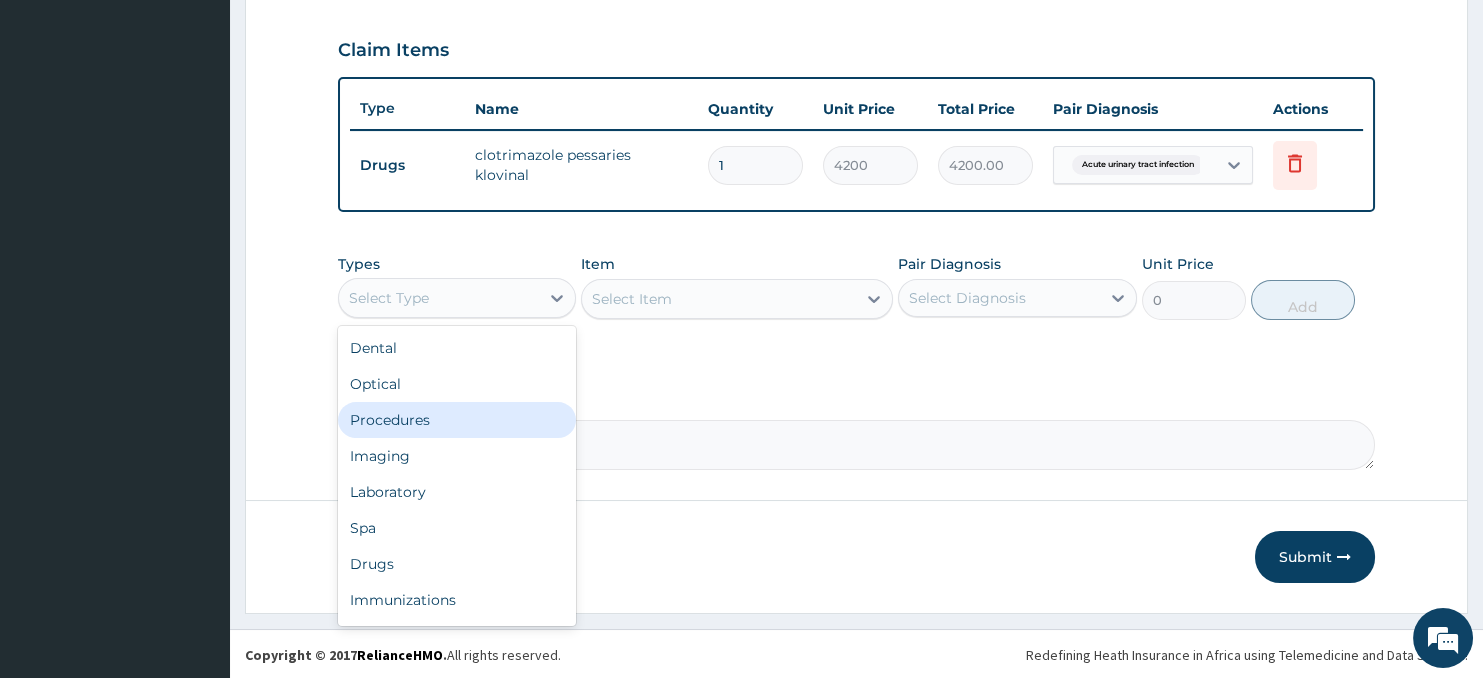 click on "Procedures" at bounding box center (457, 420) 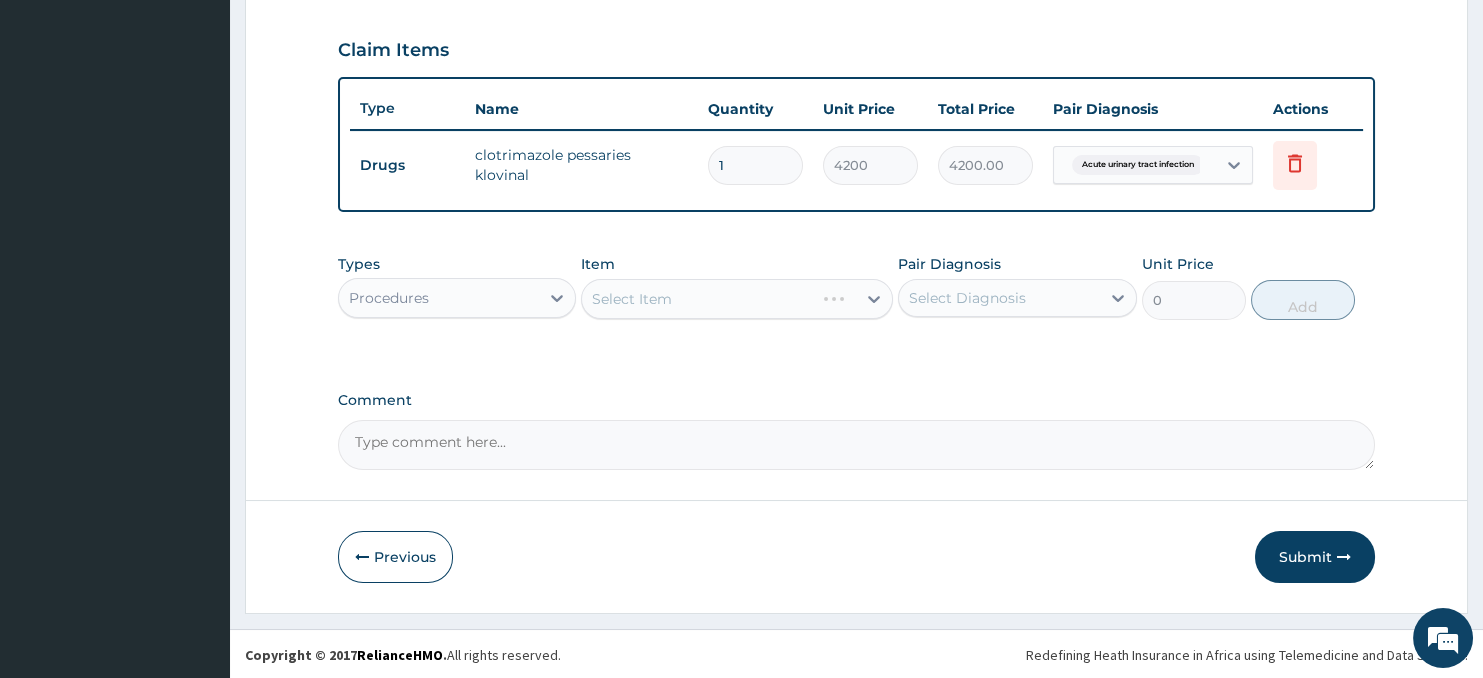 click on "Select Item" at bounding box center (736, 299) 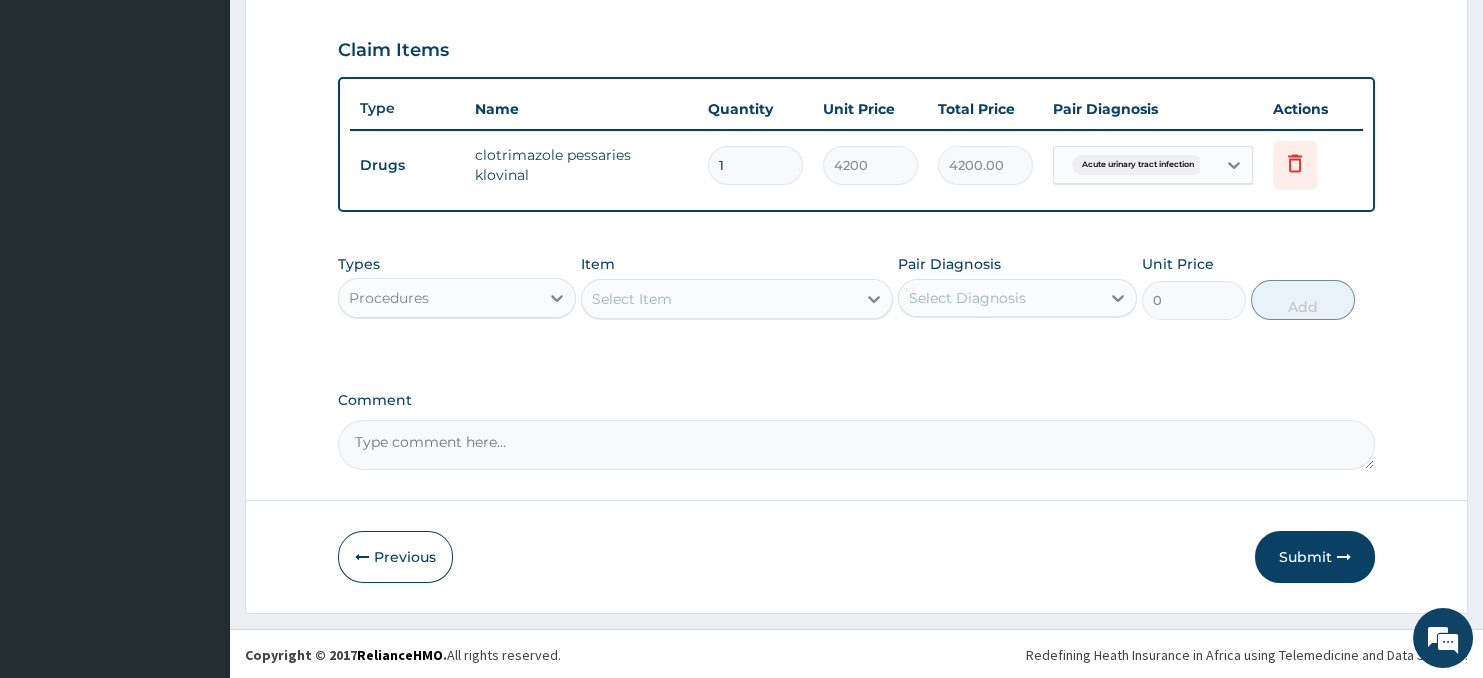 click on "Select Item" at bounding box center [718, 299] 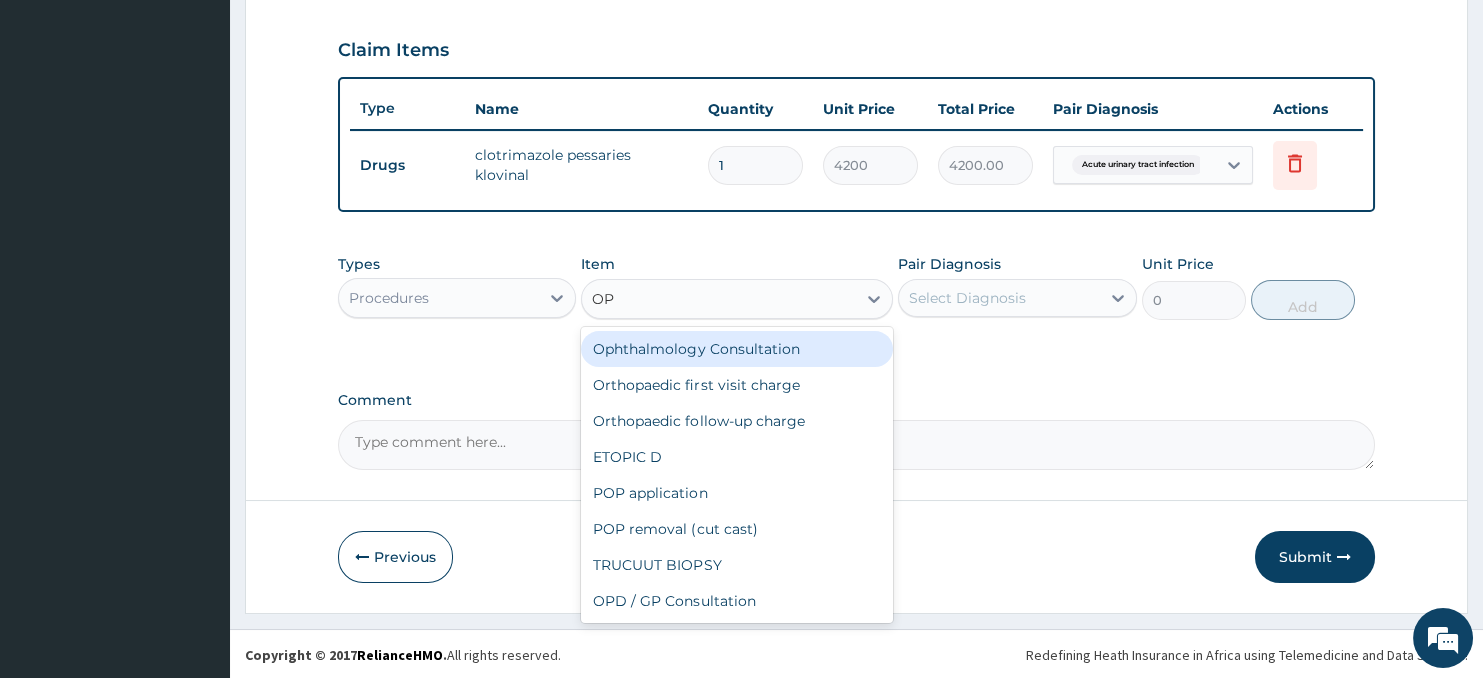 type on "OPD" 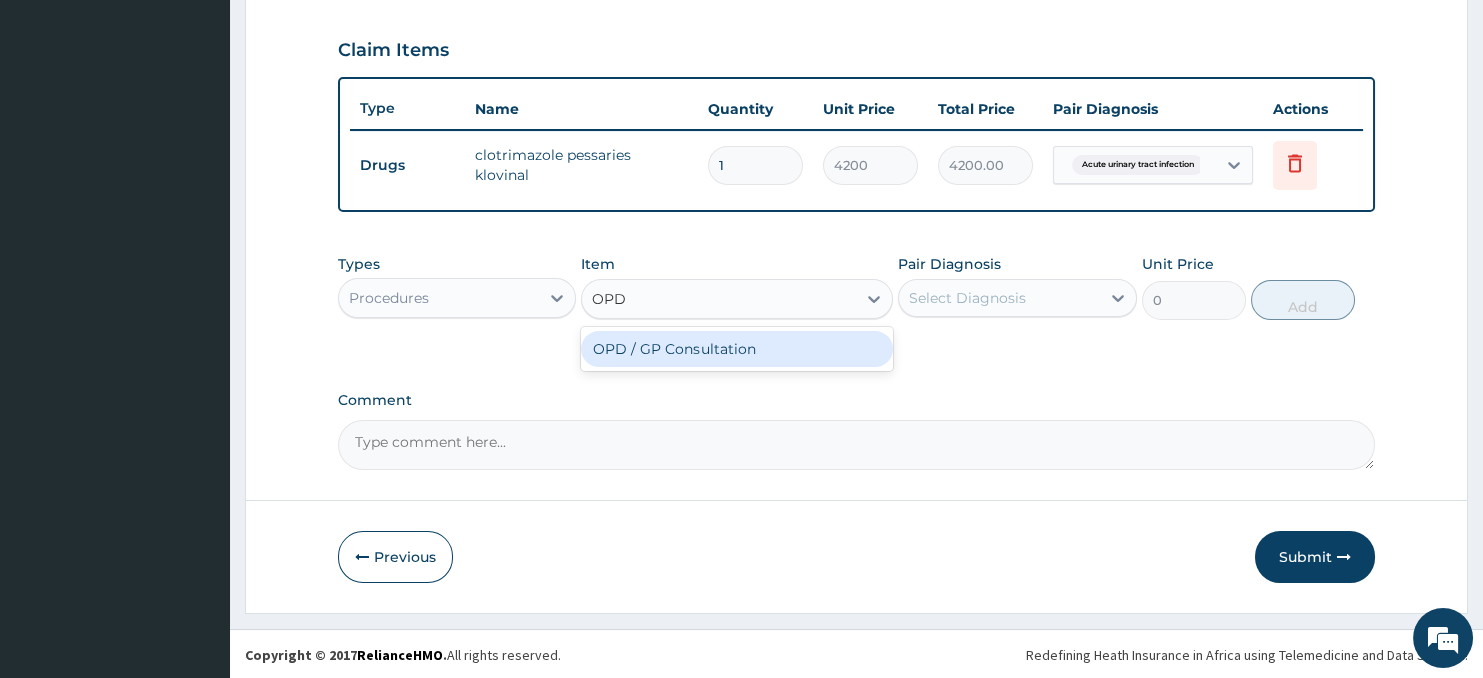 click on "OPD / GP Consultation" at bounding box center [736, 349] 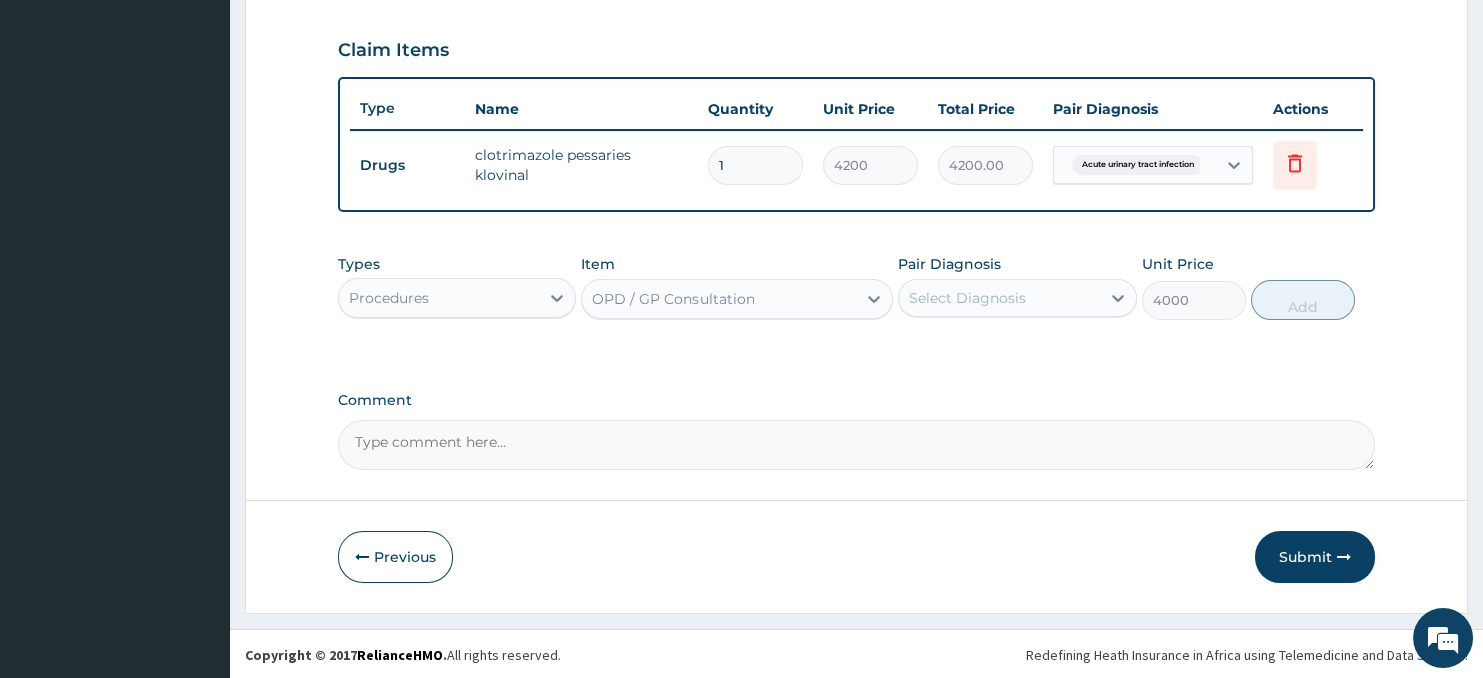 type 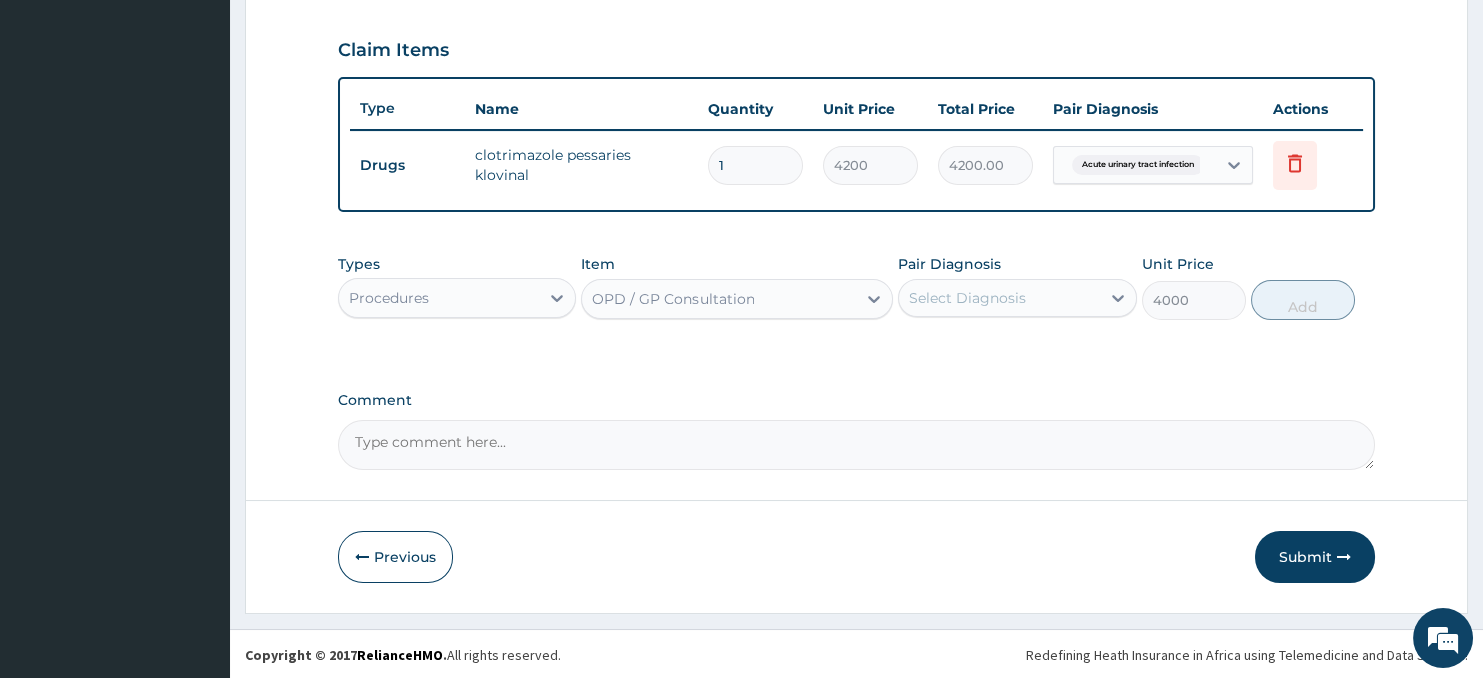 type on "4000" 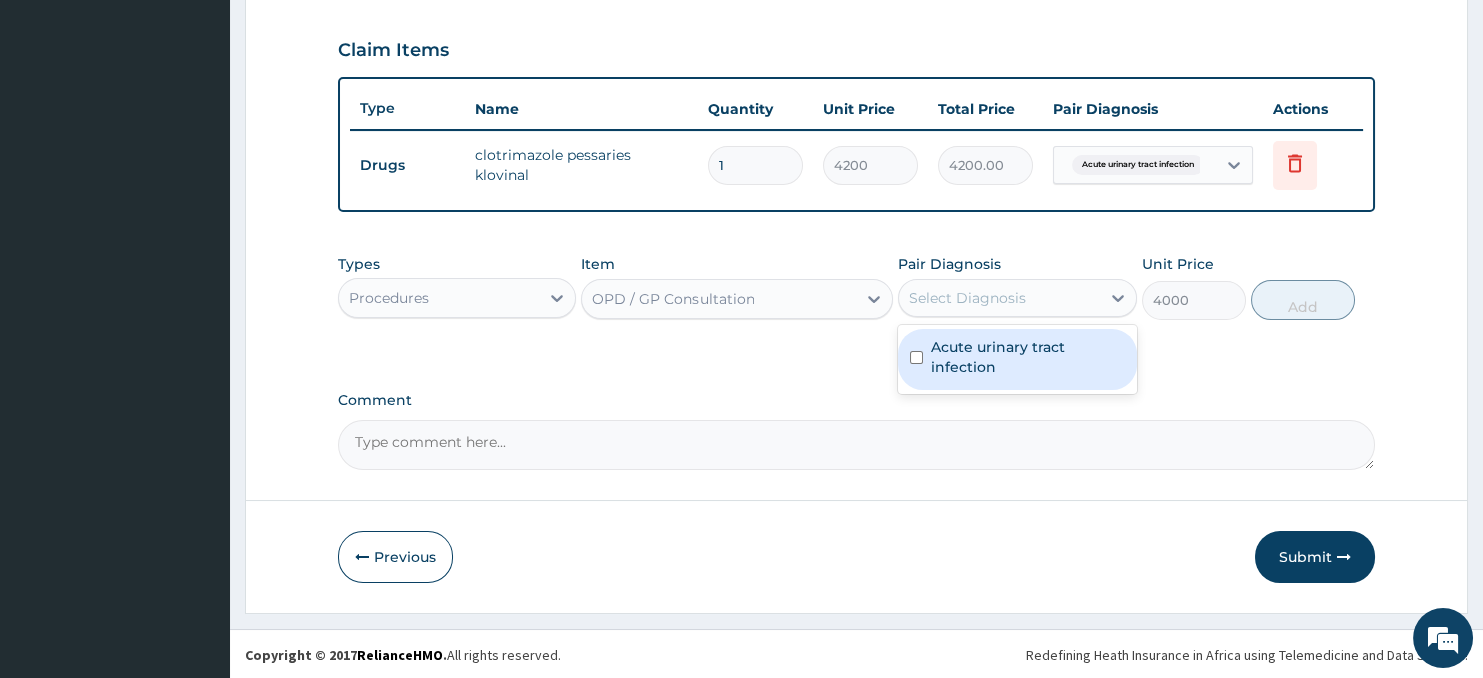 click on "Select Diagnosis" at bounding box center [999, 298] 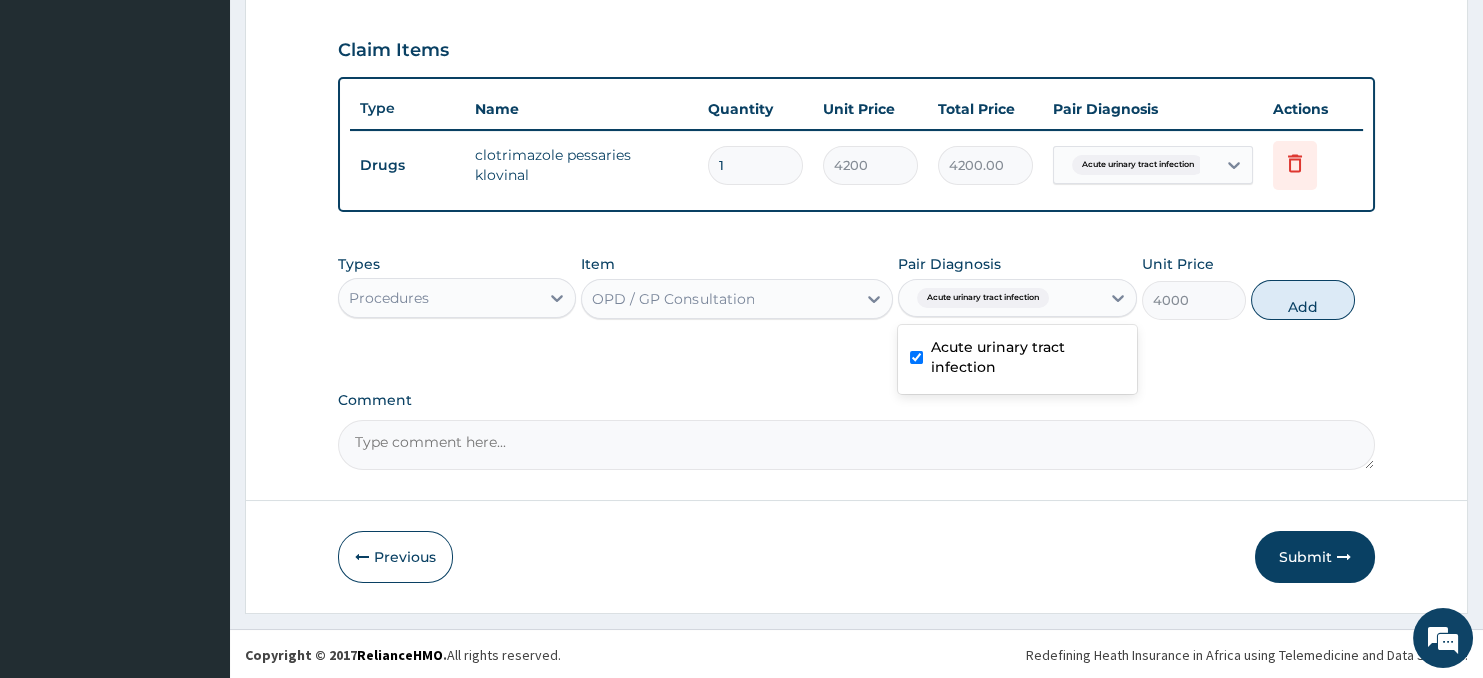 checkbox on "true" 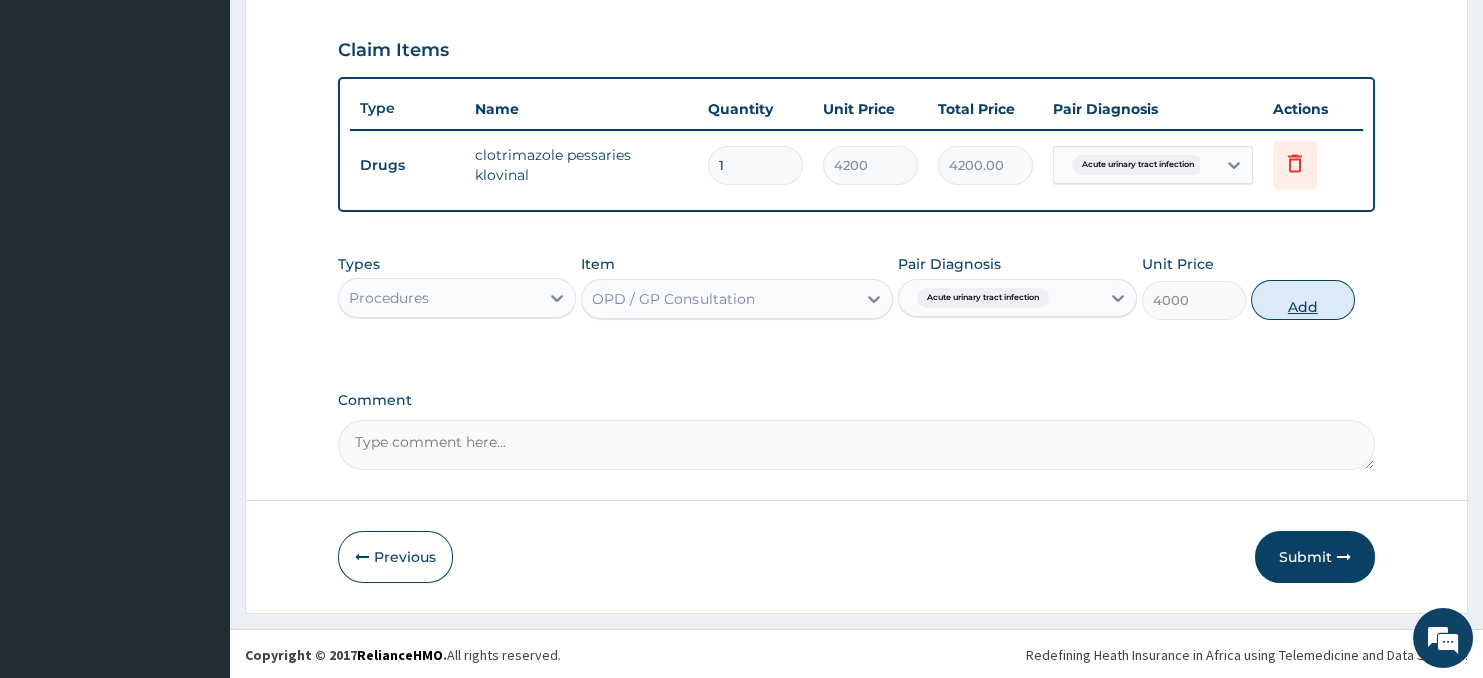 click on "Add" at bounding box center [1303, 300] 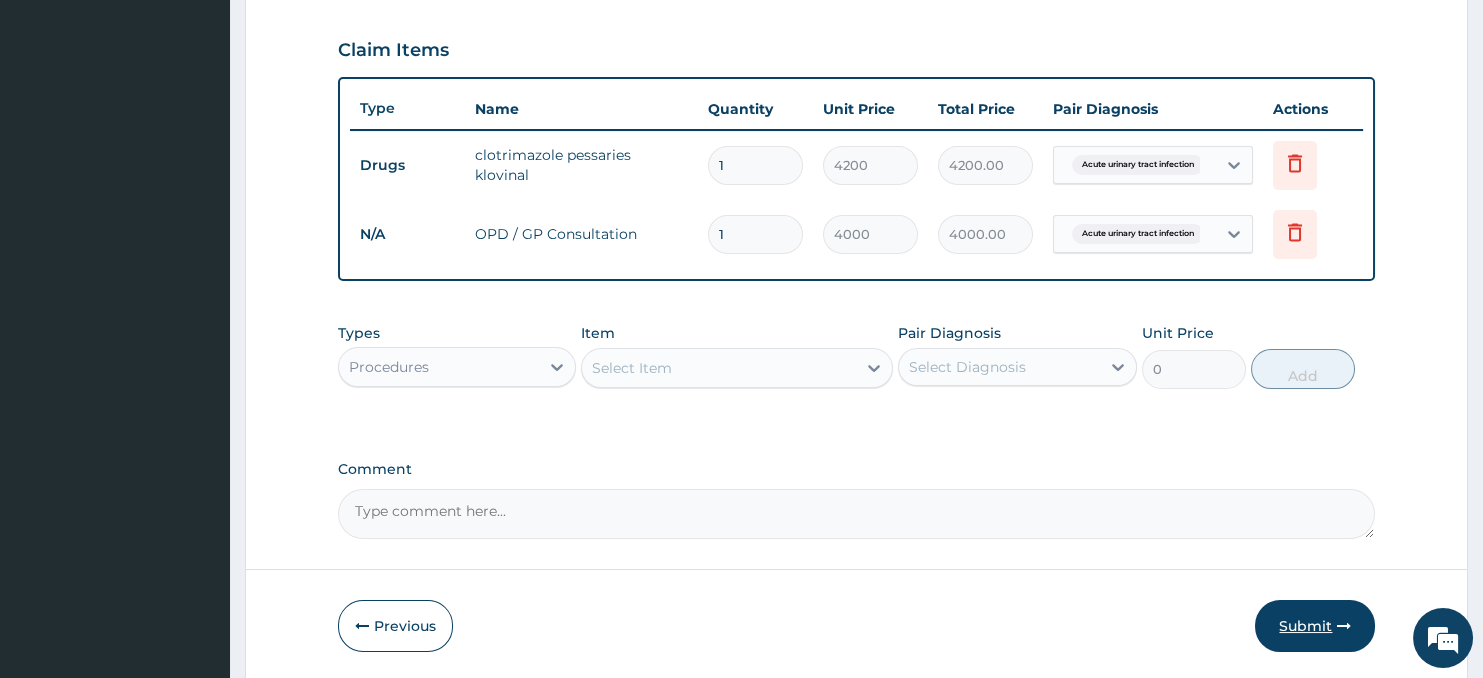 click on "Submit" at bounding box center [1315, 626] 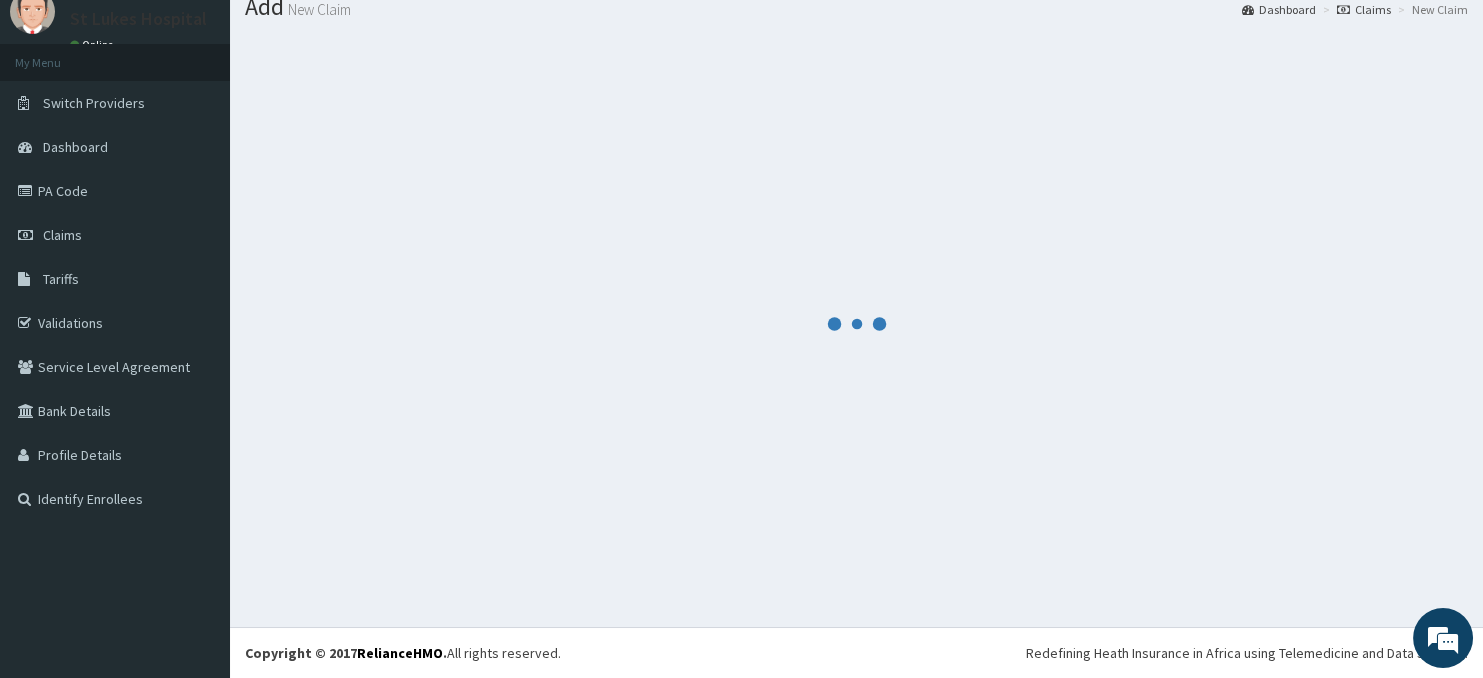 scroll, scrollTop: 70, scrollLeft: 0, axis: vertical 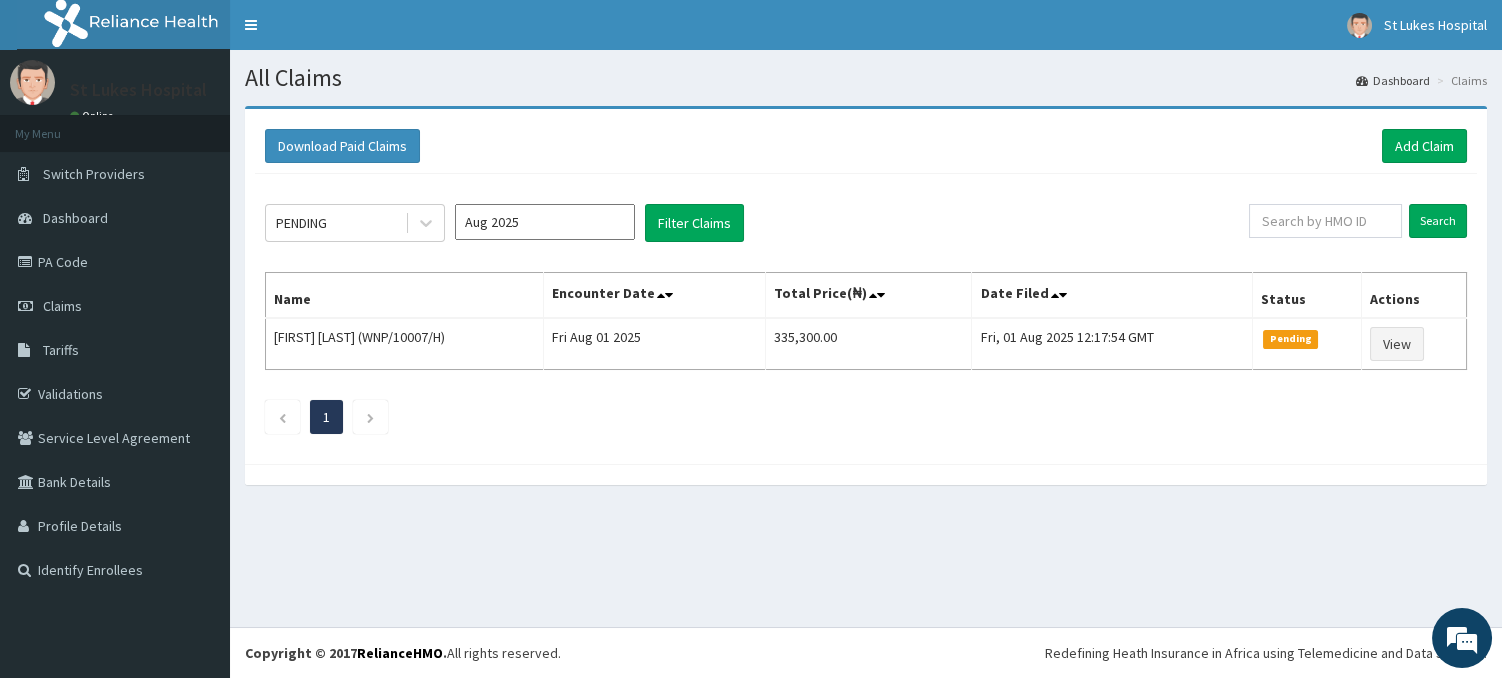 click on "Aug 2025" at bounding box center (545, 222) 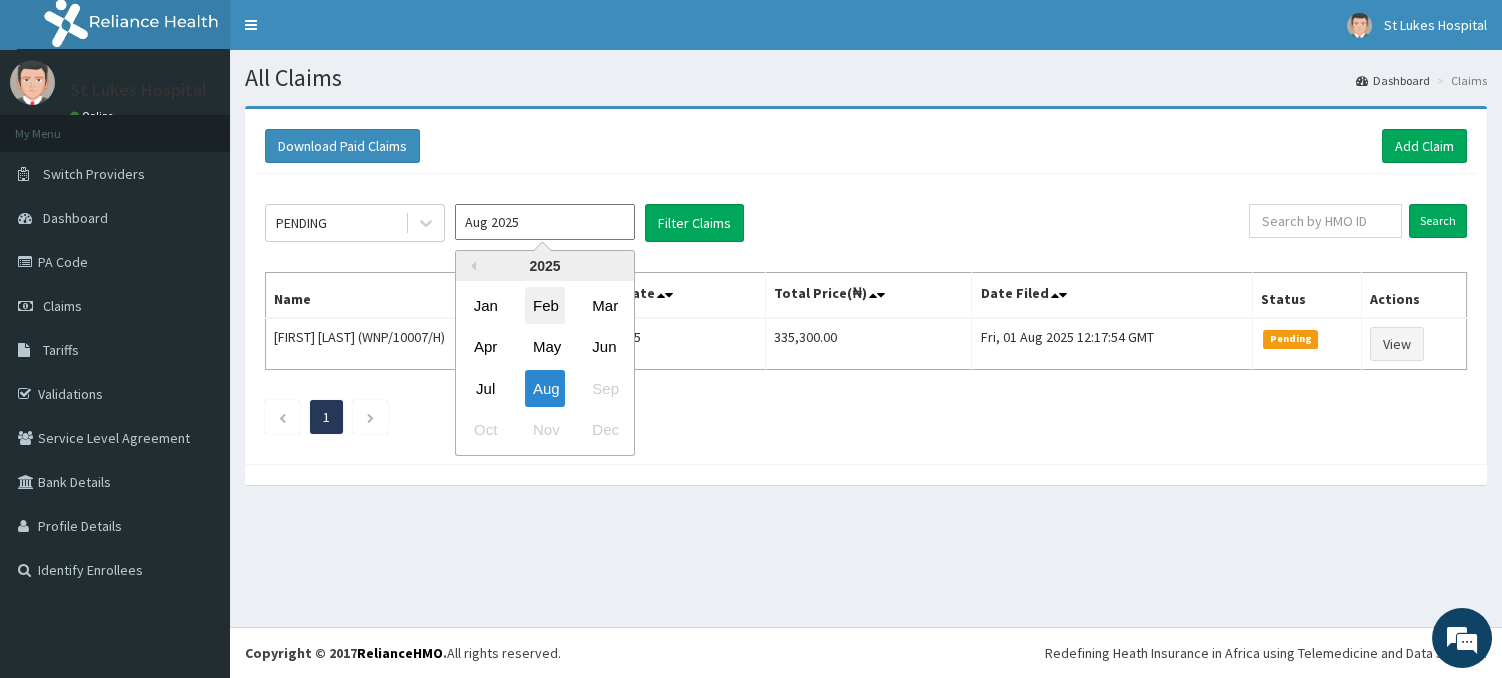 click on "Feb" at bounding box center [545, 305] 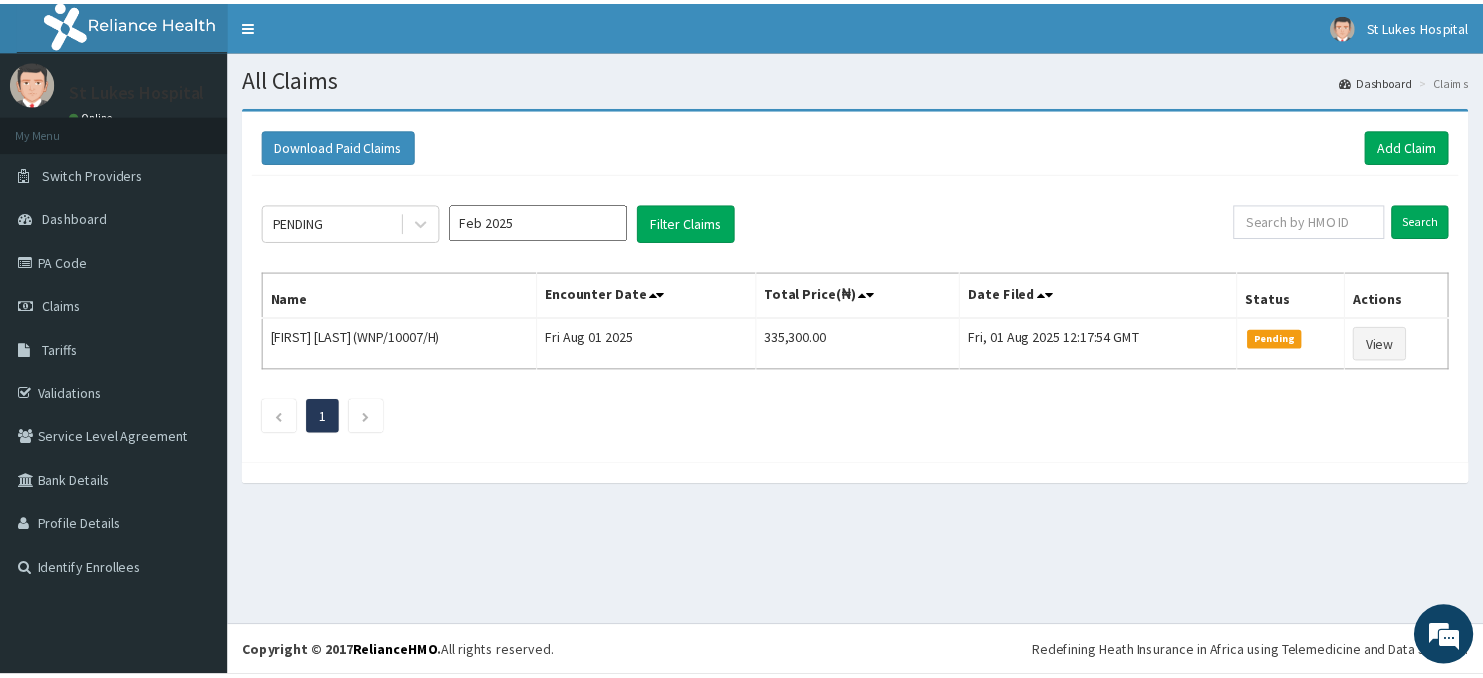 scroll, scrollTop: 0, scrollLeft: 0, axis: both 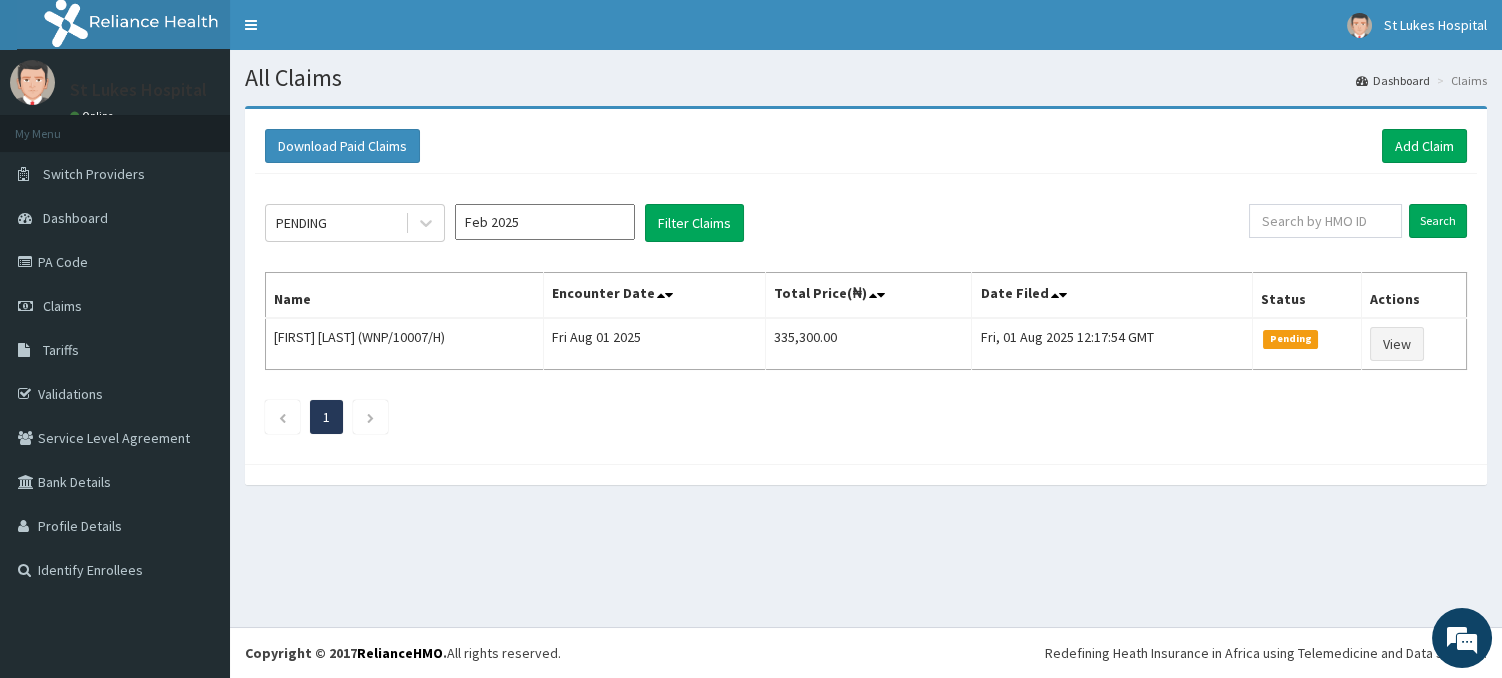 type on "Feb 2025" 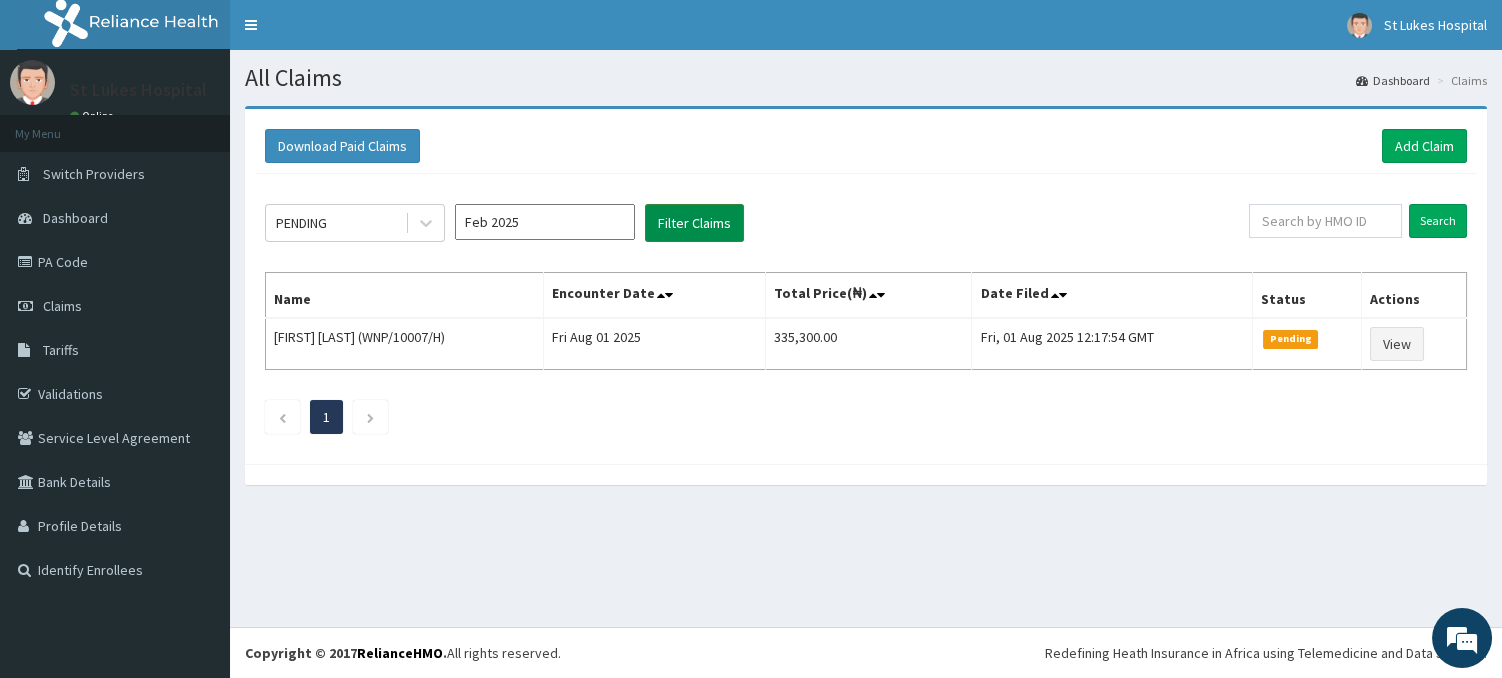 click on "Filter Claims" at bounding box center (694, 223) 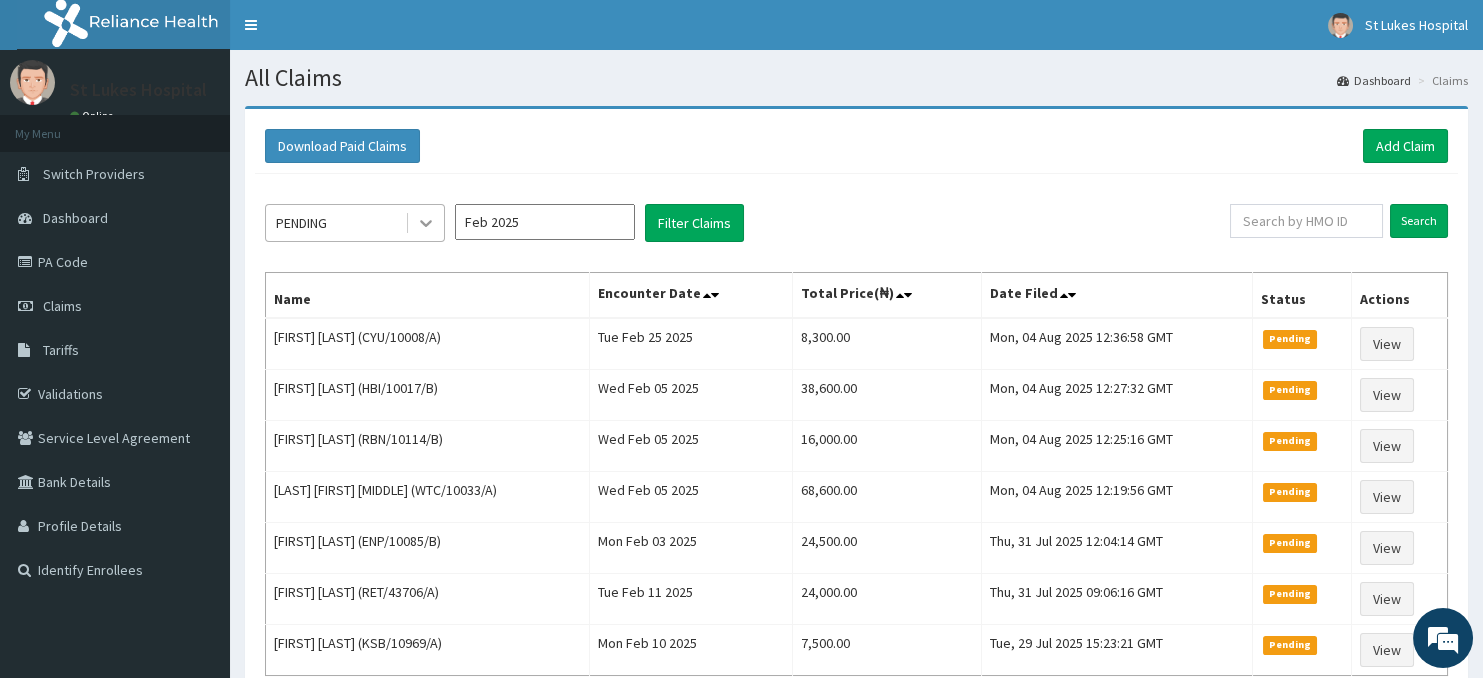 click 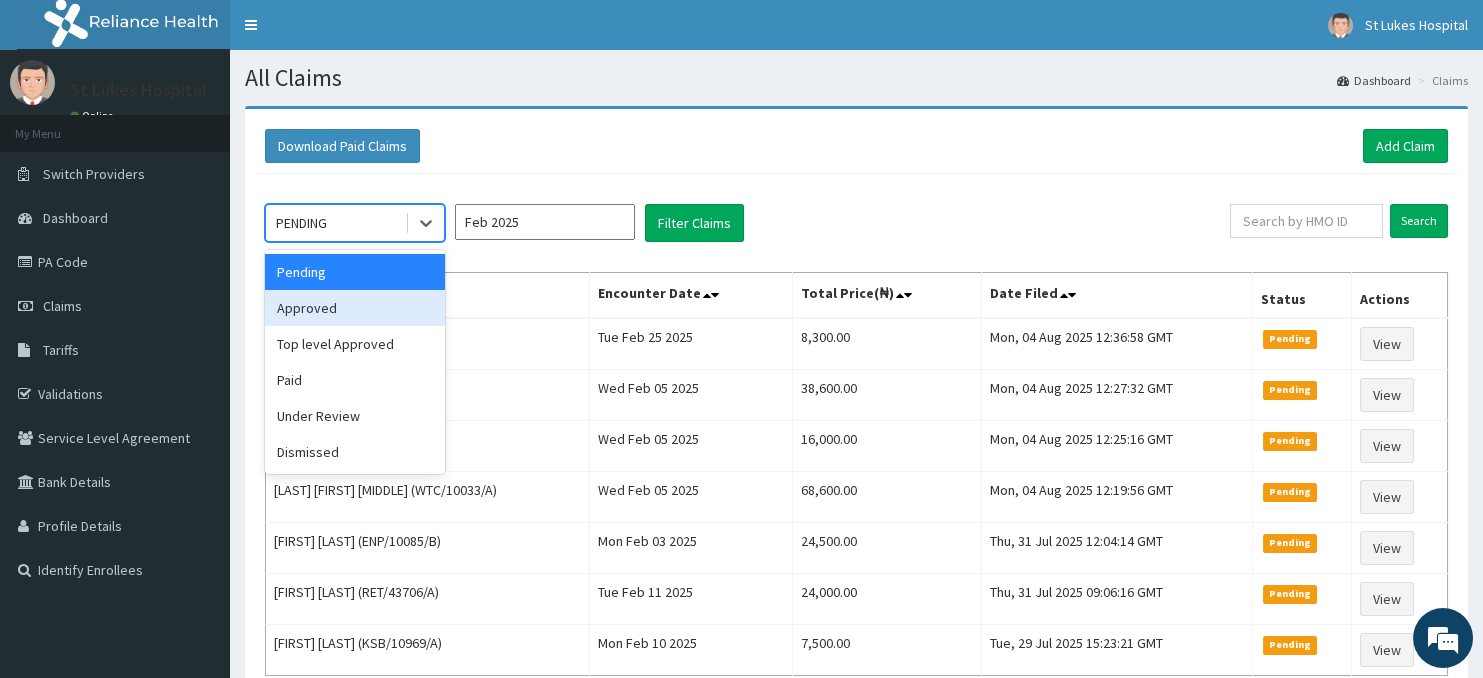 click on "Approved" at bounding box center [355, 308] 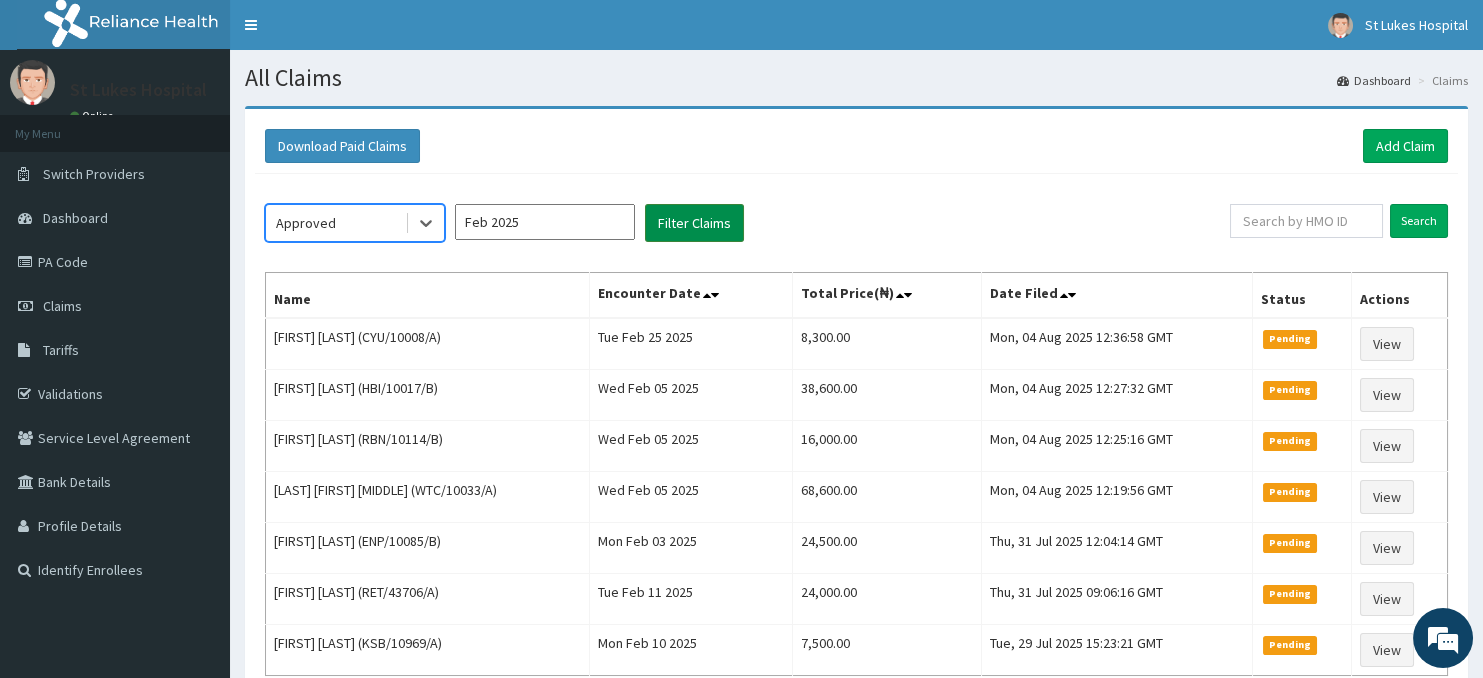 click on "Filter Claims" at bounding box center [694, 223] 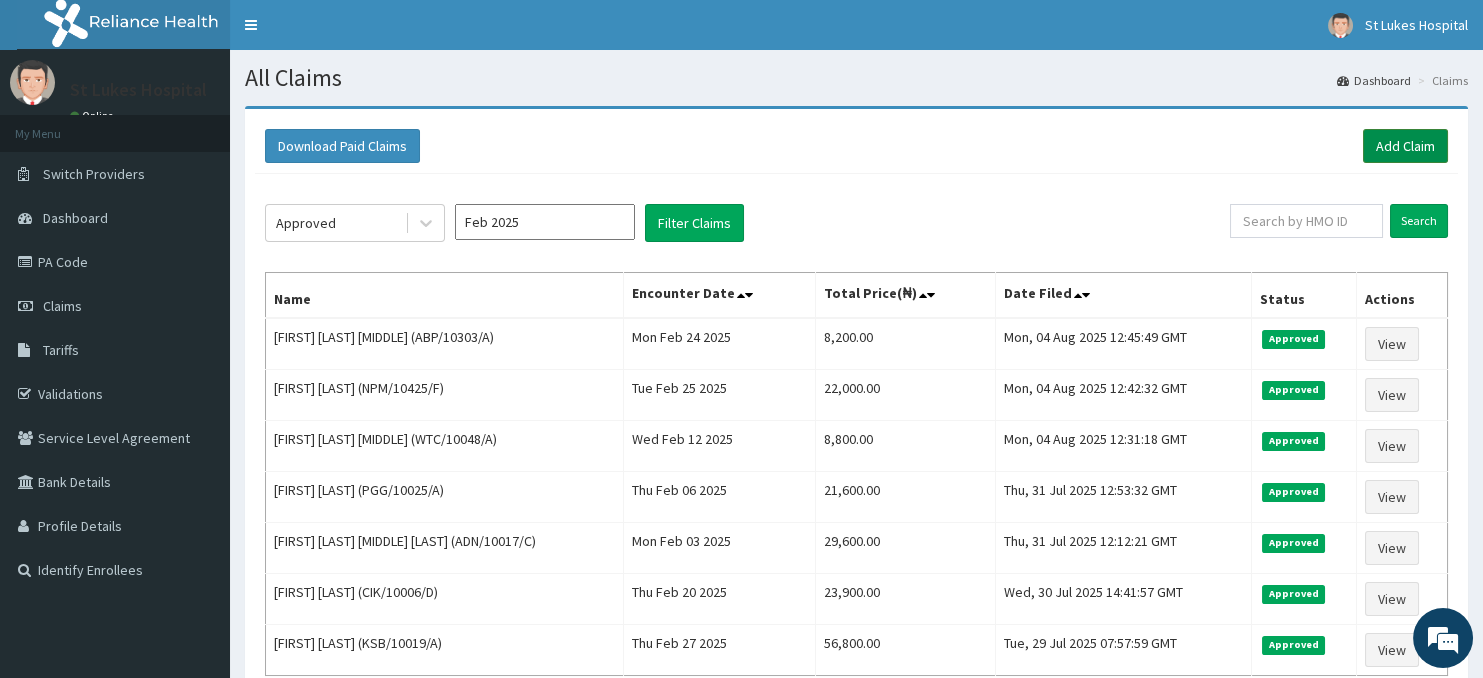 click on "Add Claim" at bounding box center (1405, 146) 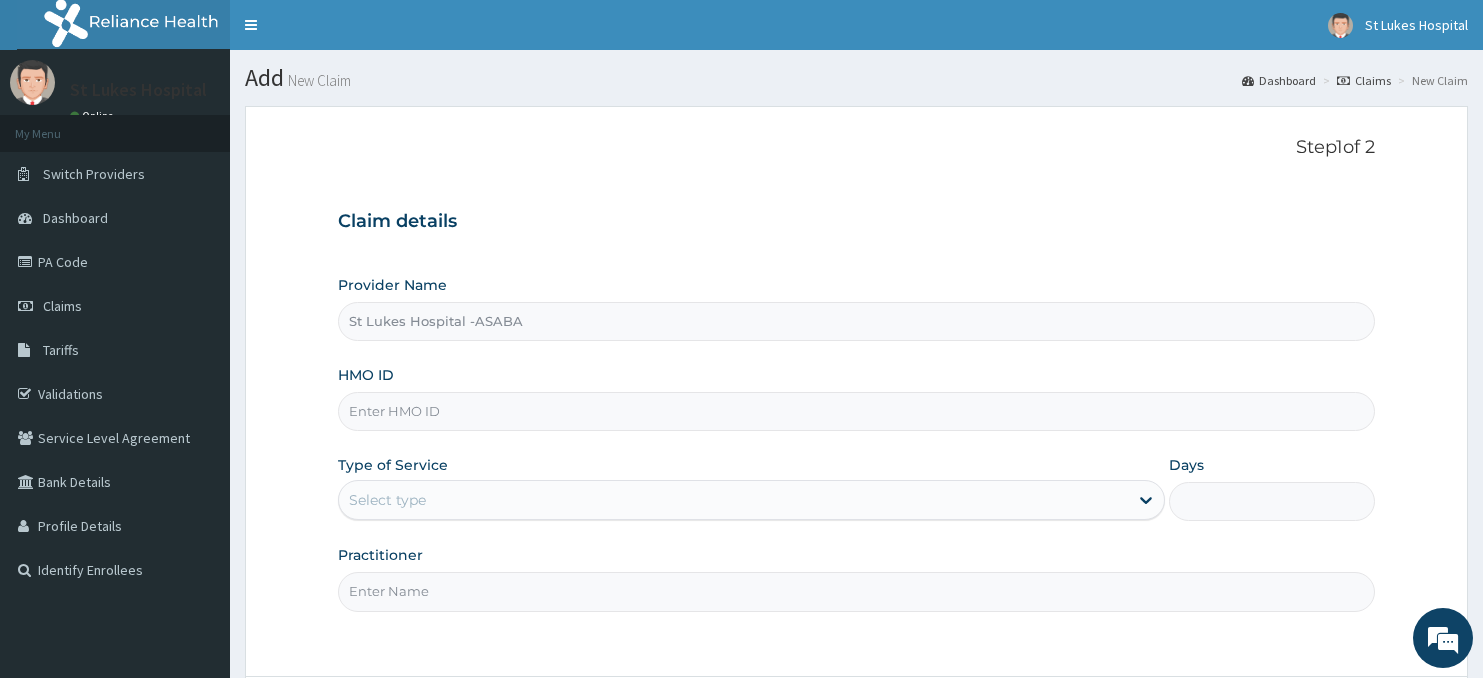 scroll, scrollTop: 0, scrollLeft: 0, axis: both 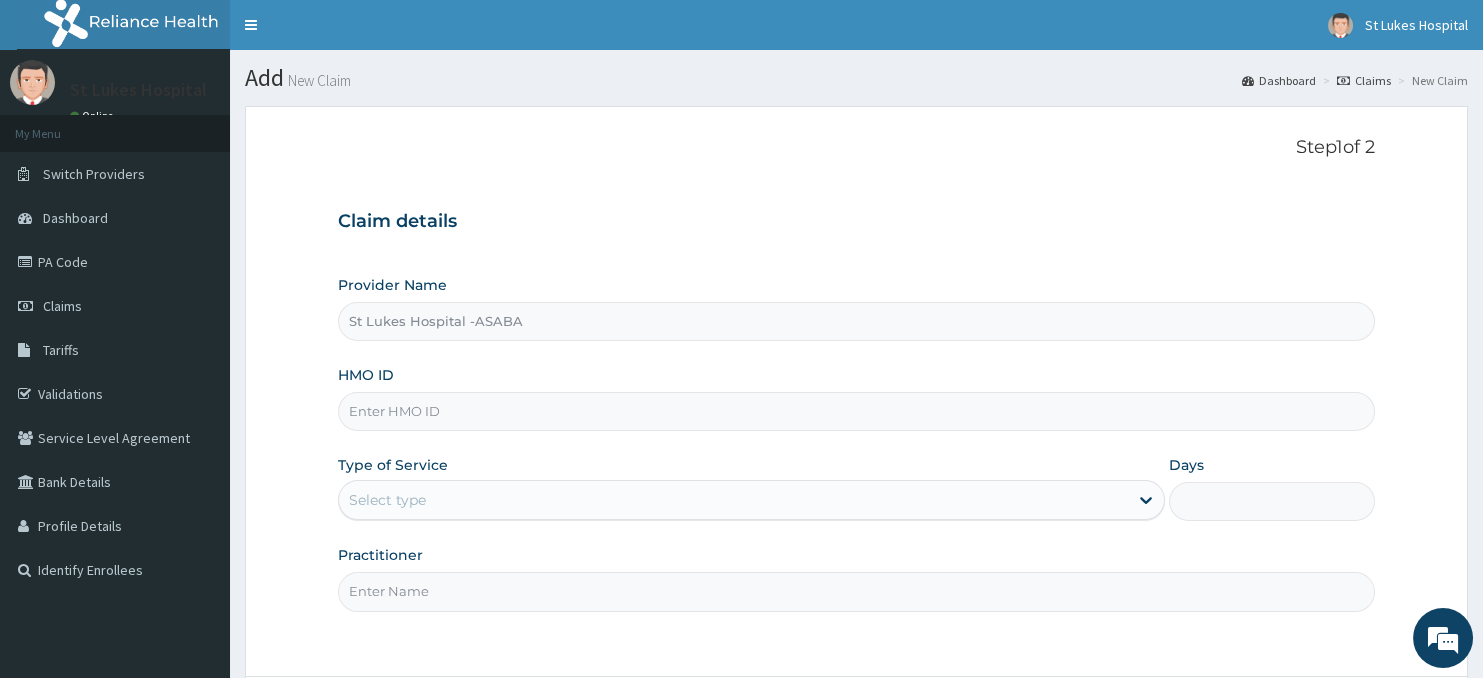 click on "HMO ID" at bounding box center (857, 411) 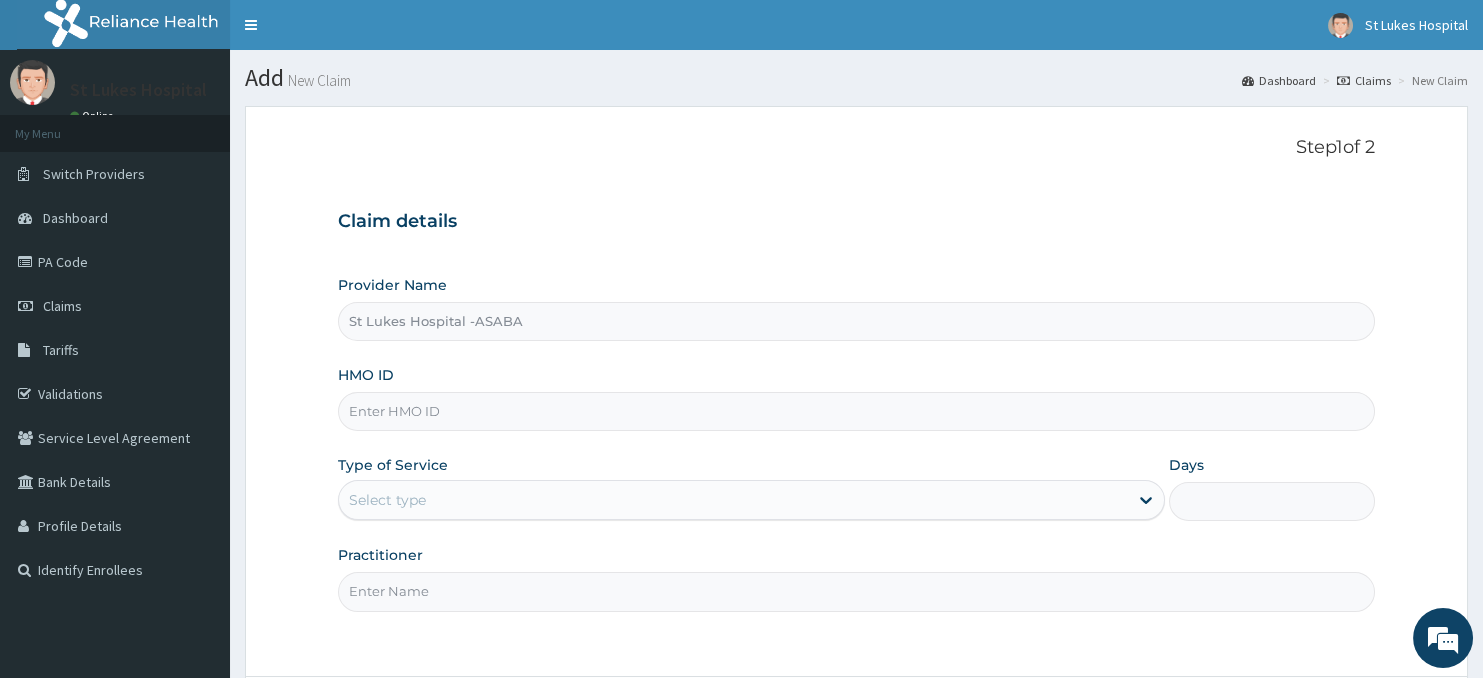 click on "HMO ID" at bounding box center (857, 411) 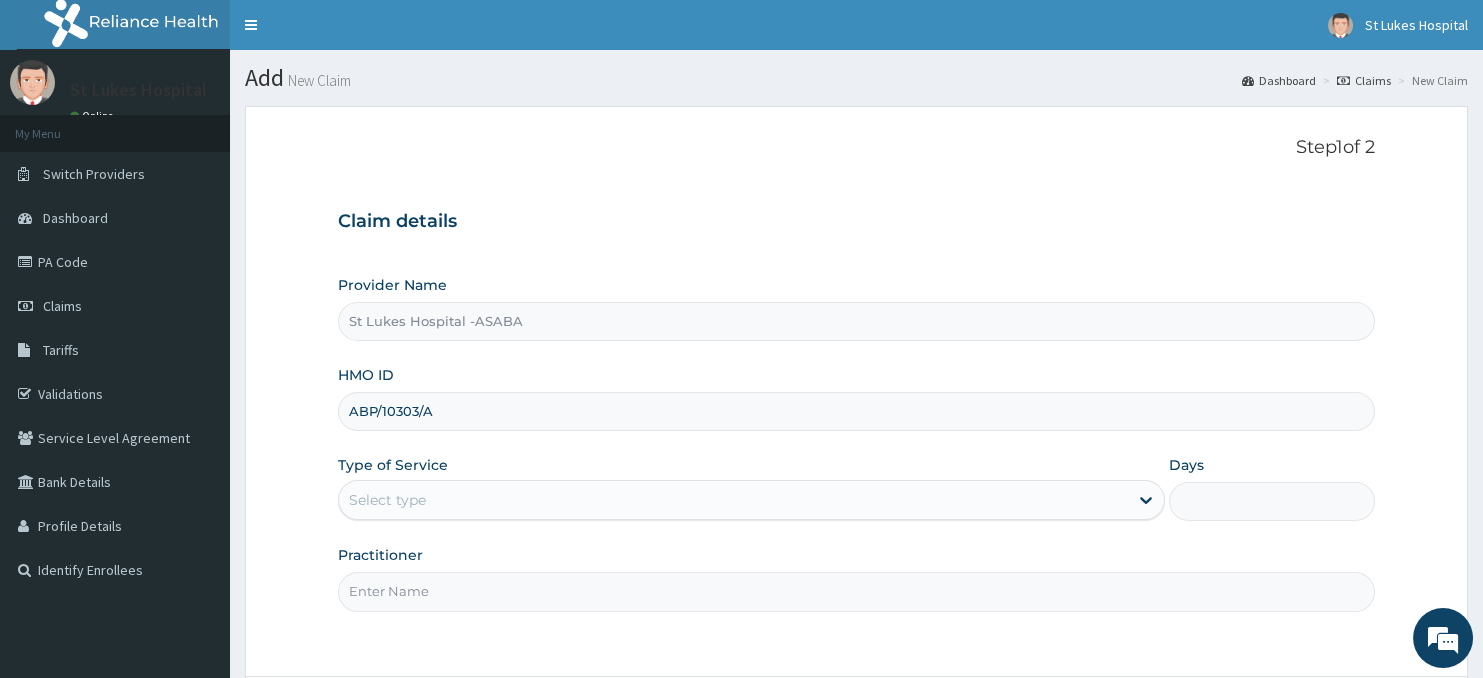 type on "ABP/10303/A" 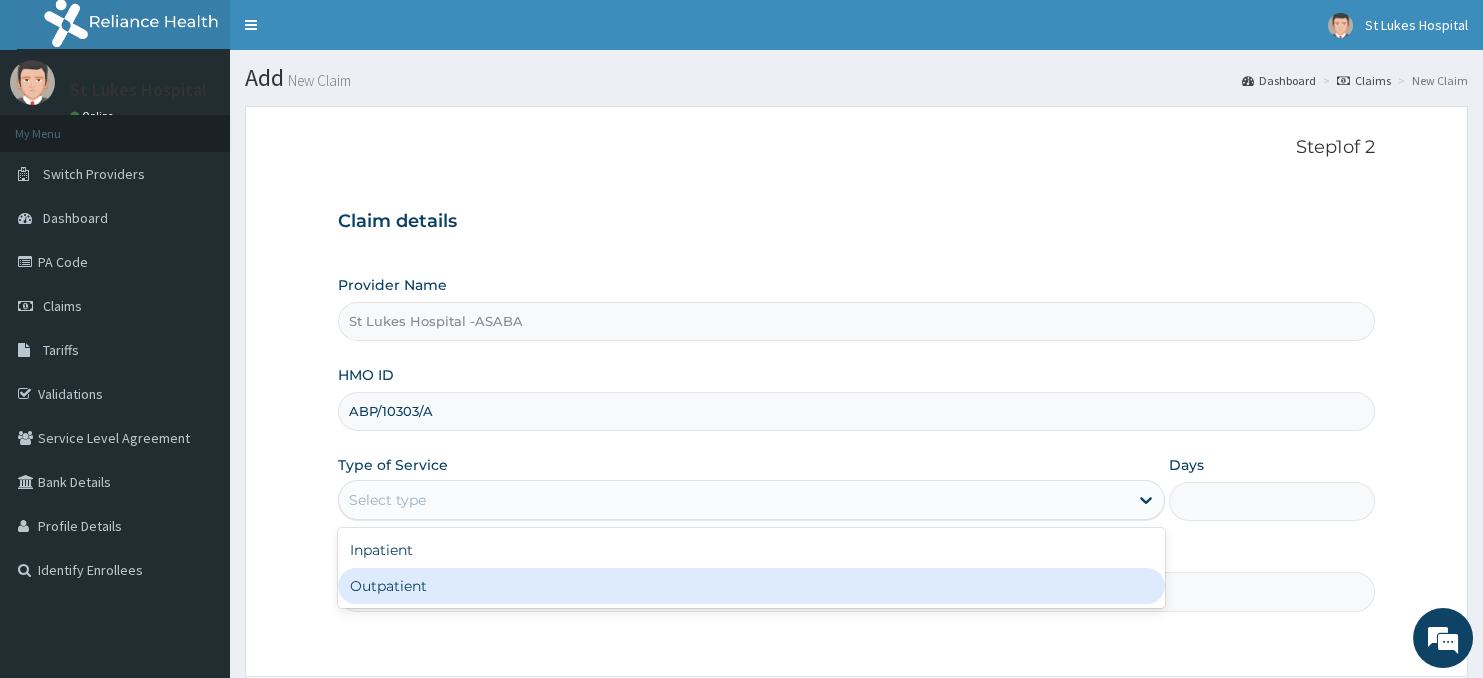 click on "Outpatient" at bounding box center [751, 586] 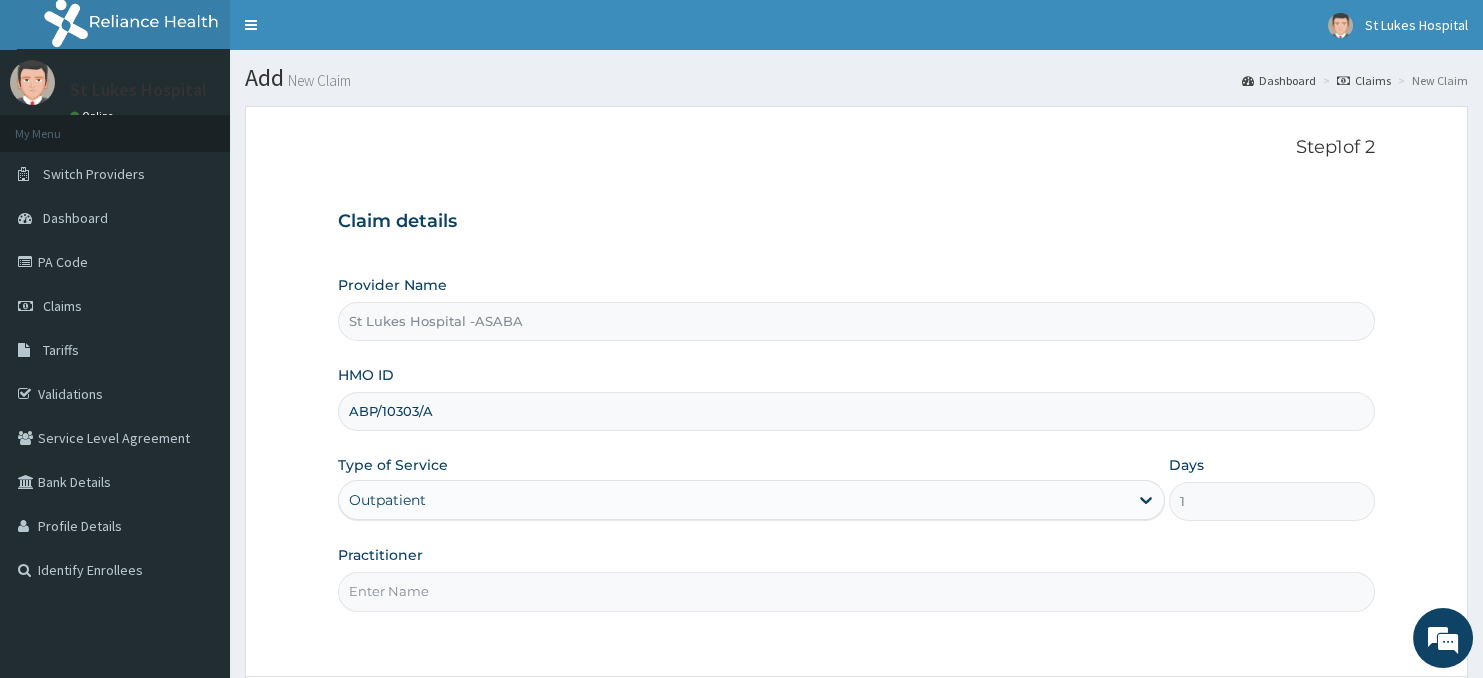 click on "Practitioner" at bounding box center [857, 591] 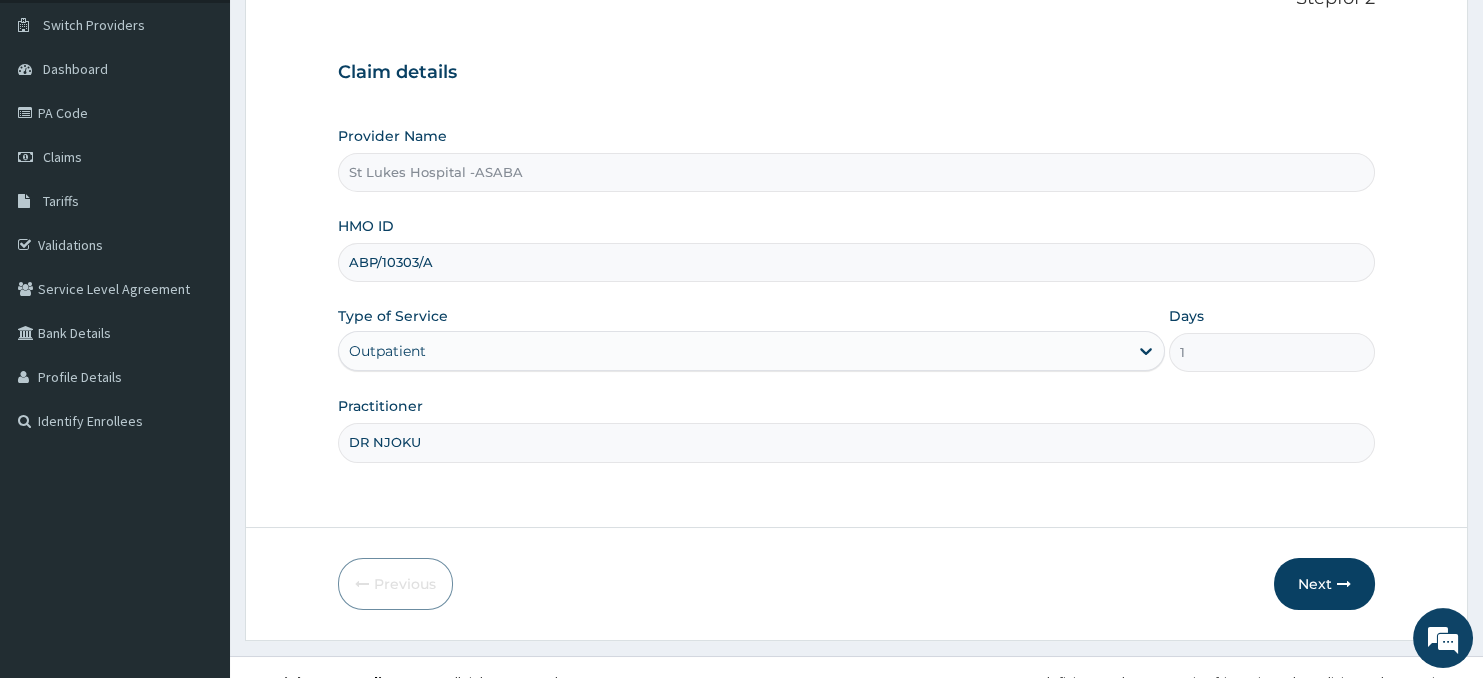 scroll, scrollTop: 178, scrollLeft: 0, axis: vertical 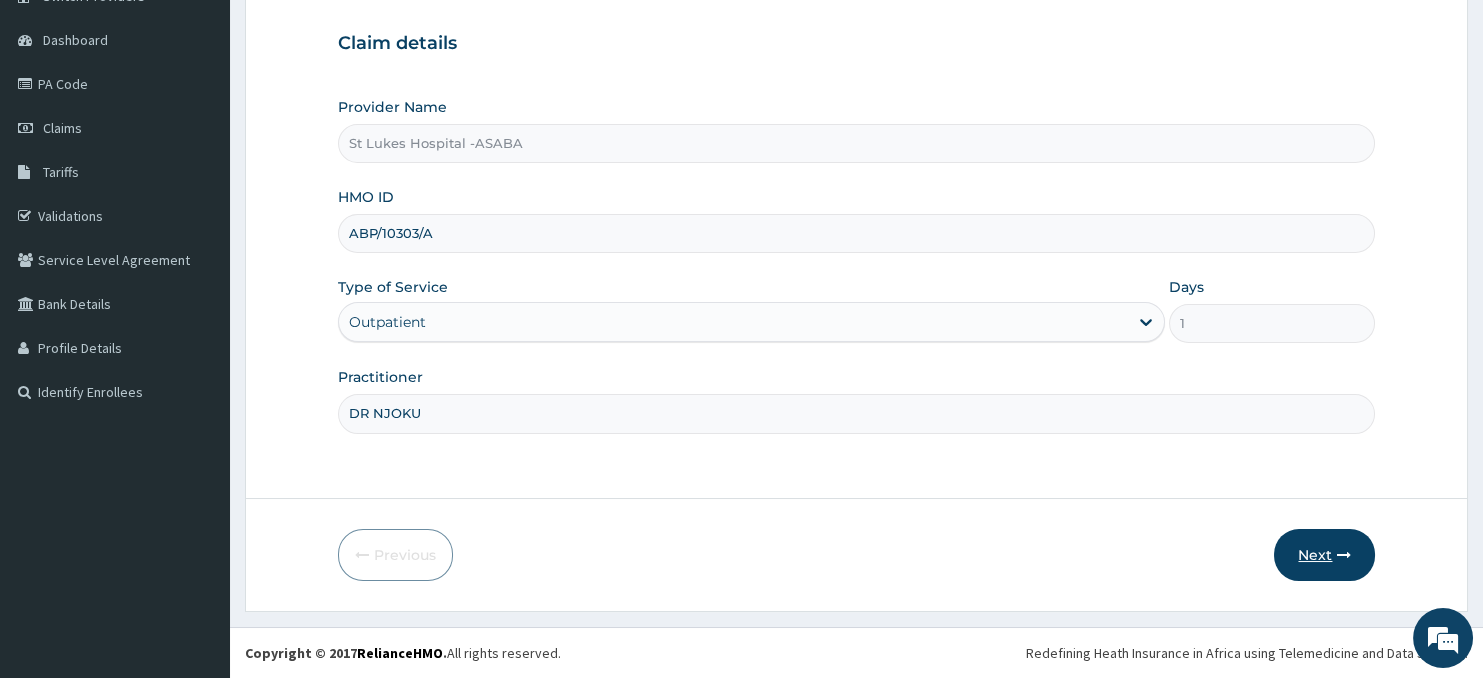 type on "DR NJOKU" 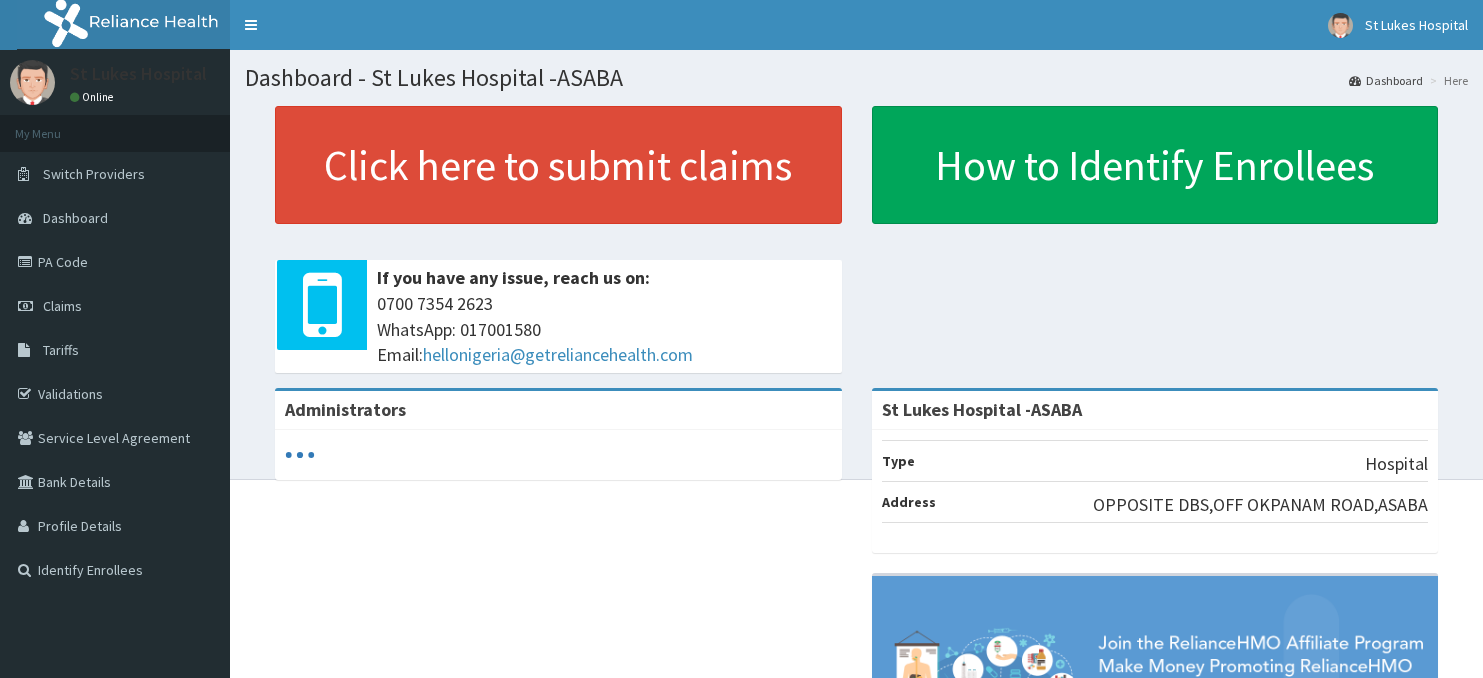 scroll, scrollTop: 0, scrollLeft: 0, axis: both 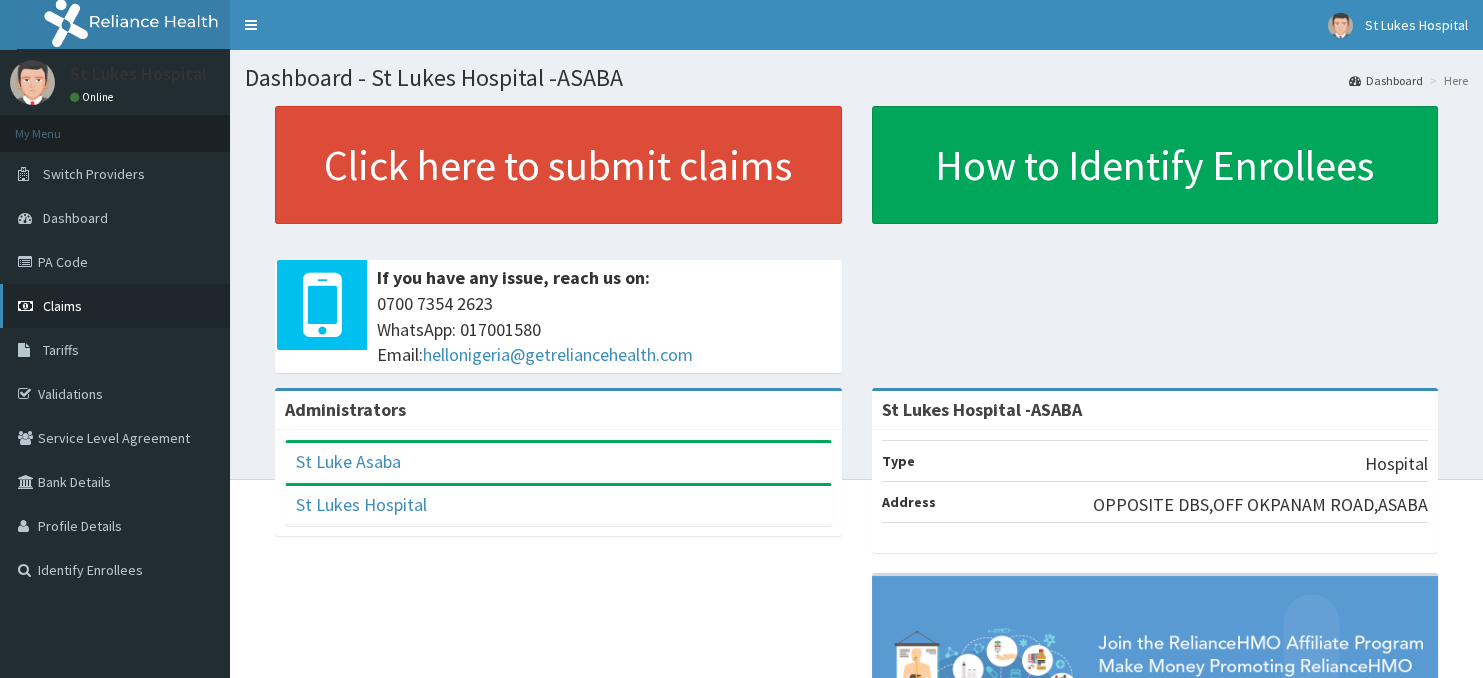 click on "Claims" at bounding box center (62, 306) 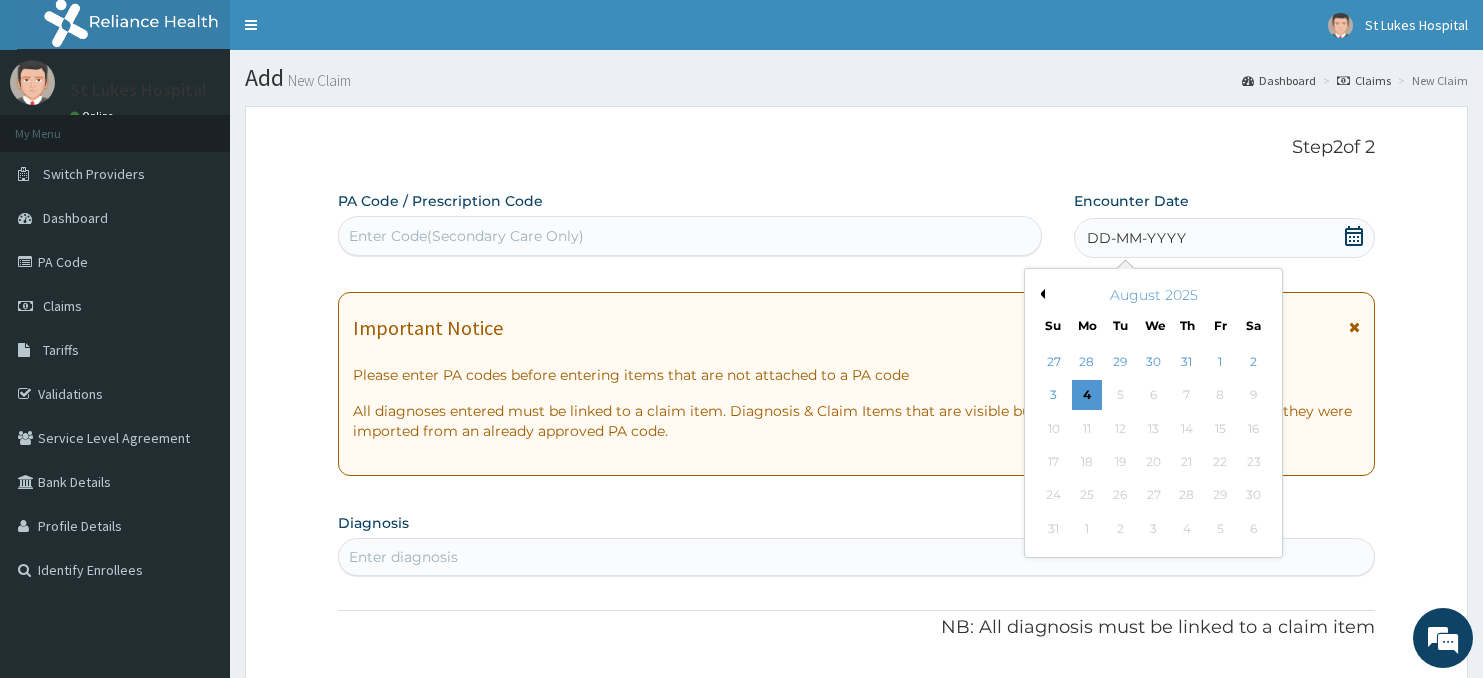 scroll, scrollTop: 178, scrollLeft: 0, axis: vertical 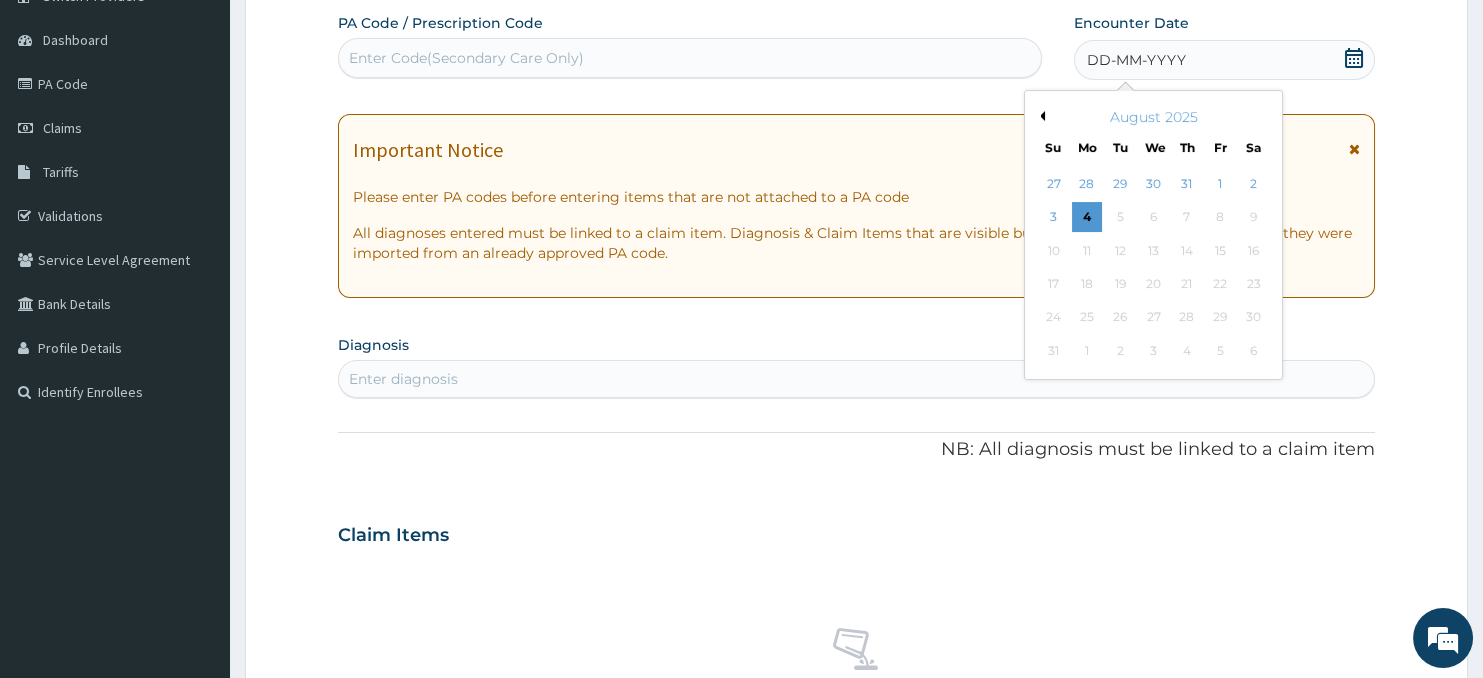 click on "Previous Month" at bounding box center (1040, 116) 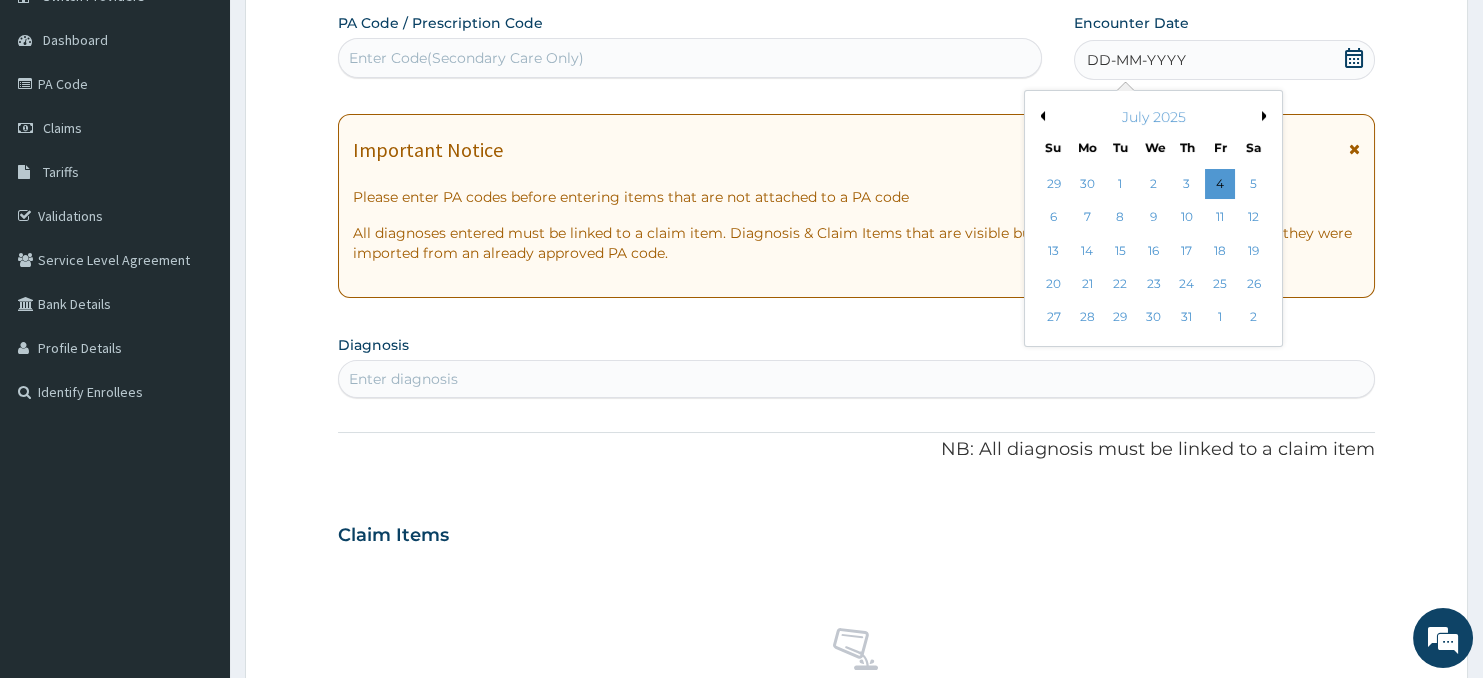 scroll, scrollTop: 0, scrollLeft: 0, axis: both 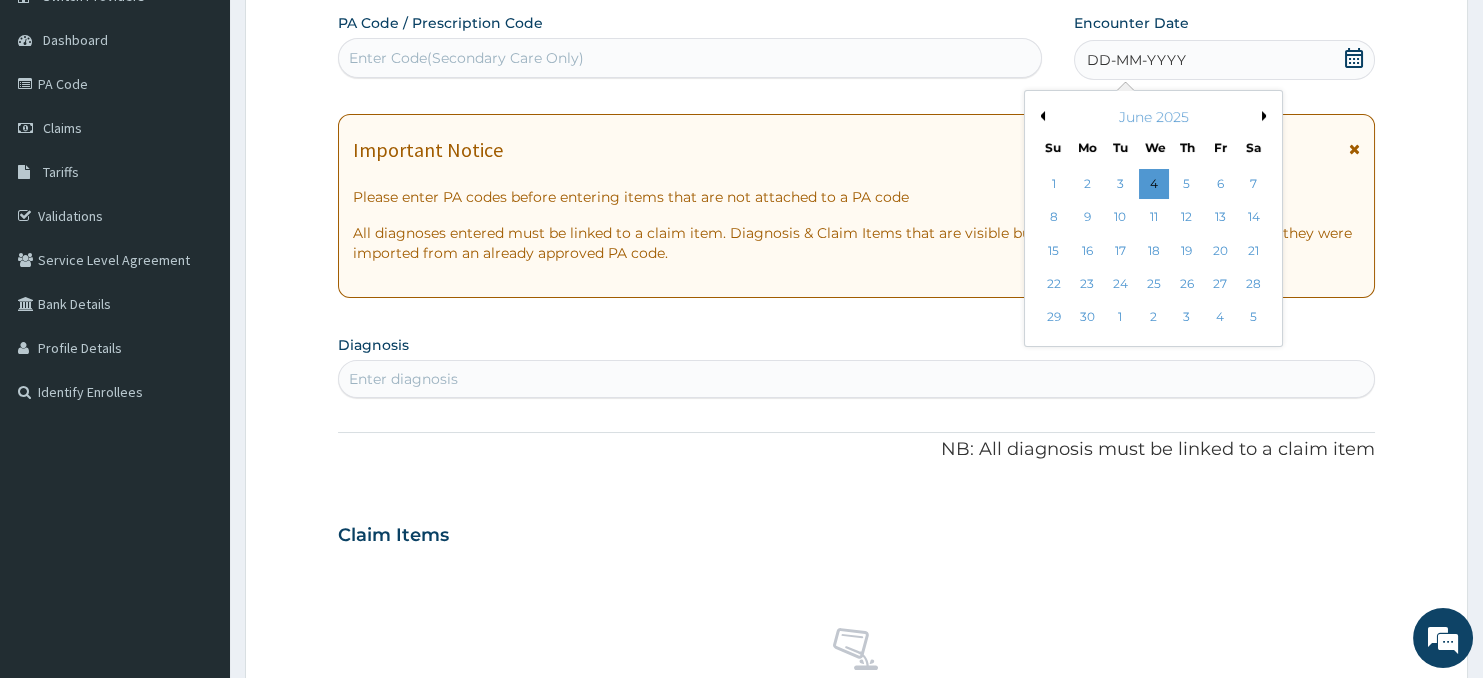 click on "Previous Month" at bounding box center (1040, 116) 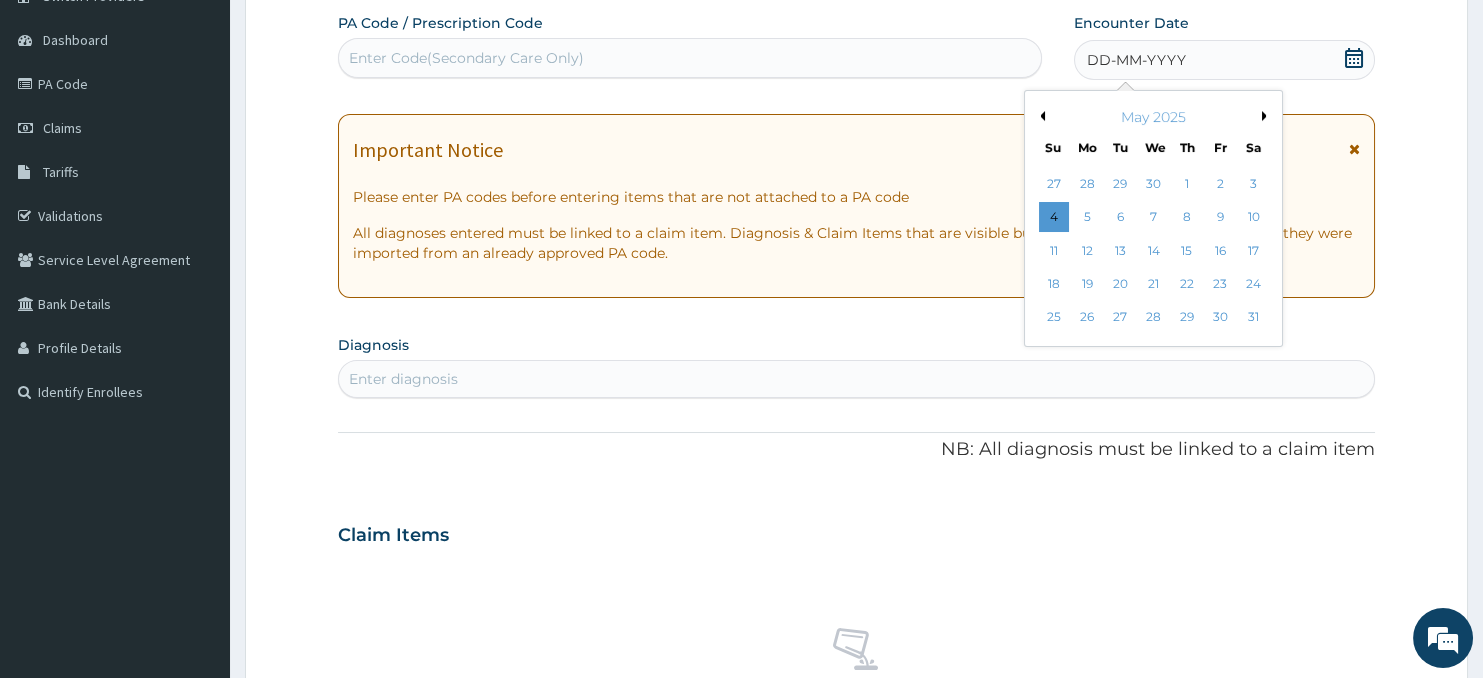 click on "Previous Month" at bounding box center (1040, 116) 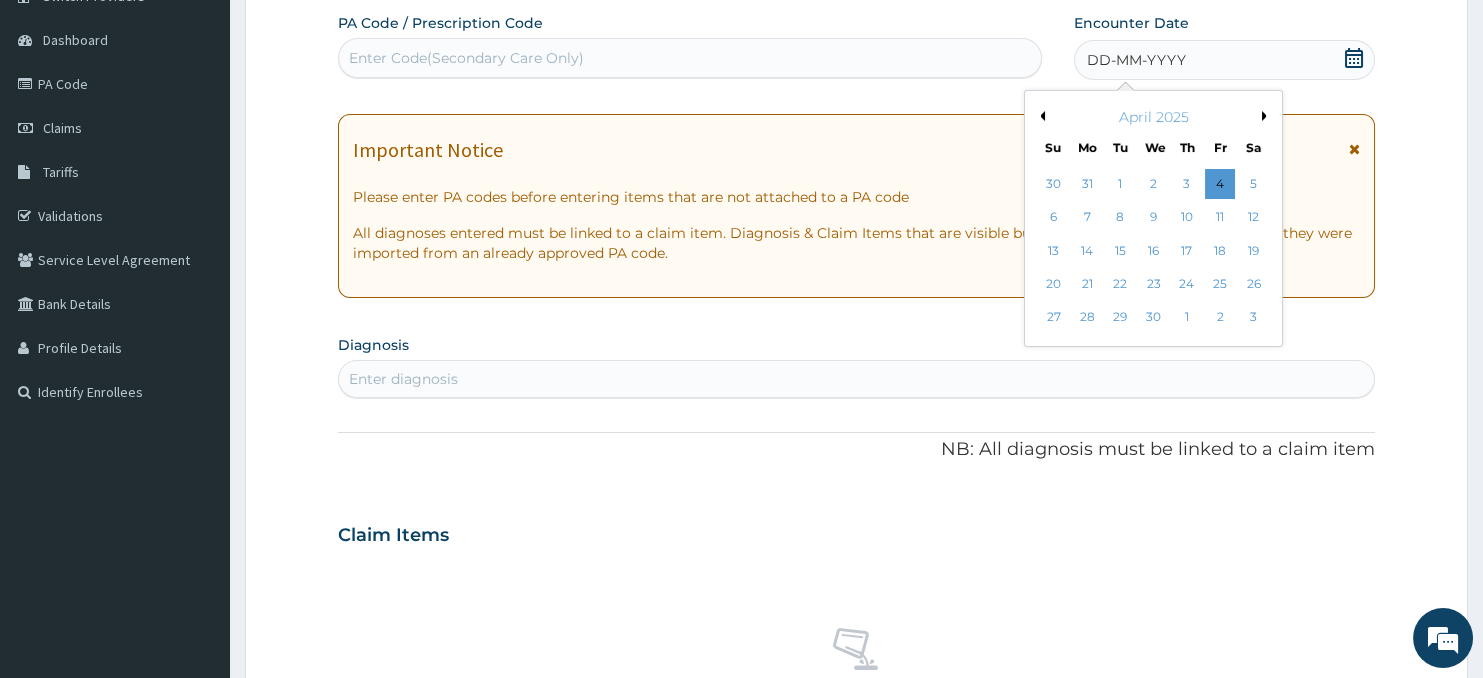 click on "Previous Month" at bounding box center [1040, 116] 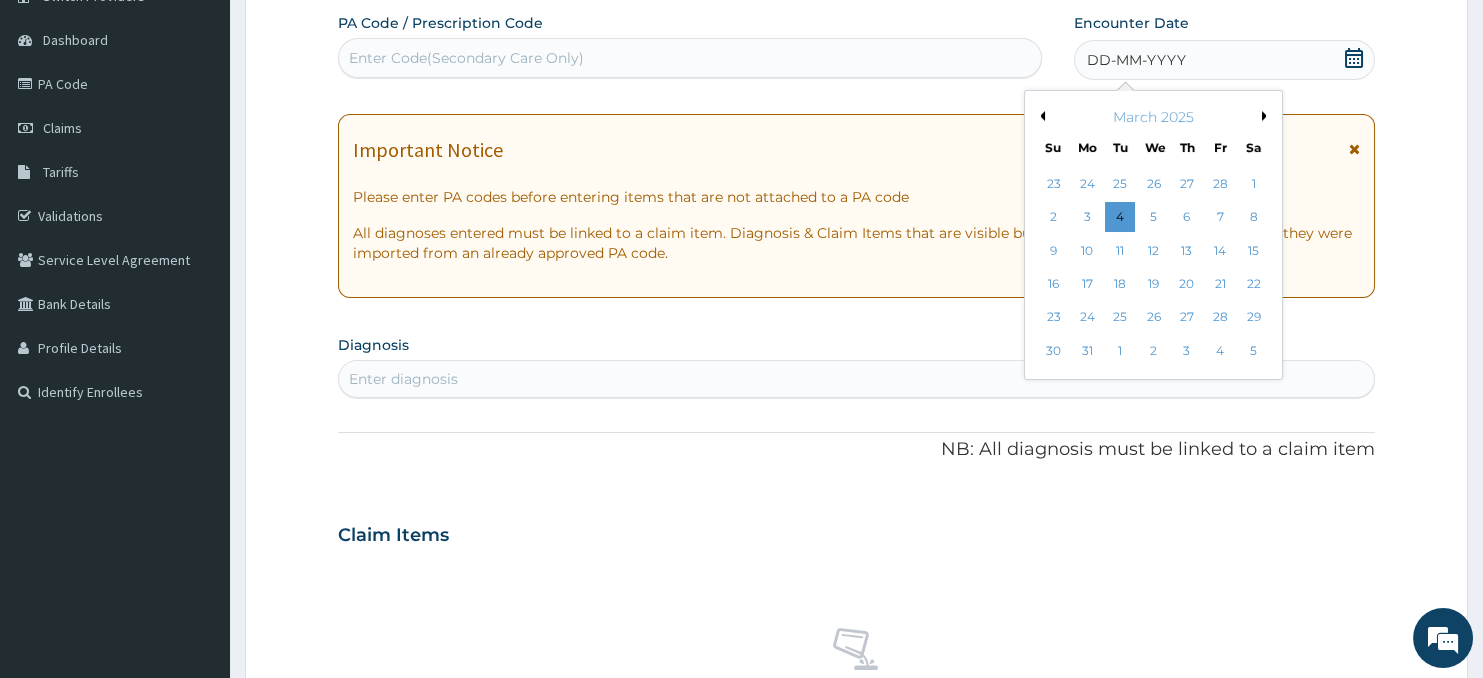 click on "Previous Month" at bounding box center [1040, 116] 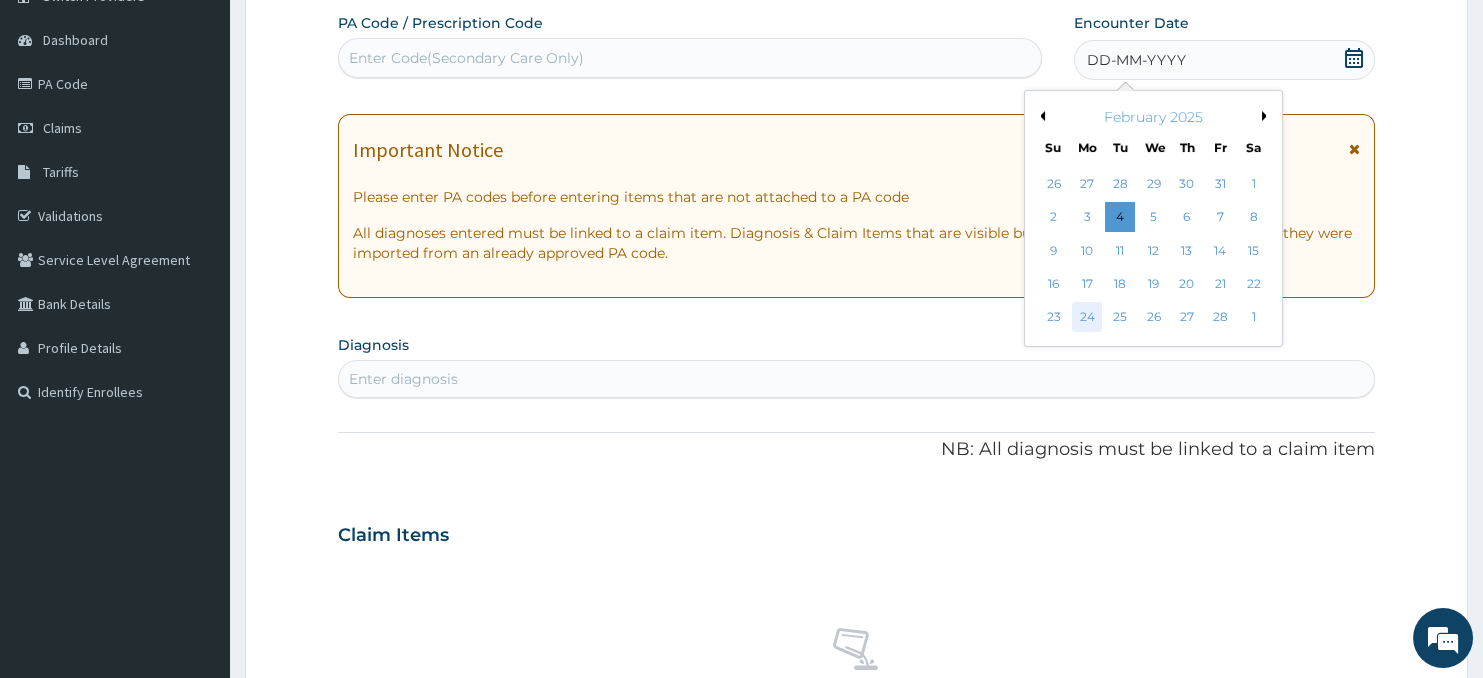 click on "24" at bounding box center (1087, 318) 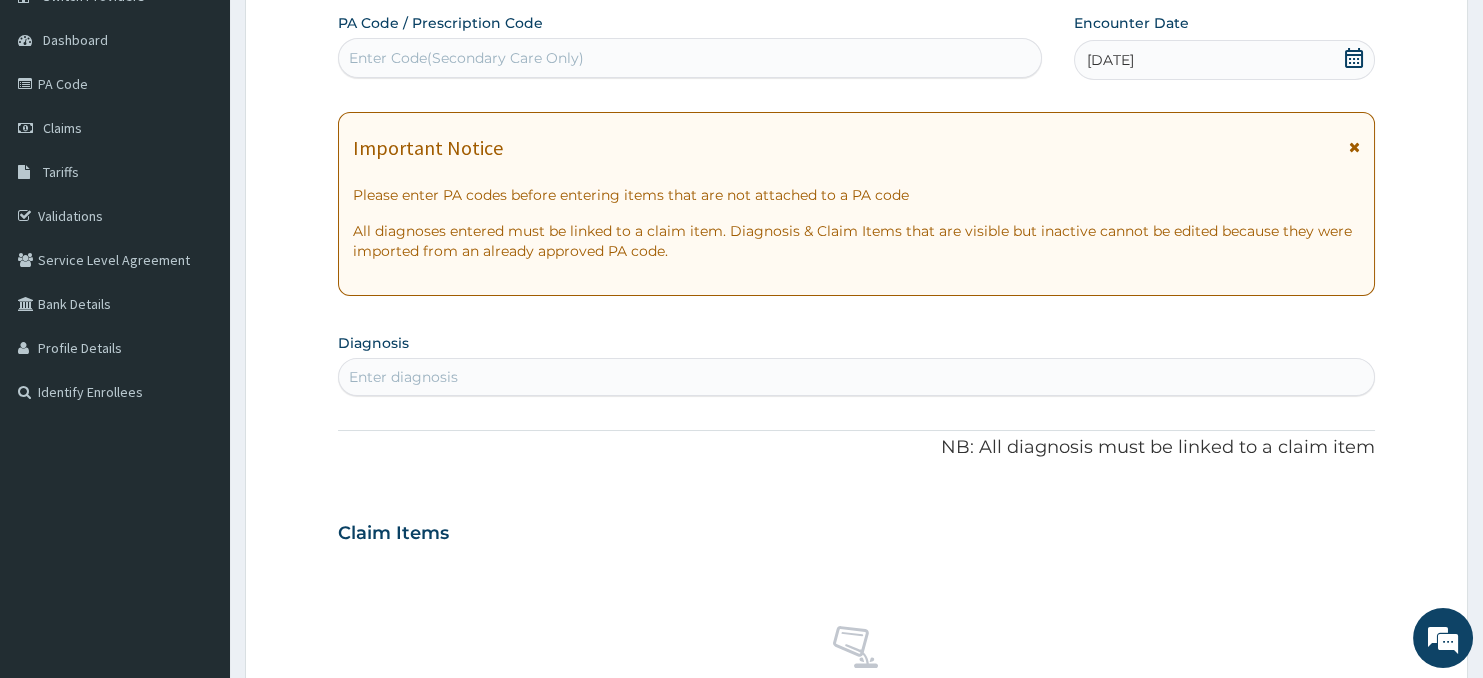 click on "Enter diagnosis" at bounding box center [857, 377] 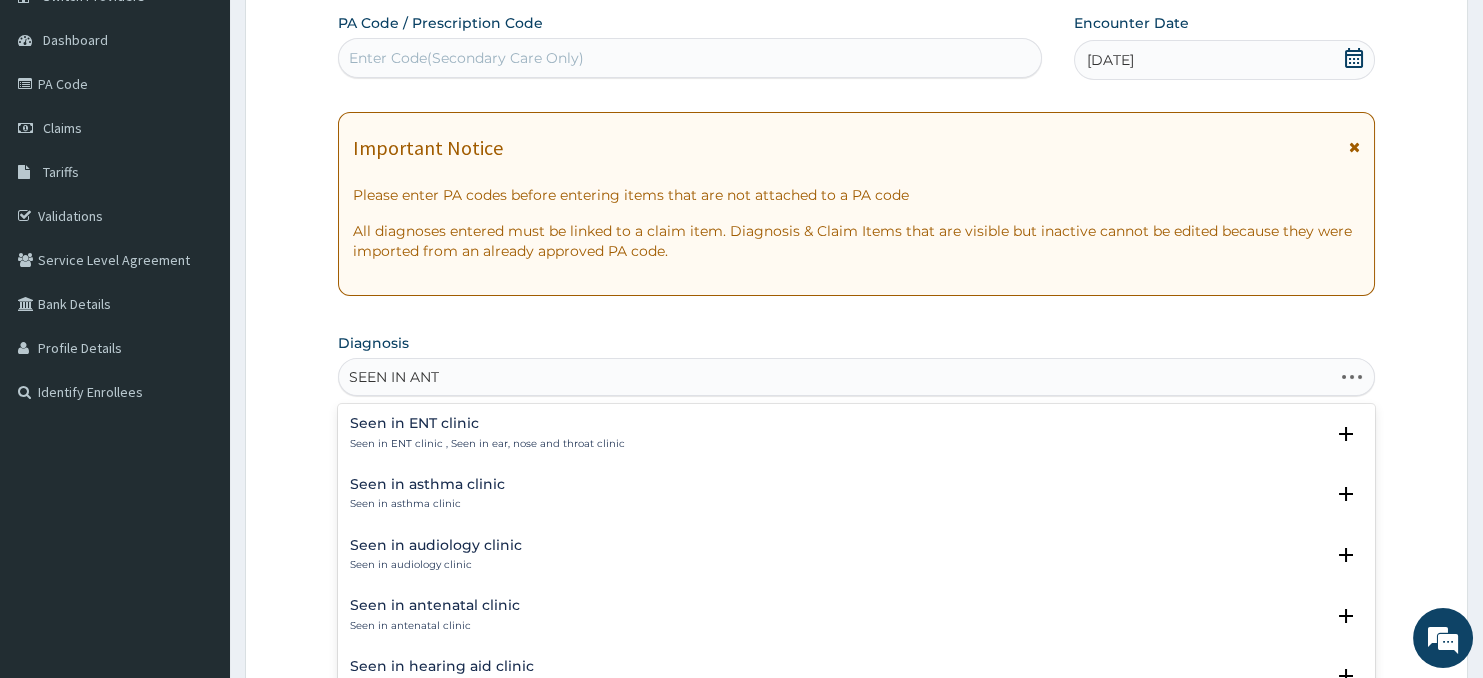 type on "SEEN IN ANTE" 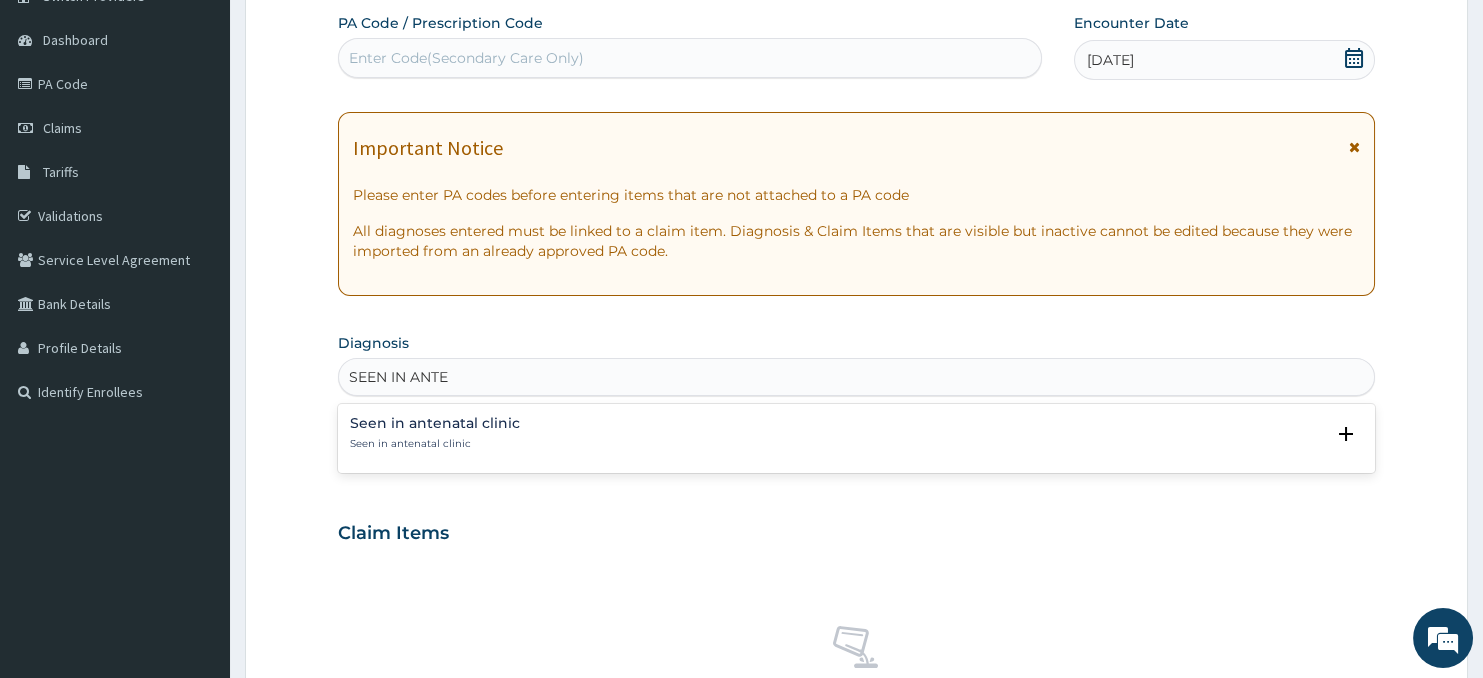 click on "Seen in antenatal clinic Seen in antenatal clinic Select Status Query Query covers suspected (?), Keep in view (kiv), Ruled out (r/o) Confirmed" at bounding box center (857, 438) 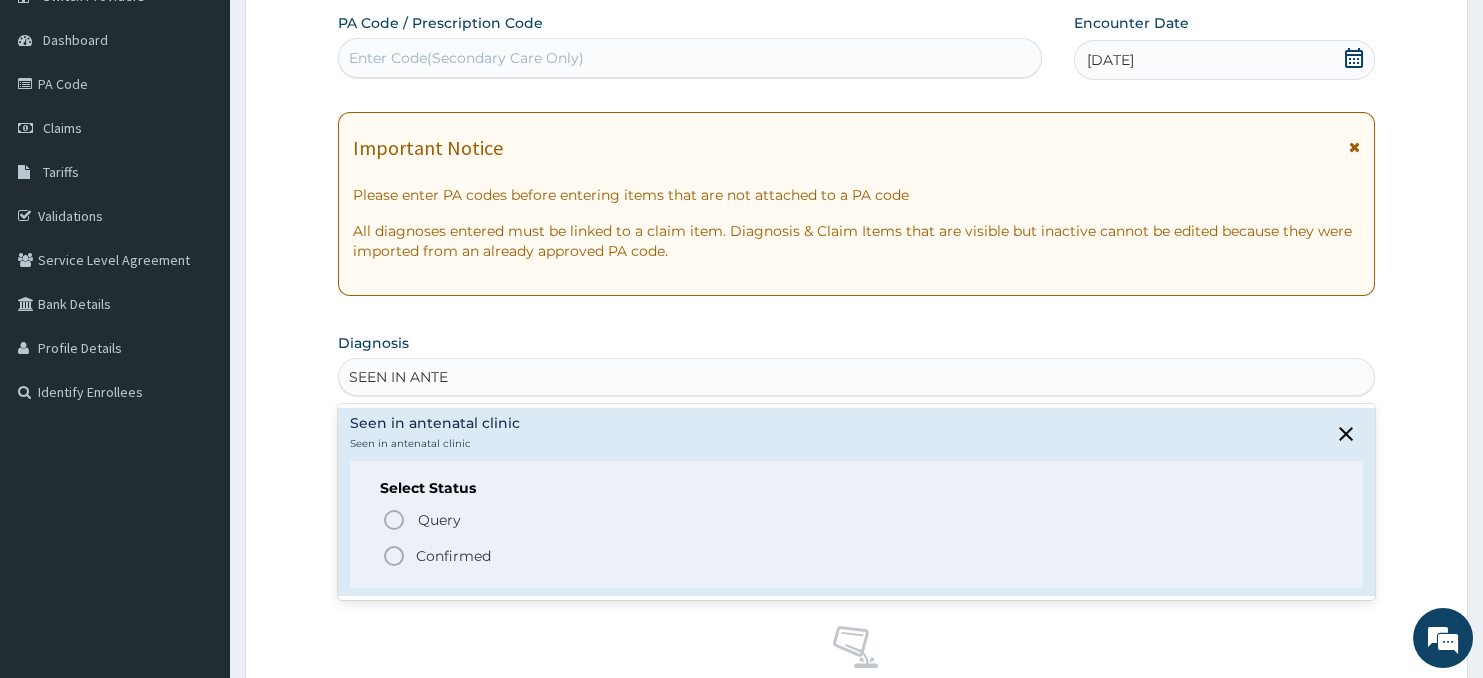click 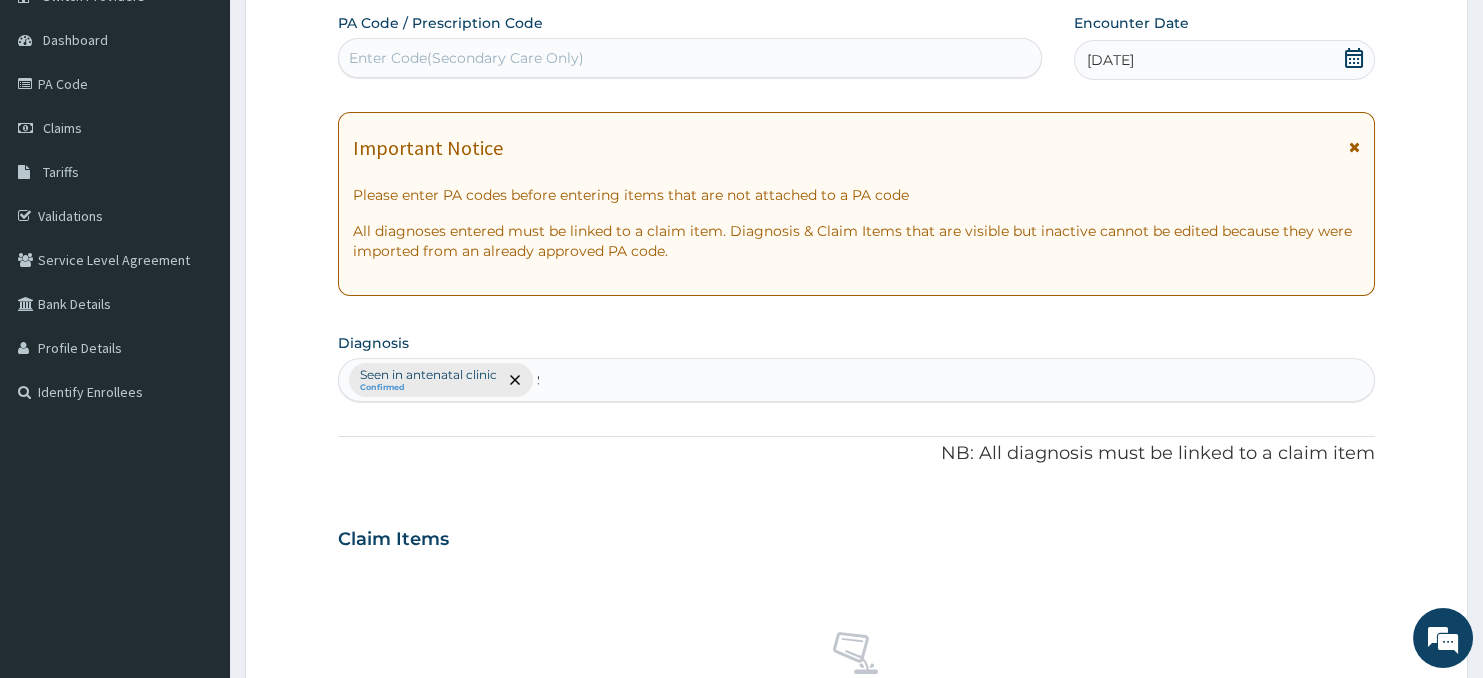type 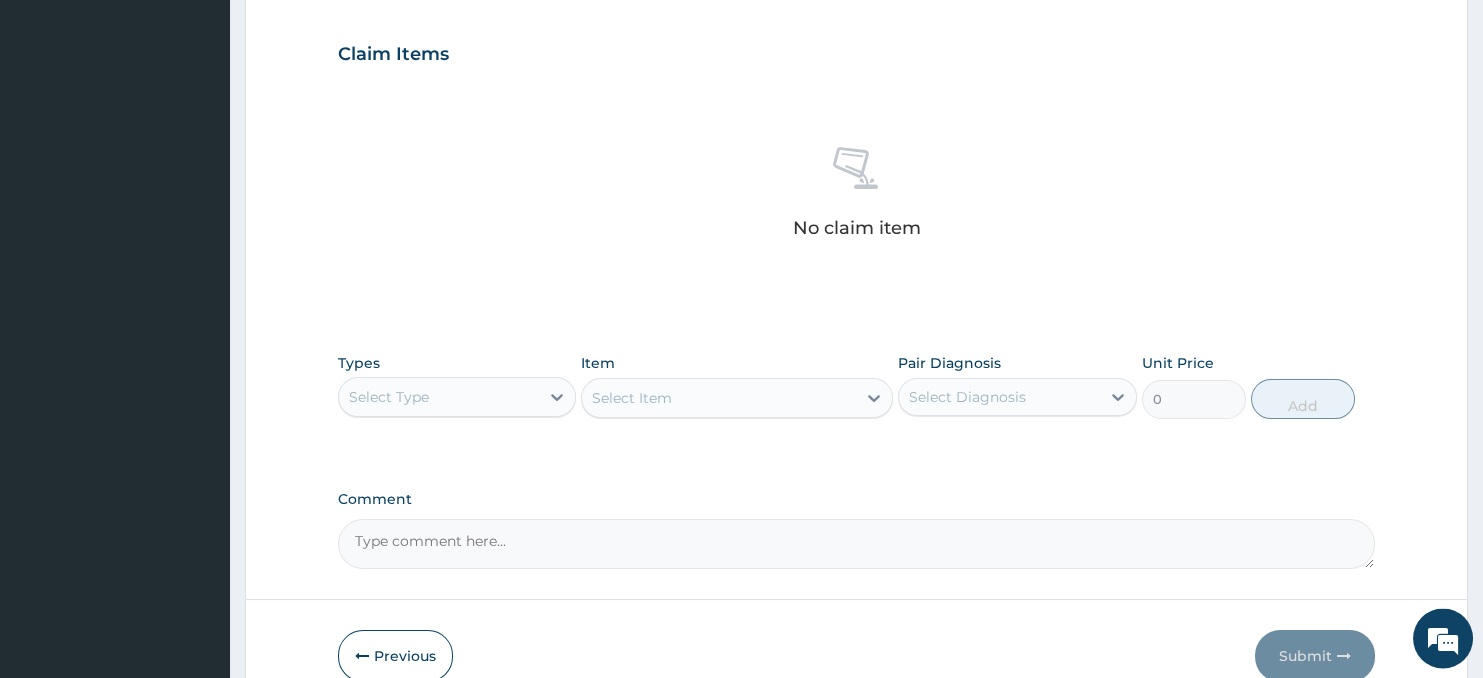 scroll, scrollTop: 764, scrollLeft: 0, axis: vertical 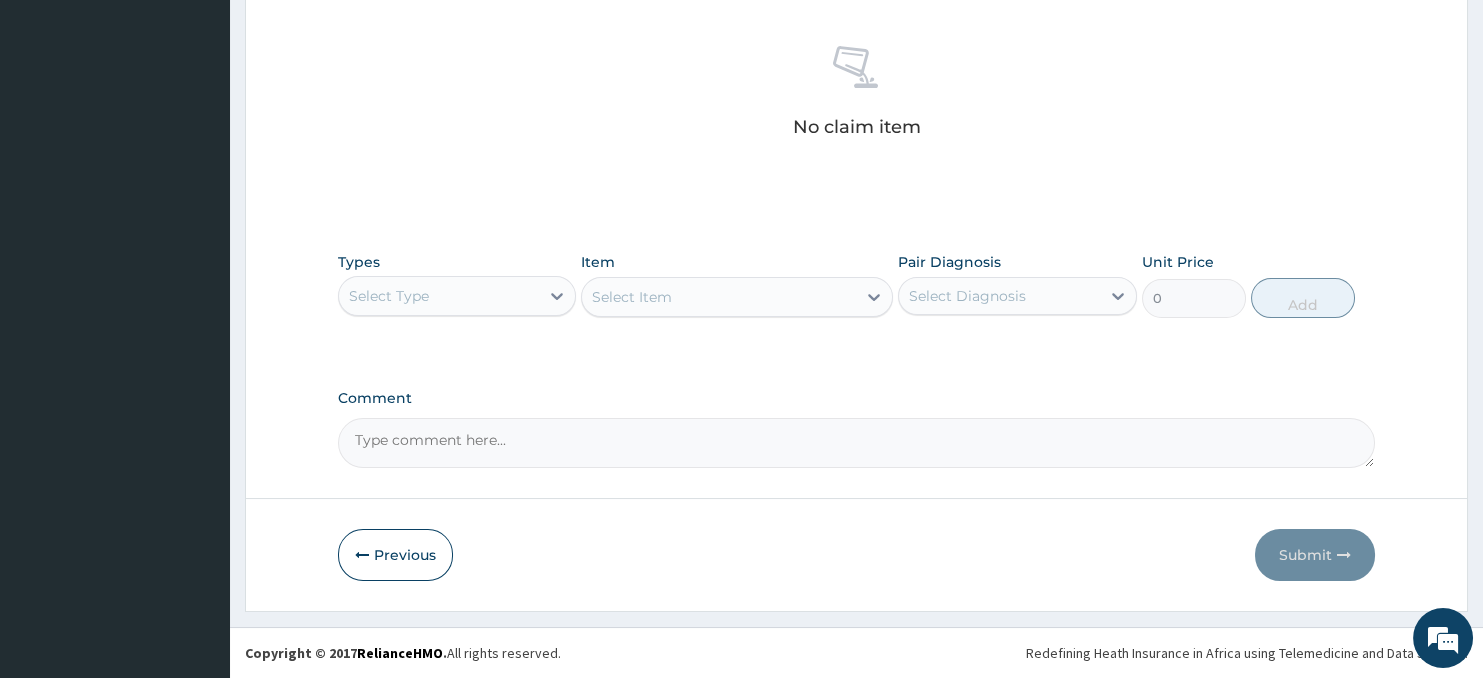 click on "Select Type" at bounding box center (439, 296) 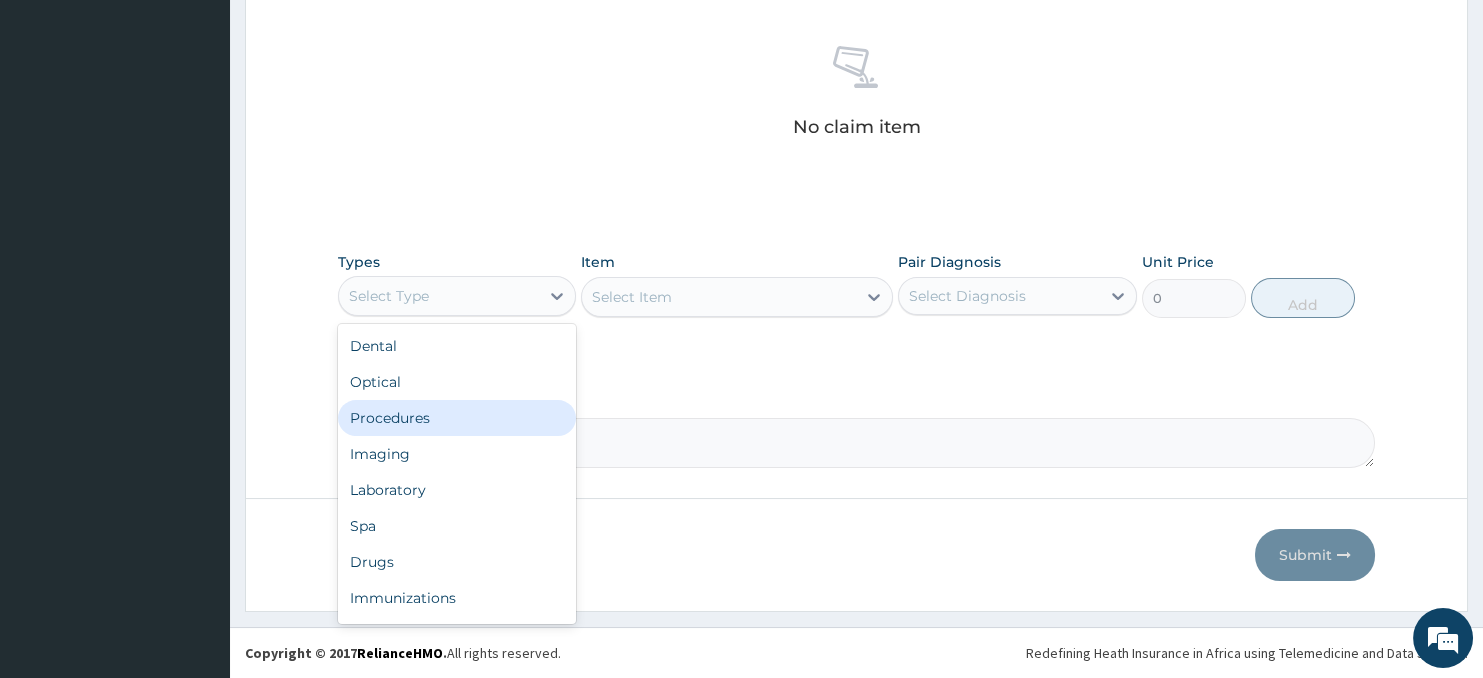 click on "Procedures" at bounding box center (457, 418) 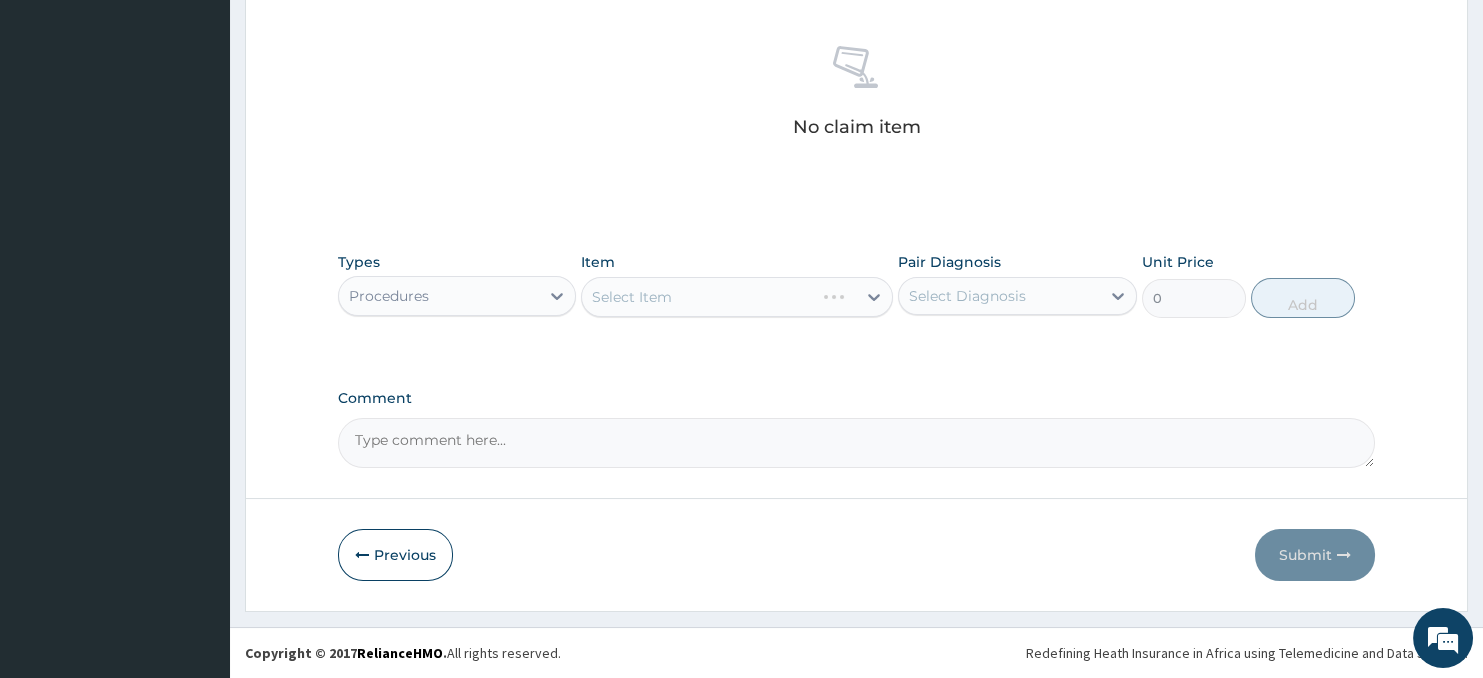 click on "Select Item" at bounding box center (736, 297) 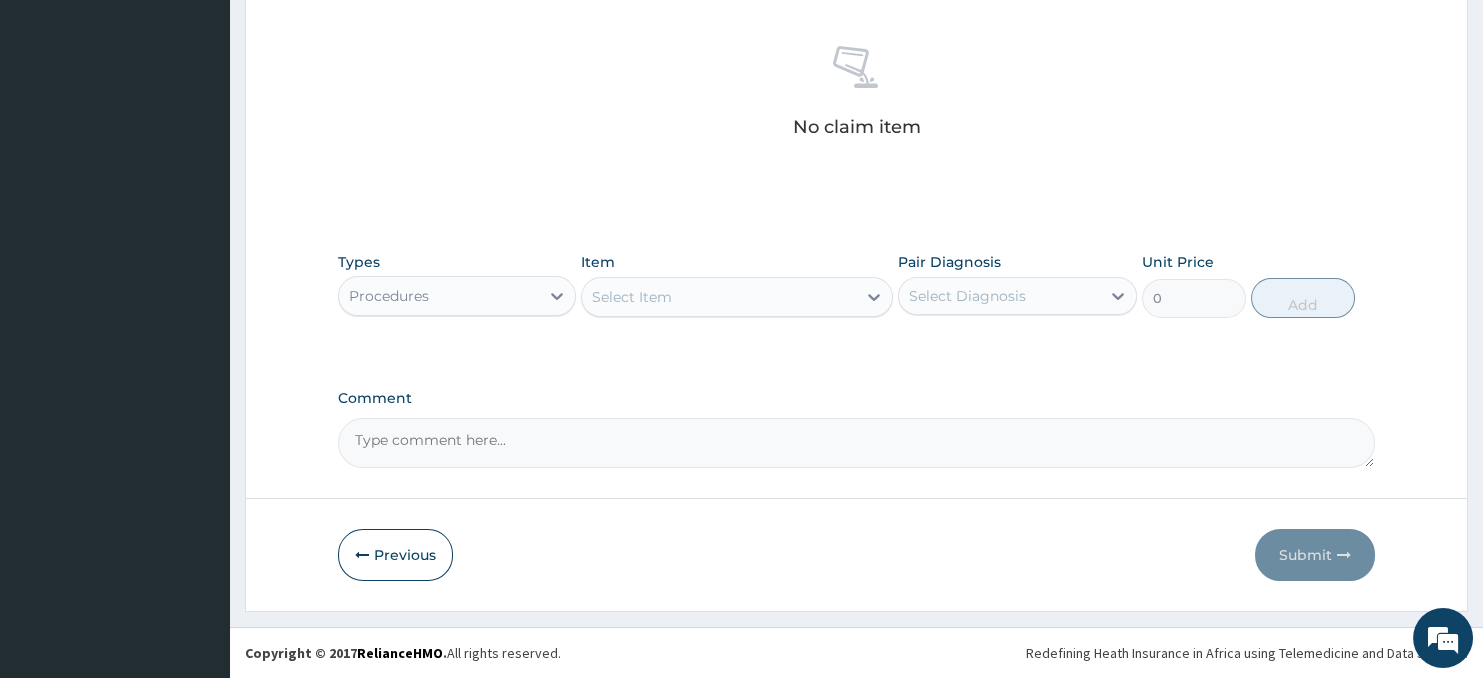 click on "Select Item" at bounding box center [718, 297] 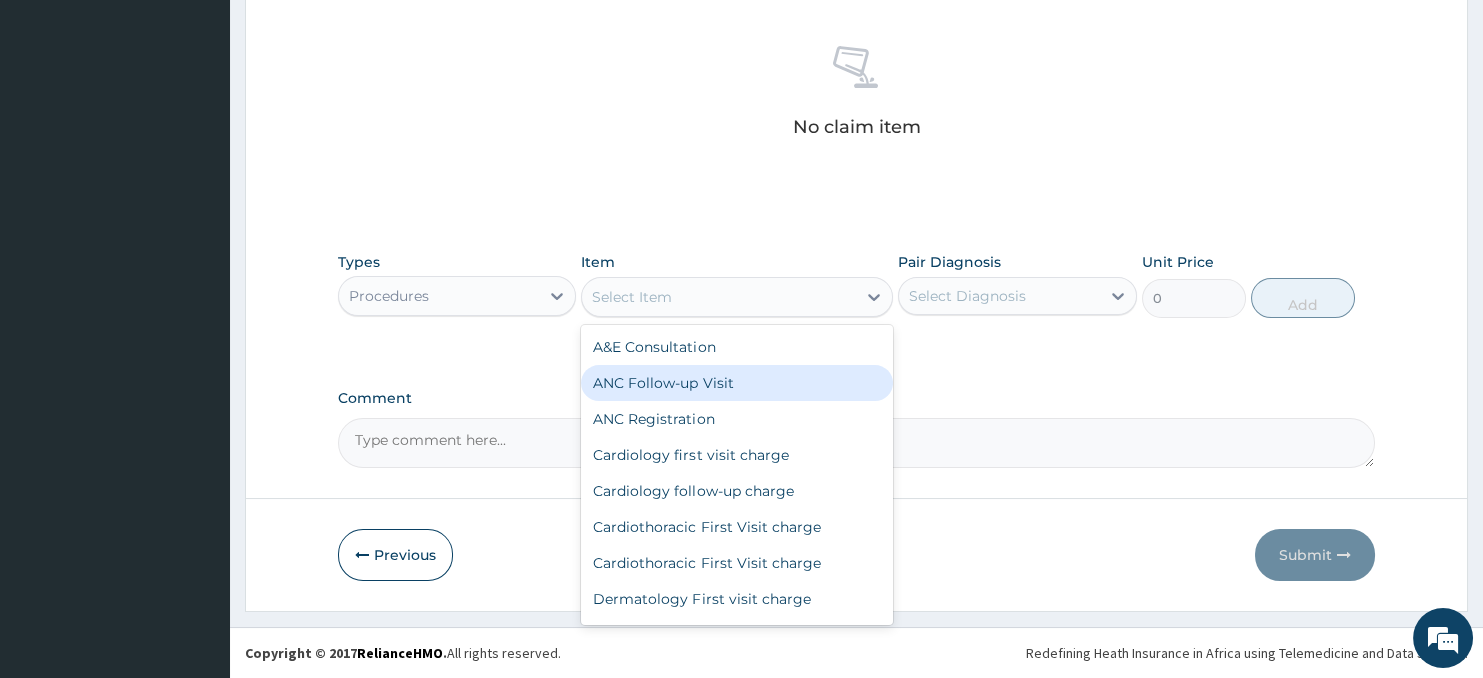 click on "ANC Follow-up Visit" at bounding box center [736, 383] 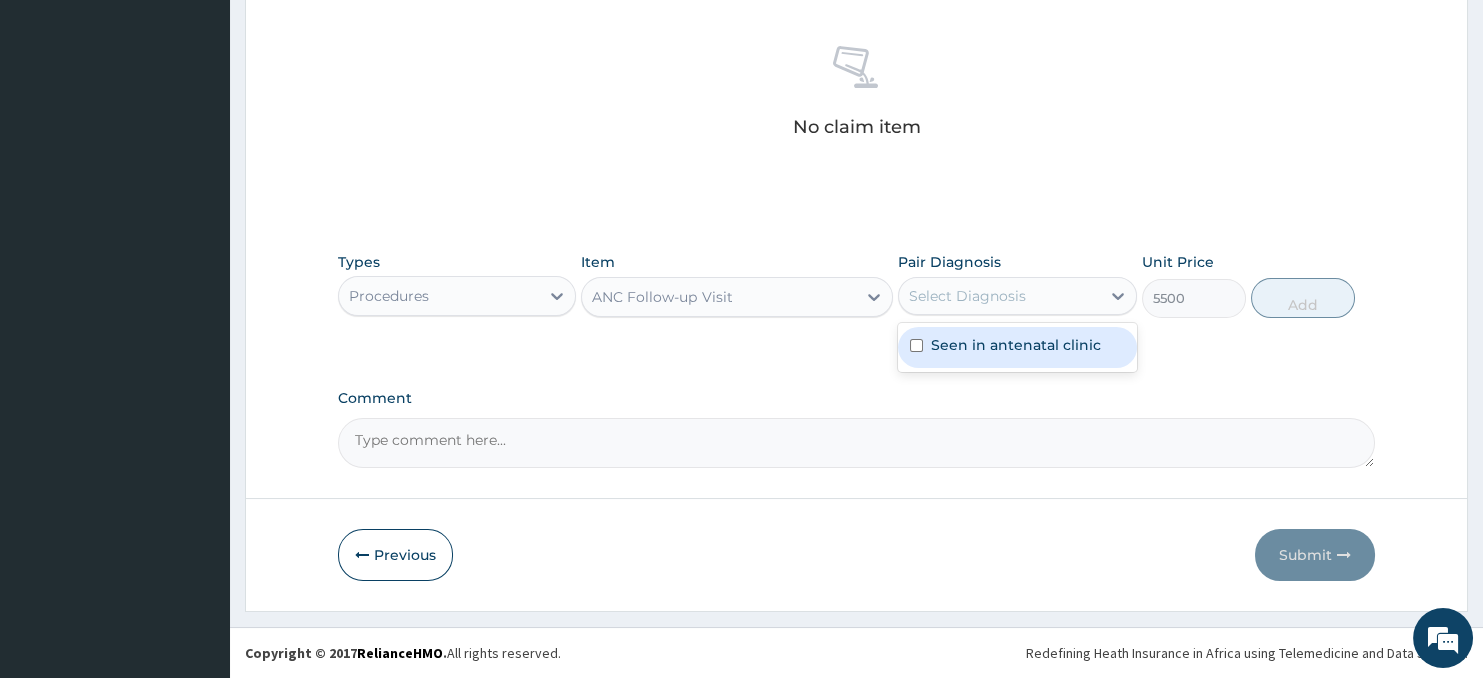 click on "Select Diagnosis" at bounding box center (967, 296) 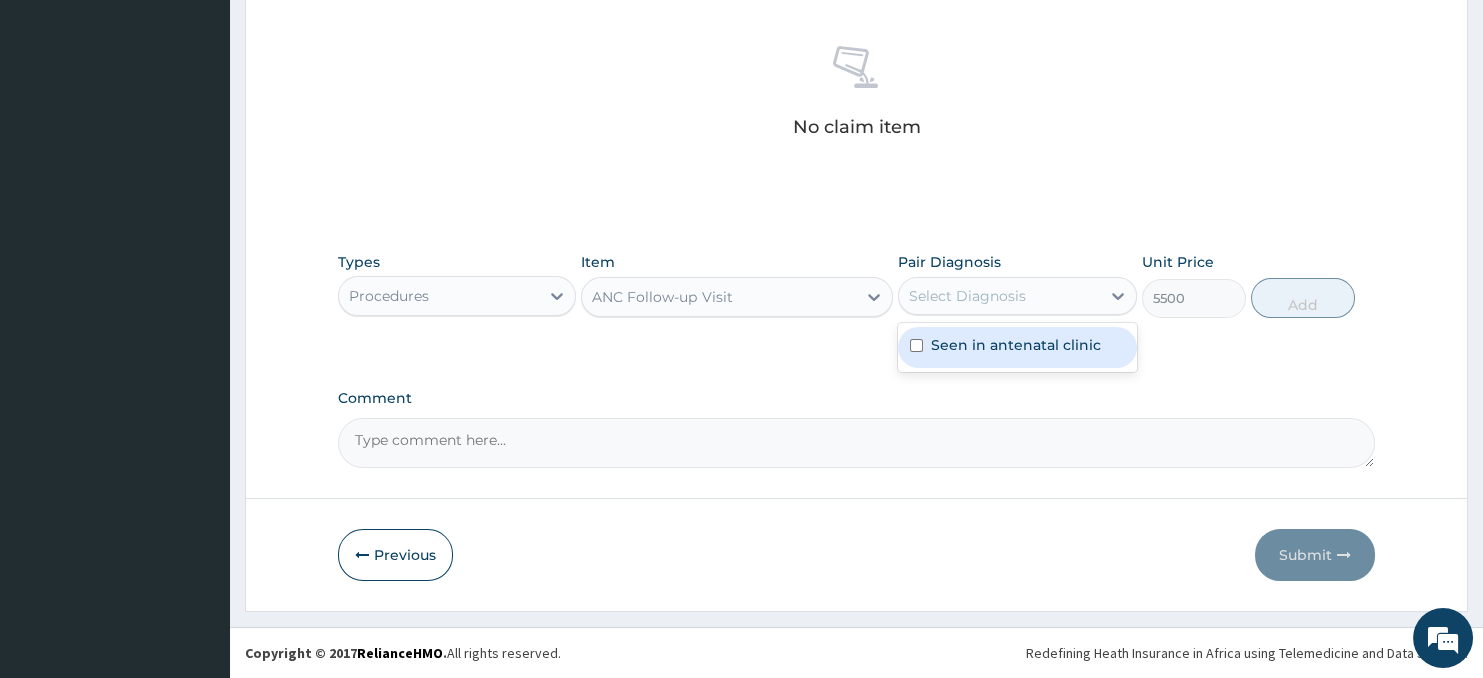 click on "Seen in antenatal clinic" at bounding box center [1016, 345] 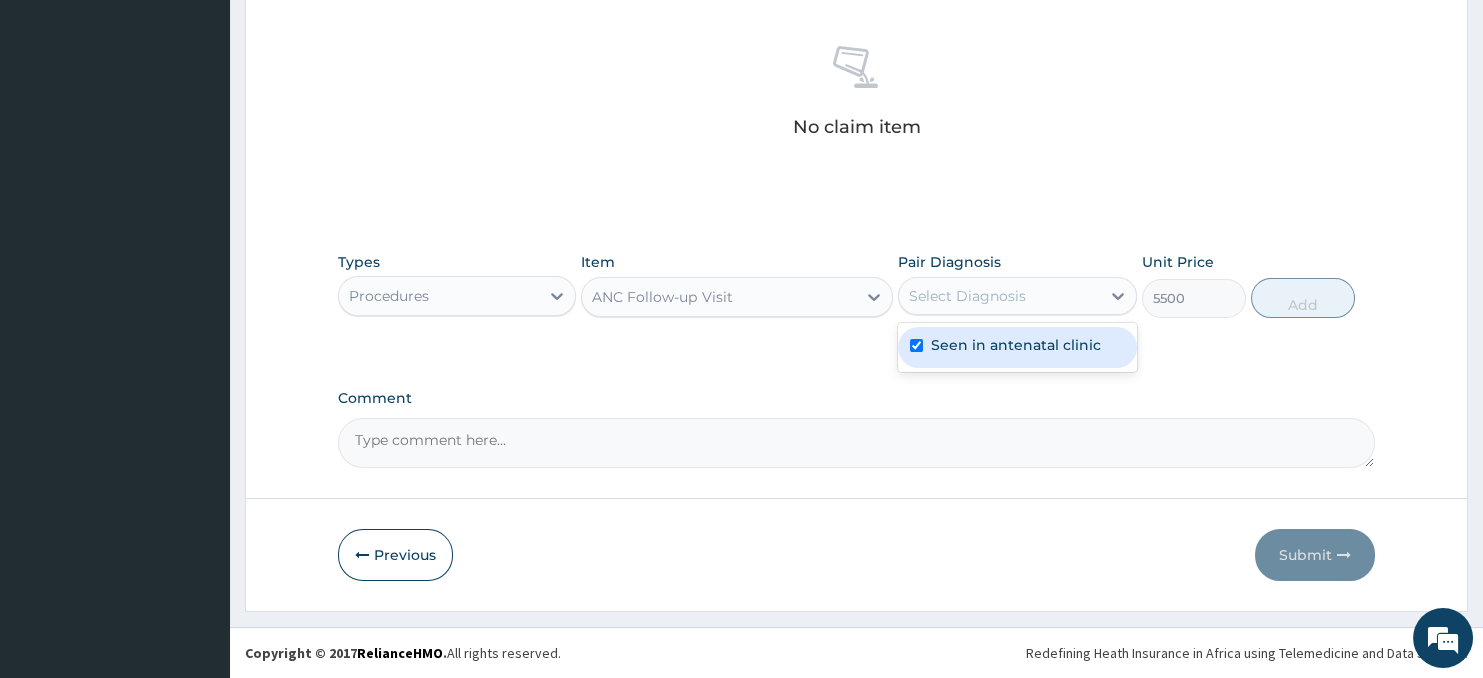 checkbox on "true" 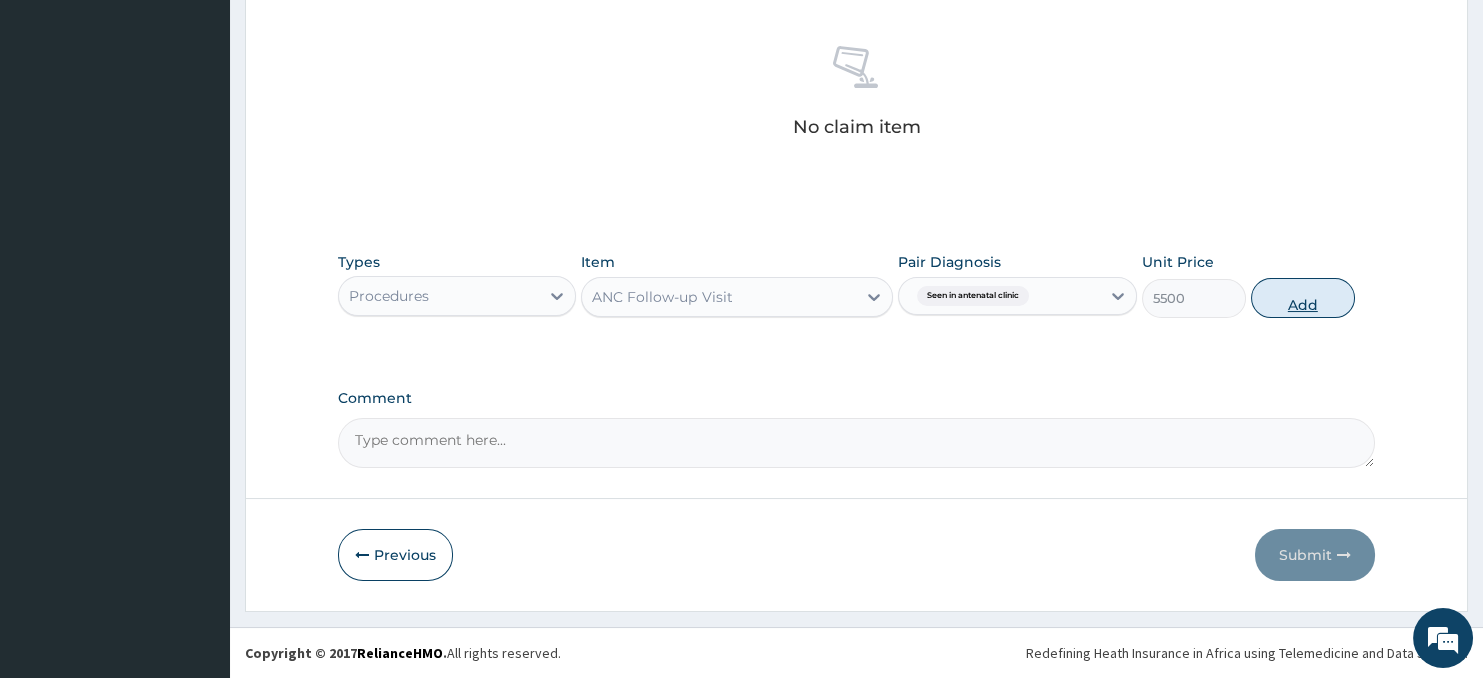 click on "Add" at bounding box center (1303, 298) 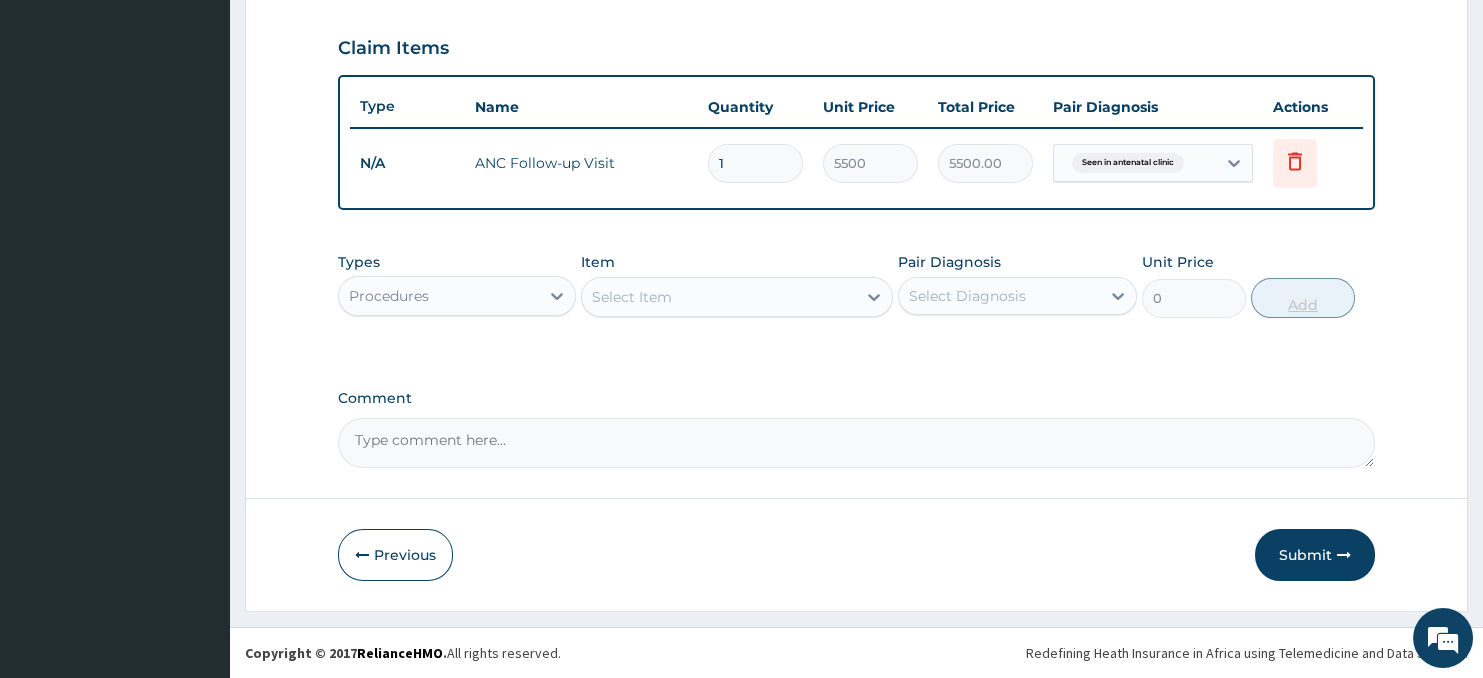 scroll, scrollTop: 667, scrollLeft: 0, axis: vertical 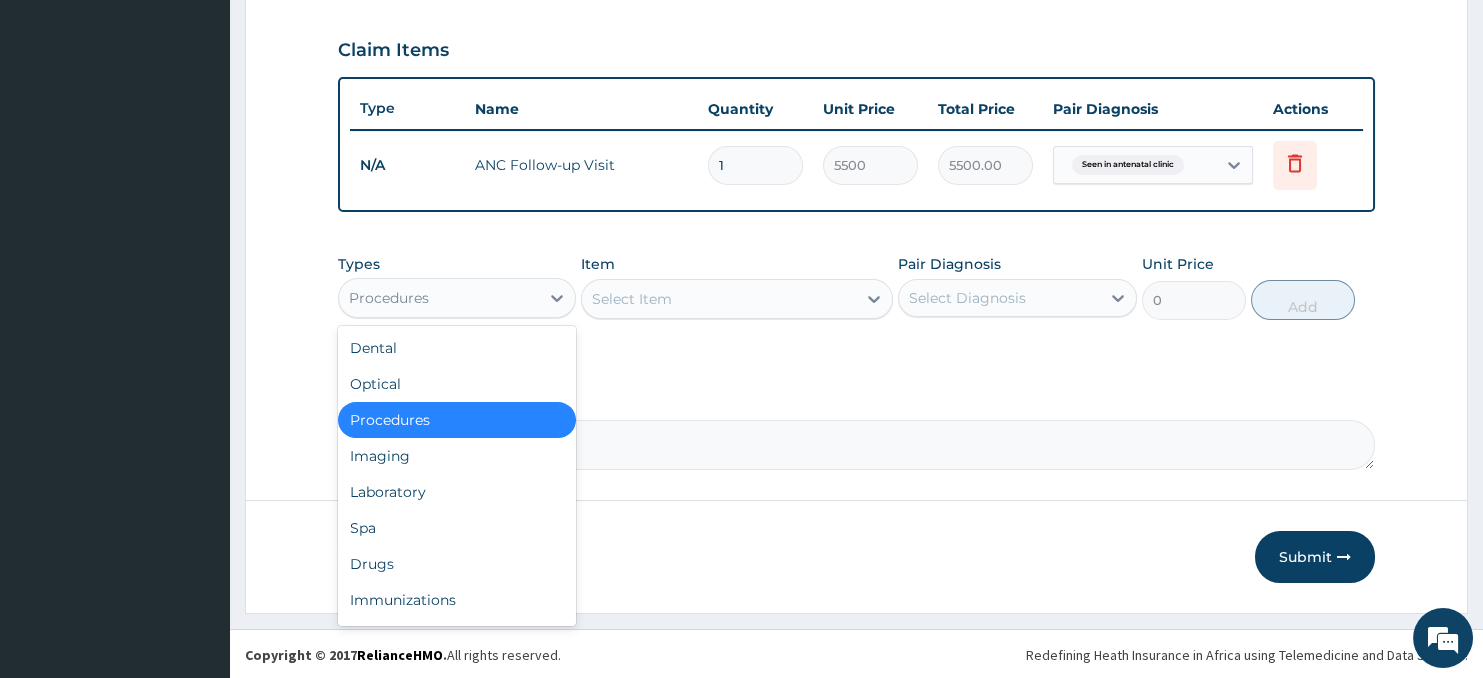 click on "Procedures" at bounding box center [439, 298] 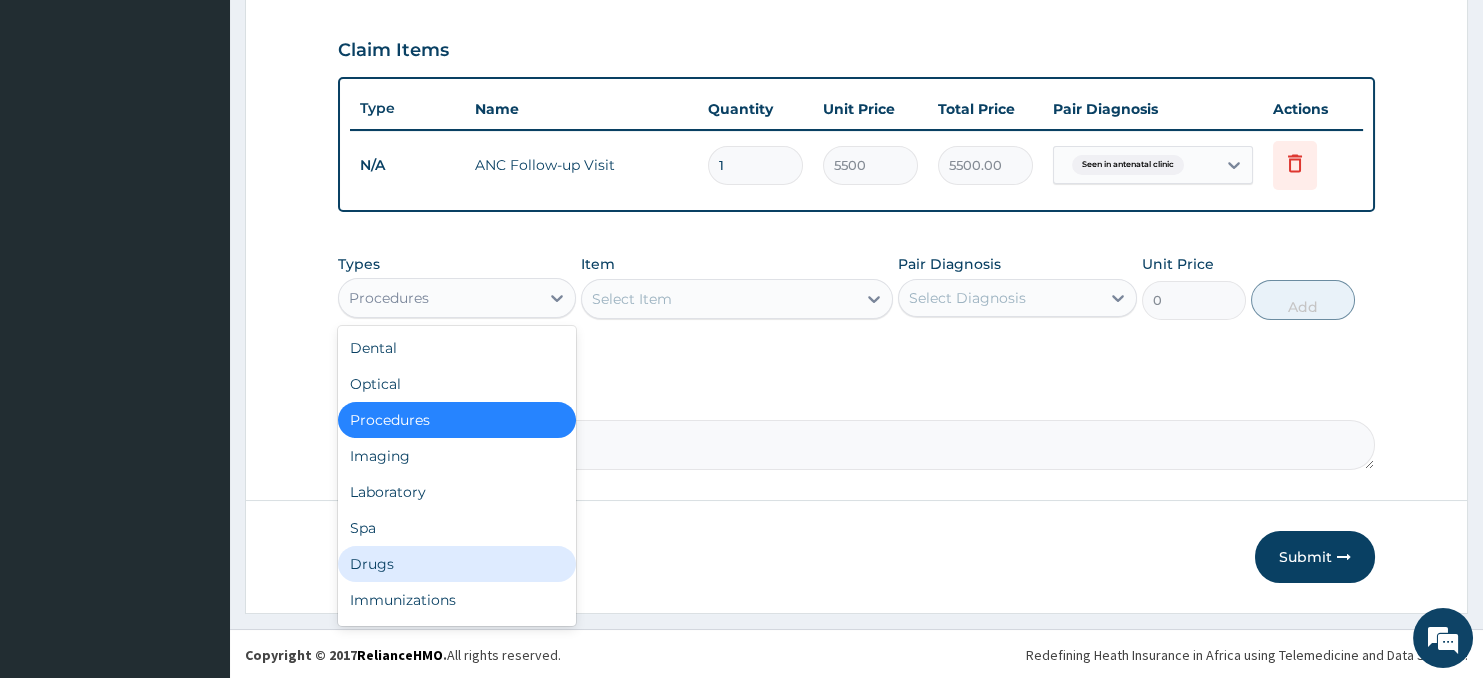 click on "Drugs" at bounding box center (457, 564) 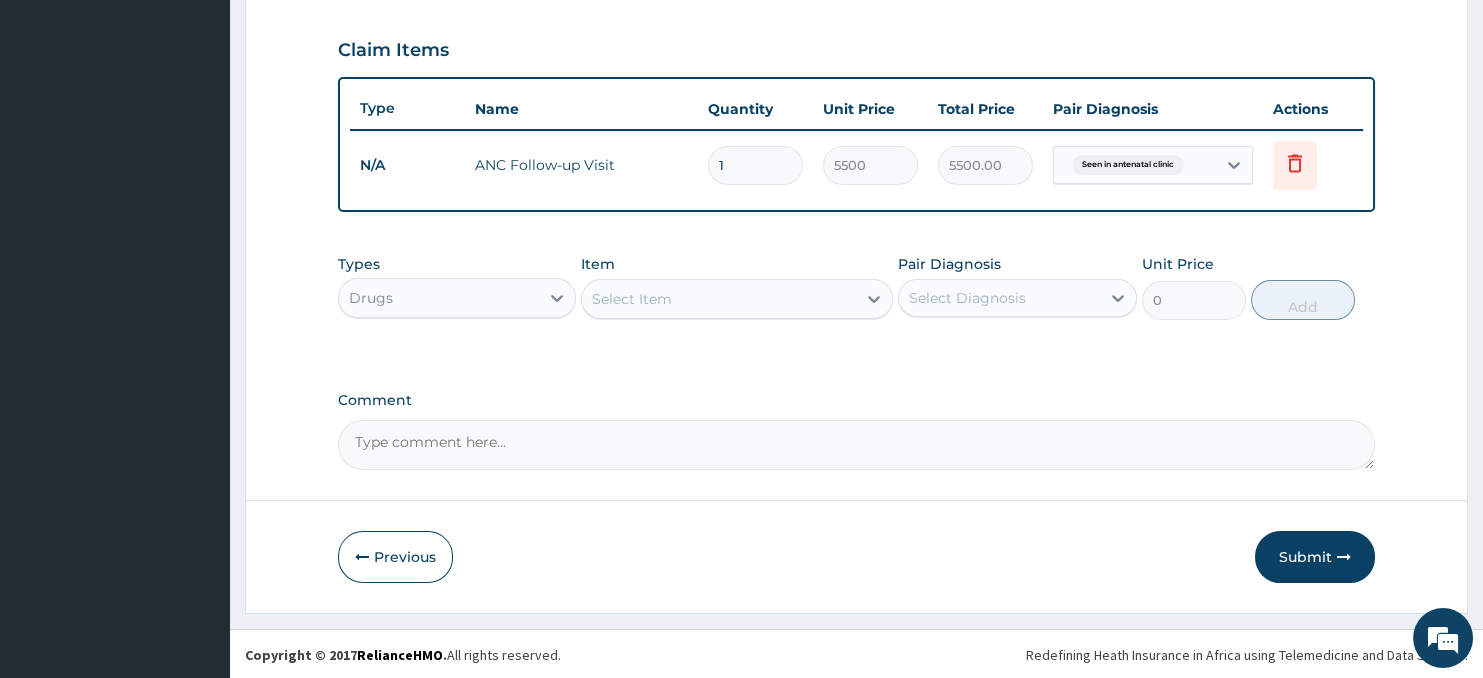 click on "Select Item" at bounding box center (718, 299) 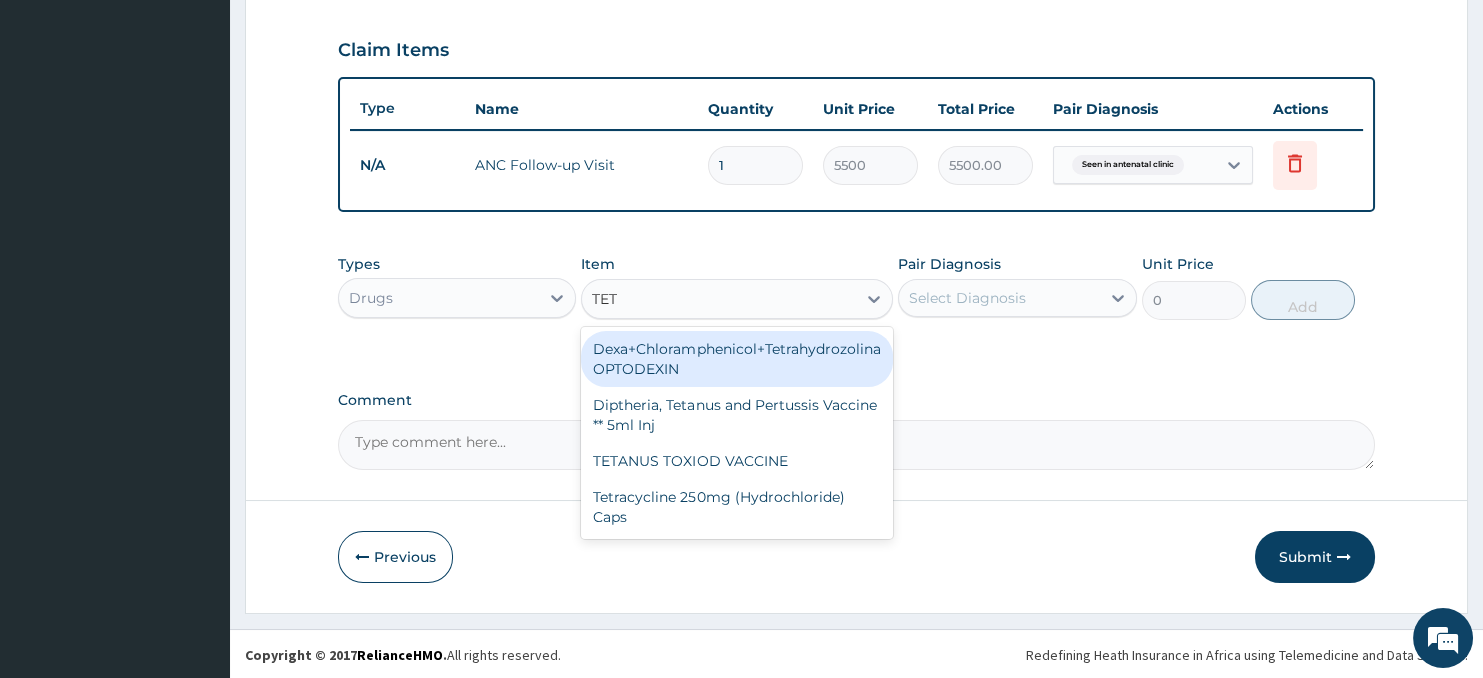 type on "TETA" 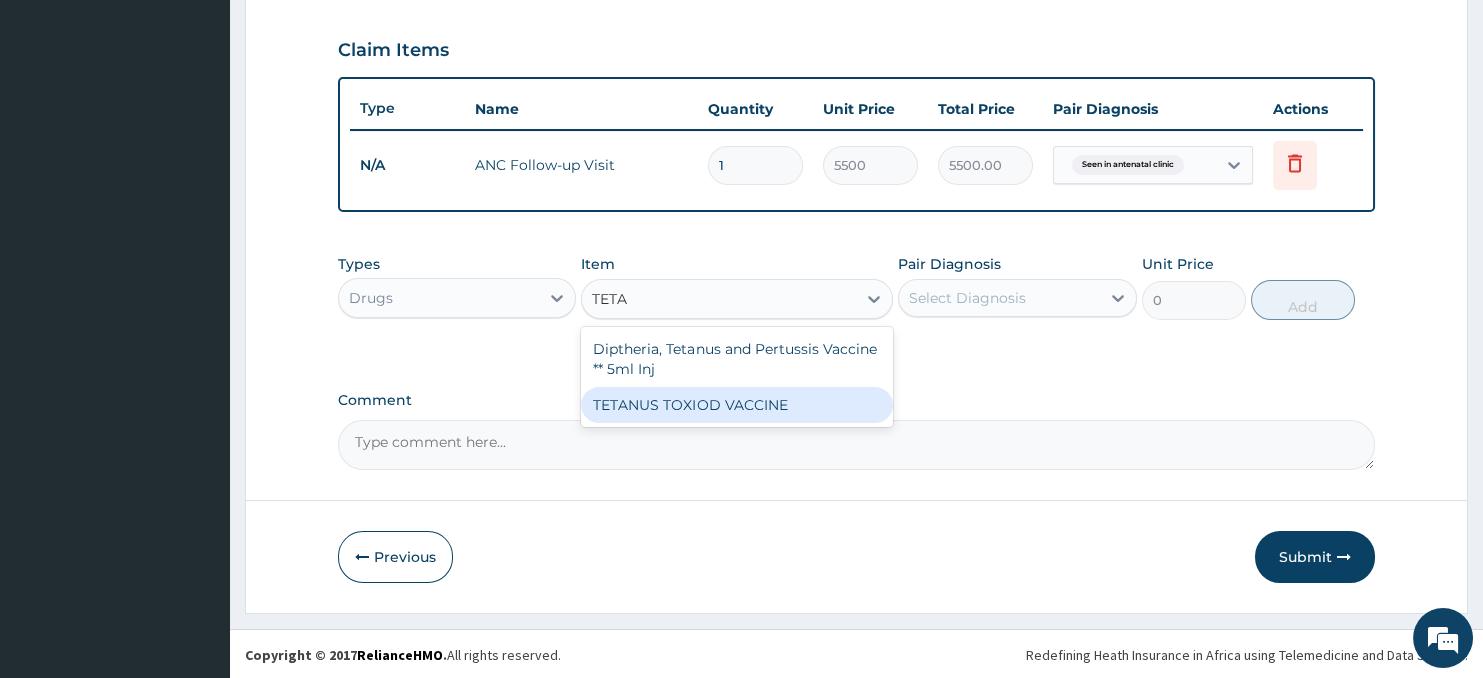 click on "TETANUS TOXIOD VACCINE" at bounding box center (736, 405) 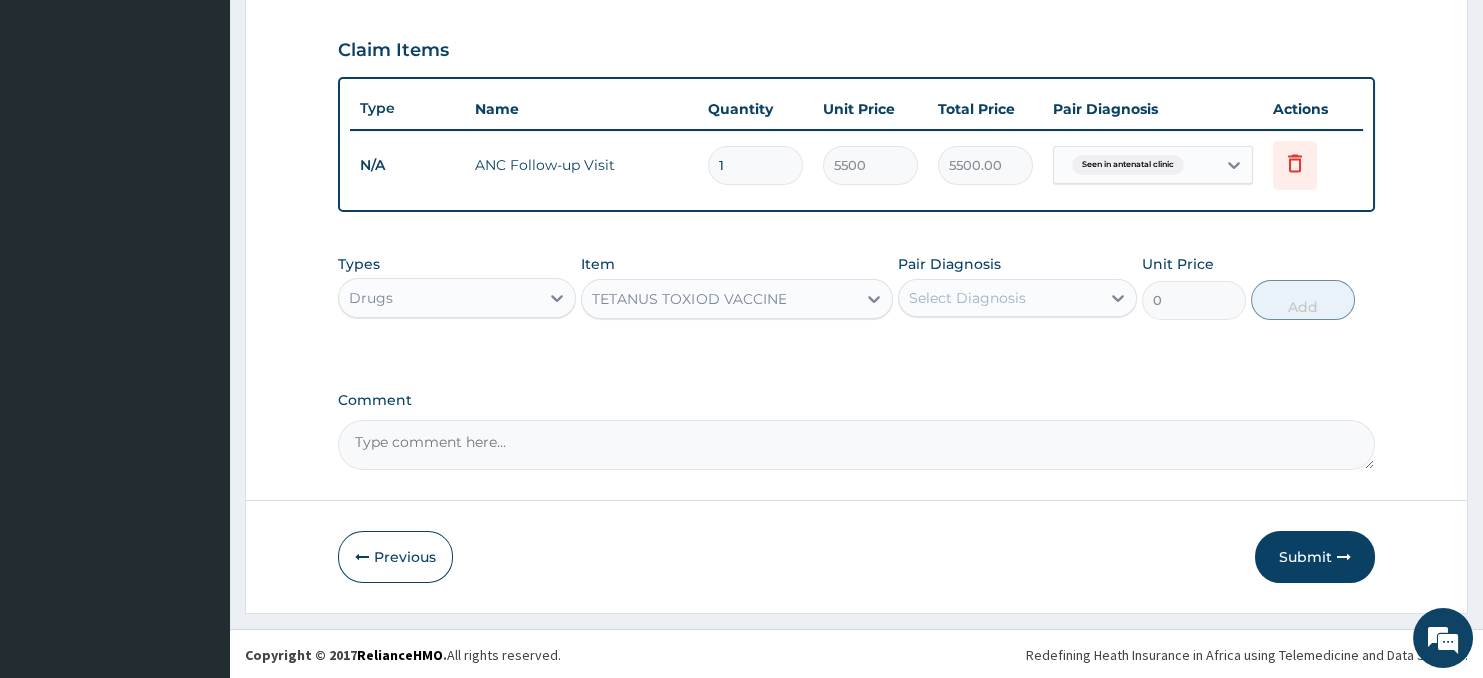 type 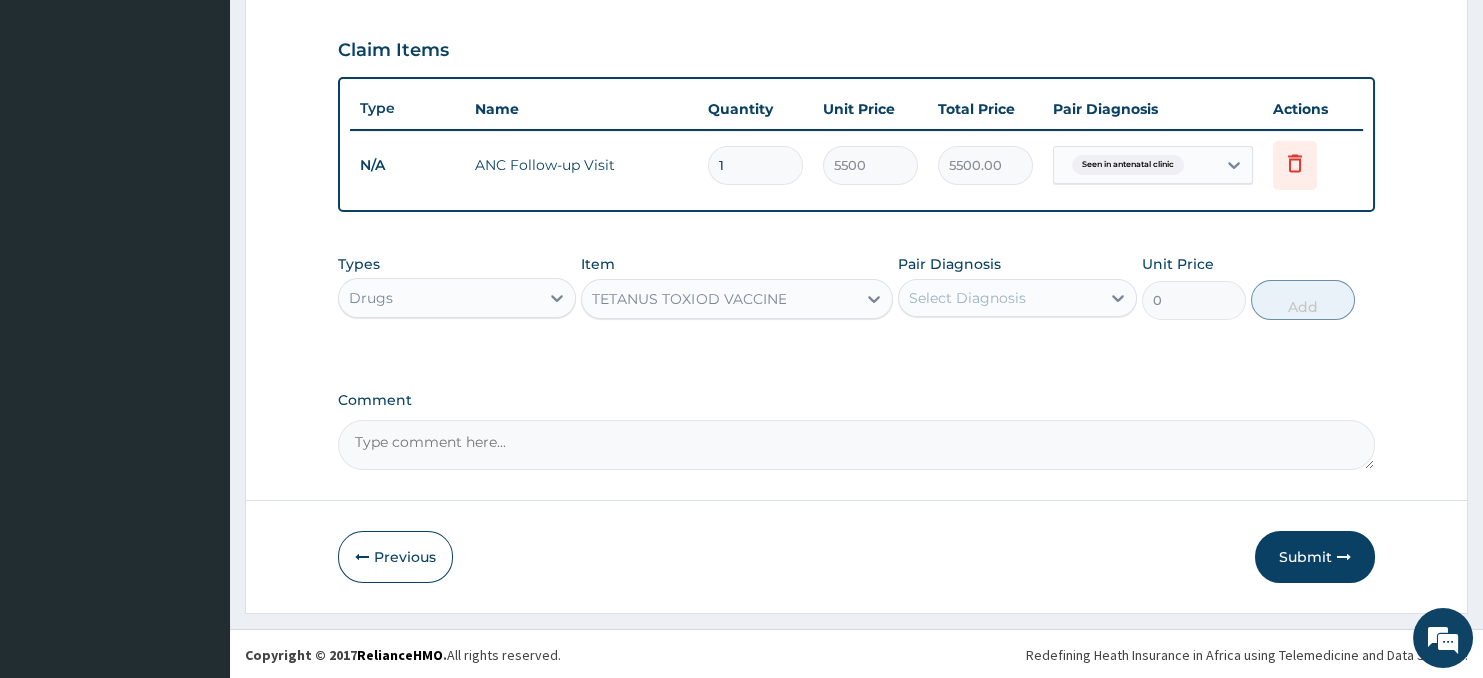 type on "1000" 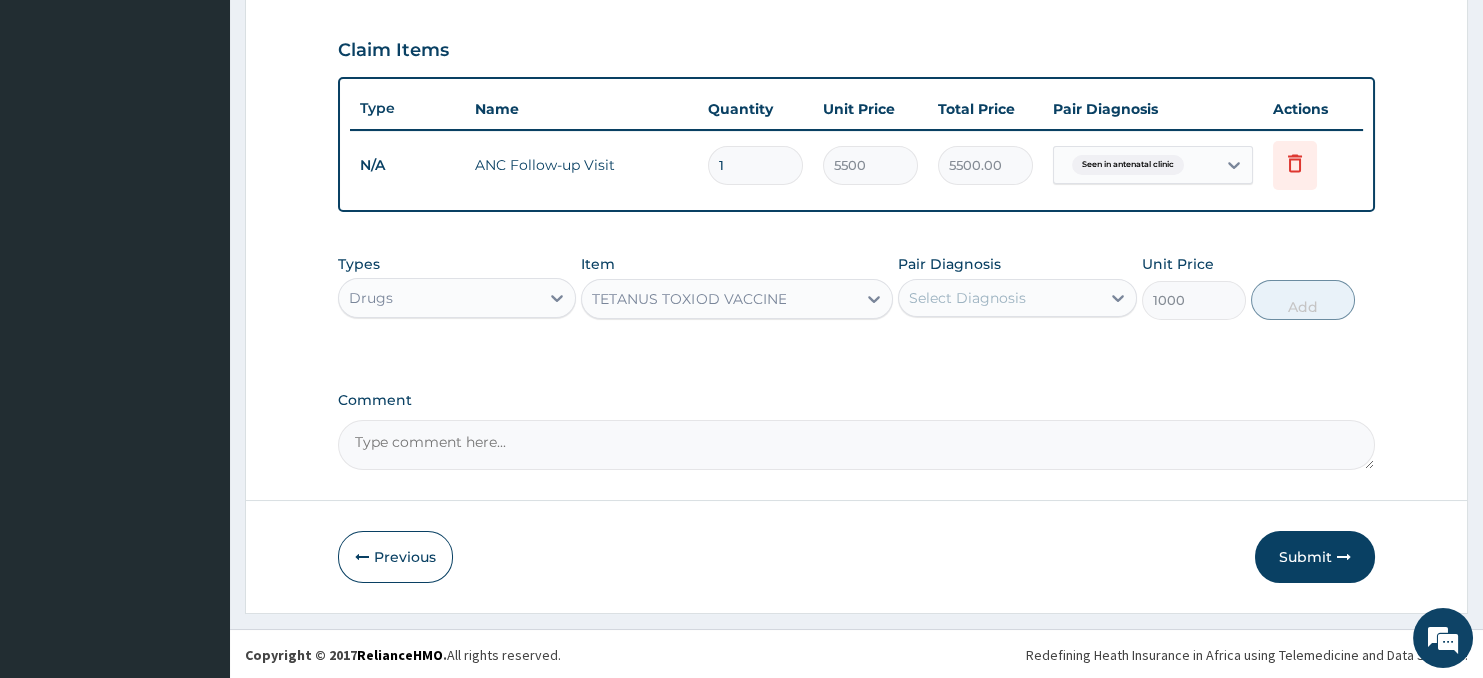 click on "Select Diagnosis" at bounding box center (967, 298) 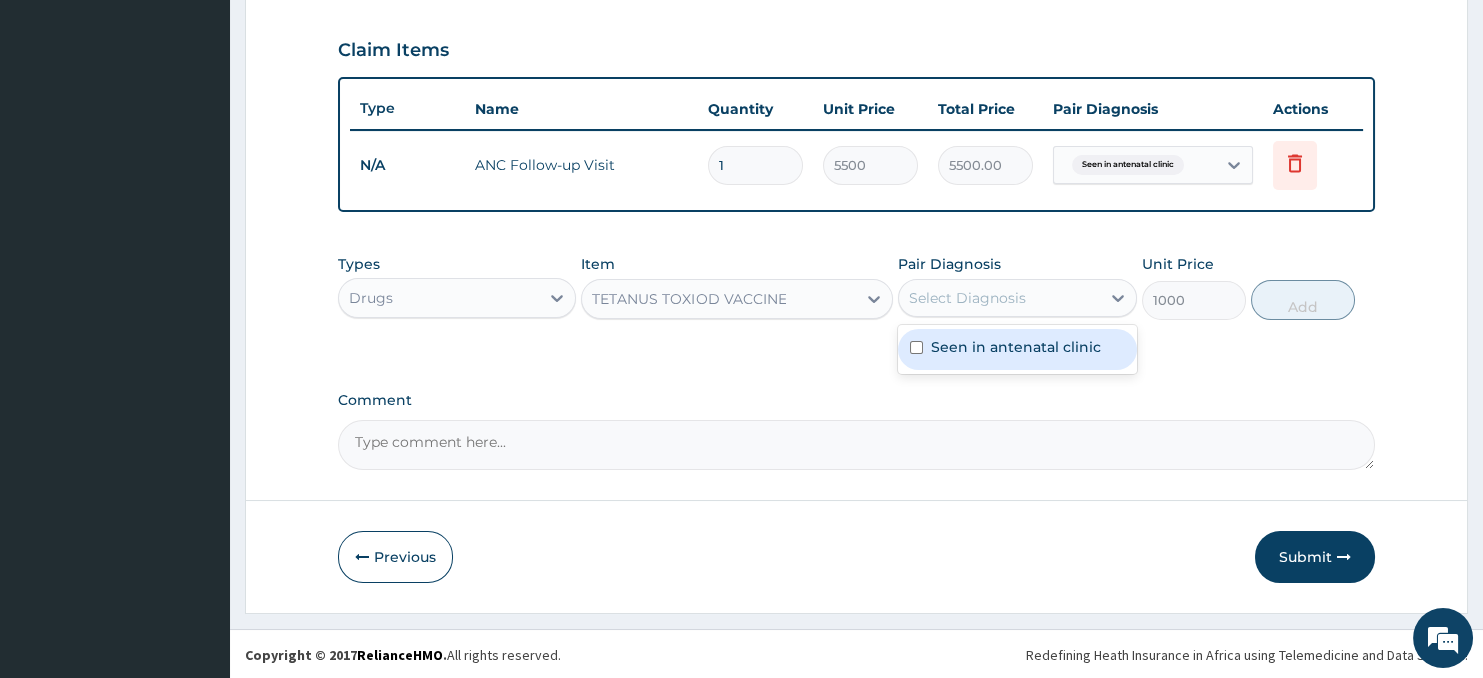 click on "Seen in antenatal clinic" at bounding box center [1016, 347] 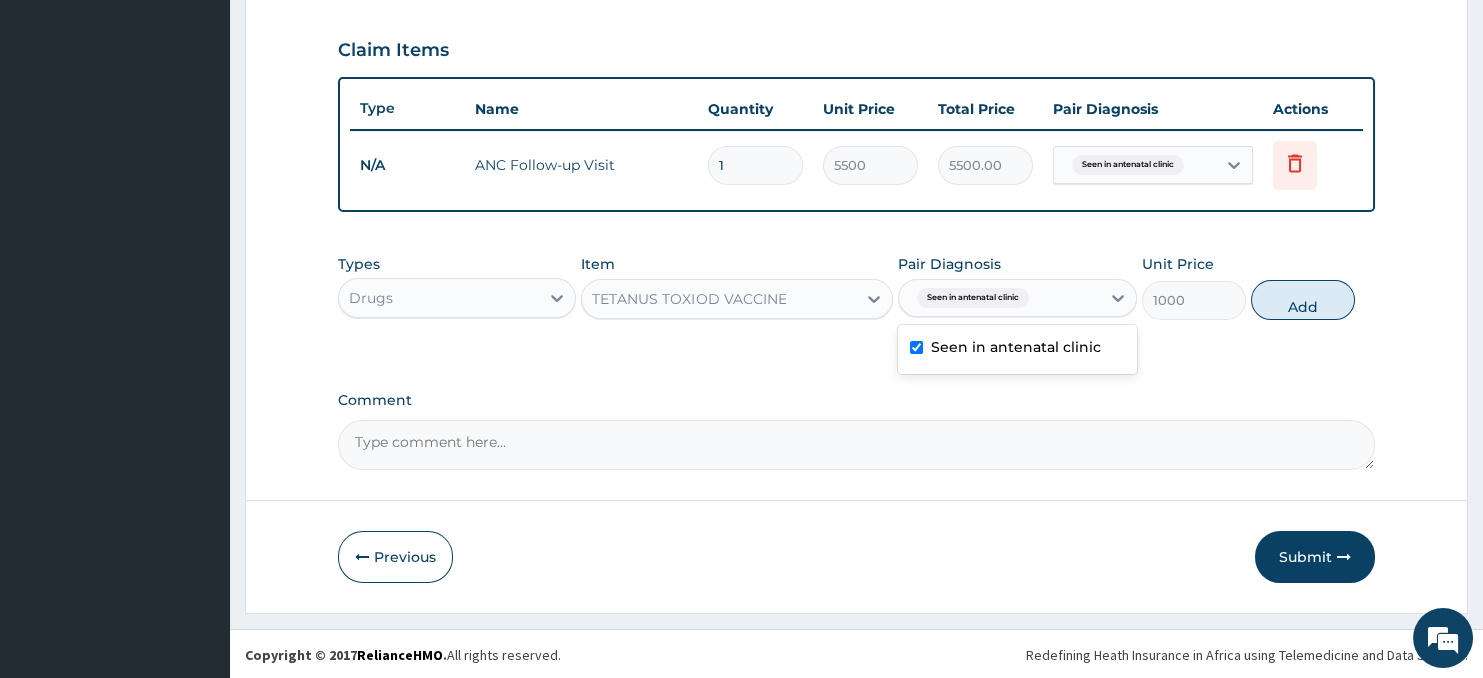 checkbox on "true" 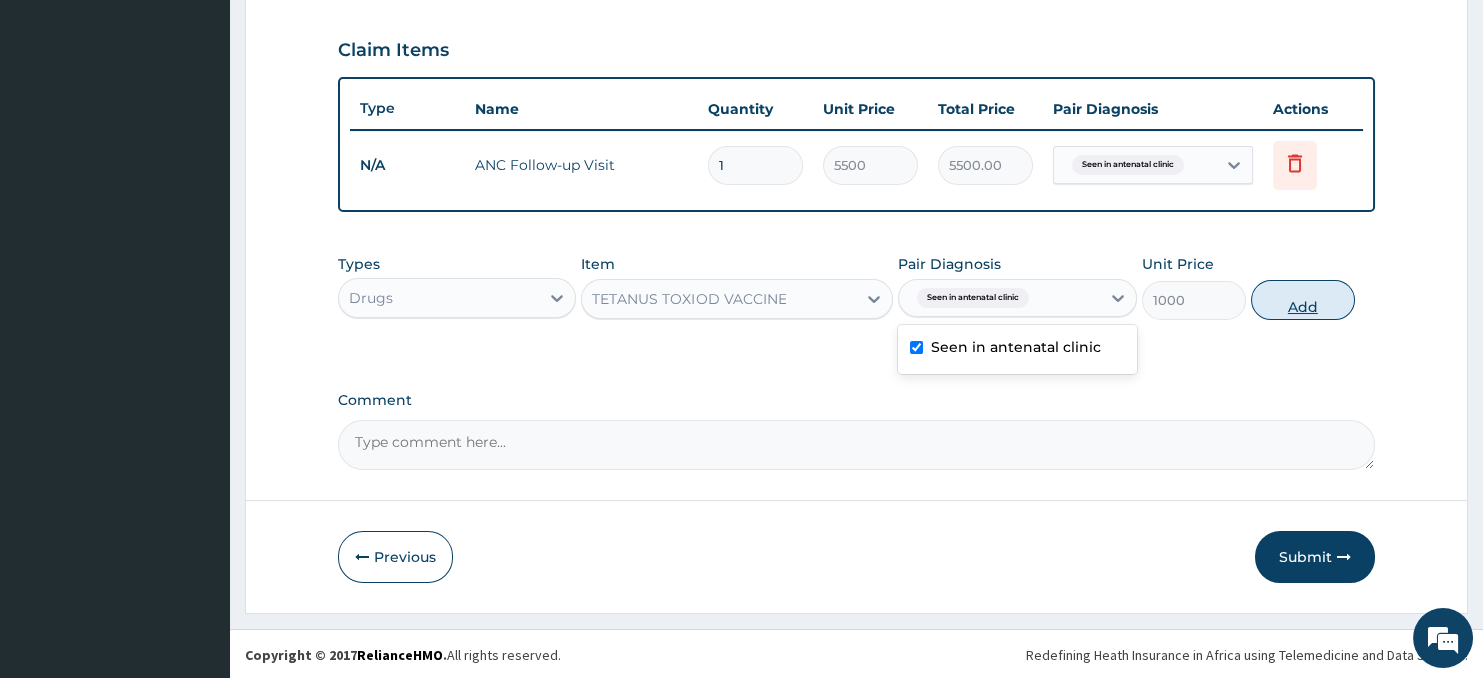 click on "Add" at bounding box center [1303, 300] 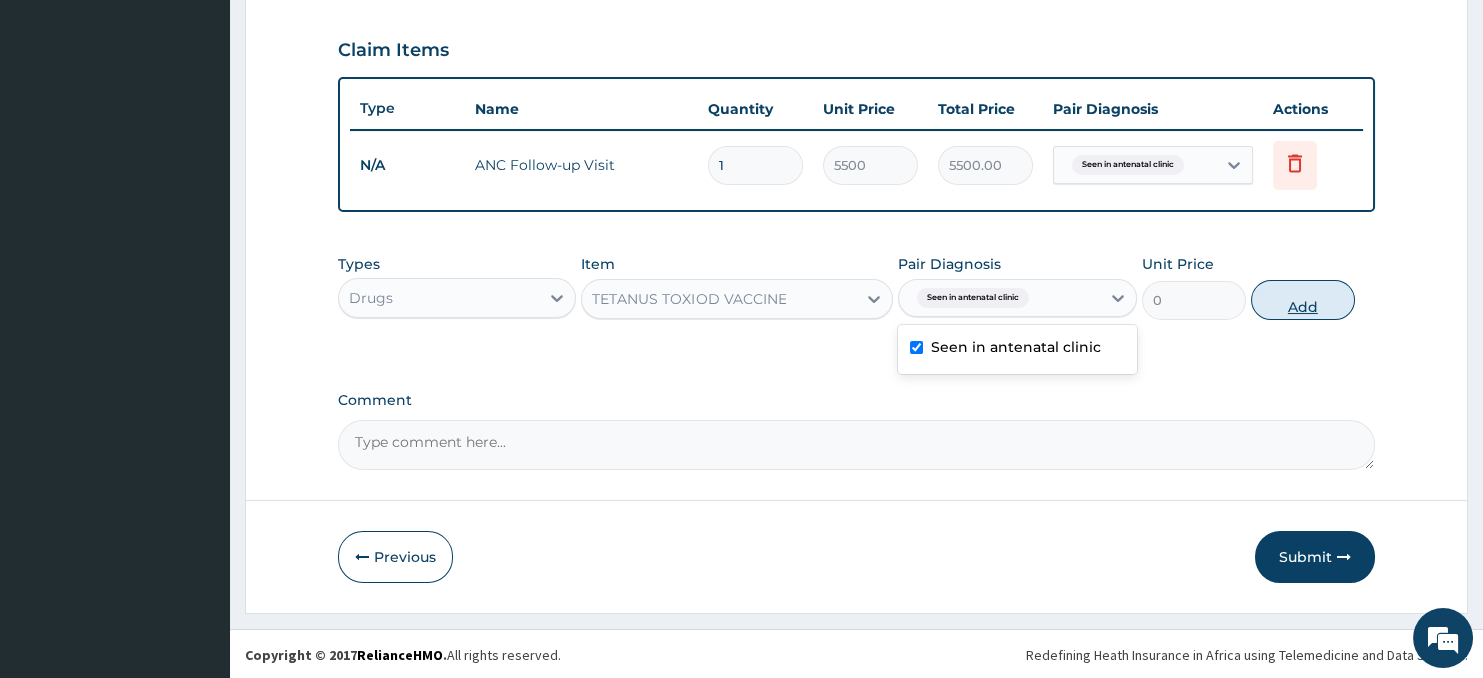 click on "PA Code / Prescription Code Enter Code(Secondary Care Only) Encounter Date 24-02-2025 Important Notice Please enter PA codes before entering items that are not attached to a PA code   All diagnoses entered must be linked to a claim item. Diagnosis & Claim Items that are visible but inactive cannot be edited because they were imported from an already approved PA code. Diagnosis Seen in antenatal clinic Confirmed NB: All diagnosis must be linked to a claim item Claim Items Type Name Quantity Unit Price Total Price Pair Diagnosis Actions N/A ANC Follow-up Visit 1 5500 5500.00 Seen in antenatal clinic Delete Types Drugs Item TETANUS TOXIOD VACCINE Pair Diagnosis option Seen in antenatal clinic, selected. option Seen in antenatal clinic selected, 1 of 1. 1 result available. Use Up and Down to choose options, press Enter to select the currently focused option, press Escape to exit the menu, press Tab to select the option and exit the menu. Seen in antenatal clinic Seen in antenatal clinic Unit Price 0 Add Comment" at bounding box center (857, -3) 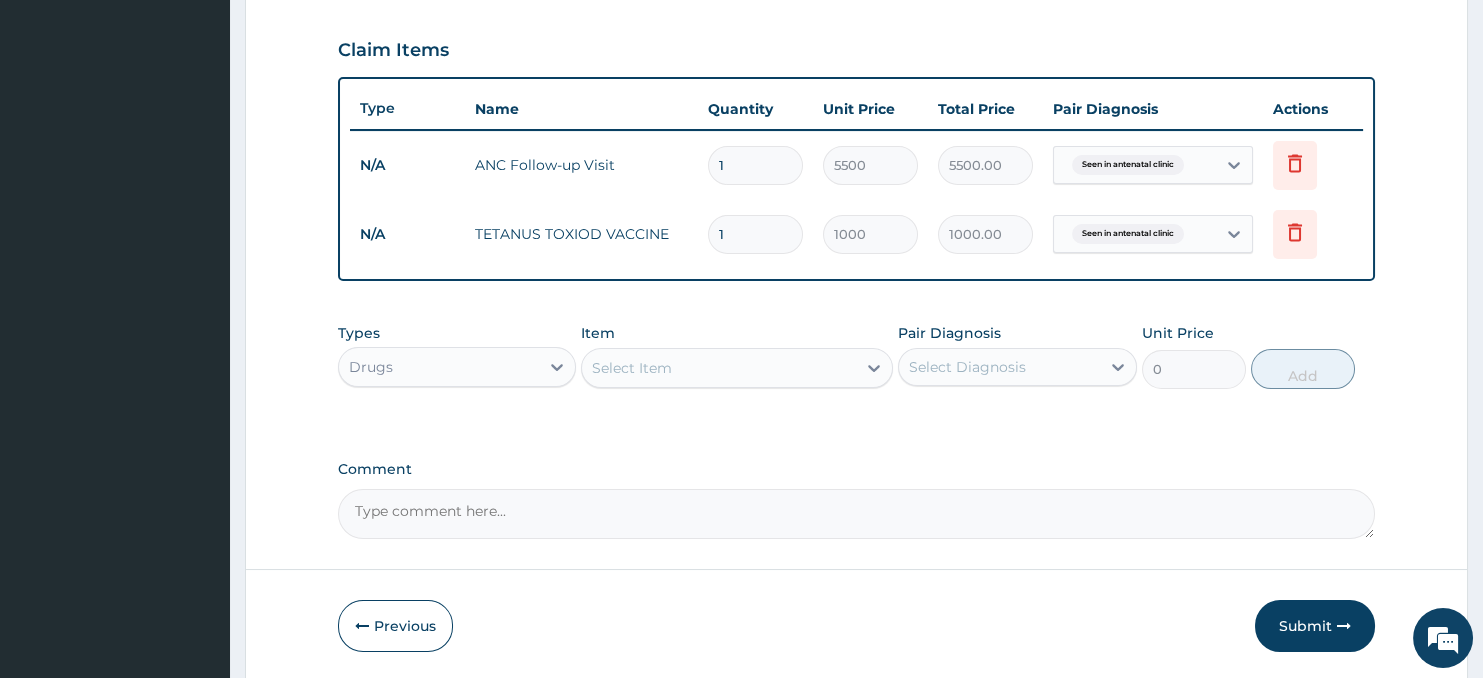 click on "Select Item" at bounding box center (718, 368) 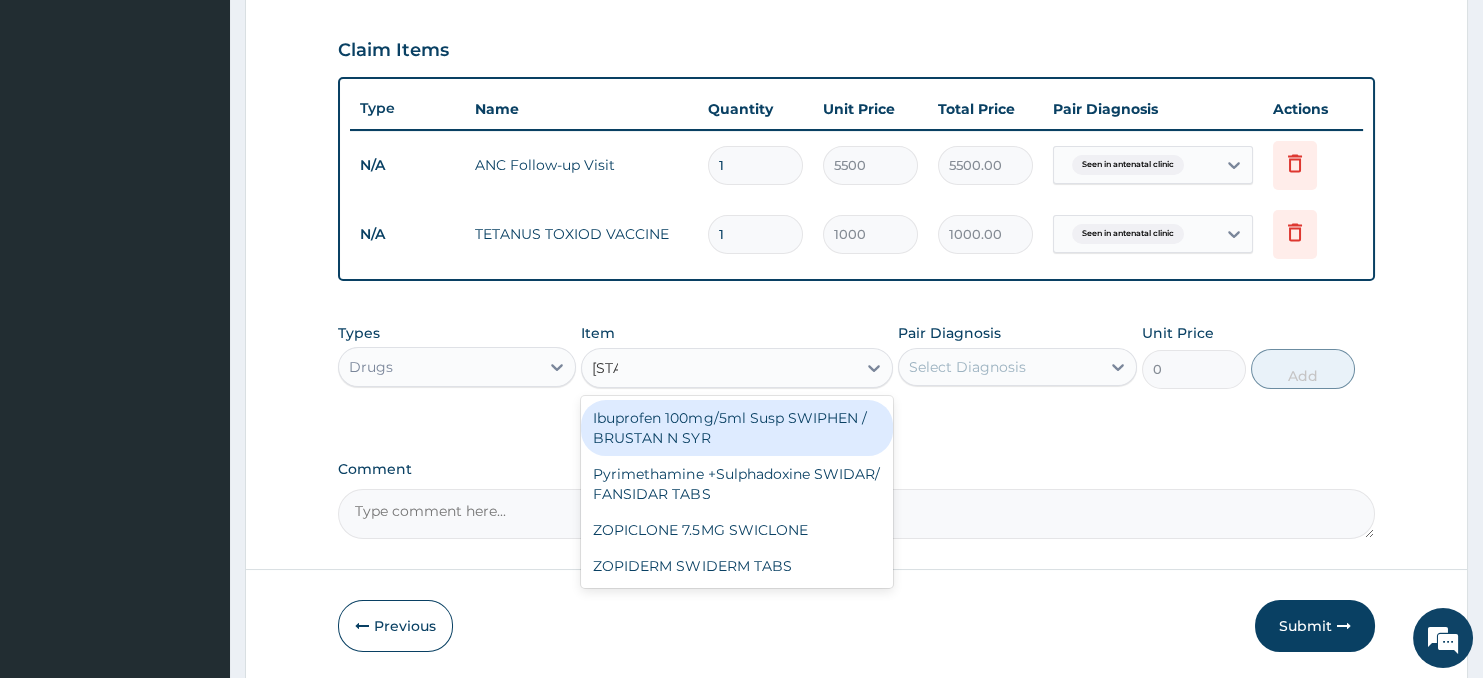 type on "SWI" 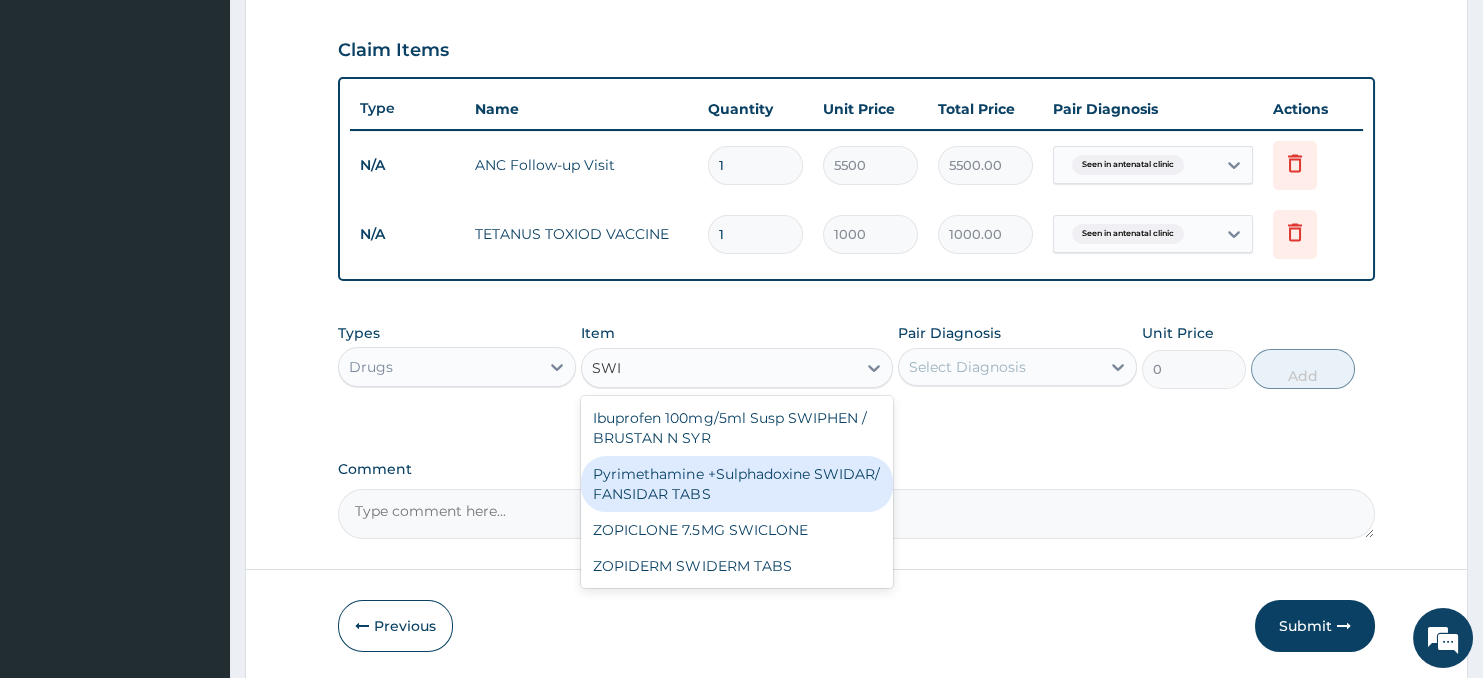 click on "Pyrimethamine +Sulphadoxine SWIDAR/ FANSIDAR TABS" at bounding box center [736, 484] 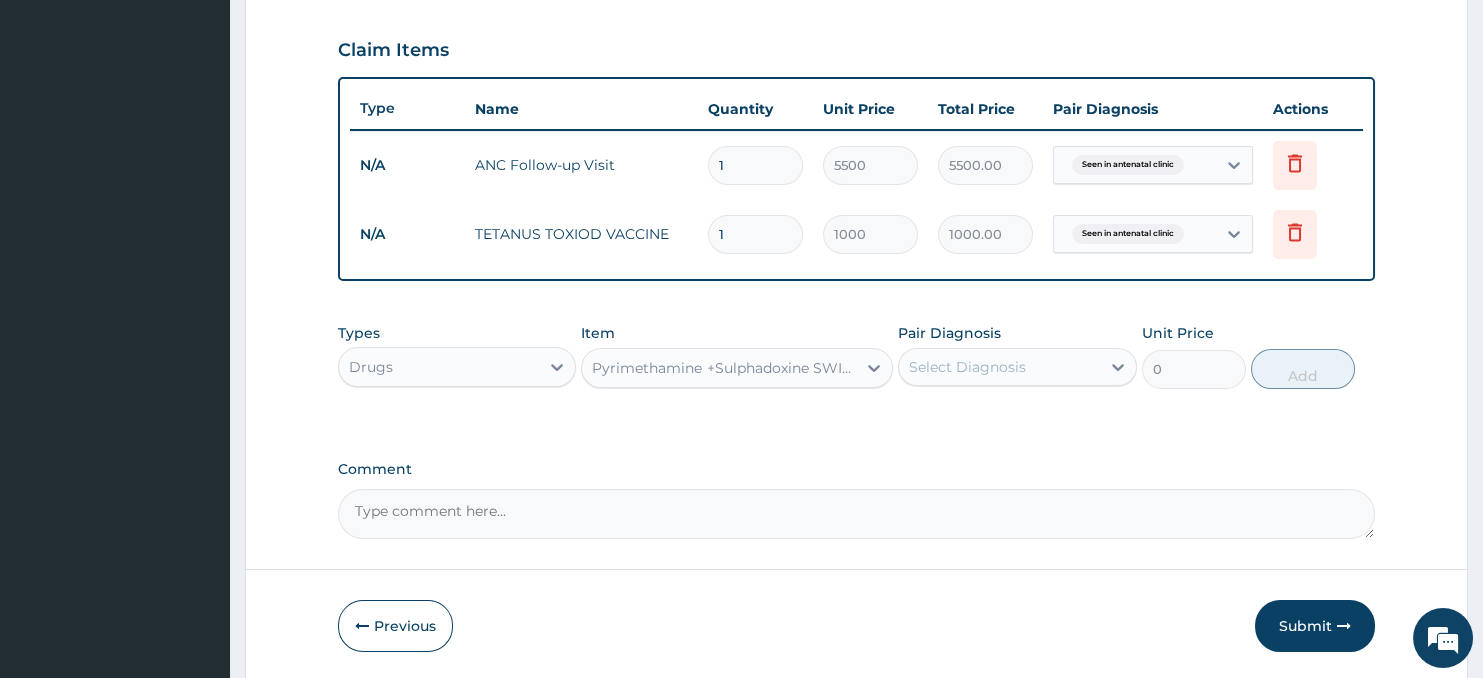 type 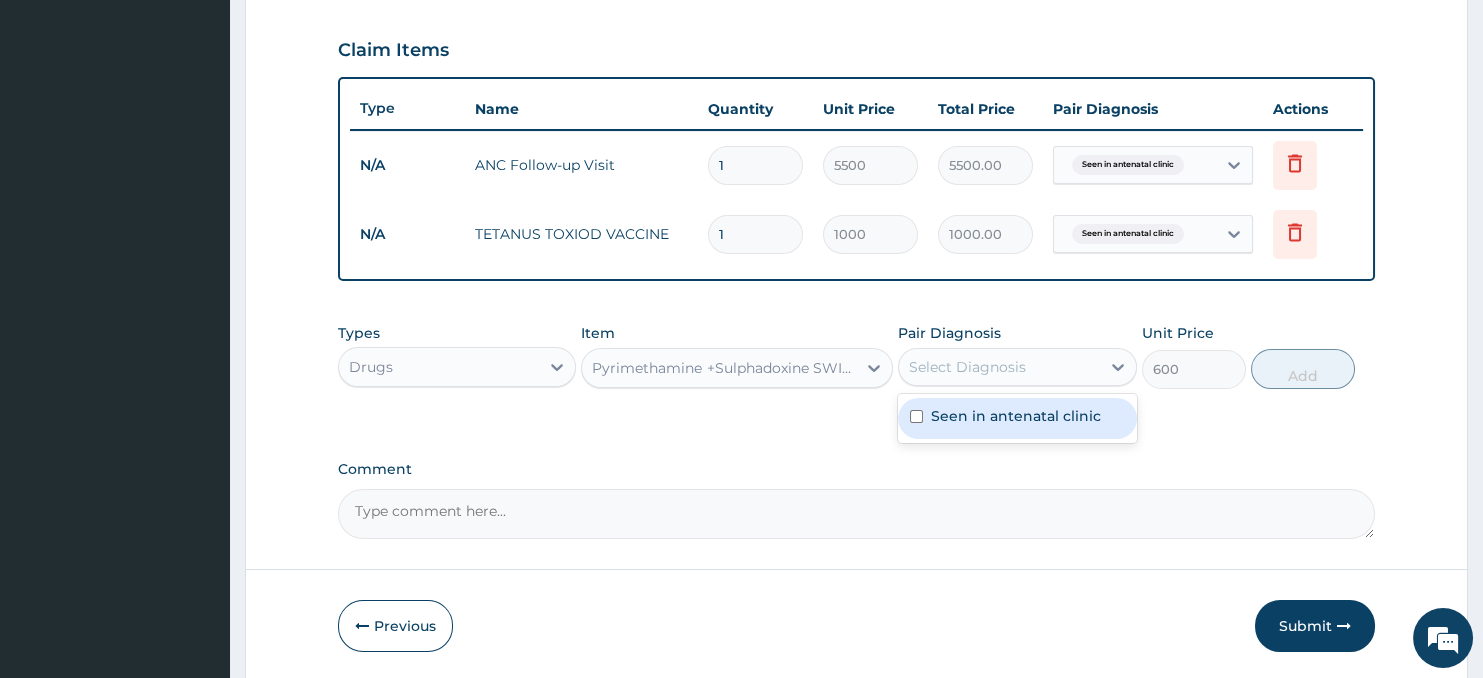 click on "Select Diagnosis" at bounding box center (967, 367) 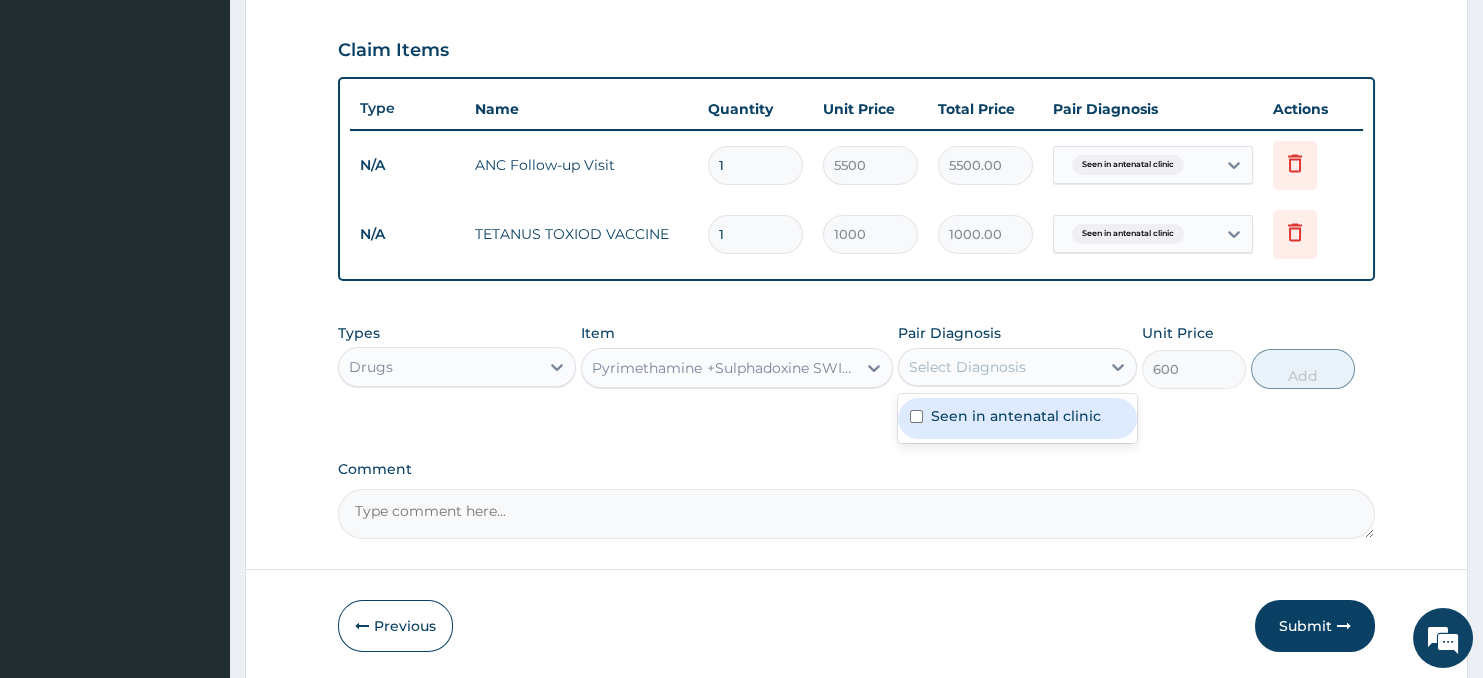 click on "Seen in antenatal clinic" at bounding box center [1016, 416] 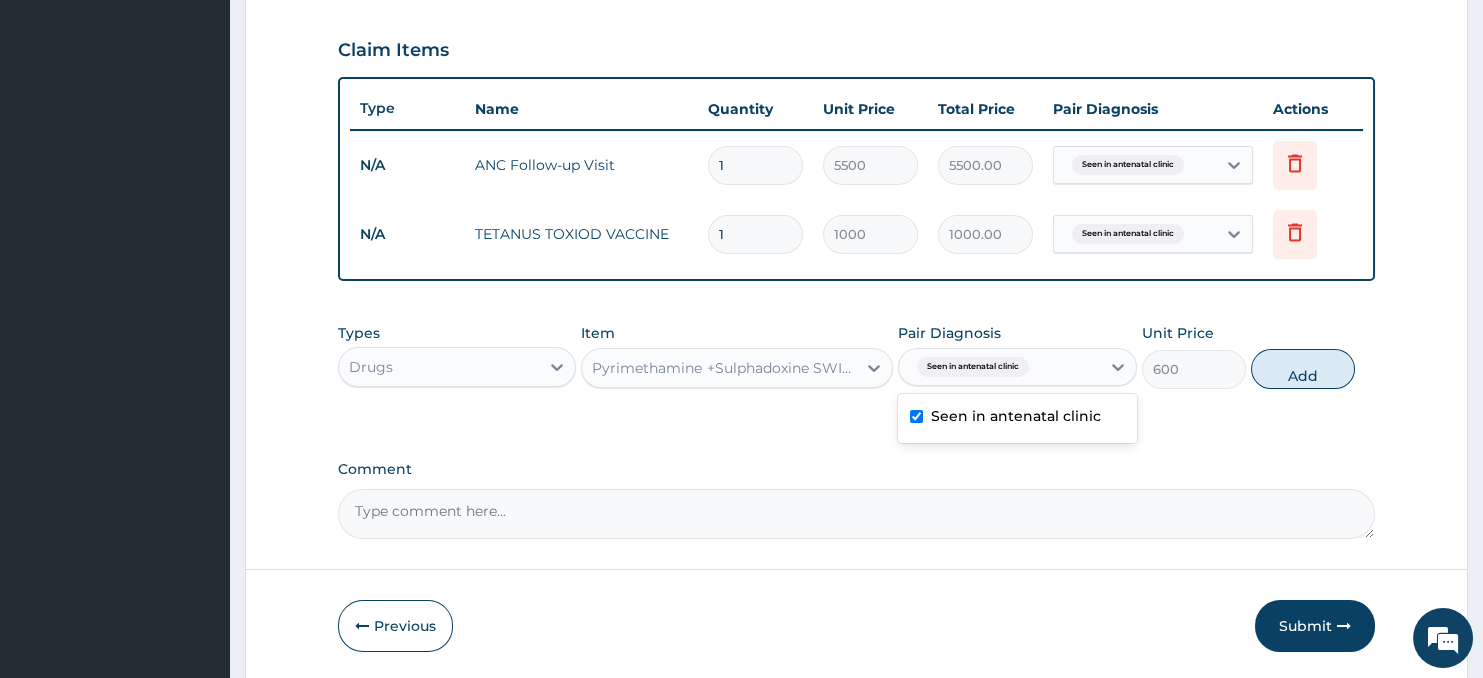 checkbox on "true" 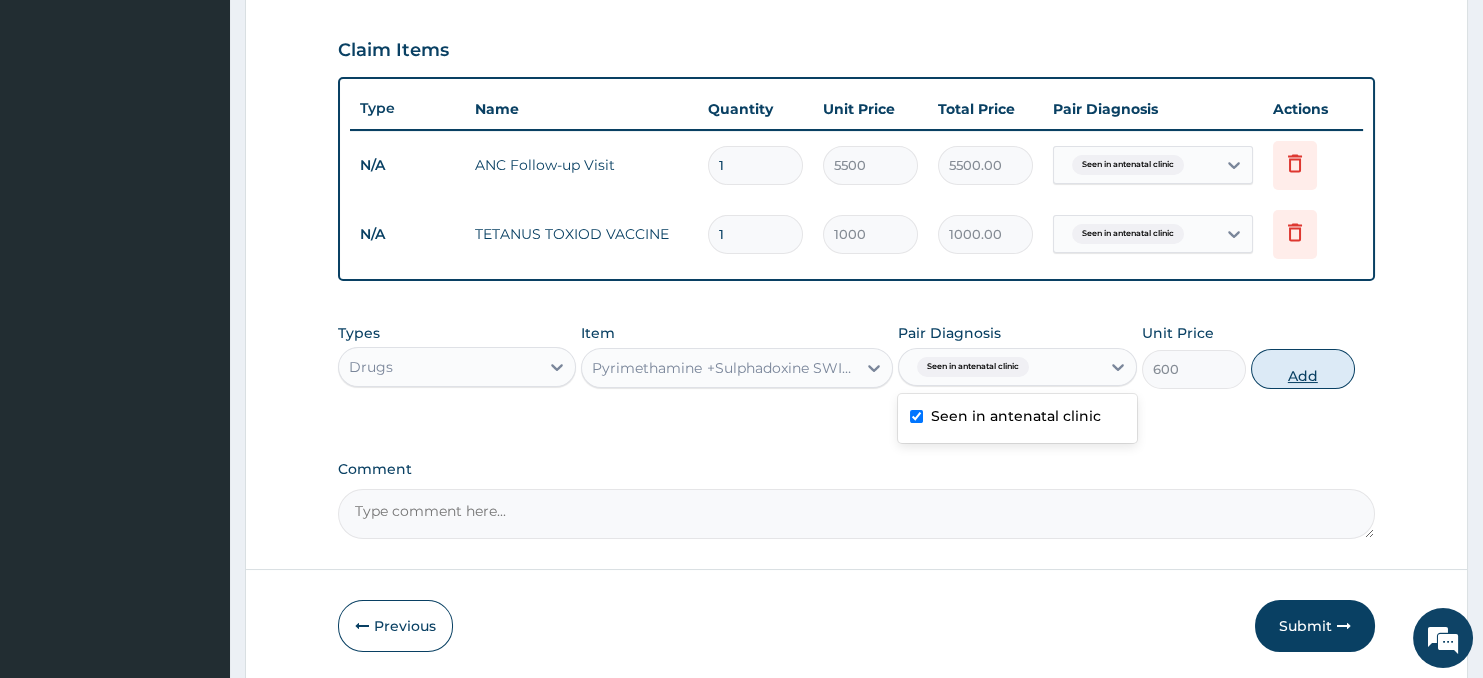 click on "Add" at bounding box center [1303, 369] 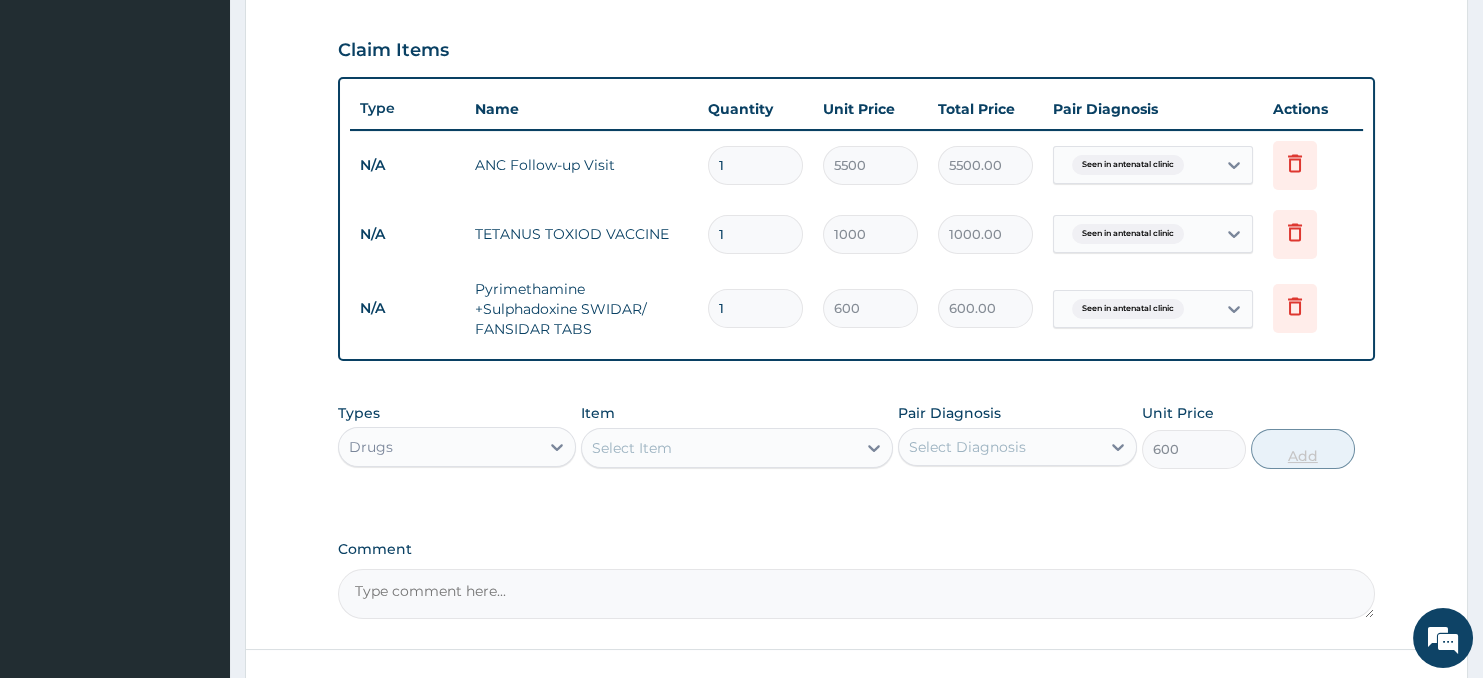 type on "0" 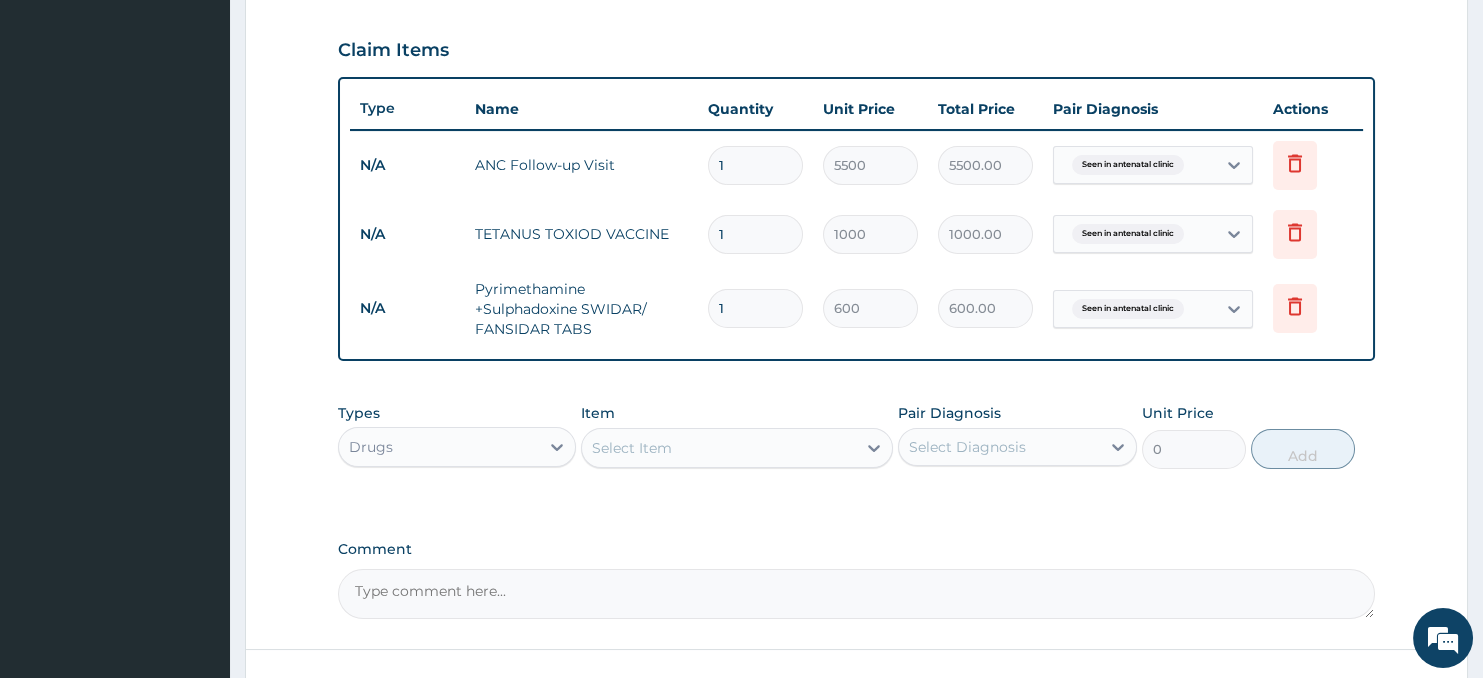 click on "1" at bounding box center (755, 308) 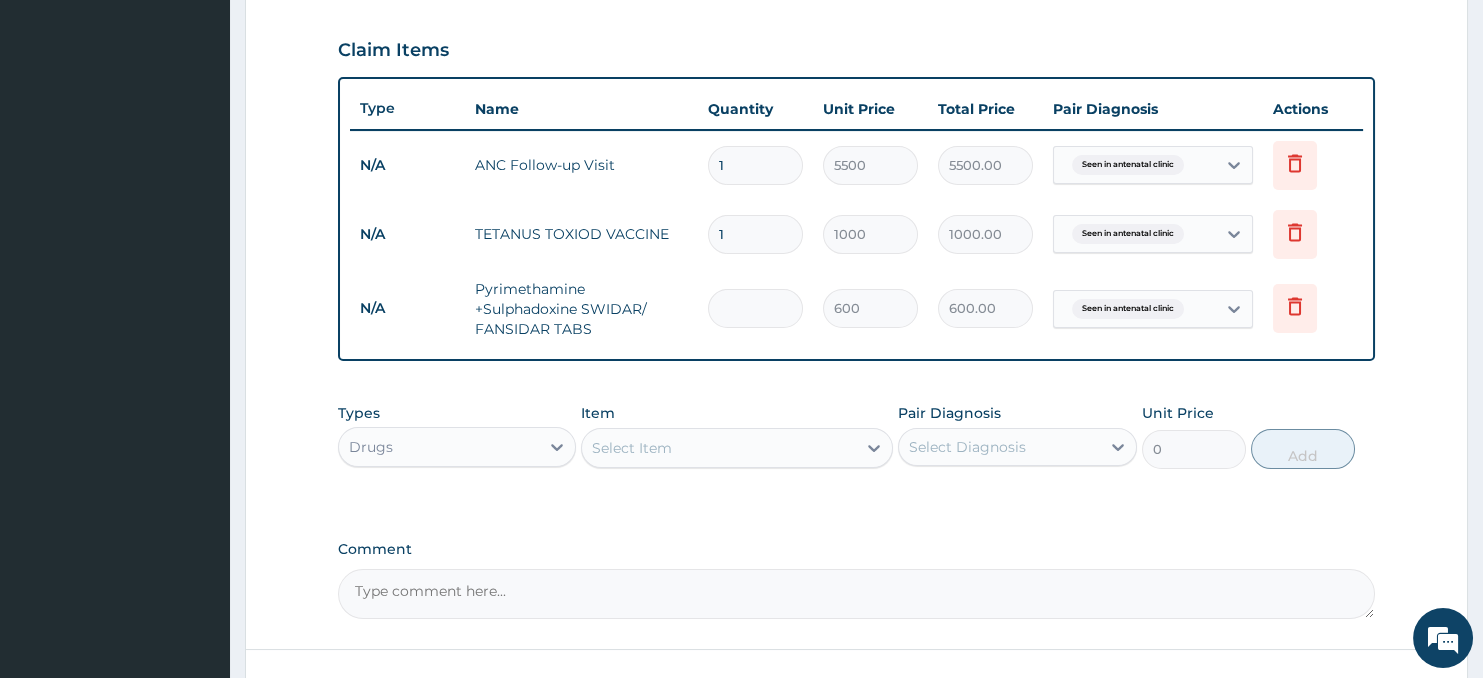 type on "0.00" 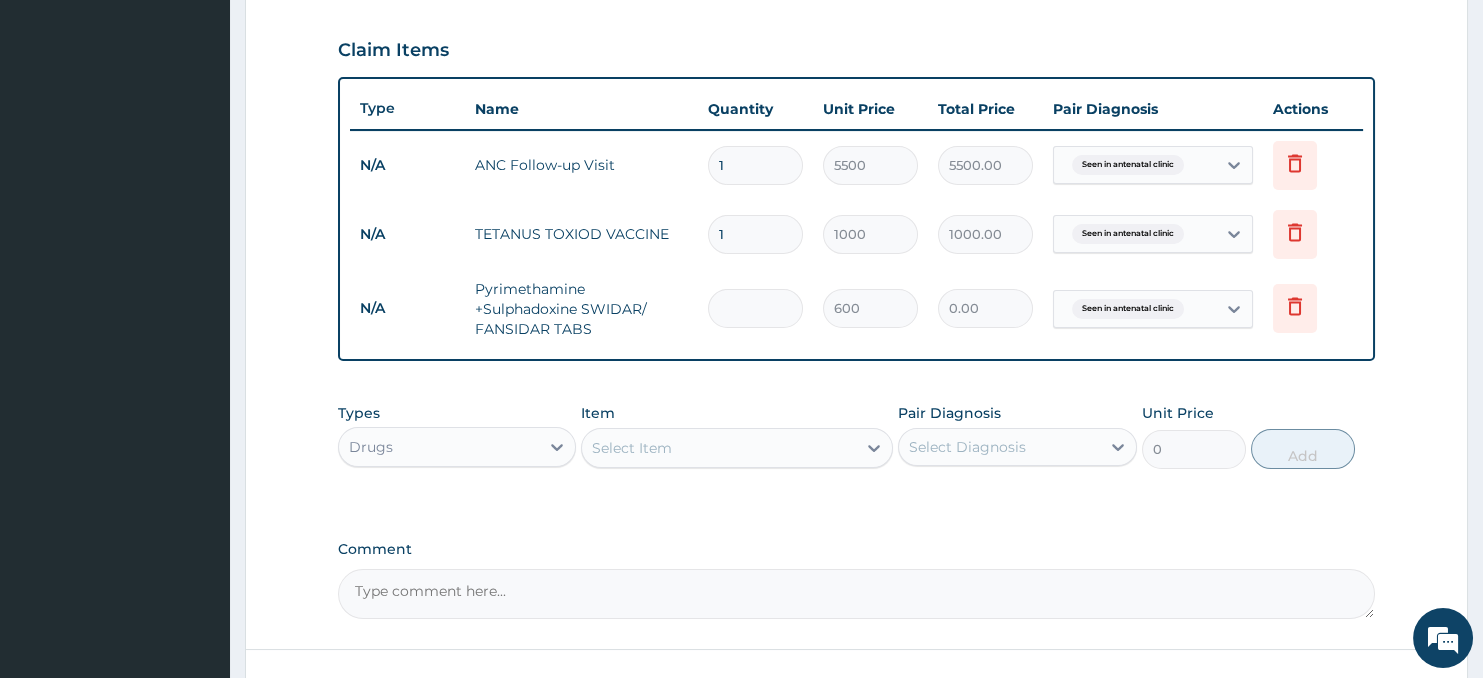 type on "3" 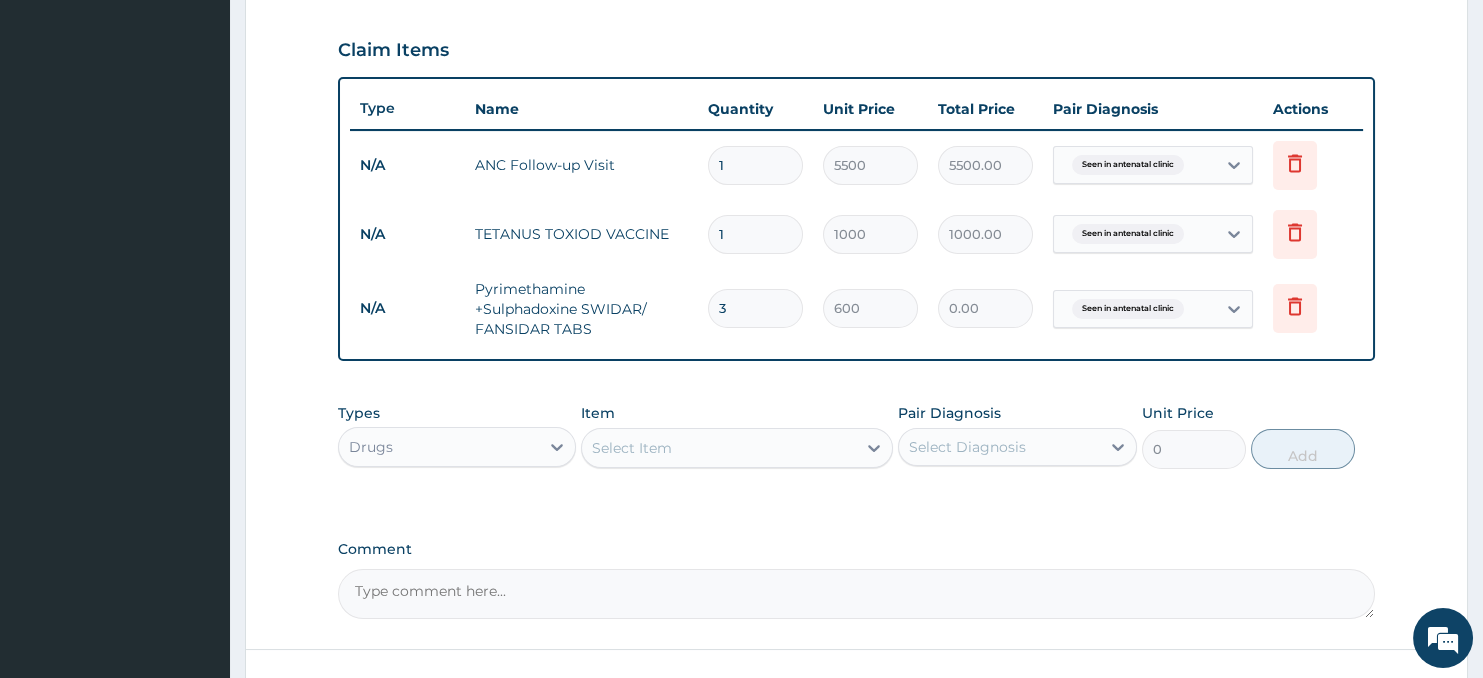 type on "1800.00" 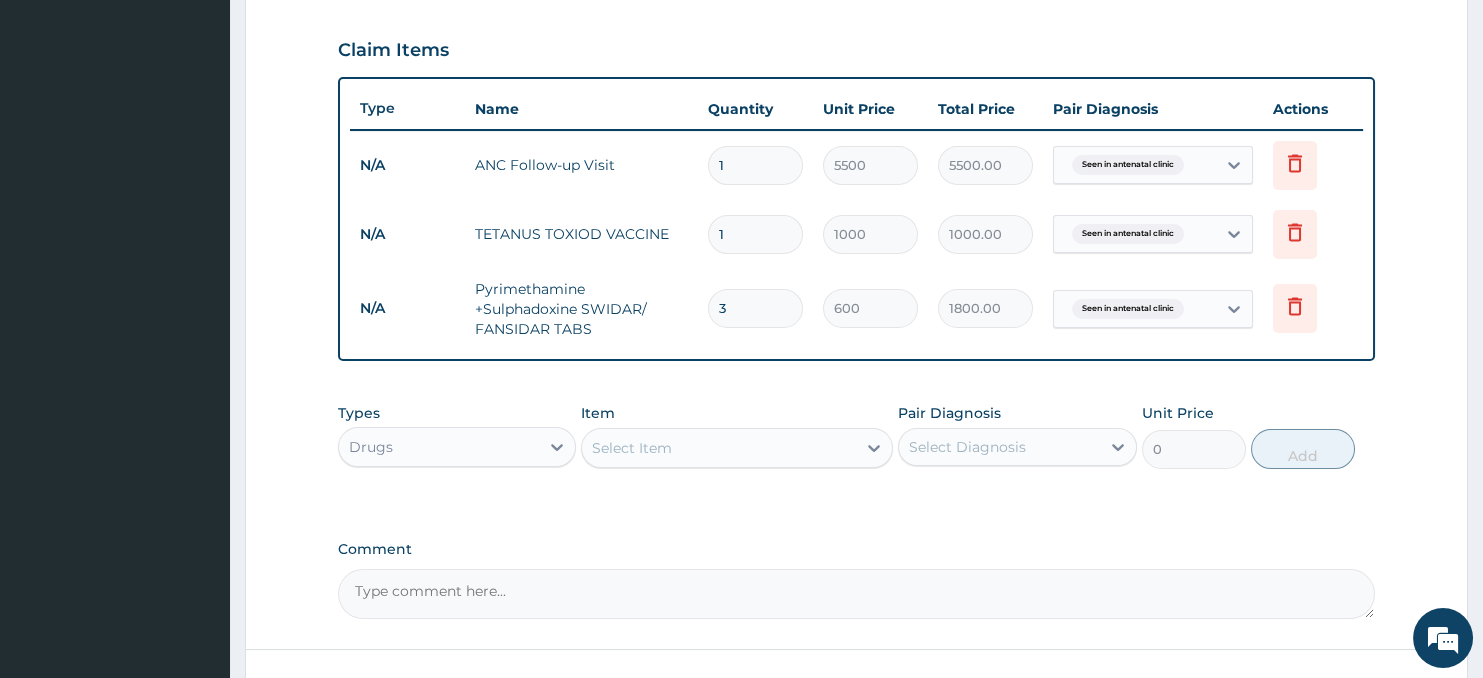 scroll, scrollTop: 816, scrollLeft: 0, axis: vertical 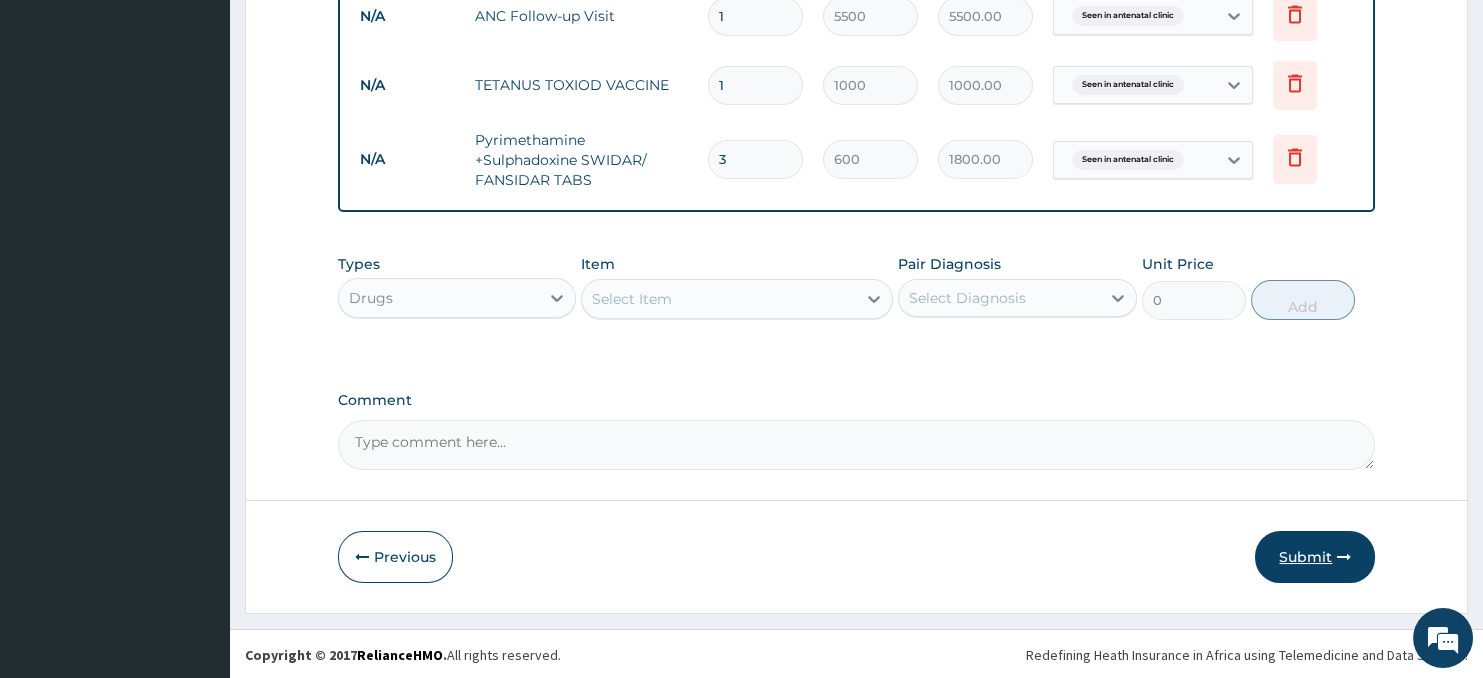 type on "3" 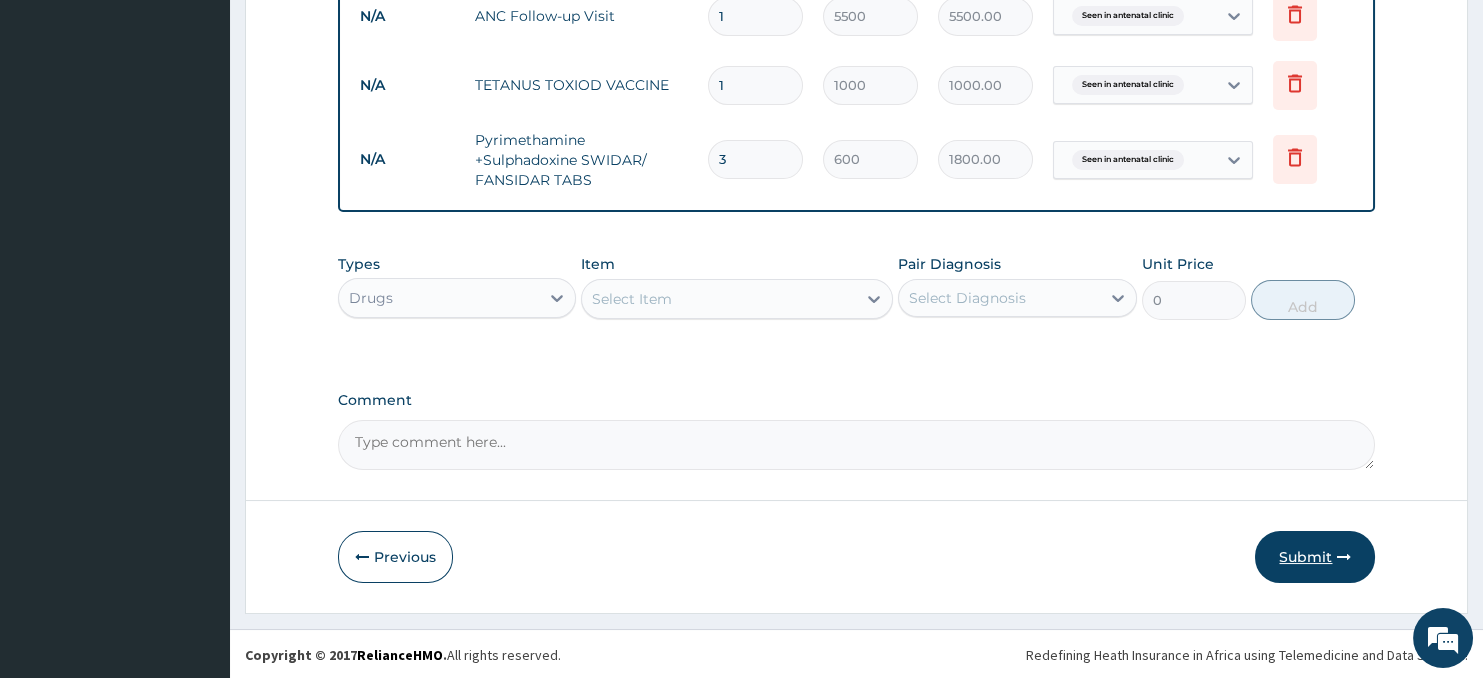 click on "Submit" at bounding box center (1315, 557) 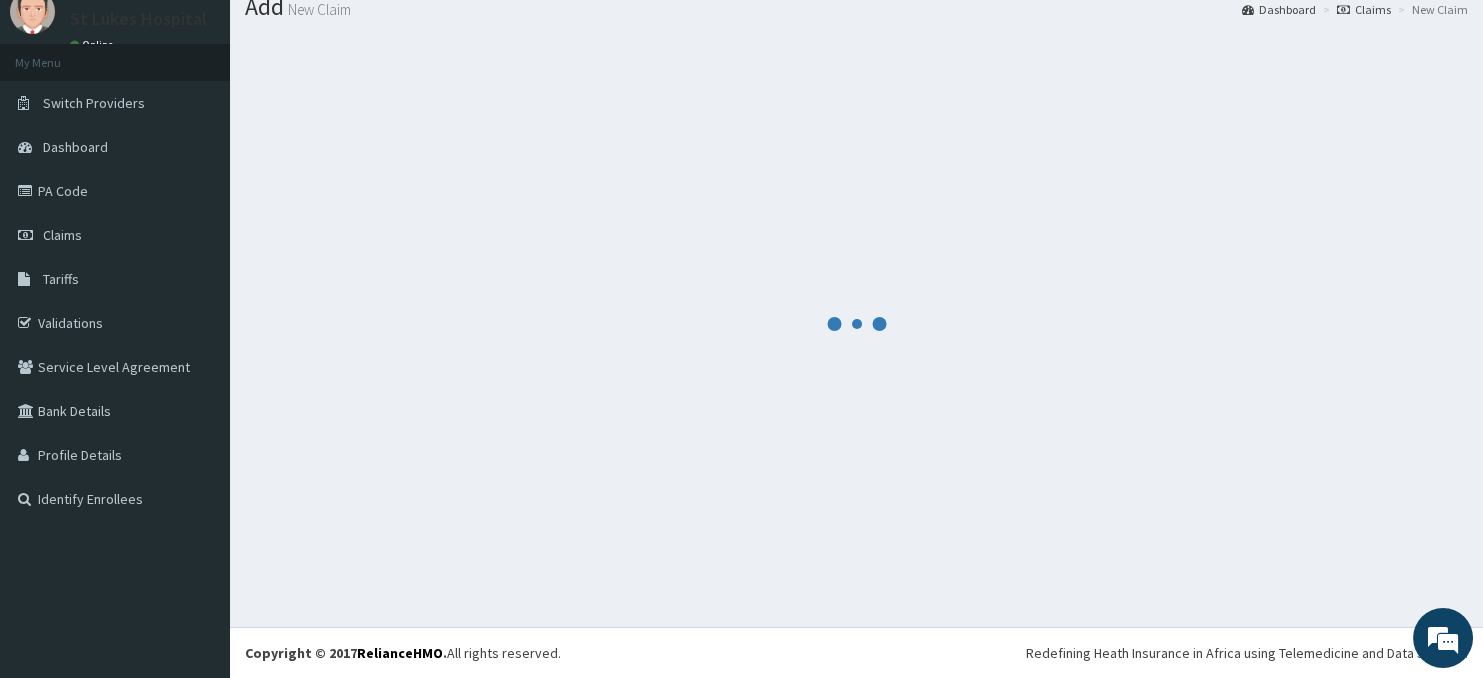 scroll, scrollTop: 70, scrollLeft: 0, axis: vertical 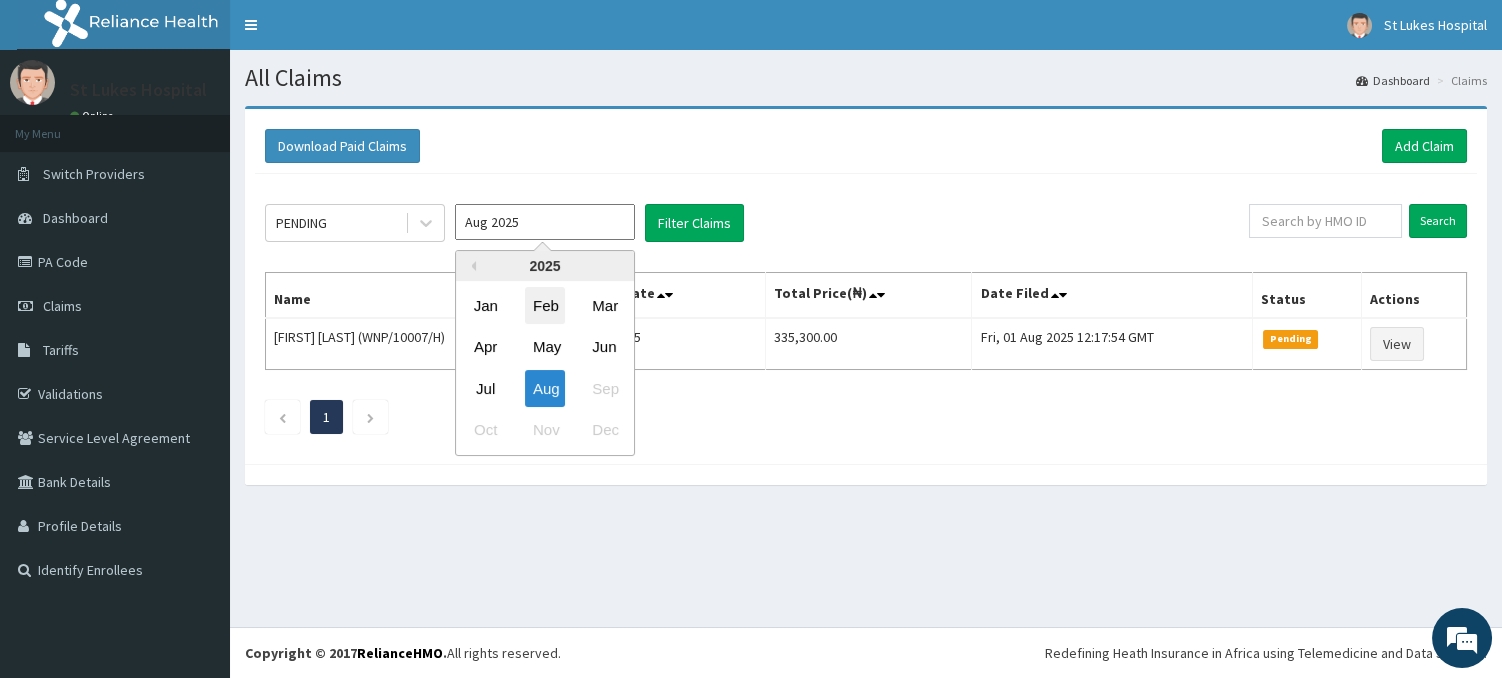 click on "Feb" at bounding box center (545, 305) 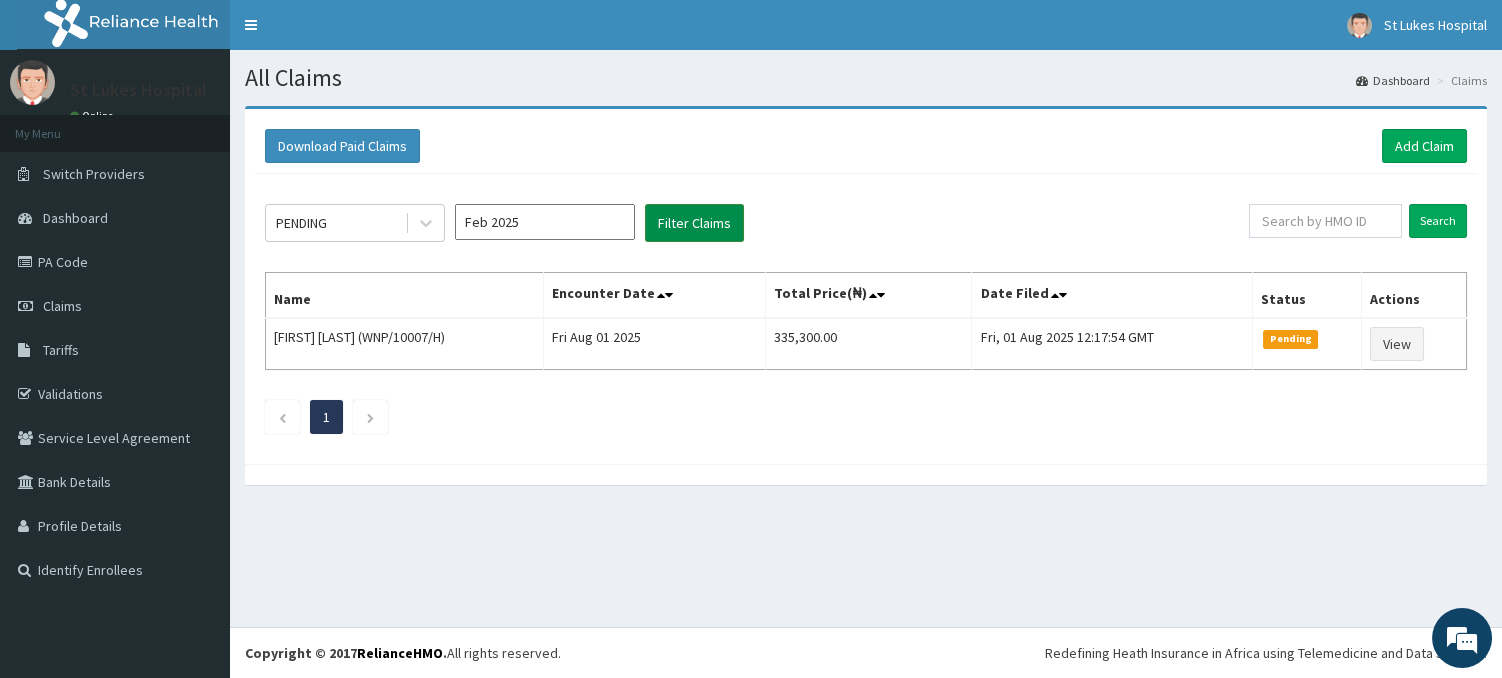 click on "Filter Claims" at bounding box center [694, 223] 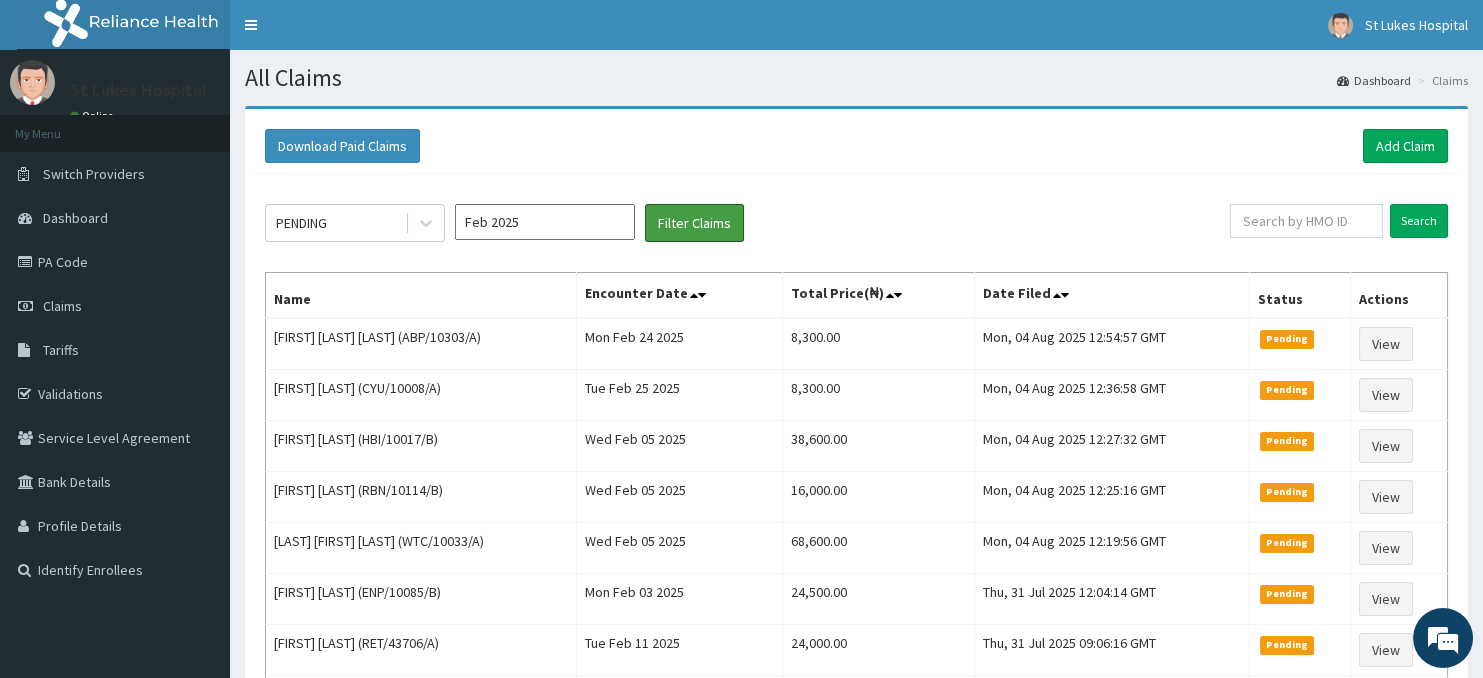 scroll, scrollTop: 0, scrollLeft: 0, axis: both 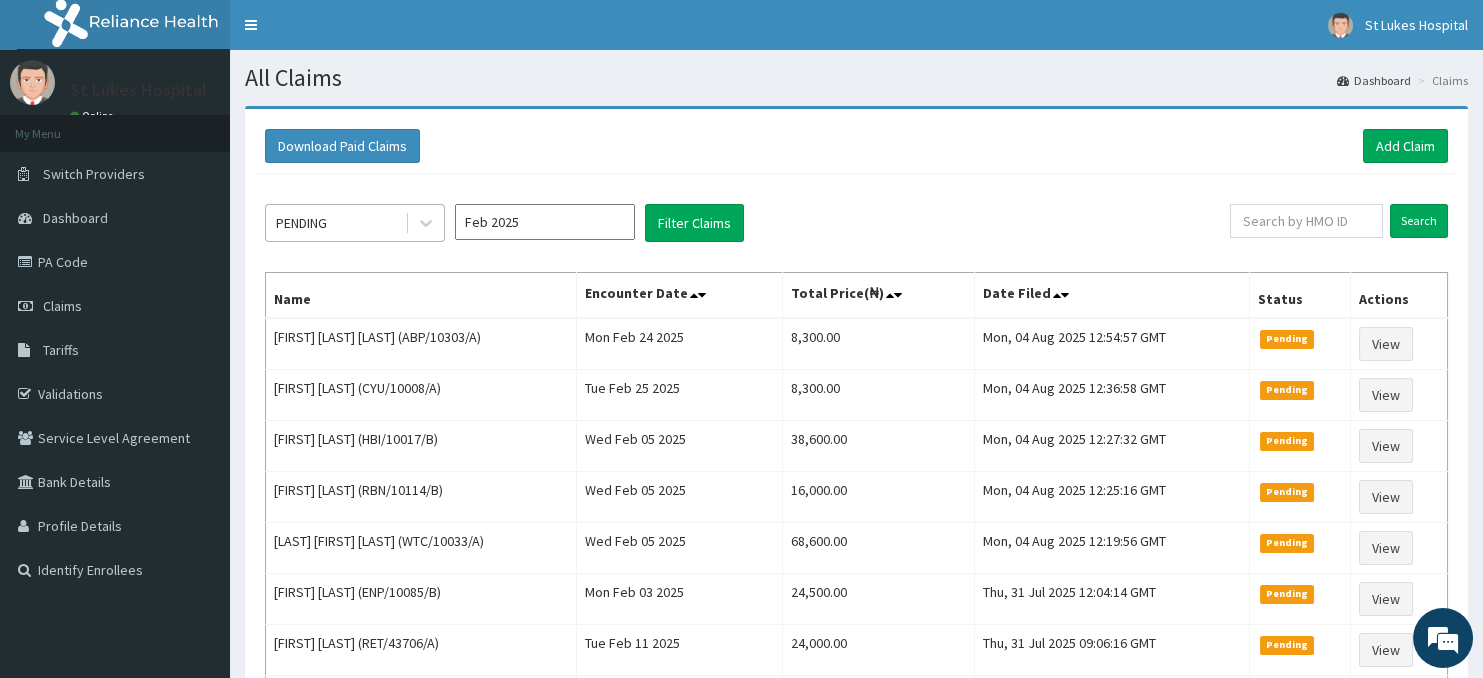 click on "PENDING" at bounding box center [335, 223] 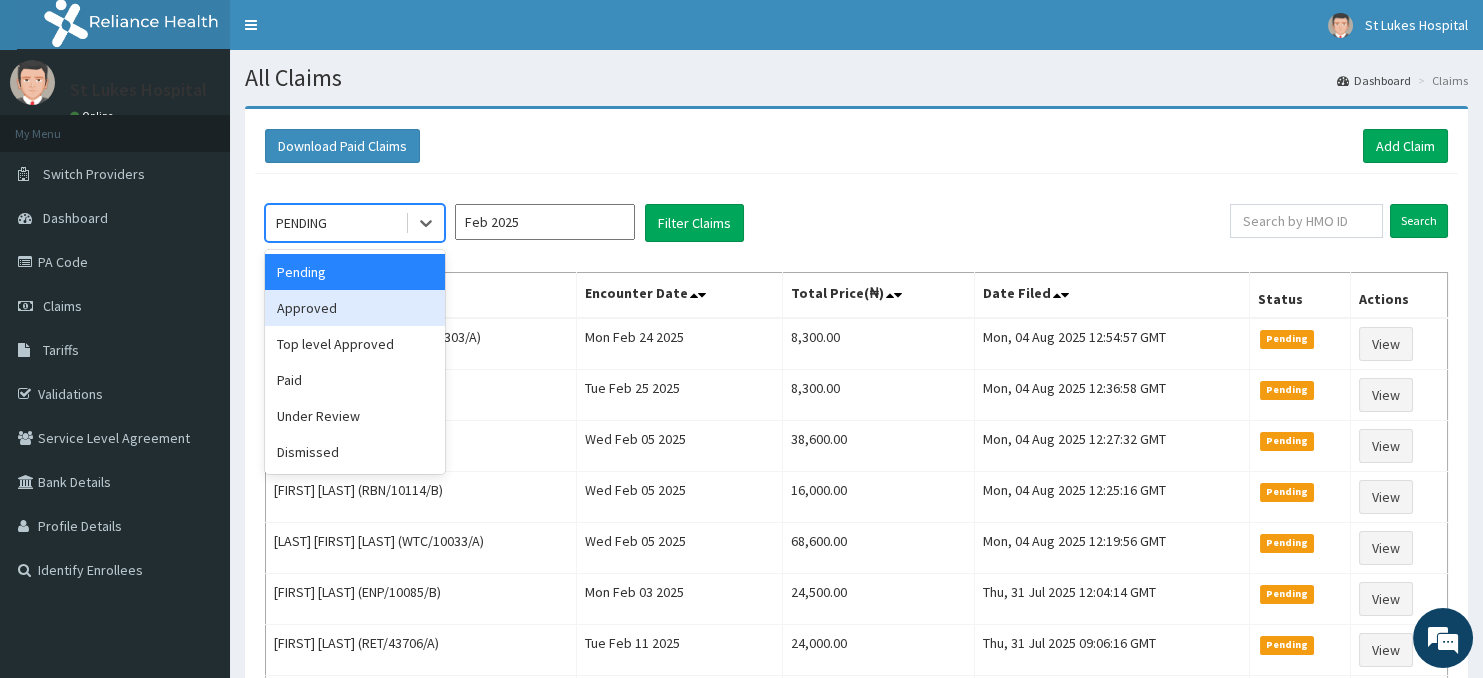 click on "Approved" at bounding box center (355, 308) 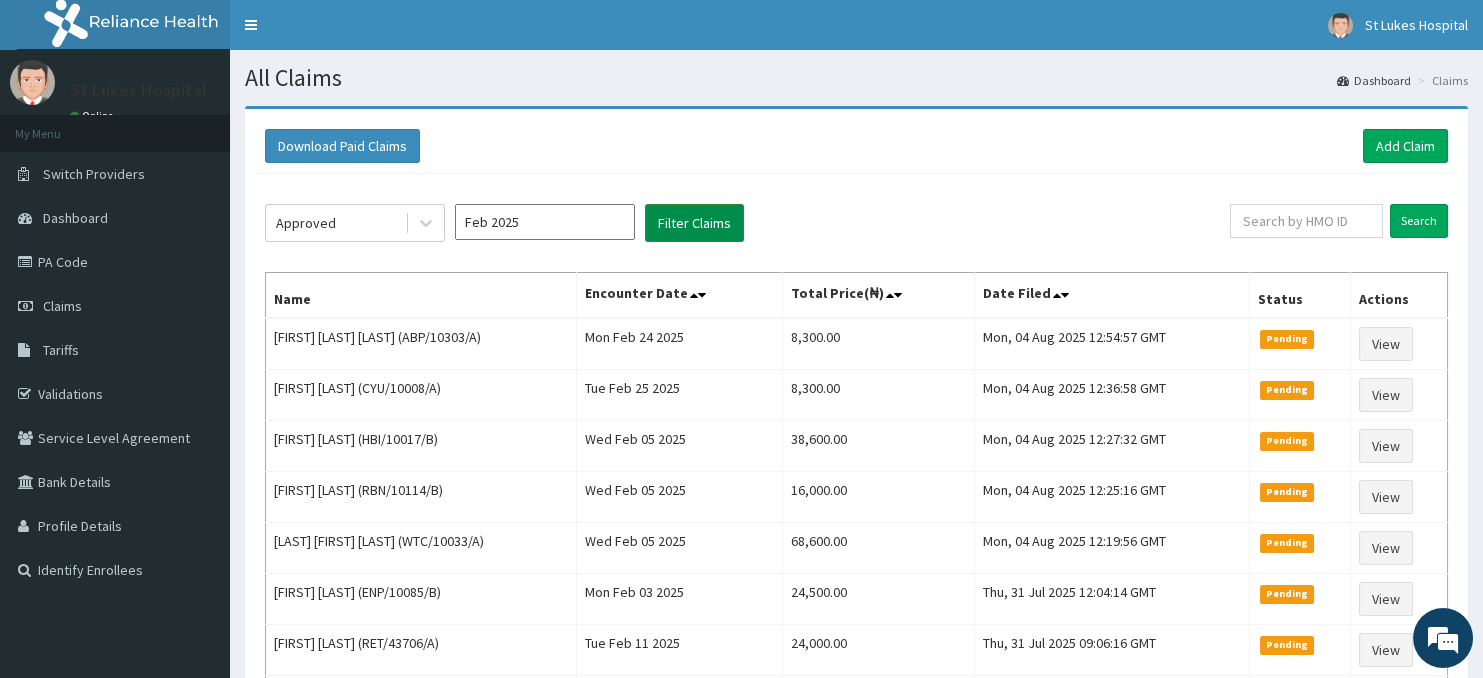 click on "Filter Claims" at bounding box center [694, 223] 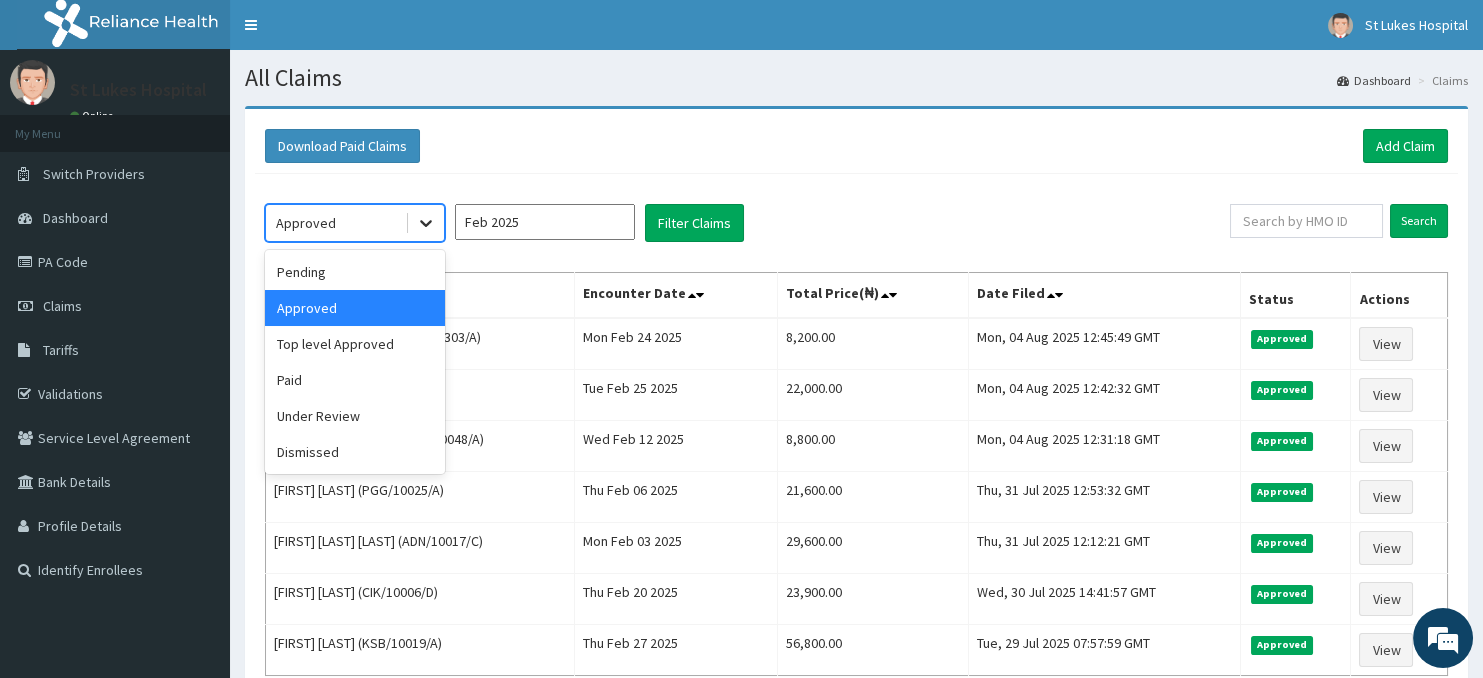 click 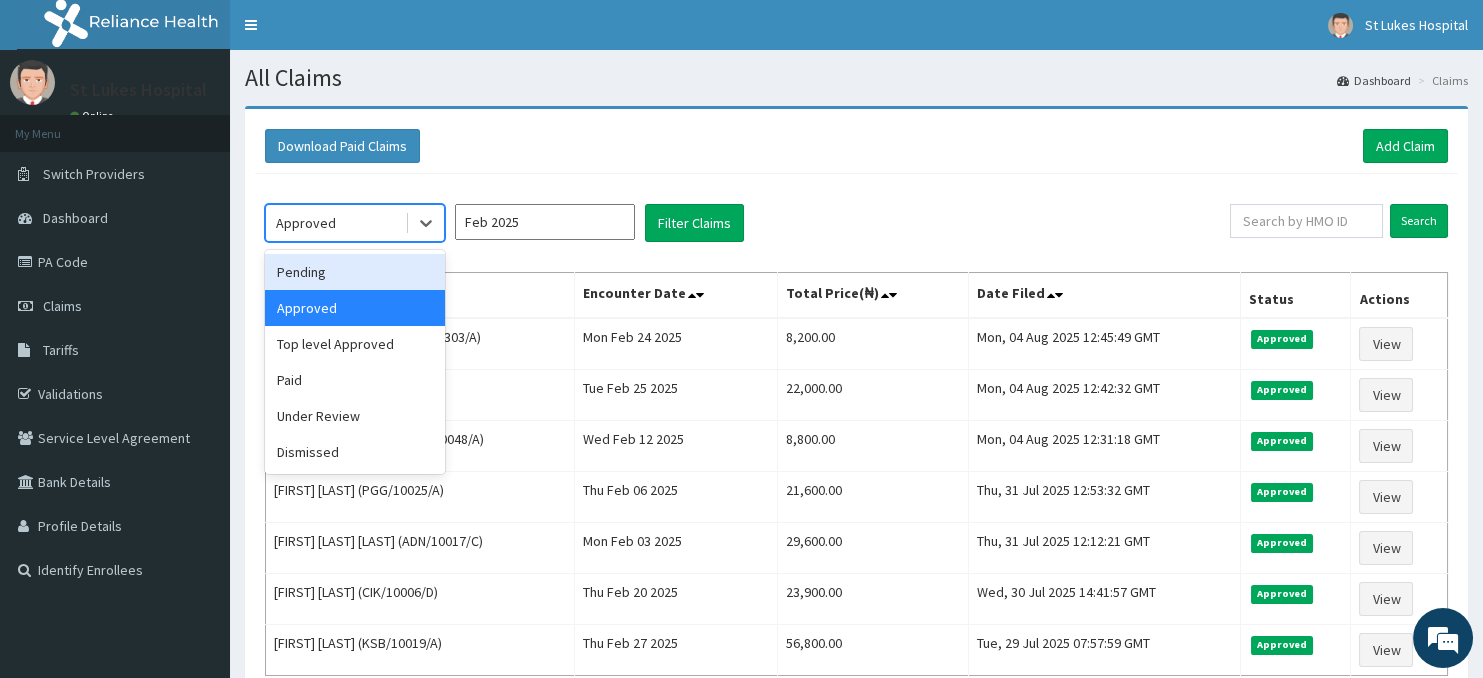 click on "Pending" at bounding box center (355, 272) 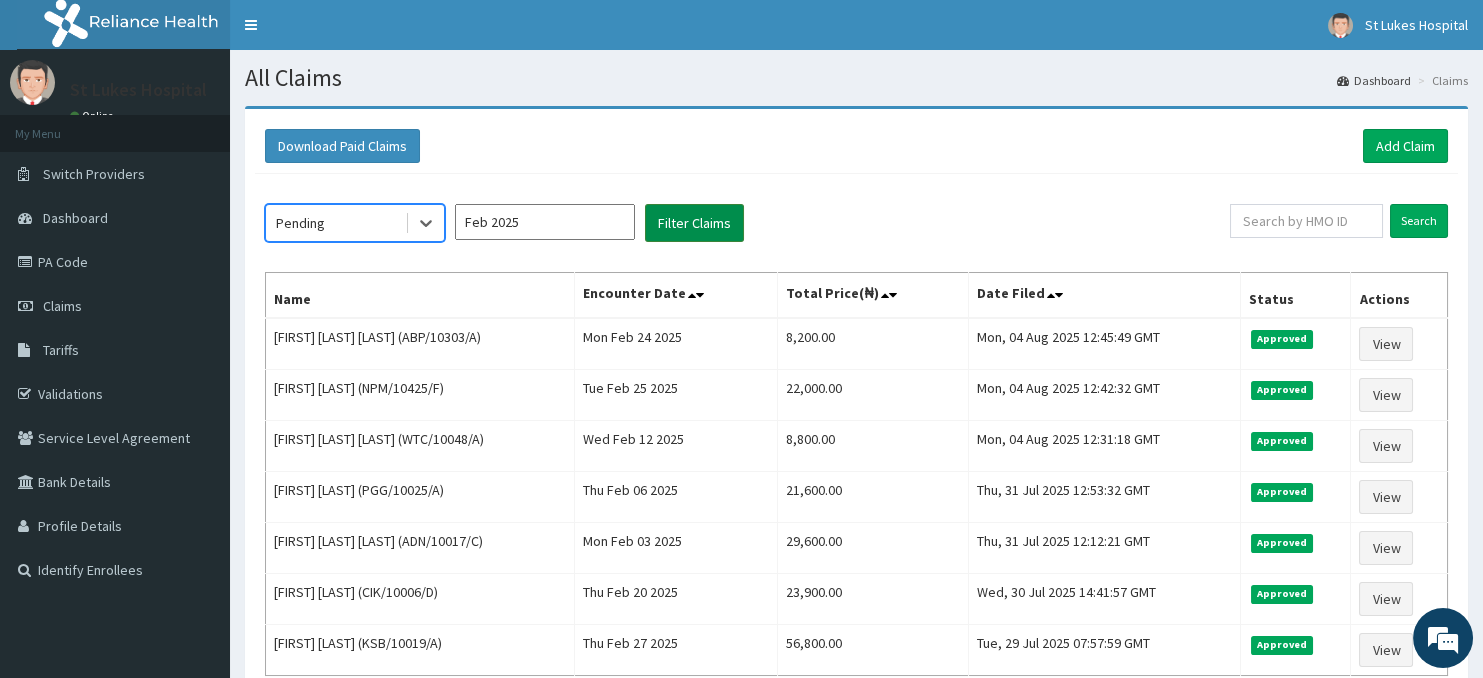 click on "Filter Claims" at bounding box center [694, 223] 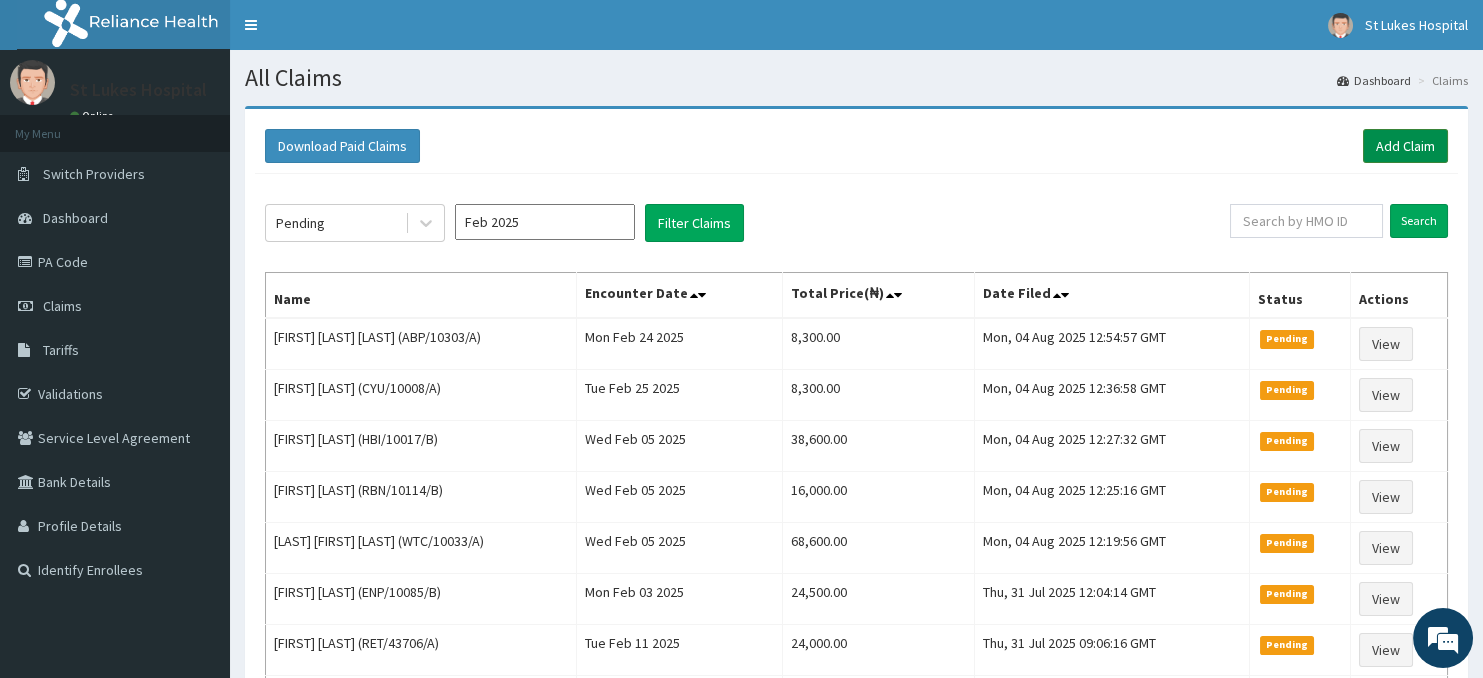 click on "Add Claim" at bounding box center [1405, 146] 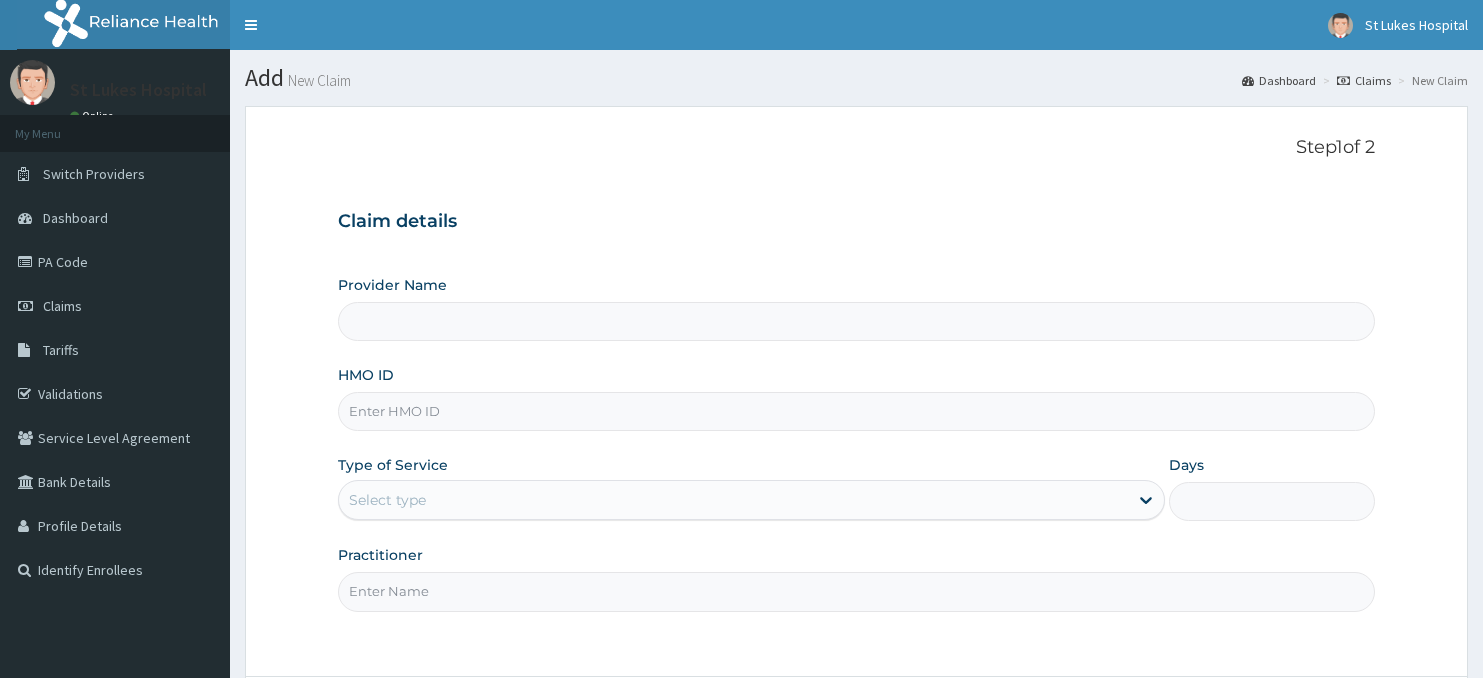 scroll, scrollTop: 0, scrollLeft: 0, axis: both 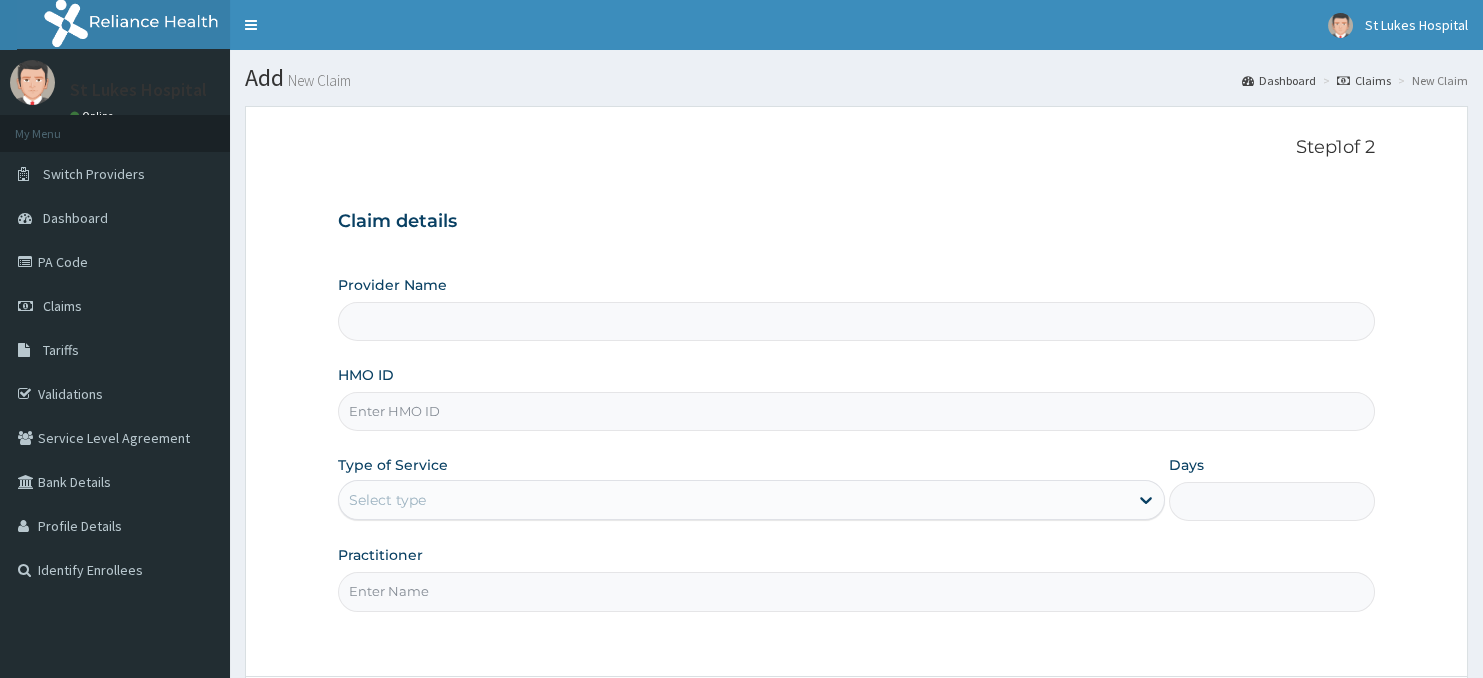 type on "St Lukes Hospital -ASABA" 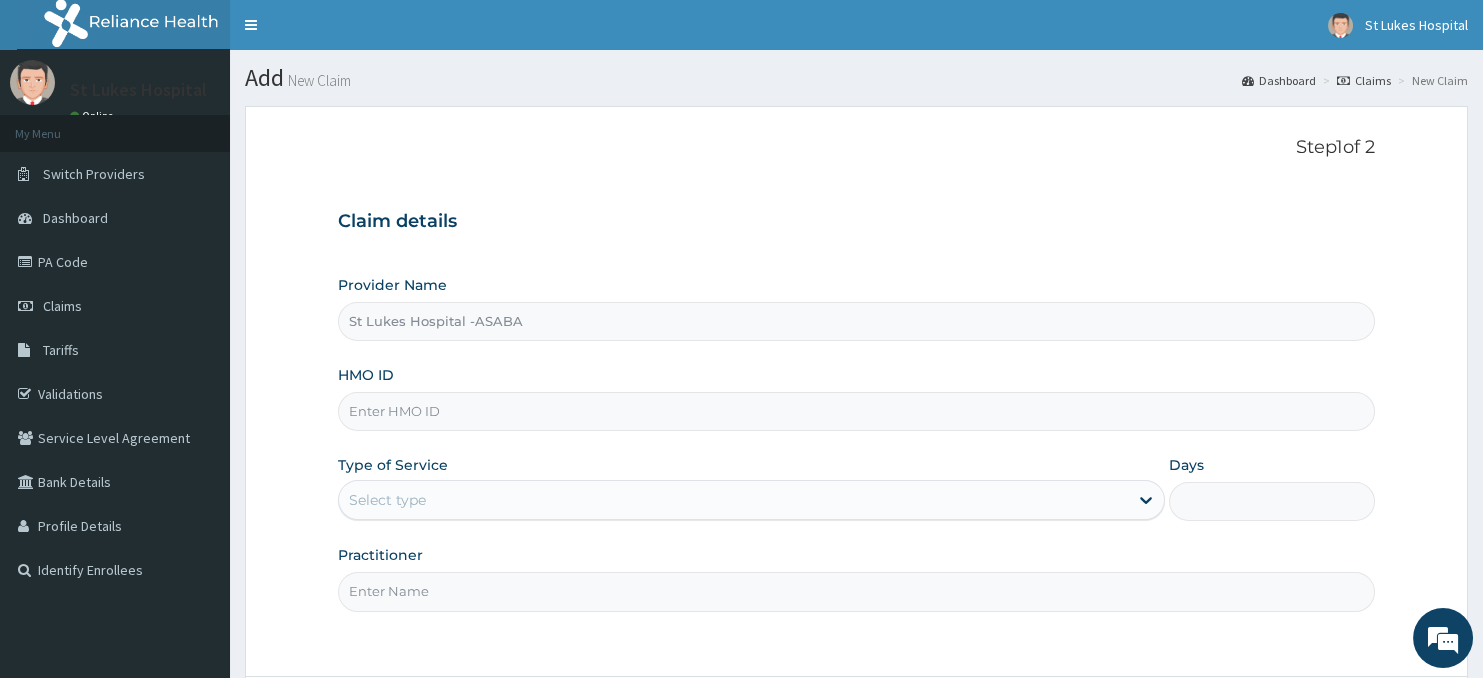 scroll, scrollTop: 0, scrollLeft: 0, axis: both 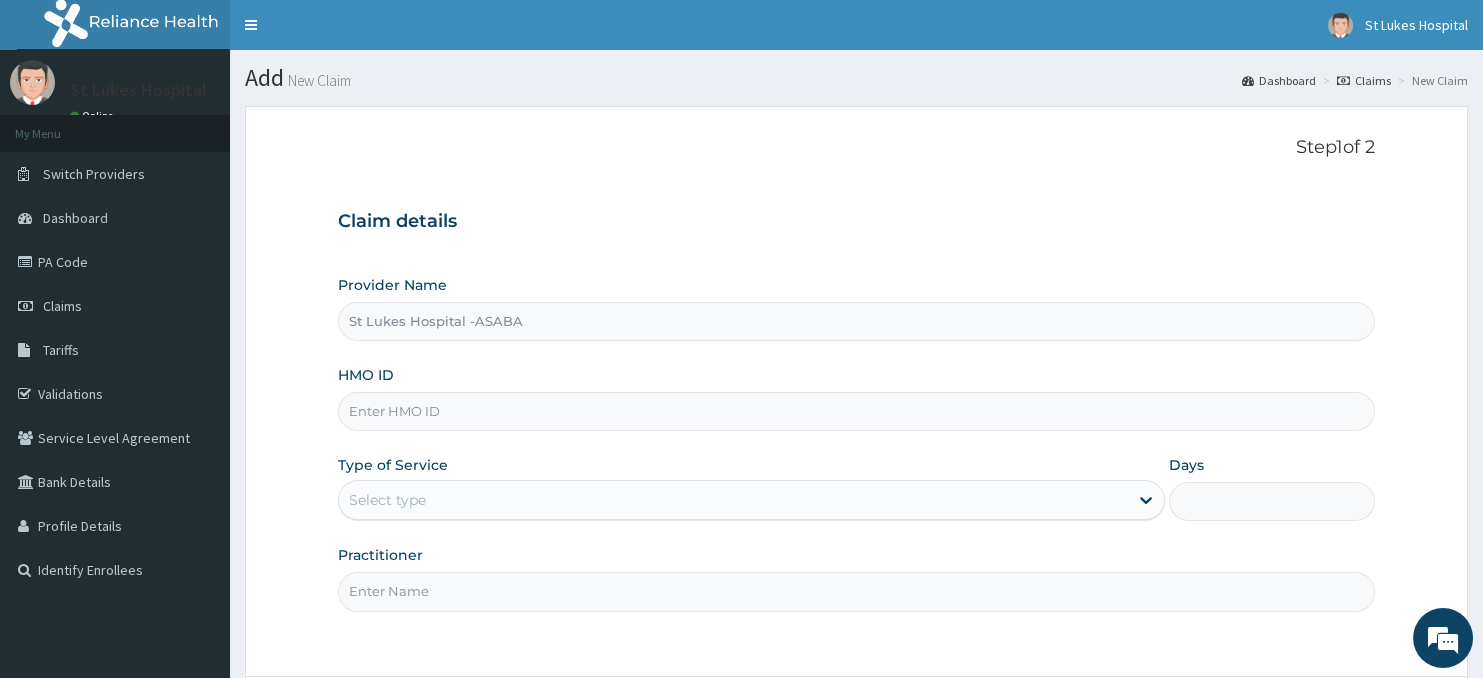 click on "HMO ID" at bounding box center (857, 411) 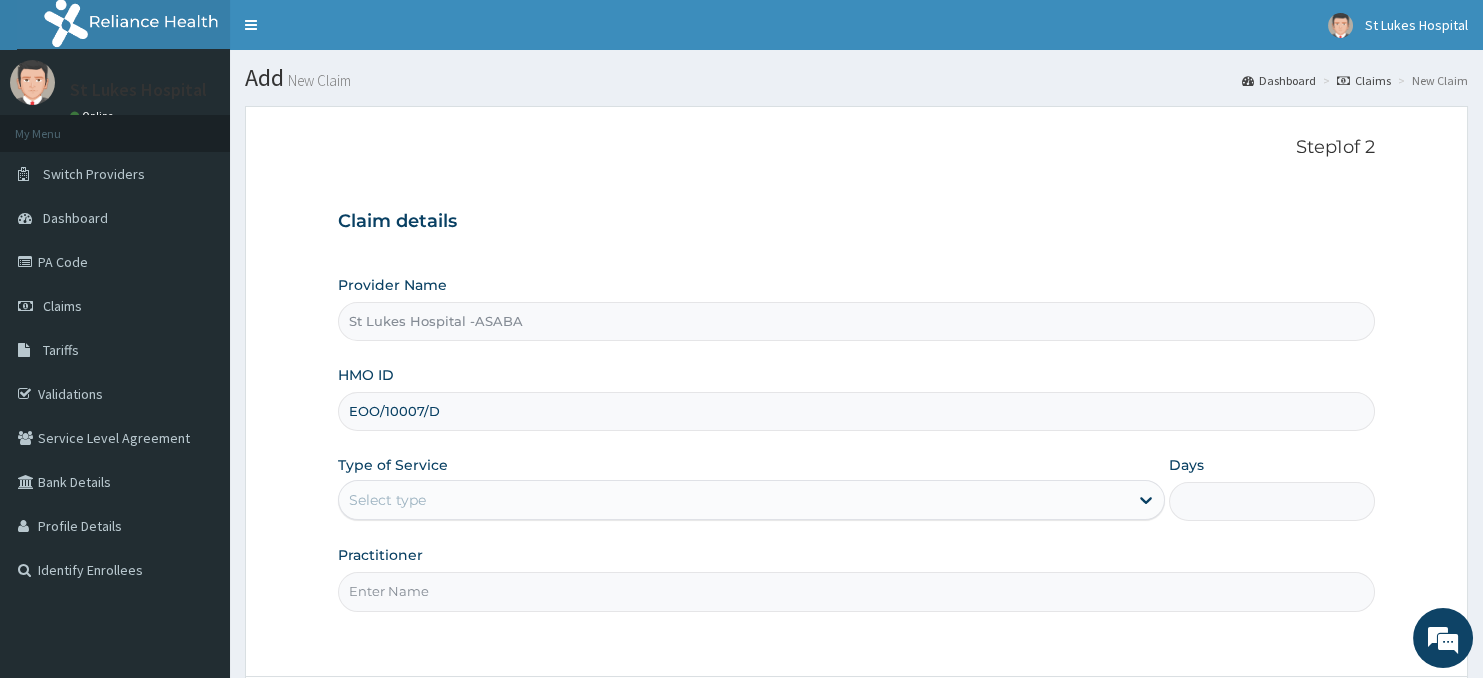 type on "EOO/10007/D" 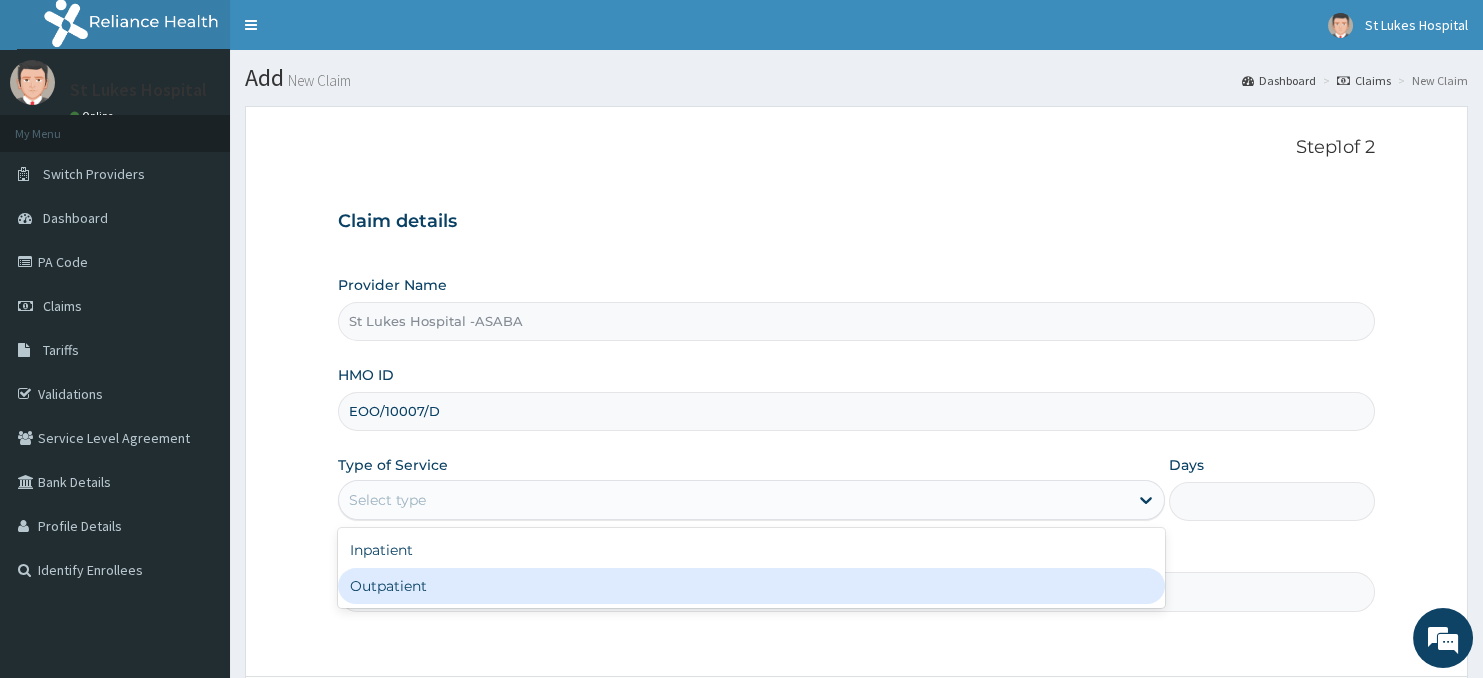 click on "Outpatient" at bounding box center [751, 586] 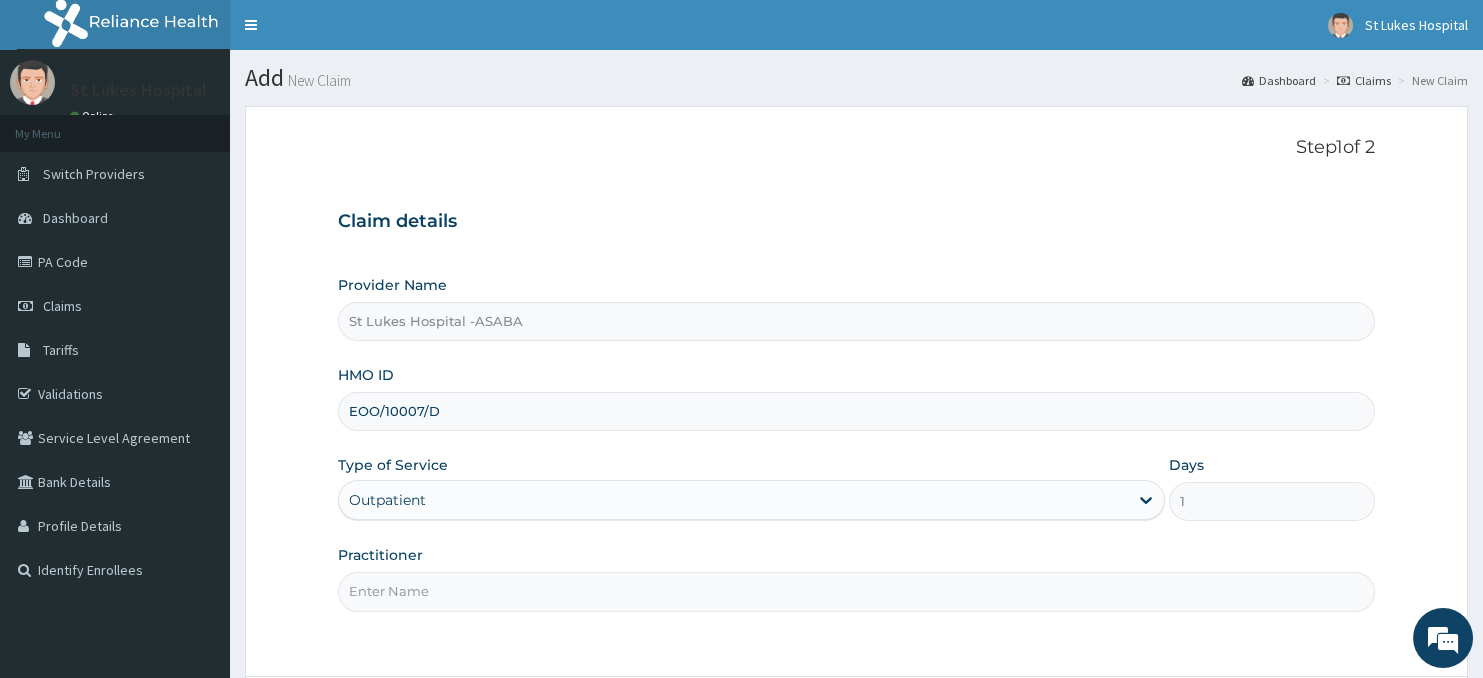 click on "Practitioner" at bounding box center [857, 591] 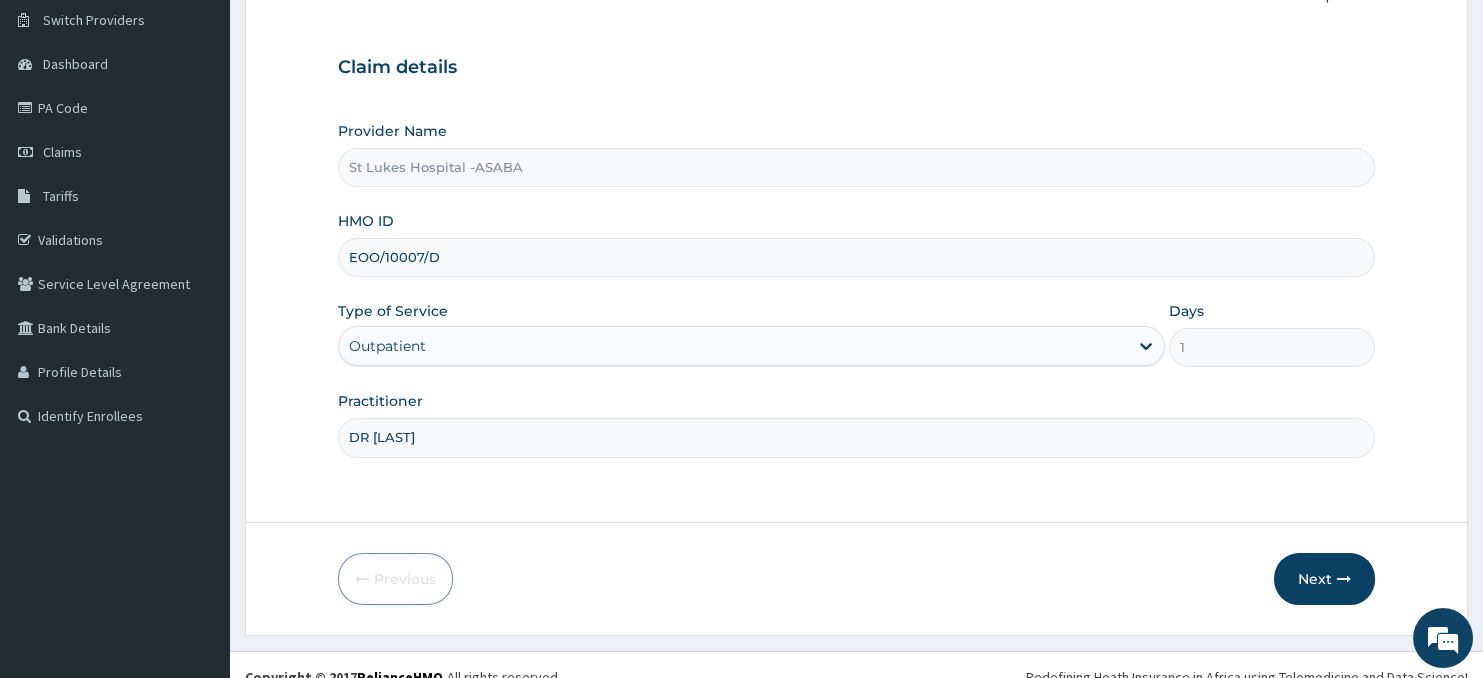 scroll, scrollTop: 178, scrollLeft: 0, axis: vertical 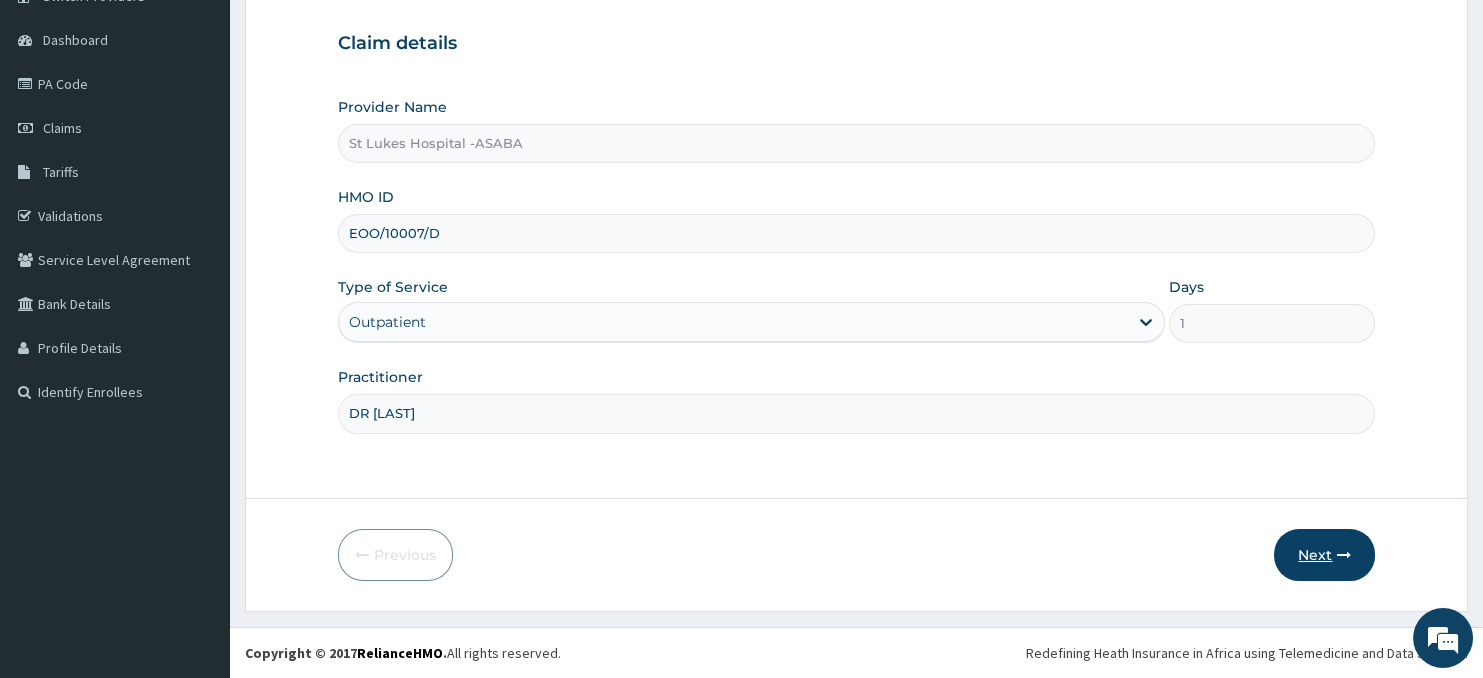 type on "DR [LAST]" 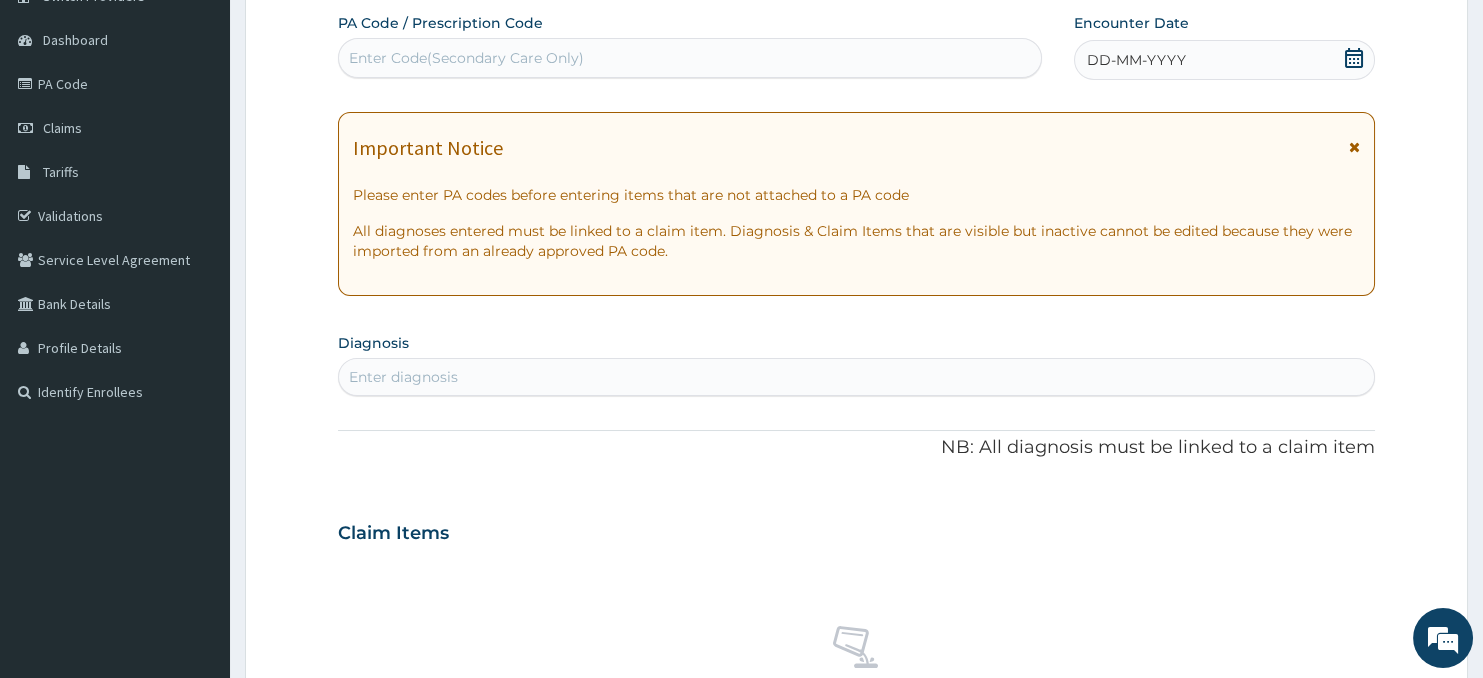 click on "Enter Code(Secondary Care Only)" at bounding box center (690, 58) 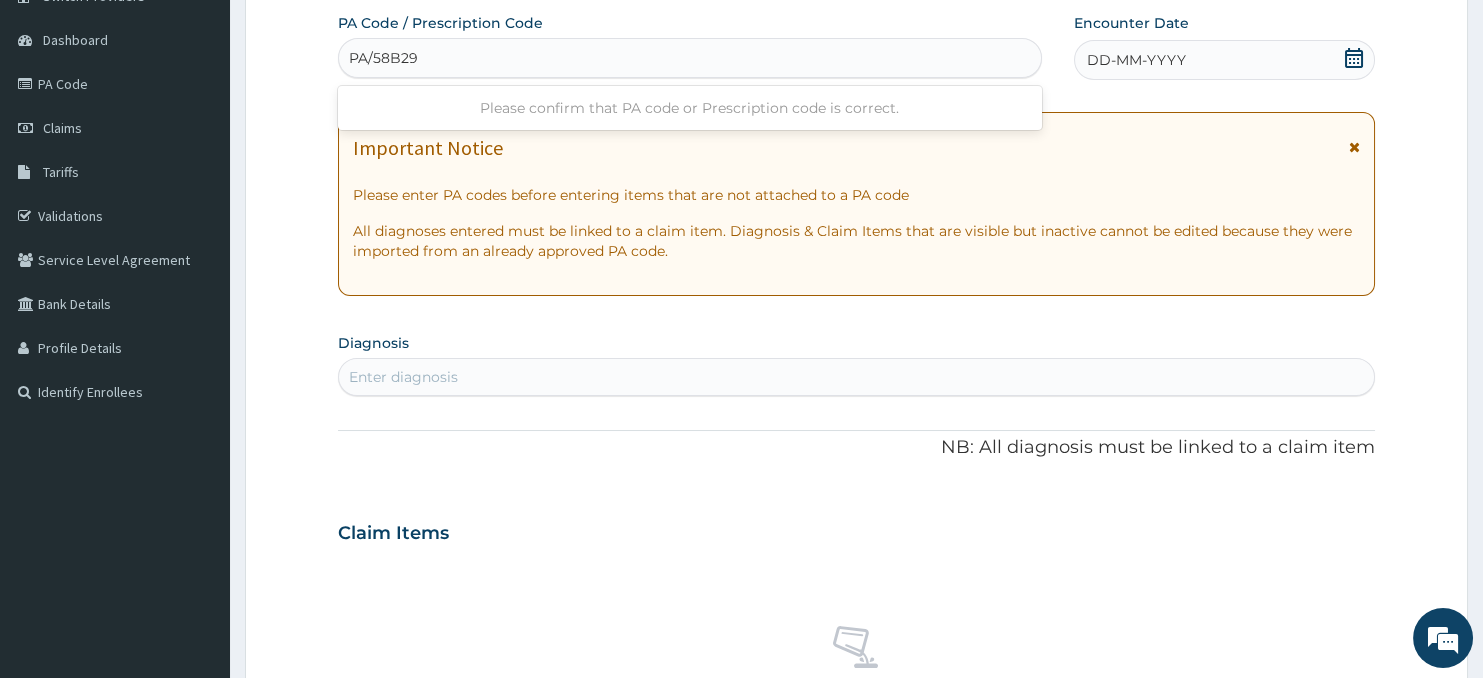 type on "PA/58B296" 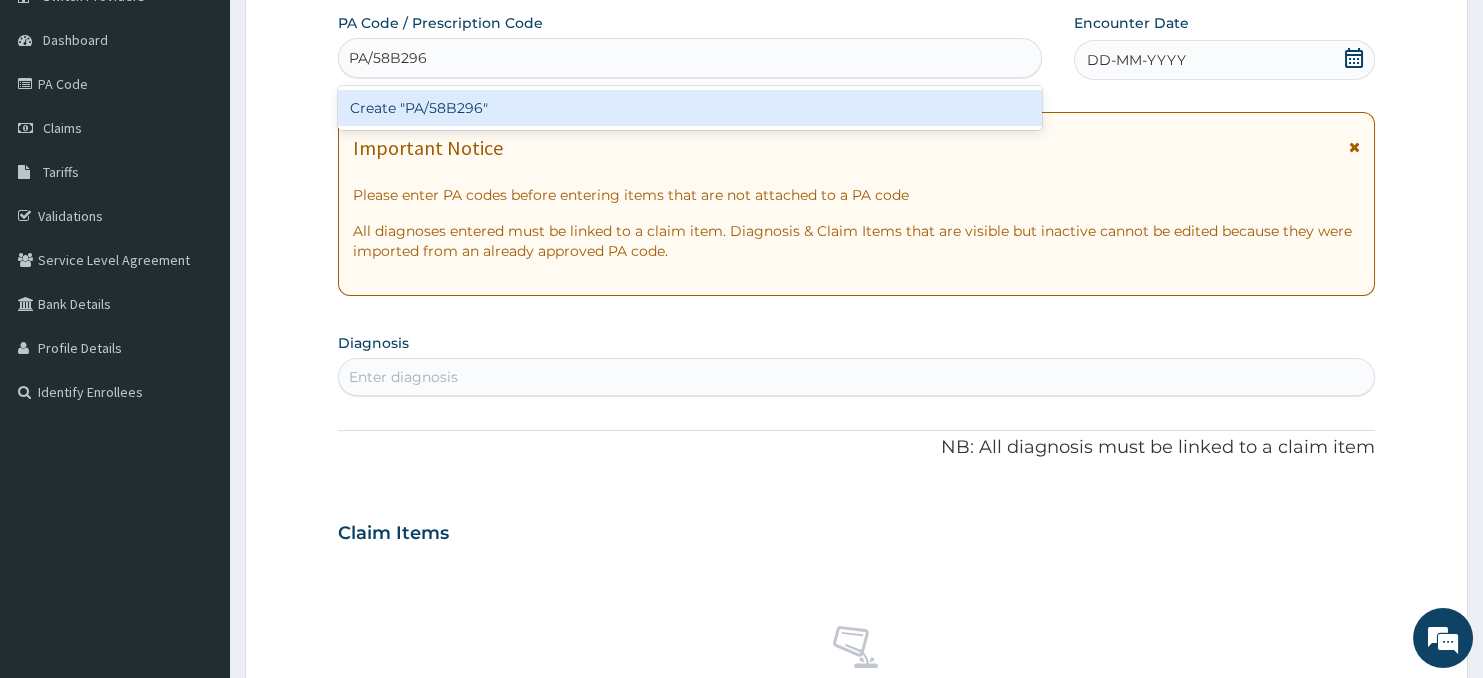 click on "Create "PA/58B296"" at bounding box center [690, 108] 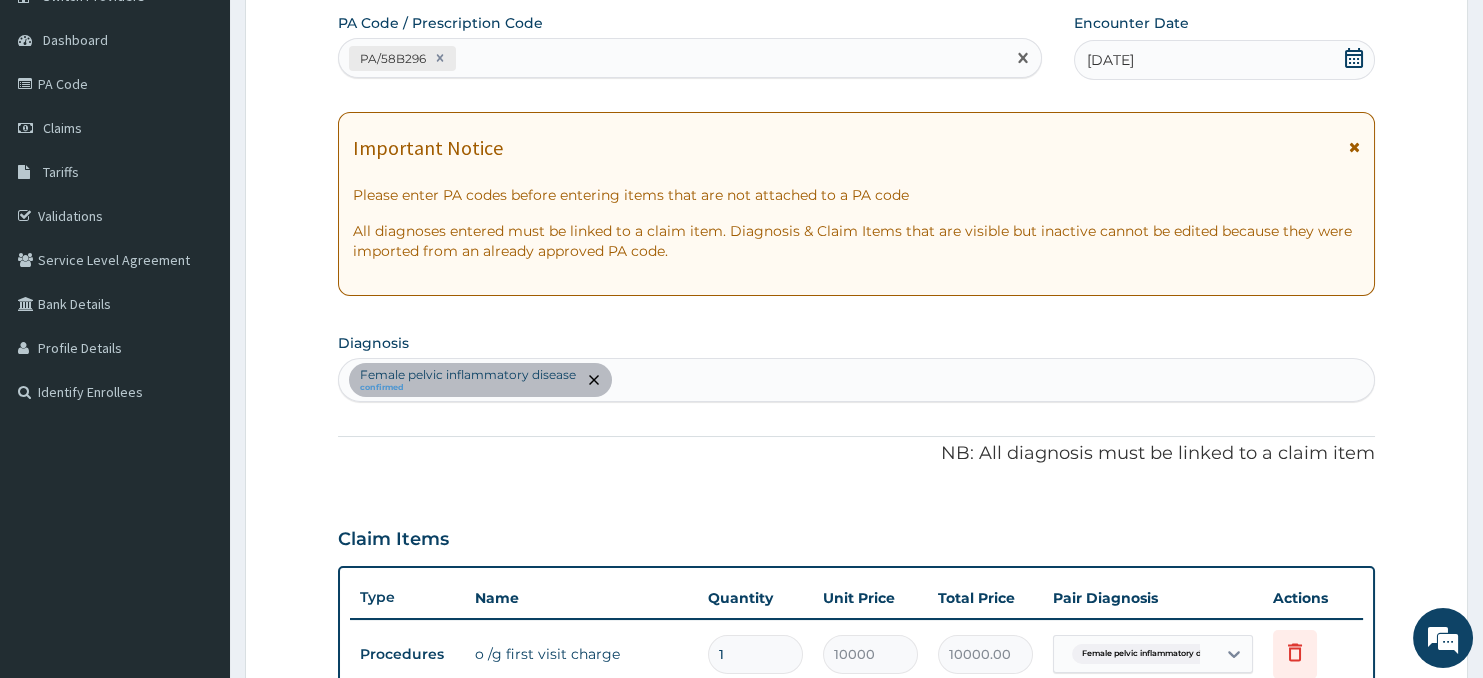 click on "PA/58B296" at bounding box center (672, 58) 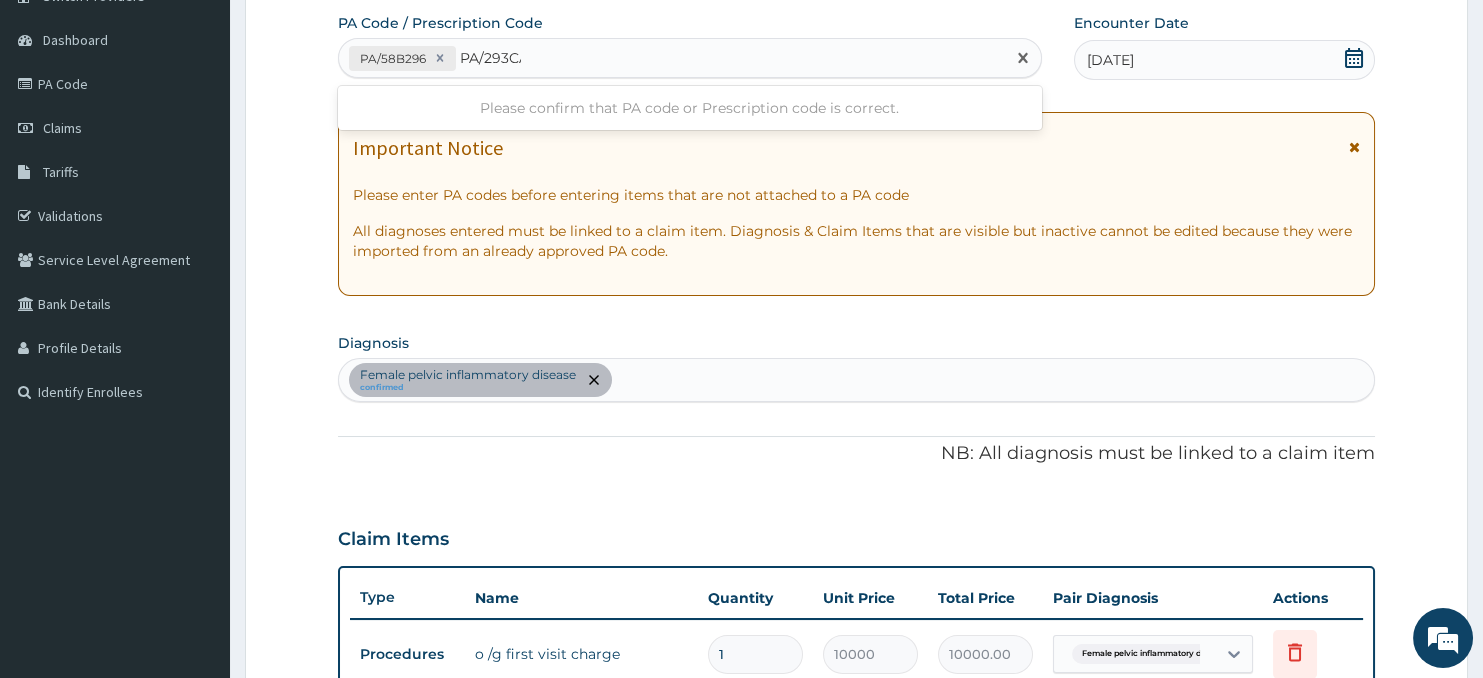type on "PA/293CAA" 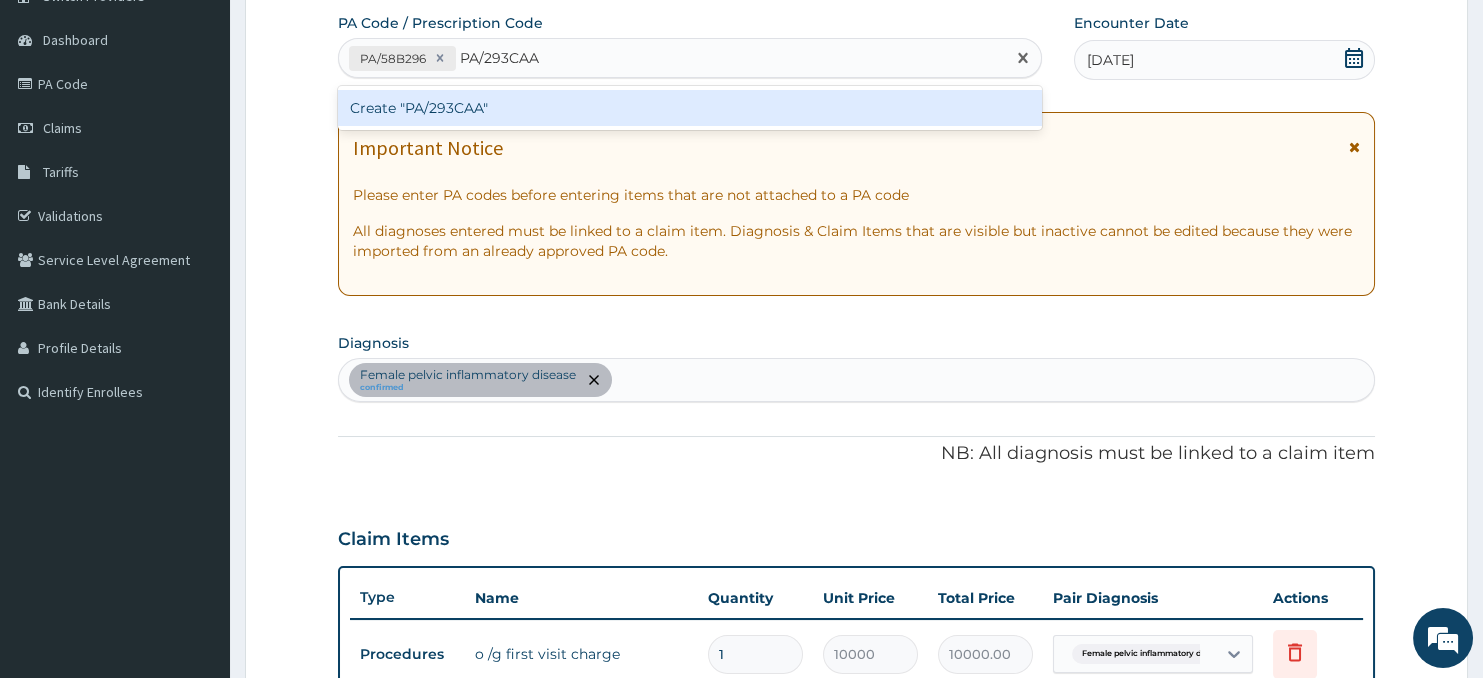 click on "Create "PA/293CAA"" at bounding box center [690, 108] 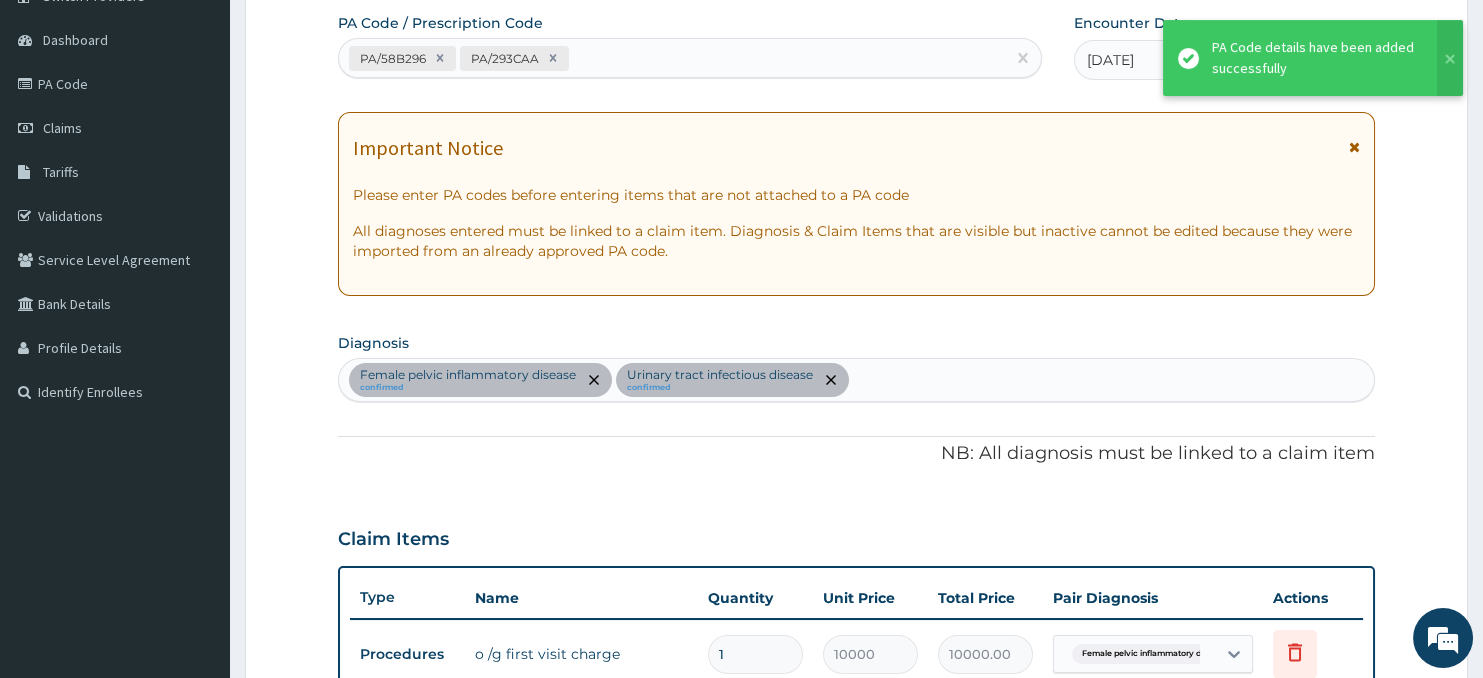 scroll, scrollTop: 560, scrollLeft: 0, axis: vertical 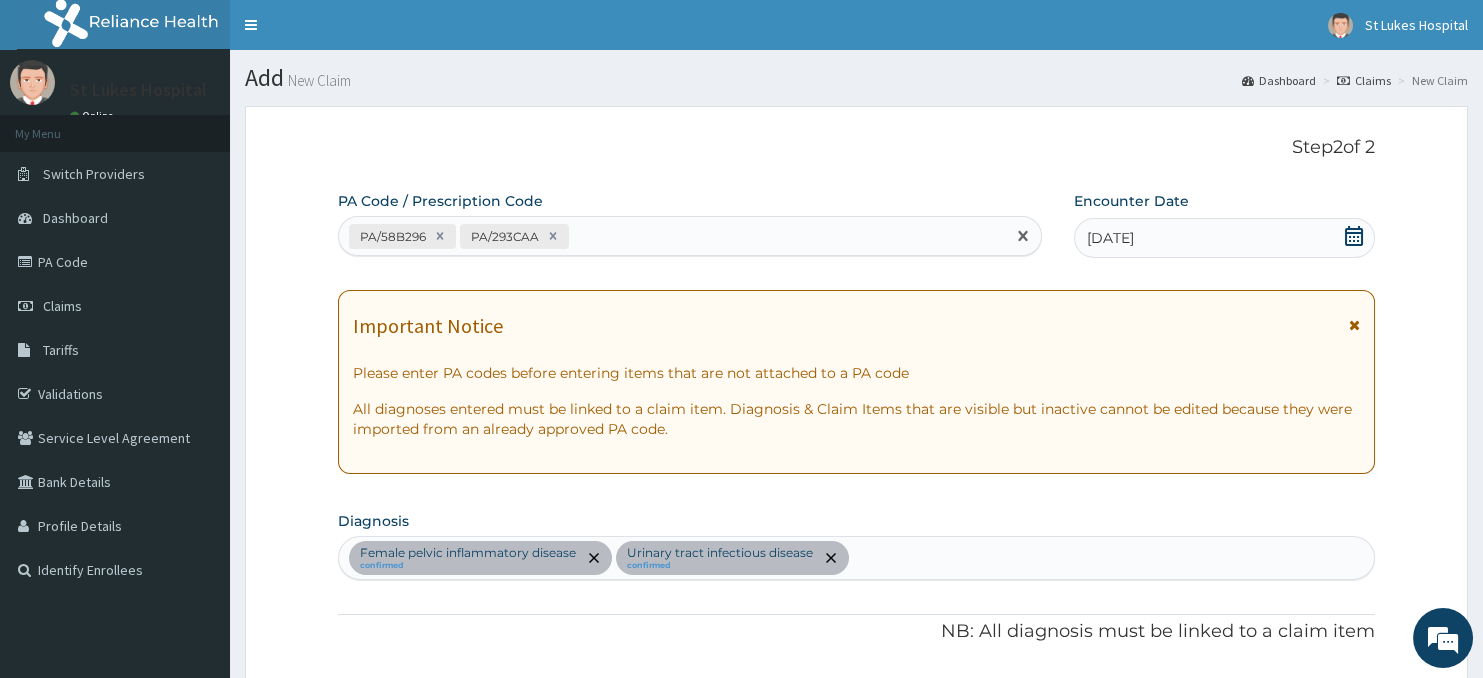 click on "PA/58B296 PA/293CAA" at bounding box center [672, 236] 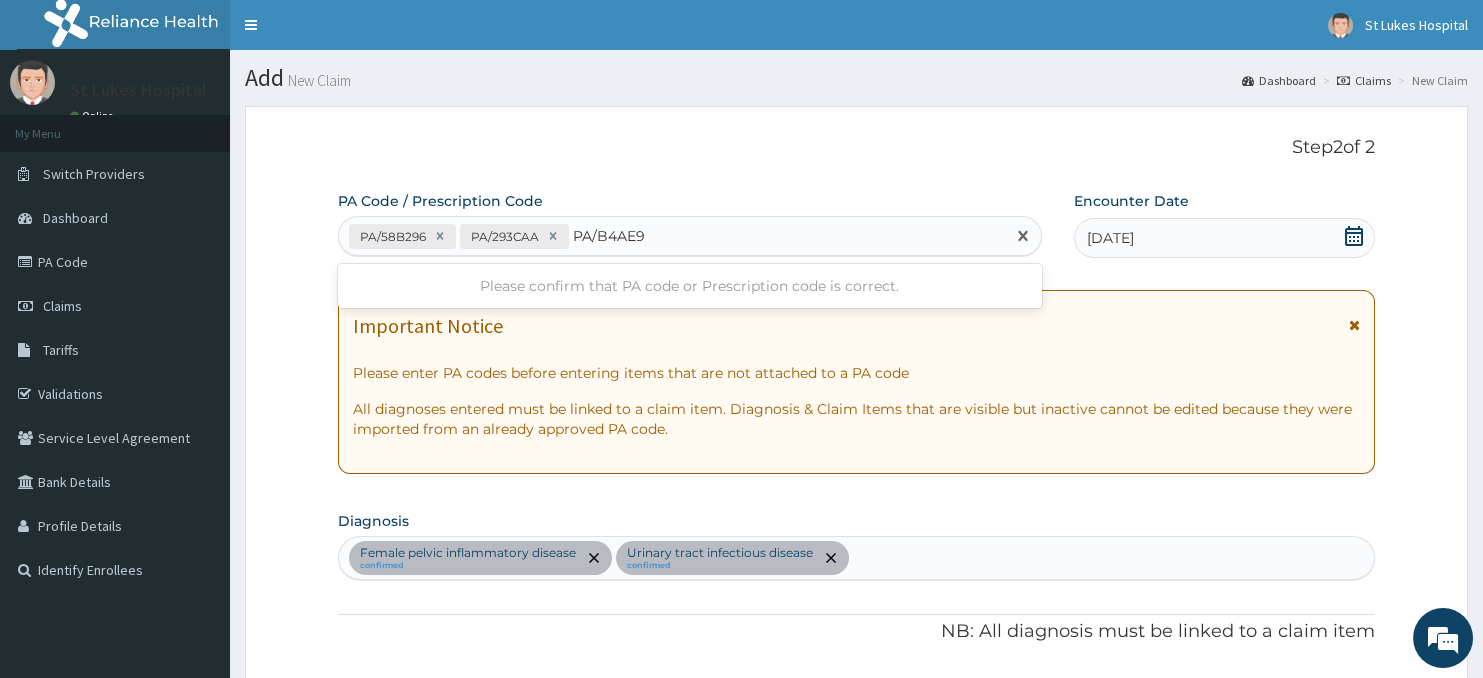 type on "PA/B4AE90" 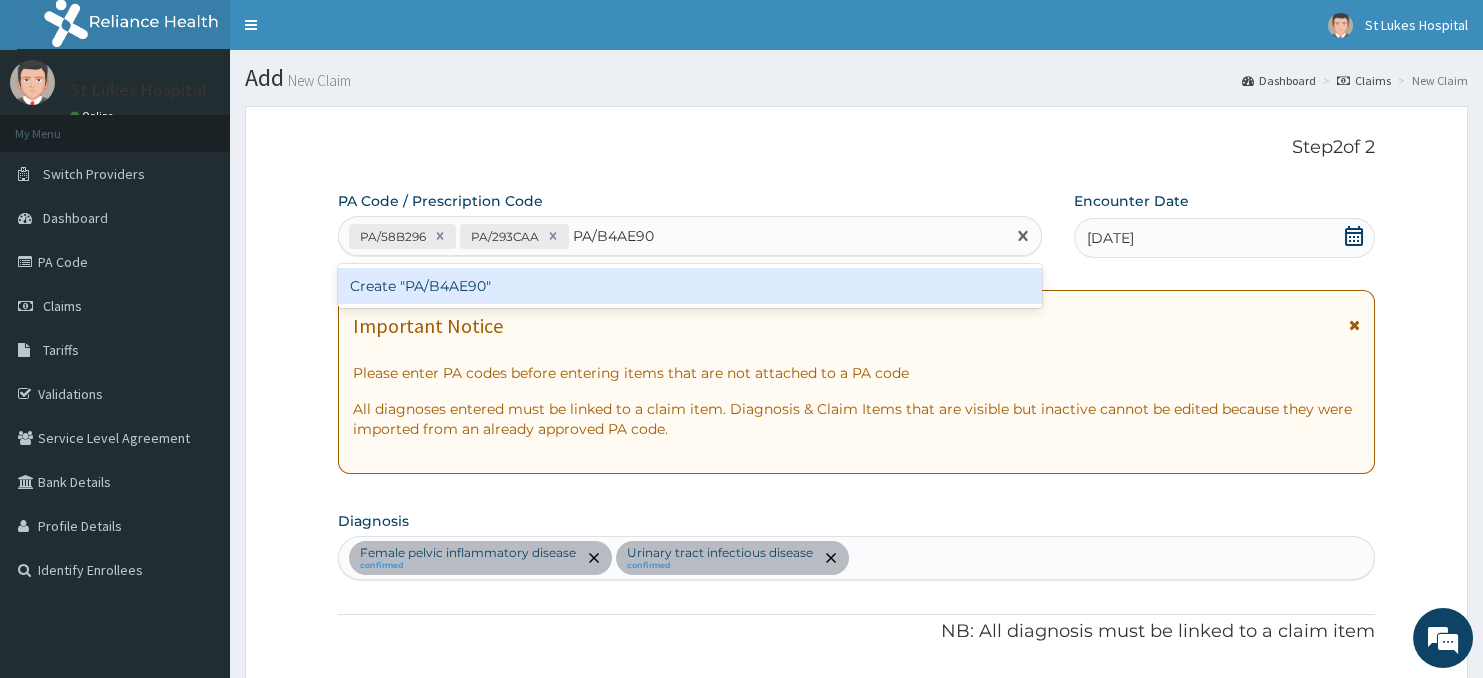 click on "Create "PA/B4AE90"" at bounding box center [690, 286] 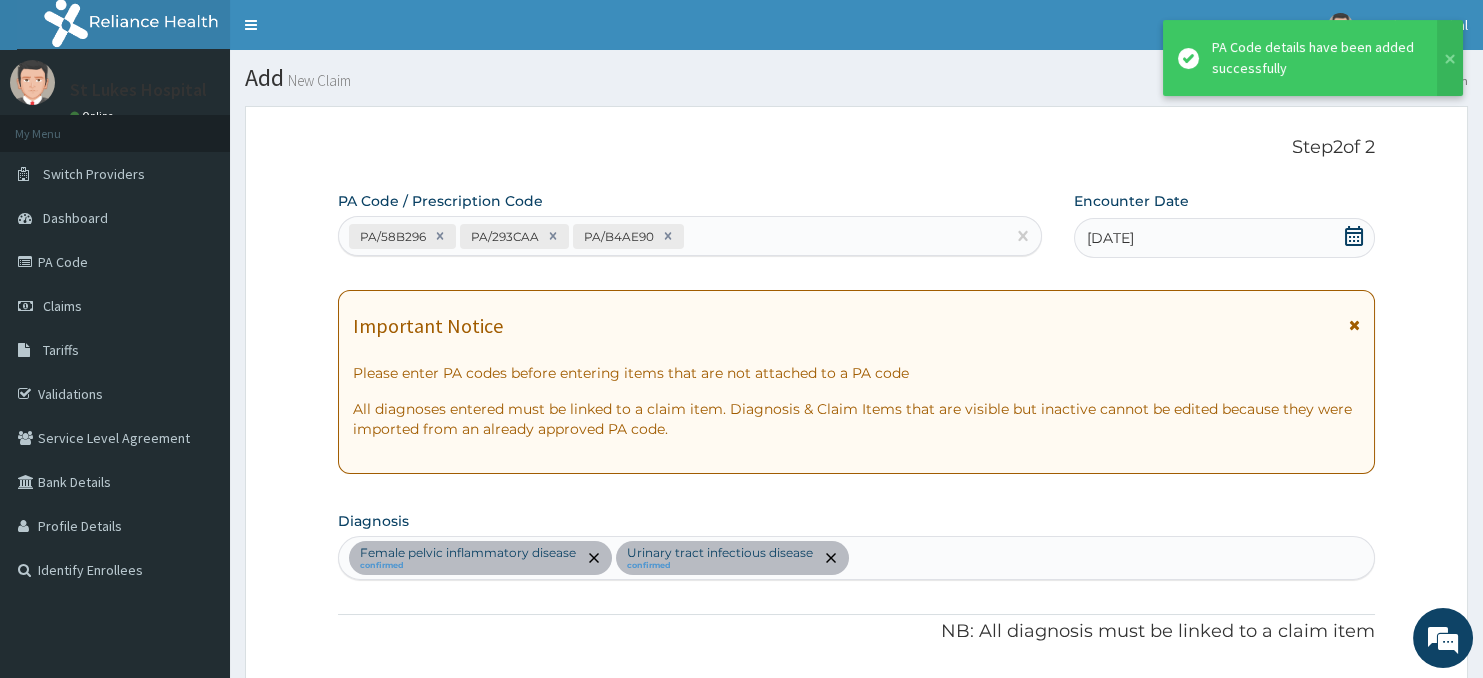 scroll, scrollTop: 699, scrollLeft: 0, axis: vertical 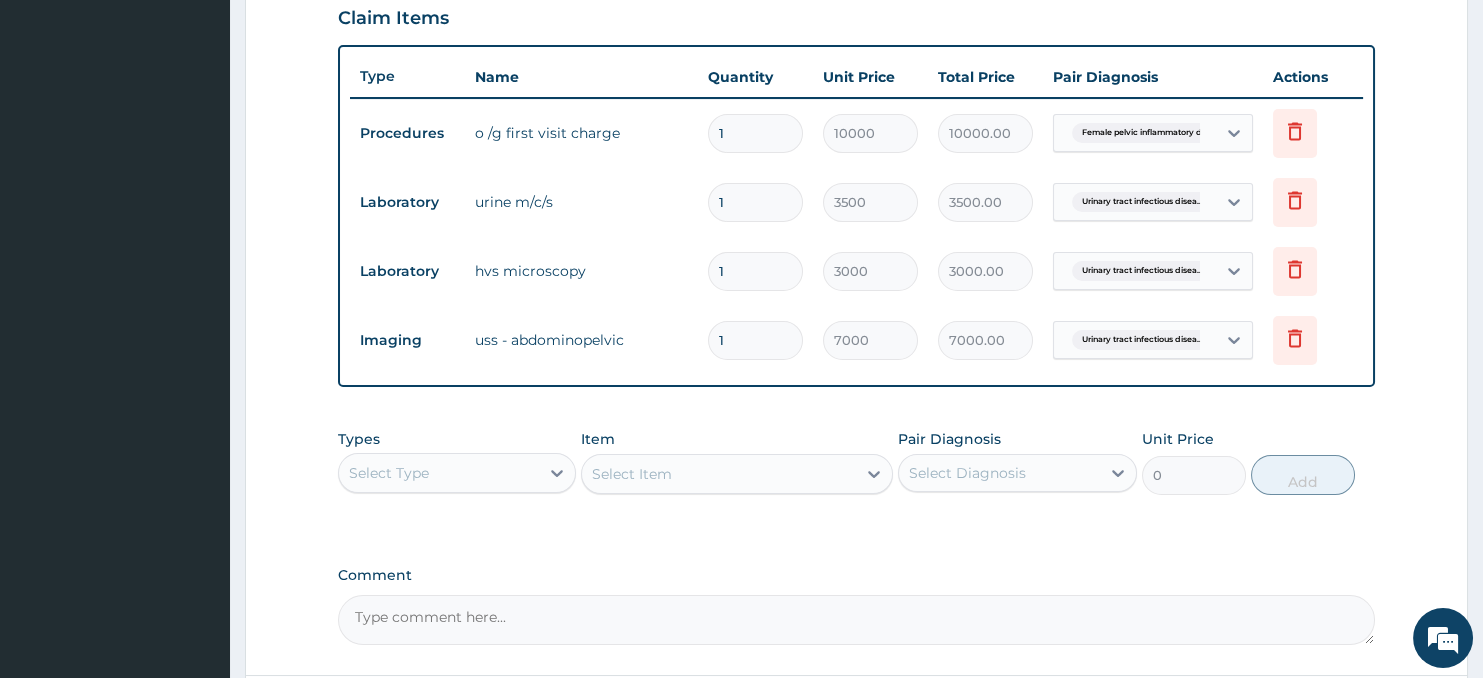 click on "Select Type" at bounding box center [439, 473] 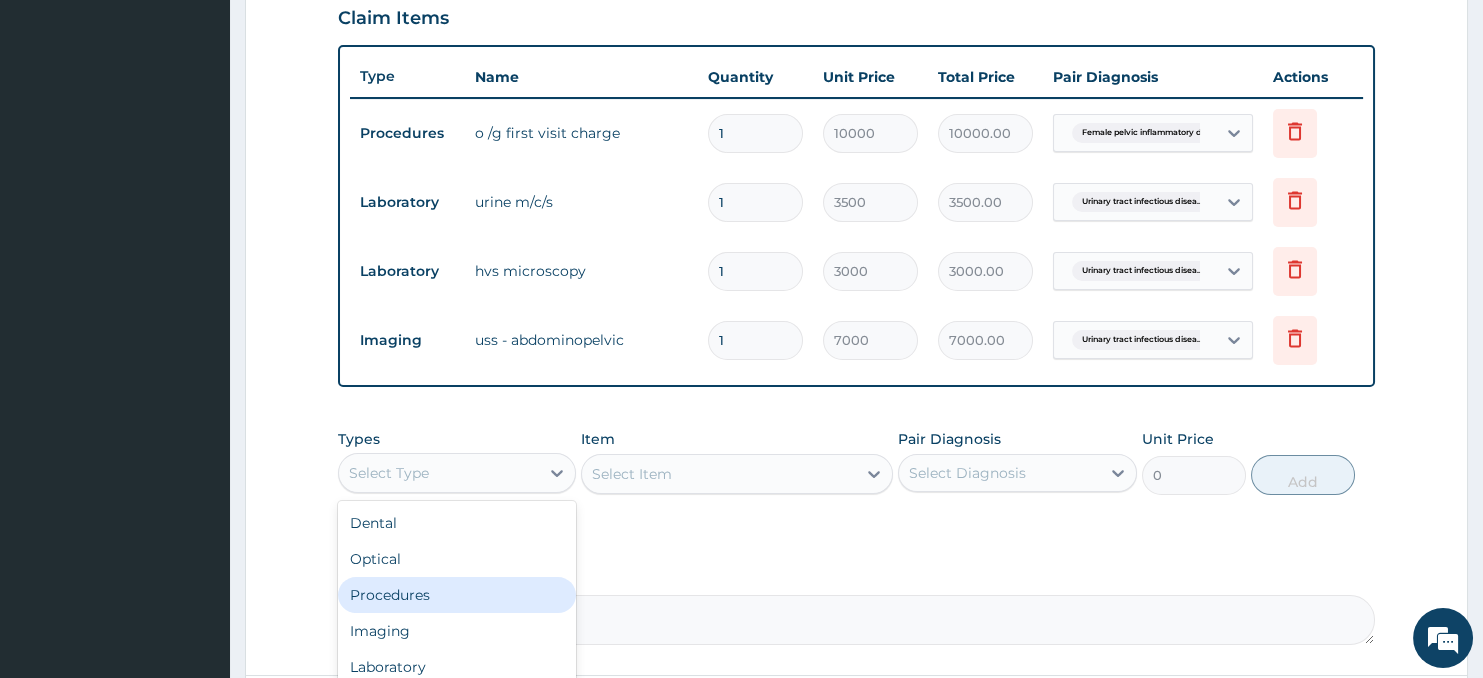 click on "Procedures" at bounding box center (457, 595) 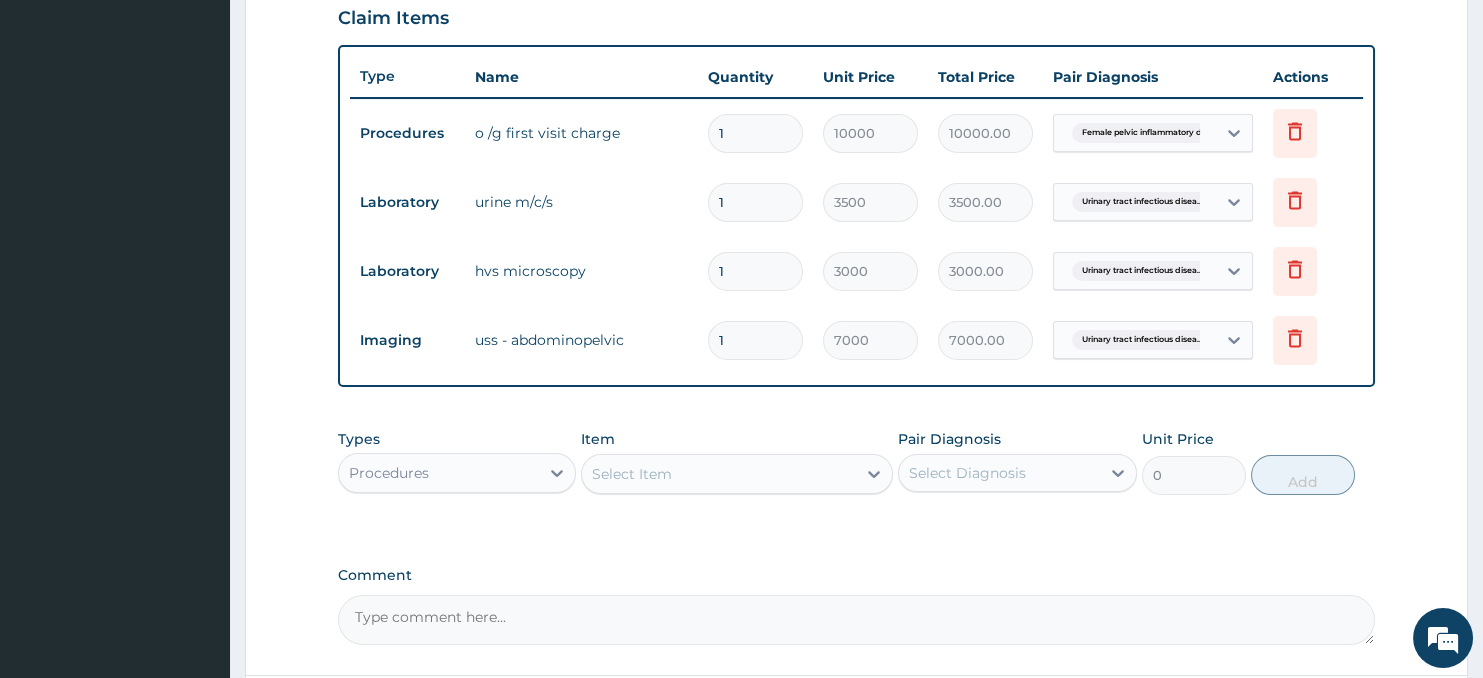 click on "Select Item" at bounding box center [718, 474] 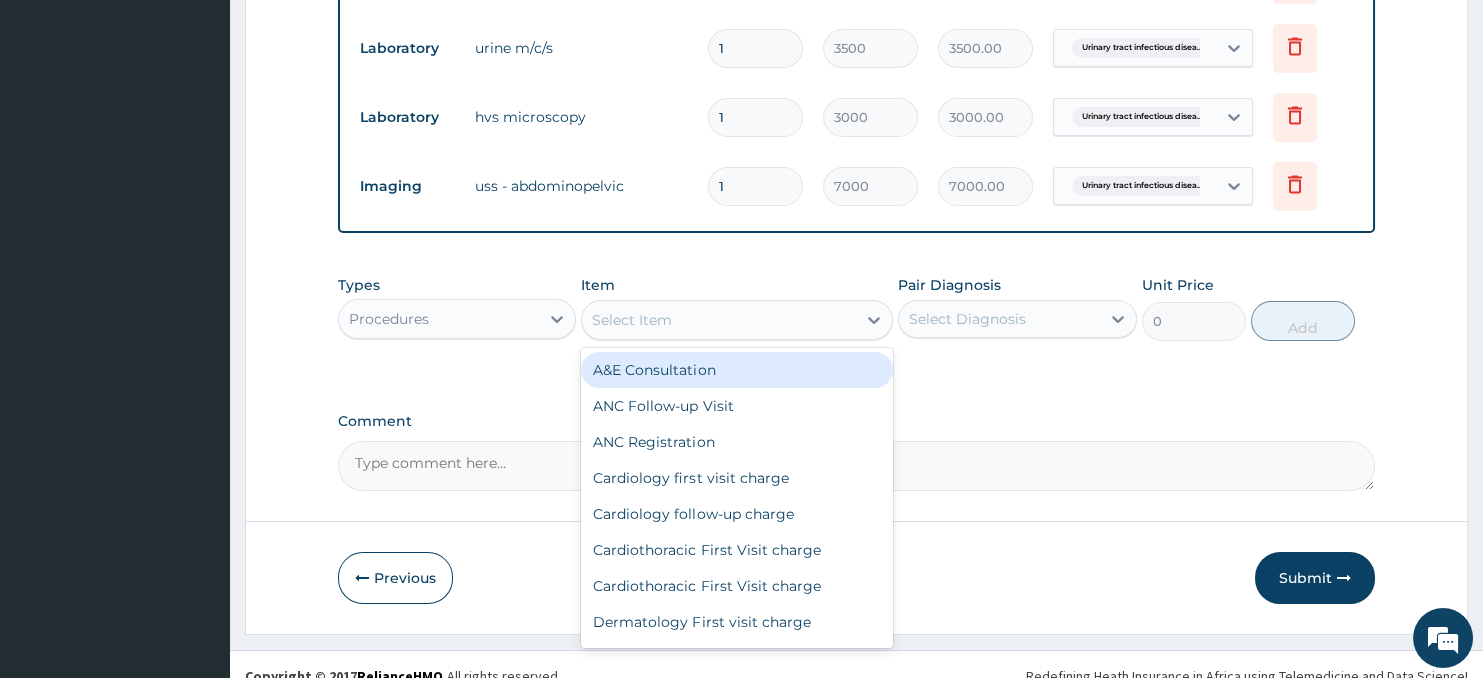 scroll, scrollTop: 874, scrollLeft: 0, axis: vertical 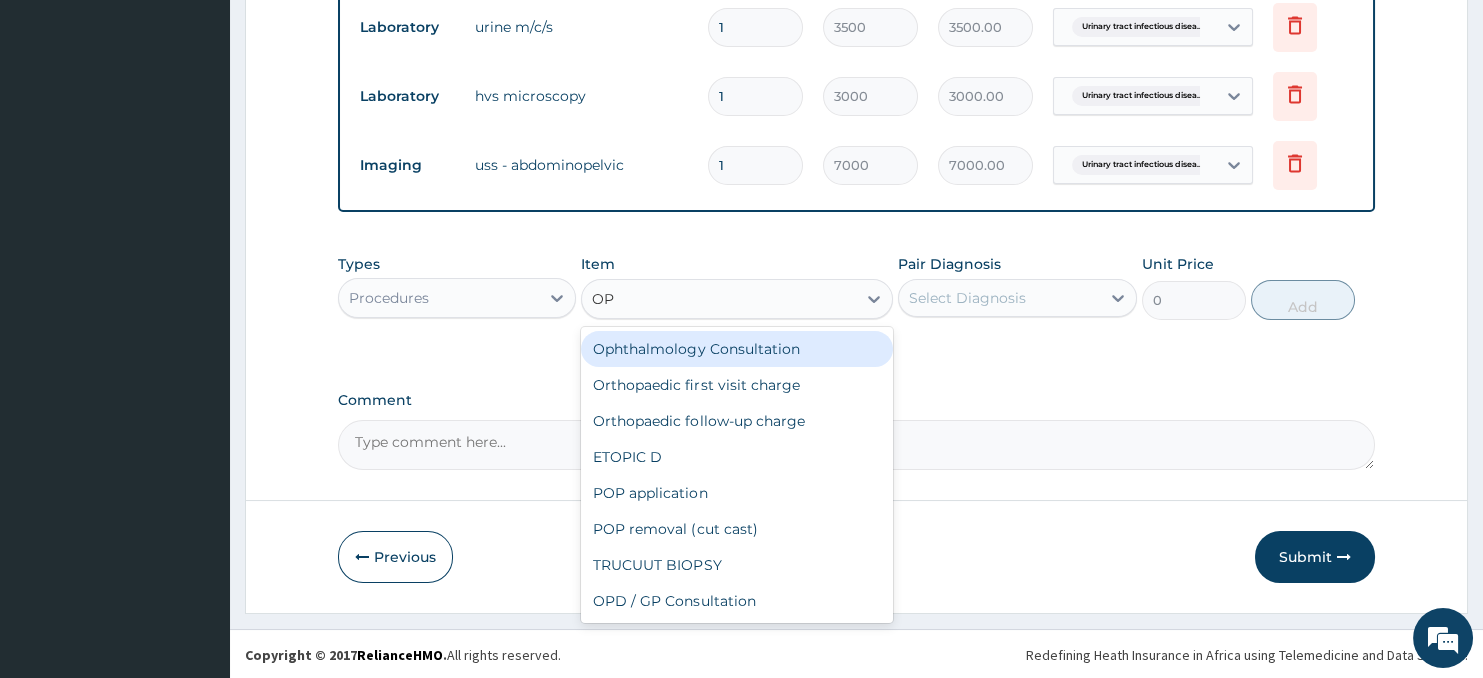 type on "OPD" 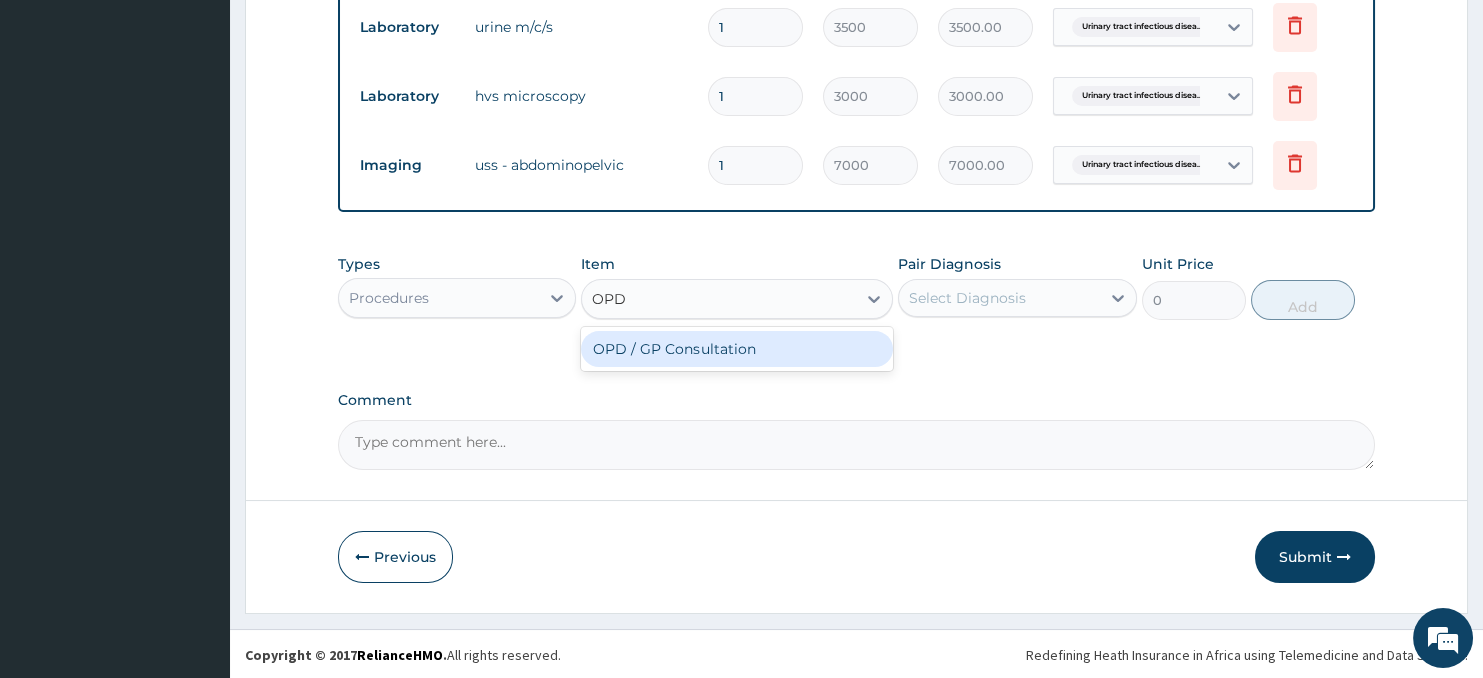 click on "OPD / GP Consultation" at bounding box center (736, 349) 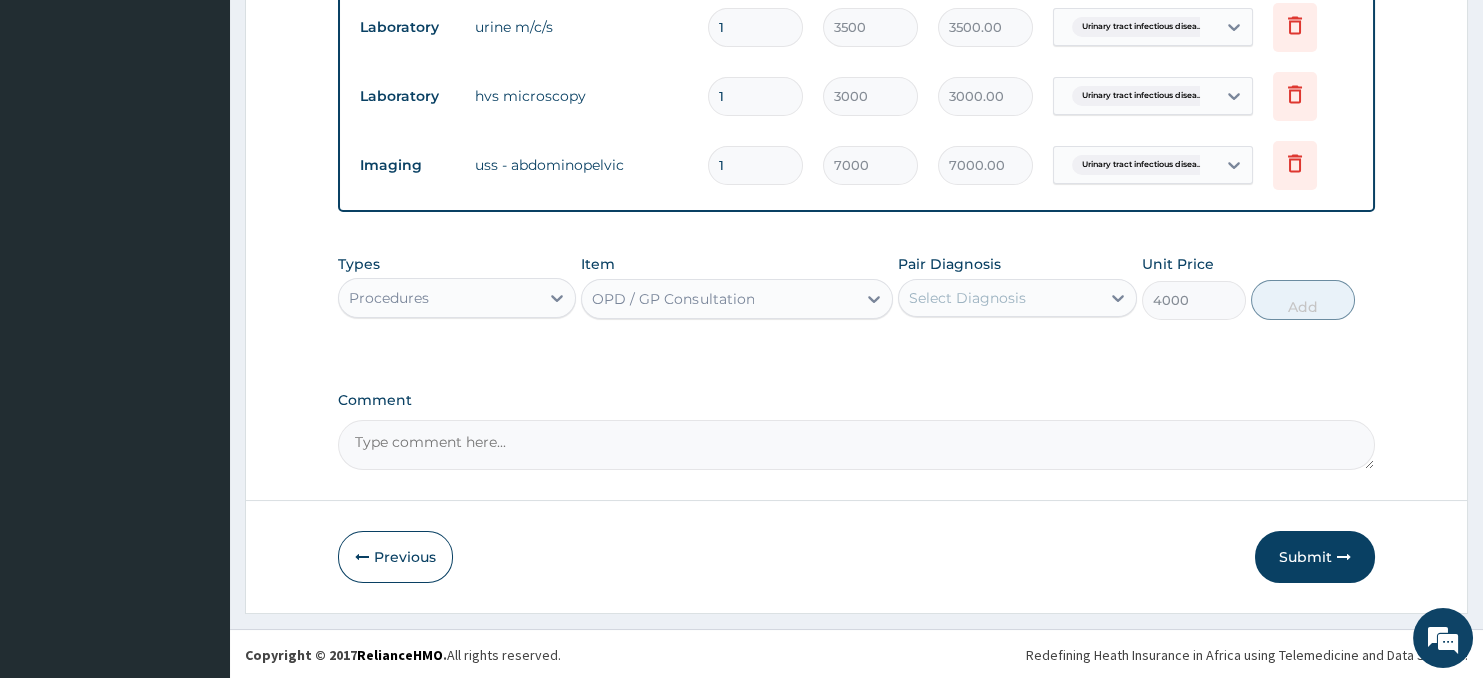 click on "Select Diagnosis" at bounding box center [967, 298] 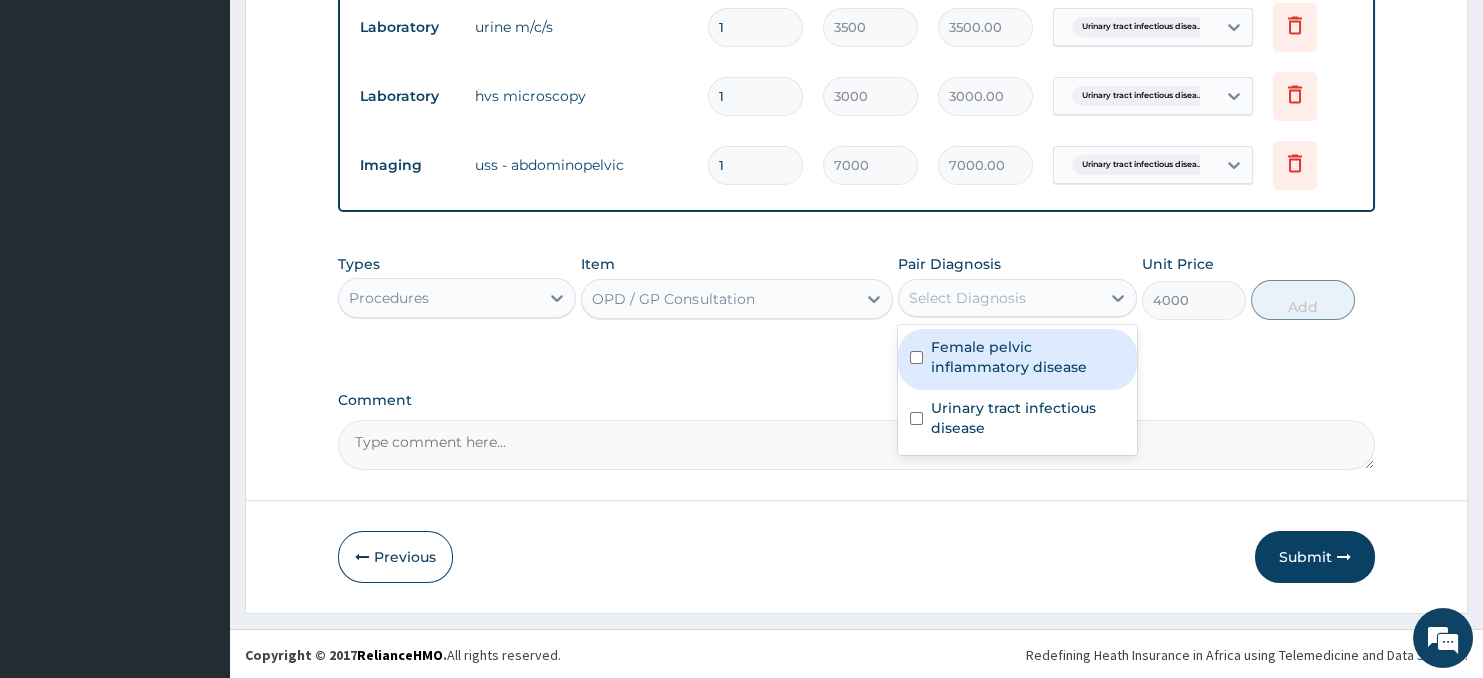 click on "Female pelvic inflammatory disease" at bounding box center (1028, 357) 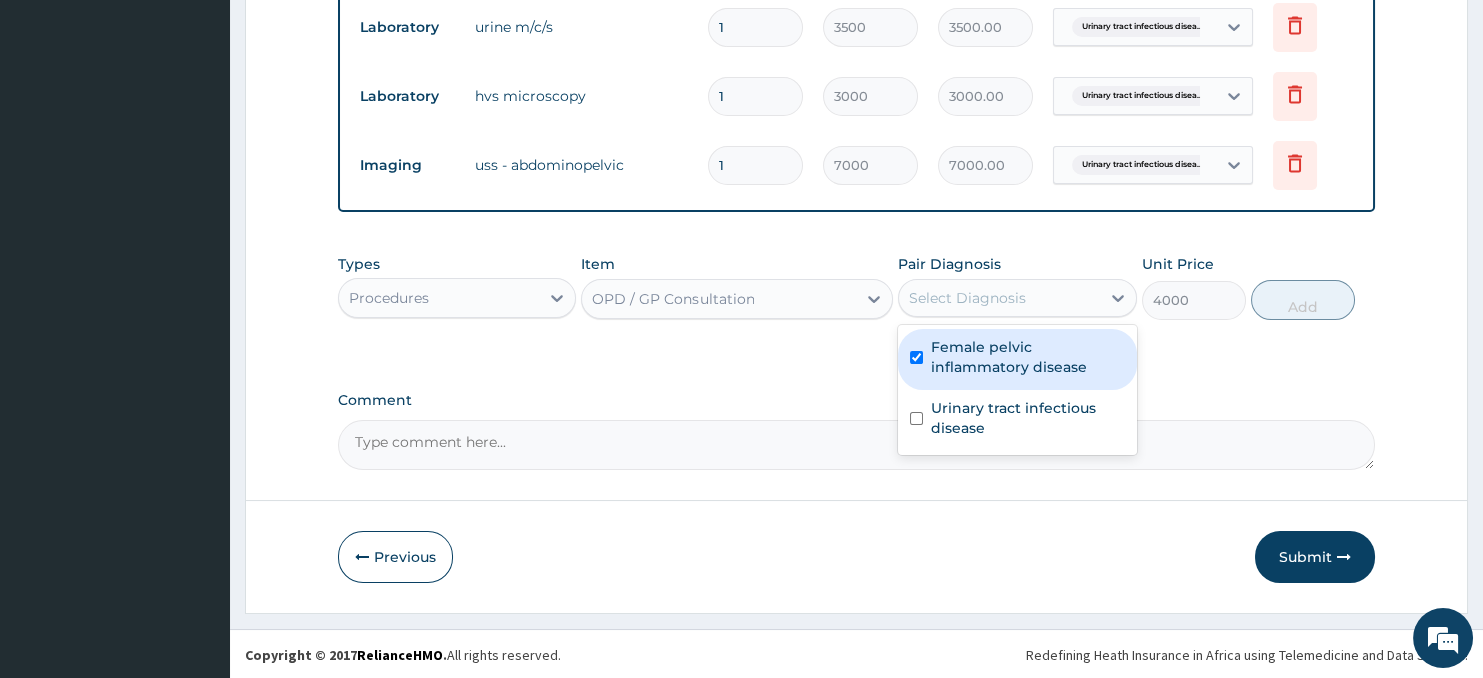 checkbox on "true" 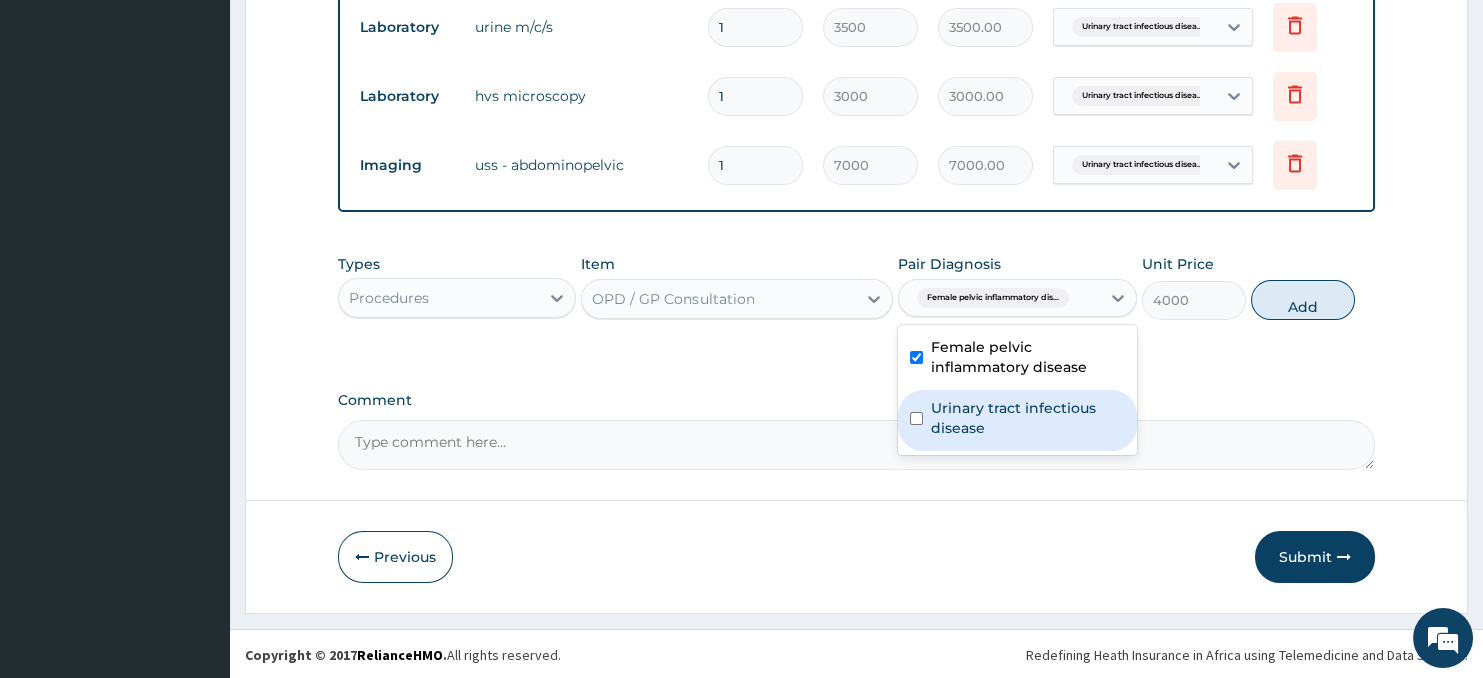 click on "Urinary tract infectious disease" at bounding box center [1028, 418] 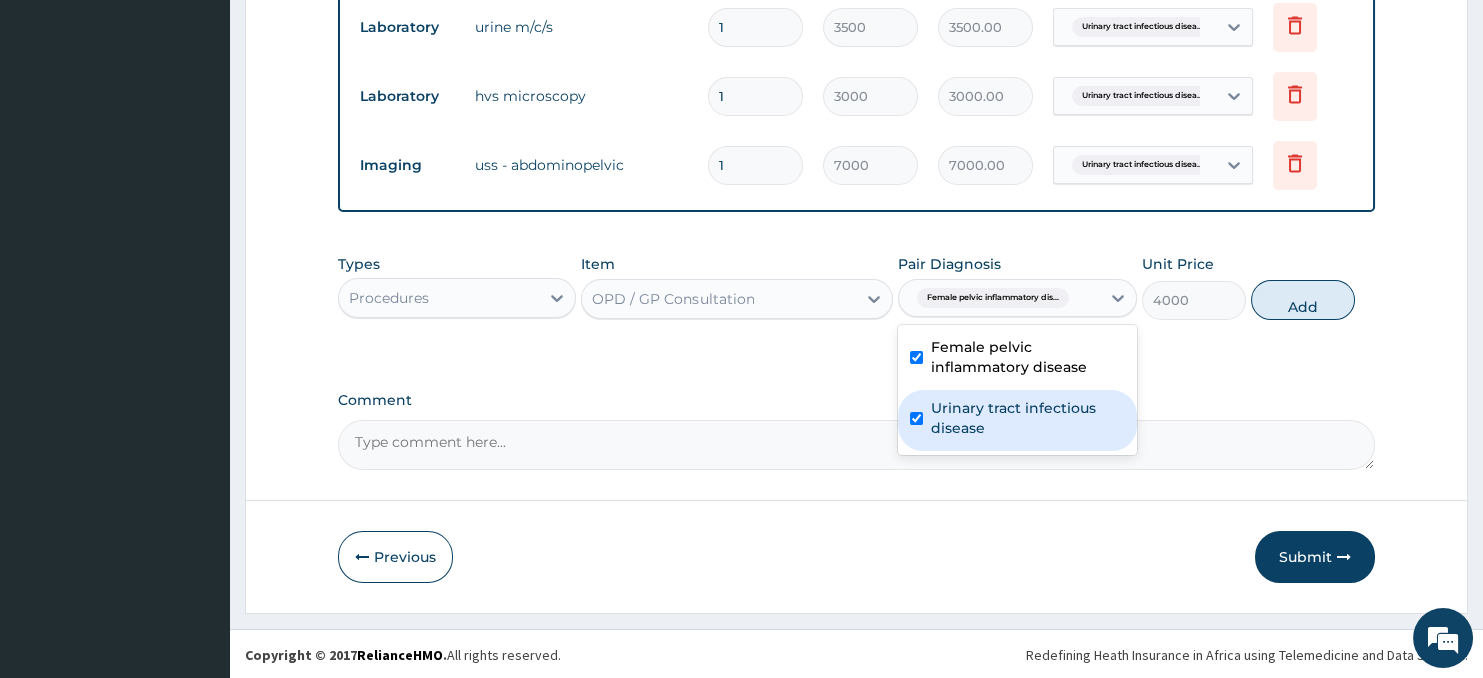 checkbox on "true" 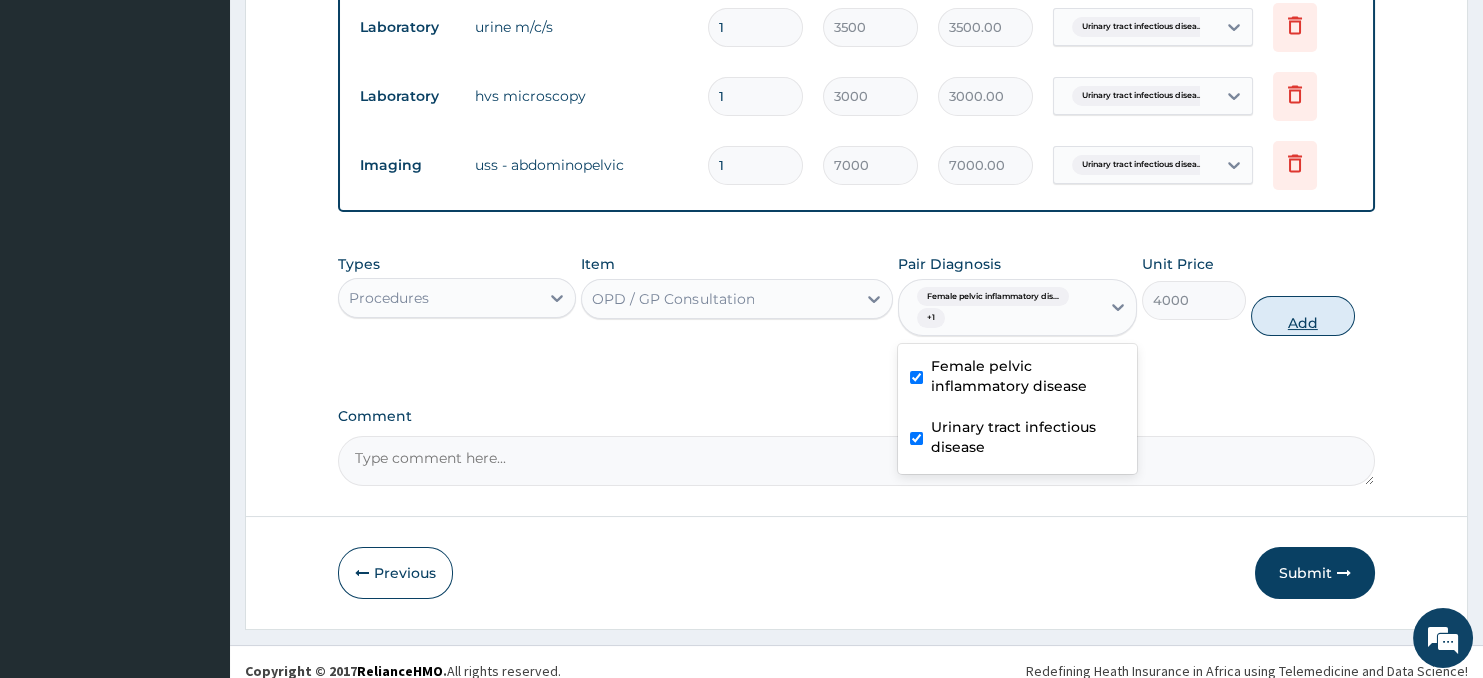 click on "Add" at bounding box center [1303, 316] 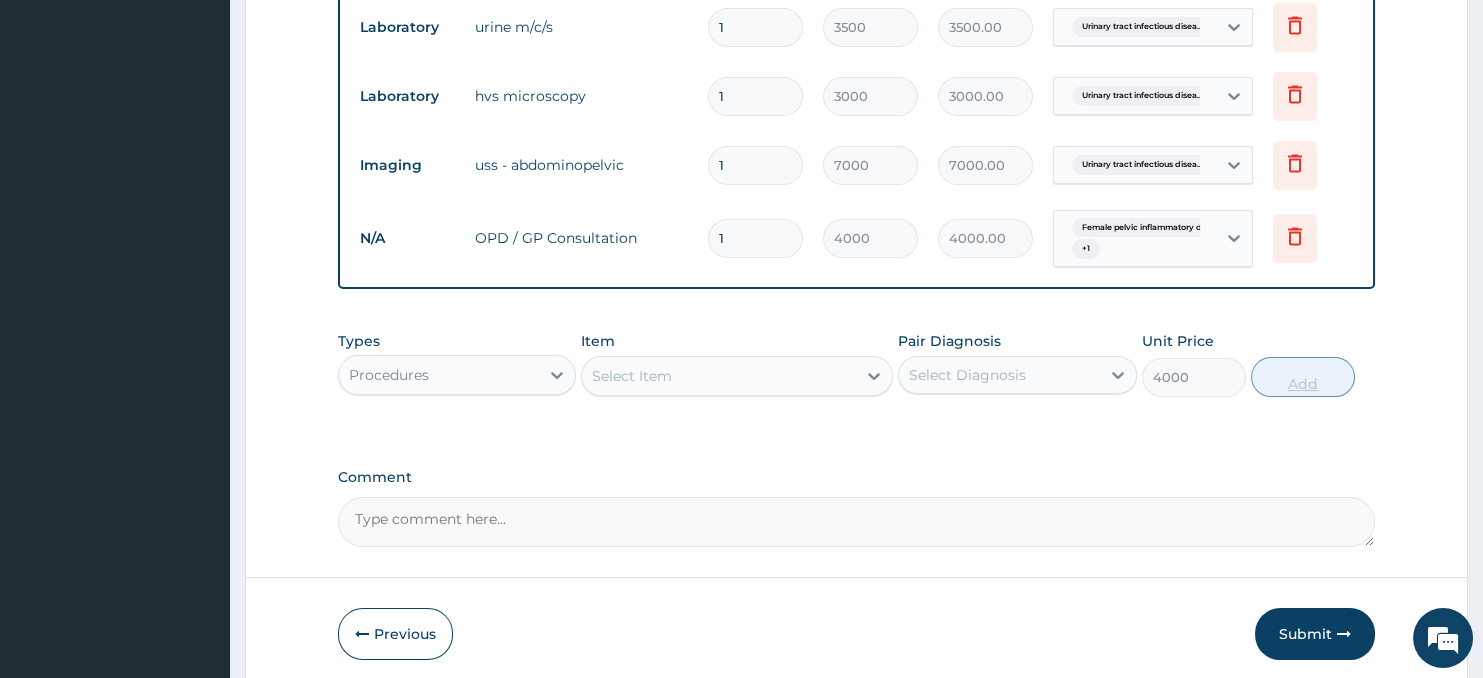 type on "0" 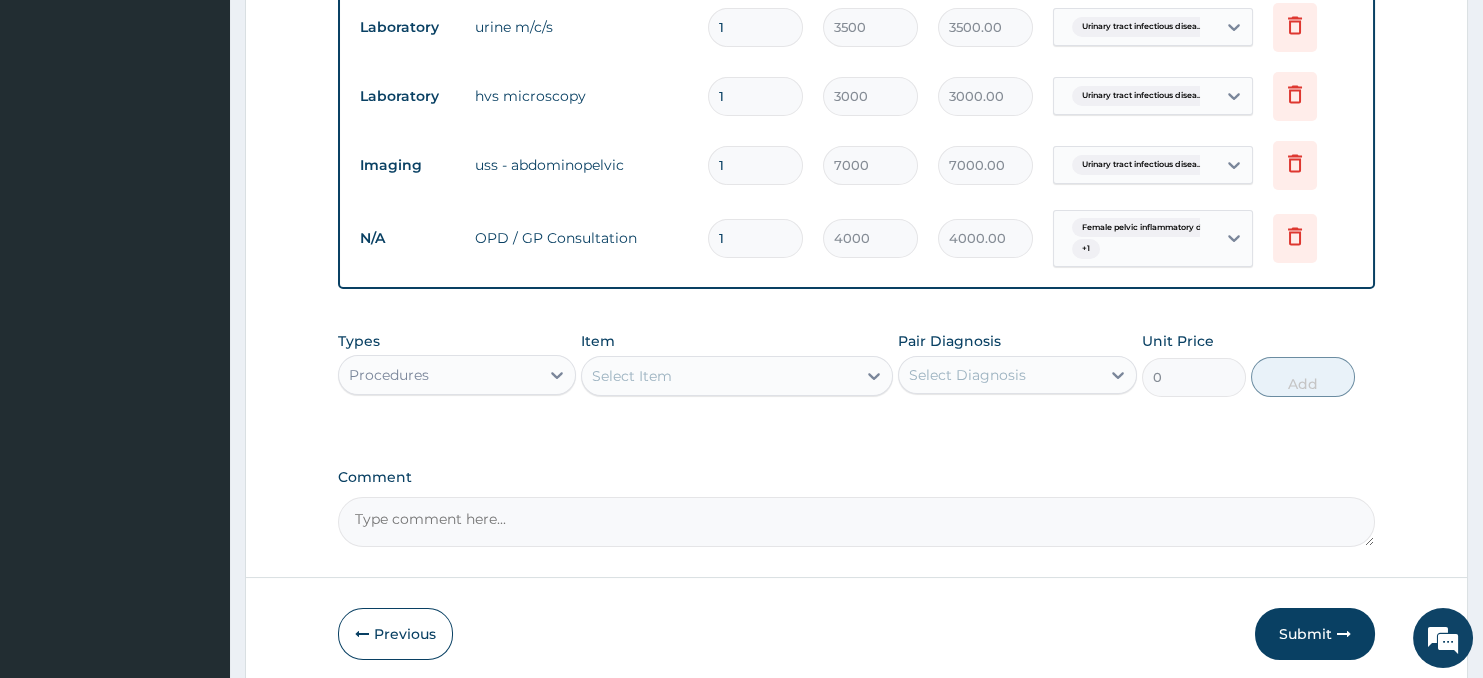 click on "Select Item" at bounding box center (718, 376) 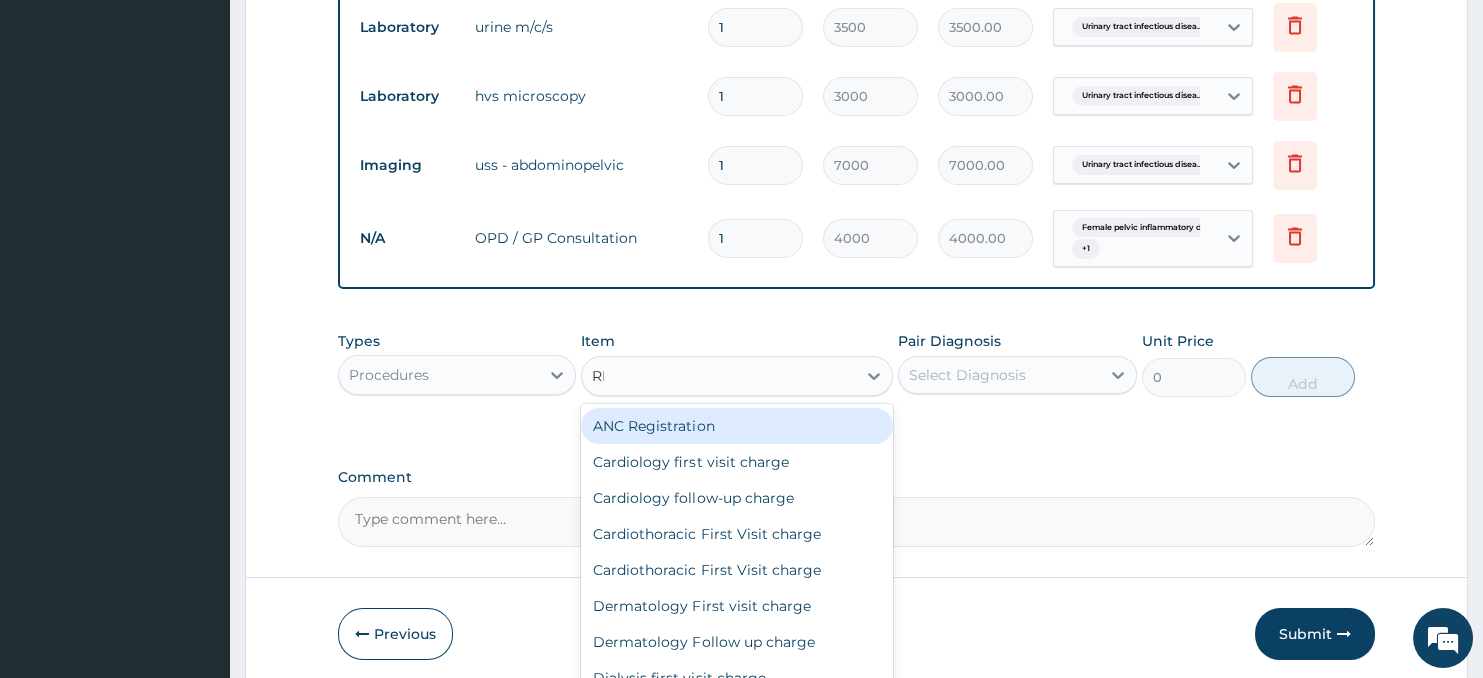 type on "REG" 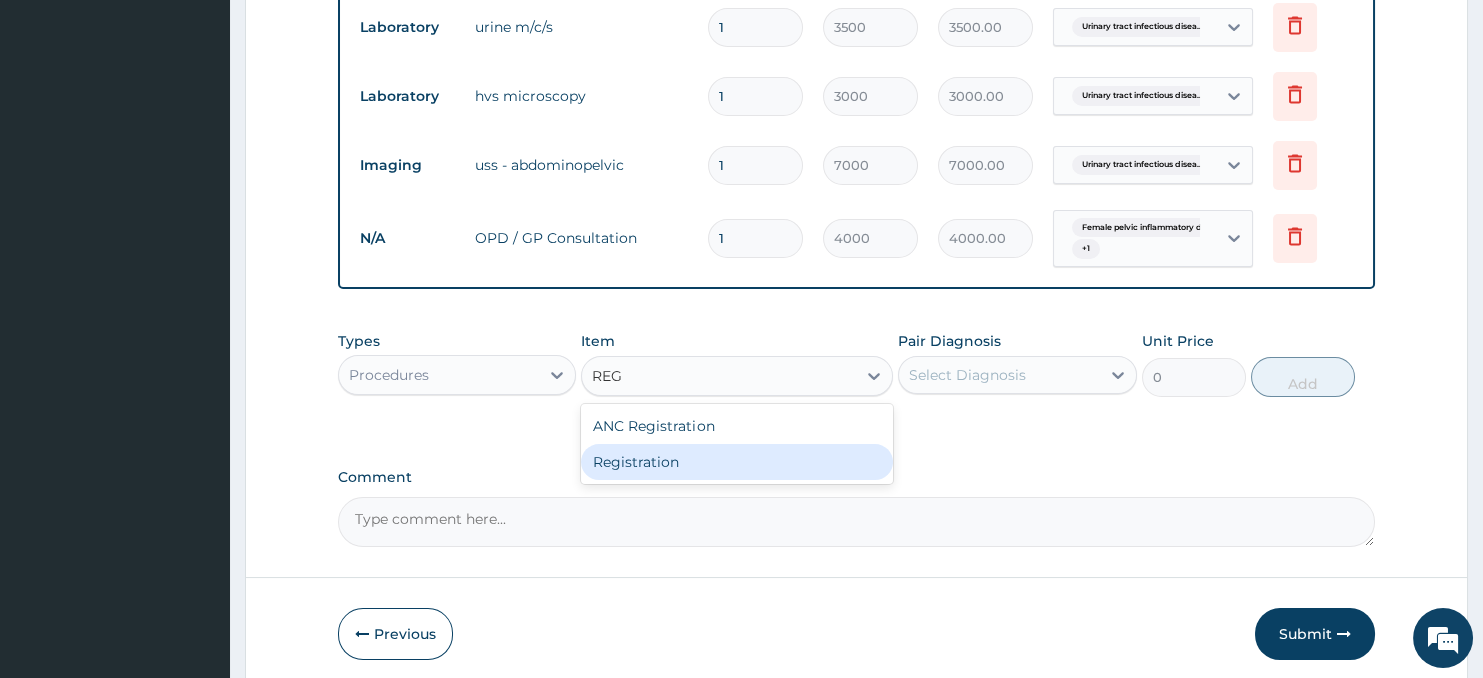 click on "Registration" at bounding box center [736, 462] 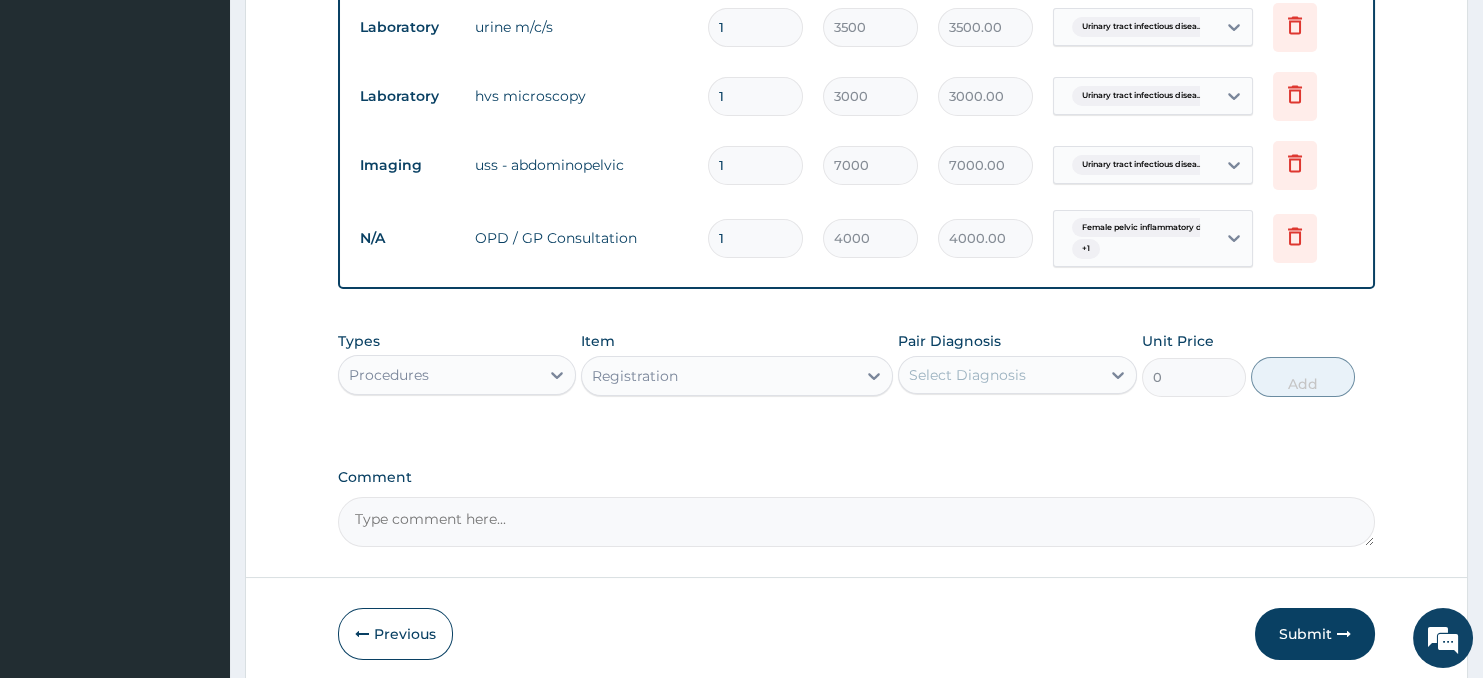 type 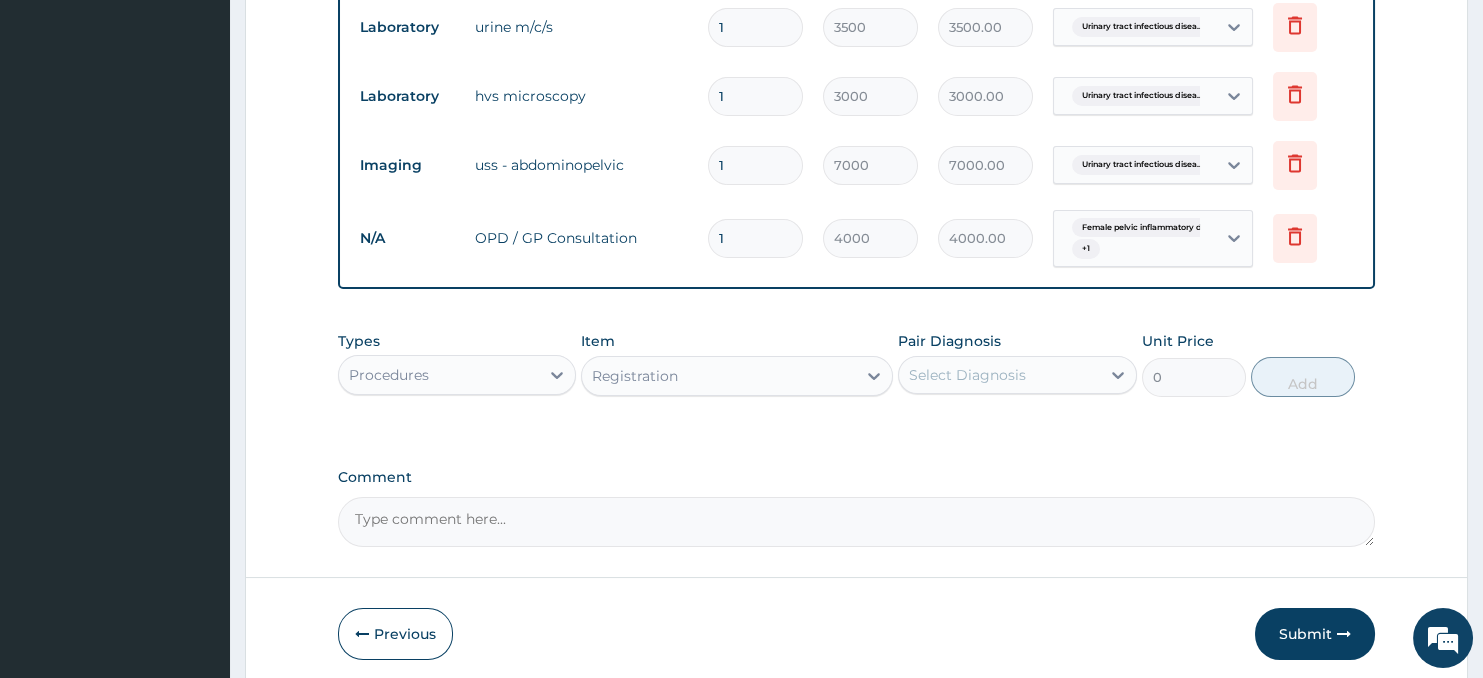 type on "3000" 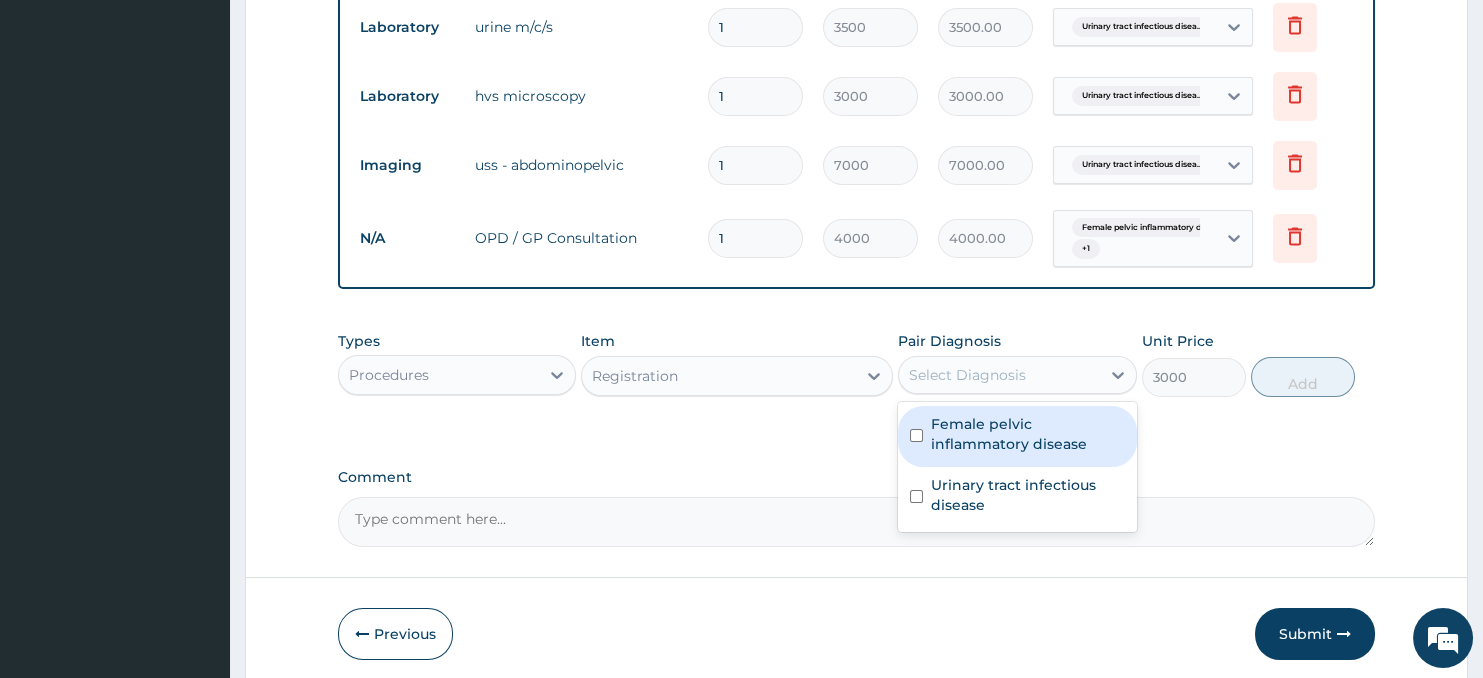 click on "Select Diagnosis" at bounding box center [999, 375] 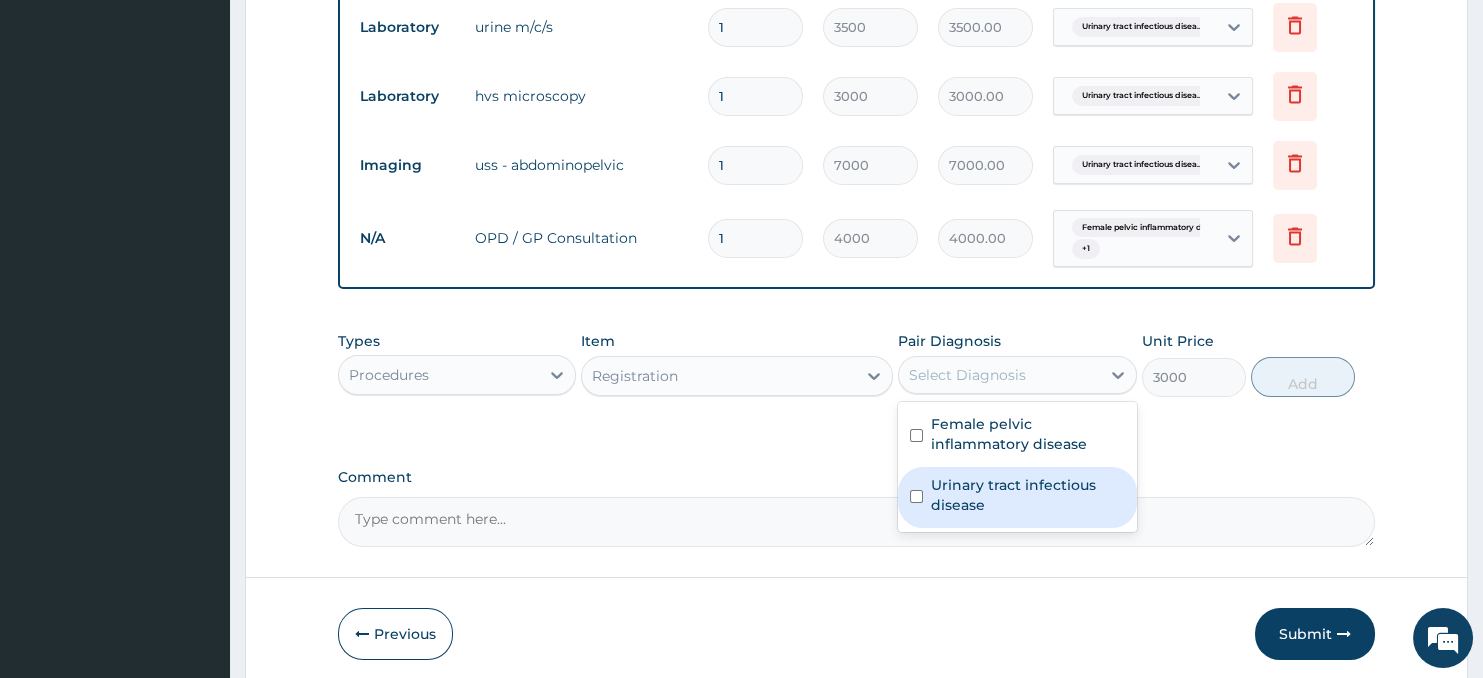 click on "Urinary tract infectious disease" at bounding box center (1028, 495) 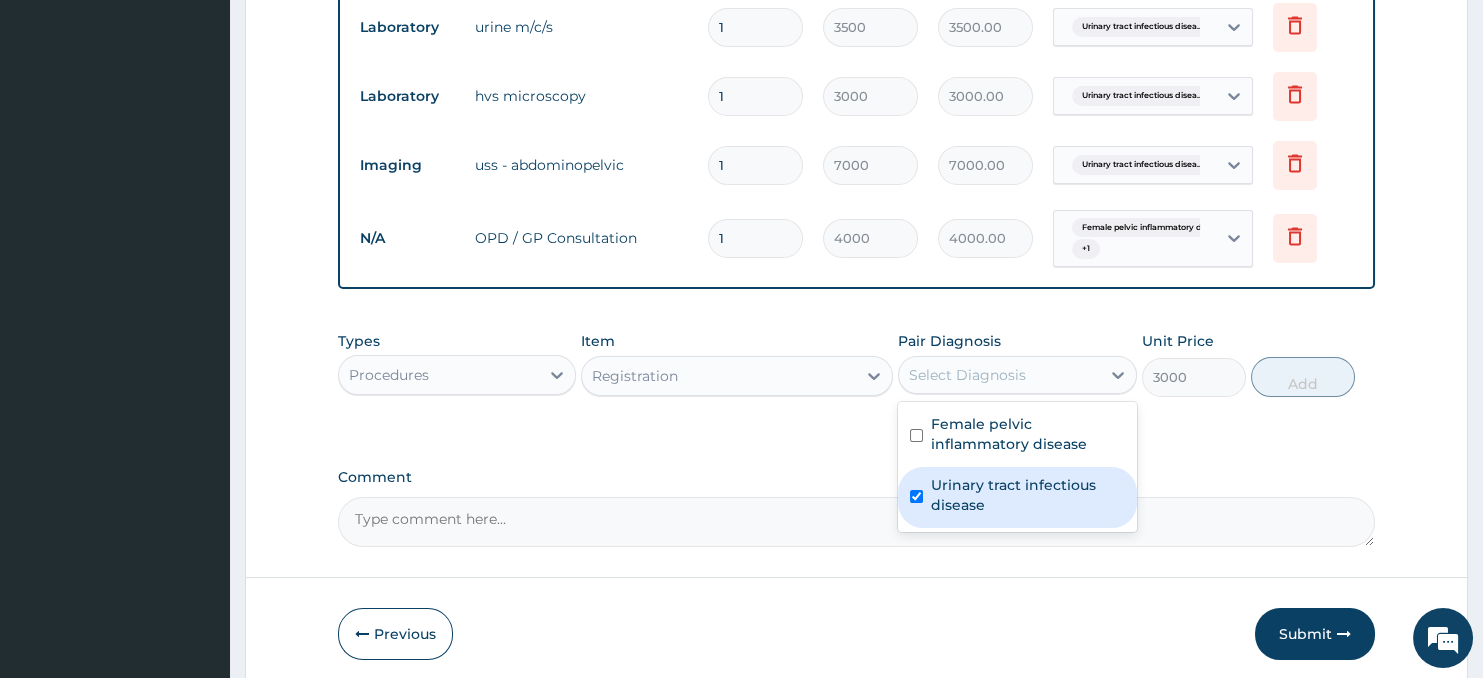 checkbox on "true" 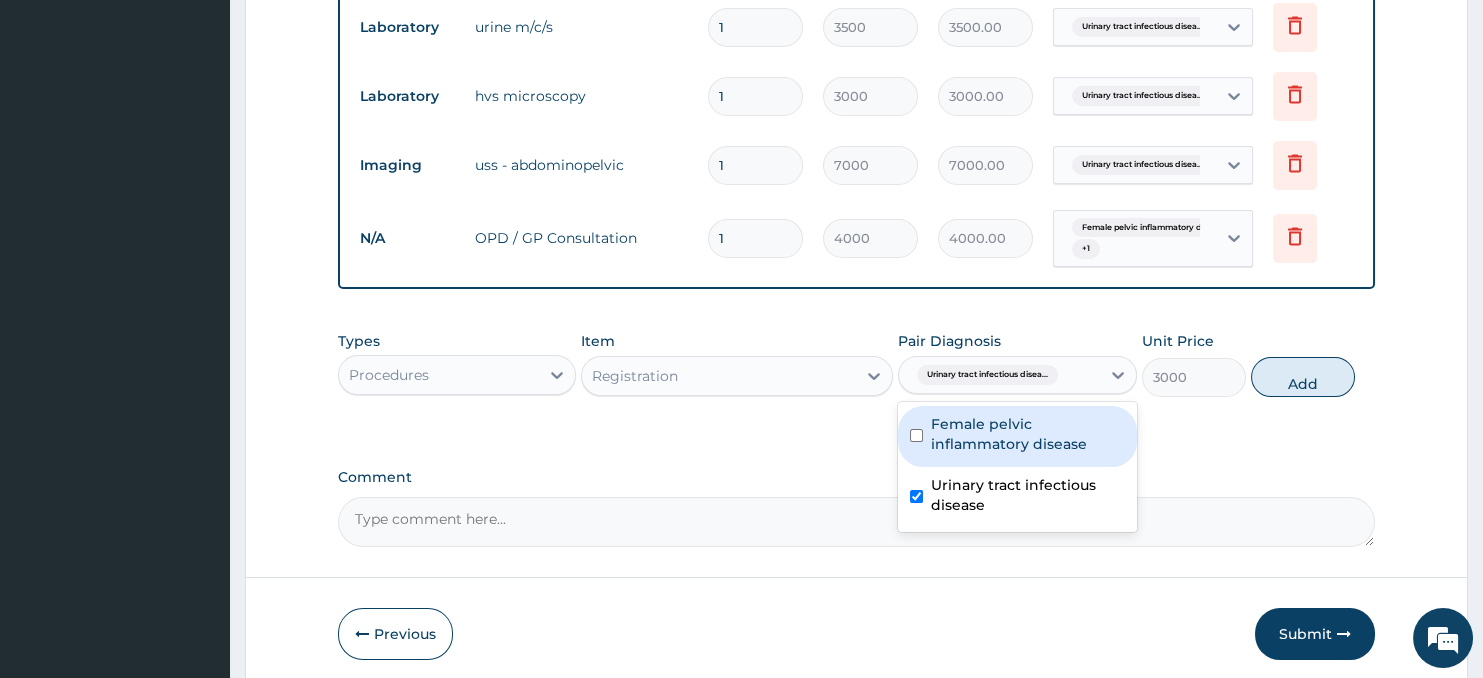 click on "Female pelvic inflammatory disease" at bounding box center [1028, 434] 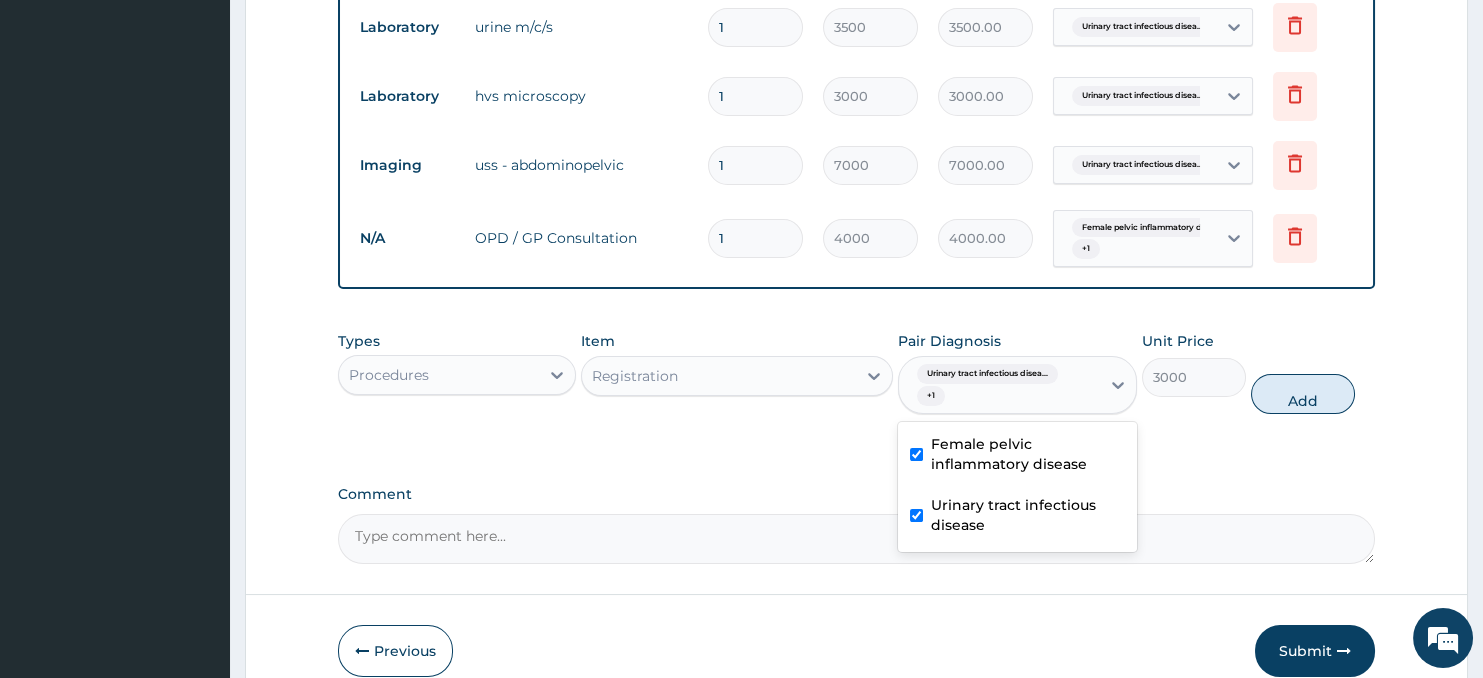 checkbox on "true" 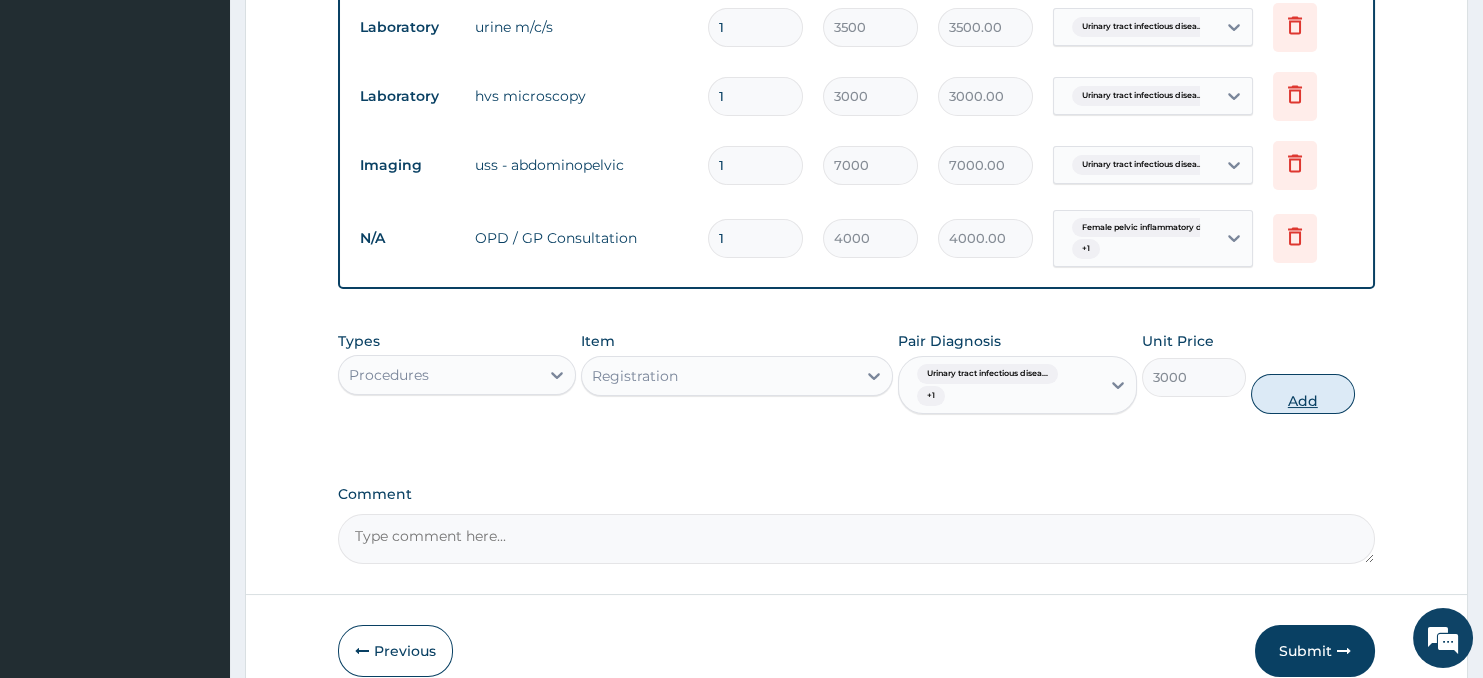 click on "Add" at bounding box center [1303, 394] 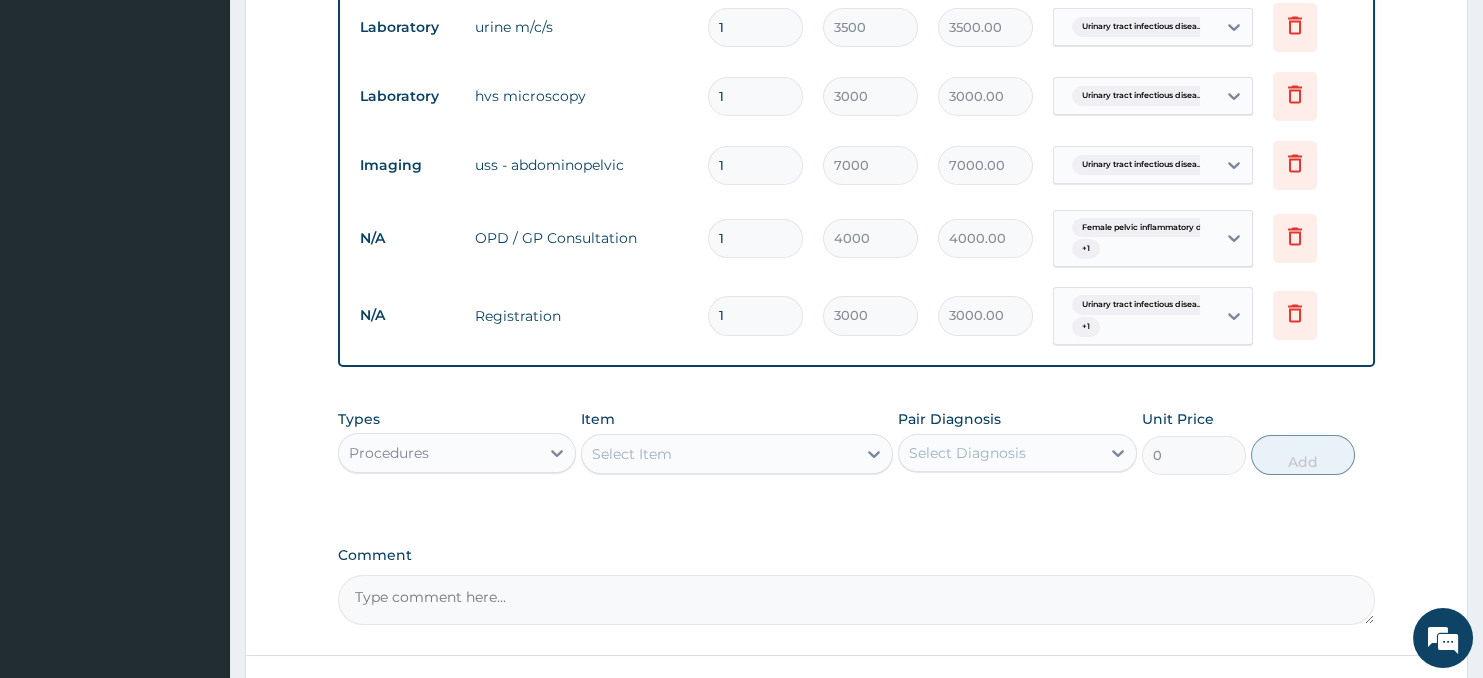 click on "Procedures" at bounding box center [439, 453] 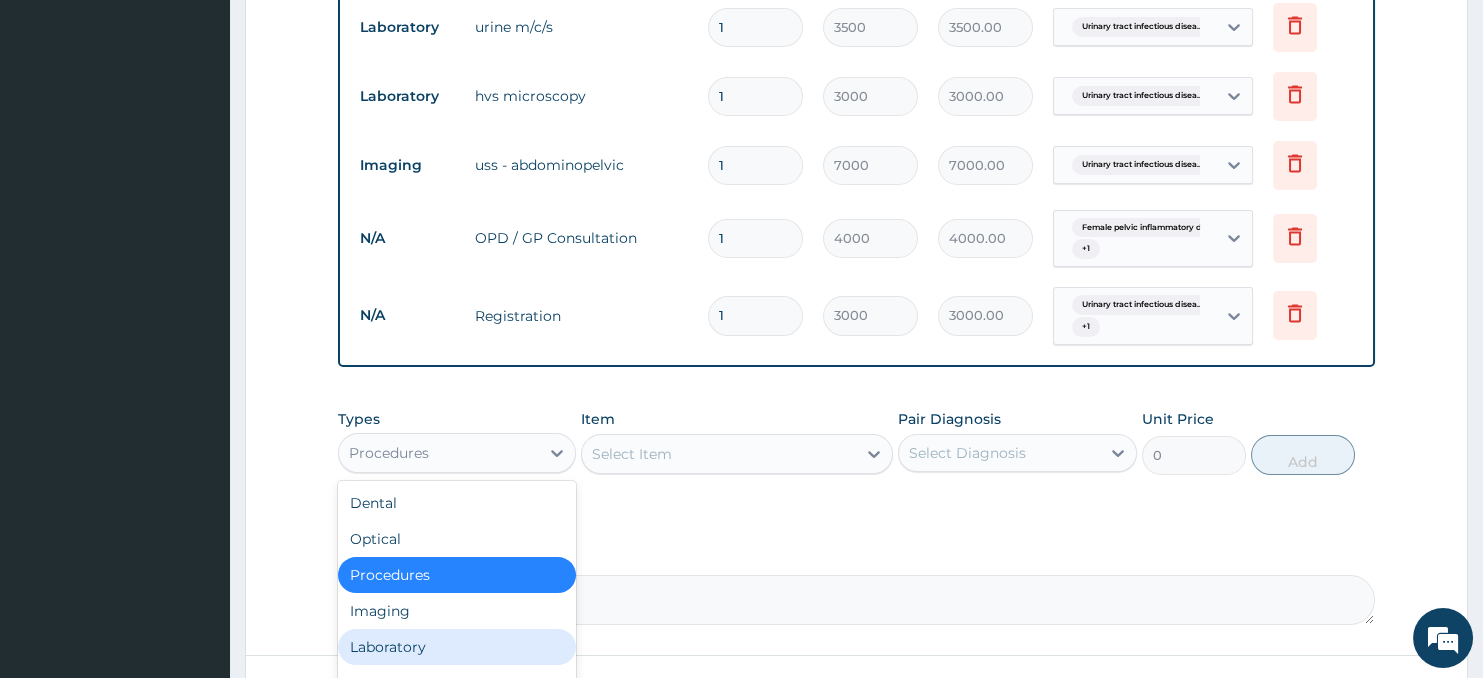 click on "Laboratory" at bounding box center (457, 647) 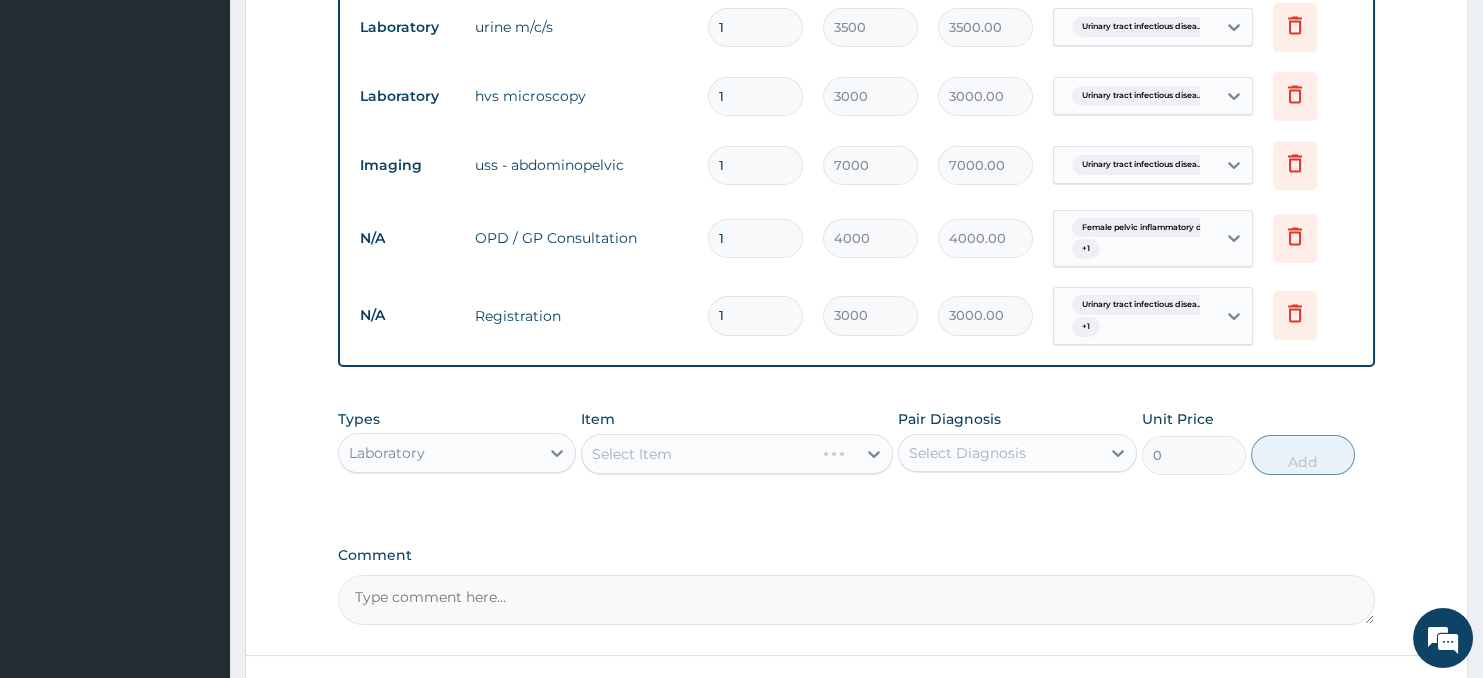 click on "Select Item" at bounding box center (736, 454) 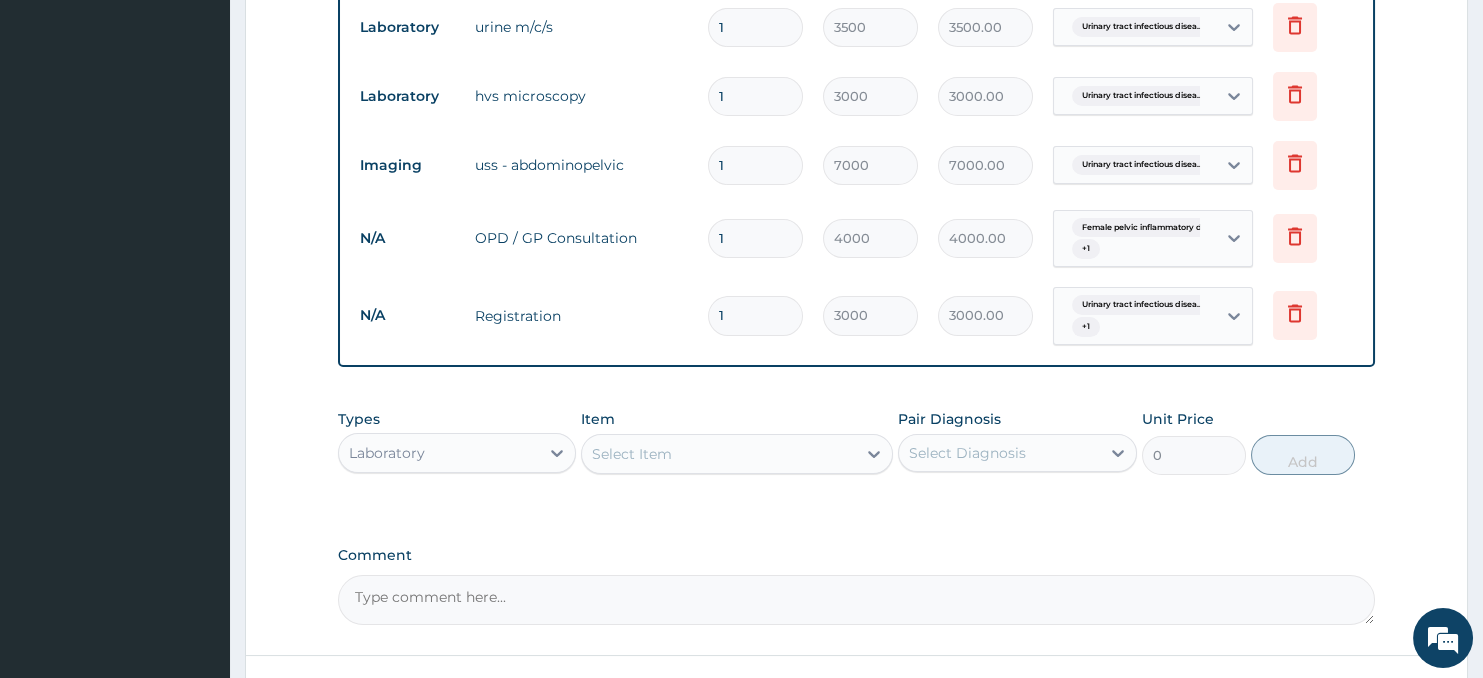 click on "Select Item" at bounding box center (718, 454) 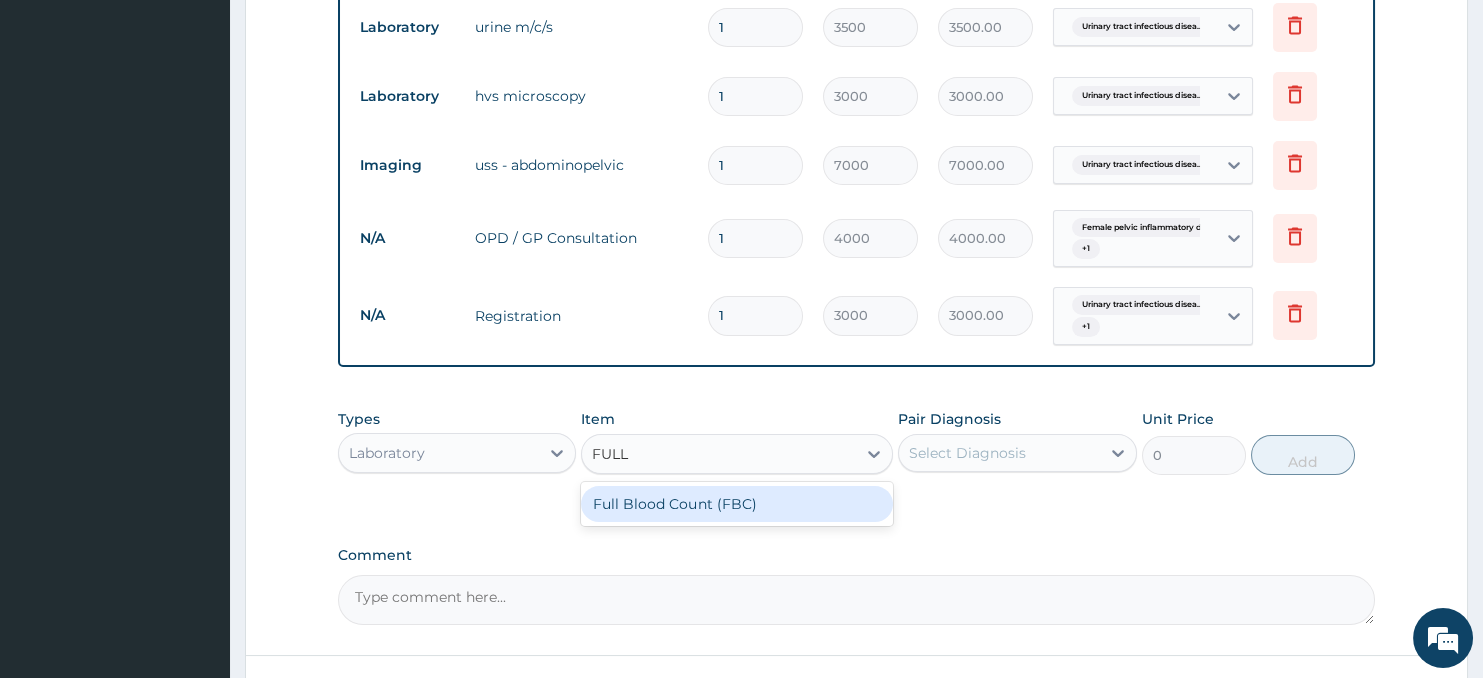 type on "FULL B" 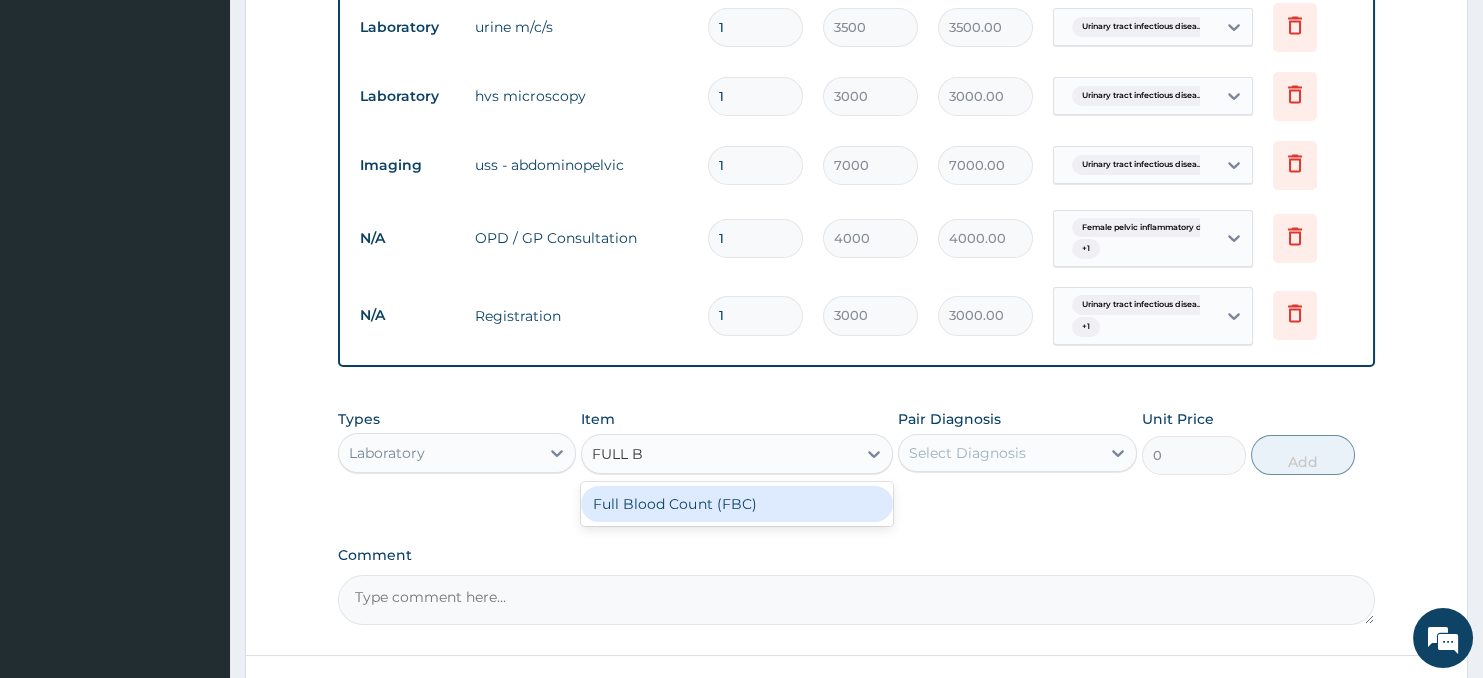 click on "Full Blood Count (FBC)" at bounding box center [736, 504] 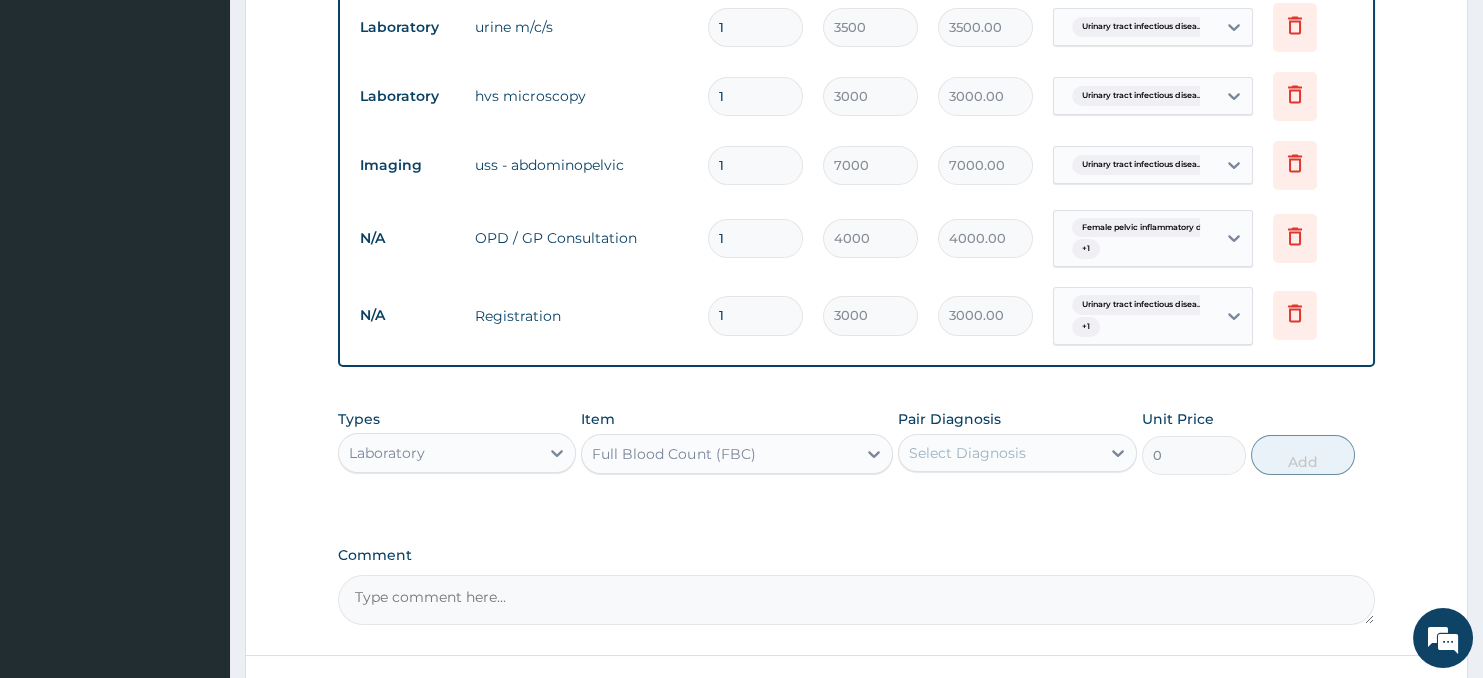 type 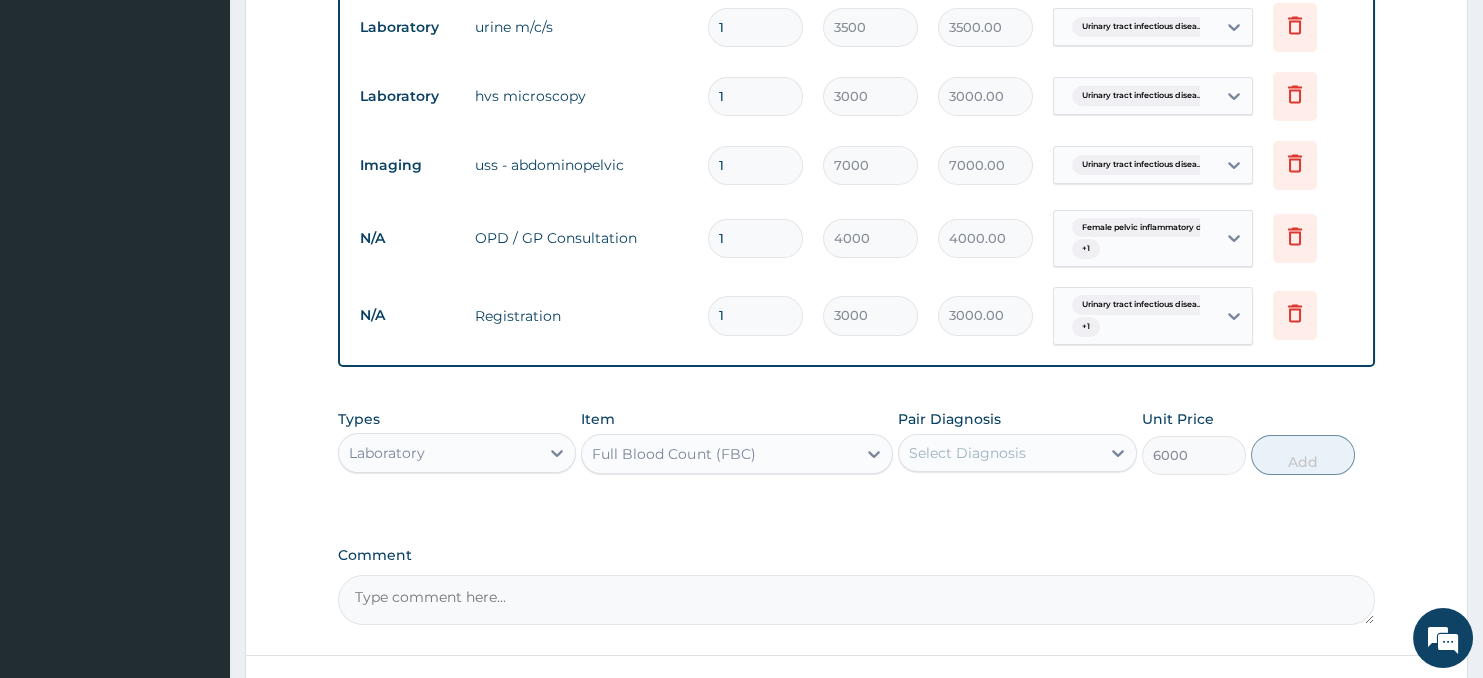 click on "Select Diagnosis" at bounding box center [999, 453] 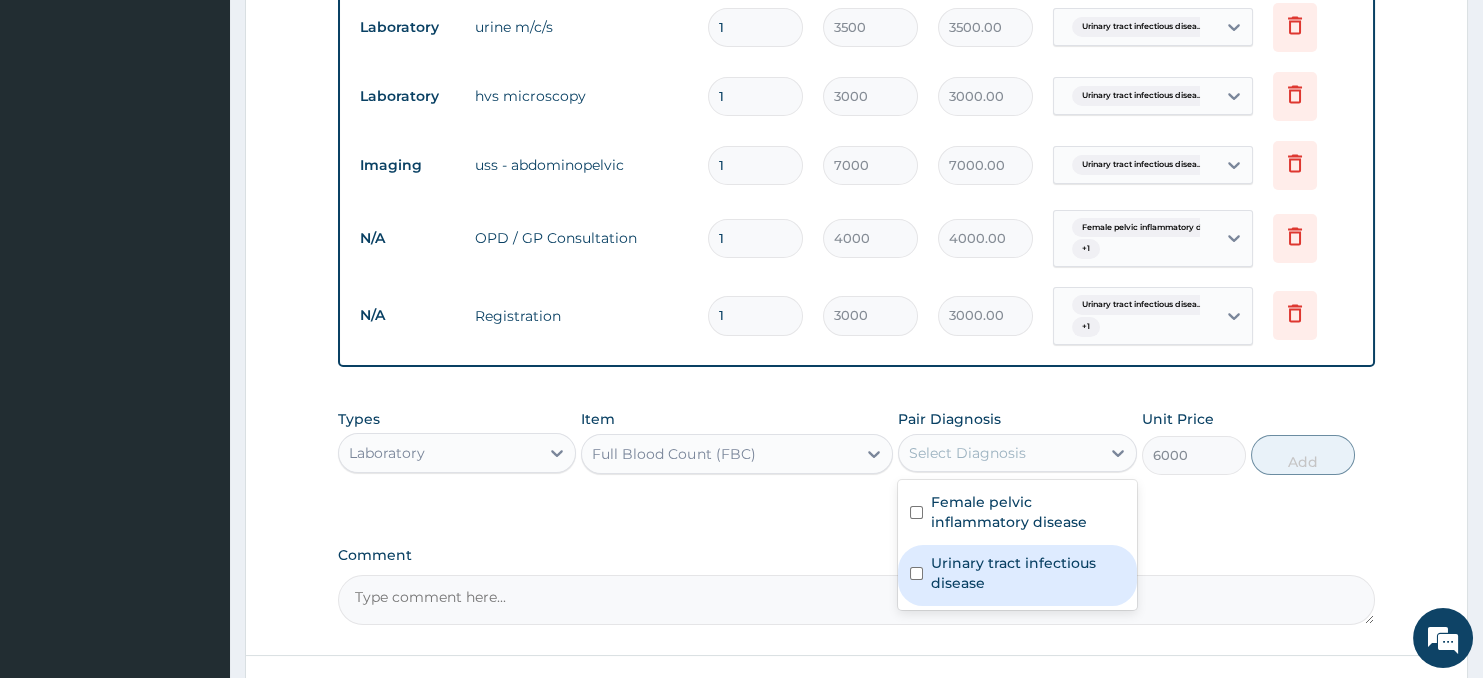 click on "Urinary tract infectious disease" at bounding box center (1028, 573) 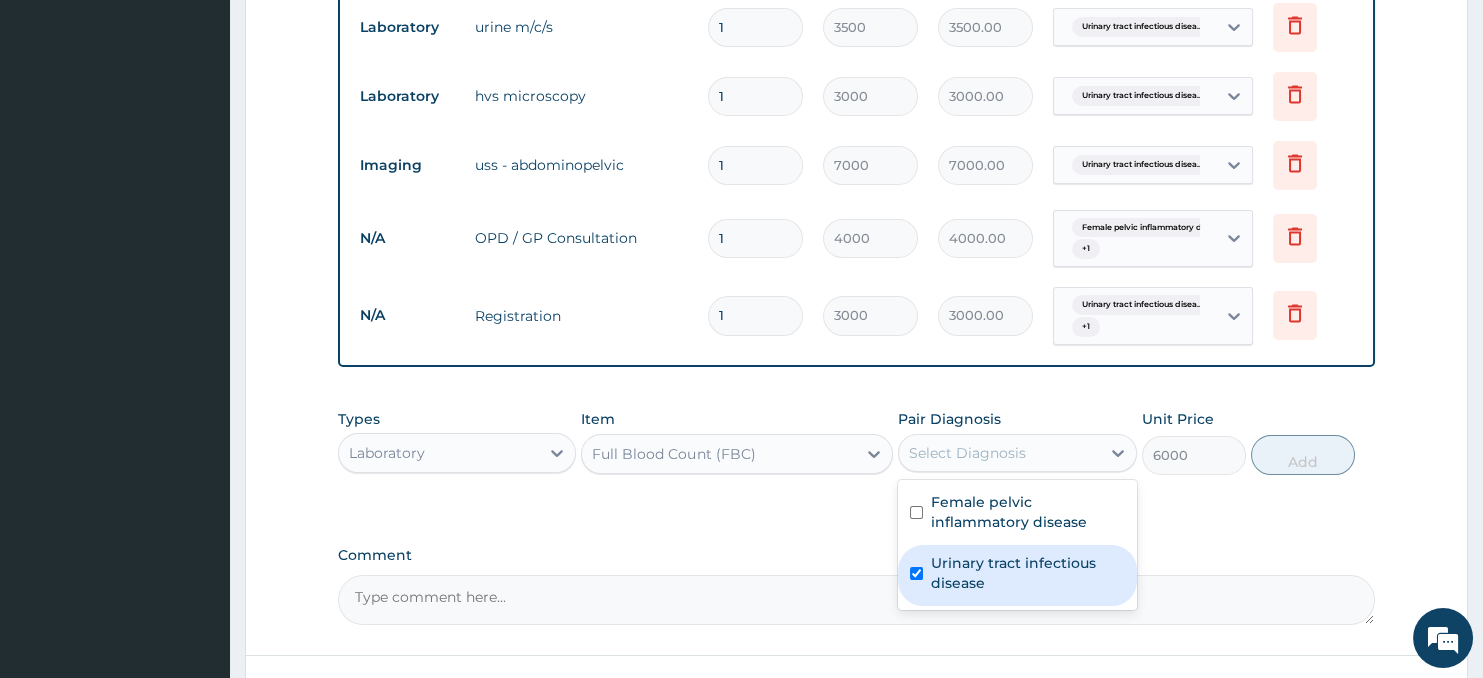 checkbox on "true" 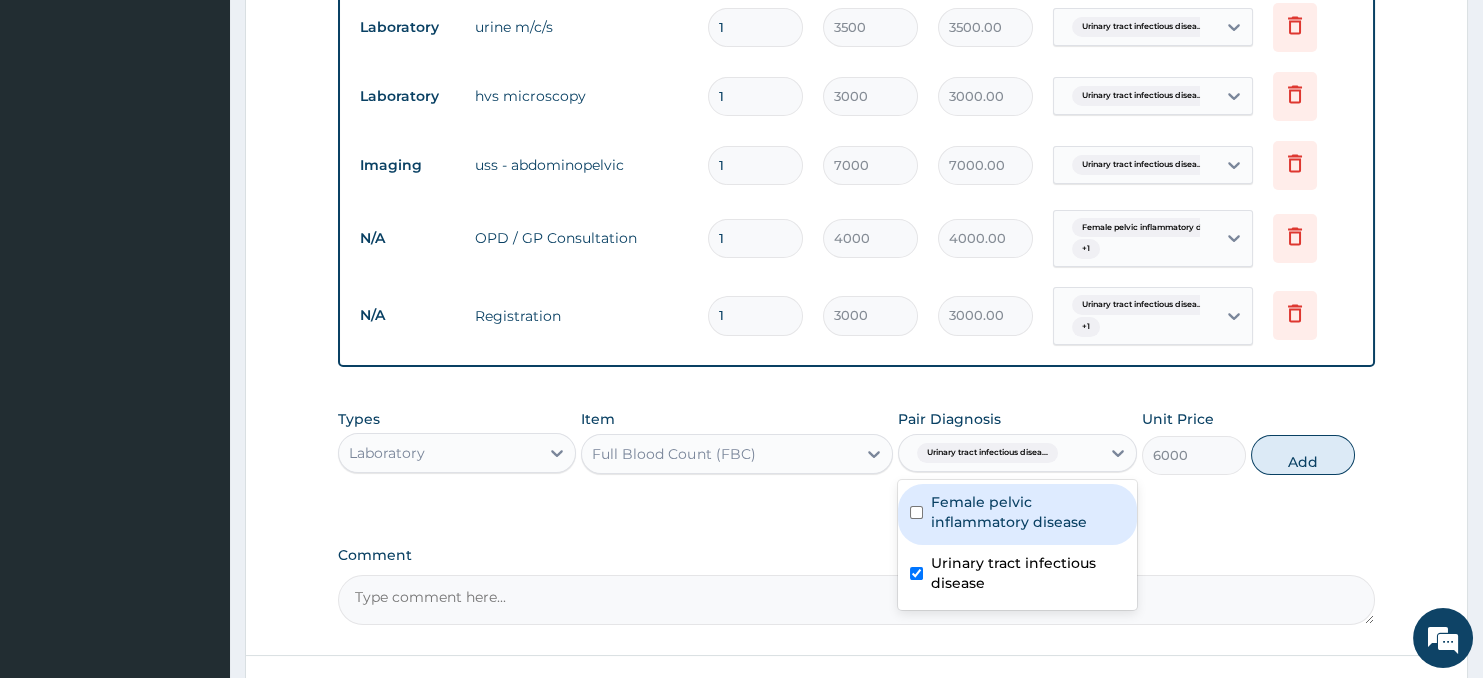 click on "Female pelvic inflammatory disease" at bounding box center (1017, 514) 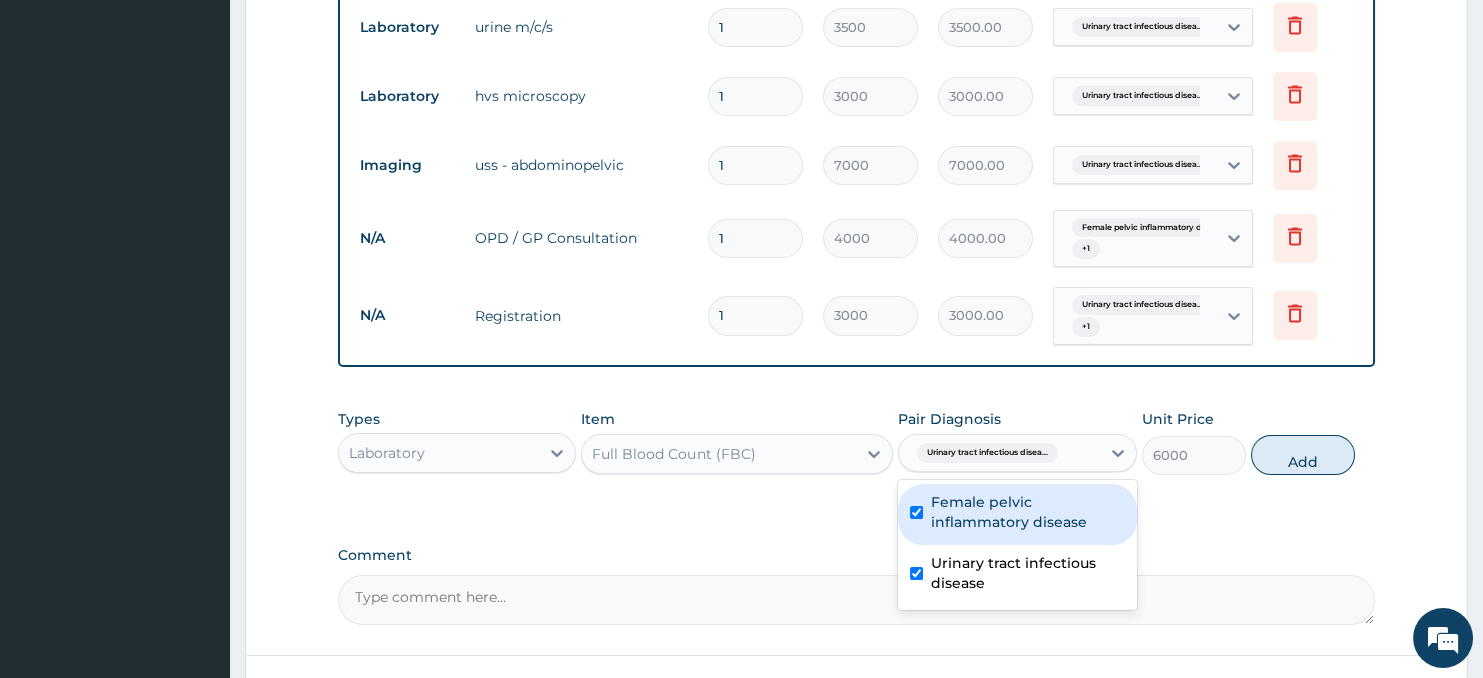 checkbox on "true" 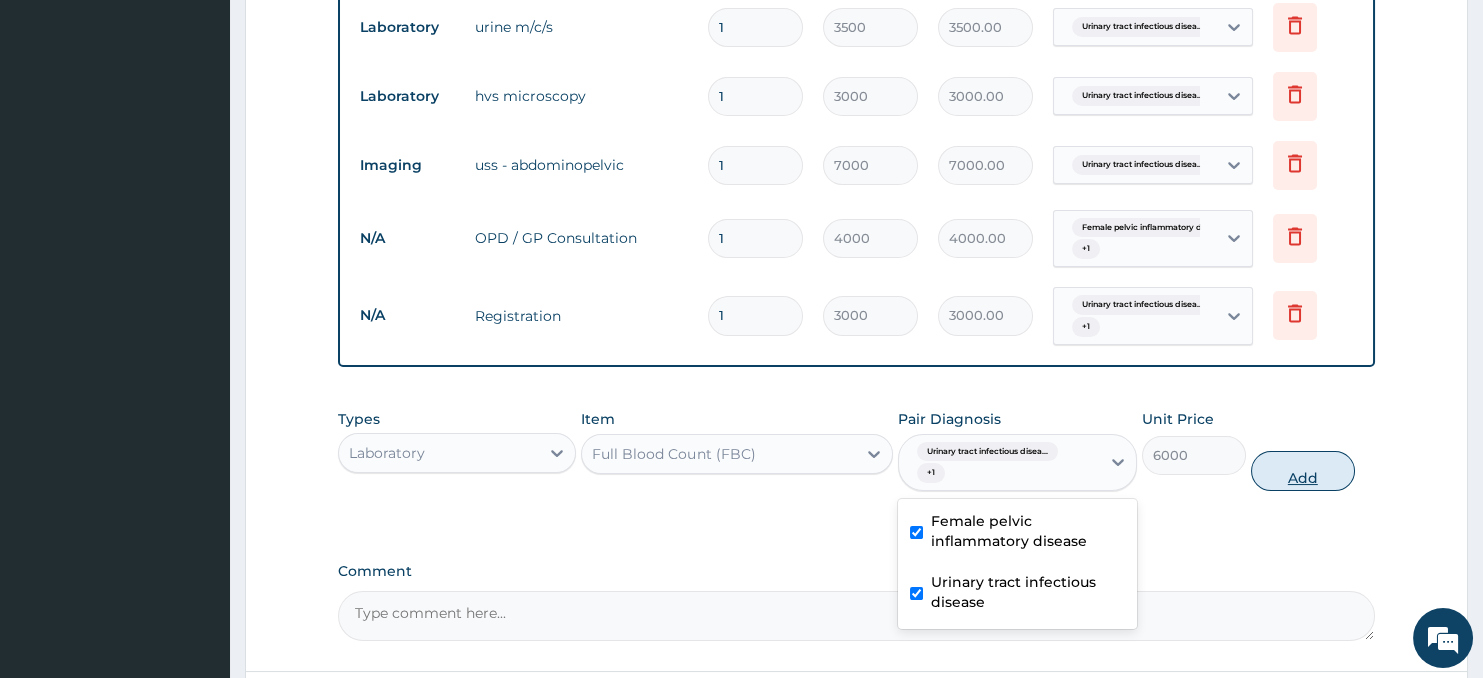 click on "Add" at bounding box center (1303, 471) 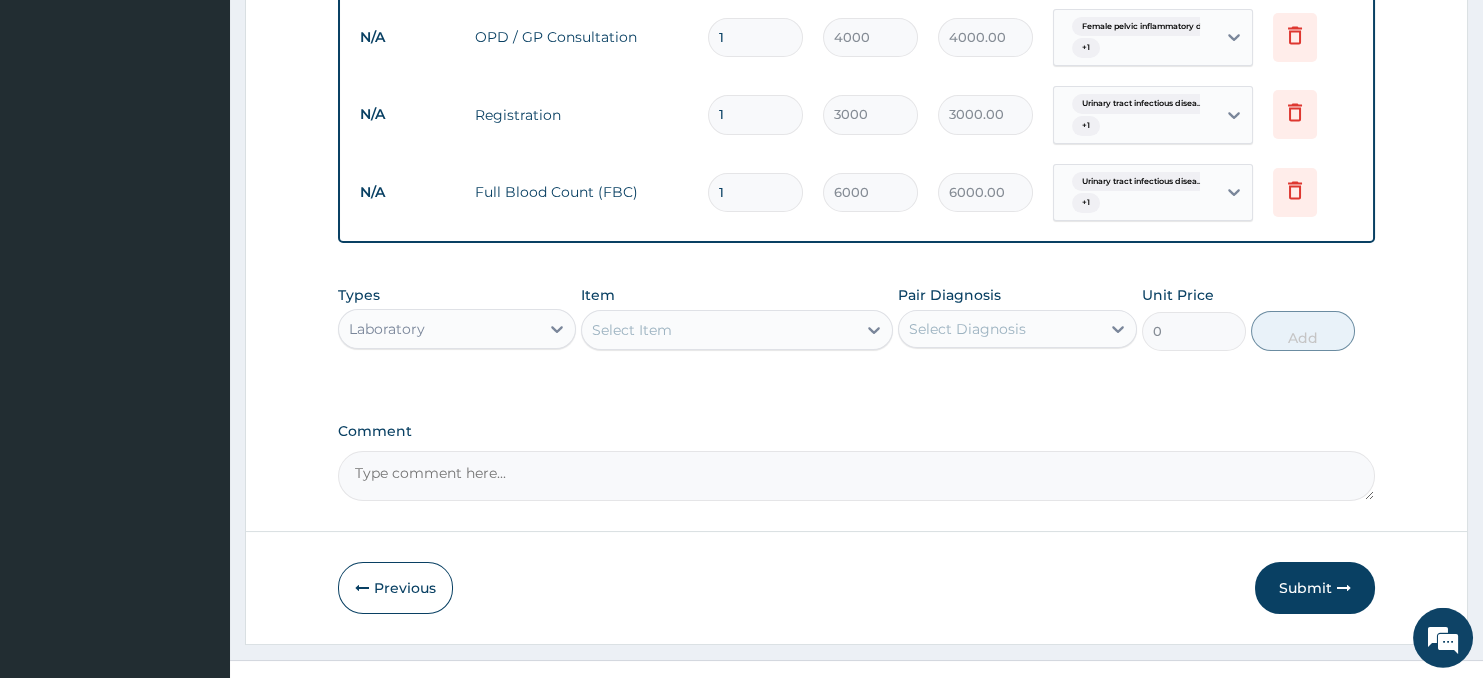 scroll, scrollTop: 1107, scrollLeft: 0, axis: vertical 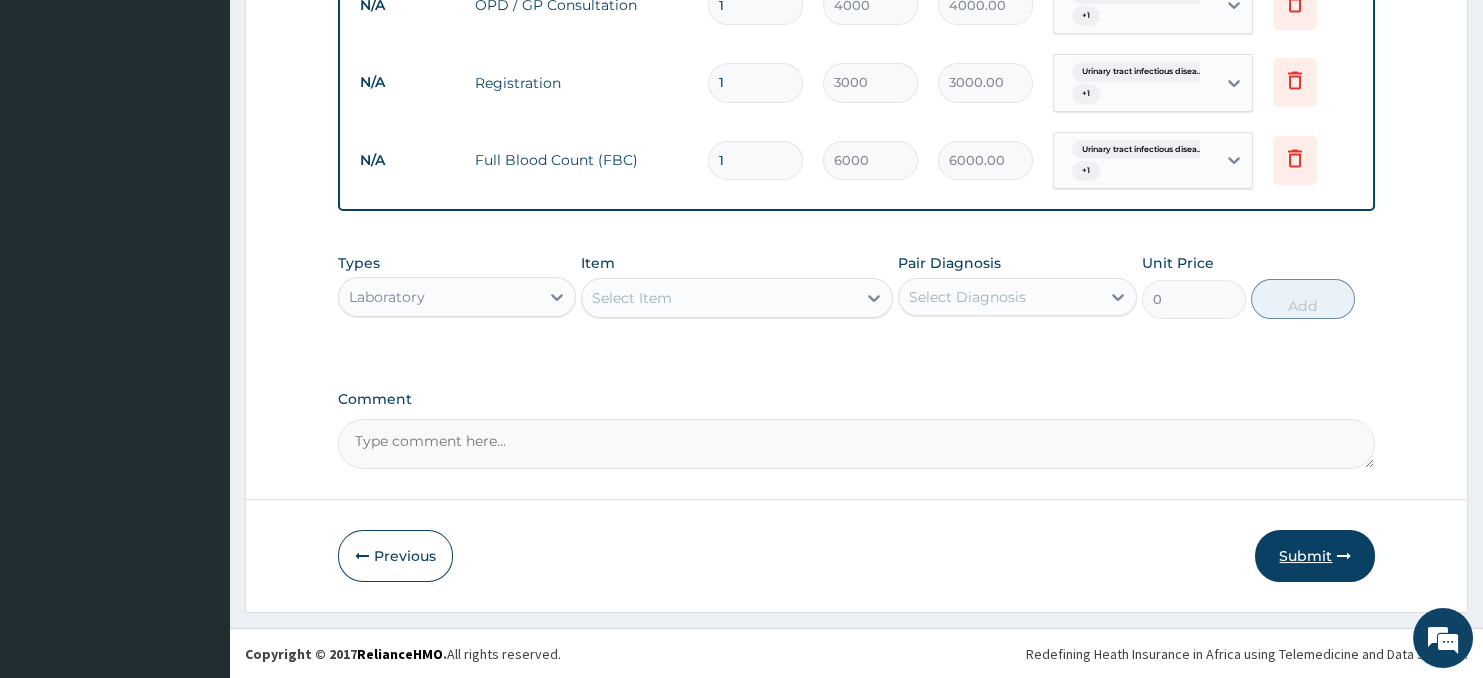 click on "Submit" at bounding box center [1315, 556] 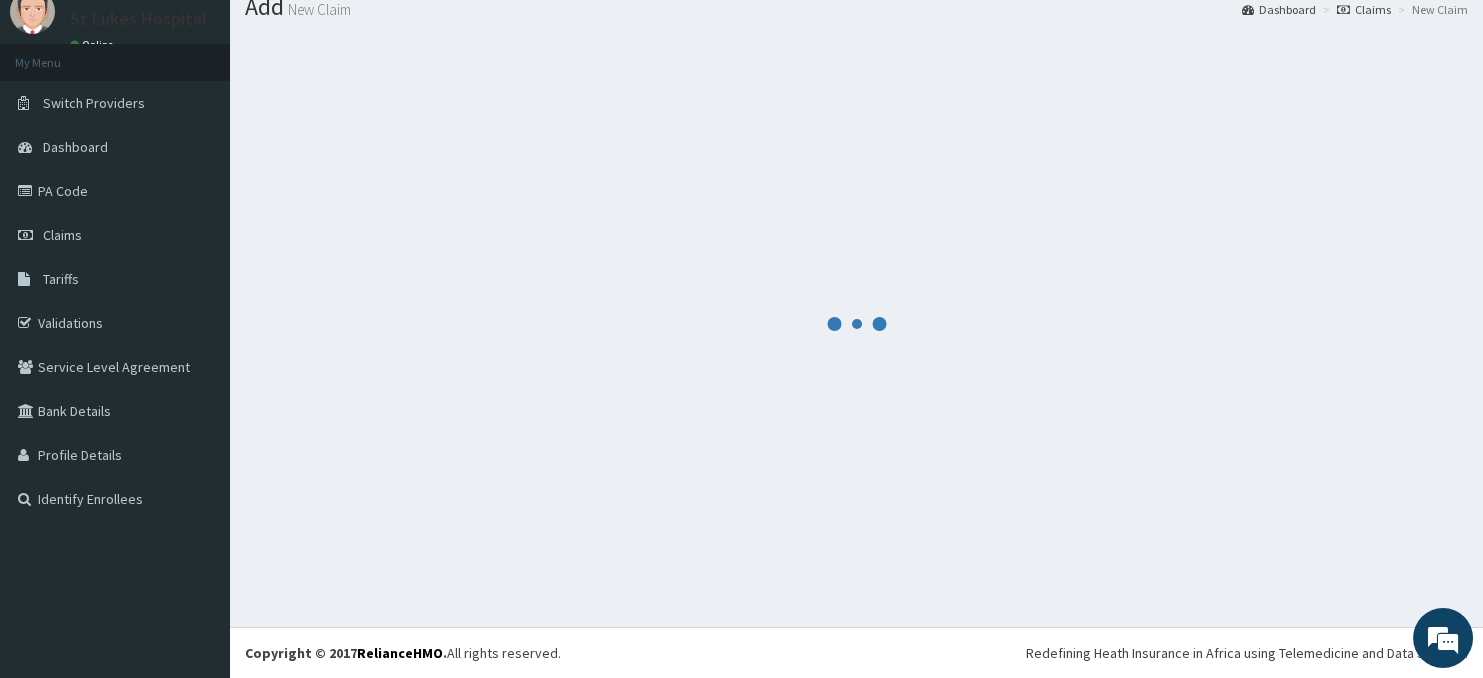 scroll, scrollTop: 70, scrollLeft: 0, axis: vertical 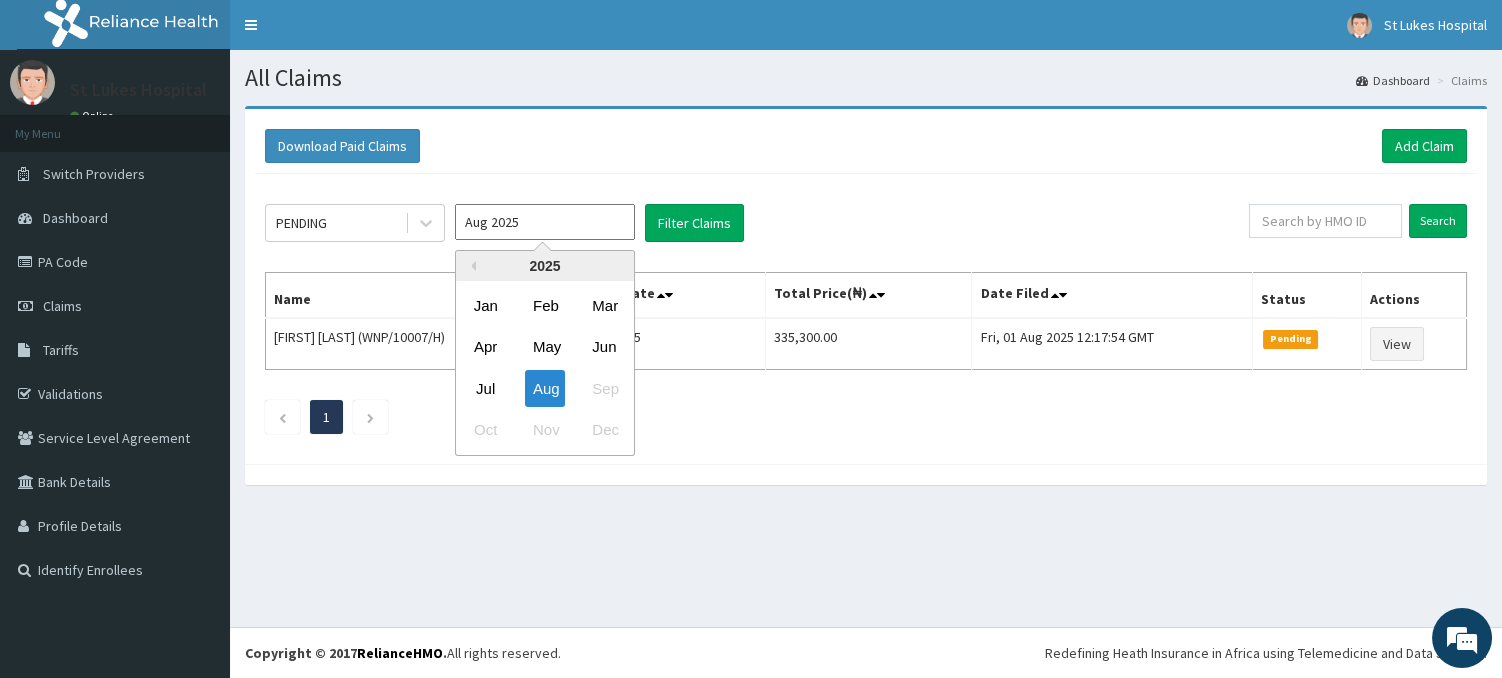 click on "Aug 2025" at bounding box center [545, 222] 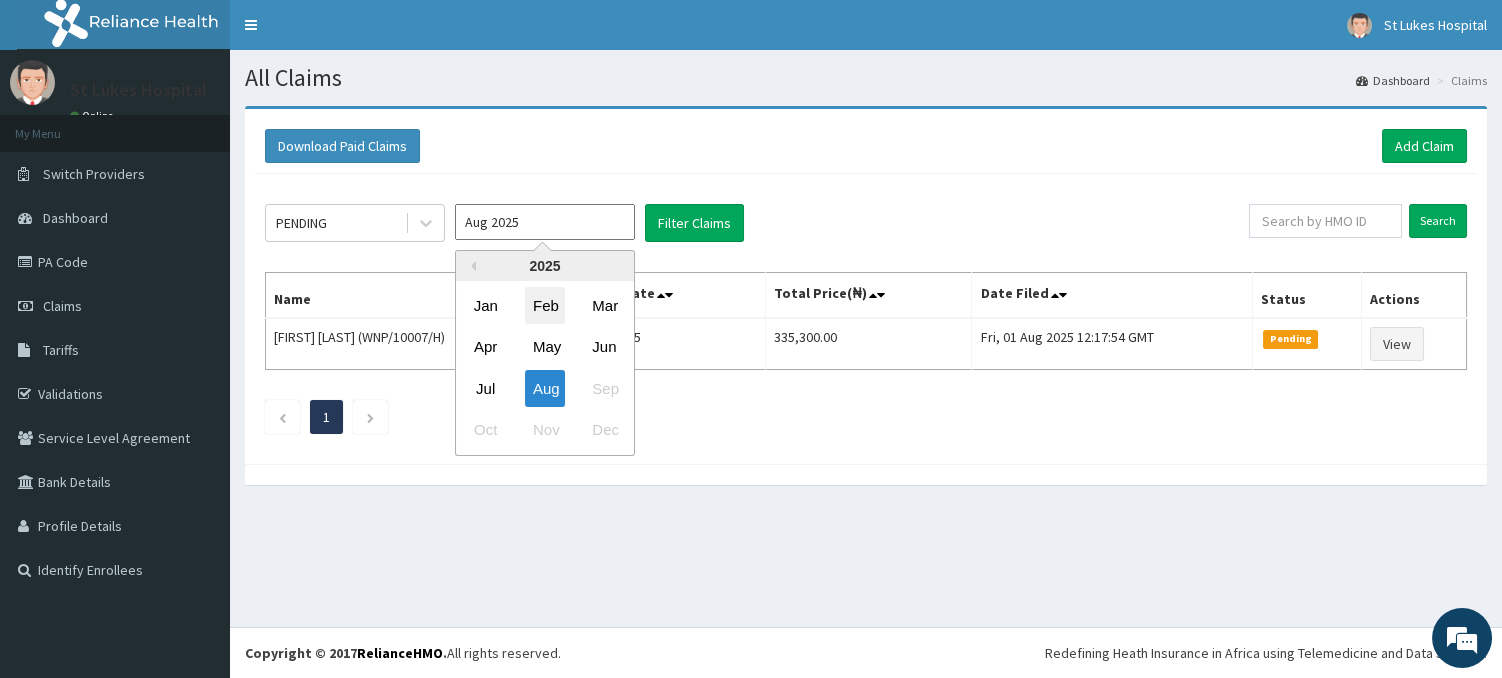 click on "Feb" at bounding box center [545, 305] 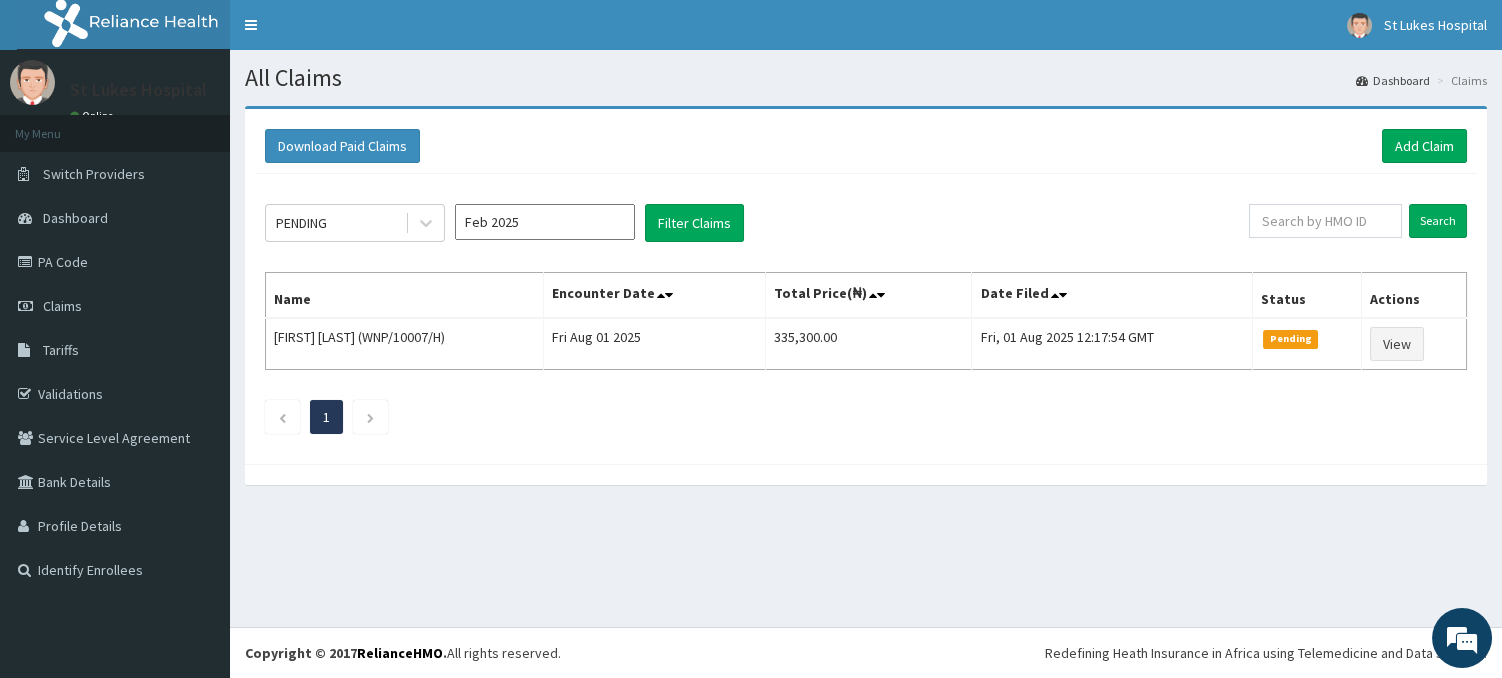 type on "Feb 2025" 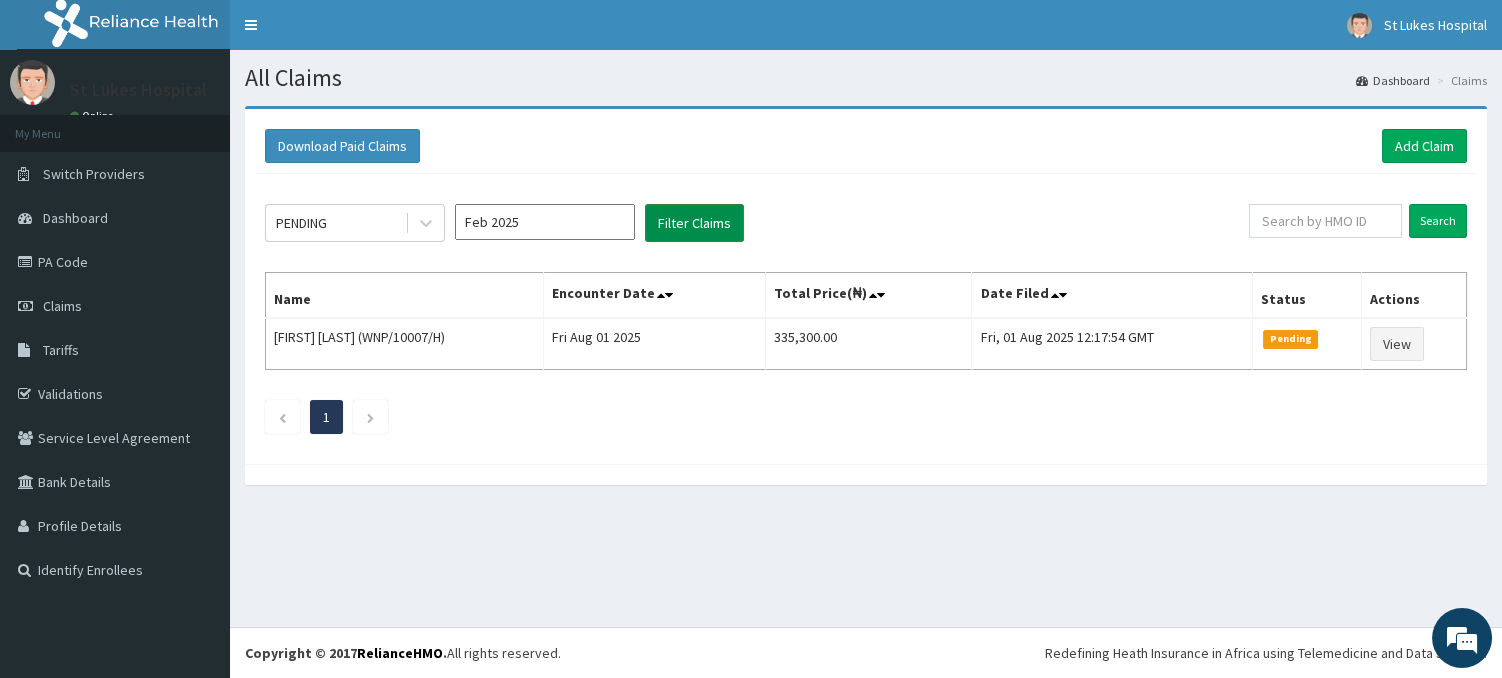 click on "Filter Claims" at bounding box center (694, 223) 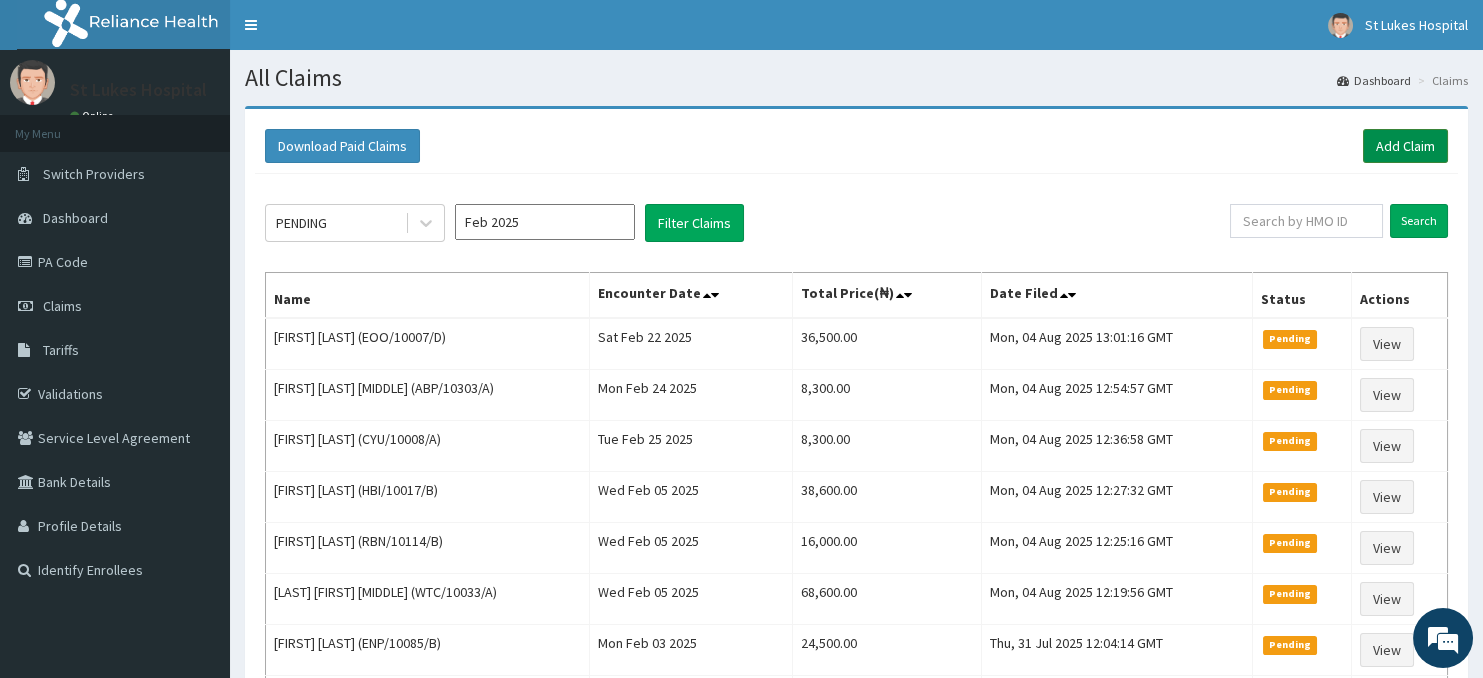 click on "Add Claim" at bounding box center [1405, 146] 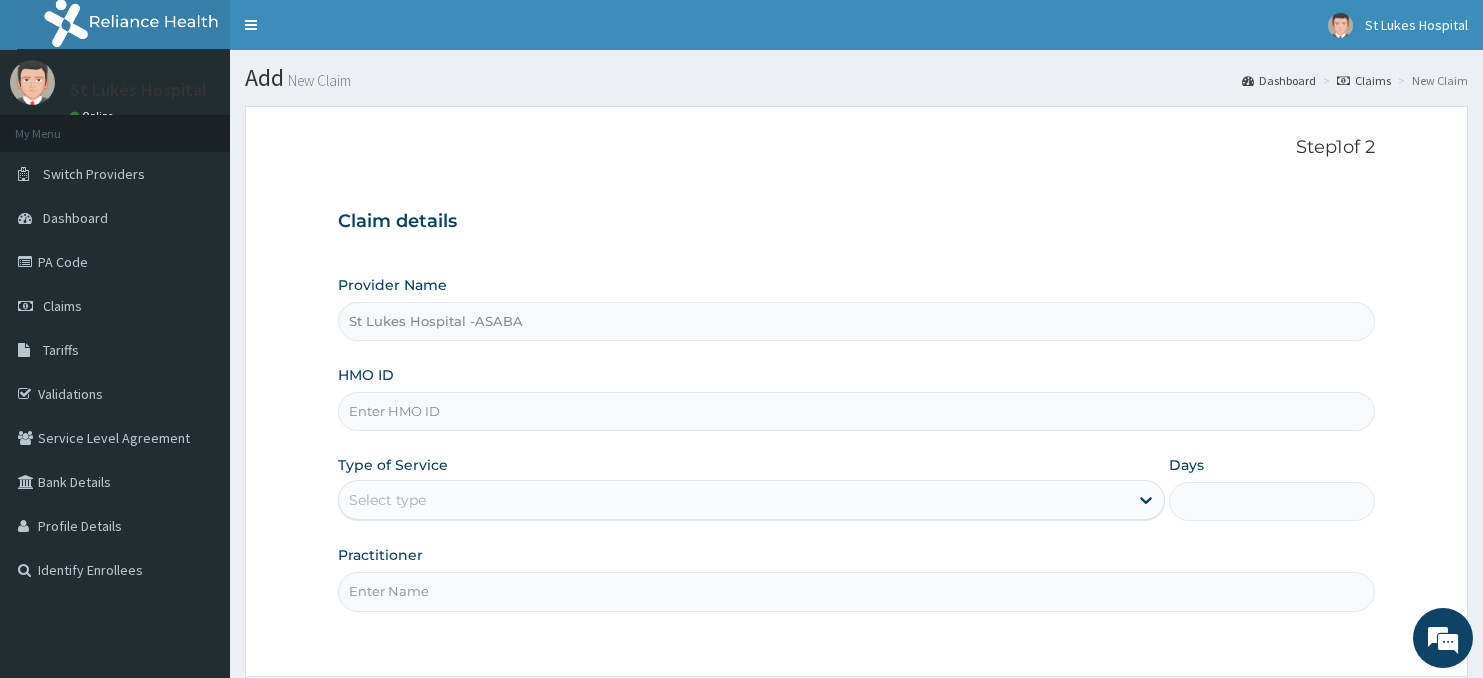 scroll, scrollTop: 0, scrollLeft: 0, axis: both 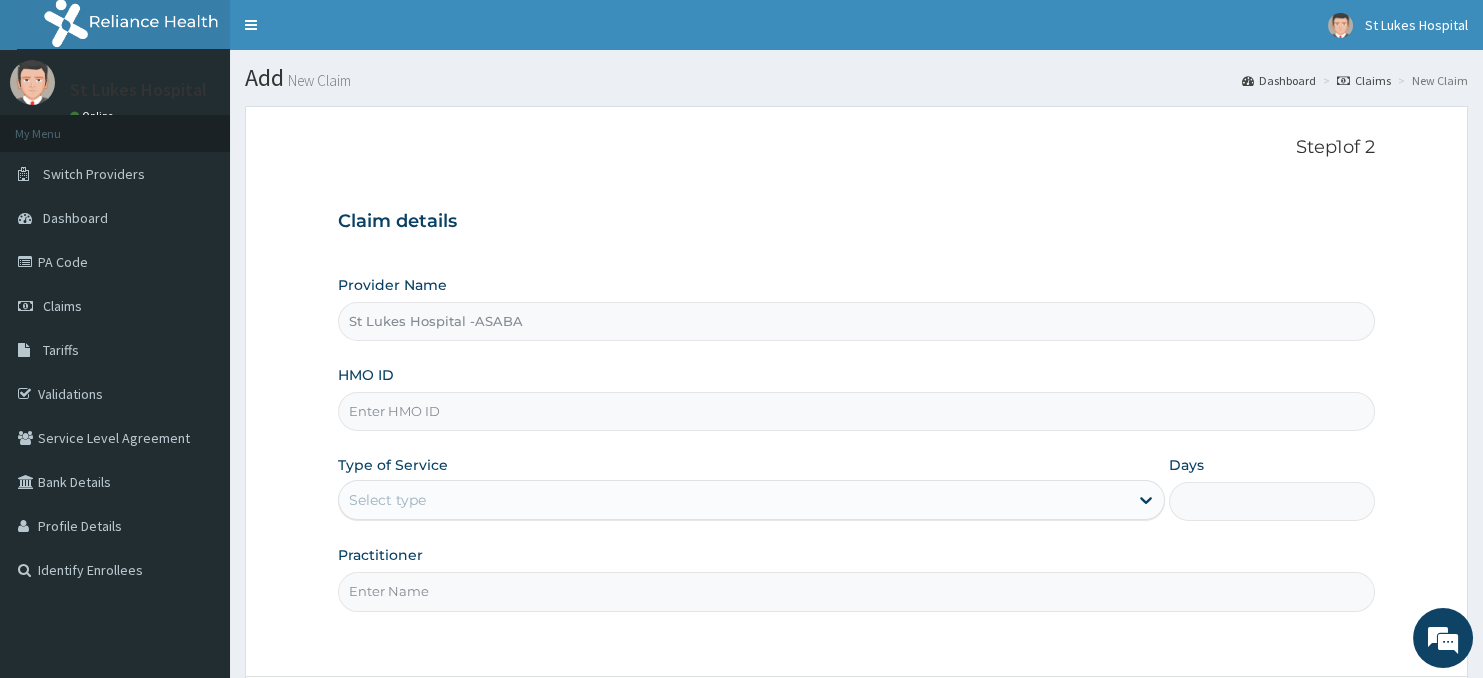 click on "HMO ID" at bounding box center (857, 411) 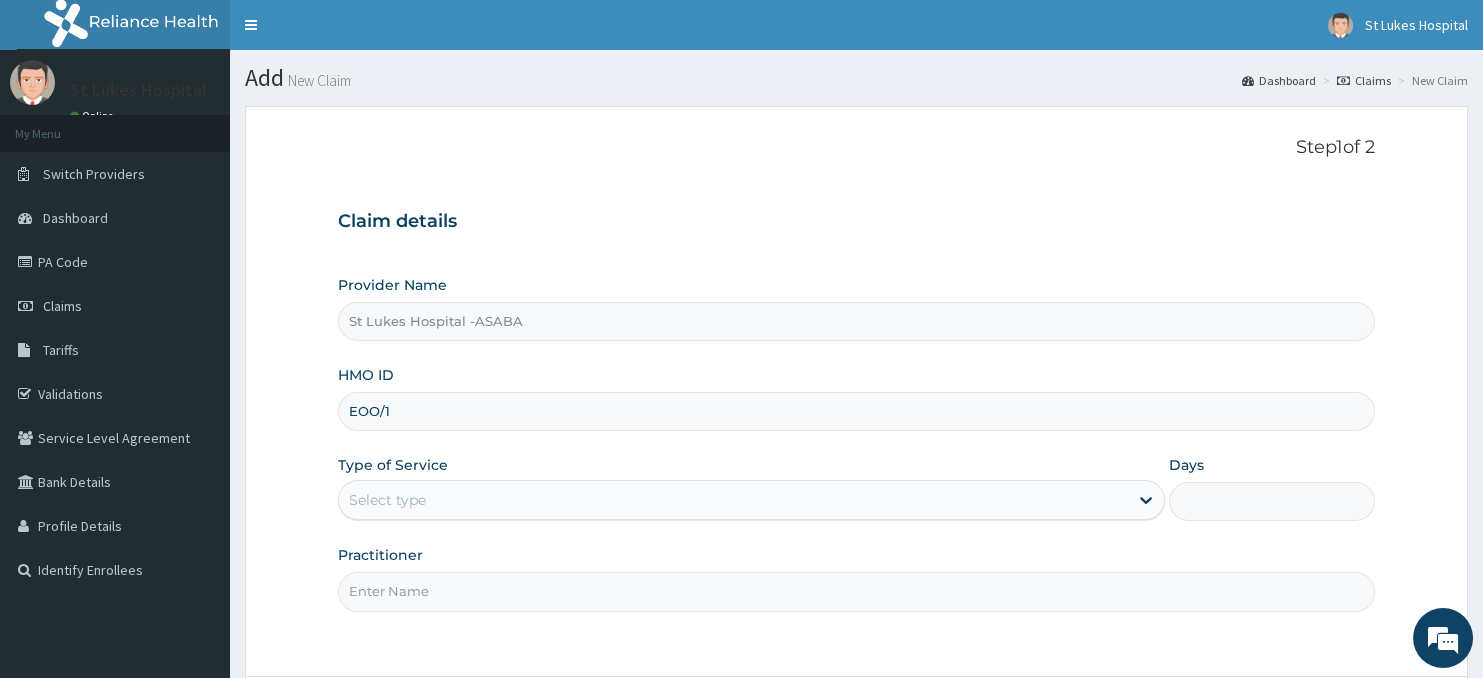 scroll, scrollTop: 0, scrollLeft: 0, axis: both 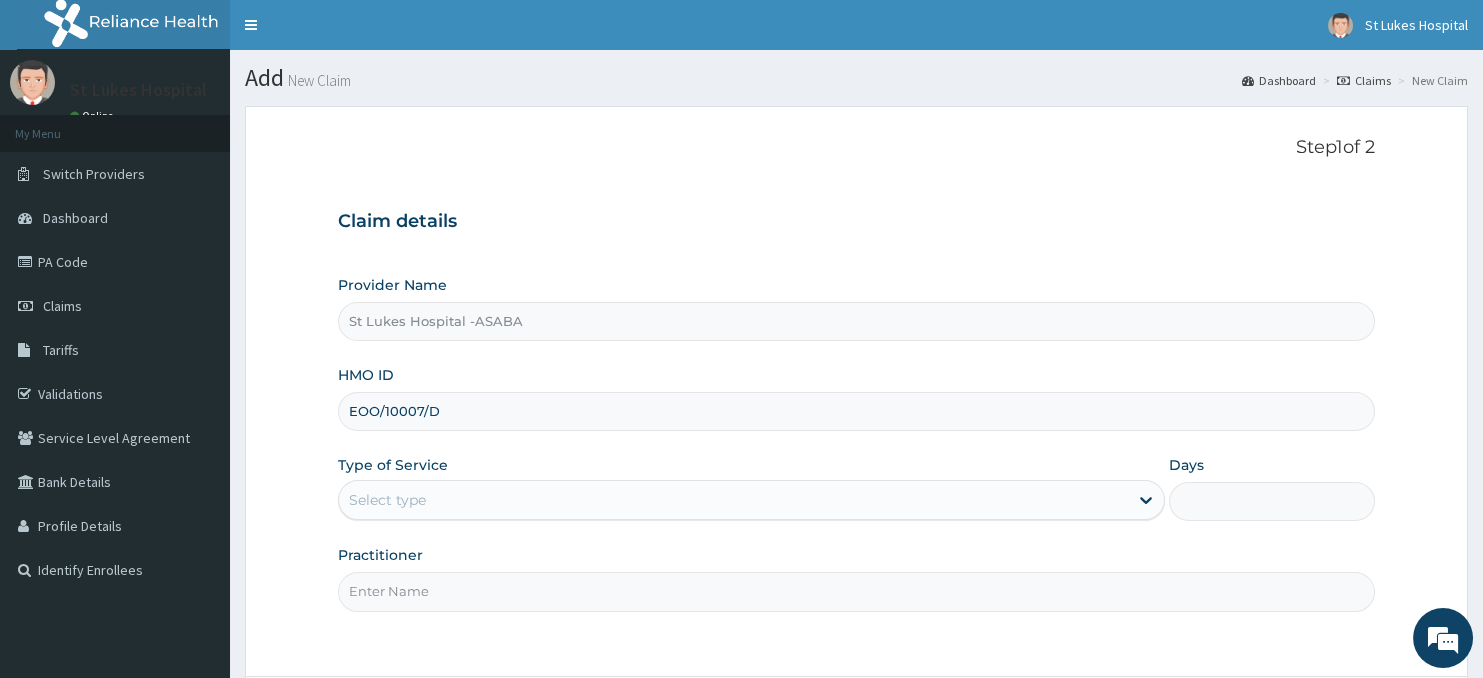 type on "EOO/10007/D" 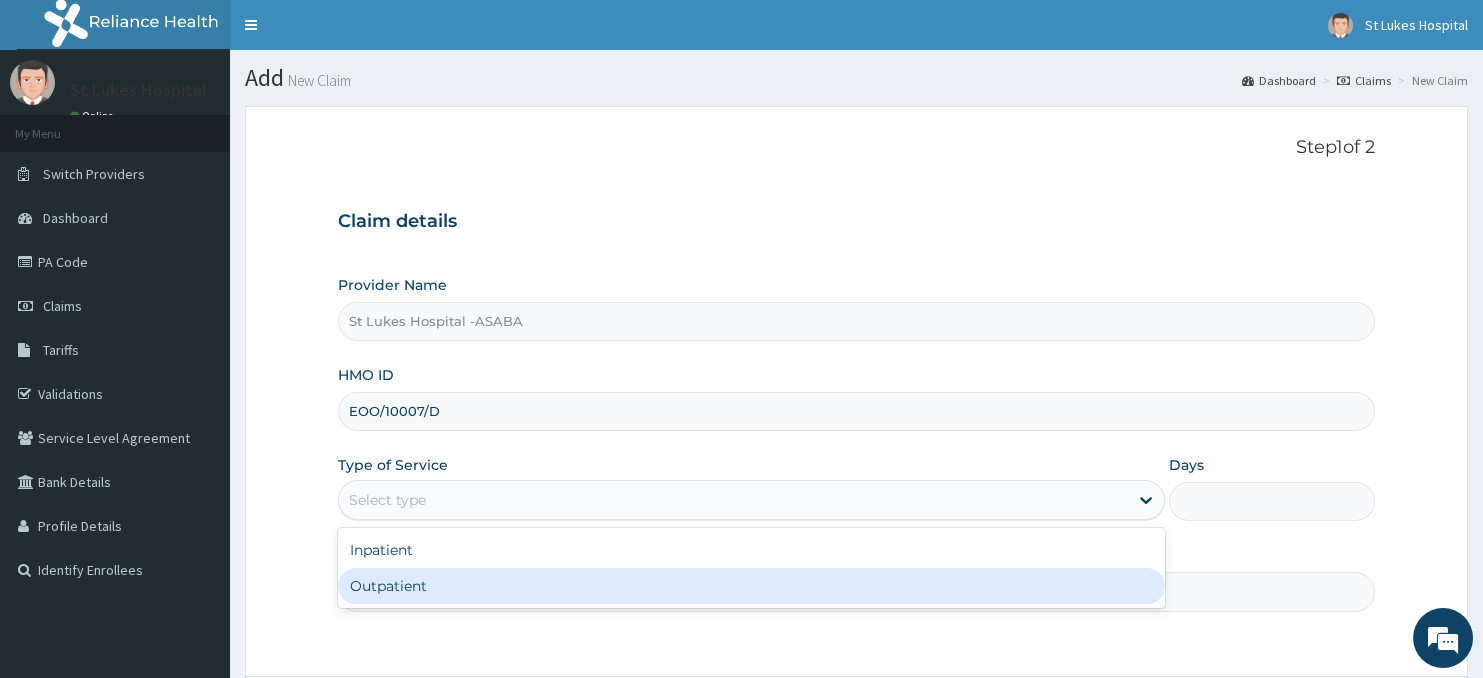 click on "Outpatient" at bounding box center [751, 586] 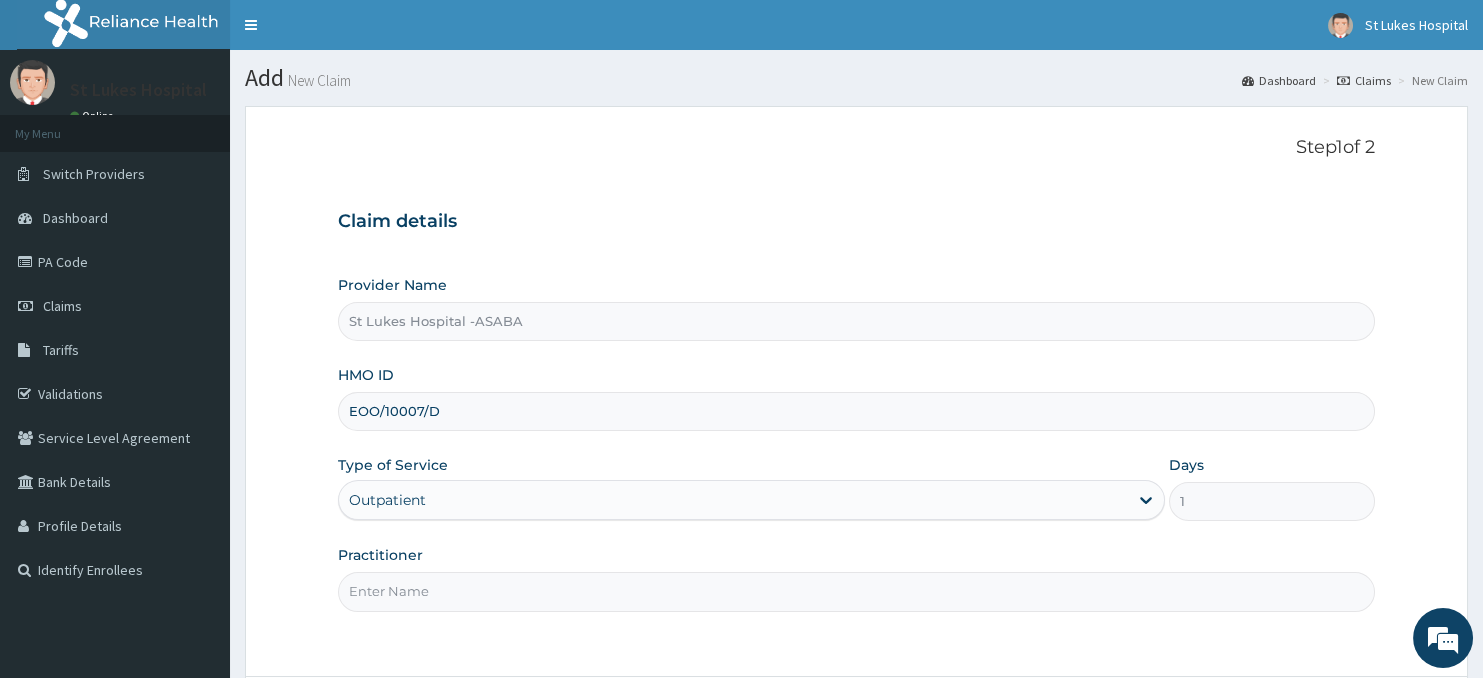 click on "Practitioner" at bounding box center (857, 591) 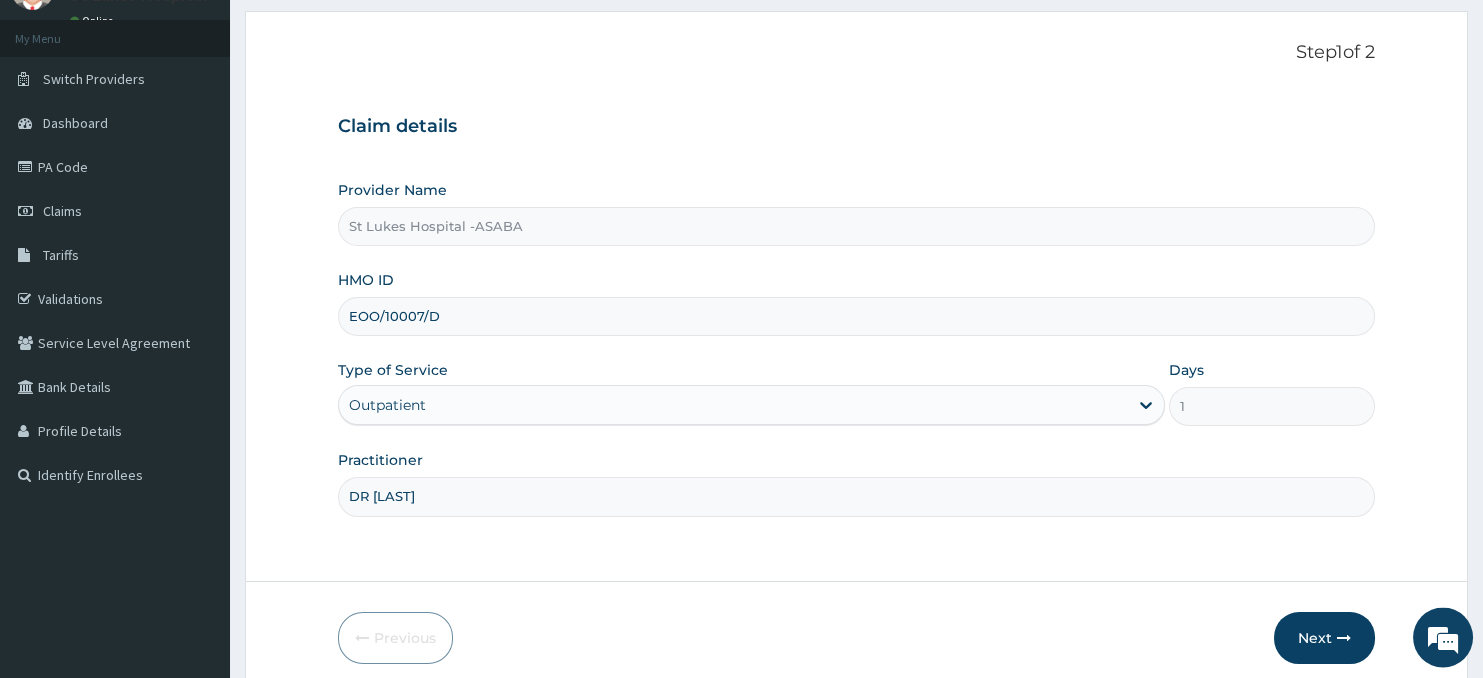 scroll, scrollTop: 178, scrollLeft: 0, axis: vertical 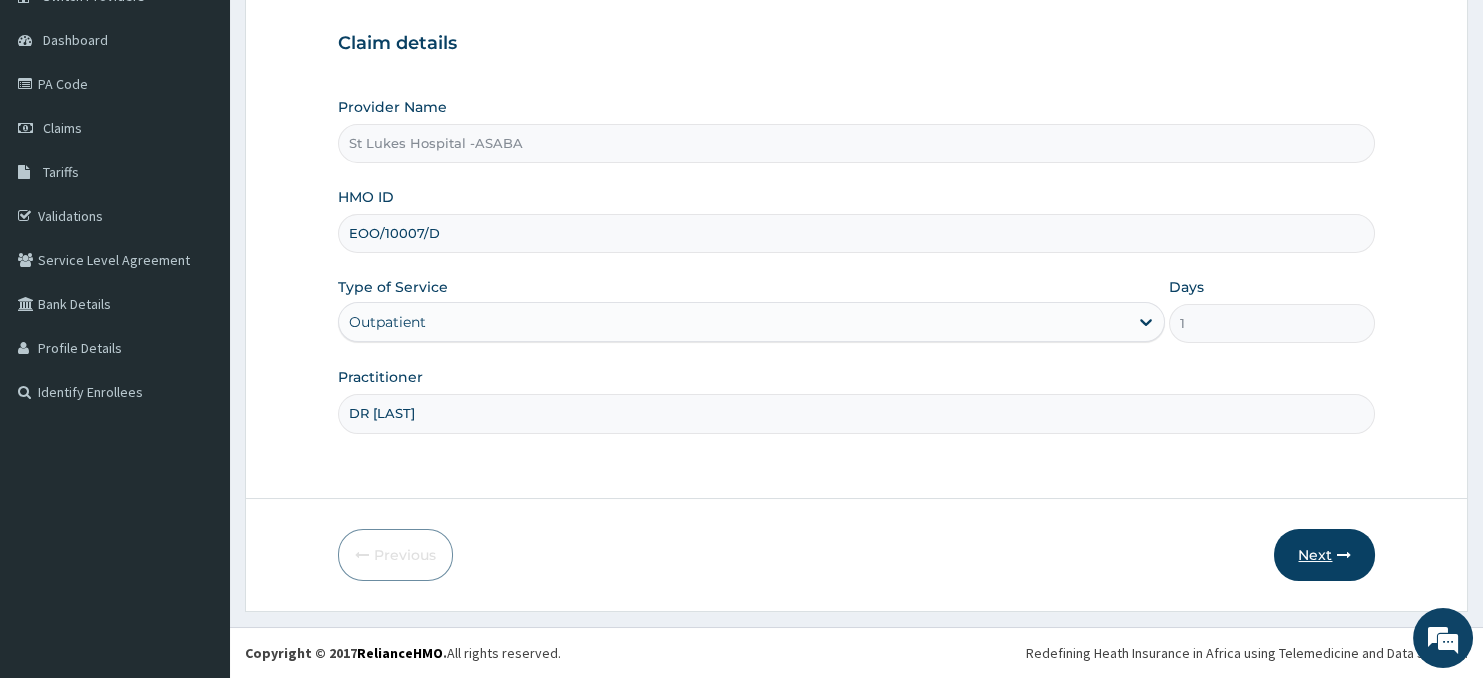 type on "DR CHIBUIKE" 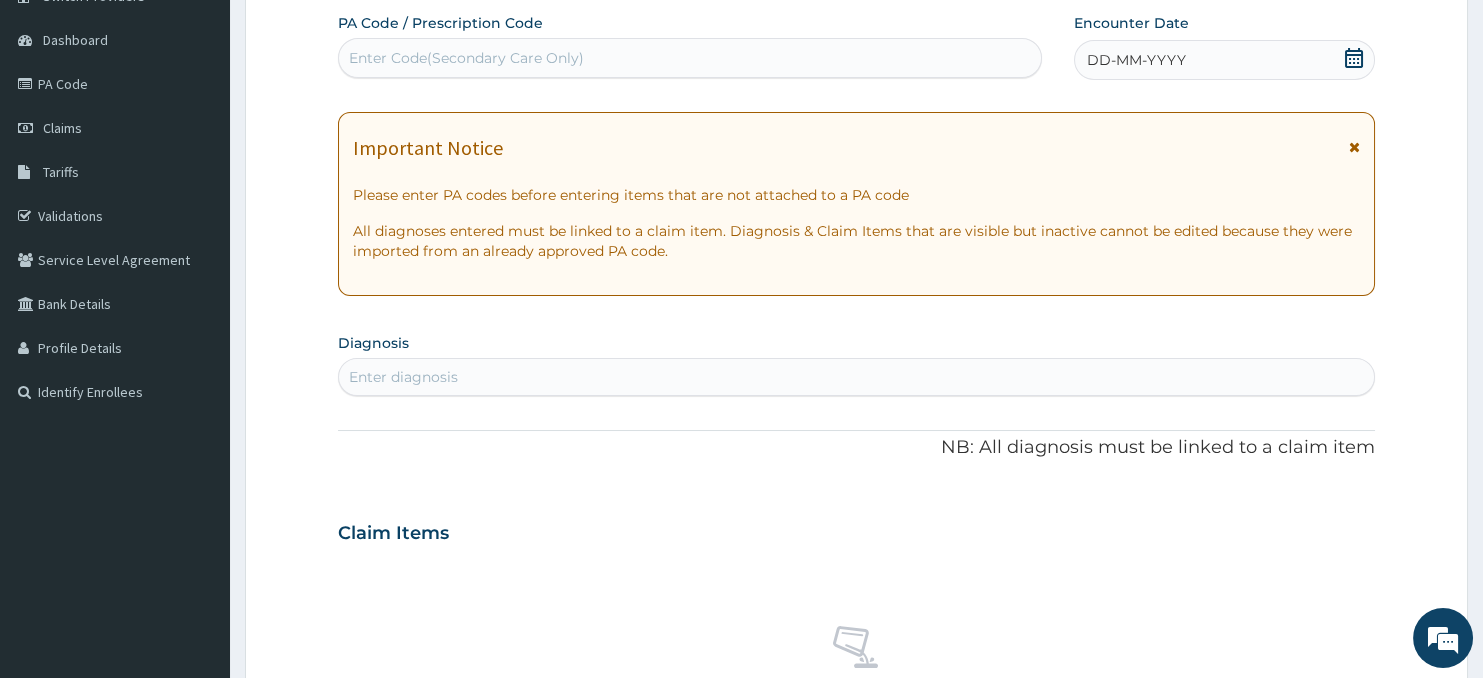 click on "Enter Code(Secondary Care Only)" at bounding box center [690, 58] 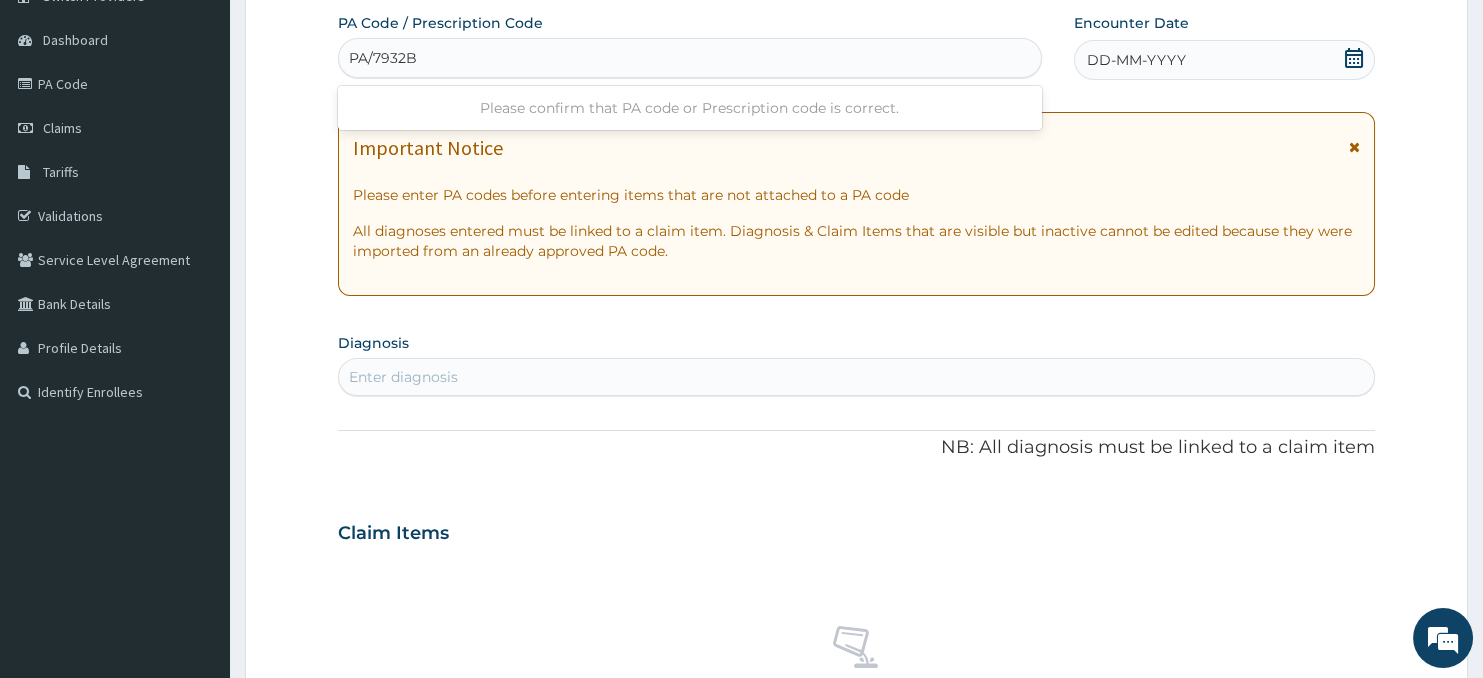 type on "PA/7932B4" 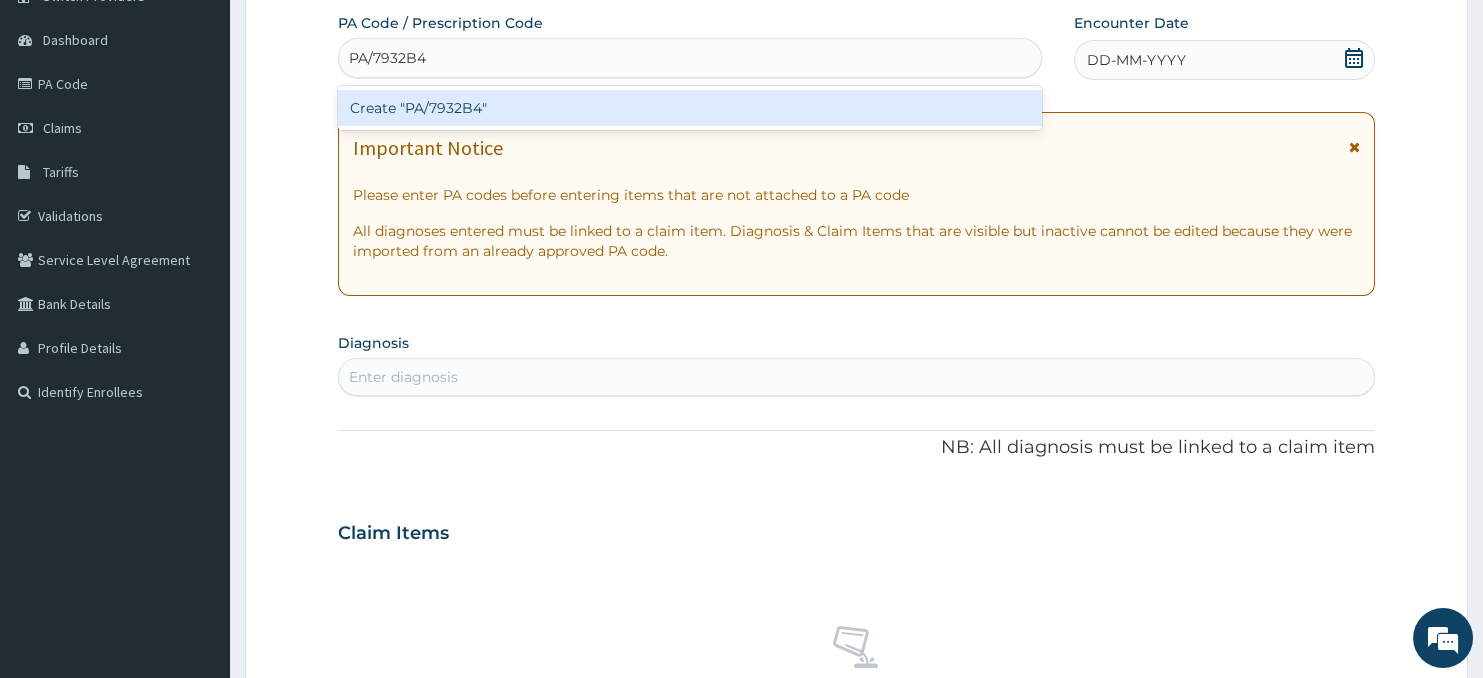click on "Create "PA/7932B4"" at bounding box center [690, 108] 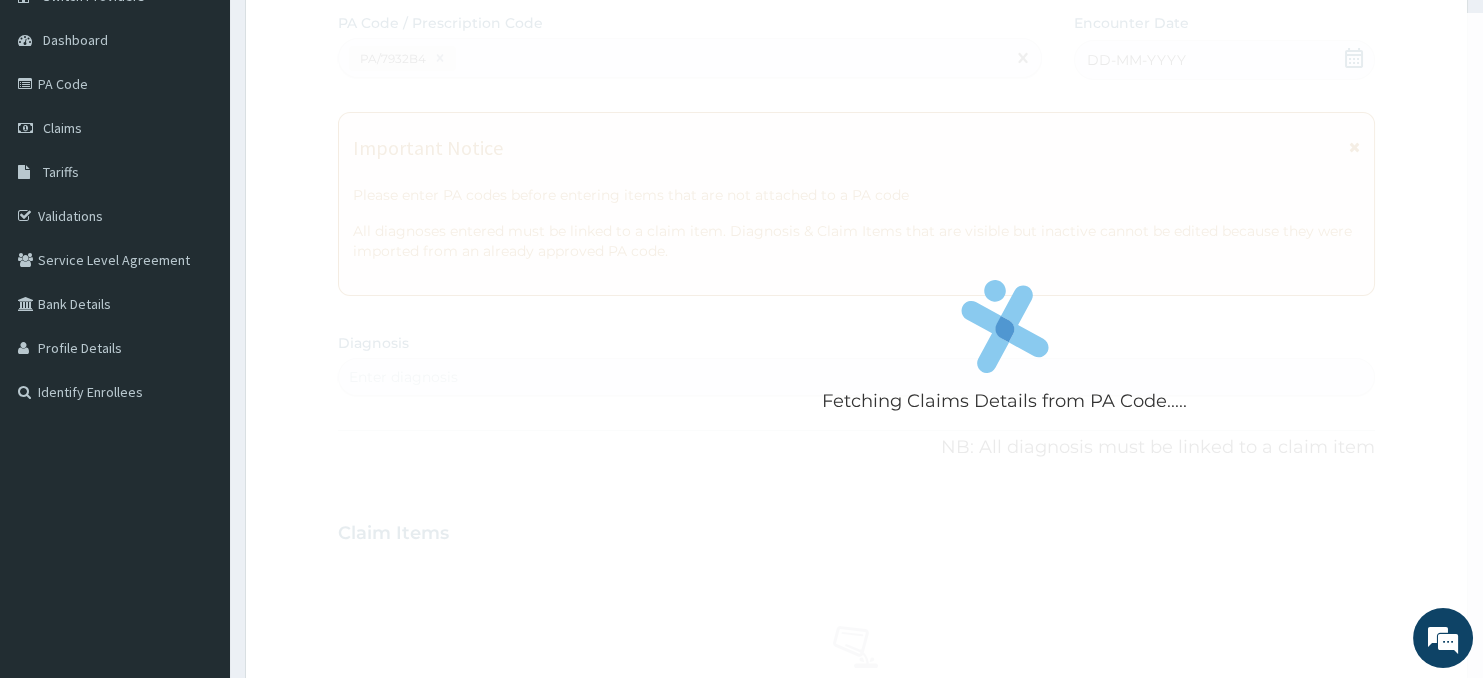 scroll, scrollTop: 560, scrollLeft: 0, axis: vertical 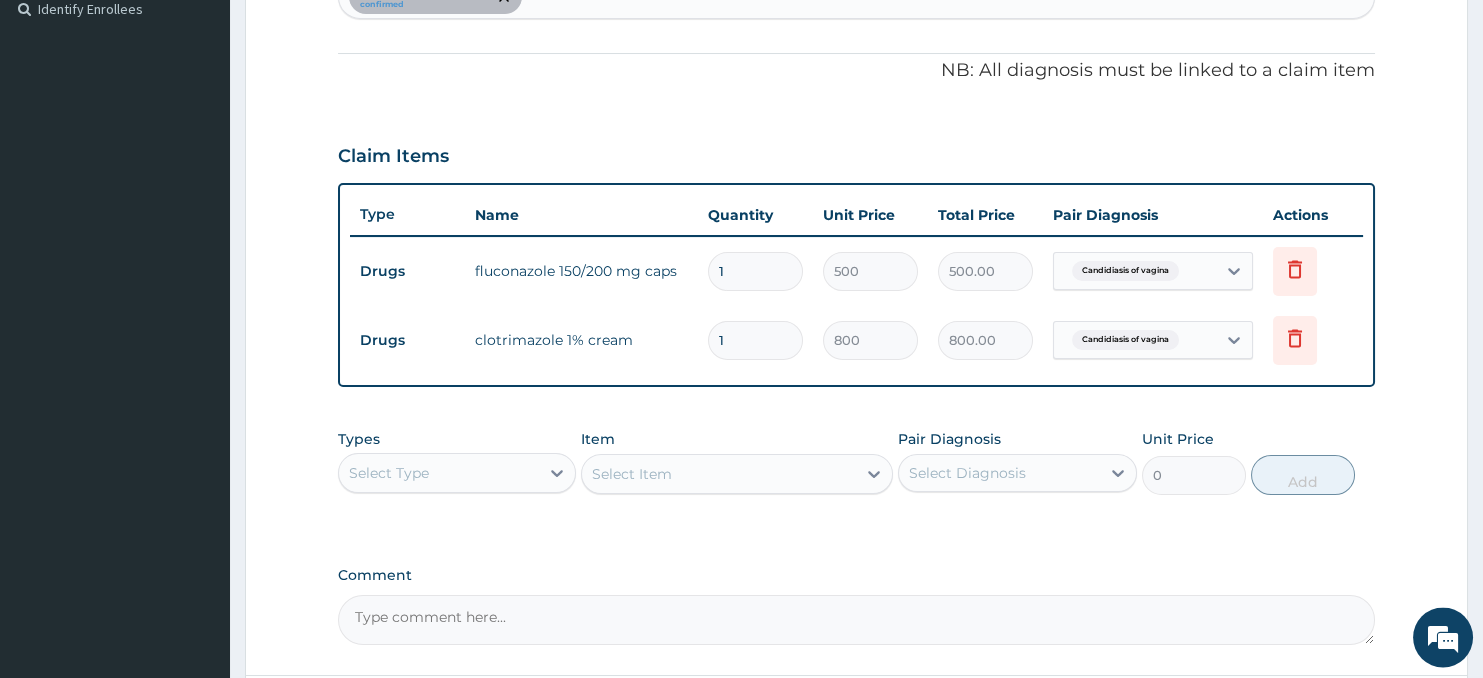 click on "1" at bounding box center (755, 341) 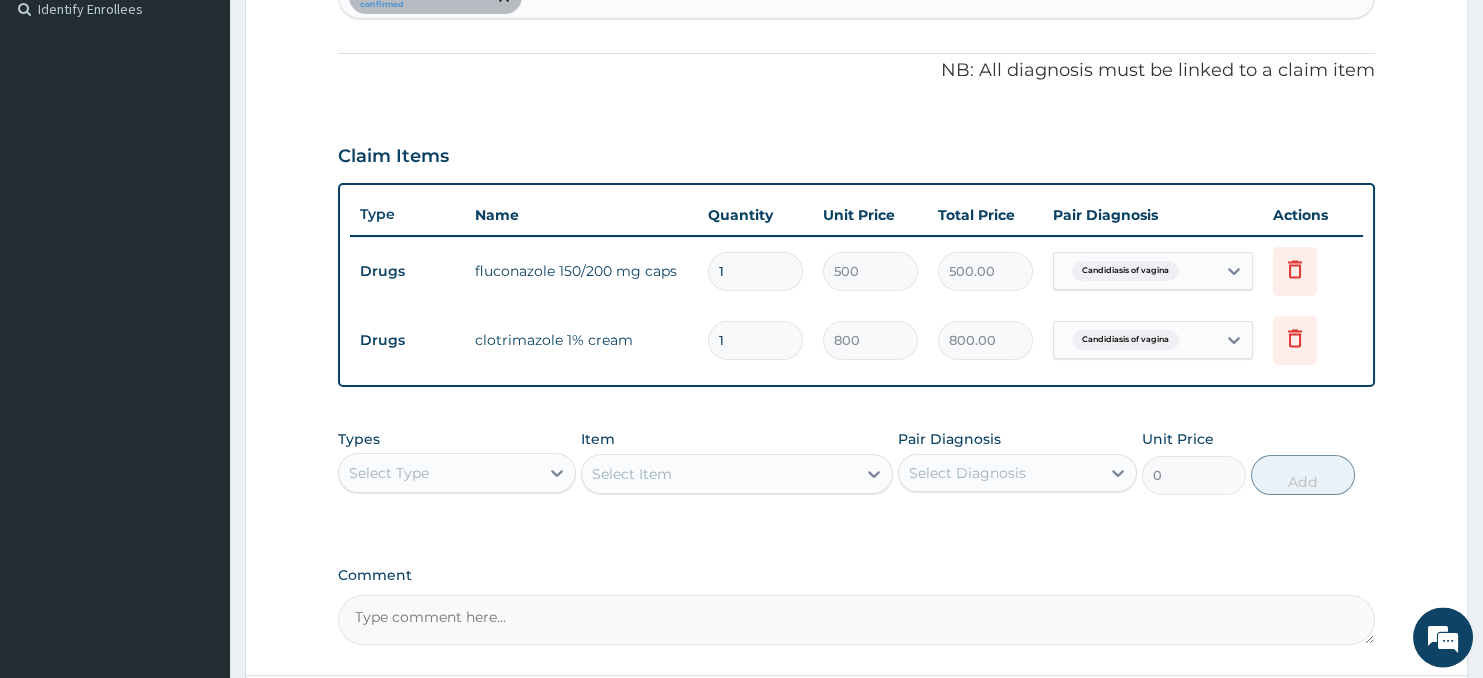 type 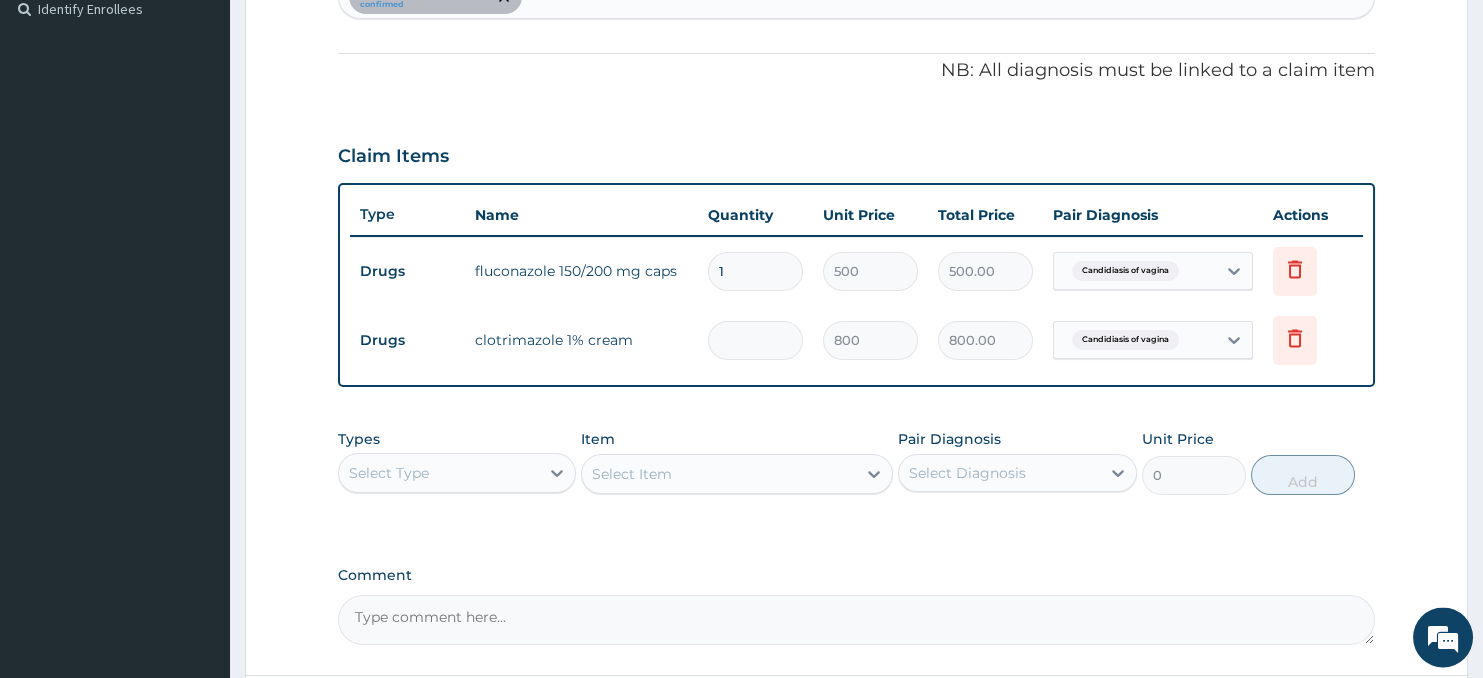 type on "0.00" 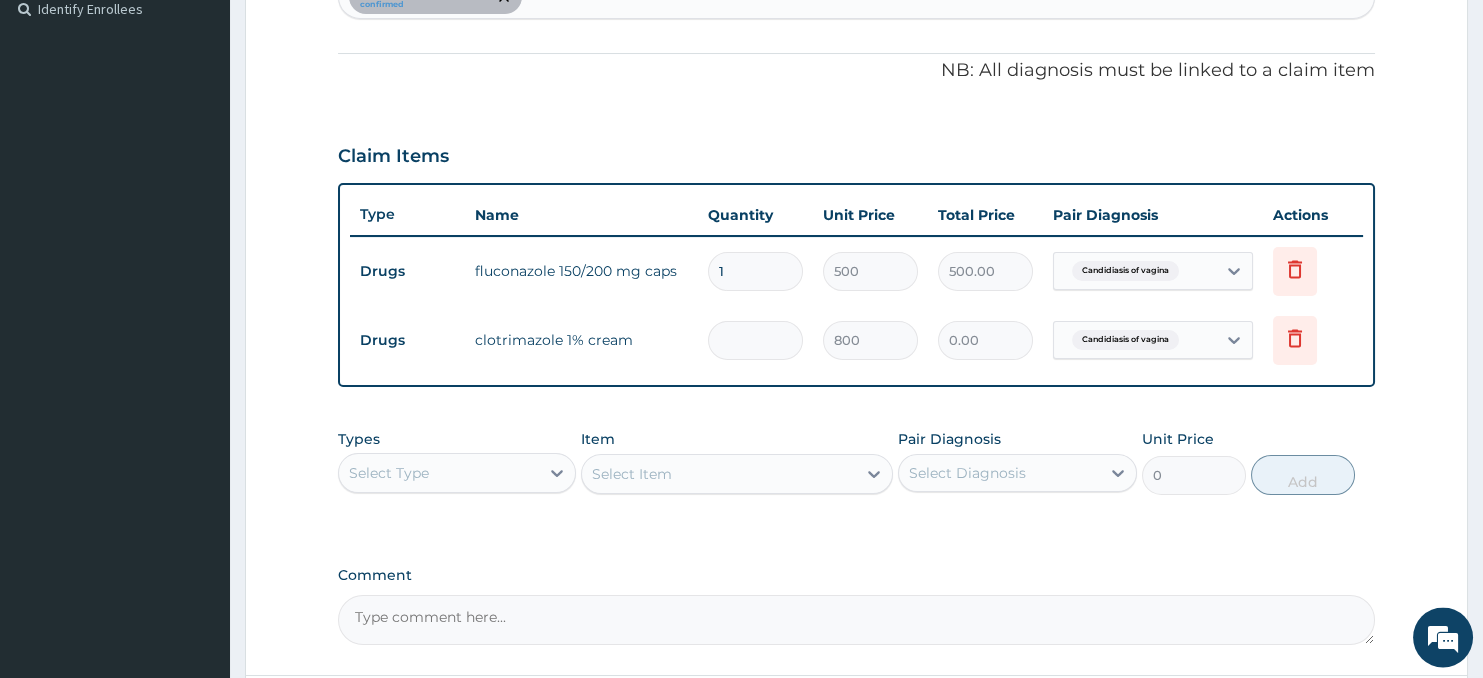type on "2" 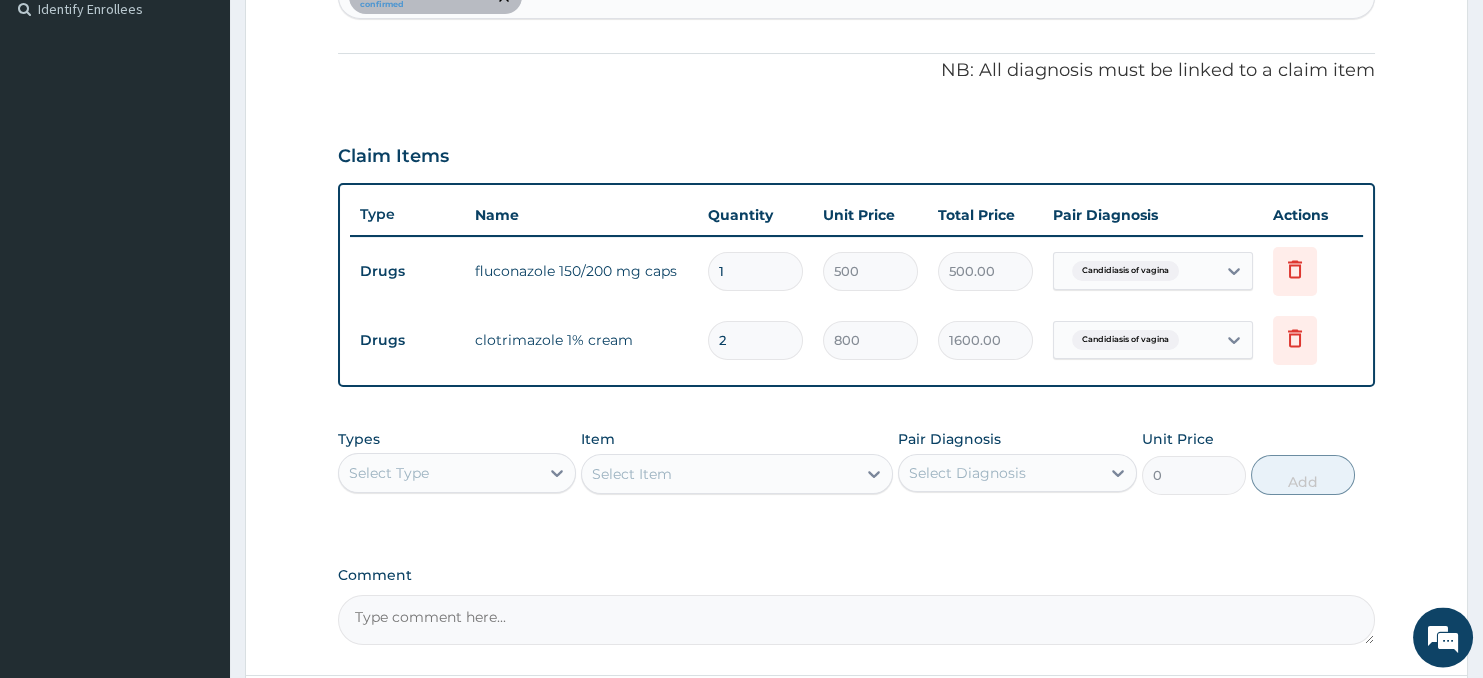 type on "2" 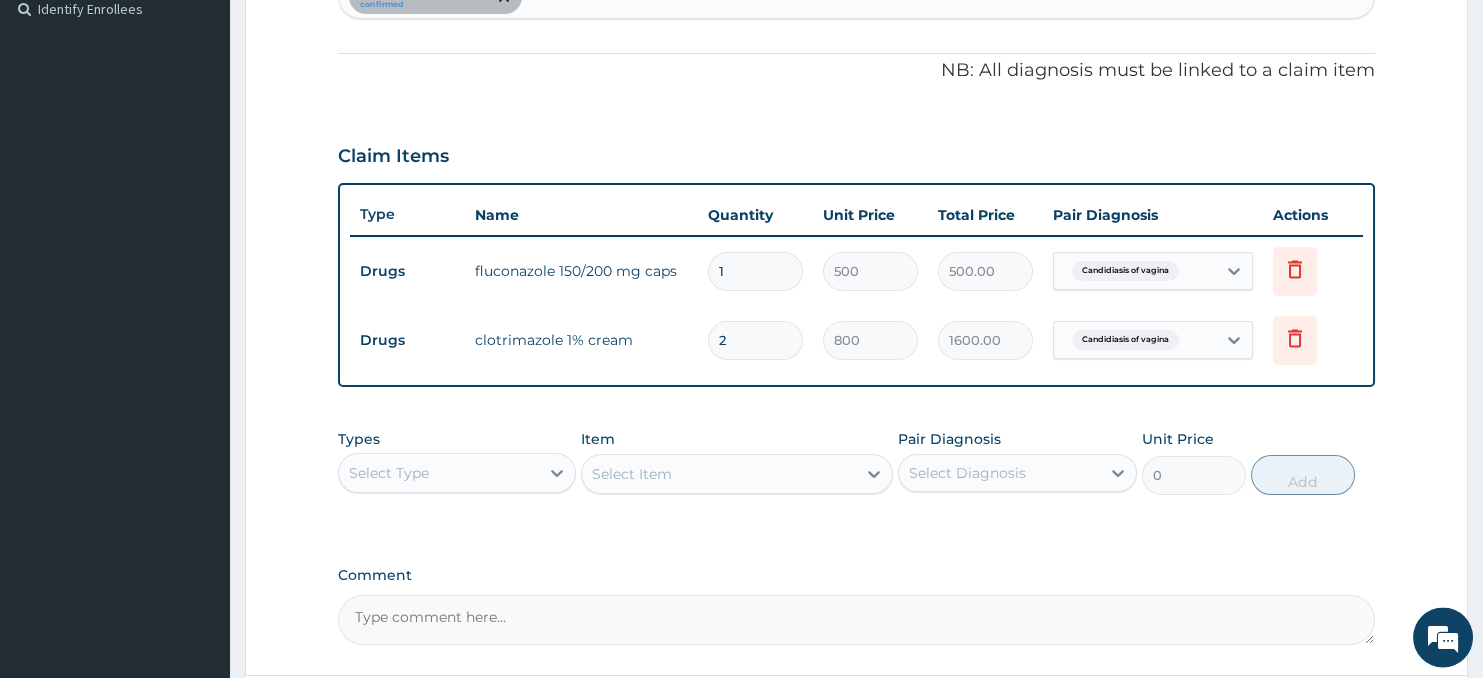 type 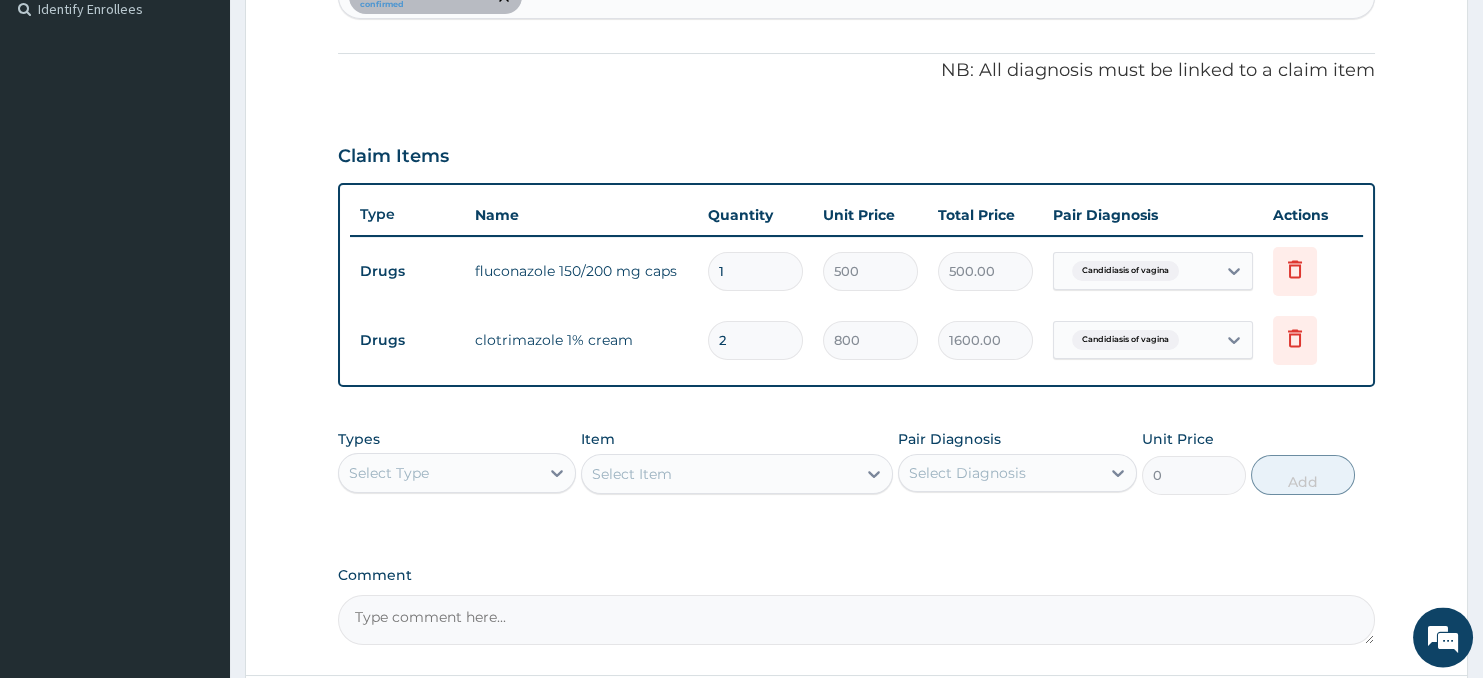 type on "0.00" 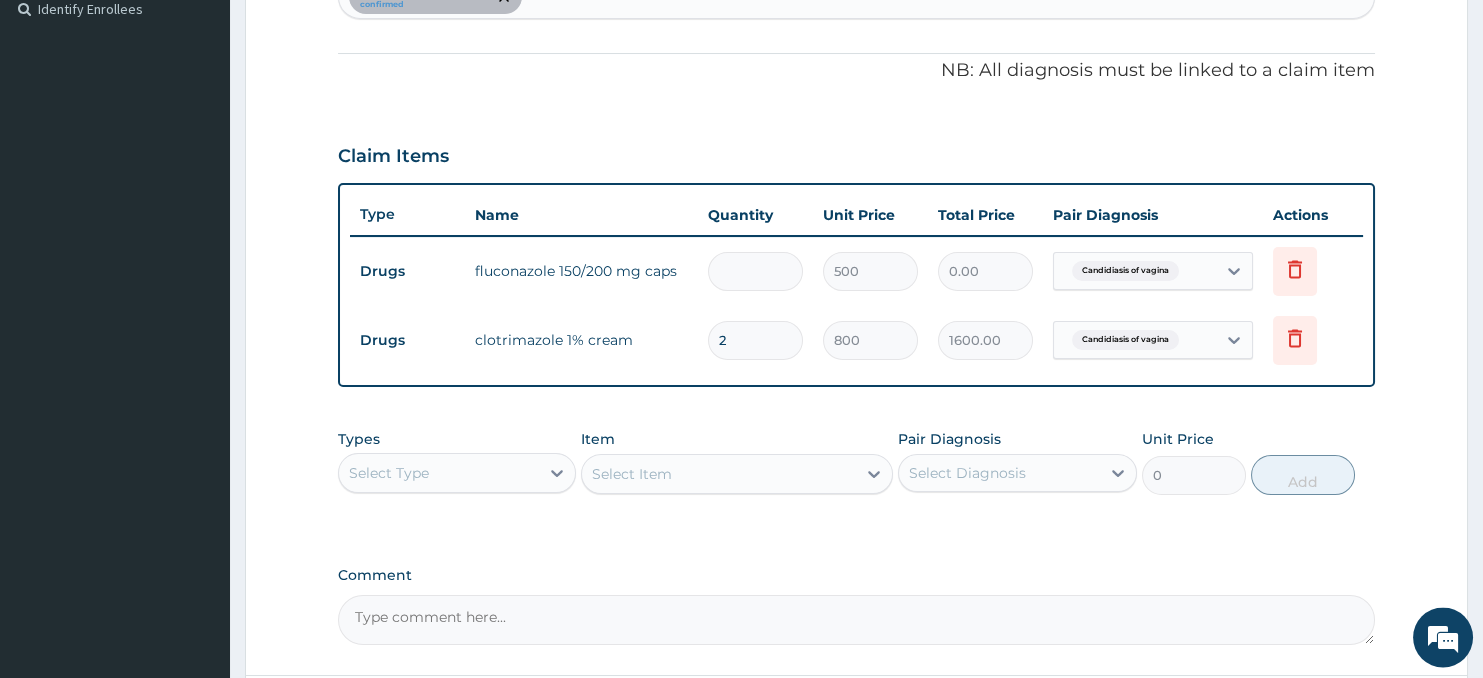 type on "5" 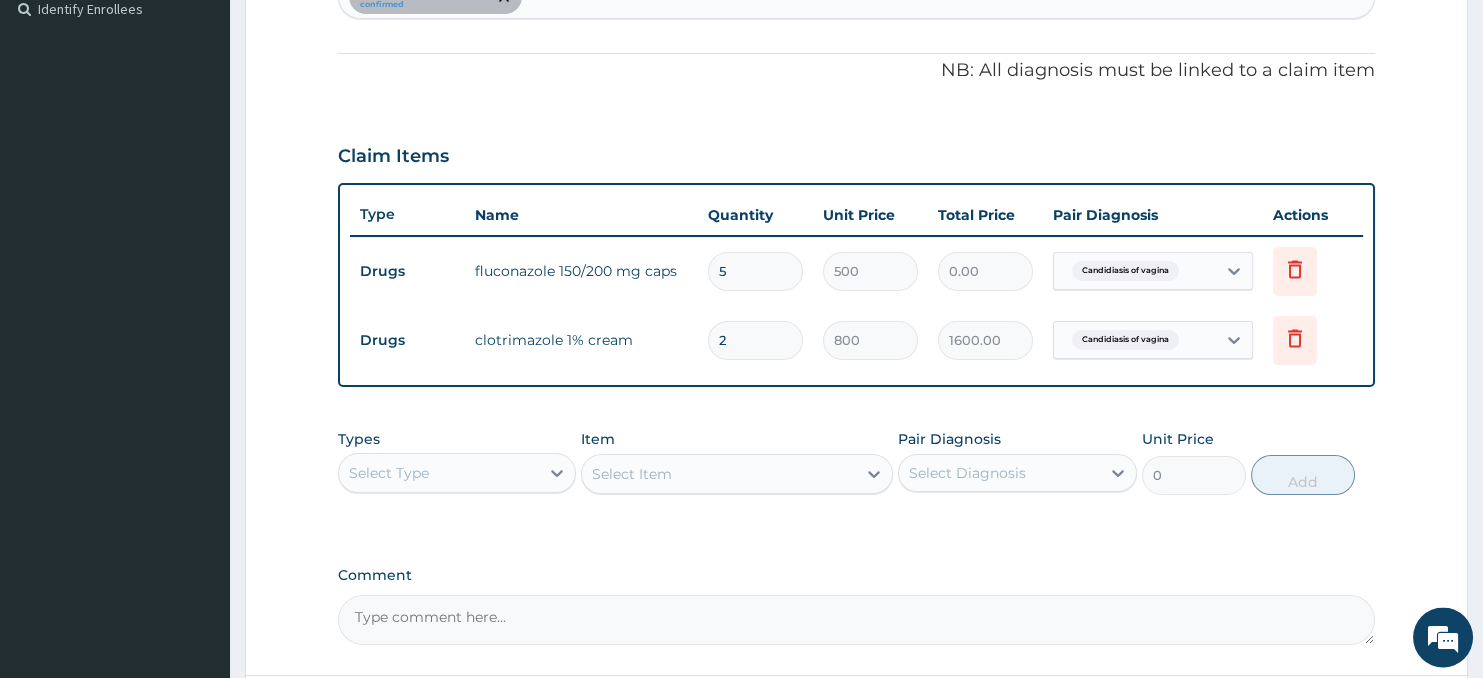 type on "2500.00" 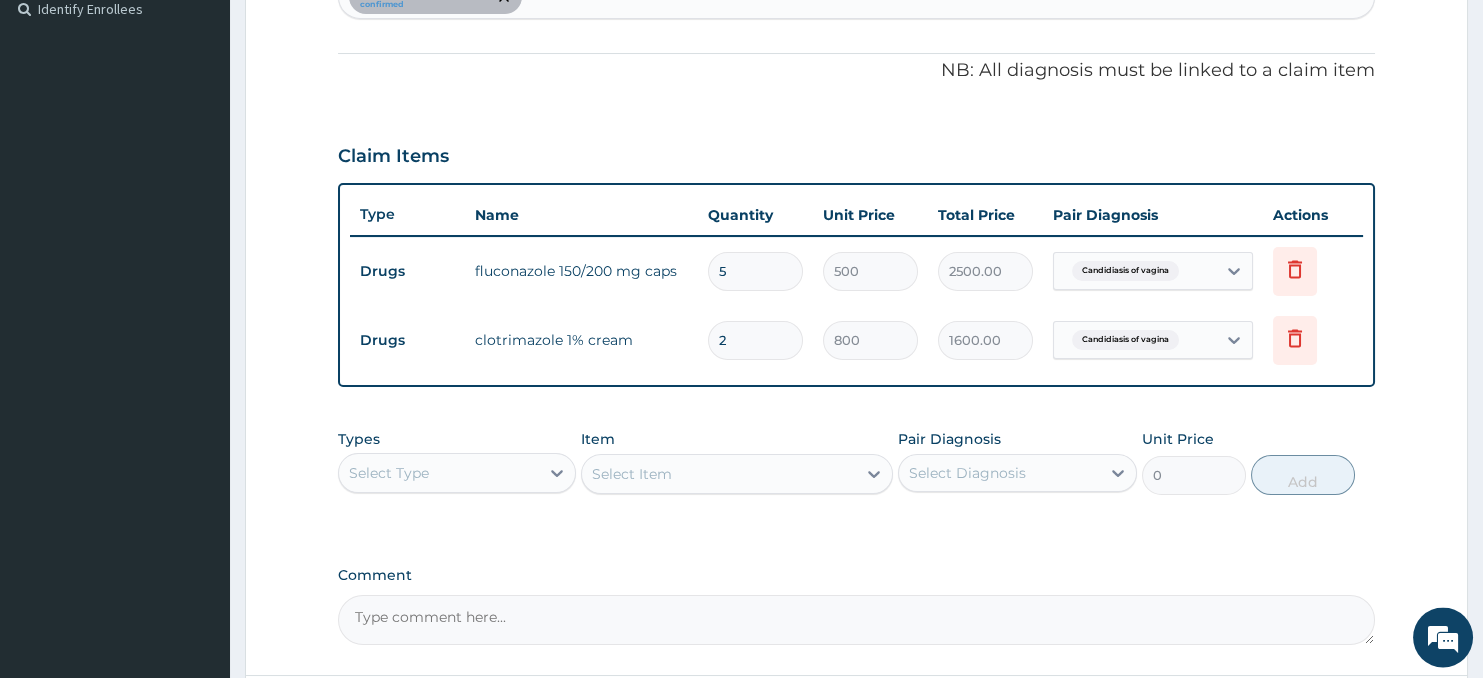 type on "5" 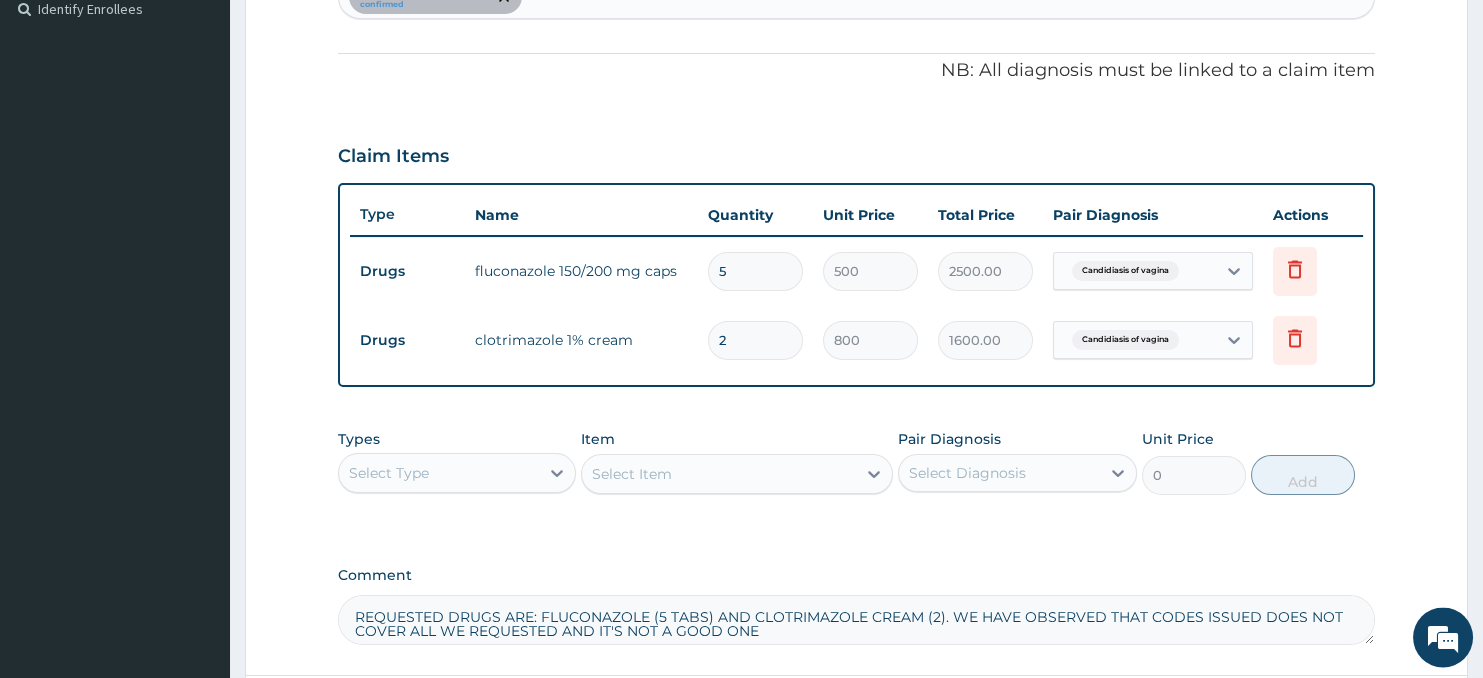 click on "REQUESTED DRUGS ARE: FLUCONAZOLE (5 TABS) AND CLOTRIMAZOLE CREAM (2). WE HAVE OBSERVED THAT CODES ISSUED DOES NOT COVER ALL WE REQUESTED AND IT'S NOT A GOOD ONE" at bounding box center [857, 621] 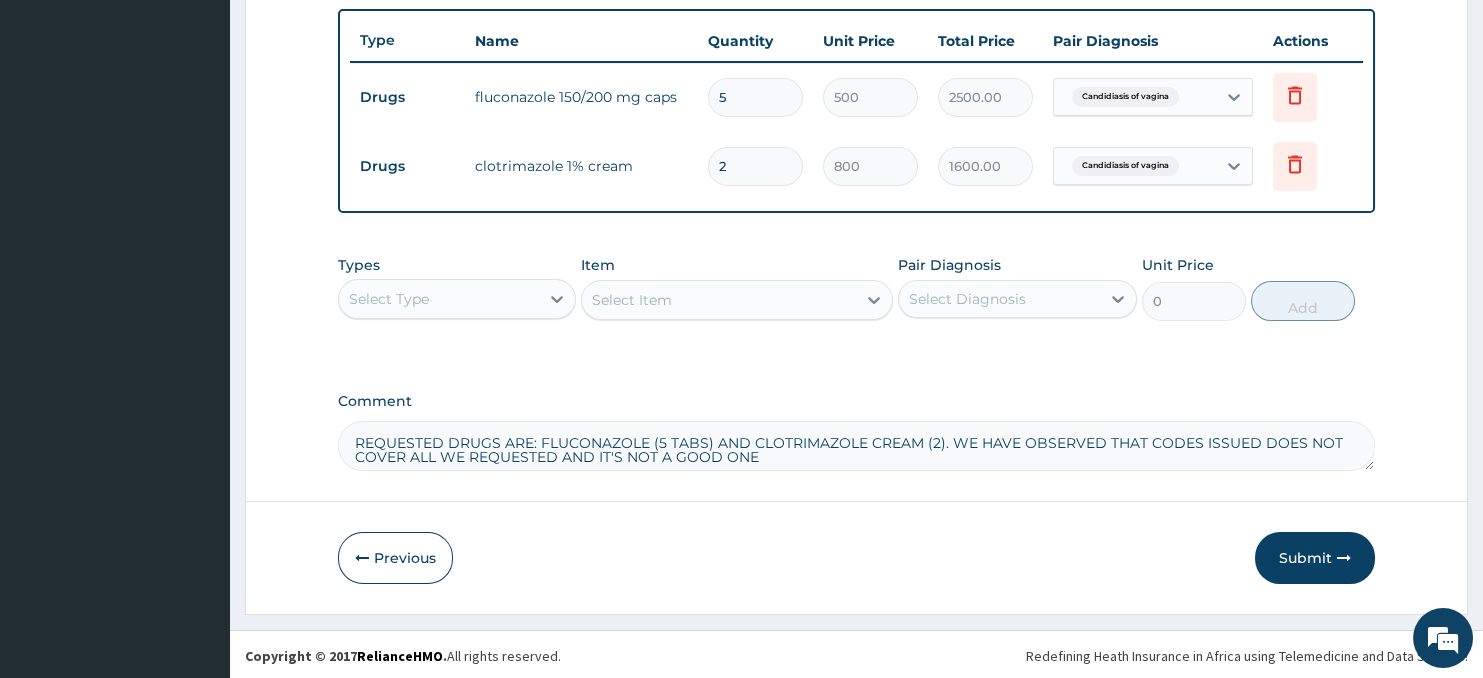 type on "REQUESTED DRUGS ARE: FLUCONAZOLE (5 TABS) AND CLOTRIMAZOLE CREAM (2). WE HAVE OBSERVED THAT CODES ISSUED DOES NOT COVER ALL WE REQUESTED AND IT'S NOT A GOOD ONE" 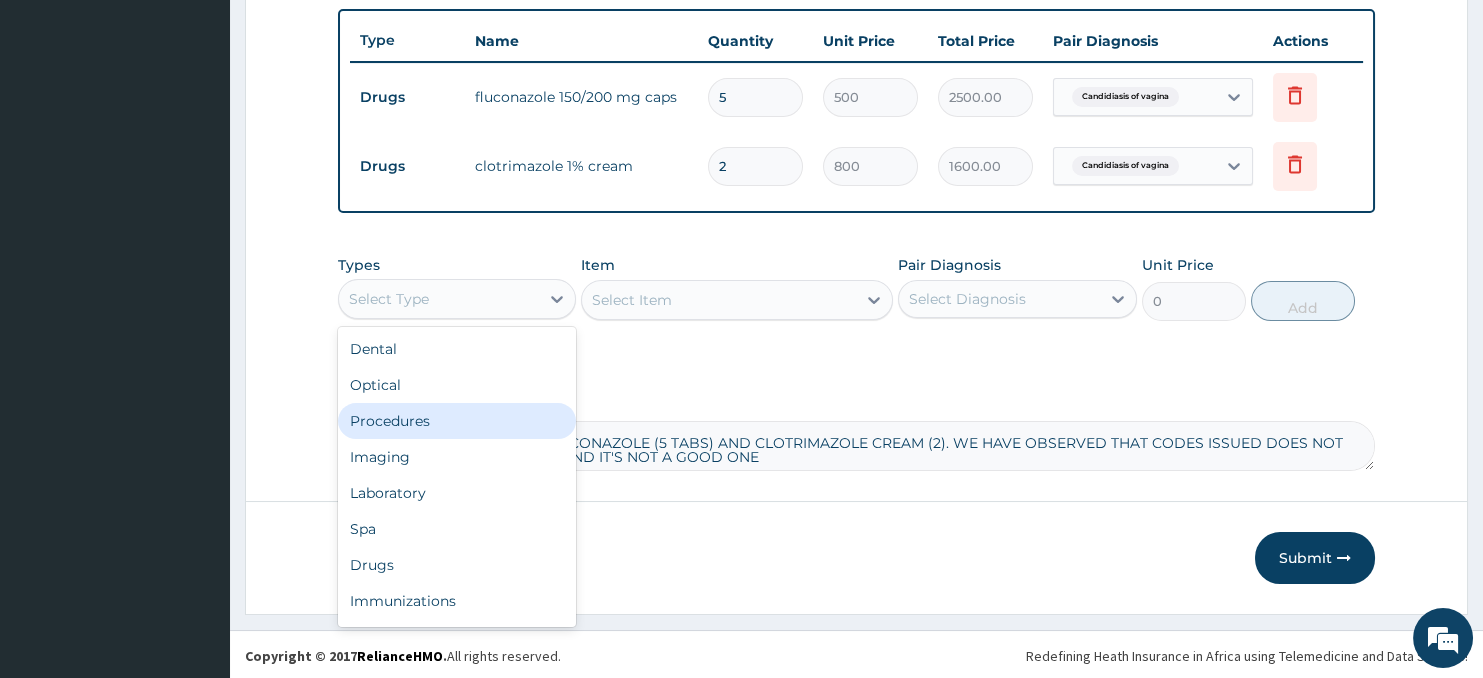 click on "Procedures" at bounding box center (457, 421) 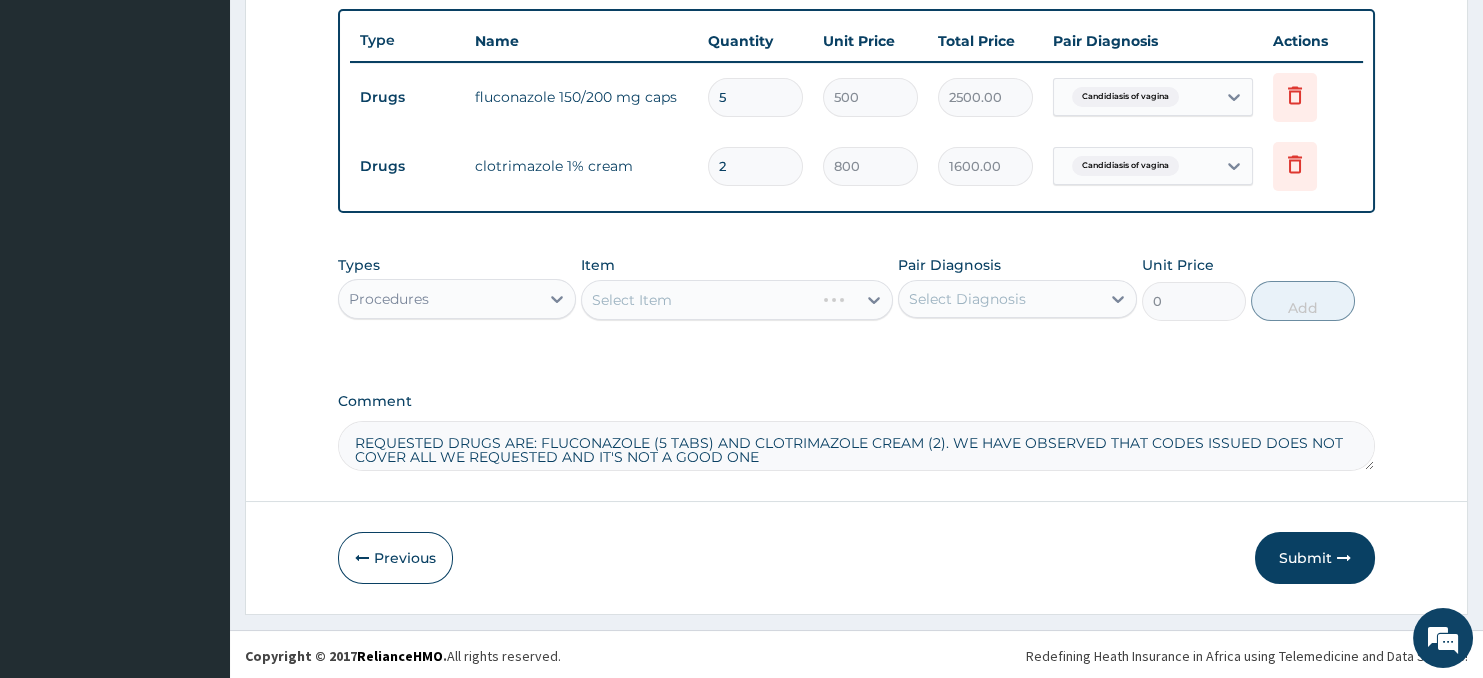 click on "Select Item" at bounding box center (736, 300) 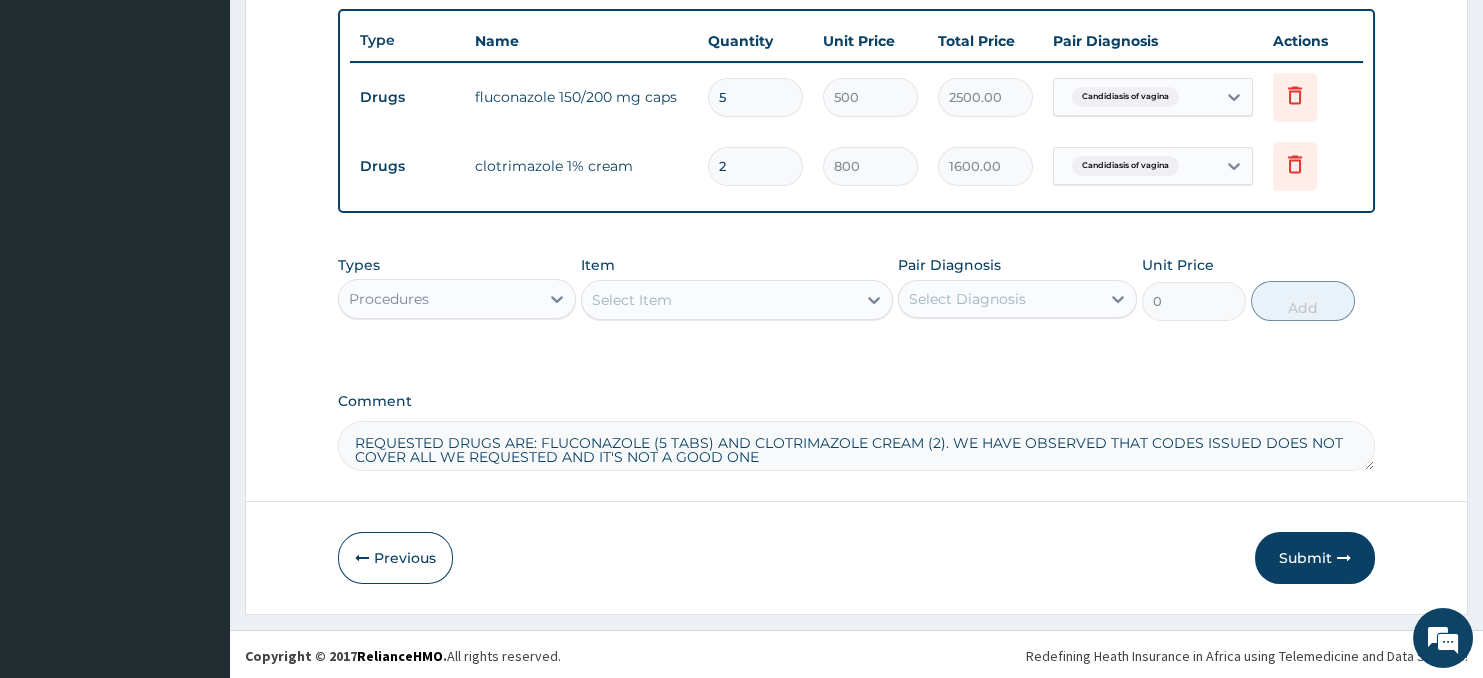 click on "Select Item" at bounding box center [718, 300] 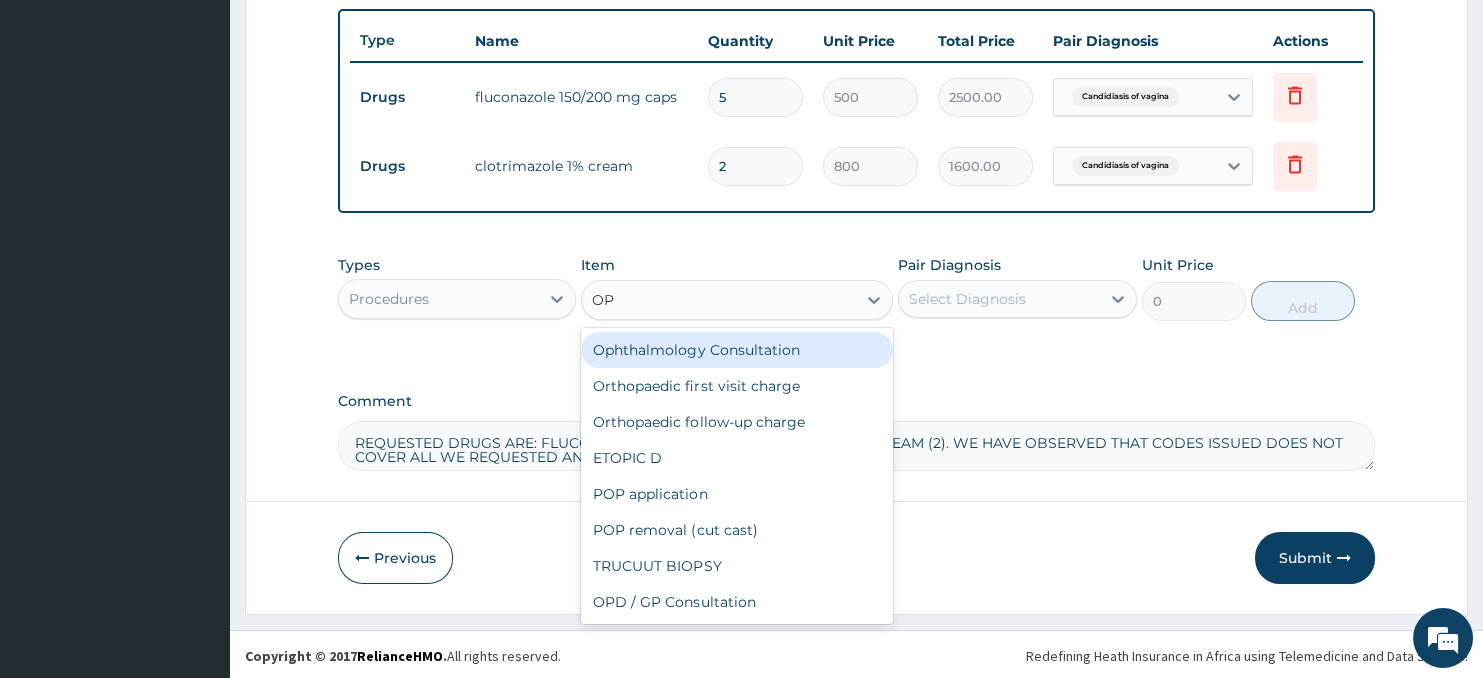 type on "OPD" 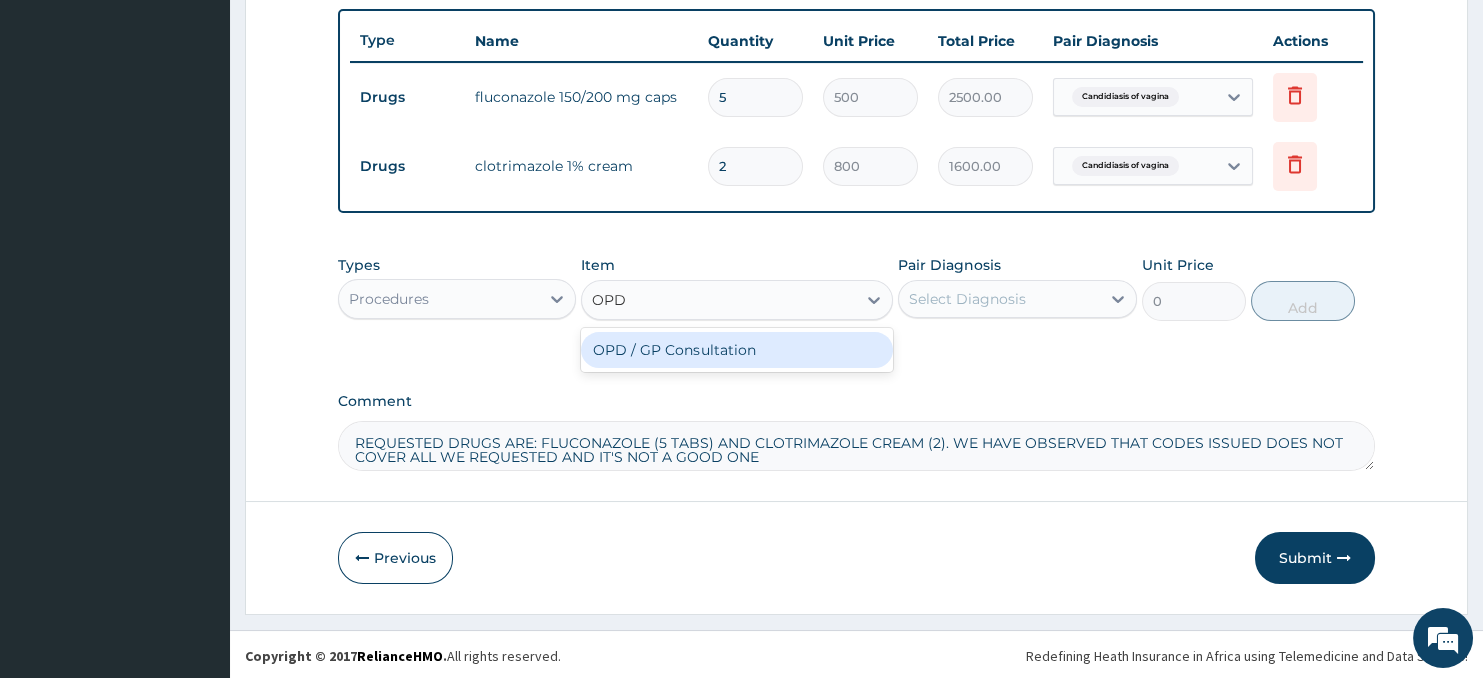 click on "OPD / GP Consultation" at bounding box center [736, 350] 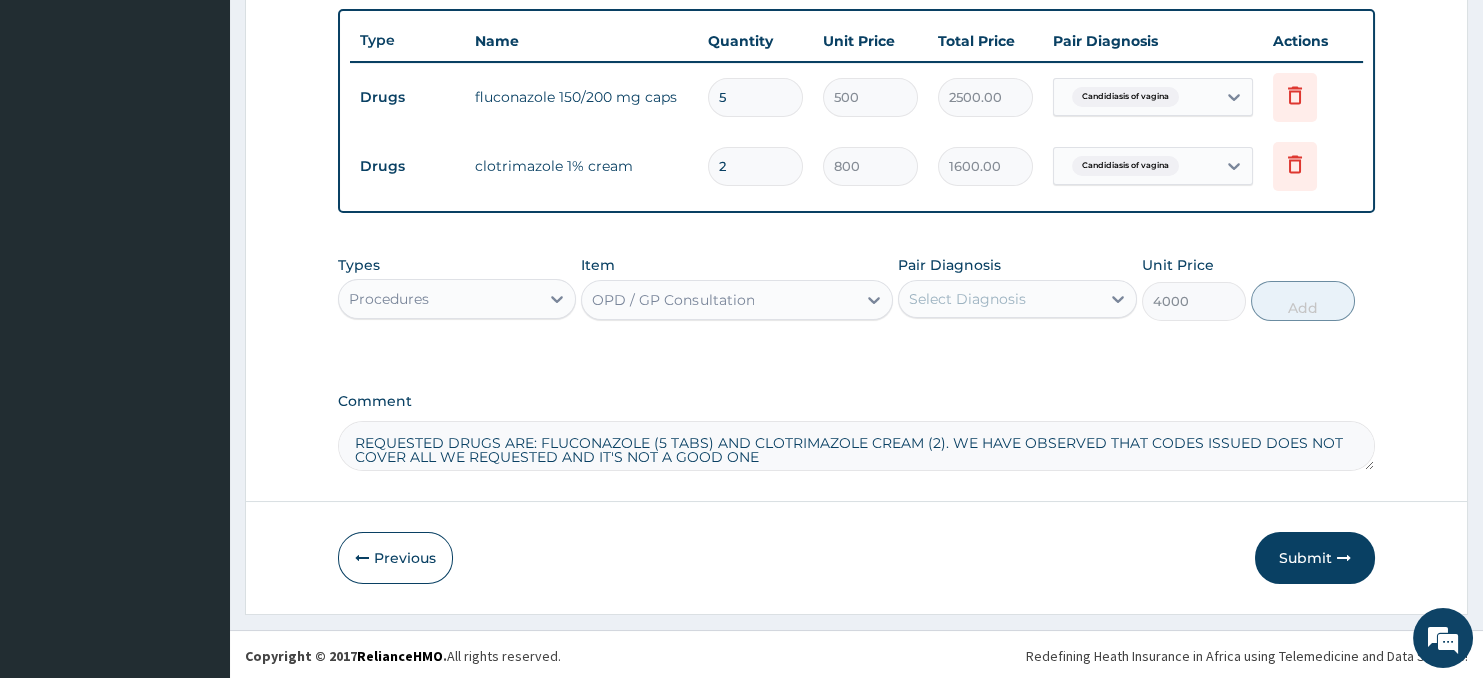 click on "Select Diagnosis" at bounding box center [967, 299] 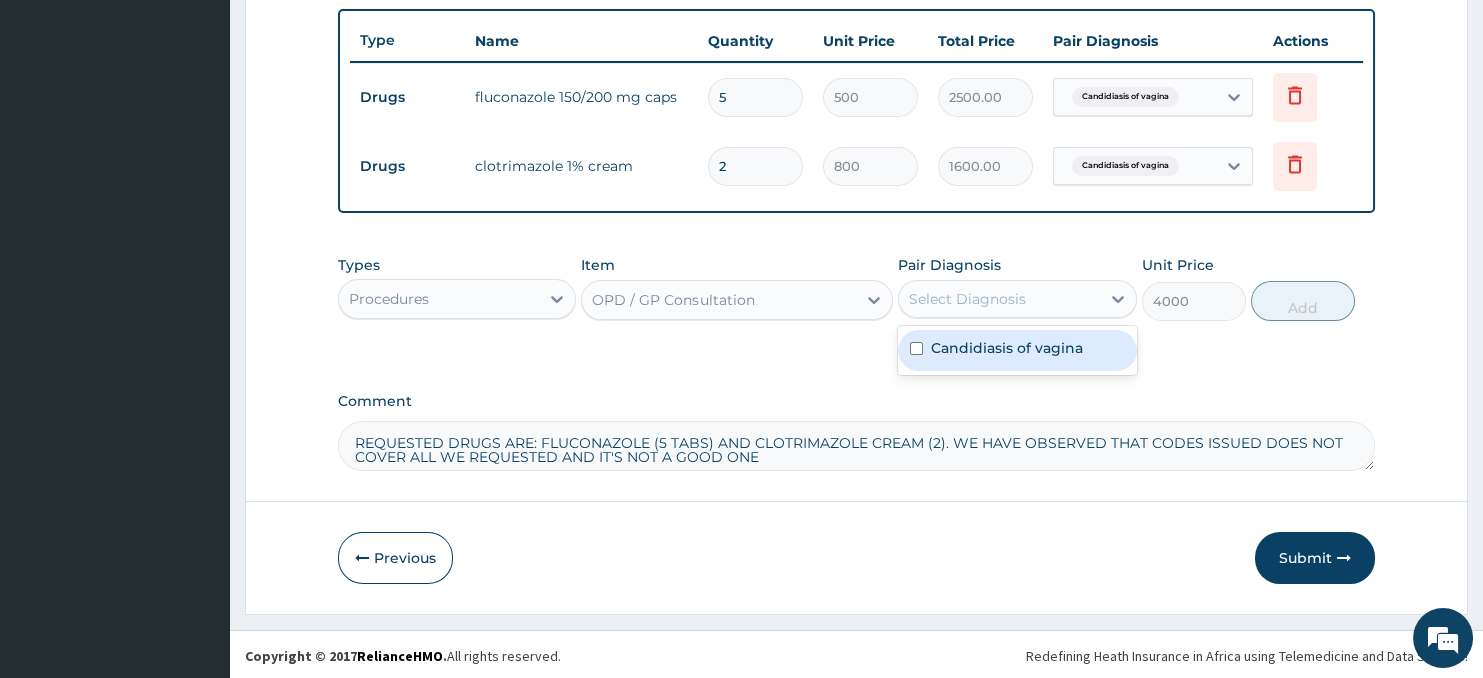 click on "Candidiasis of vagina" at bounding box center (1007, 348) 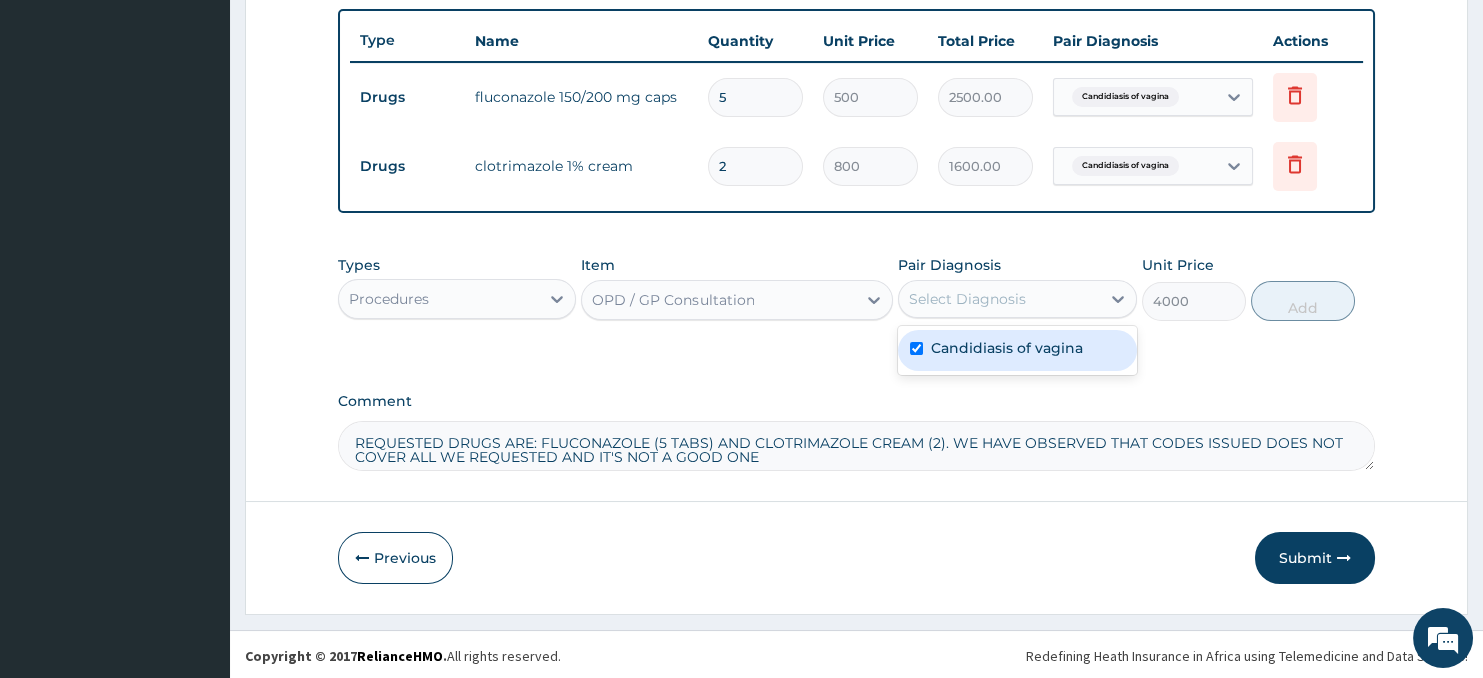 checkbox on "true" 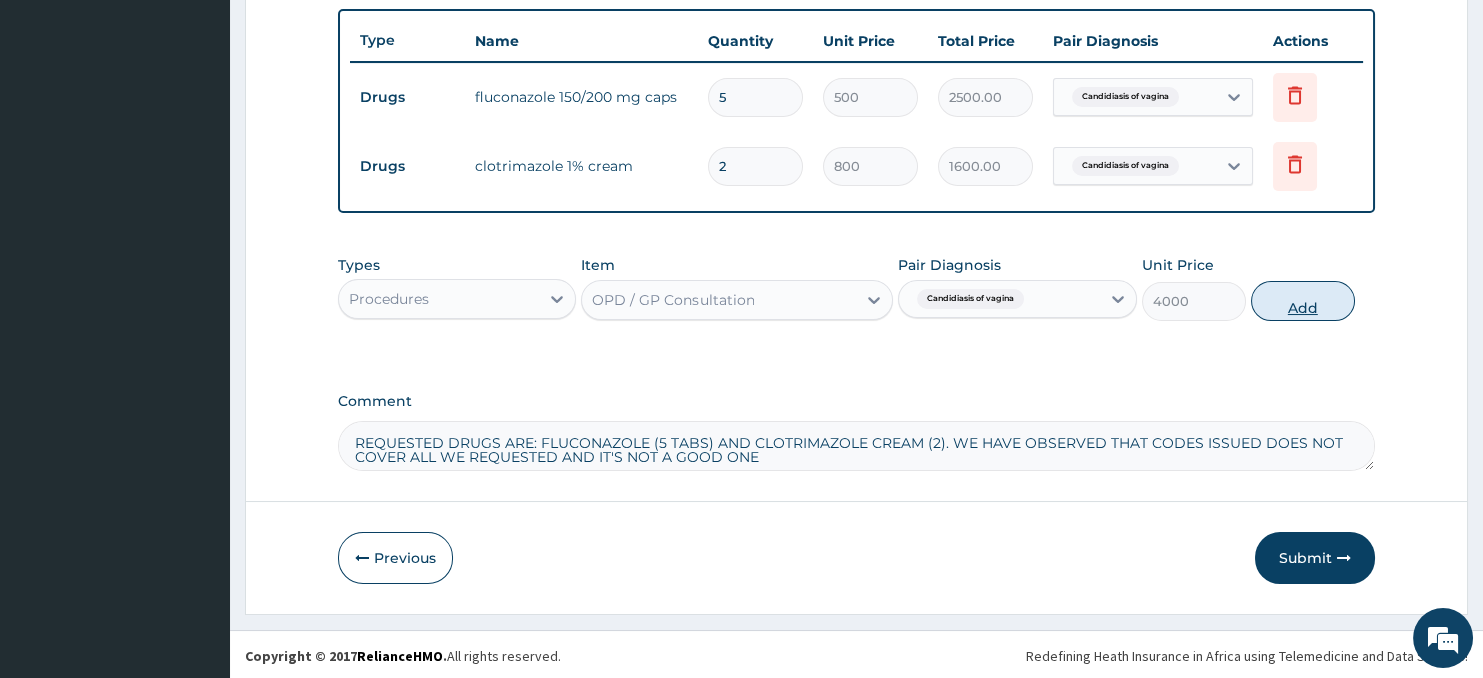 click on "Add" at bounding box center [1303, 301] 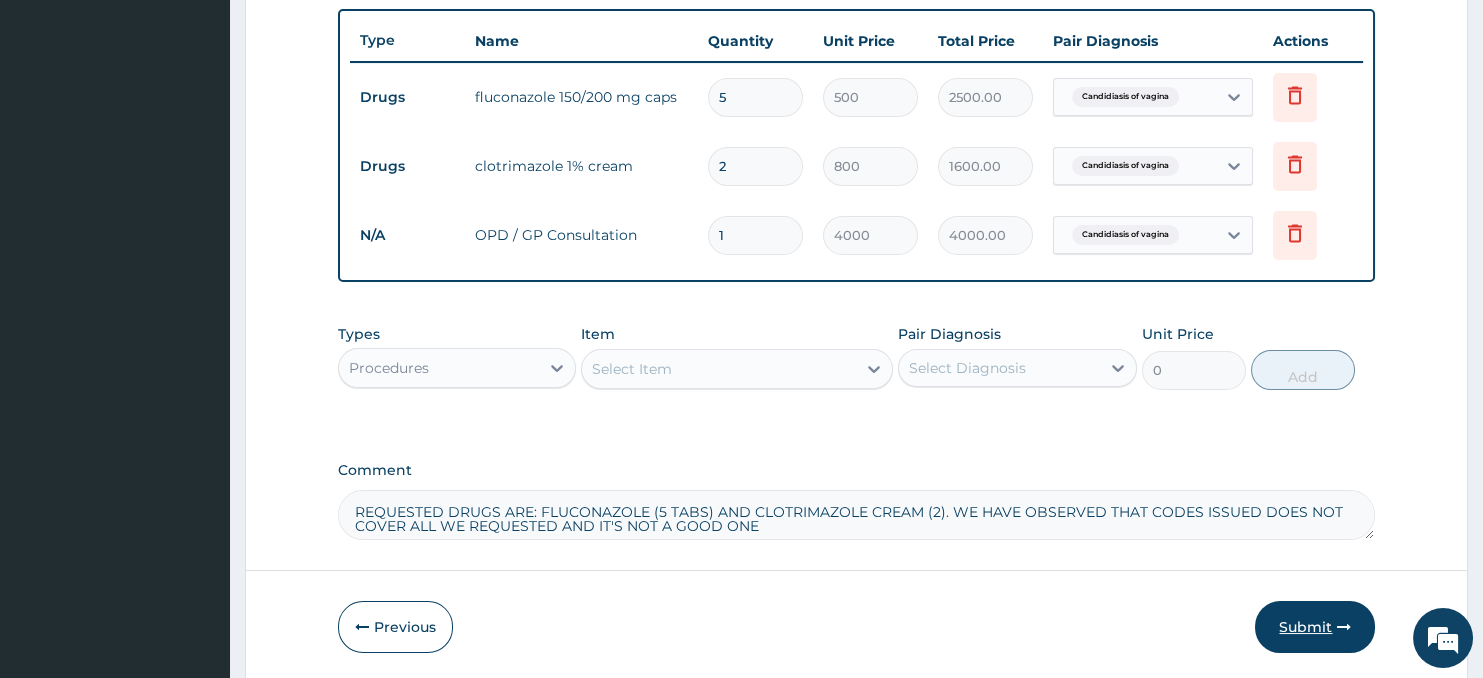 click on "Submit" at bounding box center (1315, 627) 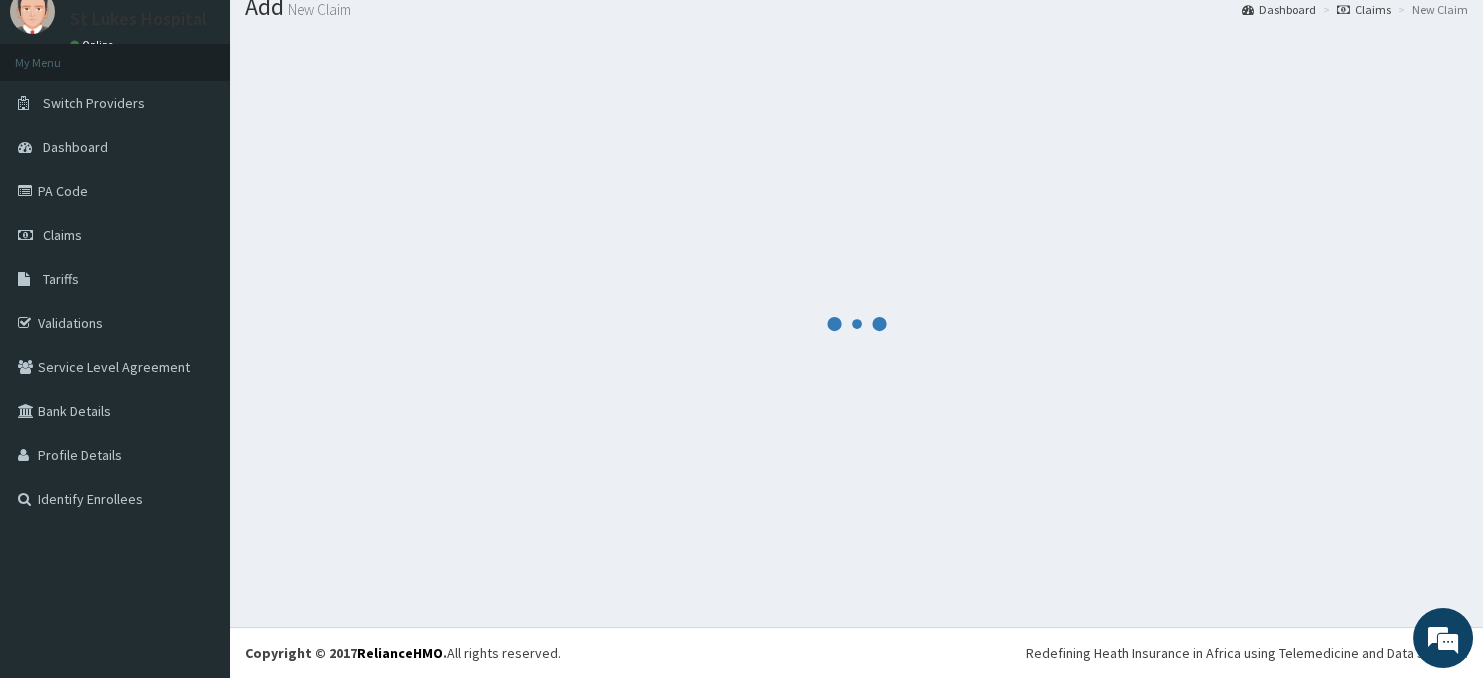 scroll, scrollTop: 70, scrollLeft: 0, axis: vertical 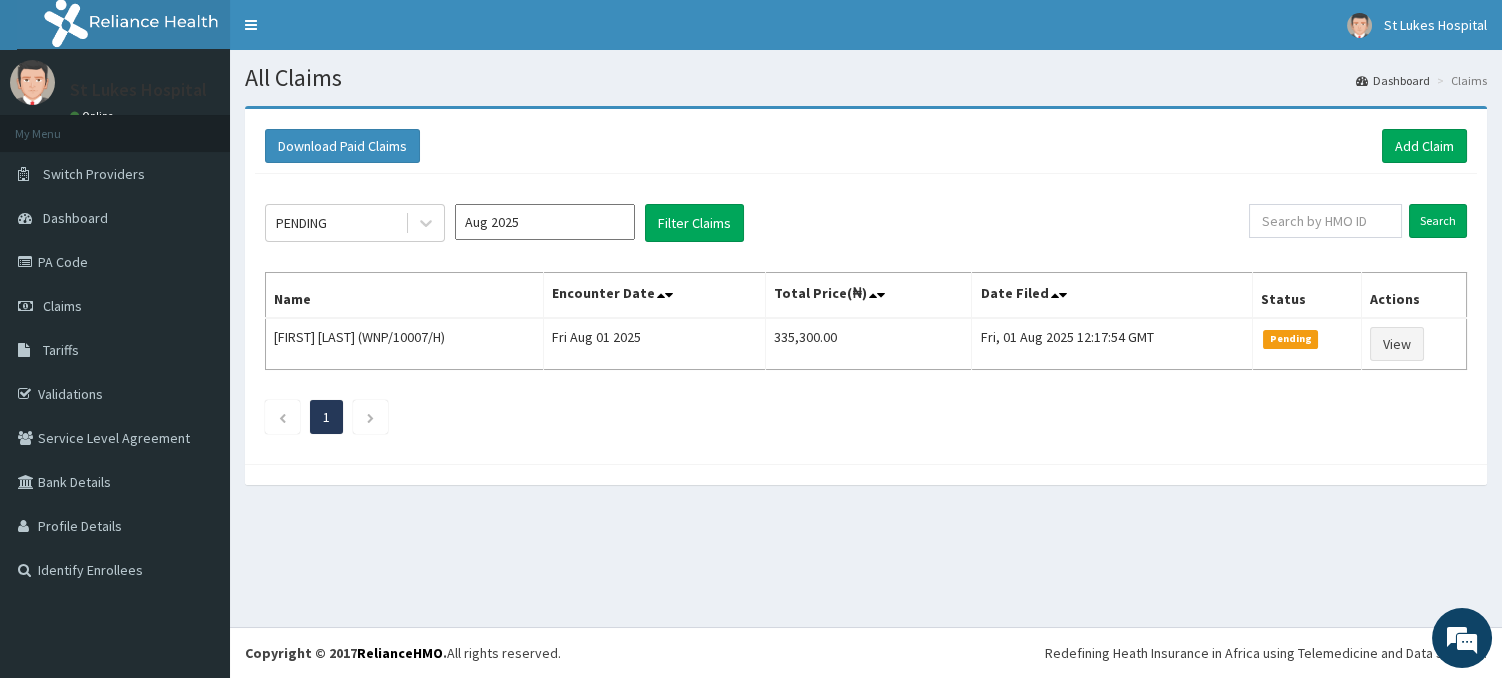 click on "1" at bounding box center (866, 417) 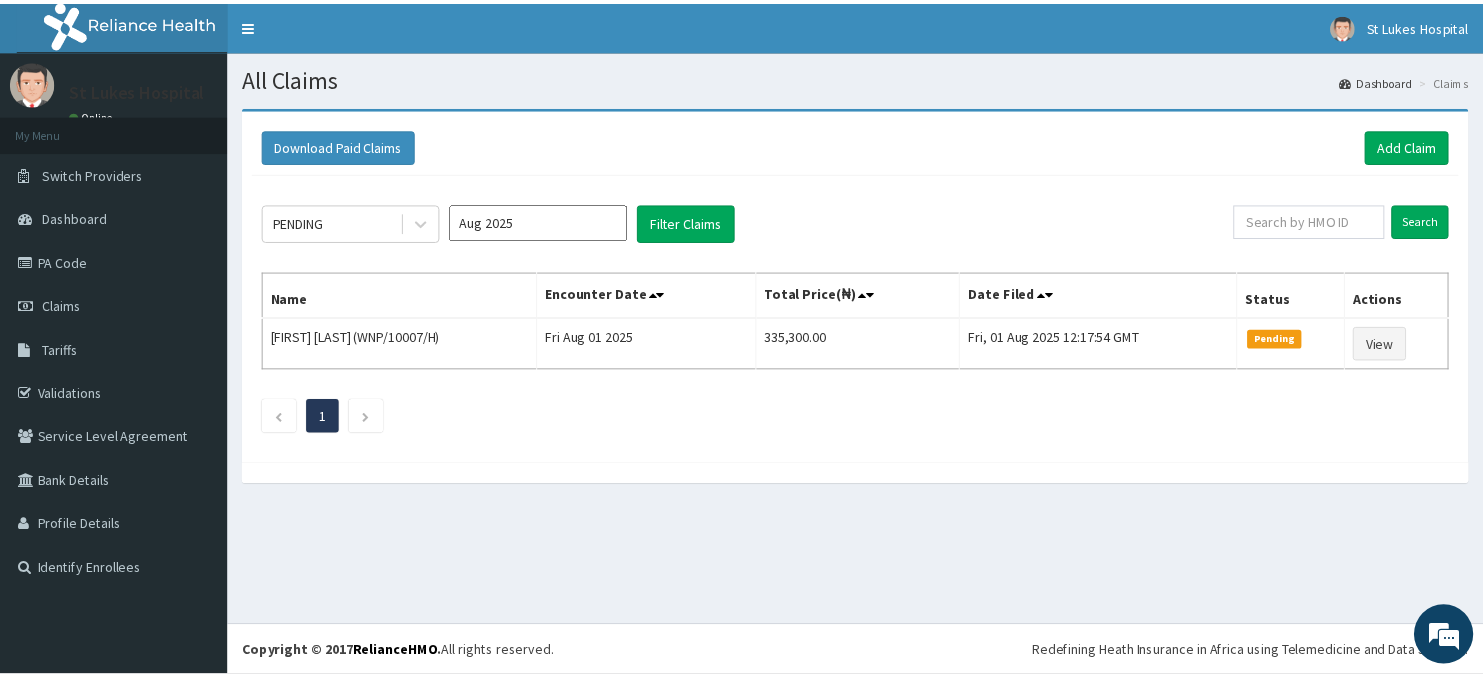 scroll, scrollTop: 0, scrollLeft: 0, axis: both 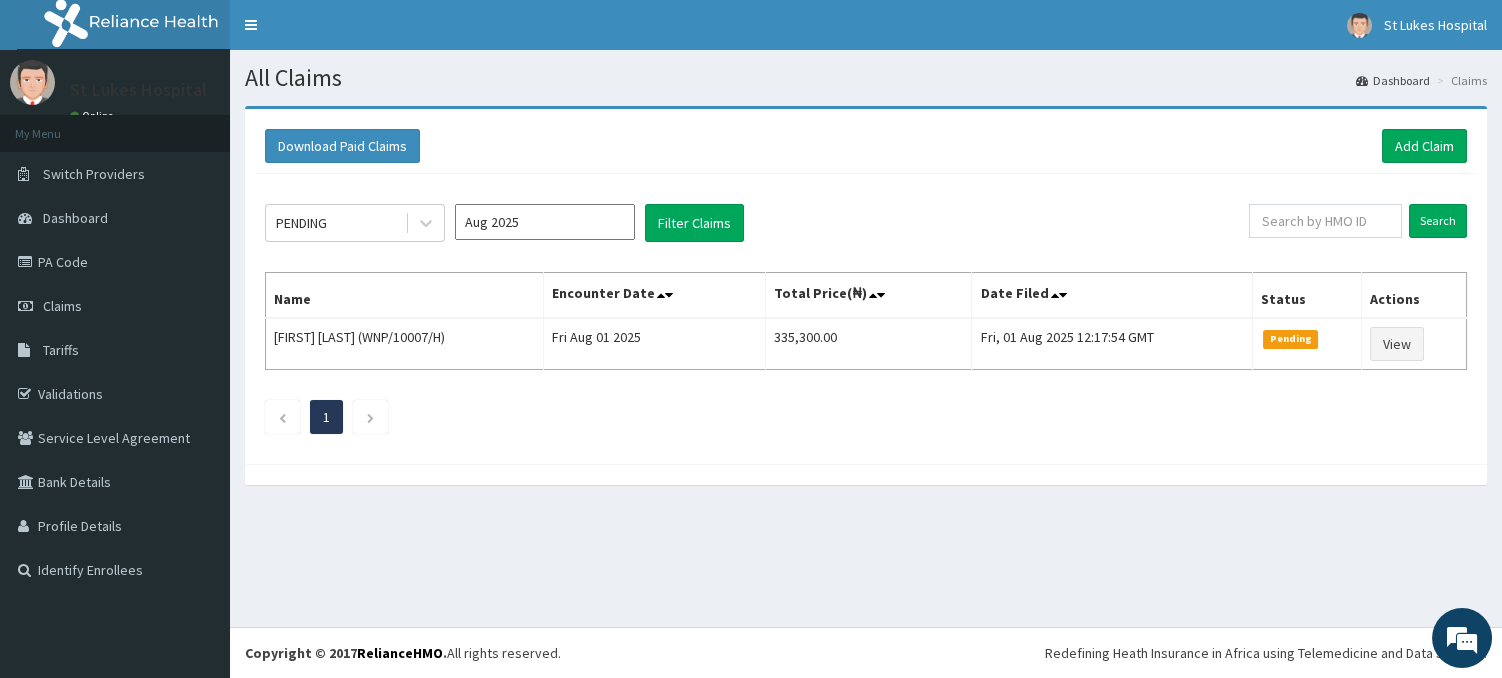 click on "Aug 2025" at bounding box center [545, 222] 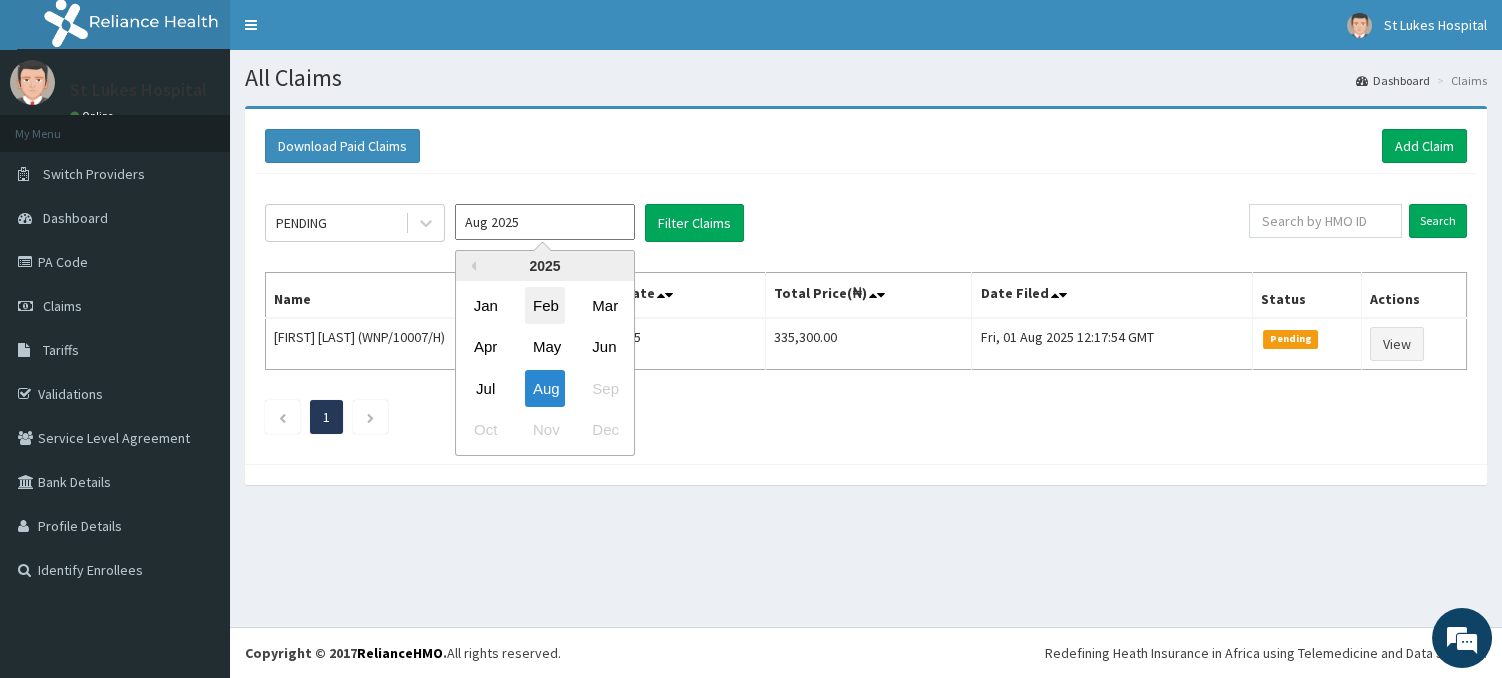 click on "Feb" at bounding box center (545, 305) 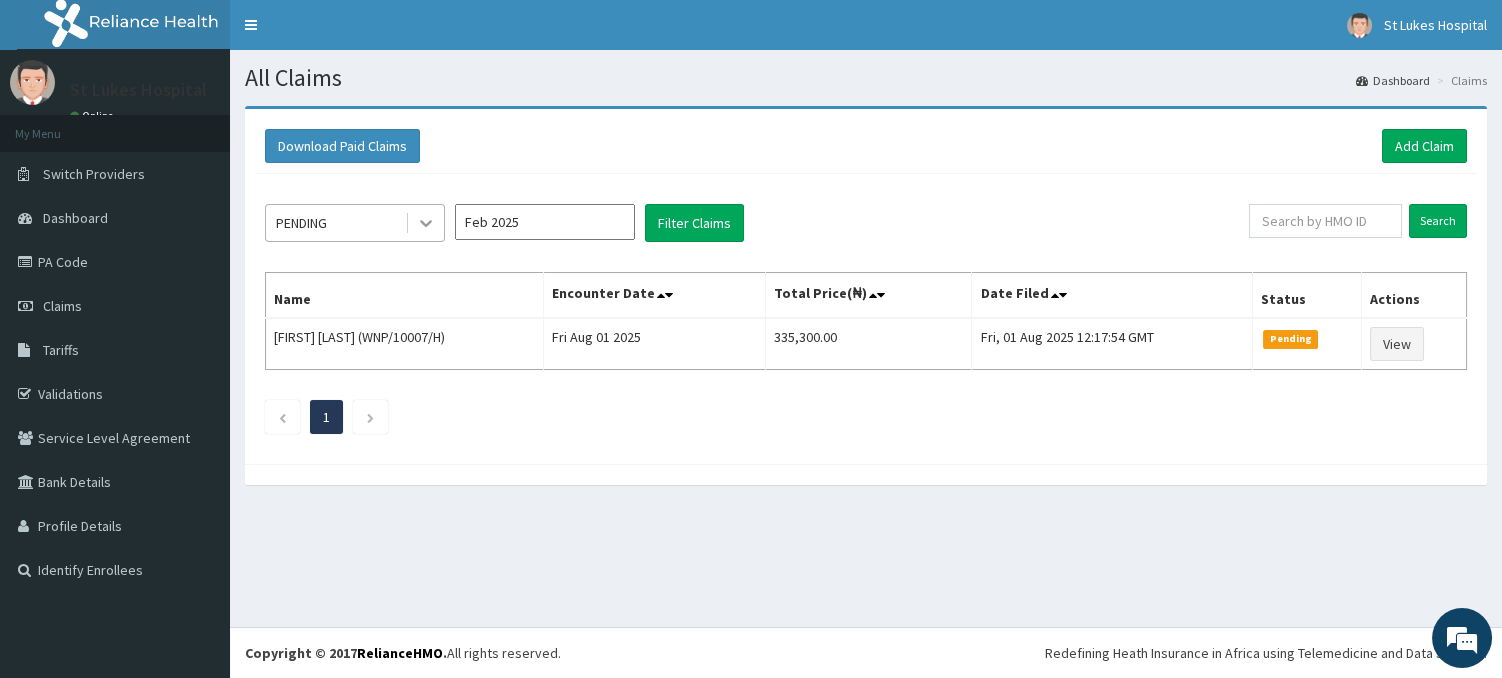 click 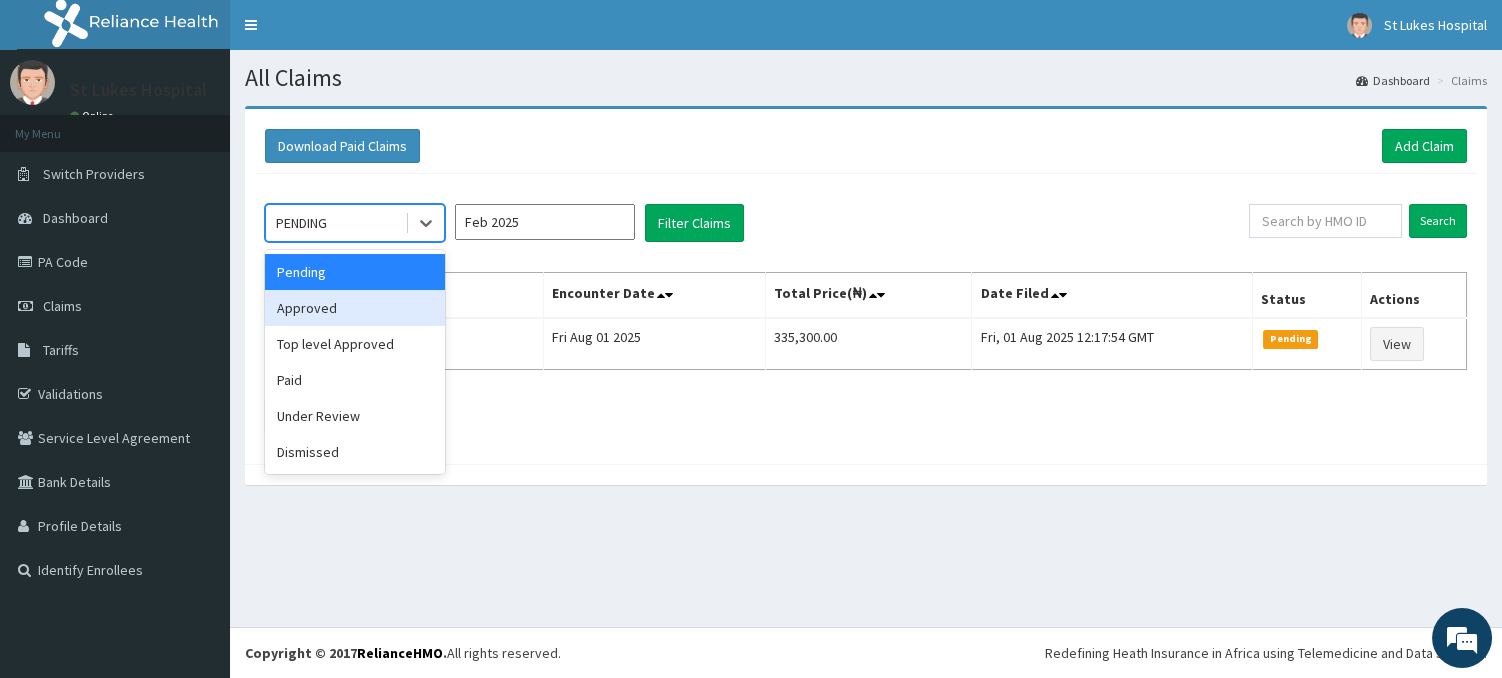 click on "Approved" at bounding box center [355, 308] 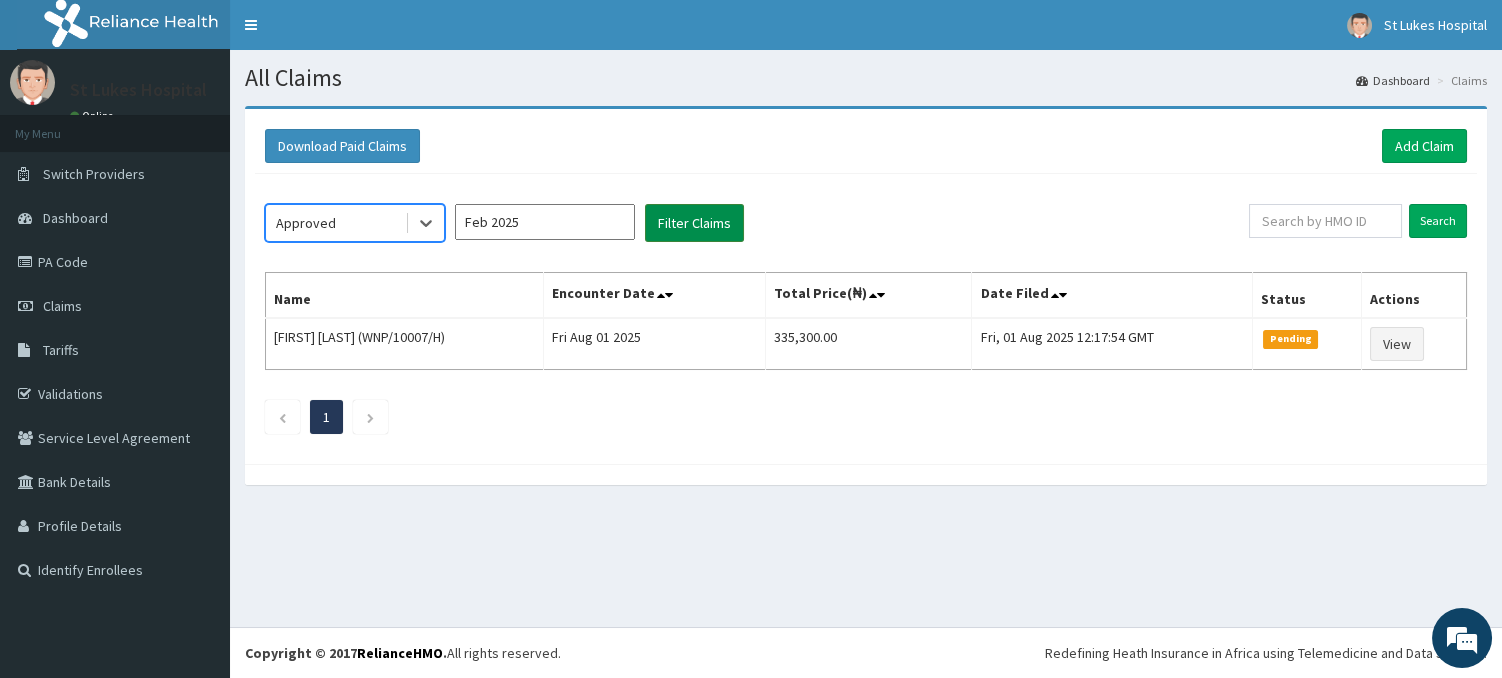 click on "Filter Claims" at bounding box center [694, 223] 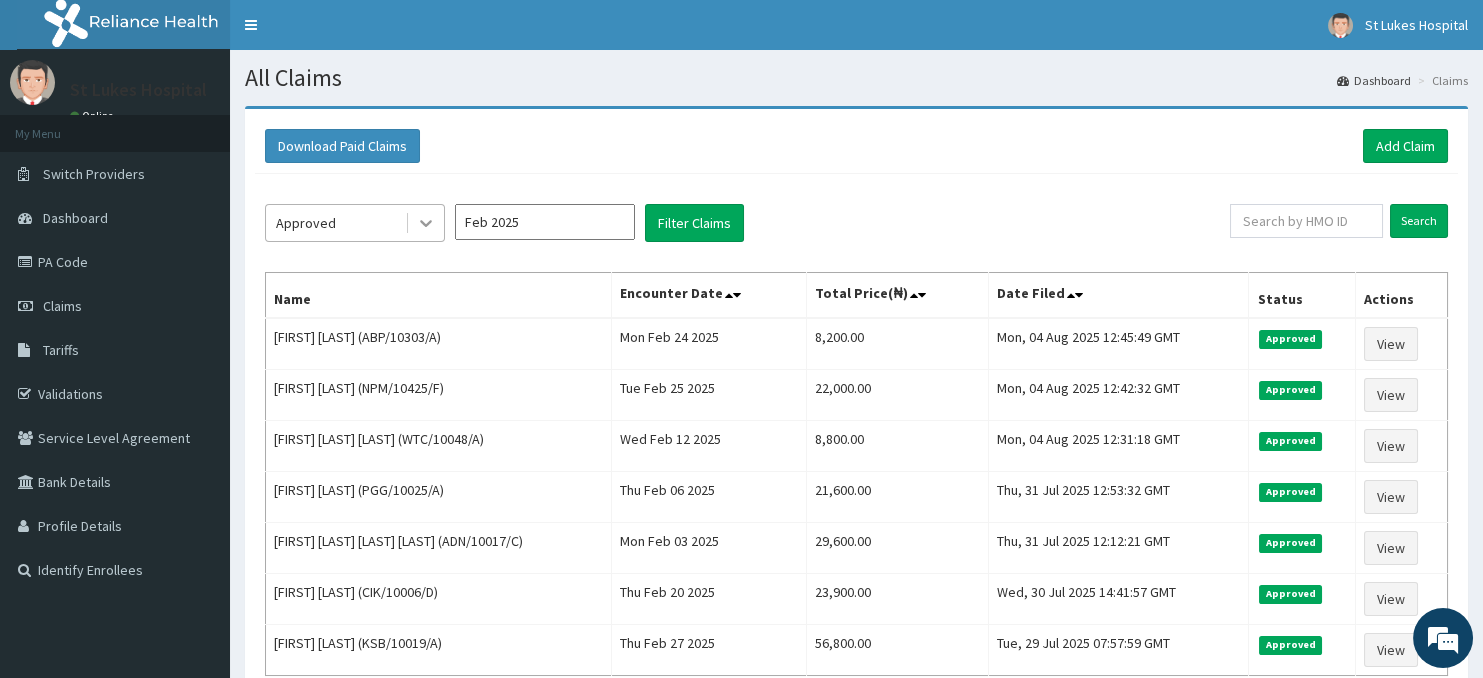 click 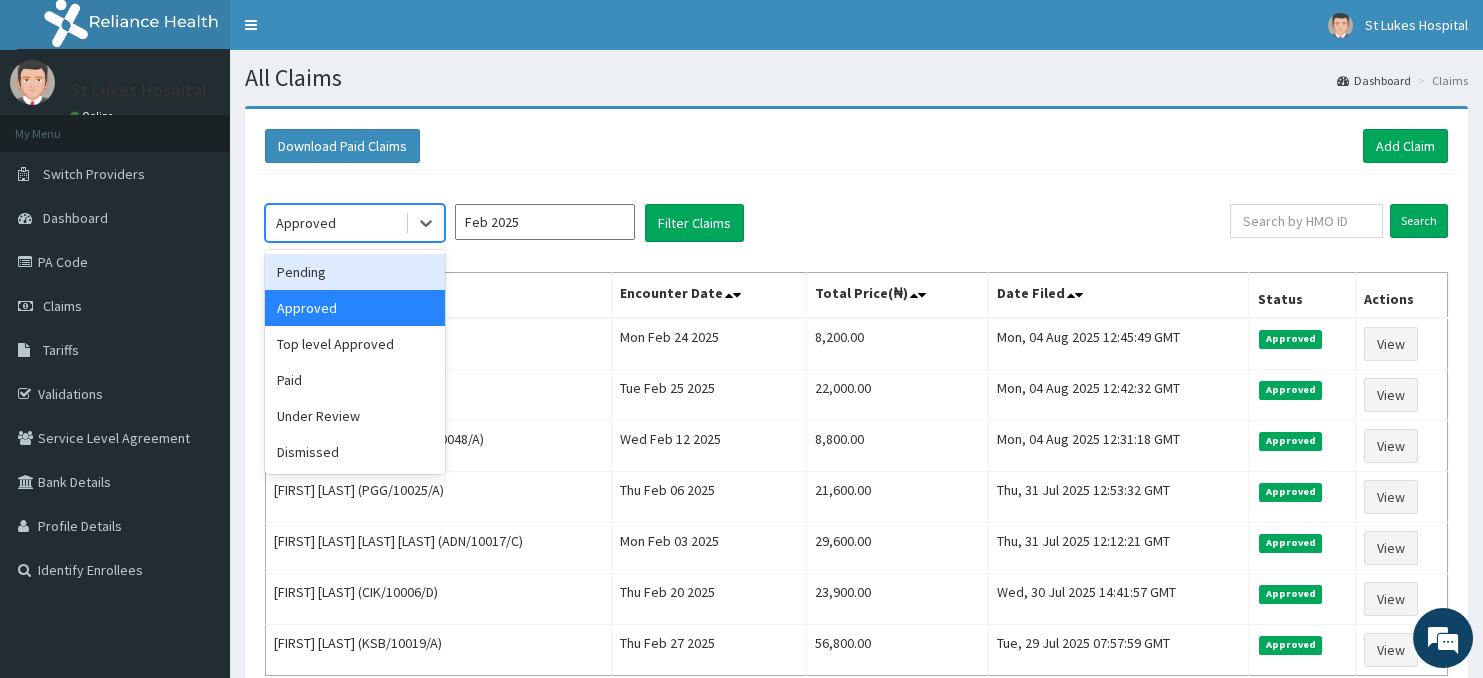 click on "Pending" at bounding box center [355, 272] 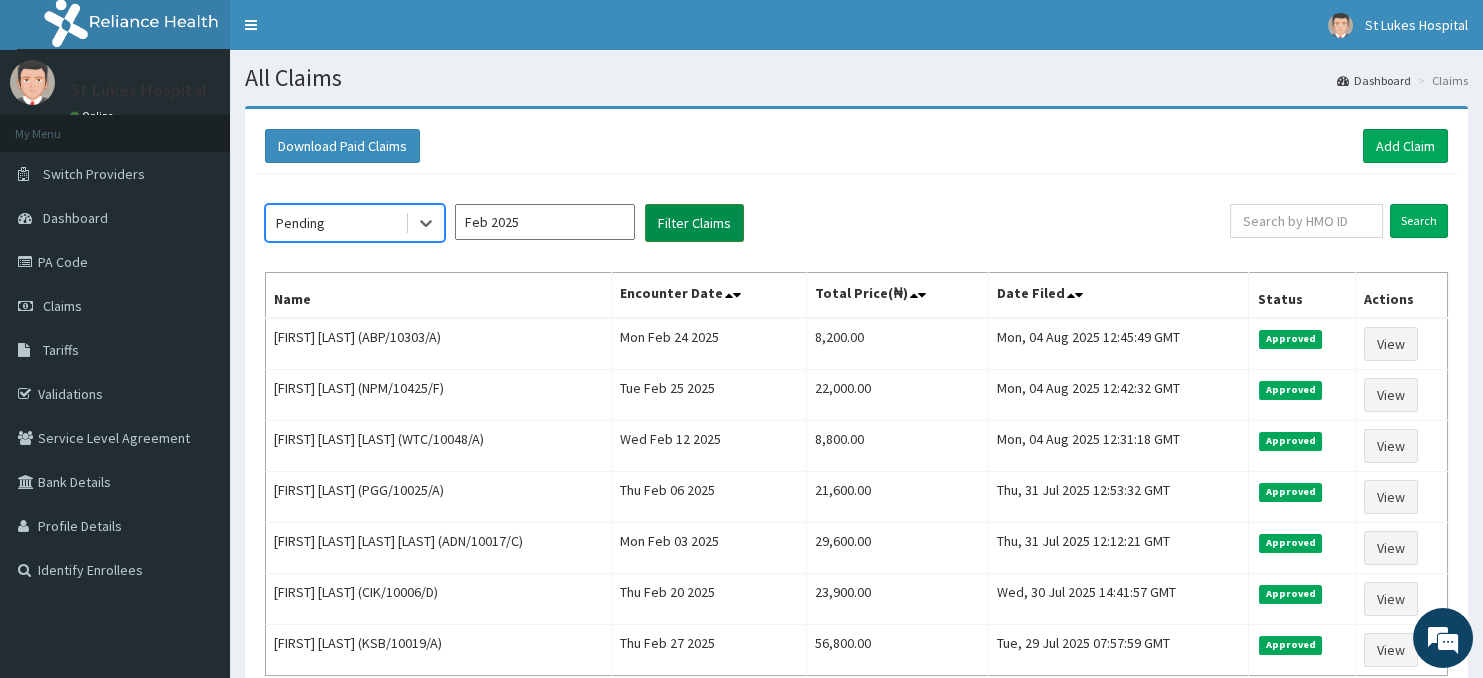click on "Filter Claims" at bounding box center (694, 223) 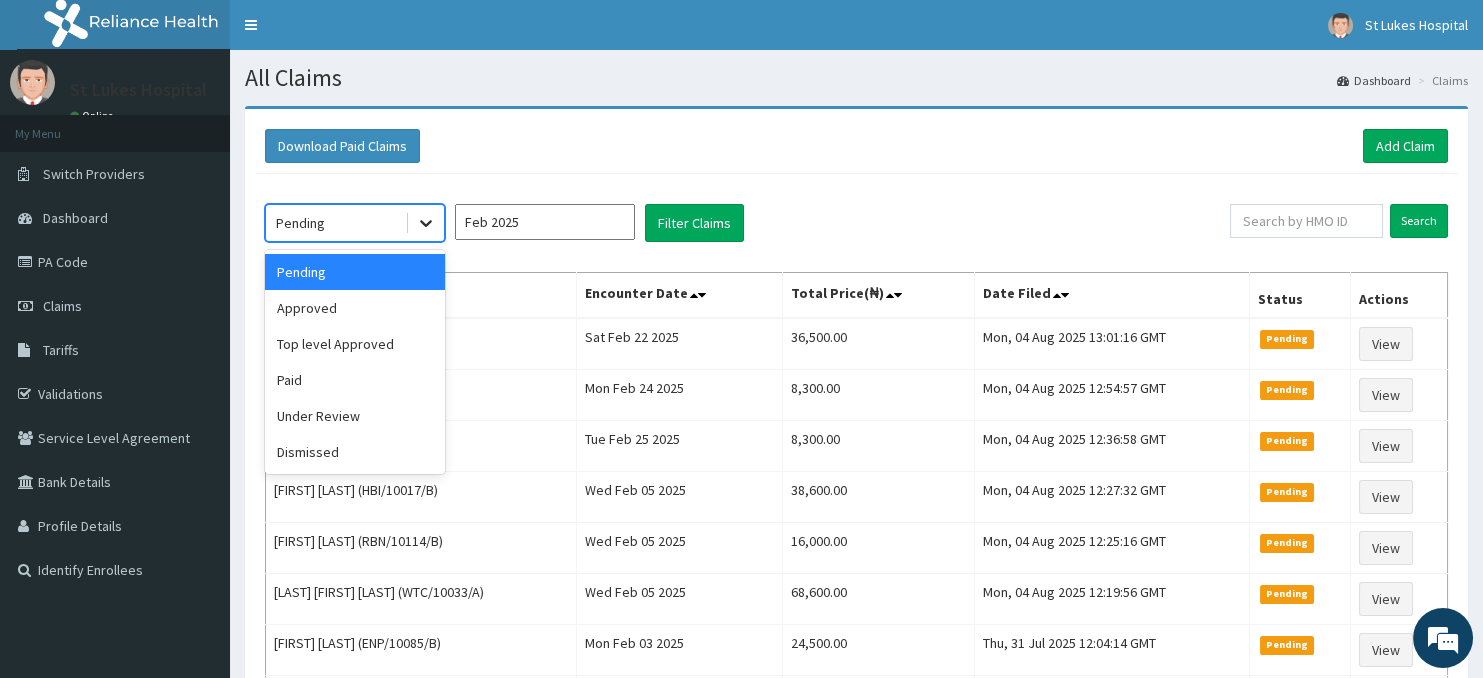 click 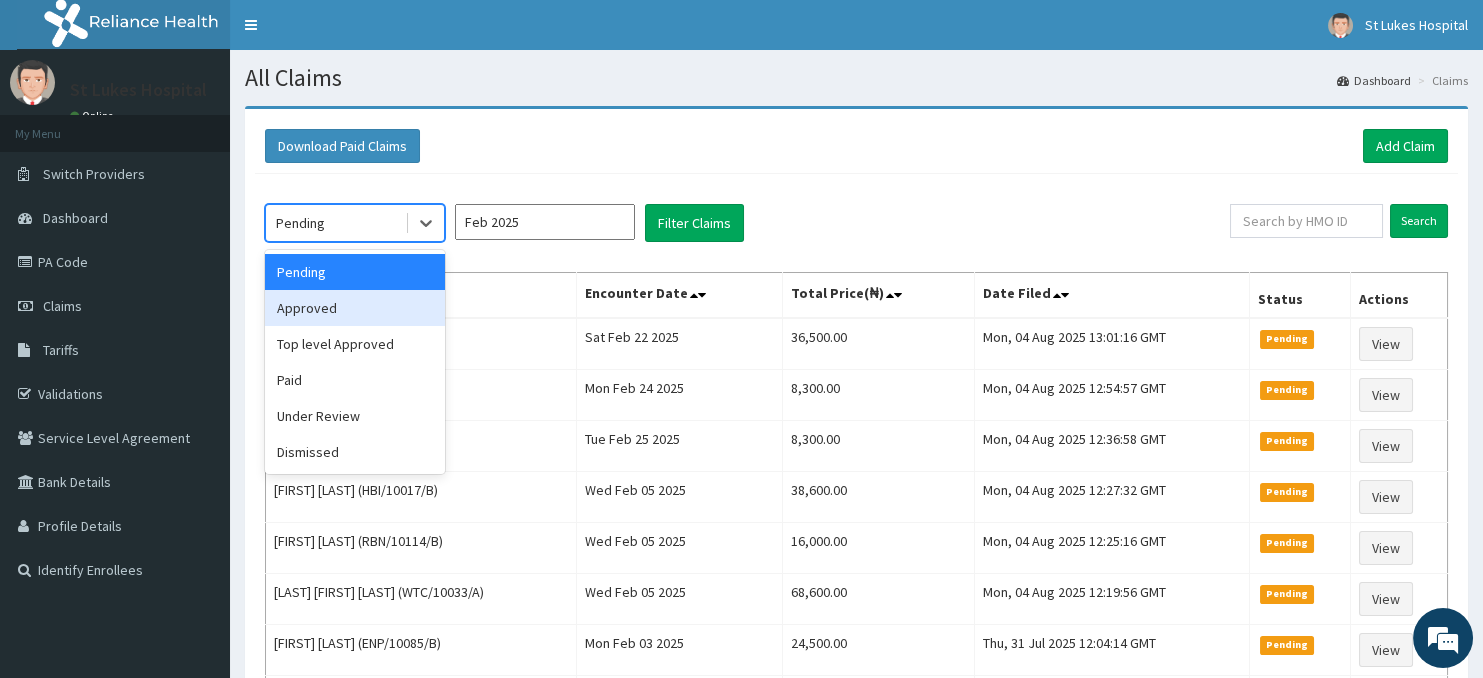 click on "Approved" at bounding box center (355, 308) 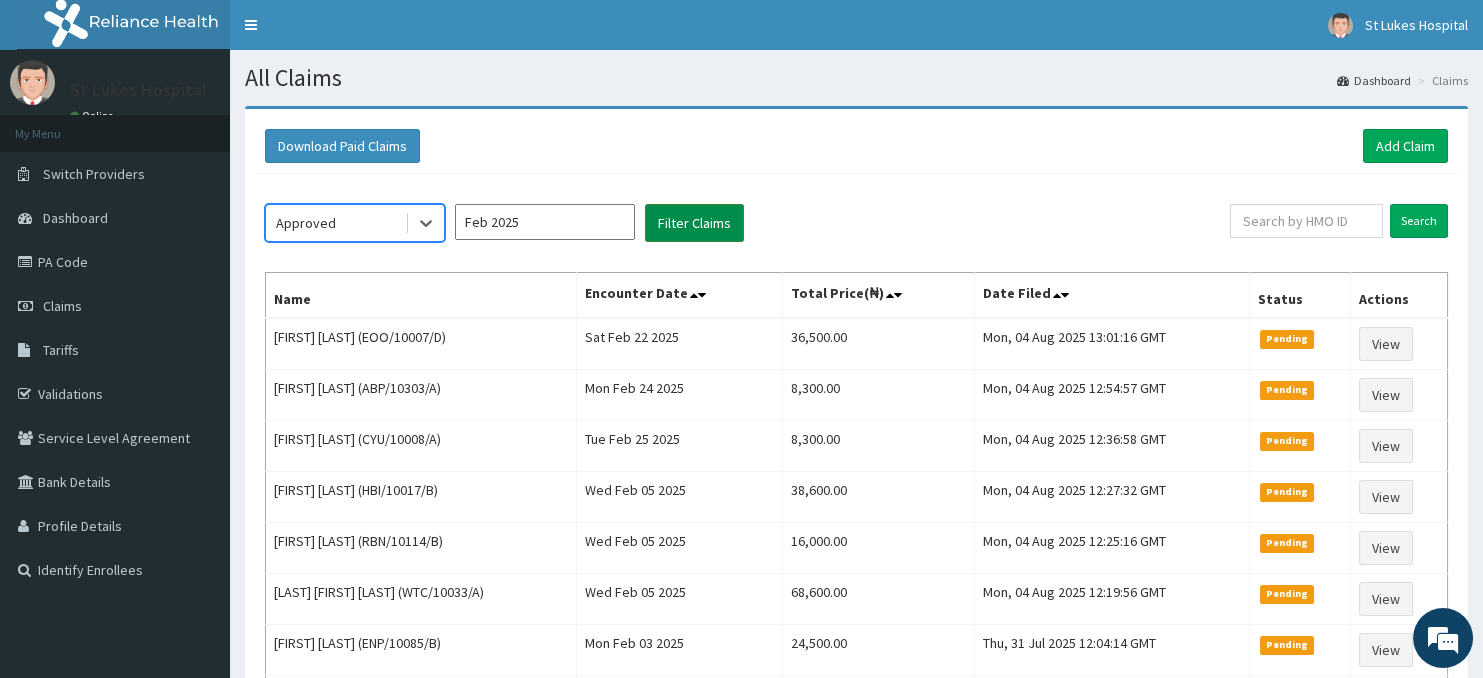 click on "Filter Claims" at bounding box center (694, 223) 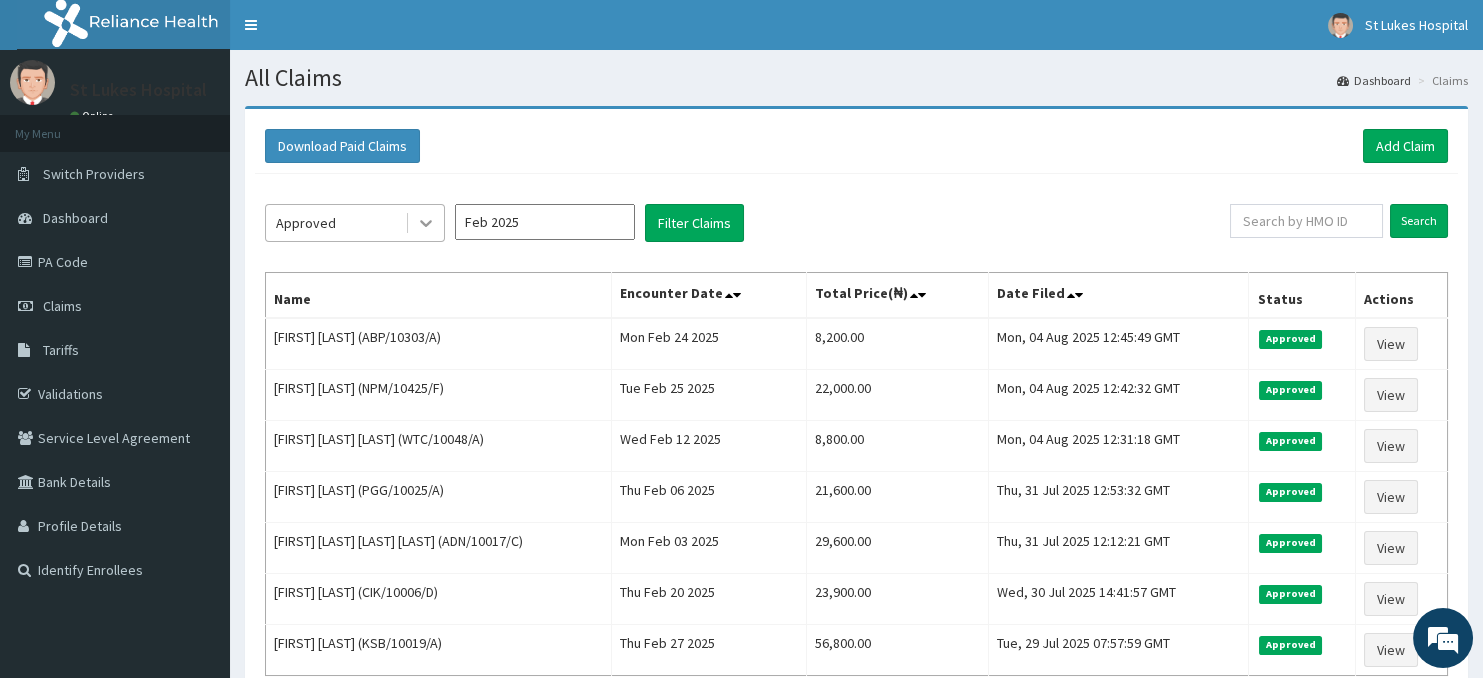 click 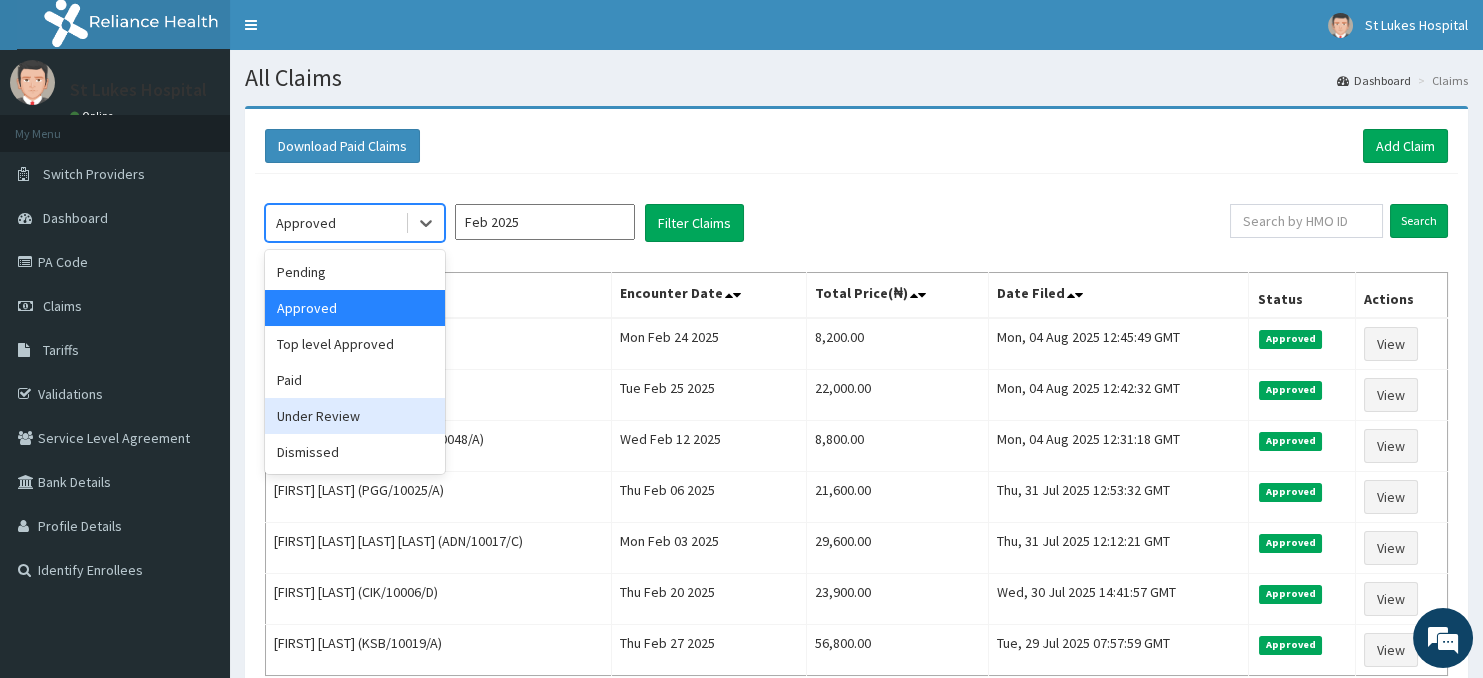 click on "Under Review" at bounding box center [355, 416] 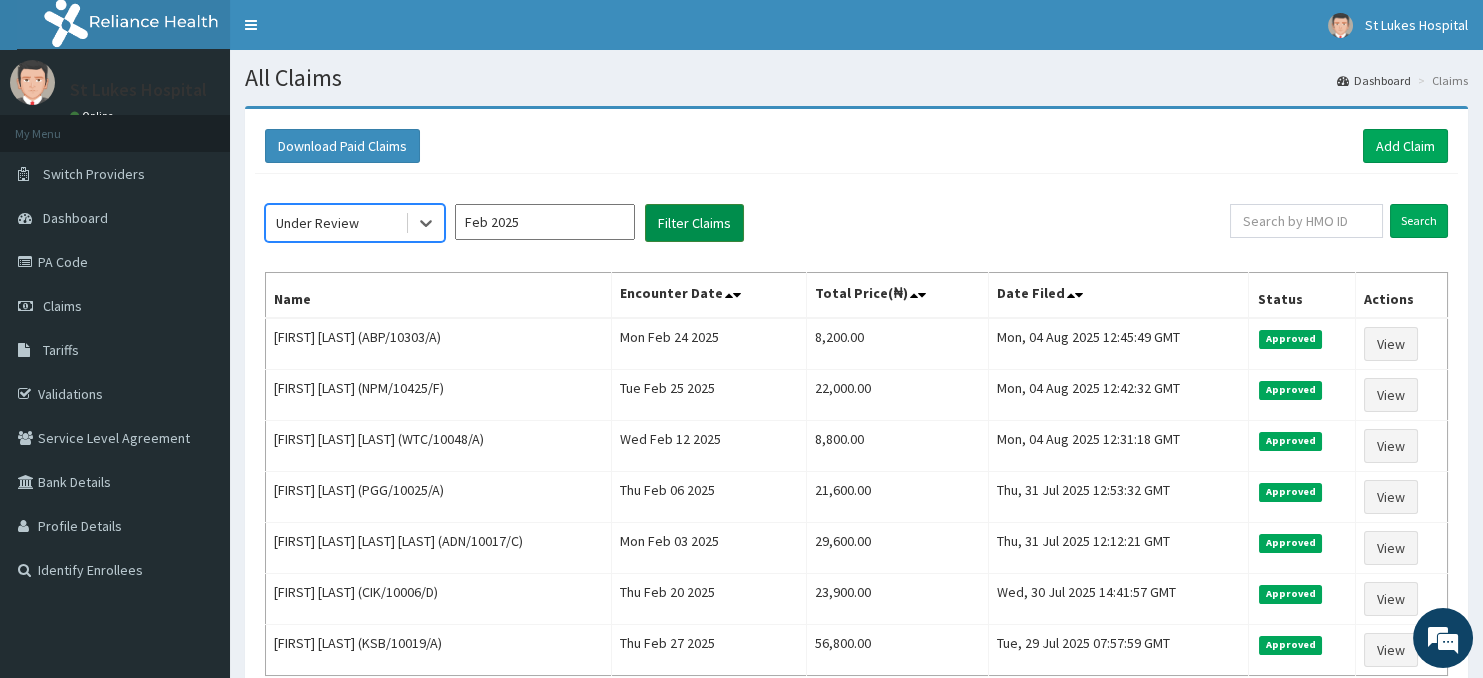 click on "Filter Claims" at bounding box center (694, 223) 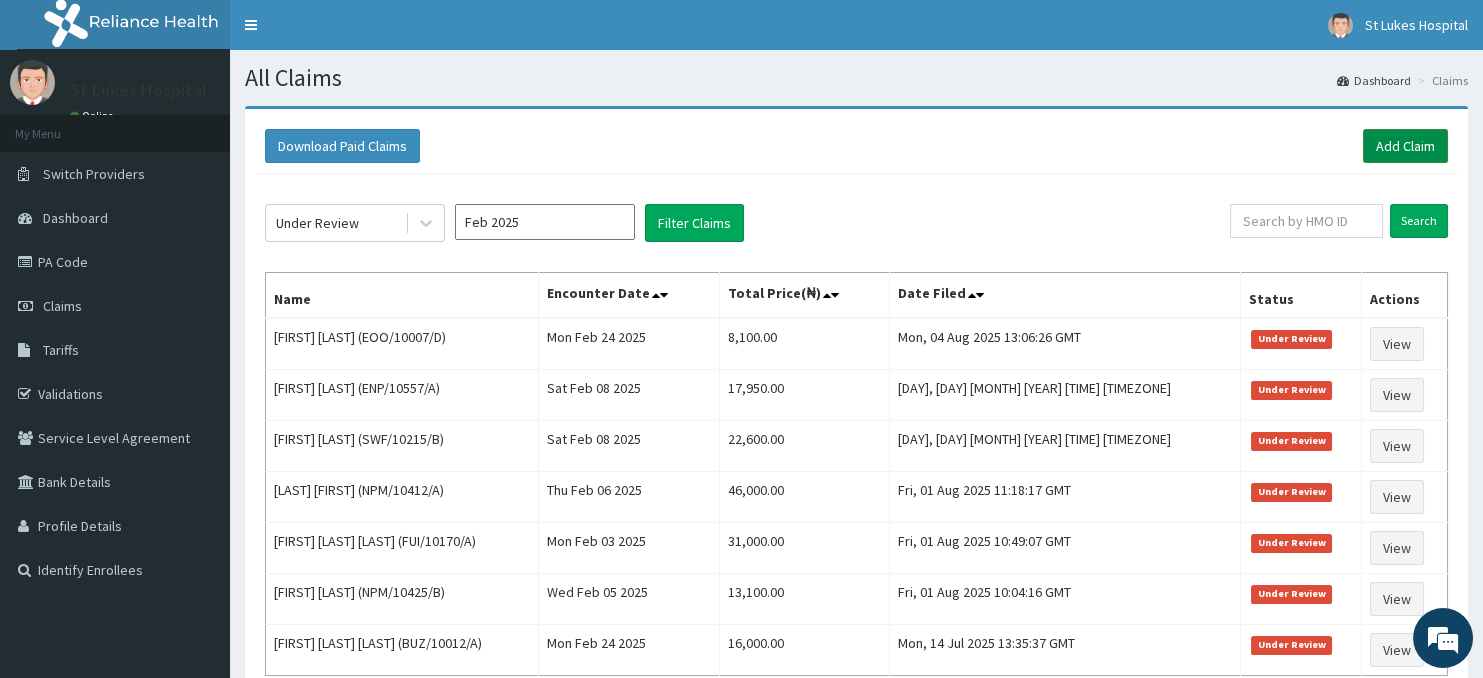 click on "Add Claim" at bounding box center [1405, 146] 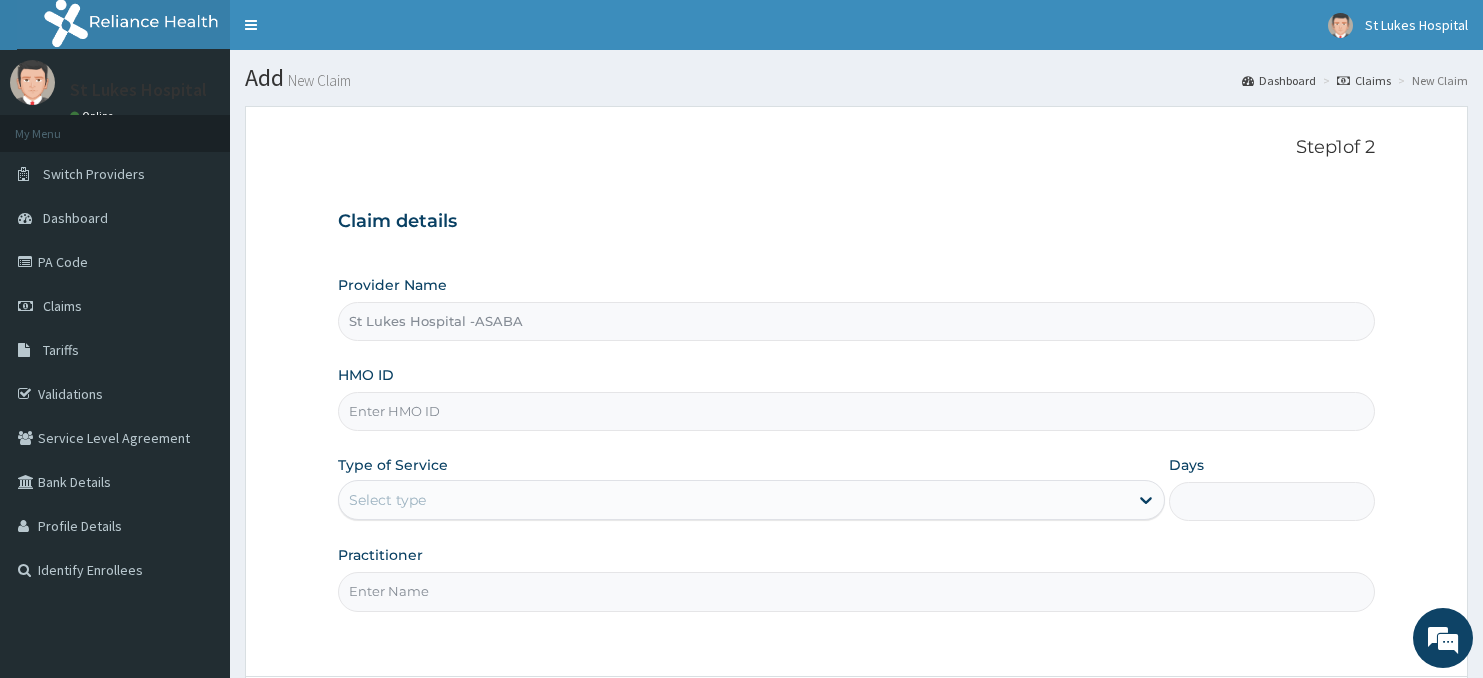 scroll, scrollTop: 0, scrollLeft: 0, axis: both 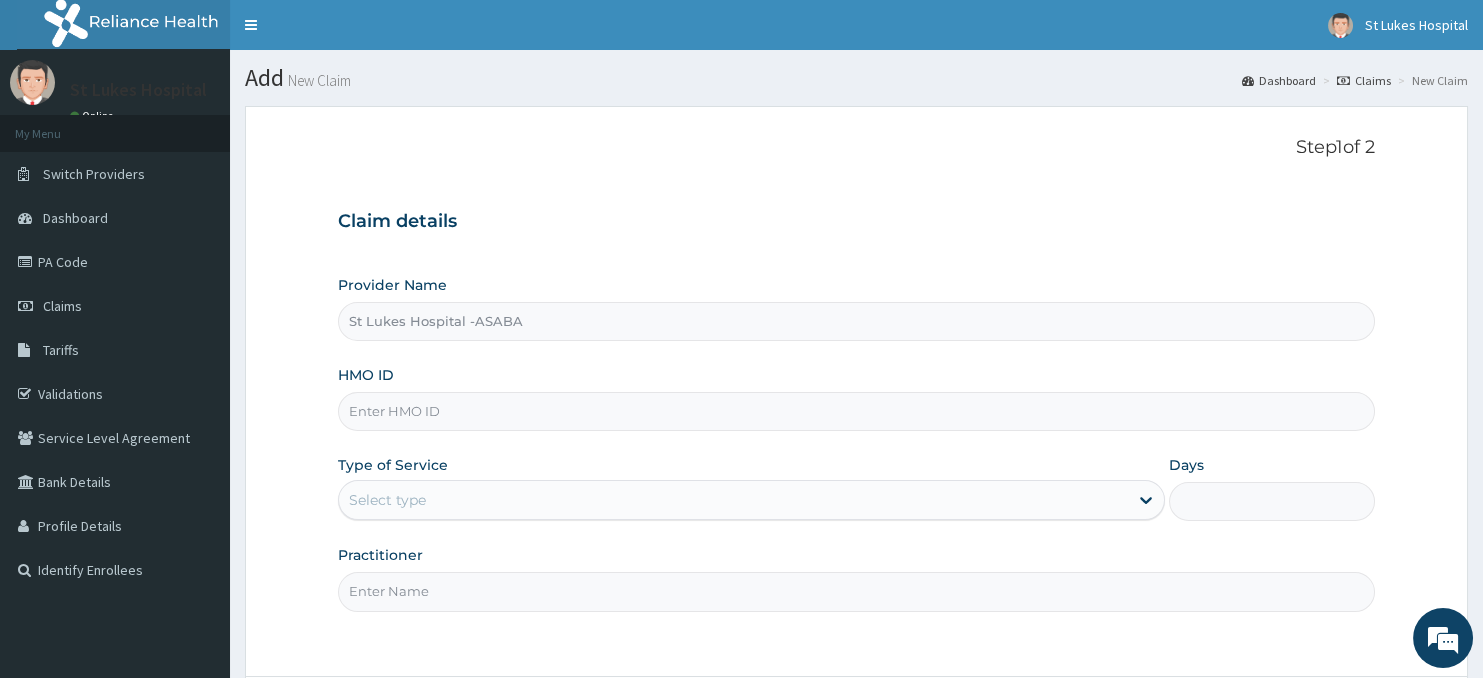 click on "HMO ID" at bounding box center [857, 411] 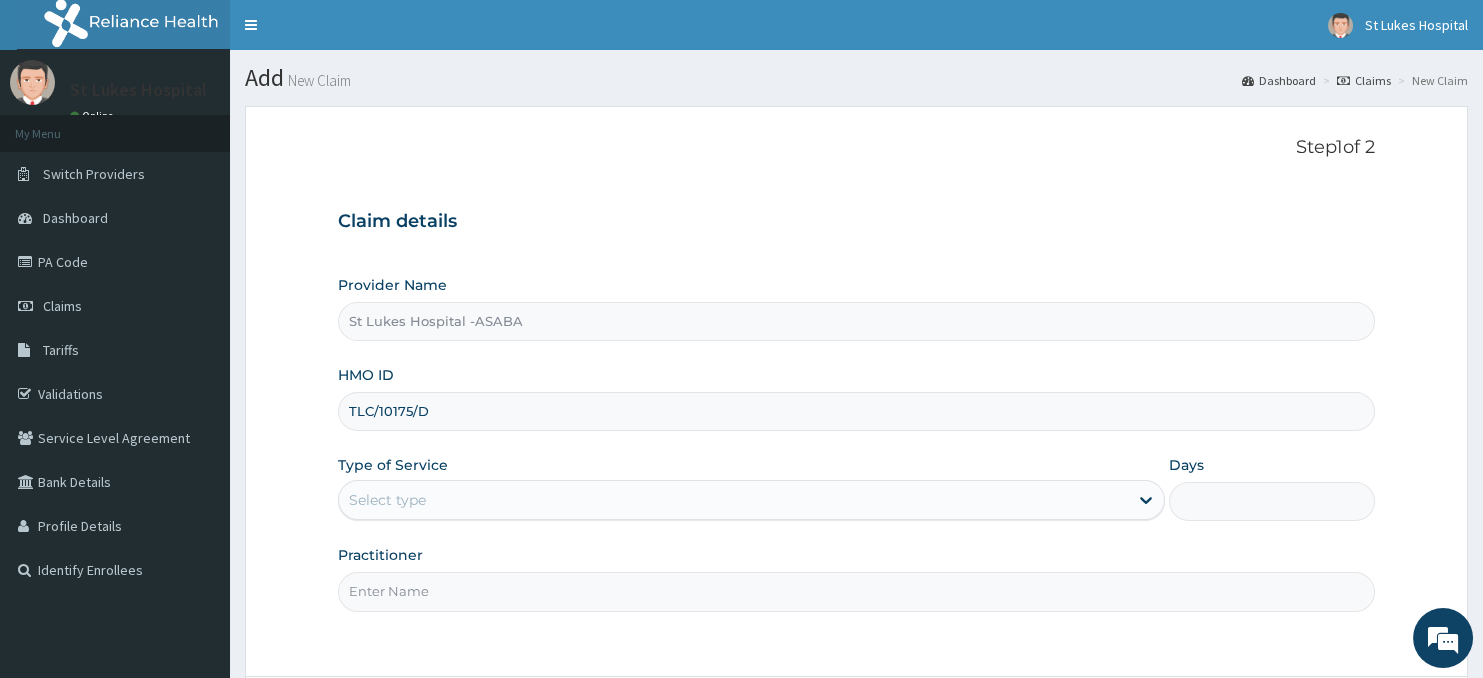 type on "TLC/10175/D" 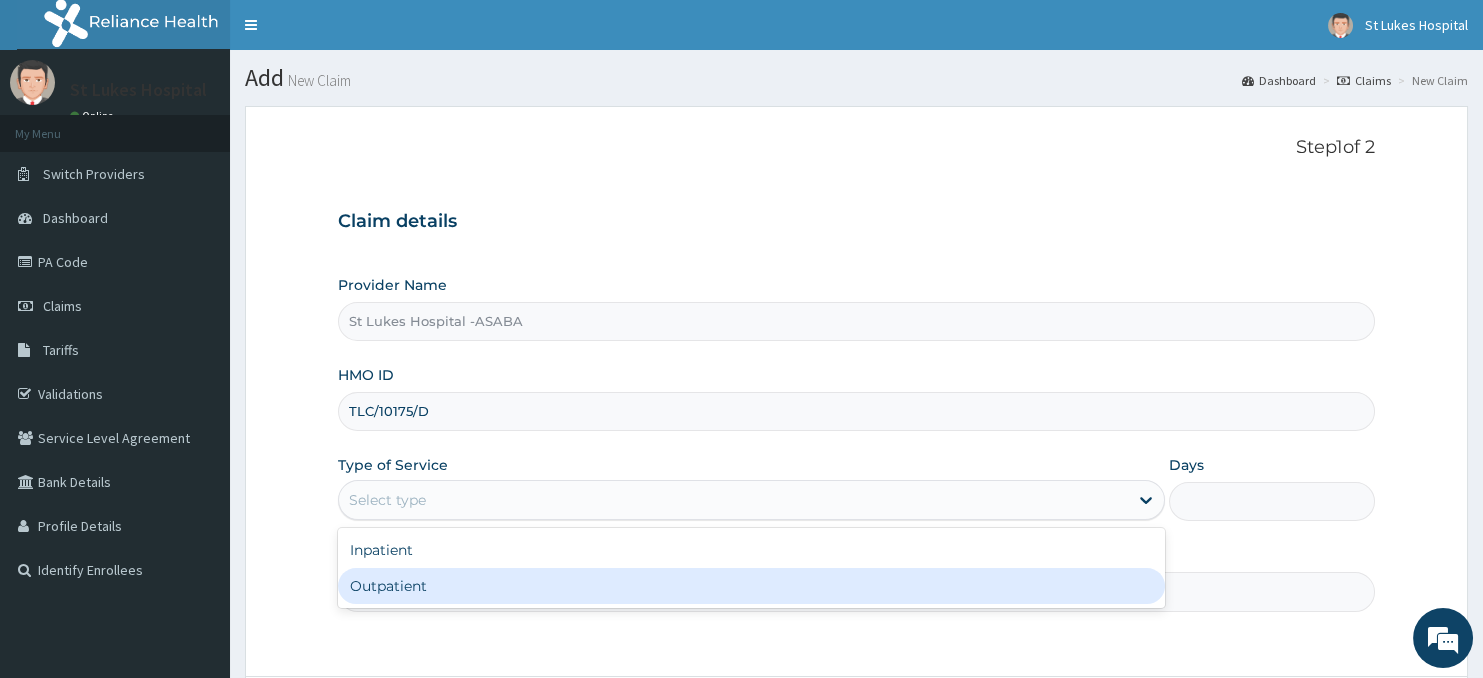 click on "Outpatient" at bounding box center (751, 586) 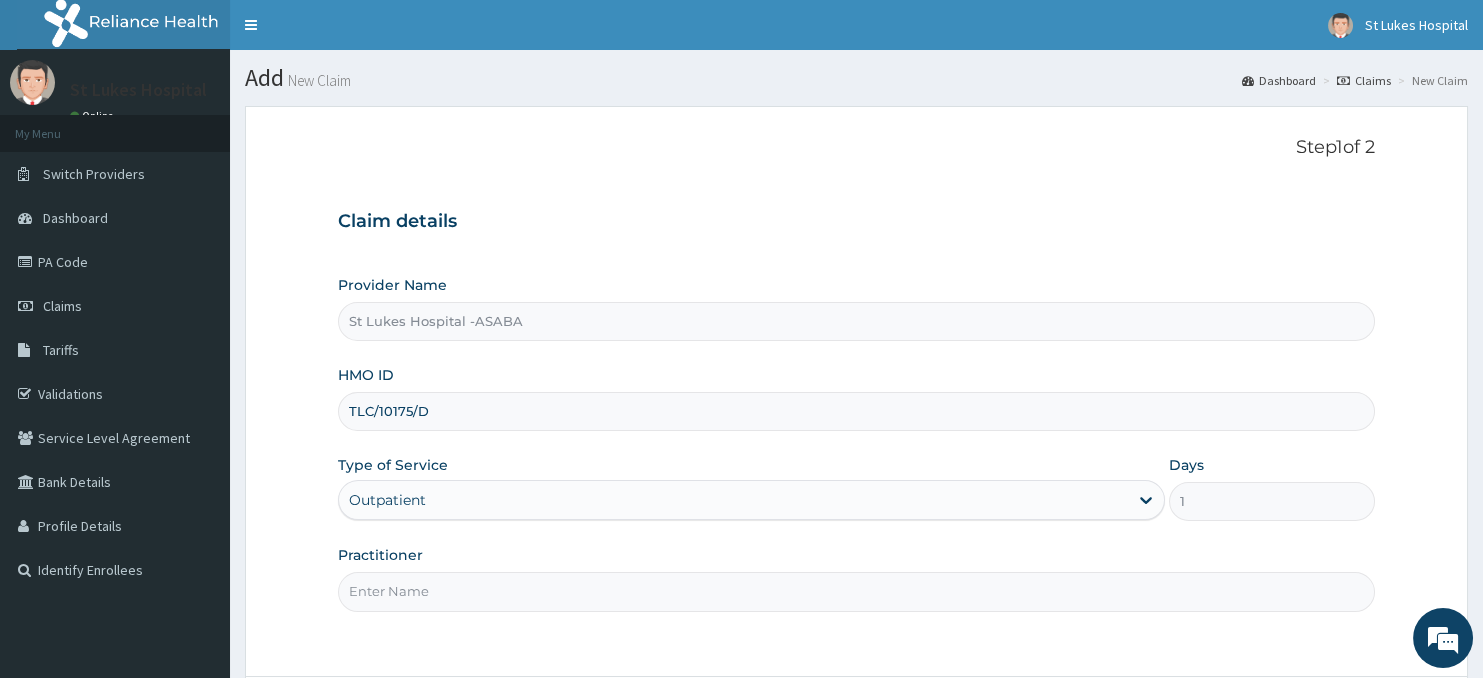 click on "Practitioner" at bounding box center [857, 591] 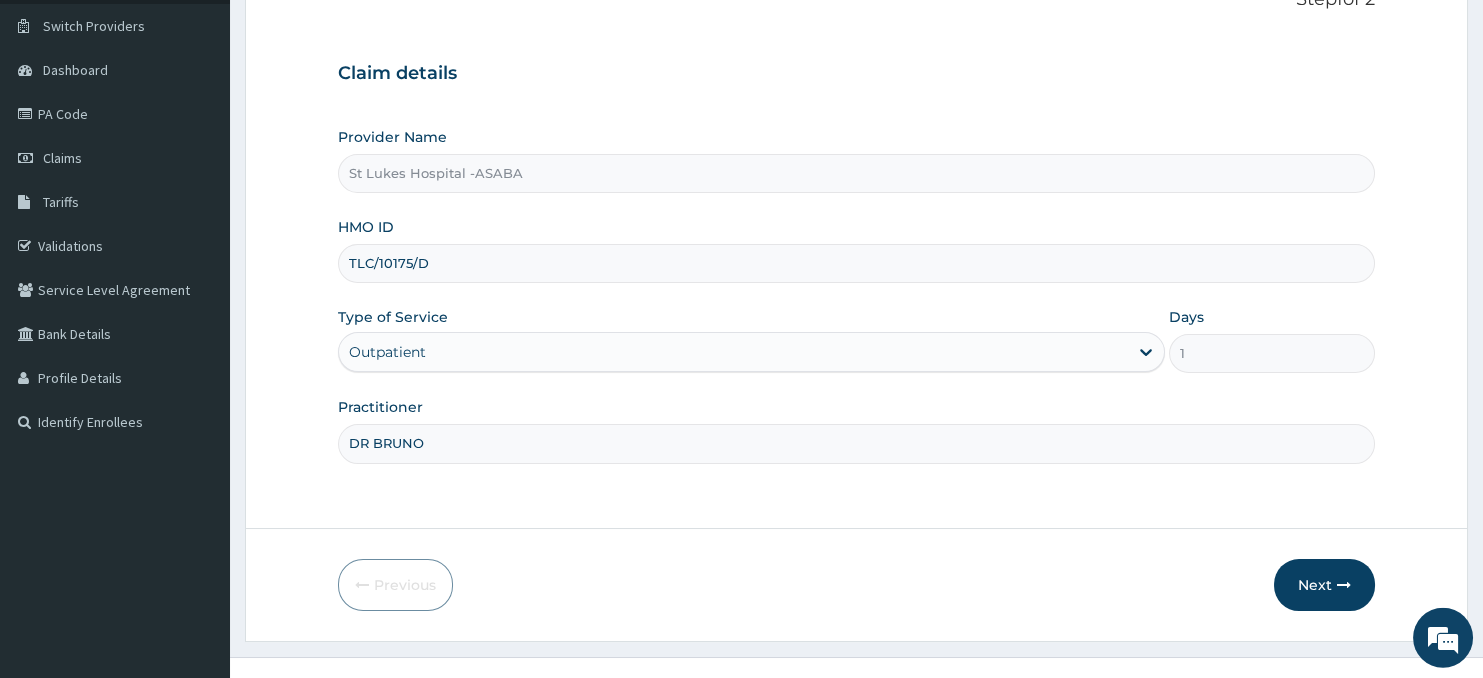 scroll, scrollTop: 178, scrollLeft: 0, axis: vertical 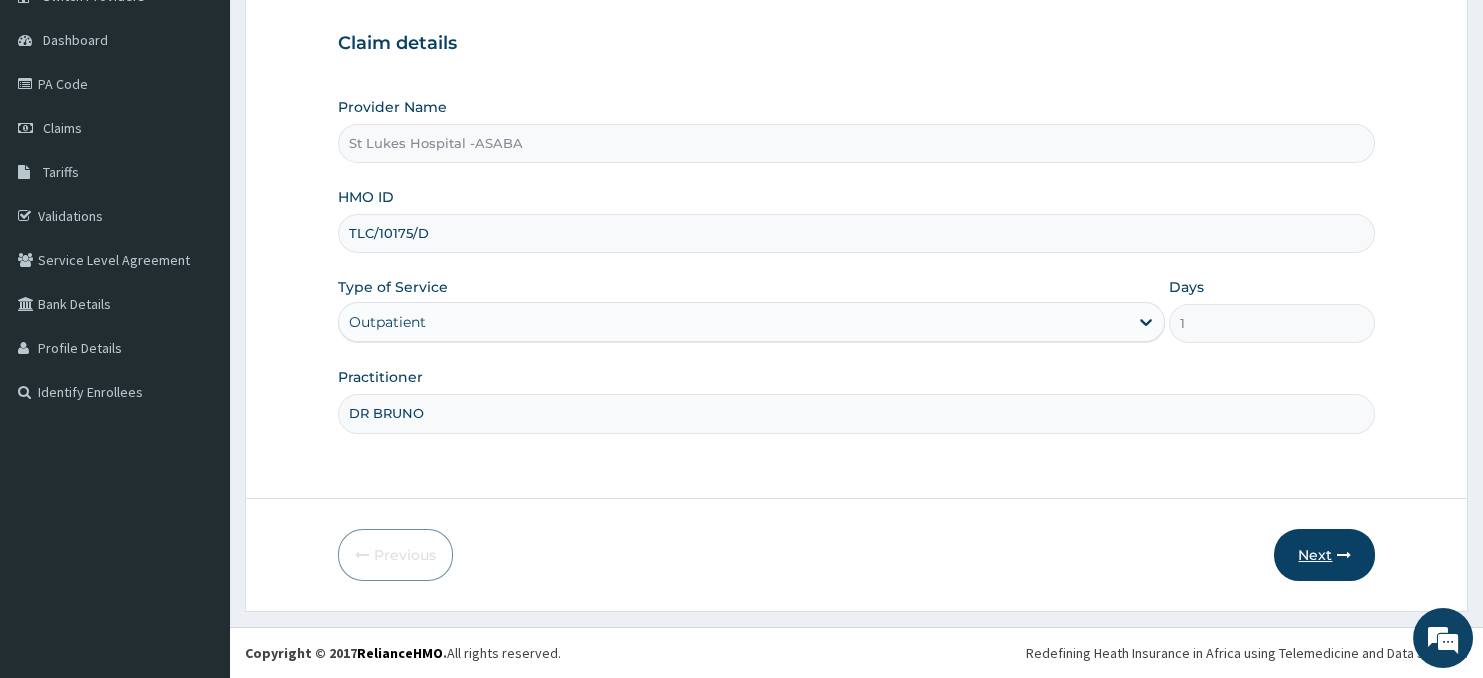 type on "DR BRUNO" 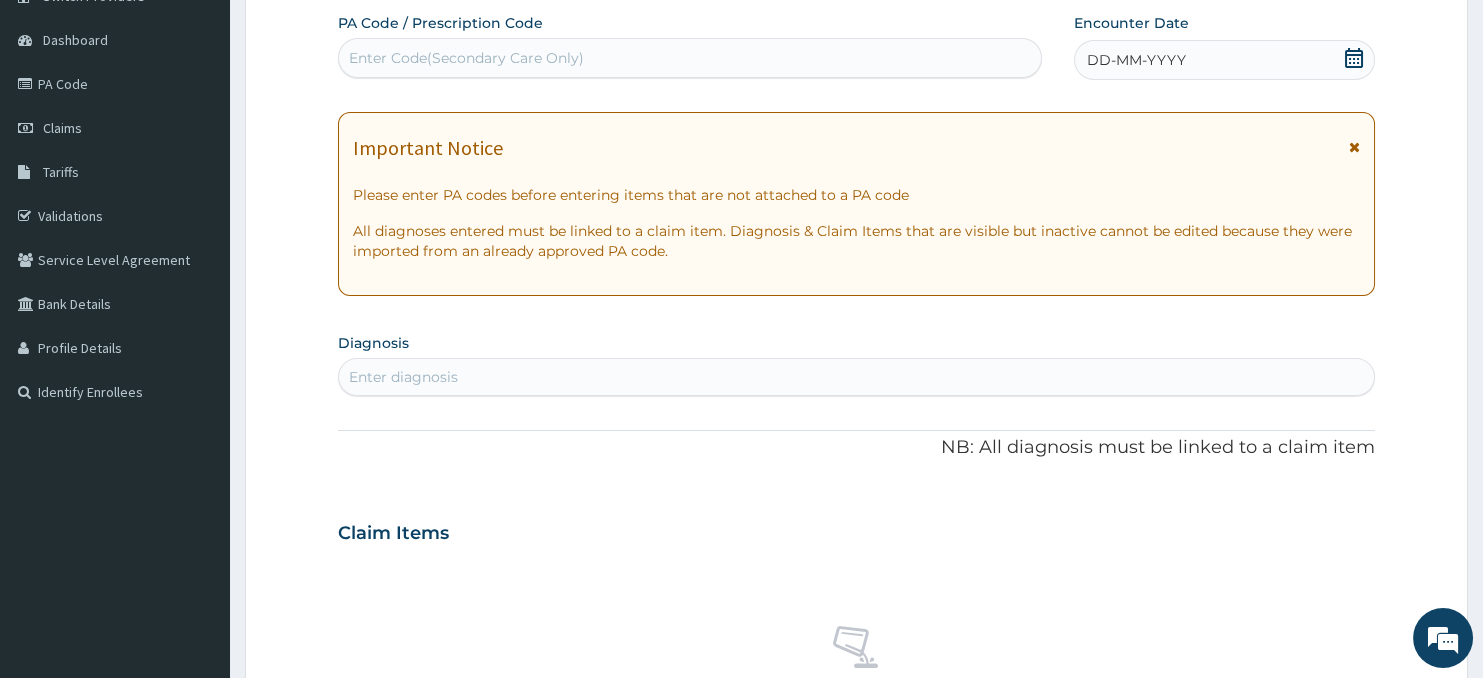 click on "Enter Code(Secondary Care Only)" at bounding box center [690, 58] 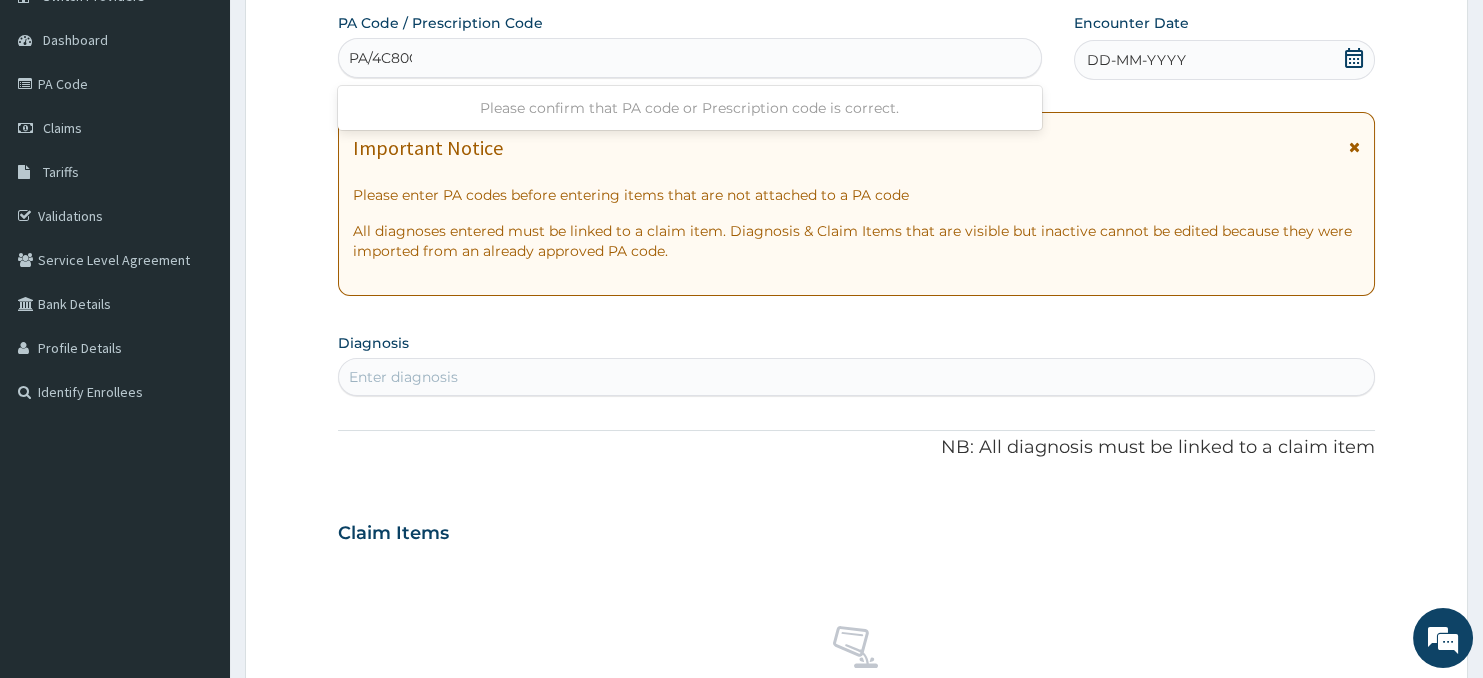 type on "PA/4C80CC" 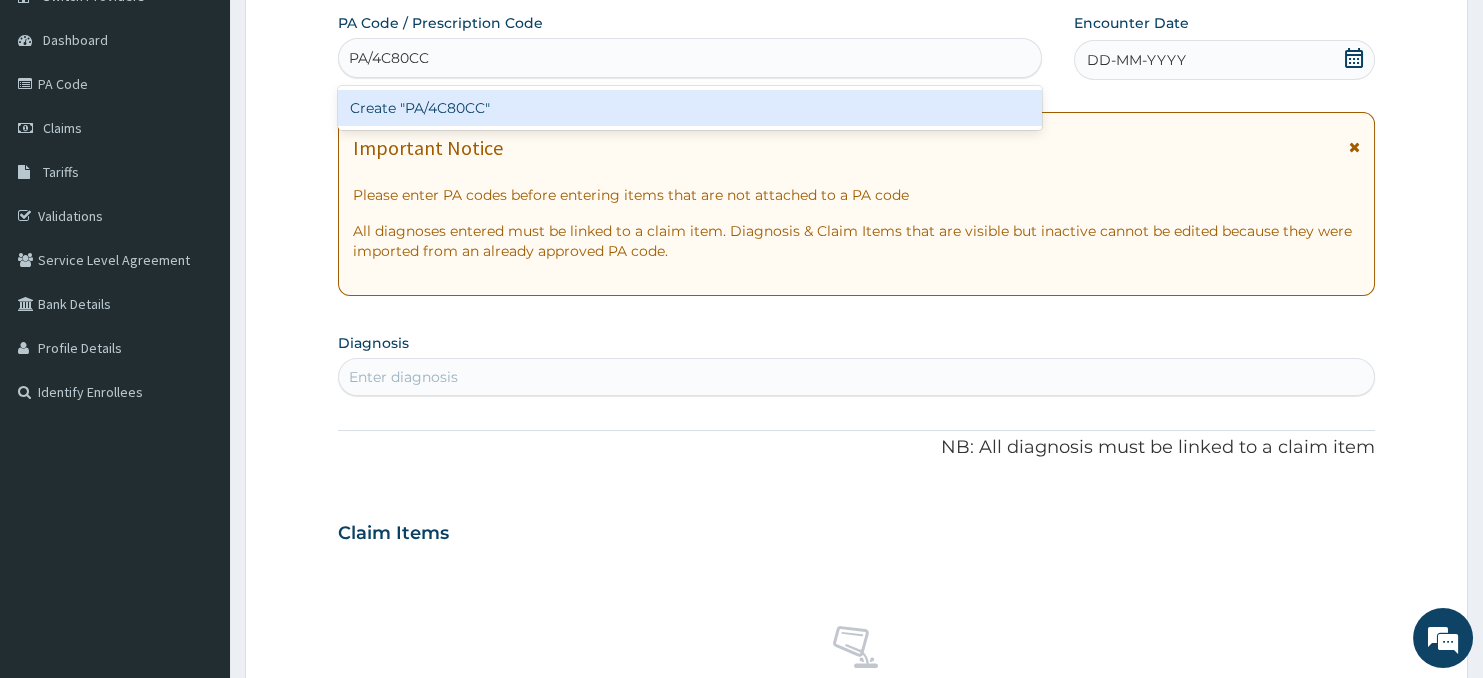 click on "Create "PA/4C80CC"" at bounding box center [690, 108] 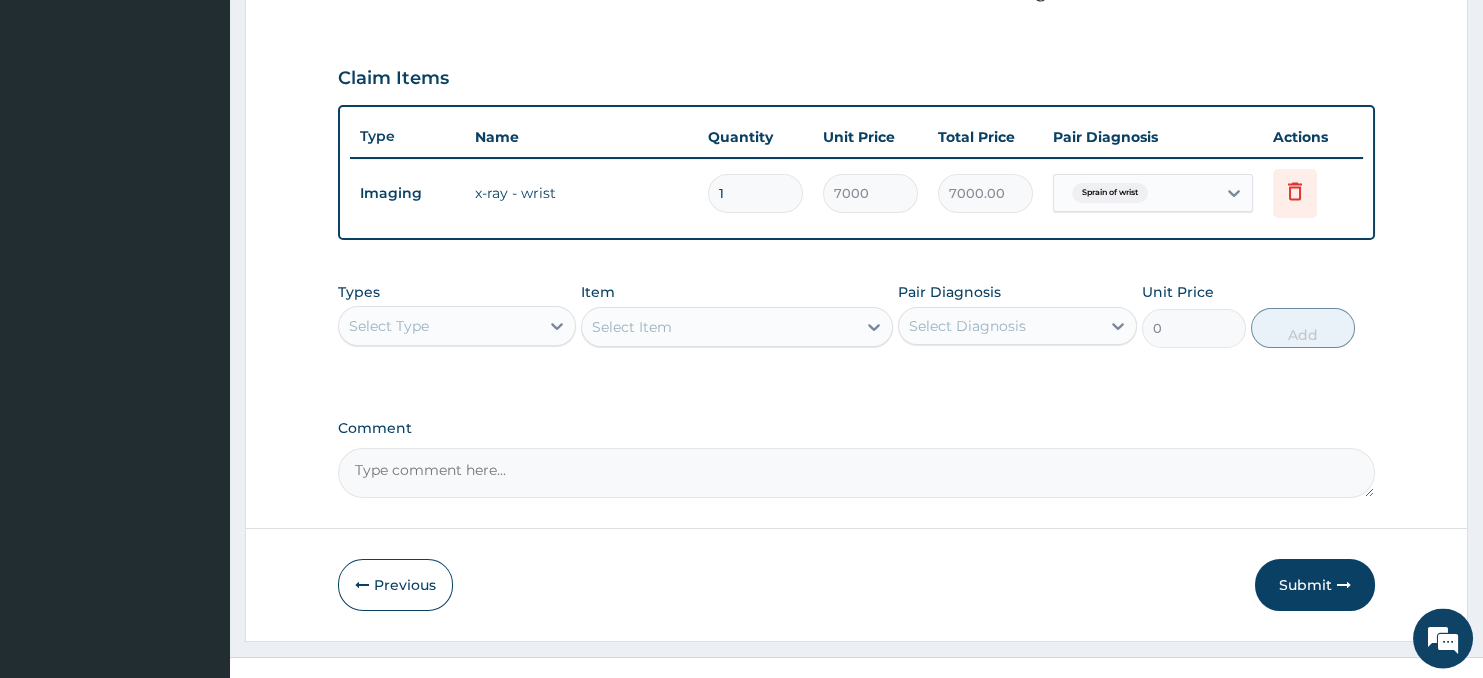 scroll, scrollTop: 667, scrollLeft: 0, axis: vertical 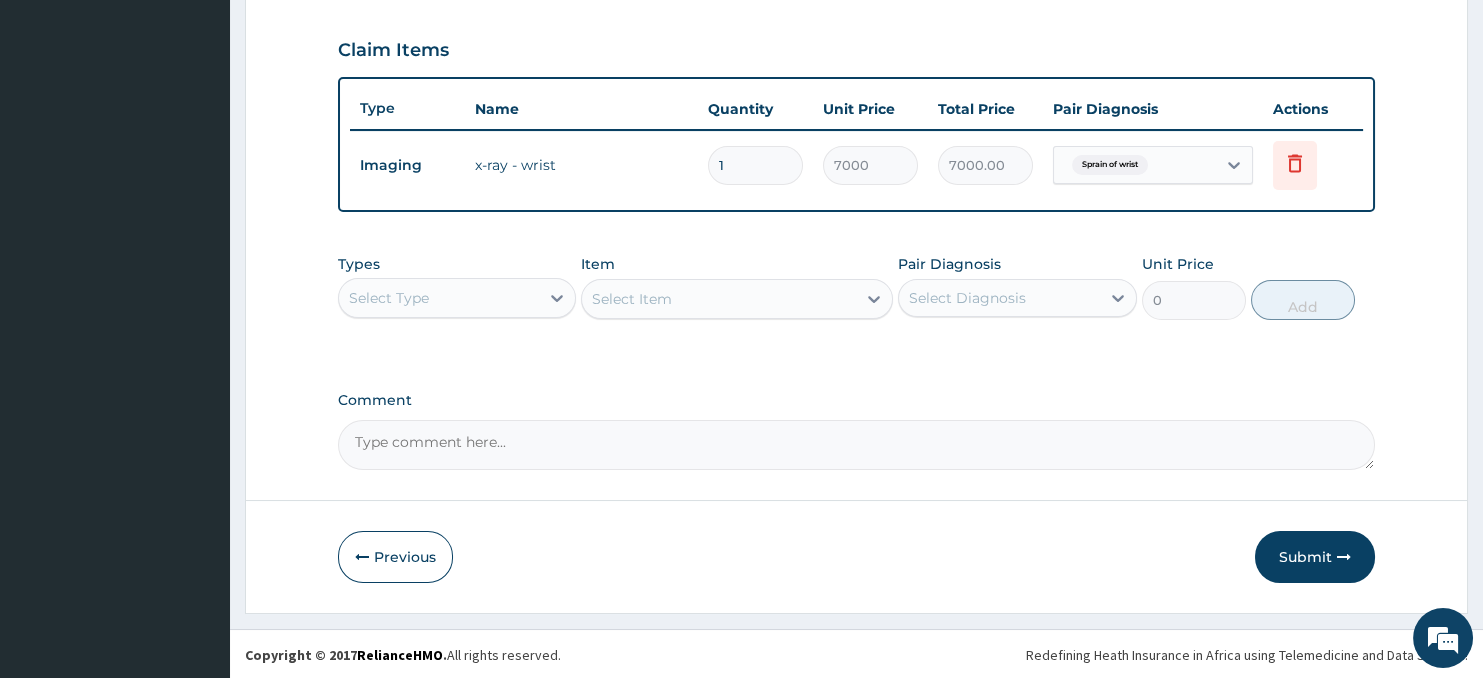 click on "Select Type" at bounding box center (439, 298) 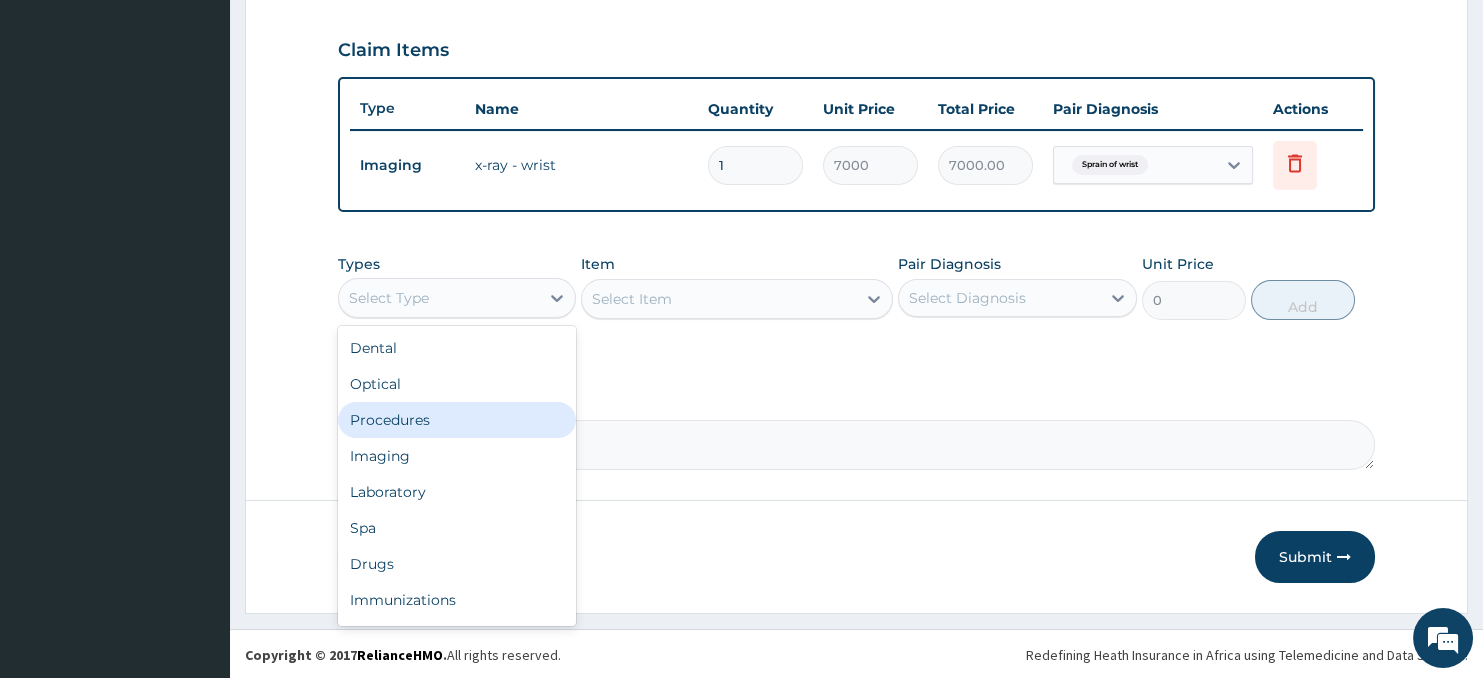 click on "Procedures" at bounding box center [457, 420] 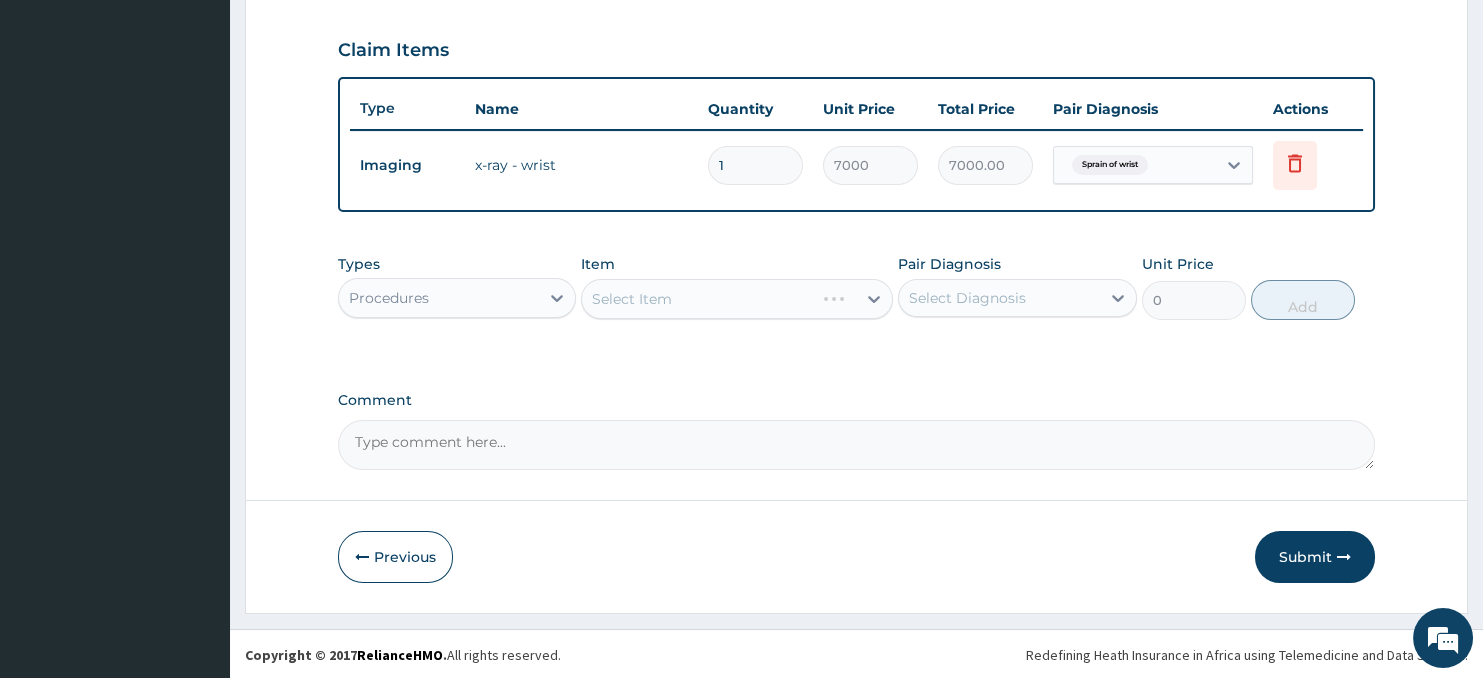 click on "Select Item" at bounding box center (736, 299) 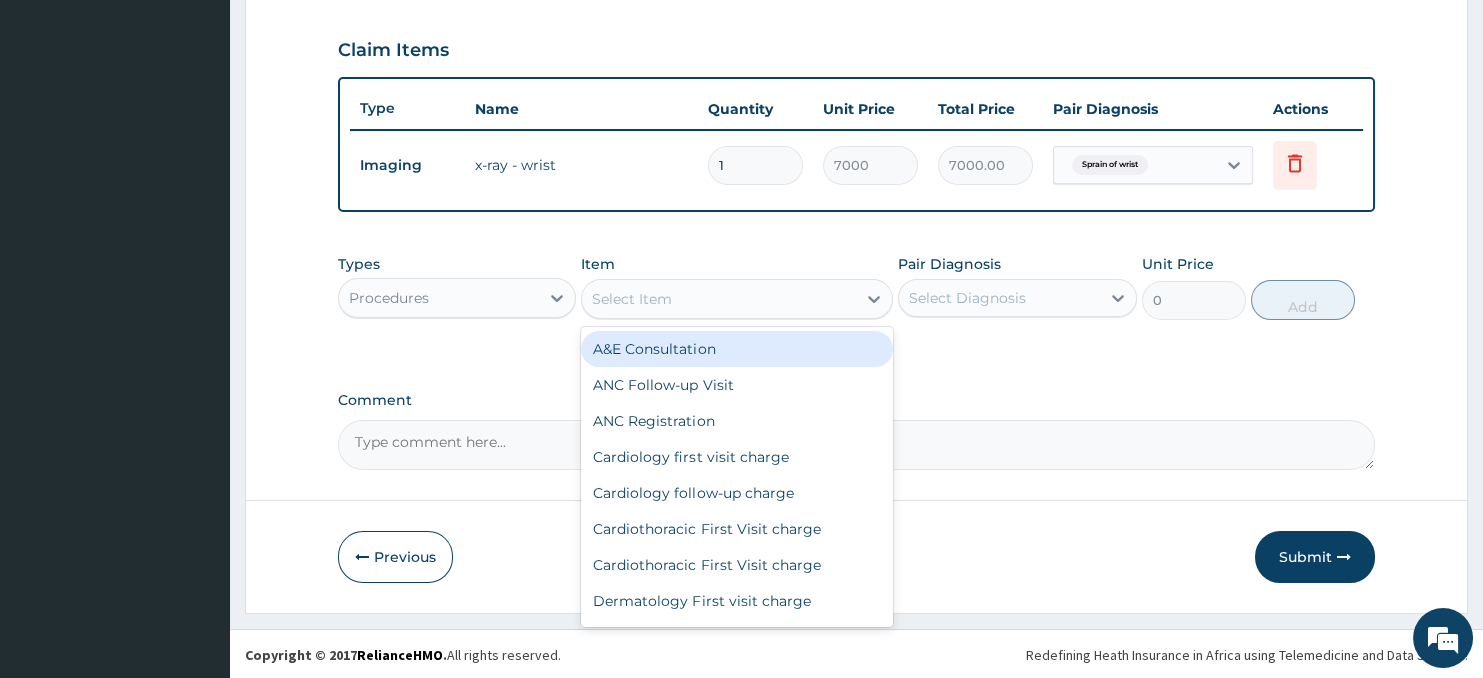 click on "Select Item" at bounding box center [718, 299] 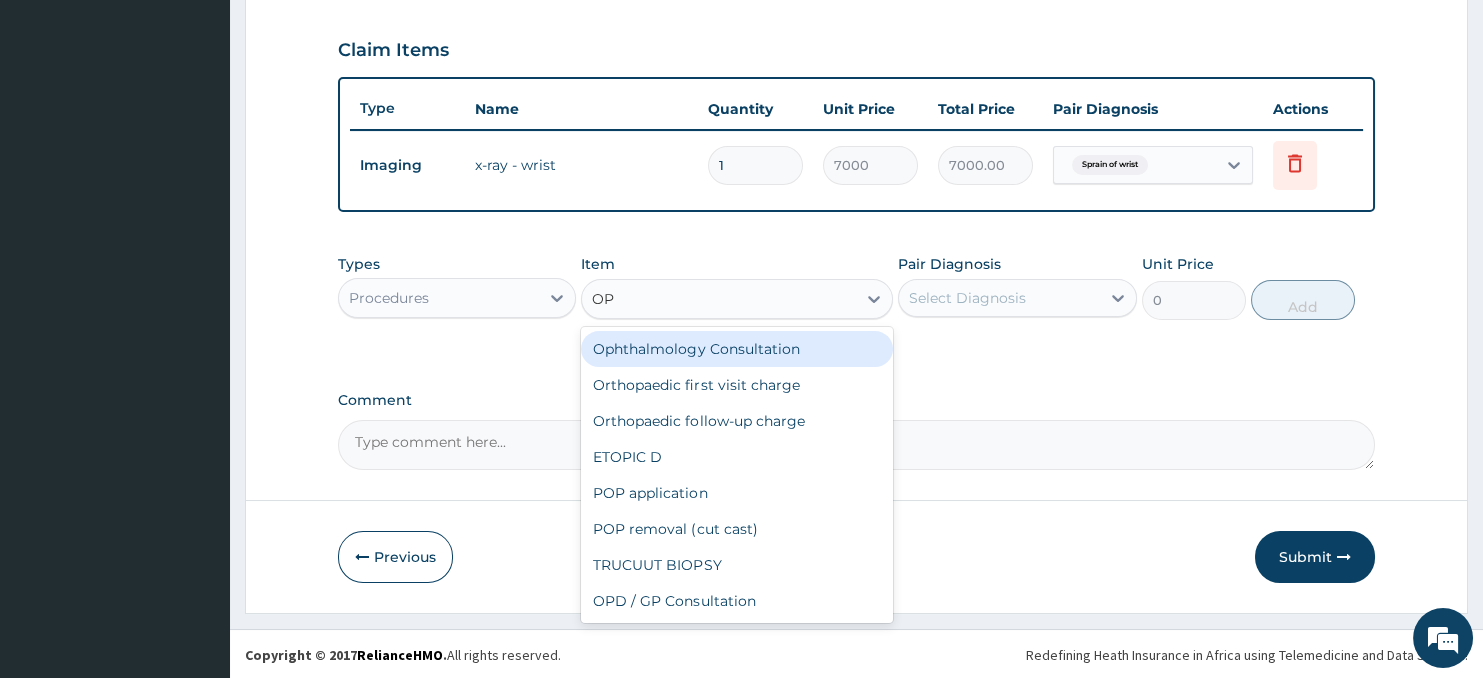 type on "OPD" 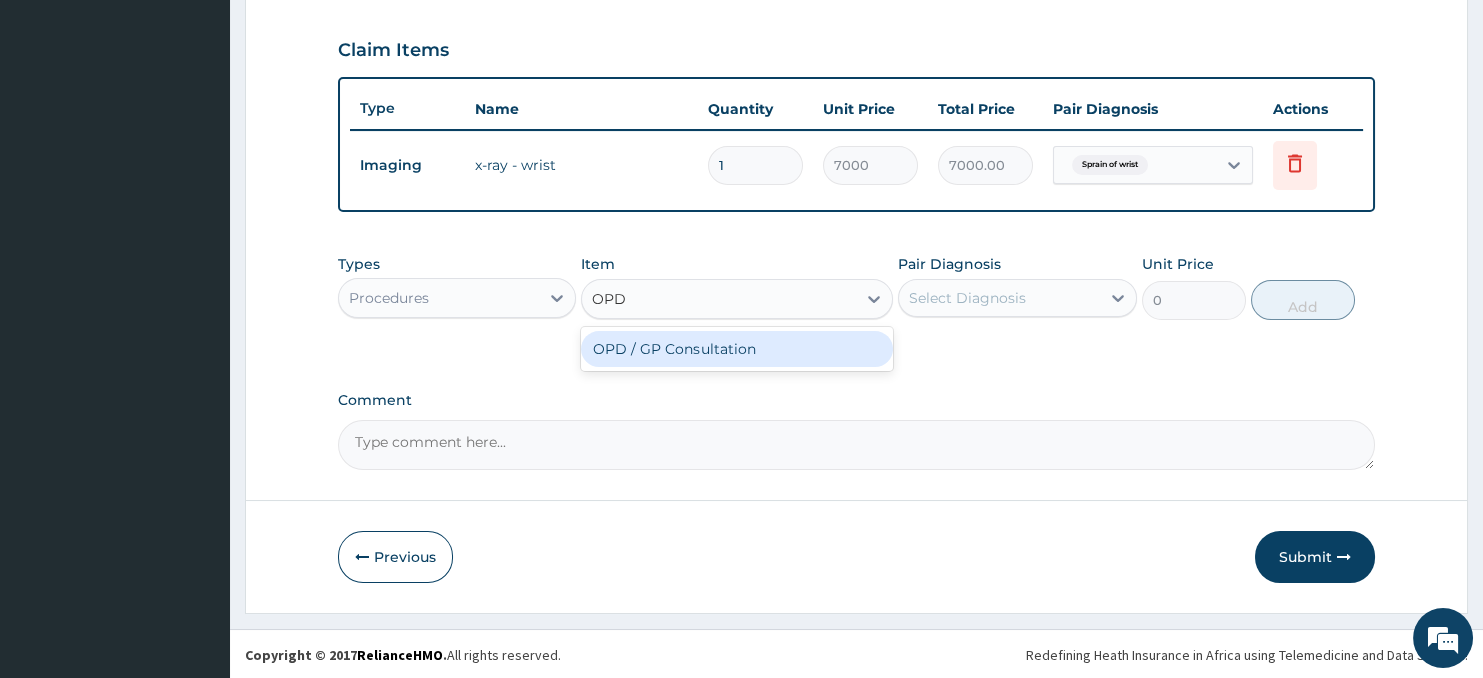 click on "OPD / GP Consultation" at bounding box center [736, 349] 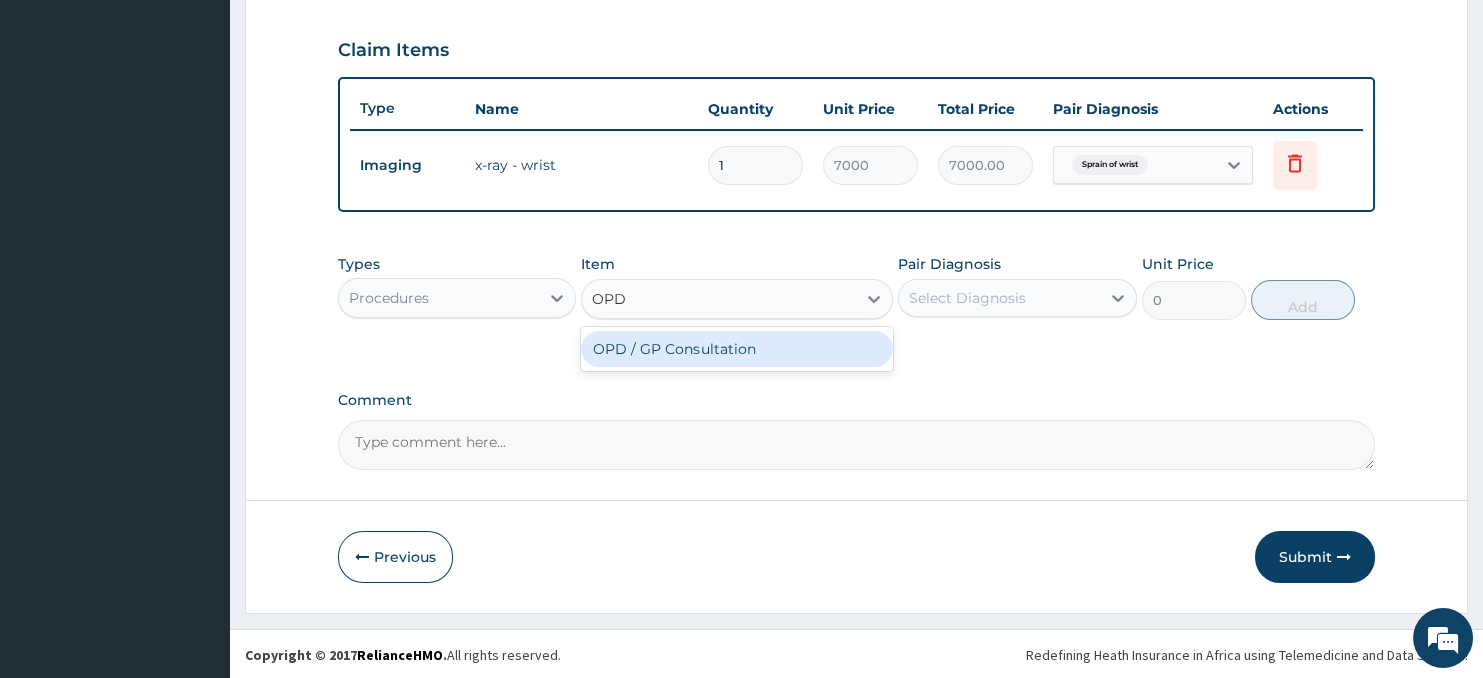 type 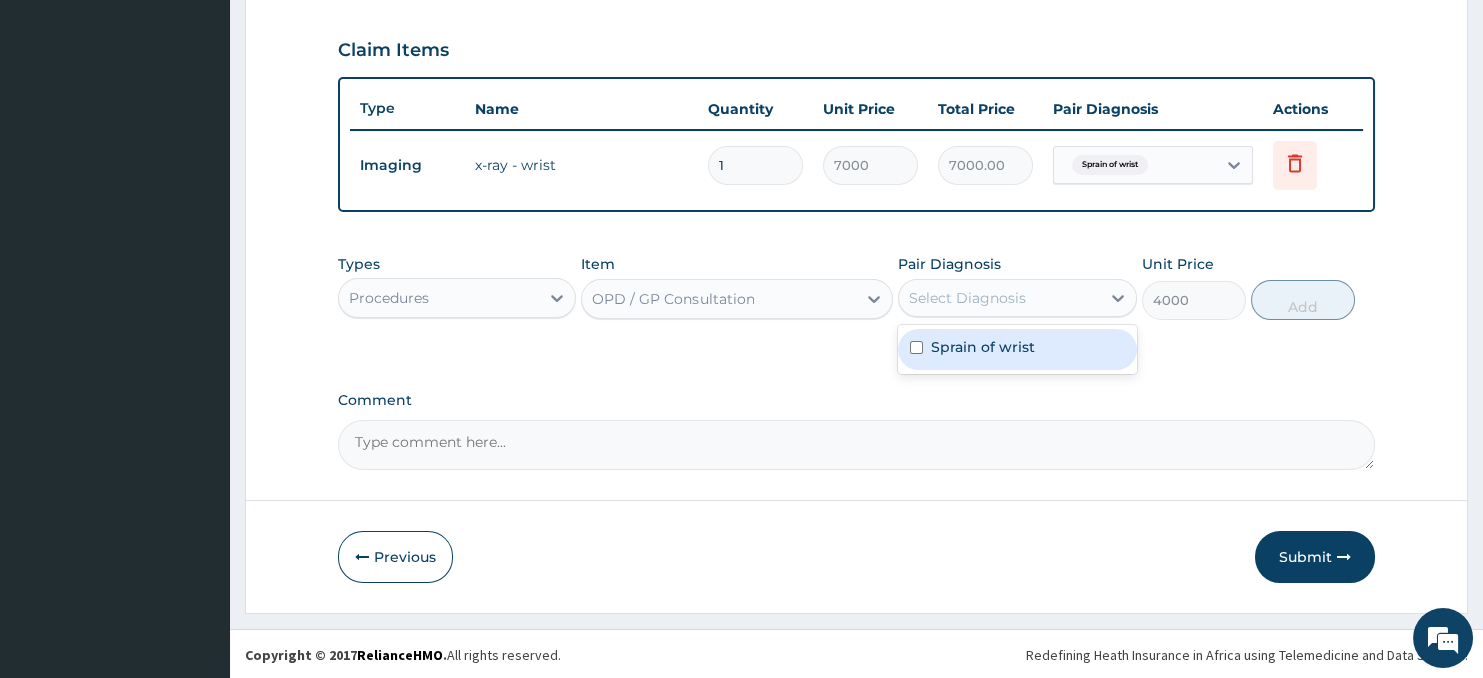 click on "Select Diagnosis" at bounding box center (967, 298) 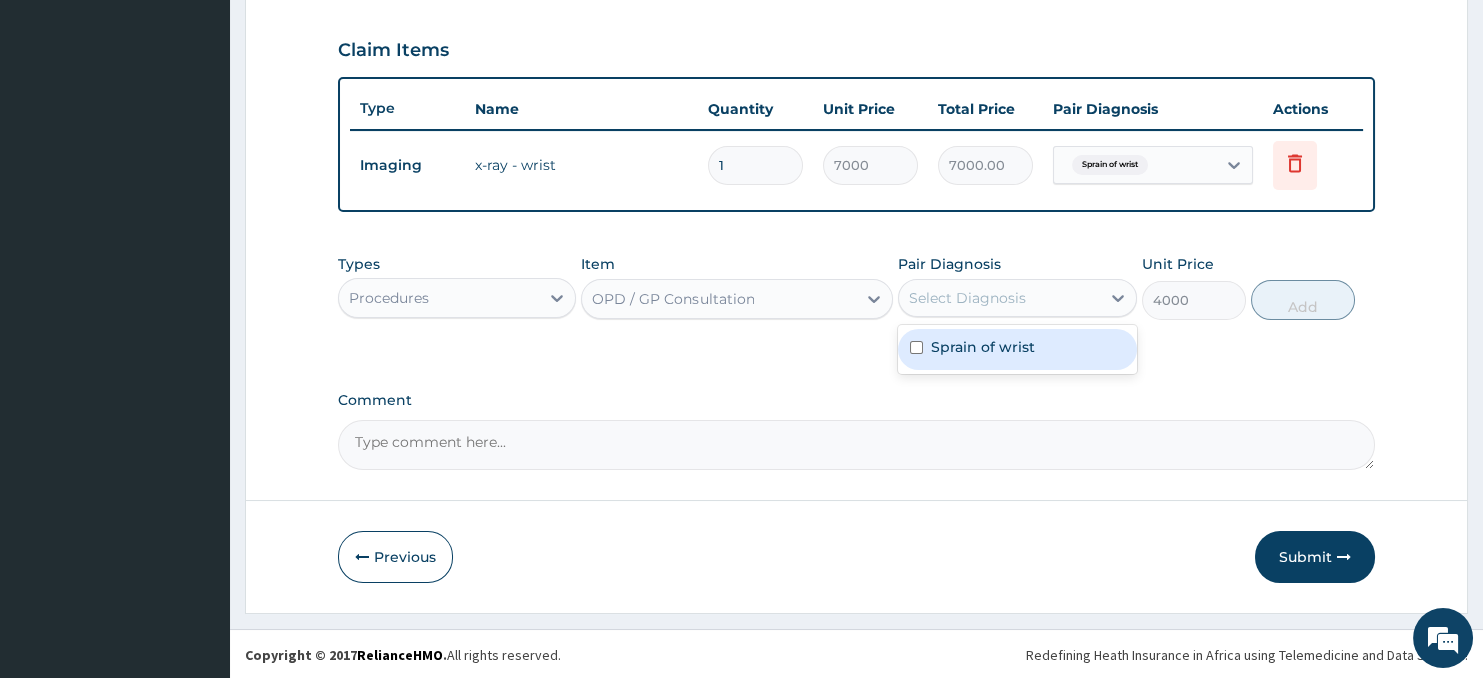 click on "Sprain of wrist" at bounding box center [983, 347] 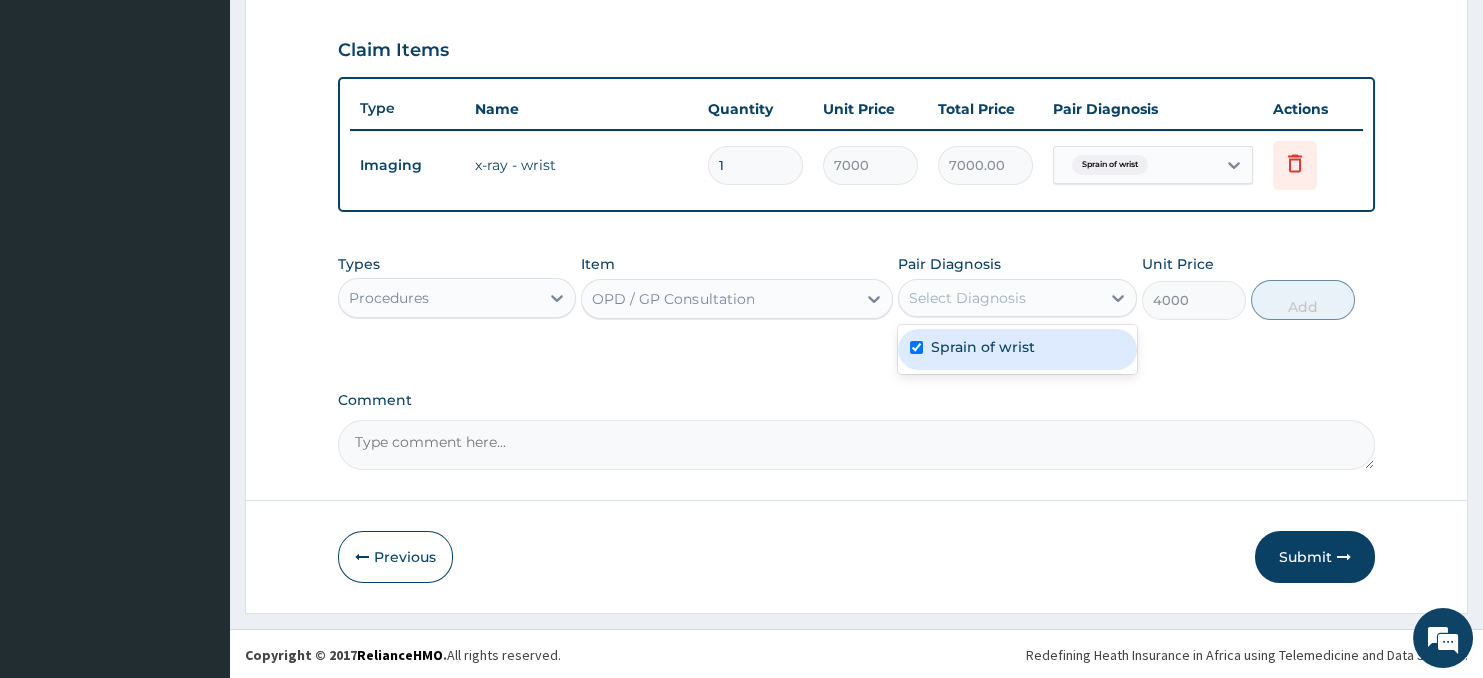 checkbox on "true" 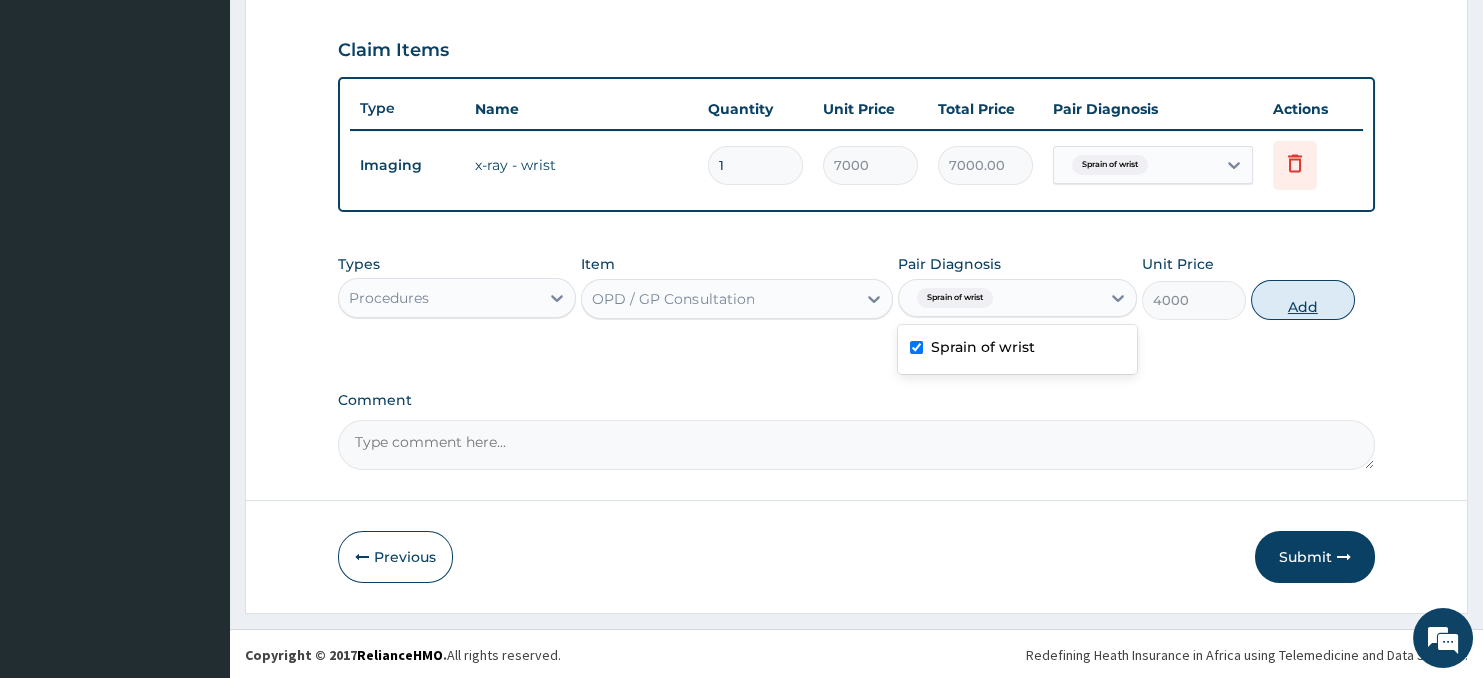 click on "Add" at bounding box center [1303, 300] 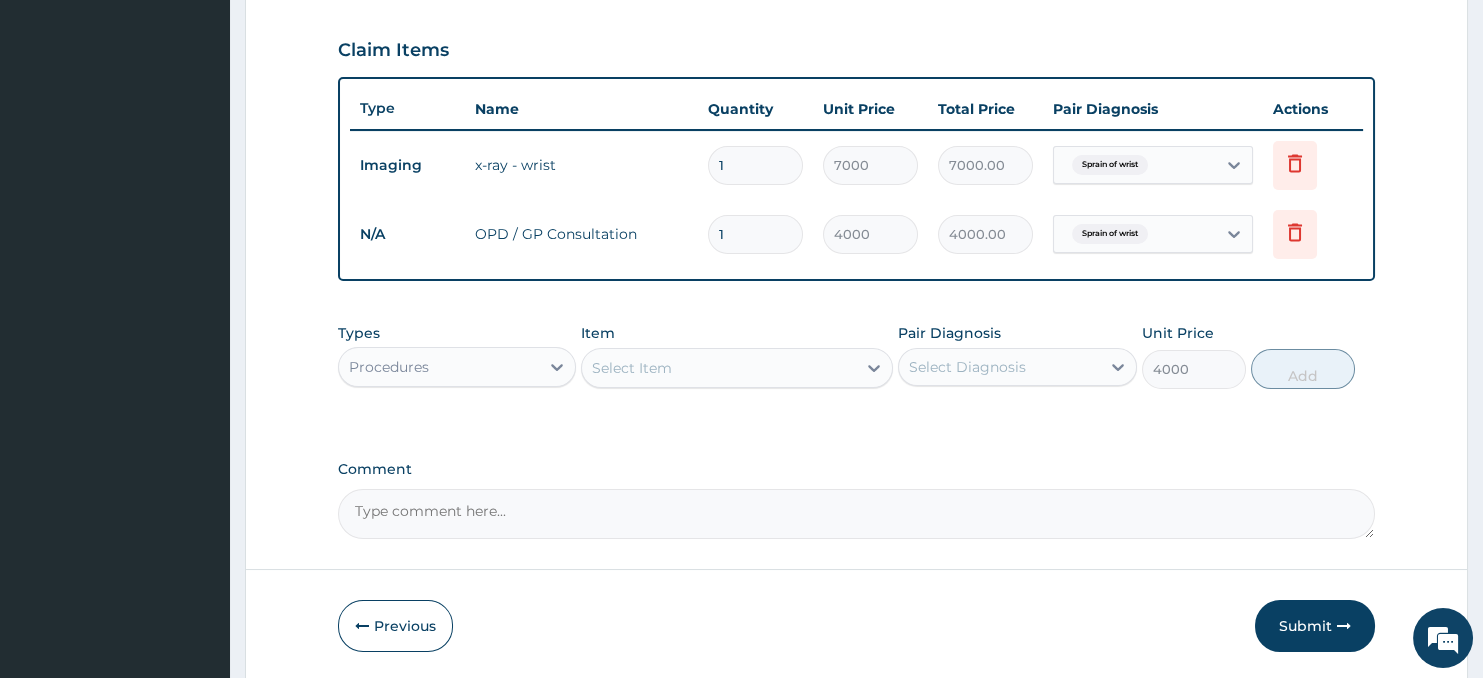 type on "0" 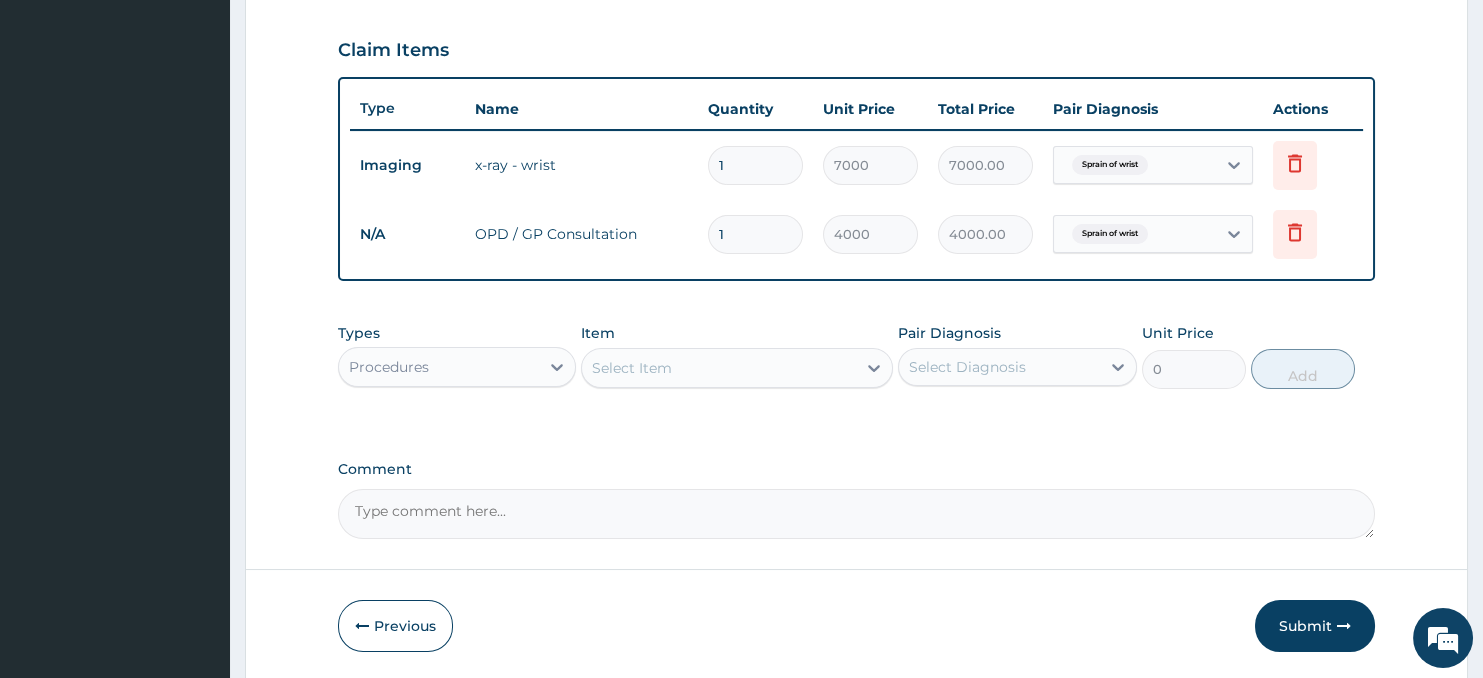 click on "Procedures" at bounding box center [439, 367] 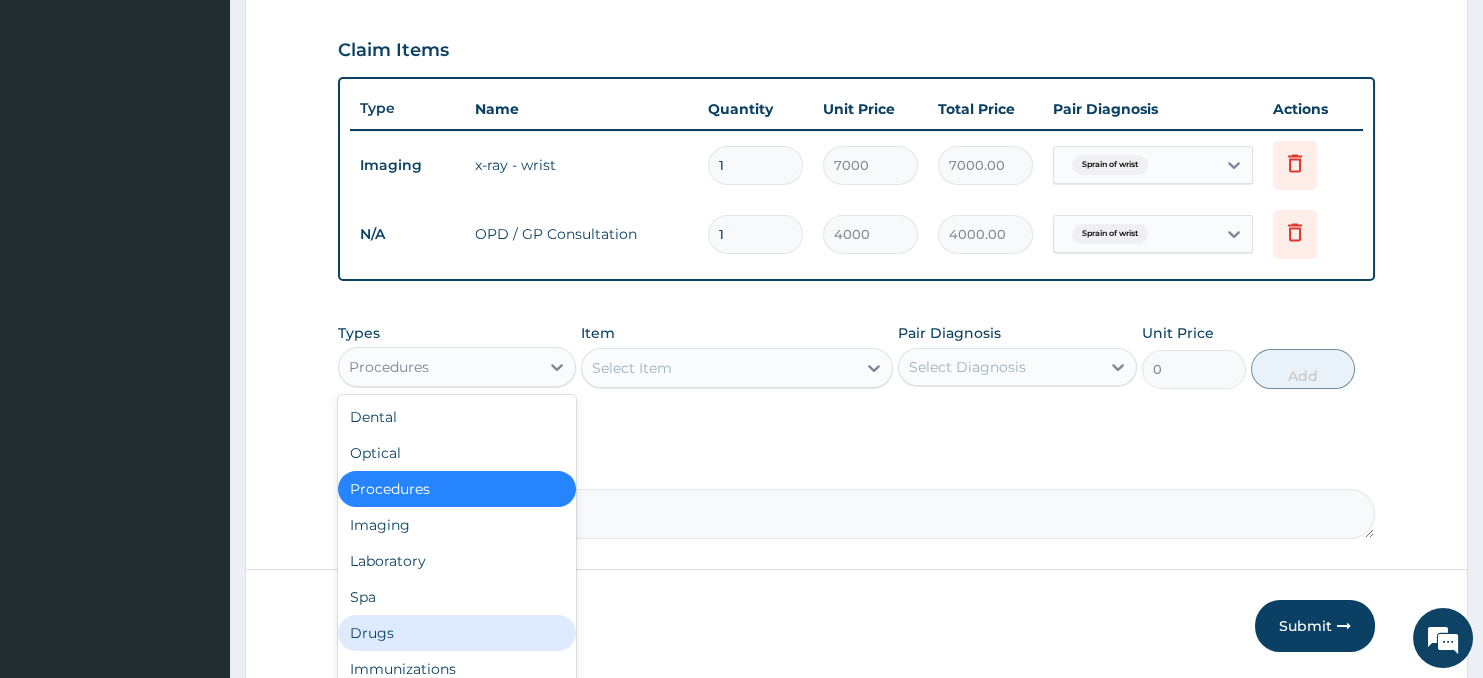 click on "Drugs" at bounding box center [457, 633] 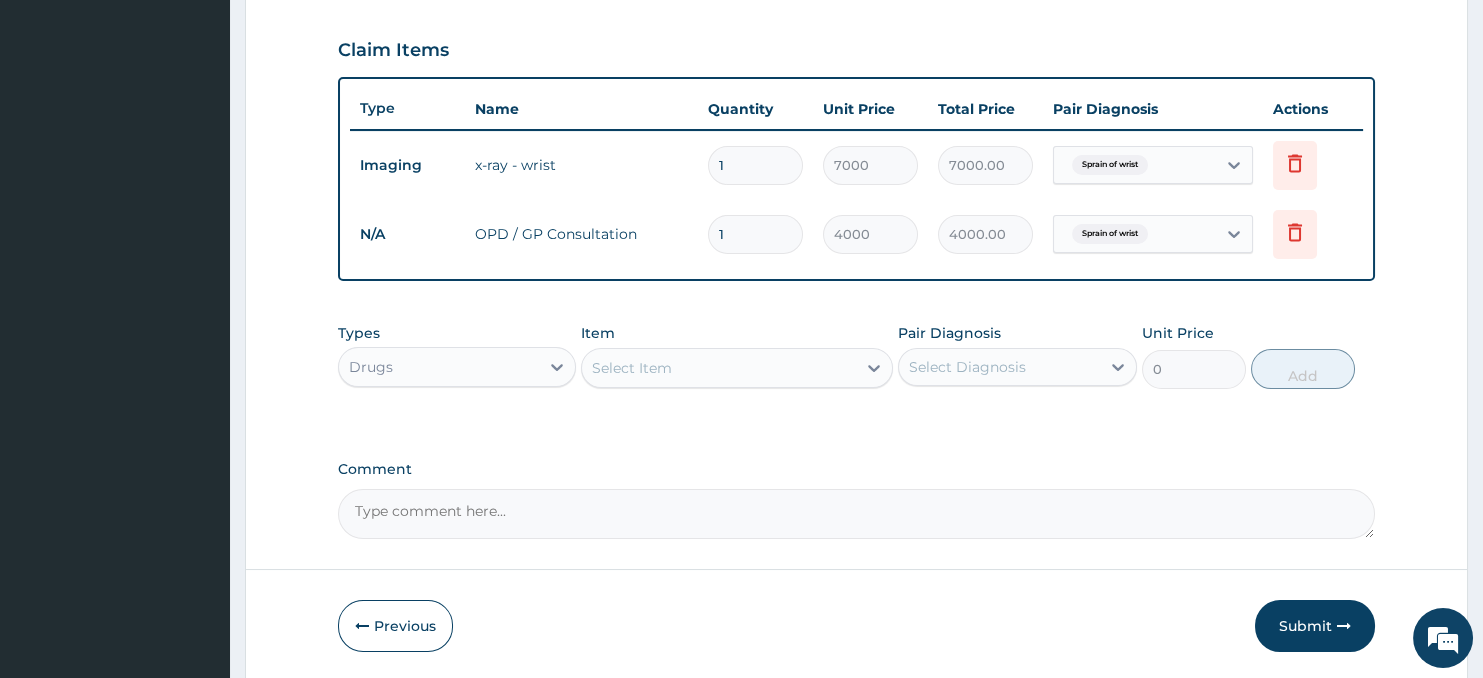 click on "Select Item" at bounding box center [718, 368] 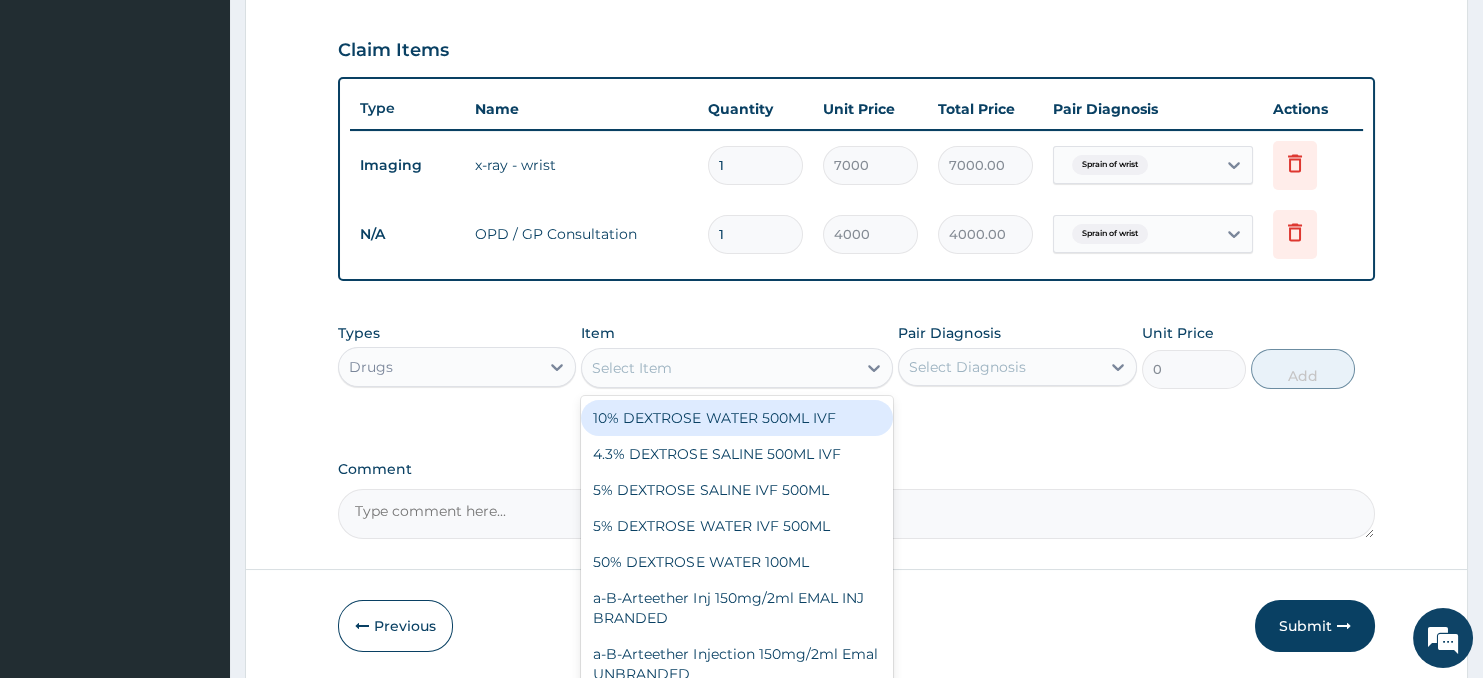 click on "Select Item" at bounding box center [718, 368] 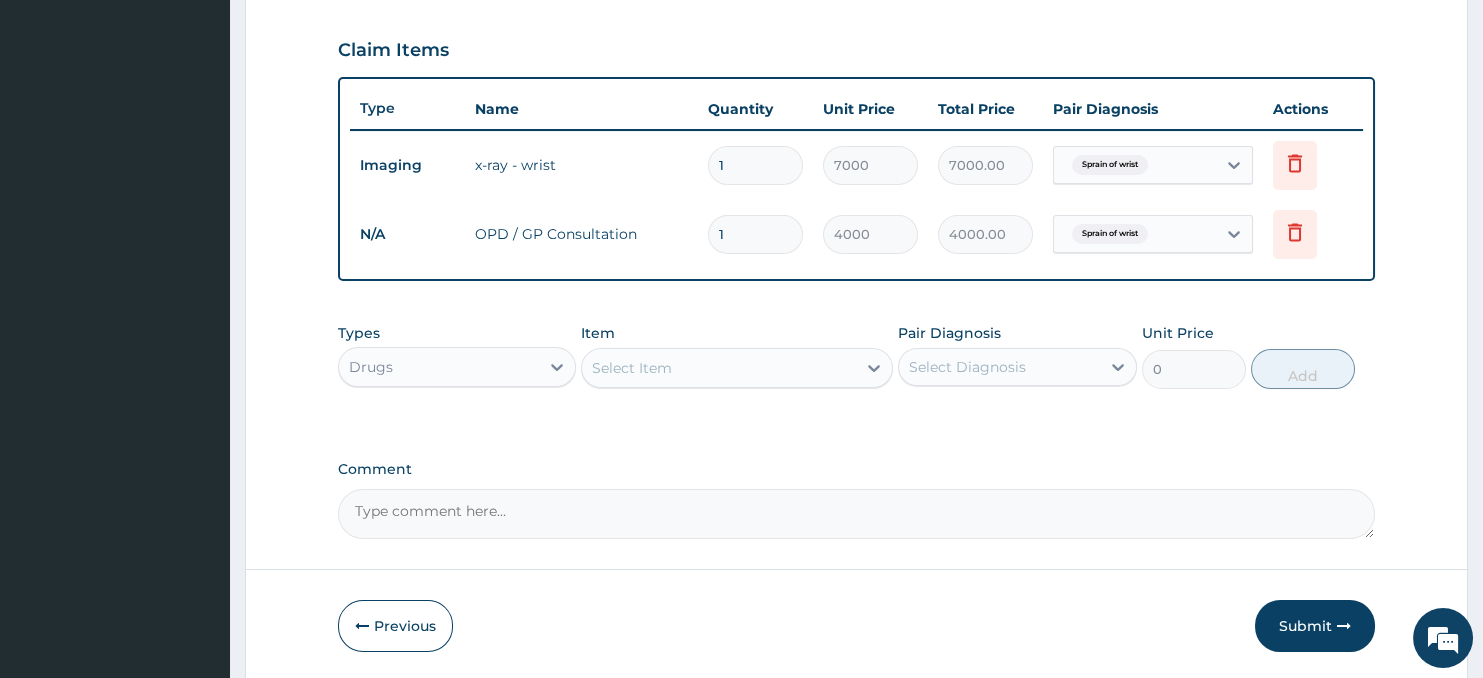 click on "Select Item" at bounding box center [718, 368] 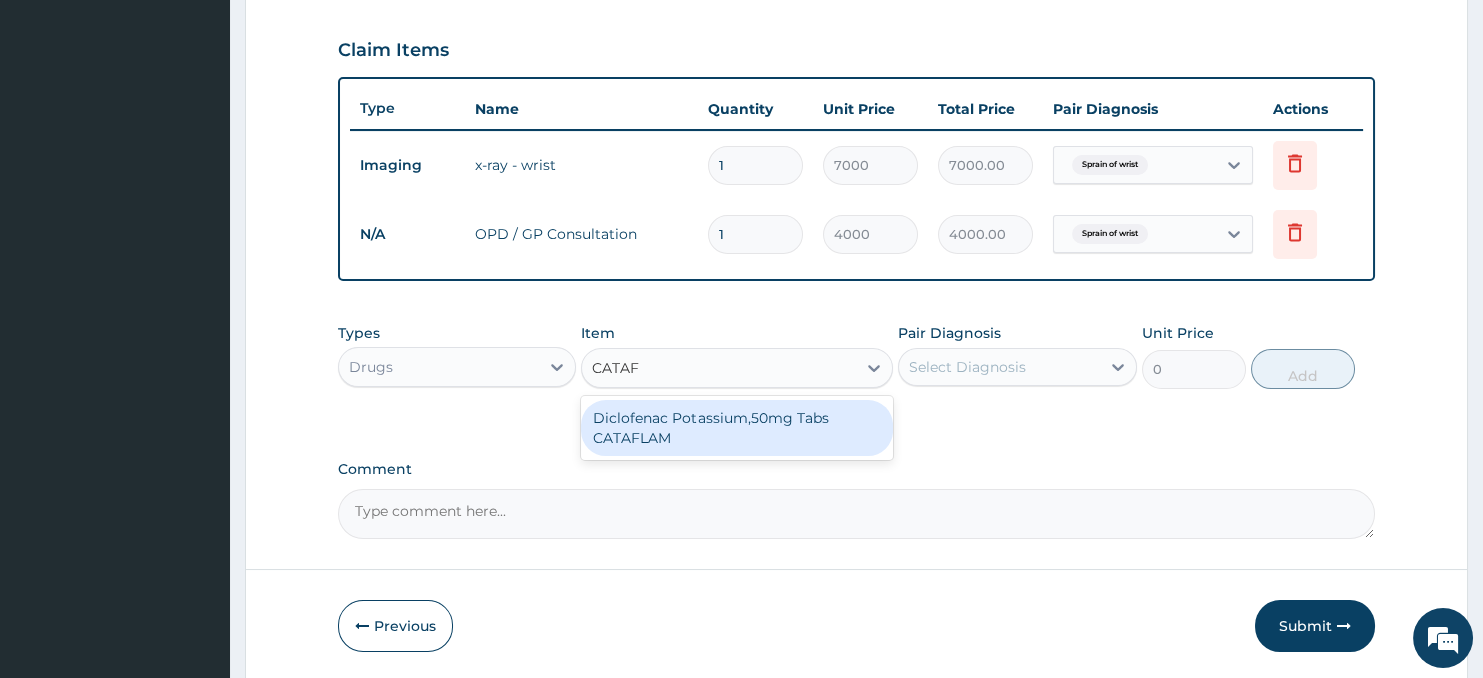 type on "CATAFL" 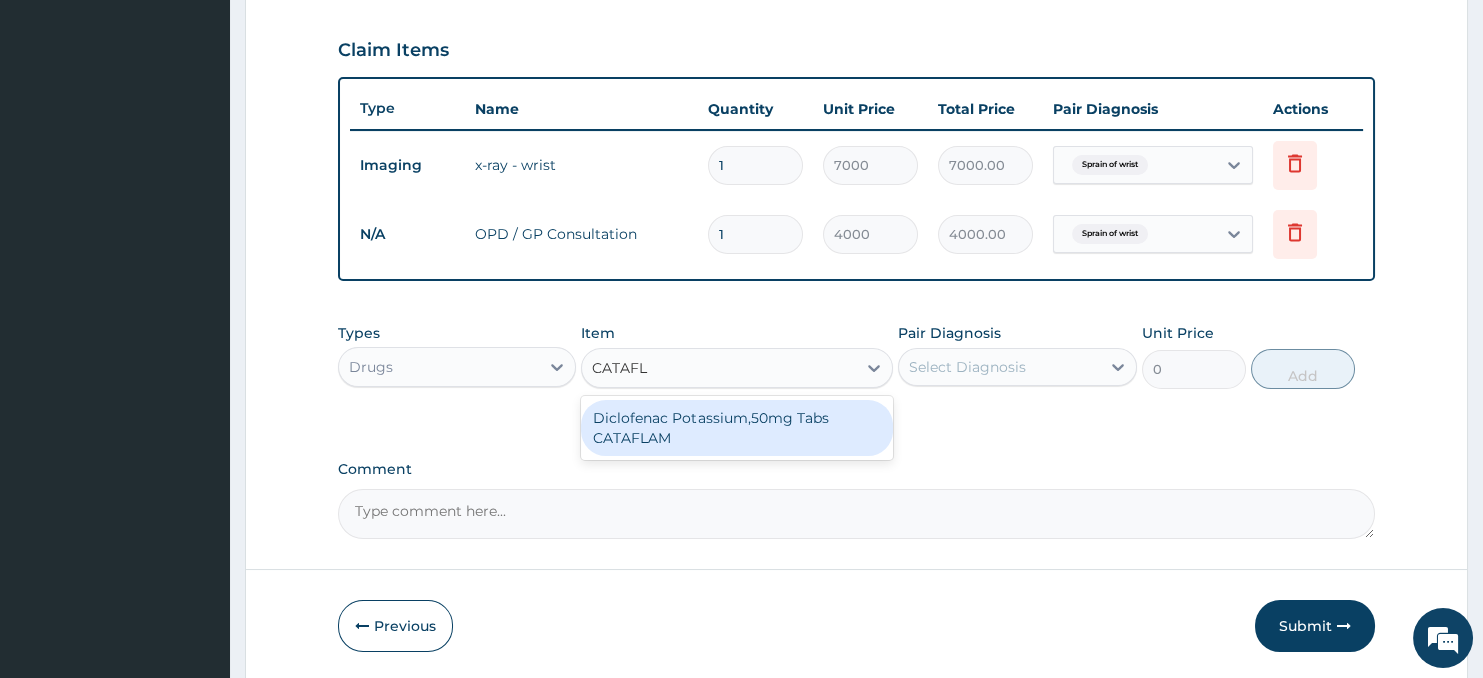 click on "Diclofenac Potassium,50mg Tabs CATAFLAM" at bounding box center (736, 428) 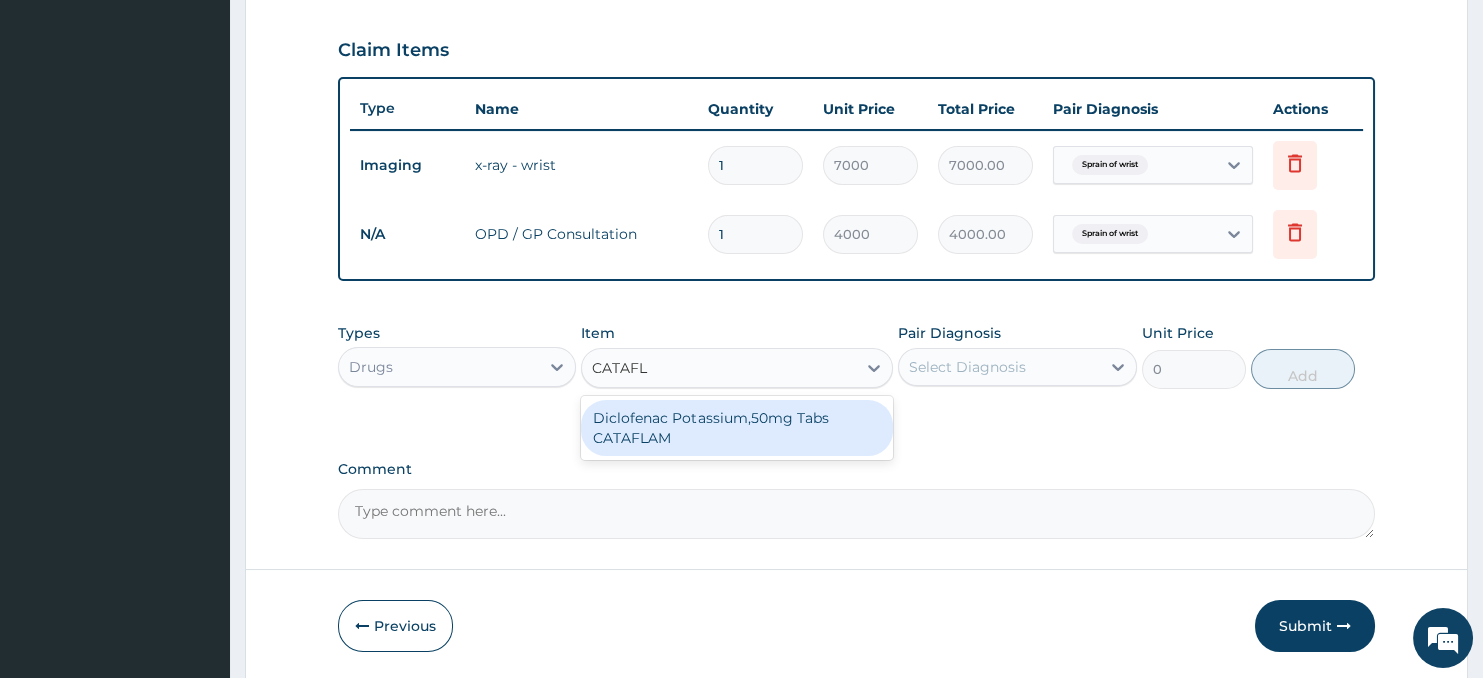 type 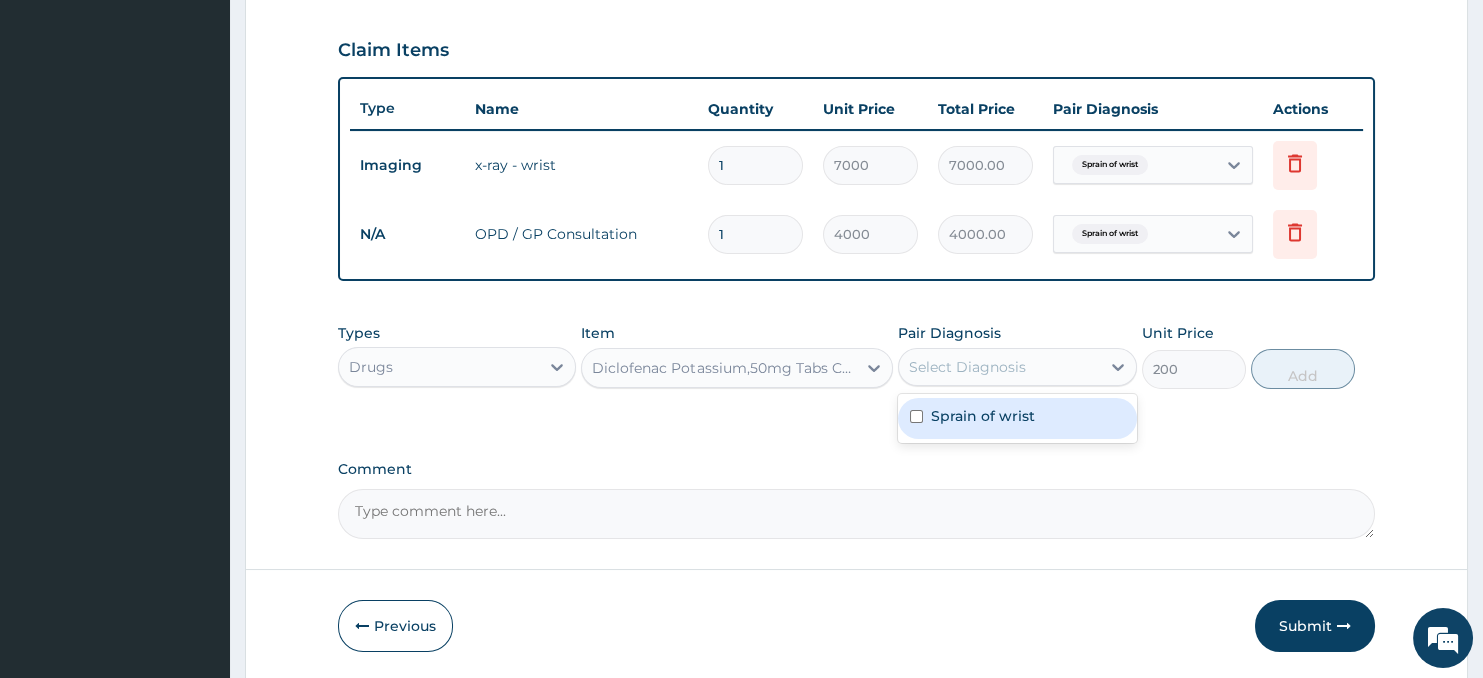 click on "Select Diagnosis" at bounding box center [967, 367] 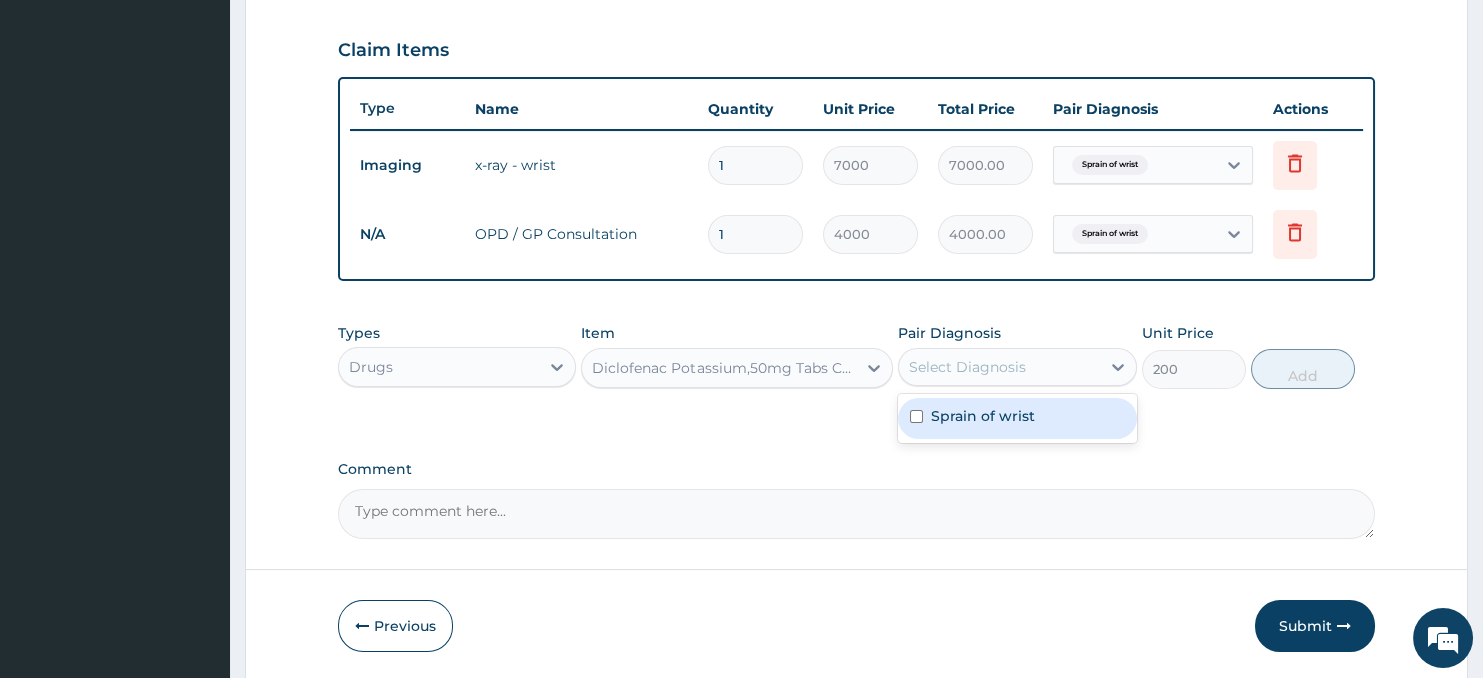 click on "Sprain of wrist" at bounding box center (1017, 418) 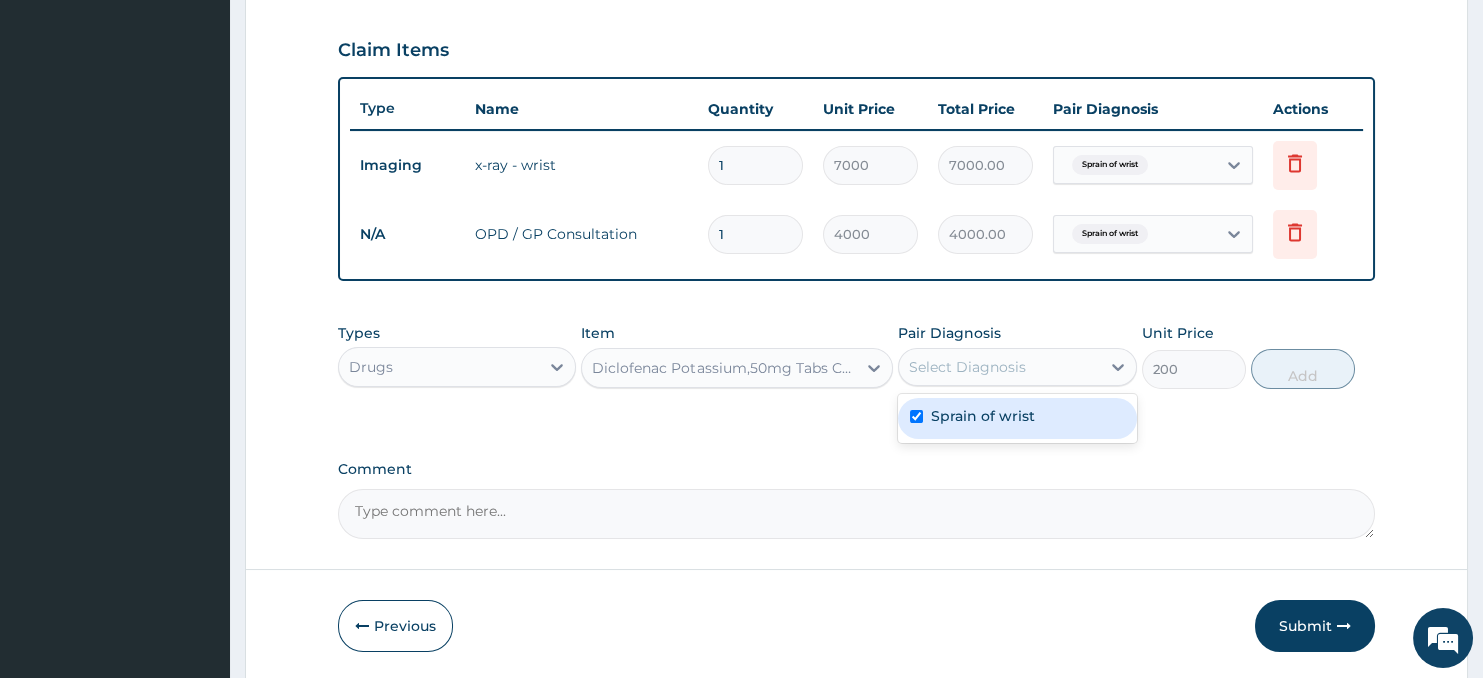 checkbox on "true" 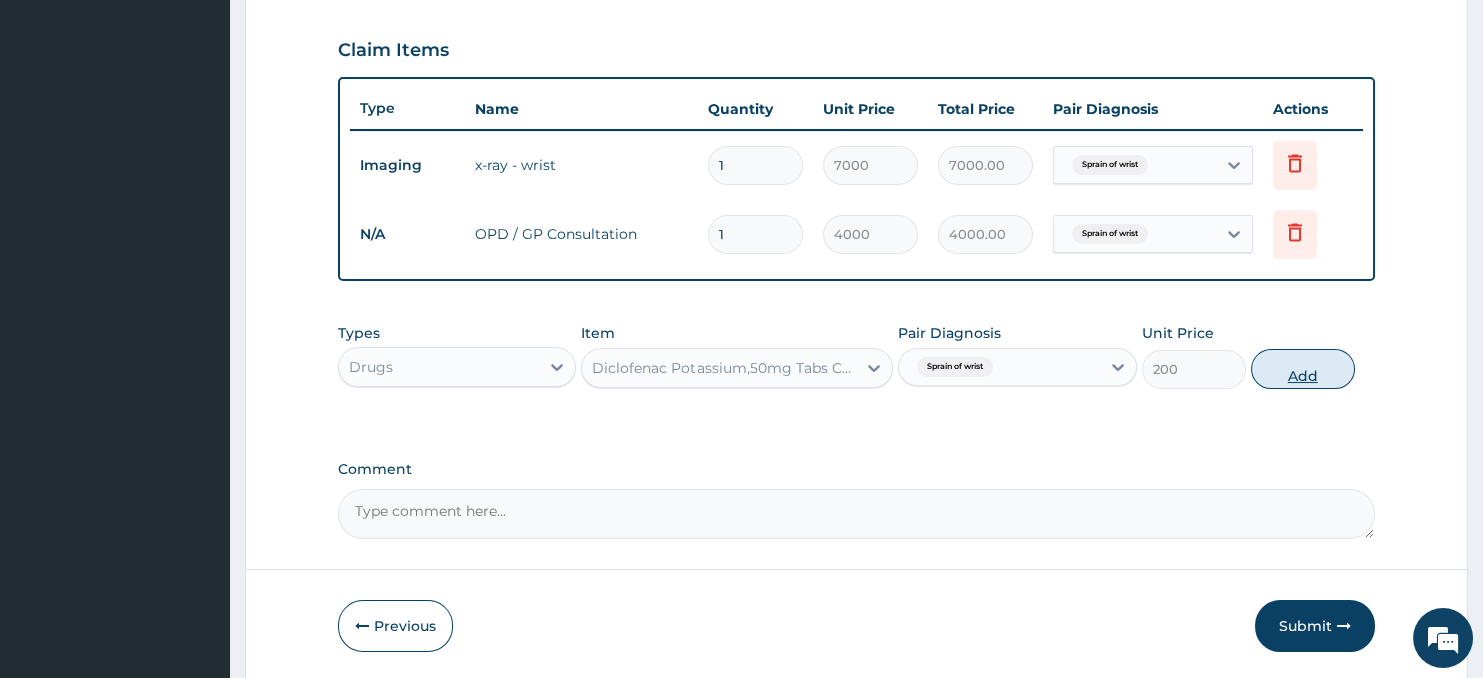 click on "Add" at bounding box center [1303, 369] 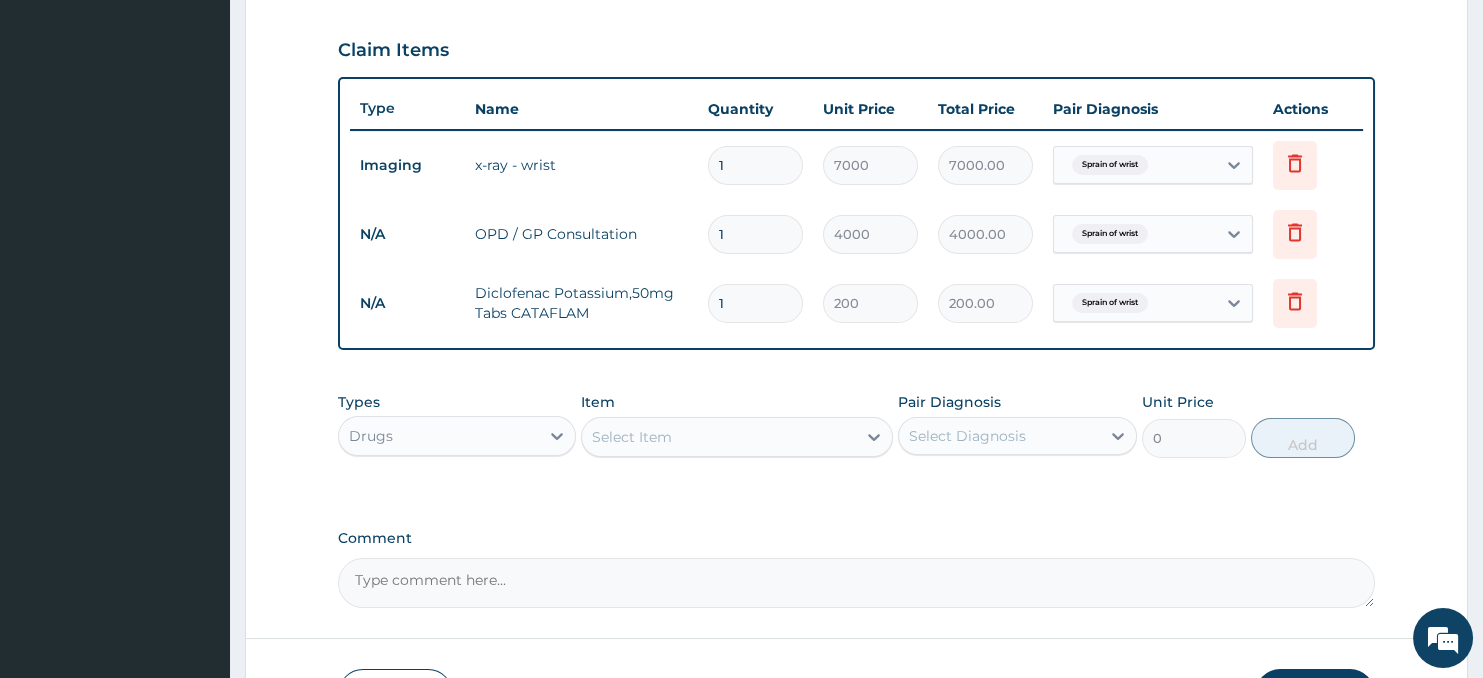 click on "1" at bounding box center (755, 303) 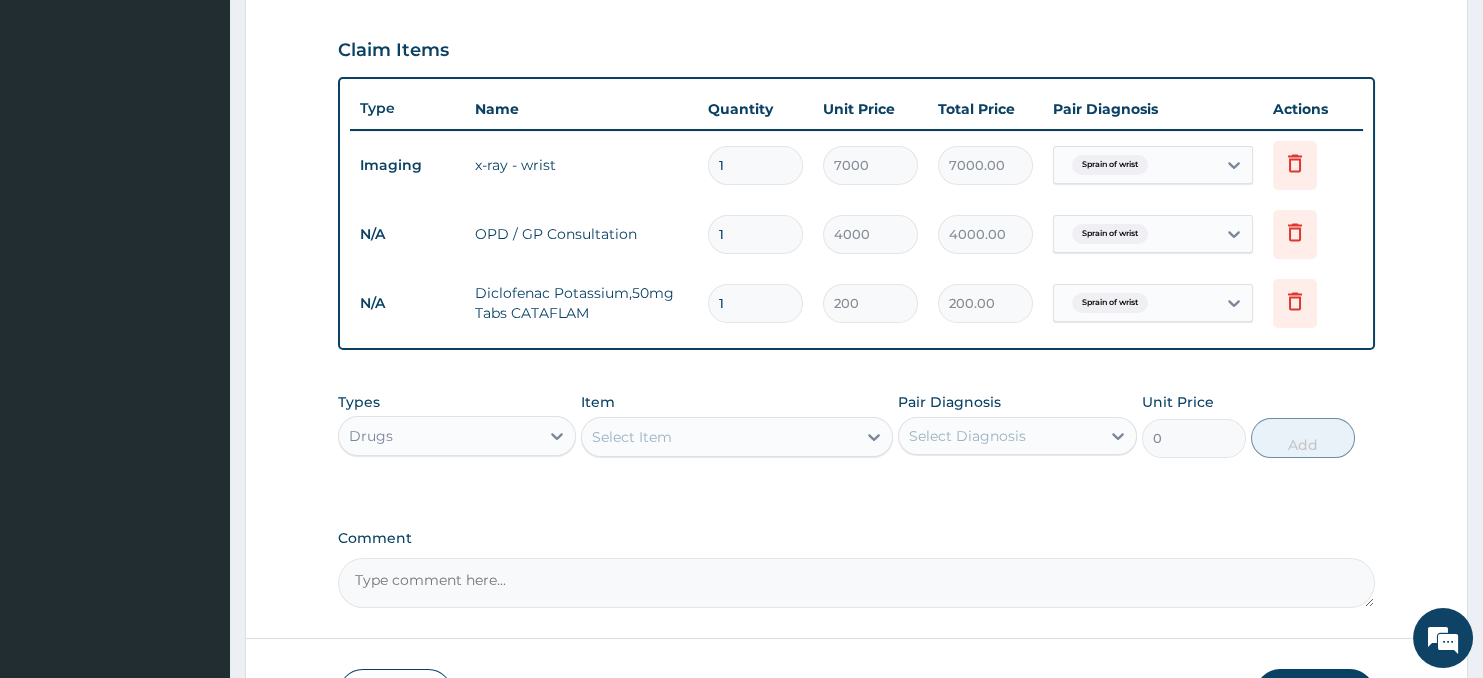 click on "1" at bounding box center [755, 303] 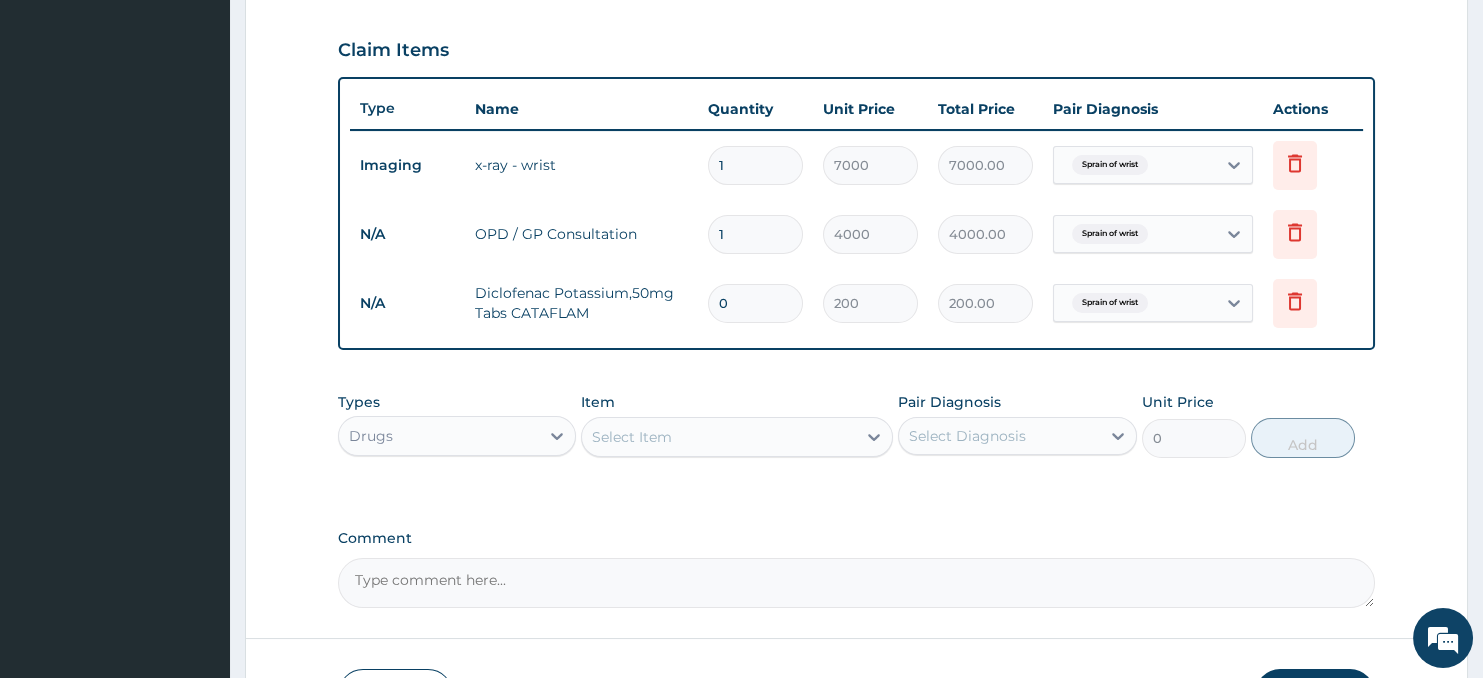 type on "0.00" 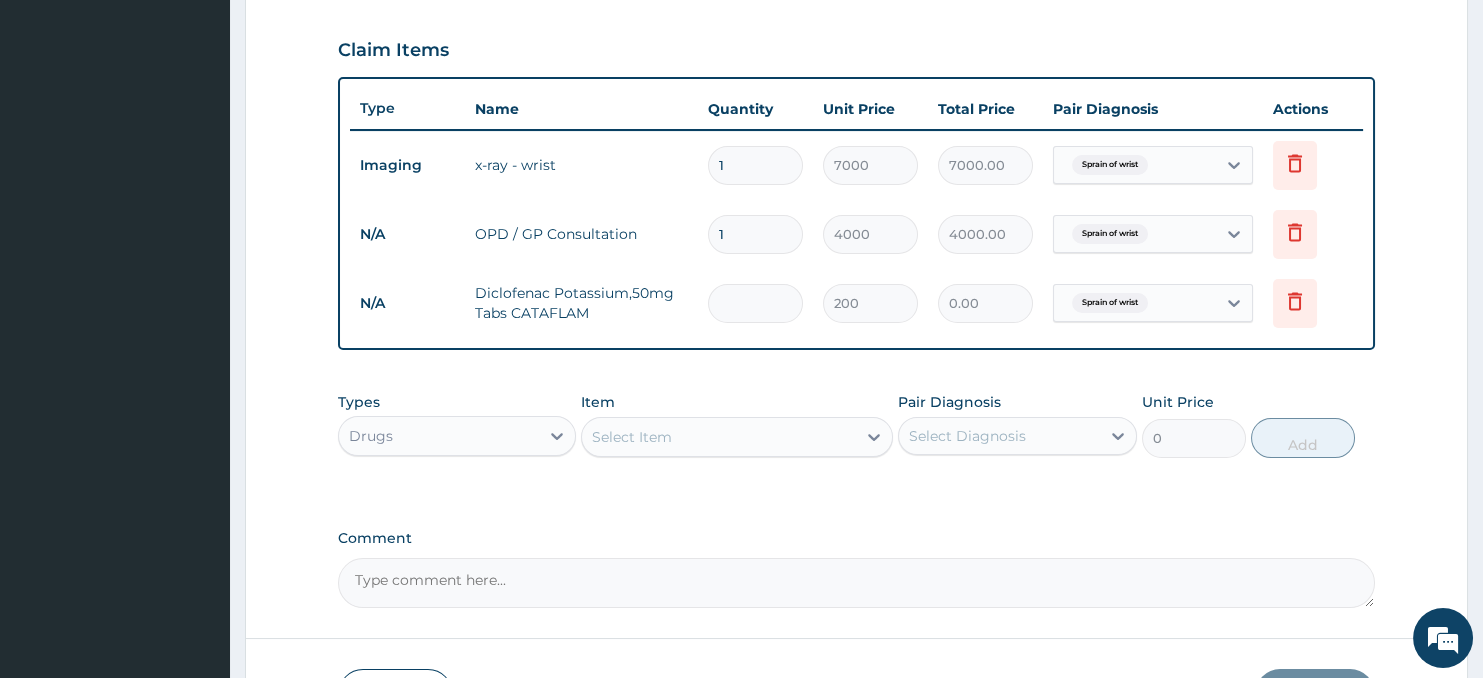 type on "1" 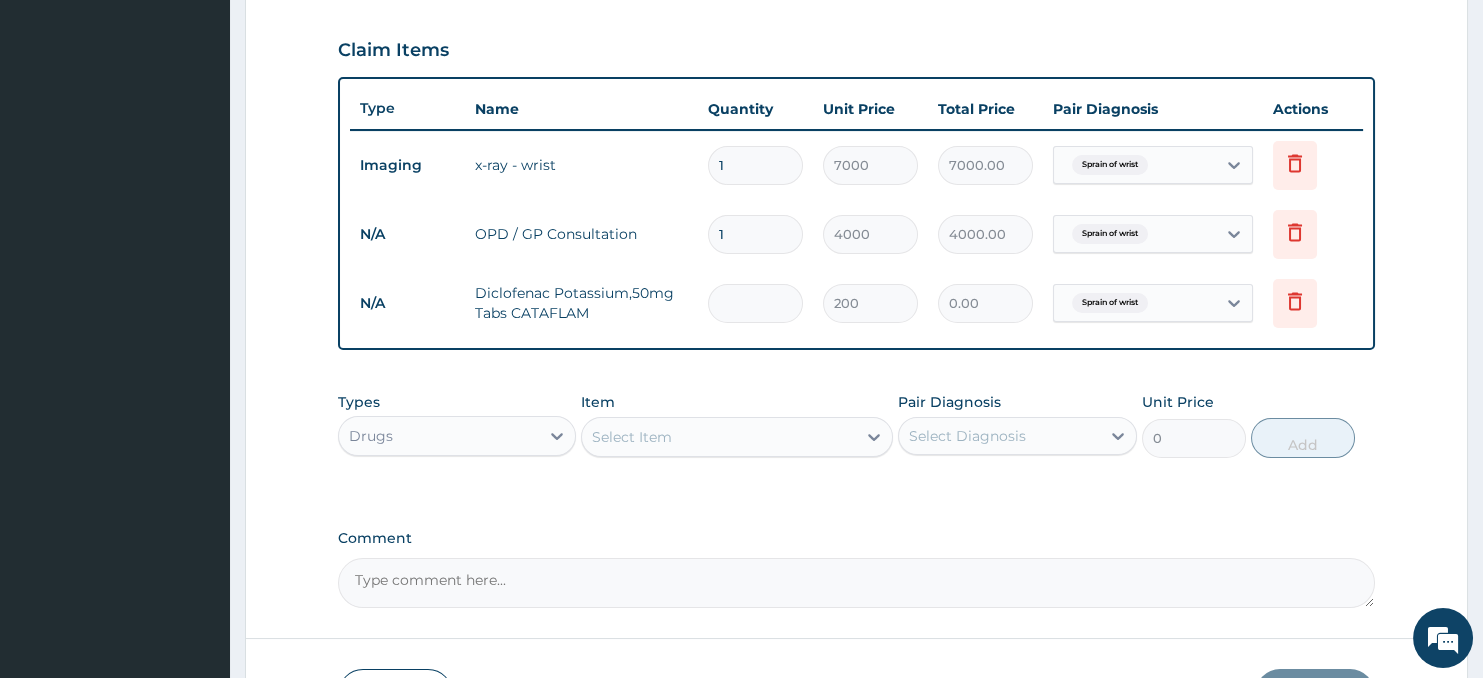 type on "200.00" 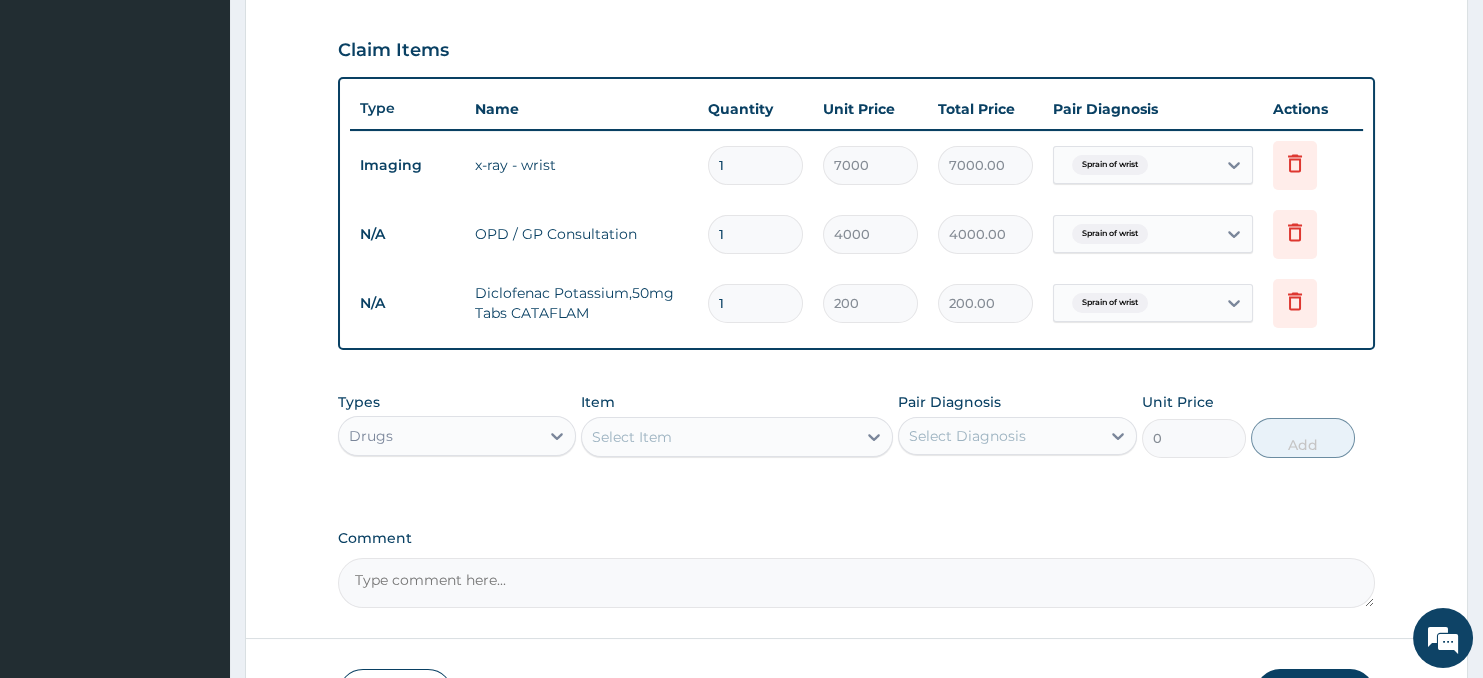 type on "10" 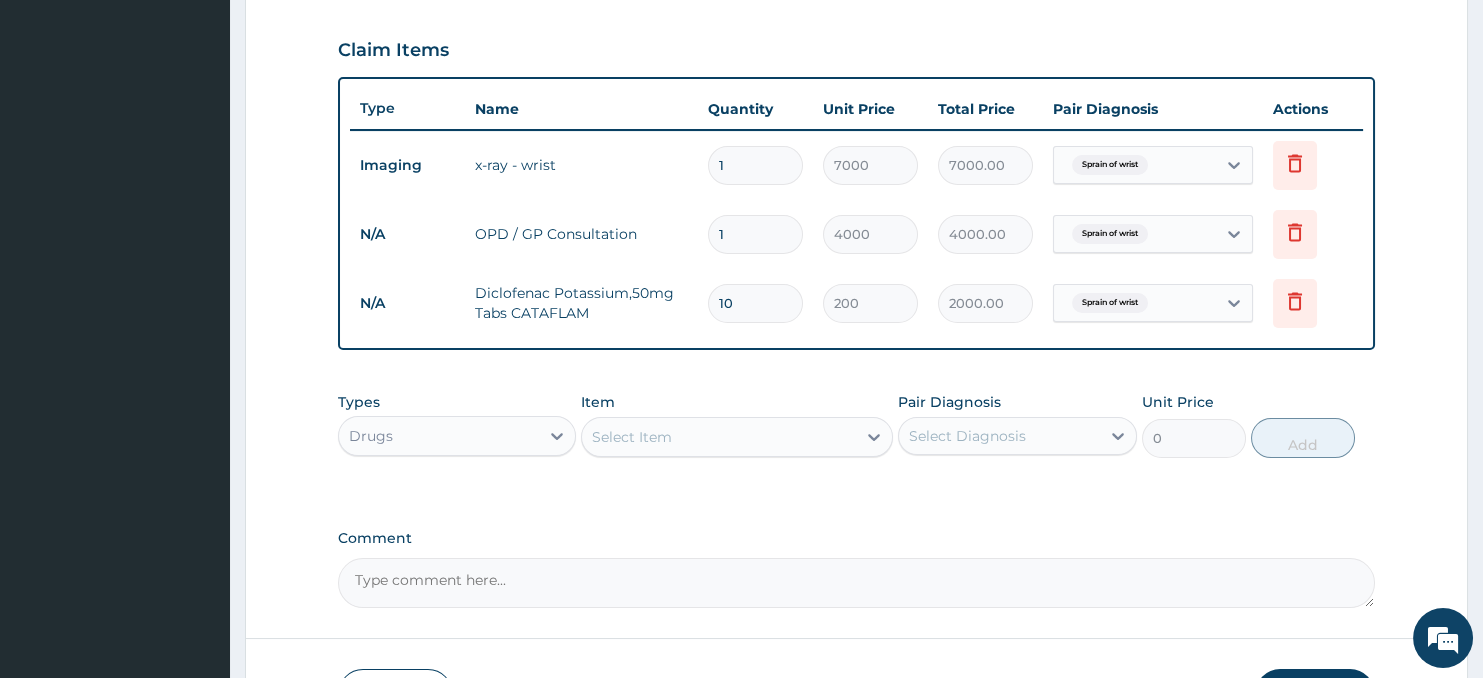 type on "10" 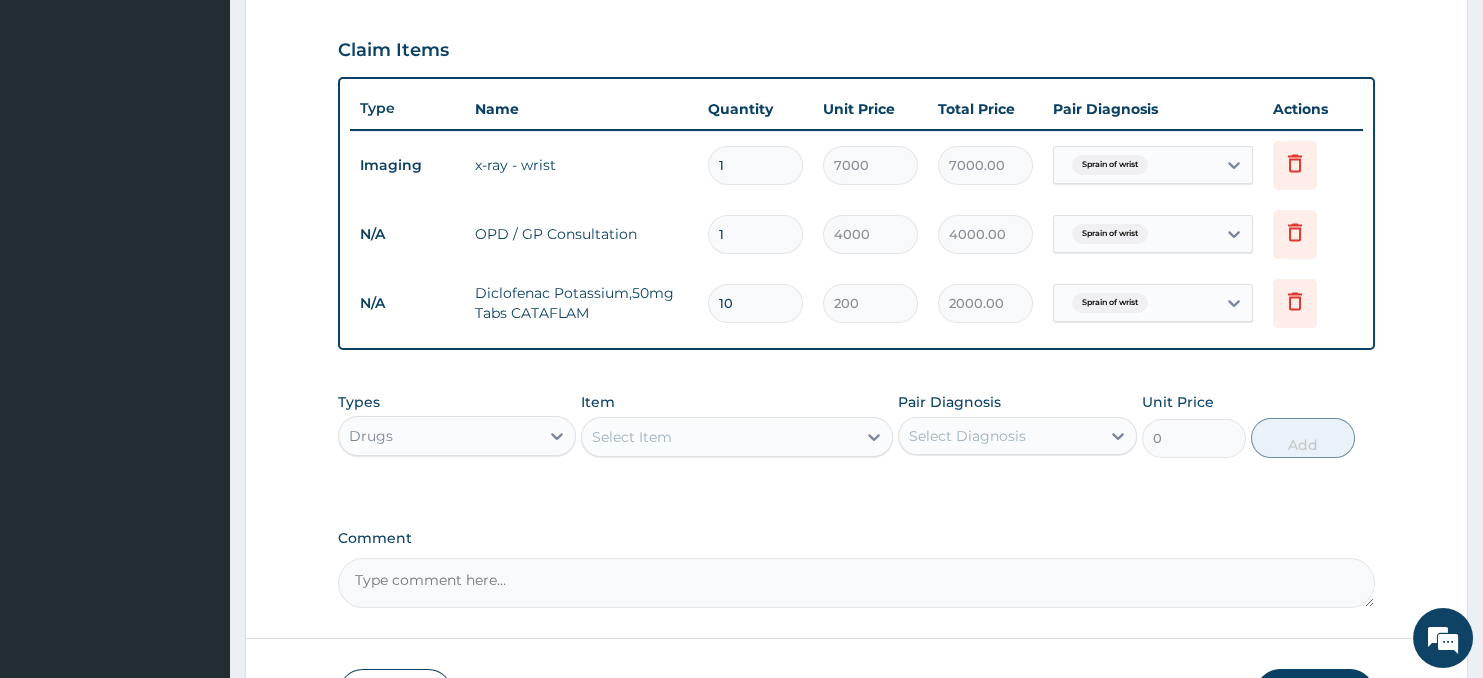 click on "Select Item" at bounding box center [718, 437] 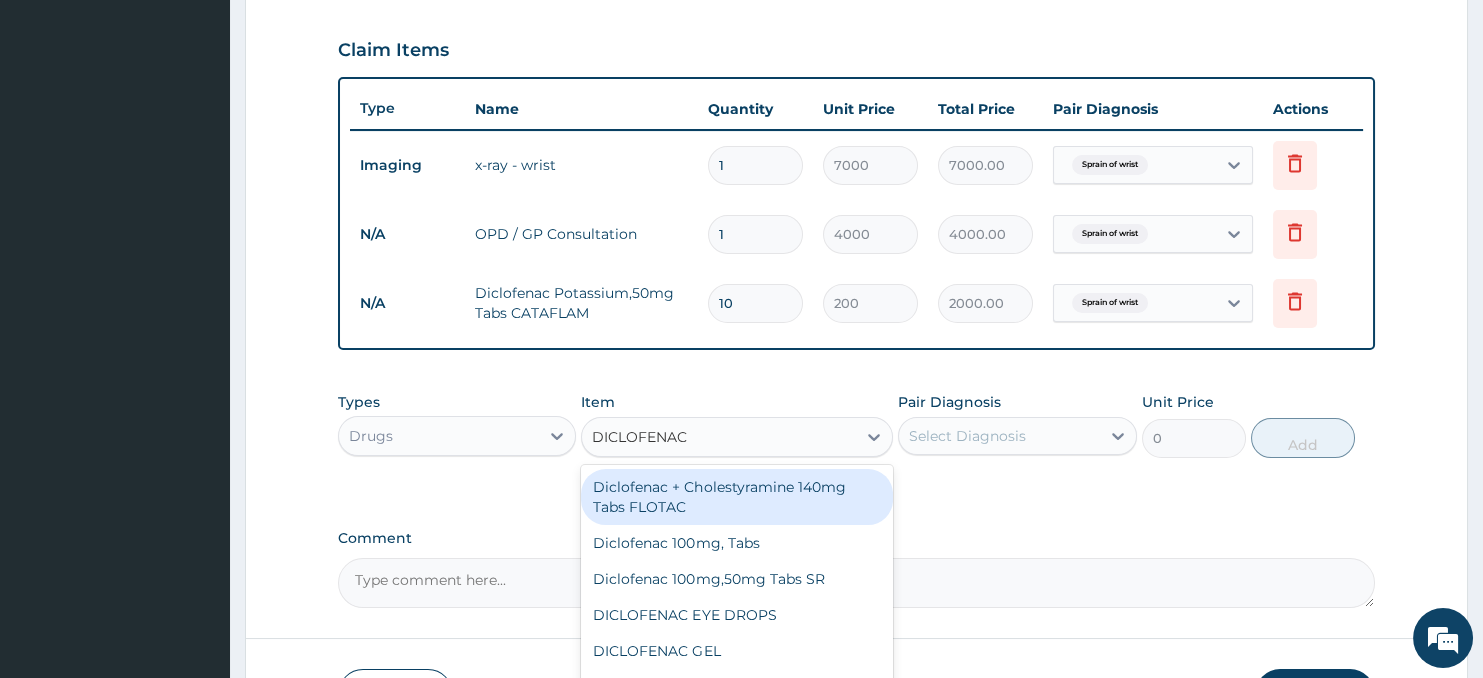 type on "DICLOFENAC G" 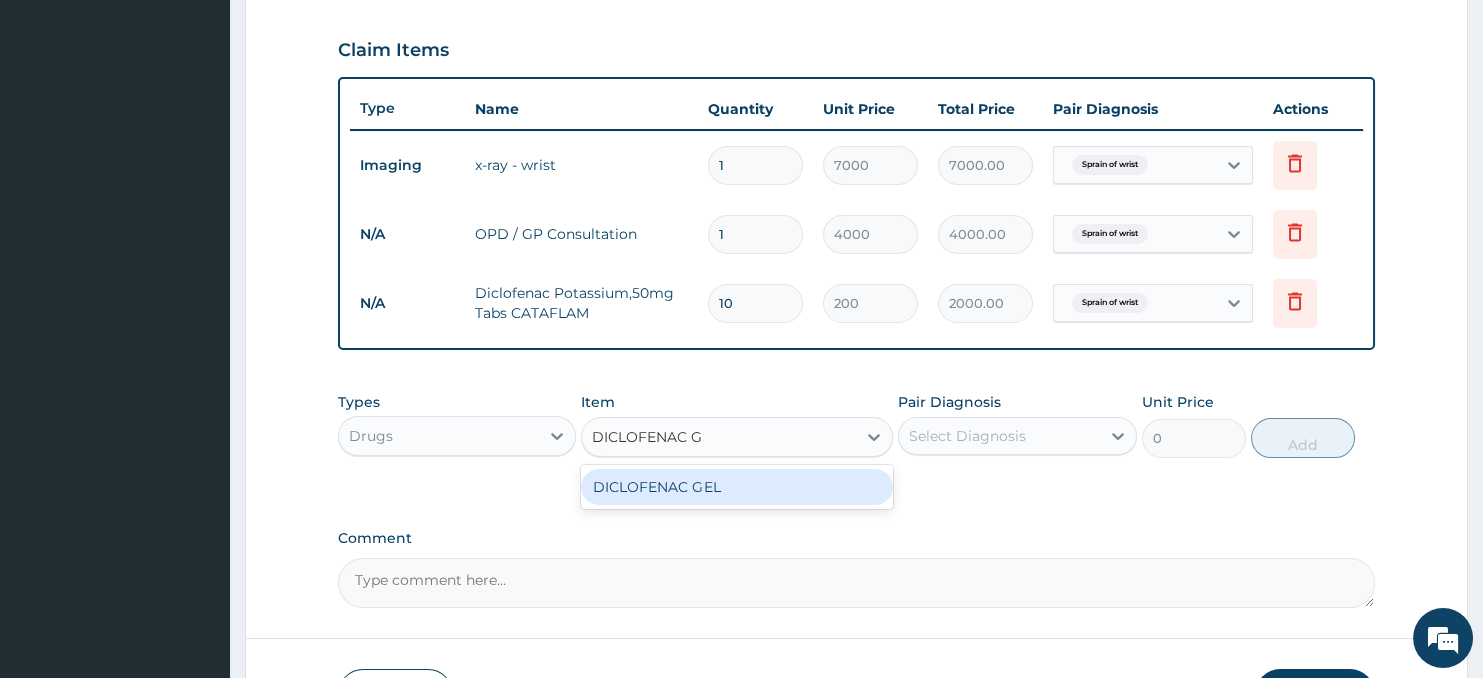 click on "DICLOFENAC GEL" at bounding box center [736, 487] 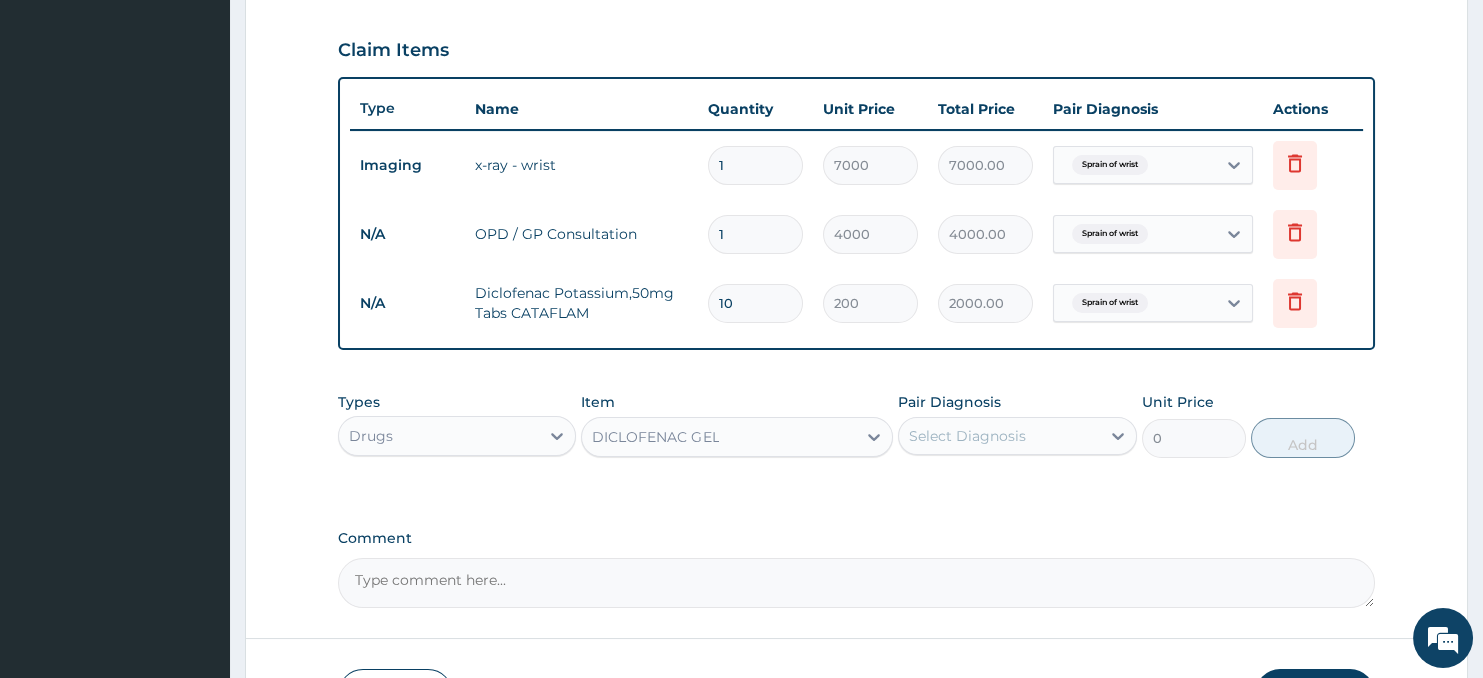 type 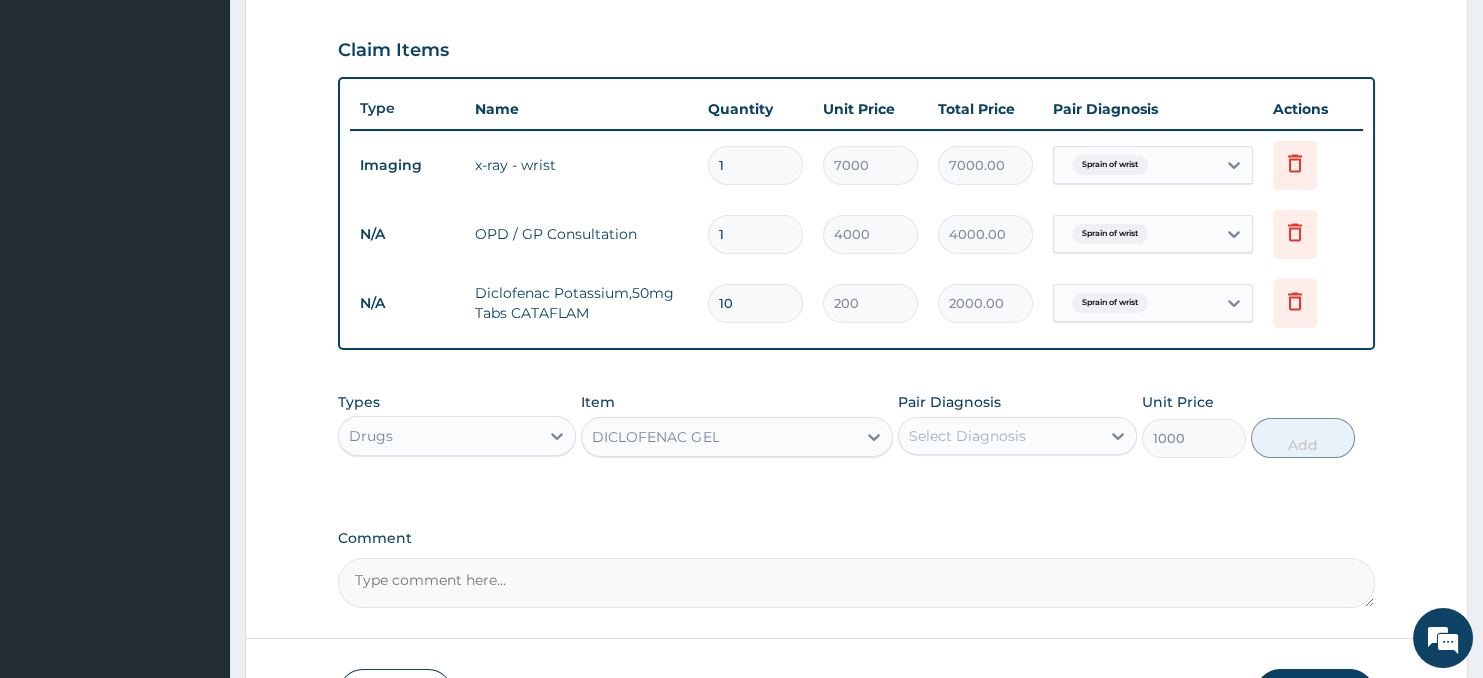 click on "Select Diagnosis" at bounding box center (967, 436) 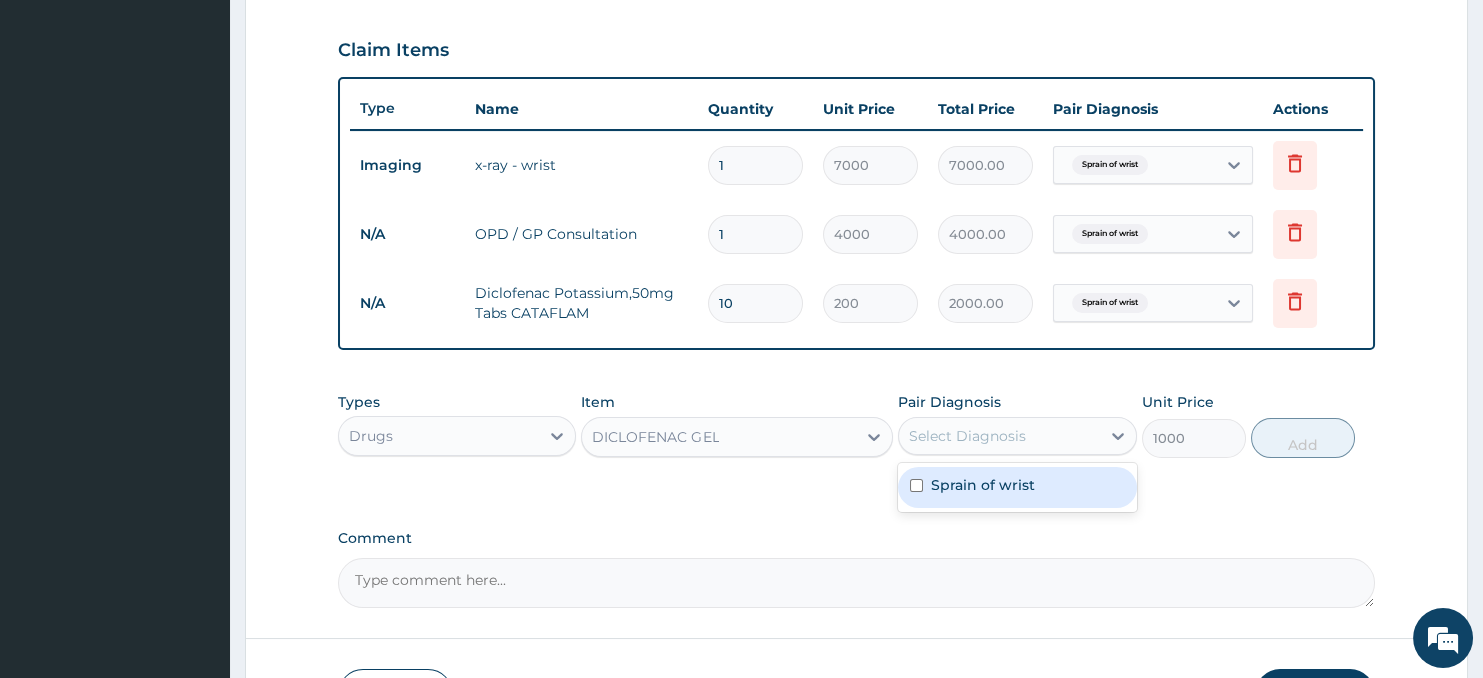 click on "Sprain of wrist" at bounding box center [1017, 487] 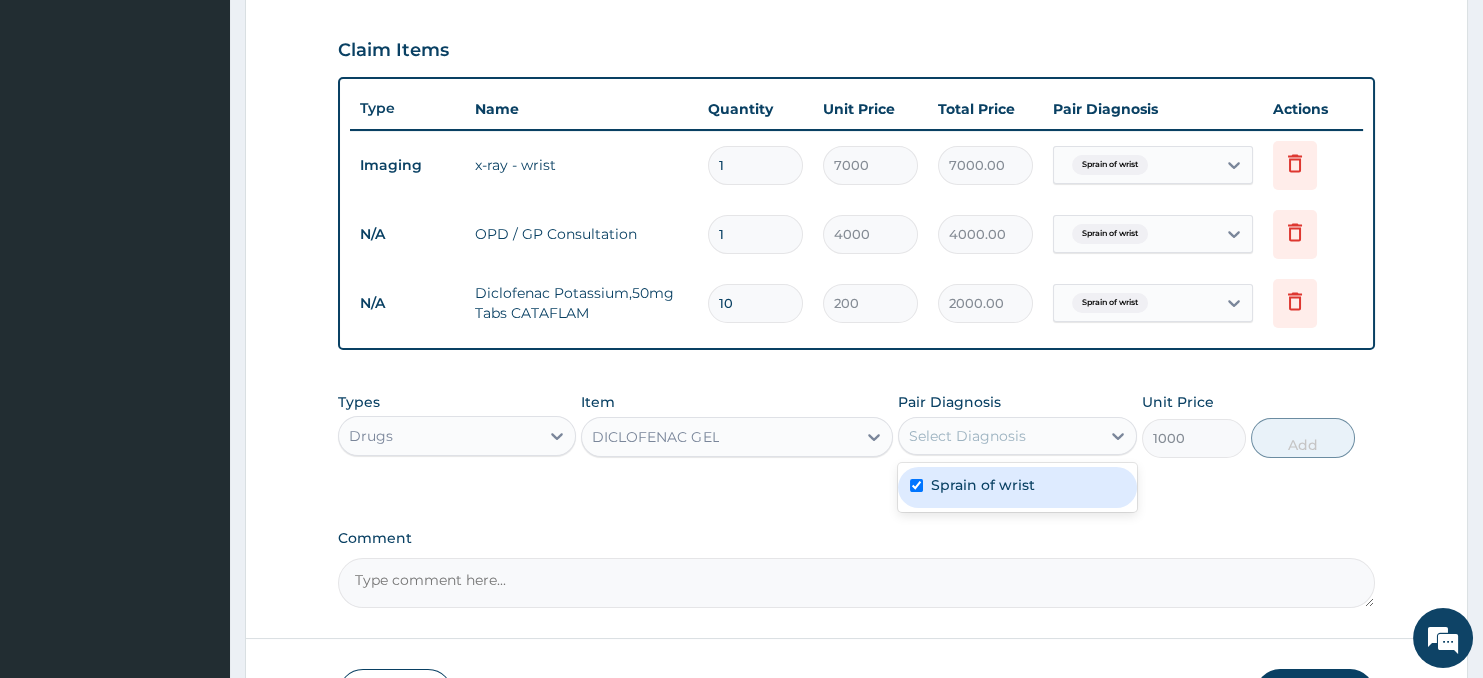checkbox on "true" 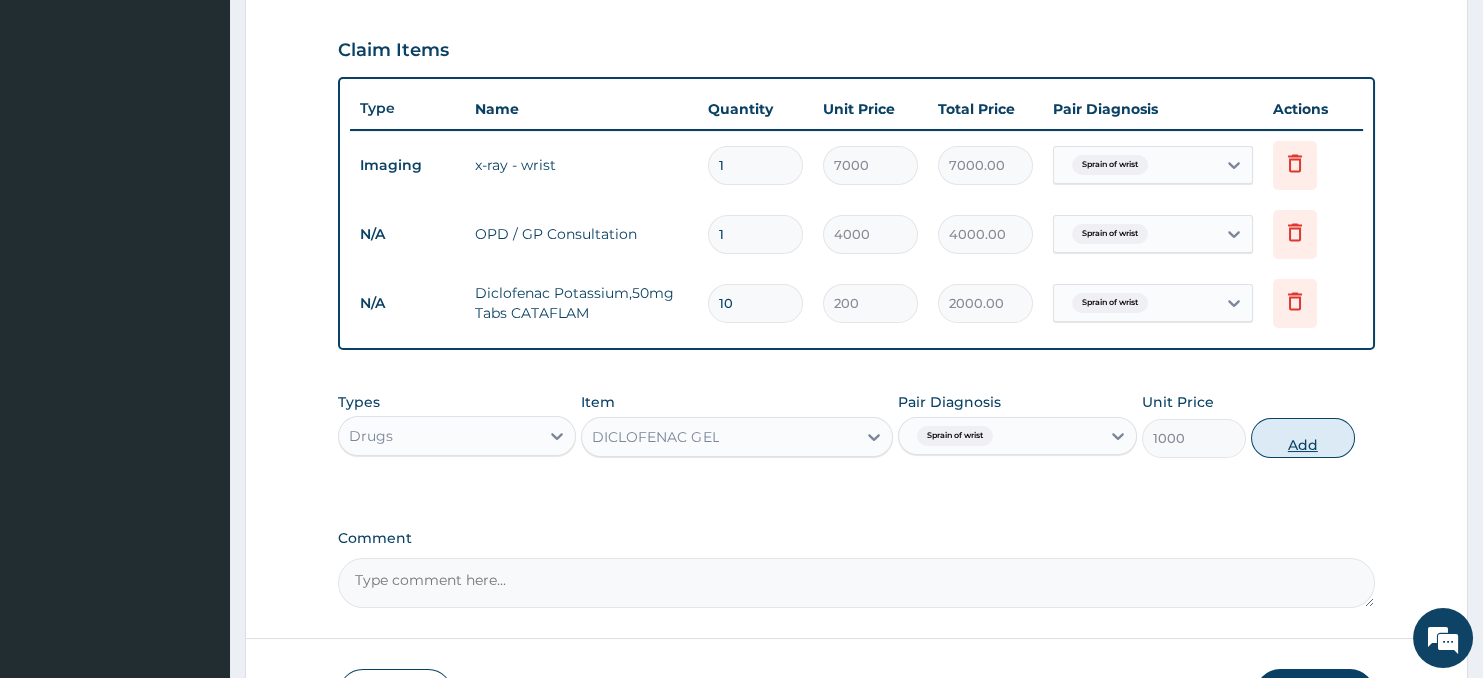 click on "Add" at bounding box center (1303, 438) 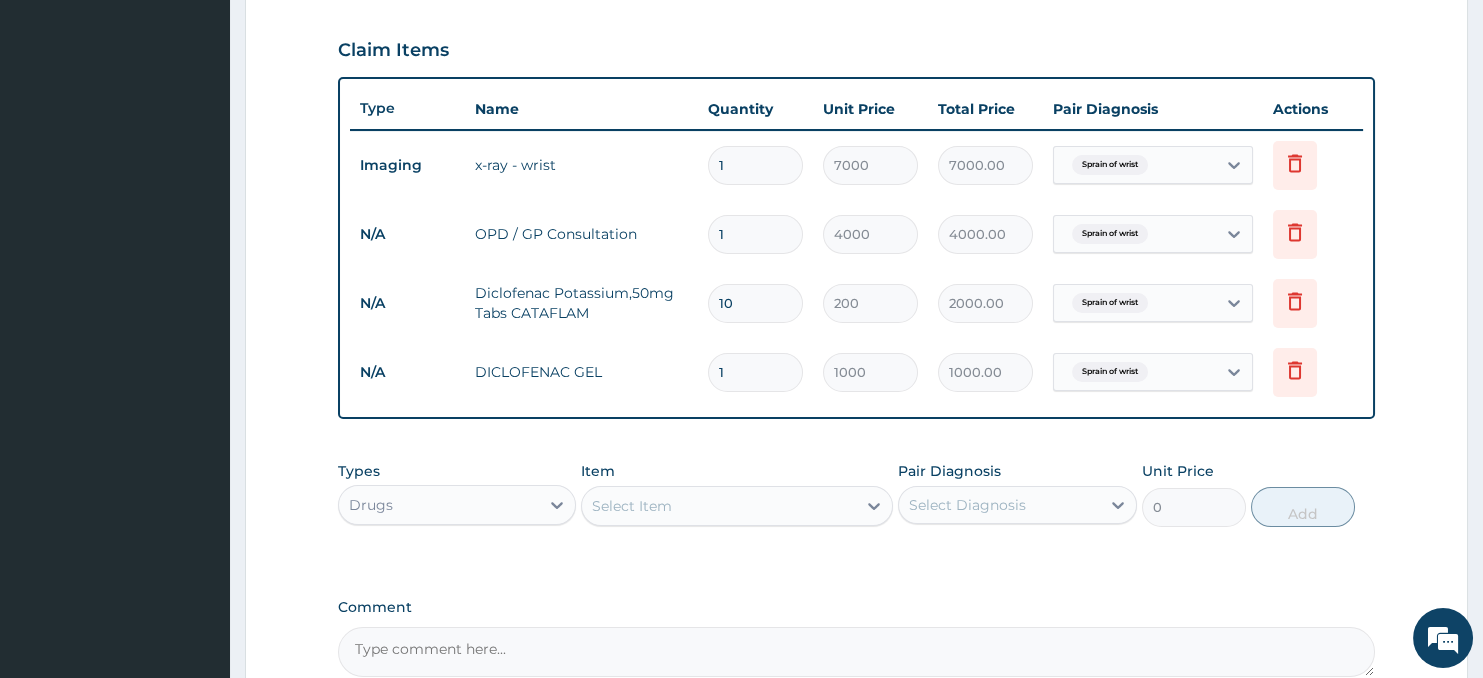 click on "1" at bounding box center [755, 372] 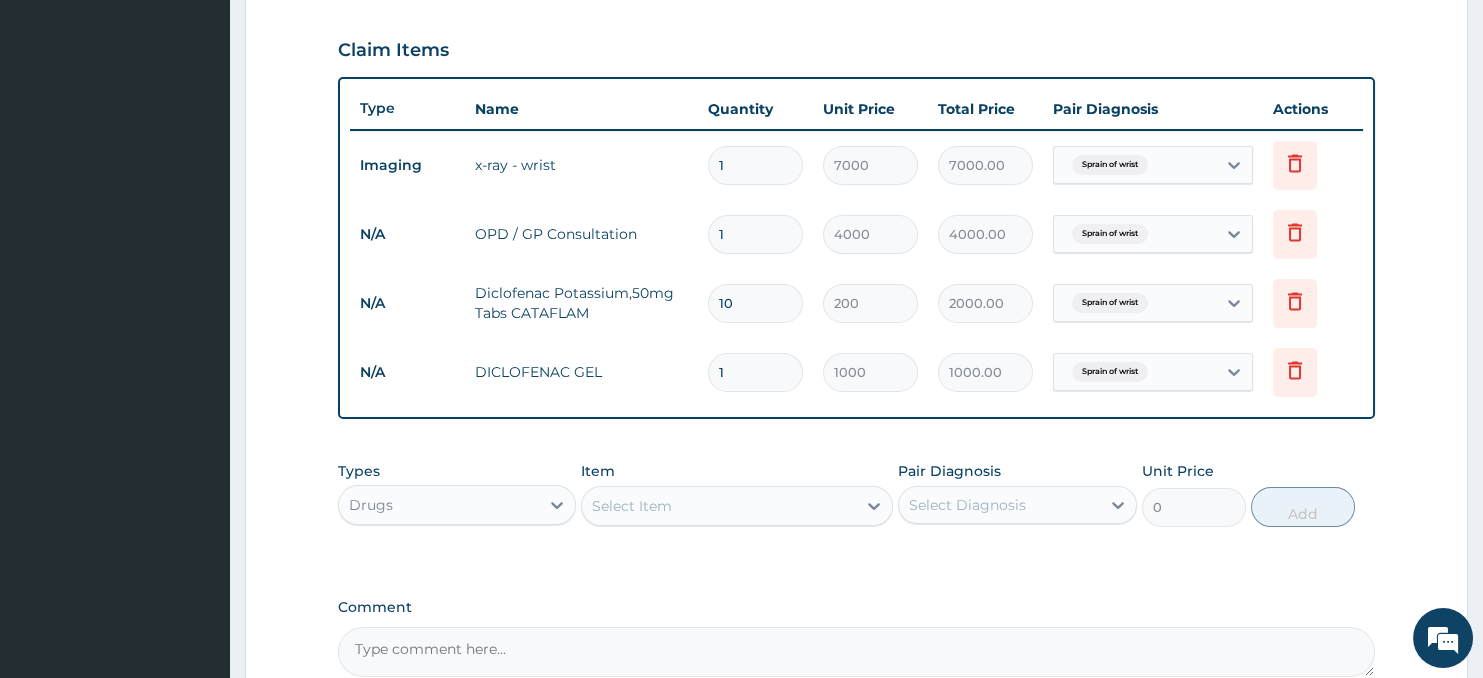 type 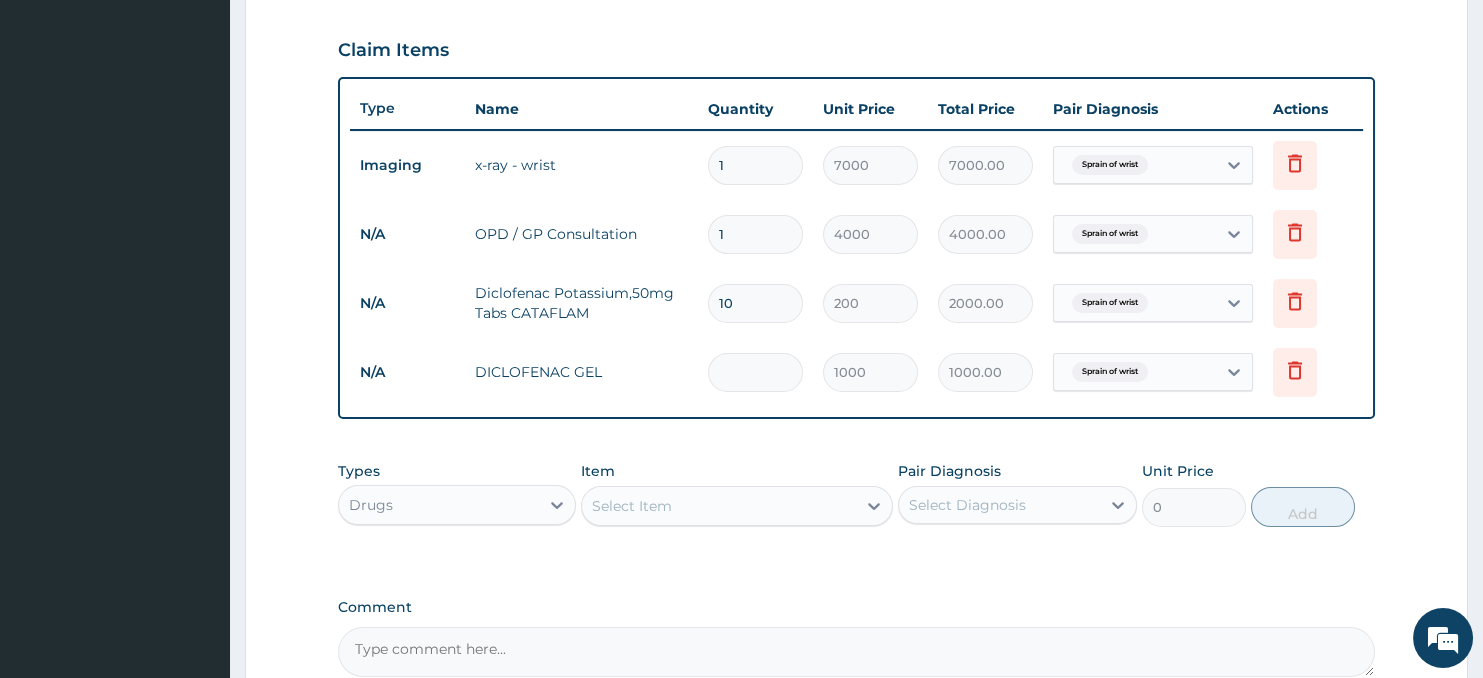 type on "0.00" 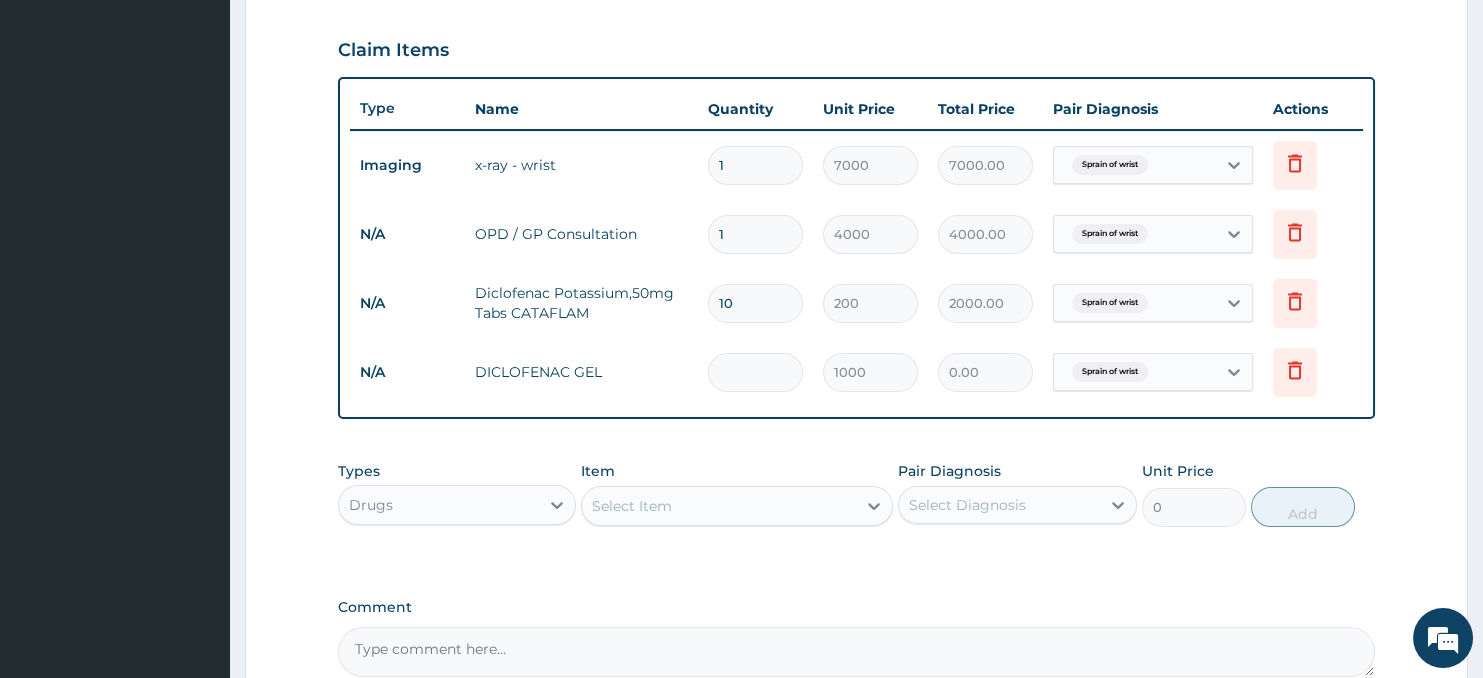 type on "2" 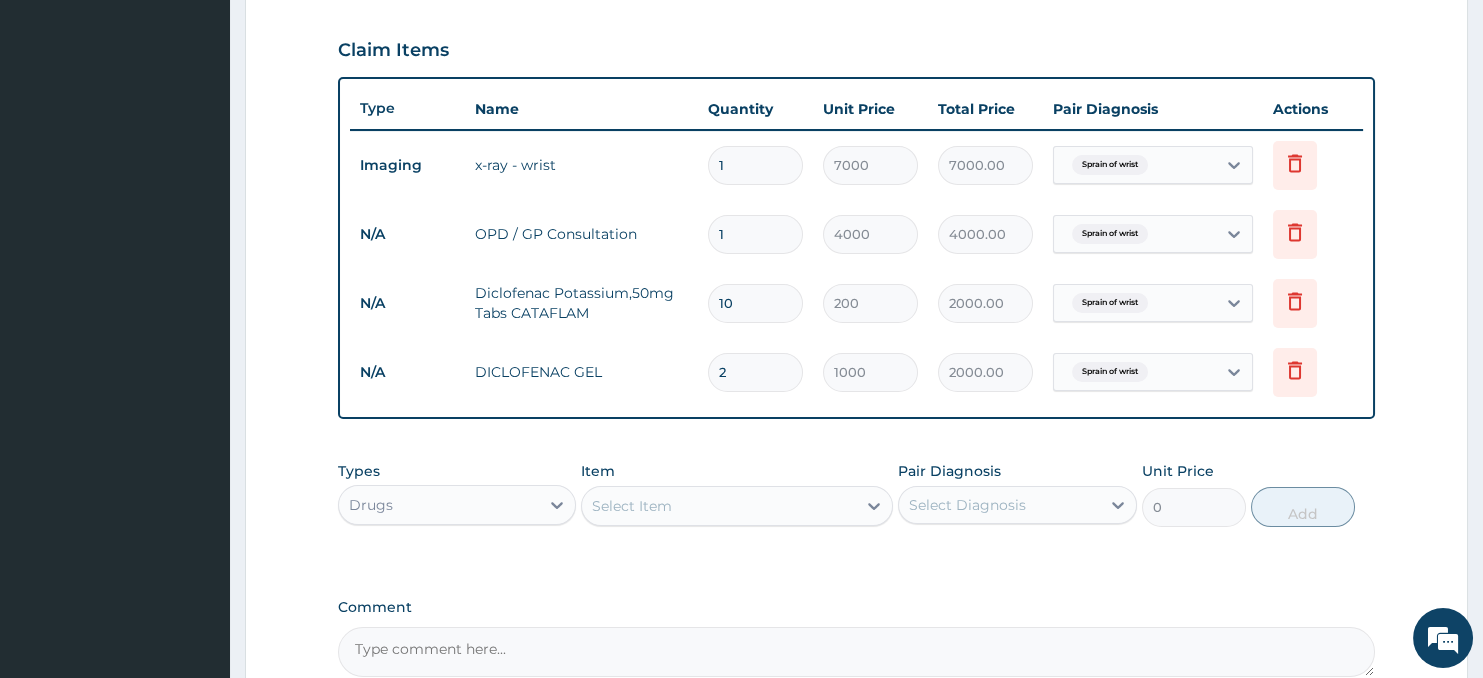 scroll, scrollTop: 874, scrollLeft: 0, axis: vertical 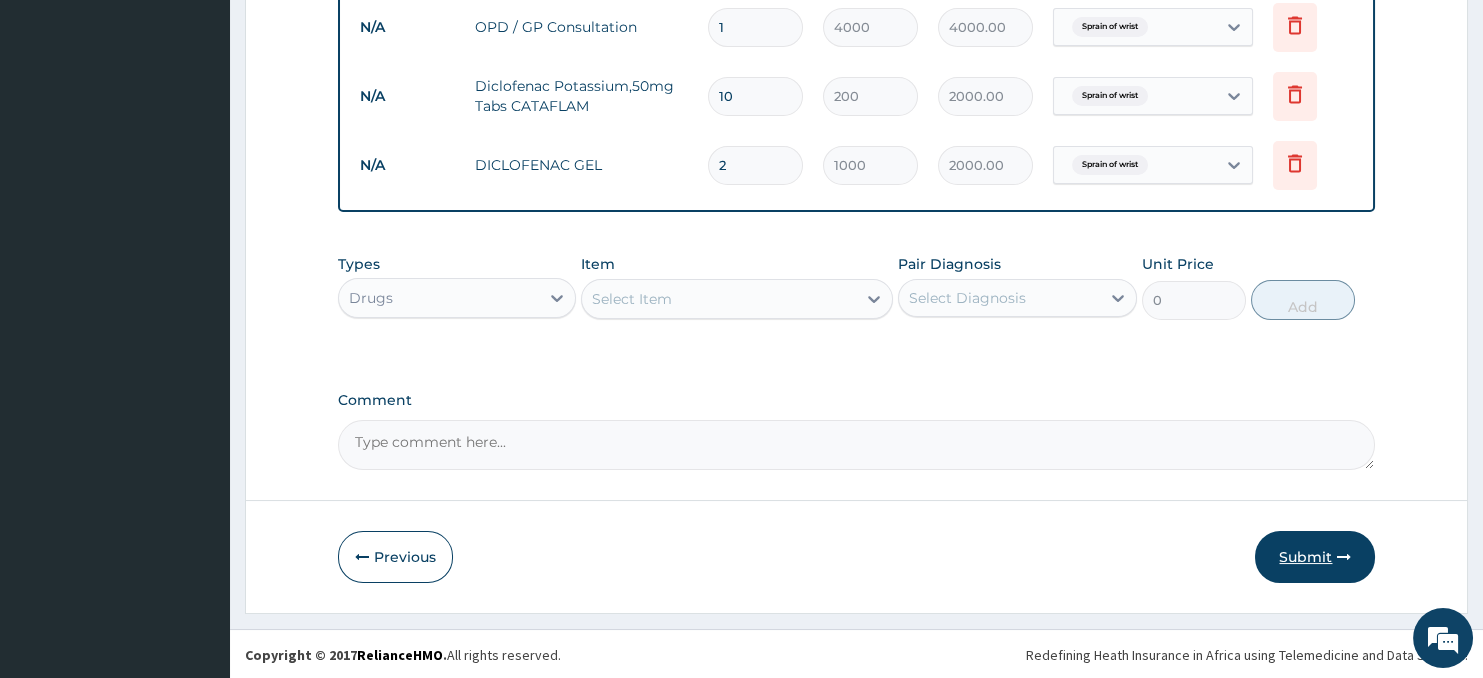 type on "2" 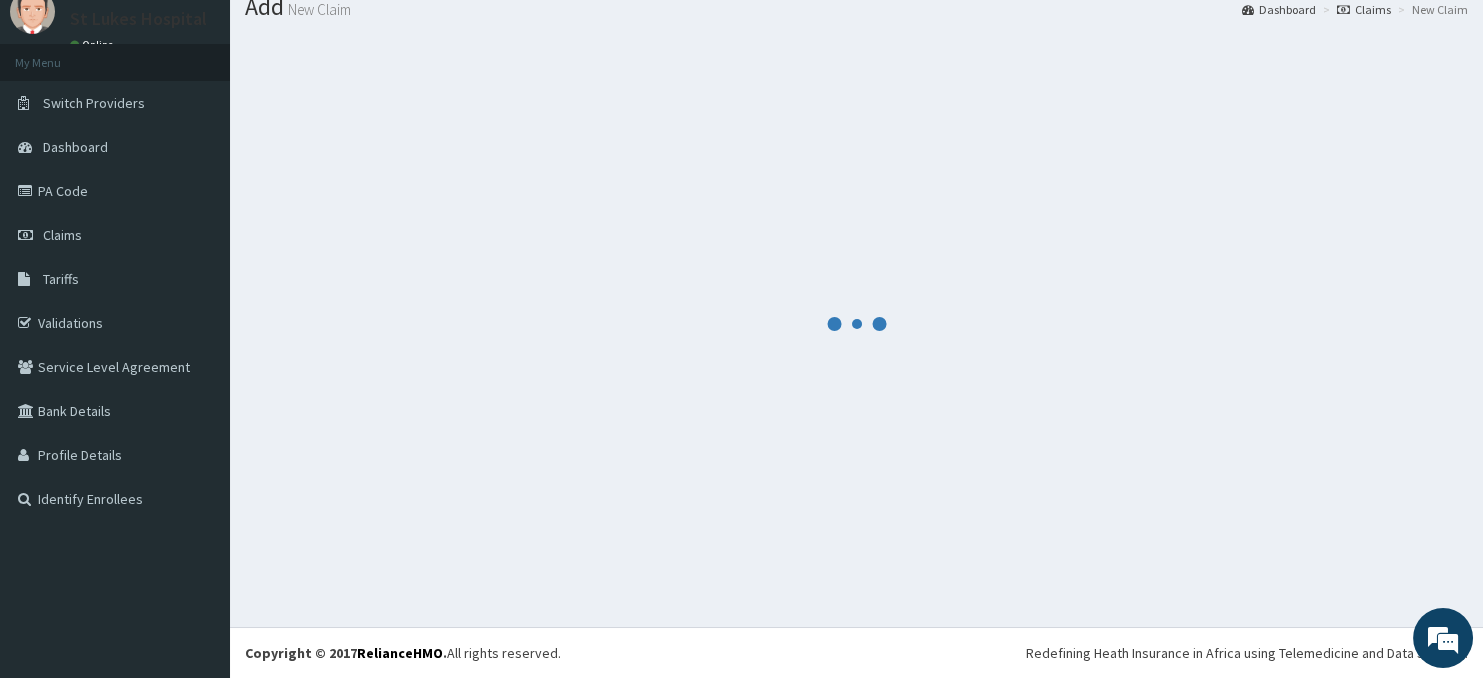 scroll, scrollTop: 70, scrollLeft: 0, axis: vertical 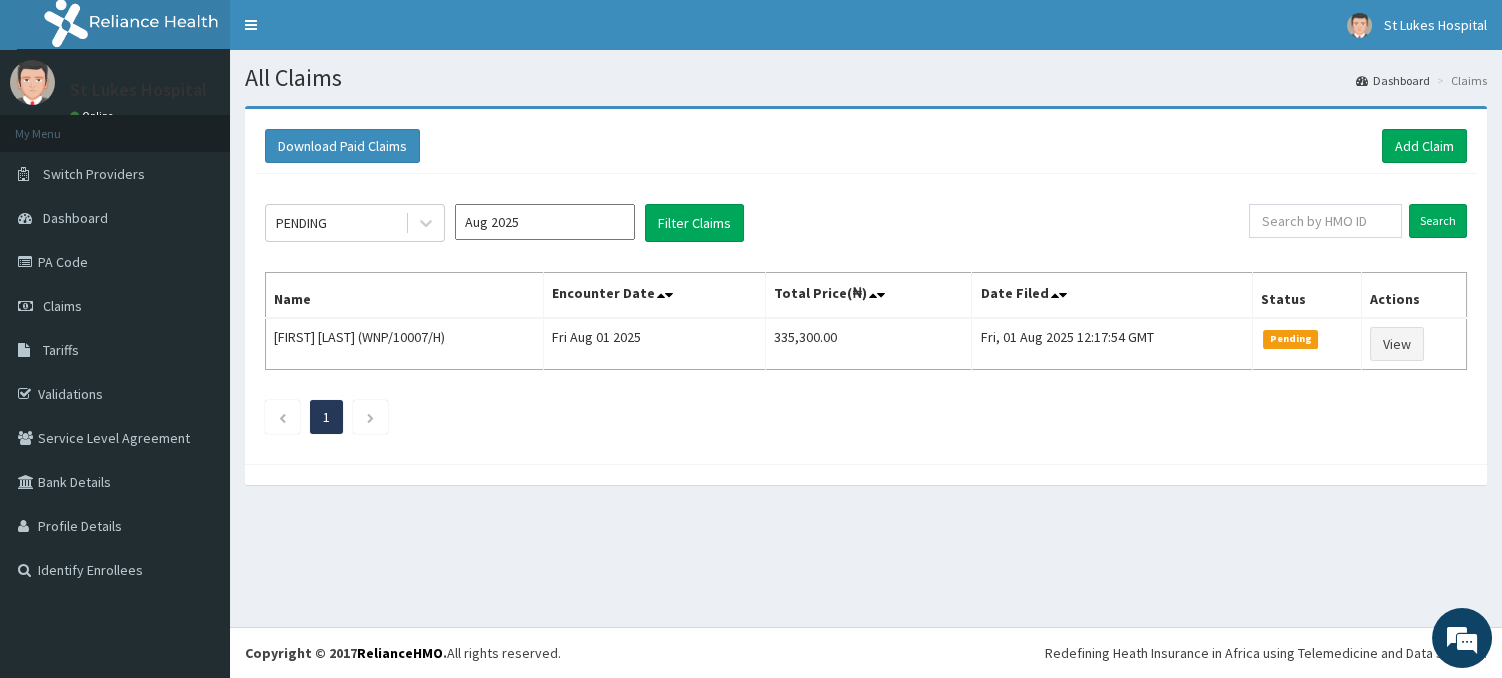 click on "Aug 2025" at bounding box center [545, 222] 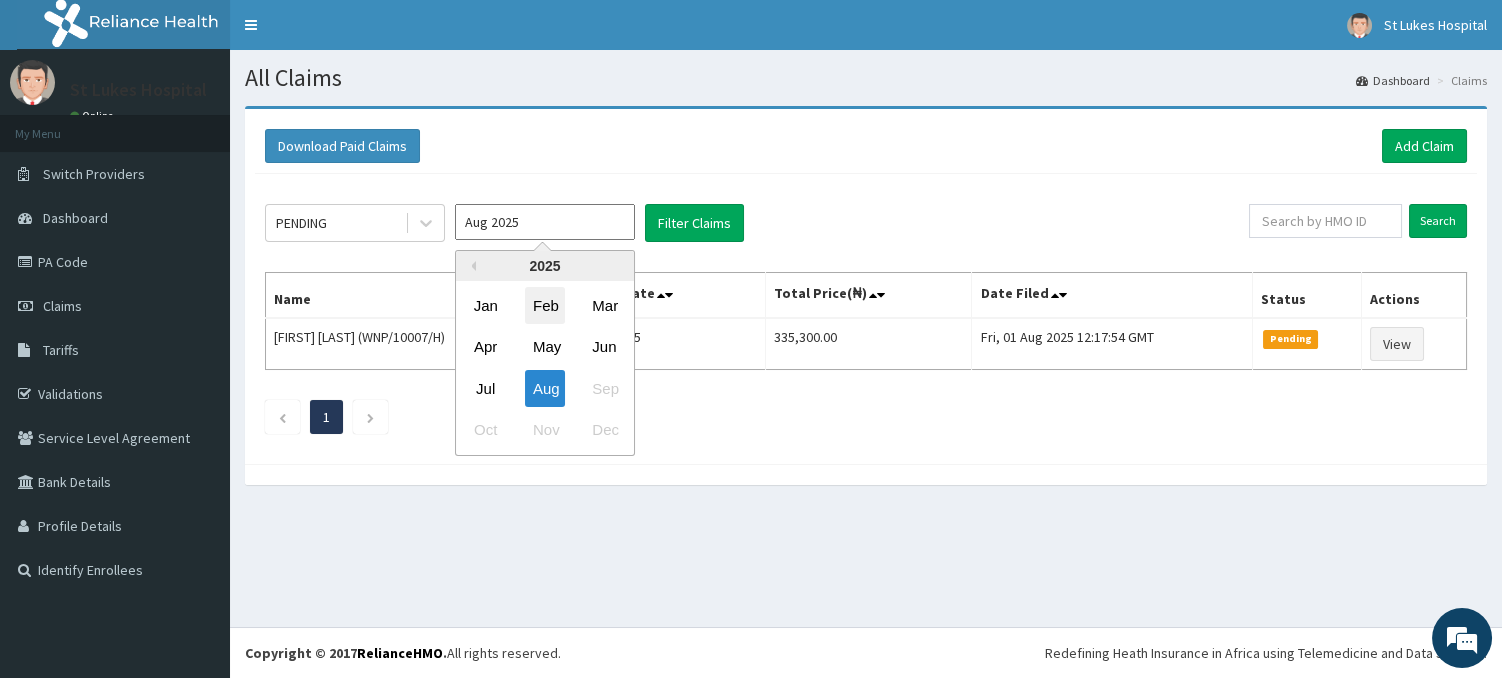 click on "Feb" at bounding box center [545, 305] 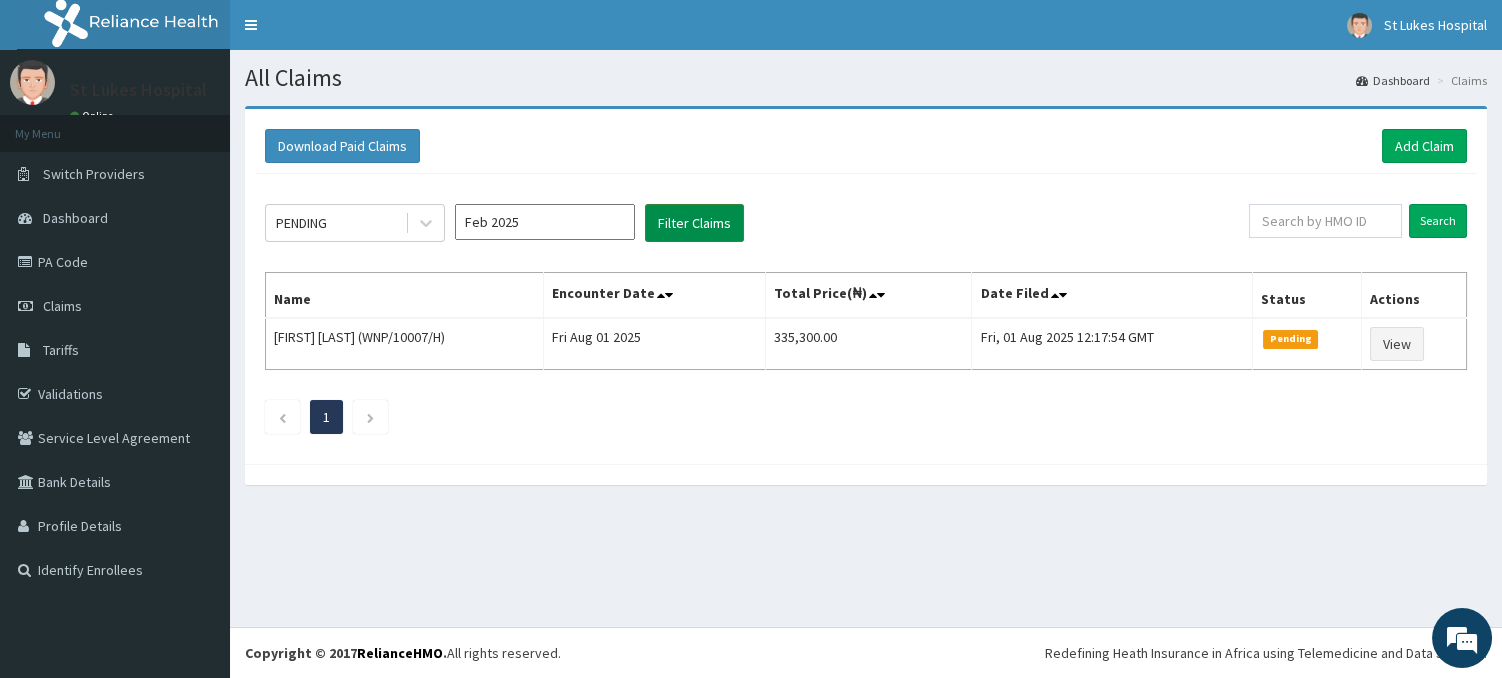 click on "Filter Claims" at bounding box center (694, 223) 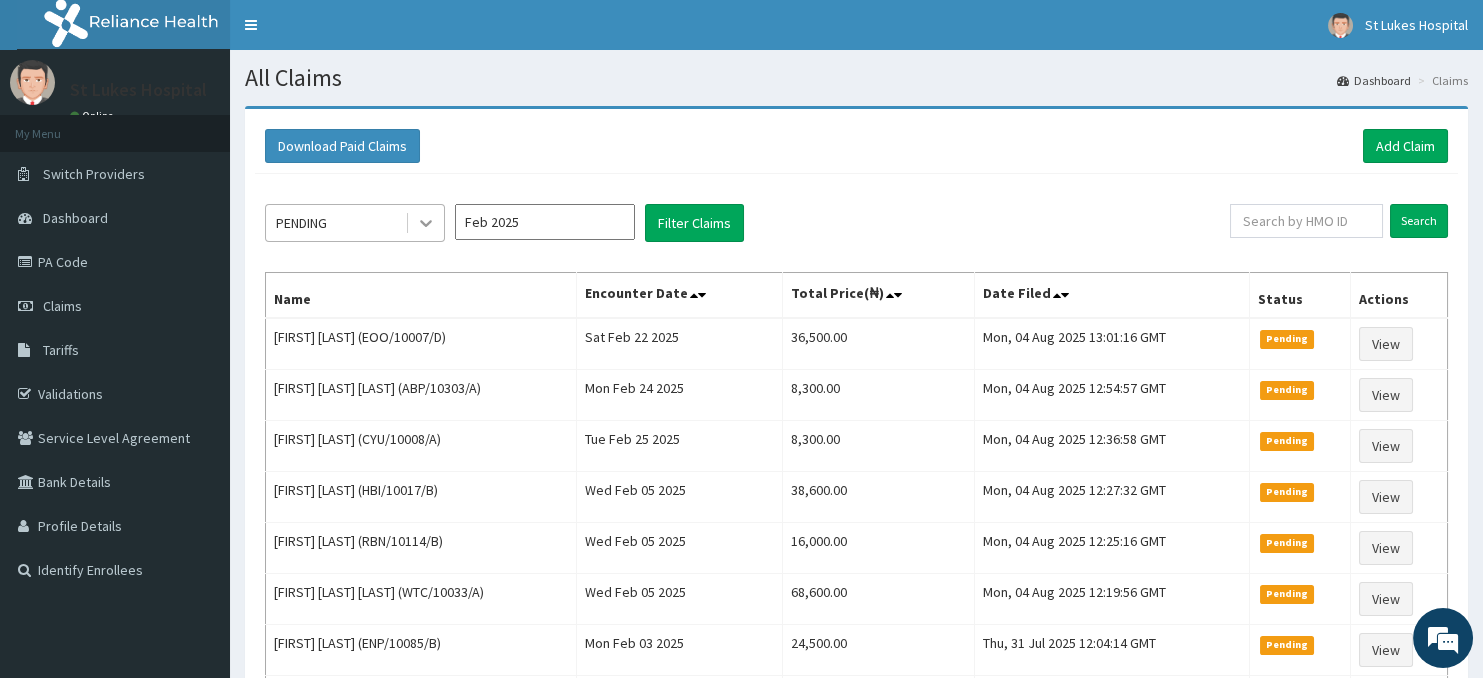 click 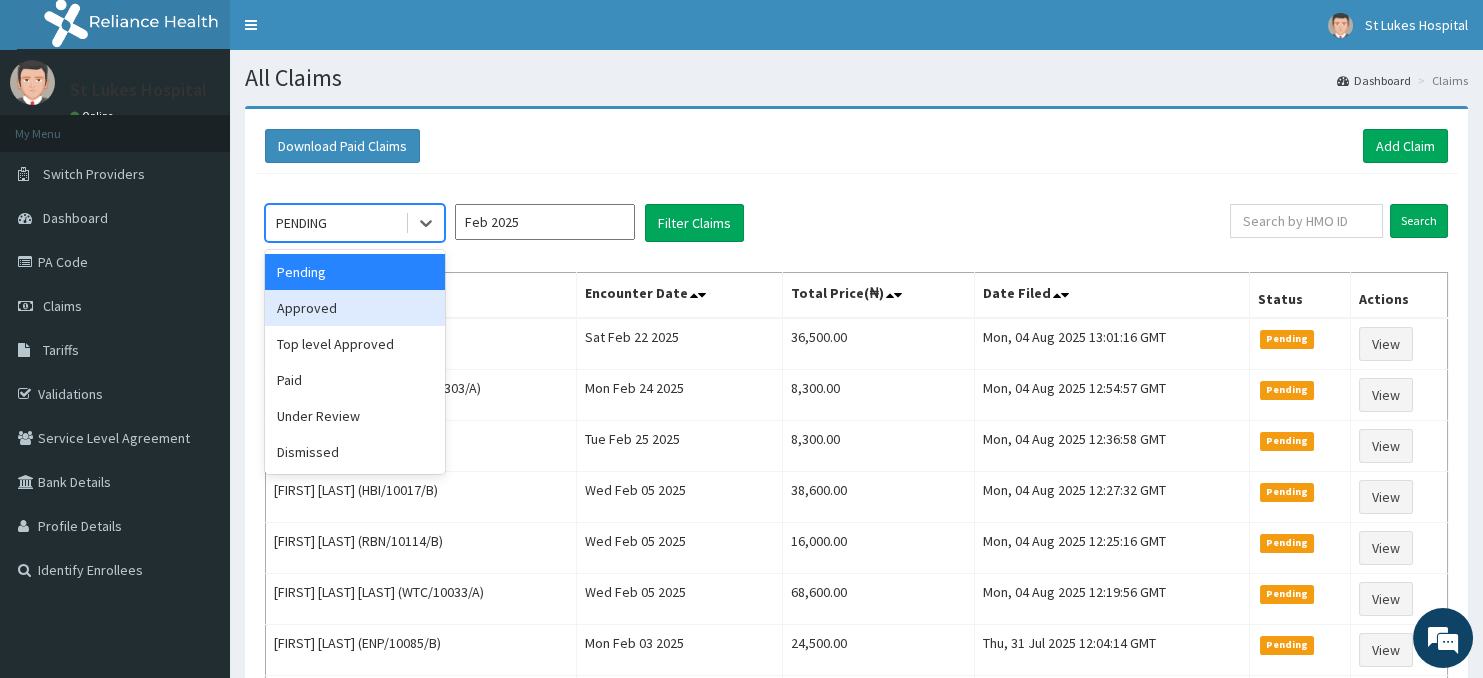click on "Approved" at bounding box center [355, 308] 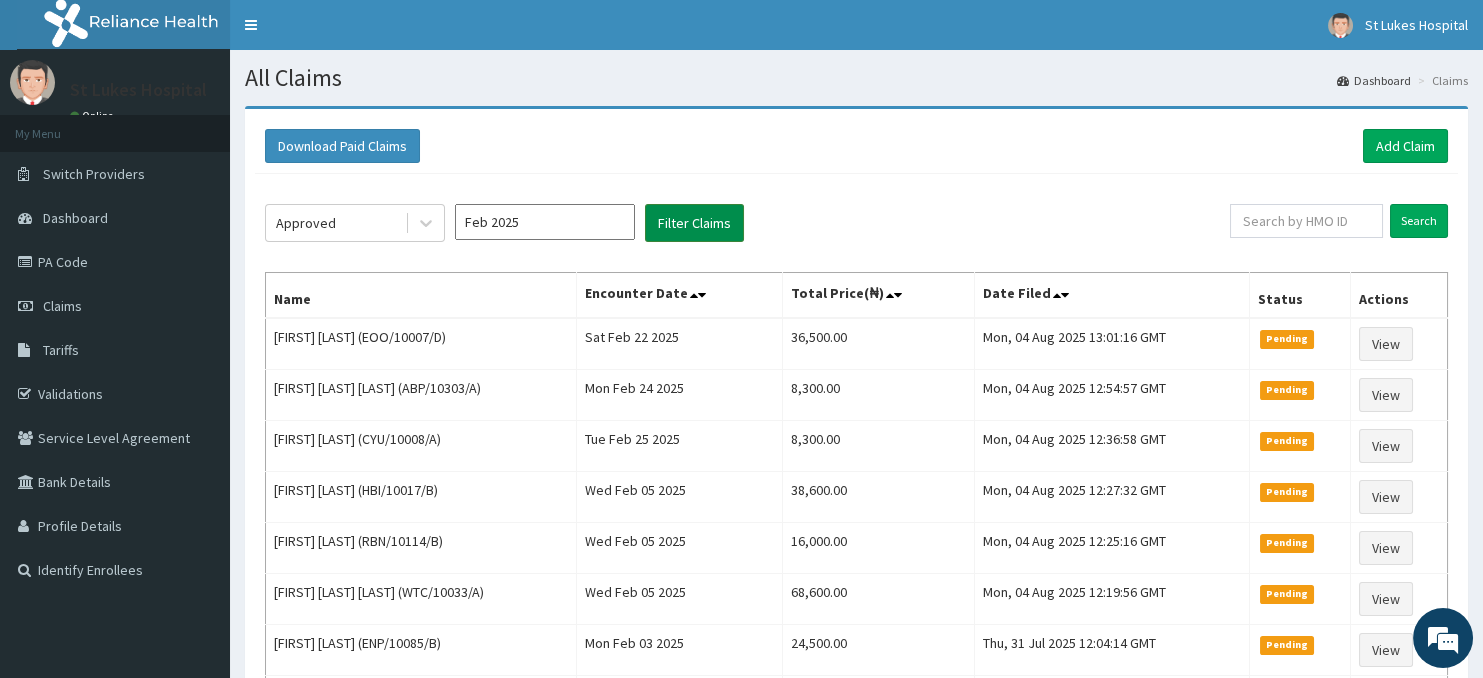 click on "Filter Claims" at bounding box center [694, 223] 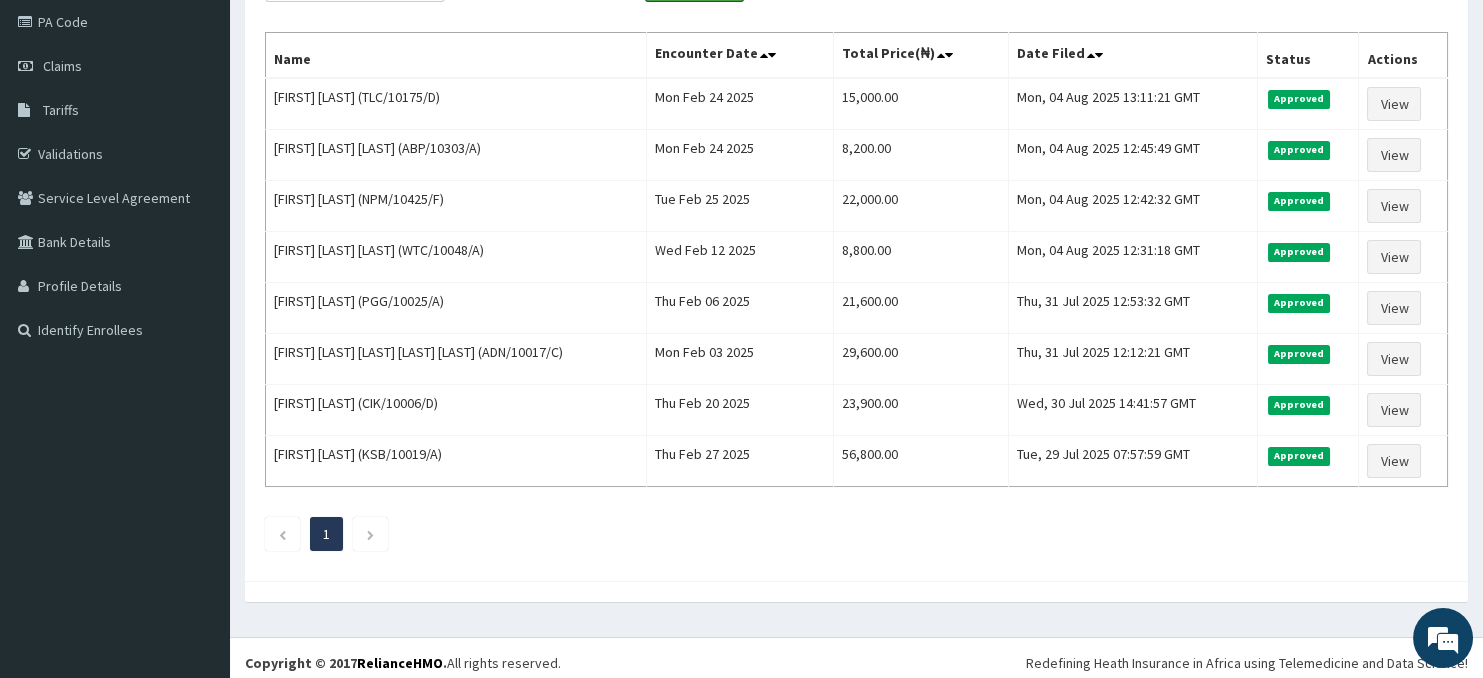 scroll, scrollTop: 252, scrollLeft: 0, axis: vertical 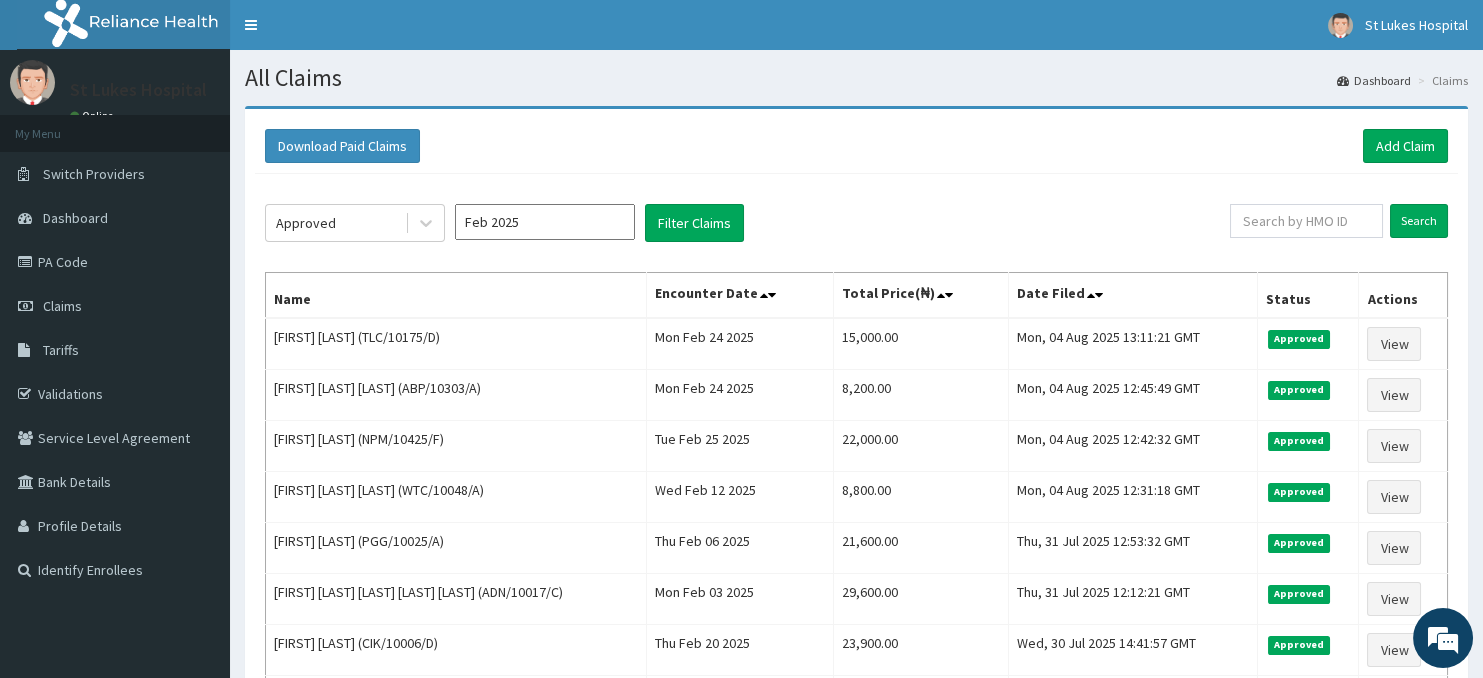 click on "Feb 2025" at bounding box center (545, 222) 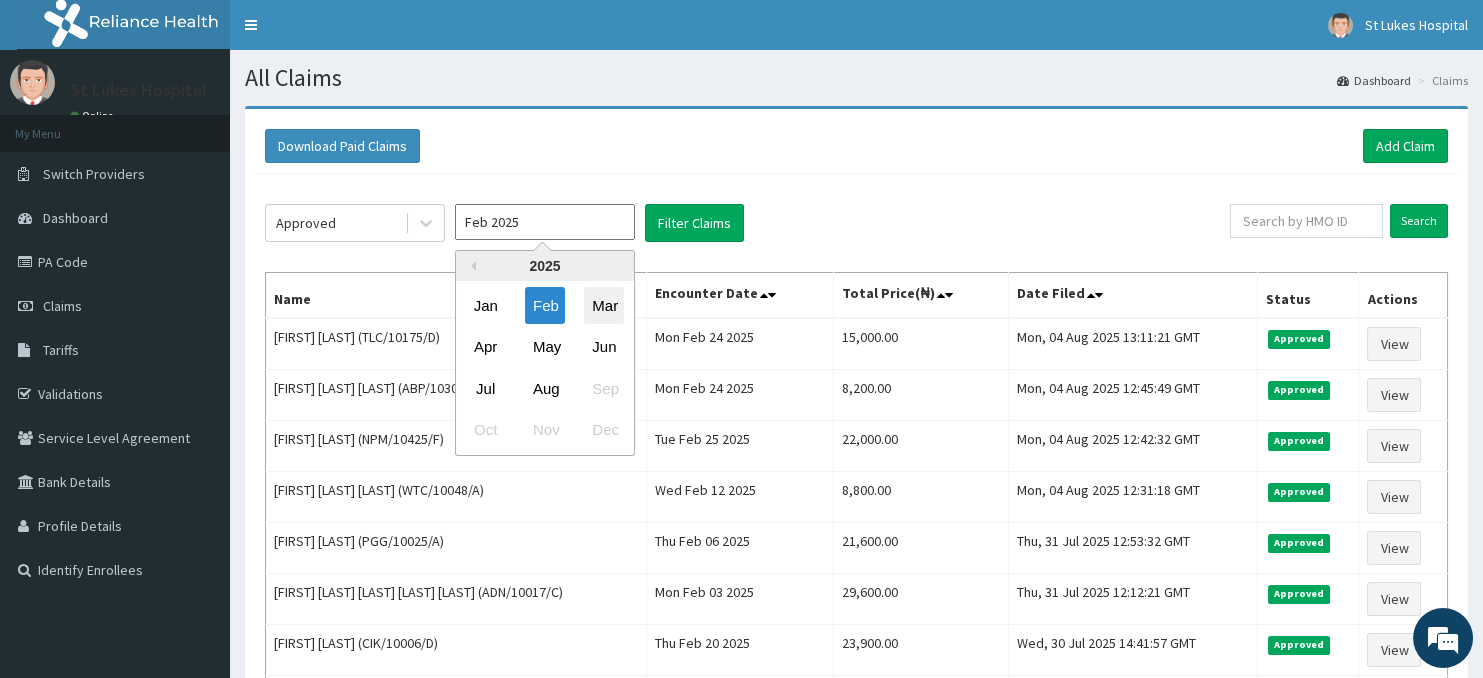 click on "Mar" at bounding box center (604, 305) 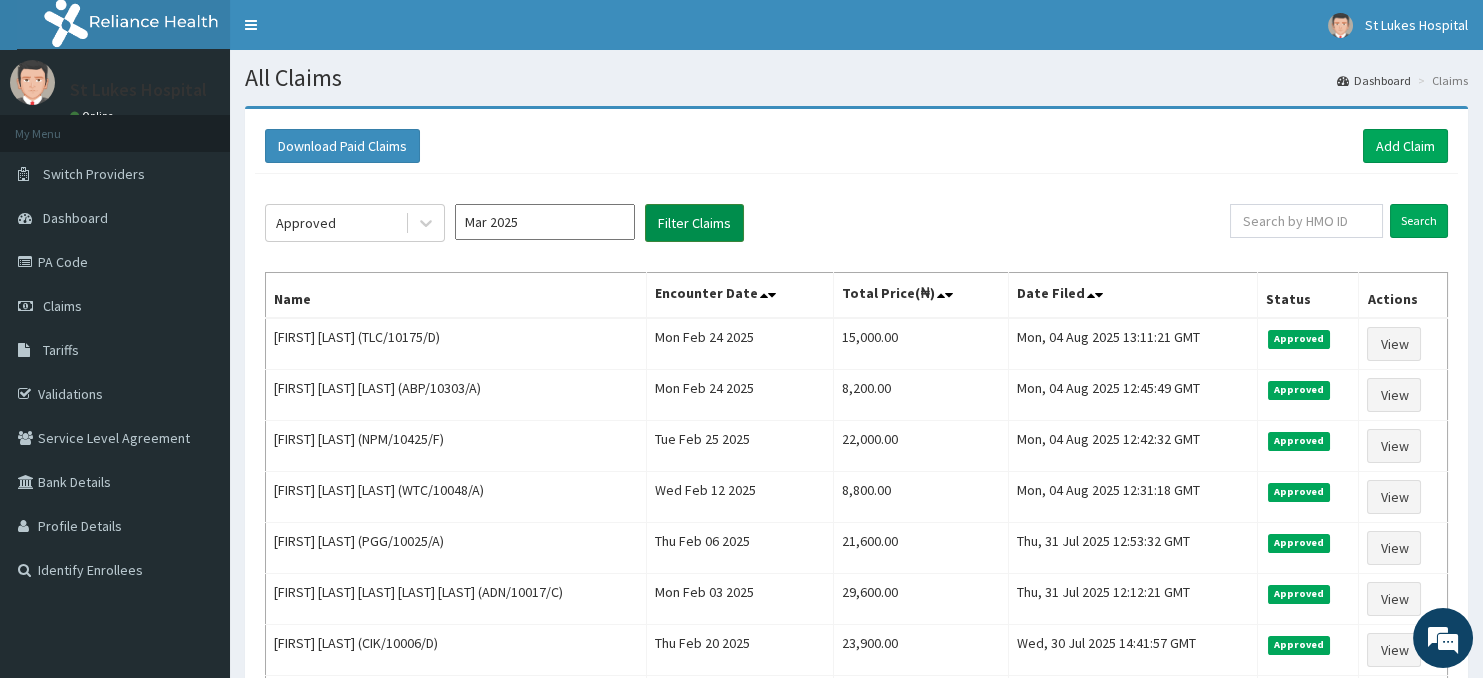 click on "Filter Claims" at bounding box center (694, 223) 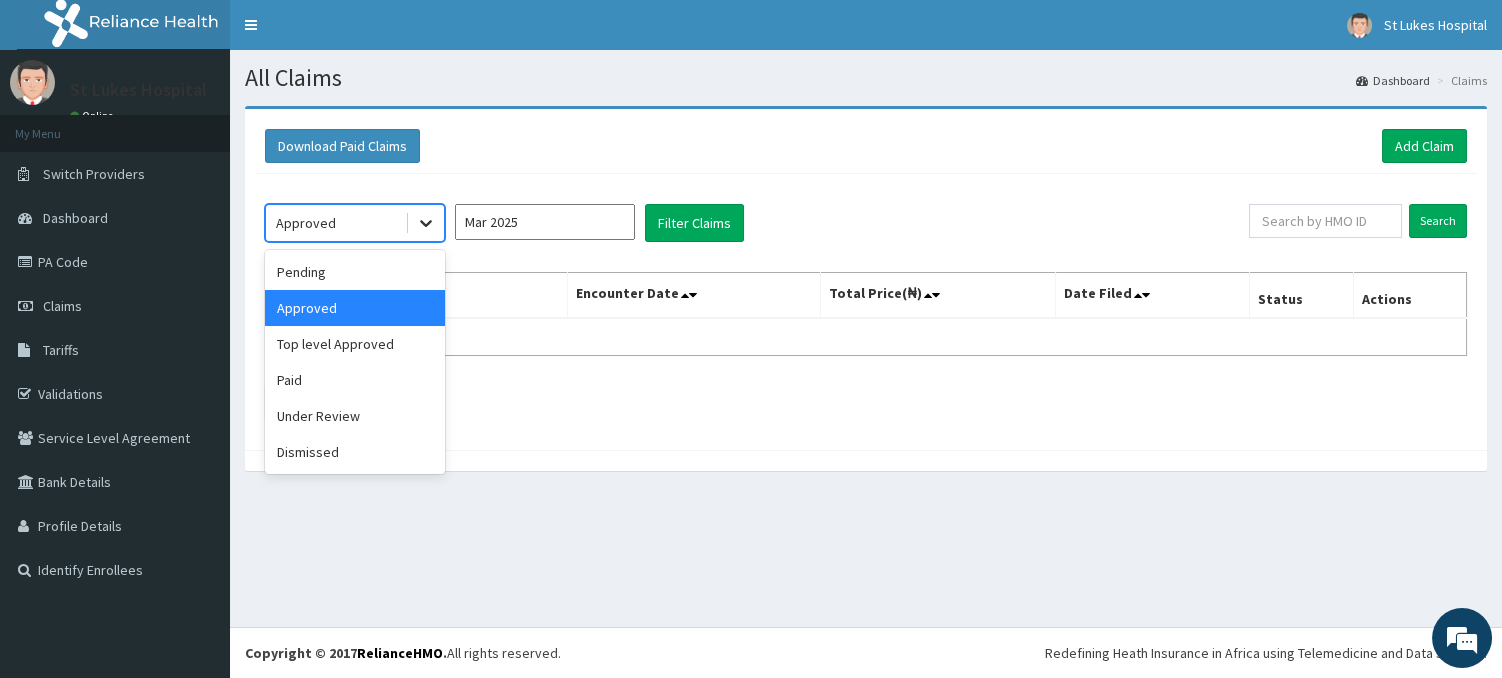 click 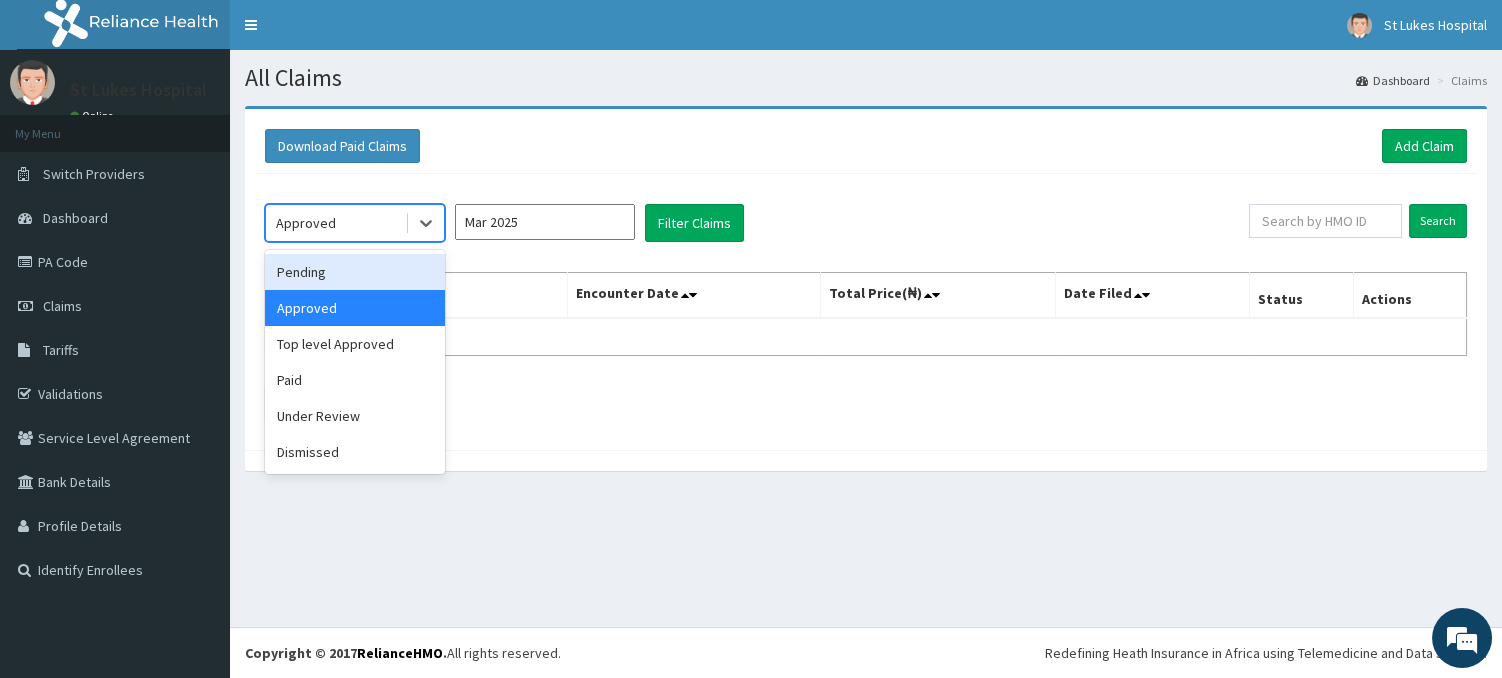 click on "Pending" at bounding box center [355, 272] 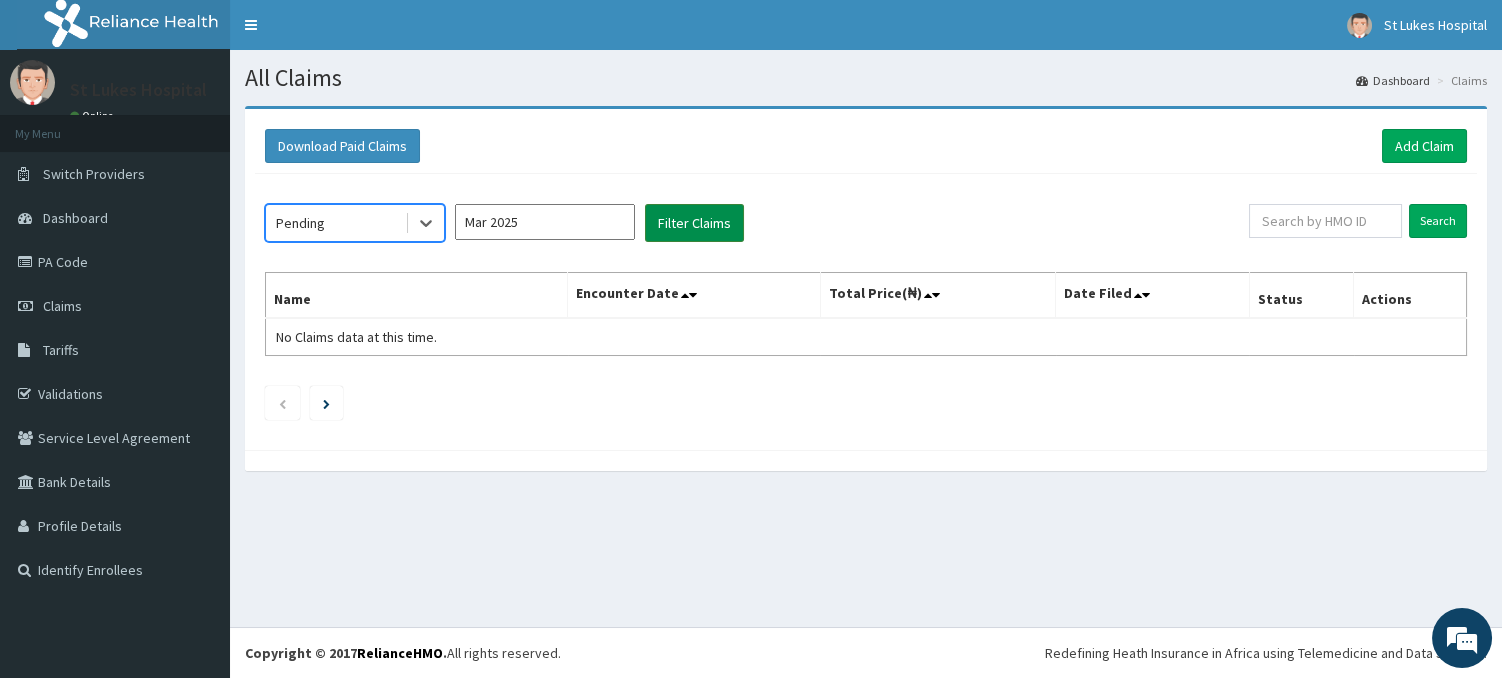 click on "Filter Claims" at bounding box center (694, 223) 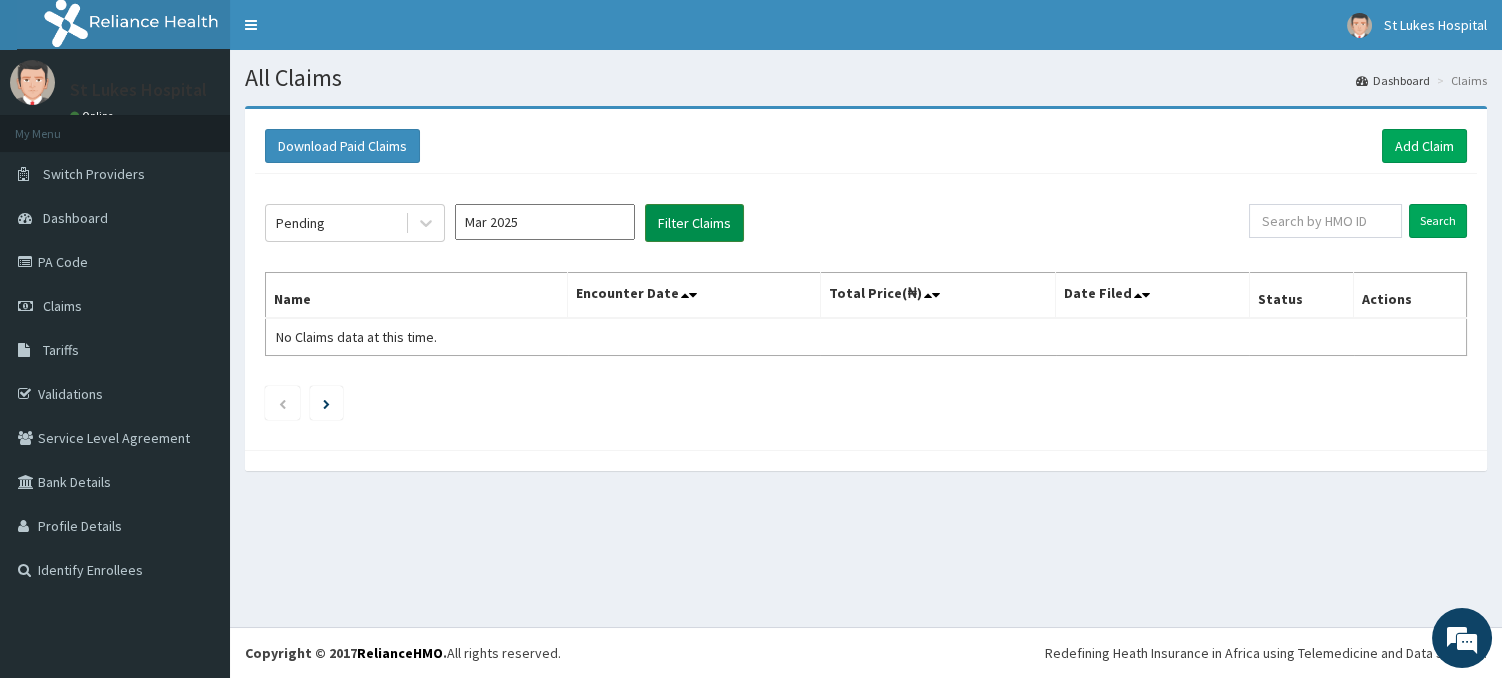 click on "Filter Claims" at bounding box center (694, 223) 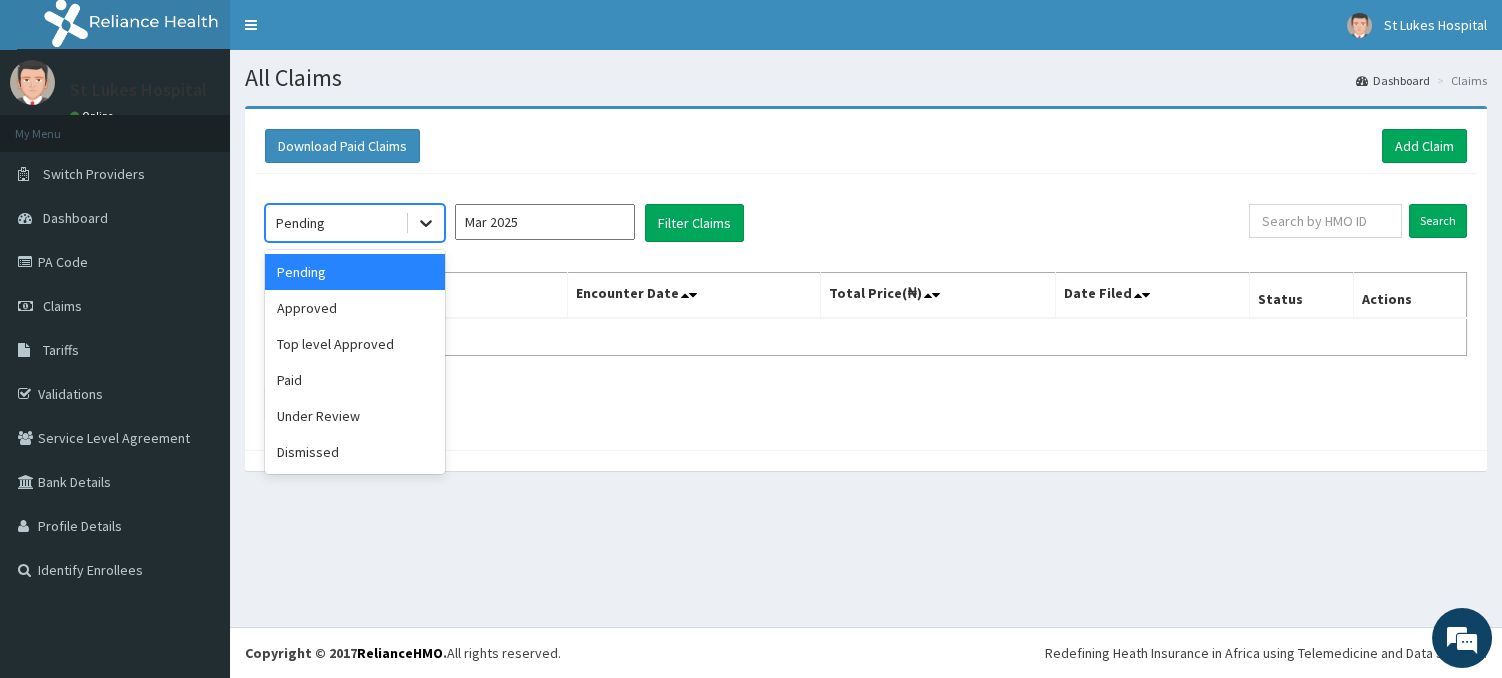 click 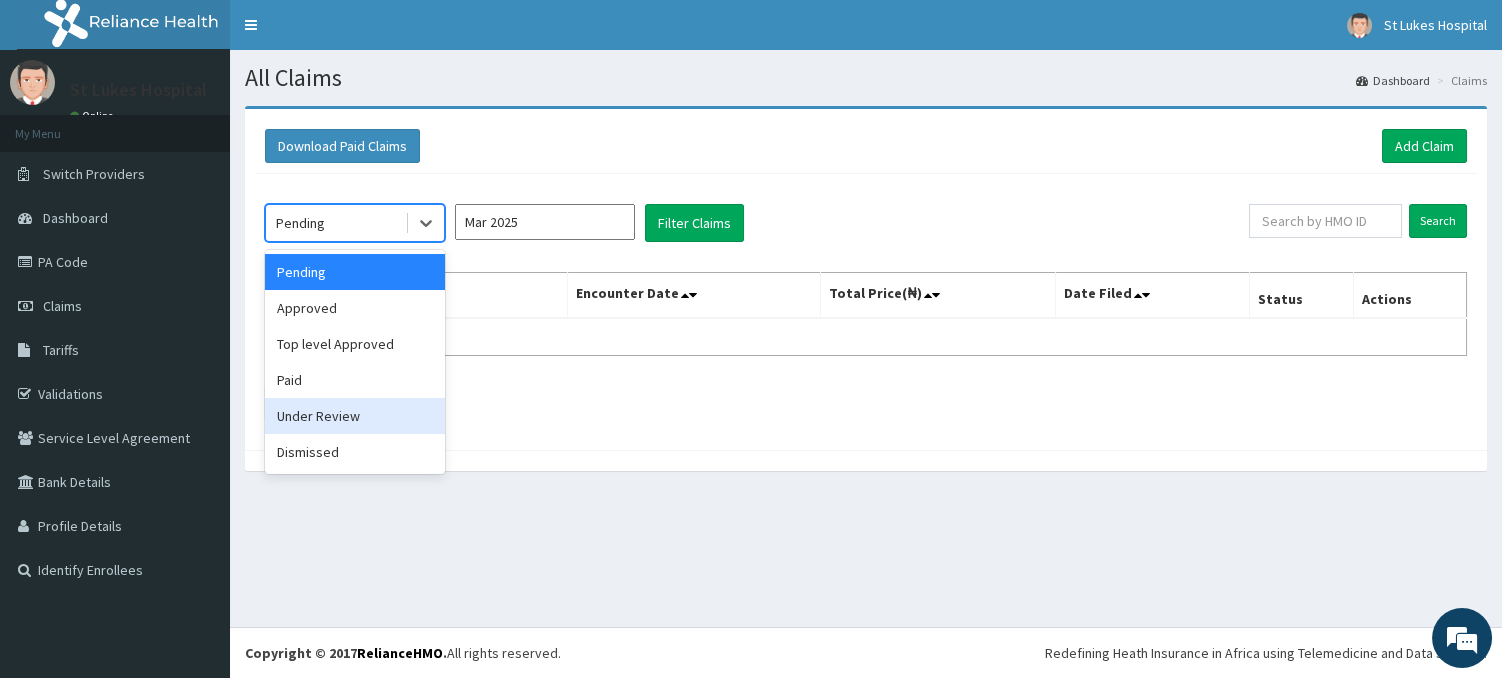 click on "Under Review" at bounding box center [355, 416] 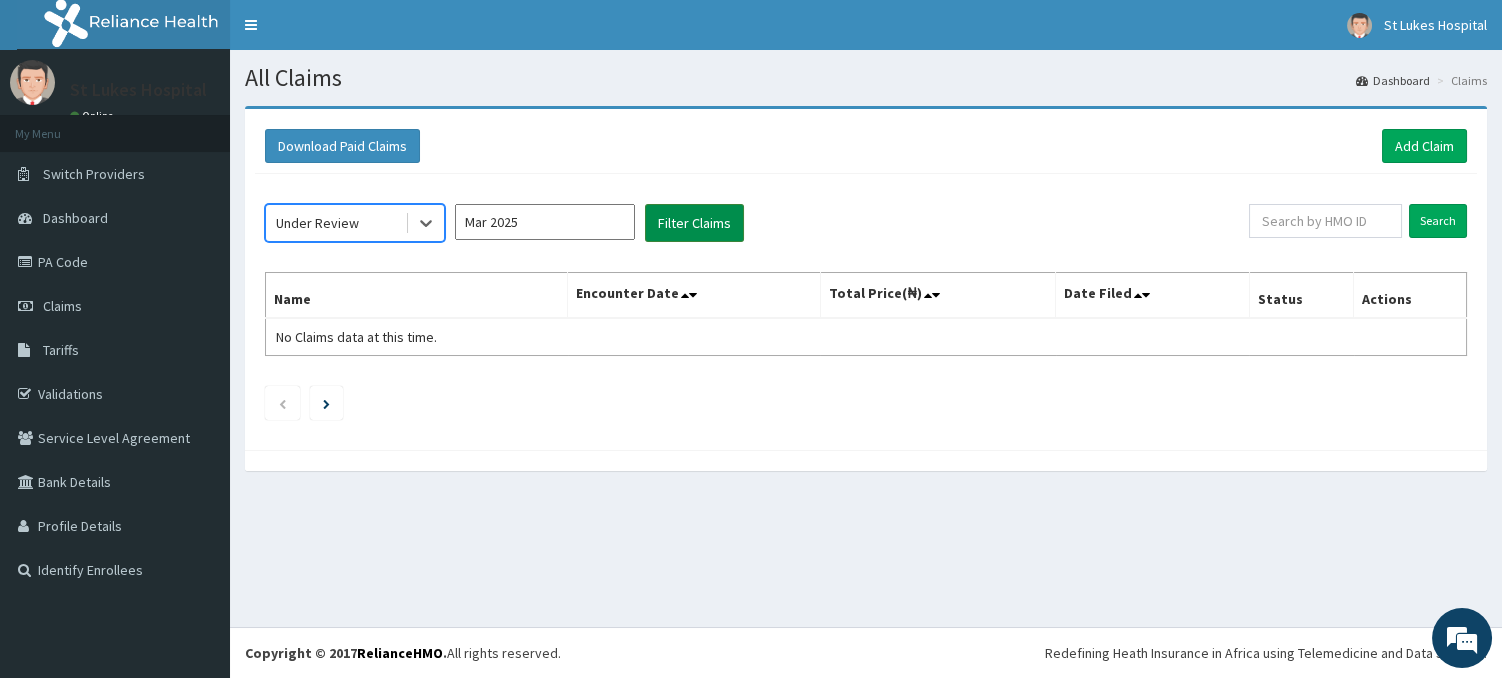 click on "Filter Claims" at bounding box center [694, 223] 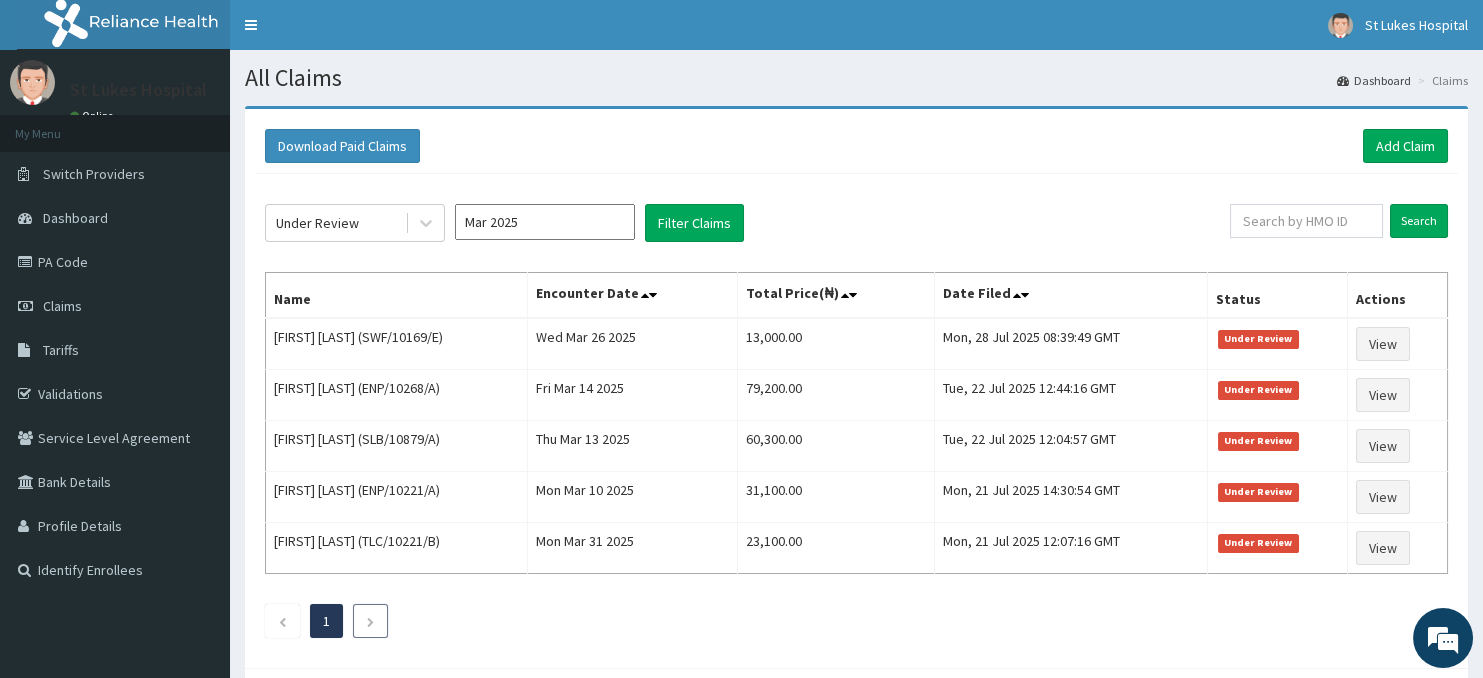 click at bounding box center (370, 621) 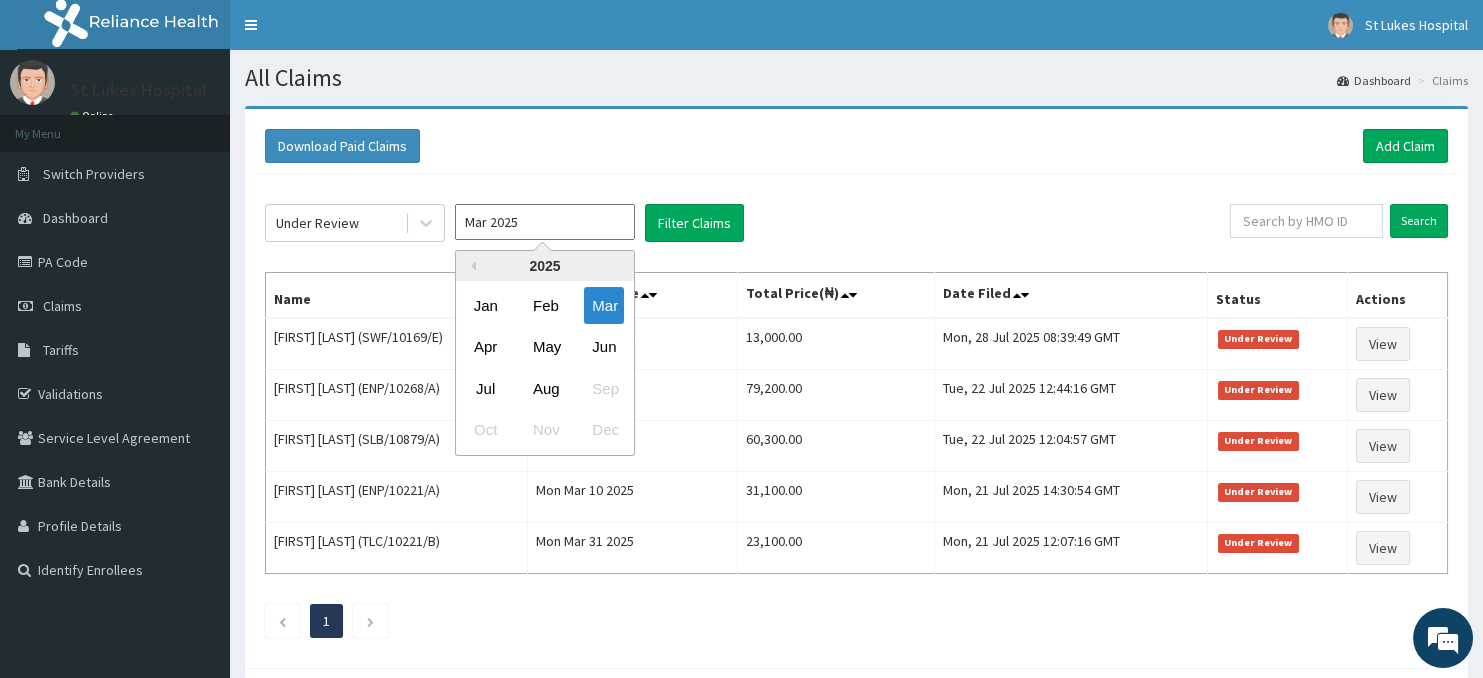 click on "Mar 2025" at bounding box center [545, 222] 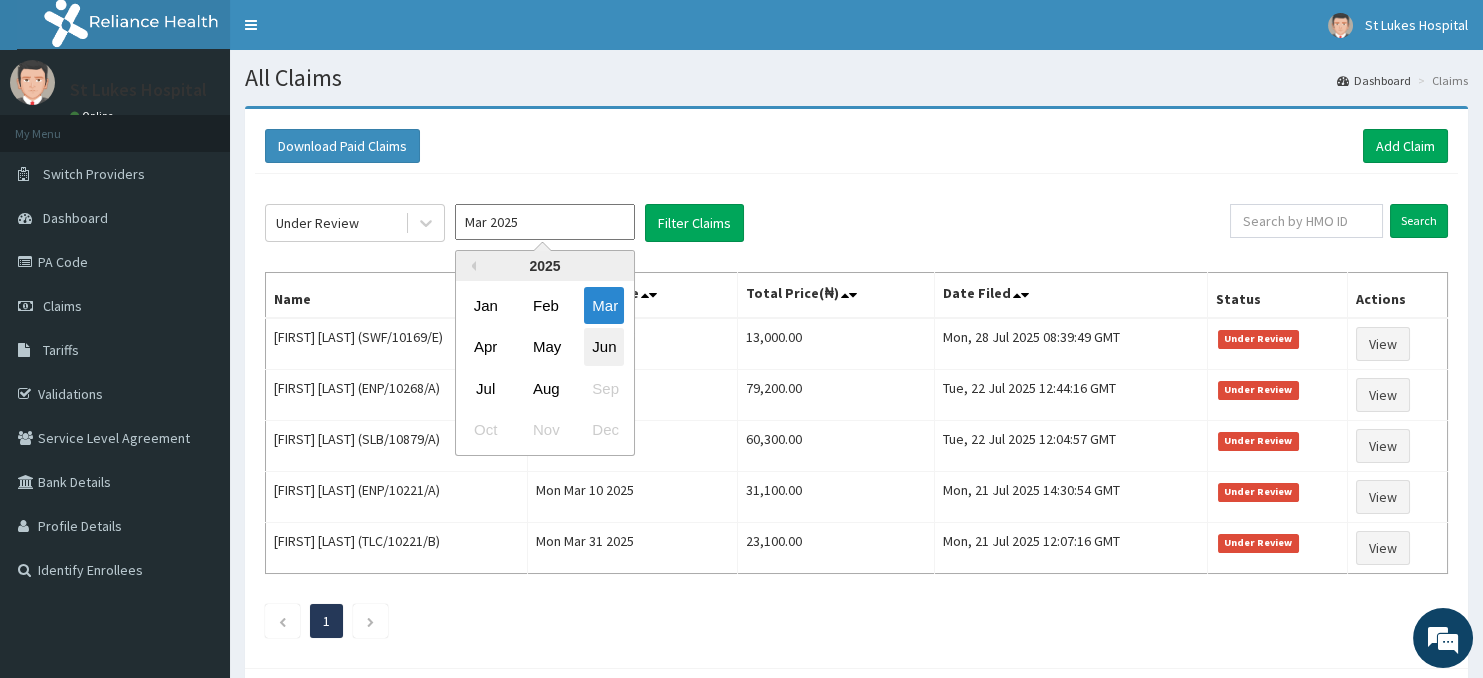 click on "Jun" at bounding box center [604, 347] 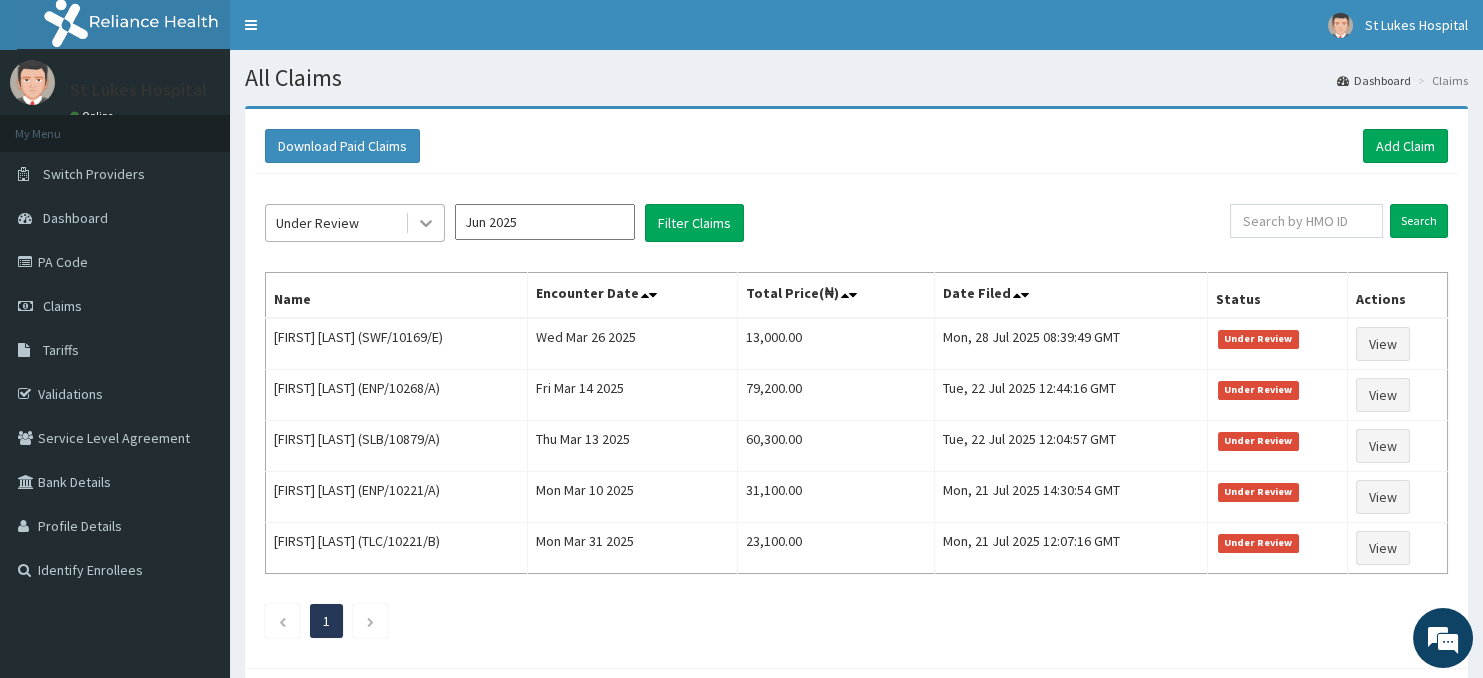 click 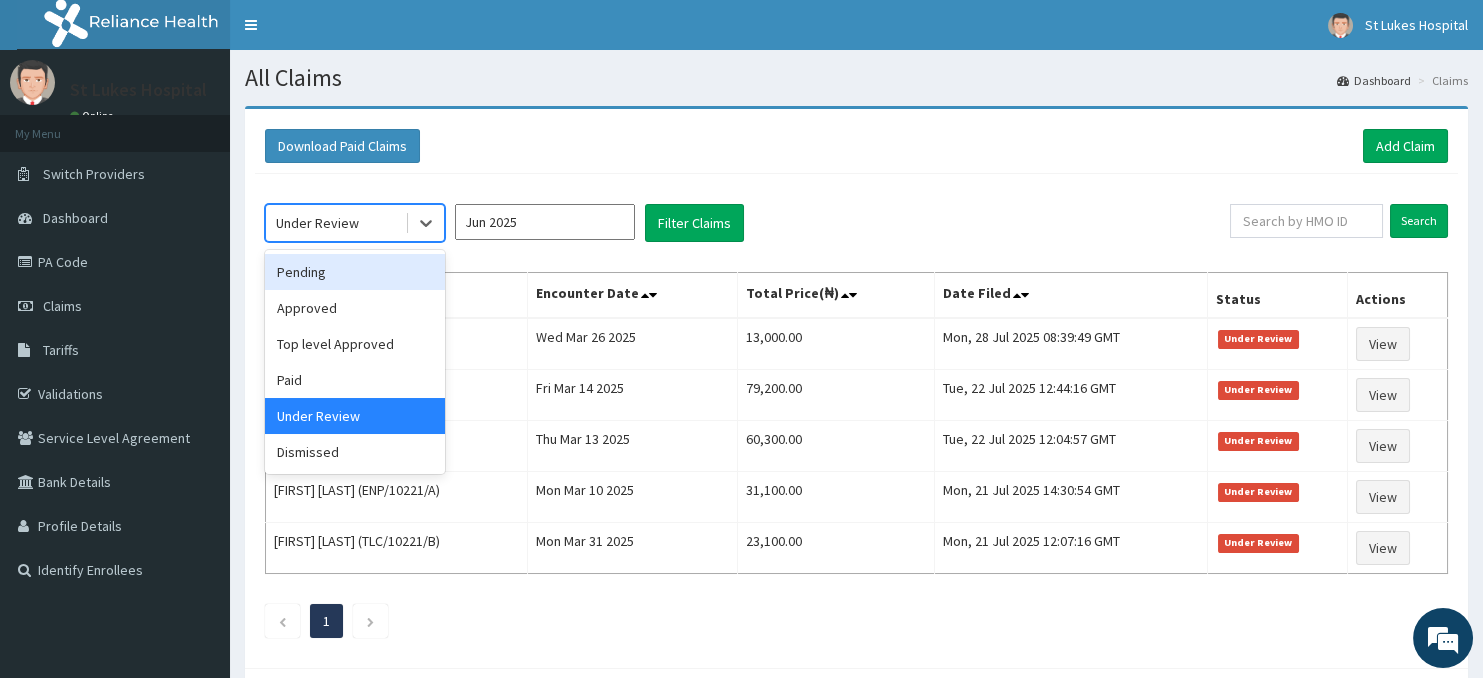 click on "Pending" at bounding box center [355, 272] 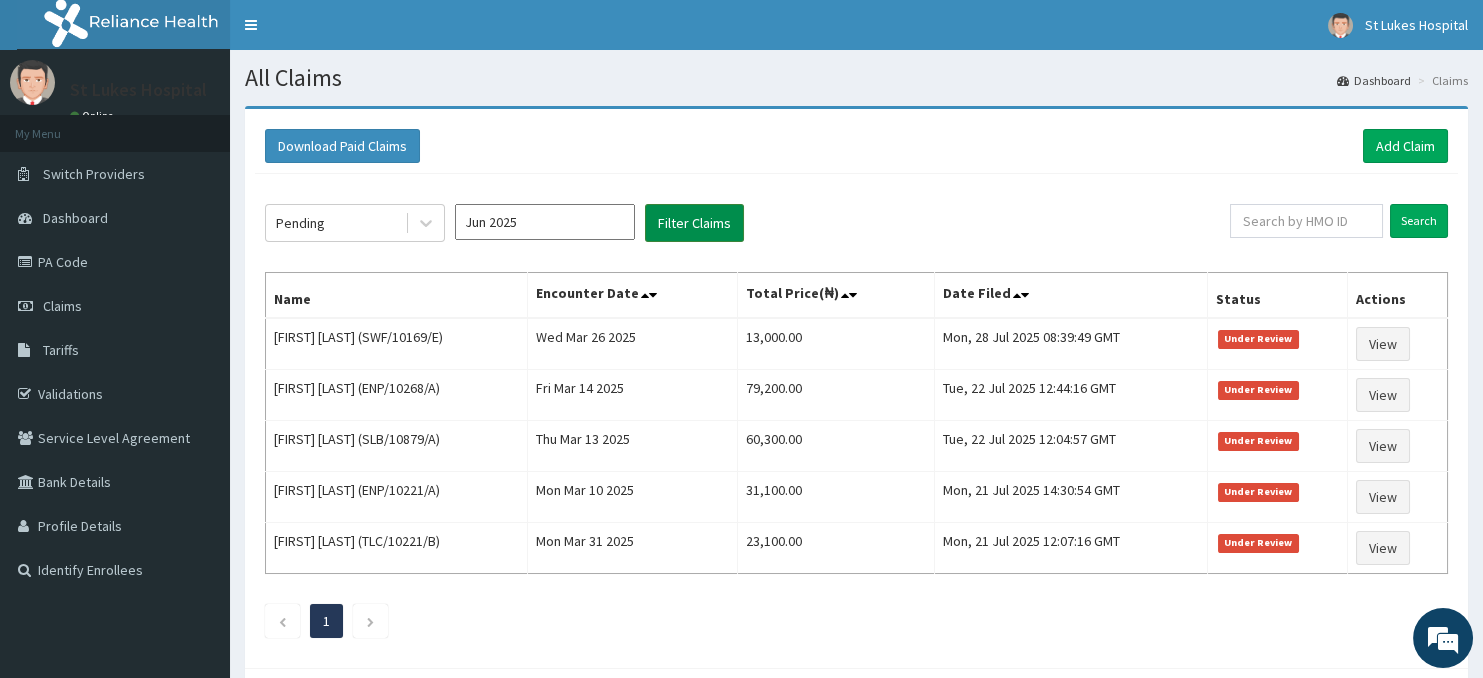 click on "Filter Claims" at bounding box center (694, 223) 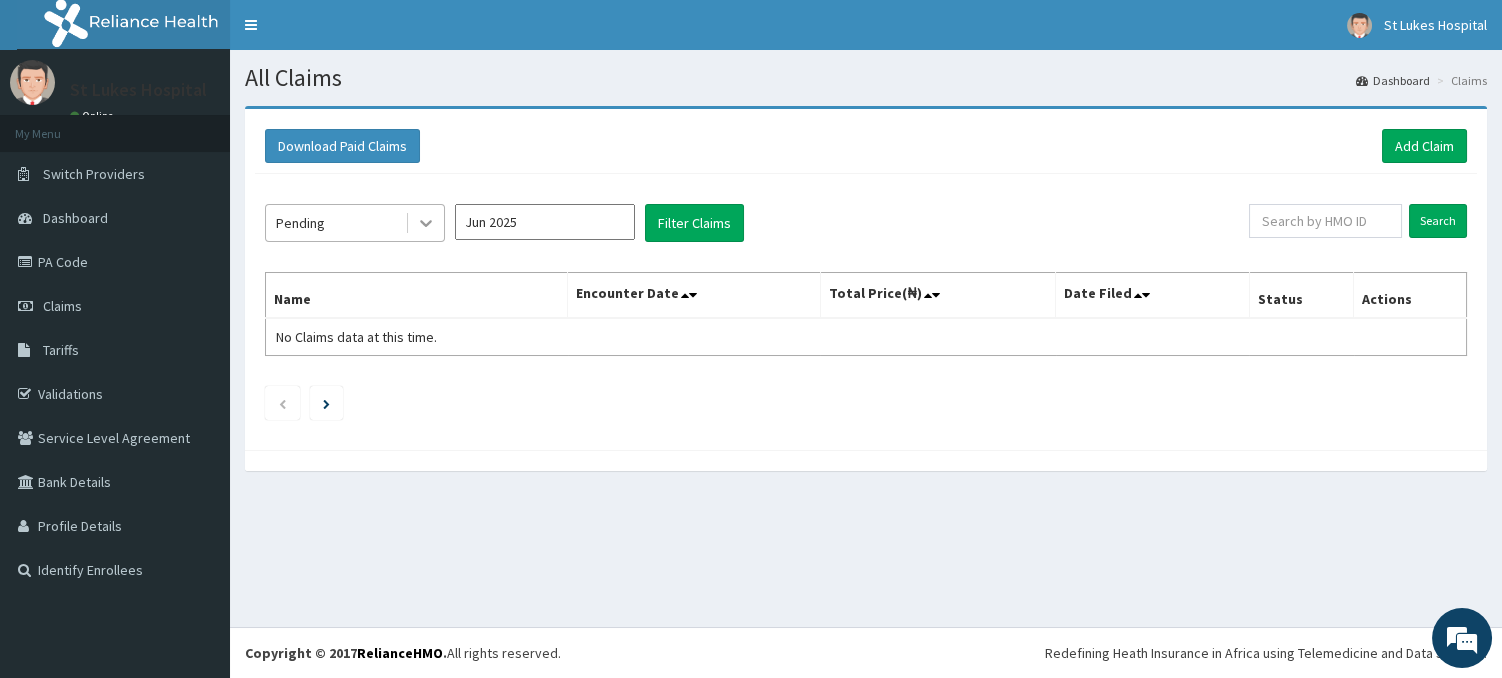 click 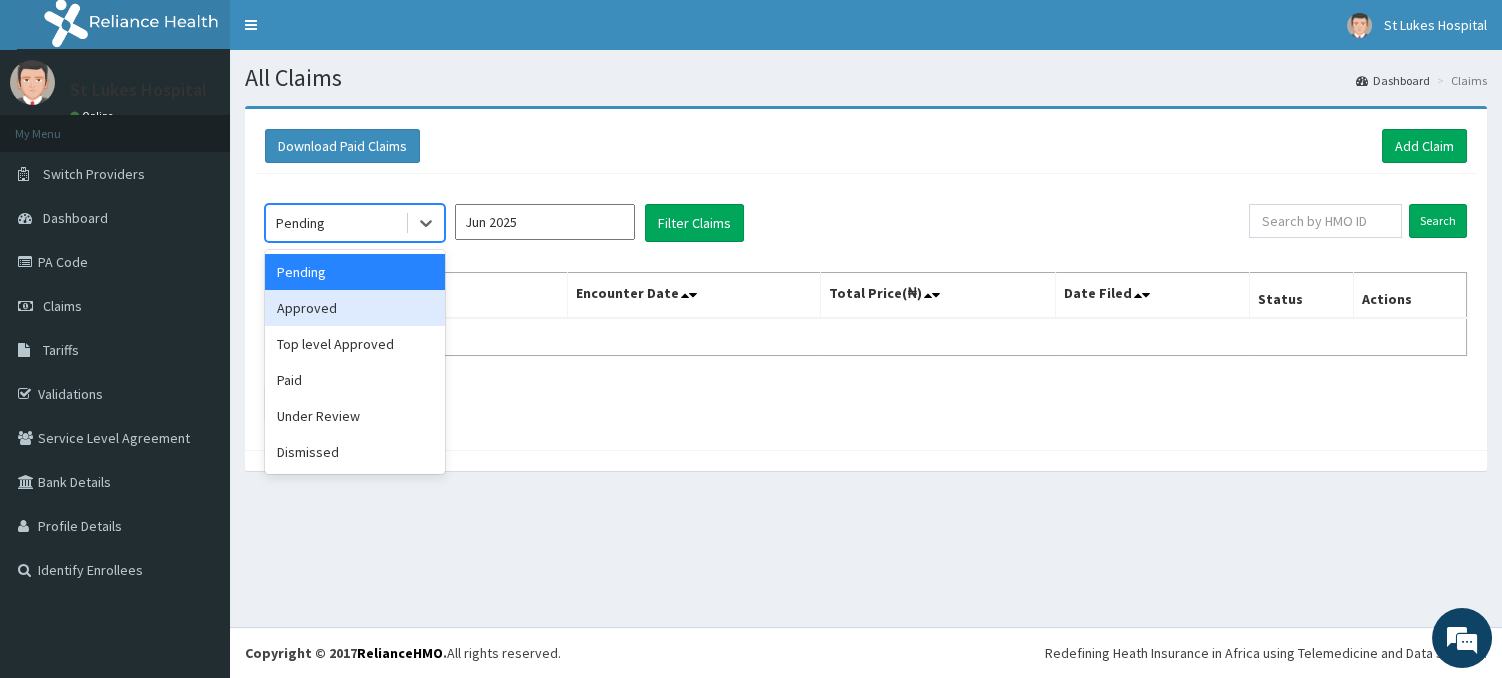 click on "Approved" at bounding box center (355, 308) 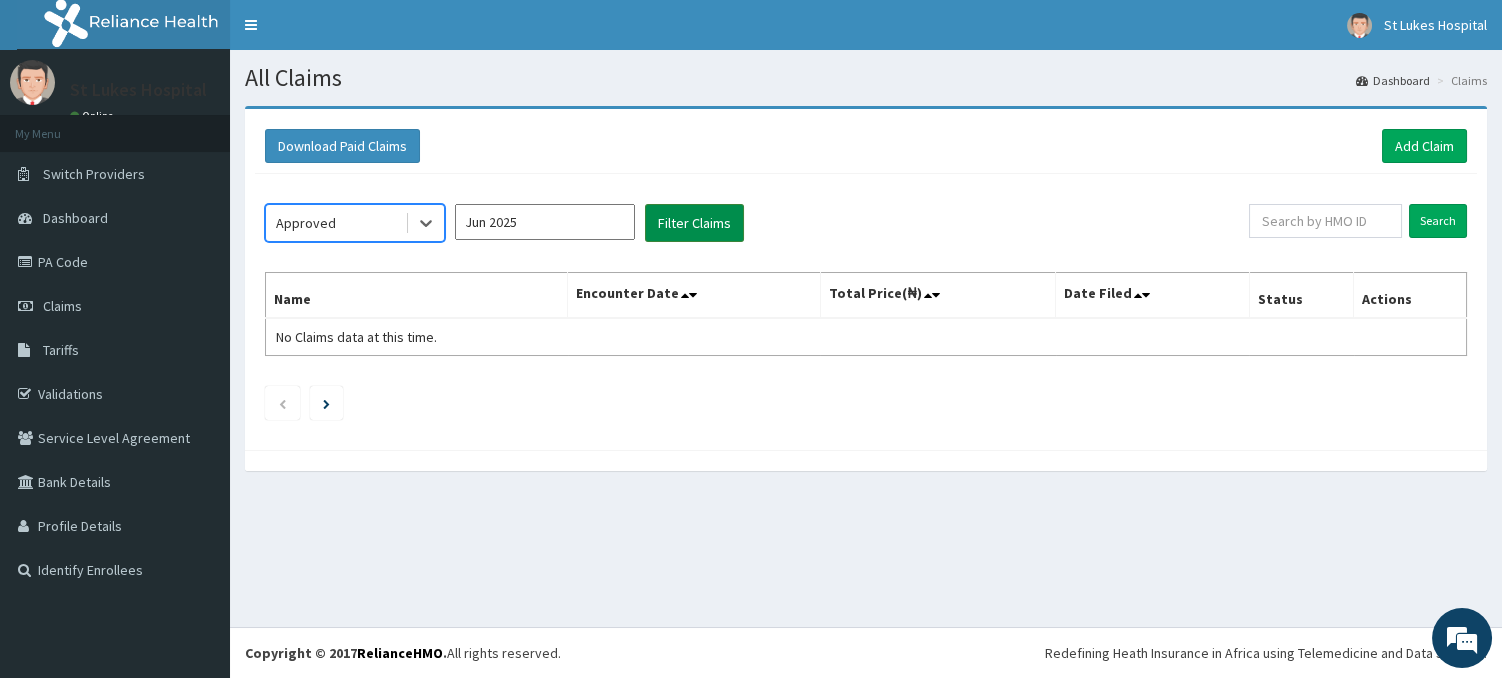 click on "Filter Claims" at bounding box center (694, 223) 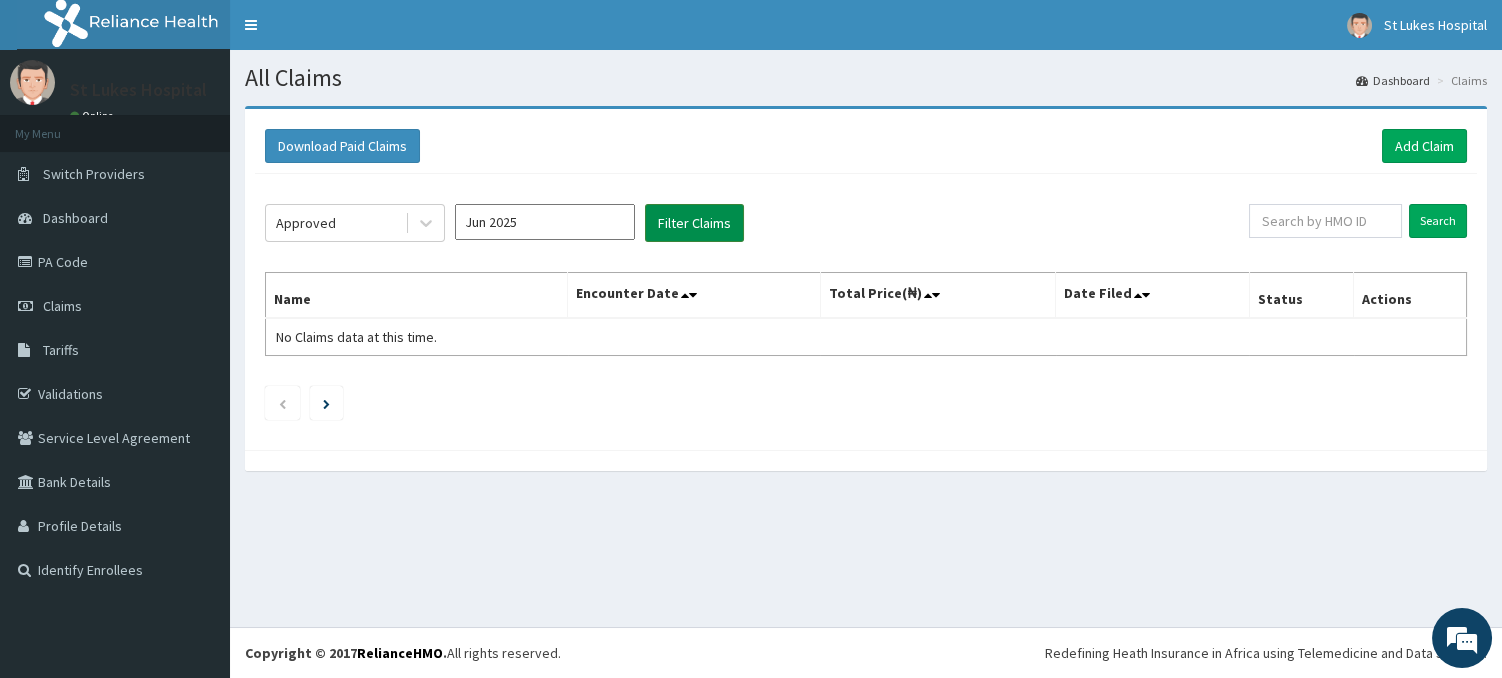 click on "Filter Claims" at bounding box center [694, 223] 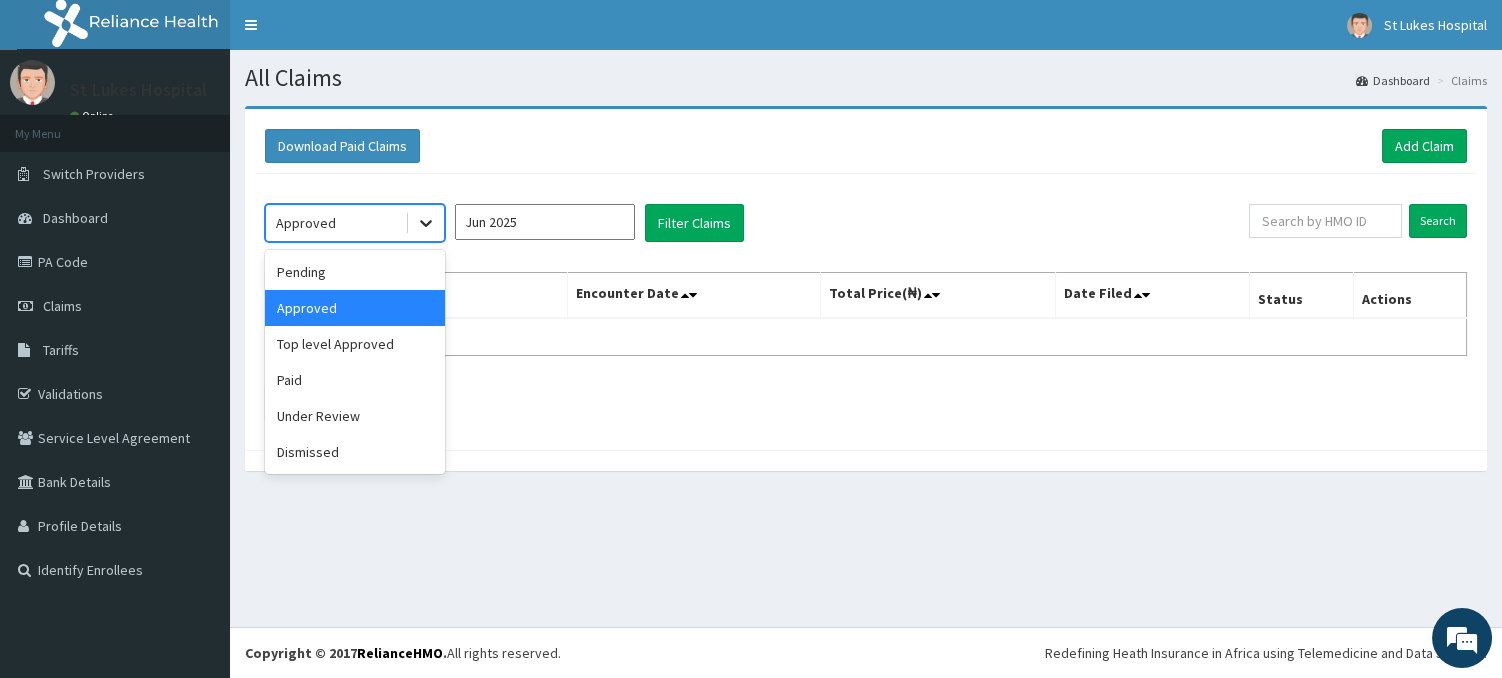 click 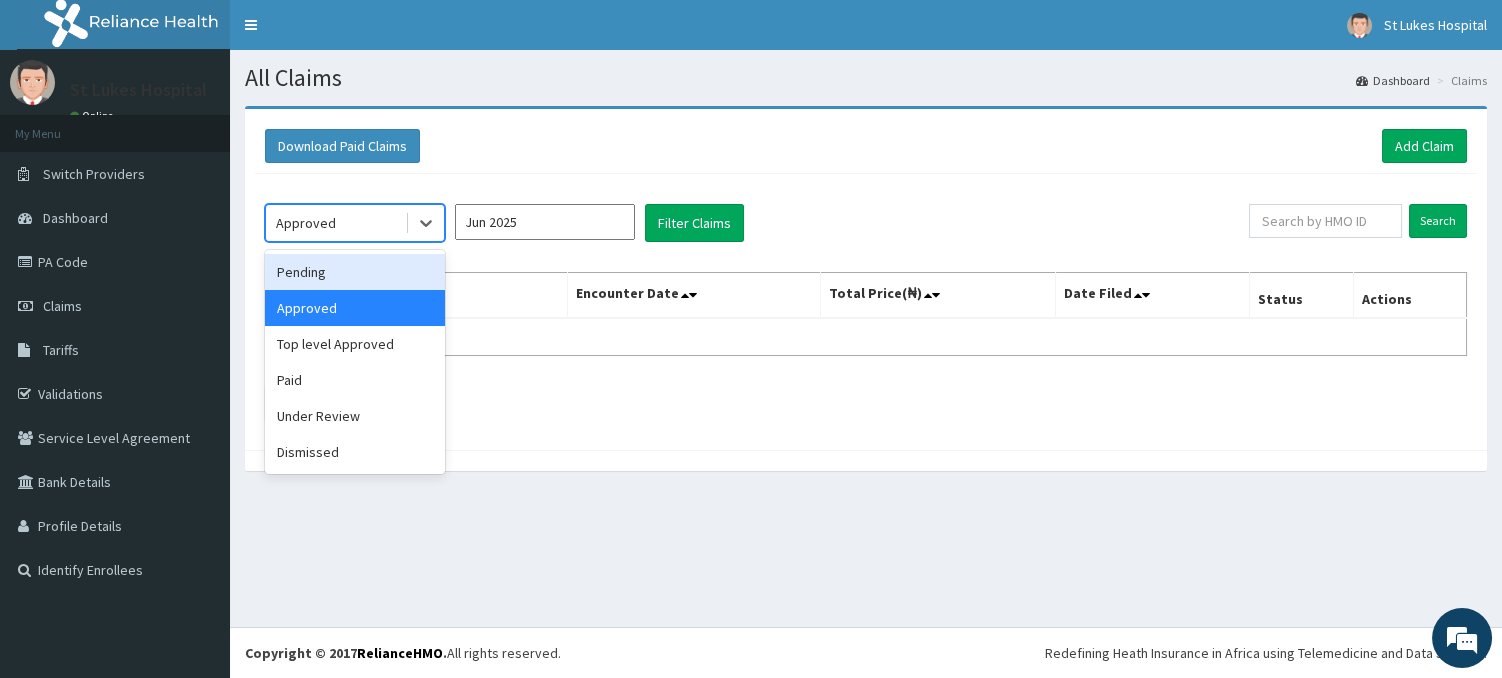 click on "Jun 2025" at bounding box center [545, 222] 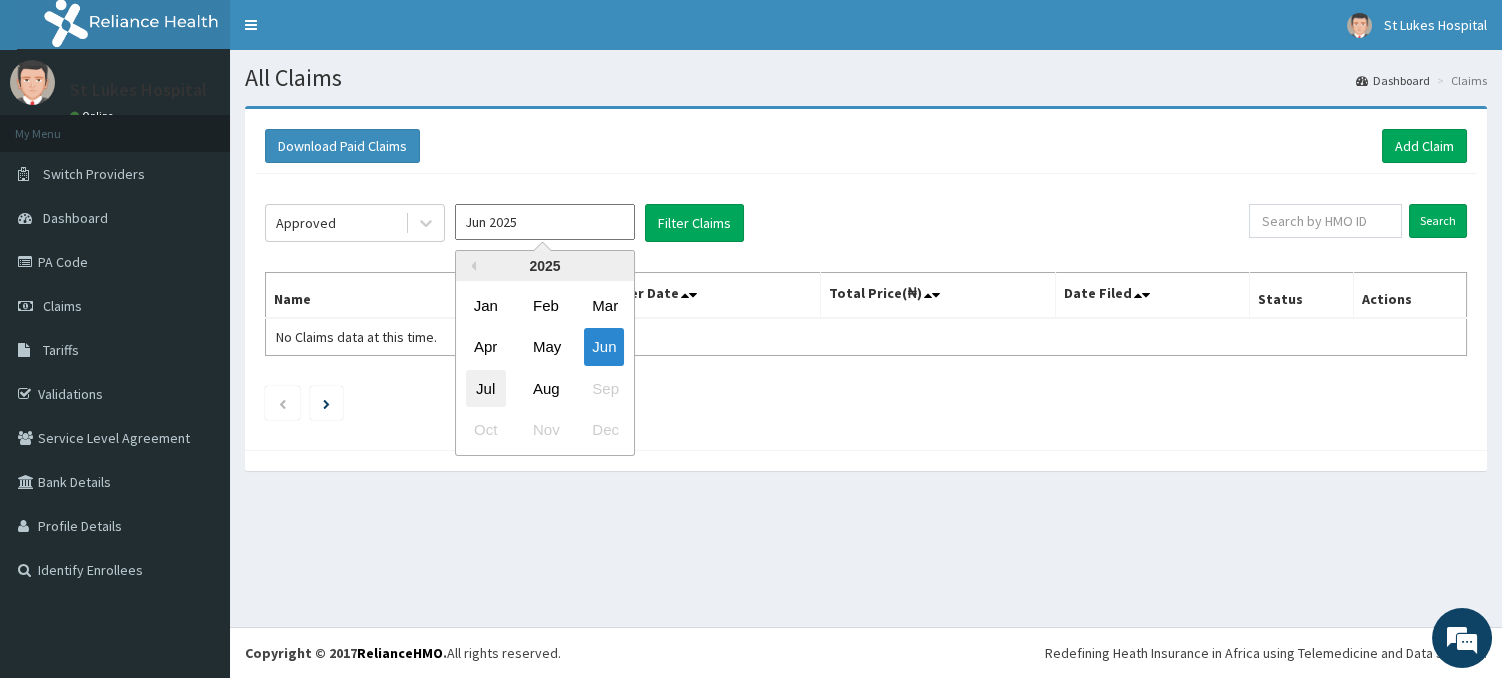 click on "Jul" at bounding box center (486, 388) 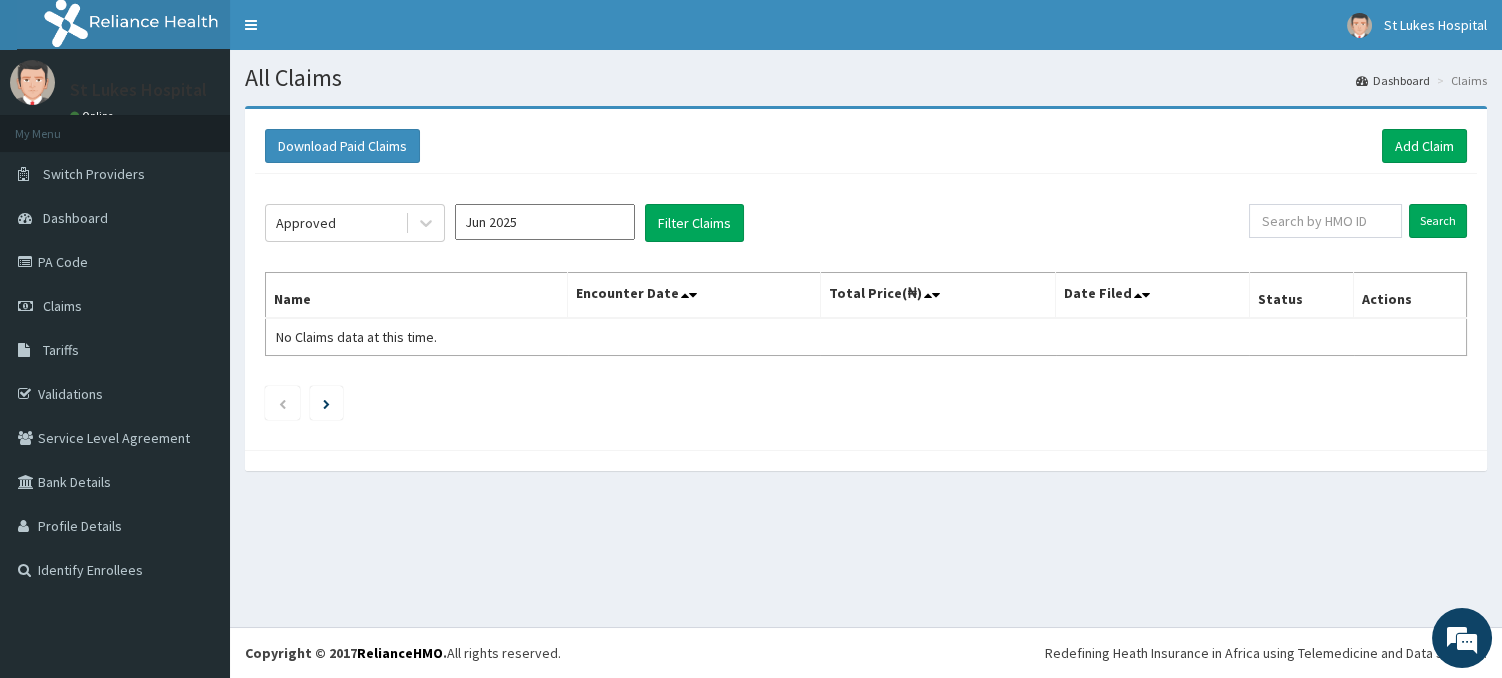 type on "Jul 2025" 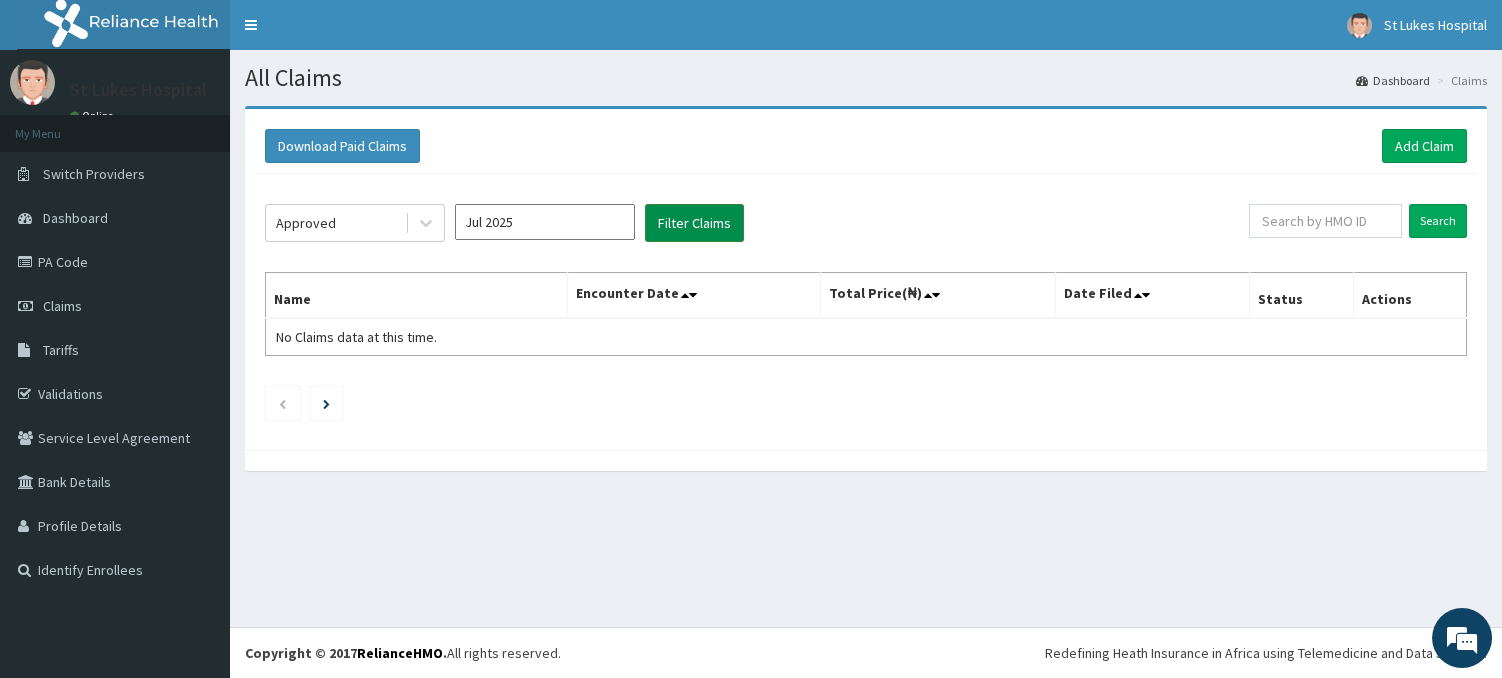 click on "Filter Claims" at bounding box center (694, 223) 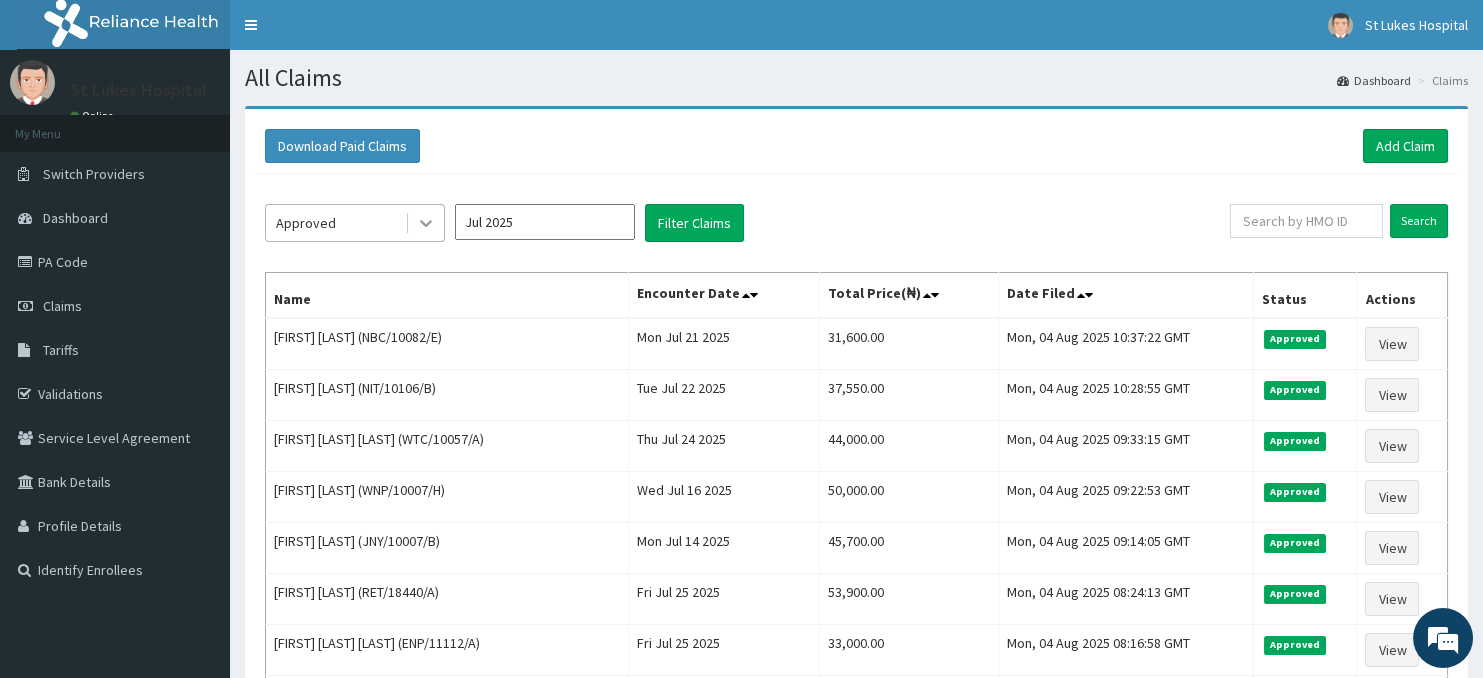 click 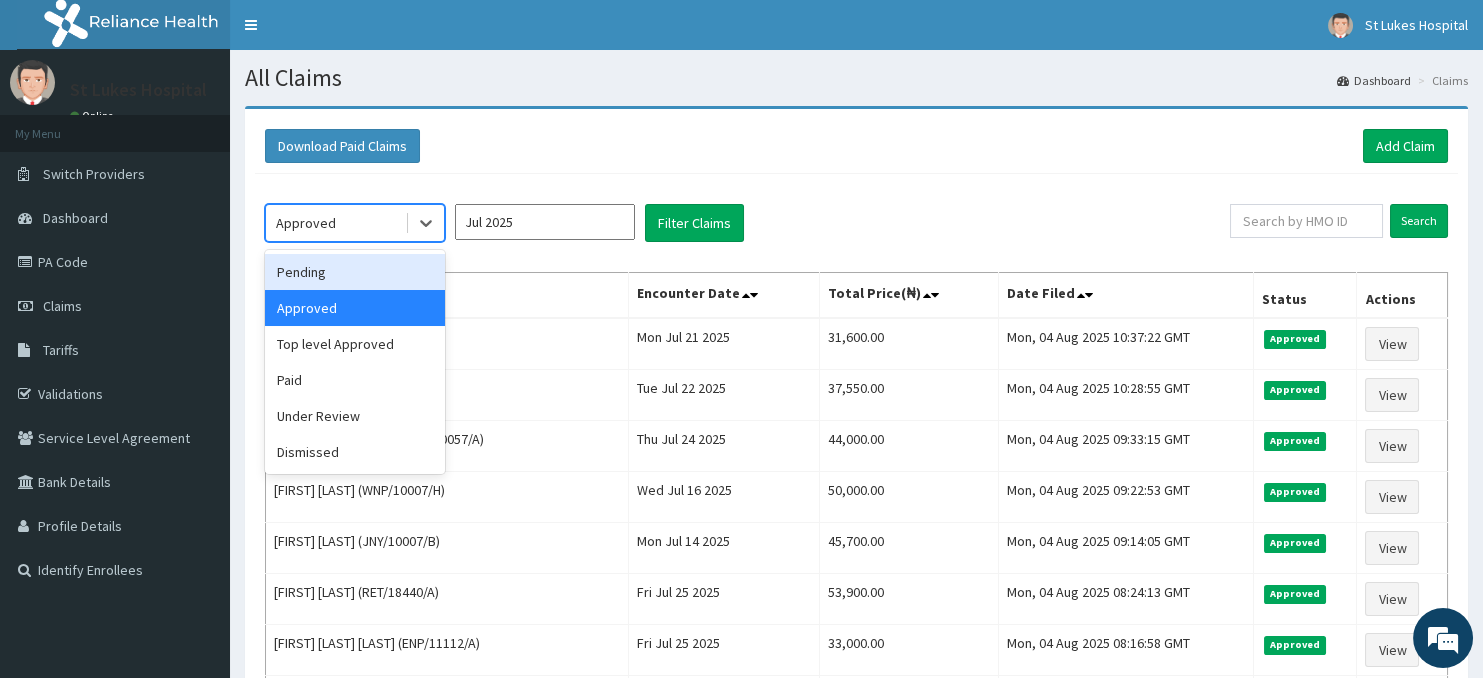 click on "Pending" at bounding box center [355, 272] 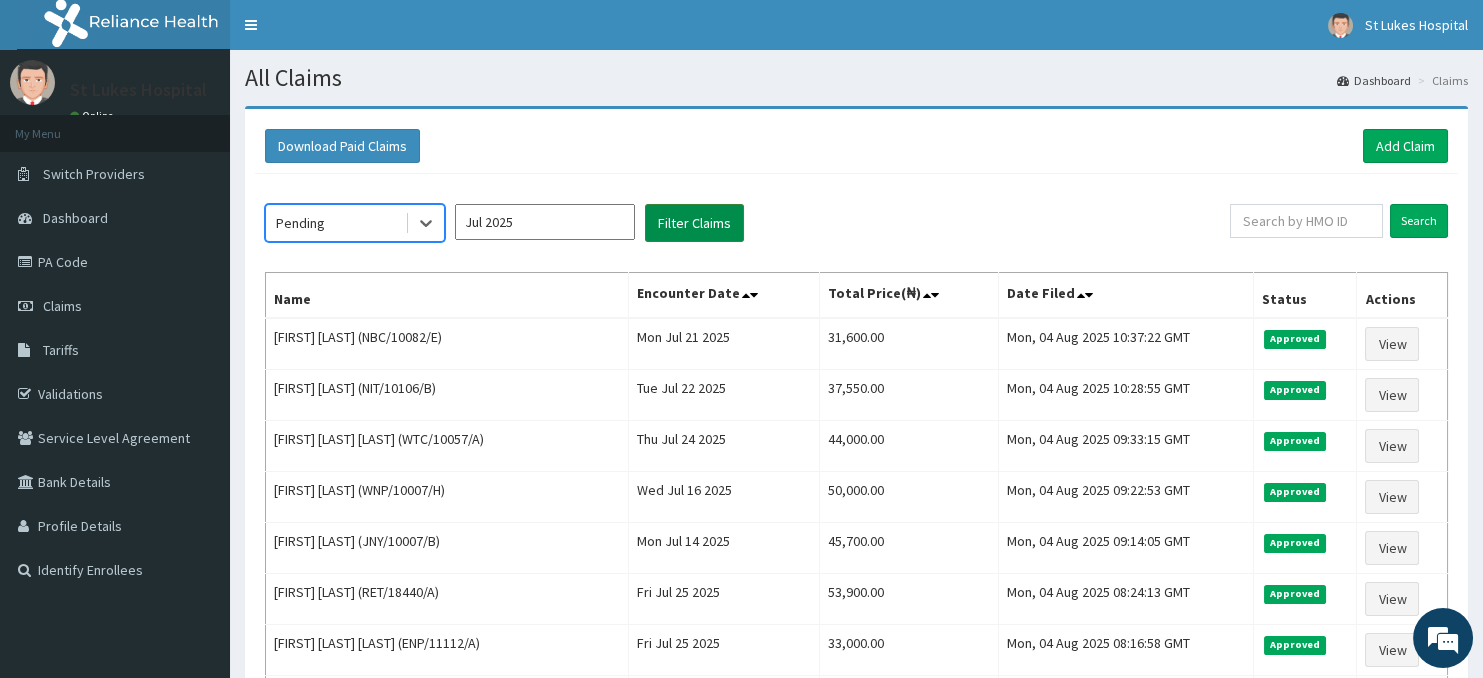 click on "Filter Claims" at bounding box center [694, 223] 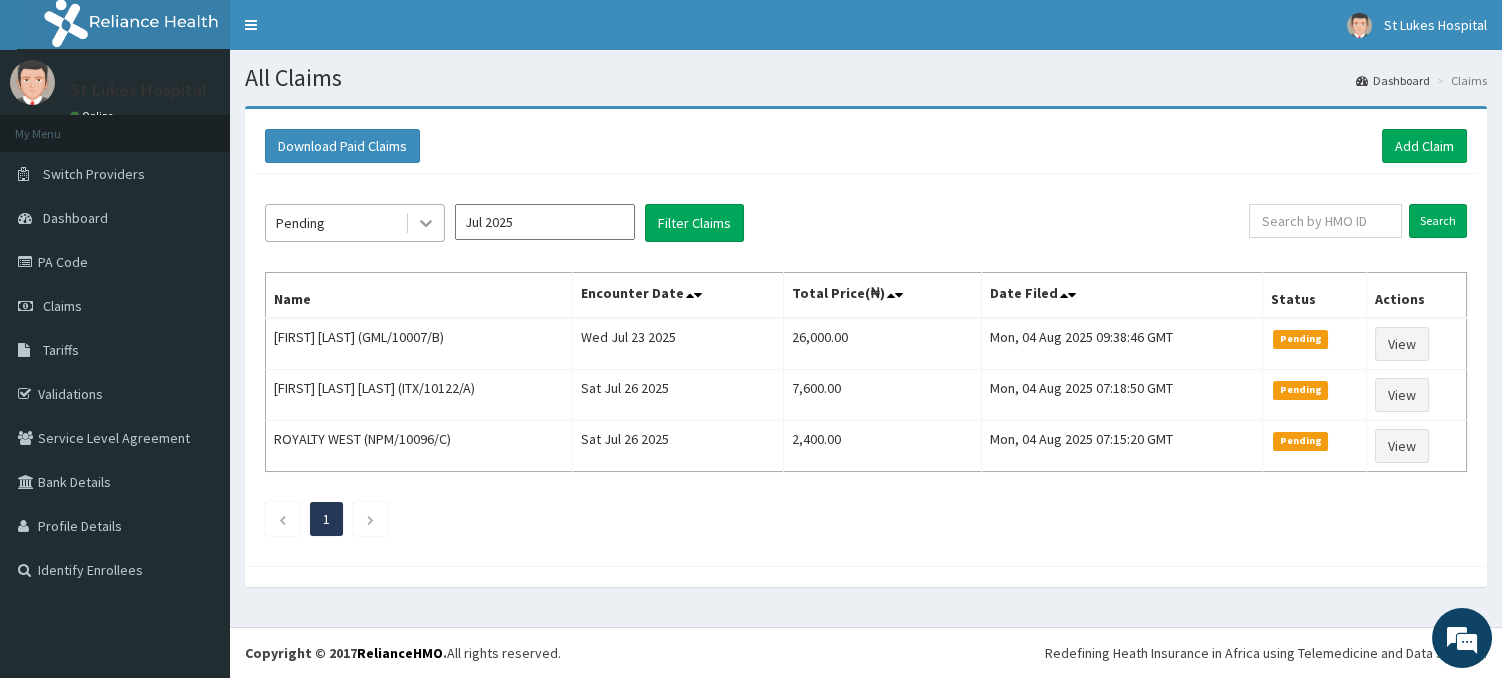 click 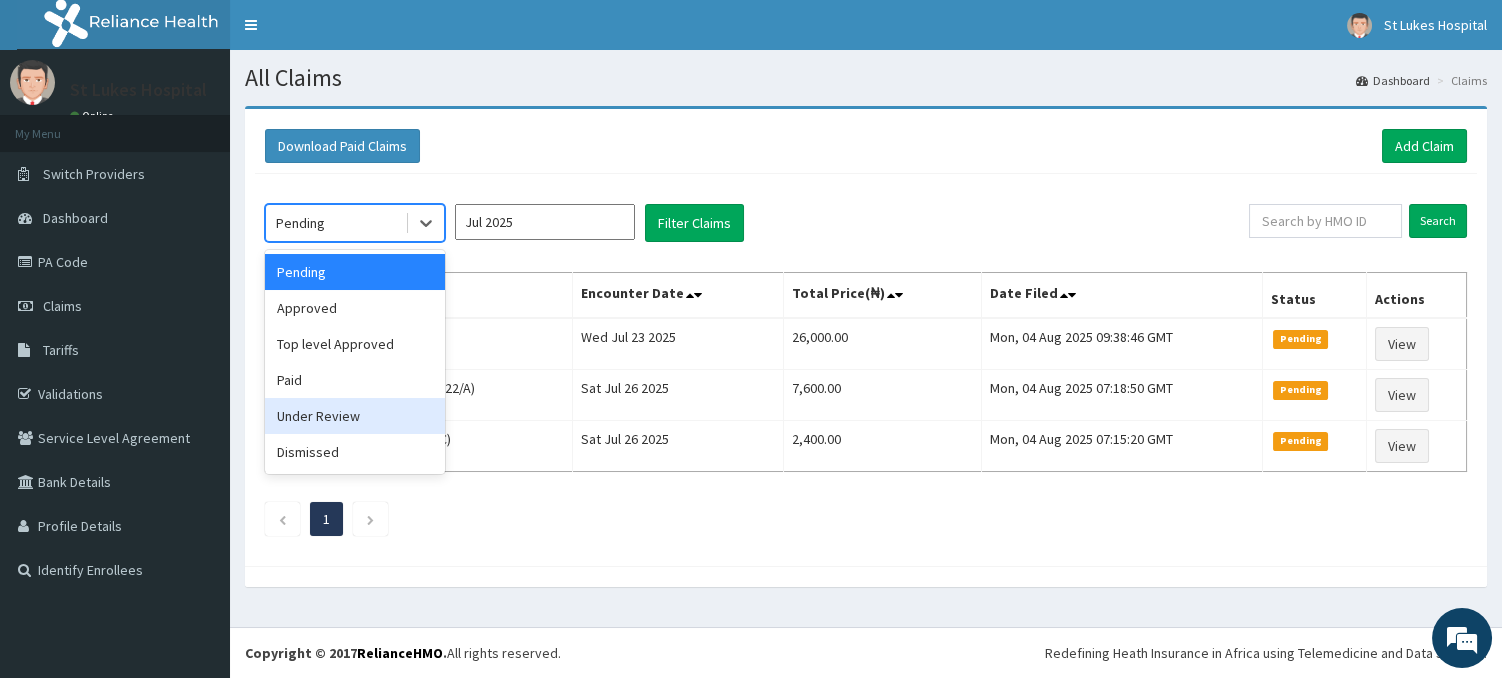 click on "Under Review" at bounding box center (355, 416) 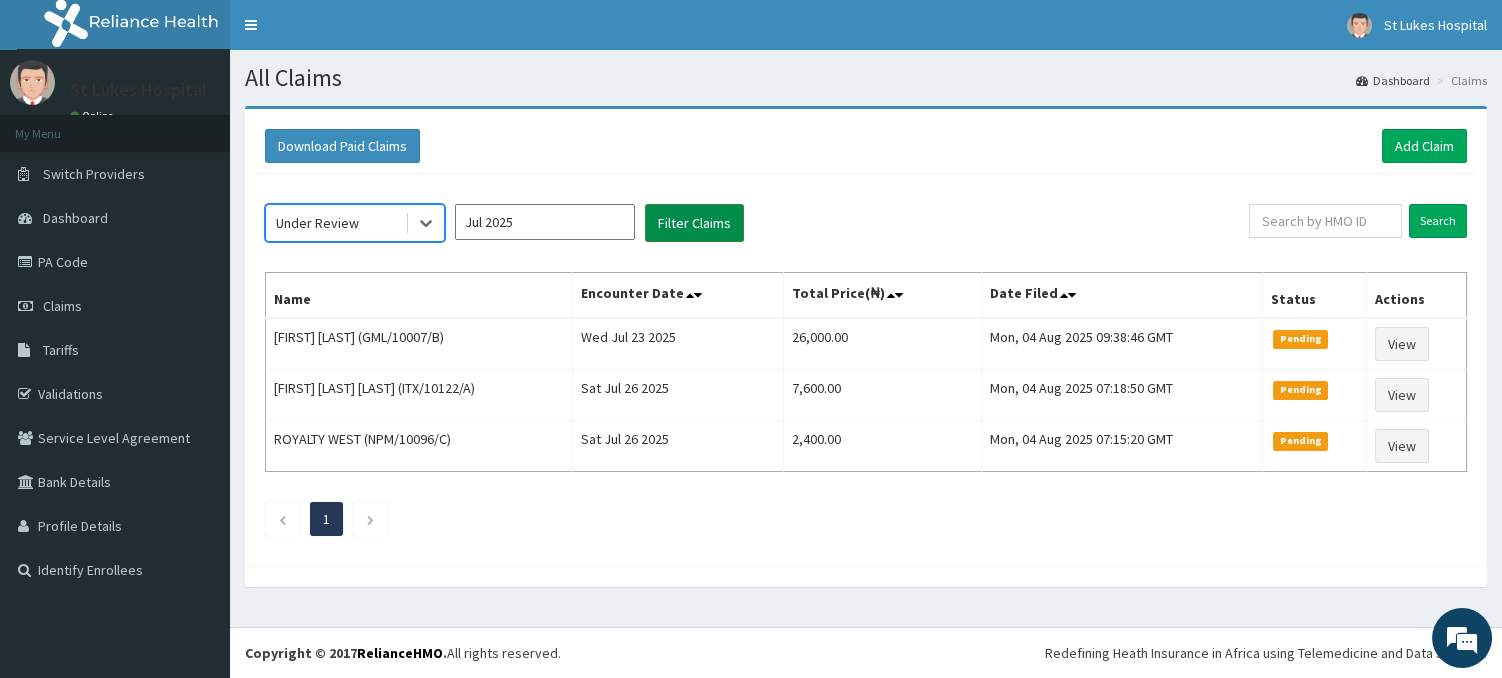 click on "Filter Claims" at bounding box center (694, 223) 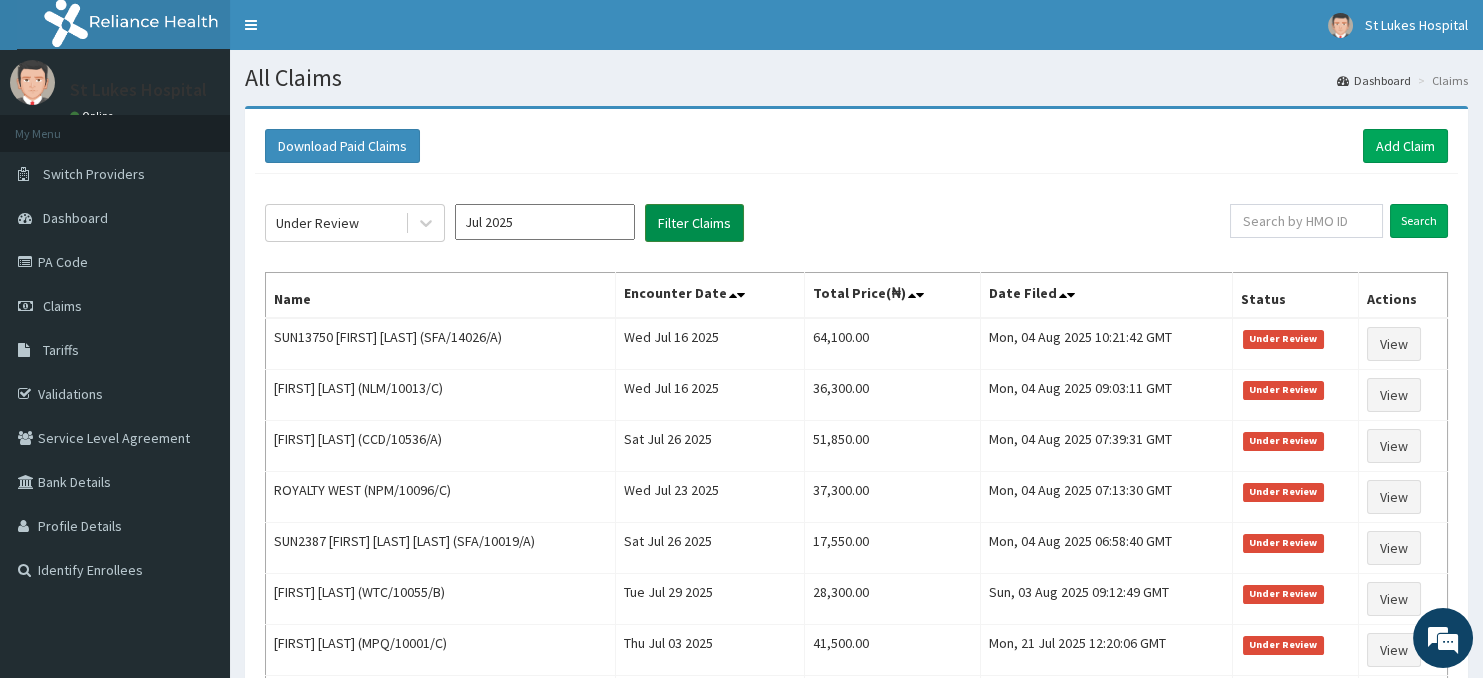 click on "Filter Claims" at bounding box center [694, 223] 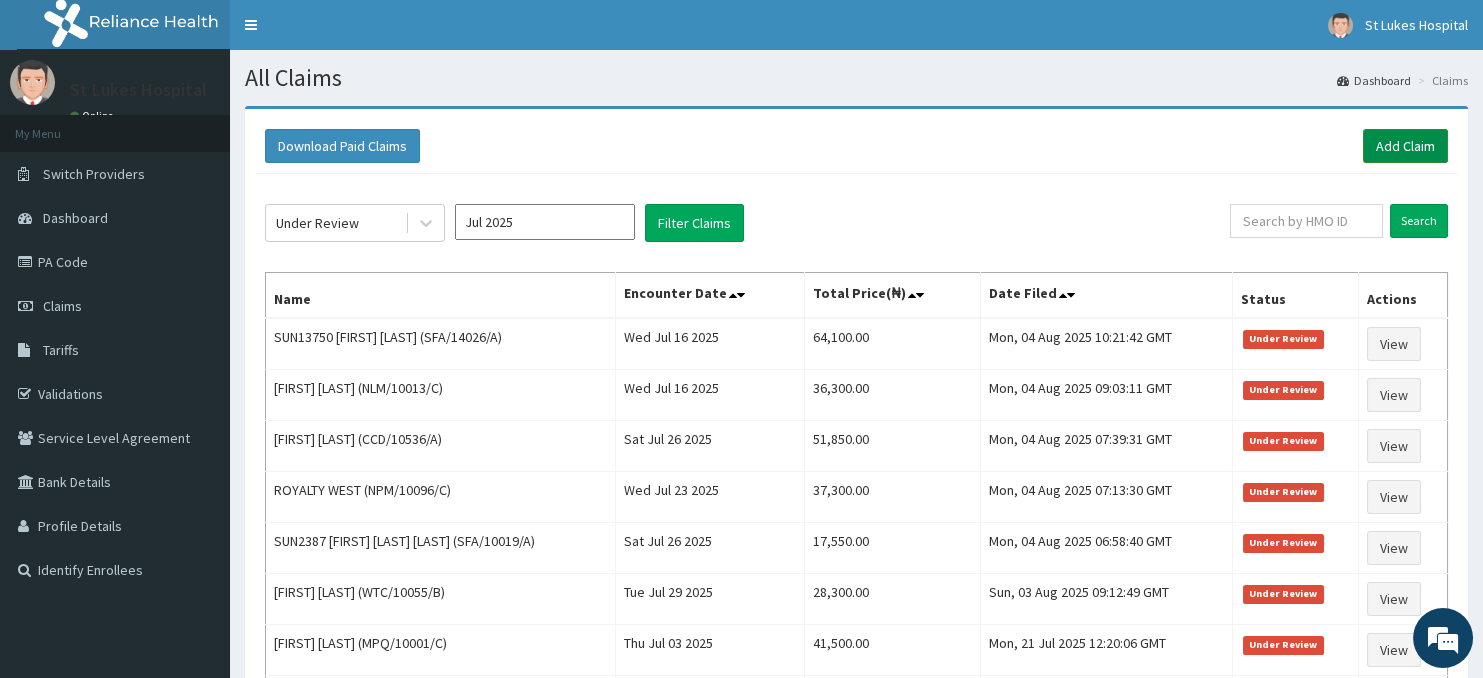 click on "Add Claim" at bounding box center [1405, 146] 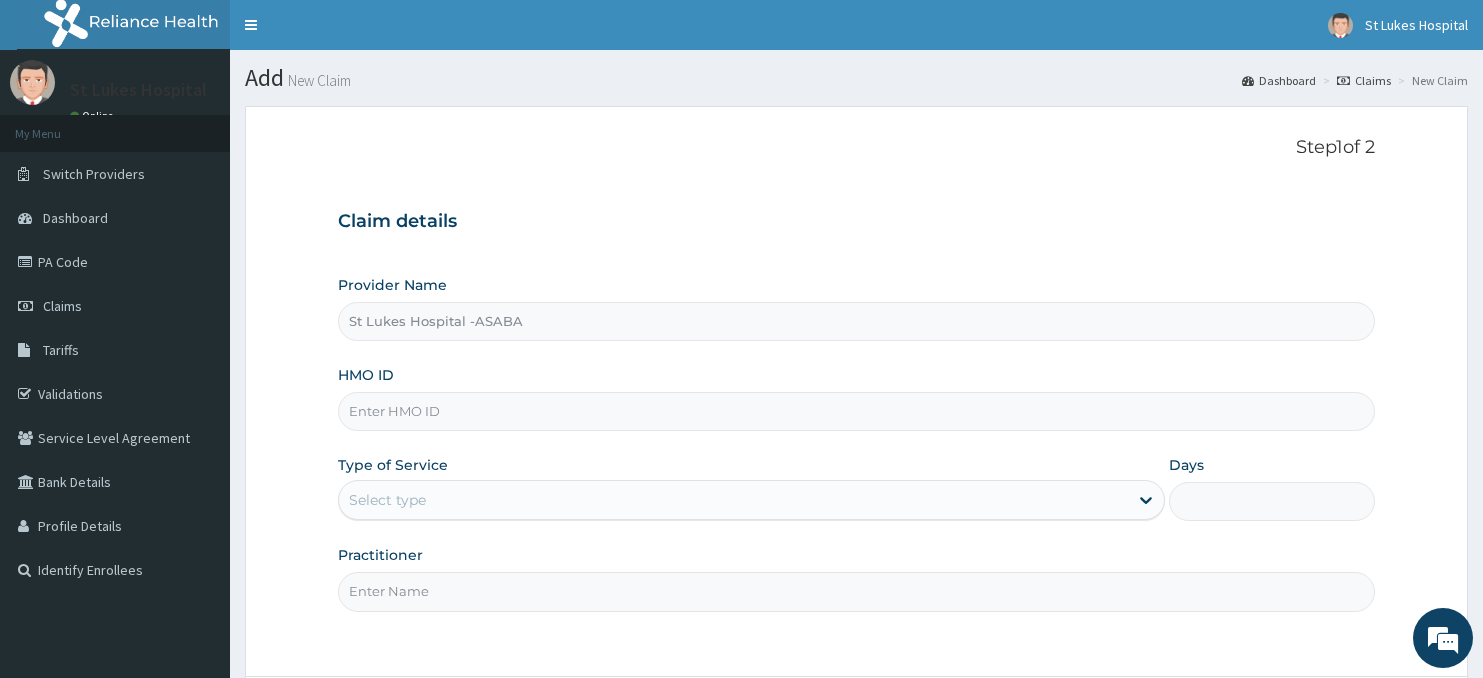 scroll, scrollTop: 0, scrollLeft: 0, axis: both 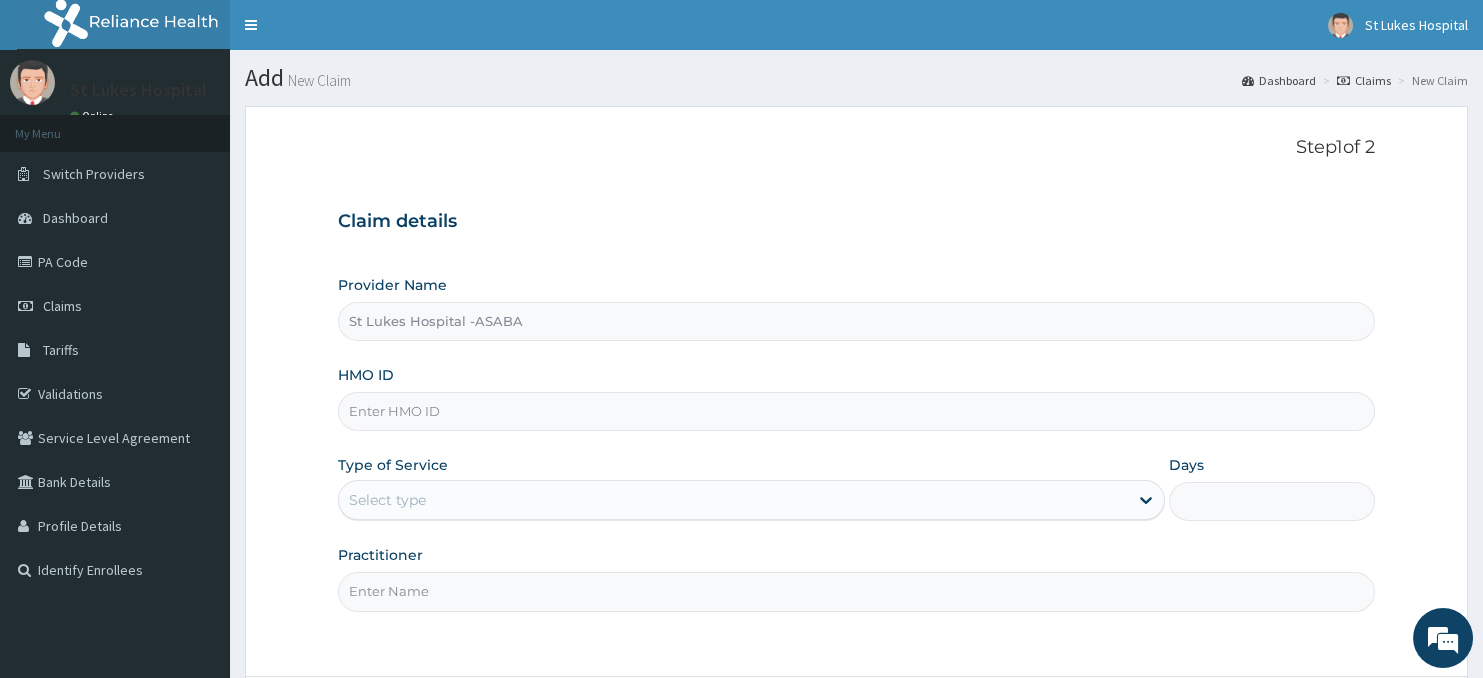 click on "HMO ID" at bounding box center [857, 411] 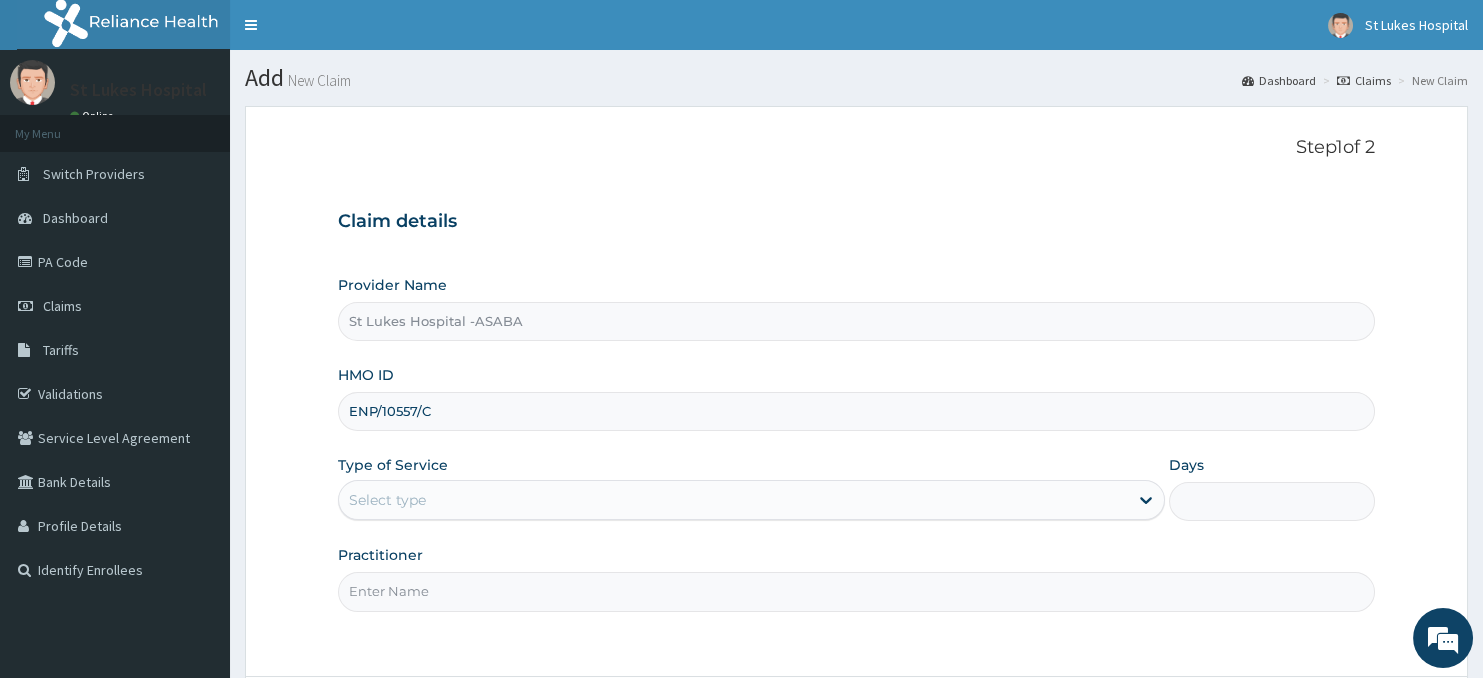 type on "ENP/10557/C" 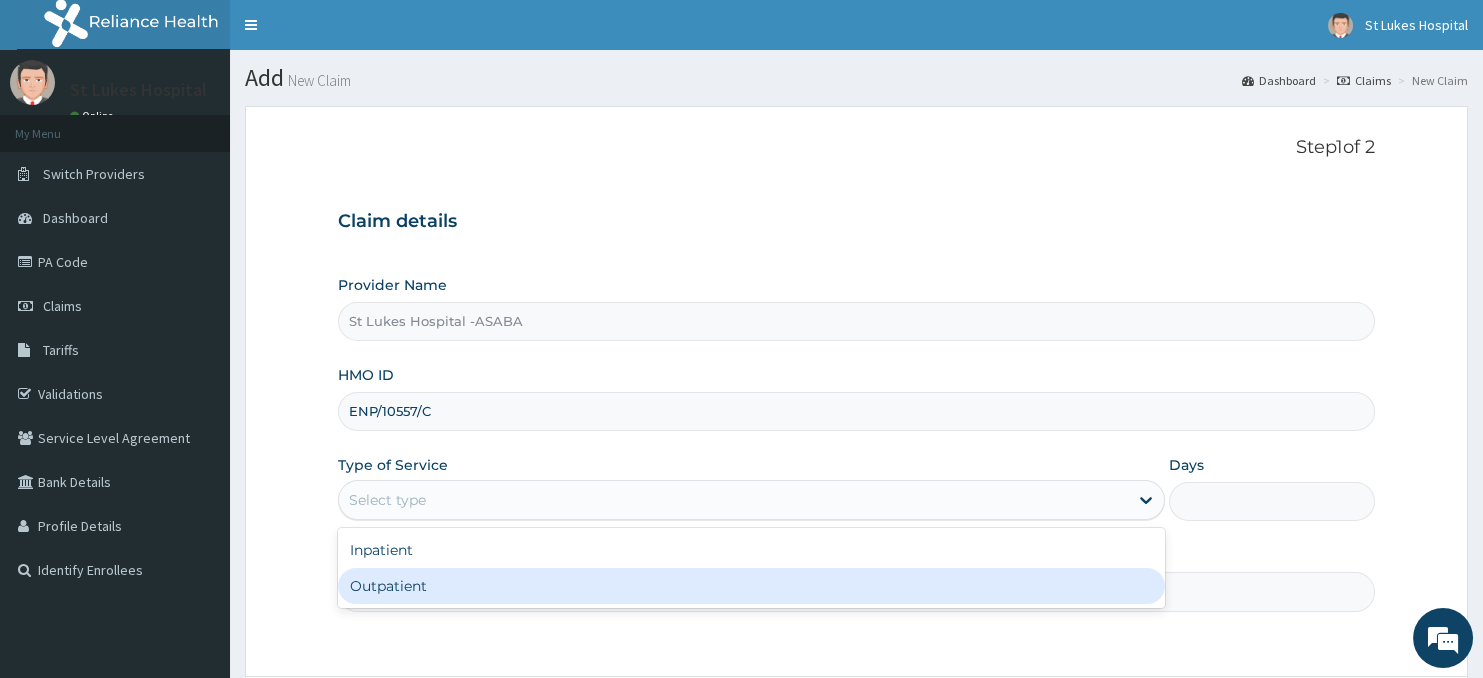 click on "Outpatient" at bounding box center (751, 586) 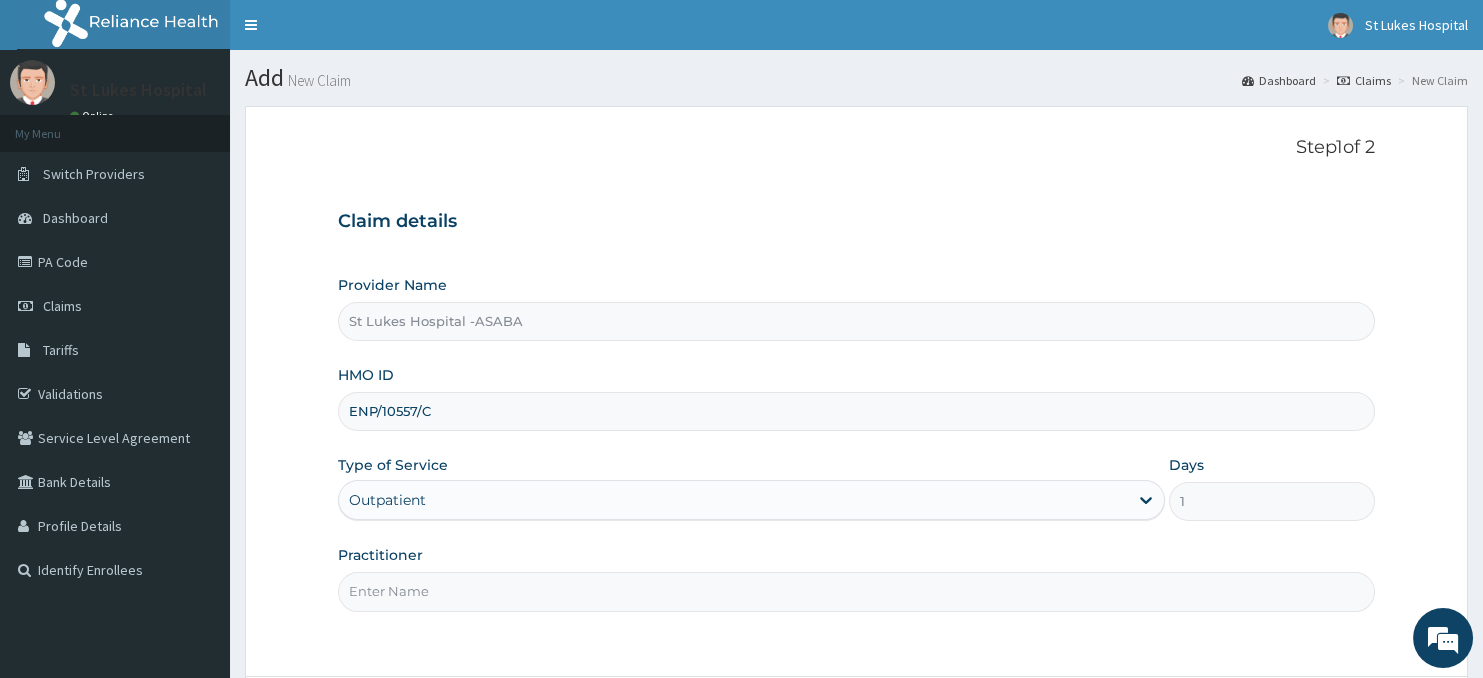 click on "Practitioner" at bounding box center [857, 591] 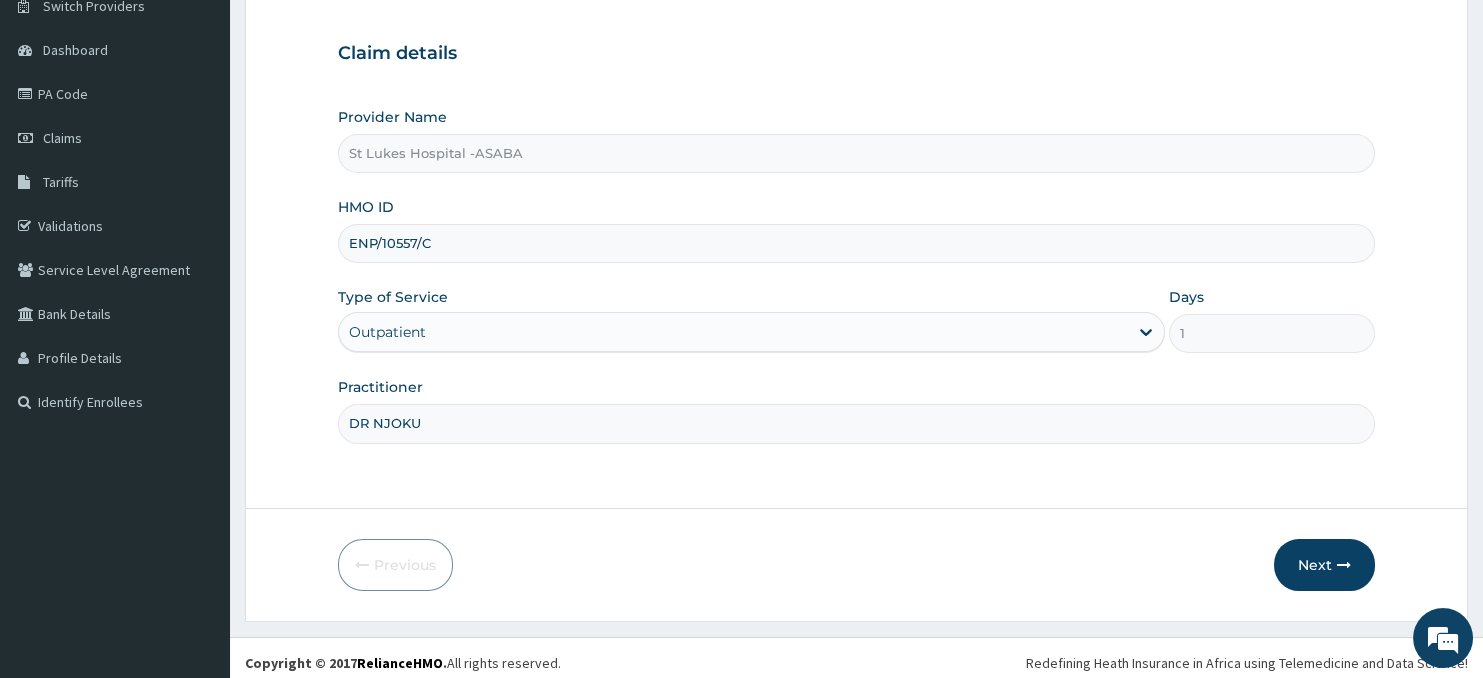 scroll, scrollTop: 176, scrollLeft: 0, axis: vertical 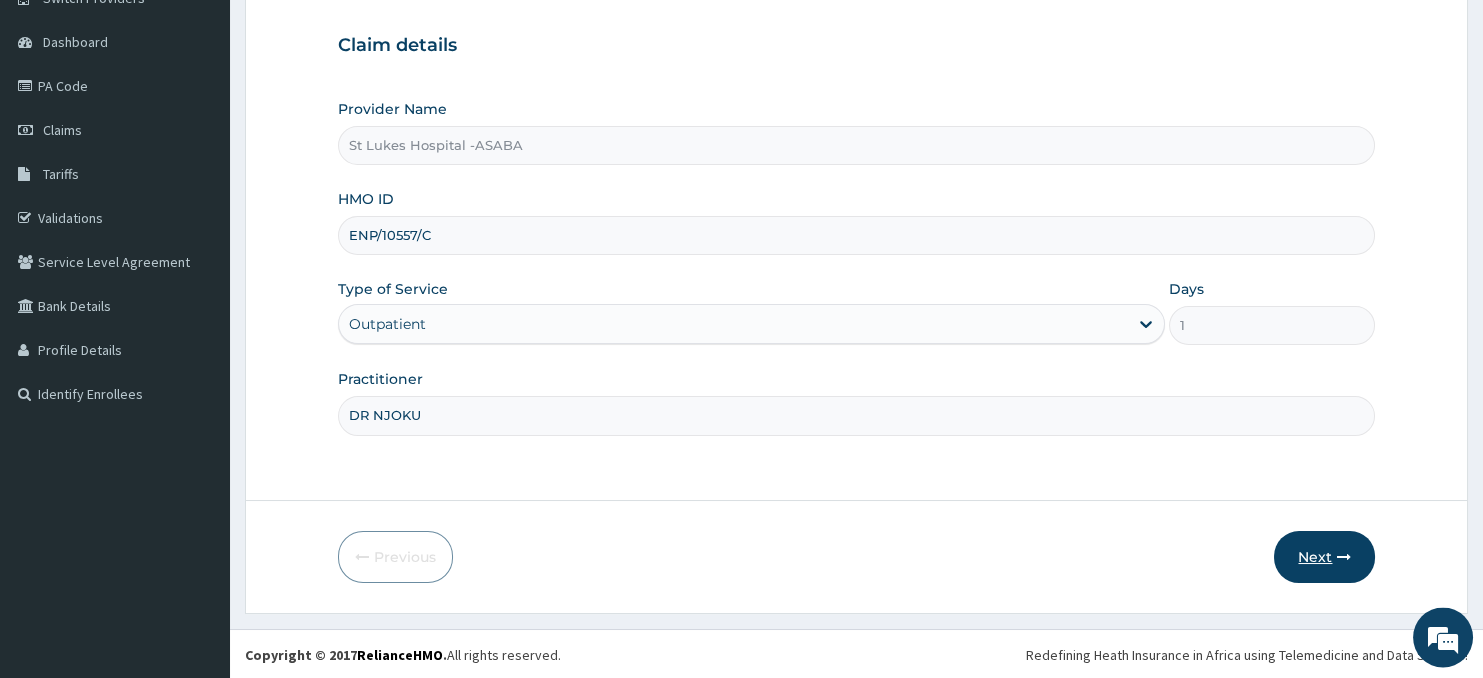 type on "DR NJOKU" 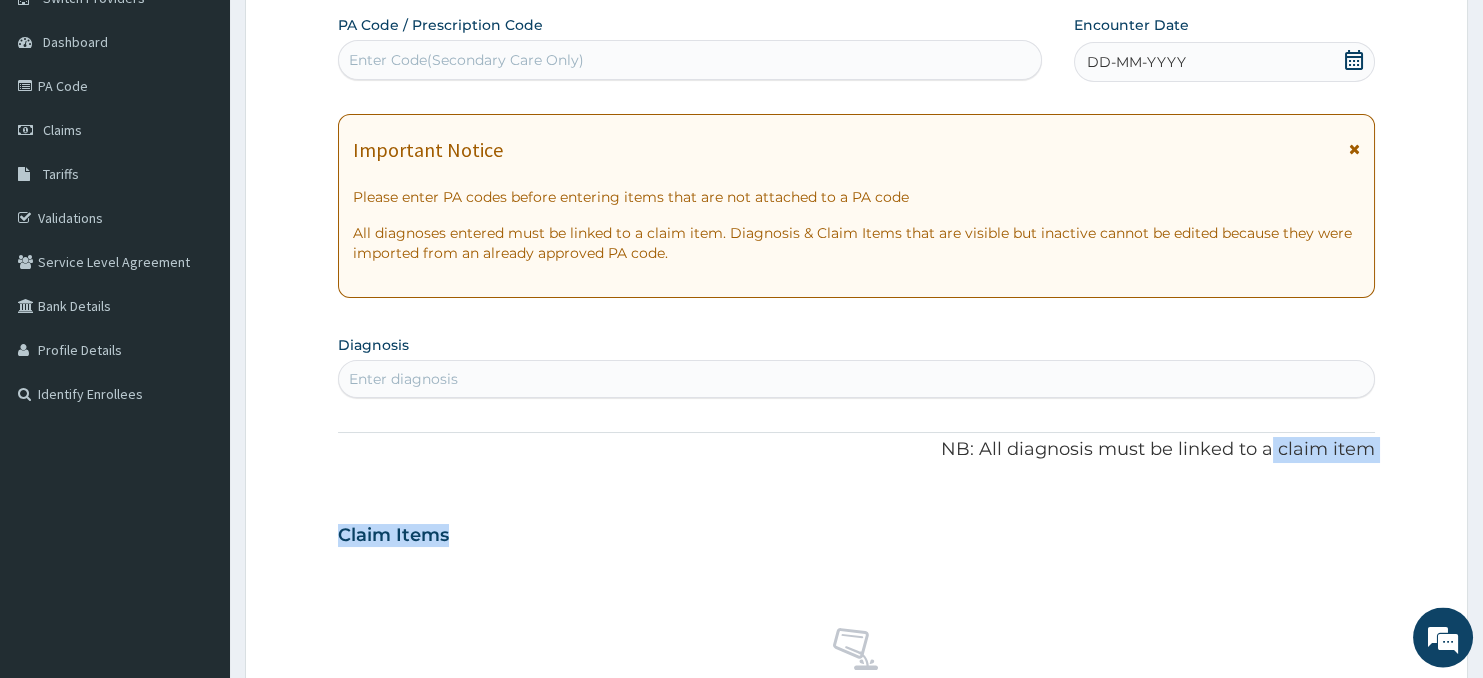 drag, startPoint x: 1320, startPoint y: 553, endPoint x: 1275, endPoint y: 456, distance: 106.929886 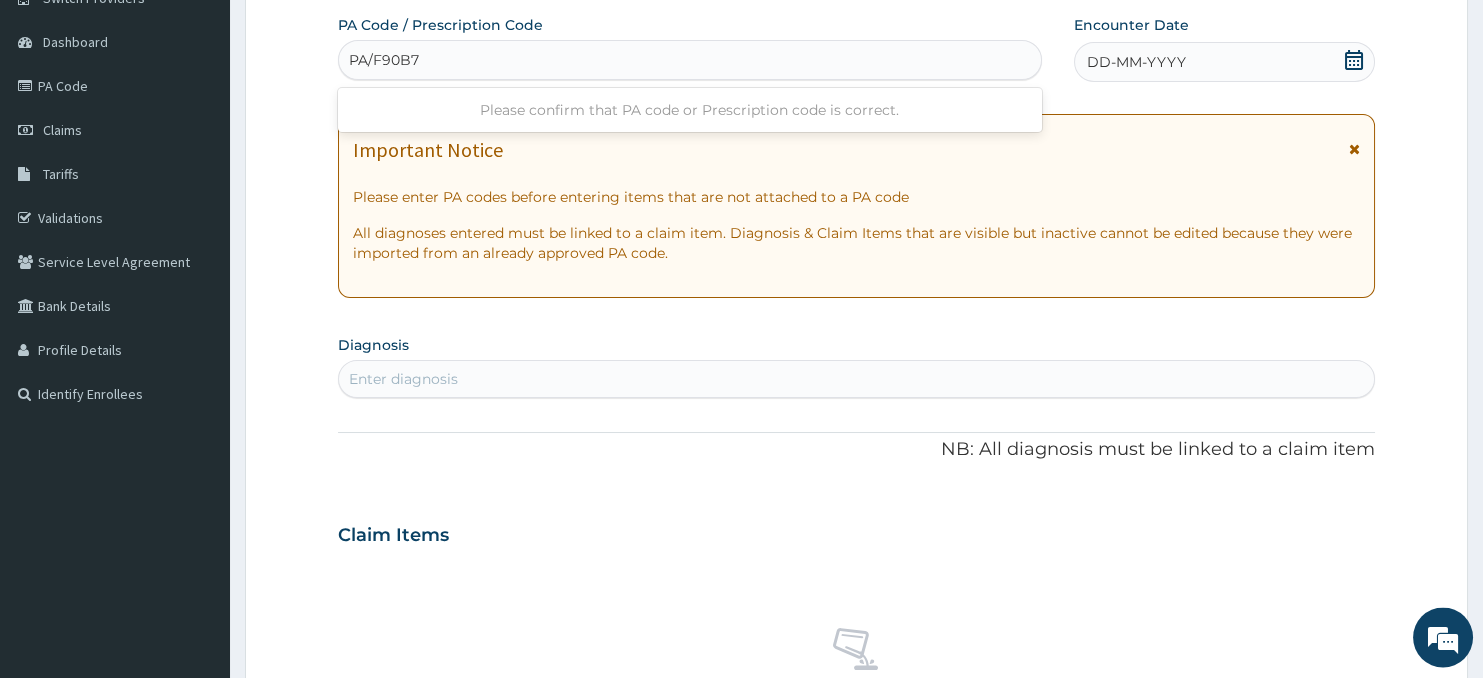 type on "PA/F90B7D" 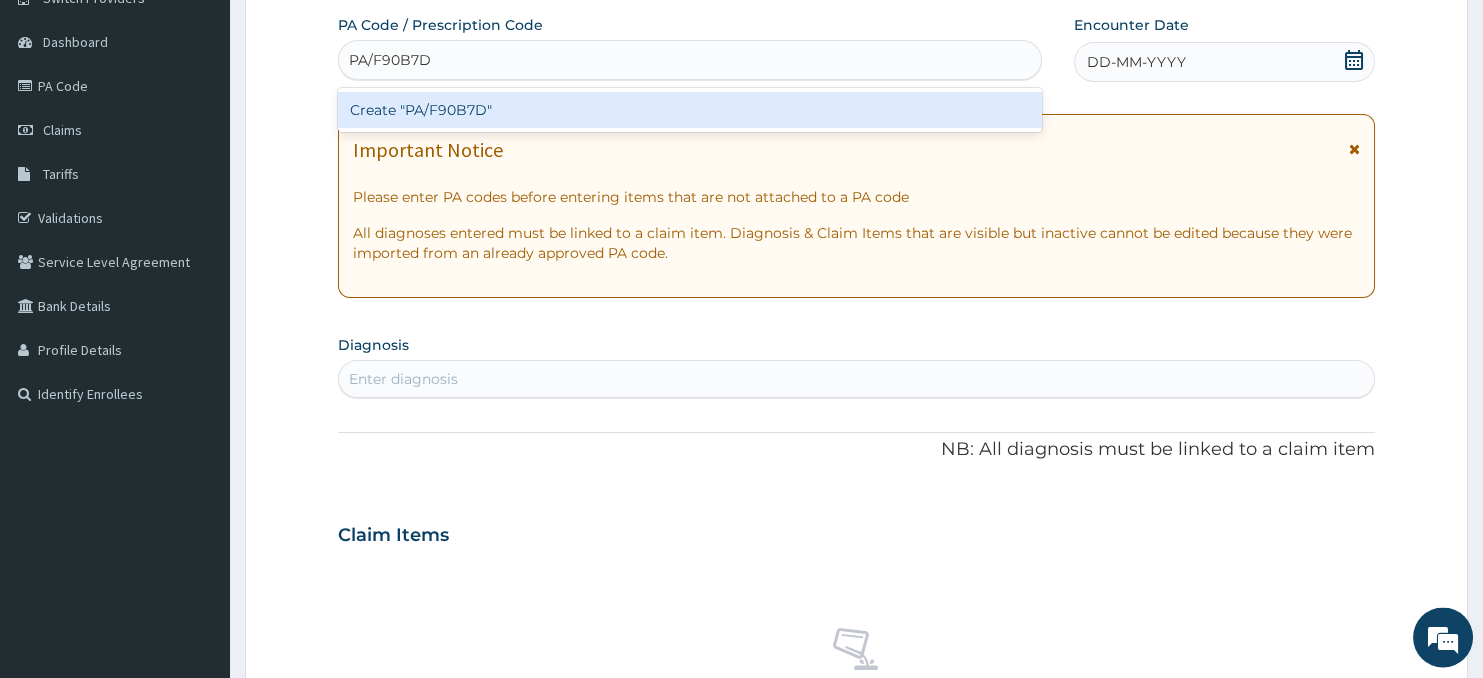 click on "Create "PA/F90B7D"" at bounding box center [690, 110] 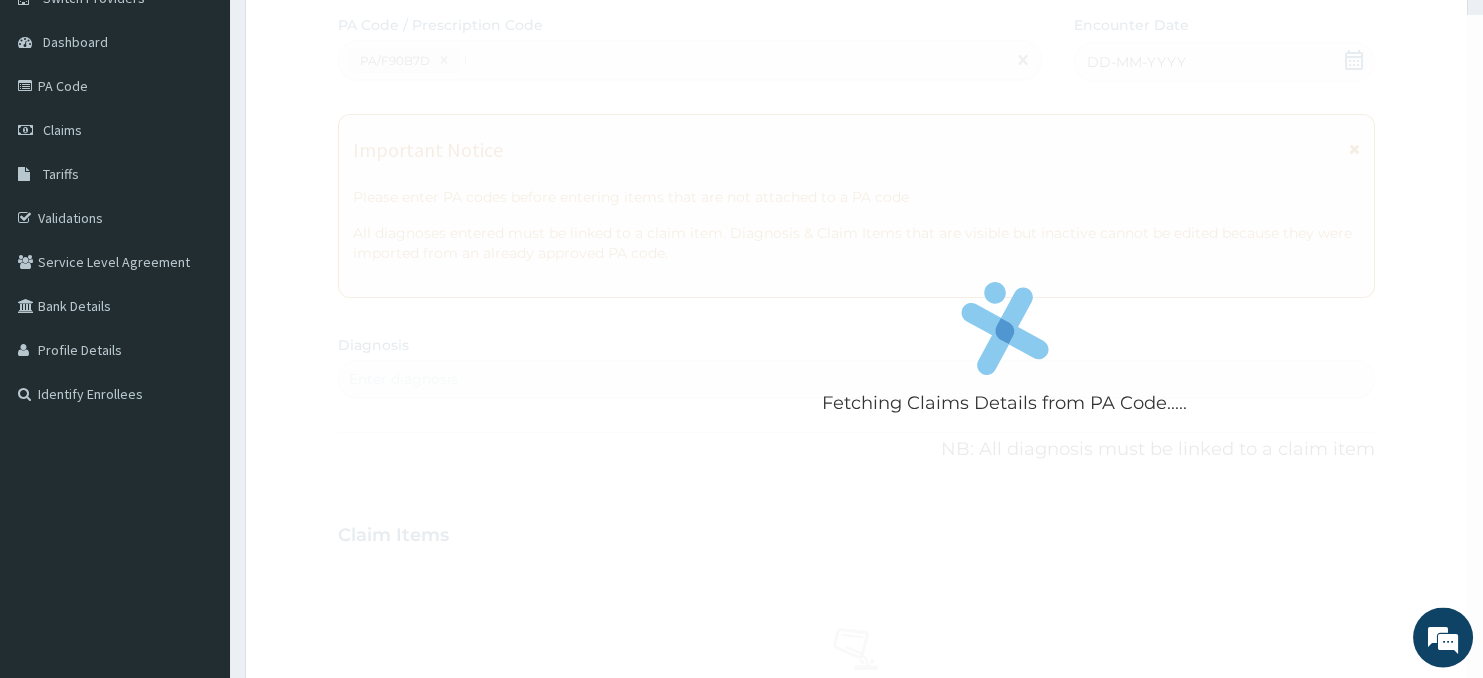 type 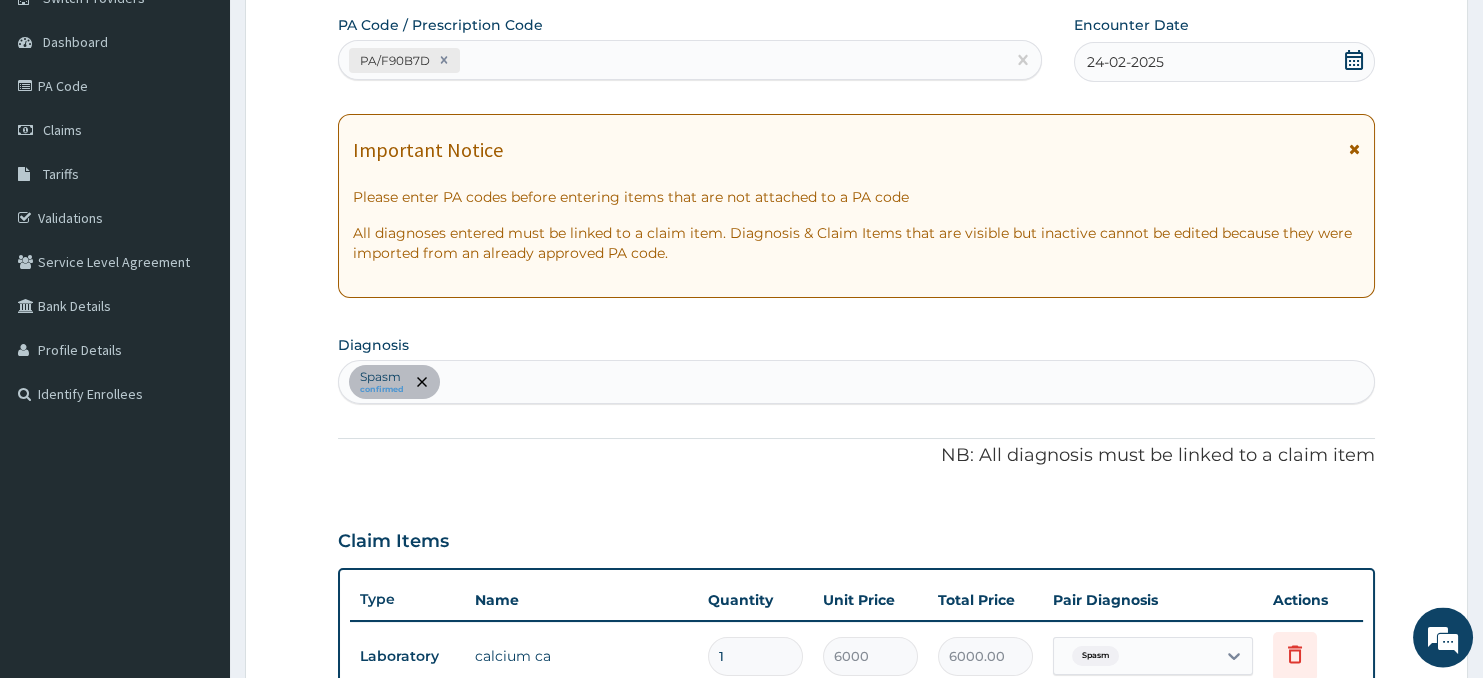 click on "Spasm confirmed" at bounding box center (857, 382) 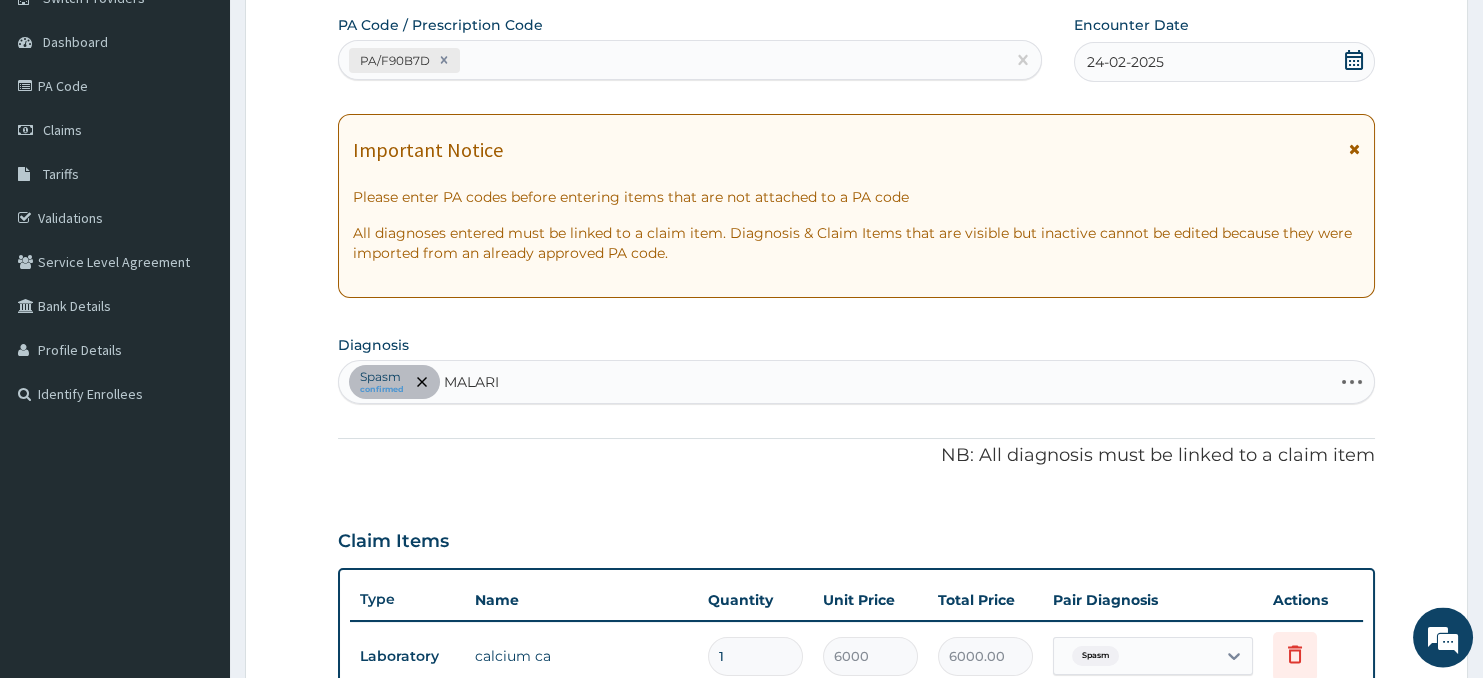 type on "MALARIA" 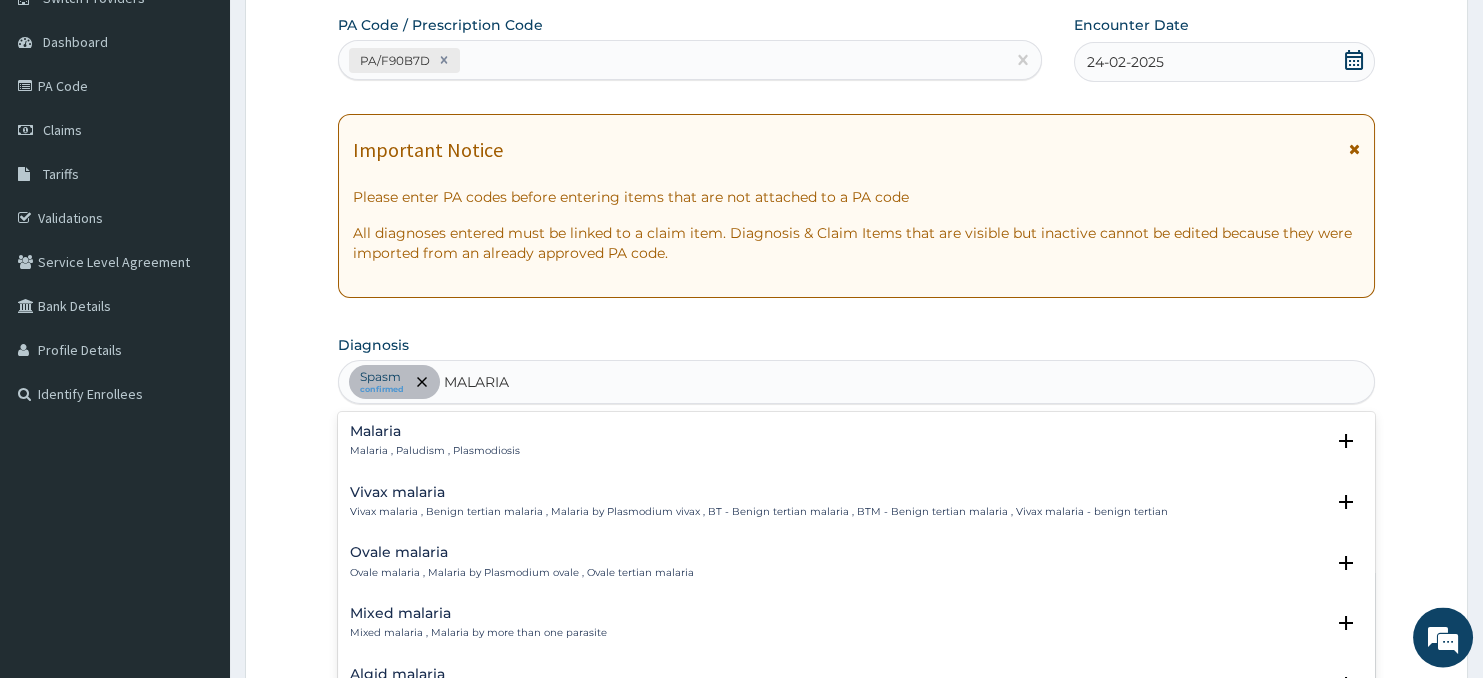 click on "Malaria Malaria , Paludism , Plasmodiosis" at bounding box center [435, 441] 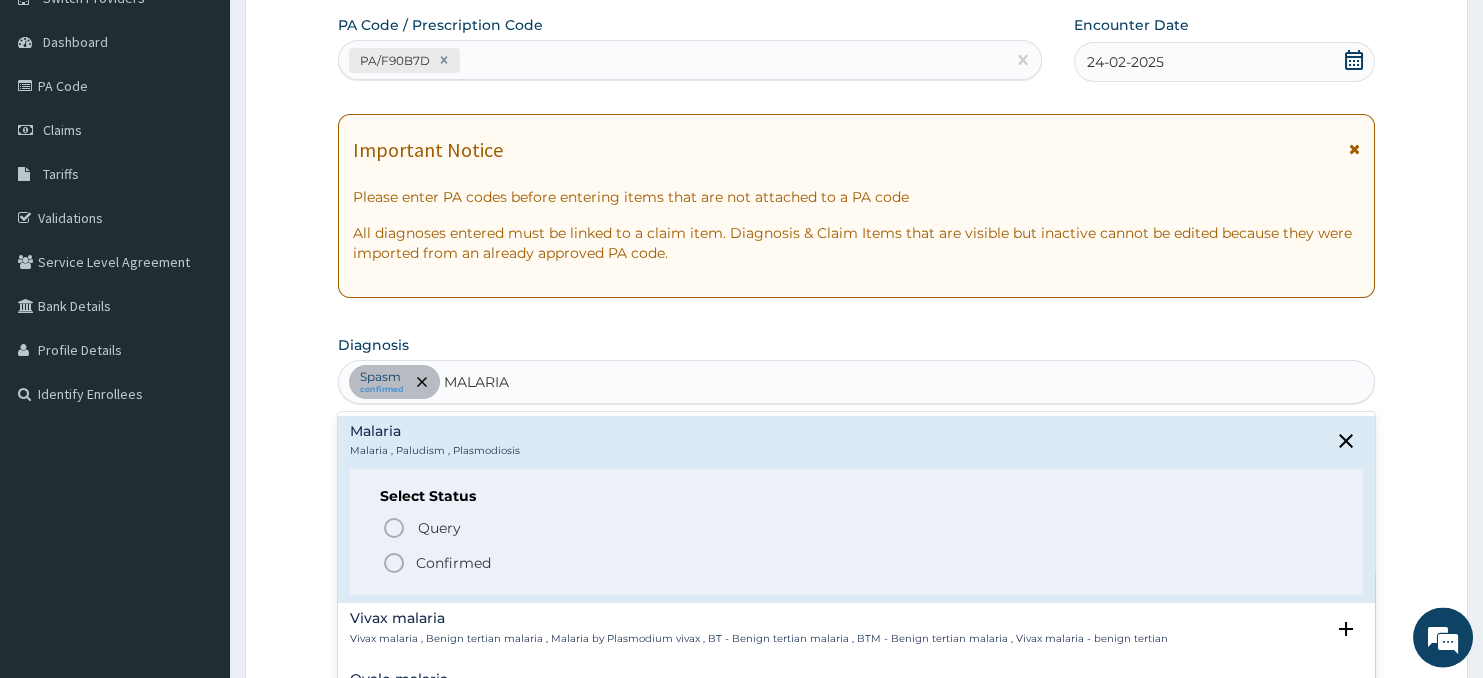 click 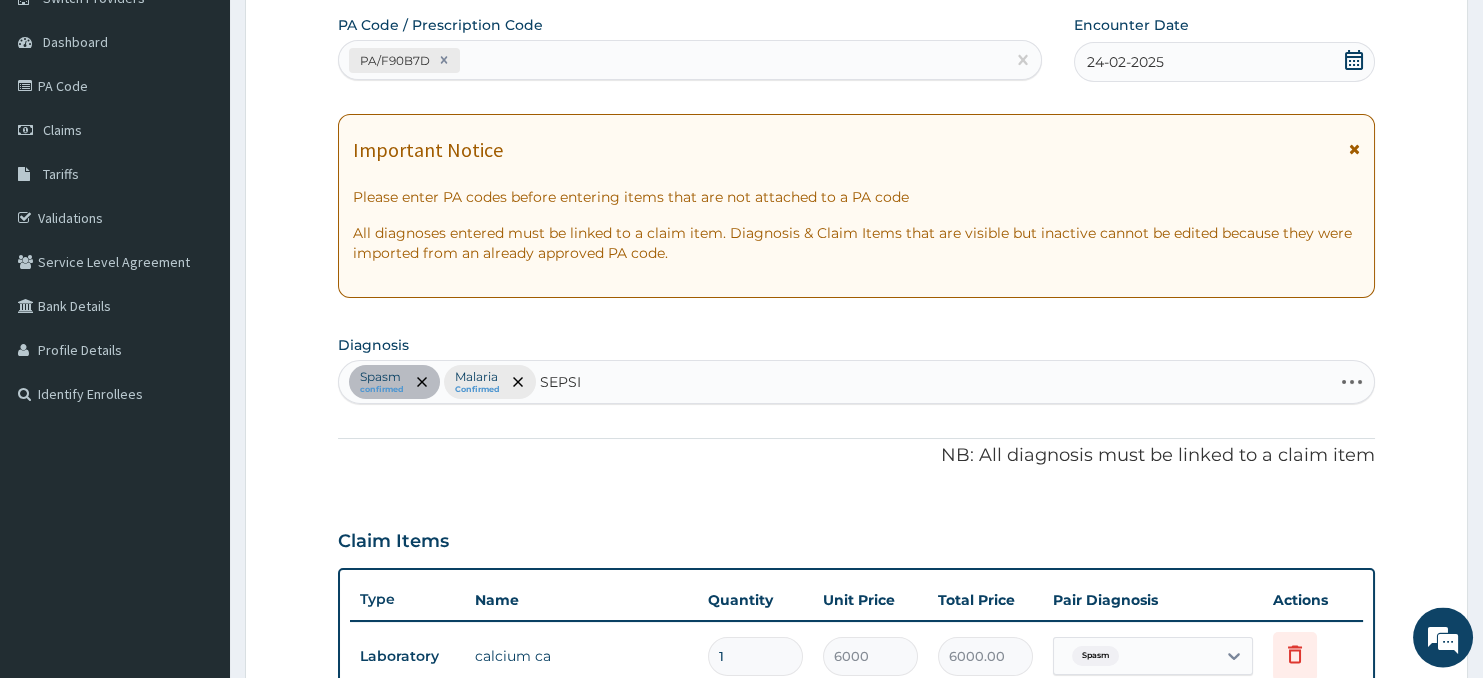type on "SEPSIS" 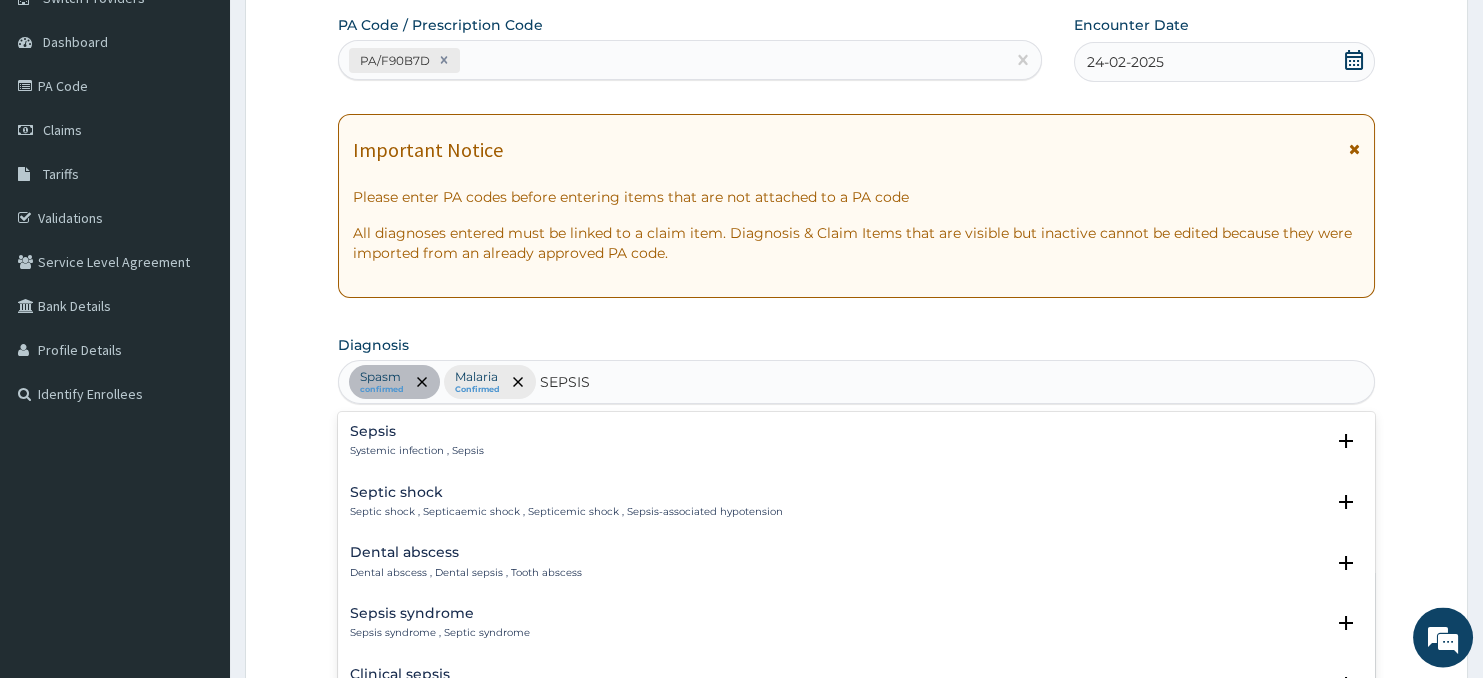 click on "Systemic infection , Sepsis" at bounding box center [417, 451] 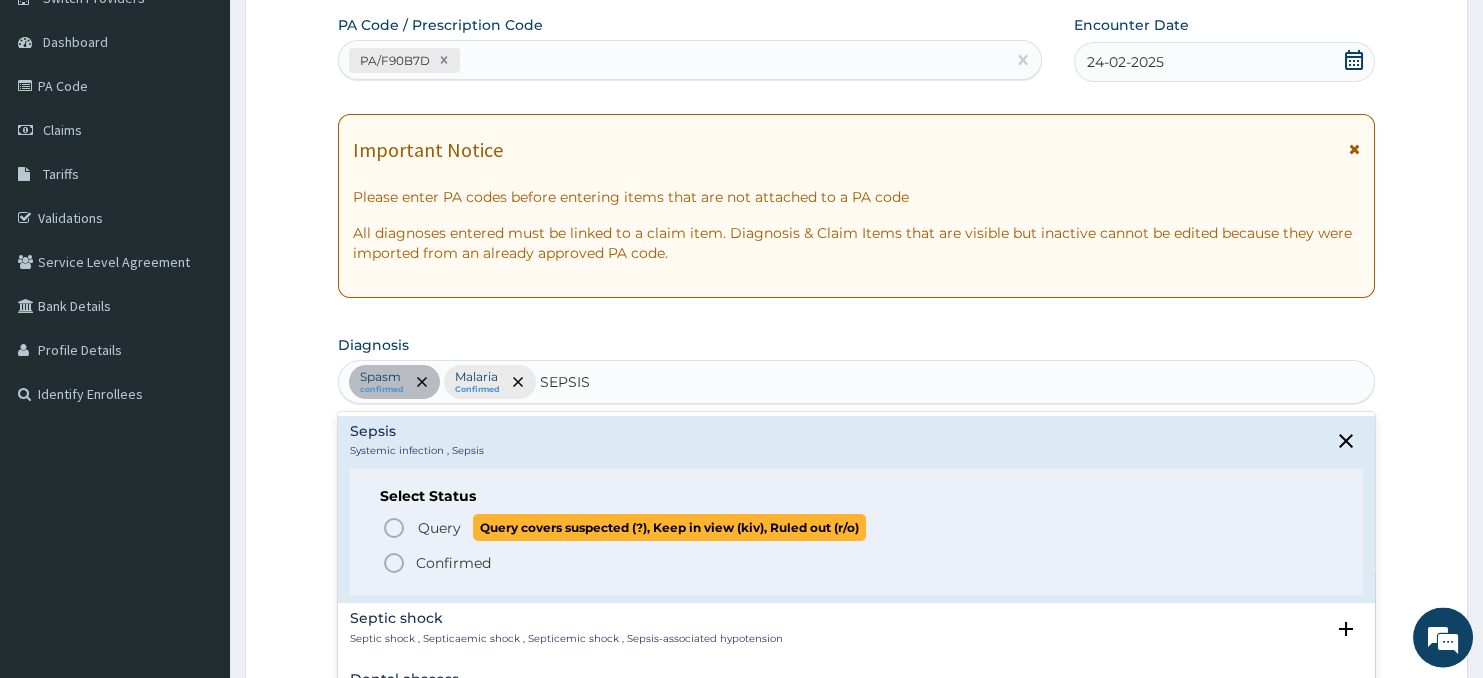 click 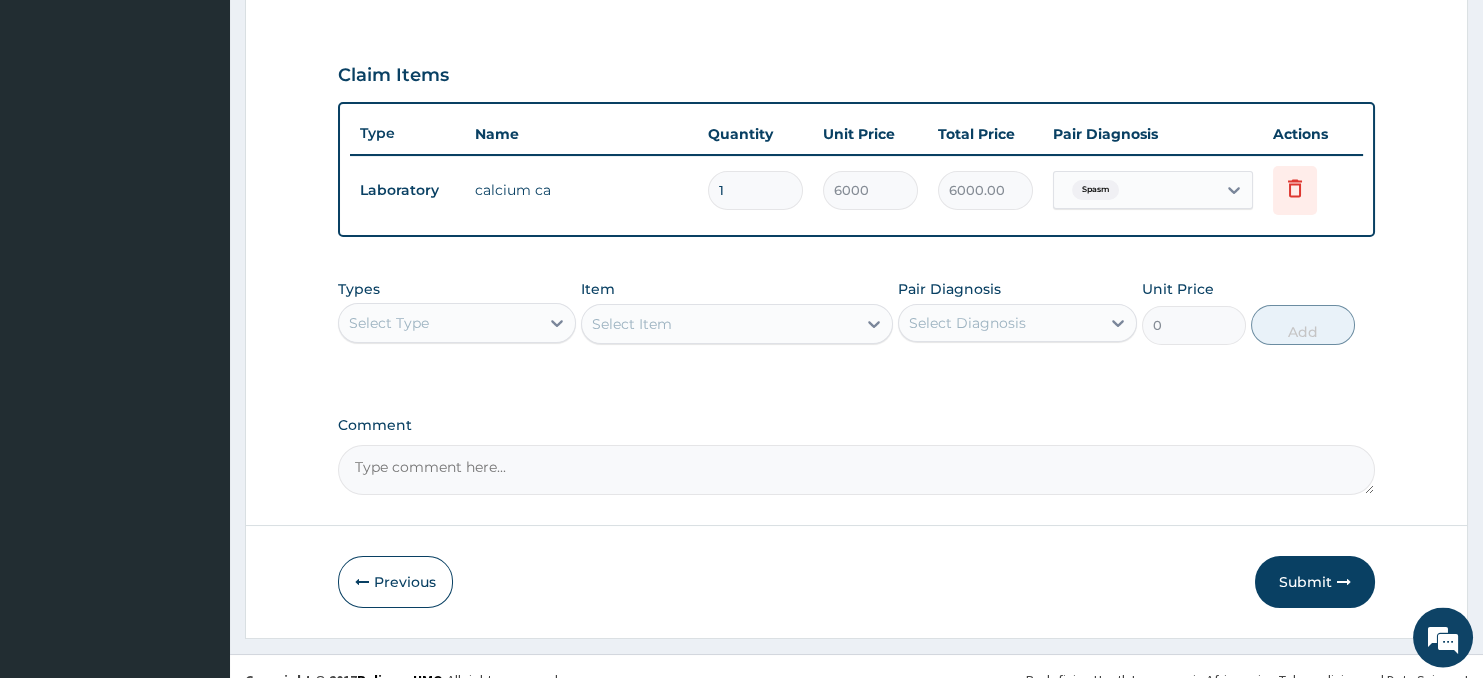 scroll, scrollTop: 667, scrollLeft: 0, axis: vertical 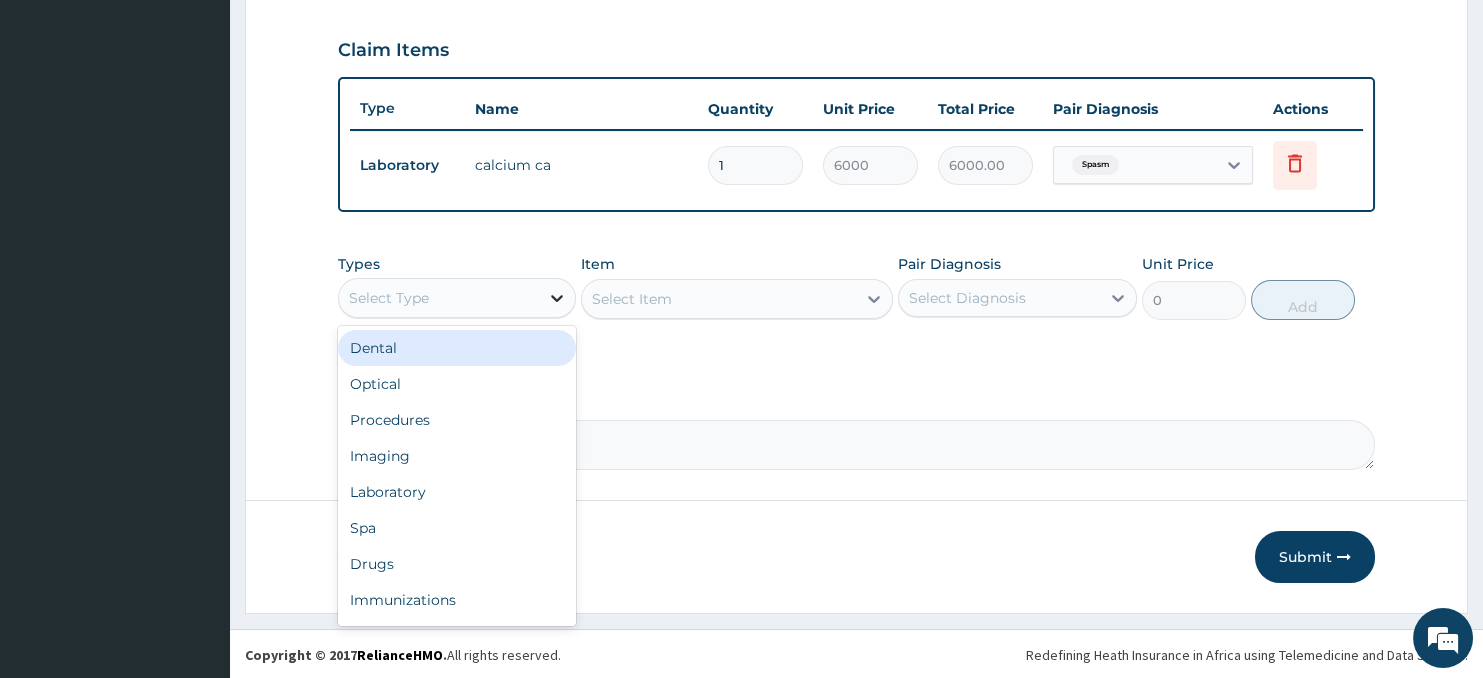 click 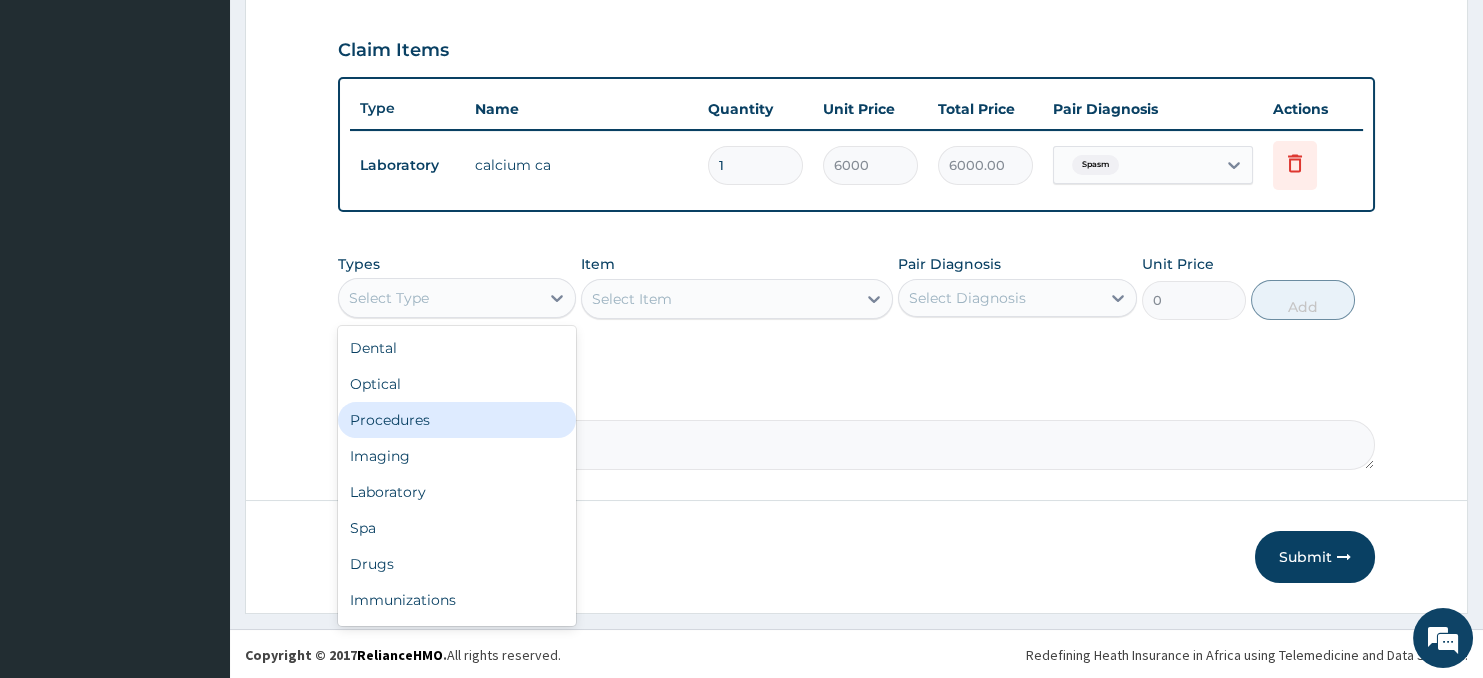 click on "Procedures" at bounding box center (457, 420) 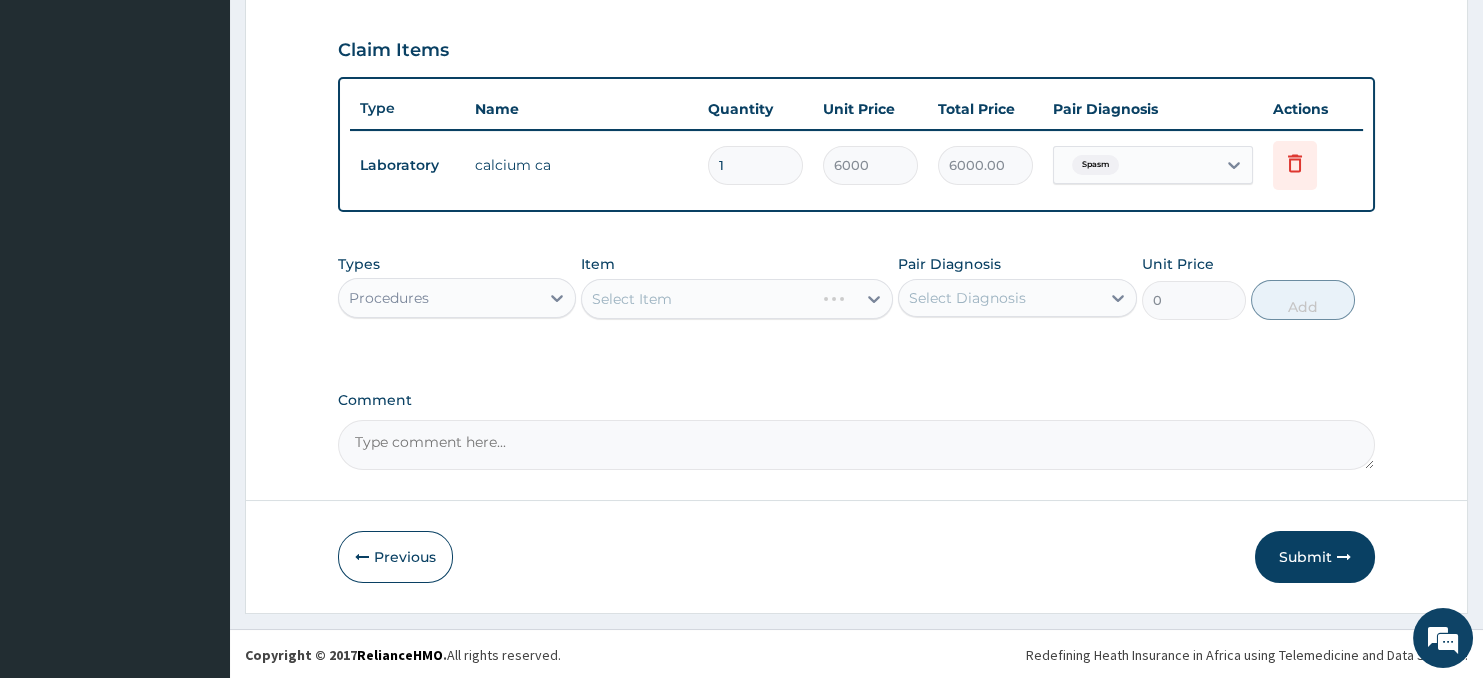 click on "Select Item" at bounding box center (736, 299) 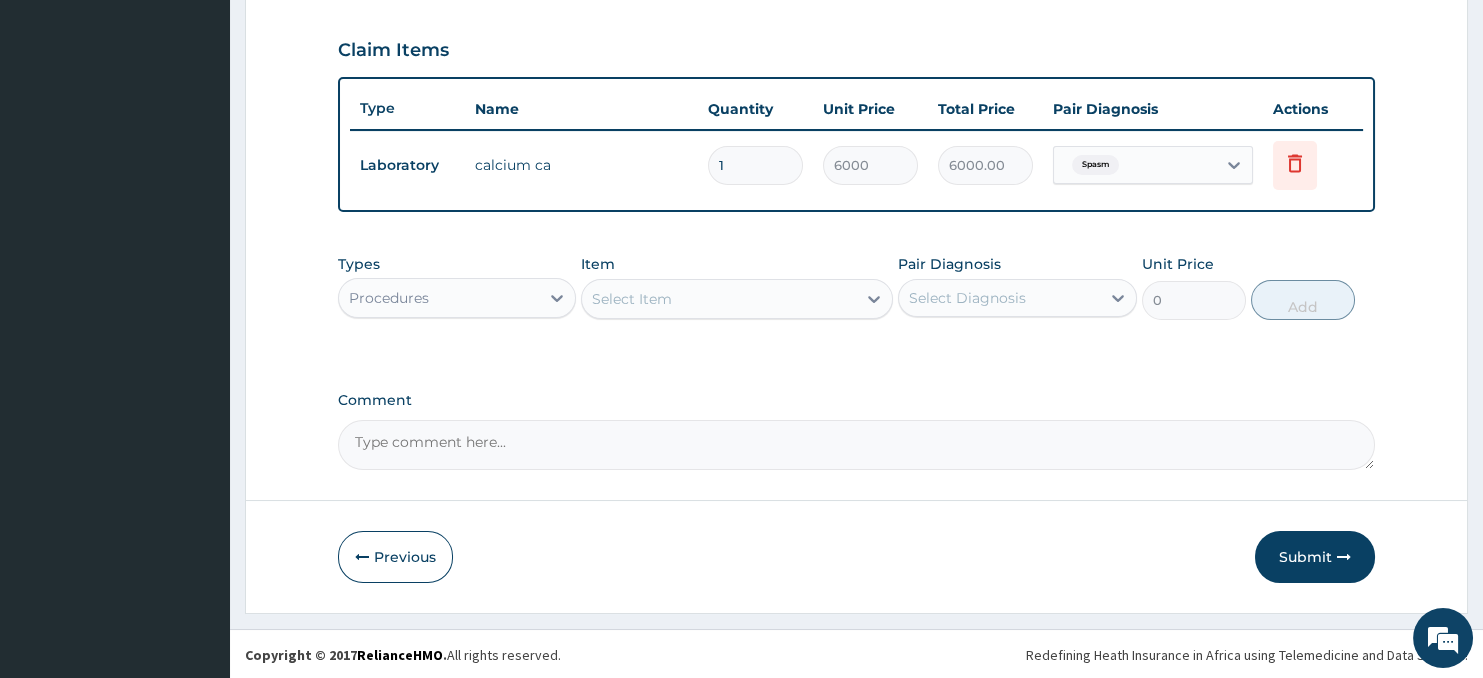 click on "Select Item" at bounding box center (718, 299) 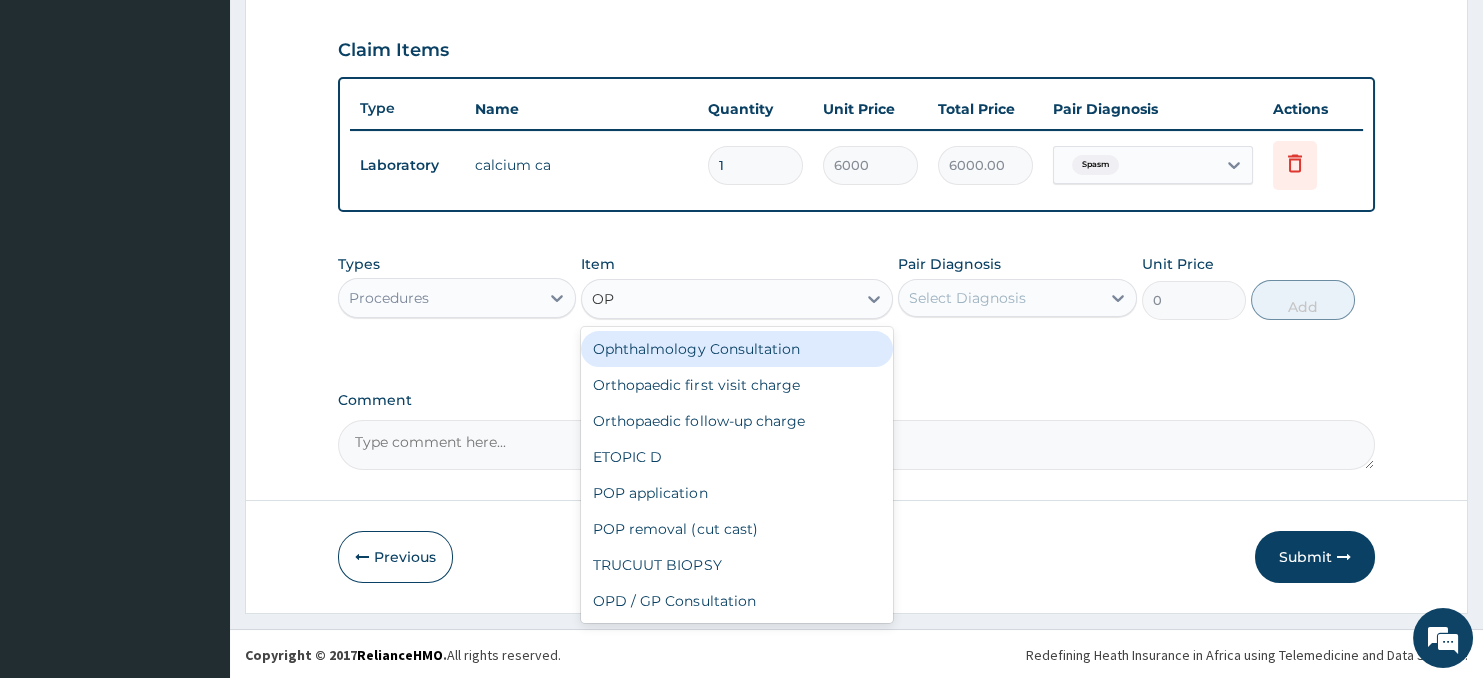 type on "OPD" 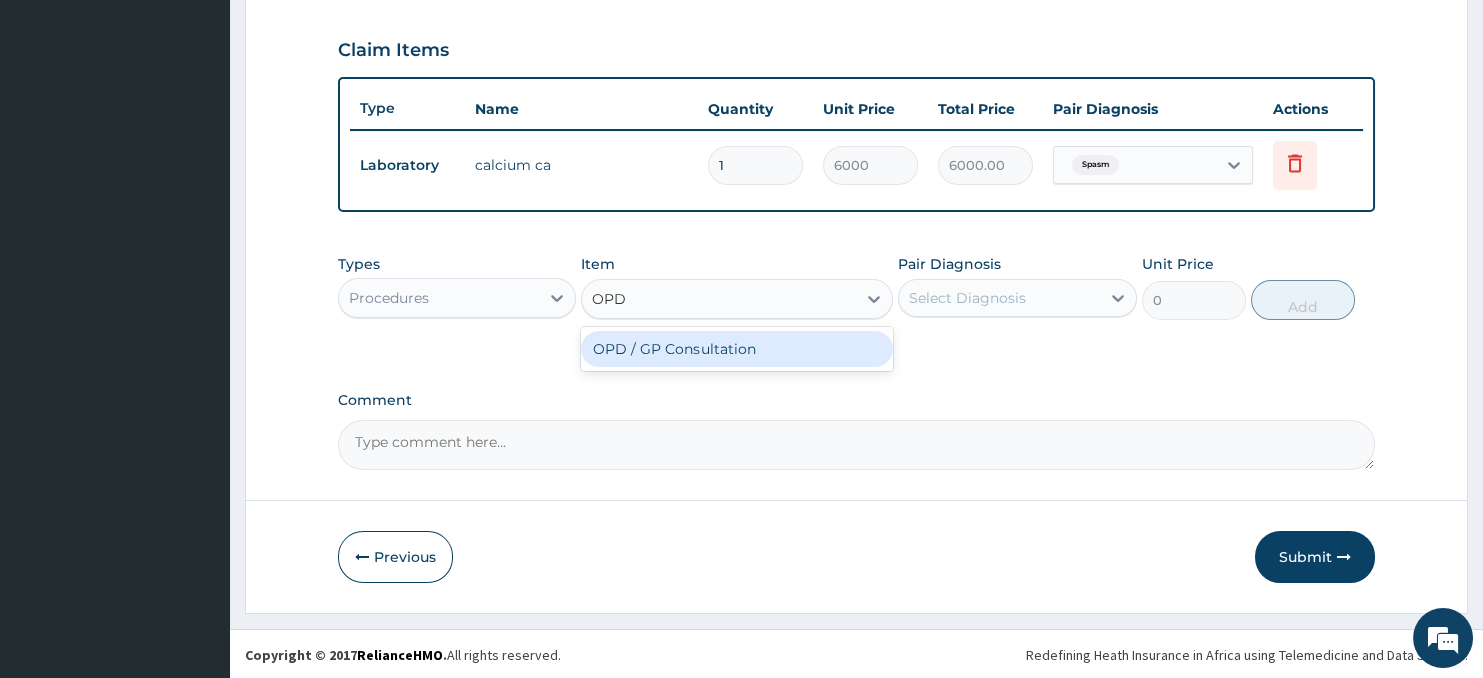 click on "OPD / GP Consultation" at bounding box center (736, 349) 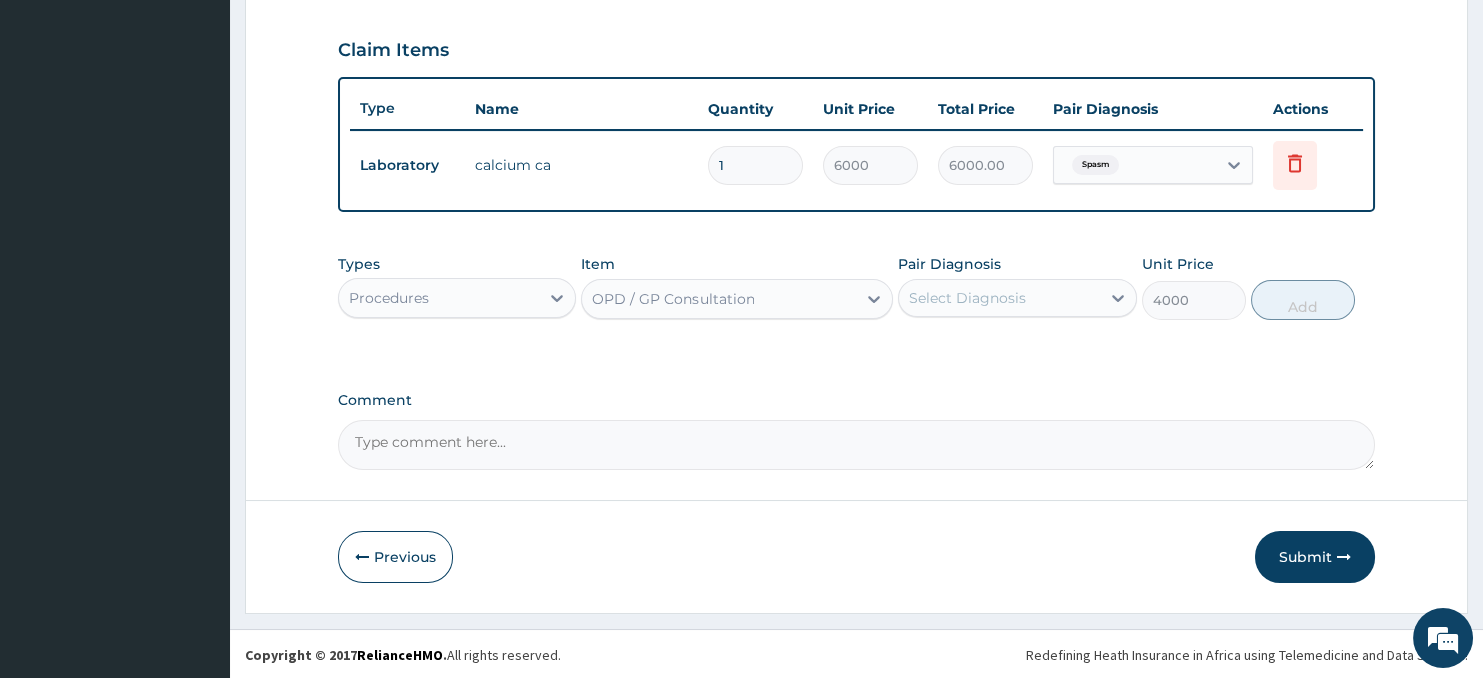 click on "Select Diagnosis" at bounding box center [999, 298] 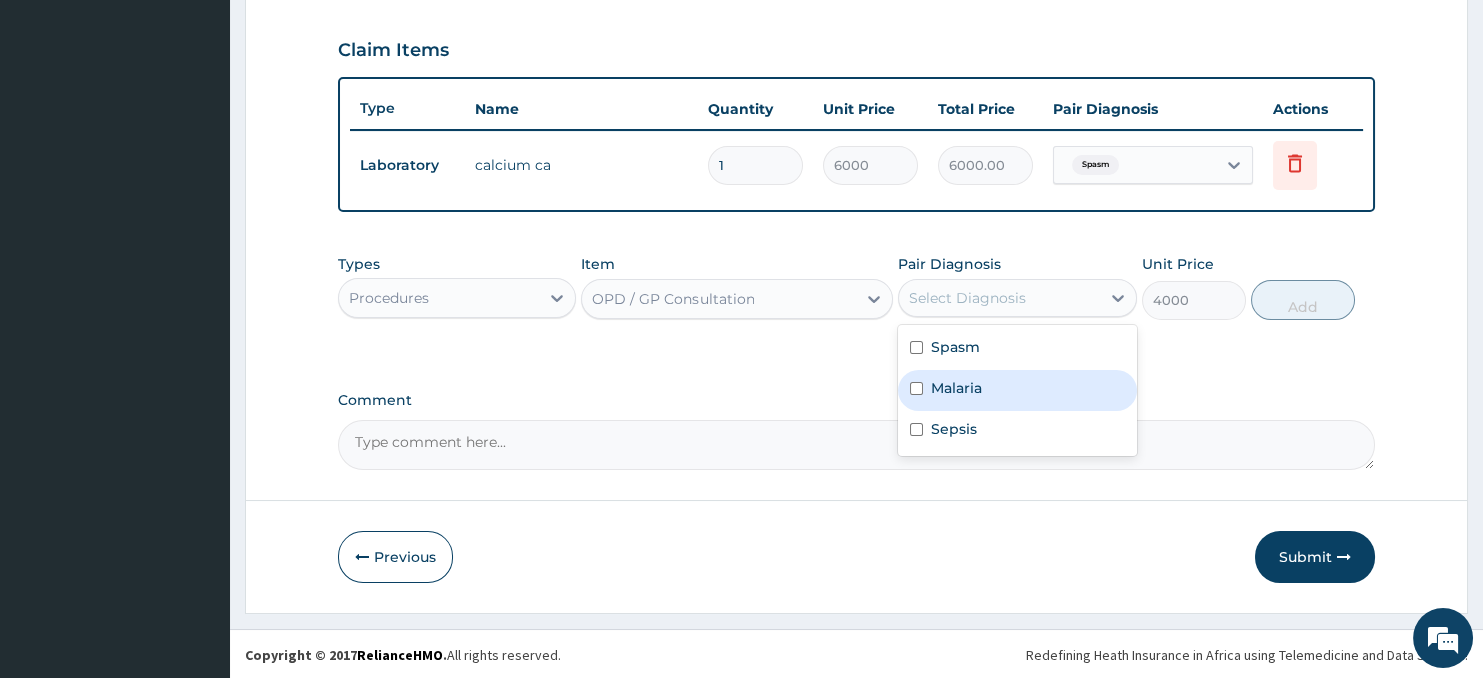 click on "Malaria" at bounding box center (1017, 390) 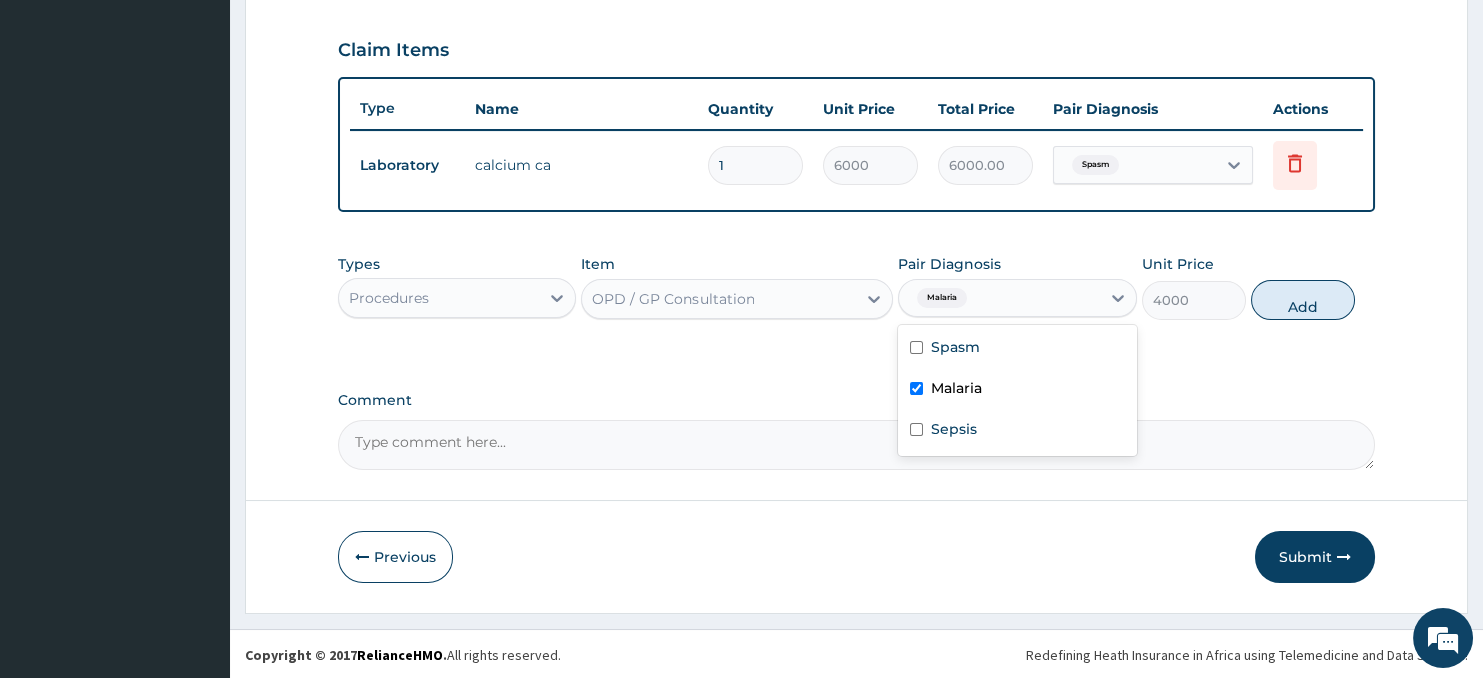 checkbox on "true" 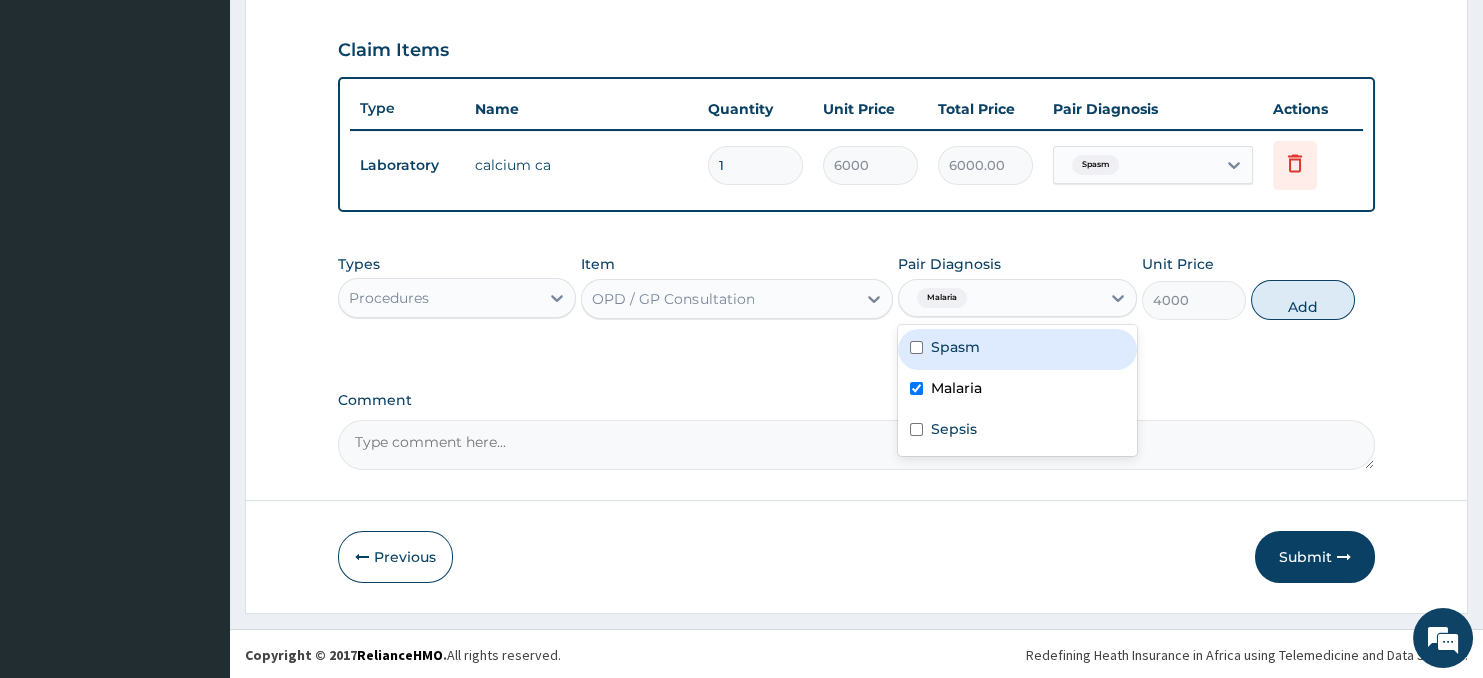 click on "Spasm" at bounding box center [955, 347] 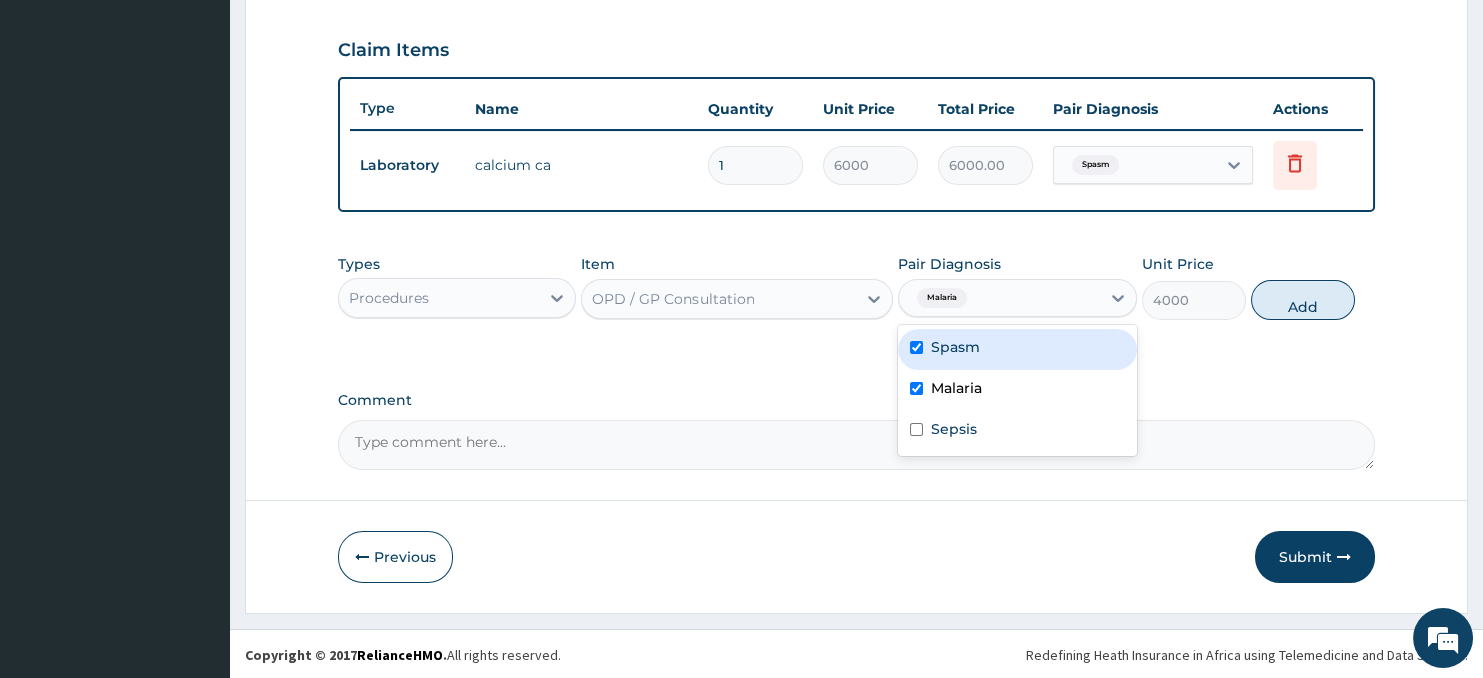 checkbox on "true" 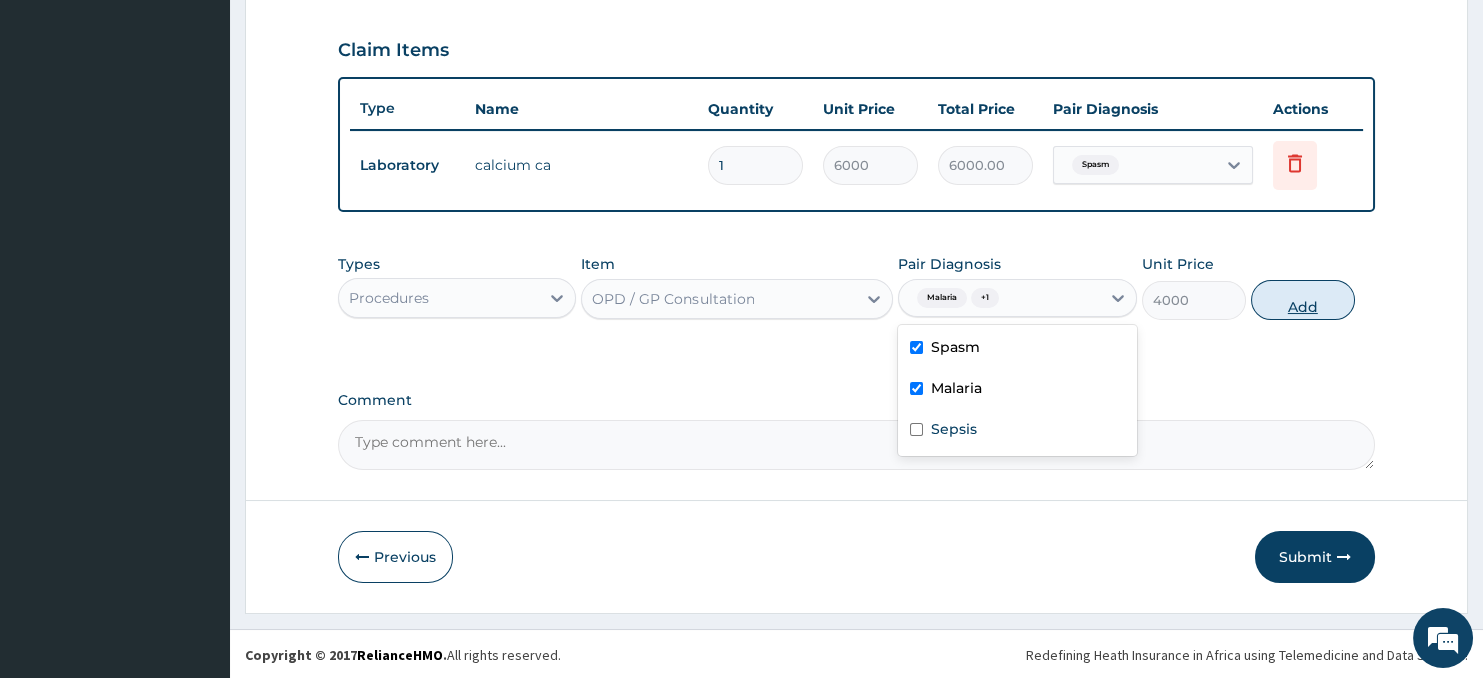 click on "Add" at bounding box center (1303, 300) 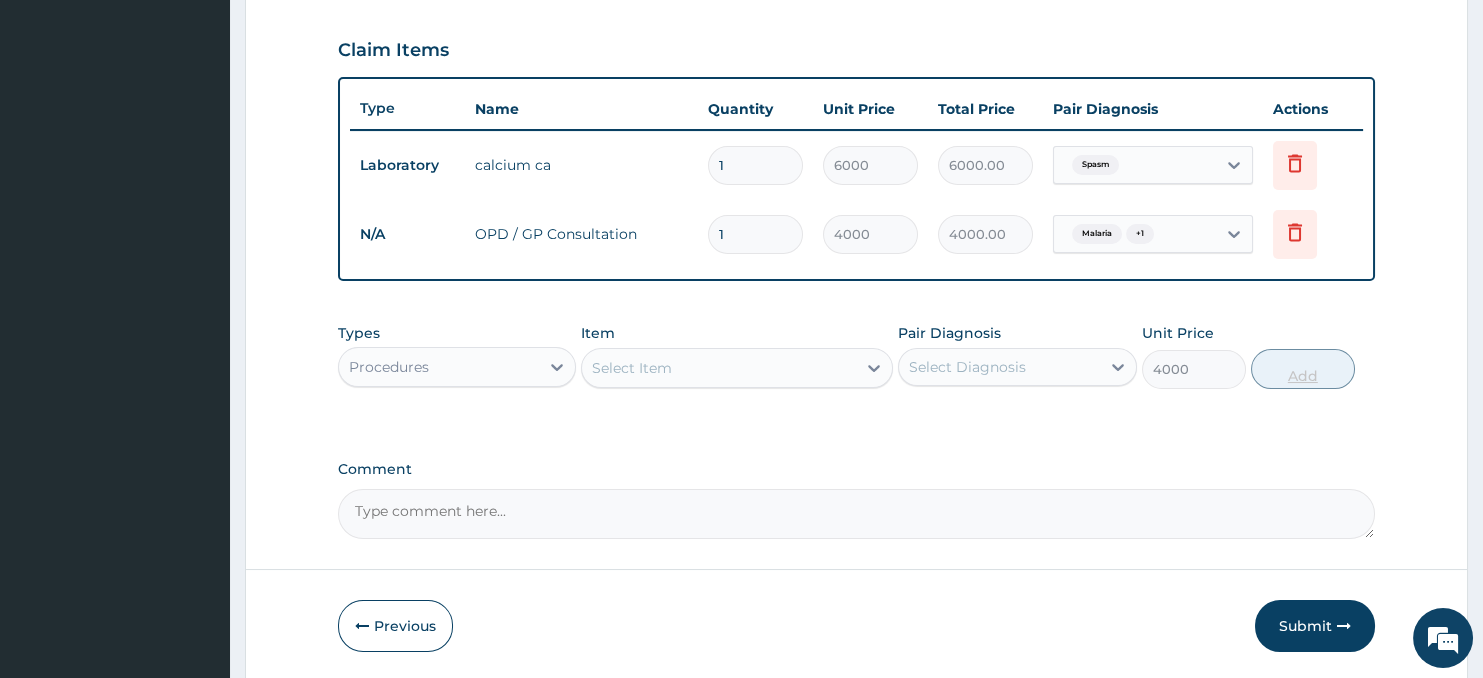 type on "0" 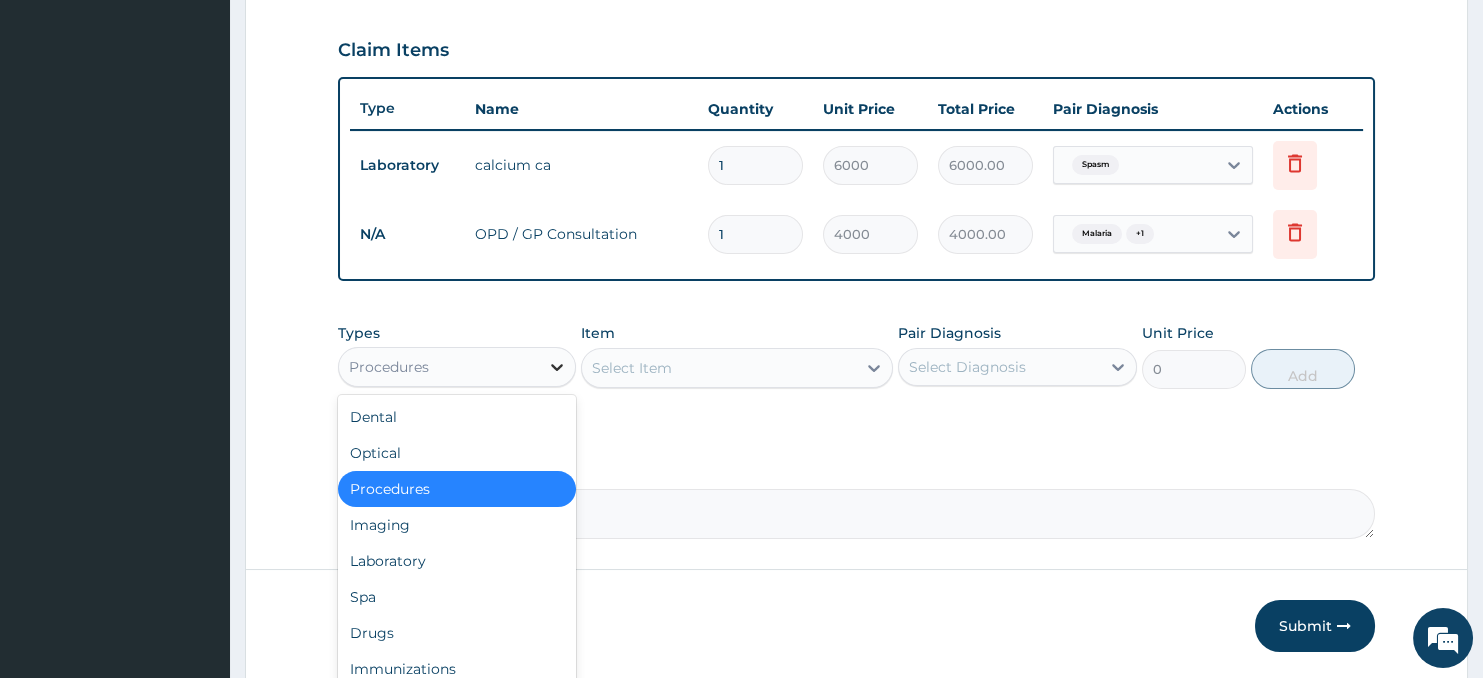 click at bounding box center [557, 367] 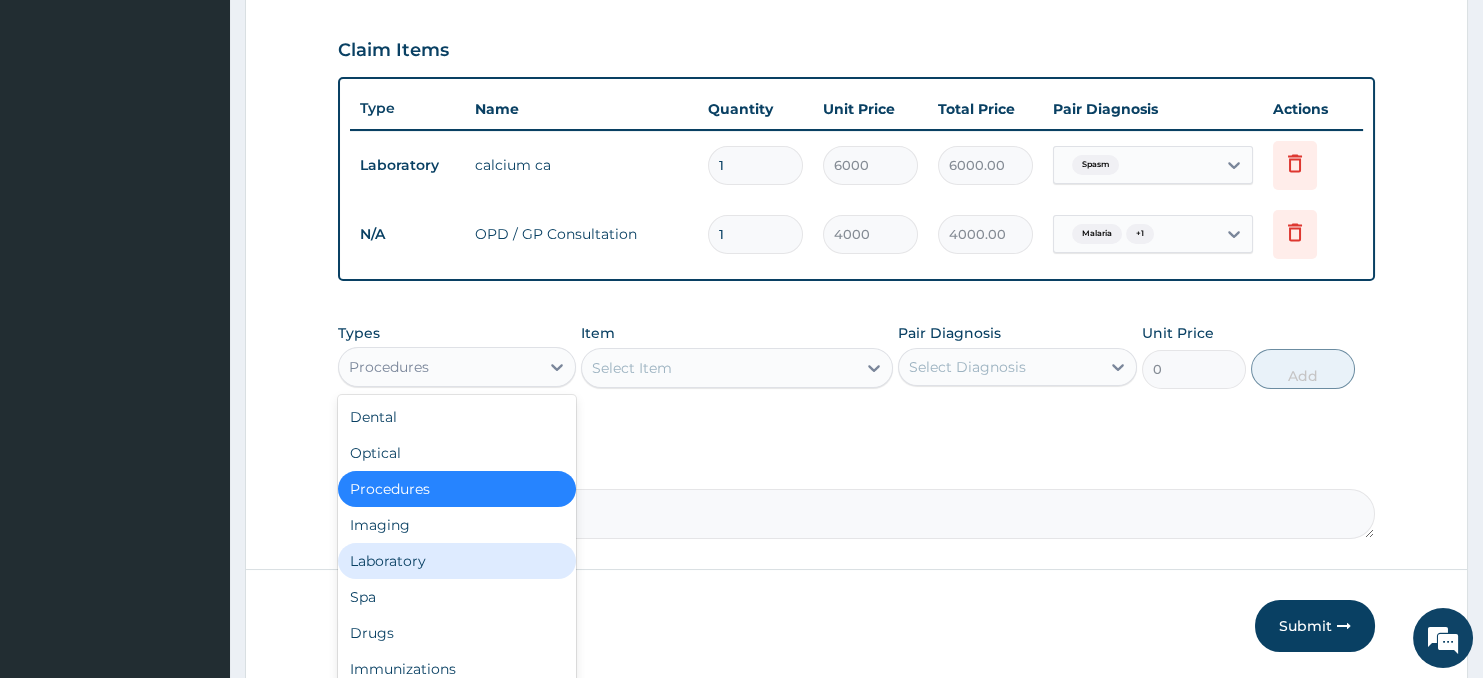 click on "Laboratory" at bounding box center (457, 561) 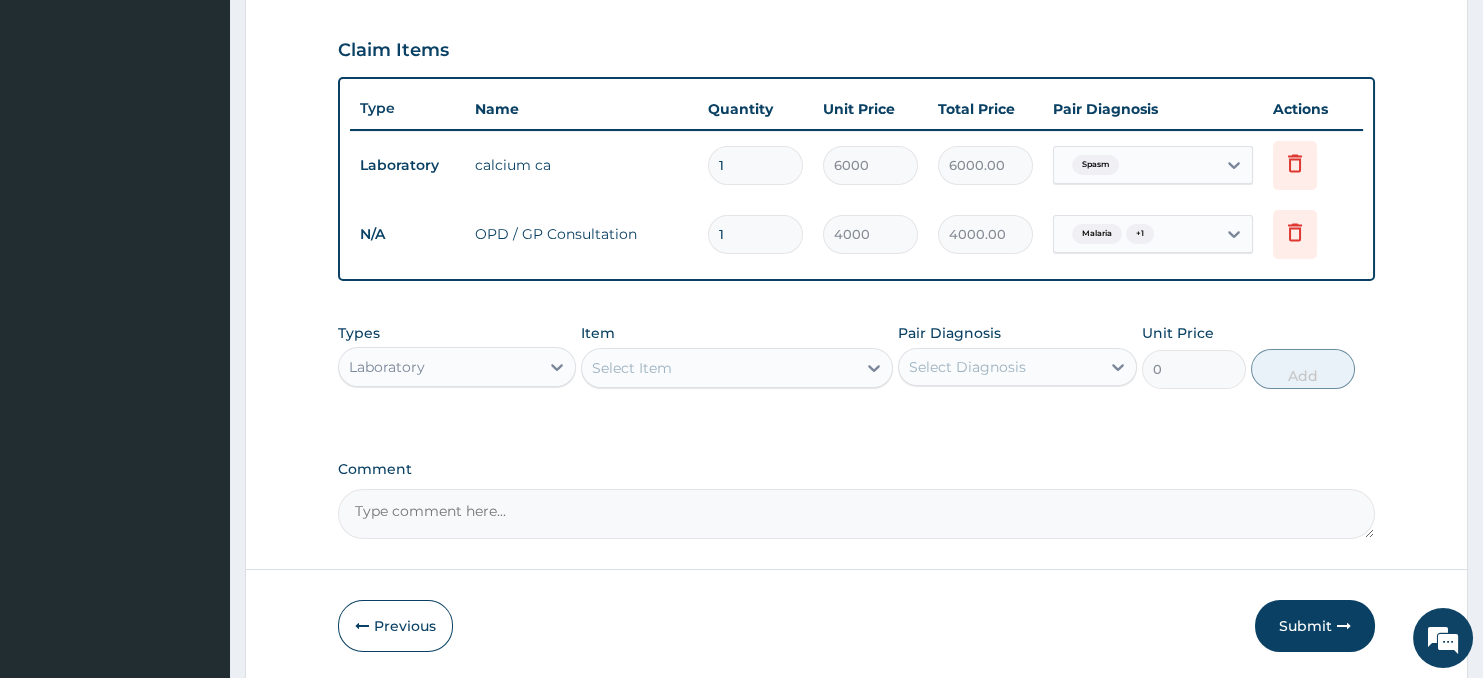 click on "Select Item" at bounding box center [718, 368] 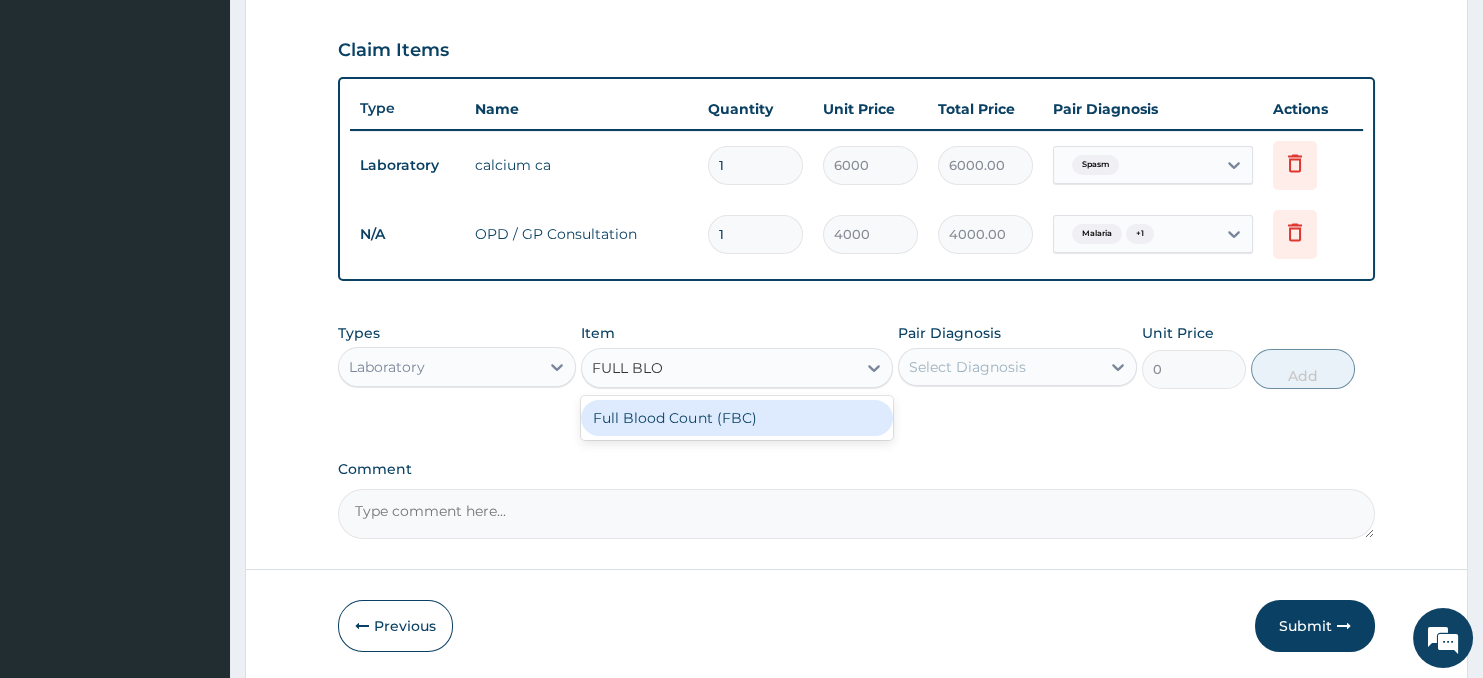 type on "FULL BLOO" 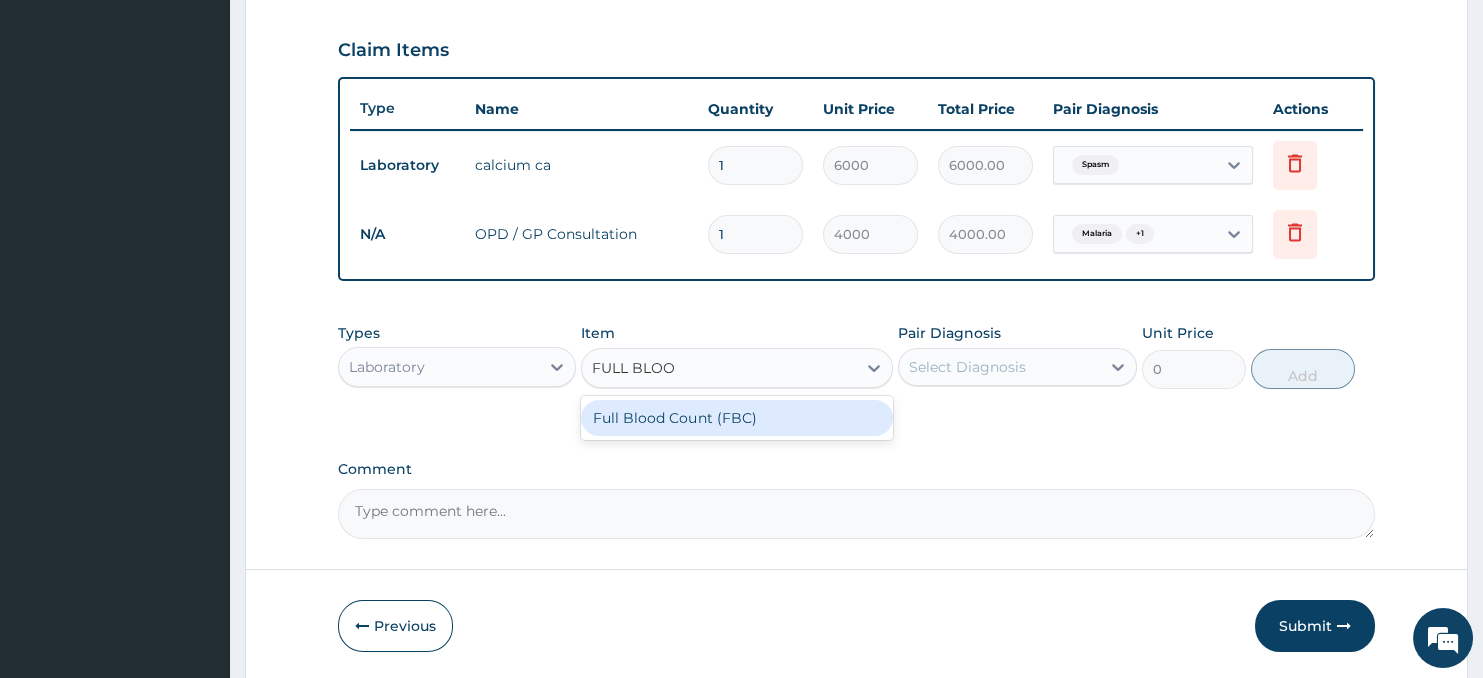 click on "Full Blood Count (FBC)" at bounding box center [736, 418] 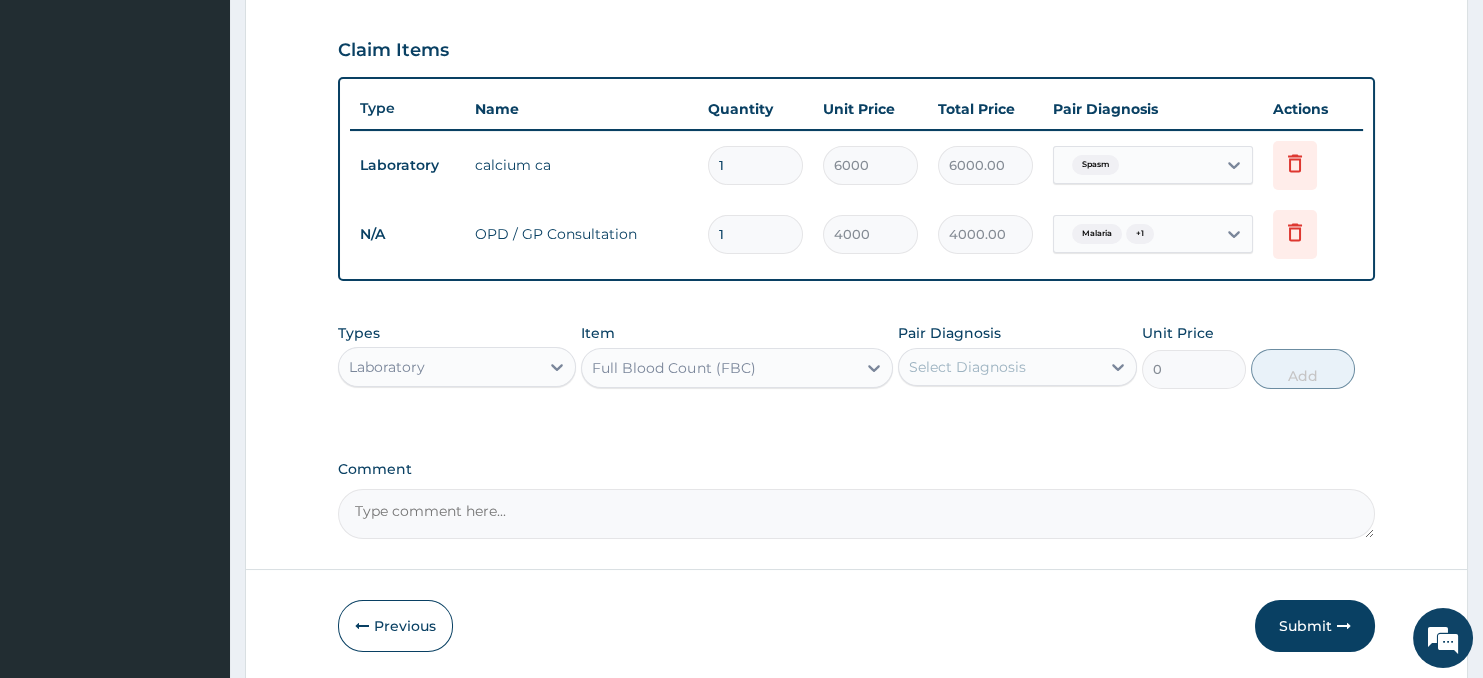 type 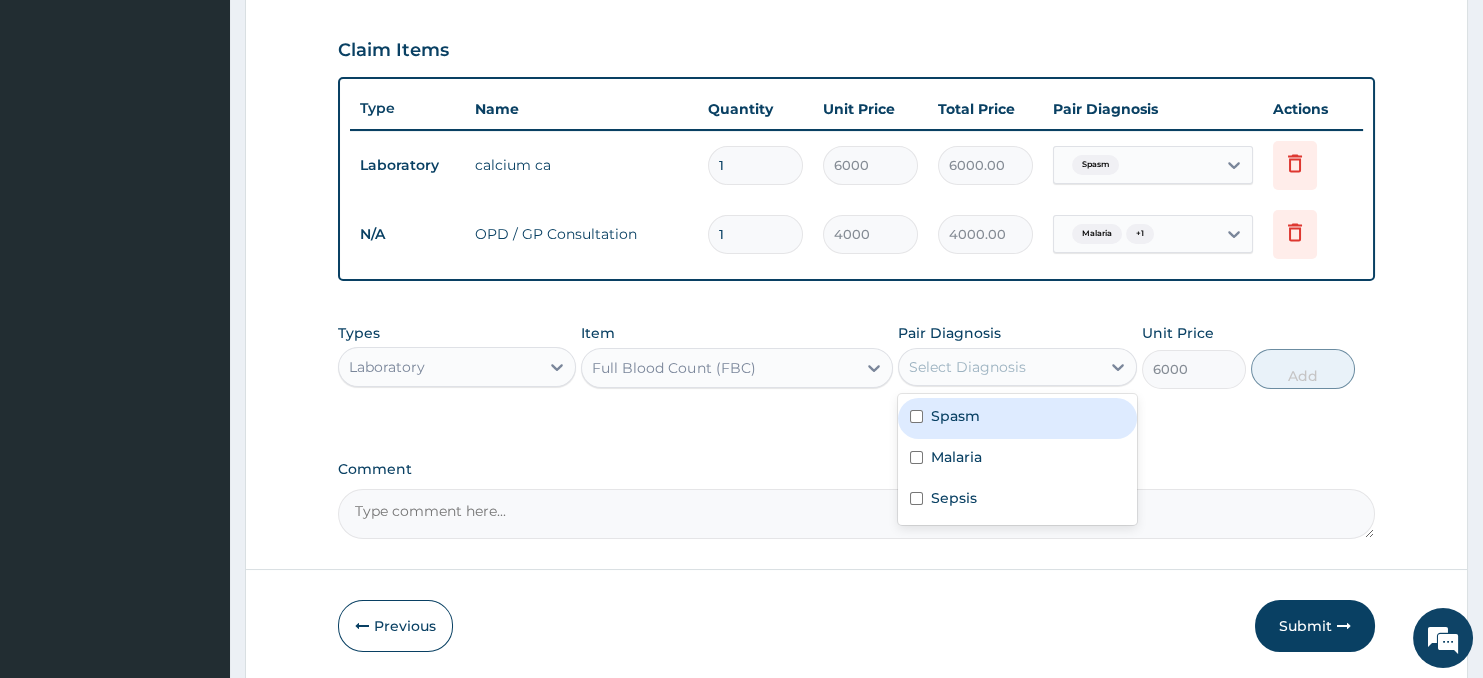 click on "Select Diagnosis" at bounding box center (967, 367) 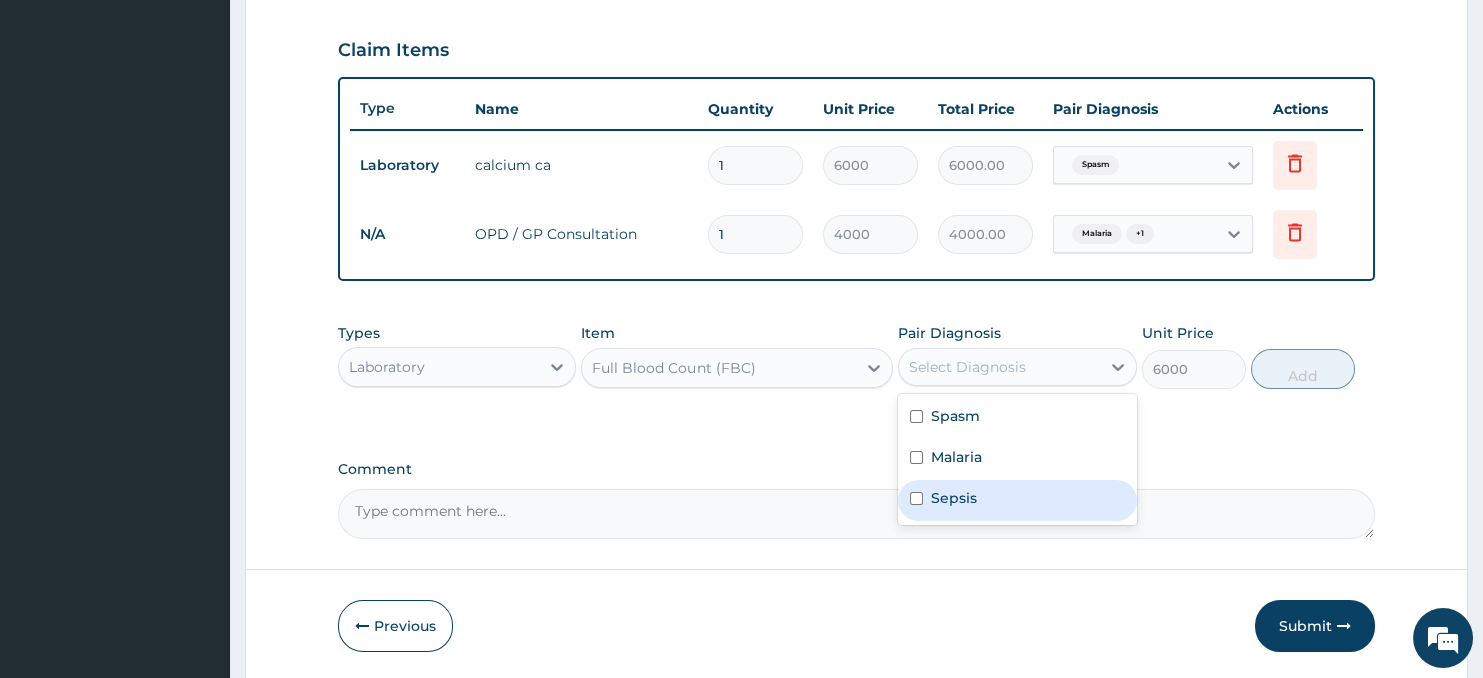 click on "Sepsis" at bounding box center [954, 498] 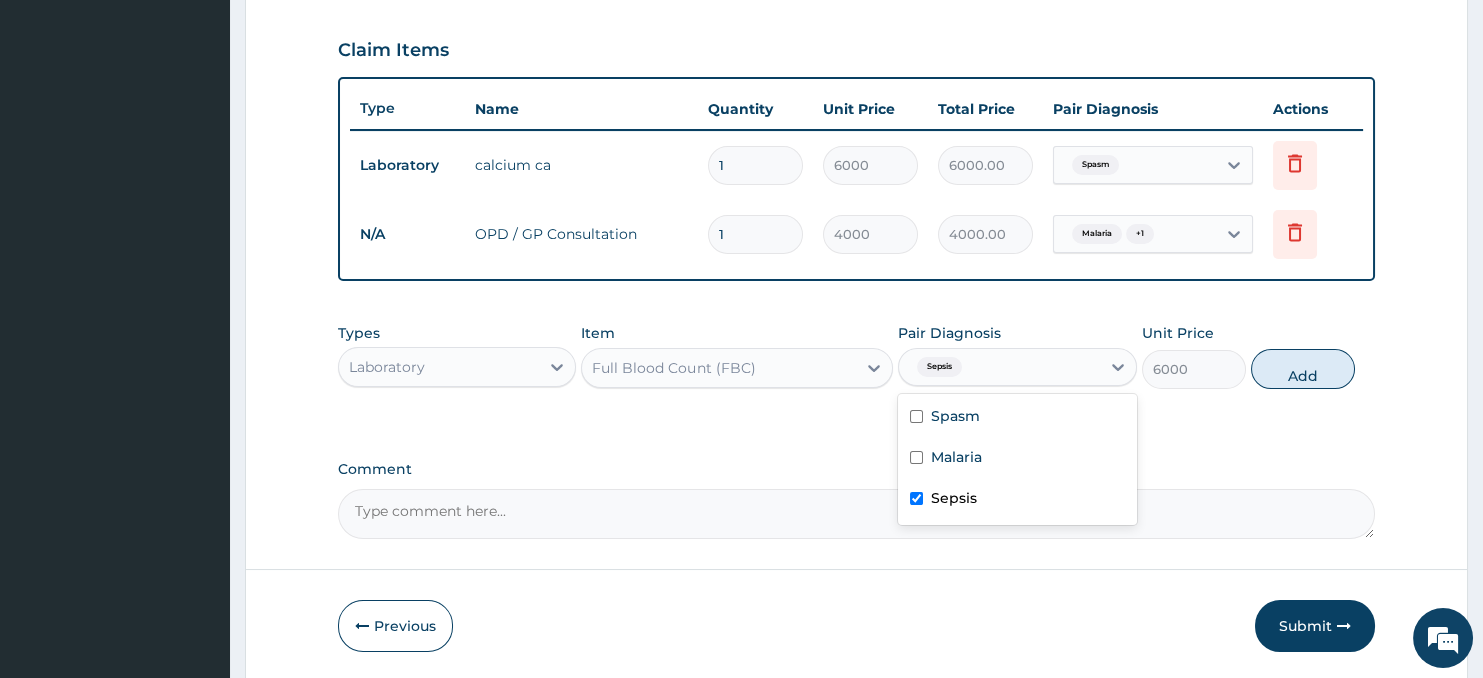 checkbox on "true" 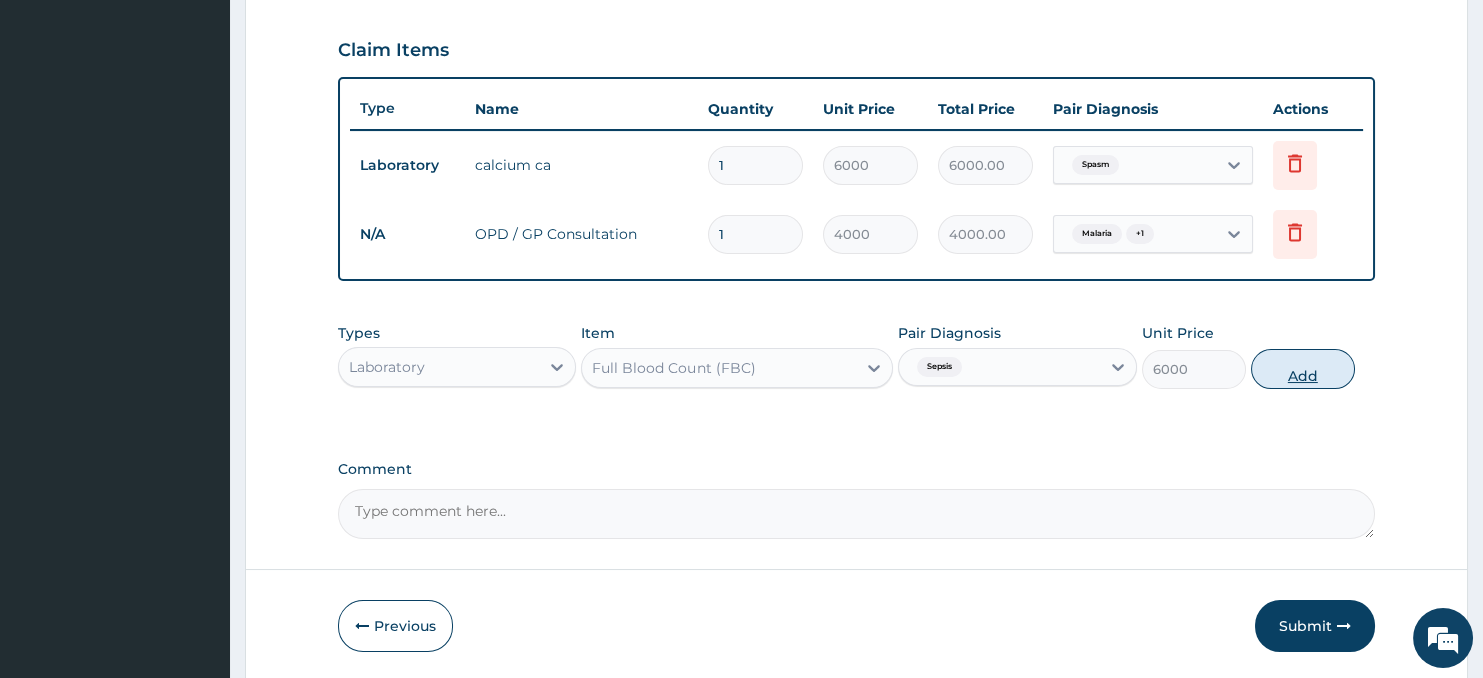 click on "Add" at bounding box center [1303, 369] 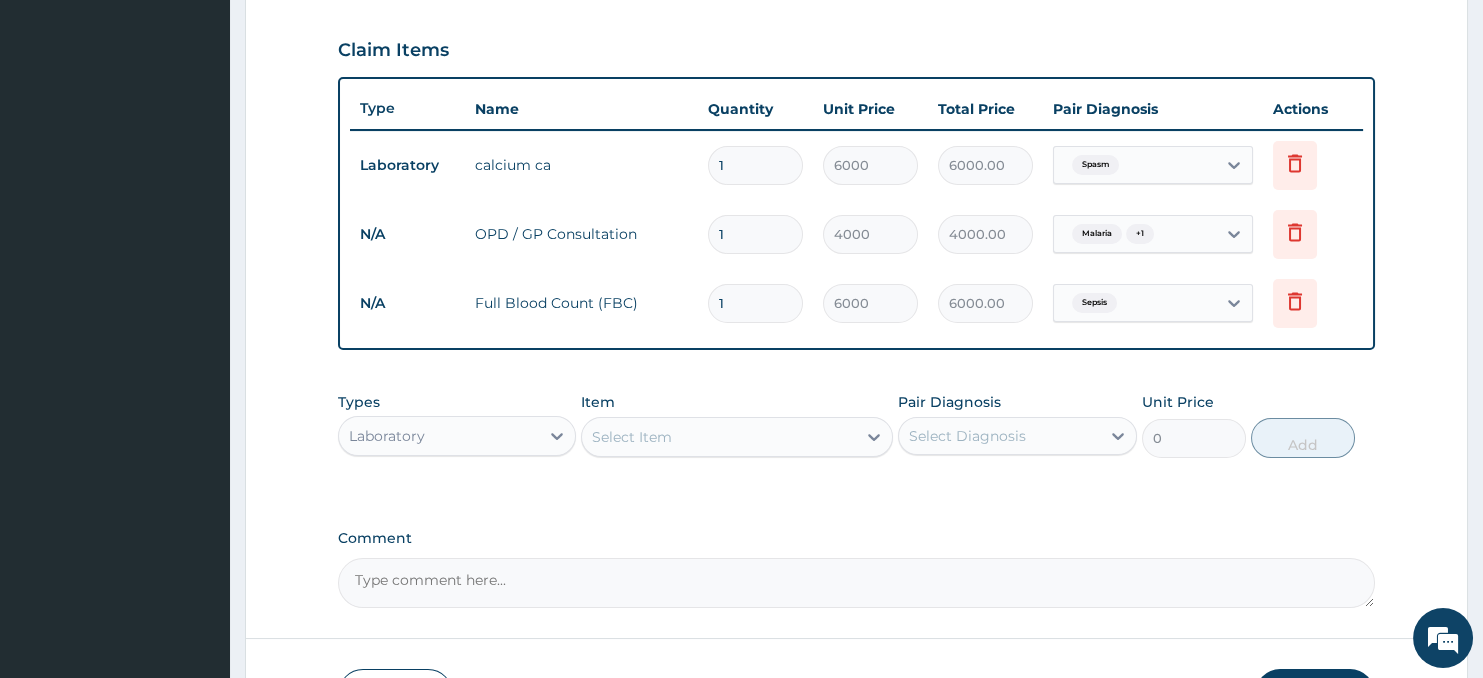 click on "Select Item" at bounding box center (718, 437) 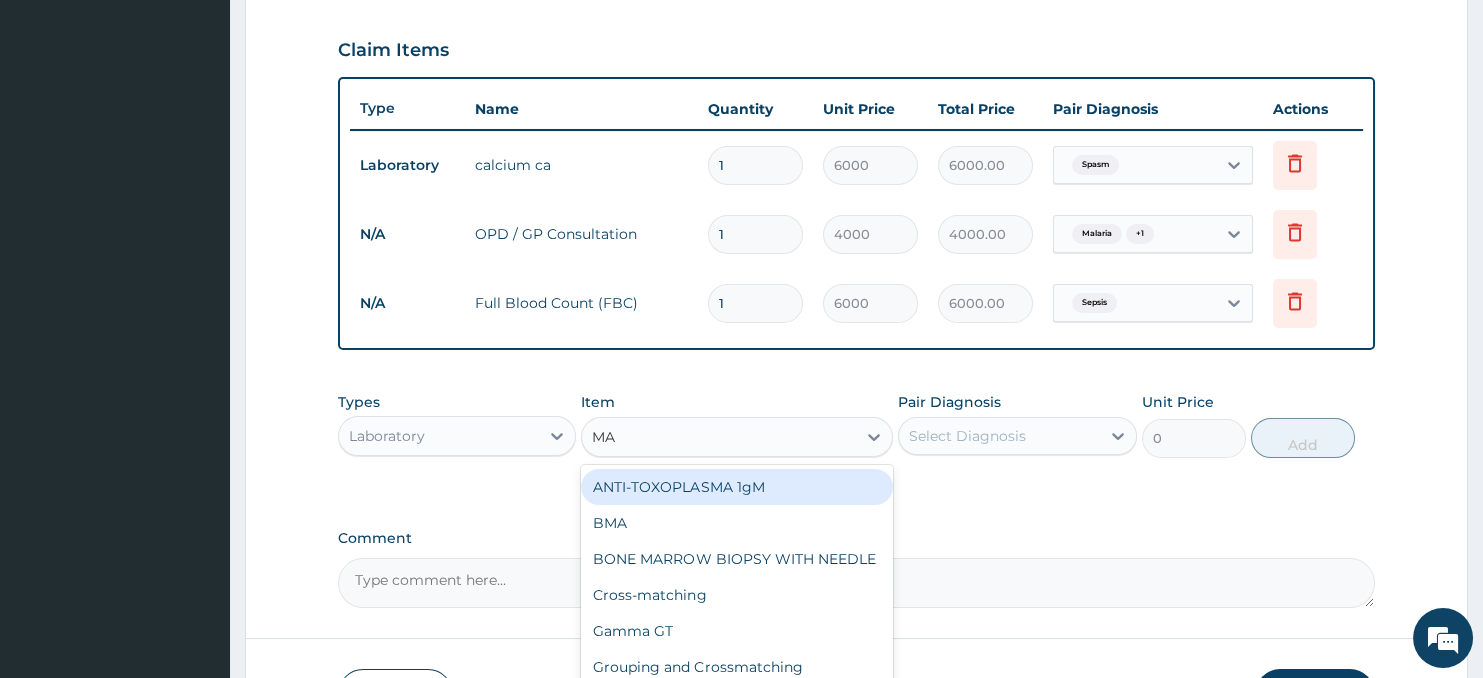type on "MAL" 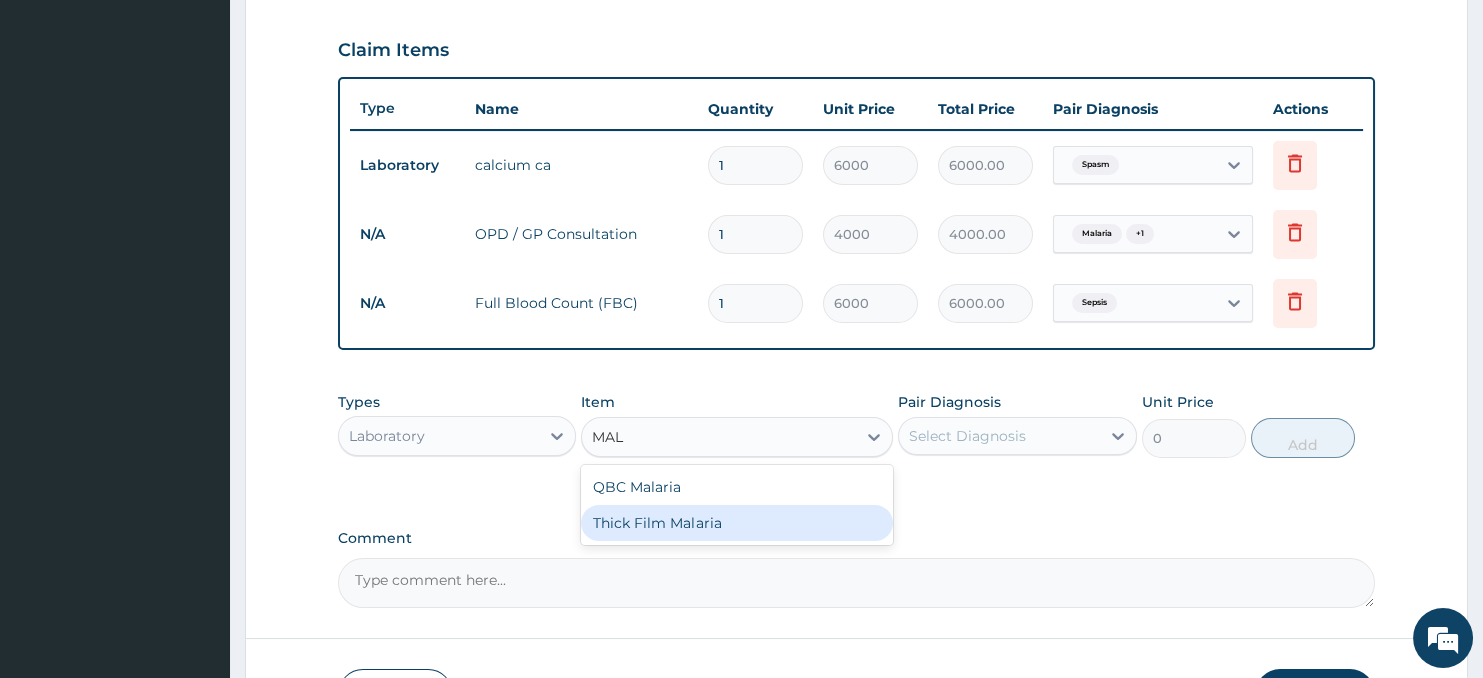 click on "Thick Film Malaria" at bounding box center [736, 523] 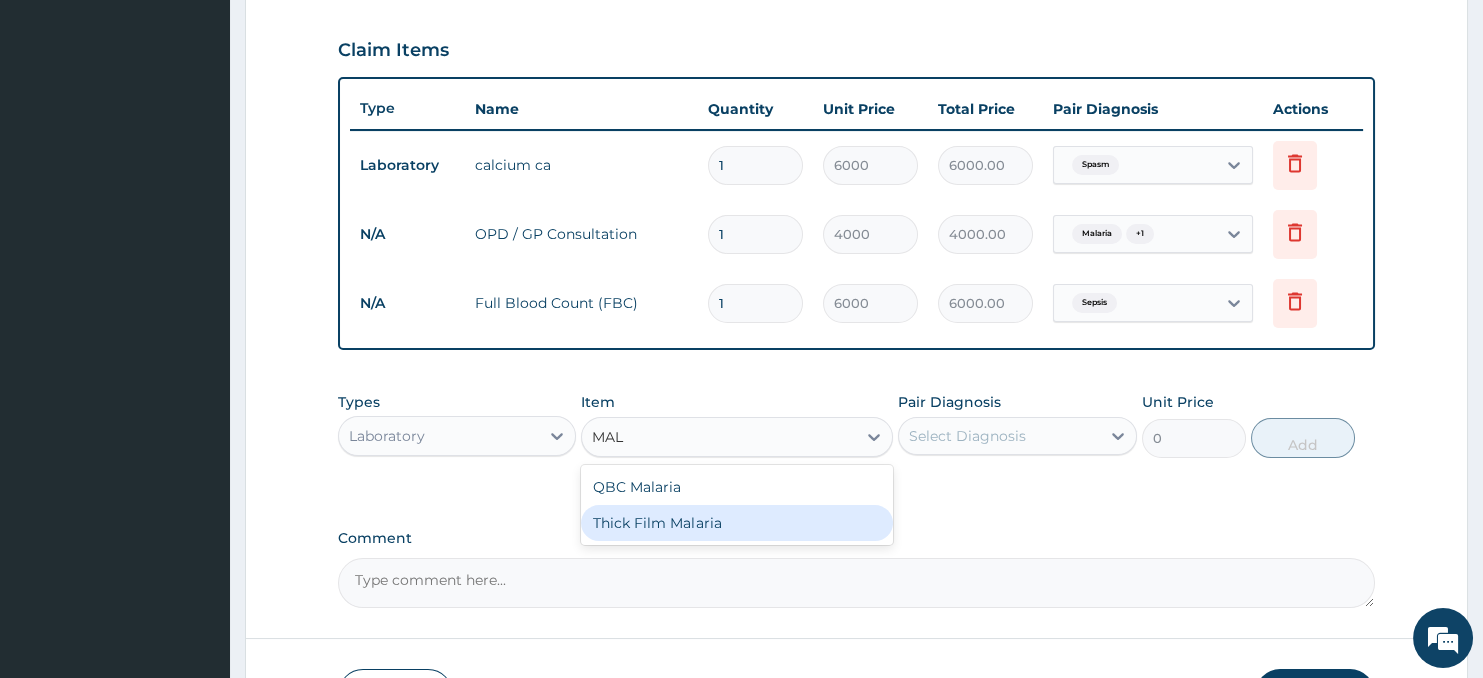 type 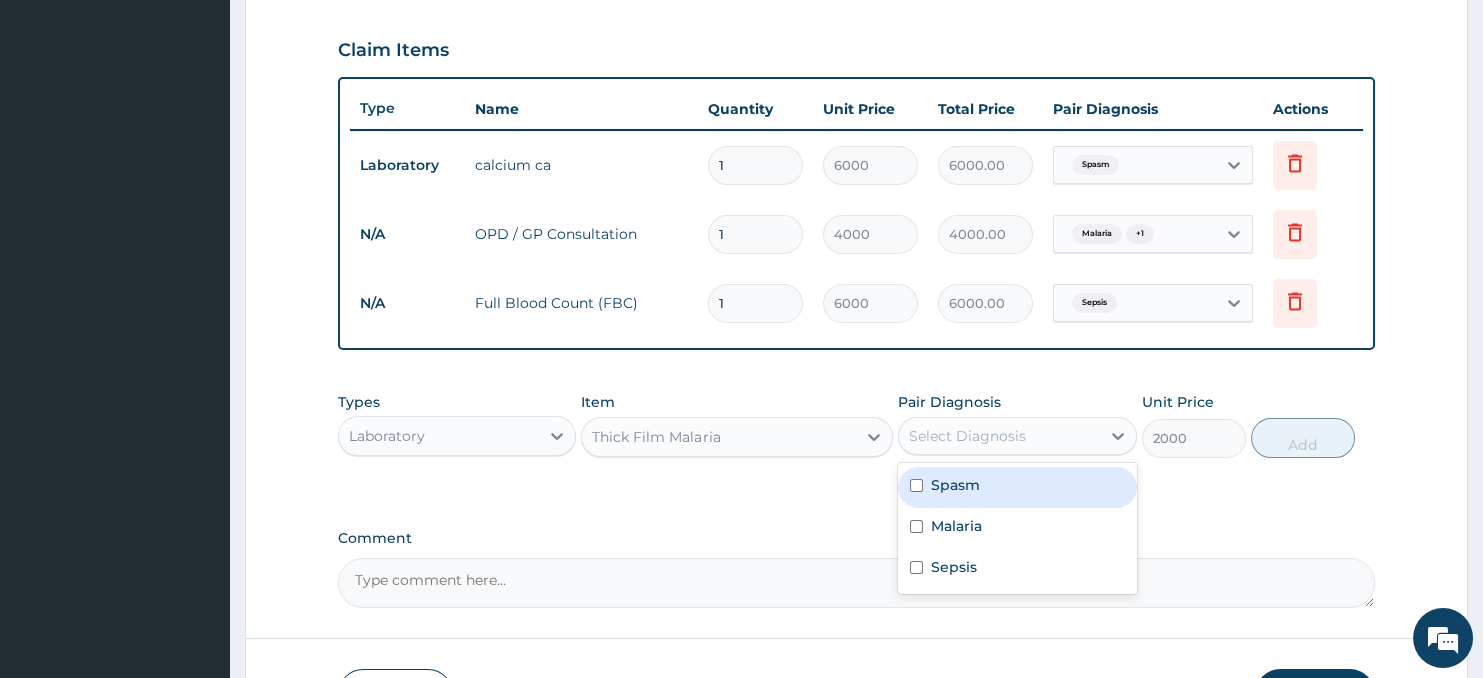 click on "Select Diagnosis" at bounding box center [999, 436] 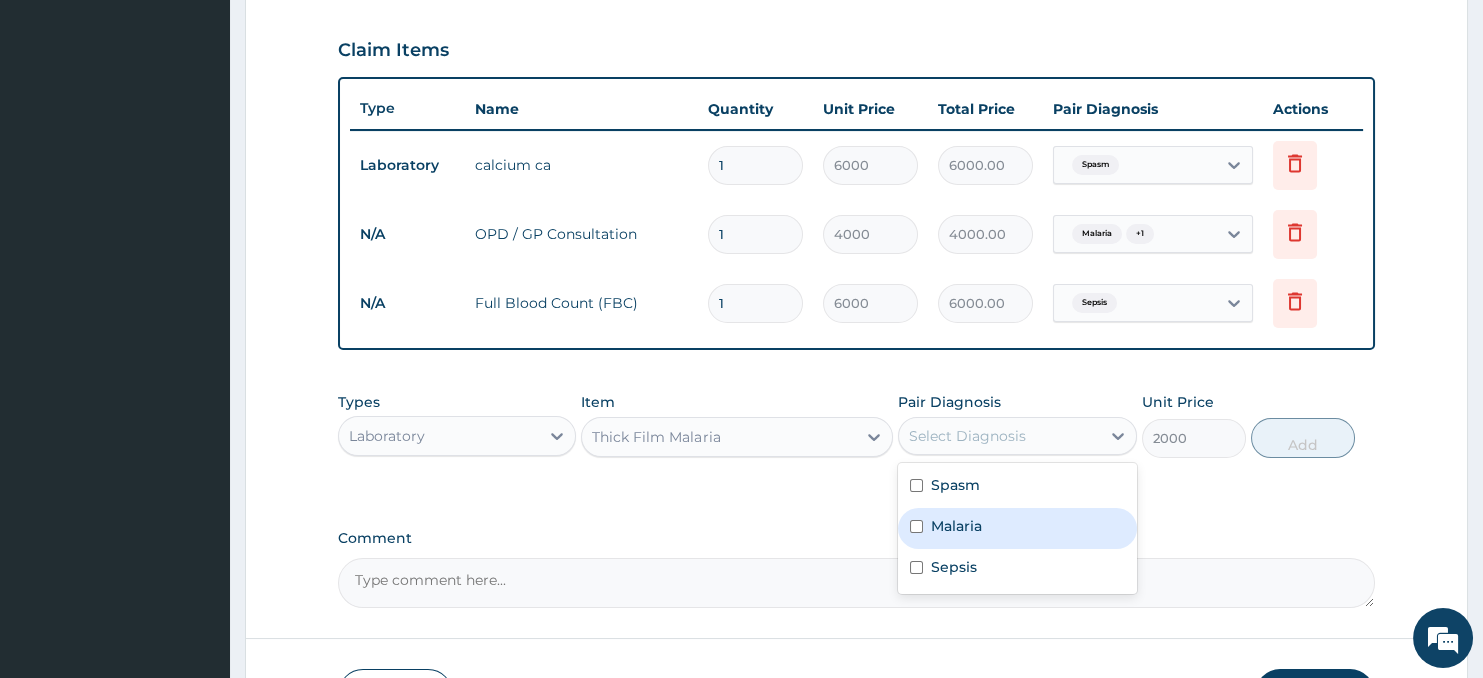 click on "Malaria" at bounding box center (956, 526) 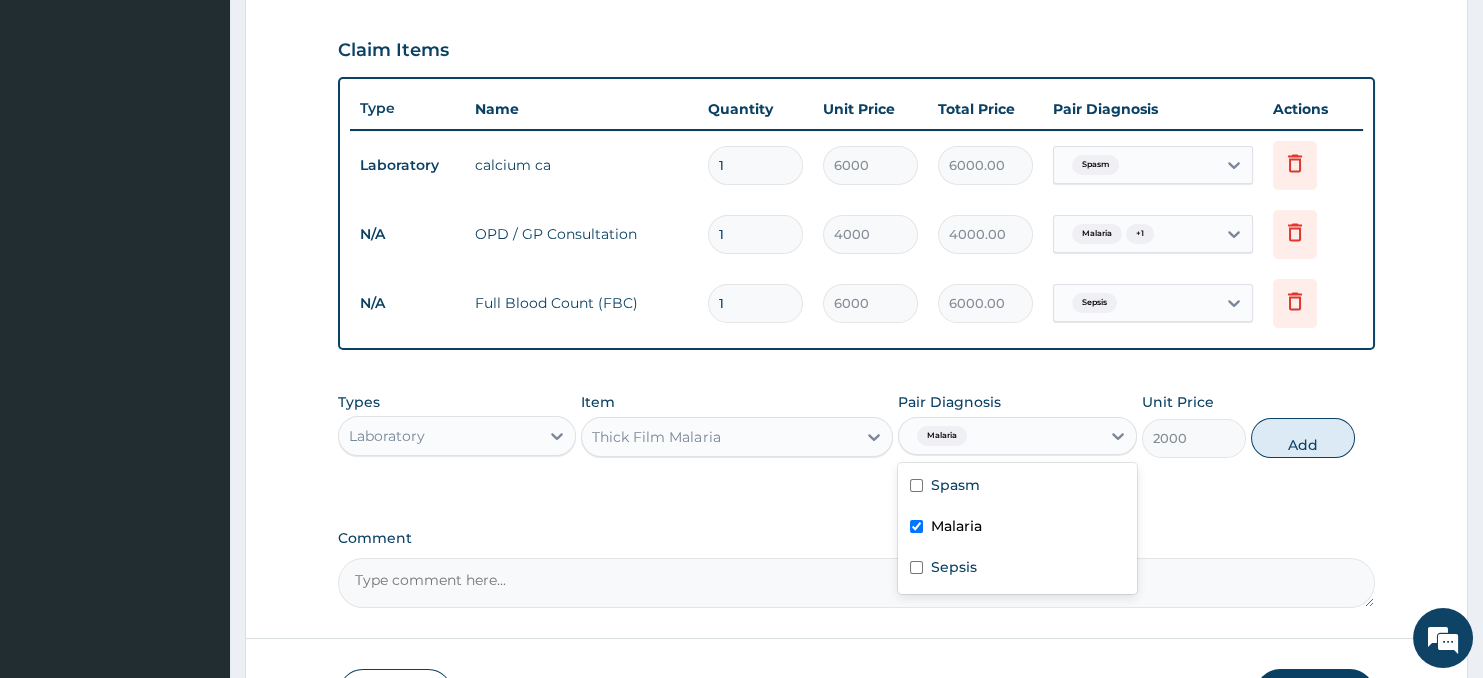 checkbox on "true" 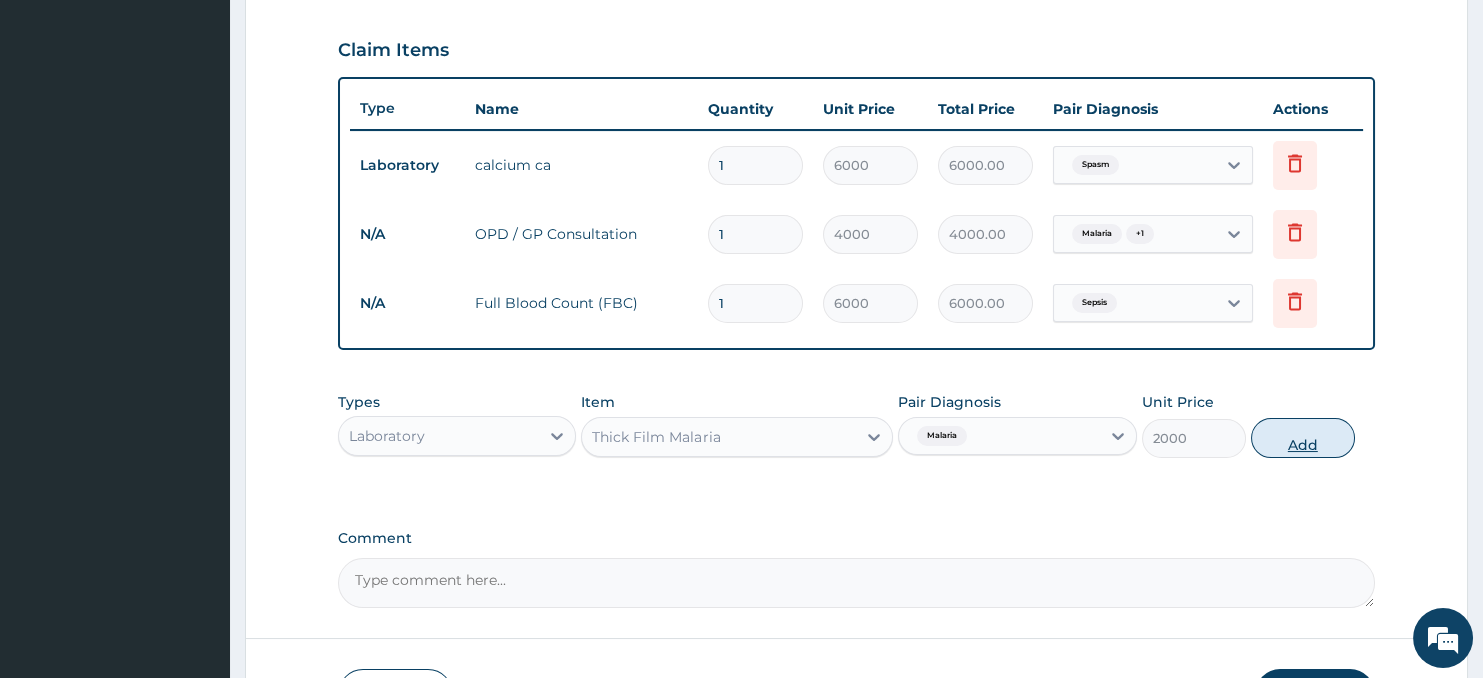 click on "Add" at bounding box center [1303, 438] 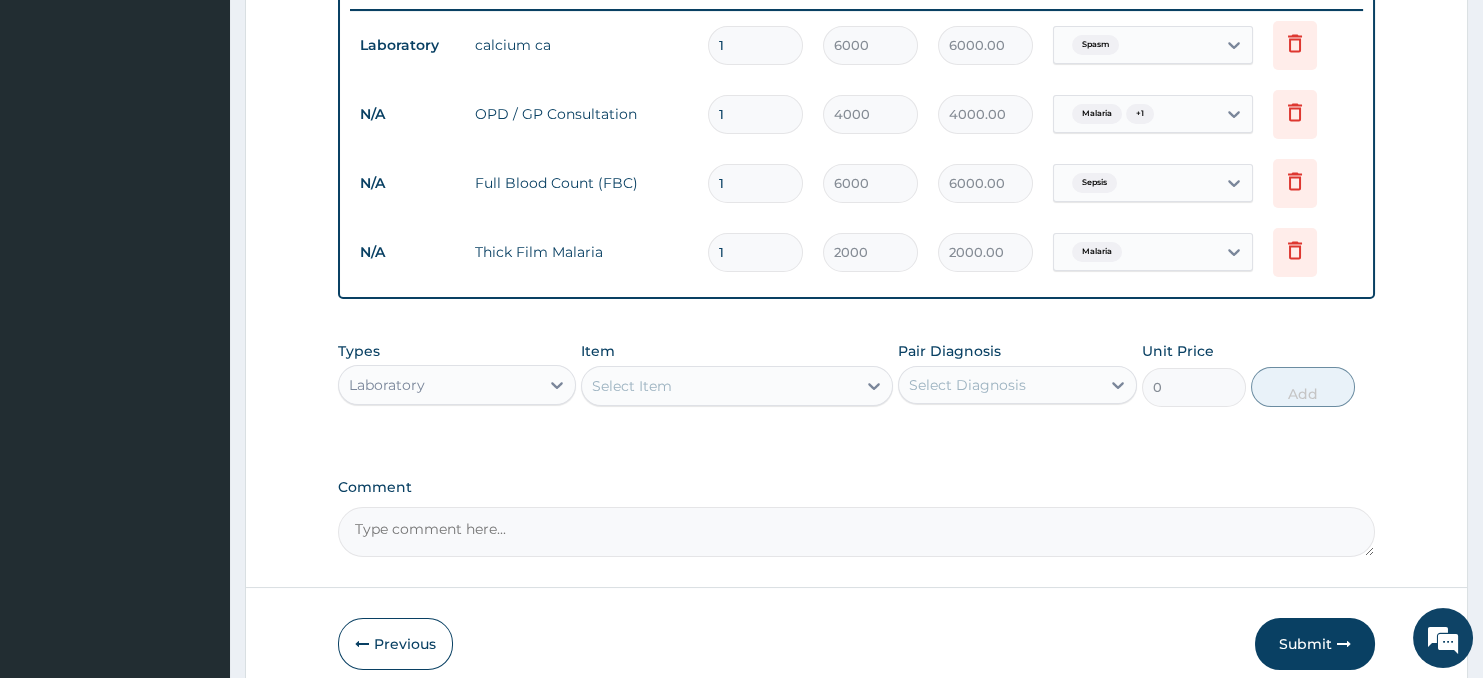 scroll, scrollTop: 874, scrollLeft: 0, axis: vertical 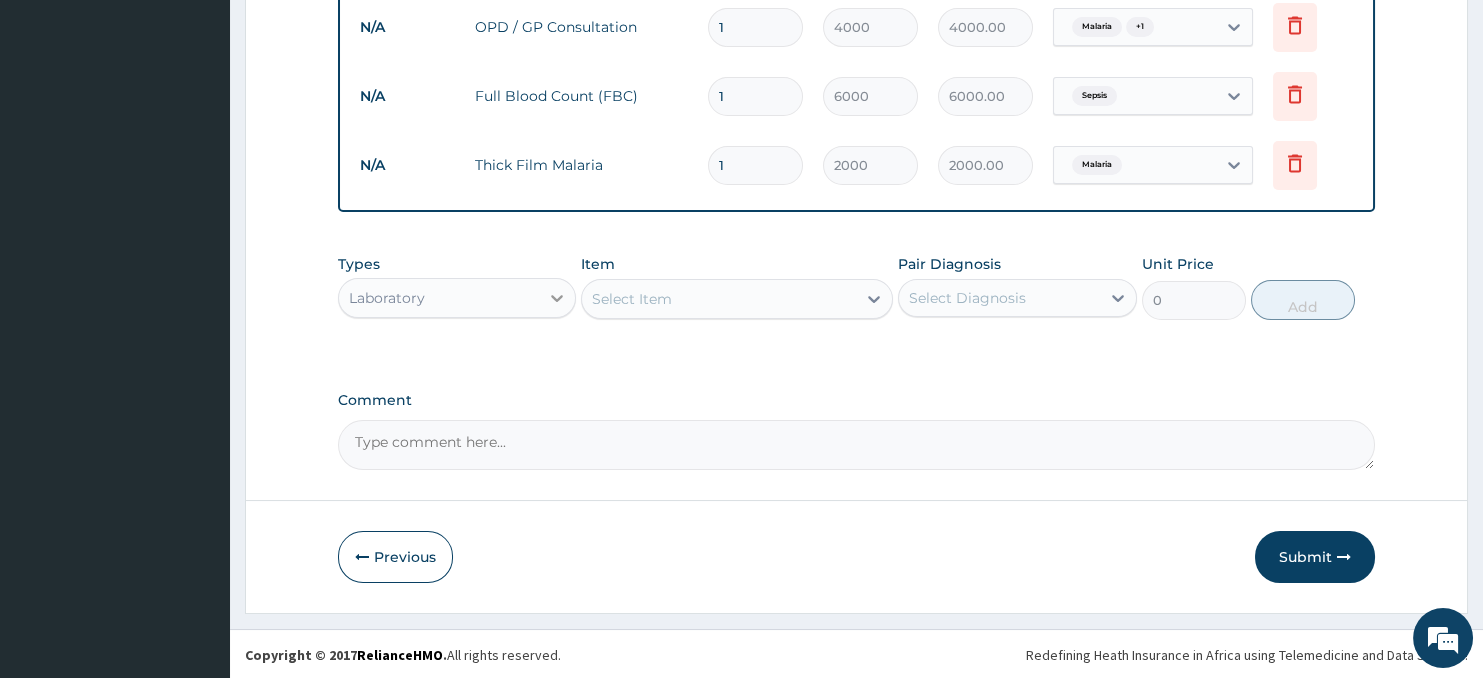 click at bounding box center [557, 298] 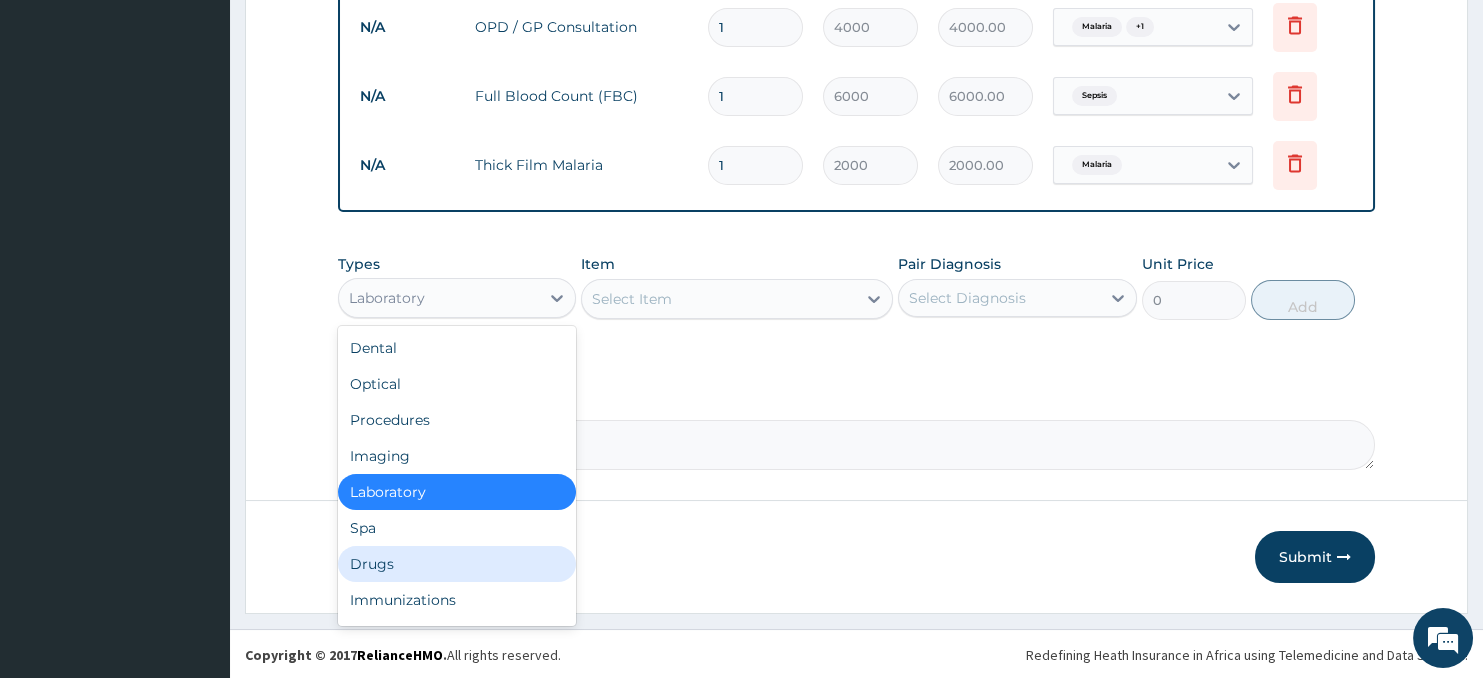 click on "Drugs" at bounding box center (457, 564) 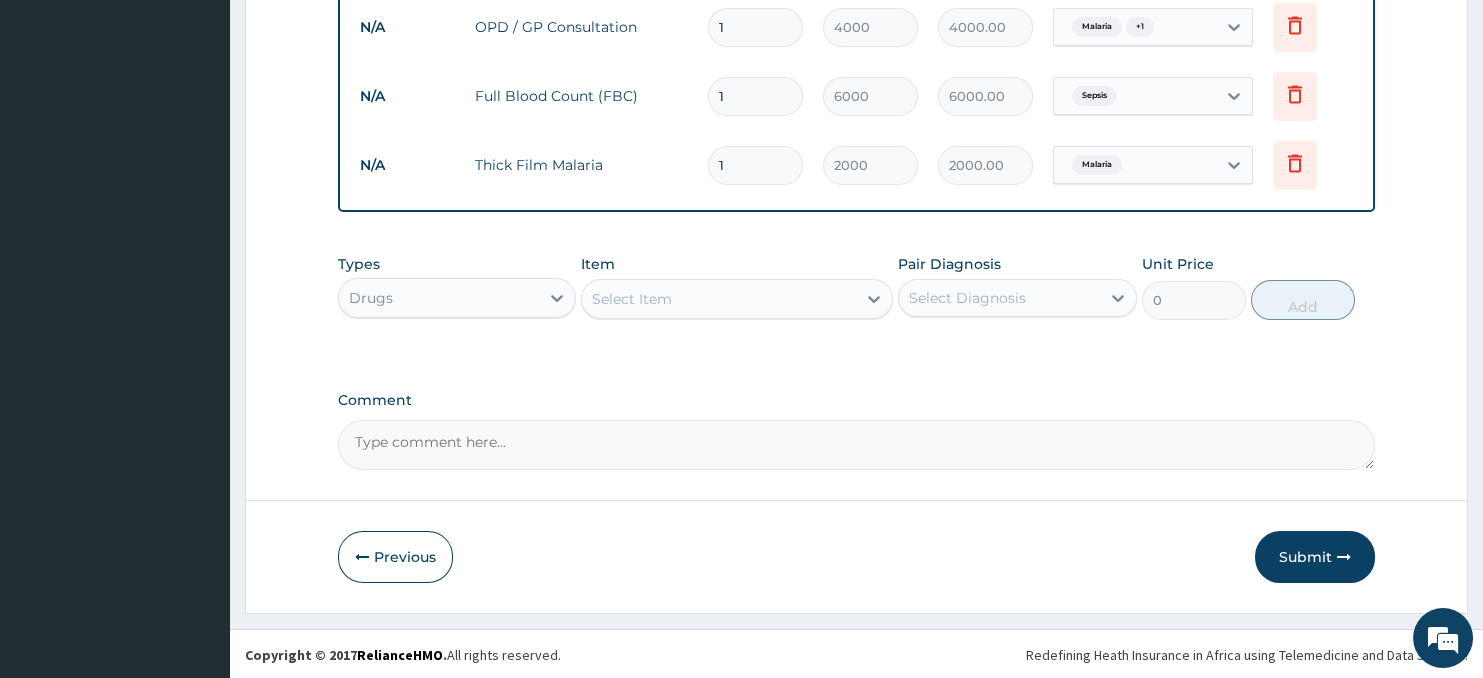click on "Select Item" at bounding box center (718, 299) 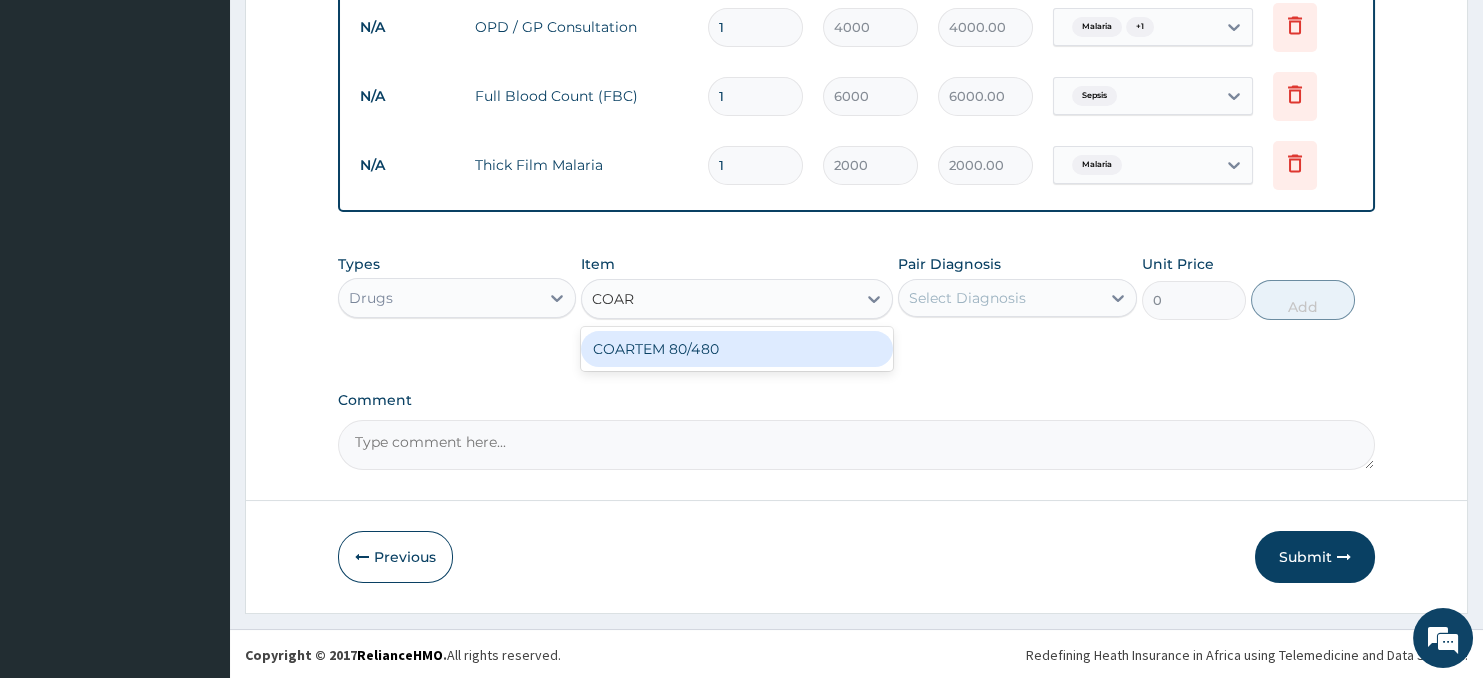 type on "COART" 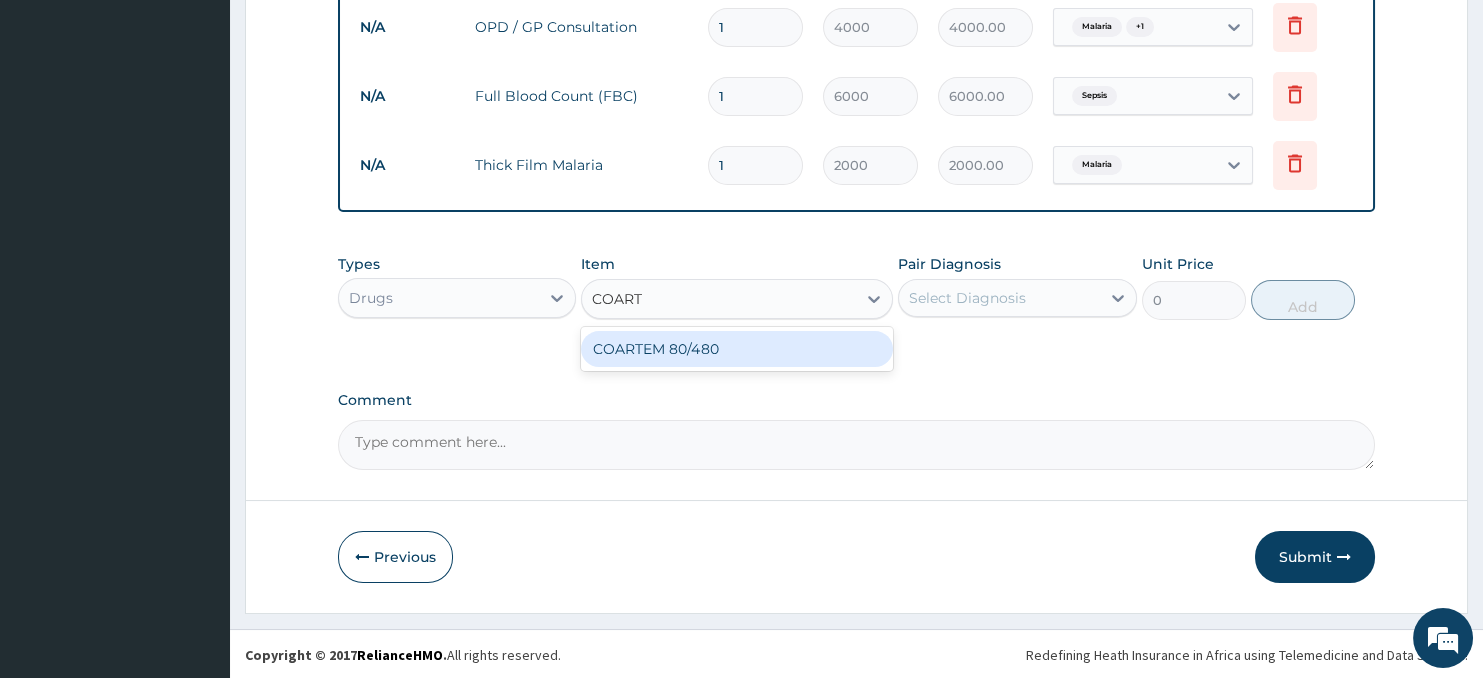 click on "COARTEM 80/480" at bounding box center [736, 349] 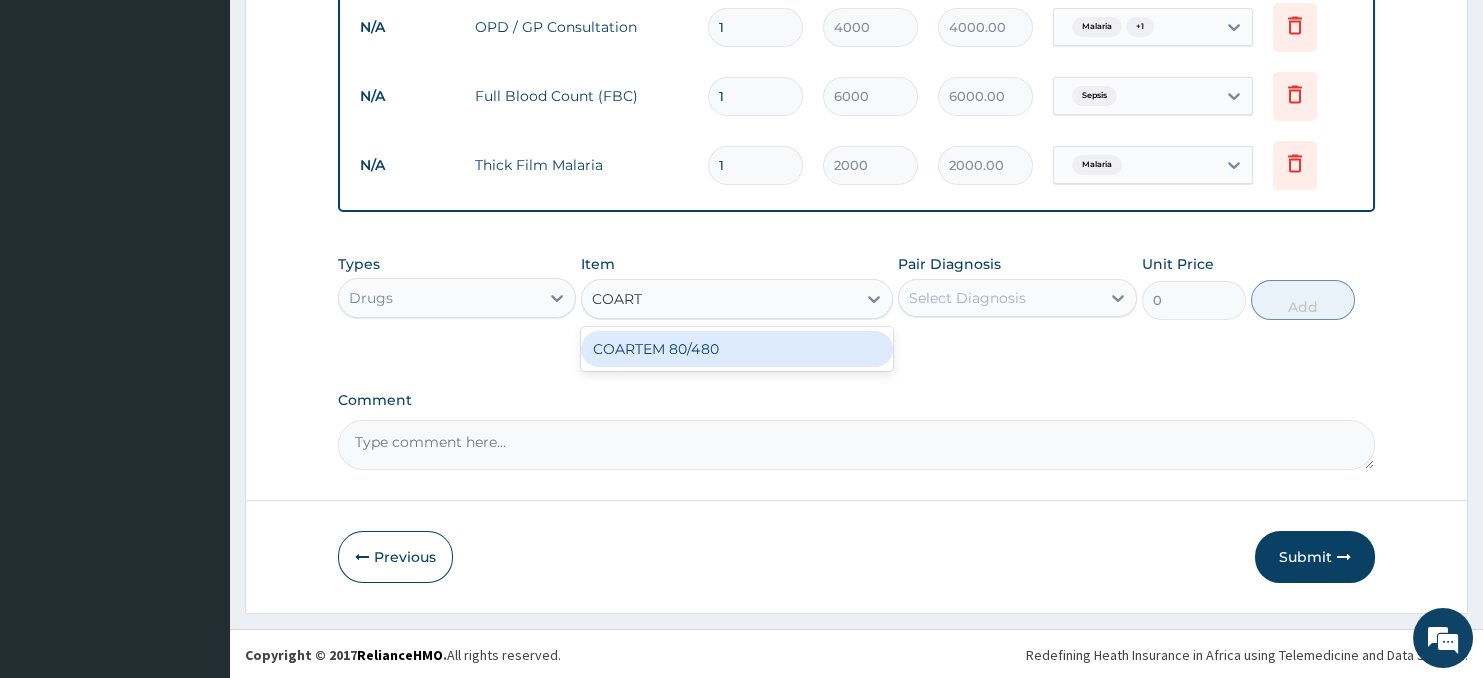 type 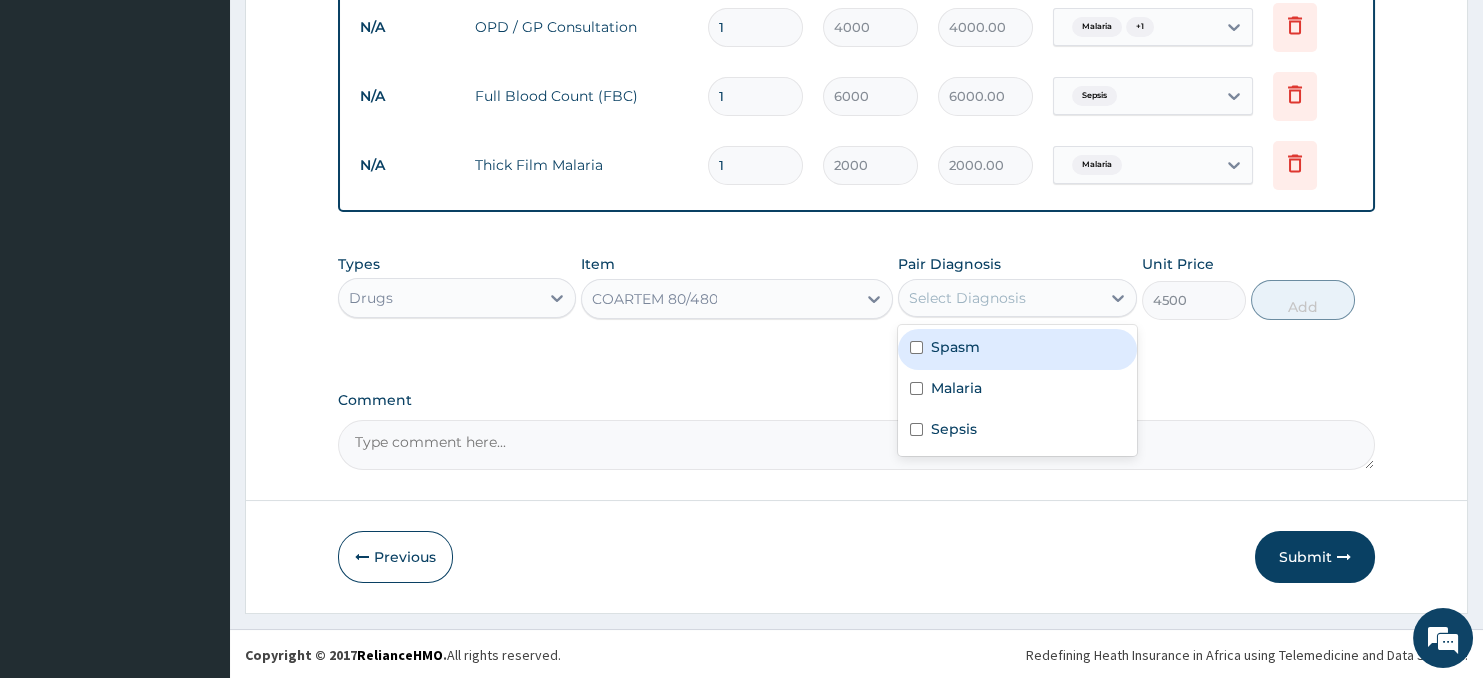 click on "Select Diagnosis" at bounding box center [967, 298] 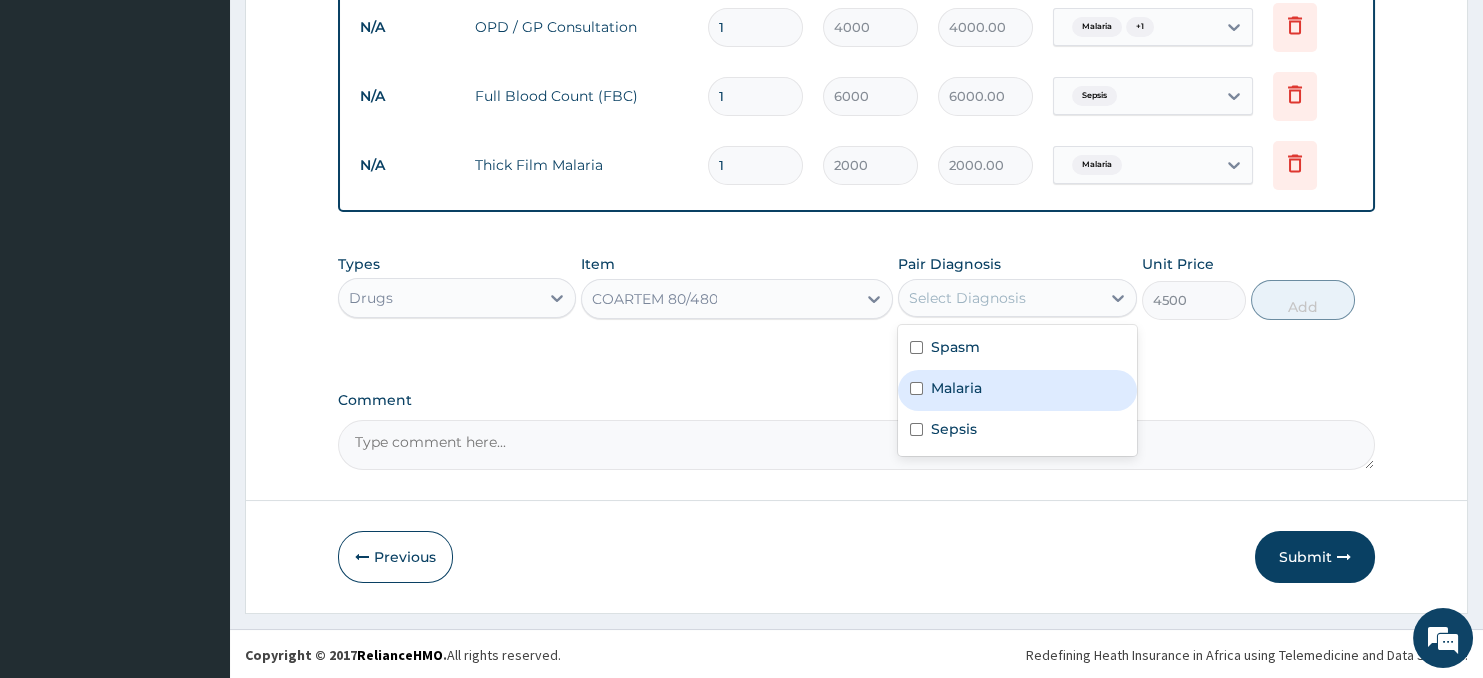 click on "Malaria" at bounding box center (1017, 390) 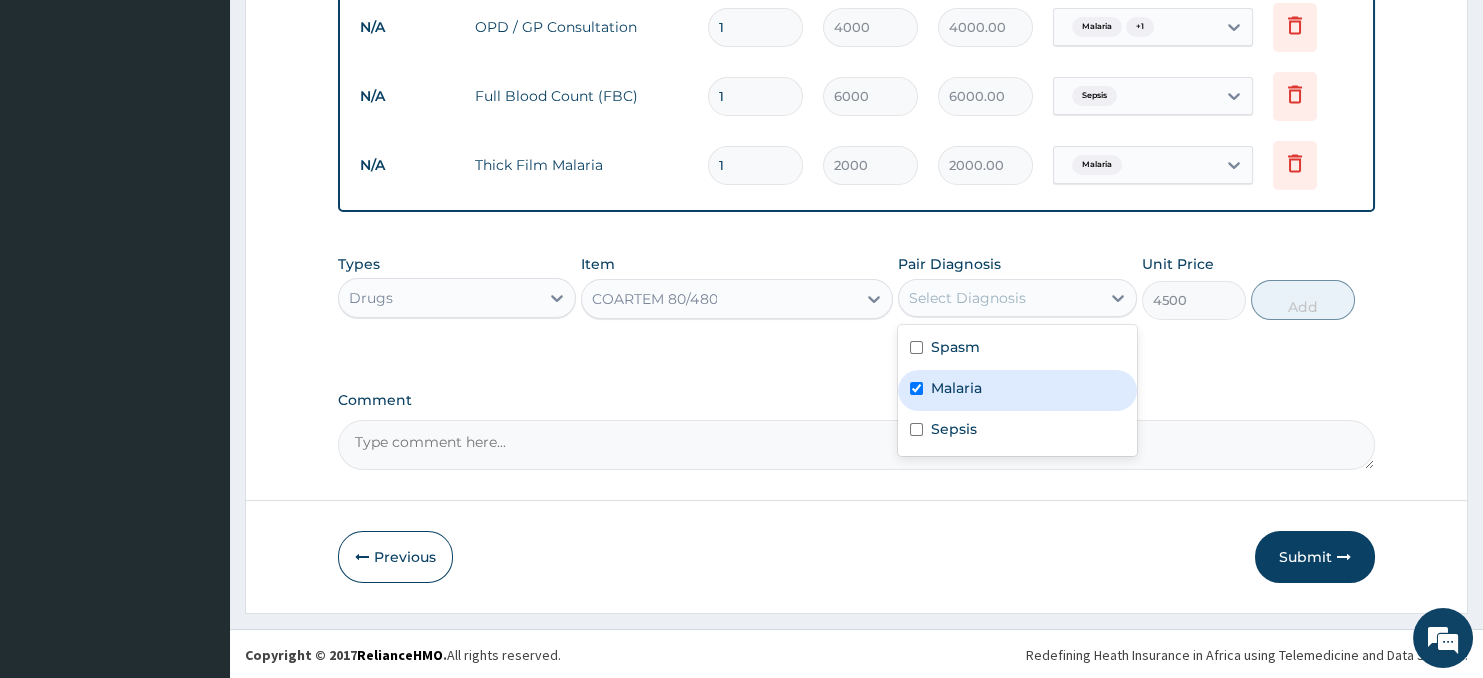 checkbox on "true" 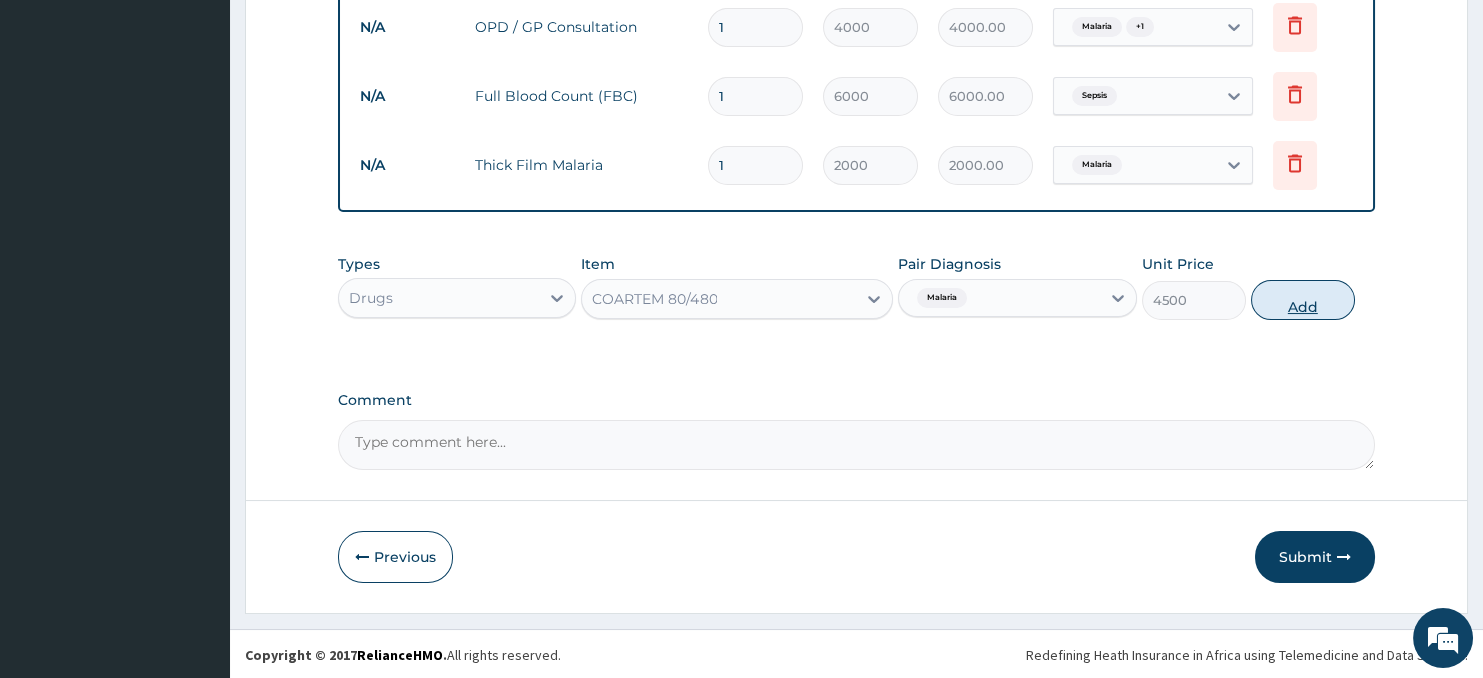 click on "Add" at bounding box center (1303, 300) 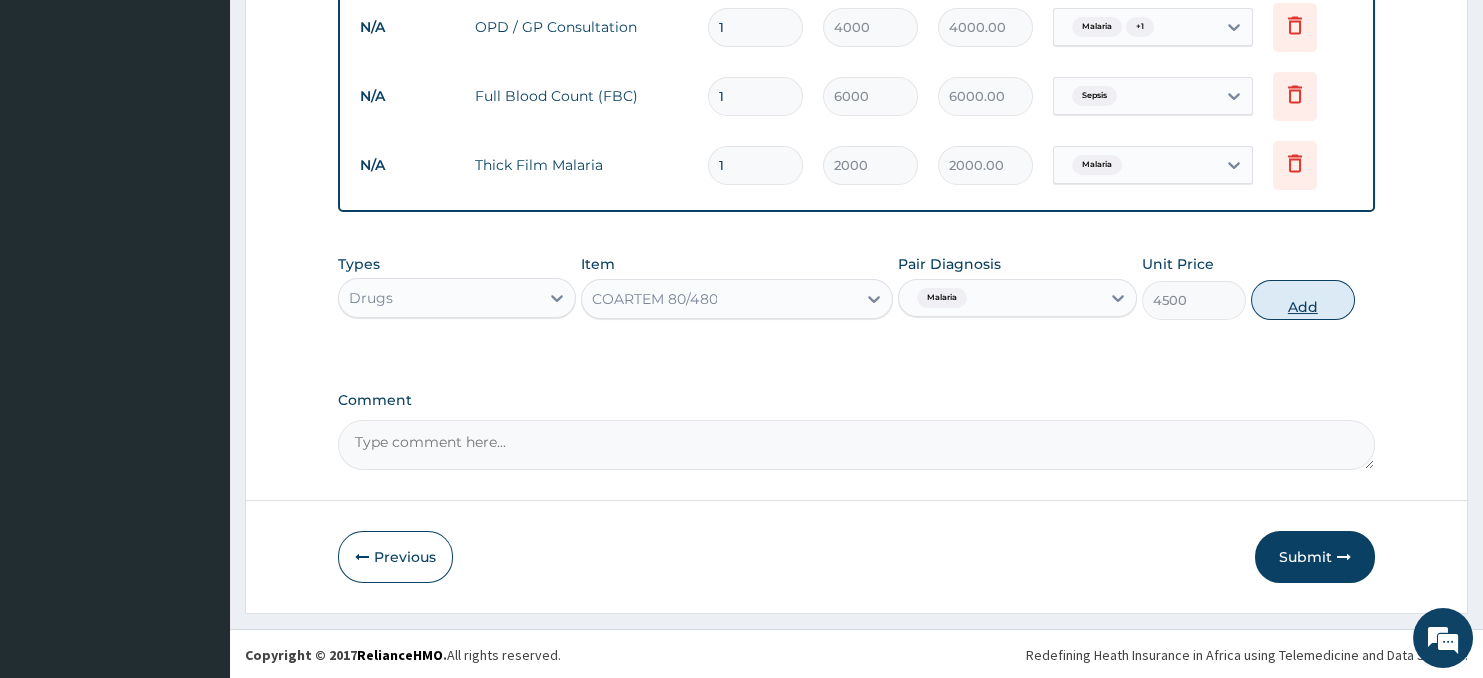 type on "0" 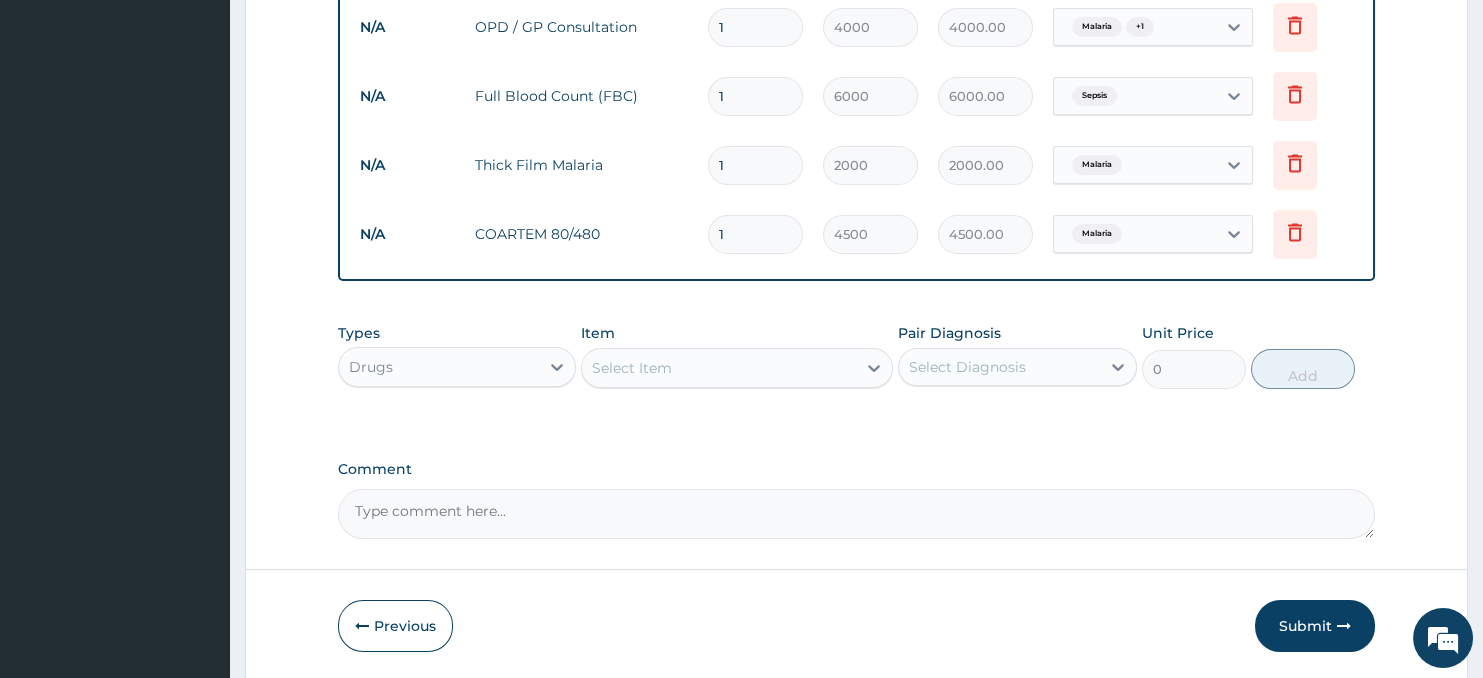 click on "Select Item" at bounding box center [718, 368] 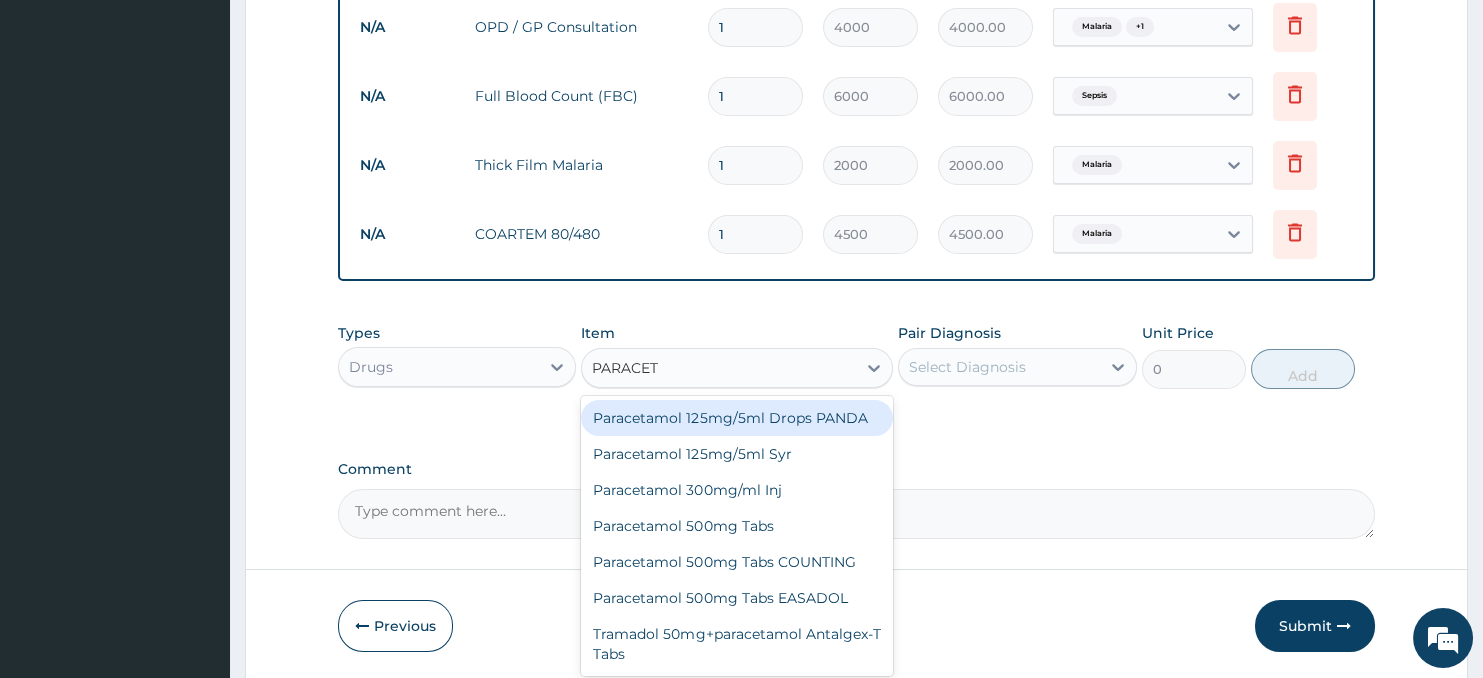 type on "PARACETA" 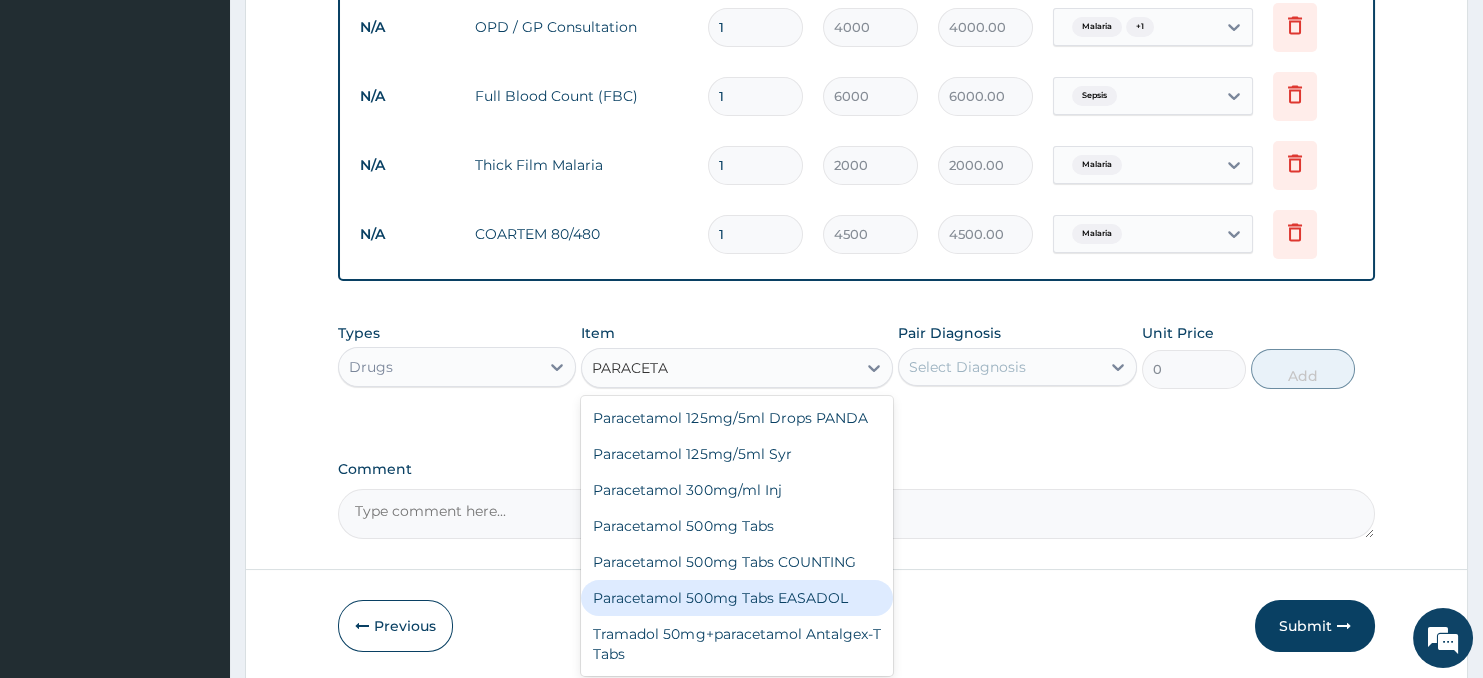 click on "Paracetamol 500mg Tabs EASADOL" at bounding box center (736, 598) 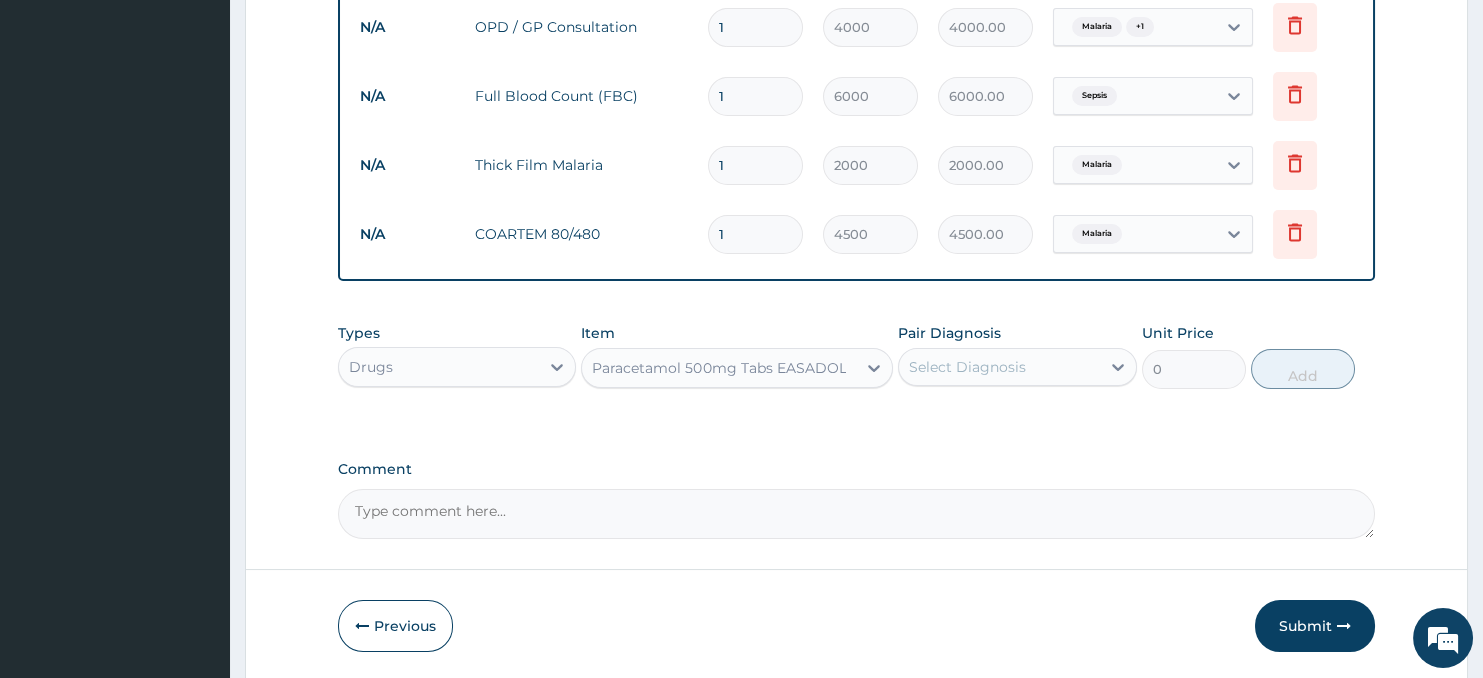 type 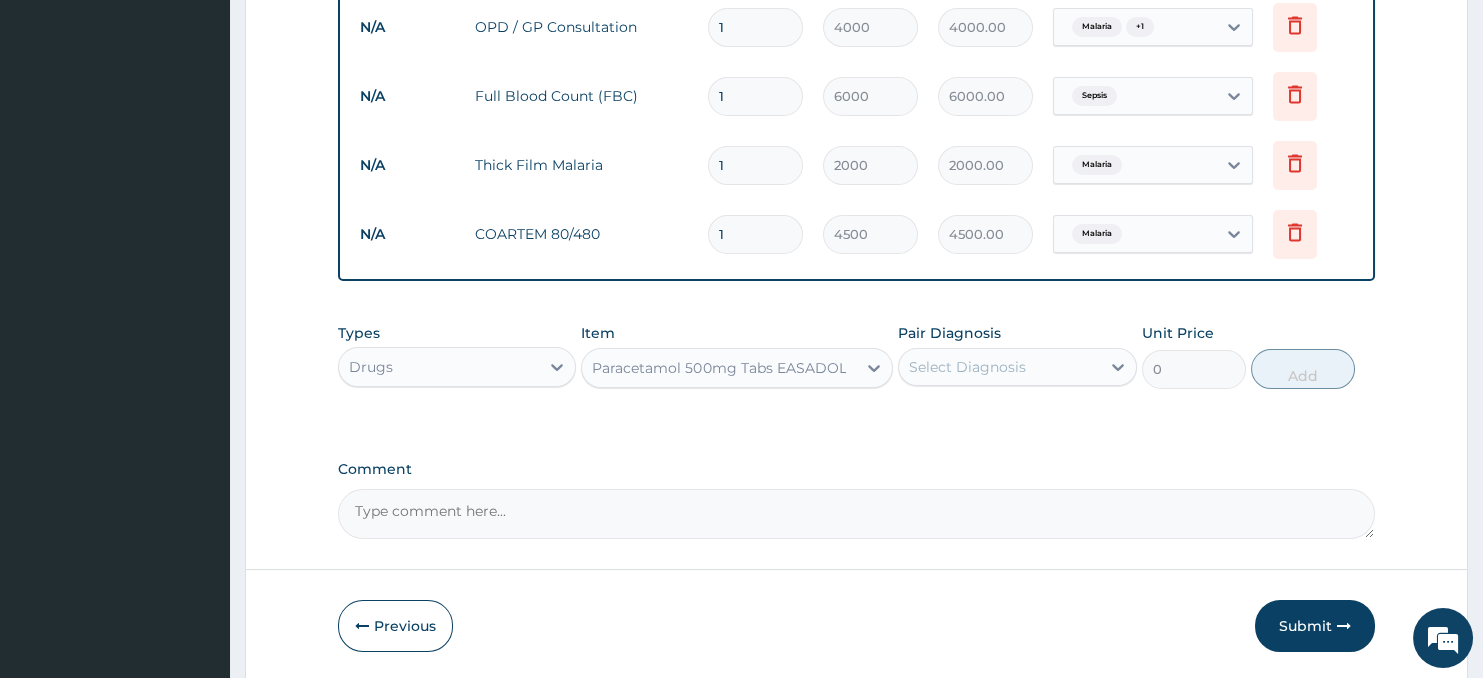 type on "20" 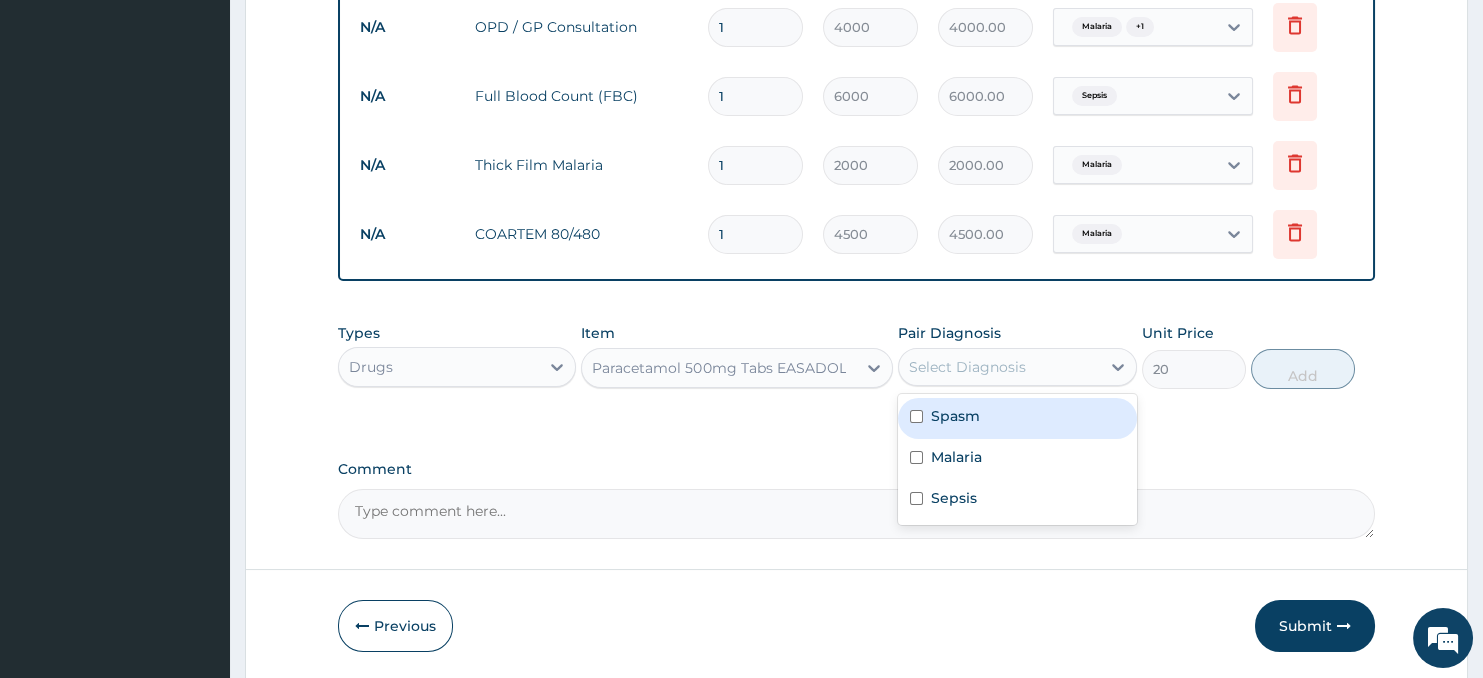 click on "Select Diagnosis" at bounding box center [967, 367] 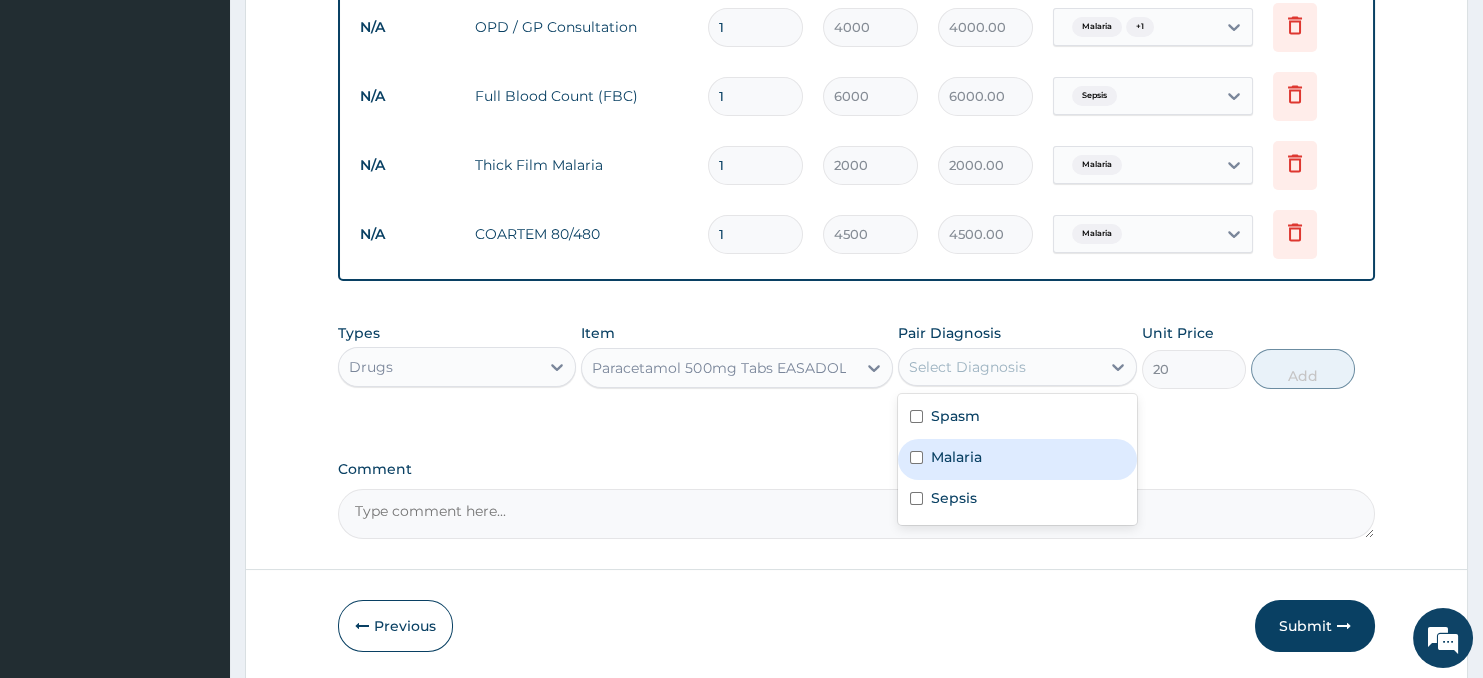 click on "Malaria" at bounding box center [956, 457] 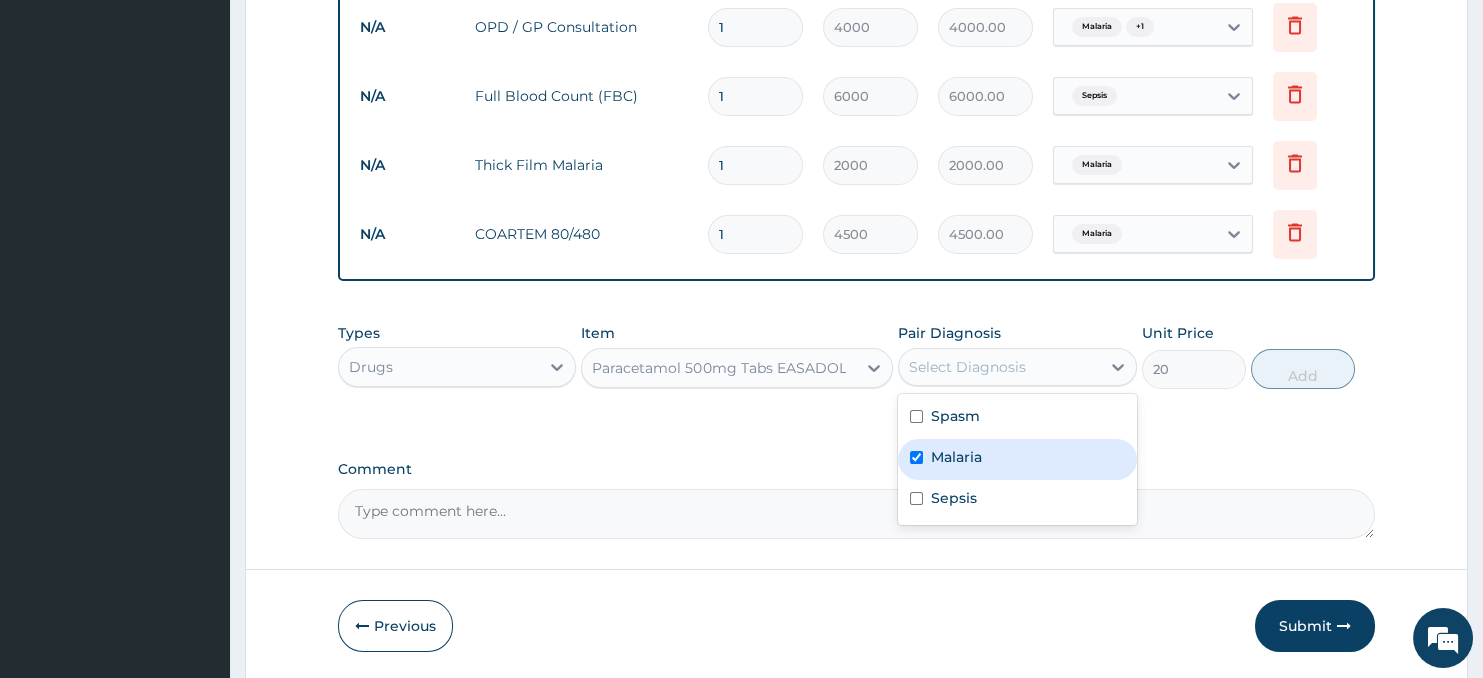 checkbox on "true" 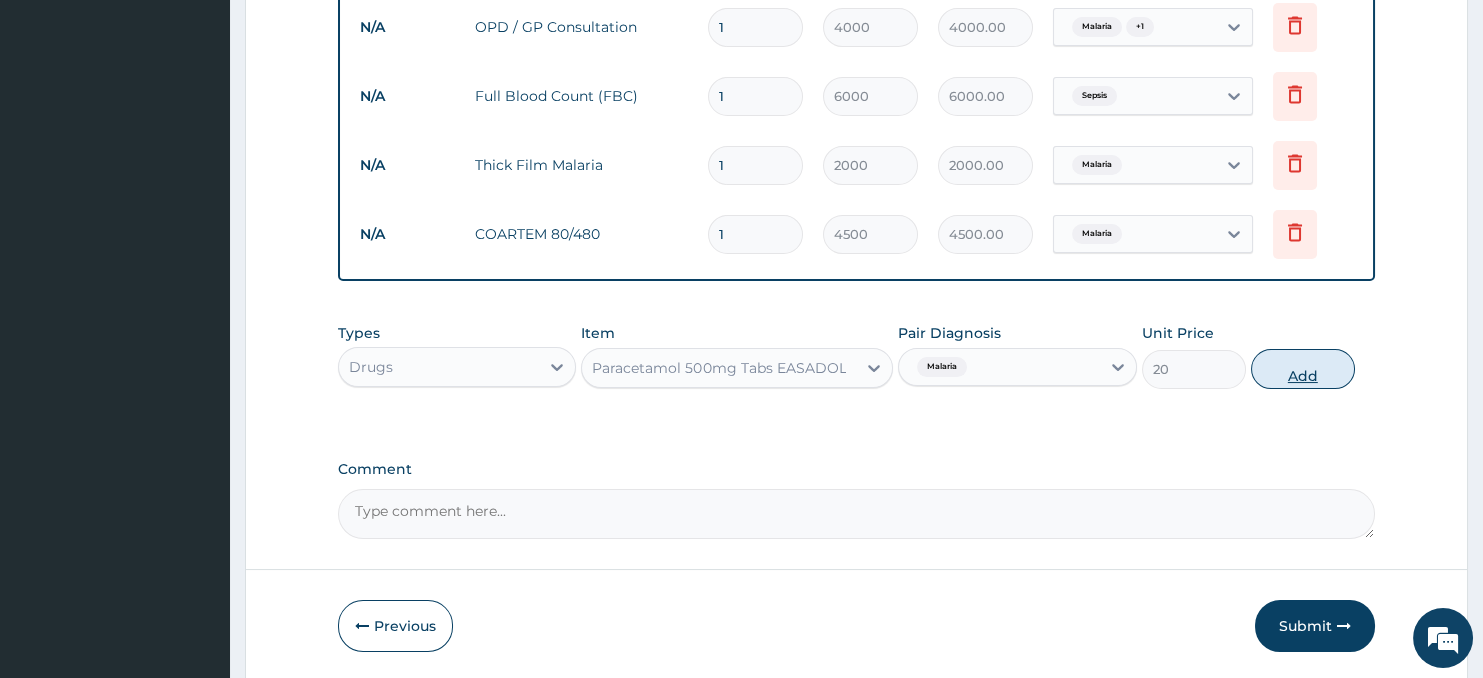 click on "Add" at bounding box center [1303, 369] 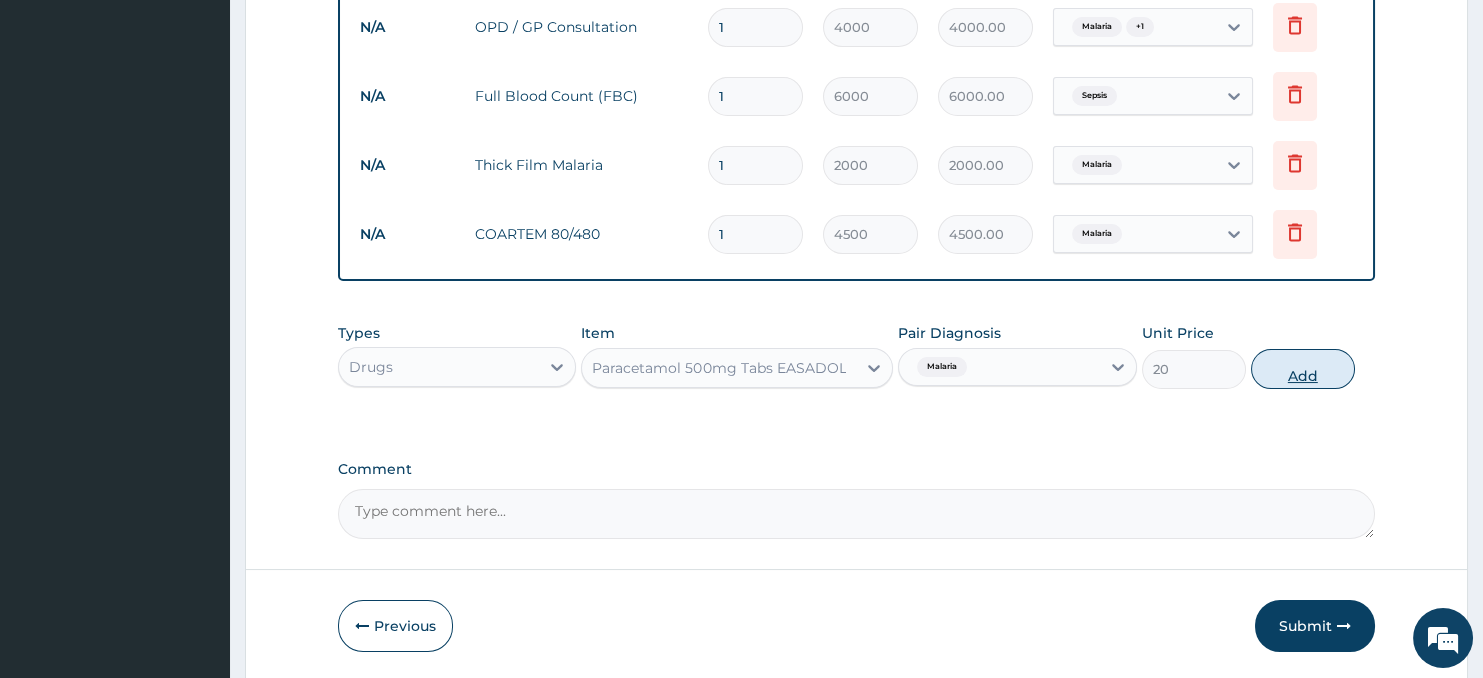 type on "0" 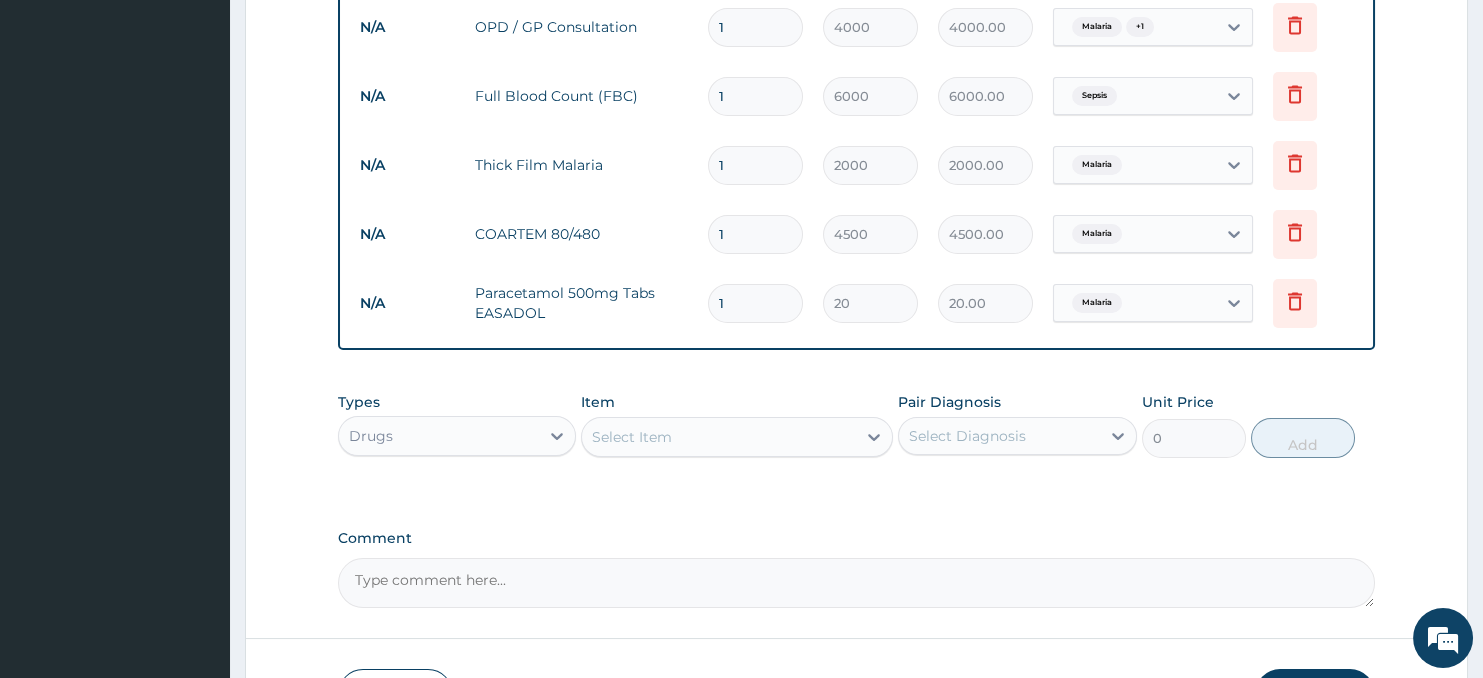 click on "1" at bounding box center [755, 303] 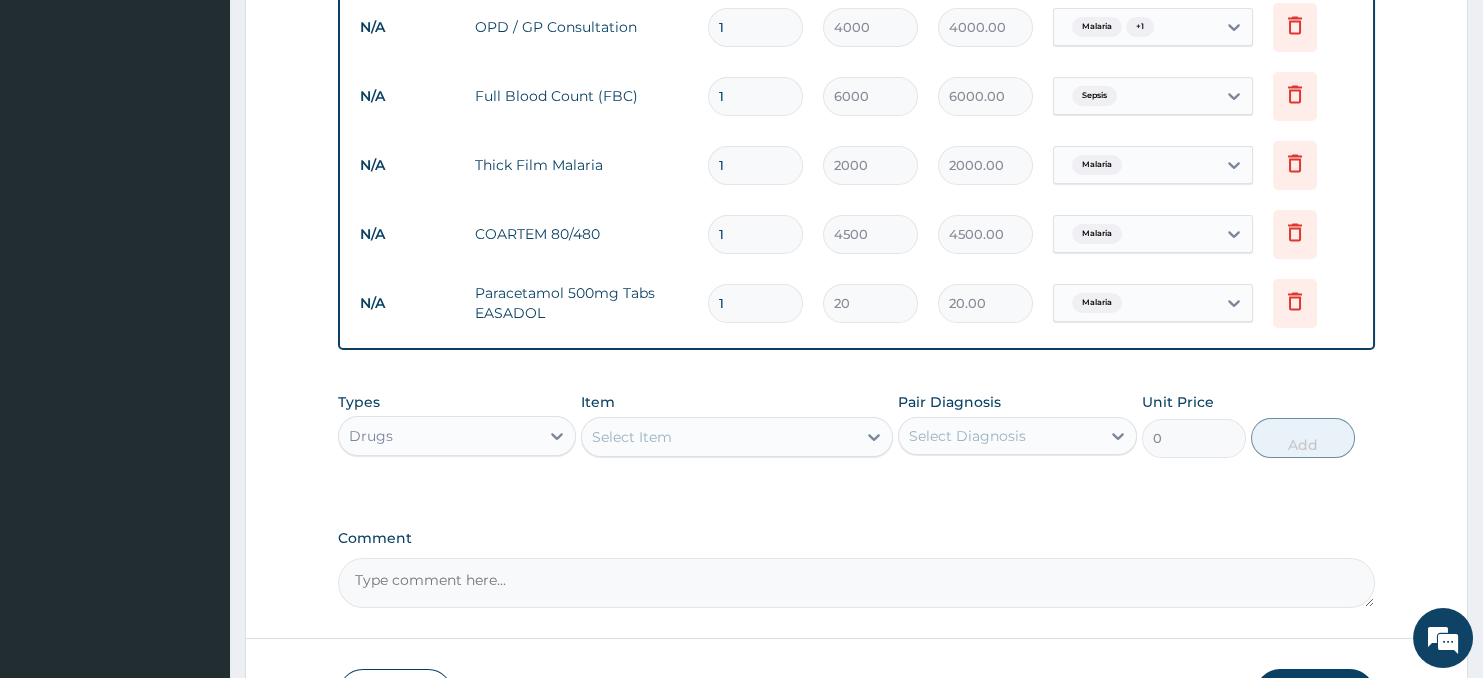 type 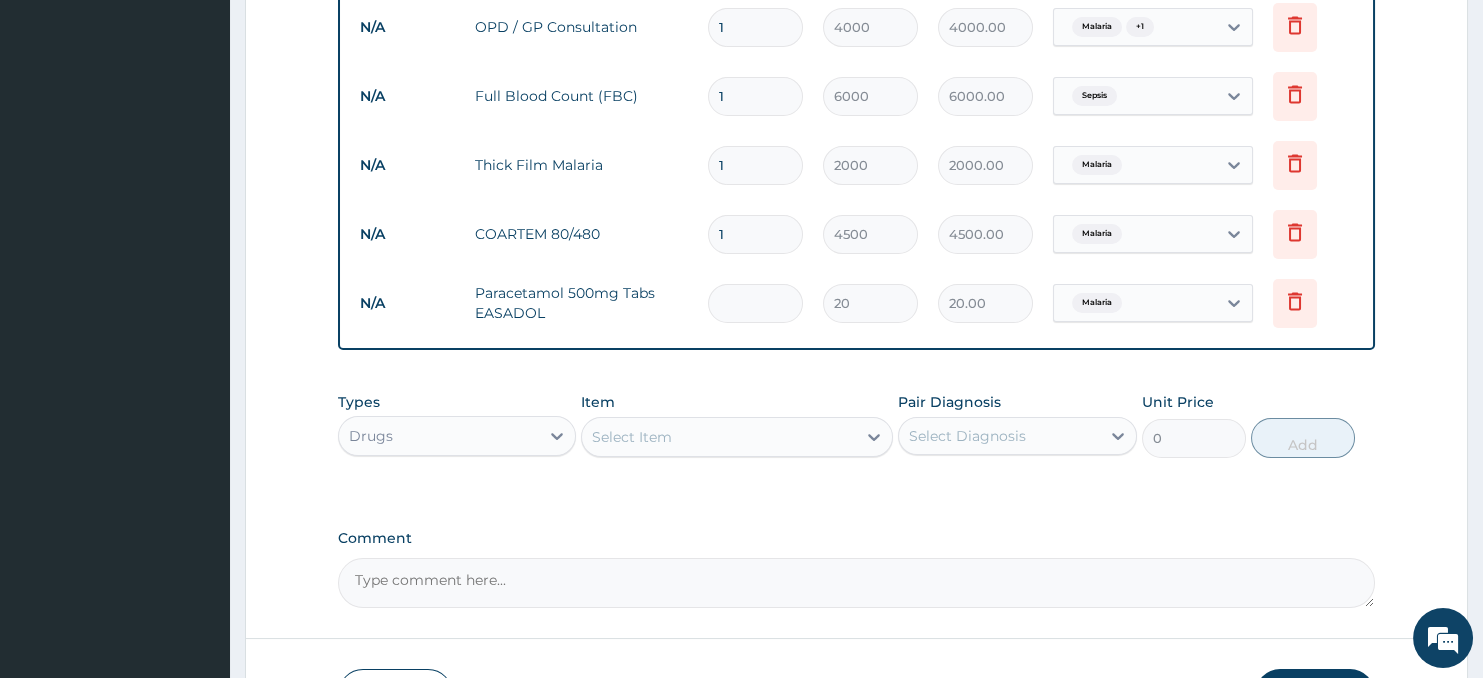 type on "0.00" 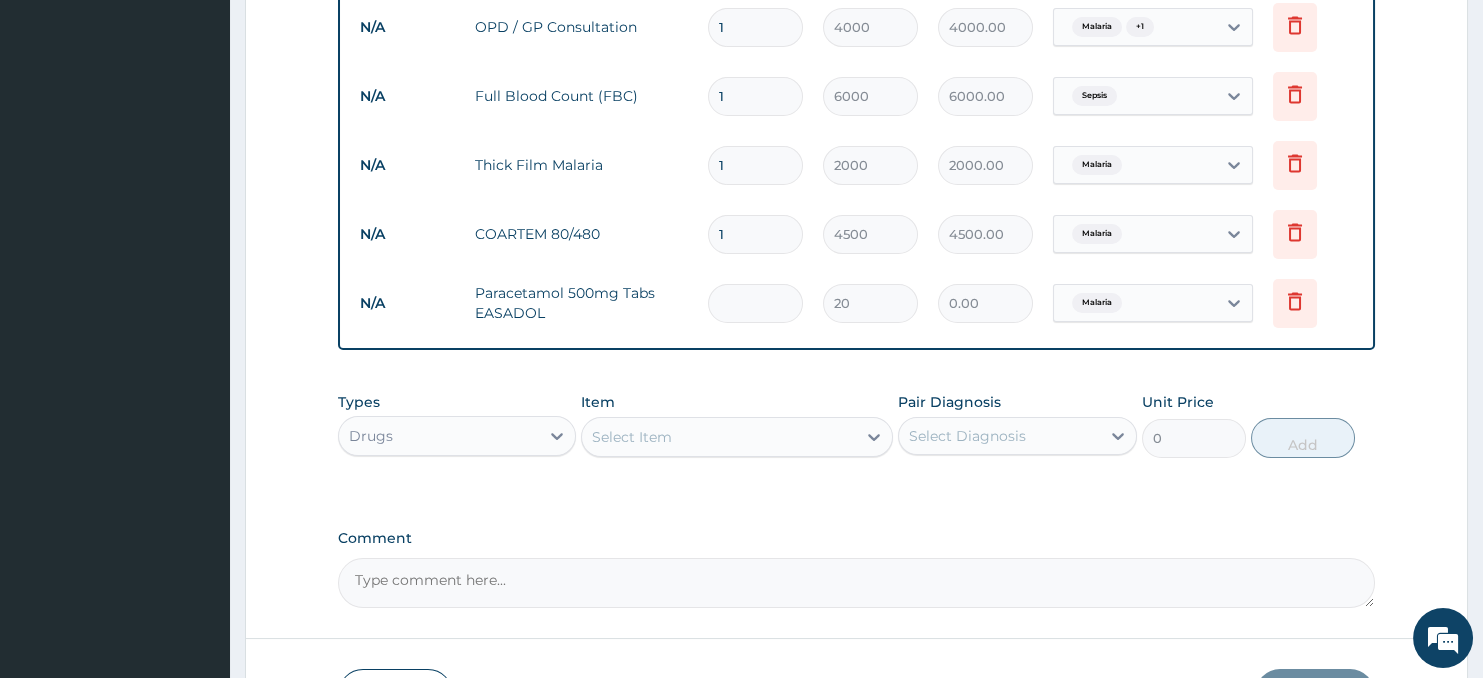 type on "2" 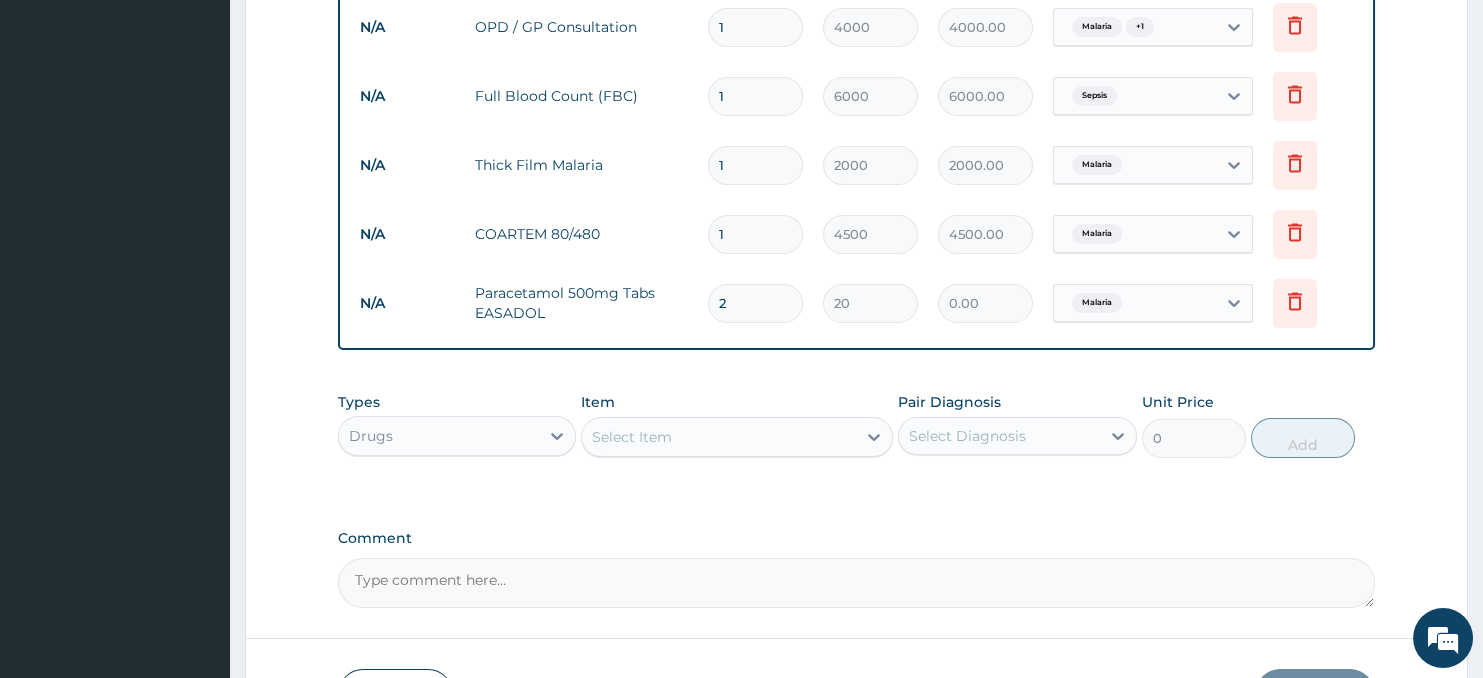 type on "40.00" 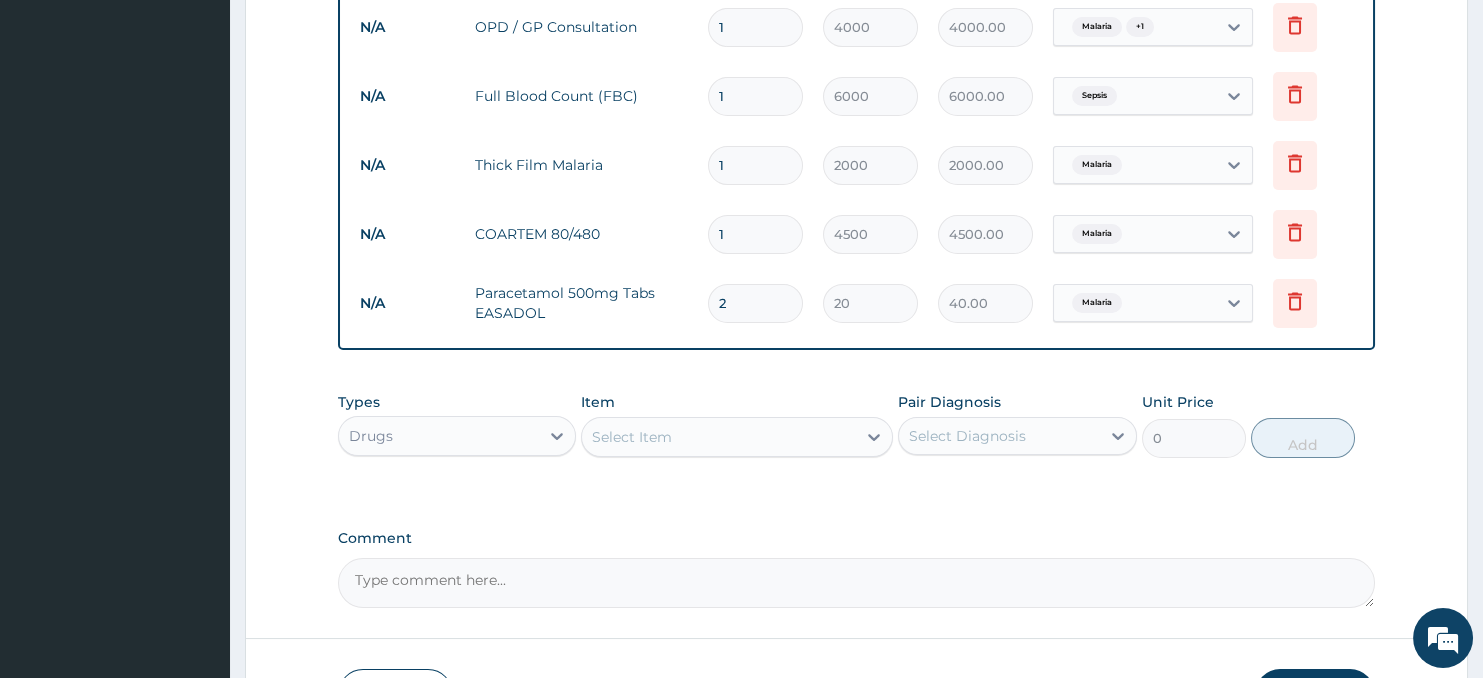 type on "20" 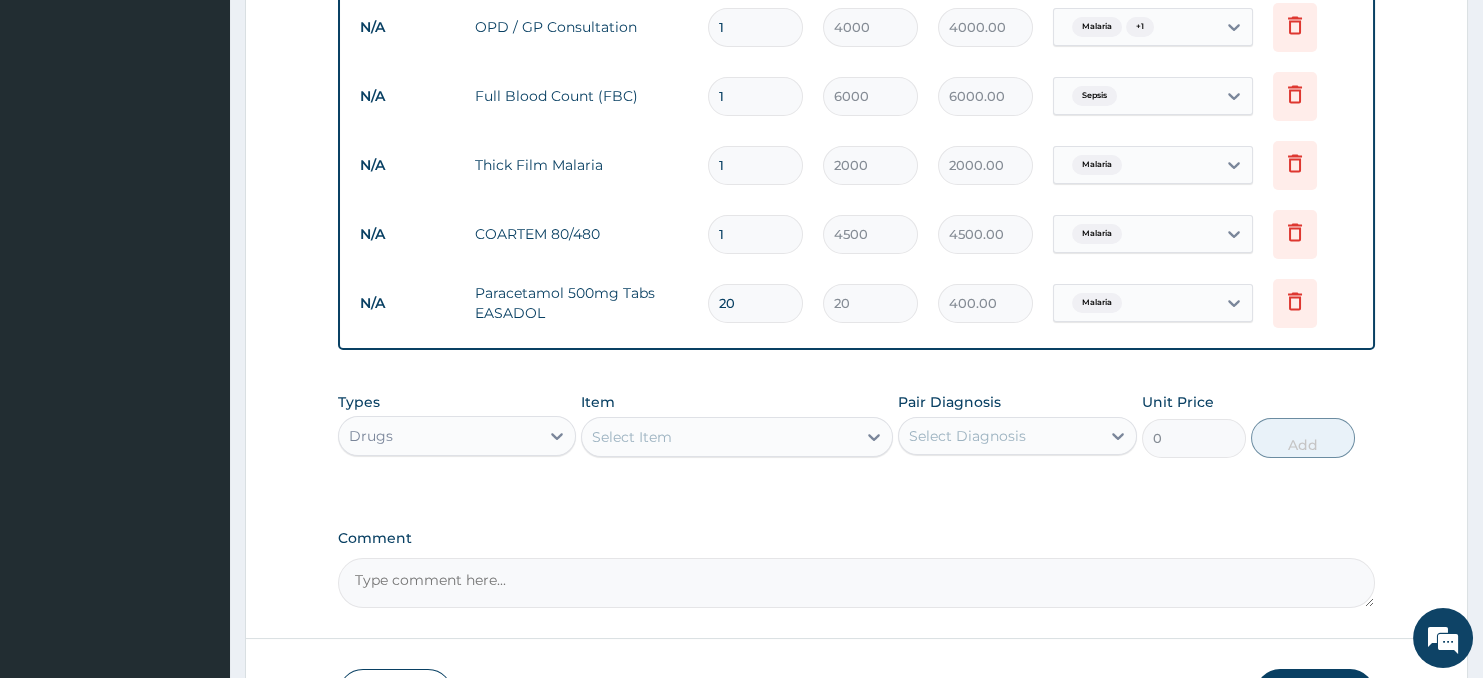 type on "20" 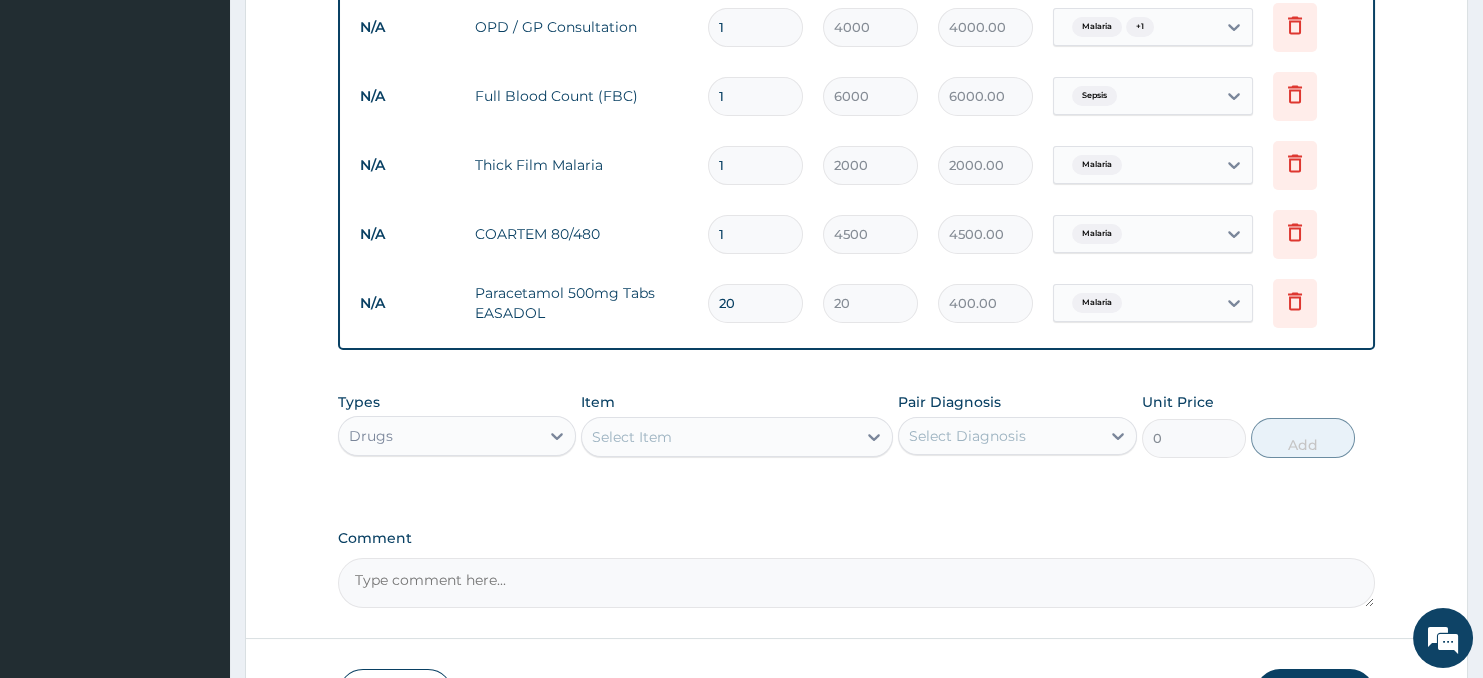 click on "Select Item" at bounding box center (718, 437) 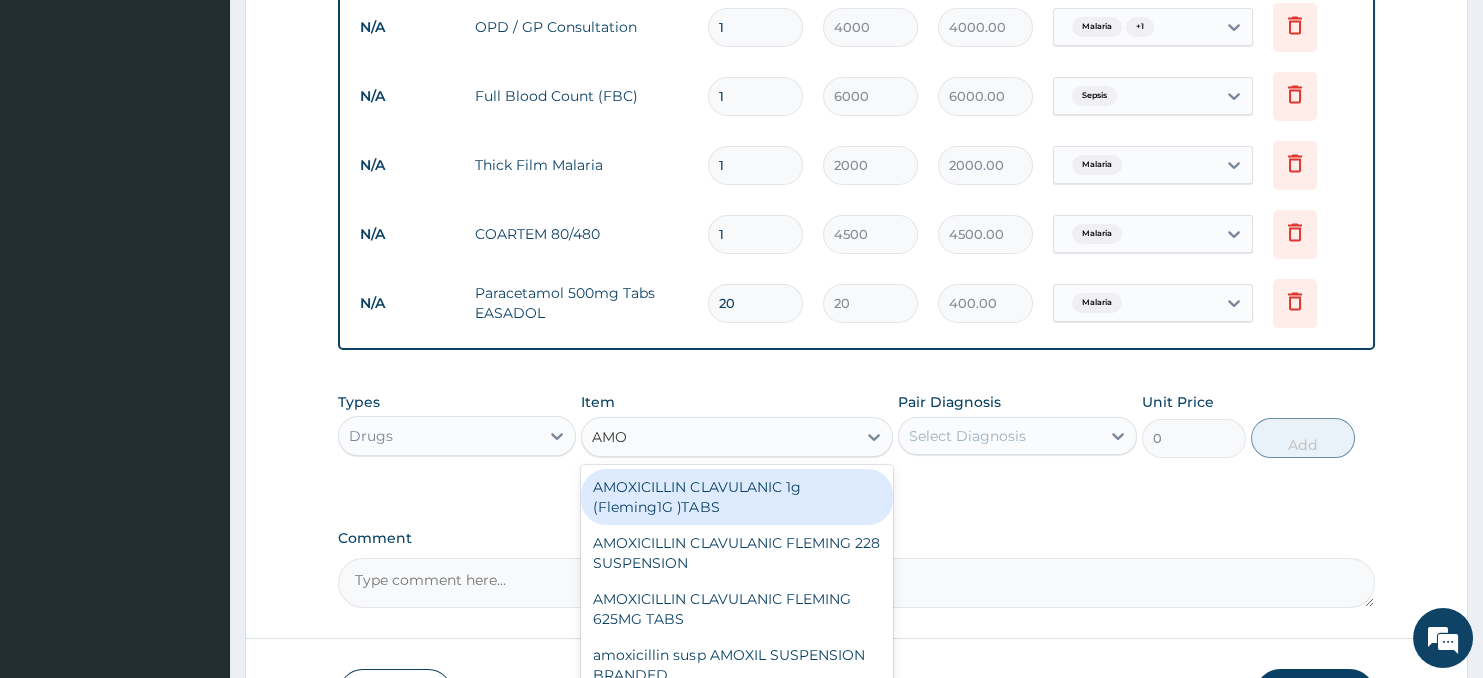 type on "AMOX" 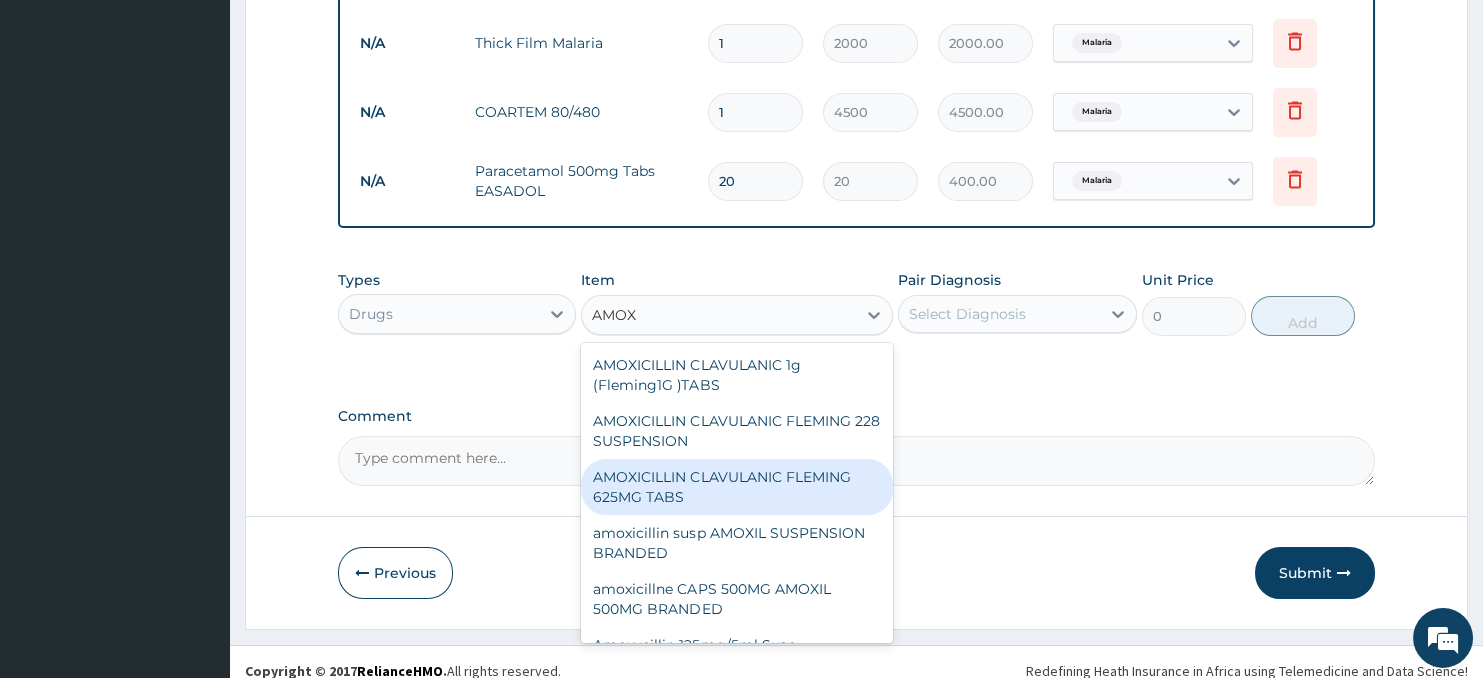 scroll, scrollTop: 1012, scrollLeft: 0, axis: vertical 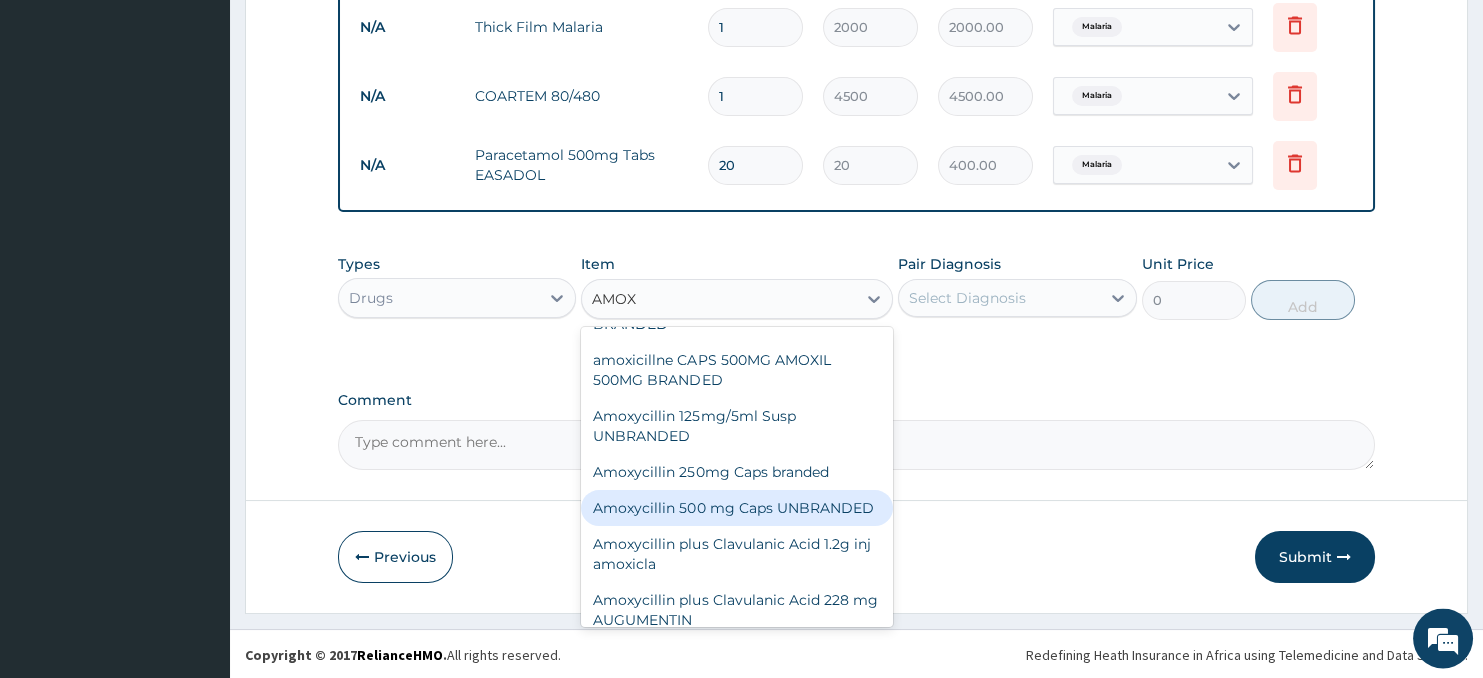 click on "Amoxycillin 500 mg Caps UNBRANDED" at bounding box center [736, 508] 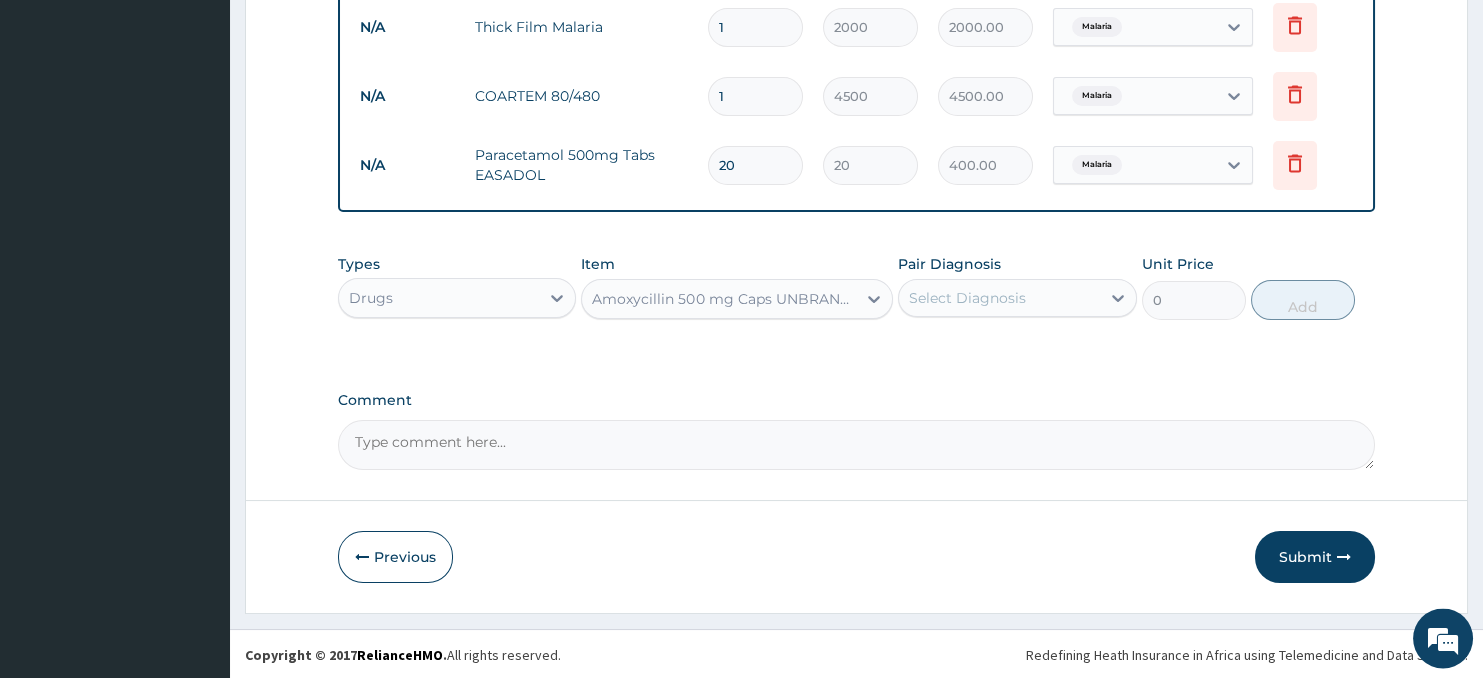type 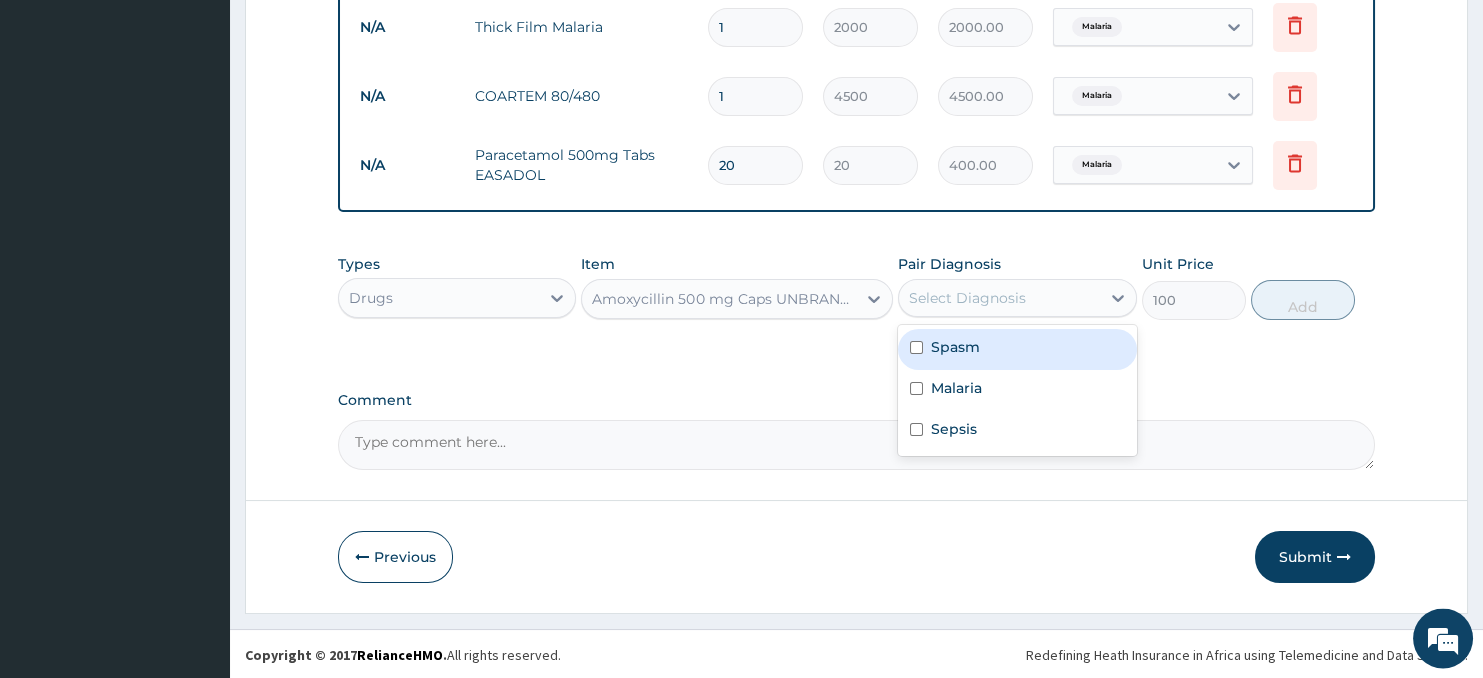 click on "Select Diagnosis" at bounding box center [967, 298] 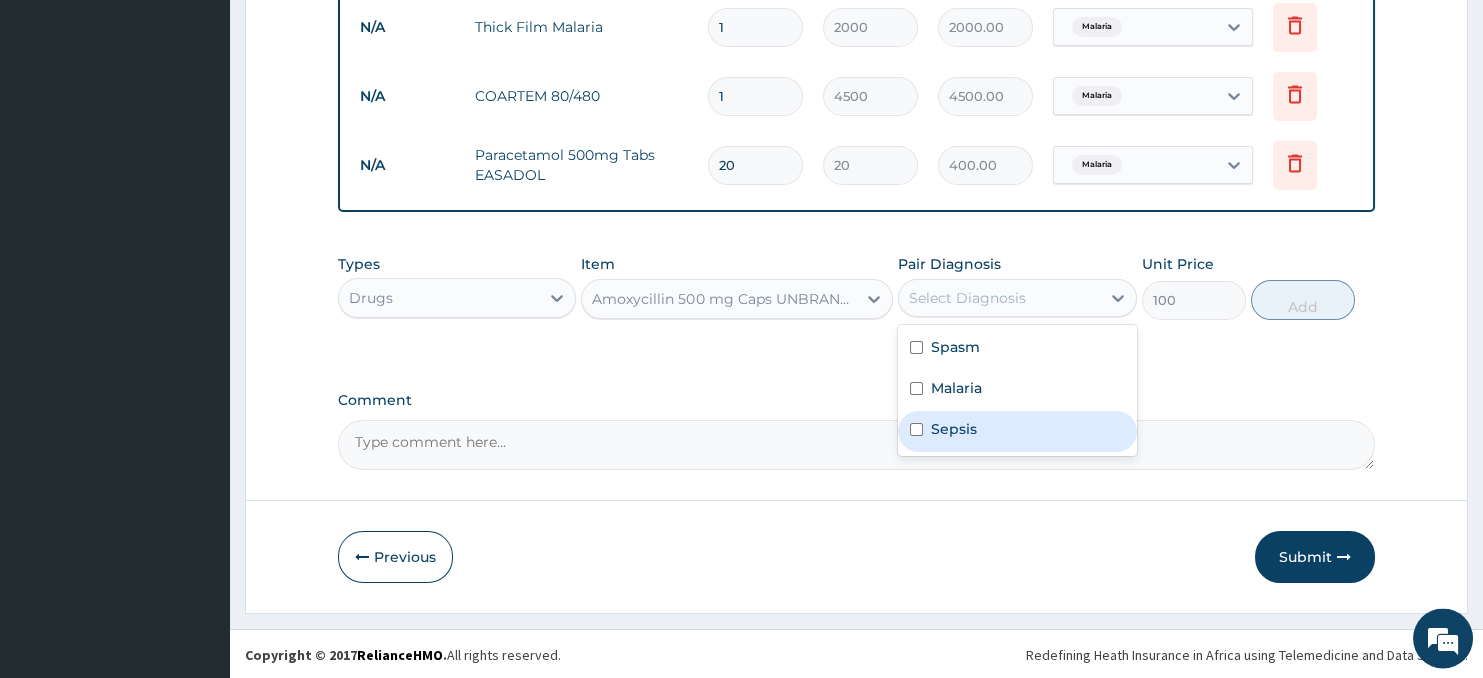 click on "Sepsis" at bounding box center (1017, 431) 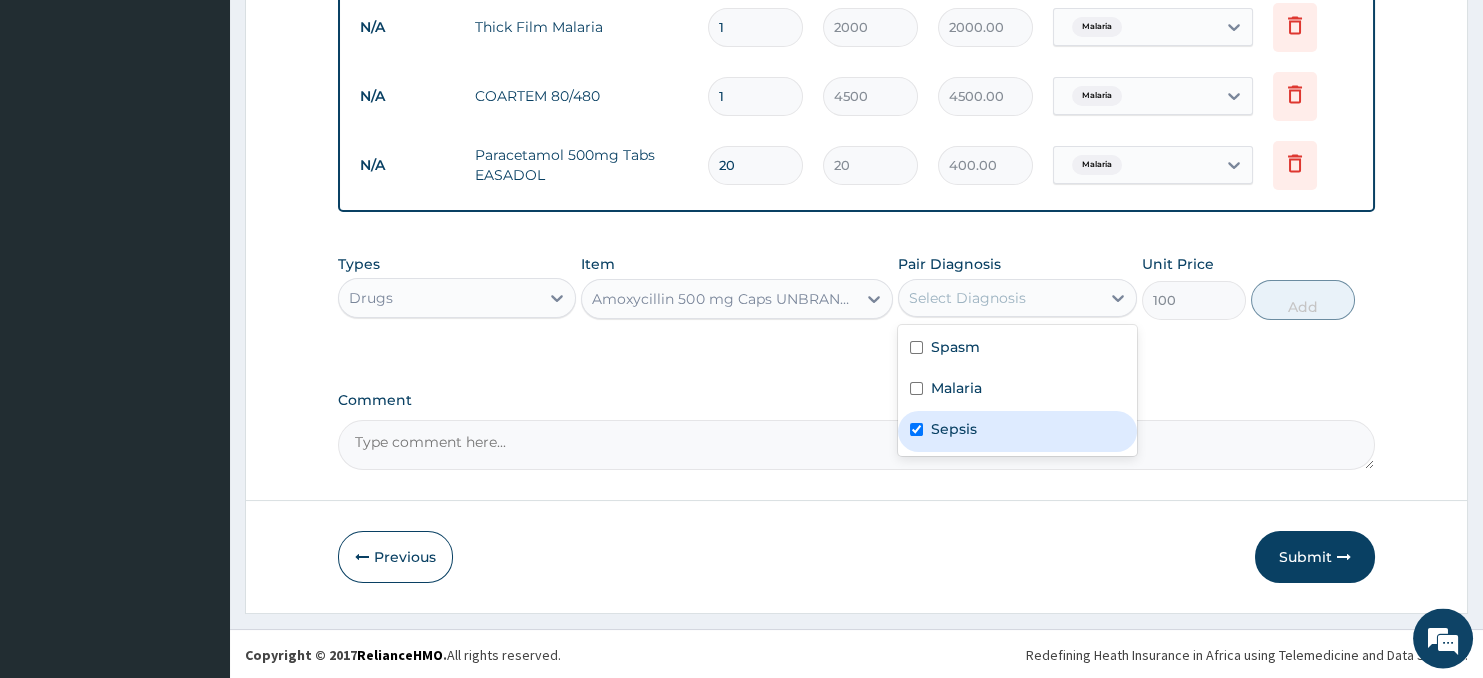 checkbox on "true" 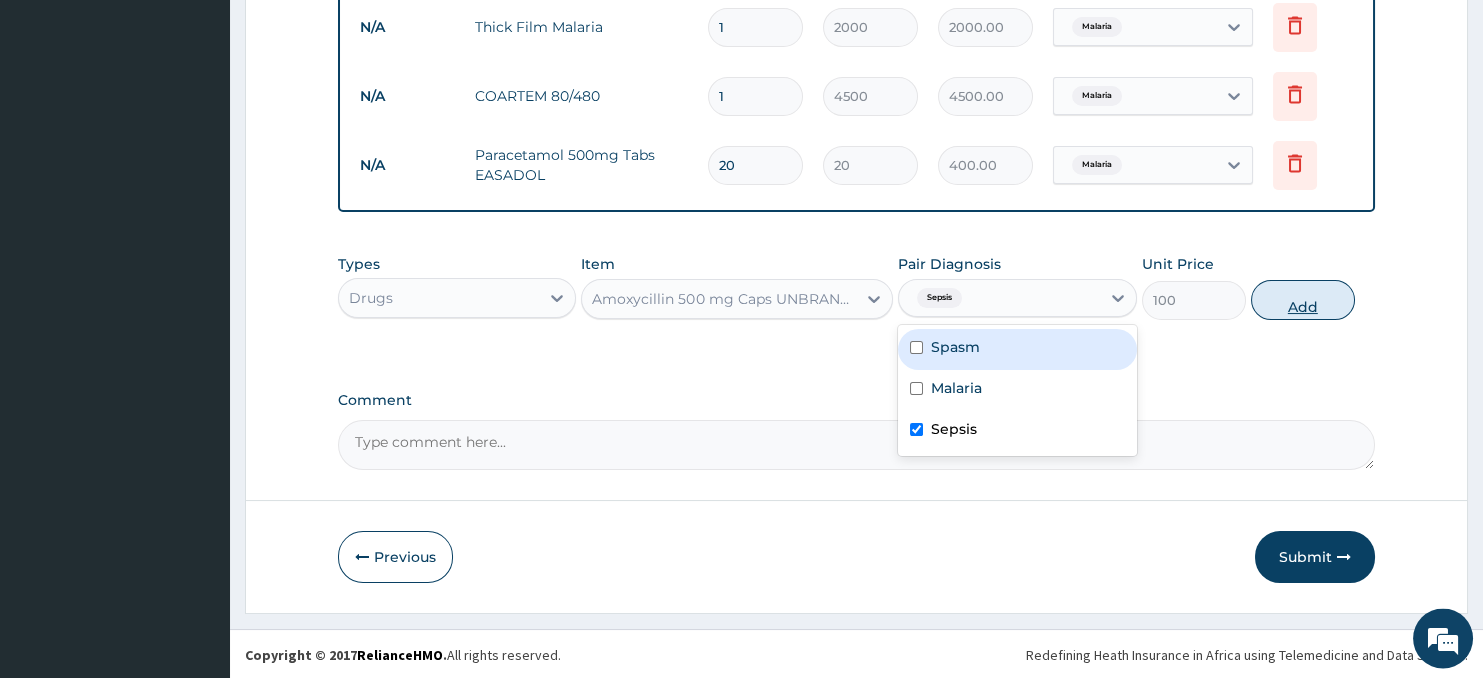 click on "Add" at bounding box center (1303, 300) 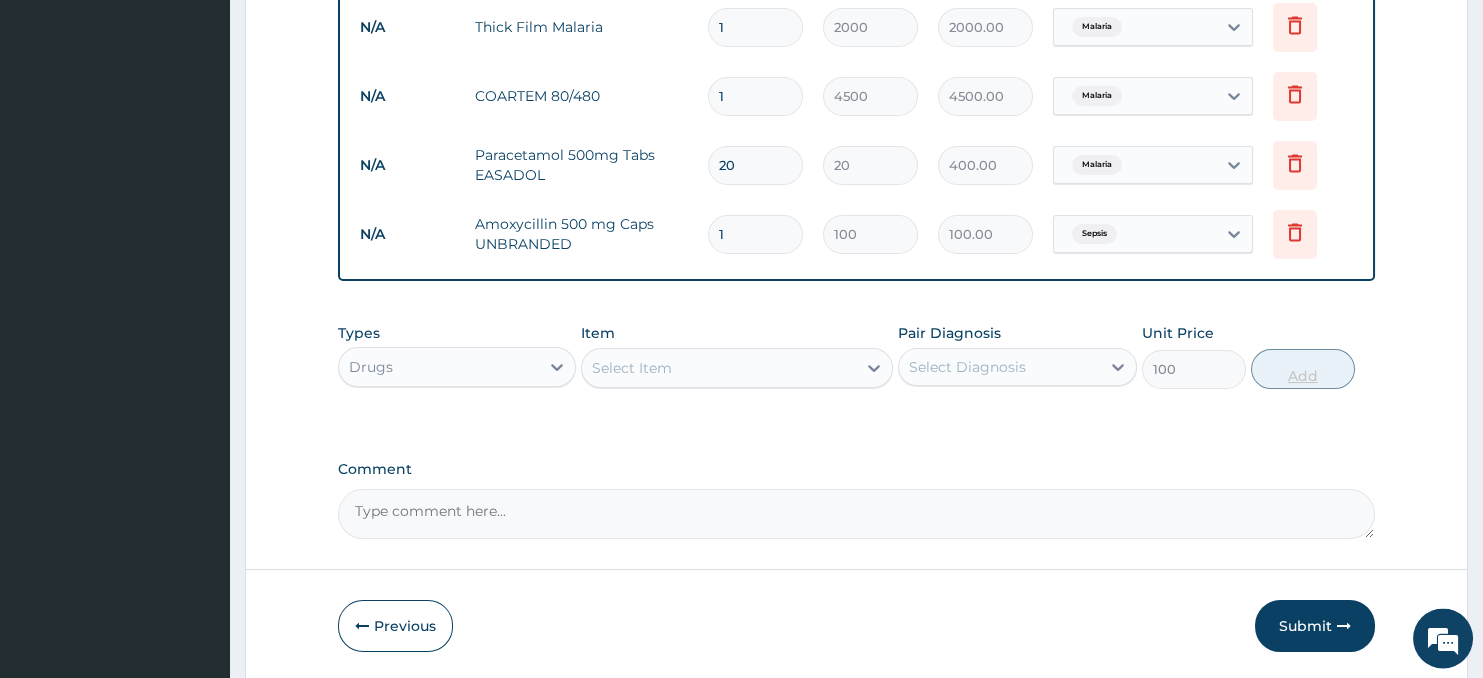 type on "0" 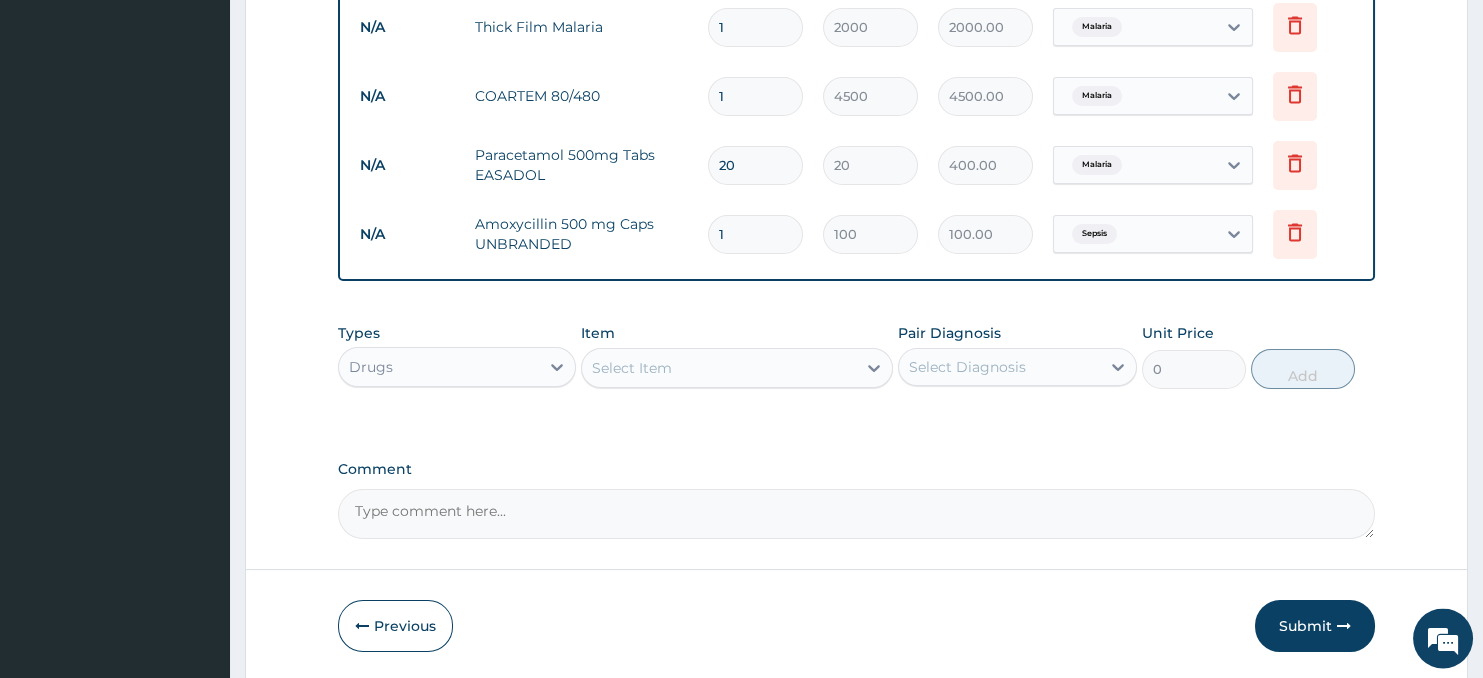 click on "1" at bounding box center [755, 234] 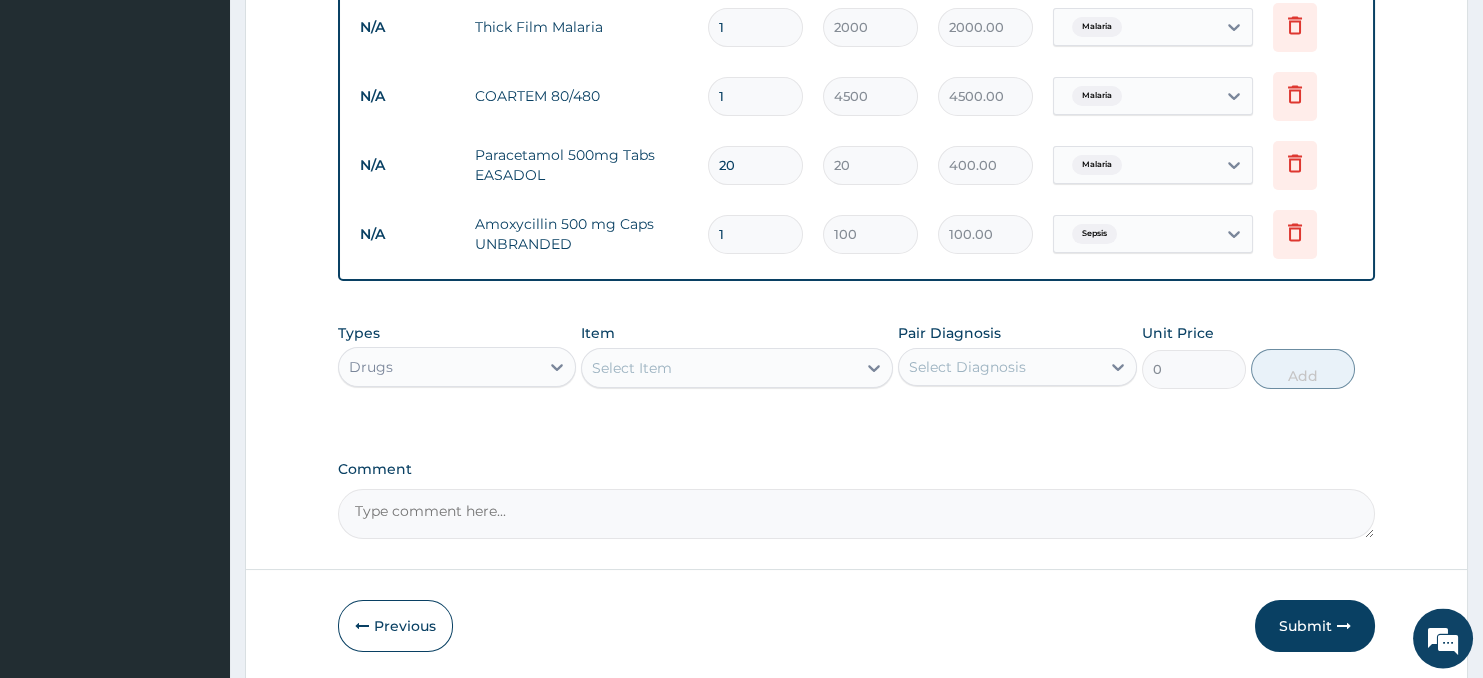 type on "10" 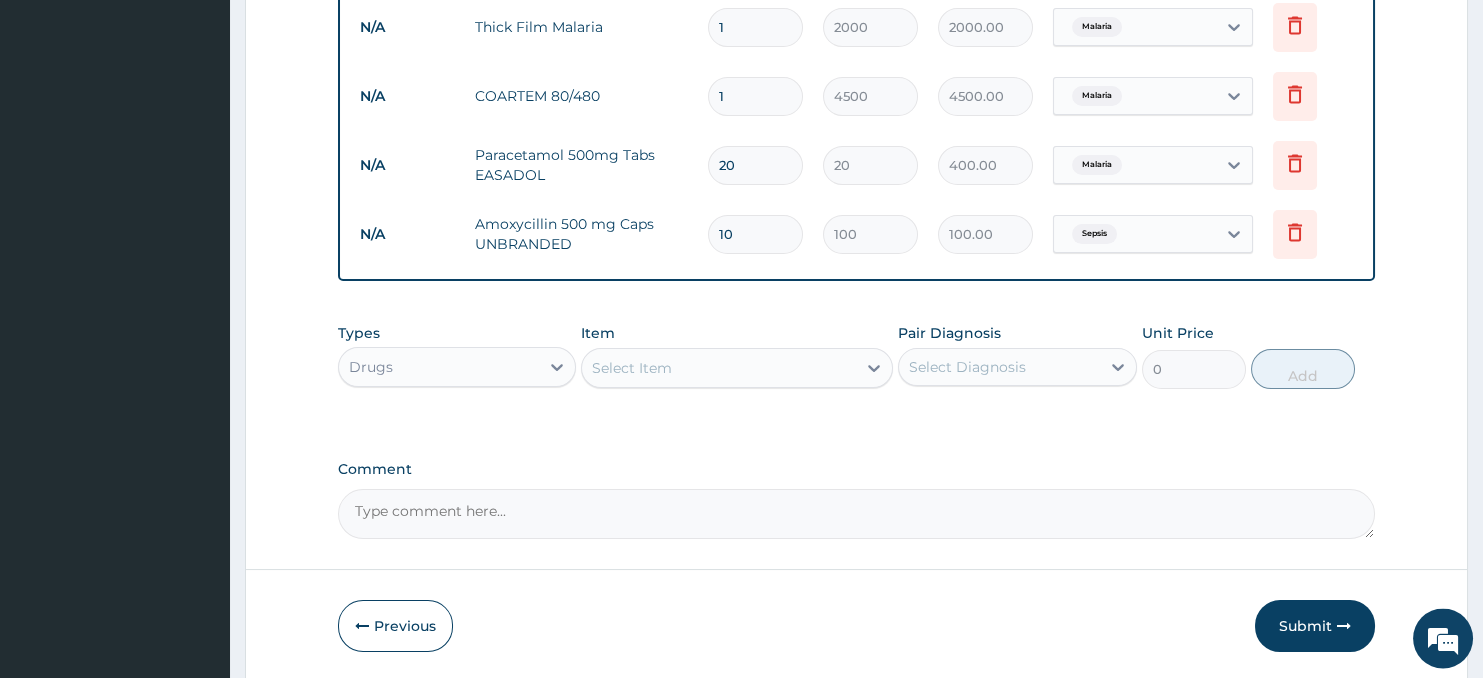 type on "1000.00" 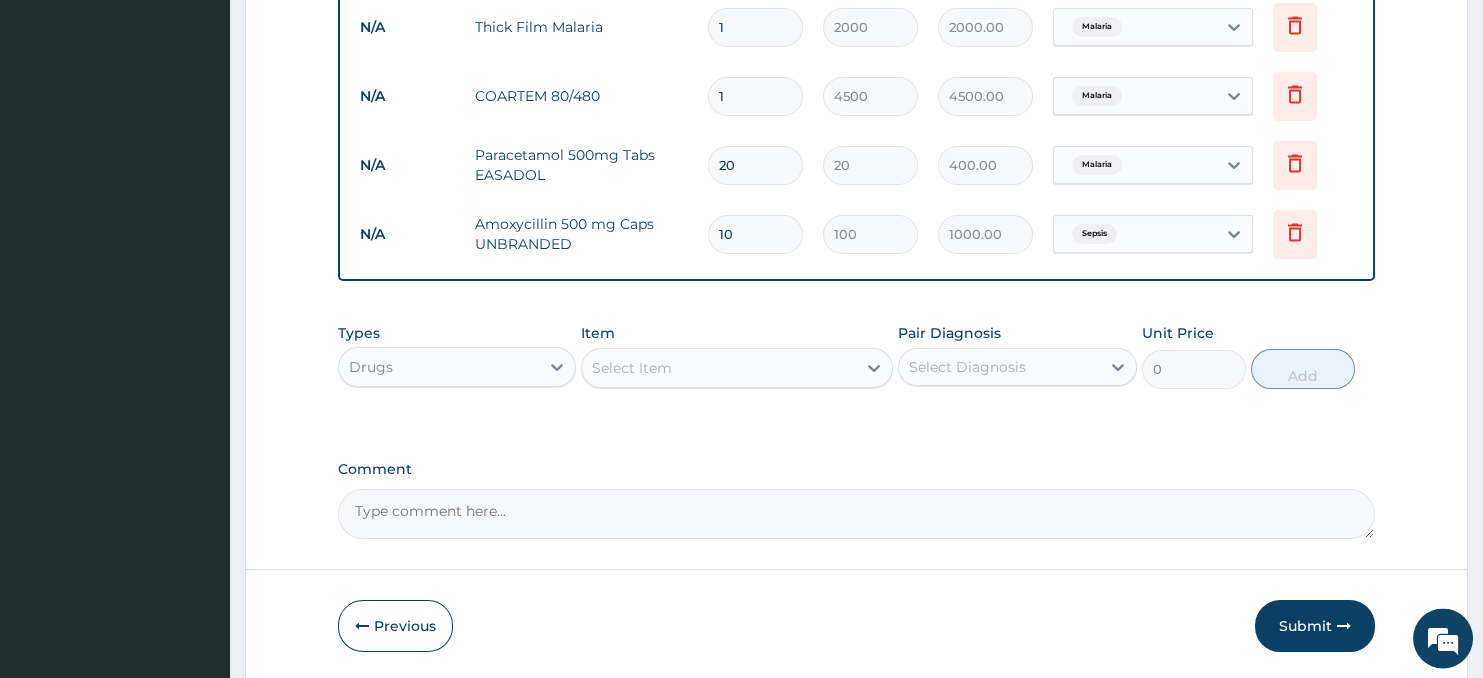 type on "10" 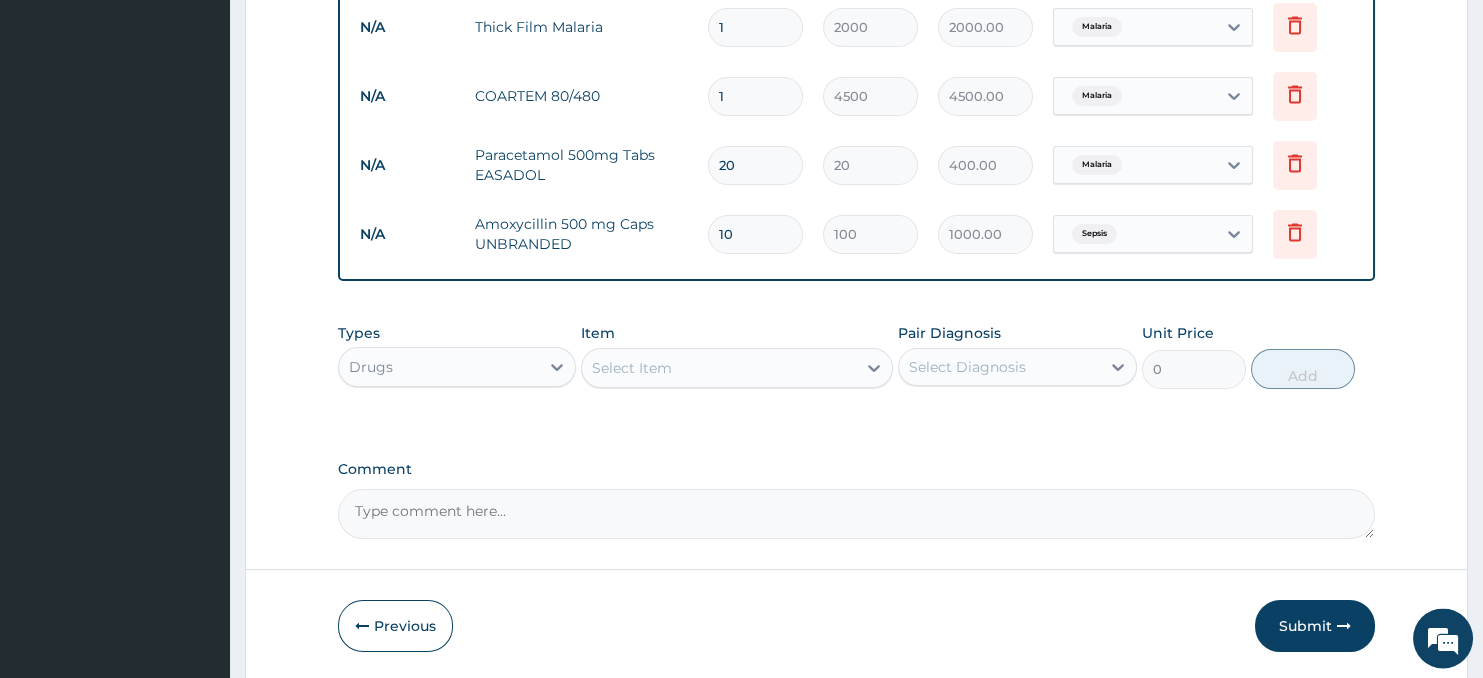 click on "Select Item" at bounding box center [718, 368] 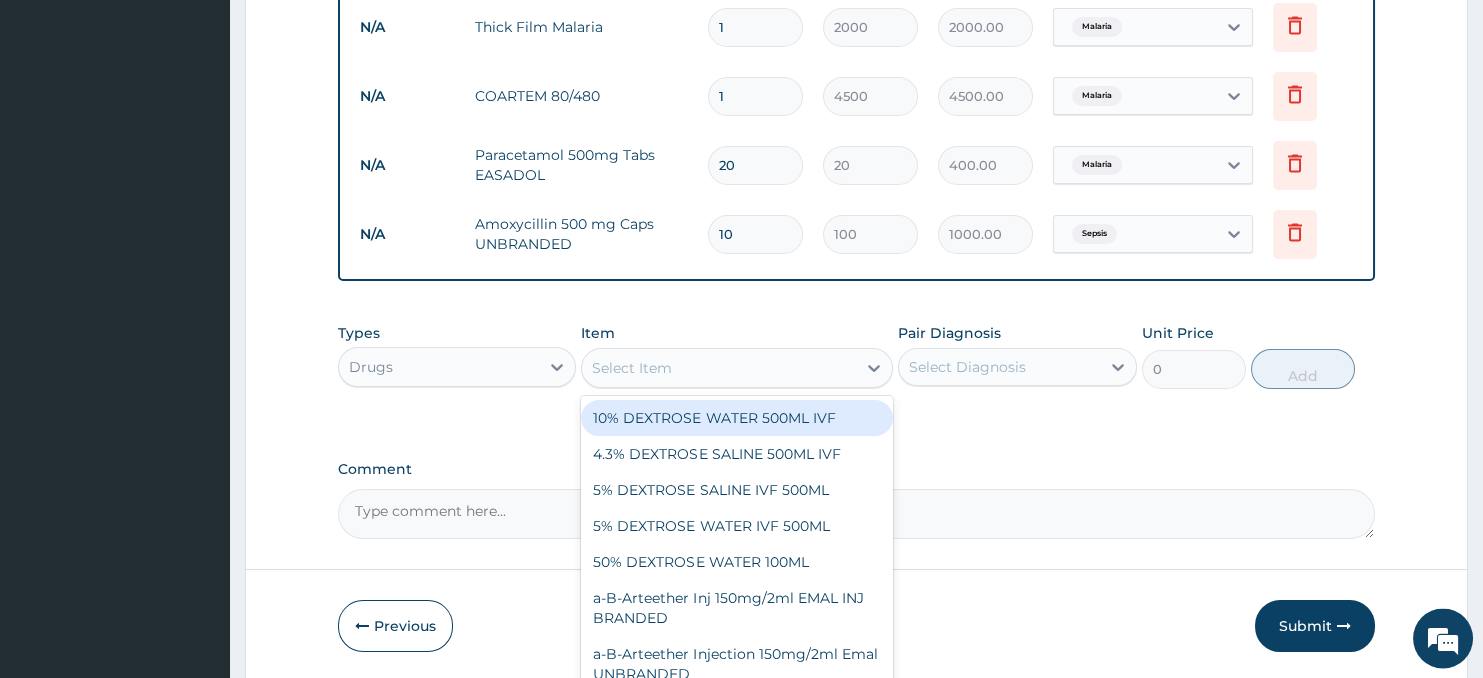 click on "PA Code / Prescription Code PA/F90B7D Encounter Date 24-02-2025 Important Notice Please enter PA codes before entering items that are not attached to a PA code   All diagnoses entered must be linked to a claim item. Diagnosis & Claim Items that are visible but inactive cannot be edited because they were imported from an already approved PA code. Diagnosis Spasm confirmed Malaria Confirmed Sepsis Query NB: All diagnosis must be linked to a claim item Claim Items Type Name Quantity Unit Price Total Price Pair Diagnosis Actions Laboratory  calcium ca 1 6000 6000.00 Spasm Delete N/A OPD / GP Consultation 1 4000 4000.00 Malaria  + 1 Delete N/A Full Blood Count (FBC) 1 6000 6000.00 Sepsis Delete N/A Thick Film Malaria 1 2000 2000.00 Malaria Delete N/A COARTEM 80/480 1 4500 4500.00 Malaria Delete N/A Paracetamol 500mg Tabs EASADOL 20 20 400.00 Malaria Delete N/A Amoxycillin 500 mg Caps UNBRANDED 10 100 1000.00 Sepsis Delete Types Drugs Item option Amoxycillin 500 mg Caps UNBRANDED, selected. Select Item ADDYZOA tabs" at bounding box center [857, -141] 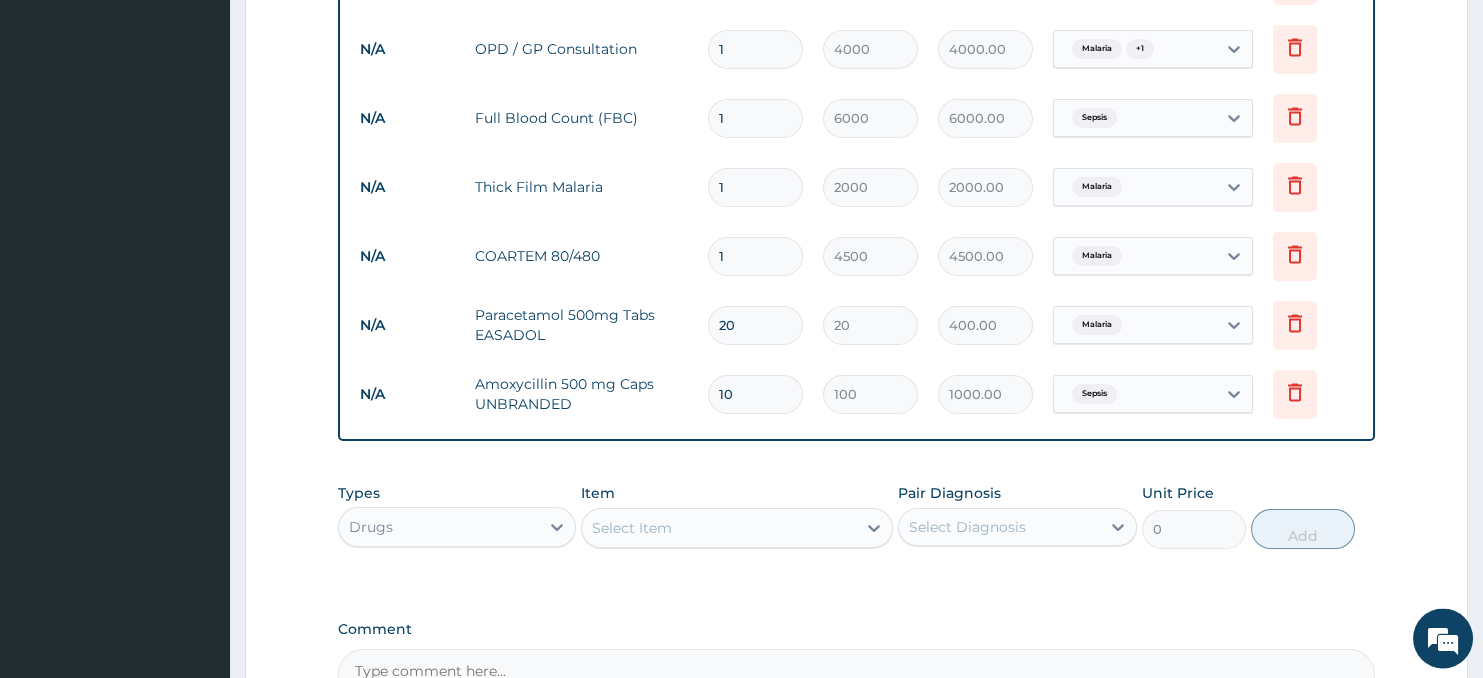 scroll, scrollTop: 1080, scrollLeft: 0, axis: vertical 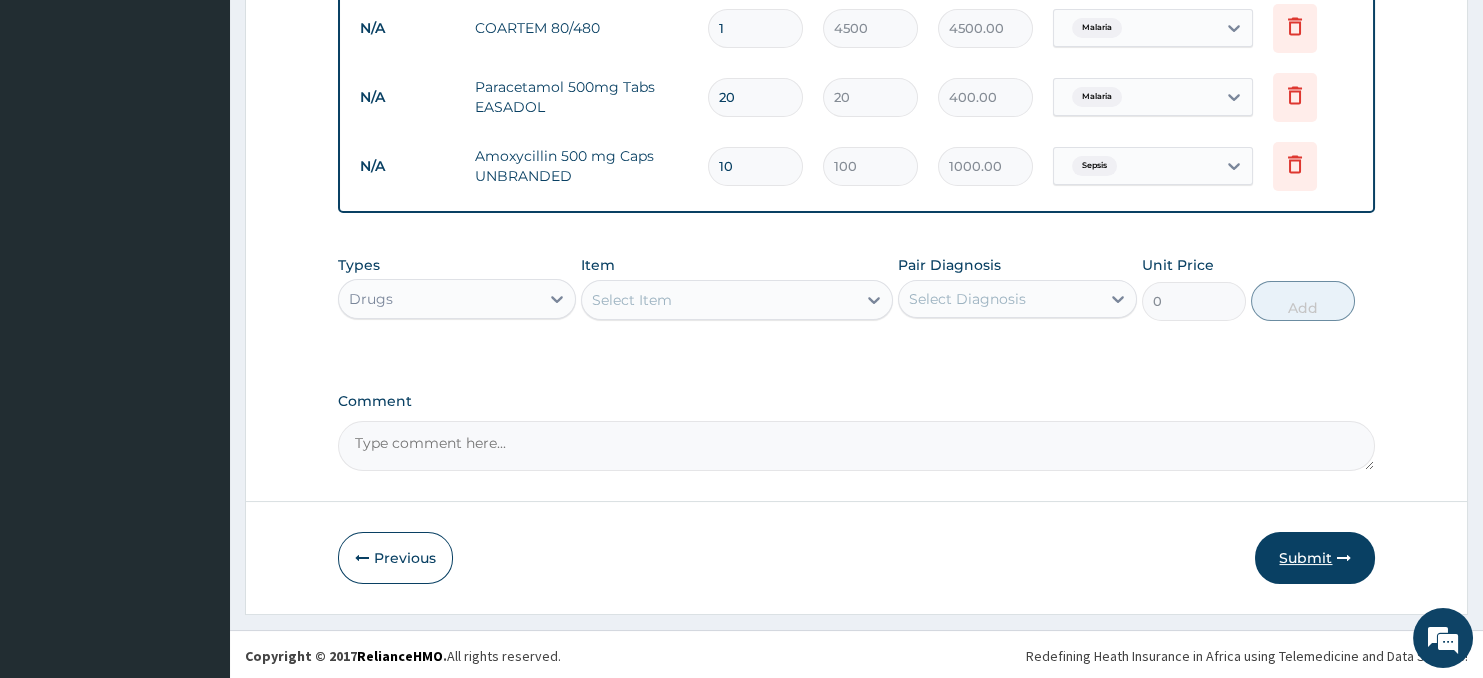click on "Submit" at bounding box center [1315, 558] 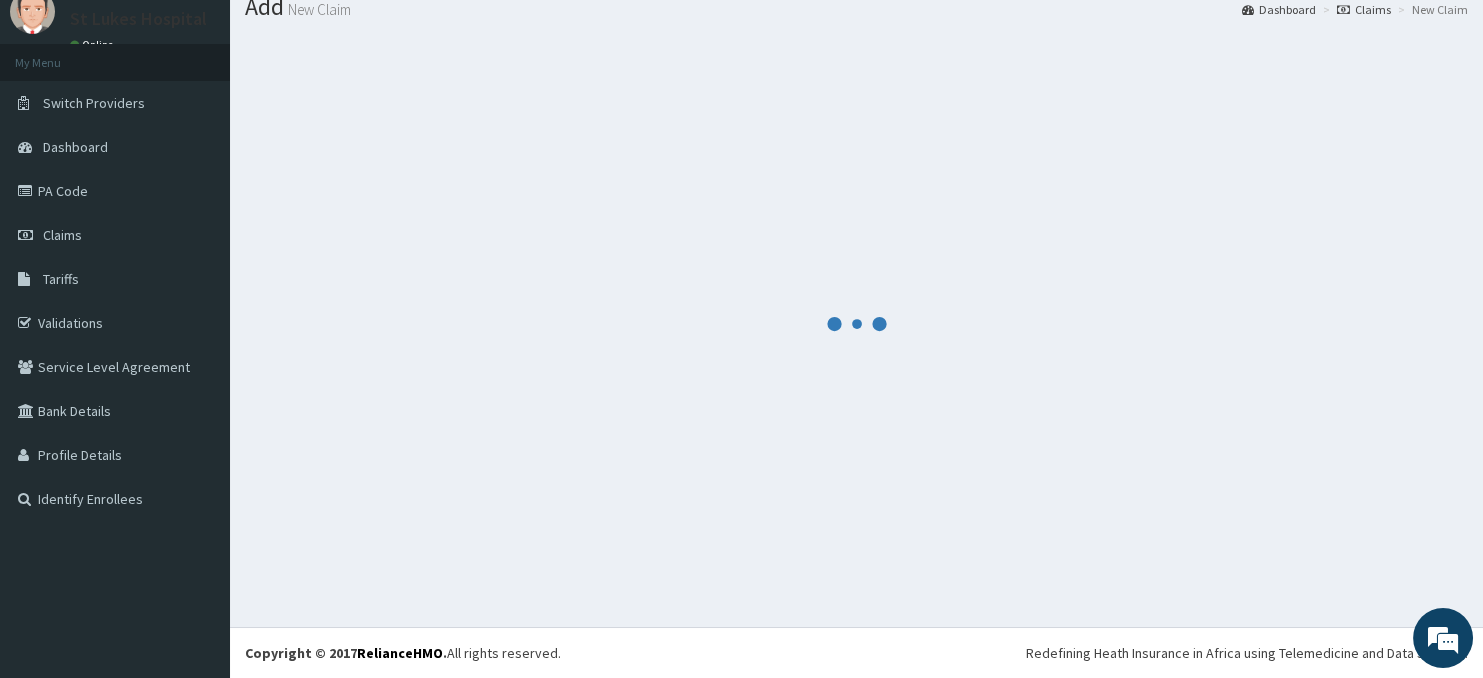 scroll, scrollTop: 70, scrollLeft: 0, axis: vertical 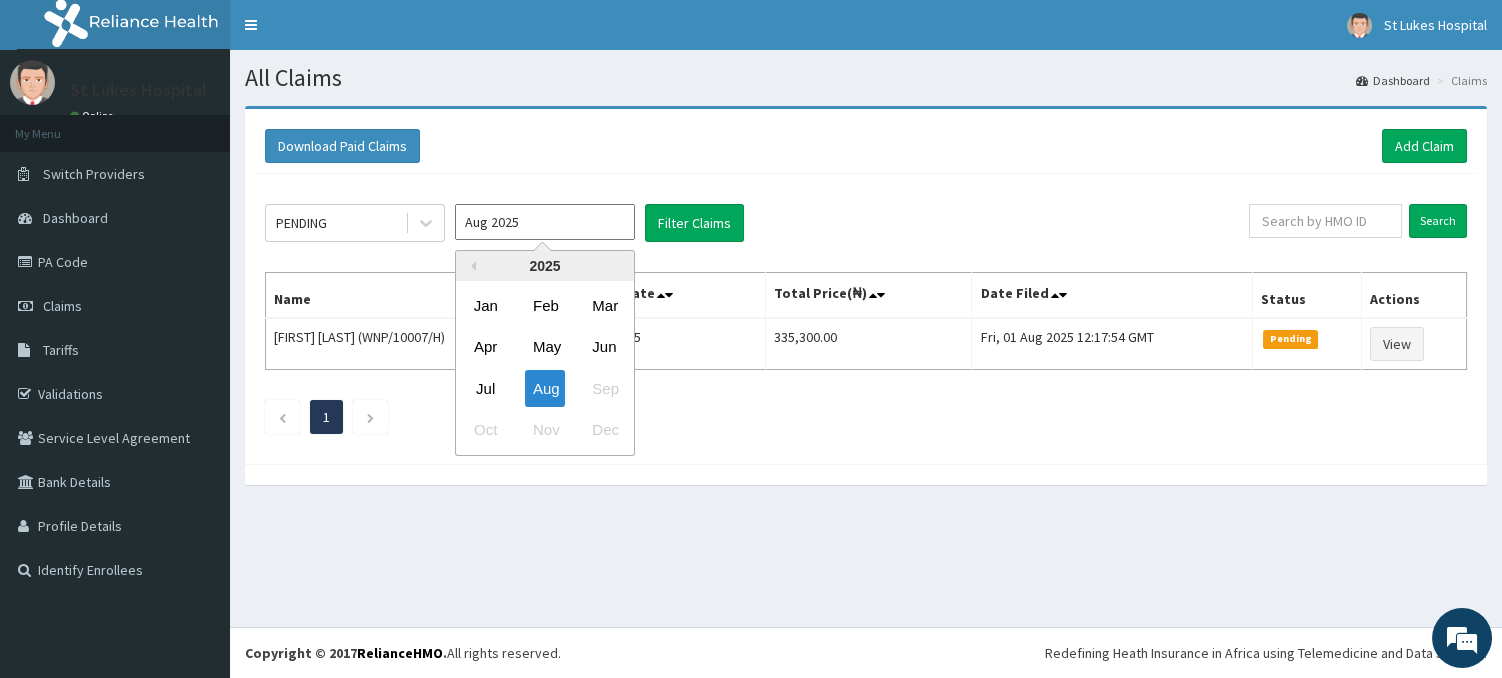 click on "Aug 2025" at bounding box center (545, 222) 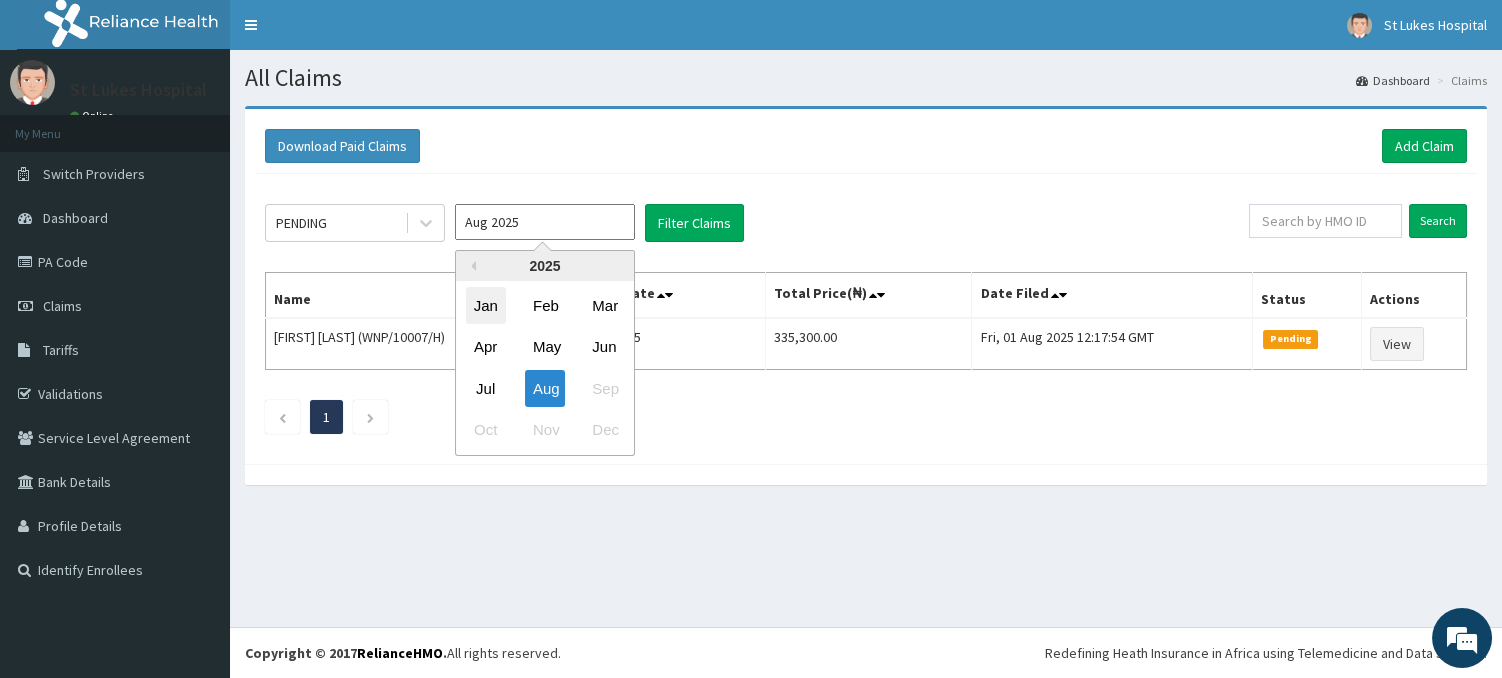 click on "Jan" at bounding box center [486, 305] 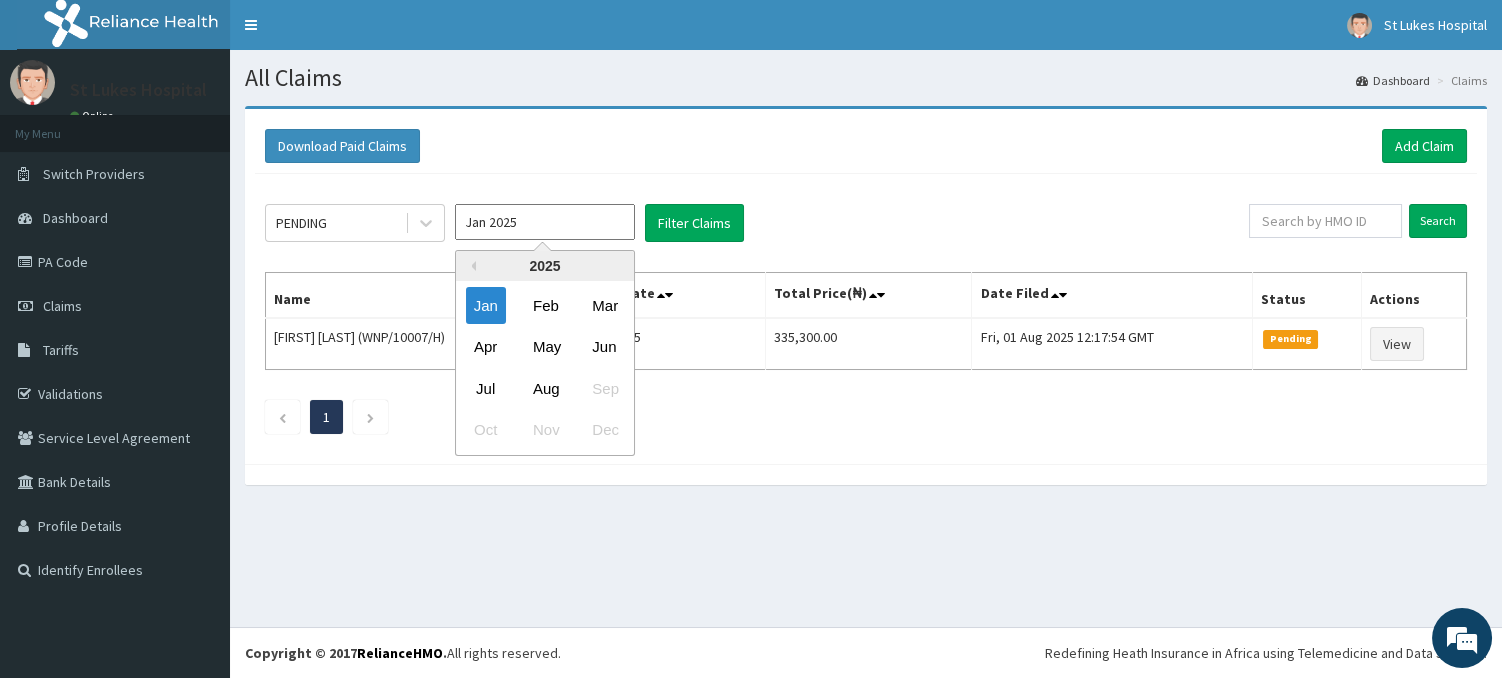 click on "Jan 2025" at bounding box center [545, 222] 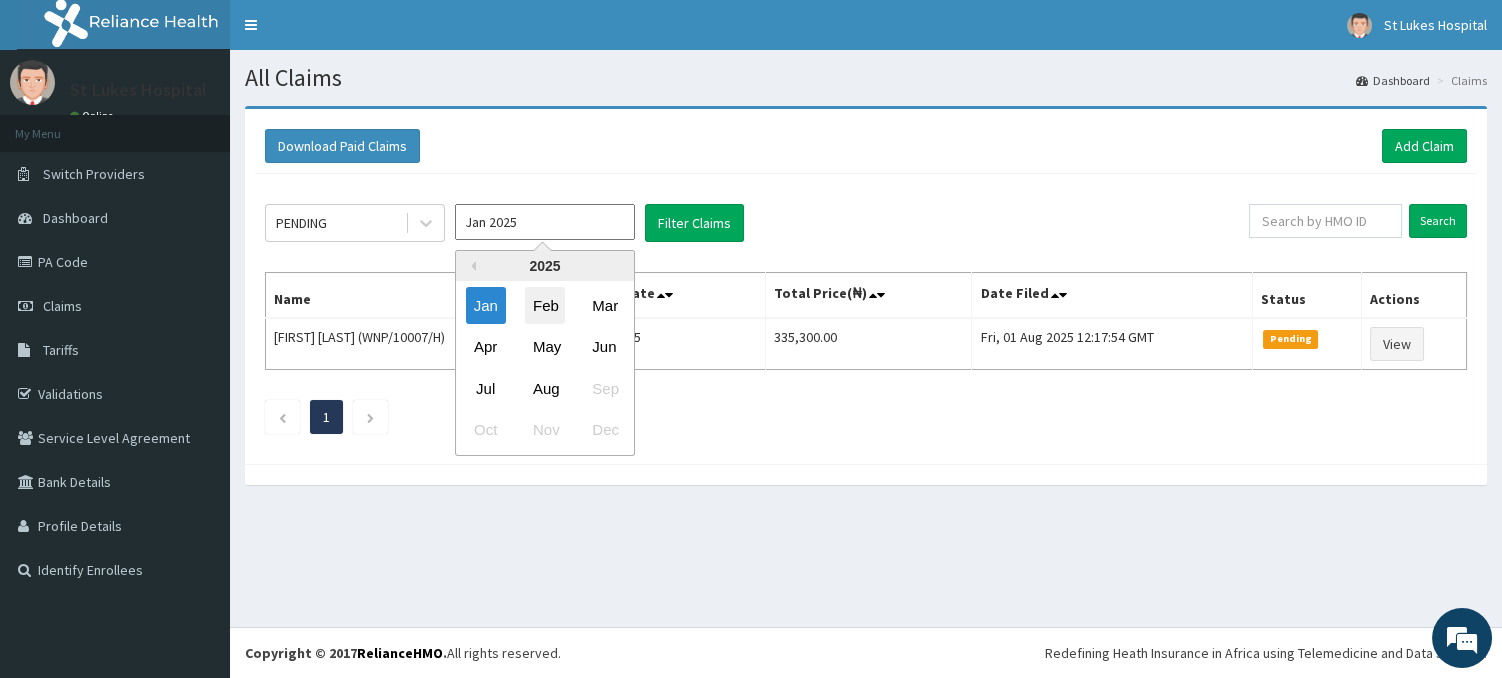 click on "Feb" at bounding box center (545, 305) 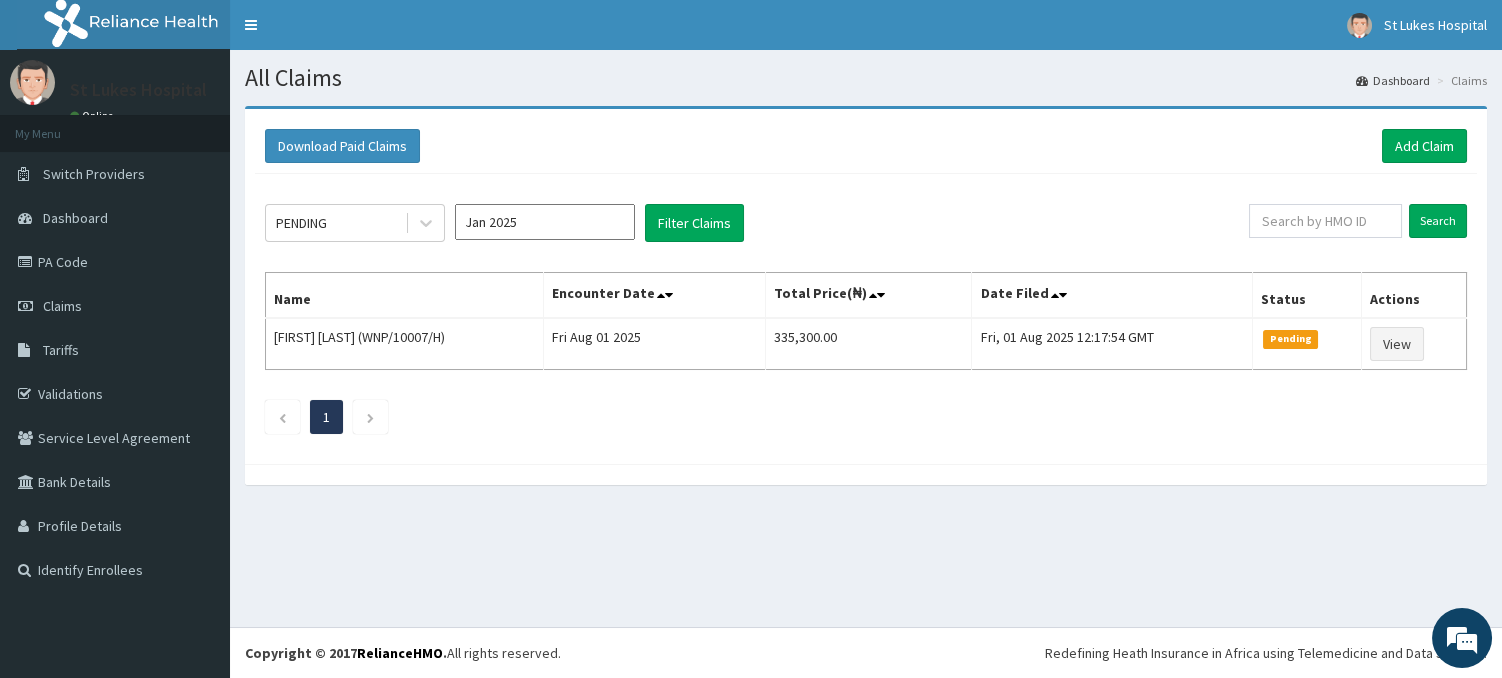 type on "Feb 2025" 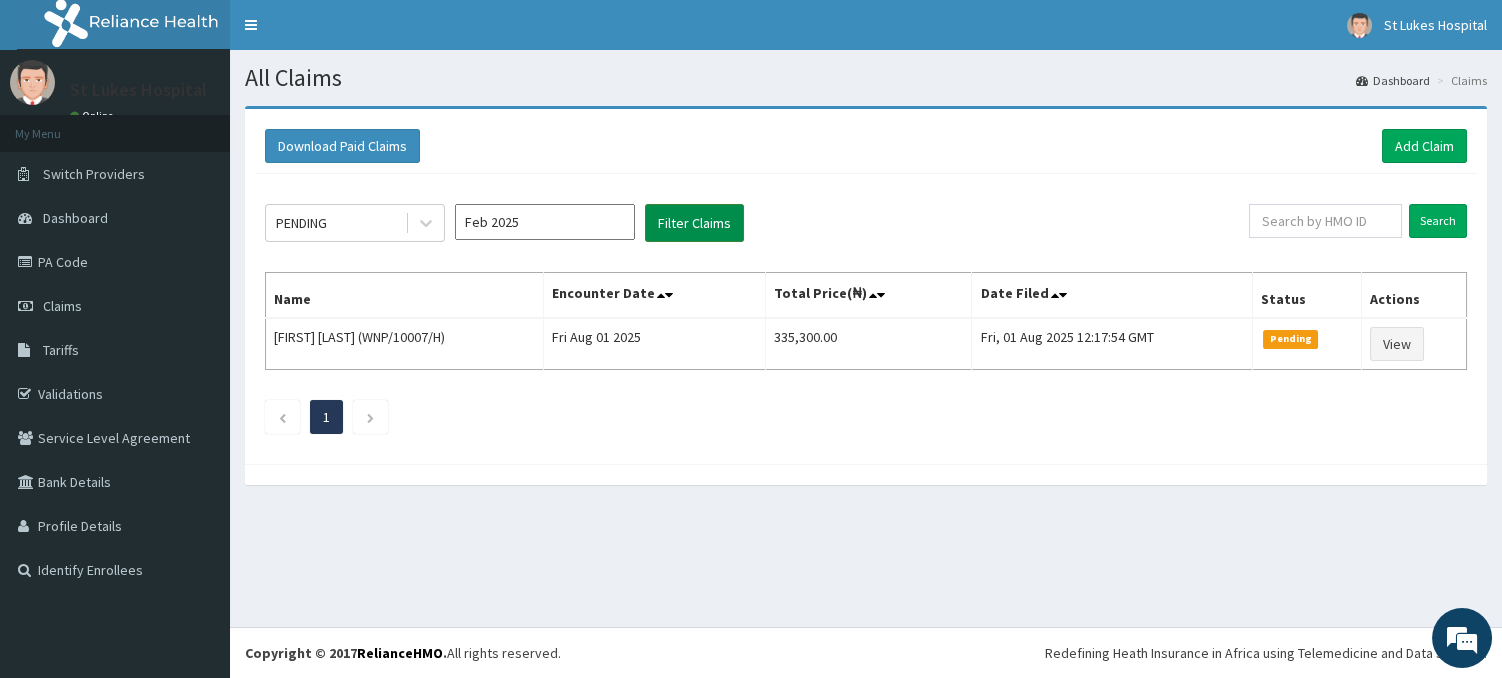 click on "Filter Claims" at bounding box center (694, 223) 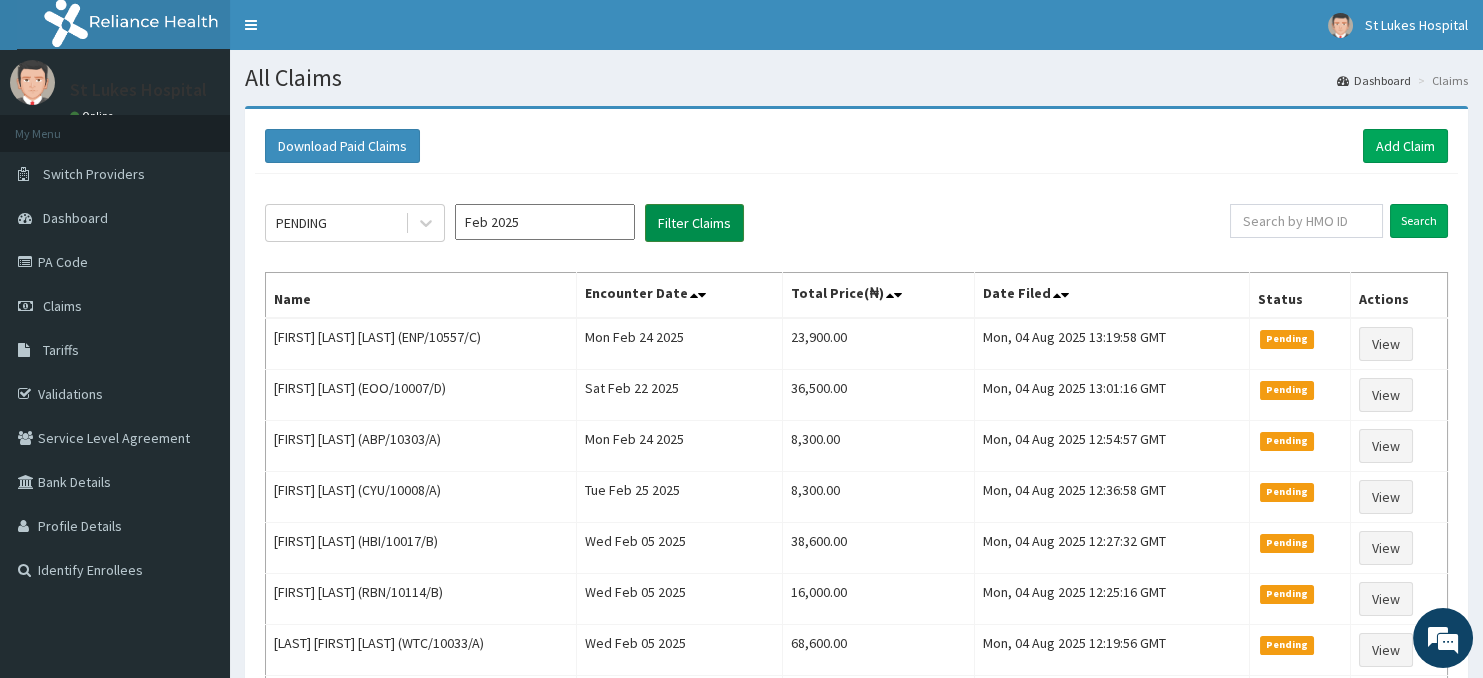 click on "Filter Claims" at bounding box center [694, 223] 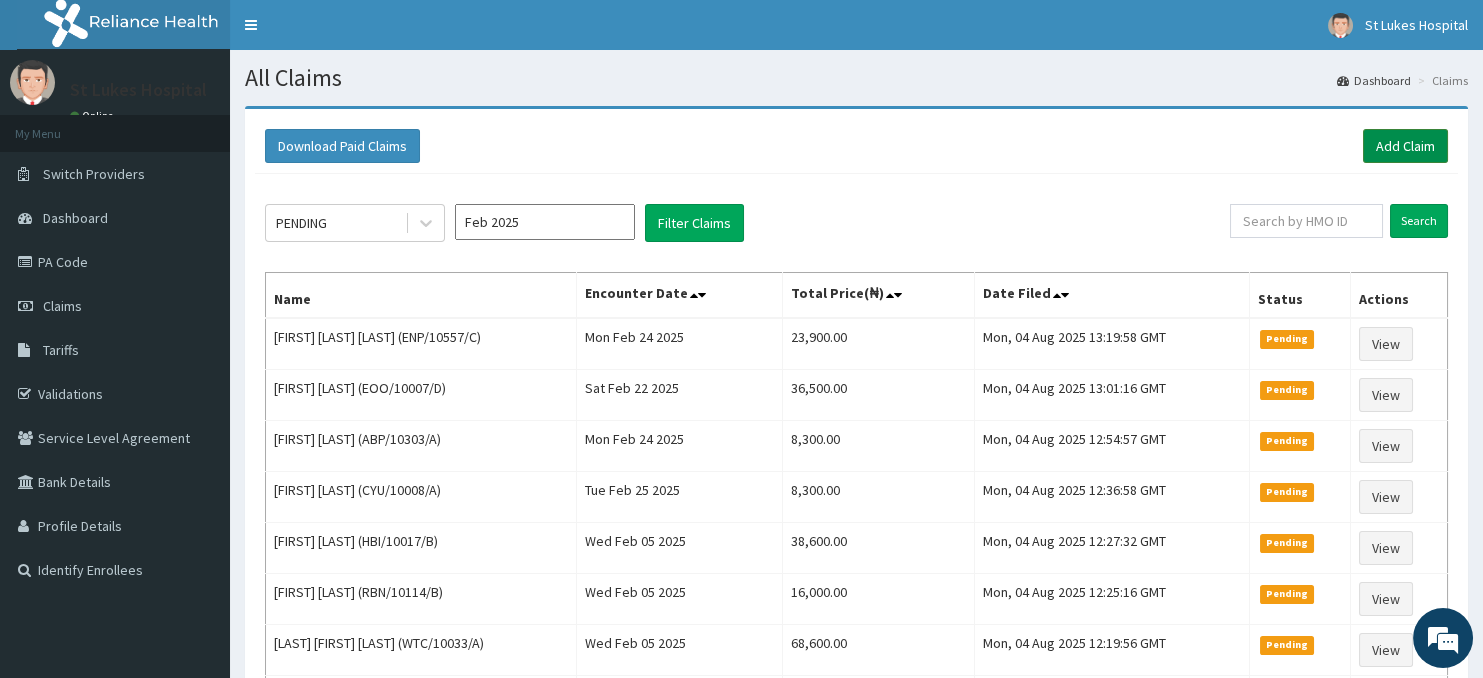 click on "Add Claim" at bounding box center (1405, 146) 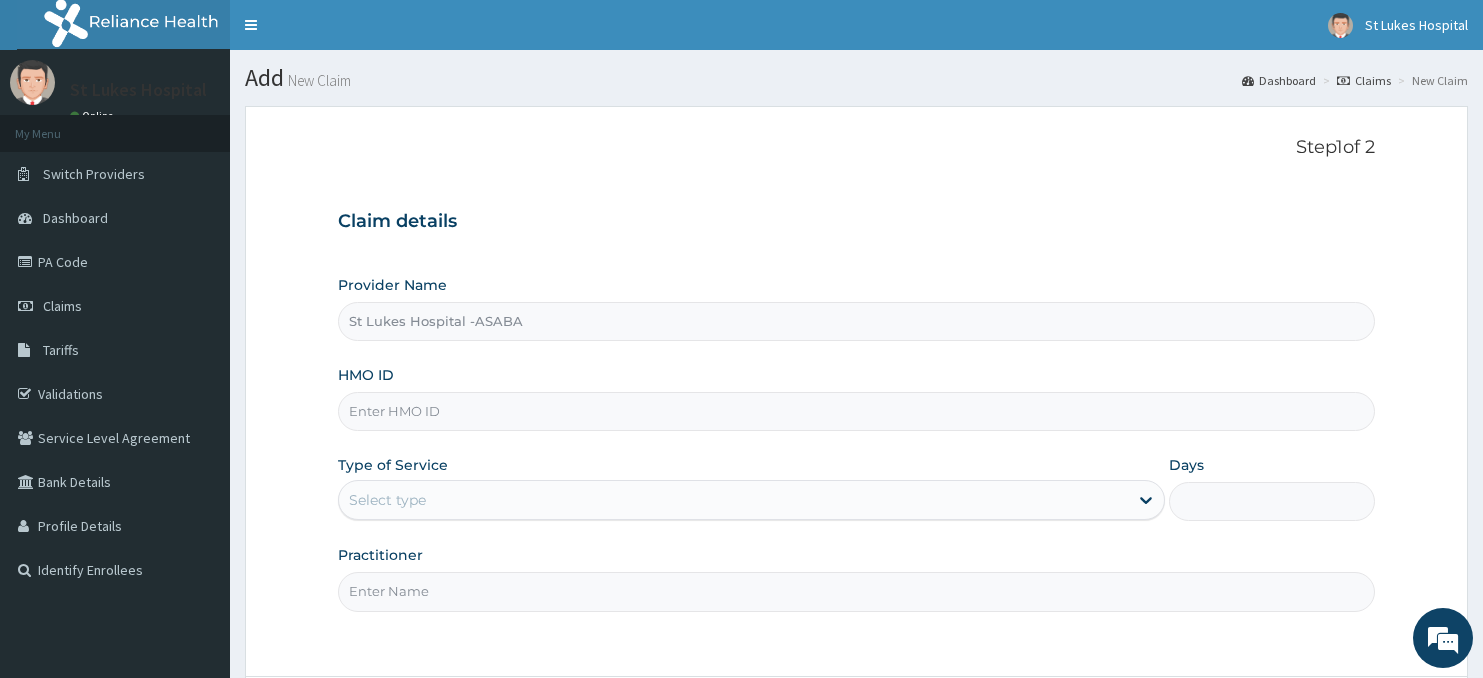scroll, scrollTop: 0, scrollLeft: 0, axis: both 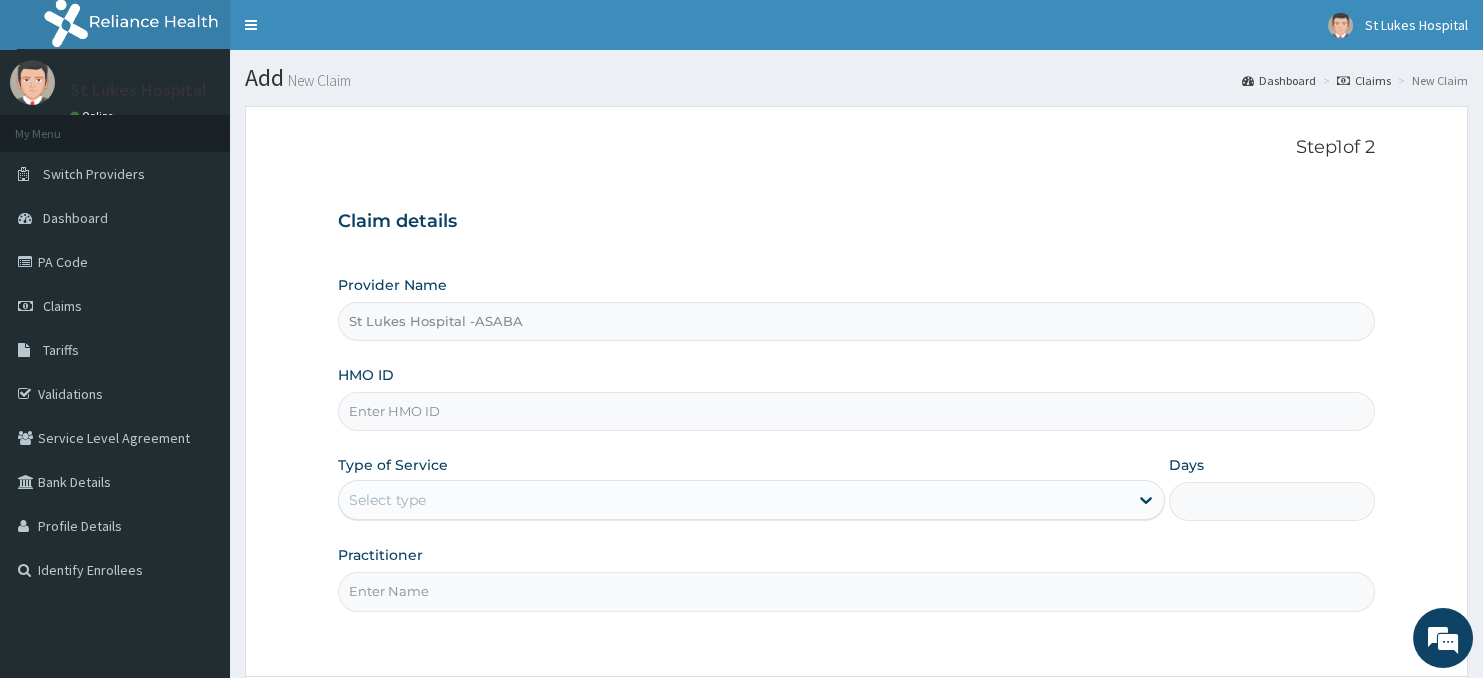 click on "HMO ID" at bounding box center [857, 411] 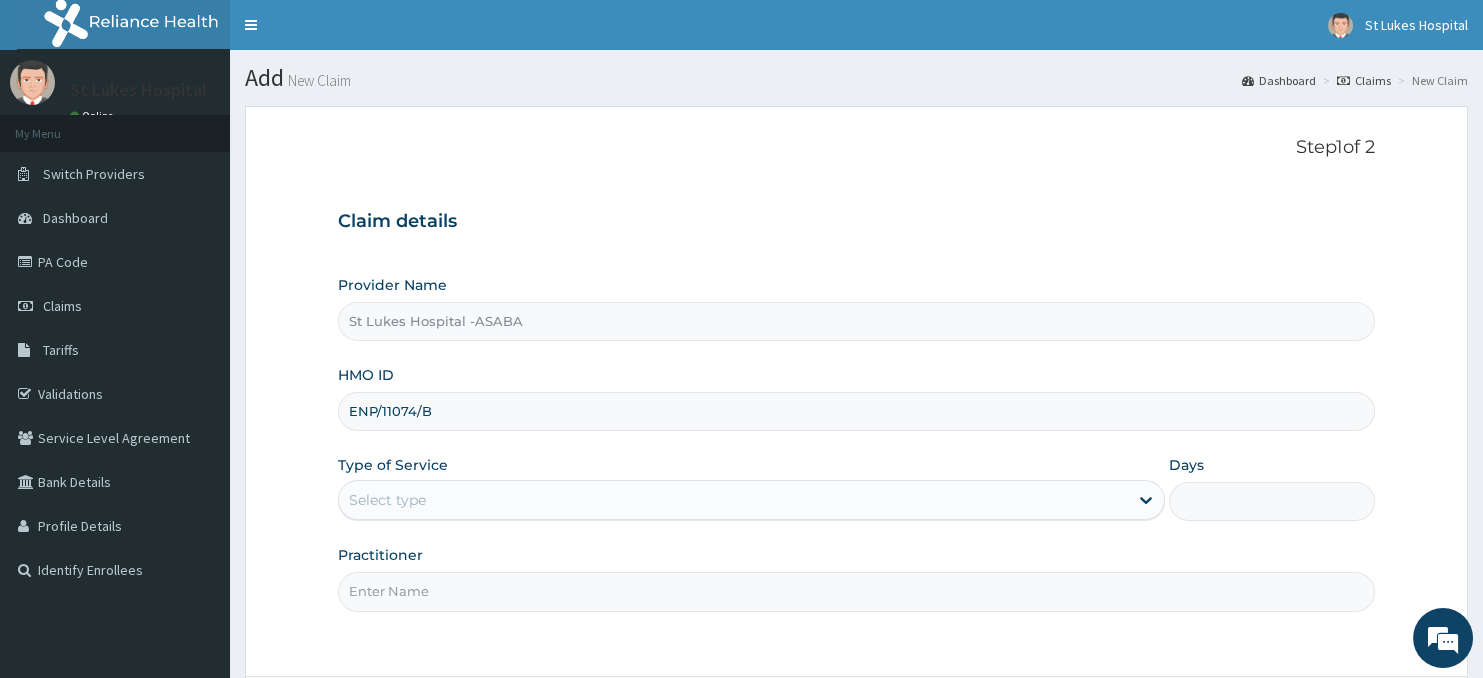 type on "ENP/11074/B" 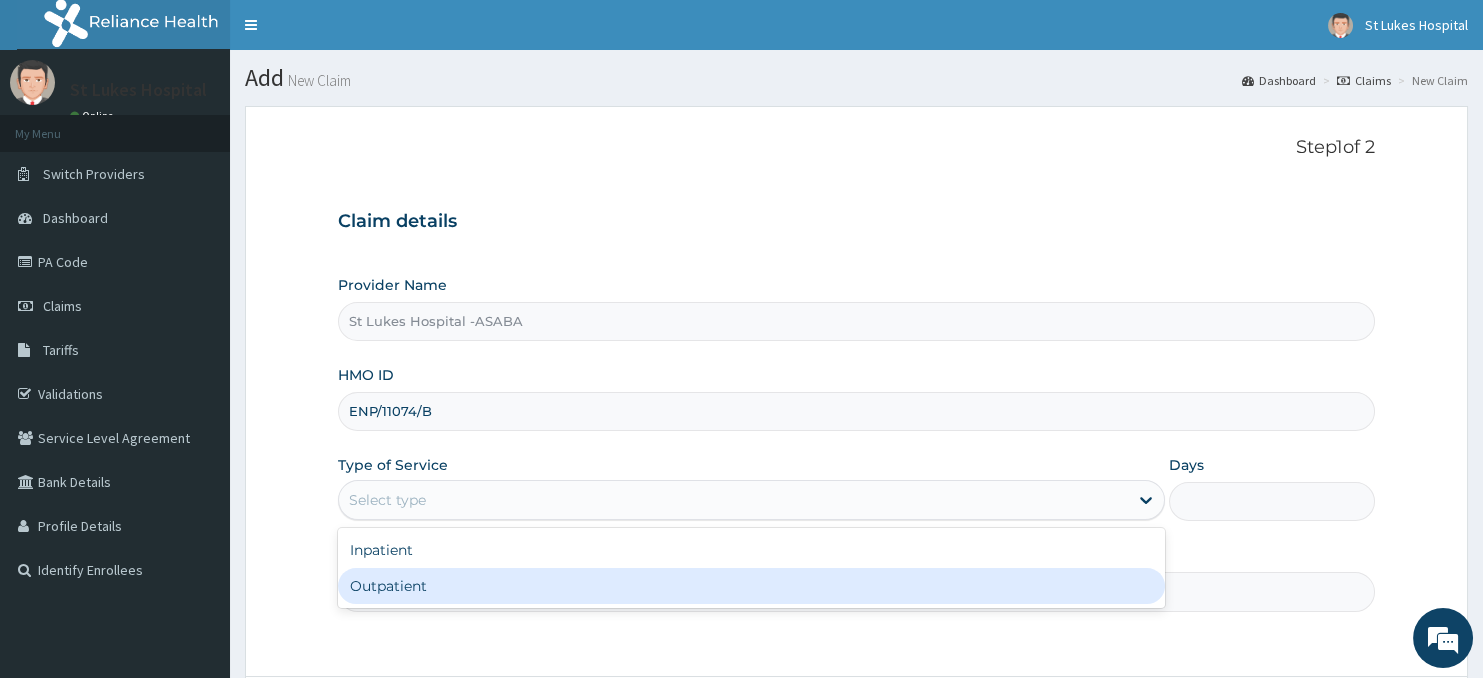 click on "Outpatient" at bounding box center (751, 586) 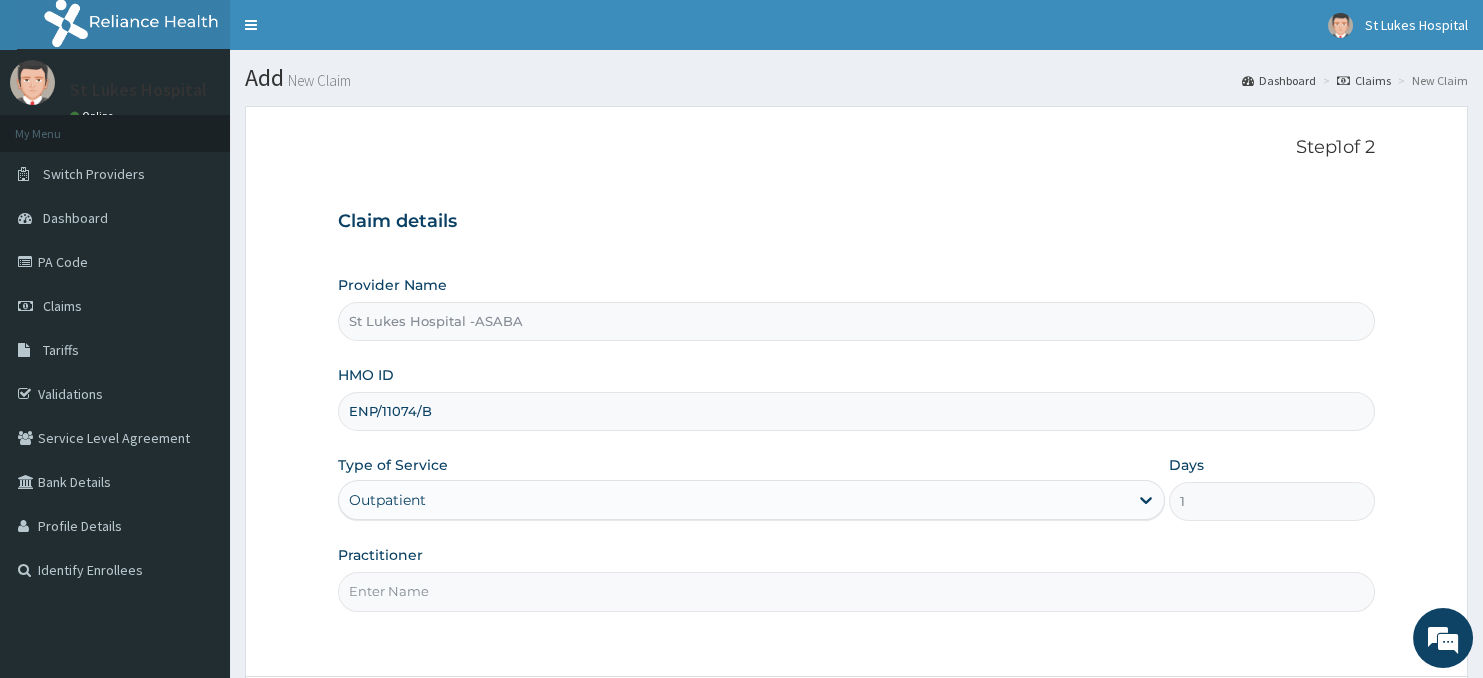 click on "Practitioner" at bounding box center (857, 591) 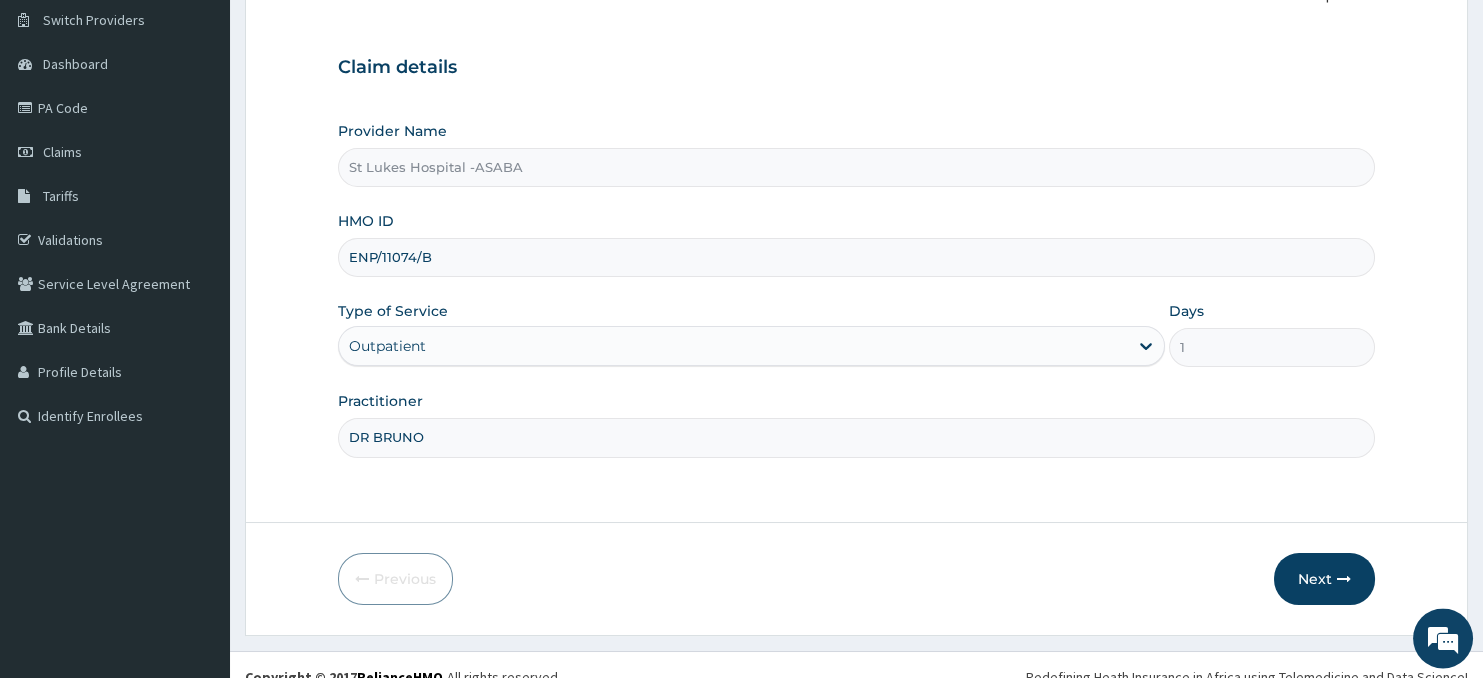 scroll, scrollTop: 178, scrollLeft: 0, axis: vertical 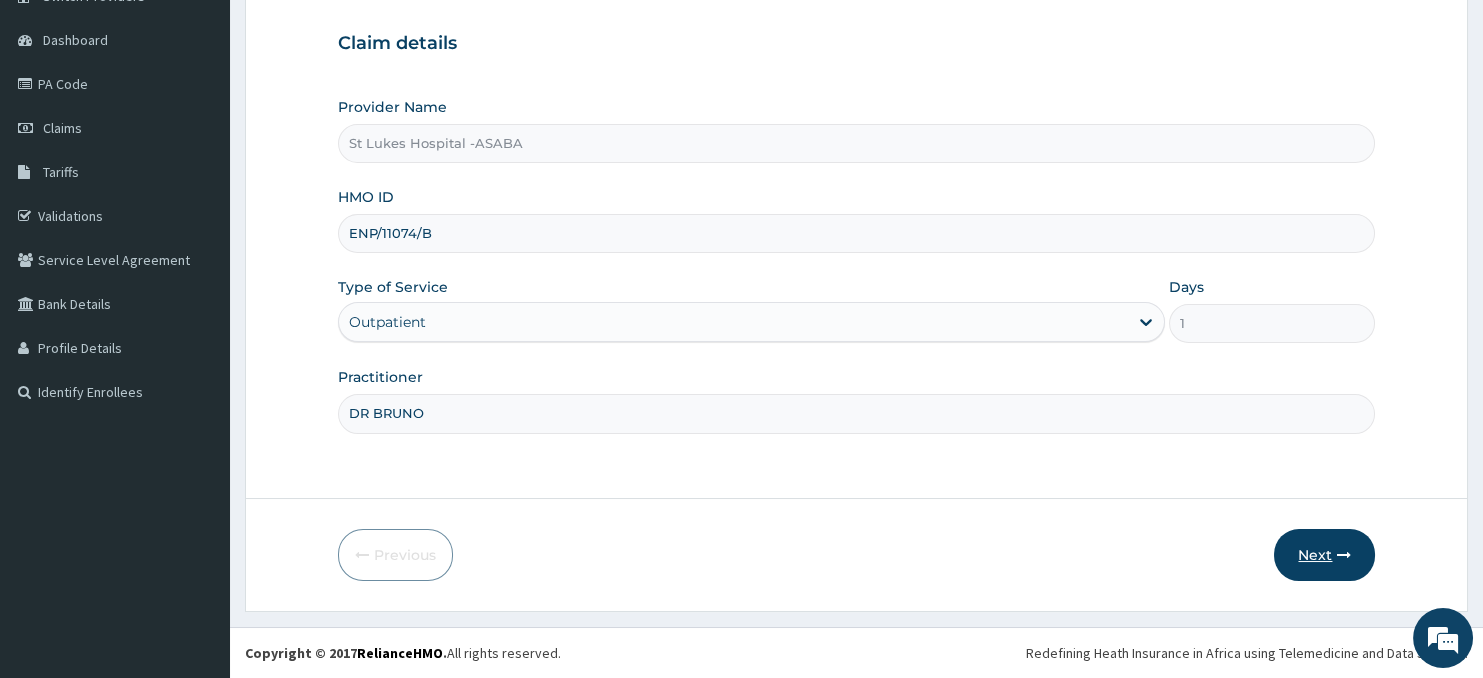type on "DR BRUNO" 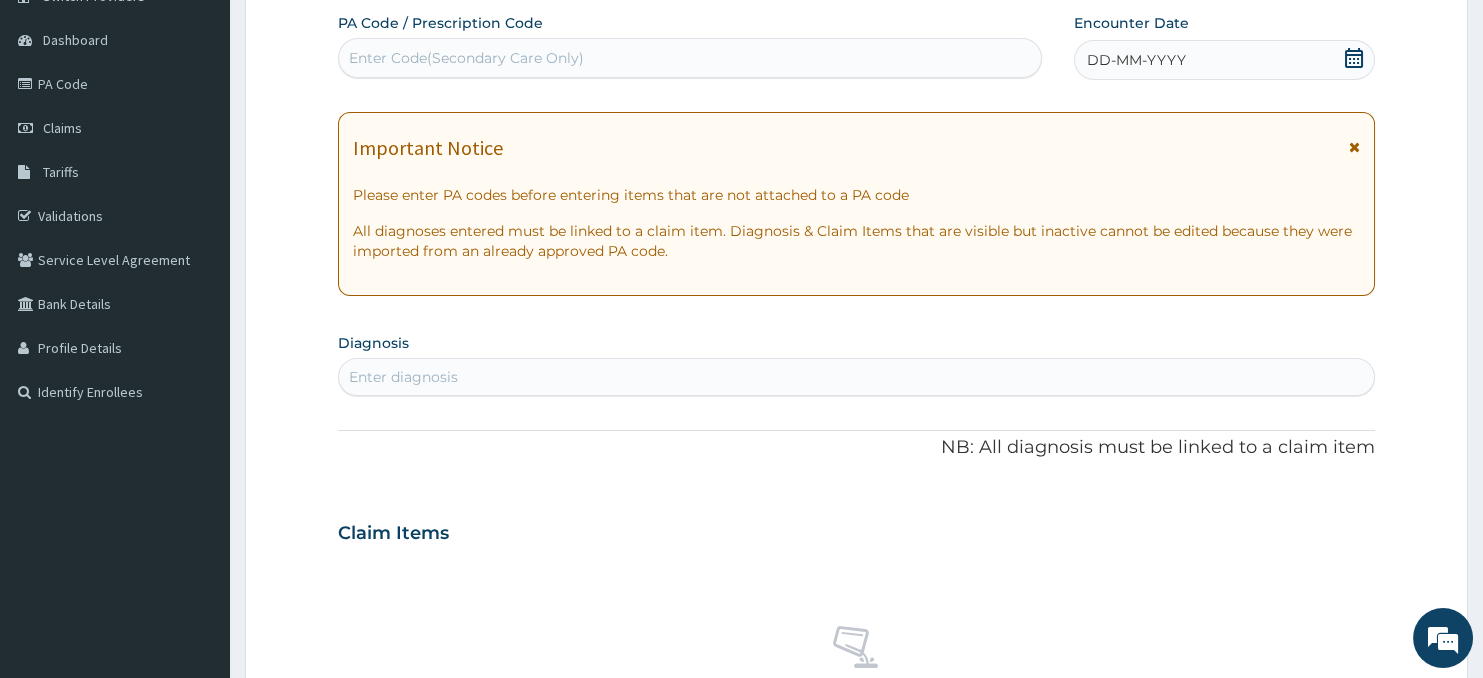 click on "DD-MM-YYYY" at bounding box center (1225, 60) 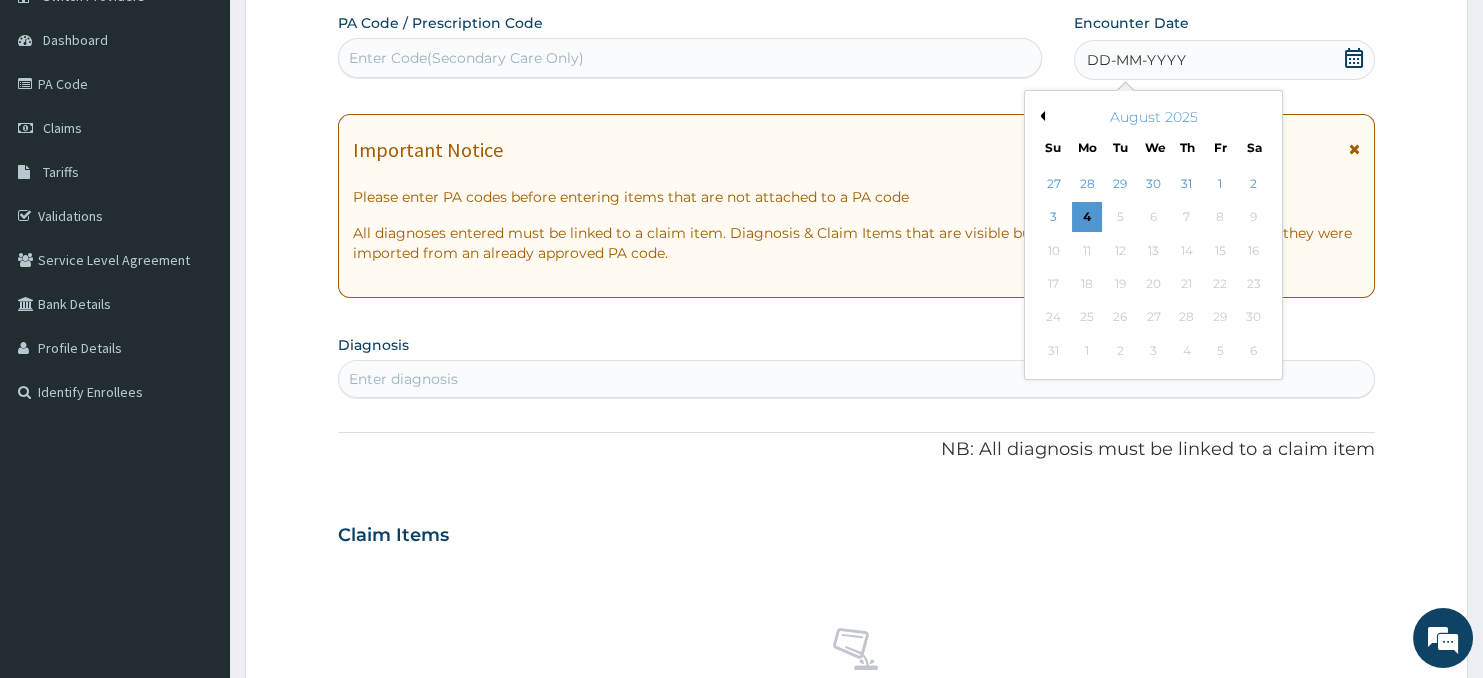 click on "Previous Month" at bounding box center (1040, 116) 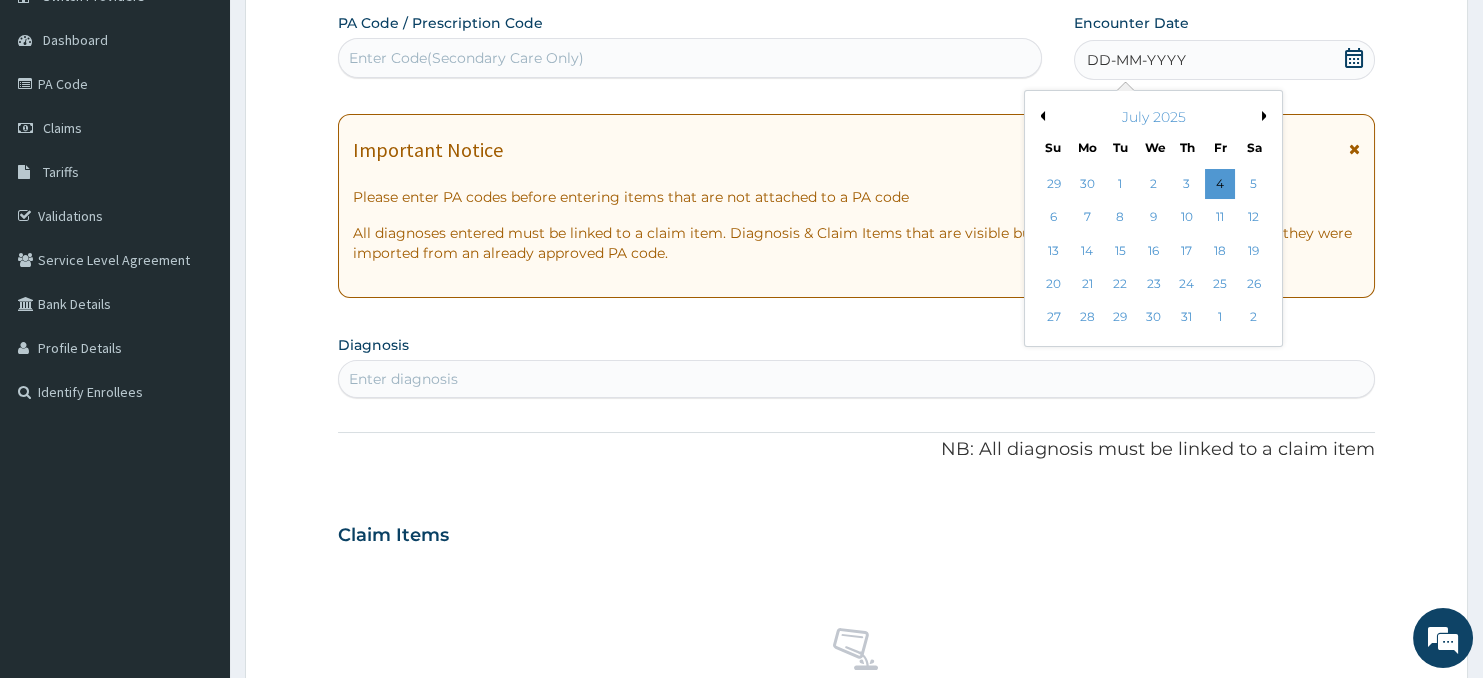 click on "Previous Month" at bounding box center (1040, 116) 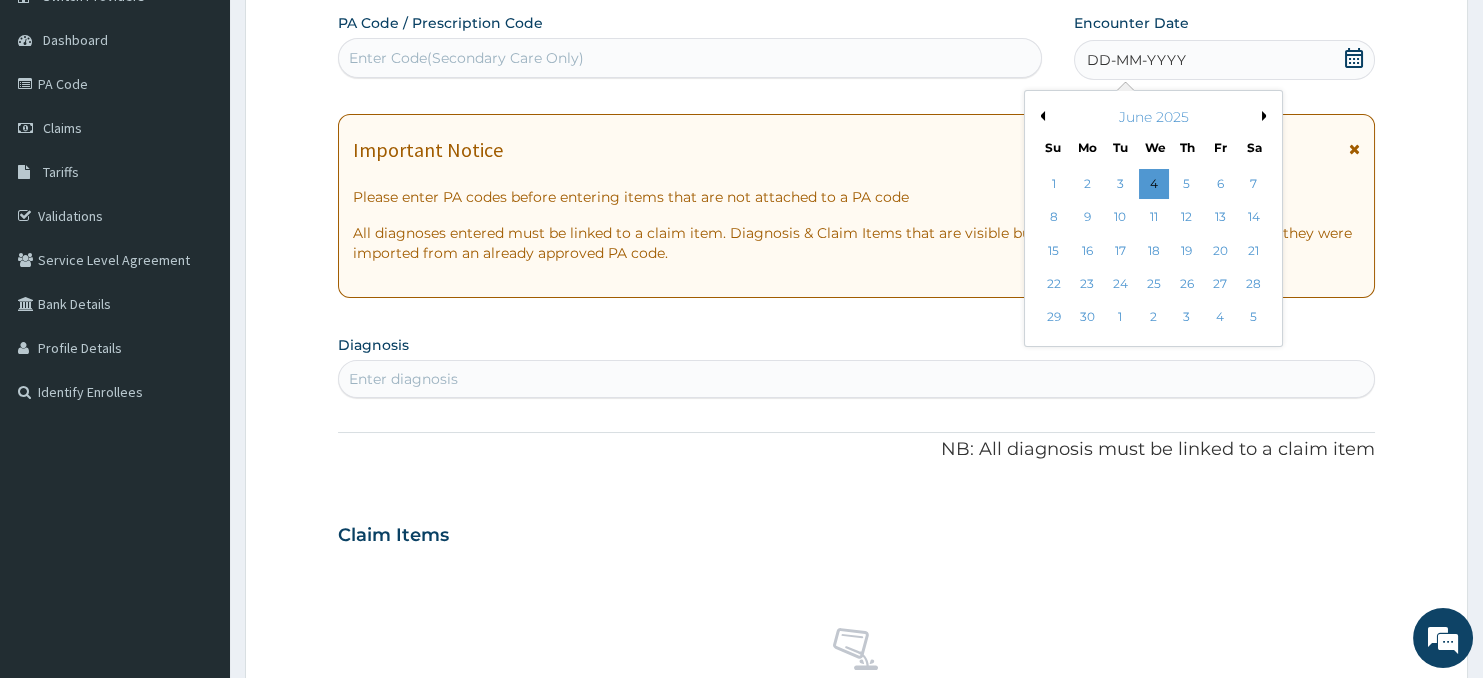 click on "Previous Month" at bounding box center [1040, 116] 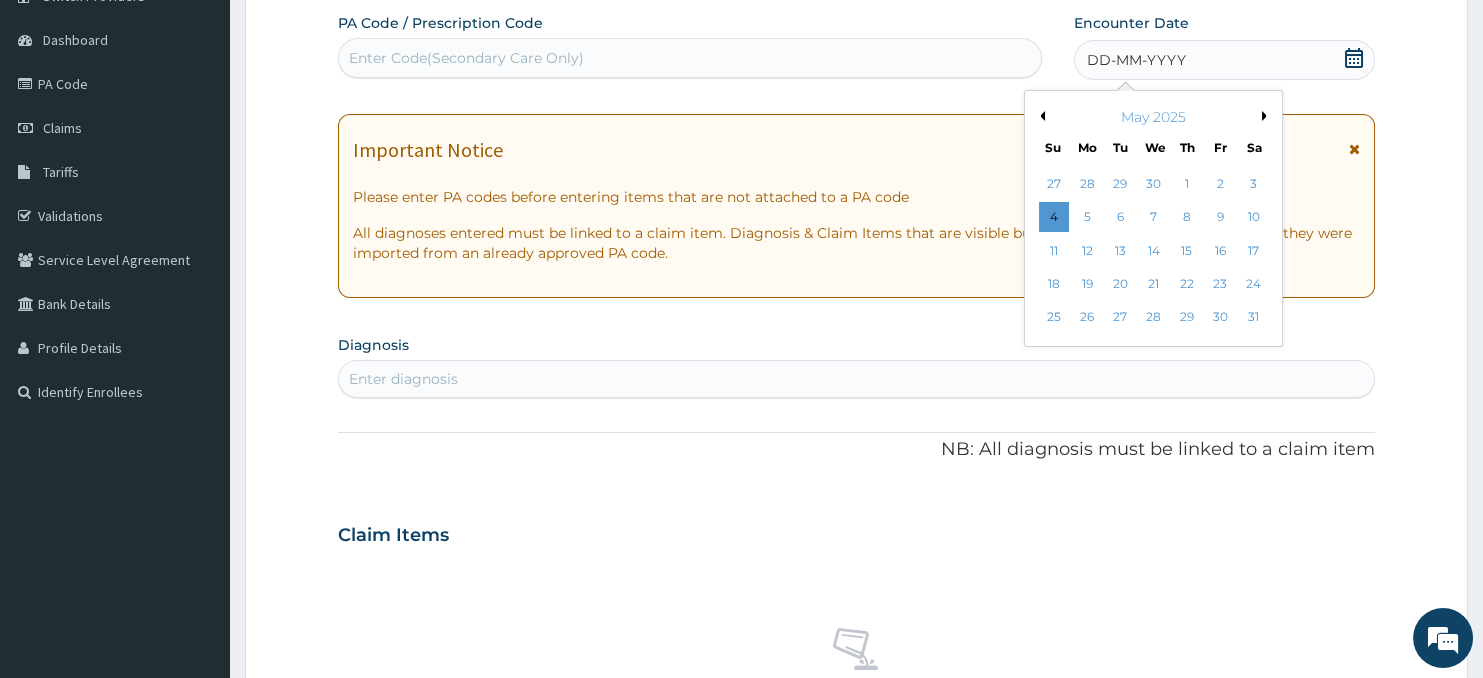 click on "Previous Month" at bounding box center (1040, 116) 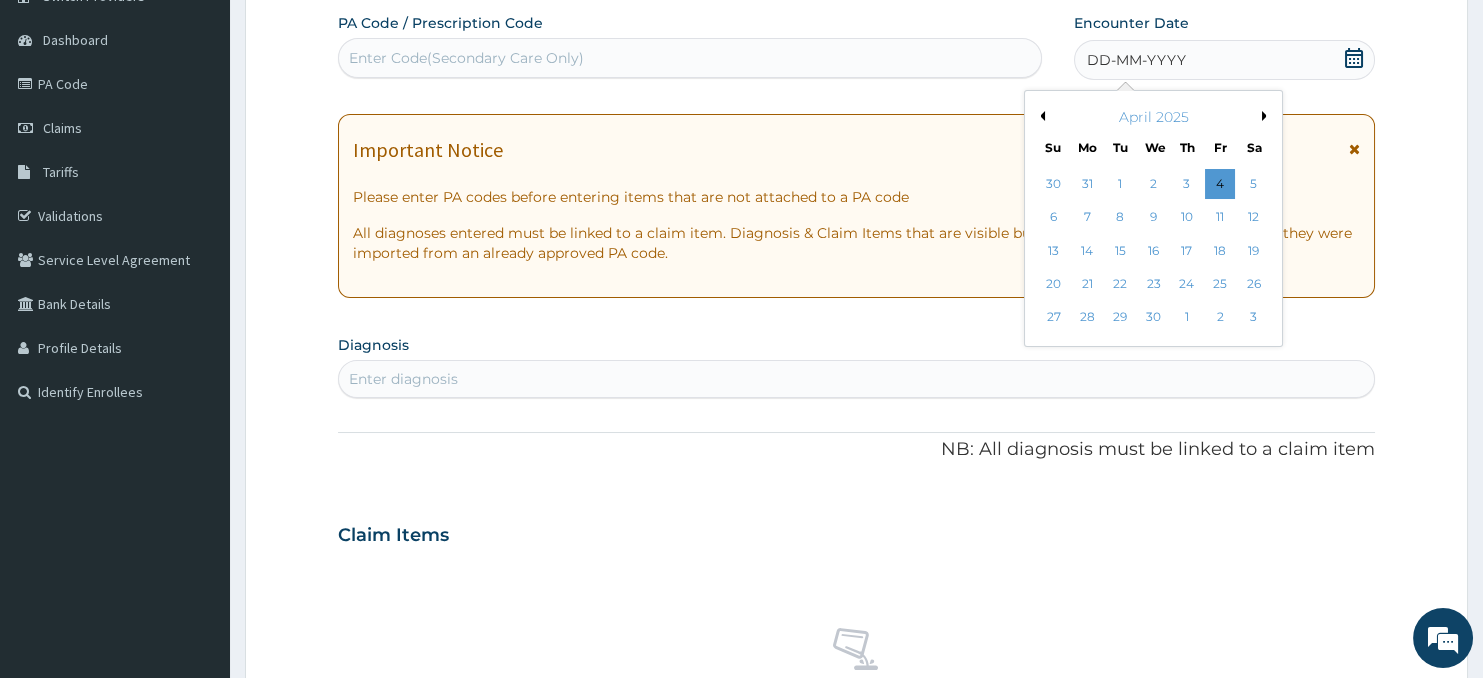 click on "April 2025" at bounding box center (1153, 117) 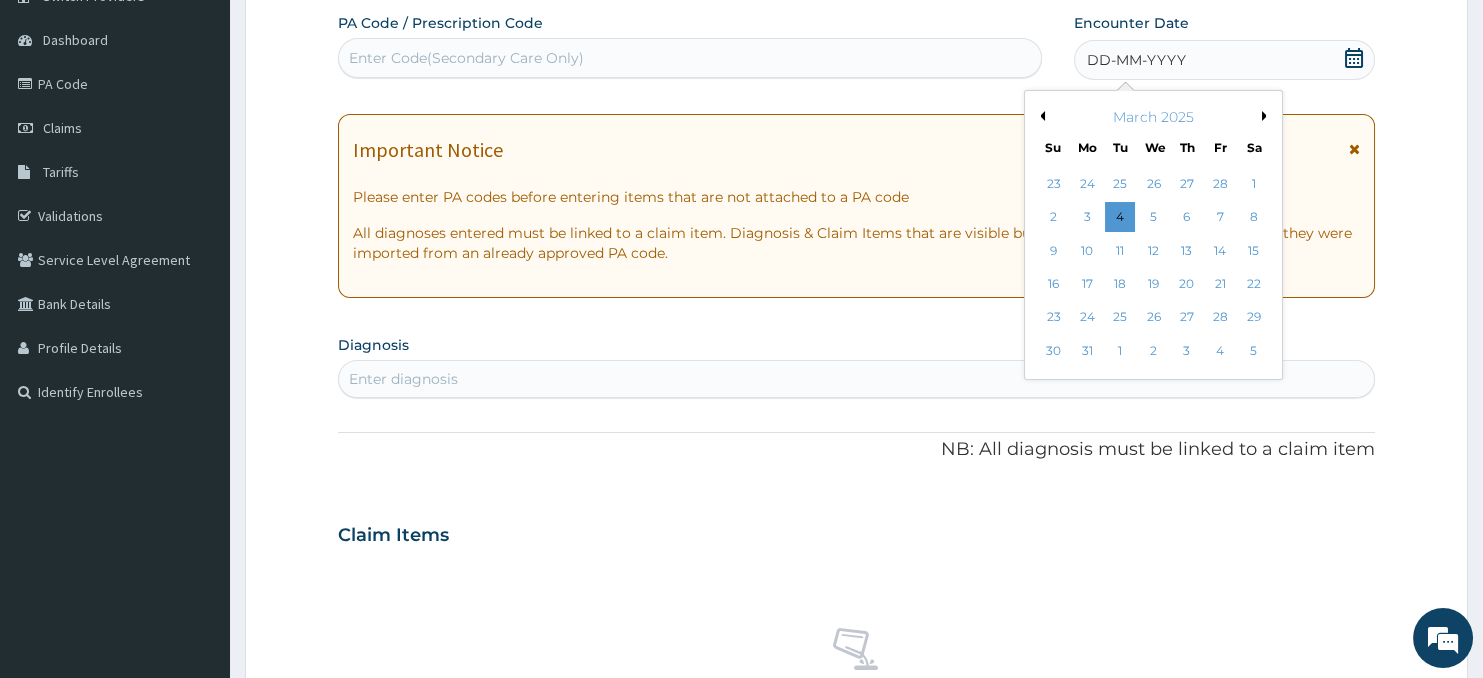 click on "Previous Month" at bounding box center [1040, 116] 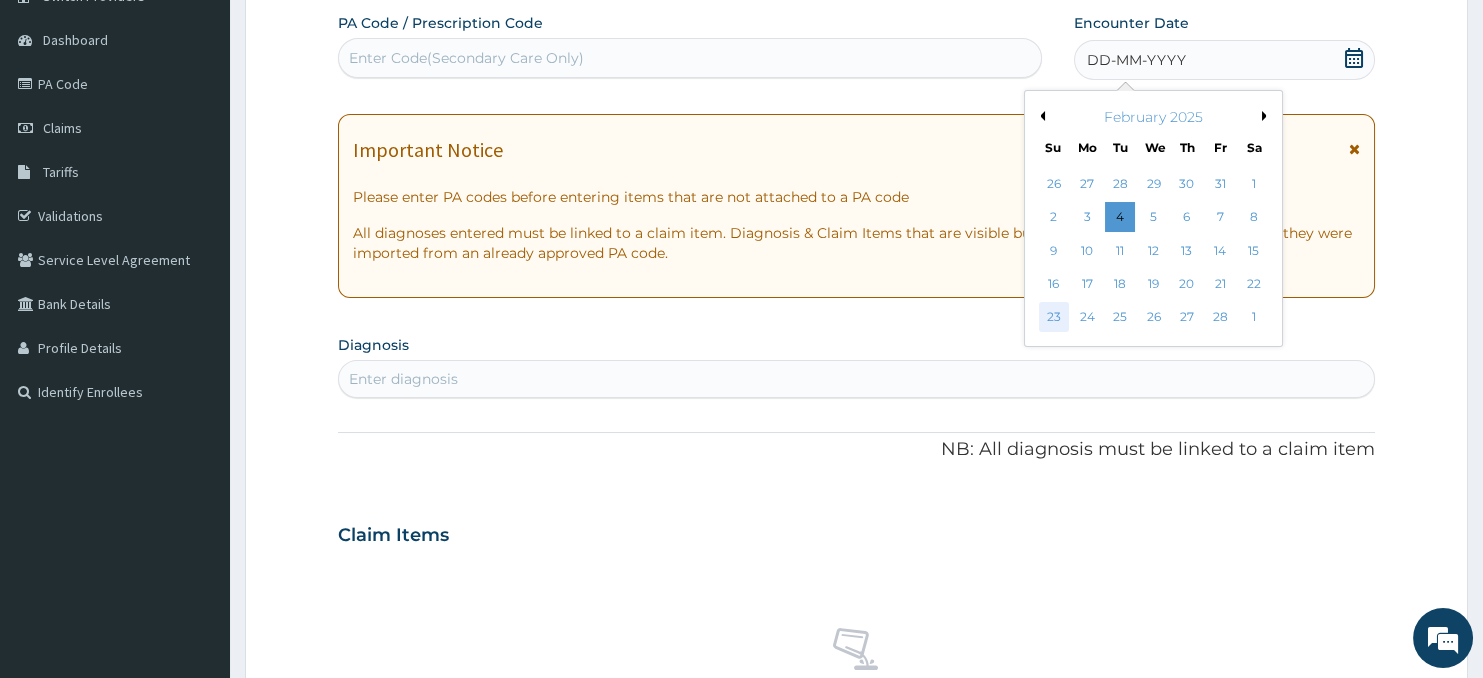 click on "23" at bounding box center [1053, 318] 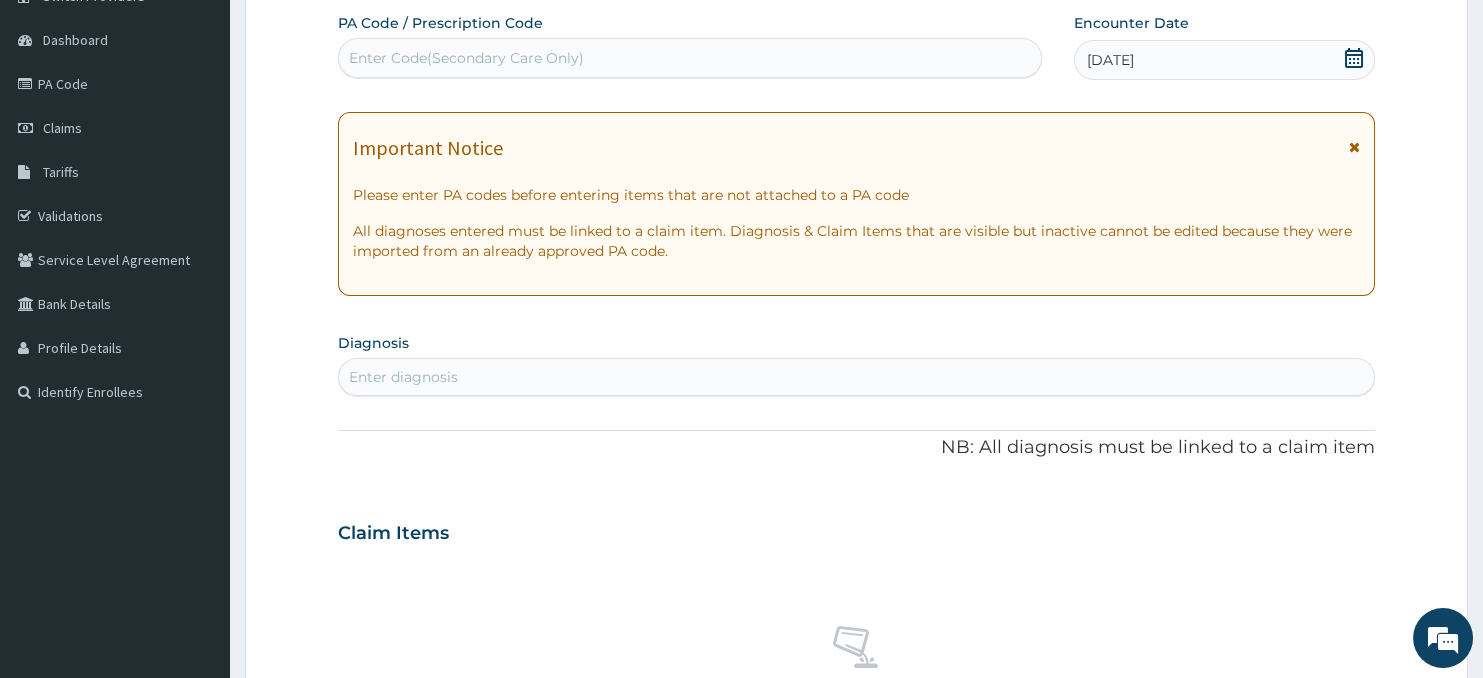 click on "Enter diagnosis" at bounding box center [857, 377] 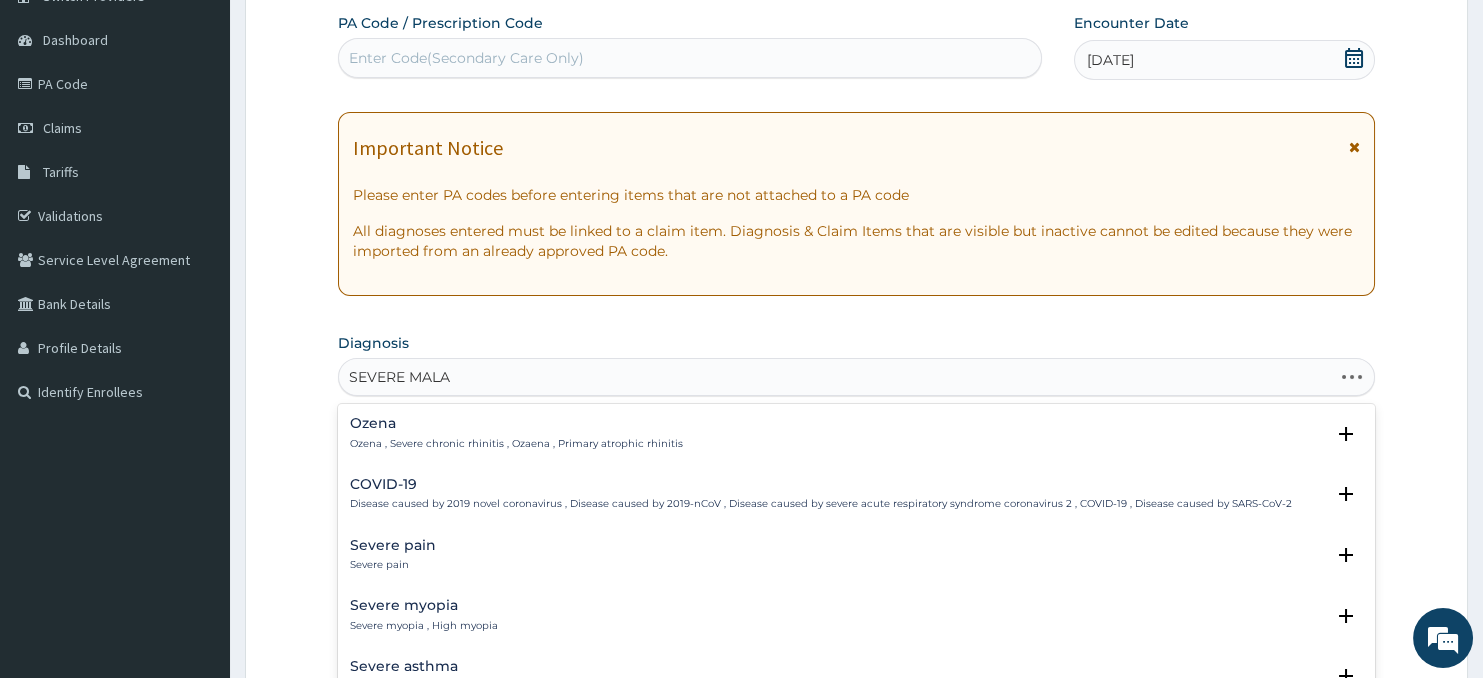 type on "SEVERE MALAR" 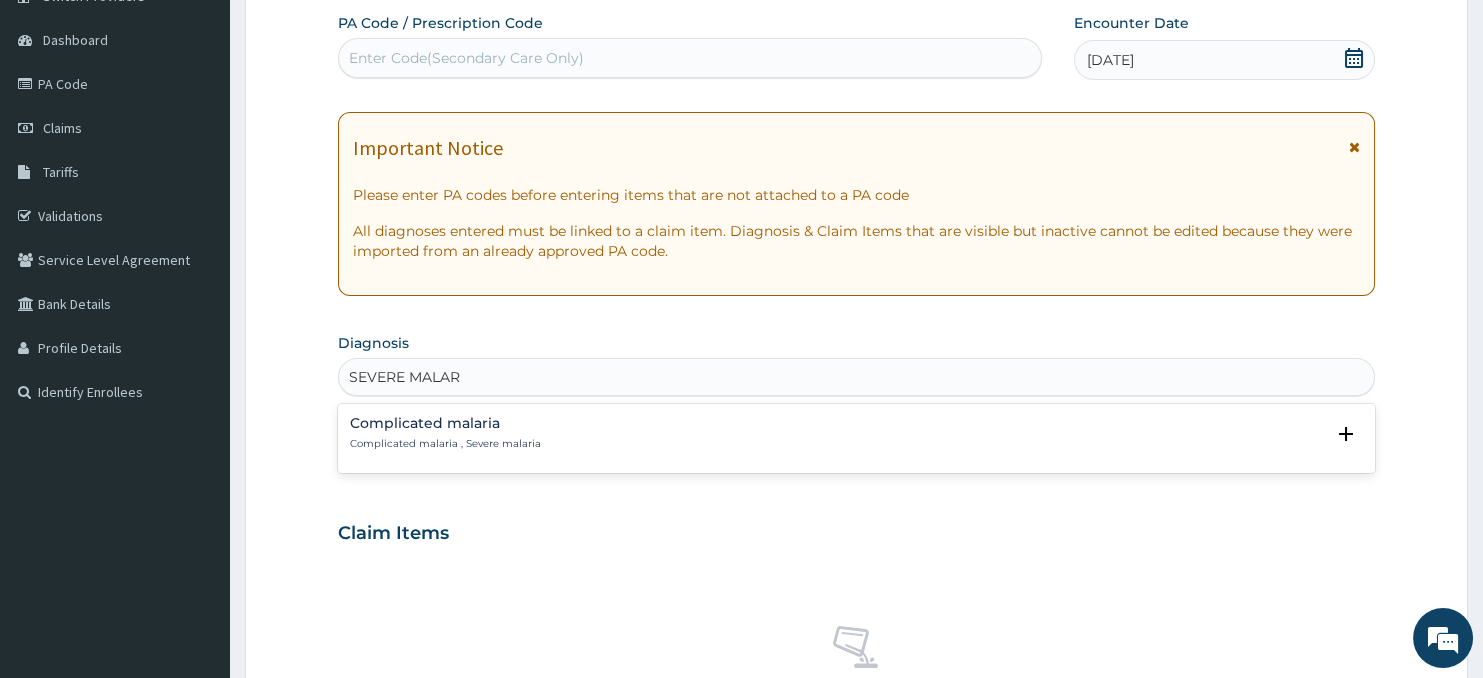 click on "Complicated malaria , Severe malaria" at bounding box center (445, 444) 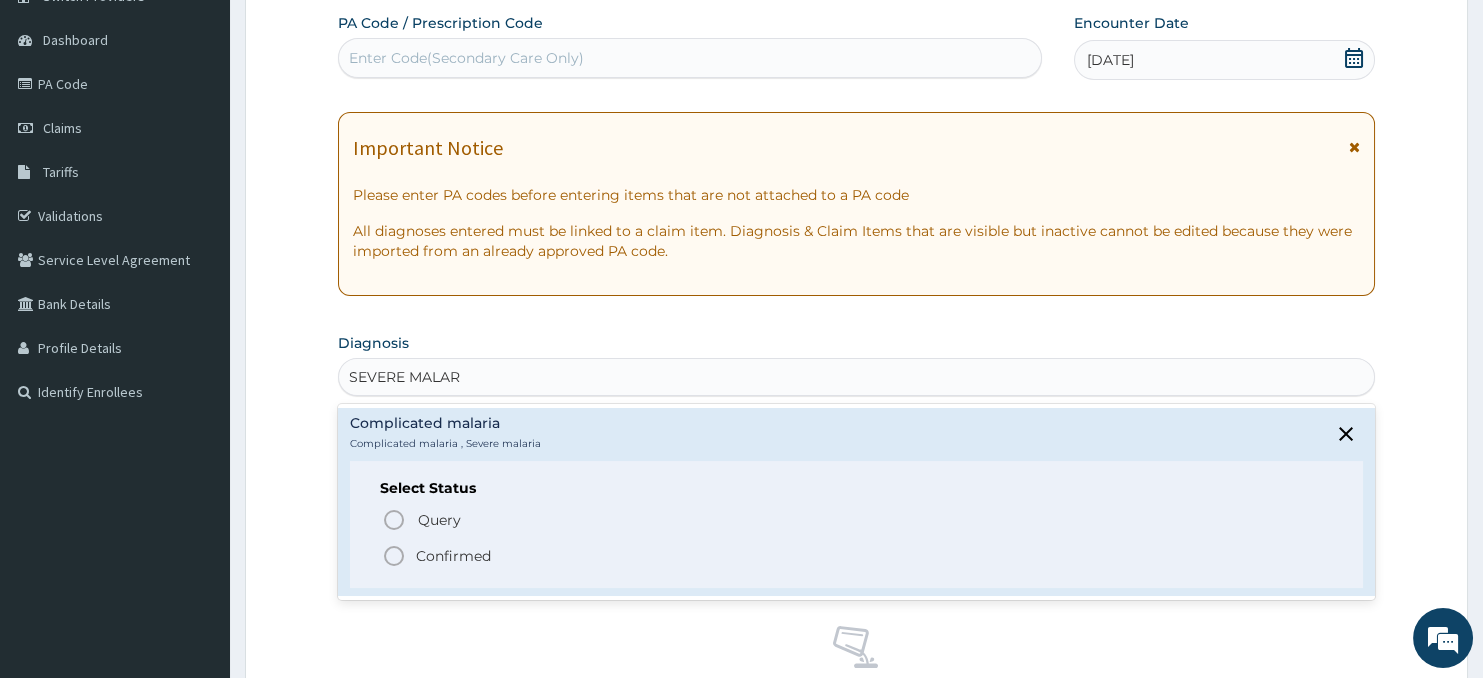 click 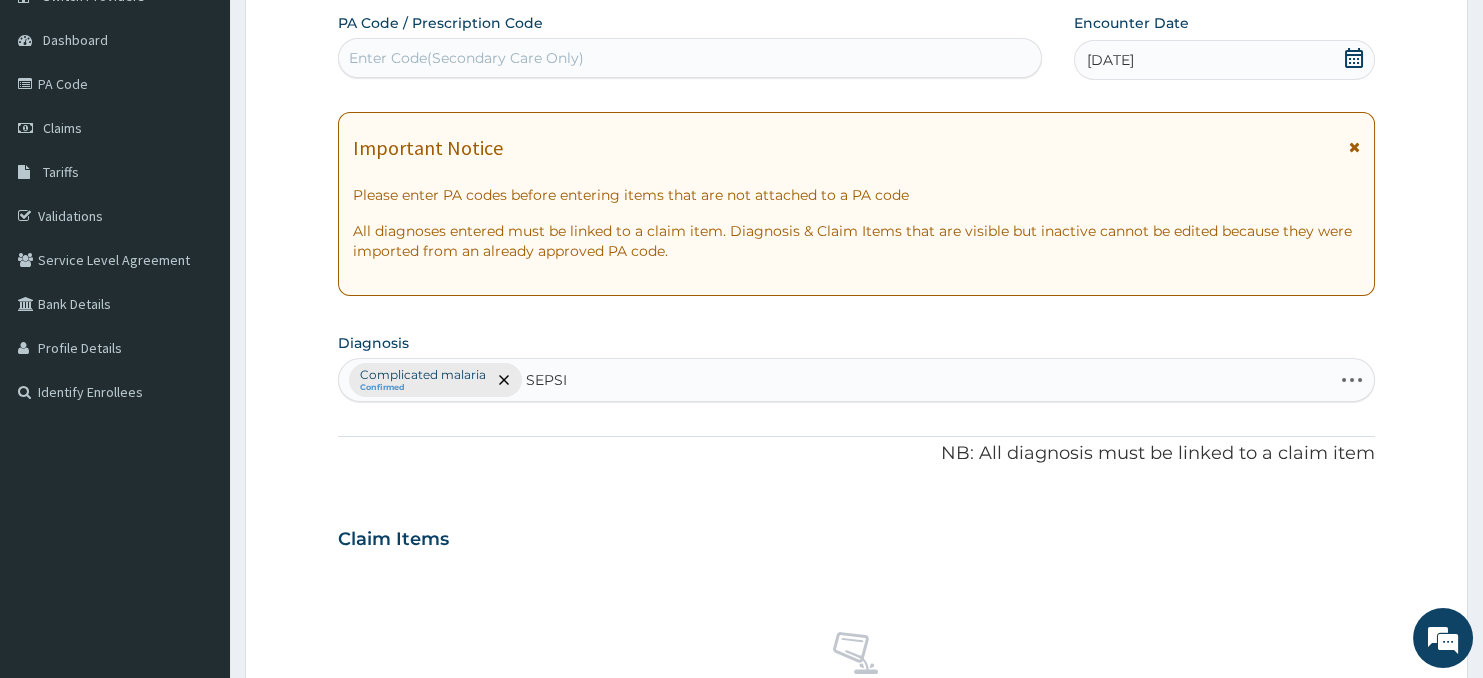 type on "SEPSIS" 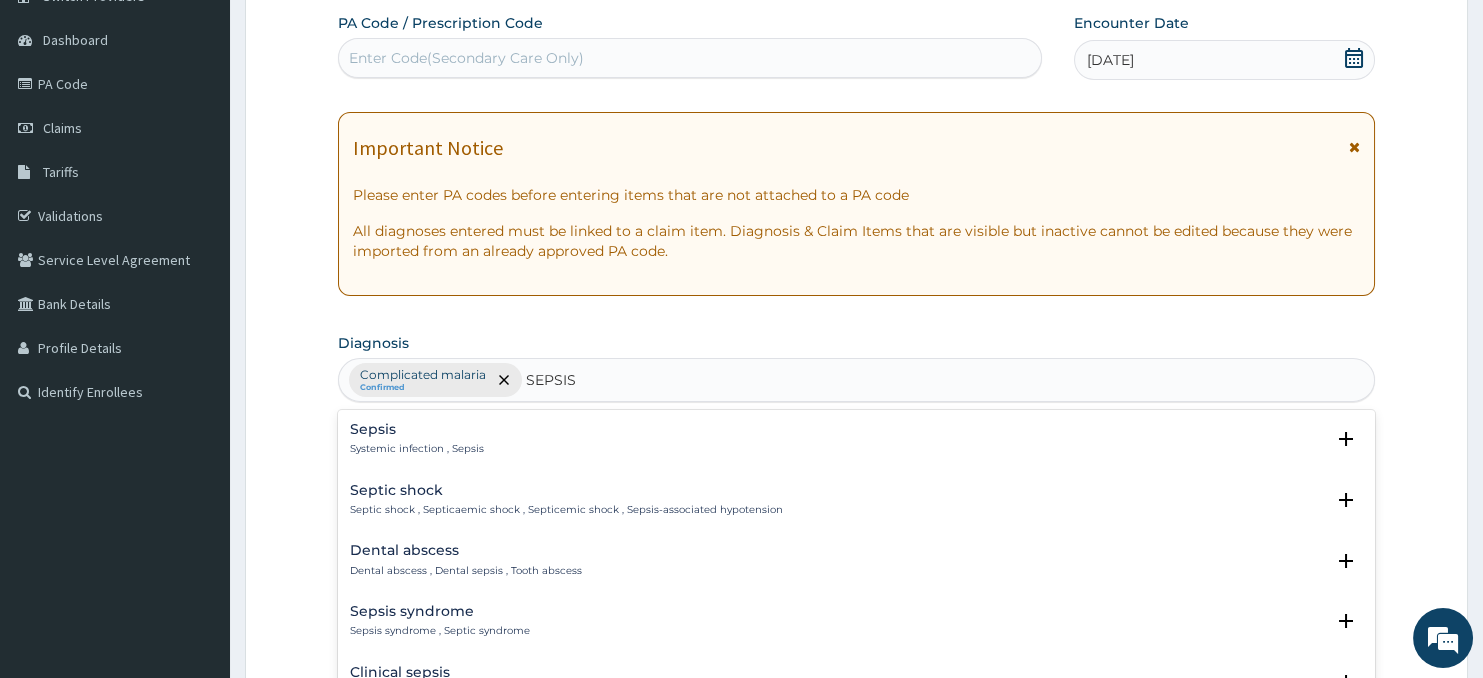 click on "Sepsis" at bounding box center (417, 429) 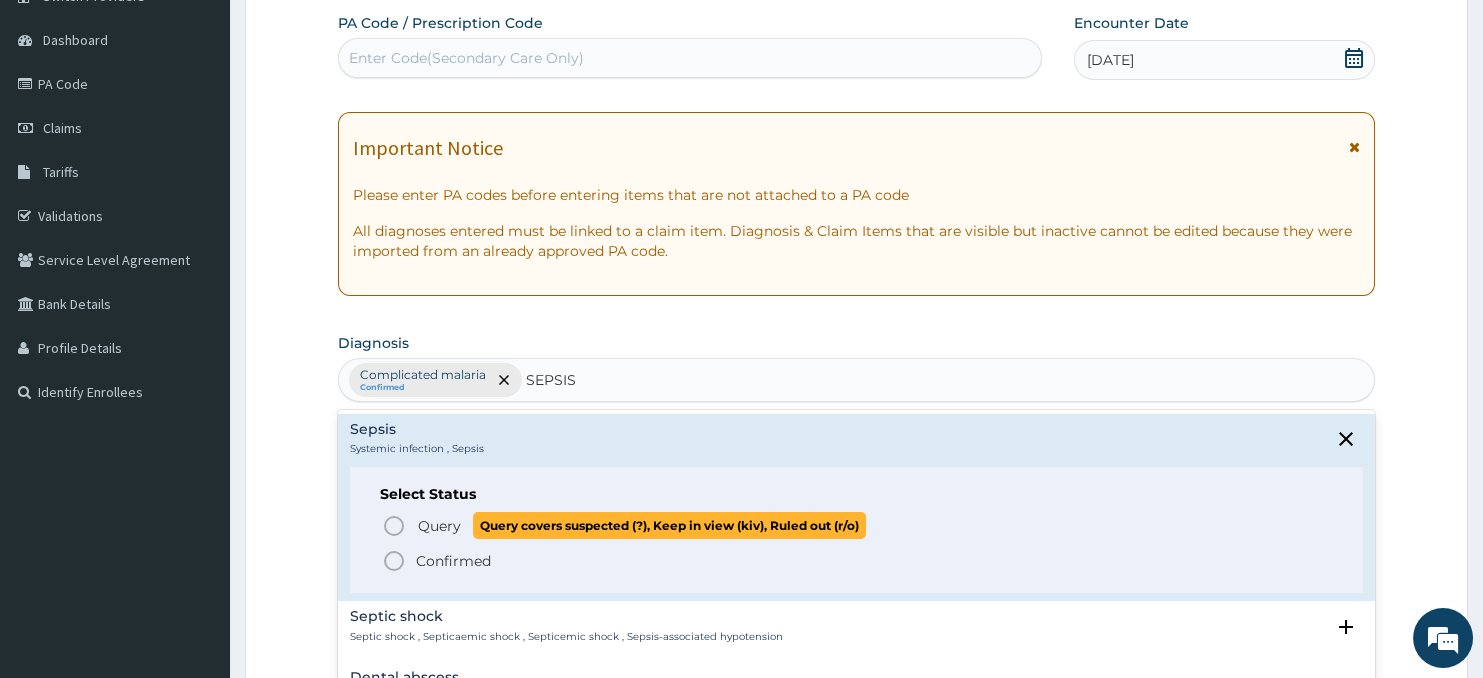 click 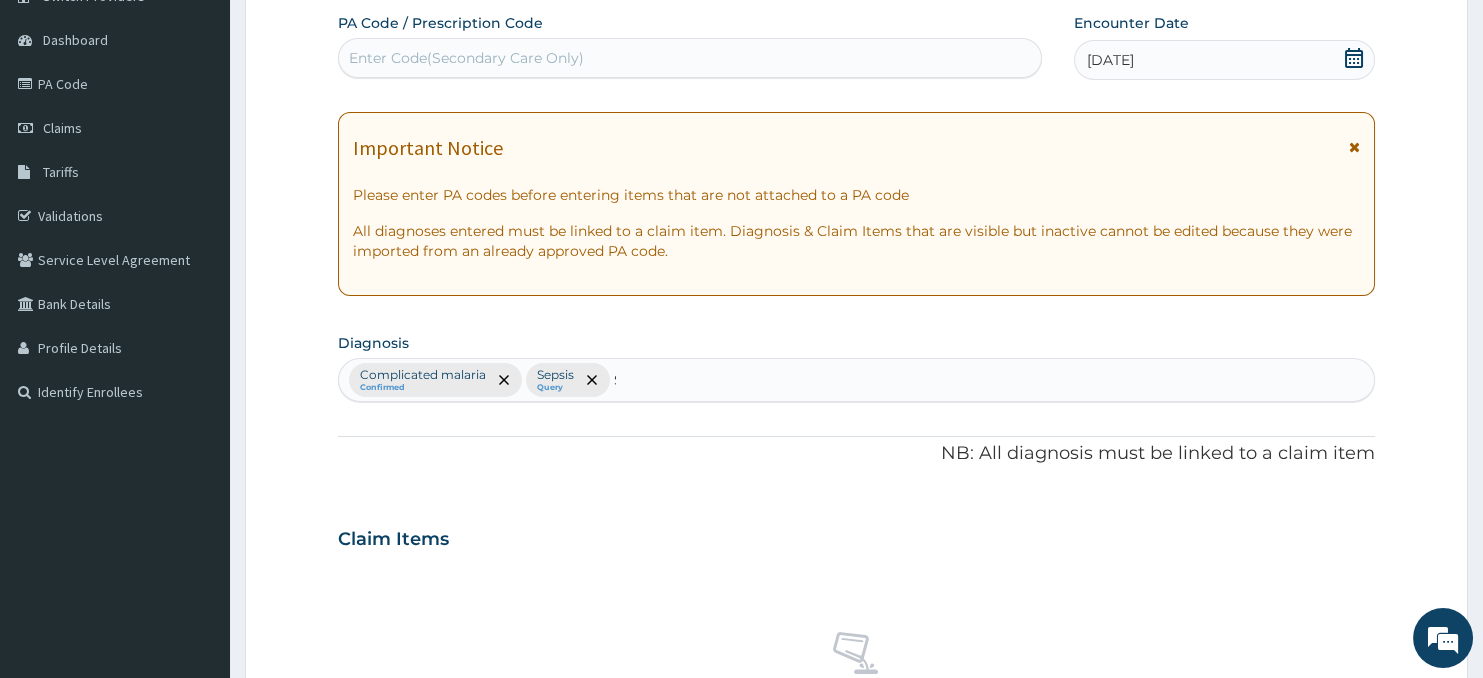 type 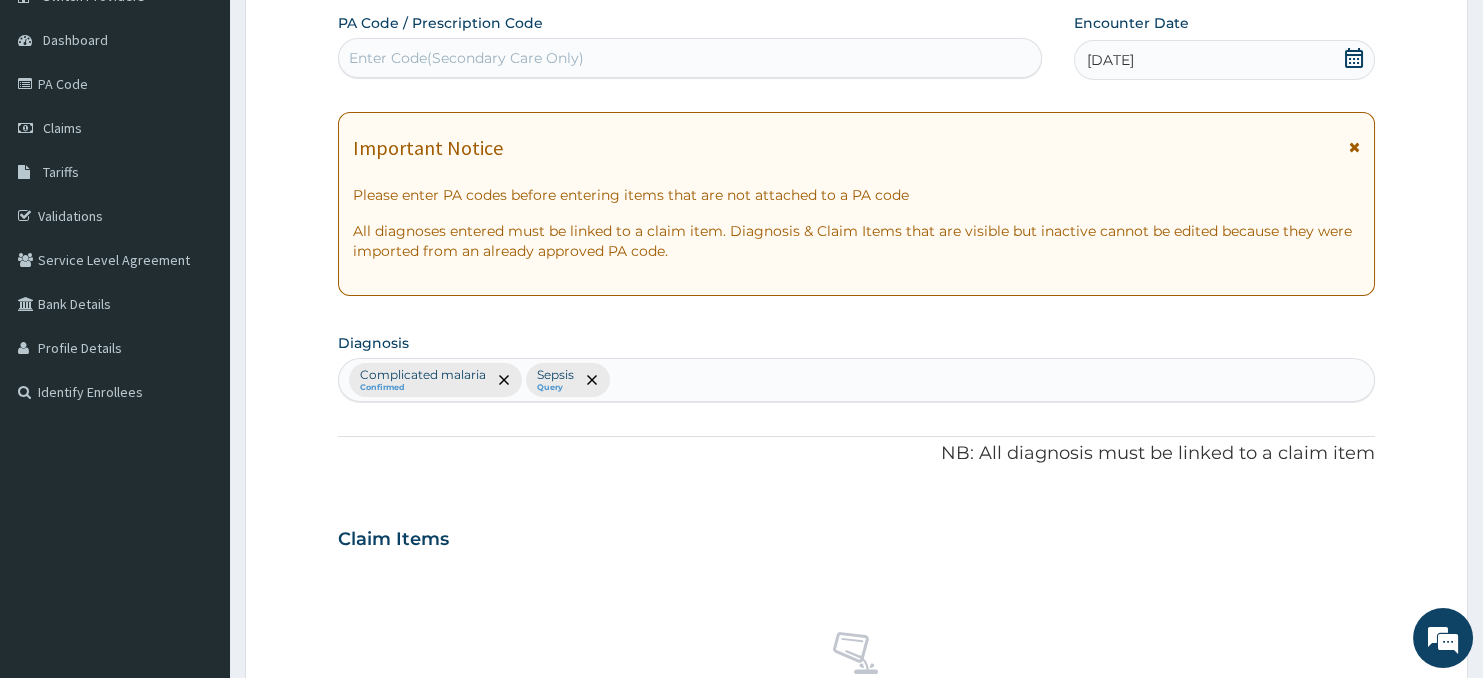 scroll, scrollTop: 764, scrollLeft: 0, axis: vertical 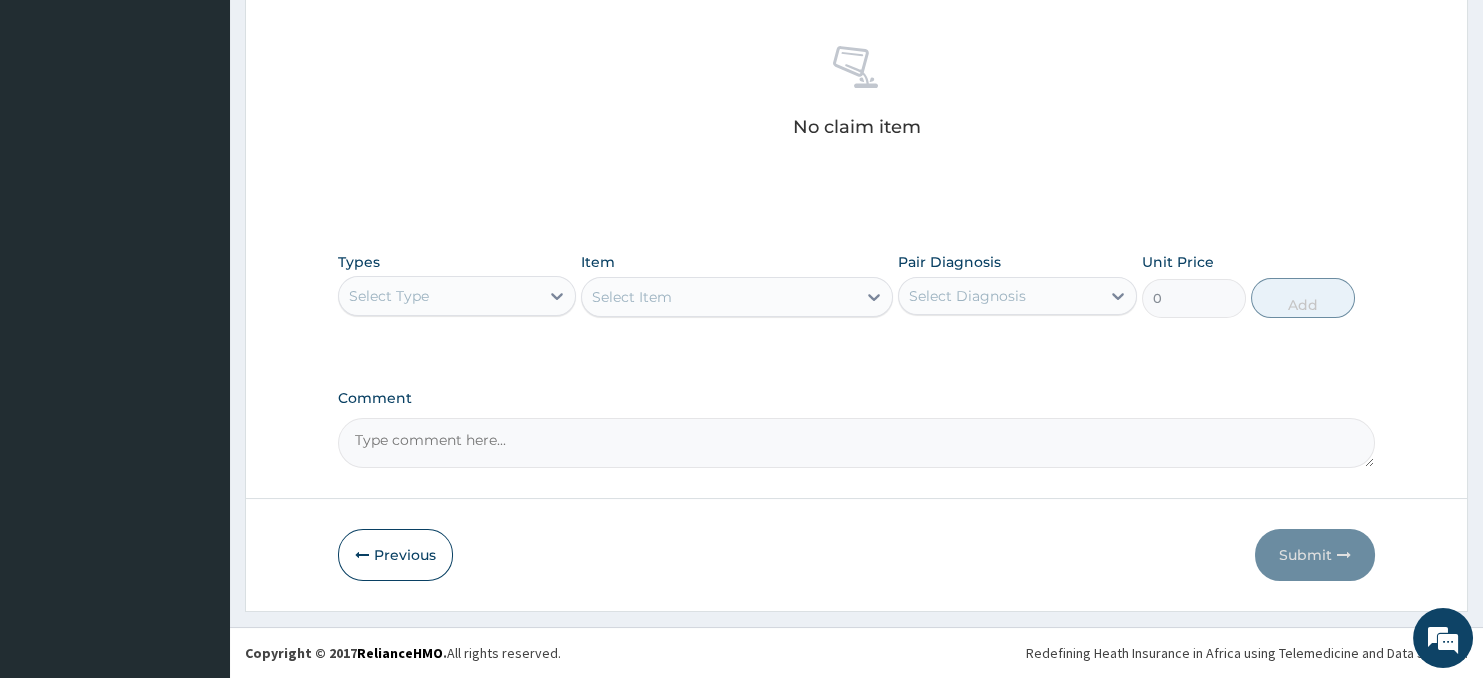 click on "Select Type" at bounding box center (439, 296) 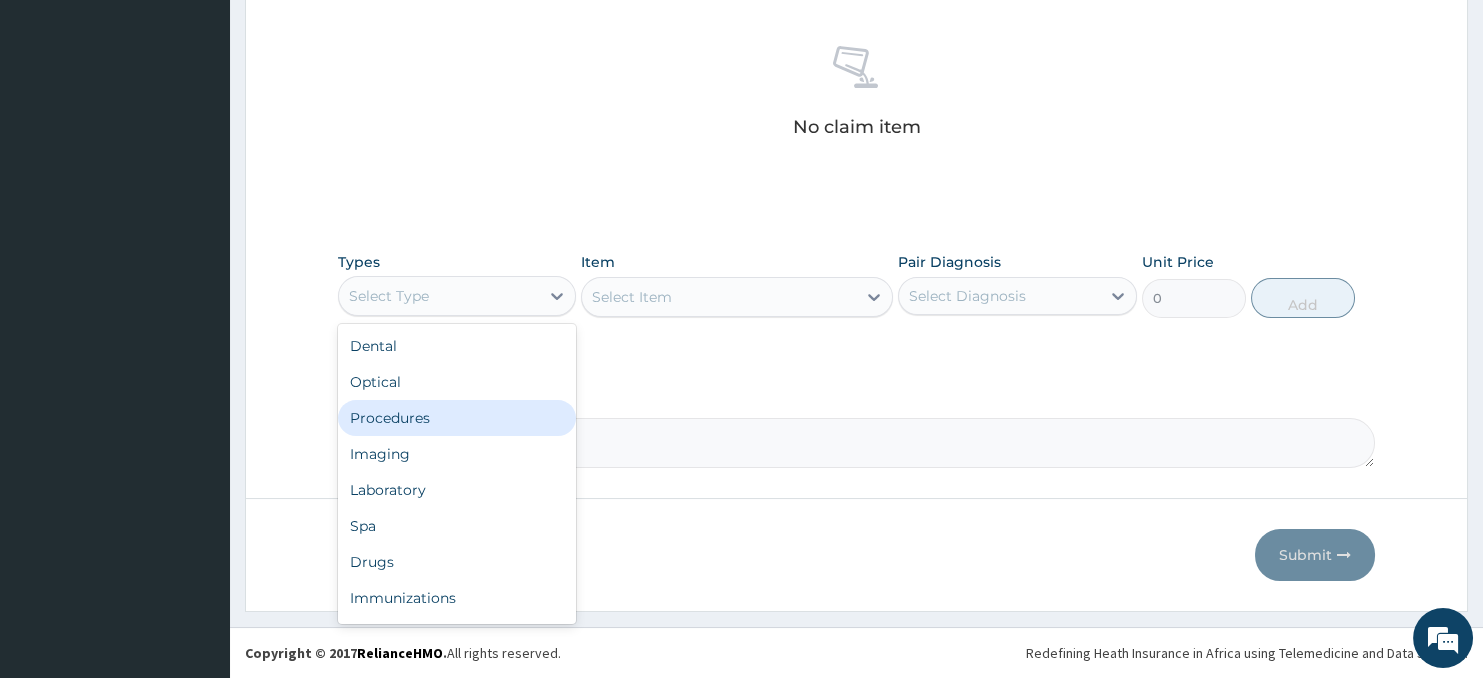 click on "Procedures" at bounding box center (457, 418) 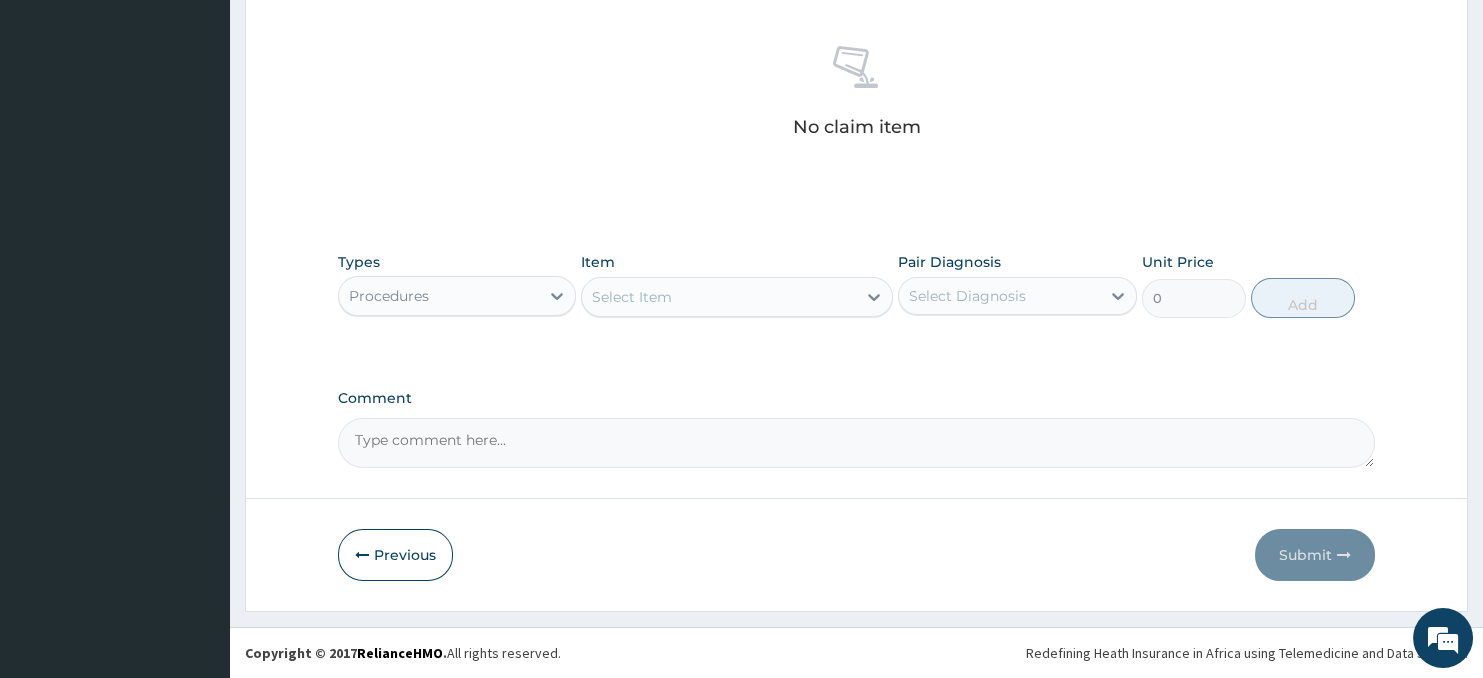 click on "Select Item" at bounding box center [718, 297] 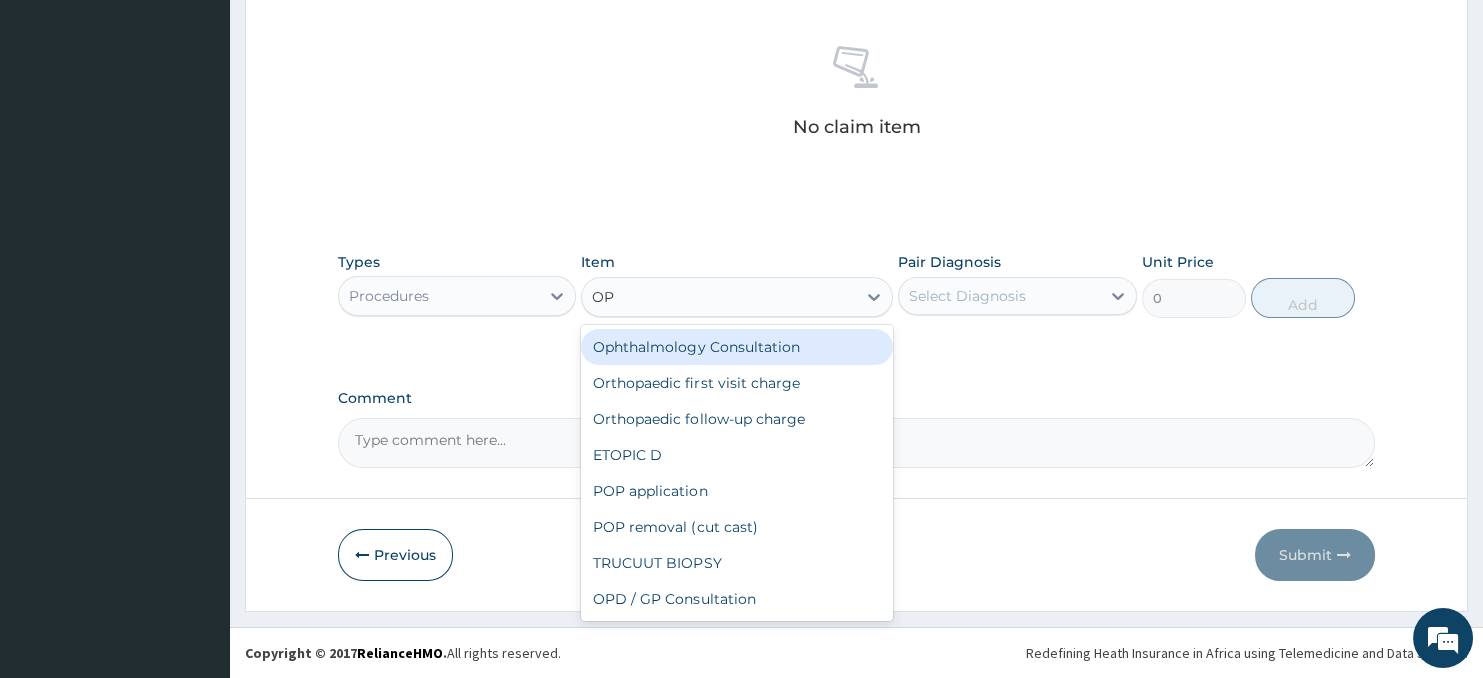 type on "OPD" 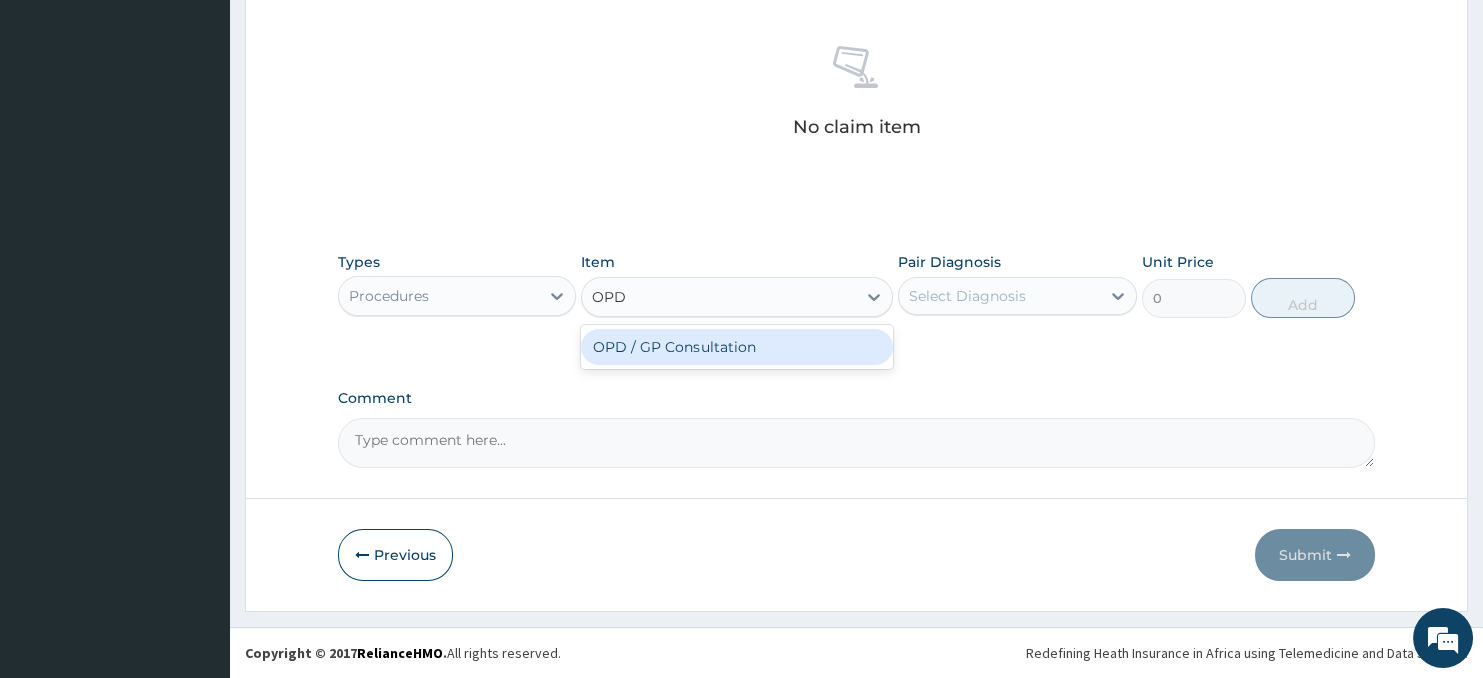 click on "OPD / GP Consultation" at bounding box center (736, 347) 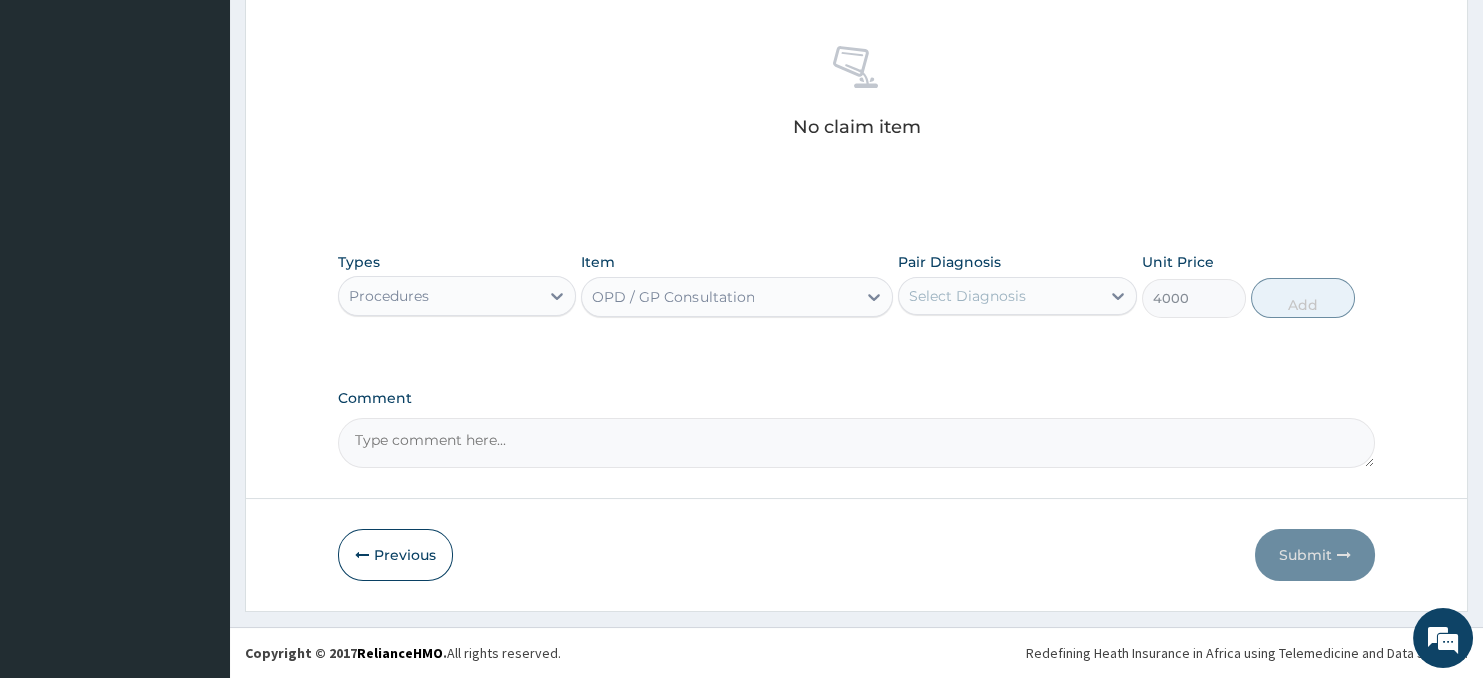 type 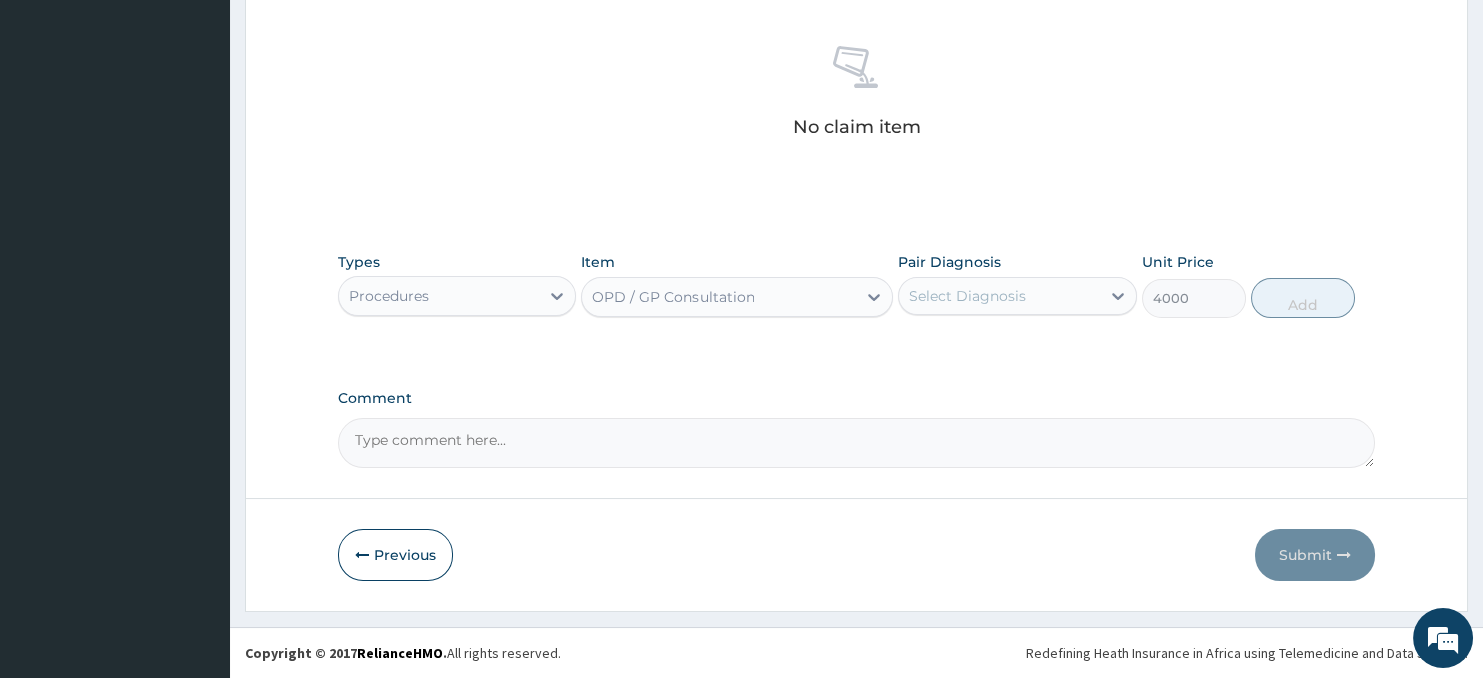 click on "Select Diagnosis" at bounding box center [967, 296] 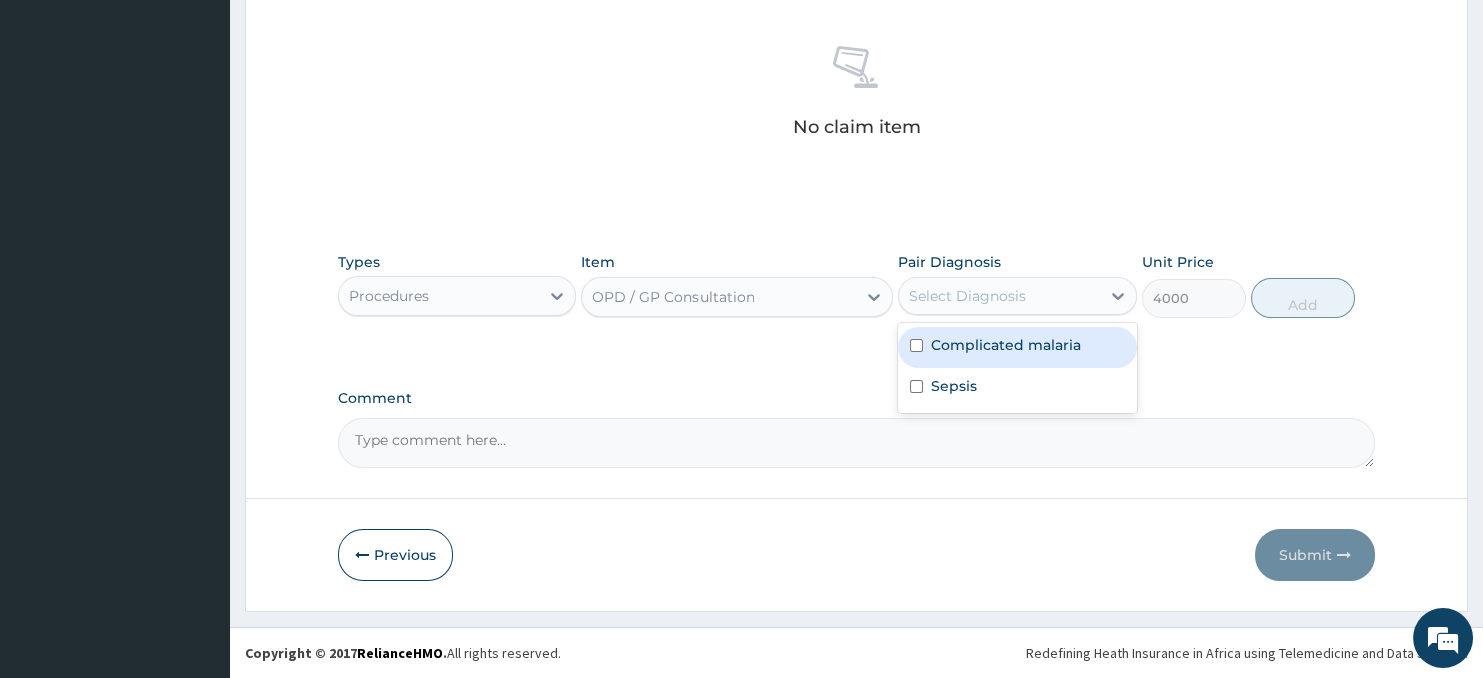 click on "Complicated malaria" at bounding box center (1017, 347) 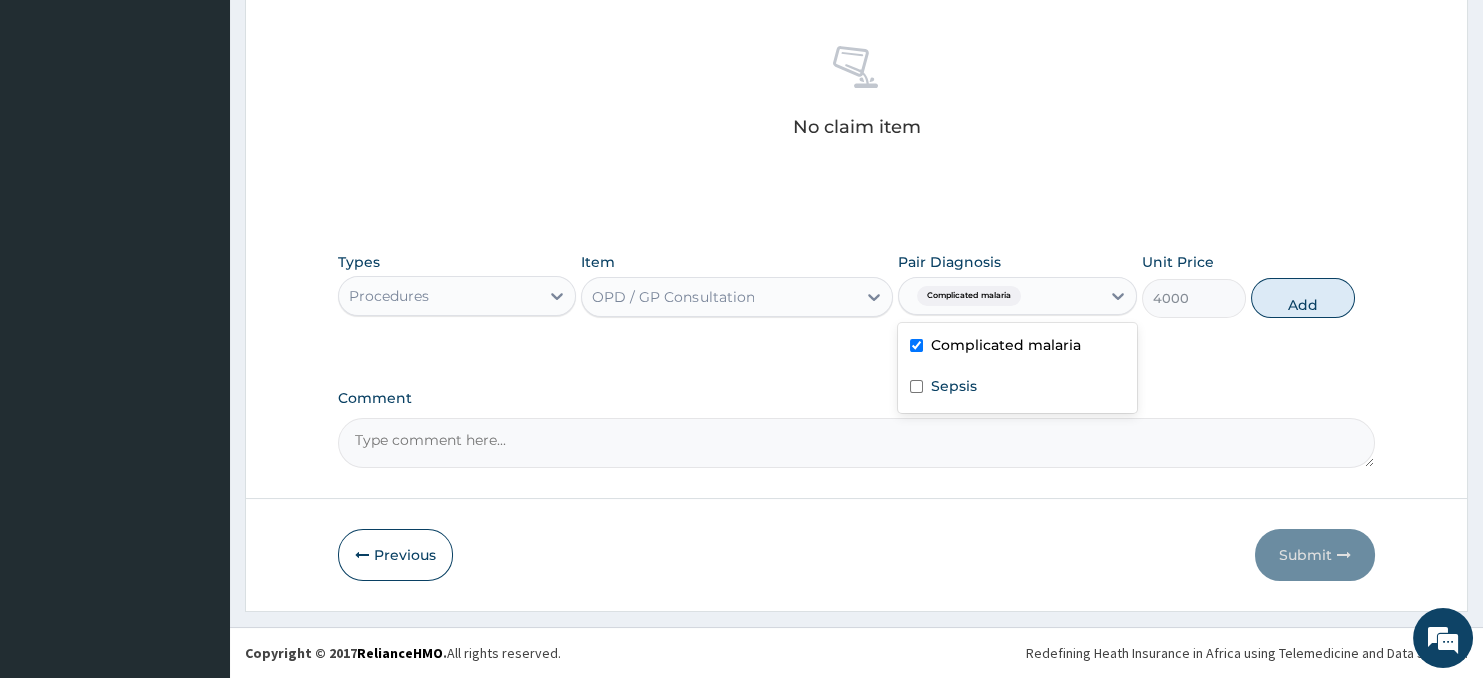 checkbox on "true" 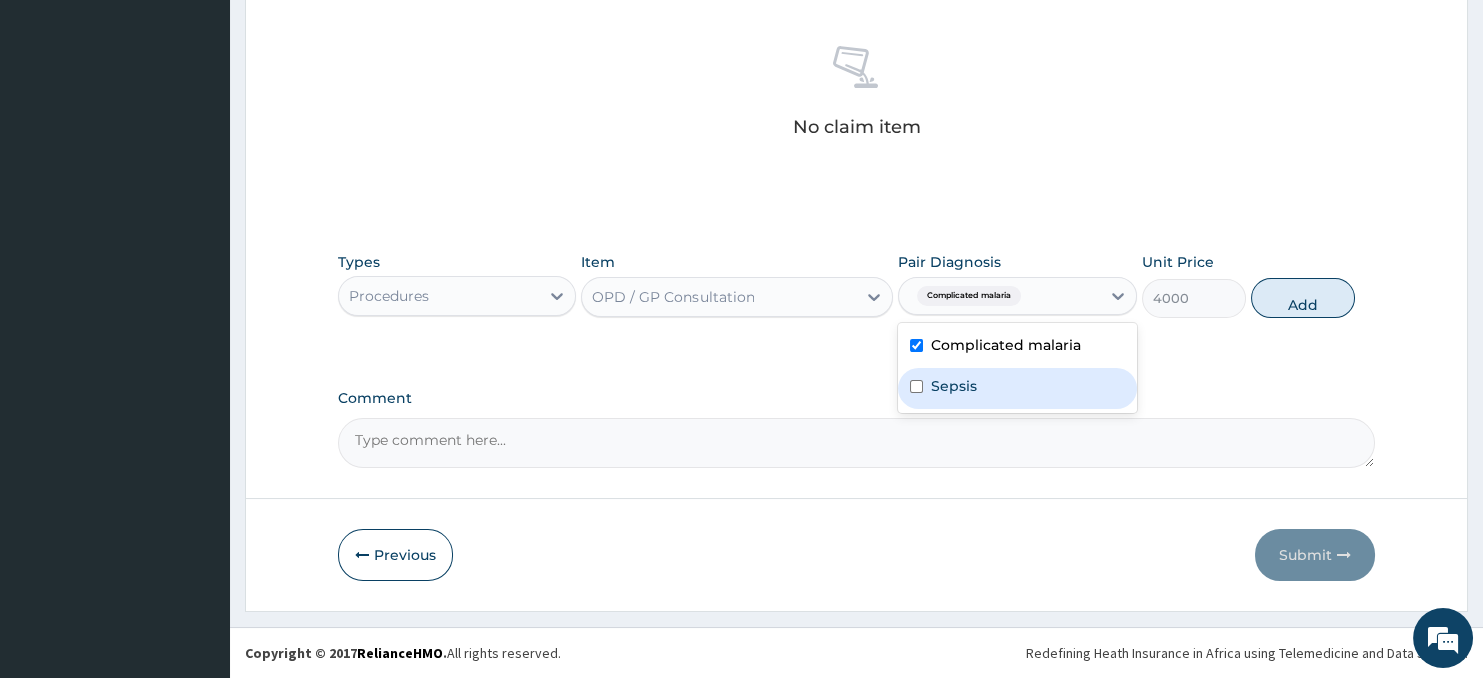 click on "Sepsis" at bounding box center [1017, 388] 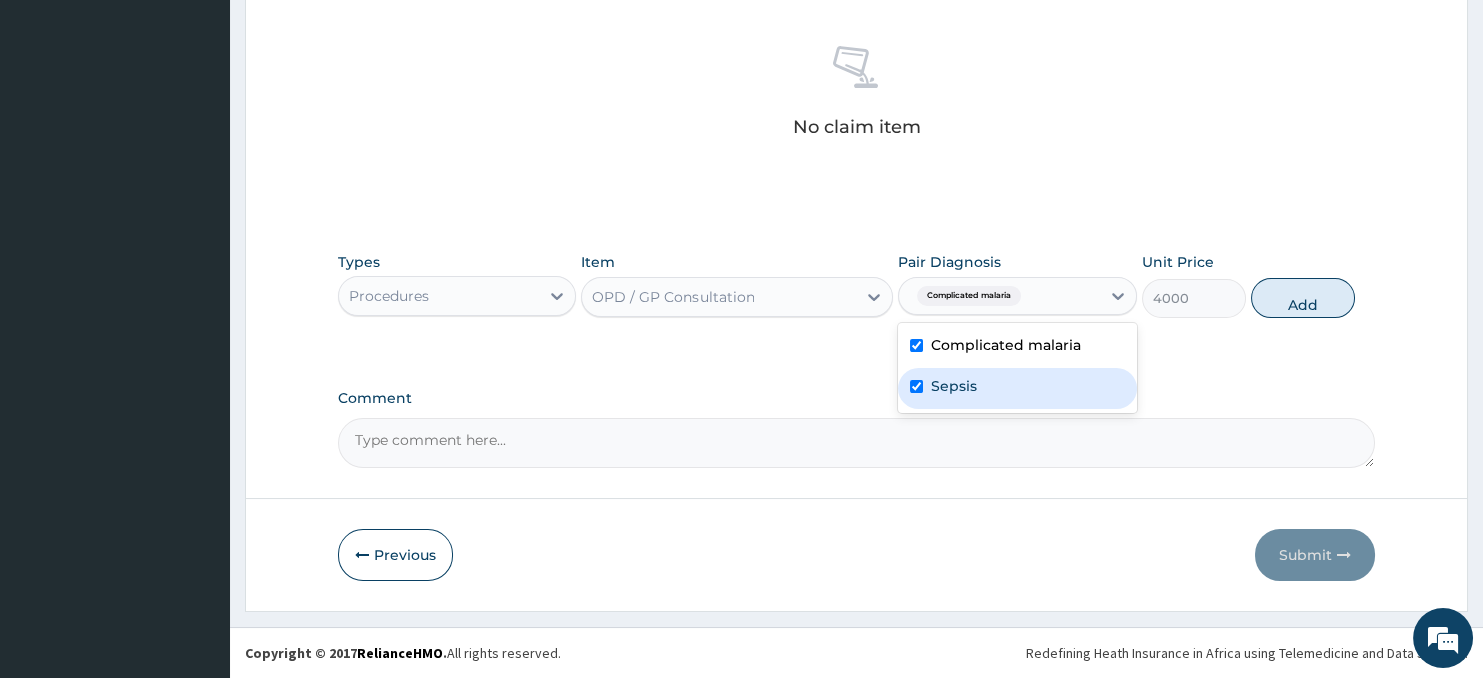 checkbox on "true" 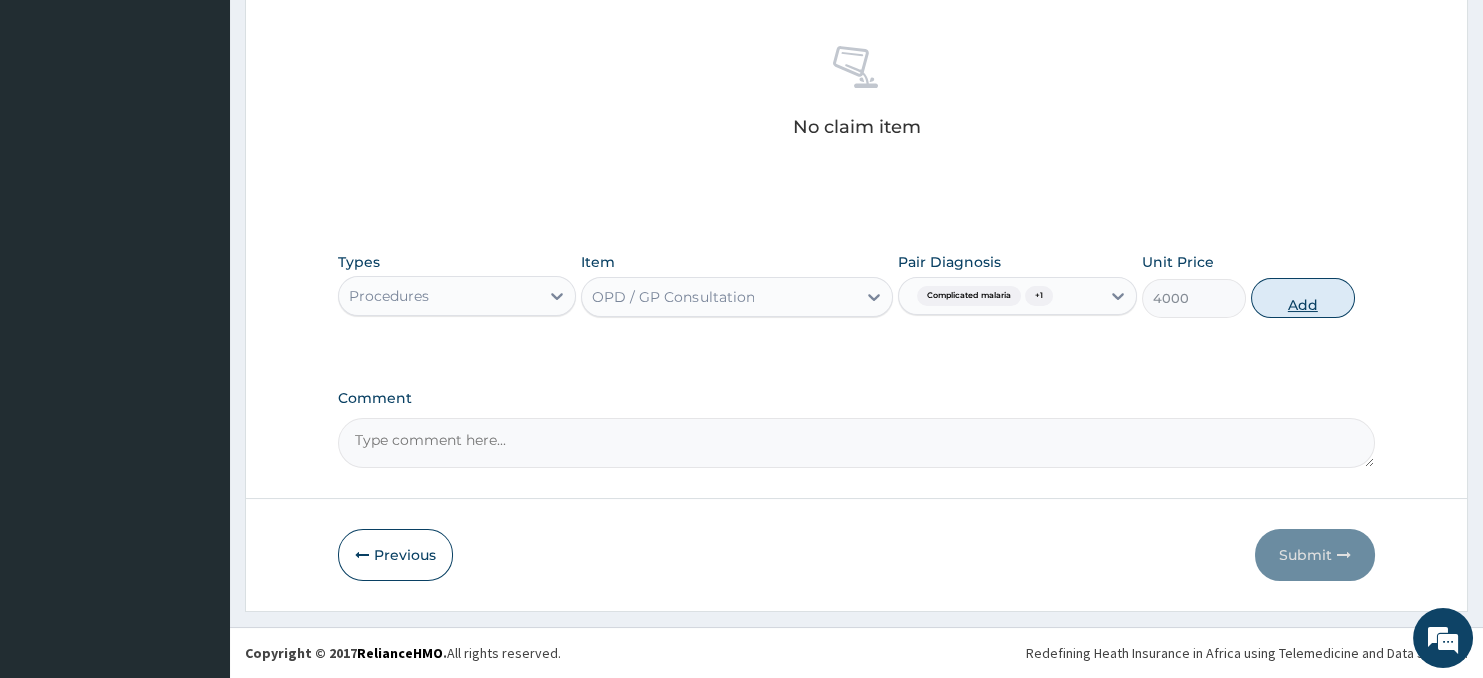 click on "Add" at bounding box center [1303, 298] 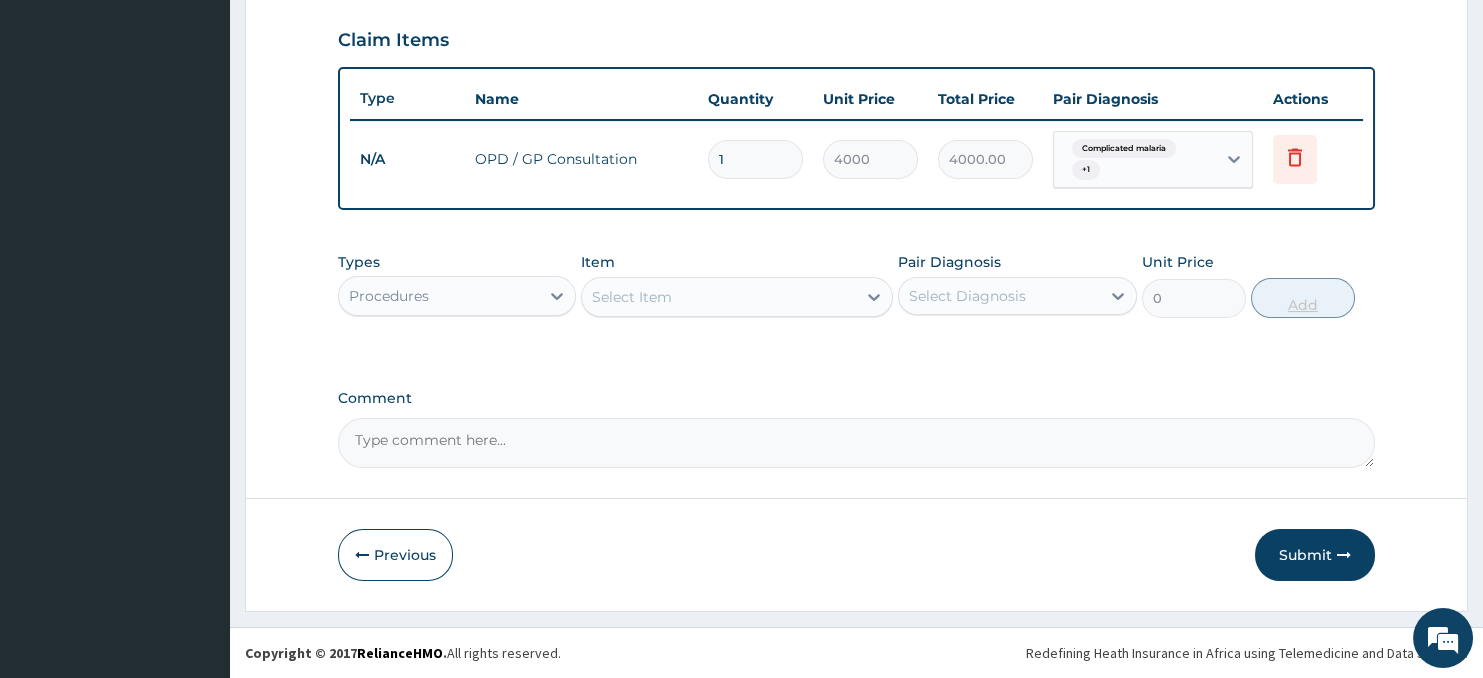 scroll, scrollTop: 676, scrollLeft: 0, axis: vertical 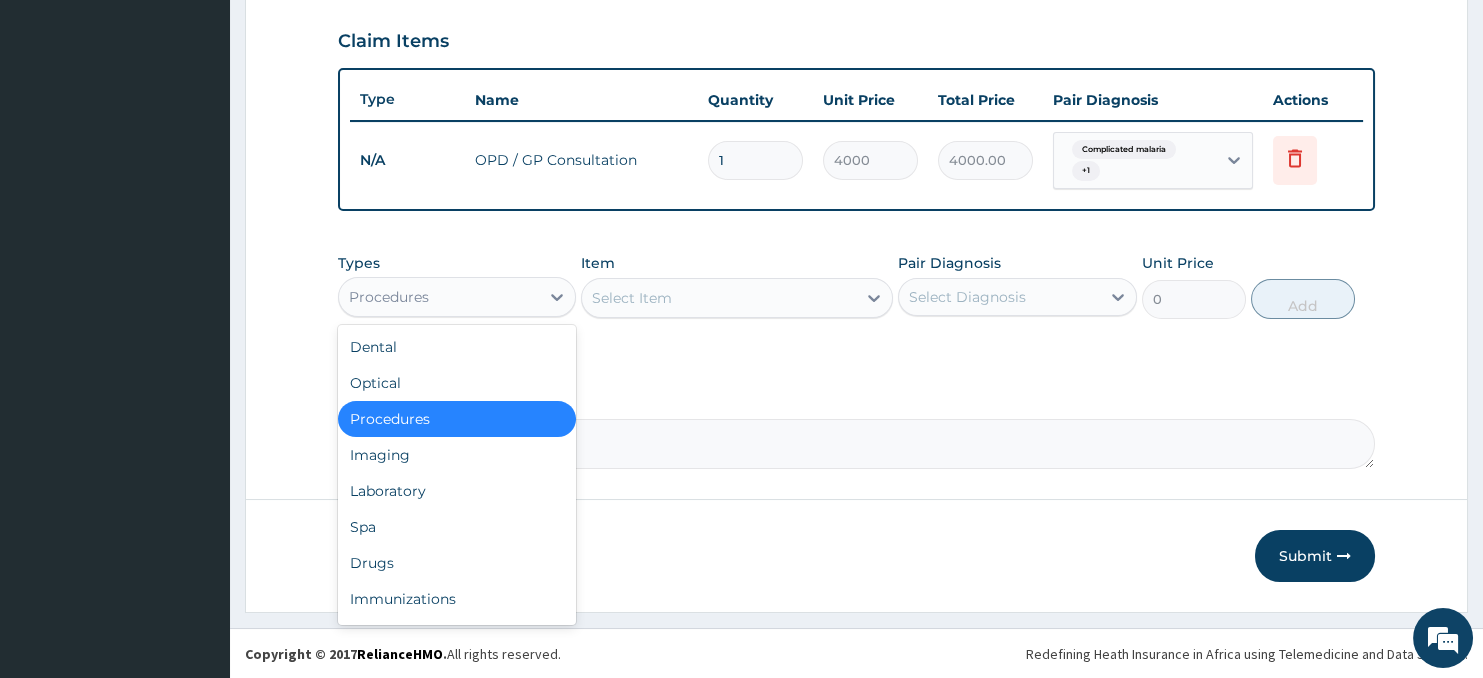 click on "Procedures" at bounding box center (439, 297) 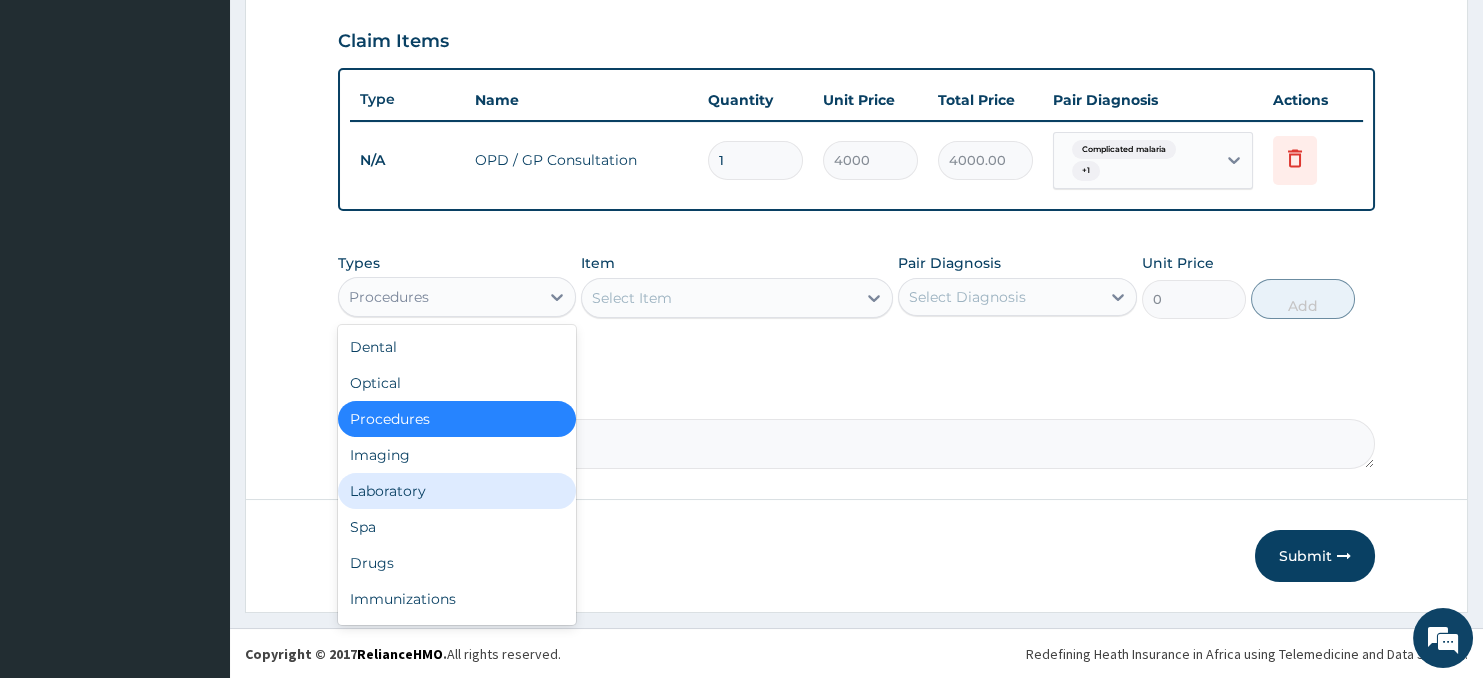 click on "Laboratory" at bounding box center (457, 491) 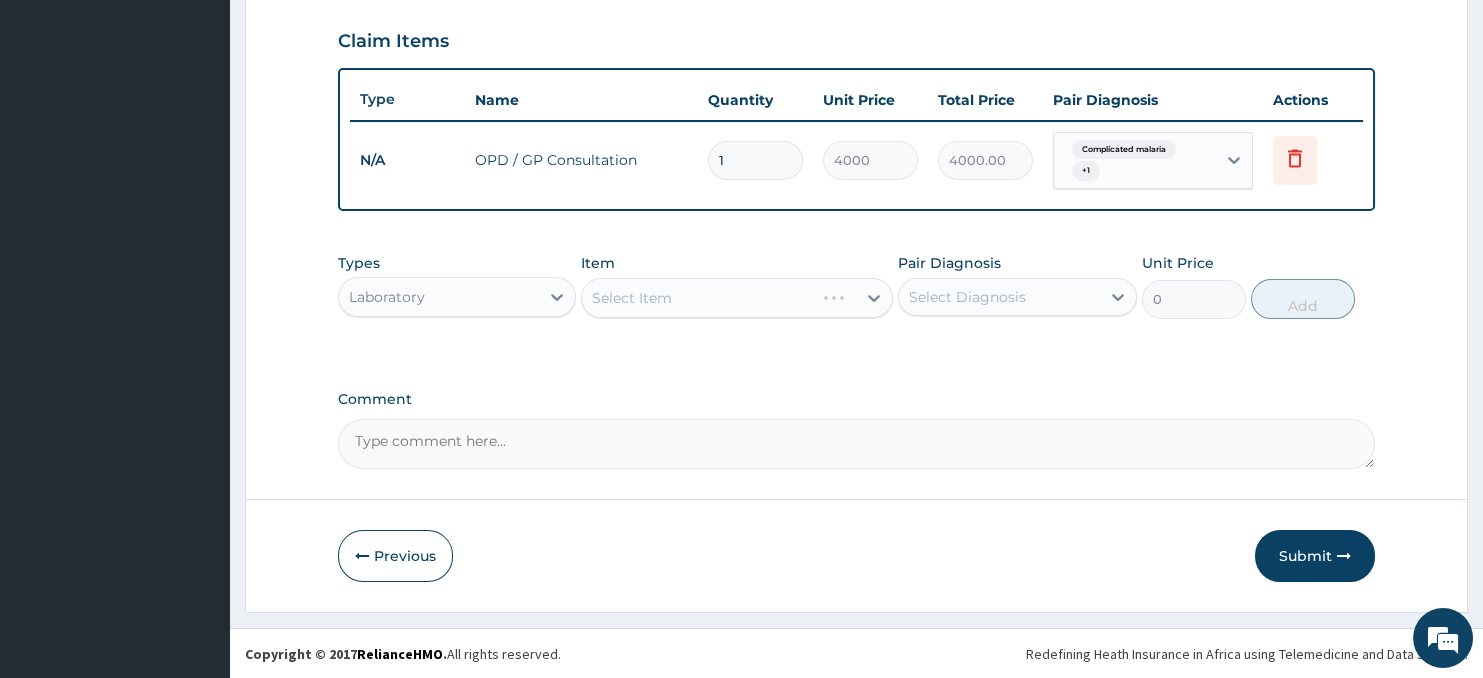 click on "Select Item" at bounding box center [697, 298] 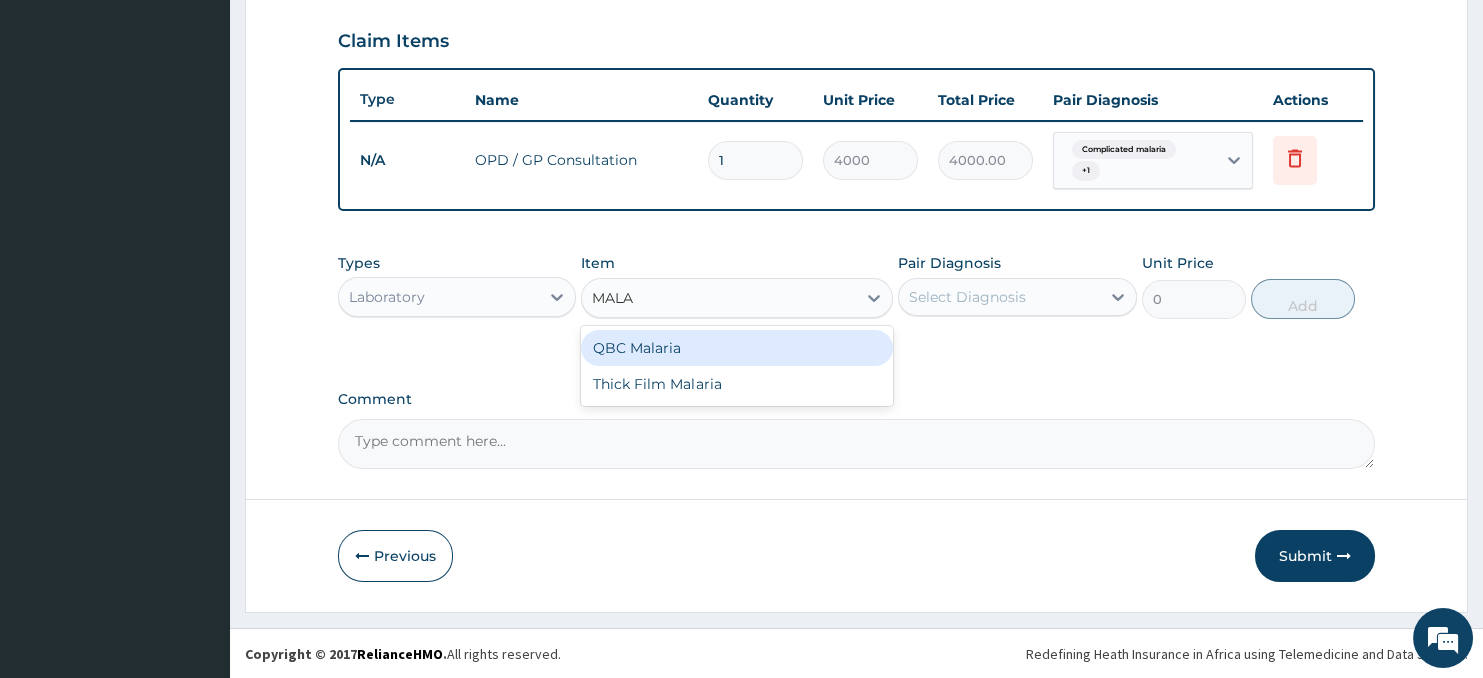 type on "MALAR" 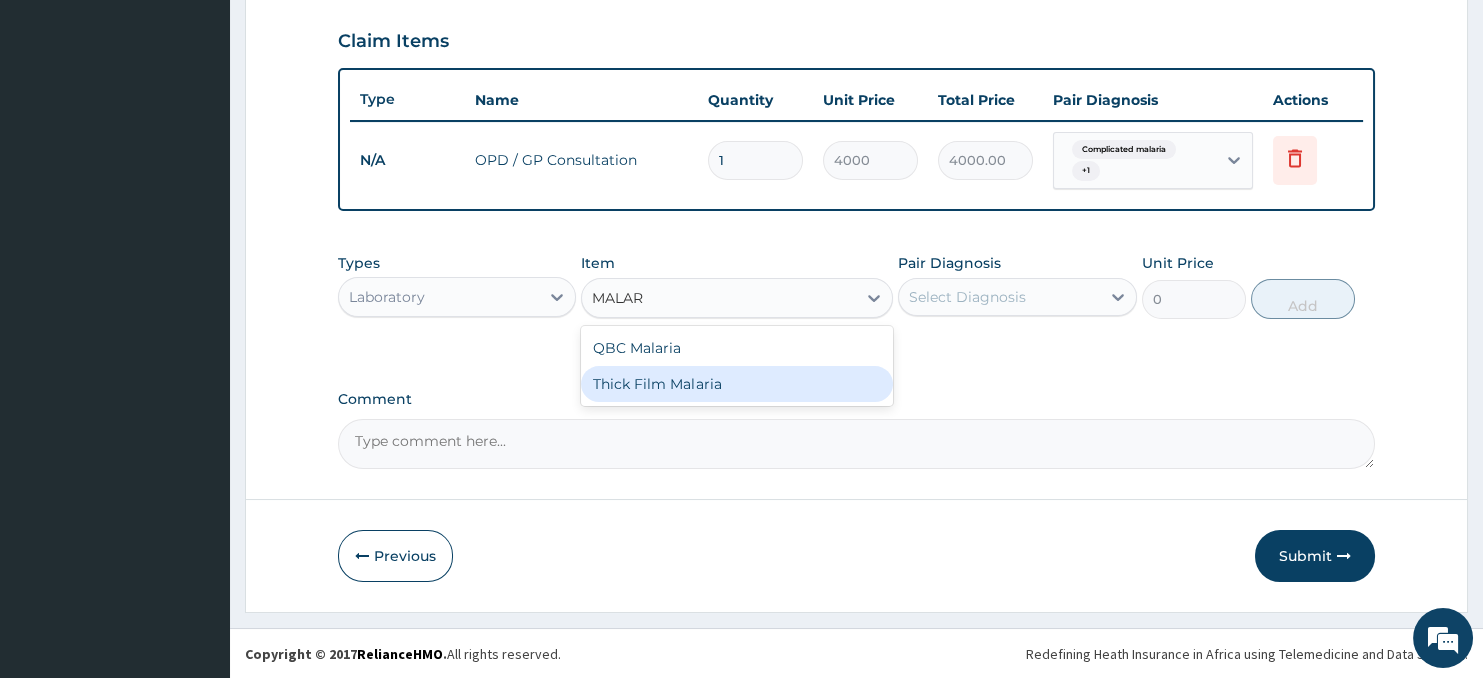 click on "Thick Film Malaria" at bounding box center (736, 384) 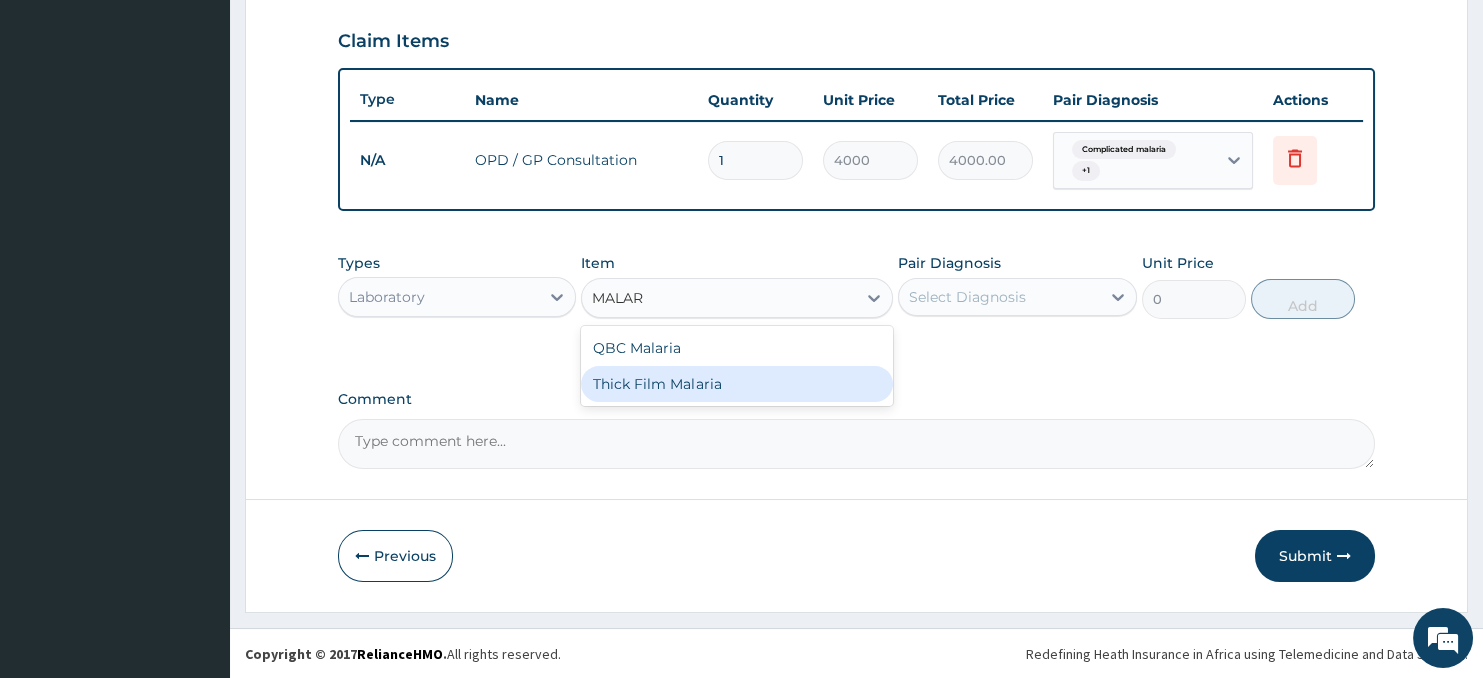 type 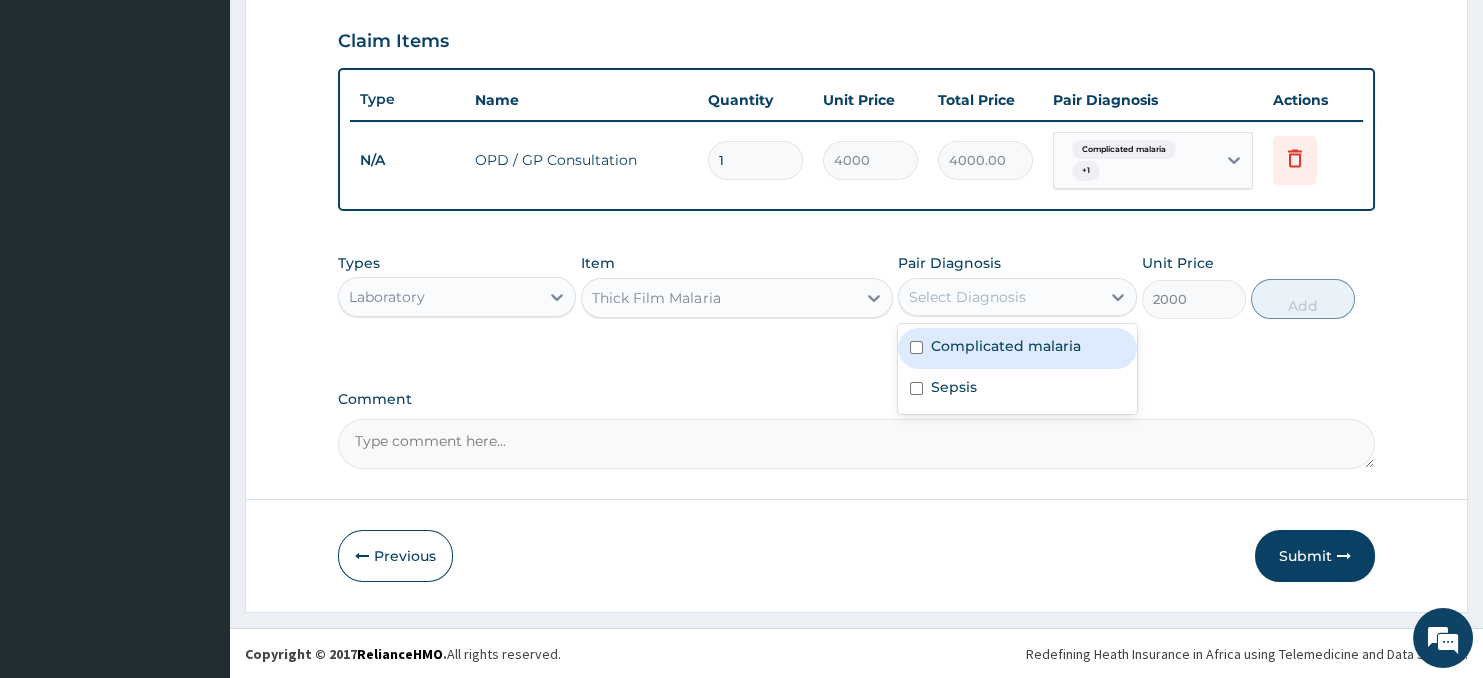 click on "Select Diagnosis" at bounding box center [999, 297] 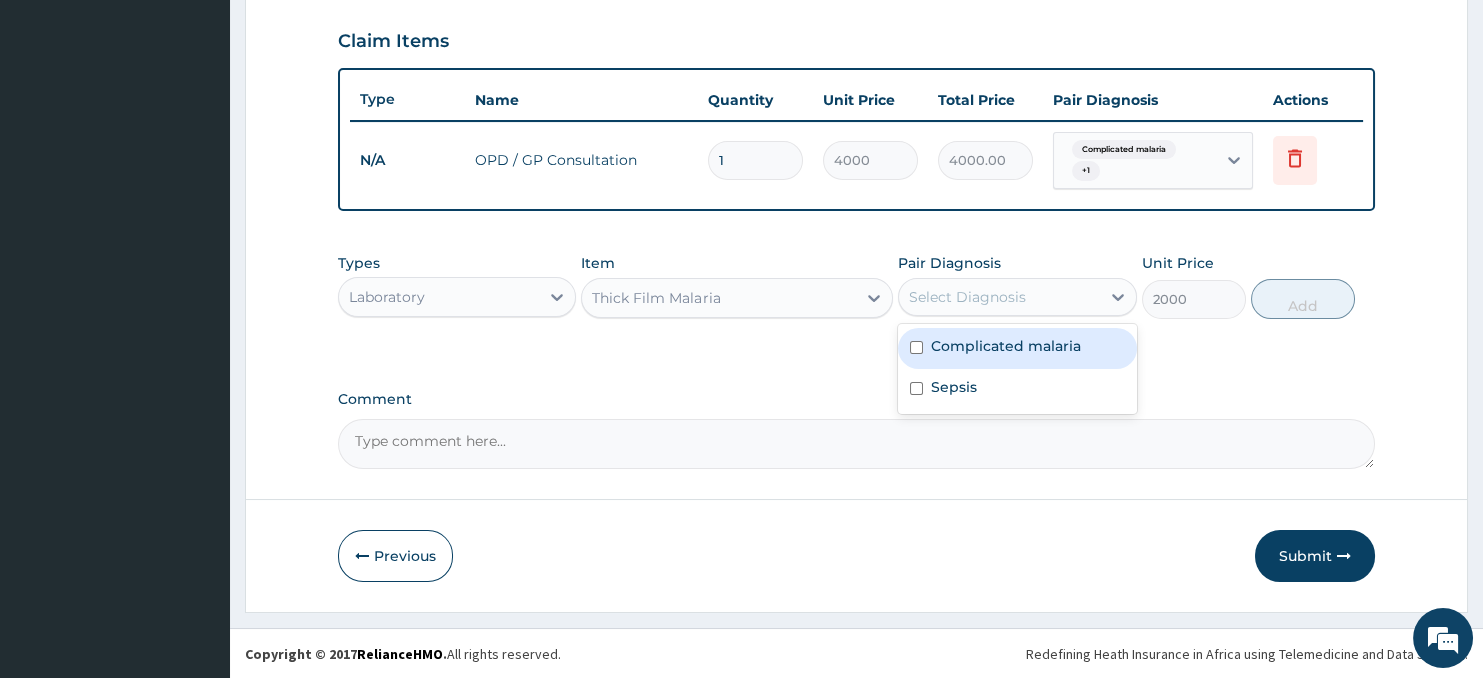 click on "Complicated malaria" at bounding box center (1006, 346) 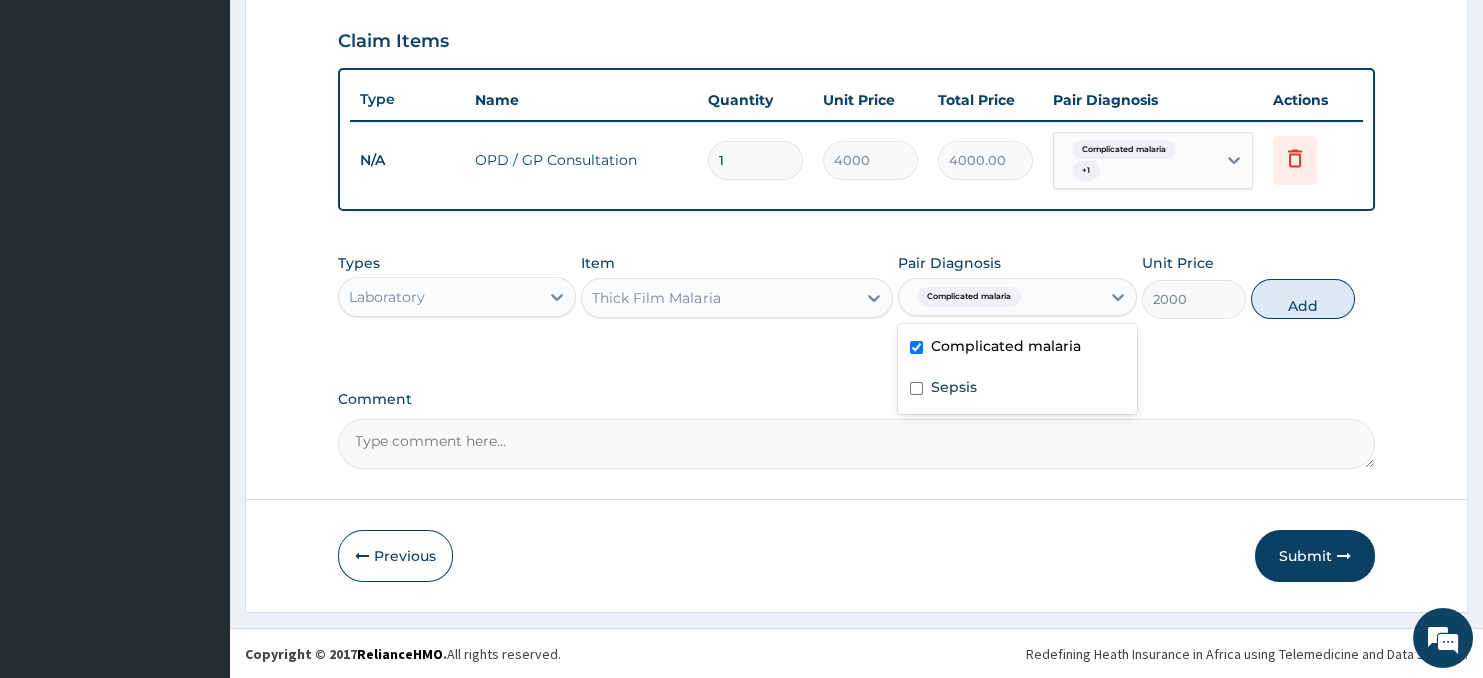 checkbox on "true" 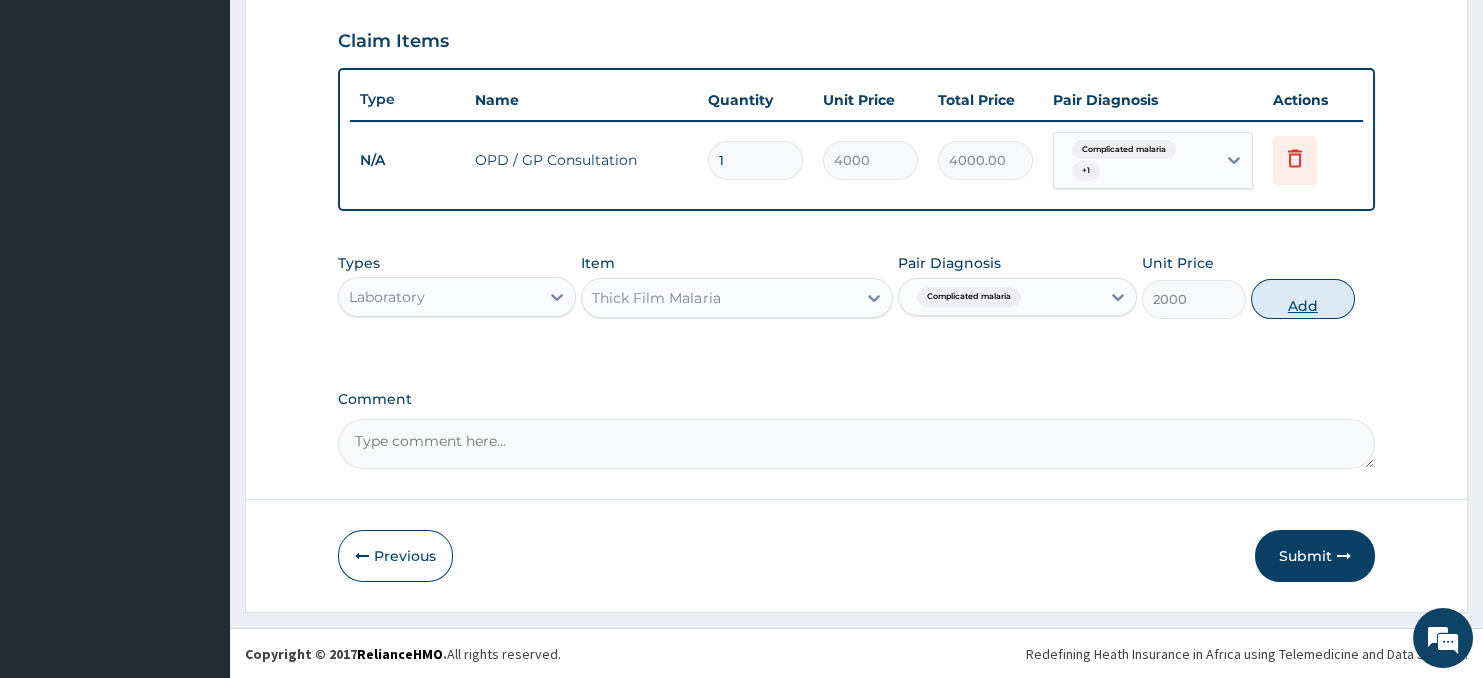 click on "Add" at bounding box center [1303, 299] 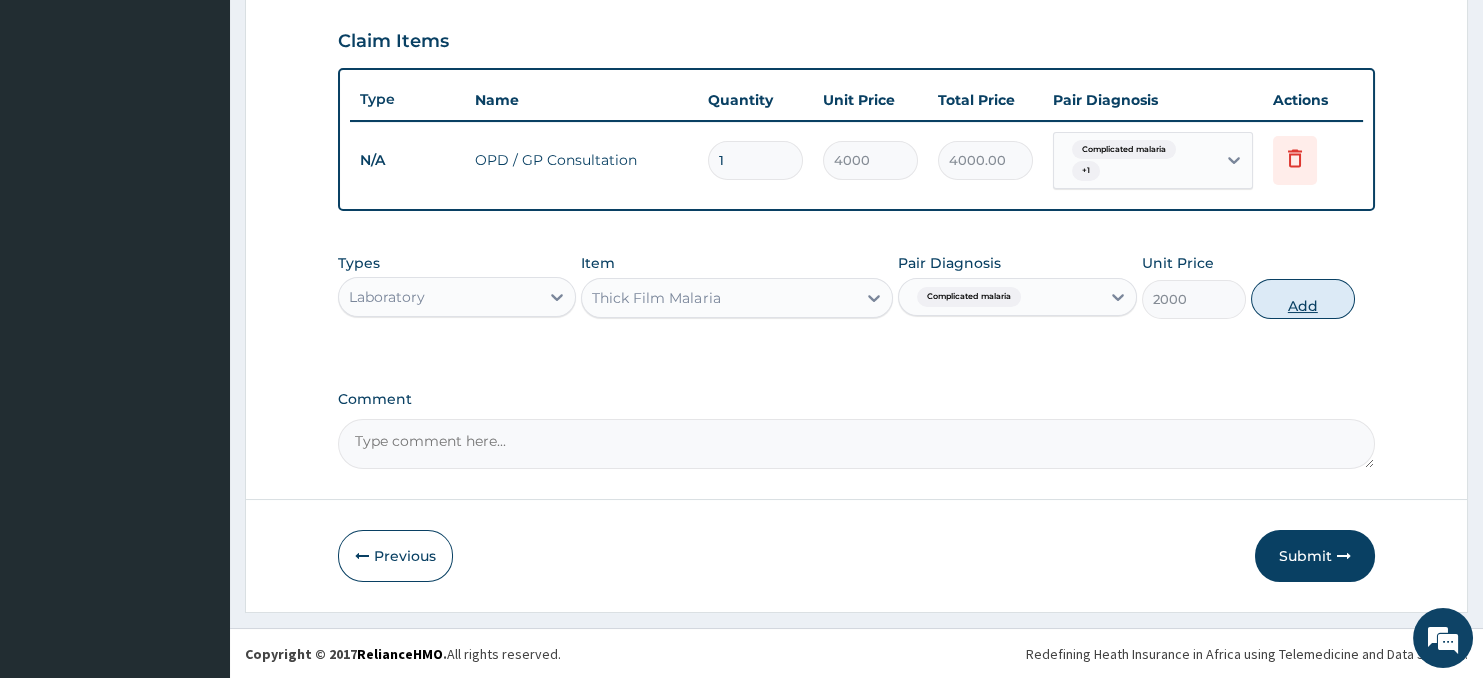 type on "0" 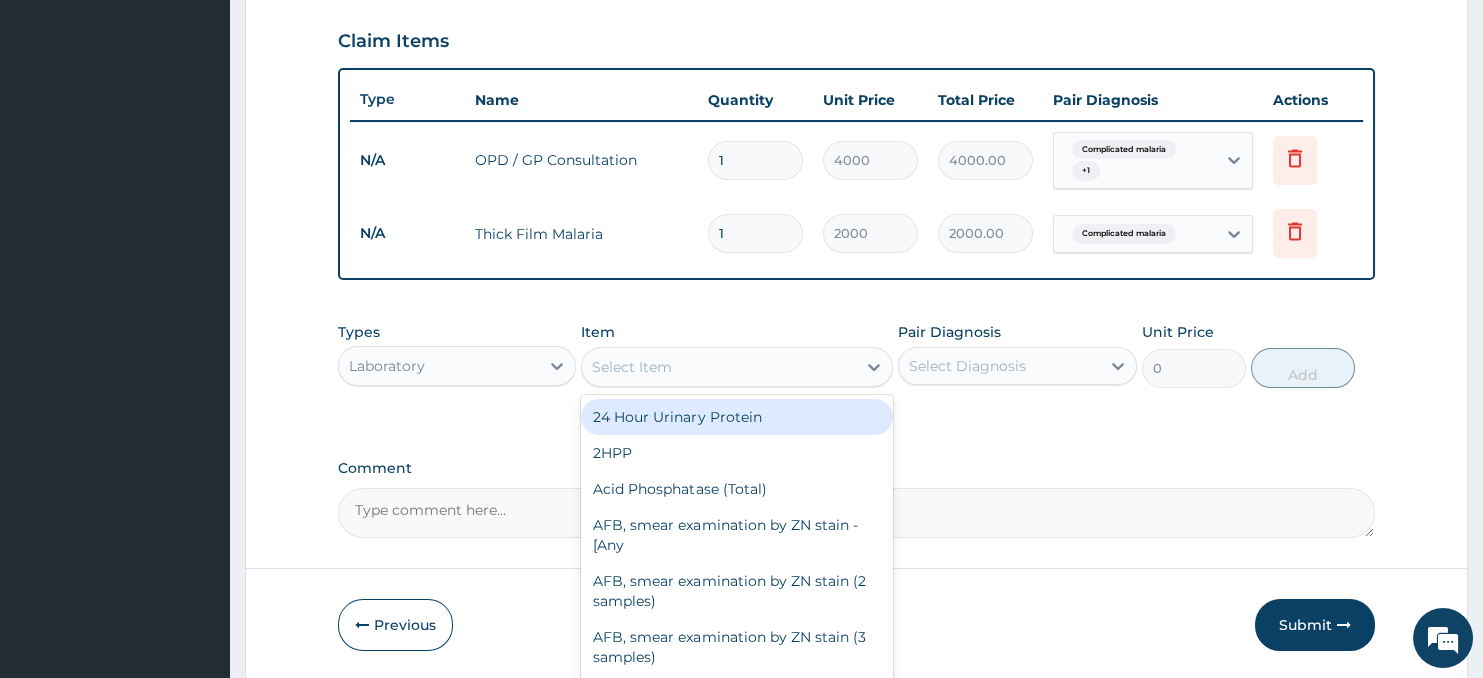 click on "Select Item" at bounding box center [718, 367] 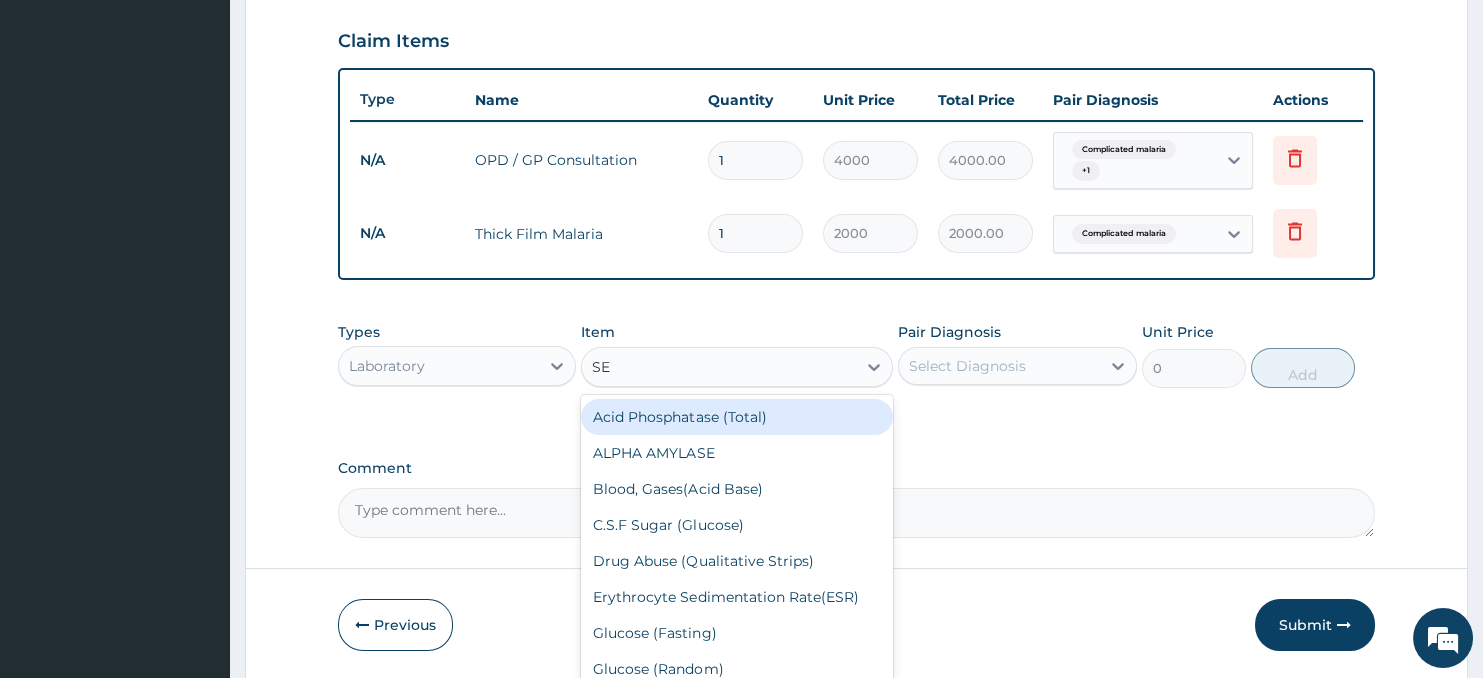 type on "S" 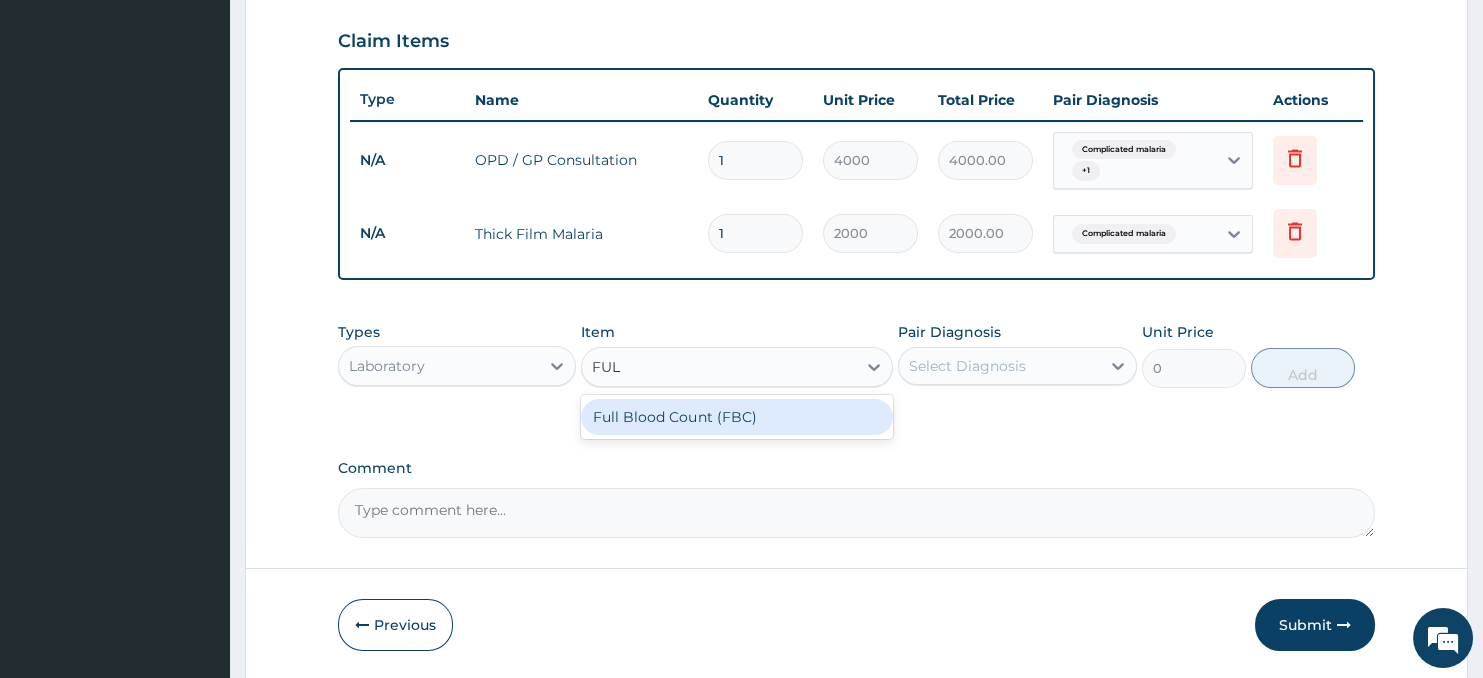 type on "FULL" 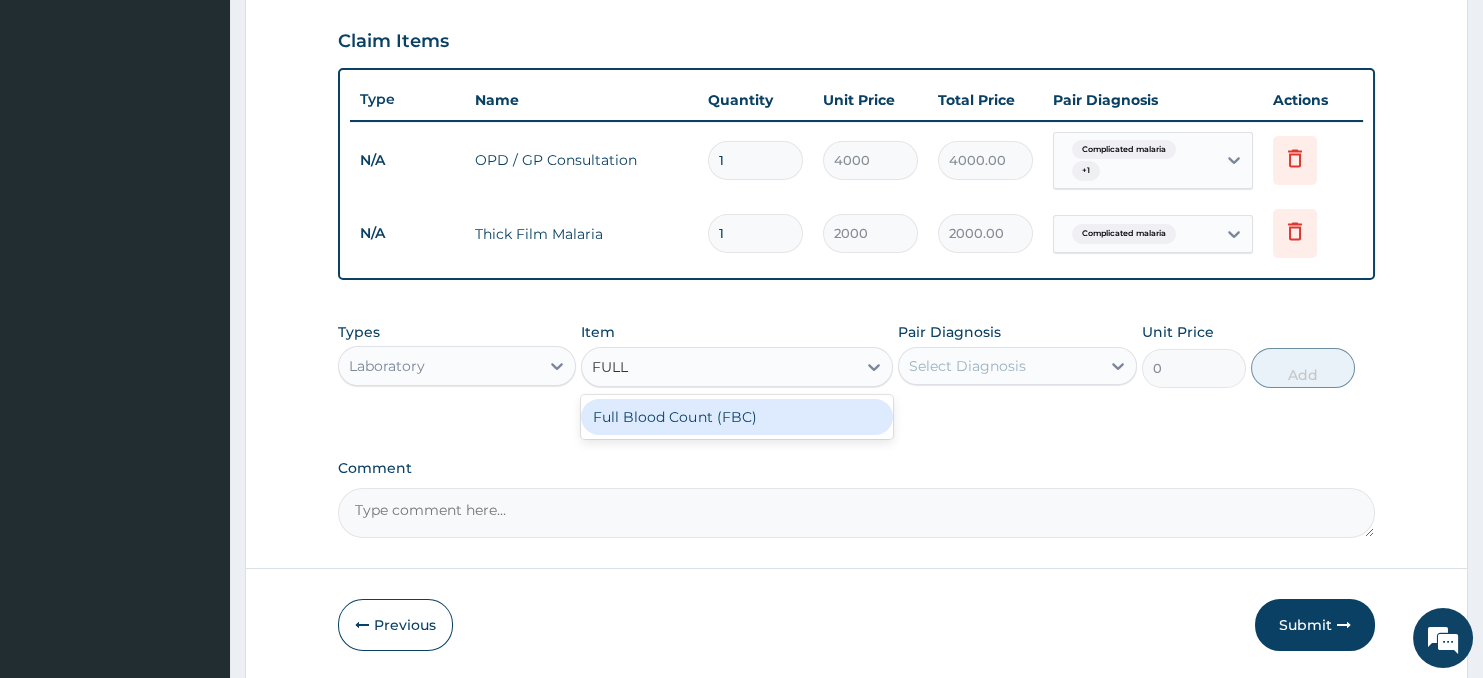 click on "Full Blood Count (FBC)" at bounding box center [736, 417] 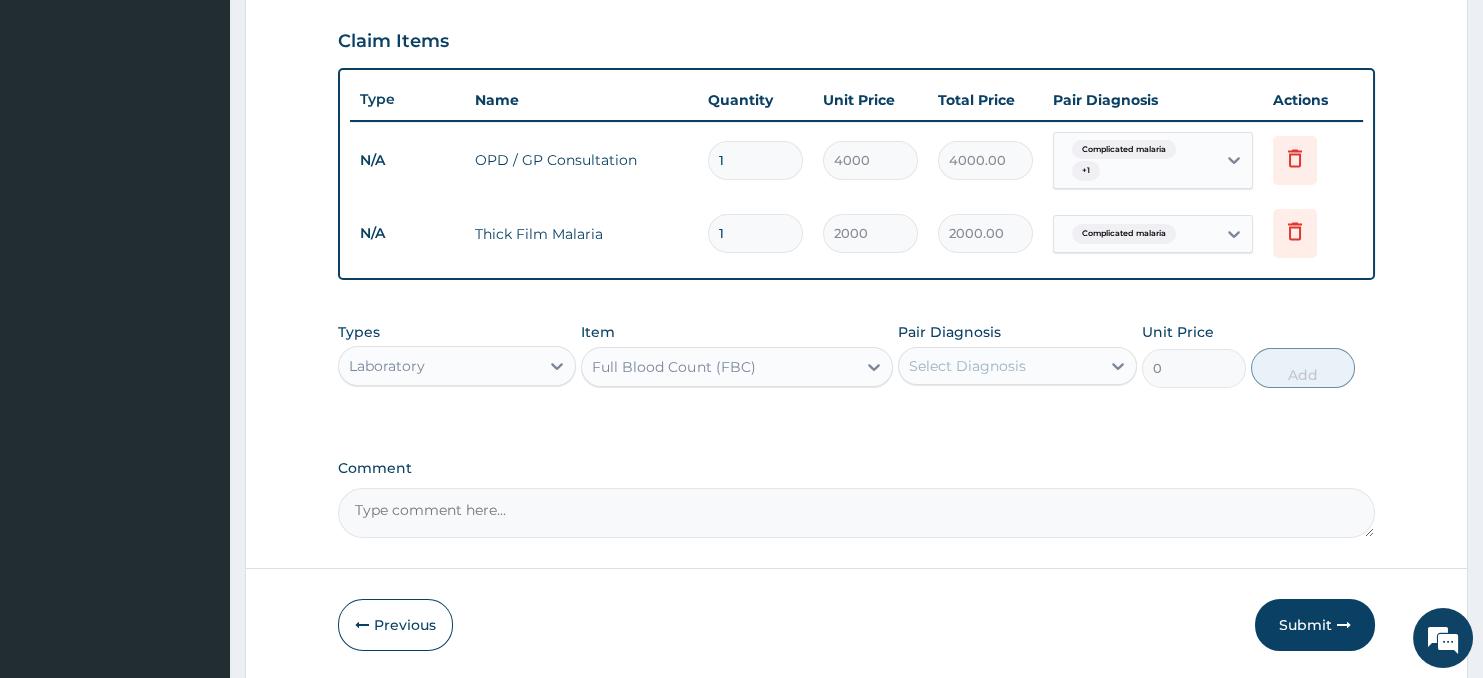 type 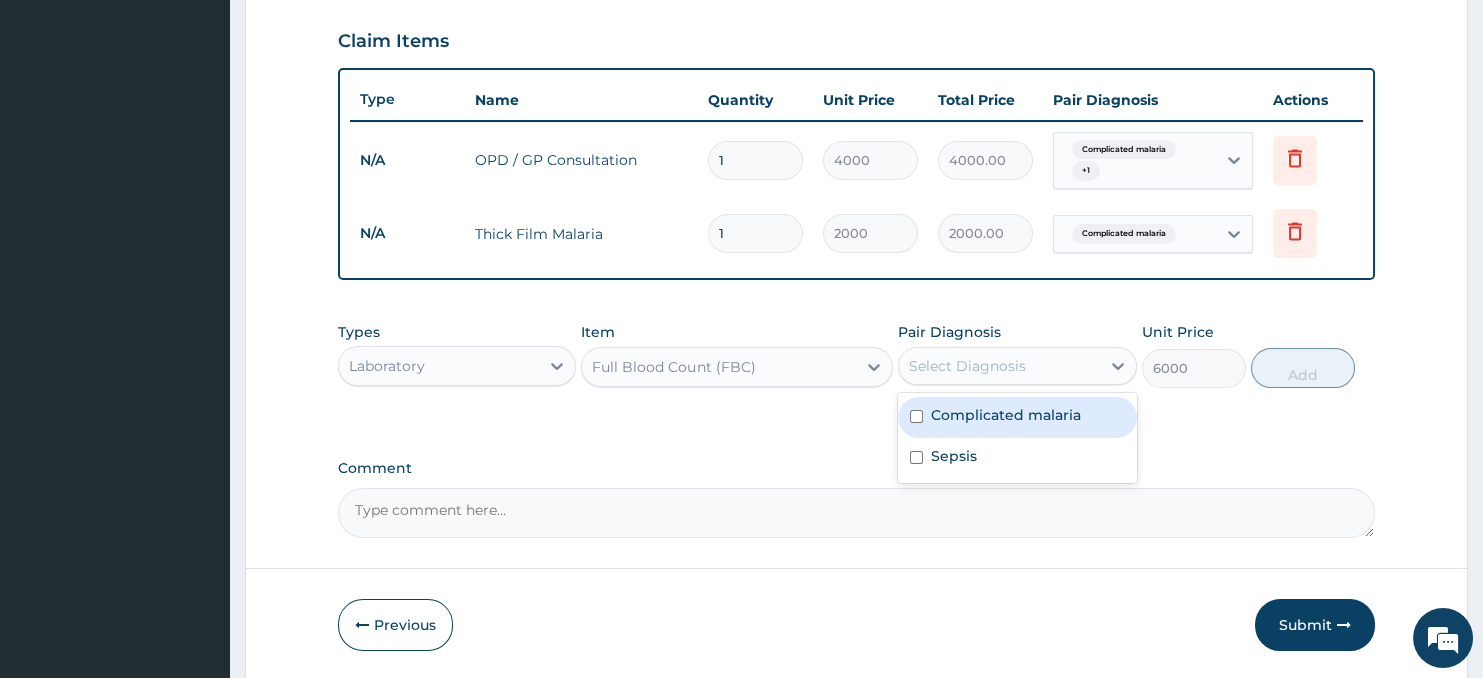 click on "Select Diagnosis" at bounding box center (967, 366) 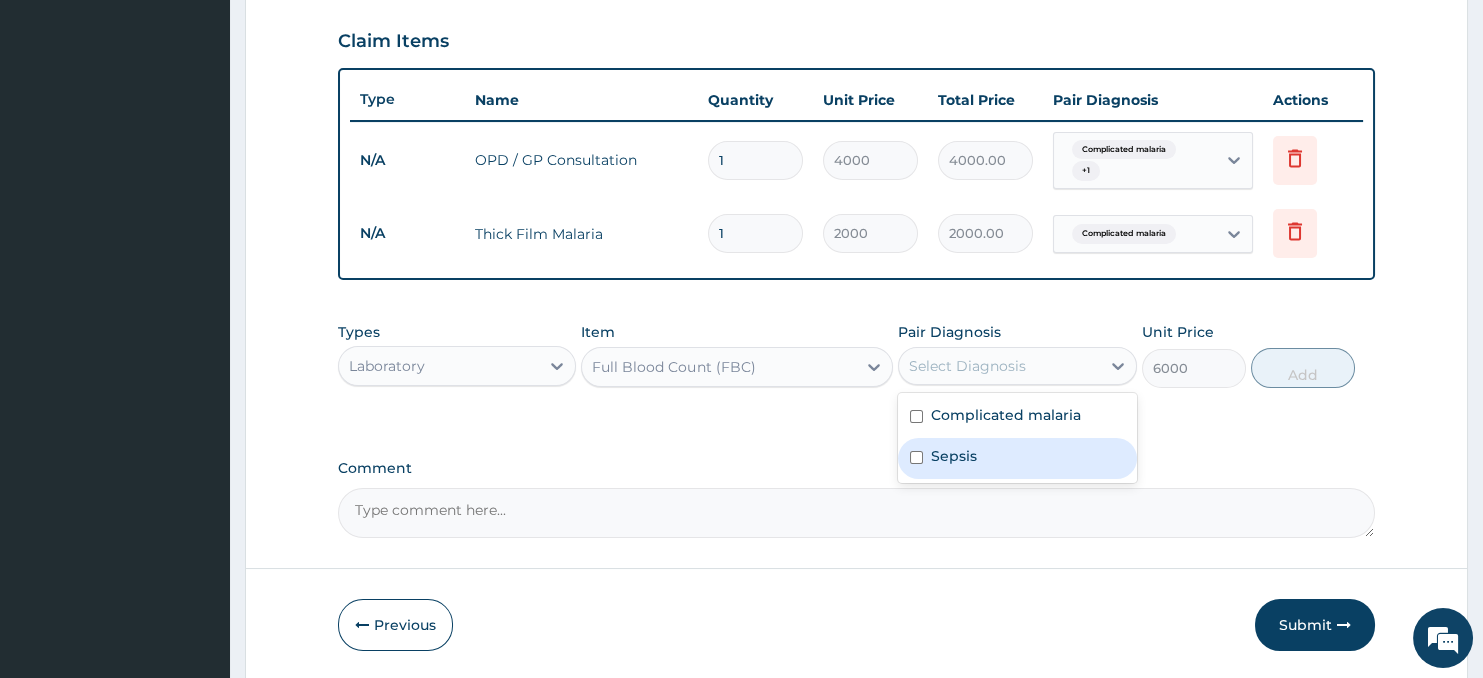 click on "Sepsis" at bounding box center (954, 456) 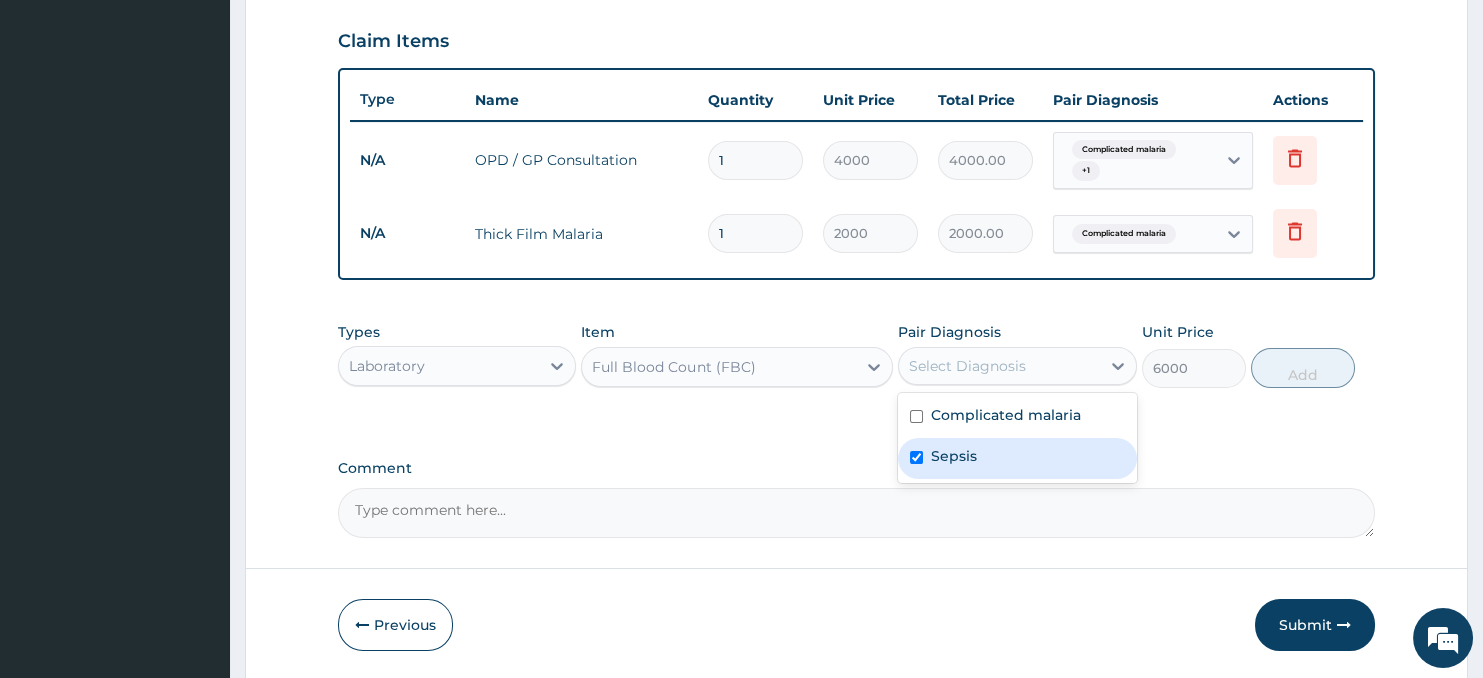 checkbox on "true" 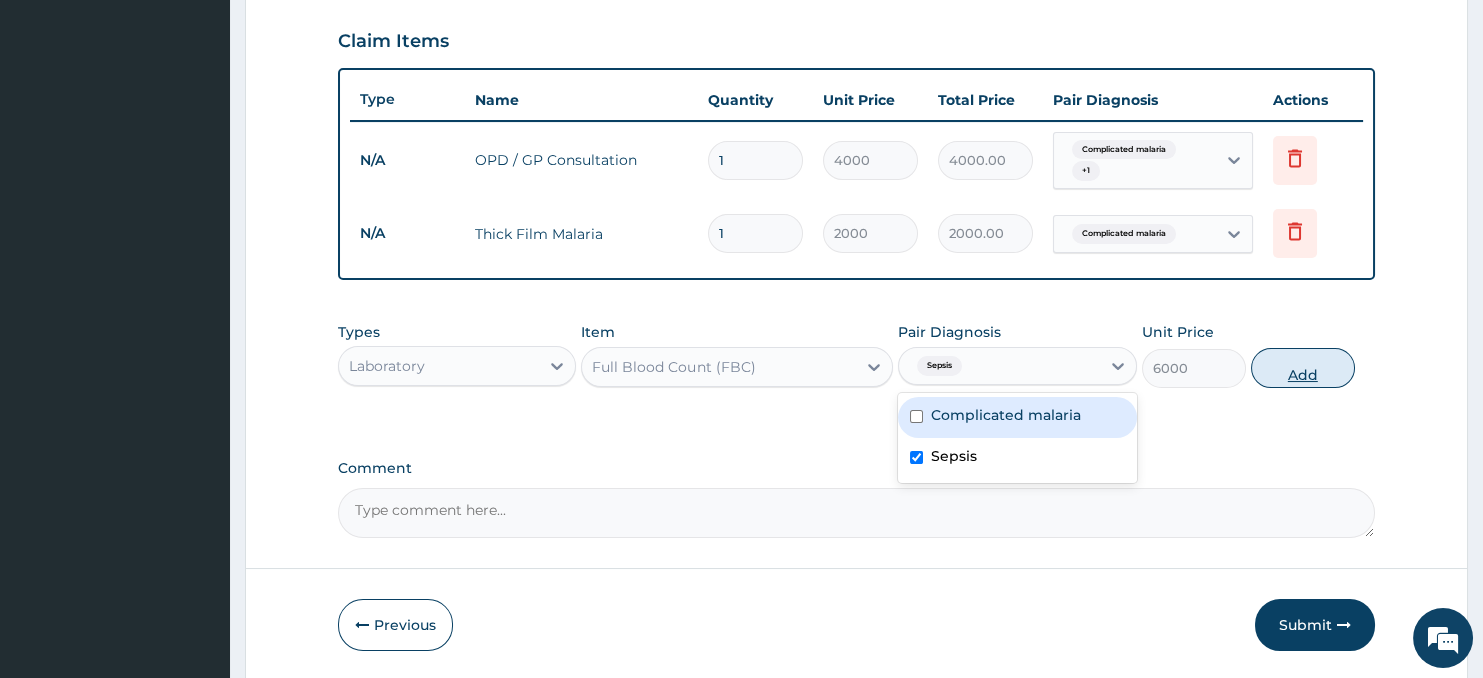 click on "Add" at bounding box center (1303, 368) 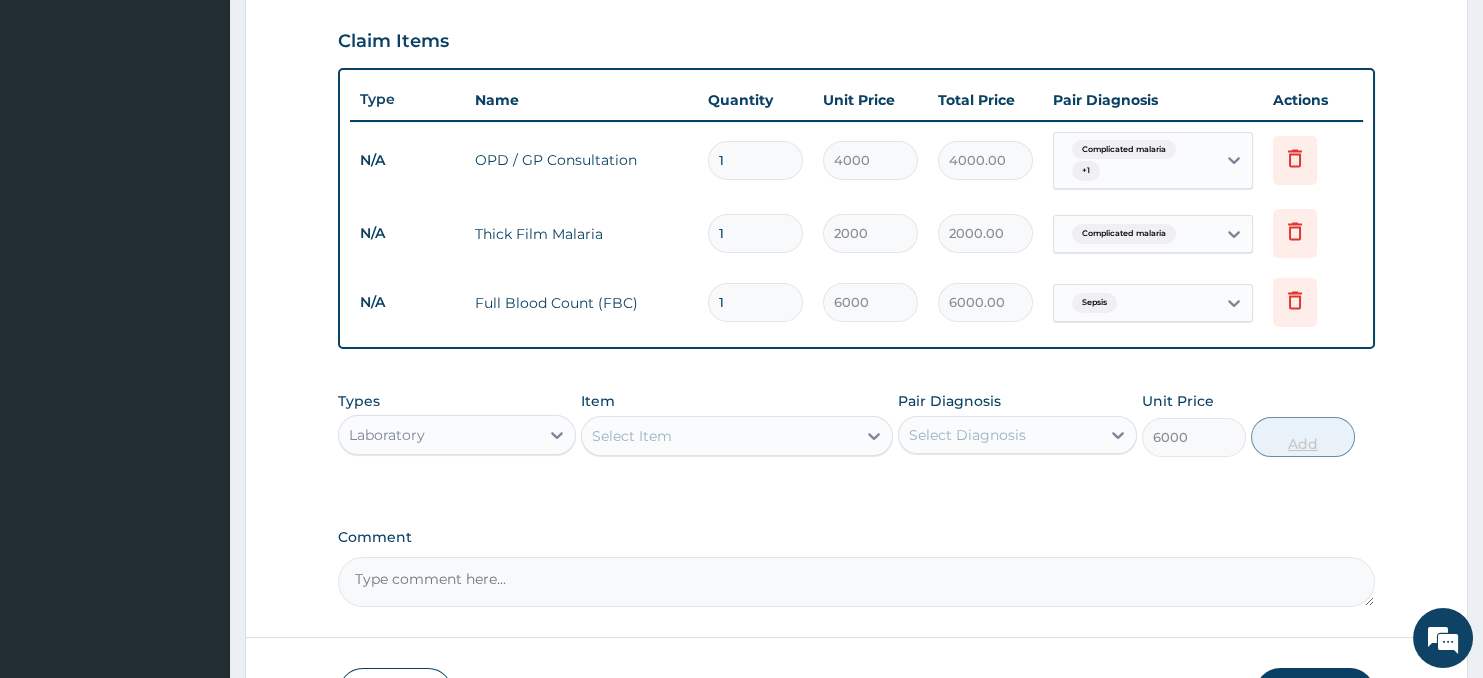 type on "0" 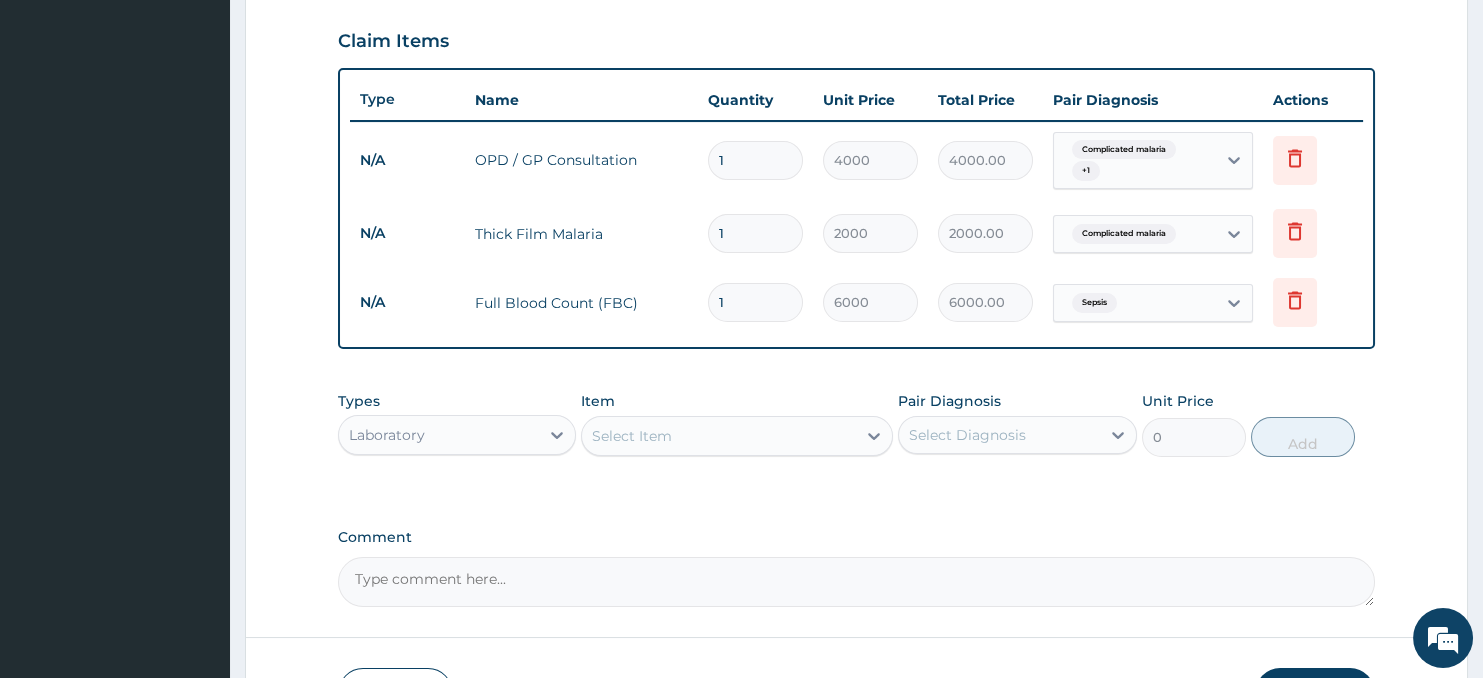 click on "Laboratory" at bounding box center [439, 435] 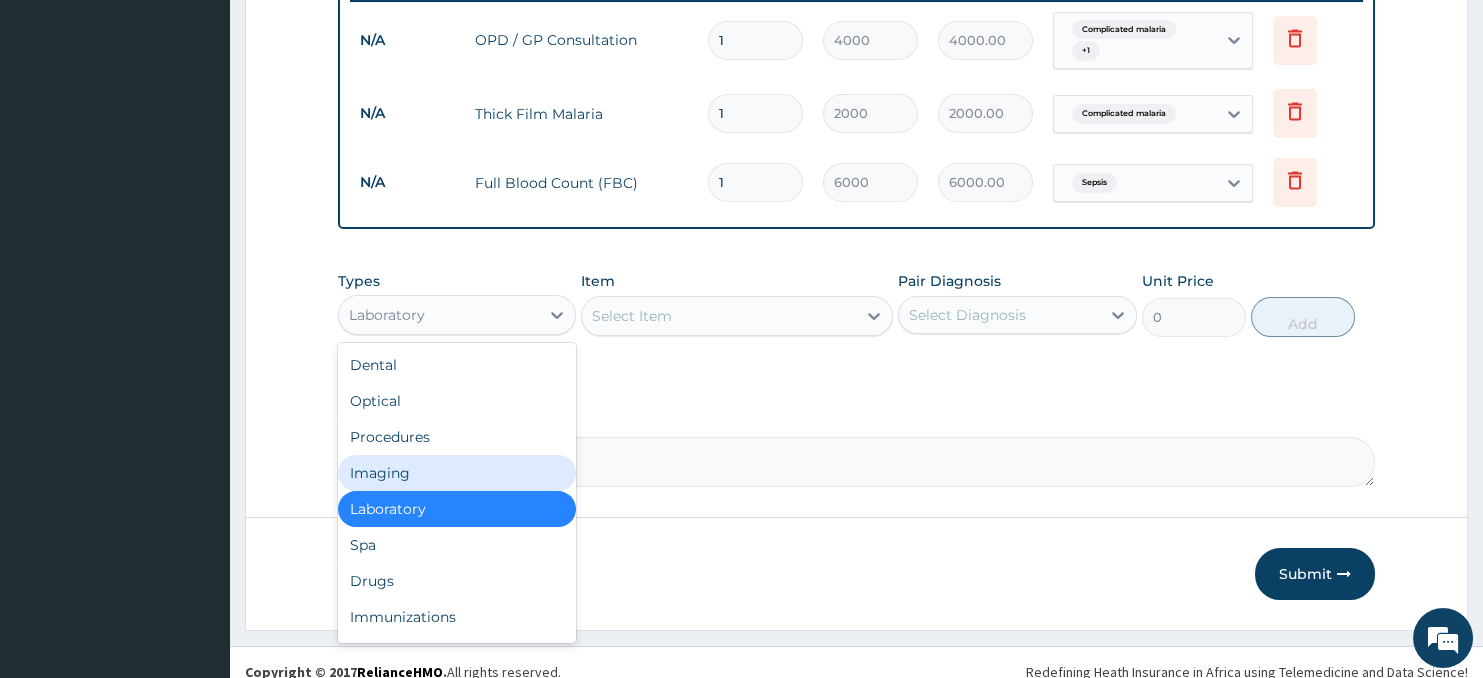 scroll, scrollTop: 814, scrollLeft: 0, axis: vertical 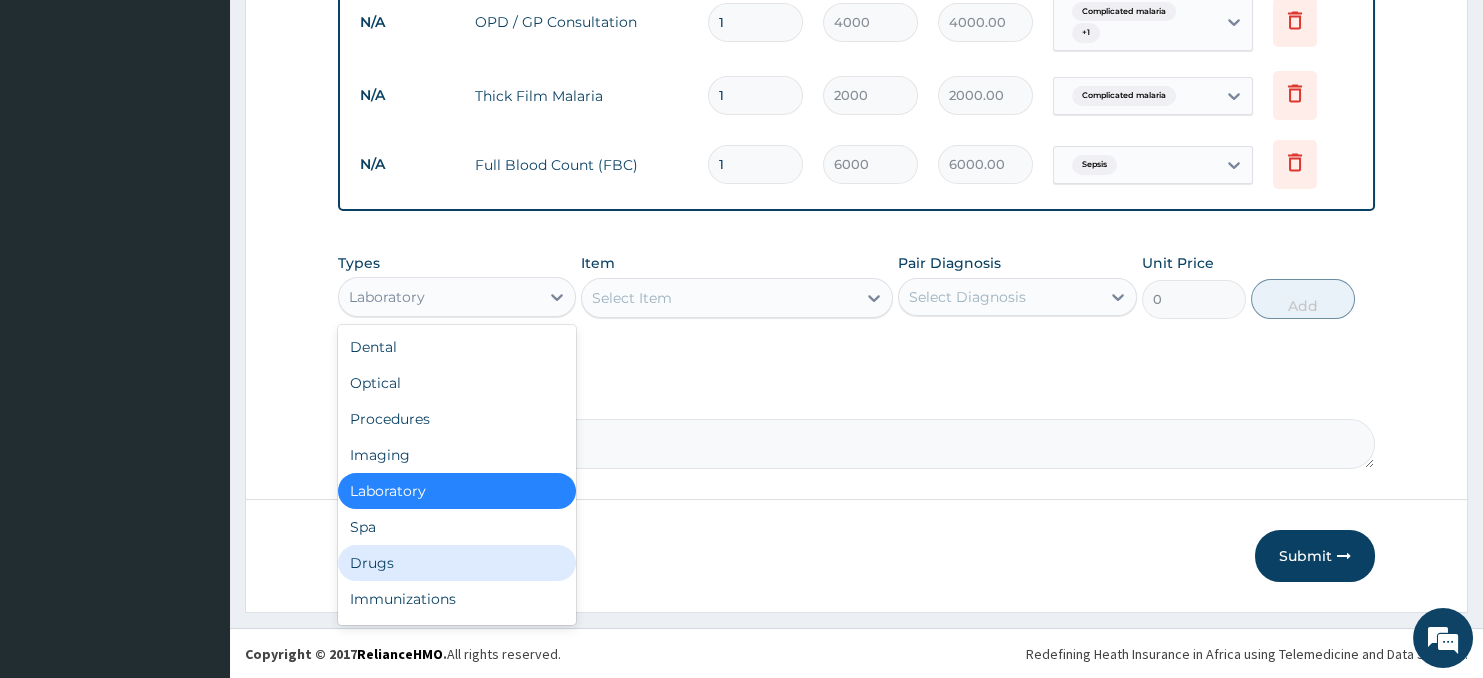 click on "Drugs" at bounding box center (457, 563) 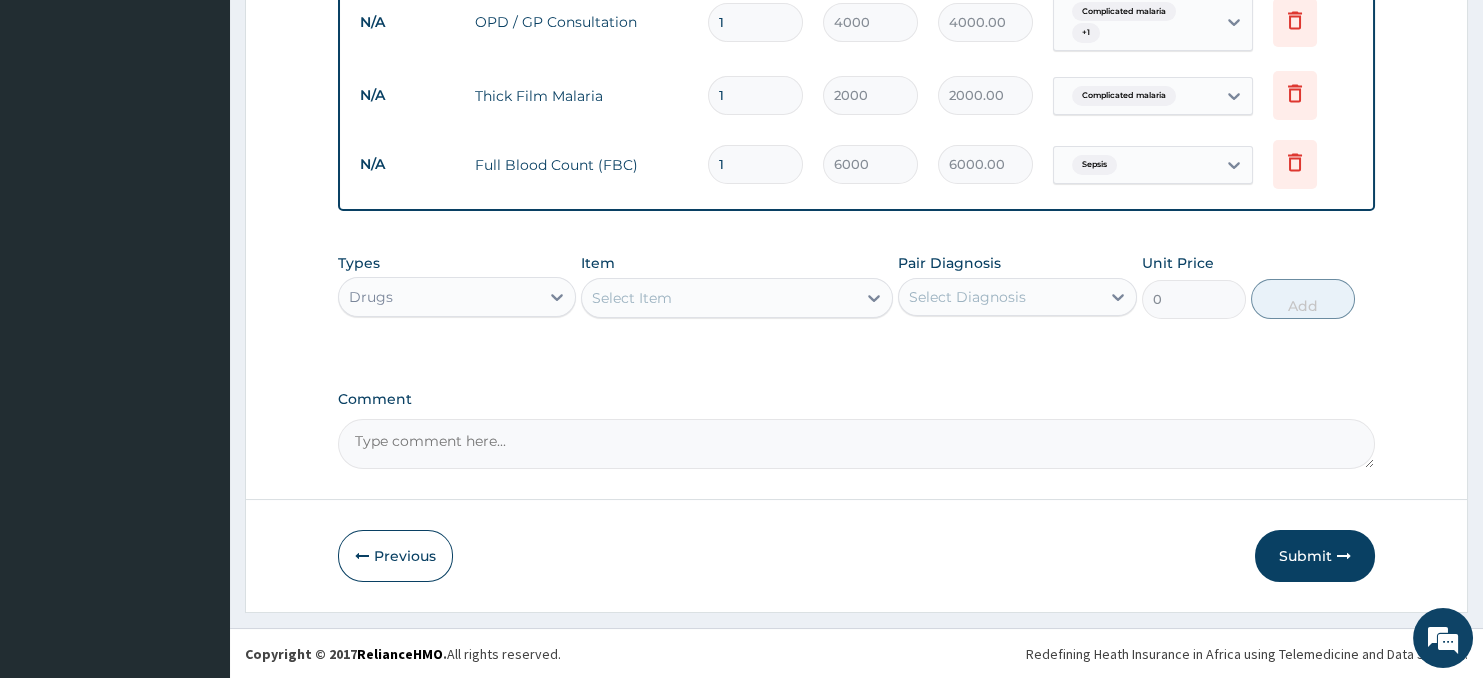 click on "Select Item" at bounding box center [718, 298] 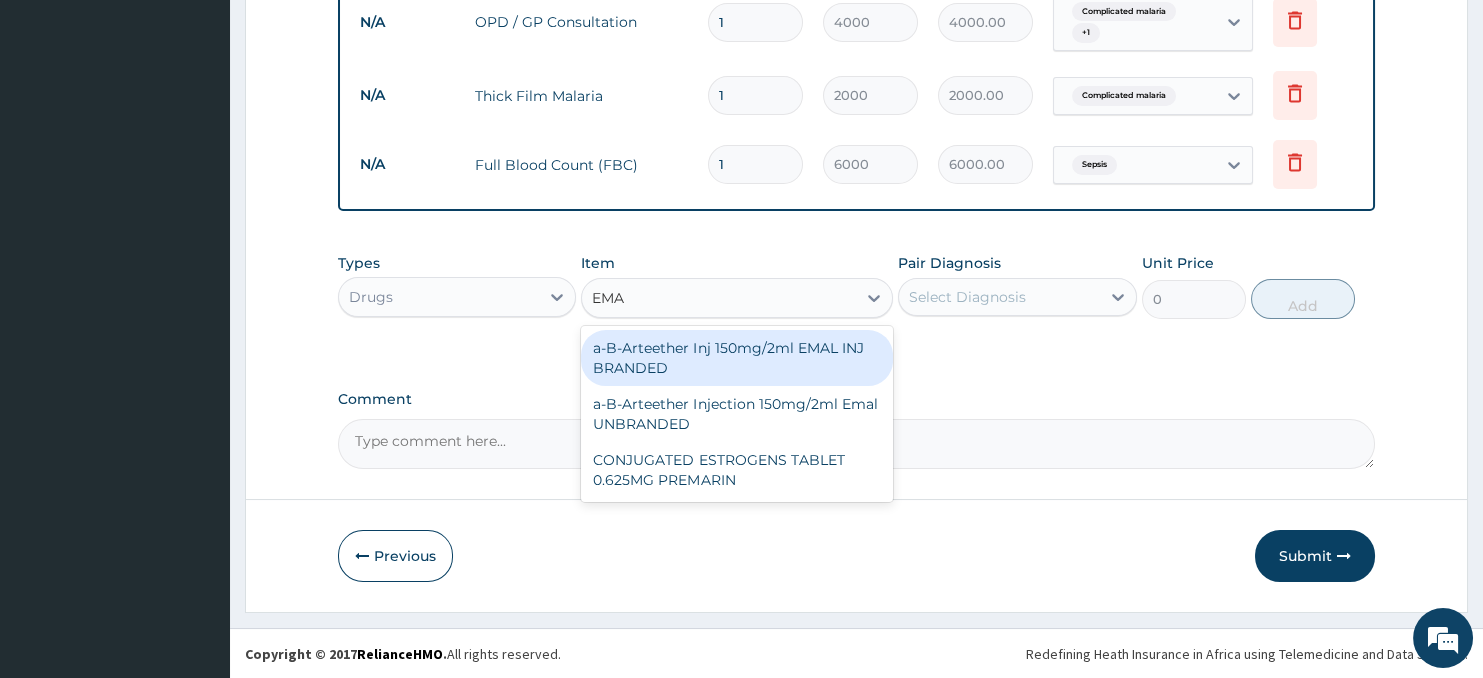 type on "EMAL" 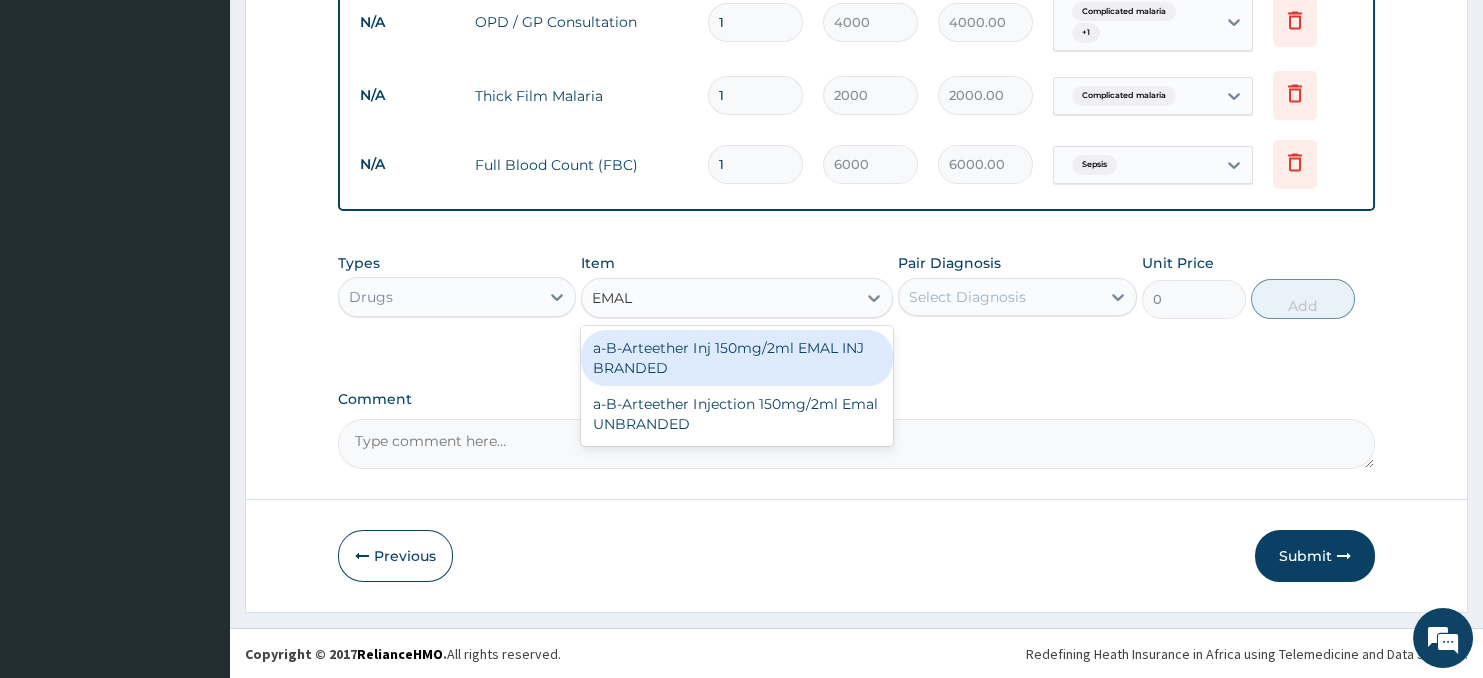 click on "a-B-Arteether Inj 150mg/2ml EMAL INJ BRANDED" at bounding box center (736, 358) 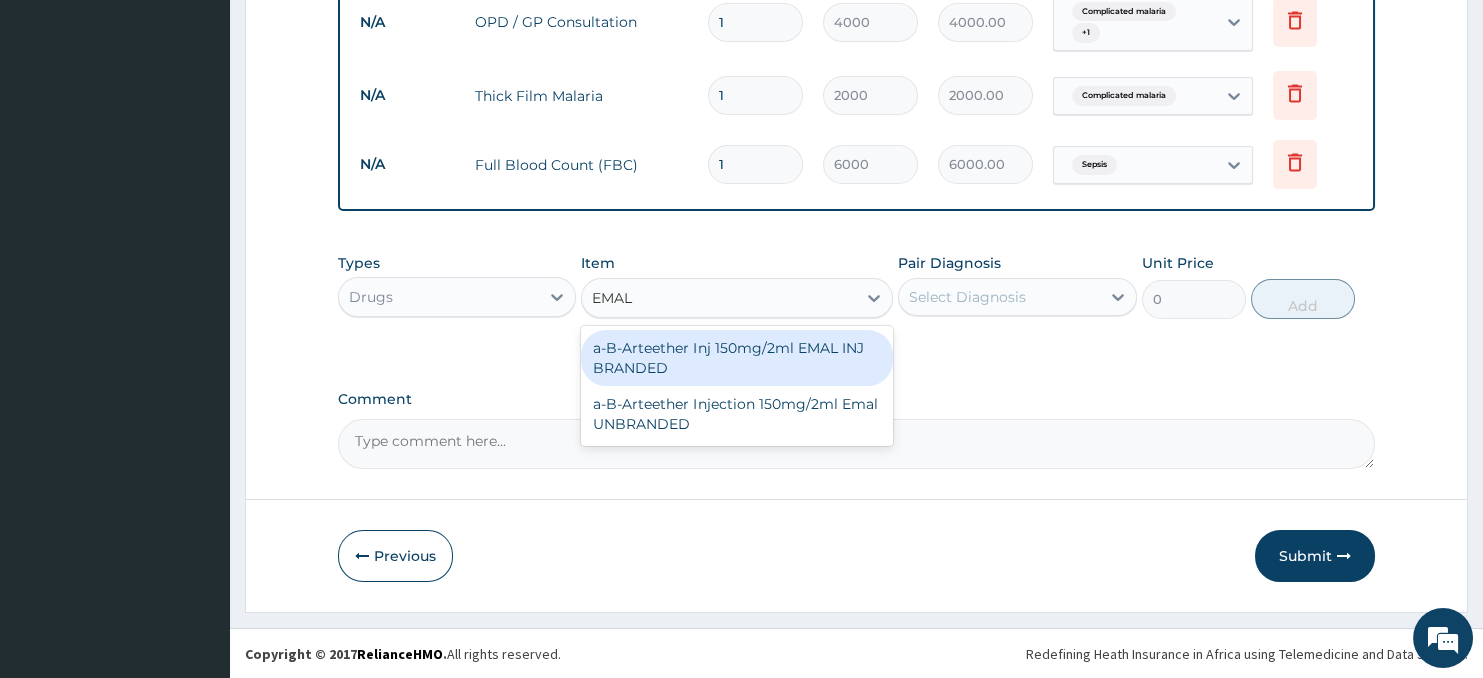 type 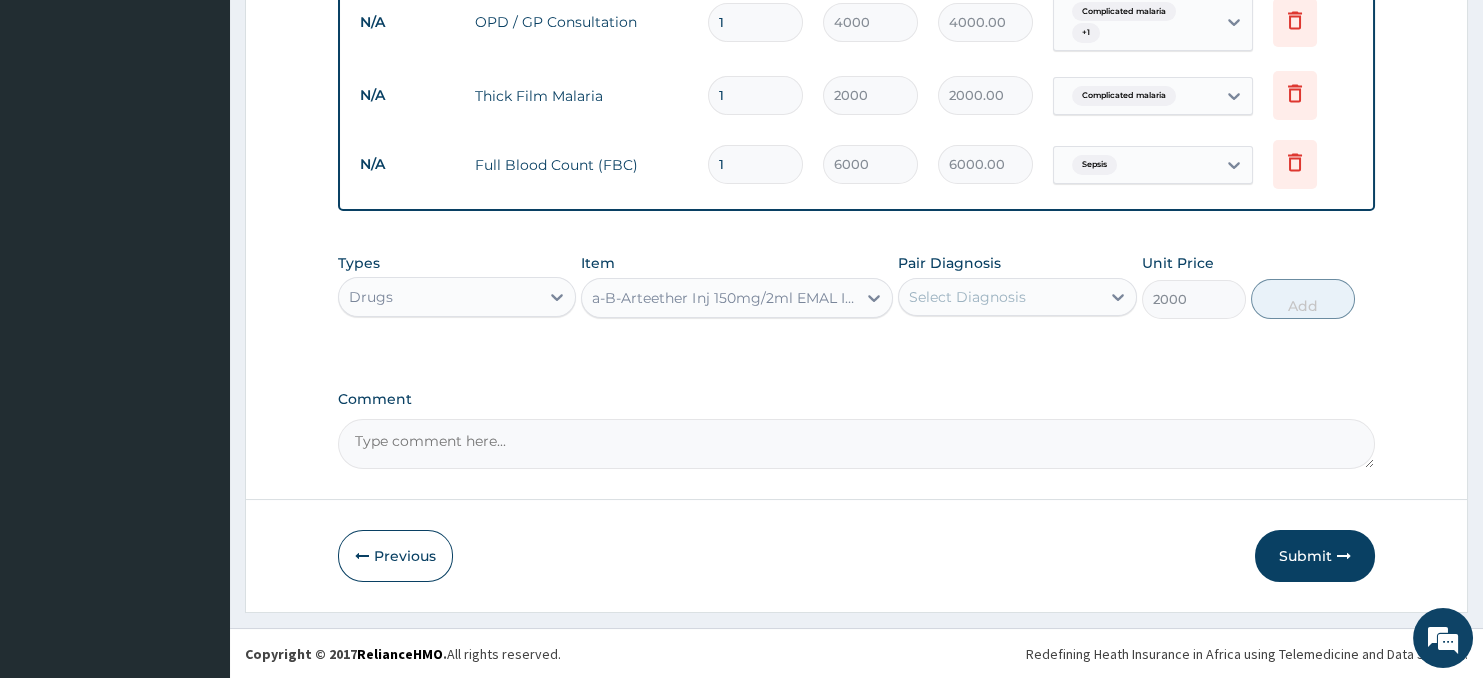 click on "Select Diagnosis" at bounding box center (999, 297) 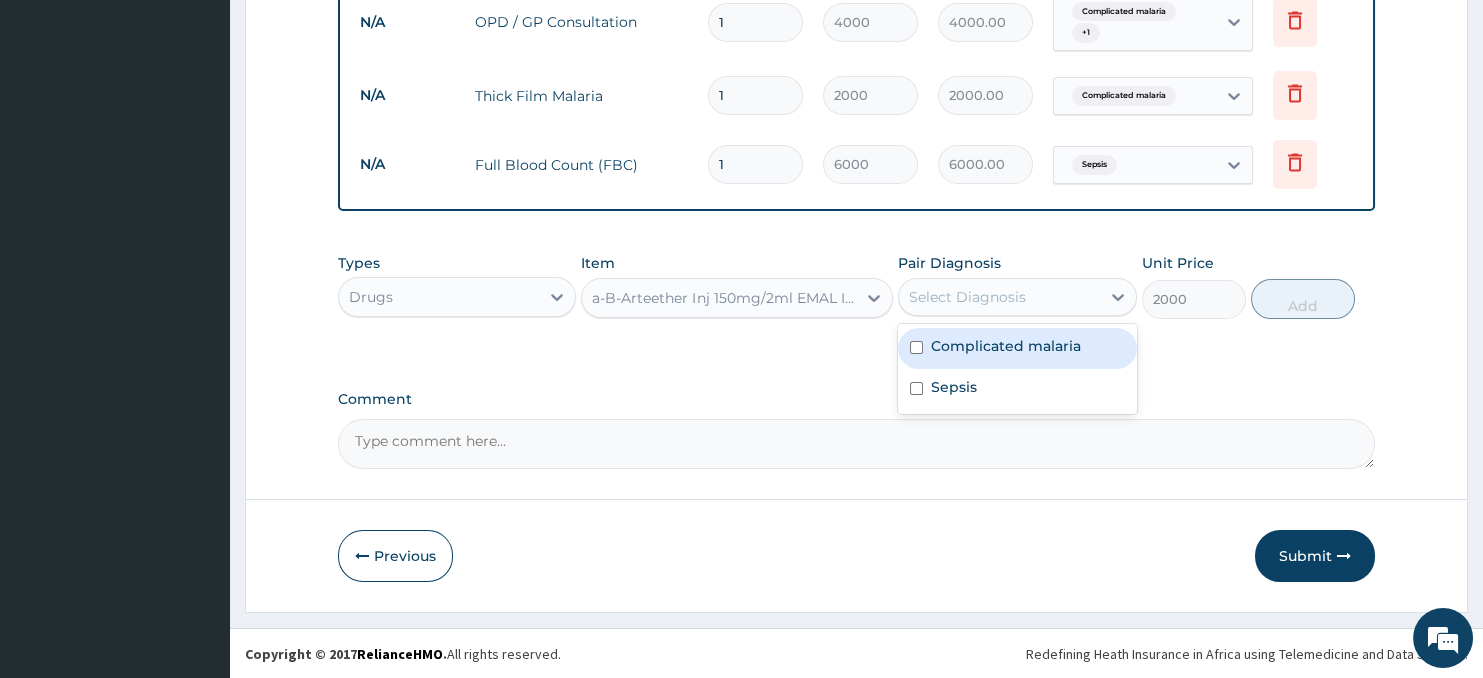 click on "Complicated malaria" at bounding box center [1006, 346] 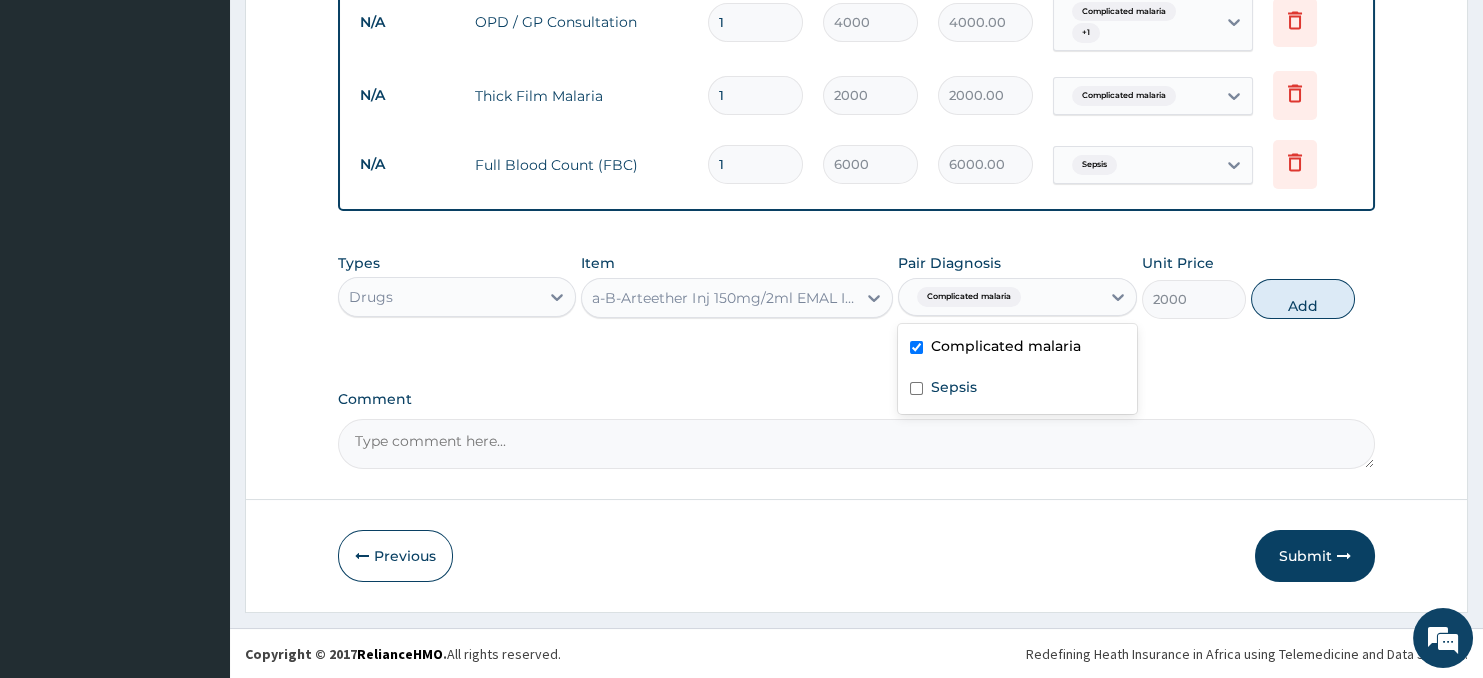 checkbox on "true" 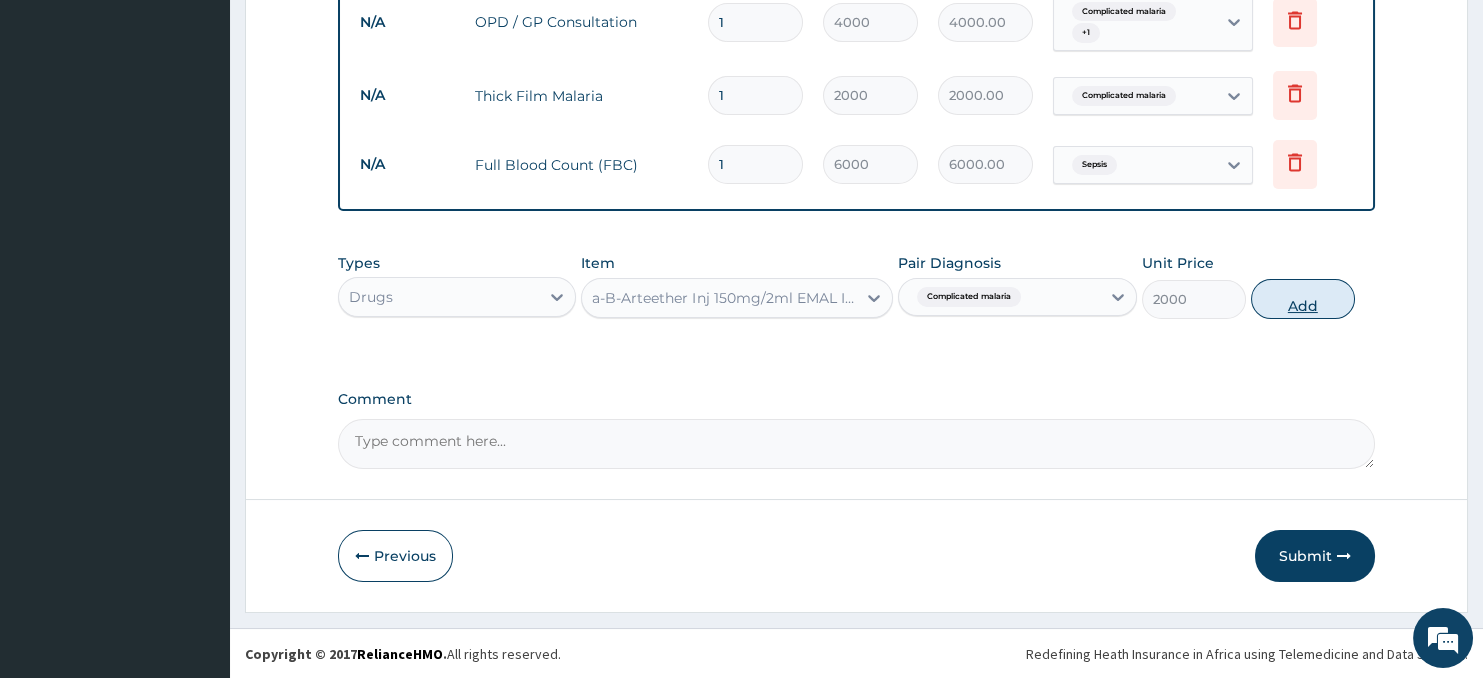 click on "Add" at bounding box center [1303, 299] 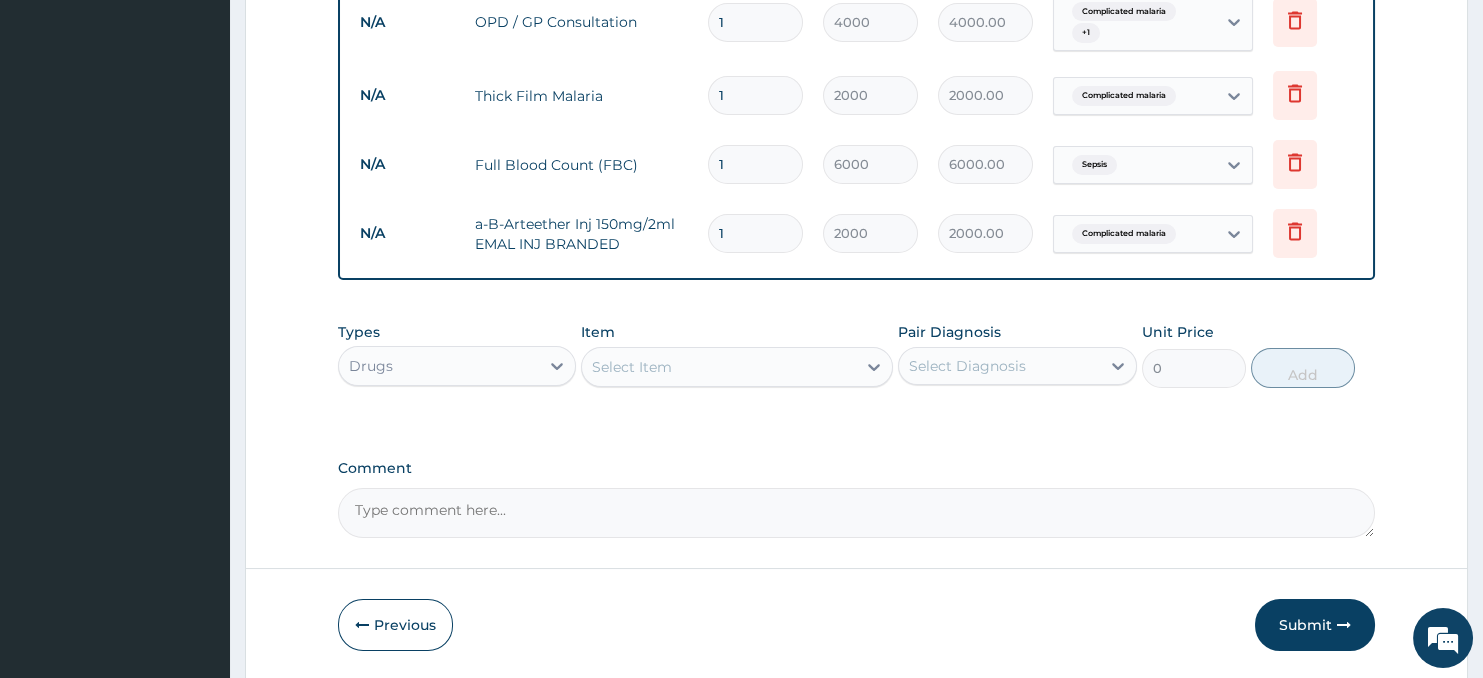 click on "1" at bounding box center (755, 233) 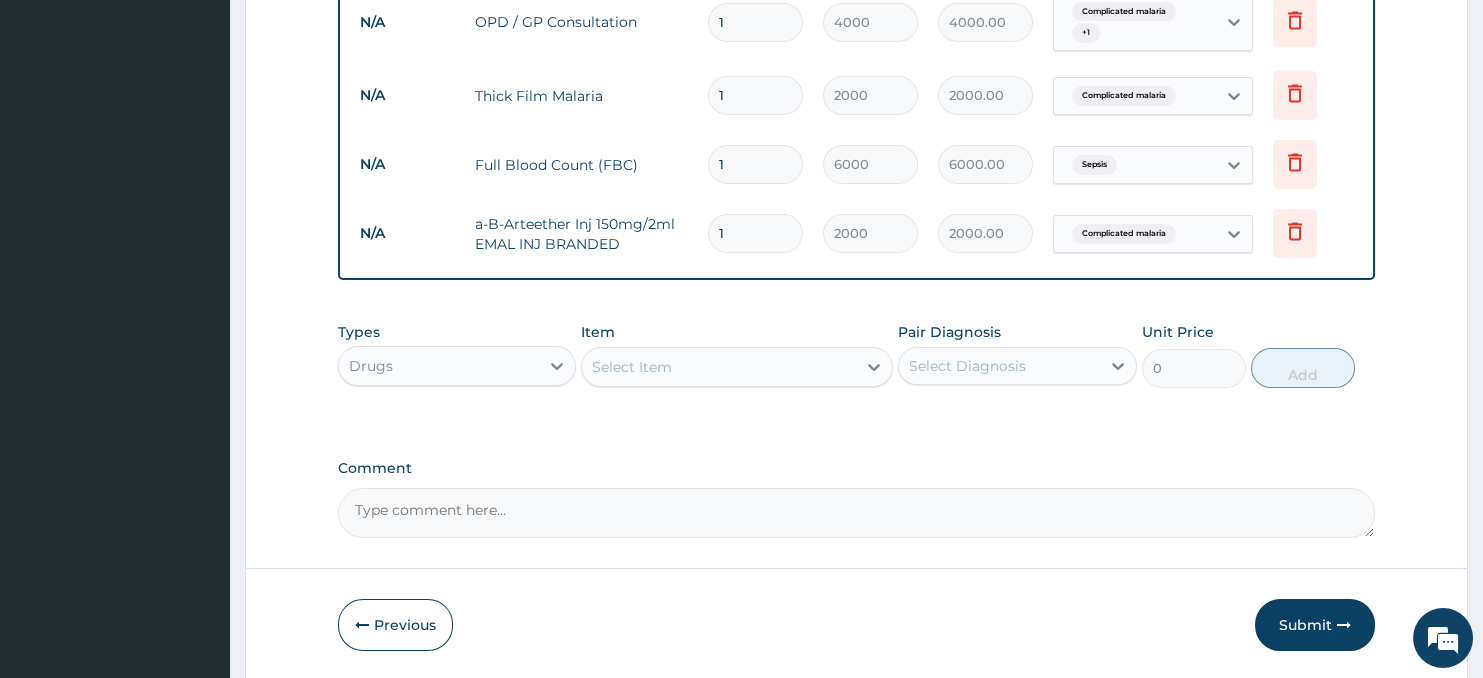type on "0.00" 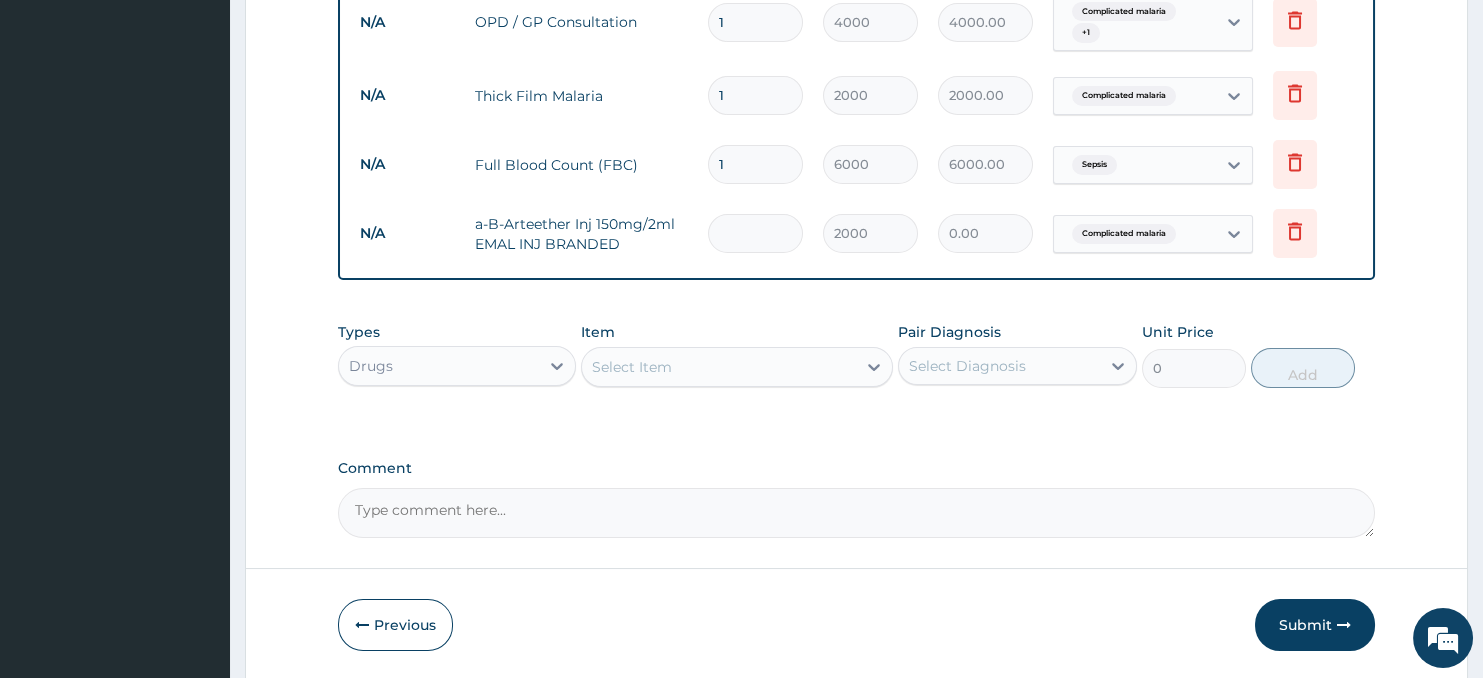 type on "3" 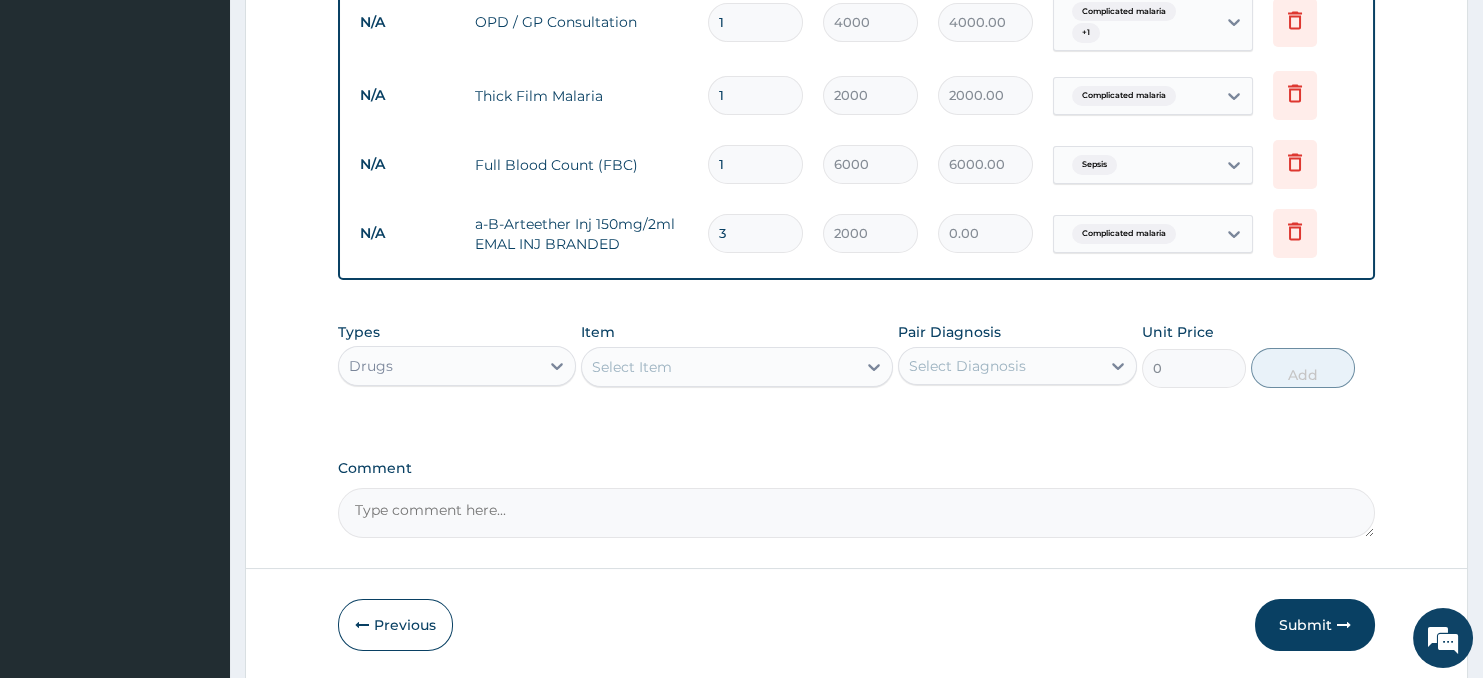 type on "6000.00" 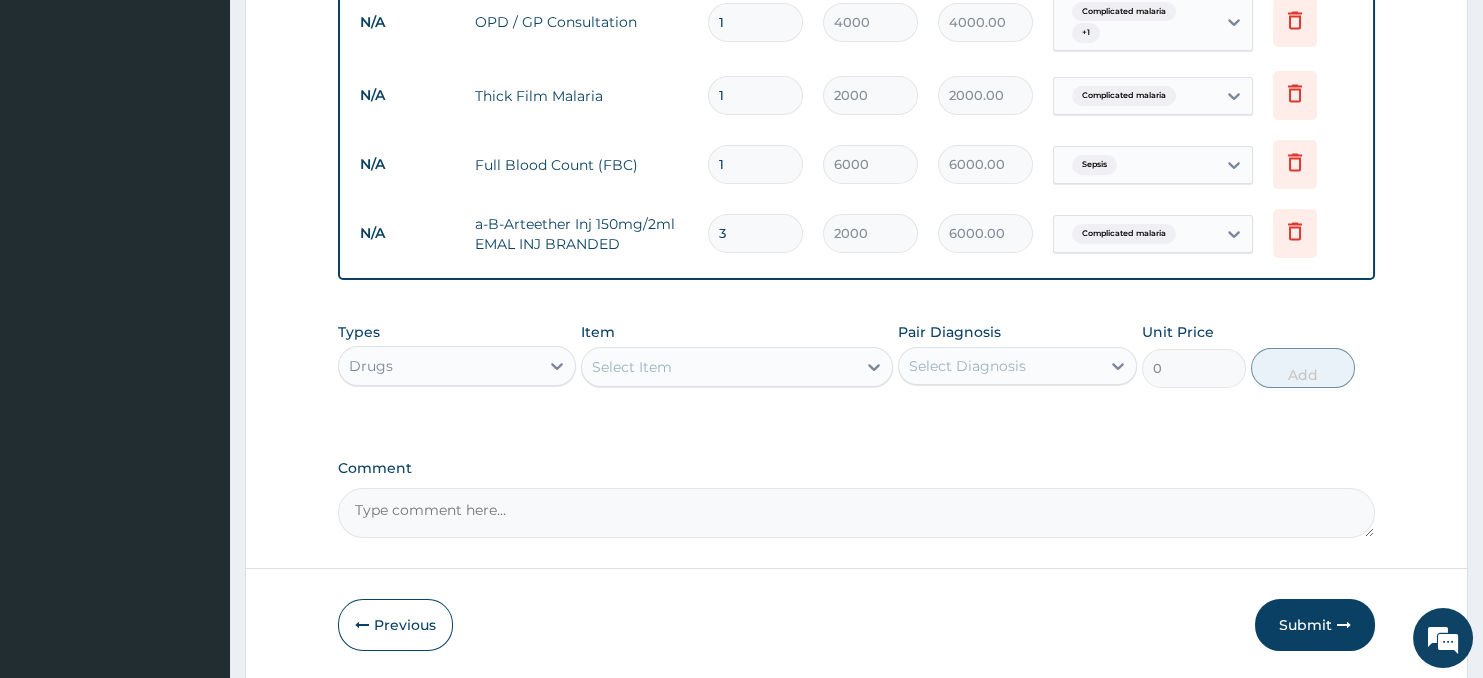 type on "3" 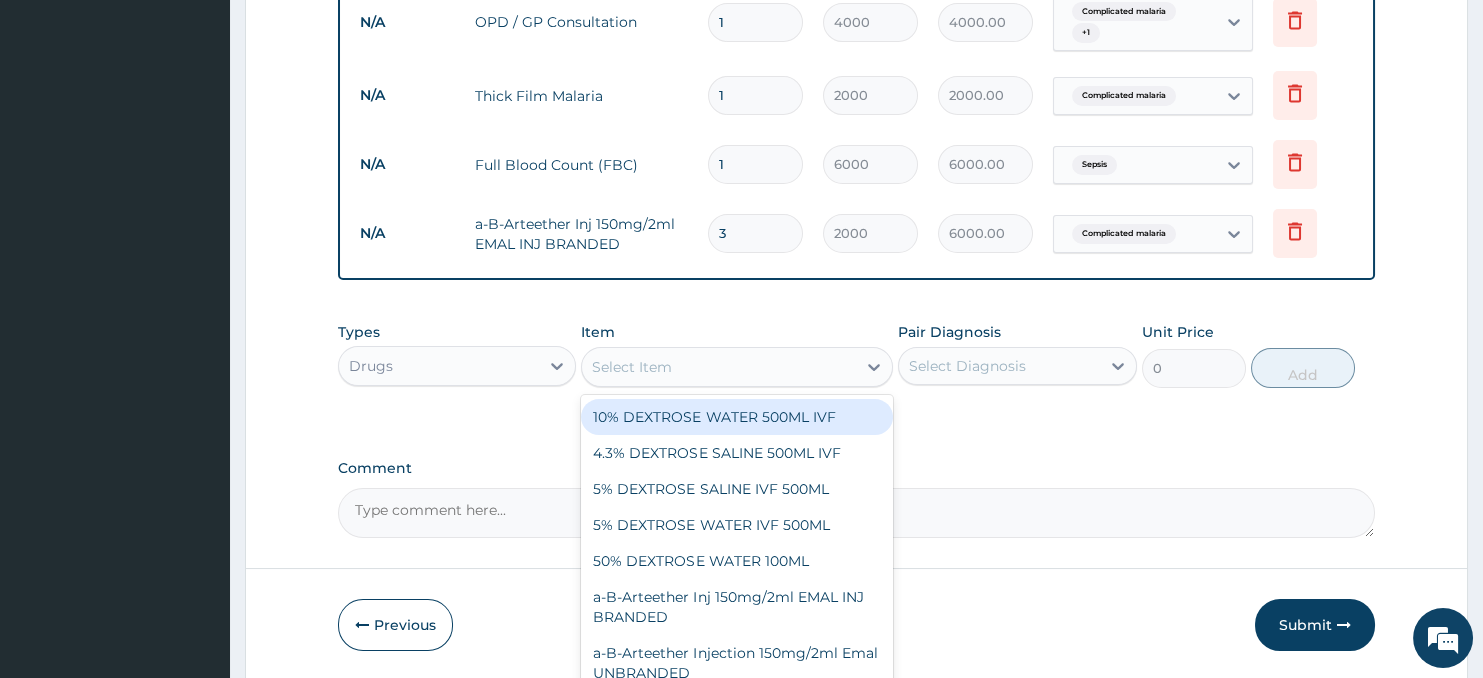 click on "Select Item" at bounding box center (718, 367) 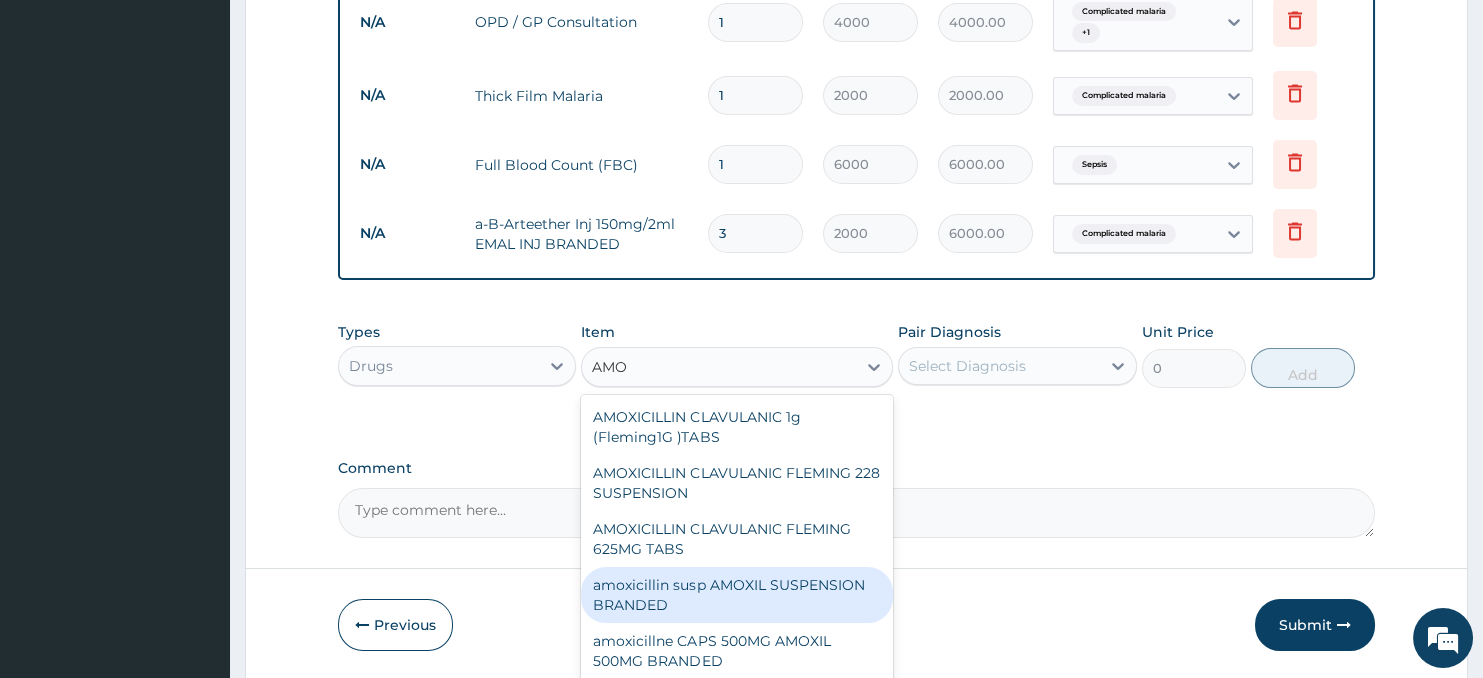 type on "AMOX" 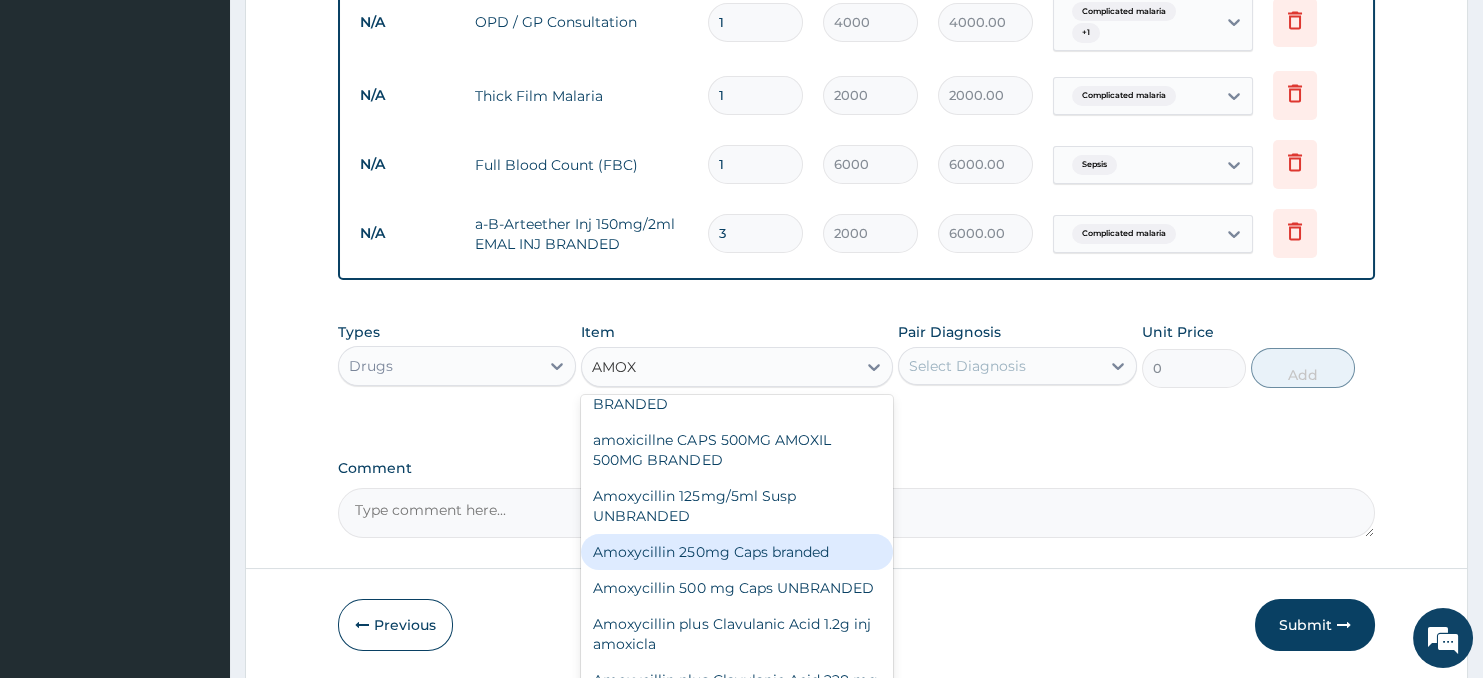 scroll, scrollTop: 251, scrollLeft: 0, axis: vertical 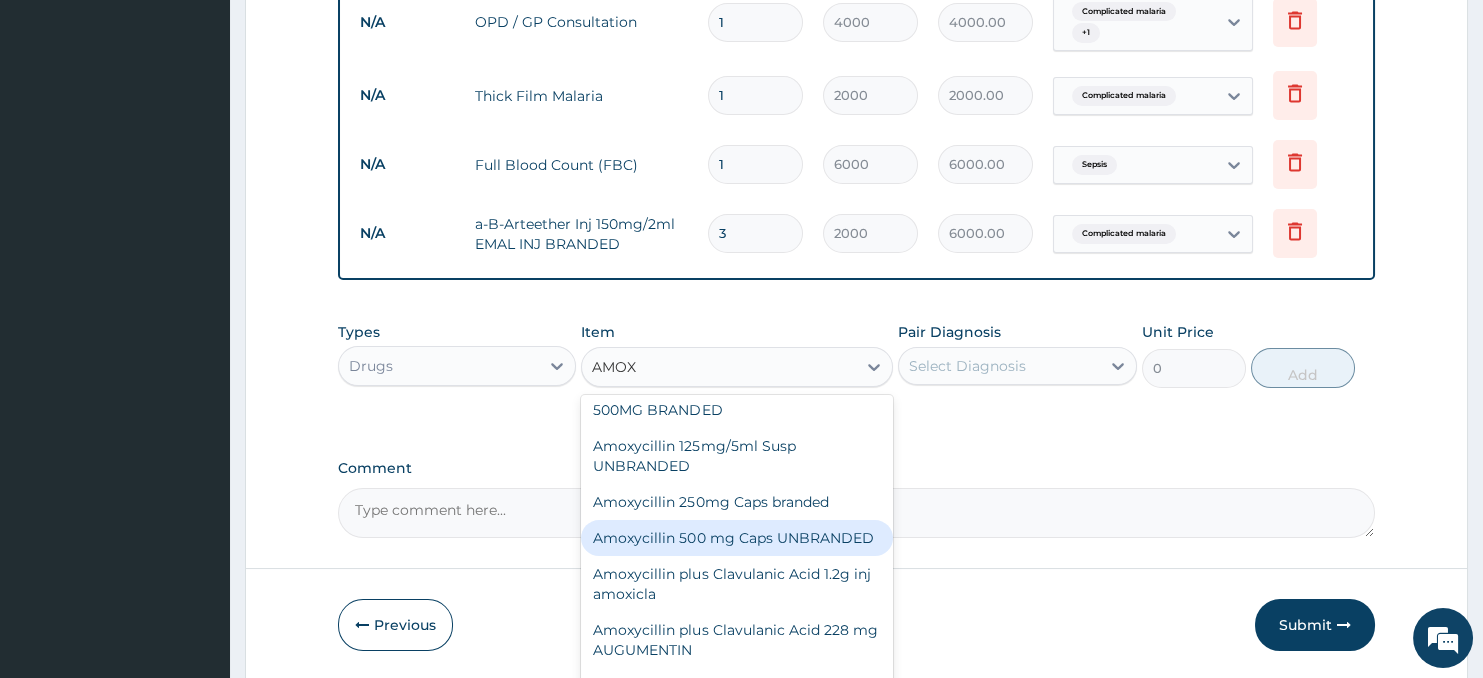 click on "Amoxycillin 500 mg Caps UNBRANDED" at bounding box center [736, 538] 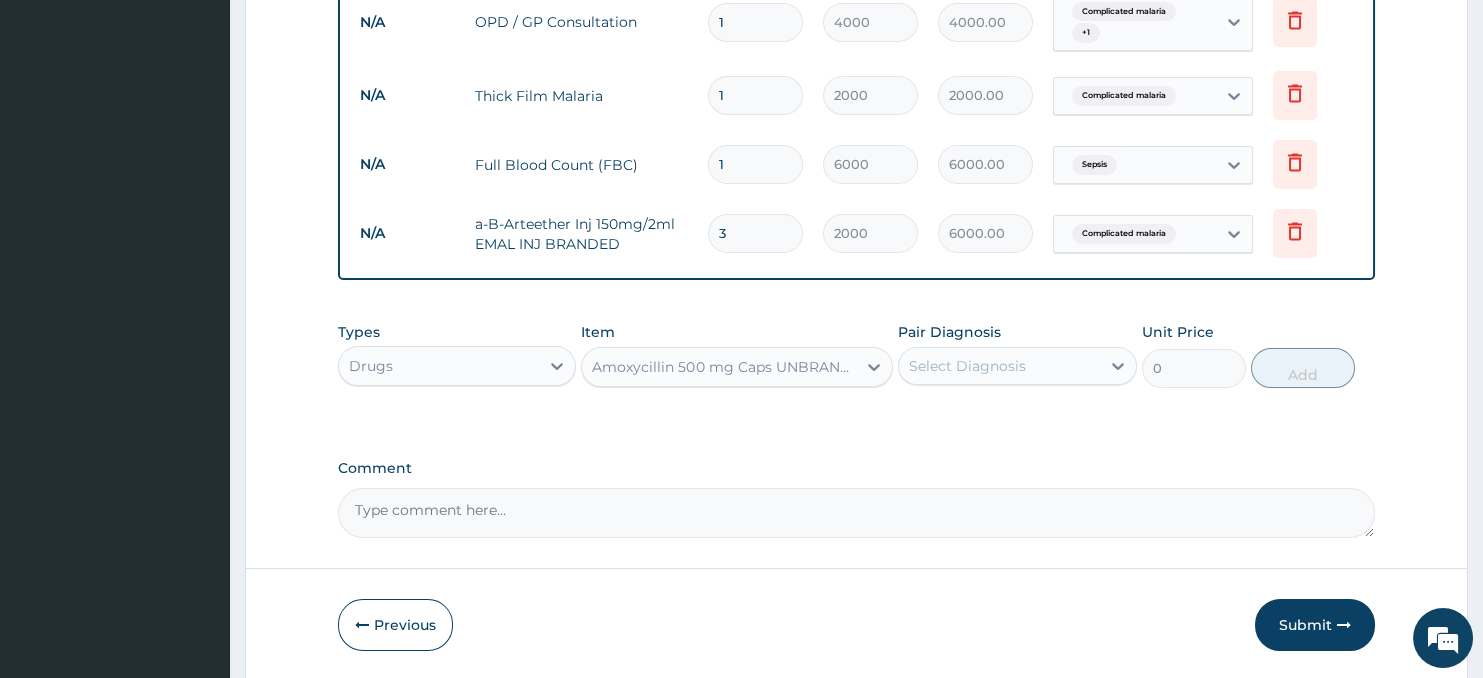 type 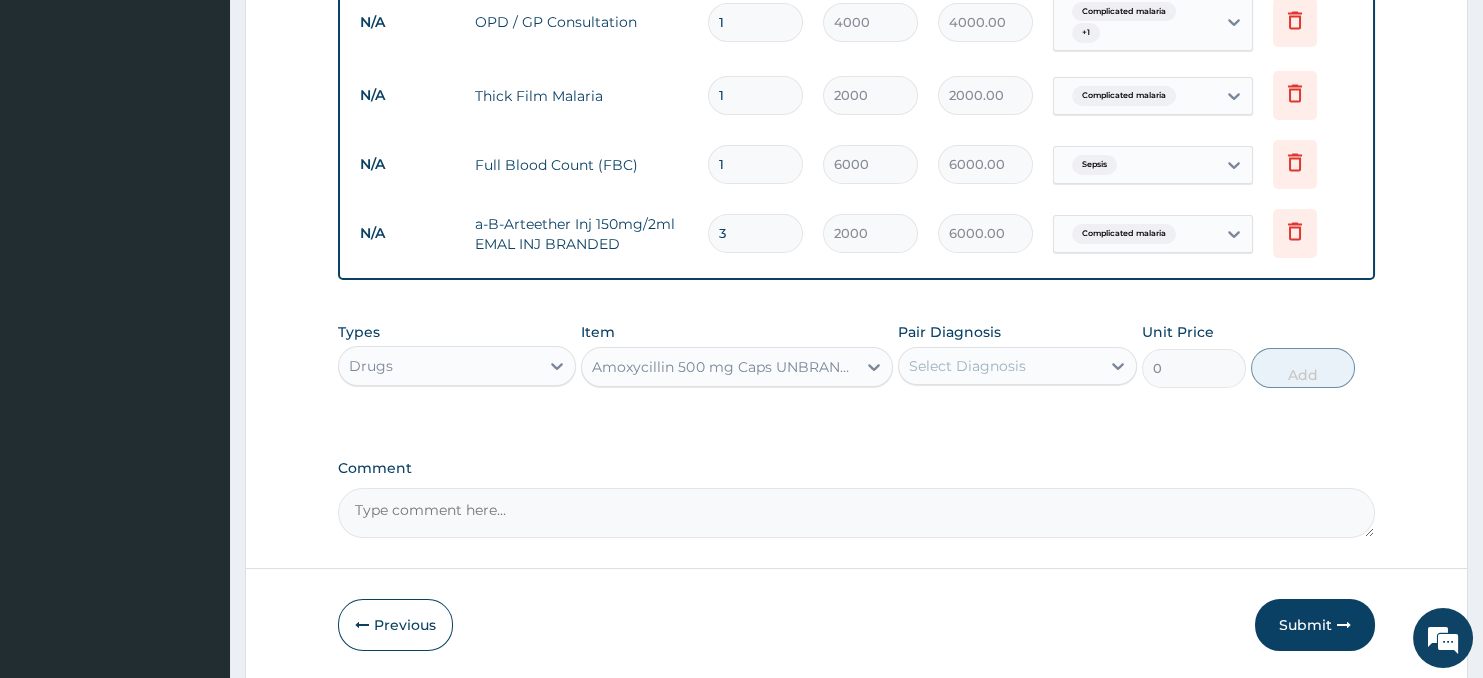 type on "100" 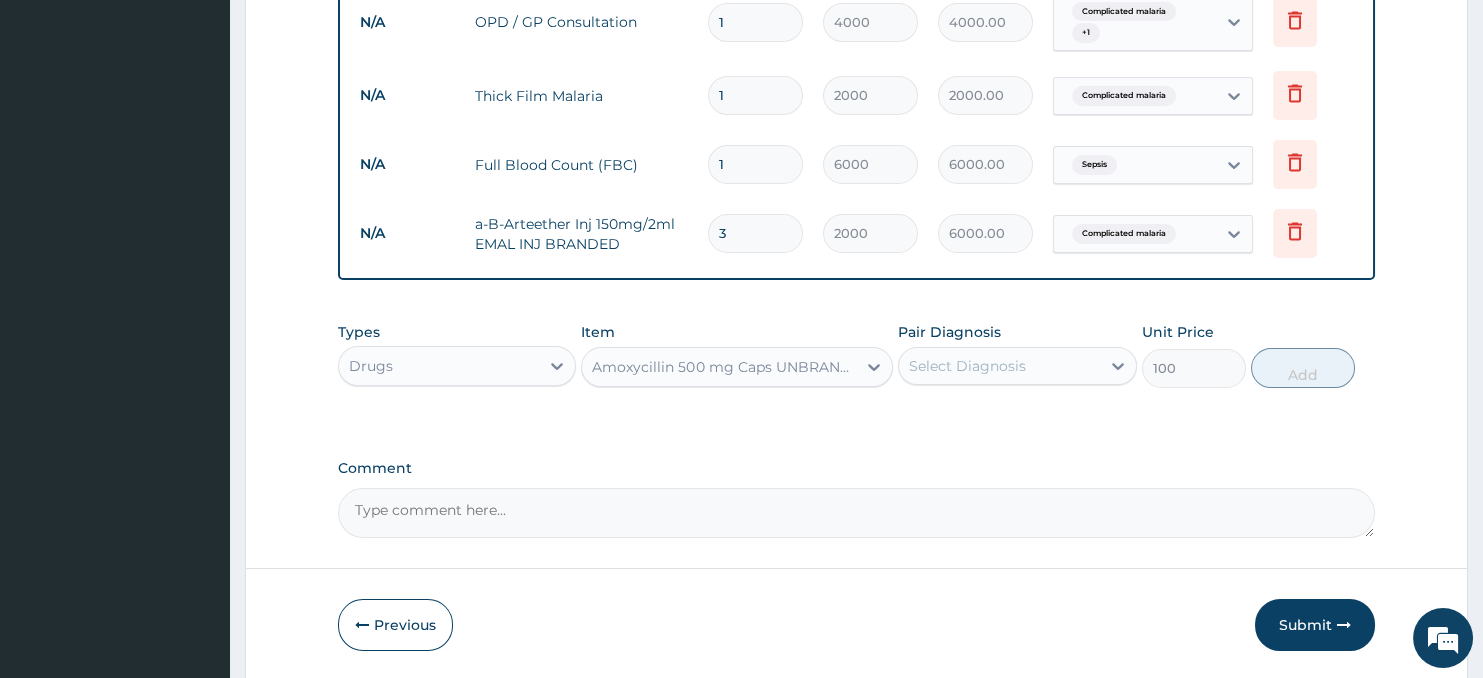 click on "Select Diagnosis" at bounding box center (967, 366) 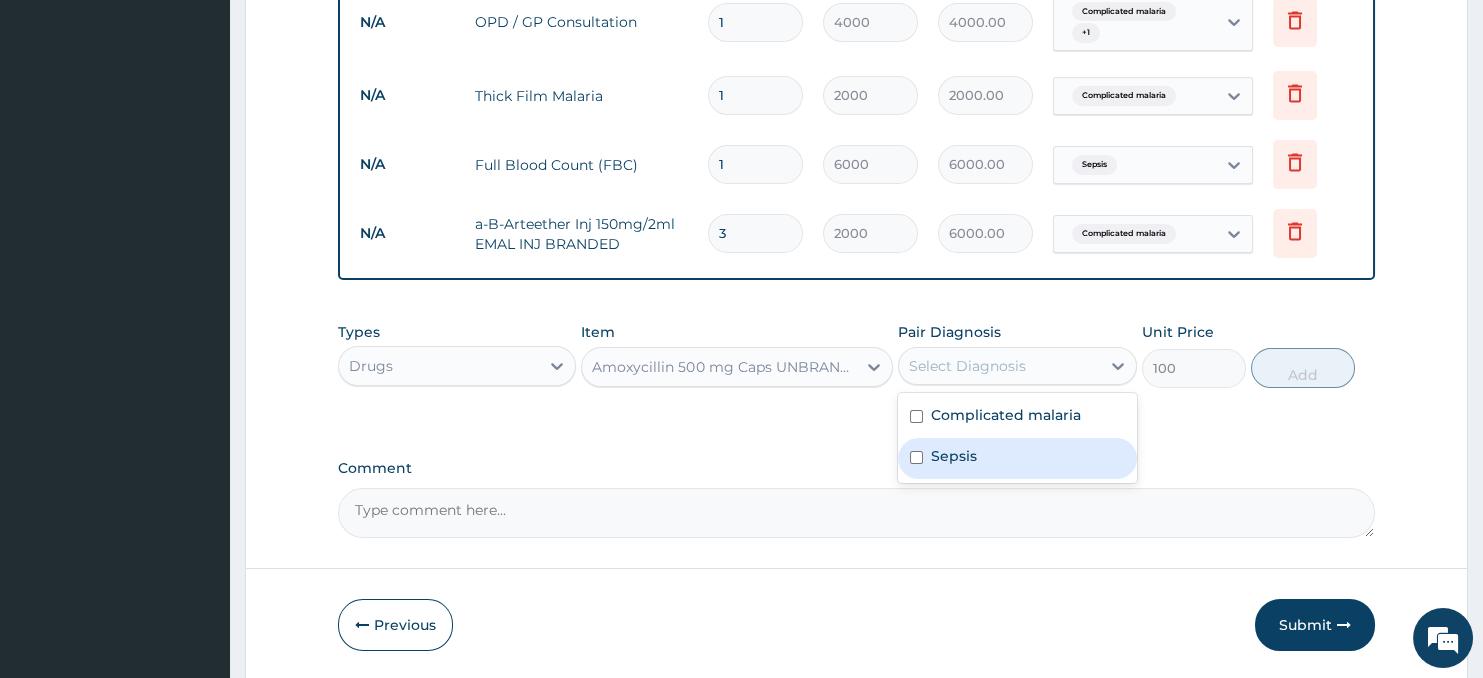 click on "Sepsis" at bounding box center (954, 456) 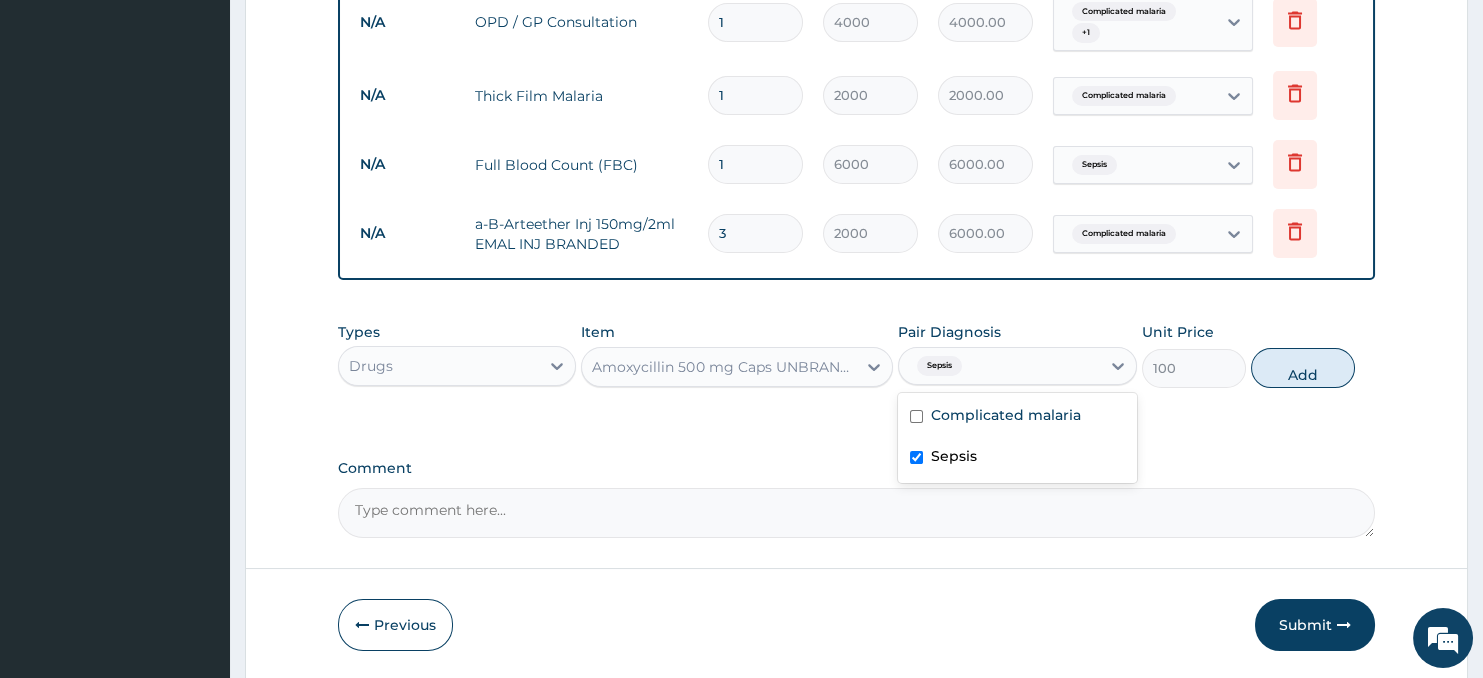checkbox on "true" 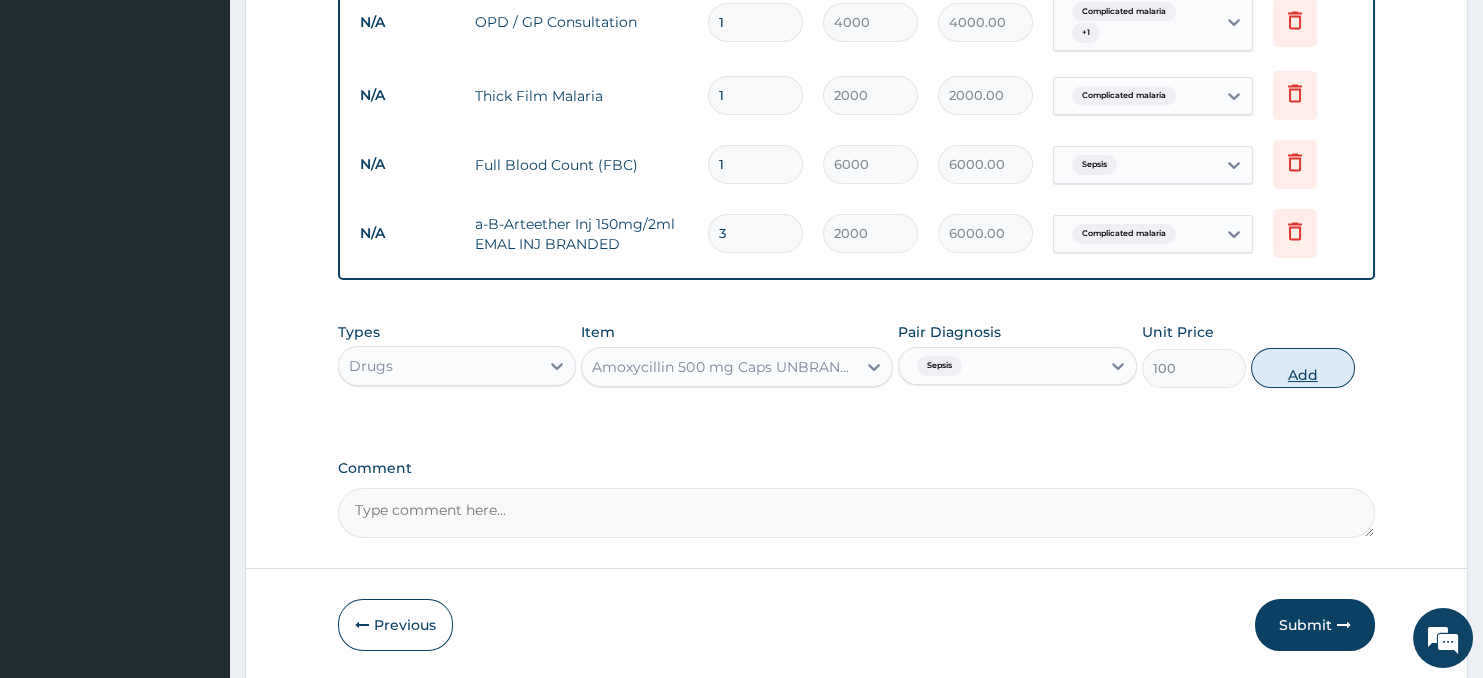 click on "Add" at bounding box center [1303, 368] 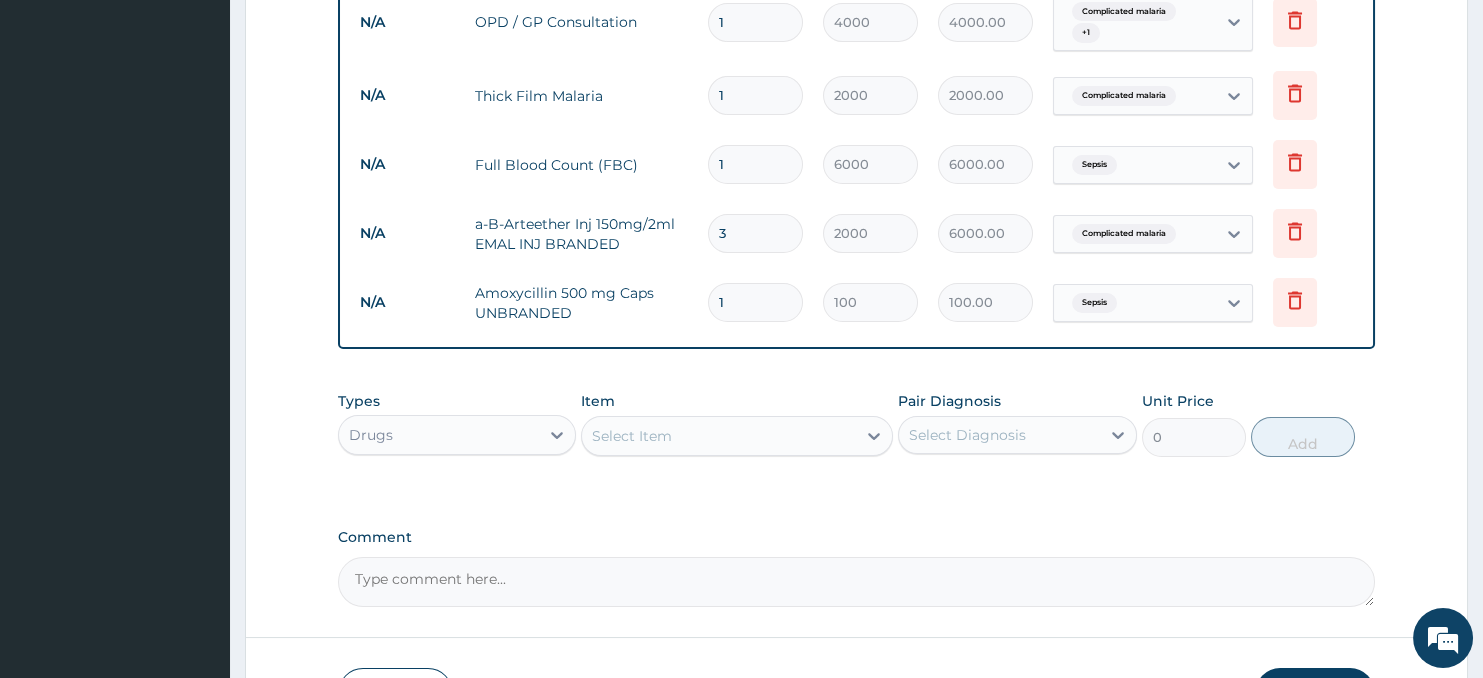 click on "1" at bounding box center [755, 302] 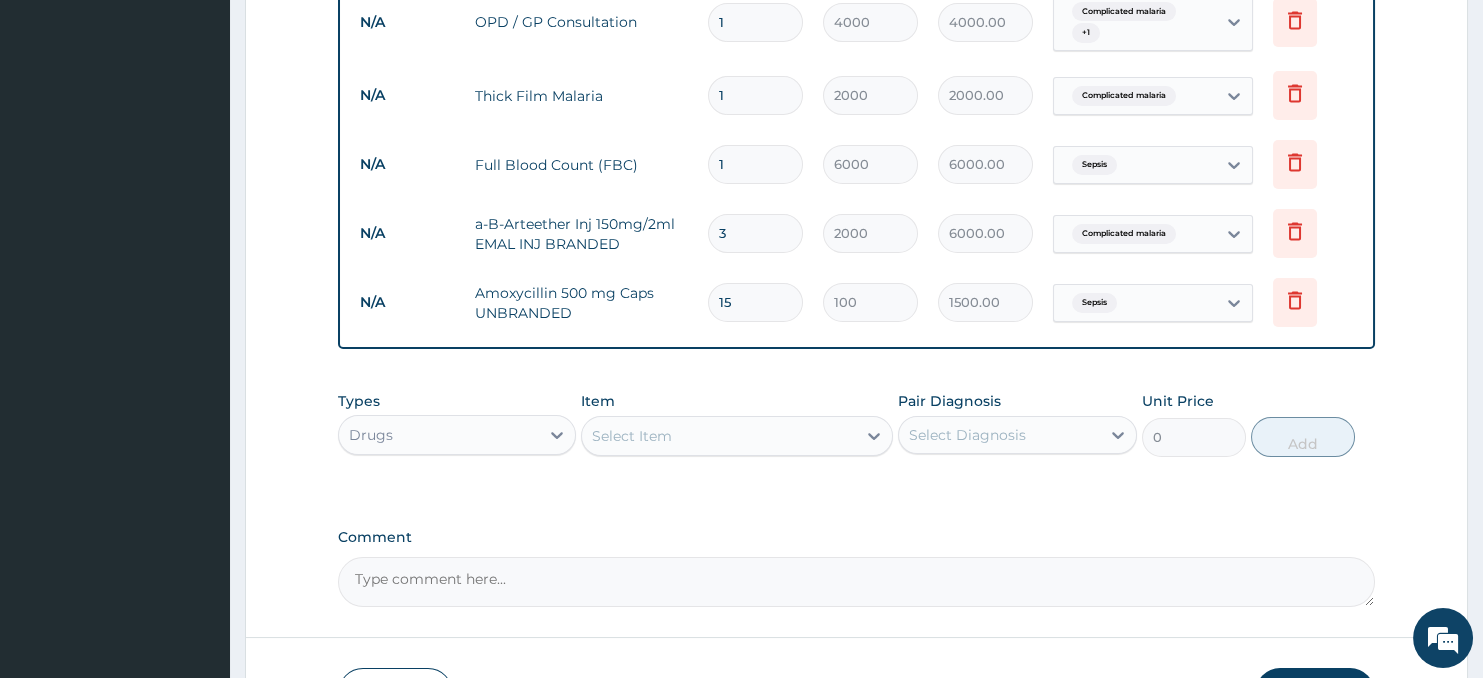 type on "15" 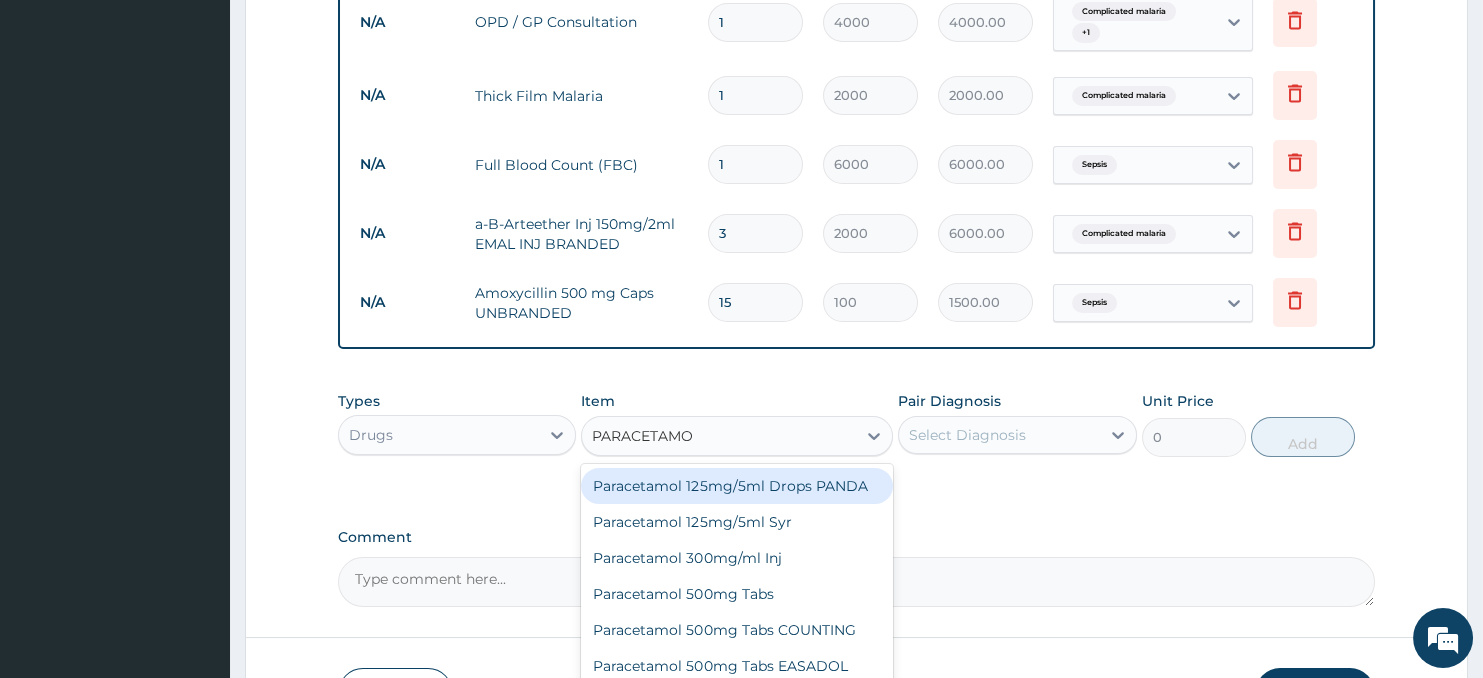 type on "PARACETAMOL" 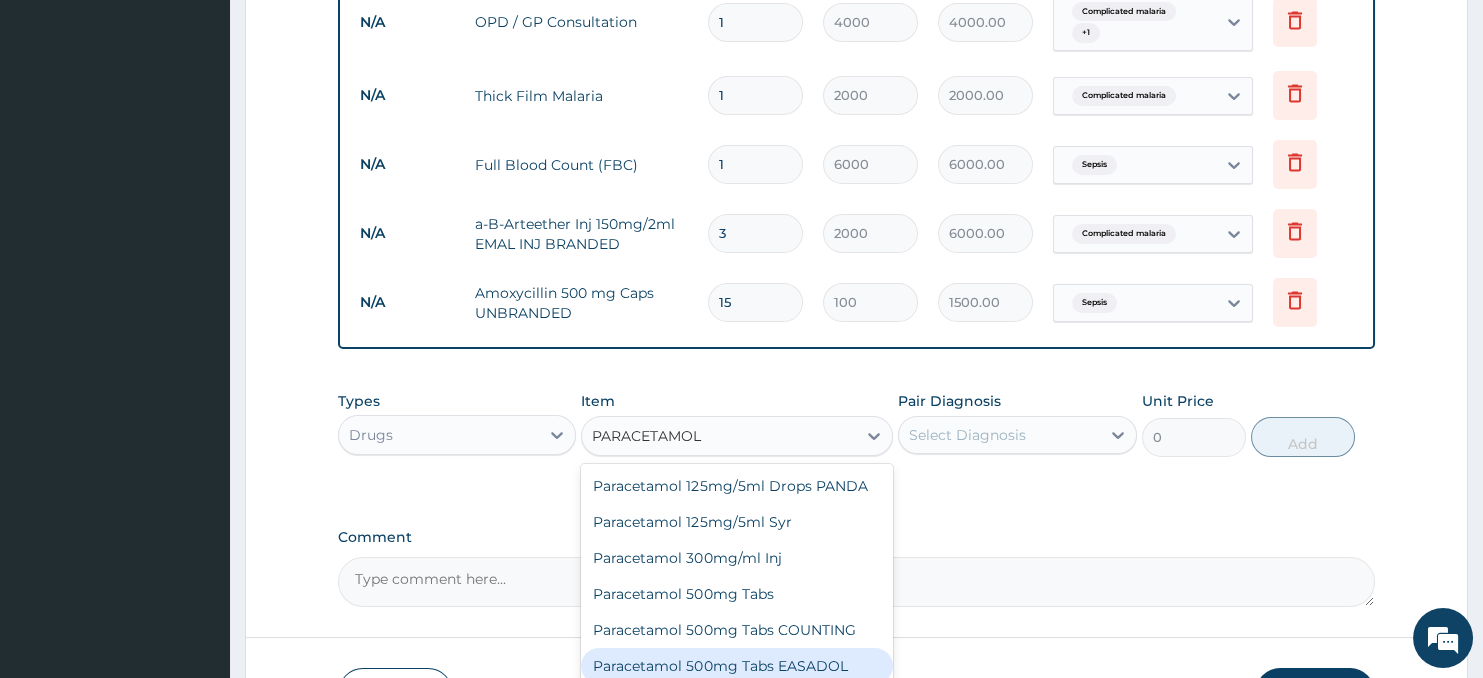 click on "Paracetamol 500mg Tabs EASADOL" at bounding box center (736, 666) 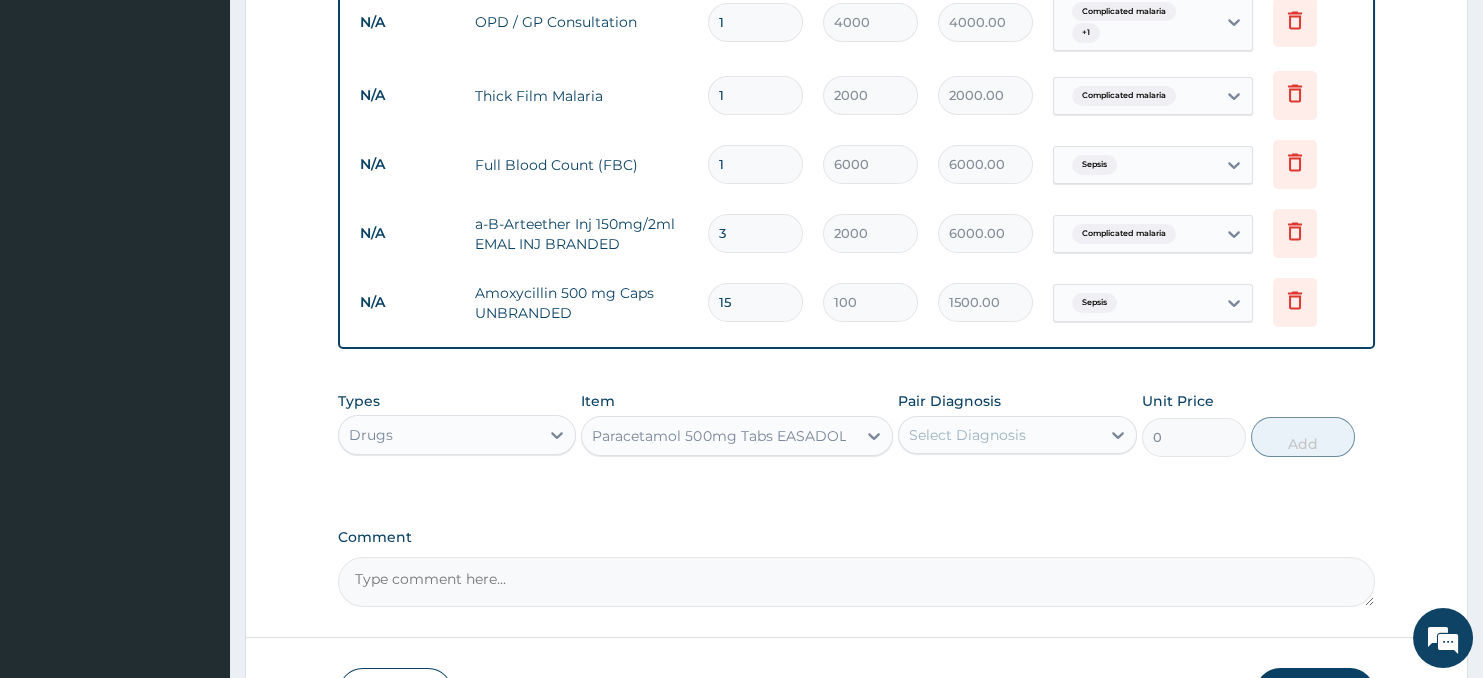 type 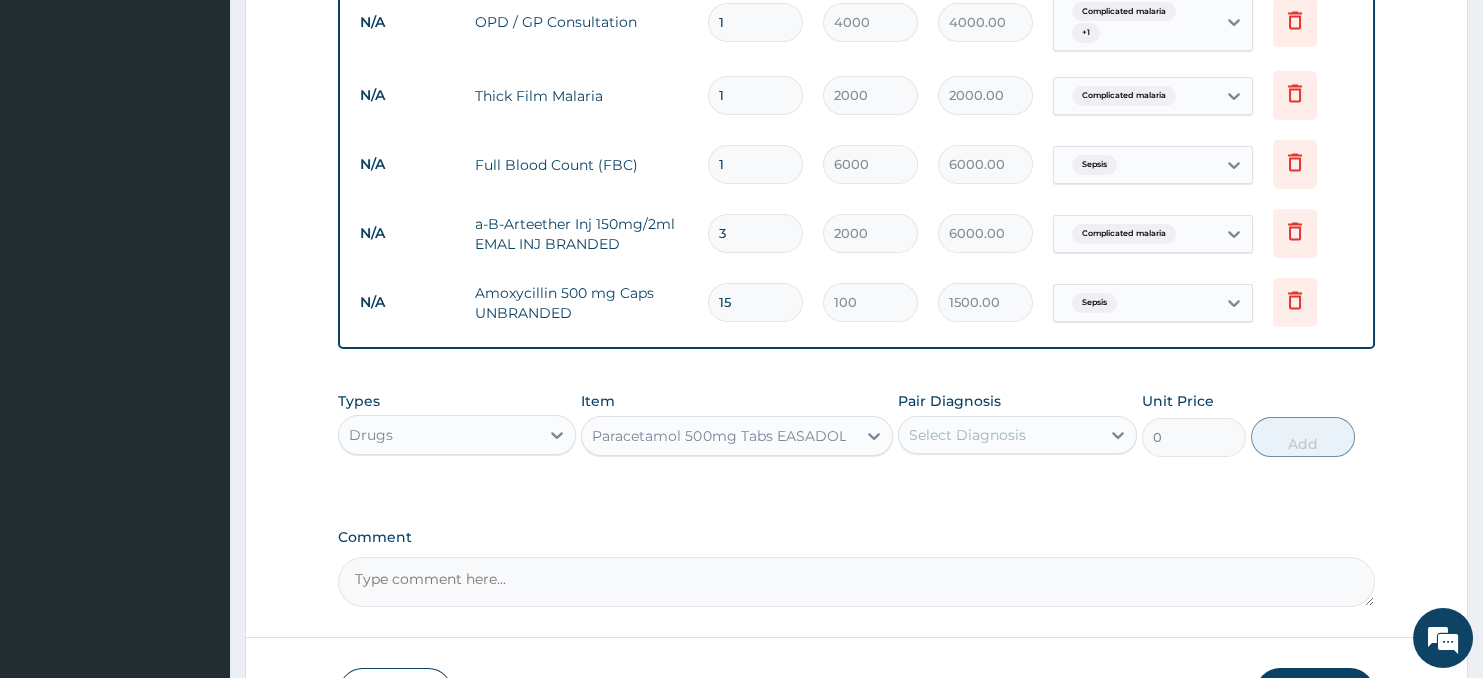 type on "20" 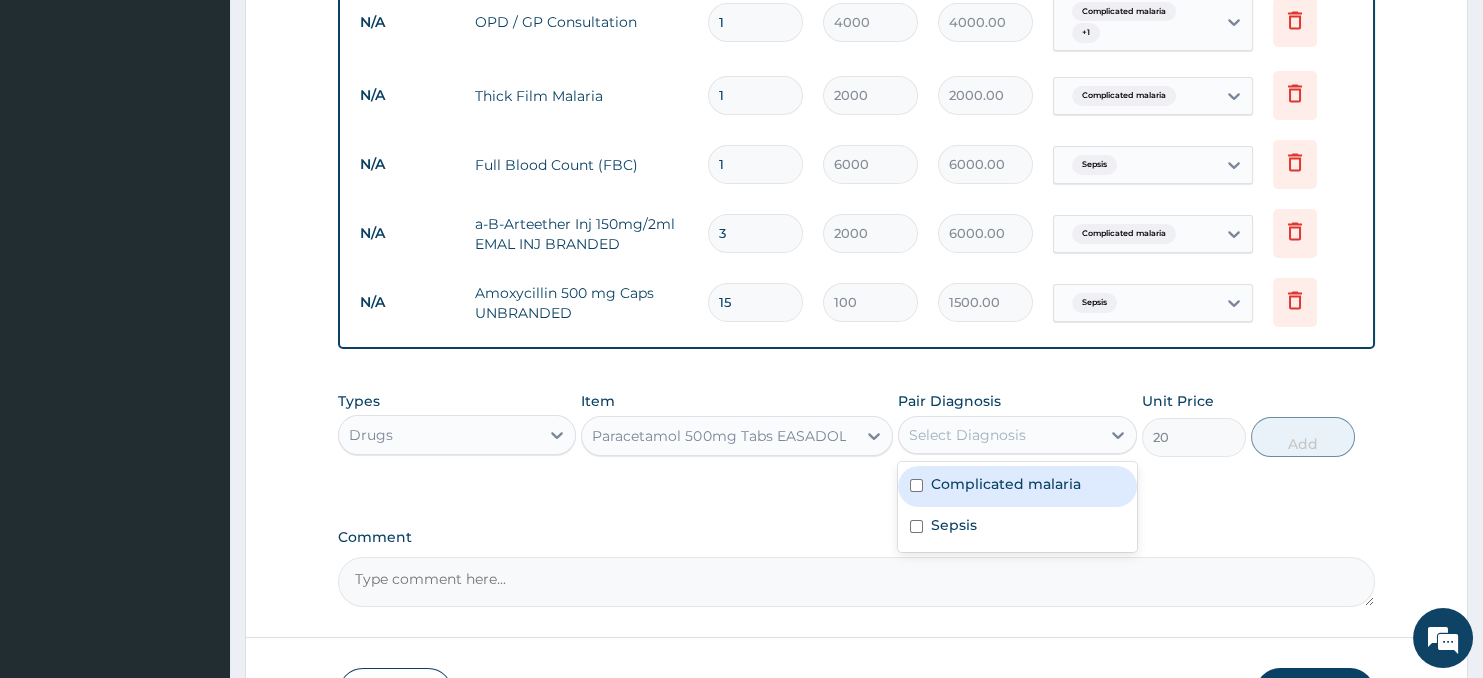 click on "Select Diagnosis" at bounding box center [967, 435] 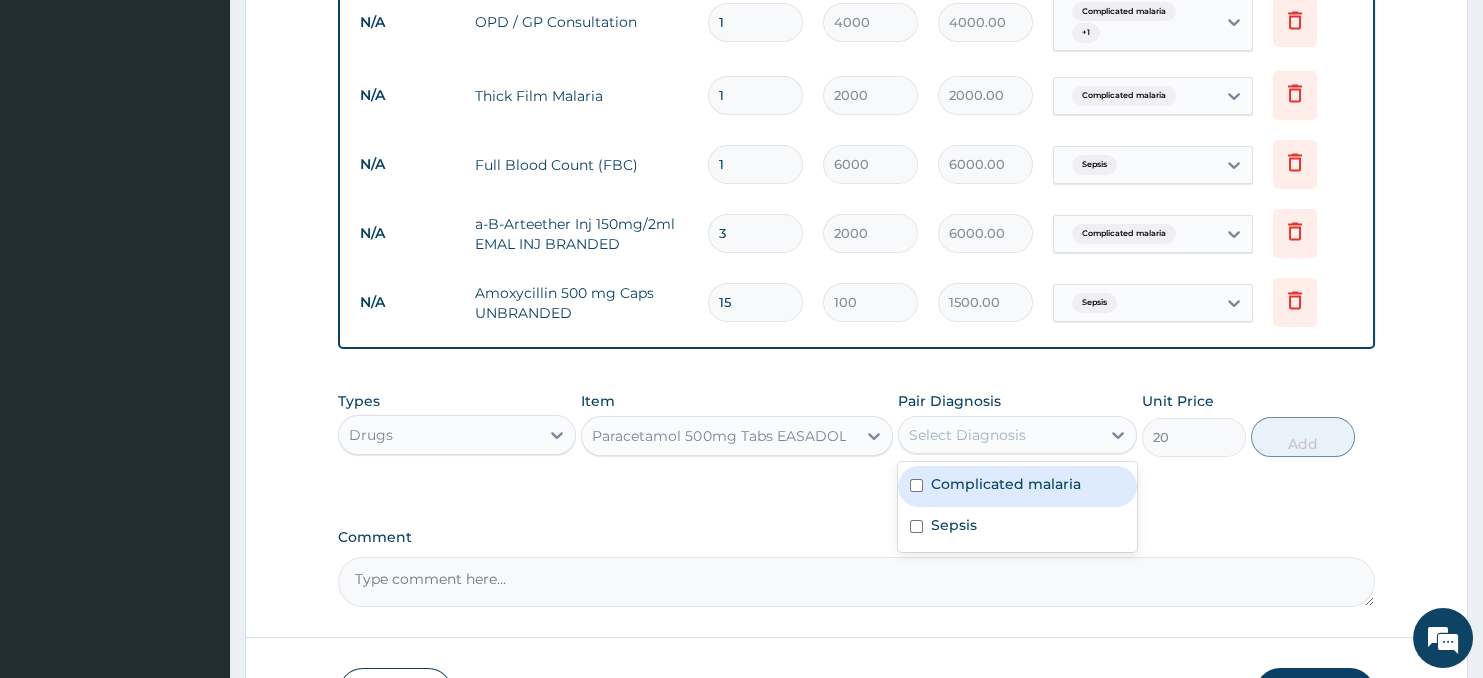 click on "Complicated malaria" at bounding box center [1006, 484] 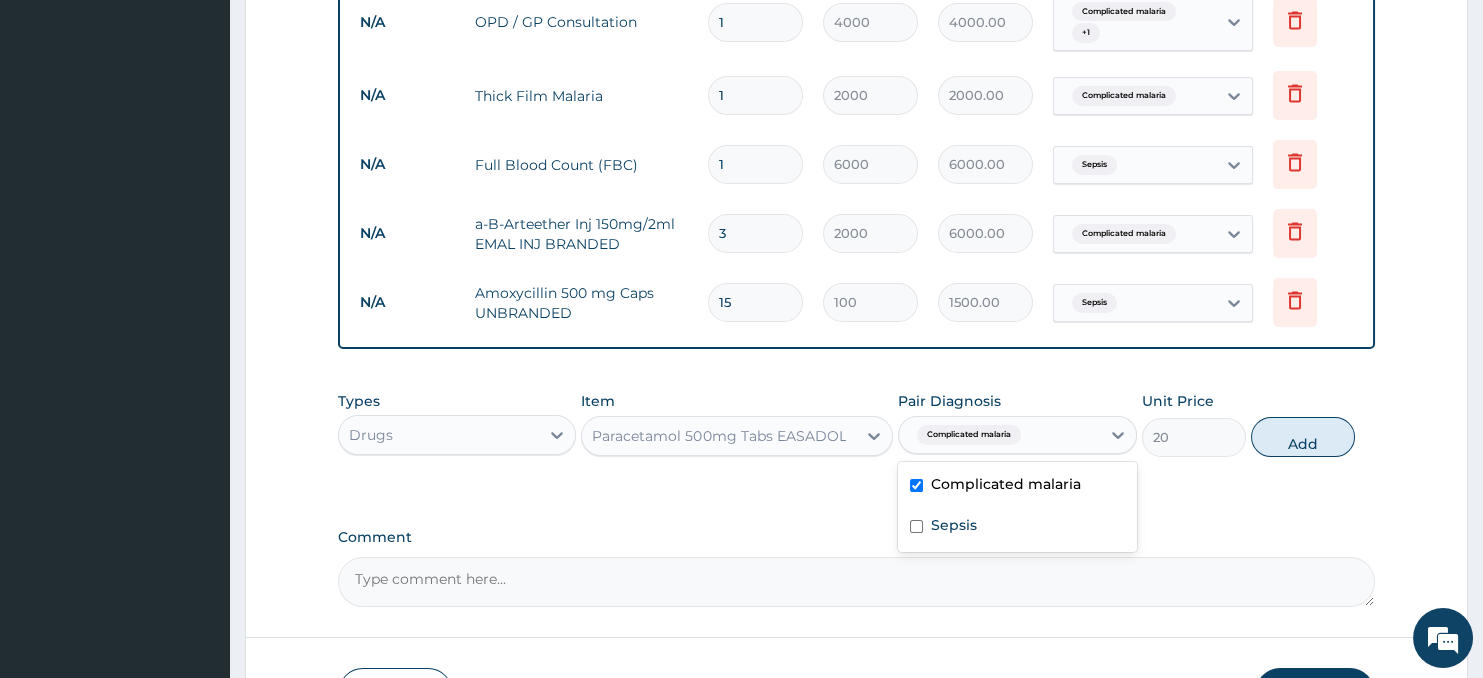 checkbox on "true" 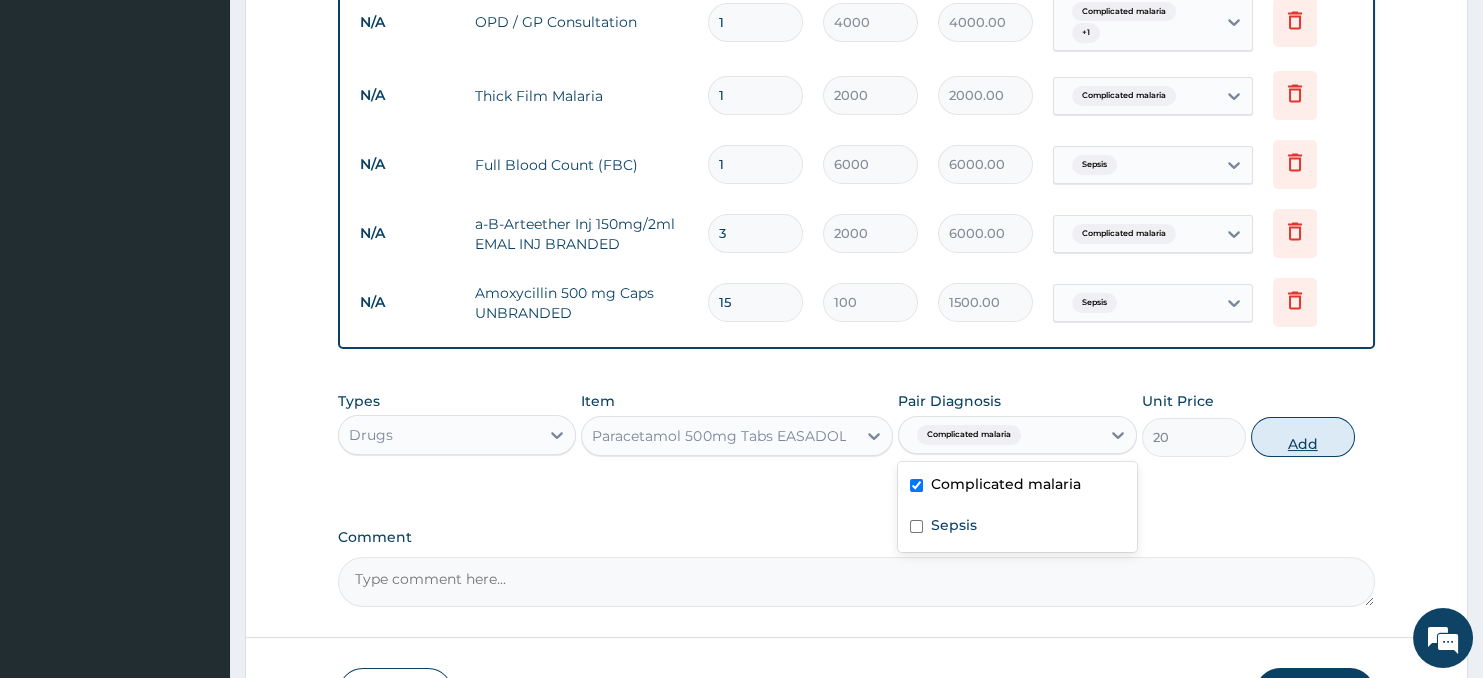 click on "Add" at bounding box center [1303, 437] 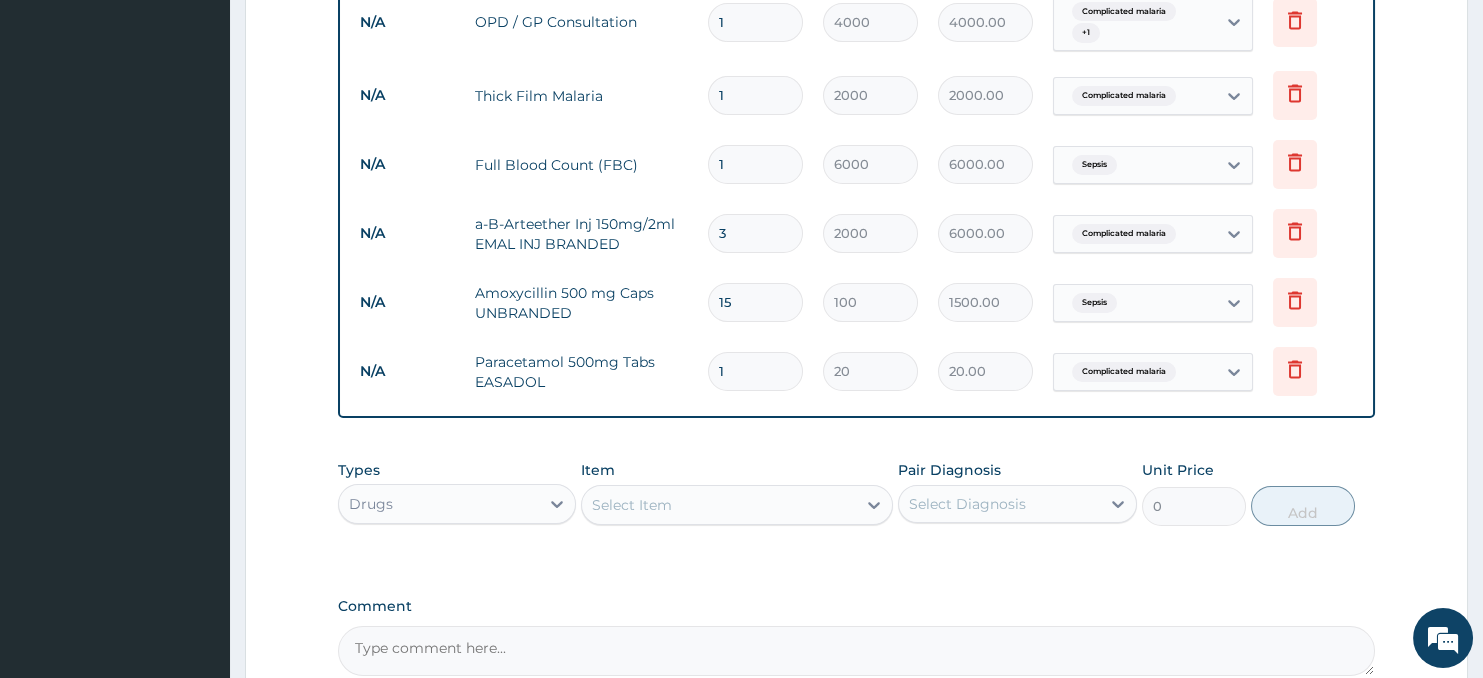click on "1" at bounding box center (755, 371) 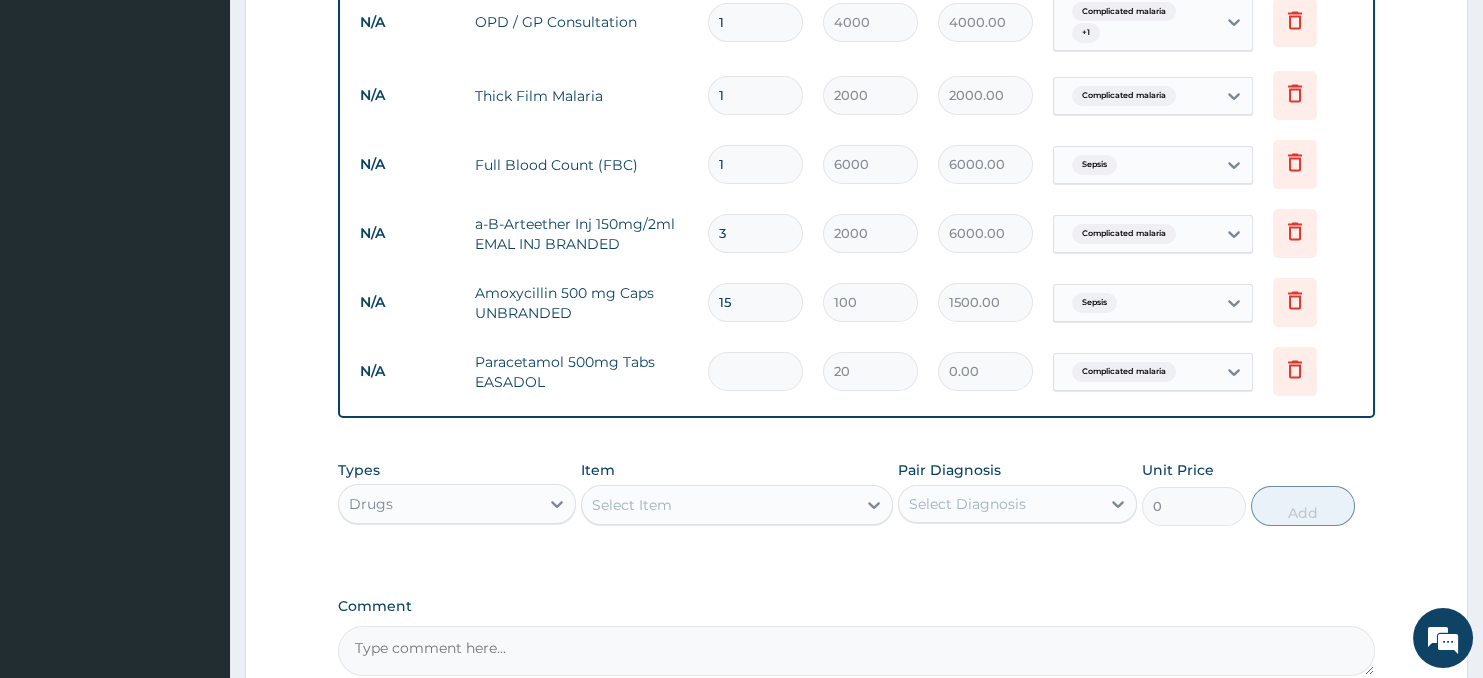 type on "2" 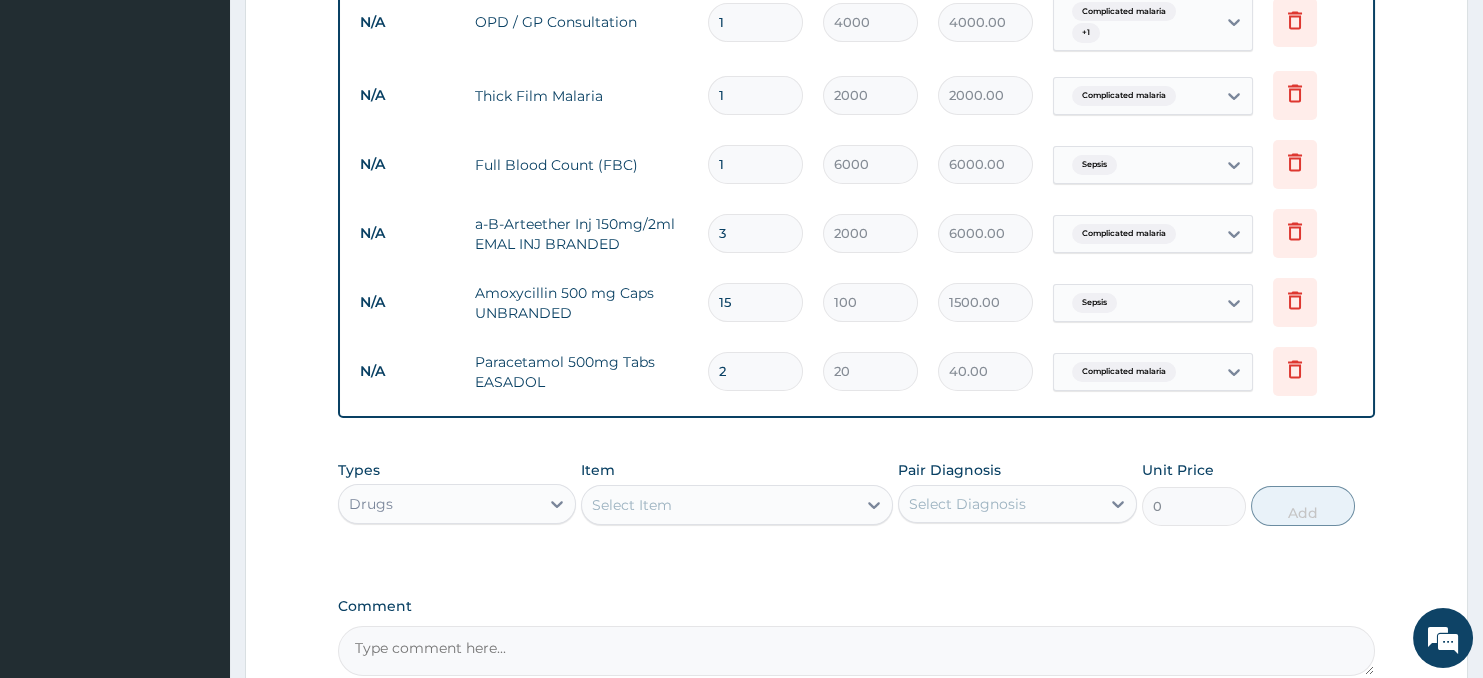type on "20" 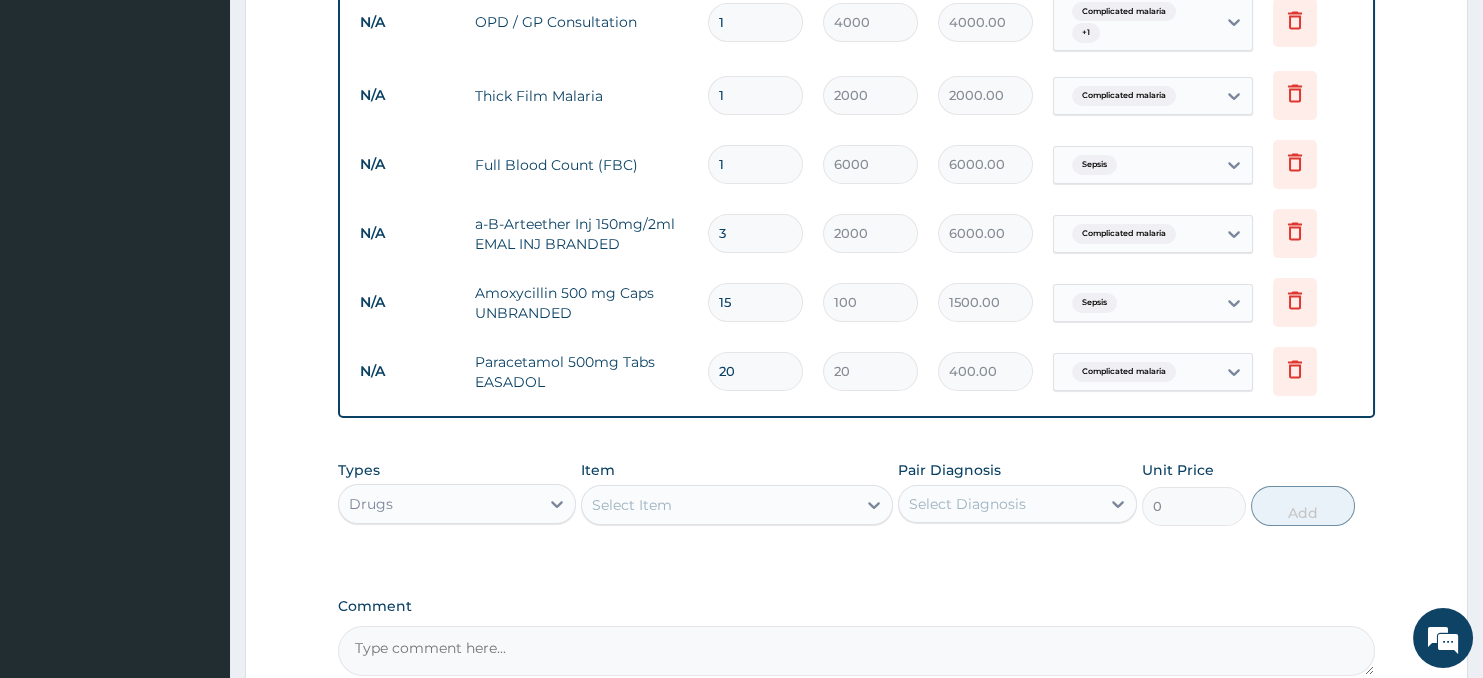 type on "20" 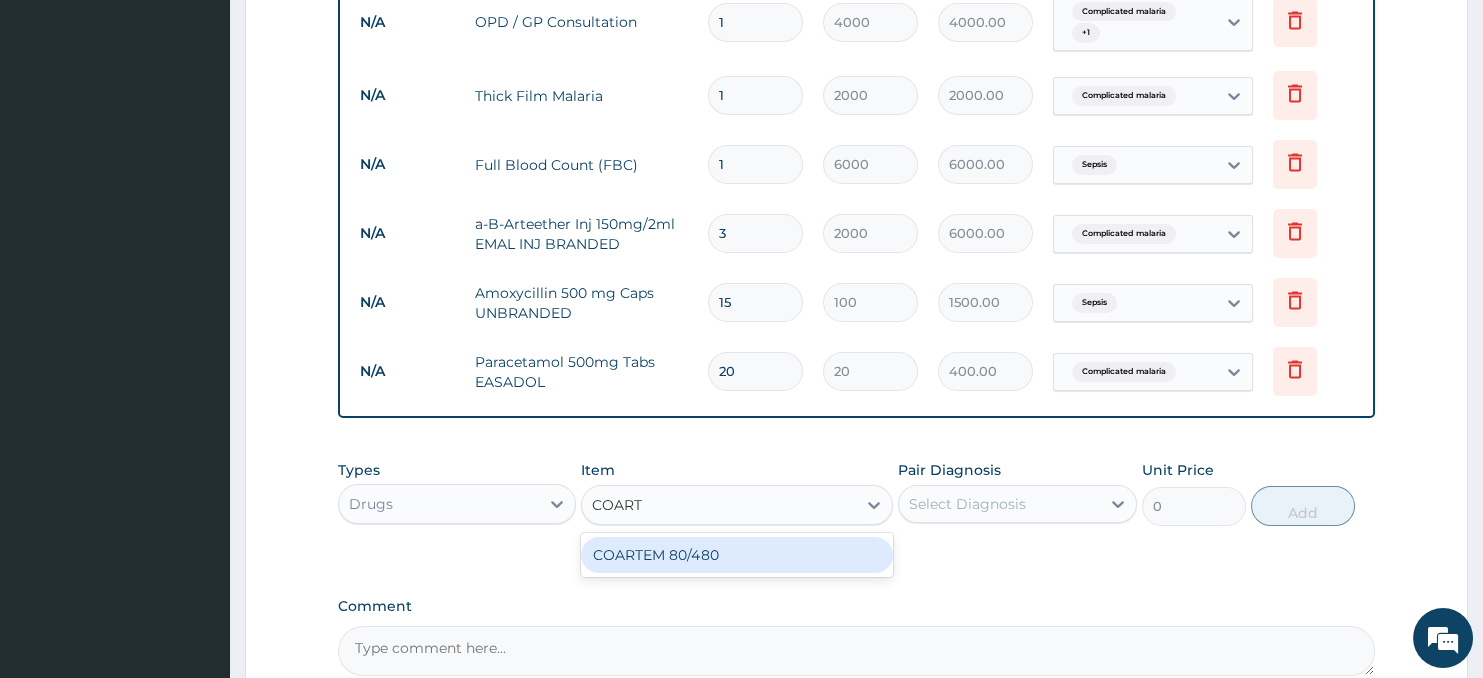 type on "COARTE" 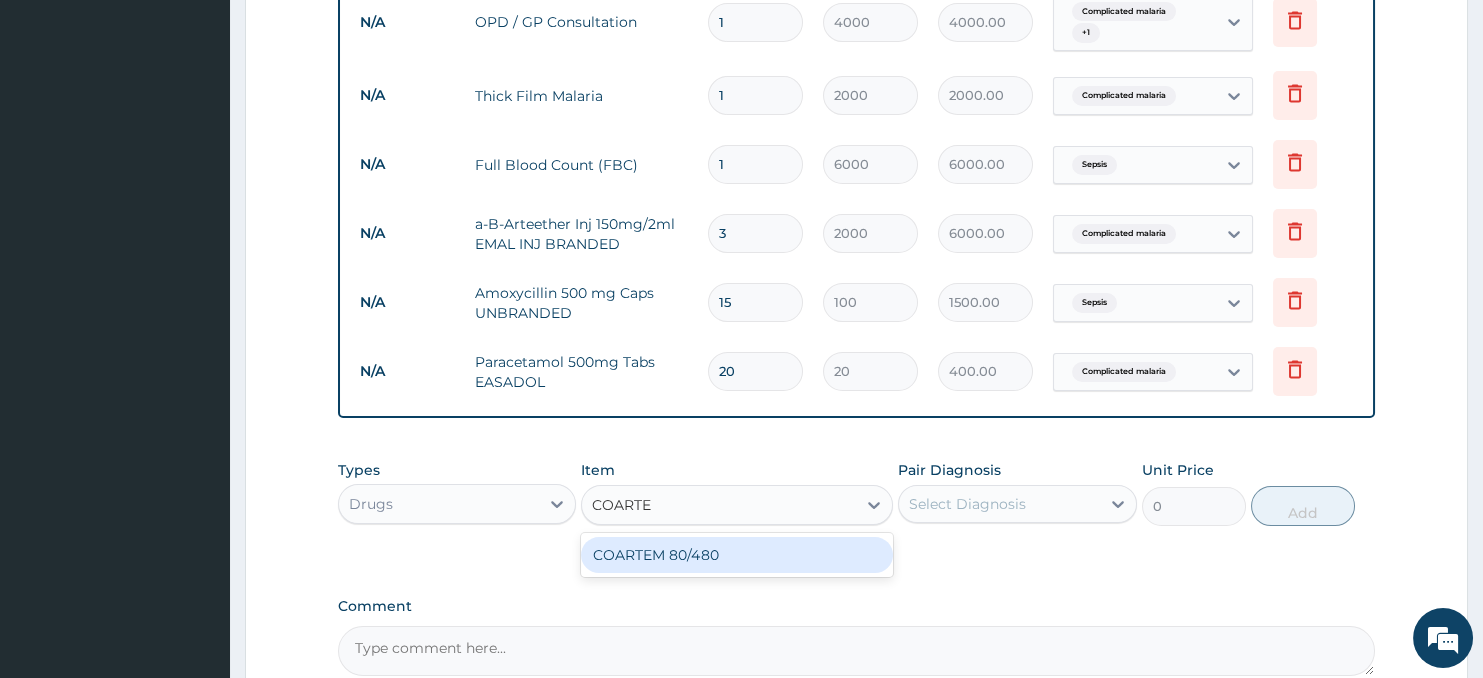 click on "COARTEM 80/480" at bounding box center (736, 555) 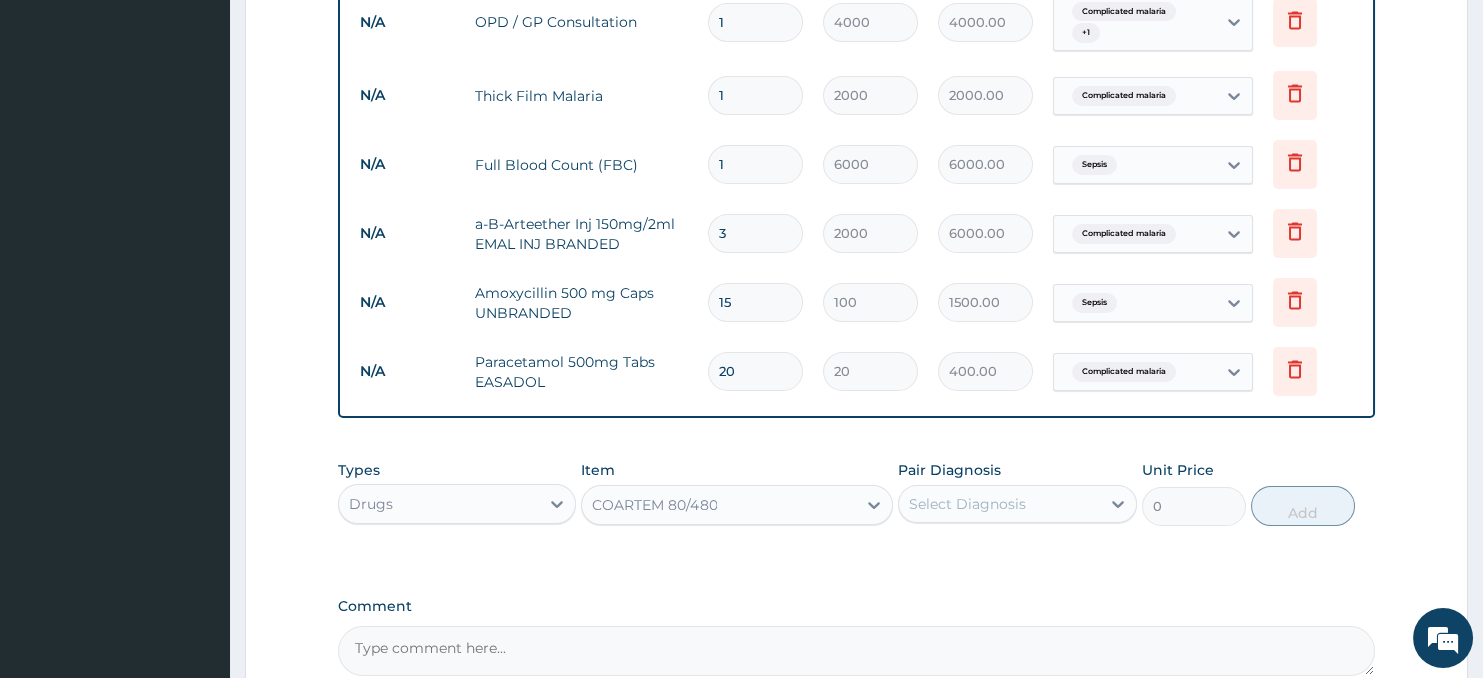 type 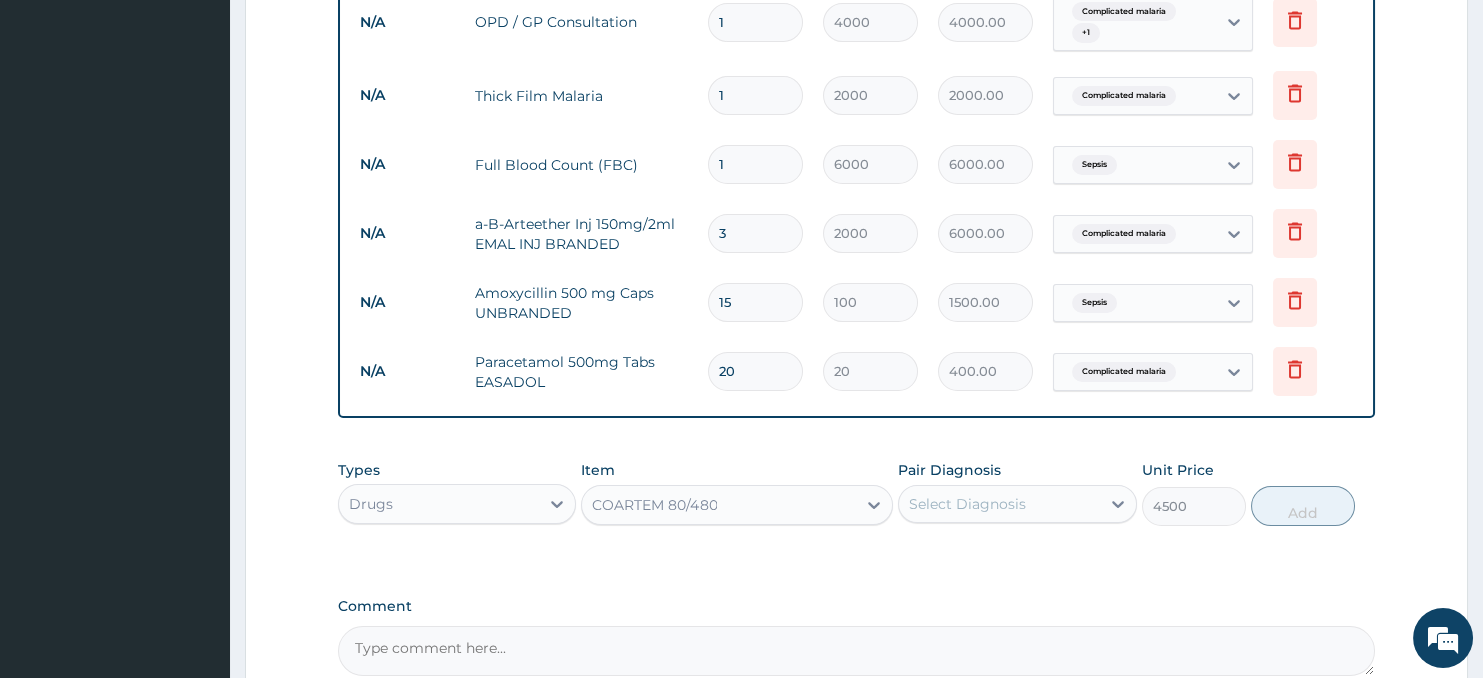 click on "Select Diagnosis" at bounding box center (999, 504) 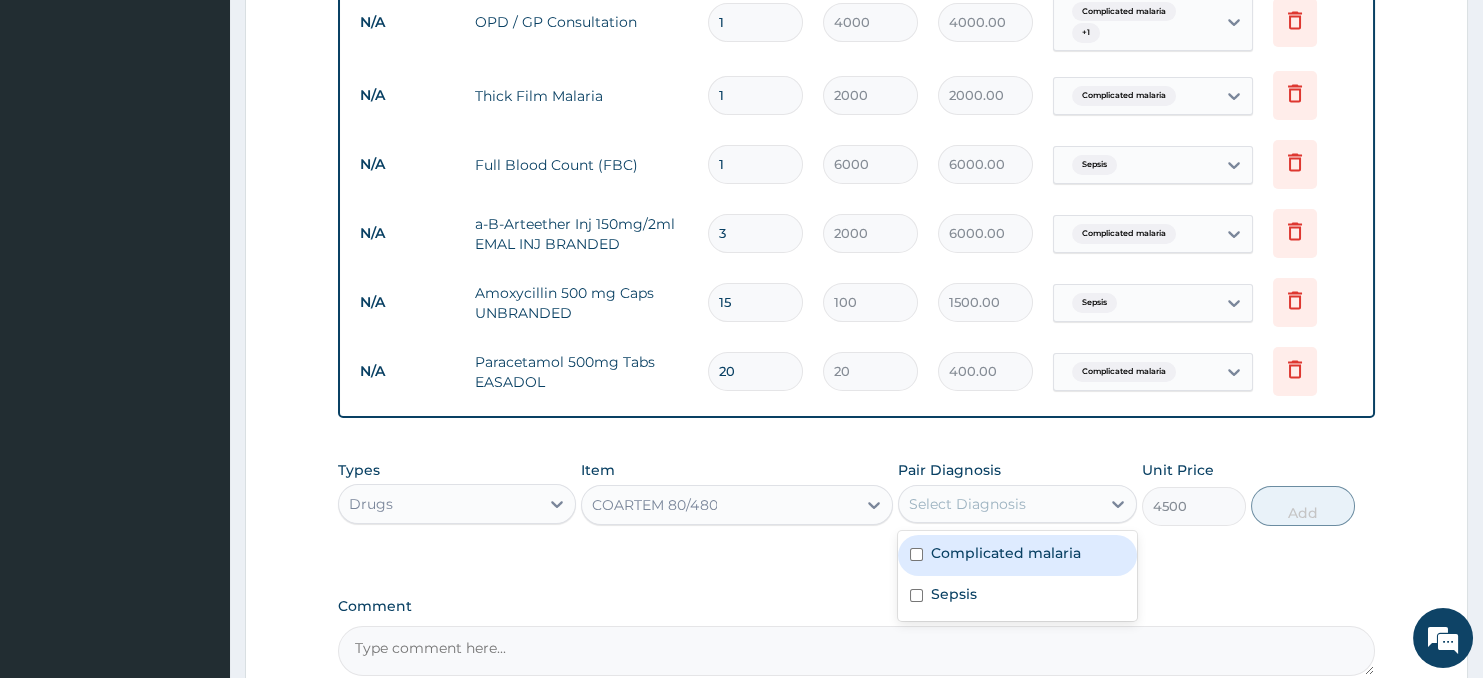 click on "Complicated malaria" at bounding box center [1006, 553] 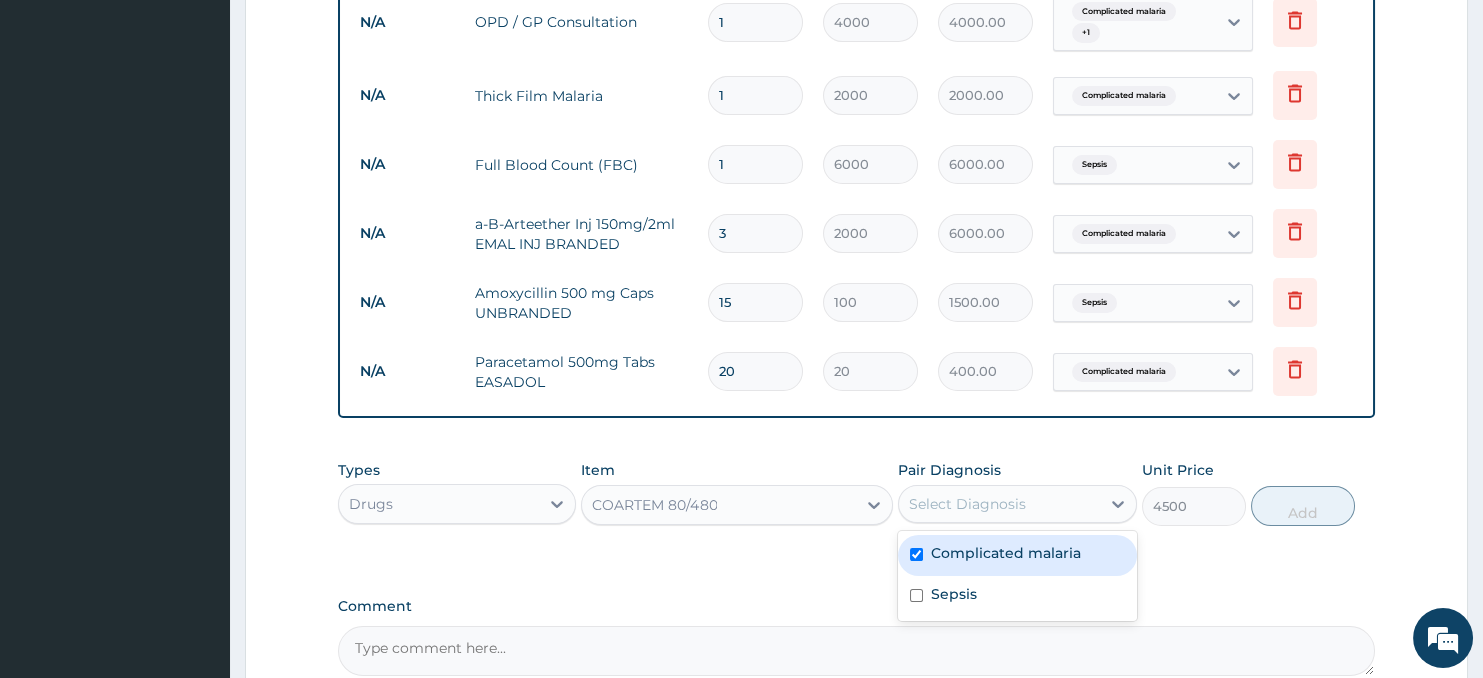 checkbox on "true" 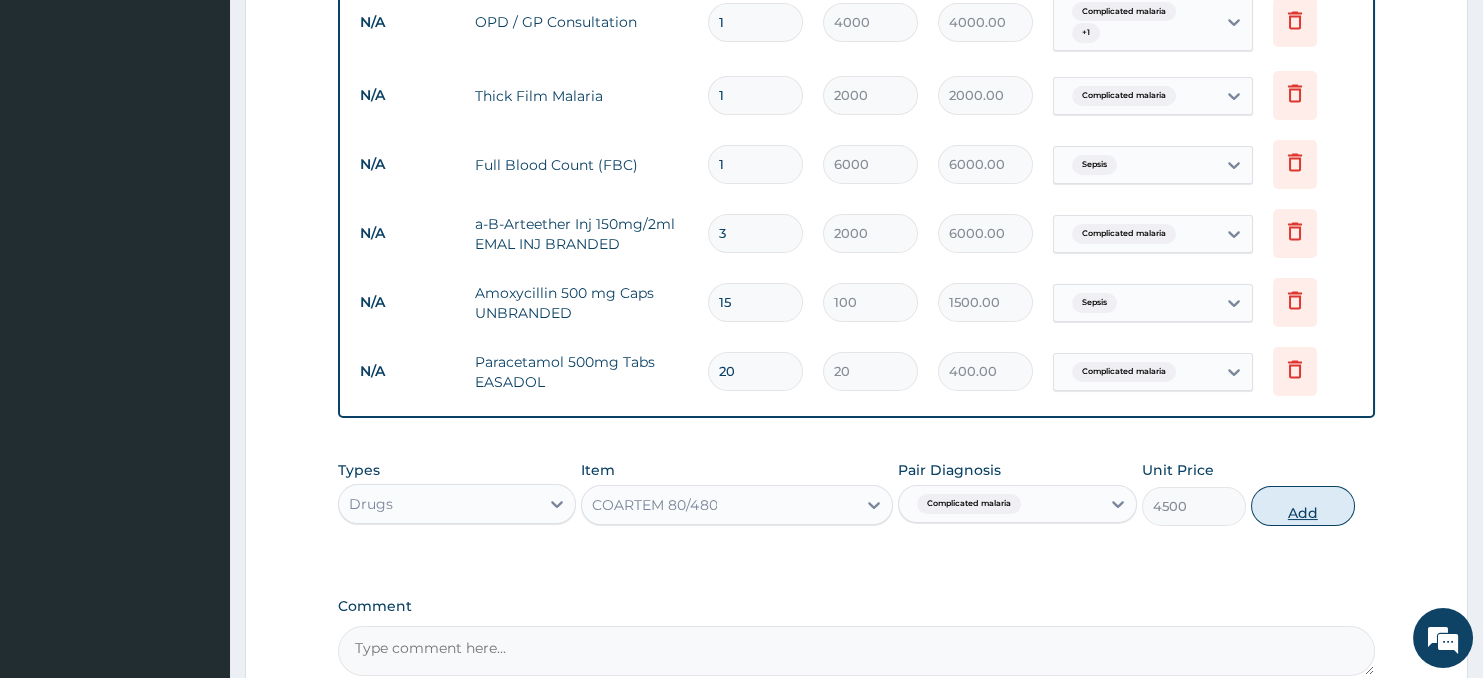 click on "Add" at bounding box center (1303, 506) 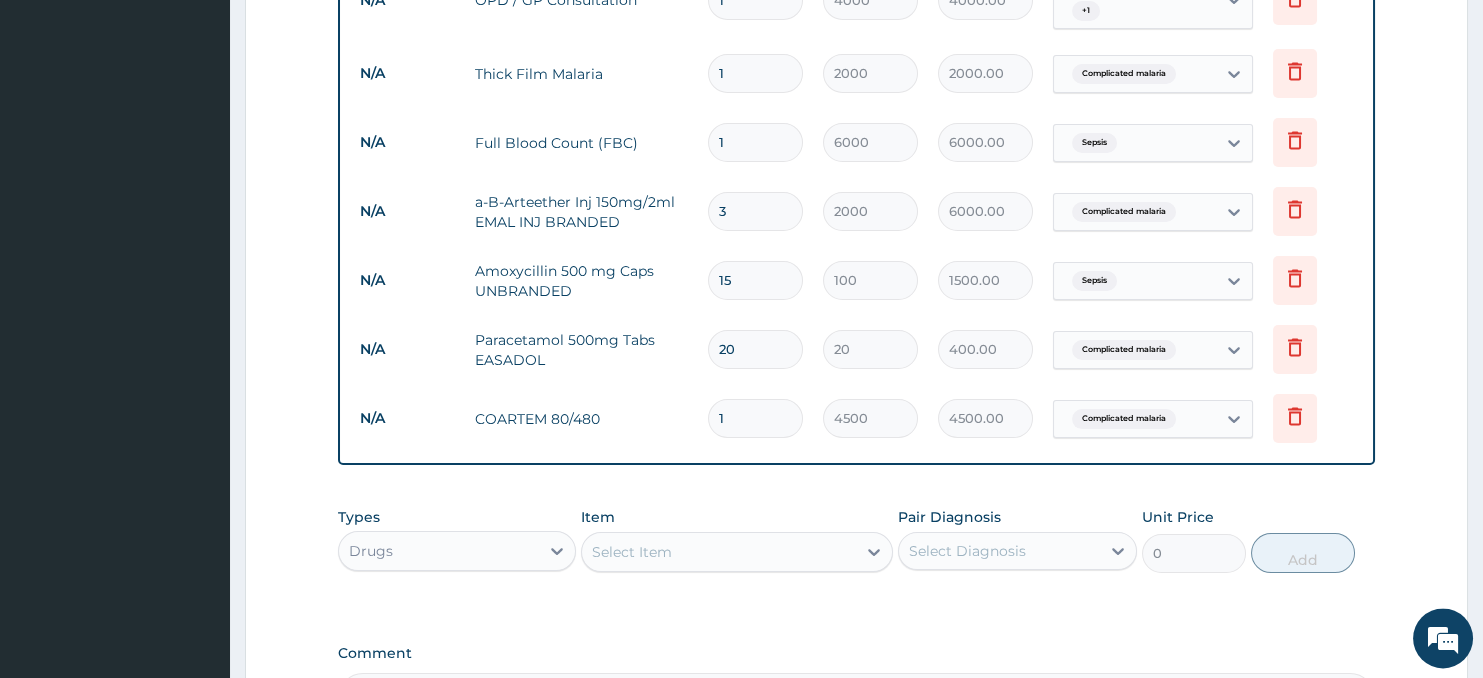 scroll, scrollTop: 1089, scrollLeft: 0, axis: vertical 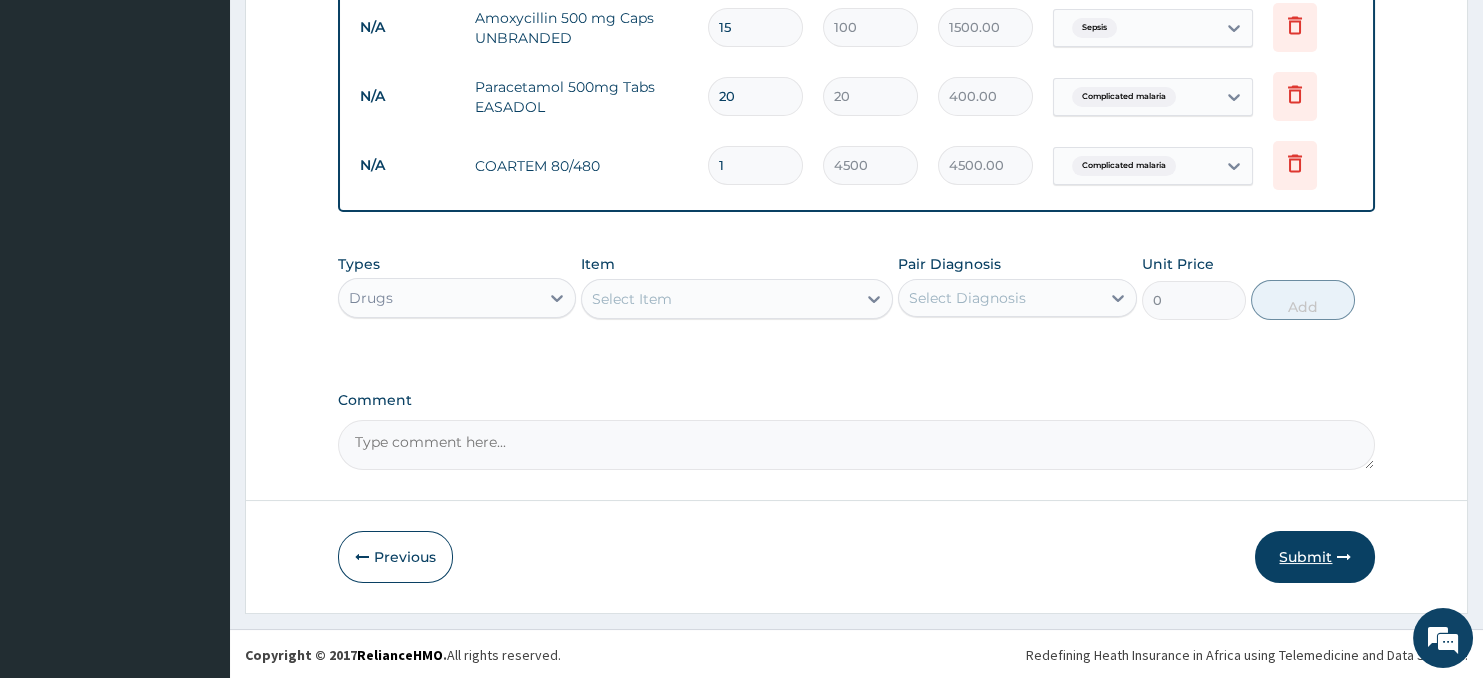 click on "Submit" at bounding box center (1315, 557) 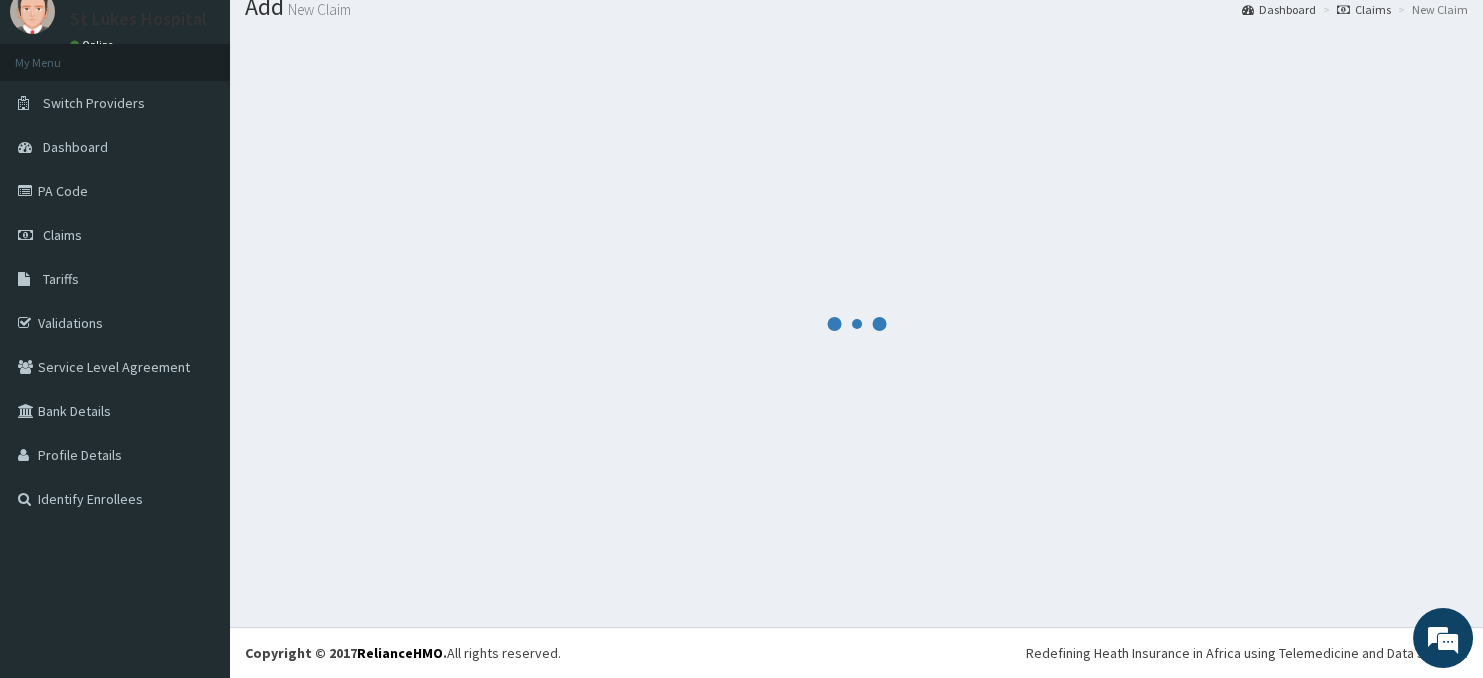 scroll, scrollTop: 70, scrollLeft: 0, axis: vertical 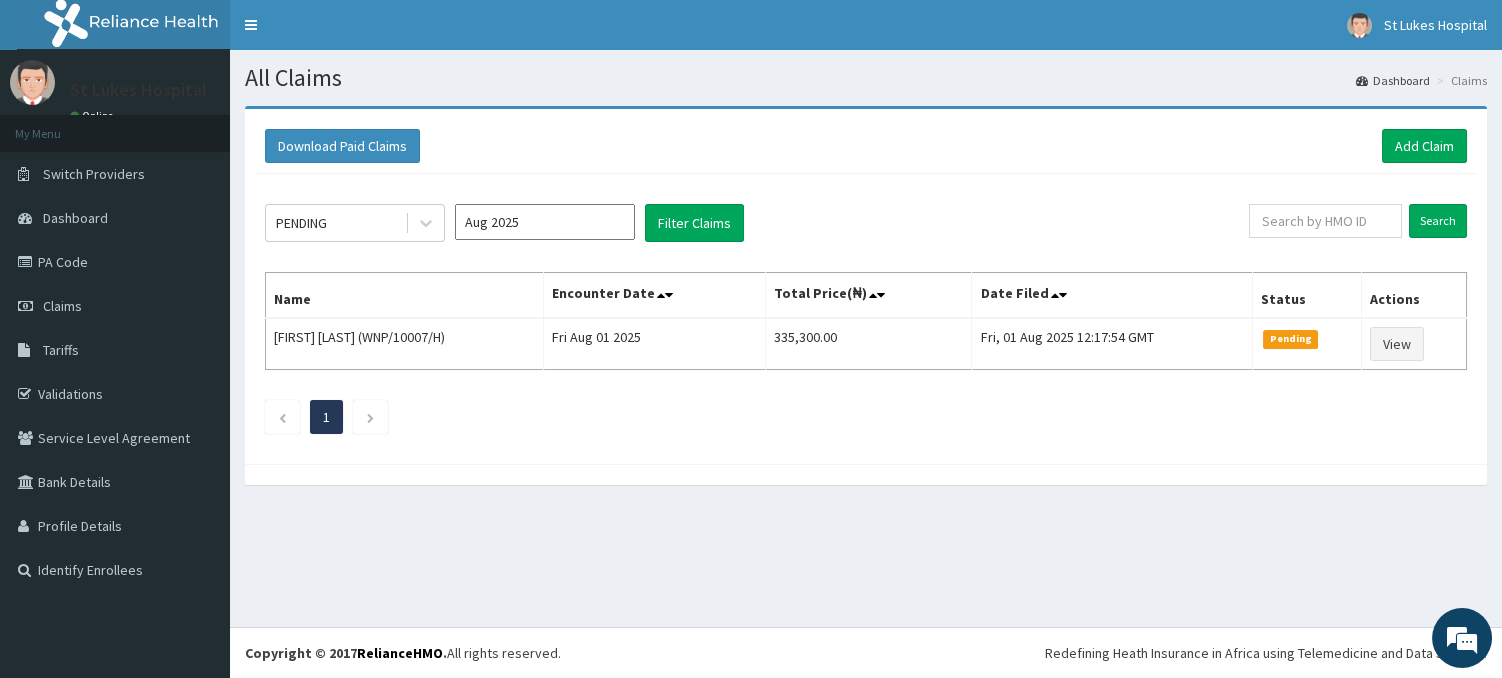 click on "Aug 2025" at bounding box center [545, 222] 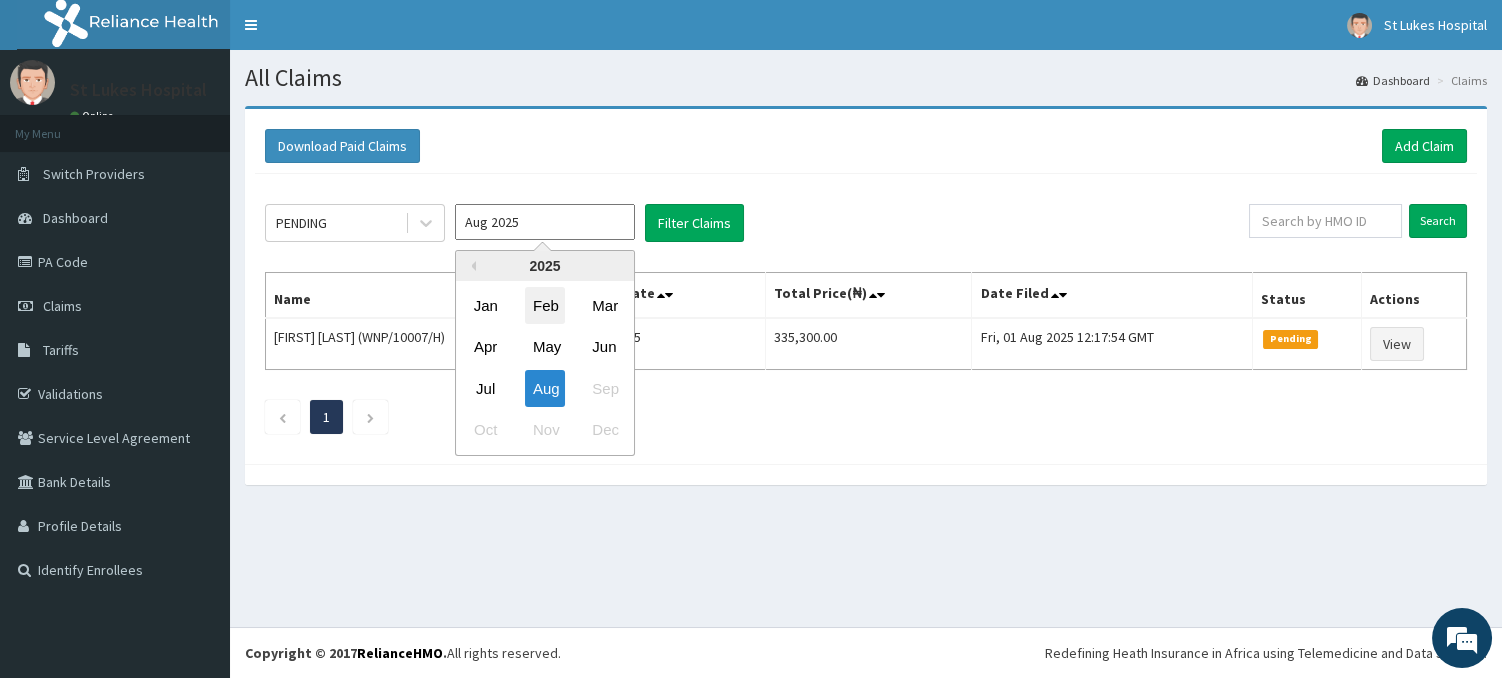 click on "Feb" at bounding box center (545, 305) 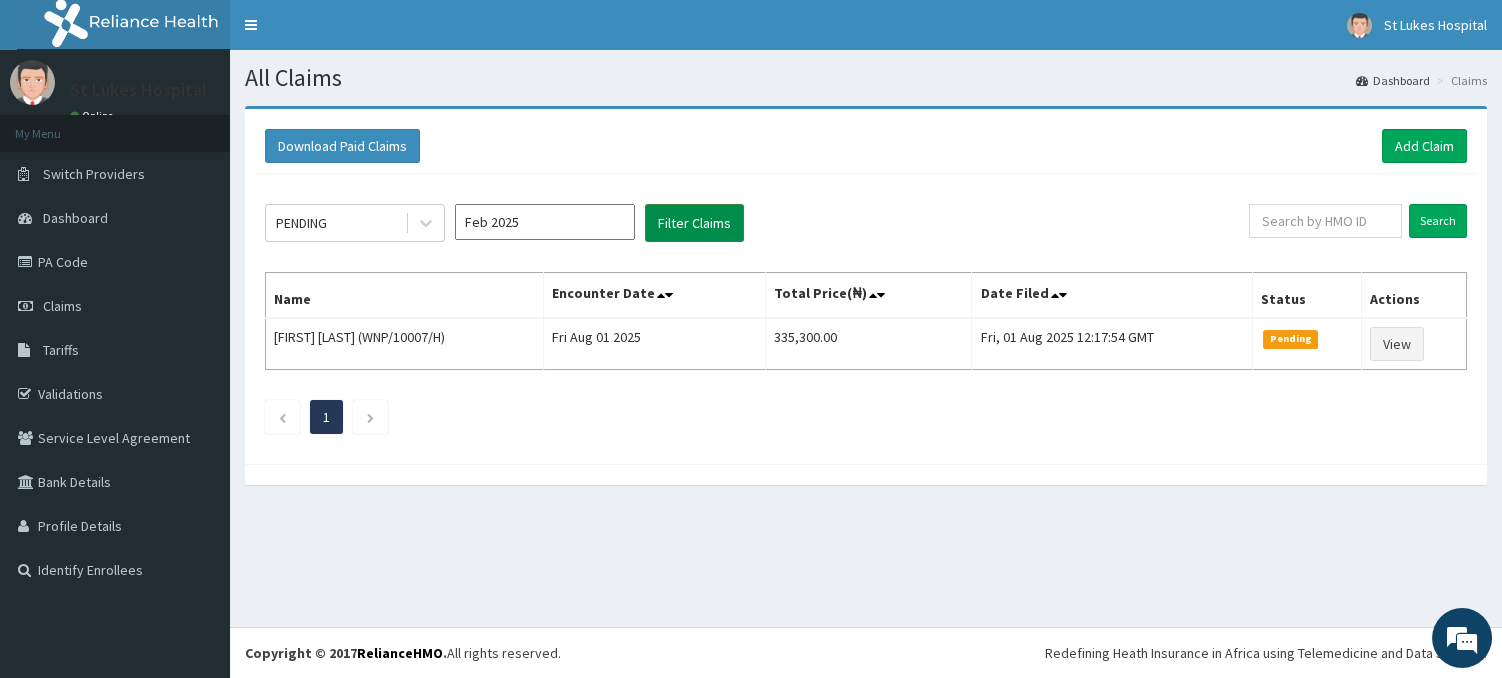 click on "Filter Claims" at bounding box center [694, 223] 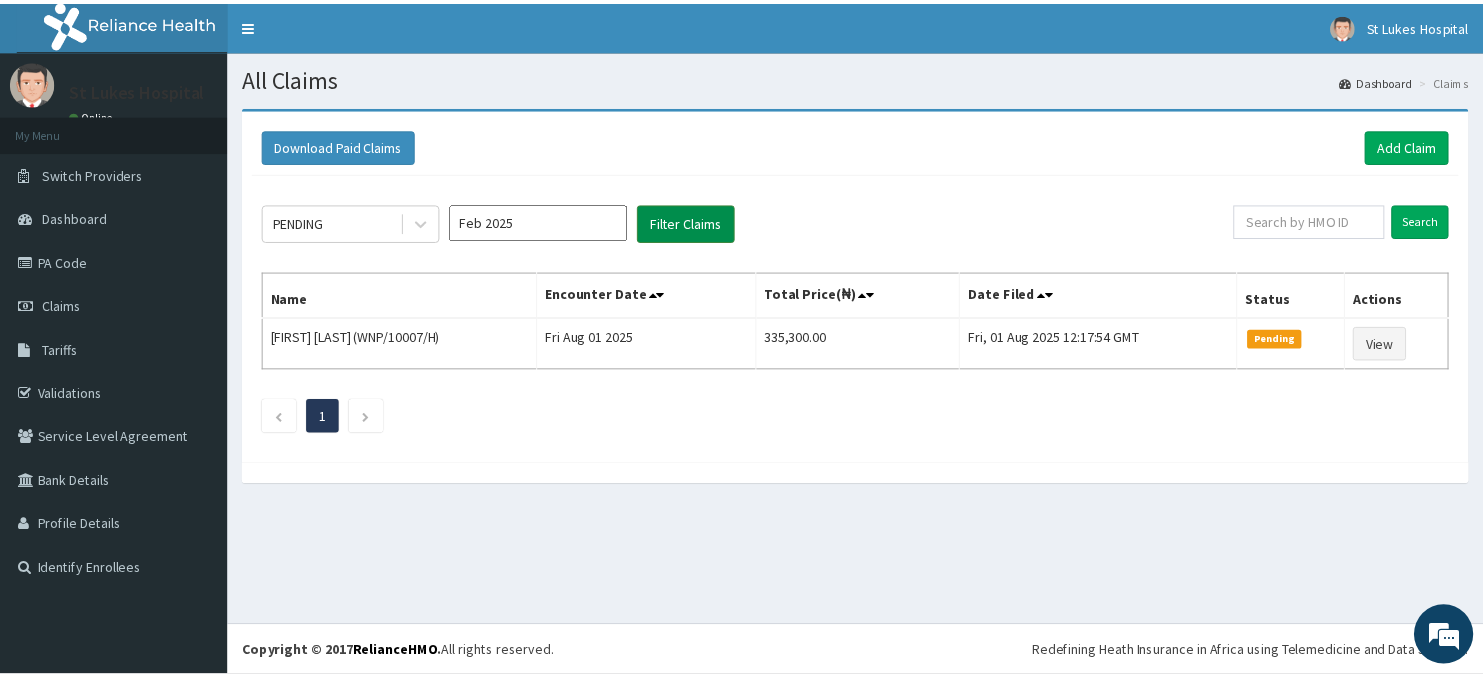 scroll, scrollTop: 0, scrollLeft: 0, axis: both 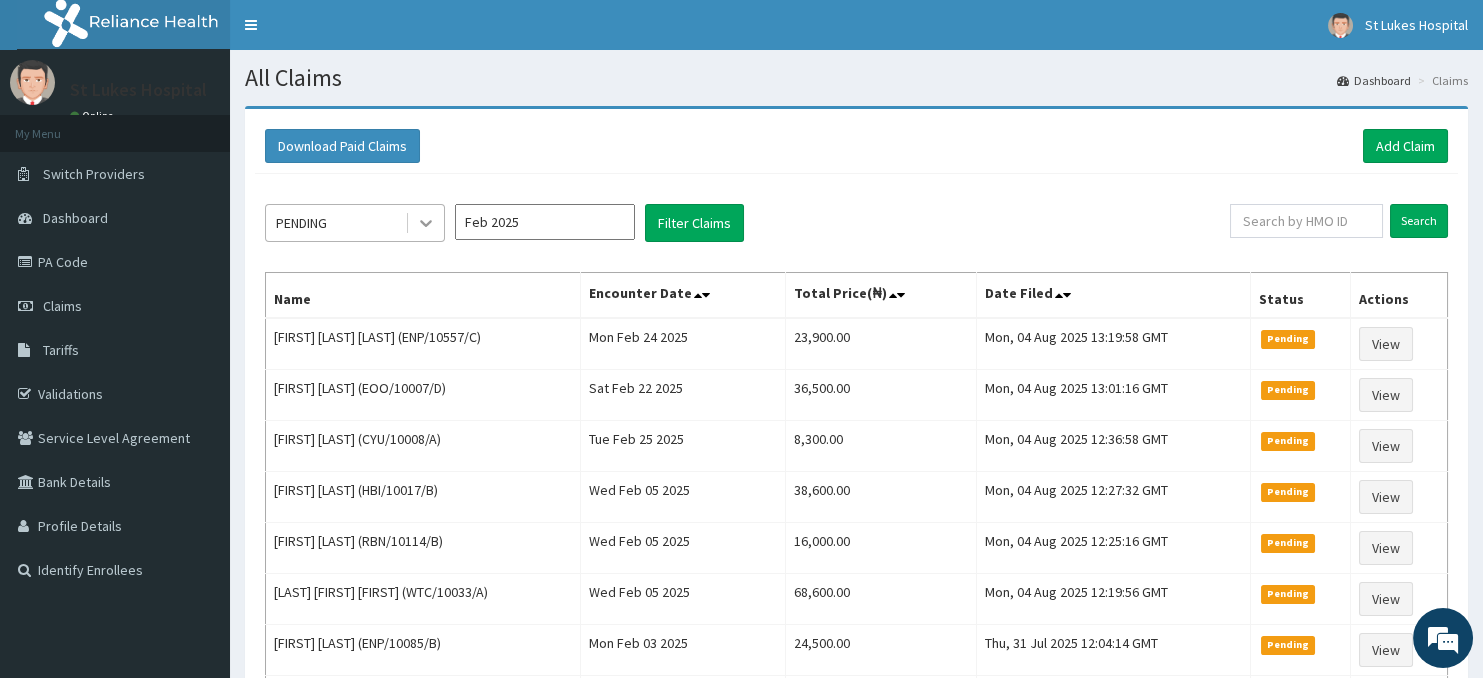 click 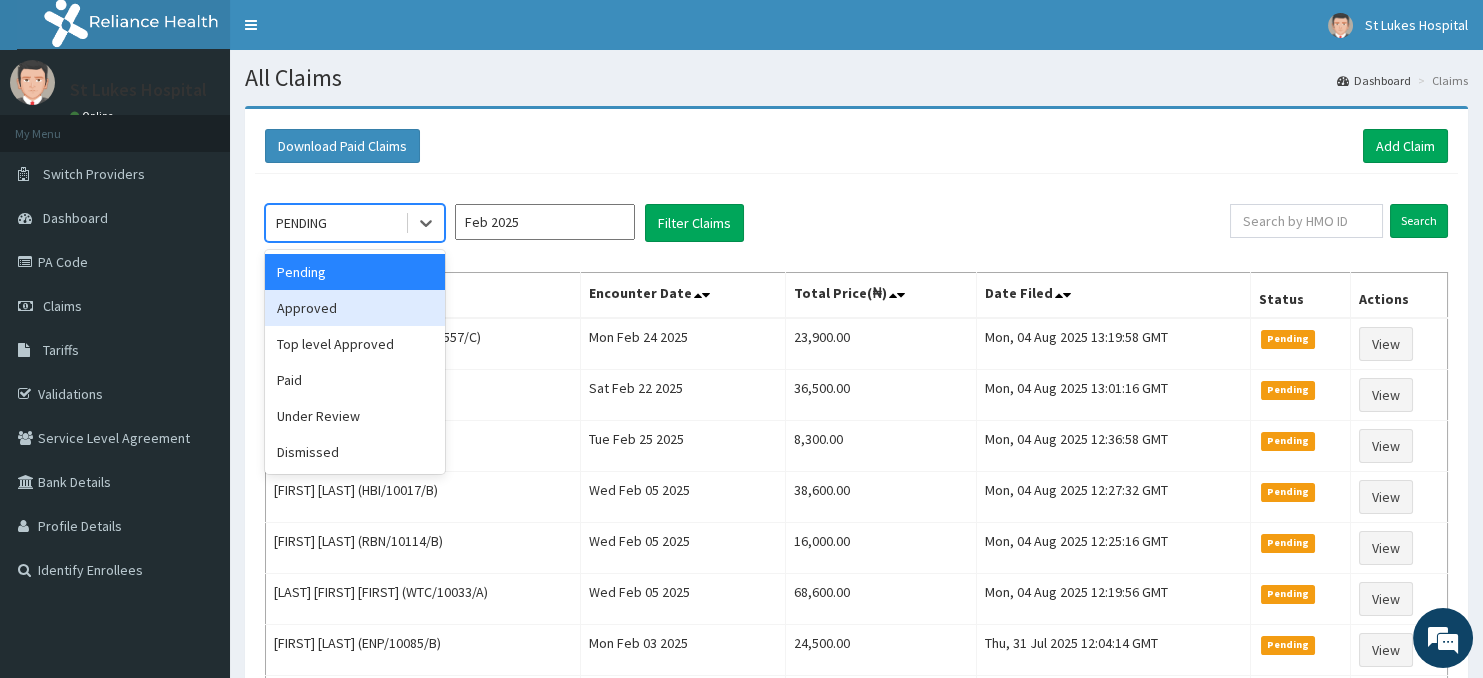 click on "Approved" at bounding box center [355, 308] 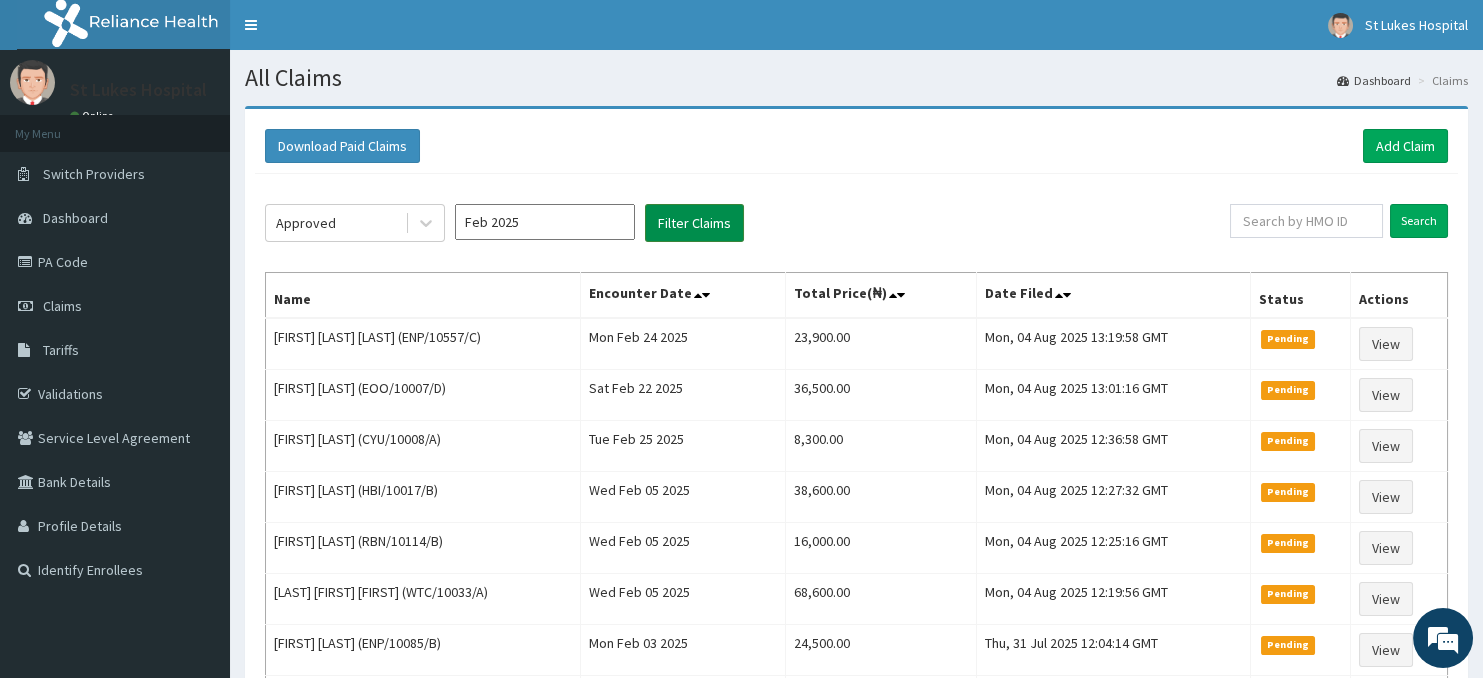 click on "Filter Claims" at bounding box center (694, 223) 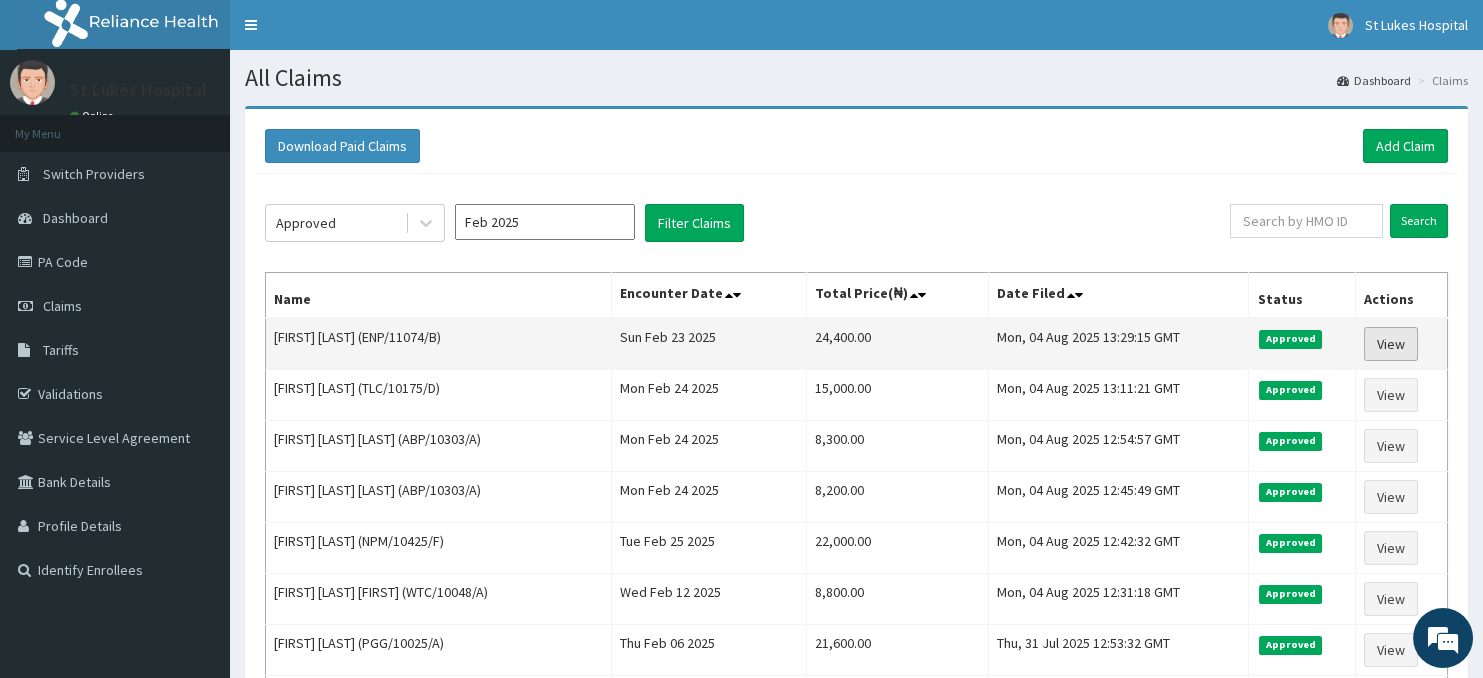 click on "View" at bounding box center [1391, 344] 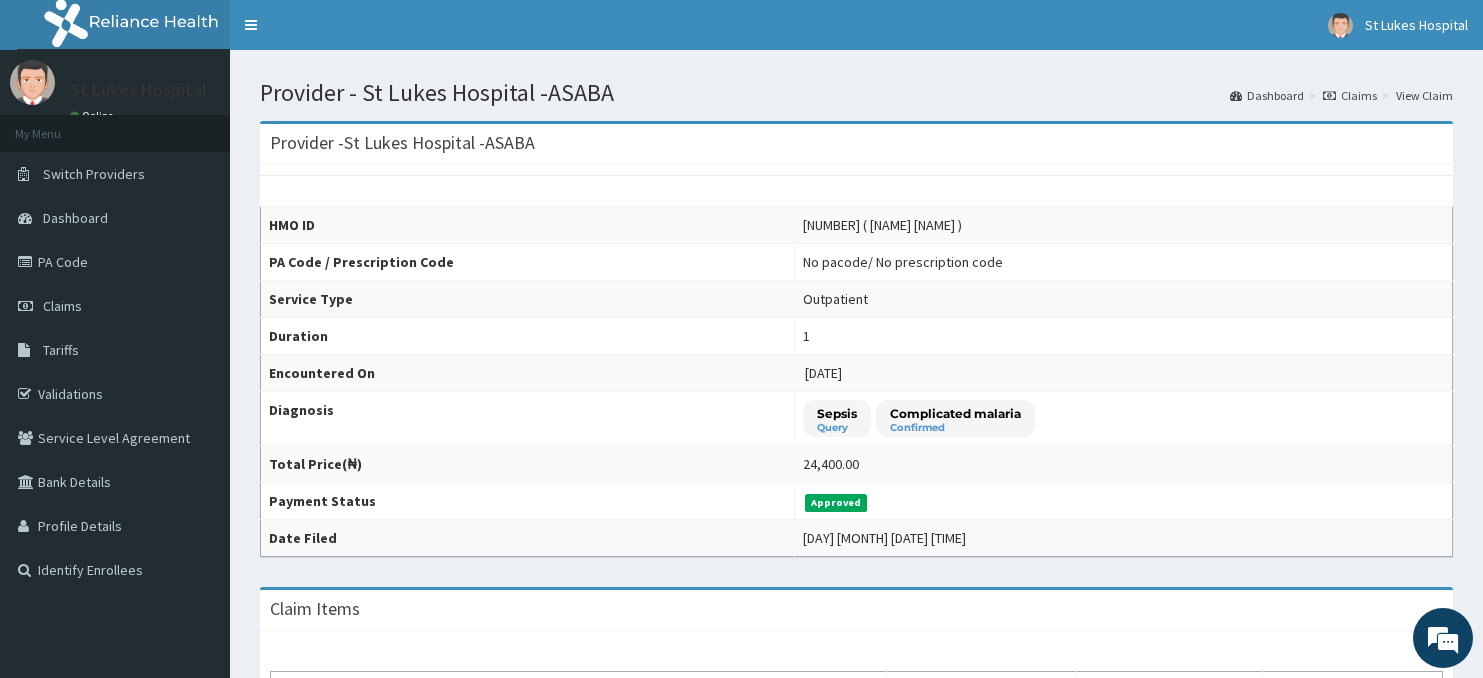 scroll, scrollTop: 0, scrollLeft: 0, axis: both 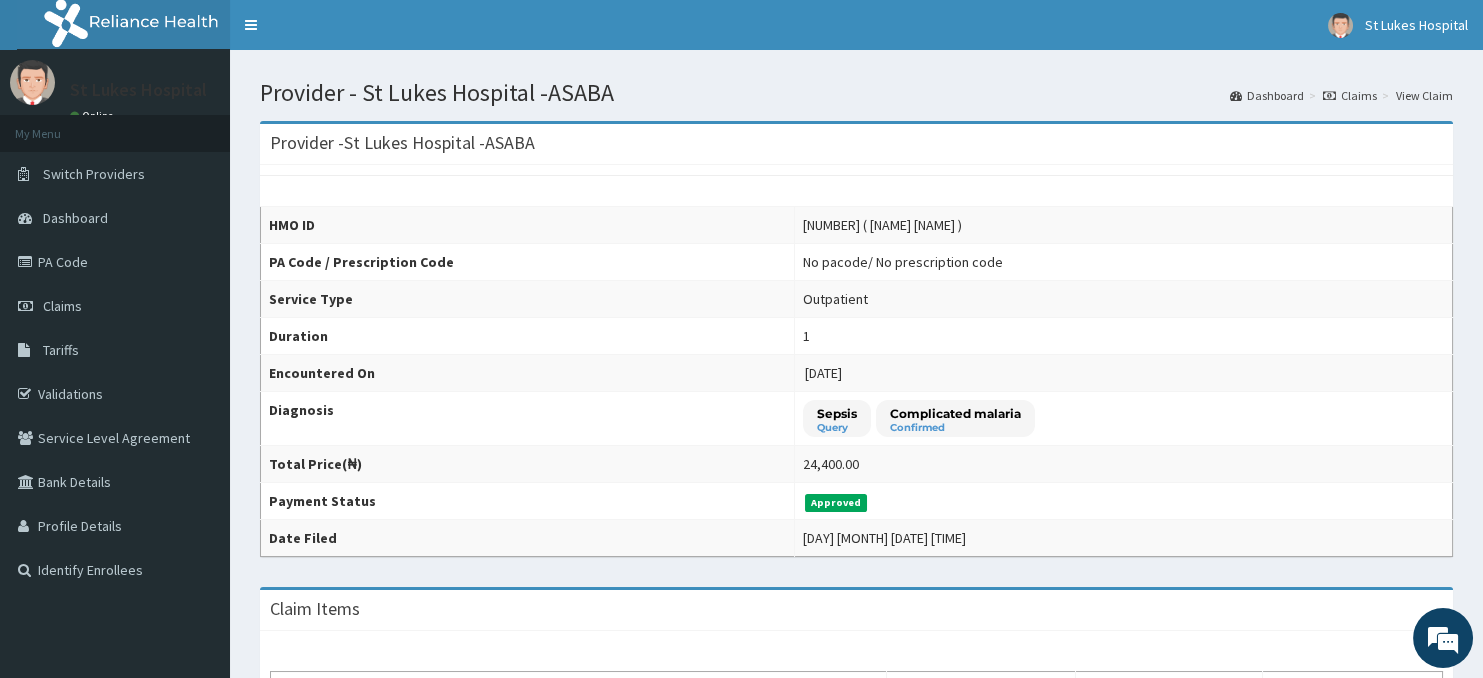 click on "Claims" at bounding box center [1350, 95] 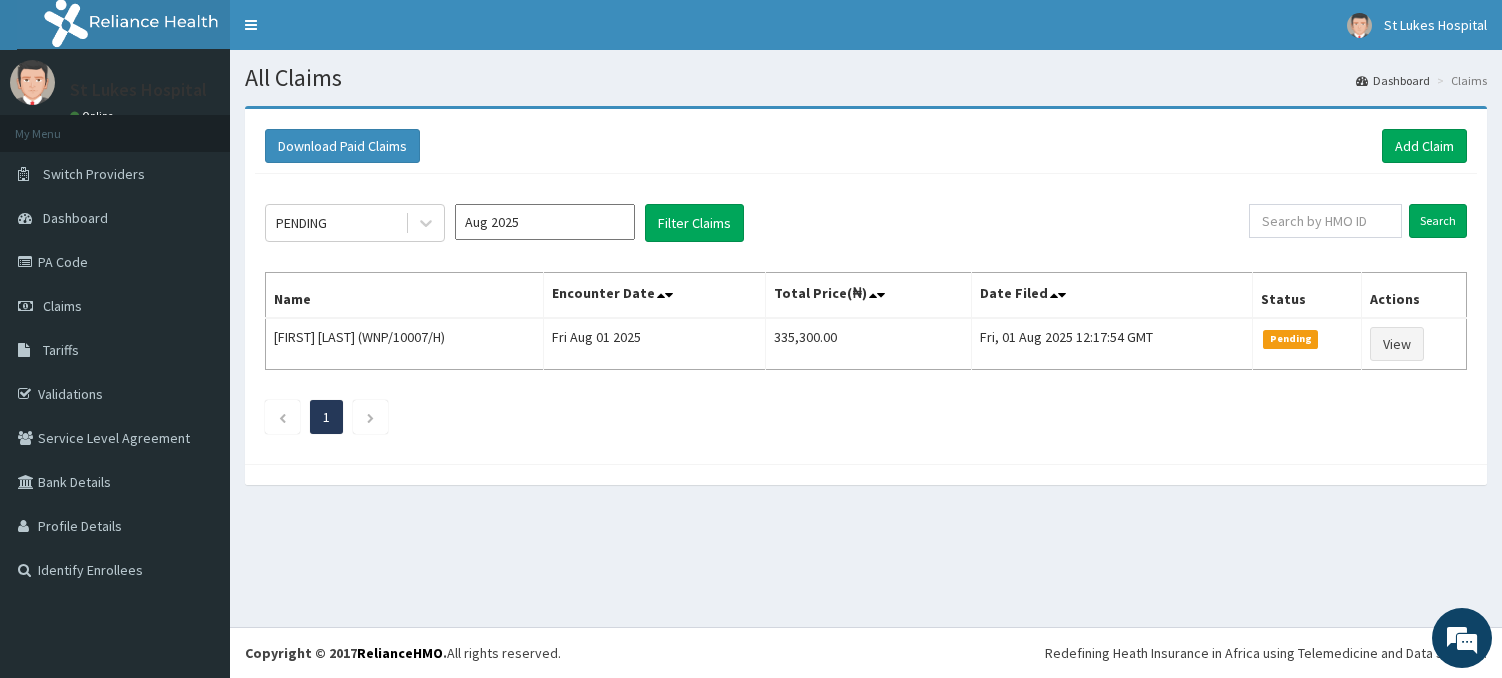 scroll, scrollTop: 0, scrollLeft: 0, axis: both 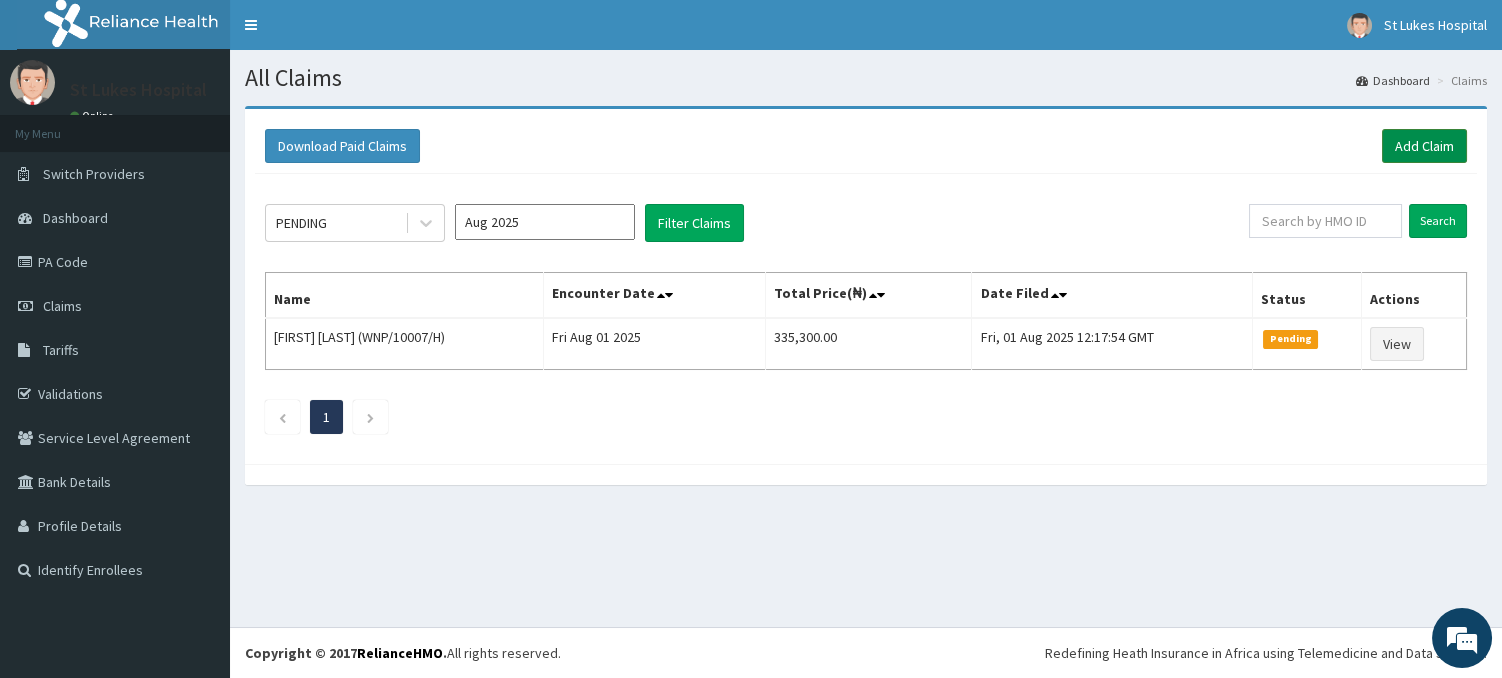 click on "Add Claim" at bounding box center [1424, 146] 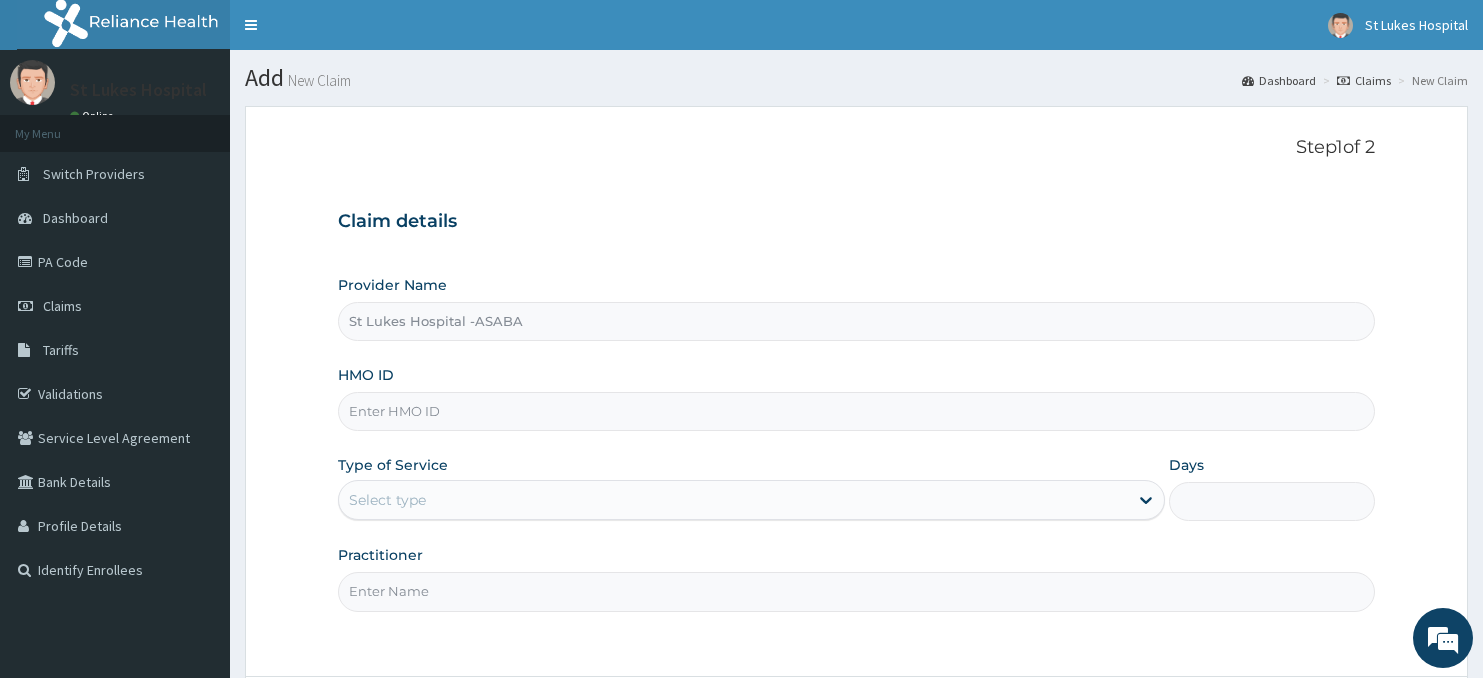scroll, scrollTop: 0, scrollLeft: 0, axis: both 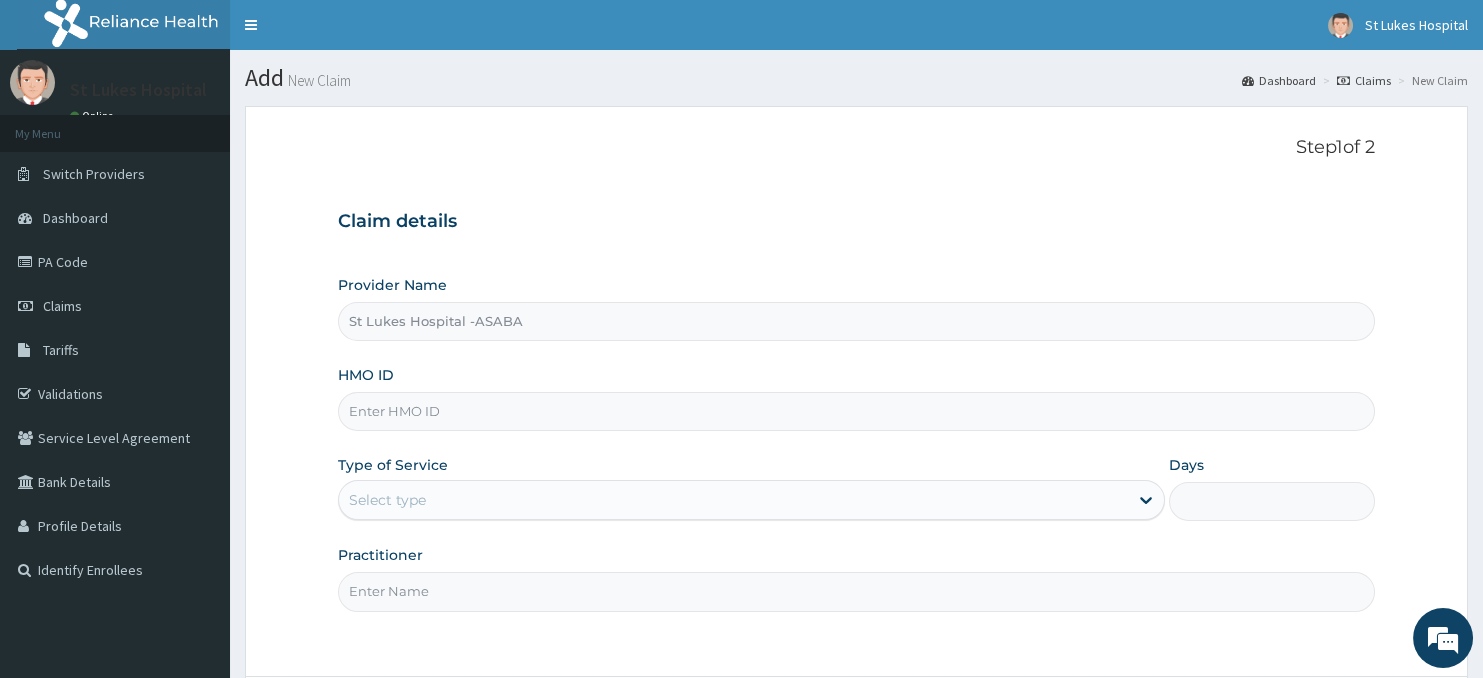 click on "HMO ID" at bounding box center (857, 411) 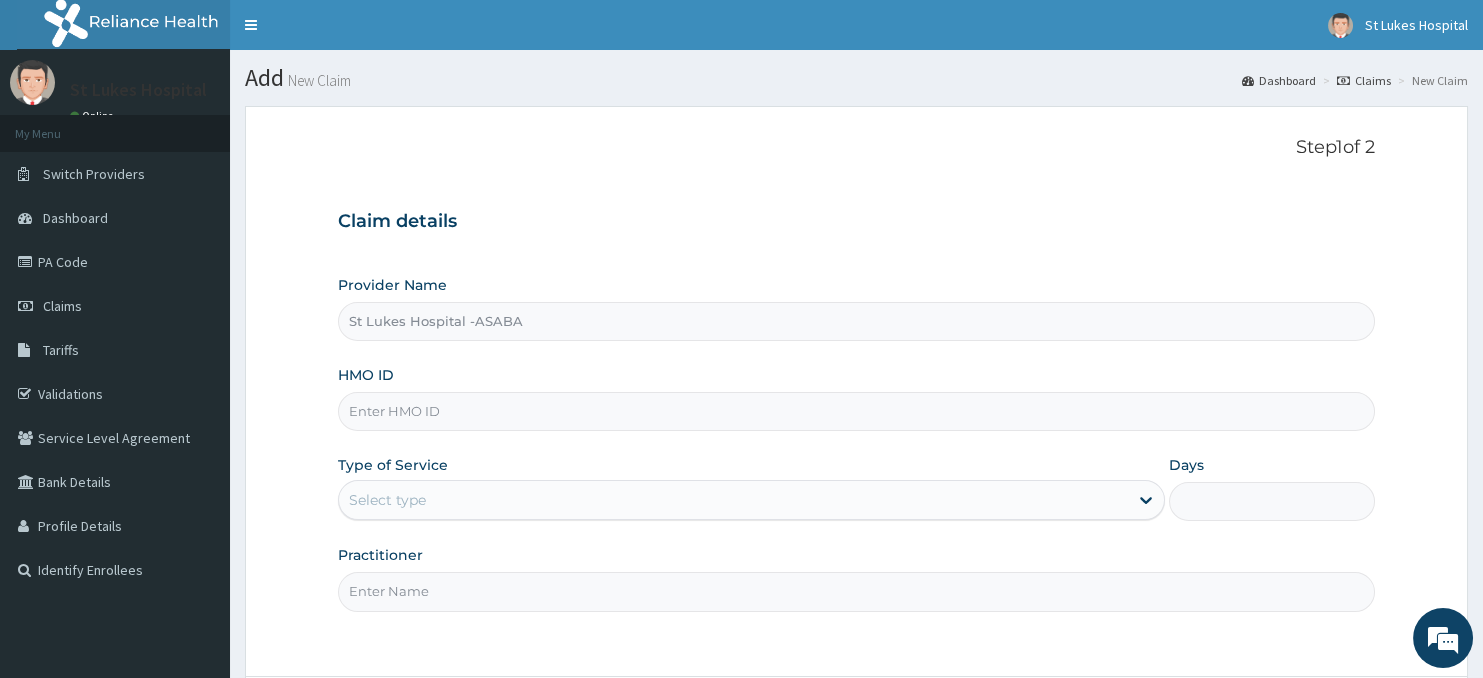 scroll, scrollTop: 0, scrollLeft: 0, axis: both 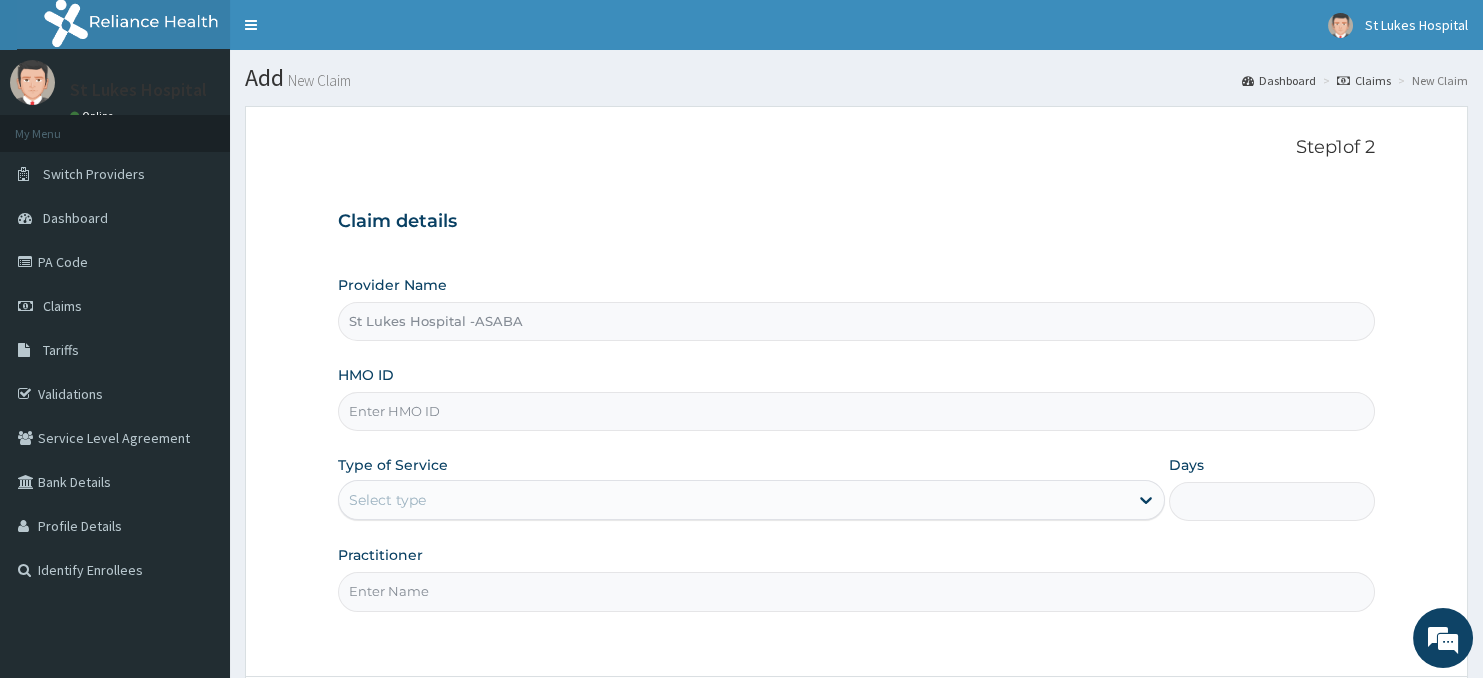 click on "HMO ID" at bounding box center [857, 411] 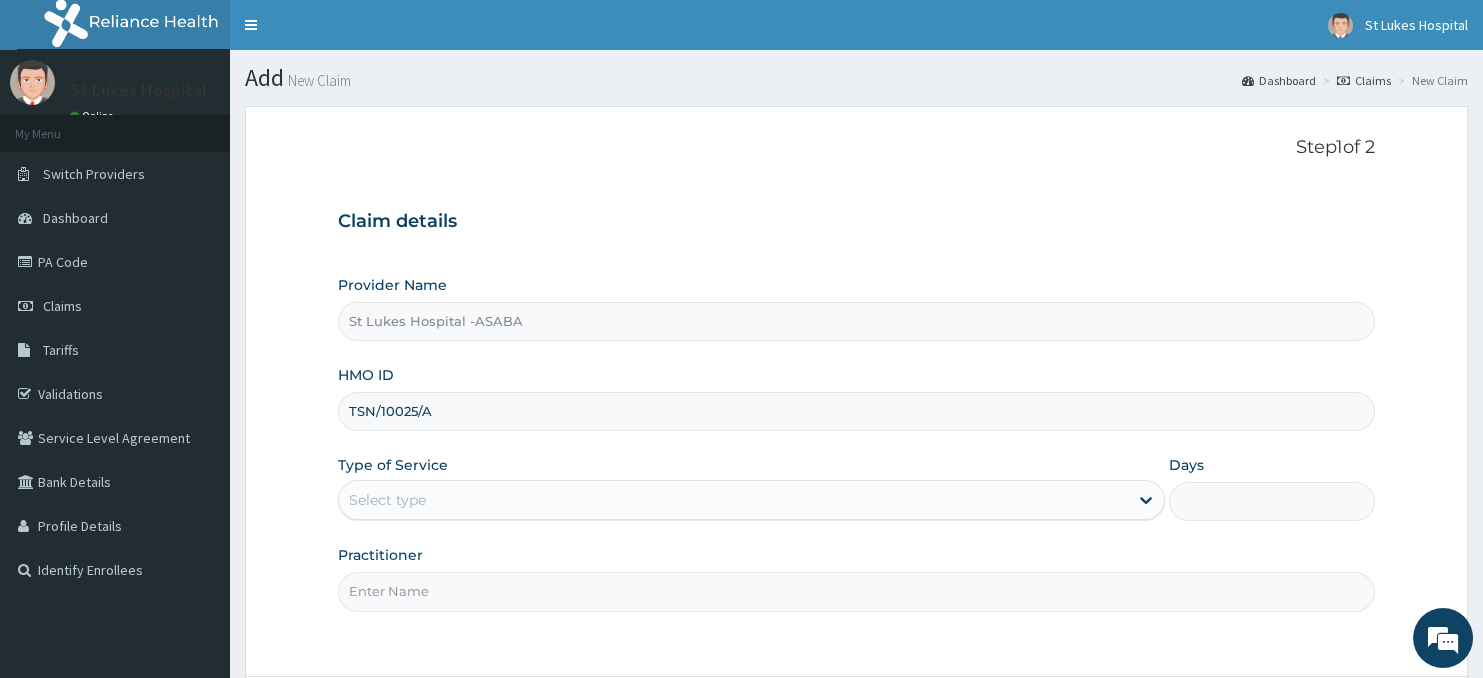 type on "TSN/10025/A" 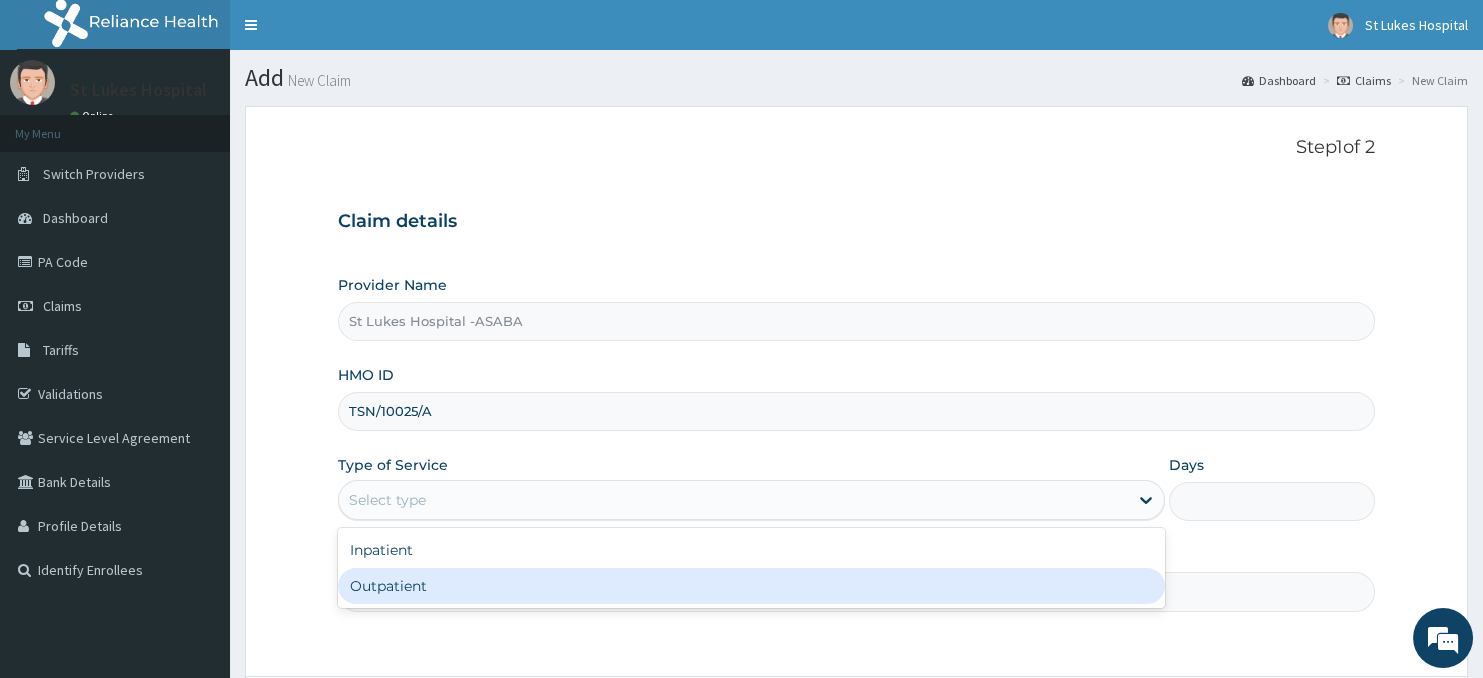 click on "Outpatient" at bounding box center [751, 586] 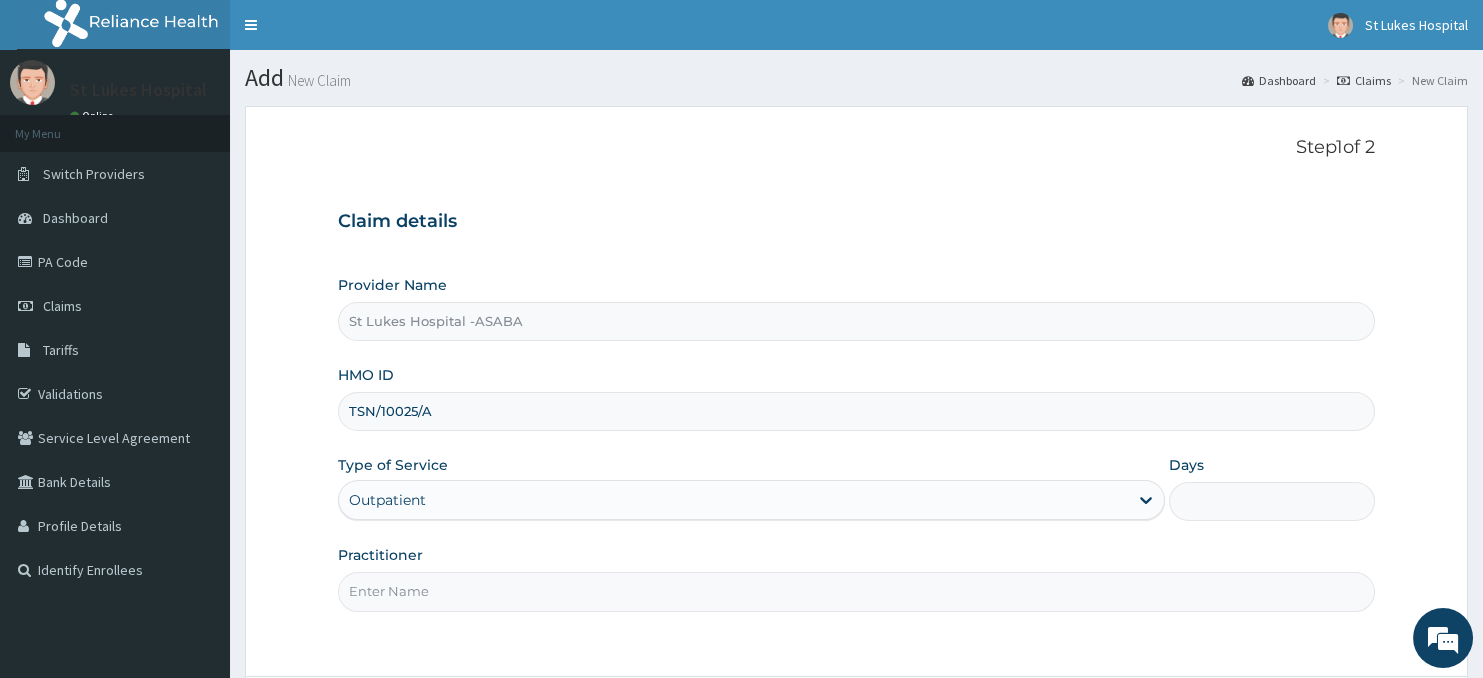 type on "1" 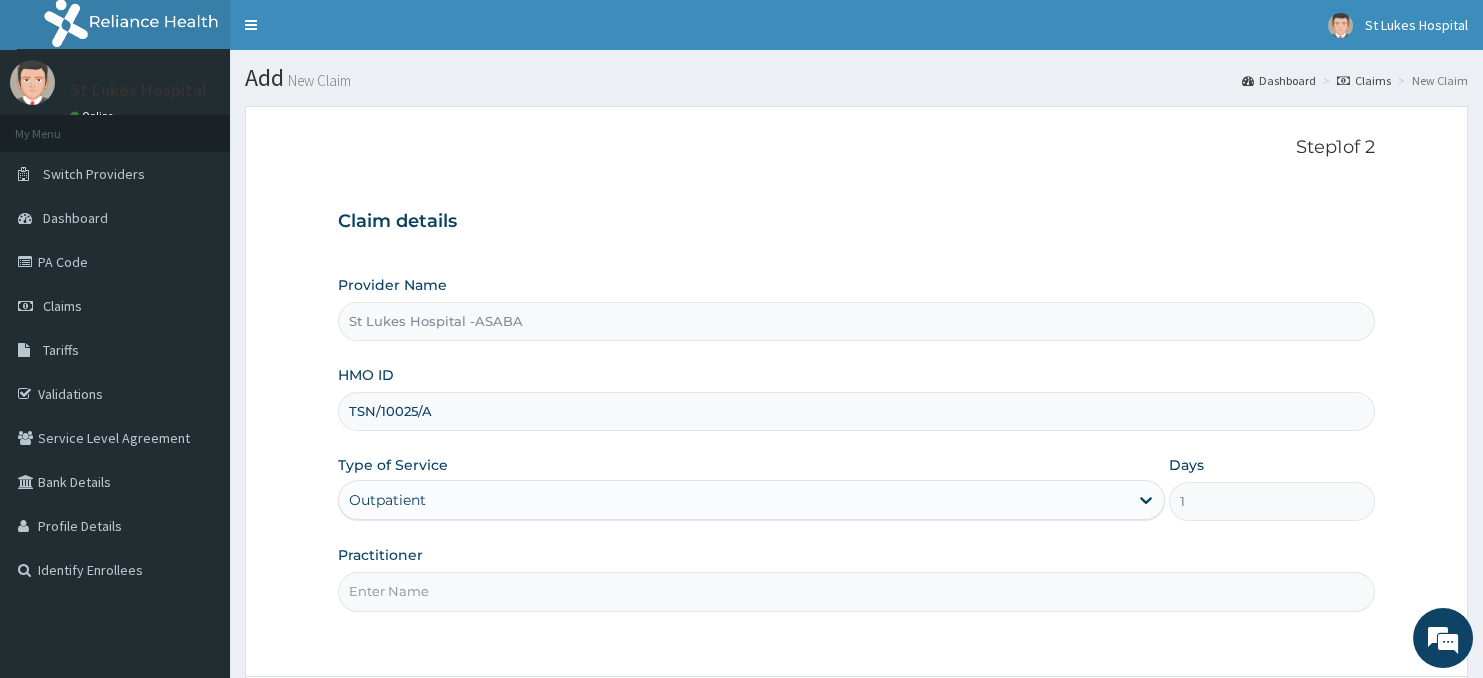 click on "Practitioner" at bounding box center (857, 591) 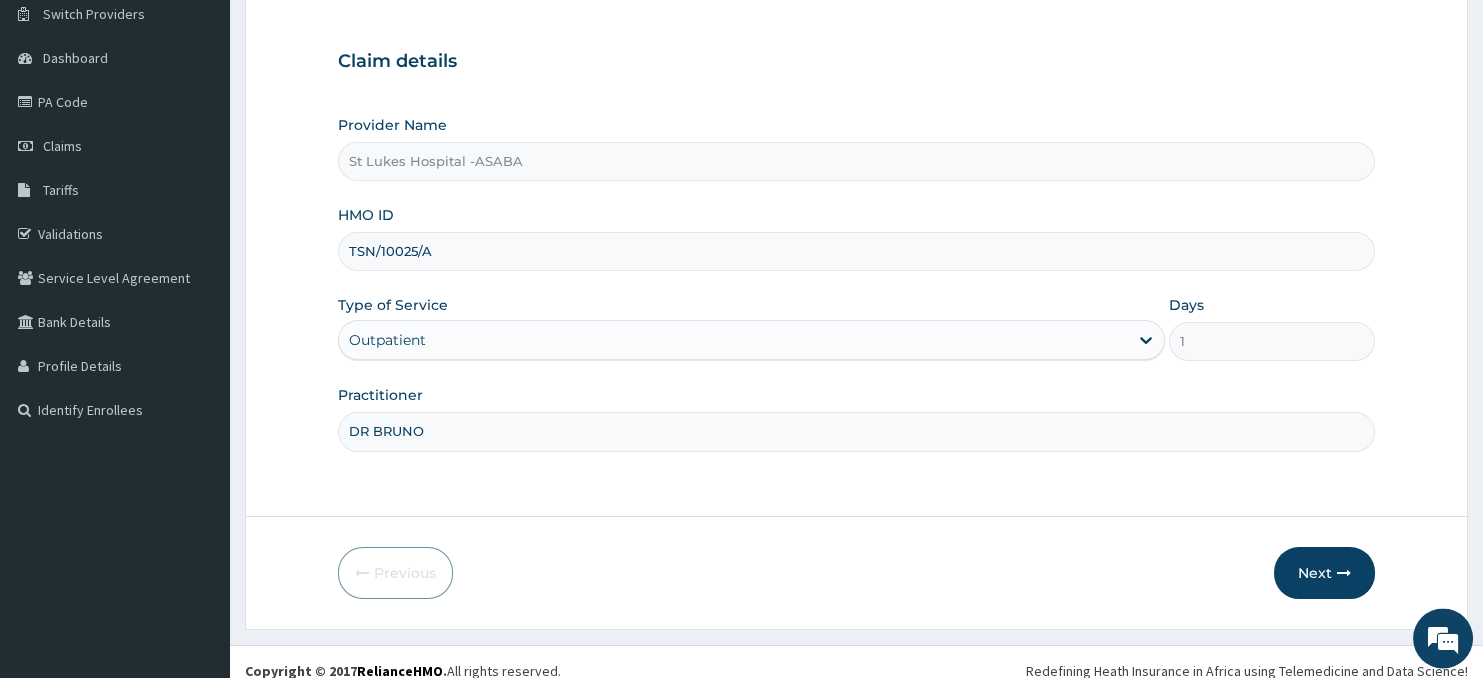 scroll, scrollTop: 178, scrollLeft: 0, axis: vertical 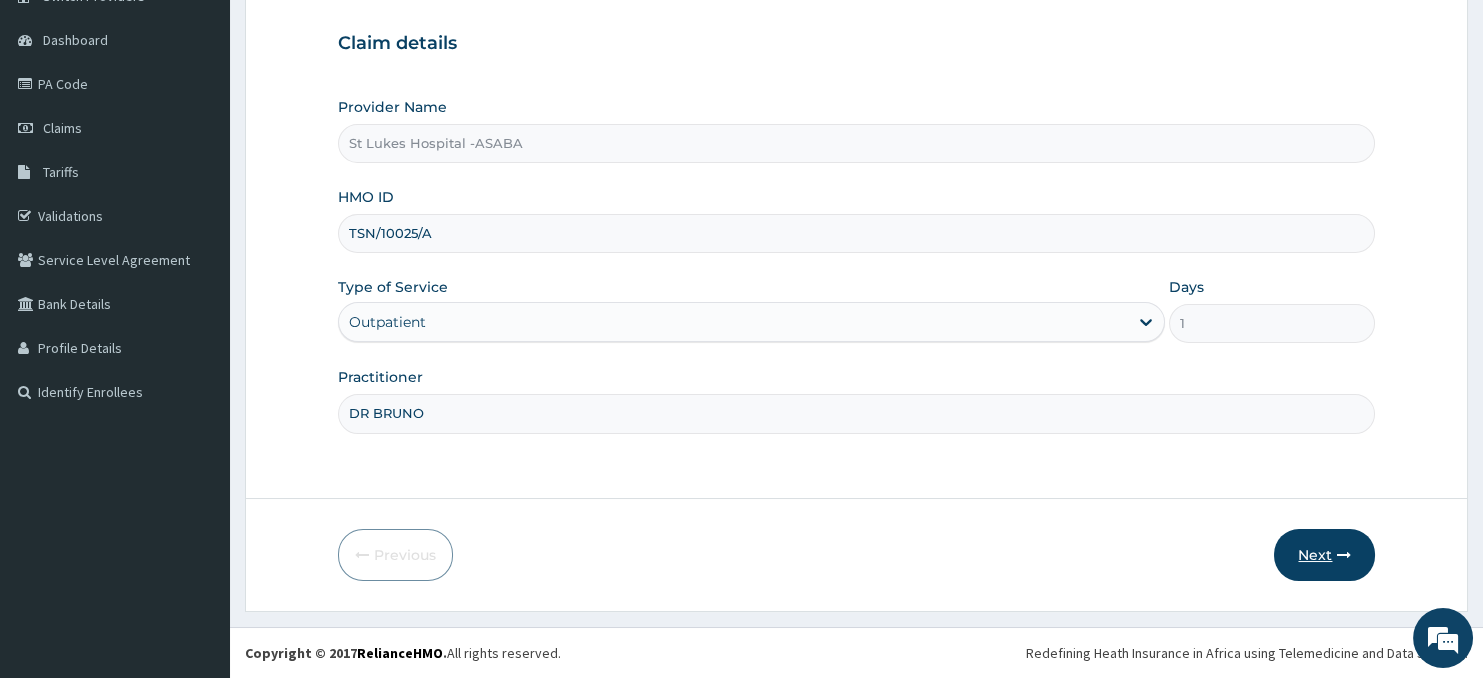 type on "DR BRUNO" 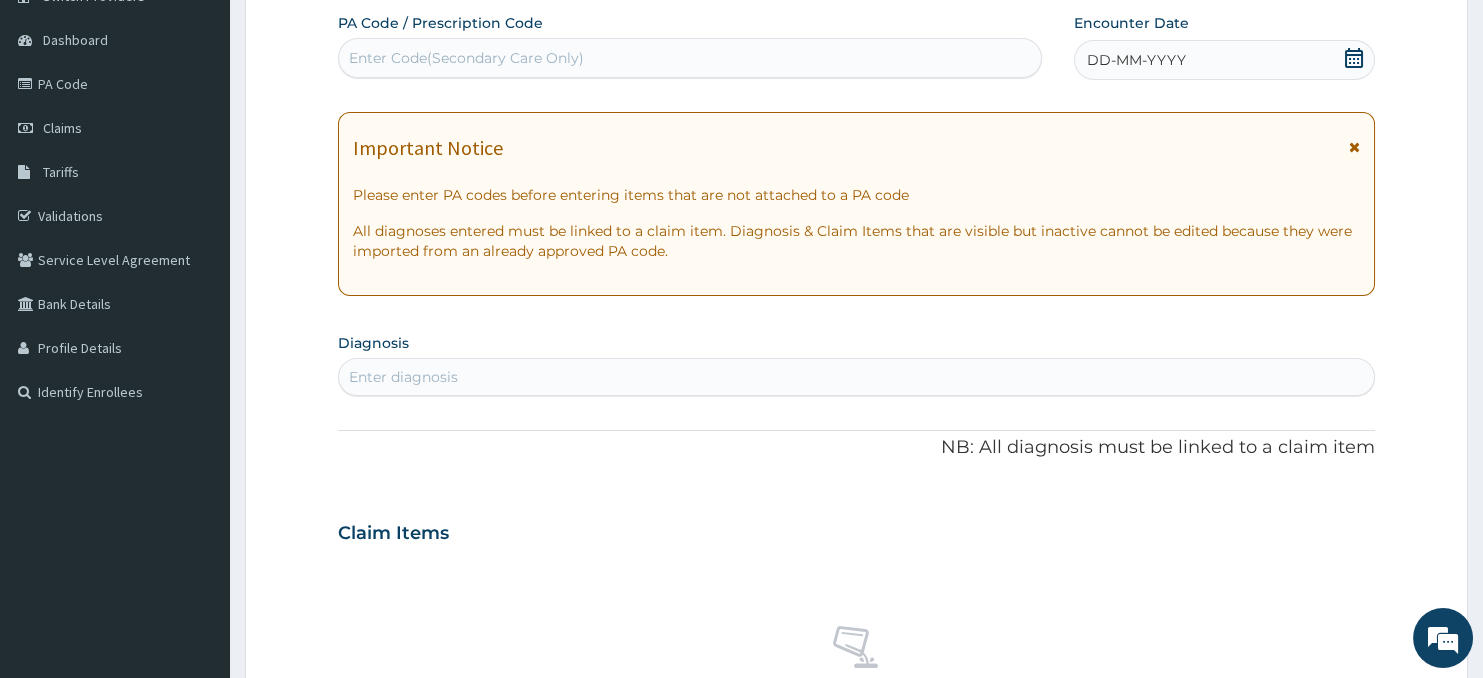 click on "Enter Code(Secondary Care Only)" at bounding box center [690, 58] 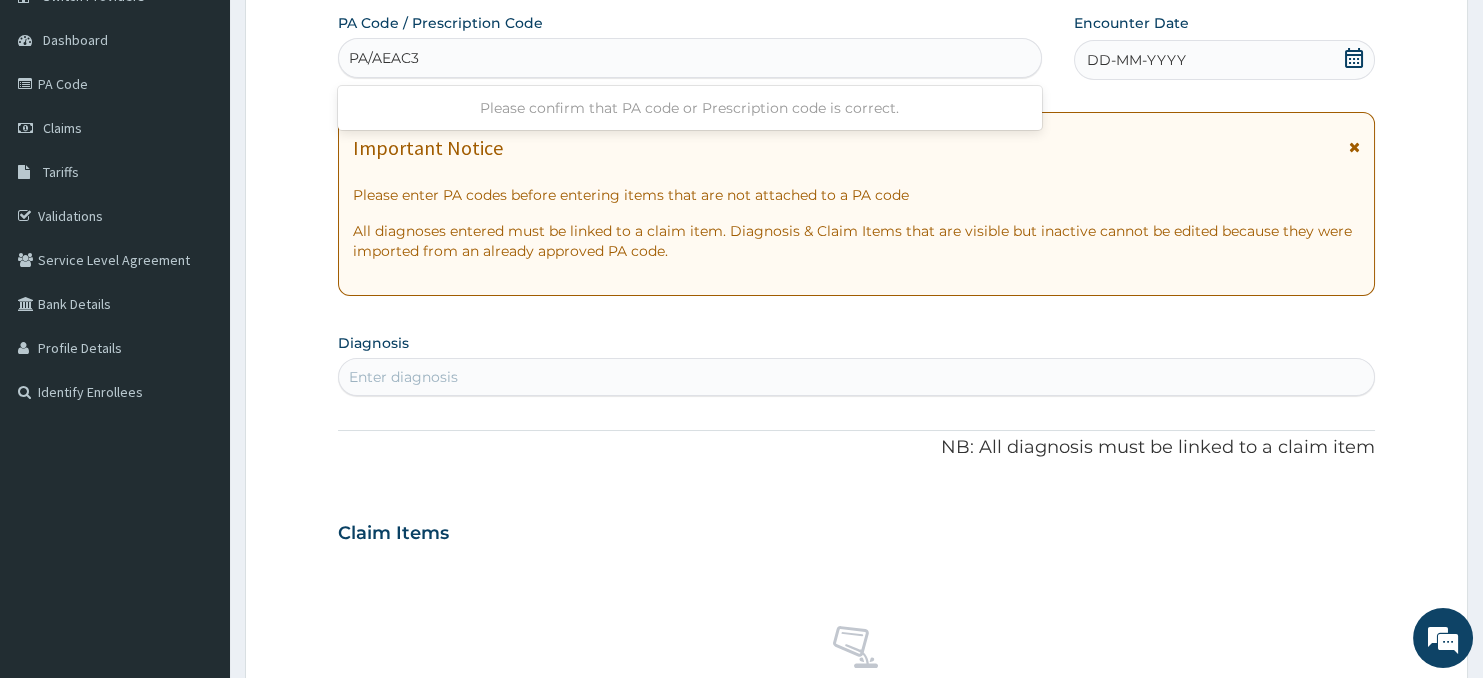 type on "PA/AEAC39" 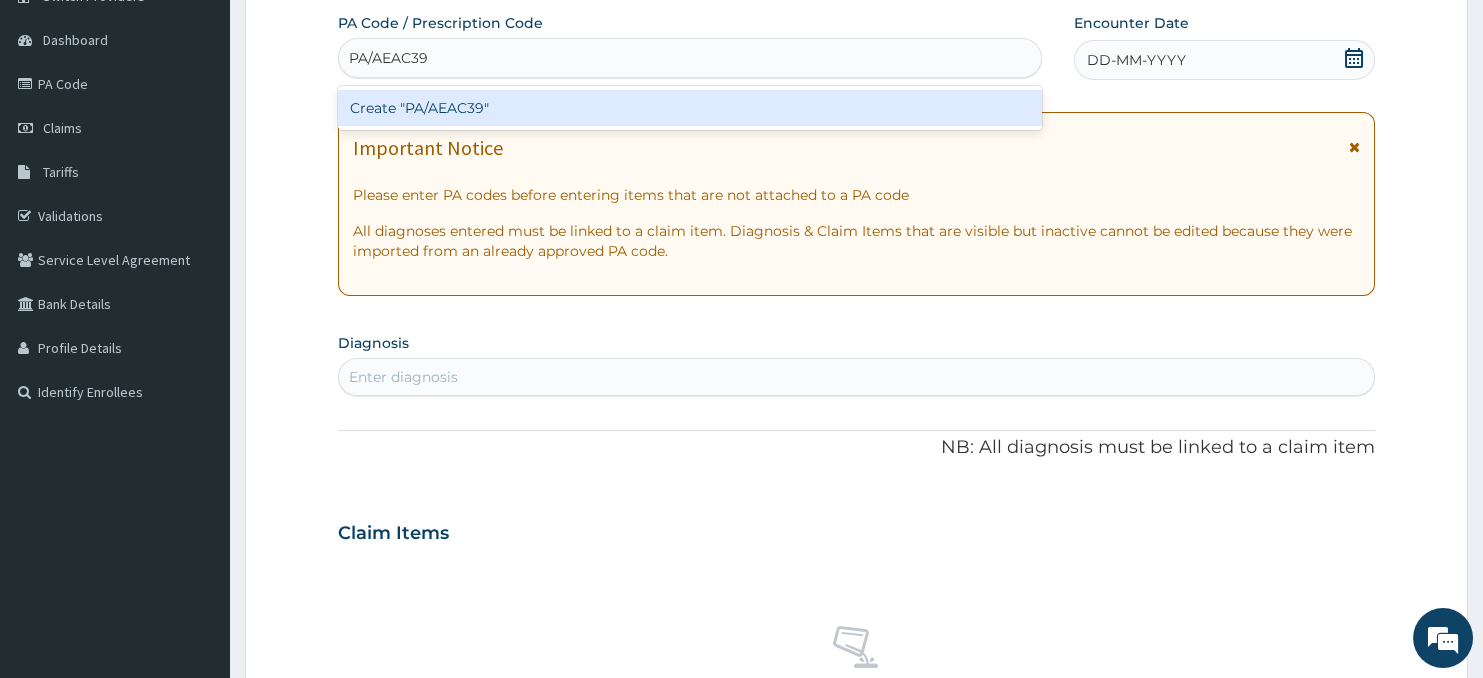 click on "Create "PA/AEAC39"" at bounding box center [690, 108] 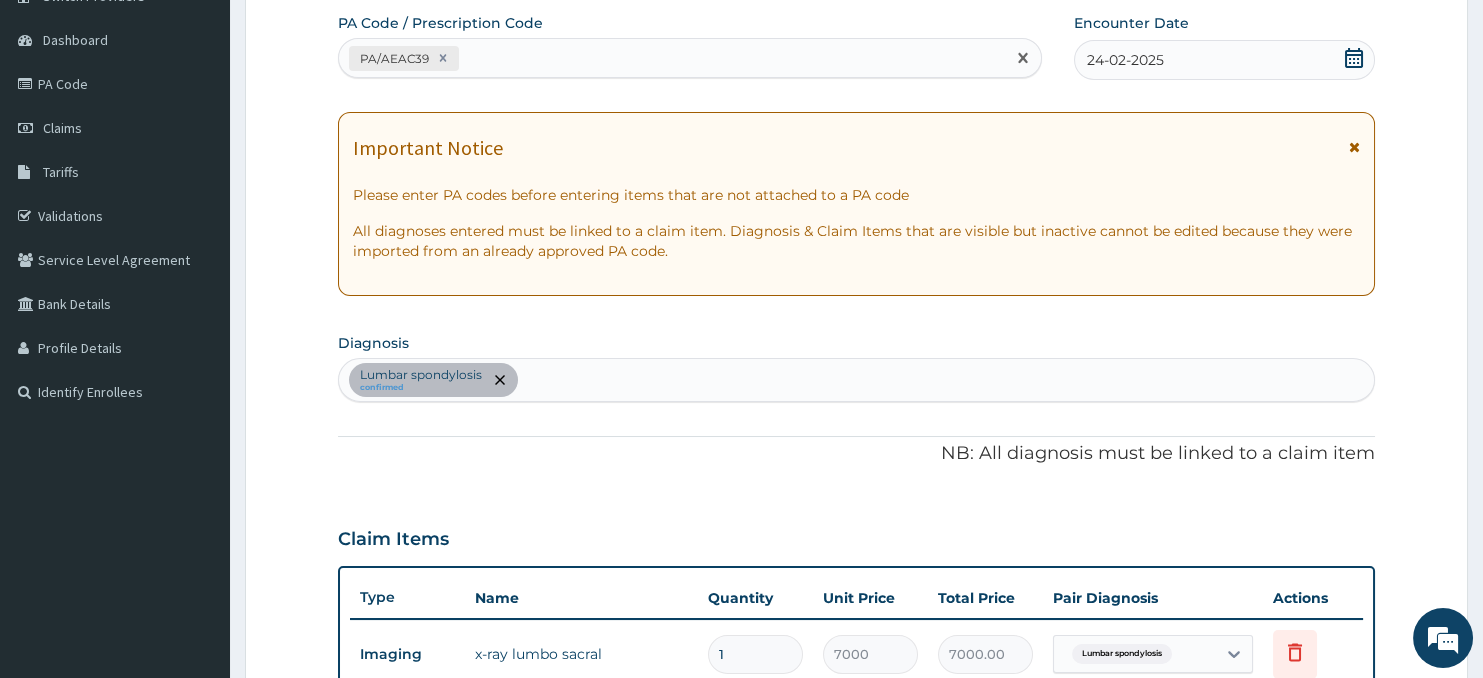 click on "PA/AEAC39" at bounding box center [672, 58] 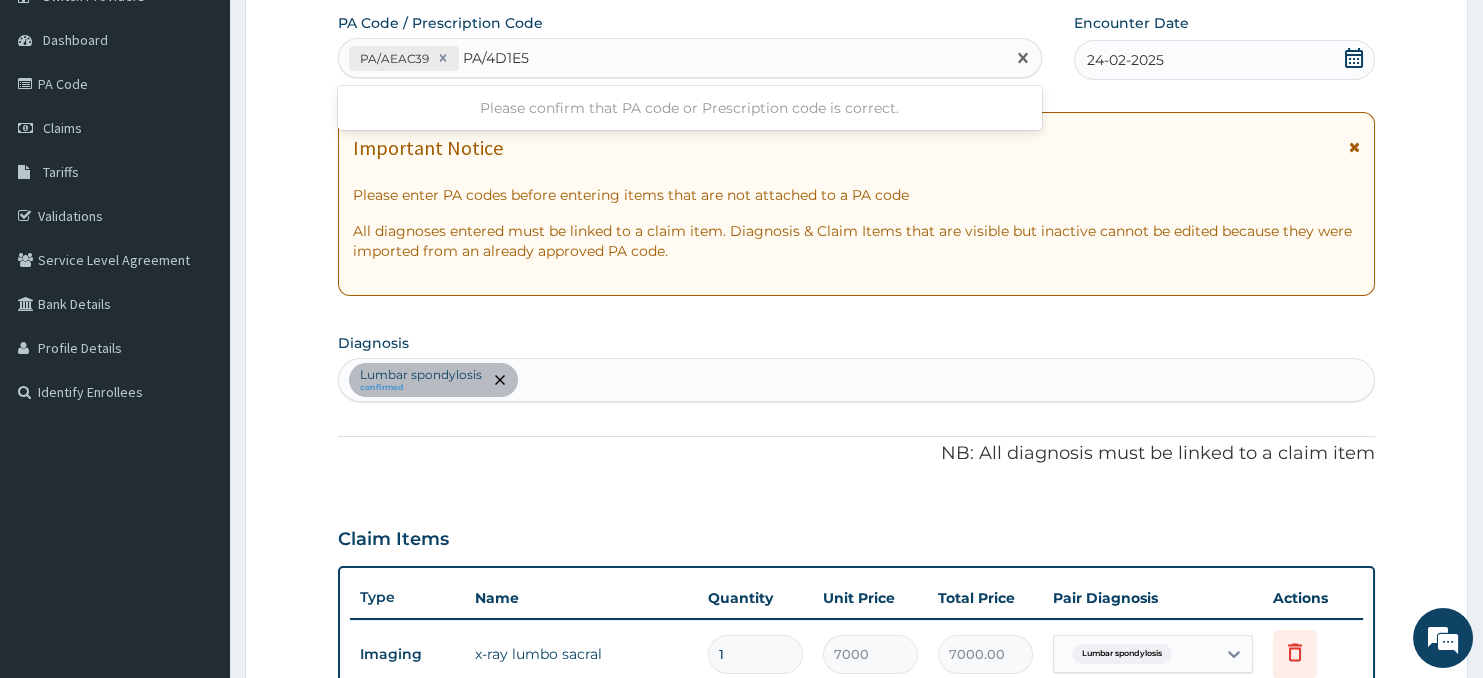 type on "PA/4D1E5B" 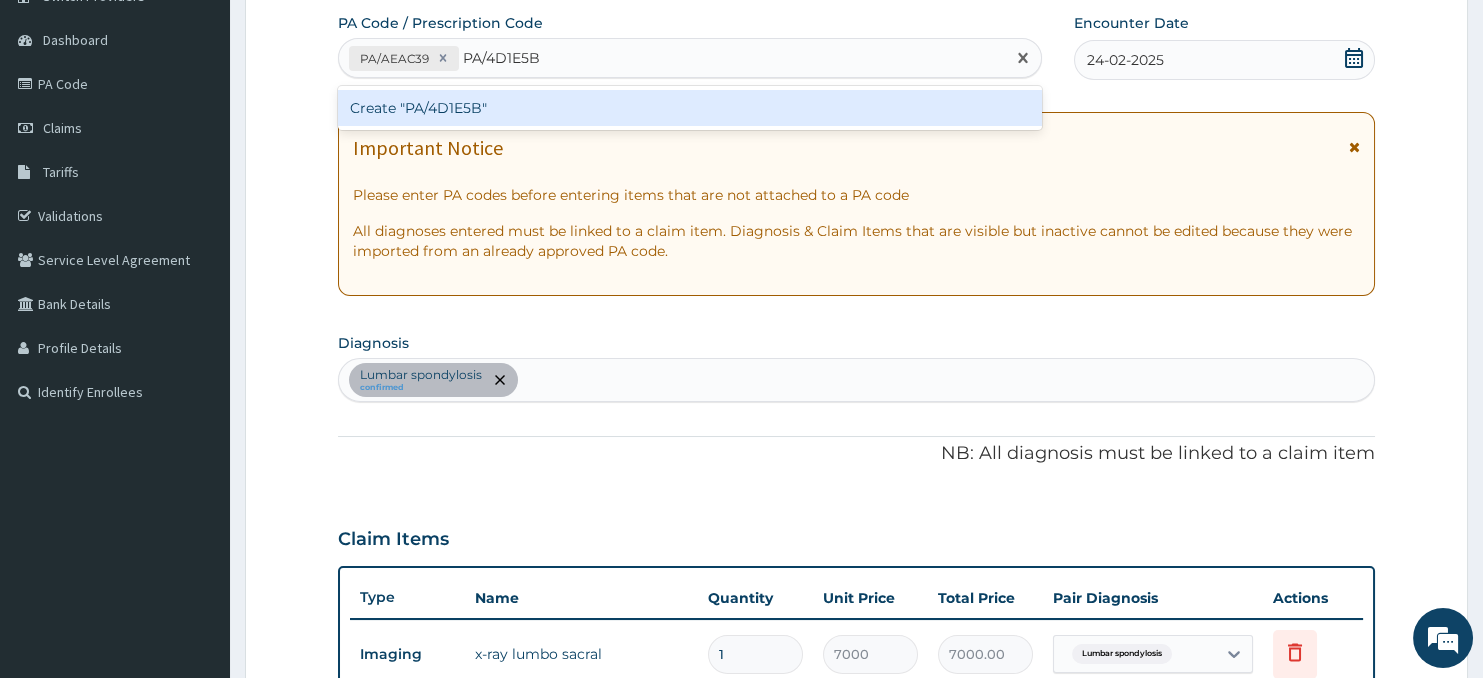 click on "Create "PA/4D1E5B"" at bounding box center (690, 108) 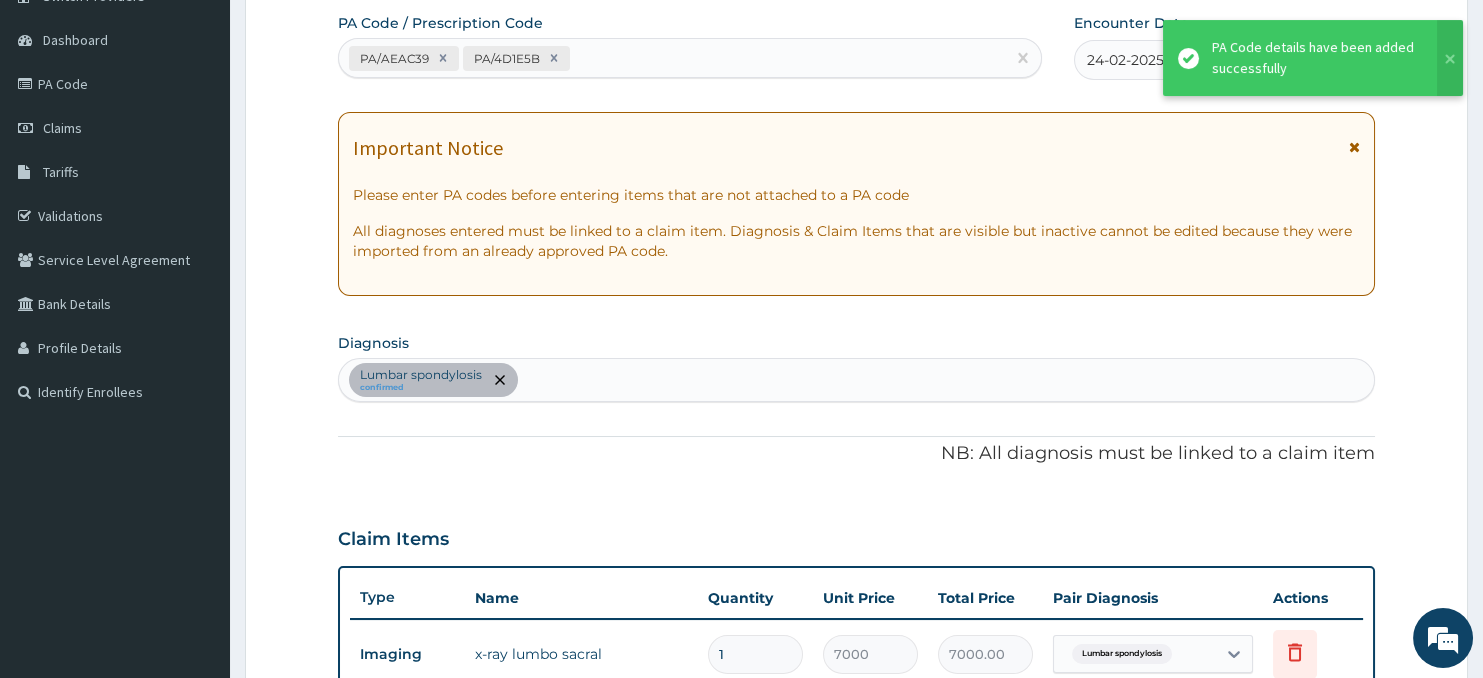 scroll, scrollTop: 560, scrollLeft: 0, axis: vertical 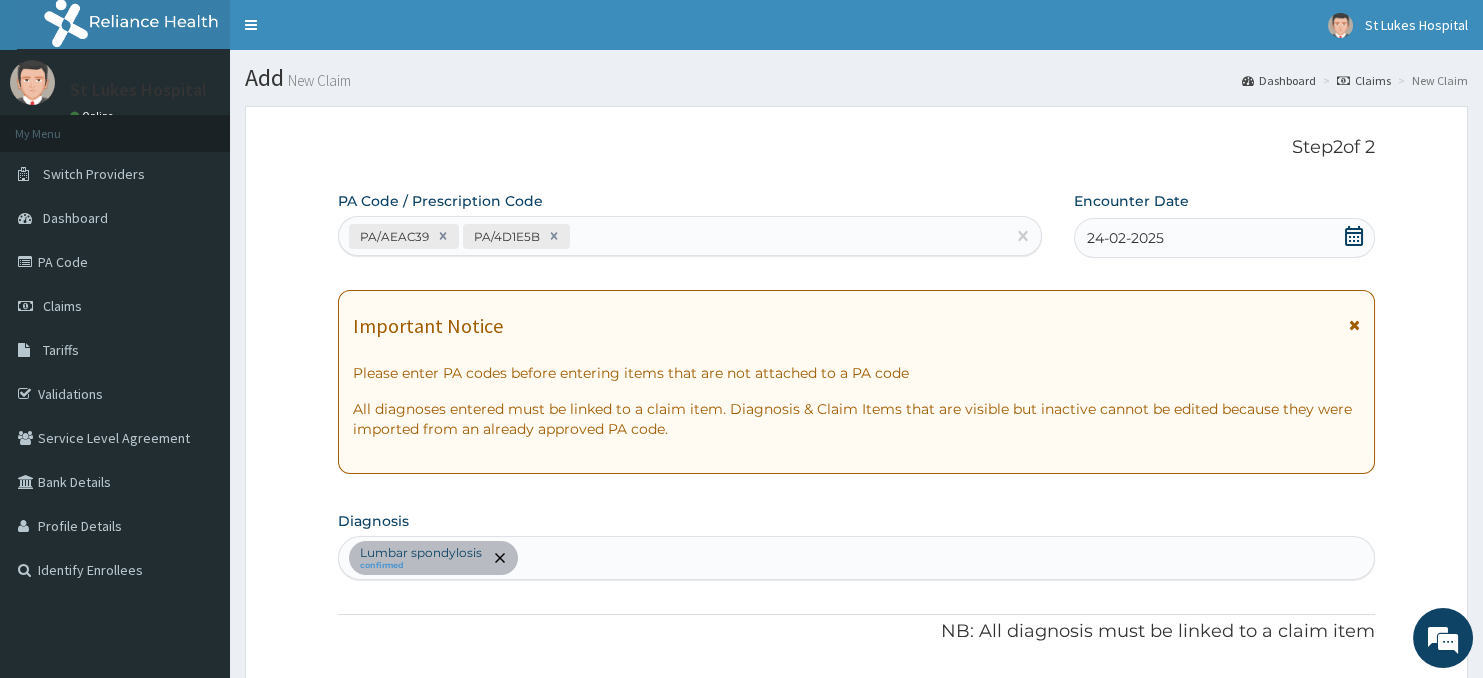click on "Step  2  of 2 PA Code / Prescription Code PA/AEAC39 PA/4D1E5B Encounter Date 24-02-2025 Important Notice Please enter PA codes before entering items that are not attached to a PA code   All diagnoses entered must be linked to a claim item. Diagnosis & Claim Items that are visible but inactive cannot be edited because they were imported from an already approved PA code. Diagnosis Lumbar spondylosis confirmed NB: All diagnosis must be linked to a claim item Claim Items Type Name Quantity Unit Price Total Price Pair Diagnosis Actions Imaging x-ray lumbo sacral 1 7000 7000.00 Lumbar spondylosis Delete Drugs diclofenac+misoprostol arthrotec tabs 75mg 1 220 220.00 Lumbar spondylosis Delete Types Select Type Item Select Item Pair Diagnosis Select Diagnosis Unit Price 0 Add Comment     Previous   Submit" at bounding box center (856, 727) 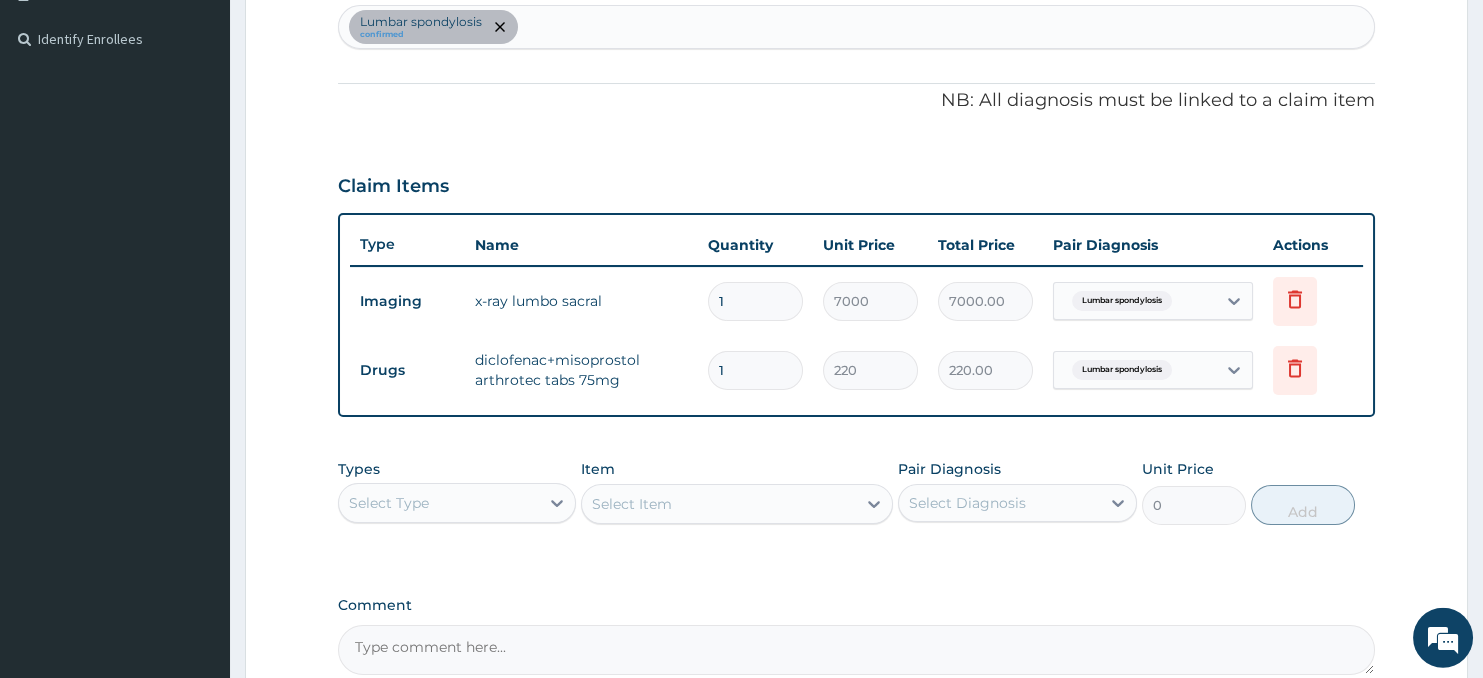 scroll, scrollTop: 642, scrollLeft: 0, axis: vertical 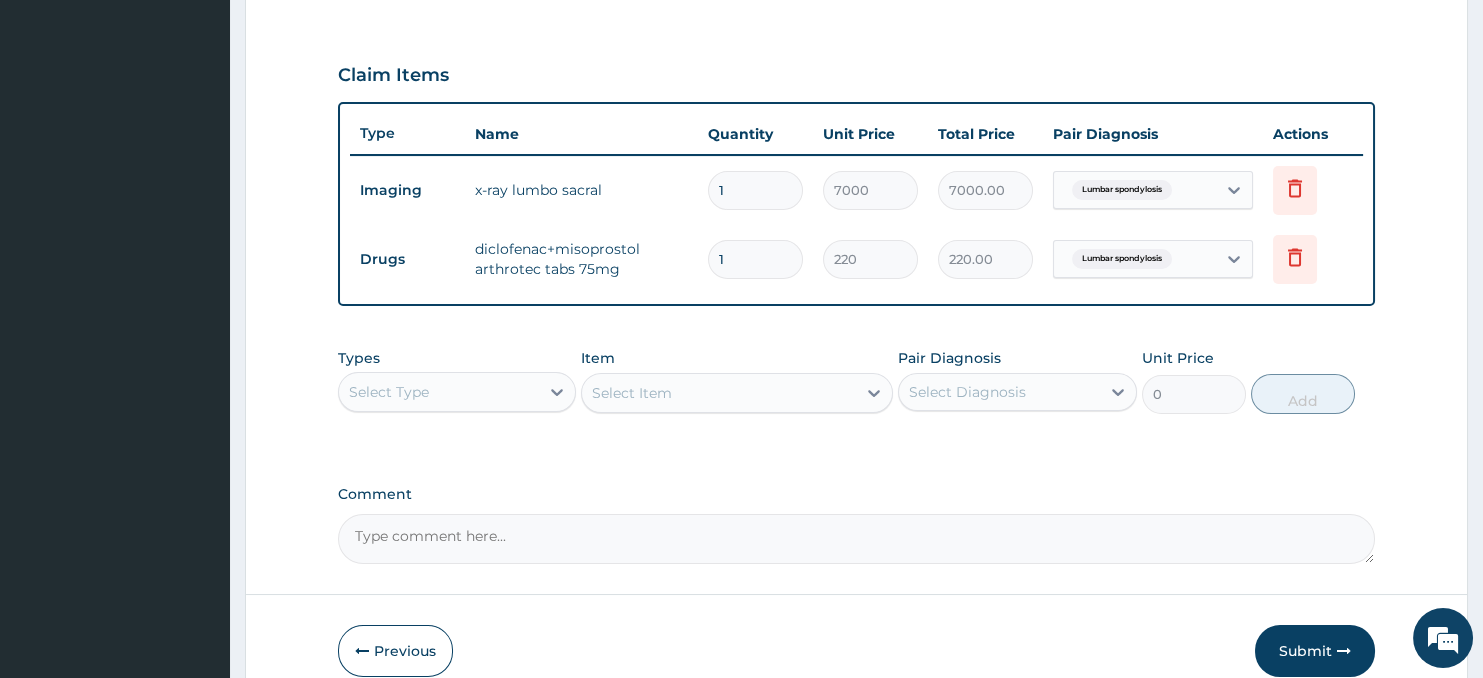 click on "Step  2  of 2 PA Code / Prescription Code PA/AEAC39 PA/4D1E5B Encounter Date 24-02-2025 Important Notice Please enter PA codes before entering items that are not attached to a PA code   All diagnoses entered must be linked to a claim item. Diagnosis & Claim Items that are visible but inactive cannot be edited because they were imported from an already approved PA code. Diagnosis Lumbar spondylosis confirmed NB: All diagnosis must be linked to a claim item Claim Items Type Name Quantity Unit Price Total Price Pair Diagnosis Actions Imaging x-ray lumbo sacral 1 7000 7000.00 Lumbar spondylosis Delete Drugs diclofenac+misoprostol arthrotec tabs 75mg 1 220 220.00 Lumbar spondylosis Delete Types Select Type Item Select Item Pair Diagnosis Select Diagnosis Unit Price 0 Add Comment     Previous   Submit" at bounding box center [856, 85] 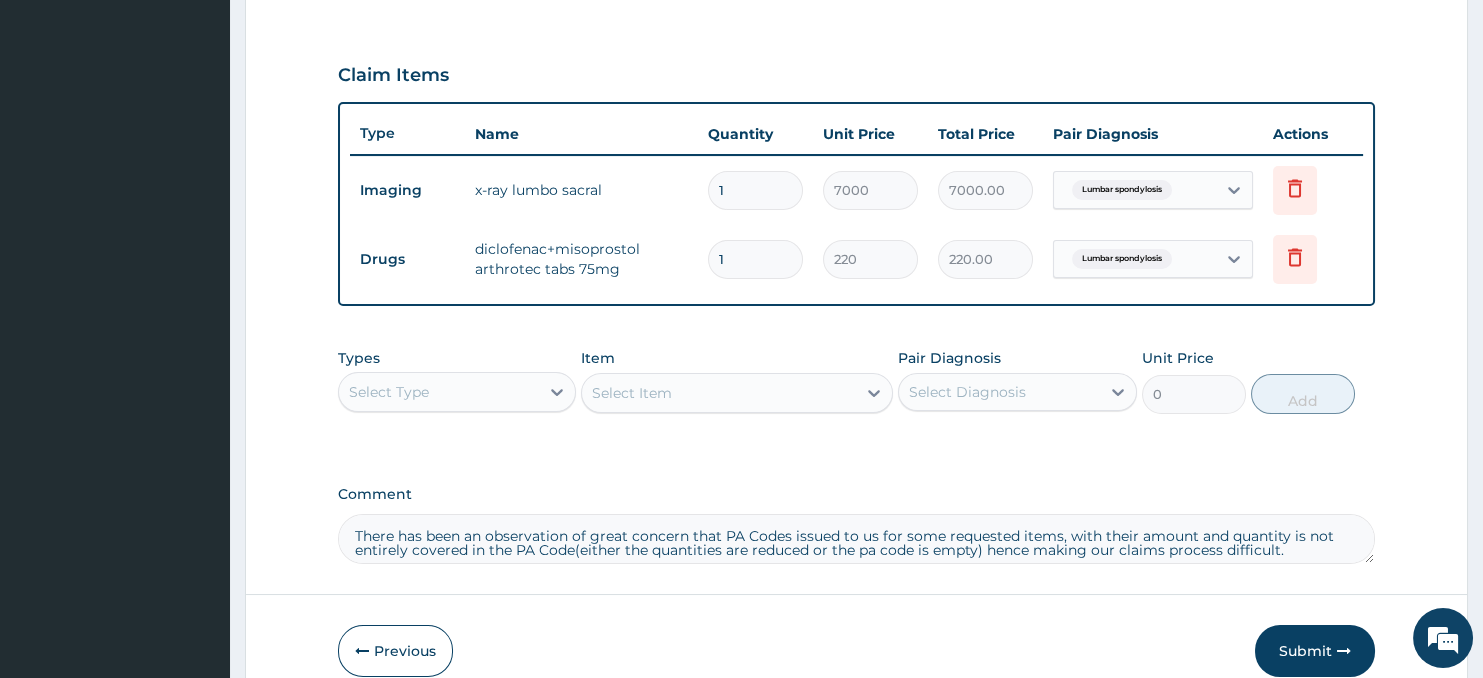 scroll, scrollTop: 54, scrollLeft: 0, axis: vertical 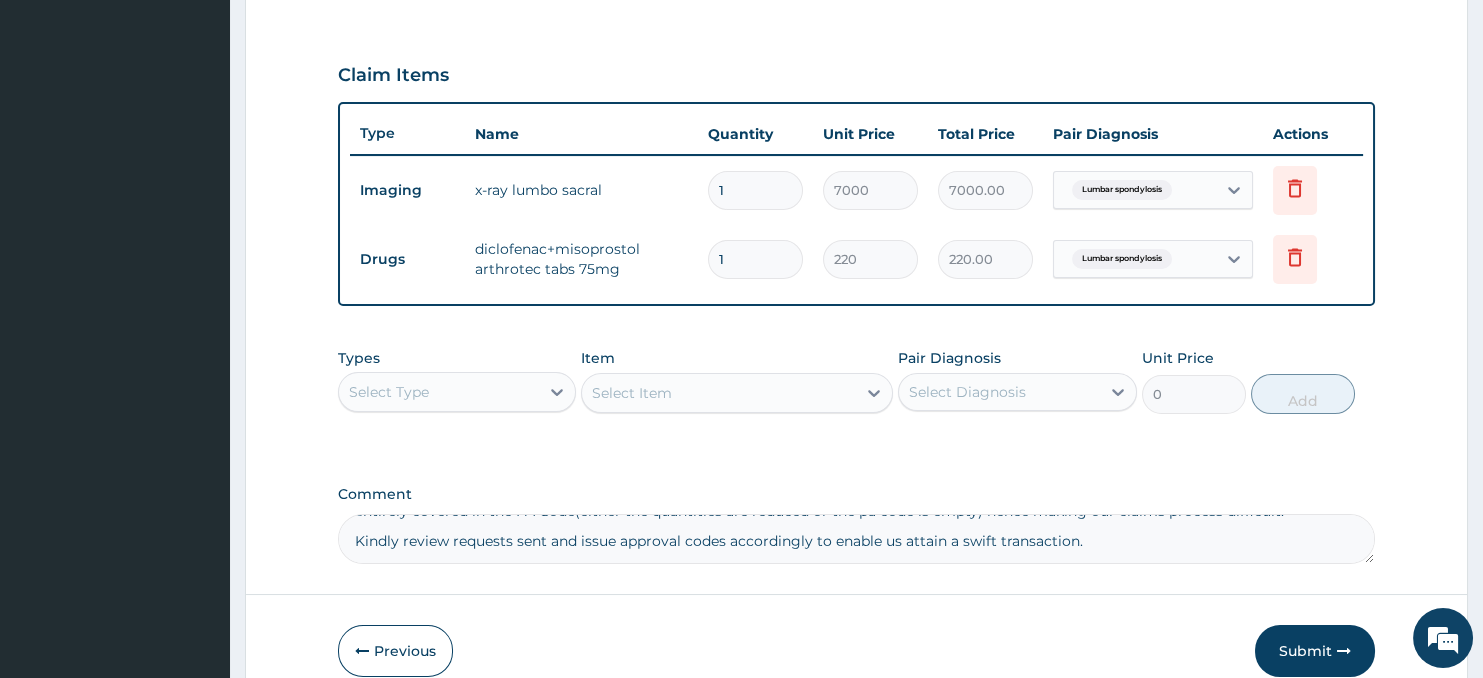 click on "There has been an observation of great concern that PA Codes issued to us for some requested items, with their amount and quantity is not entirely covered in the PA Code(either the quantities are reduced or the pa code is empty) hence making our claims process difficult.
Kindly review requests sent and issue approval codes accordingly to enable us attain a swift transaction." at bounding box center (857, 539) 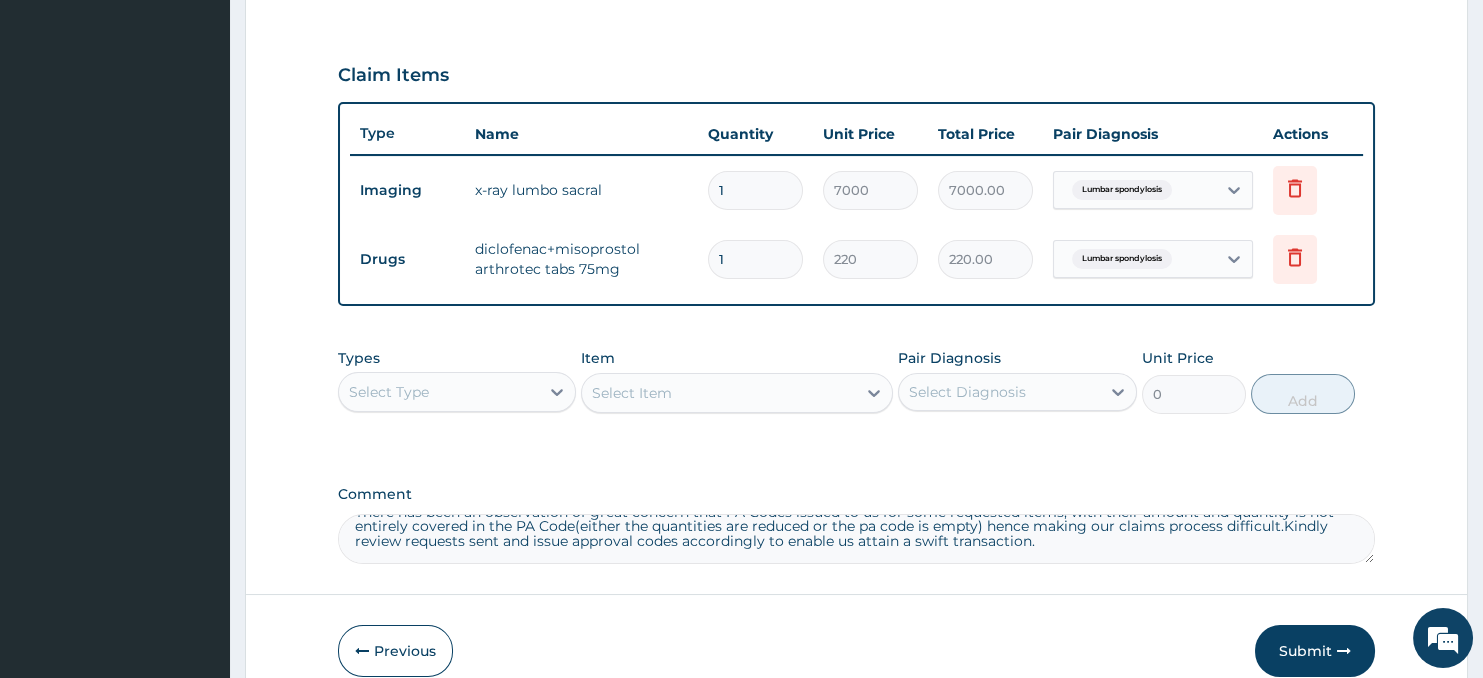 scroll, scrollTop: 26, scrollLeft: 0, axis: vertical 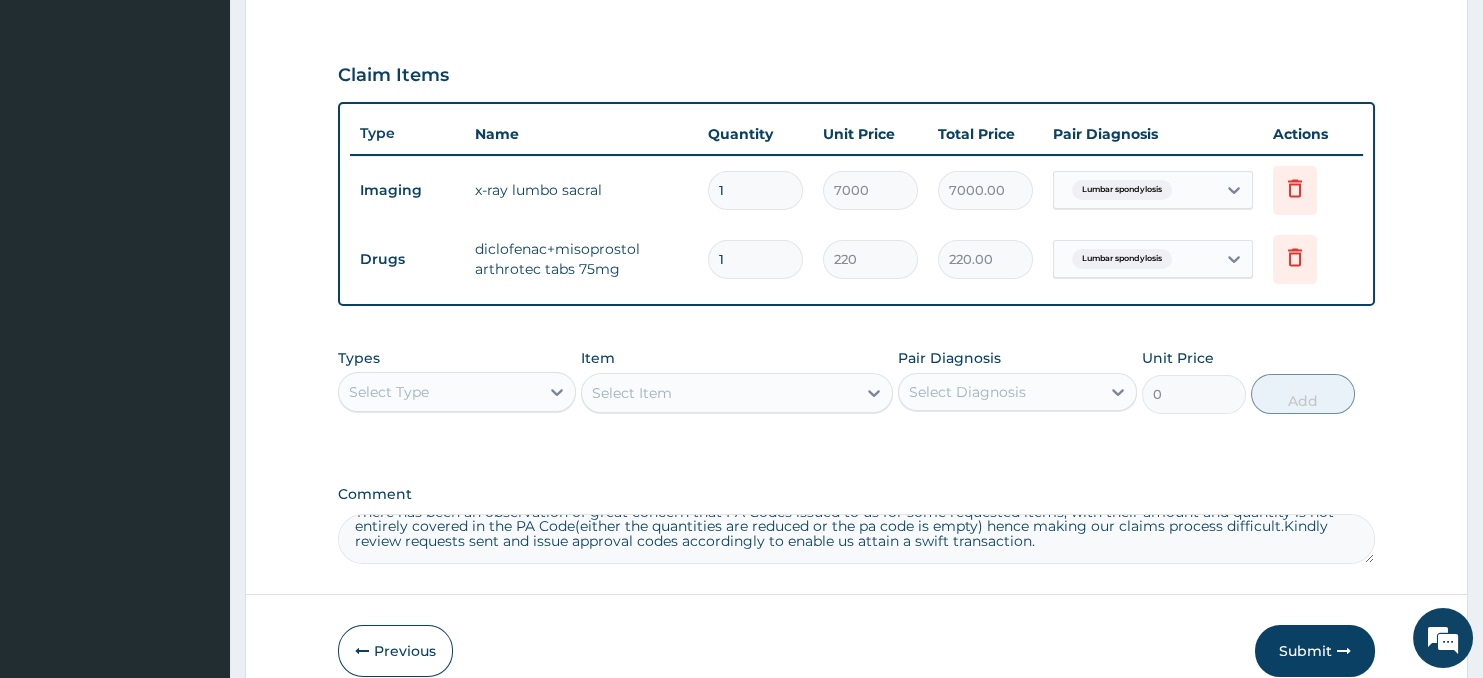 click on "There has been an observation of great concern that PA Codes issued to us for some requested items, with their amount and quantity is not entirely covered in the PA Code(either the quantities are reduced or the pa code is empty) hence making our claims process difficult.Kindly review requests sent and issue approval codes accordingly to enable us attain a swift transaction." at bounding box center [857, 539] 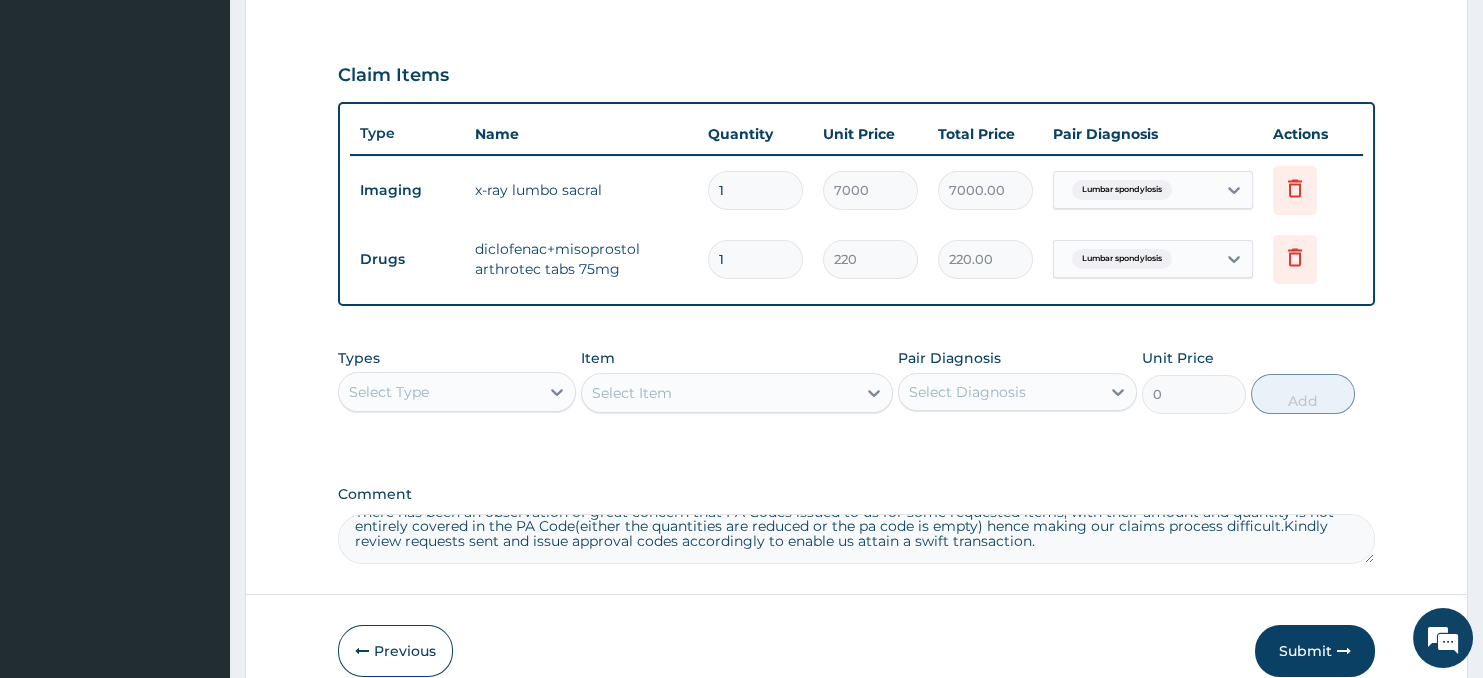 scroll, scrollTop: 12, scrollLeft: 0, axis: vertical 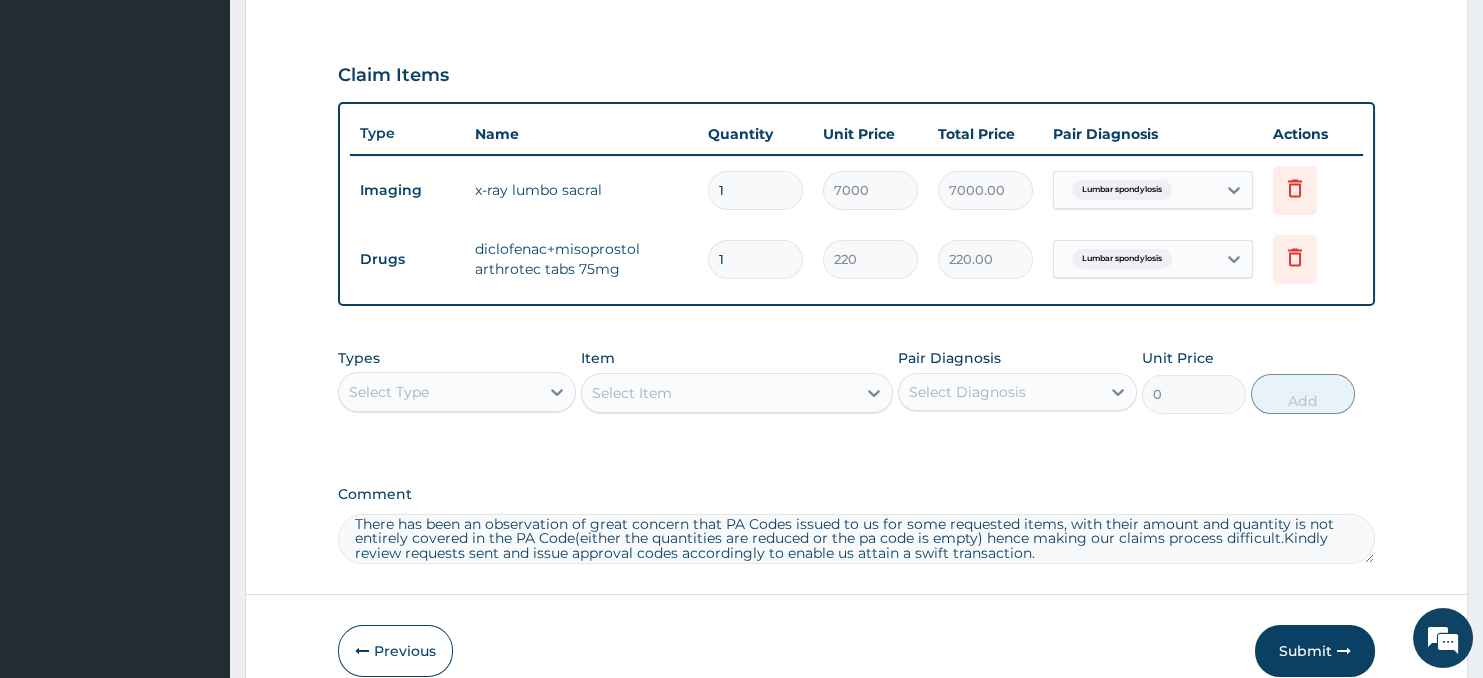 click on "There has been an observation of great concern that PA Codes issued to us for some requested items, with their amount and quantity is not entirely covered in the PA Code(either the quantities are reduced or the pa code is empty) hence making our claims process difficult.Kindly review requests sent and issue approval codes accordingly to enable us attain a swift transaction." at bounding box center [857, 539] 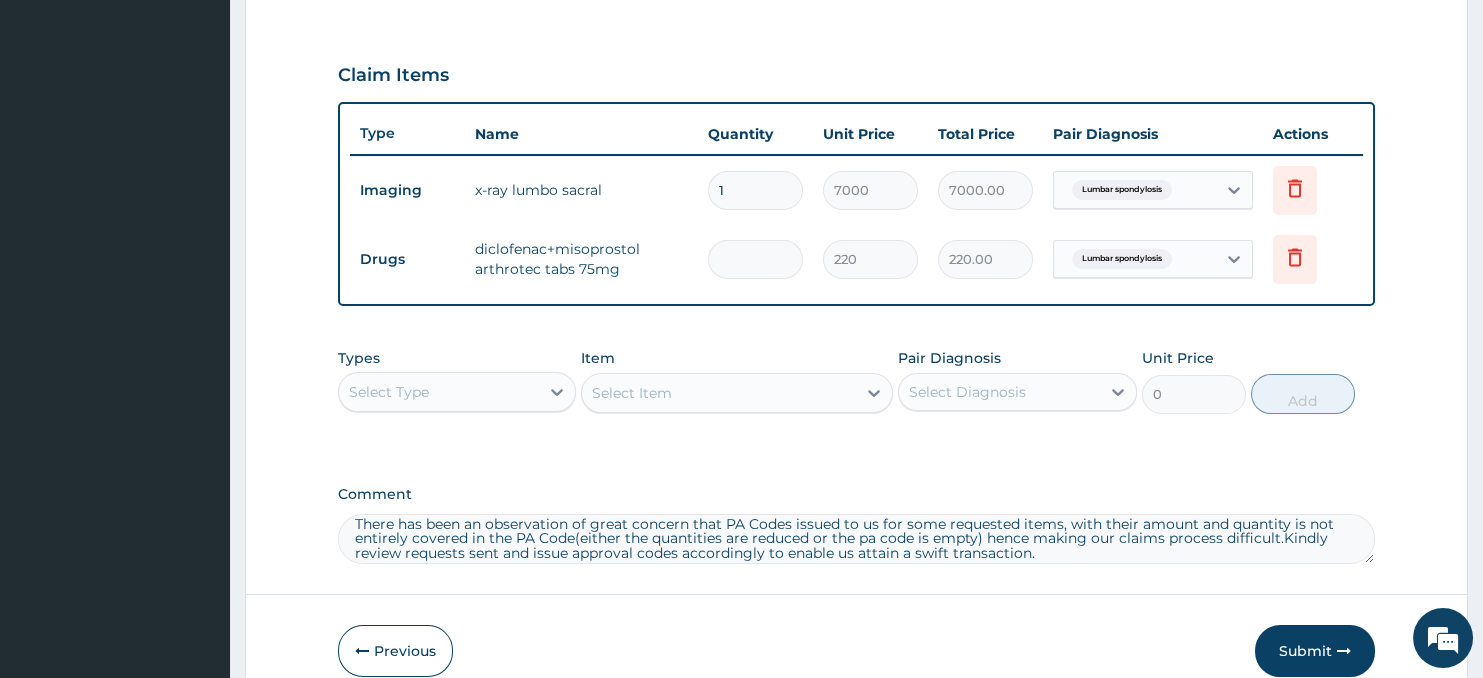 type on "0.00" 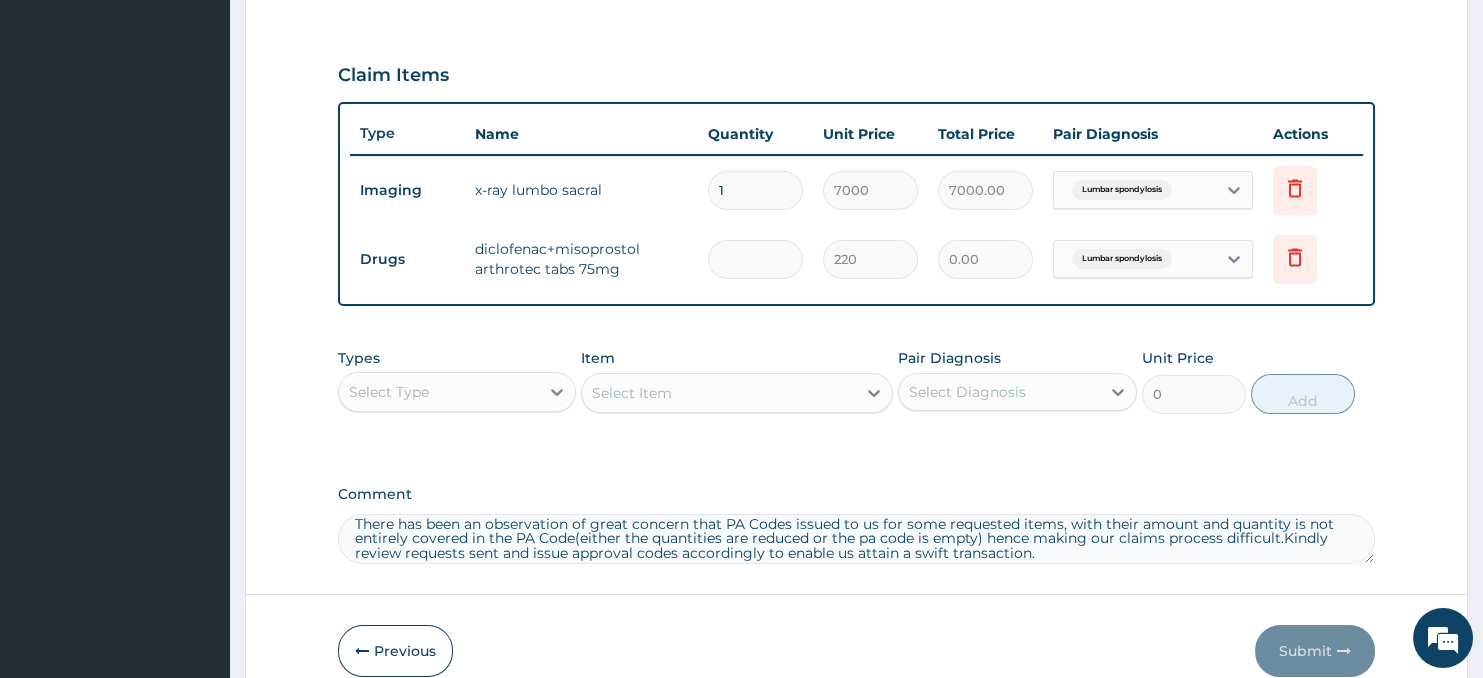 type on "3" 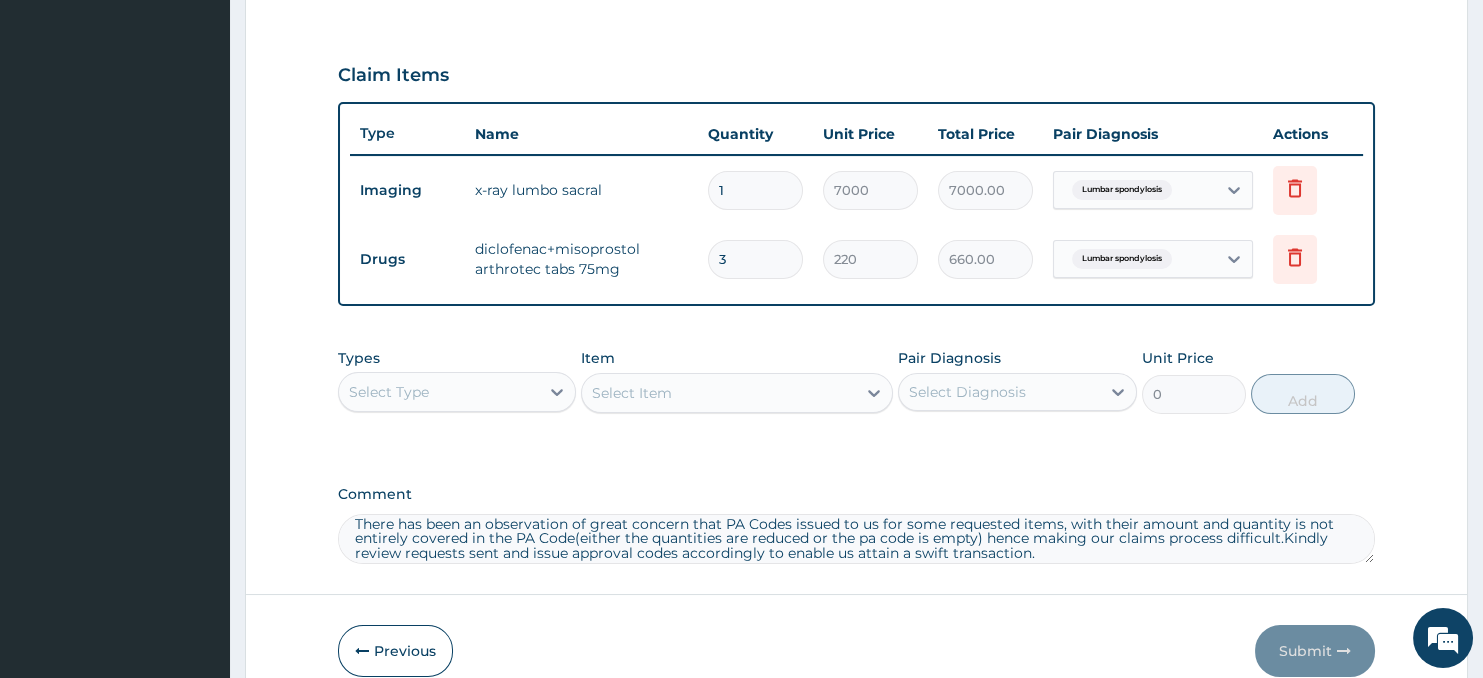 type on "30" 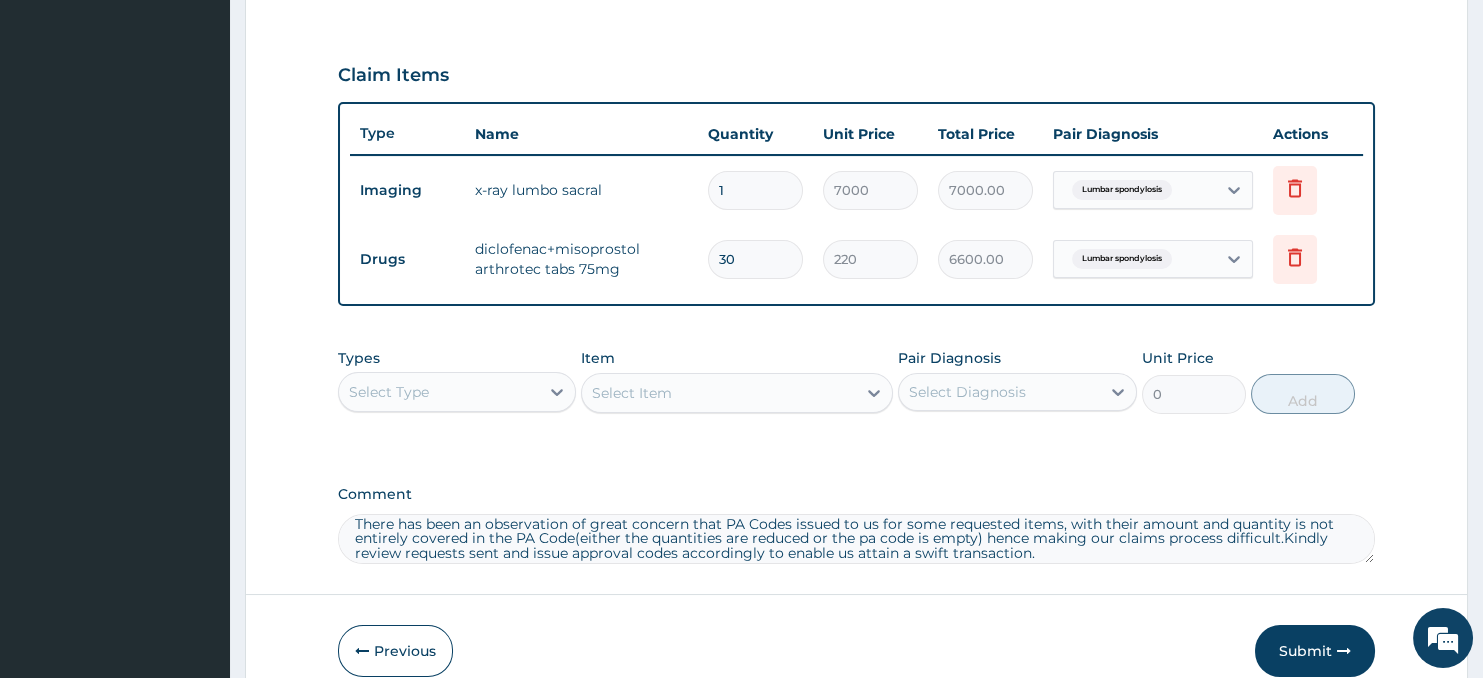 type on "30" 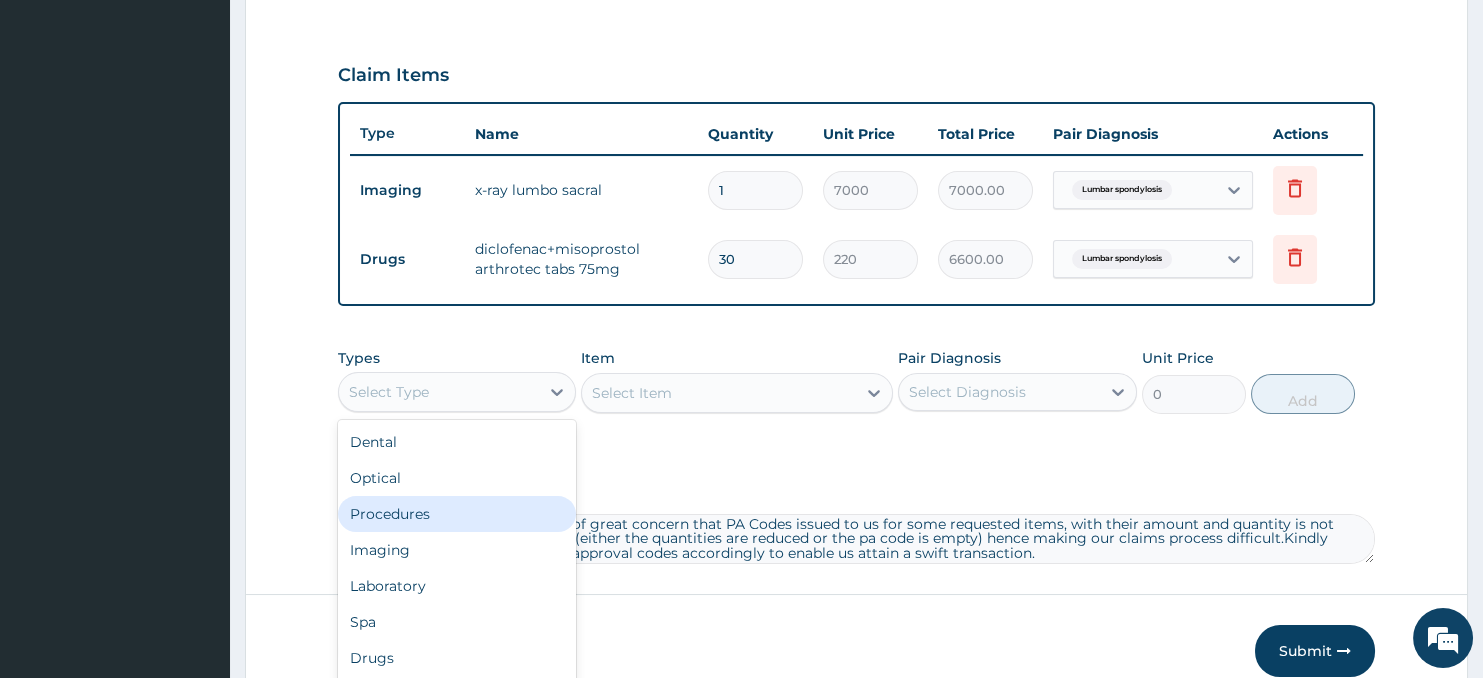 click on "Procedures" at bounding box center (457, 514) 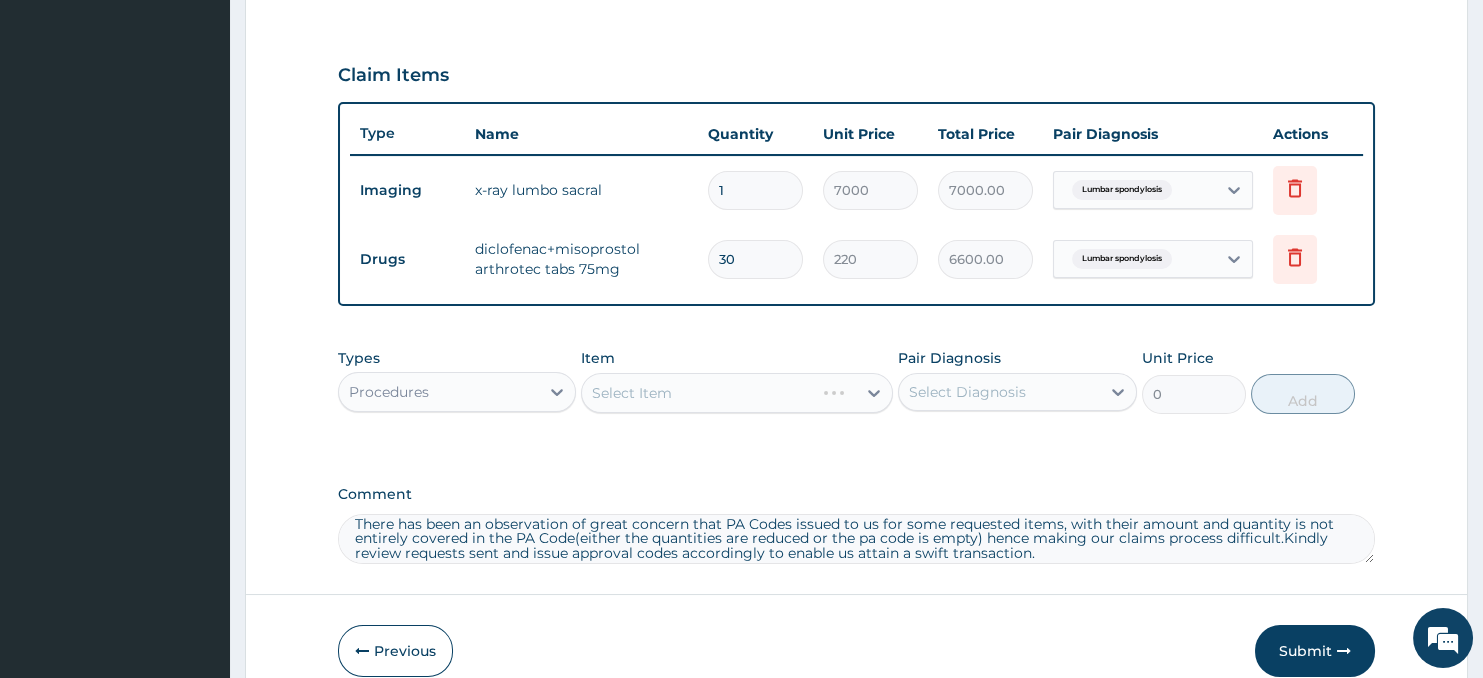 click on "Select Item" at bounding box center [736, 393] 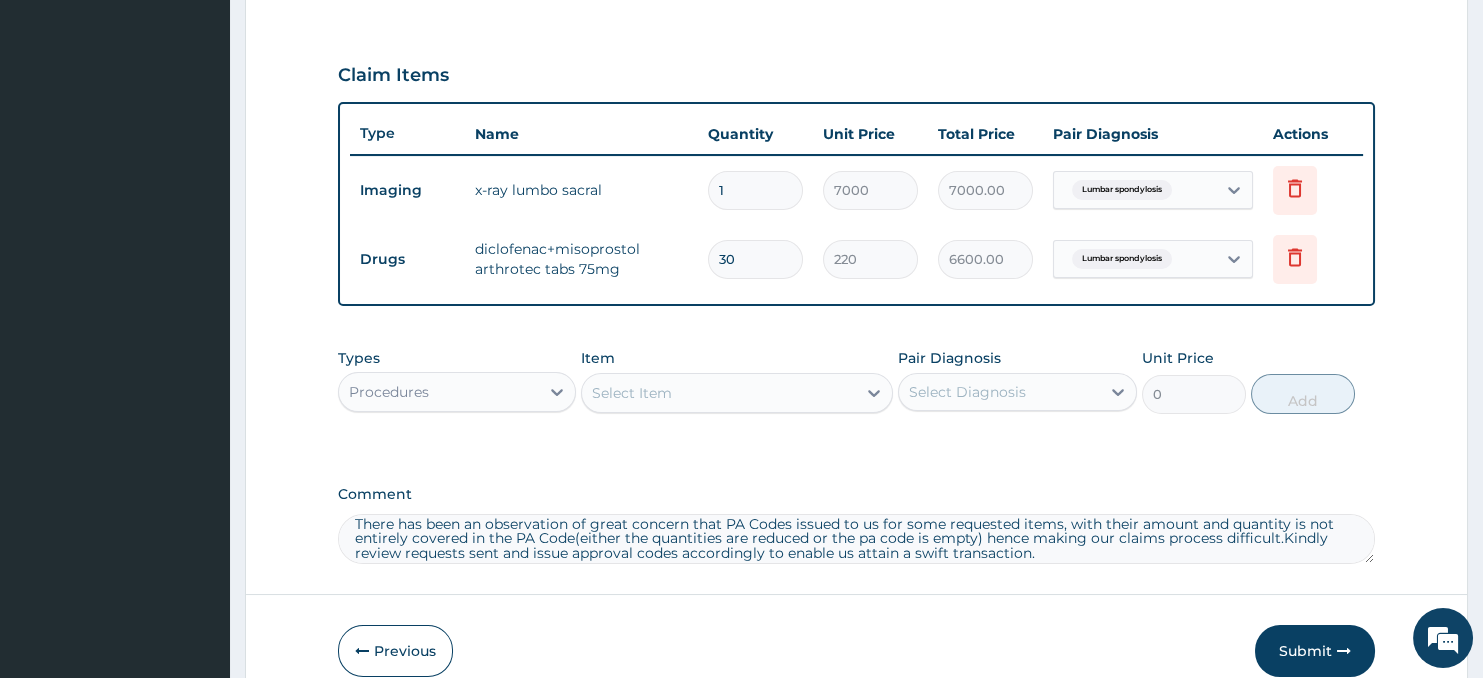 click on "Select Item" at bounding box center [718, 393] 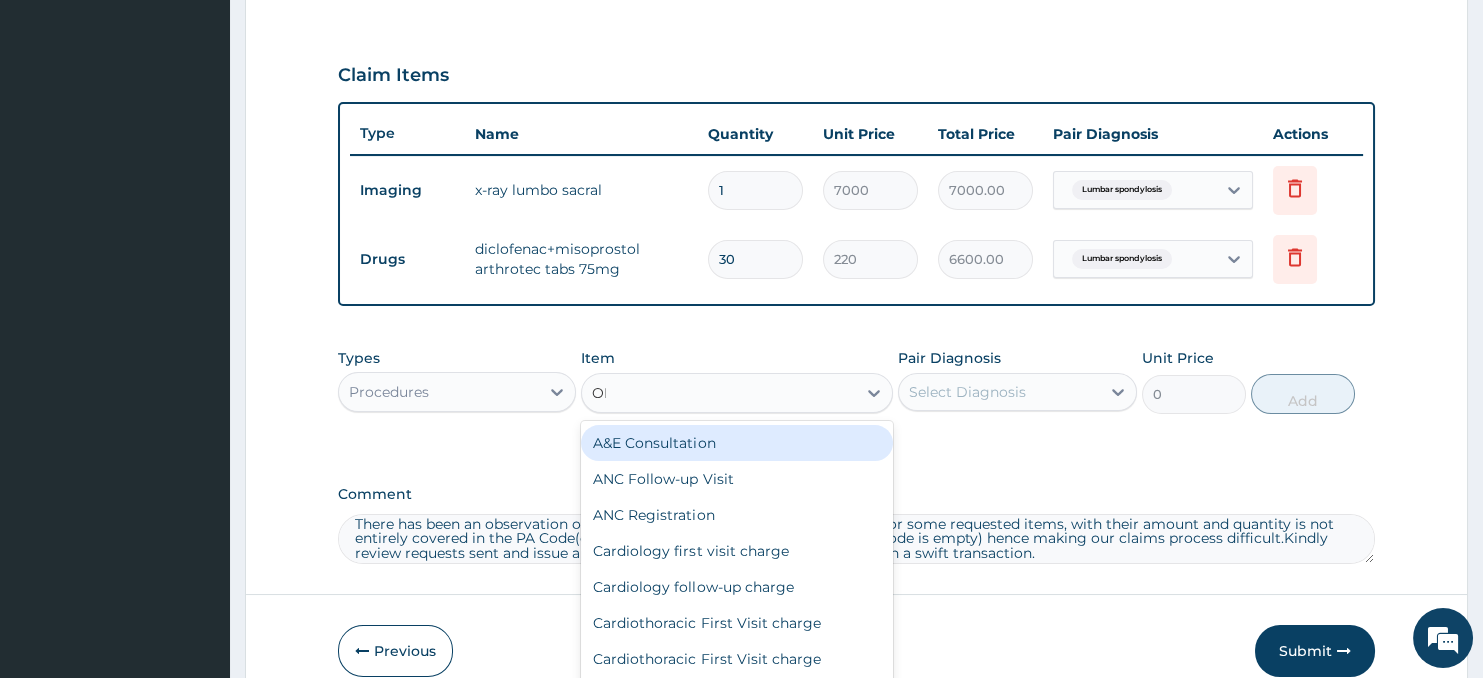 type on "OPD" 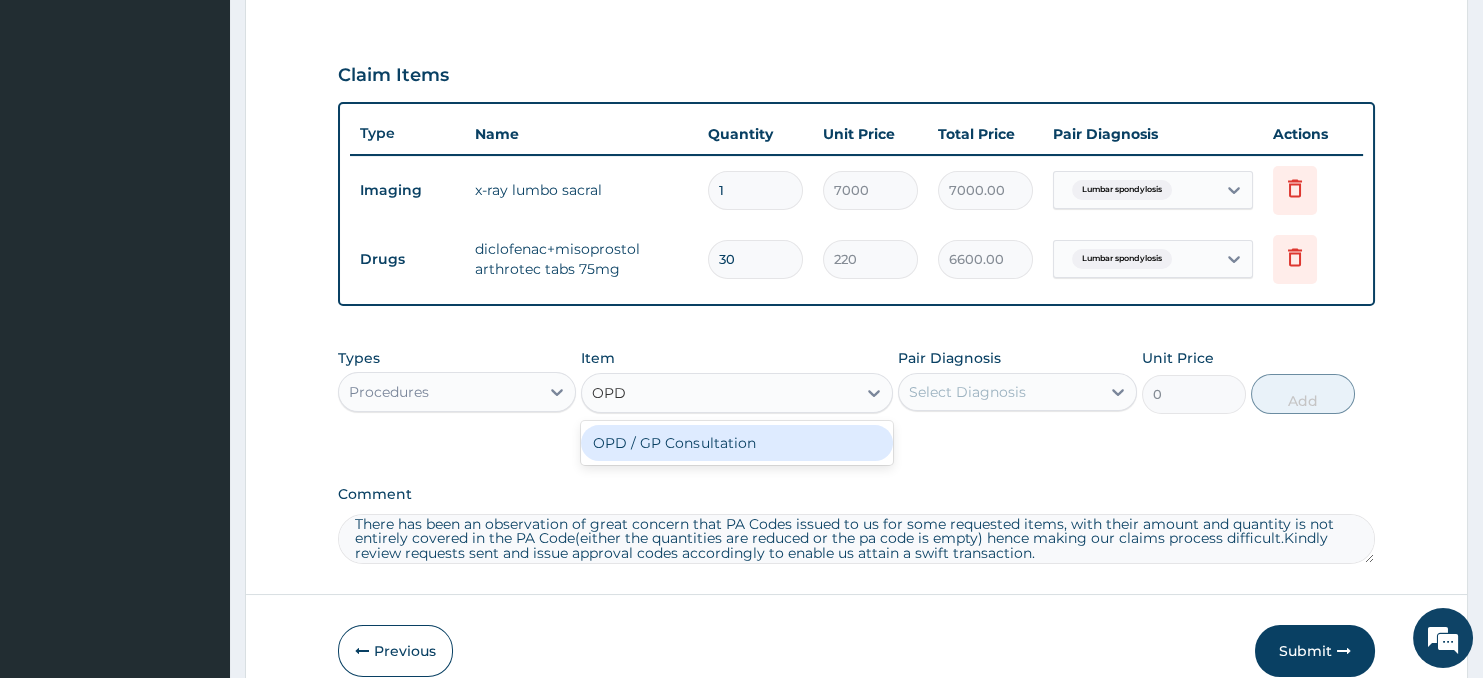 click on "OPD / GP Consultation" at bounding box center [736, 443] 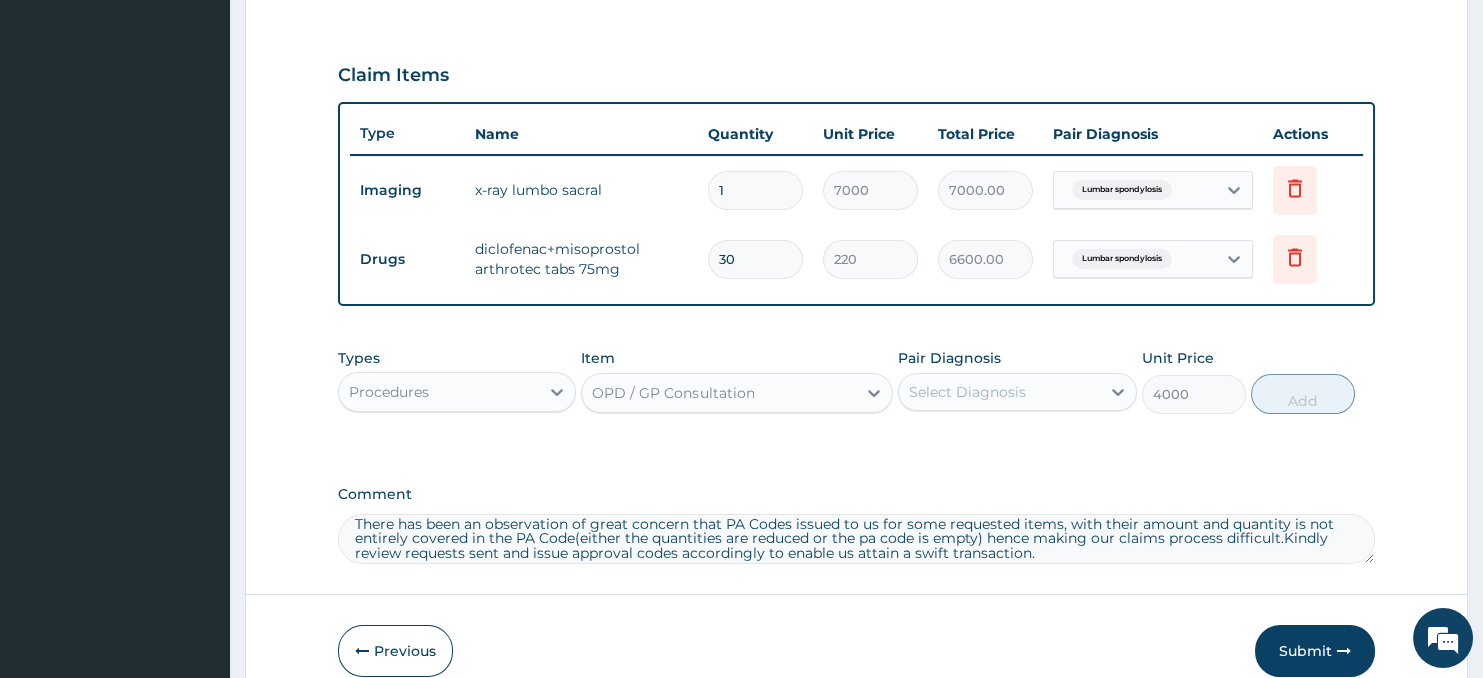 type 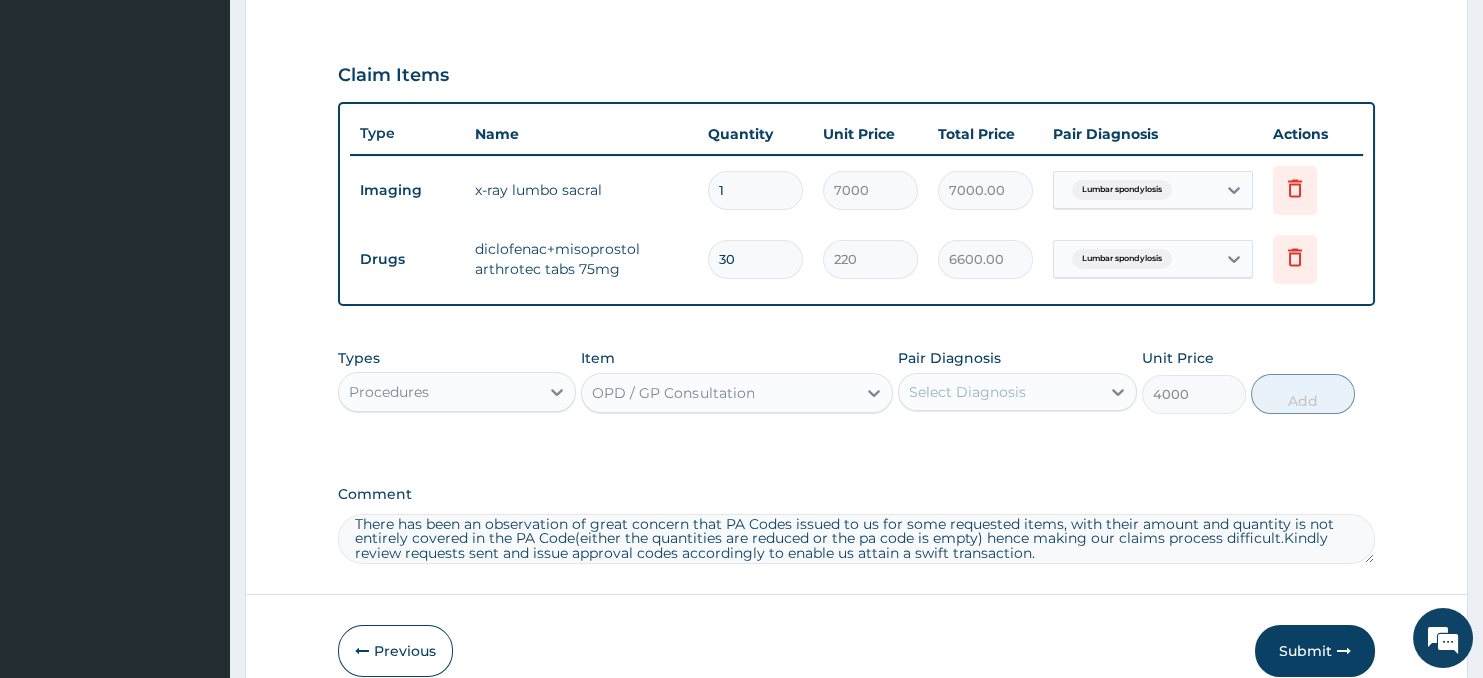 click on "Select Diagnosis" at bounding box center (967, 392) 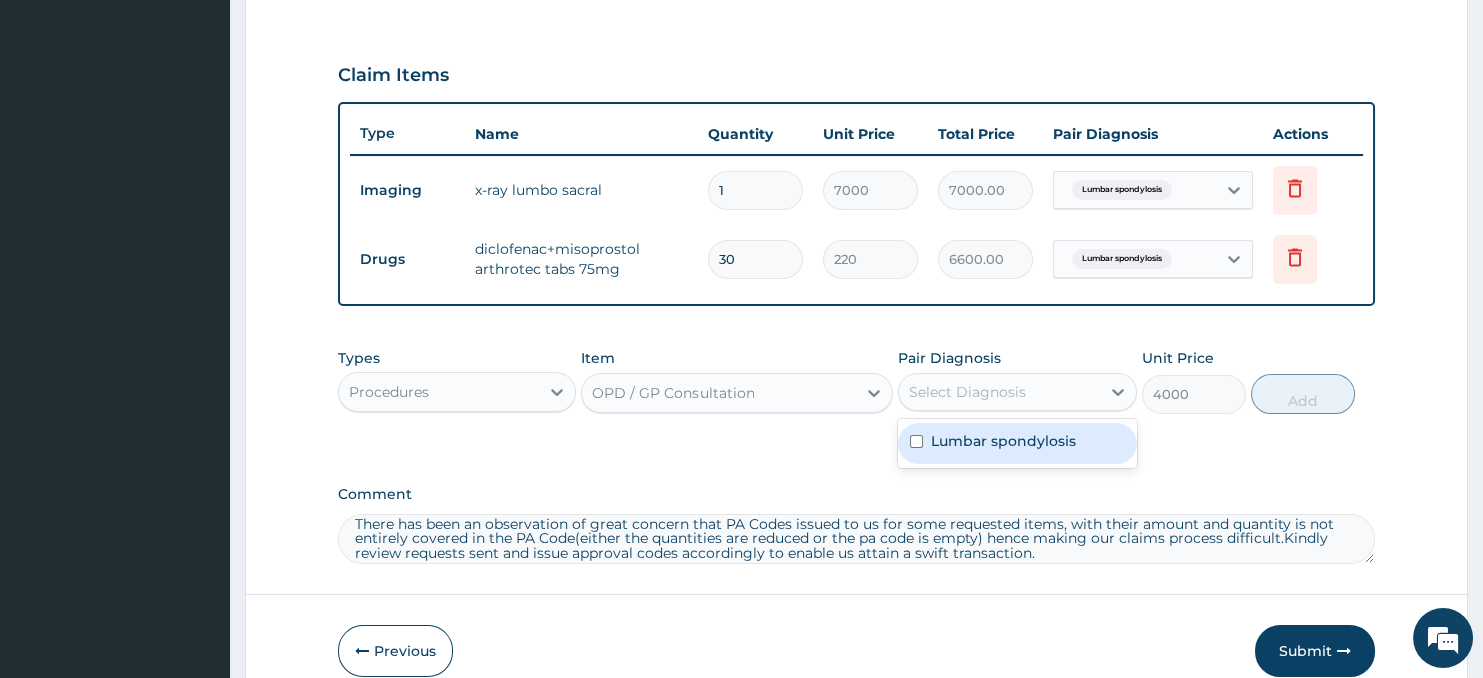 click on "Lumbar spondylosis" at bounding box center [1003, 441] 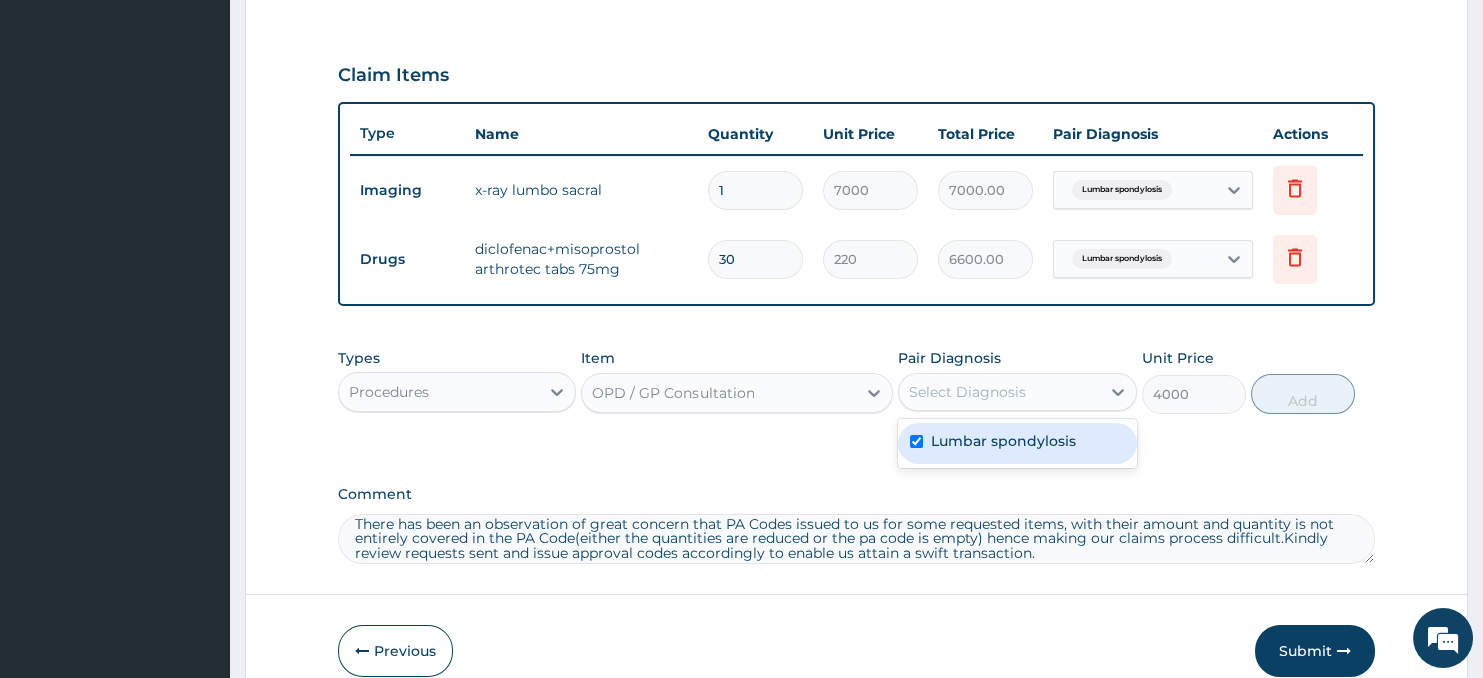 checkbox on "true" 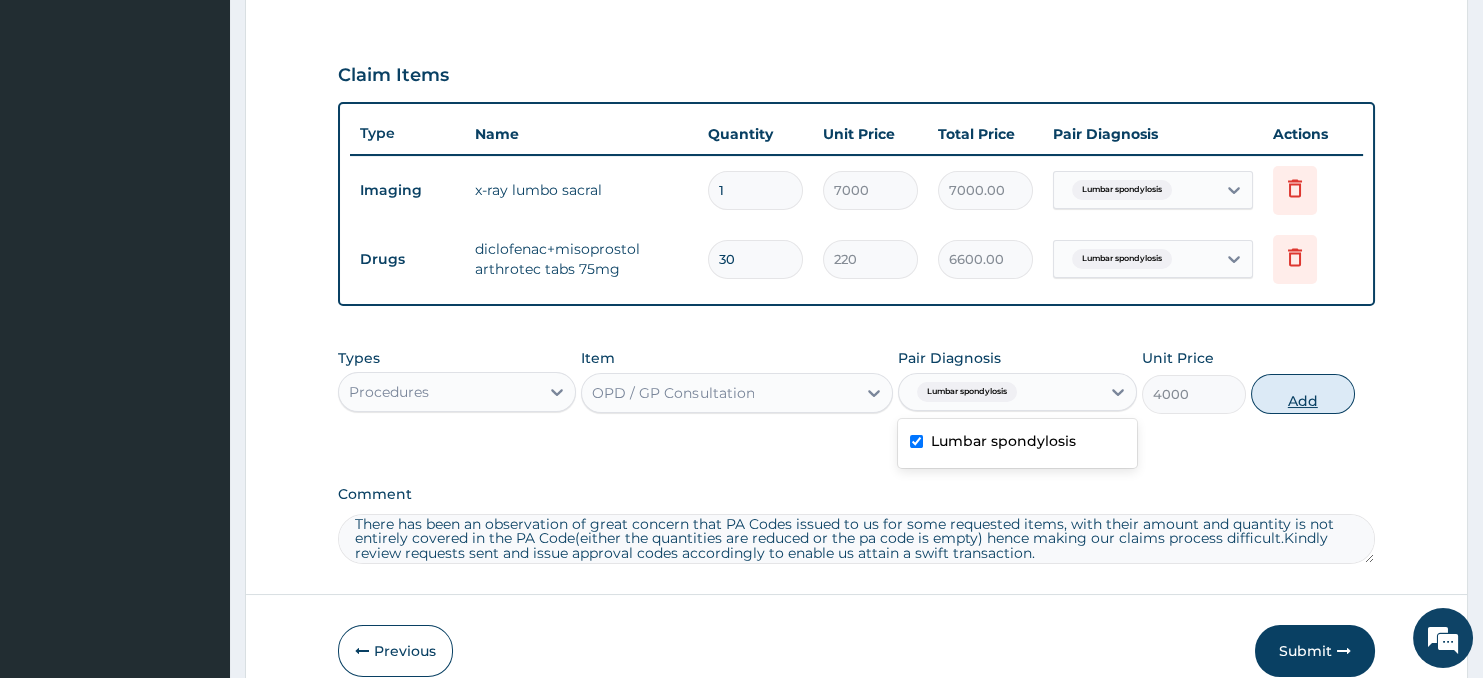 click on "Add" at bounding box center [1303, 394] 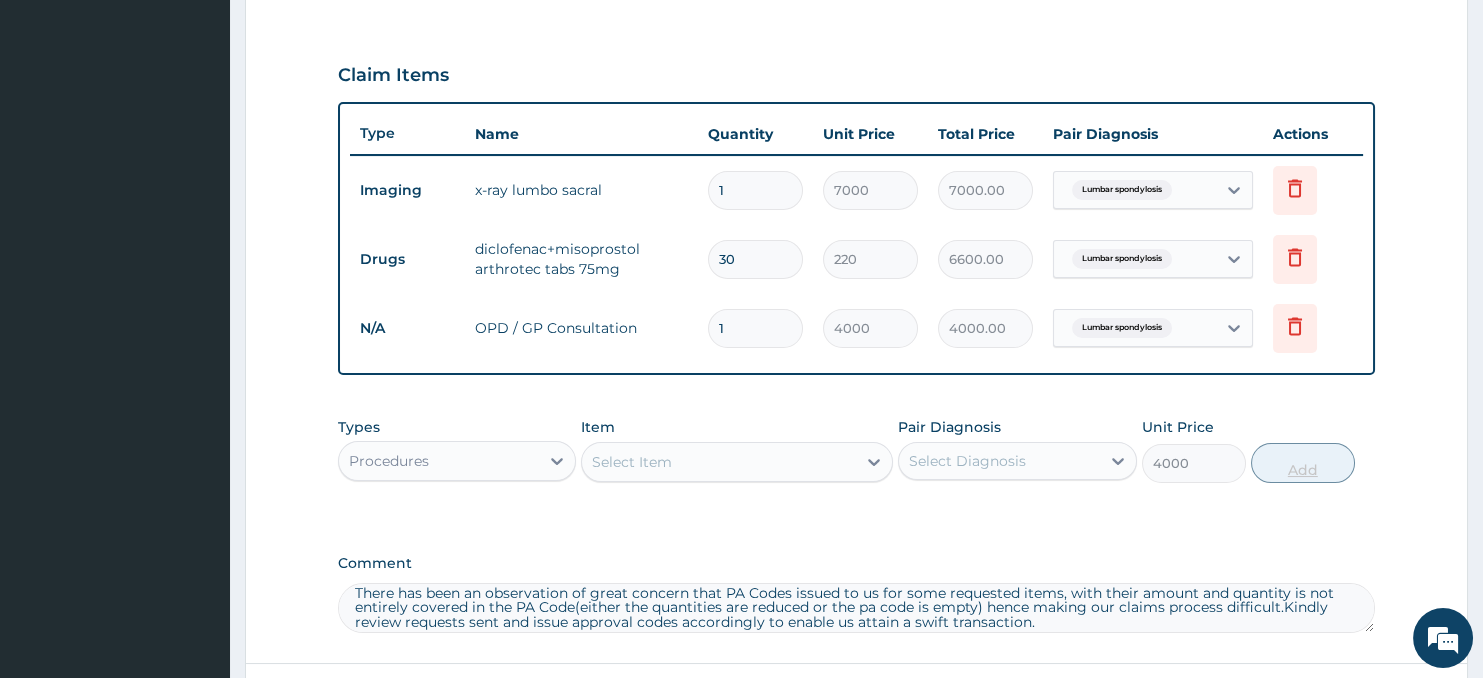 type on "0" 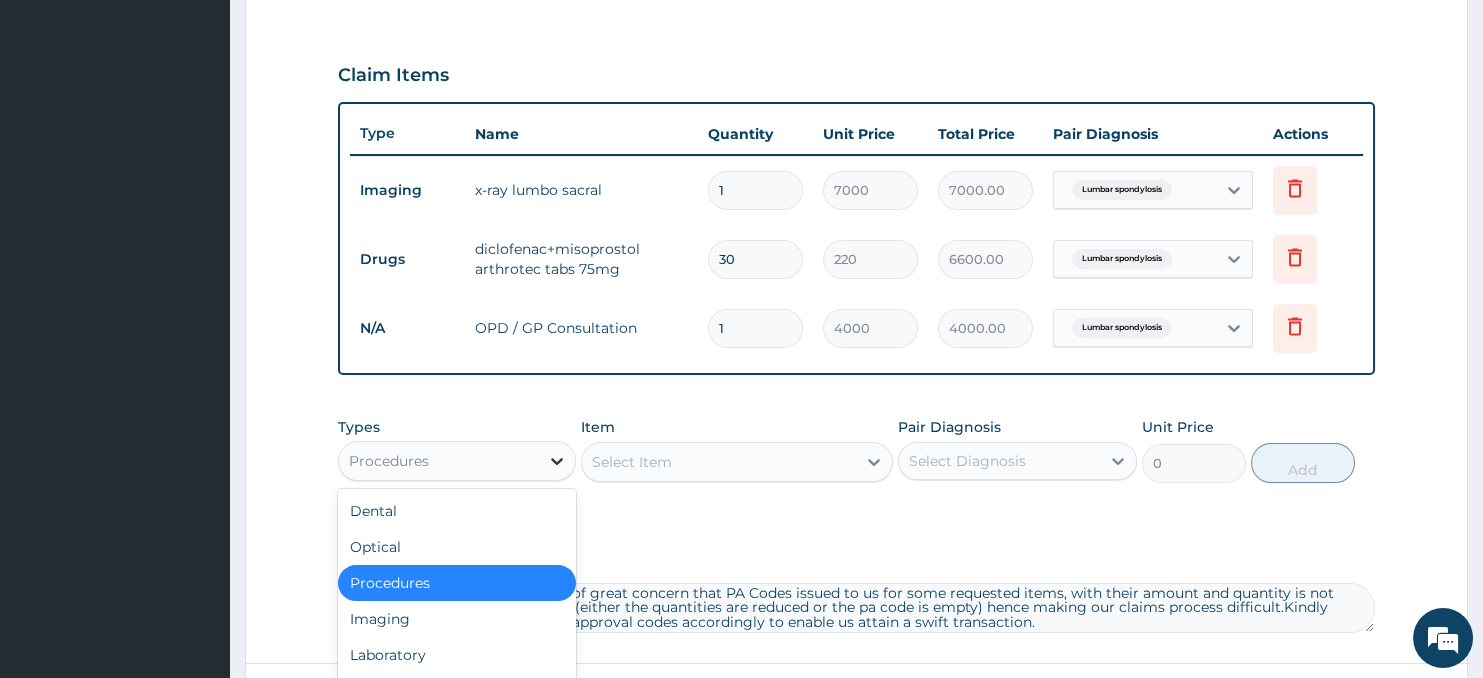 click at bounding box center [557, 461] 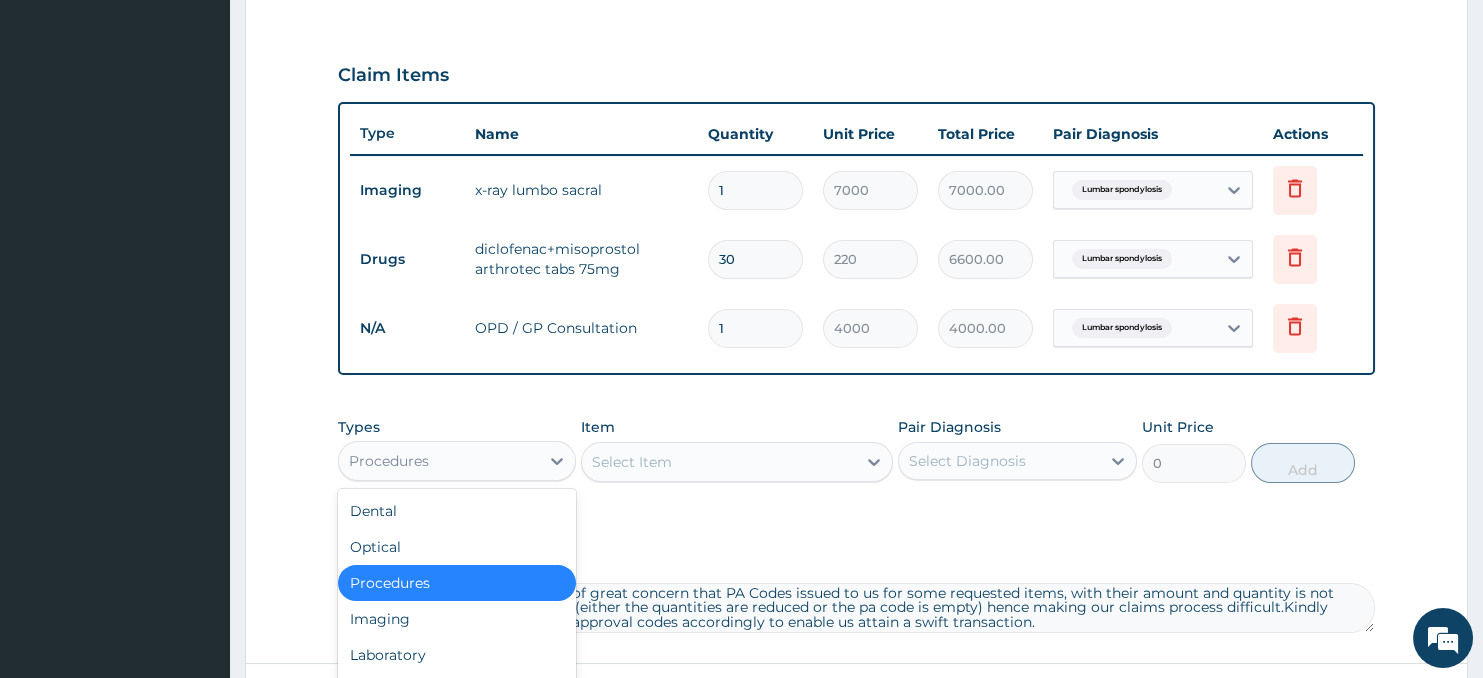 click on "Procedures" at bounding box center (439, 461) 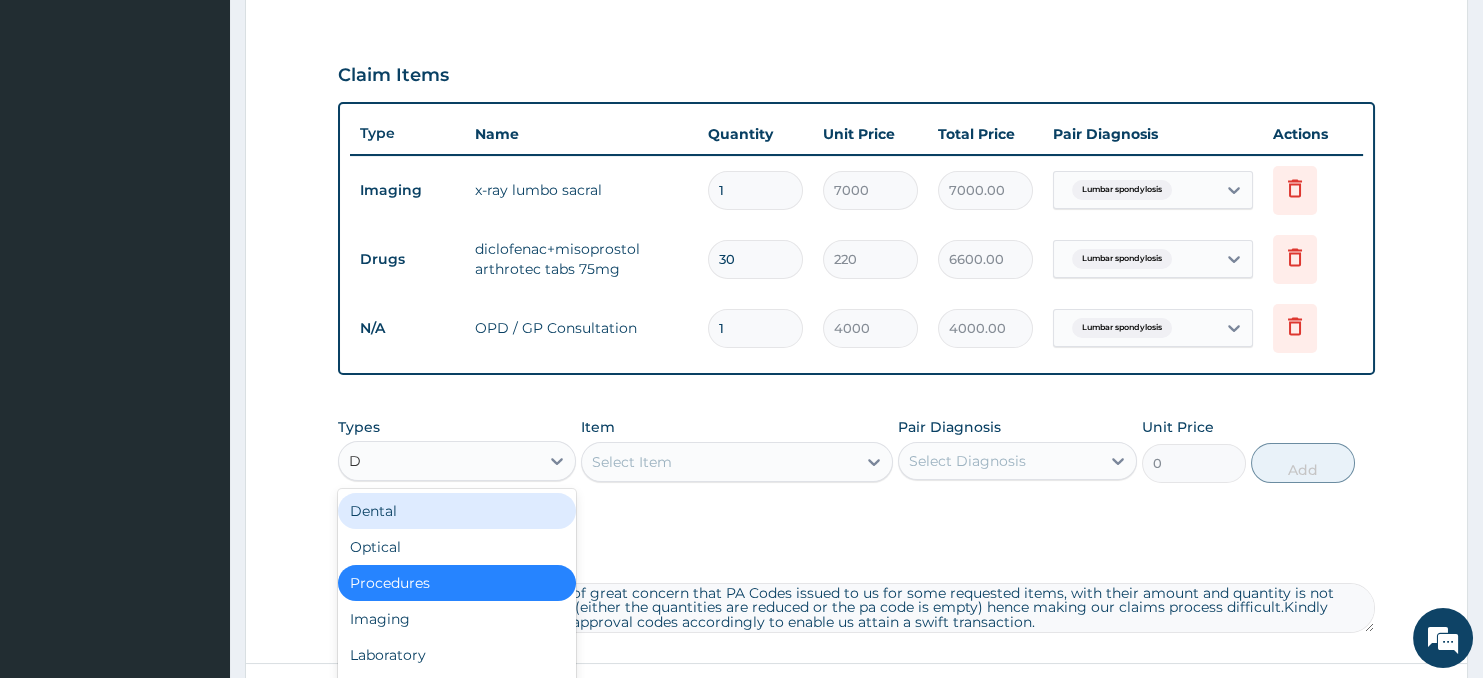 type on "DR" 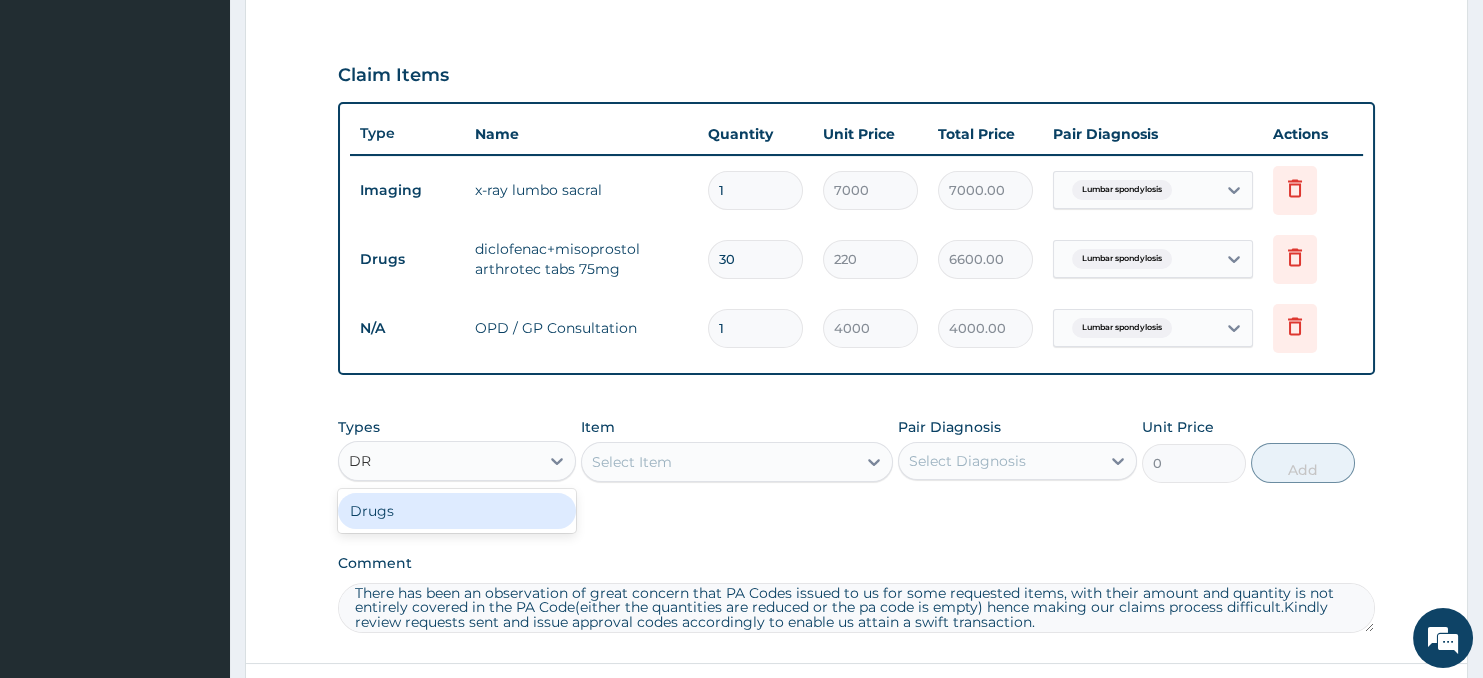 click on "Drugs" at bounding box center (457, 511) 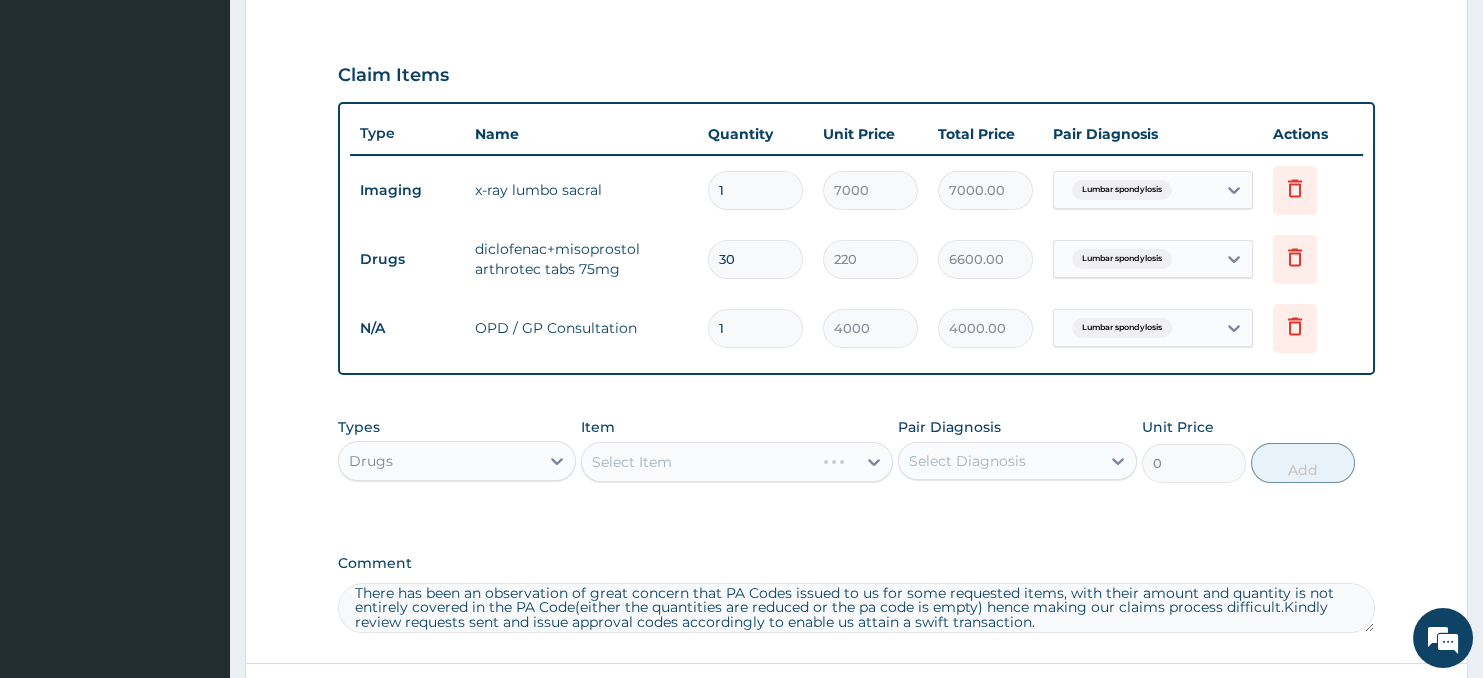 type 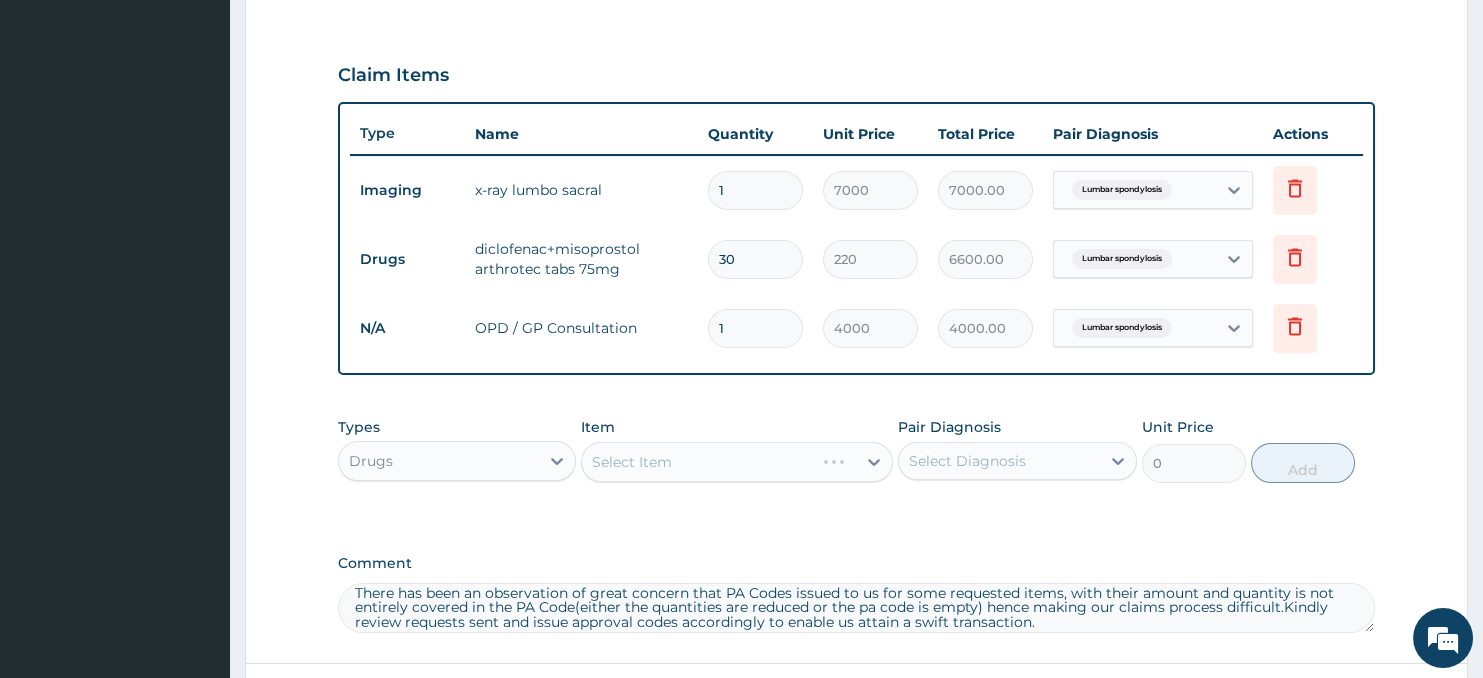 click on "Select Item" at bounding box center [736, 462] 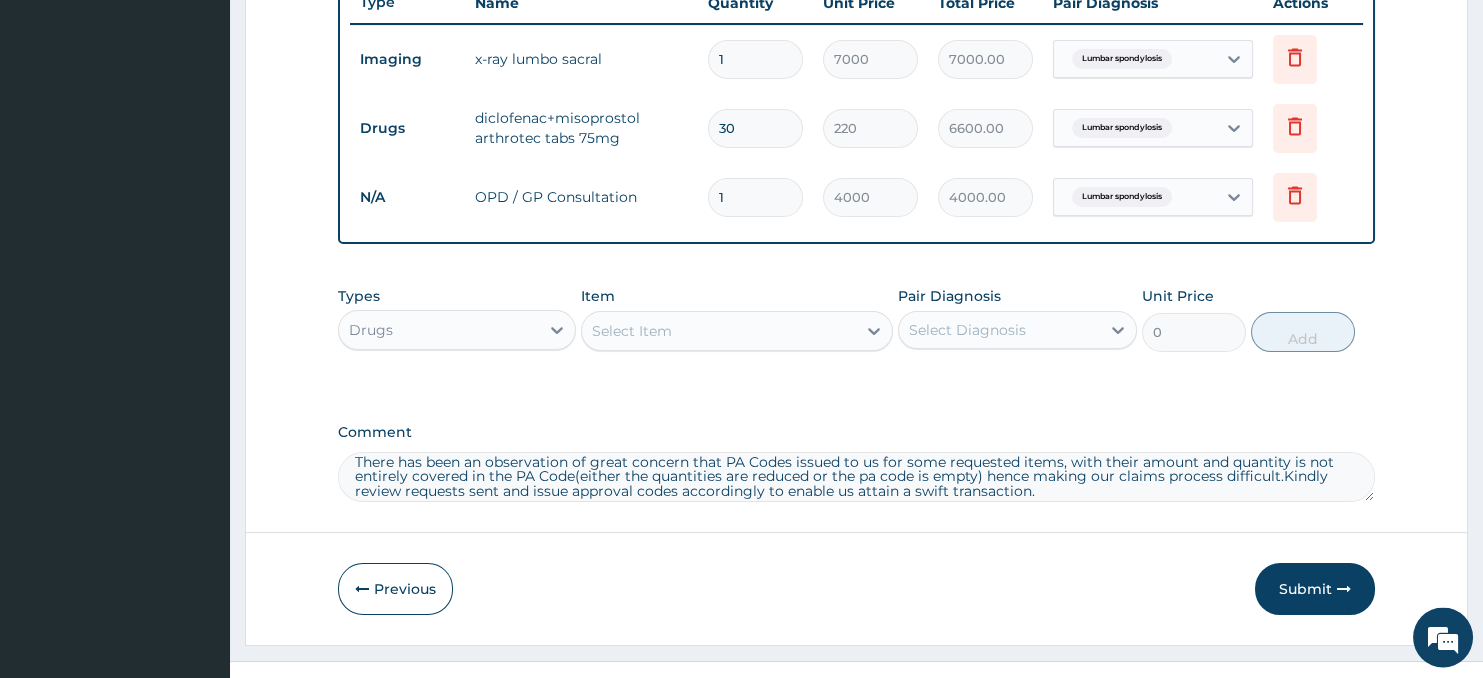 scroll, scrollTop: 805, scrollLeft: 0, axis: vertical 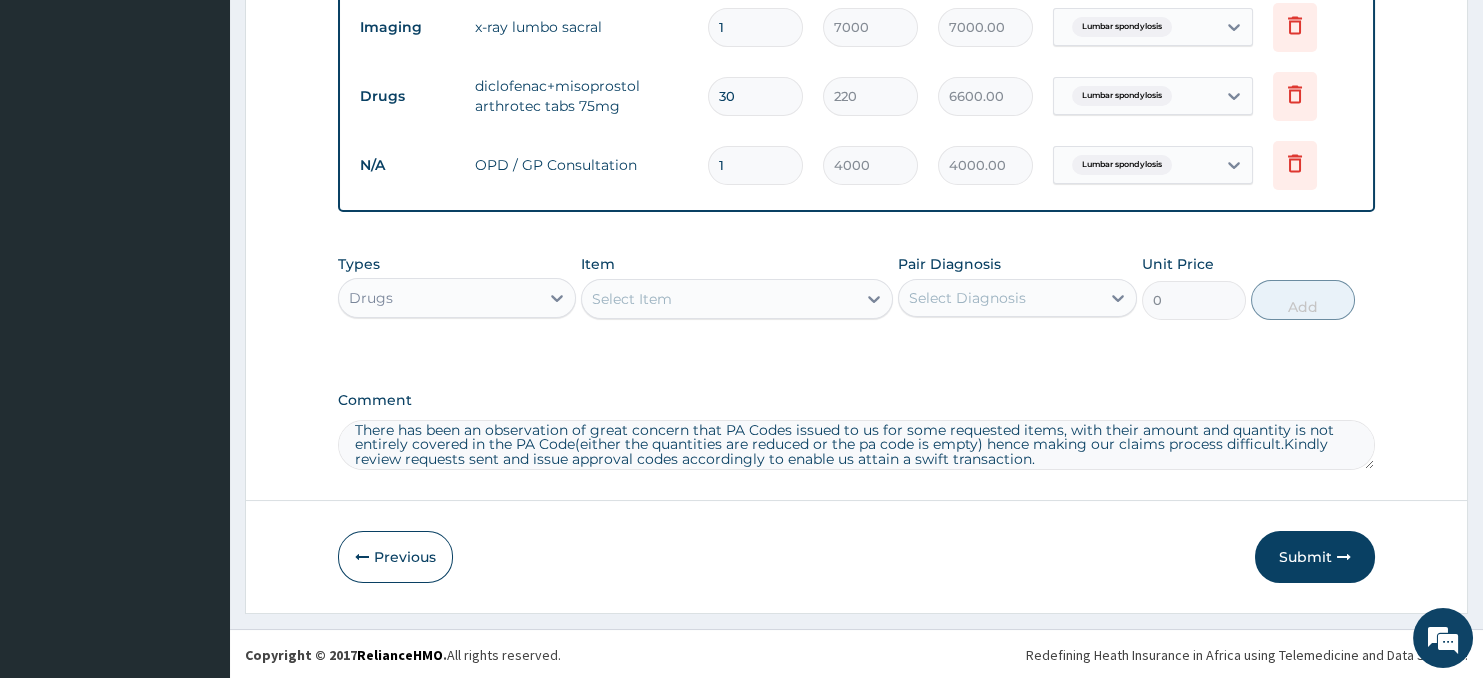 click on "Select Item" at bounding box center (718, 299) 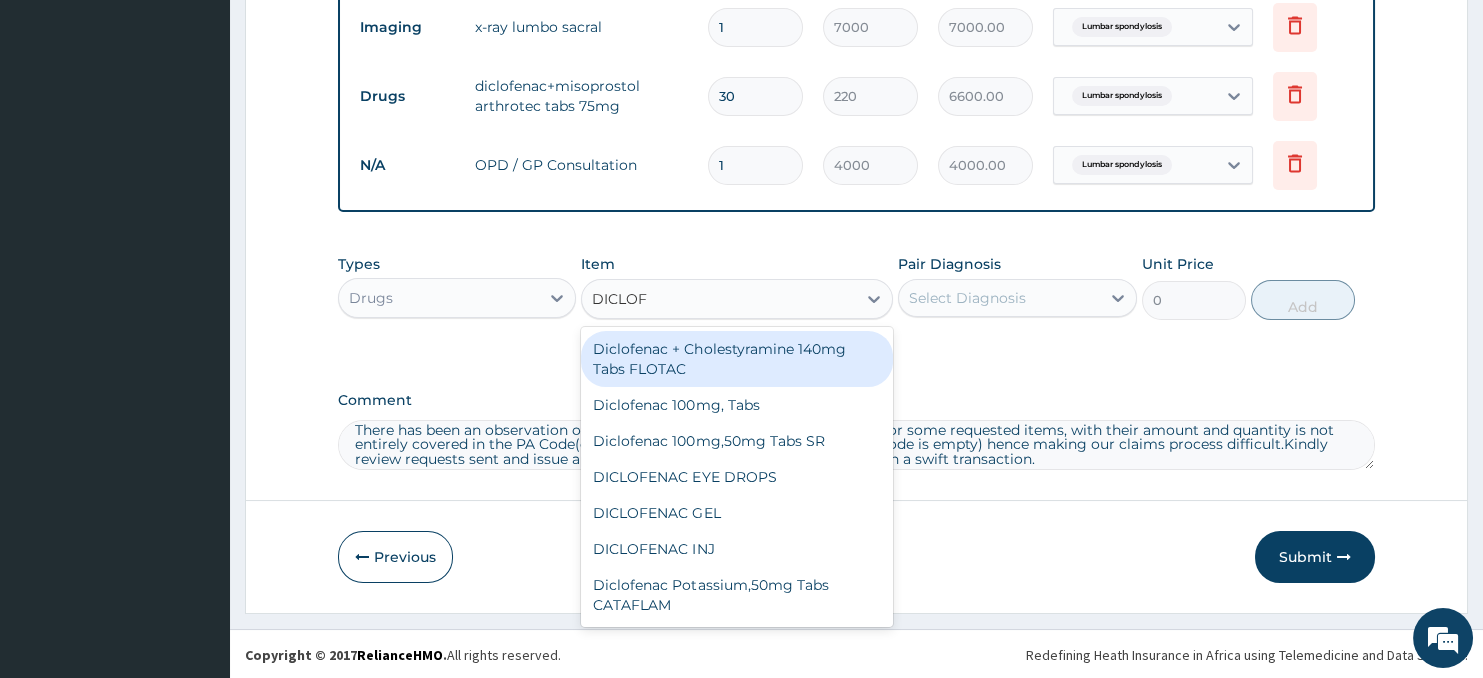 type on "DICLOFE" 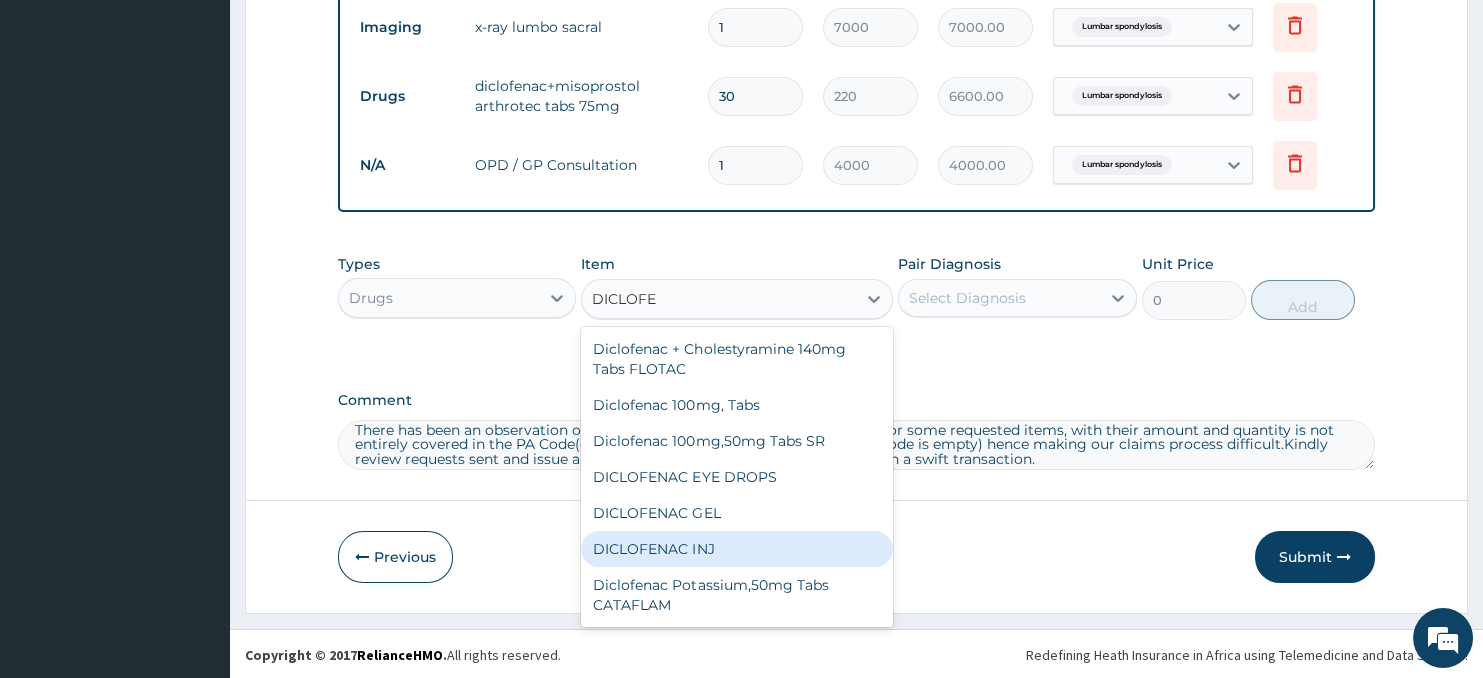 click on "DICLOFENAC INJ" at bounding box center [736, 549] 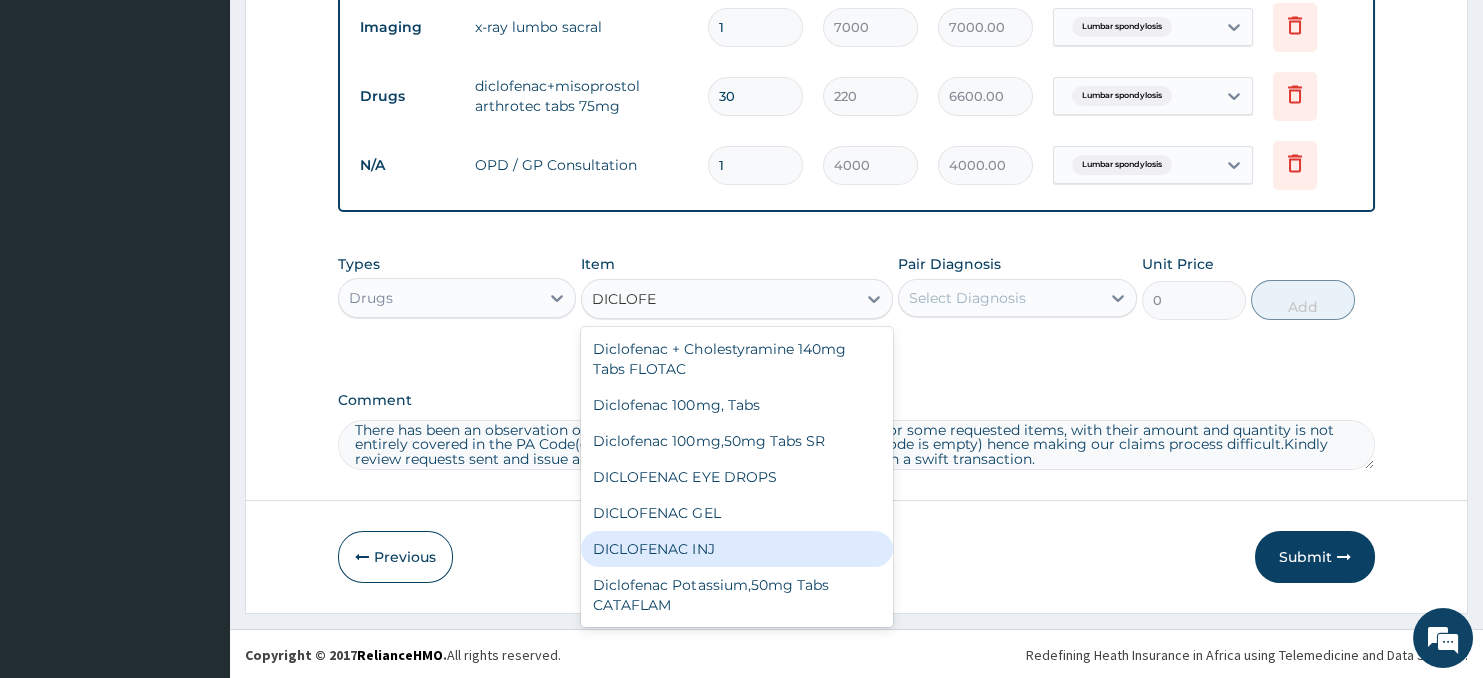 type 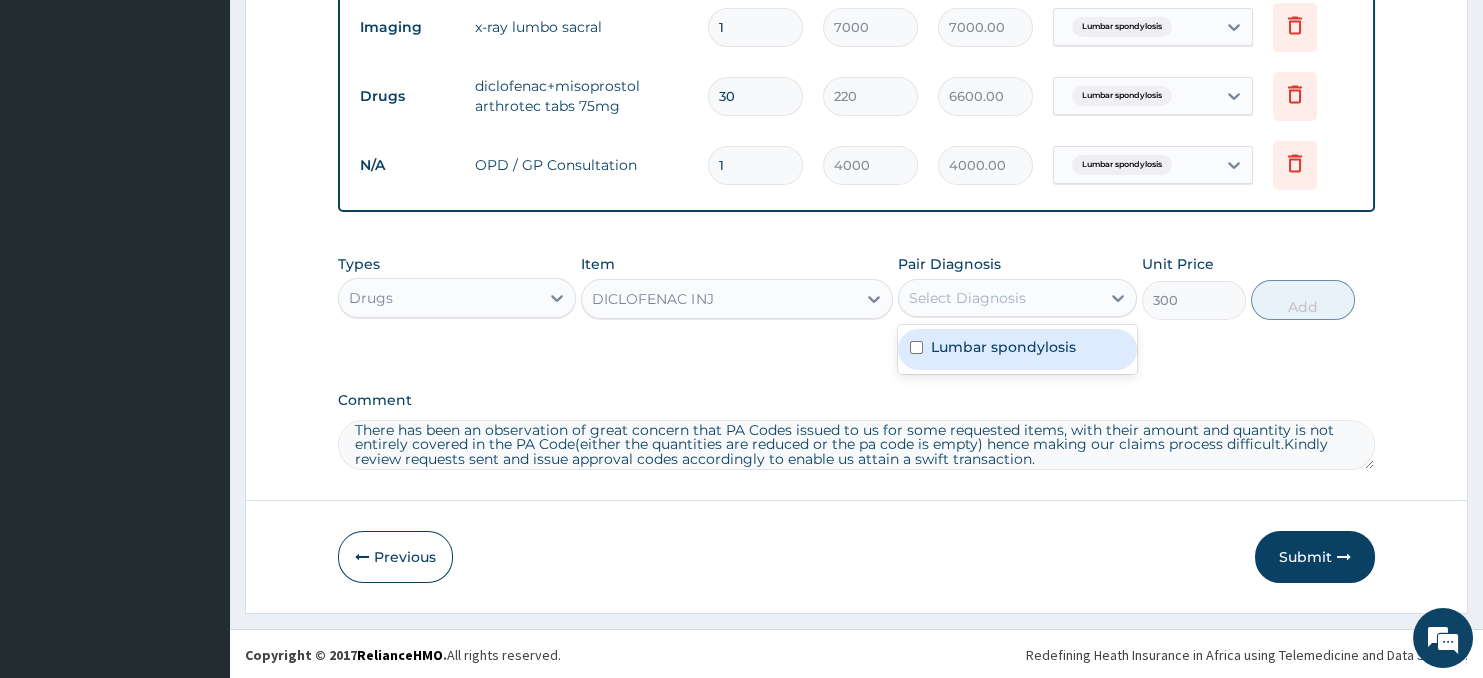 click on "Select Diagnosis" at bounding box center [999, 298] 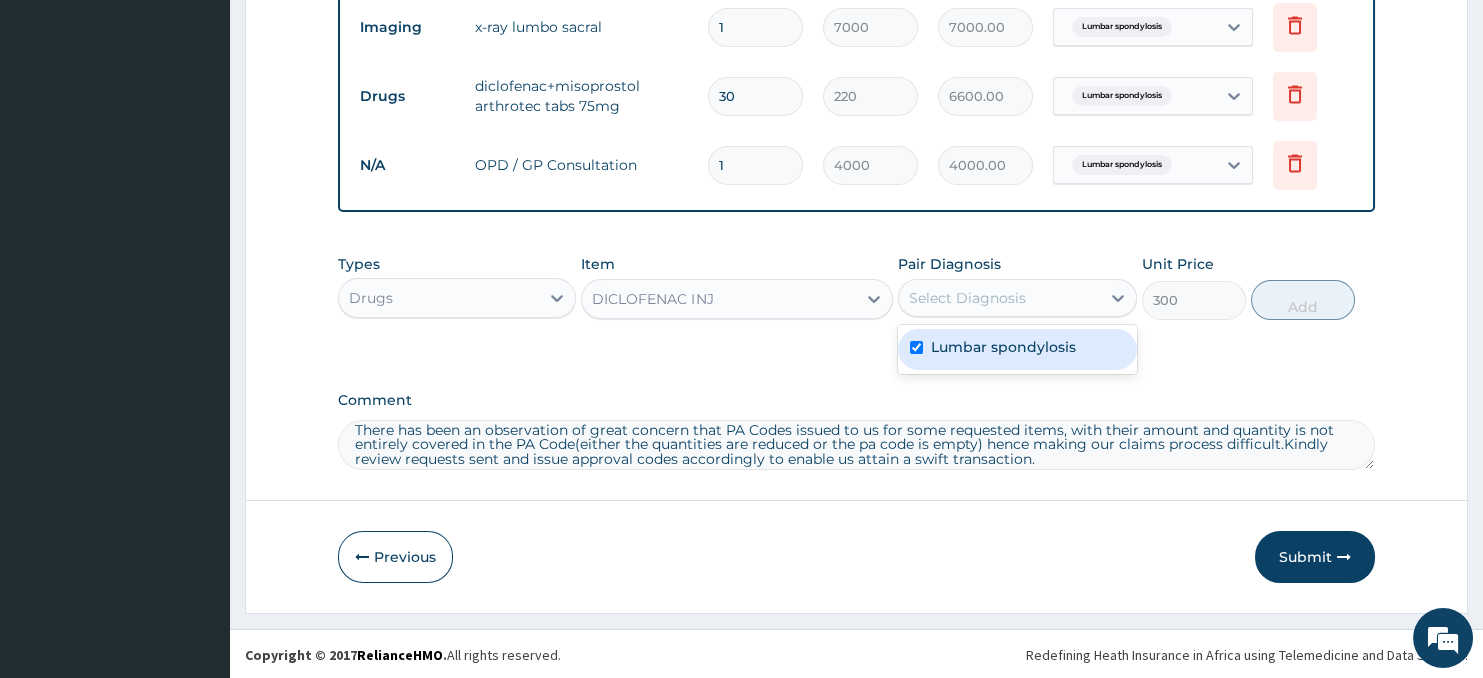 checkbox on "true" 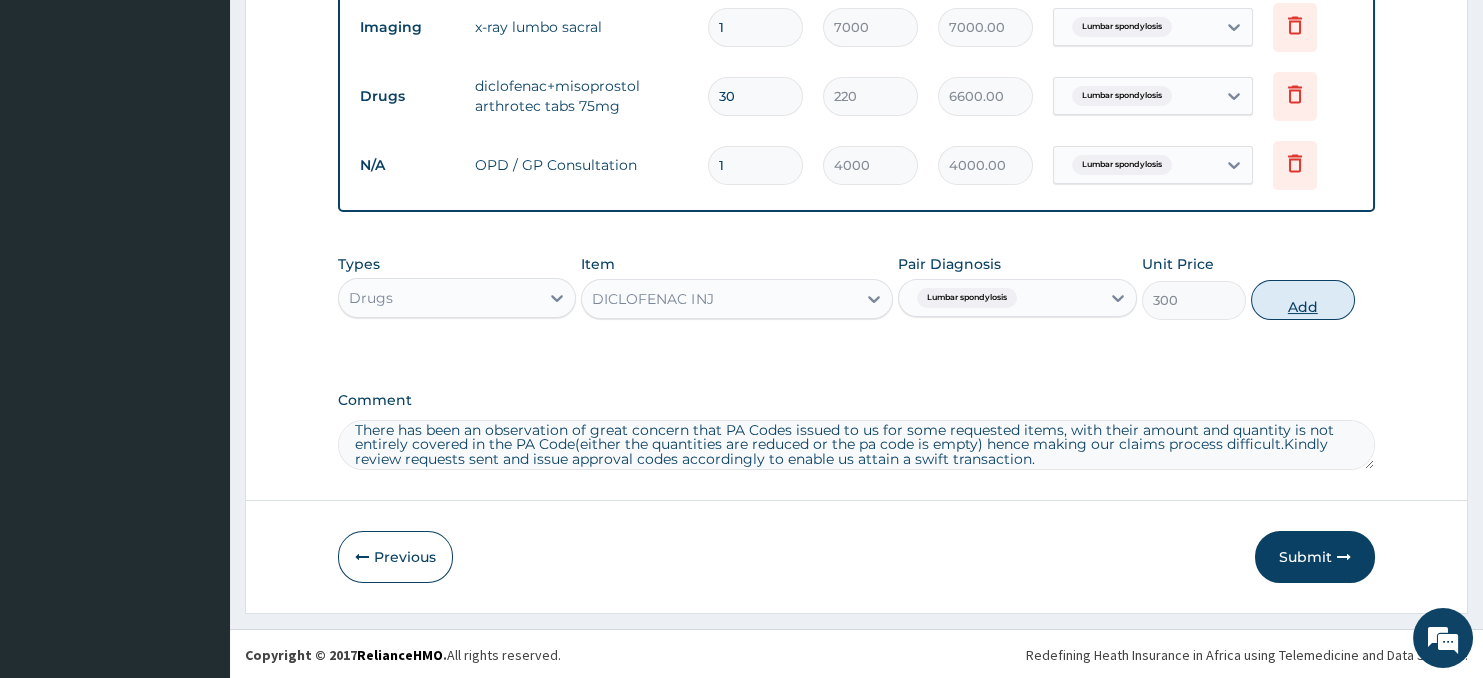 click on "Add" at bounding box center (1303, 300) 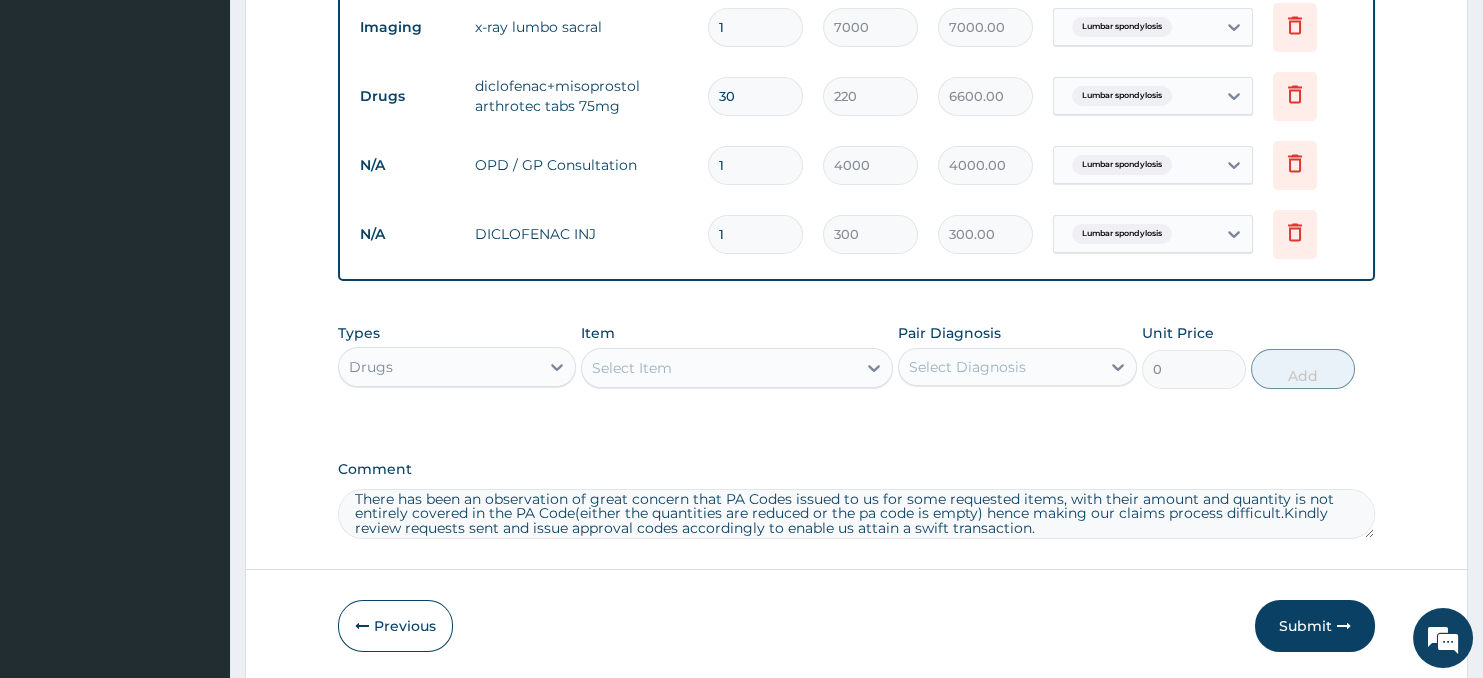 type 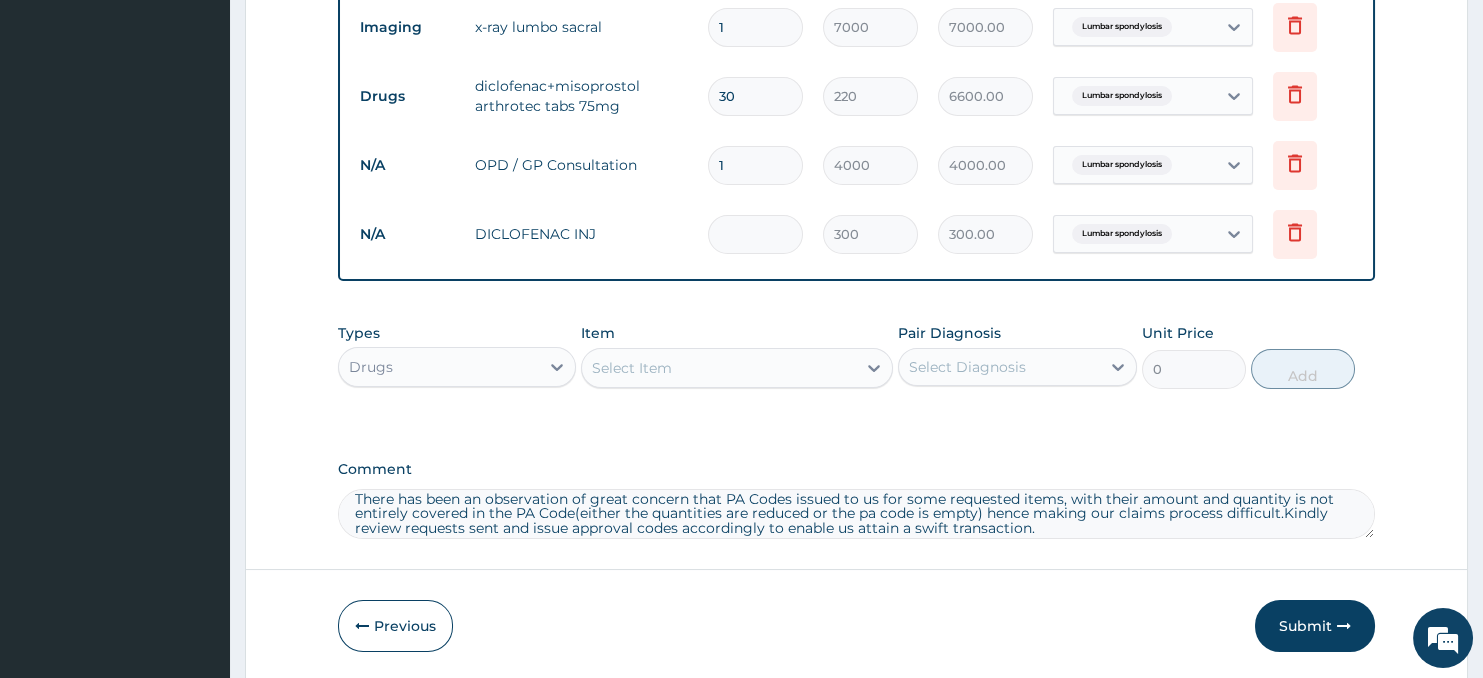 type on "0.00" 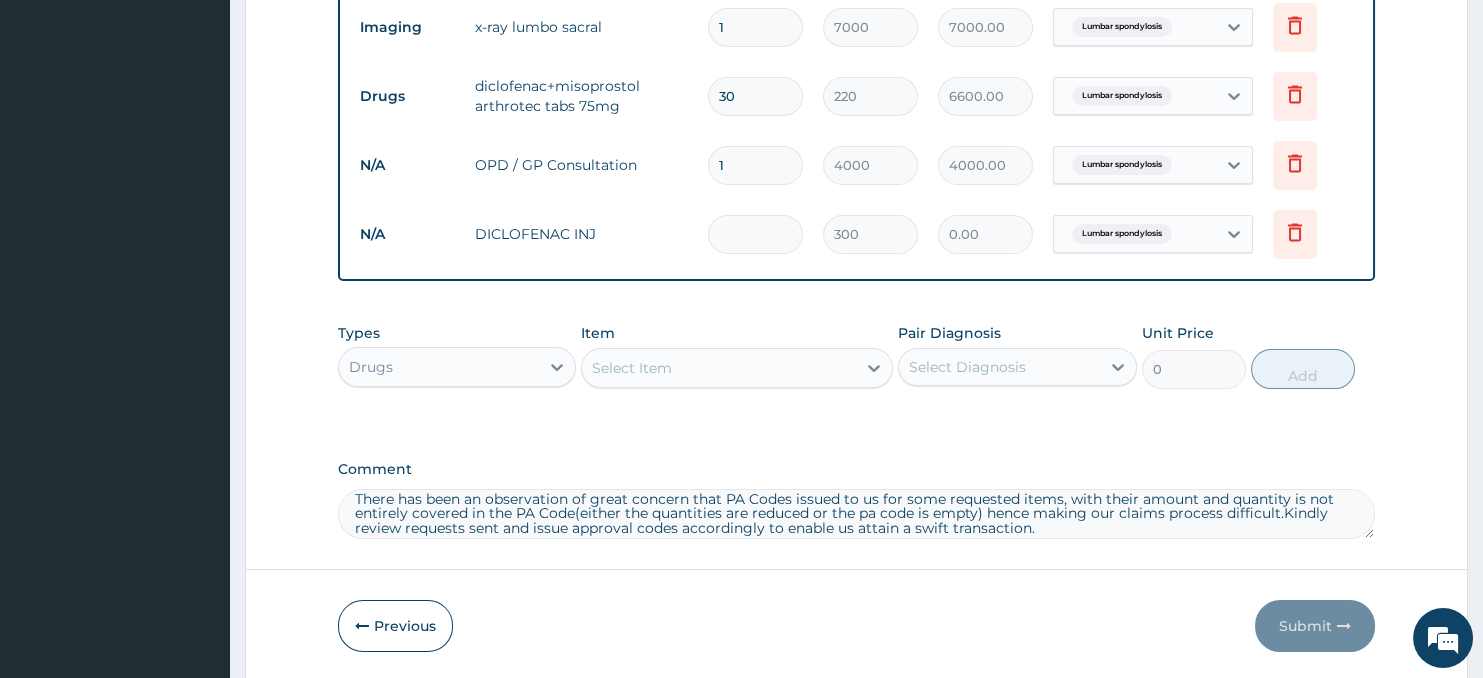 type on "1" 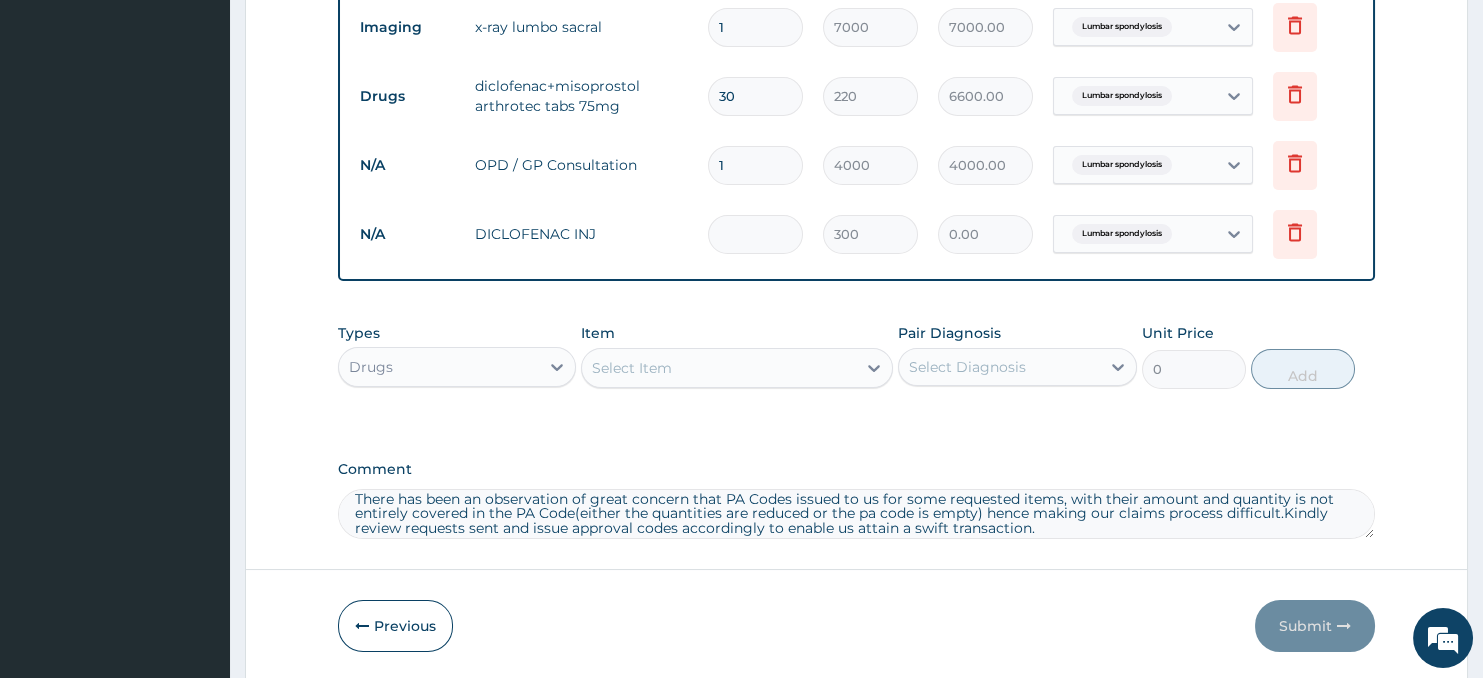 type on "300.00" 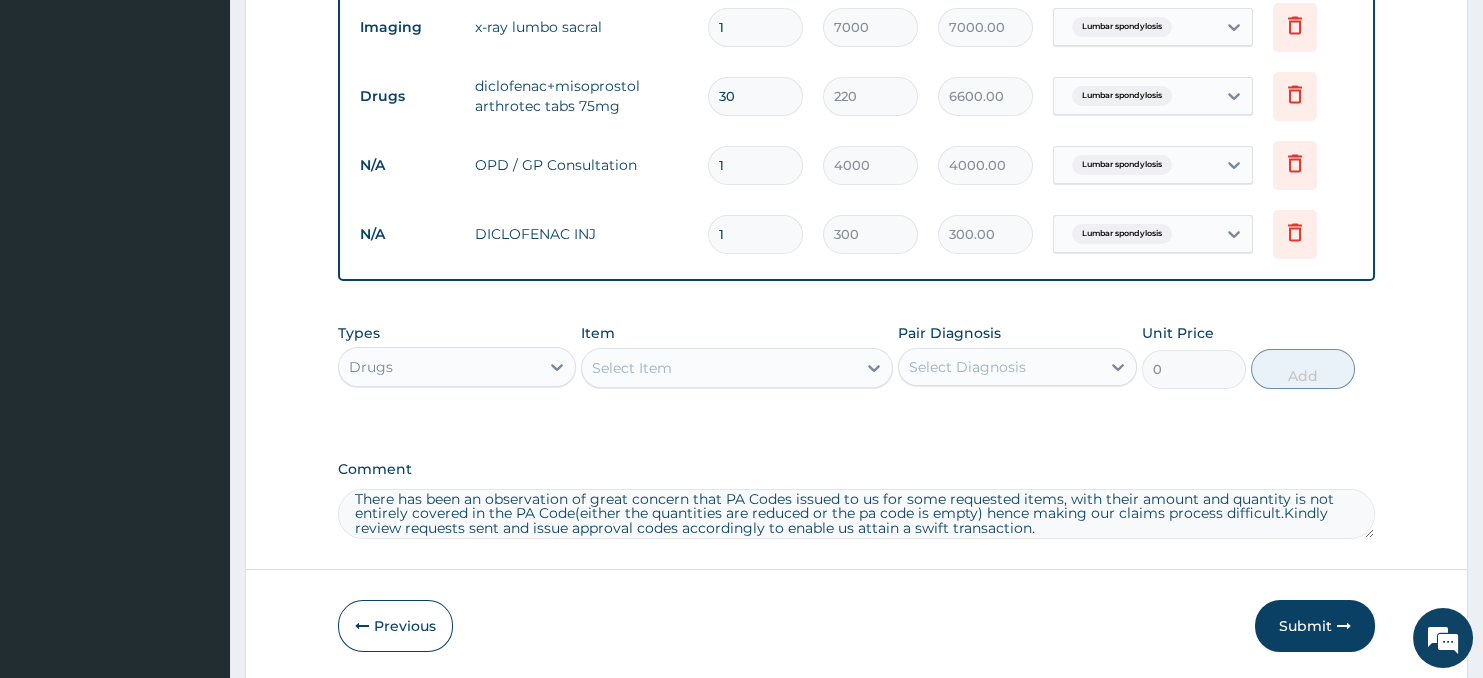 click on "Select Item" at bounding box center [718, 368] 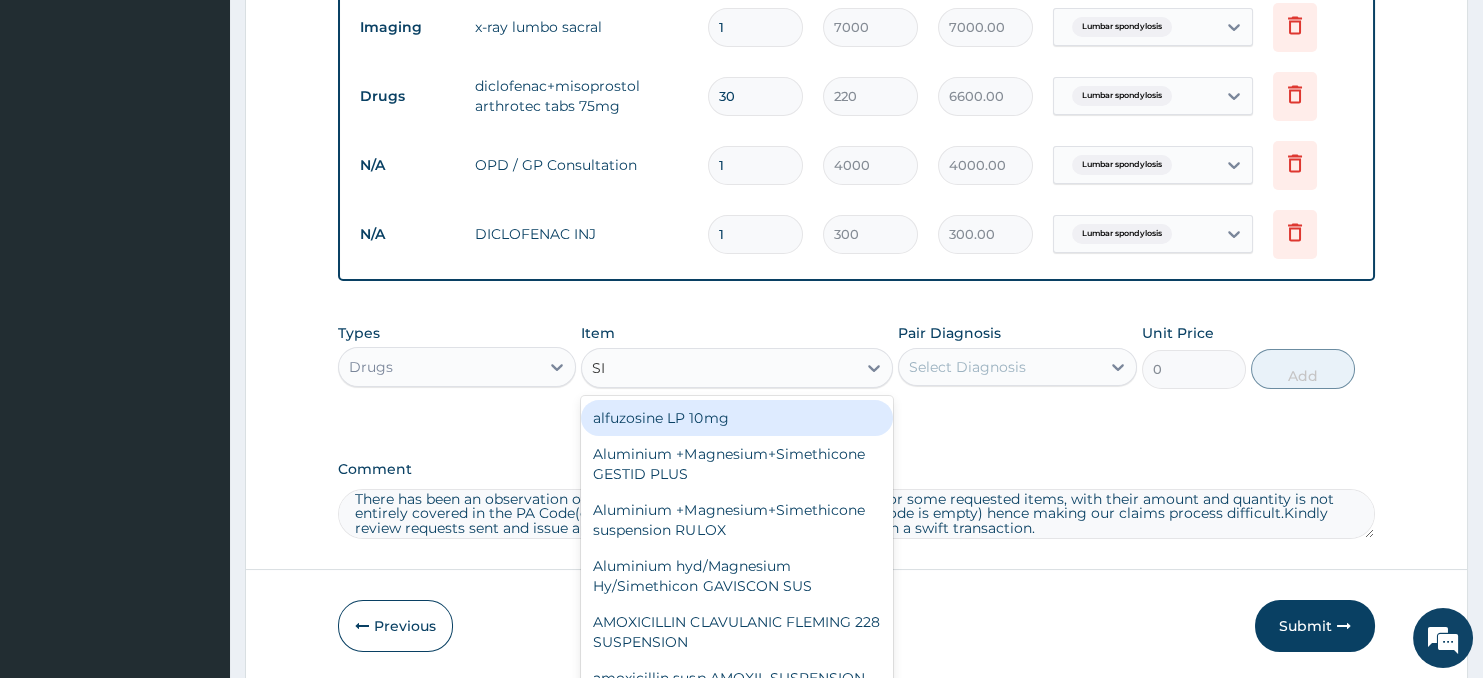 type on "SIR" 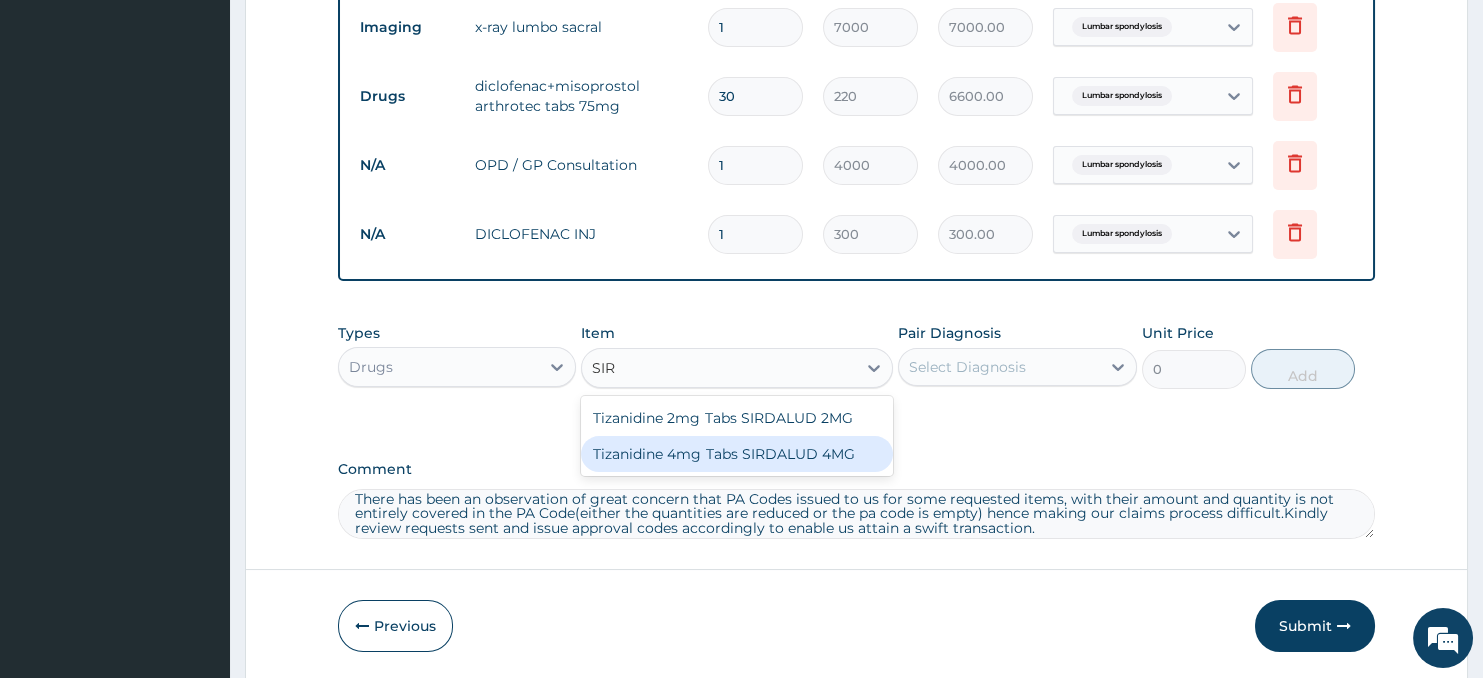 click on "Tizanidine 4mg Tabs SIRDALUD 4MG" at bounding box center (736, 454) 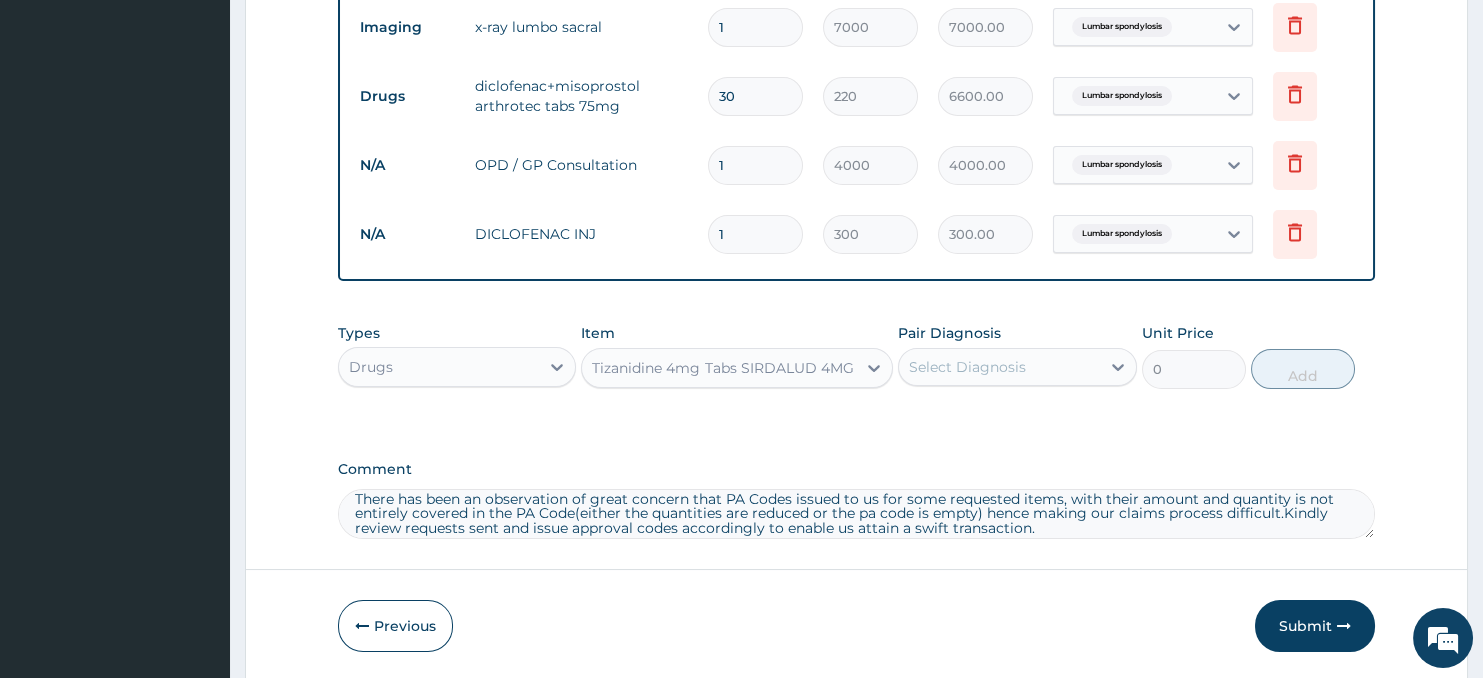 type 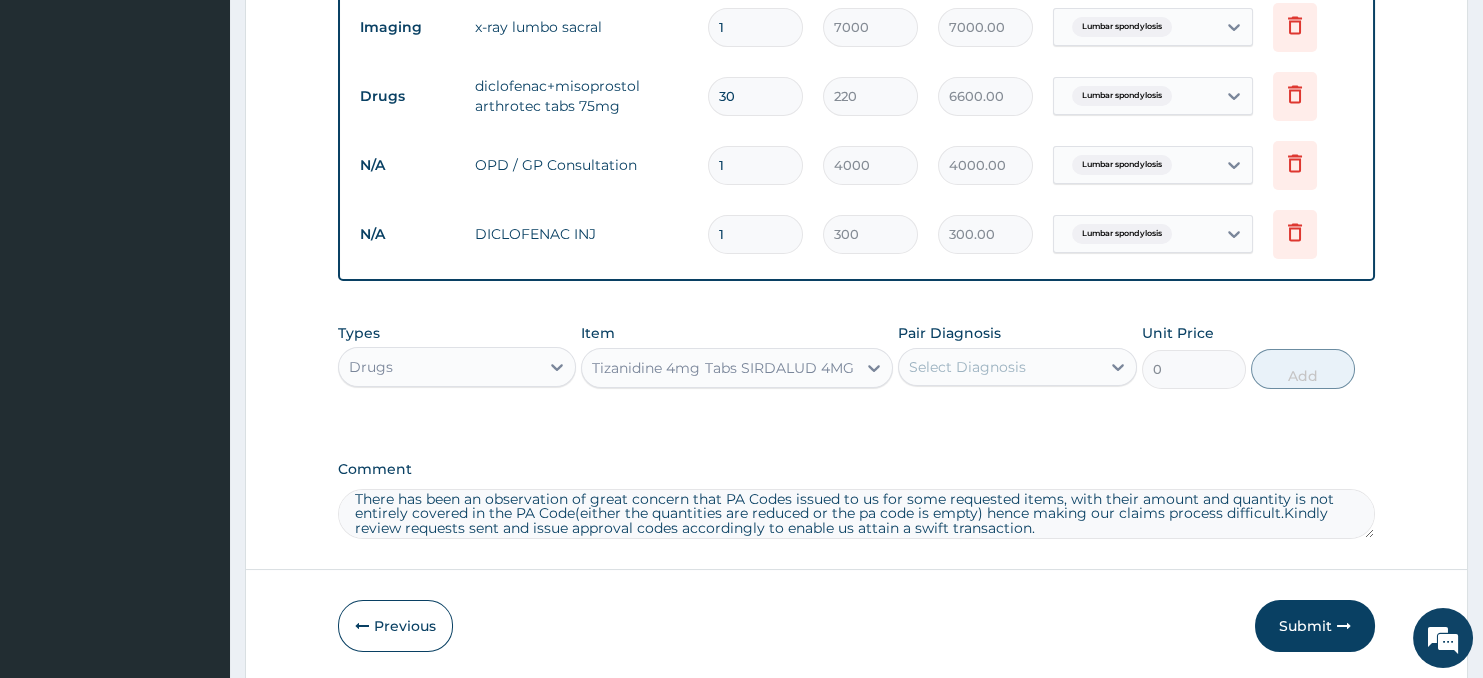 type on "350" 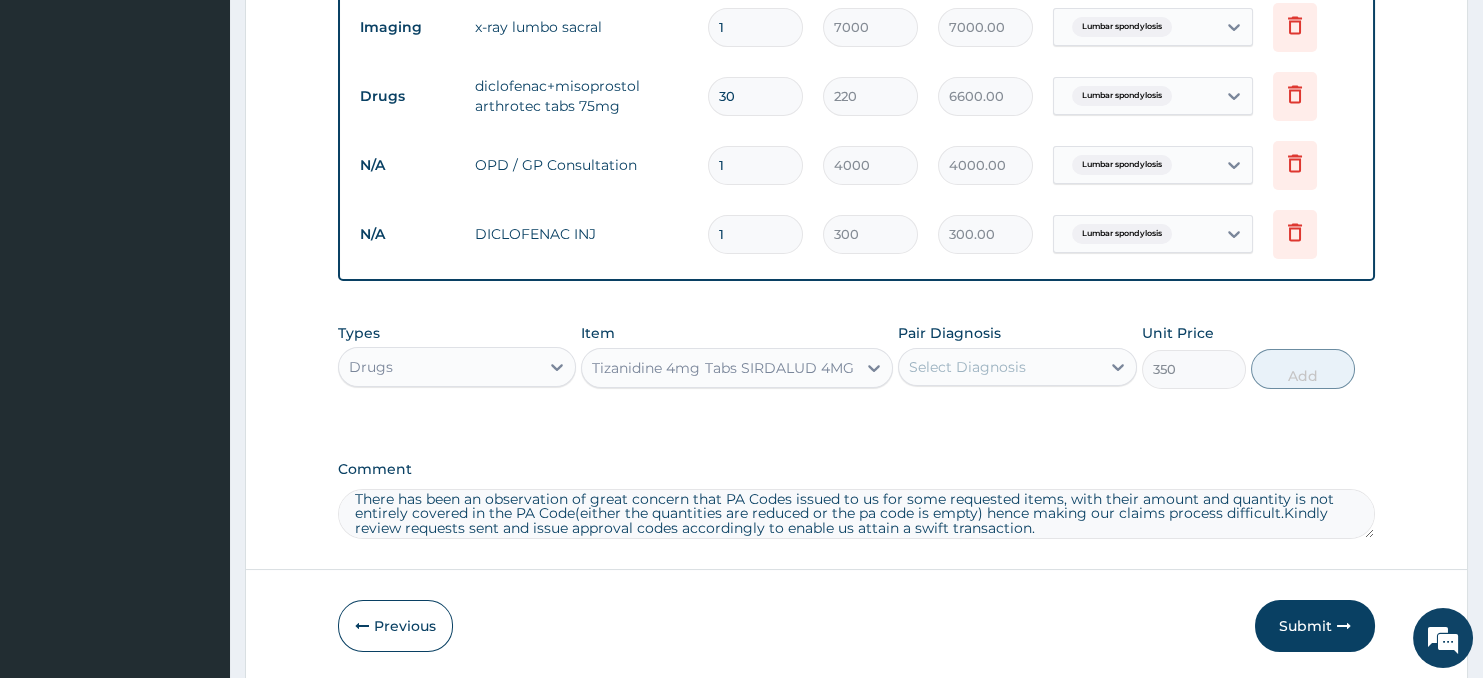 click on "Select Diagnosis" at bounding box center [967, 367] 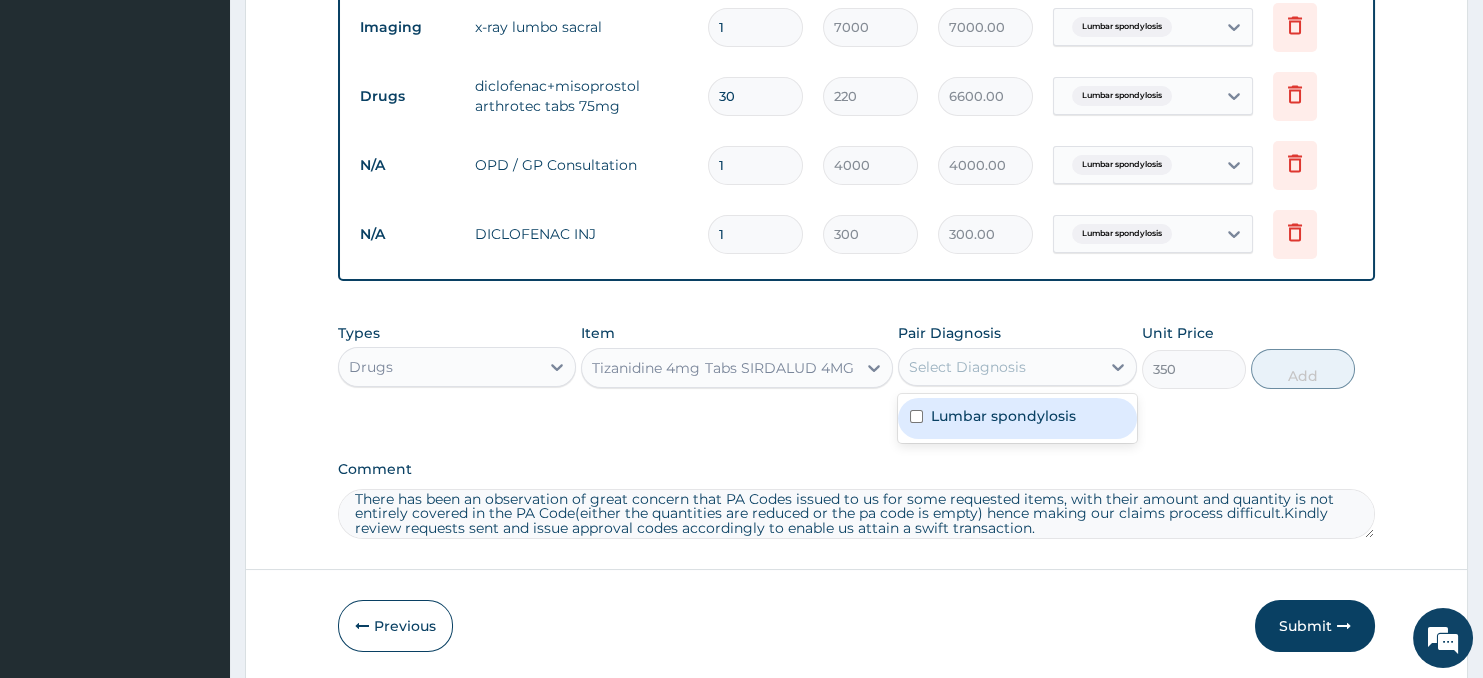 click on "Lumbar spondylosis" at bounding box center (1003, 416) 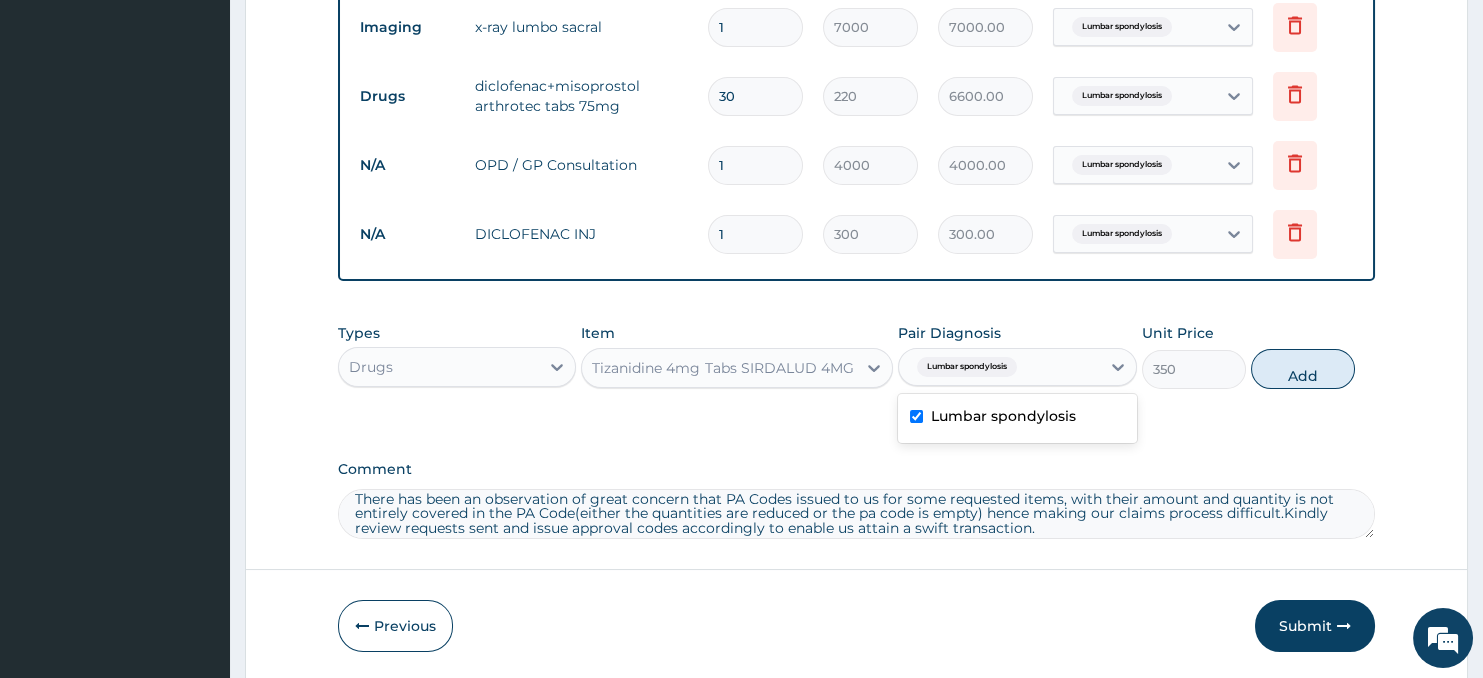 checkbox on "true" 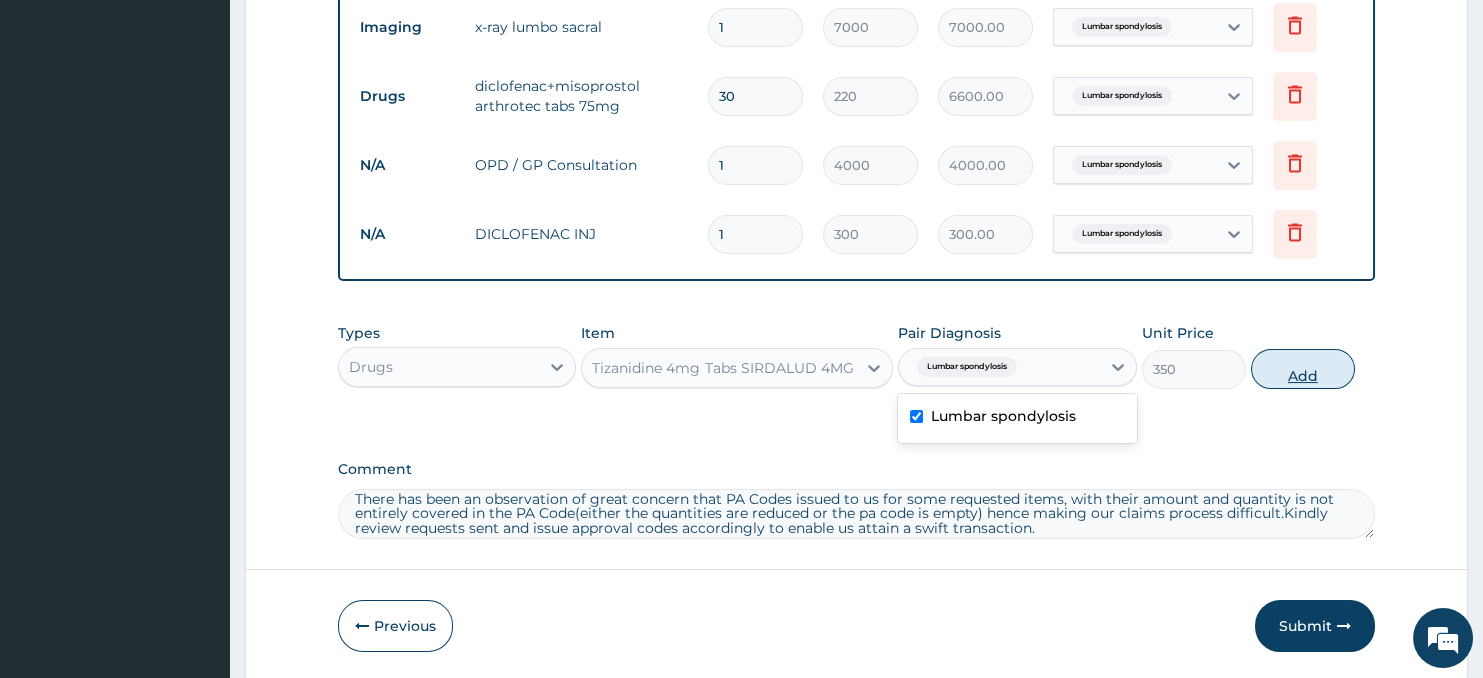 click on "Add" at bounding box center [1303, 369] 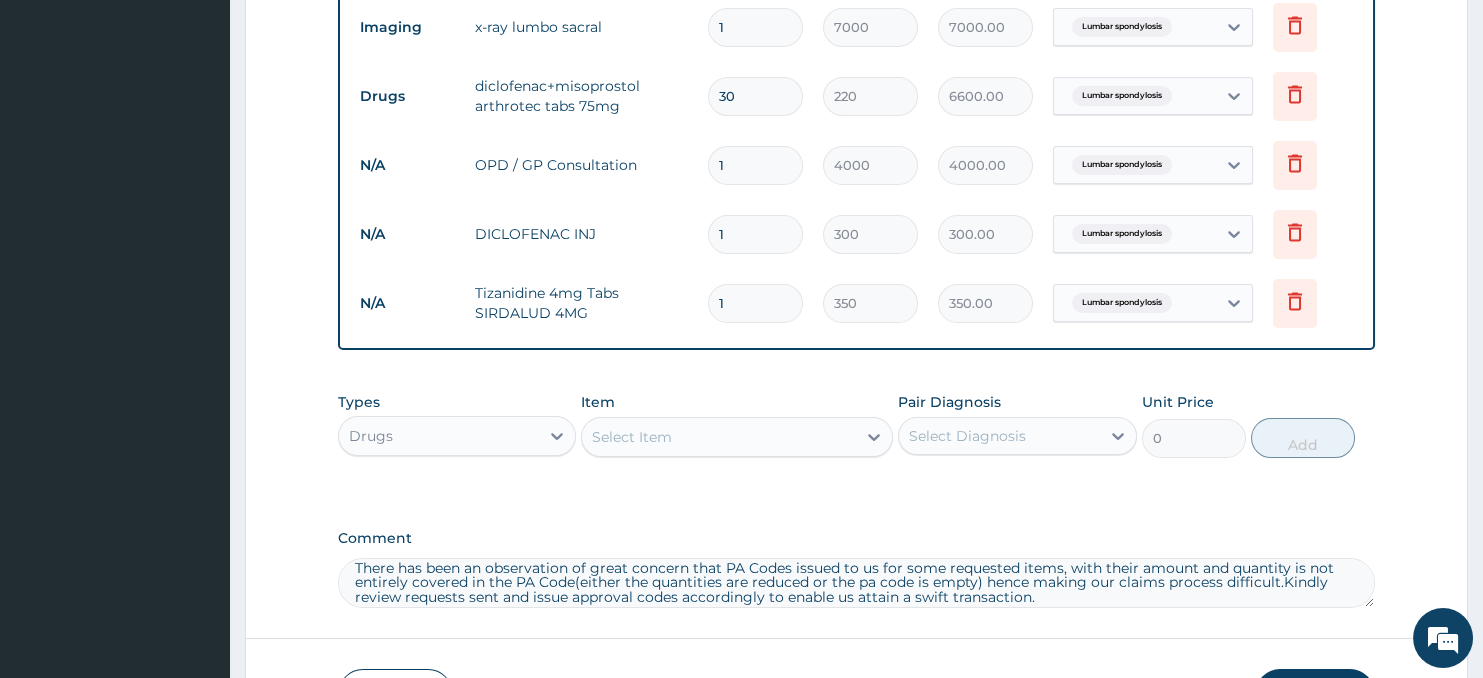 click on "Select Item" at bounding box center (736, 437) 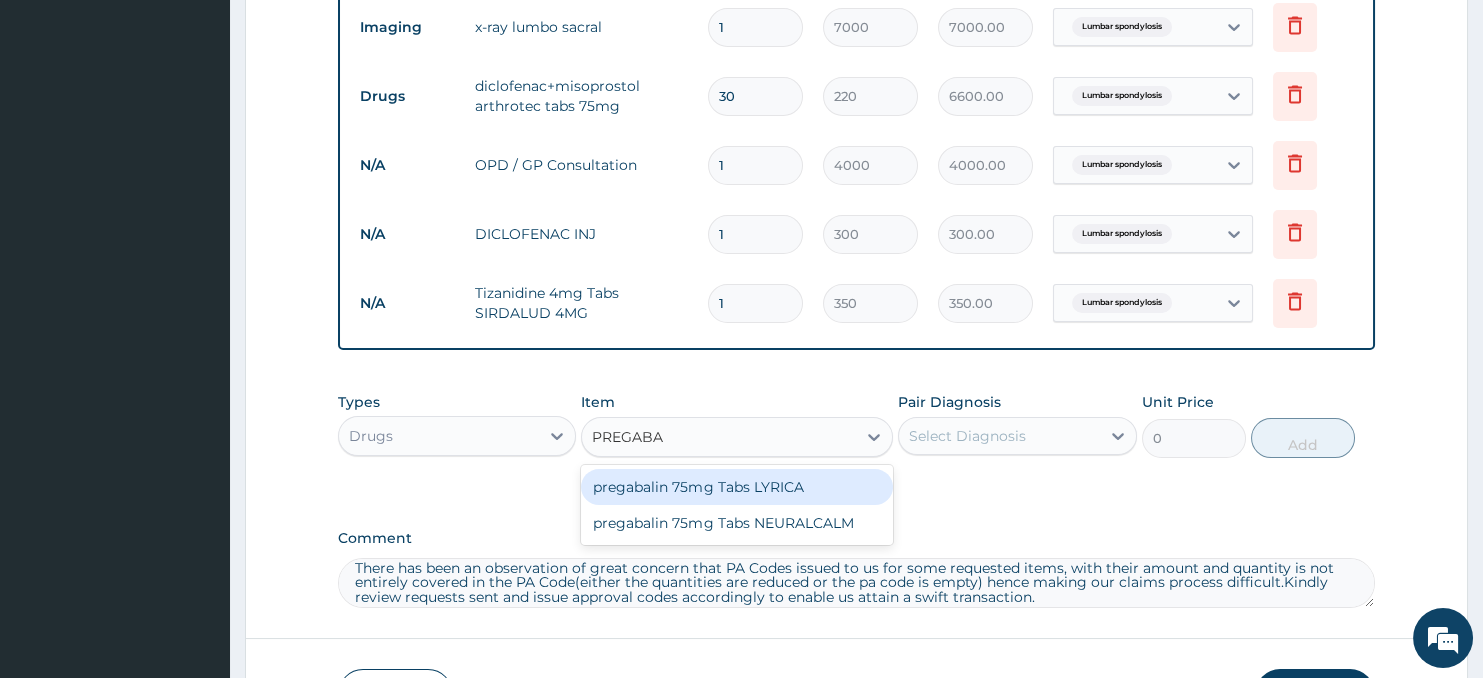 type on "PREGABAL" 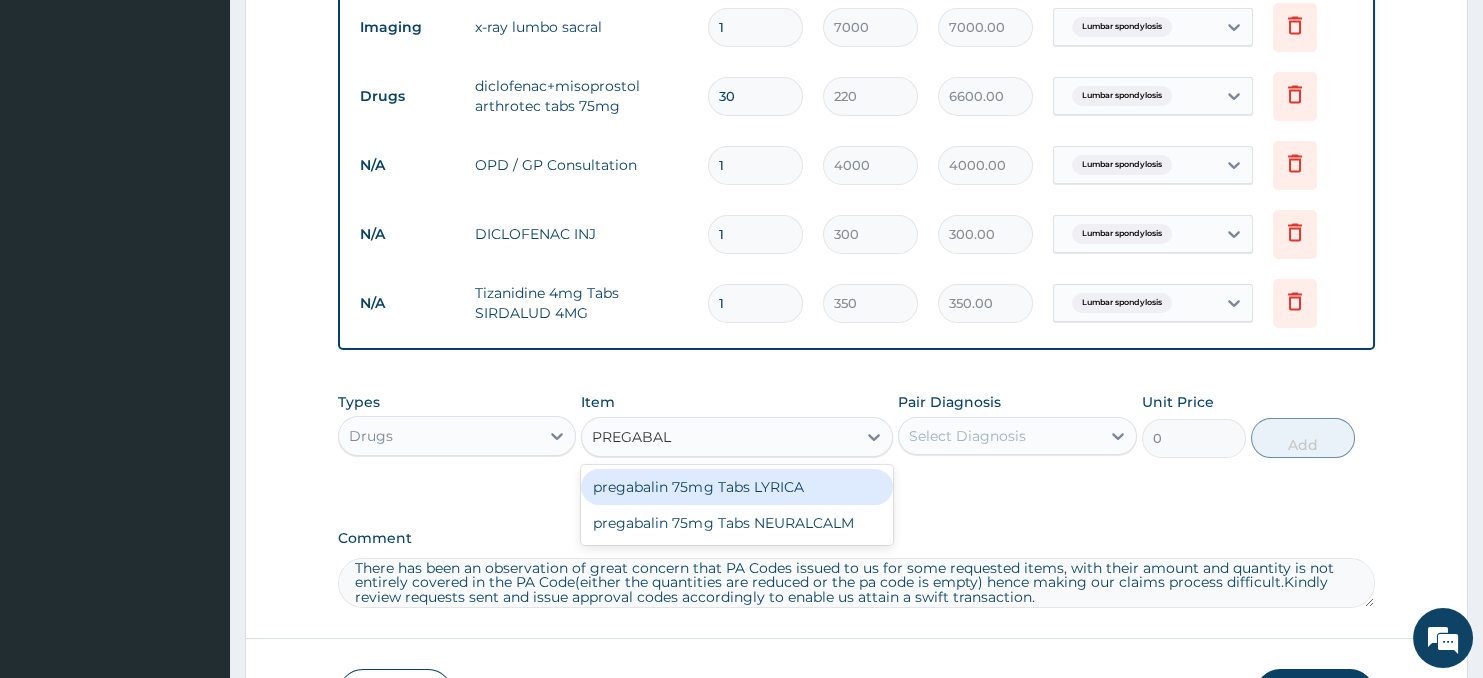 click on "pregabalin 75mg Tabs LYRICA" at bounding box center [736, 487] 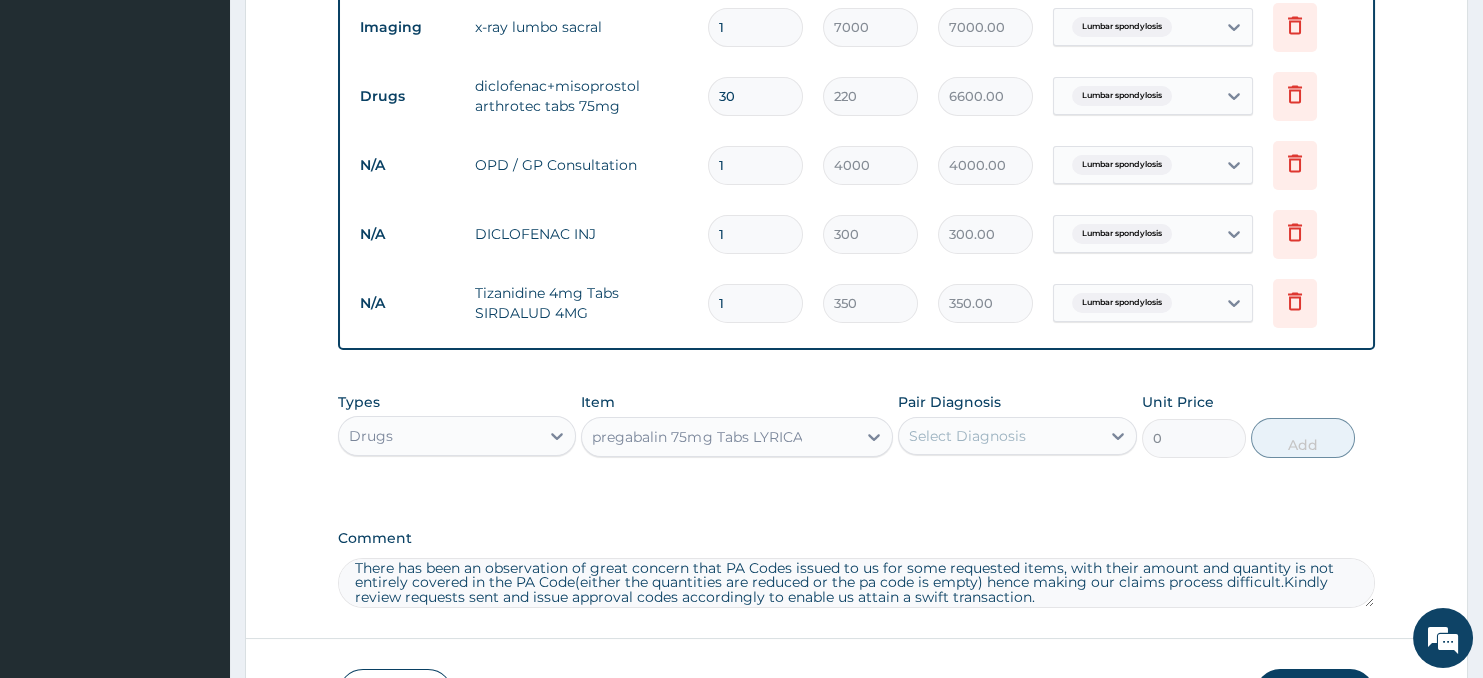 type 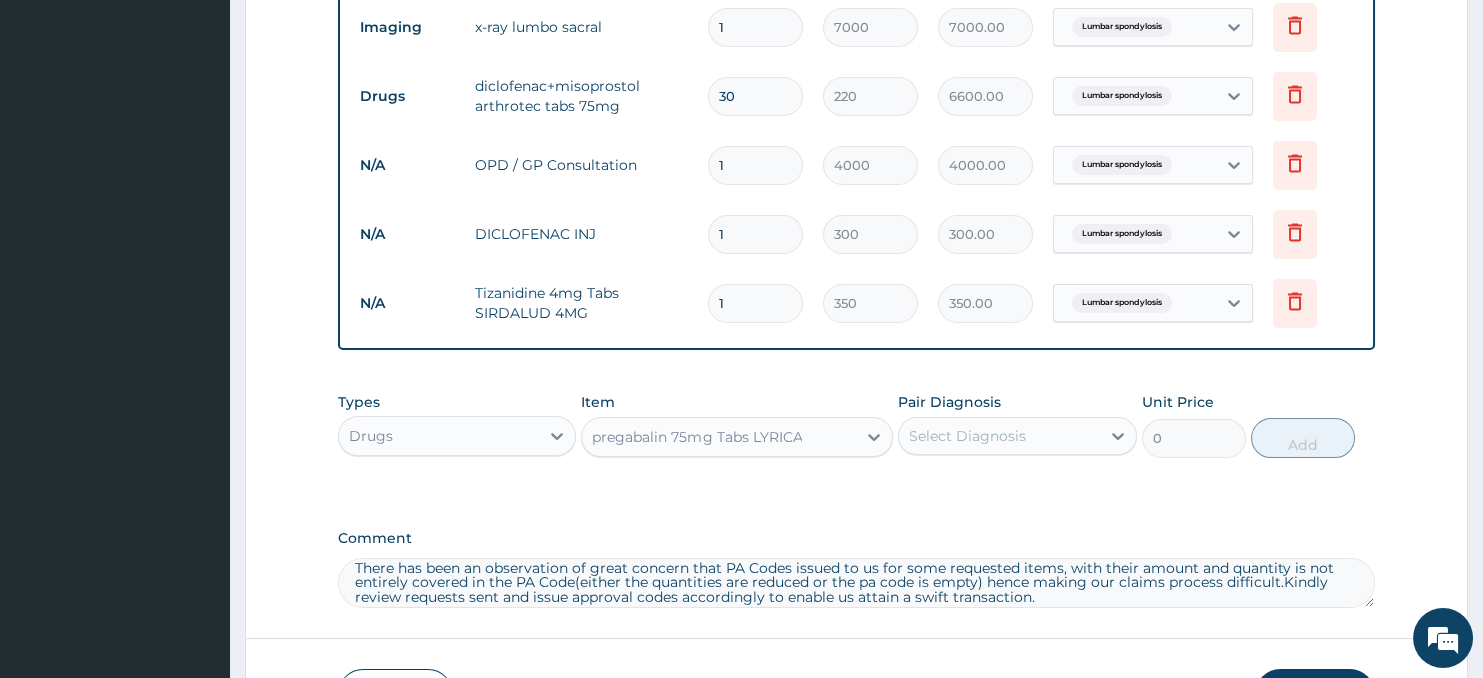 type on "500" 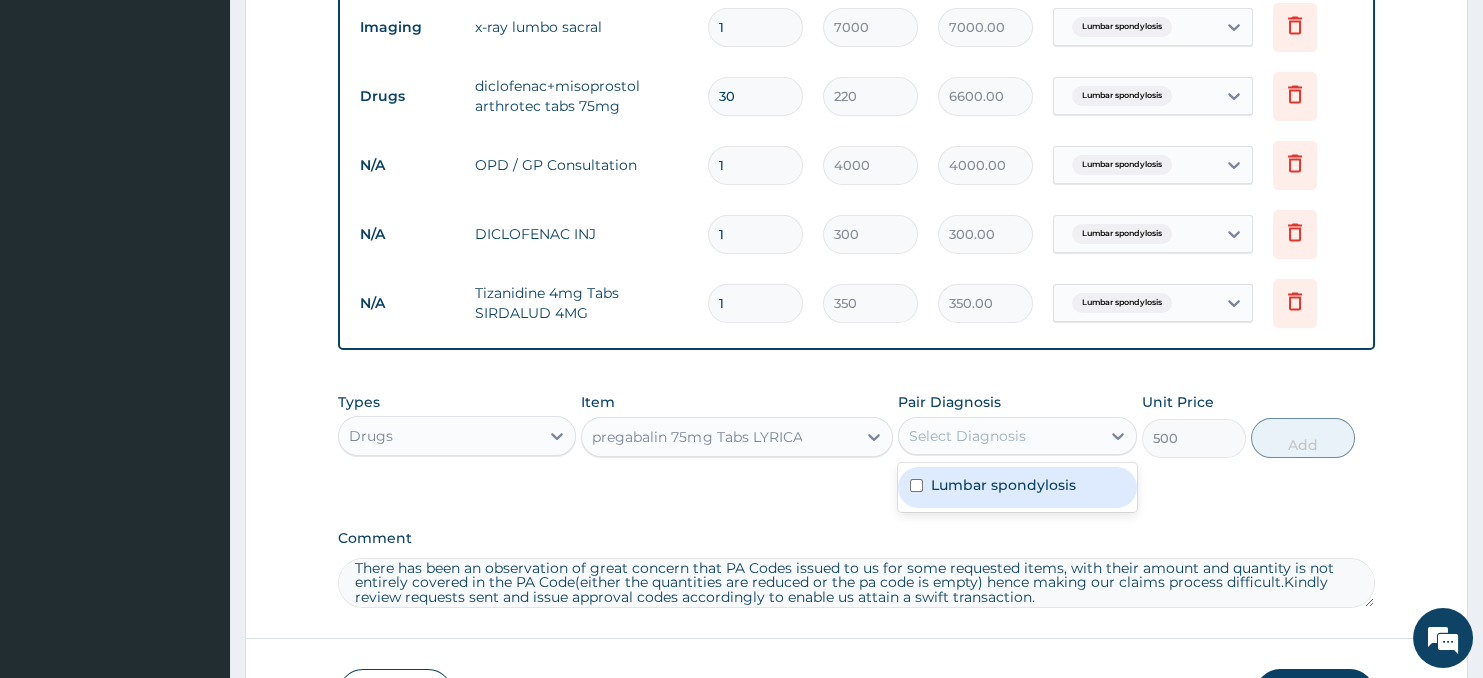 click on "Select Diagnosis" at bounding box center (967, 436) 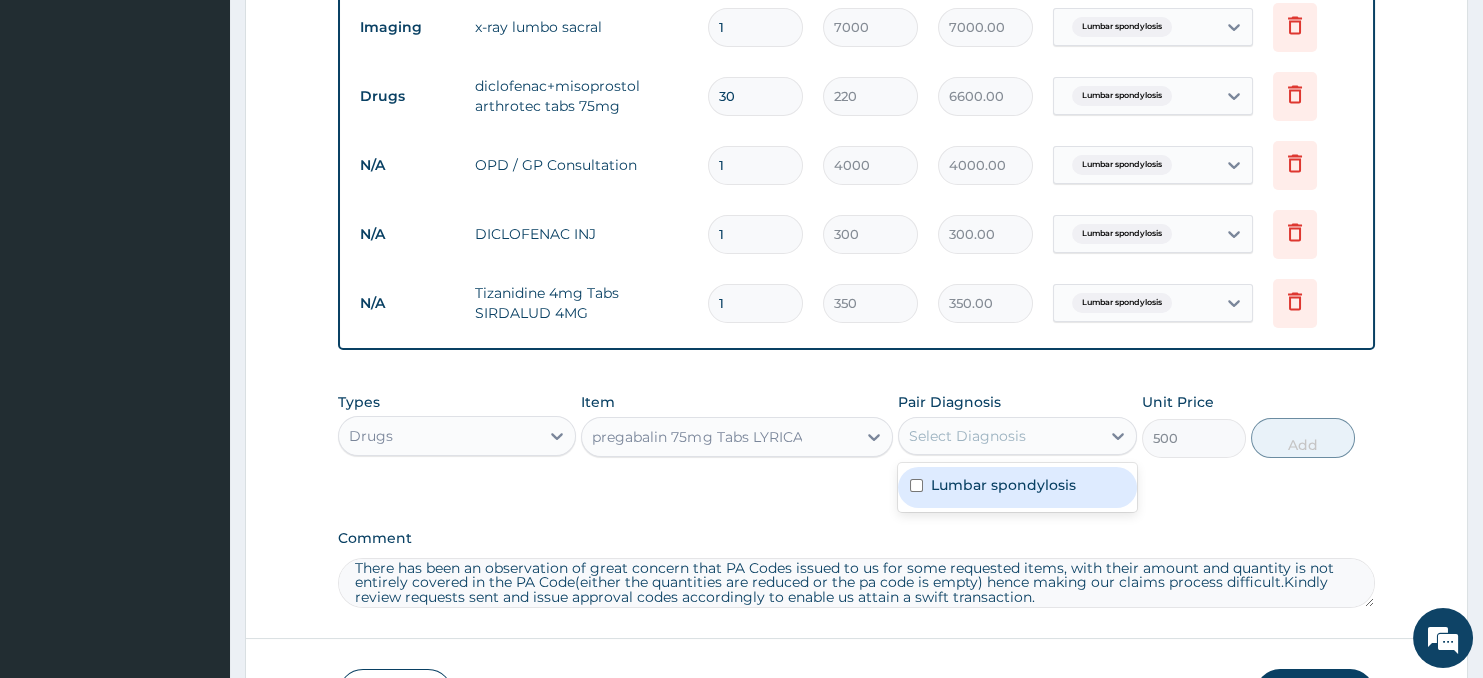 click on "Lumbar spondylosis" at bounding box center [1003, 485] 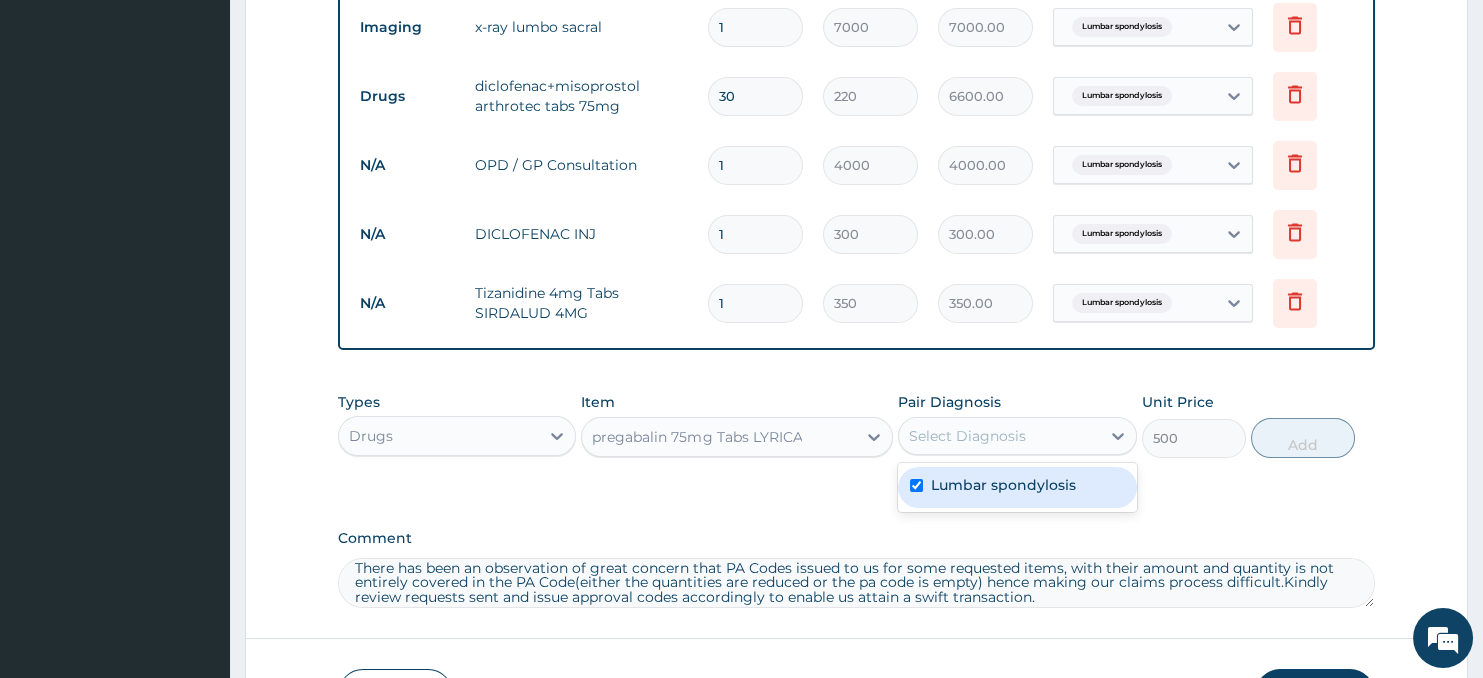 checkbox on "true" 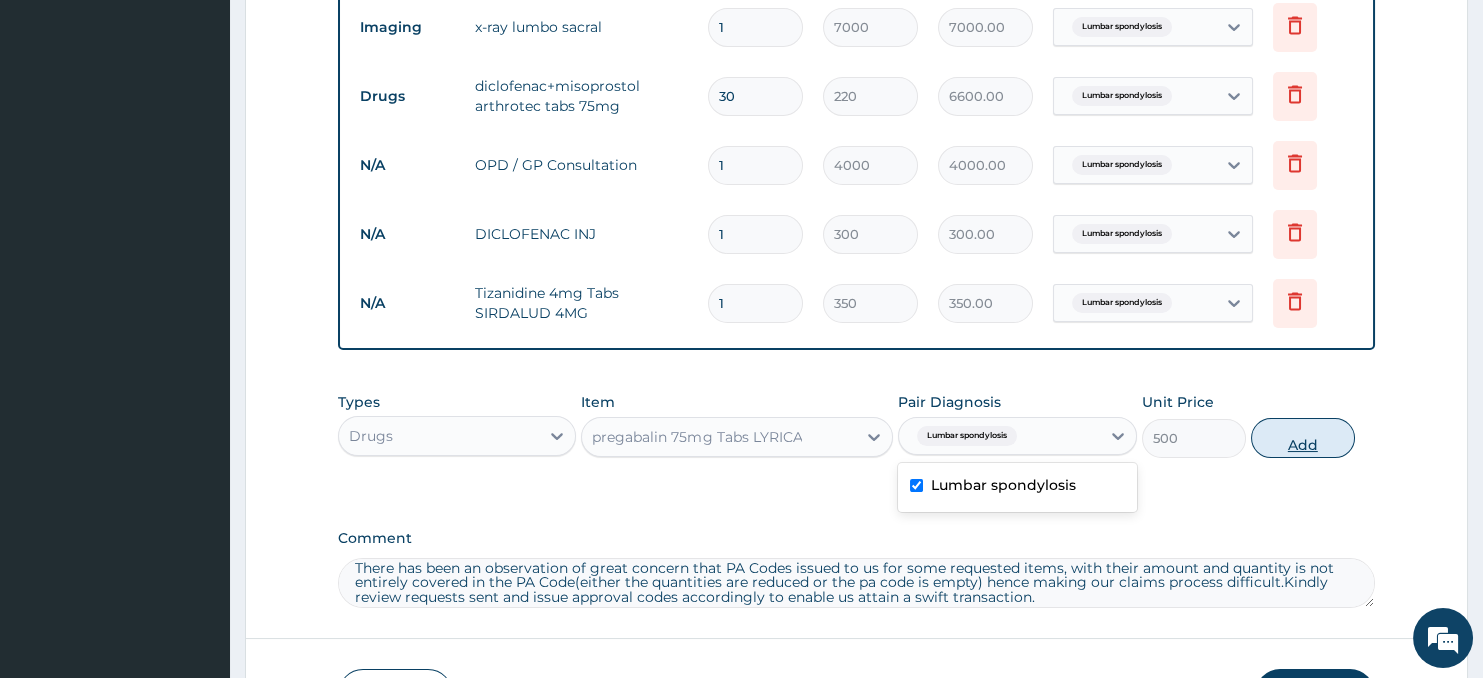 click on "Add" at bounding box center (1303, 438) 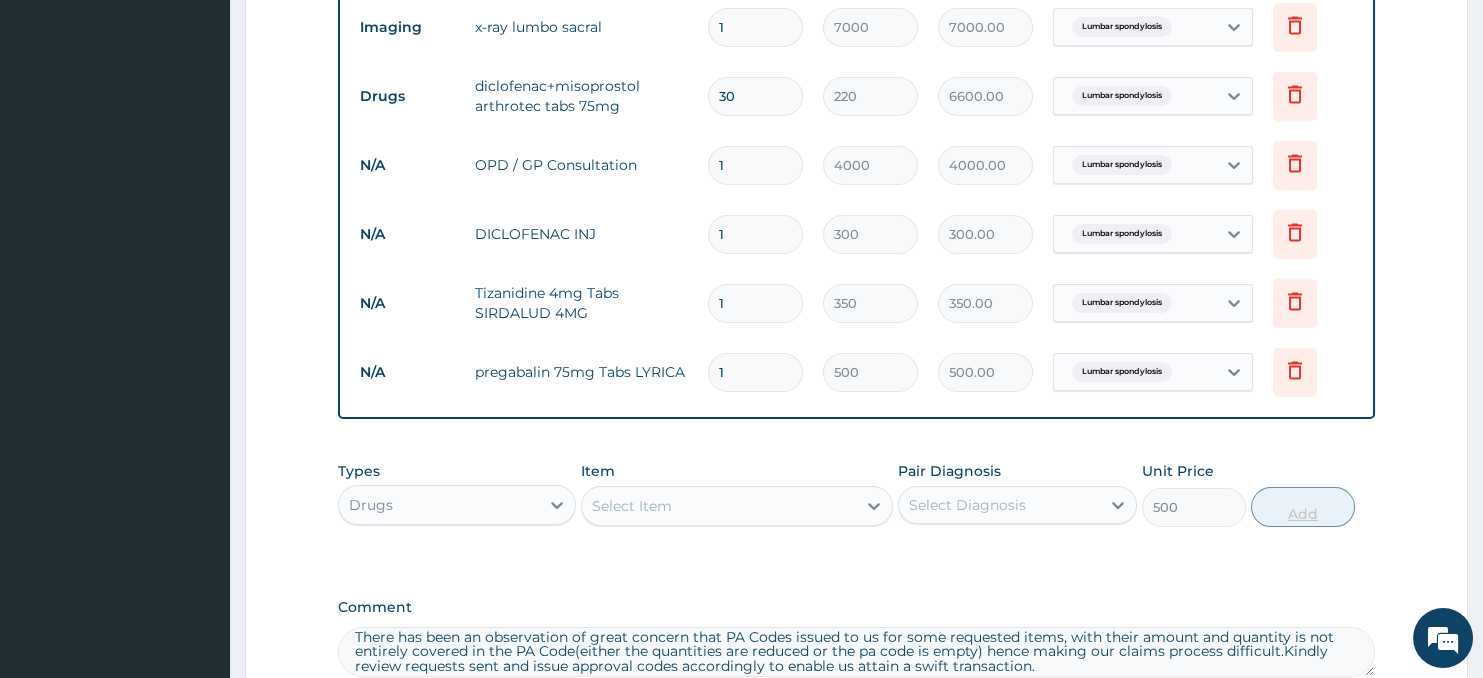 type on "0" 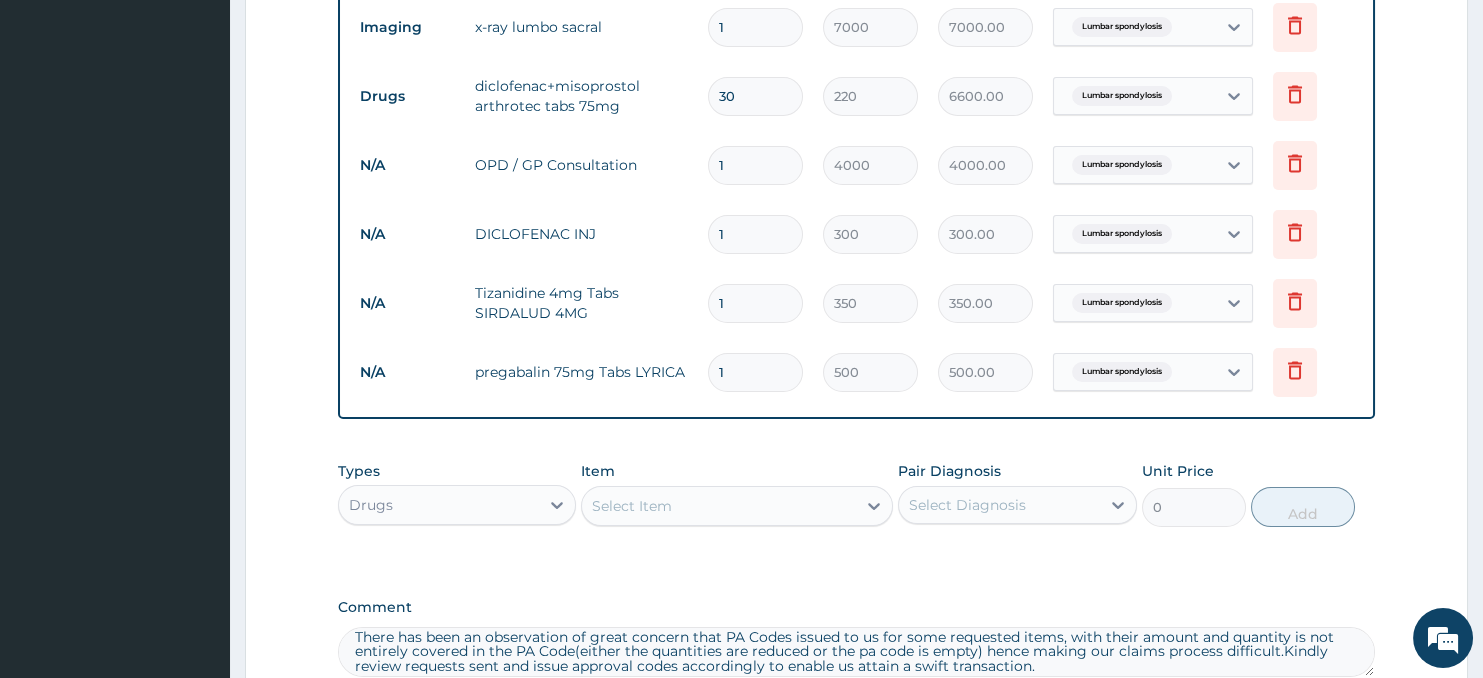 click on "1" at bounding box center (755, 372) 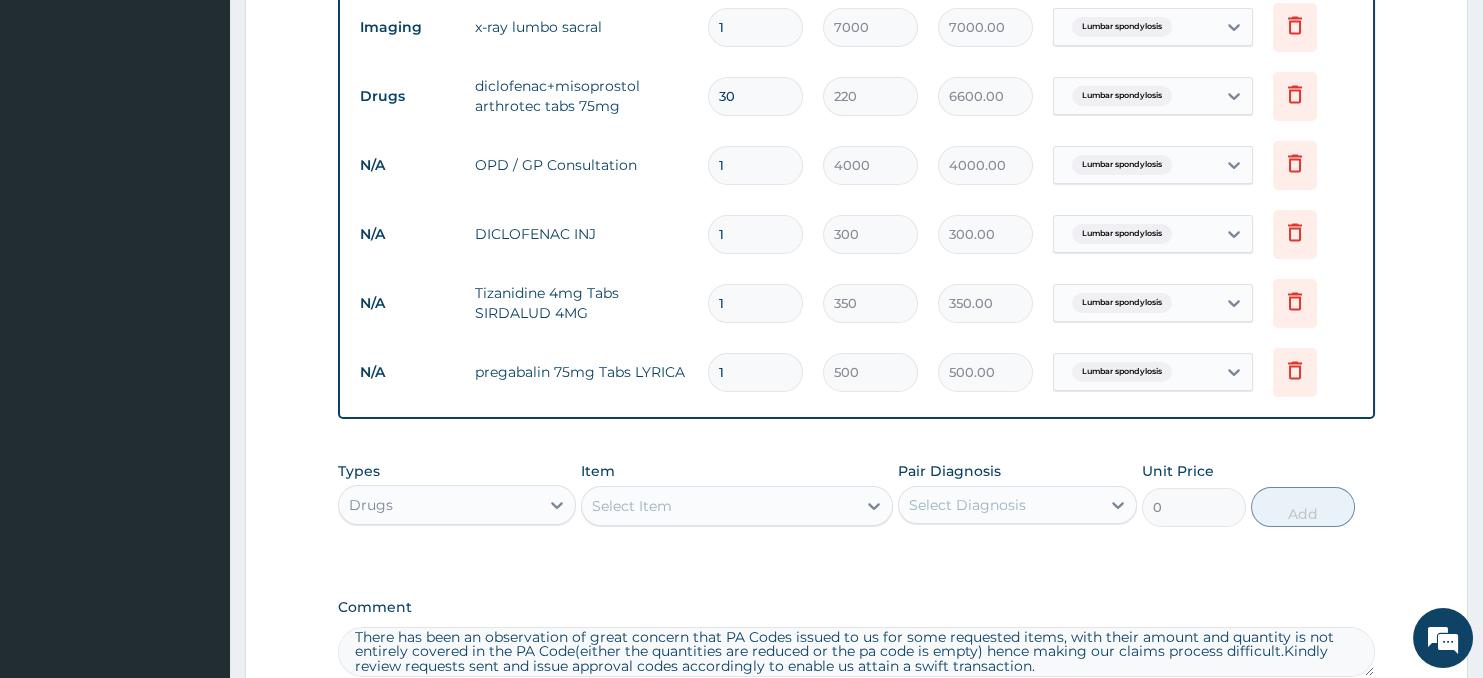 type on "10" 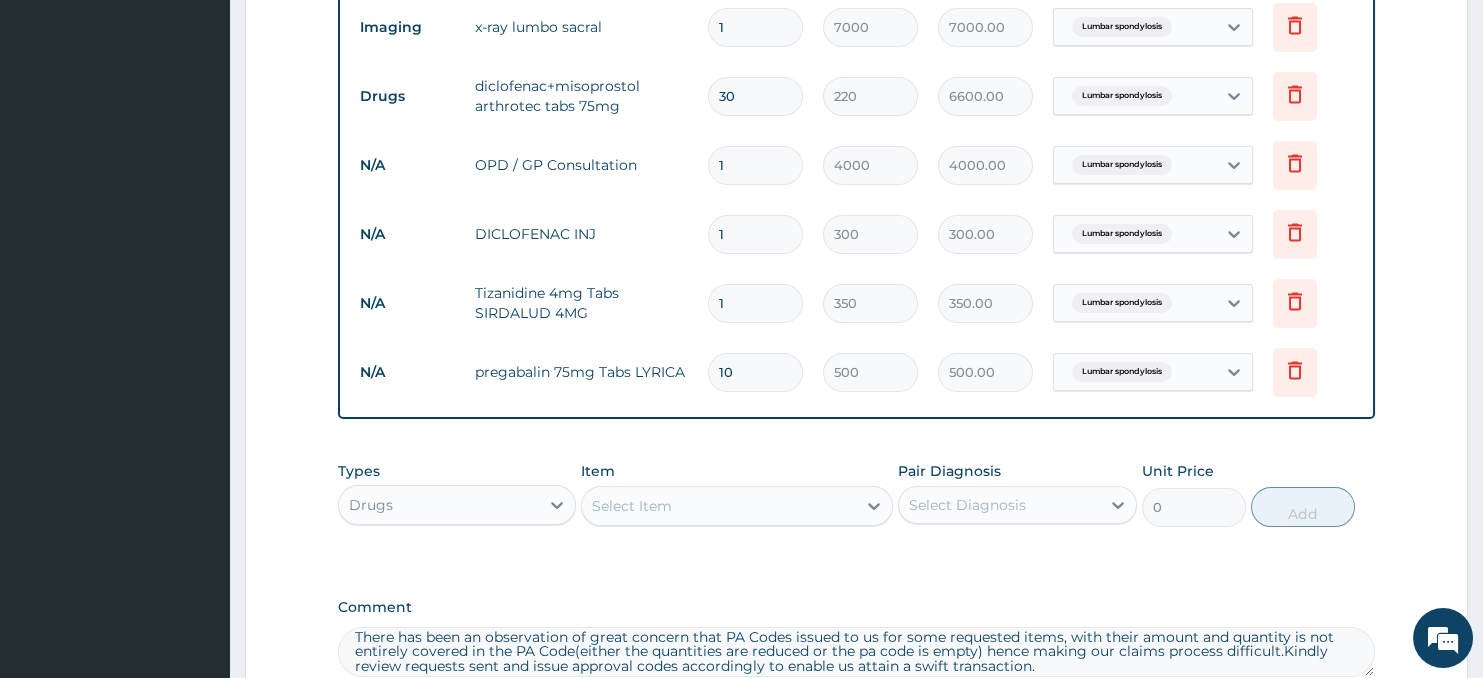 type on "5000.00" 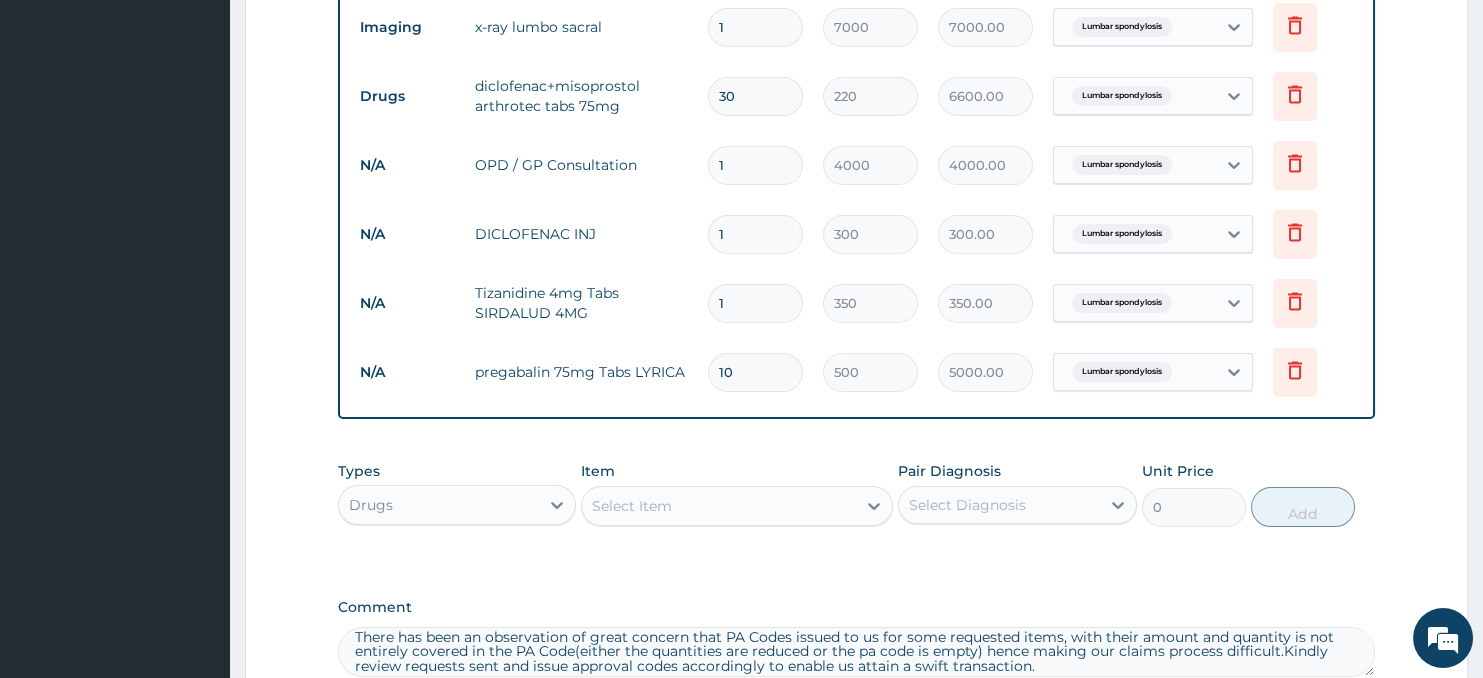 type on "10" 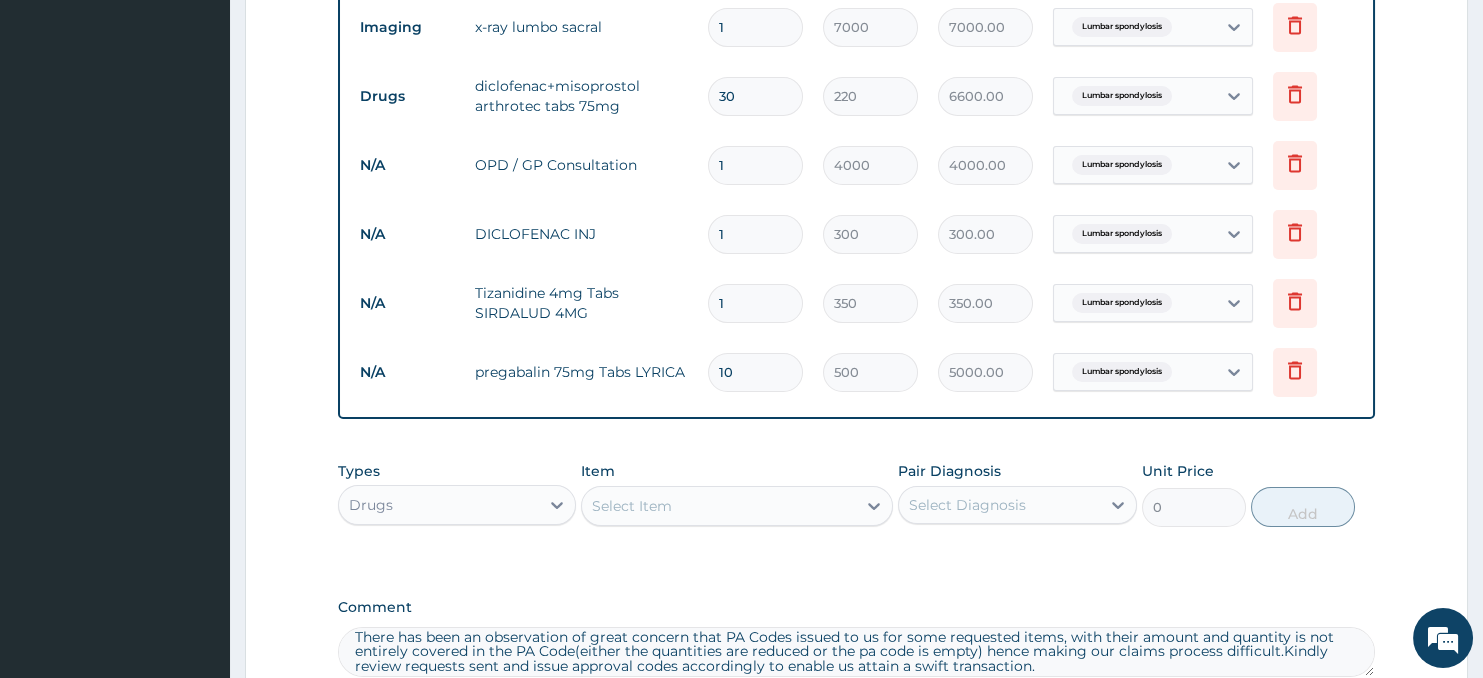 click on "1" at bounding box center [755, 303] 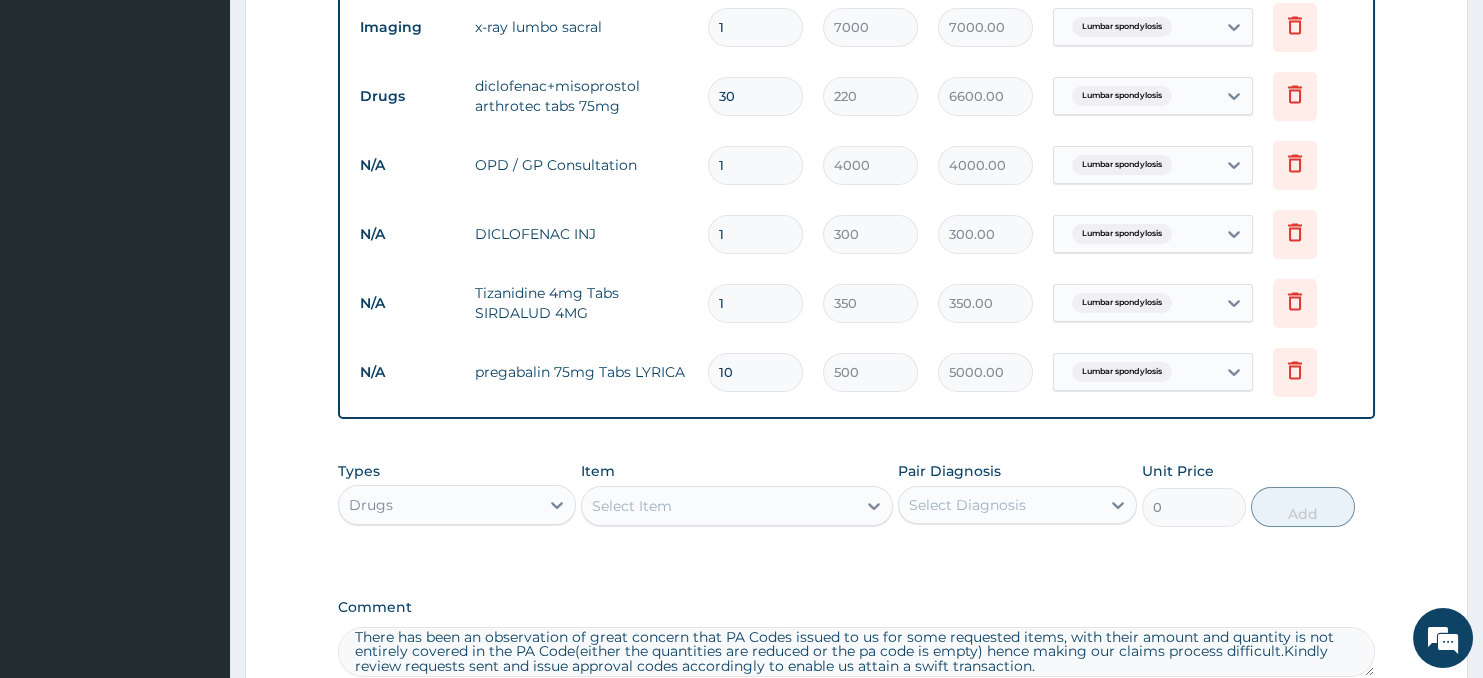 type 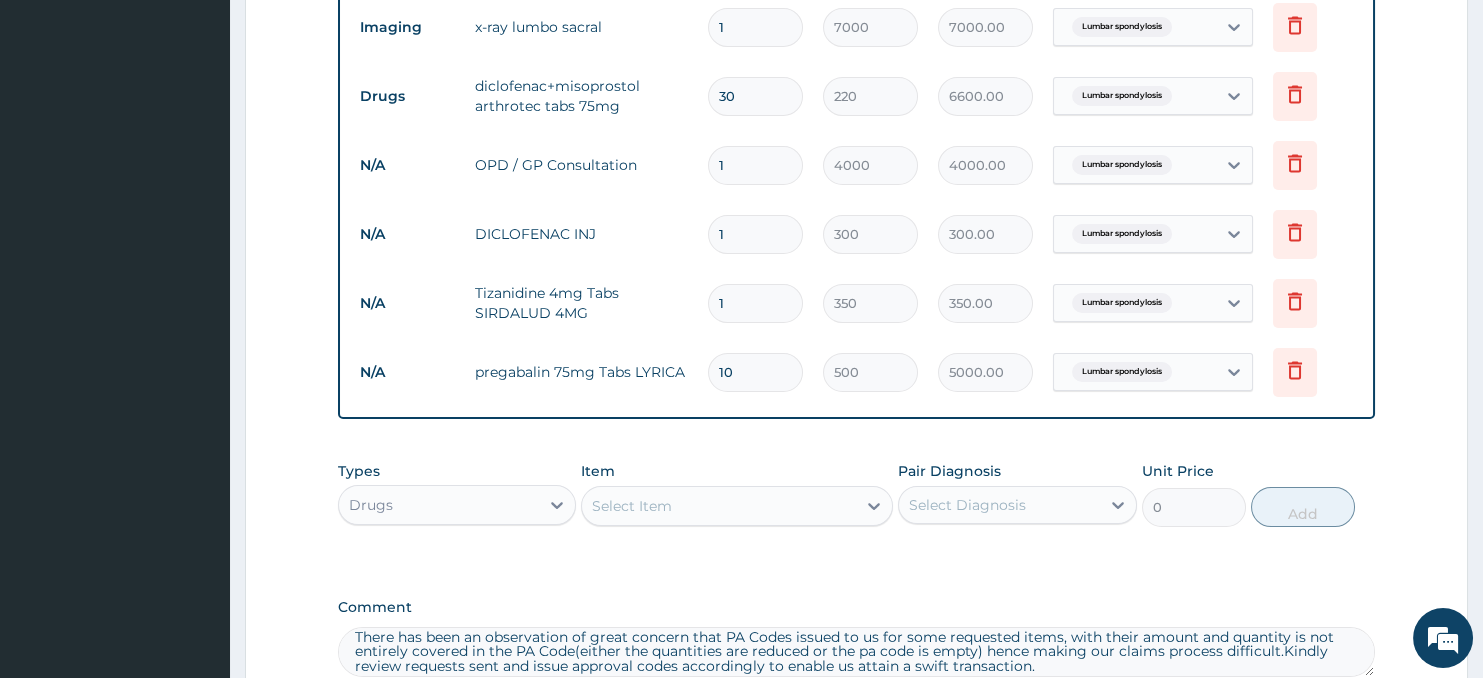 type on "0.00" 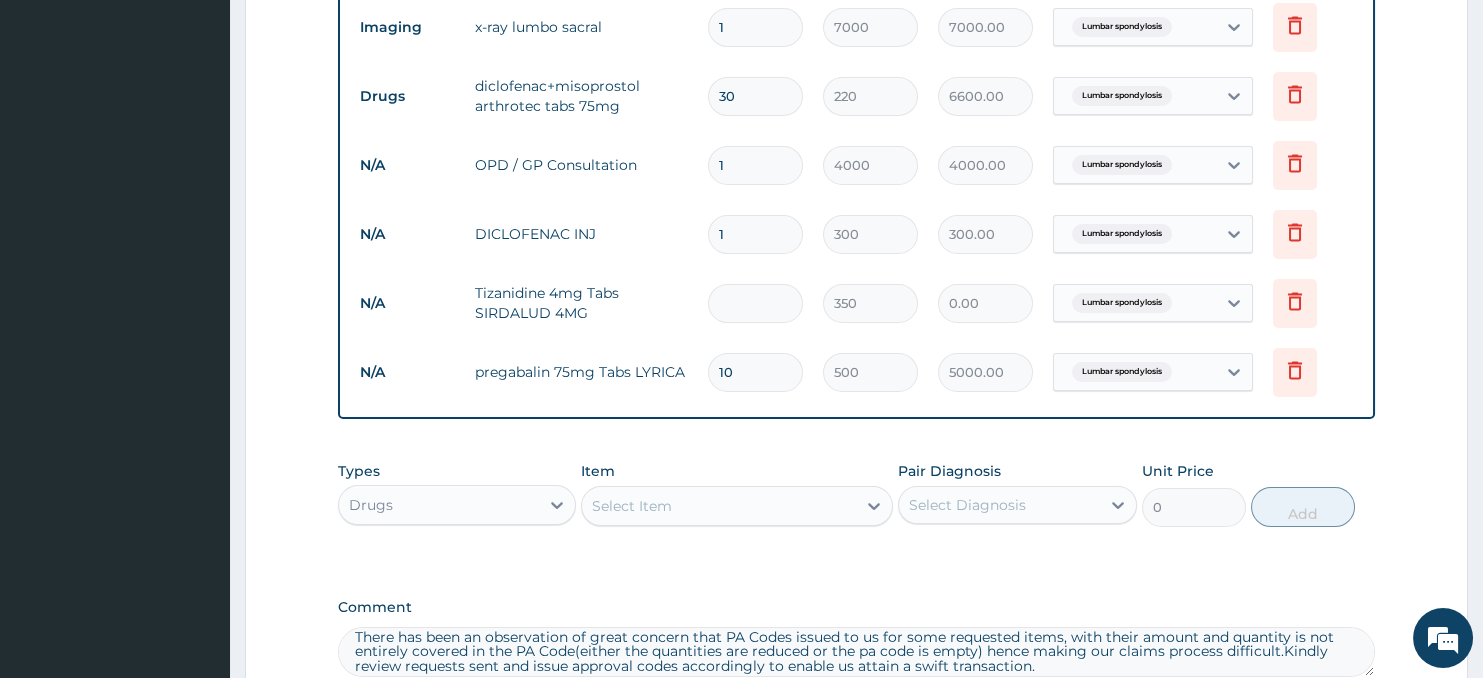type on "5" 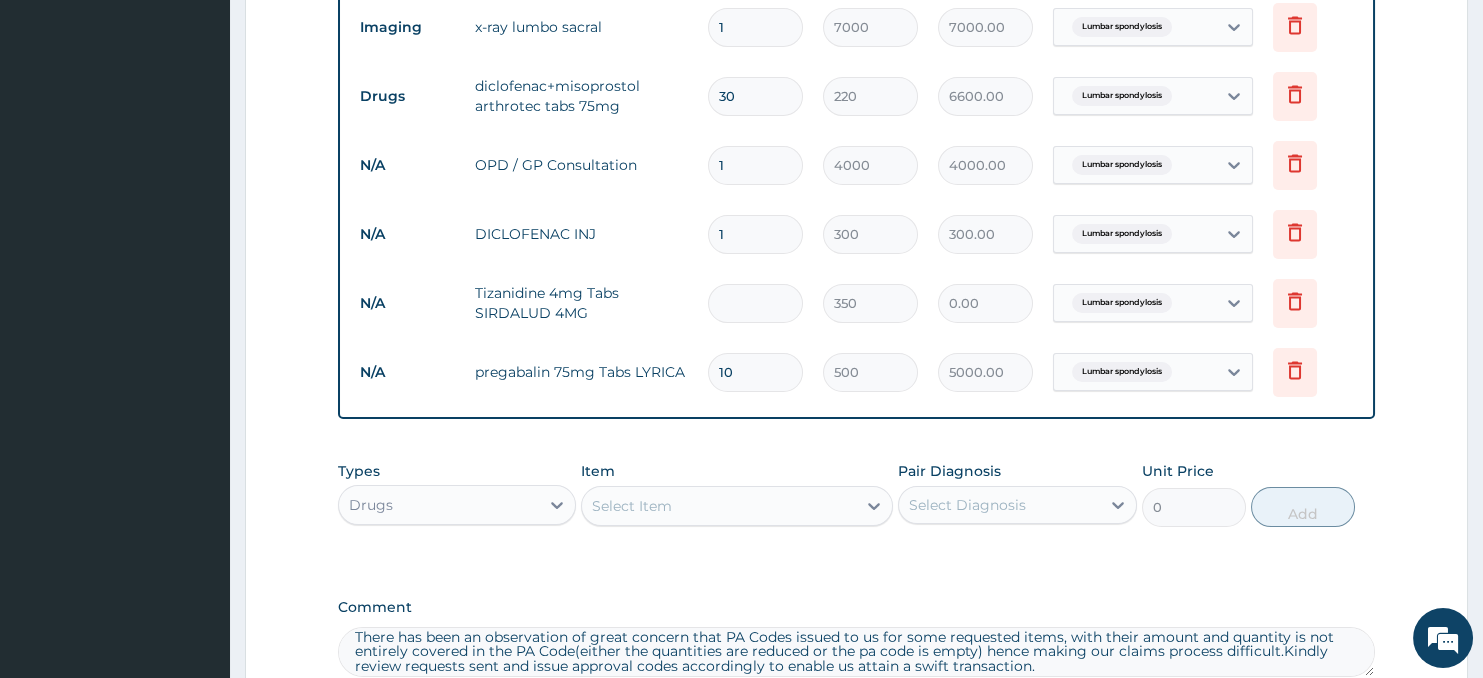 type on "1750.00" 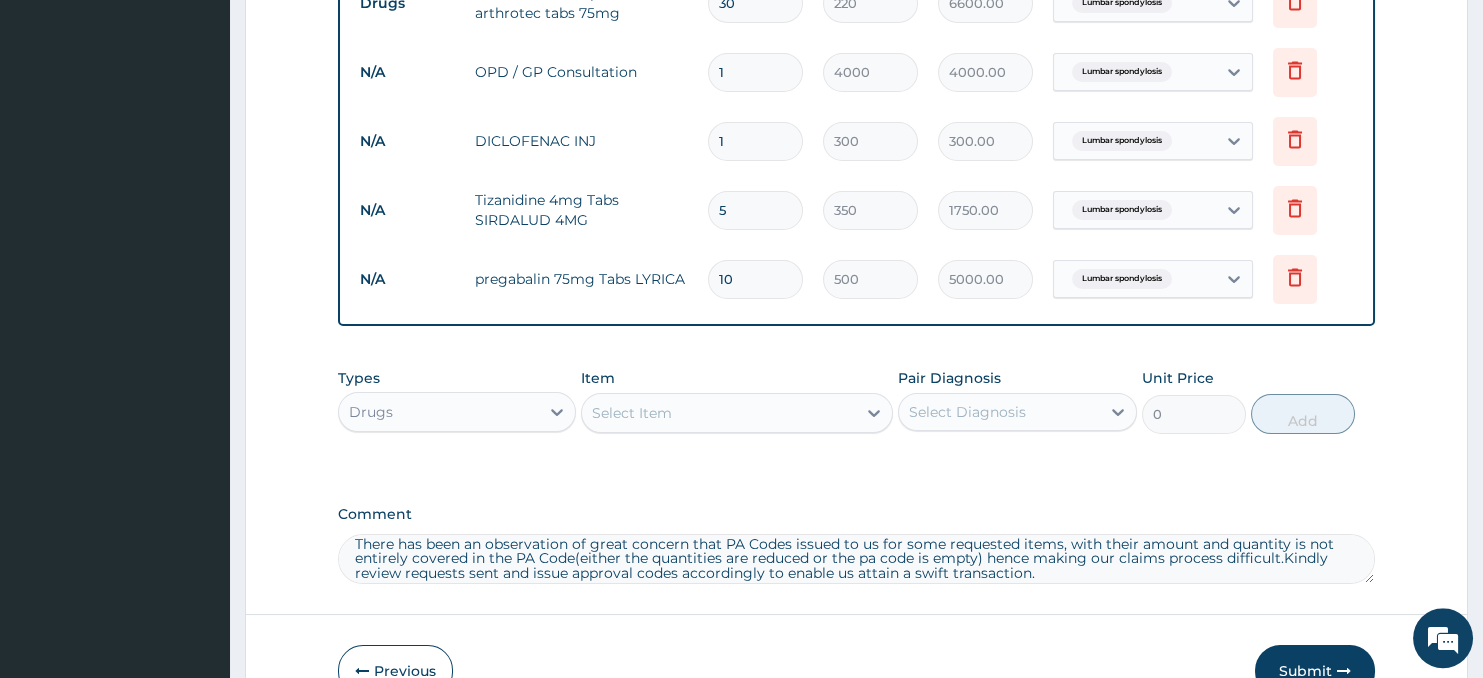scroll, scrollTop: 1012, scrollLeft: 0, axis: vertical 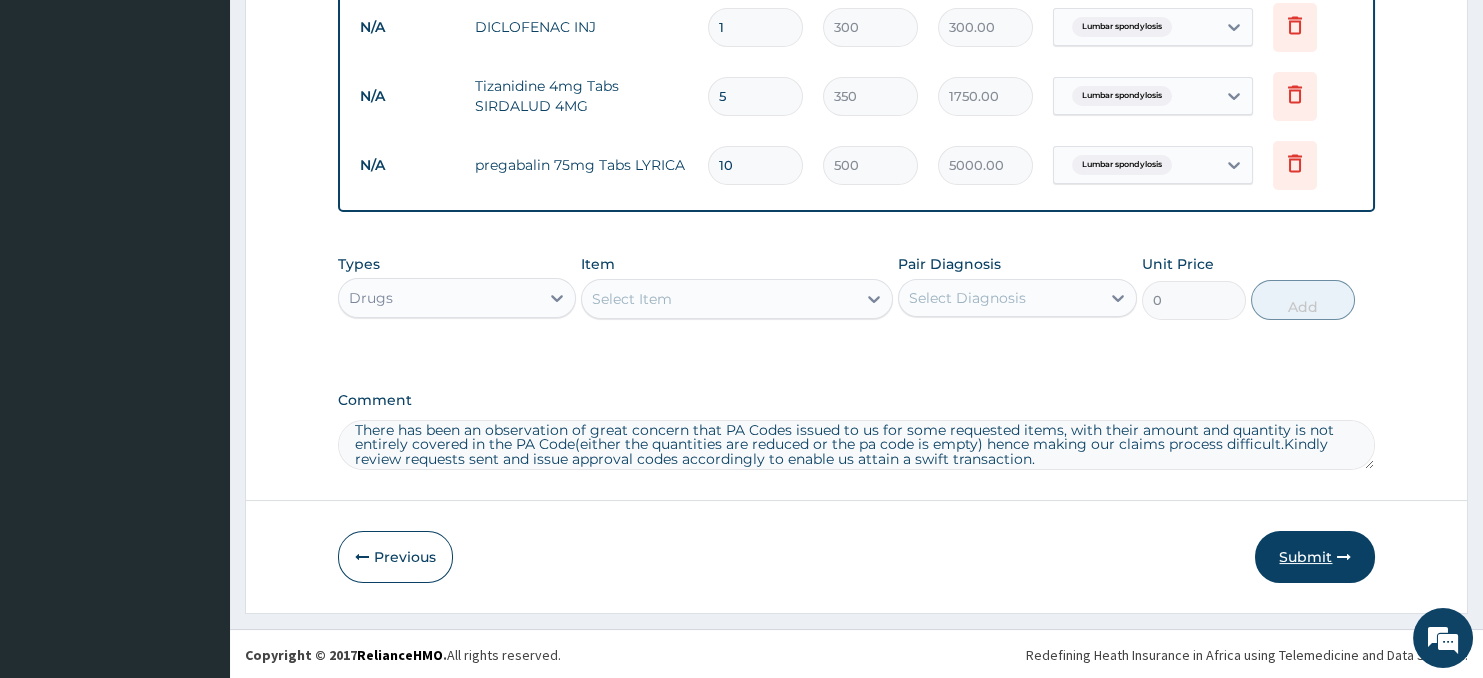 click on "Submit" at bounding box center (1315, 557) 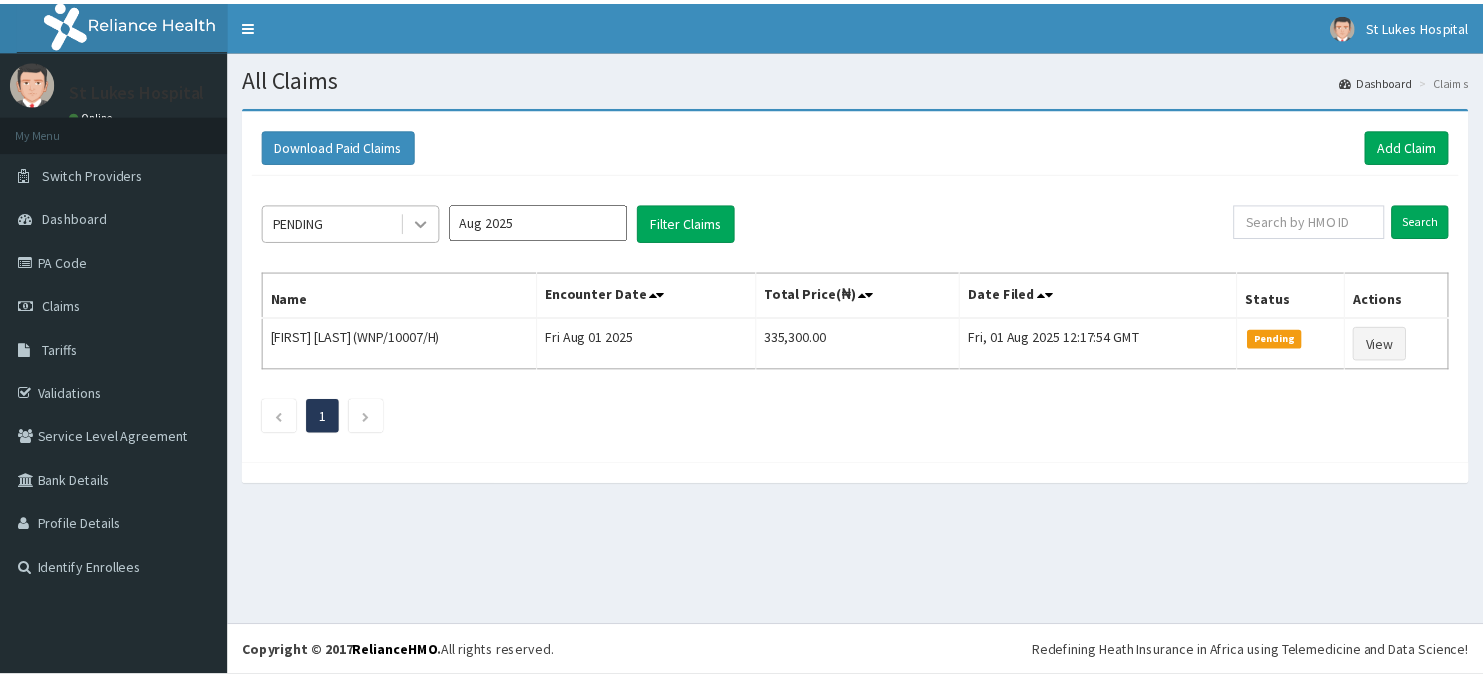 scroll, scrollTop: 0, scrollLeft: 0, axis: both 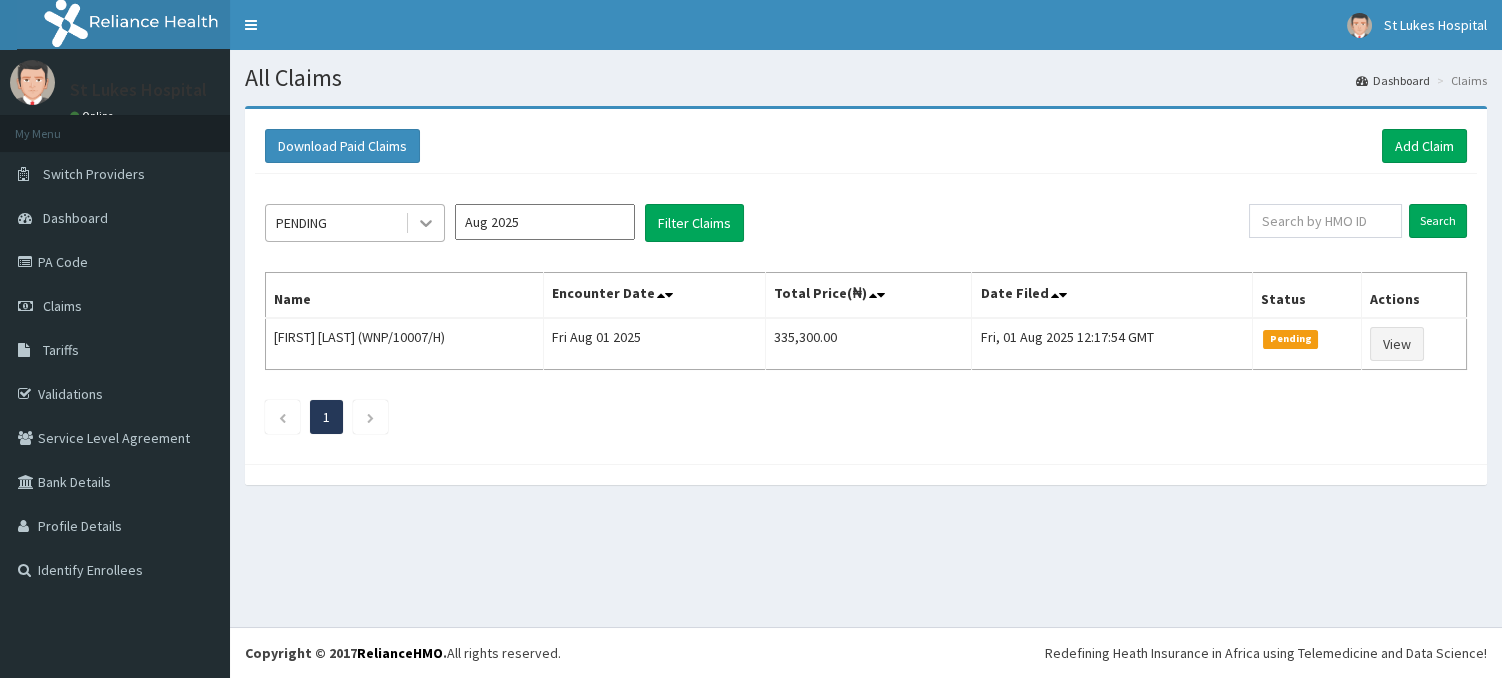 click 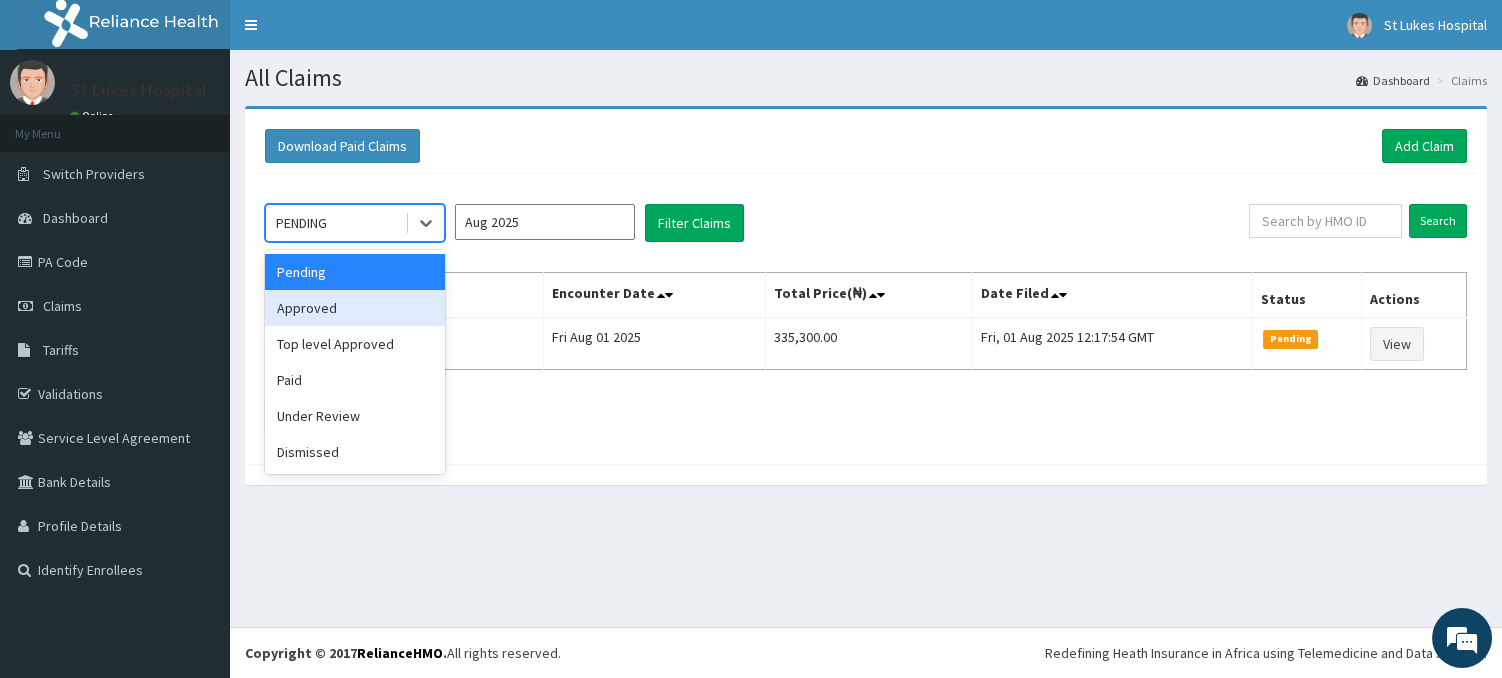 click on "Approved" at bounding box center (355, 308) 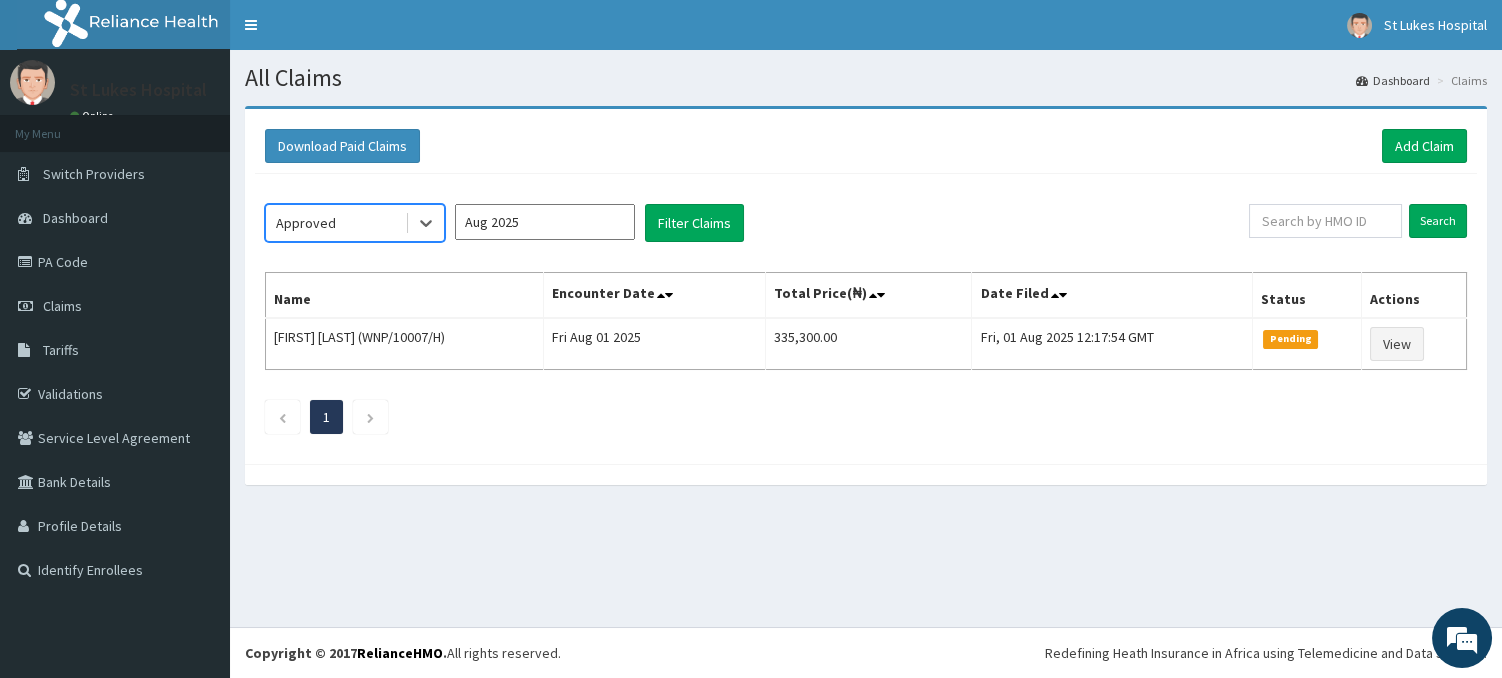 click on "Aug 2025" at bounding box center (545, 222) 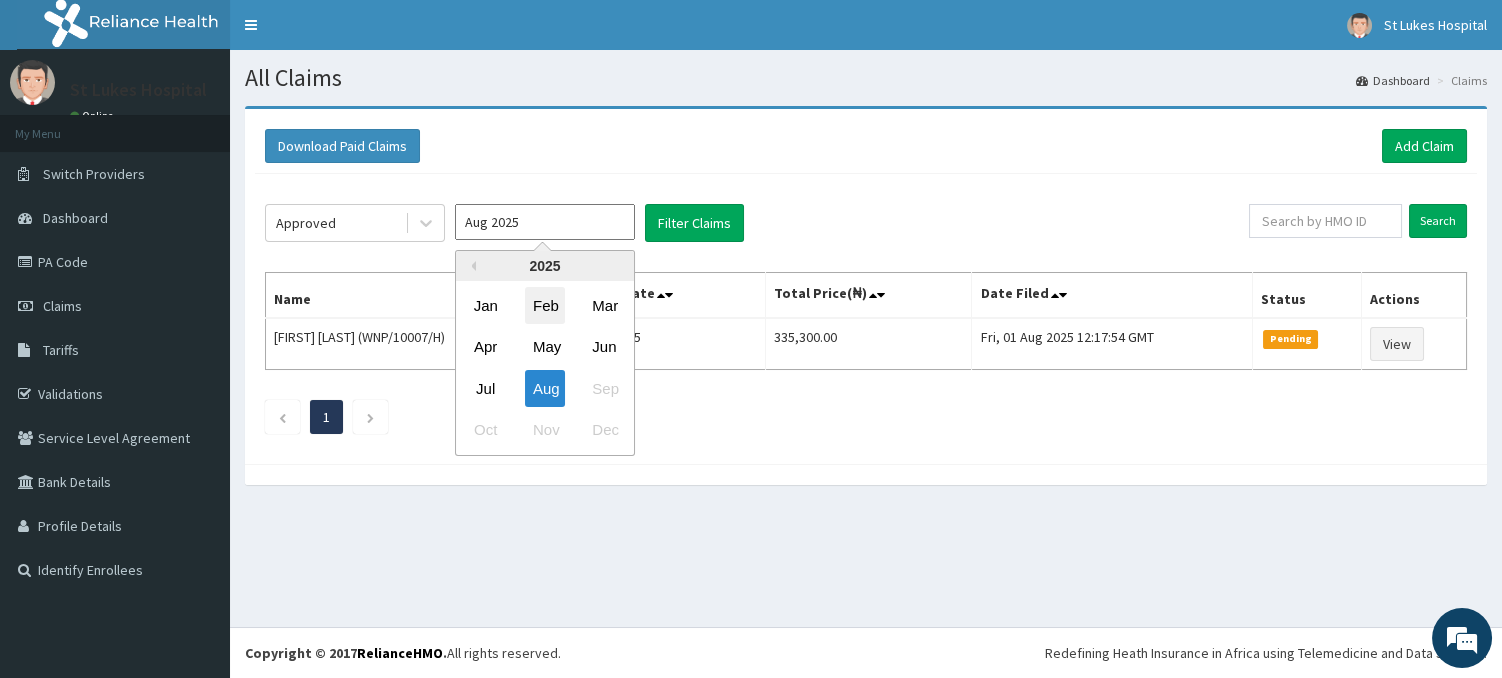 click on "Feb" at bounding box center (545, 305) 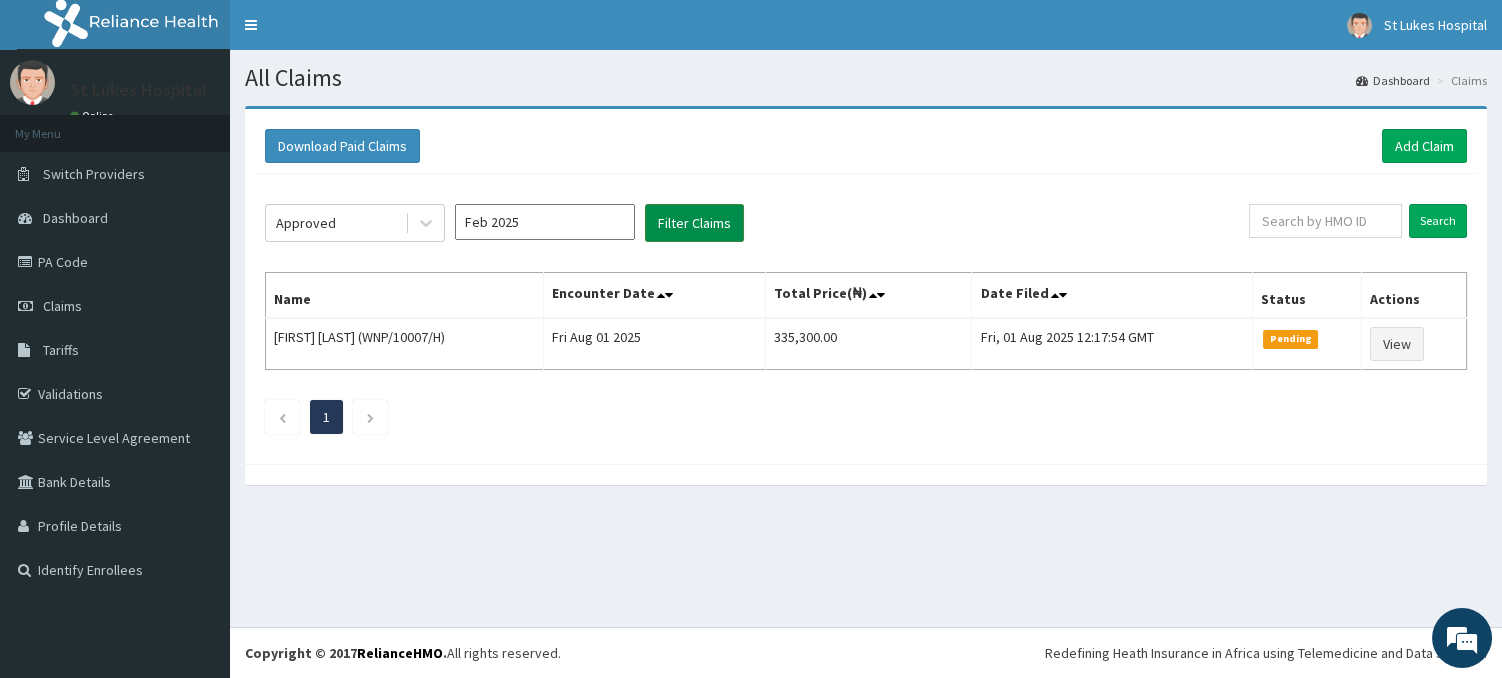 click on "Filter Claims" at bounding box center (694, 223) 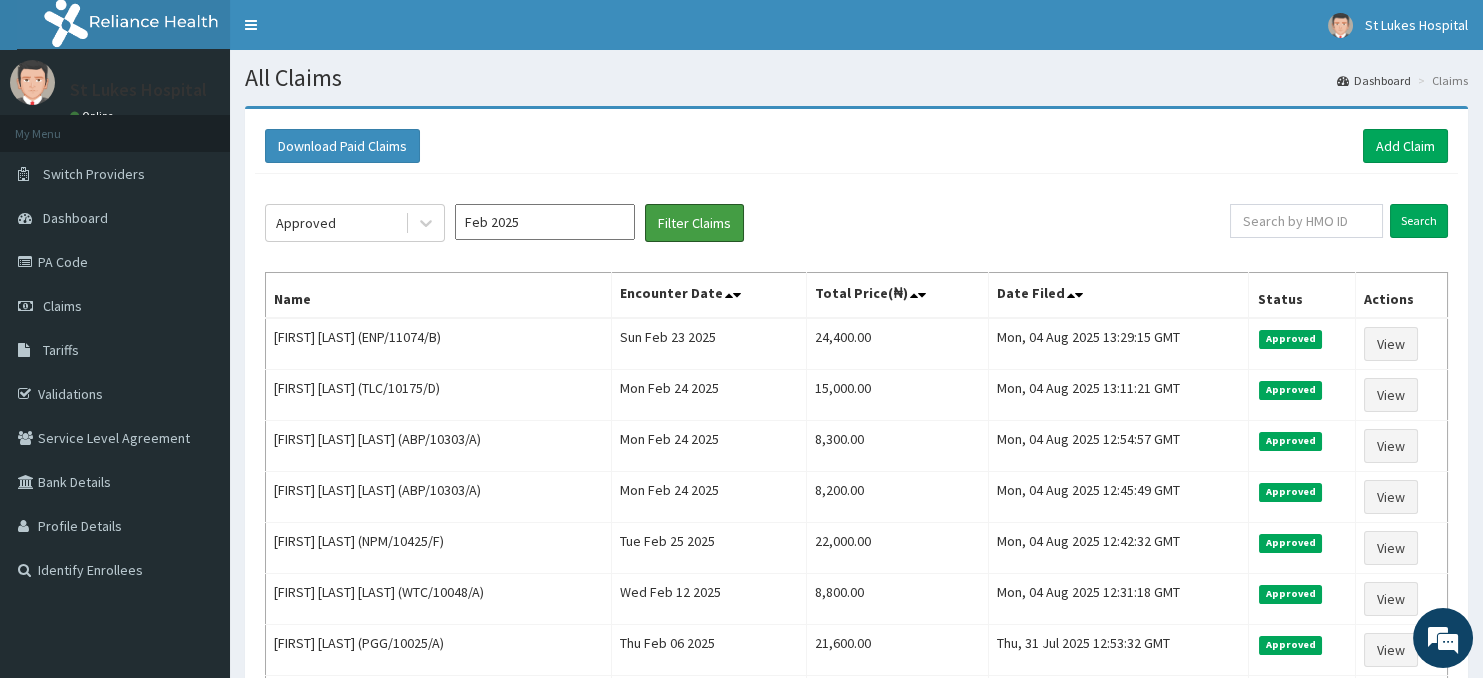 scroll, scrollTop: 0, scrollLeft: 0, axis: both 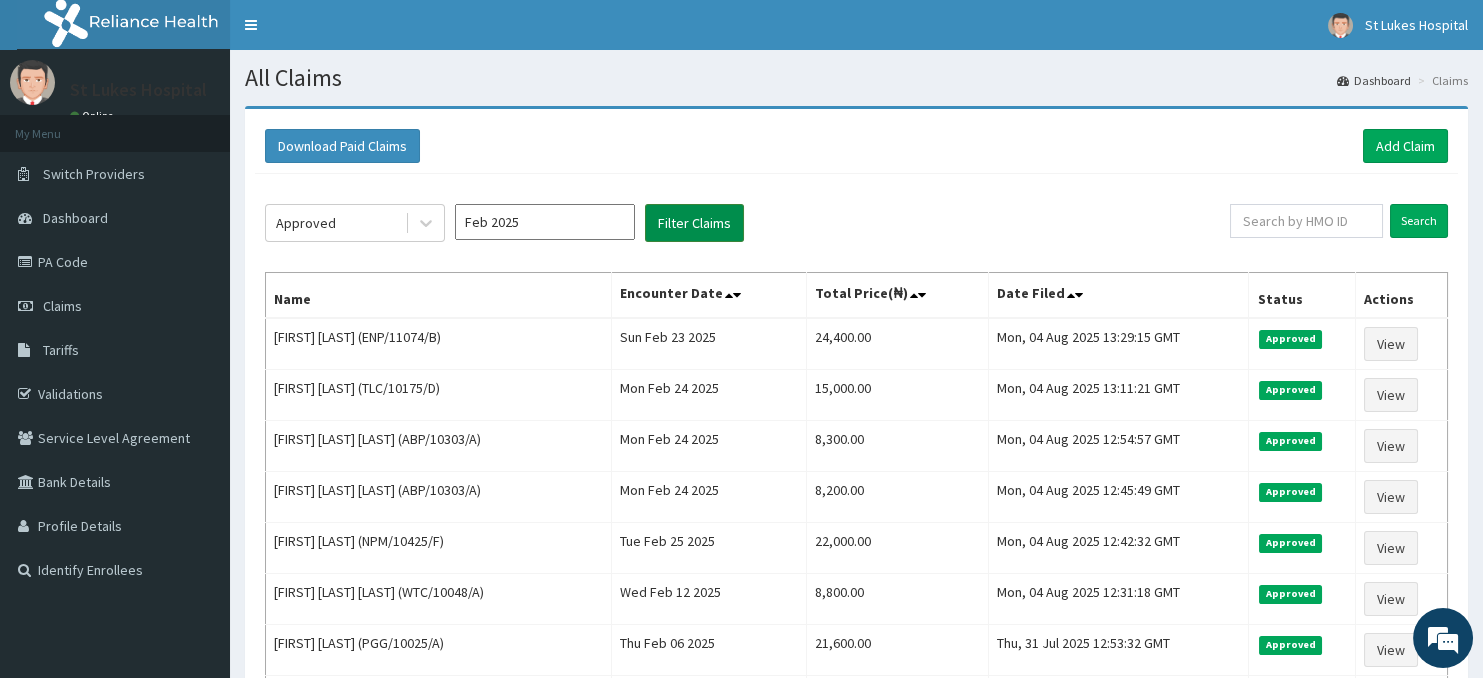 click on "Filter Claims" at bounding box center (694, 223) 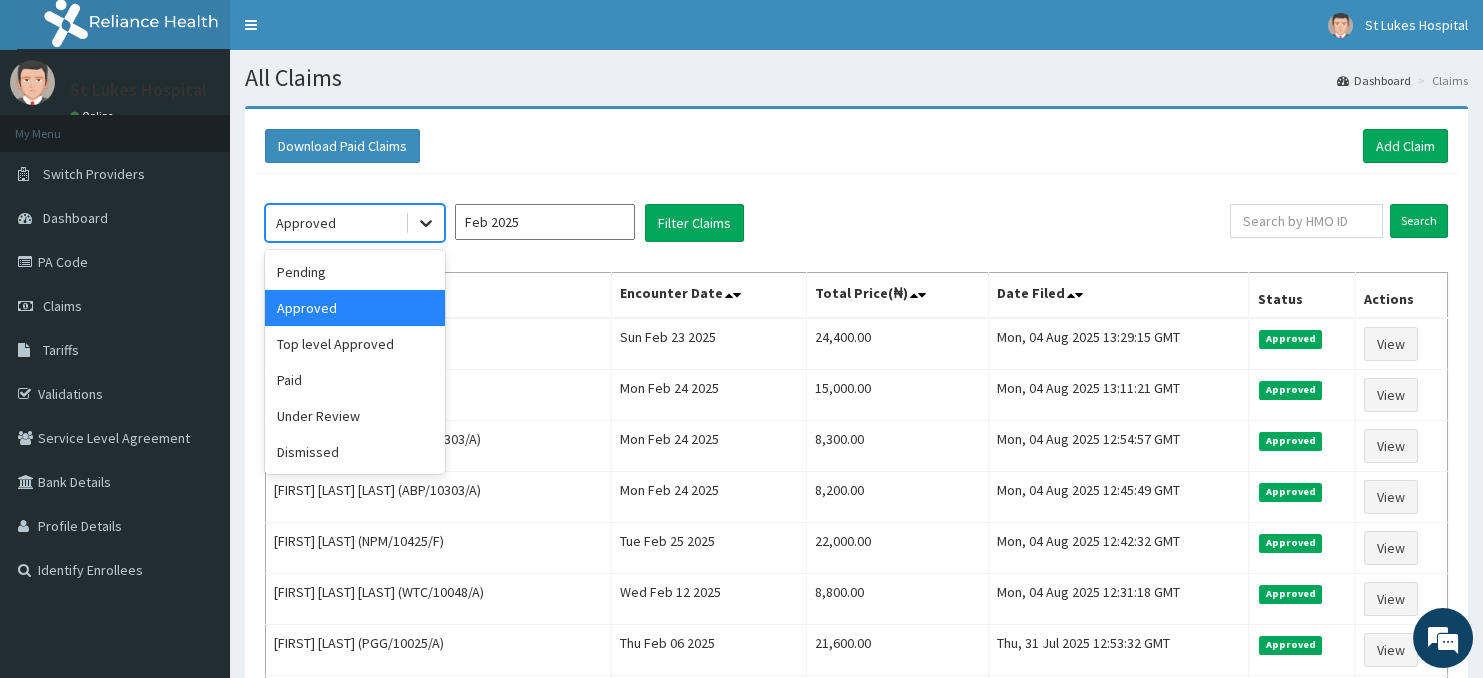 click 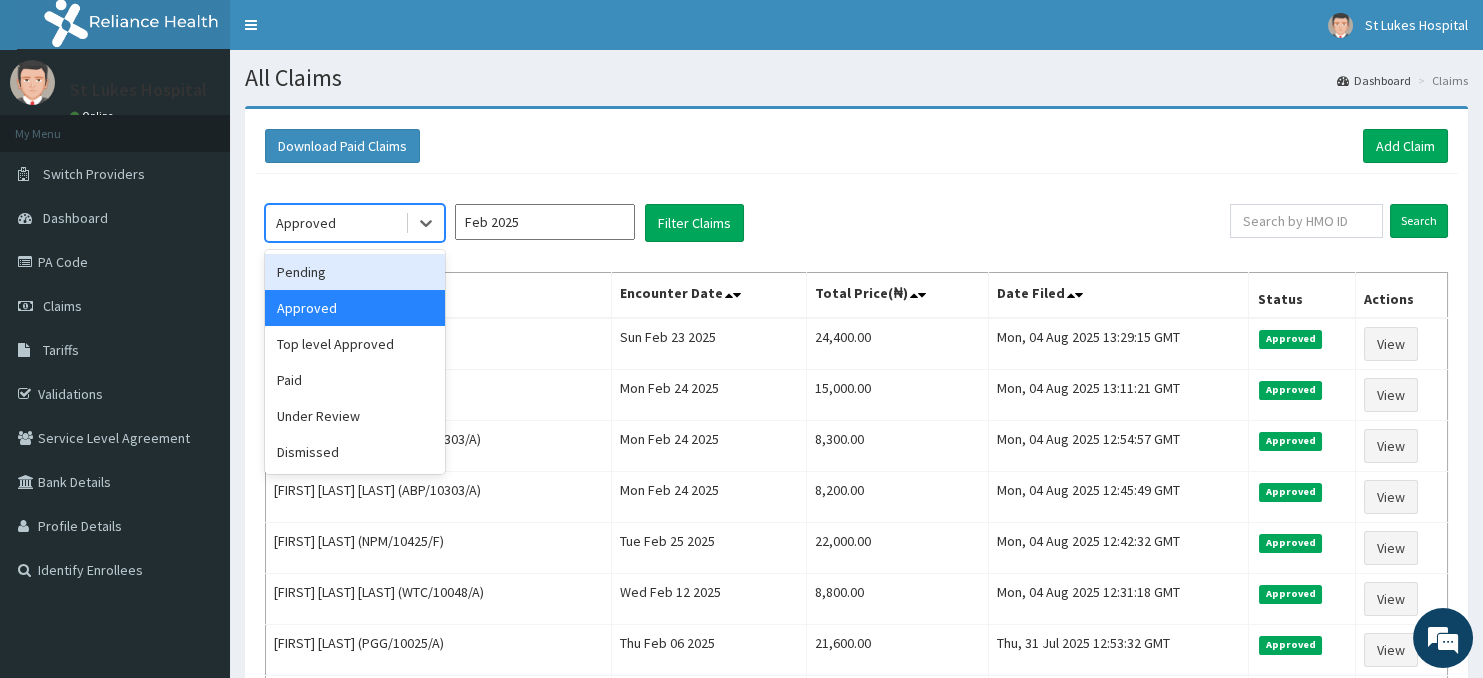 click on "Pending" at bounding box center [355, 272] 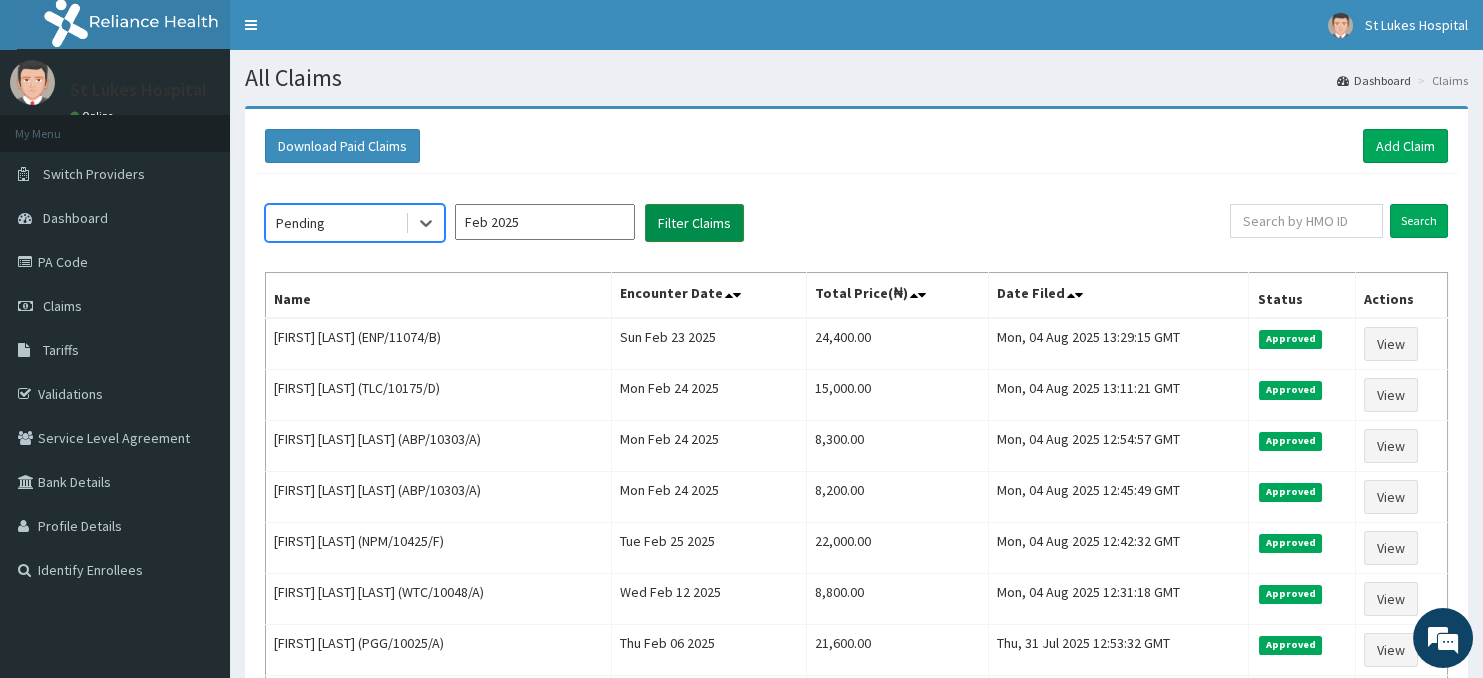 click on "Filter Claims" at bounding box center (694, 223) 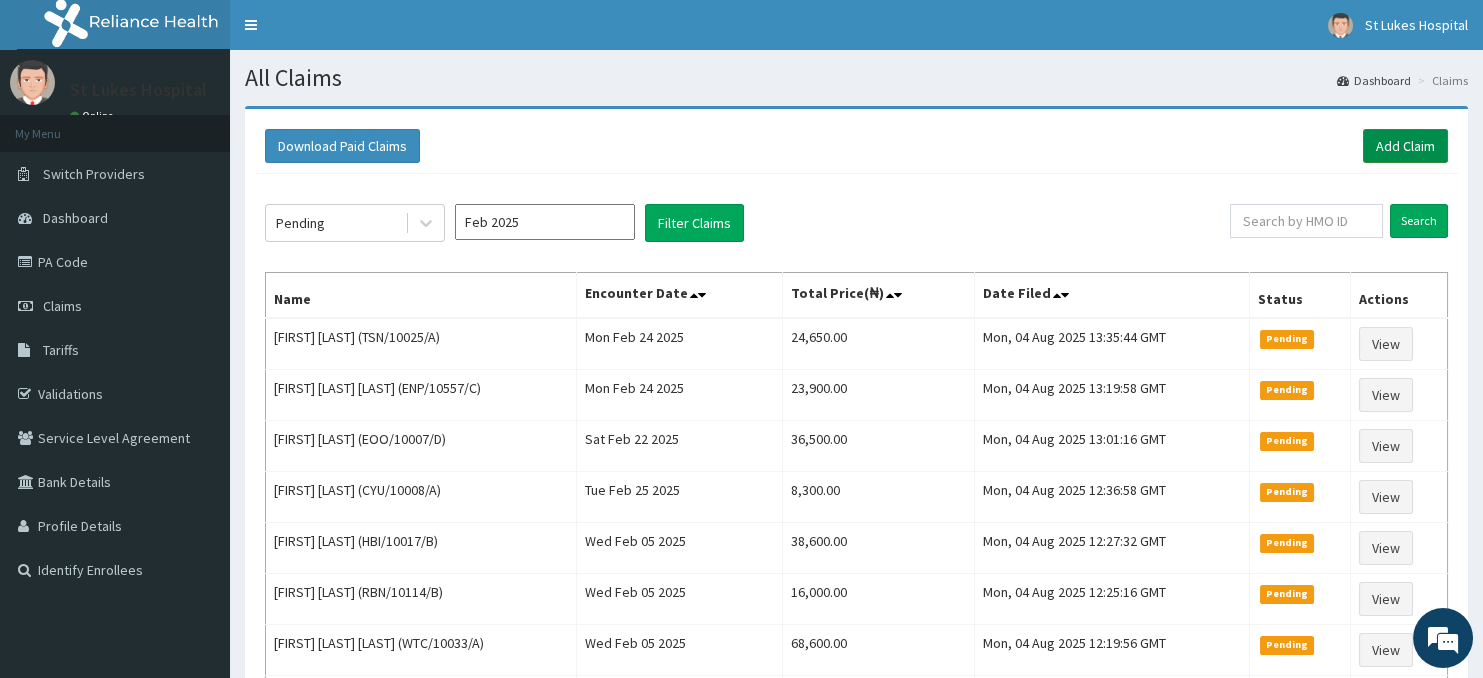 click on "Add Claim" at bounding box center (1405, 146) 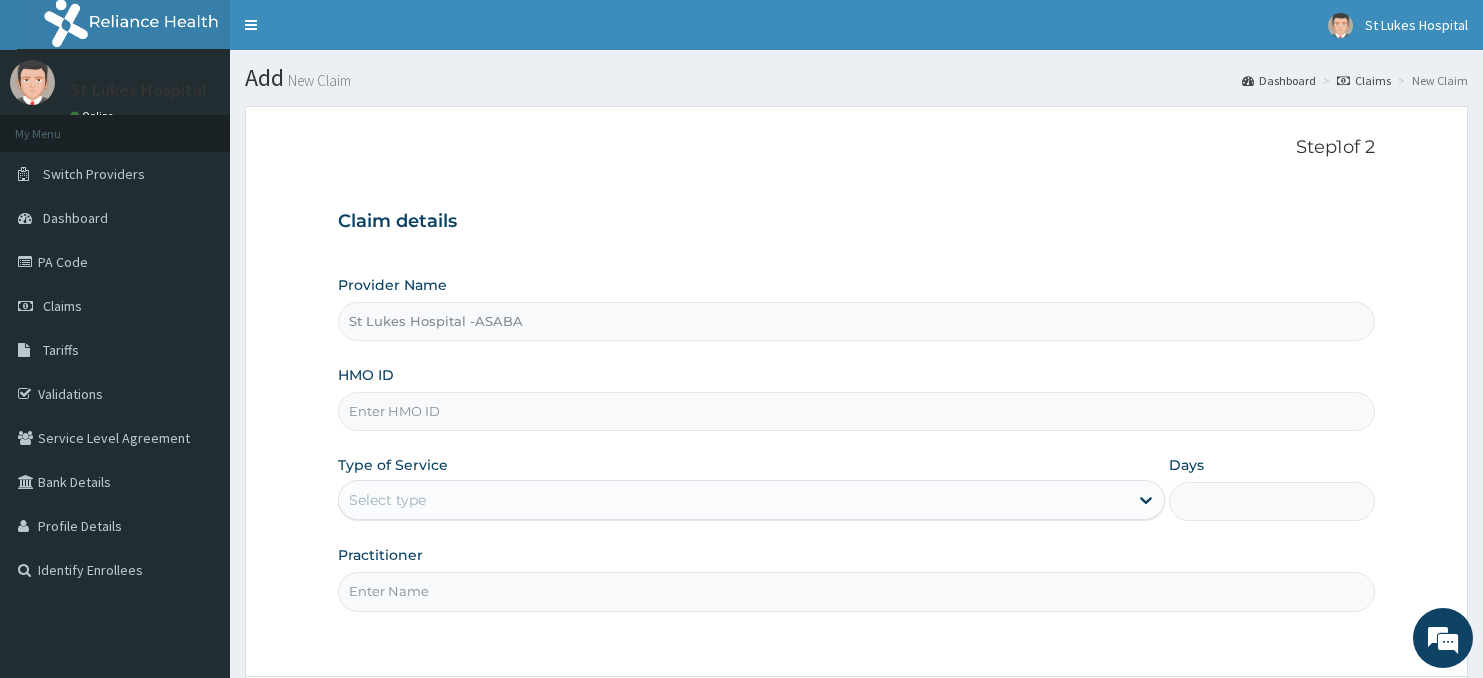 scroll, scrollTop: 0, scrollLeft: 0, axis: both 